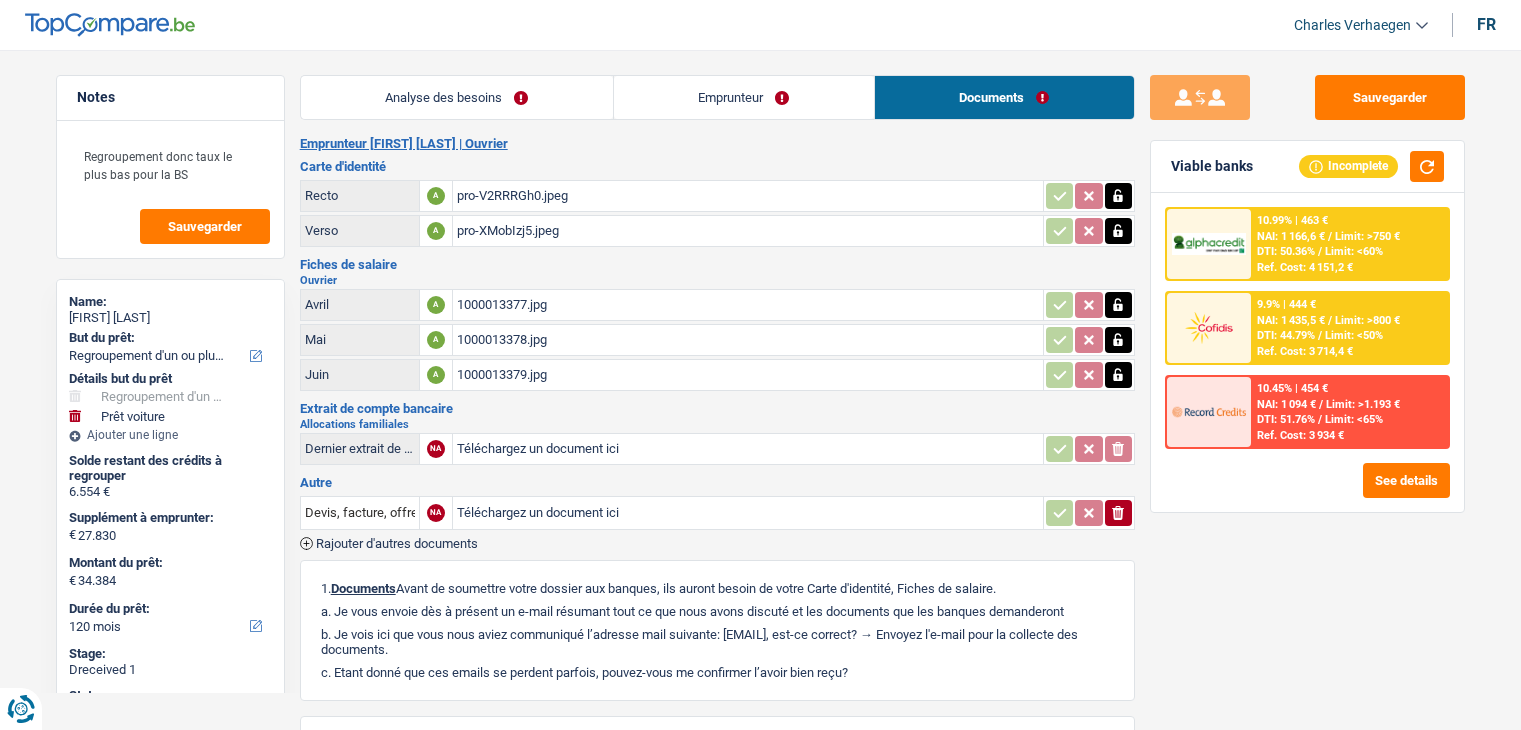 select on "refinancing" 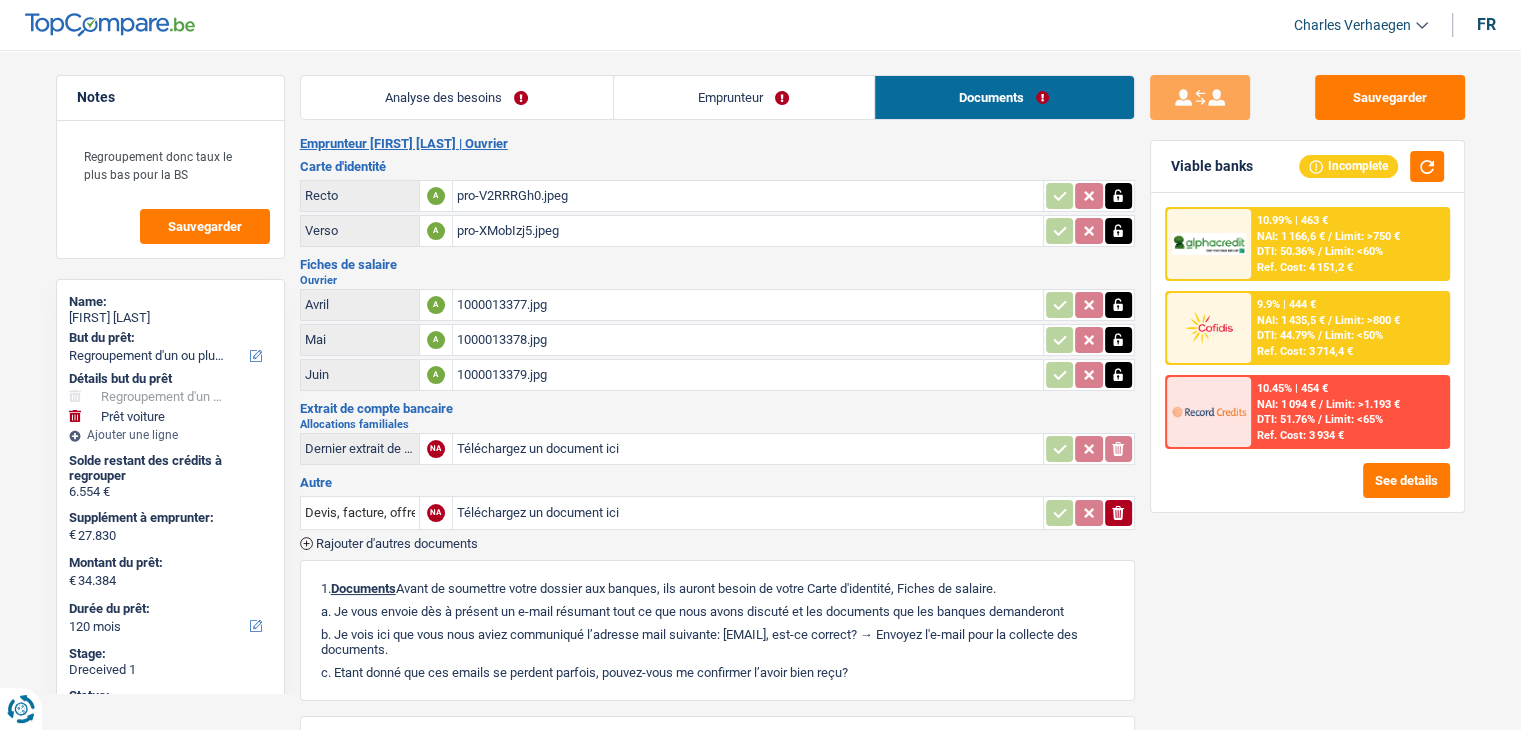scroll, scrollTop: 0, scrollLeft: 0, axis: both 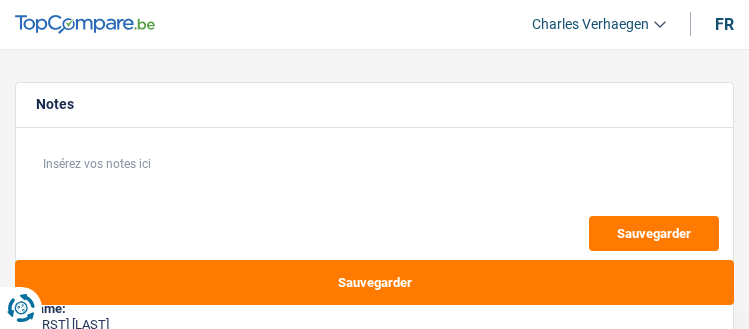 select on "refinancing" 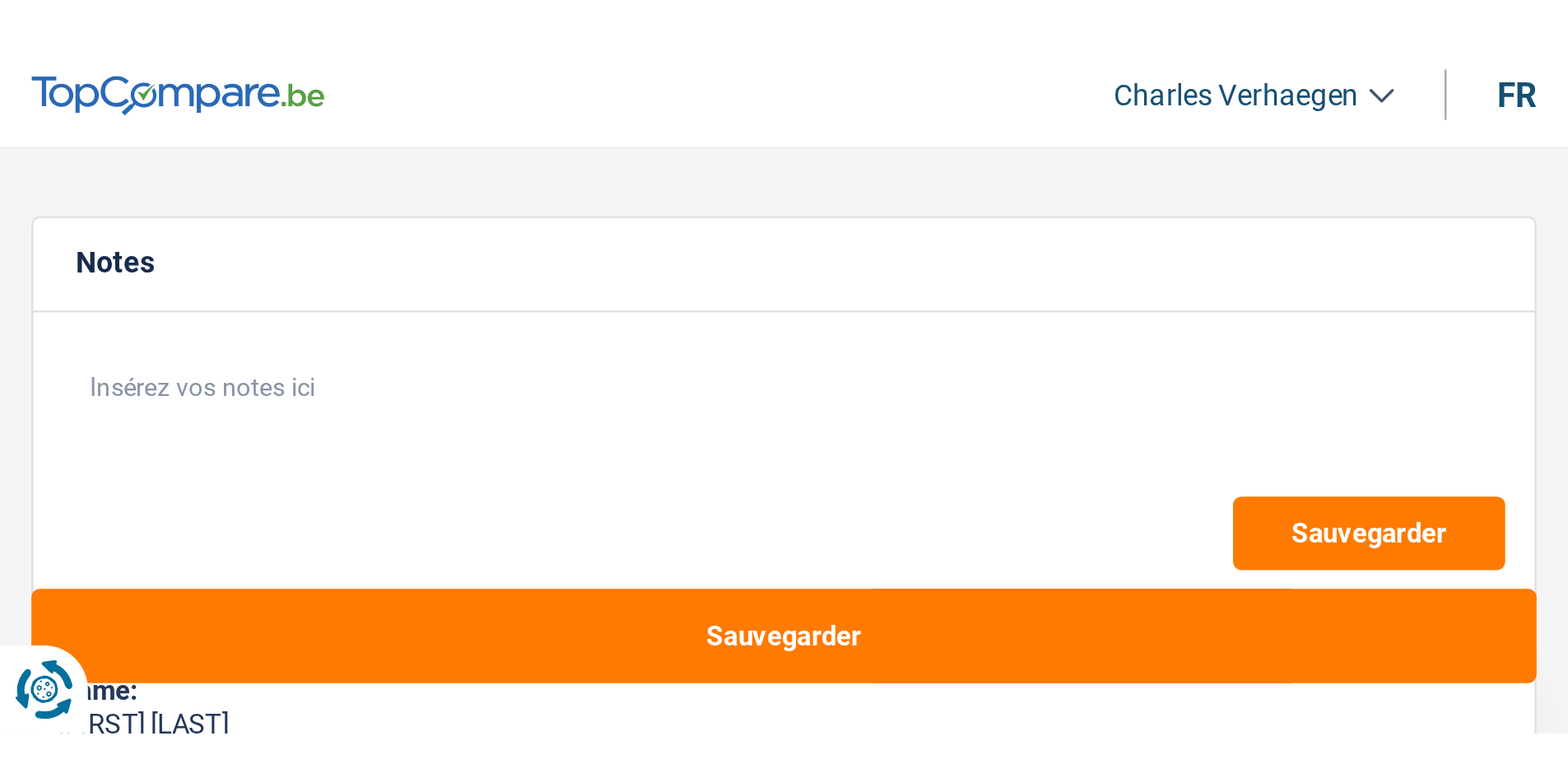 scroll, scrollTop: 0, scrollLeft: 0, axis: both 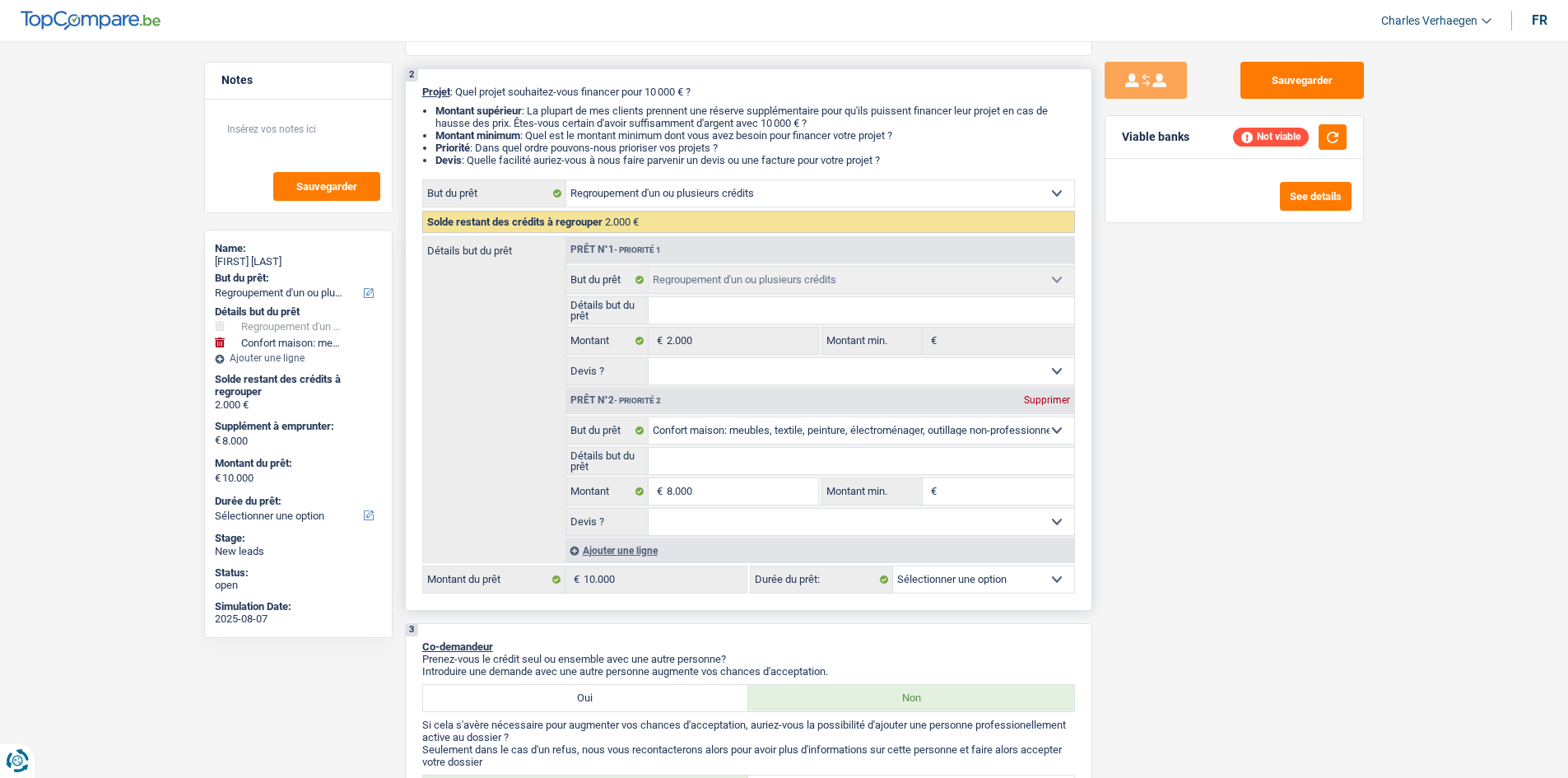 click on "12 mois 18 mois 24 mois 30 mois 36 mois 42 mois 48 mois
Sélectionner une option" at bounding box center (984, 580) 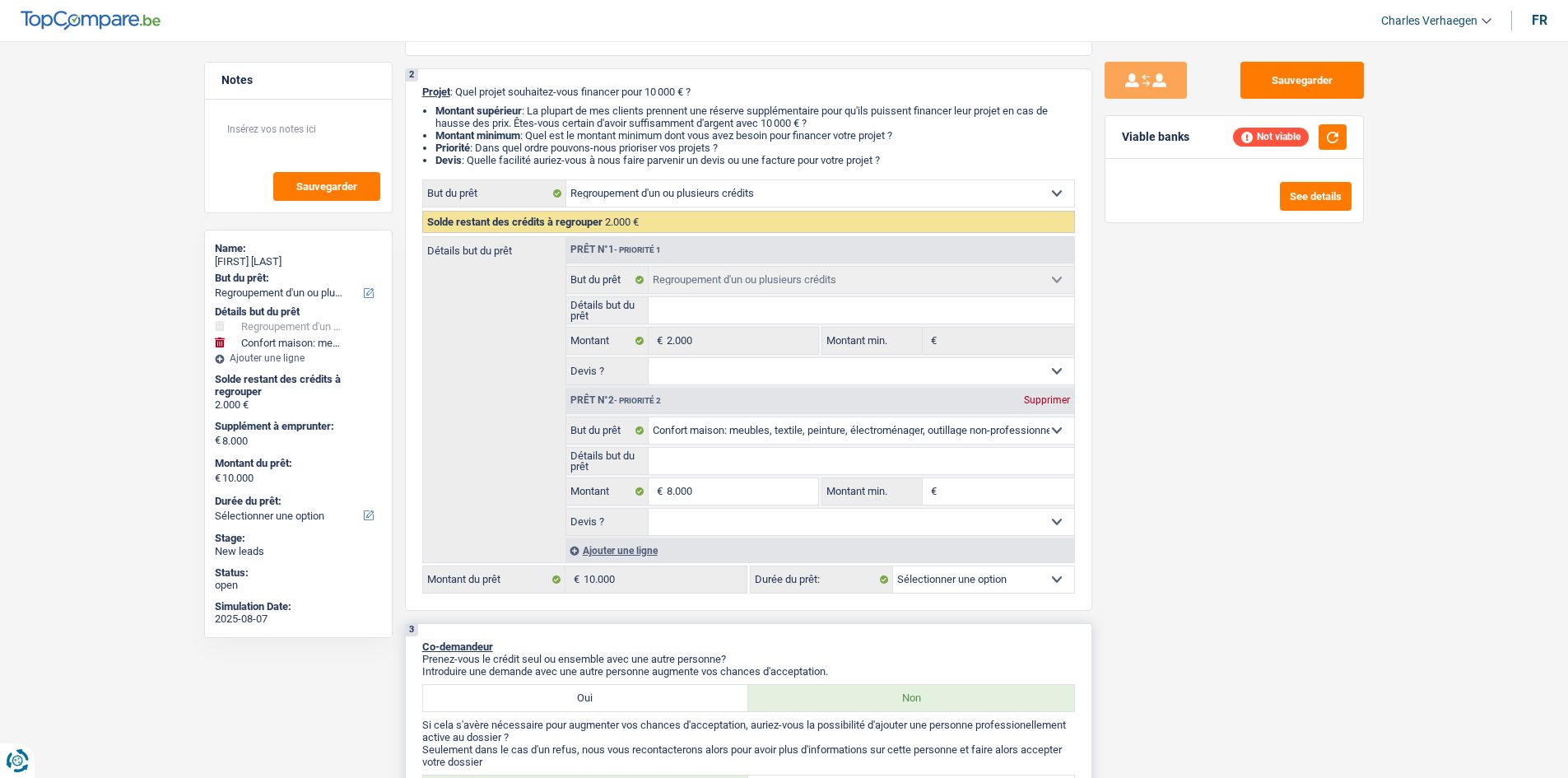 click on "Seulement dans le cas d'un refus, nous vous recontacterons alors pour avoir plus d'informations sur cette personne et faire alors accepter votre dossier" at bounding box center [748, 756] 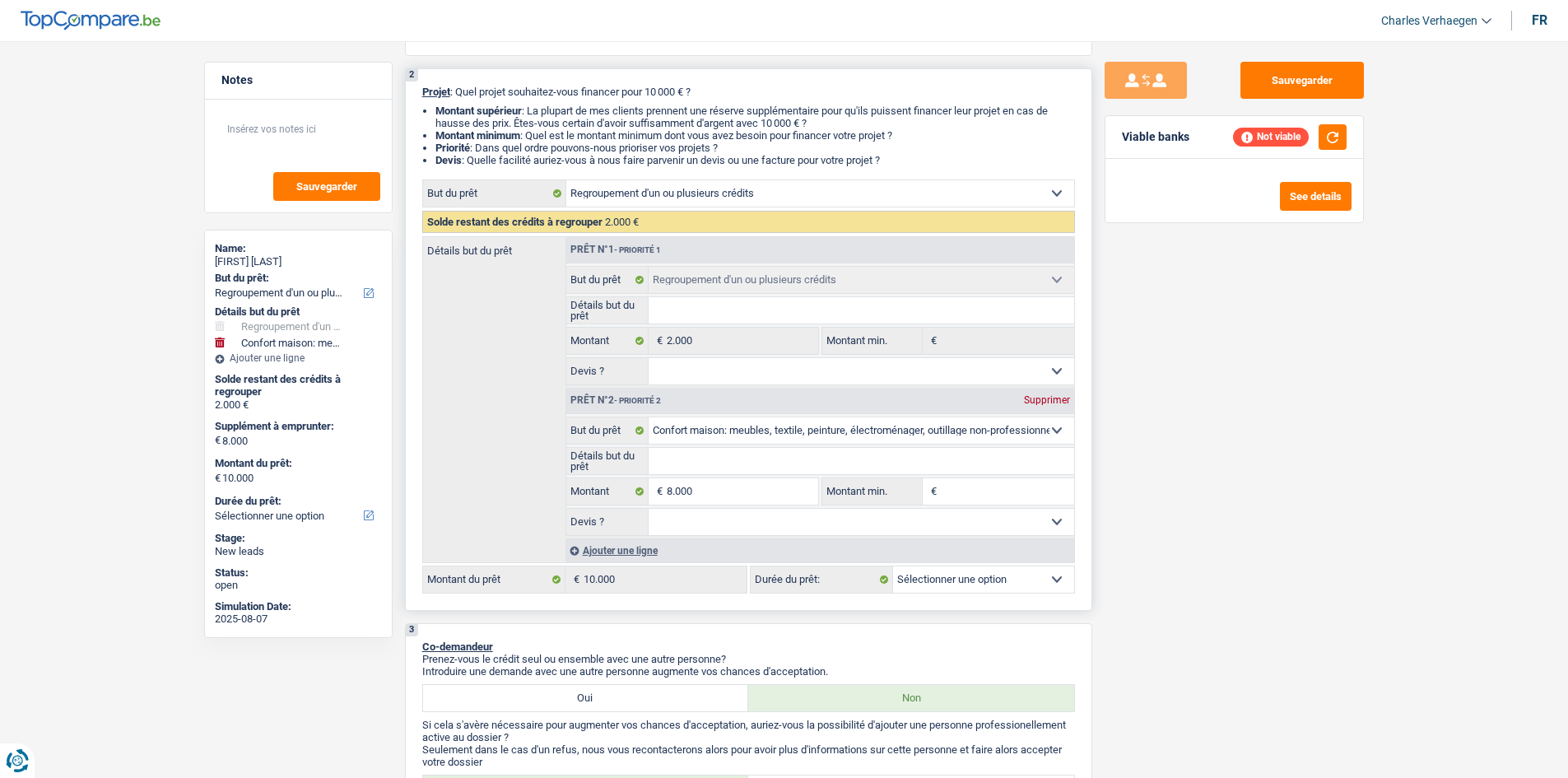 click on "12 mois 18 mois 24 mois 30 mois 36 mois 42 mois 48 mois
Sélectionner une option" at bounding box center [984, 580] 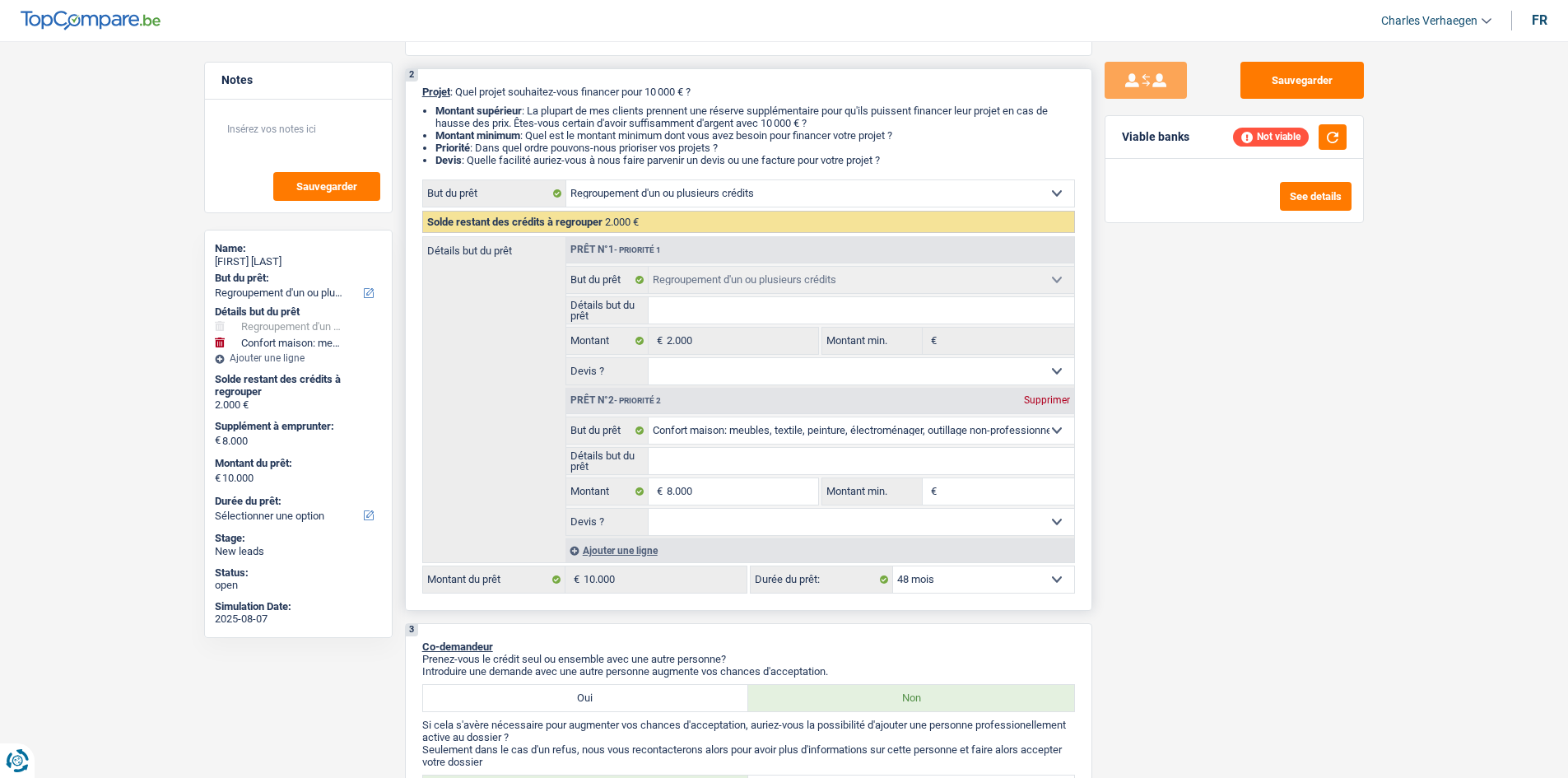 click on "12 mois 18 mois 24 mois 30 mois 36 mois 42 mois 48 mois
Sélectionner une option" at bounding box center (984, 580) 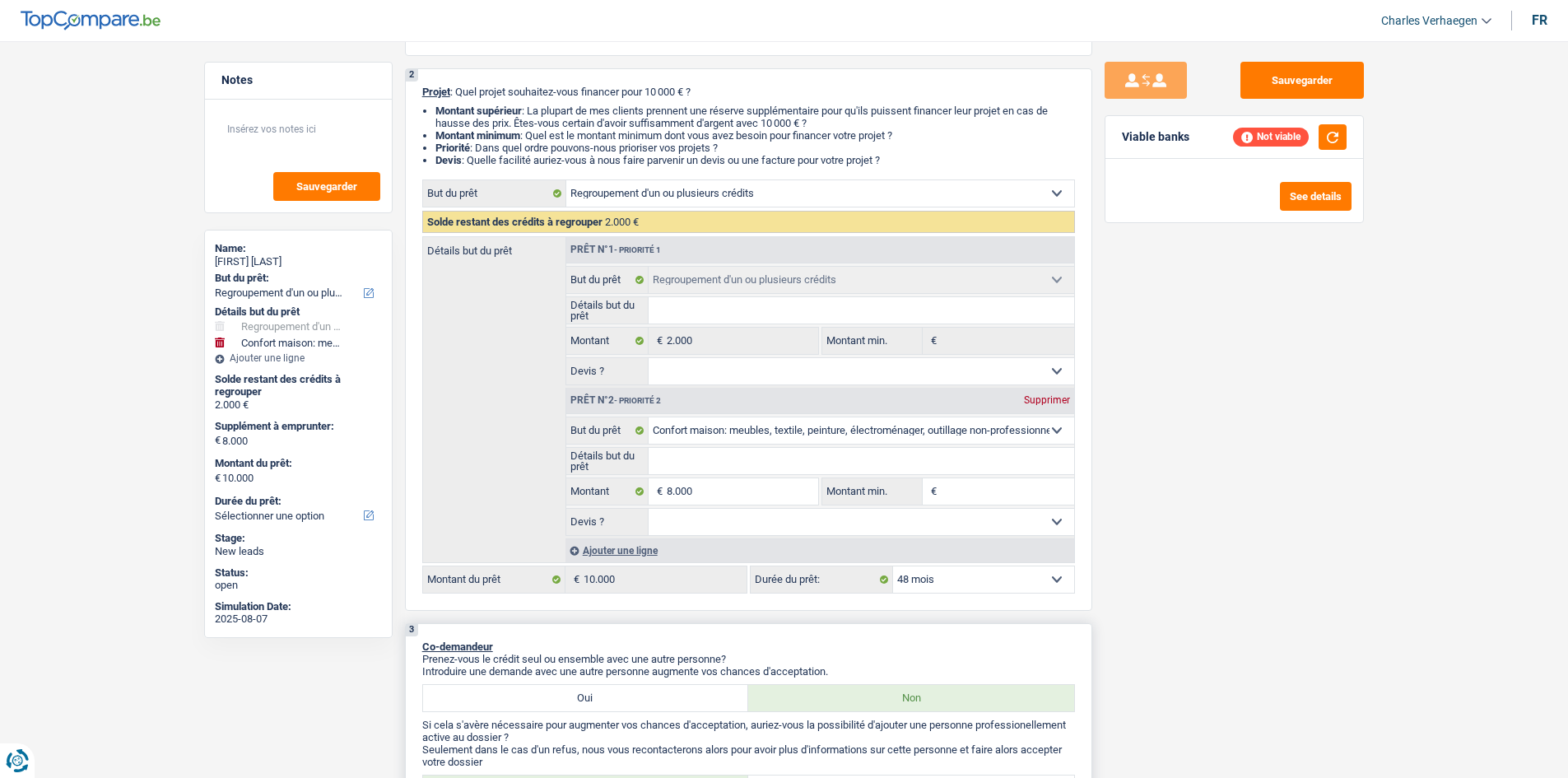 select on "48" 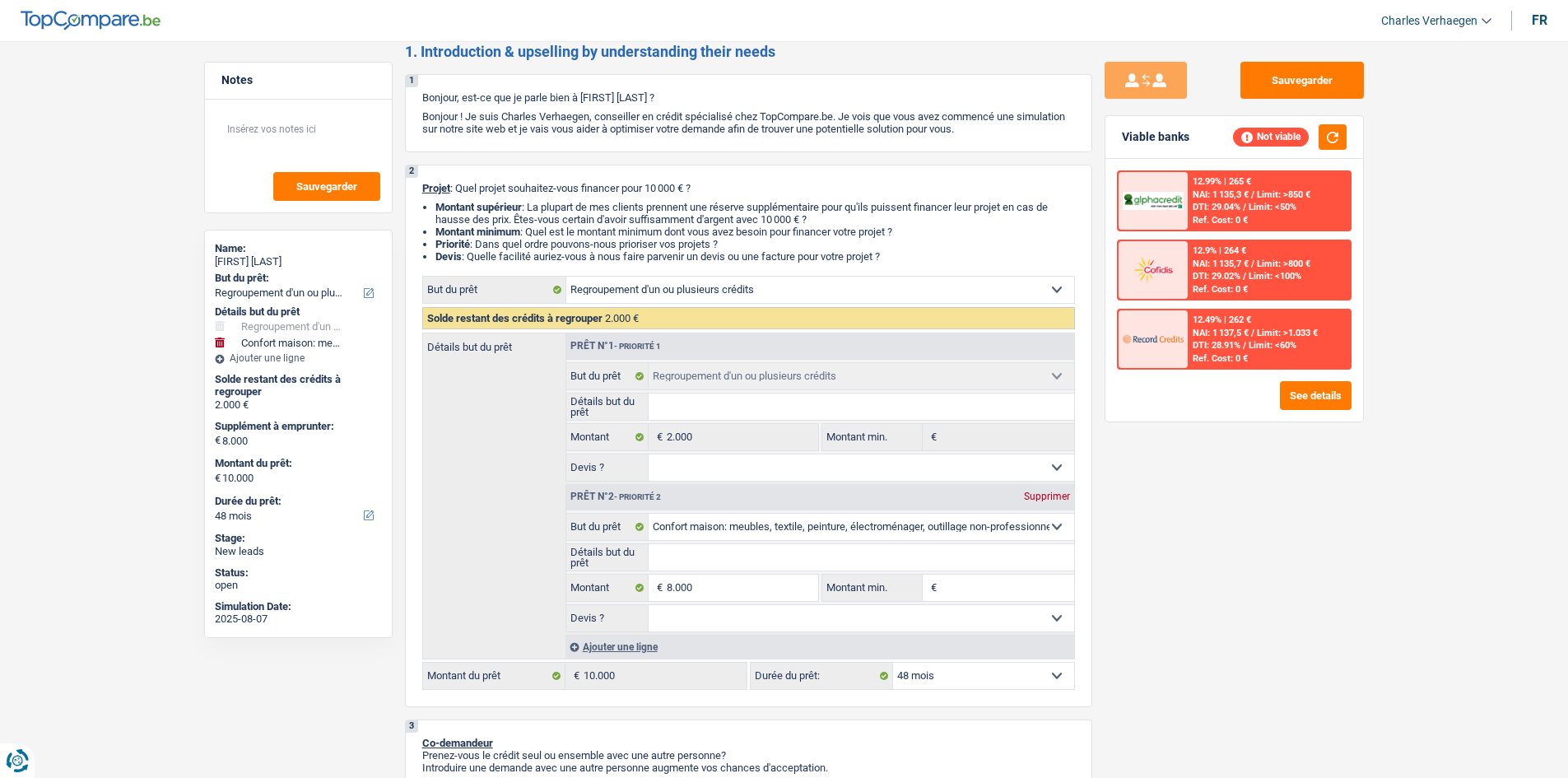 scroll, scrollTop: 0, scrollLeft: 0, axis: both 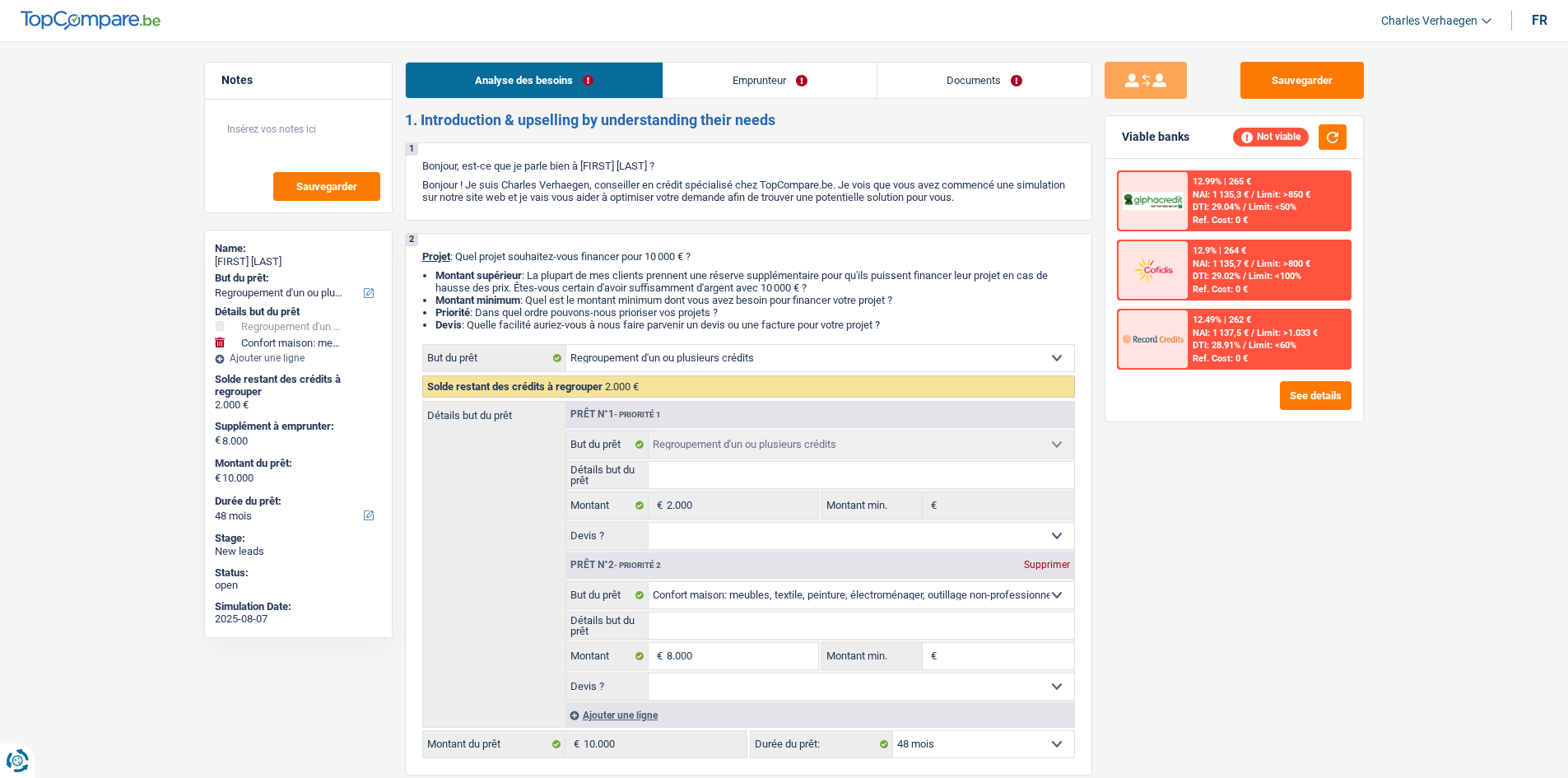 click on "Emprunteur" at bounding box center (770, 80) 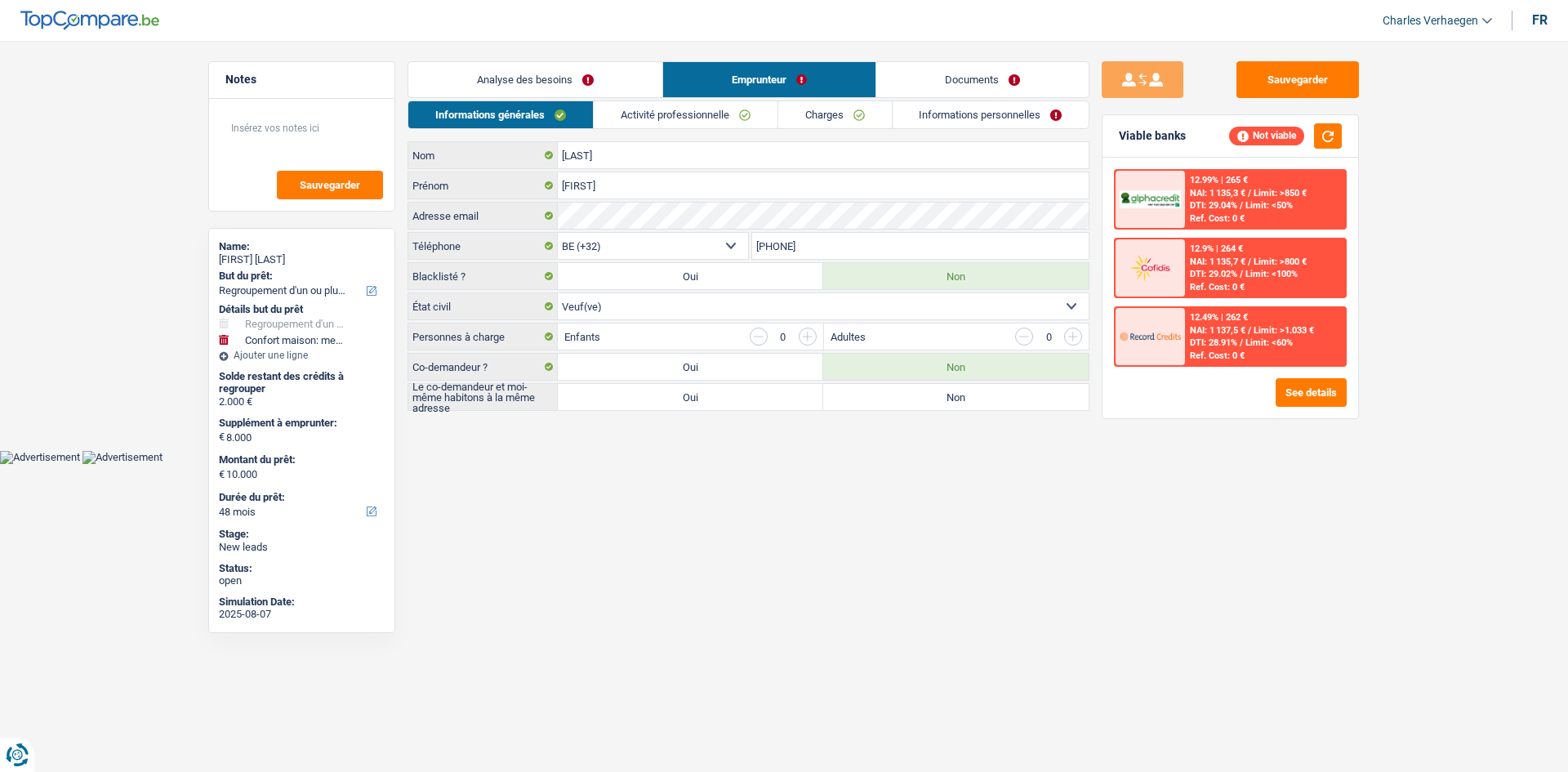 click on "Activité professionnelle" at bounding box center [685, 114] 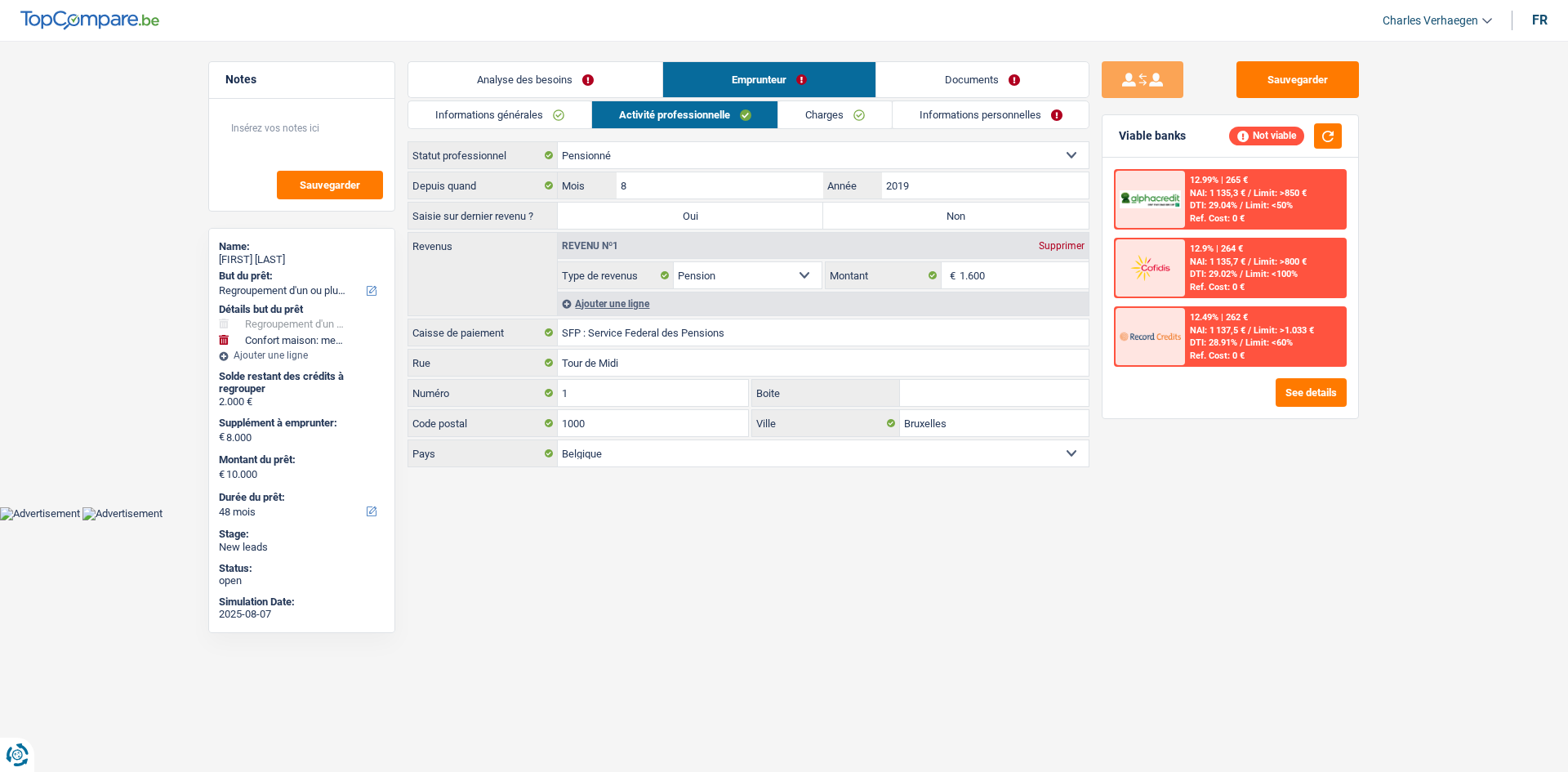 click on "Non" at bounding box center [956, 216] 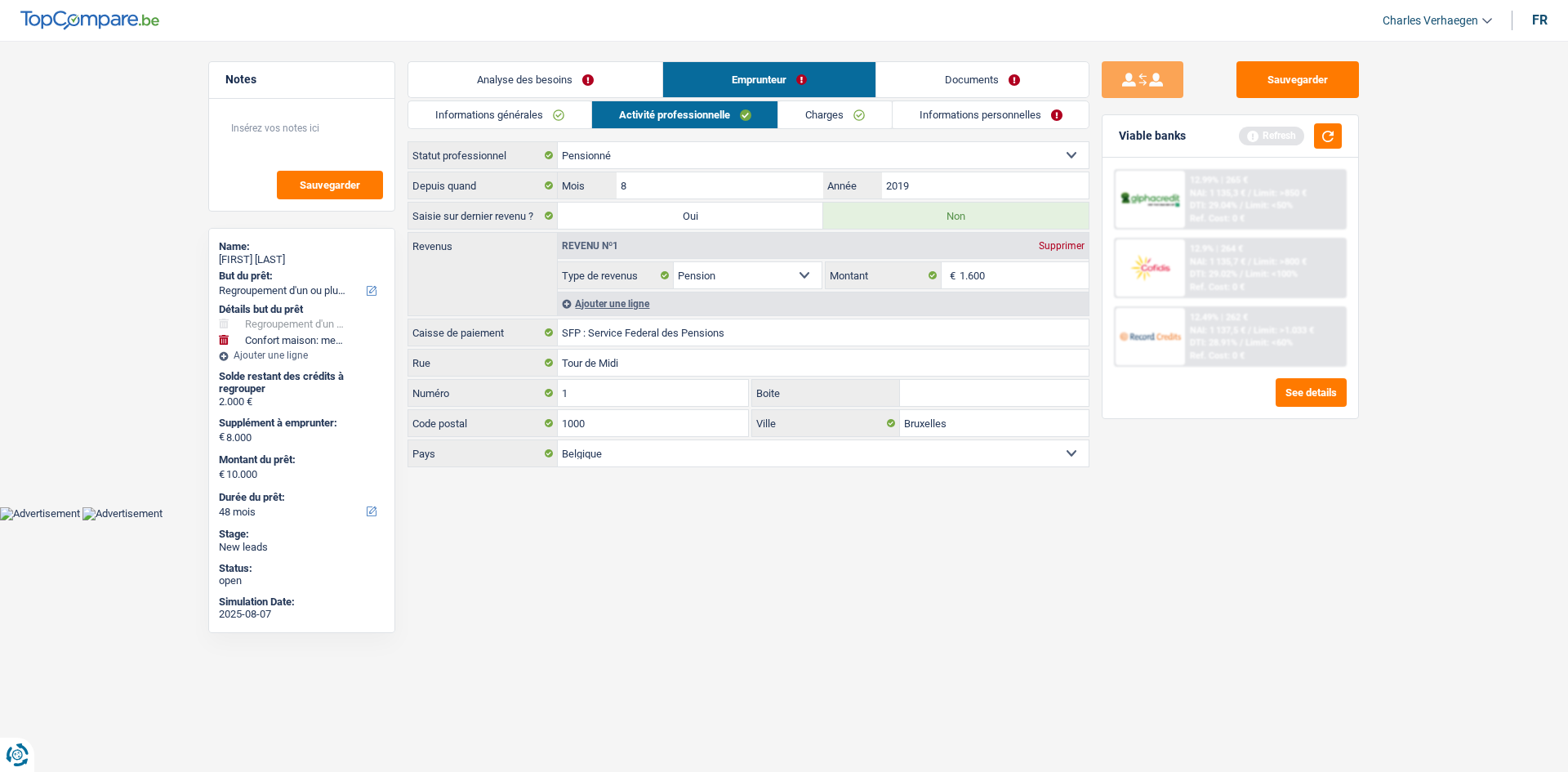 click on "Charges" at bounding box center (835, 114) 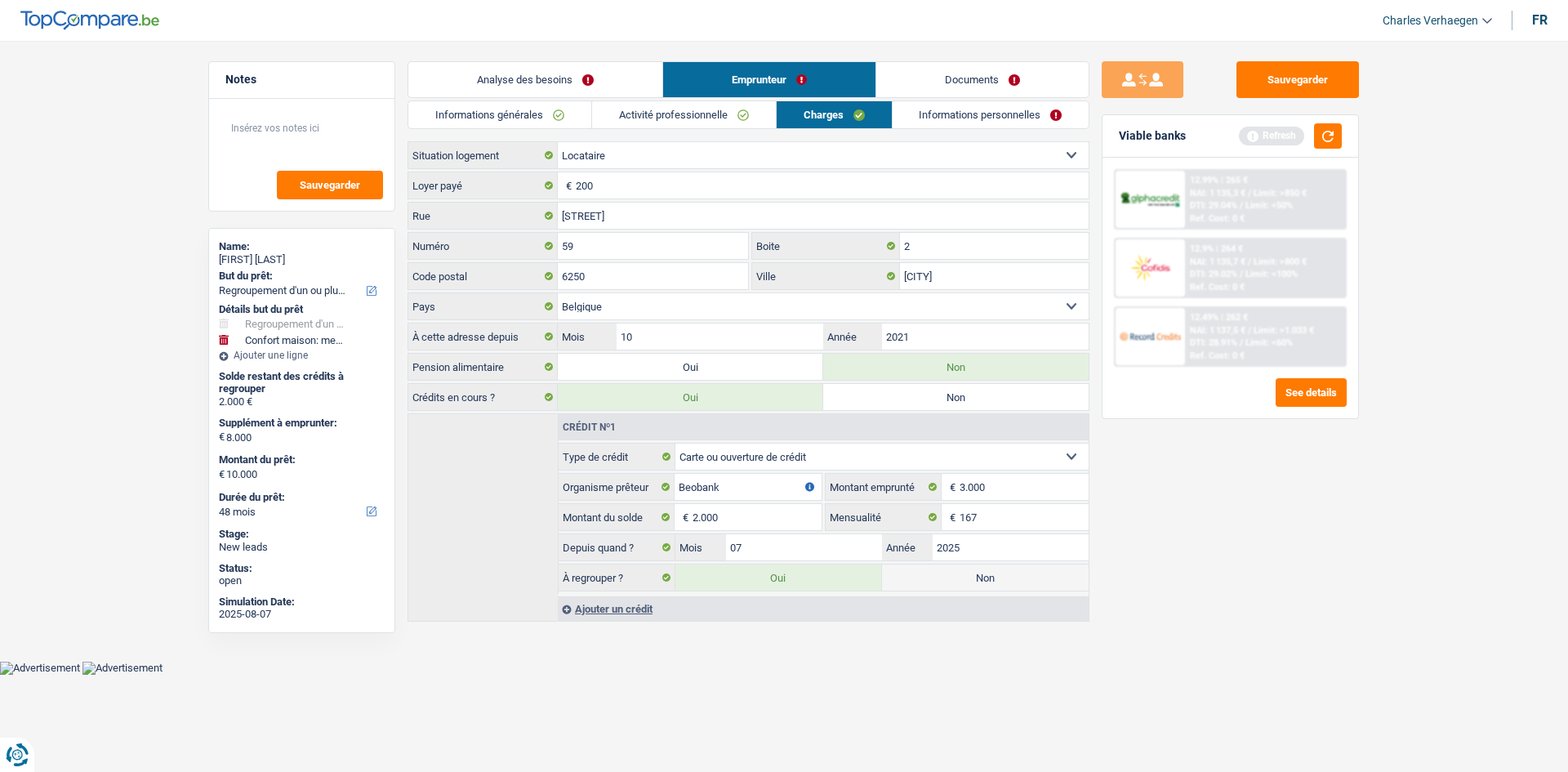 click on "Non" at bounding box center [985, 578] 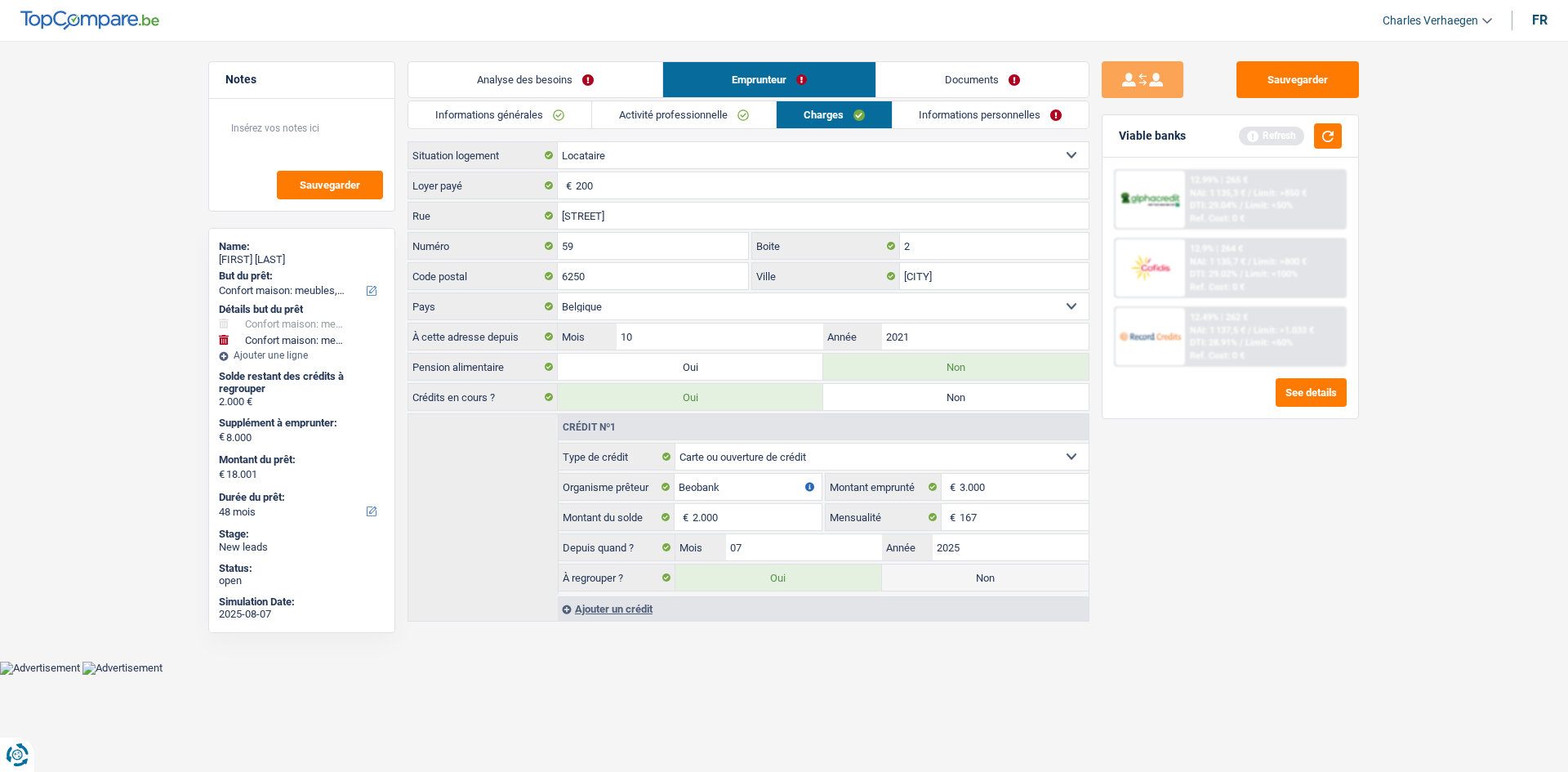 radio on "false" 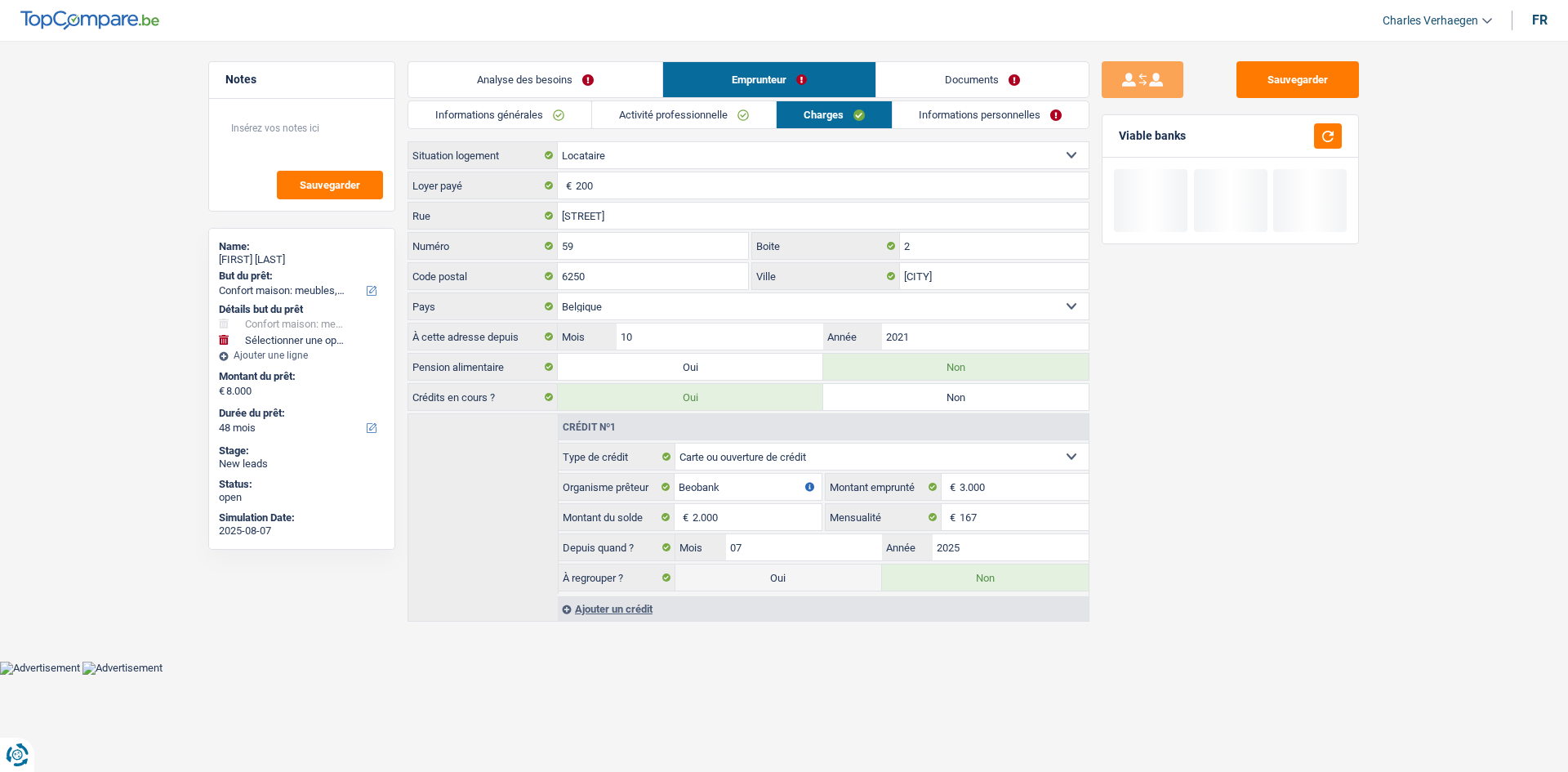 click on "Activité professionnelle" at bounding box center (684, 114) 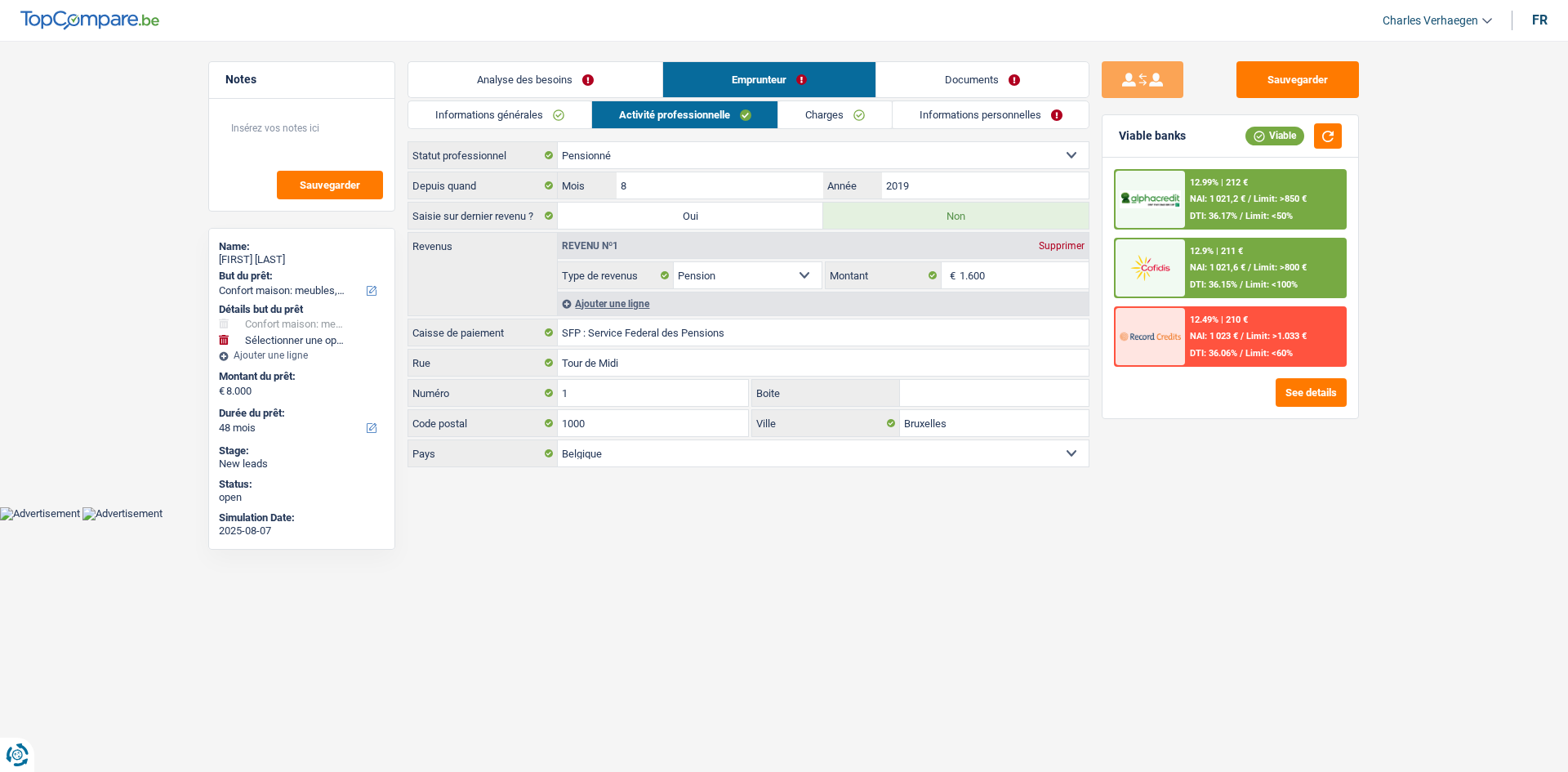click on "Informations personnelles" at bounding box center [991, 114] 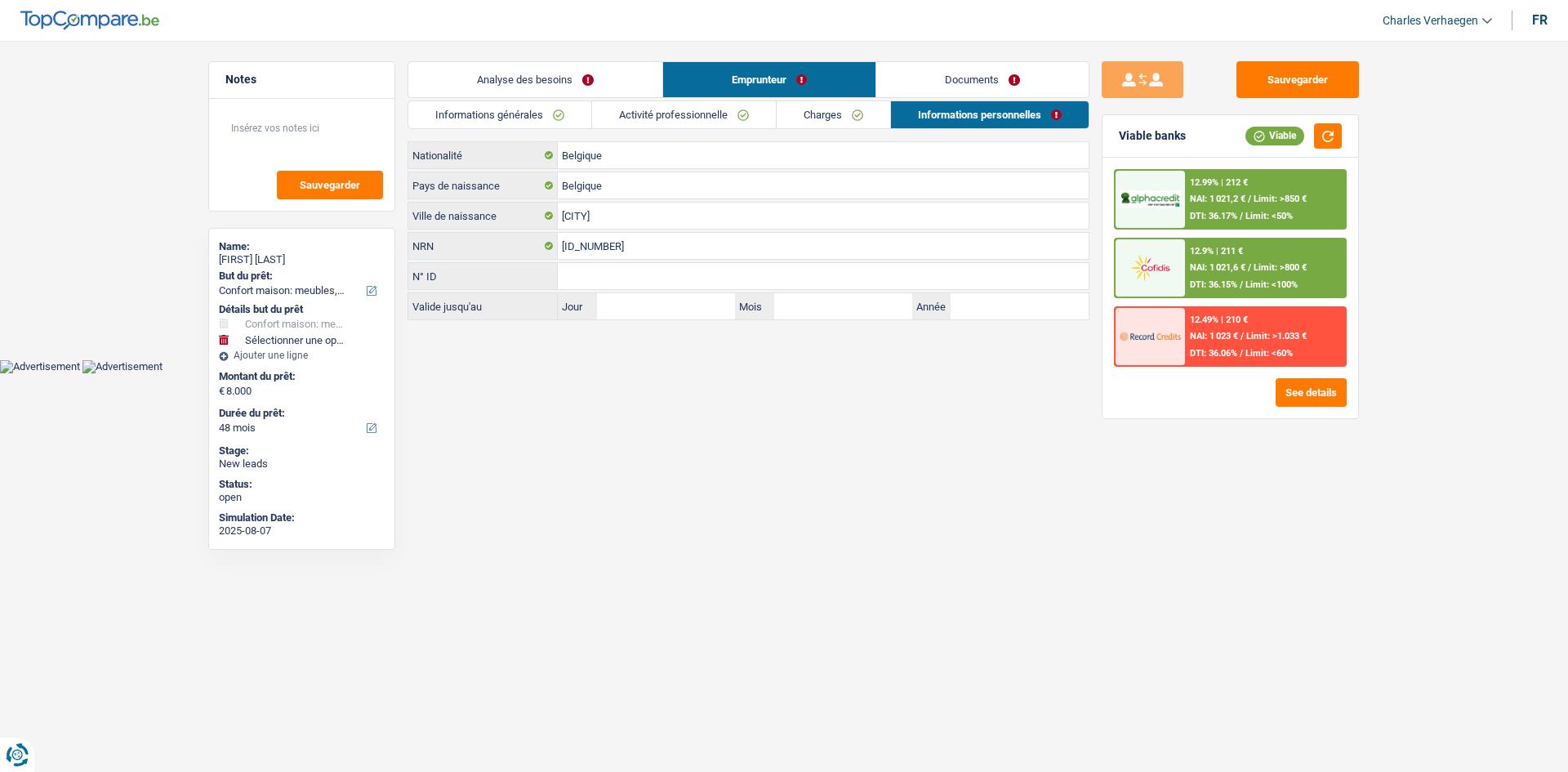 click on "Charges" at bounding box center (833, 114) 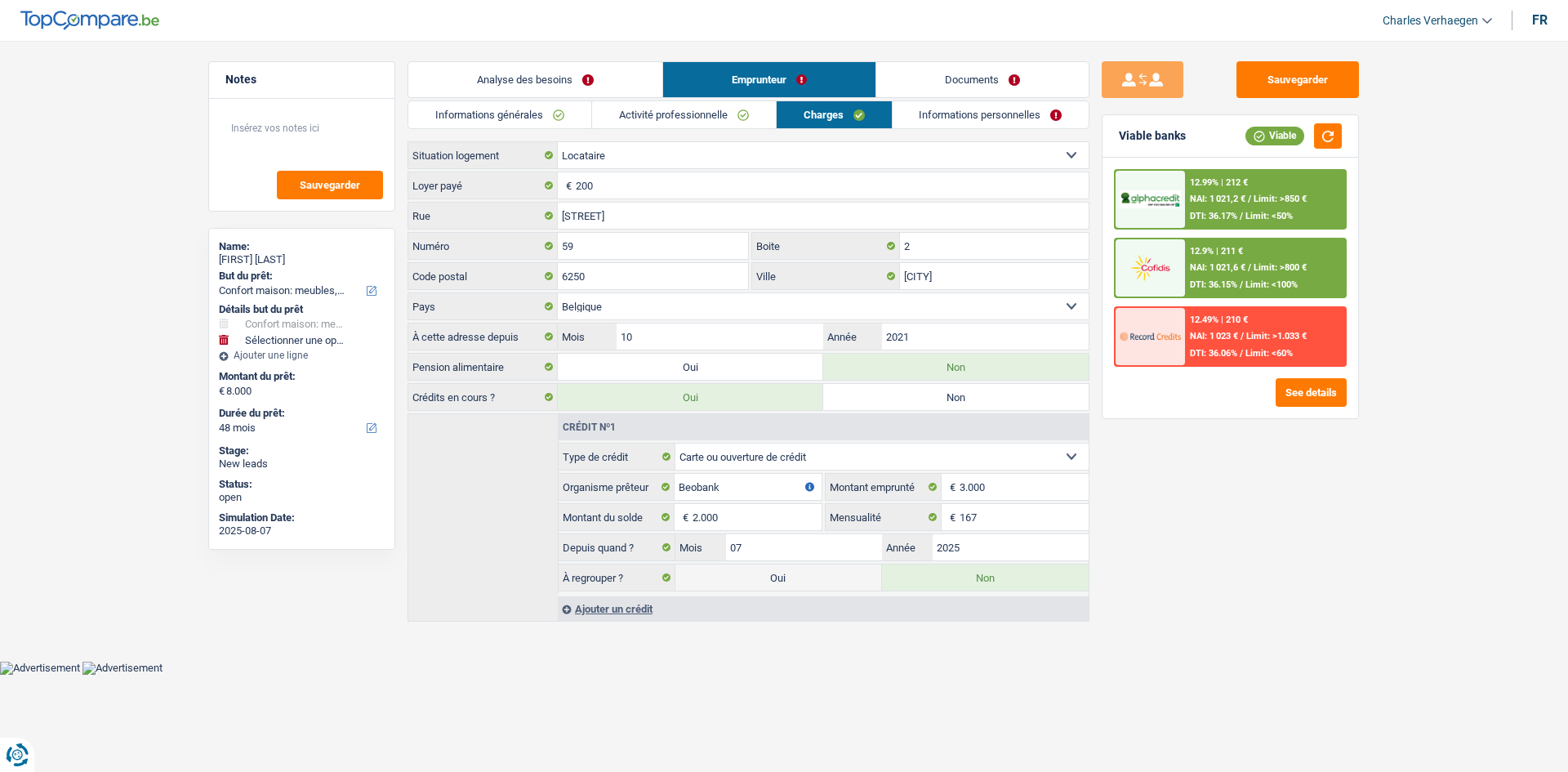click on "Informations générales" at bounding box center [500, 114] 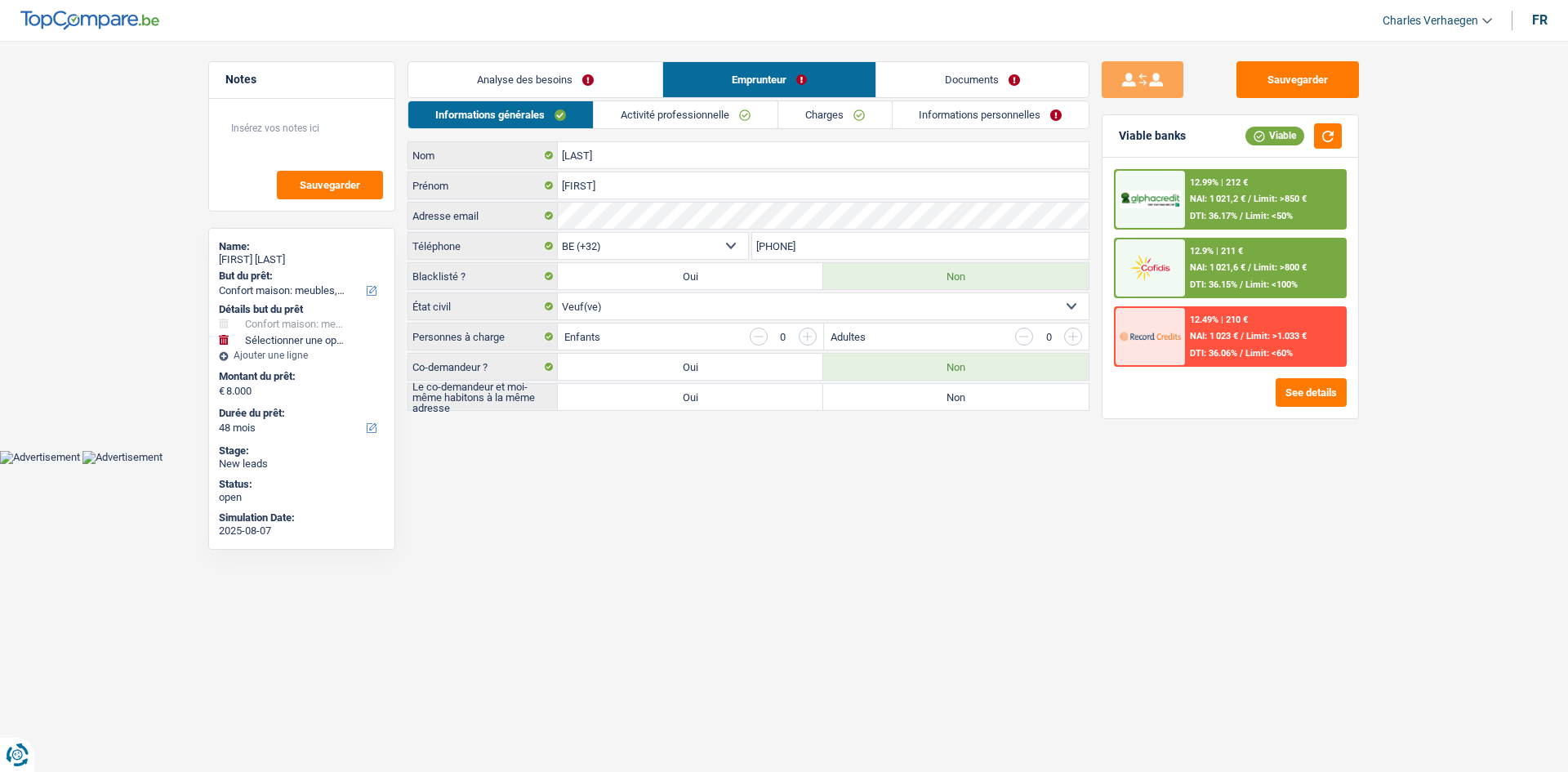 click on "Activité professionnelle" at bounding box center [685, 114] 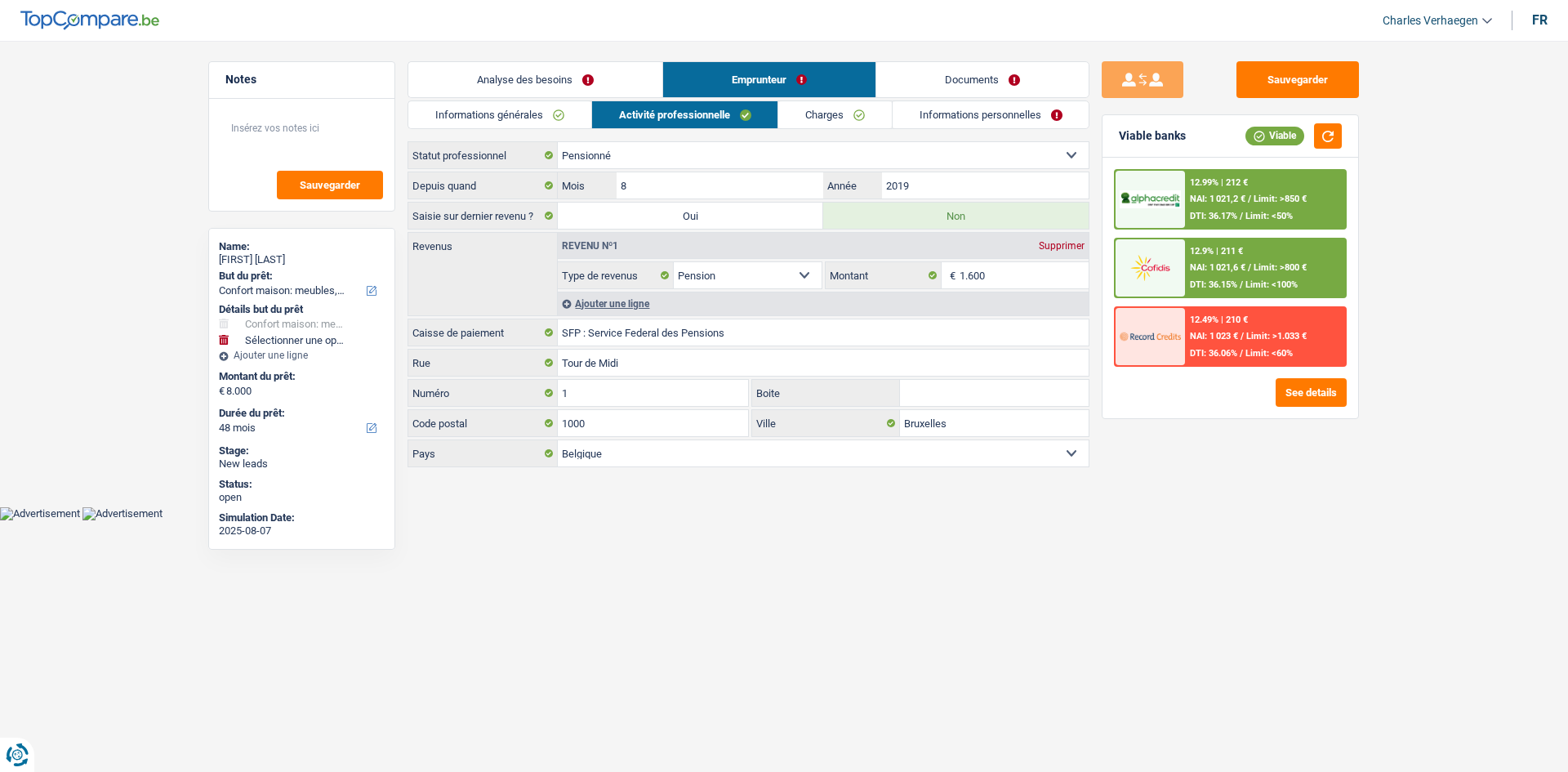 click on "Analyse des besoins" at bounding box center (535, 79) 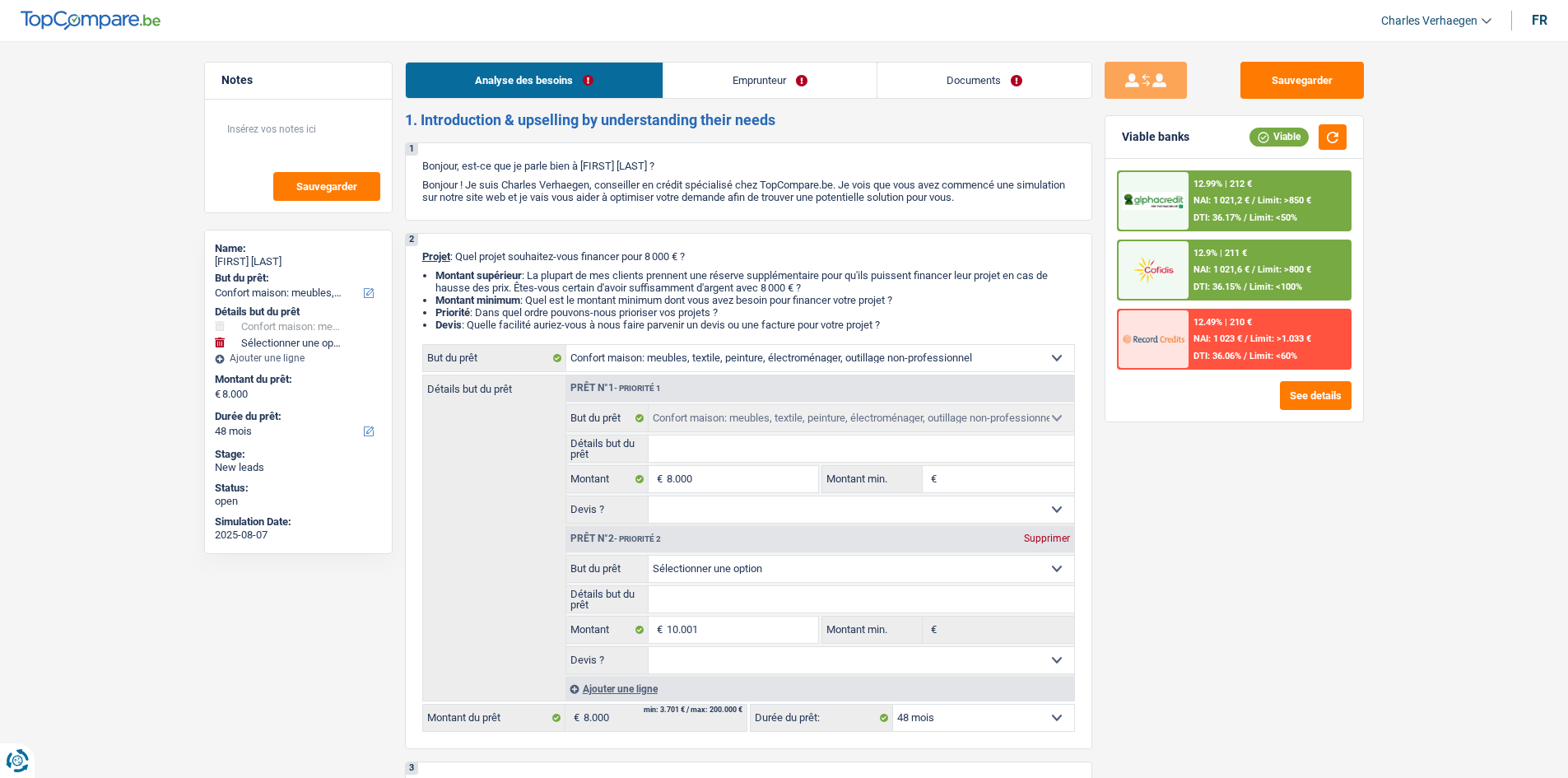 click on "Emprunteur" at bounding box center (770, 80) 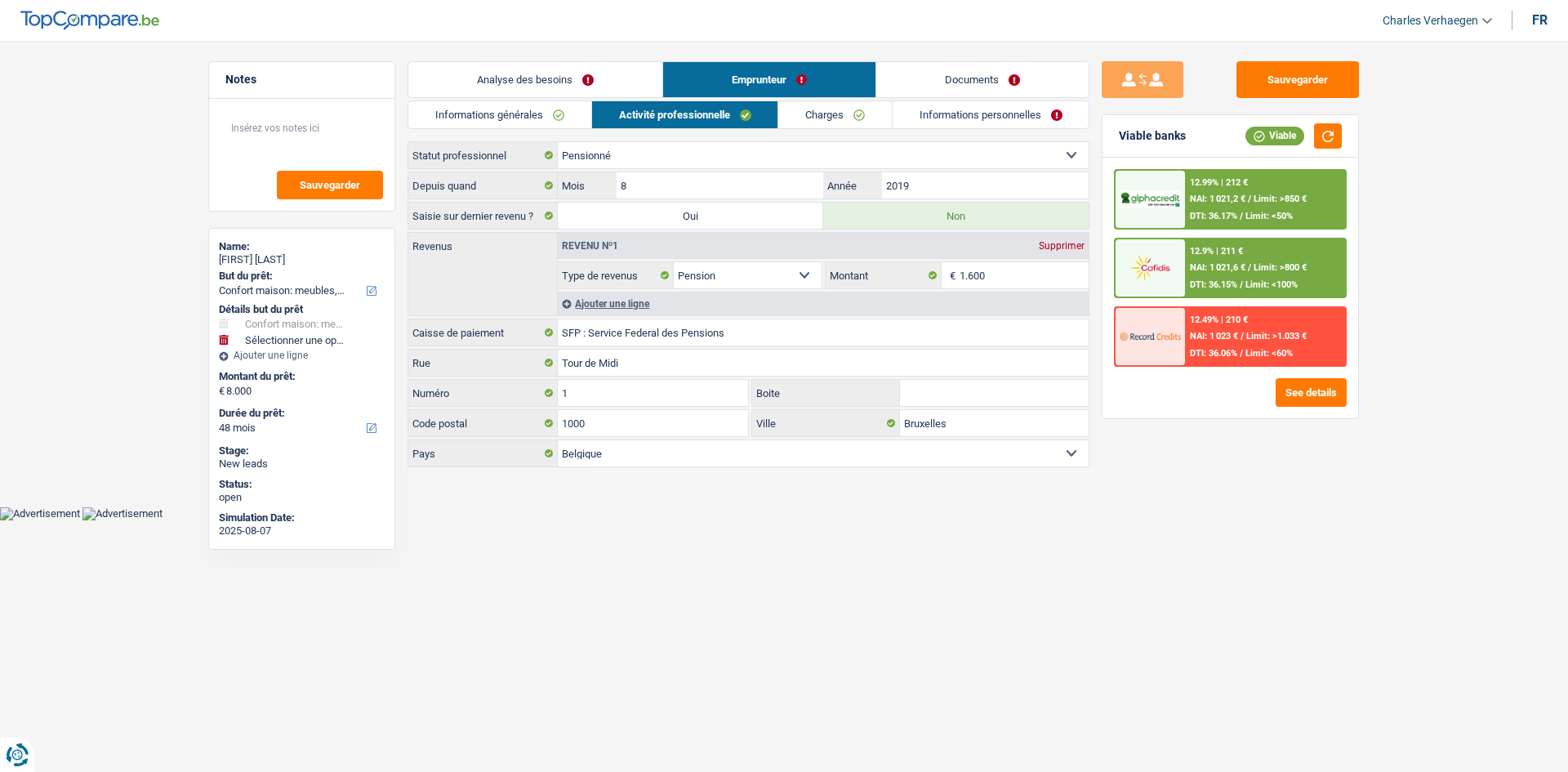 click on "Charges" at bounding box center [835, 114] 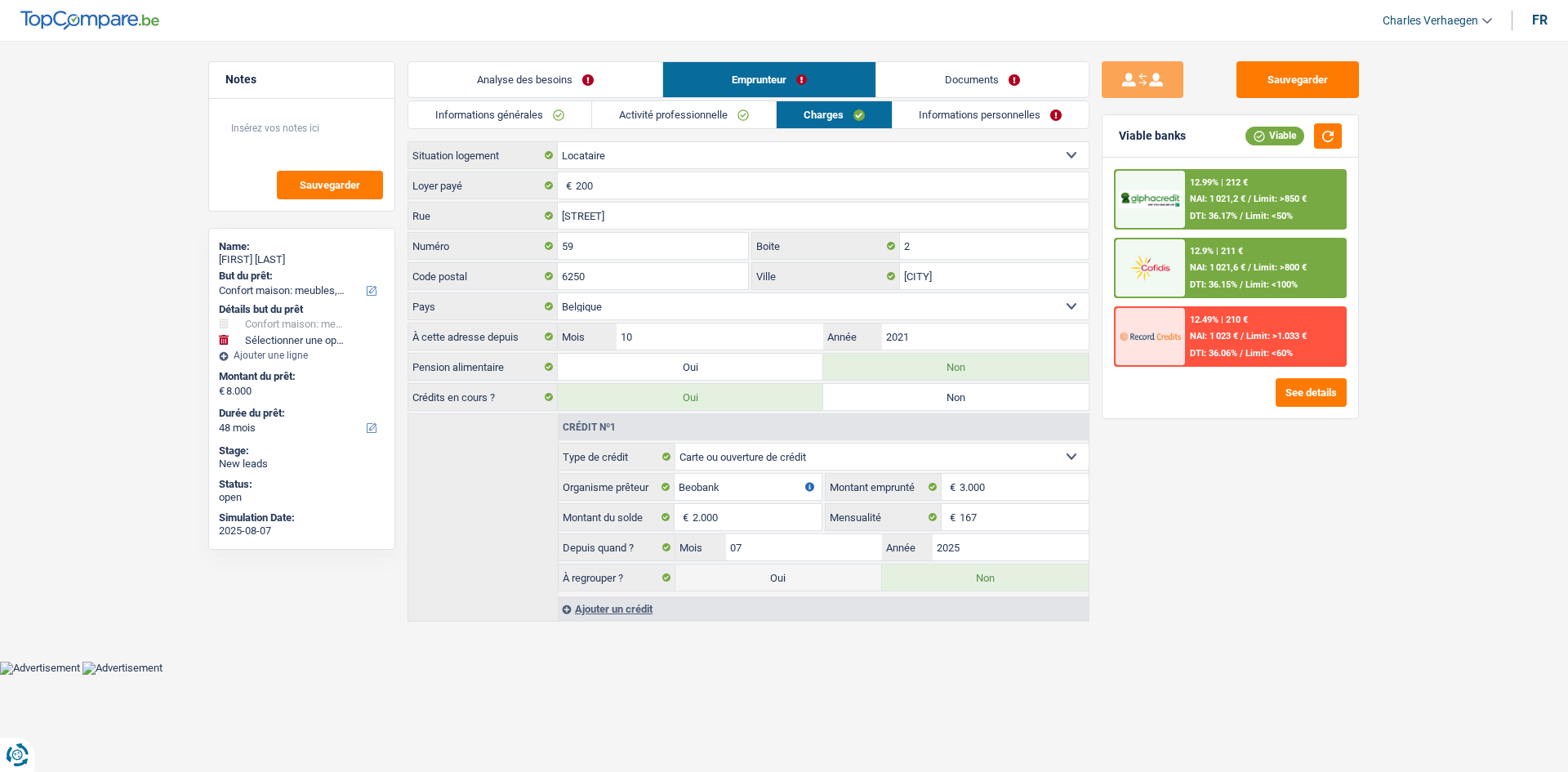 click on "Informations personnelles" at bounding box center (991, 114) 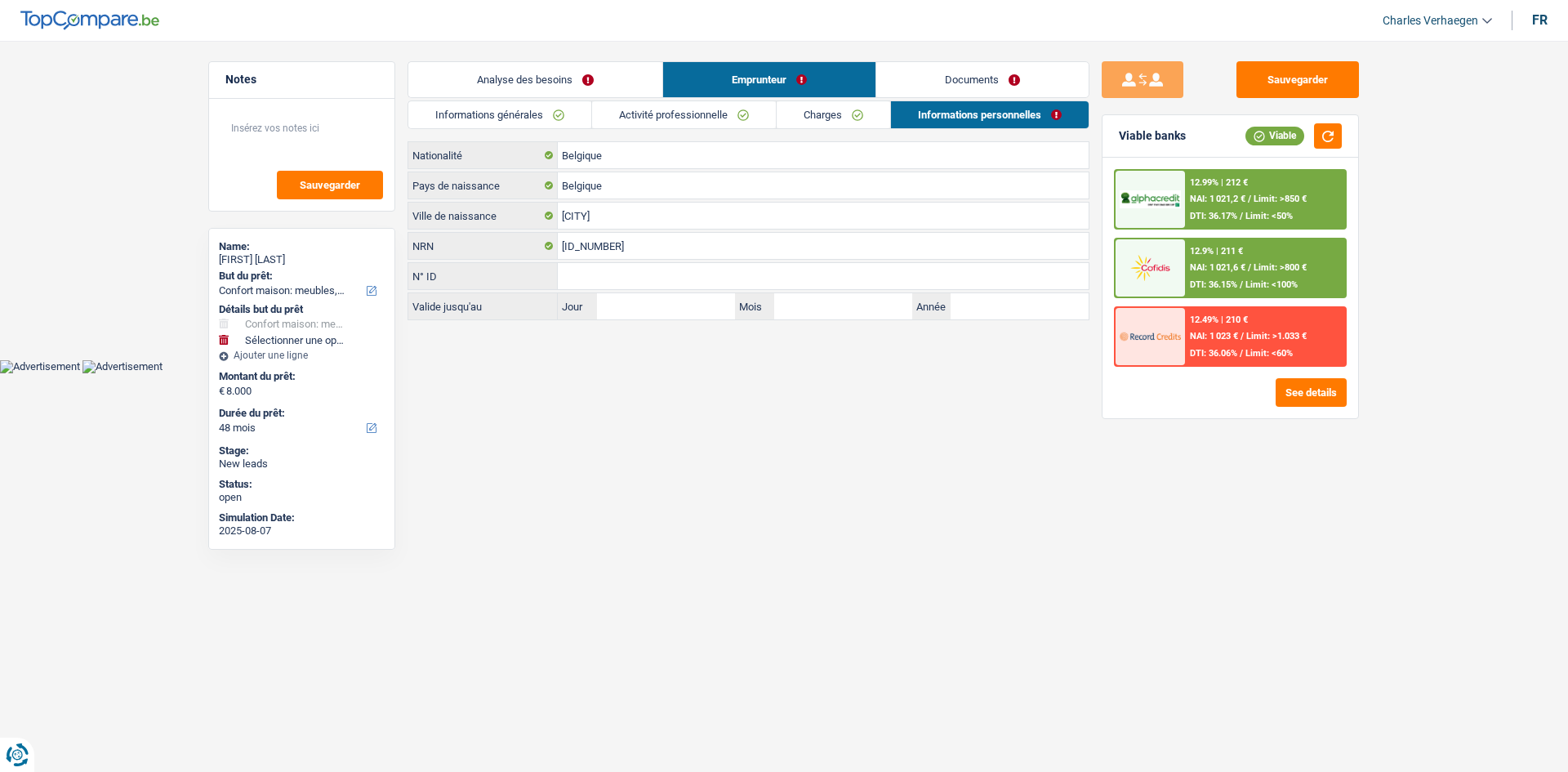click on "Charges" at bounding box center (833, 114) 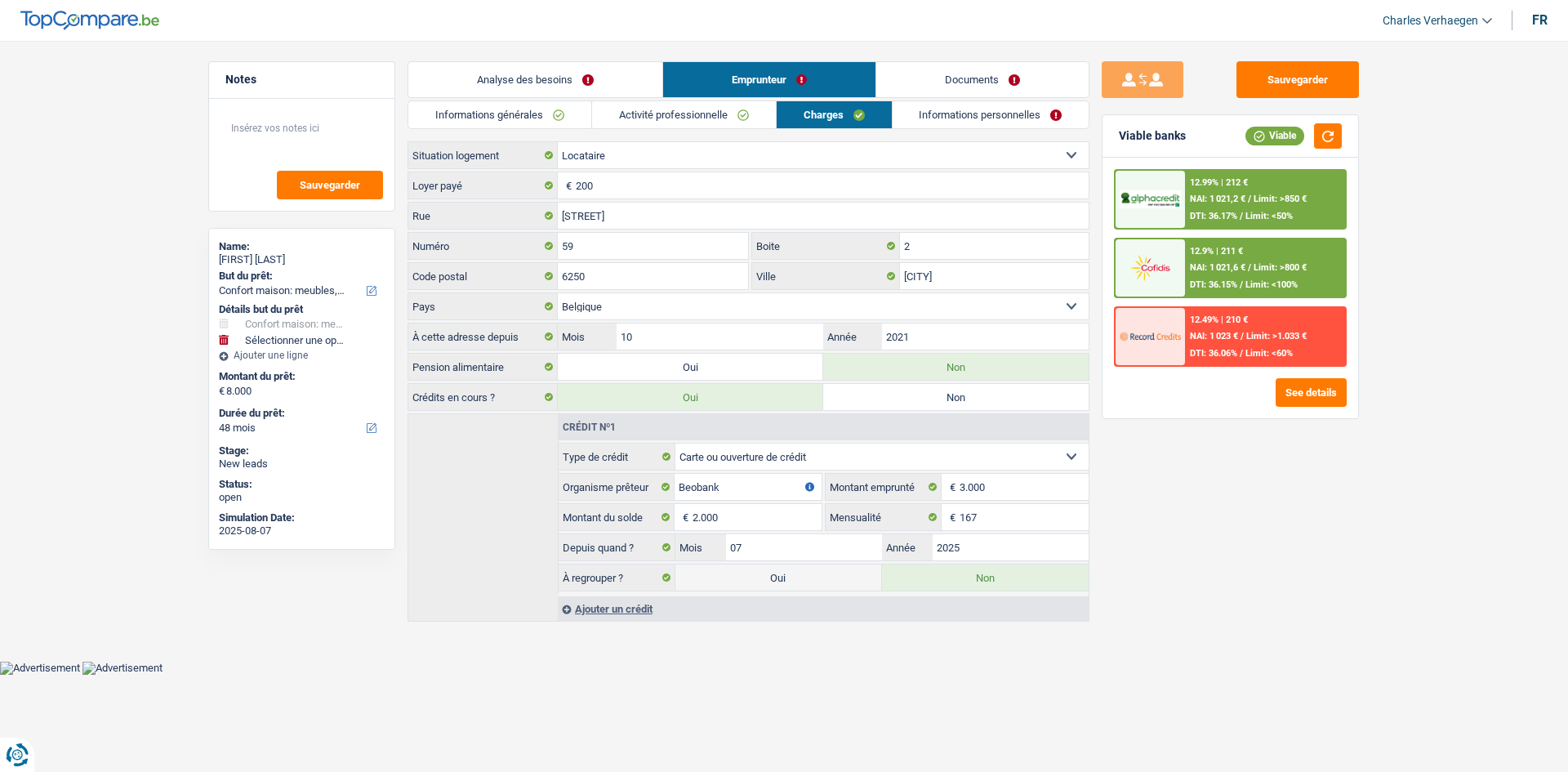 click on "Activité professionnelle" at bounding box center (684, 114) 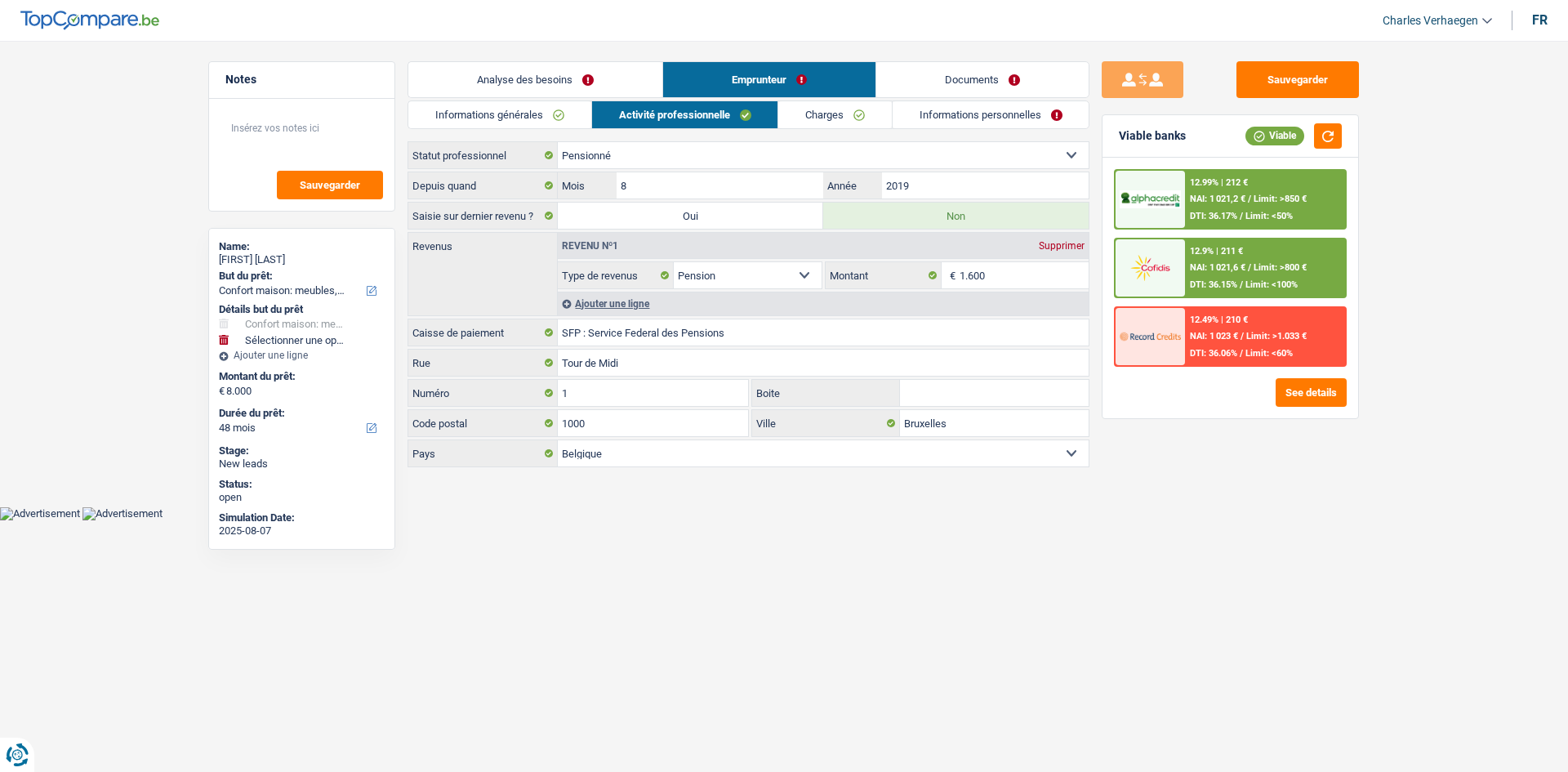 click on "Ajouter une ligne" at bounding box center (823, 303) 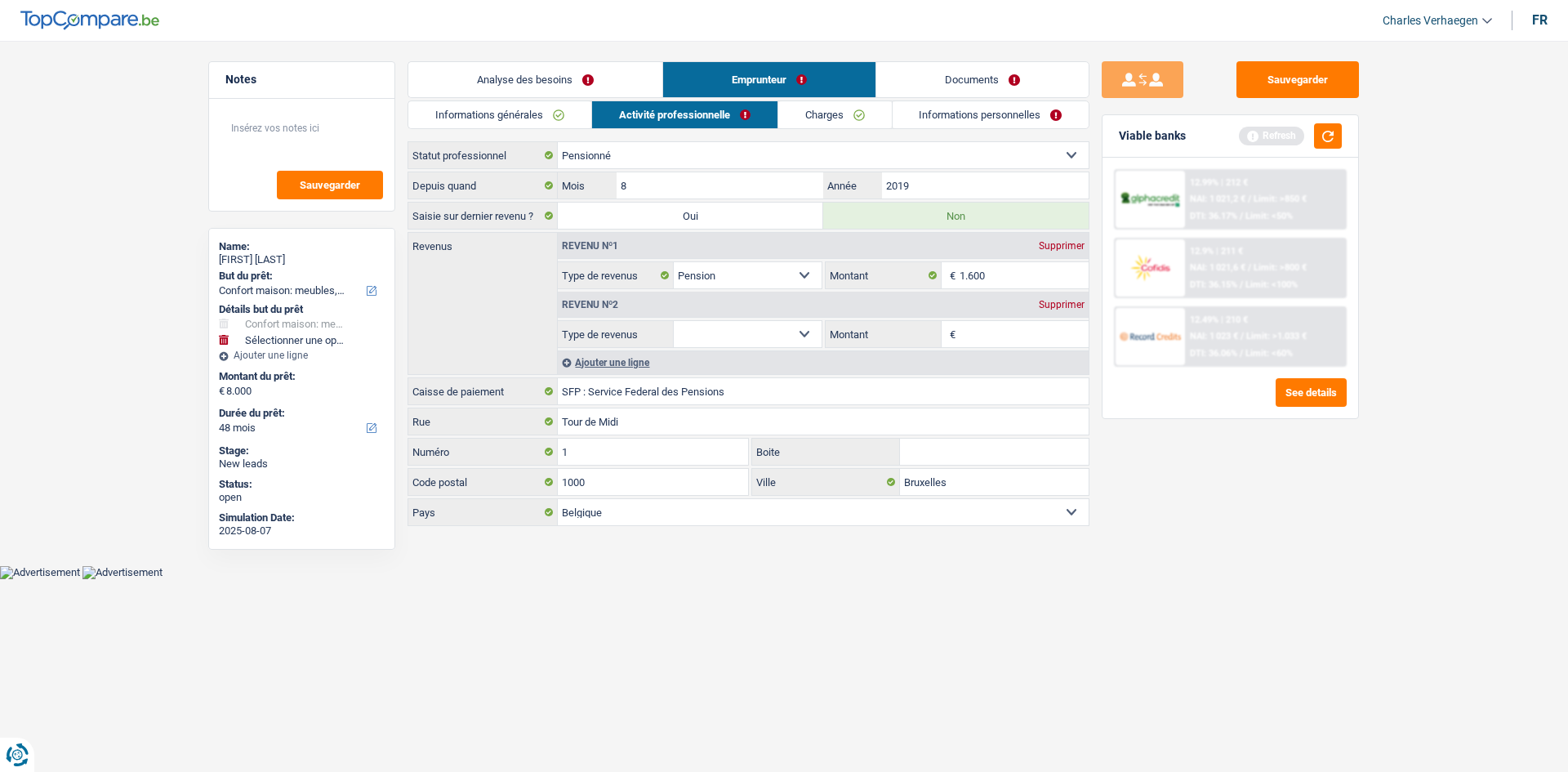 click on "Allocation d'handicap Allocations chômage Allocations familiales Chèques repas Complément d'entreprise Indemnité mutuelle Indépendant complémentaire Mensuel net Pension Pension alimentaire Pension d'invalidité Revenu d'intégration sociale Revenus locatifs Autres revenus
Sélectionner une option" at bounding box center [747, 334] 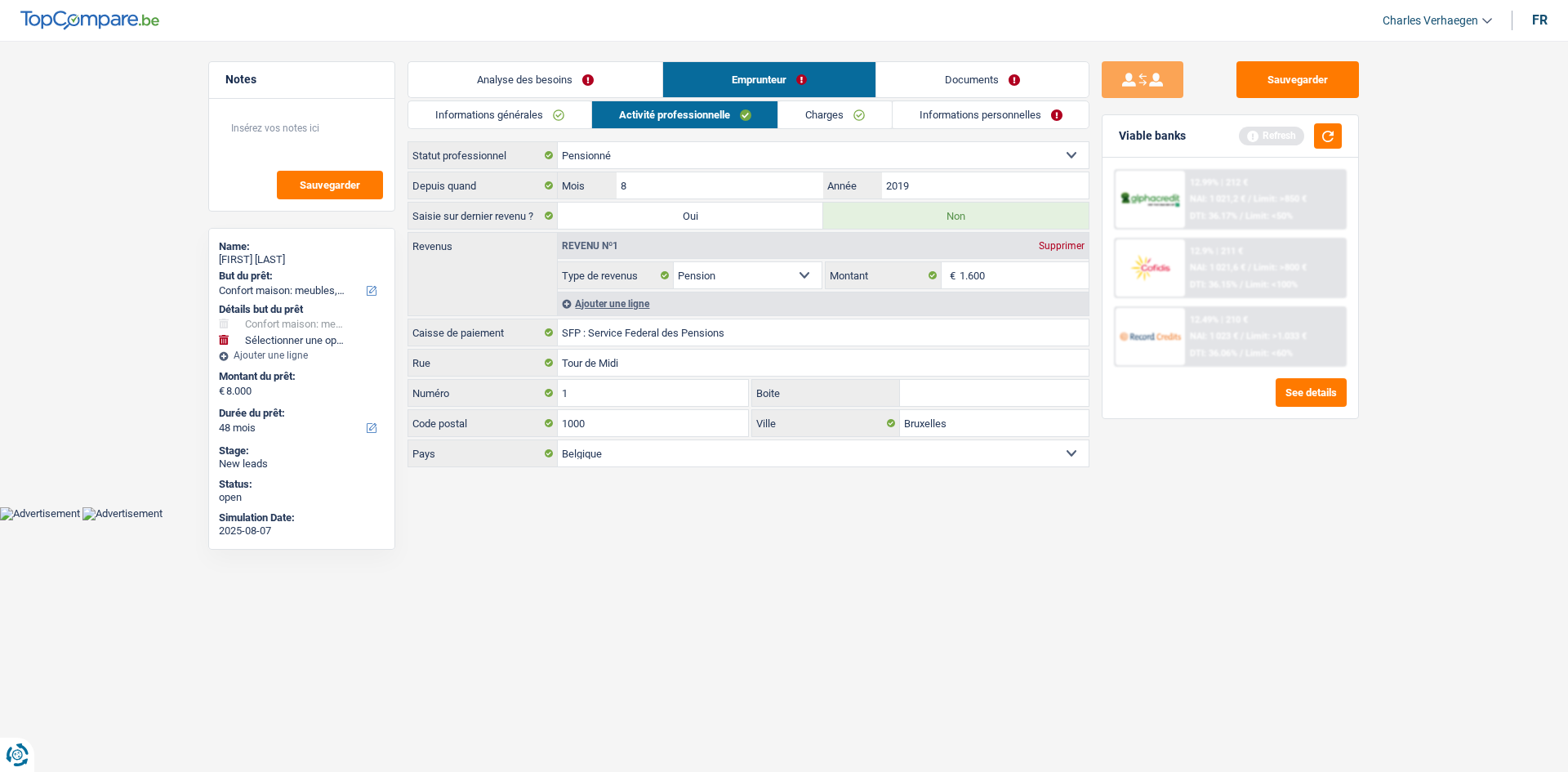 click on "Informations personnelles" at bounding box center (991, 114) 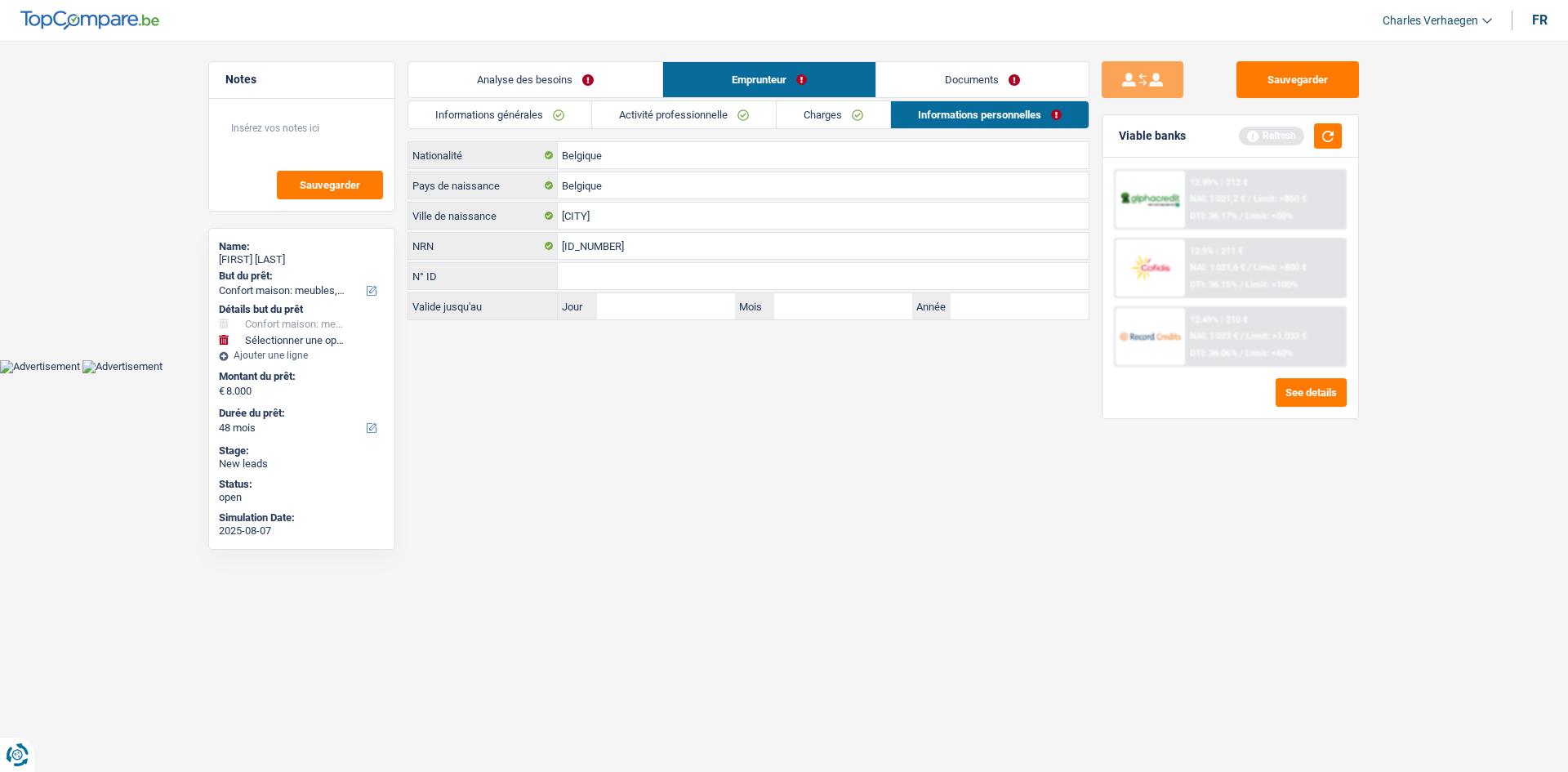 drag, startPoint x: 833, startPoint y: 122, endPoint x: 812, endPoint y: 120, distance: 21.095023 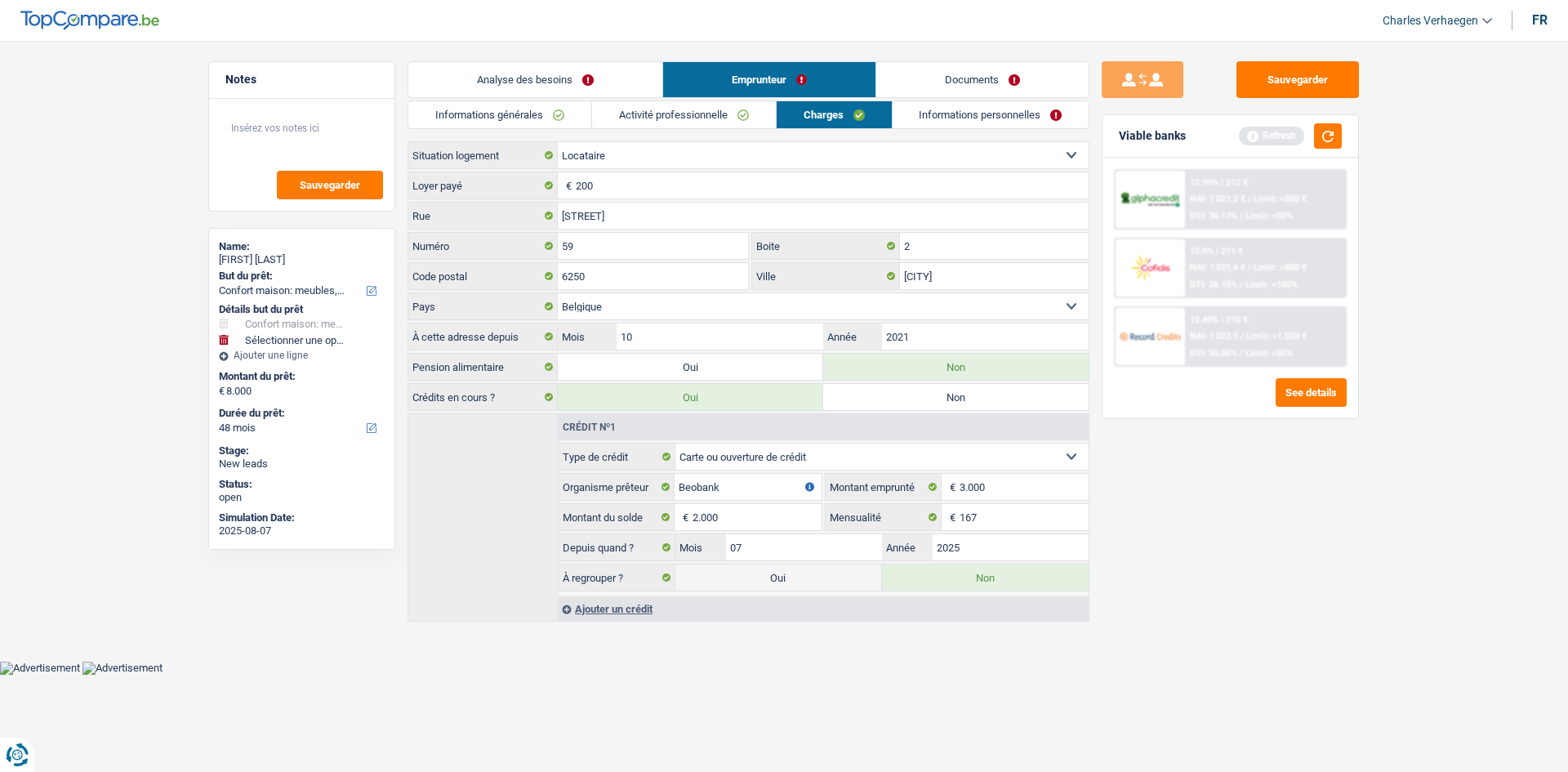 click on "Activité professionnelle" at bounding box center (684, 114) 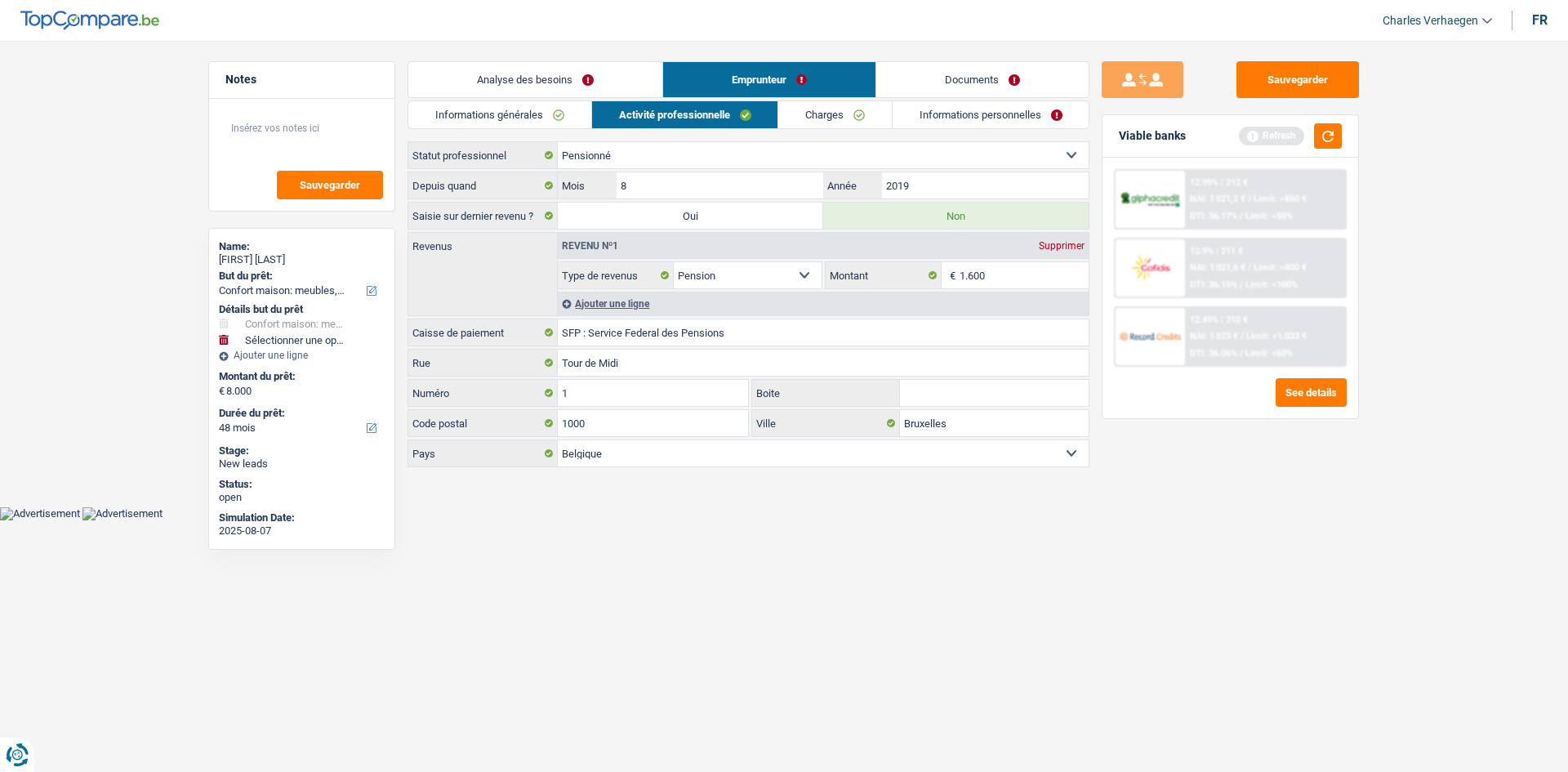 click on "Informations générales" at bounding box center [500, 114] 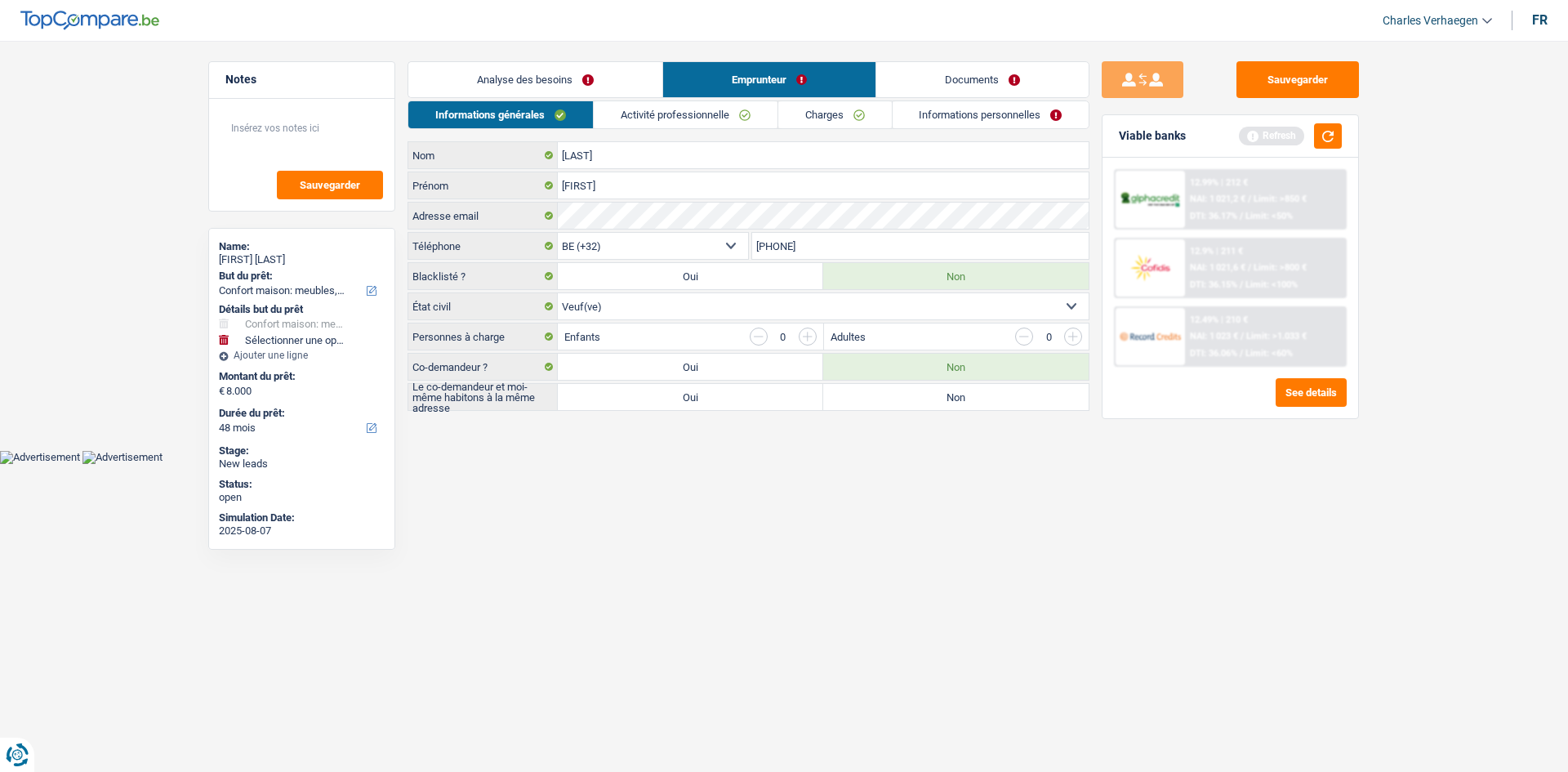 click on "Documents" at bounding box center (982, 79) 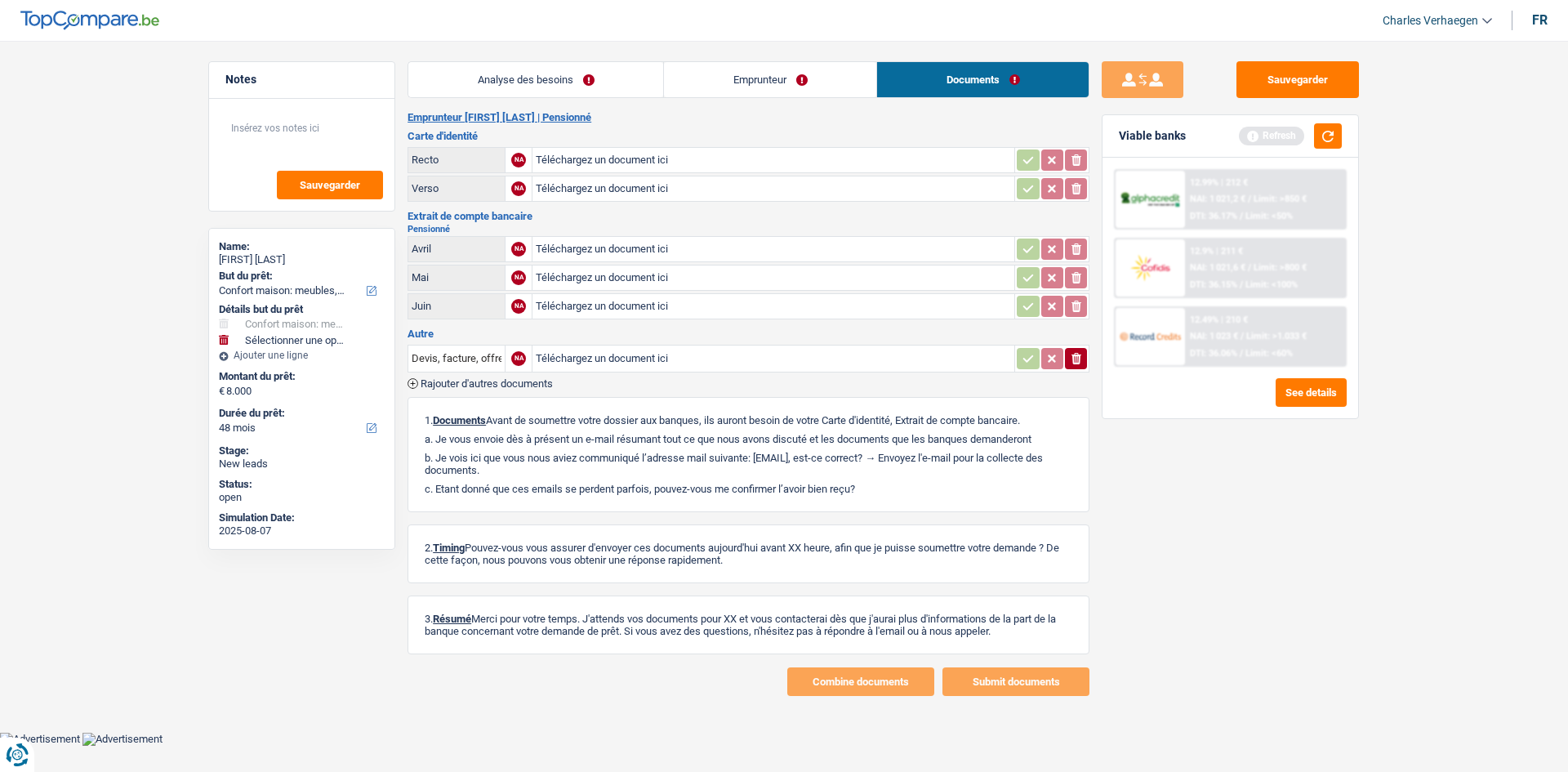 drag, startPoint x: 789, startPoint y: 105, endPoint x: 790, endPoint y: 96, distance: 9.055385 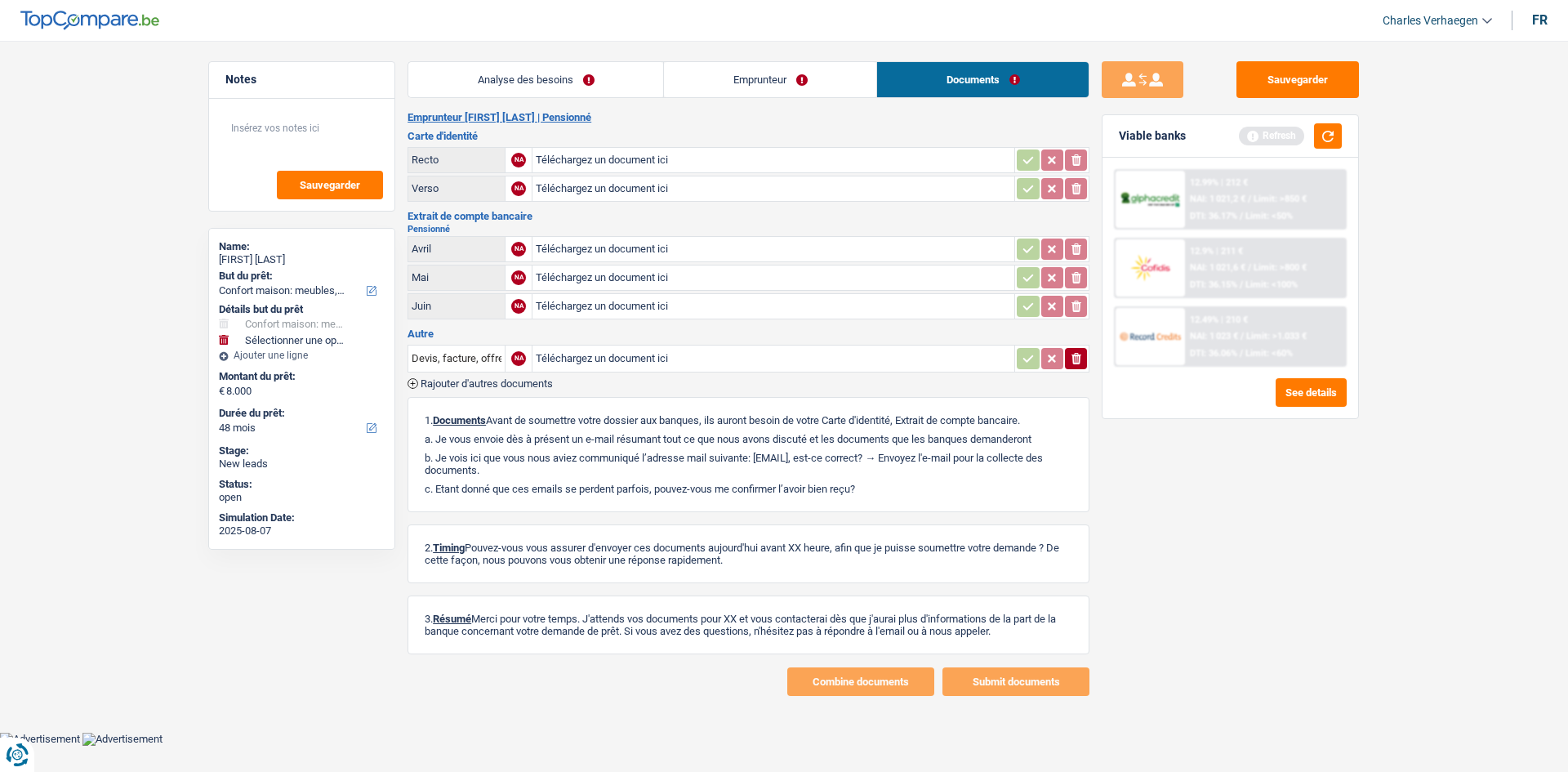 click on "Analyse des besoins Emprunteur Documents
1. Introduction & upselling by understanding their needs
1
Bonjour, est-ce que je parle bien à Philippe Donfut ?
Bonjour ! Je suis Charles Verhaegen, conseiller en crédit spécialisé chez TopCompare.be. Je vois que vous avez commencé une simulation sur notre site web et je vais vous aider à optimiser votre demande afin de trouver une potentielle solution pour vous.
2   Projet  : Quel projet souhaitez-vous financer pour 8 000 € ?
Montant supérieur : La plupart de mes clients prennent une réserve supplémentaire pour qu'ils puissent financer leur projet en cas de hausse des prix. Êtes-vous certain d'avoir suffisamment d'argent avec 8 000 € ?   Montant minimum : Quel est le montant minimum dont vous avez besoin pour financer votre projet ?   Priorité : Dans quel ordre pouvons-nous prioriser vos projets ?   Devis     Hifi, multimédia, gsm, ordinateur Frais médicaux Assurance" at bounding box center (748, 378) 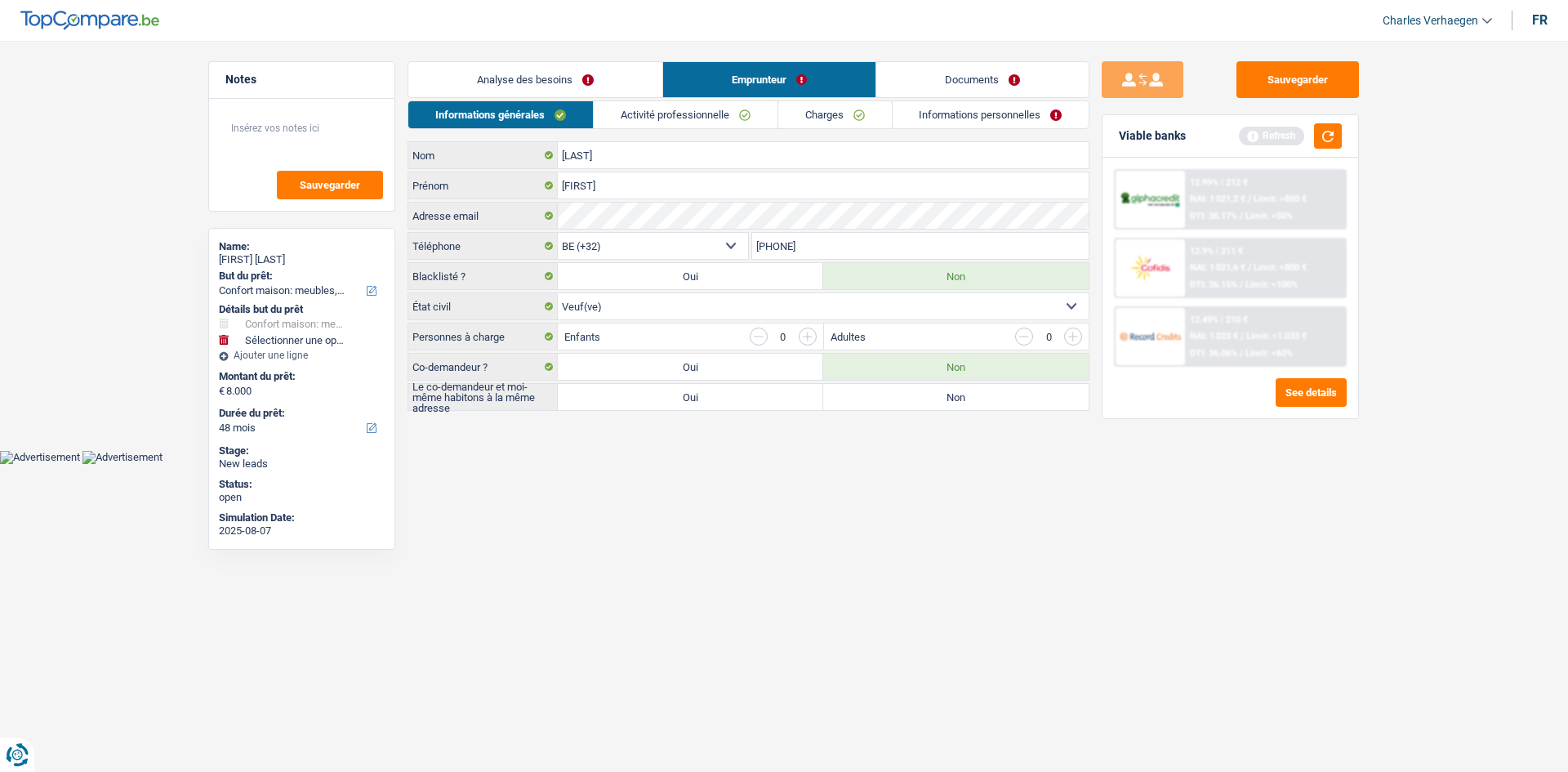 click on "Activité professionnelle" at bounding box center [685, 114] 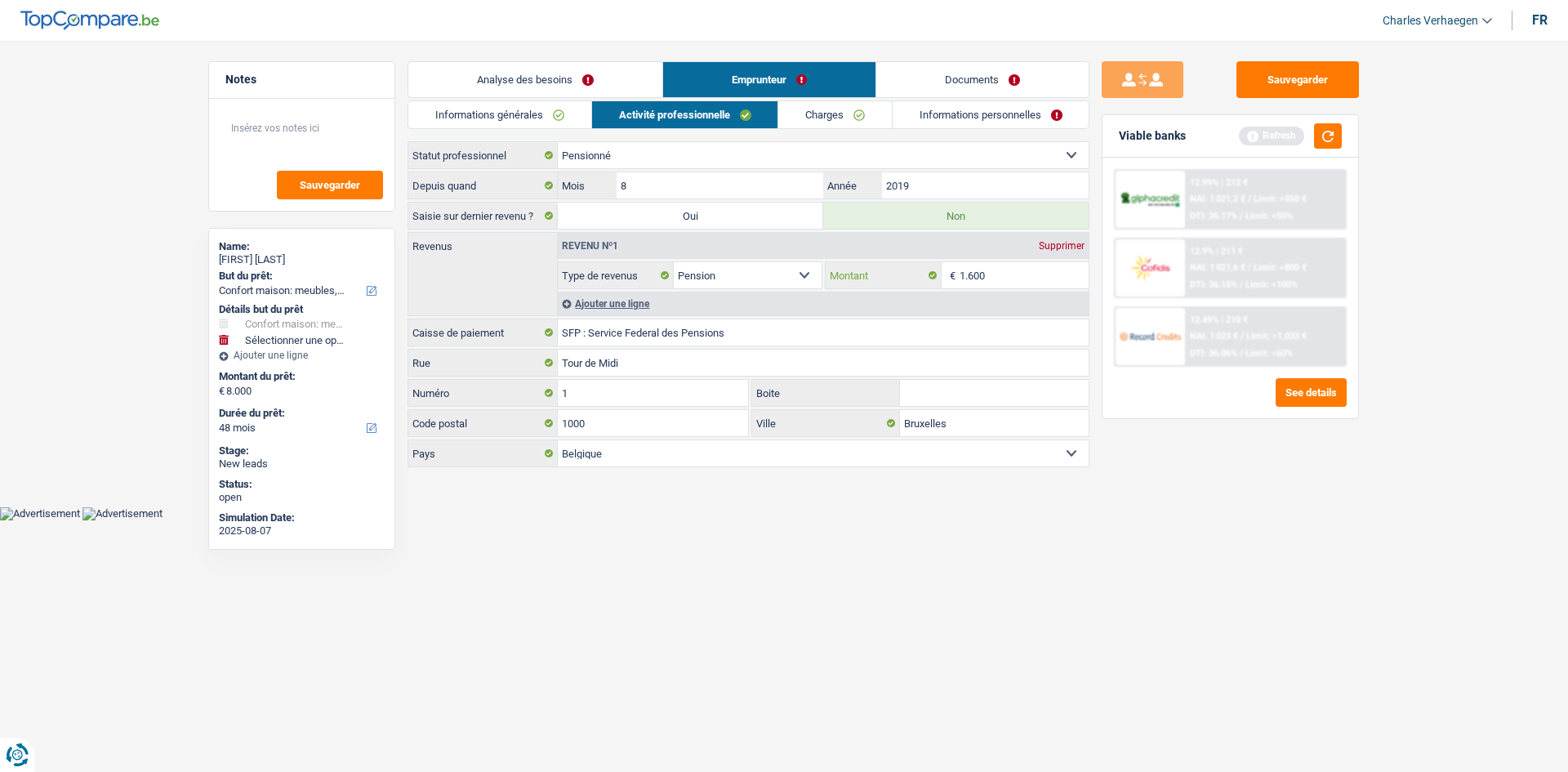click on "1.600" at bounding box center [1024, 275] 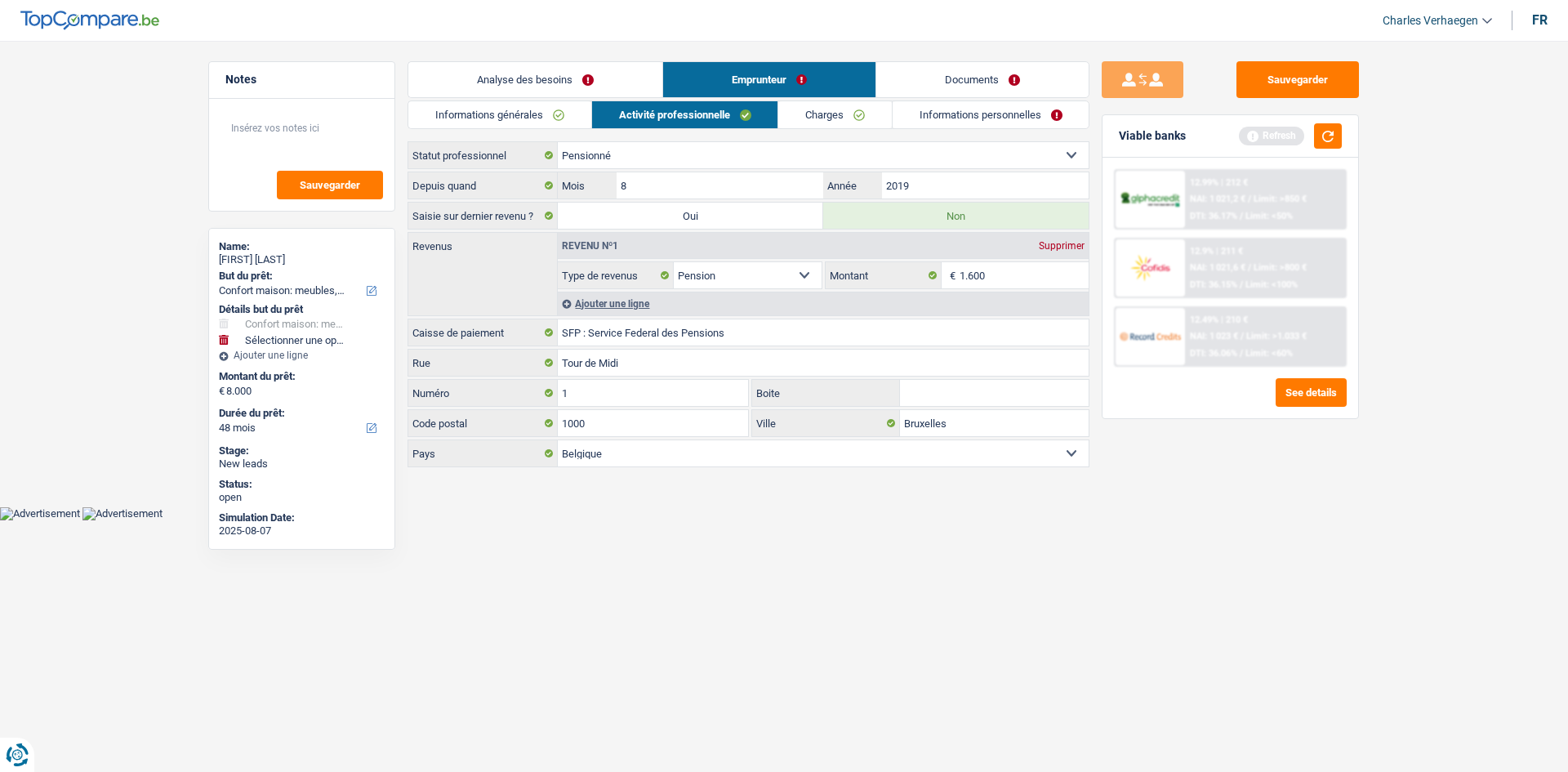 click on "Charges" at bounding box center [835, 114] 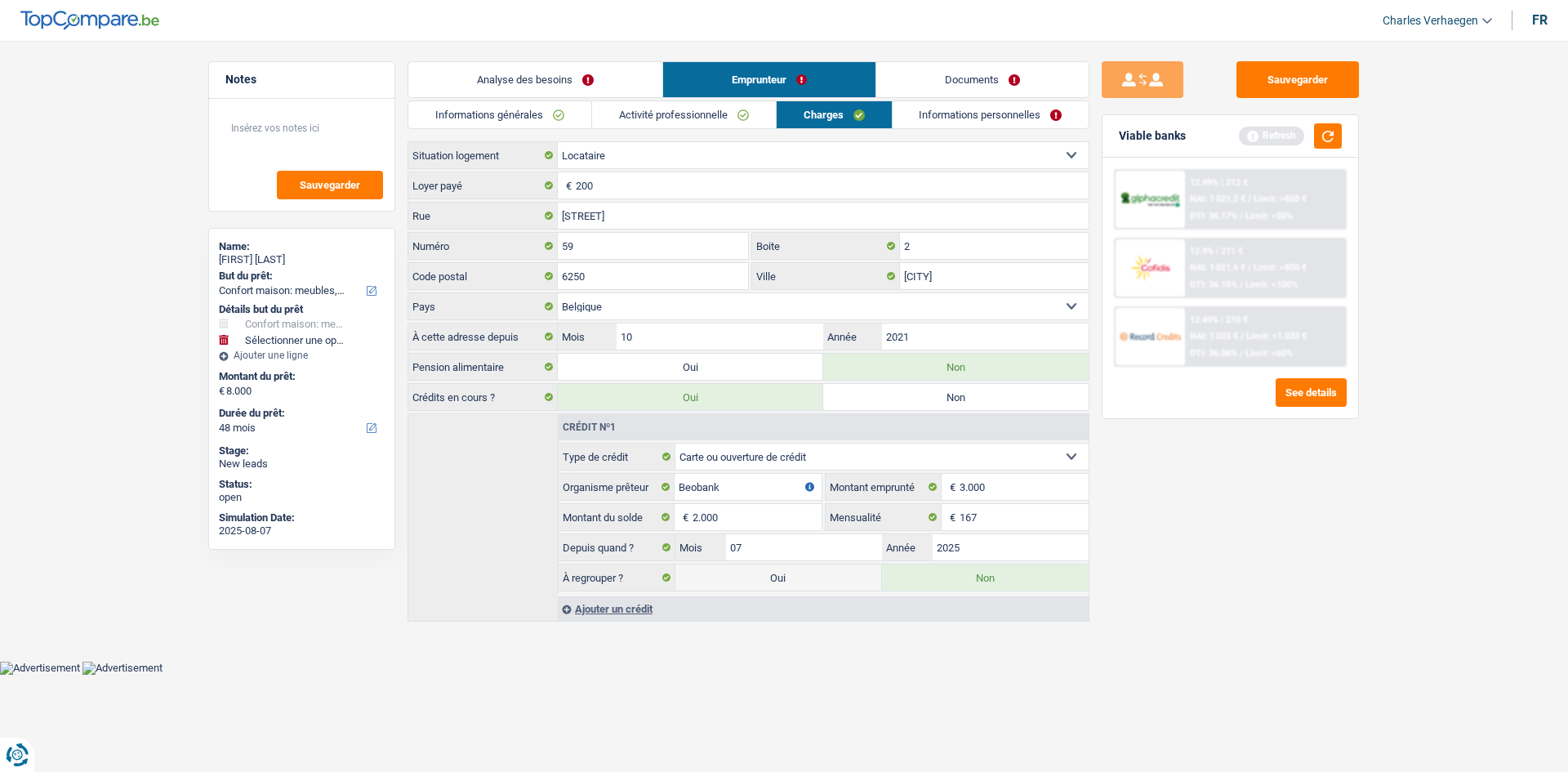 click on "Informations personnelles" at bounding box center [991, 114] 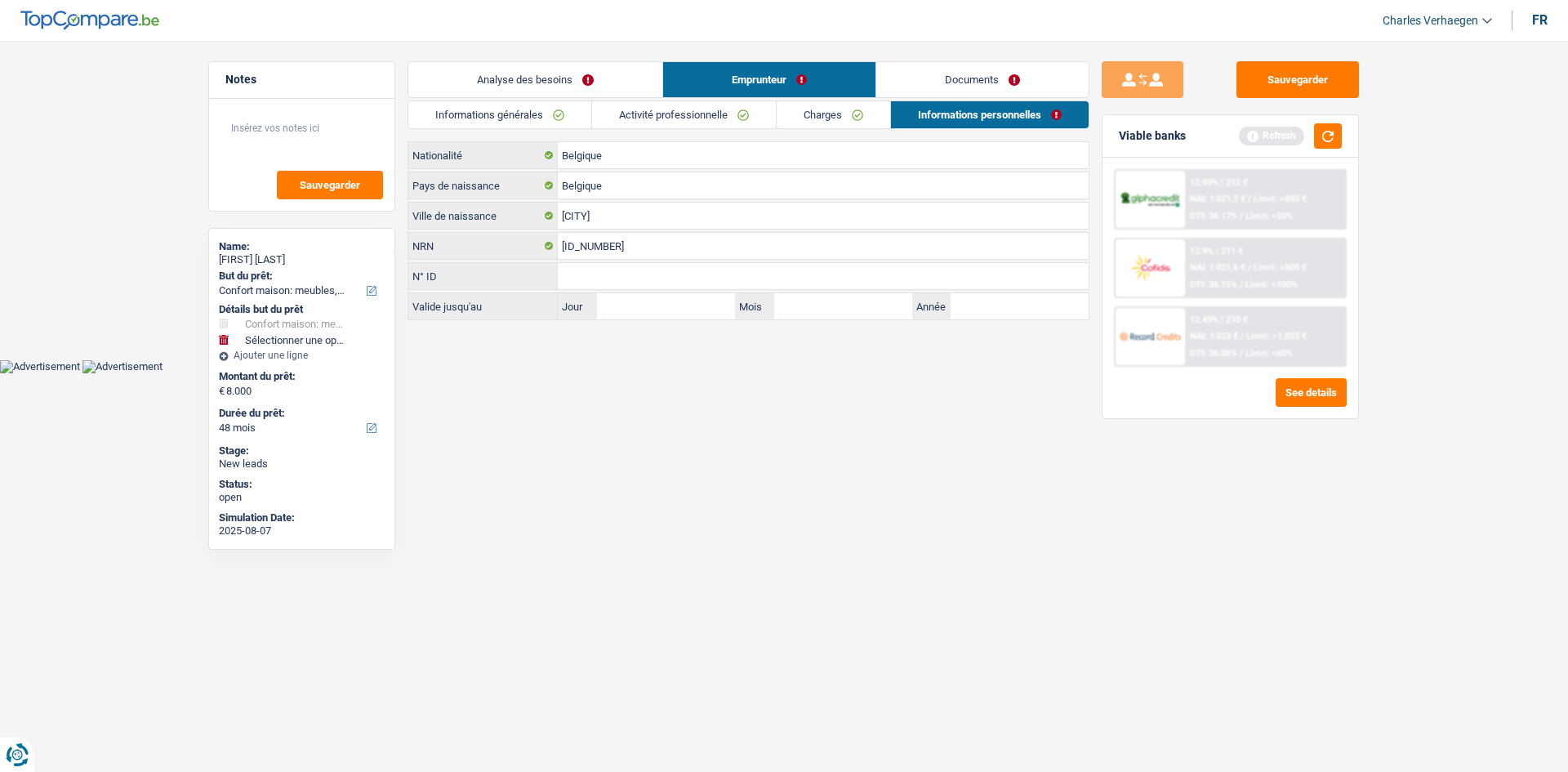click on "Informations générales" at bounding box center (500, 114) 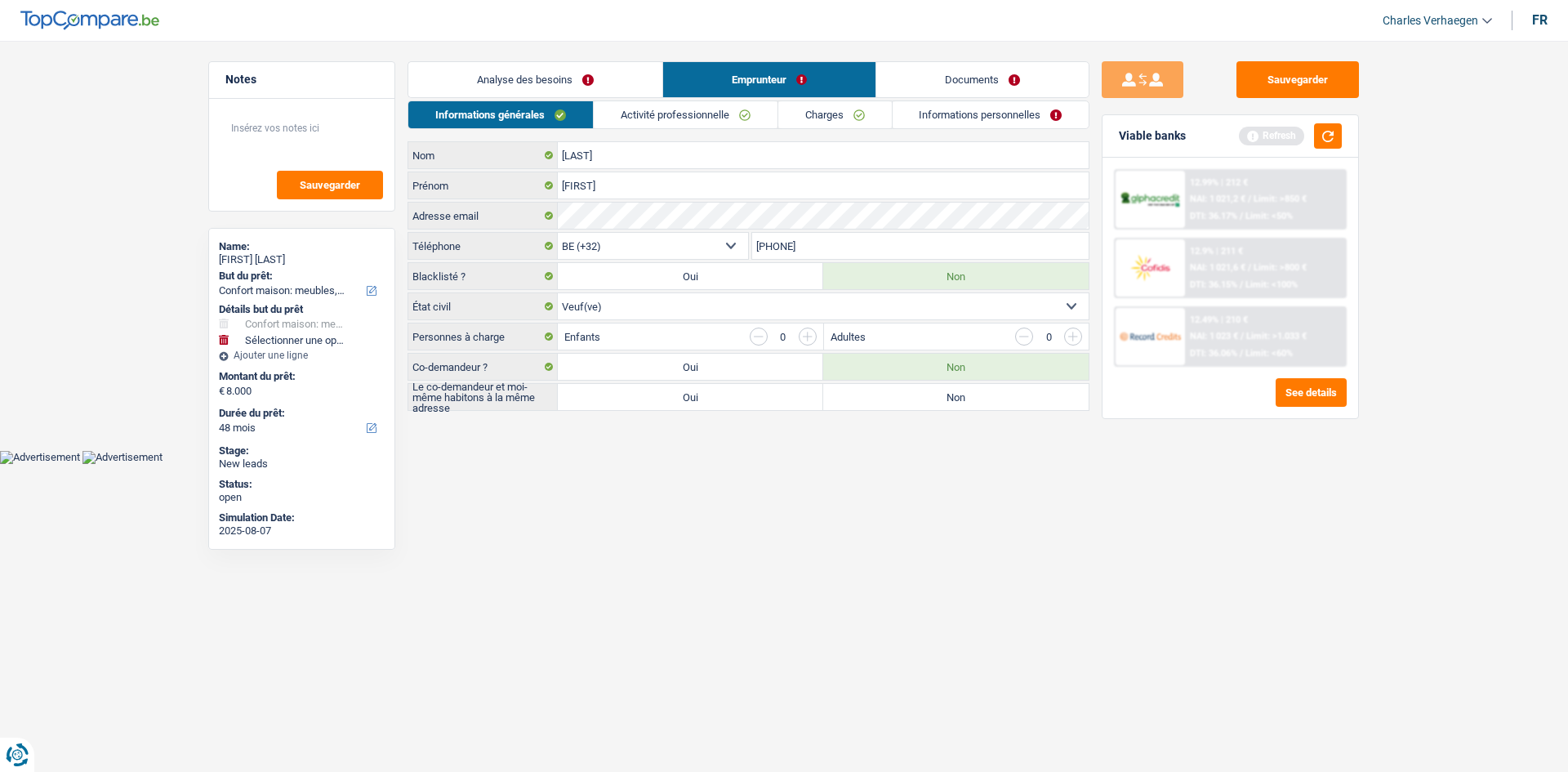 click on "Non" at bounding box center (956, 397) 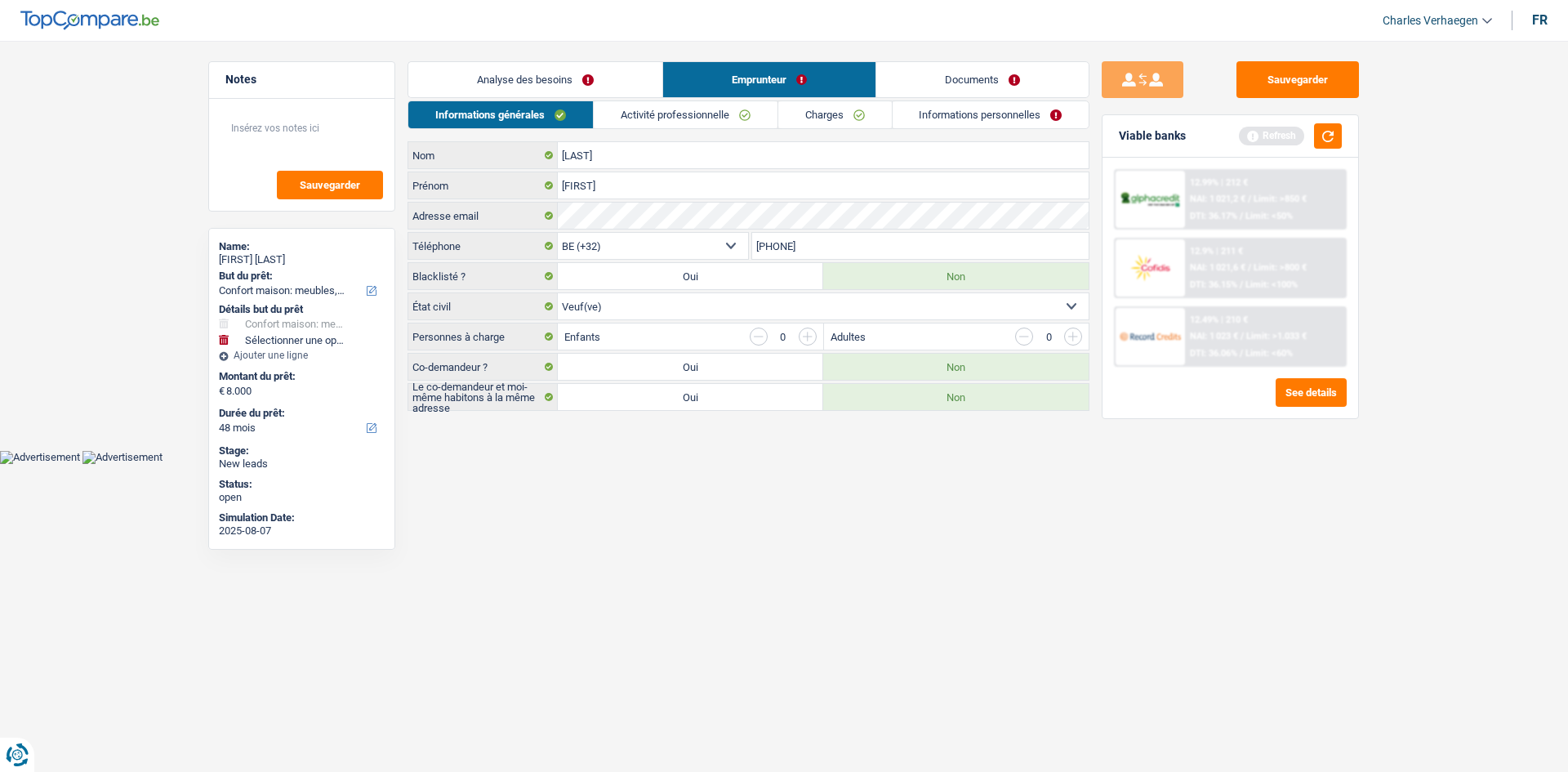 click on "Charges" at bounding box center [835, 114] 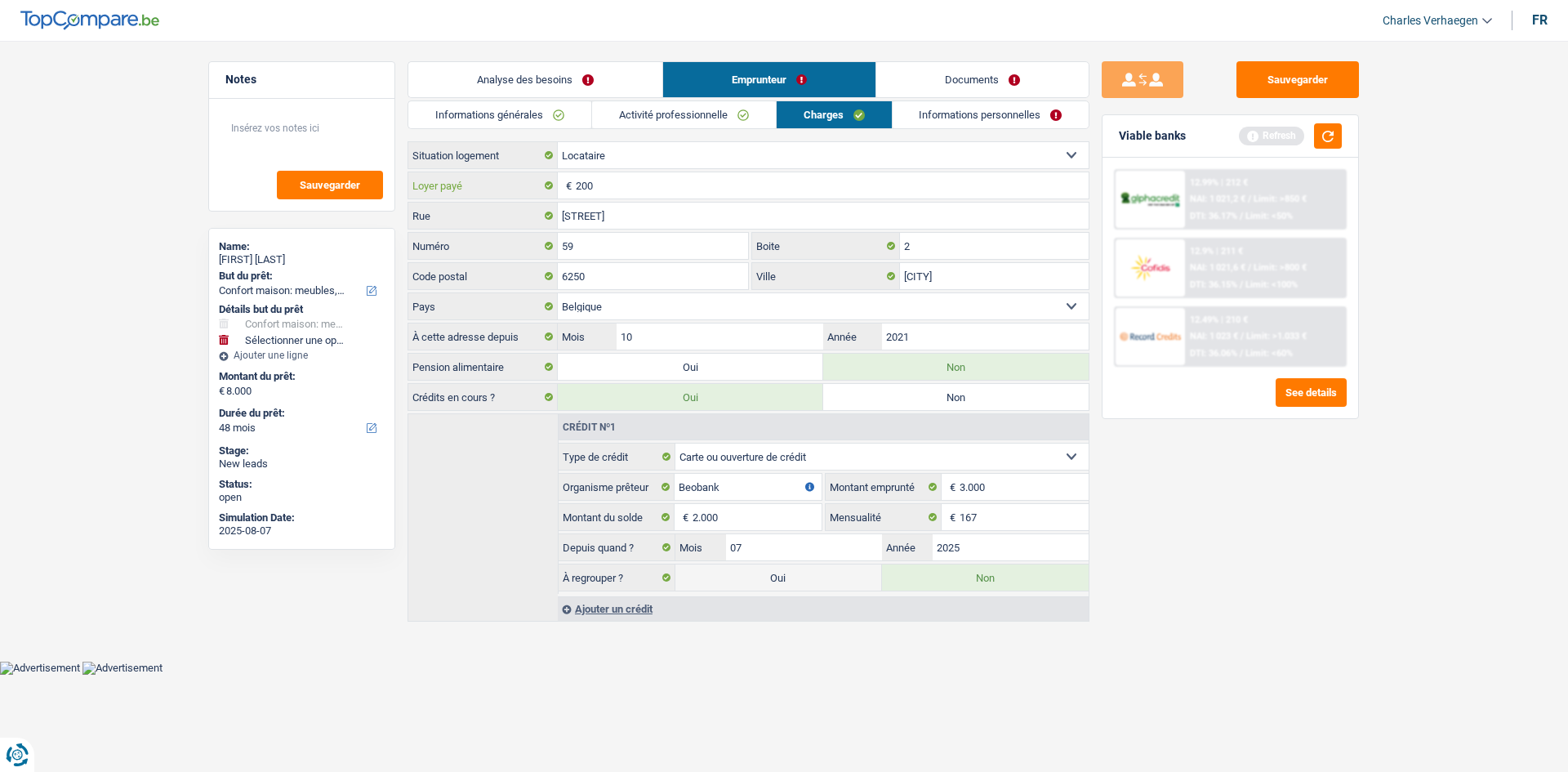 click on "200" at bounding box center [832, 185] 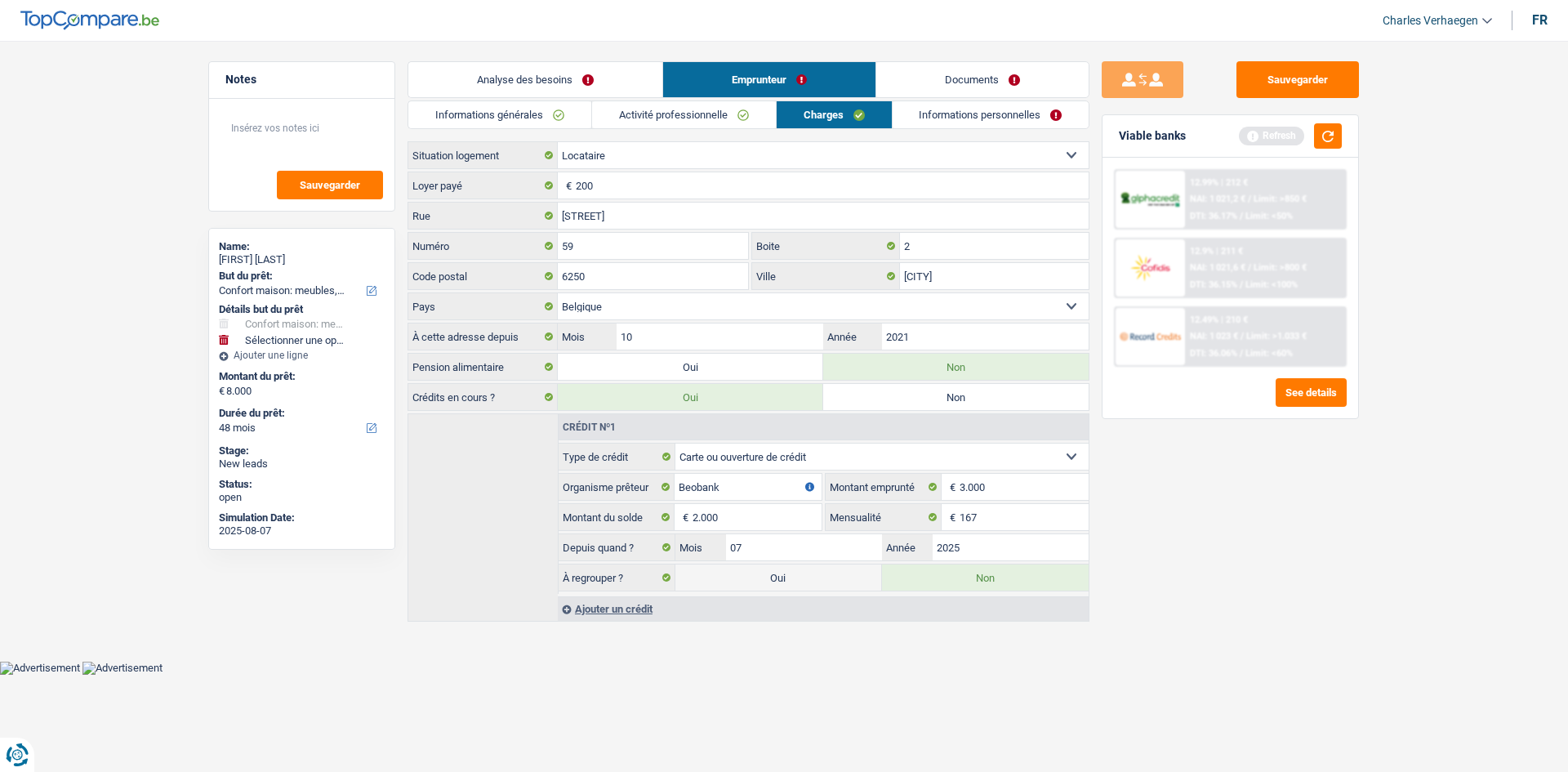 click on "Informations personnelles" at bounding box center (991, 114) 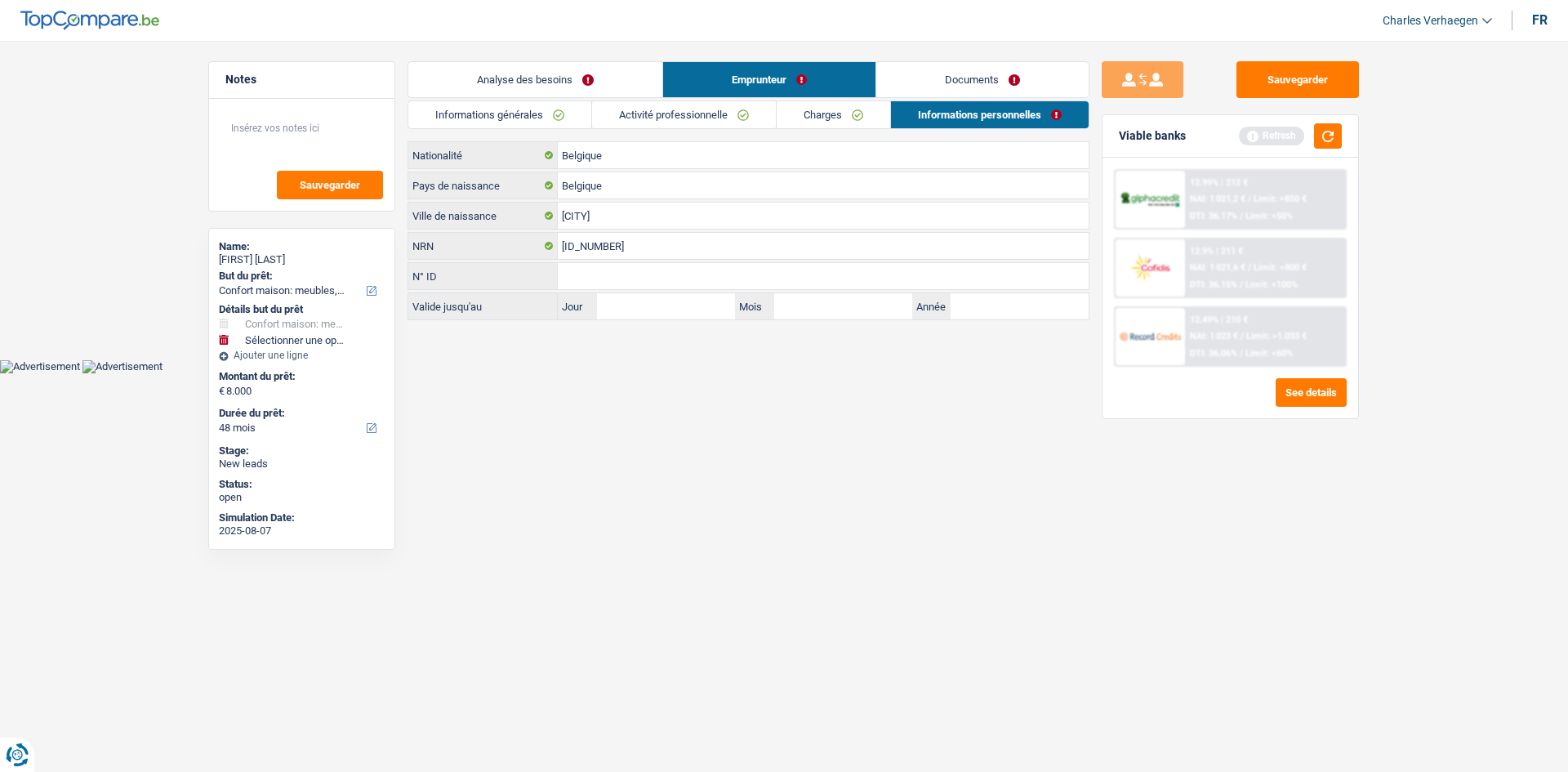 click on "Informations générales Activité professionnelle Charges Informations personnelles Donfut
Nom
Philippe
Prénom
Adresse email
BE (+32) LU (+352)
Sélectionner une option
Téléphone
468360845
Téléphone
Blacklisté ?
Oui
Non
Célibataire Marié(e) Cohabitant(e) légal(e) Divorcé(e) Veuf(ve) Séparé (de fait)
Sélectionner une option
État civil
Personnes à charge
Enfants
0
Adultes
0" at bounding box center [748, 210] 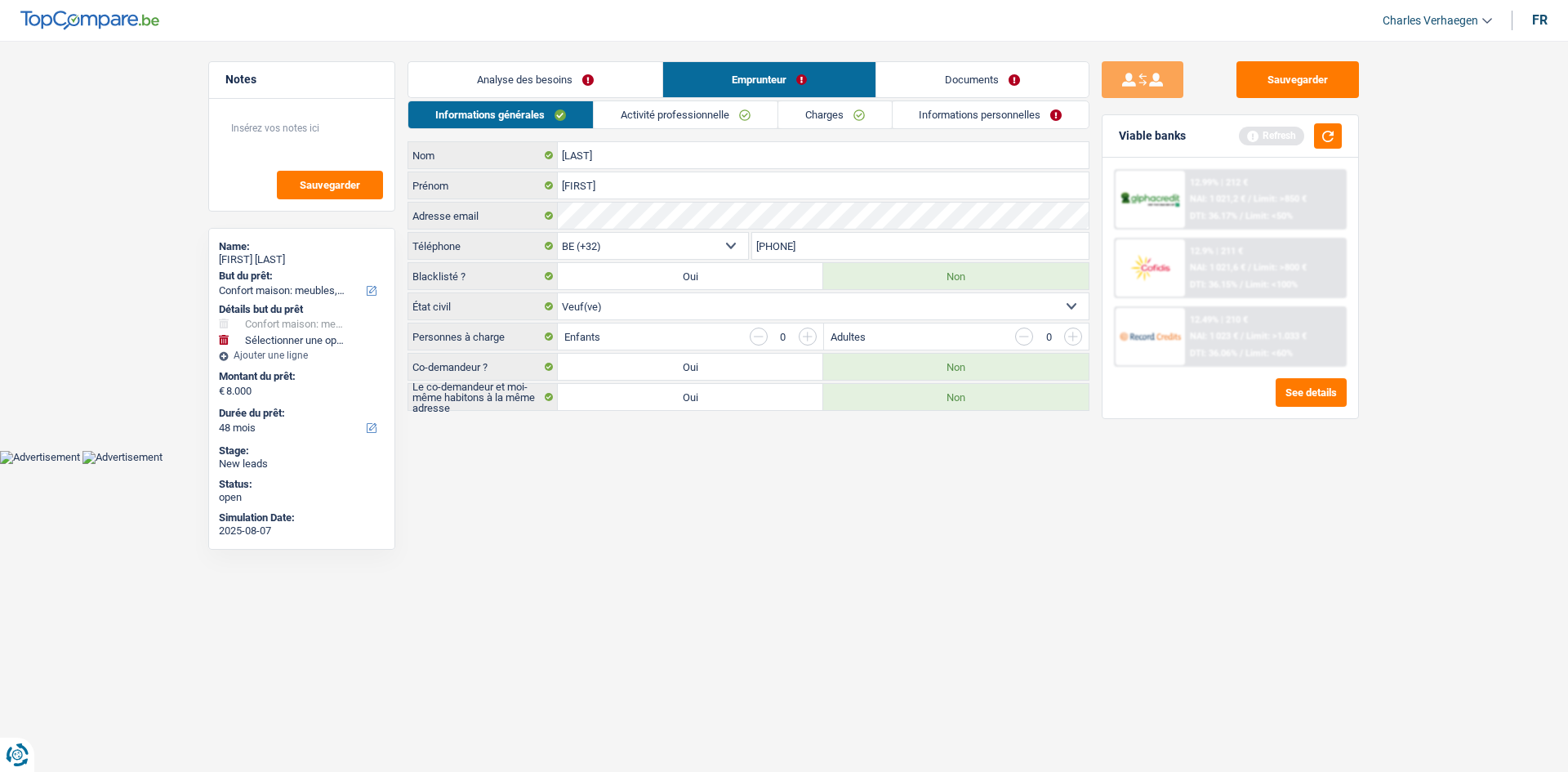 click on "Documents" at bounding box center [982, 79] 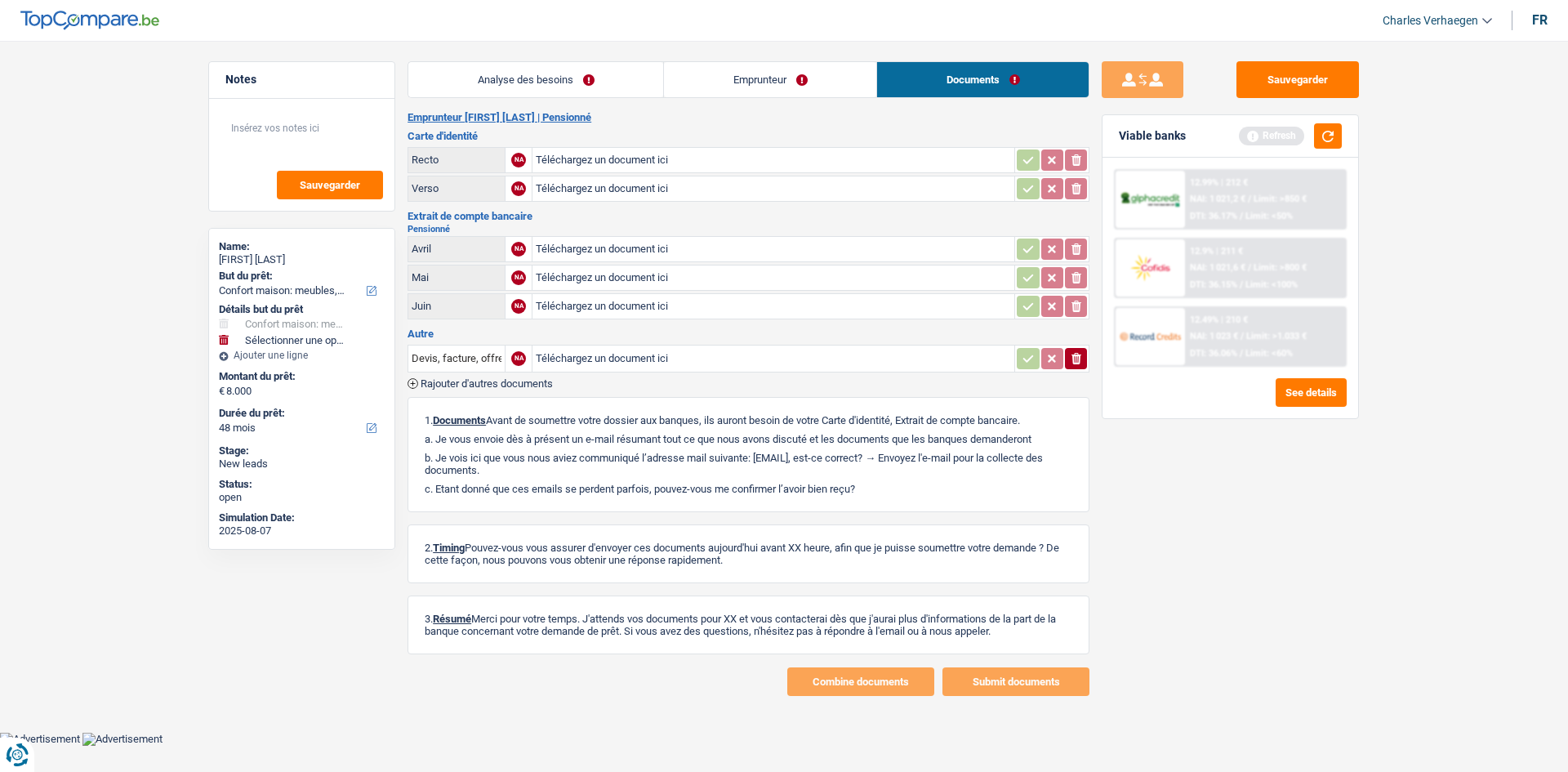 click on "Analyse des besoins" at bounding box center [536, 79] 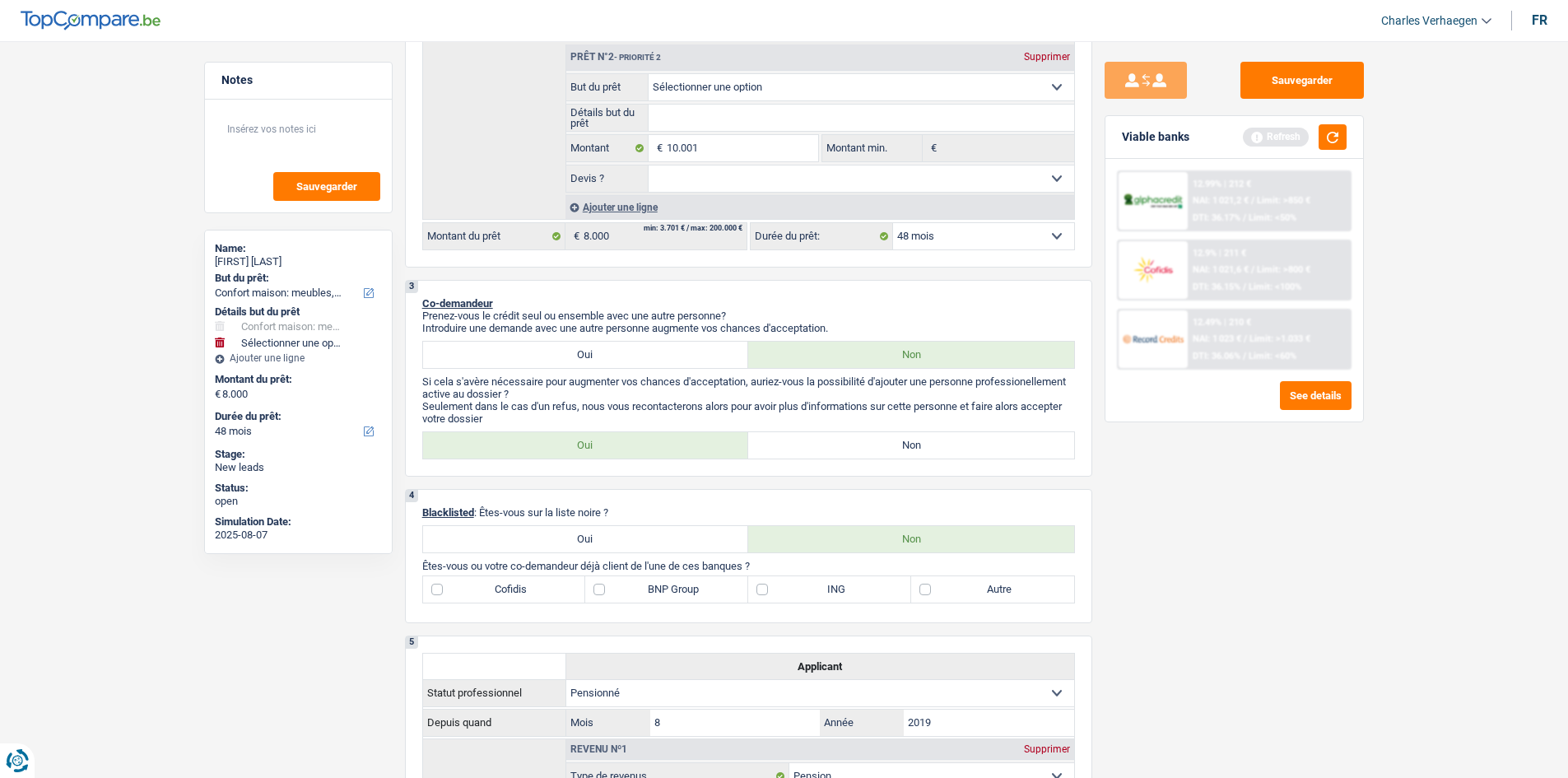 scroll, scrollTop: 659, scrollLeft: 0, axis: vertical 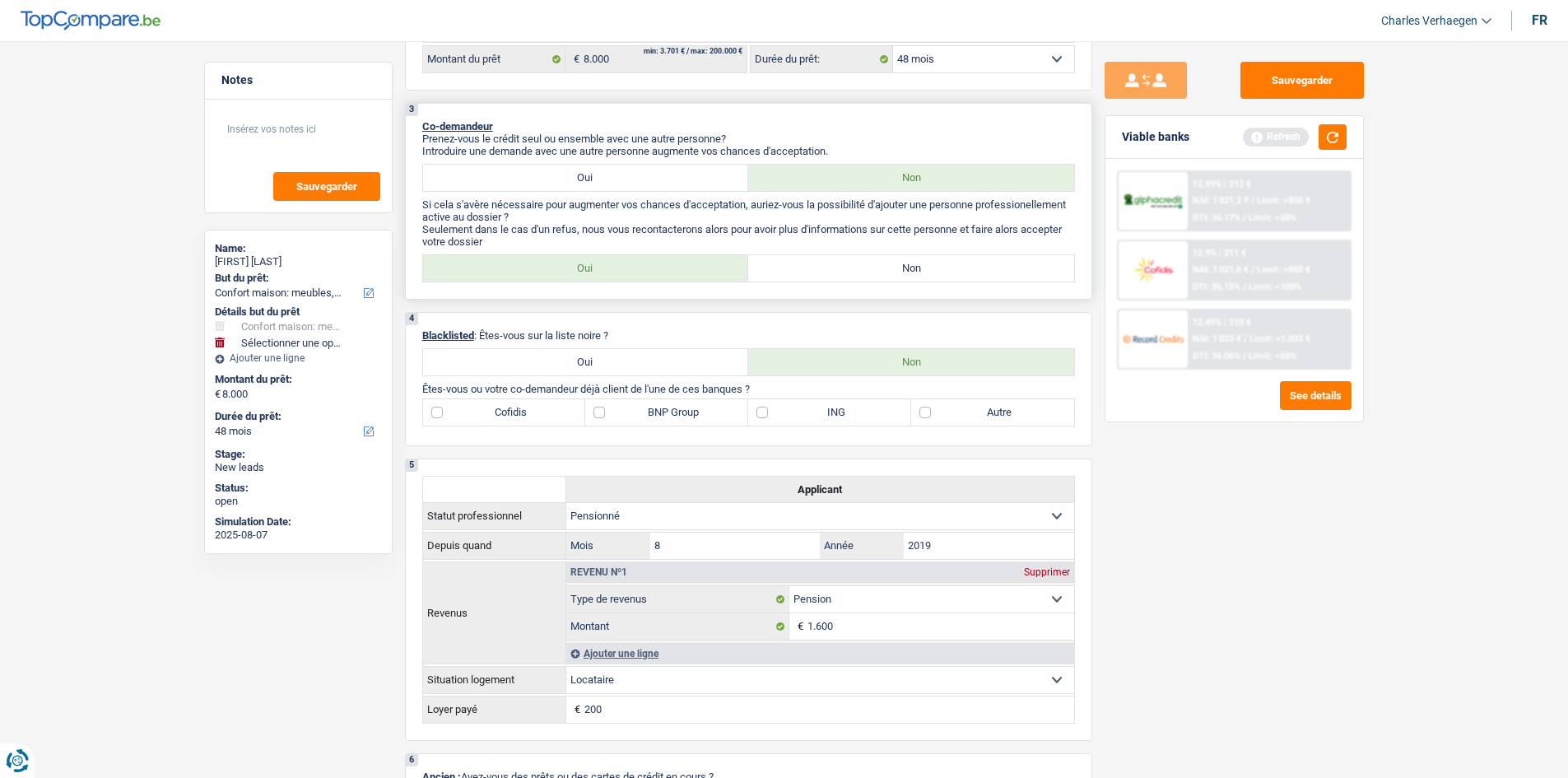 click on "Non" at bounding box center [911, 268] 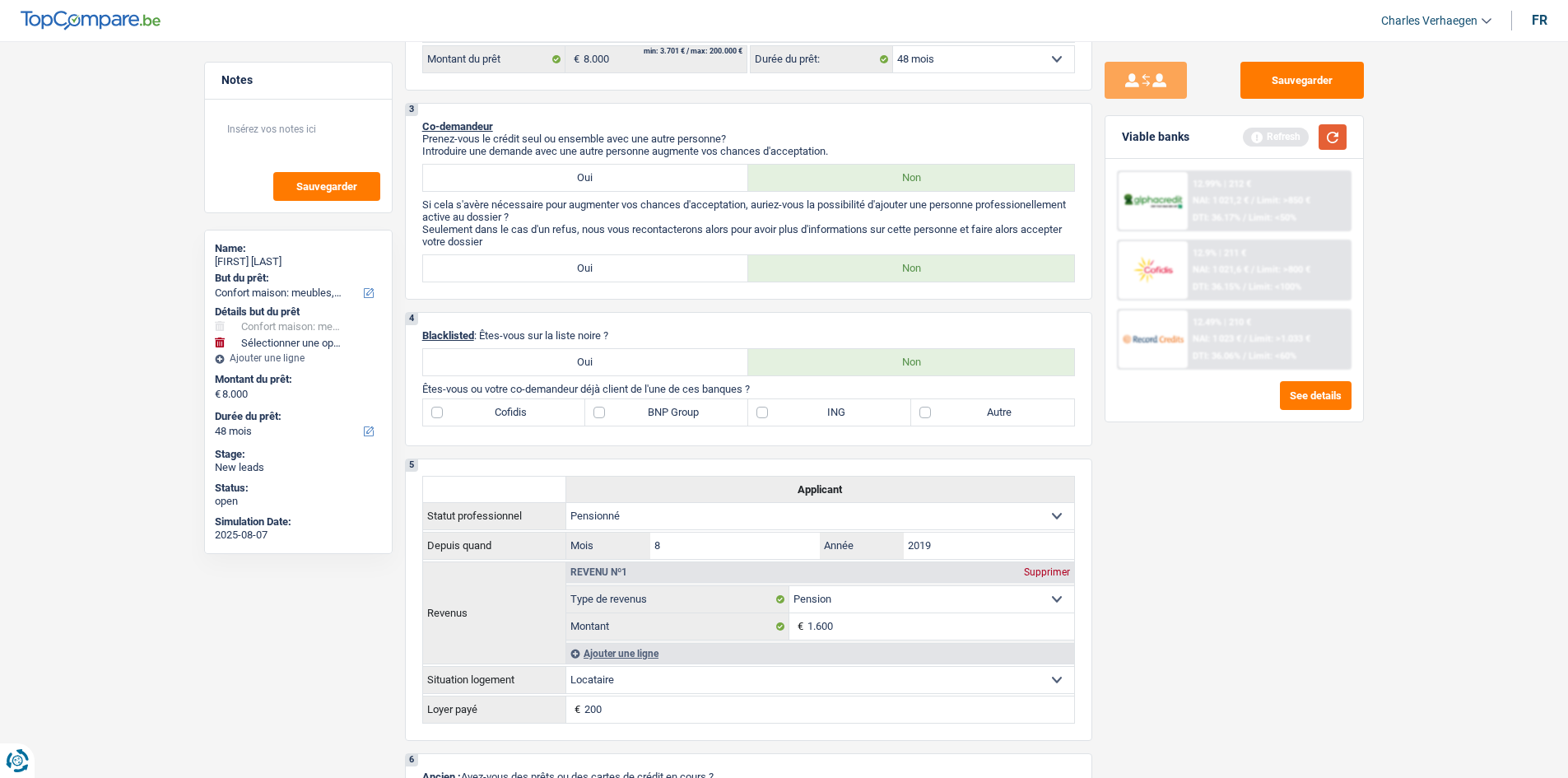 click at bounding box center [1333, 137] 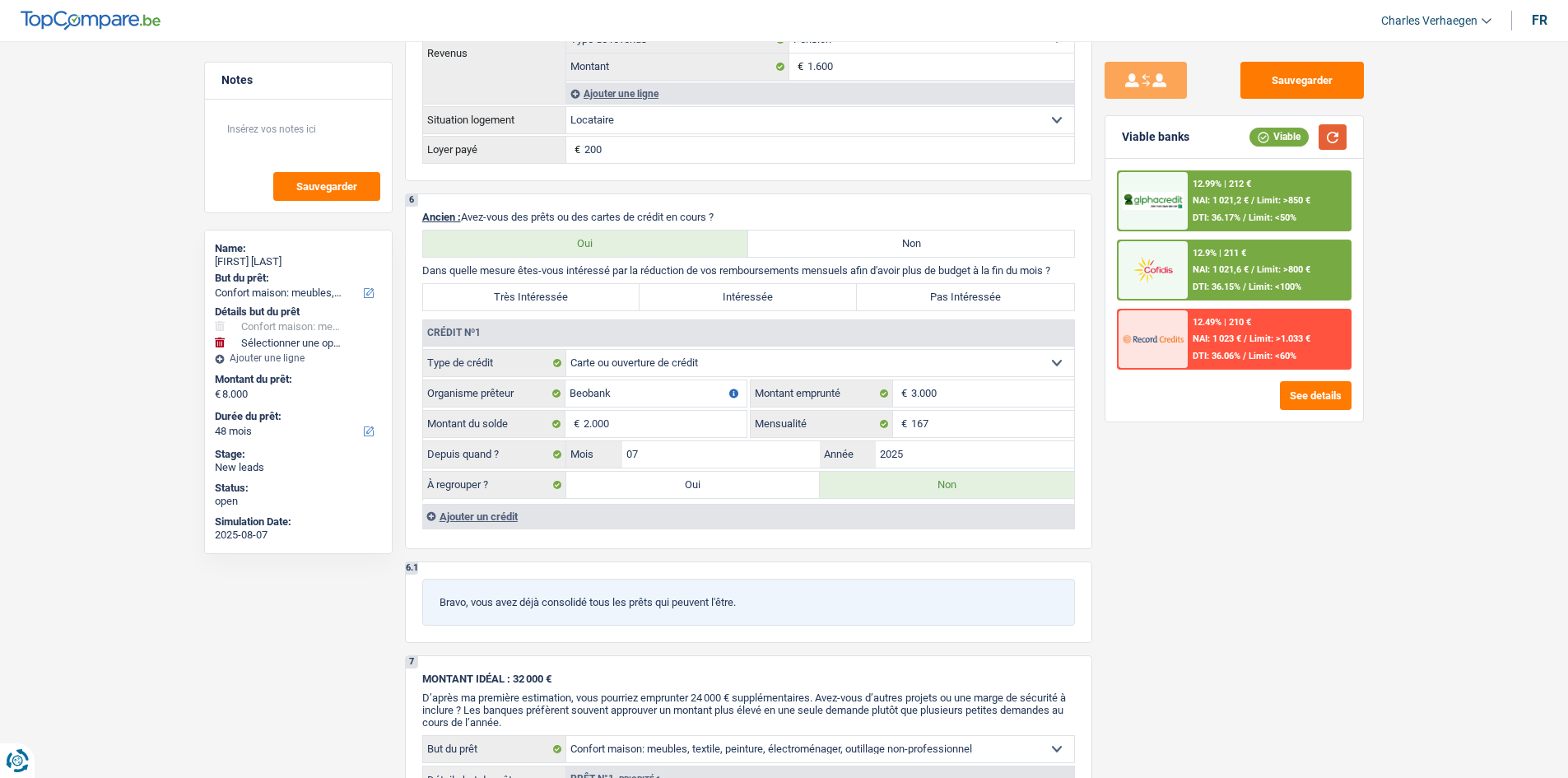 scroll, scrollTop: 1235, scrollLeft: 0, axis: vertical 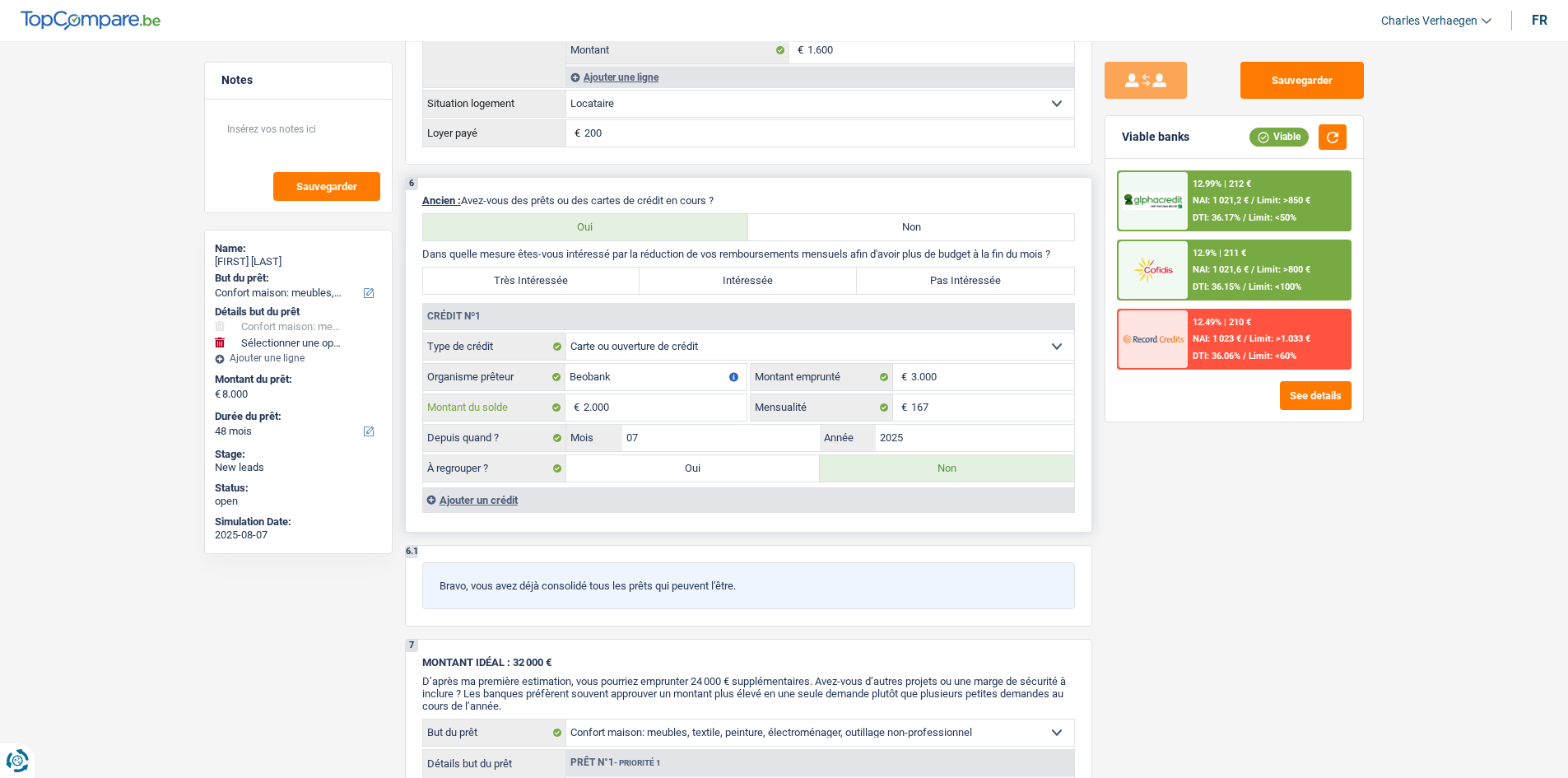 click on "2.000" at bounding box center [665, 408] 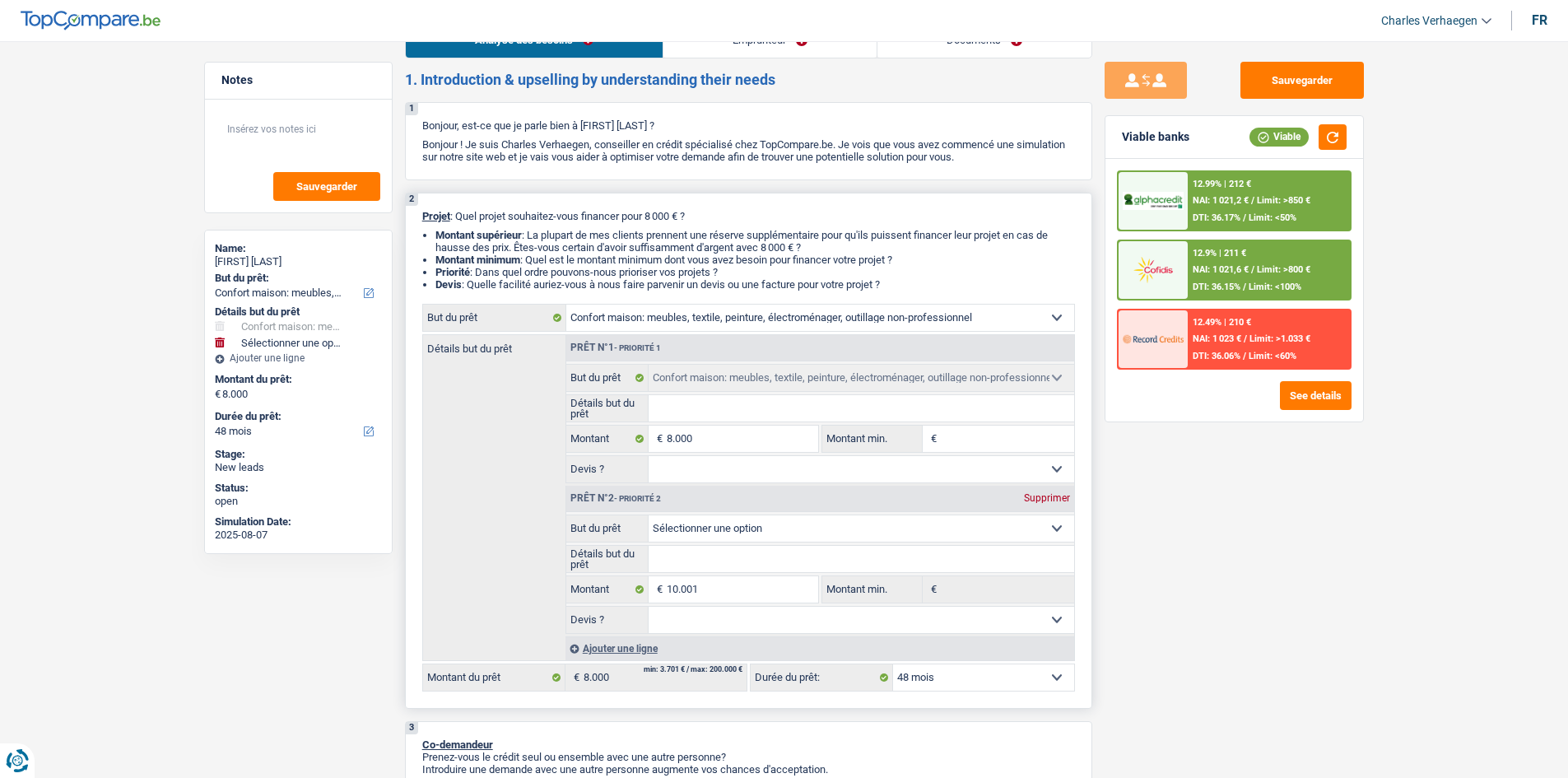 scroll, scrollTop: 0, scrollLeft: 0, axis: both 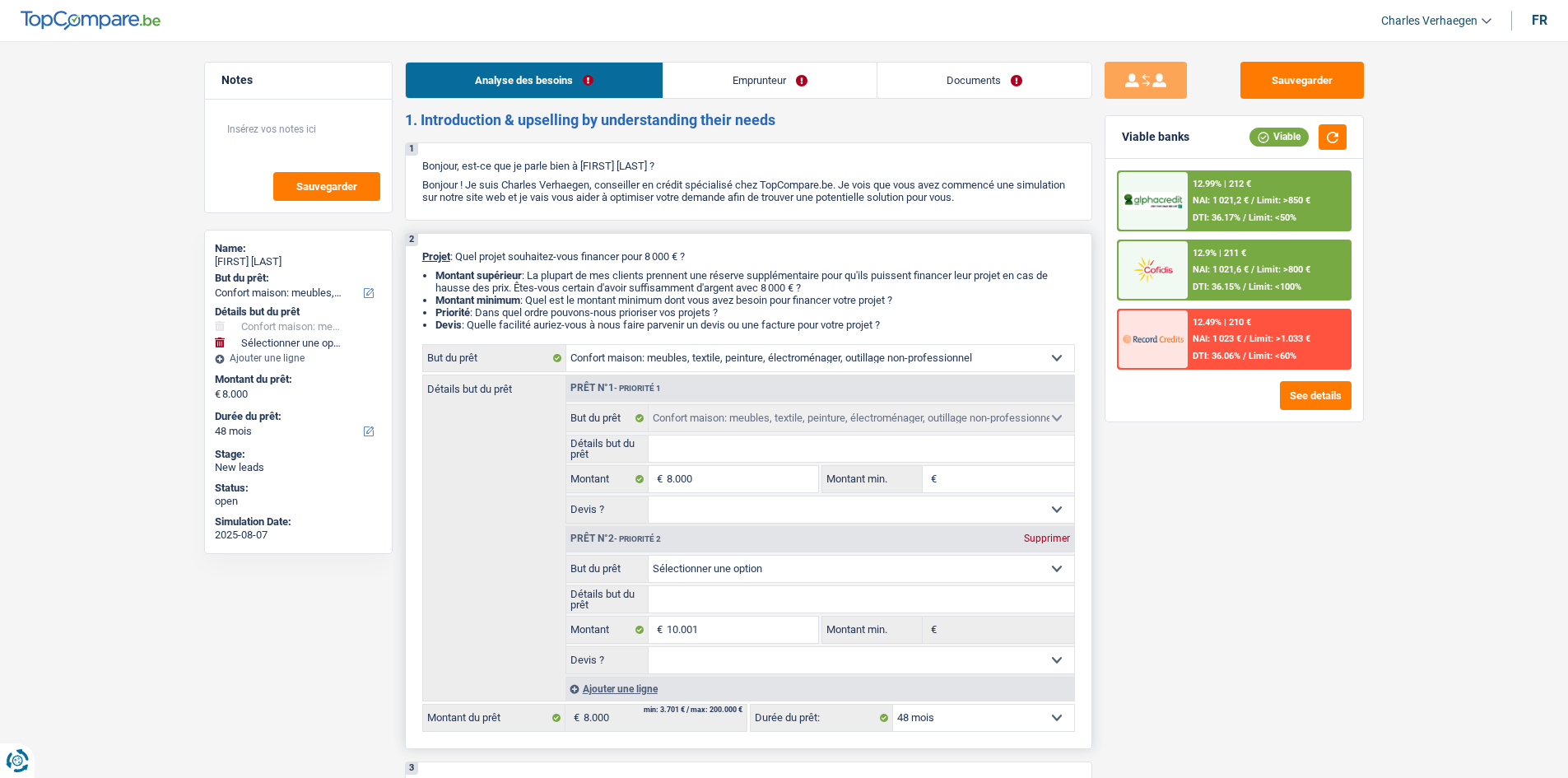 click on "Supprimer" at bounding box center [1047, 538] 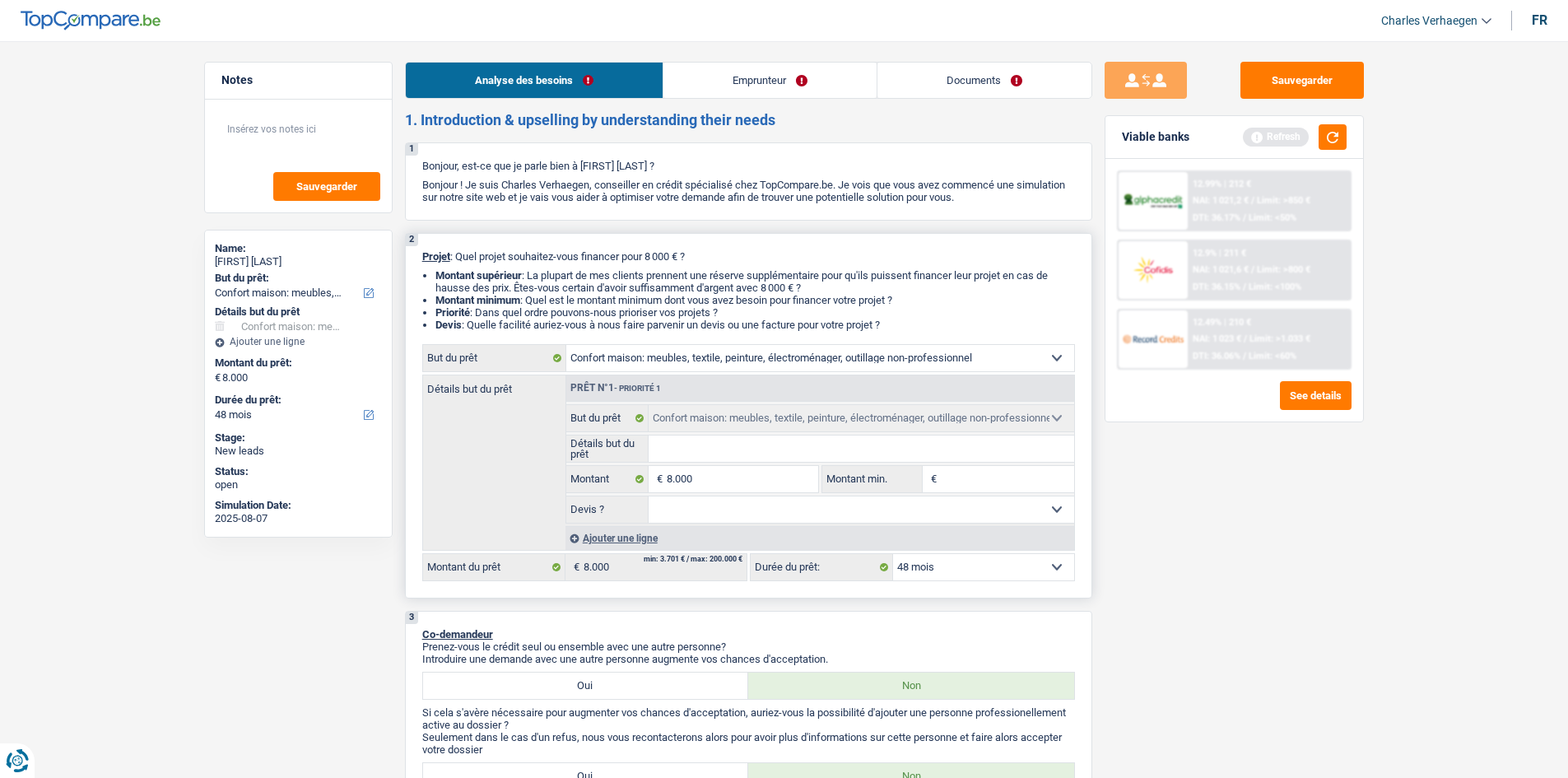 click on "Ajouter une ligne" at bounding box center (820, 538) 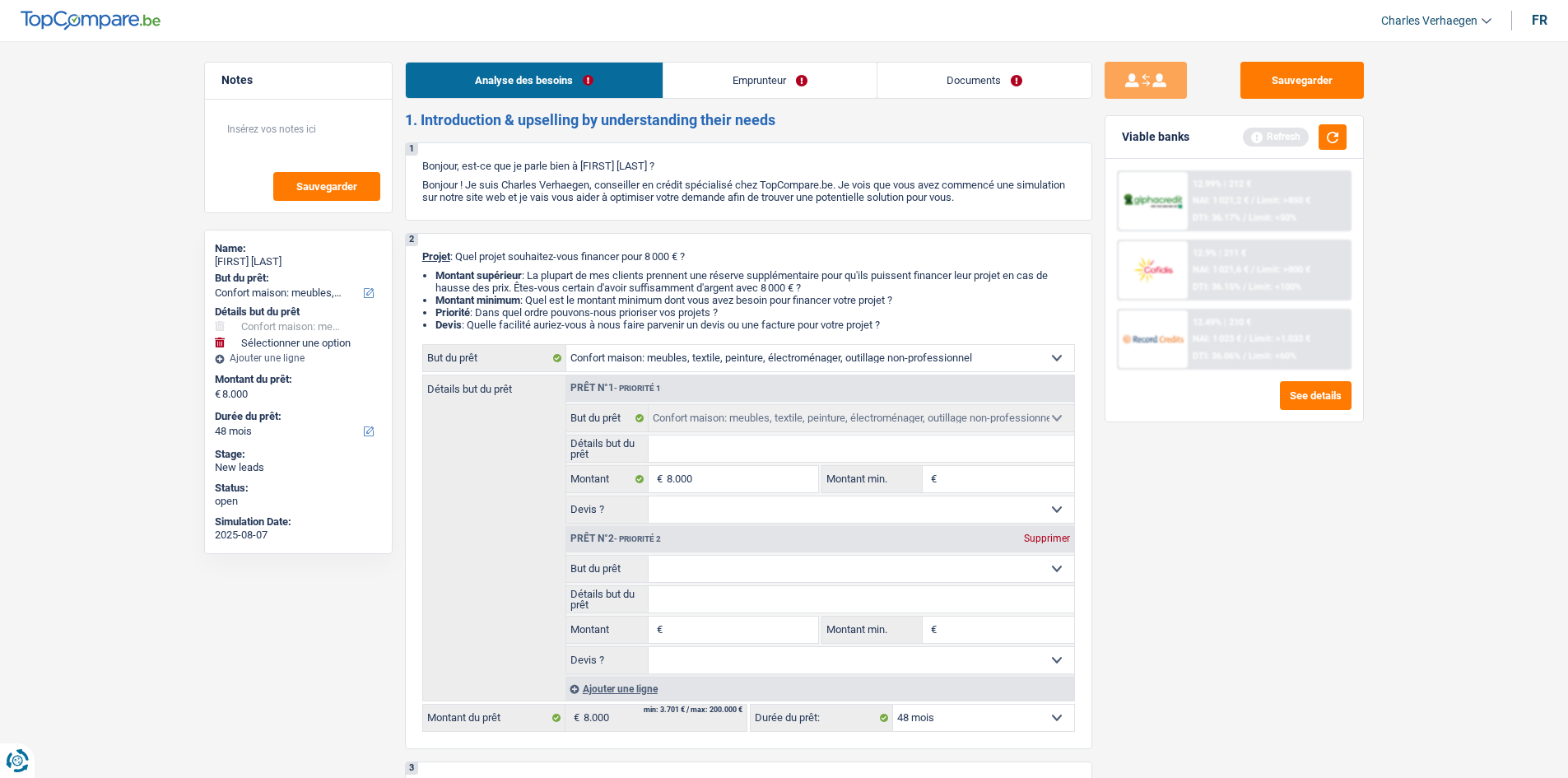 click on "Montant" at bounding box center [742, 630] 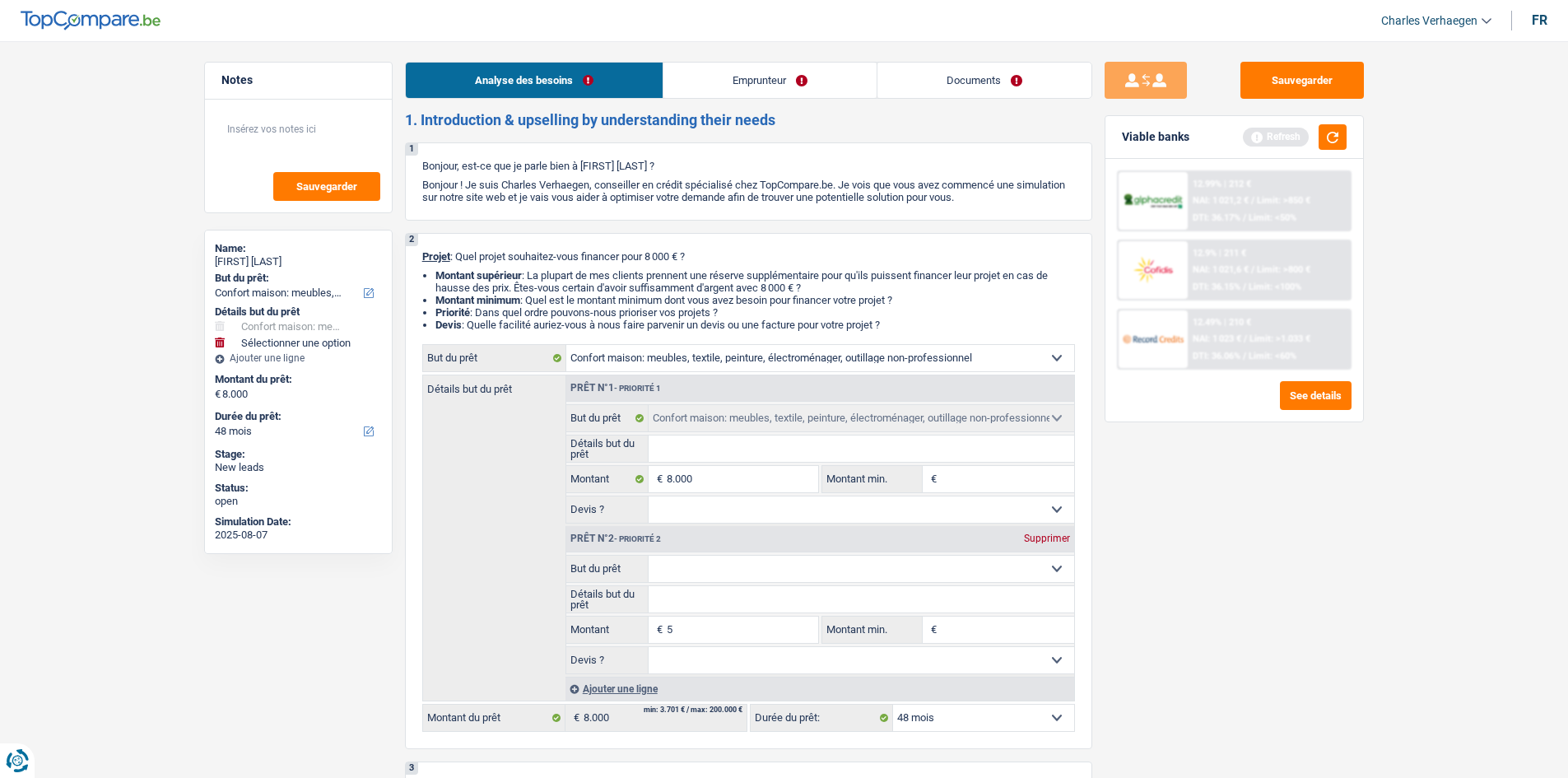 type on "5" 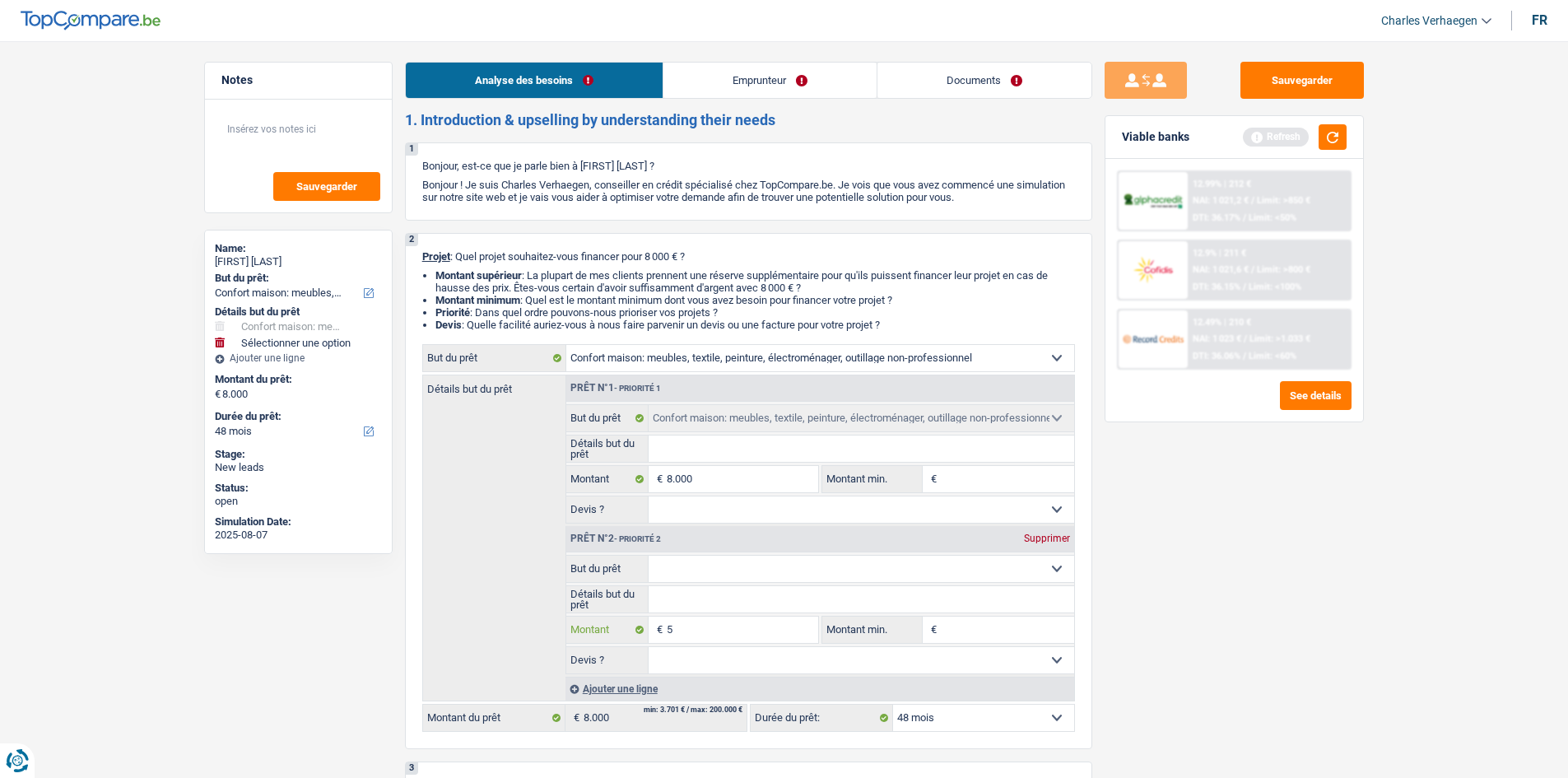 type 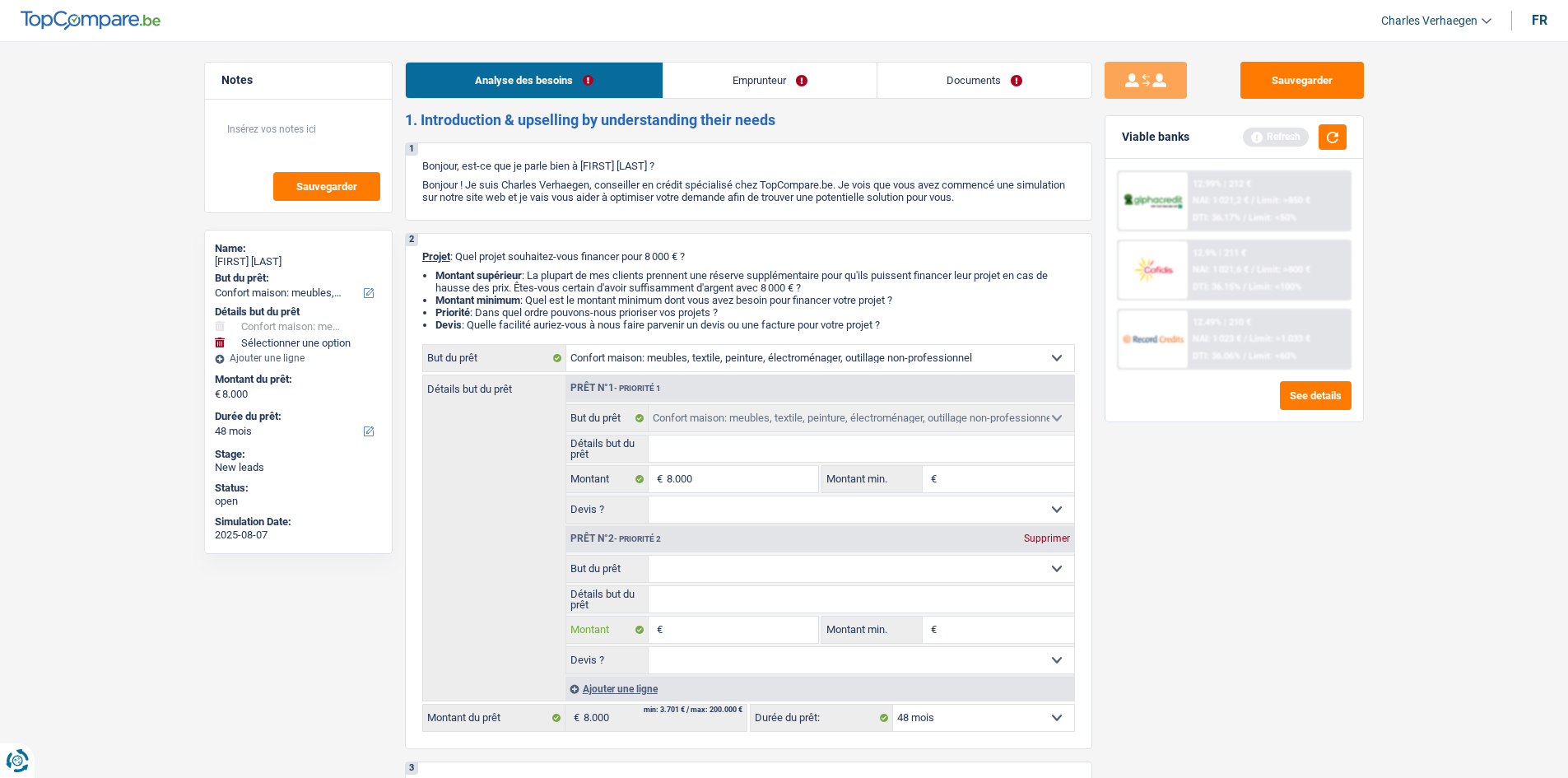 type 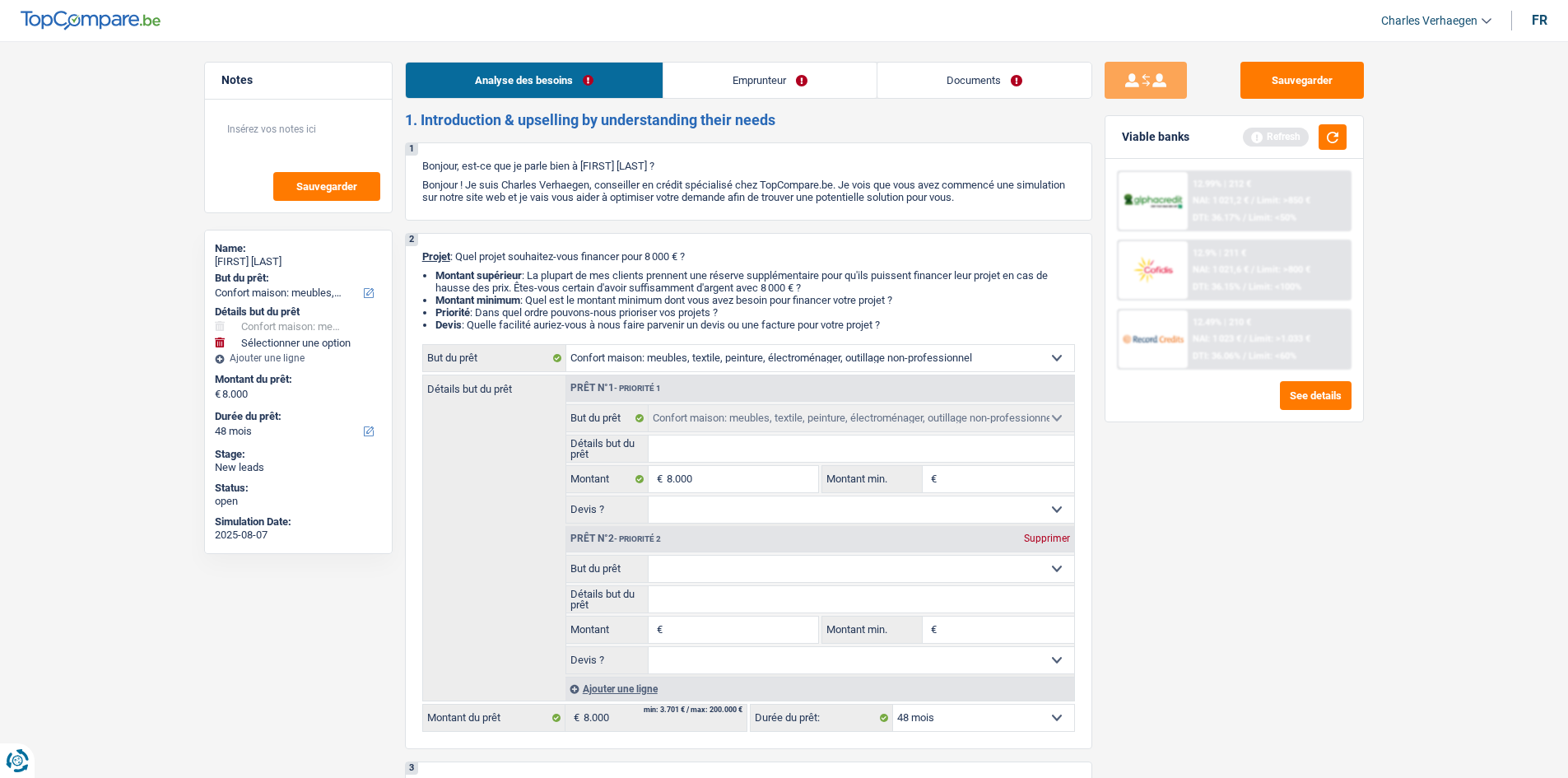 type on "2" 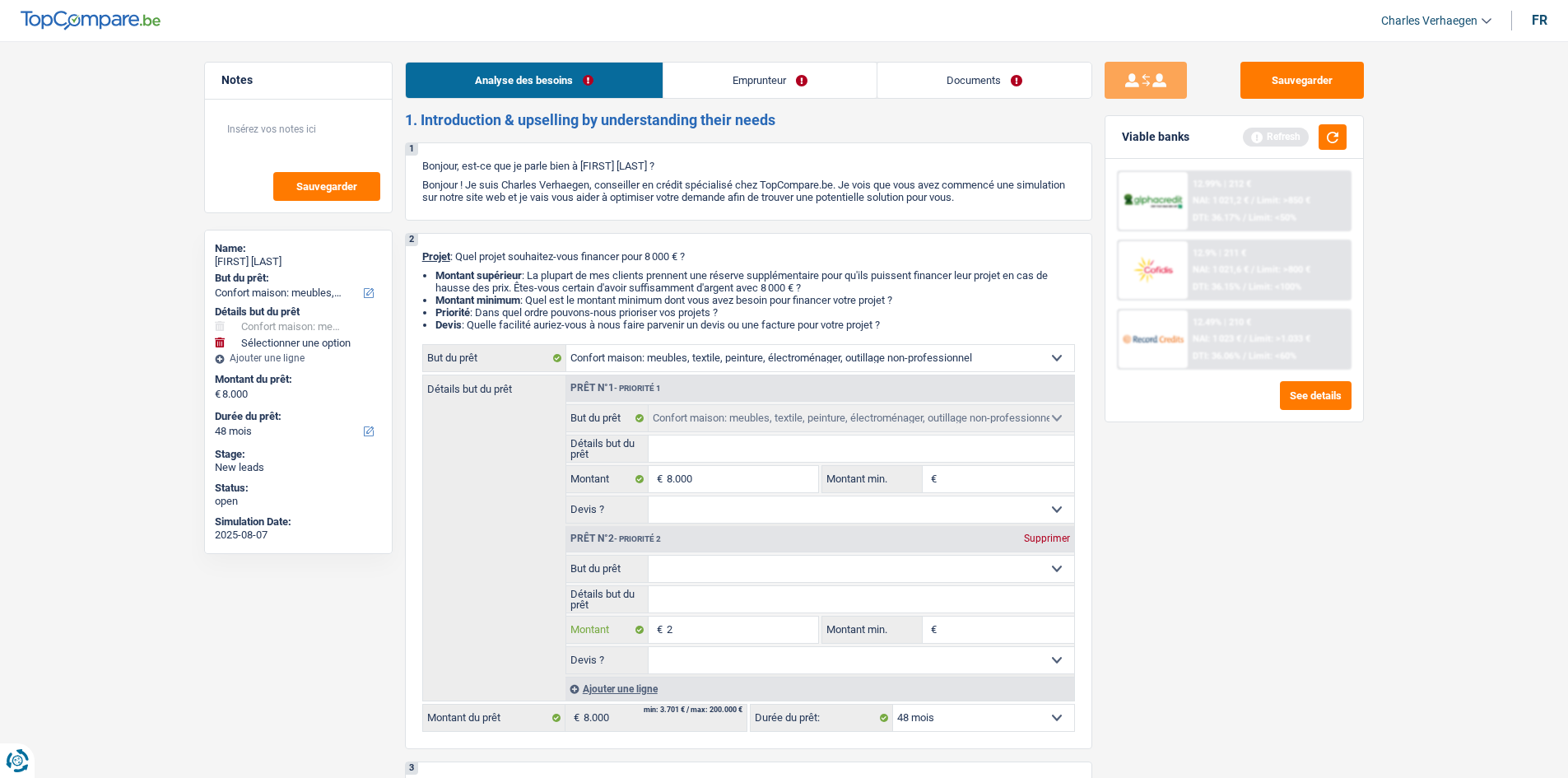 type on "20" 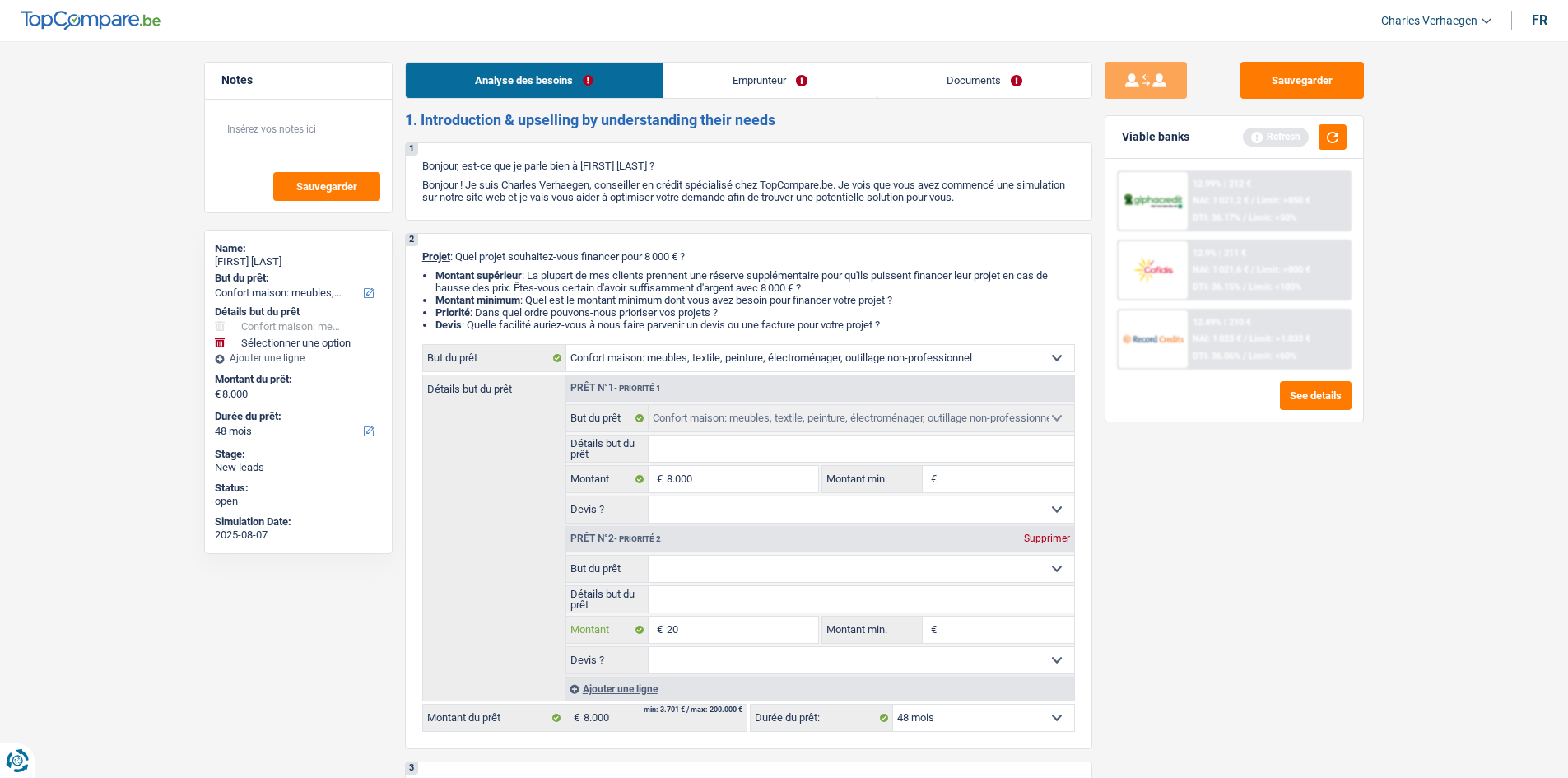 type on "20" 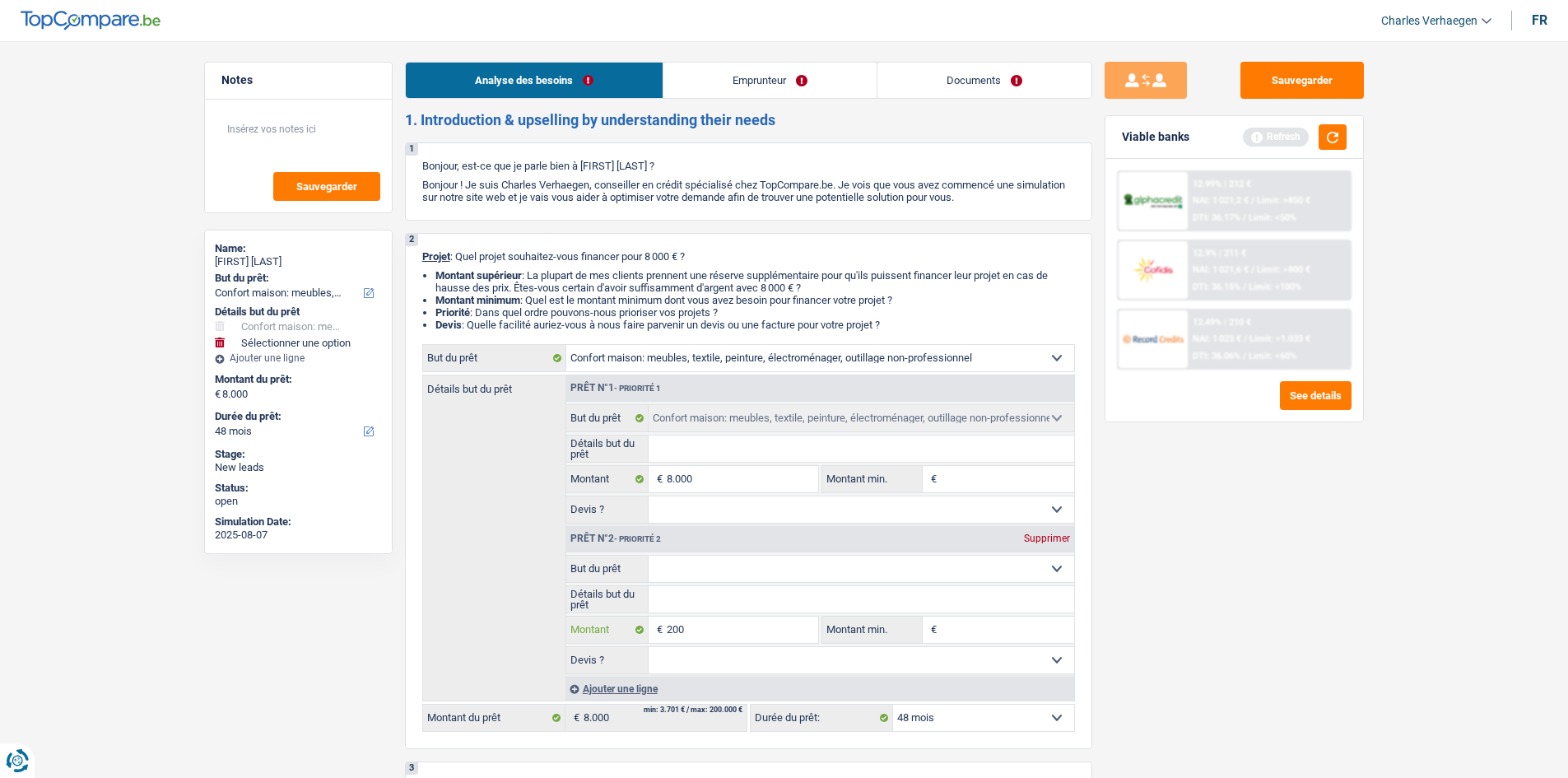 type on "2.000" 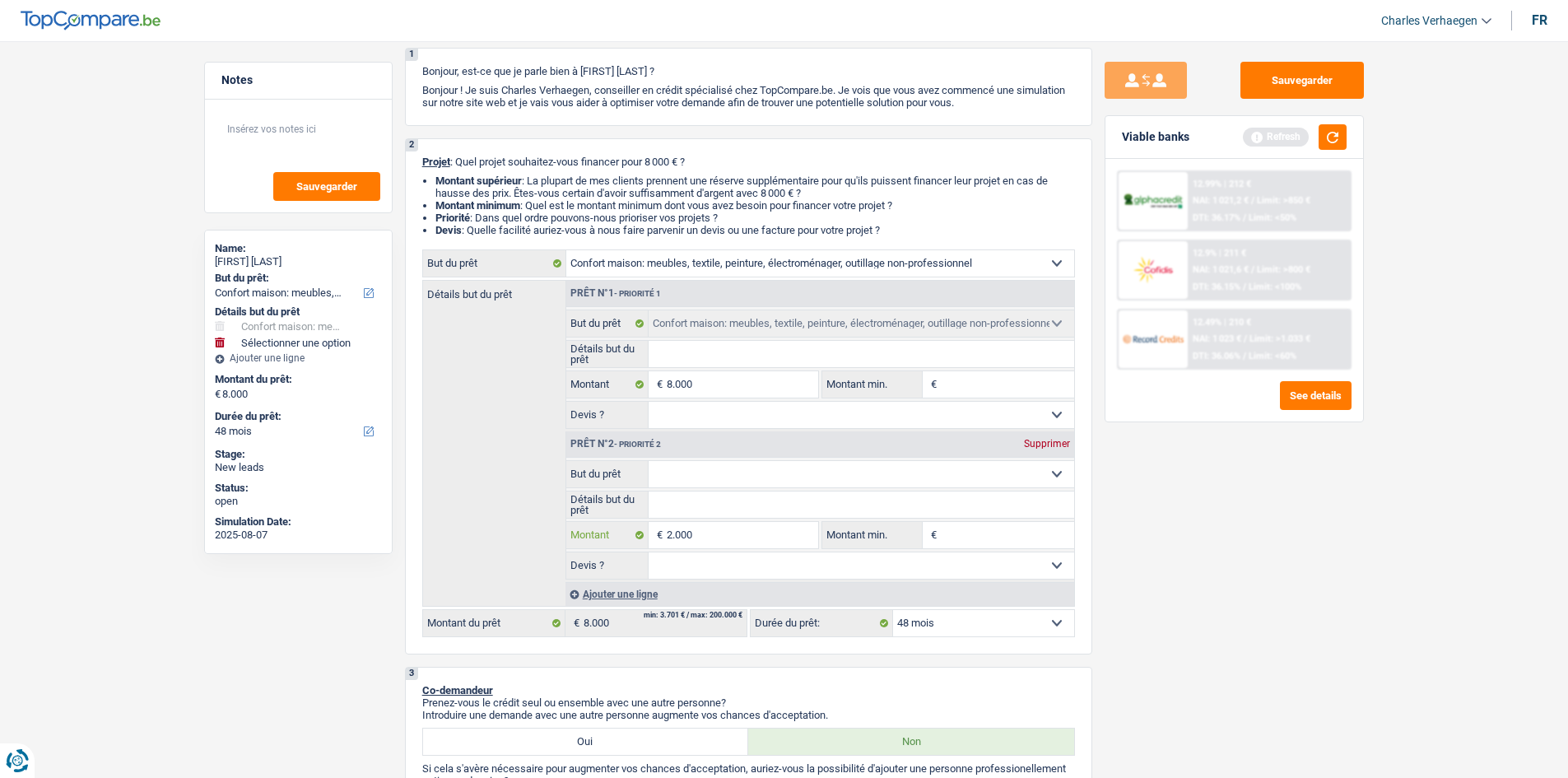 scroll, scrollTop: 412, scrollLeft: 0, axis: vertical 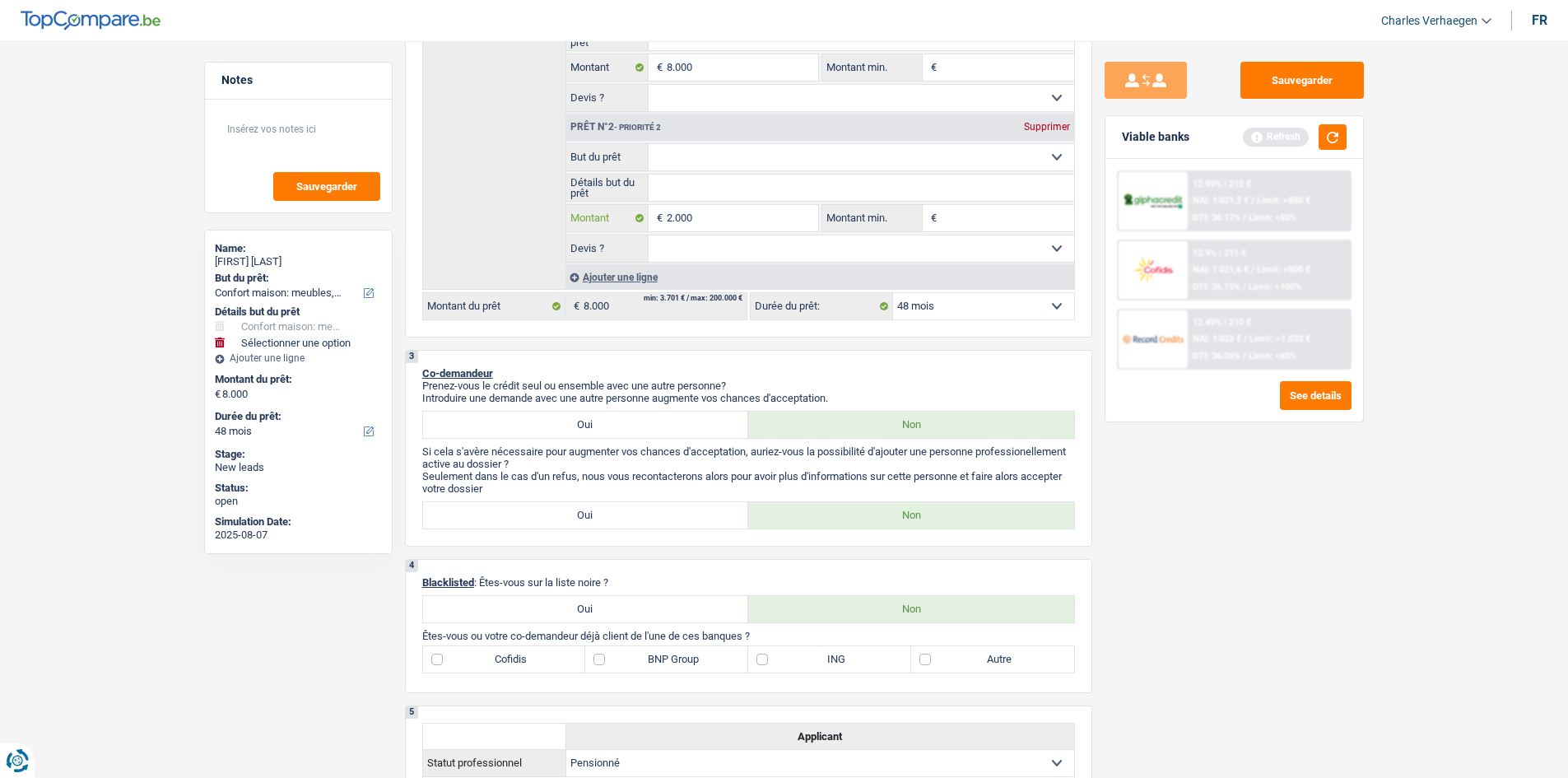 type on "2.000" 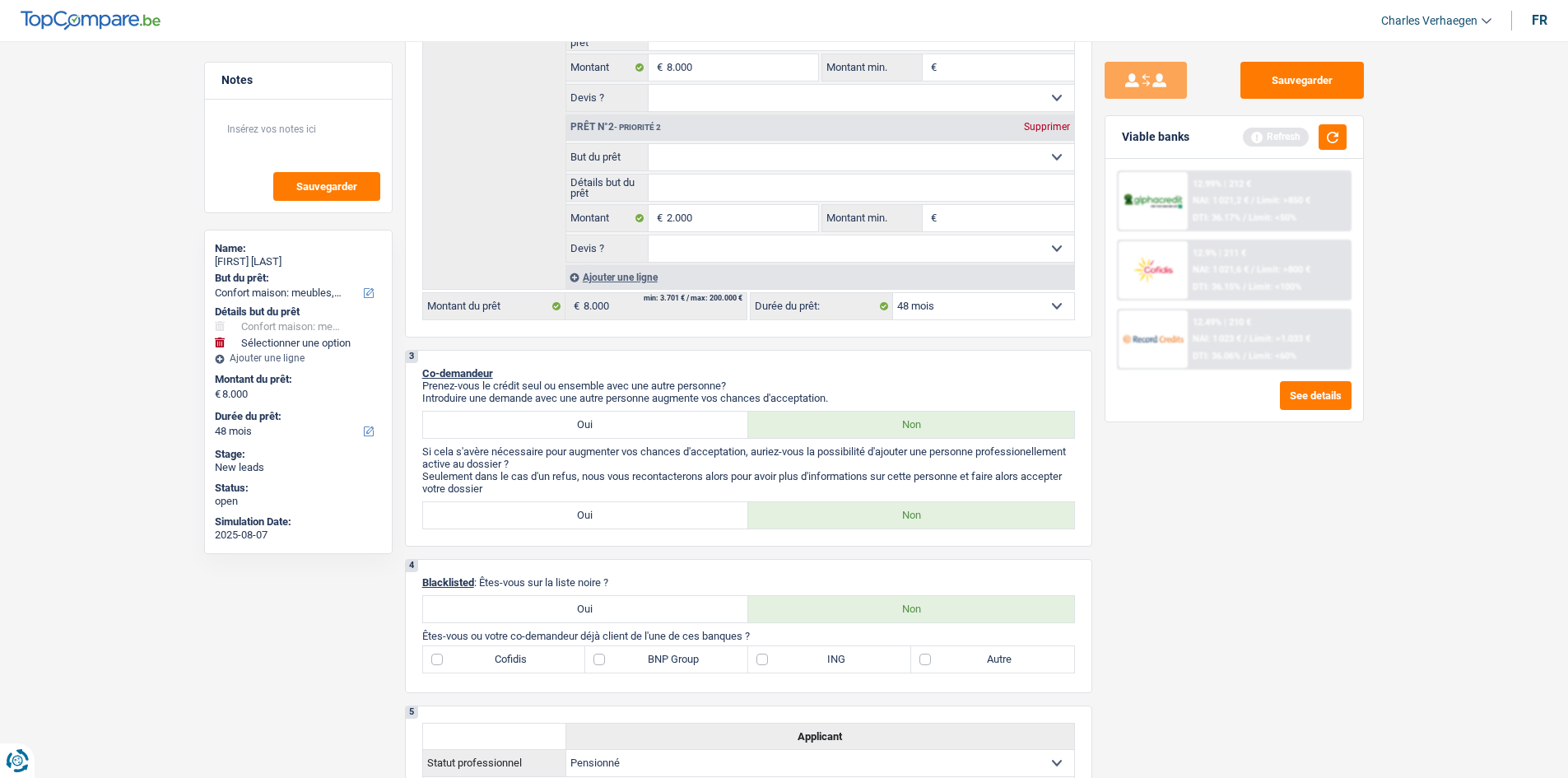 type on "10.000" 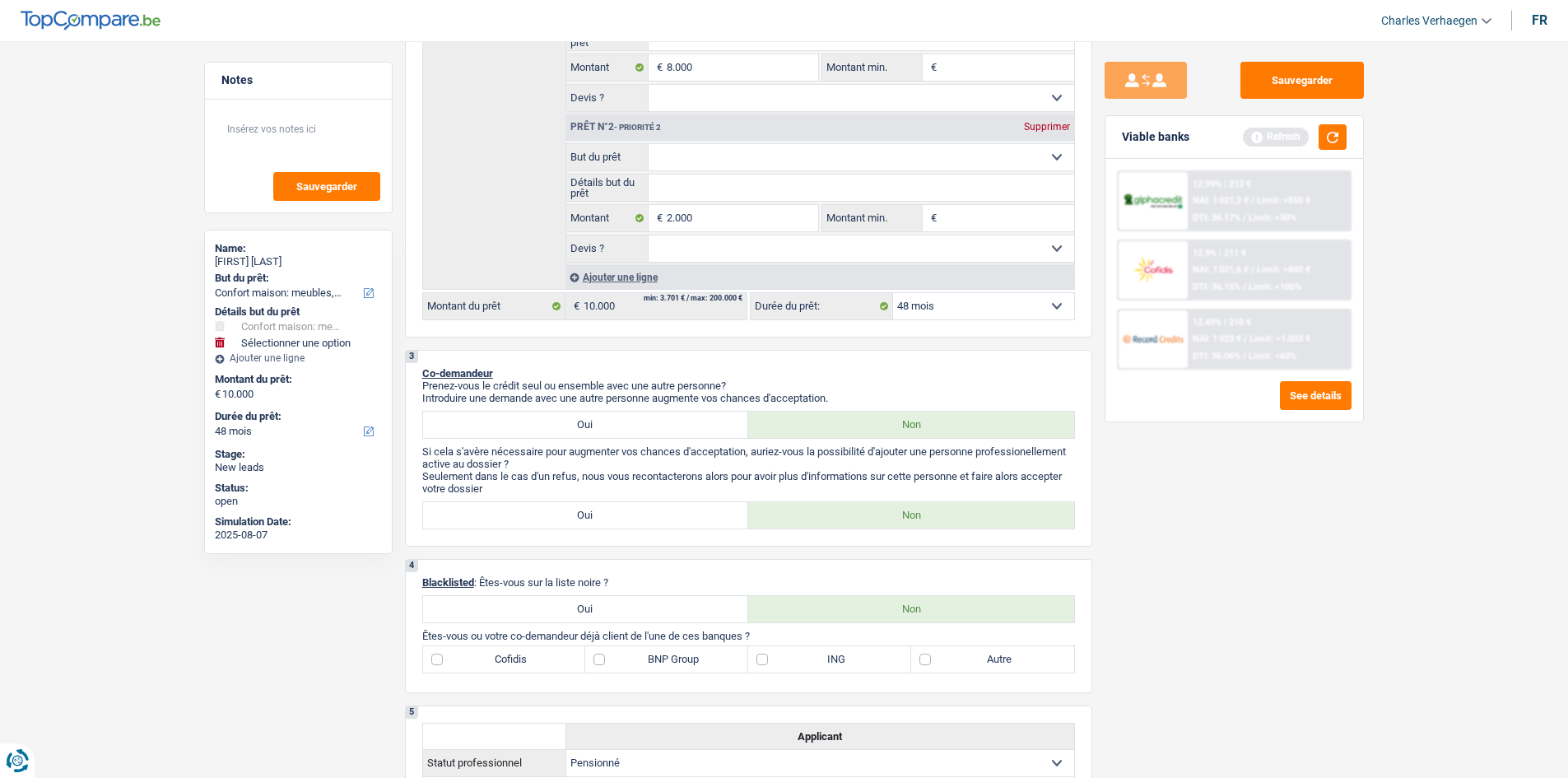 drag, startPoint x: 1242, startPoint y: 597, endPoint x: 1232, endPoint y: 585, distance: 15.620499 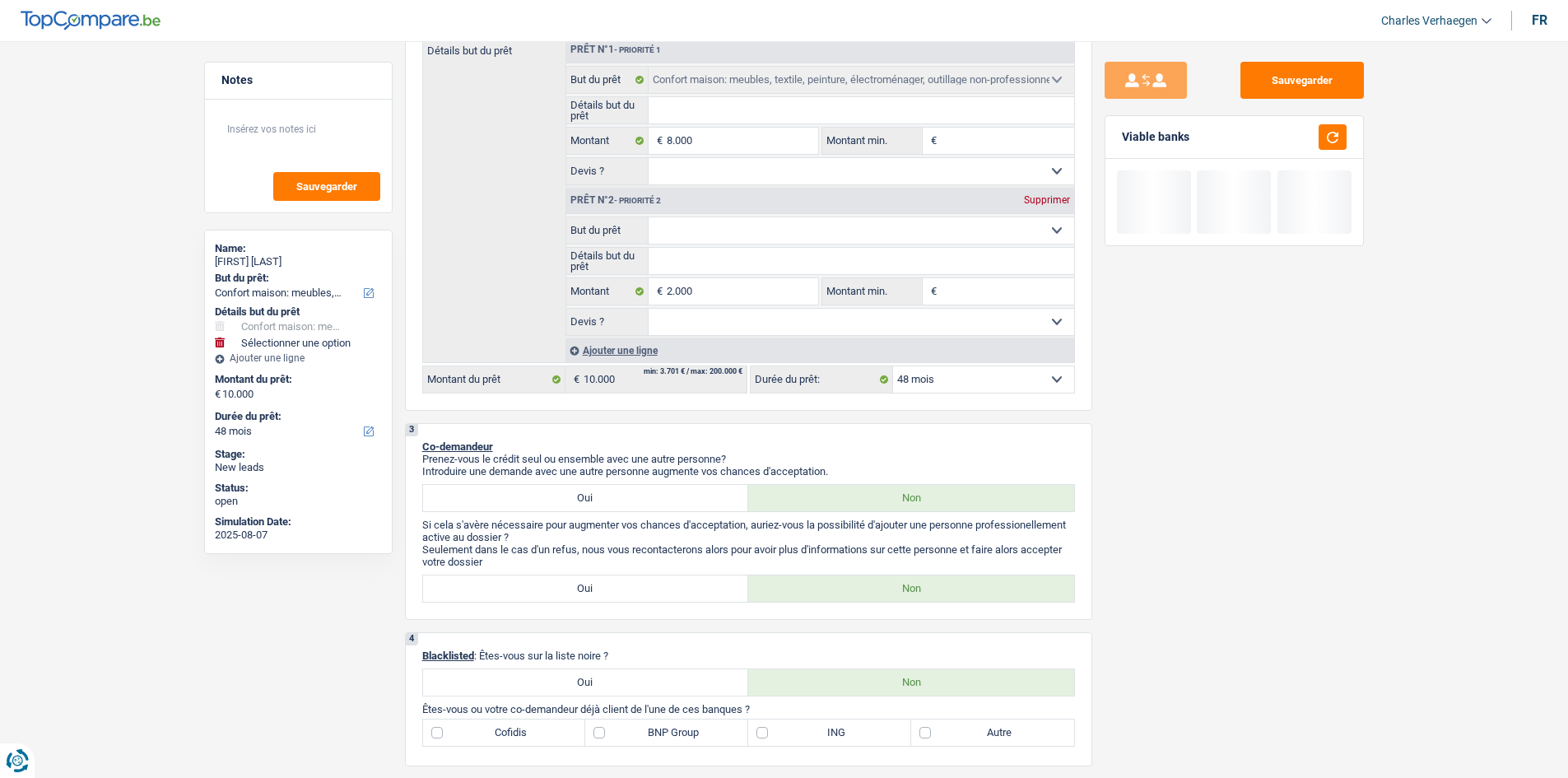 scroll, scrollTop: 247, scrollLeft: 0, axis: vertical 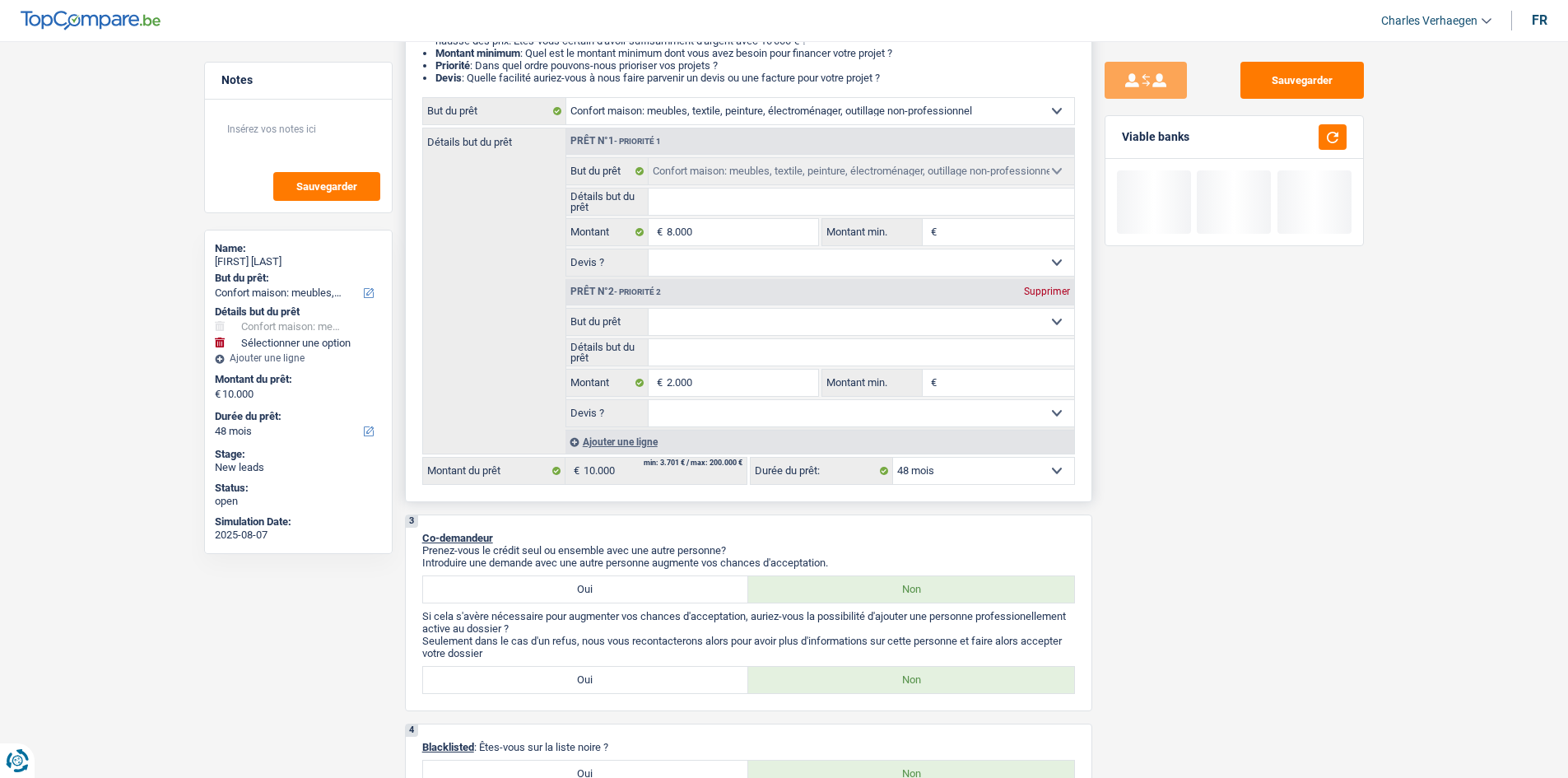 click on "Confort maison: meubles, textile, peinture, électroménager, outillage non-professionnel Hifi, multimédia, gsm, ordinateur Aménagement: frais d'installation, déménagement Evénement familial: naissance, mariage, divorce, communion, décès Frais médicaux Frais d'études Frais permis de conduire Loisirs: voyage, sport, musique Rafraîchissement: petits travaux maison et jardin Frais judiciaires Réparation voiture Prêt rénovation (non disponible pour les non-propriétaires) Prêt énergie (non disponible pour les non-propriétaires) Prêt voiture Taxes, impôts non professionnels Rénovation bien à l'étranger Dettes familiales Assurance Autre
Sélectionner une option
But du prêt
Tous les champs sont obligatoires. Veuillez fournir une réponse plus longue         2.000   €         €       Oui Non Non répondu" at bounding box center [820, 367] 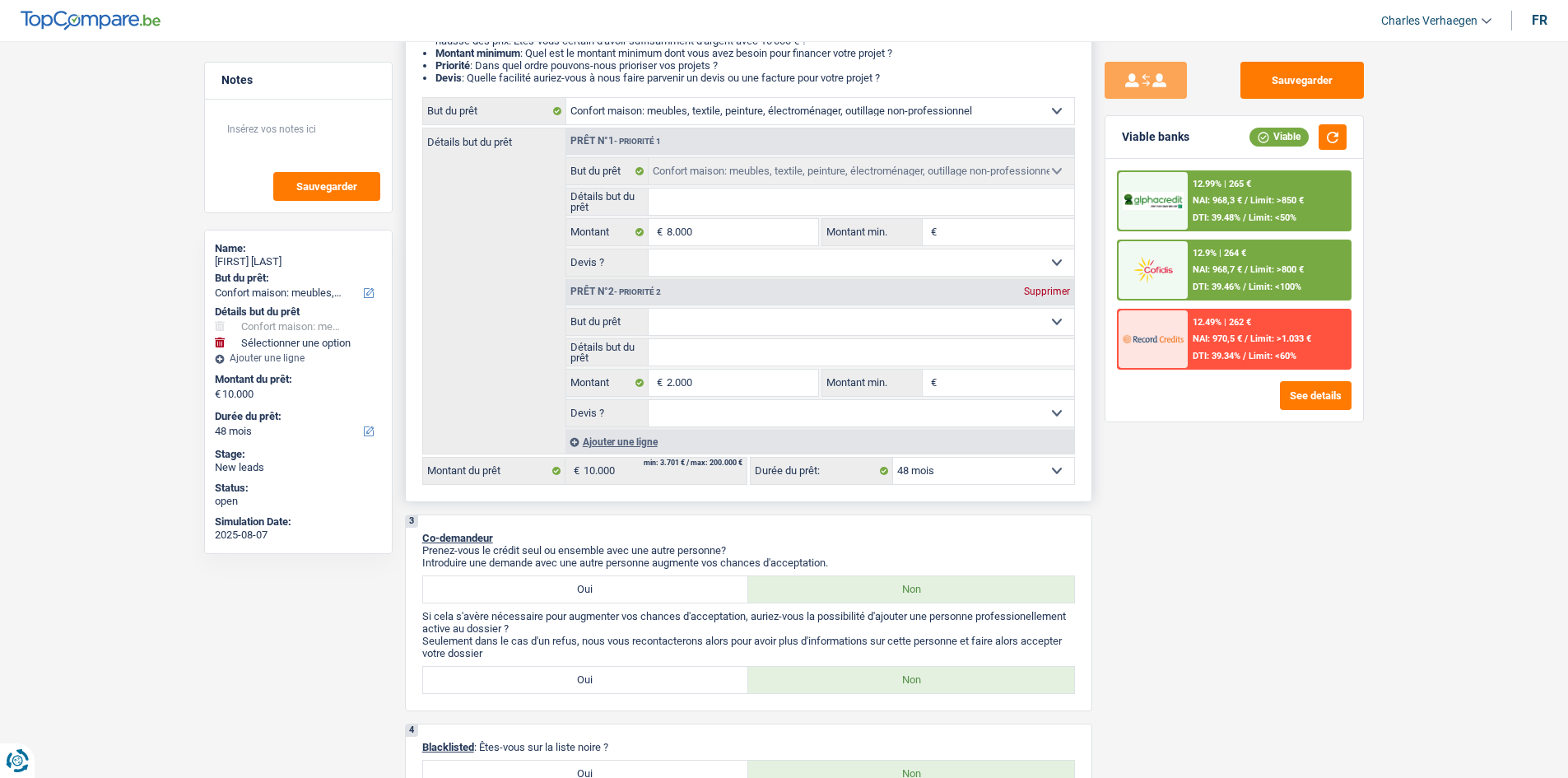 select on "tech" 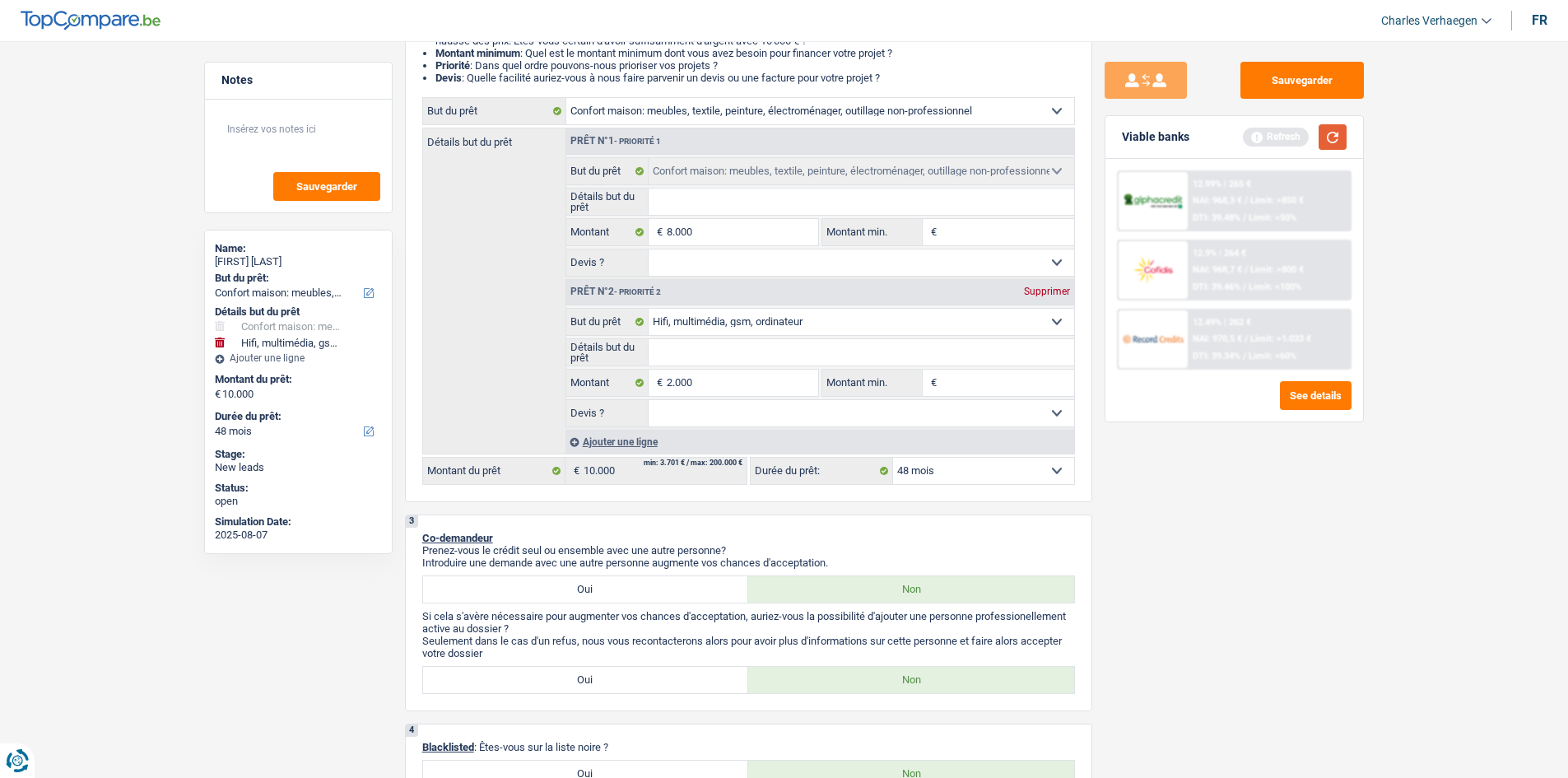 click at bounding box center [1333, 137] 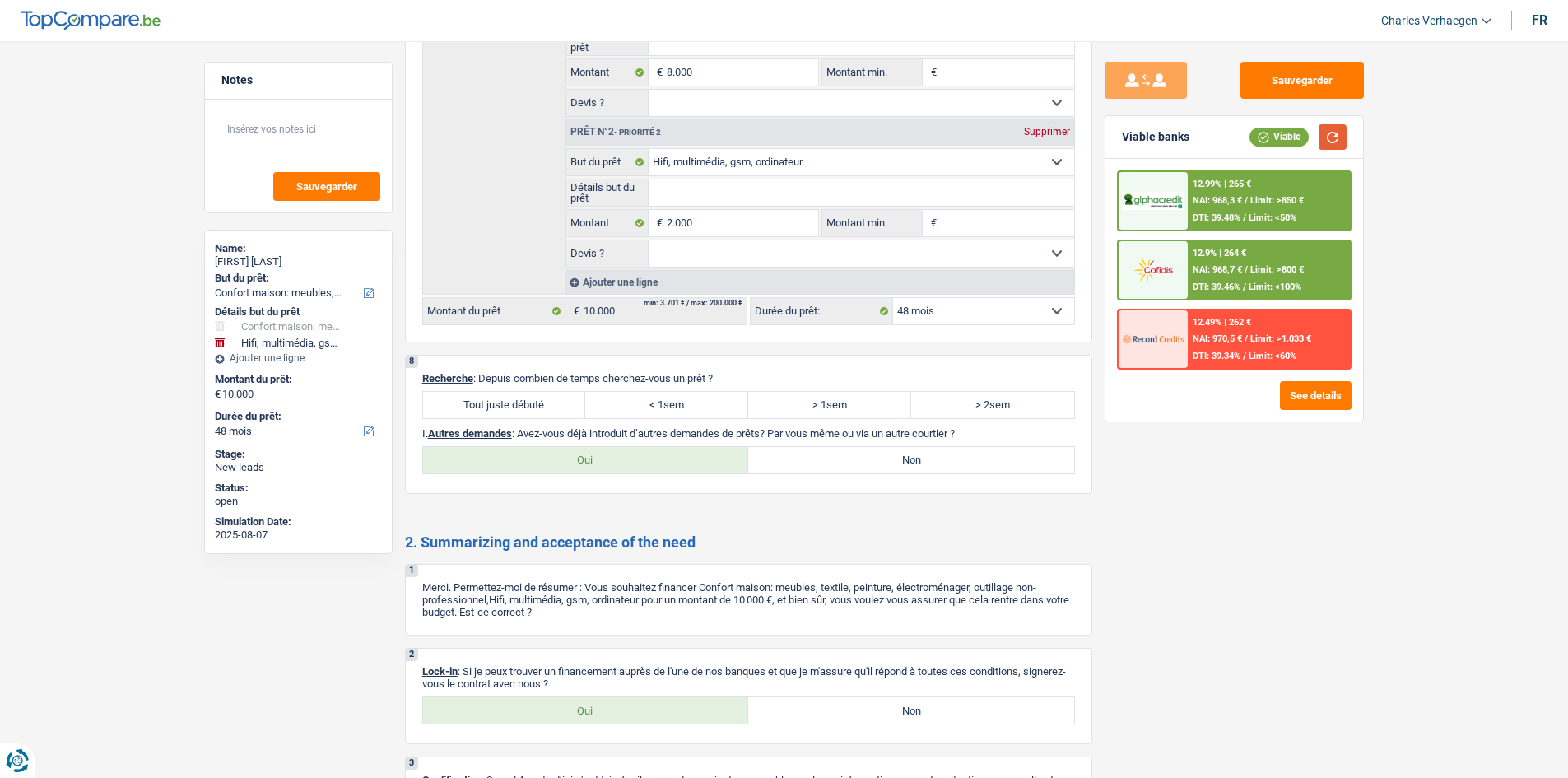 scroll, scrollTop: 1976, scrollLeft: 0, axis: vertical 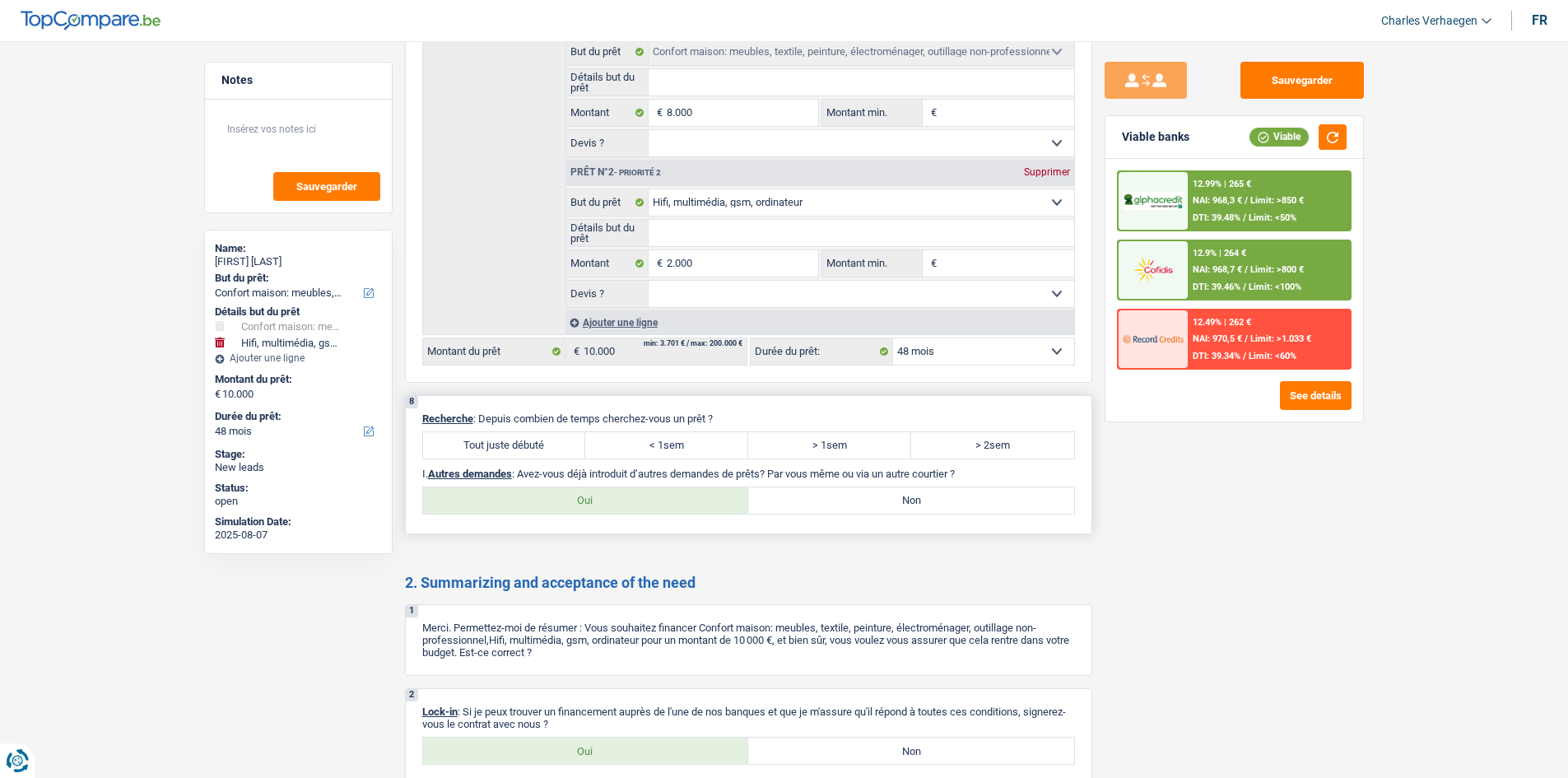 click on "Tout juste débuté" at bounding box center [505, 445] 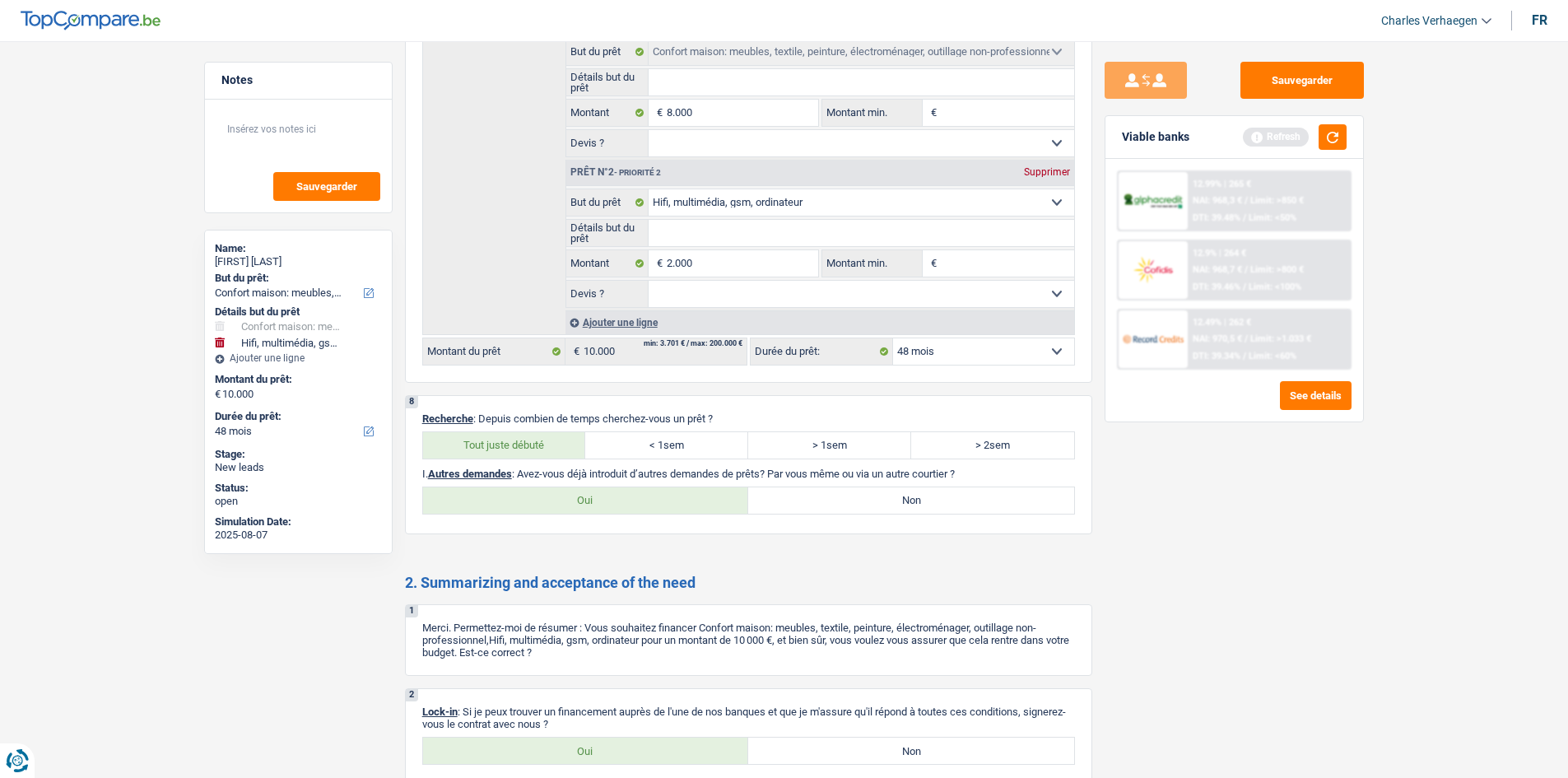 click on "Limit: >850 €" at bounding box center (1277, 200) 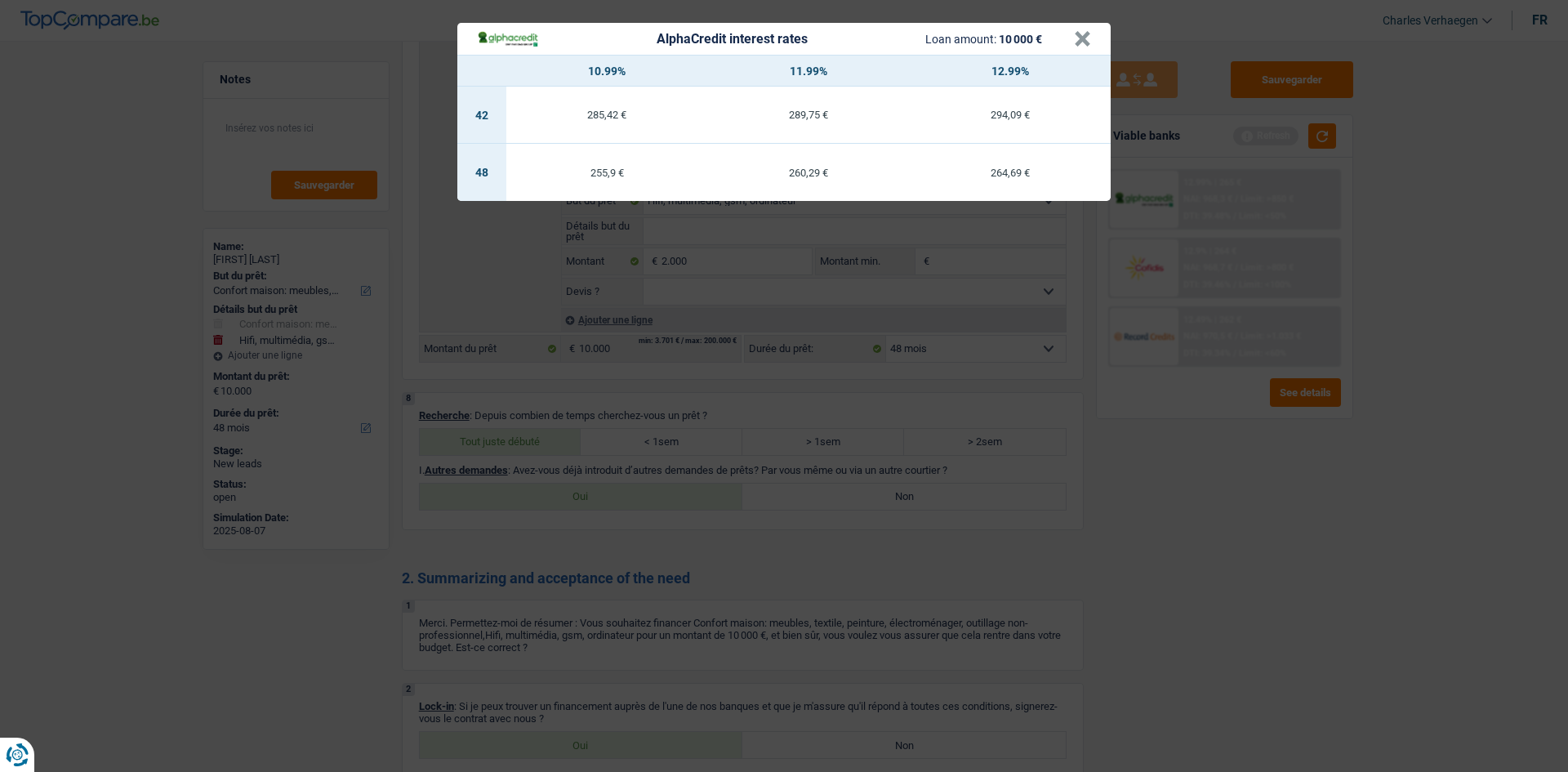 click on "AlphaCredit interest rates
Loan amount:
10 000 €
×
10.99%
11.99%
12.99%
42
285,42 €
289,75 €
294,09 €
48
255,9 €
260,29 €
264,69 €" at bounding box center (784, 386) 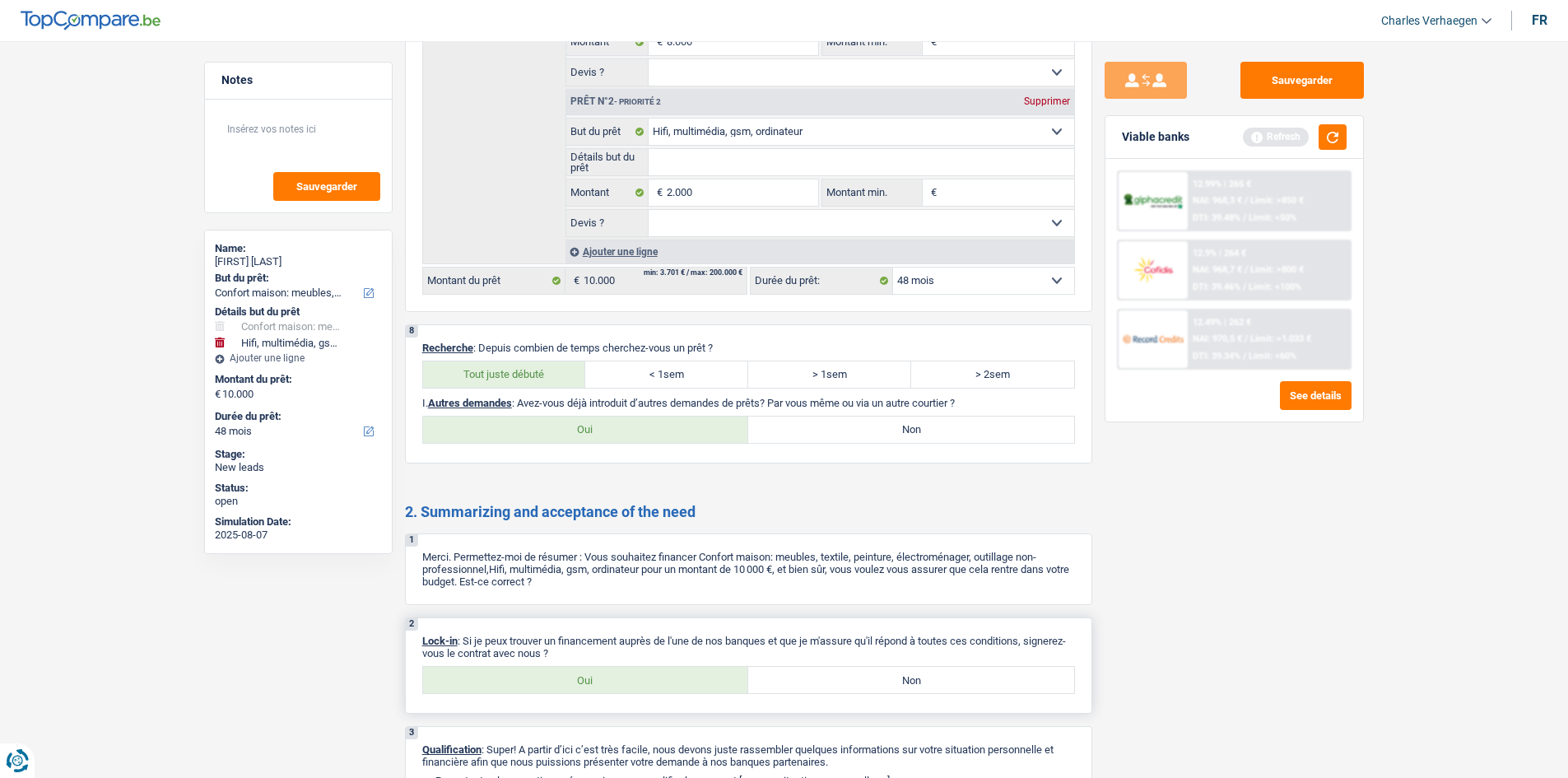 scroll, scrollTop: 2135, scrollLeft: 0, axis: vertical 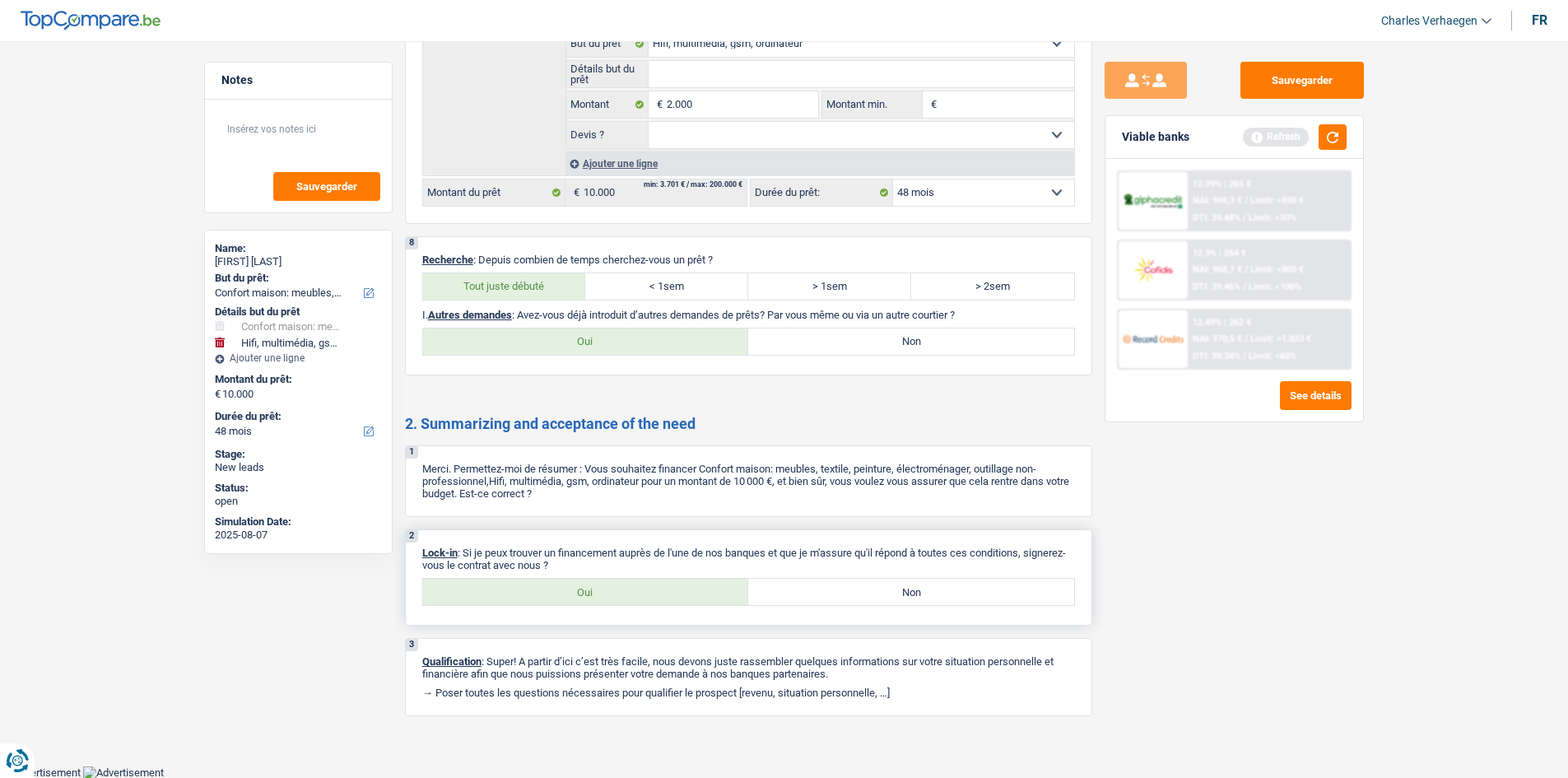 click on "Oui" at bounding box center (586, 592) 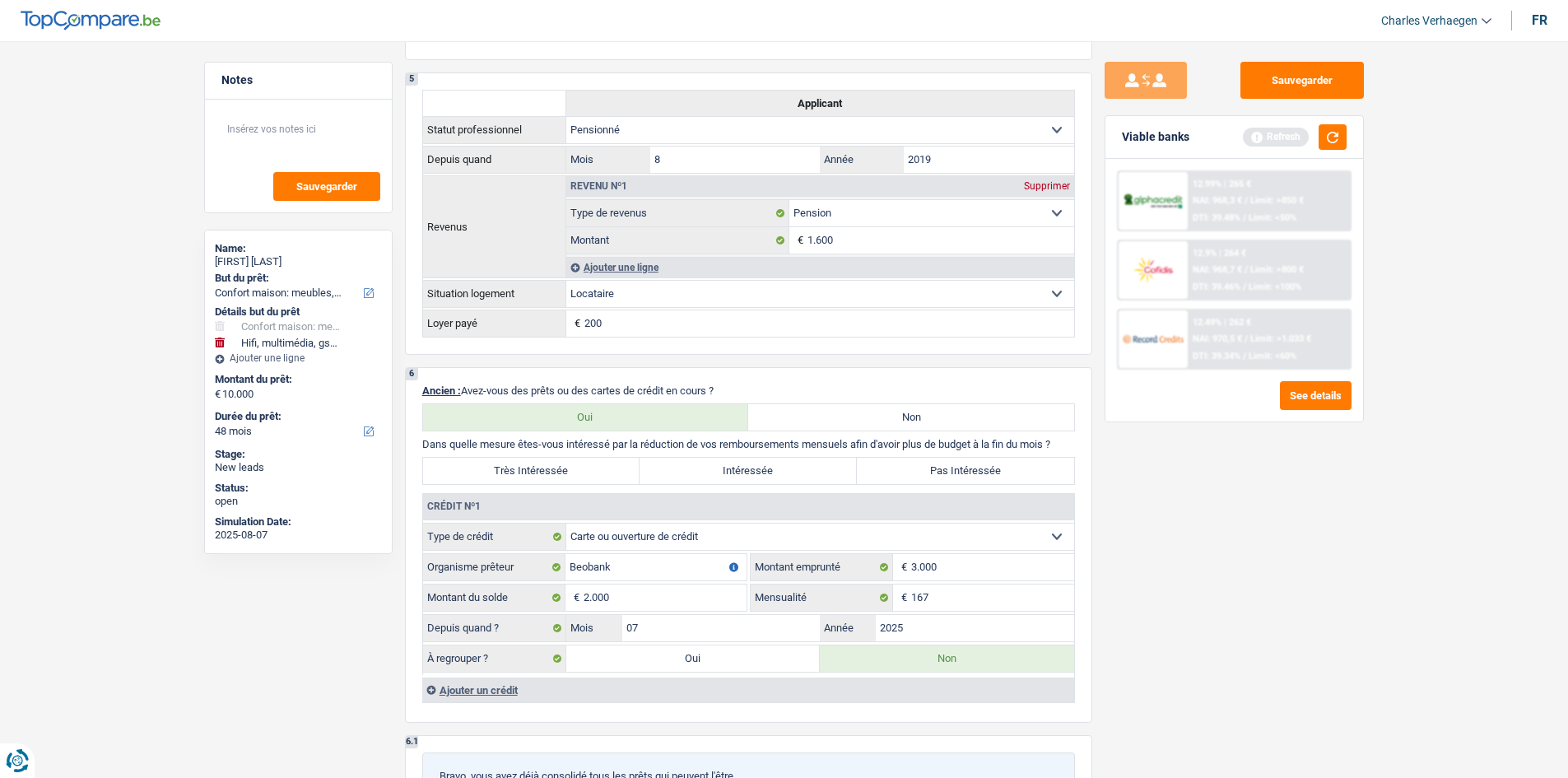 scroll, scrollTop: 1229, scrollLeft: 0, axis: vertical 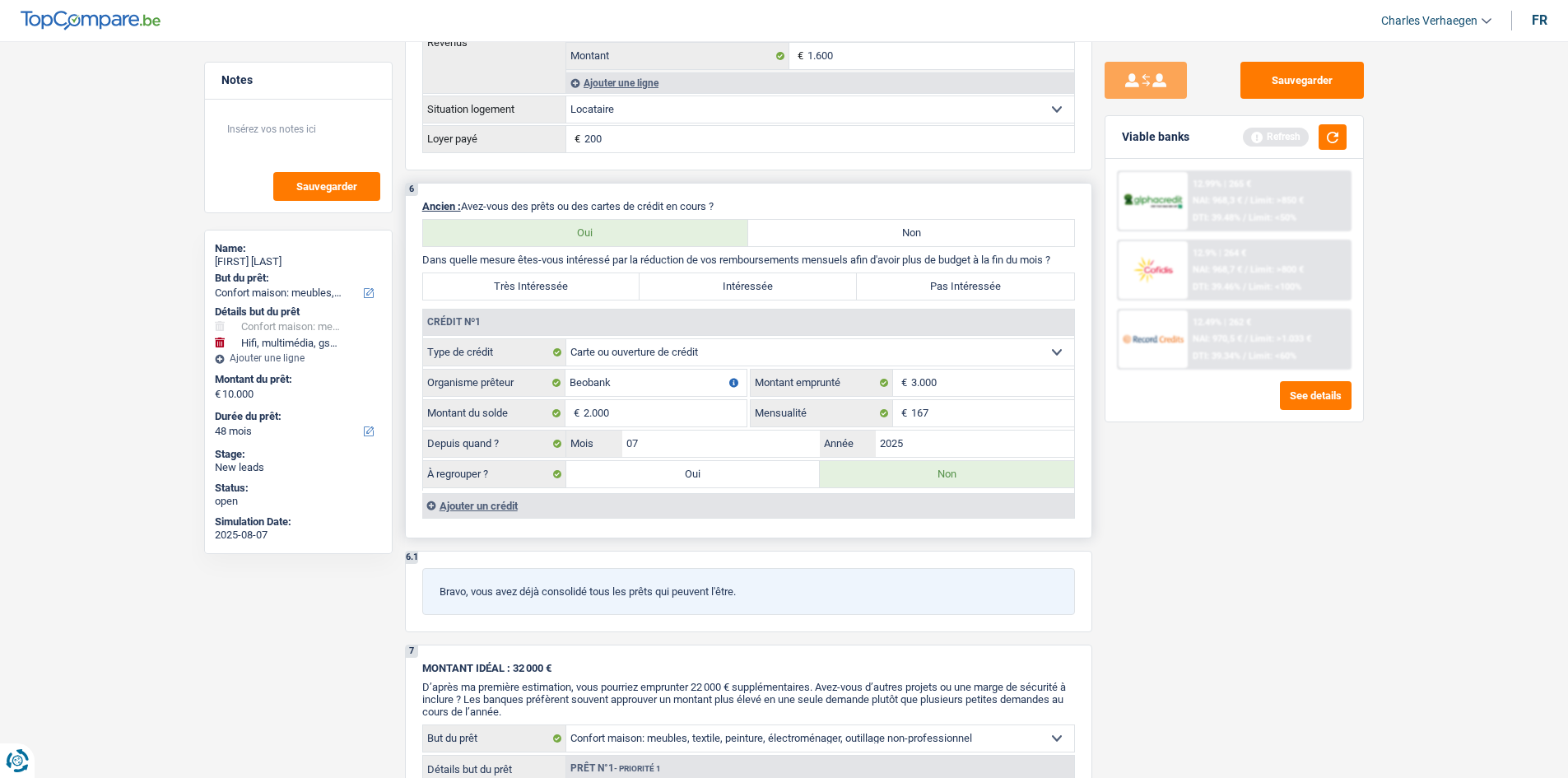 click on "Pas Intéressée" at bounding box center [965, 287] 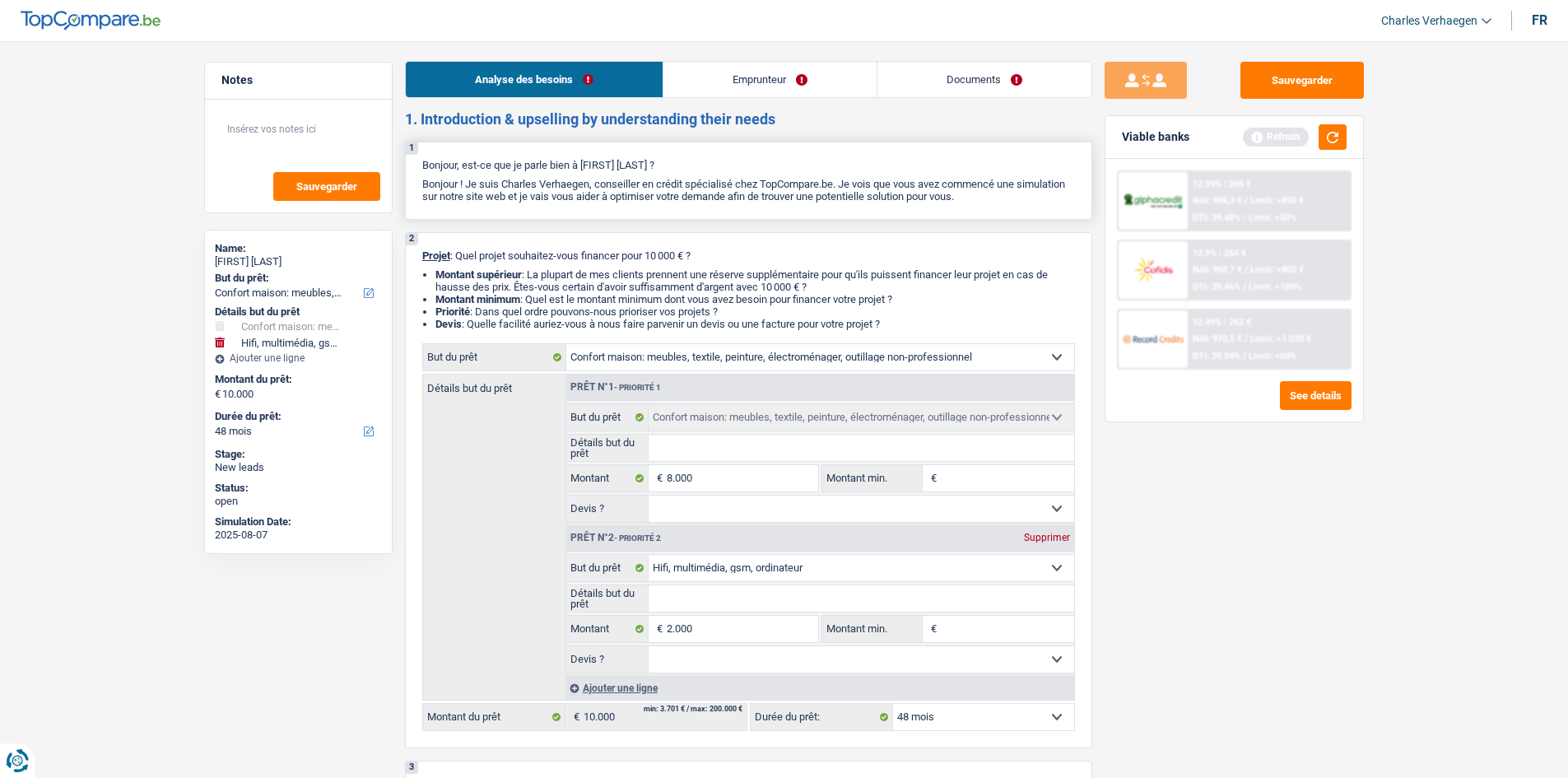 scroll, scrollTop: 0, scrollLeft: 0, axis: both 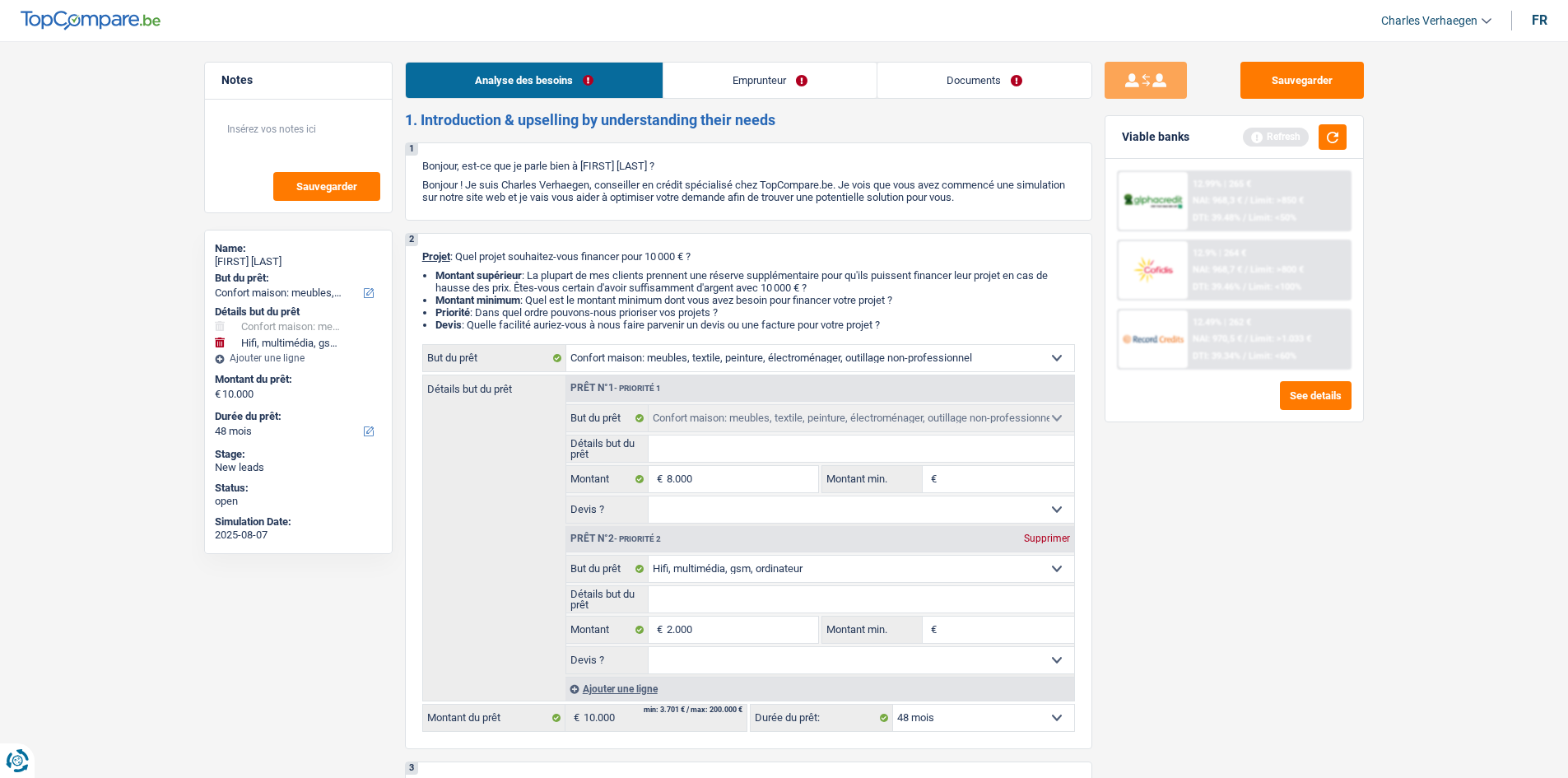 click on "Emprunteur" at bounding box center (770, 80) 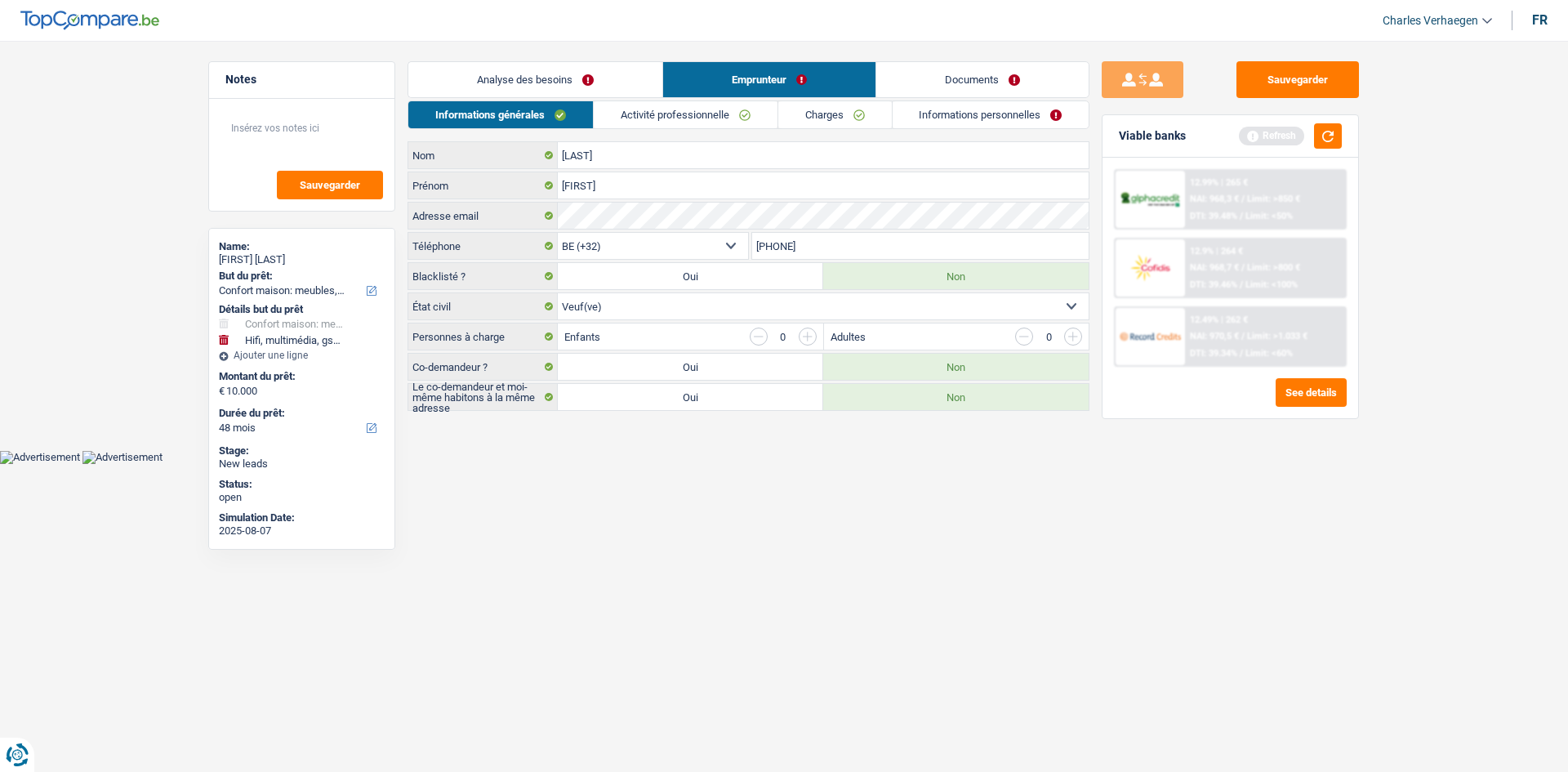 drag, startPoint x: 818, startPoint y: 116, endPoint x: 844, endPoint y: 116, distance: 26 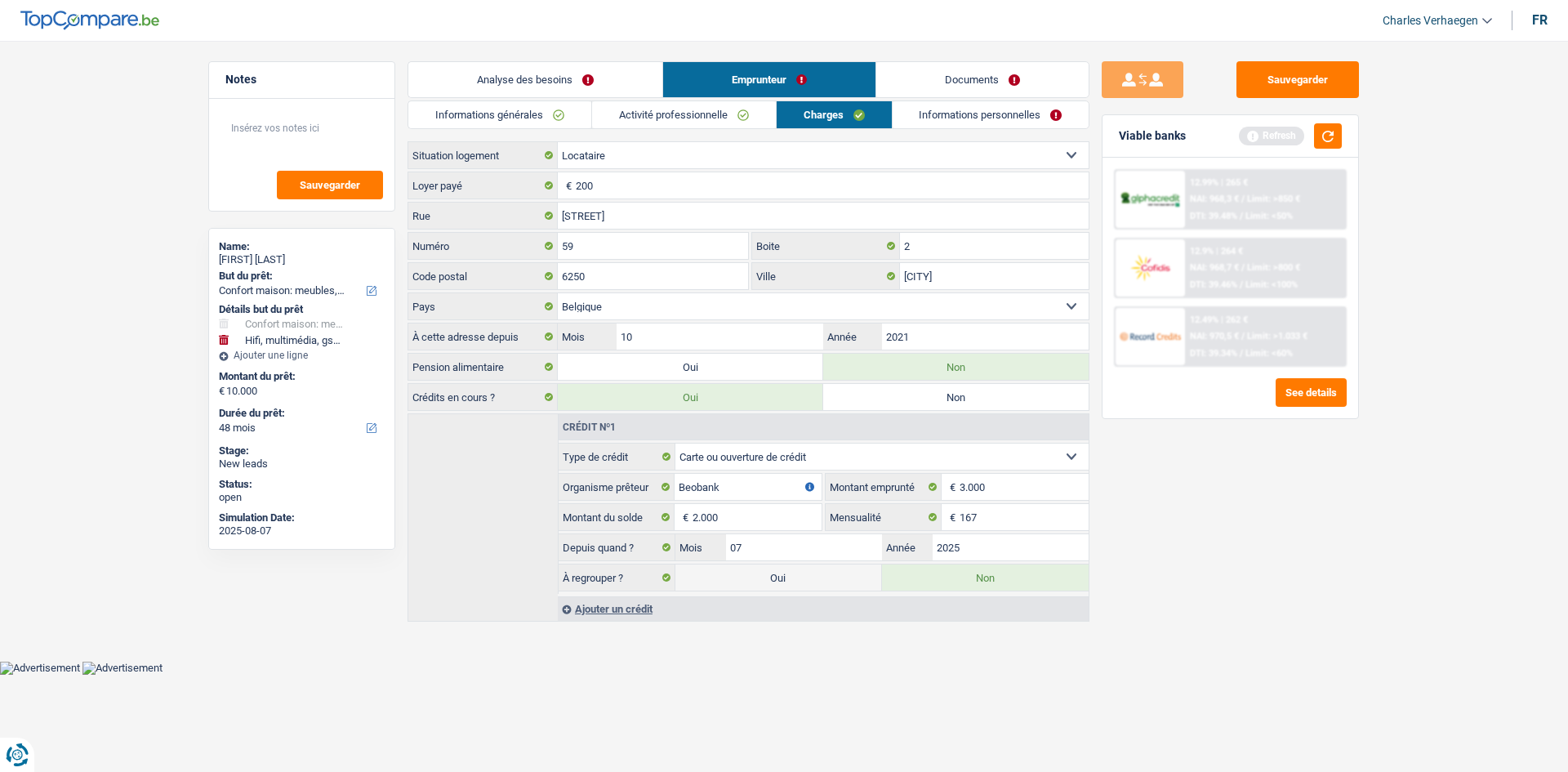 click on "Informations personnelles" at bounding box center (991, 114) 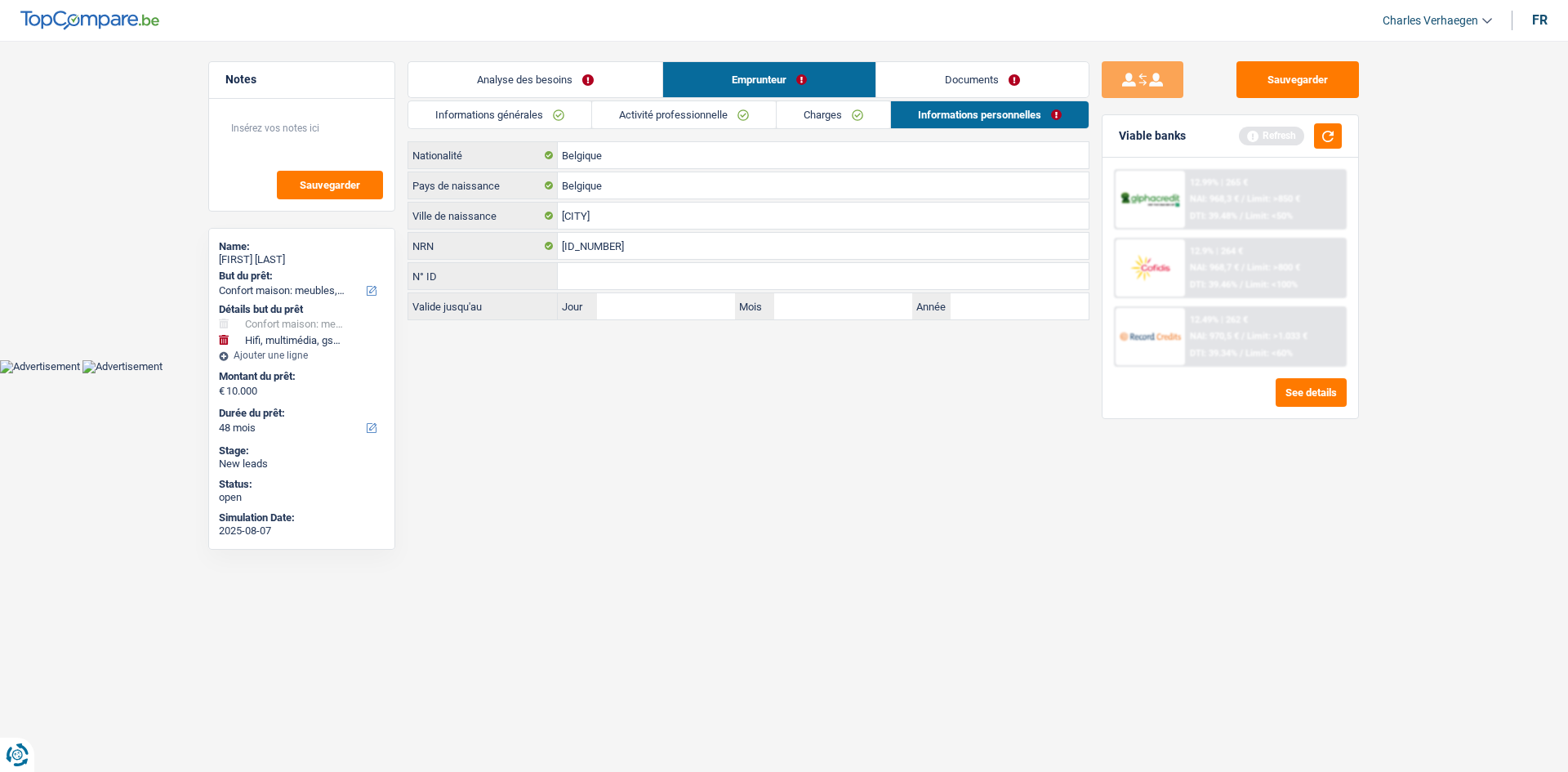 click on "Charges" at bounding box center (833, 114) 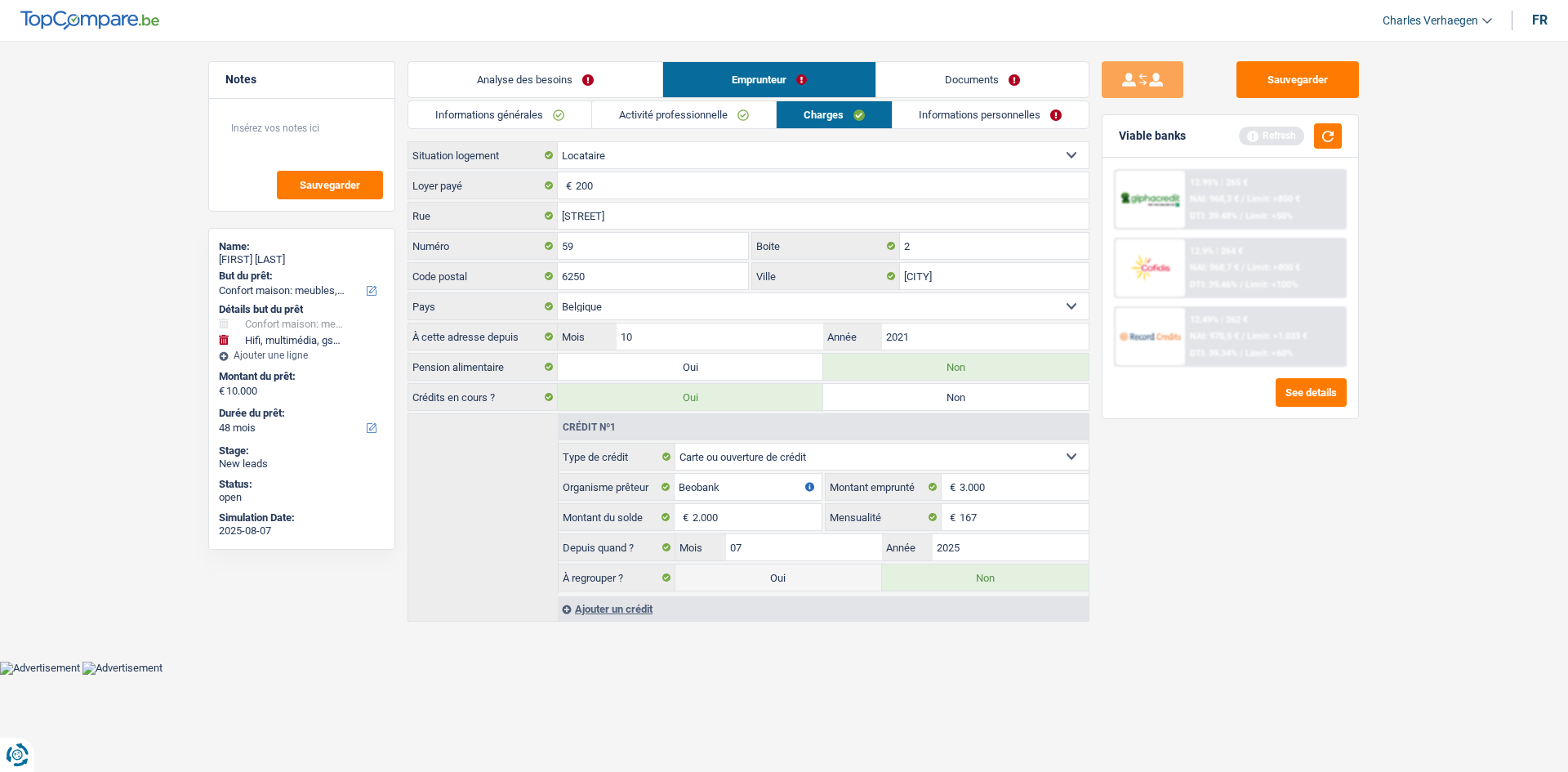 click on "Activité professionnelle" at bounding box center (684, 114) 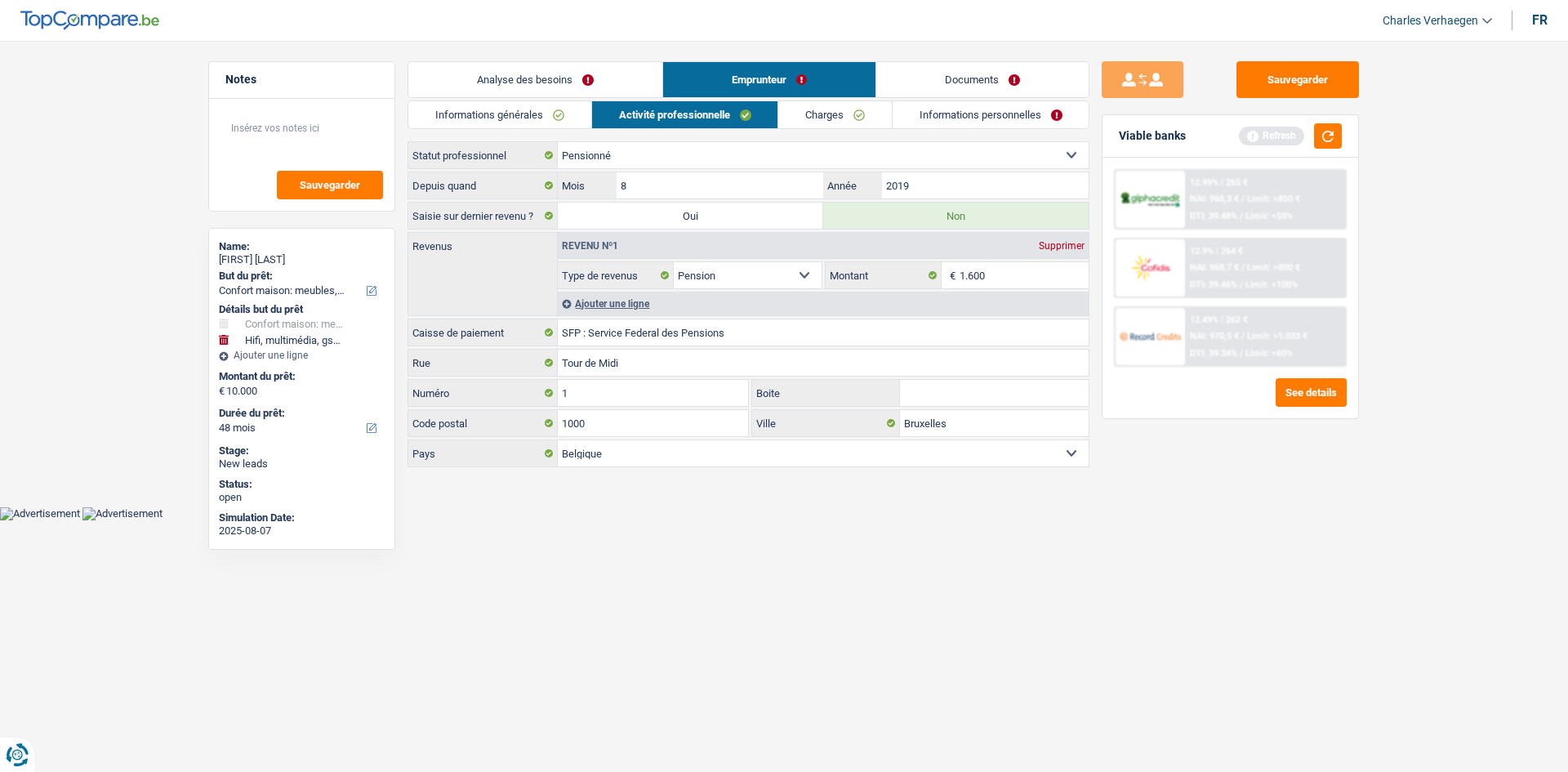 click on "Informations générales" at bounding box center (500, 114) 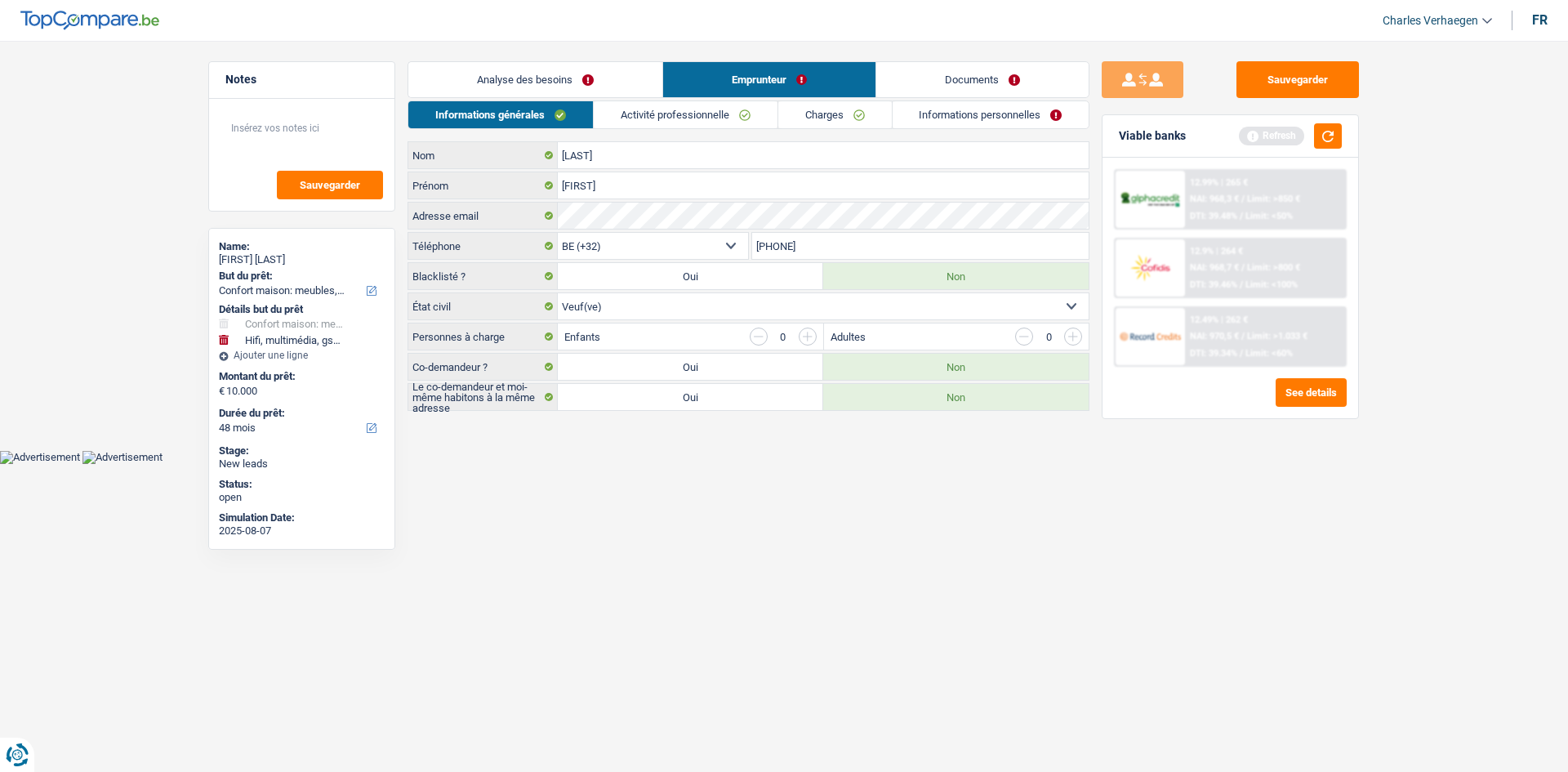 click on "Informations personnelles" at bounding box center (991, 114) 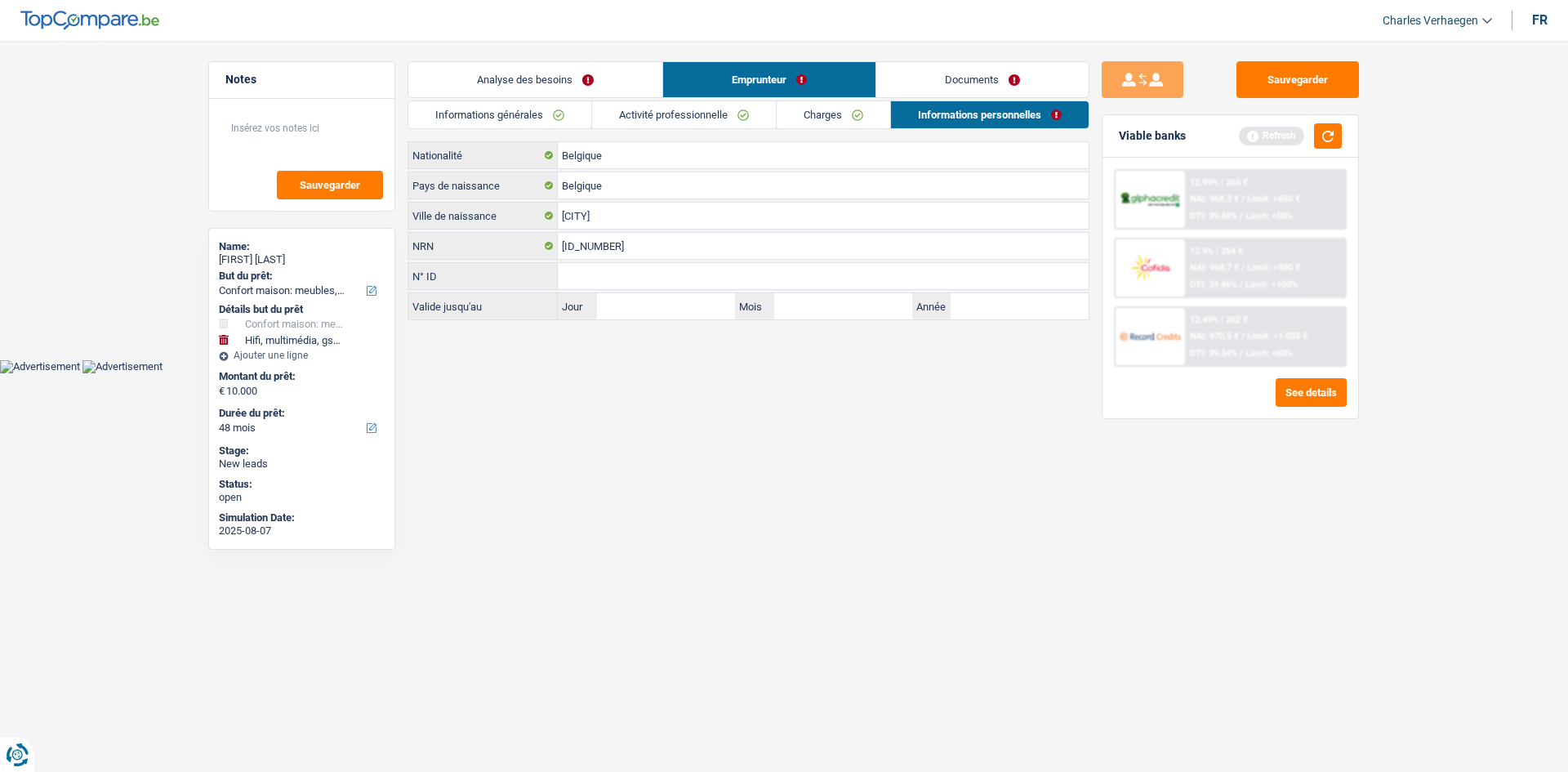 click on "Documents" at bounding box center [982, 79] 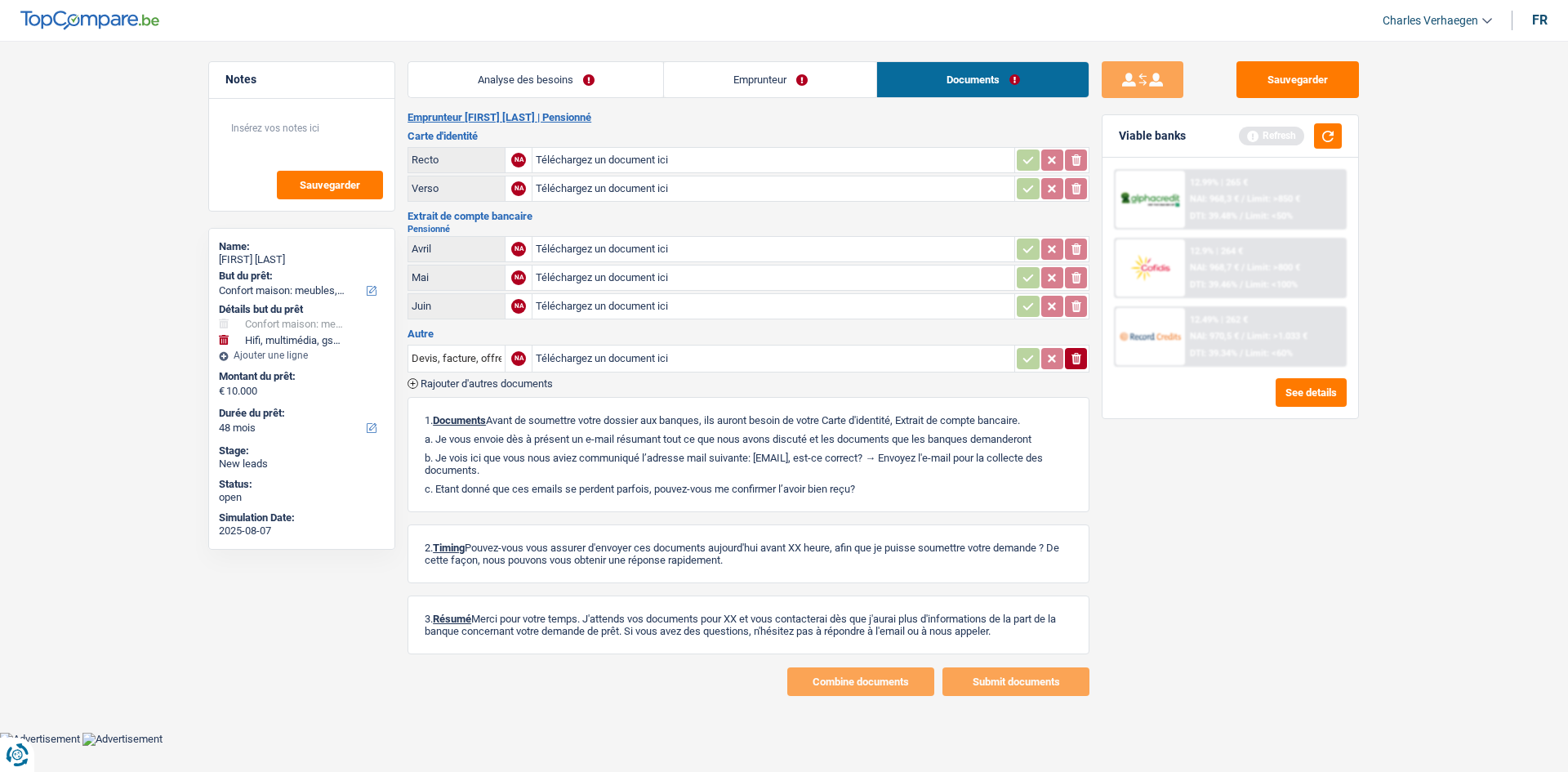 click on "Analyse des besoins" at bounding box center [536, 79] 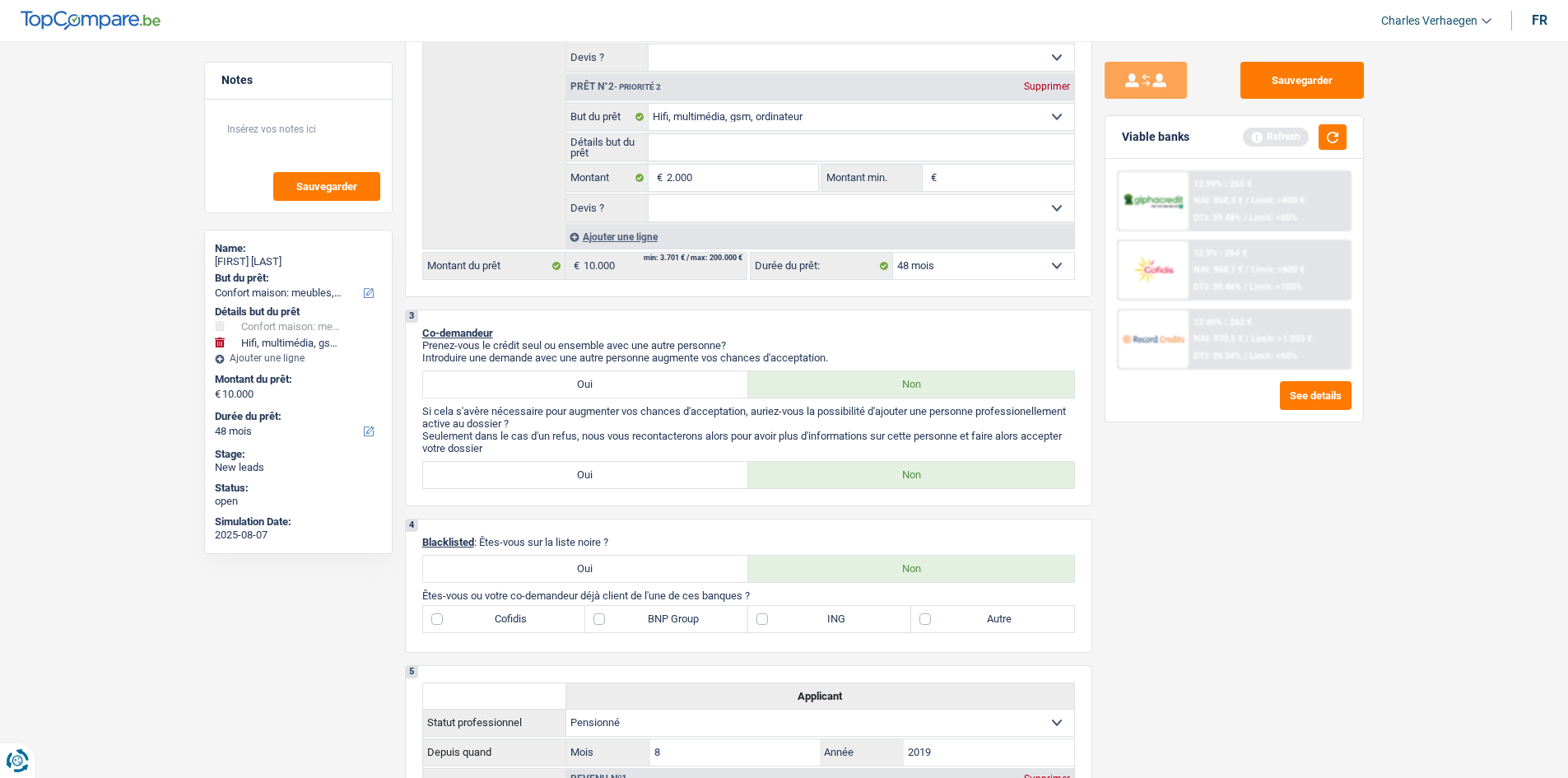 scroll, scrollTop: 576, scrollLeft: 0, axis: vertical 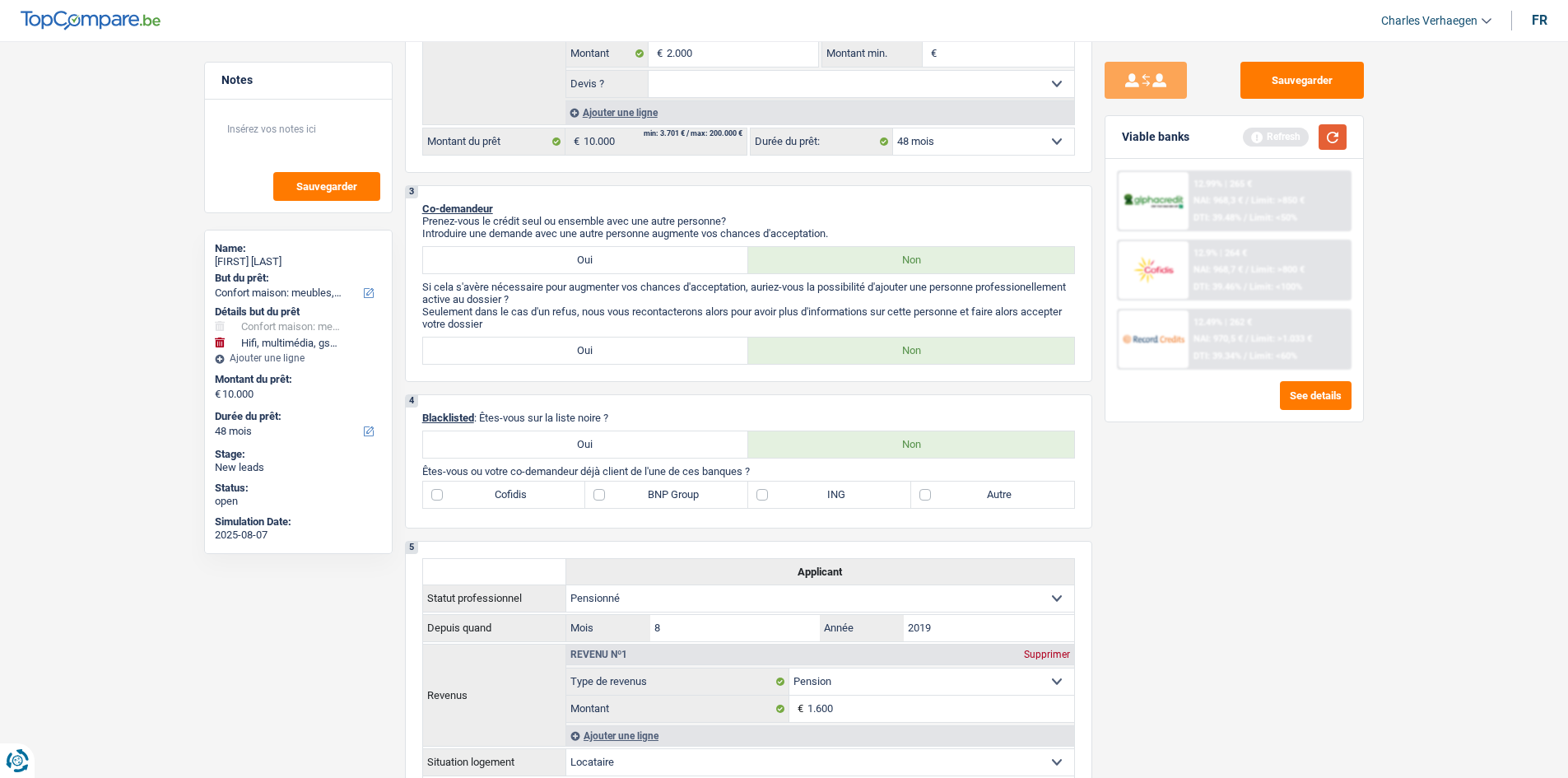 click at bounding box center (1333, 137) 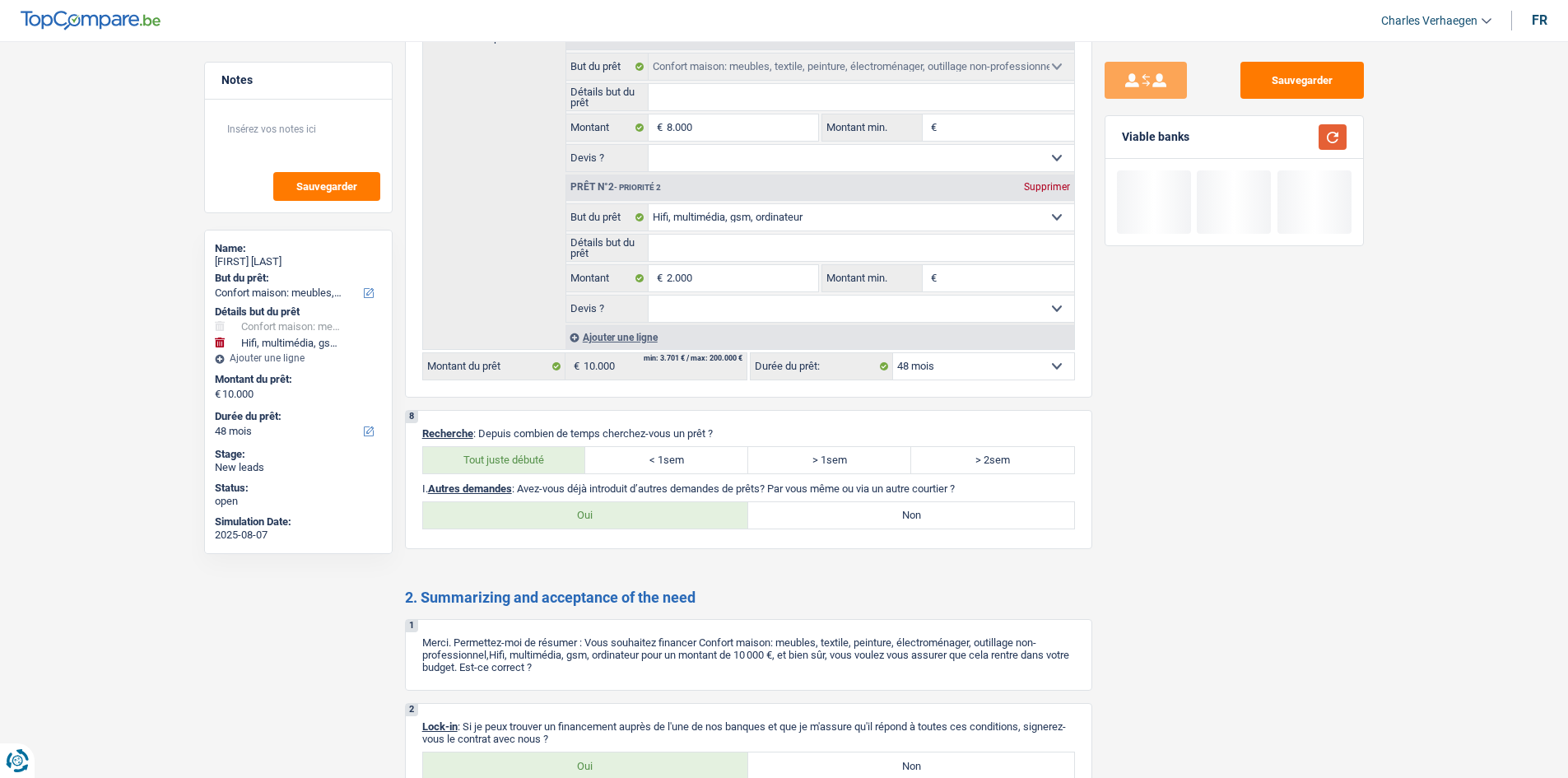 scroll, scrollTop: 2135, scrollLeft: 0, axis: vertical 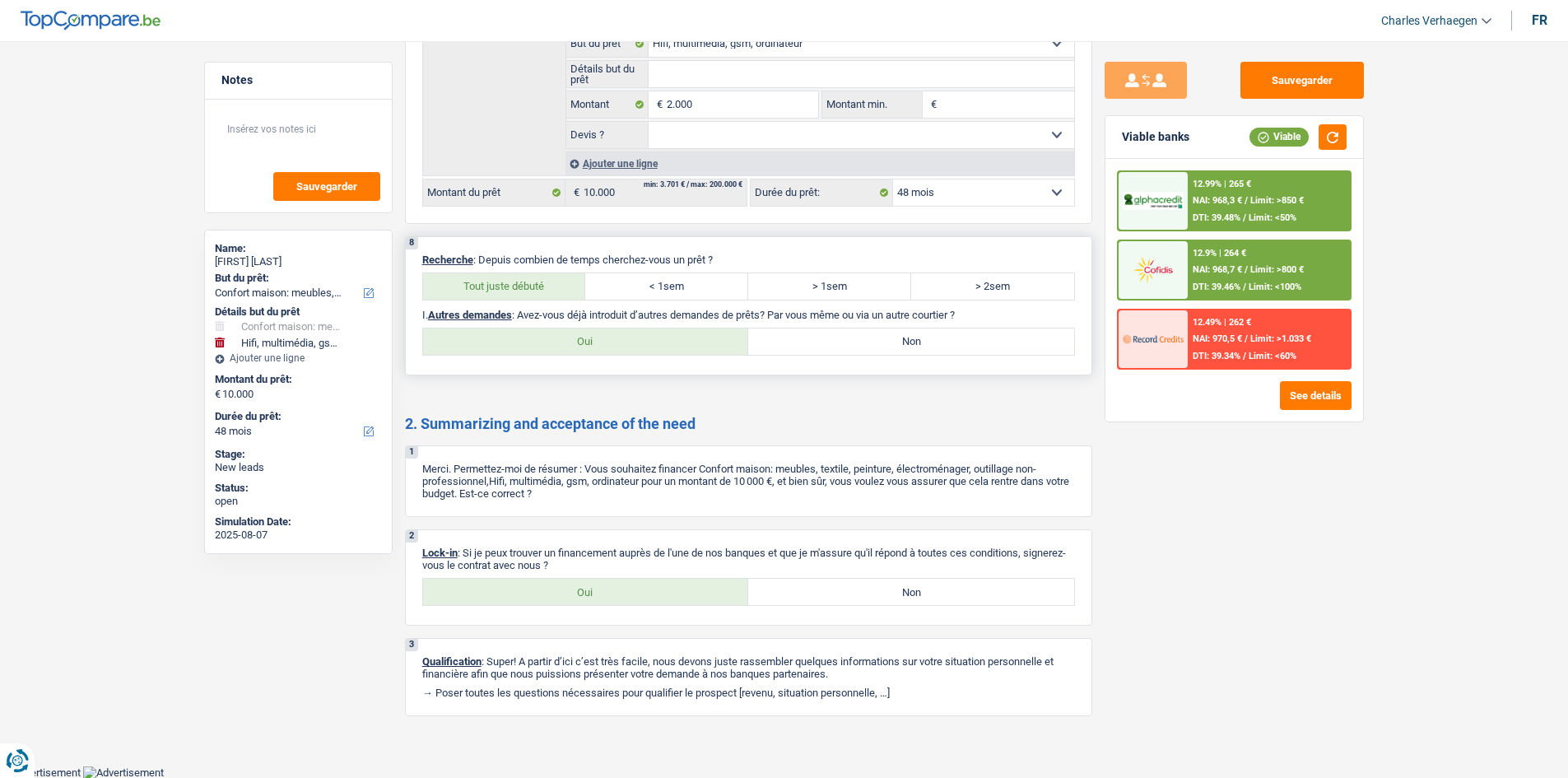 click on "Oui" at bounding box center [586, 342] 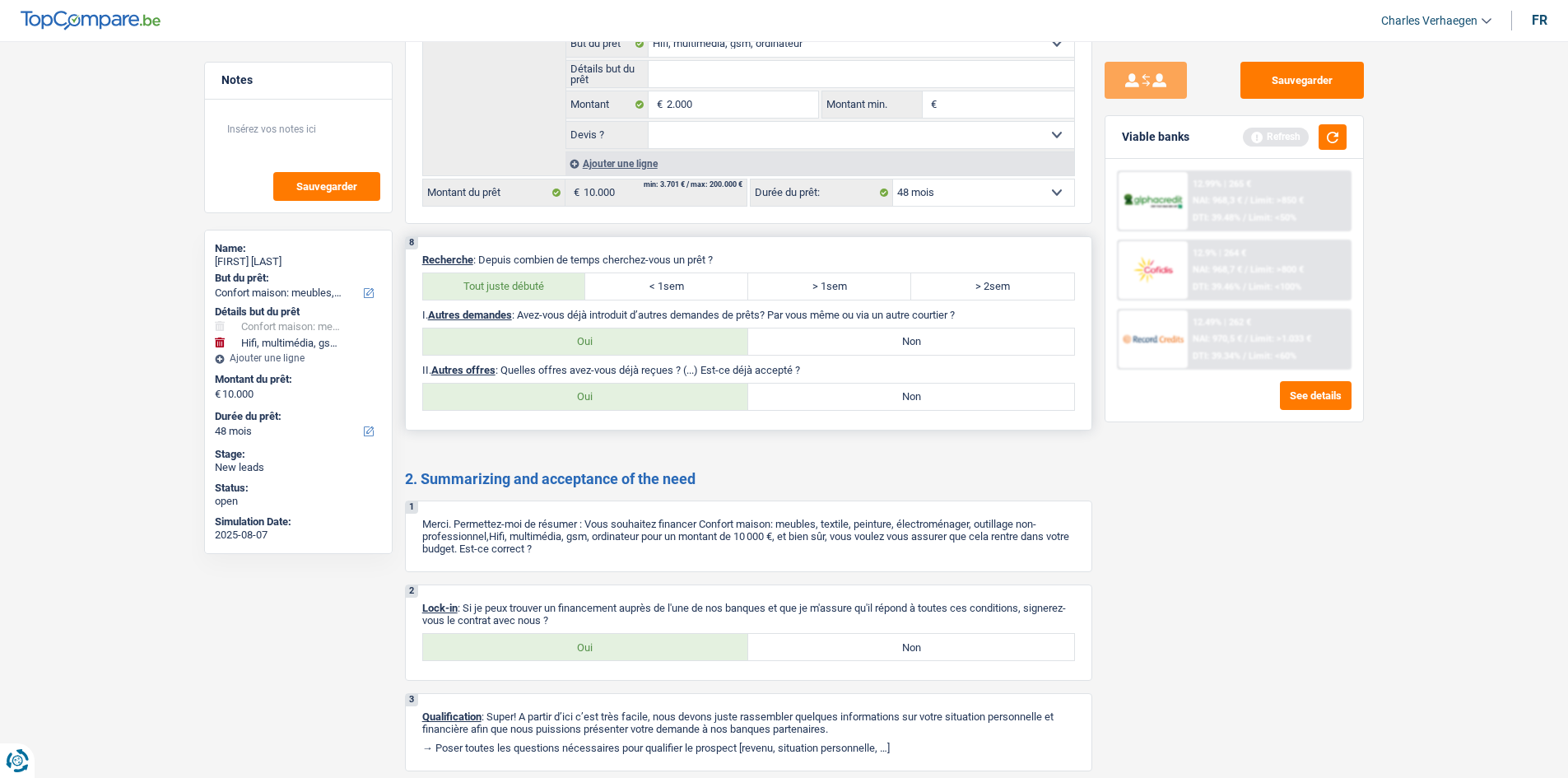click on "Non" at bounding box center (911, 397) 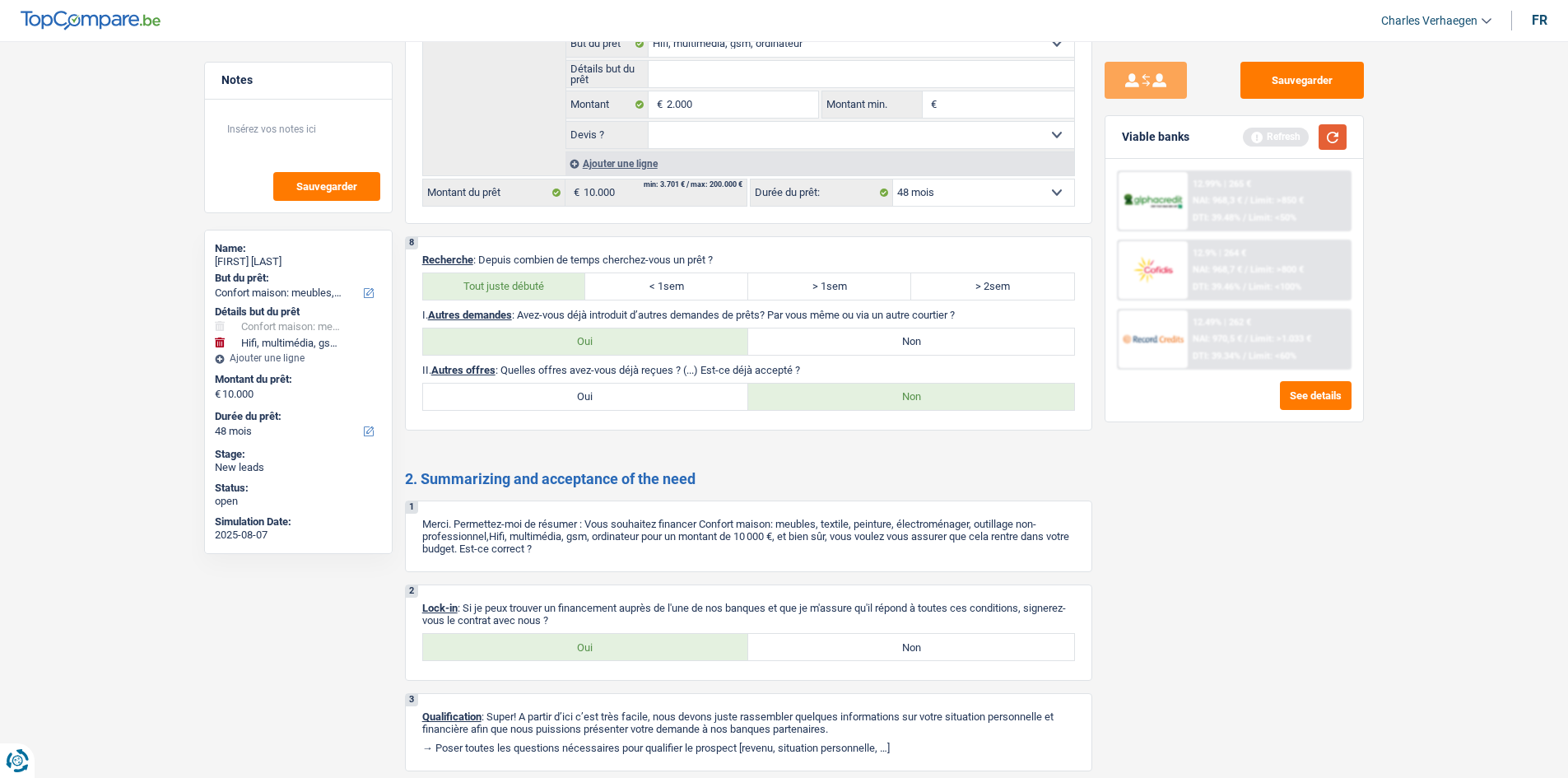 click at bounding box center [1333, 137] 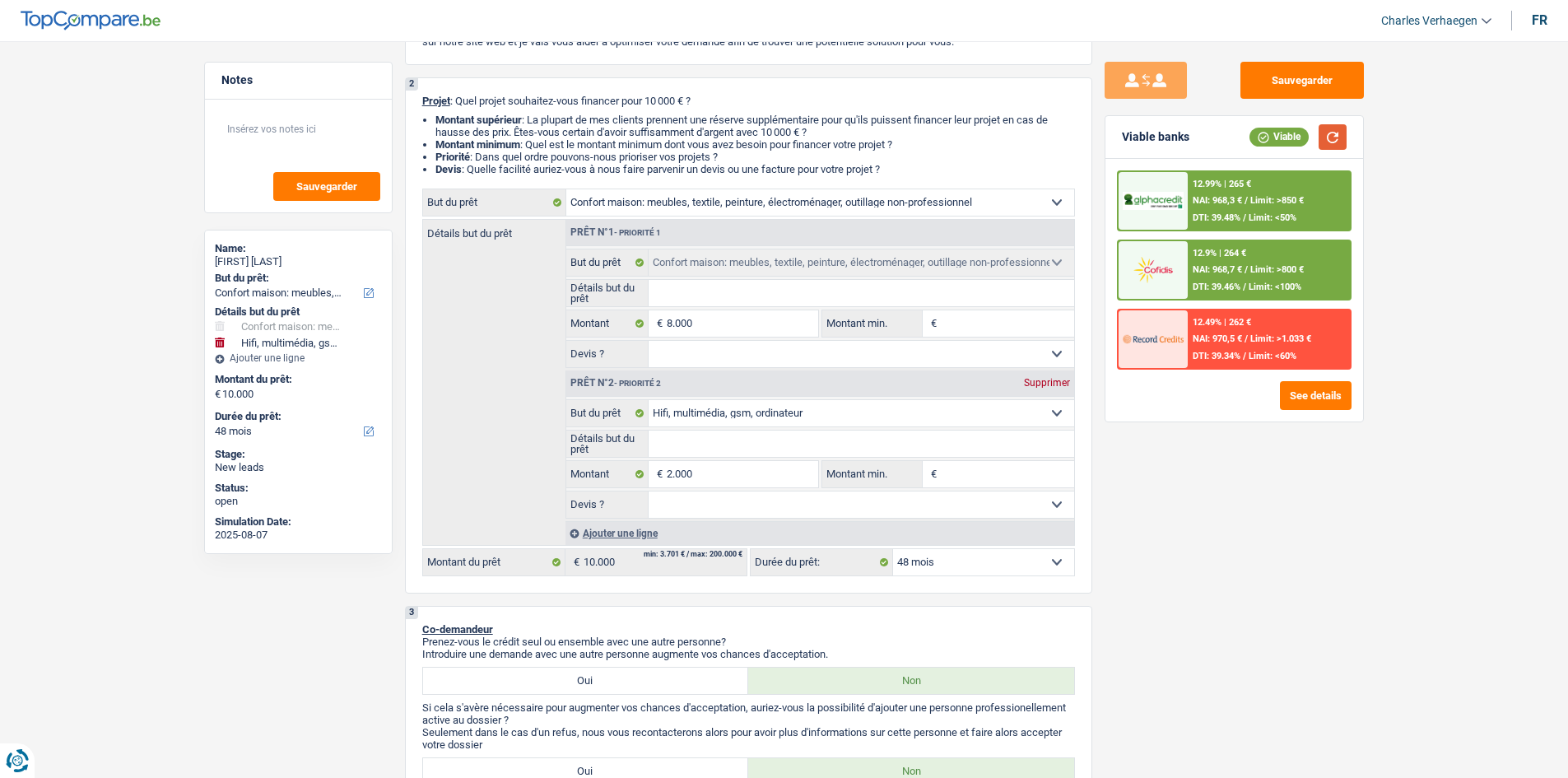scroll, scrollTop: 0, scrollLeft: 0, axis: both 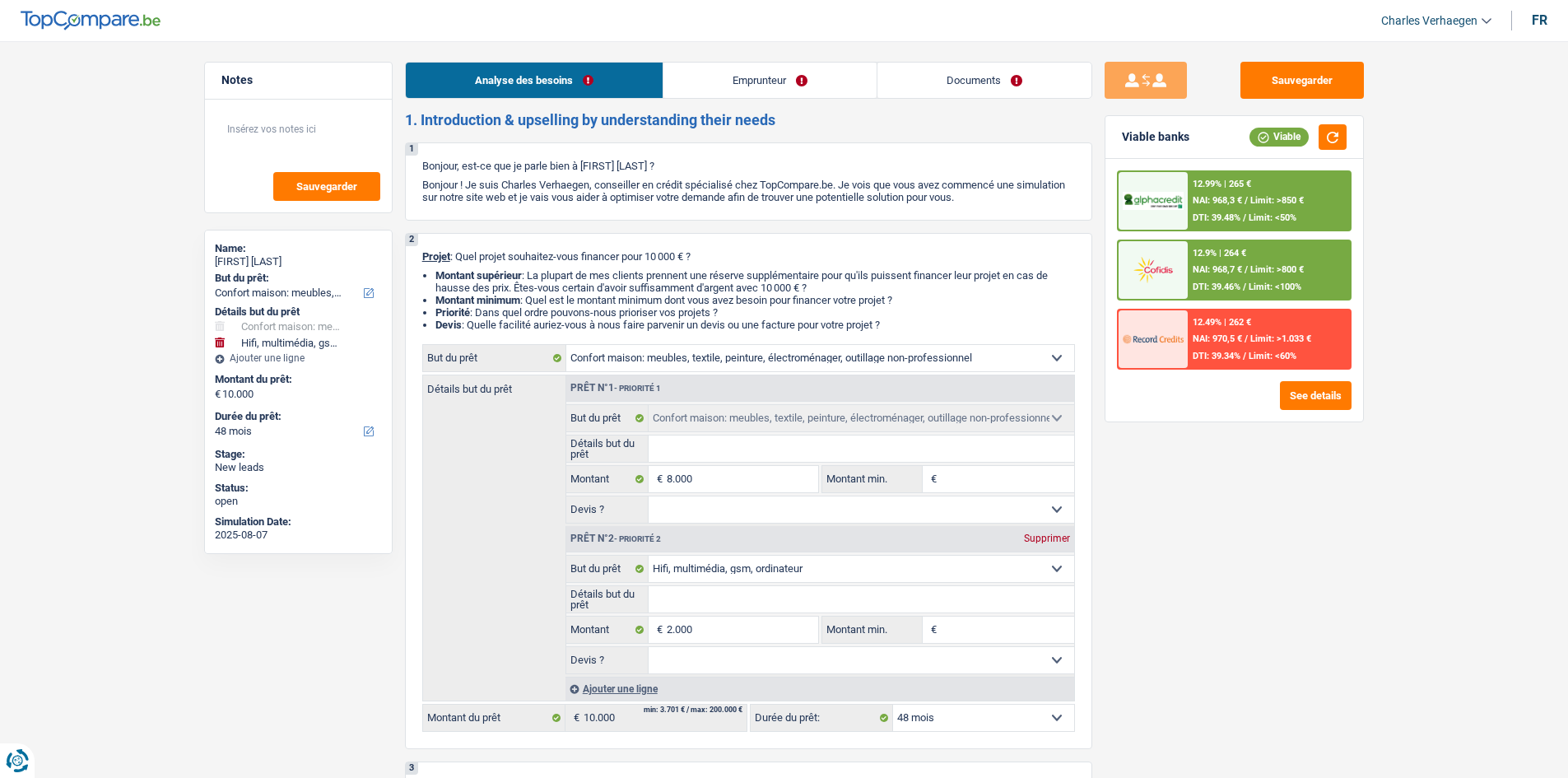 click on "Emprunteur" at bounding box center [770, 80] 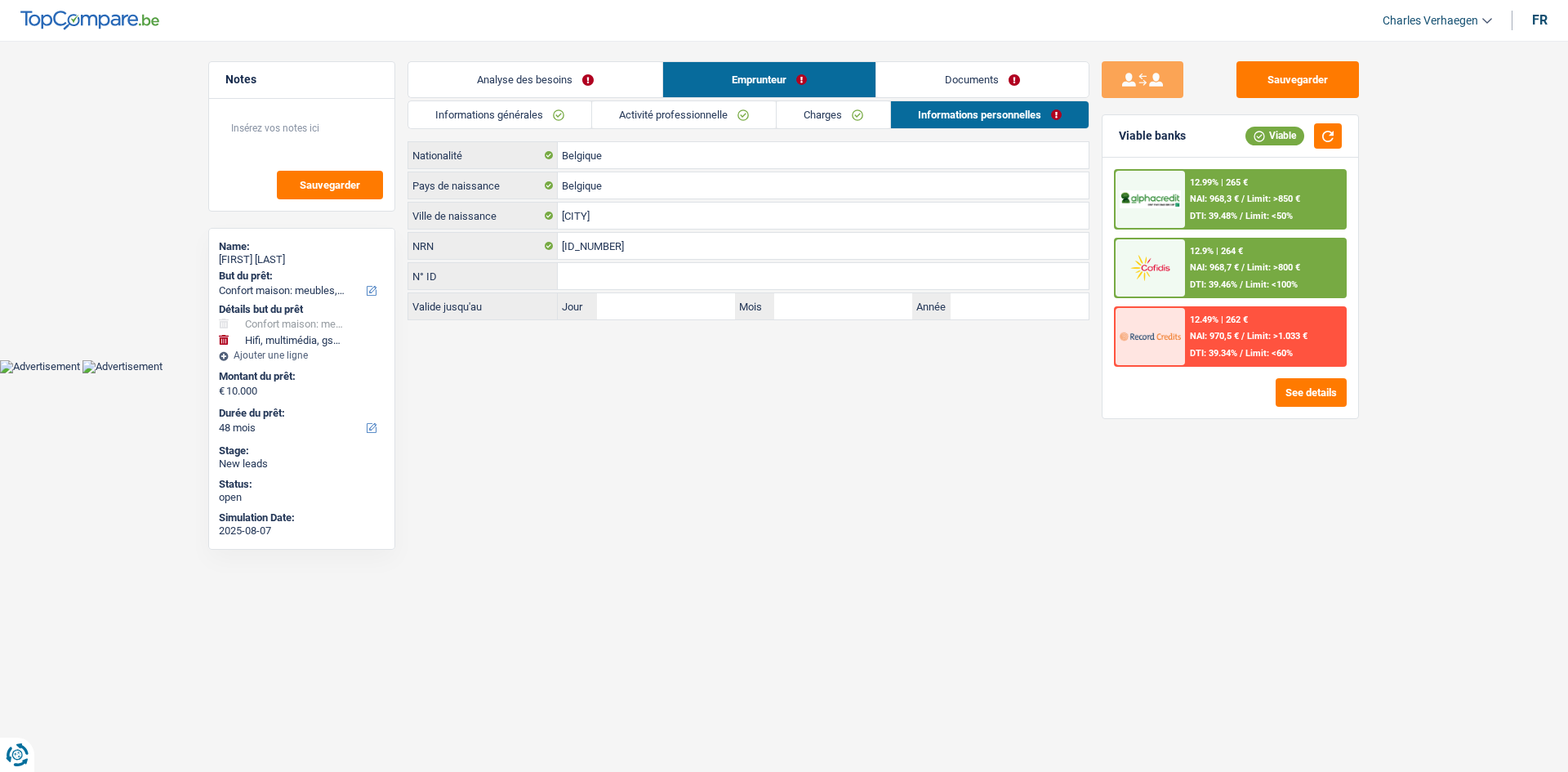 click on "Activité professionnelle" at bounding box center [684, 114] 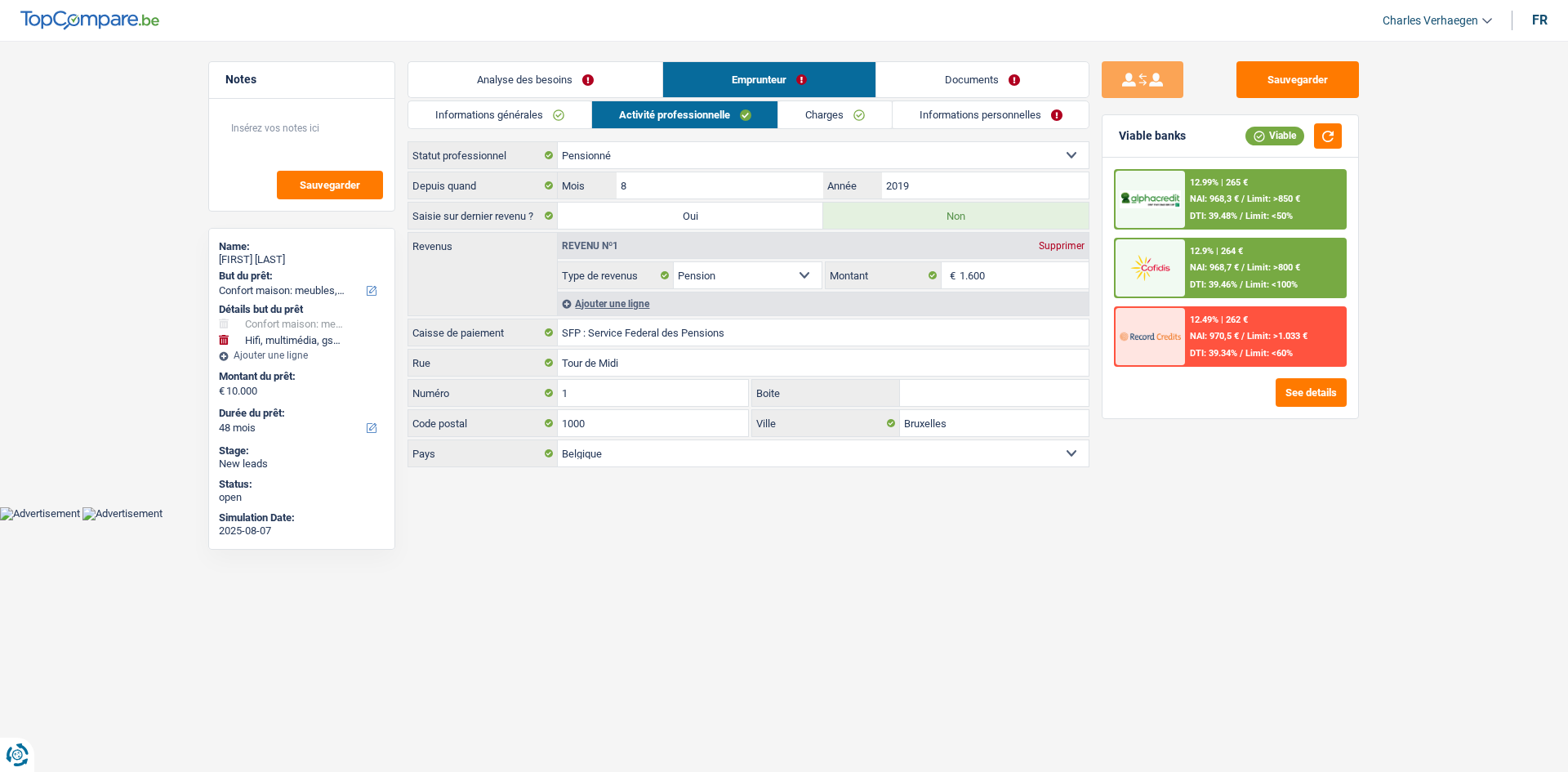 click on "Documents" at bounding box center [982, 79] 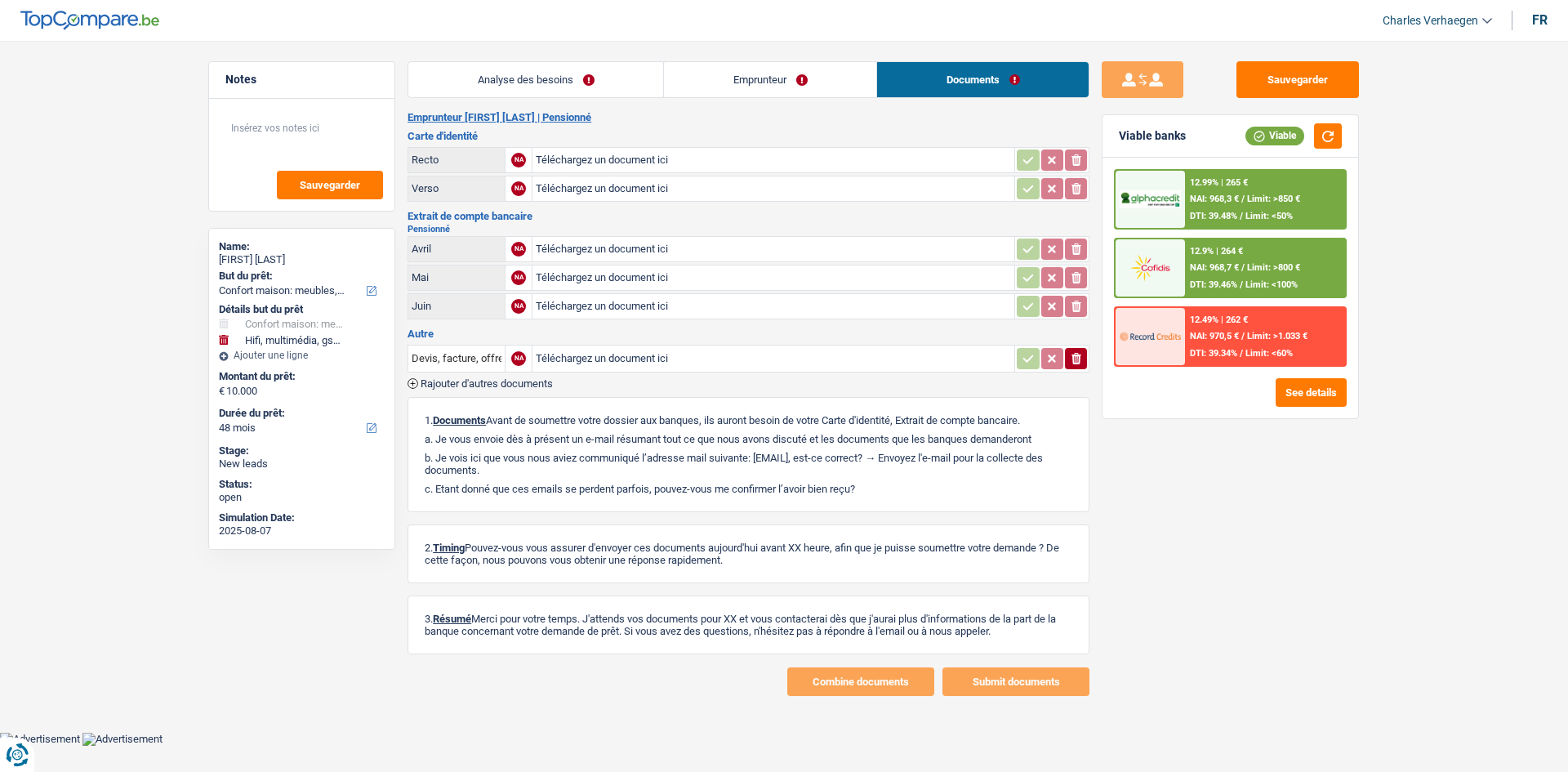 click on "Emprunteur" at bounding box center (770, 79) 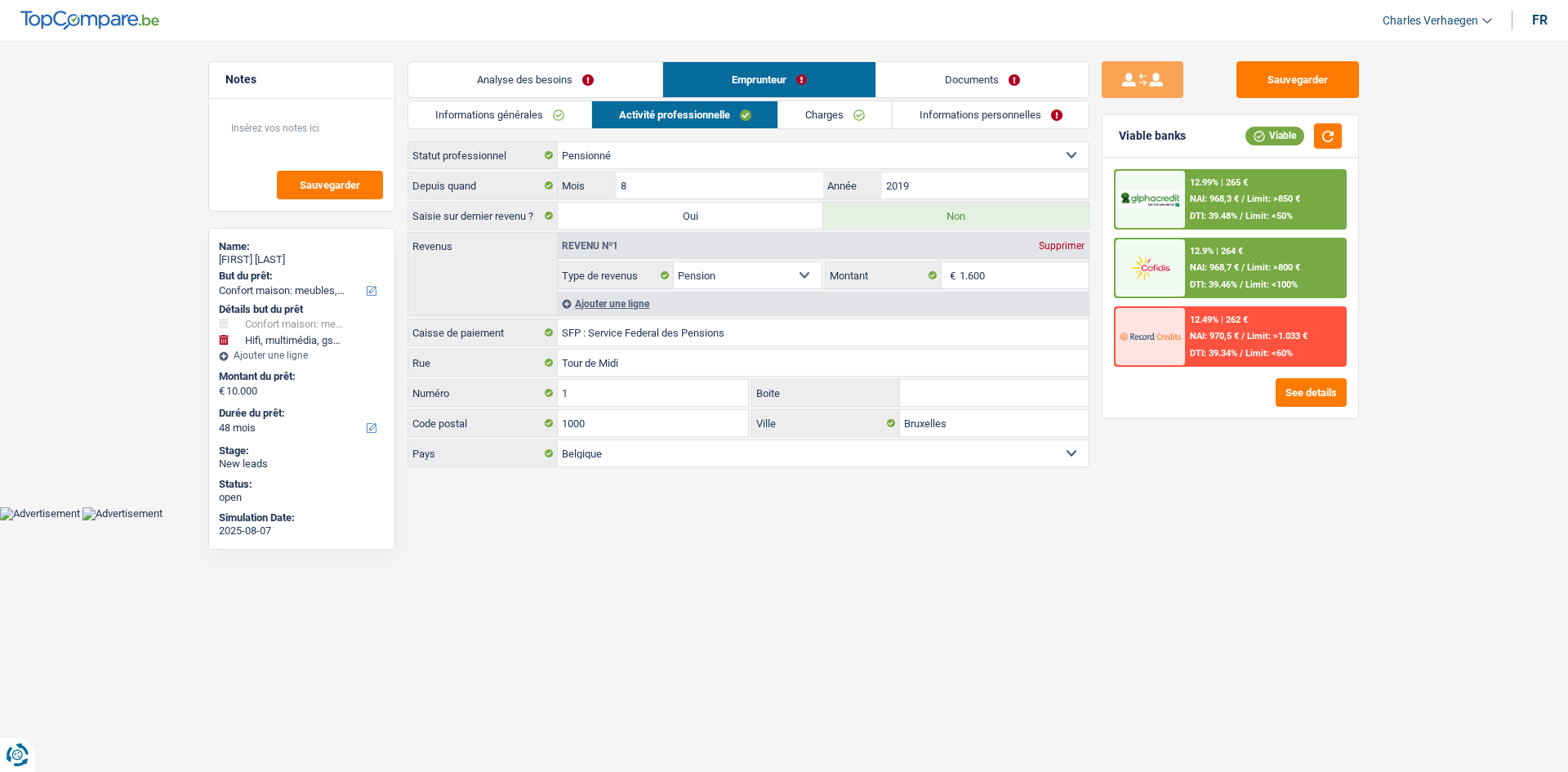 click on "Informations personnelles" at bounding box center [991, 114] 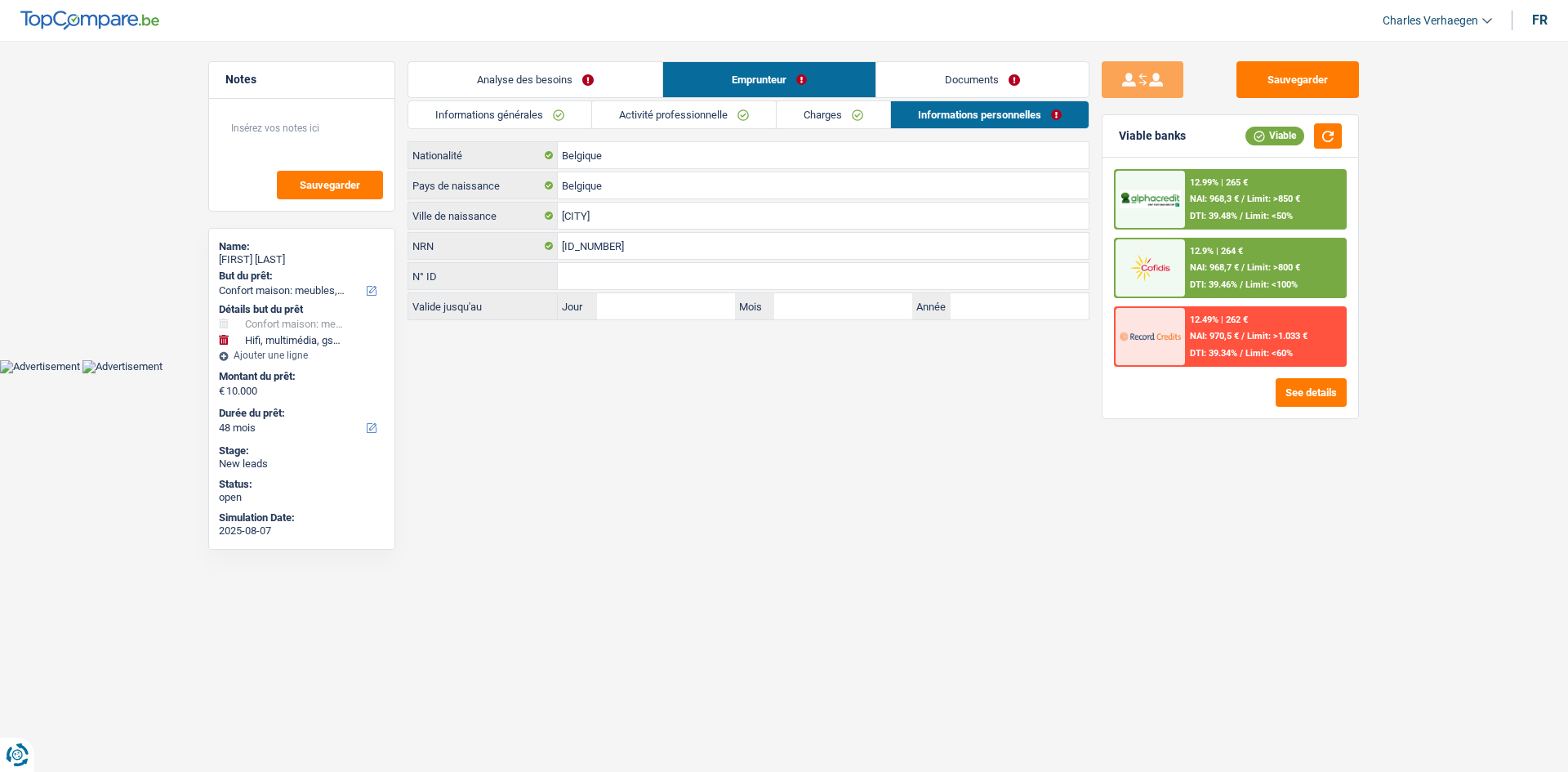 click on "Documents" at bounding box center (982, 79) 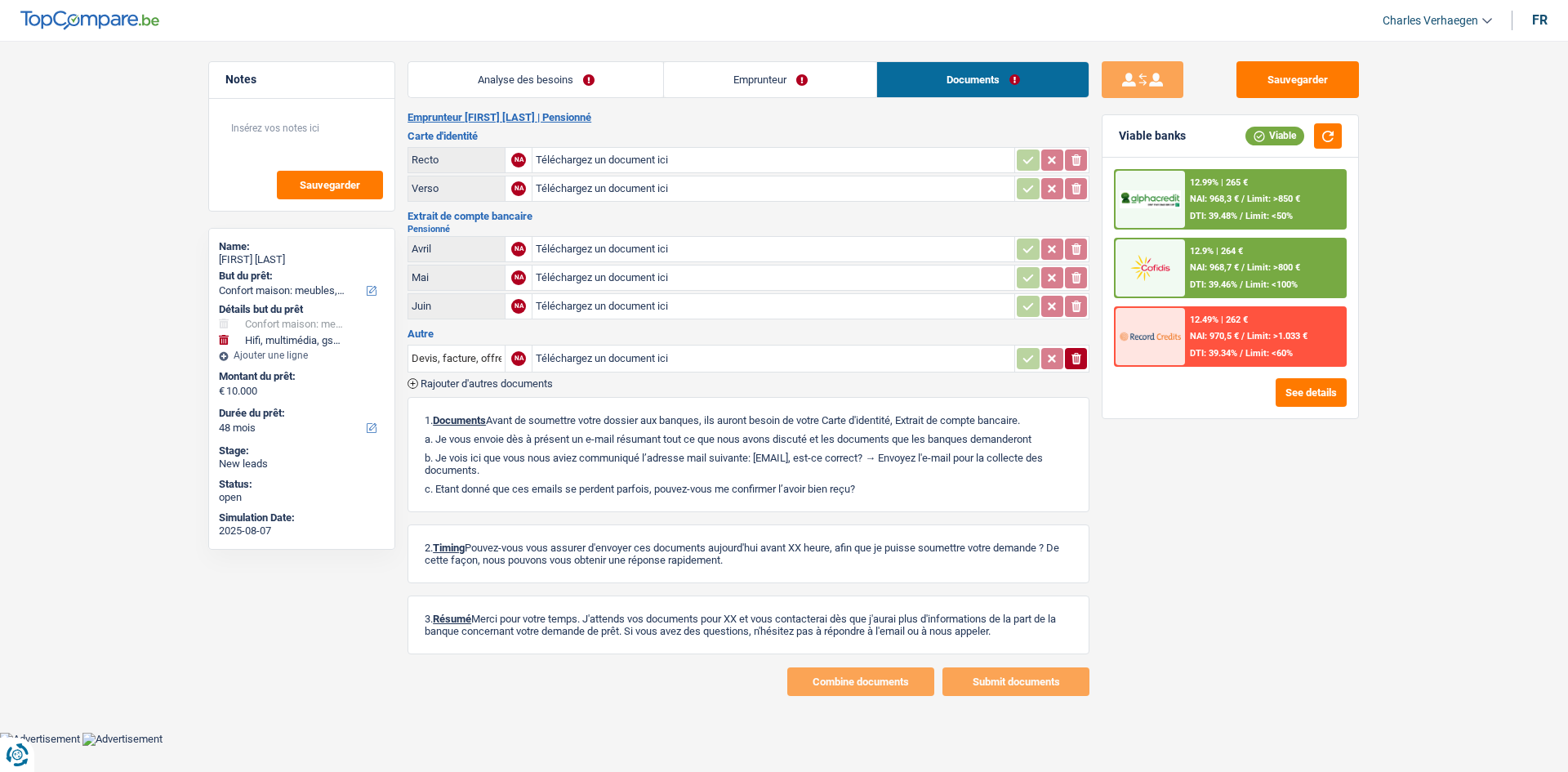 click on "Emprunteur" at bounding box center (770, 79) 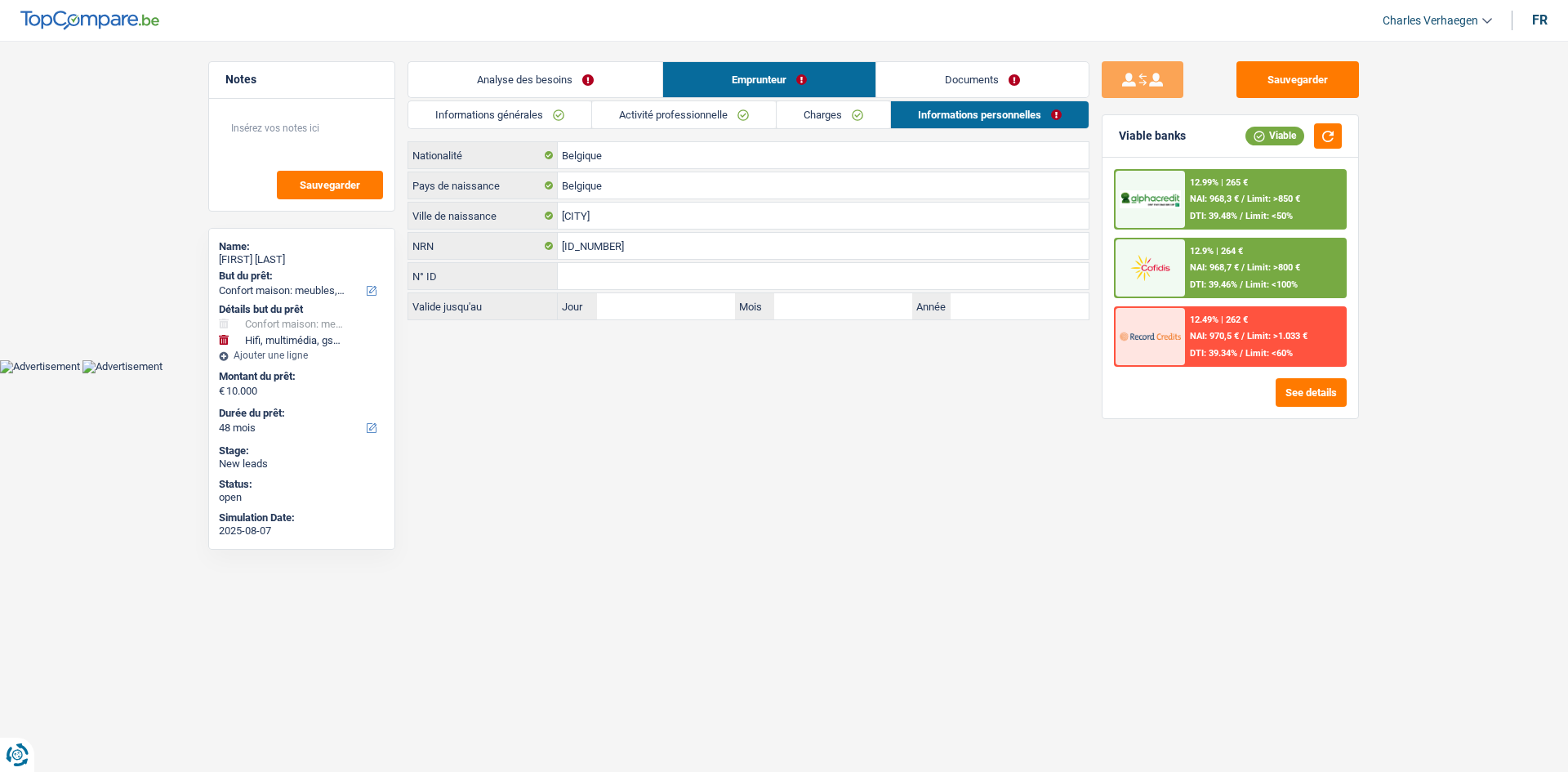 click on "Documents" at bounding box center [982, 79] 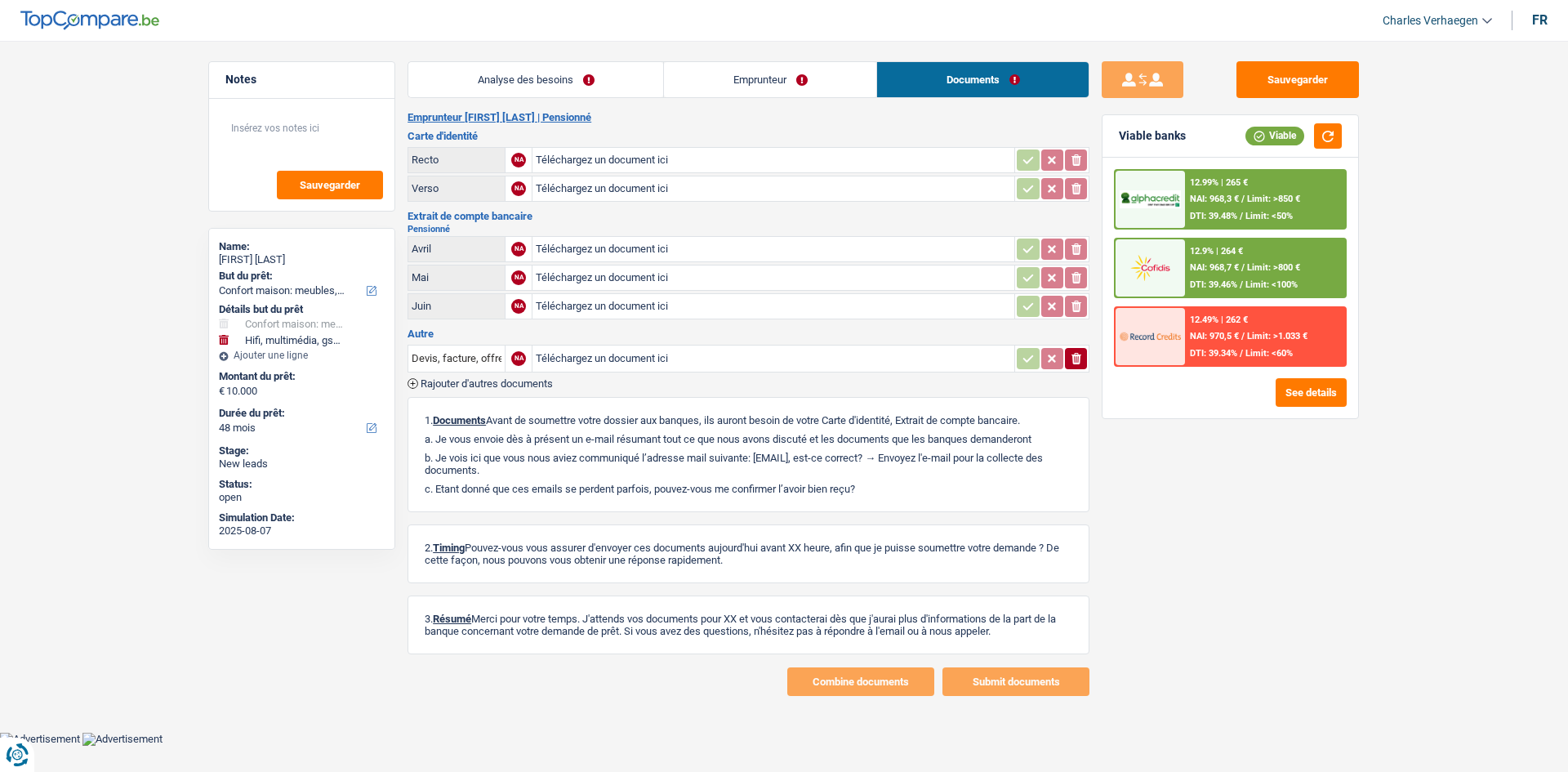 click on "Analyse des besoins" at bounding box center [536, 79] 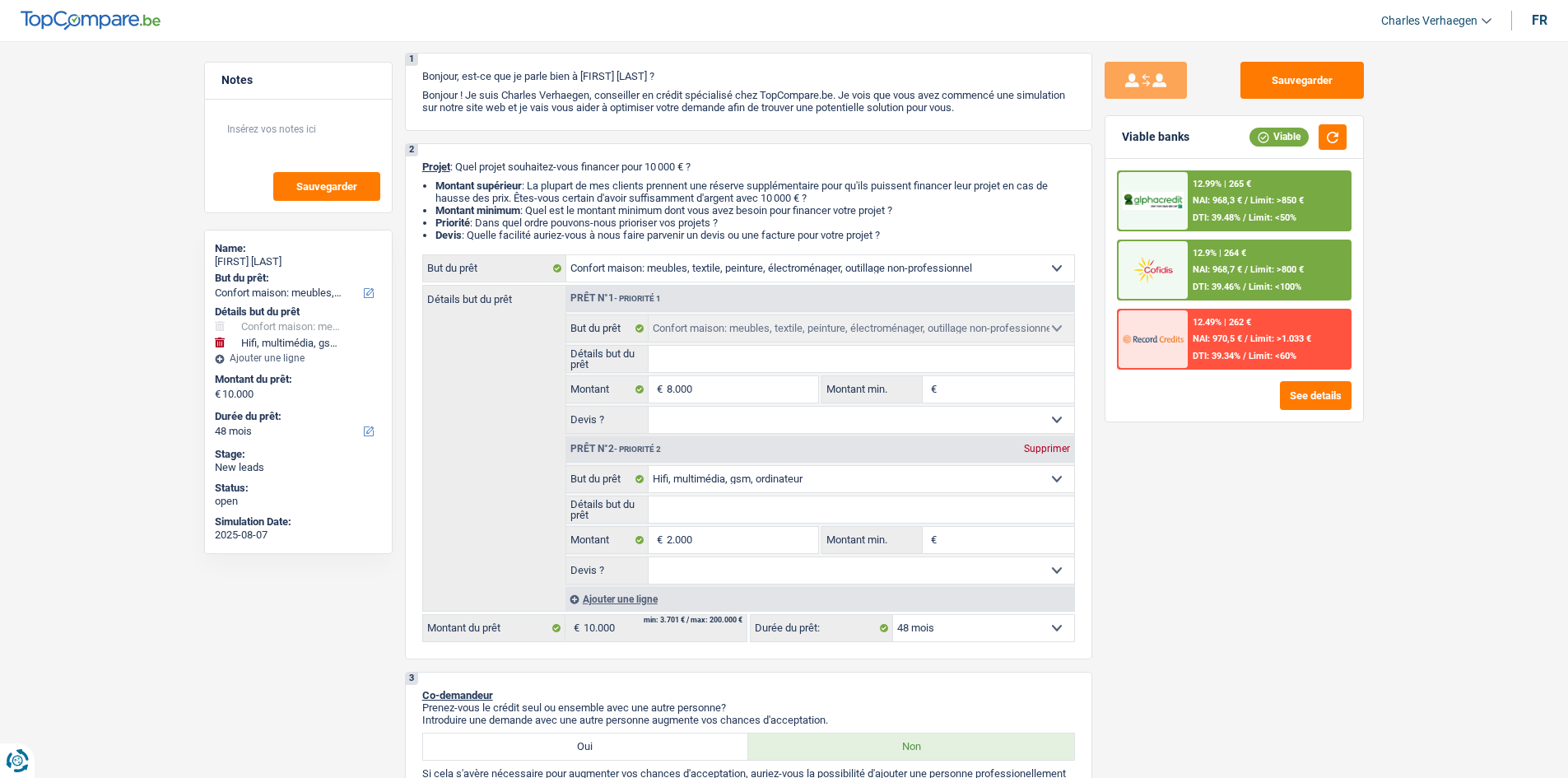 scroll, scrollTop: 0, scrollLeft: 0, axis: both 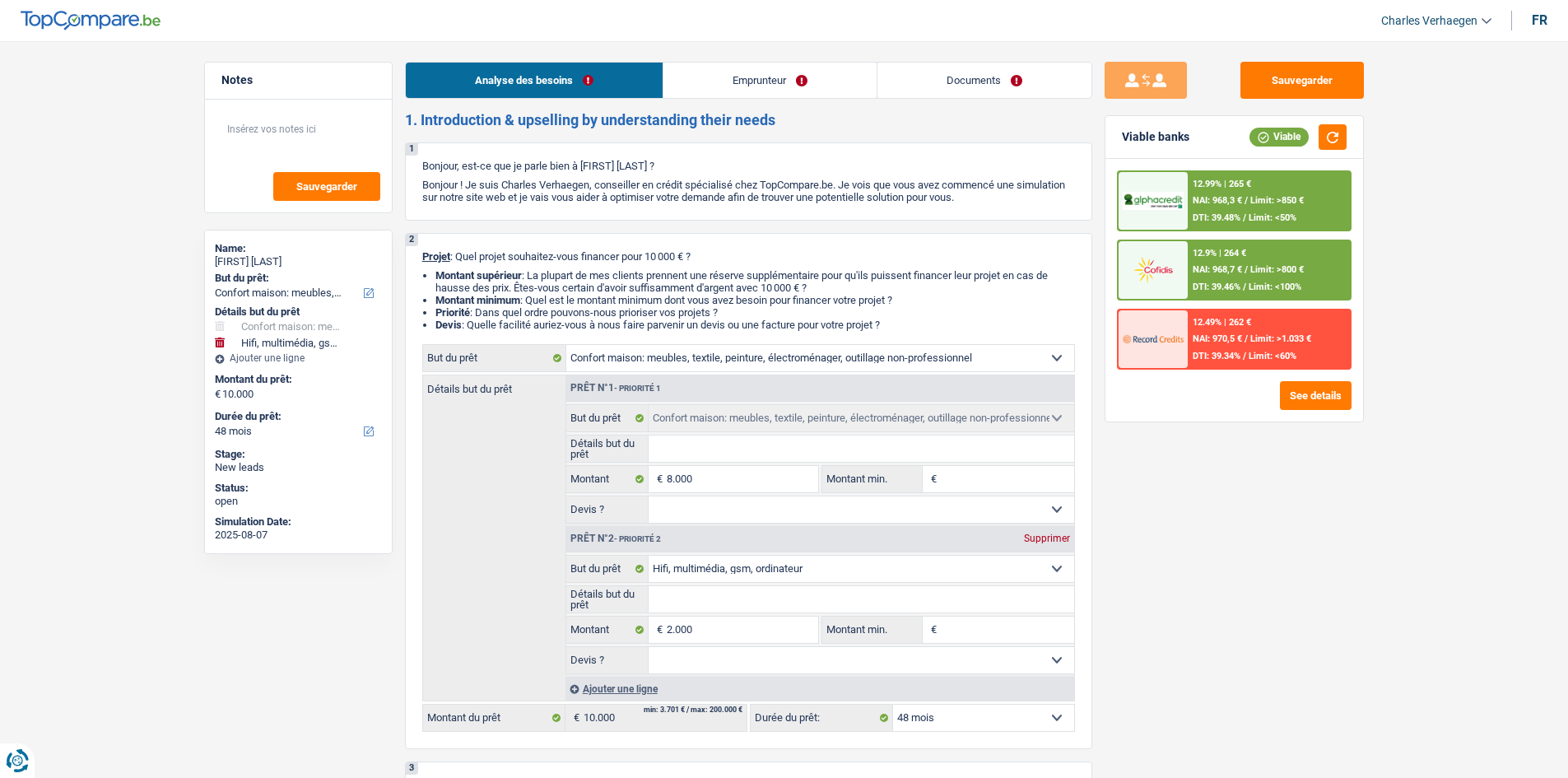 click on "Documents" at bounding box center (984, 80) 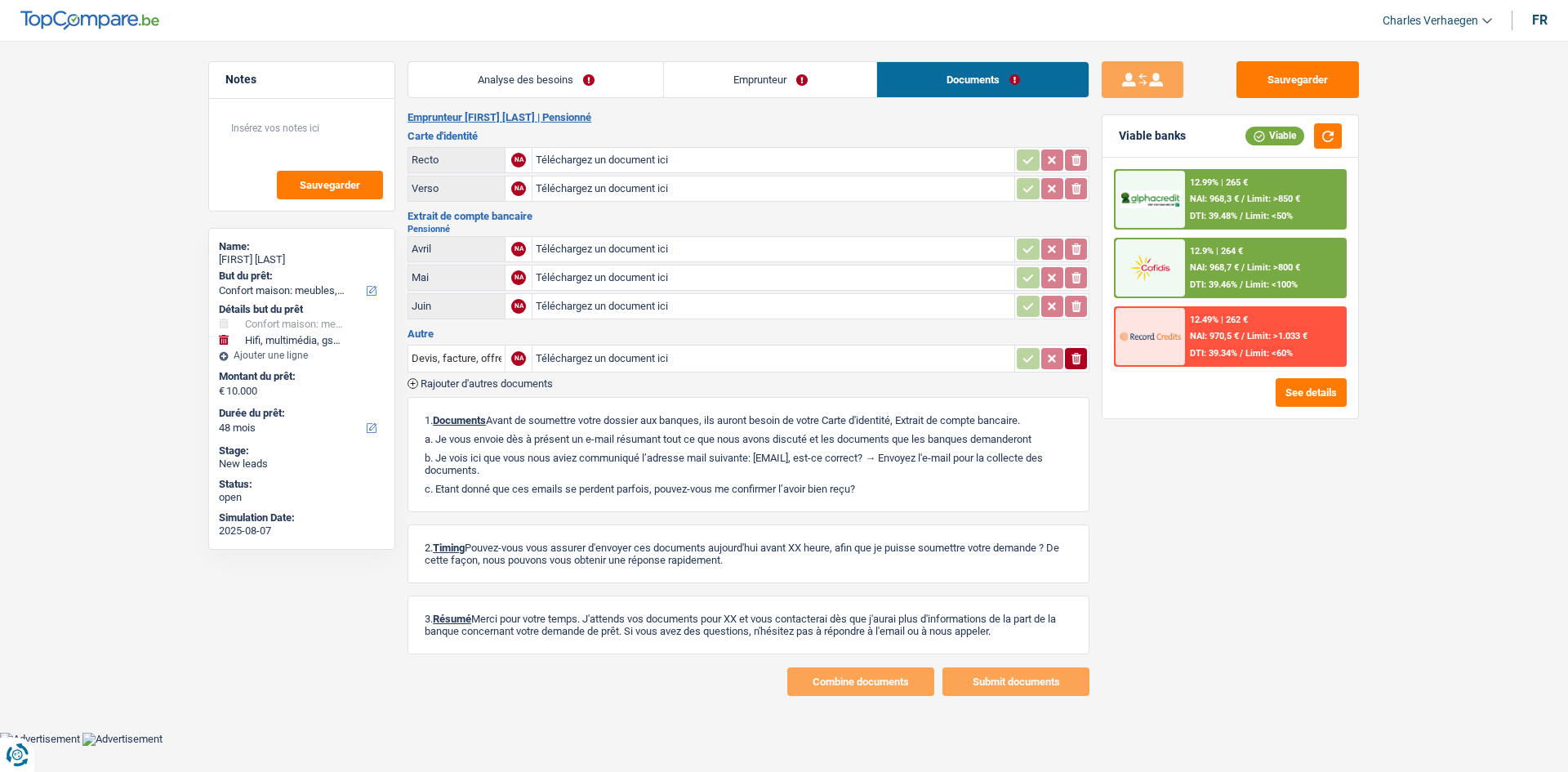 click on "Emprunteur" at bounding box center [770, 79] 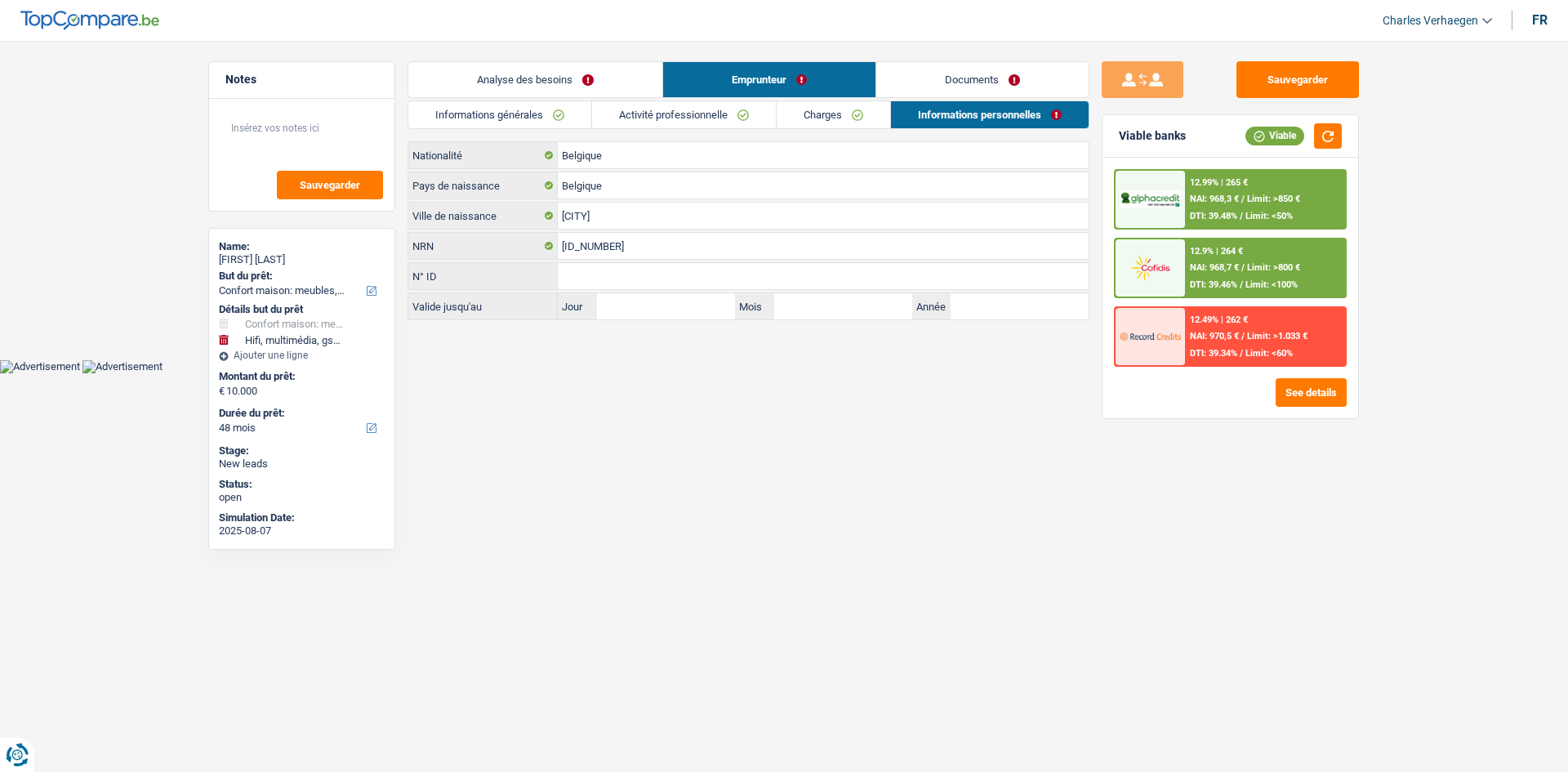 click on "Documents" at bounding box center (982, 79) 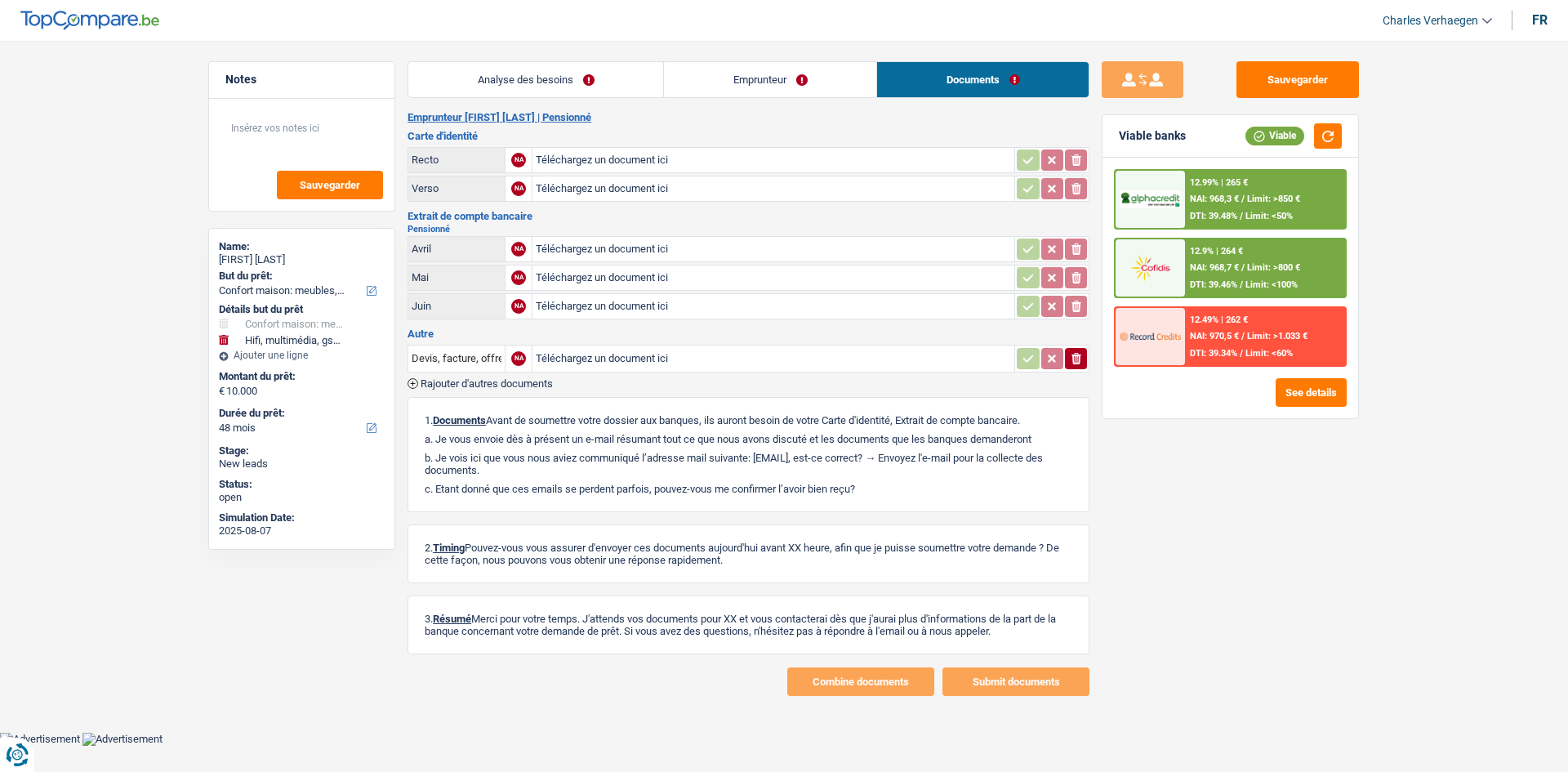 click on "Emprunteur" at bounding box center (770, 79) 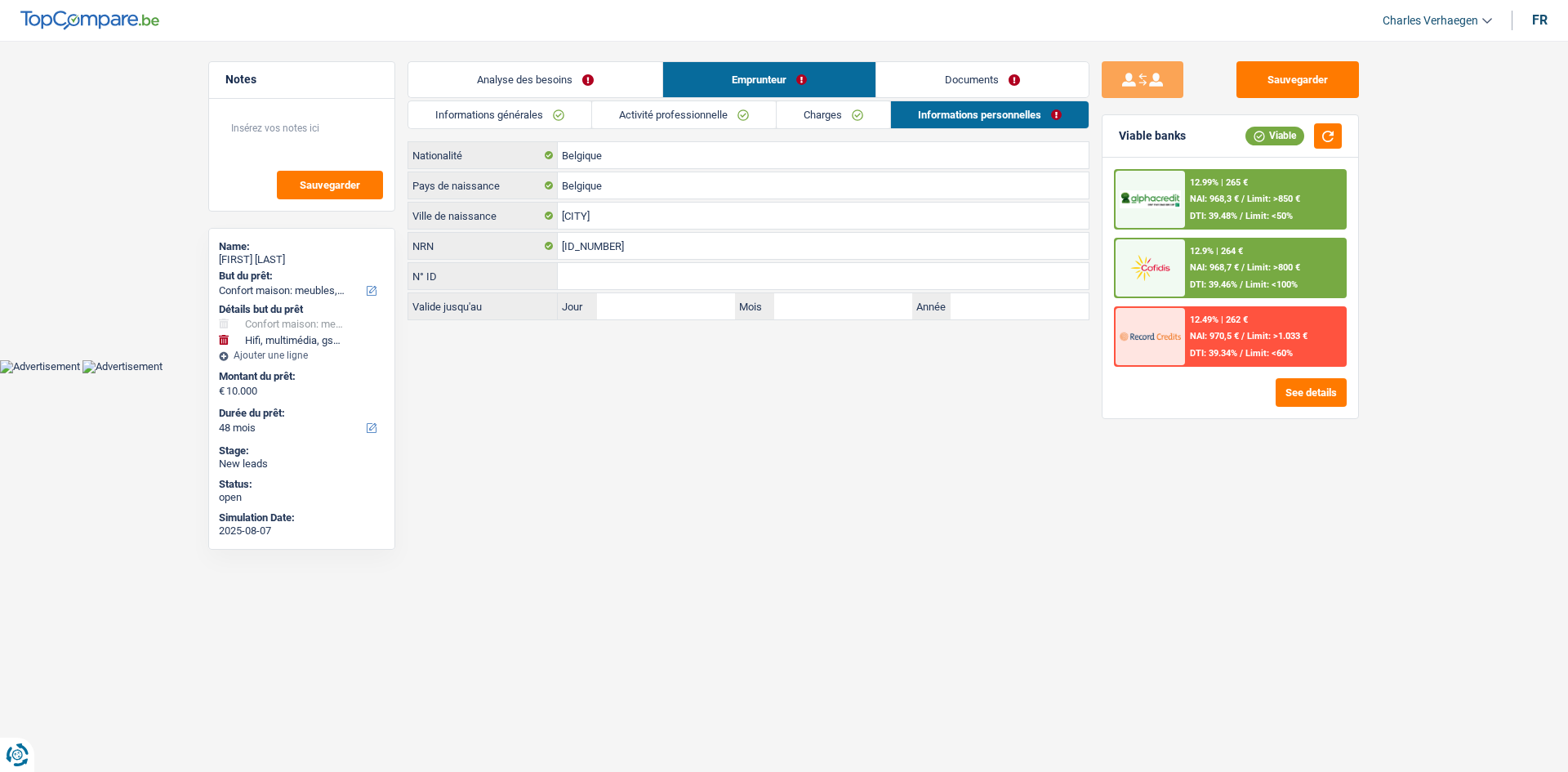 click on "Charges" at bounding box center [833, 114] 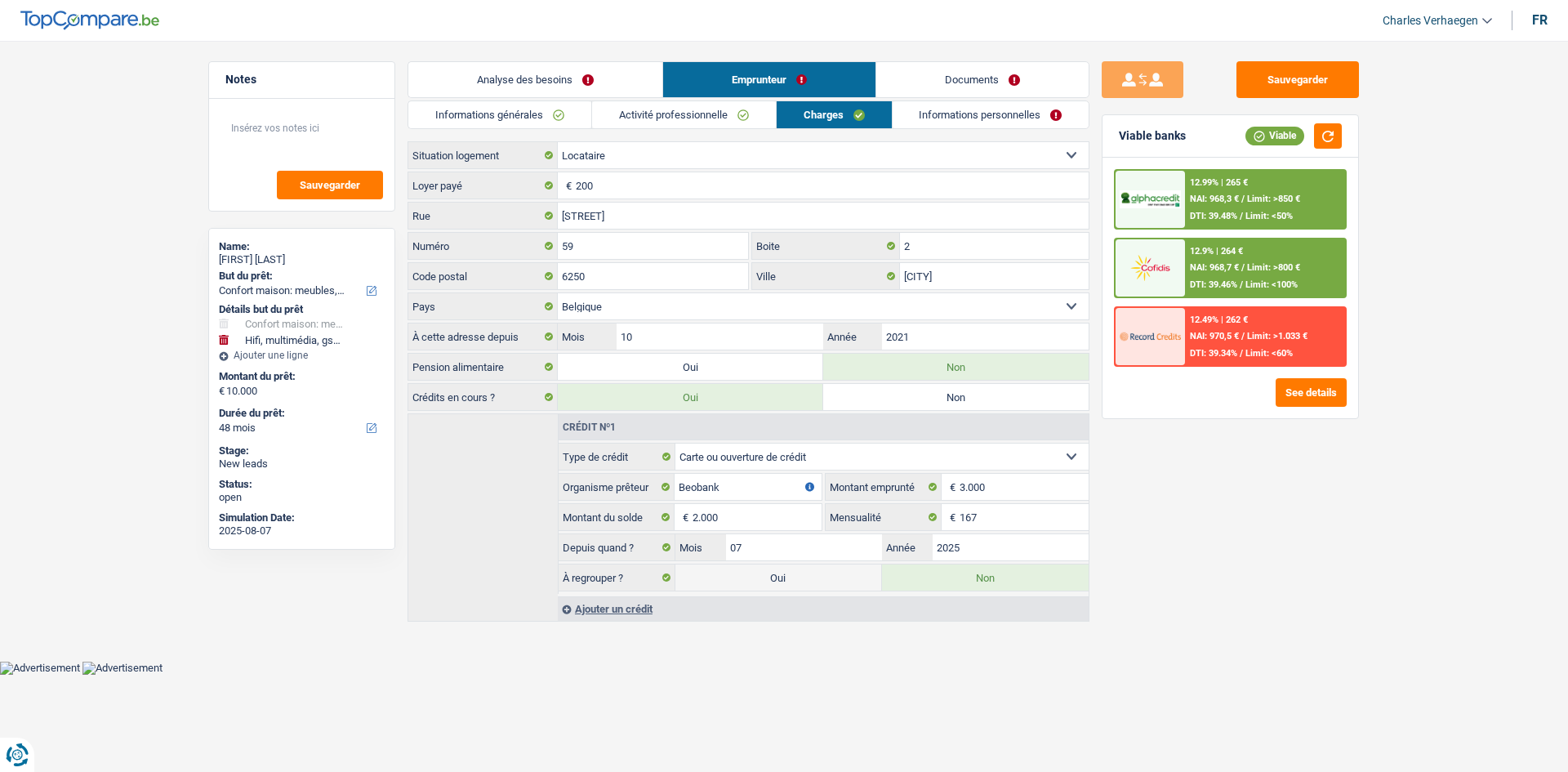 click on "Activité professionnelle" at bounding box center [684, 114] 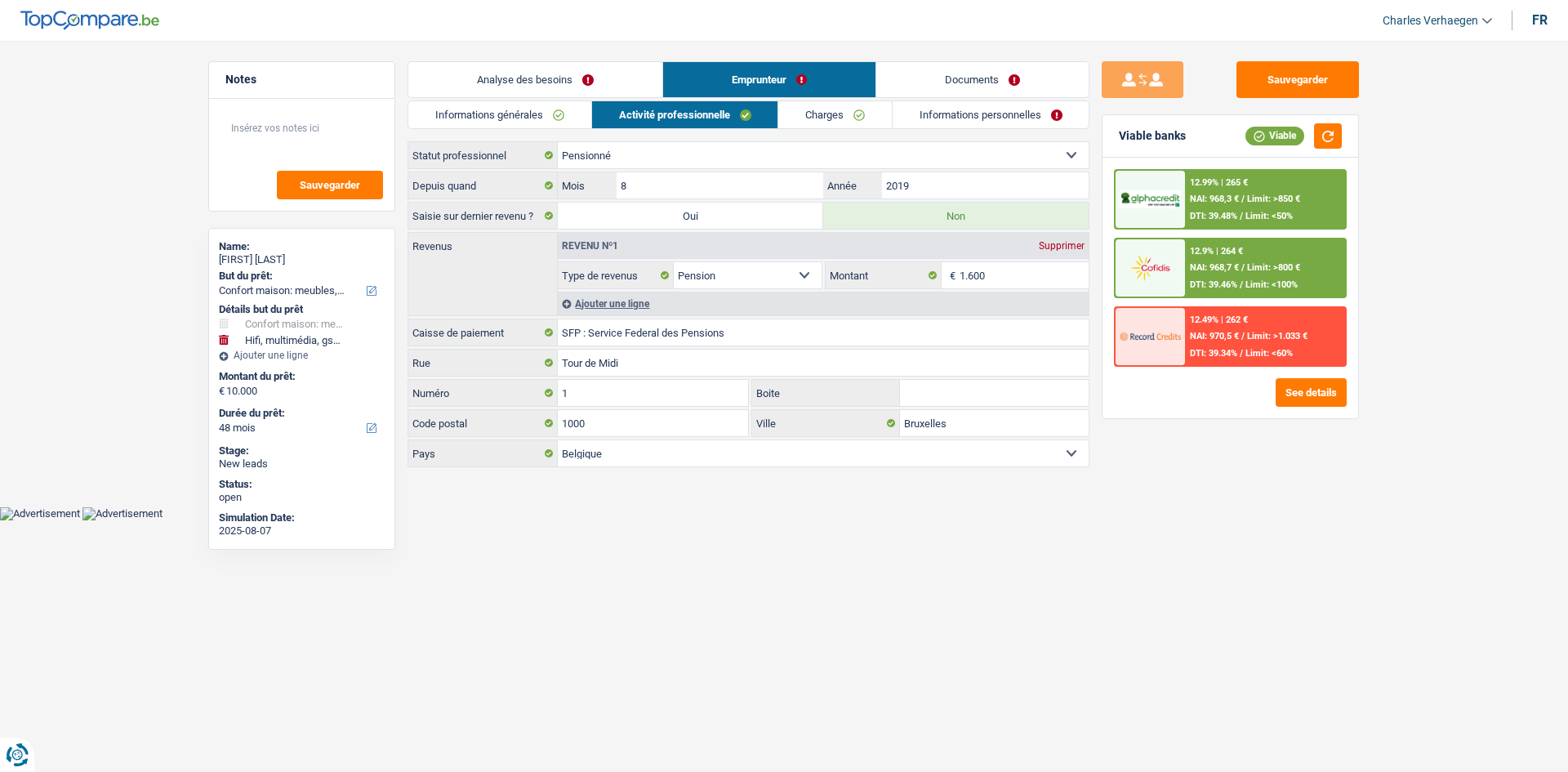 click on "Informations générales" at bounding box center [500, 114] 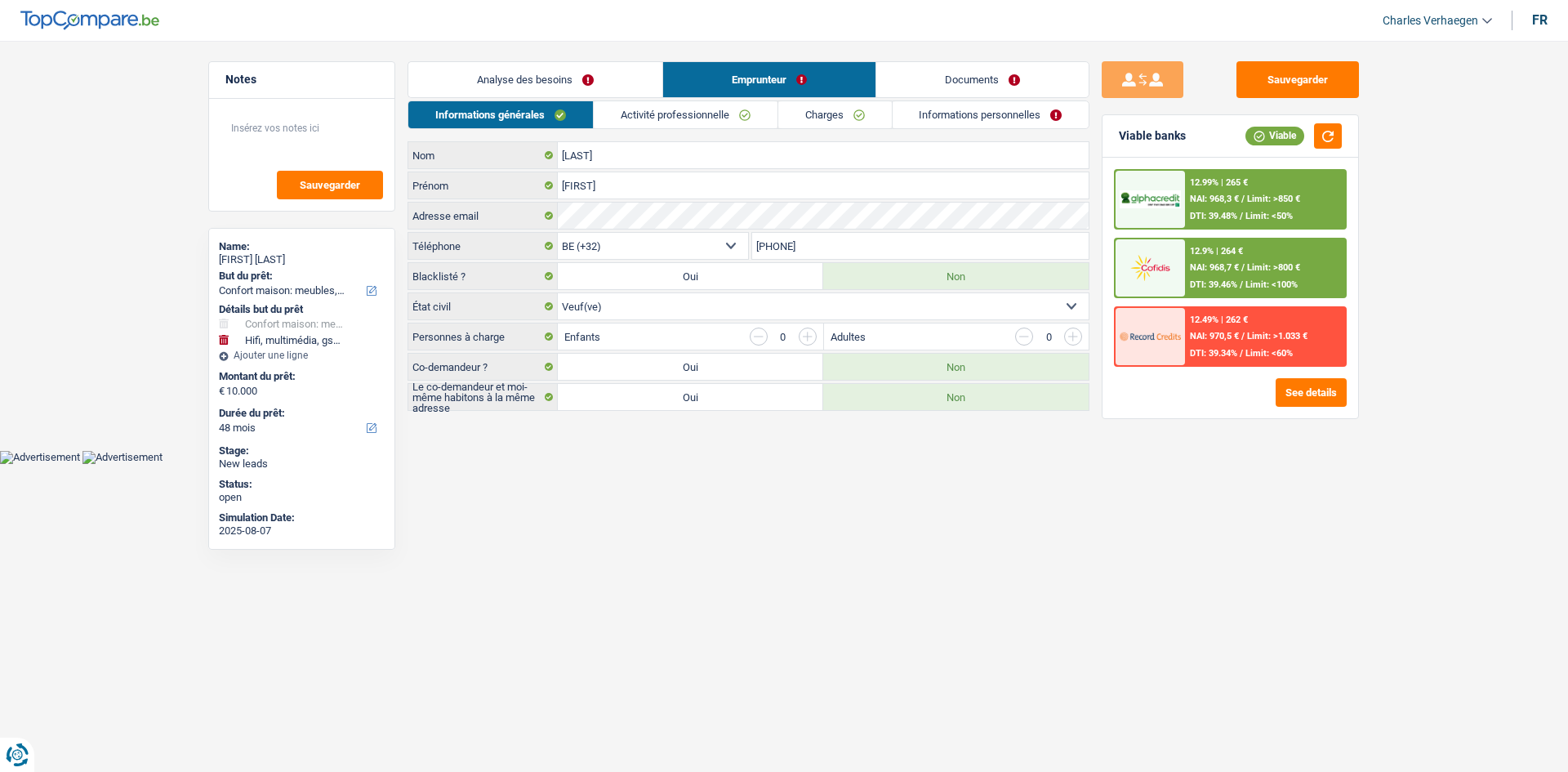 click on "Analyse des besoins" at bounding box center [535, 79] 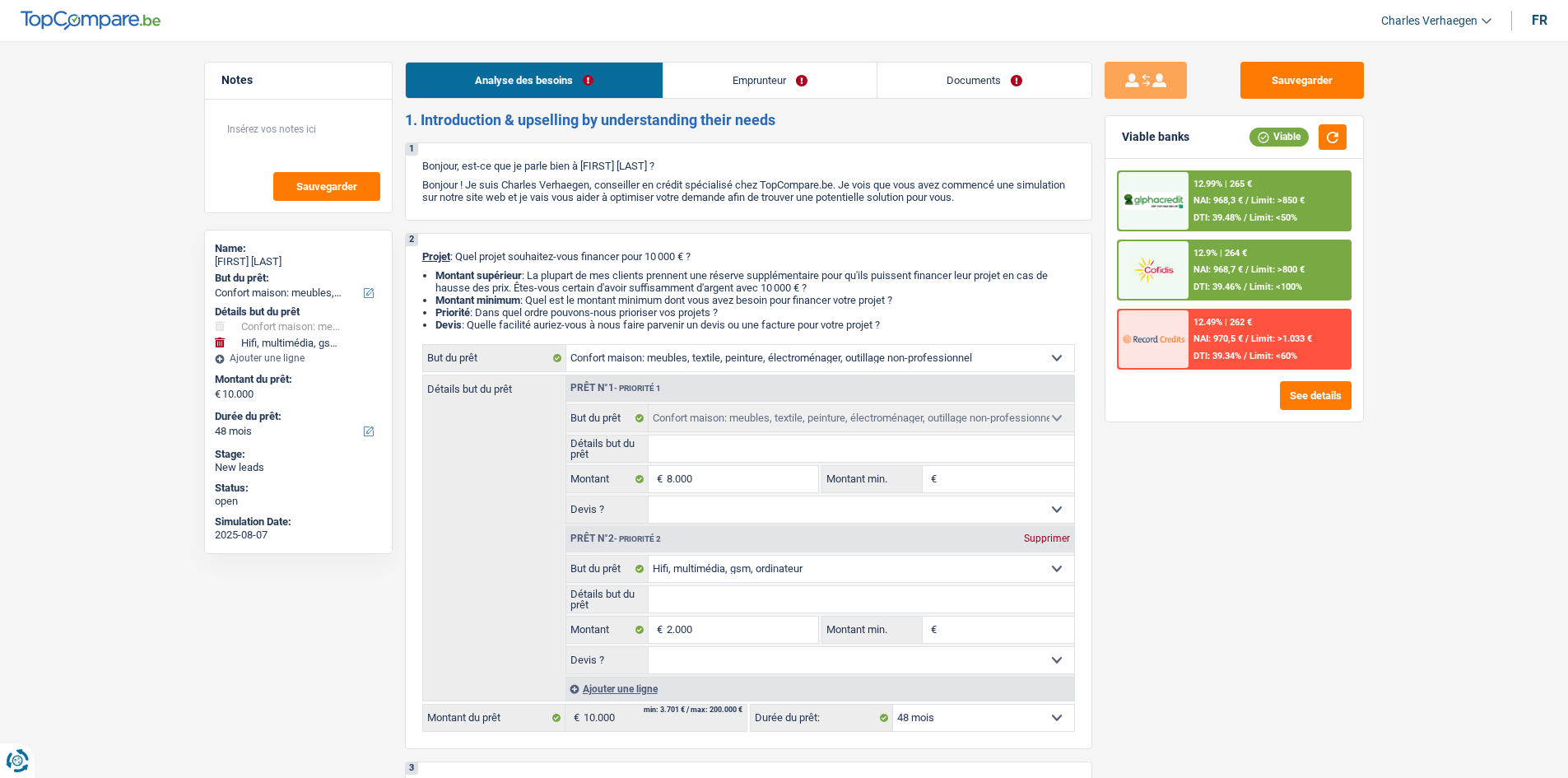 click on "Documents" at bounding box center [984, 80] 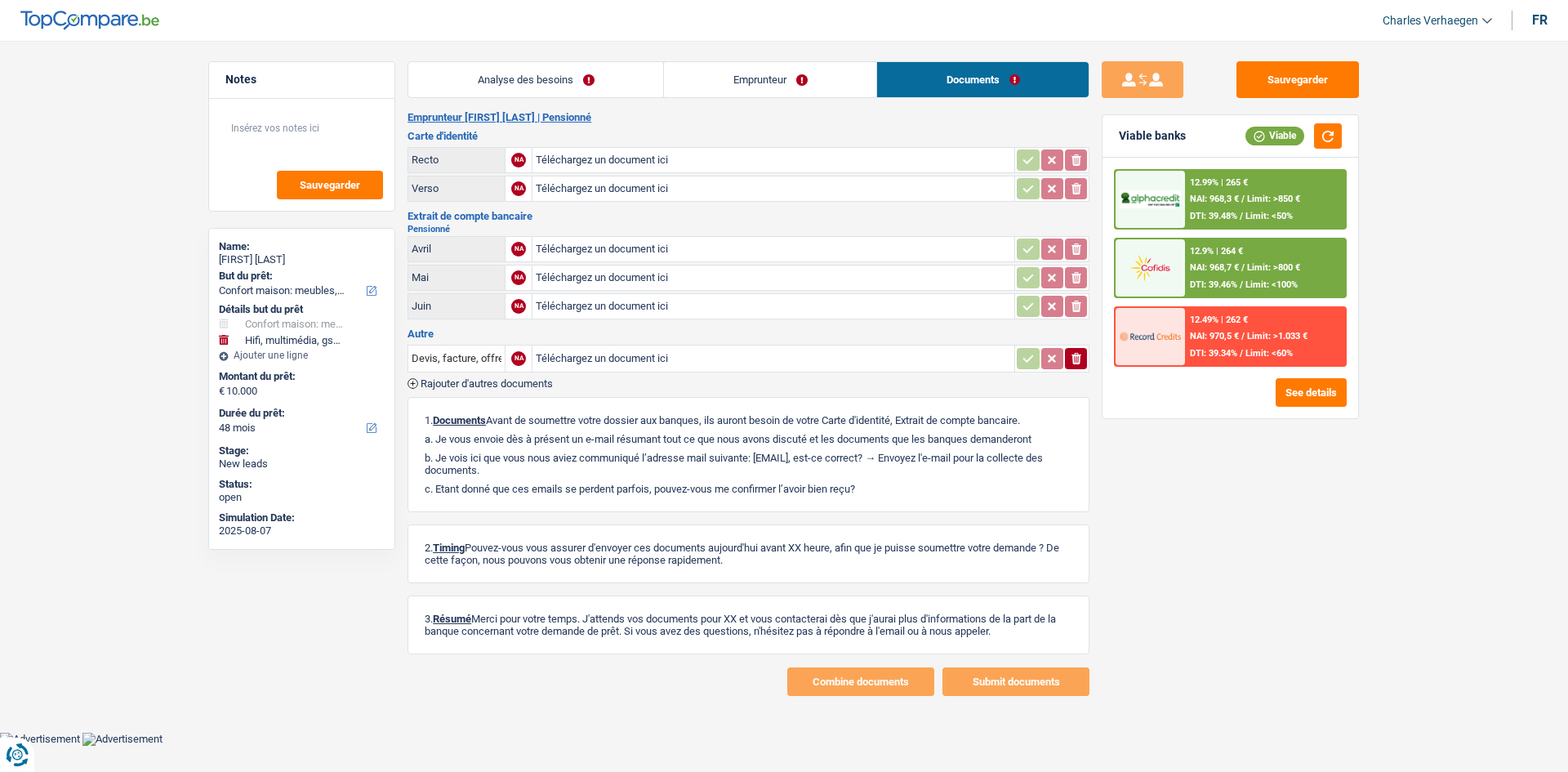 click on "Analyse des besoins" at bounding box center (536, 79) 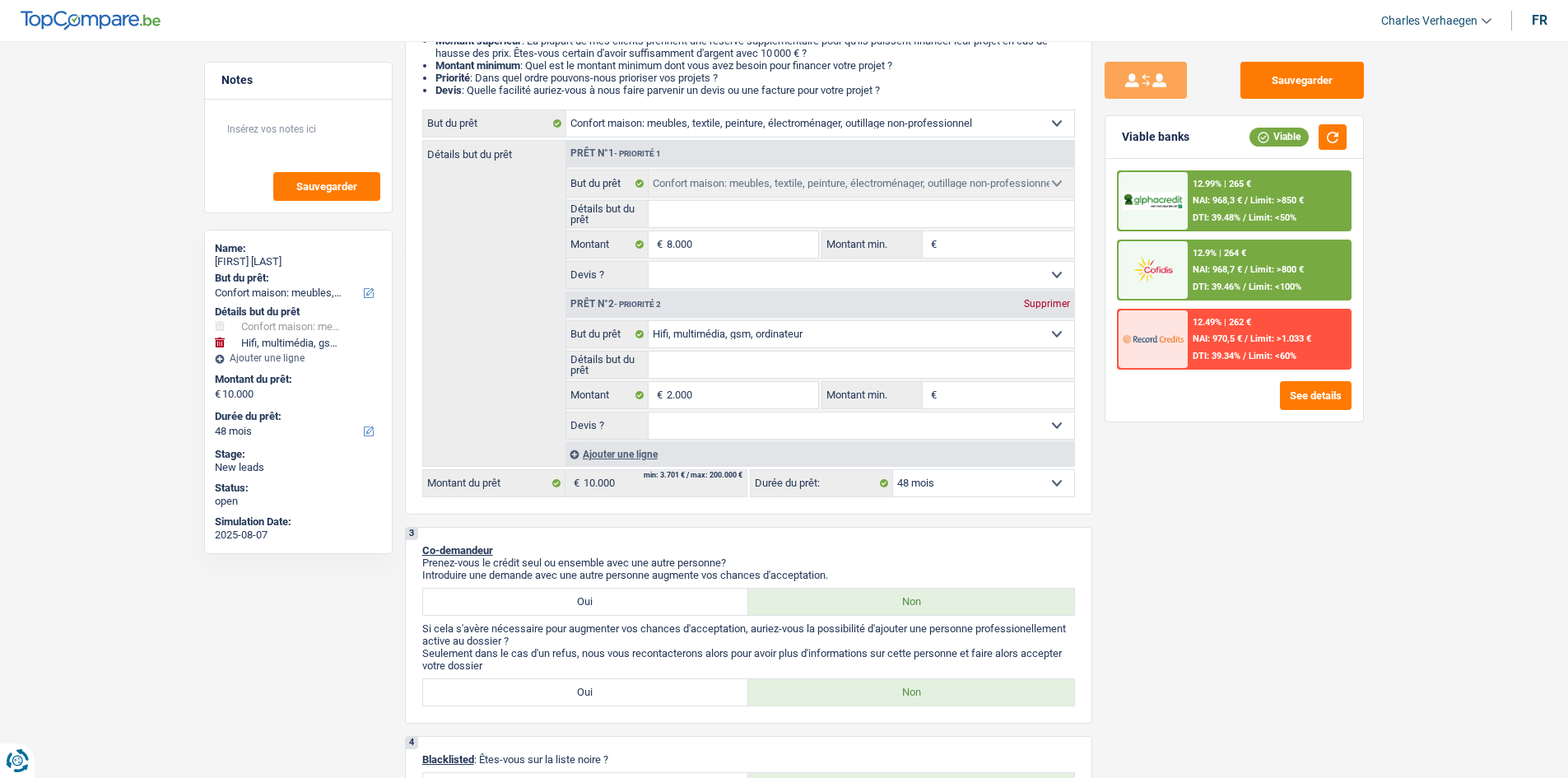 scroll, scrollTop: 0, scrollLeft: 0, axis: both 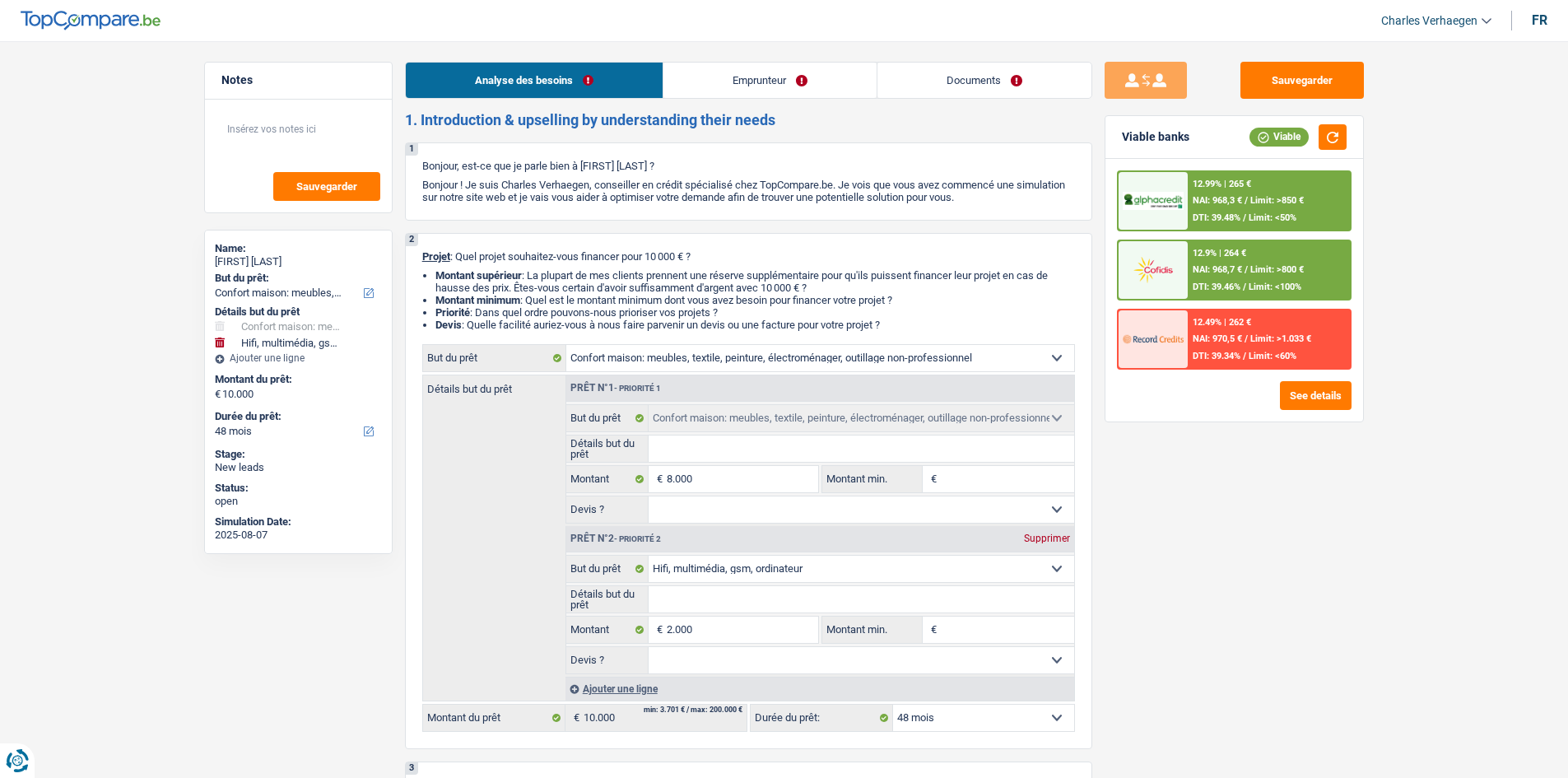 click on "Notes
Sauvegarder
Name:   Philippe Donfut   But du prêt: Confort maison: meubles, textile, peinture, électroménager, outillage non-professionnel Hifi, multimédia, gsm, ordinateur Aménagement: frais d'installation, déménagement Evénement familial: naissance, mariage, divorce, communion, décès Frais médicaux Frais d'études Frais permis de conduire Loisirs: voyage, sport, musique Rafraîchissement: petits travaux maison et jardin Frais judiciaires Réparation voiture Prêt rénovation (non disponible pour les non-propriétaires) Prêt énergie (non disponible pour les non-propriétaires) Prêt voiture Taxes, impôts non professionnels Rénovation bien à l'étranger Dettes familiales Assurance Autre
Sélectionner une option
Détails but du prêt
Confort maison: meubles, textile, peinture, électroménager, outillage non-professionnel Hifi, multimédia, gsm, ordinateur" at bounding box center (784, 1490) 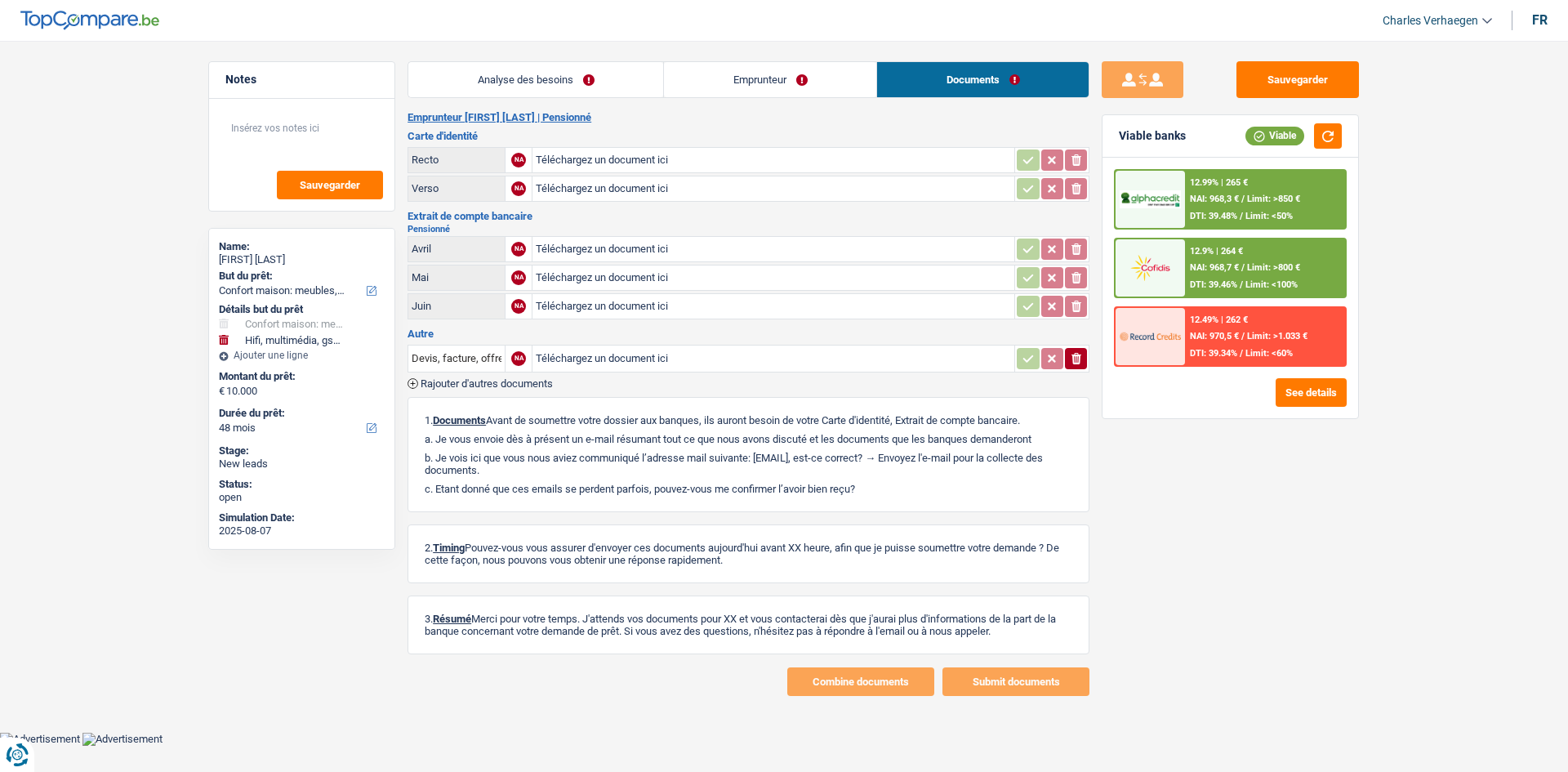 click on "Carte d'identité" at bounding box center (748, 136) 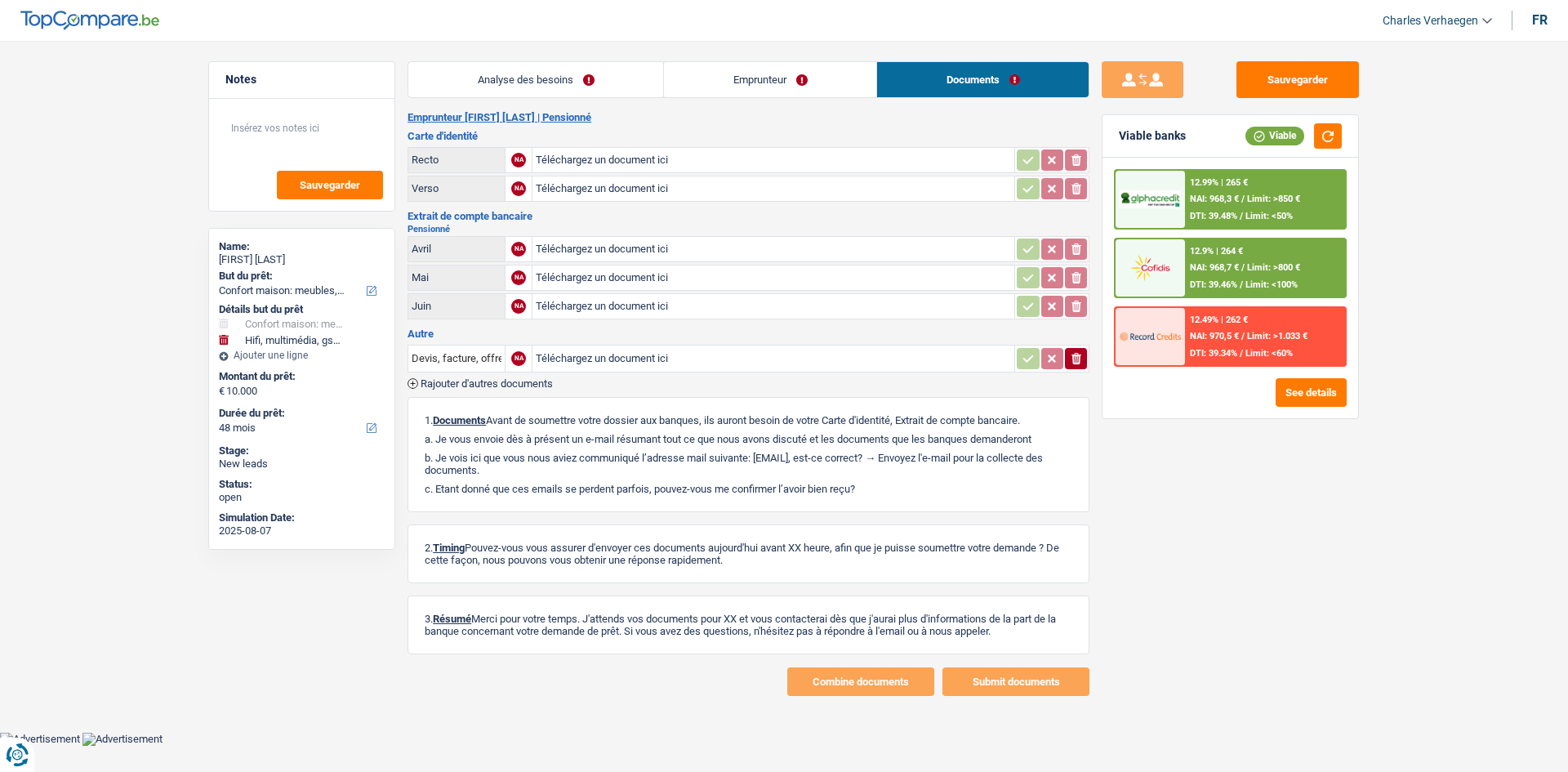 click on "Notes
Sauvegarder
Name:   Philippe Donfut   But du prêt: Confort maison: meubles, textile, peinture, électroménager, outillage non-professionnel Hifi, multimédia, gsm, ordinateur Aménagement: frais d'installation, déménagement Evénement familial: naissance, mariage, divorce, communion, décès Frais médicaux Frais d'études Frais permis de conduire Loisirs: voyage, sport, musique Rafraîchissement: petits travaux maison et jardin Frais judiciaires Réparation voiture Prêt rénovation (non disponible pour les non-propriétaires) Prêt énergie (non disponible pour les non-propriétaires) Prêt voiture Taxes, impôts non professionnels Rénovation bien à l'étranger Dettes familiales Assurance Autre
Sélectionner une option
Détails but du prêt
Confort maison: meubles, textile, peinture, électroménager, outillage non-professionnel Hifi, multimédia, gsm, ordinateur" at bounding box center [784, 378] 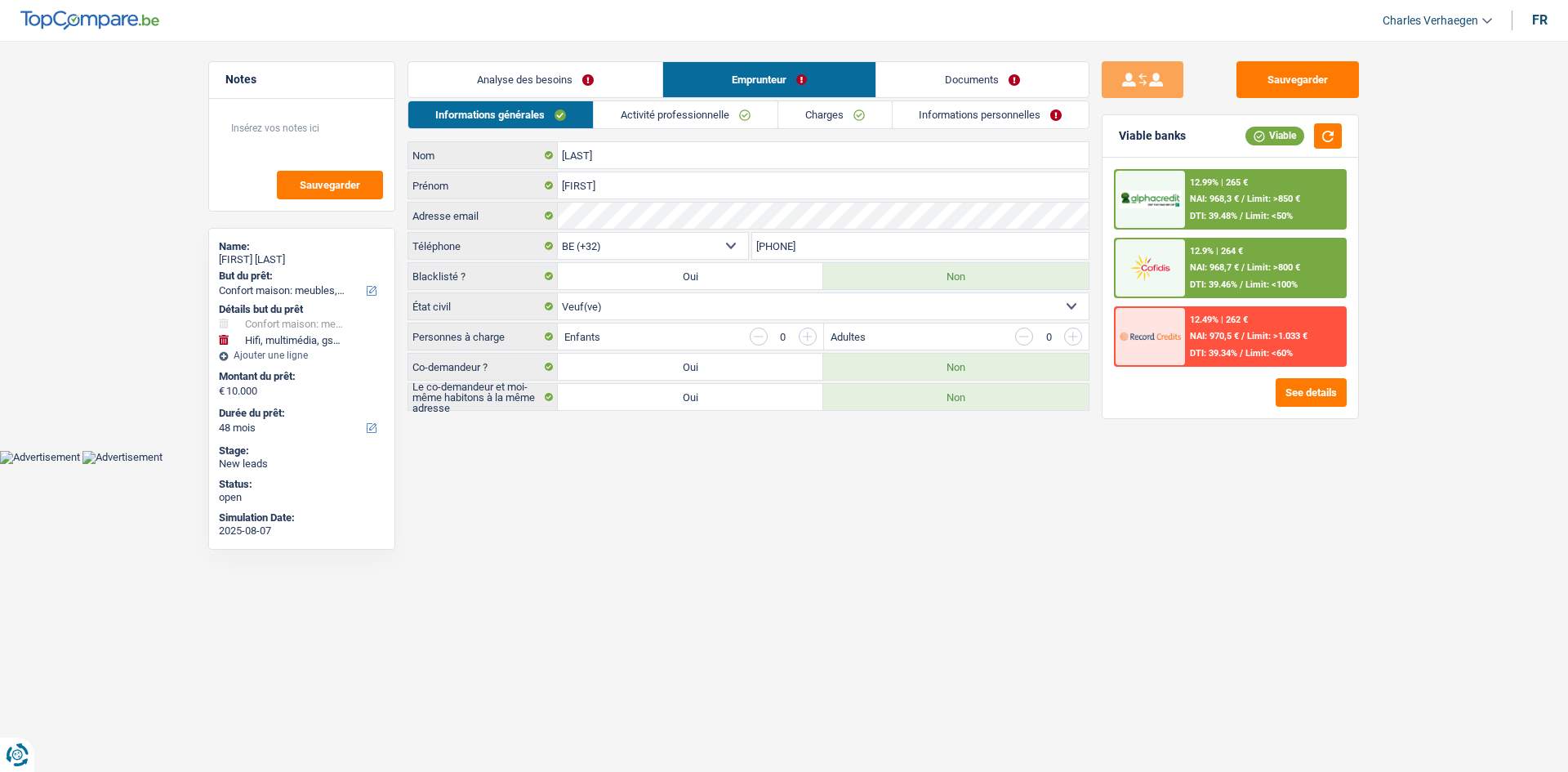 click on "Informations personnelles" at bounding box center (991, 114) 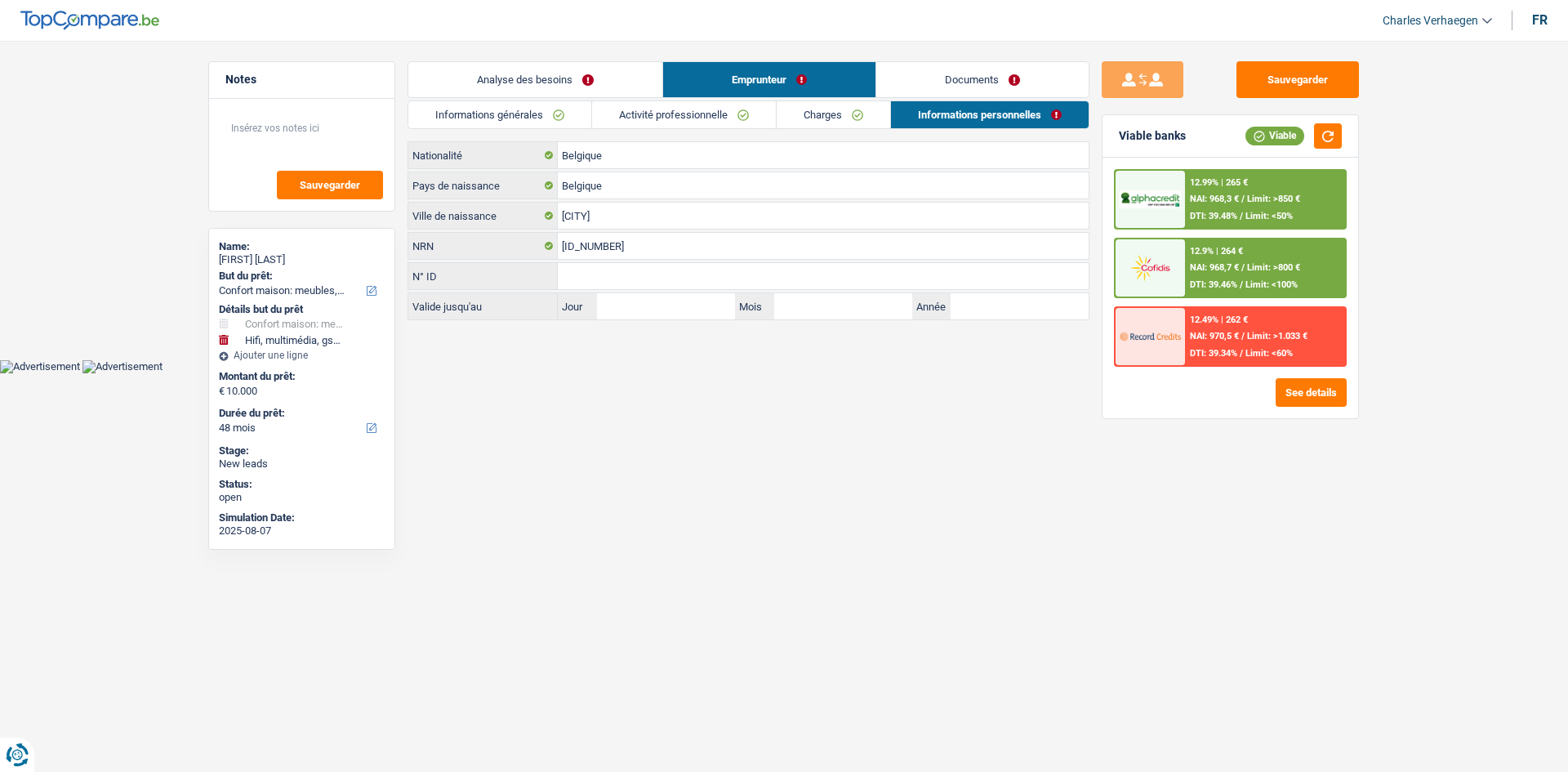 click on "Documents" at bounding box center [982, 79] 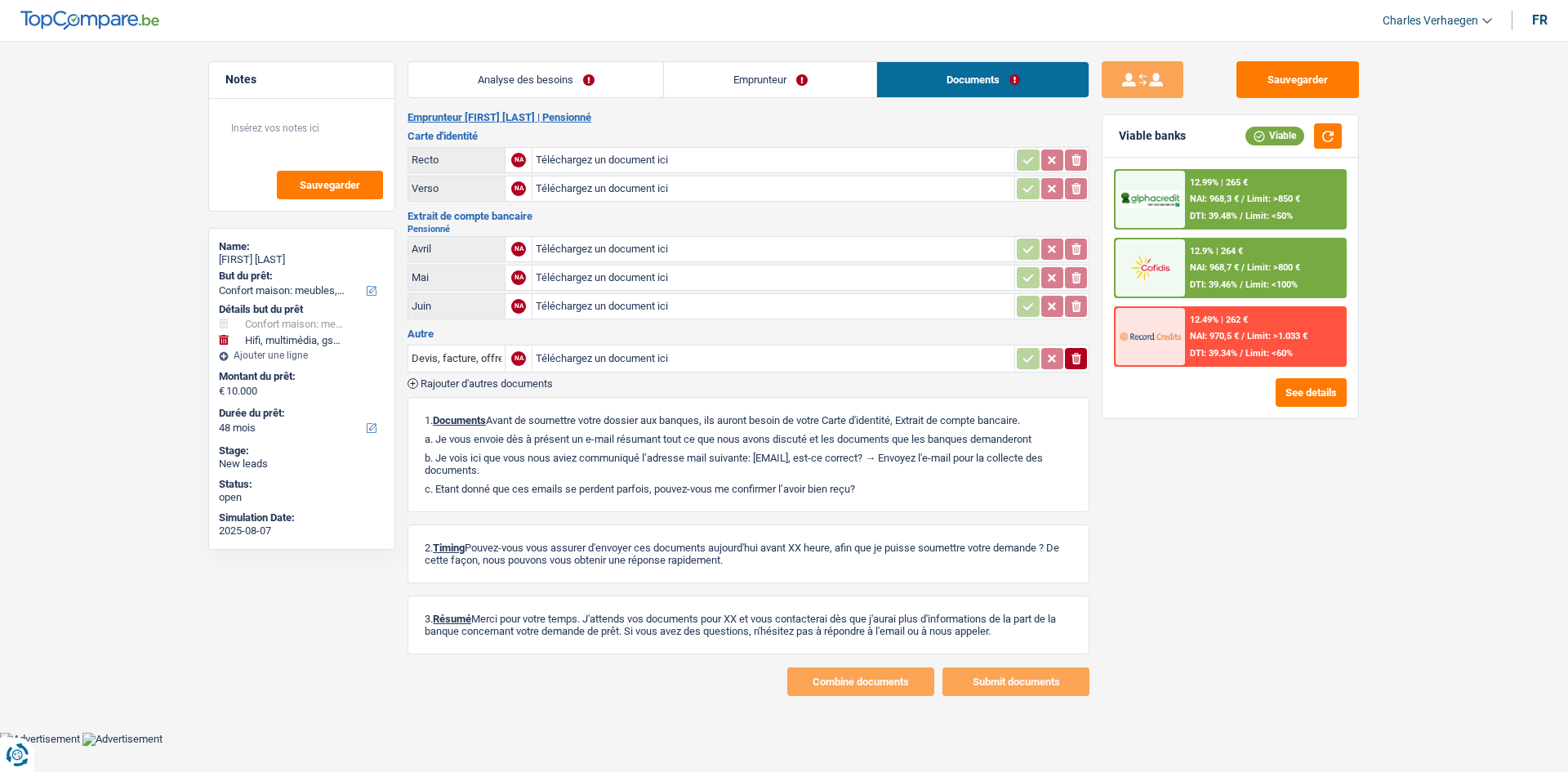 click on "Analyse des besoins" at bounding box center (536, 79) 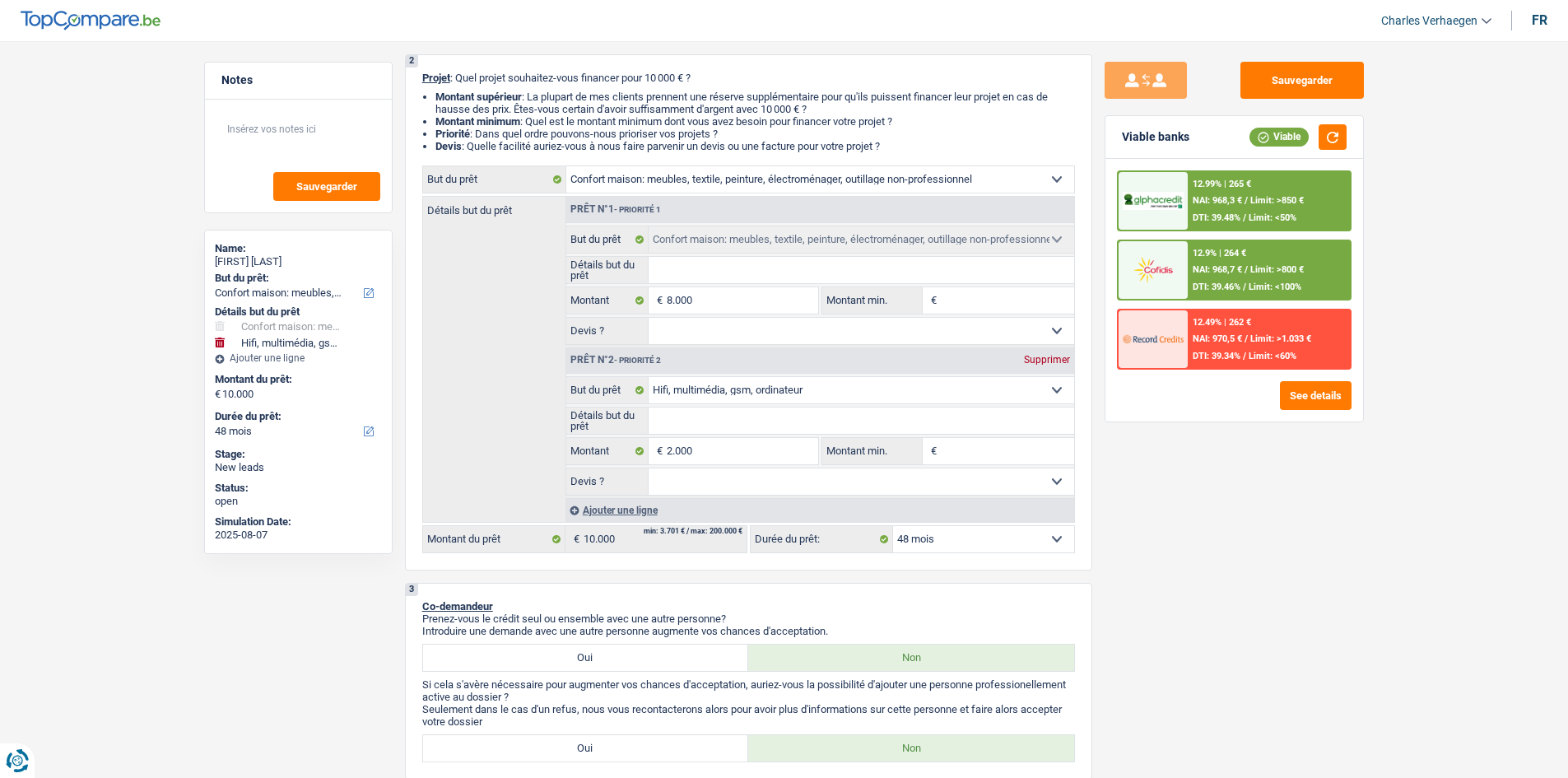 scroll, scrollTop: 165, scrollLeft: 0, axis: vertical 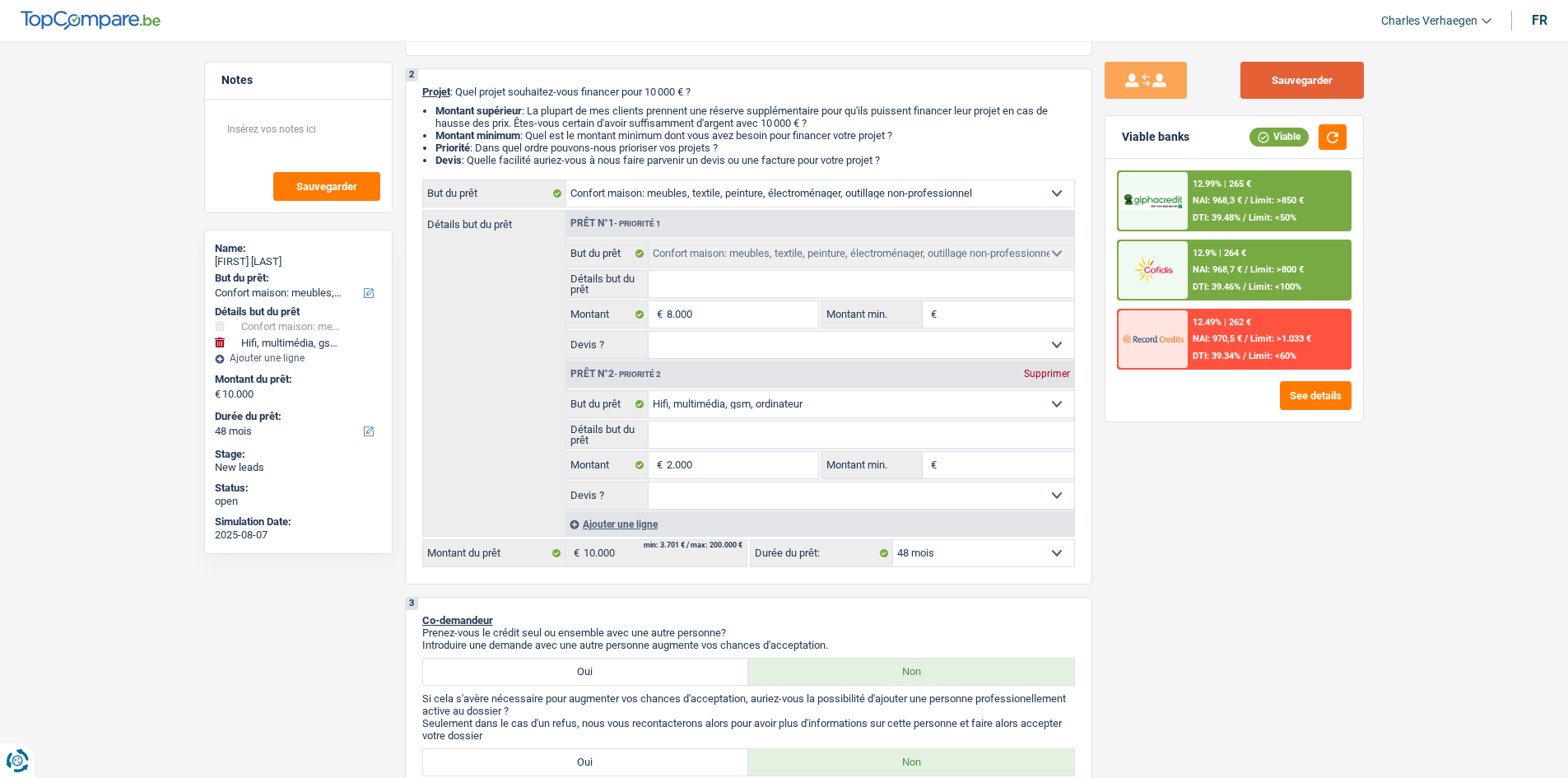 click on "Sauvegarder" at bounding box center (1302, 80) 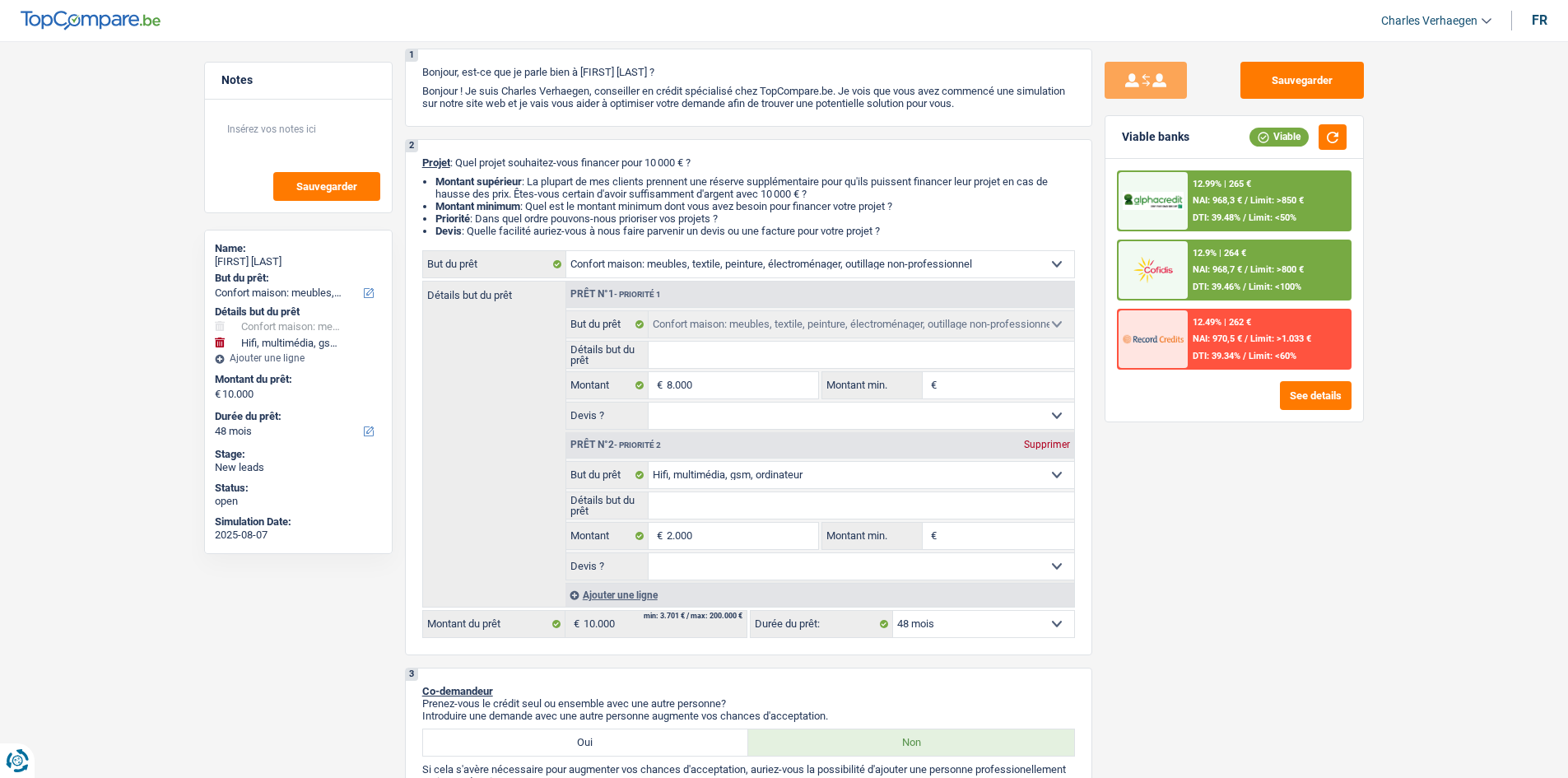scroll, scrollTop: 0, scrollLeft: 0, axis: both 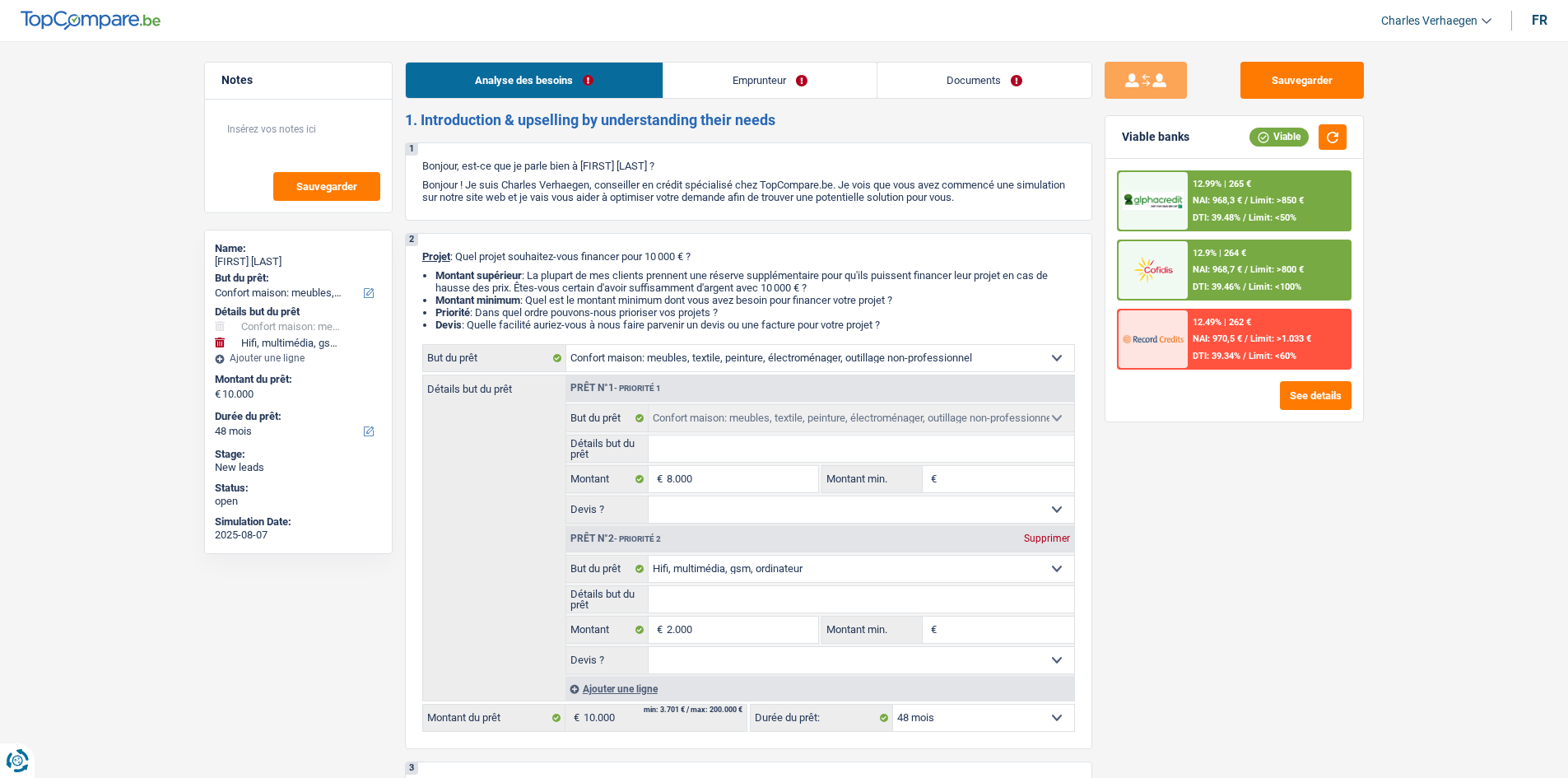 click on "Documents" at bounding box center [984, 80] 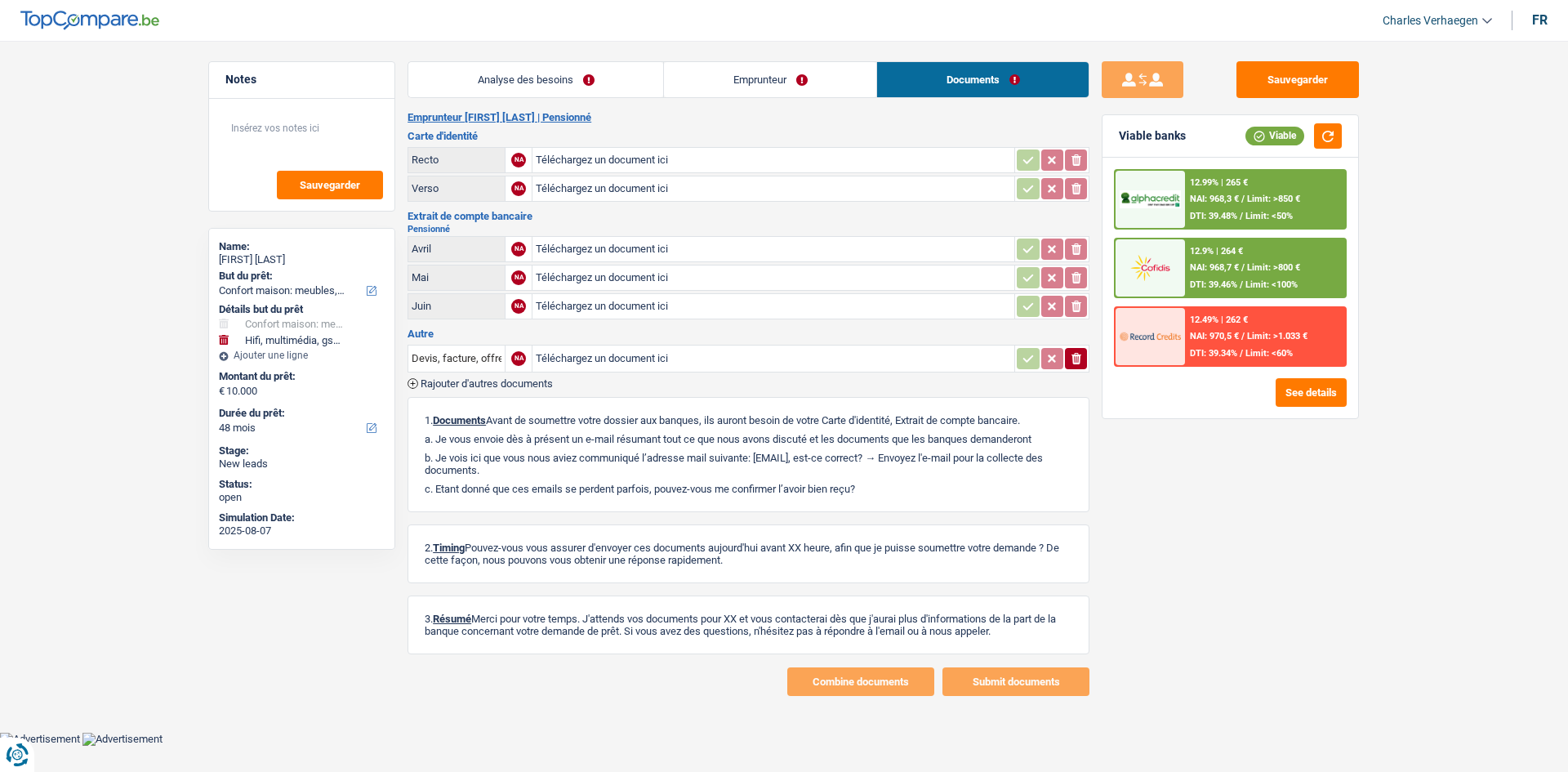 click on "Emprunteur" at bounding box center (770, 79) 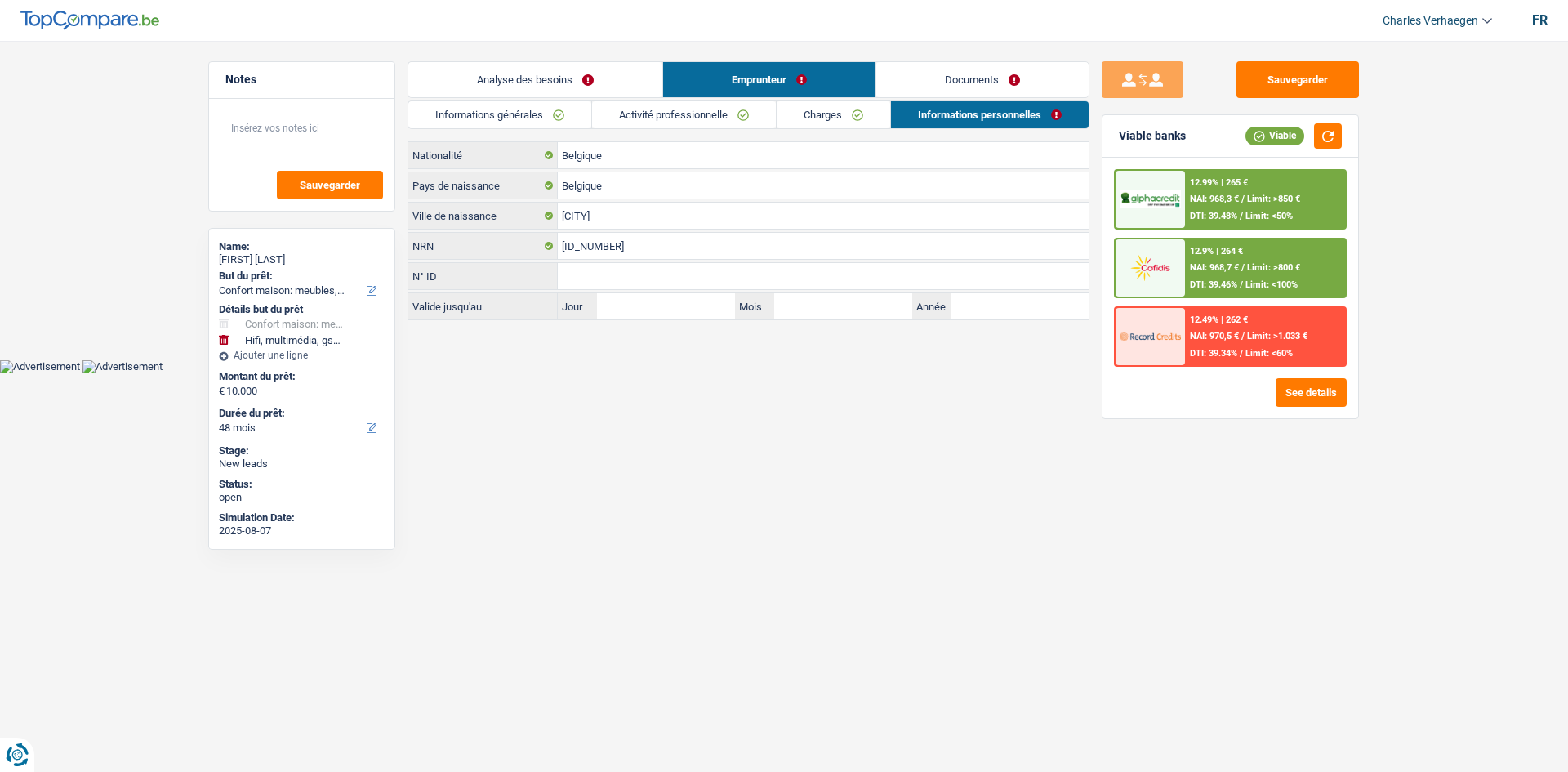 click on "Charges" at bounding box center (833, 114) 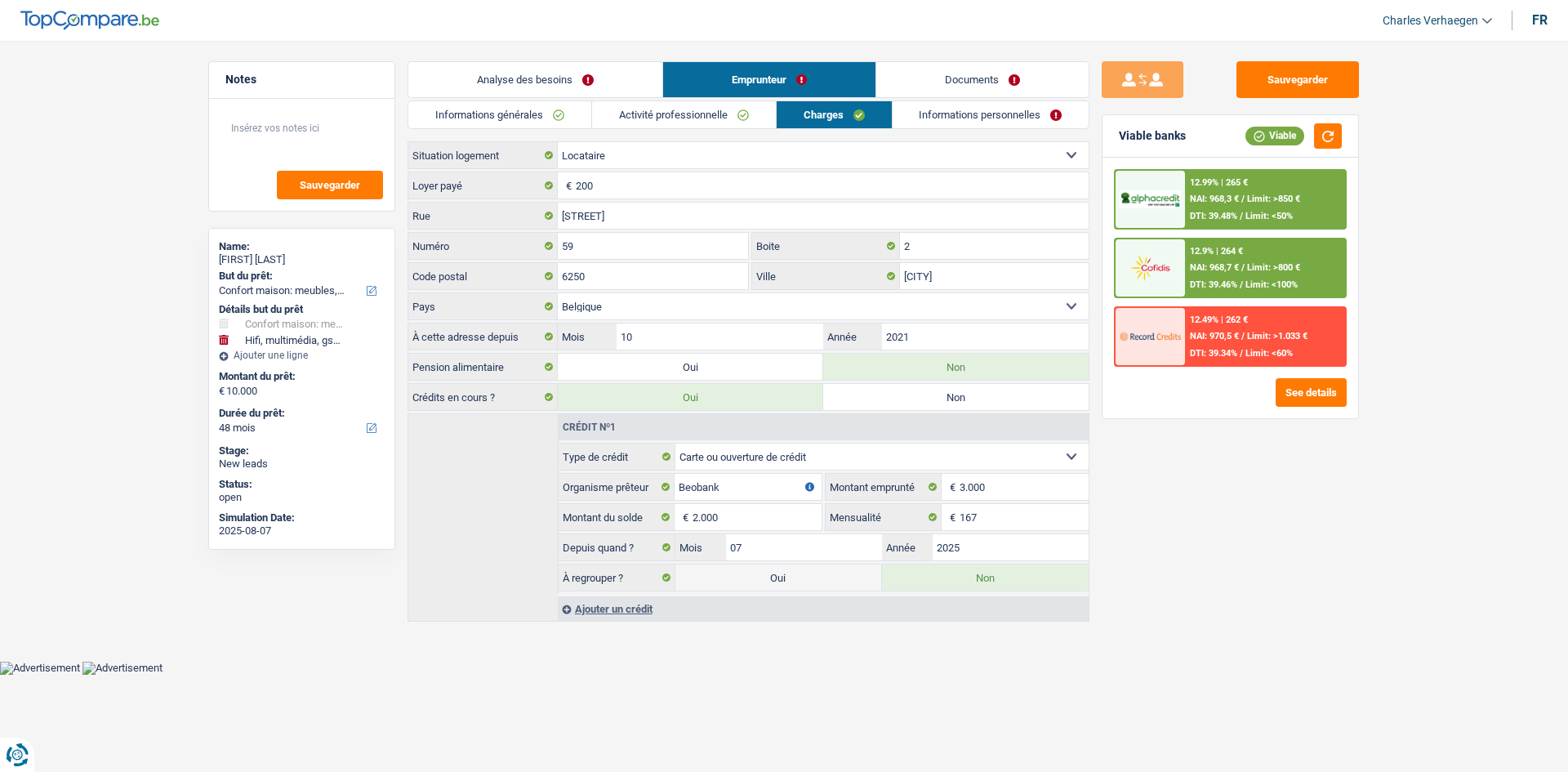 click on "Activité professionnelle" at bounding box center (684, 114) 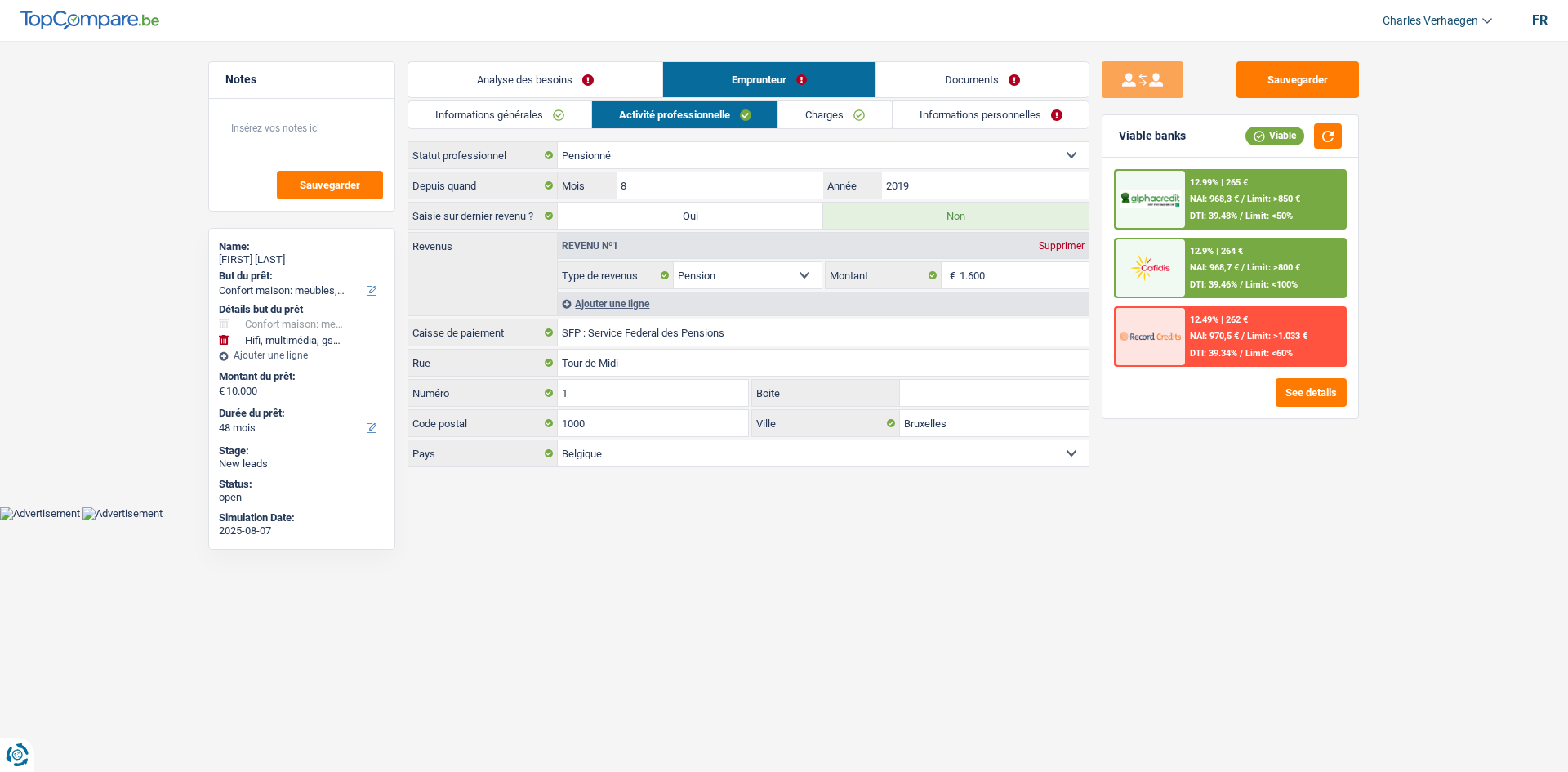 click on "Informations générales" at bounding box center [500, 114] 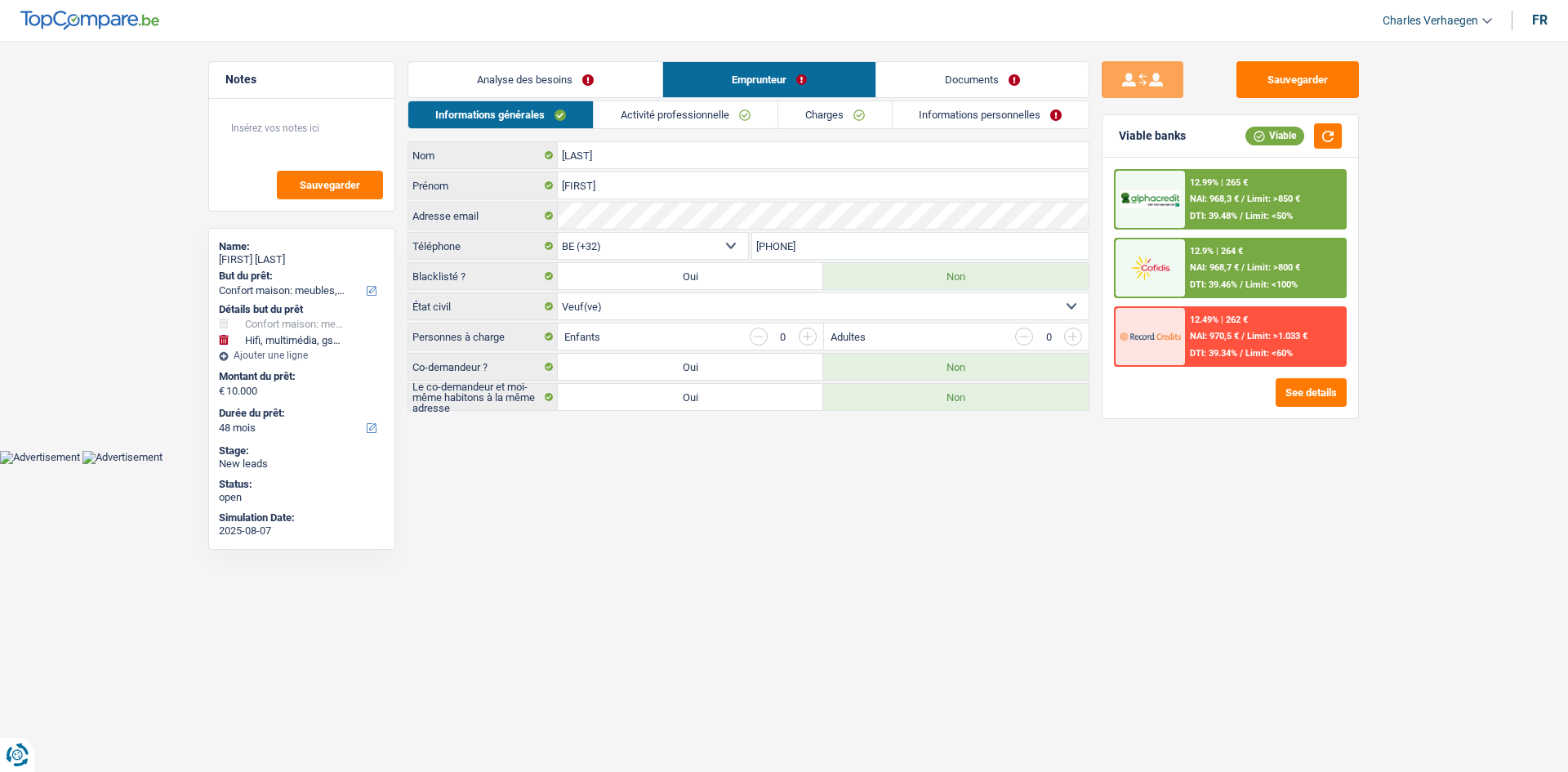 click on "Analyse des besoins" at bounding box center [535, 79] 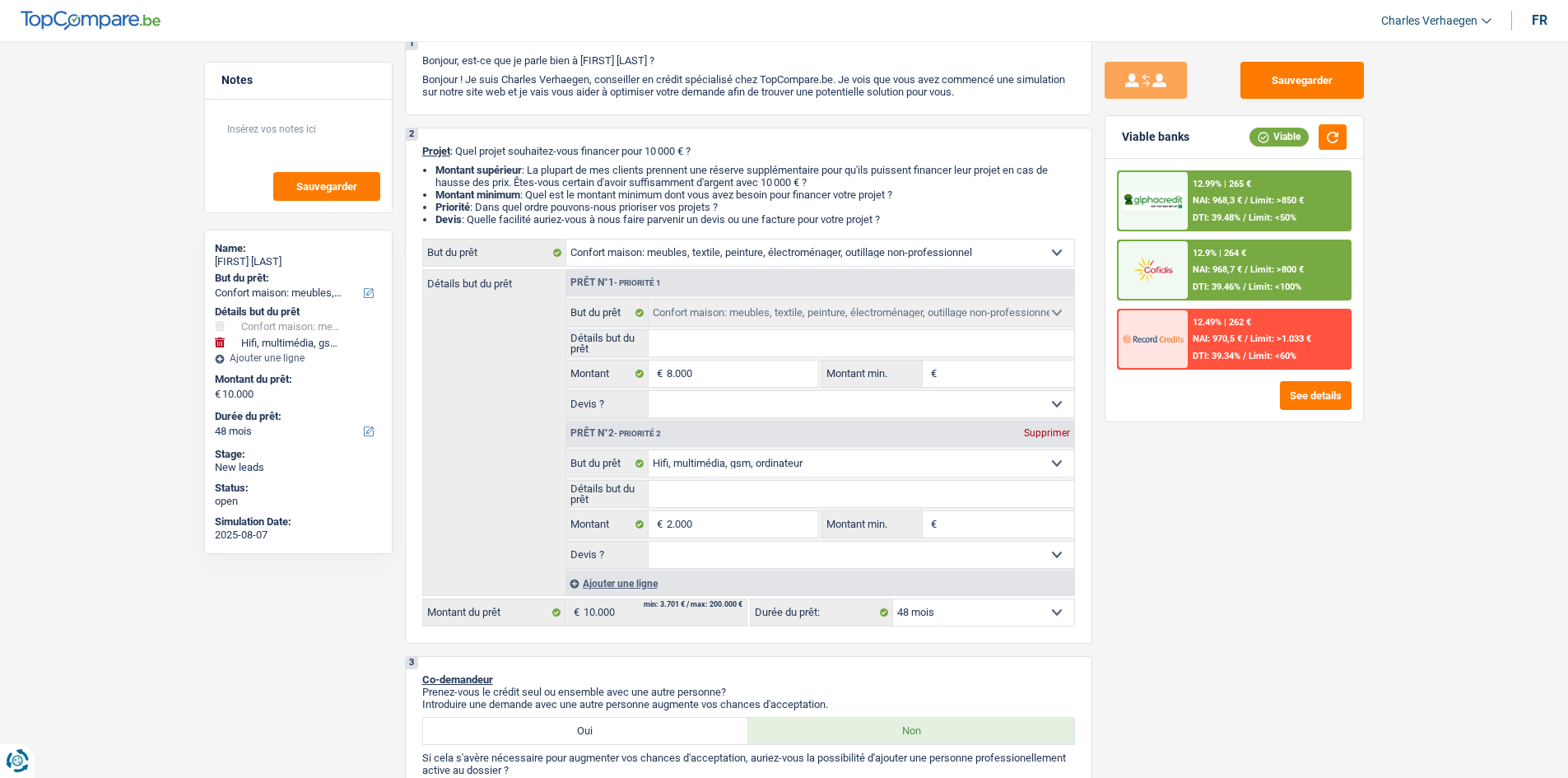 scroll, scrollTop: 0, scrollLeft: 0, axis: both 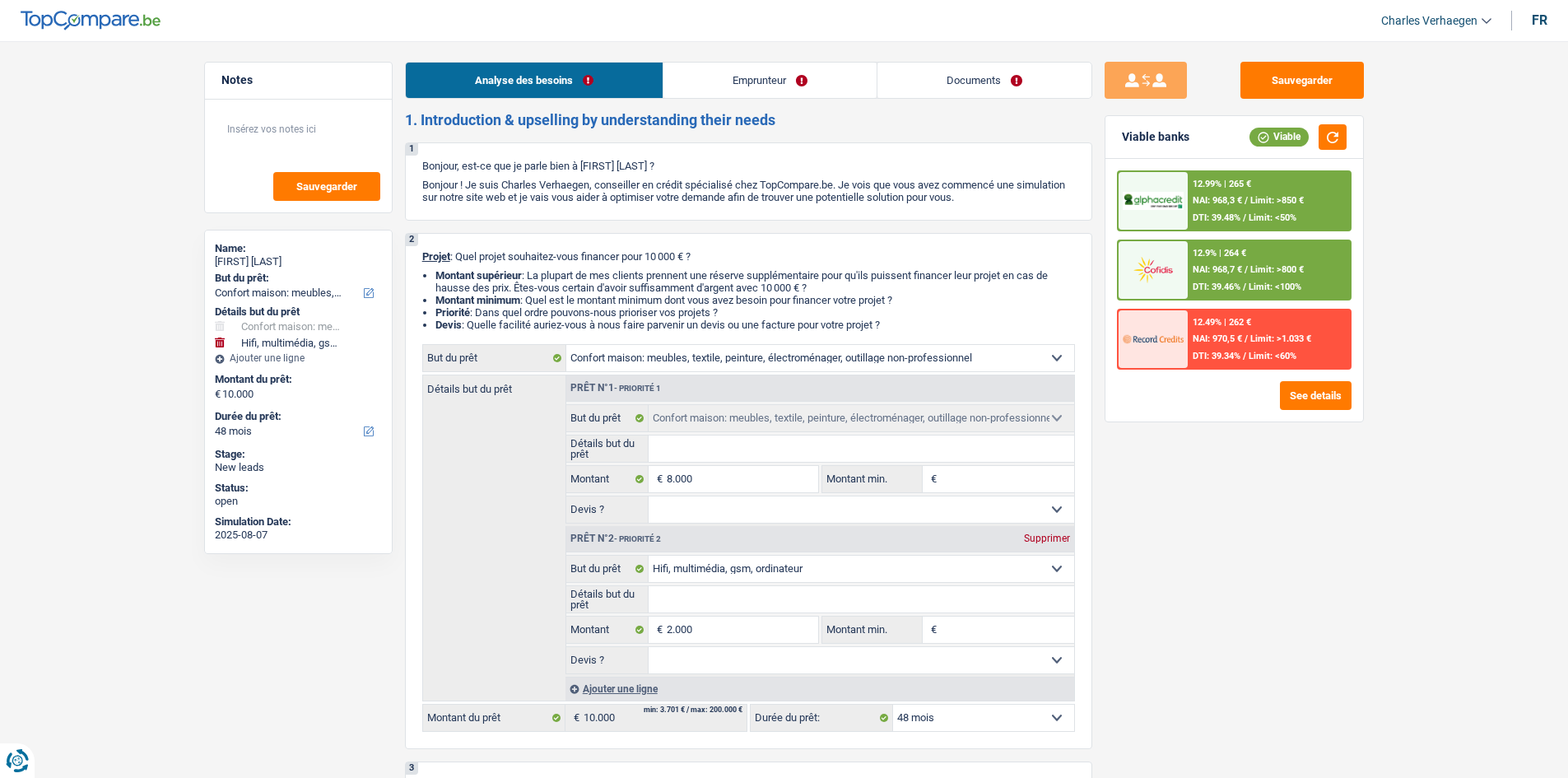click on "Documents" at bounding box center [984, 80] 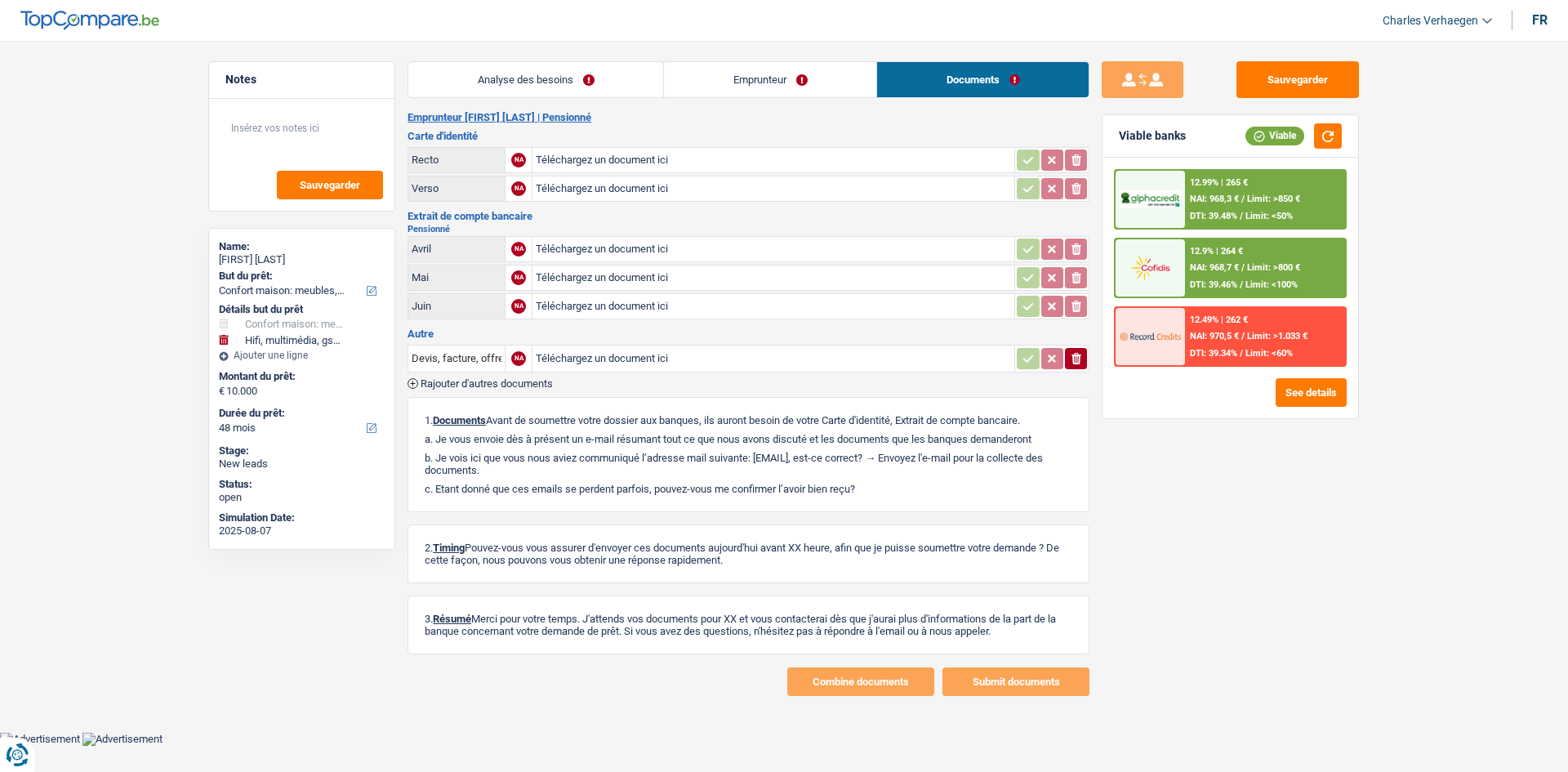 click on "Notes
Sauvegarder
Name:   Philippe Donfut   But du prêt: Confort maison: meubles, textile, peinture, électroménager, outillage non-professionnel Hifi, multimédia, gsm, ordinateur Aménagement: frais d'installation, déménagement Evénement familial: naissance, mariage, divorce, communion, décès Frais médicaux Frais d'études Frais permis de conduire Loisirs: voyage, sport, musique Rafraîchissement: petits travaux maison et jardin Frais judiciaires Réparation voiture Prêt rénovation (non disponible pour les non-propriétaires) Prêt énergie (non disponible pour les non-propriétaires) Prêt voiture Taxes, impôts non professionnels Rénovation bien à l'étranger Dettes familiales Assurance Autre
Sélectionner une option
Détails but du prêt
Confort maison: meubles, textile, peinture, électroménager, outillage non-professionnel Hifi, multimédia, gsm, ordinateur" at bounding box center [784, 378] 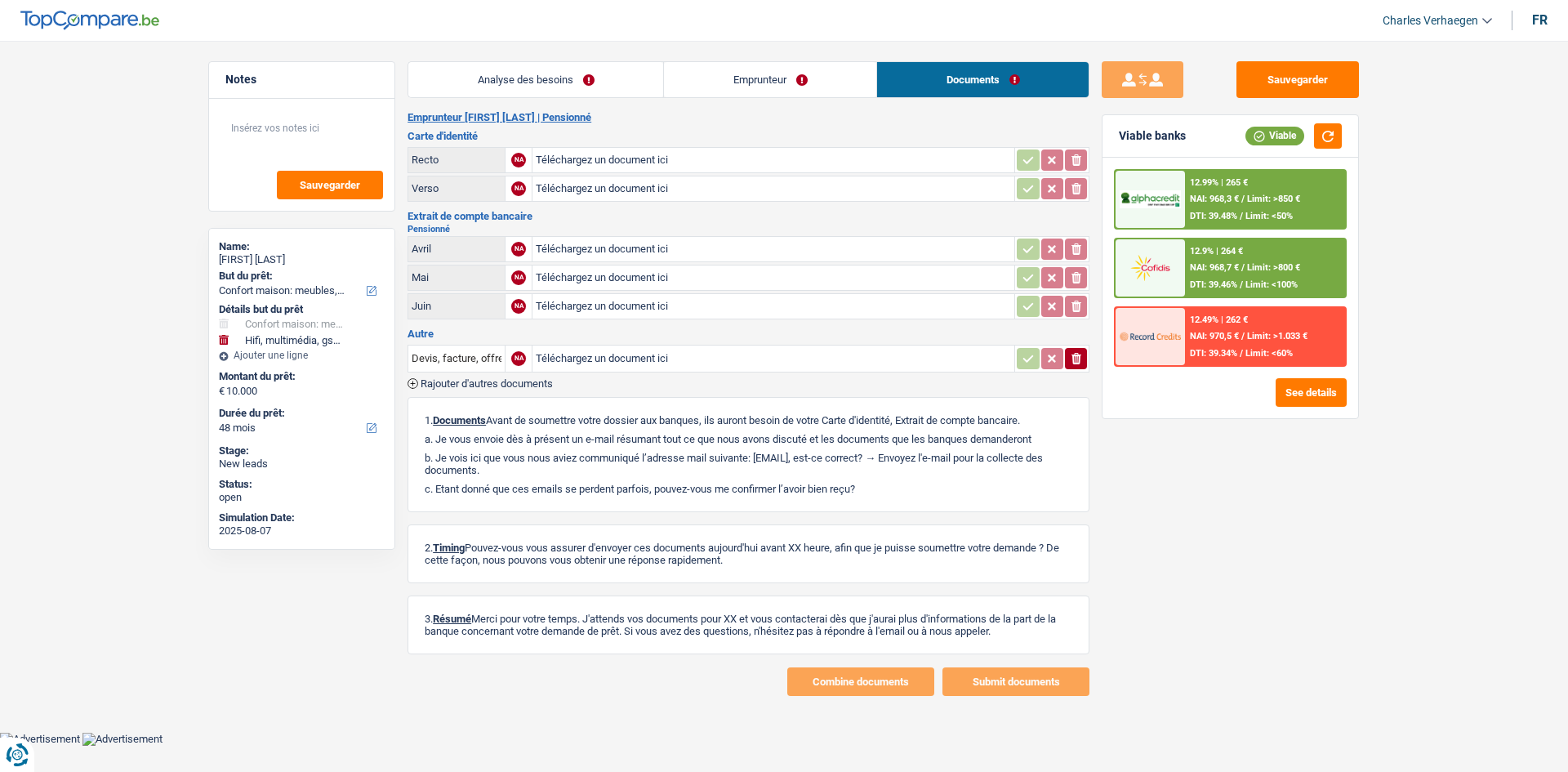 click on "Emprunteur" at bounding box center (770, 79) 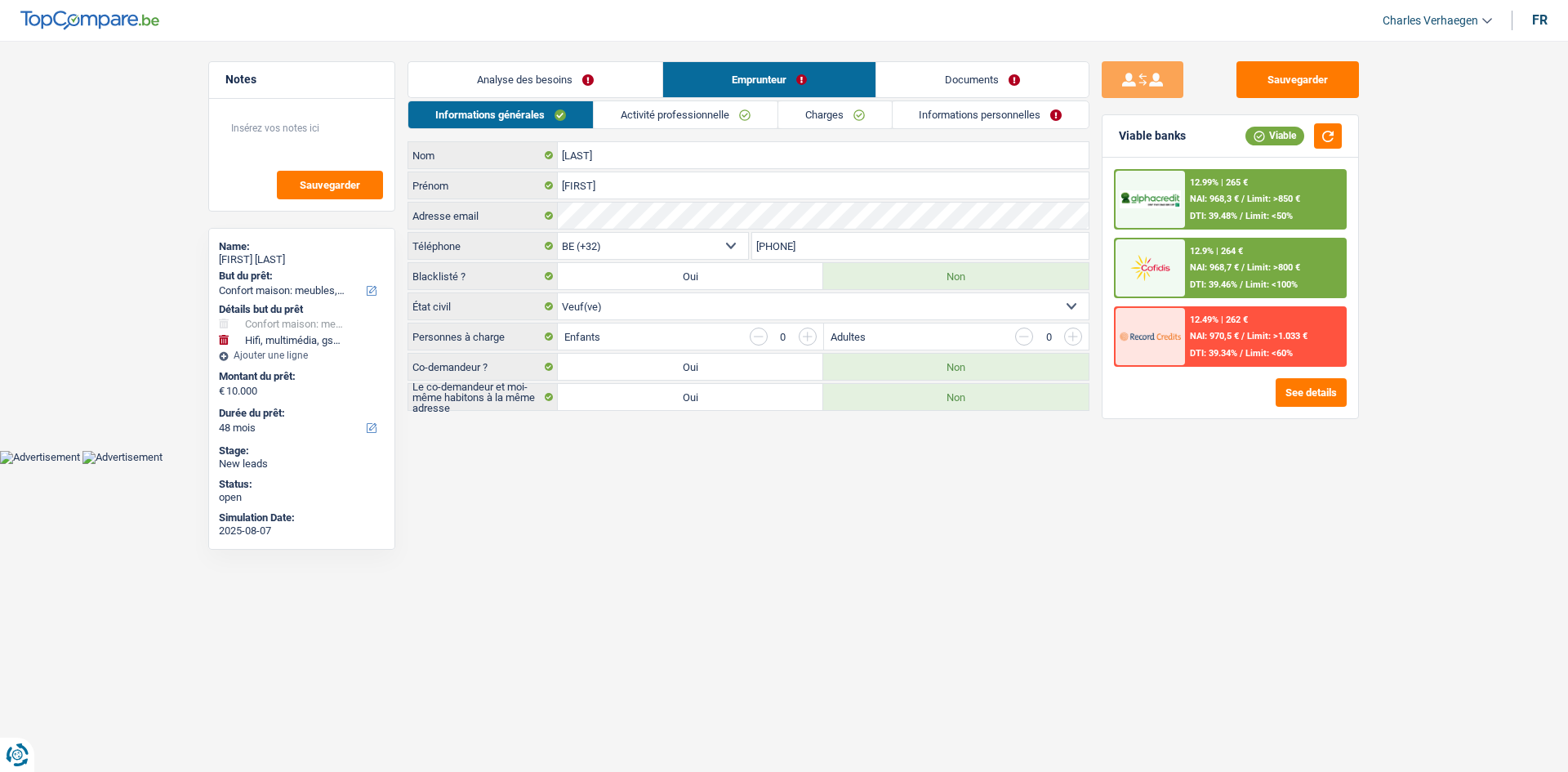click on "Analyse des besoins" at bounding box center (535, 79) 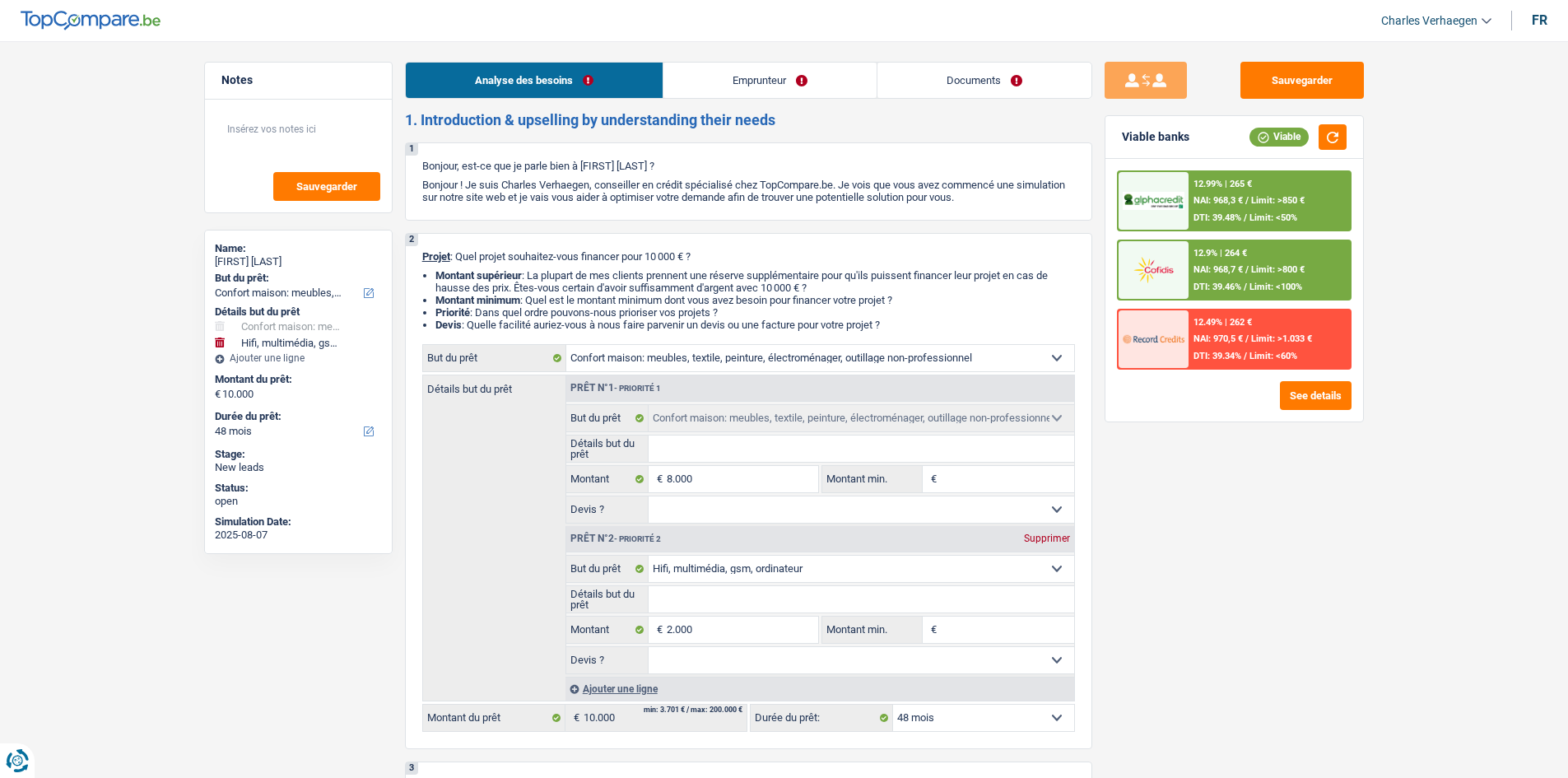 click on "Documents" at bounding box center (984, 80) 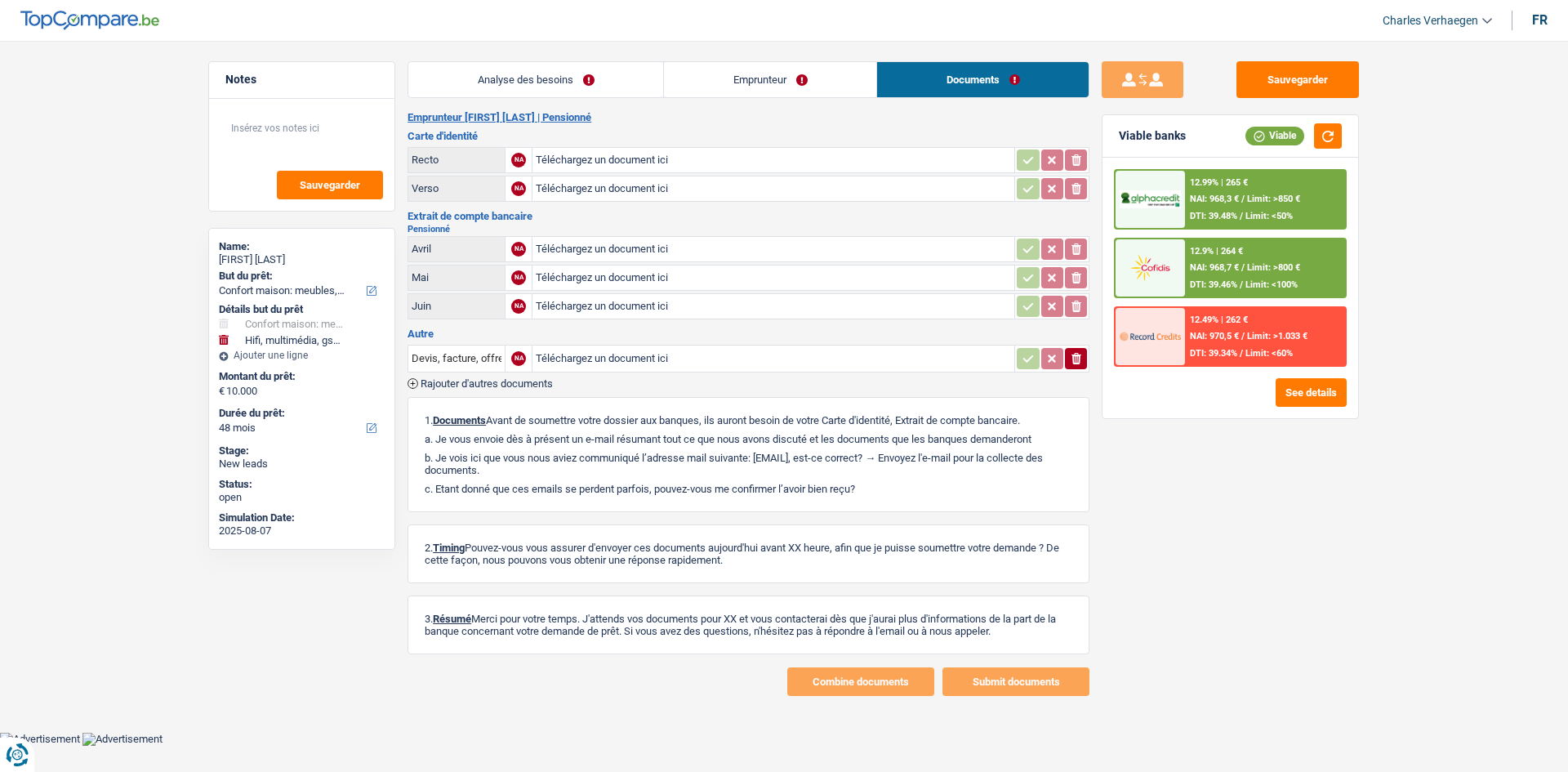 click on "Emprunteur" at bounding box center (770, 79) 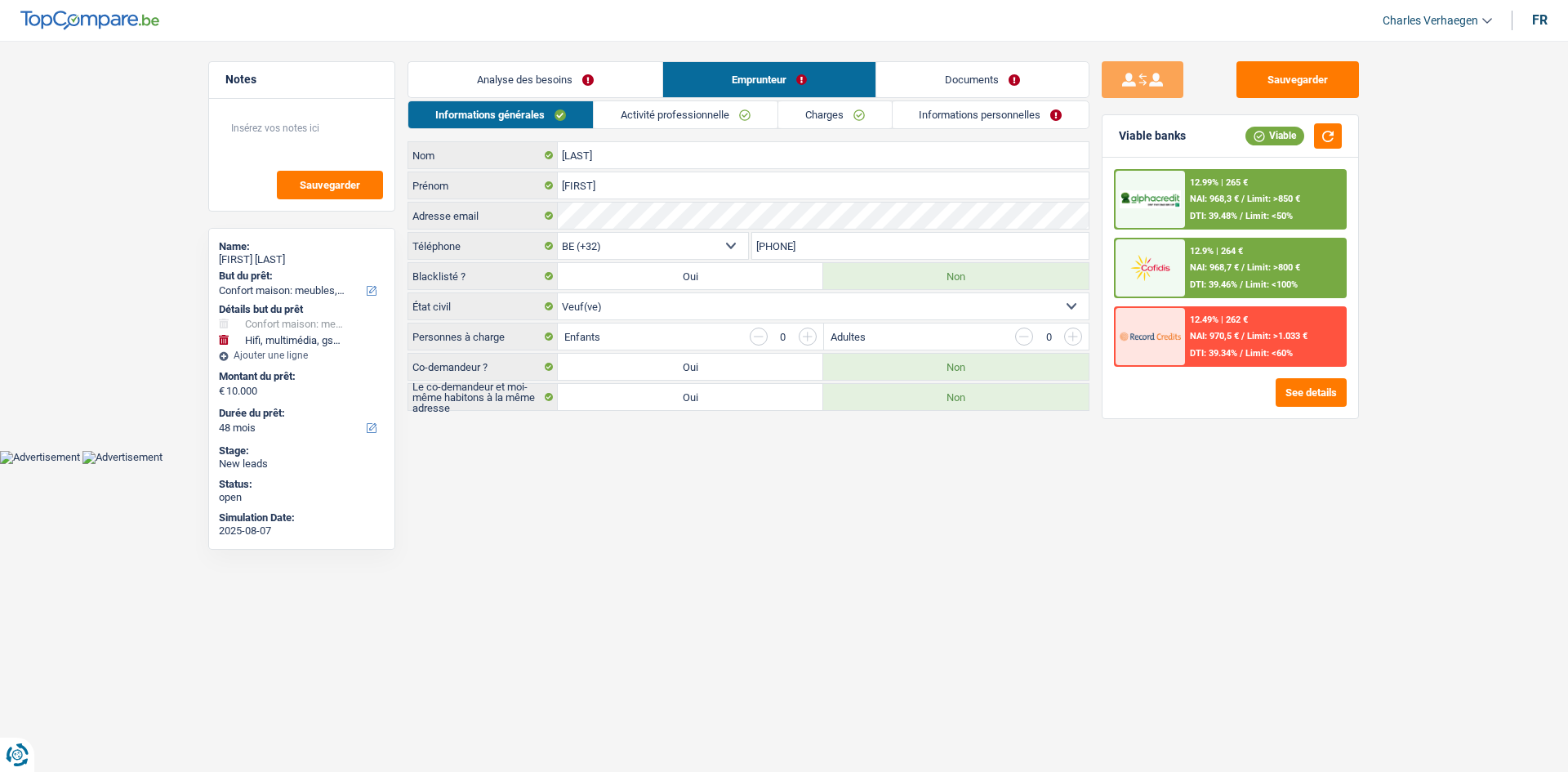 click on "Informations personnelles" at bounding box center (991, 114) 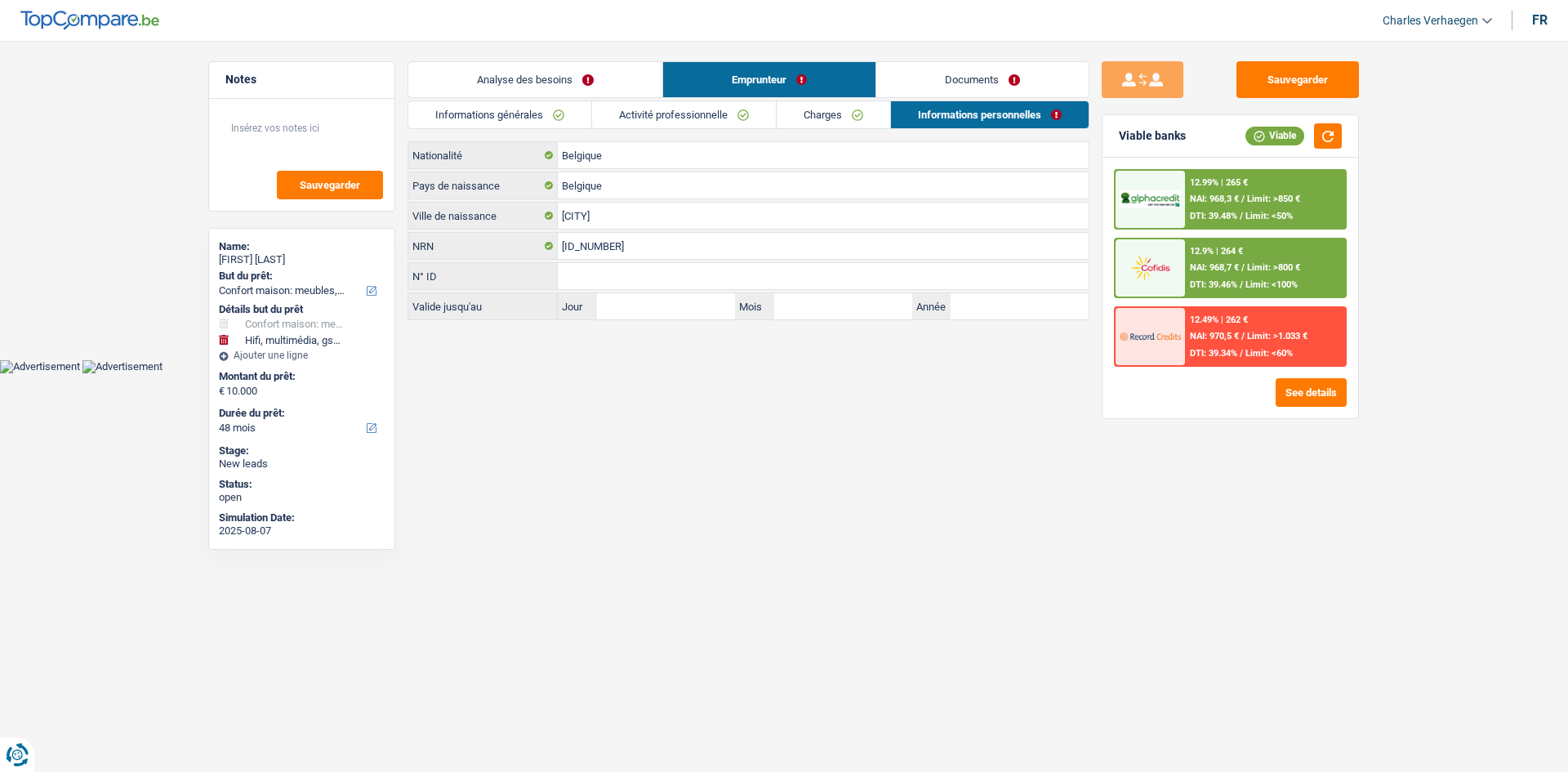 click on "Charges" at bounding box center (833, 114) 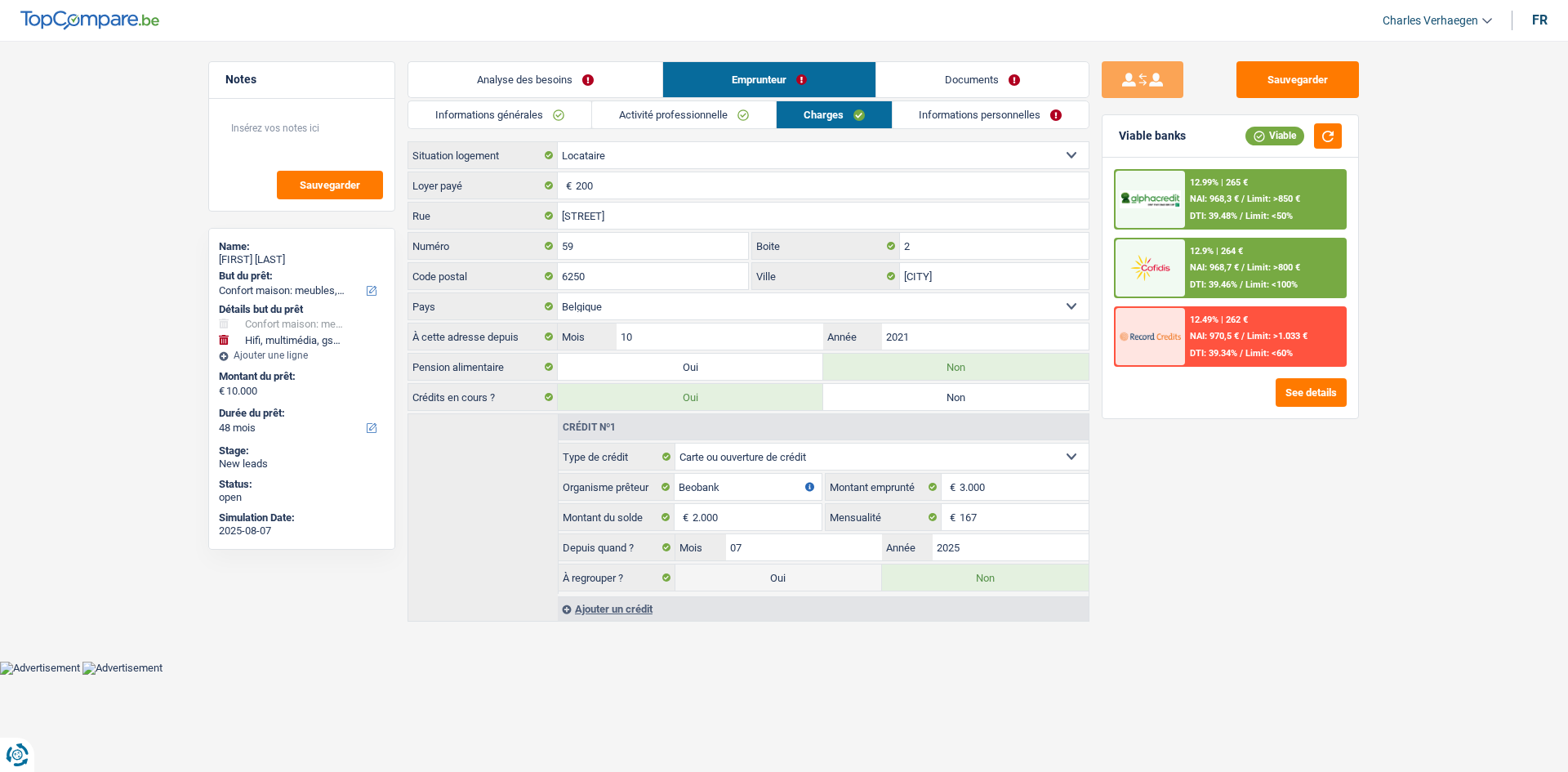click on "Activité professionnelle" at bounding box center (684, 114) 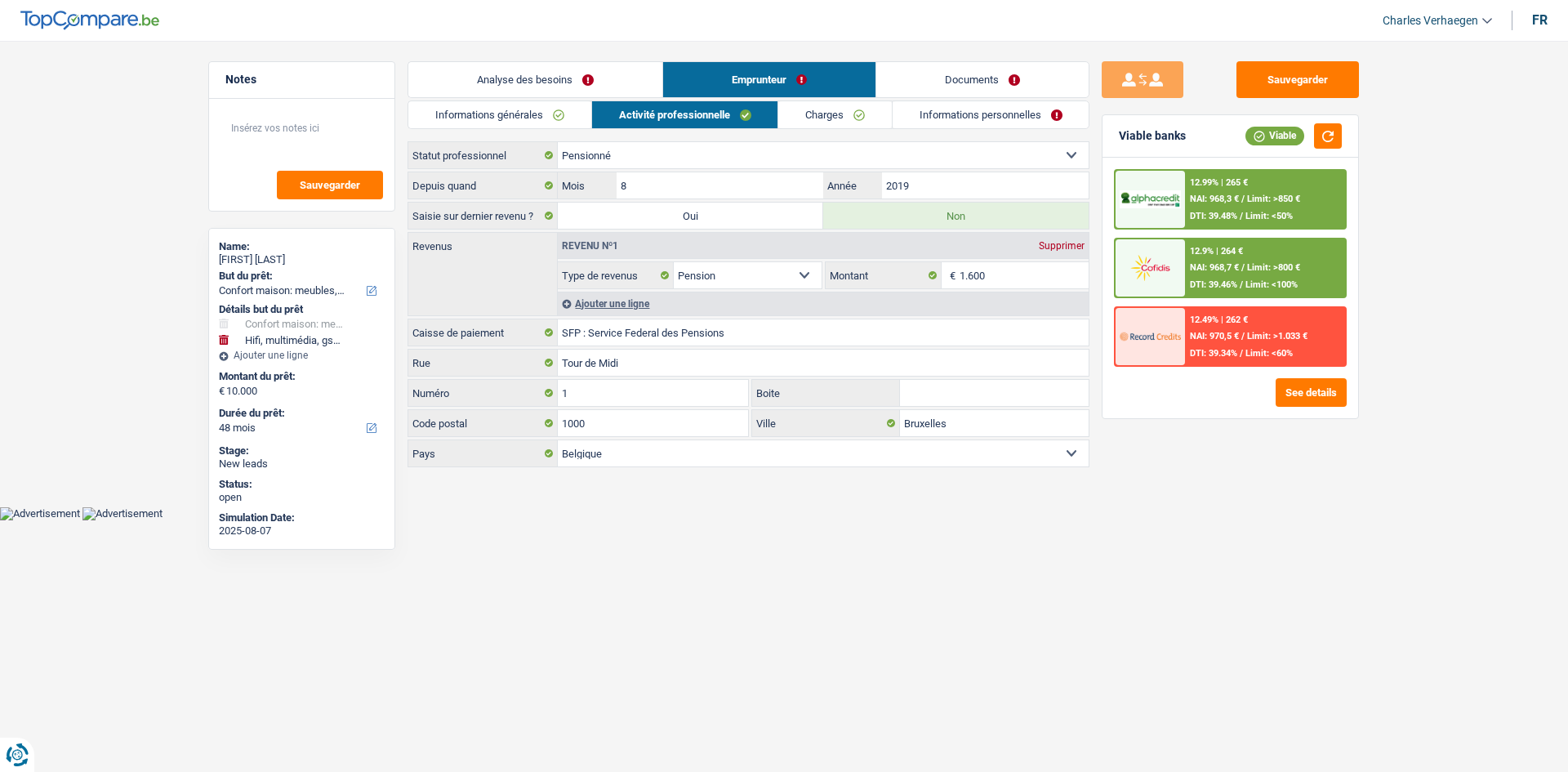 click on "Informations générales" at bounding box center [500, 114] 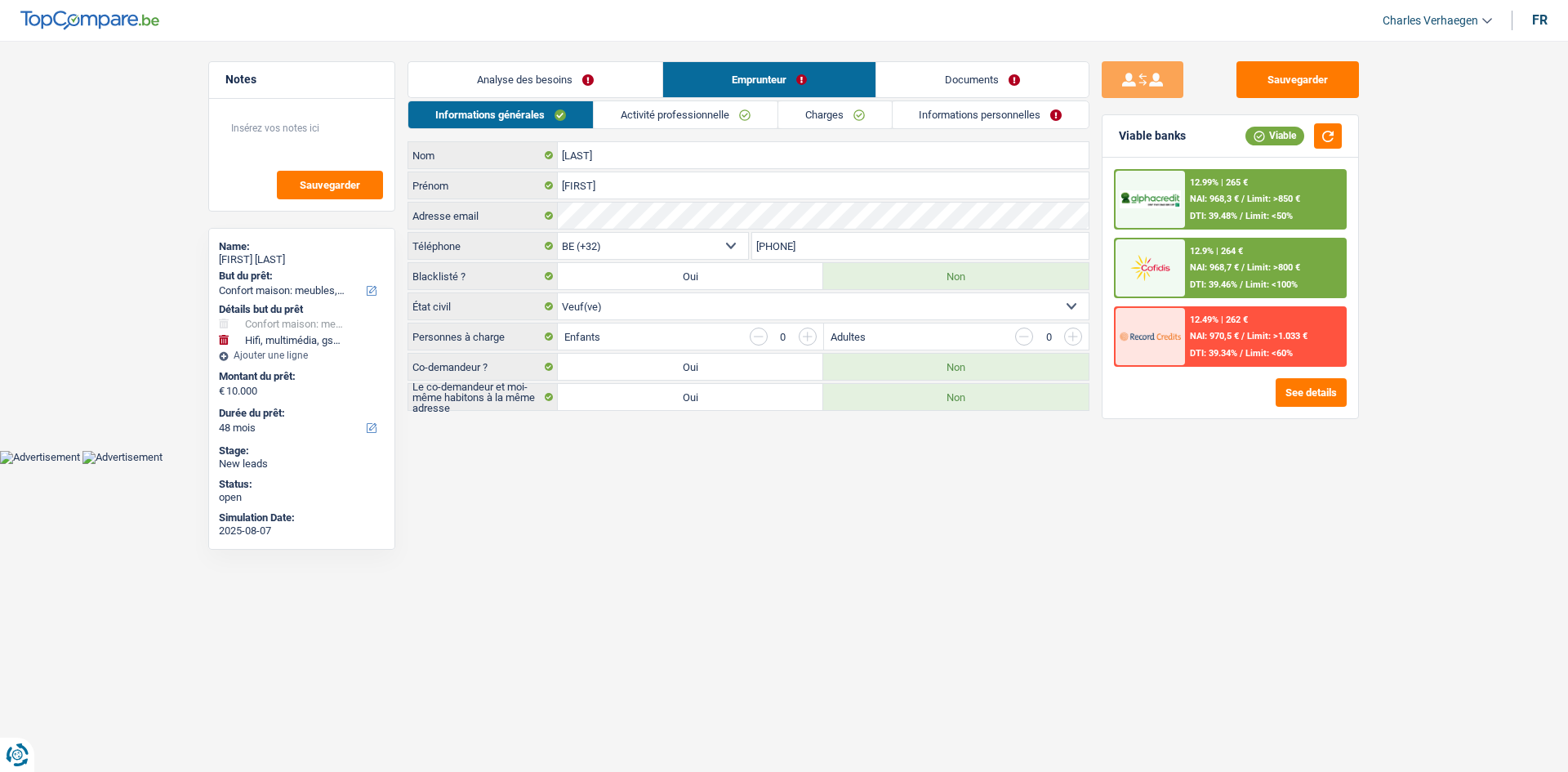 click on "Analyse des besoins" at bounding box center [535, 79] 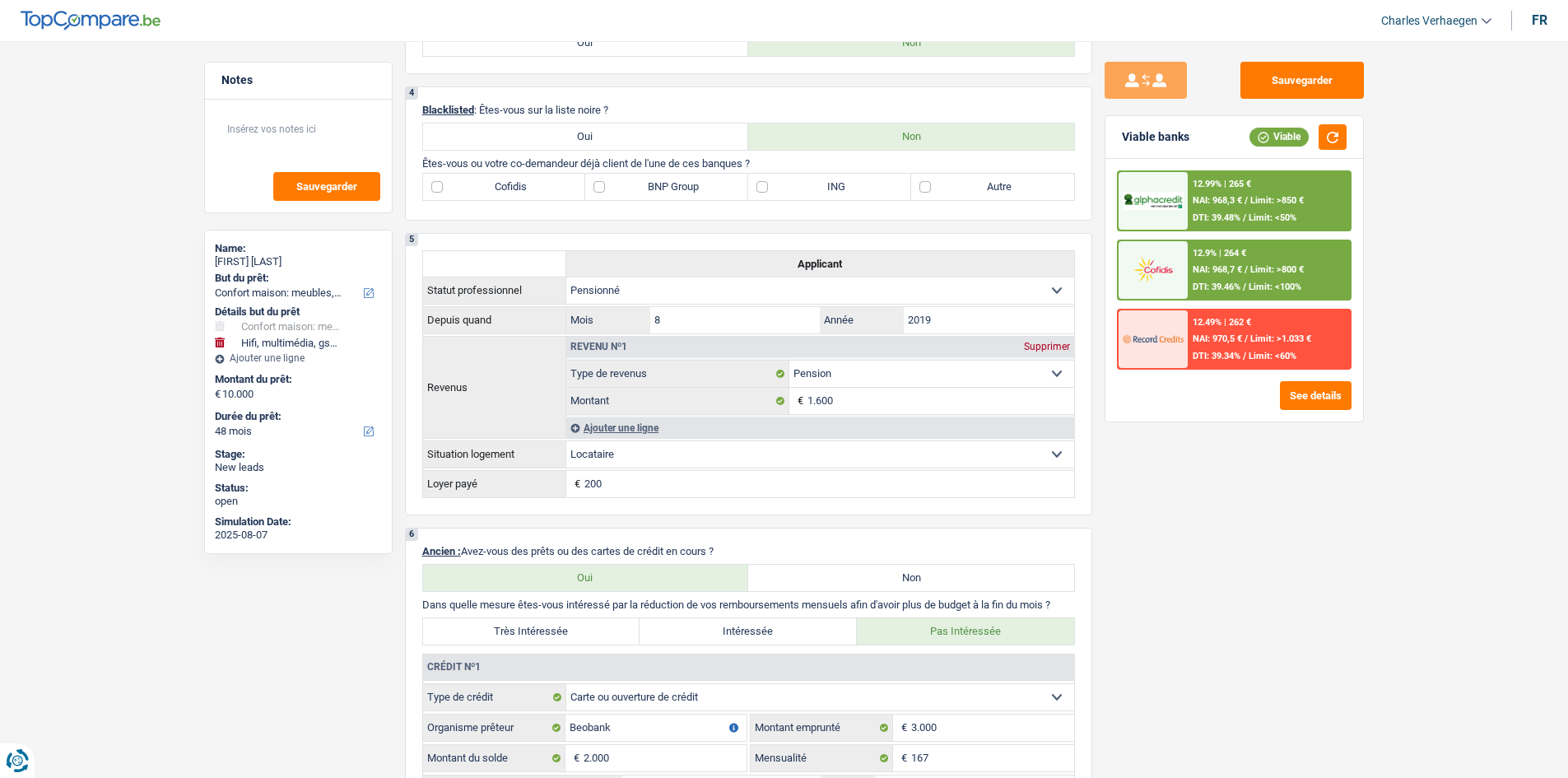 scroll, scrollTop: 790, scrollLeft: 0, axis: vertical 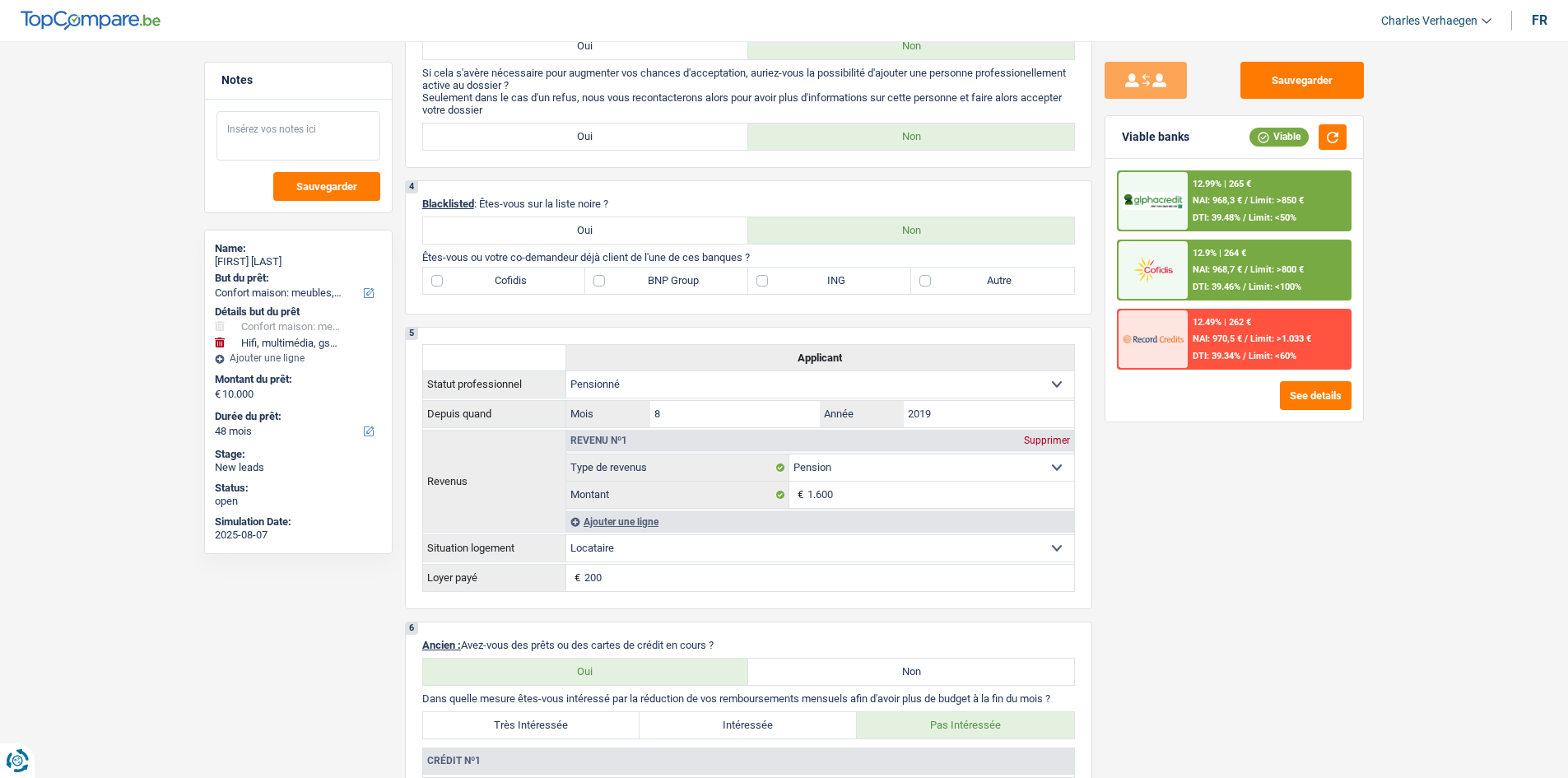click at bounding box center [298, 136] 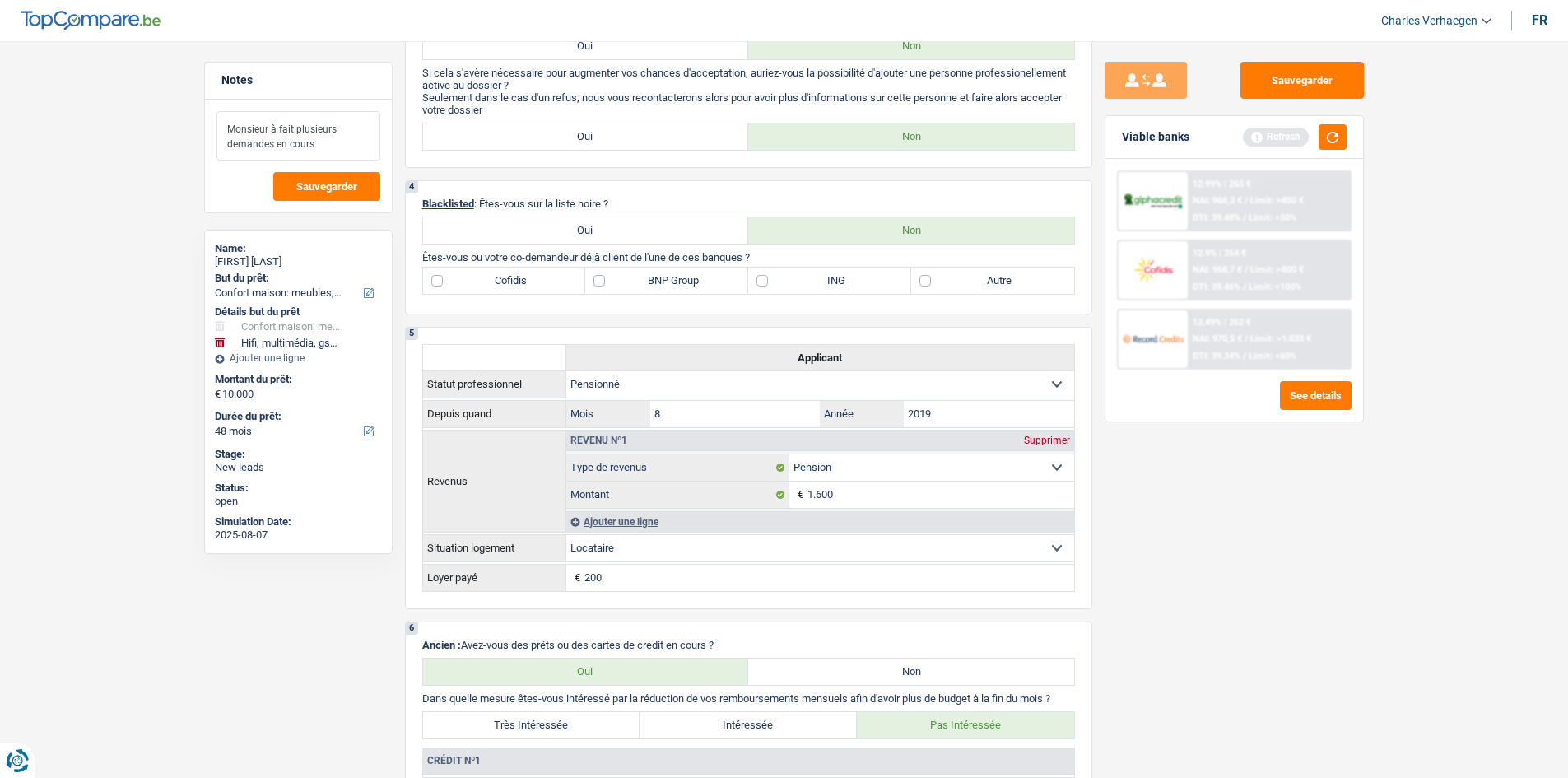 click on "Monsieur à fait plusieurs demandes en cours." at bounding box center (298, 136) 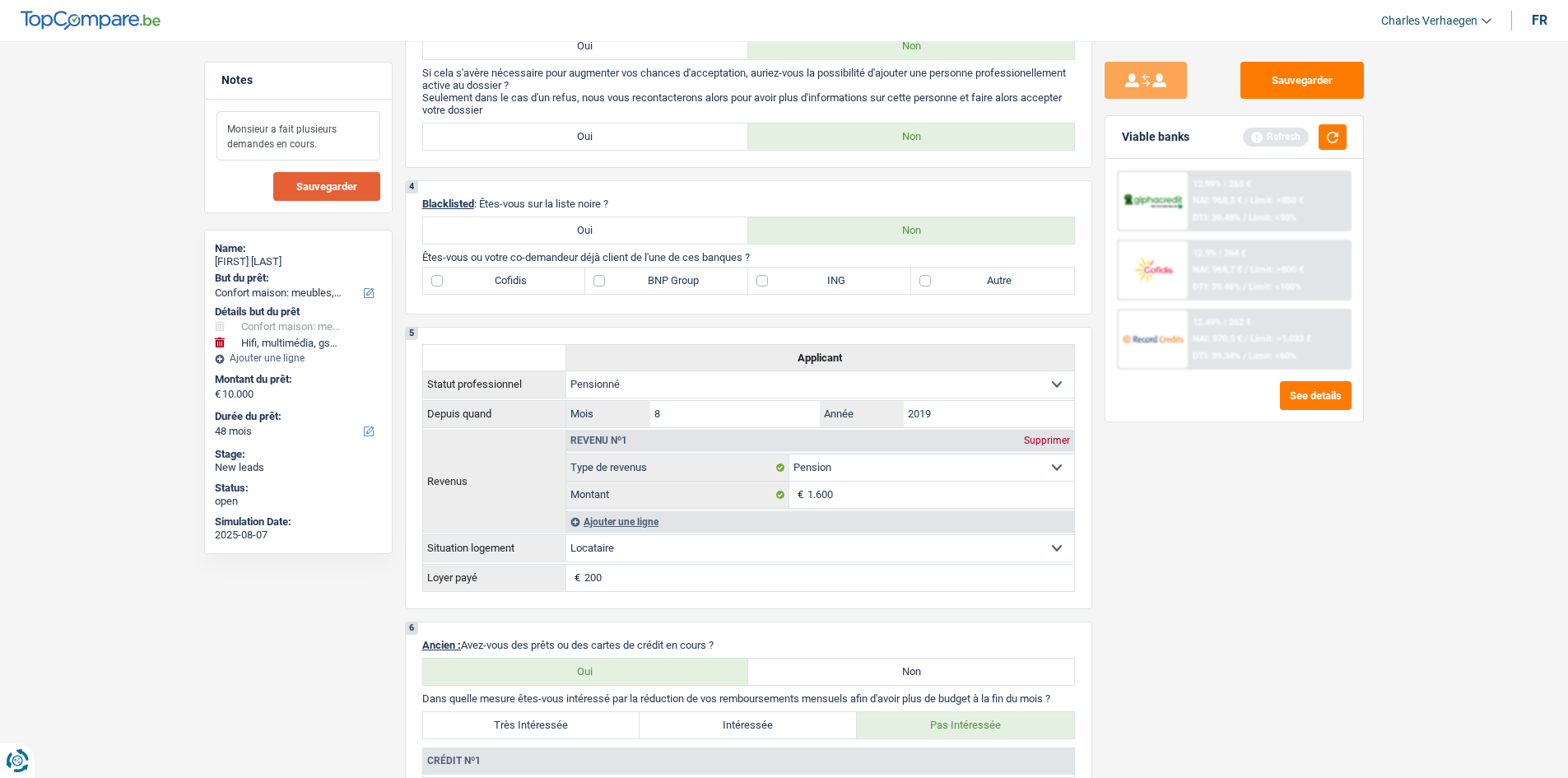 type on "Monsieur a fait plusieurs demandes en cours." 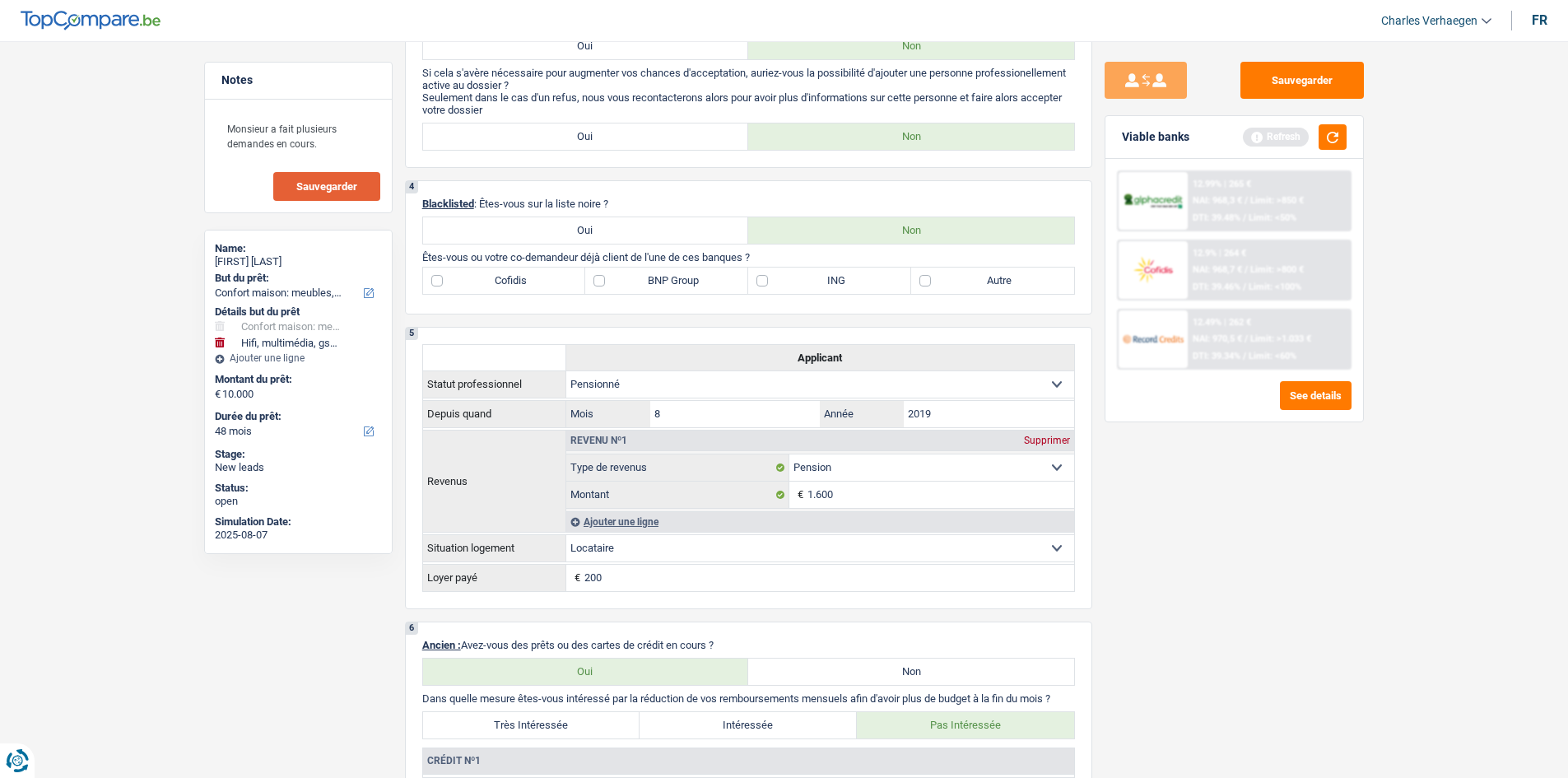 click on "Sauvegarder" at bounding box center [327, 186] 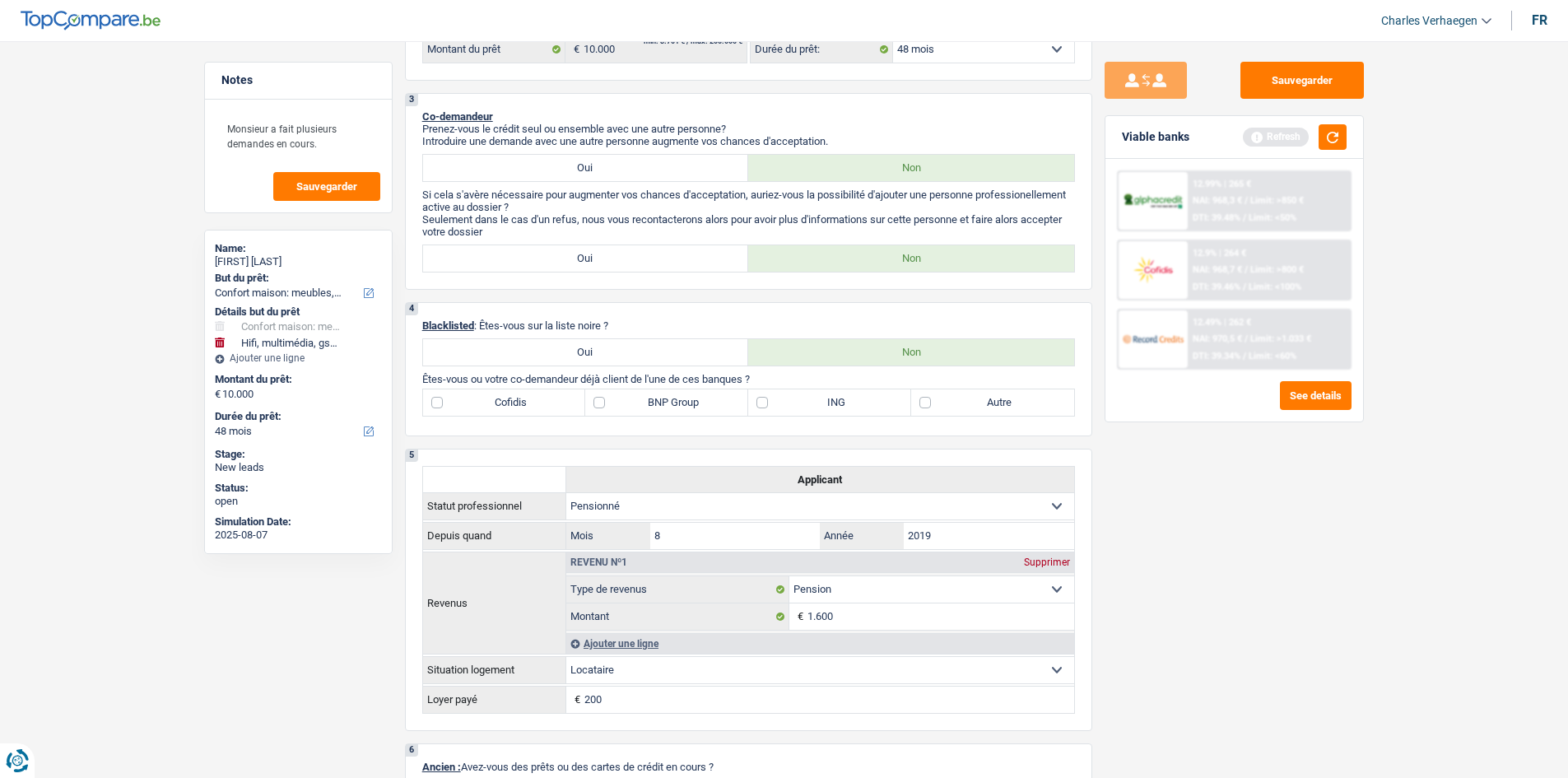 scroll, scrollTop: 988, scrollLeft: 0, axis: vertical 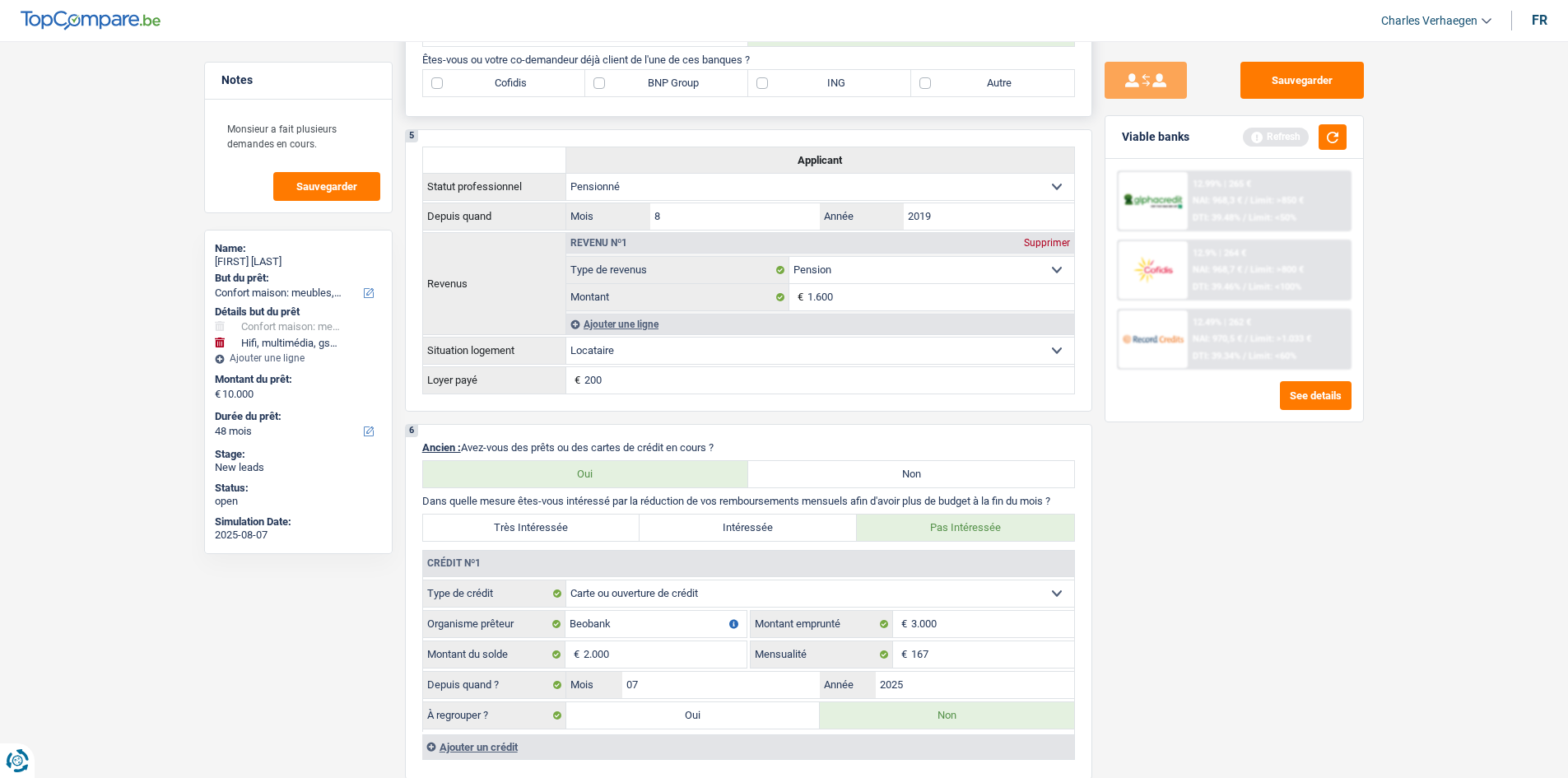 click on "Autre" at bounding box center (993, 83) 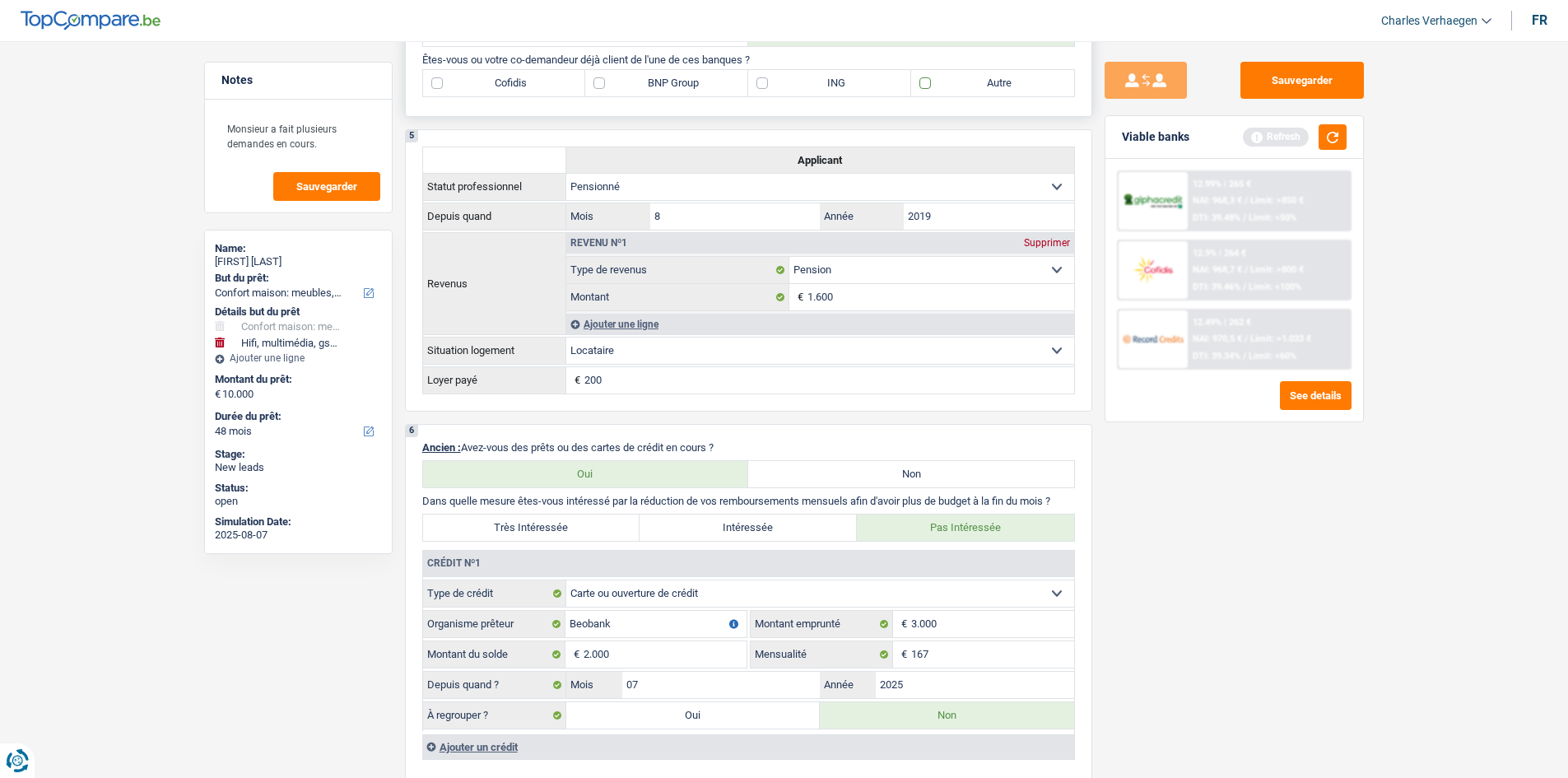 click on "Autre" at bounding box center [993, 83] 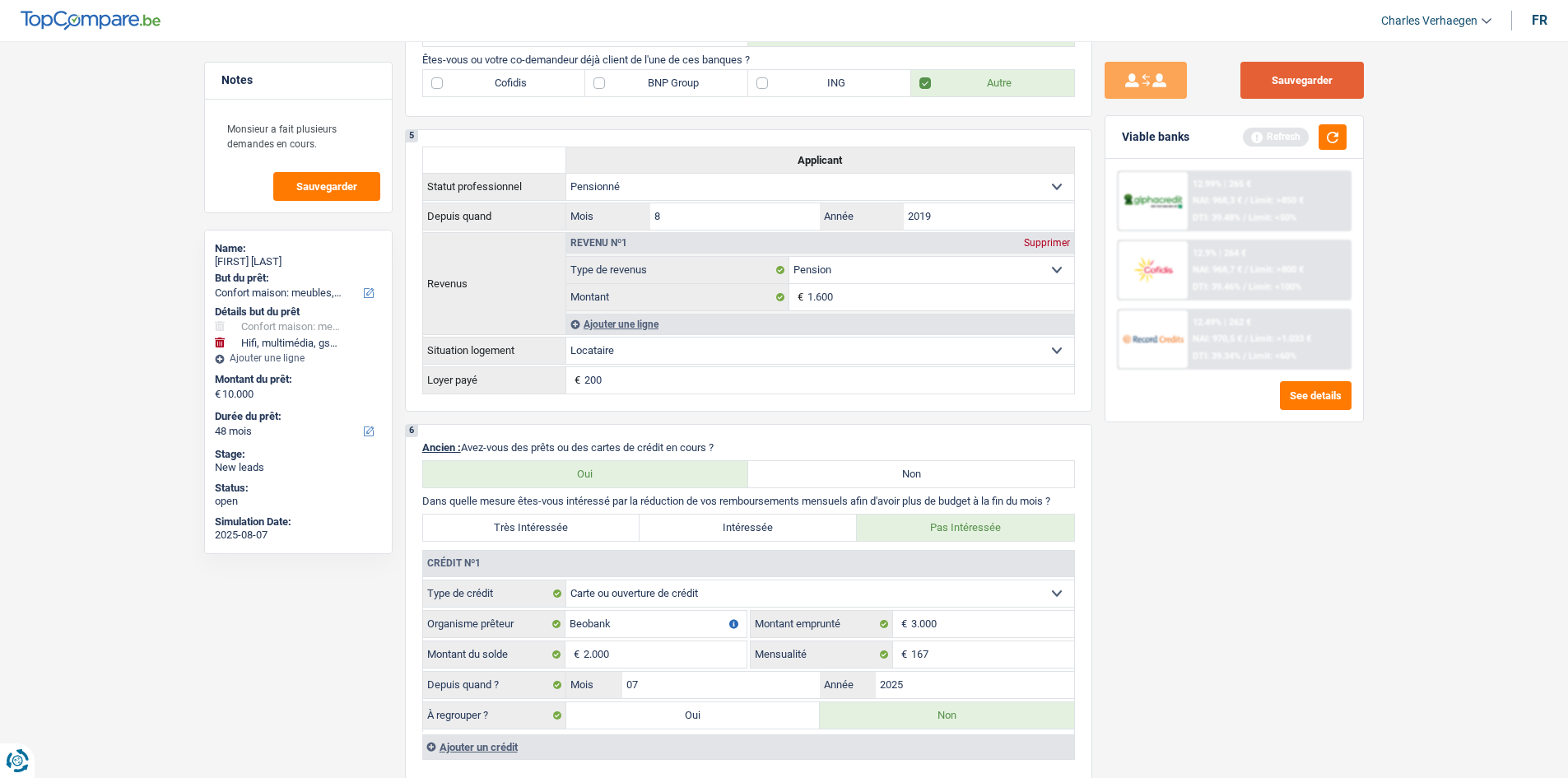 click on "Sauvegarder" at bounding box center (1302, 80) 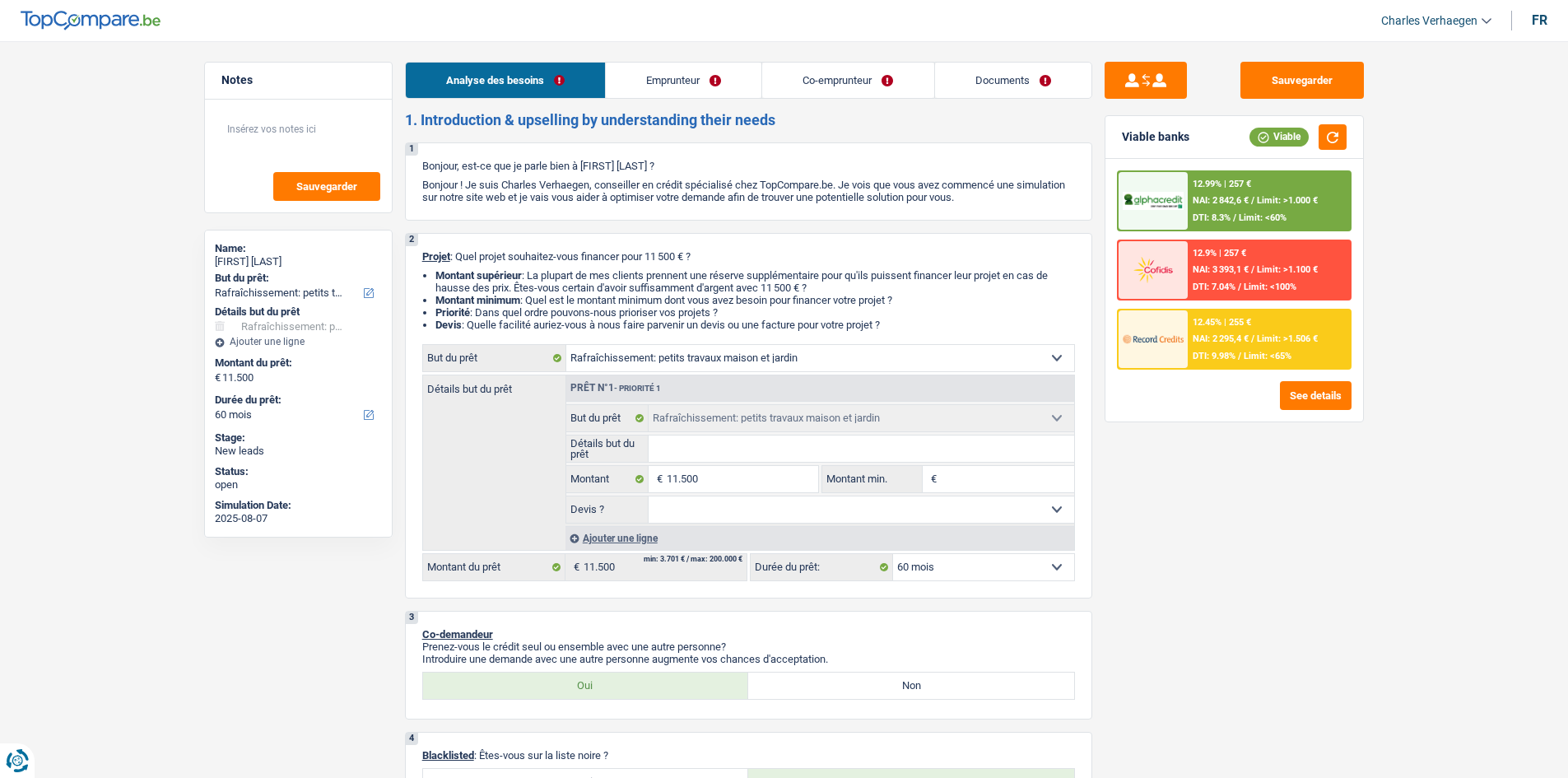 select on "houseOrGarden" 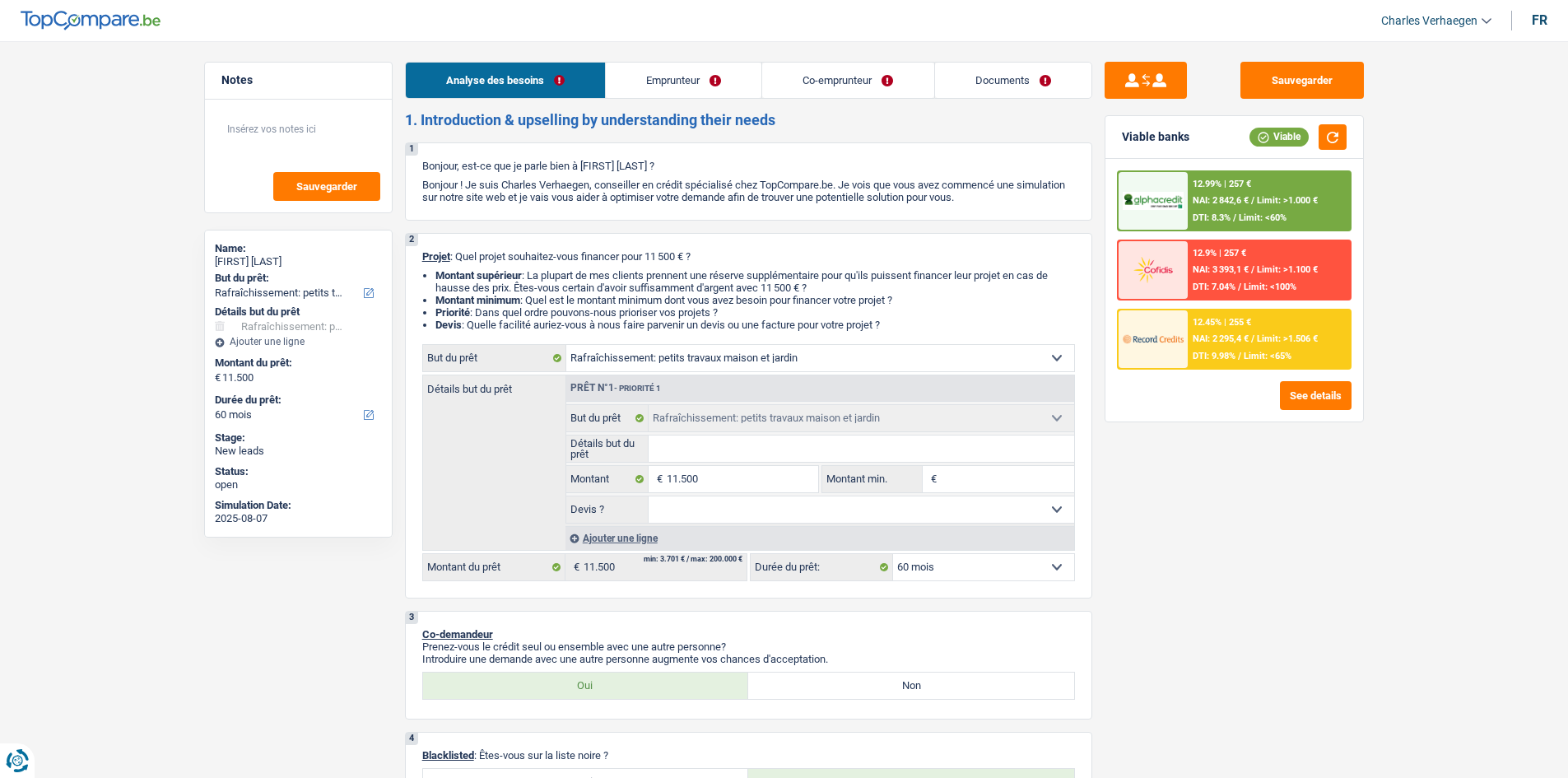 click on "Documents" at bounding box center (1013, 80) 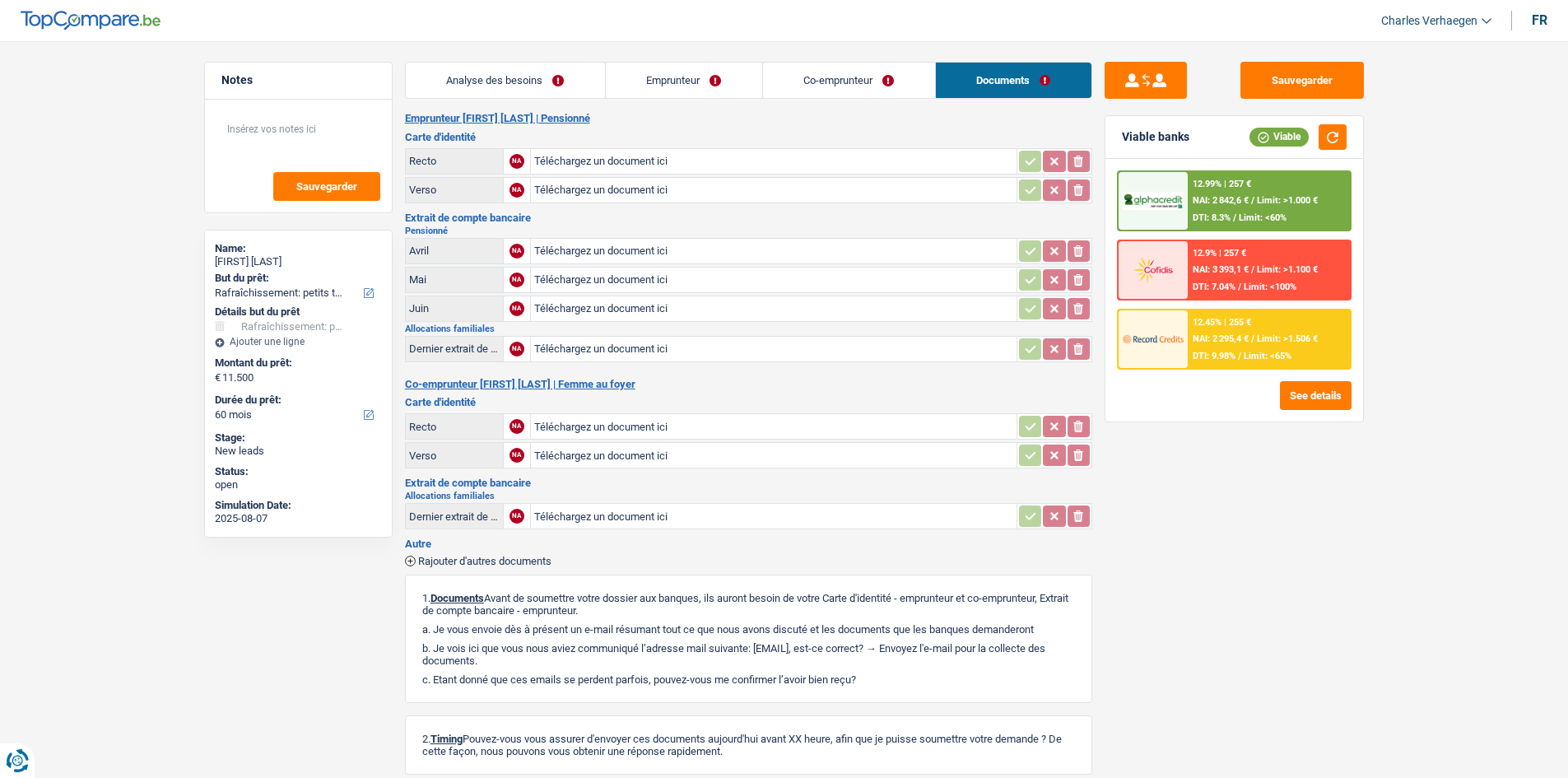 click on "Analyse des besoins" at bounding box center (505, 80) 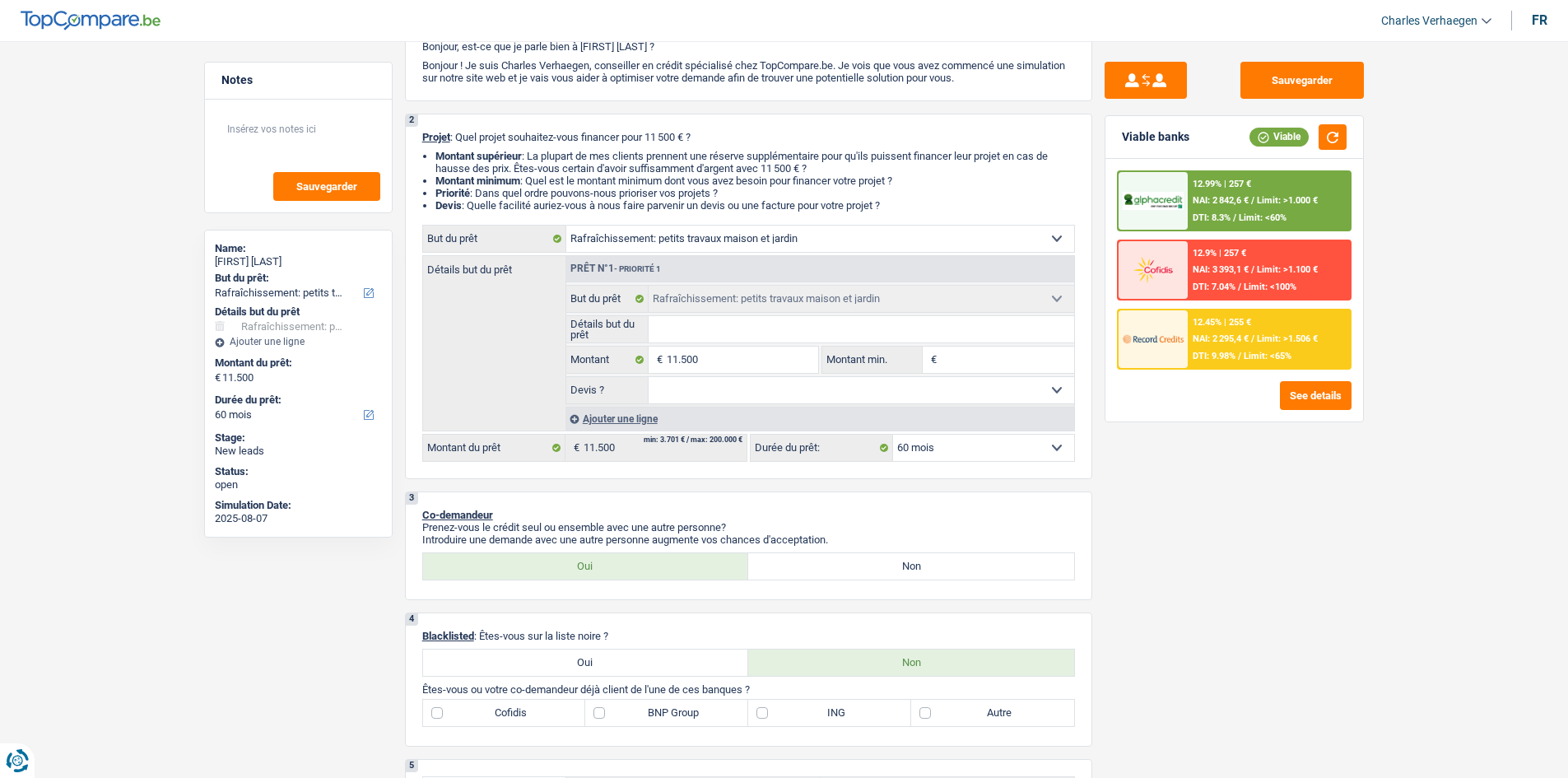 scroll, scrollTop: 0, scrollLeft: 0, axis: both 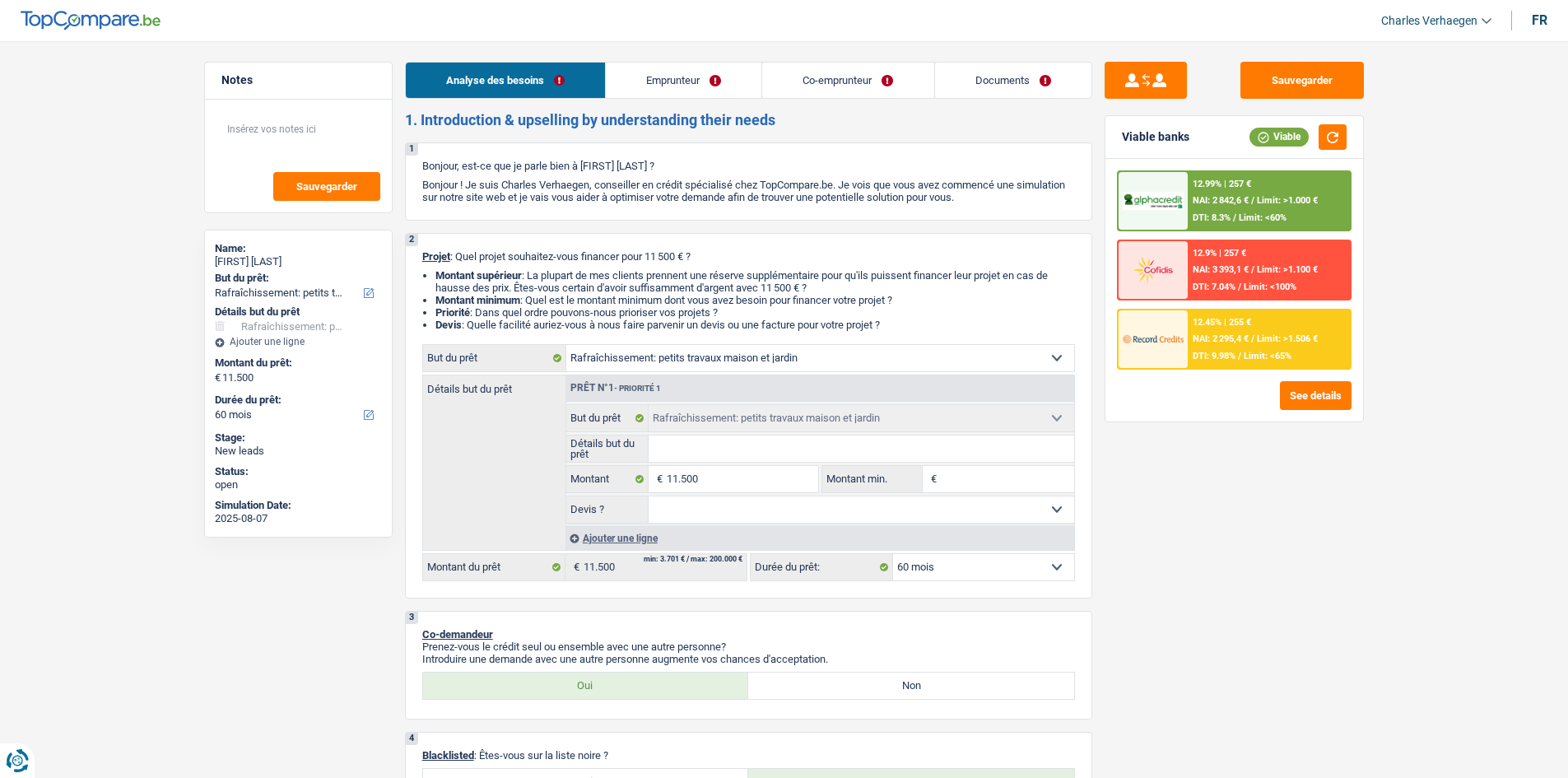 click on "Emprunteur" at bounding box center [683, 80] 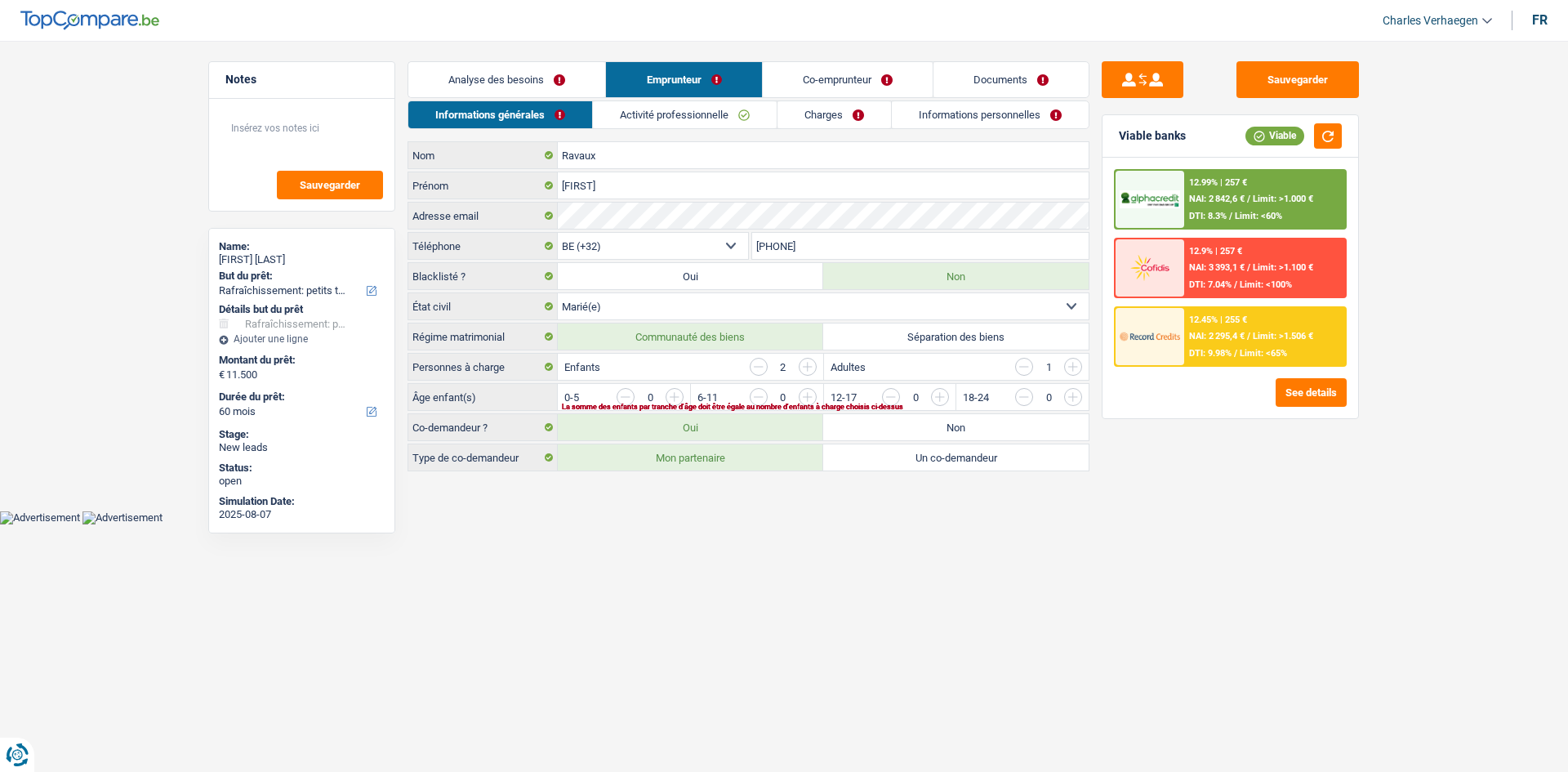 click on "Charges" at bounding box center (834, 114) 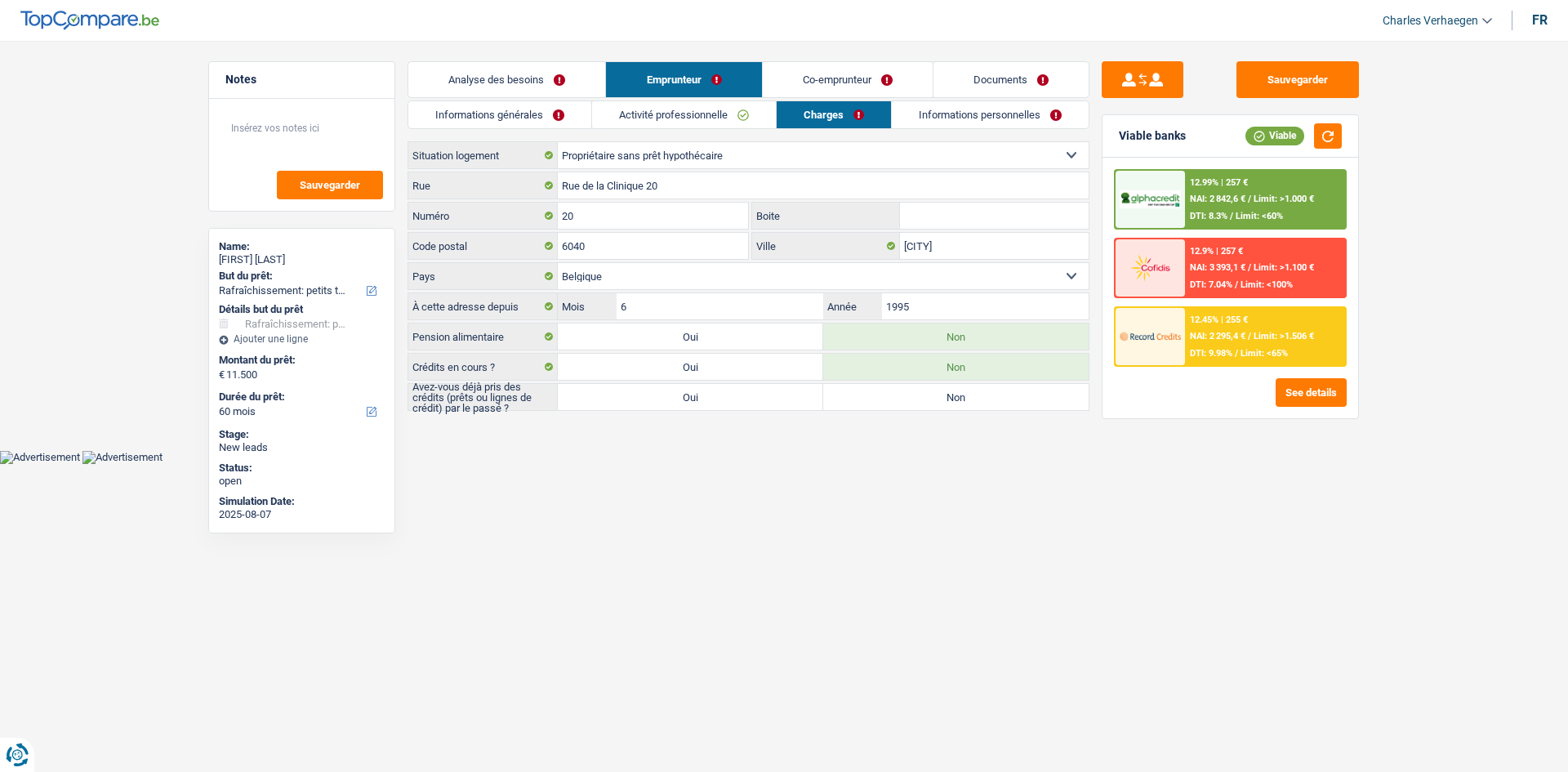 click on "Analyse des besoins" at bounding box center (506, 79) 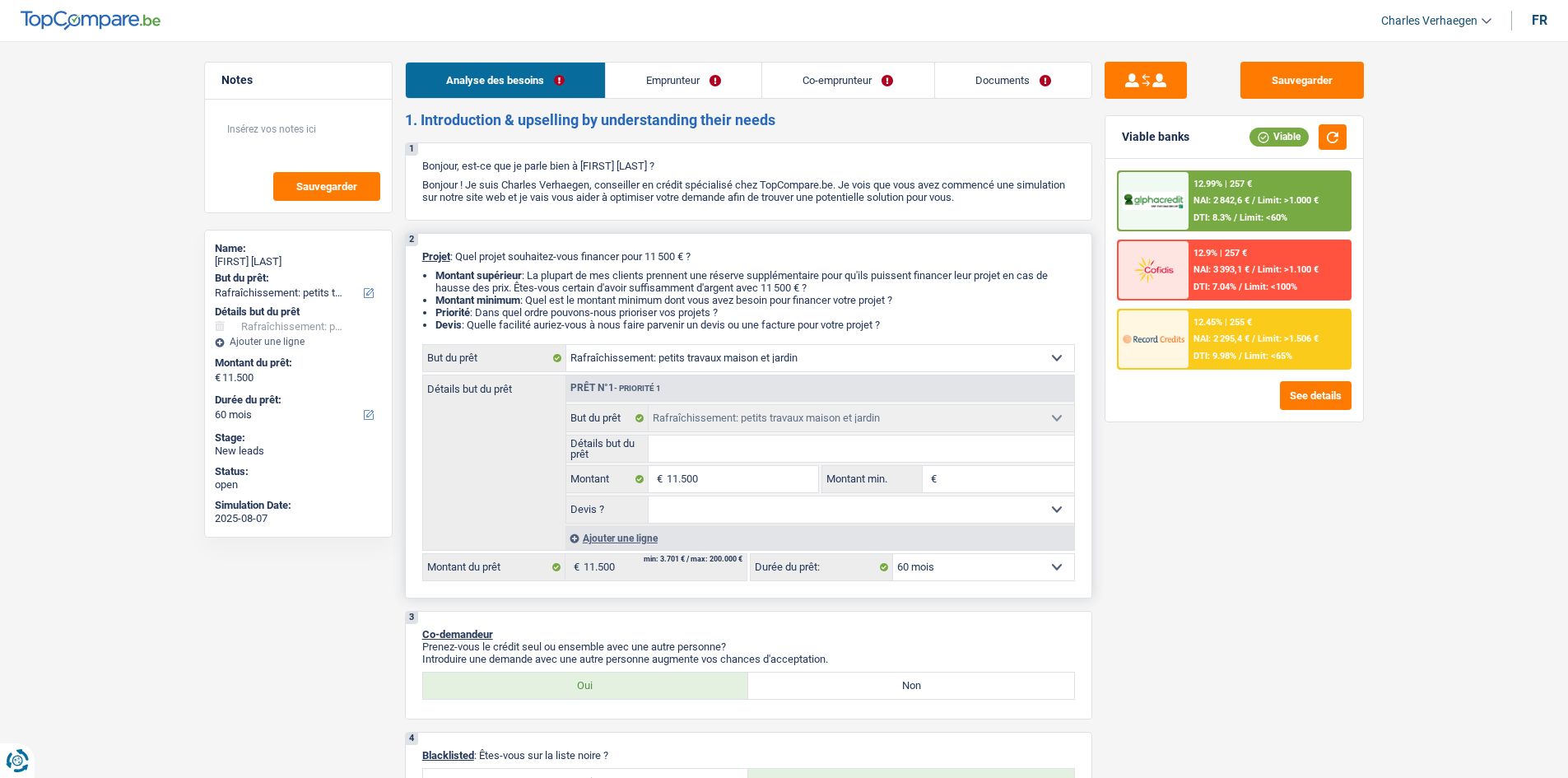 click on "Détails but du prêt" at bounding box center (861, 449) 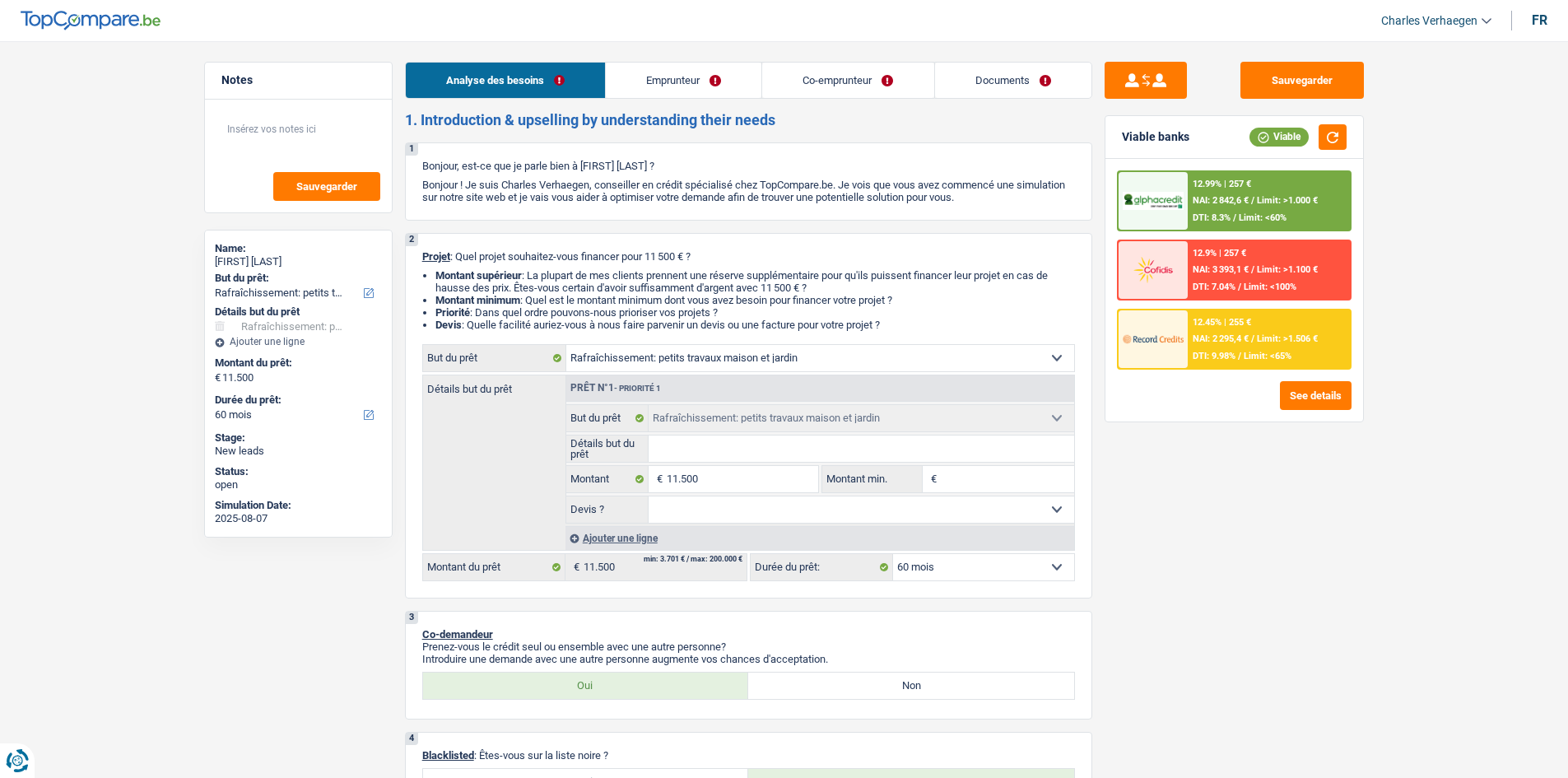 type on "T" 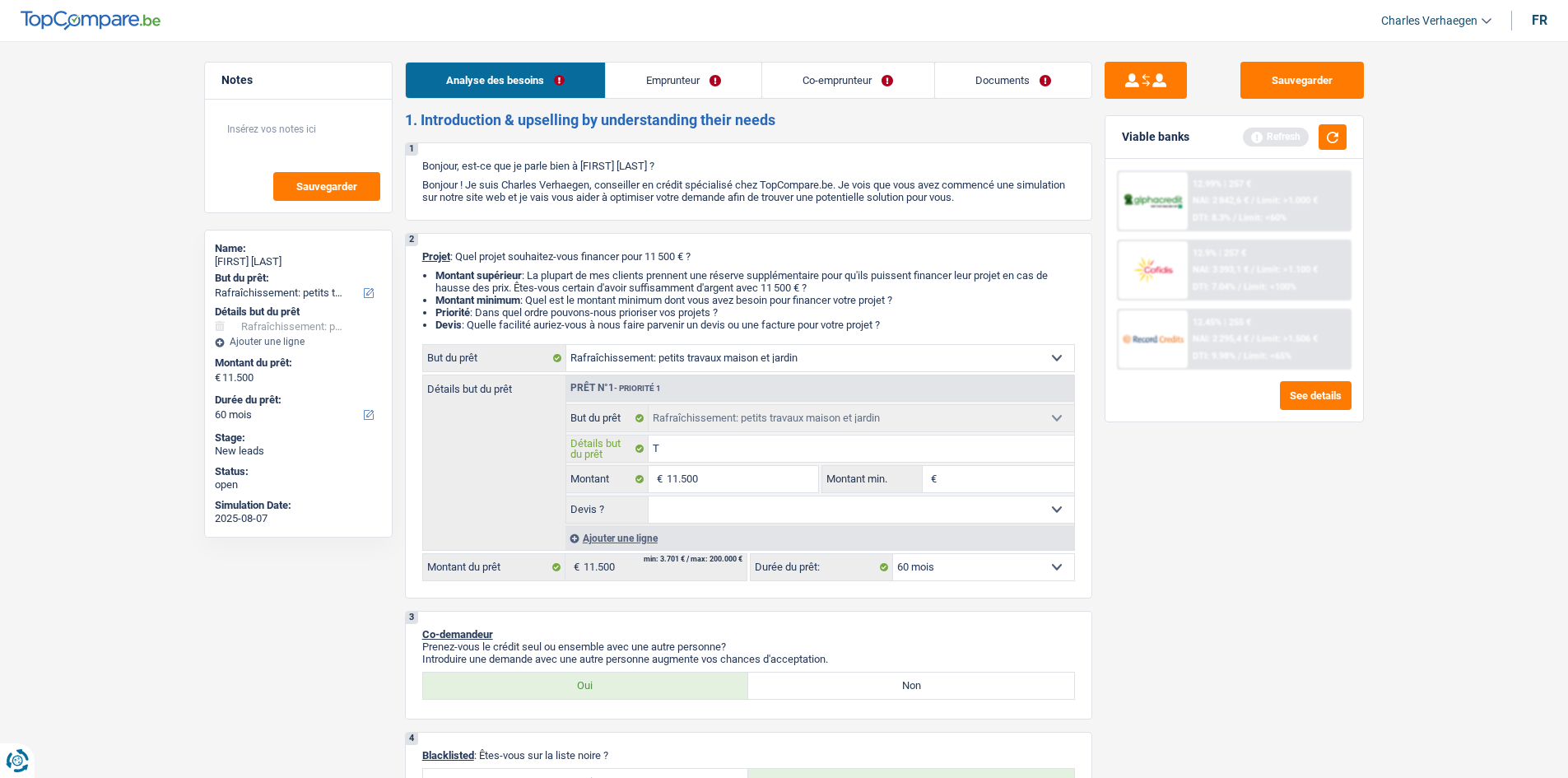 type on "Tr" 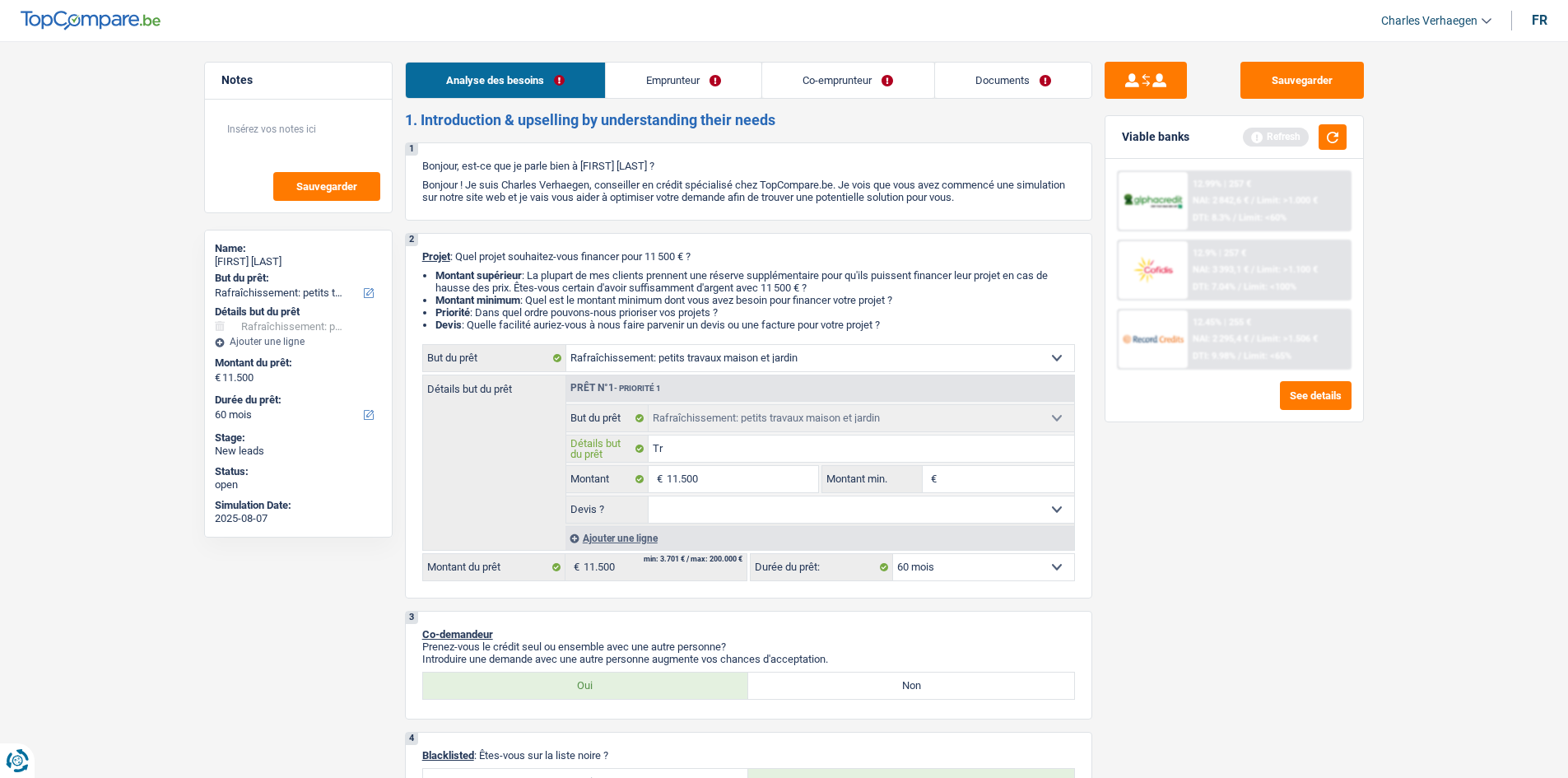 type on "Tra" 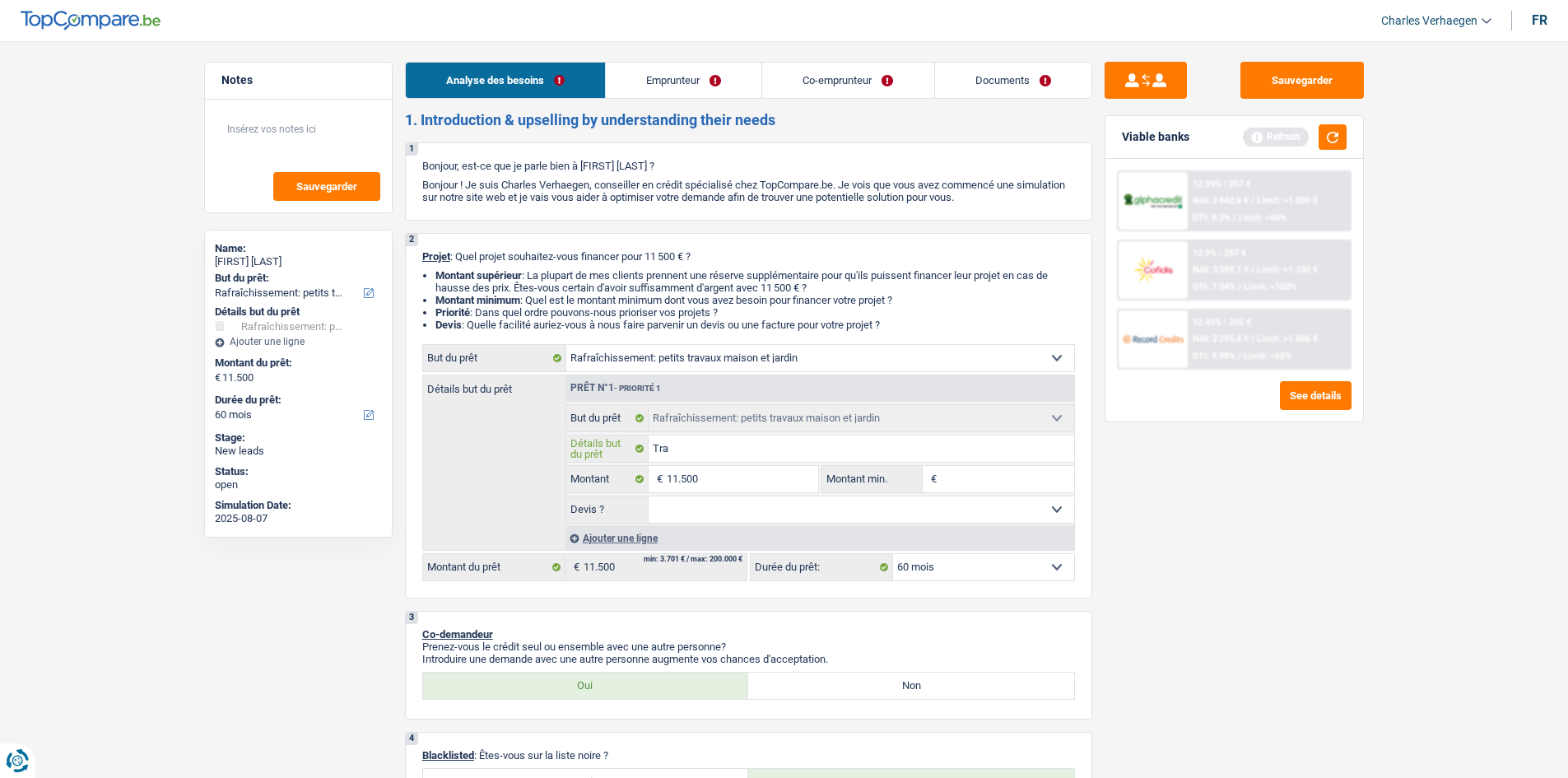 type on "Trav" 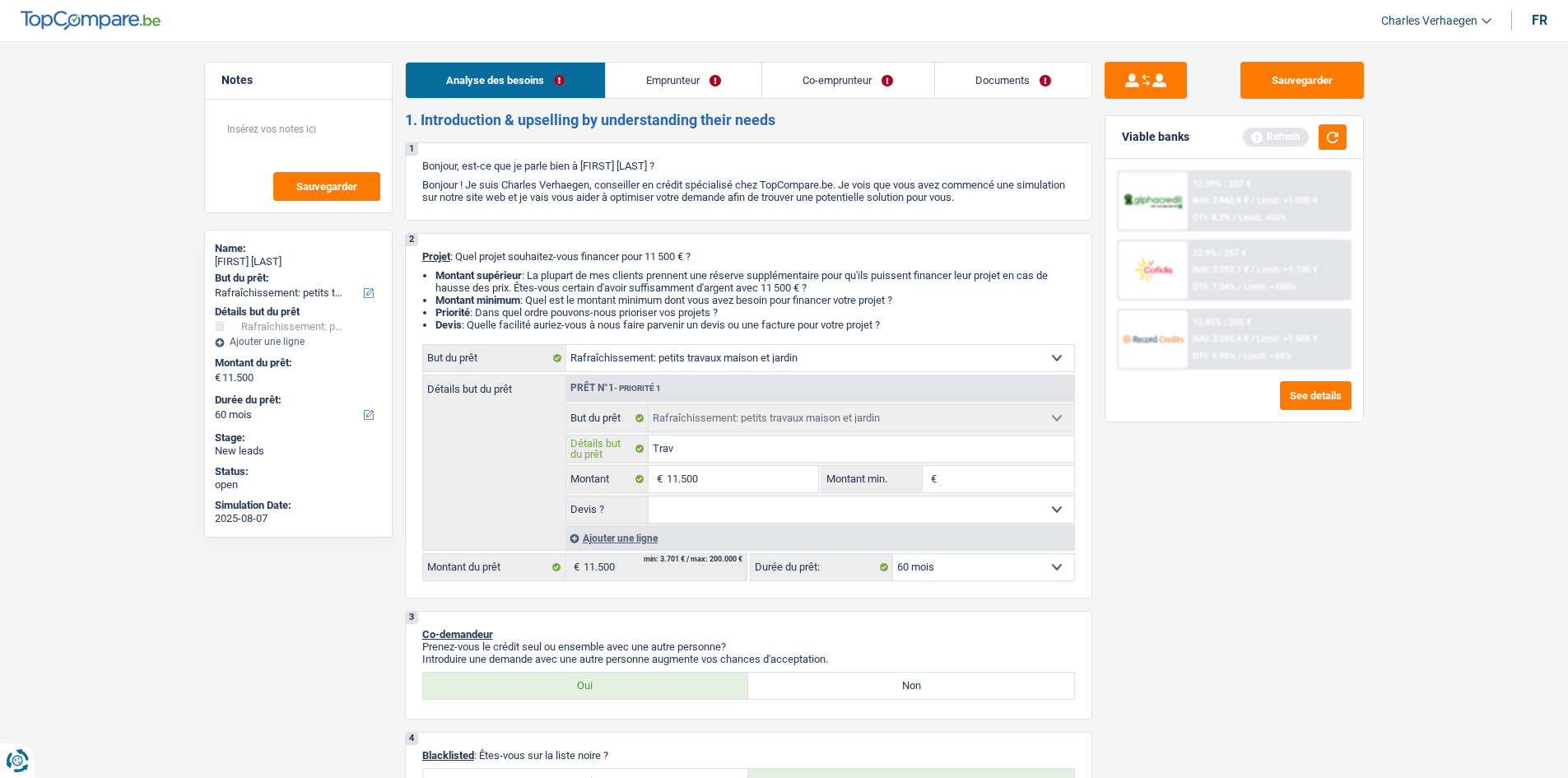 type on "Trava" 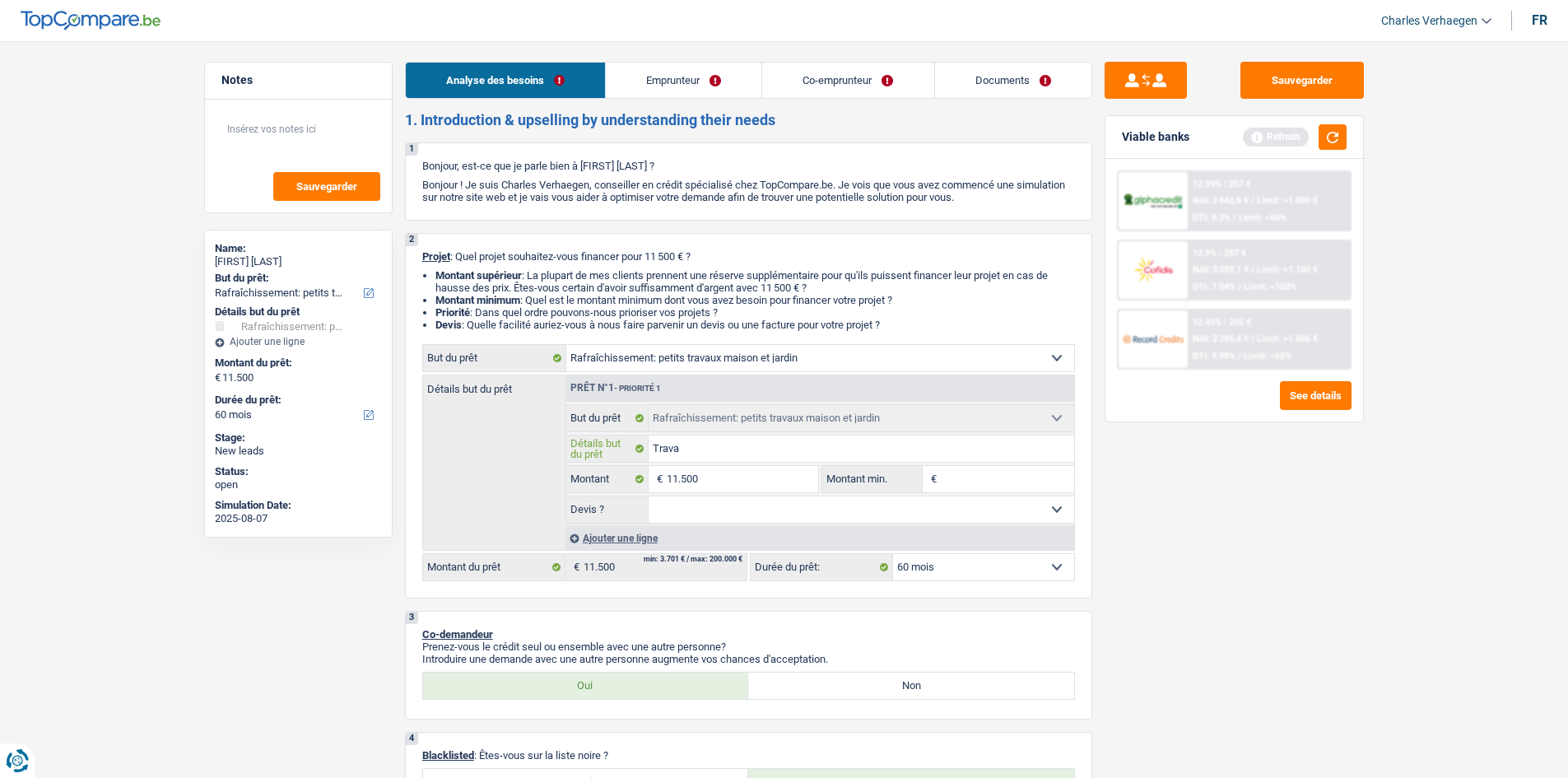 type on "Travau" 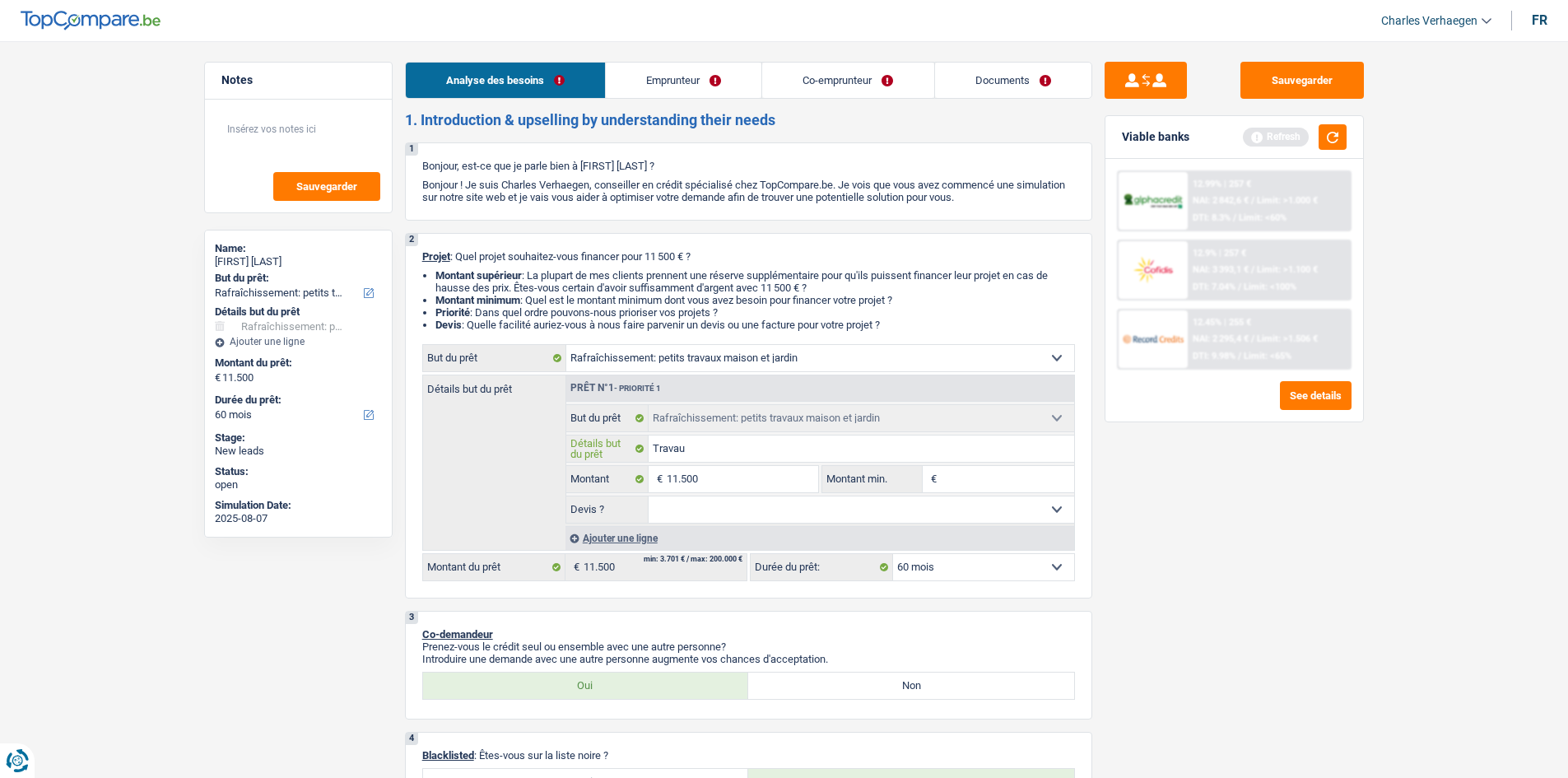 type on "Travaux" 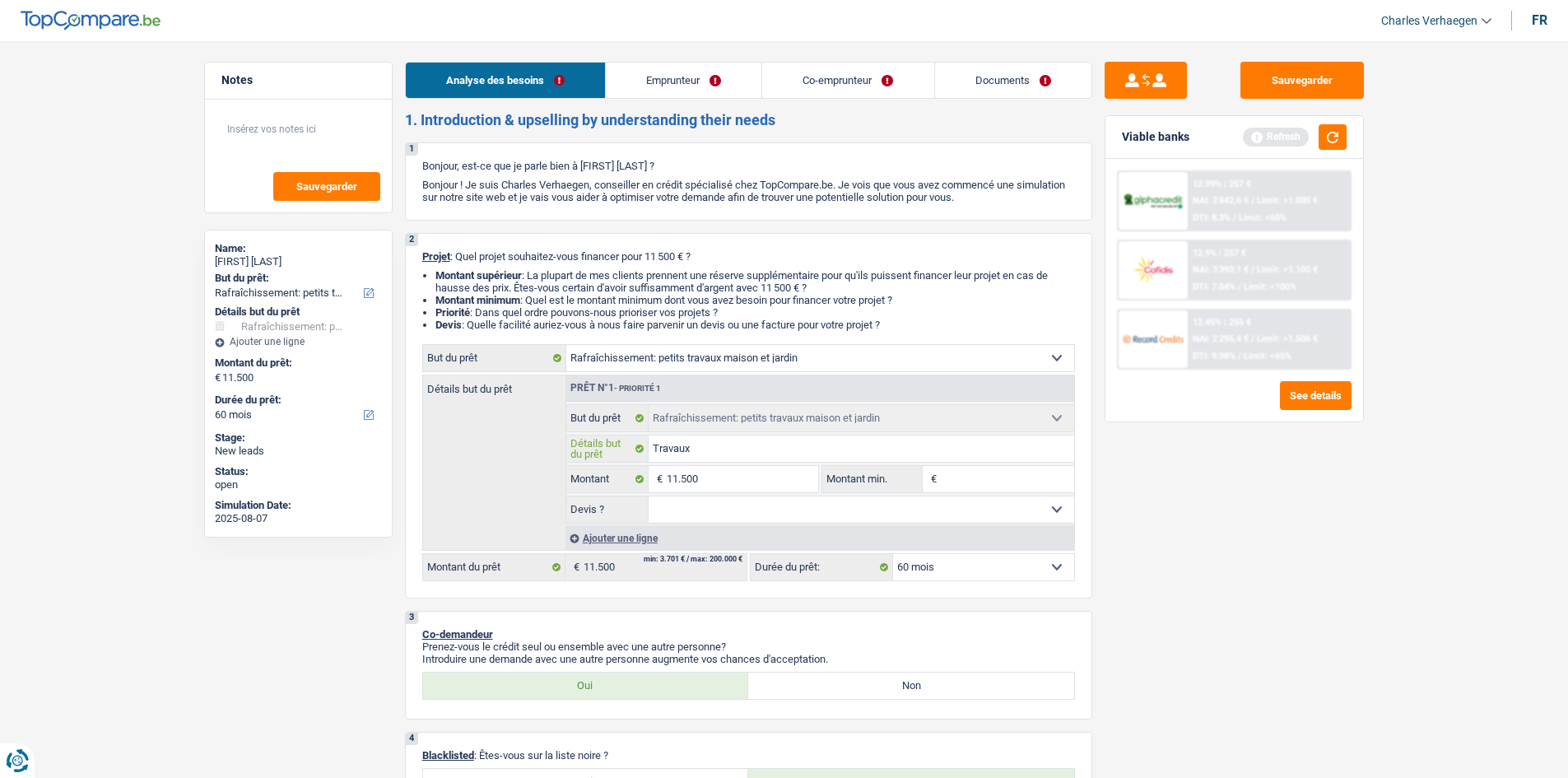type on "Travaux," 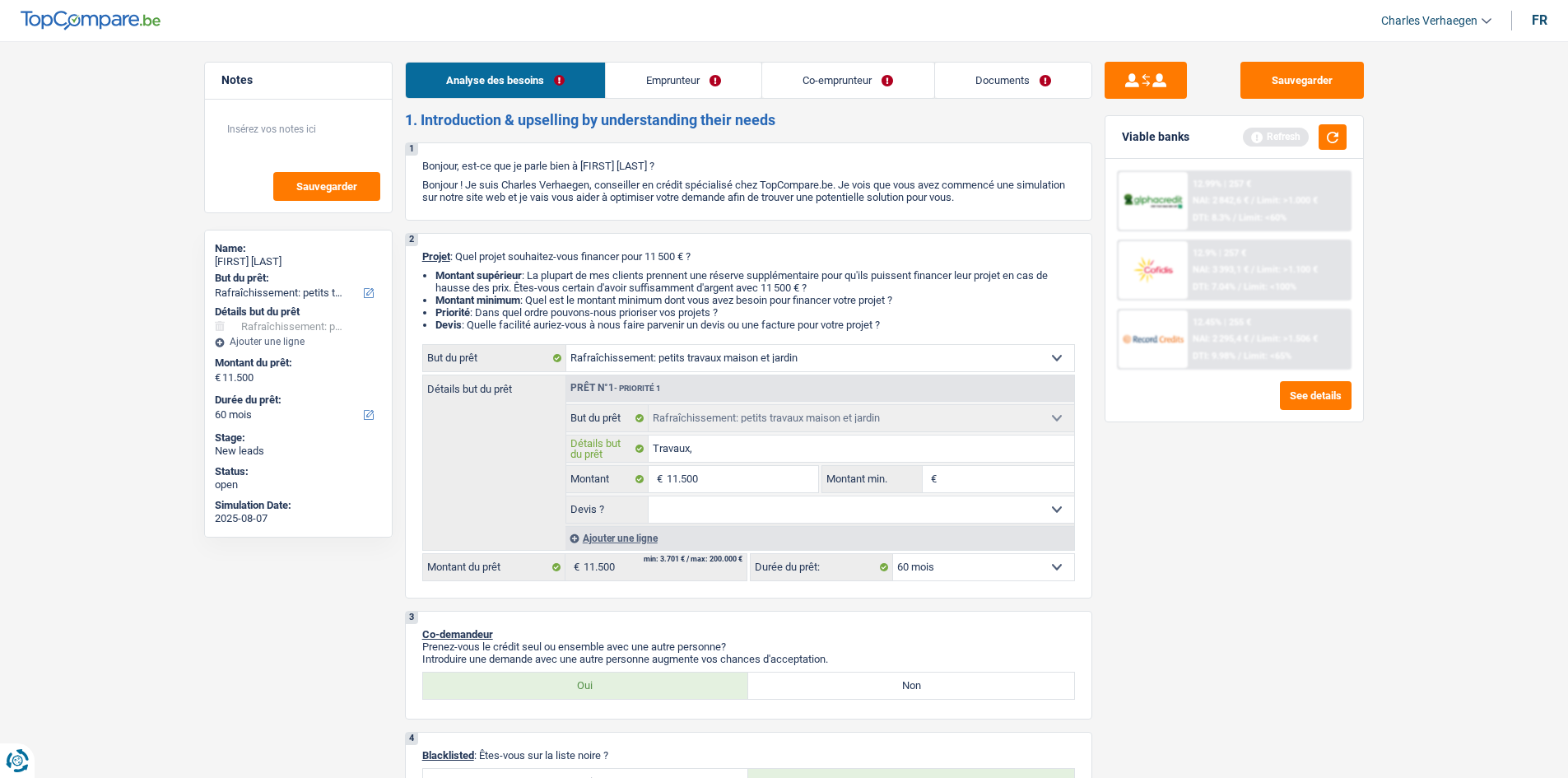 type on "Travaux," 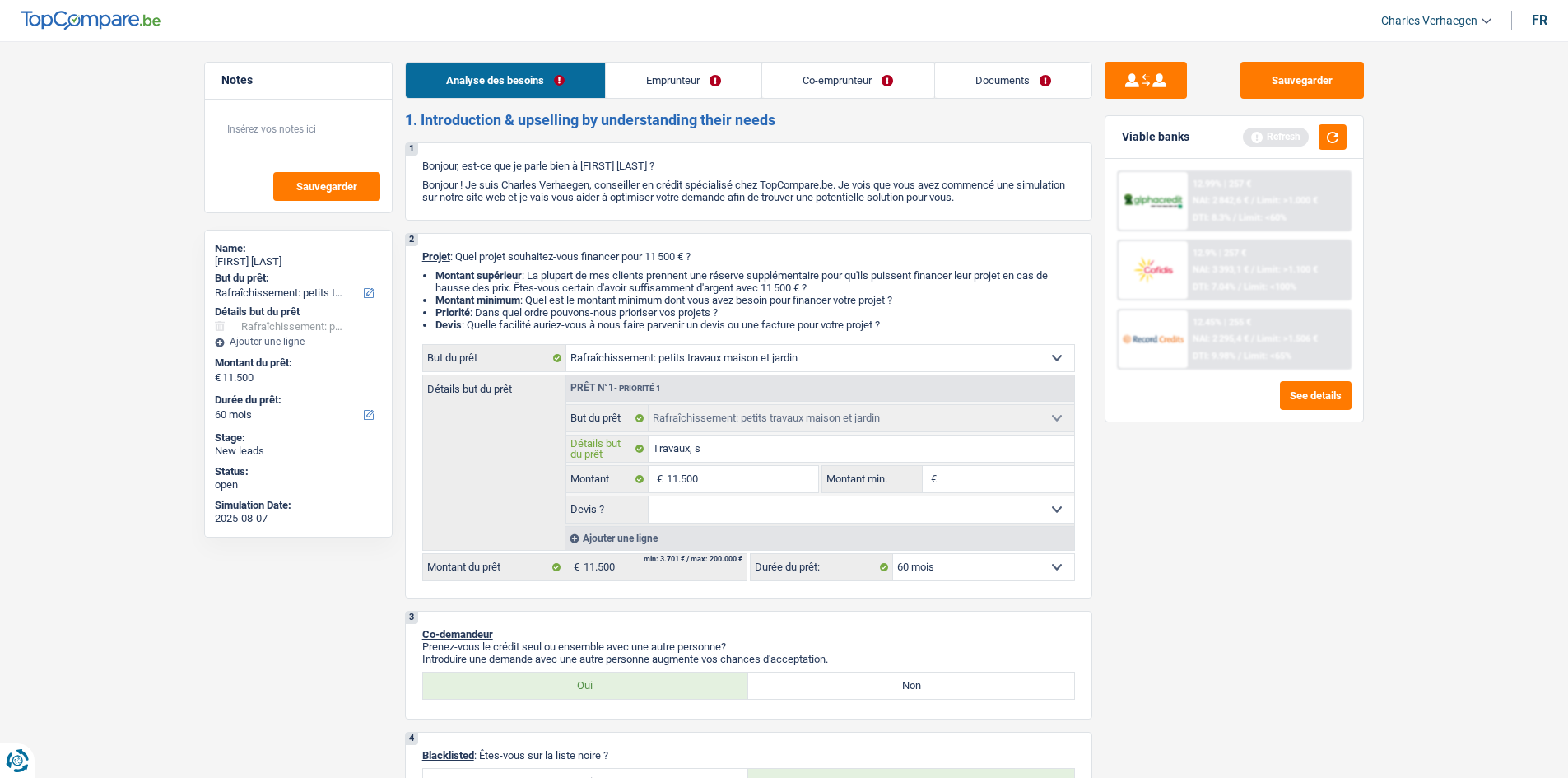 type on "Travaux, sa" 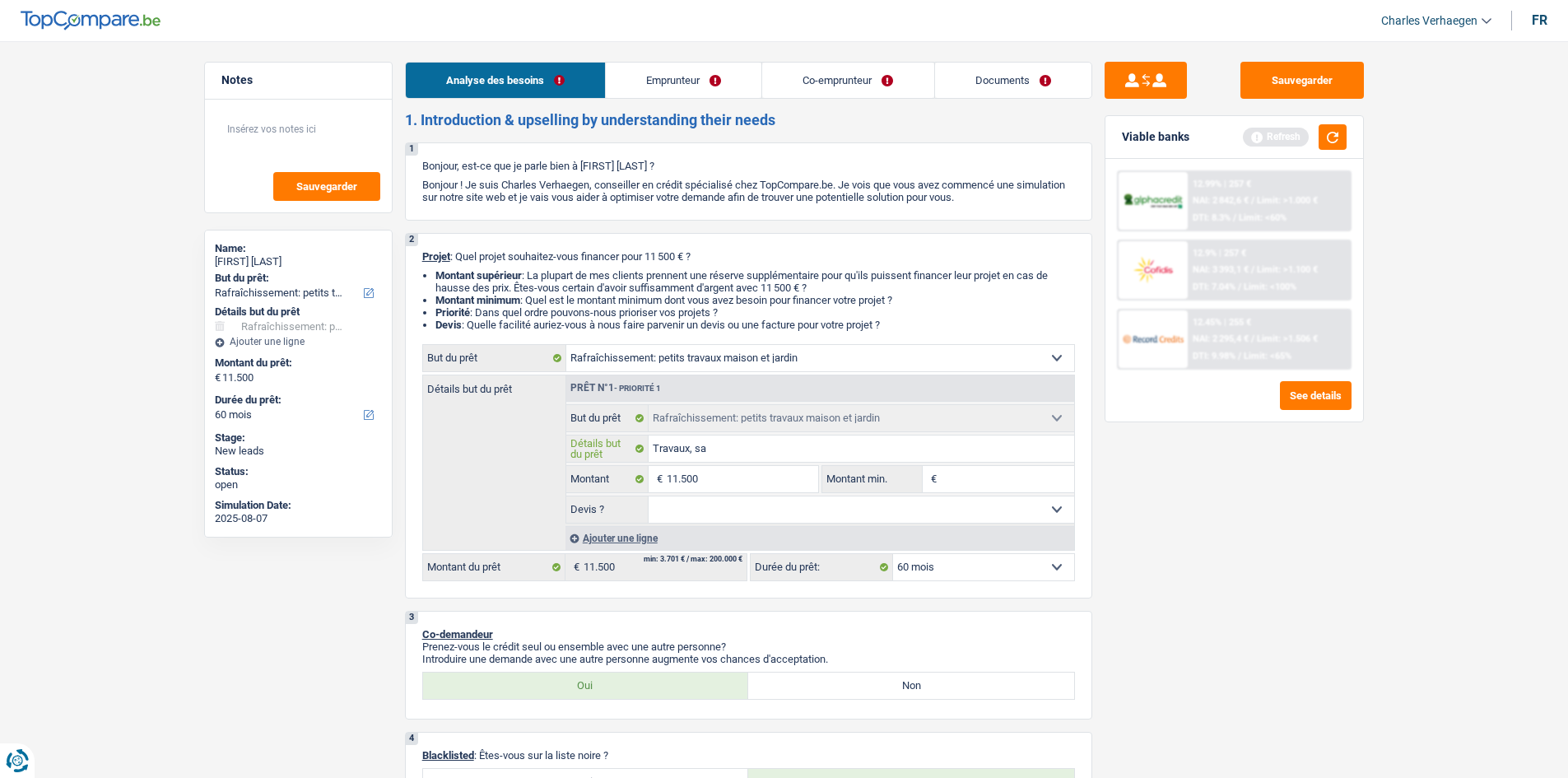 type on "Travaux, sal" 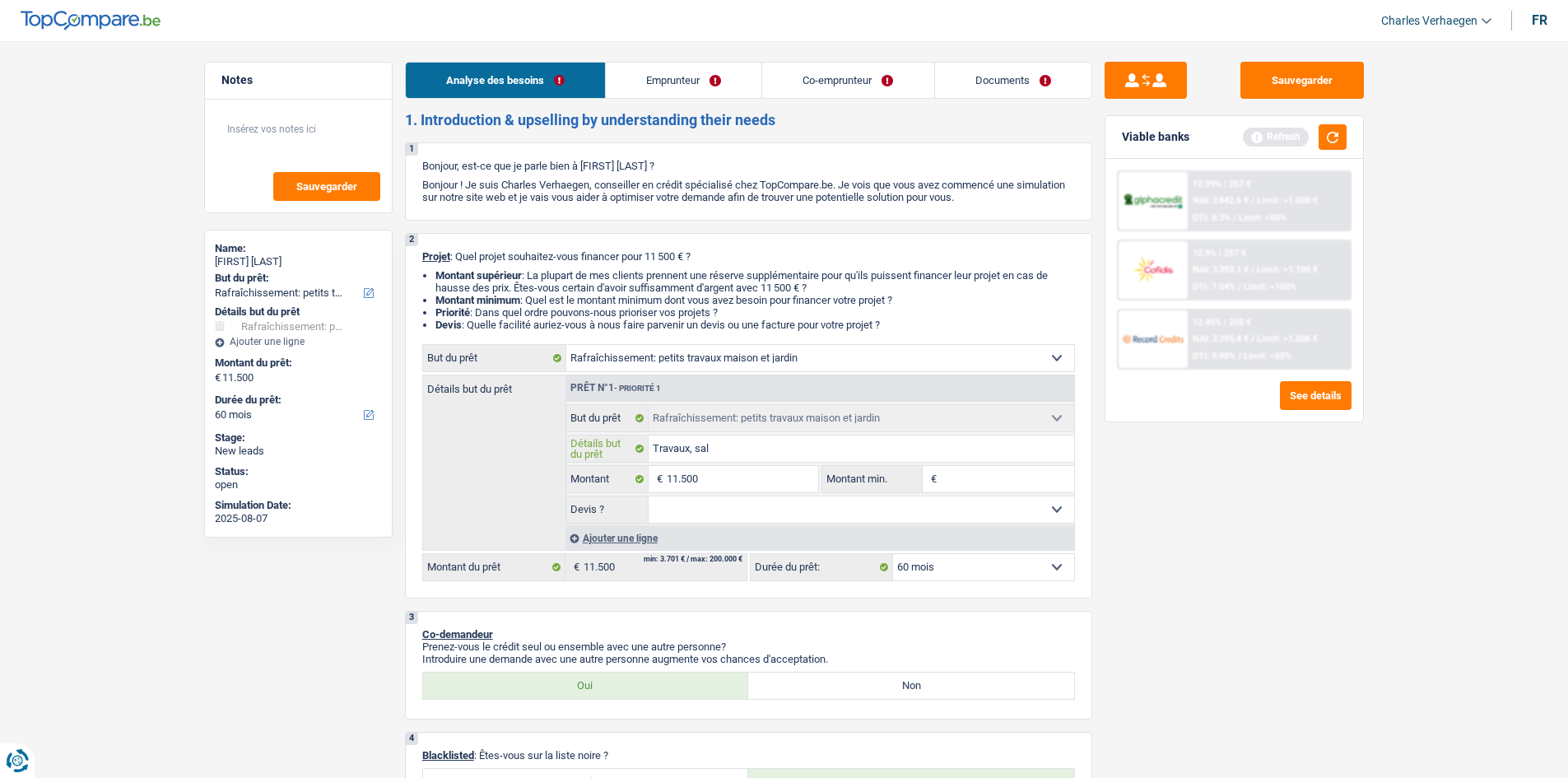 type on "Travaux, sall" 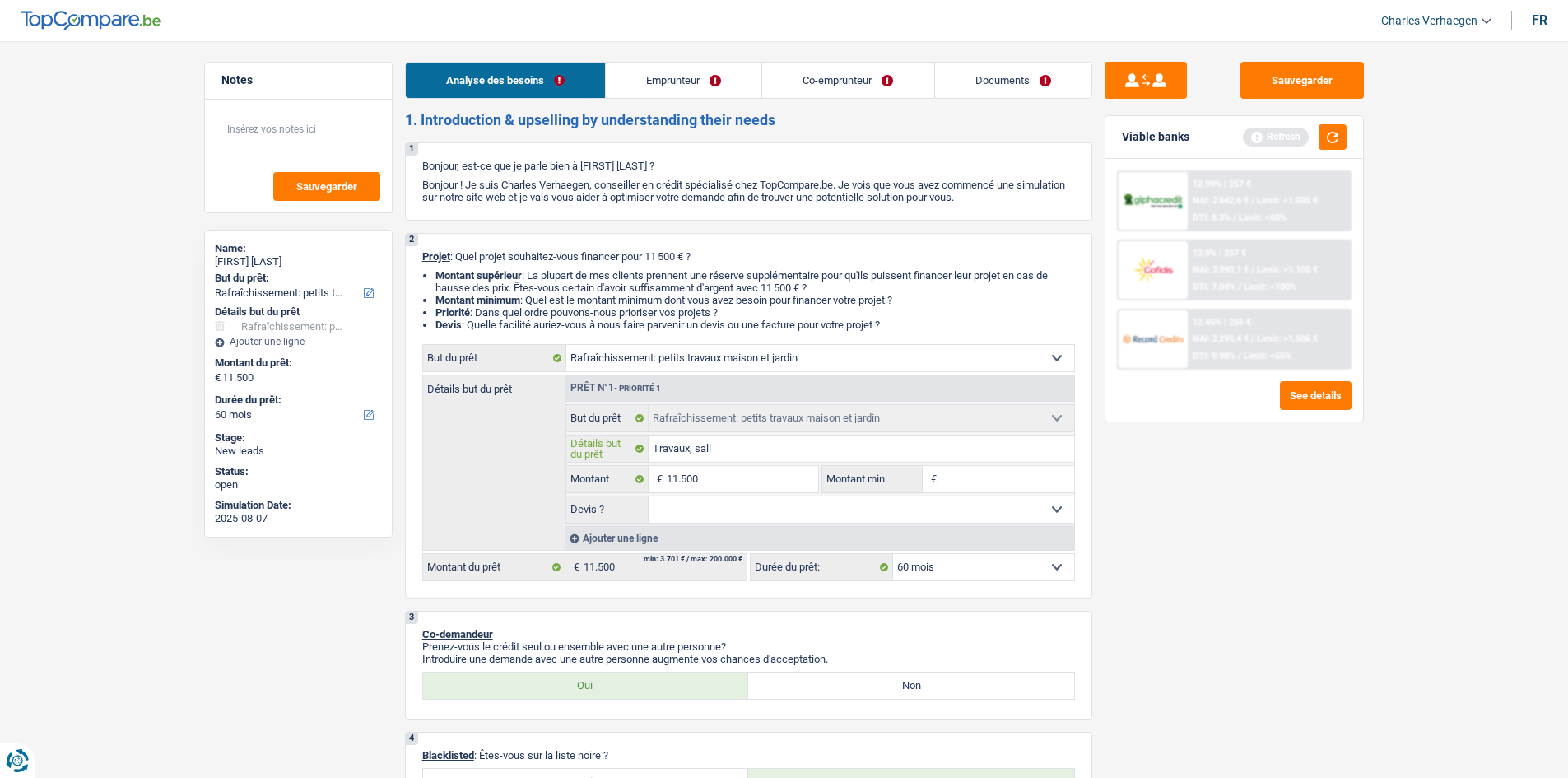 type on "Travaux, salle" 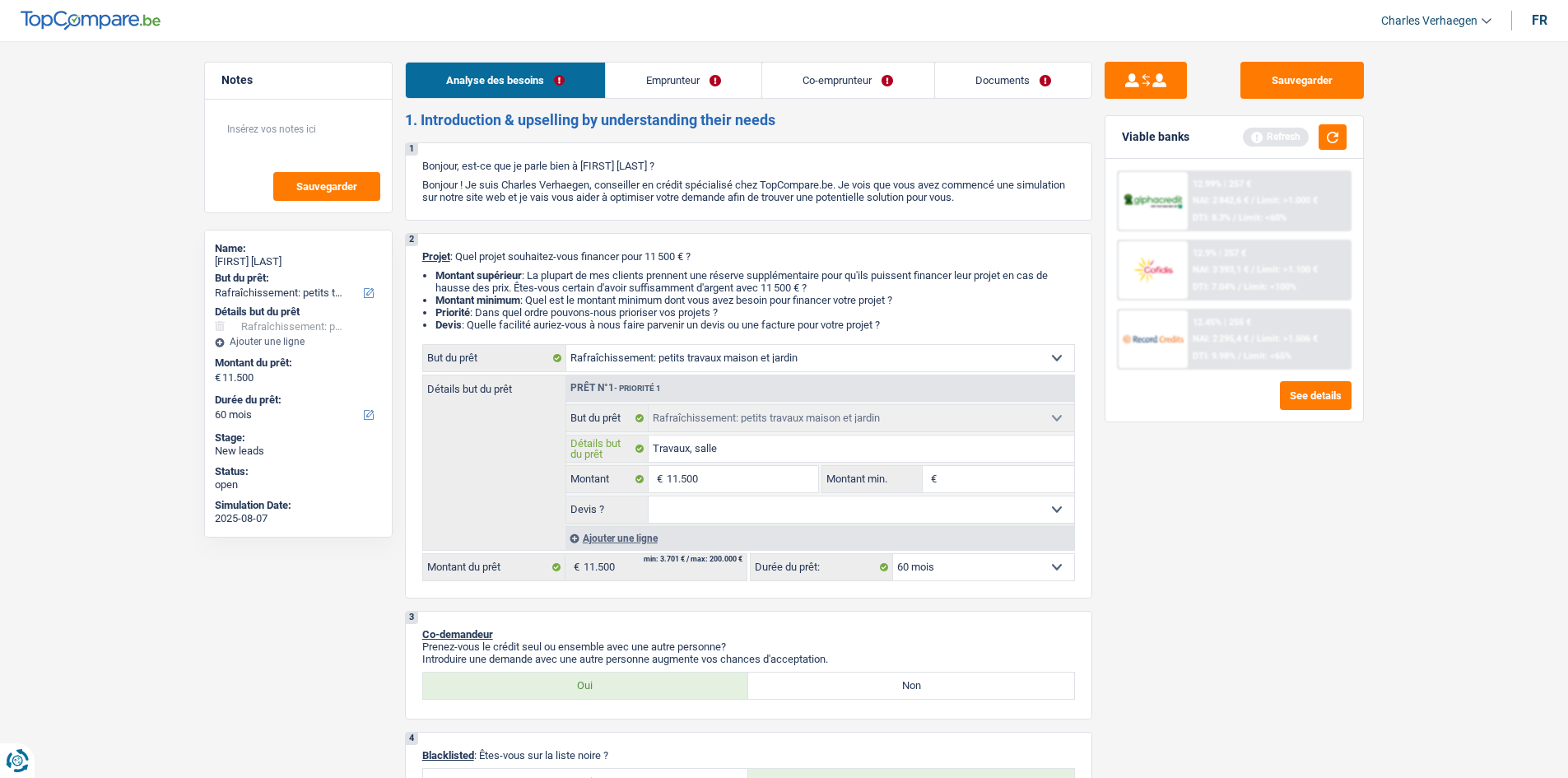 type on "Travaux, salle" 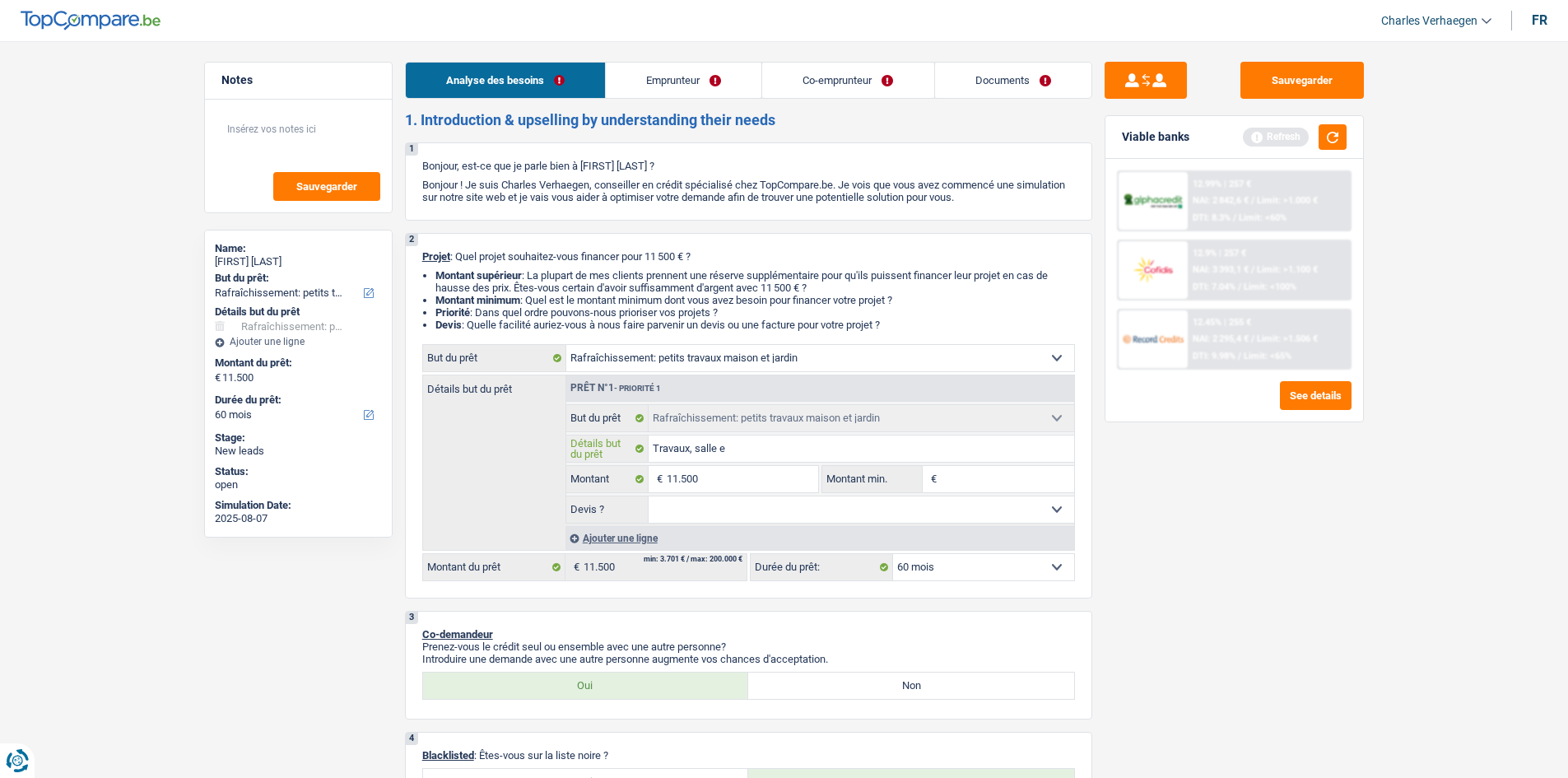type on "Travaux, salle" 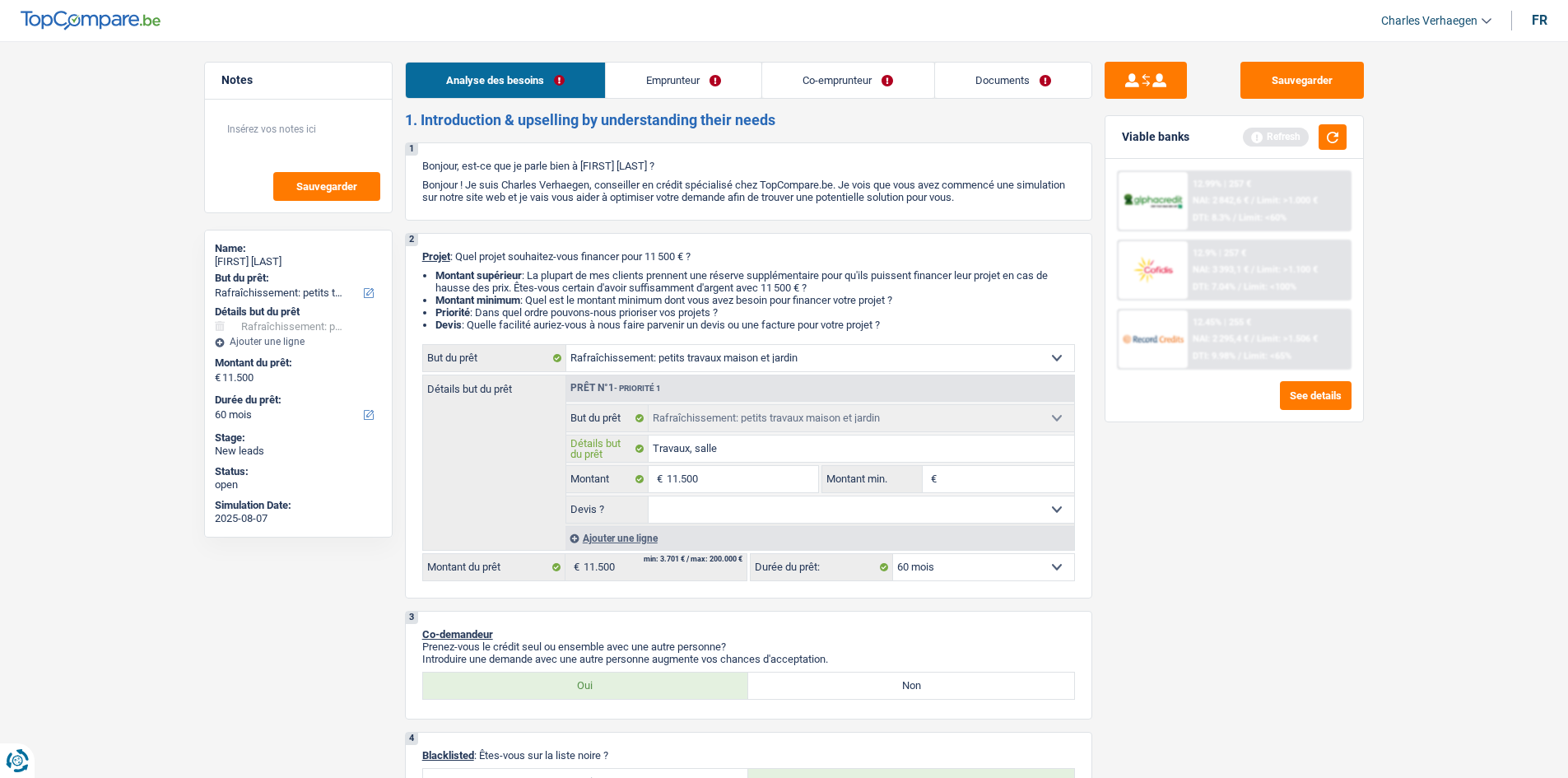 type on "Travaux, salle d" 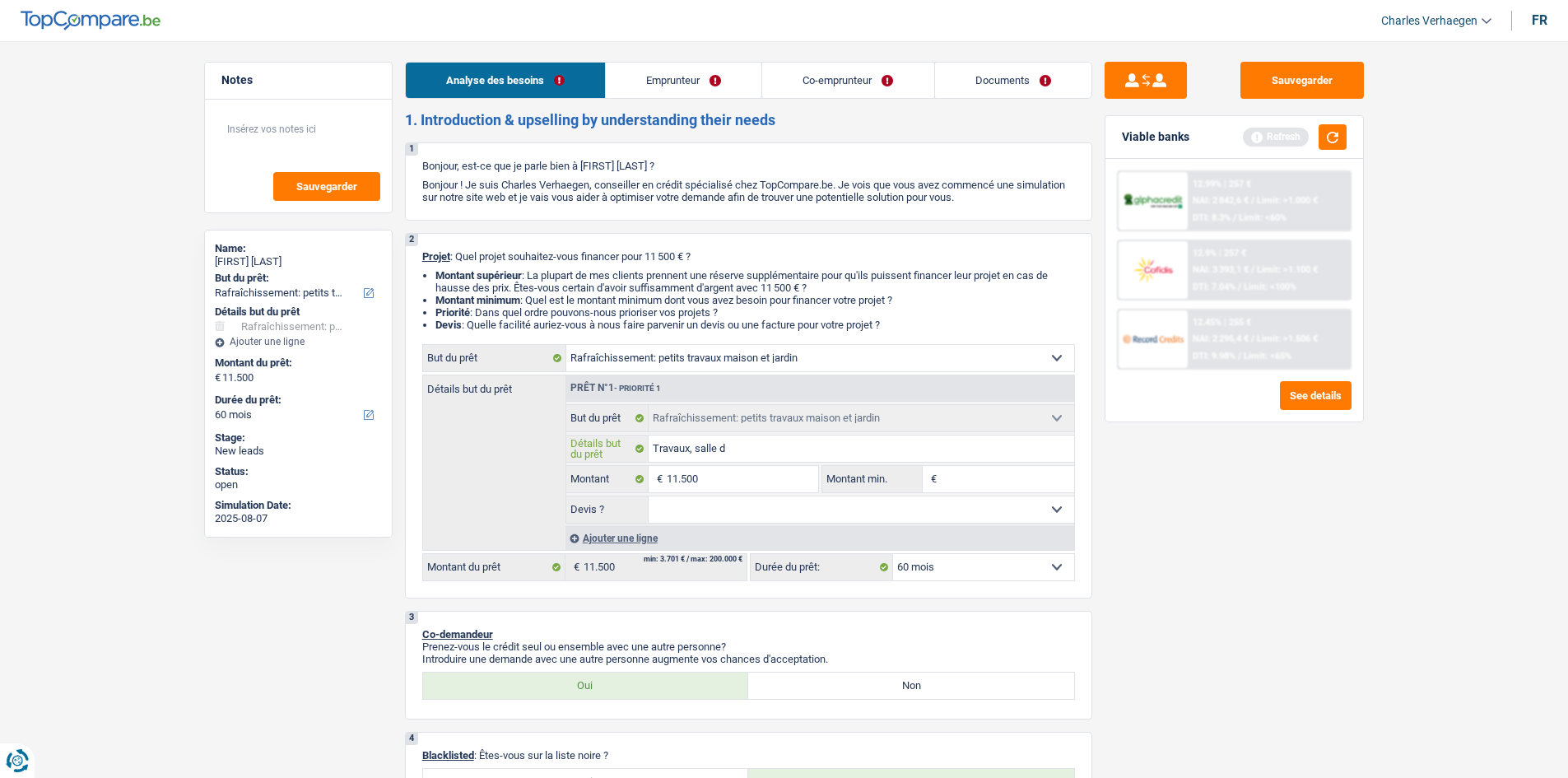 type on "Travaux, salle de" 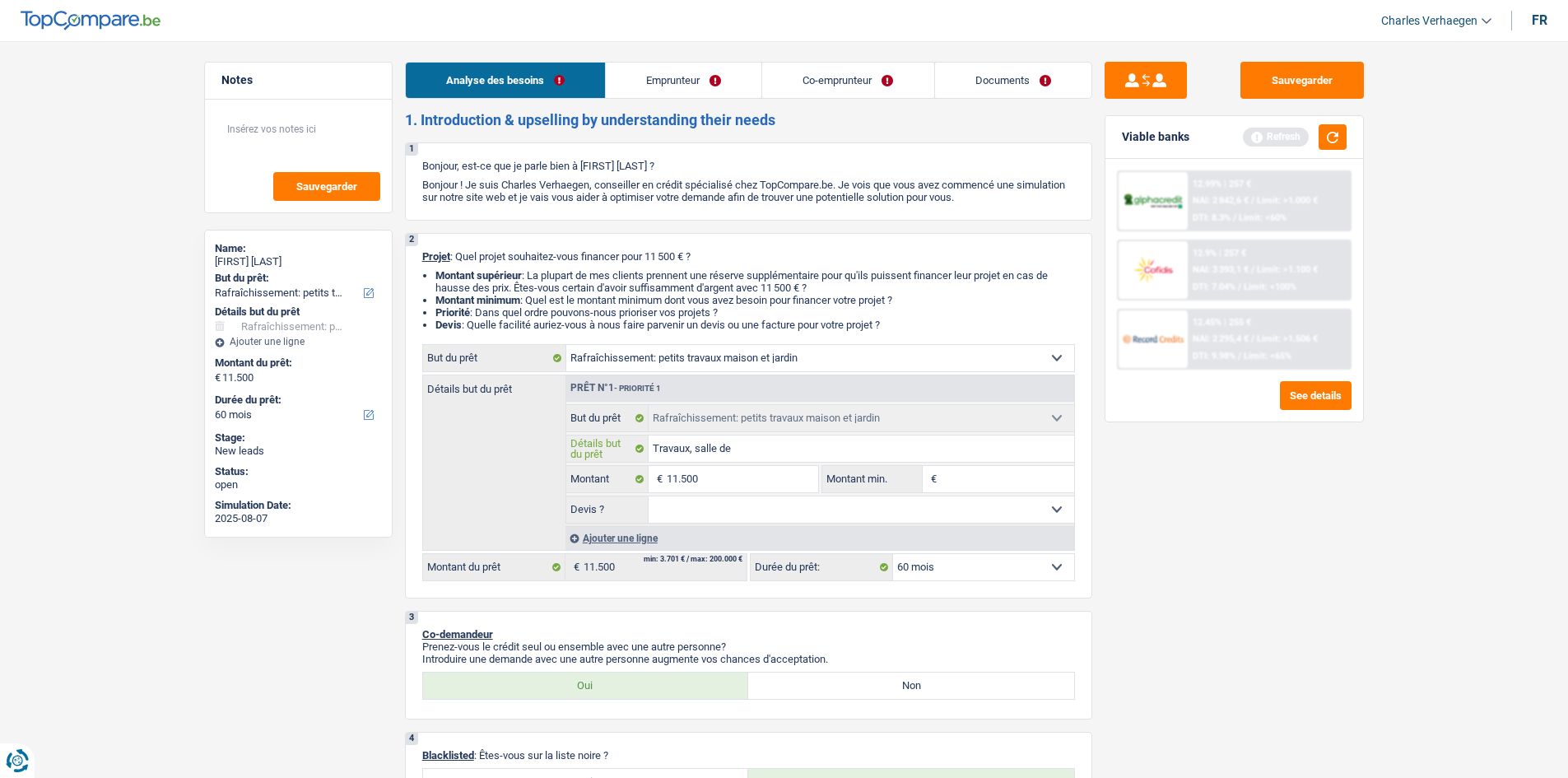 type on "Travaux, salle de" 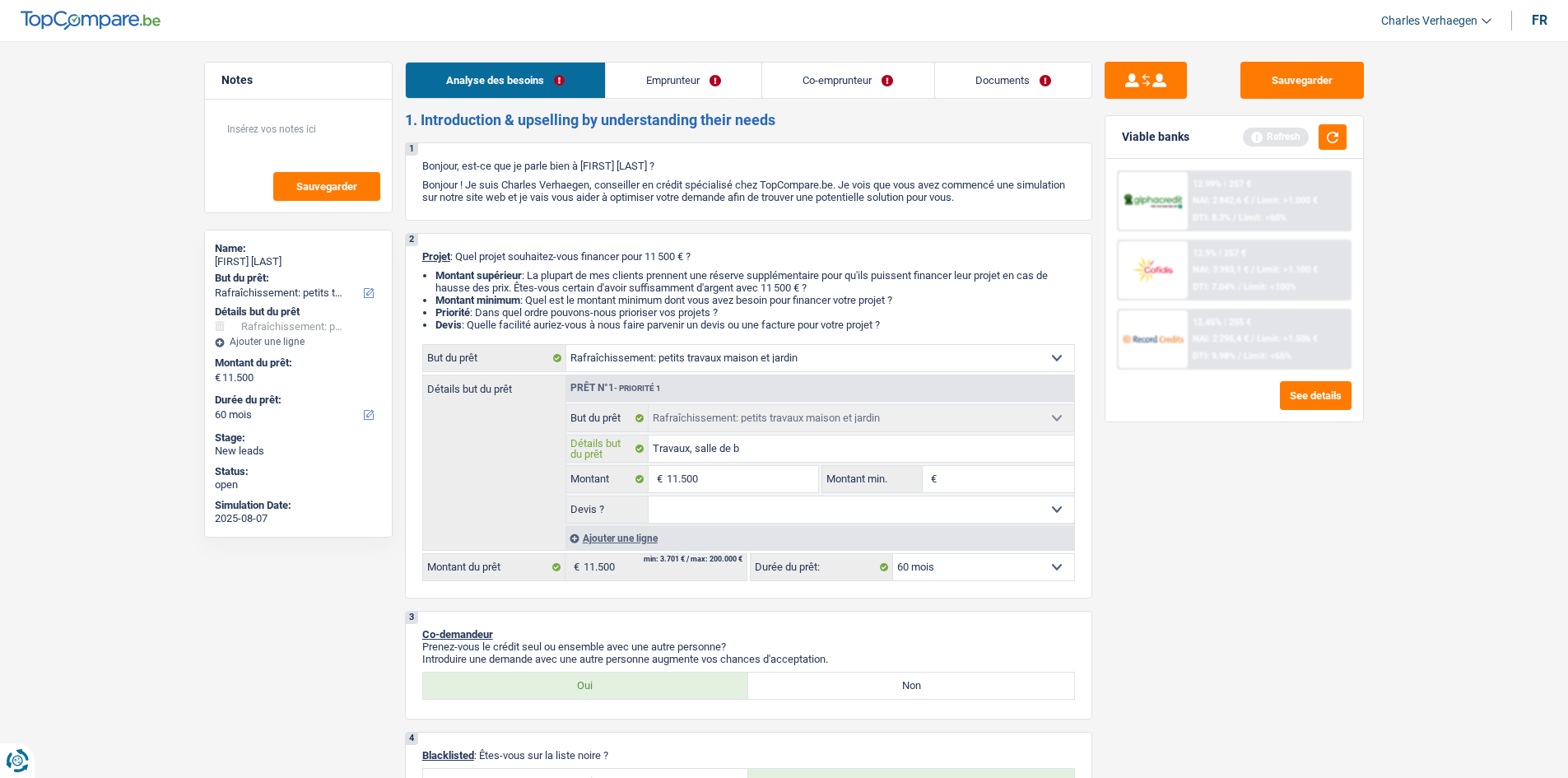 type on "Travaux, salle de ba" 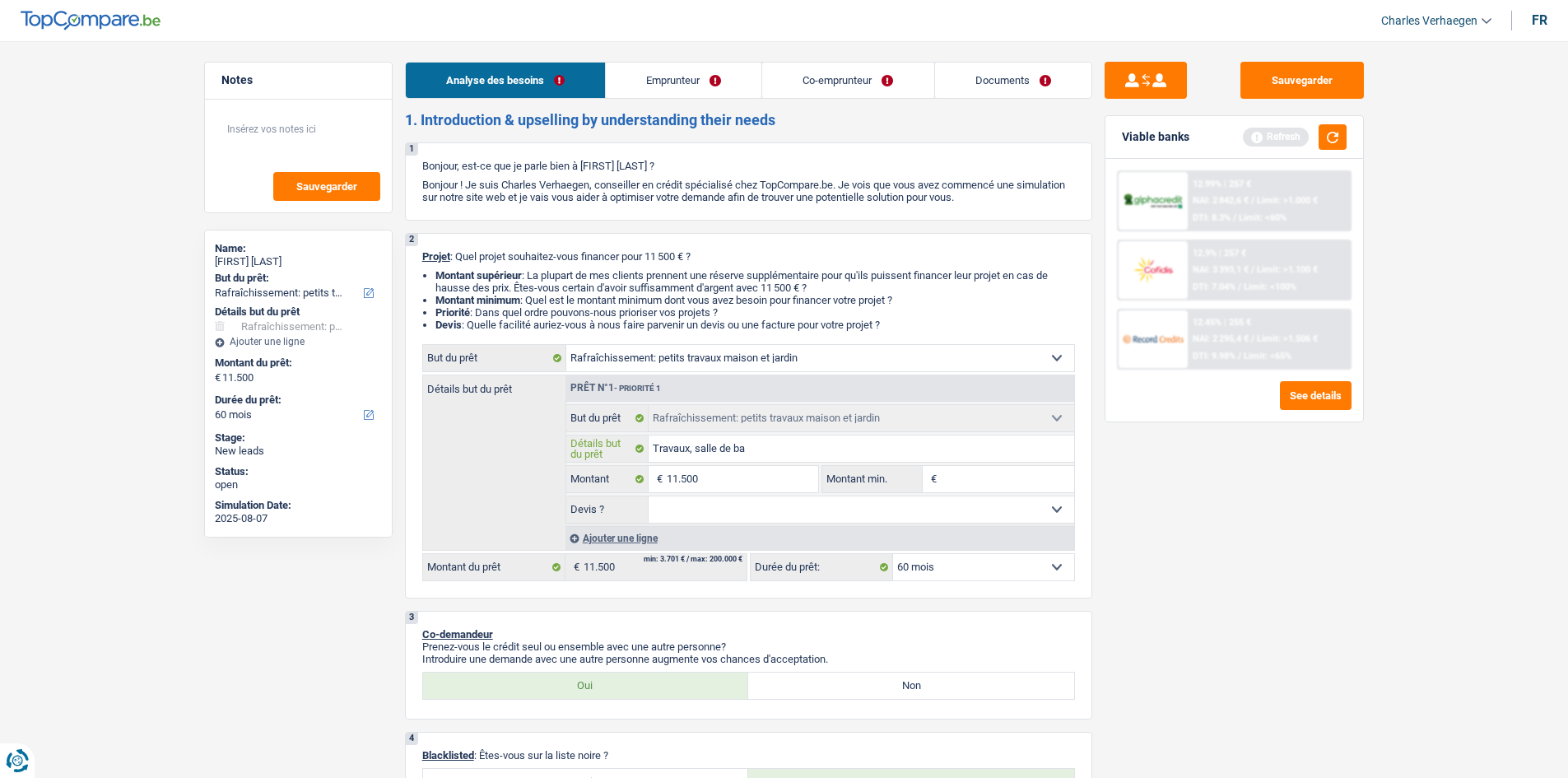 type on "Travaux, salle de bai" 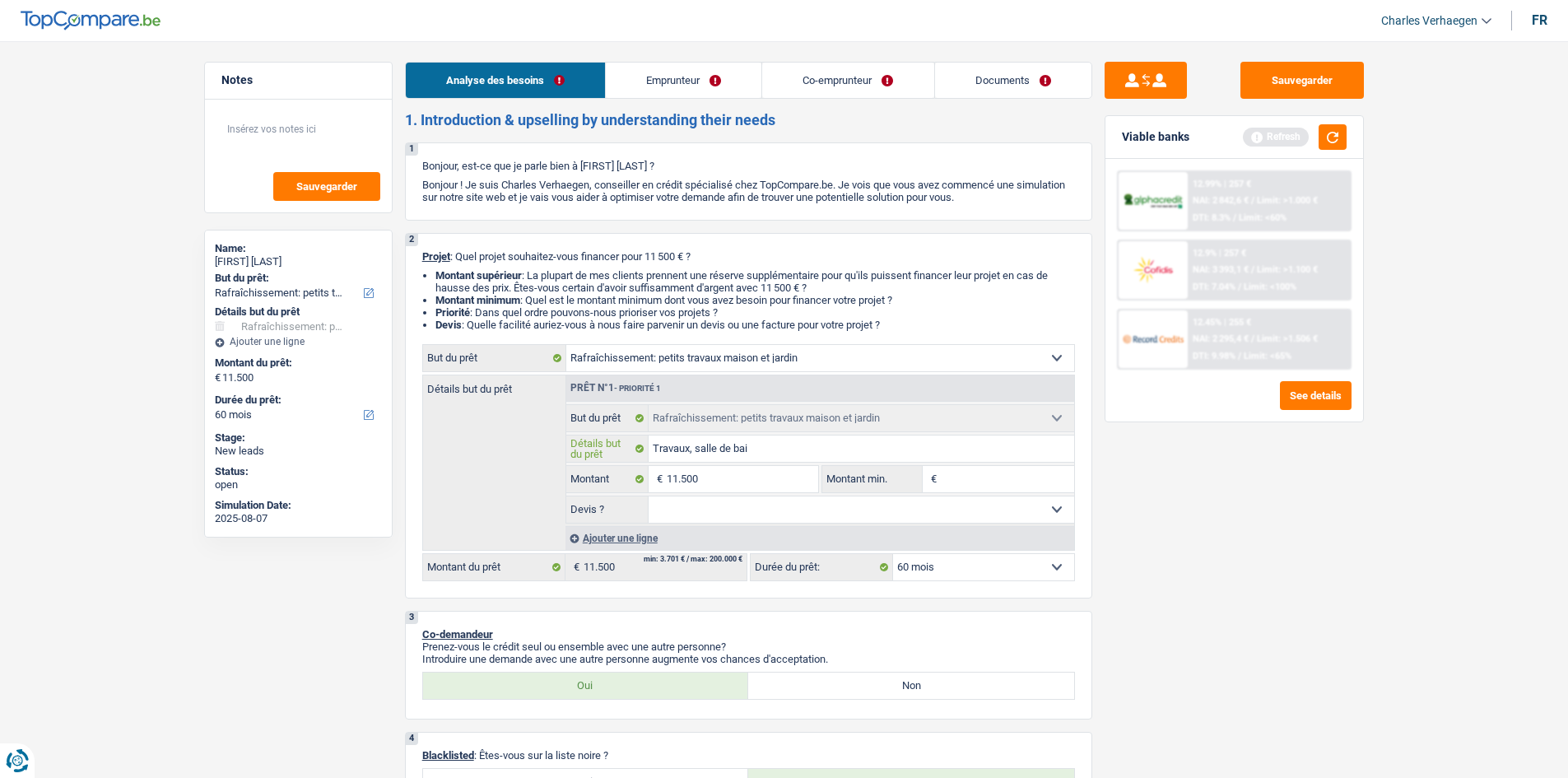 type on "Travaux, salle de bain" 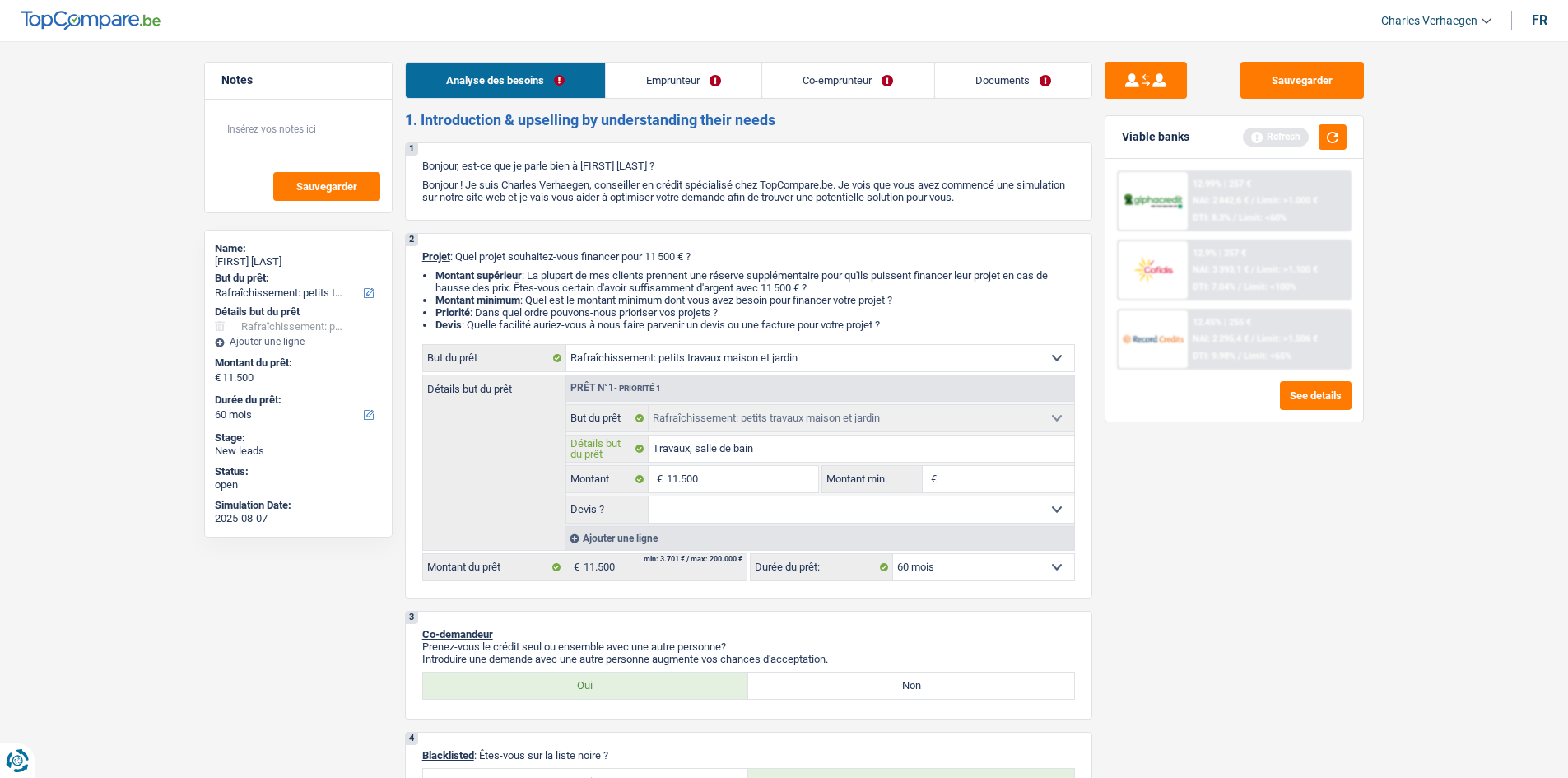type on "Travaux, salle de bain" 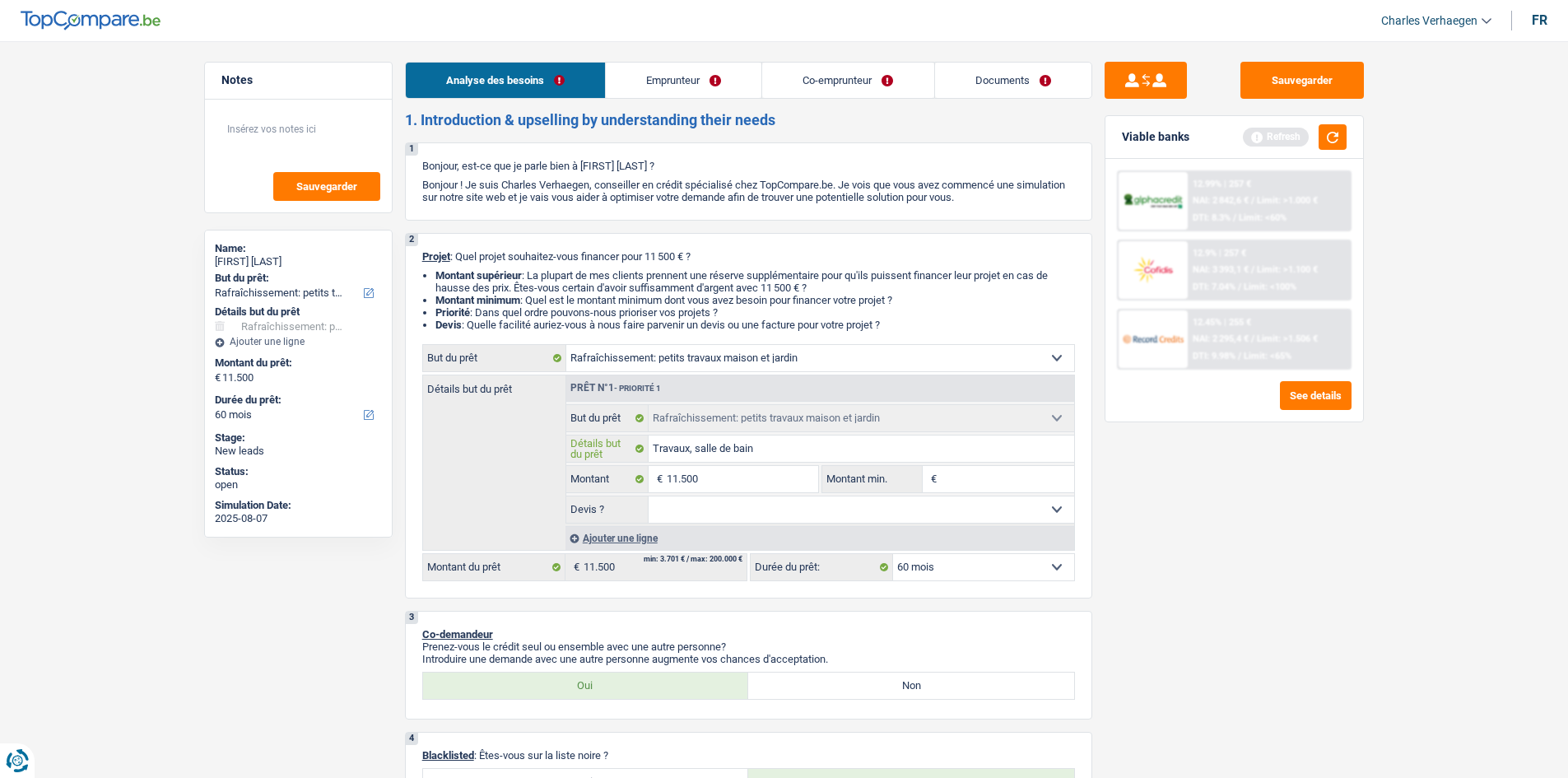 type on "Travaux, salle de bain" 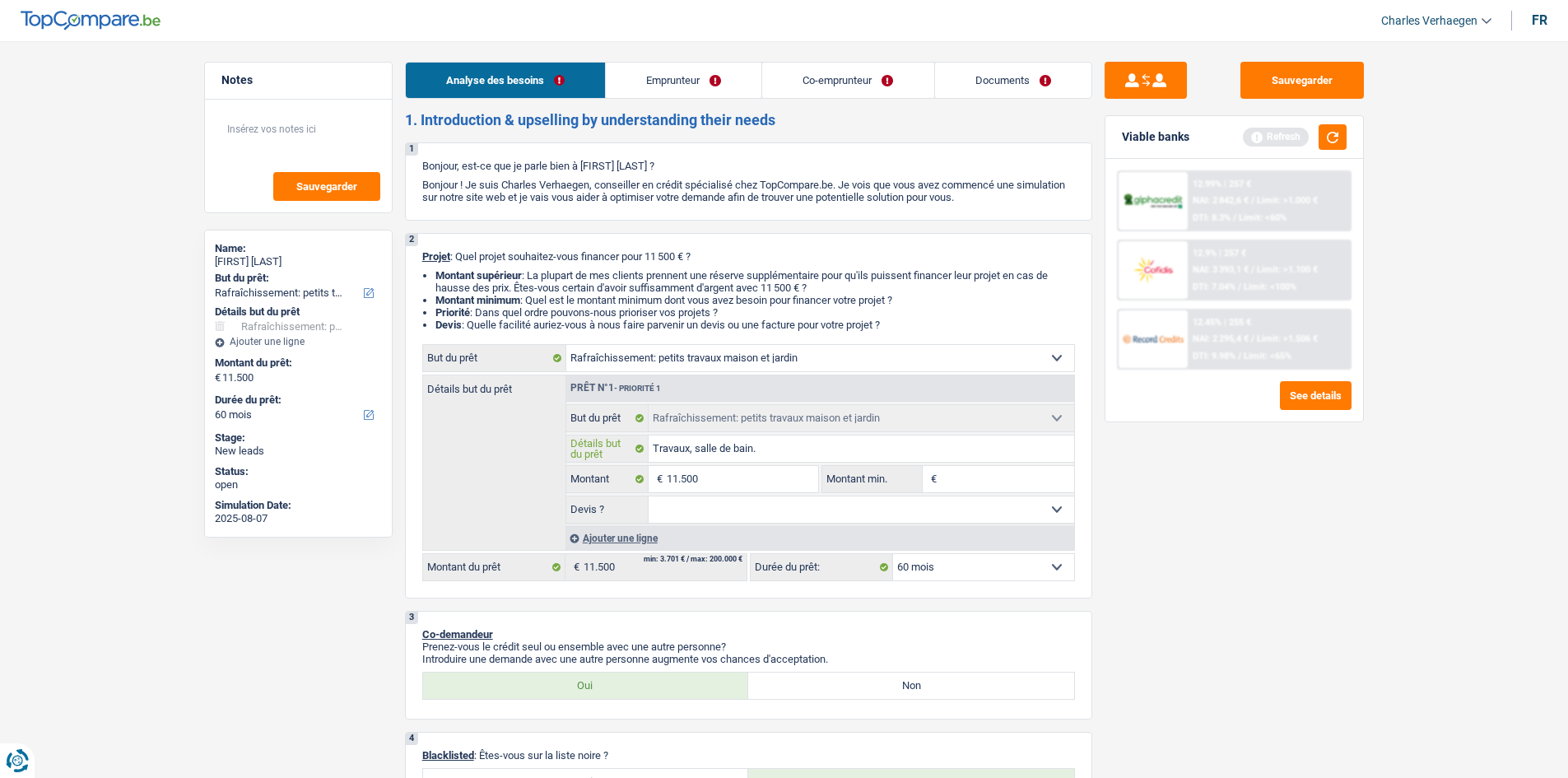type on "Travaux, salle de bain." 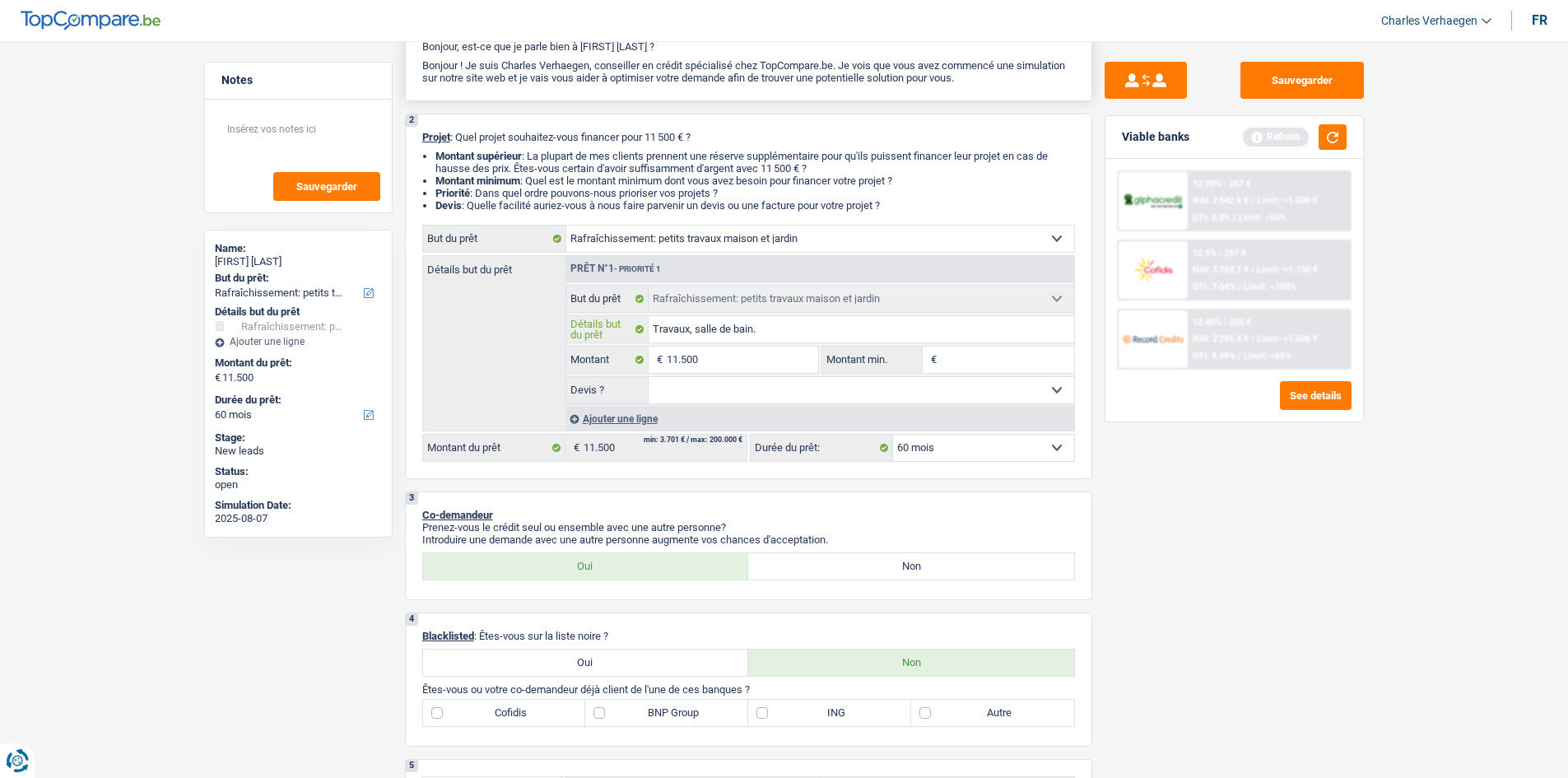 scroll, scrollTop: 0, scrollLeft: 0, axis: both 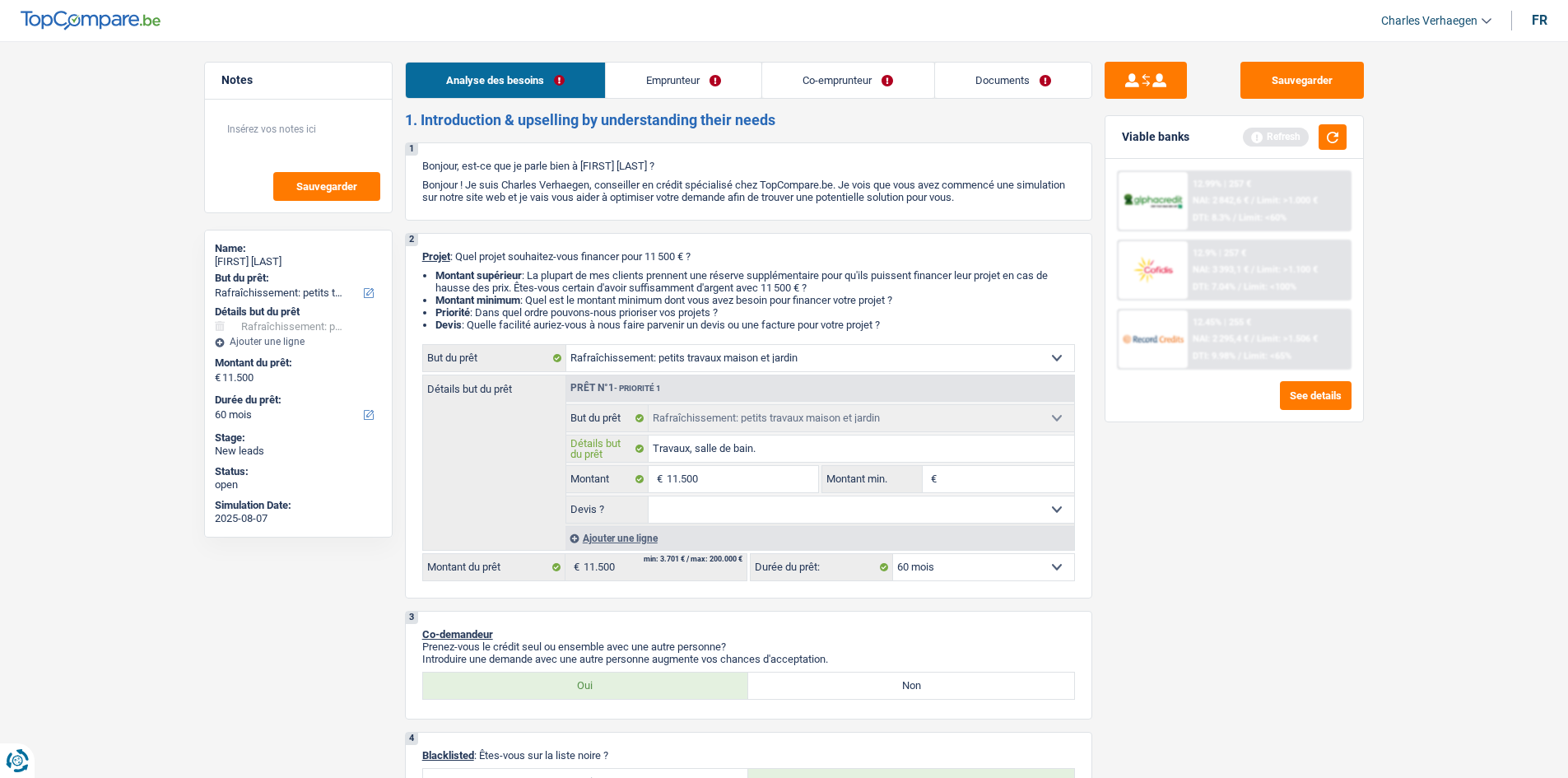 type on "Travaux, salle de bain." 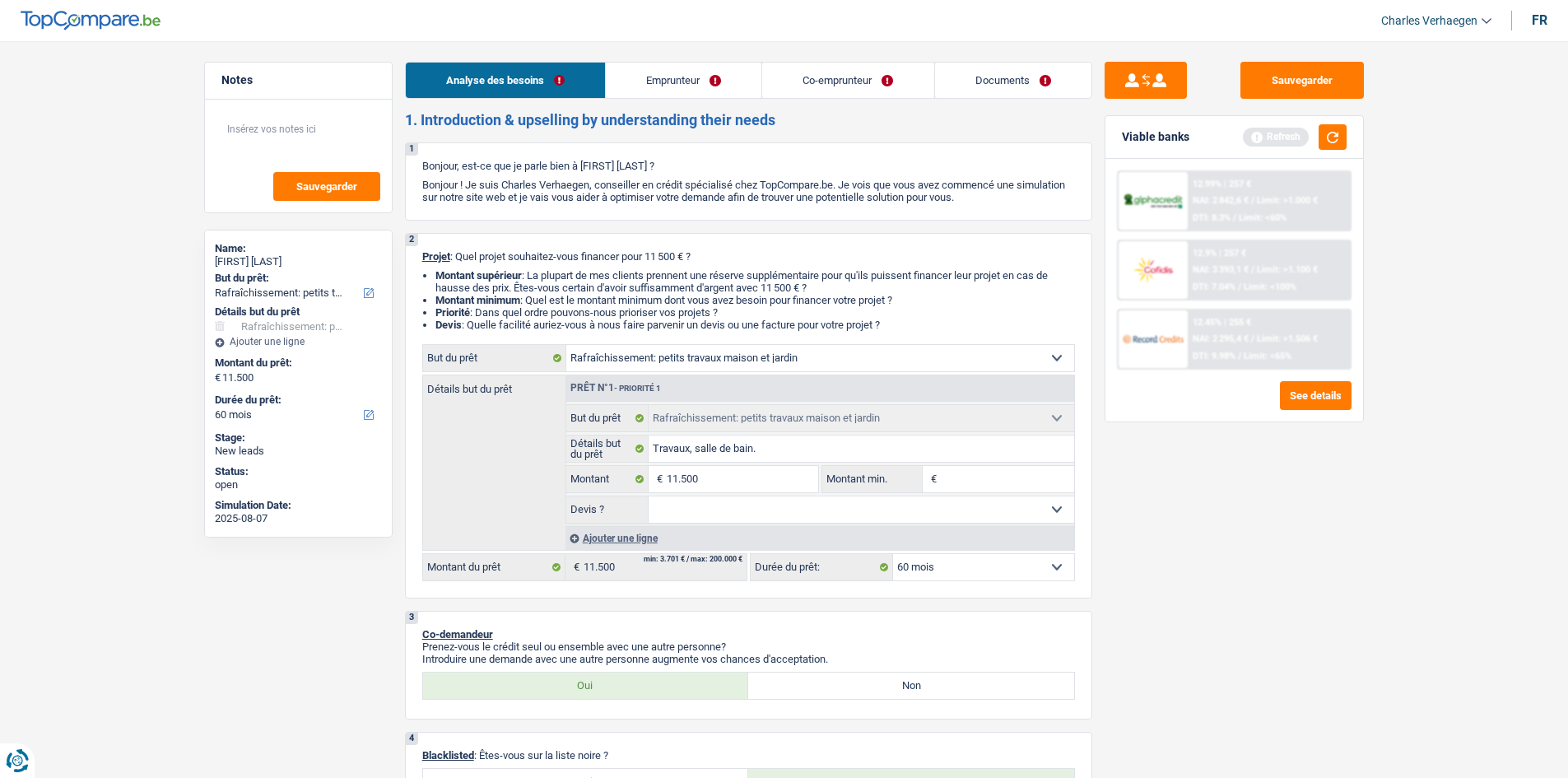 click on "Emprunteur" at bounding box center [683, 80] 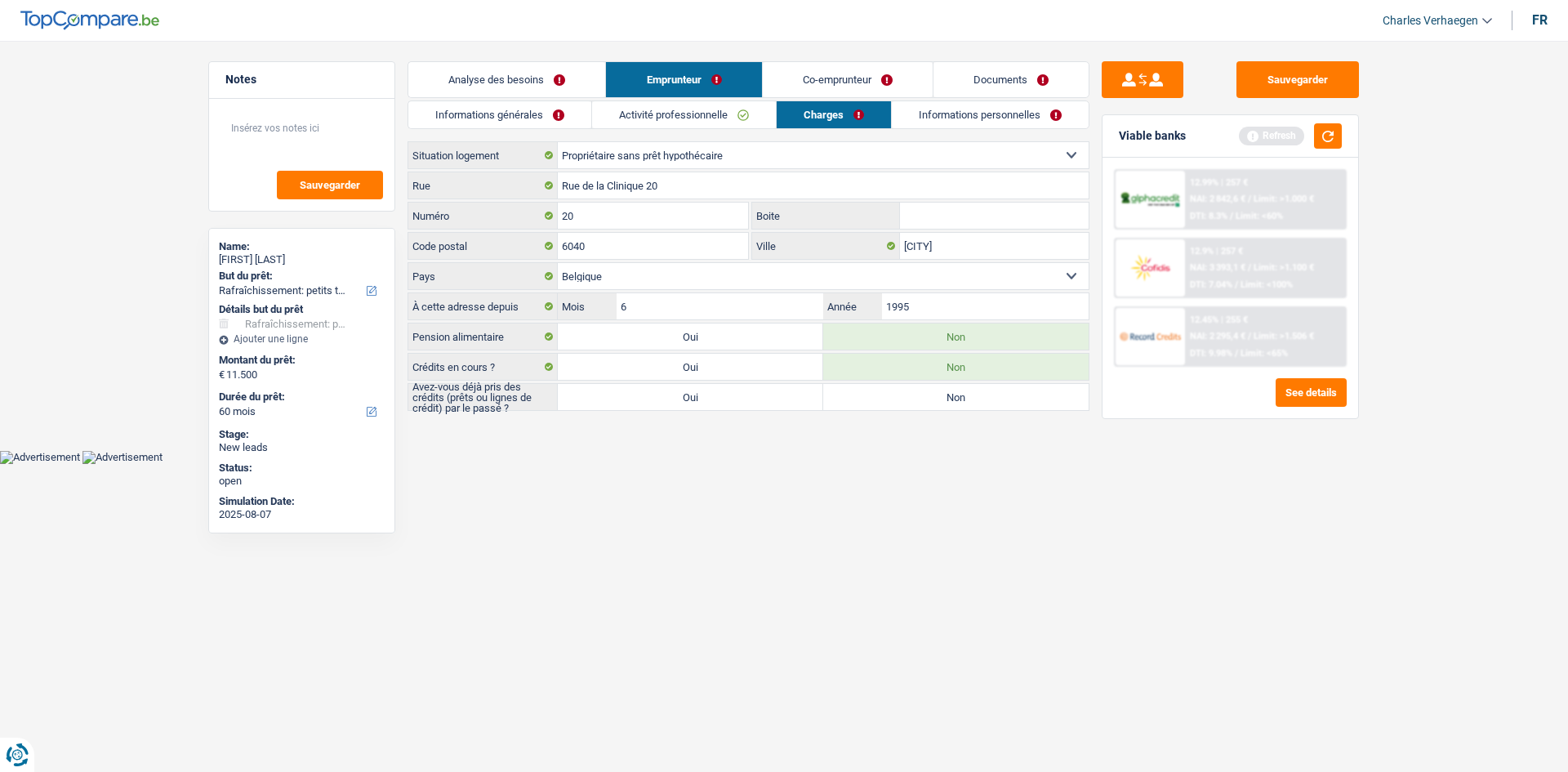 click on "Informations générales" at bounding box center [500, 114] 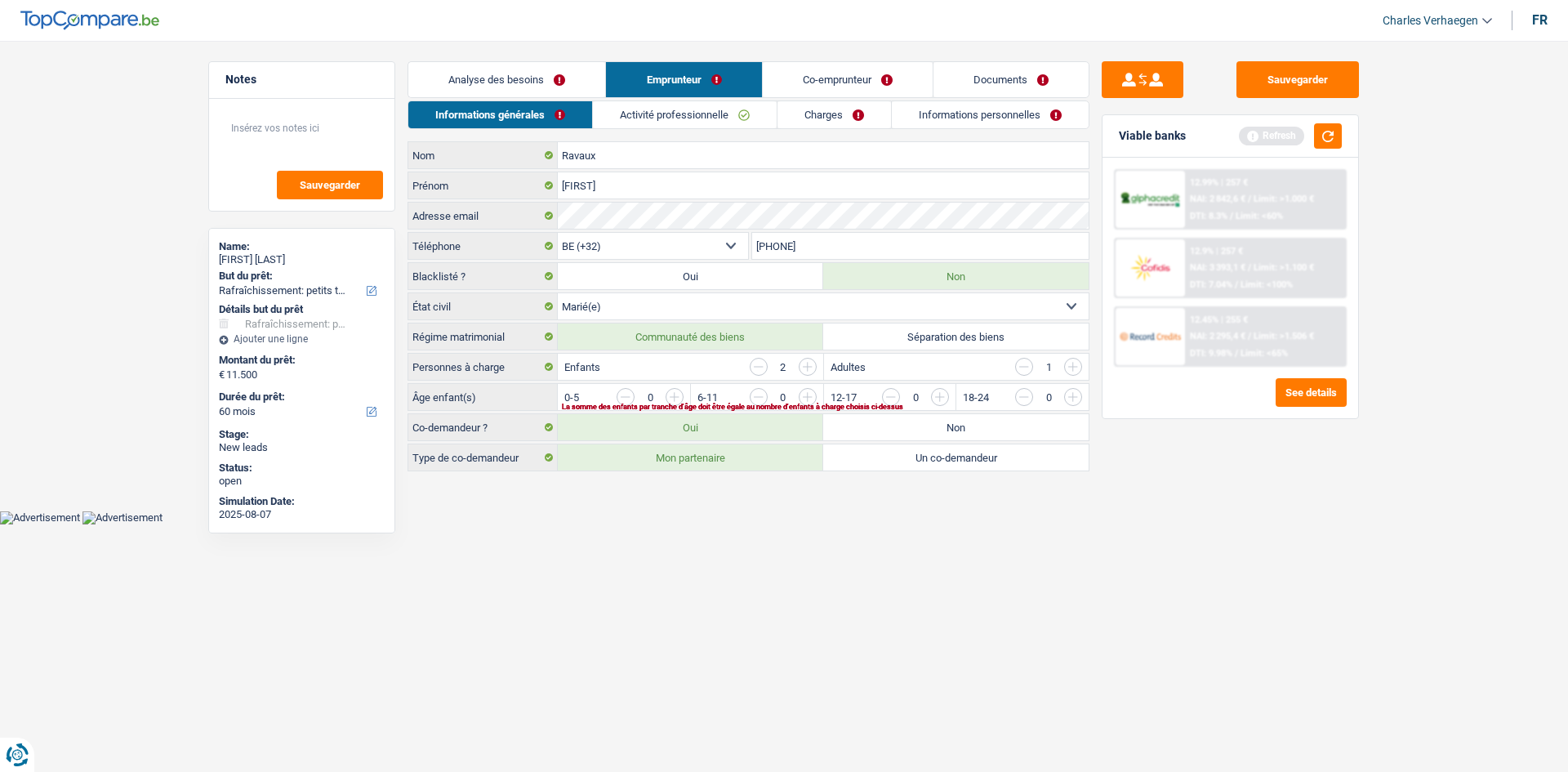 click on "Co-emprunteur" at bounding box center (848, 79) 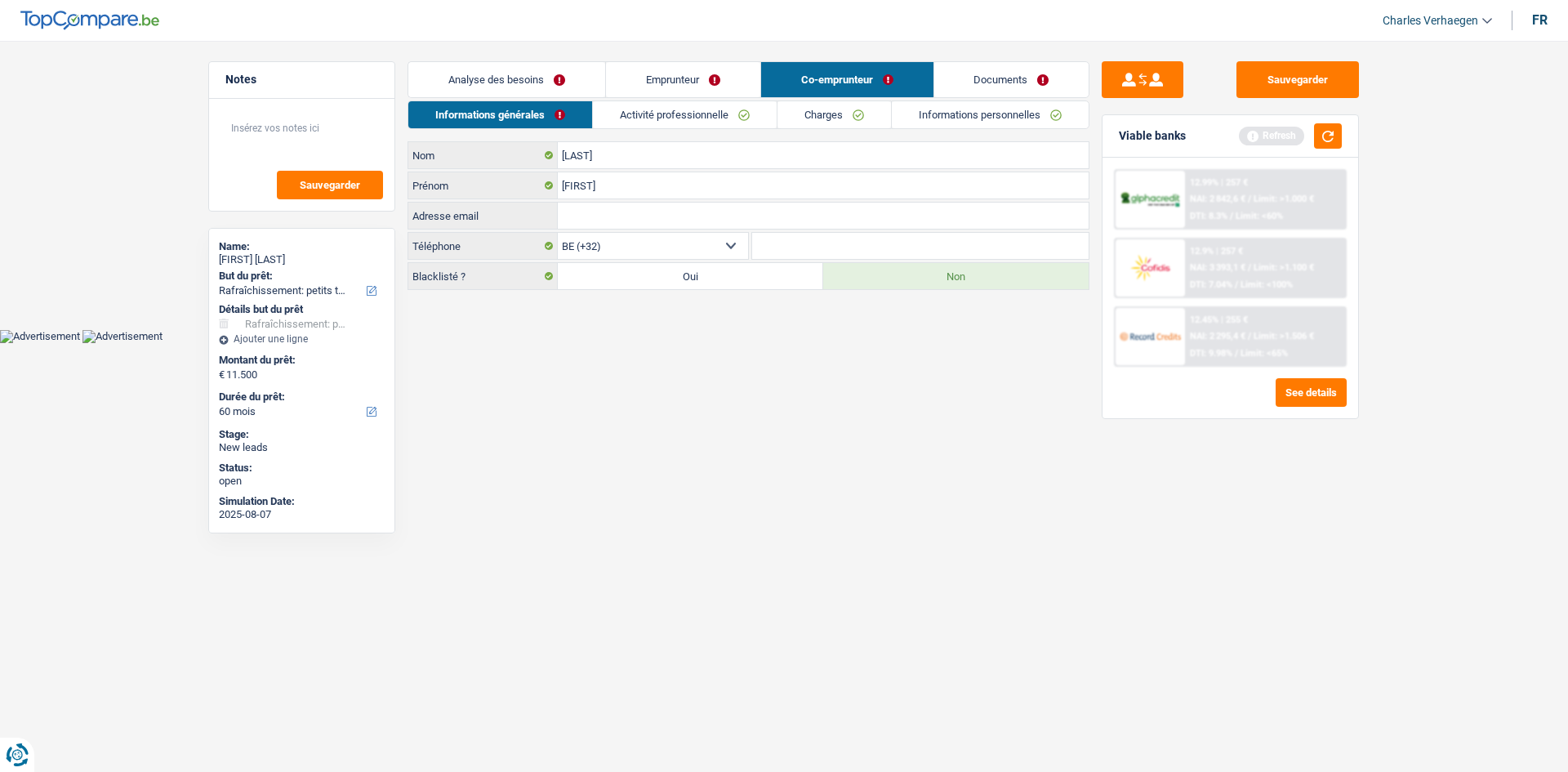 click on "Activité professionnelle" at bounding box center (684, 114) 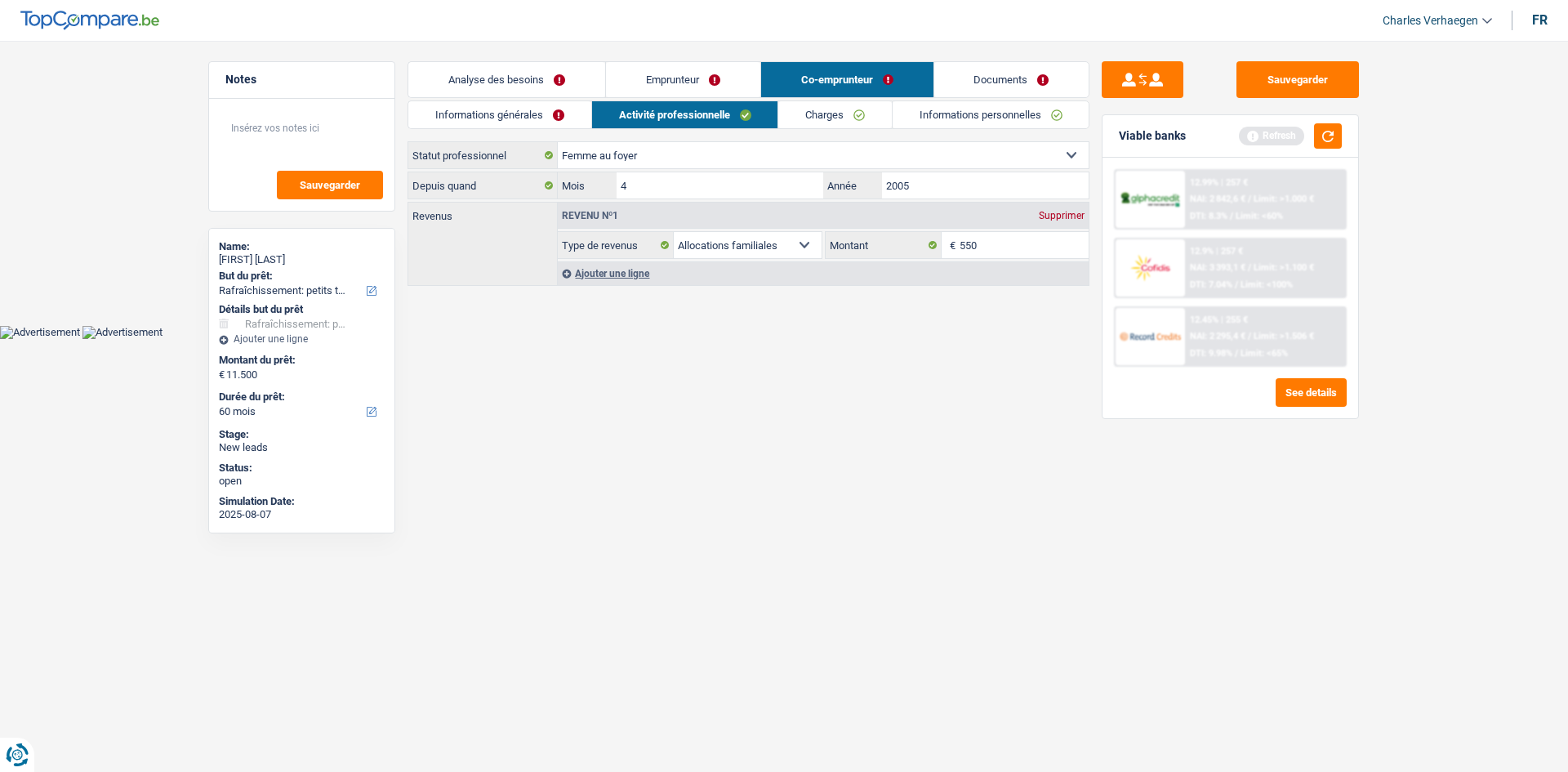 click on "Emprunteur" at bounding box center [683, 79] 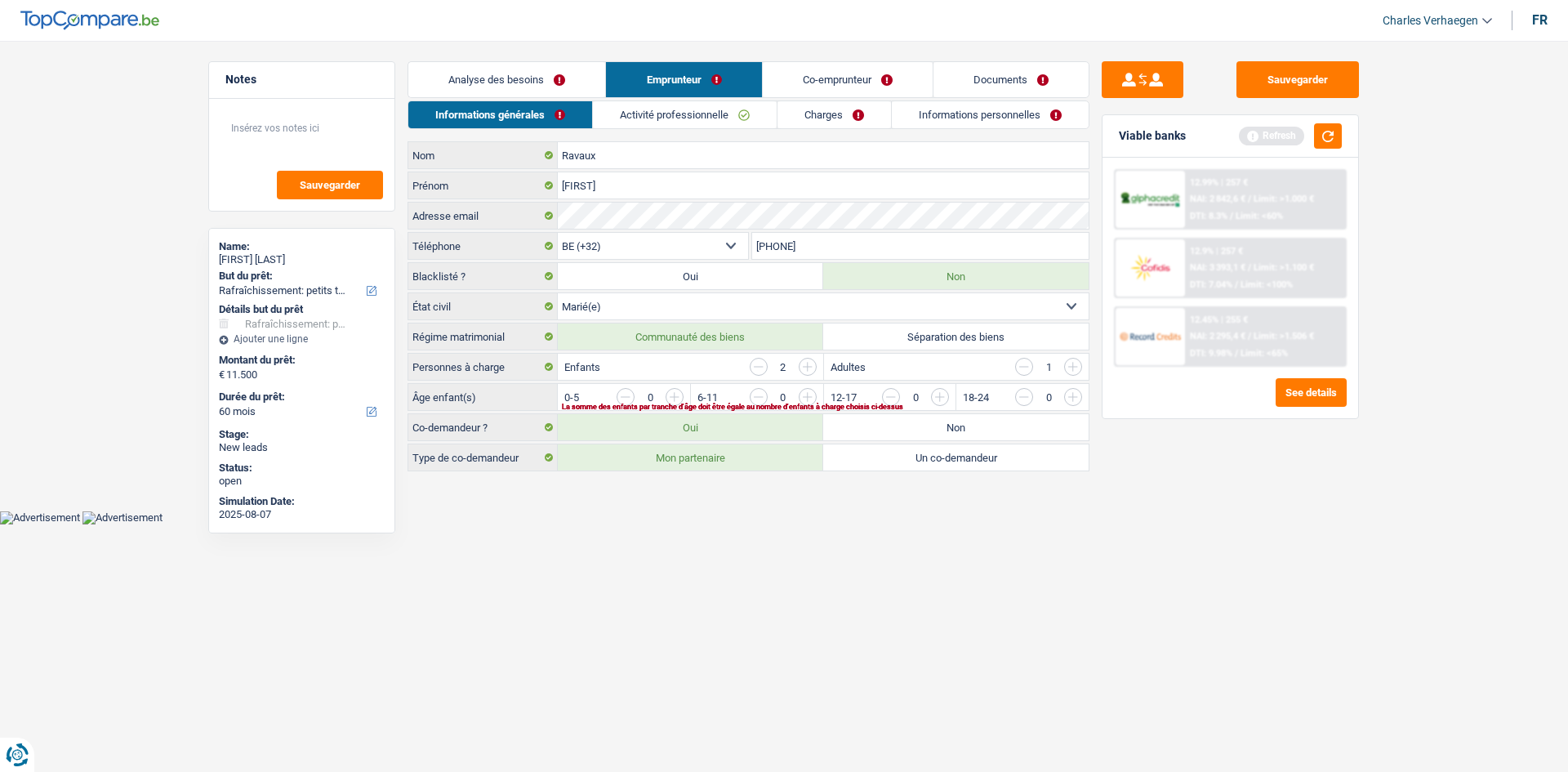 click at bounding box center [1404, 401] 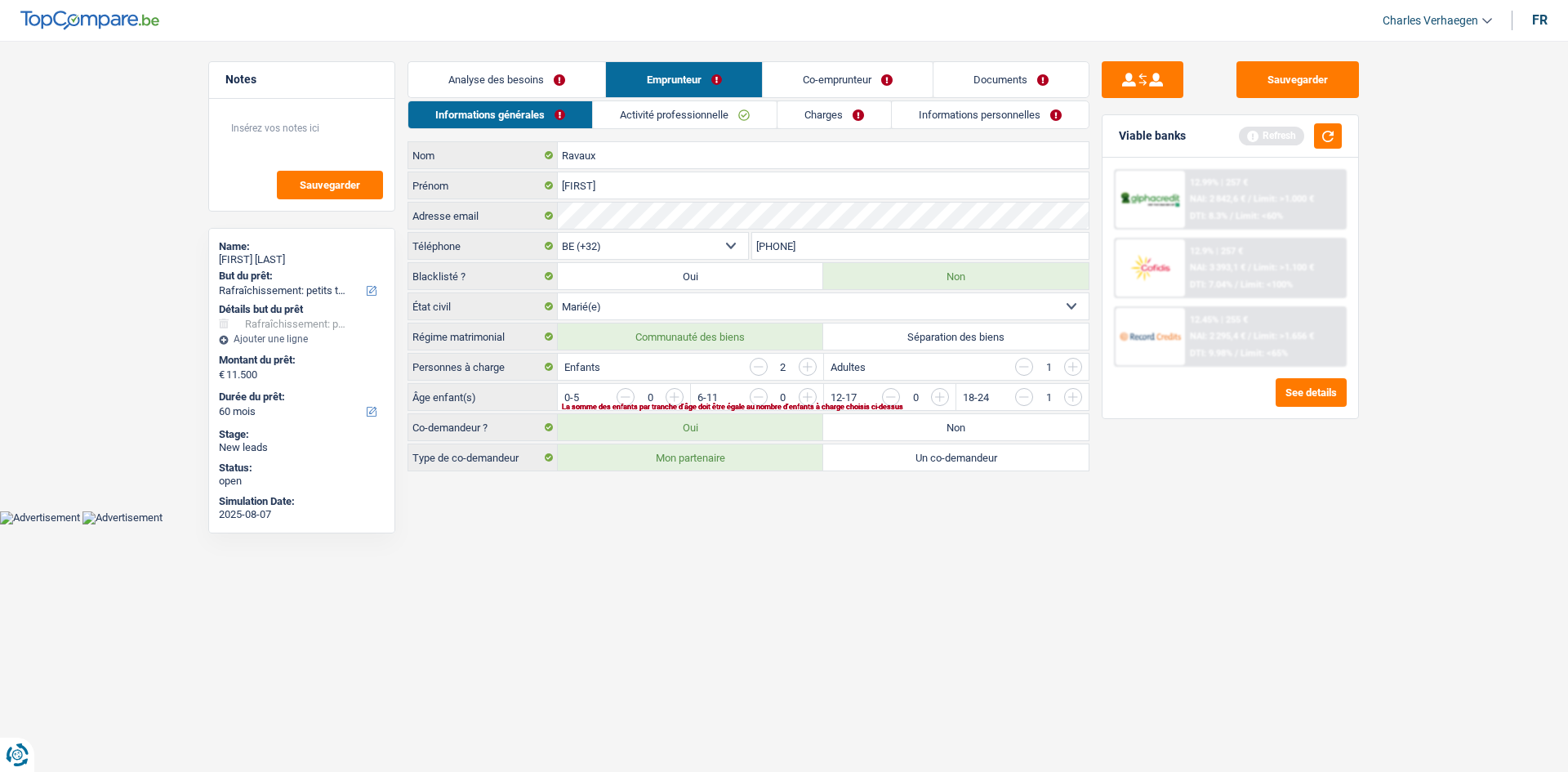 click at bounding box center [1404, 401] 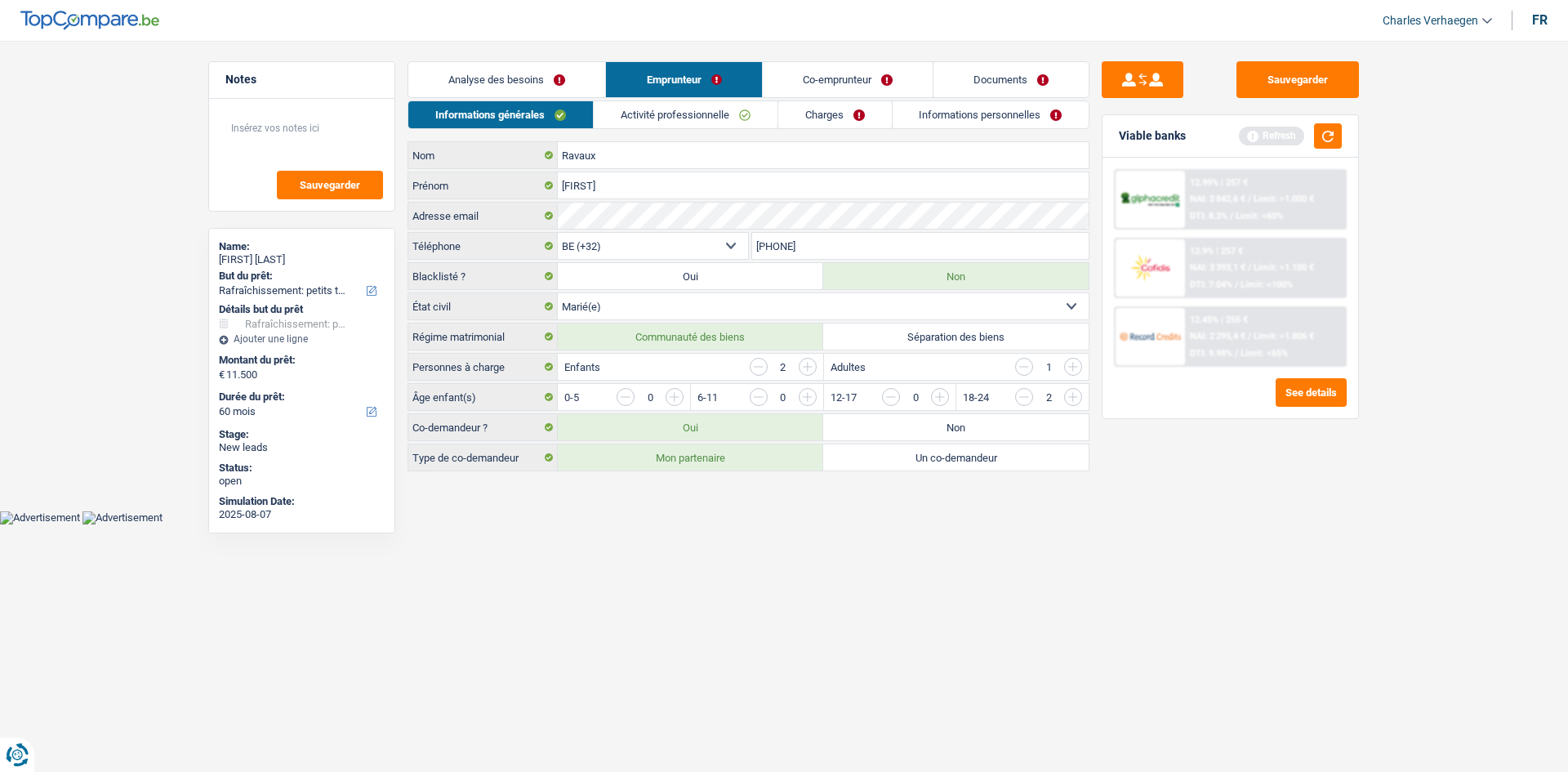 click on "Activité professionnelle" at bounding box center (685, 114) 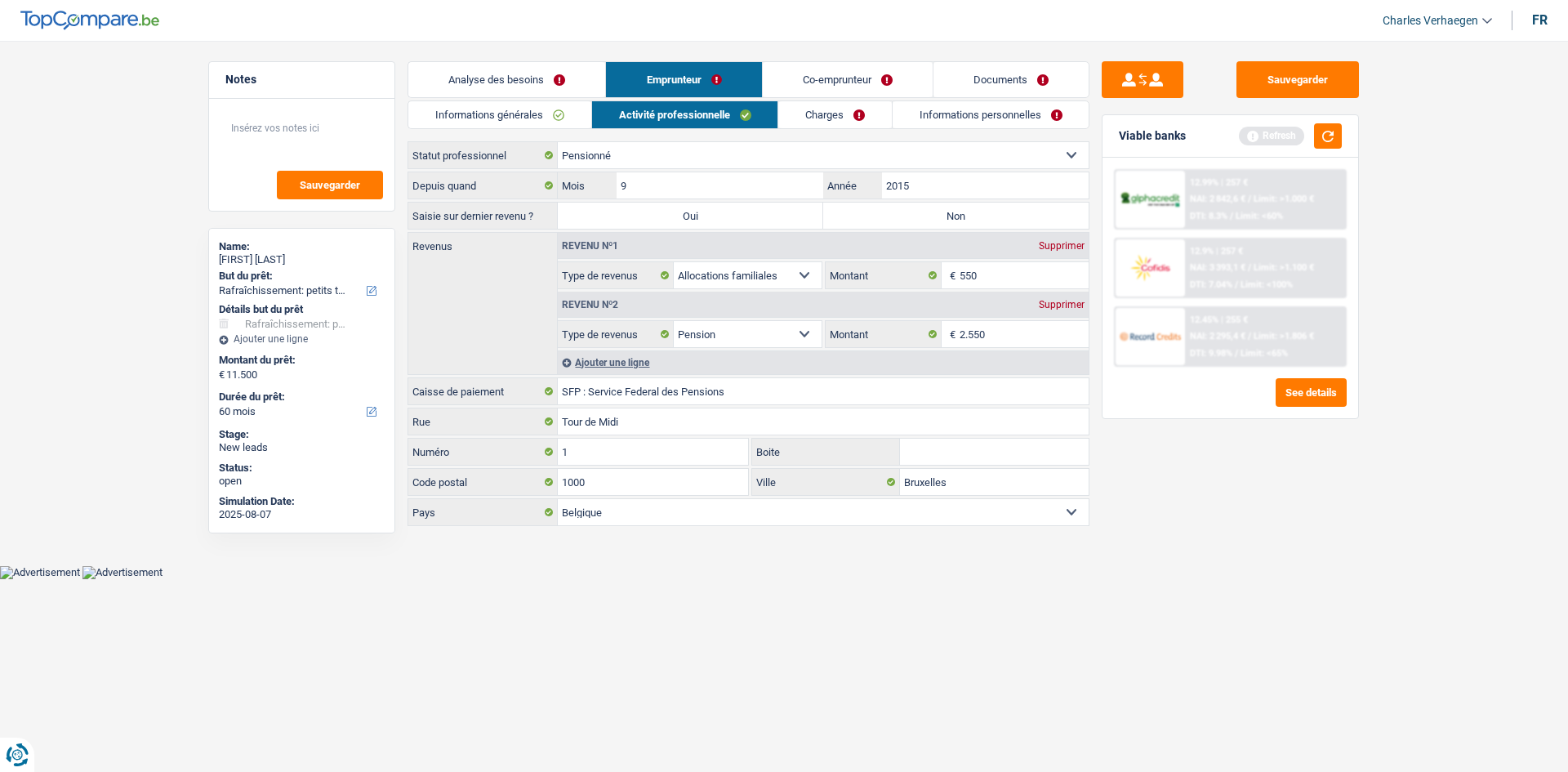 click on "Non" at bounding box center [956, 216] 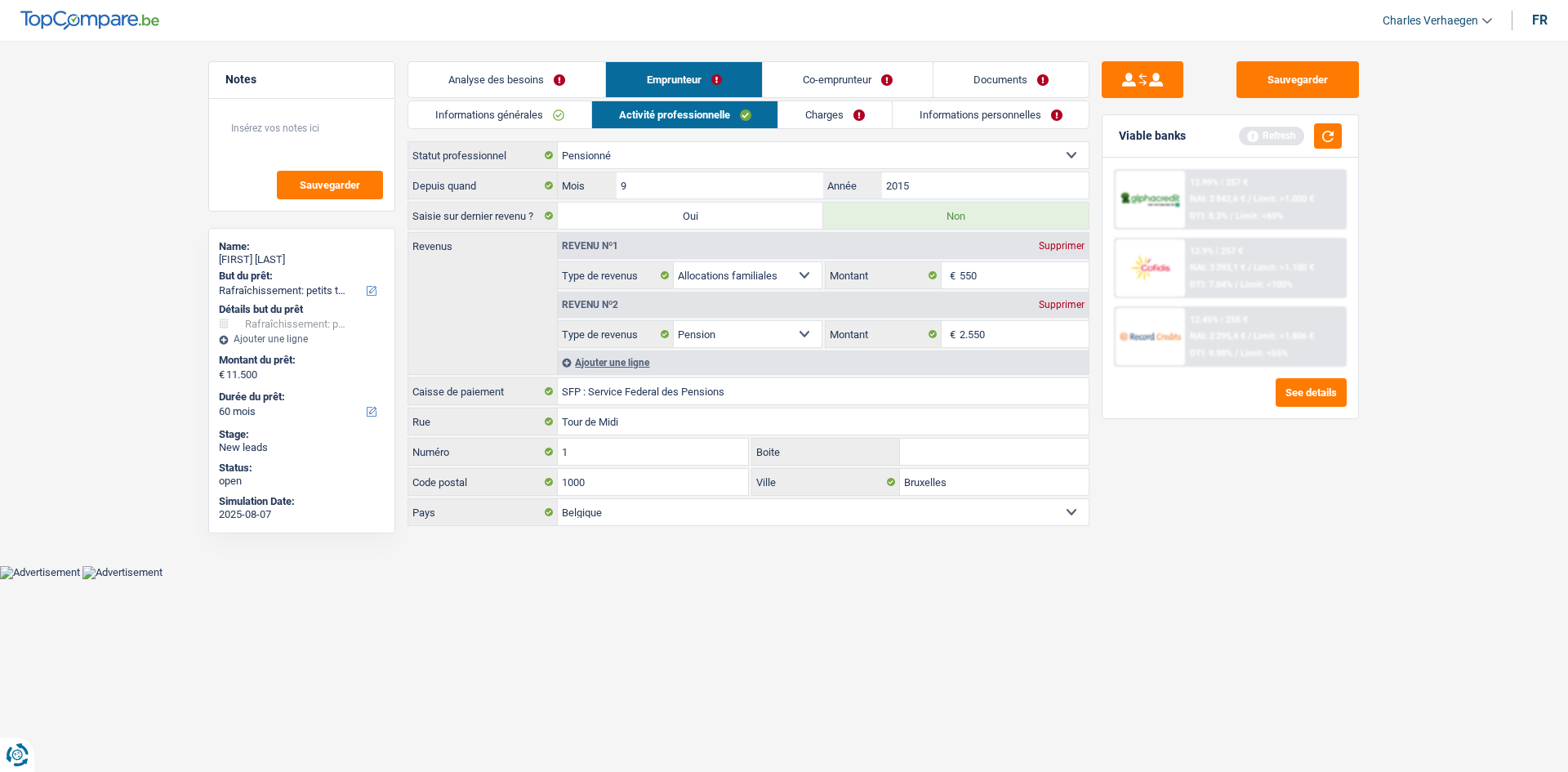 click on "Informations générales" at bounding box center [500, 114] 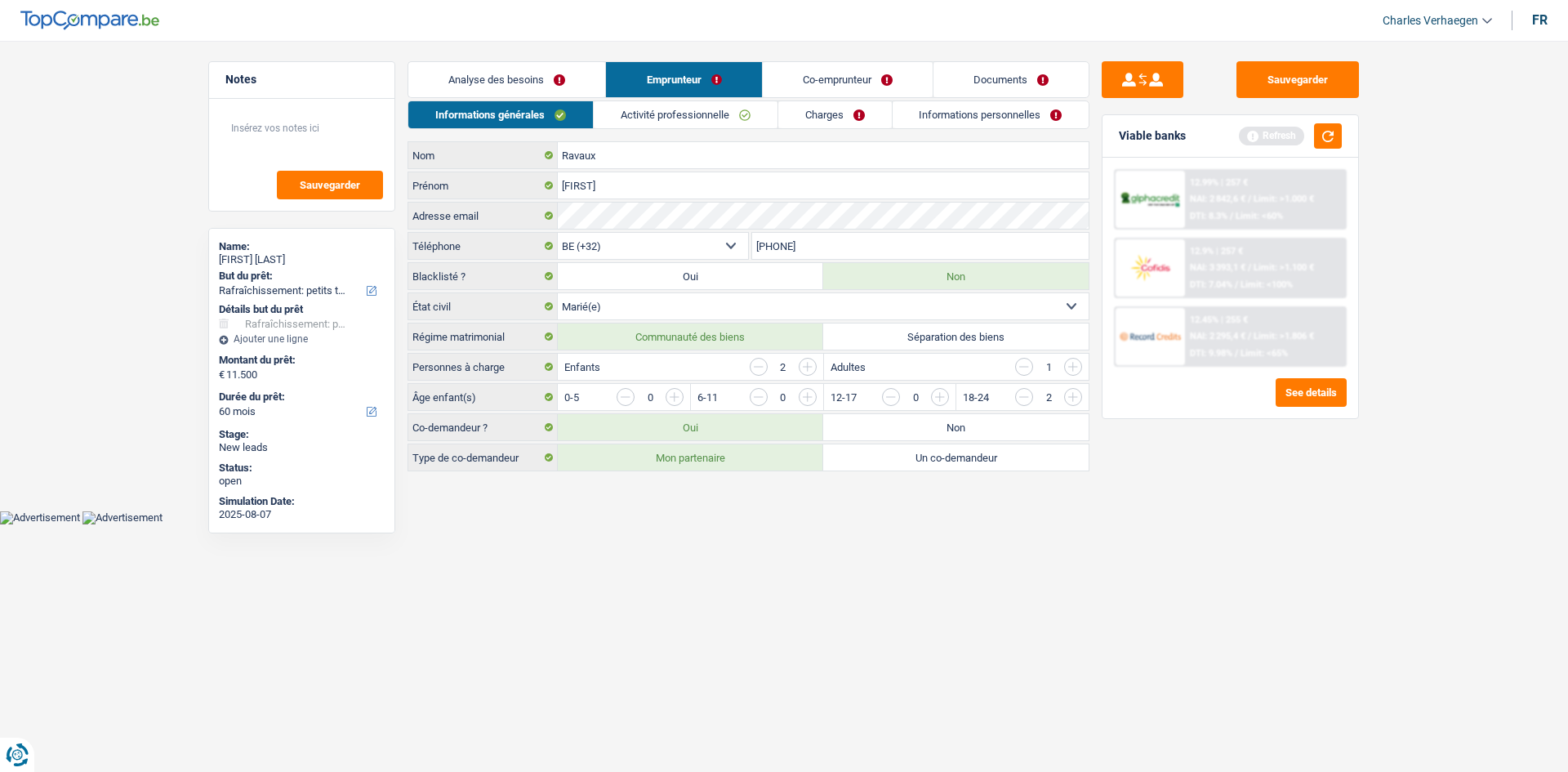 click on "Activité professionnelle" at bounding box center (685, 114) 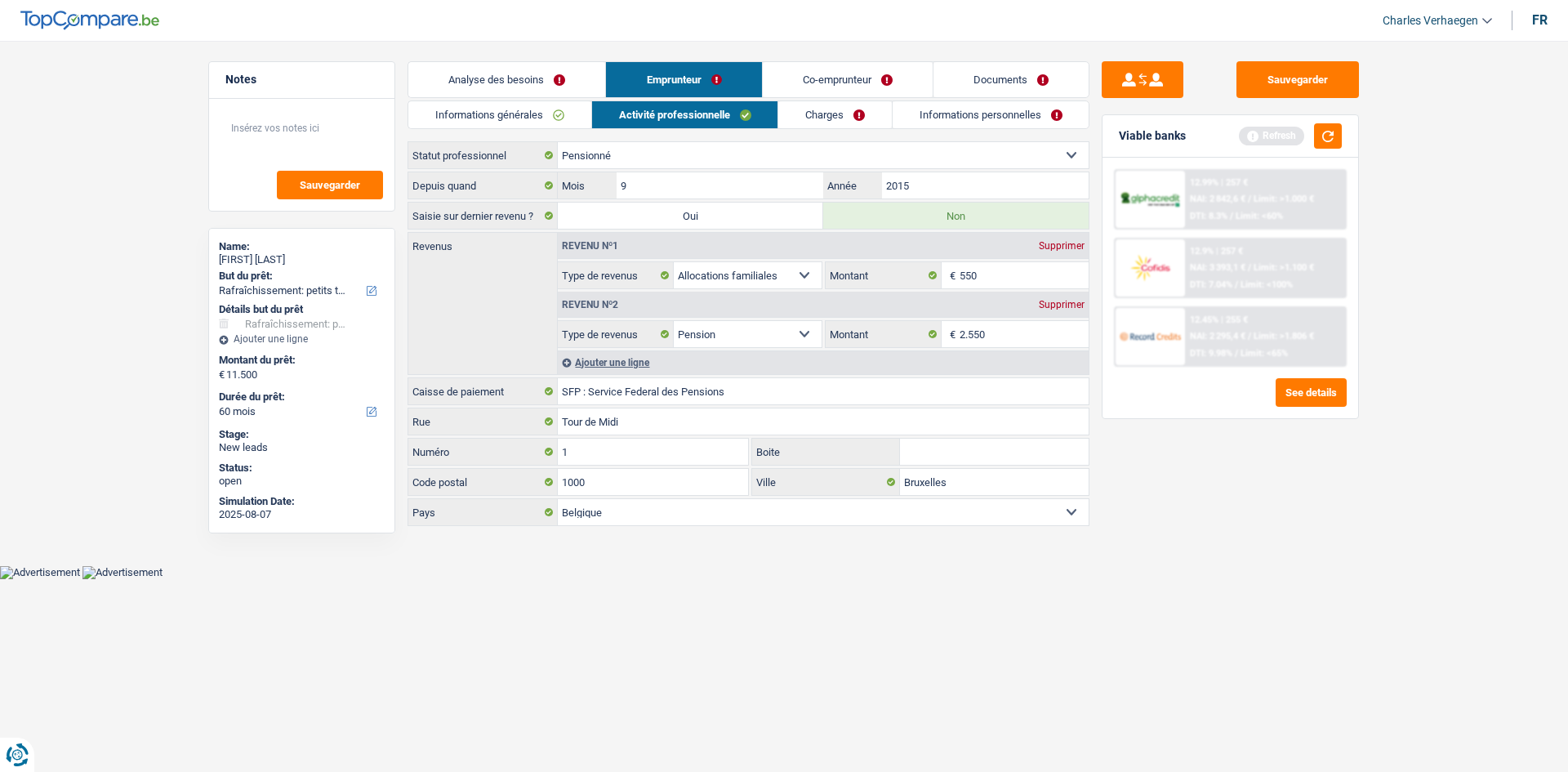 click on "Charges" at bounding box center [835, 114] 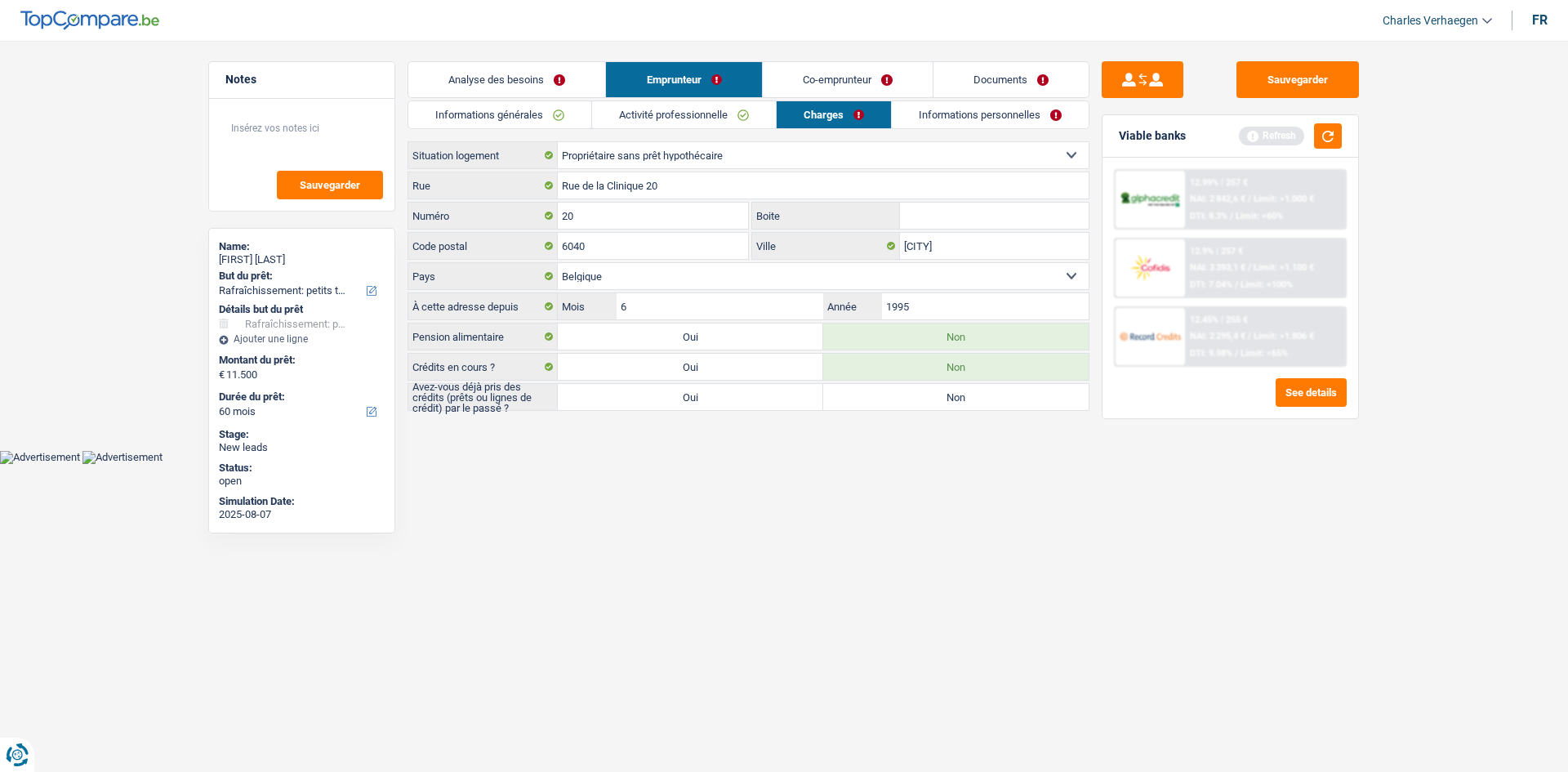 click on "Informations personnelles" at bounding box center (990, 114) 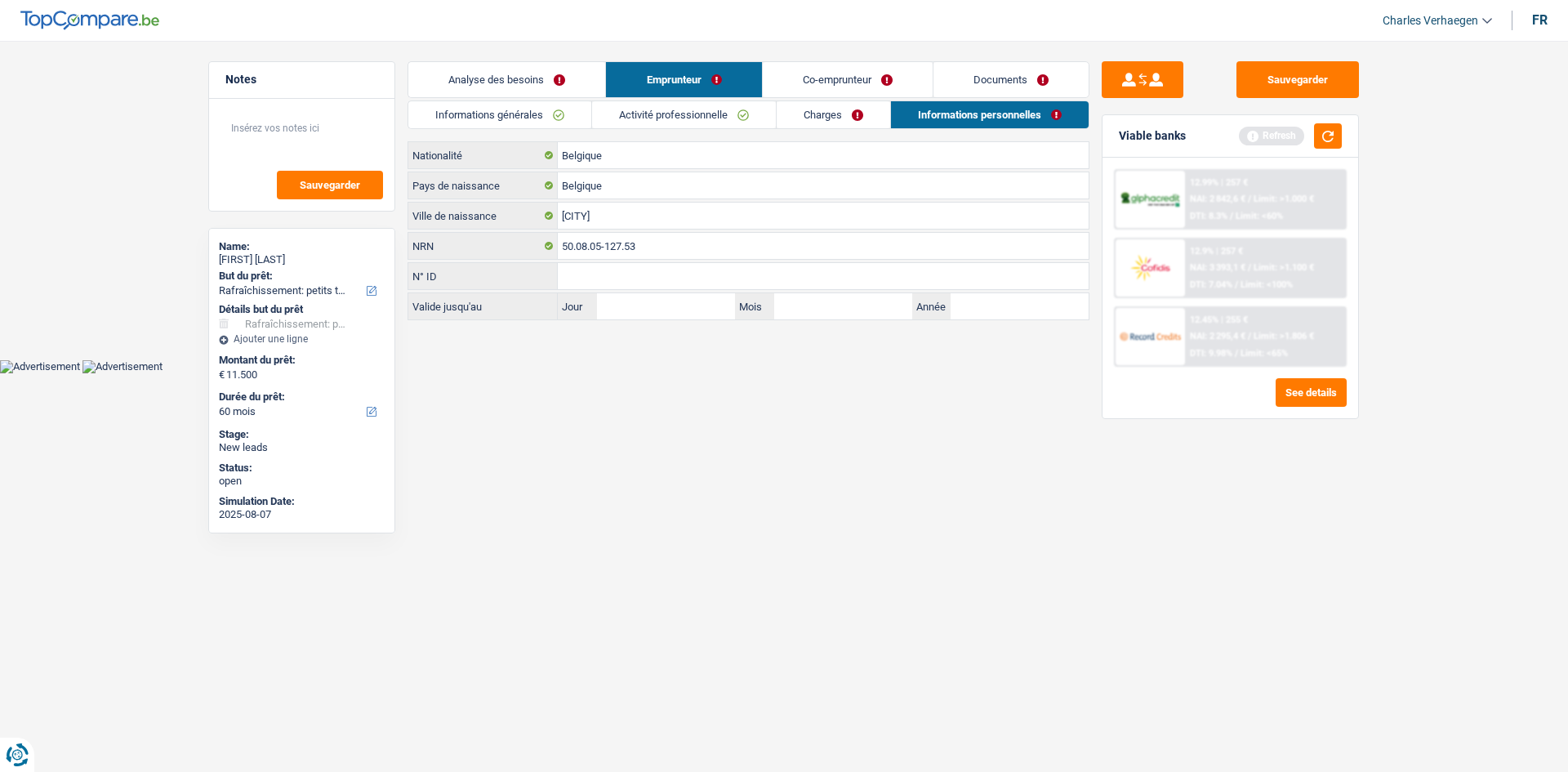 click on "Informations générales" at bounding box center (500, 114) 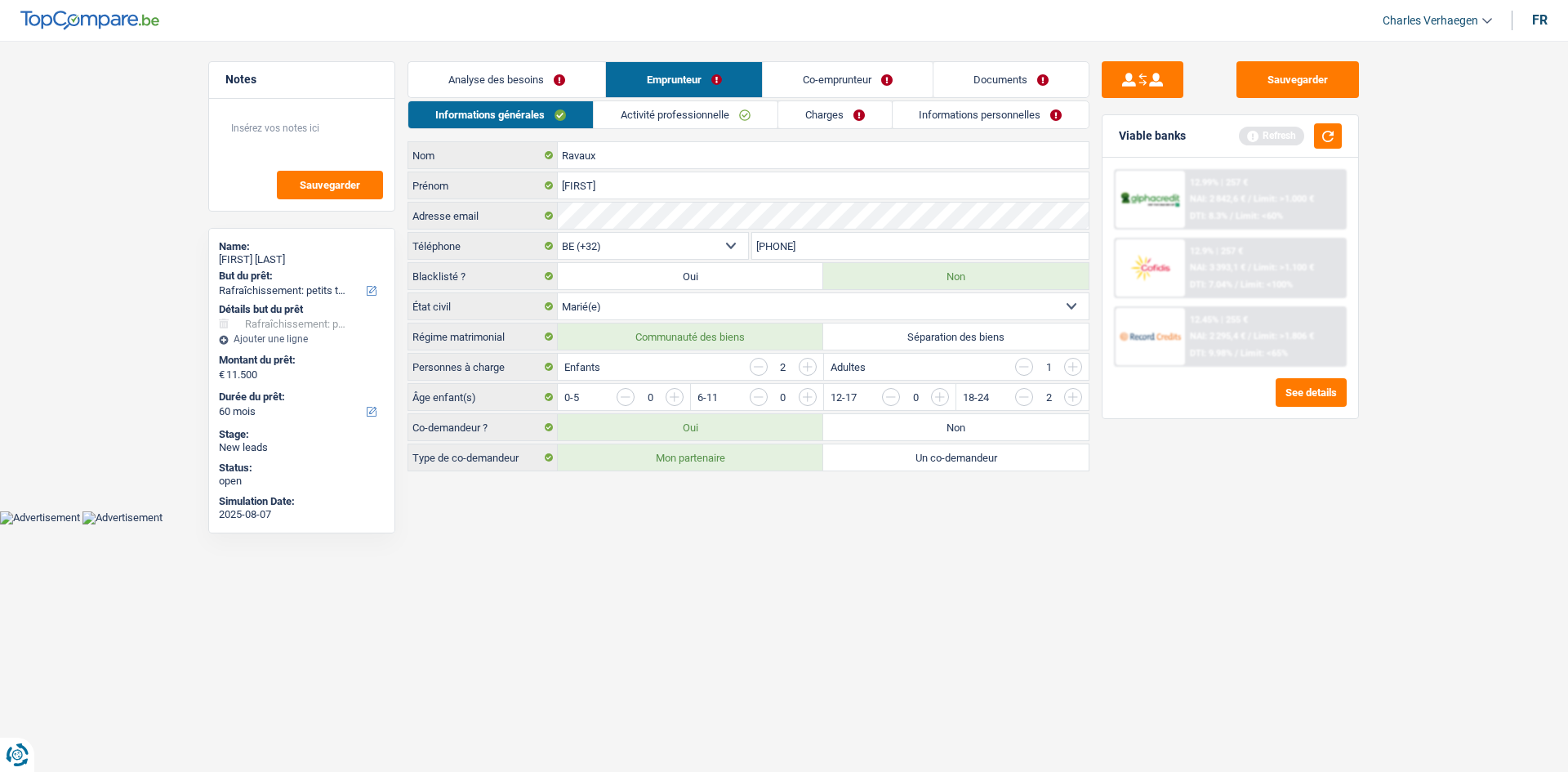 click at bounding box center (1073, 367) 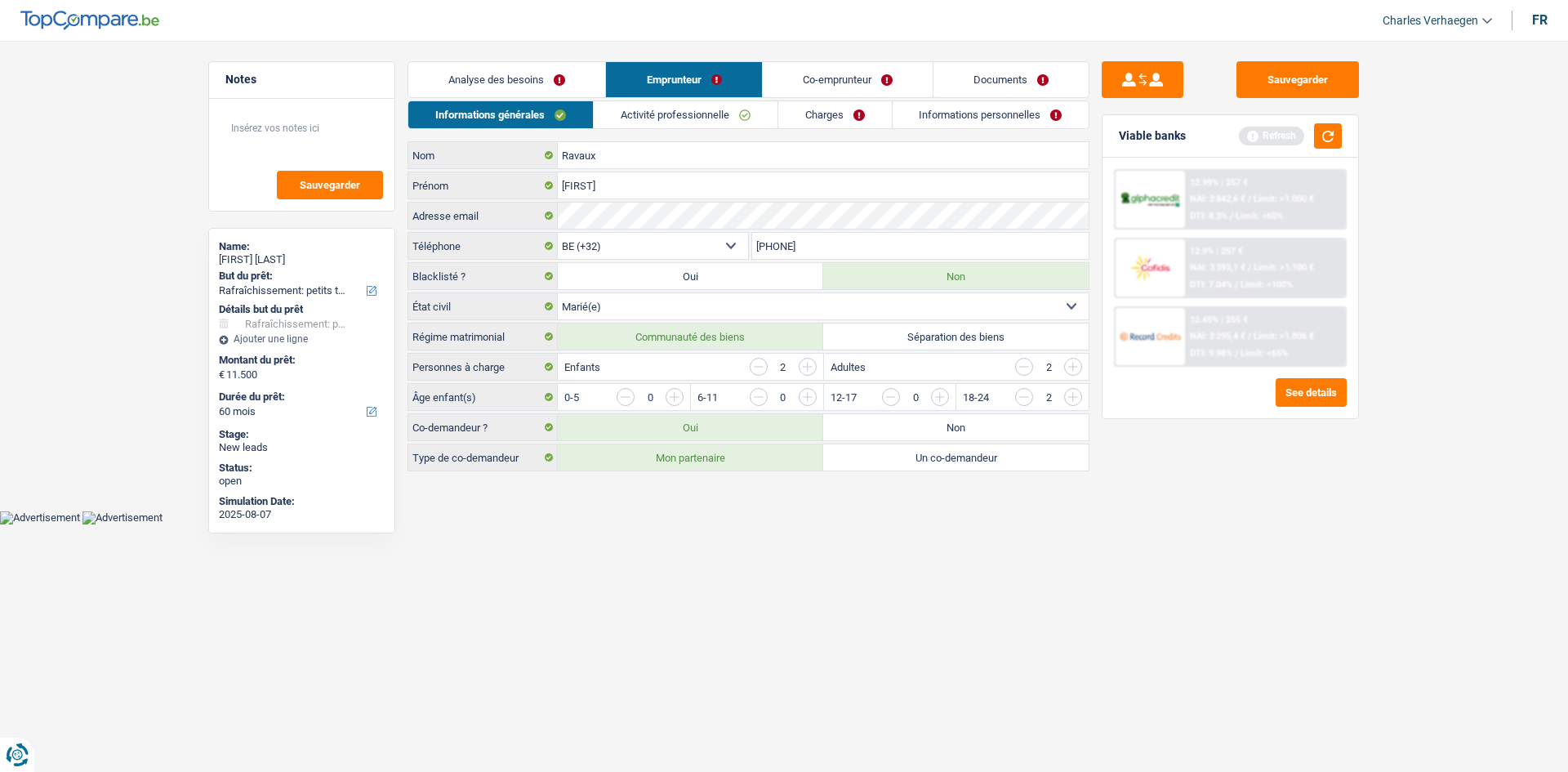 click on "Vous avez le contrôle de vos données
Nous utilisons des cookies, tout comme nos partenaires commerciaux, afin de collecter des informations sur vous à des fins diverses, notamment :
En cliquant sur « Accepter », vous donnez votre consentement à toutes les fins énoncées. Vous pouvez également choisir de spécifier les finalités auxquelles vous souhaitez donner votre consentement. Pour ce faire, il vous suffit de cocher la case située à côté de la finalité et d’appuyer sur « Enregistrer les paramètres ».
Vous pouvez à tout moment révoquer votre consentement en cliquant sur la petite icône située dans le coin inférieur gauche du site Internet. En savoir plus sur les cookies
Politique de confidentialité de Google
un an" at bounding box center (784, 262) 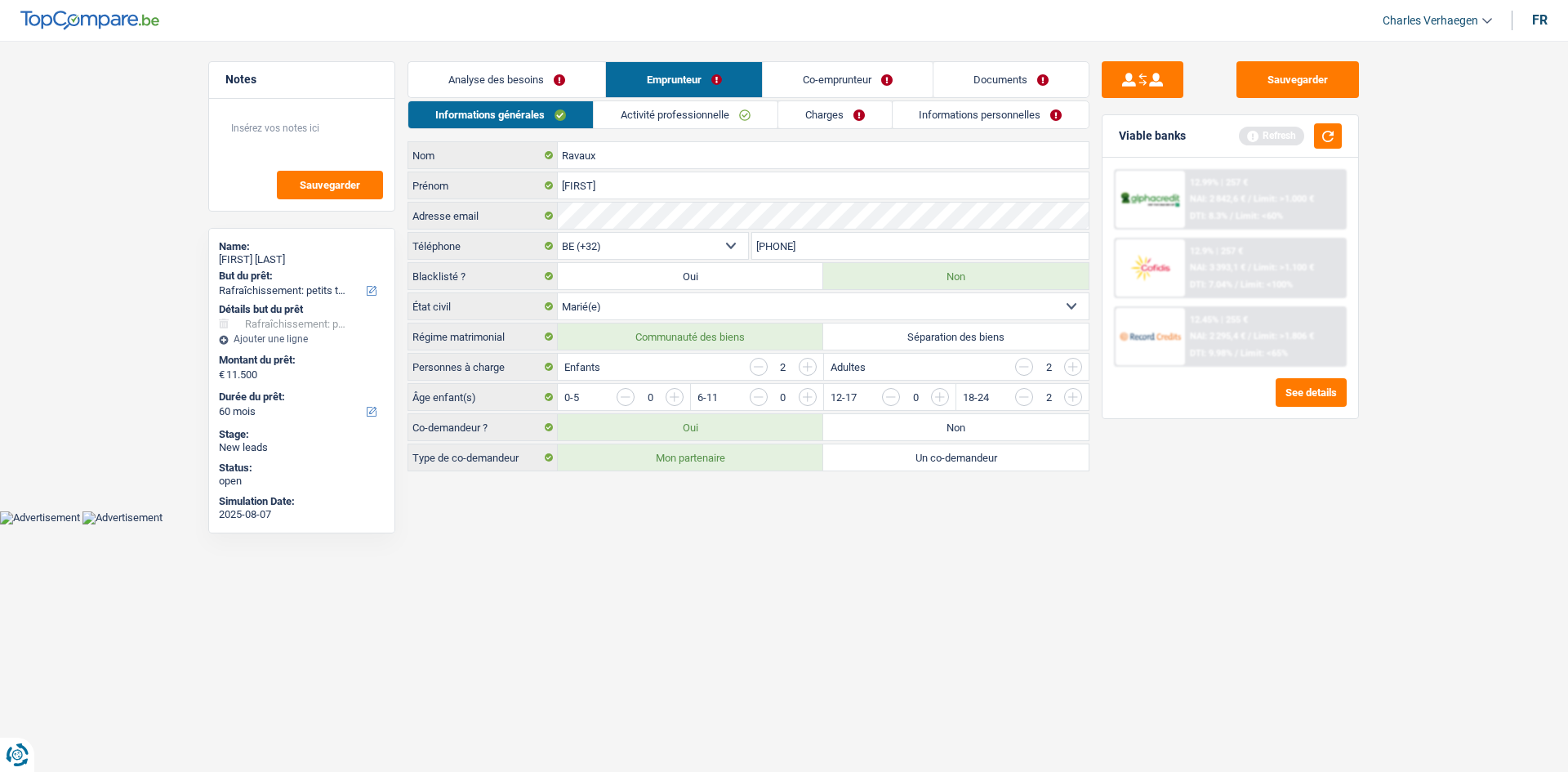click on "Activité professionnelle" at bounding box center (685, 114) 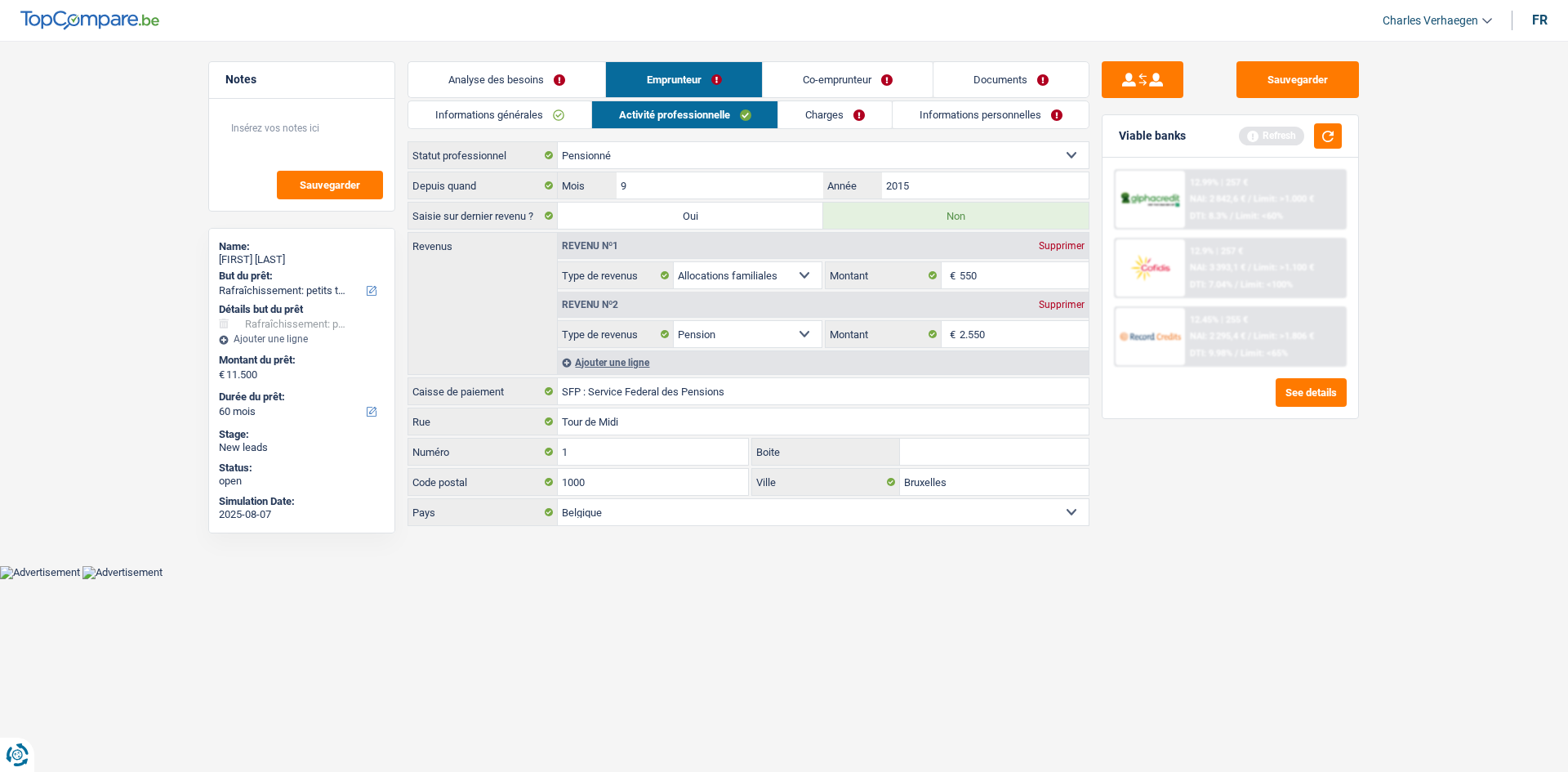 click on "Charges" at bounding box center [835, 114] 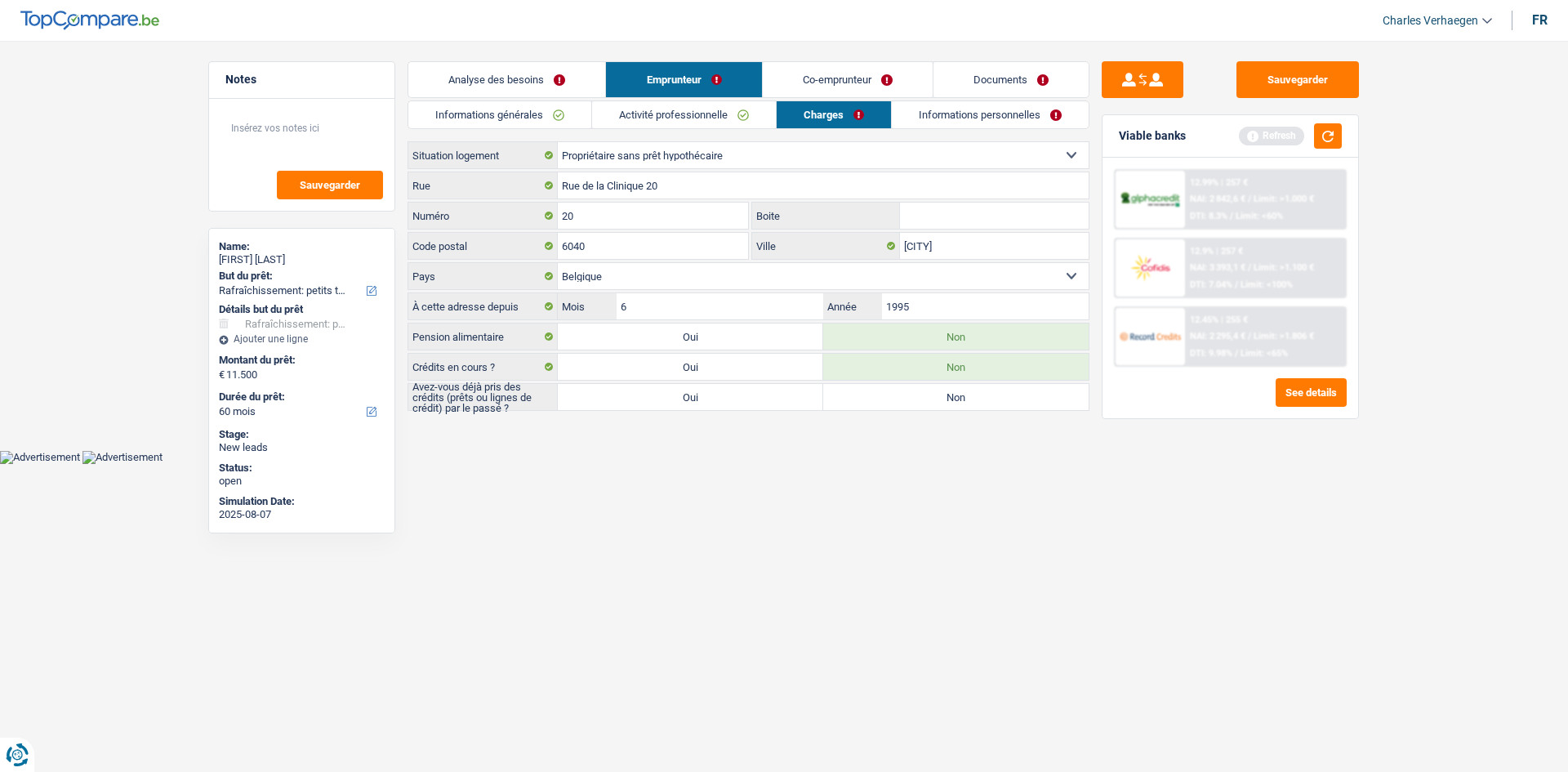 click on "Informations personnelles" at bounding box center [990, 114] 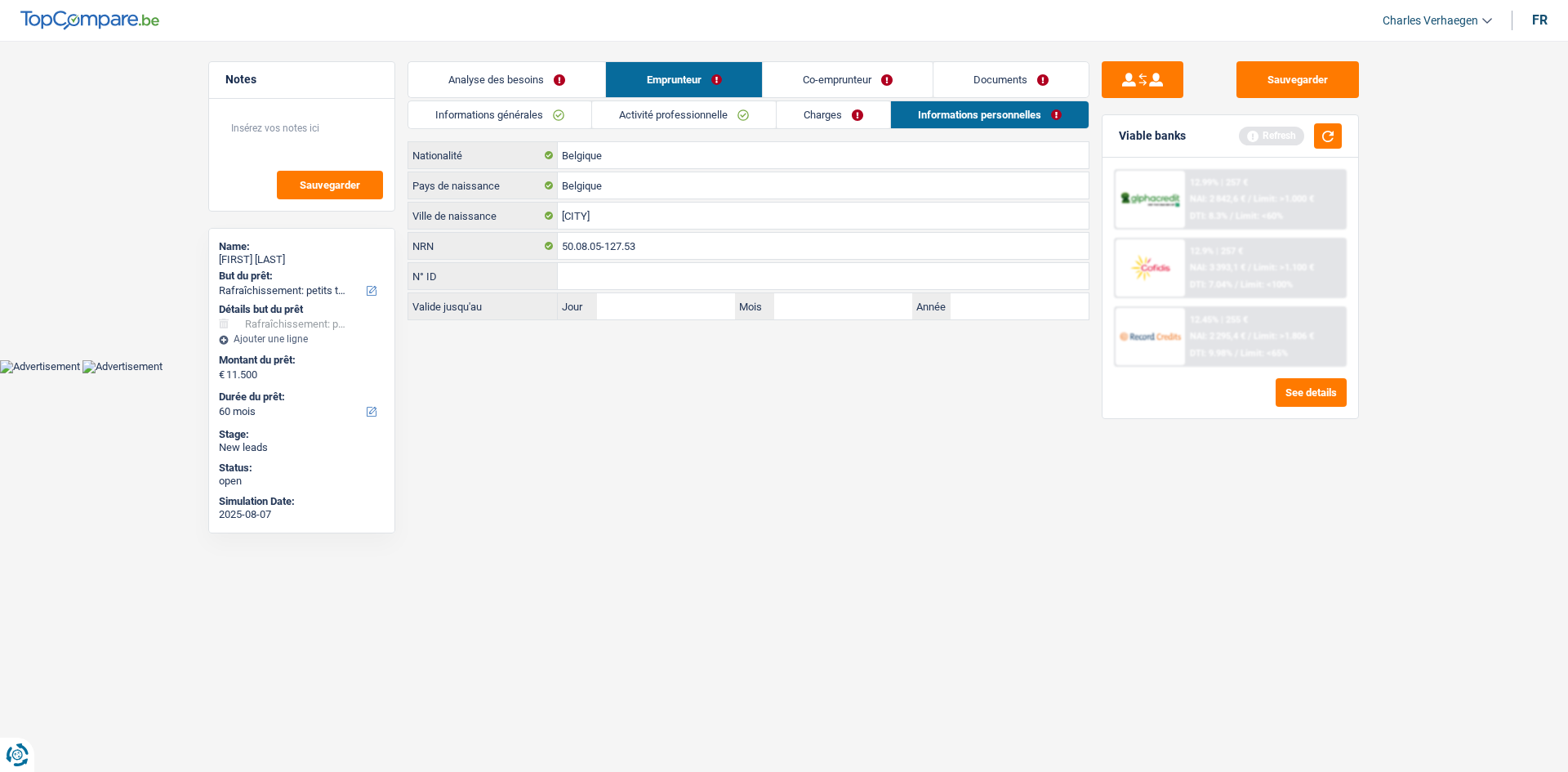 click on "Activité professionnelle" at bounding box center (684, 114) 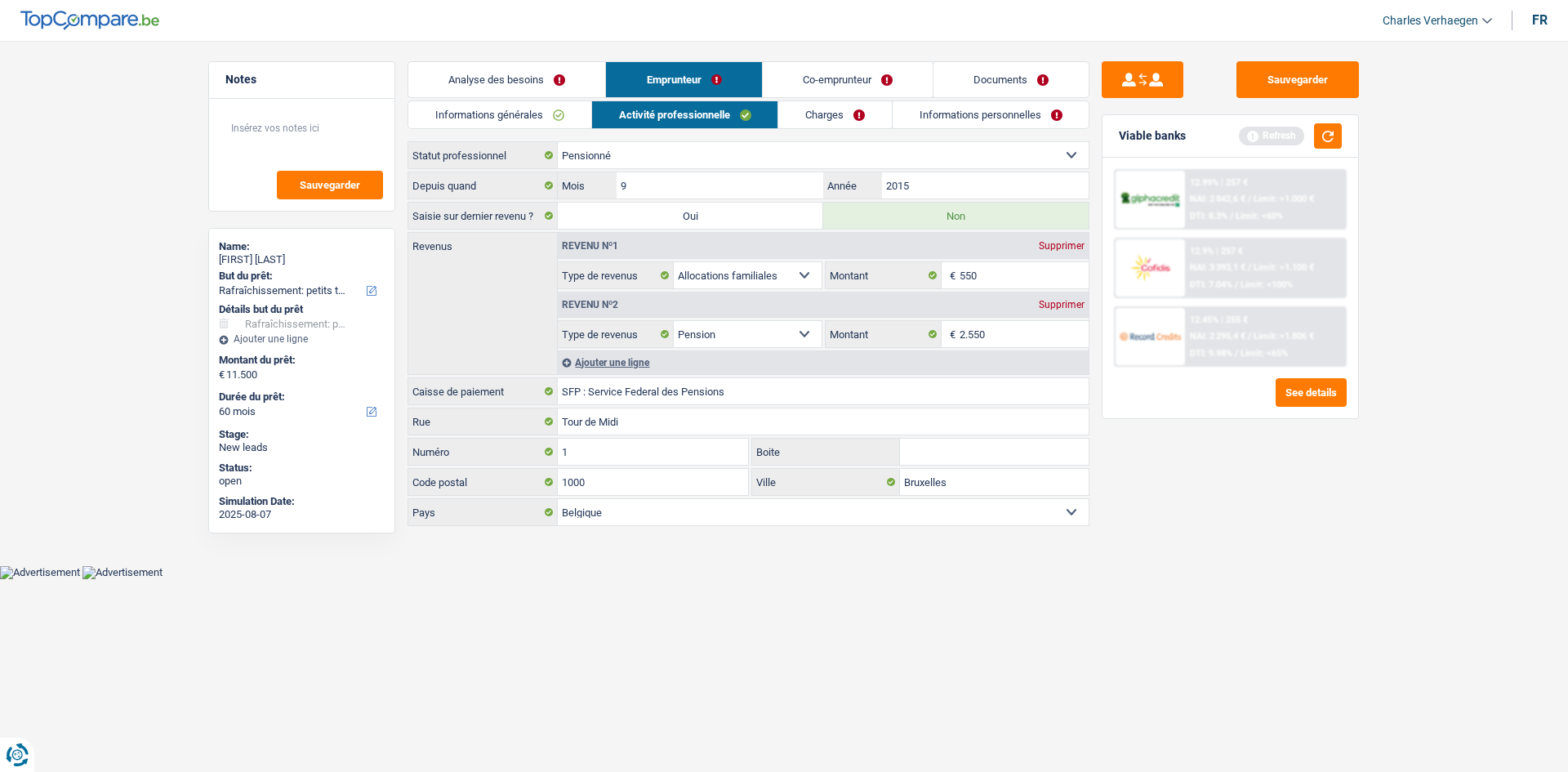click on "Informations générales" at bounding box center [500, 114] 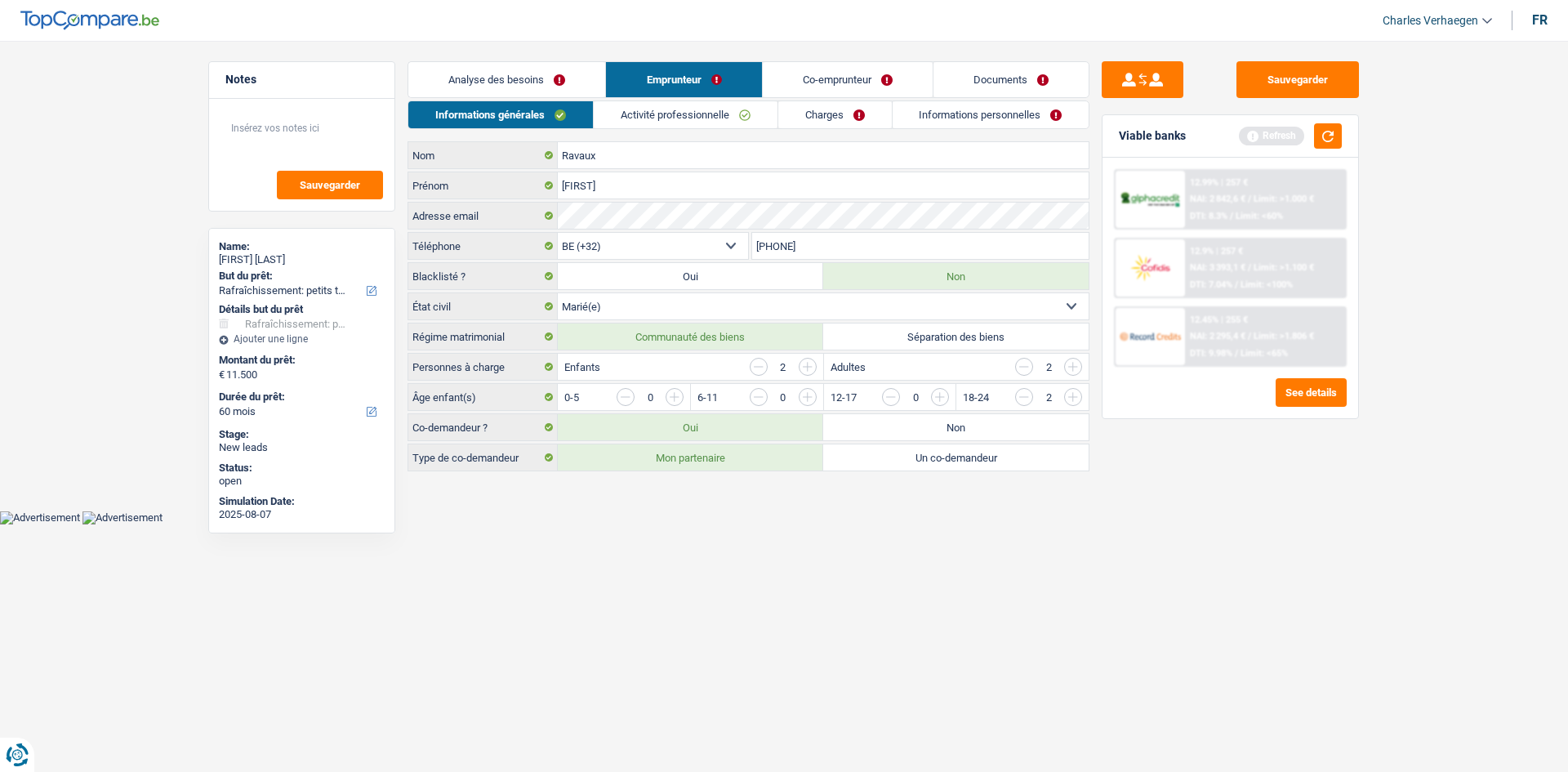 click on "Activité professionnelle" at bounding box center (685, 114) 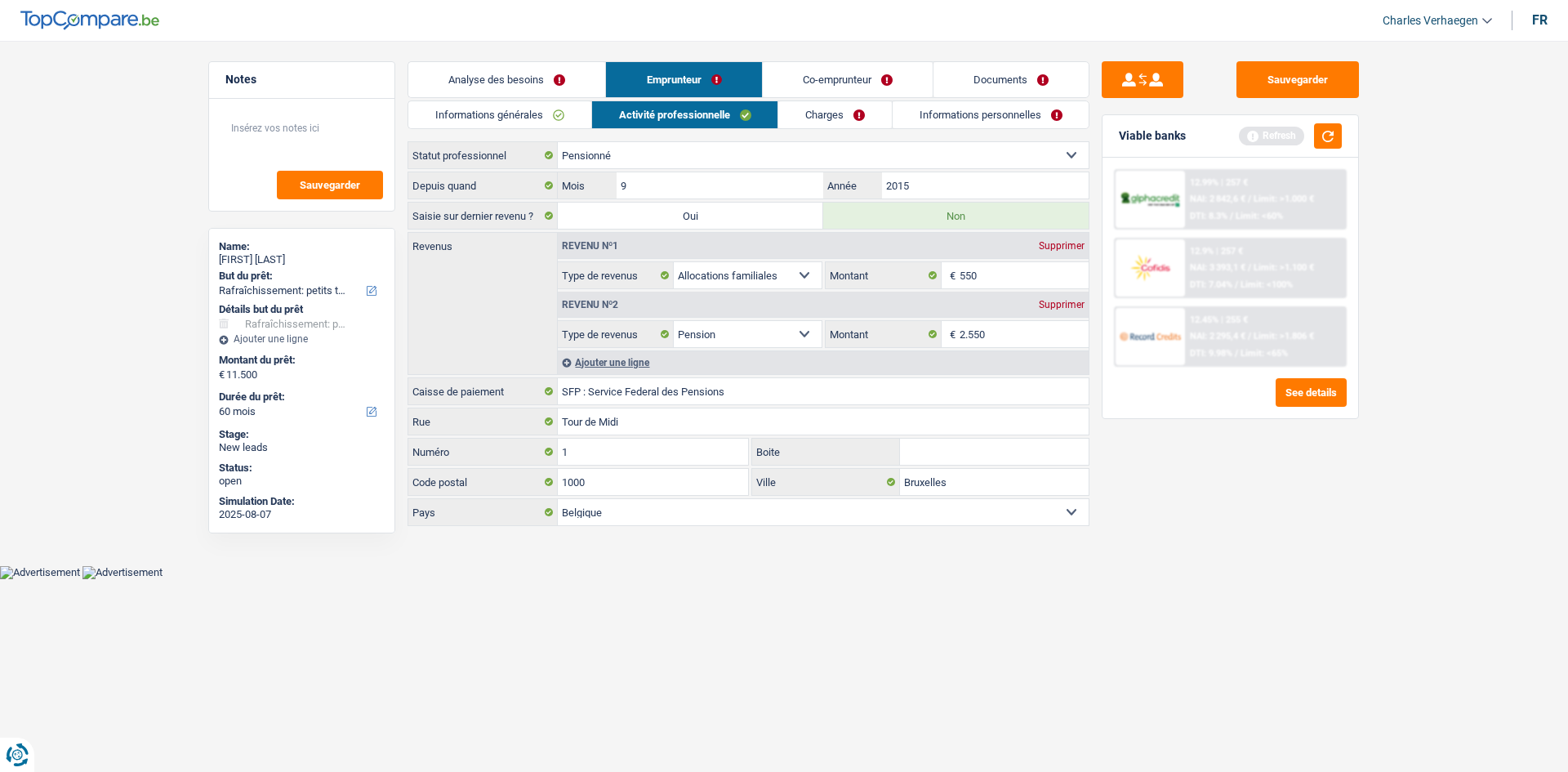click on "Charges" at bounding box center [835, 114] 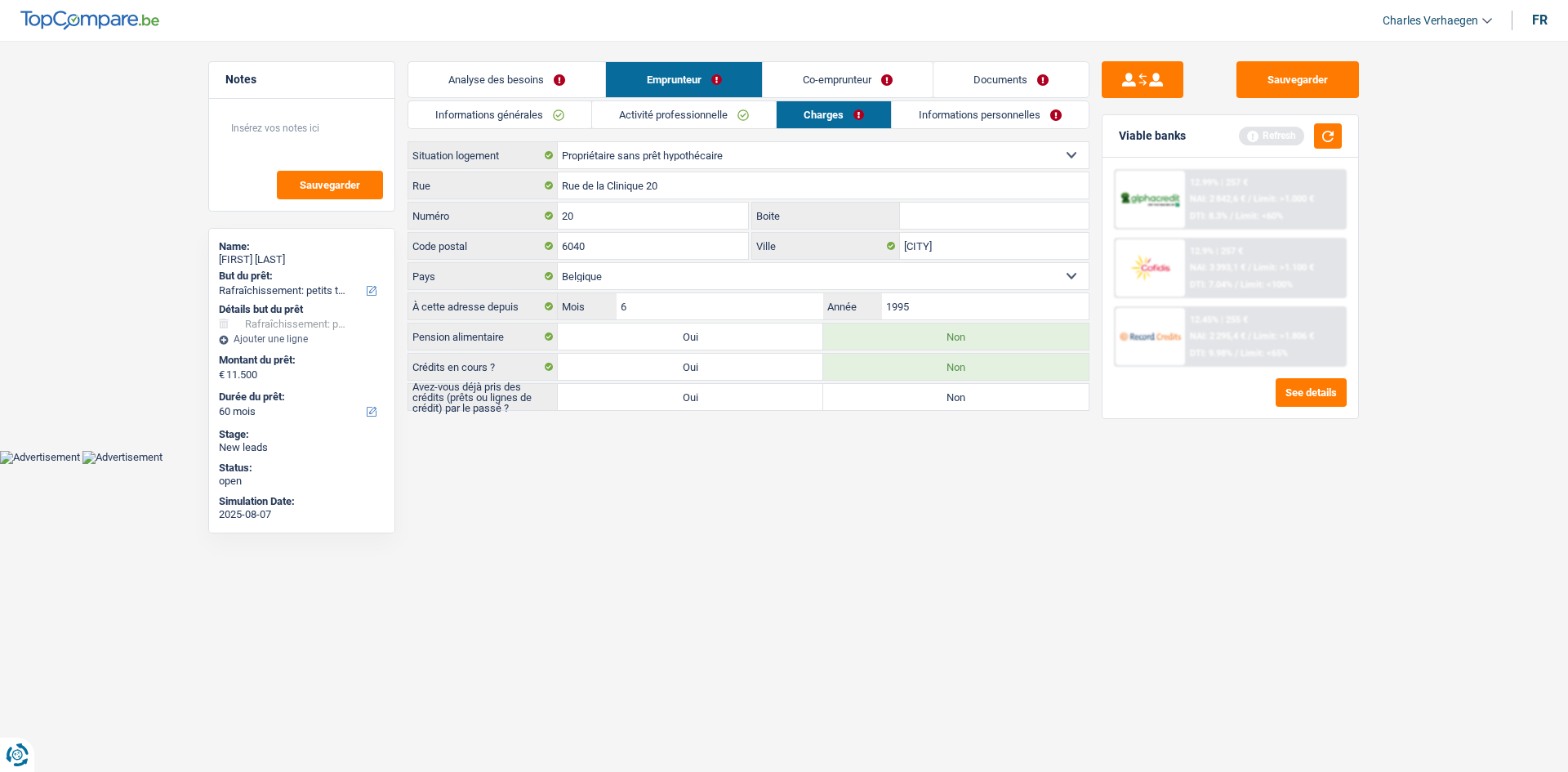 click on "Activité professionnelle" at bounding box center (684, 114) 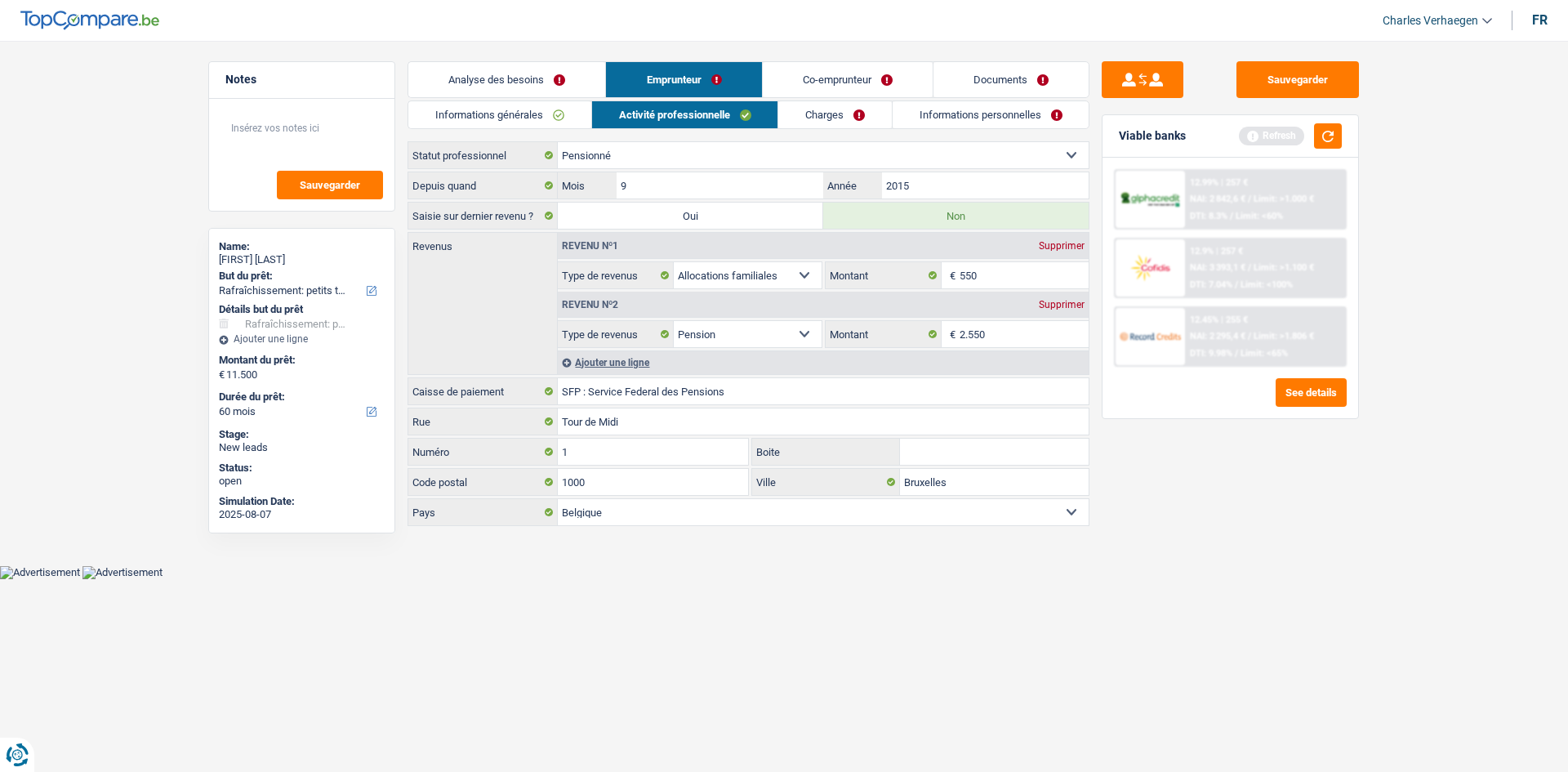 click on "Charges" at bounding box center [835, 114] 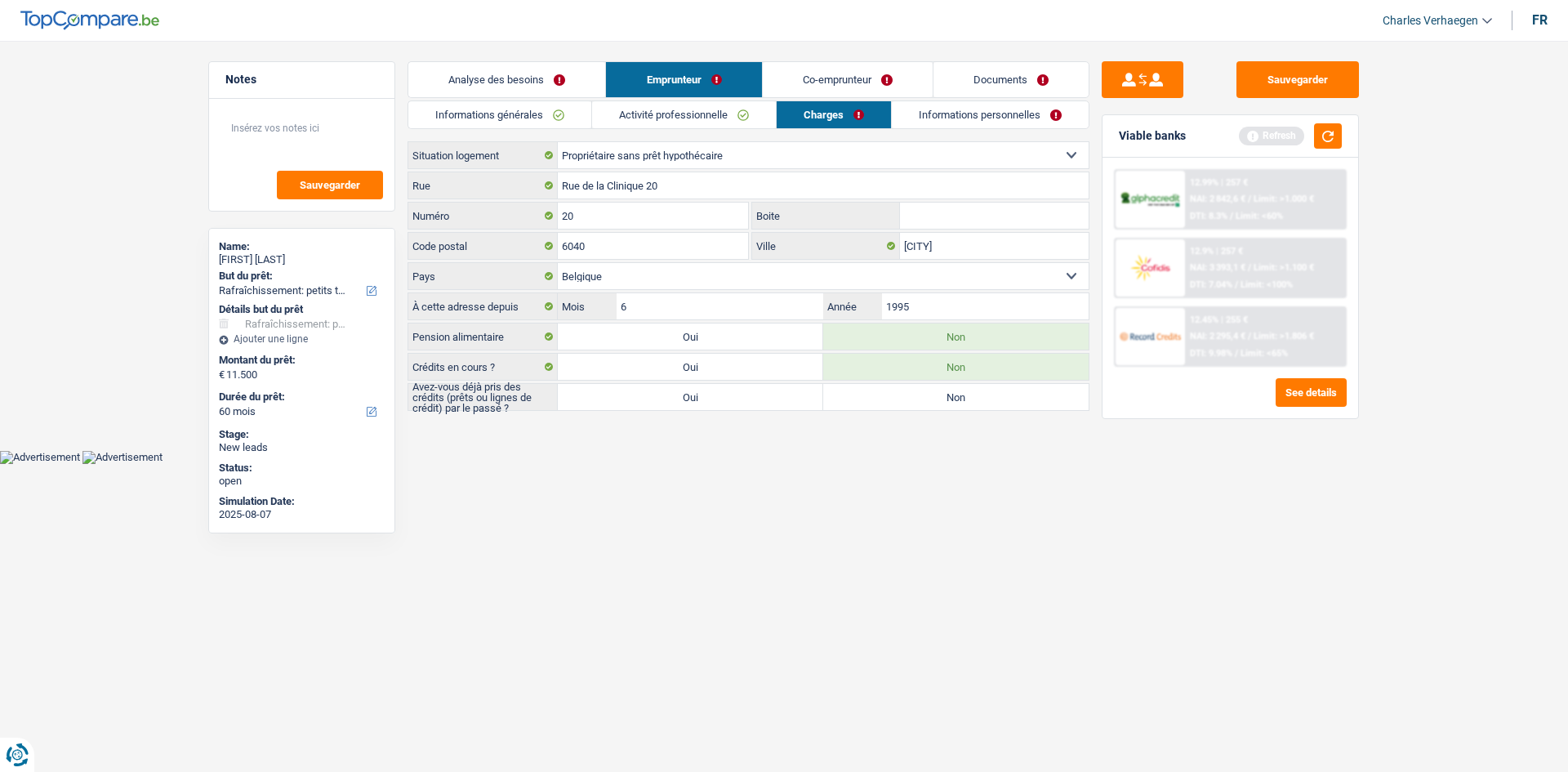 click on "Informations personnelles" at bounding box center [990, 114] 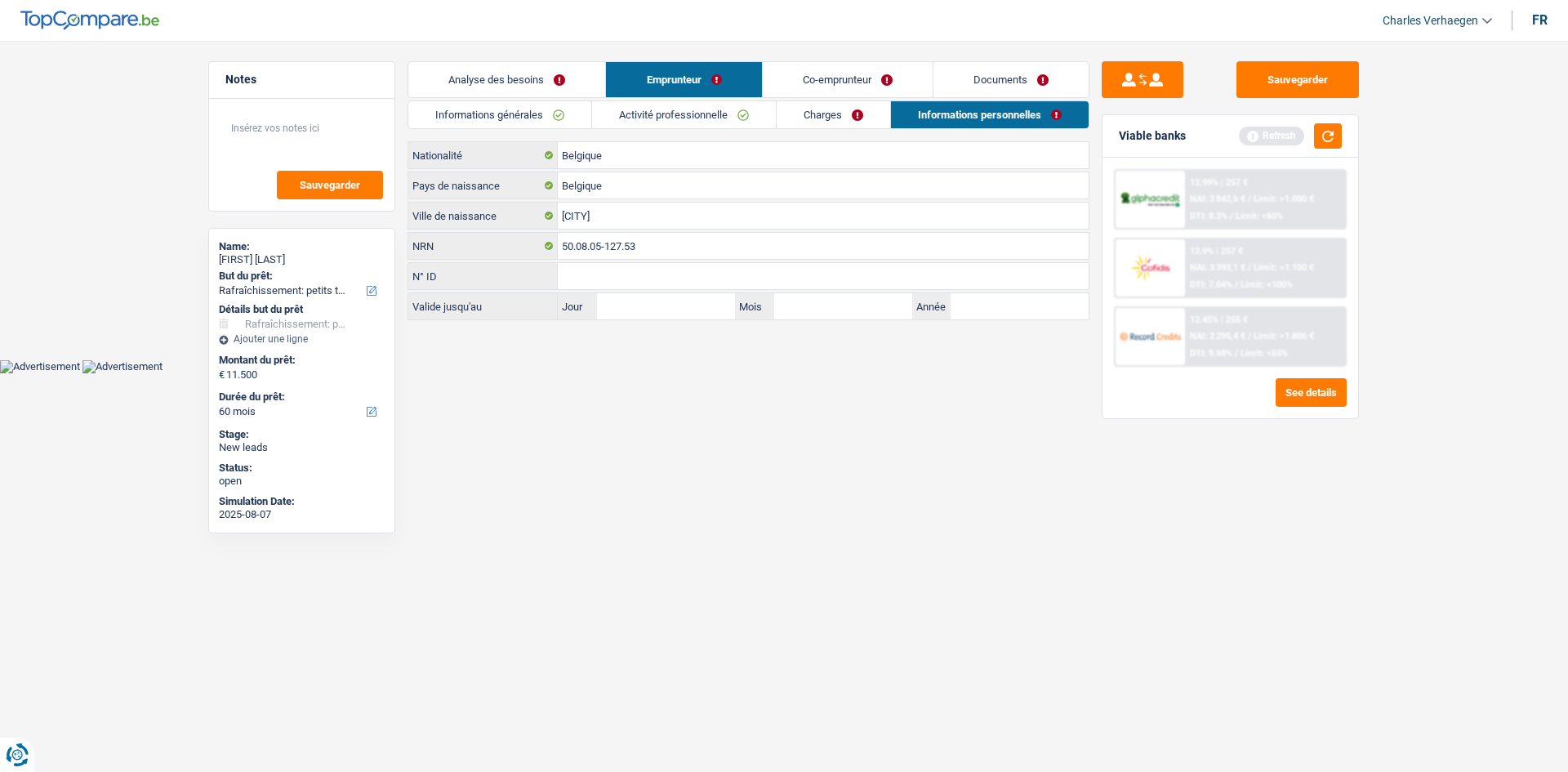 click on "Activité professionnelle" at bounding box center (684, 114) 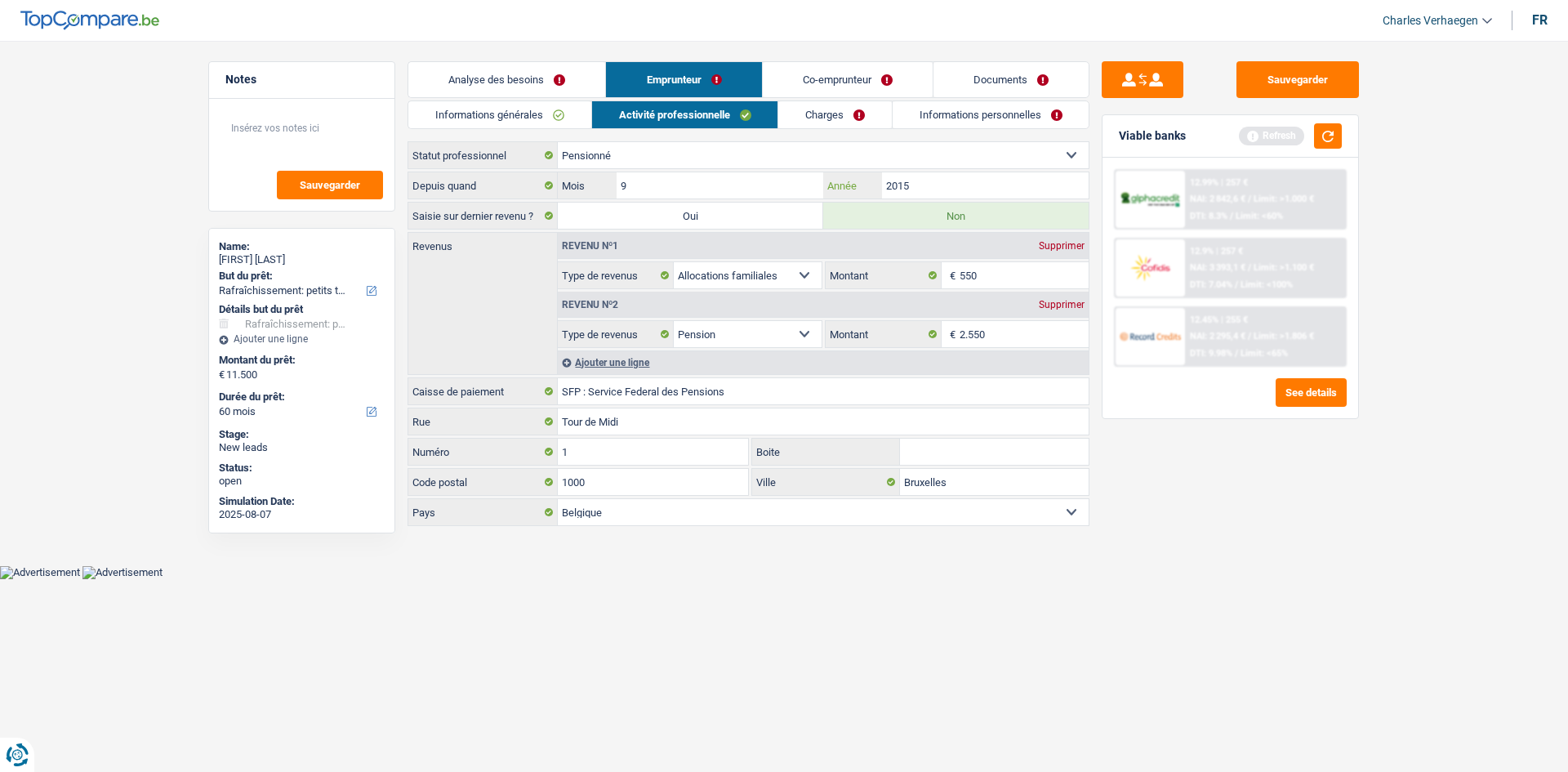 click on "2015" at bounding box center (985, 185) 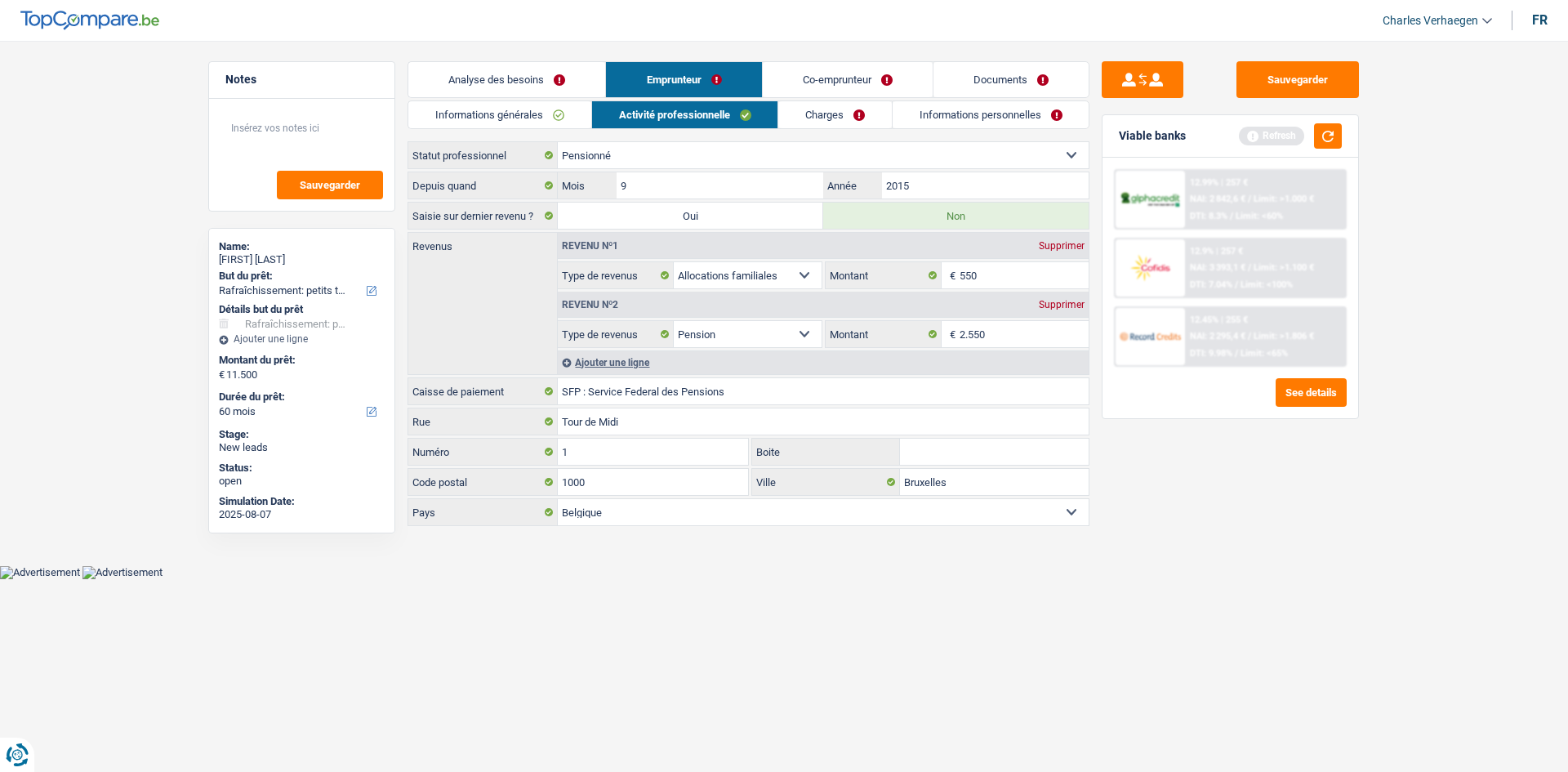 click on "Co-emprunteur" at bounding box center (848, 79) 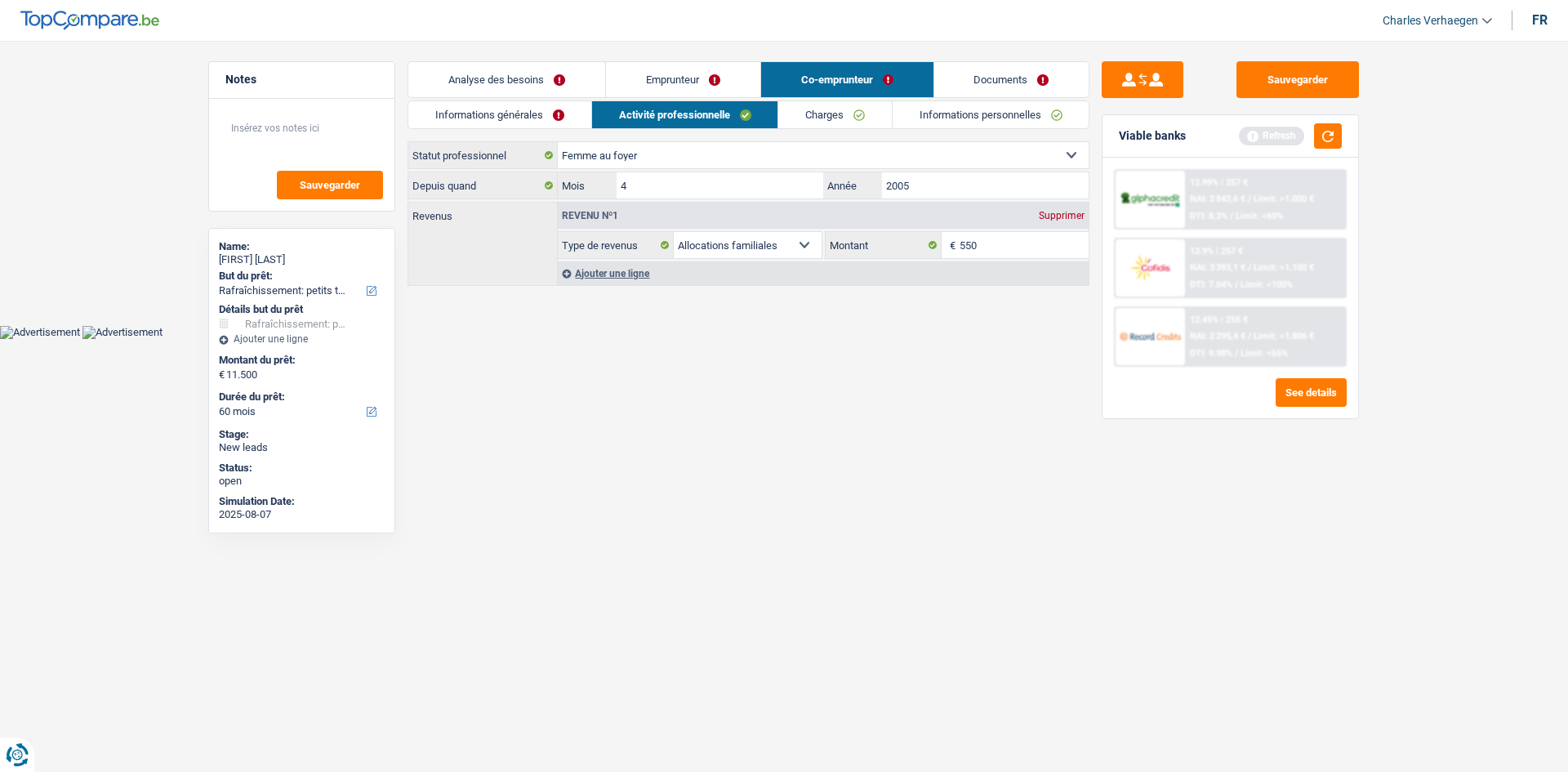 click on "Emprunteur" at bounding box center [683, 79] 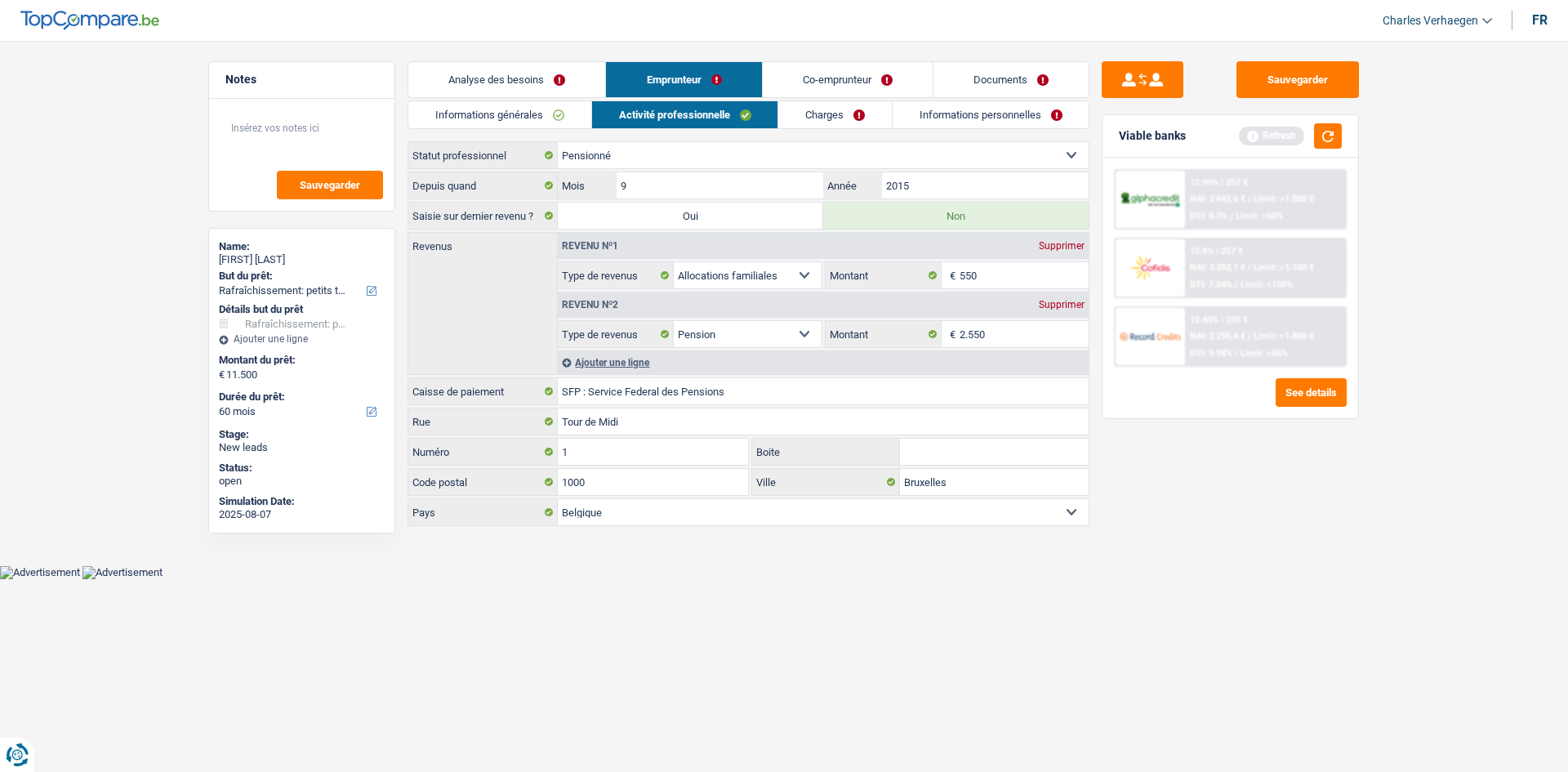 click on "Supprimer" at bounding box center [1062, 246] 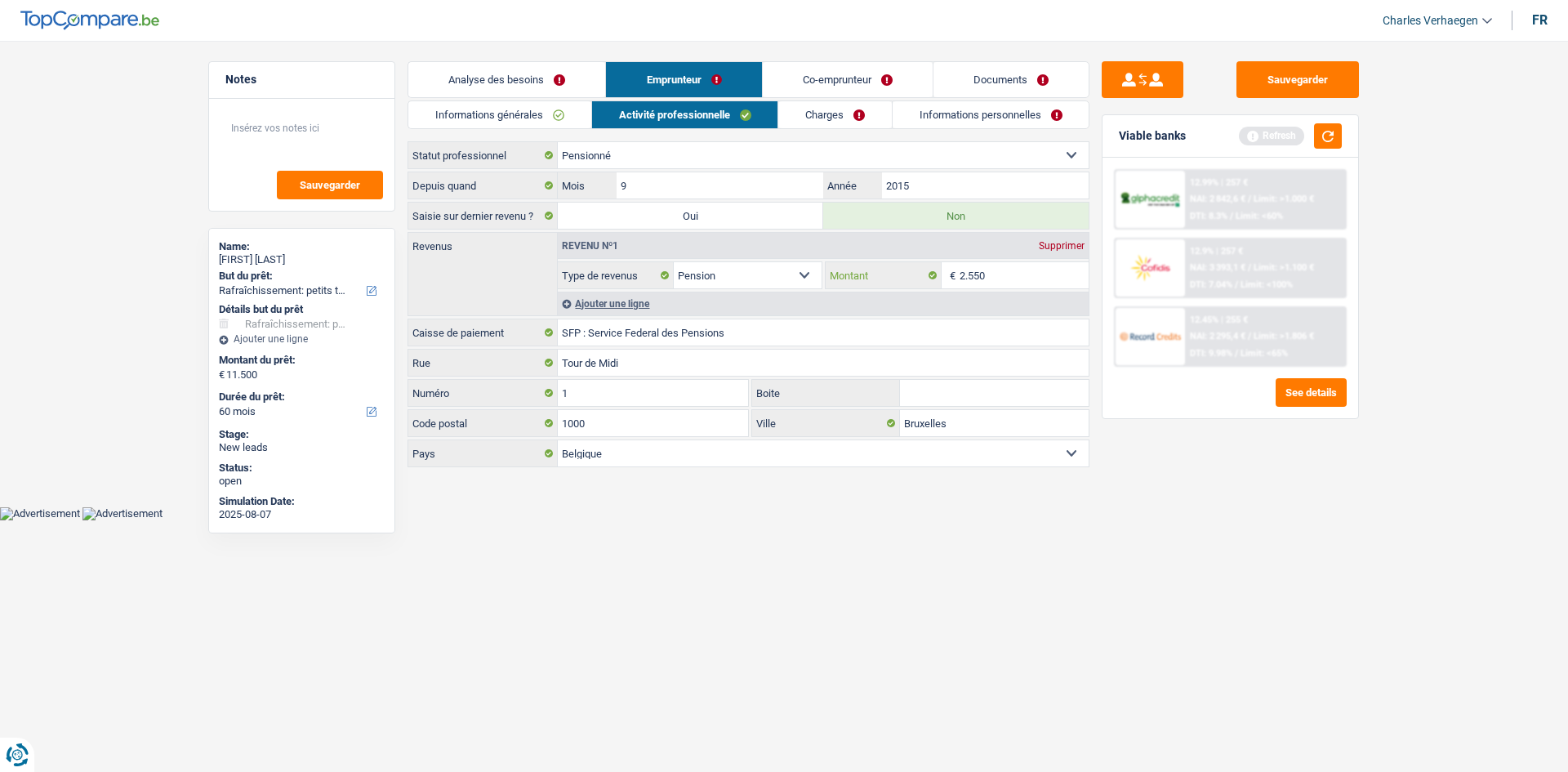 drag, startPoint x: 1006, startPoint y: 276, endPoint x: 1011, endPoint y: 283, distance: 8.602325 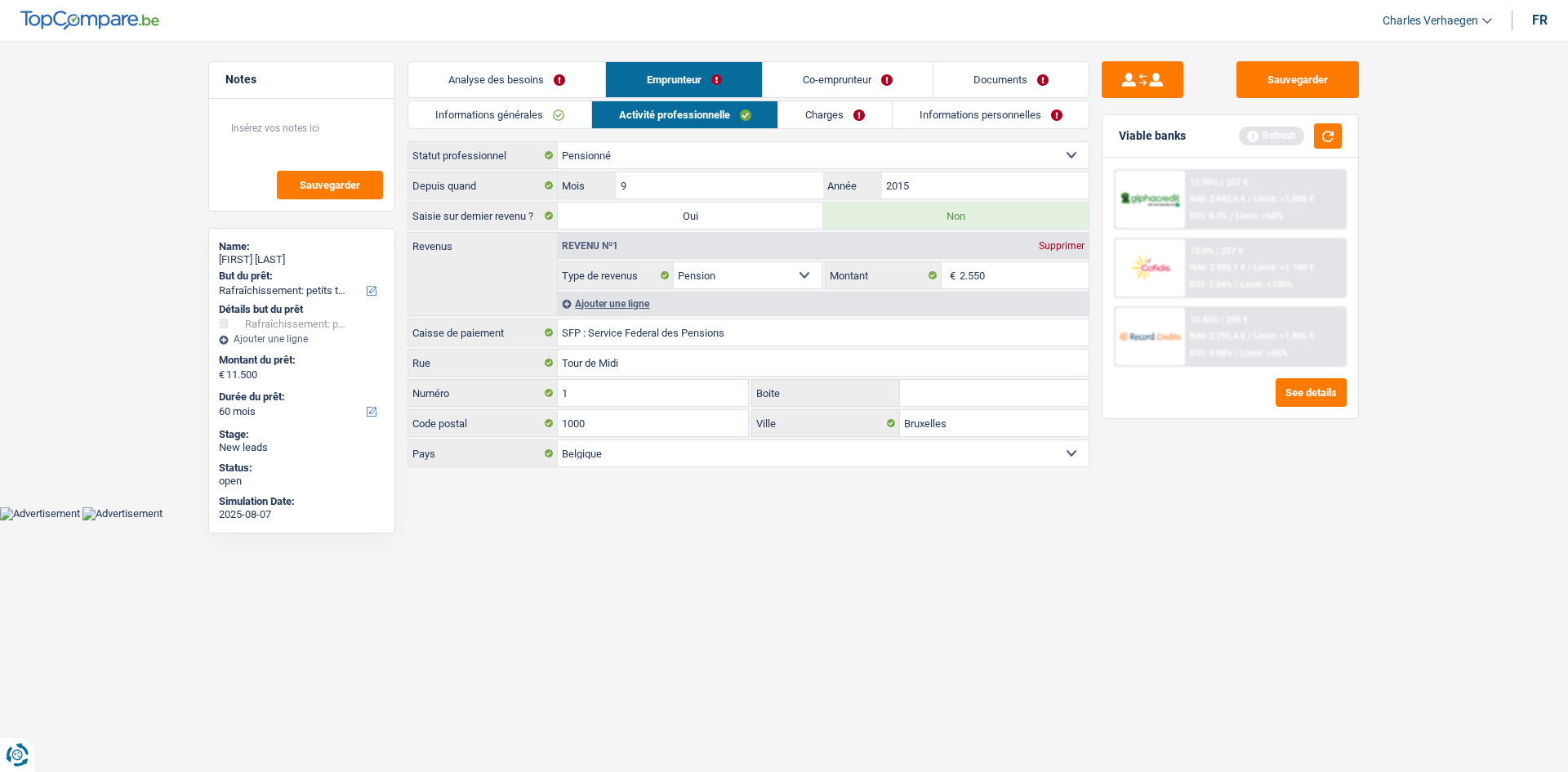 click on "Co-emprunteur" at bounding box center (848, 79) 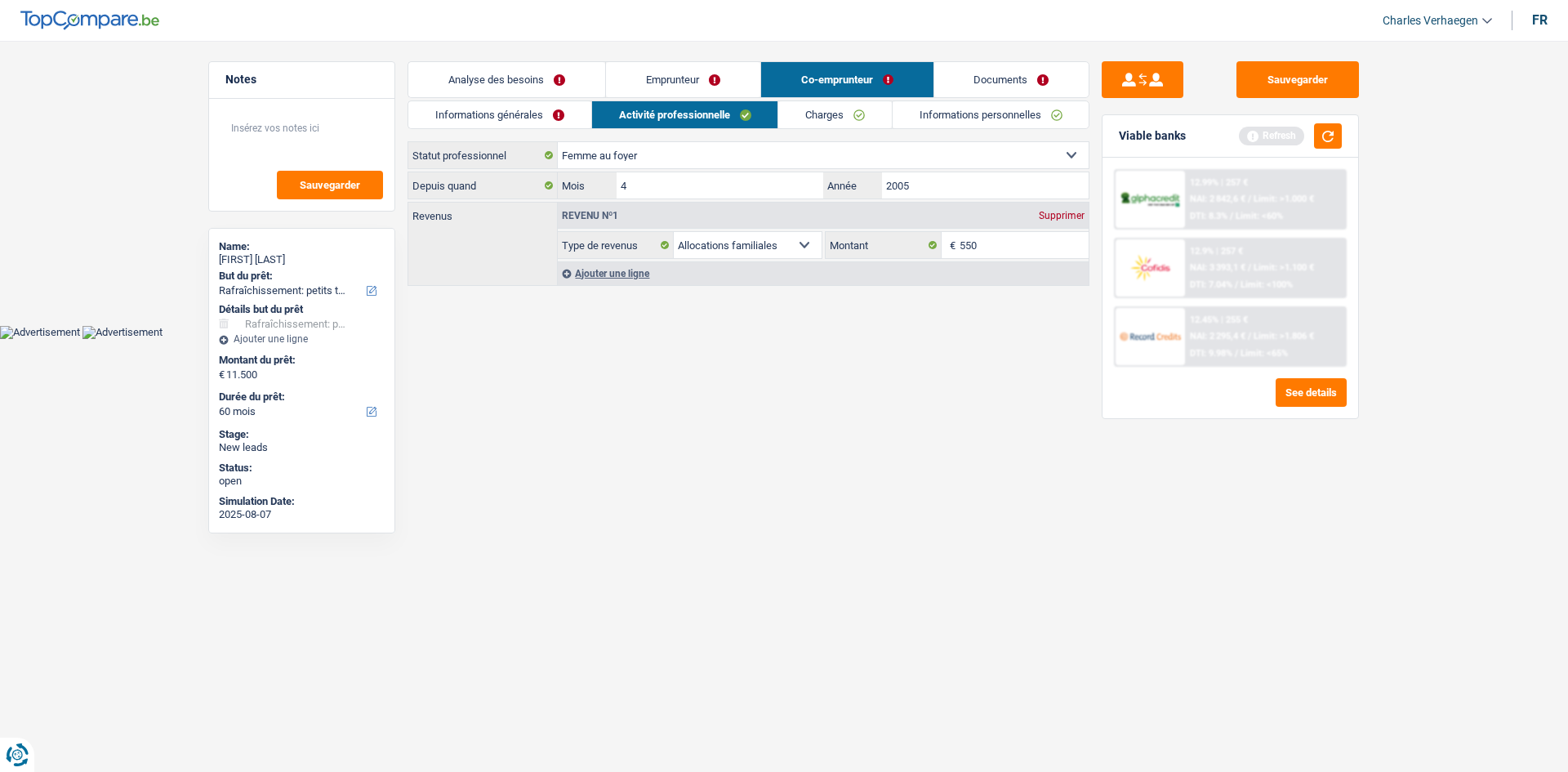 click on "Emprunteur" at bounding box center (683, 79) 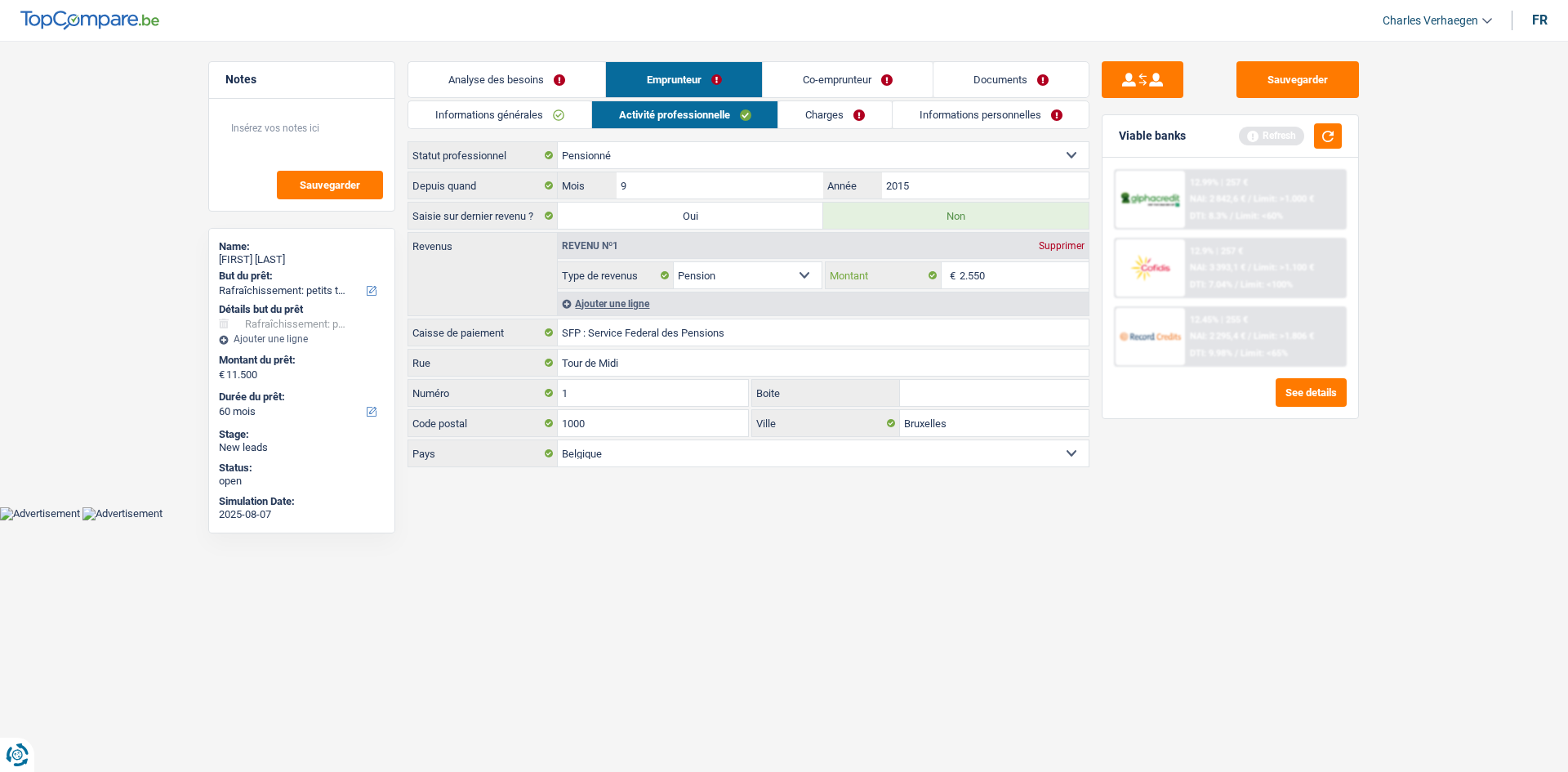 click on "2.550" at bounding box center (1024, 275) 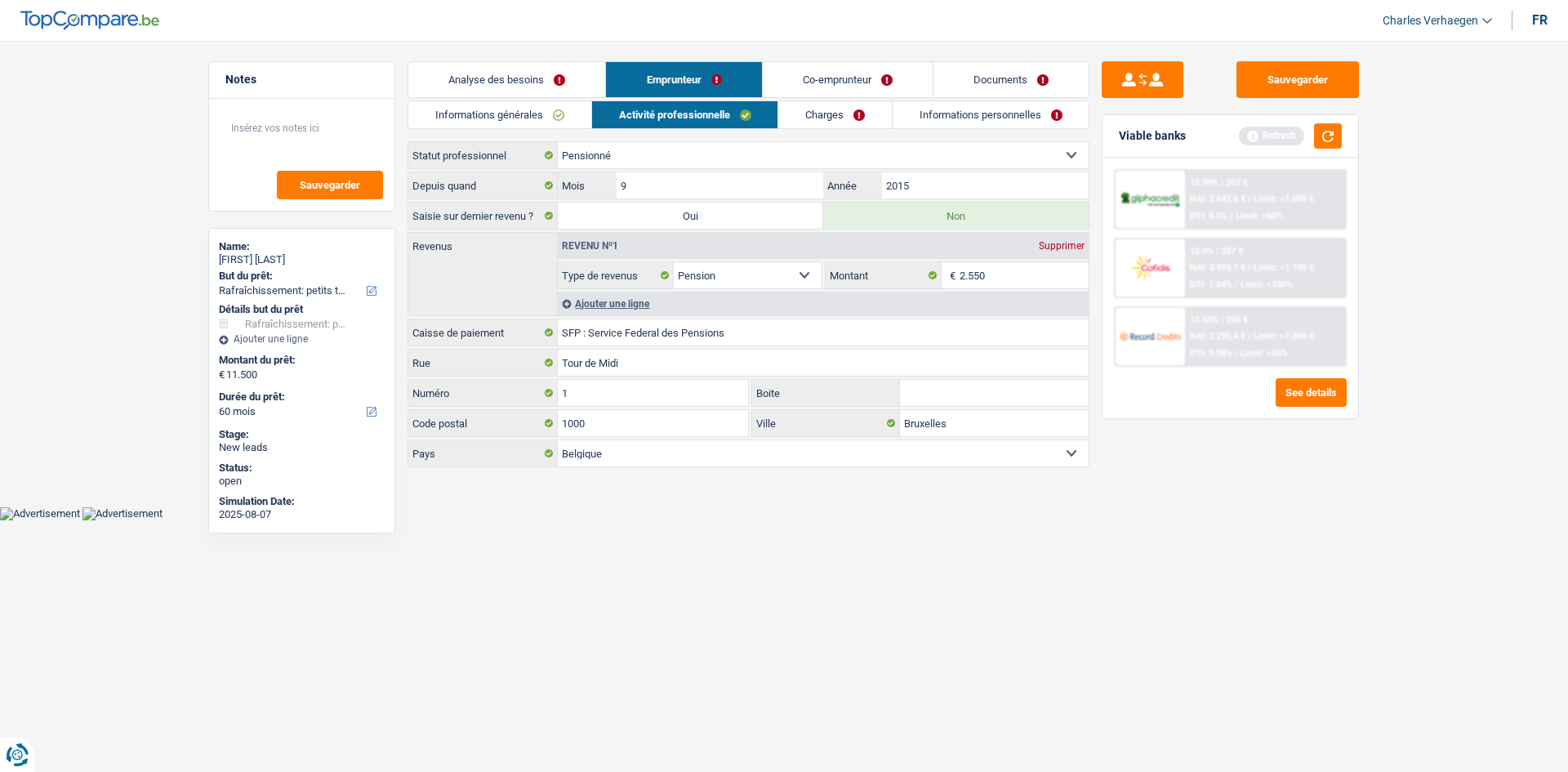 click on "Charges" at bounding box center [835, 114] 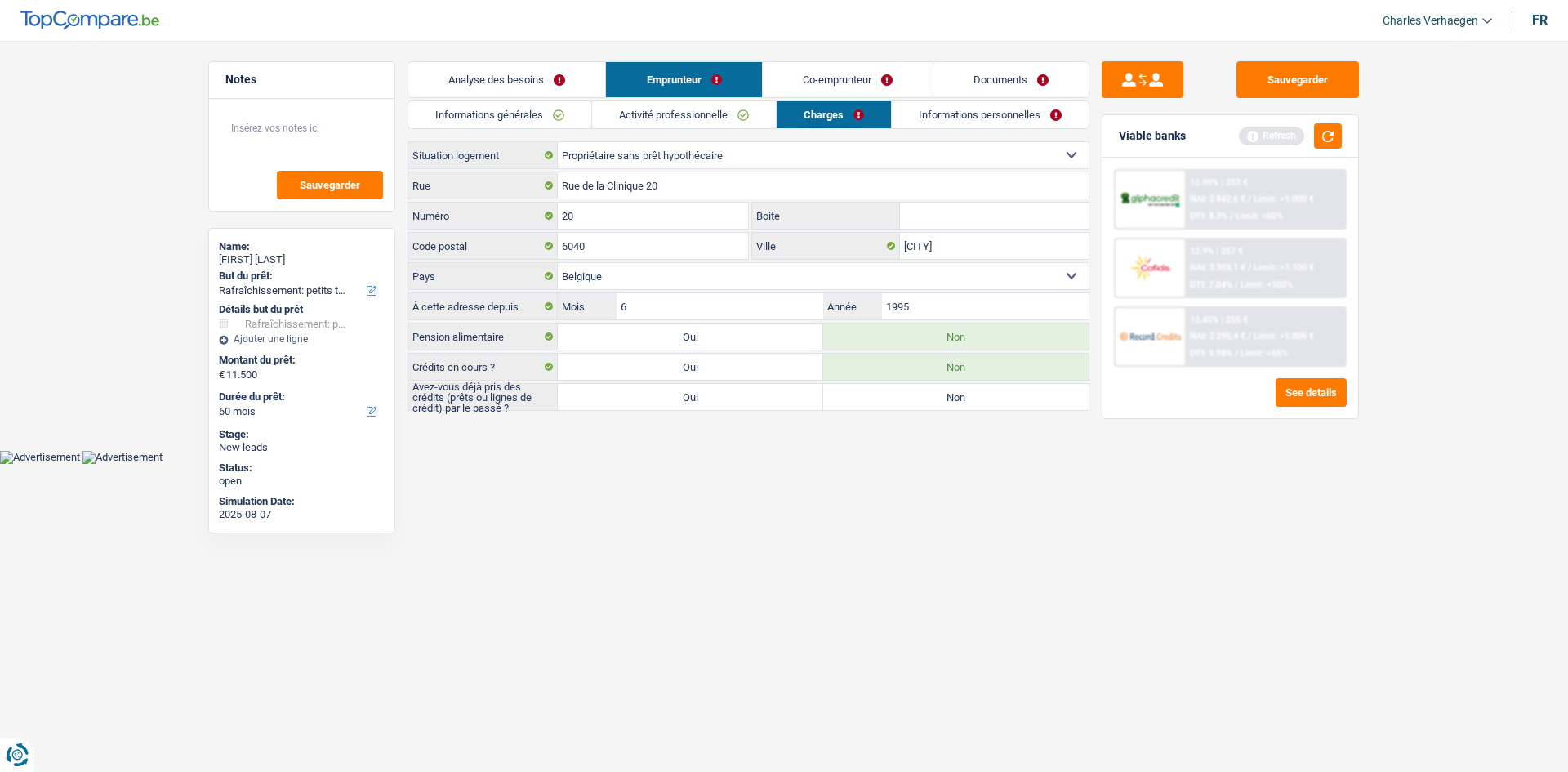 click on "Activité professionnelle" at bounding box center (684, 114) 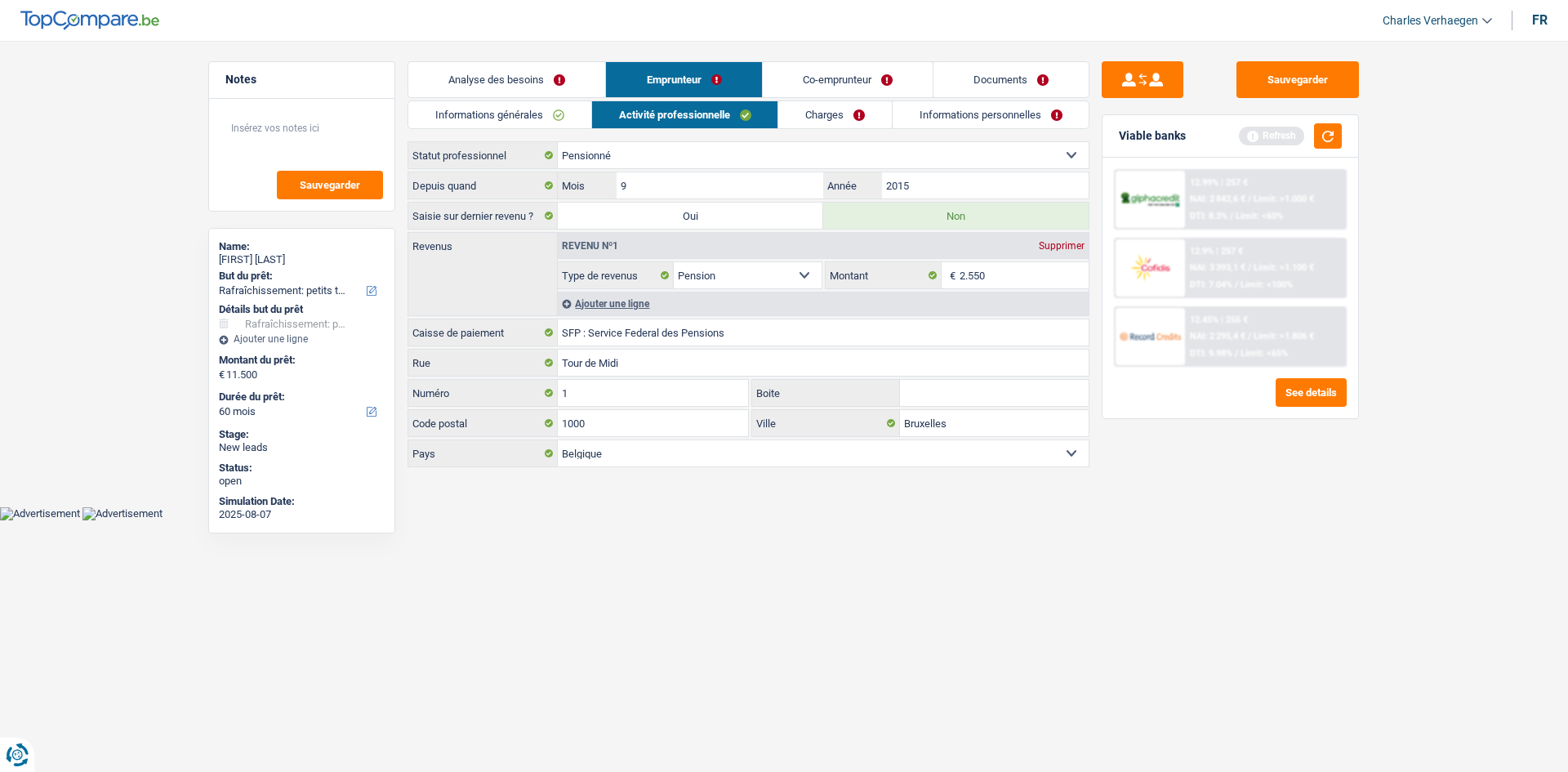 click on "Co-emprunteur" at bounding box center [848, 79] 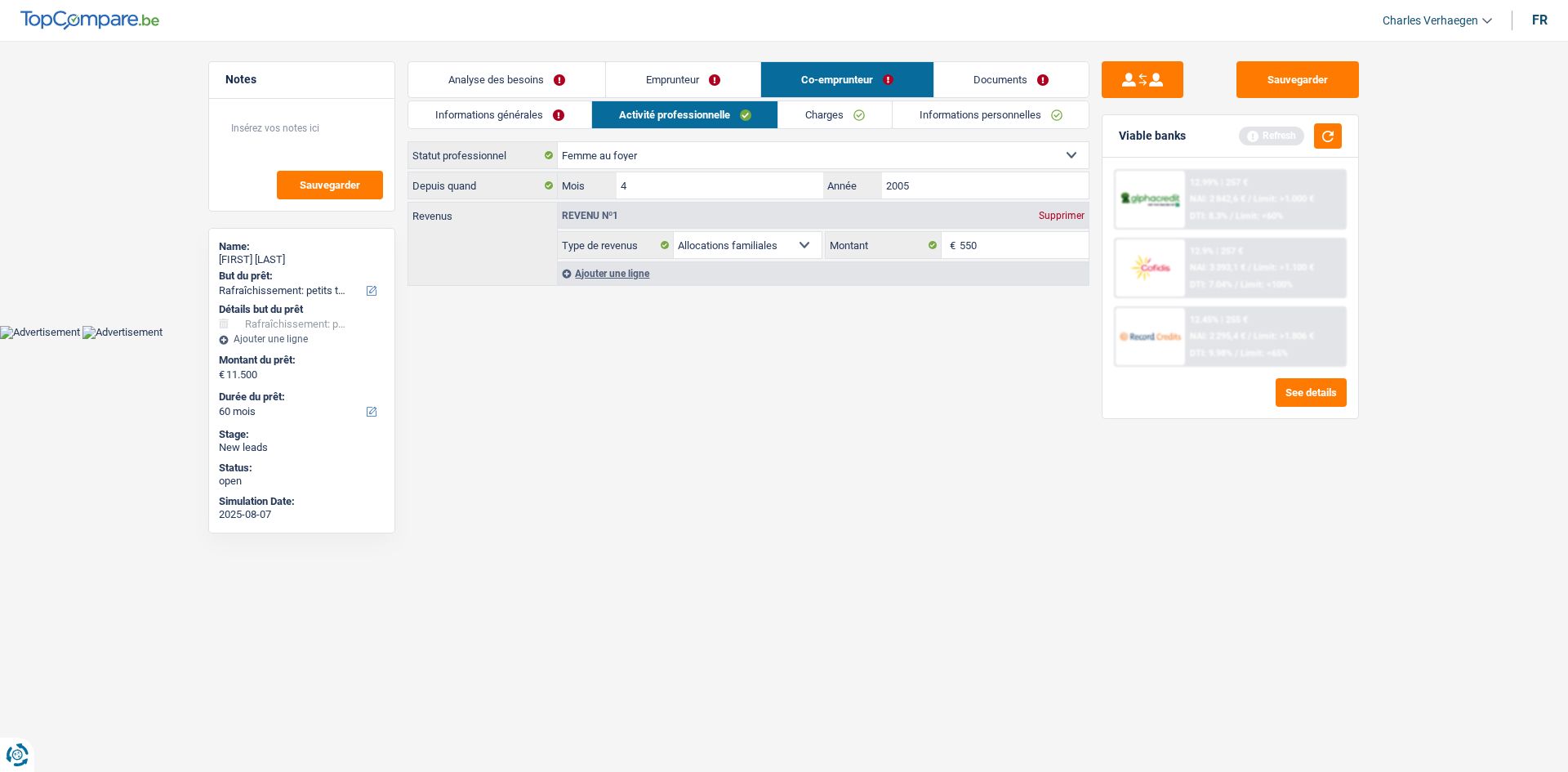 click on "Charges" at bounding box center [835, 114] 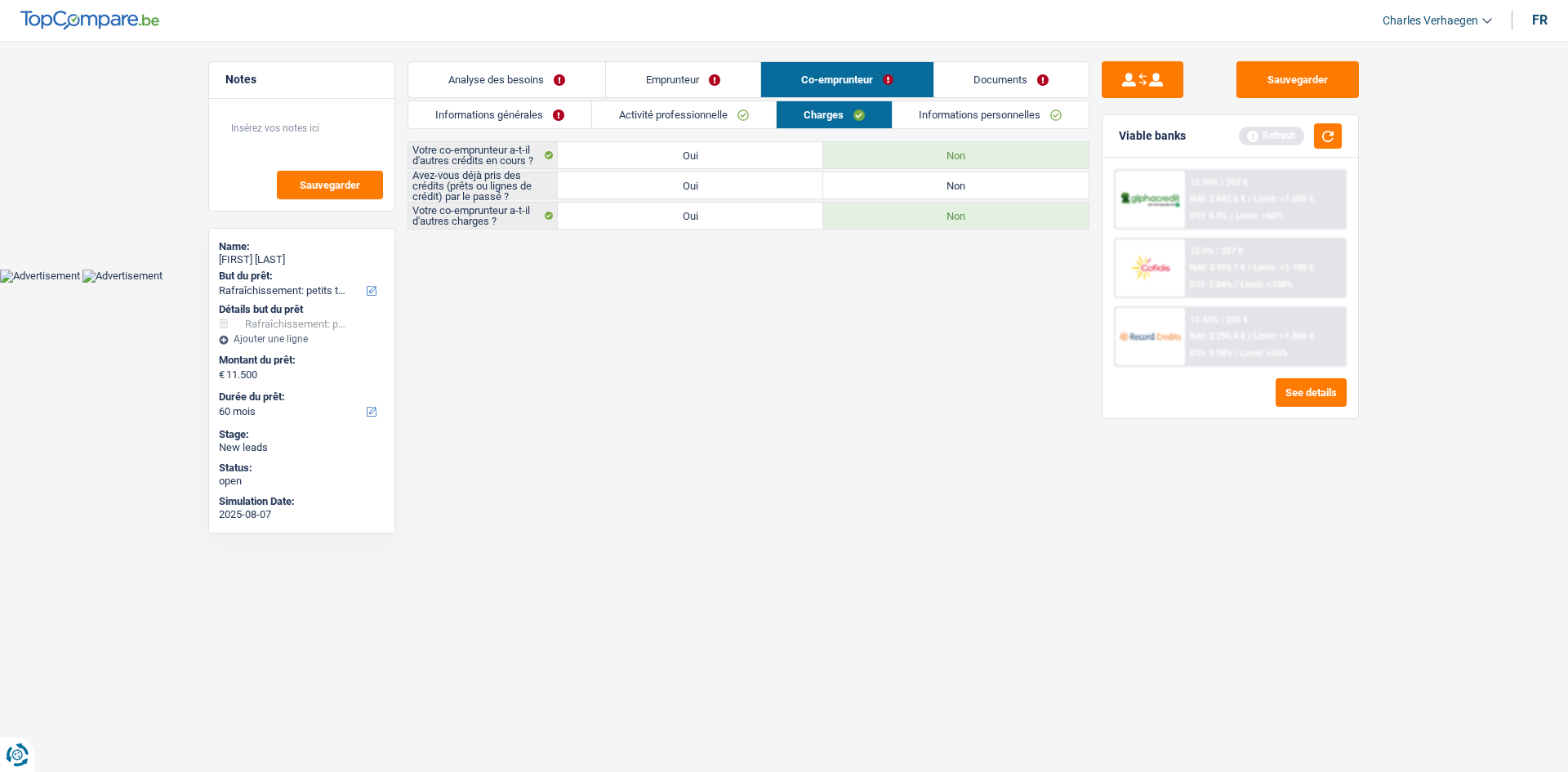 click on "Informations personnelles" at bounding box center (991, 114) 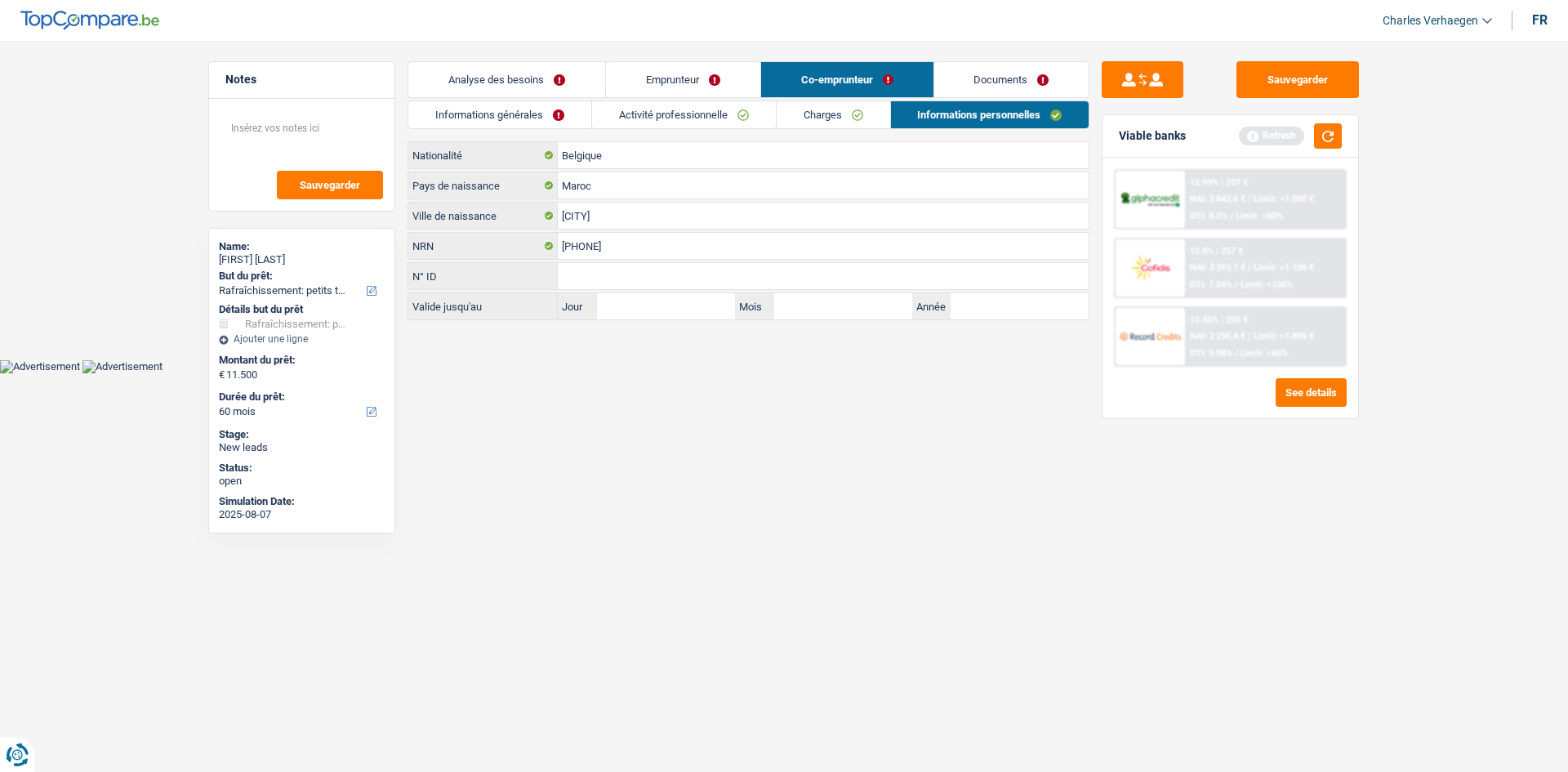 click on "Charges" at bounding box center [833, 114] 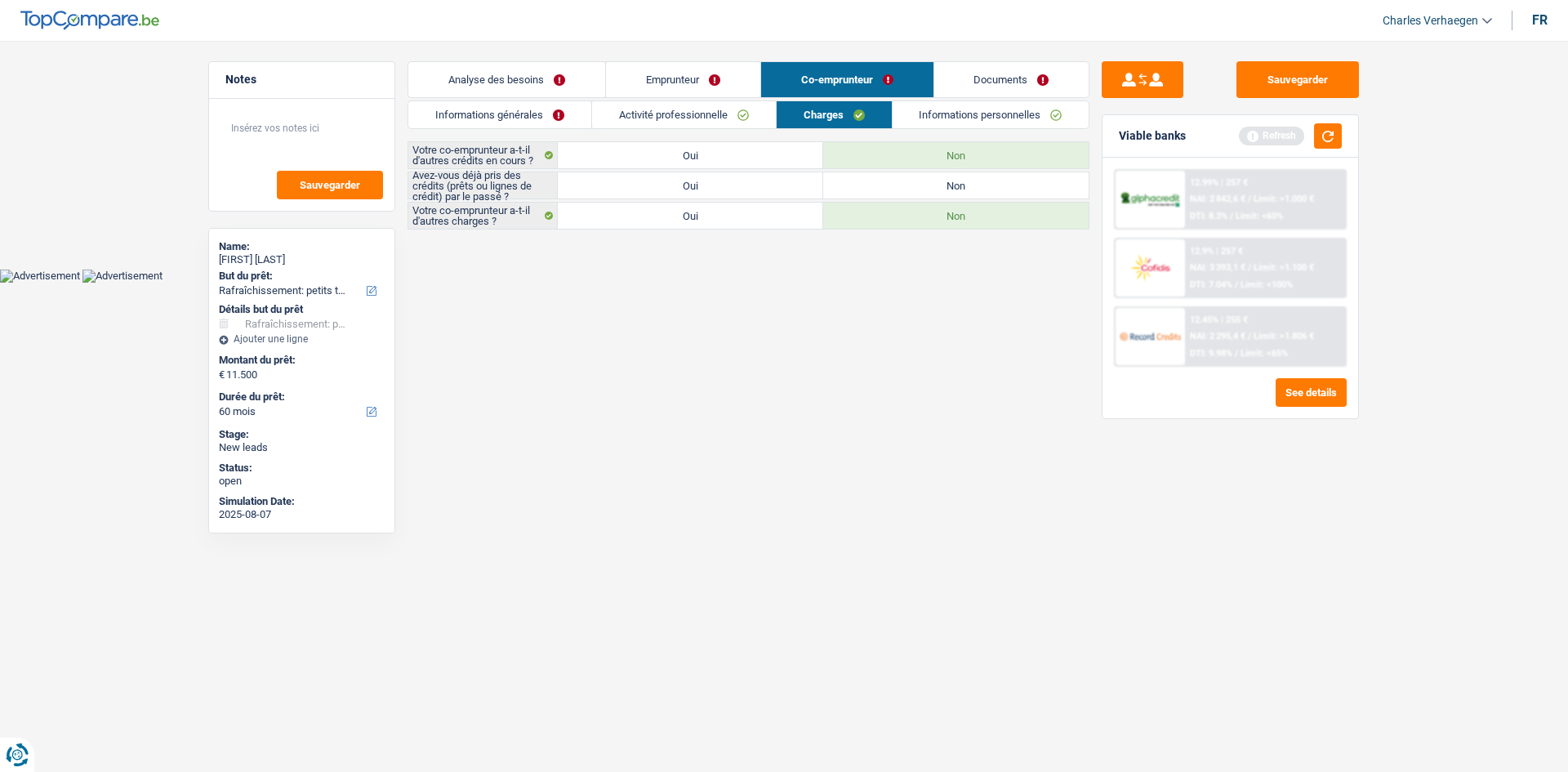click on "Oui" at bounding box center (690, 185) 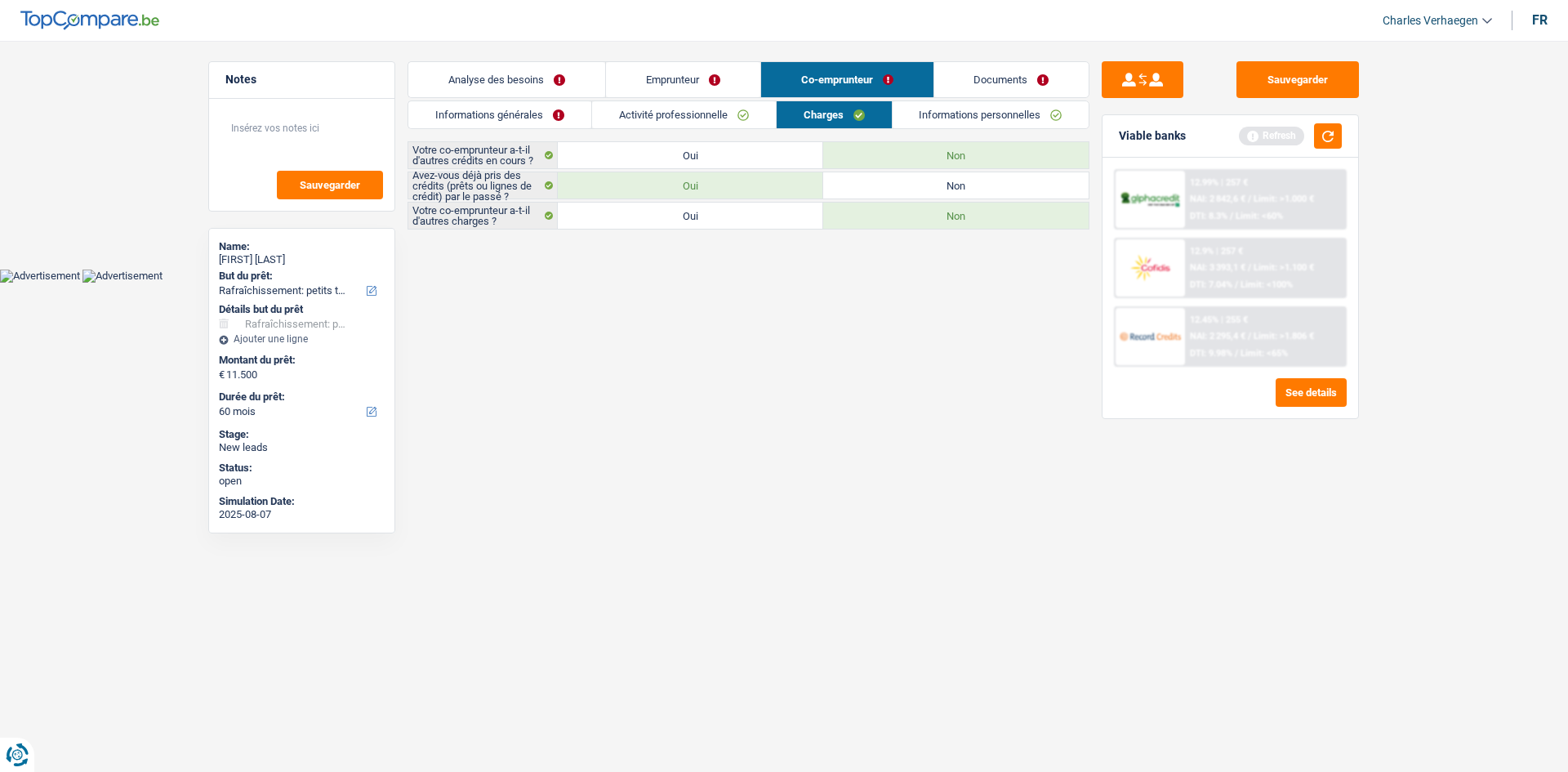 click on "Informations générales" at bounding box center (500, 114) 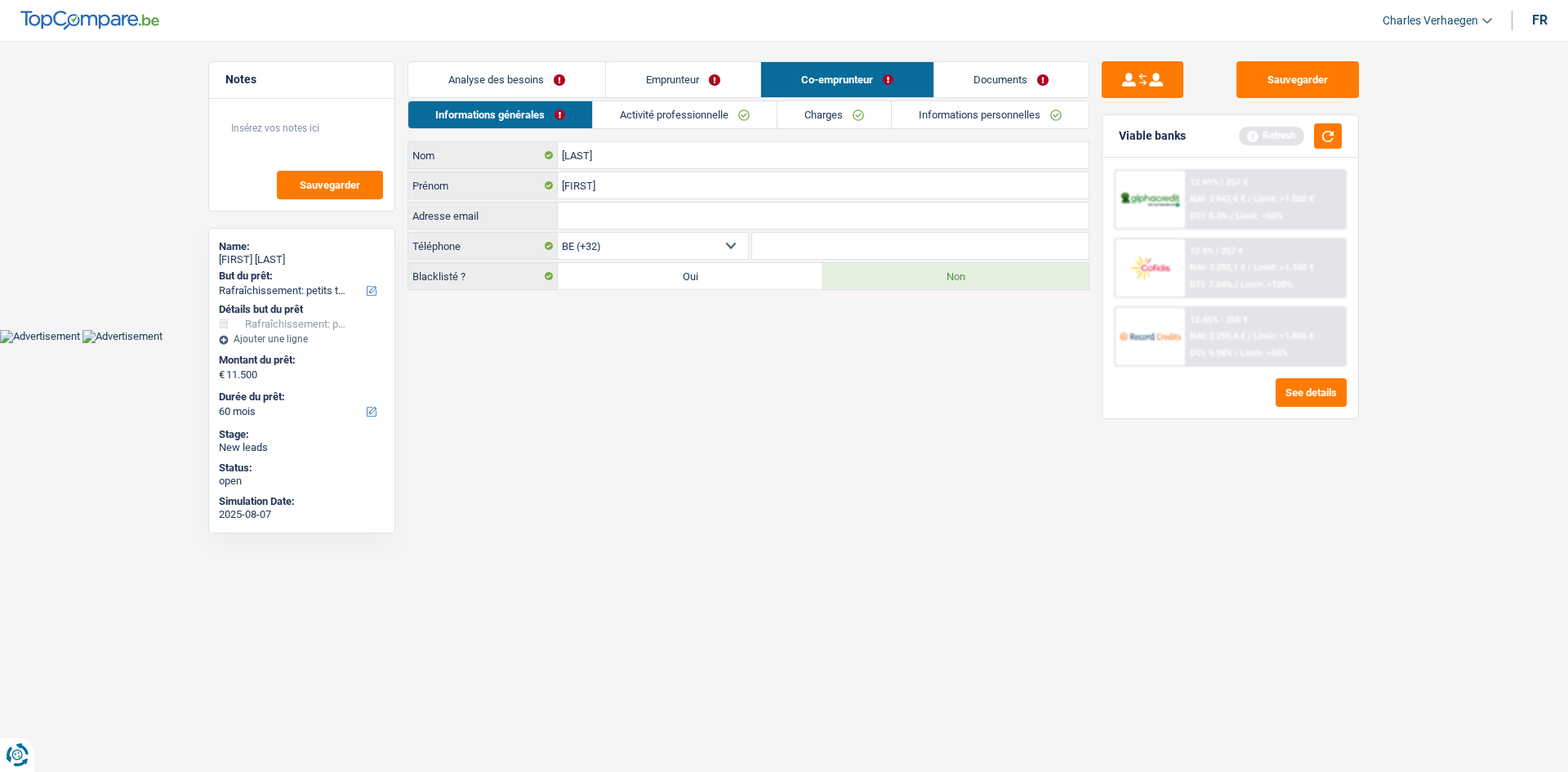 click on "Activité professionnelle" at bounding box center [684, 114] 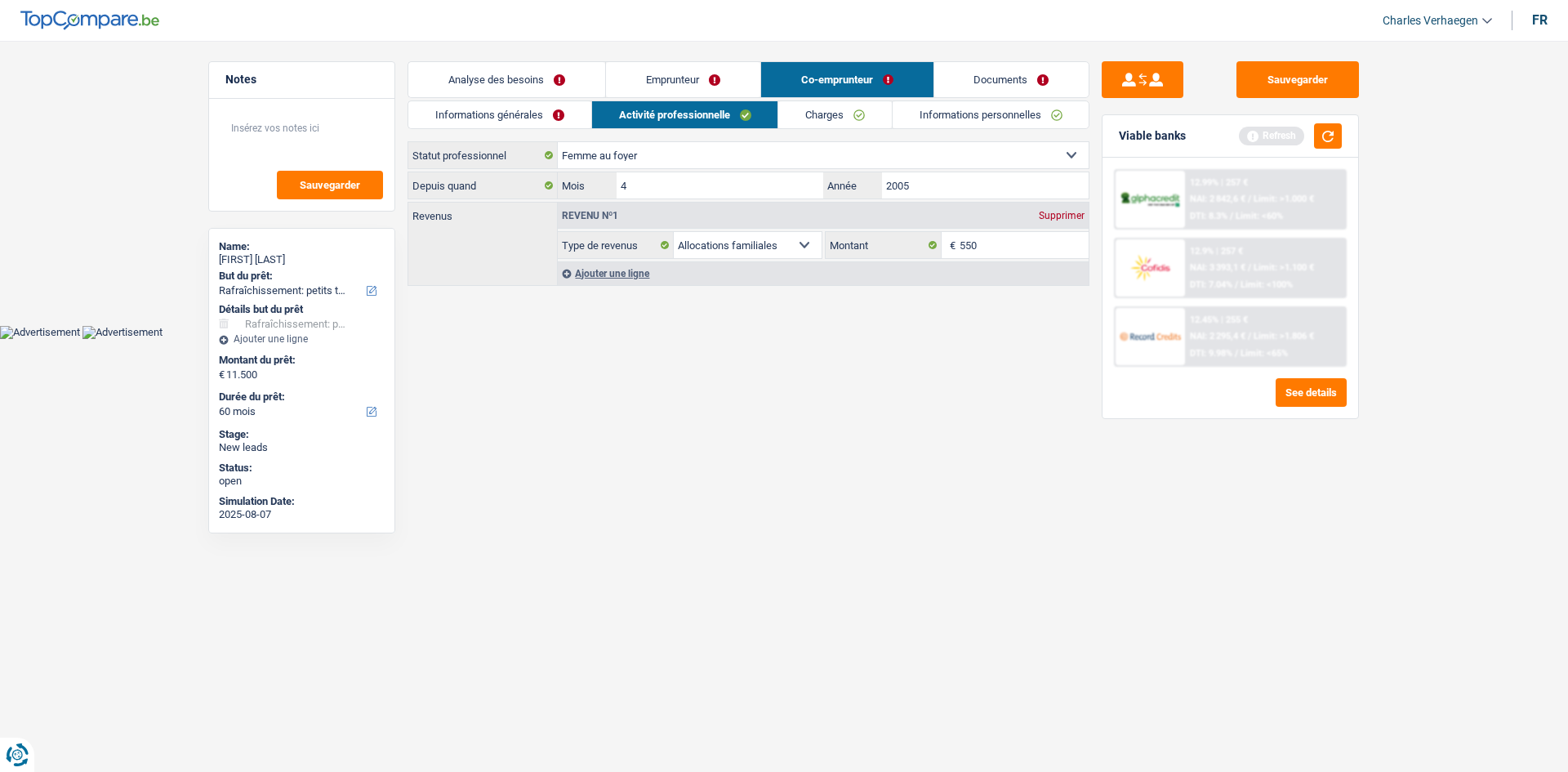 click on "Emprunteur" at bounding box center [683, 79] 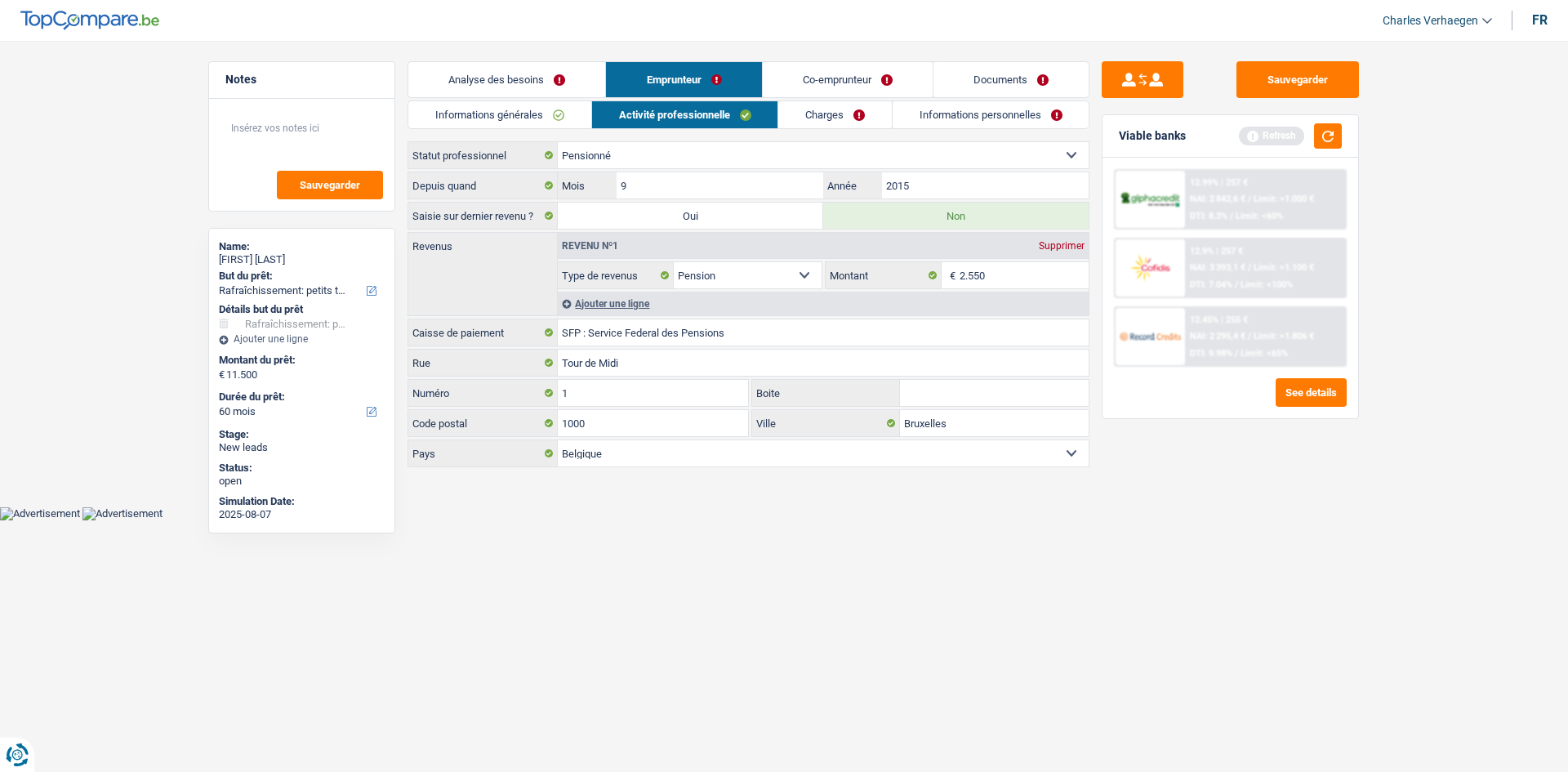 click on "Charges" at bounding box center (835, 114) 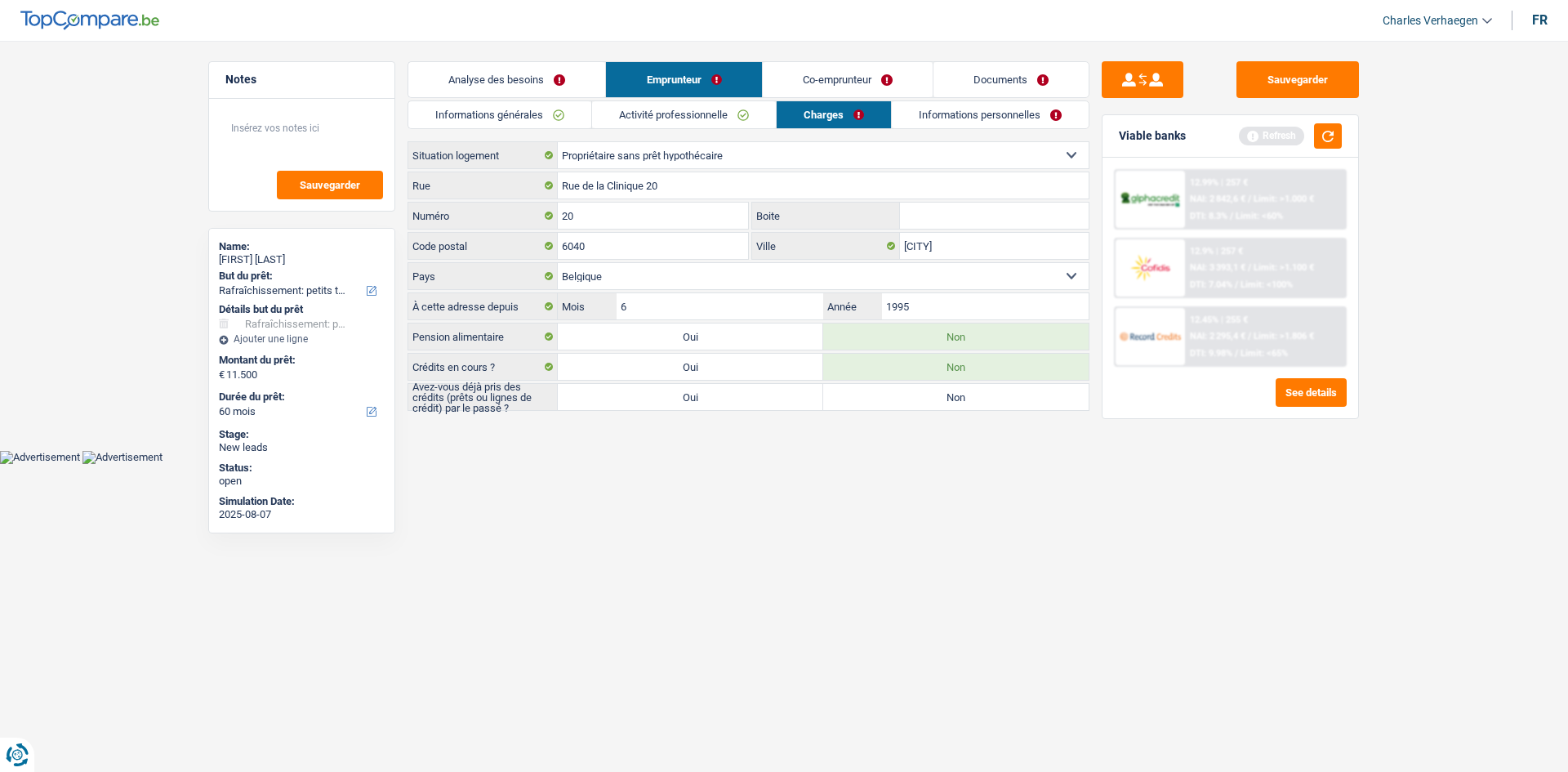 click on "Informations personnelles" at bounding box center [990, 114] 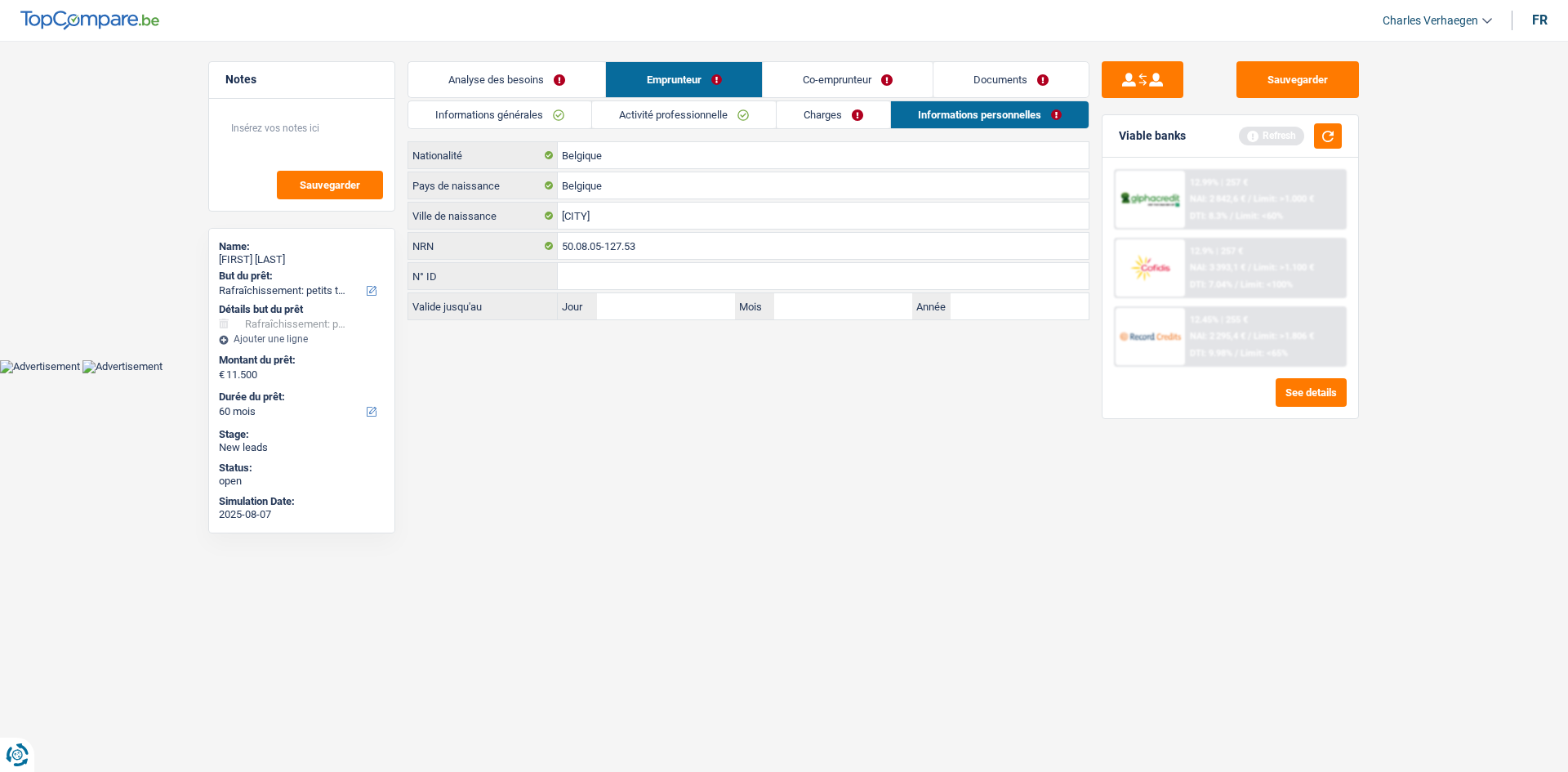 click on "Charges" at bounding box center [833, 114] 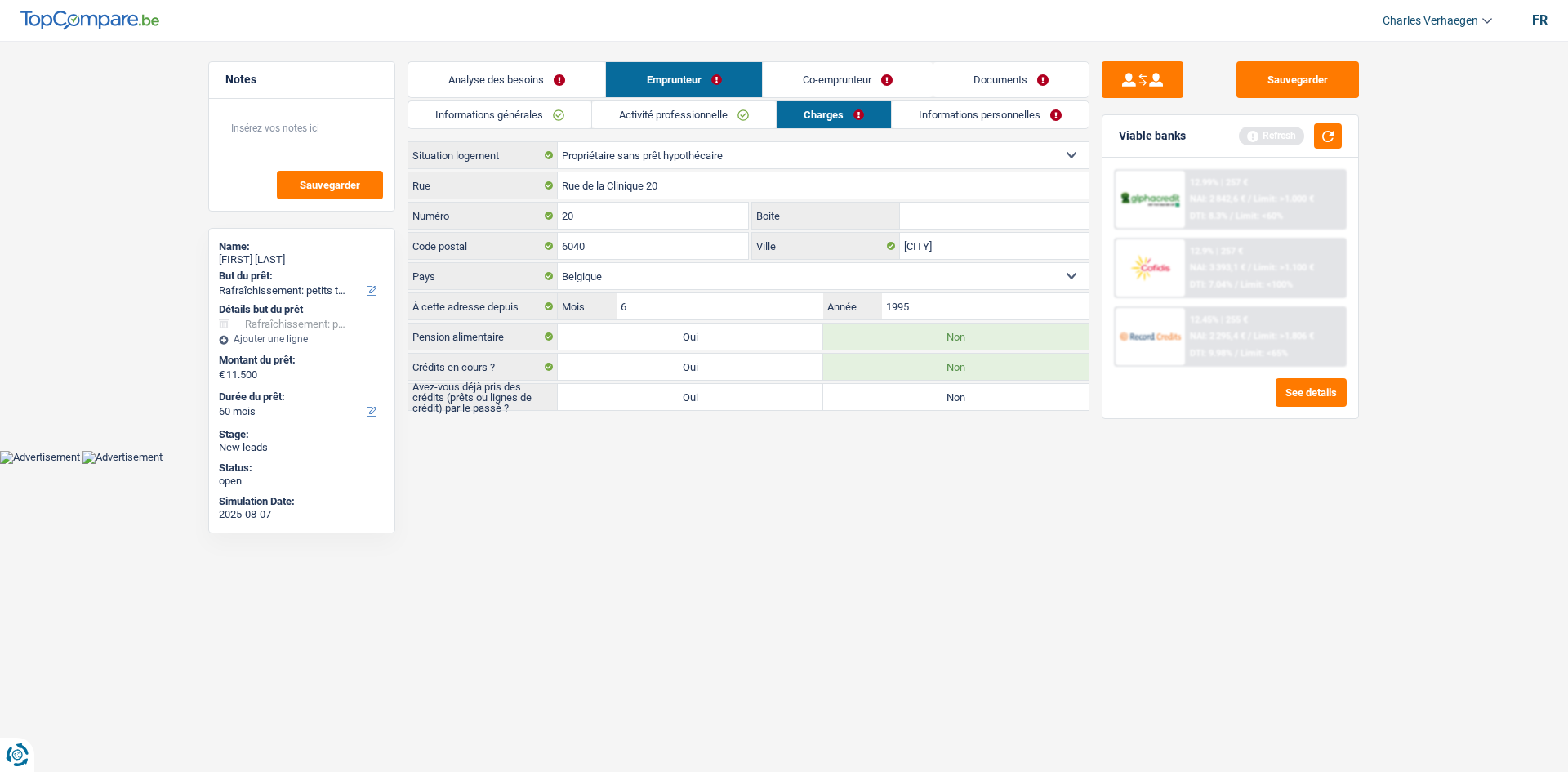 click on "Activité professionnelle" at bounding box center (684, 114) 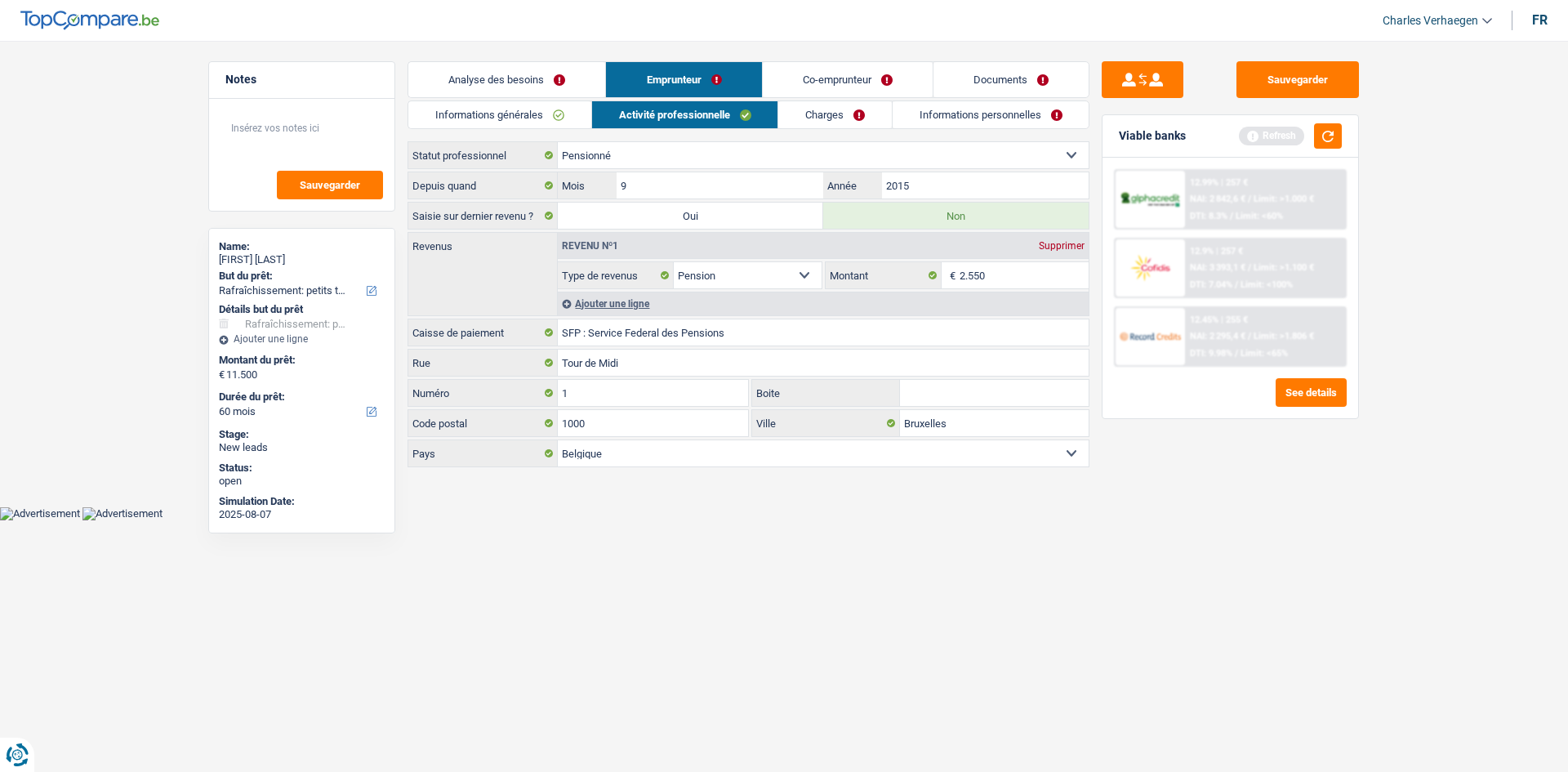 click on "Analyse des besoins" at bounding box center [506, 79] 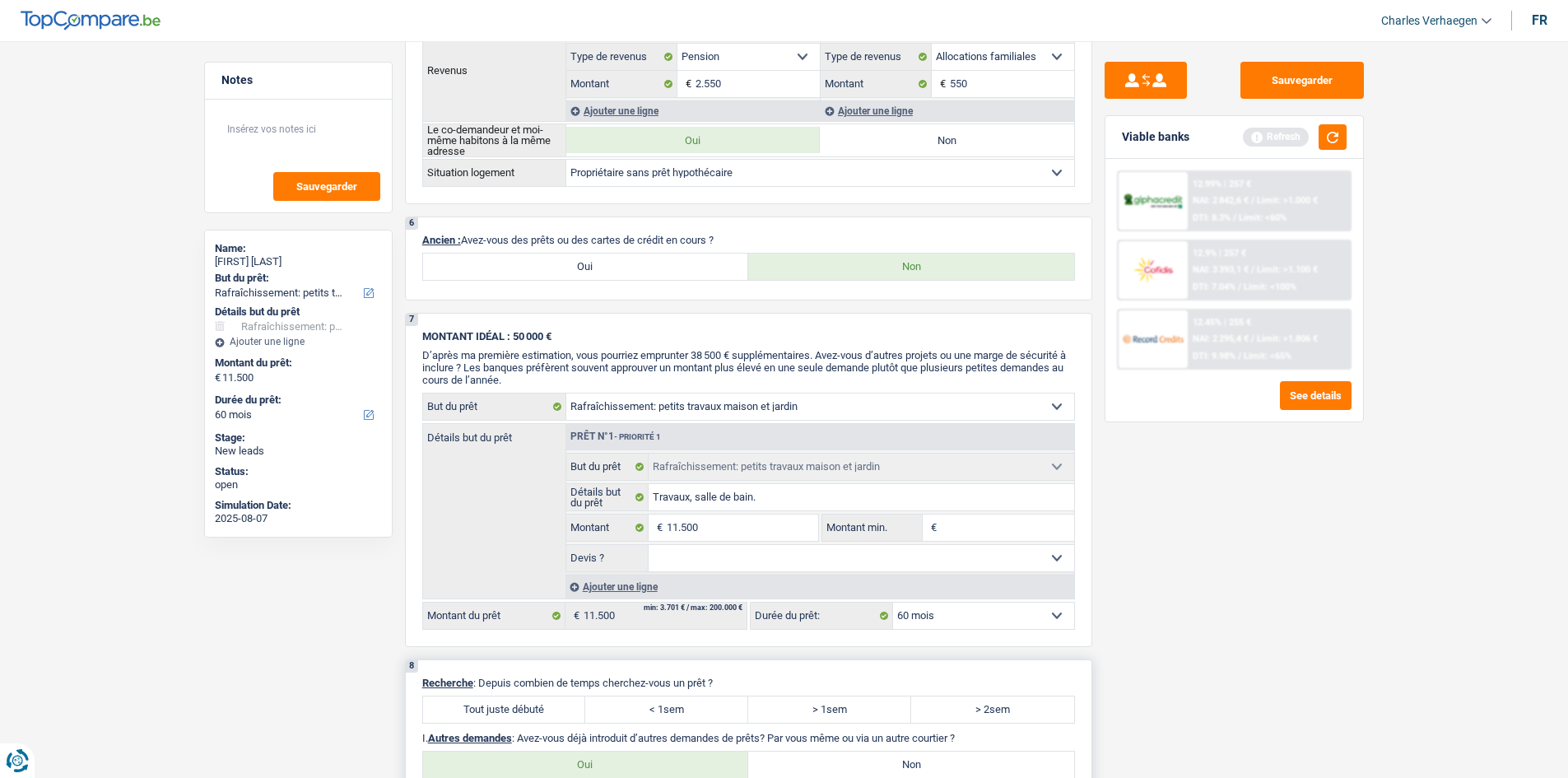 scroll, scrollTop: 1153, scrollLeft: 0, axis: vertical 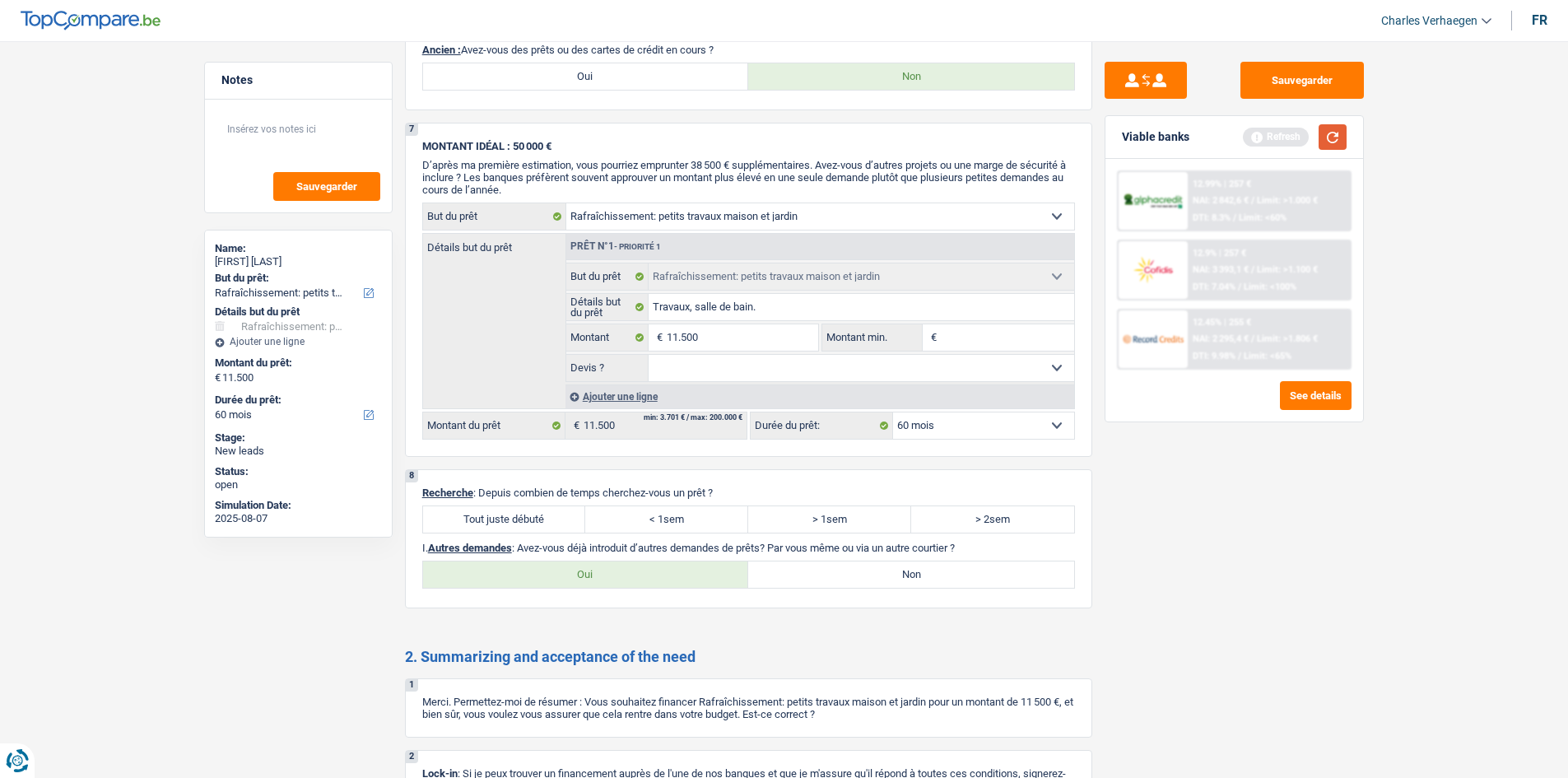 click at bounding box center (1333, 137) 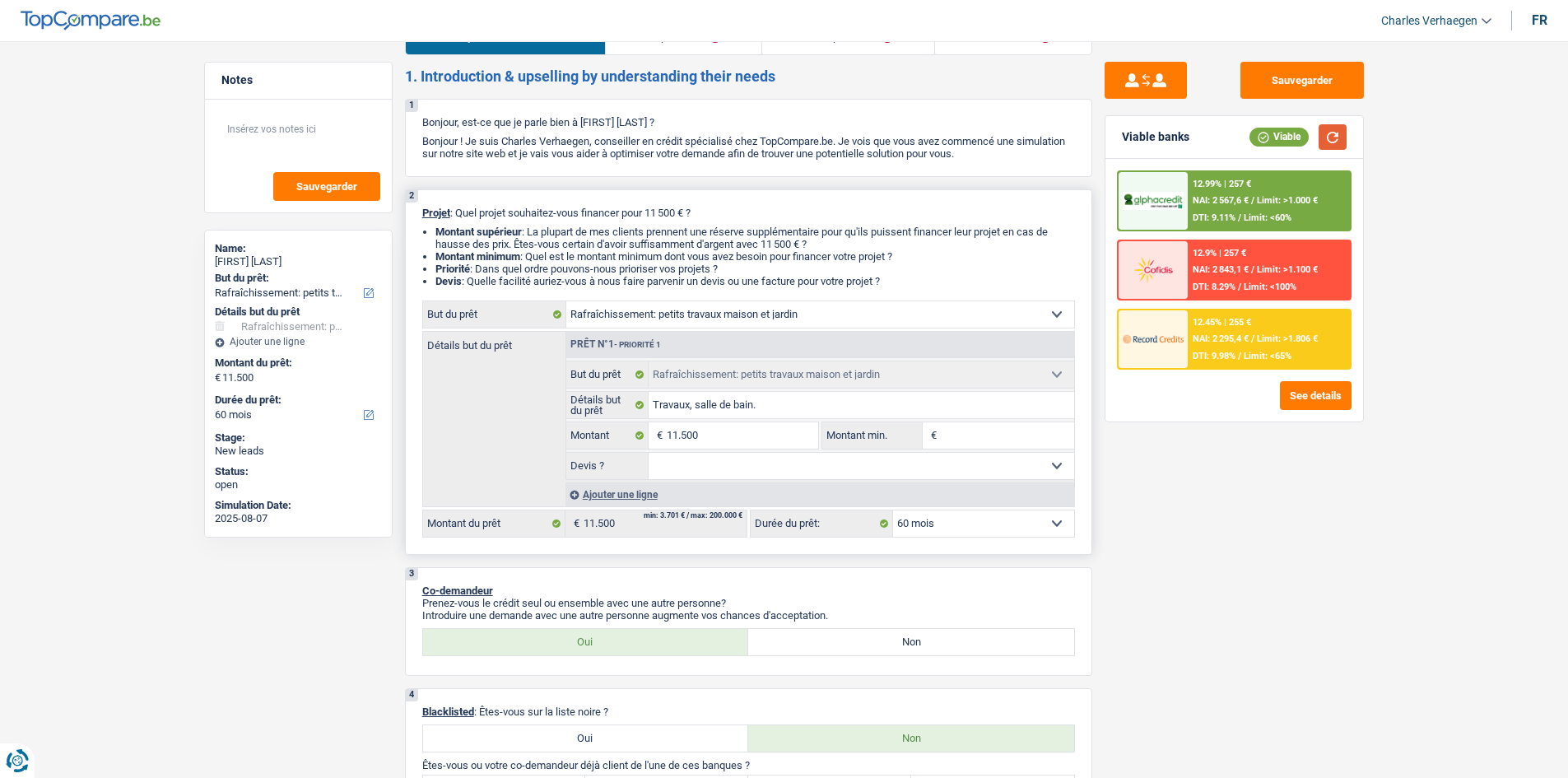 scroll, scrollTop: 0, scrollLeft: 0, axis: both 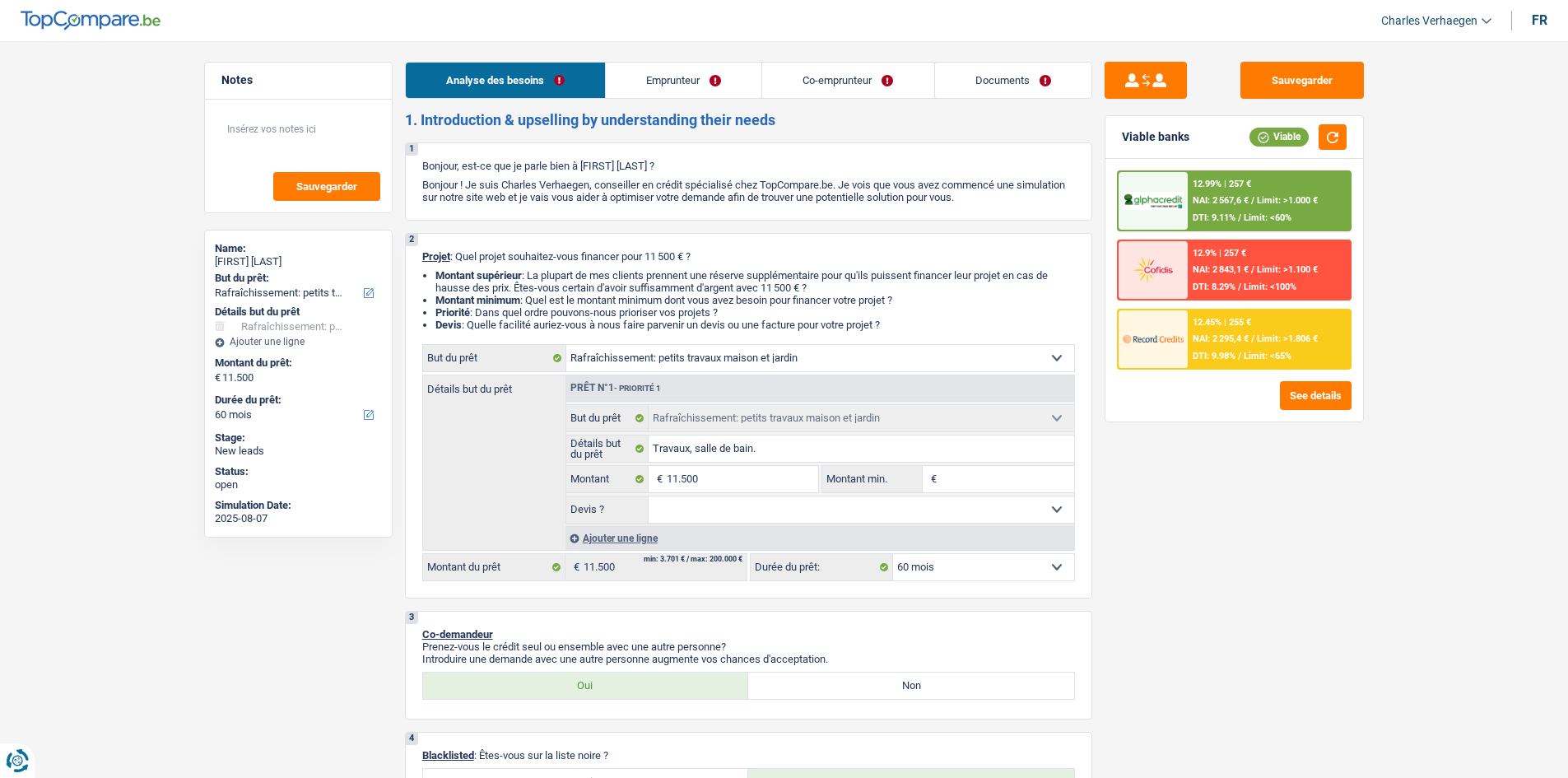 click on "Emprunteur" at bounding box center [683, 80] 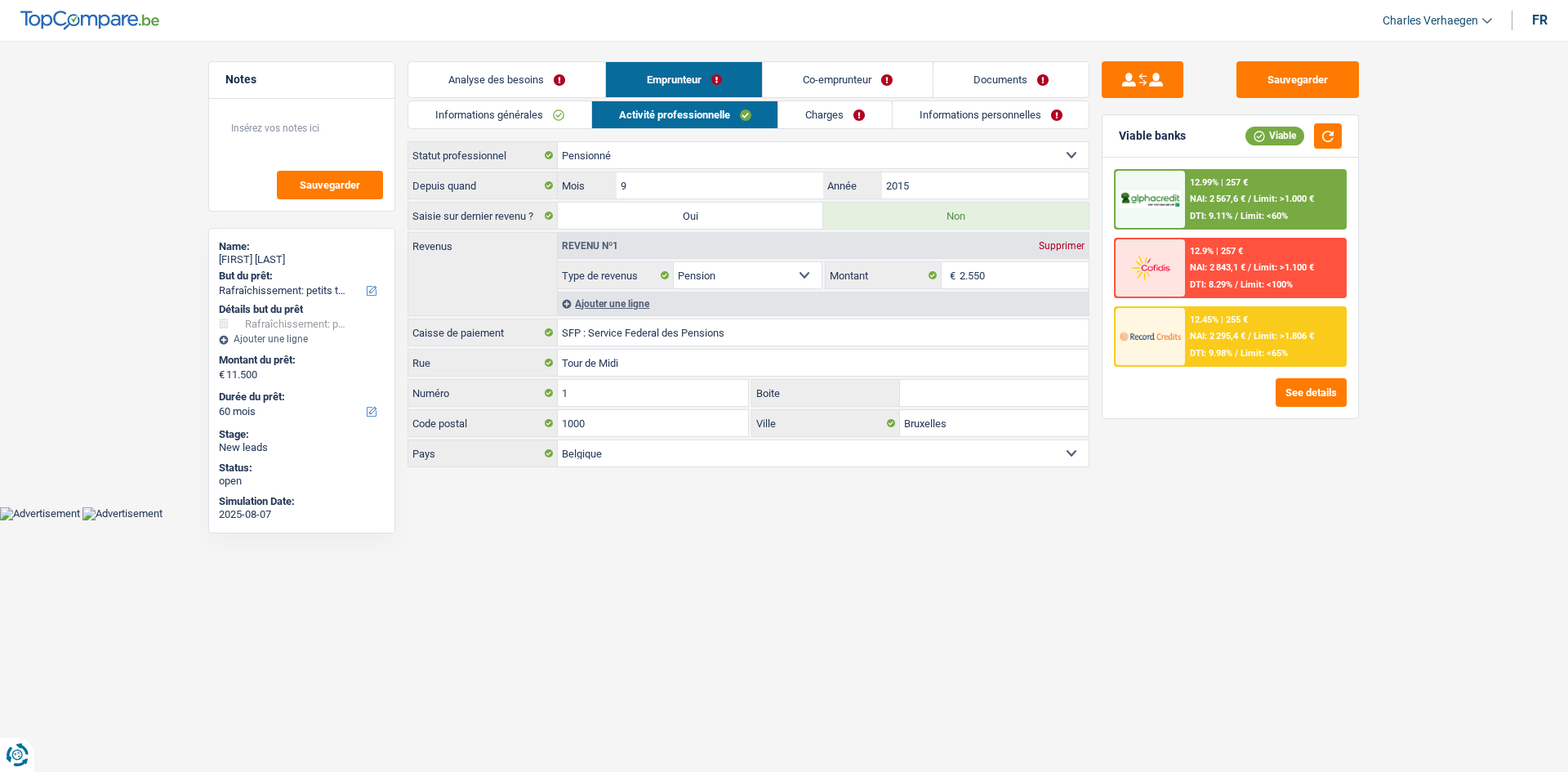 click on "Charges" at bounding box center [835, 114] 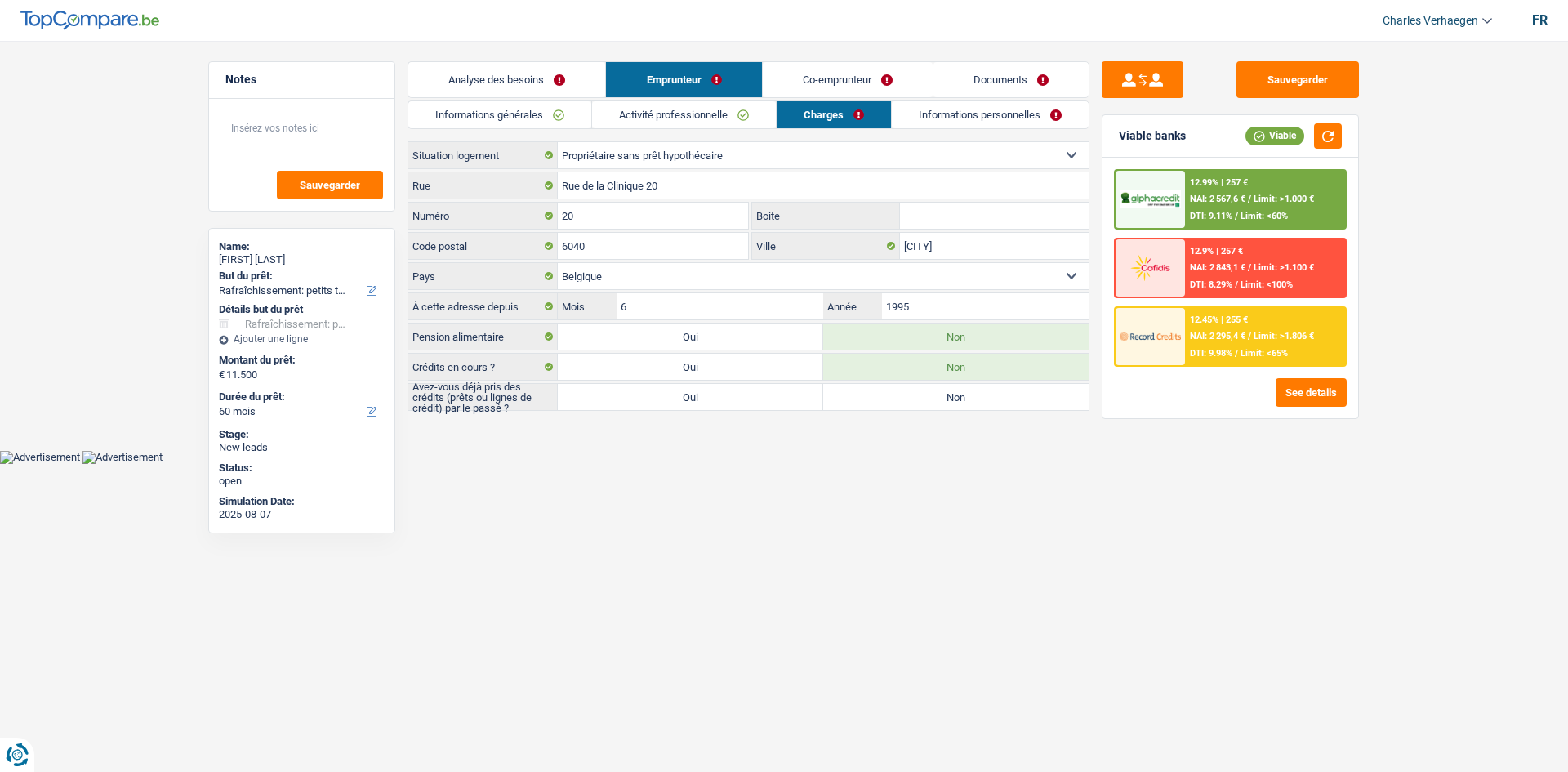 click on "Oui" at bounding box center [690, 397] 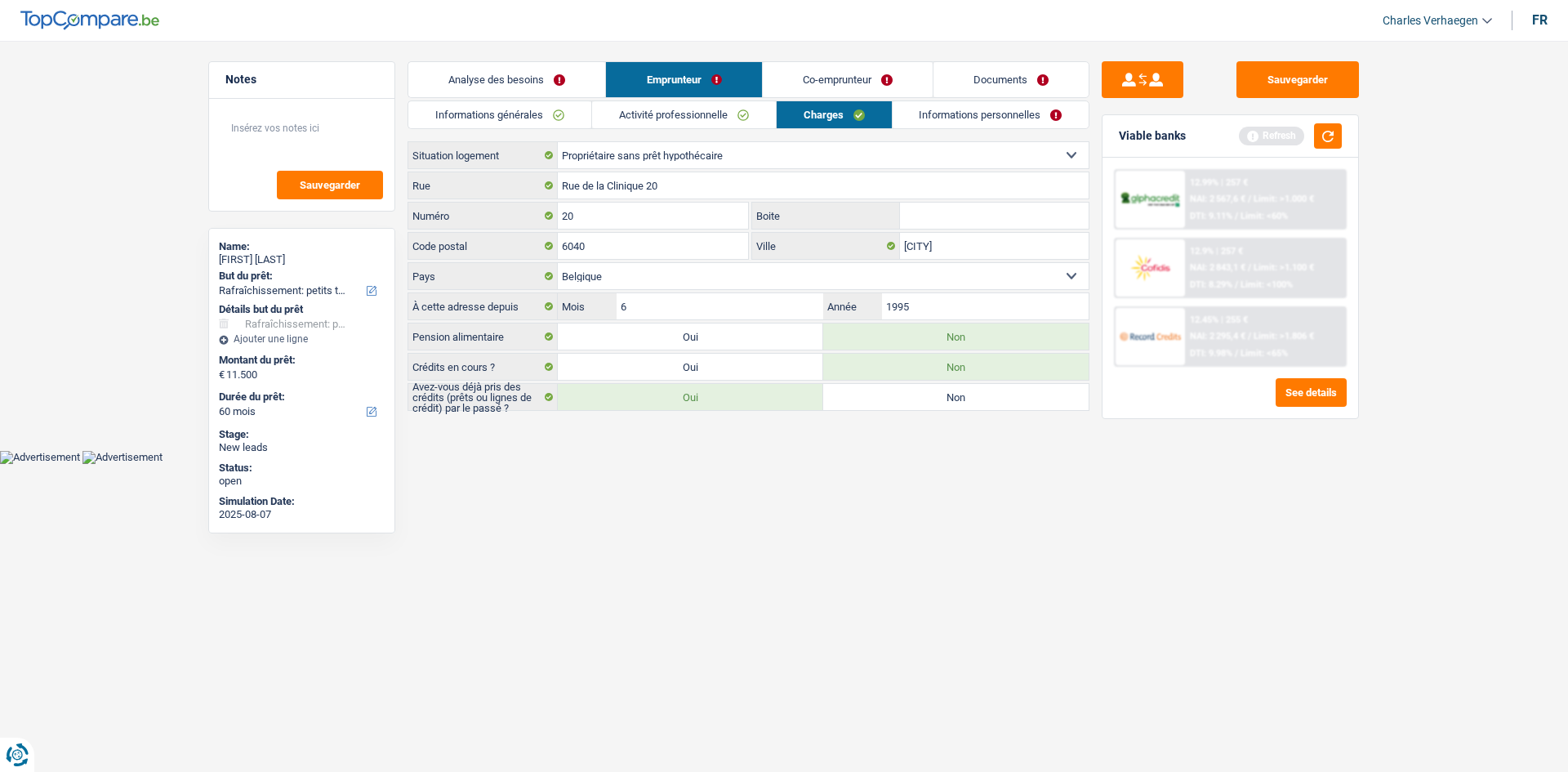 click on "Analyse des besoins" at bounding box center [506, 79] 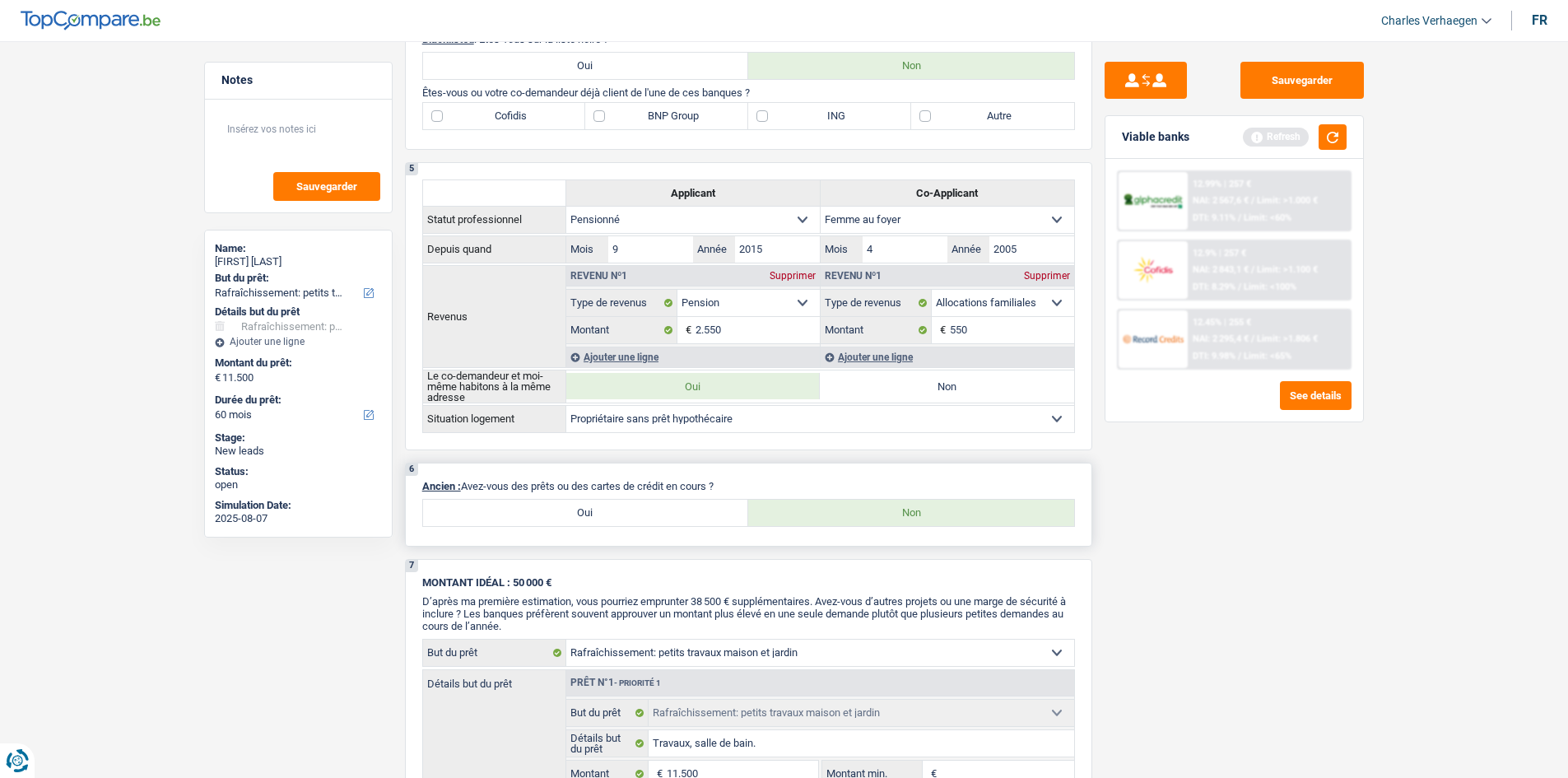 scroll, scrollTop: 576, scrollLeft: 0, axis: vertical 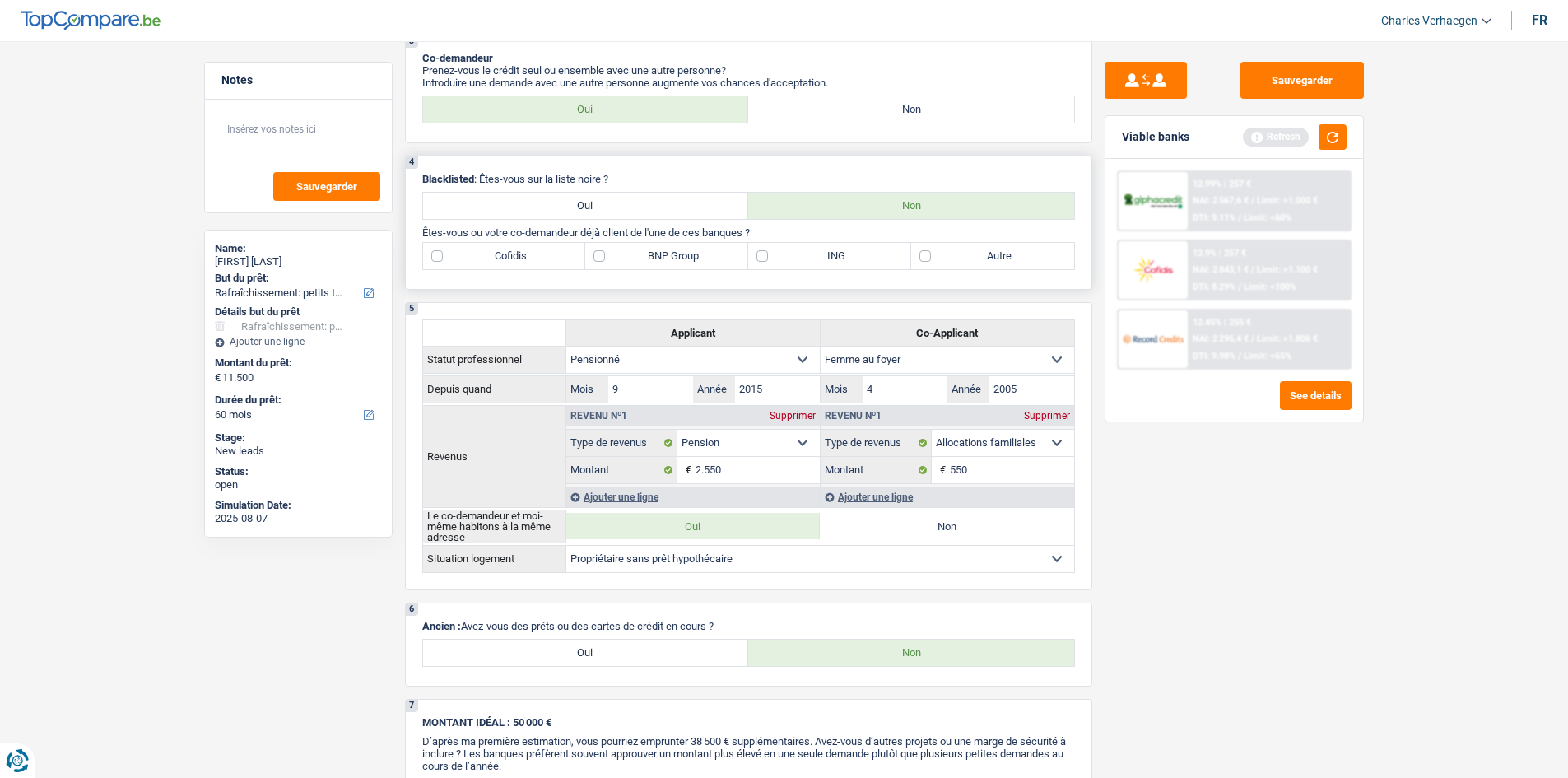 click on "Cofidis" at bounding box center (505, 256) 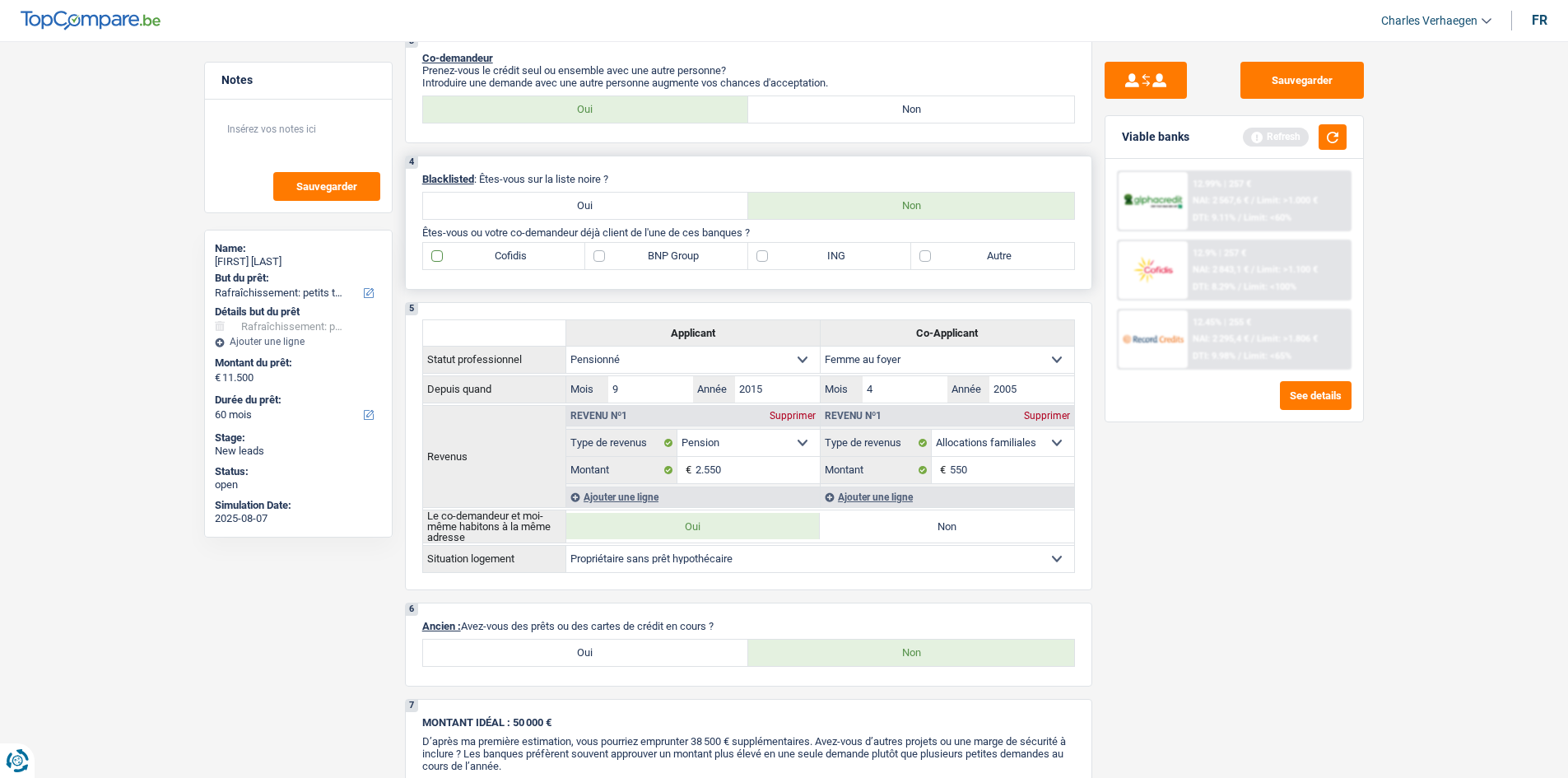 click on "Cofidis" at bounding box center [505, 256] 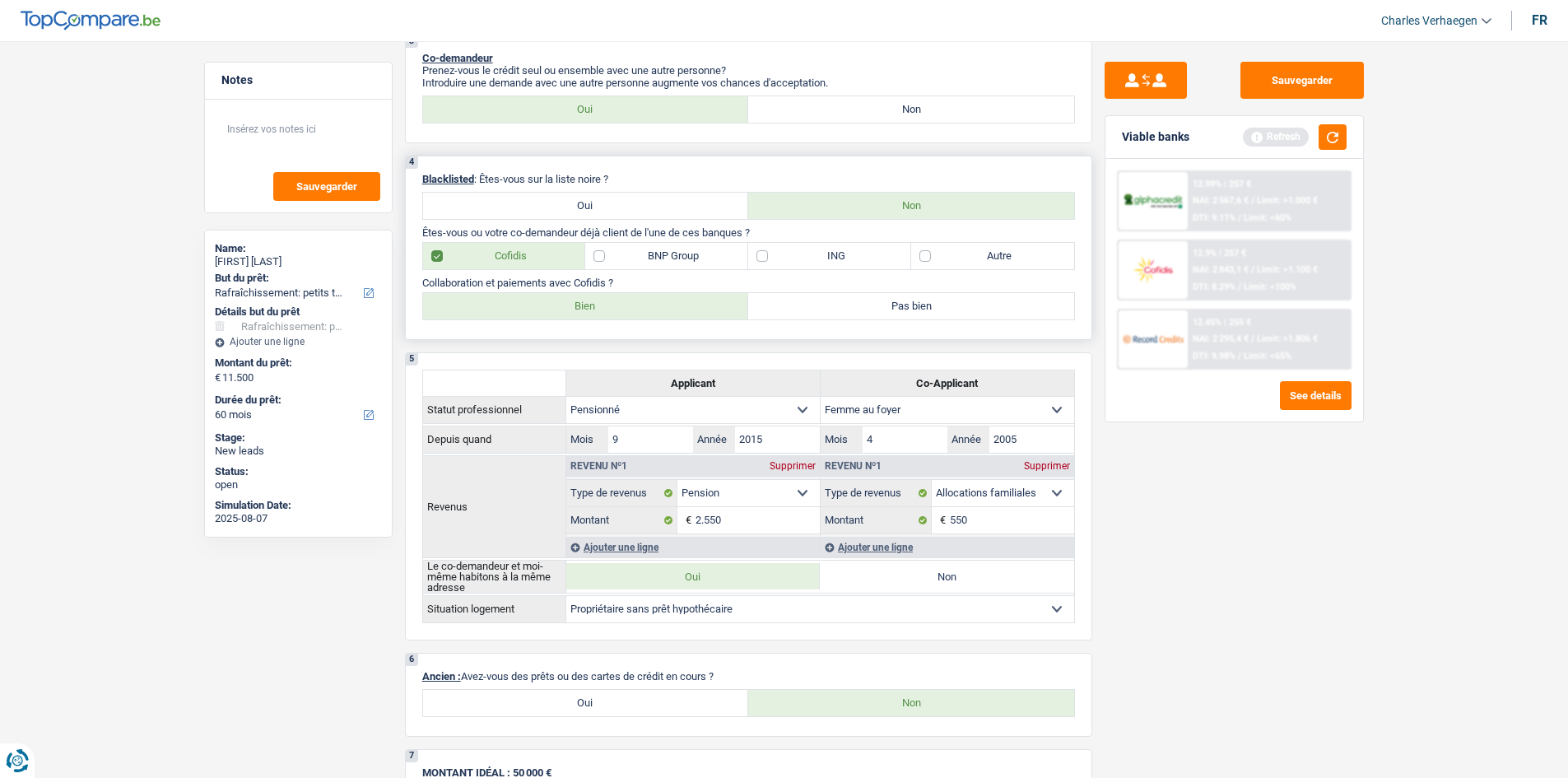 click on "Bien" at bounding box center [586, 306] 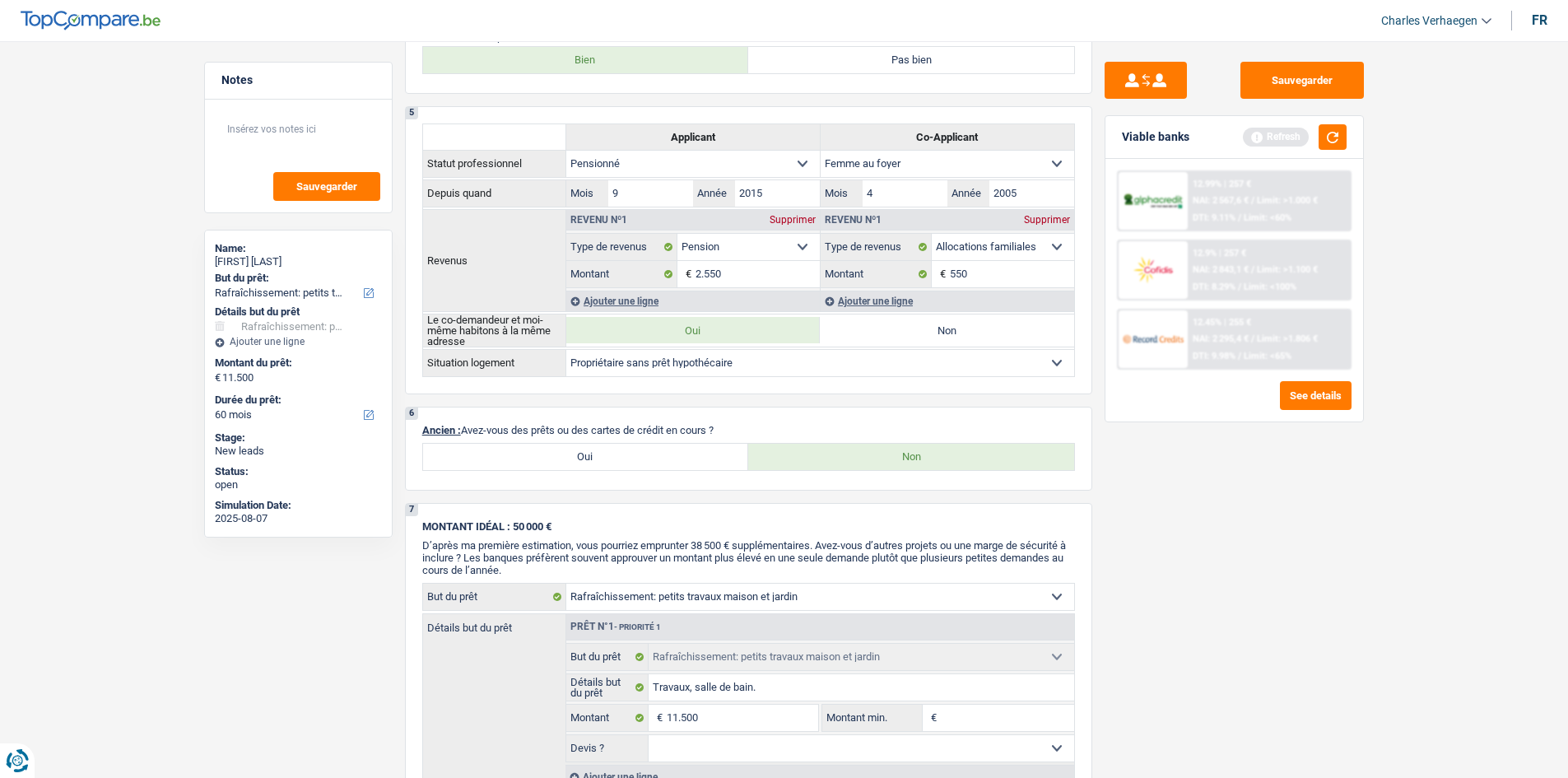 scroll, scrollTop: 988, scrollLeft: 0, axis: vertical 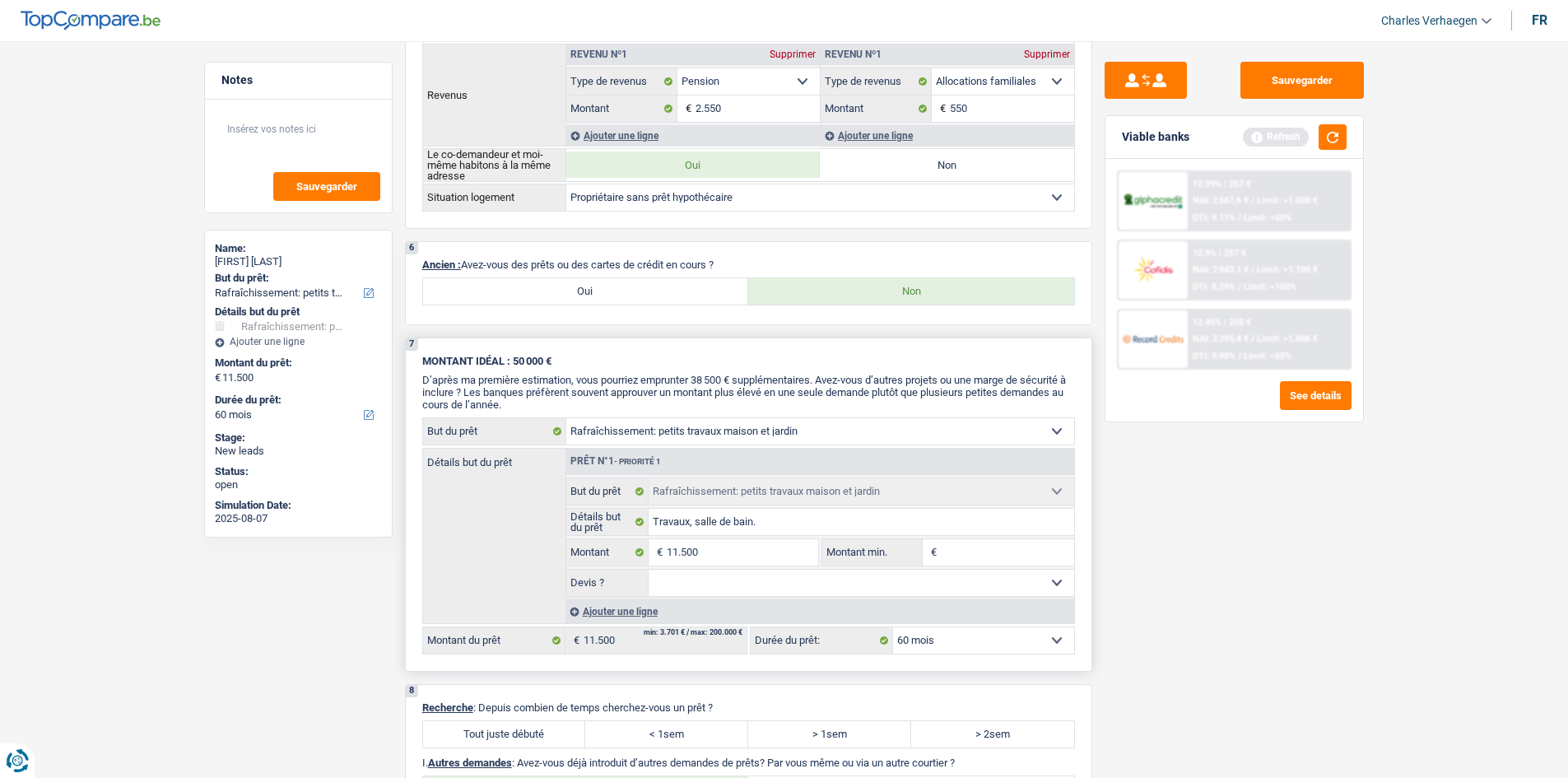 click on "Oui Non Non répondu
Sélectionner une option" at bounding box center [861, 583] 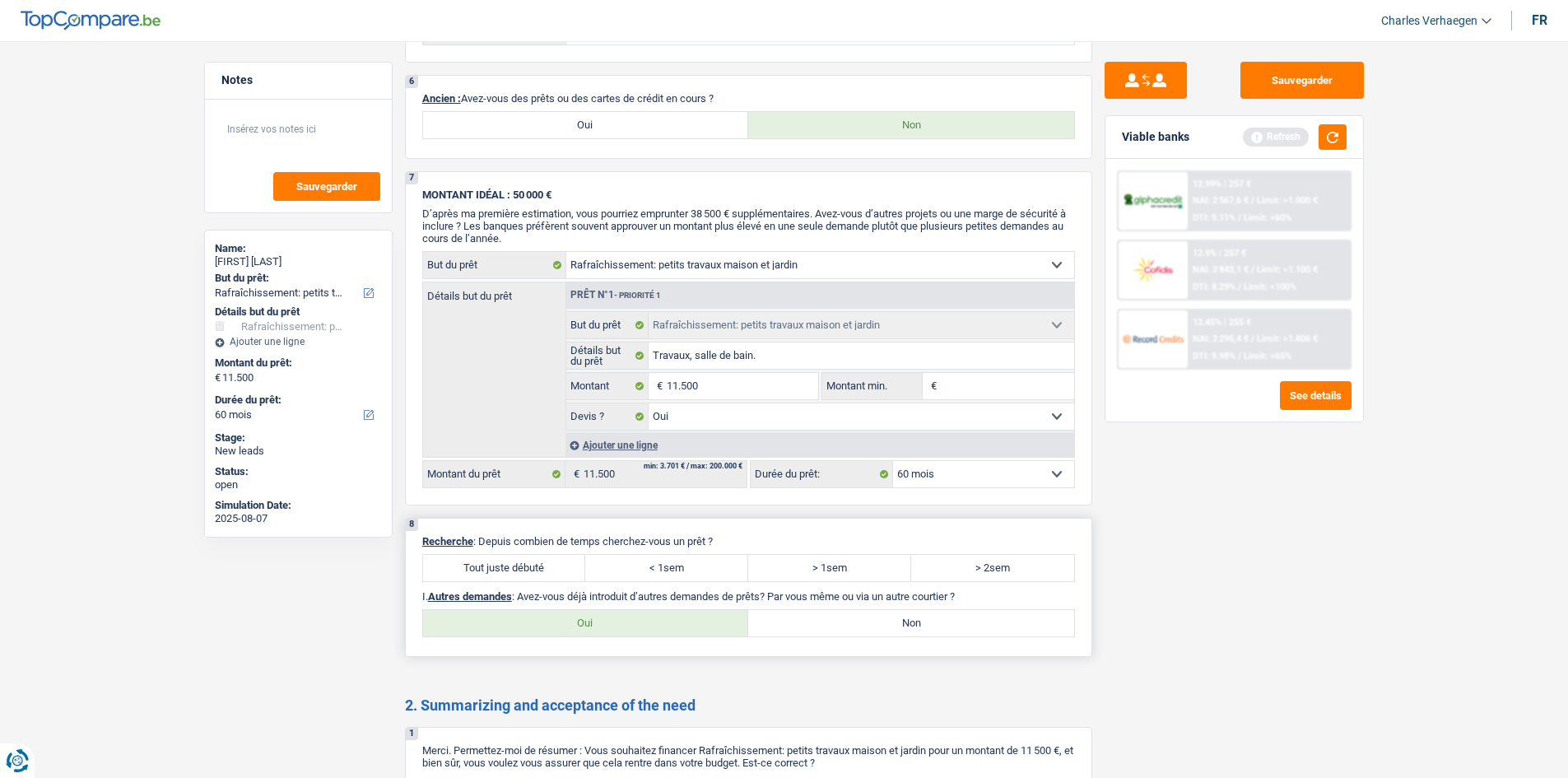 scroll, scrollTop: 1317, scrollLeft: 0, axis: vertical 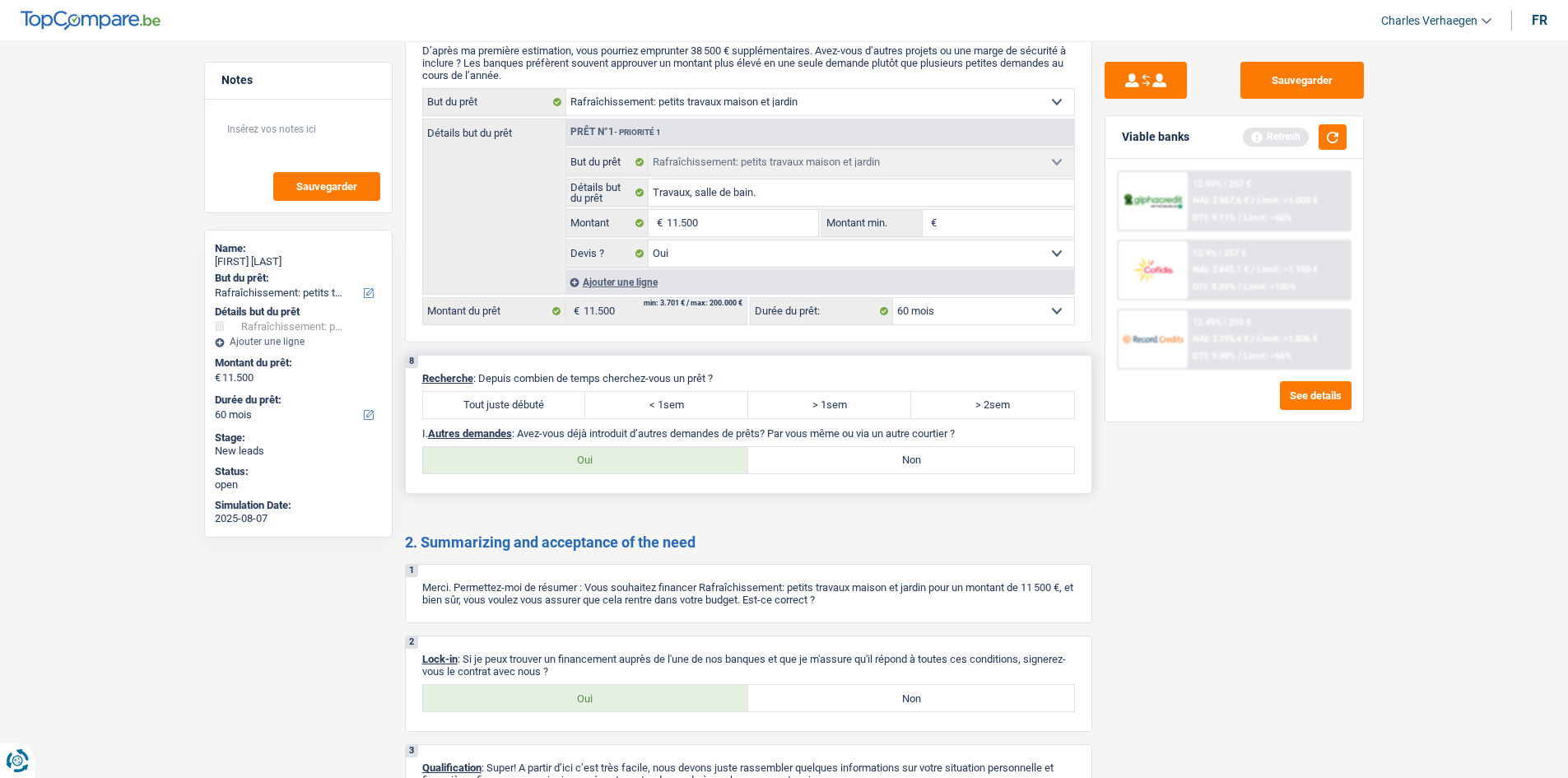 click on "Tout juste débuté" at bounding box center (505, 405) 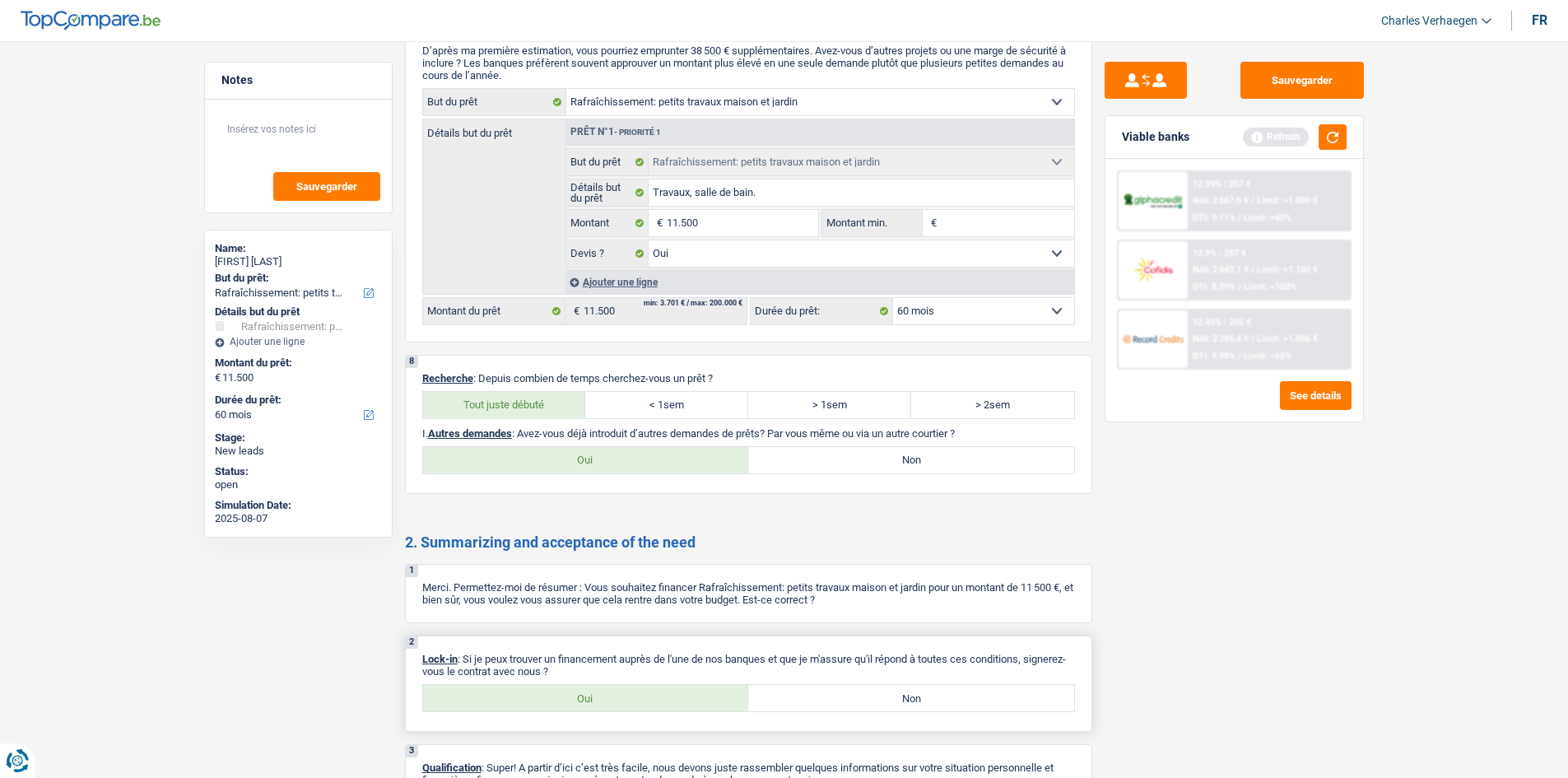 click on "Oui" at bounding box center [586, 698] 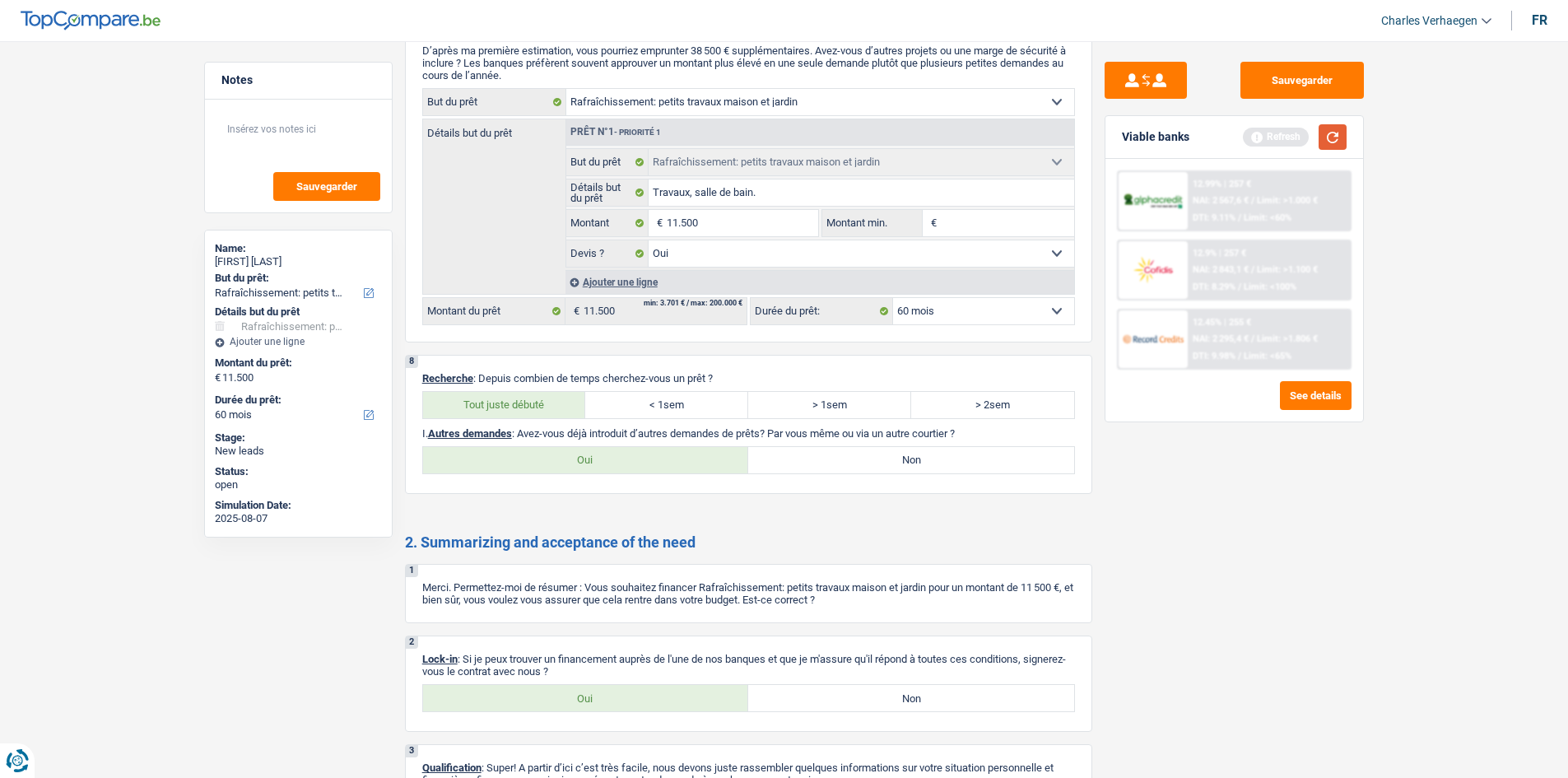 click at bounding box center [1333, 137] 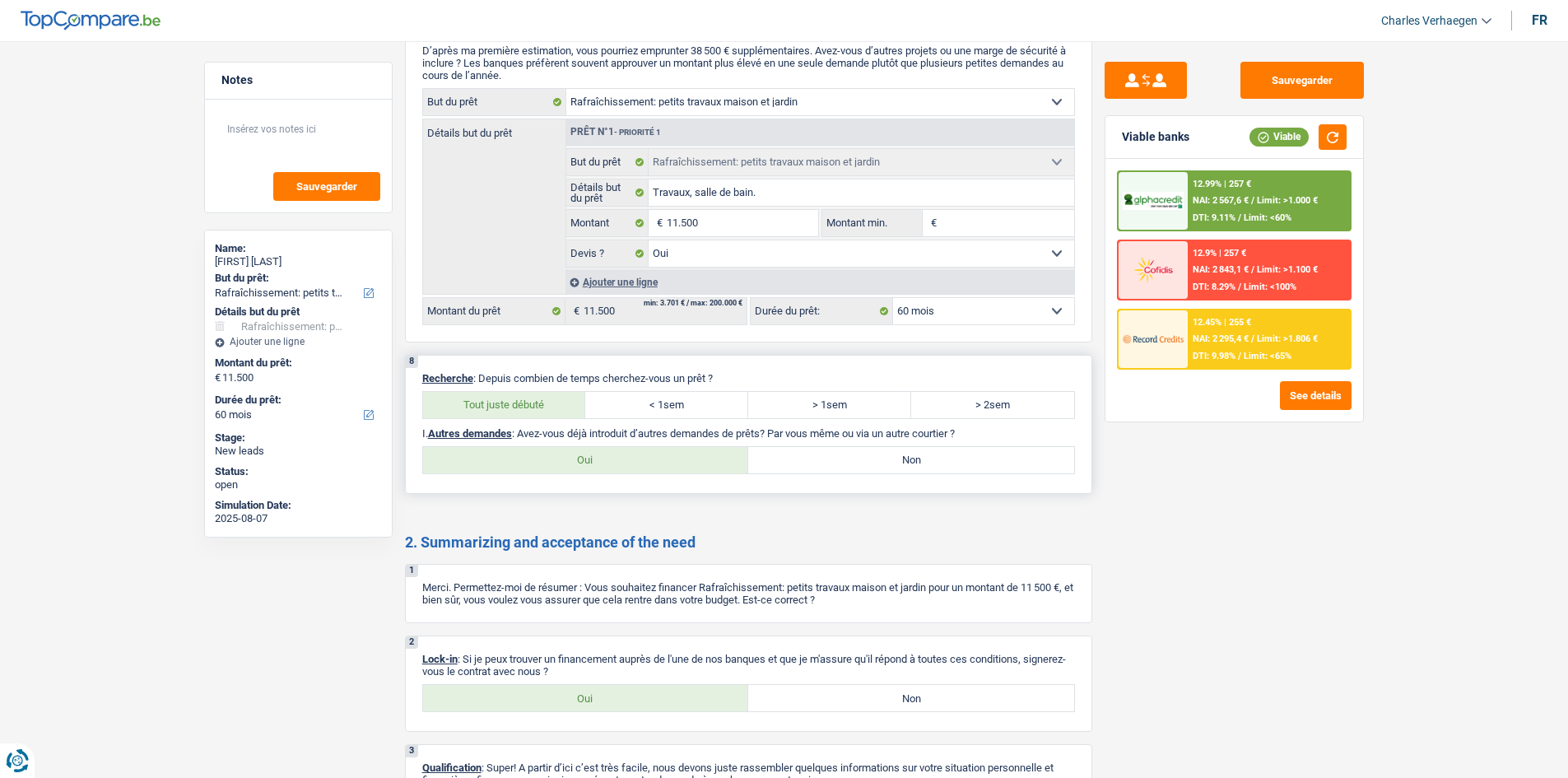 click on "Non" at bounding box center [911, 460] 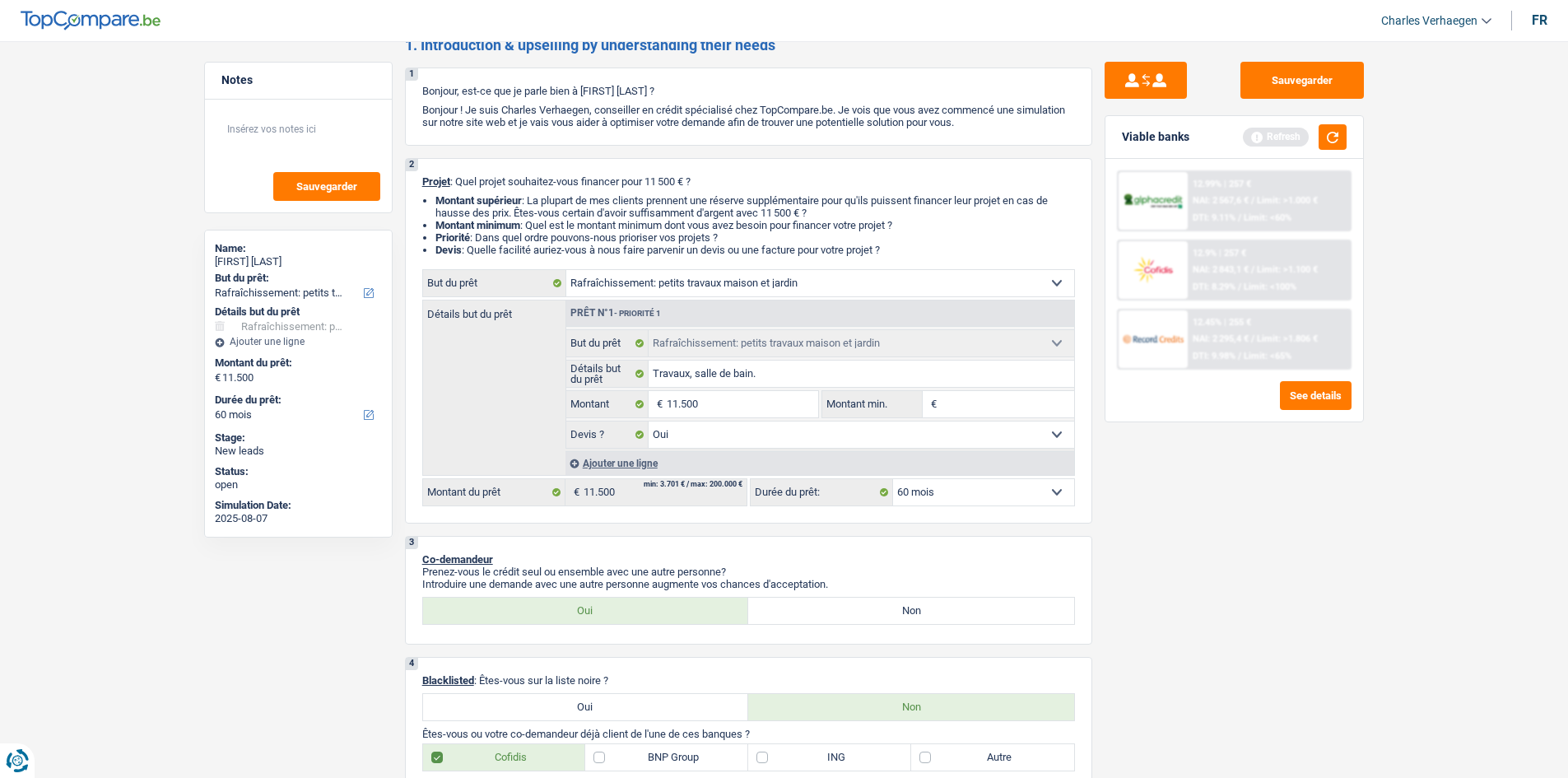 scroll, scrollTop: 0, scrollLeft: 0, axis: both 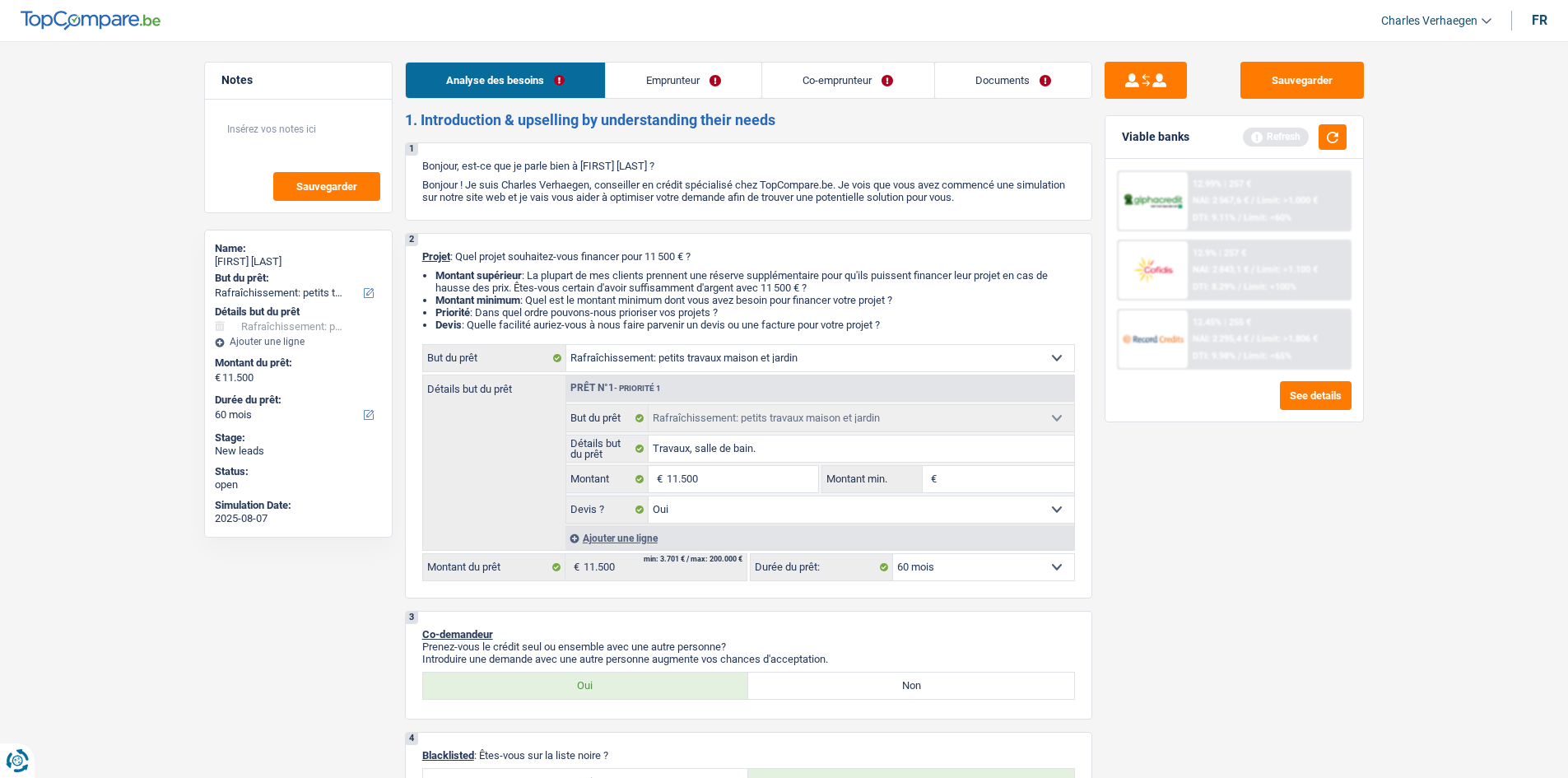 click on "Emprunteur" at bounding box center [683, 80] 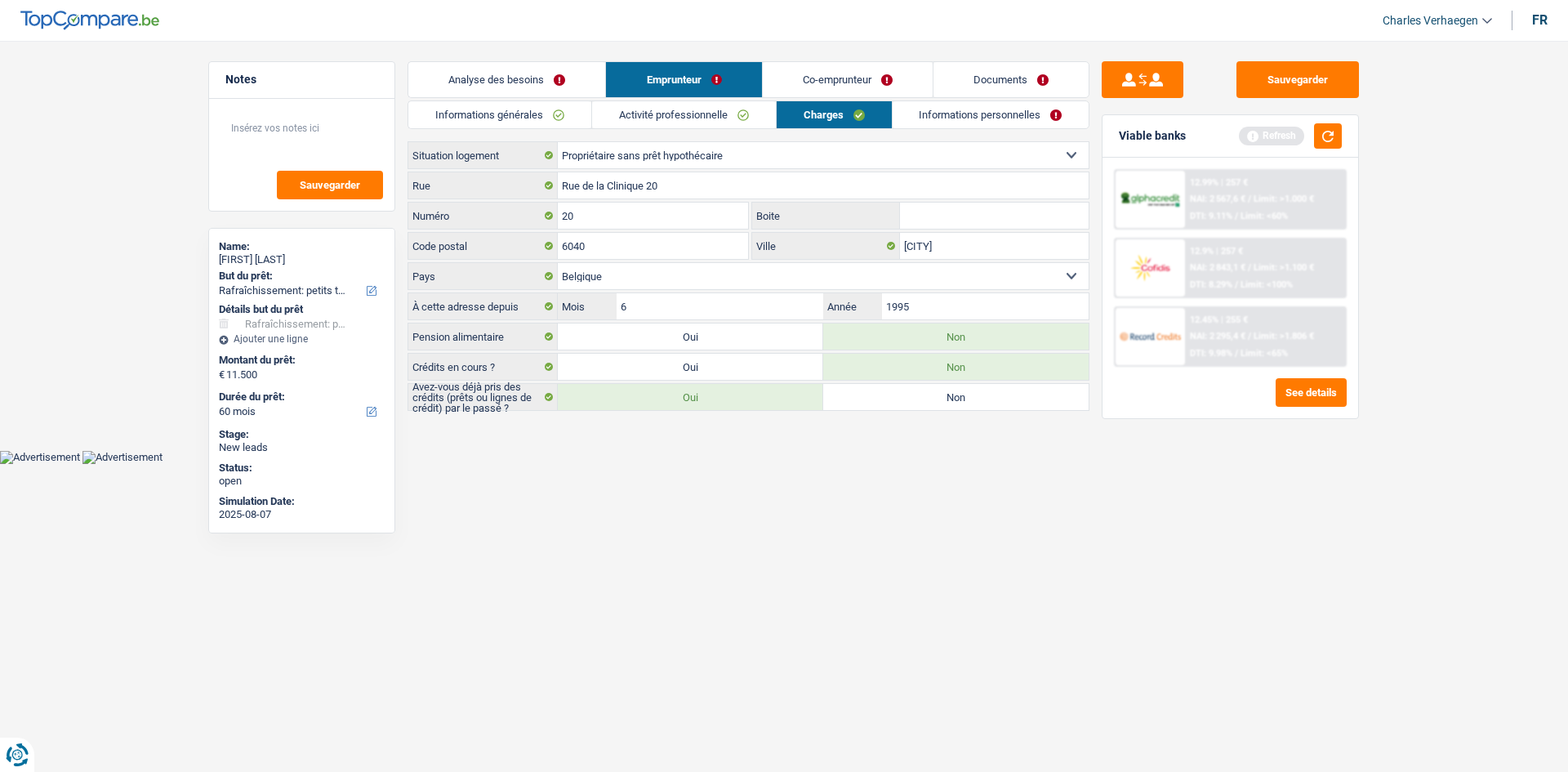 click on "Informations personnelles" at bounding box center (991, 114) 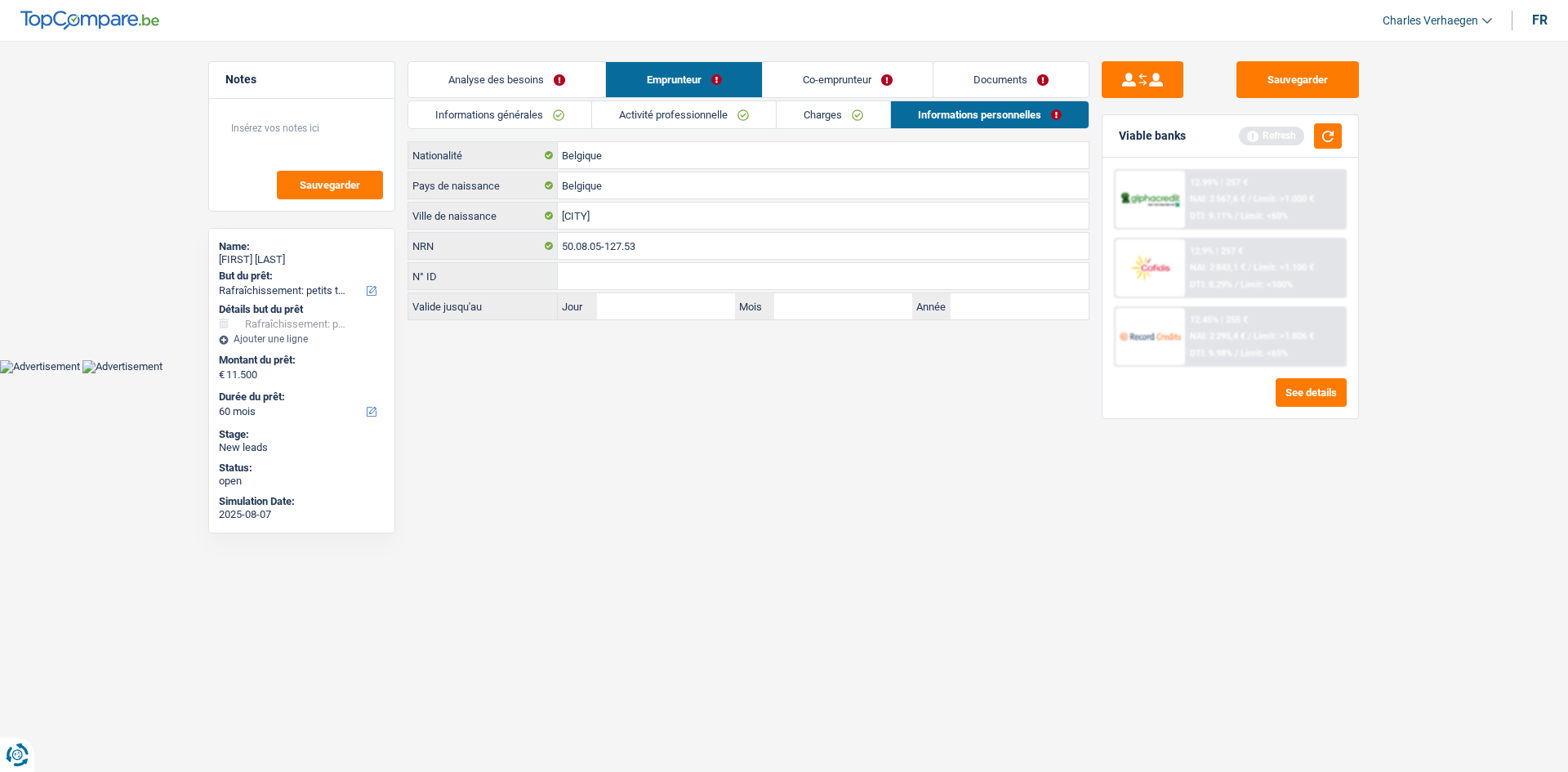 click on "Co-emprunteur" at bounding box center [848, 79] 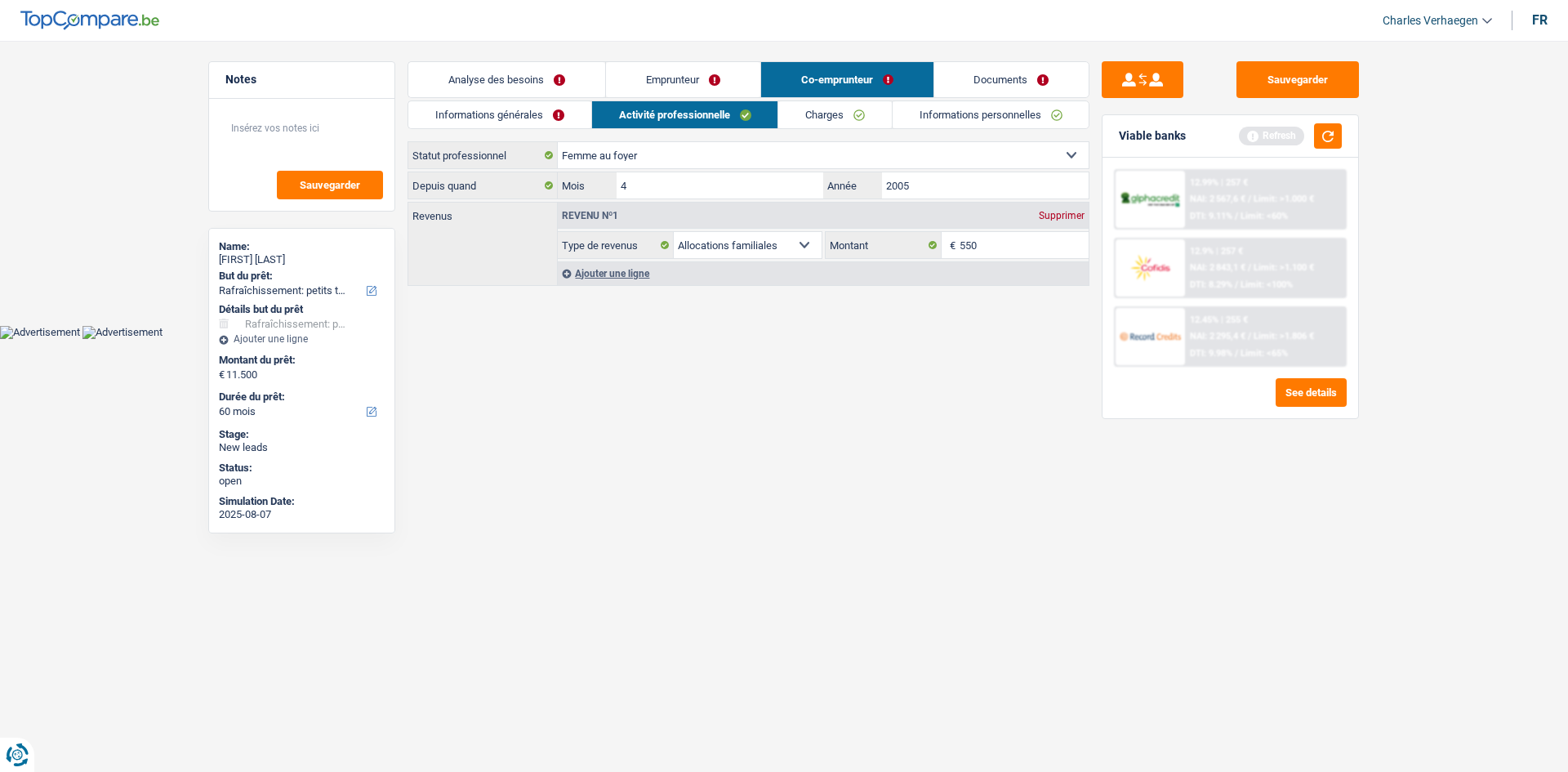 click on "Informations générales" at bounding box center (500, 114) 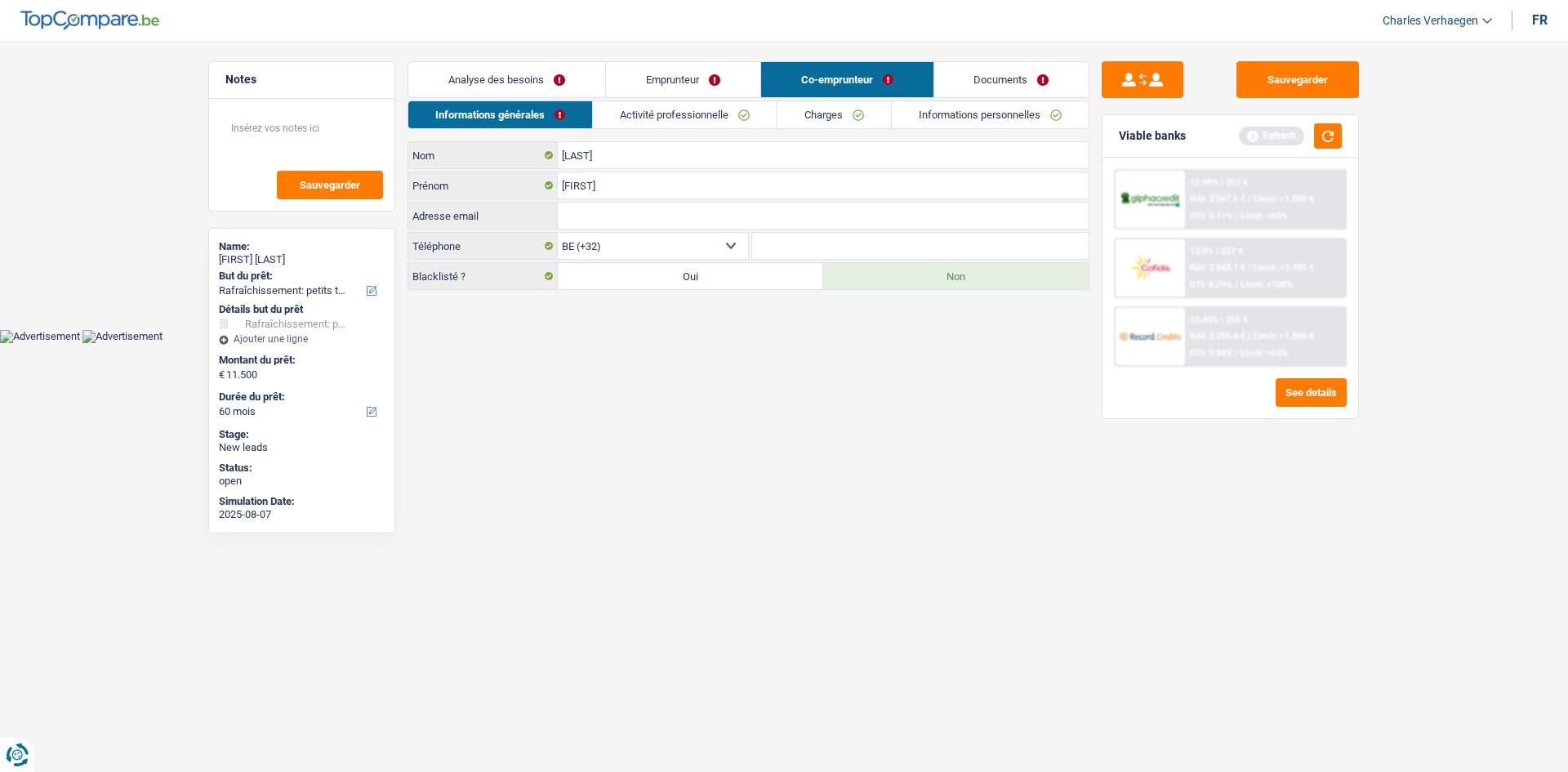click on "Activité professionnelle" at bounding box center [684, 114] 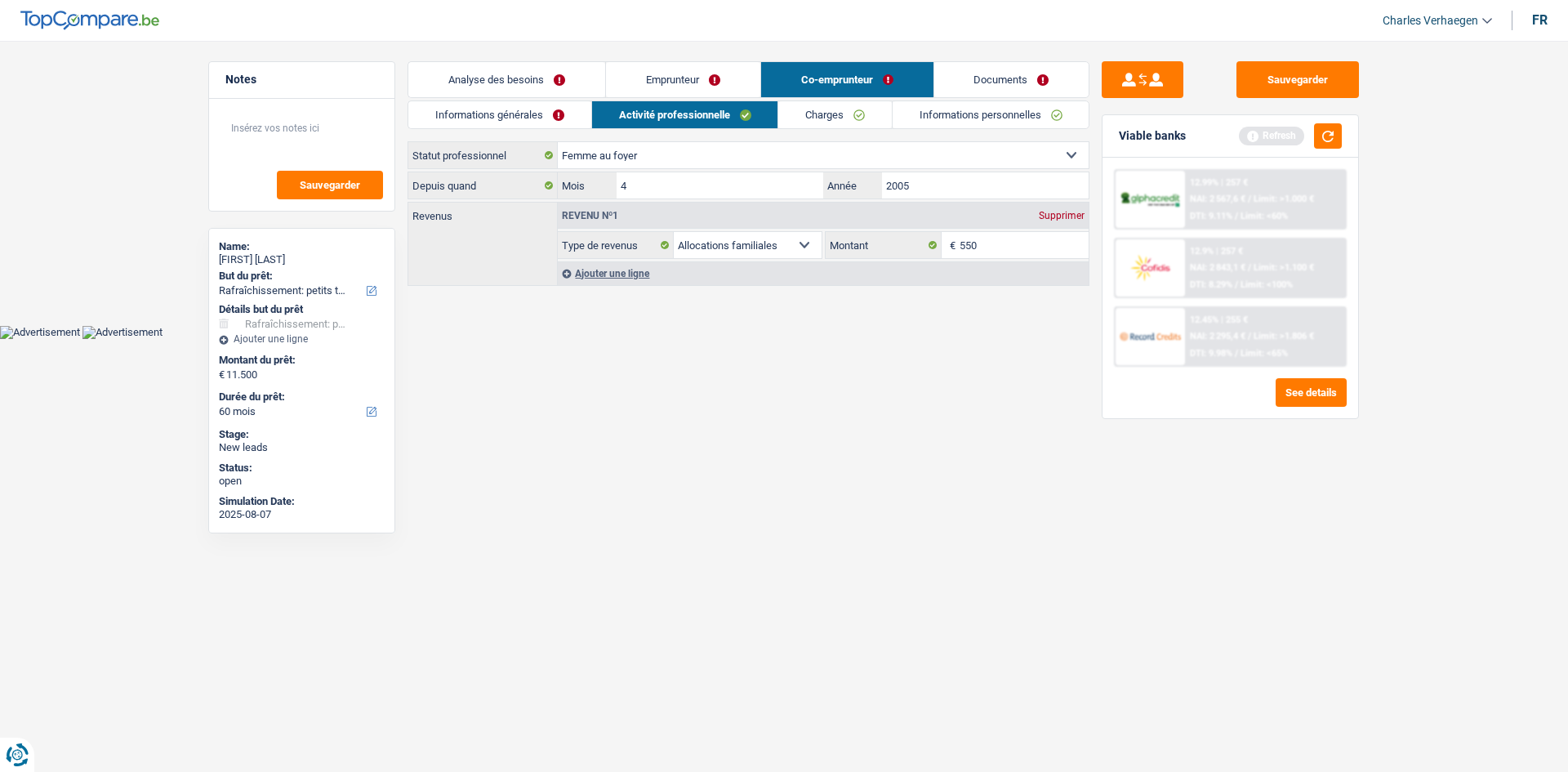 click on "Charges" at bounding box center [835, 114] 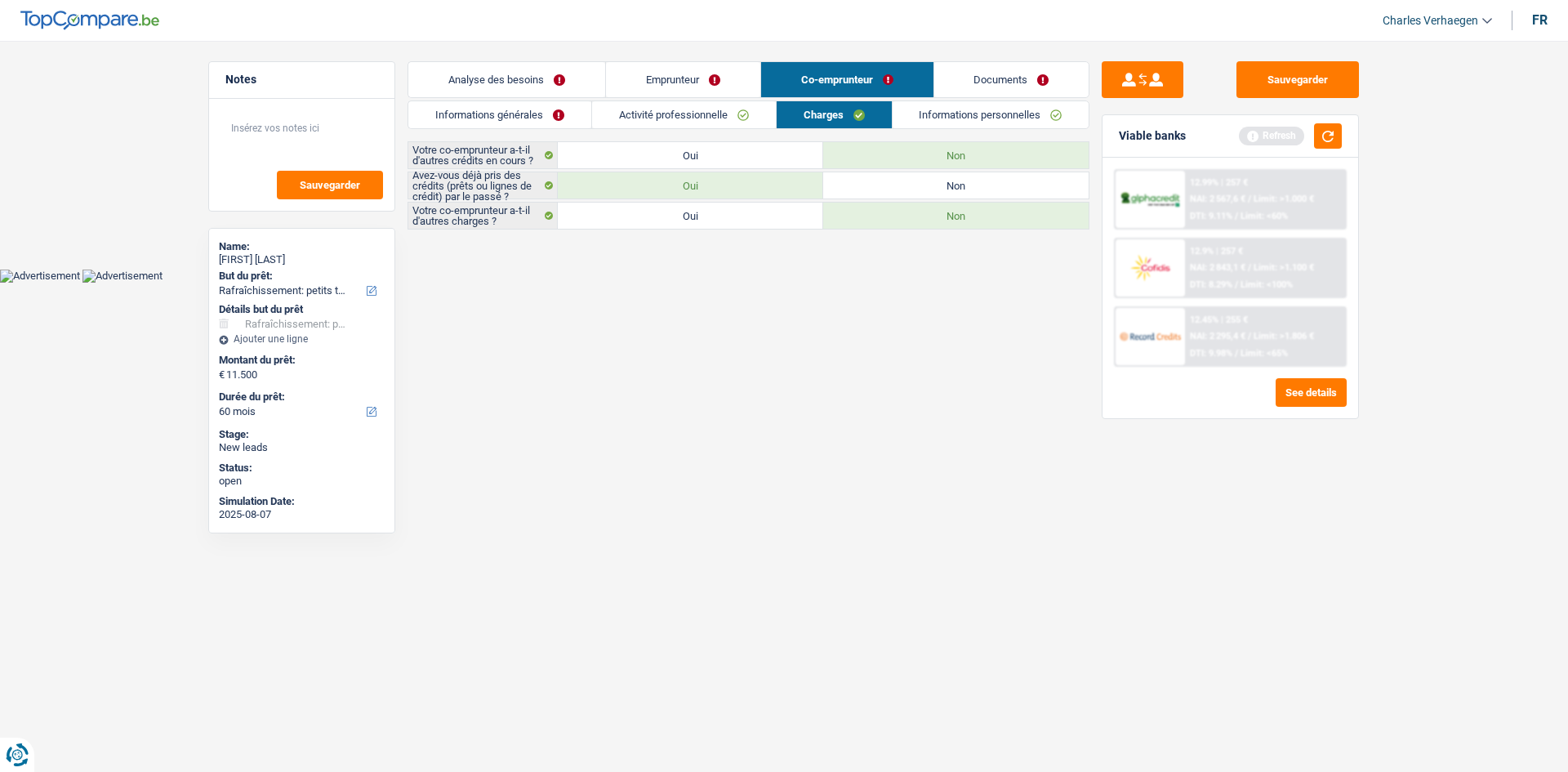 click on "Informations personnelles" at bounding box center [991, 114] 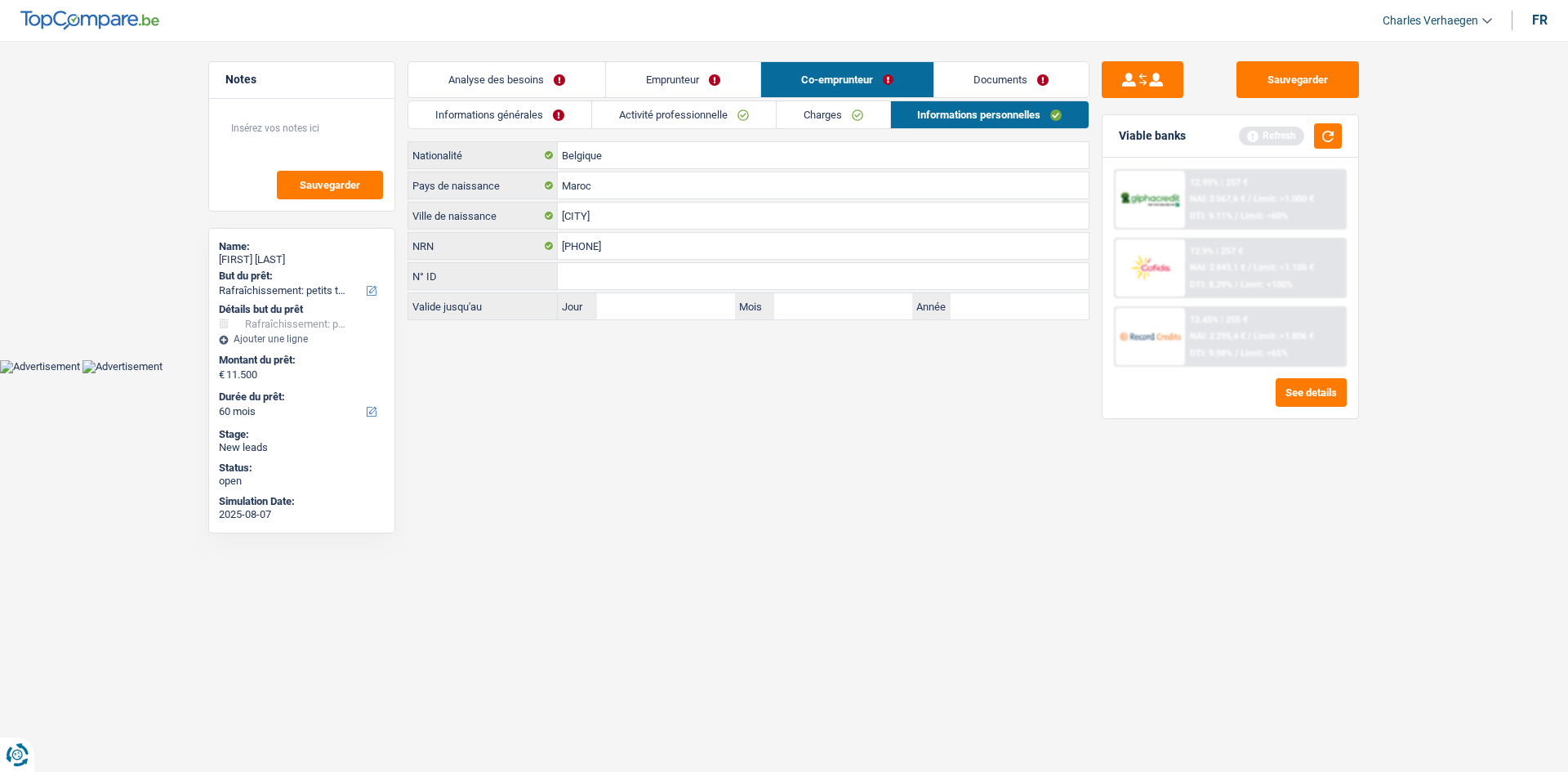click on "Documents" at bounding box center (1012, 79) 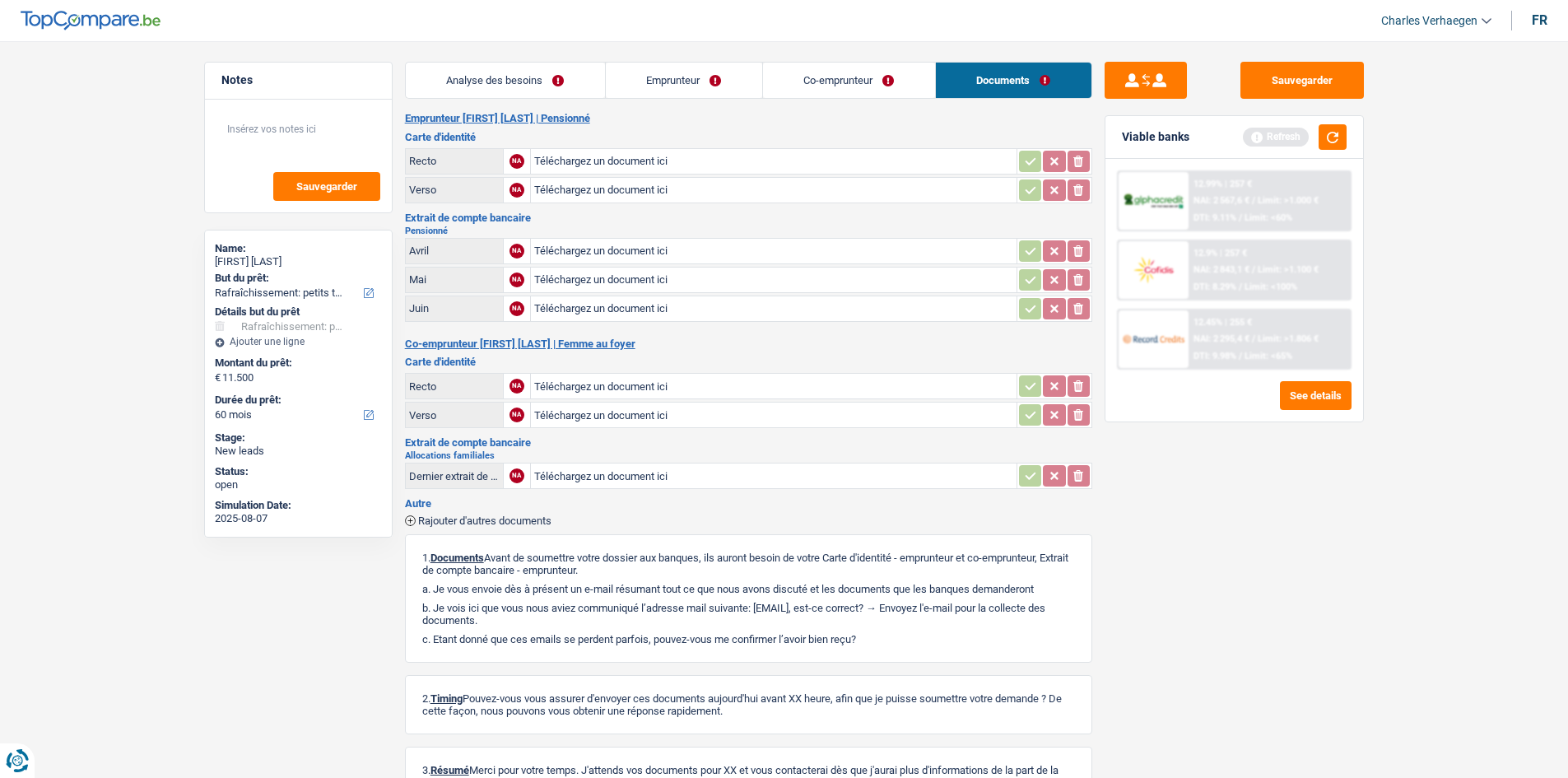 drag, startPoint x: 852, startPoint y: 92, endPoint x: 835, endPoint y: 95, distance: 17.26268 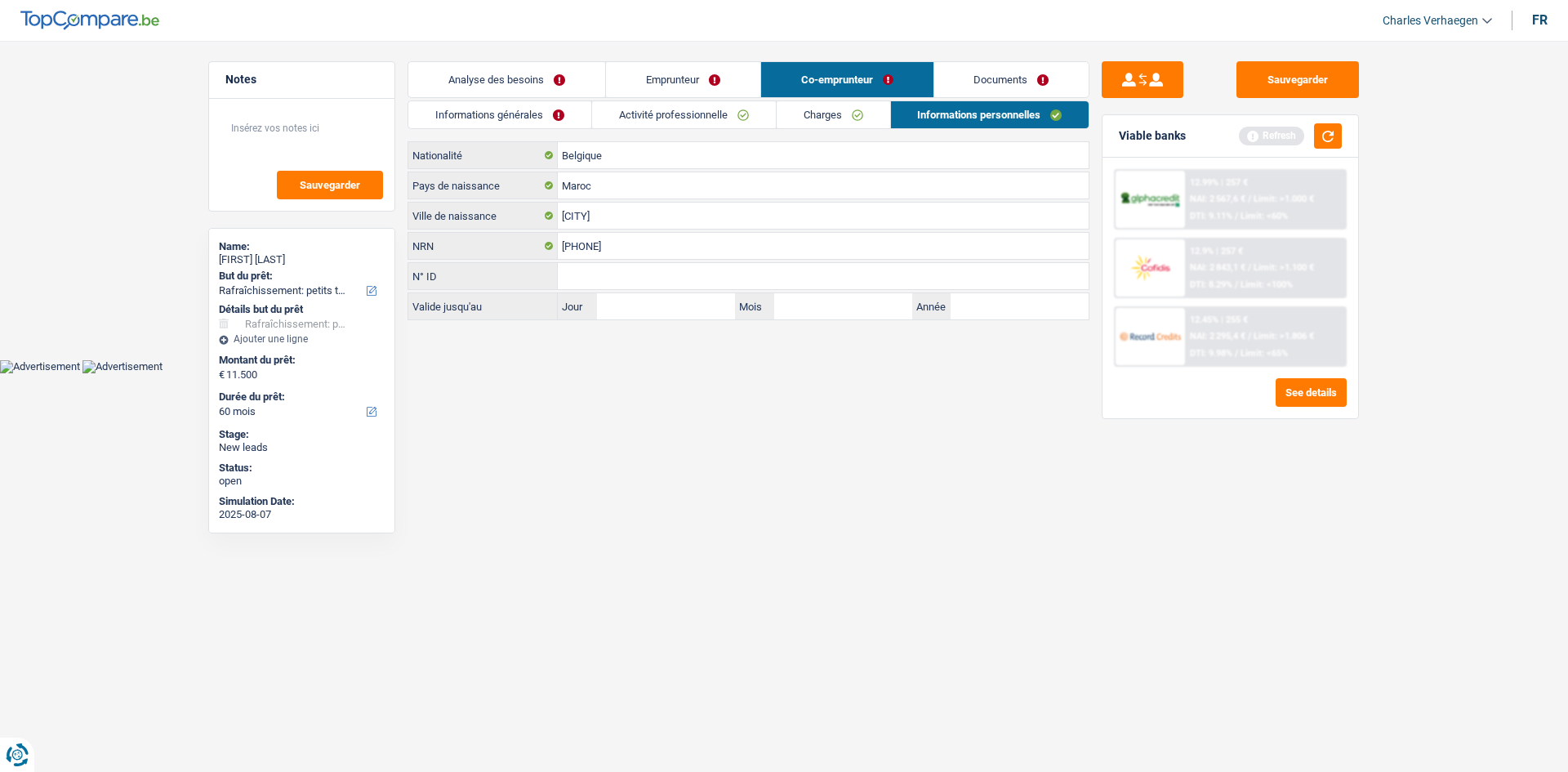 click on "Emprunteur" at bounding box center [683, 79] 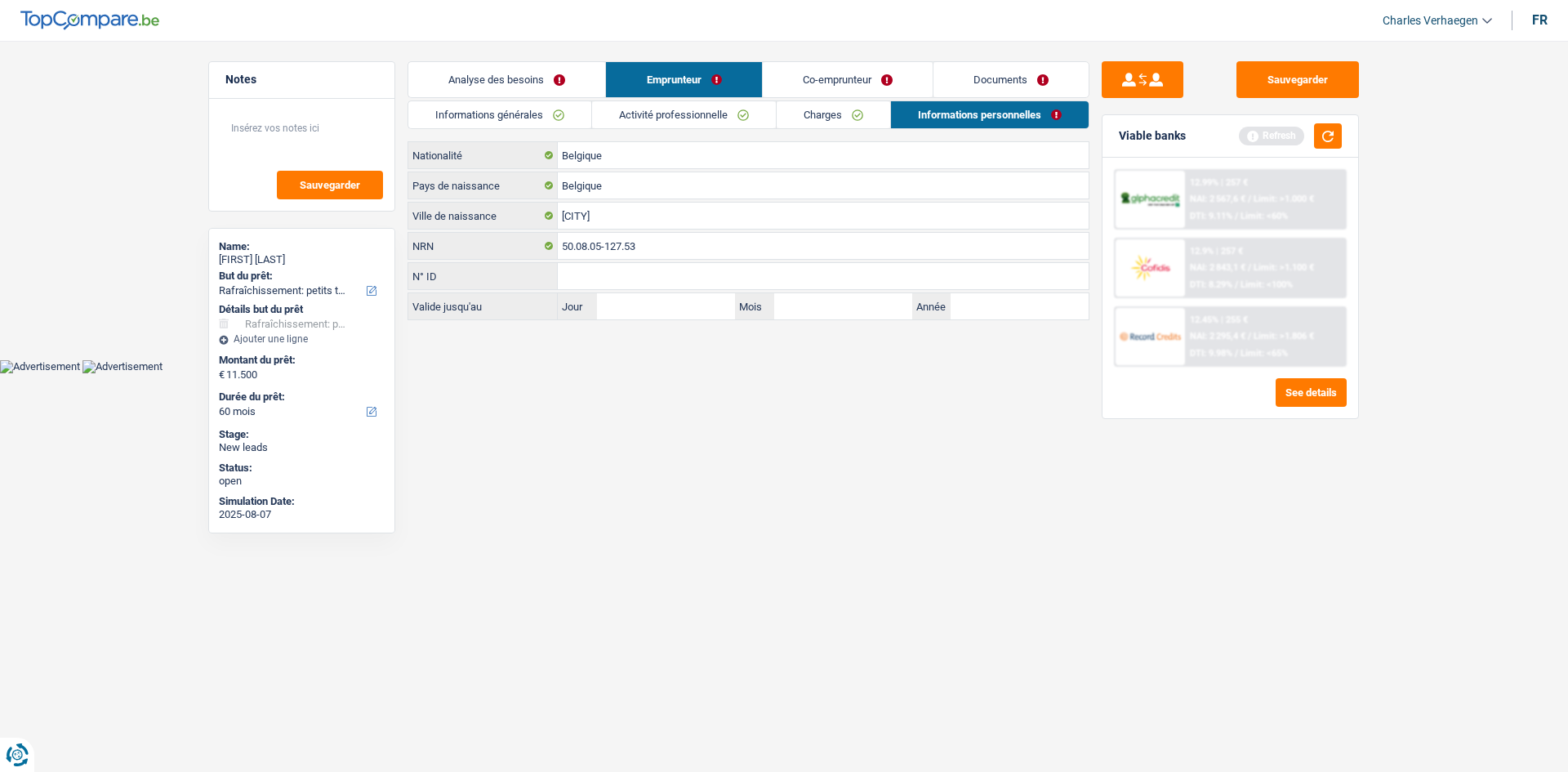 click on "Co-emprunteur" at bounding box center [848, 79] 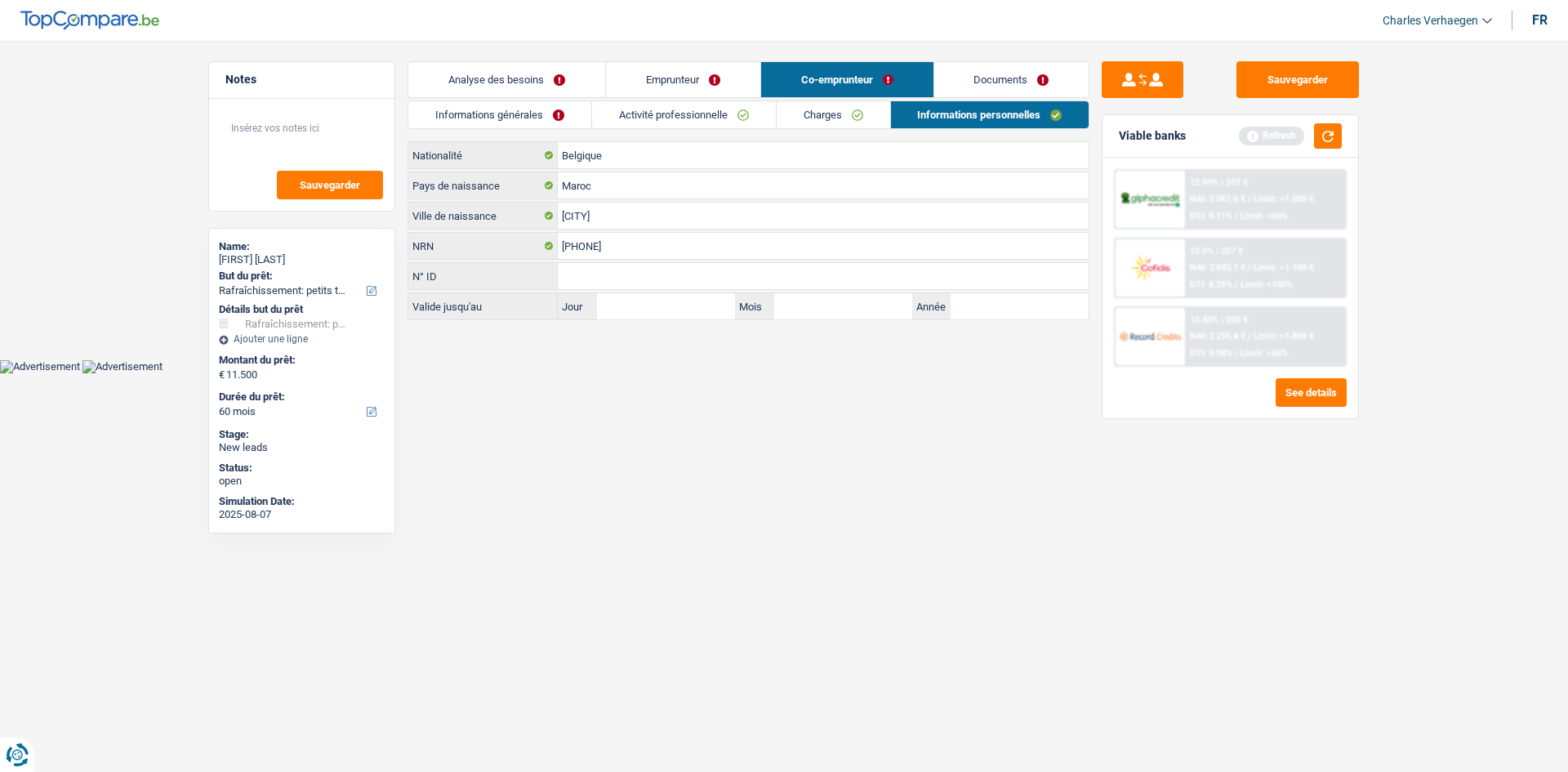 click on "Analyse des besoins" at bounding box center (506, 79) 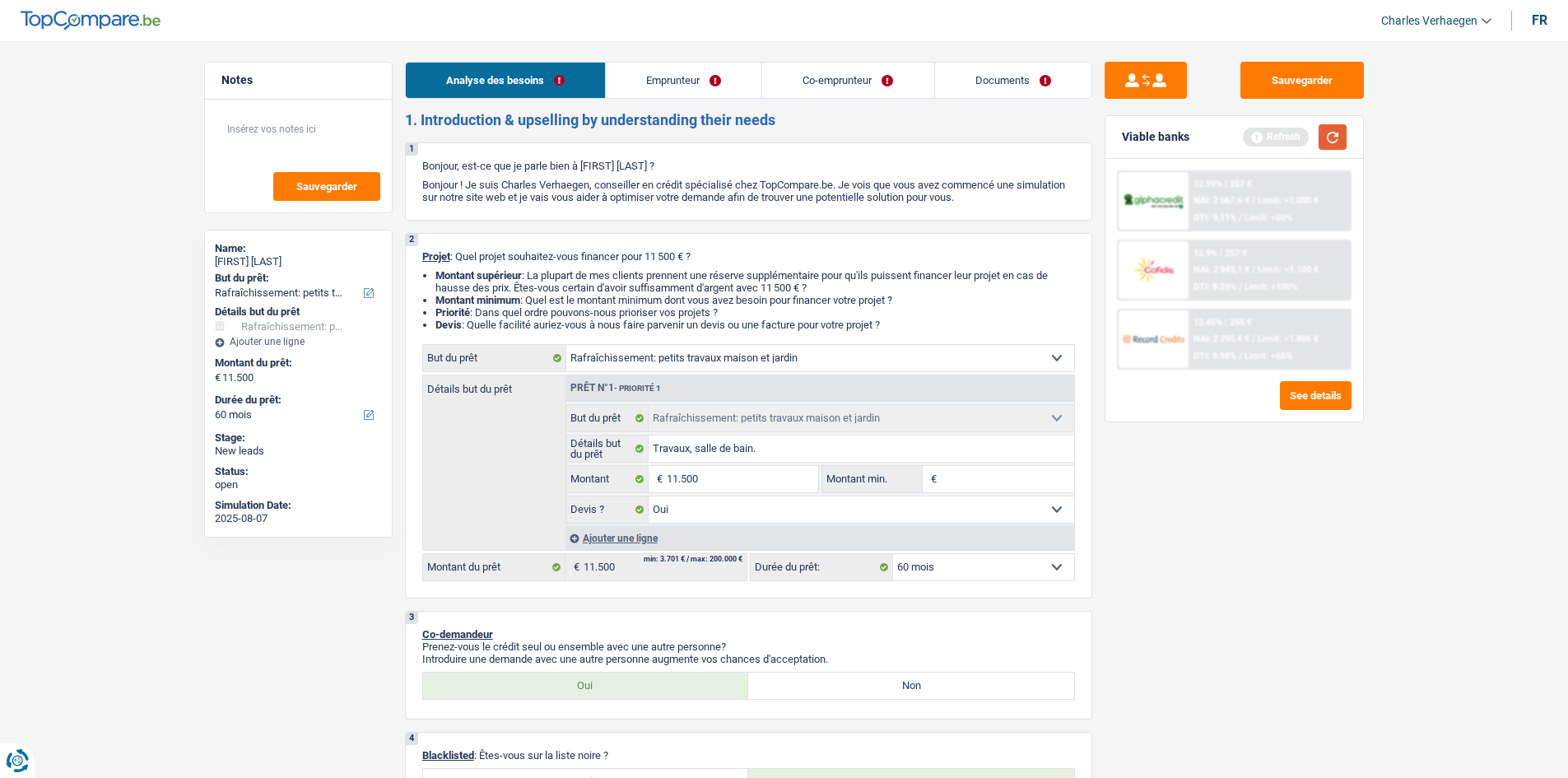 click at bounding box center [1333, 137] 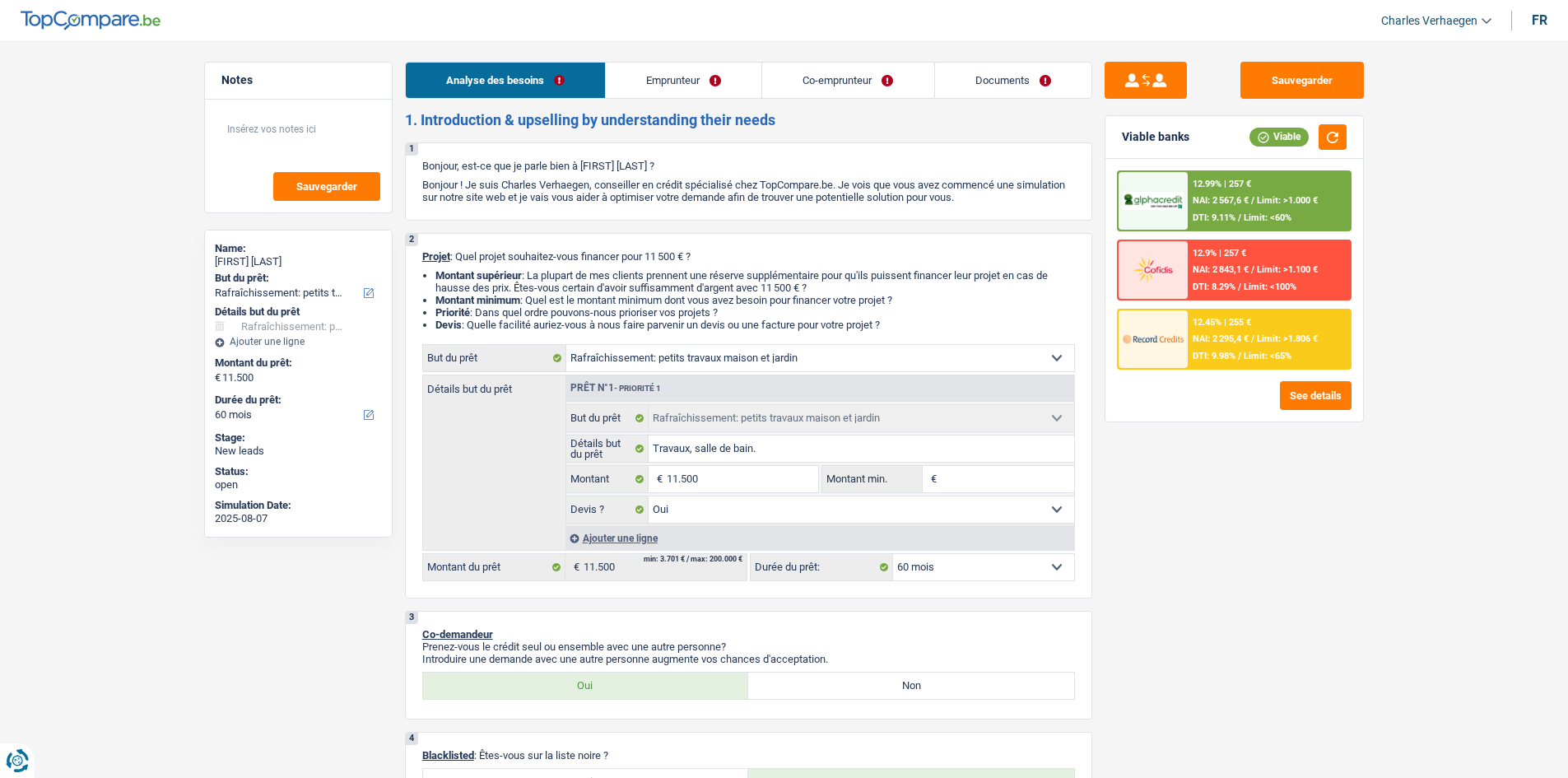 click on "12.99% | 257 €
NAI: 2 567,6 €
/
Limit: >1.000 €
DTI: 9.11%
/
Limit: <60%" at bounding box center [1268, 201] 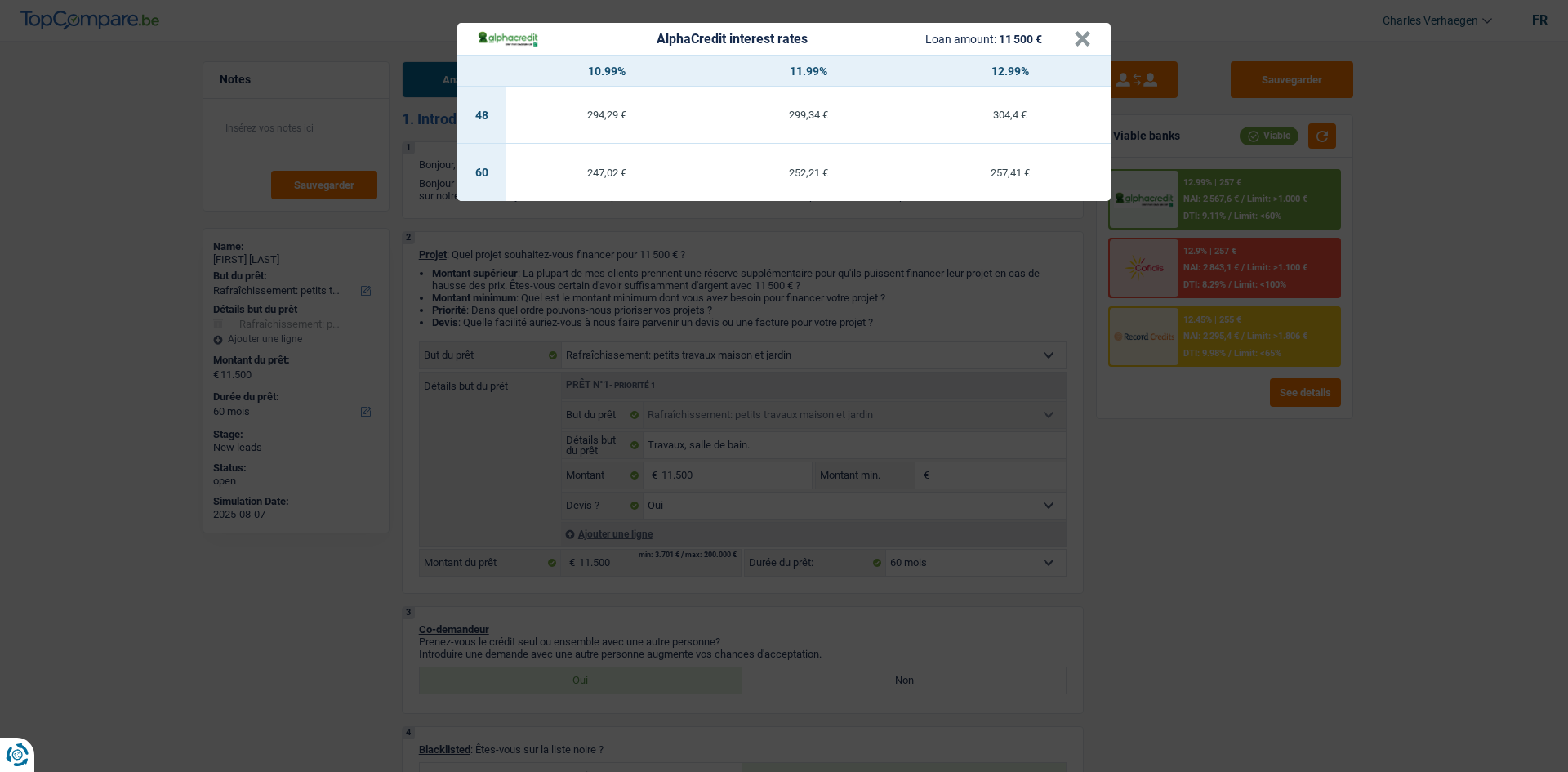 click on "AlphaCredit interest rates
Loan amount:
11 500 €
×
10.99%
11.99%
12.99%
48
294,29 €
299,34 €
304,4 €
60
247,02 €
252,21 €
257,41 €" at bounding box center [784, 386] 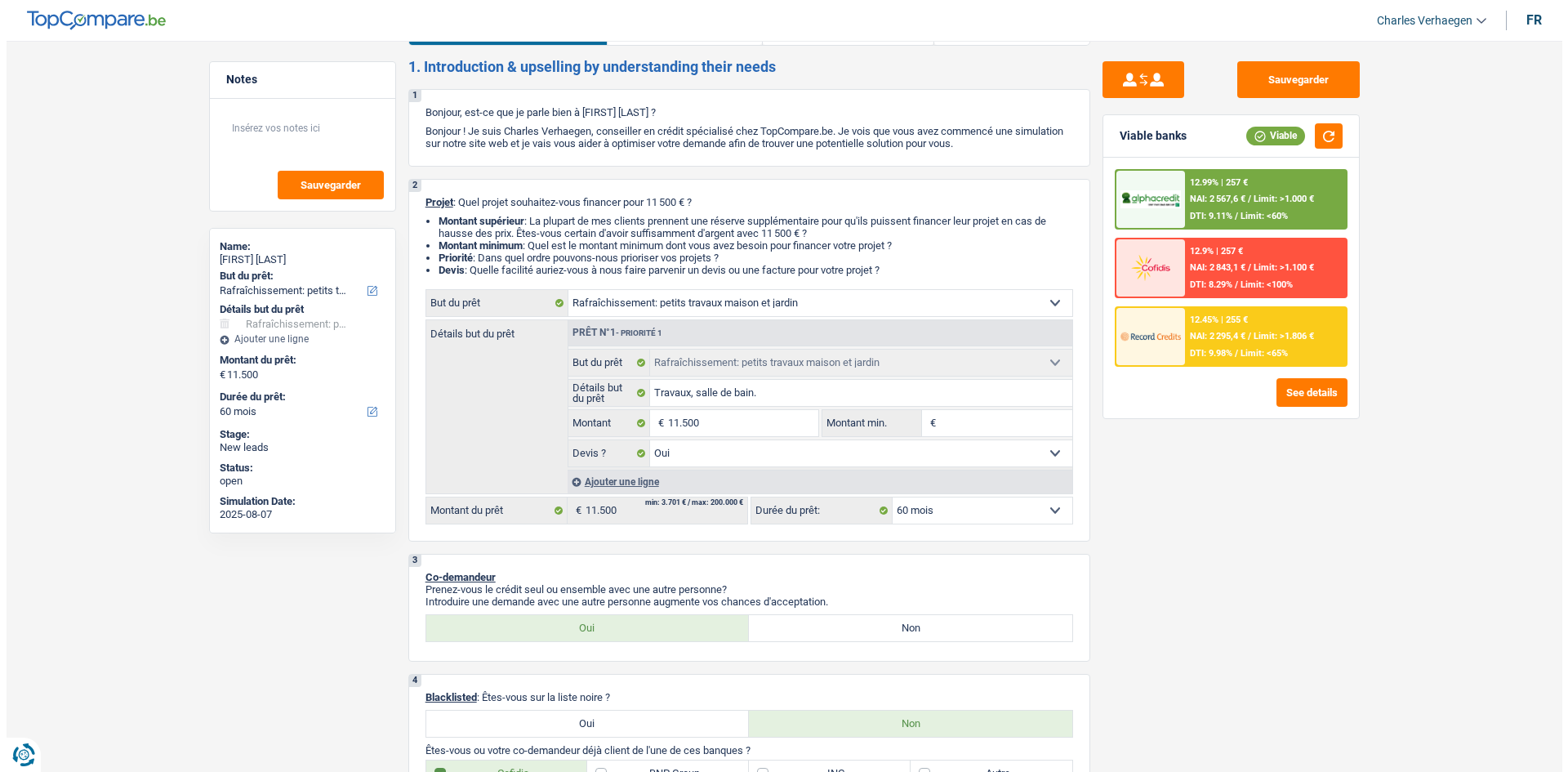 scroll, scrollTop: 82, scrollLeft: 0, axis: vertical 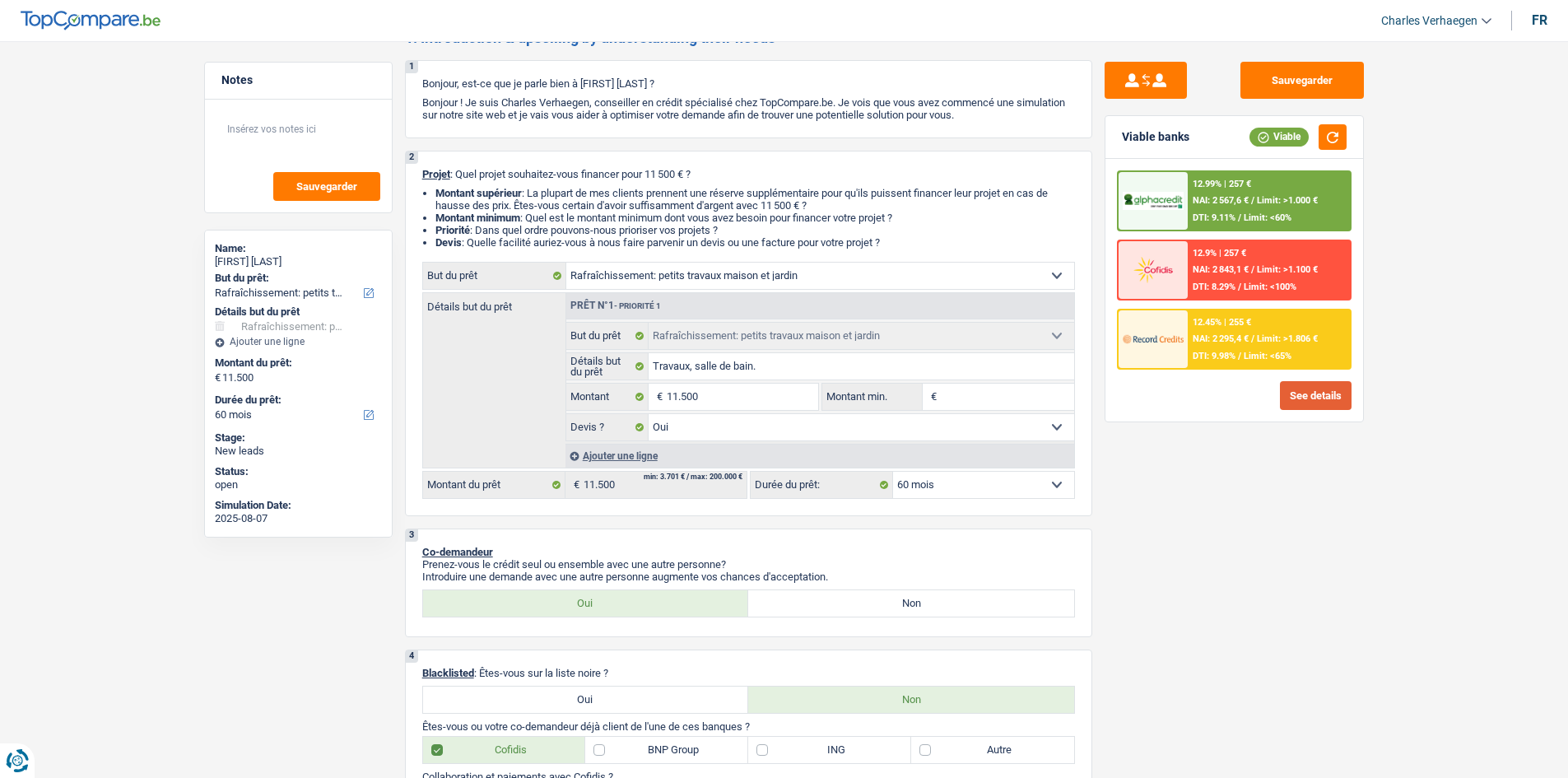 click on "See details" at bounding box center [1315, 395] 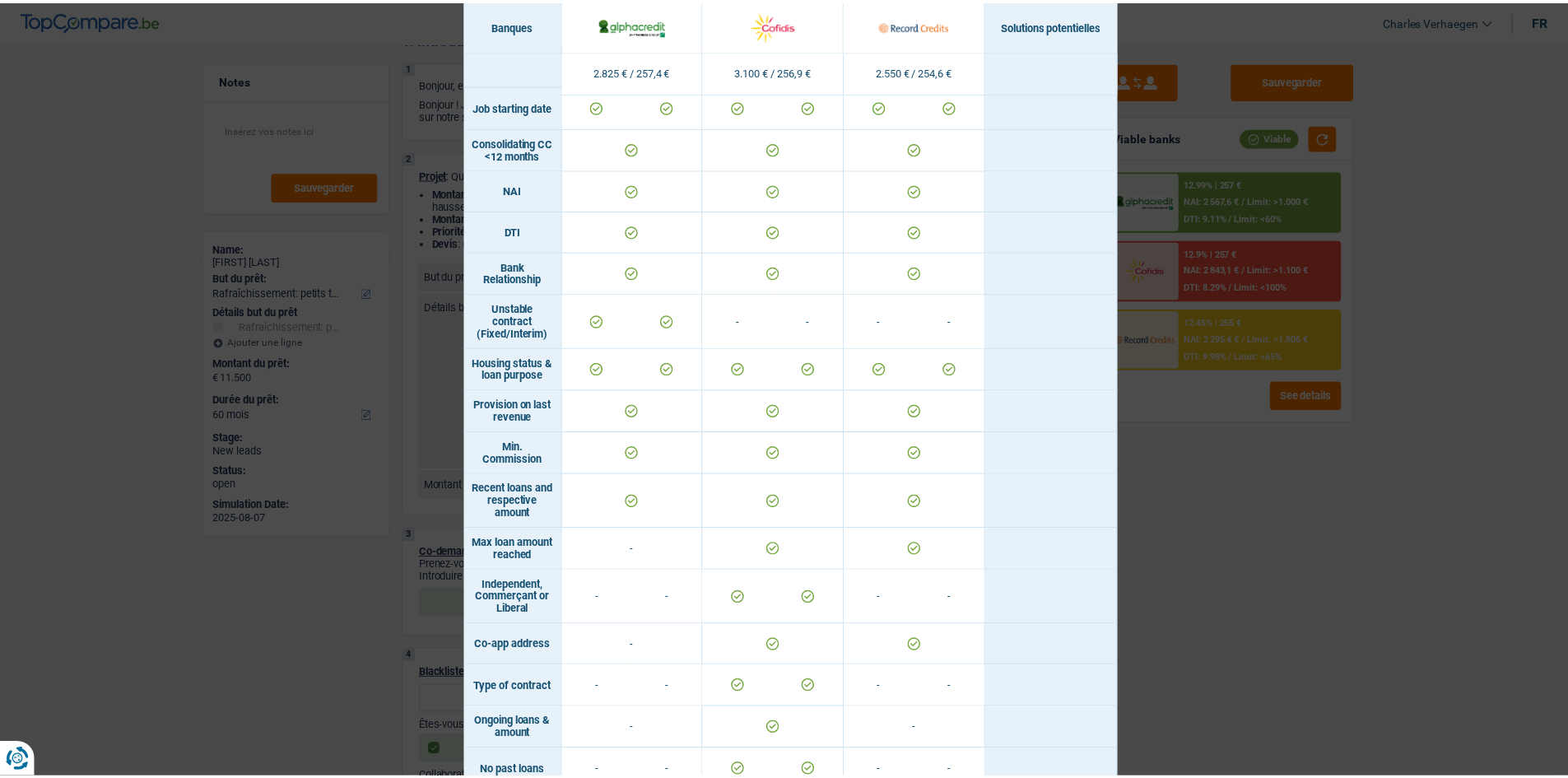 scroll, scrollTop: 883, scrollLeft: 0, axis: vertical 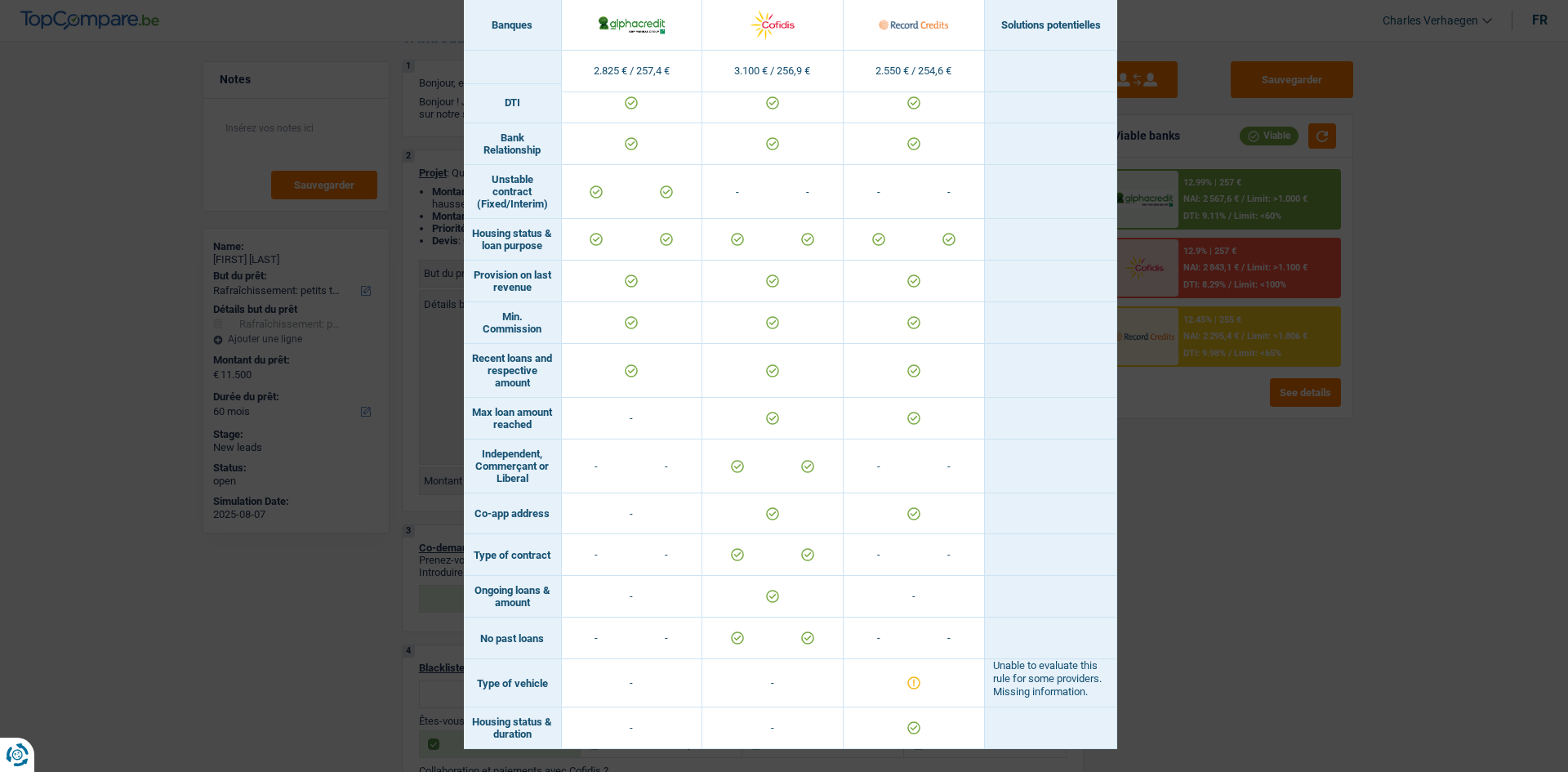 click on "Banks conditions ×
Banques
Solutions potentielles
Revenus / Charges
2.825 € / 257,4 €
3.100 € / 256,9 €
2.550 € / 254,6 €
Professional activity
ID card type" at bounding box center [784, 386] 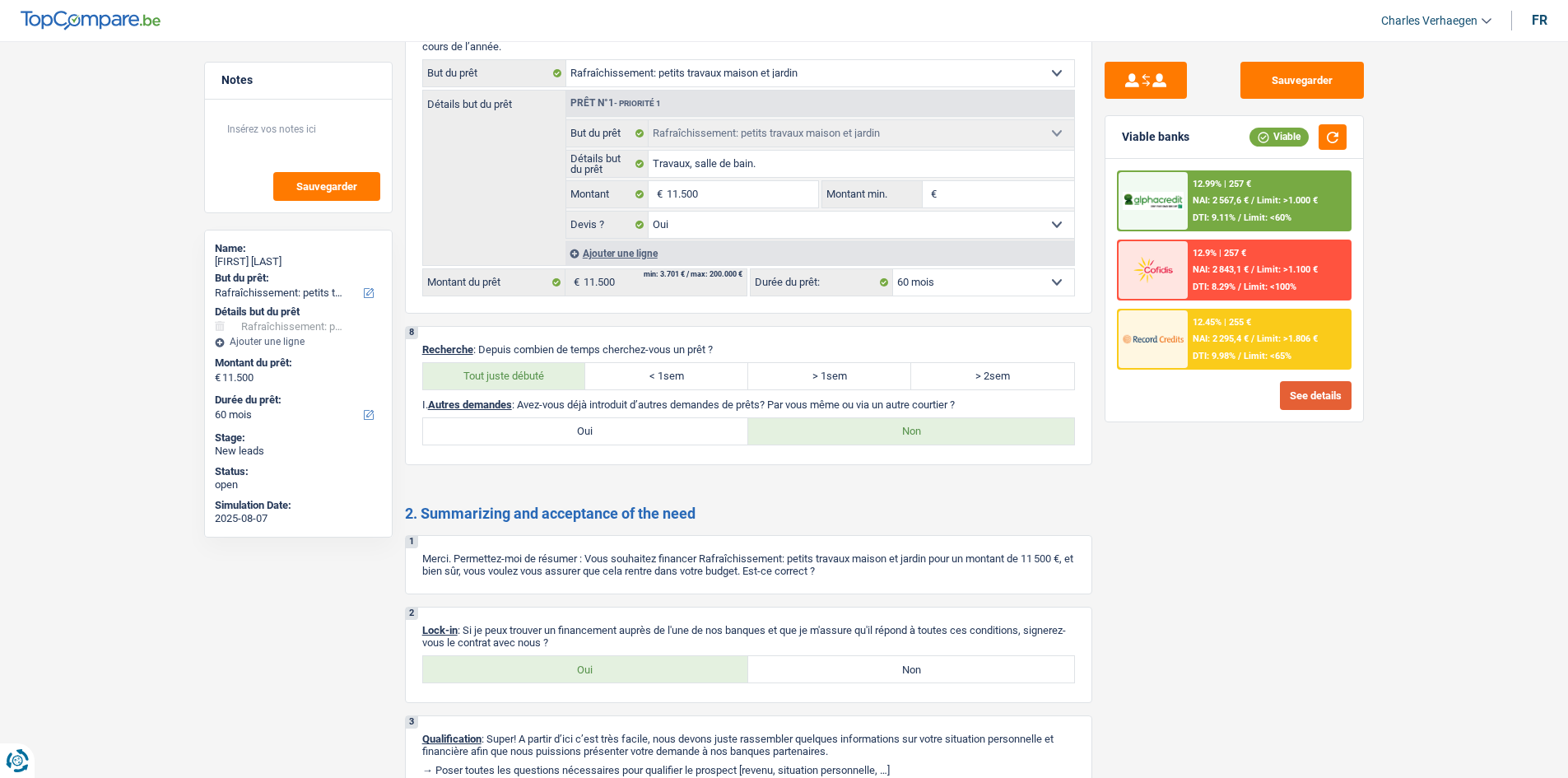 scroll, scrollTop: 1317, scrollLeft: 0, axis: vertical 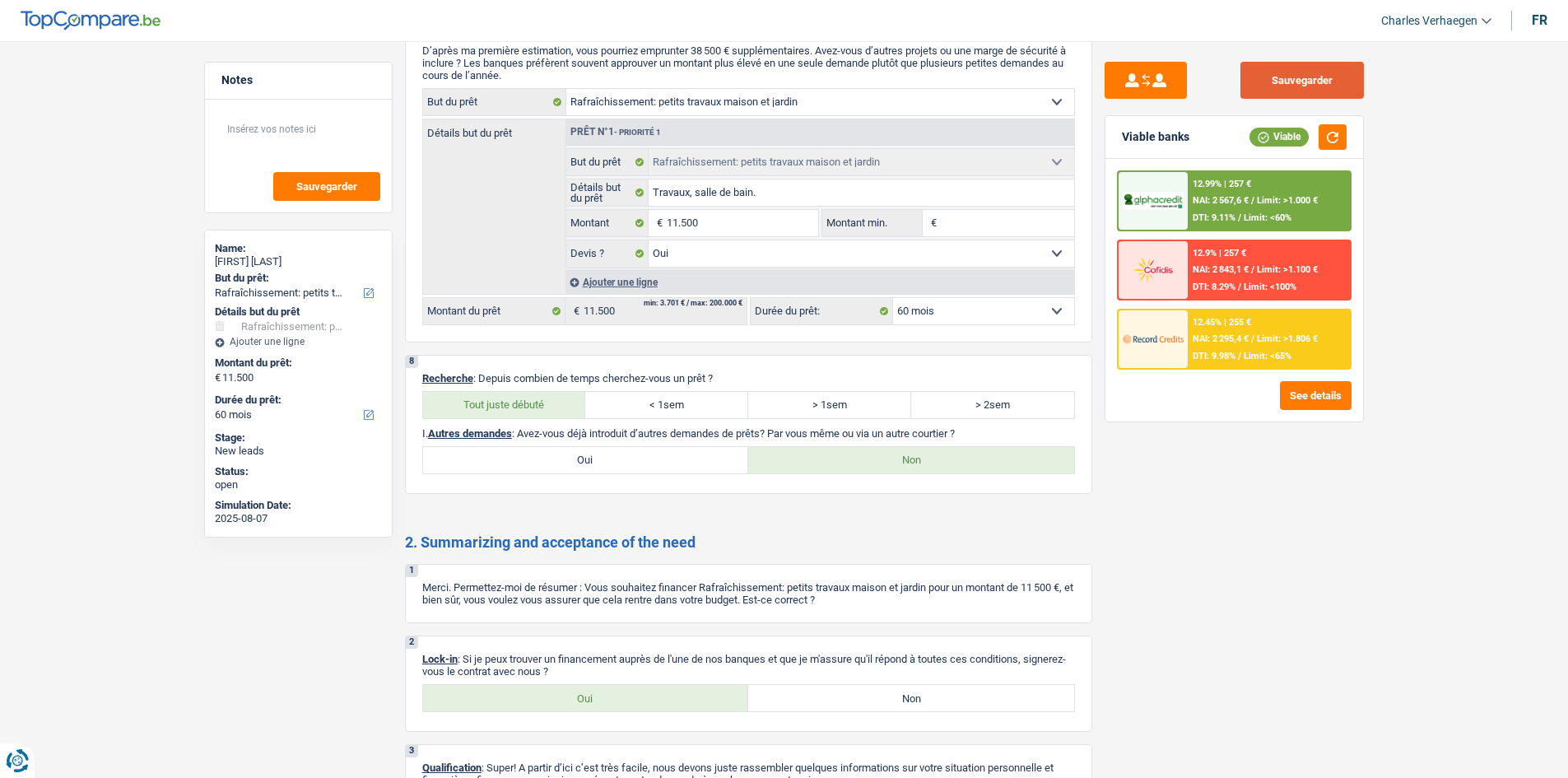 click on "Sauvegarder" at bounding box center [1302, 80] 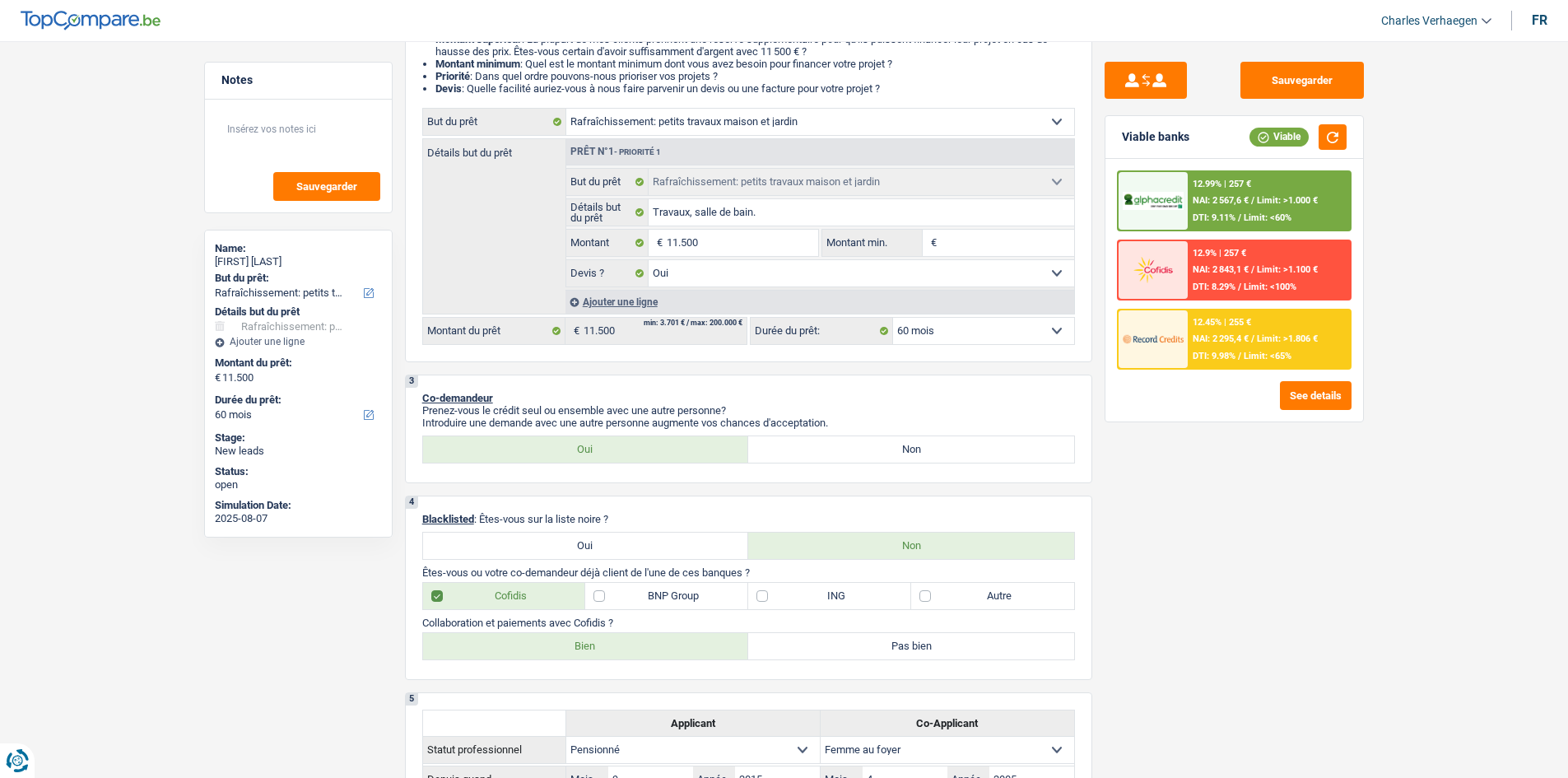 scroll, scrollTop: 0, scrollLeft: 0, axis: both 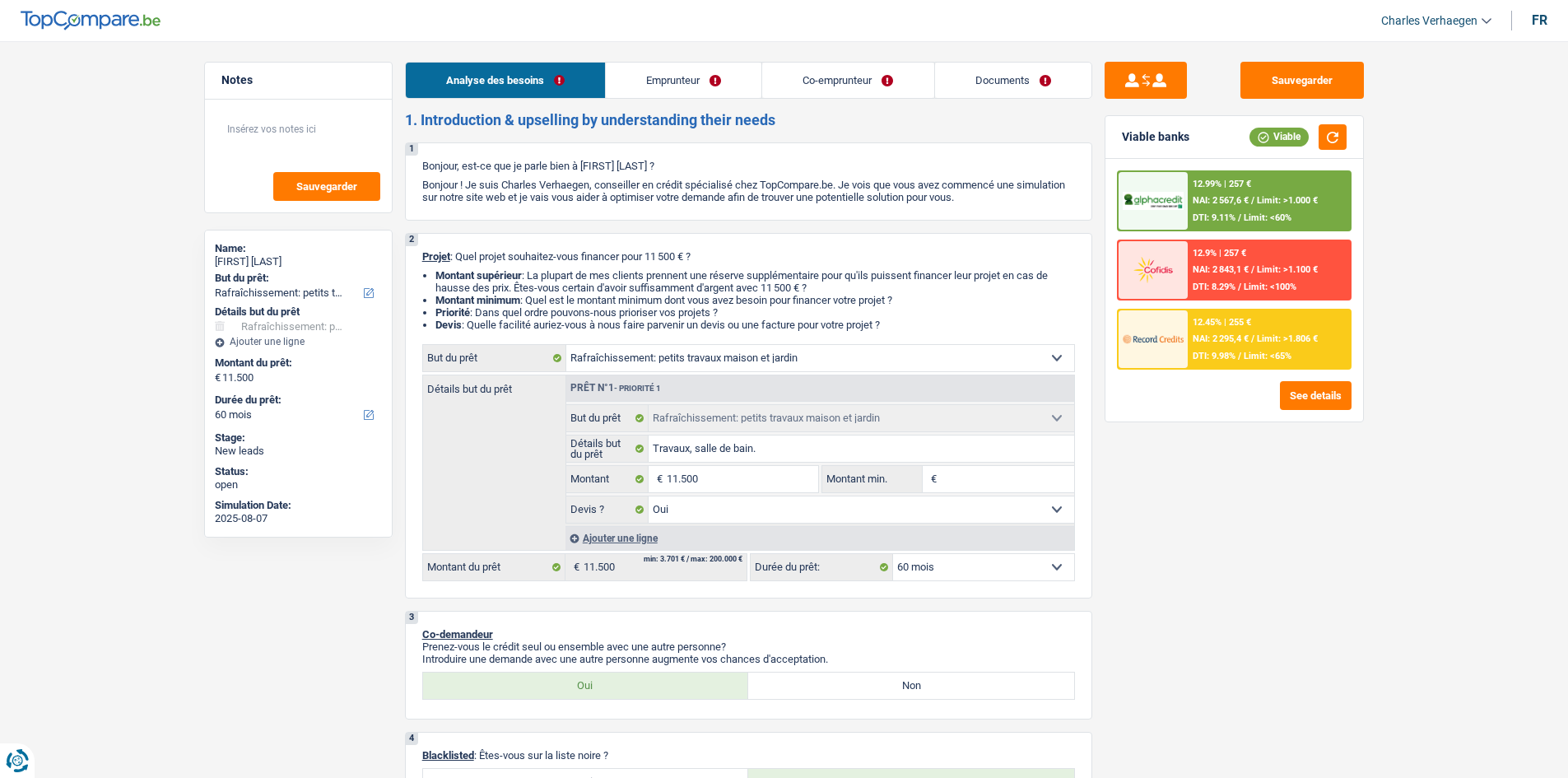 click on "Documents" at bounding box center [1013, 80] 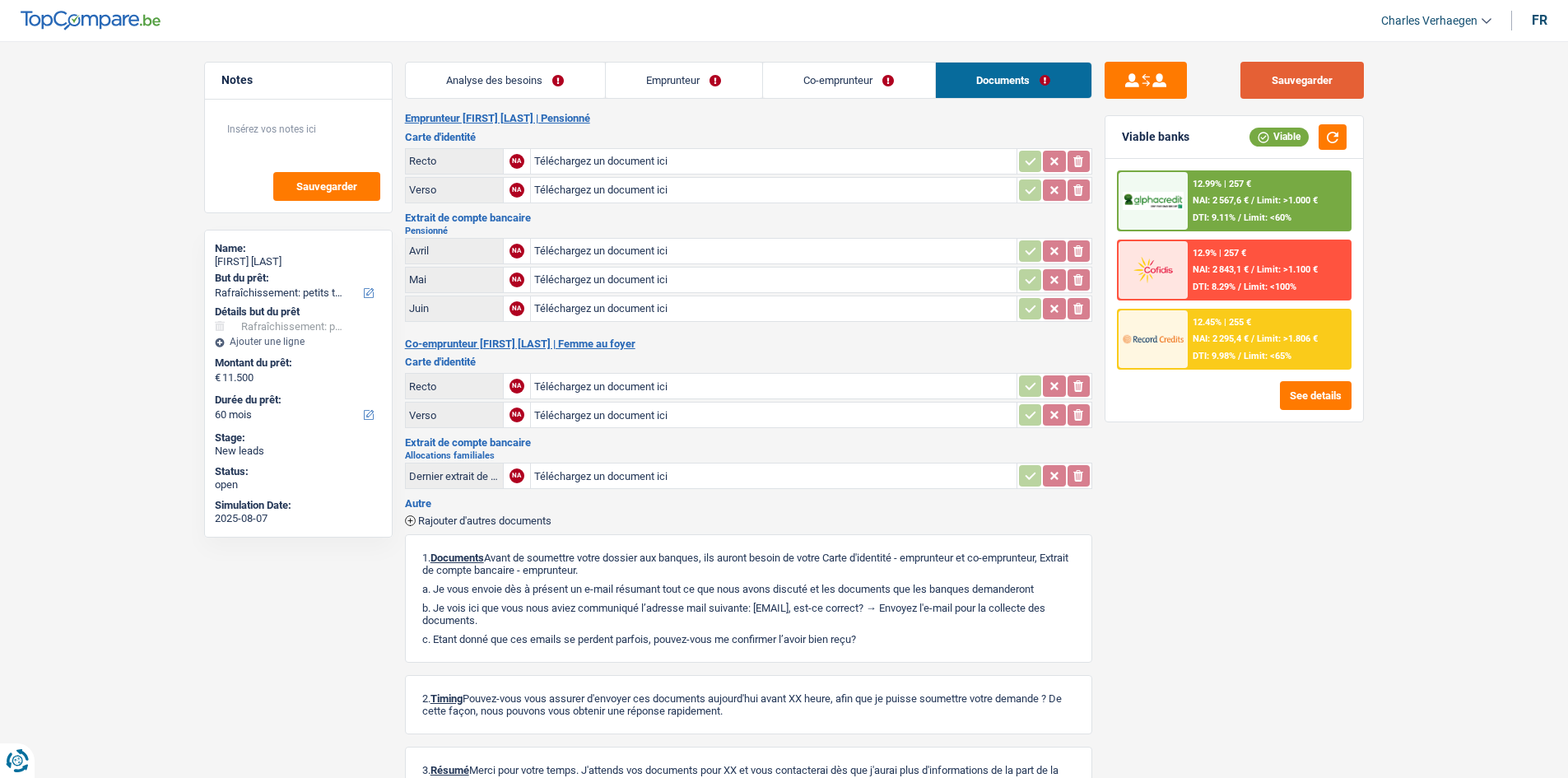 drag, startPoint x: 1334, startPoint y: 75, endPoint x: 1312, endPoint y: 69, distance: 22.80351 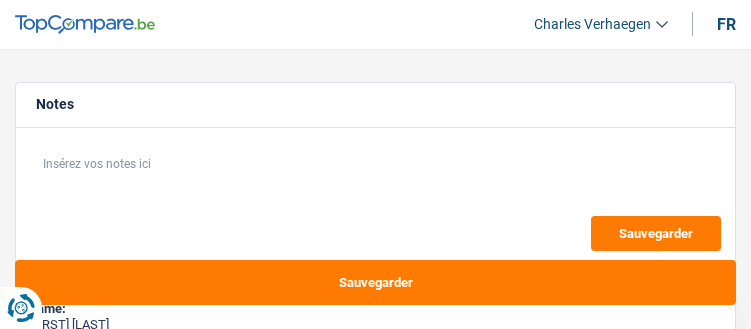 select on "judicial" 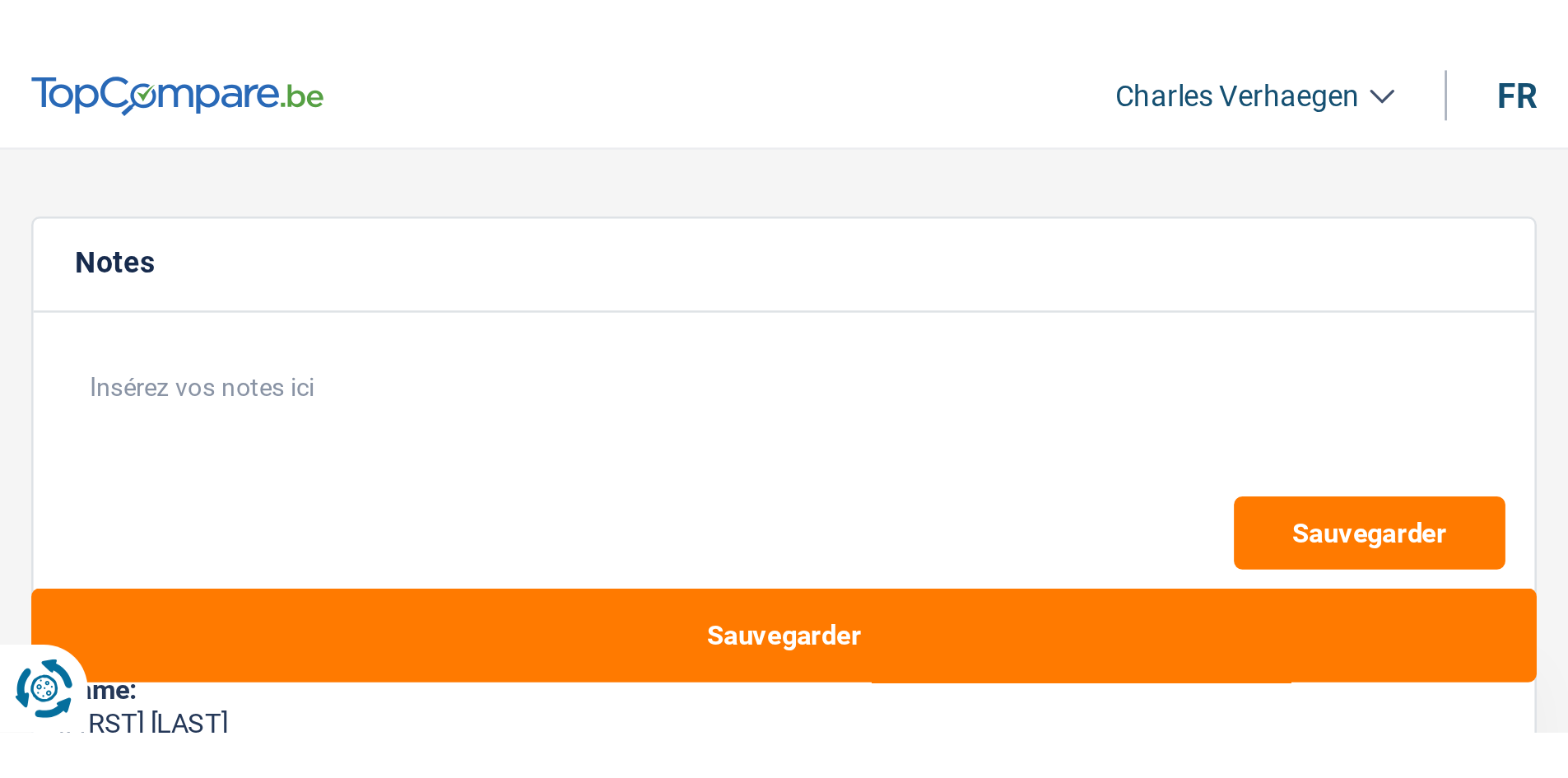 scroll, scrollTop: 0, scrollLeft: 0, axis: both 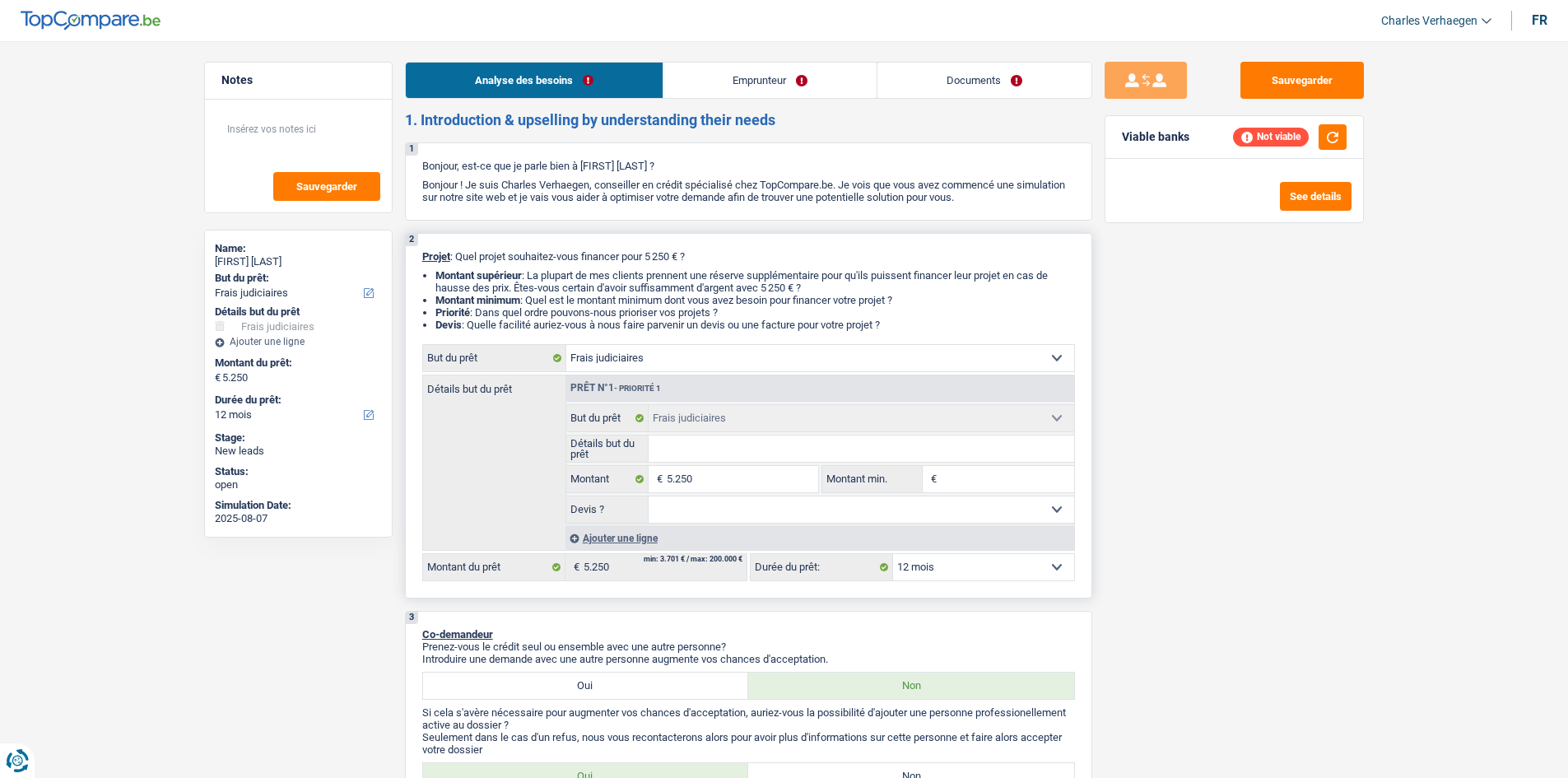 click on "Détails but du prêt" at bounding box center [861, 449] 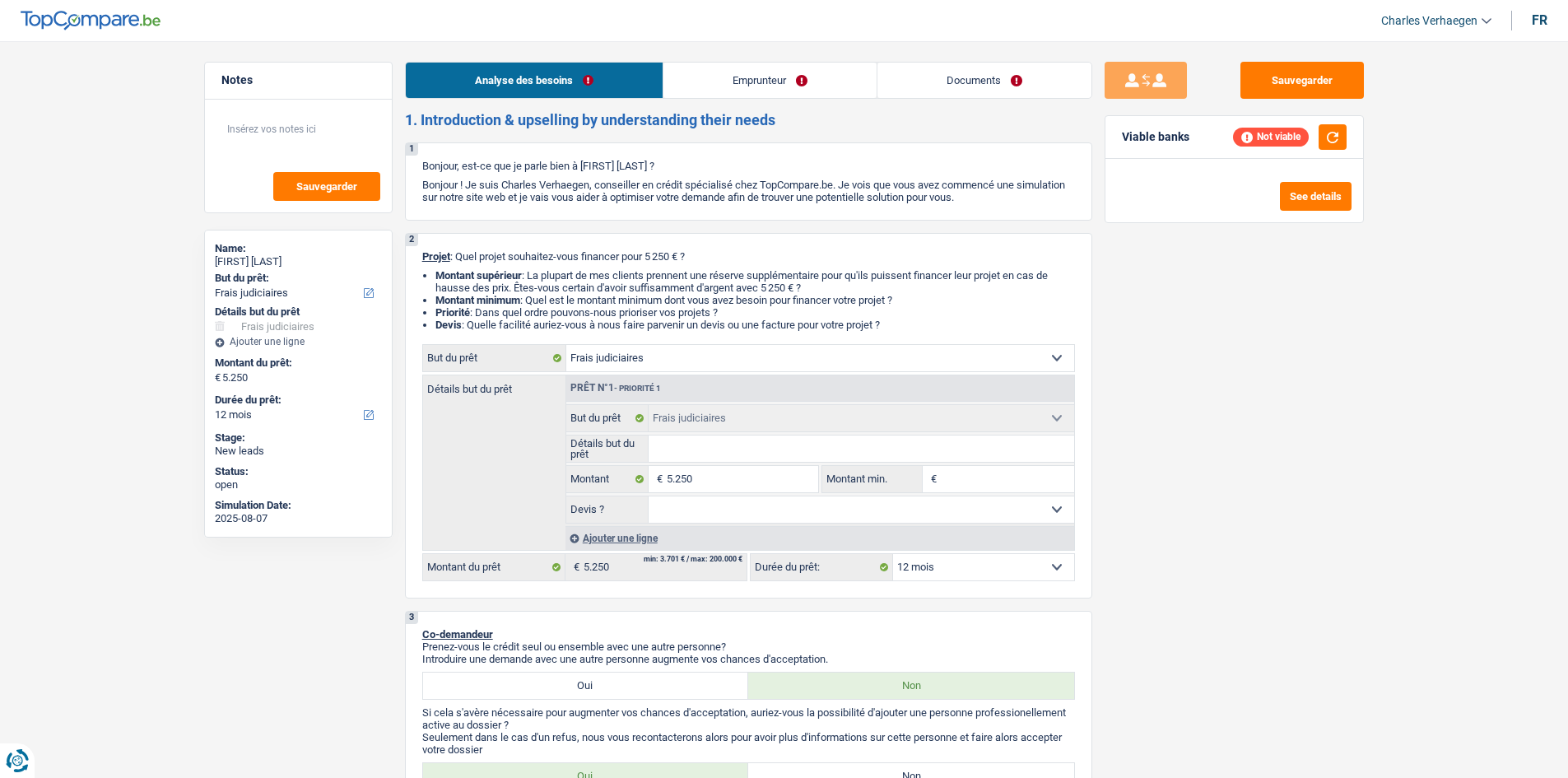 type on "A" 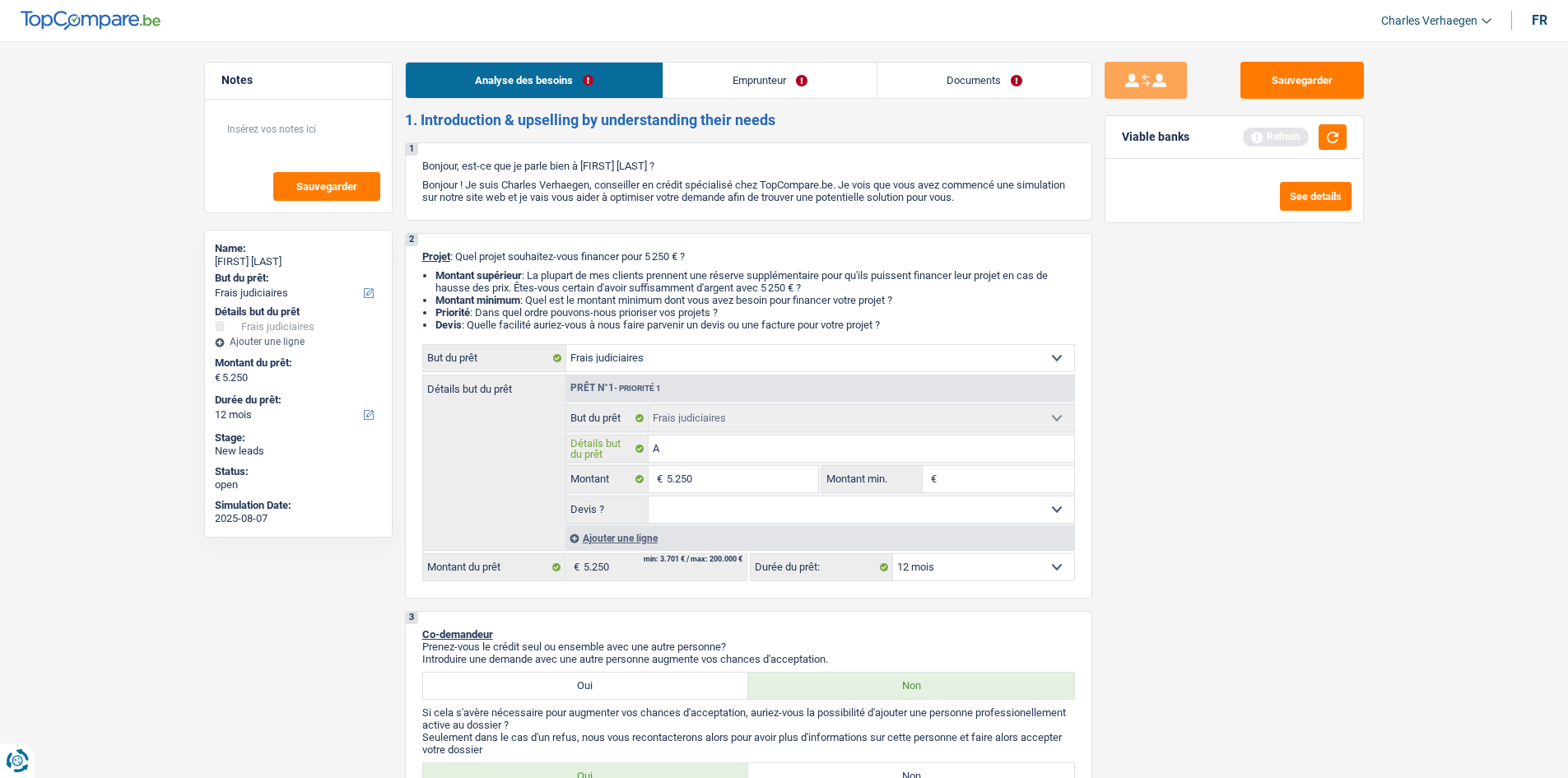 type on "Av" 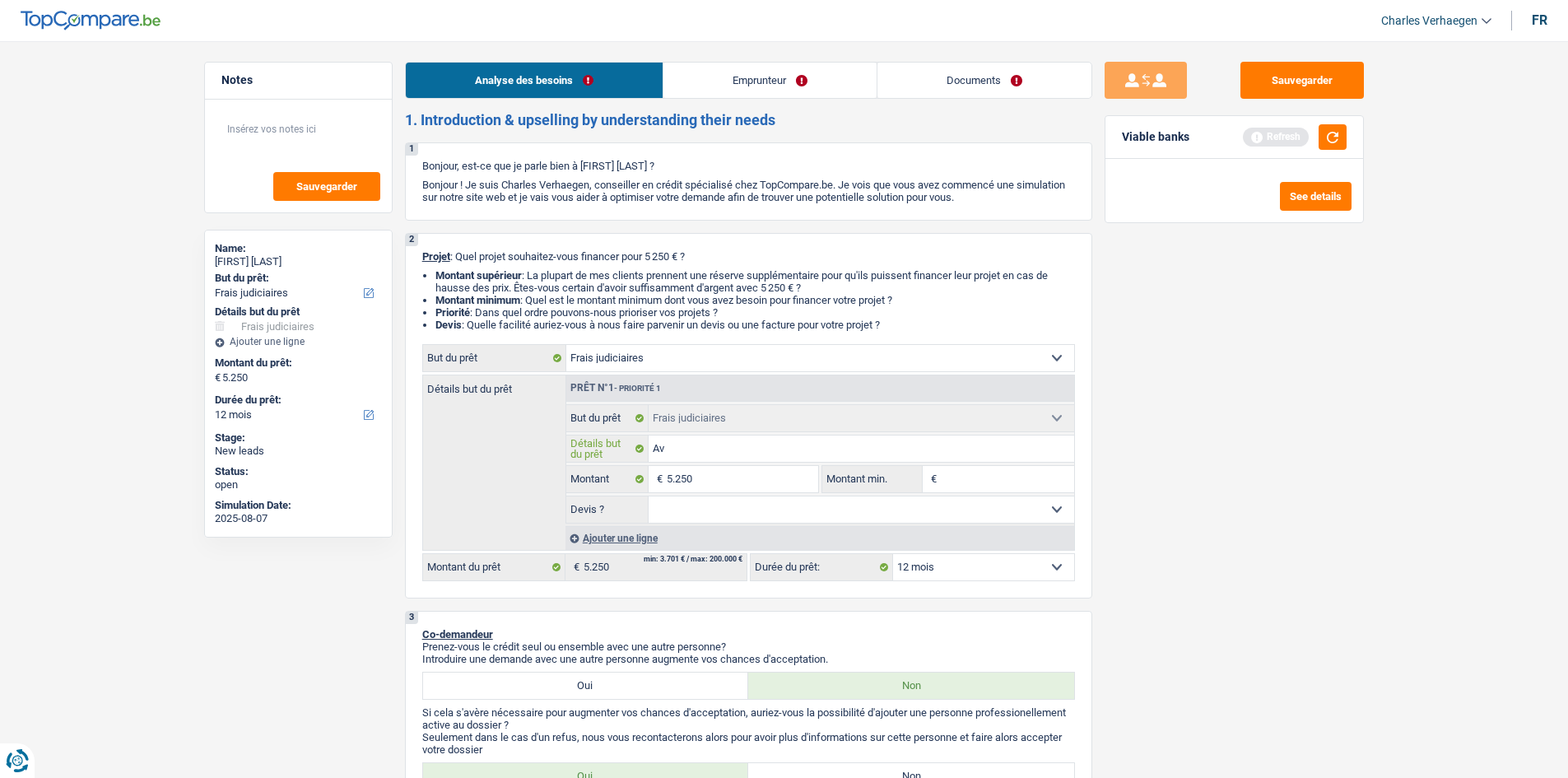 type on "Avo" 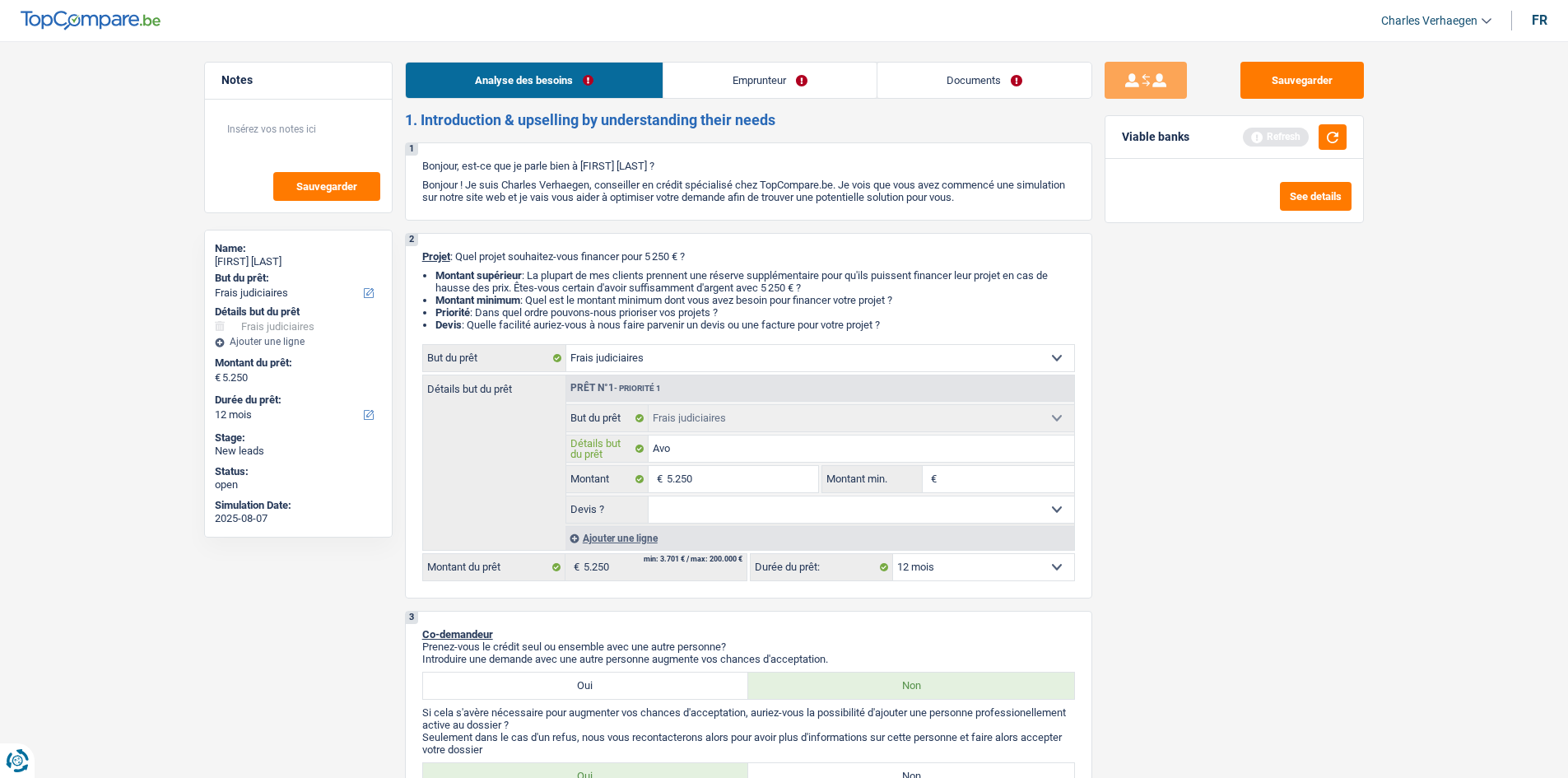 type on "Avoc" 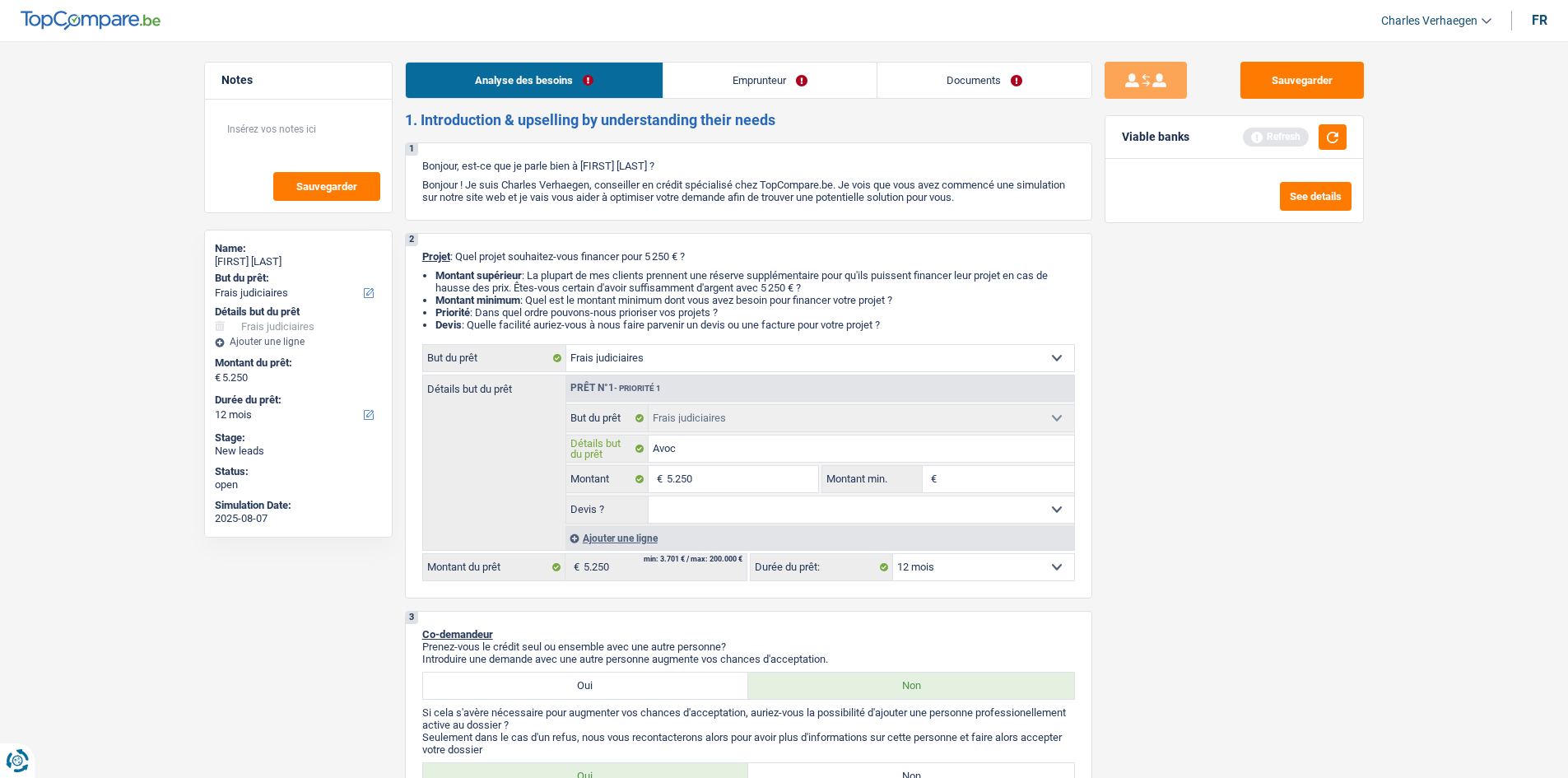 type on "Avoca" 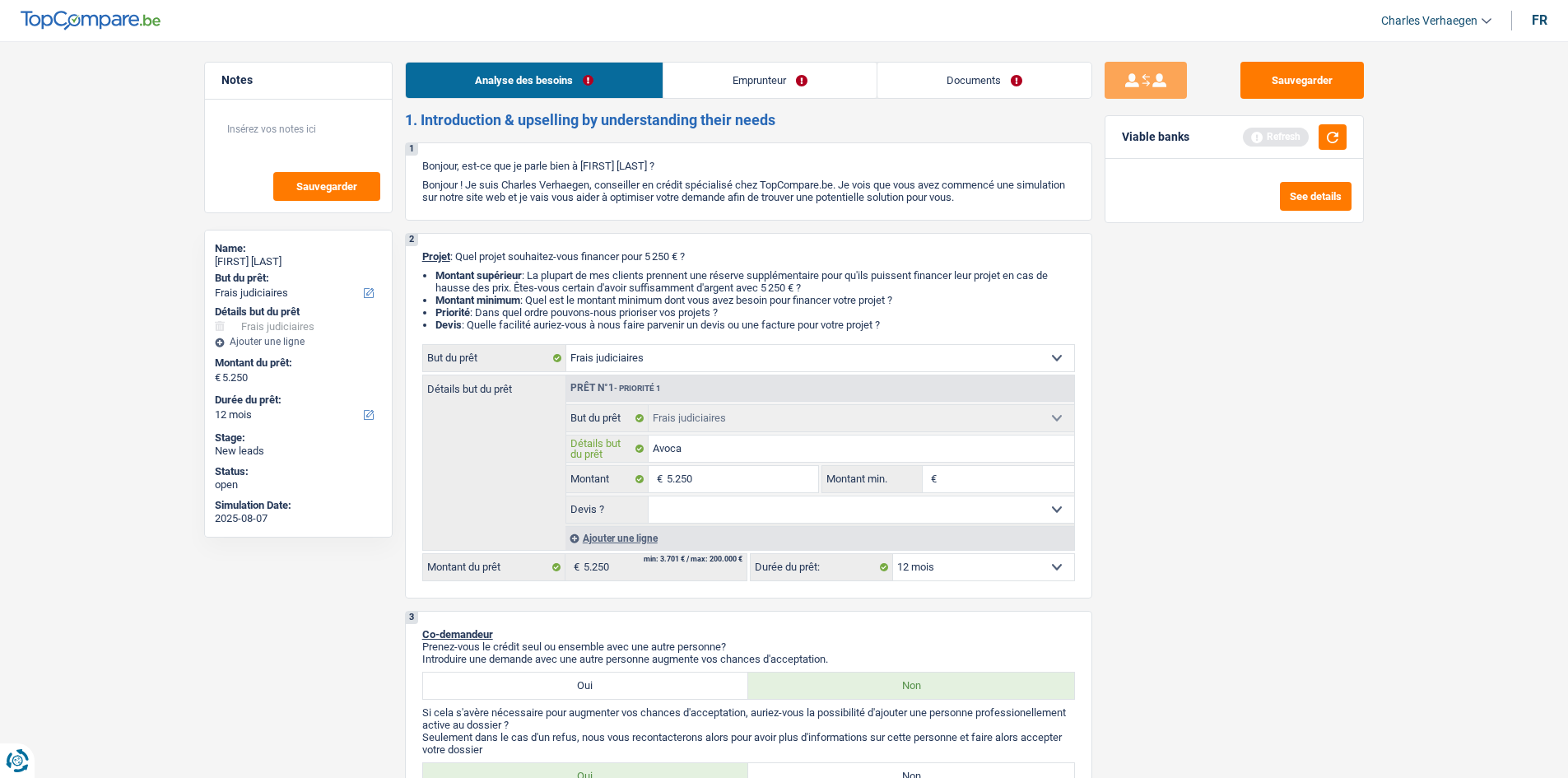 type on "Avocat" 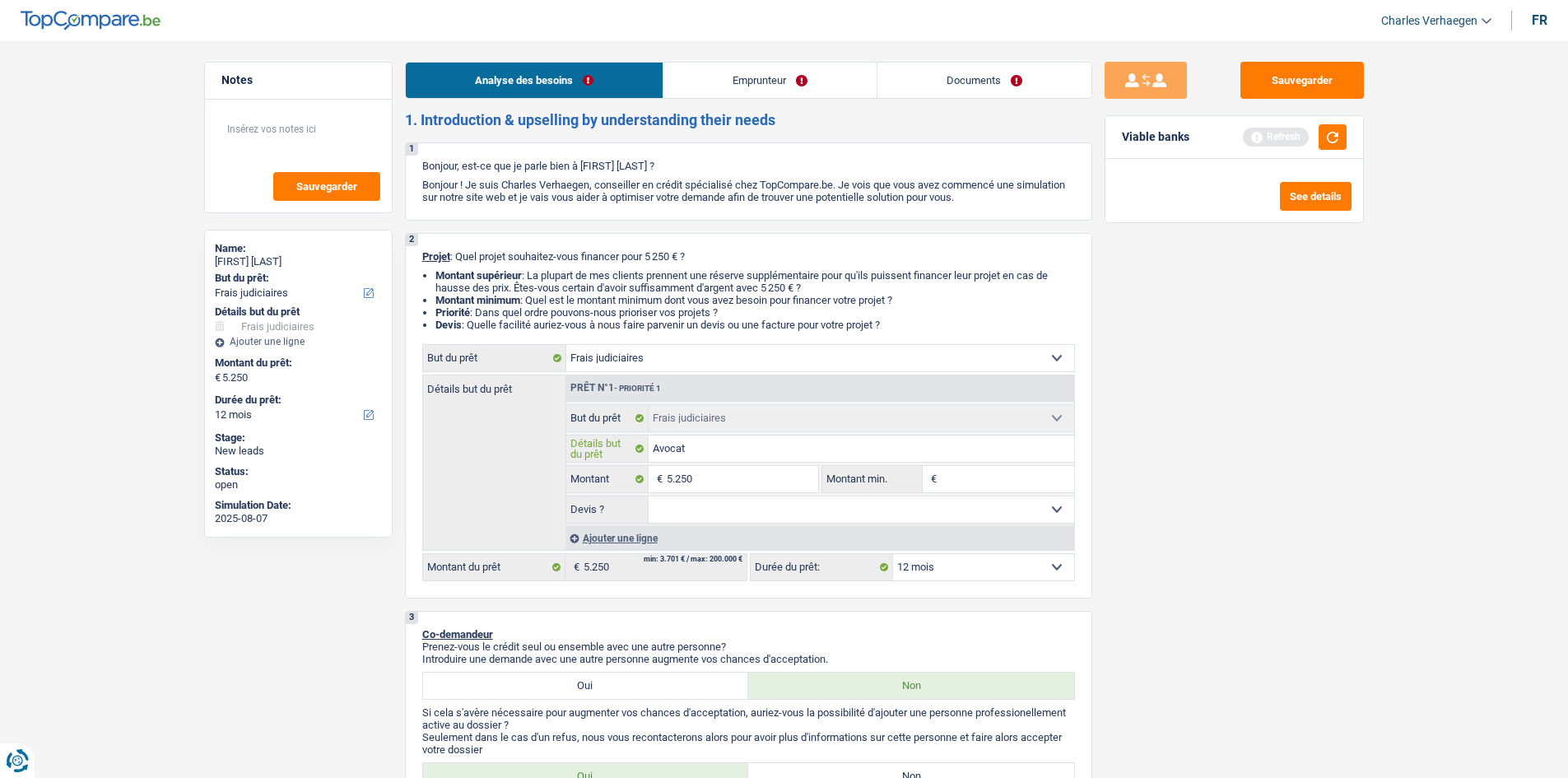 type on "Avocat" 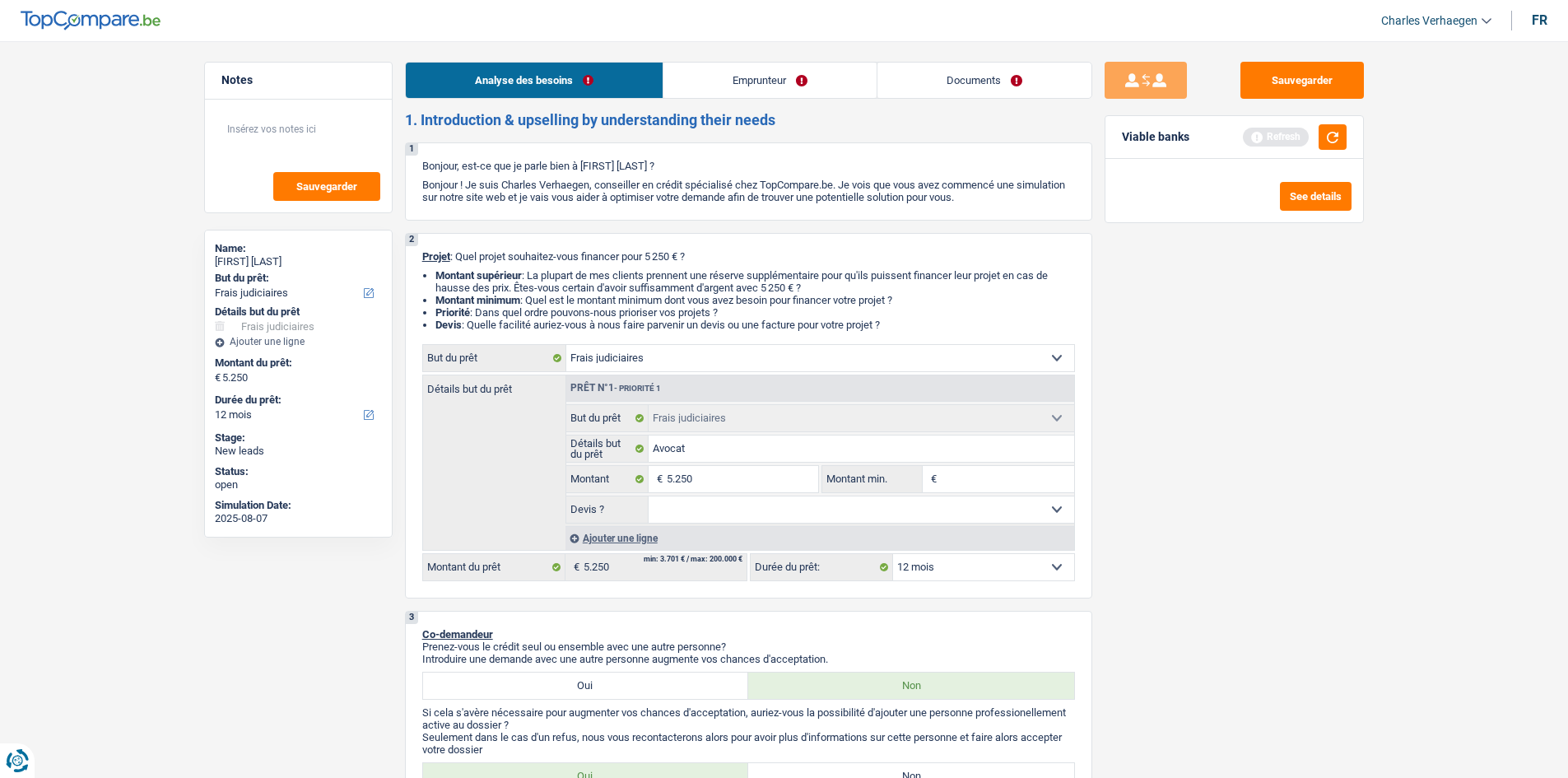 click on "Sauvegarder
Viable banks
Refresh
See details" at bounding box center [1234, 404] 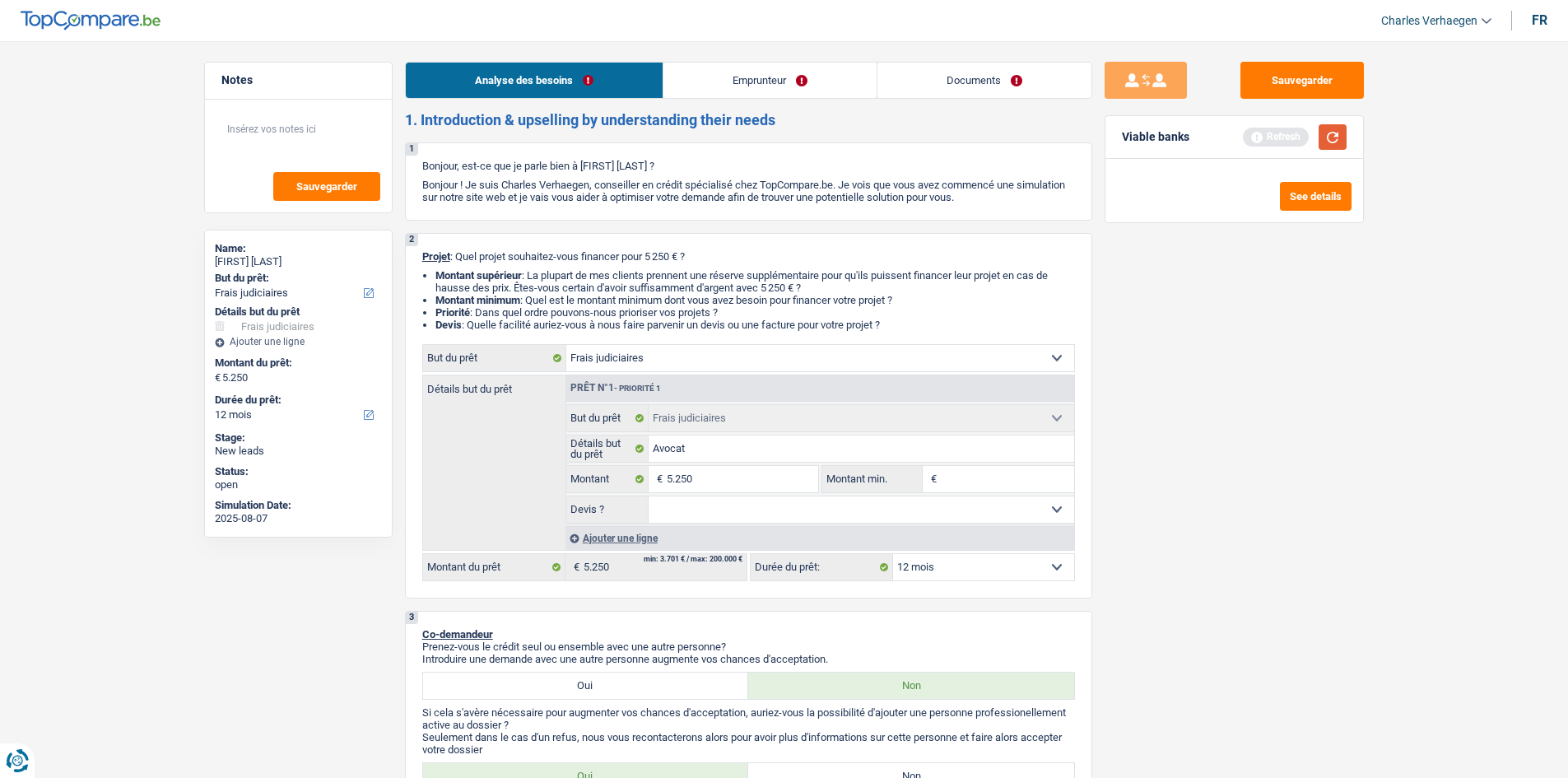 click at bounding box center (1333, 137) 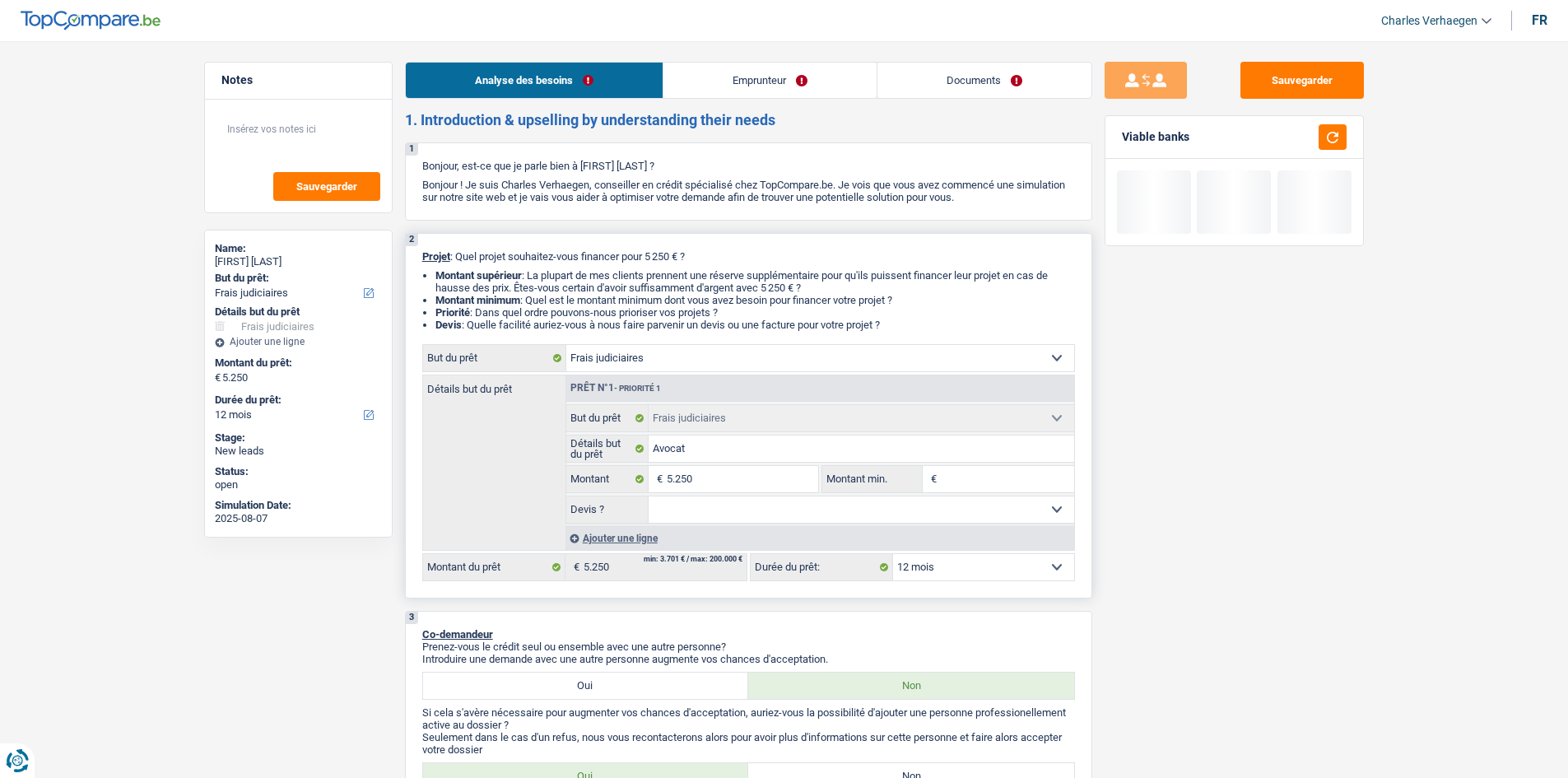 click on "12 mois 18 mois 24 mois 30 mois 36 mois
Sélectionner une option" at bounding box center (984, 567) 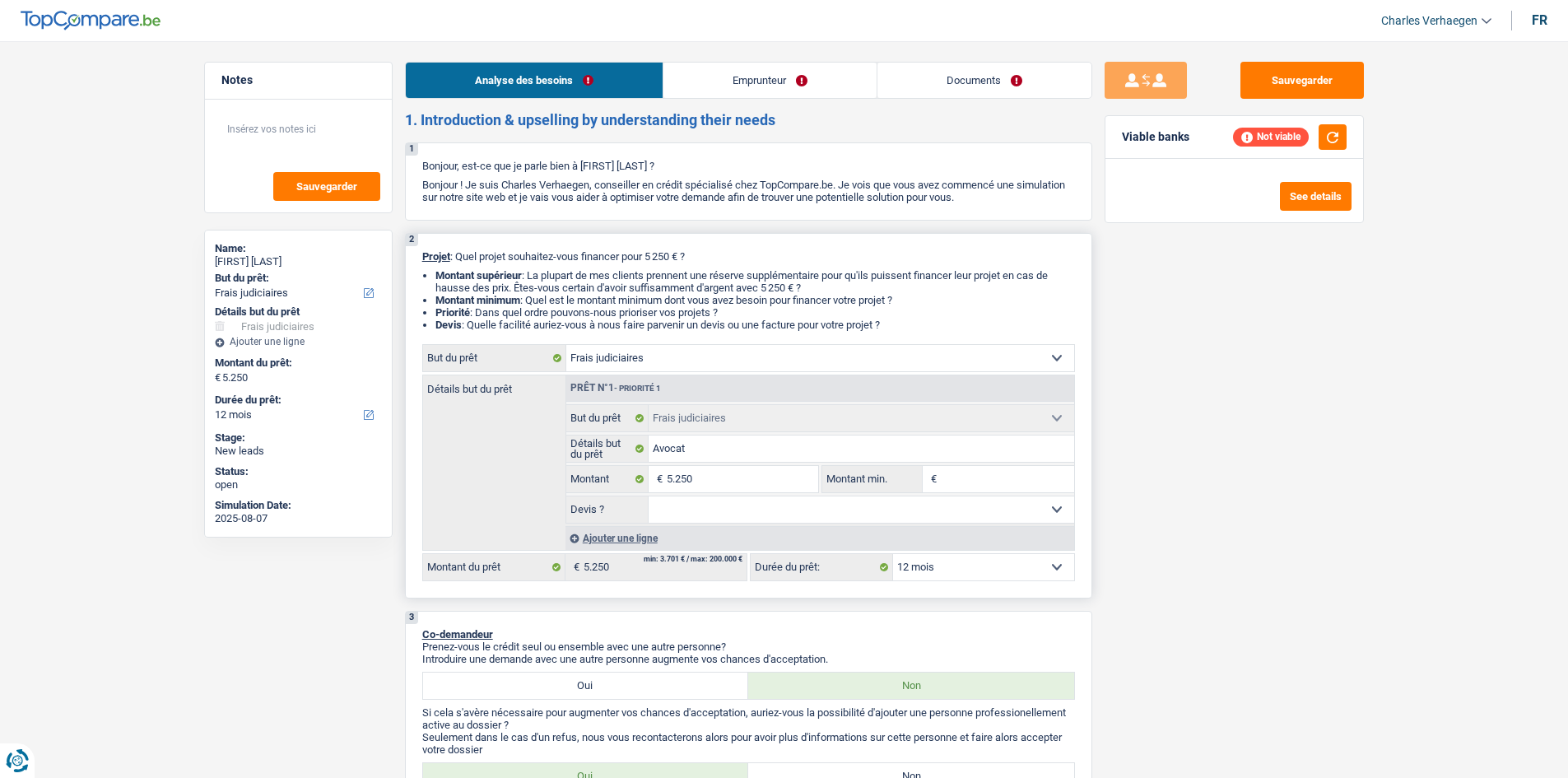 select on "24" 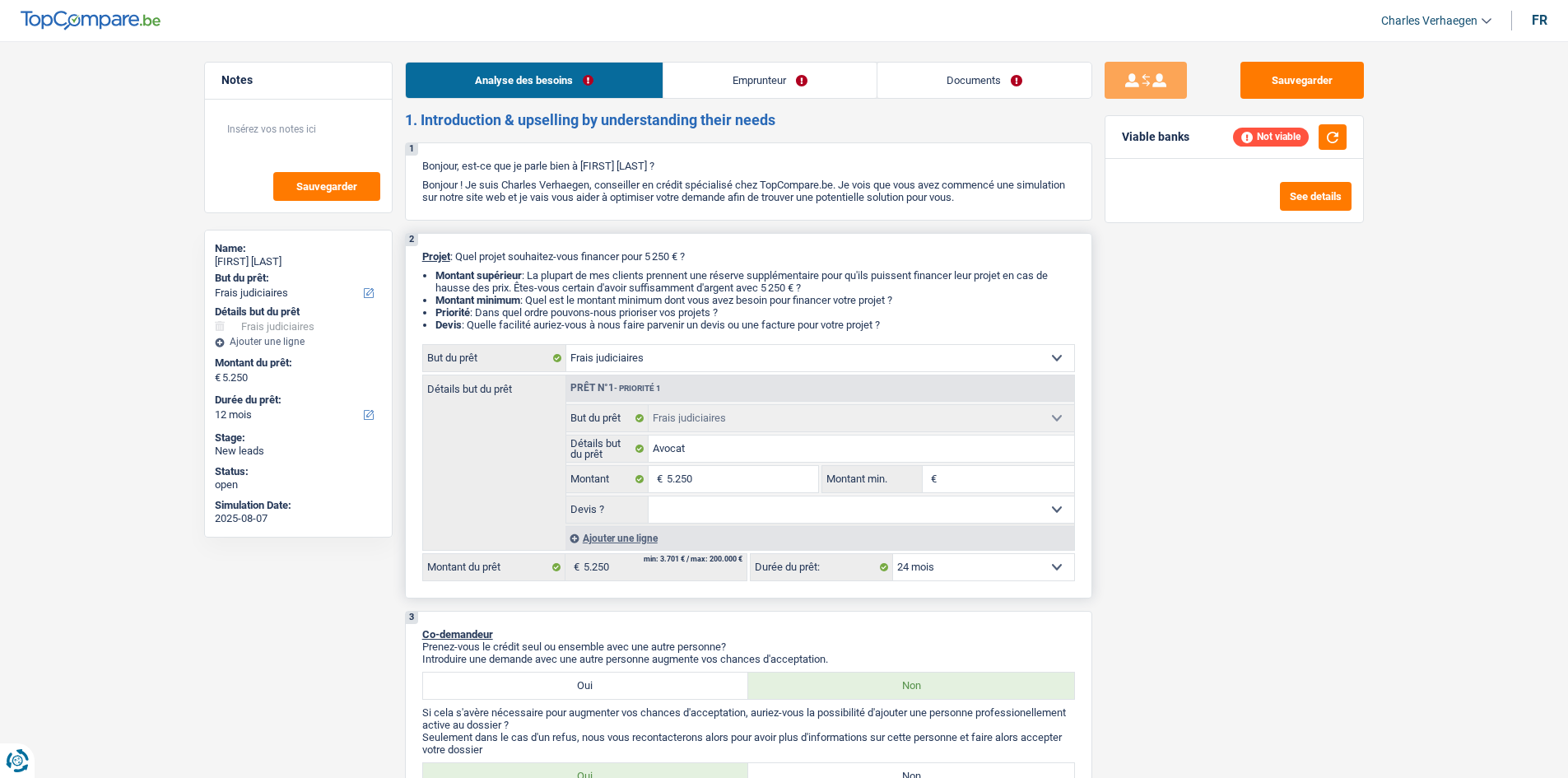 click on "12 mois 18 mois 24 mois 30 mois 36 mois
Sélectionner une option" at bounding box center (984, 567) 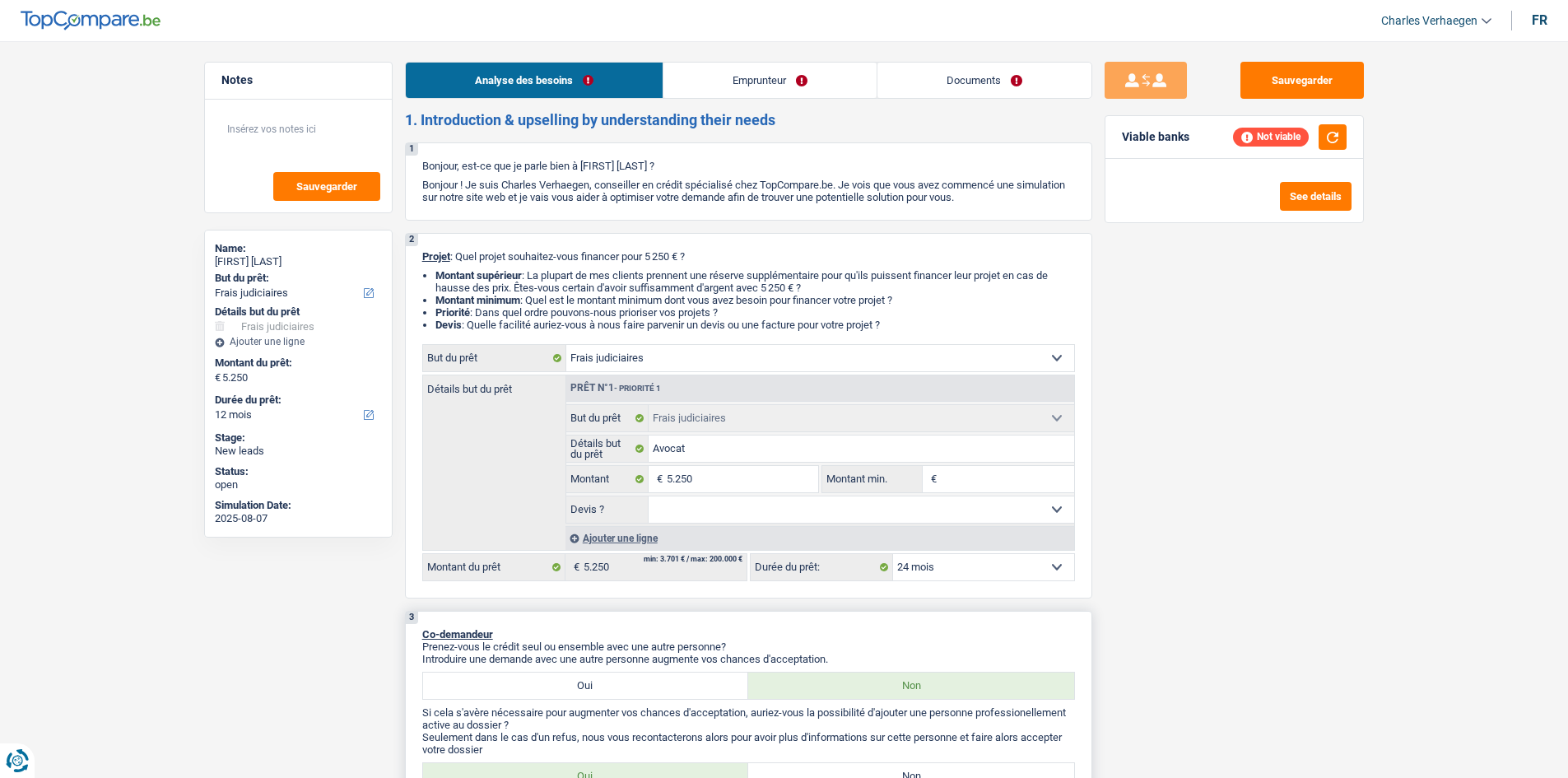 select on "24" 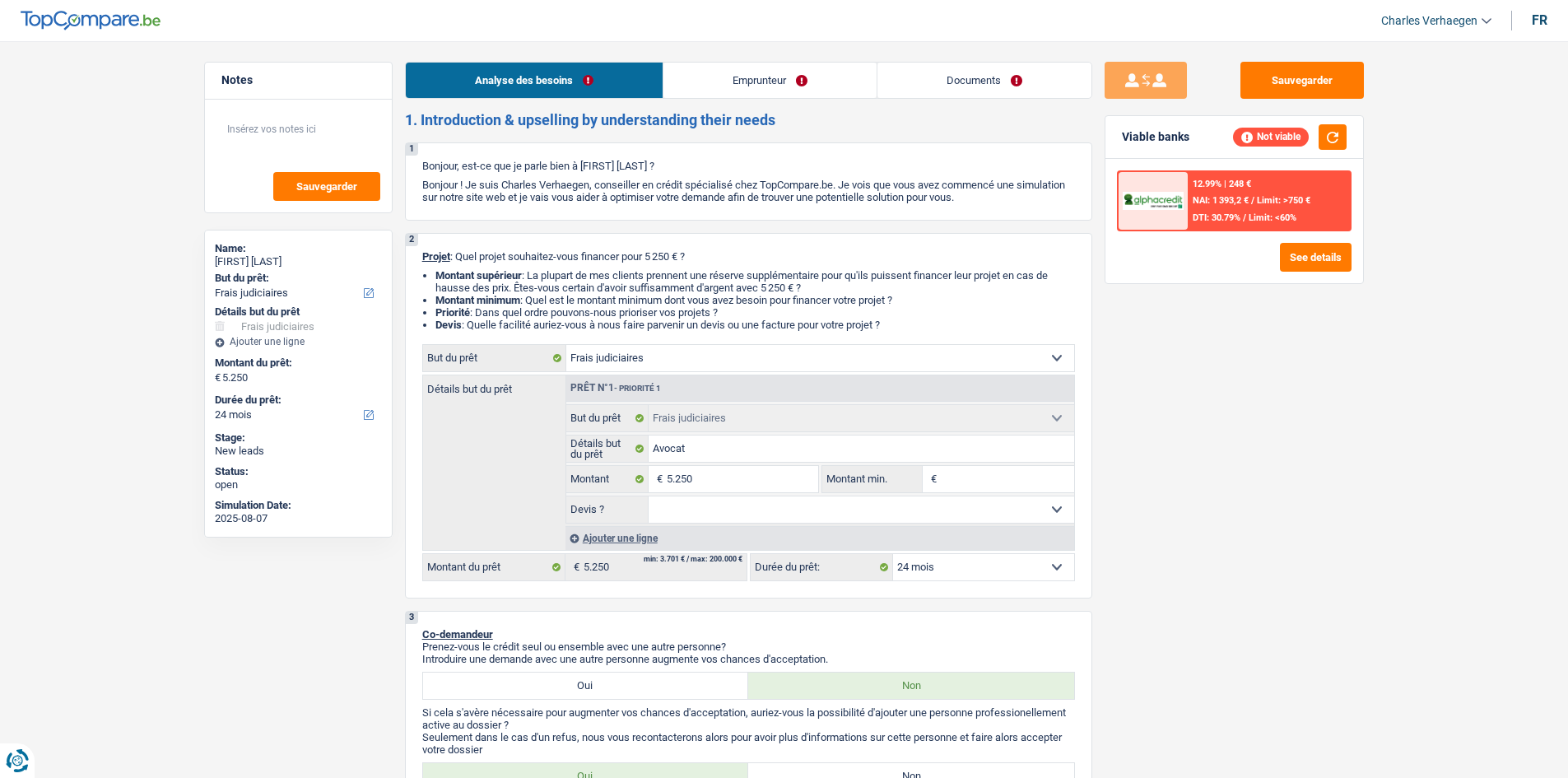 click on "NAI: 1 393,2 €" at bounding box center [1221, 200] 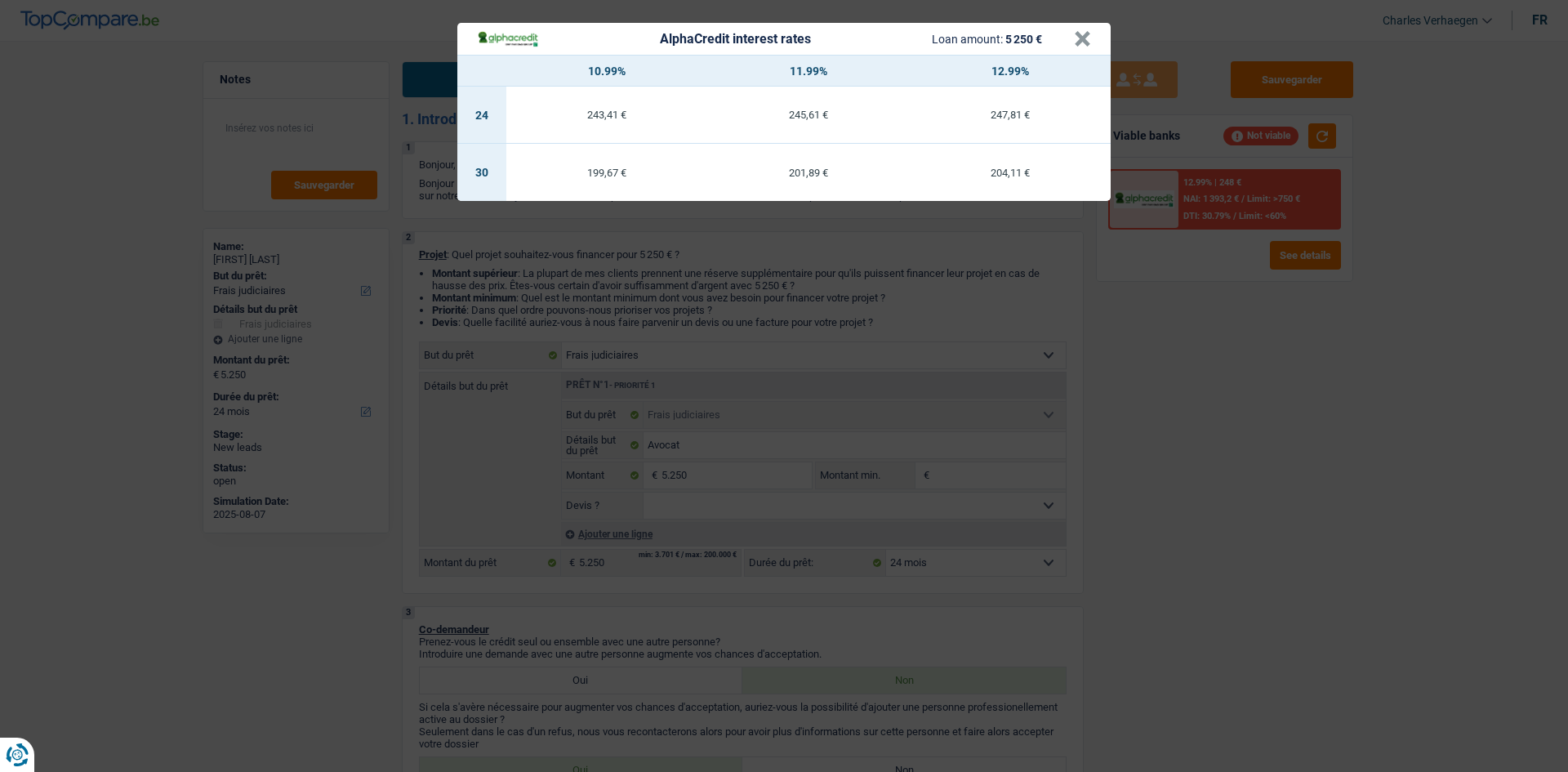 click on "AlphaCredit interest rates
Loan amount:
5 250 €
×
10.99%
11.99%
12.99%
24
243,41 €
245,61 €
247,81 €
30
199,67 €
201,89 €
204,11 €" at bounding box center (784, 386) 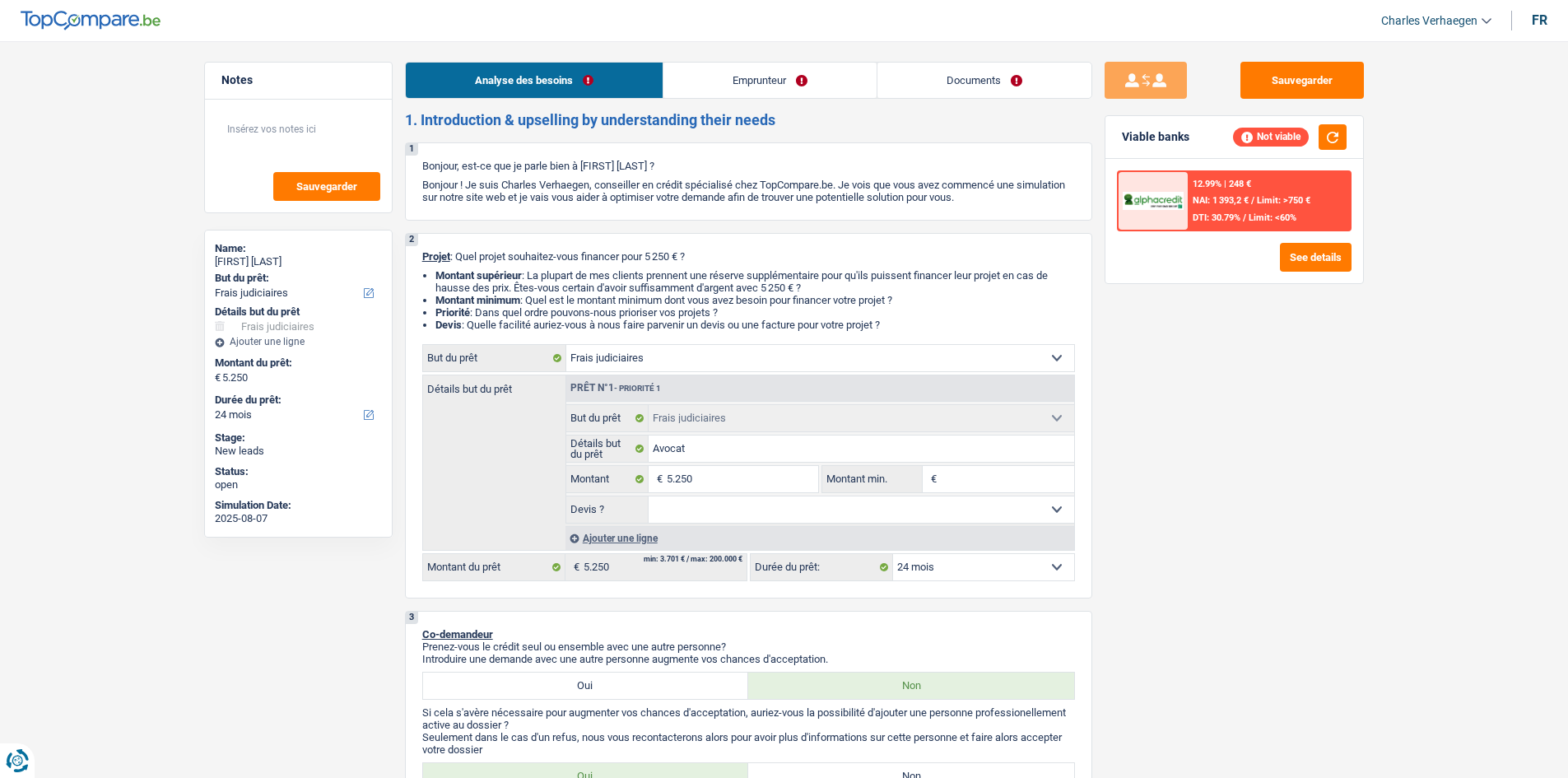 click on "DTI: 30.79%" at bounding box center [1217, 217] 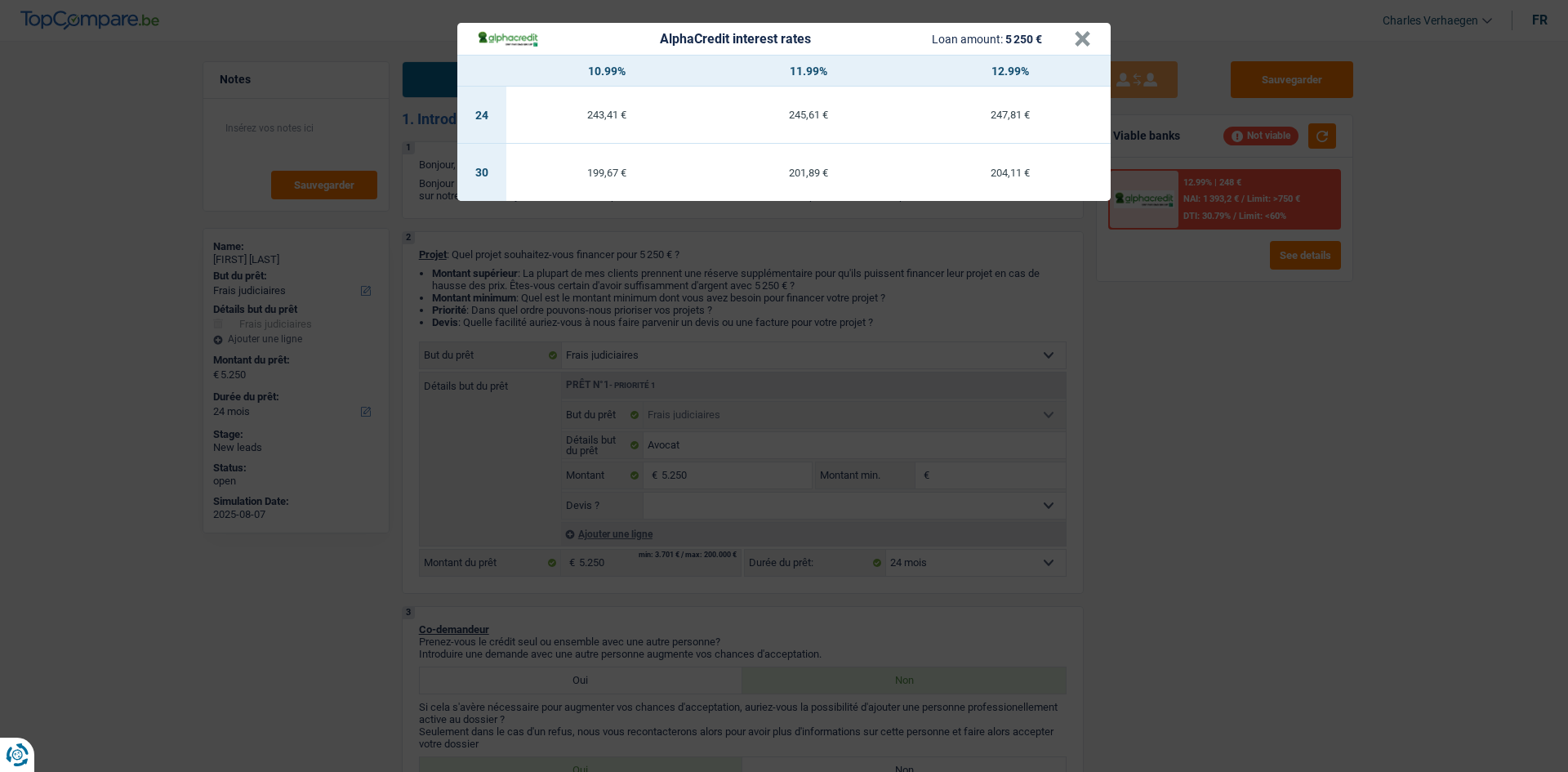 click on "AlphaCredit interest rates
Loan amount:
5 250 €
×
10.99%
11.99%
12.99%
24
243,41 €
245,61 €
247,81 €
30
199,67 €
201,89 €
204,11 €" at bounding box center (784, 386) 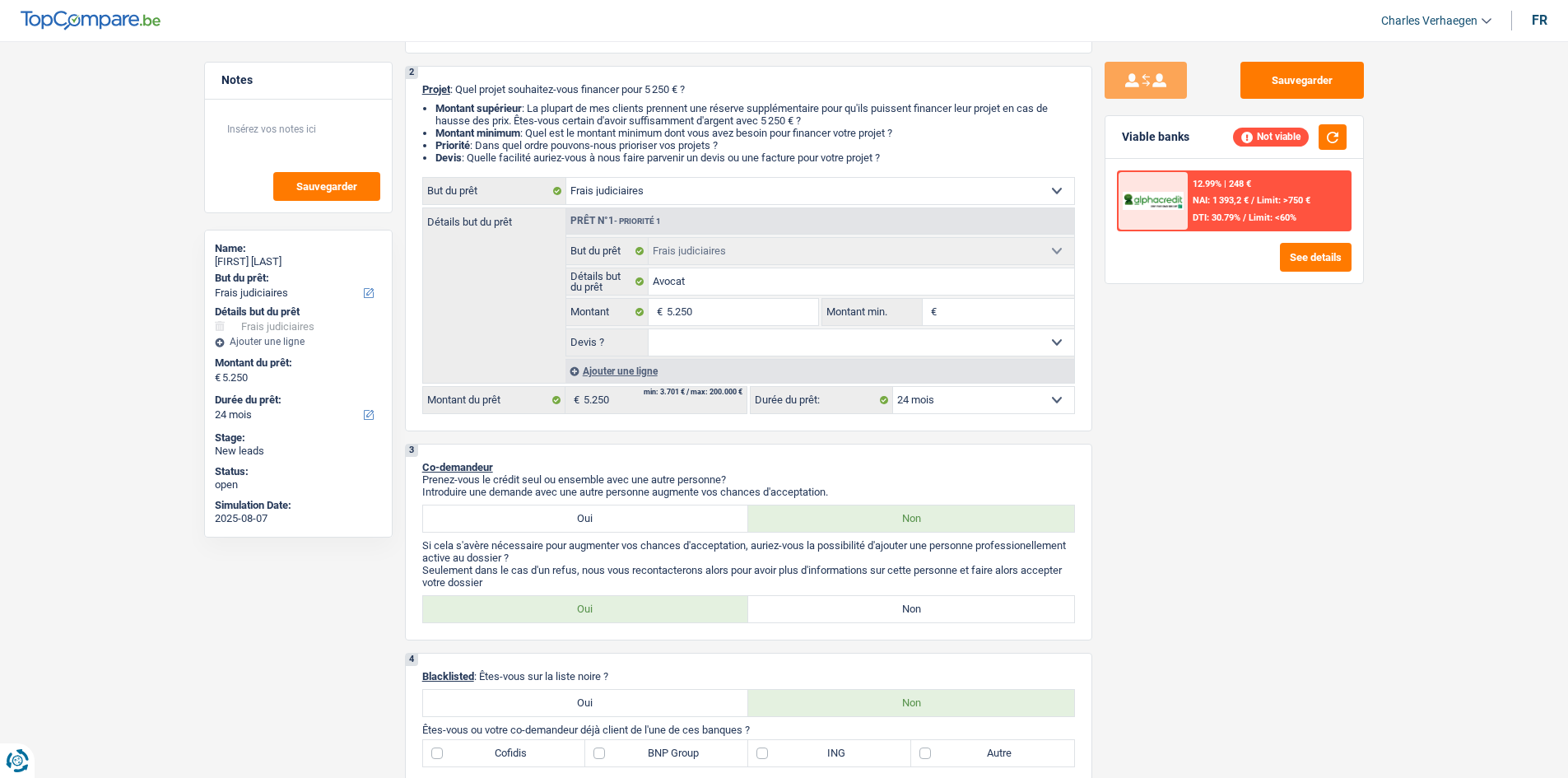 scroll, scrollTop: 165, scrollLeft: 0, axis: vertical 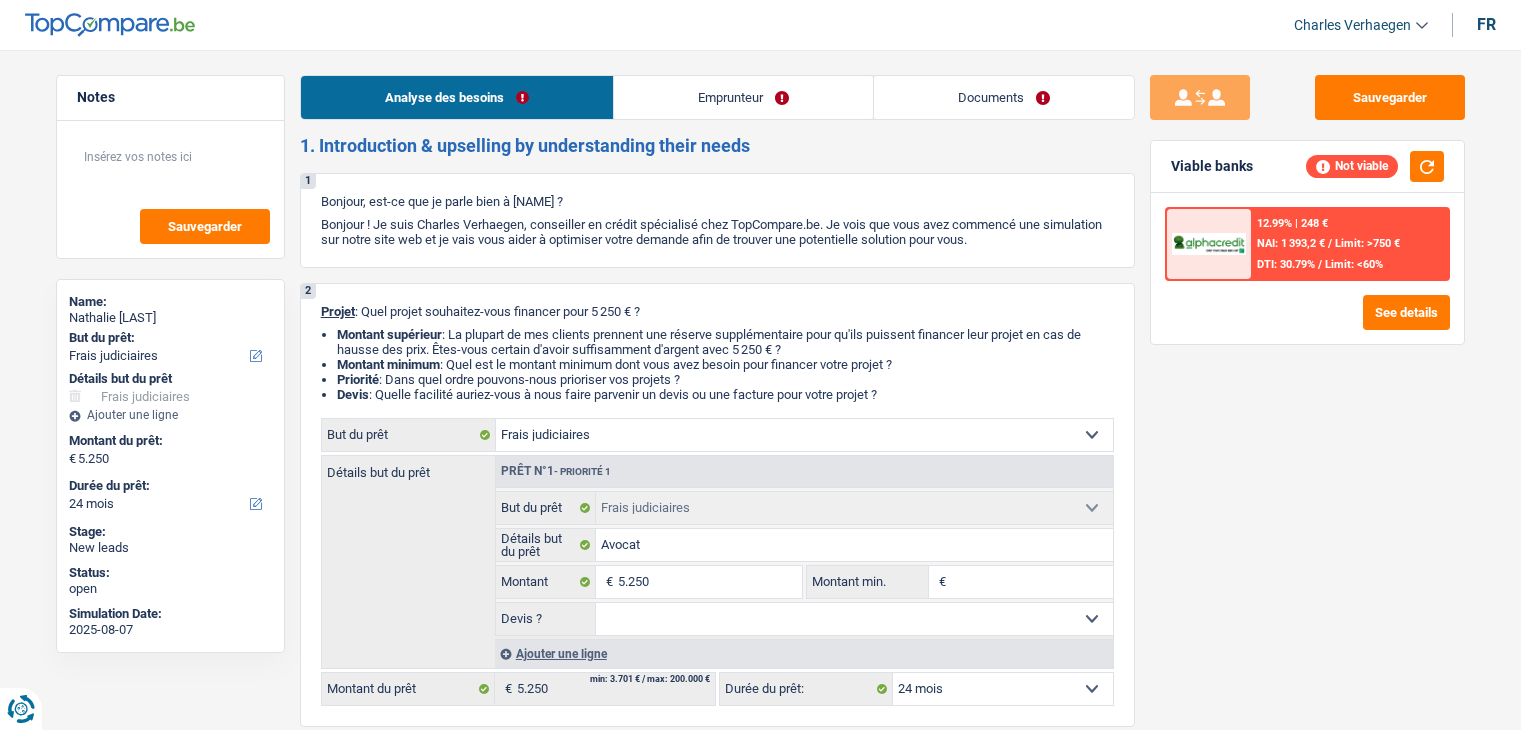 select on "judicial" 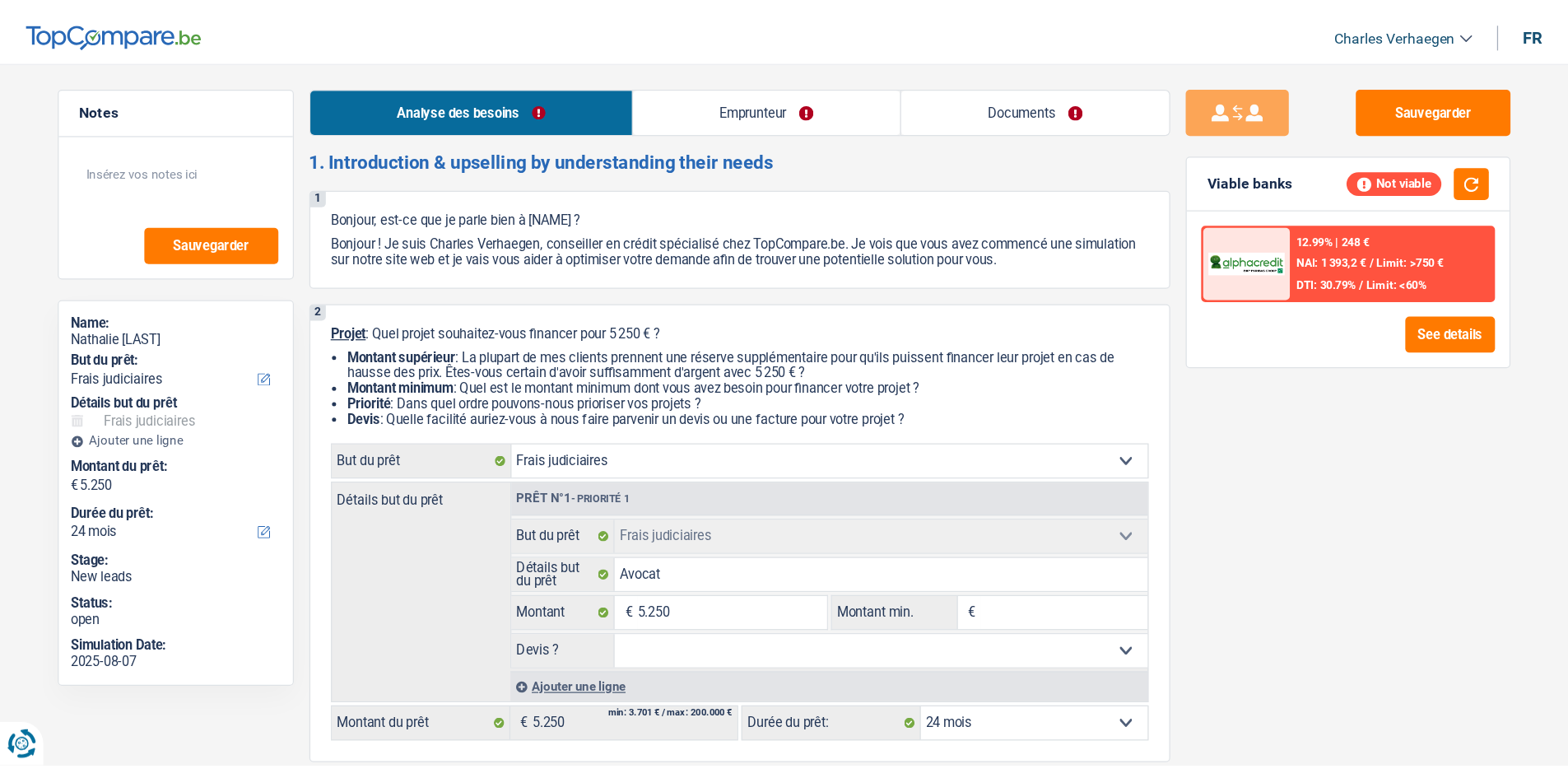 scroll, scrollTop: 0, scrollLeft: 0, axis: both 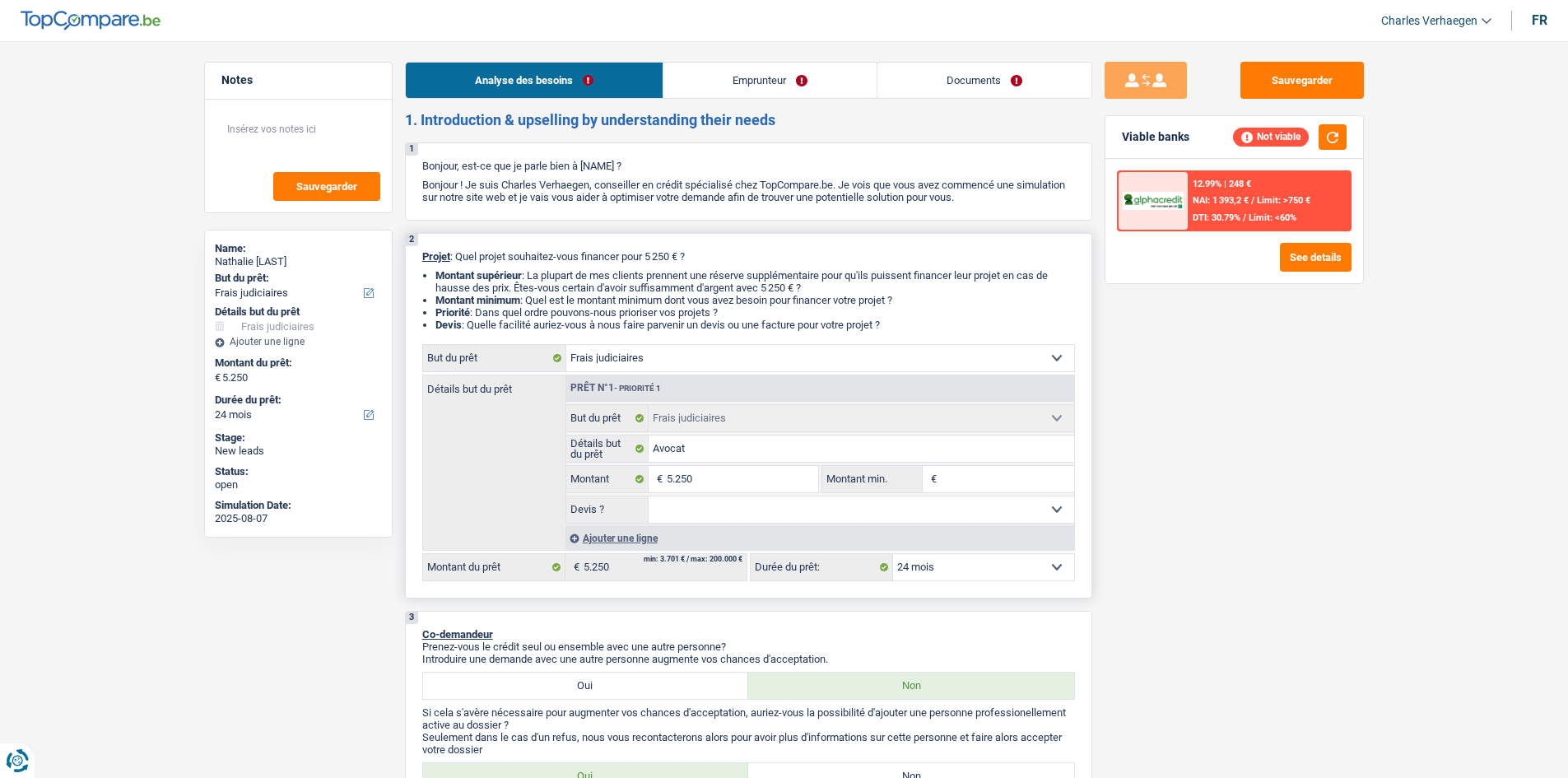 click on "Ajouter une ligne" at bounding box center [820, 538] 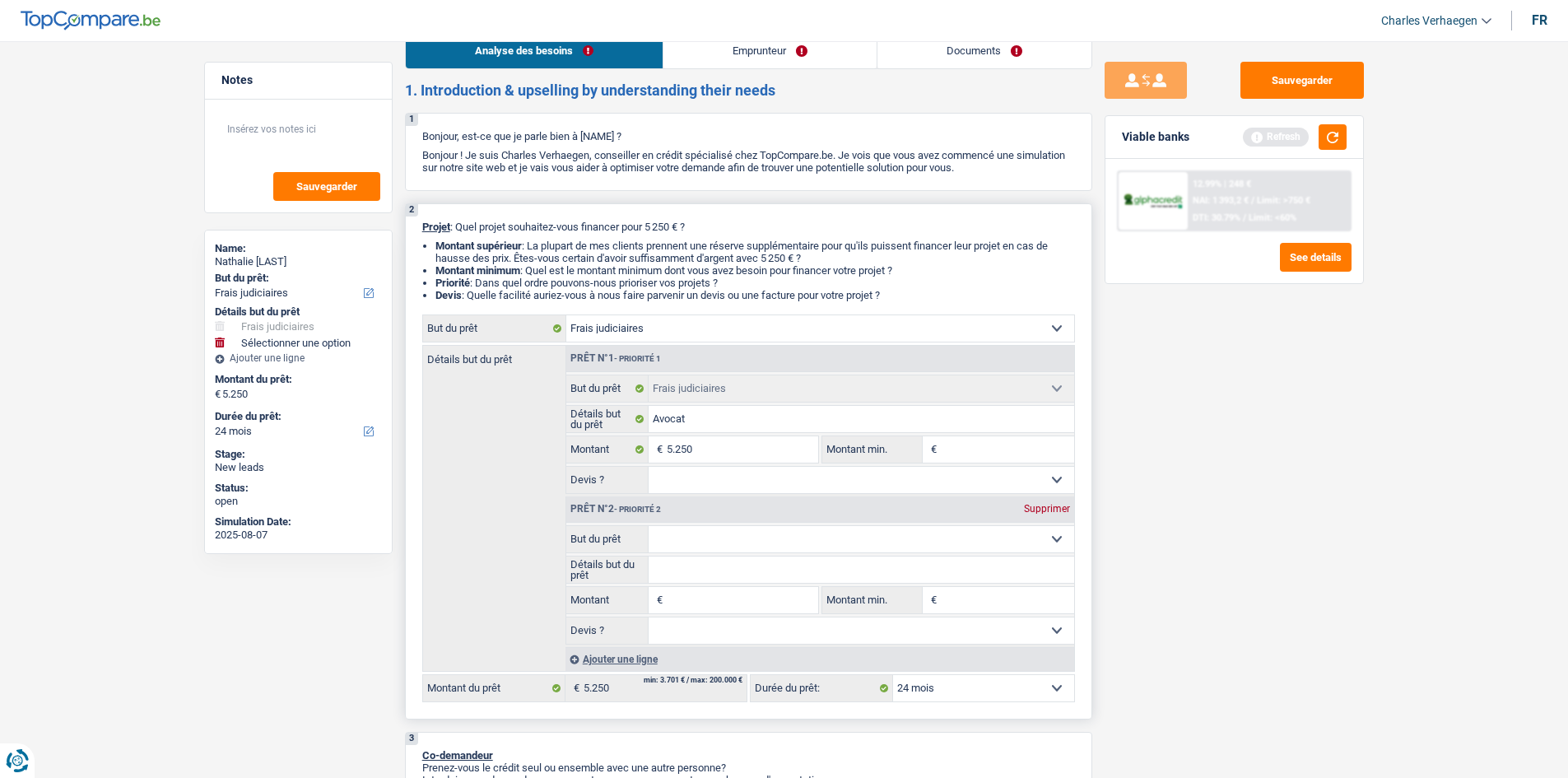 scroll, scrollTop: 82, scrollLeft: 0, axis: vertical 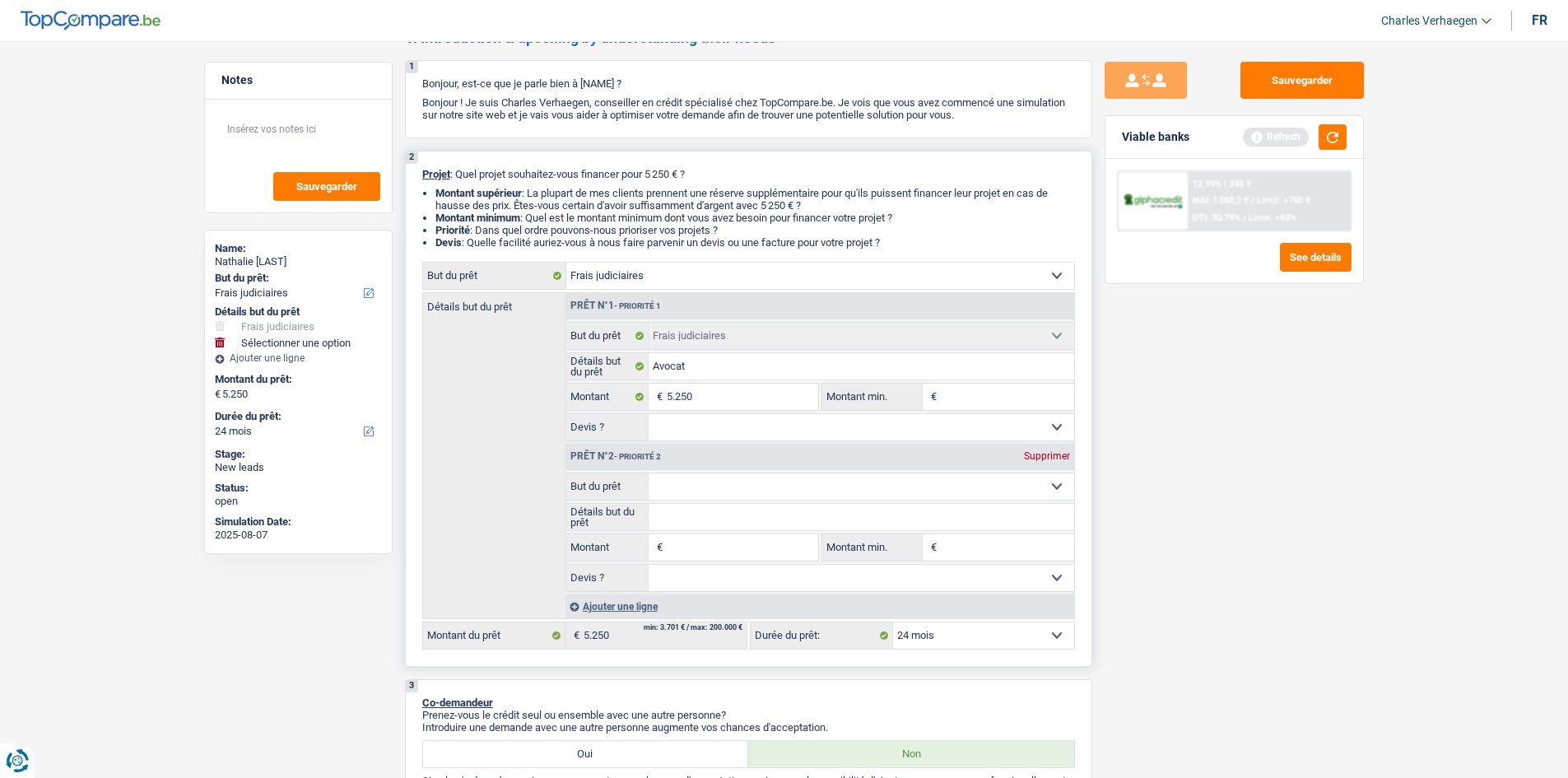 click on "Supprimer" at bounding box center [1047, 456] 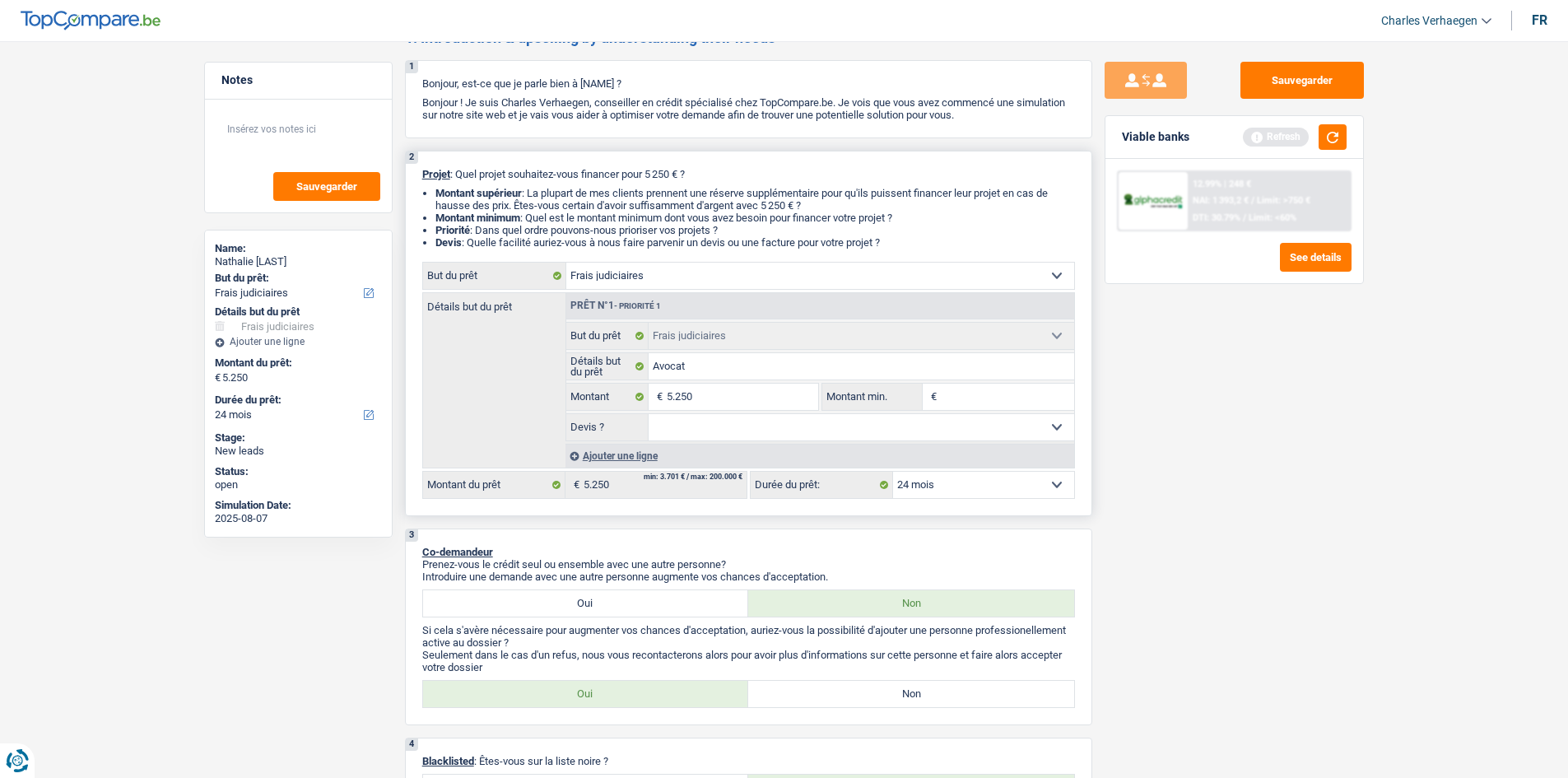 click on "Confort maison: meubles, textile, peinture, électroménager, outillage non-professionnel Hifi, multimédia, gsm, ordinateur Aménagement: frais d'installation, déménagement Evénement familial: naissance, mariage, divorce, communion, décès Frais médicaux Frais d'études Frais permis de conduire Loisirs: voyage, sport, musique Rafraîchissement: petits travaux maison et jardin Frais judiciaires Réparation voiture Prêt rénovation Prêt énergie Prêt voiture Taxes, impôts non professionnels Rénovation bien à l'étranger Dettes familiales Assurance Autre
Sélectionner une option
But du prêt" at bounding box center (748, 276) 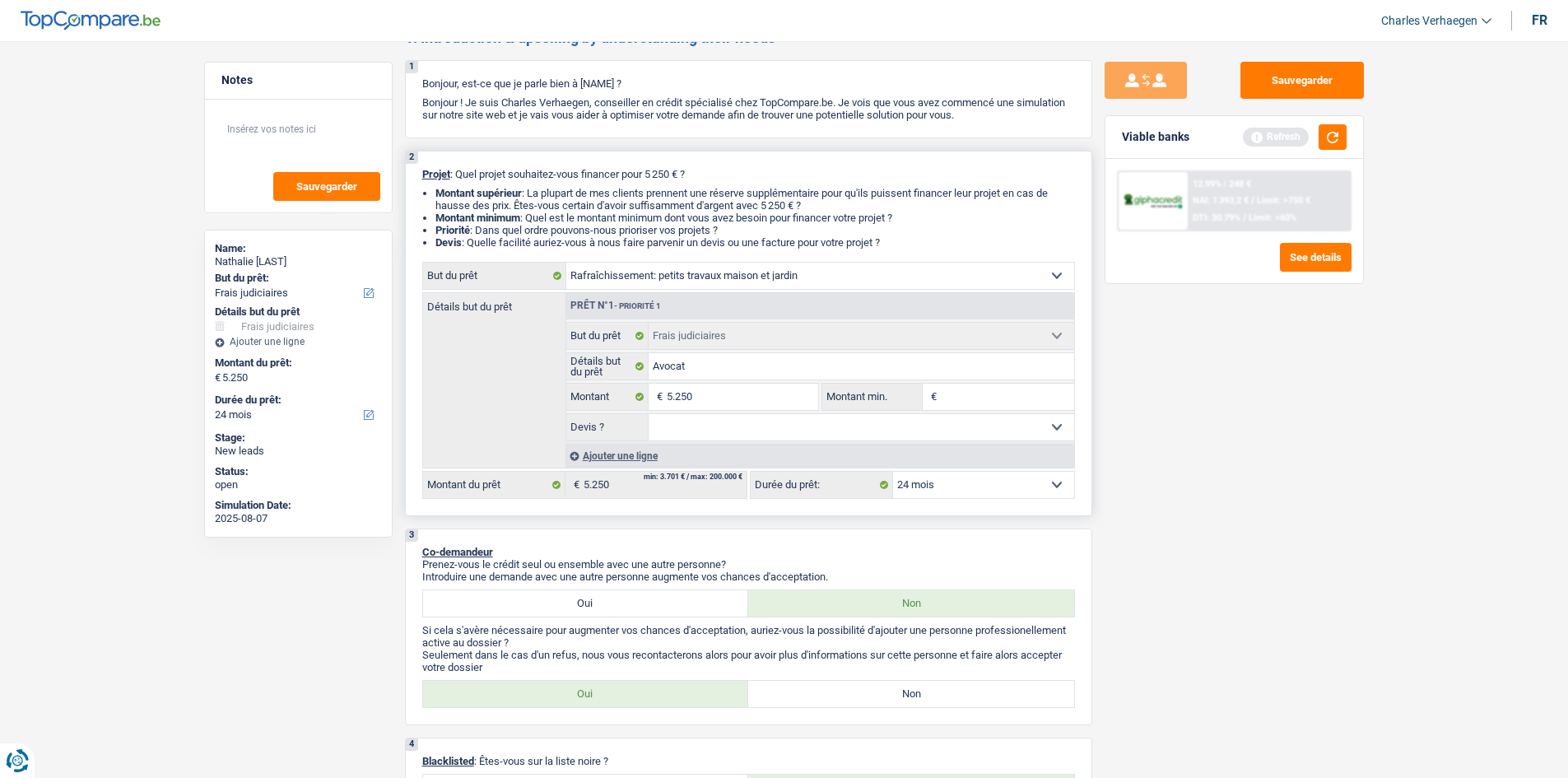 click on "Confort maison: meubles, textile, peinture, électroménager, outillage non-professionnel Hifi, multimédia, gsm, ordinateur Aménagement: frais d'installation, déménagement Evénement familial: naissance, mariage, divorce, communion, décès Frais médicaux Frais d'études Frais permis de conduire Loisirs: voyage, sport, musique Rafraîchissement: petits travaux maison et jardin Frais judiciaires Réparation voiture Prêt rénovation Prêt énergie Prêt voiture Taxes, impôts non professionnels Rénovation bien à l'étranger Dettes familiales Assurance Autre
Sélectionner une option" at bounding box center (820, 276) 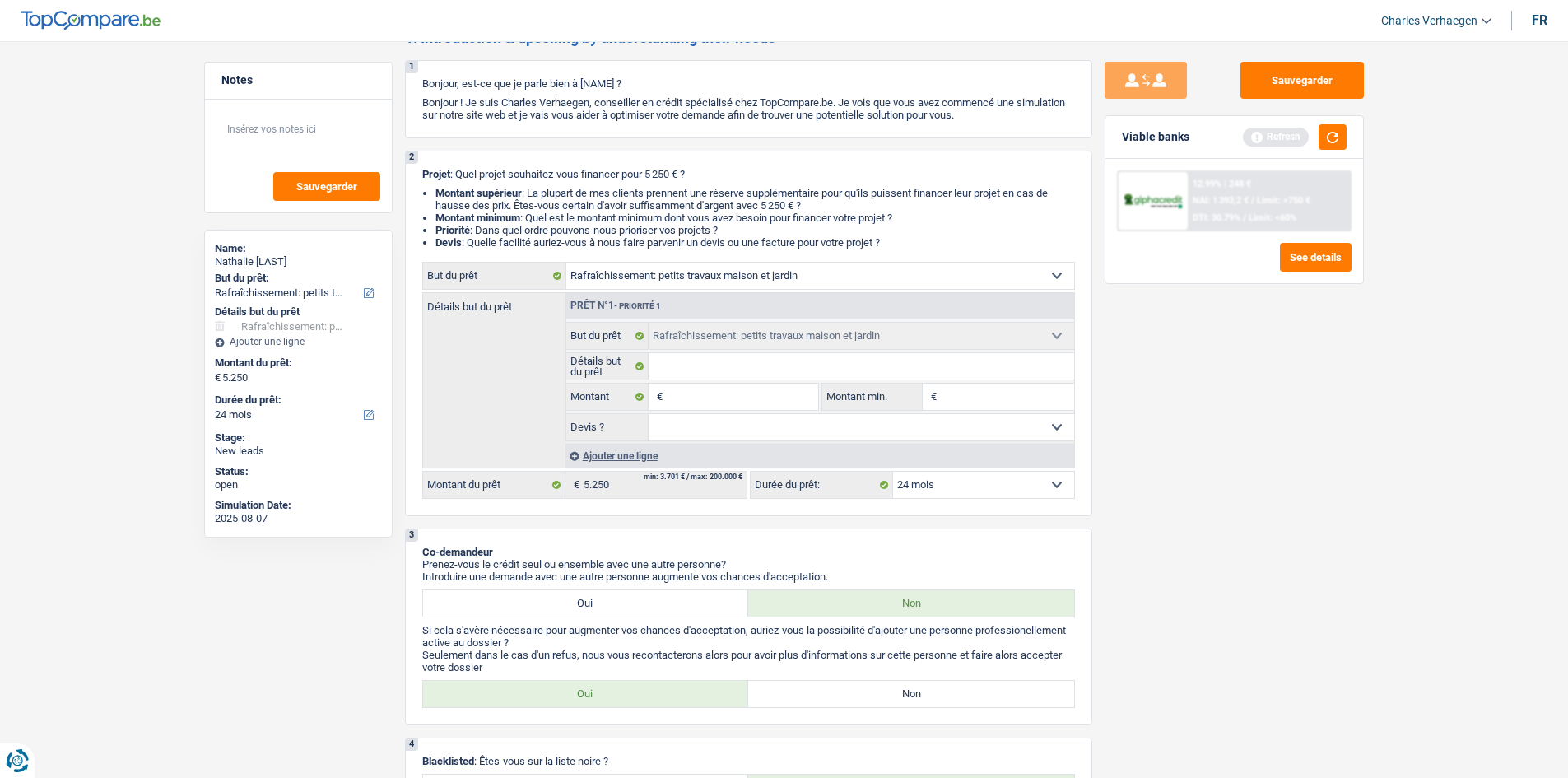 select on "judicial" 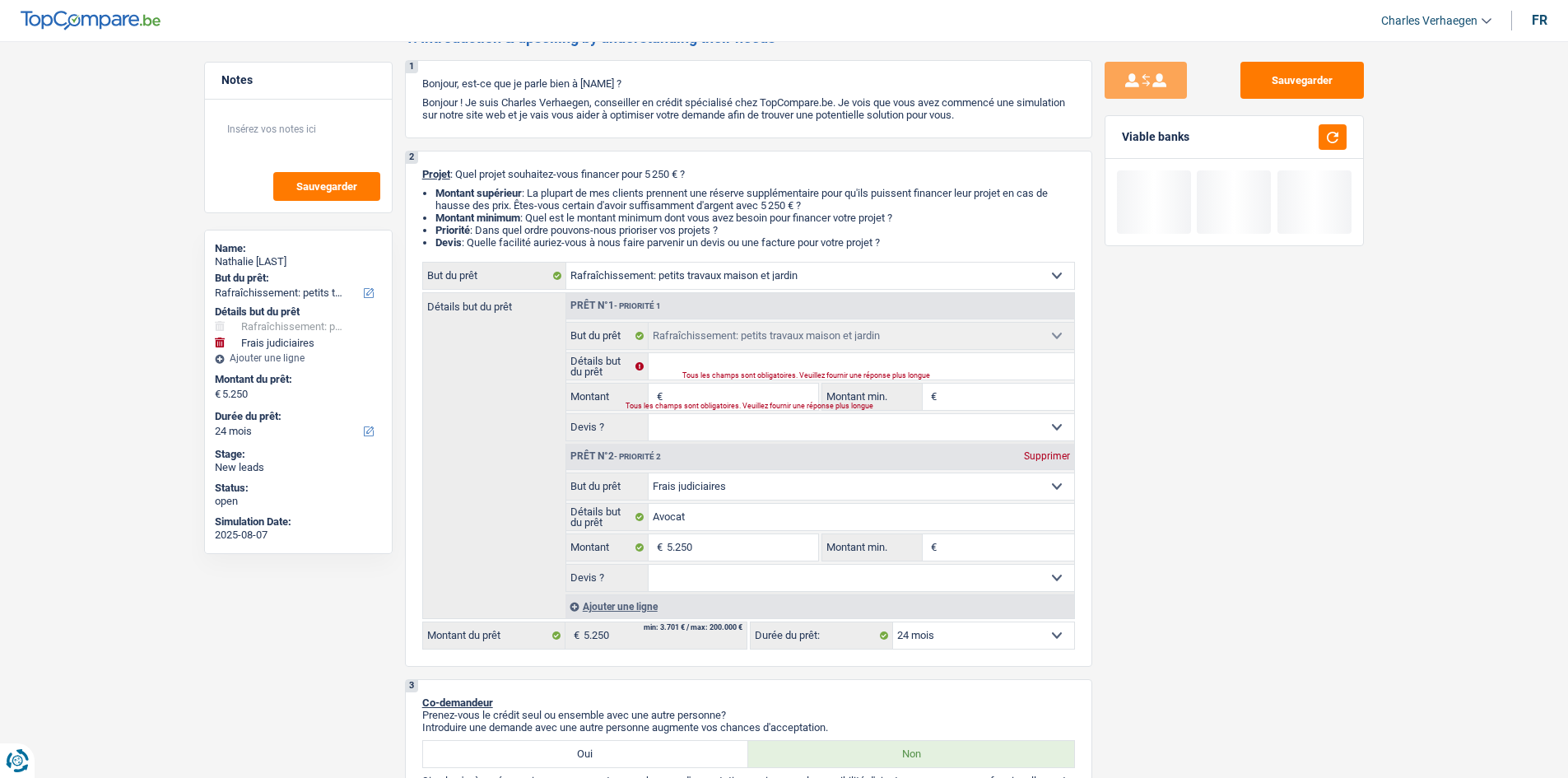 click on "Supprimer" at bounding box center [1047, 456] 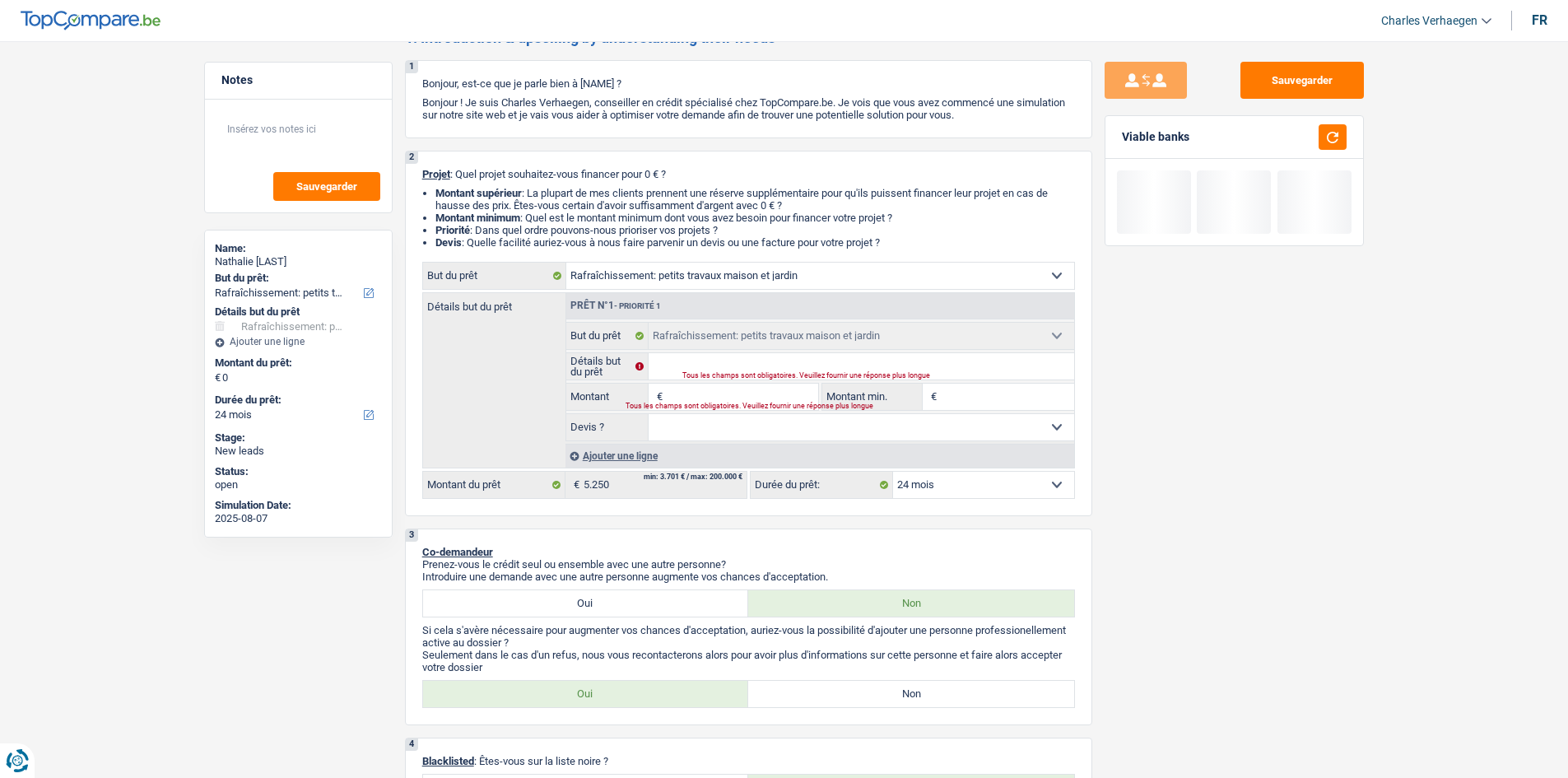 click on "Montant" at bounding box center [742, 397] 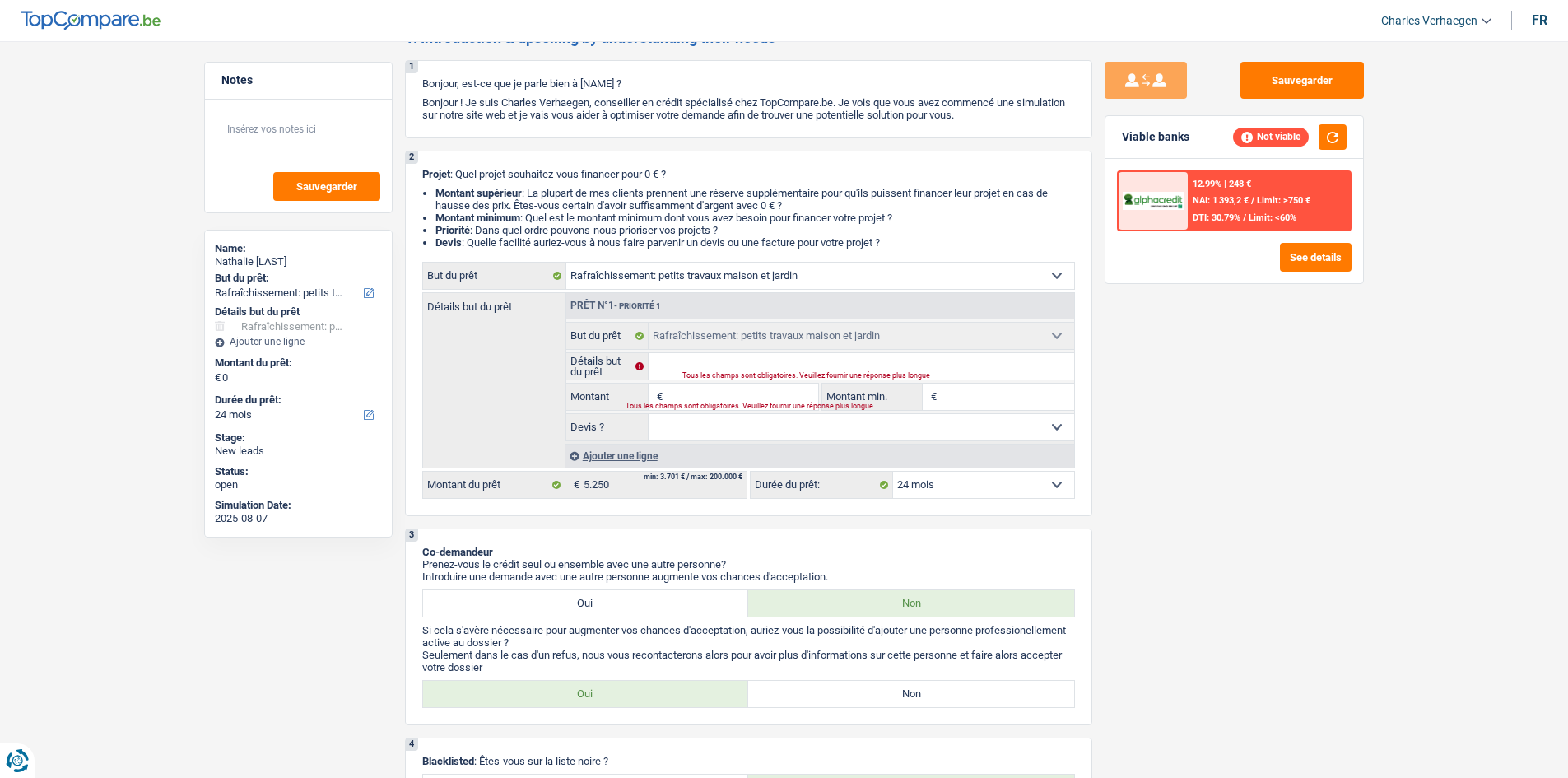 type on "0" 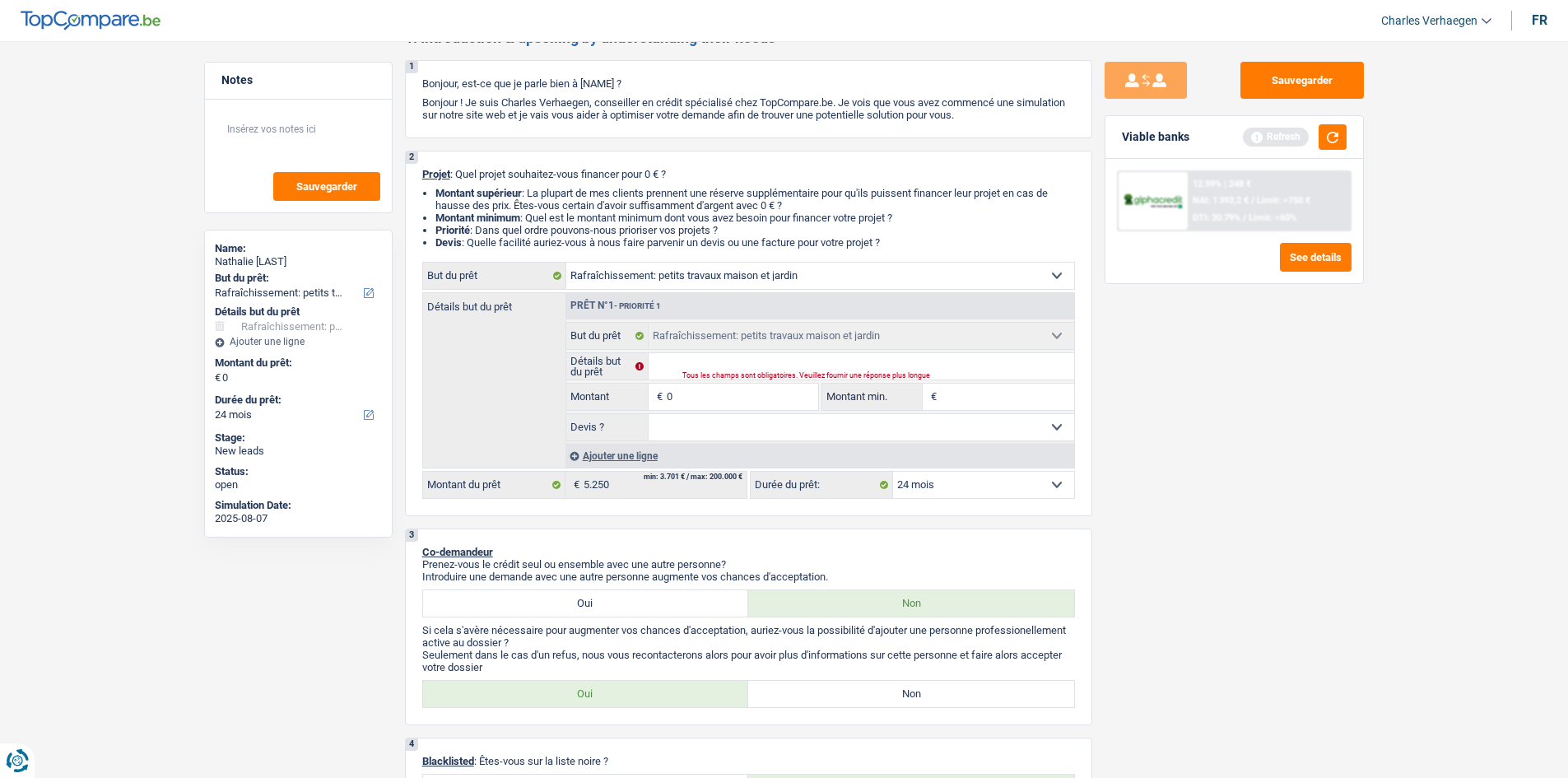 type 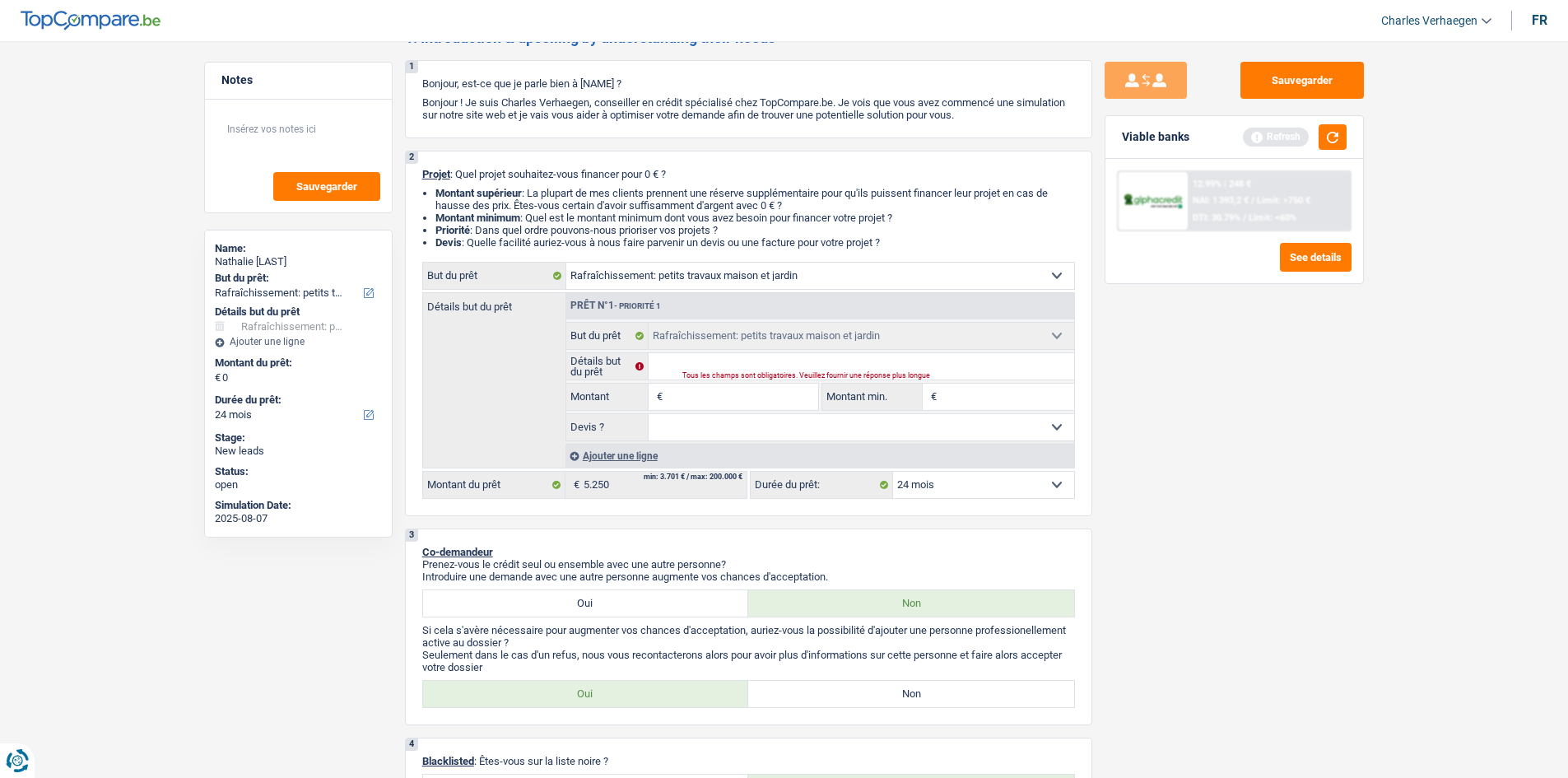 type on "1" 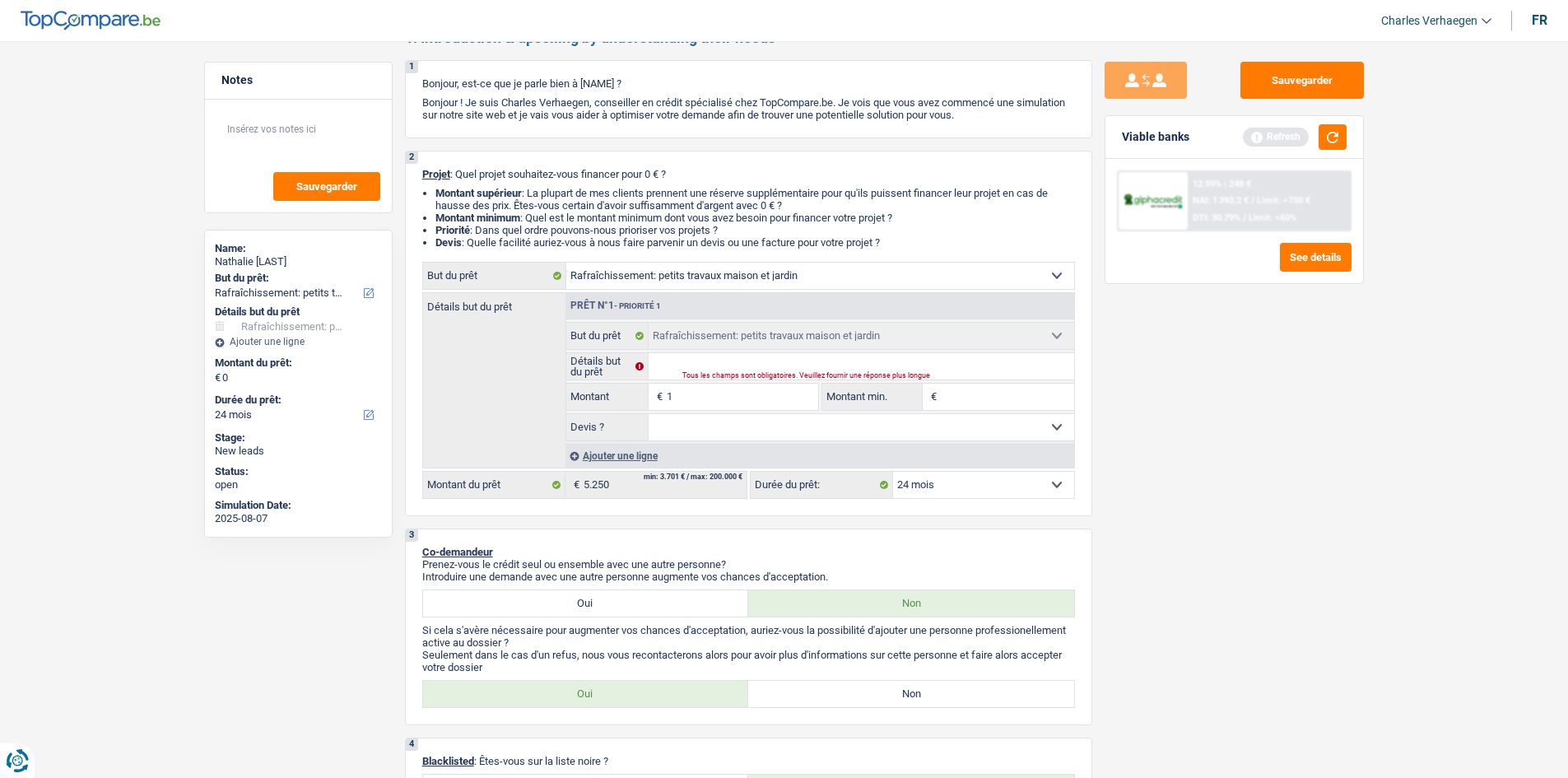 type on "15" 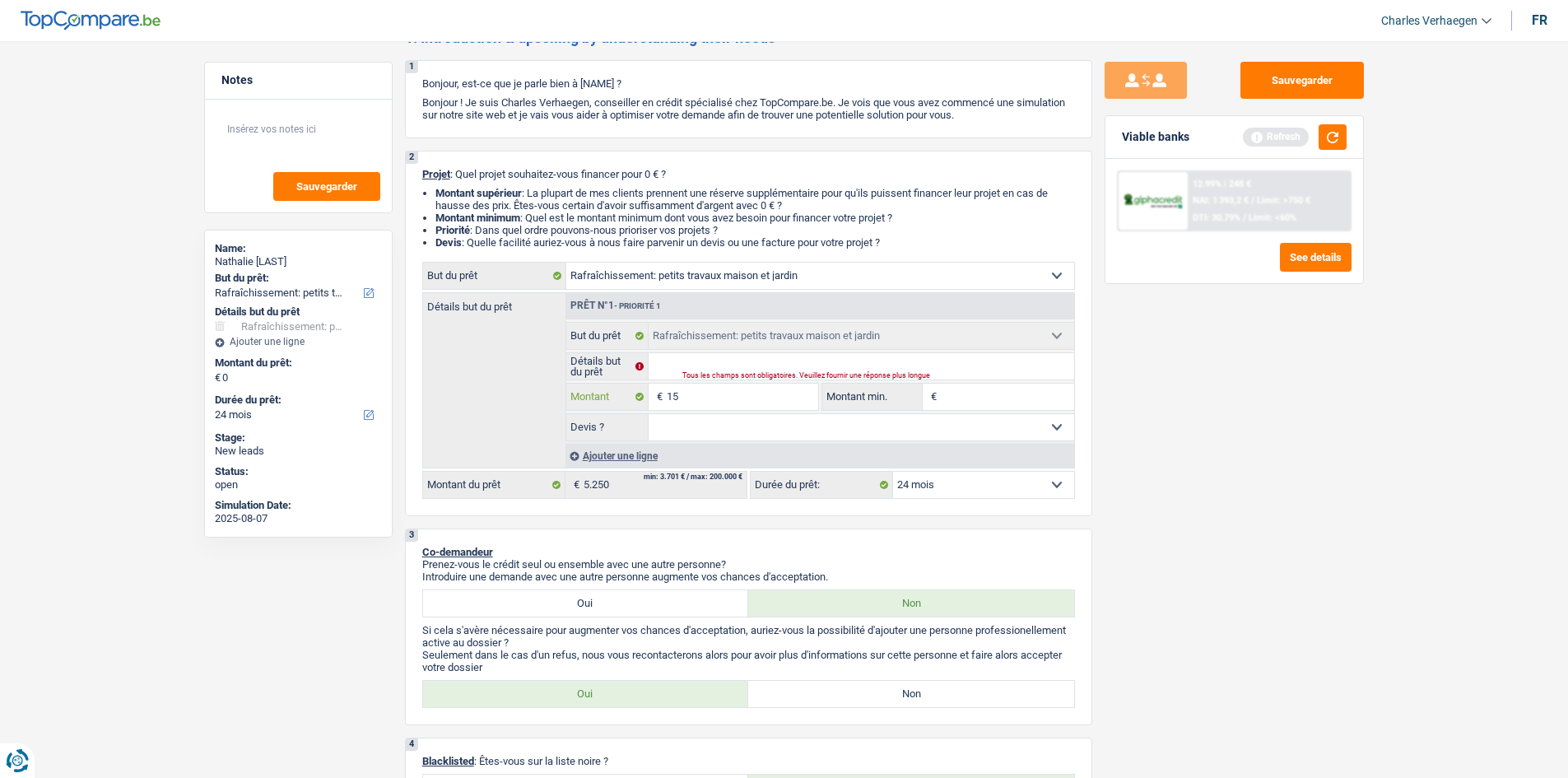 type on "150" 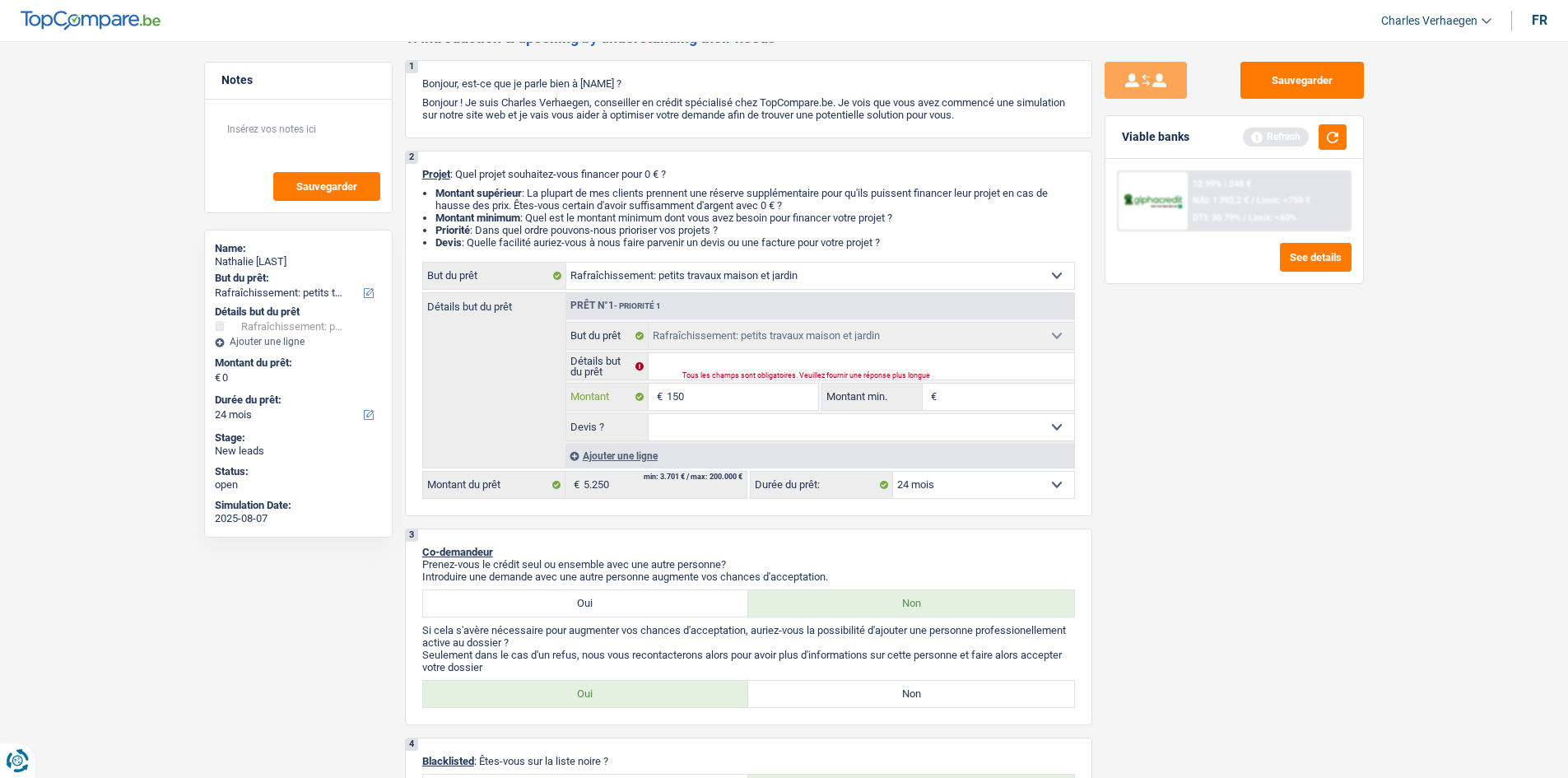 type on "1.500" 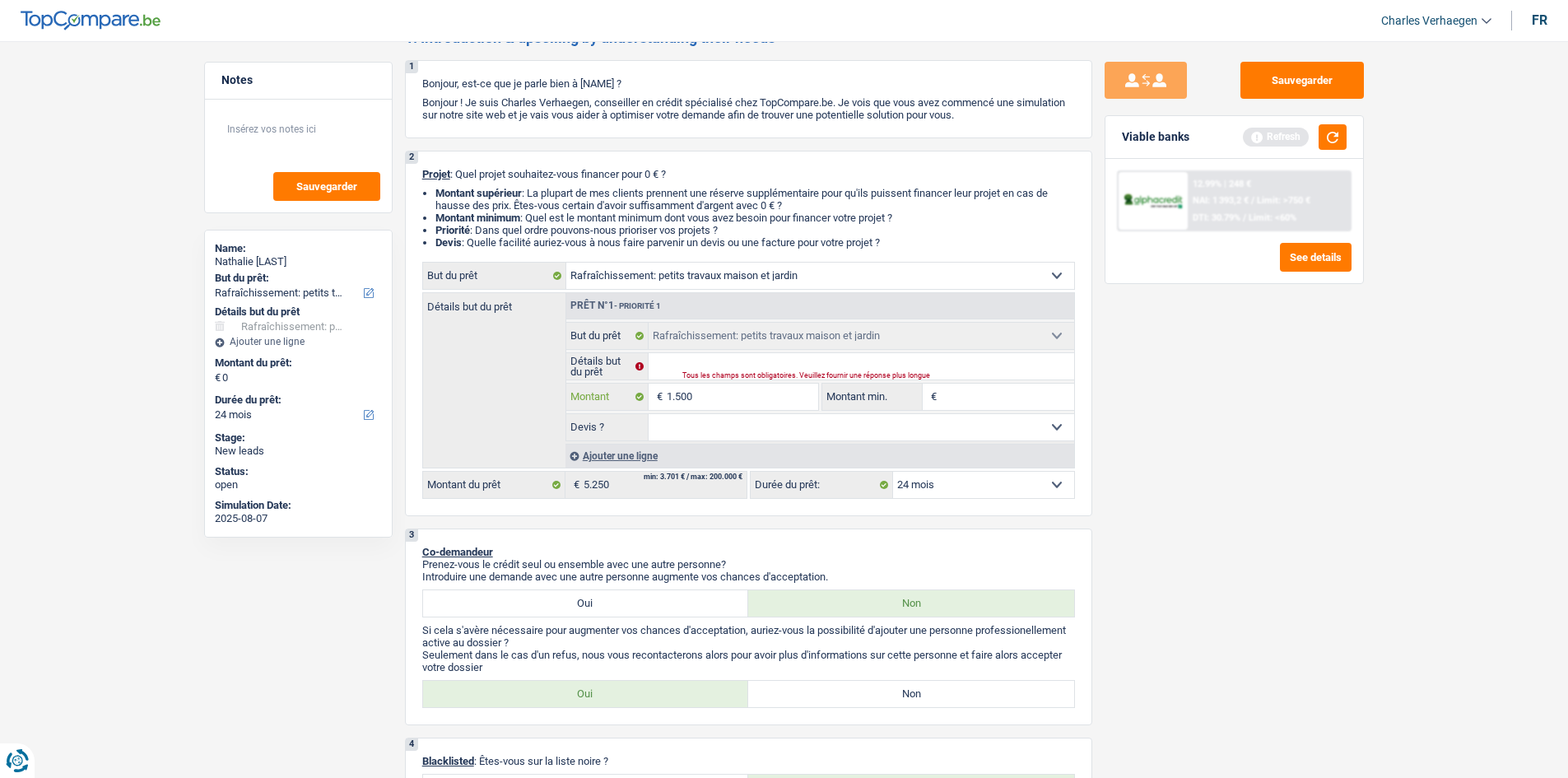 type on "15.000" 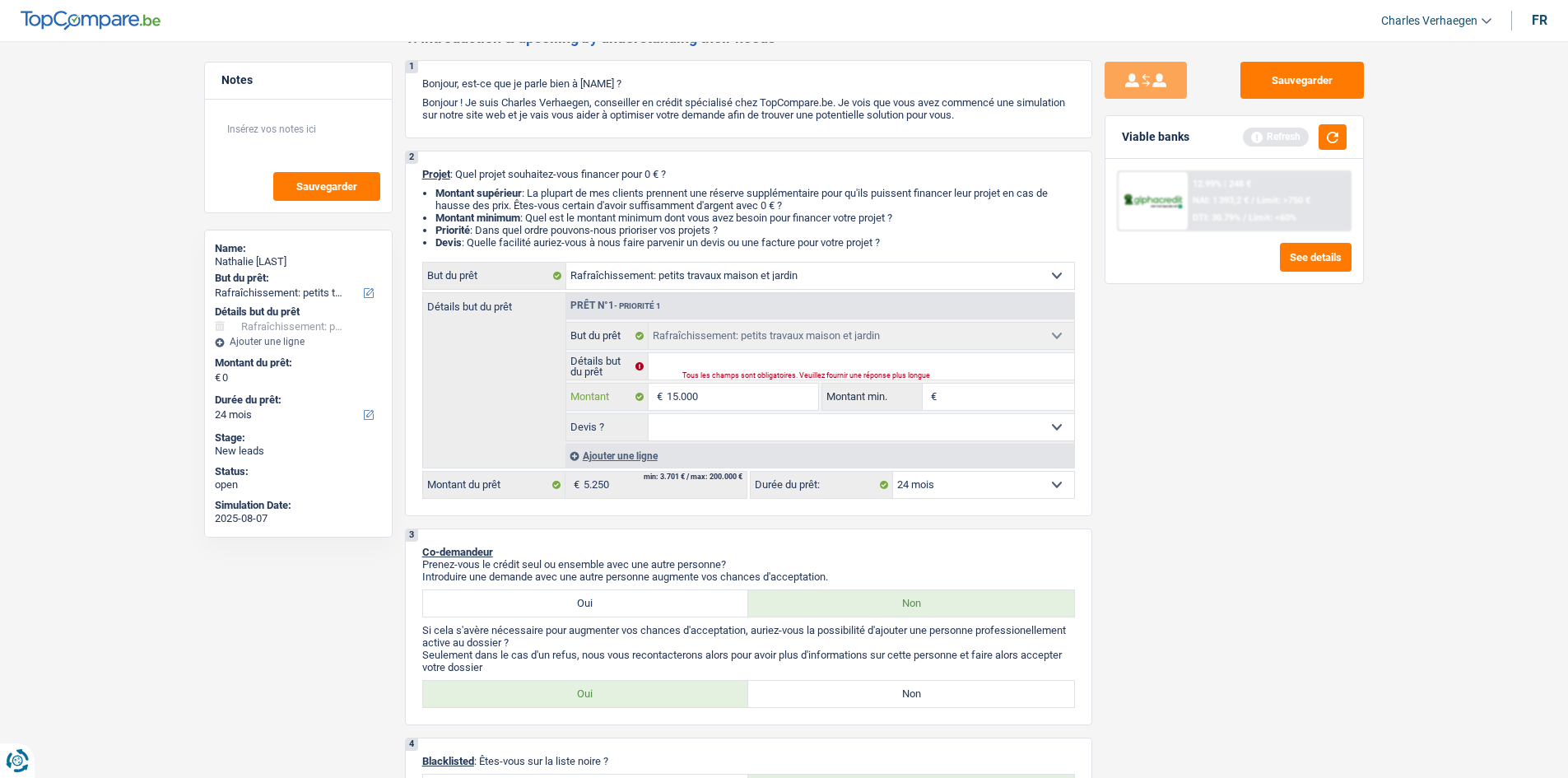 type on "15.000" 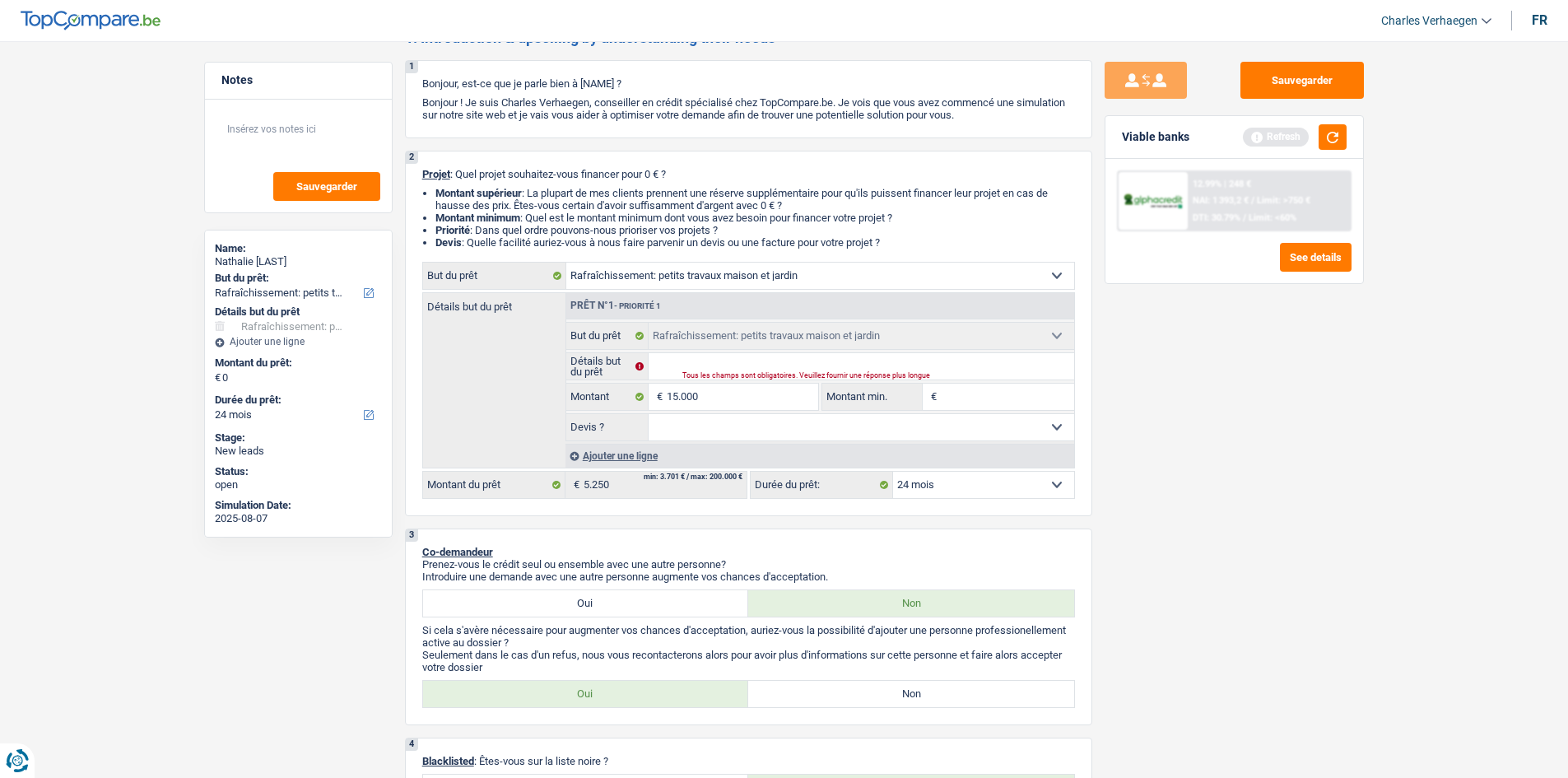 click on "Sauvegarder
Viable banks
Refresh
12.99% | 248 €
NAI: 1 393,2 €
/
Limit: >750 €
DTI: 30.79%
/
Limit: <60%
See details" at bounding box center [1234, 404] 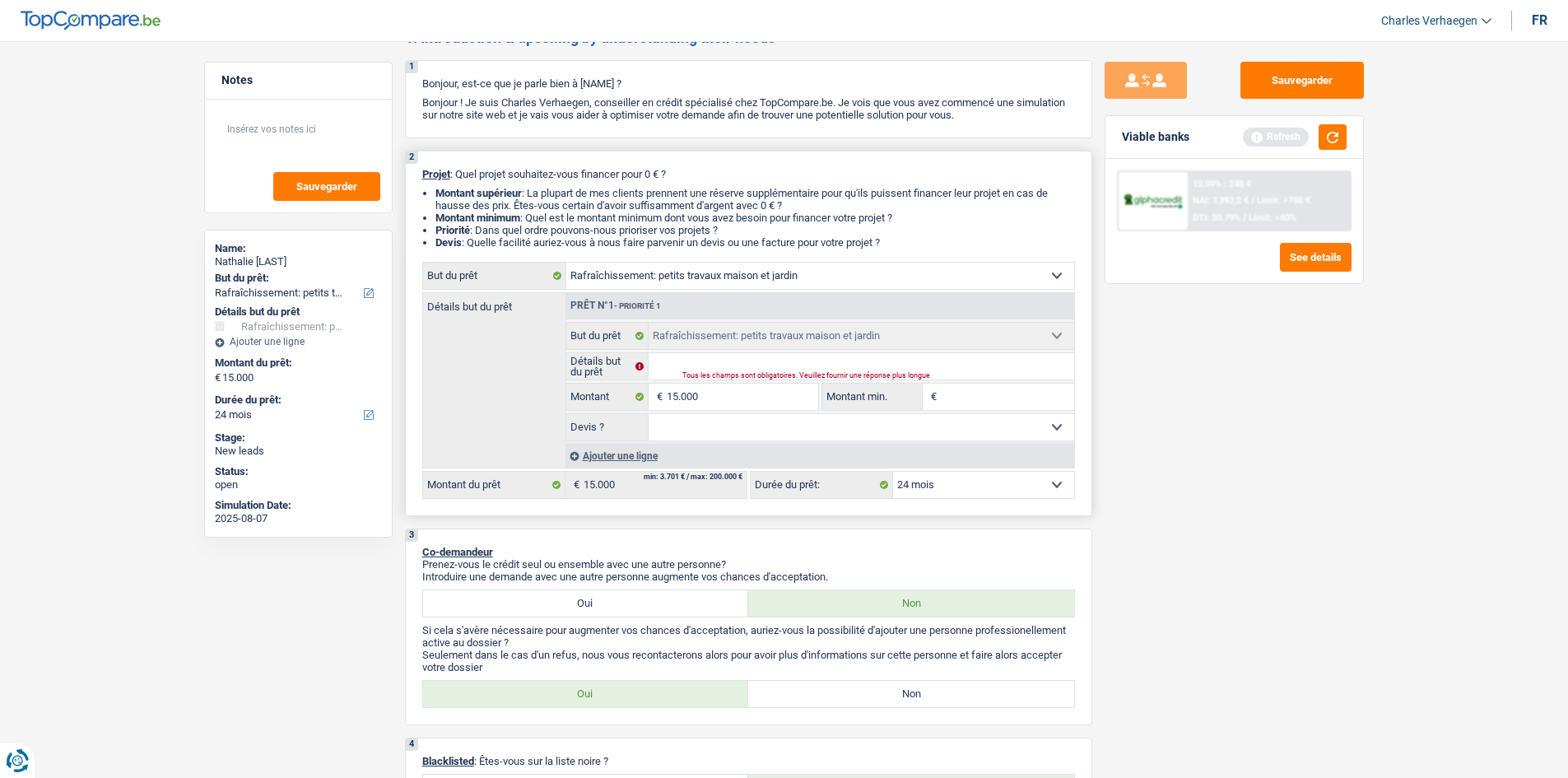 select on "60" 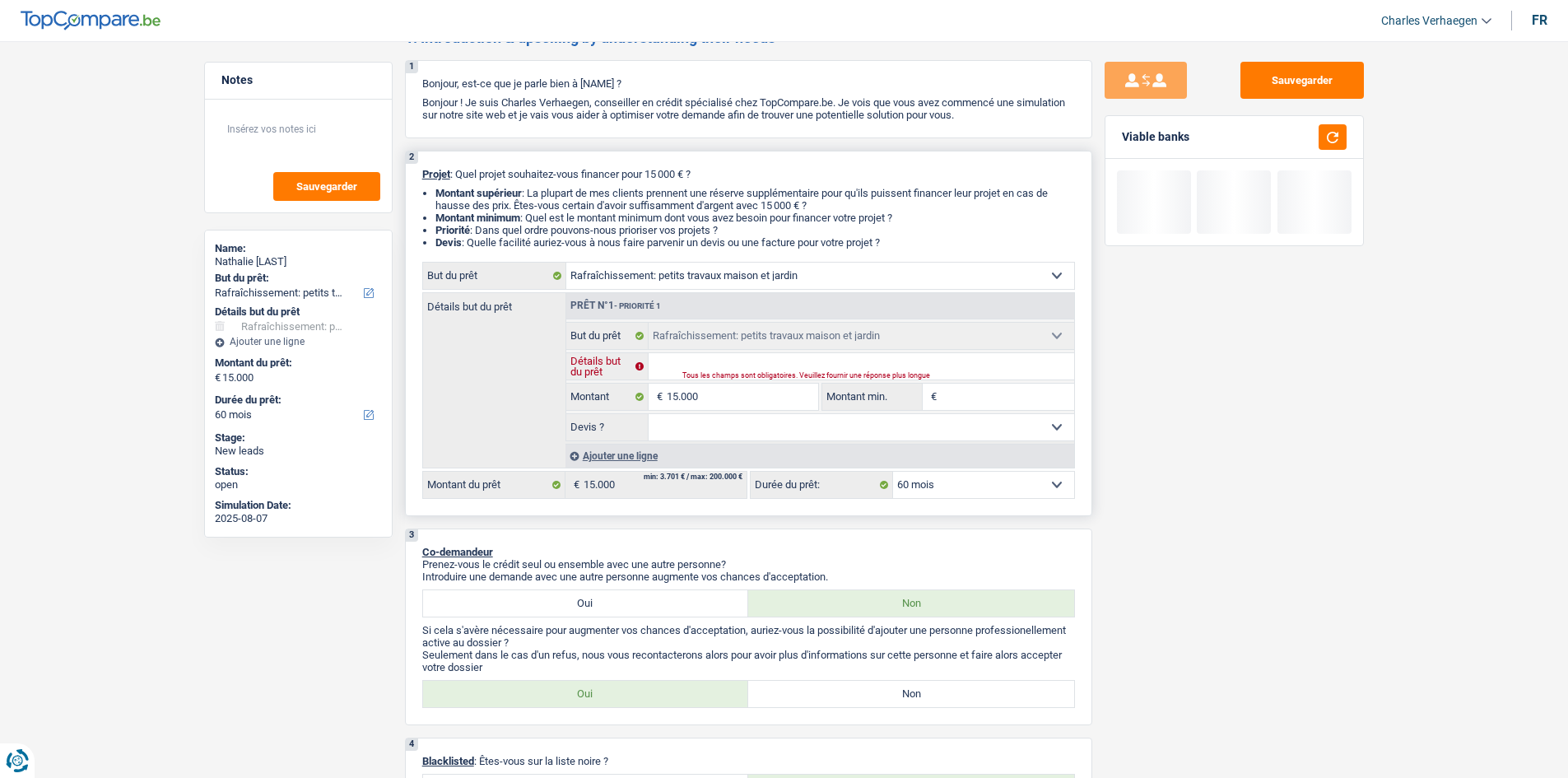 click on "Détails but du prêt" at bounding box center (861, 366) 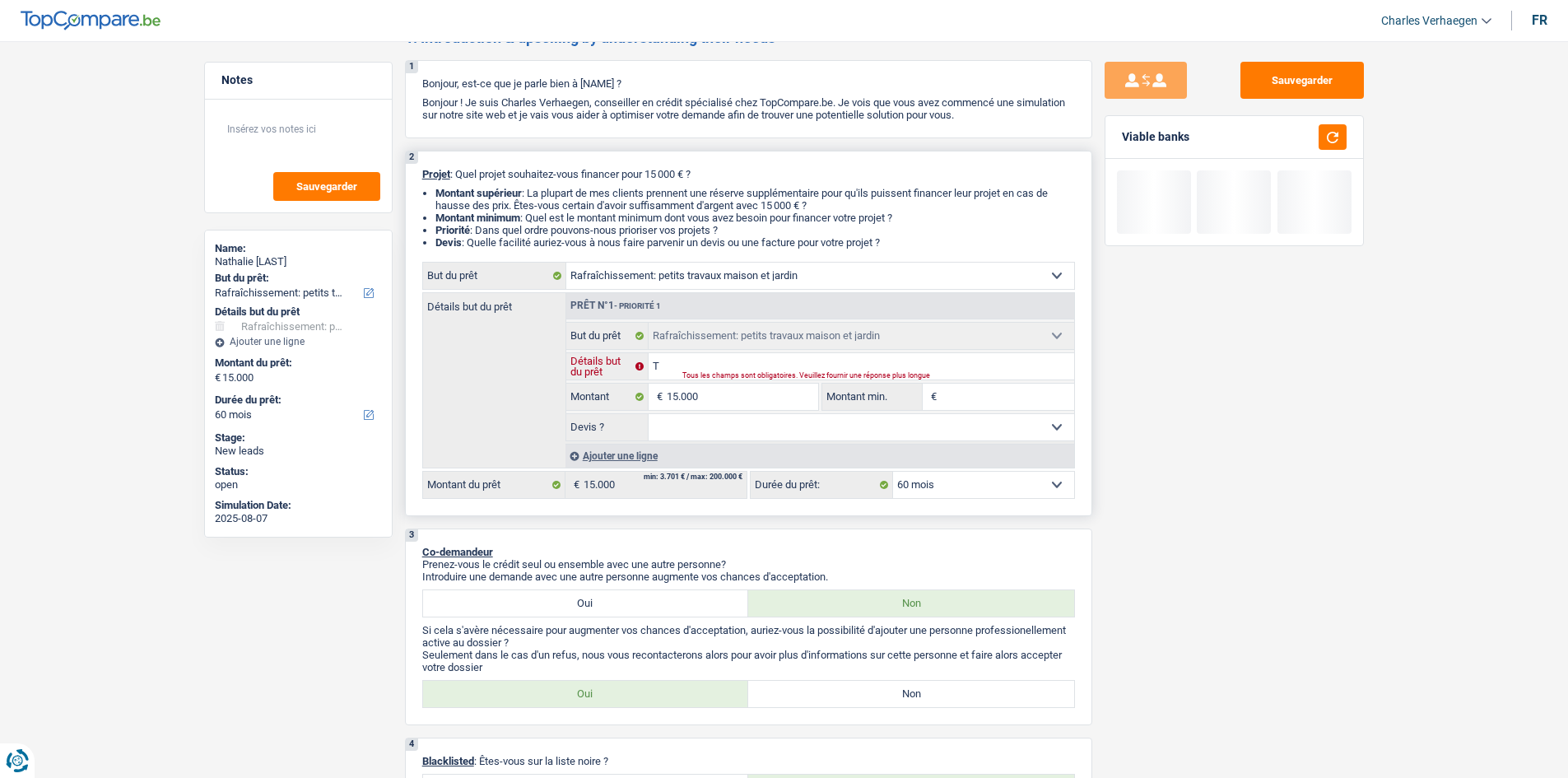 type on "Tr" 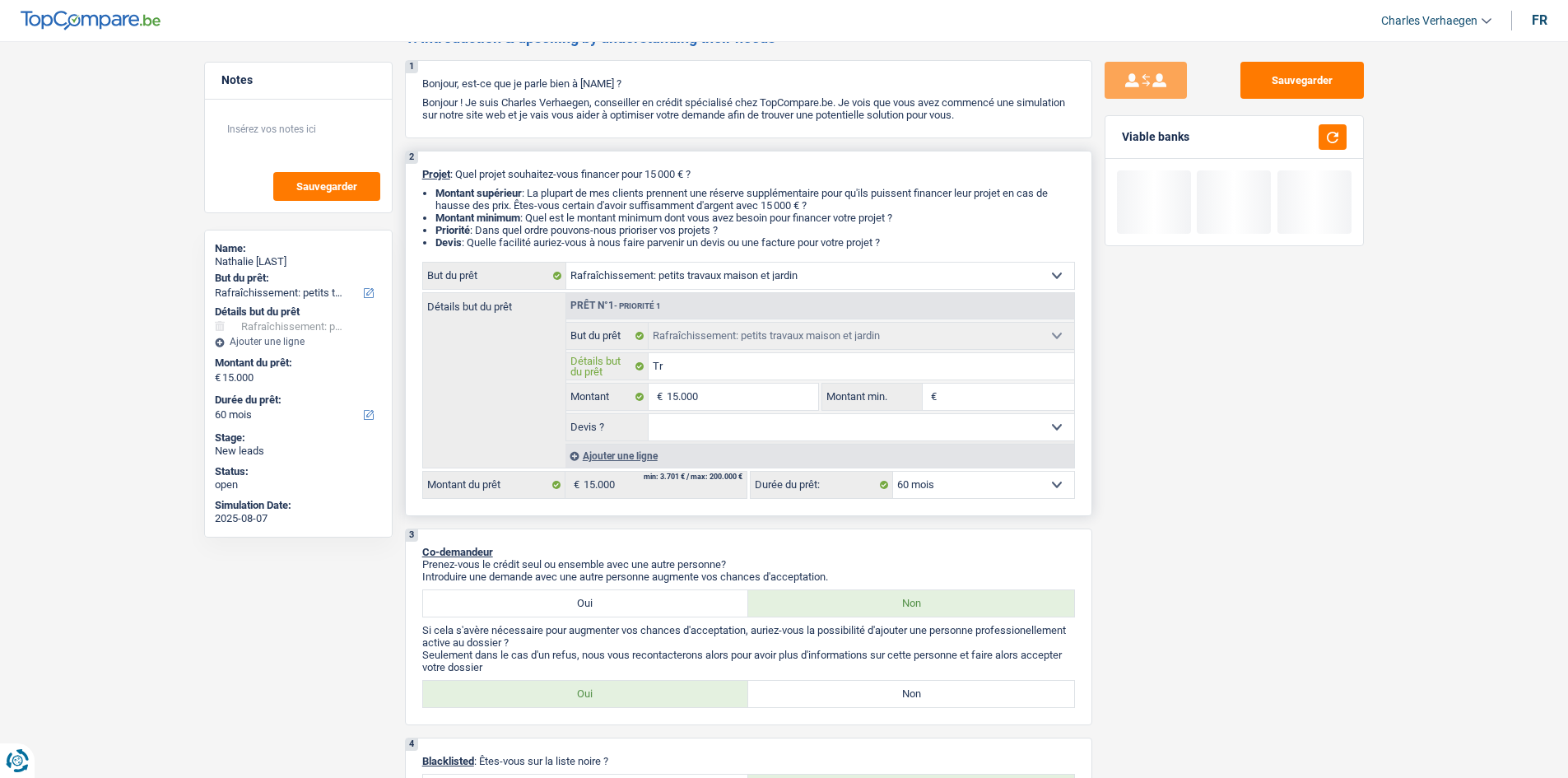 type on "Tra" 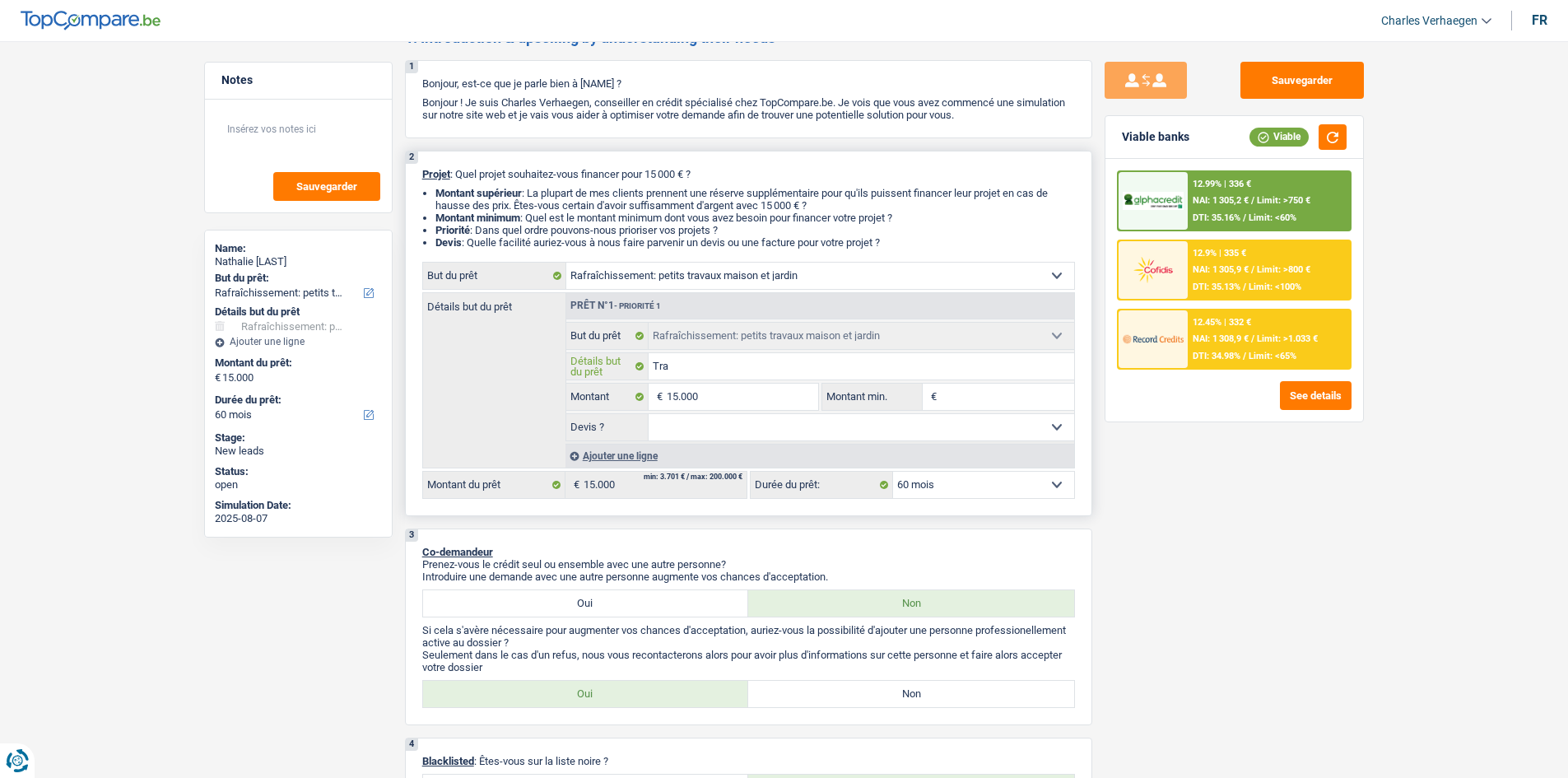 type on "Trav" 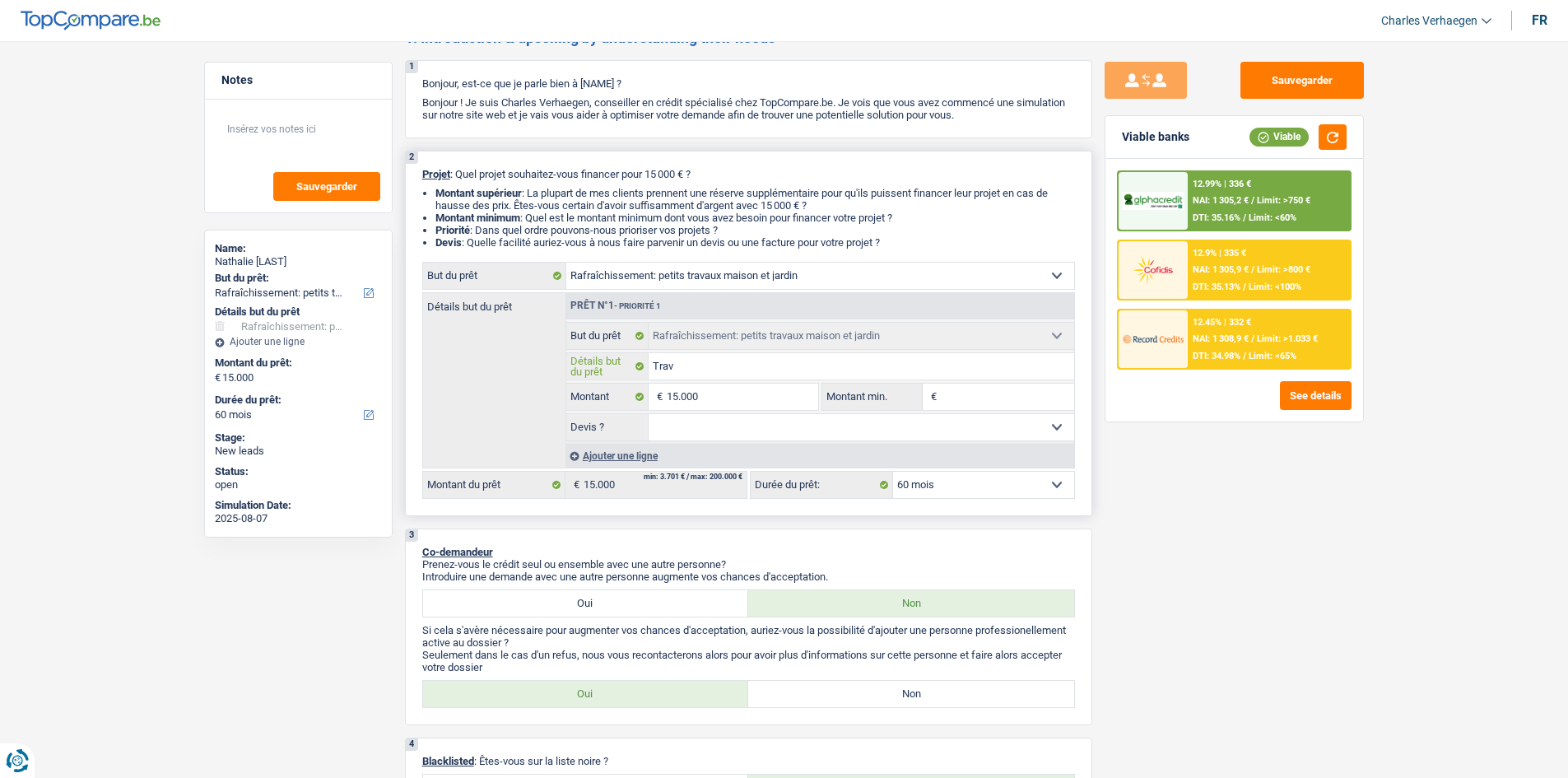 type on "Trava" 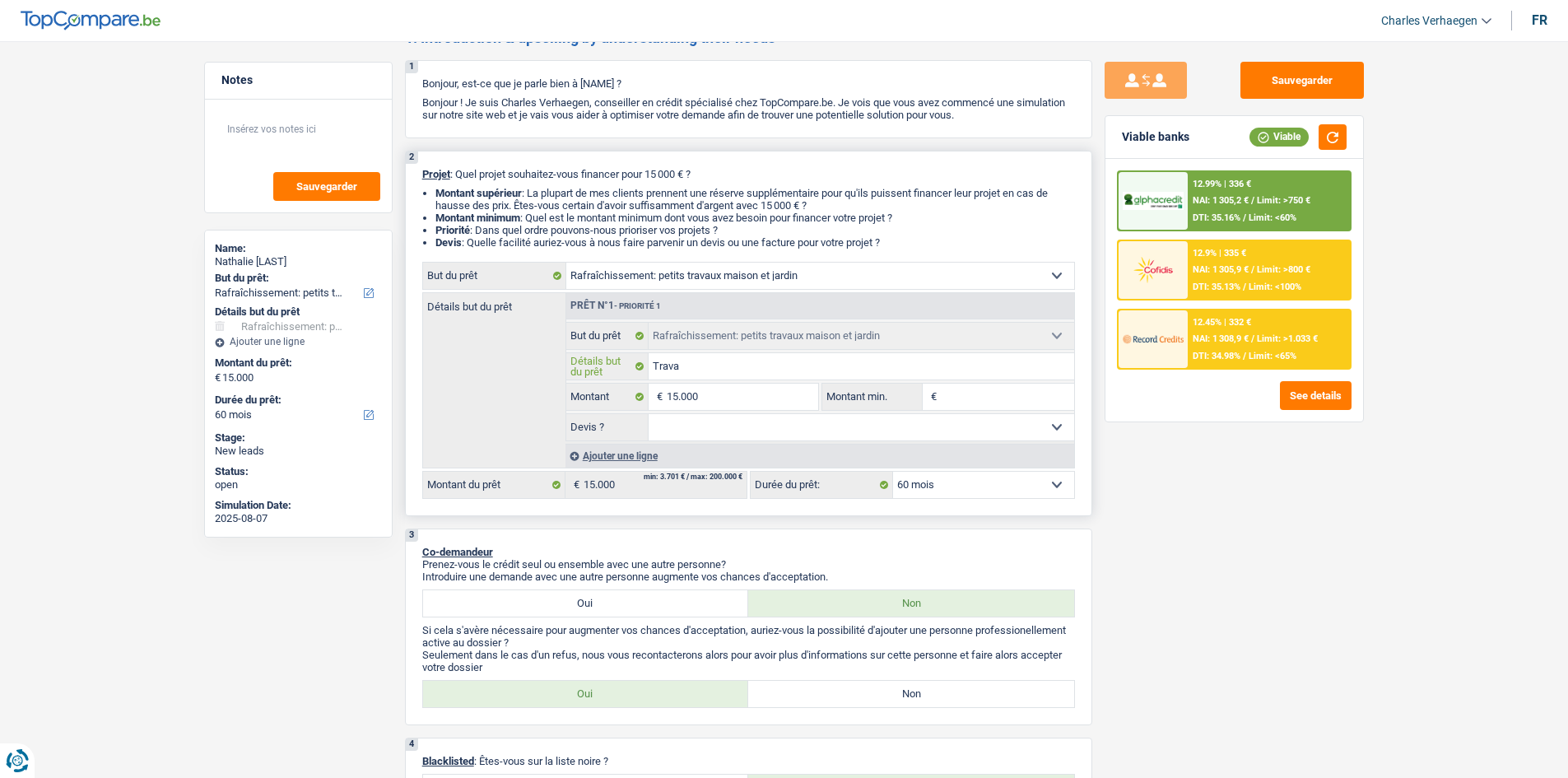 type on "Travau" 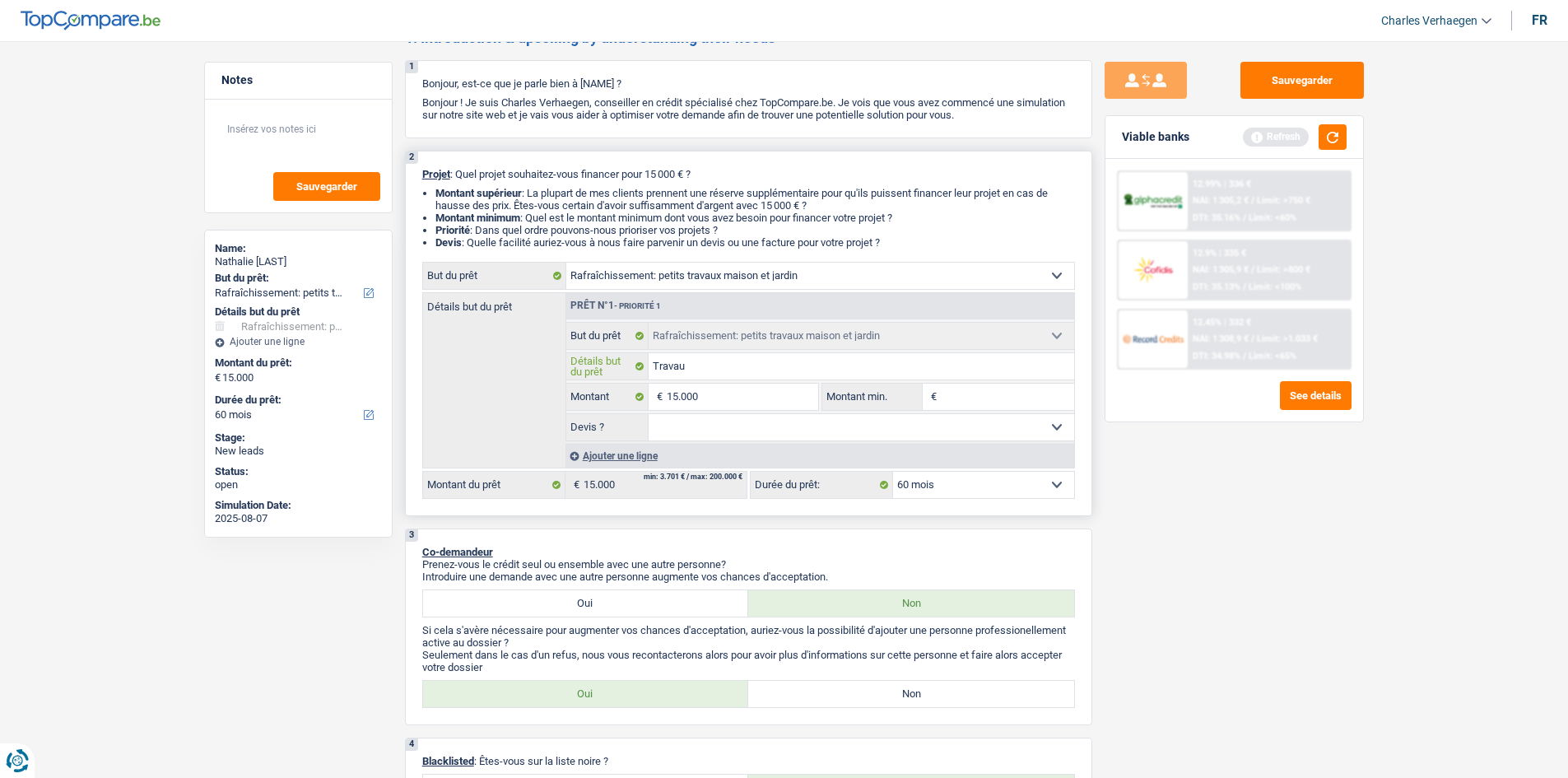 type on "Travaux" 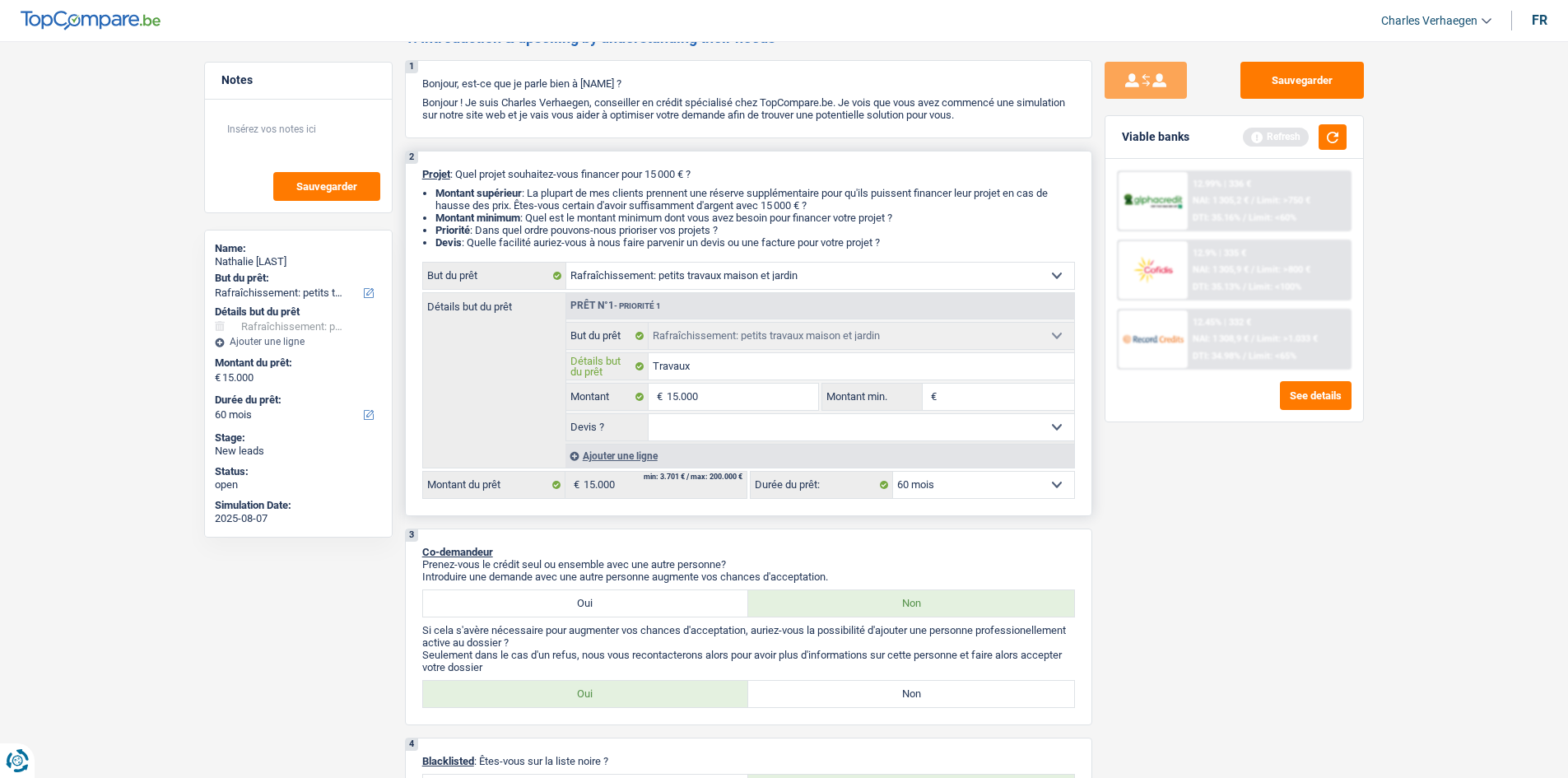 type on "Travaux" 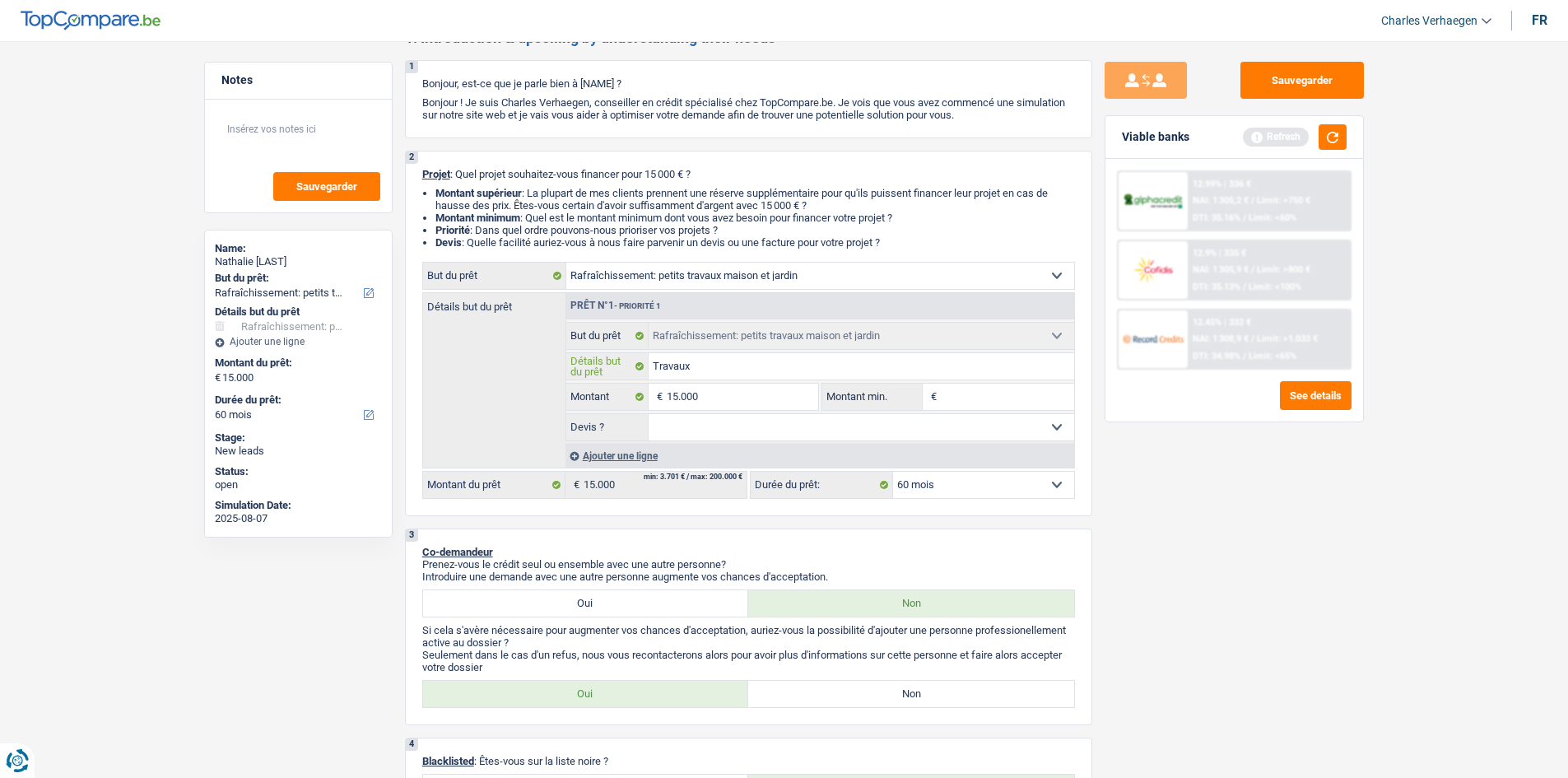 type on "Travaux" 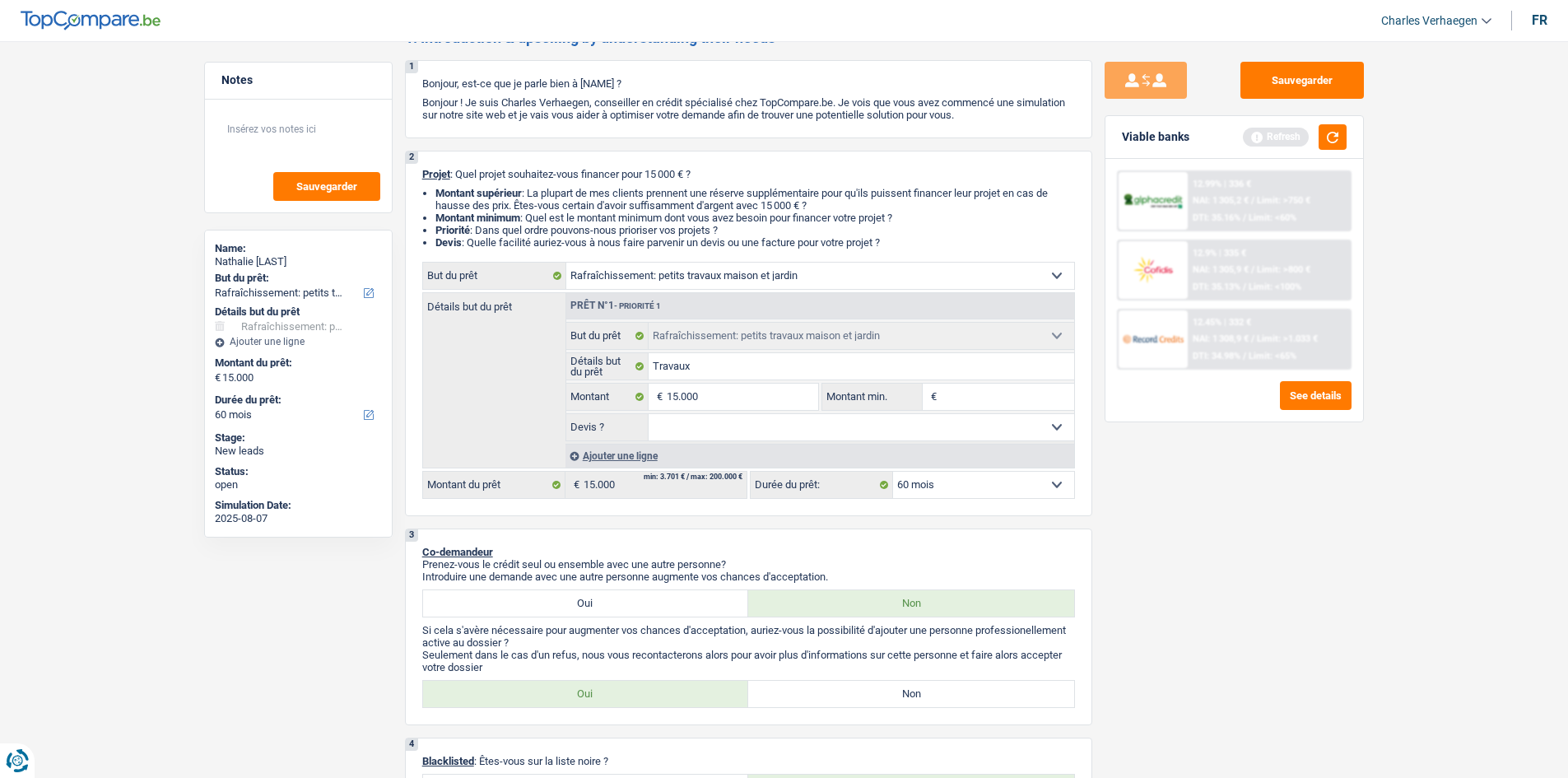 click on "Sauvegarder
Viable banks
Refresh
12.99% | 336 €
NAI: 1 305,2 €
/
Limit: >750 €
DTI: 35.16%
/
Limit: <60%
12.9% | 335 €
NAI: 1 305,9 €
/
Limit: >800 €
DTI: 35.13%
/
Limit: <100%
/       /" at bounding box center (1234, 404) 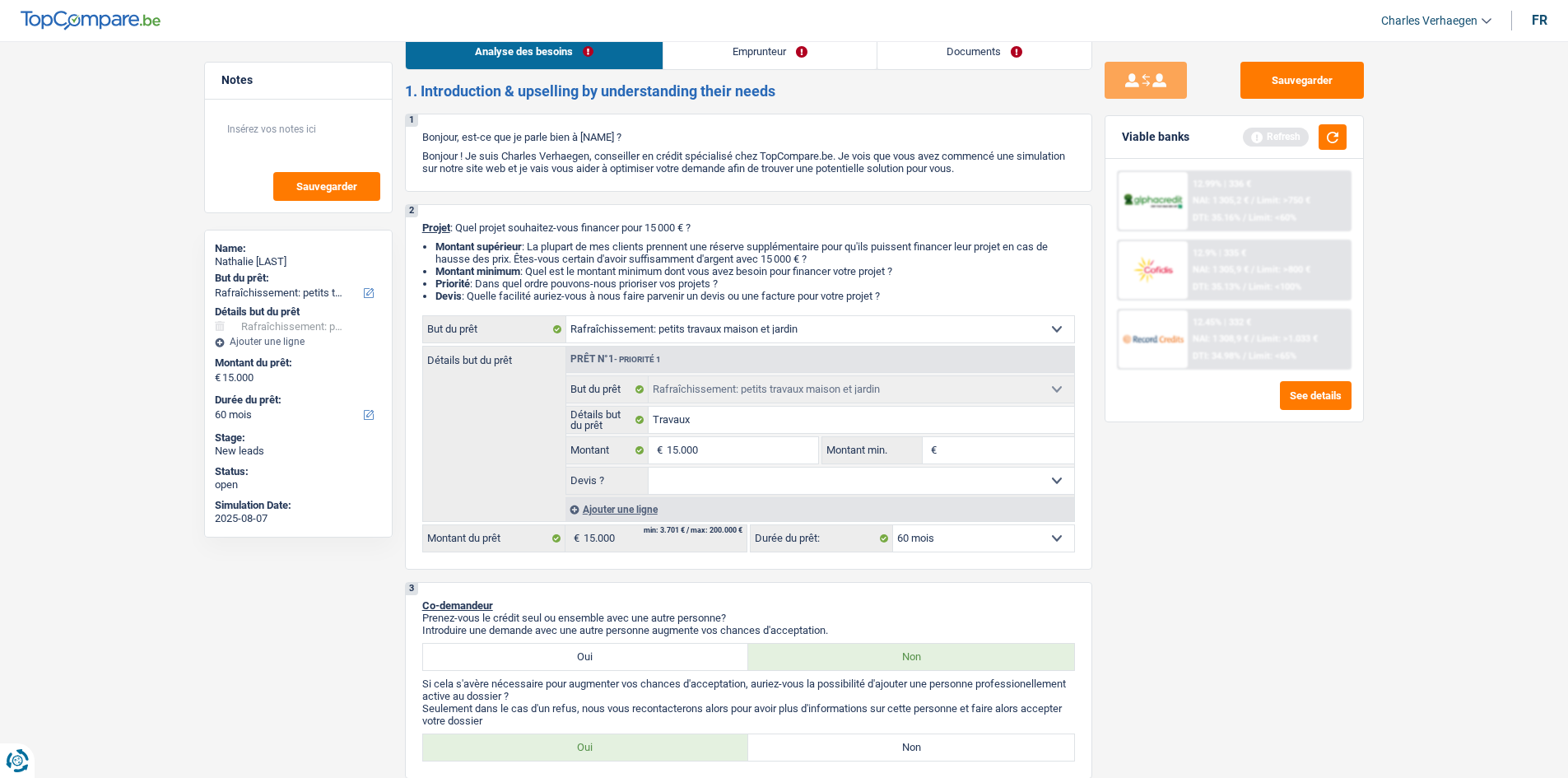 scroll, scrollTop: 0, scrollLeft: 0, axis: both 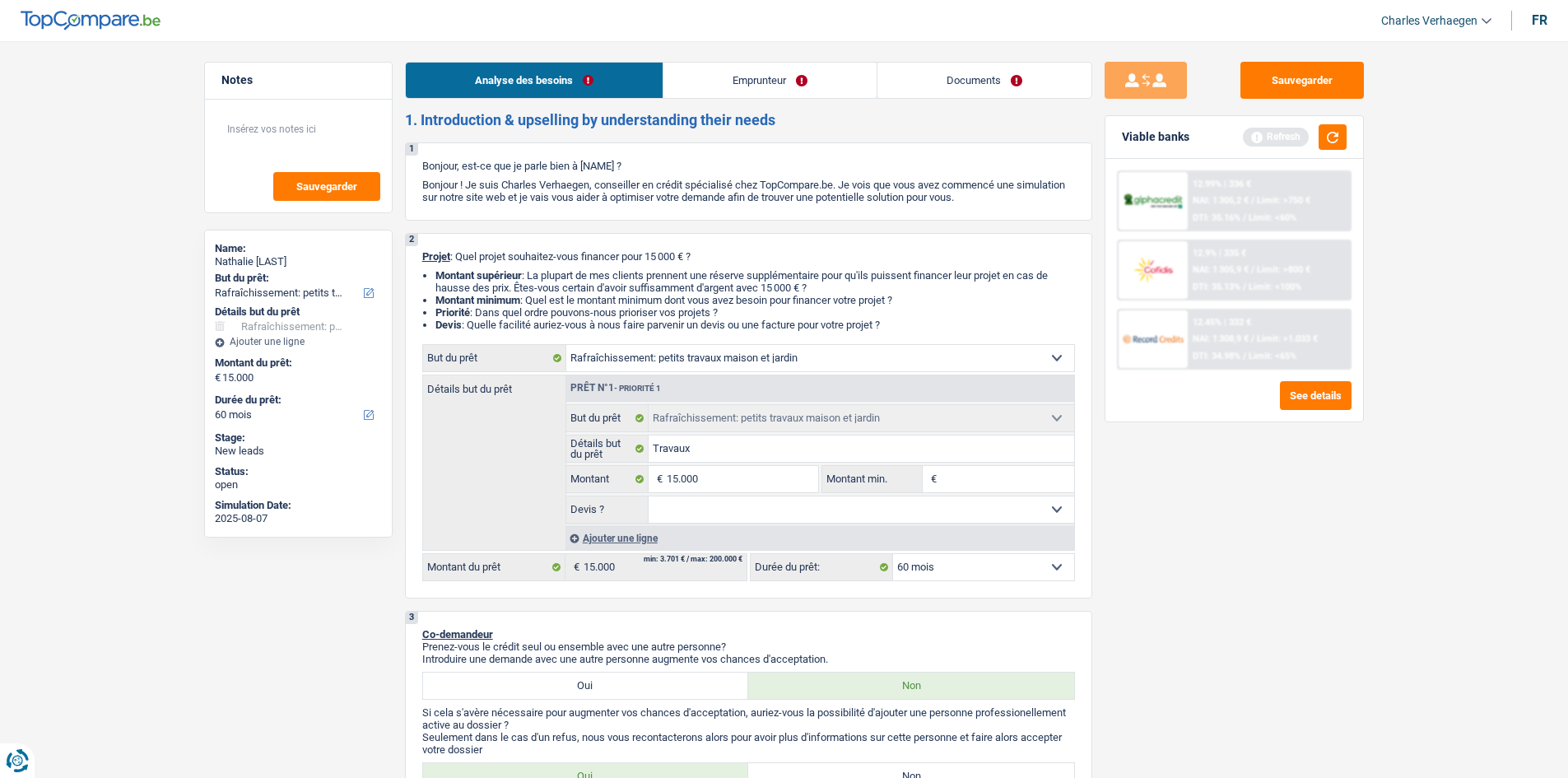 click on "Emprunteur" at bounding box center [770, 80] 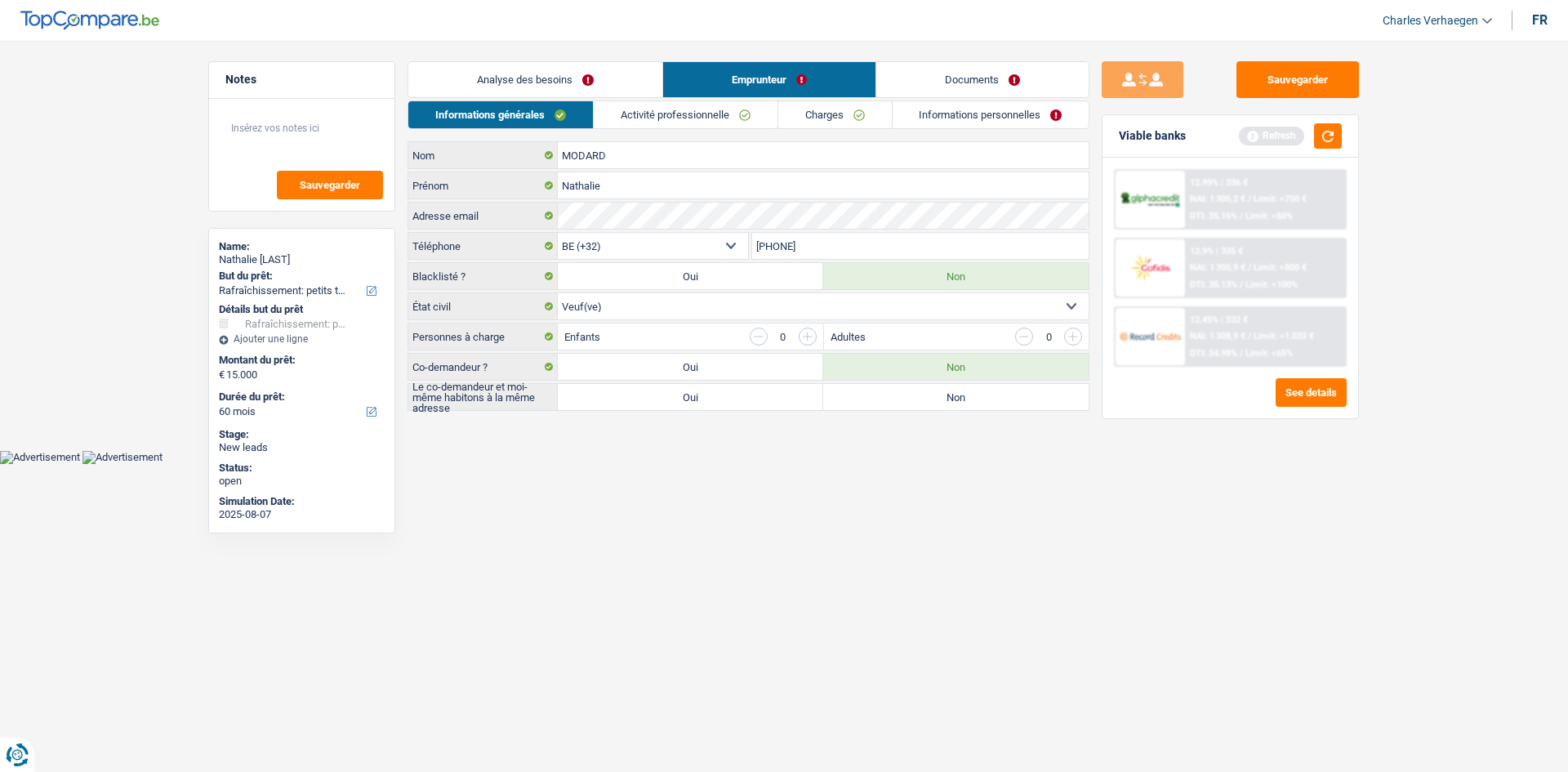 drag, startPoint x: 688, startPoint y: 131, endPoint x: 700, endPoint y: 128, distance: 12.3693169 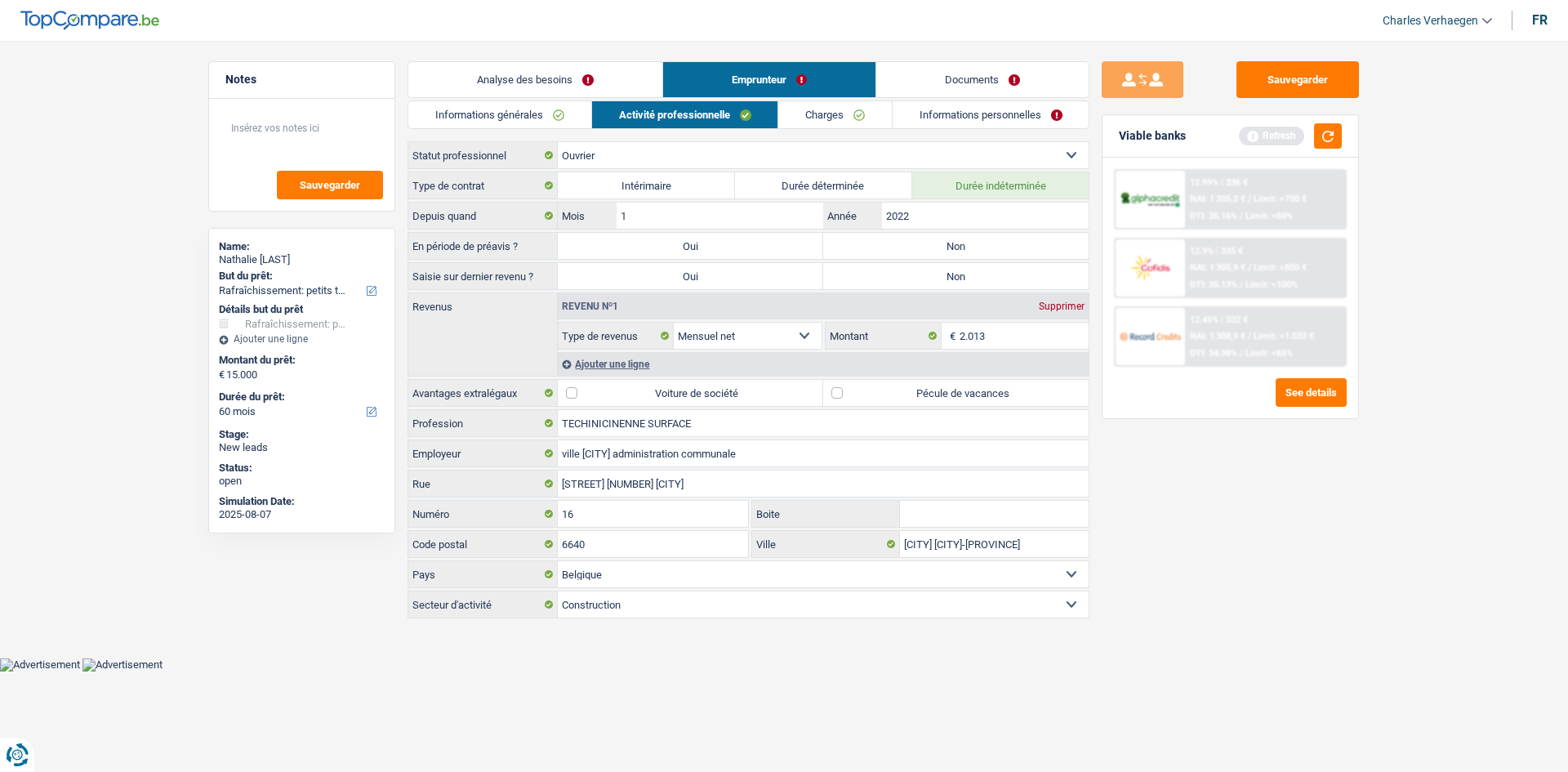 click on "Non" at bounding box center [956, 246] 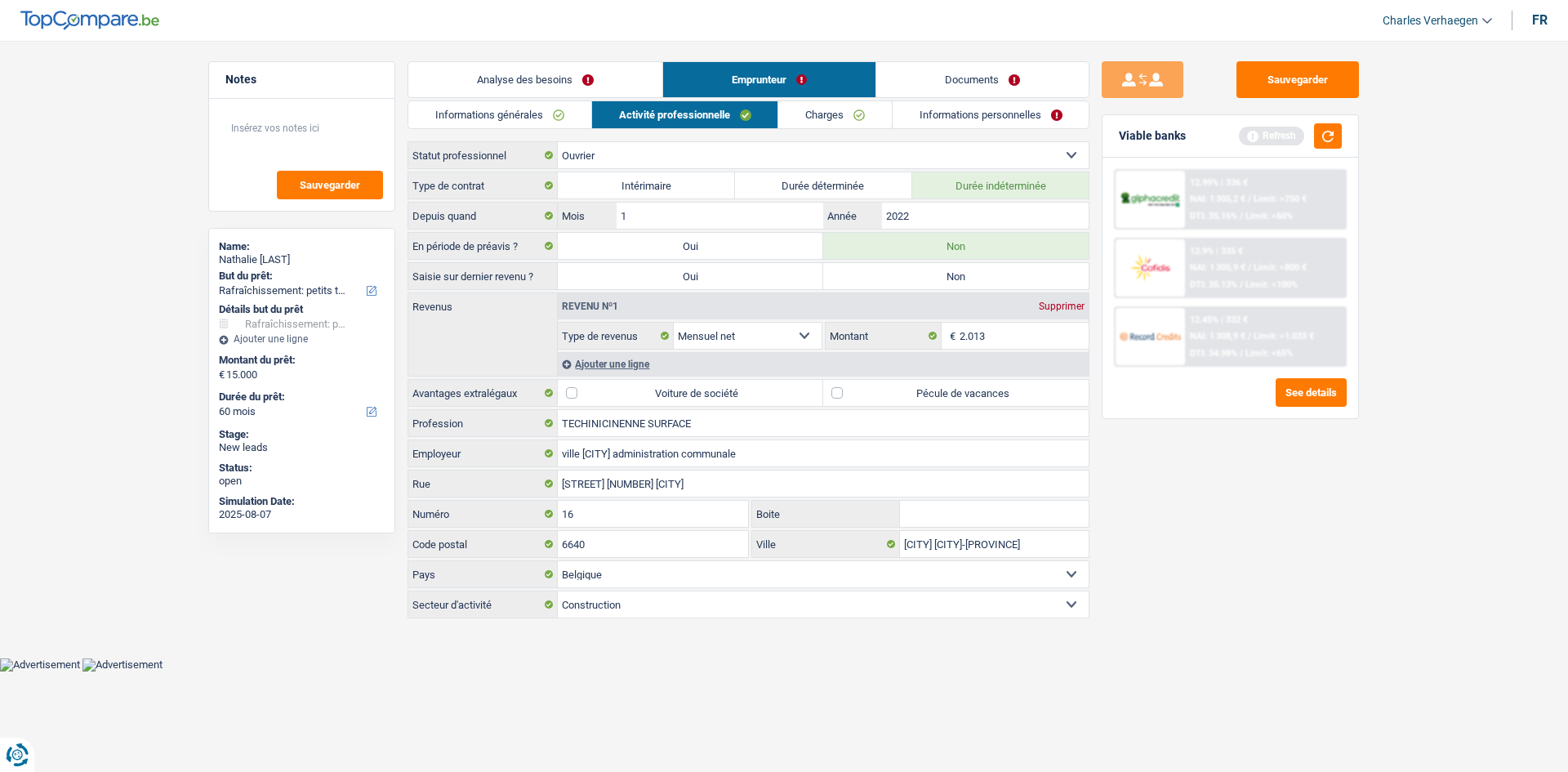 click on "Non" at bounding box center (956, 276) 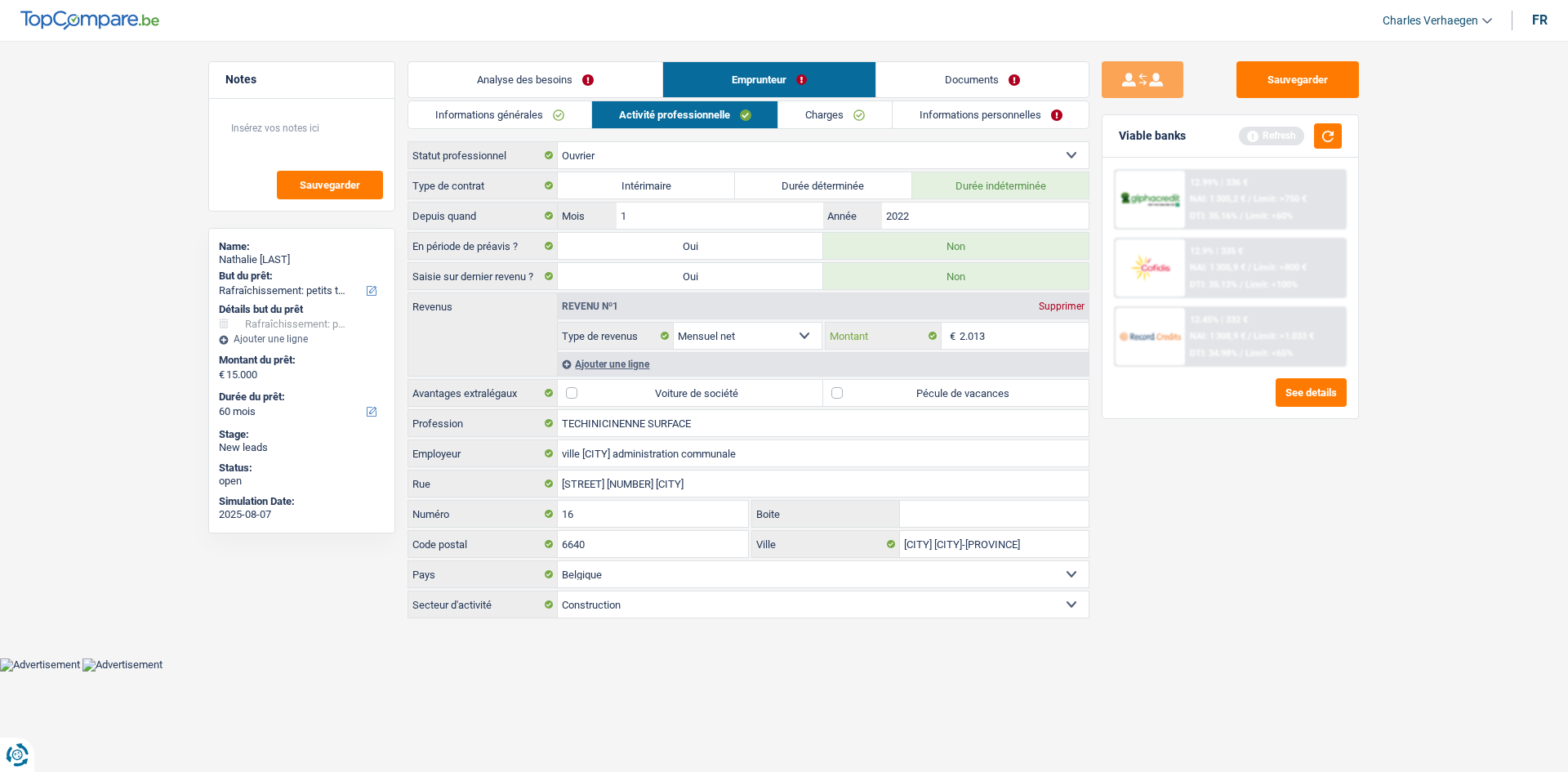 click on "2.013" at bounding box center (1024, 336) 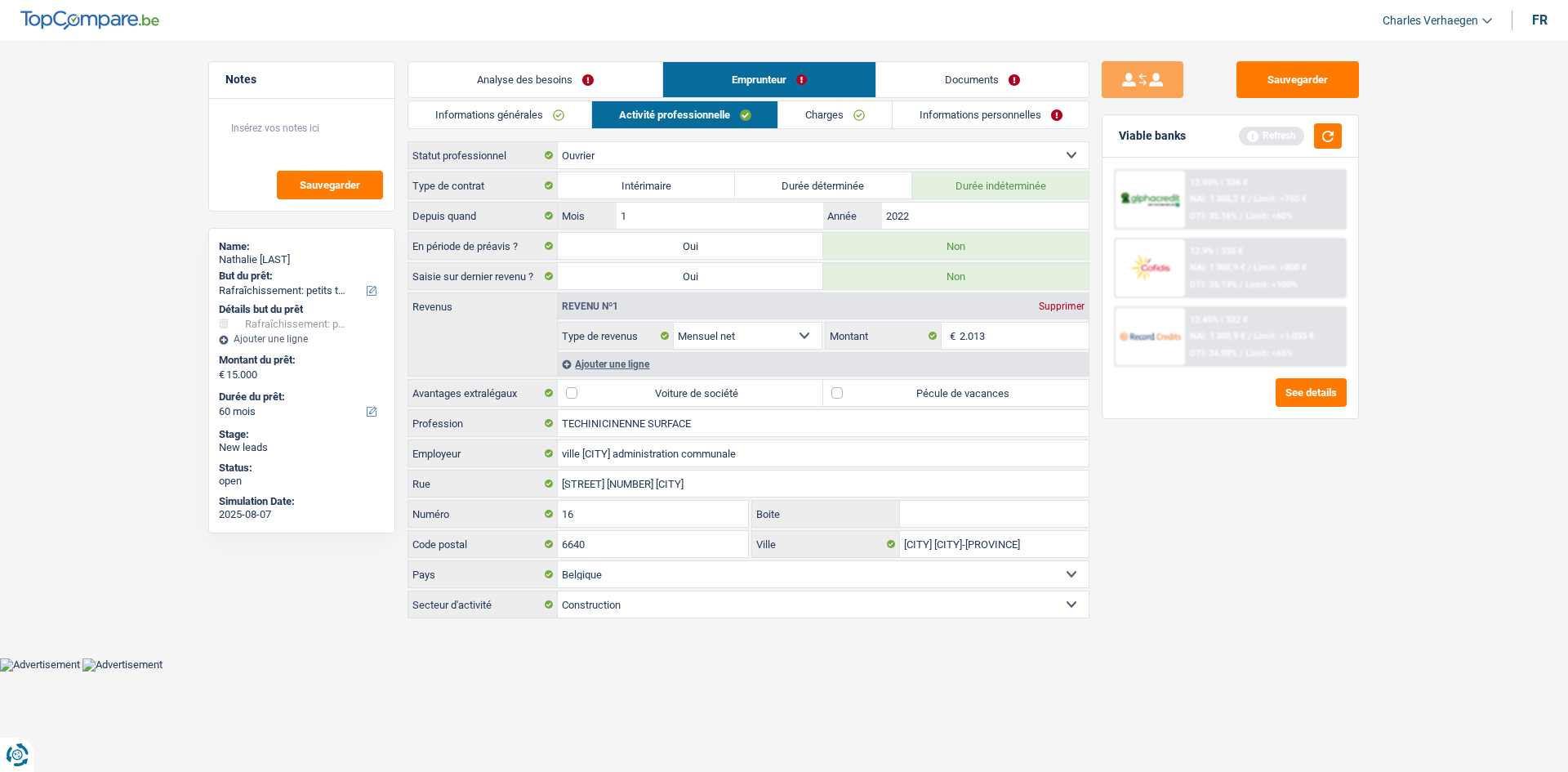 click on "Pécule de vacances" at bounding box center (956, 393) 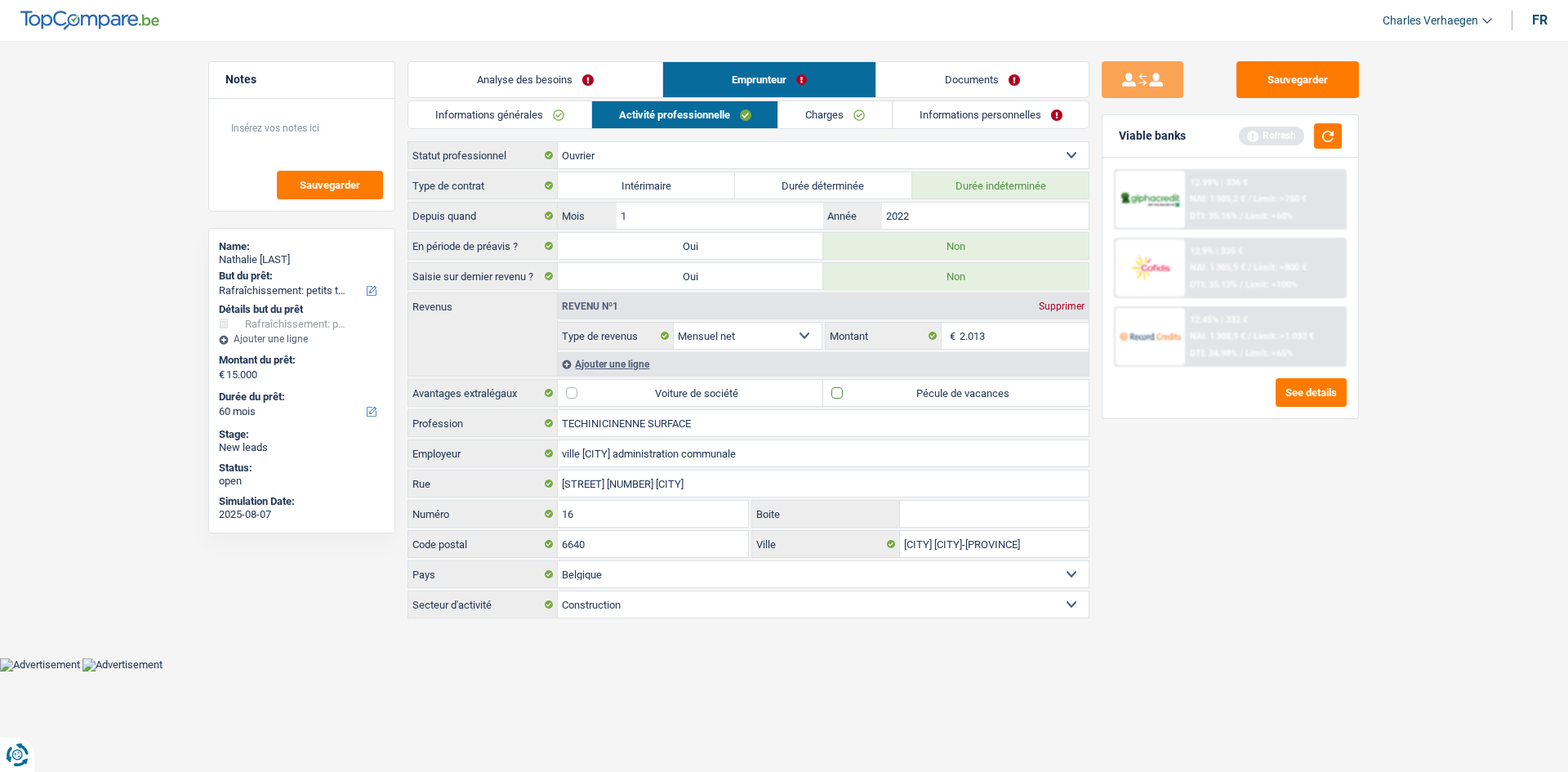 click on "Pécule de vacances" at bounding box center (956, 393) 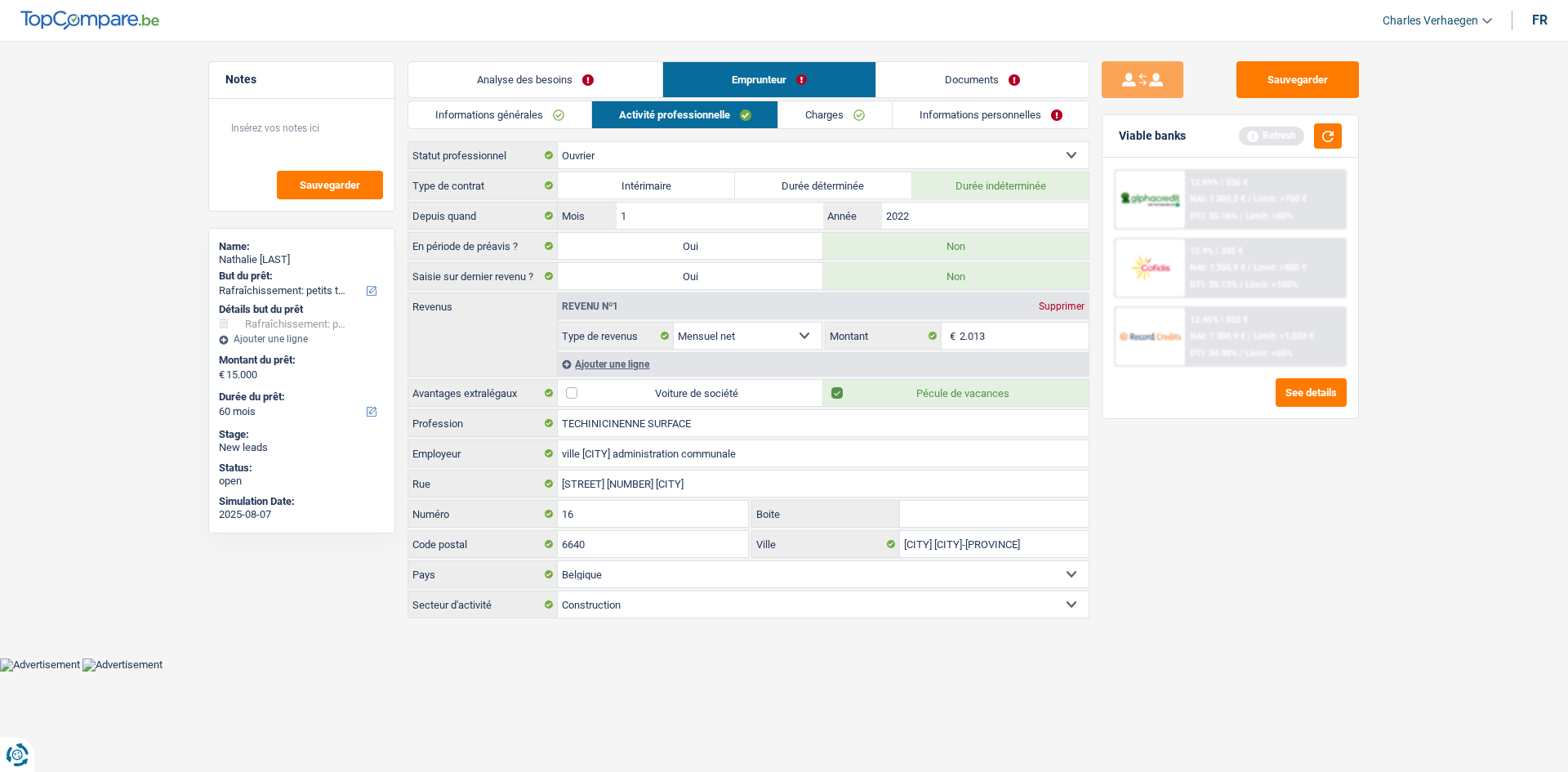 click on "Ajouter une ligne" at bounding box center (823, 364) 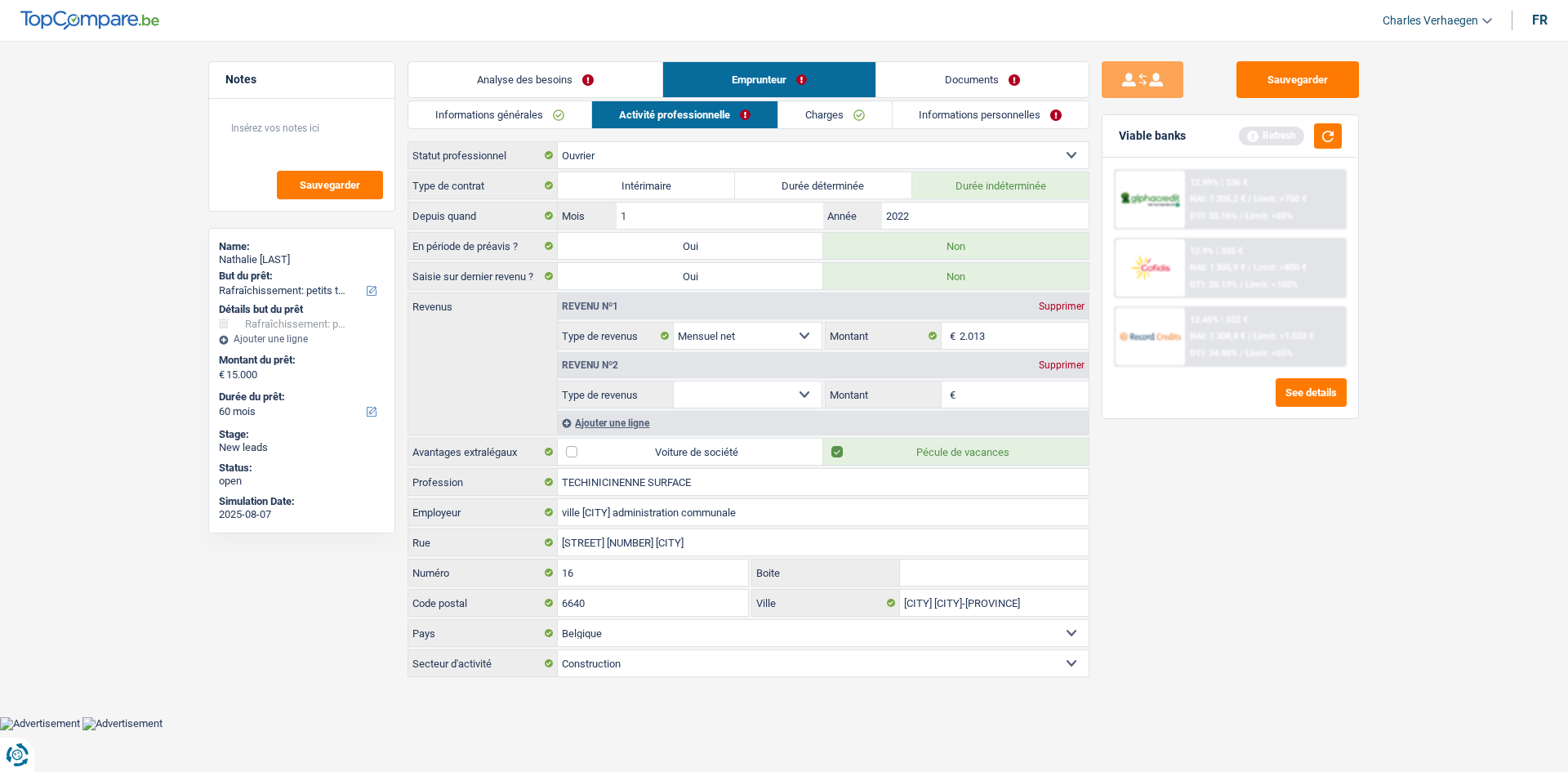 click on "Allocation d'handicap Allocations chômage Allocations familiales Chèques repas Complément d'entreprise Indemnité mutuelle Indépendant complémentaire Mensuel net Pension Pension alimentaire Pension d'invalidité Revenu d'intégration sociale Revenus locatifs Autres revenus
Sélectionner une option" at bounding box center [747, 395] 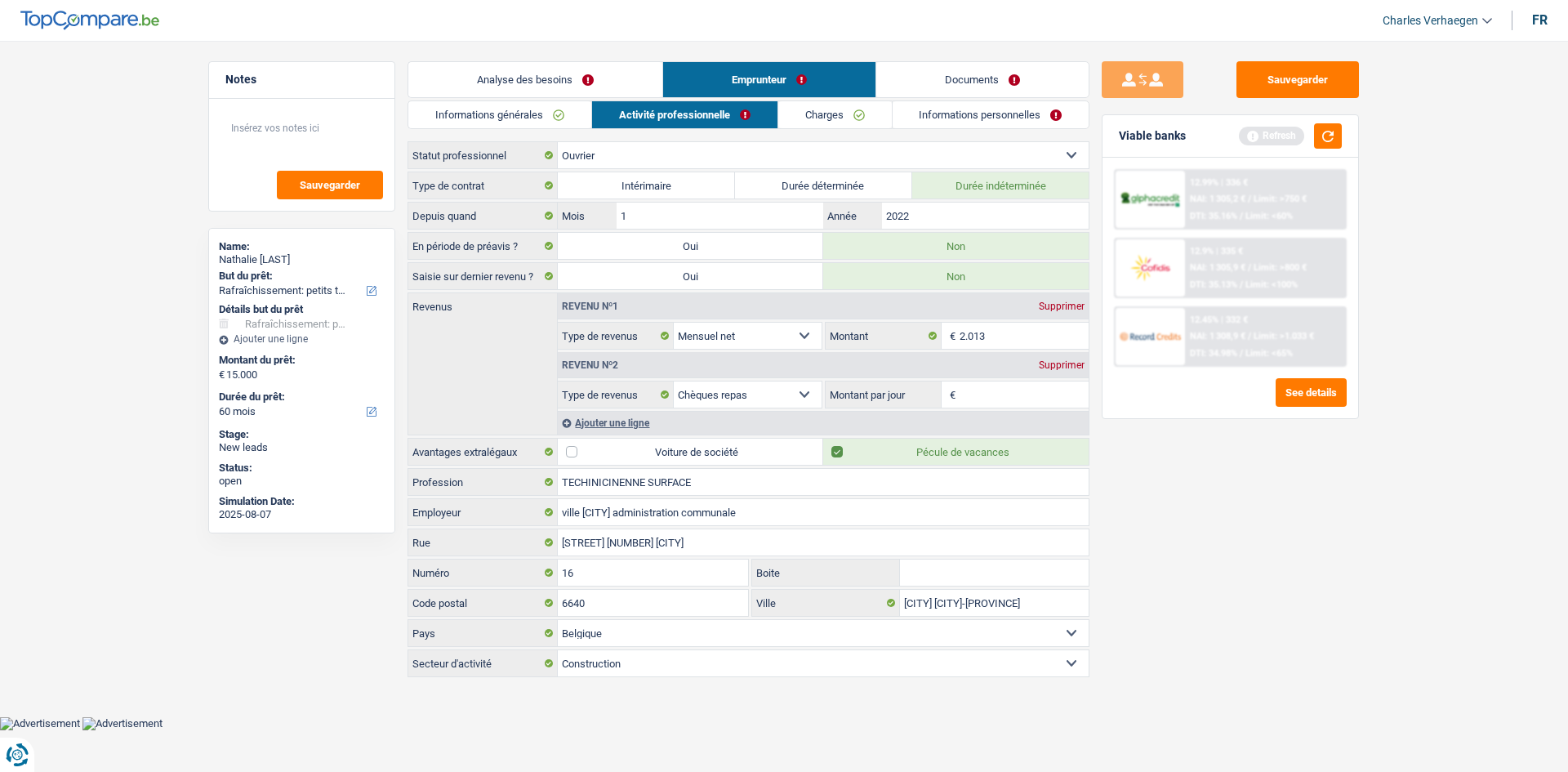 drag, startPoint x: 996, startPoint y: 384, endPoint x: 968, endPoint y: 406, distance: 35.608988 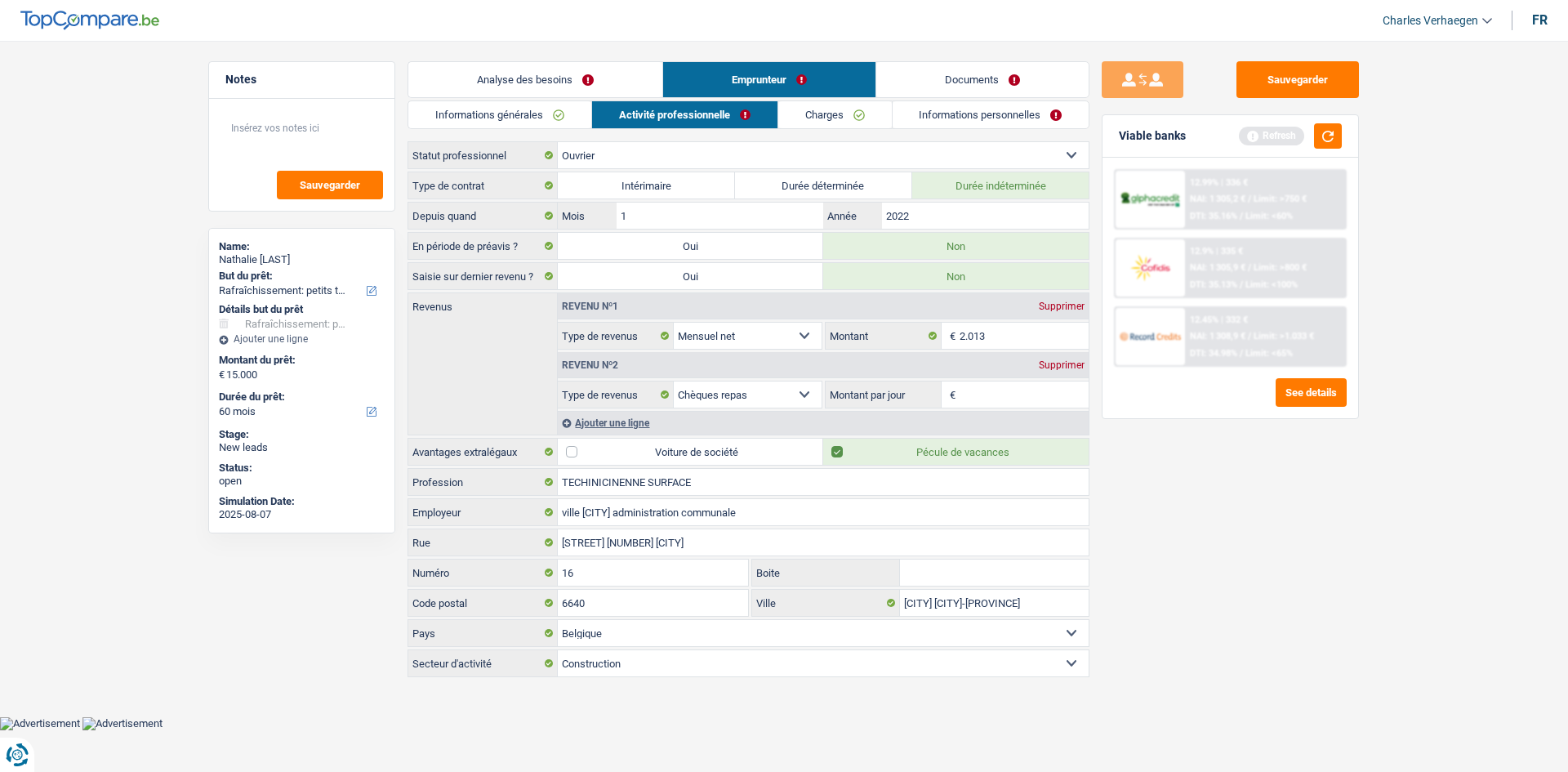click on "Supprimer" at bounding box center (1062, 365) 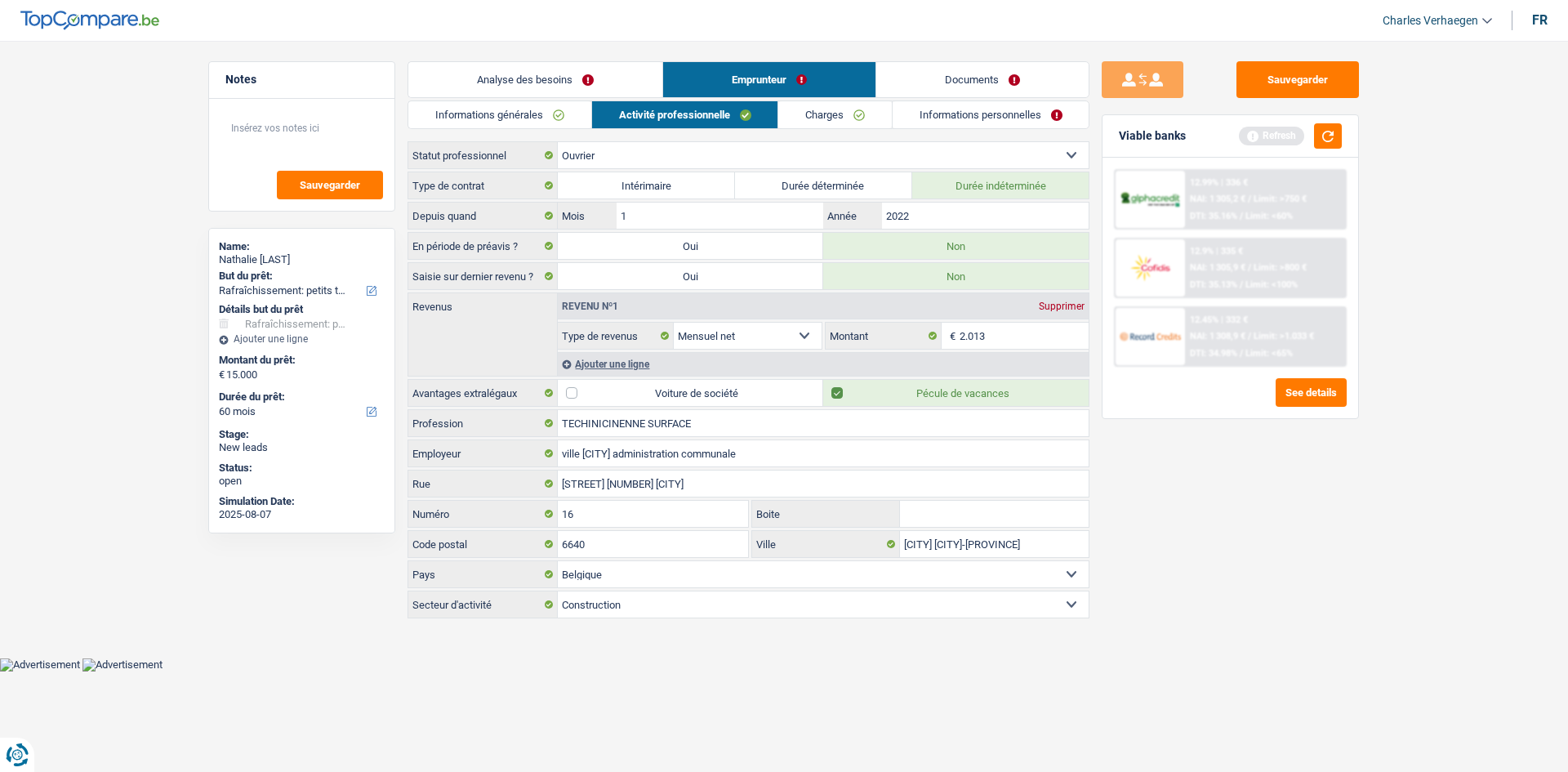 click on "Informations générales" at bounding box center (500, 114) 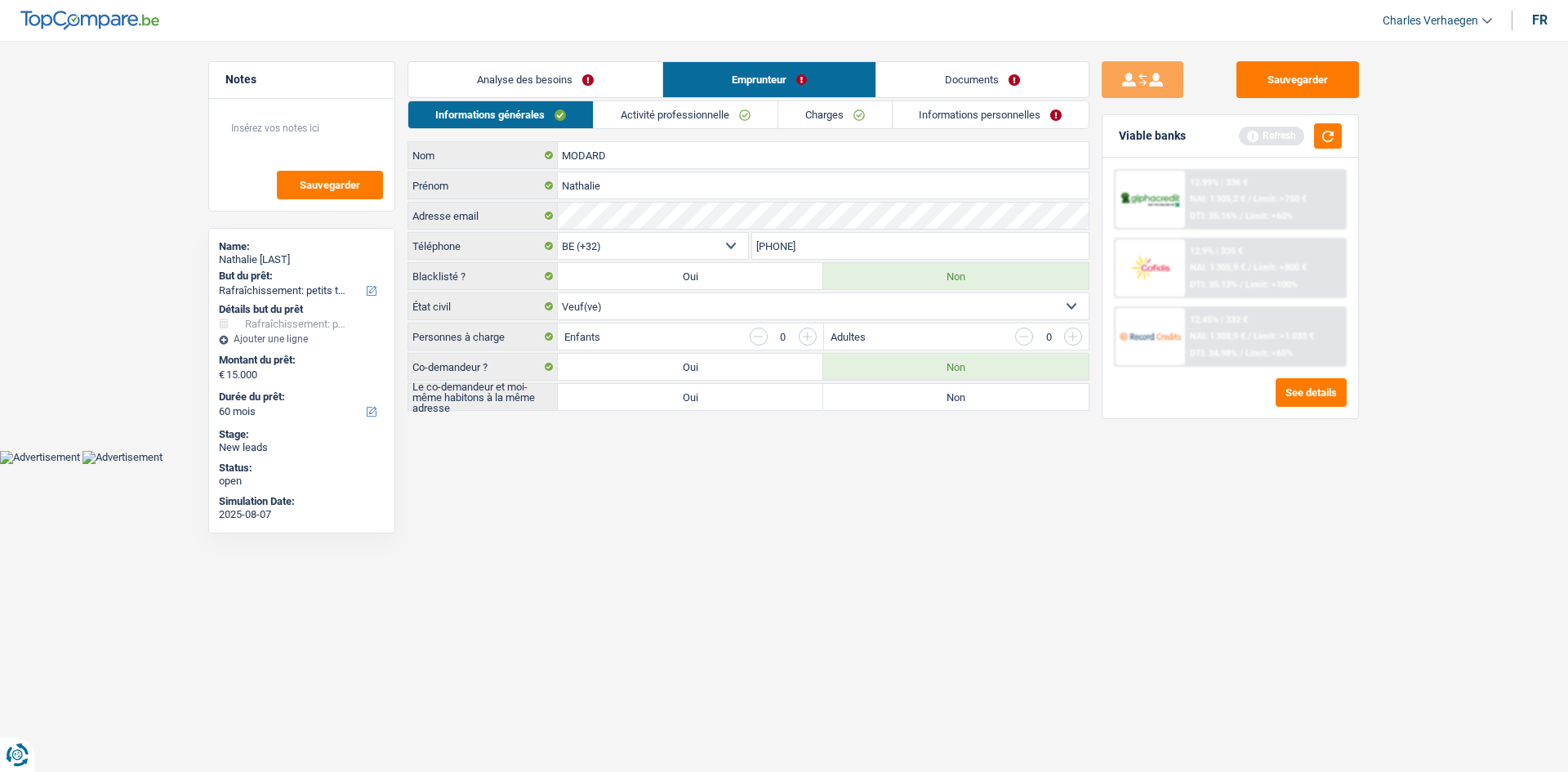 click on "Non" at bounding box center (956, 397) 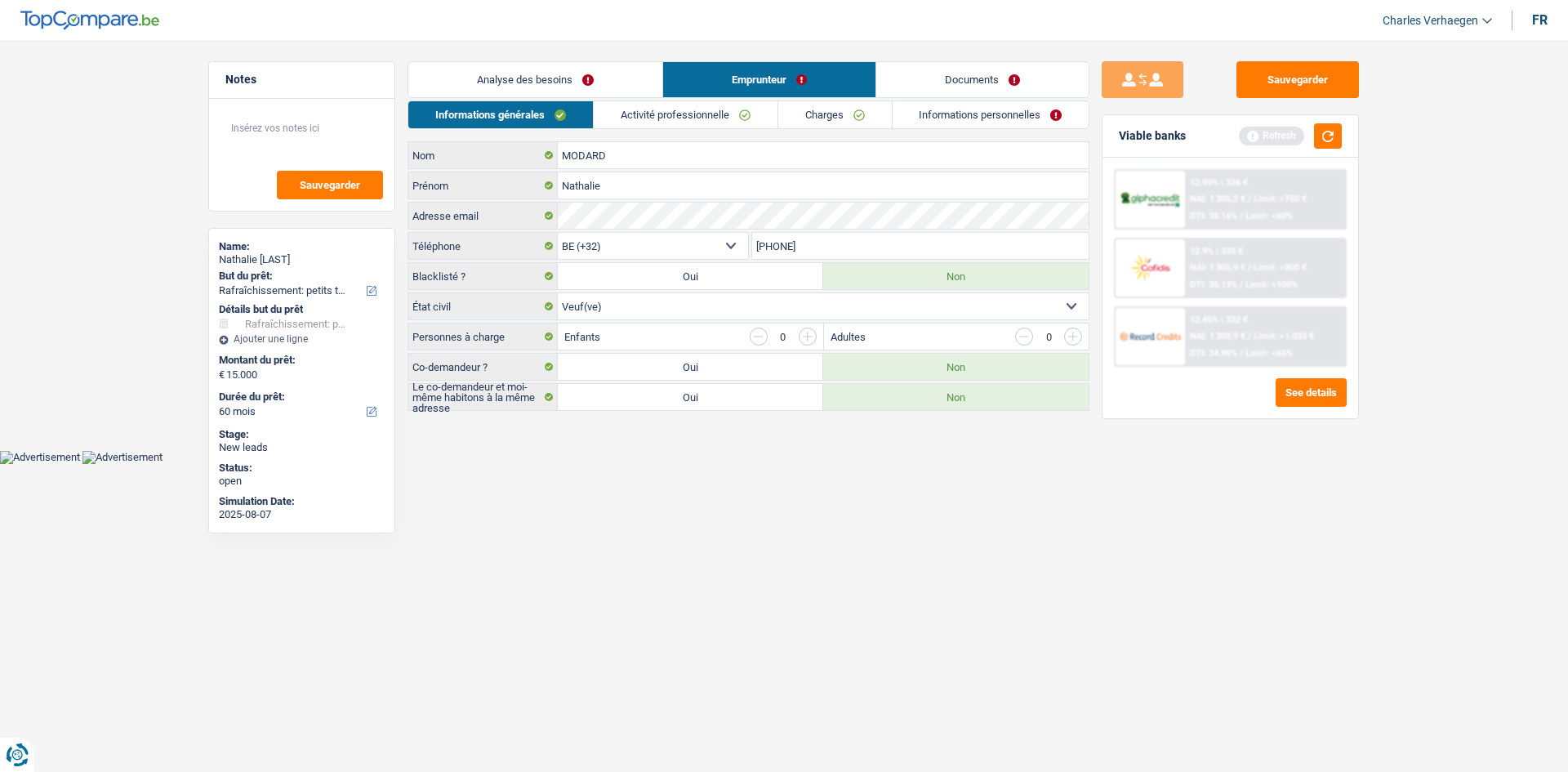 click on "Charges" at bounding box center (835, 114) 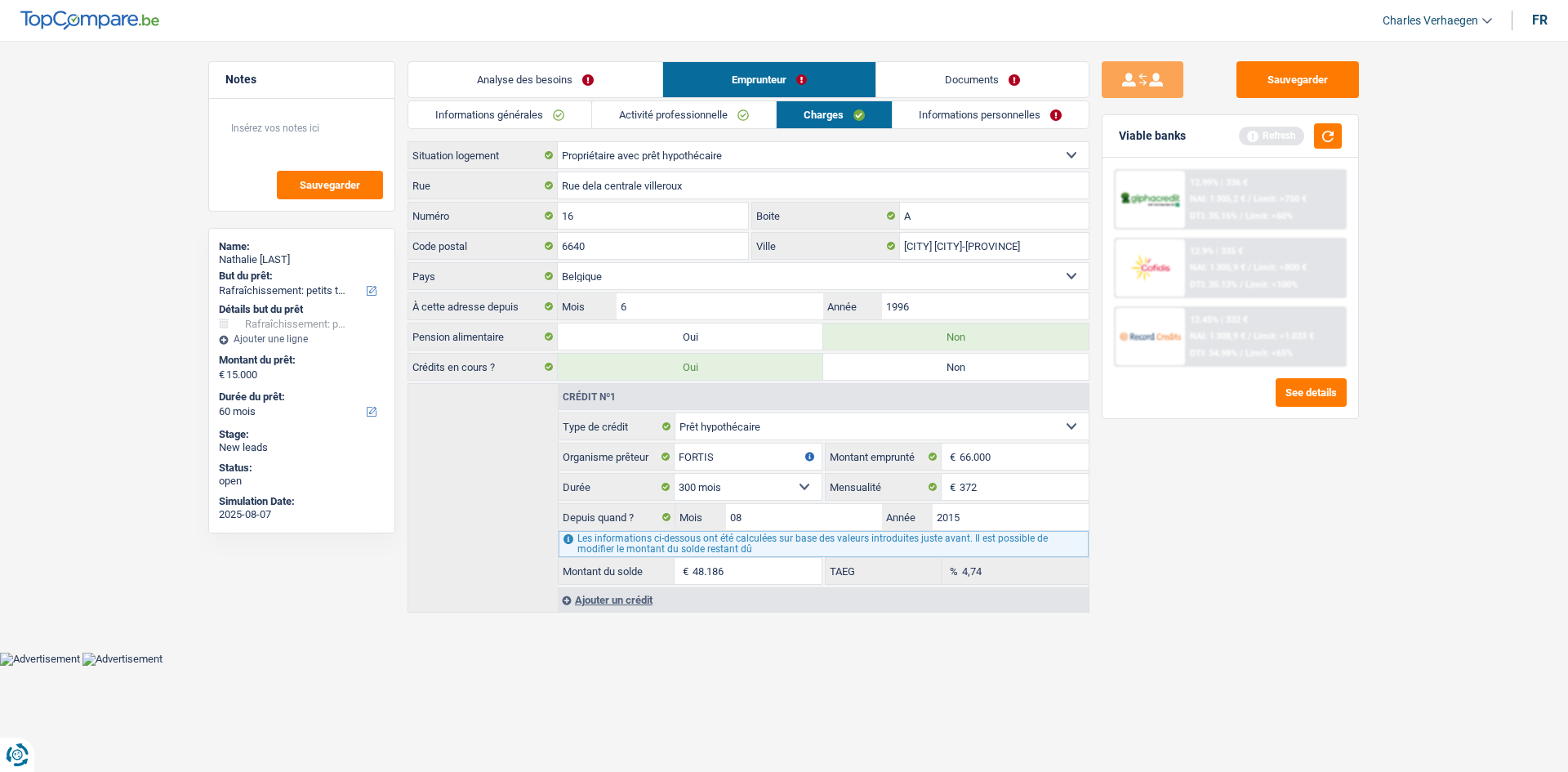 click on "Informations personnelles" at bounding box center [991, 114] 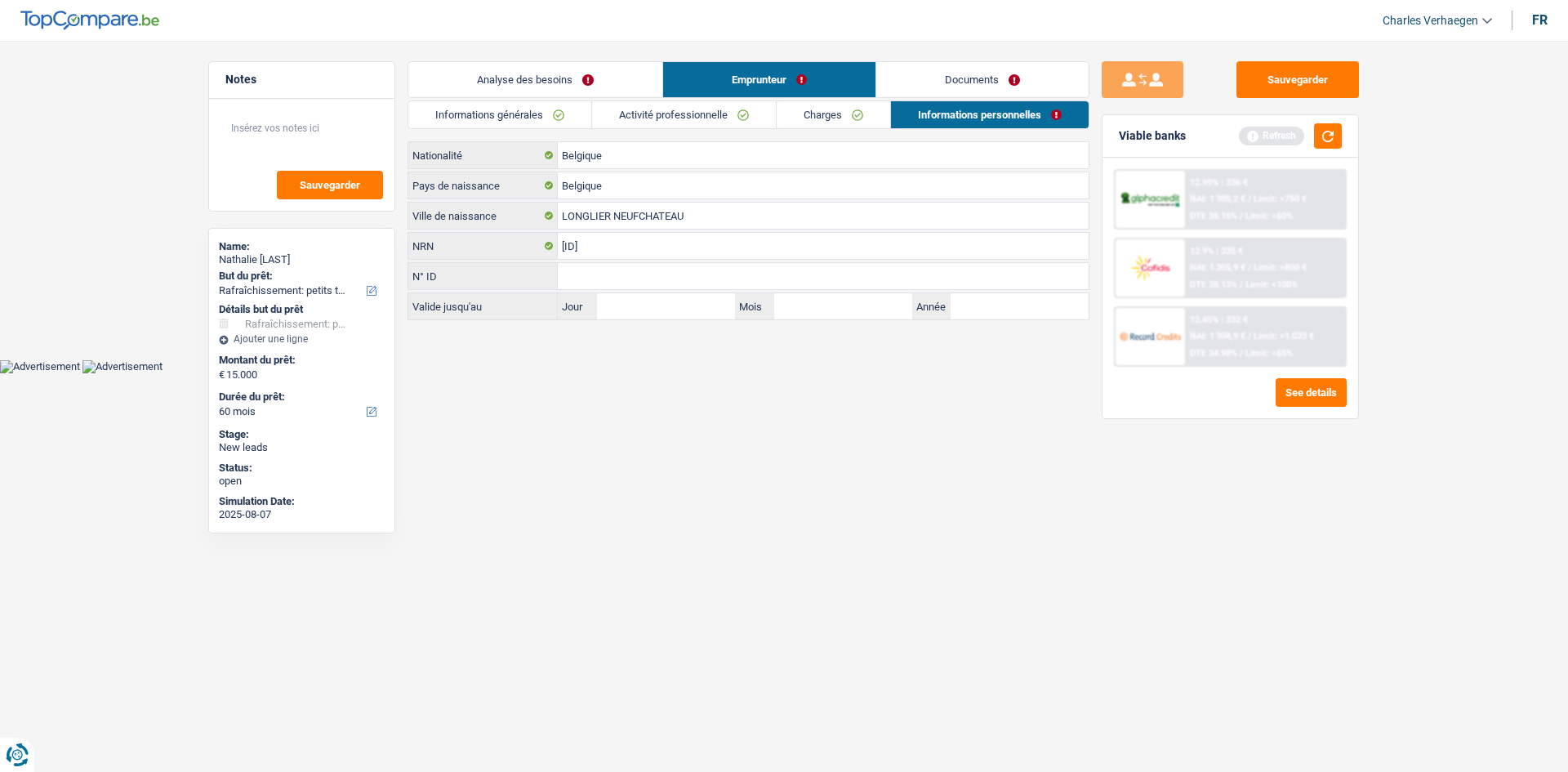 click on "Documents" at bounding box center [982, 79] 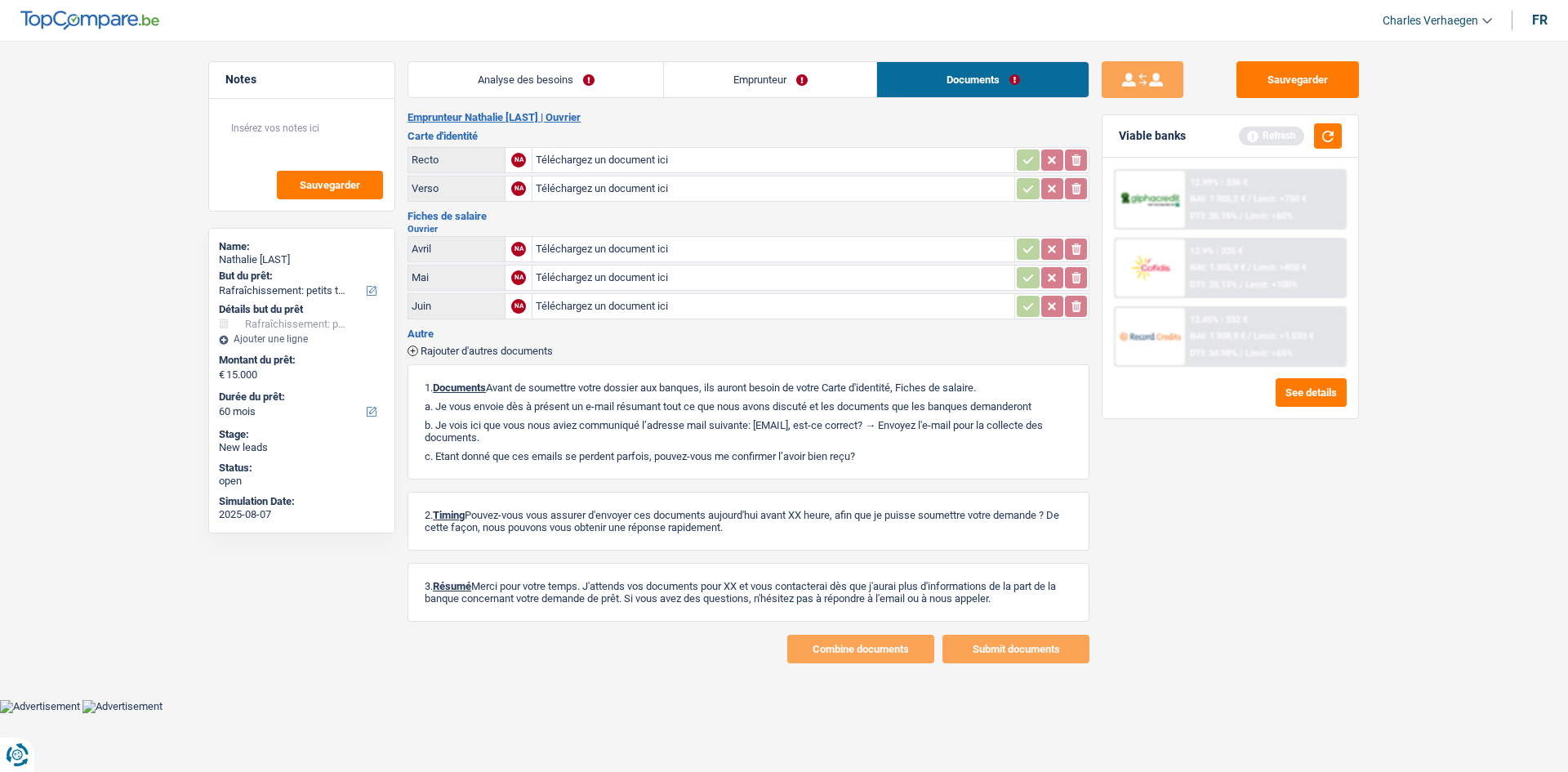 click on "Analyse des besoins" at bounding box center [536, 79] 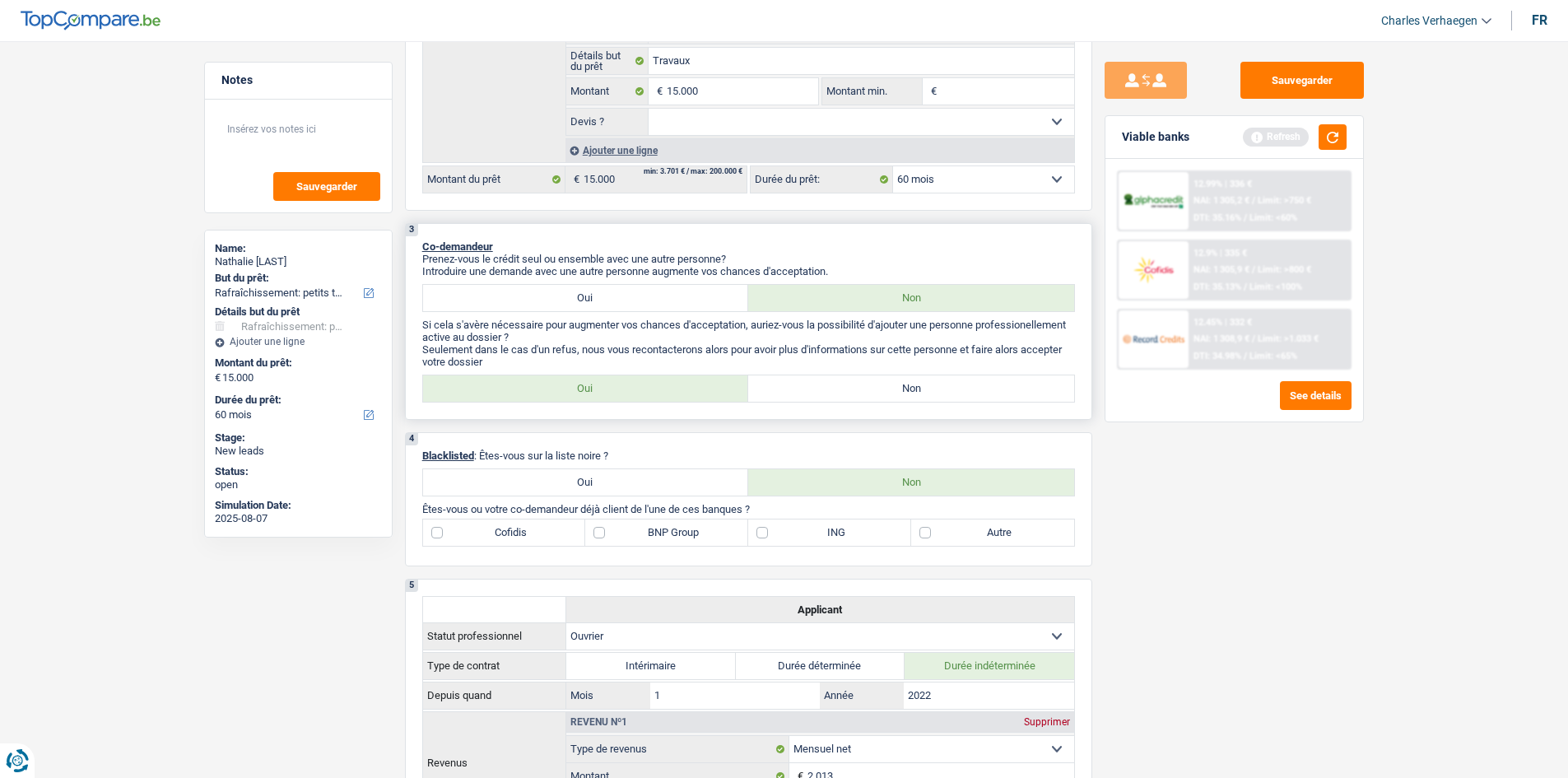 scroll, scrollTop: 412, scrollLeft: 0, axis: vertical 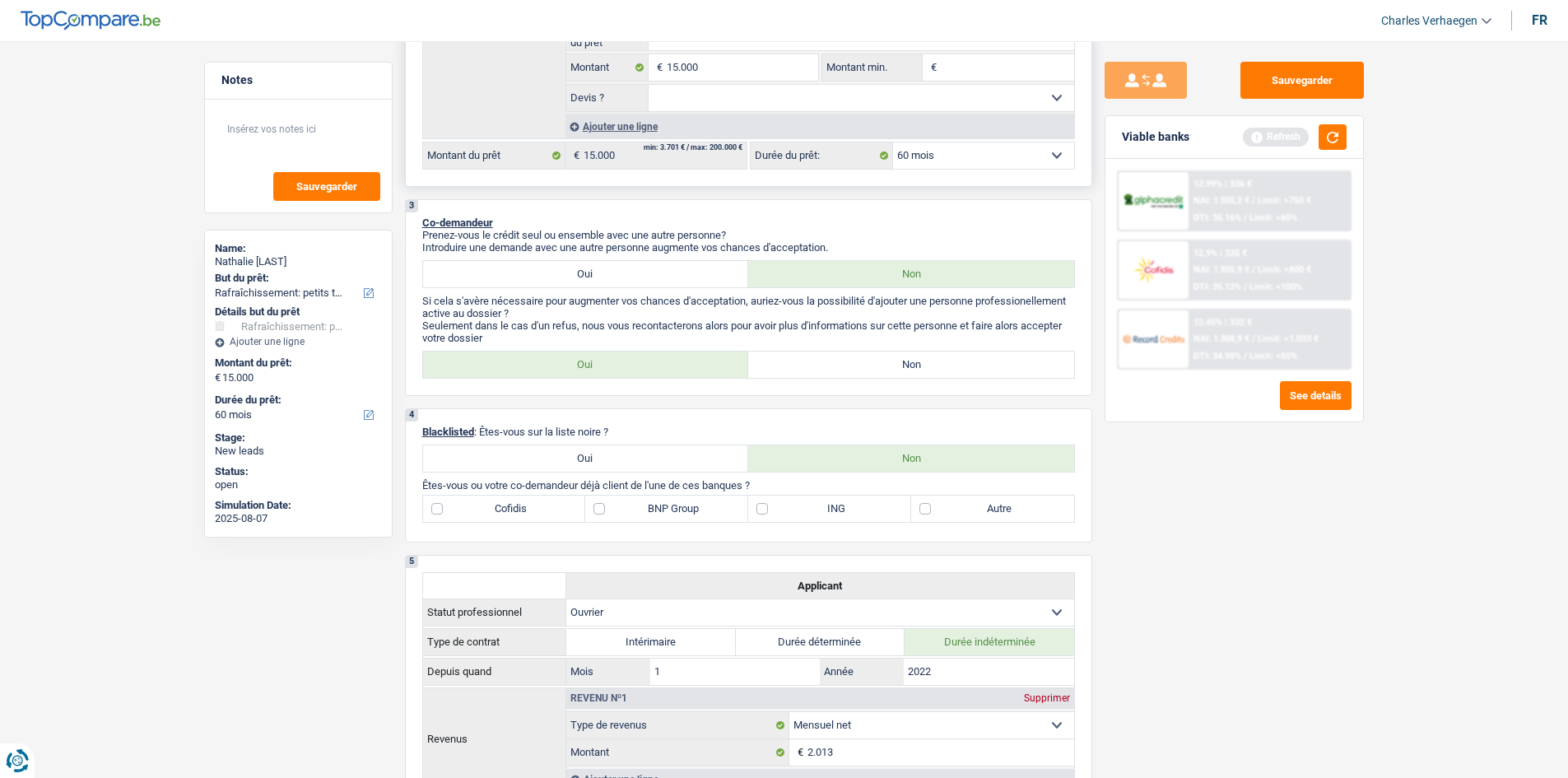 click on "Oui Non Non répondu
Sélectionner une option" at bounding box center (861, 98) 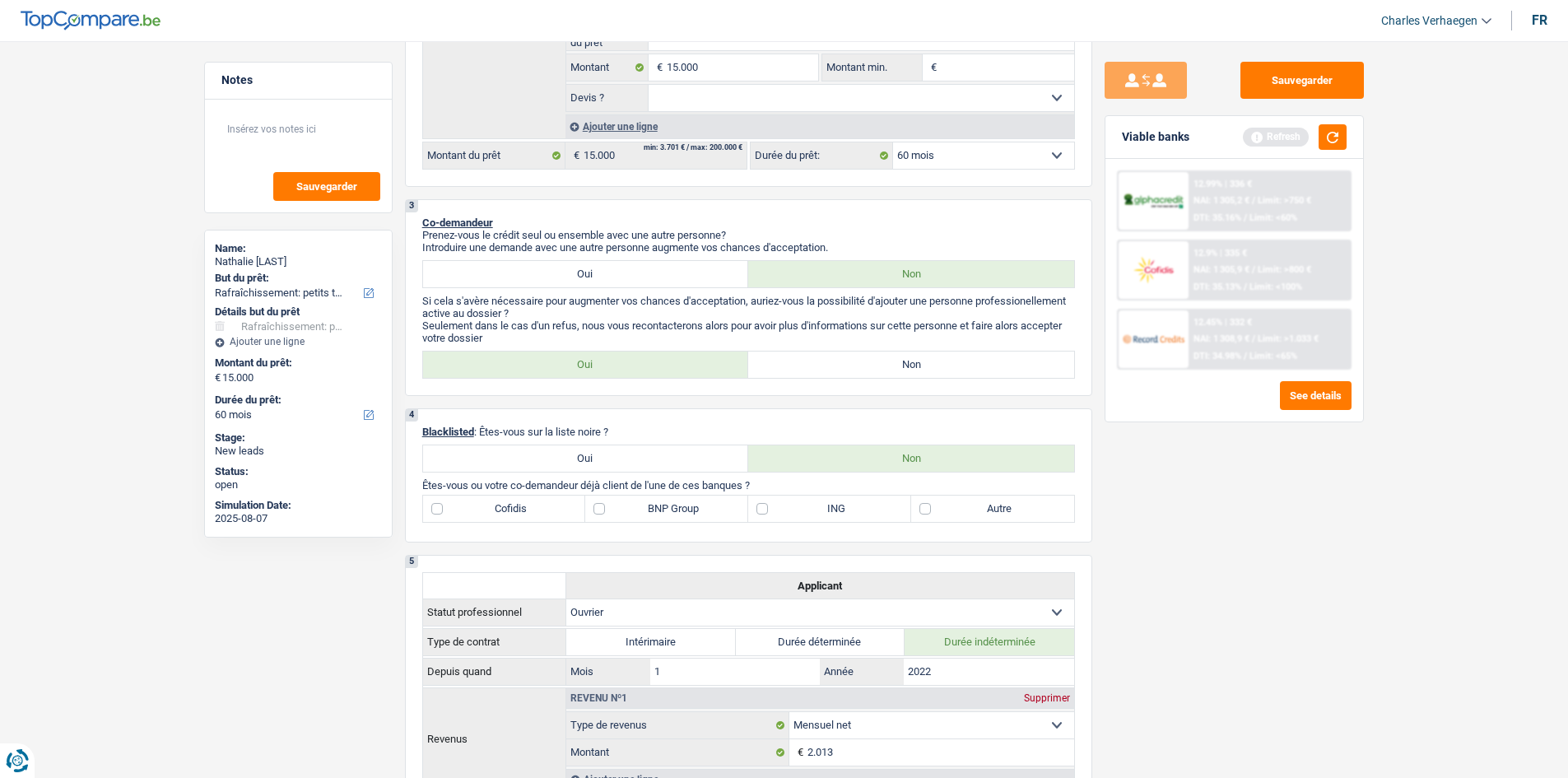 select on "yes" 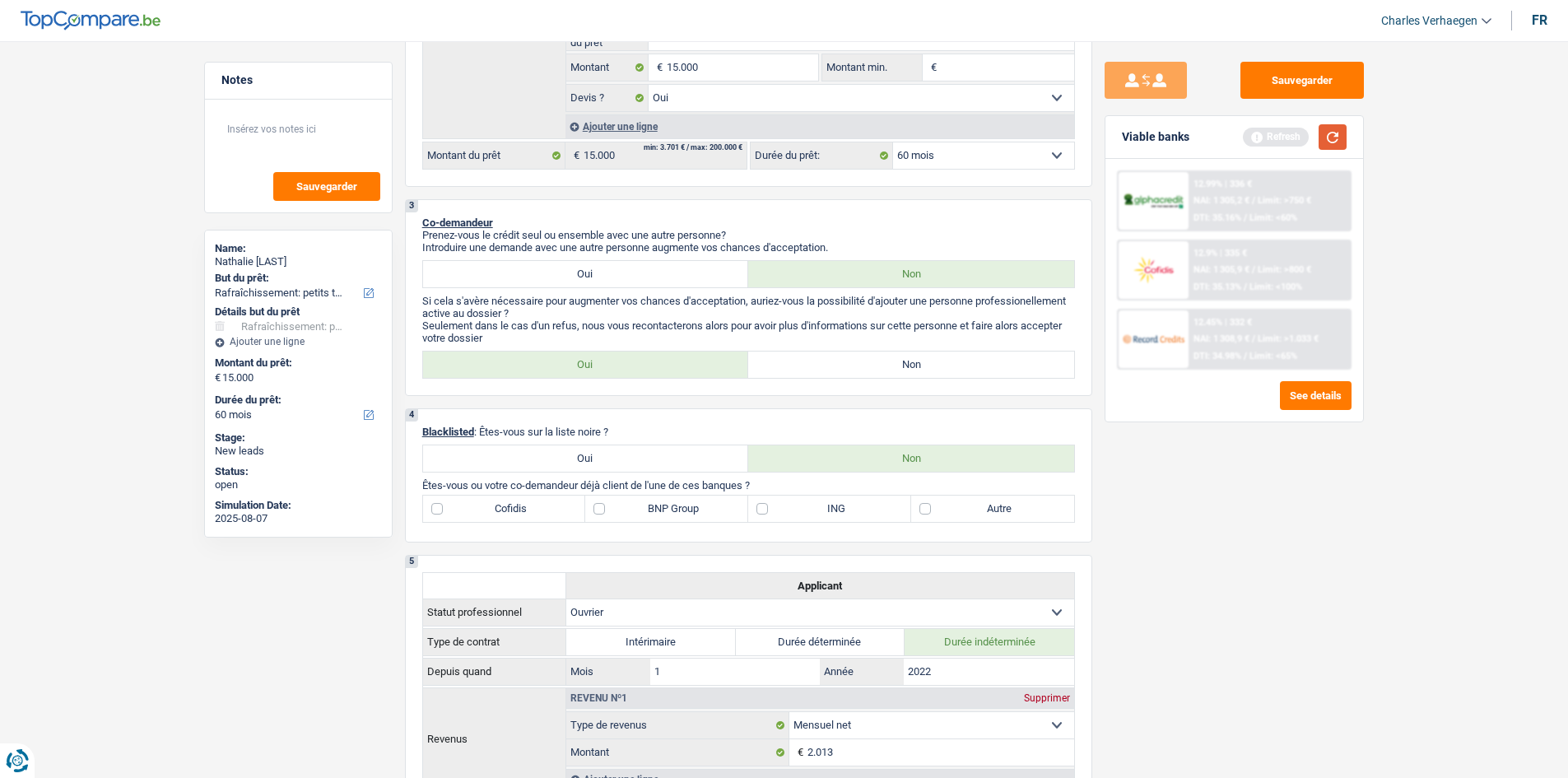 click at bounding box center [1333, 137] 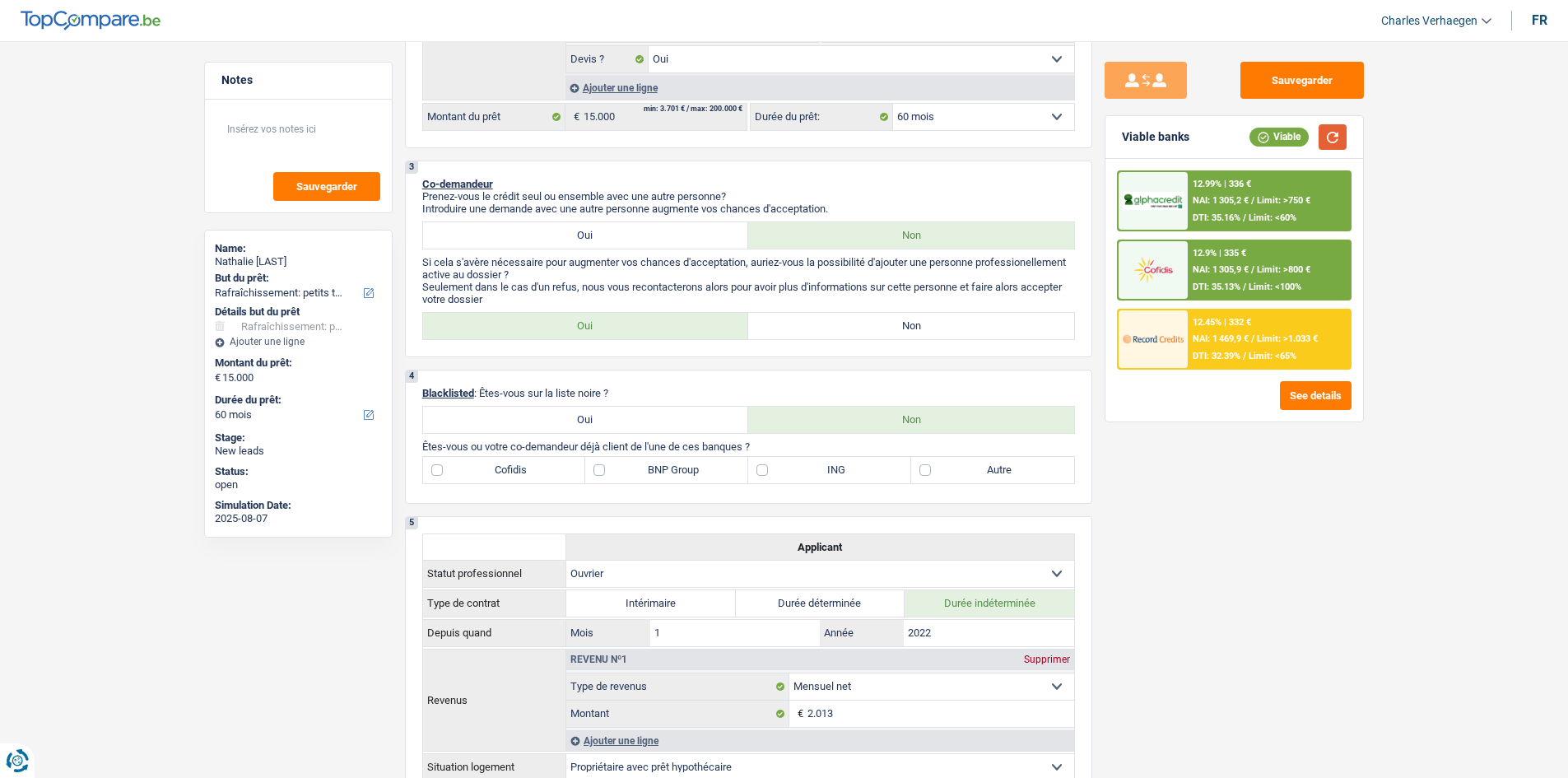 scroll, scrollTop: 412, scrollLeft: 0, axis: vertical 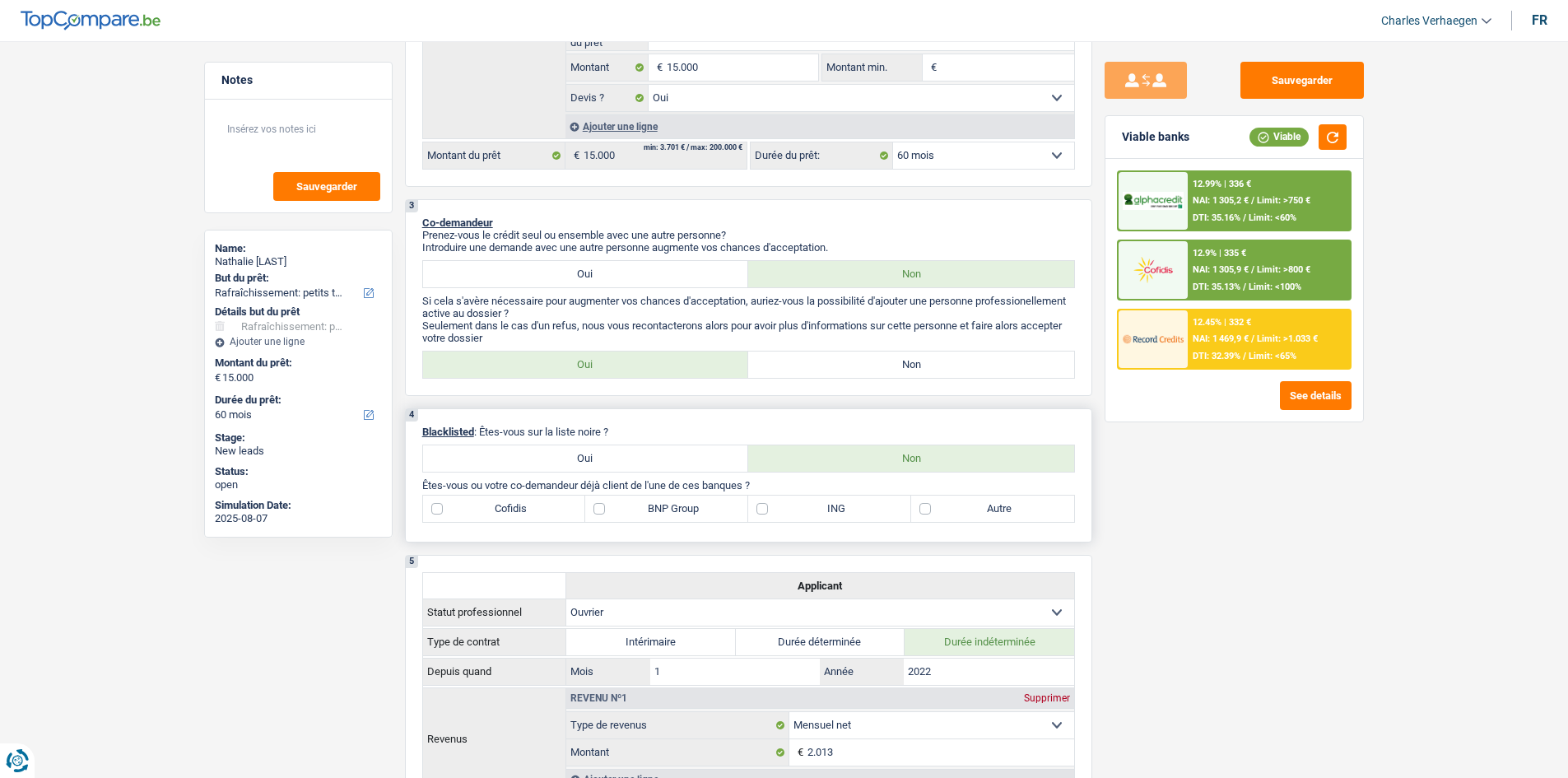 click on "BNP Group" at bounding box center [667, 509] 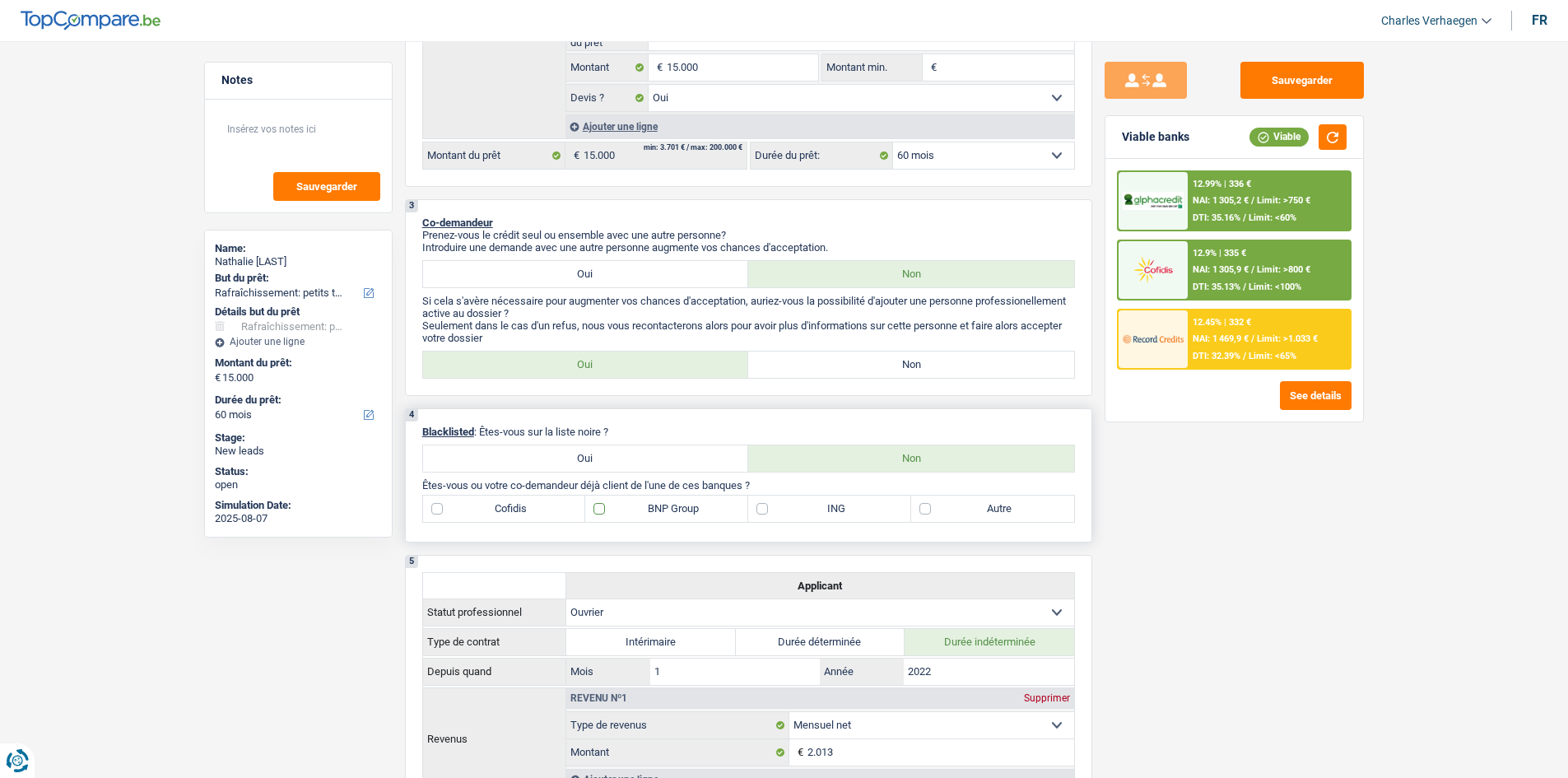 click on "BNP Group" at bounding box center [667, 509] 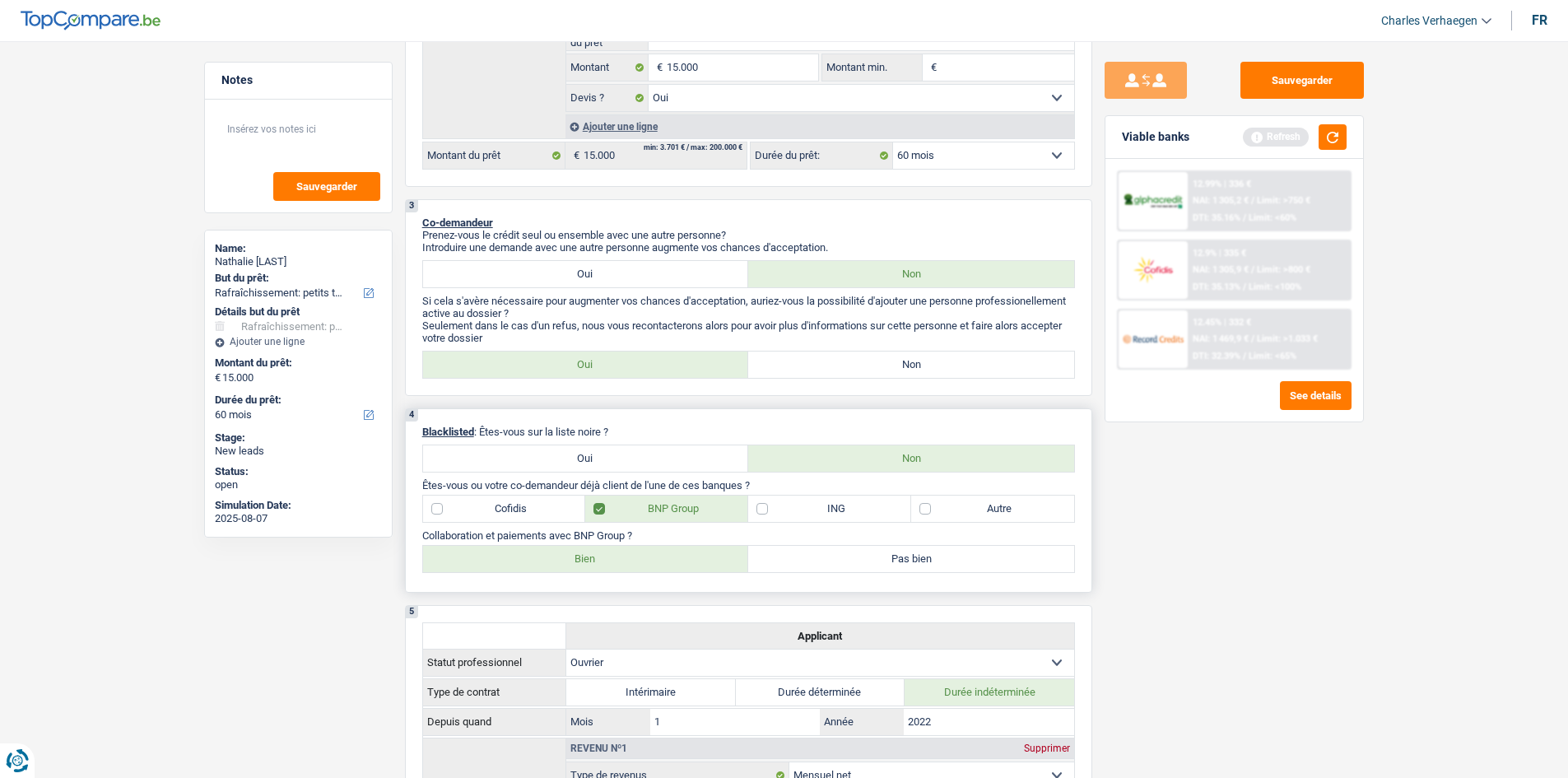 click on "Bien" at bounding box center [586, 559] 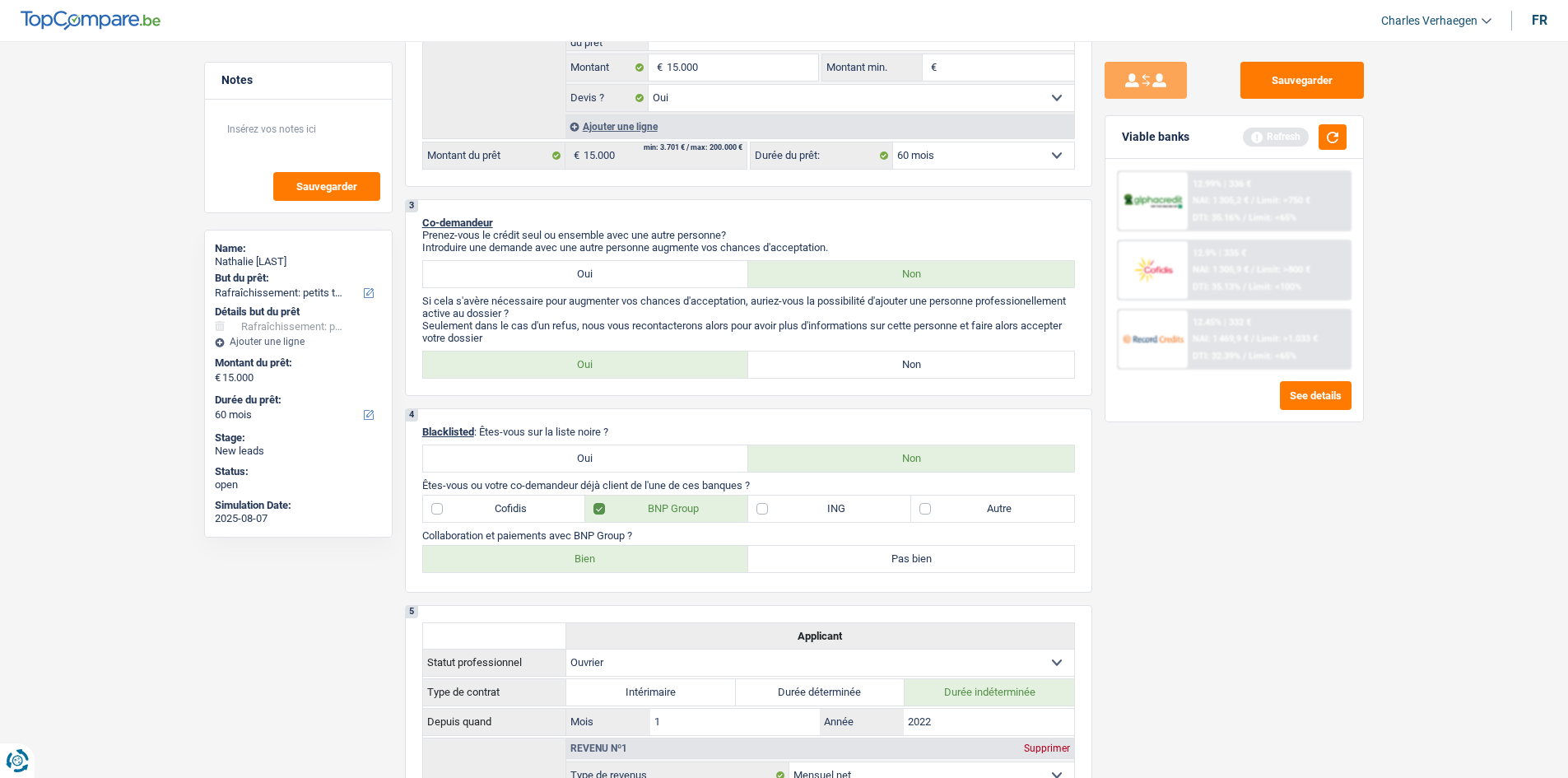 click on "Sauvegarder
Viable banks
Refresh
12.99% | 336 €
NAI: 1 305,2 €
/
Limit: >750 €
DTI: 35.16%
/
Limit: <65%
12.9% | 335 €
NAI: 1 305,9 €
/
Limit: >800 €
DTI: 35.13%
/
Limit: <100%
/       /" at bounding box center (1234, 404) 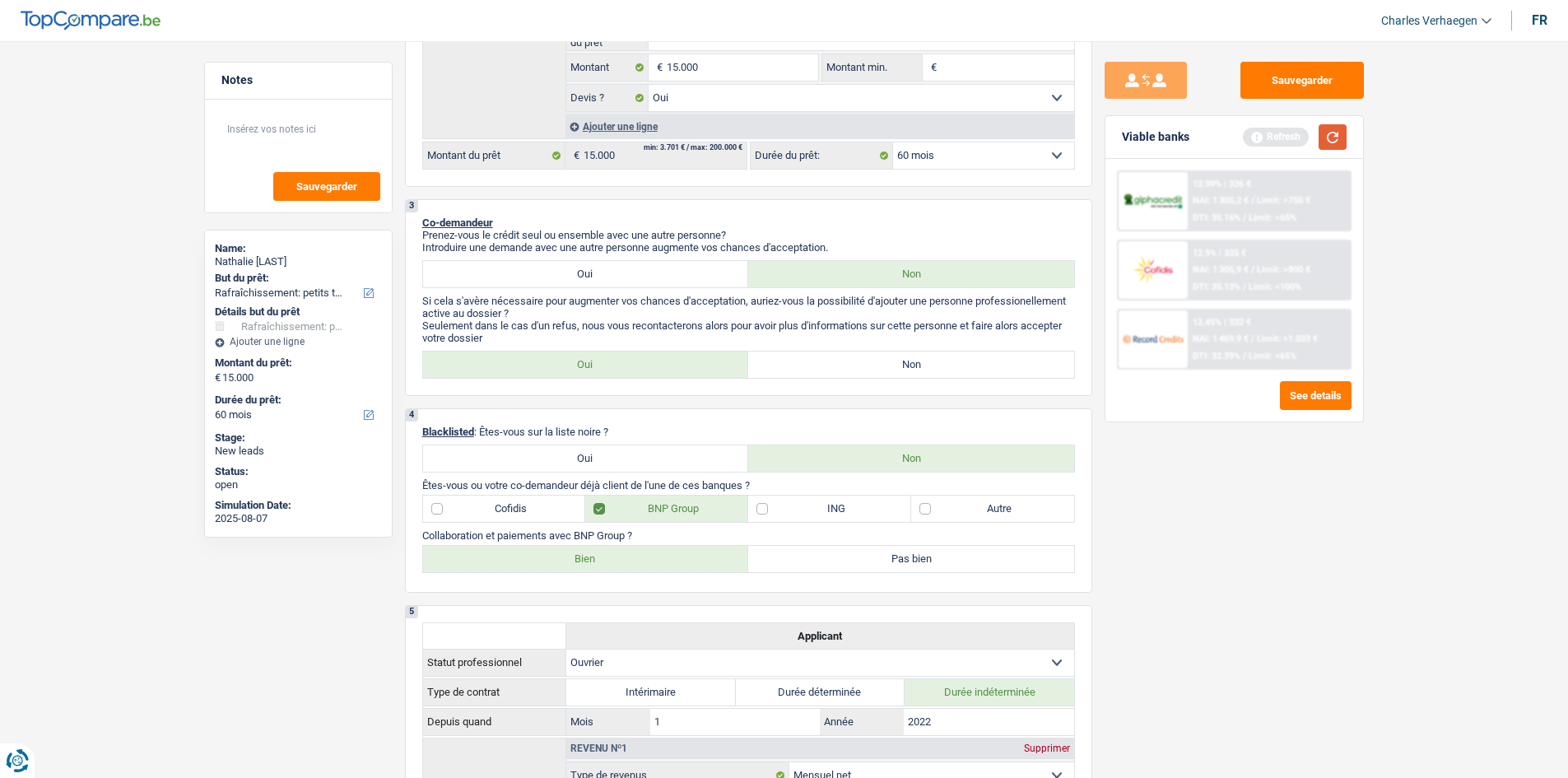 click at bounding box center (1333, 137) 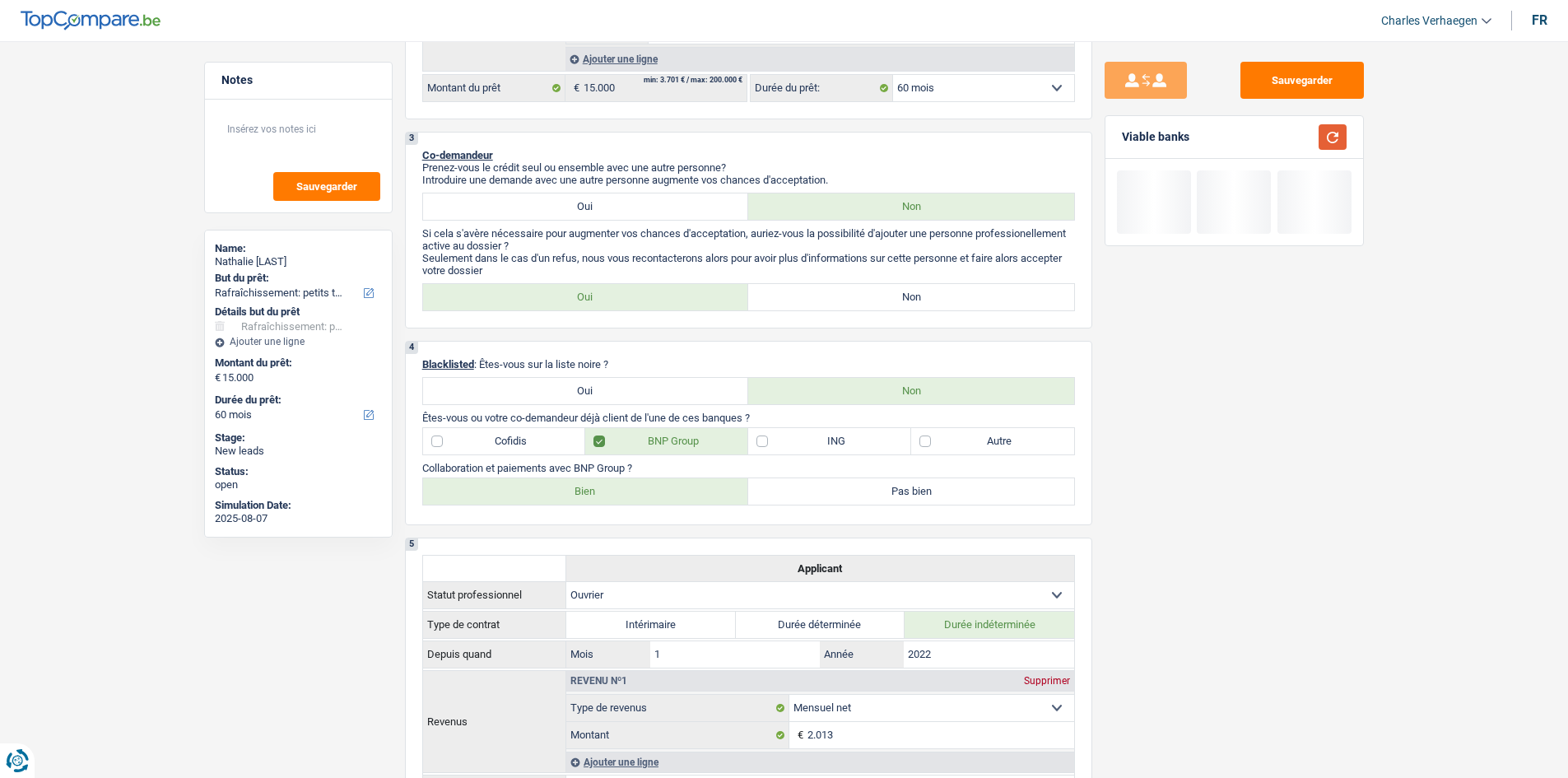 scroll, scrollTop: 576, scrollLeft: 0, axis: vertical 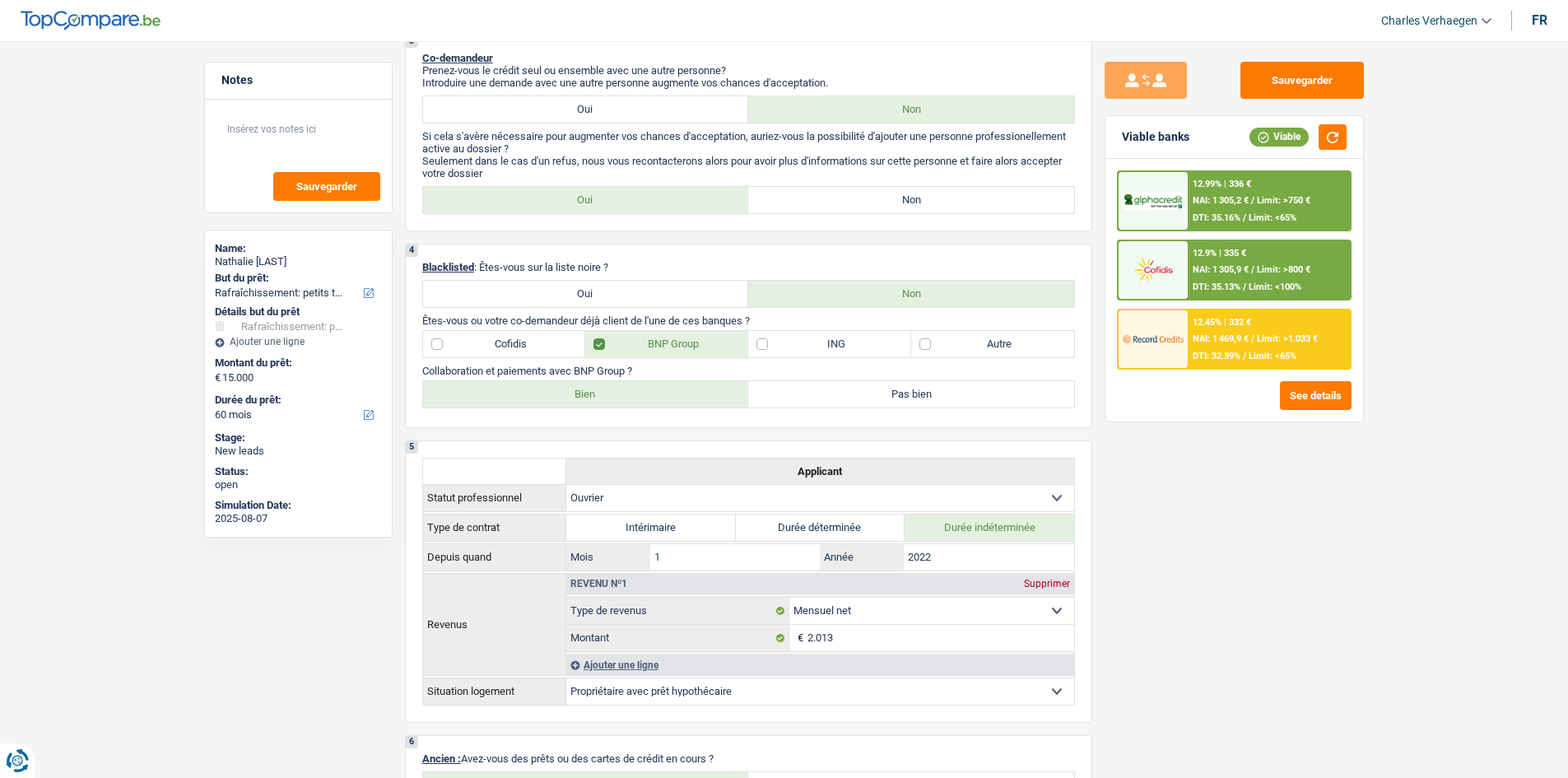 click on "NAI: 1 305,2 €" at bounding box center (1221, 200) 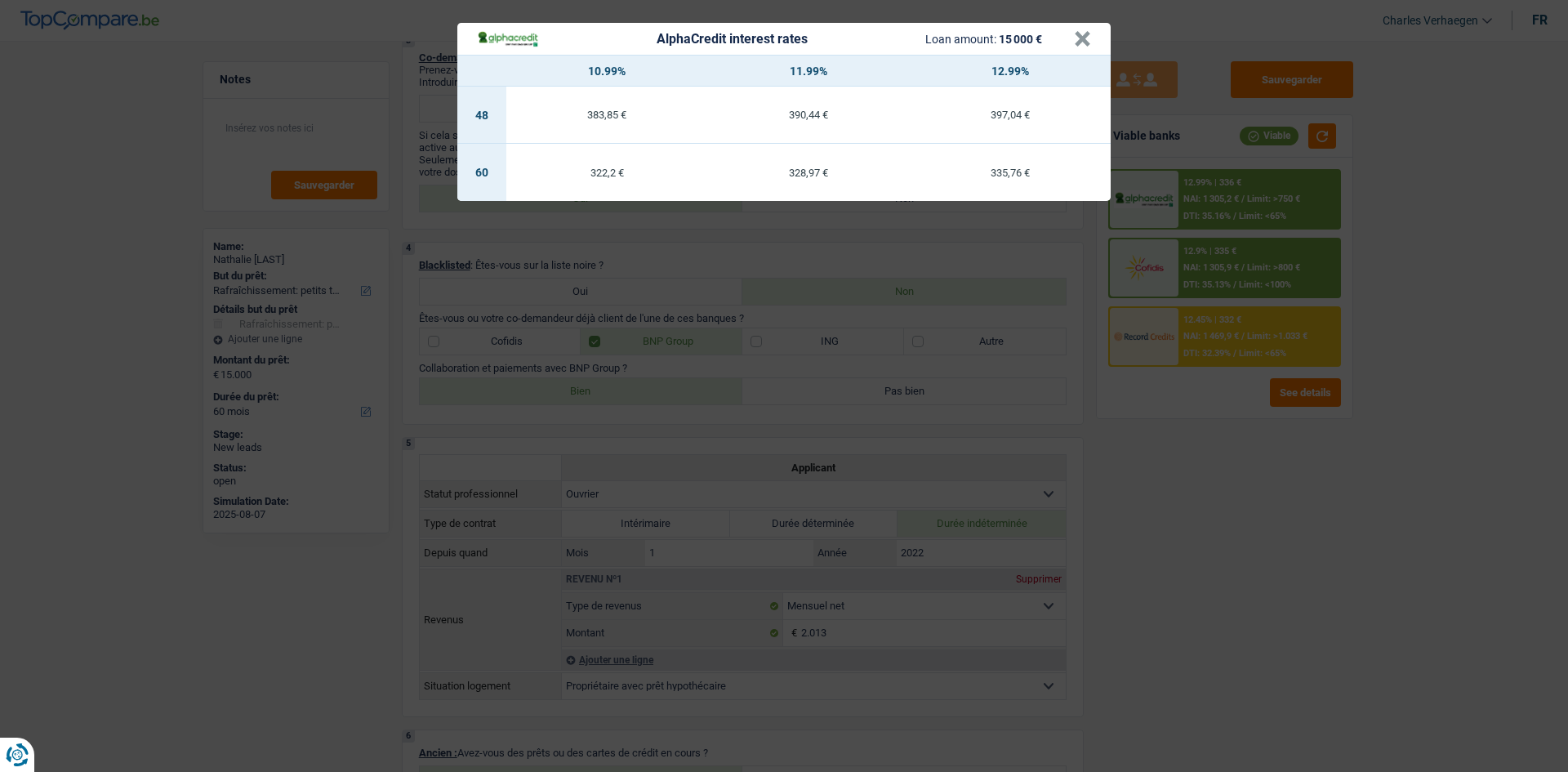 click on "AlphaCredit interest rates
Loan amount:
15 000 €
×
10.99%
11.99%
12.99%
48
383,85 €
390,44 €
397,04 €
60
322,2 €
328,97 €
335,76 €" at bounding box center (784, 386) 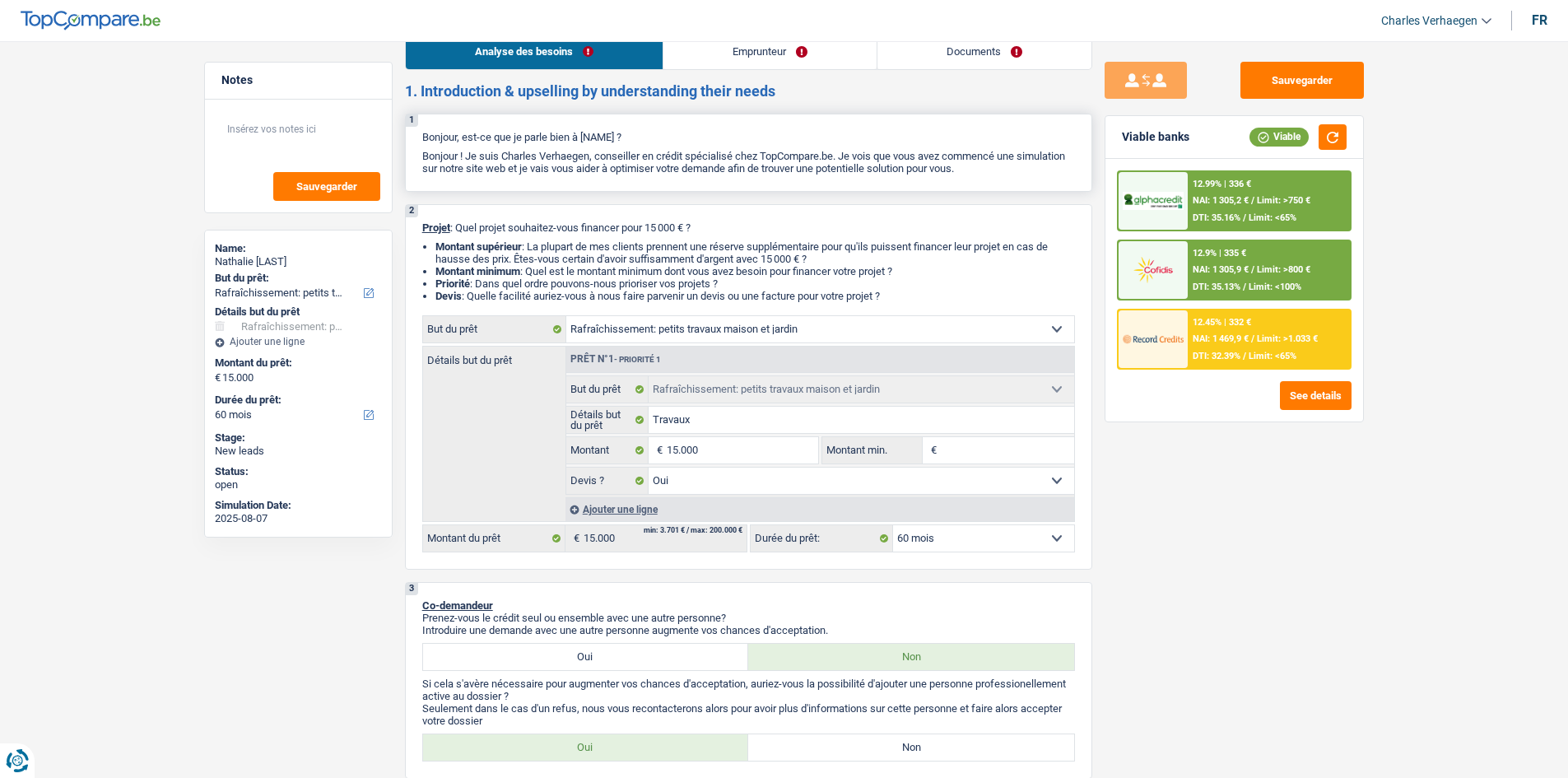scroll, scrollTop: 0, scrollLeft: 0, axis: both 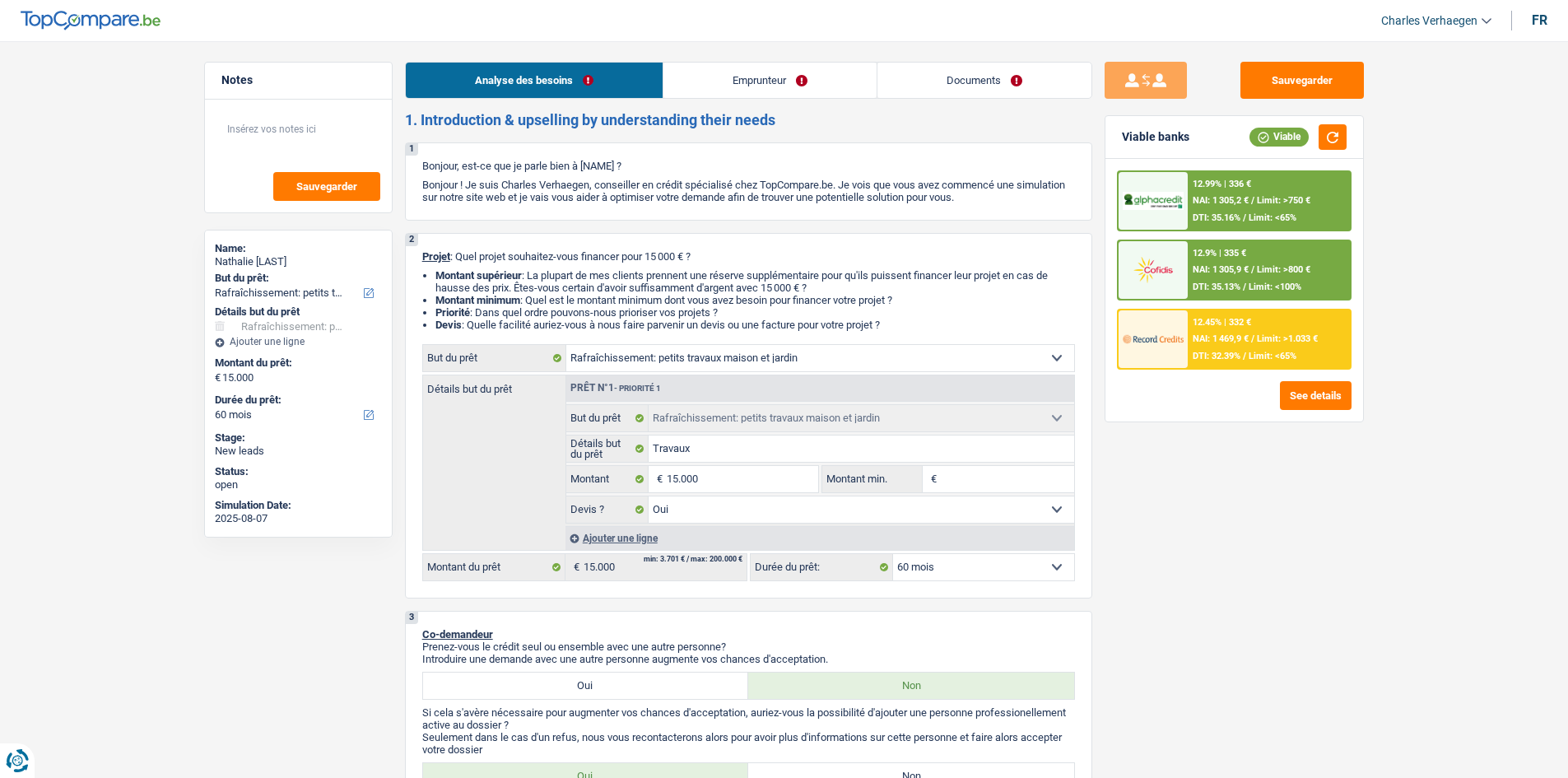 click on "Emprunteur" at bounding box center [770, 80] 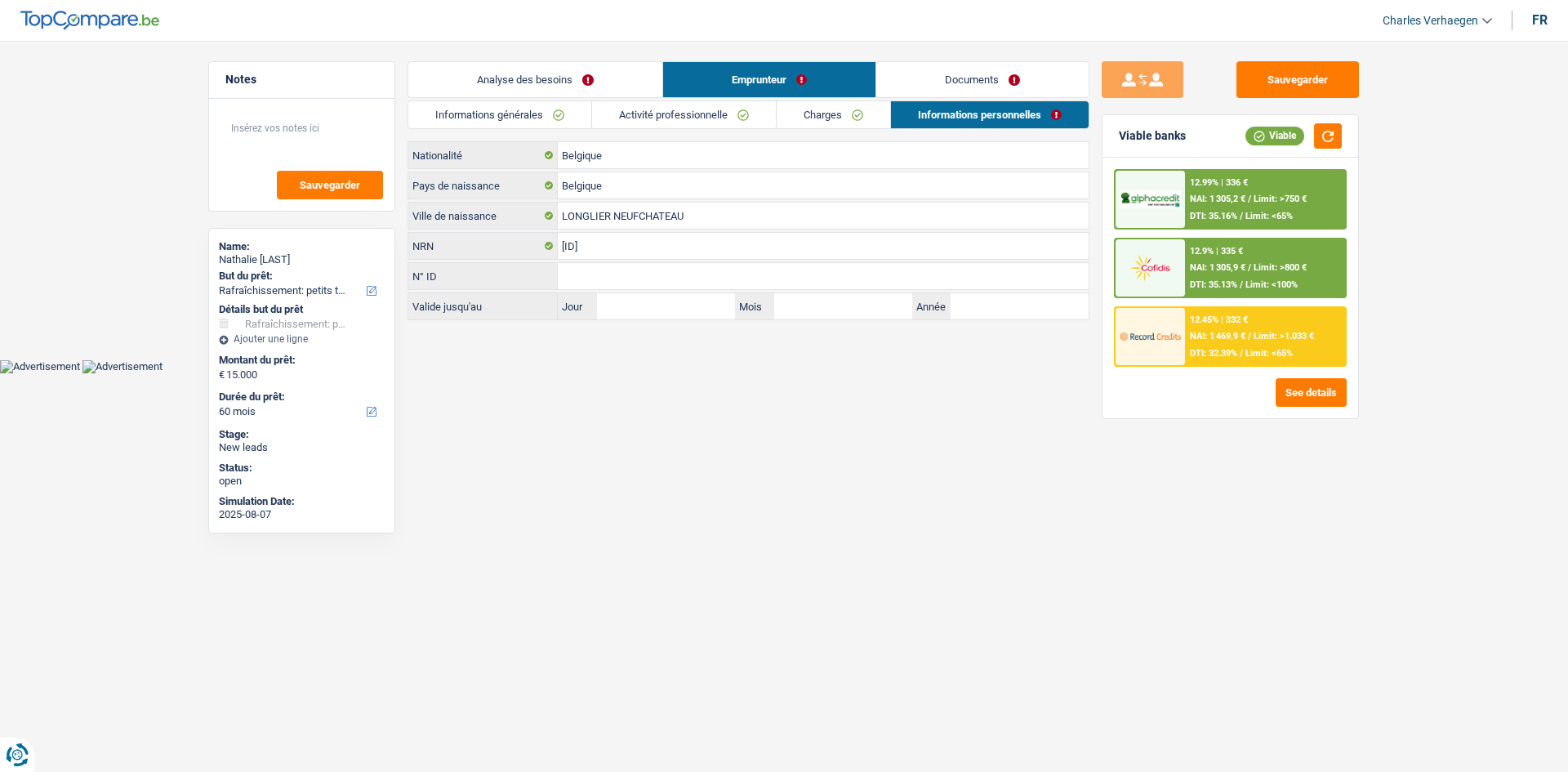 click on "Activité professionnelle" at bounding box center (684, 114) 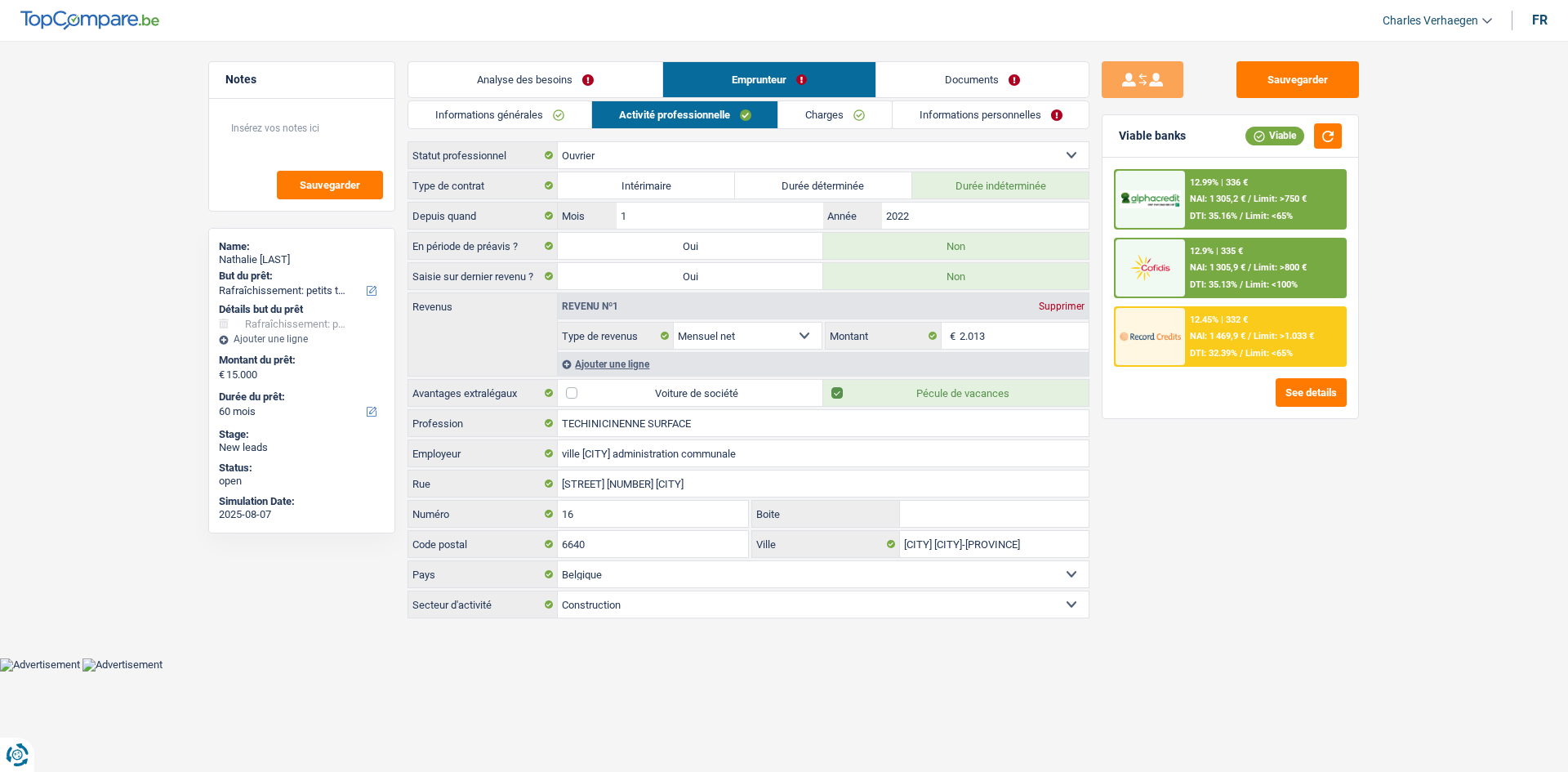 click on "Charges" at bounding box center [835, 114] 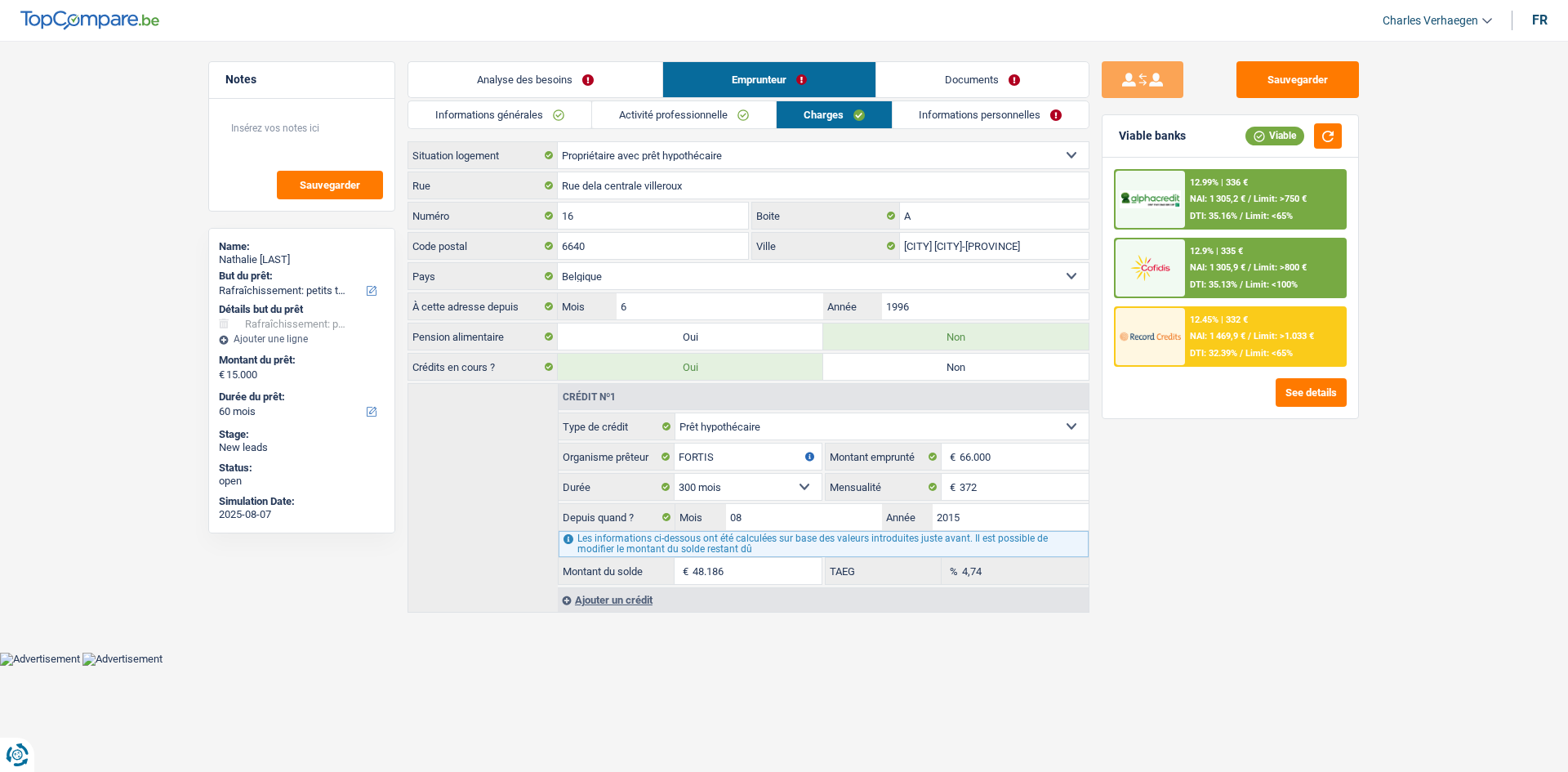 drag, startPoint x: 969, startPoint y: 118, endPoint x: 946, endPoint y: 122, distance: 23.345235 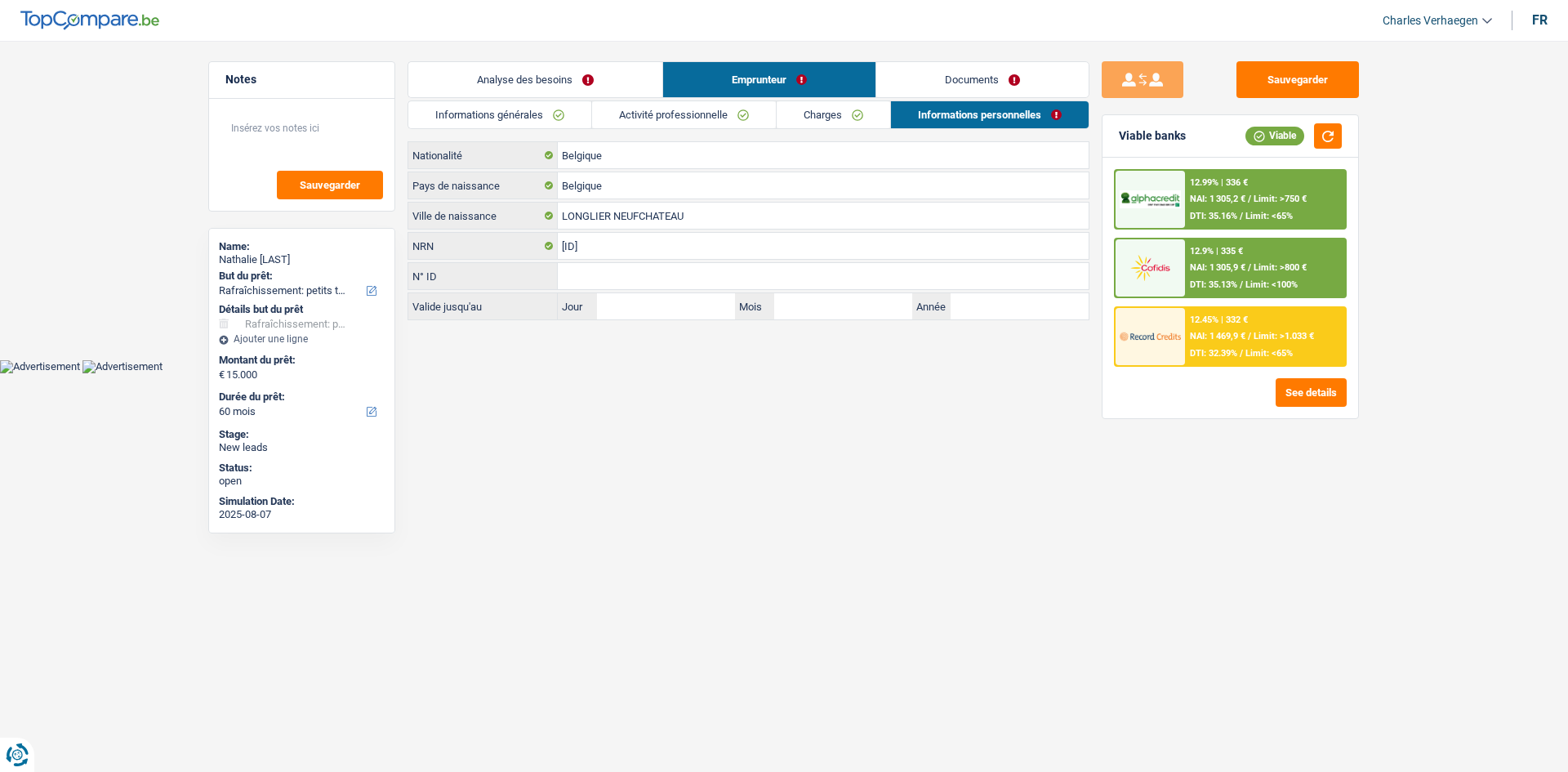 click on "Analyse des besoins" at bounding box center (535, 79) 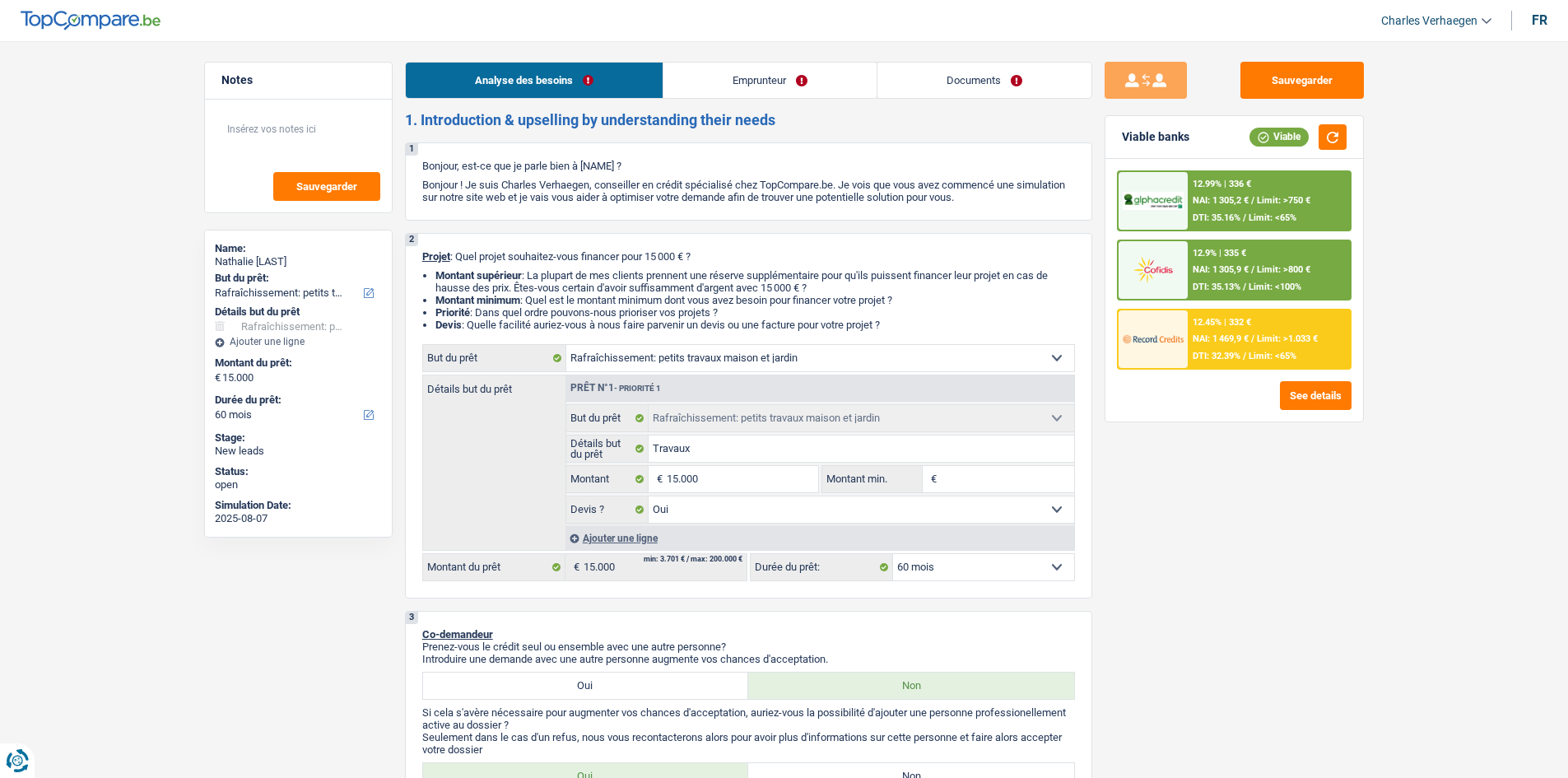 click on "Emprunteur" at bounding box center [770, 80] 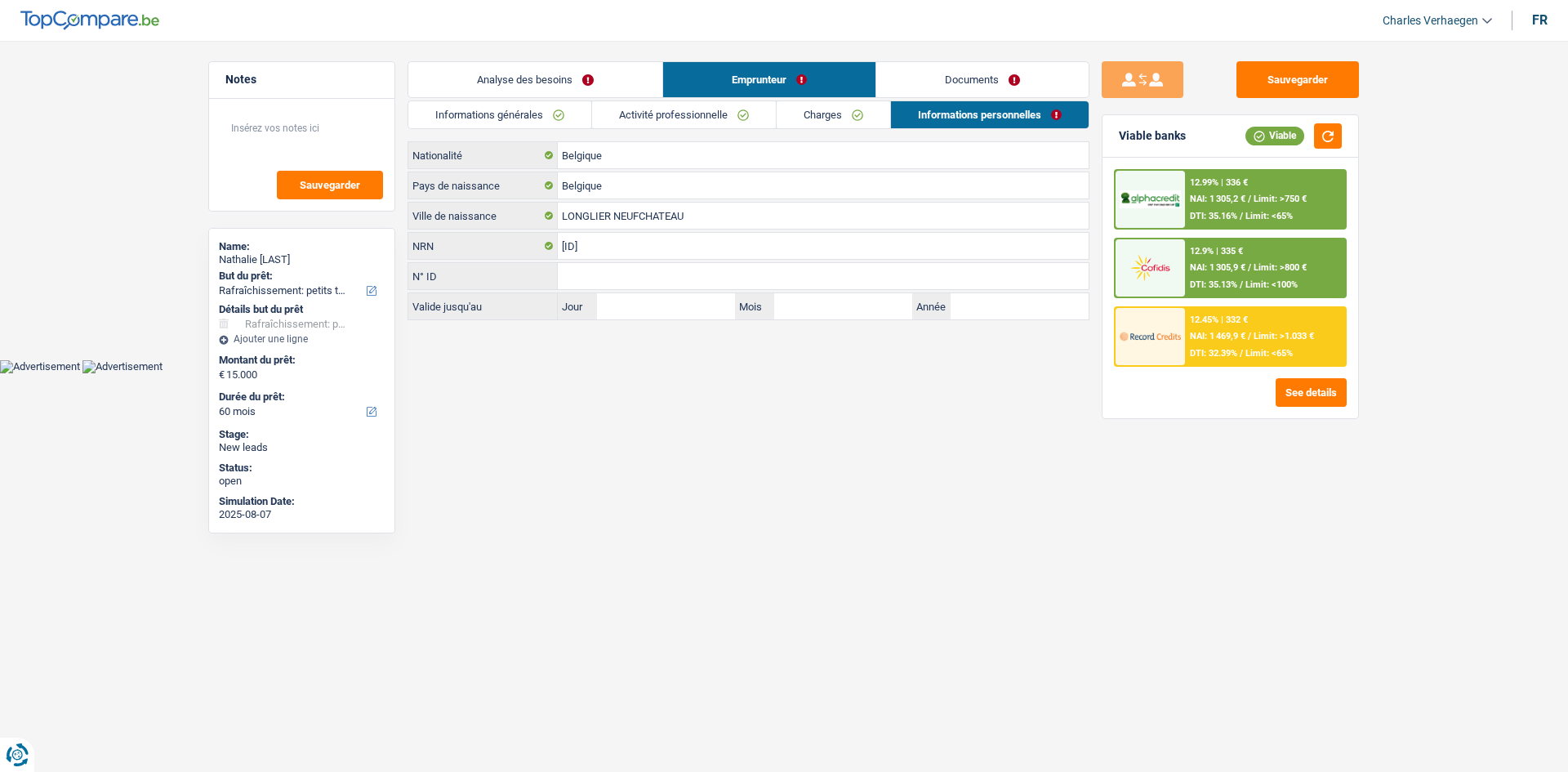 click on "Charges" at bounding box center (833, 114) 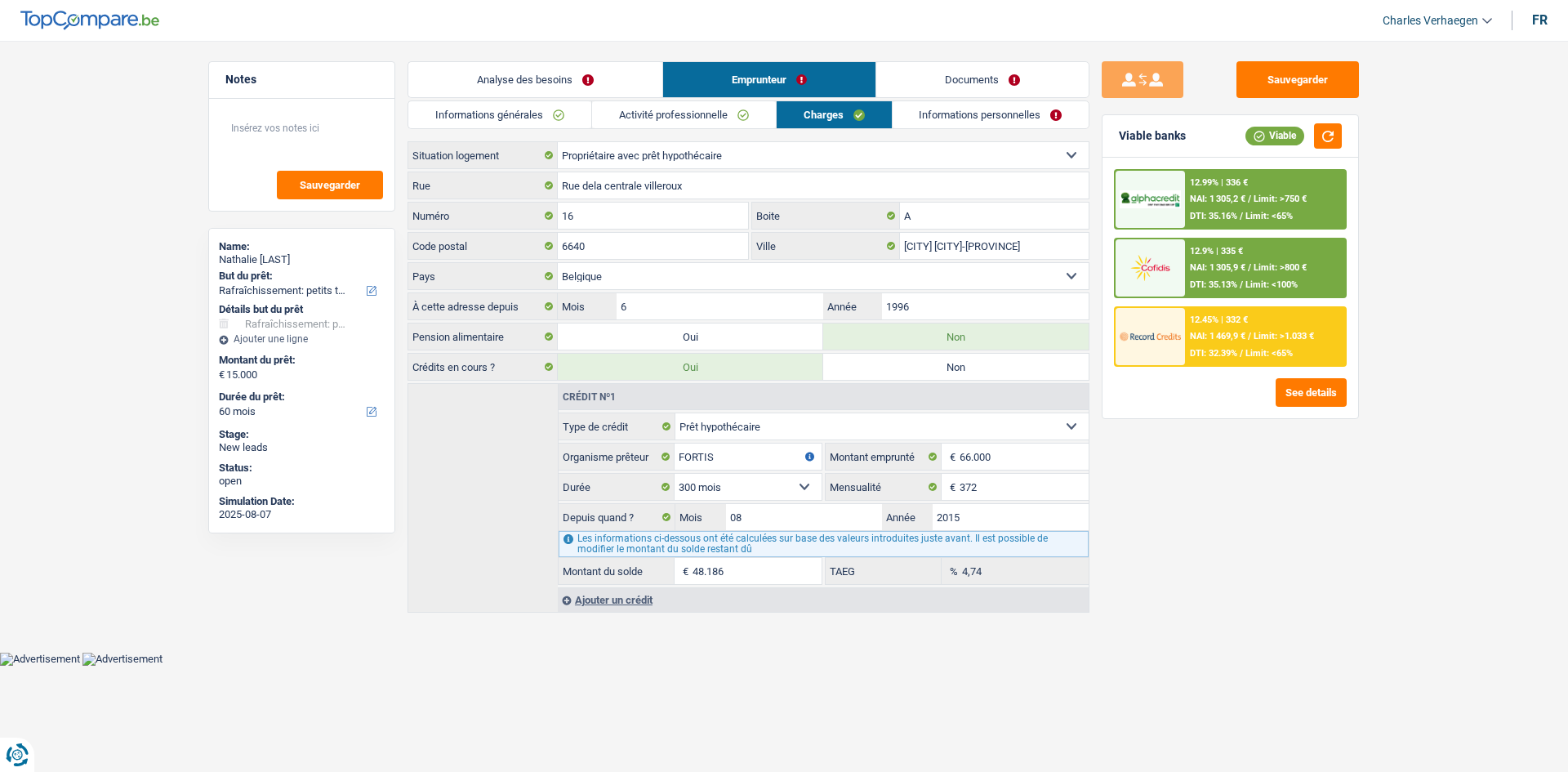 click on "Activité professionnelle" at bounding box center [684, 114] 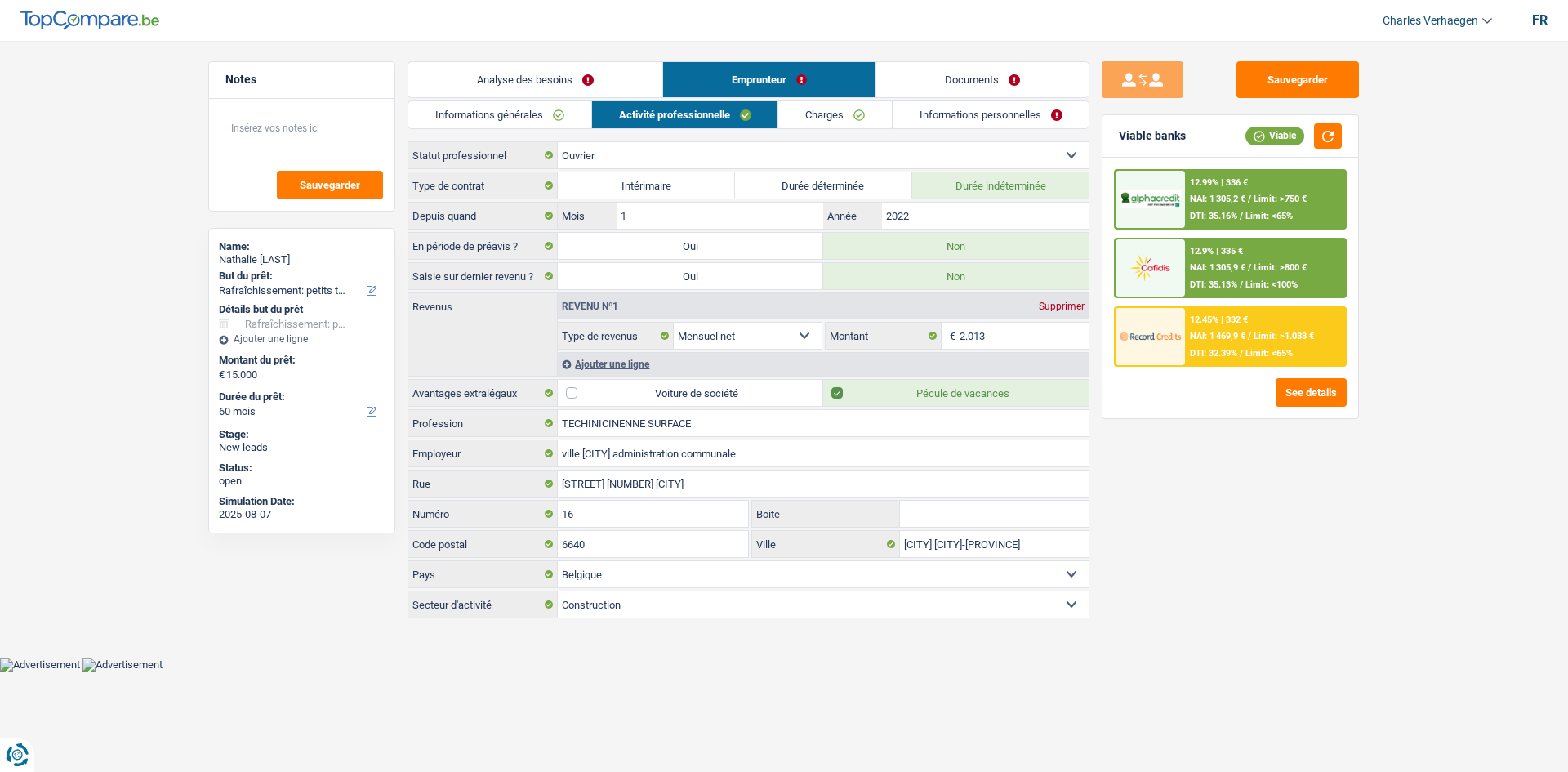 click on "Informations générales" at bounding box center [500, 114] 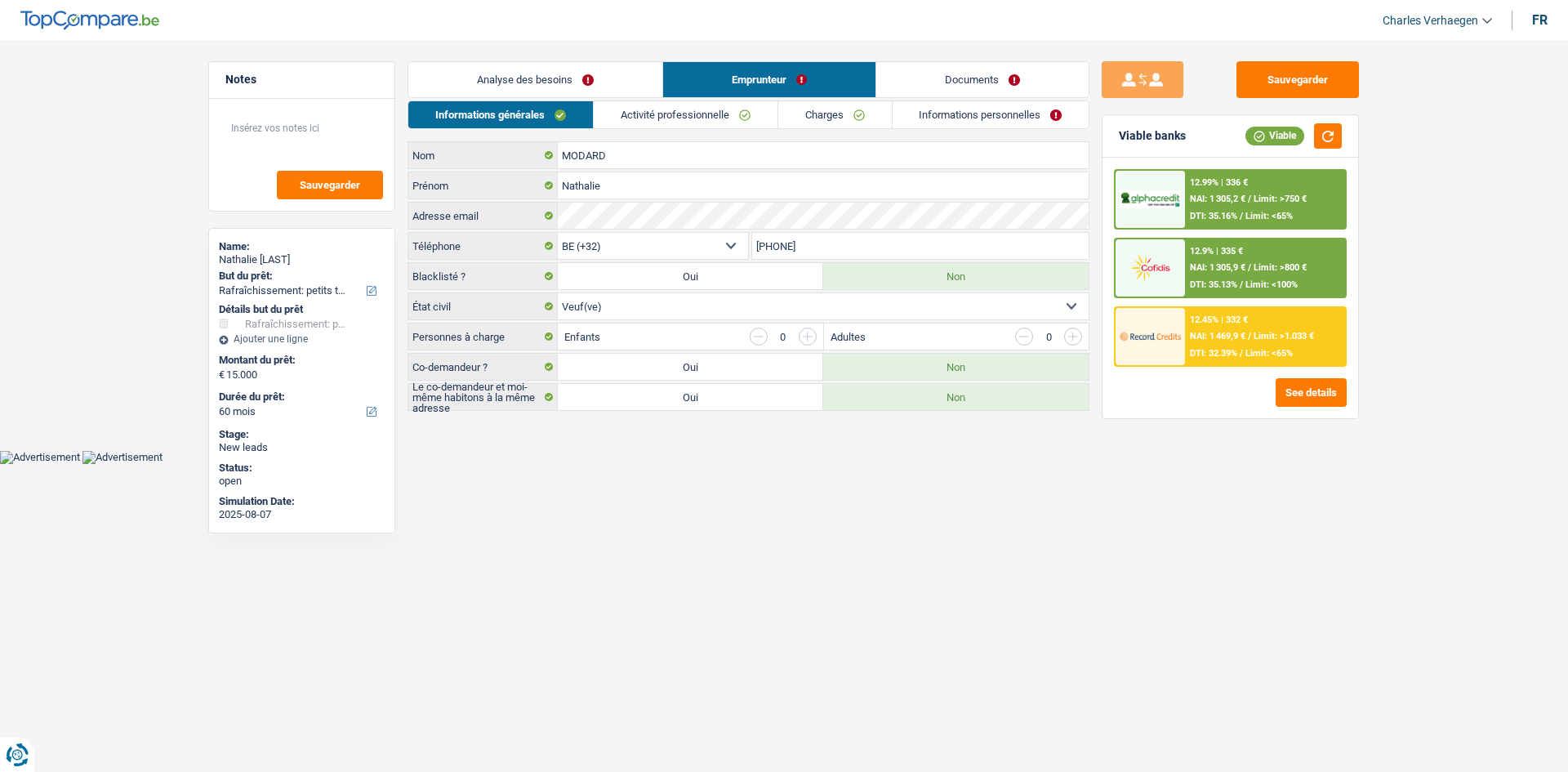click on "Informations personnelles" at bounding box center [991, 114] 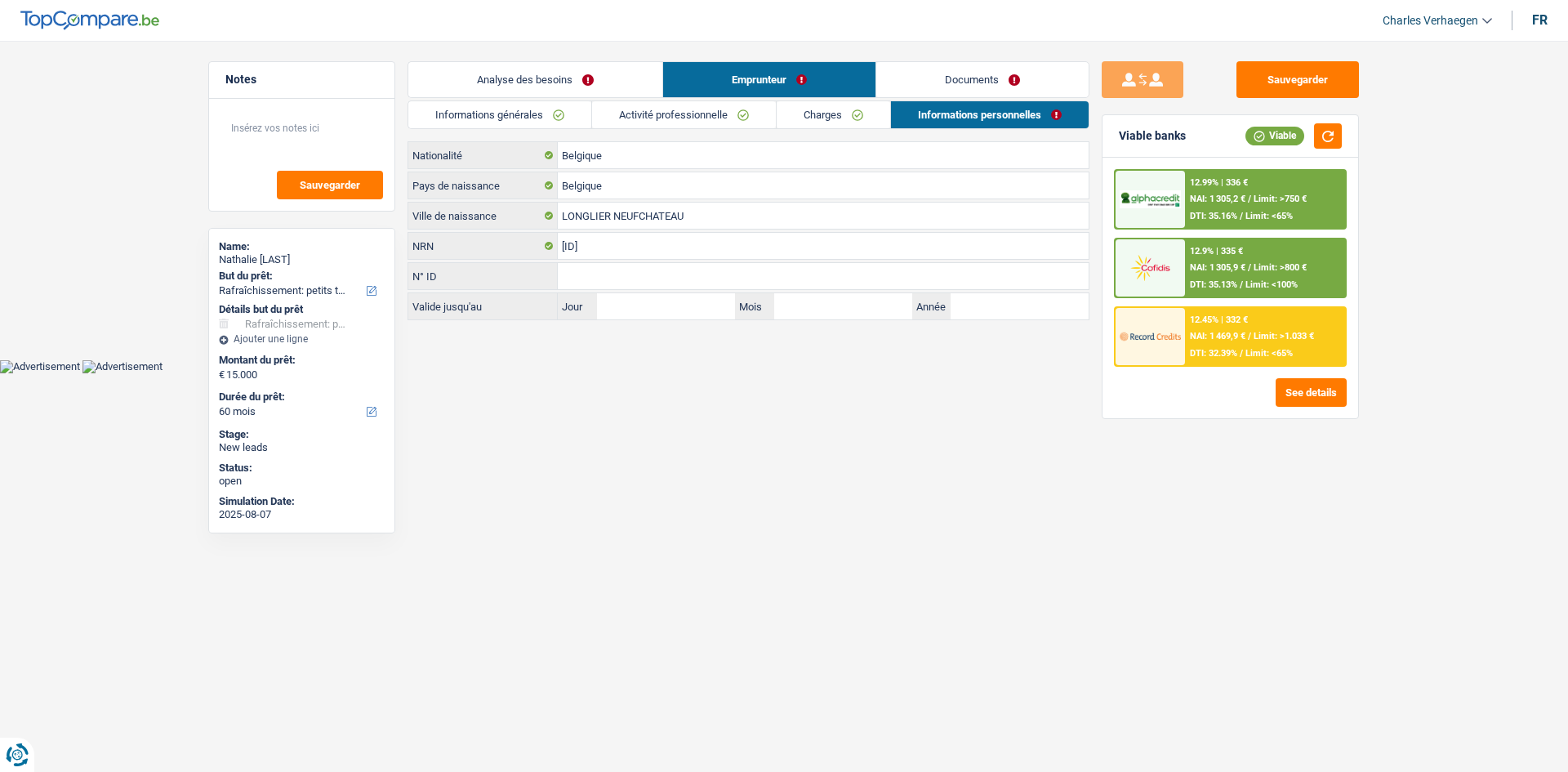 click on "Documents" at bounding box center [982, 79] 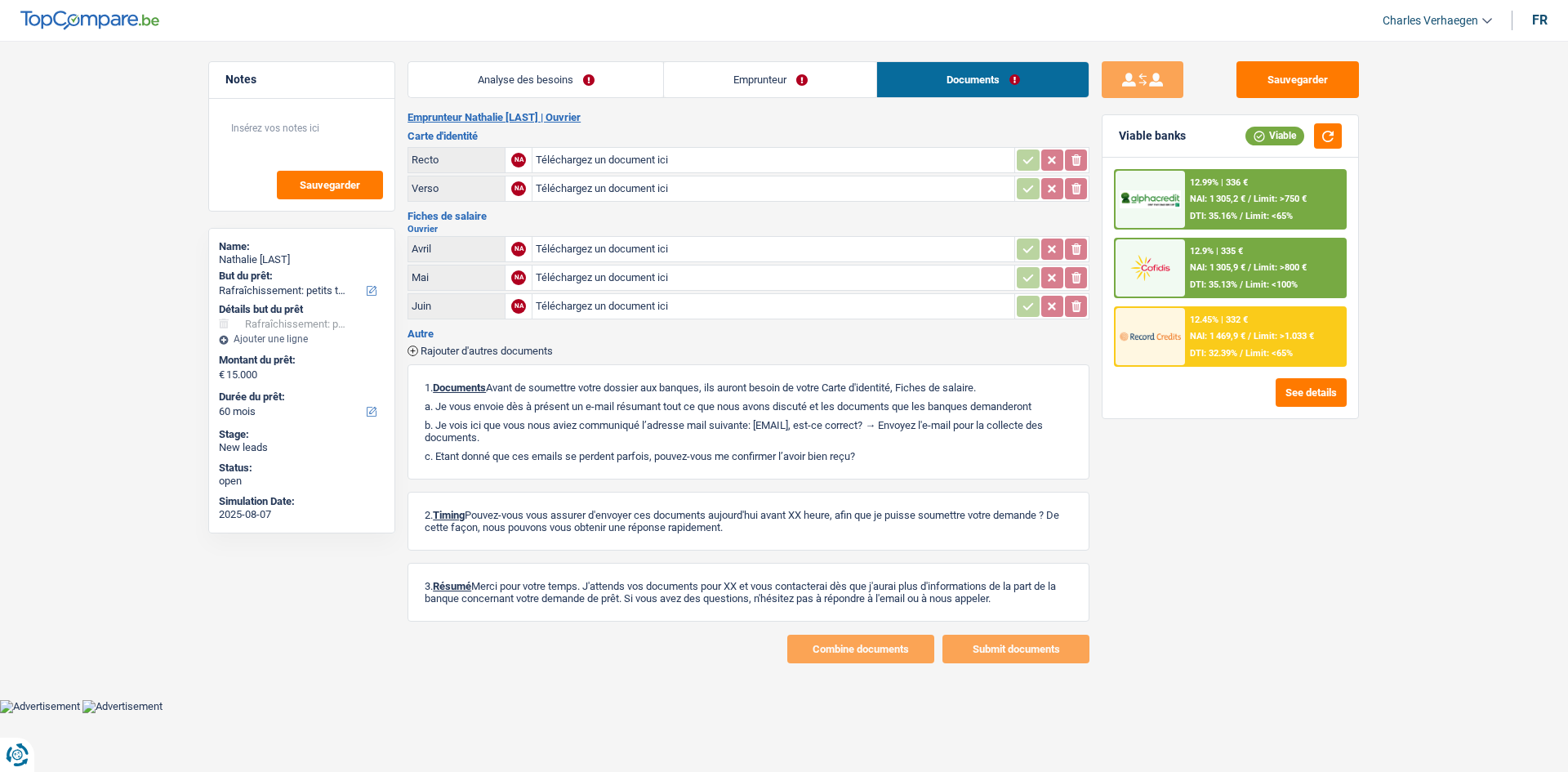 click on "Analyse des besoins" at bounding box center [536, 79] 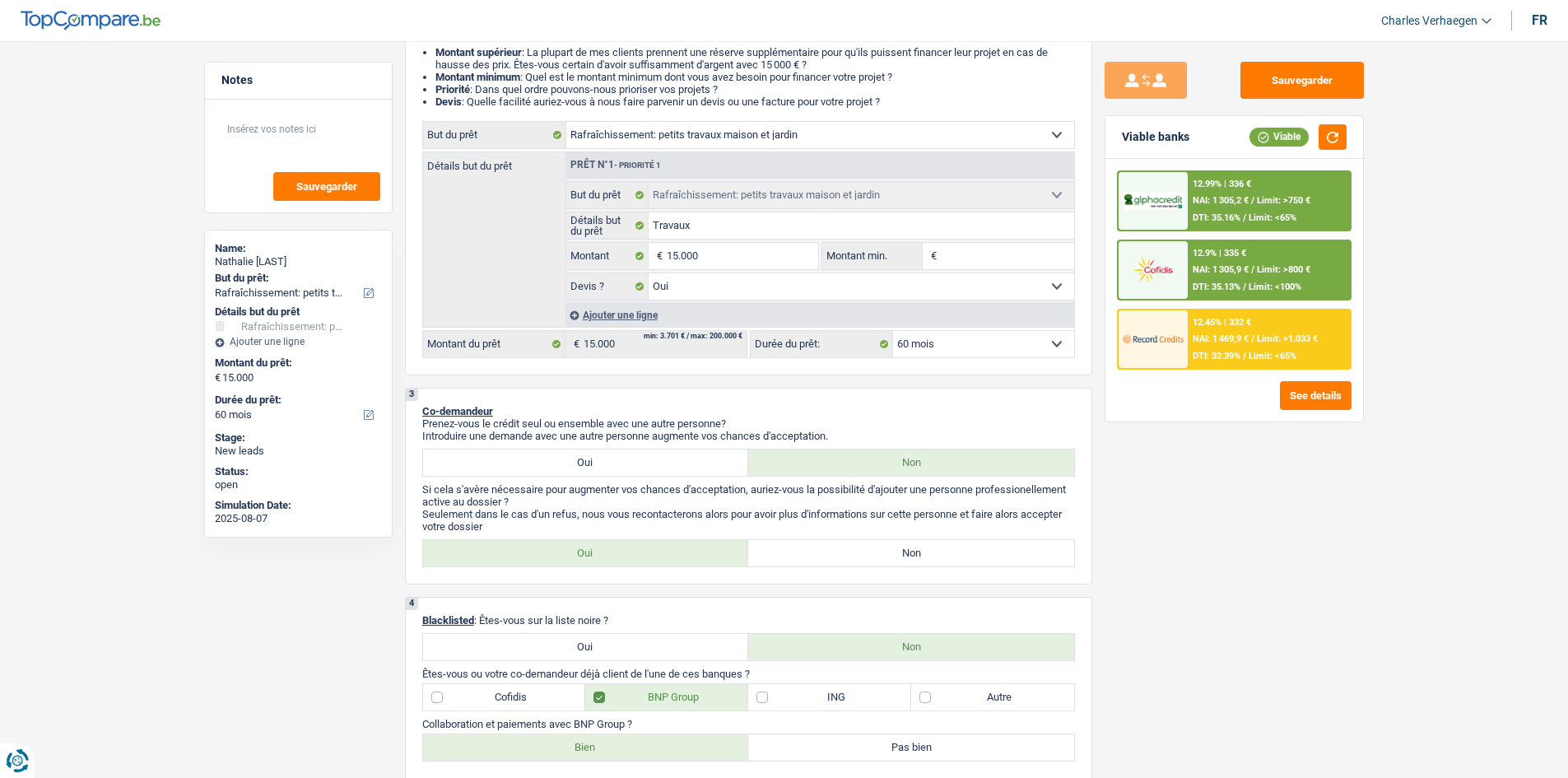 scroll, scrollTop: 247, scrollLeft: 0, axis: vertical 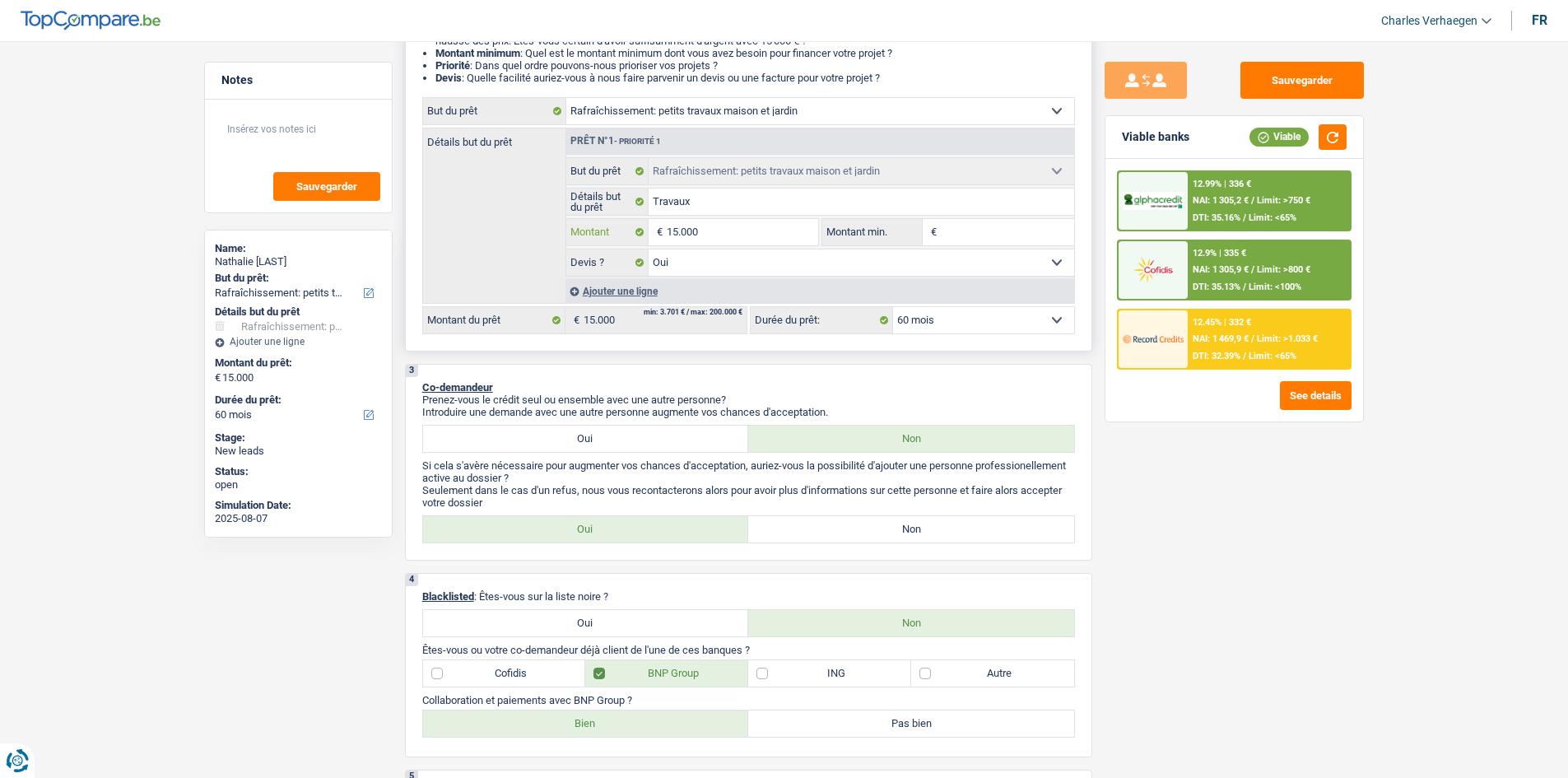 click on "15.000" at bounding box center (742, 232) 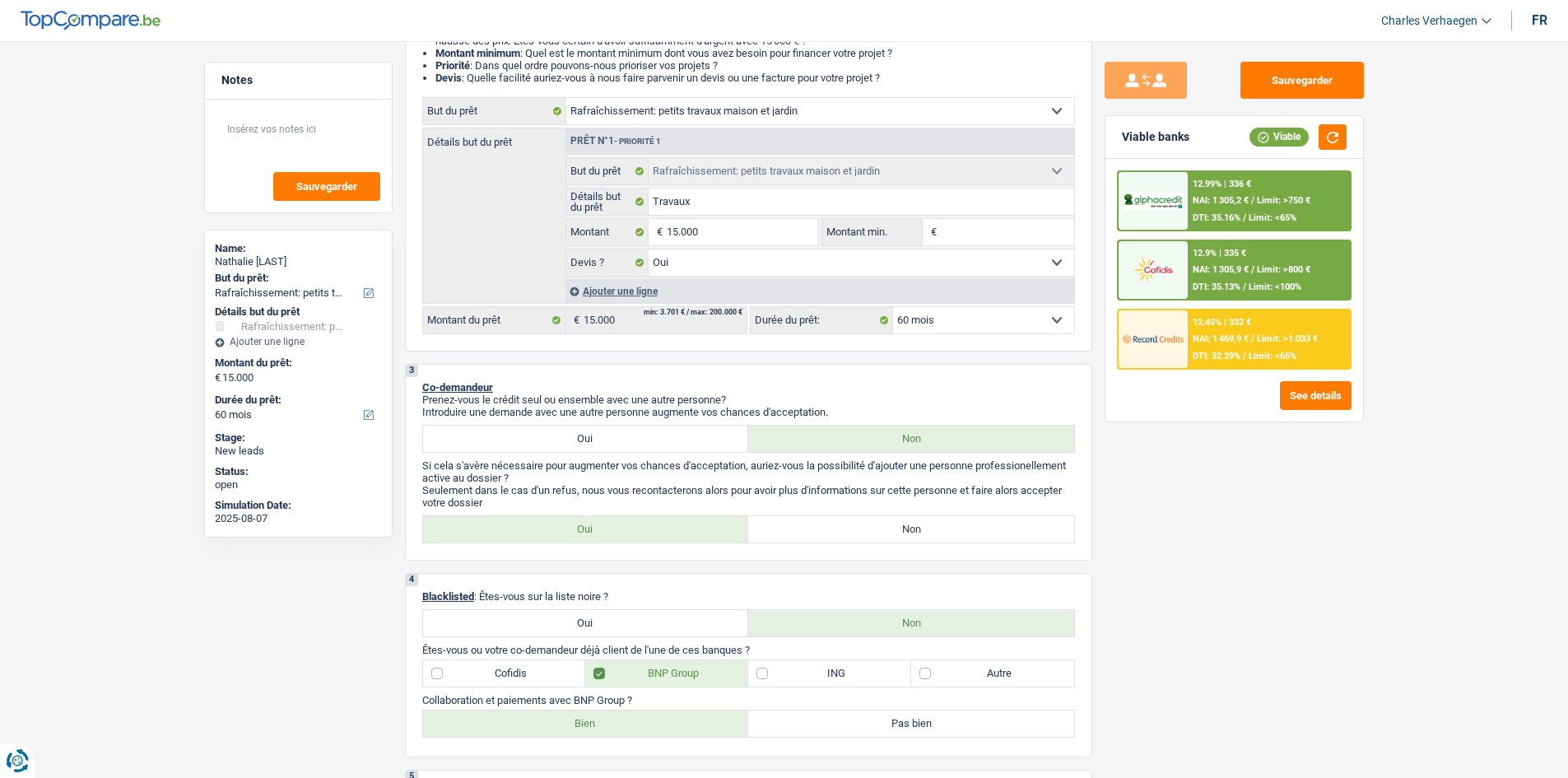 drag, startPoint x: 1338, startPoint y: 549, endPoint x: 1331, endPoint y: 542, distance: 9.8994949 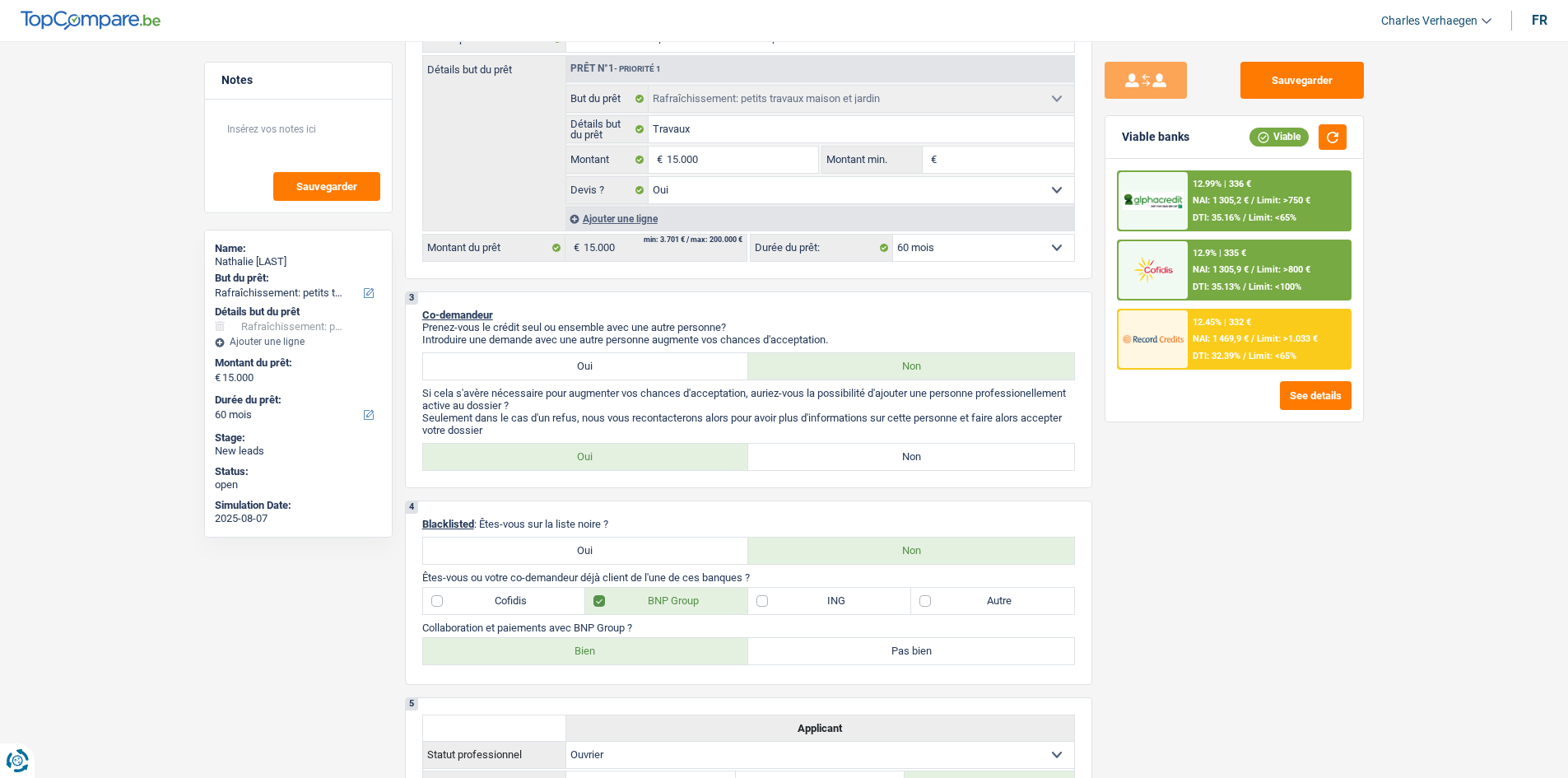 scroll, scrollTop: 329, scrollLeft: 0, axis: vertical 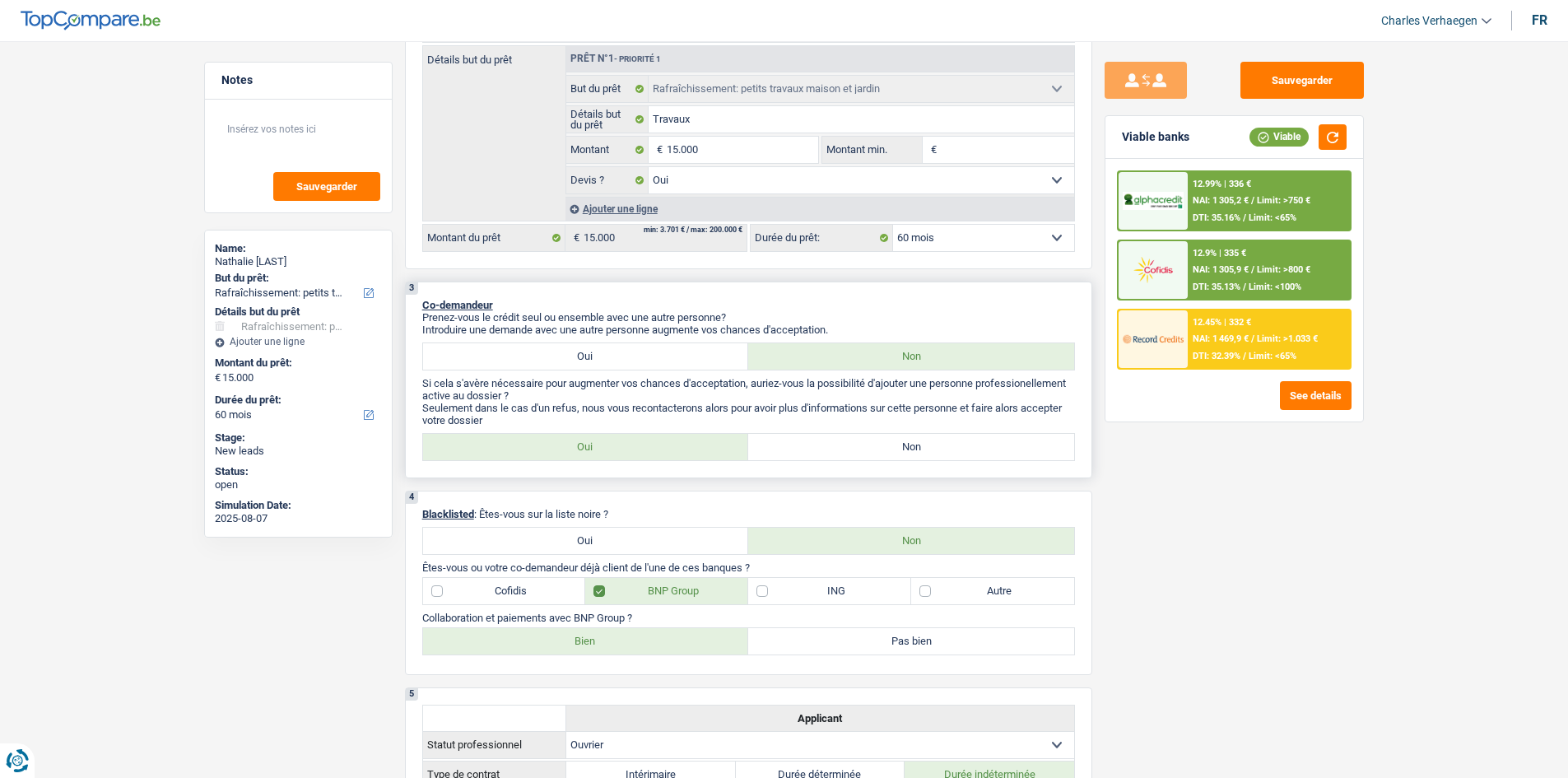 click on "Non" at bounding box center (911, 447) 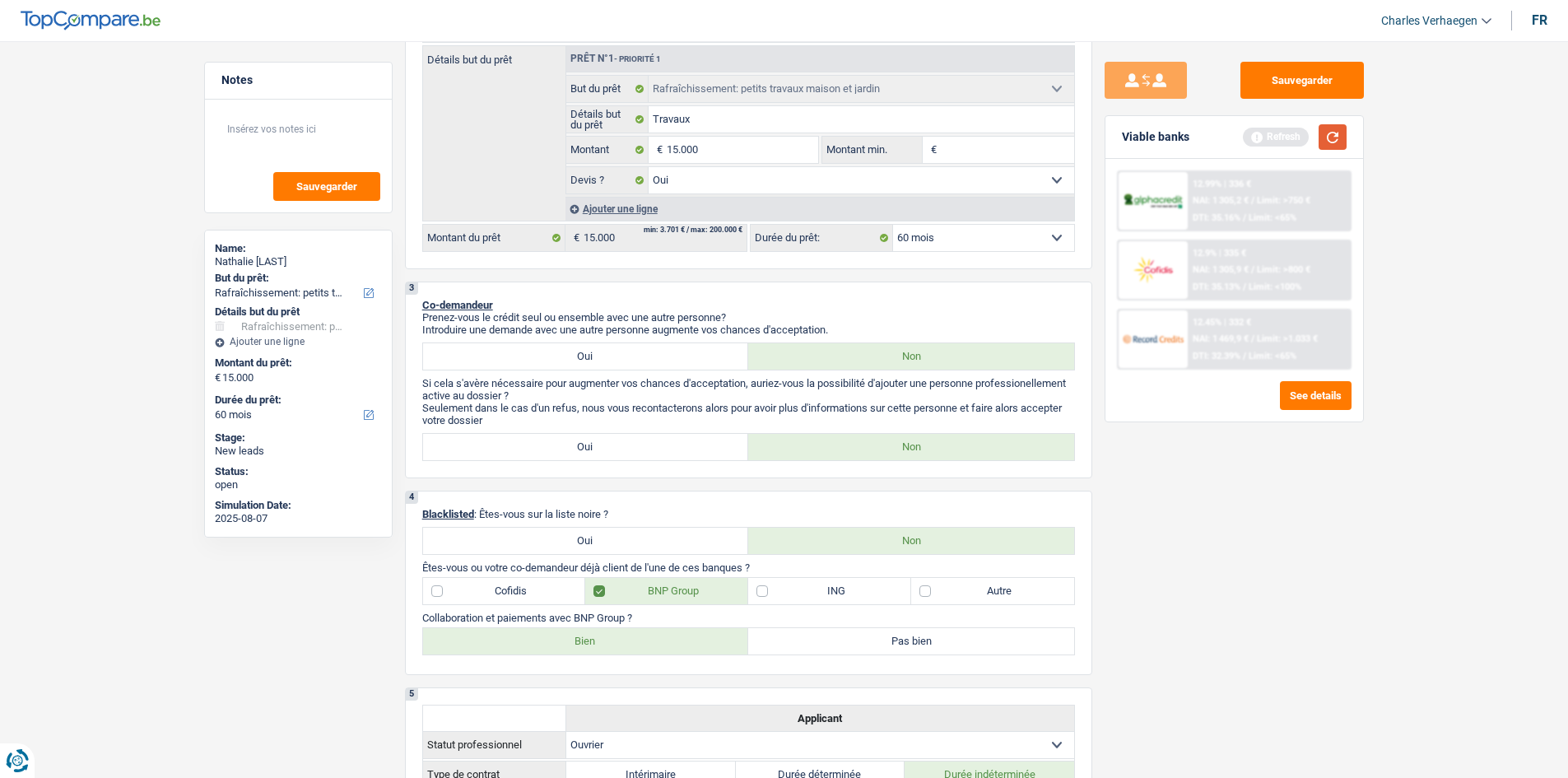 click at bounding box center (1333, 137) 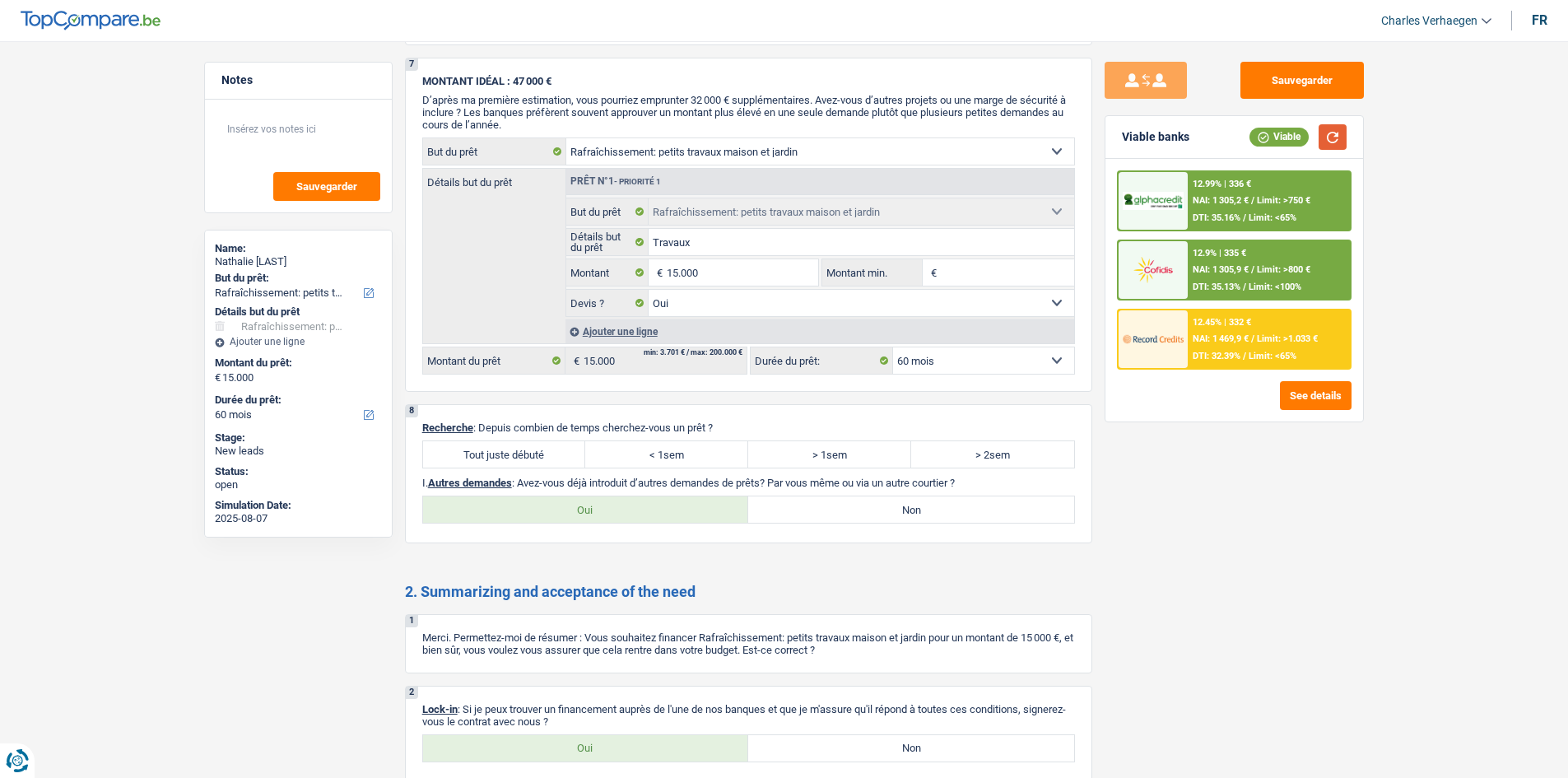 scroll, scrollTop: 1647, scrollLeft: 0, axis: vertical 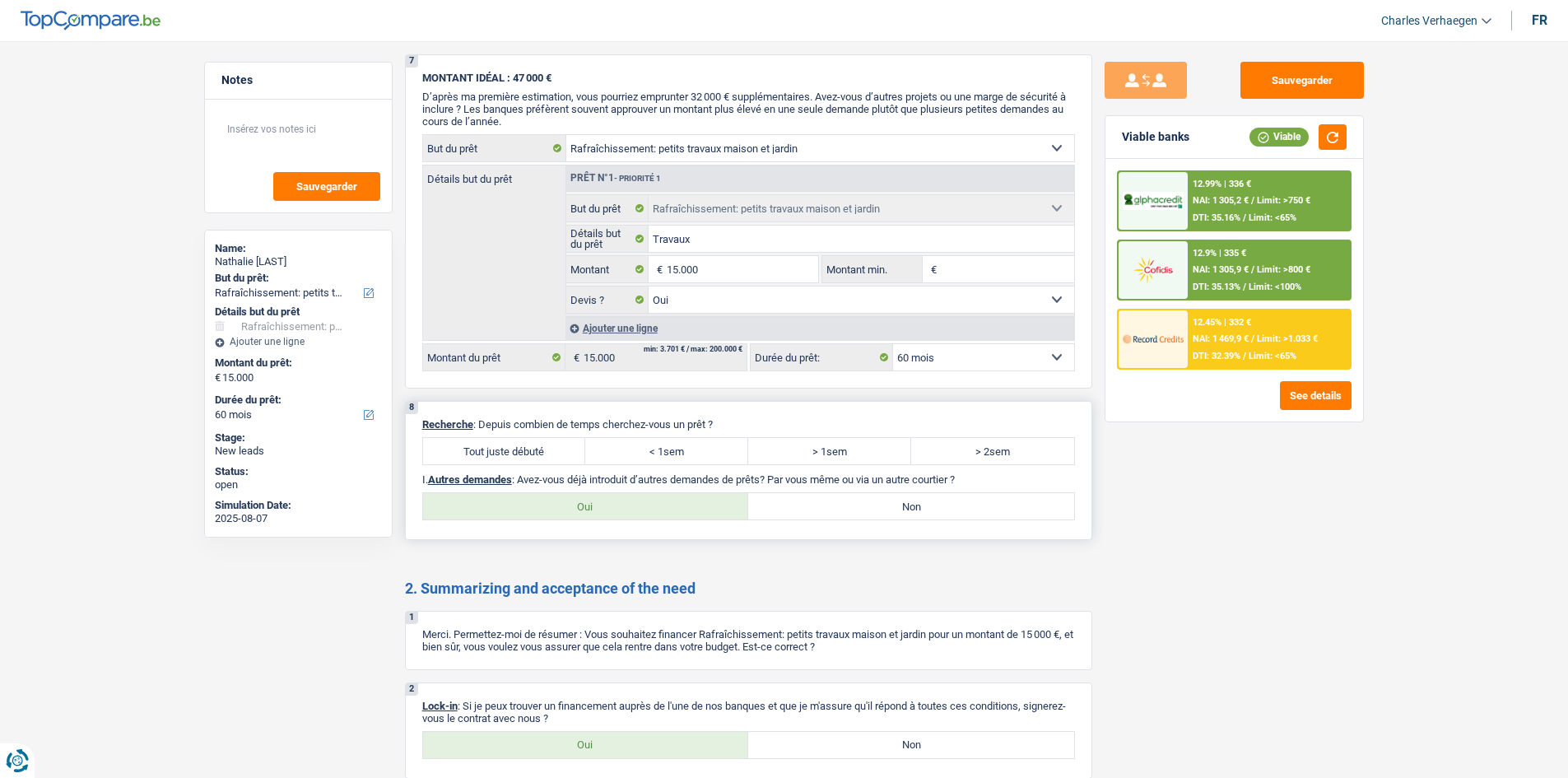 click on "Tout juste débuté" at bounding box center [505, 451] 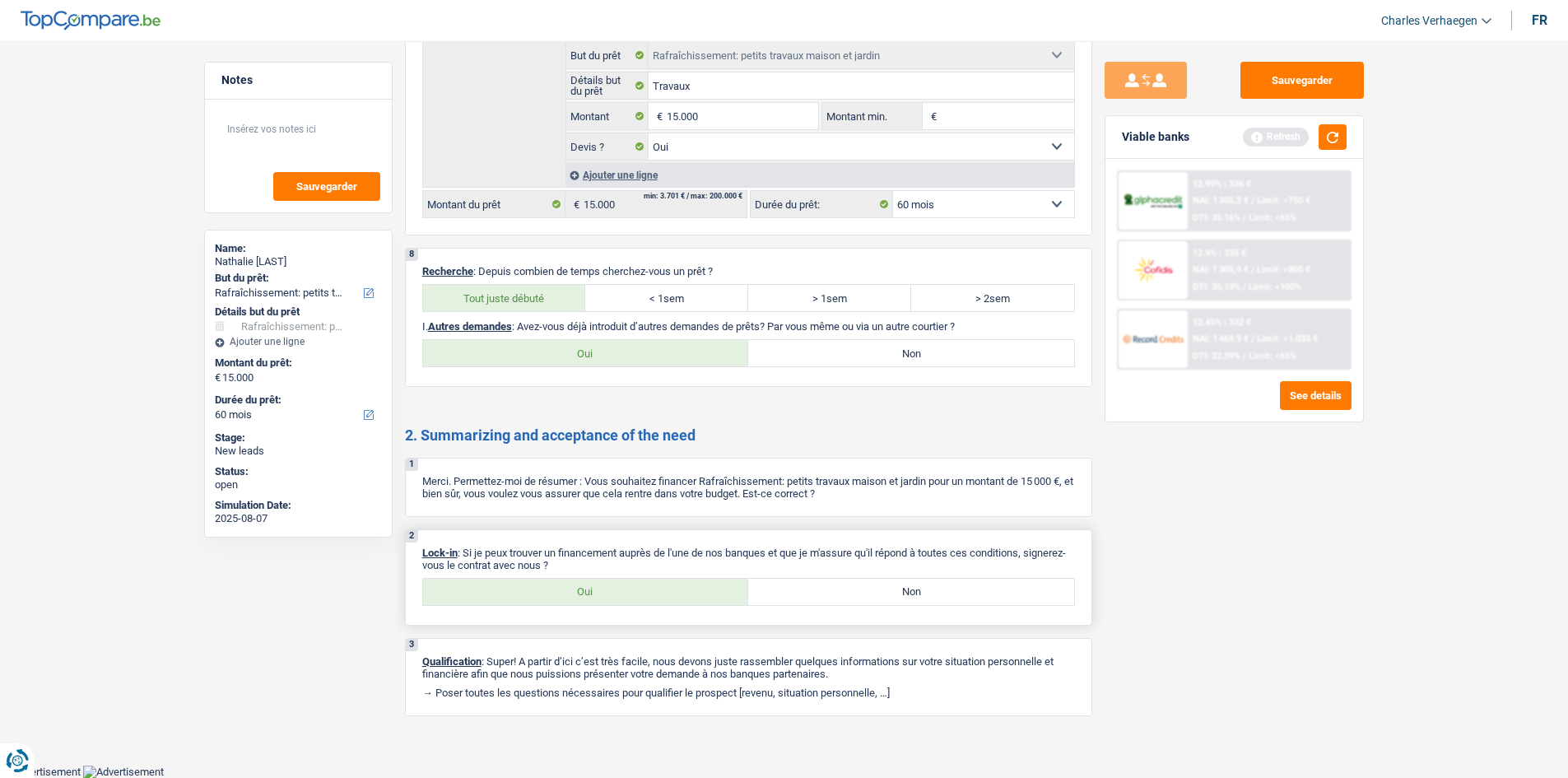 drag, startPoint x: 600, startPoint y: 595, endPoint x: 717, endPoint y: 576, distance: 118.5327 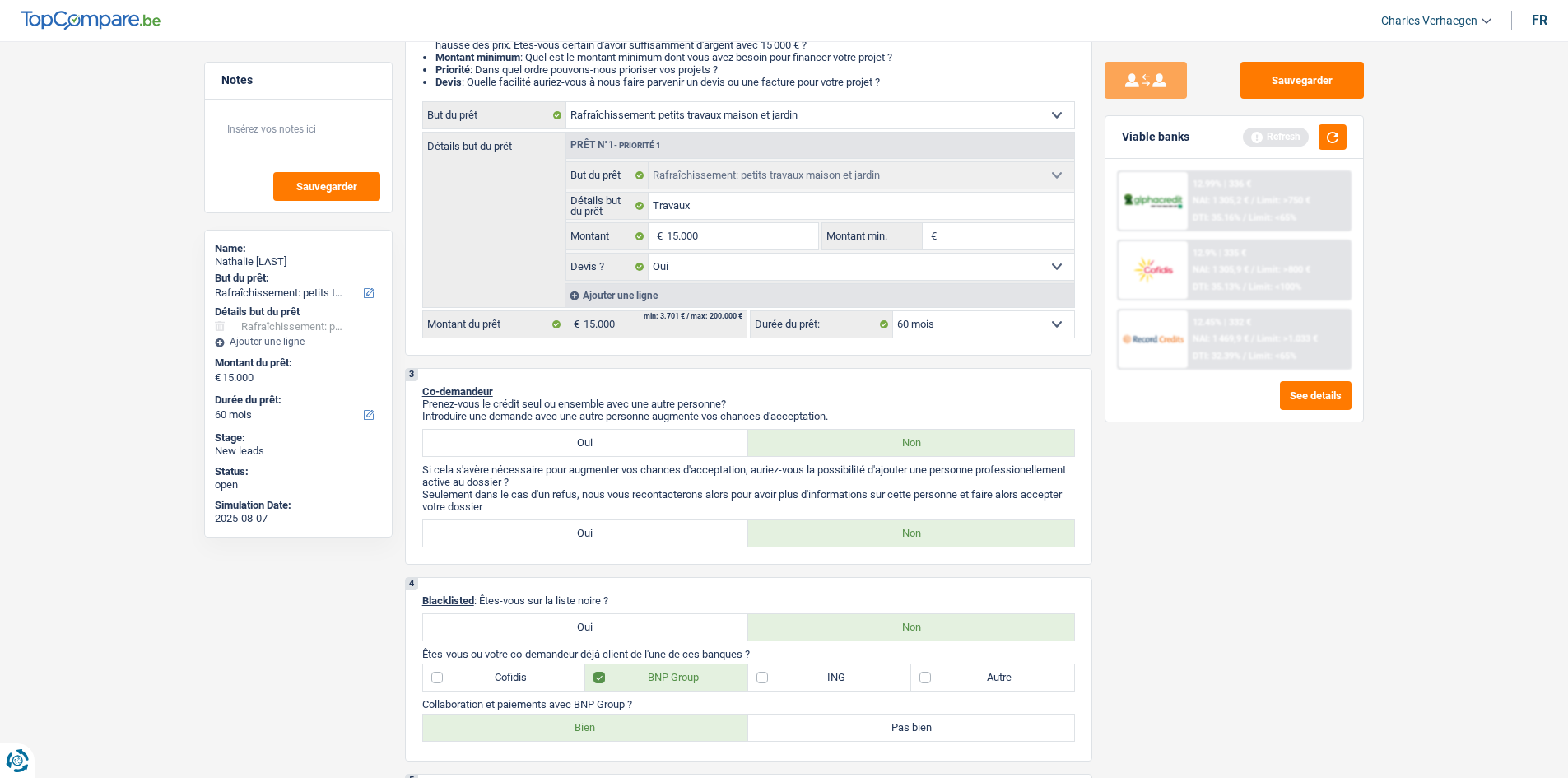 scroll, scrollTop: 235, scrollLeft: 0, axis: vertical 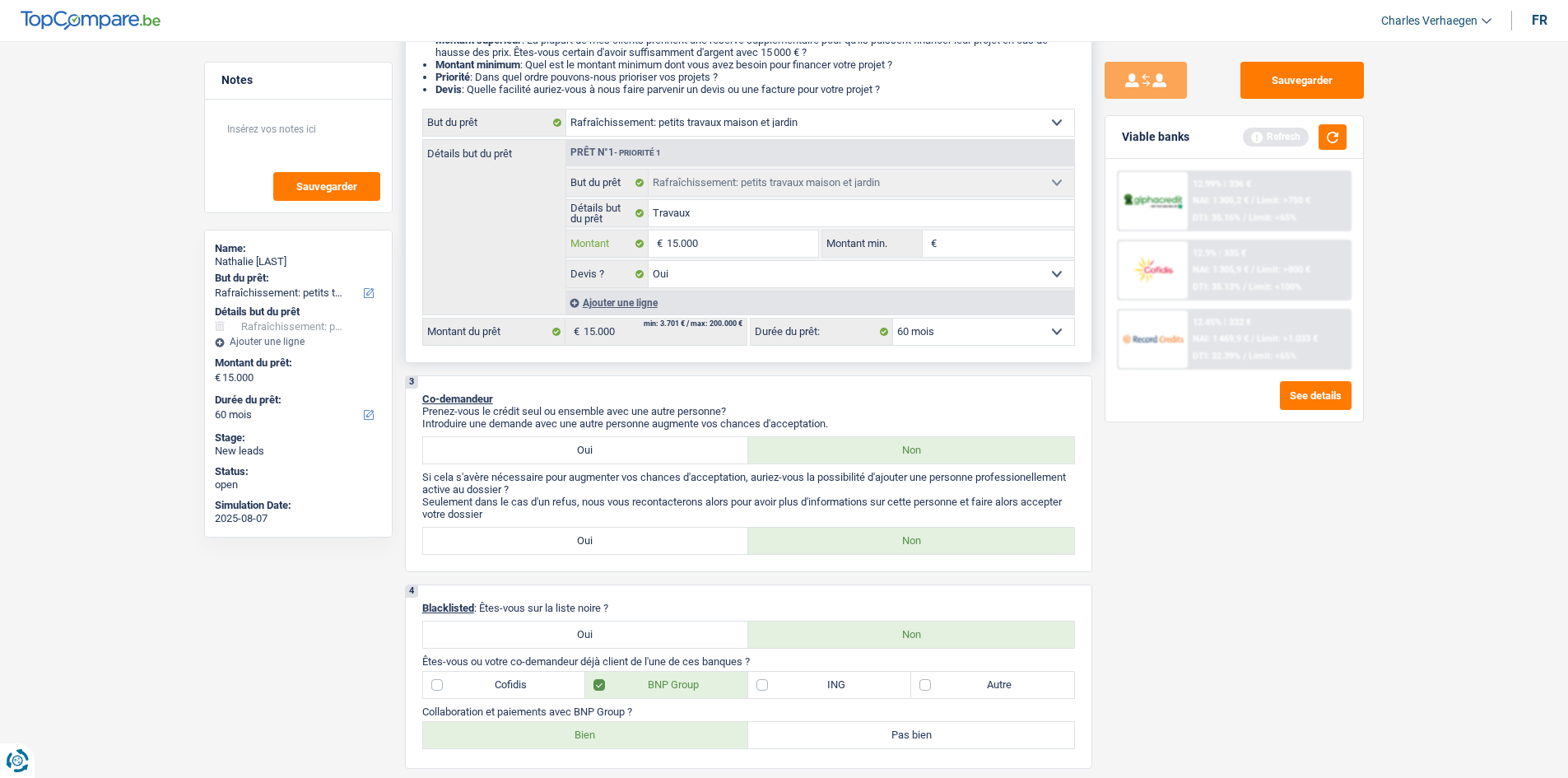 click on "15.000" at bounding box center (742, 244) 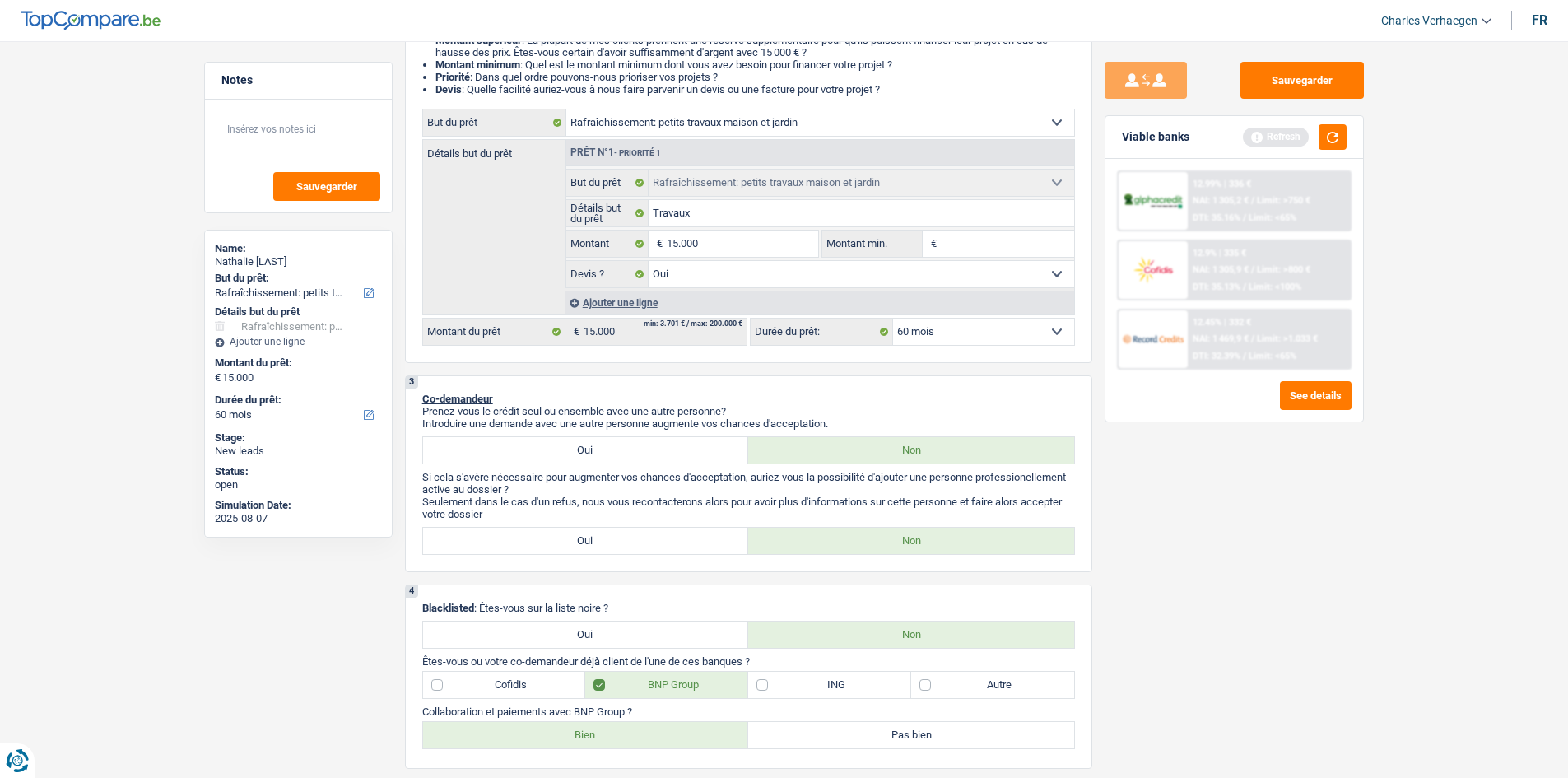 click on "Sauvegarder
Viable banks
Refresh
12.99% | 336 €
NAI: 1 305,2 €
/
Limit: >750 €
DTI: 35.16%
/
Limit: <65%
12.9% | 335 €
NAI: 1 305,9 €
/
Limit: >800 €
DTI: 35.13%
/
Limit: <100%
/       /" at bounding box center (1234, 404) 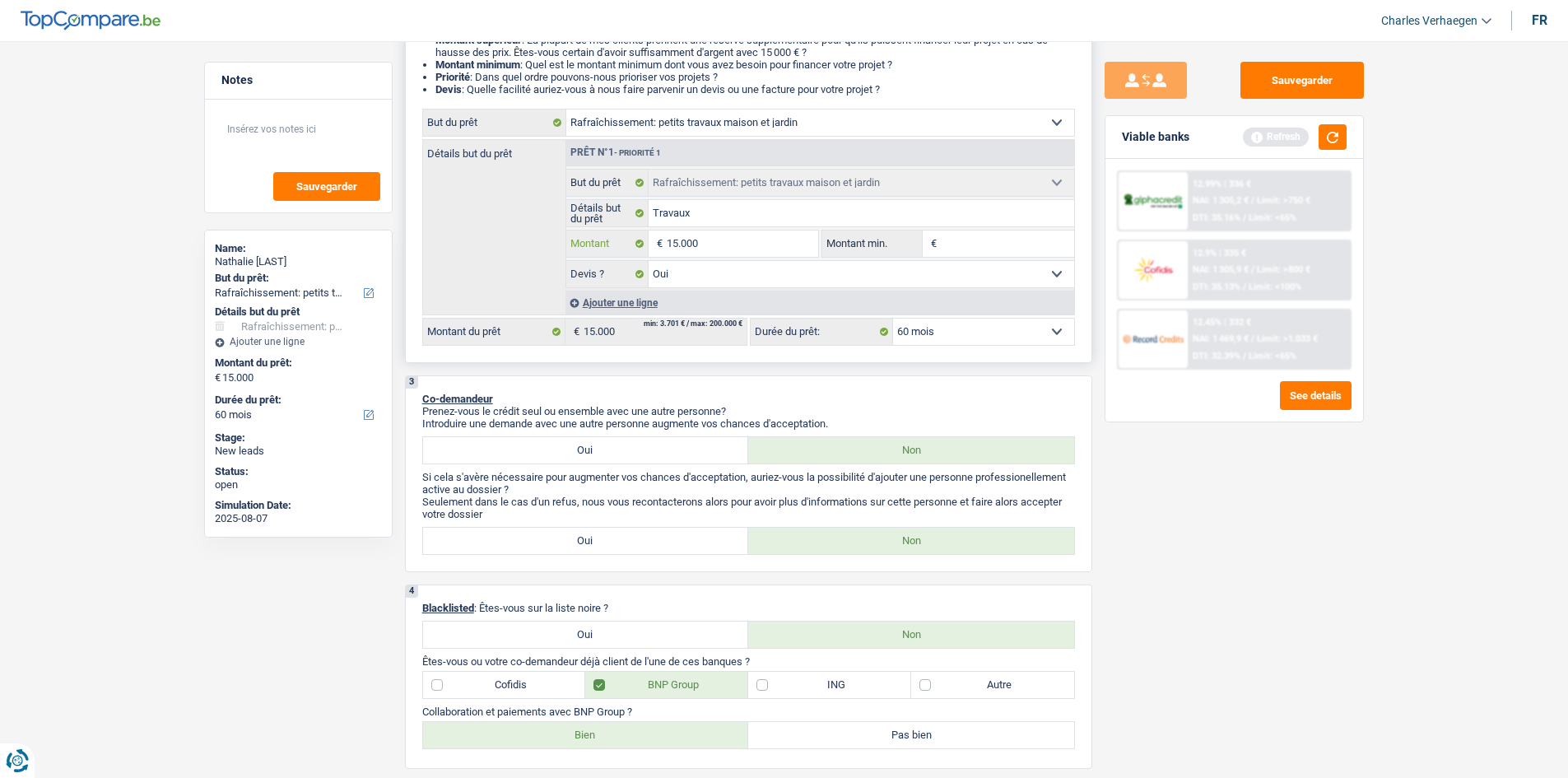 click on "15.000" at bounding box center [742, 244] 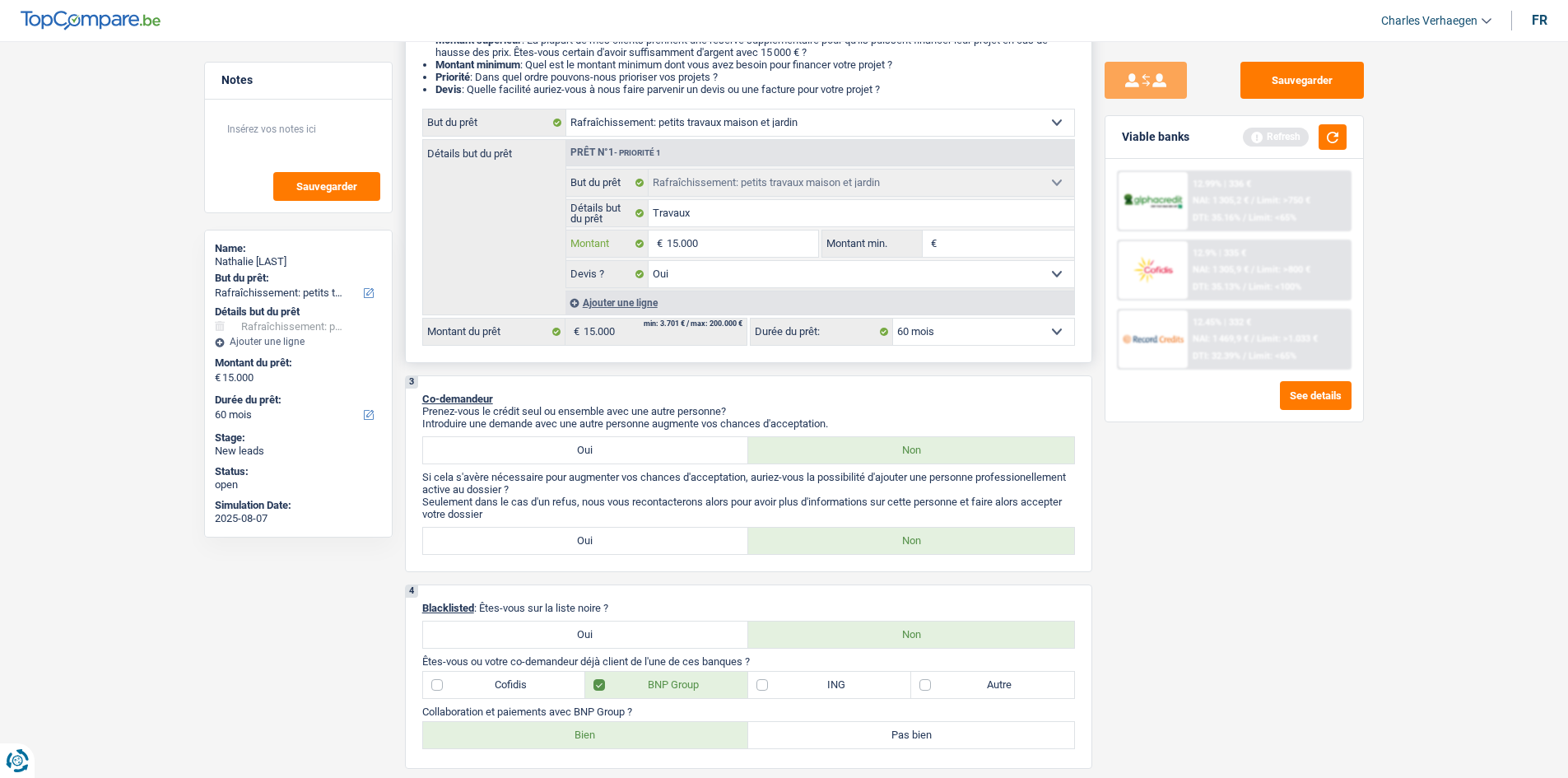 click on "15.000" at bounding box center (742, 244) 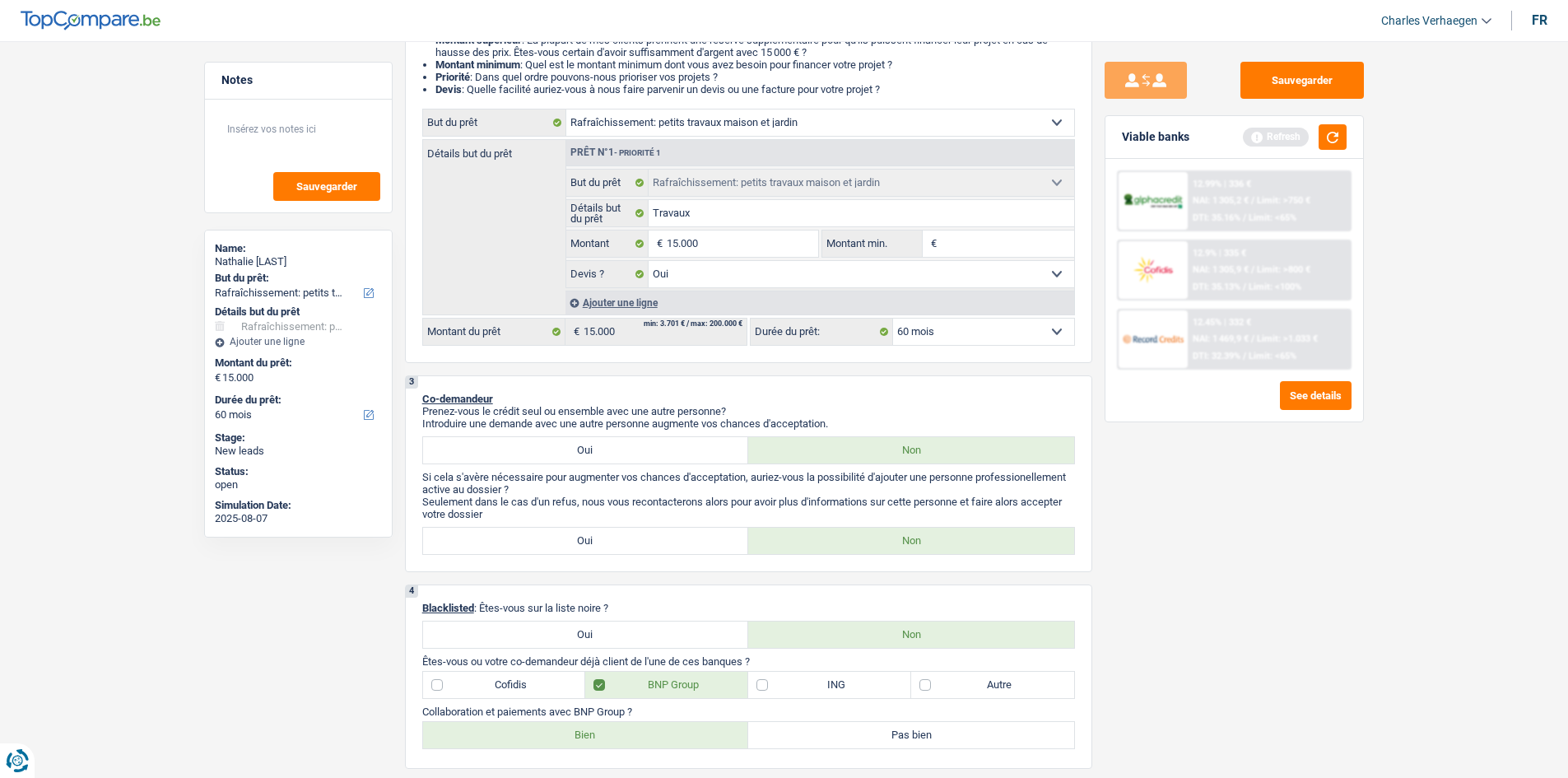 click on "Sauvegarder
Viable banks
Refresh
12.99% | 336 €
NAI: 1 305,2 €
/
Limit: >750 €
DTI: 35.16%
/
Limit: <65%
12.9% | 335 €
NAI: 1 305,9 €
/
Limit: >800 €
DTI: 35.13%
/
Limit: <100%
/       /" at bounding box center [1234, 404] 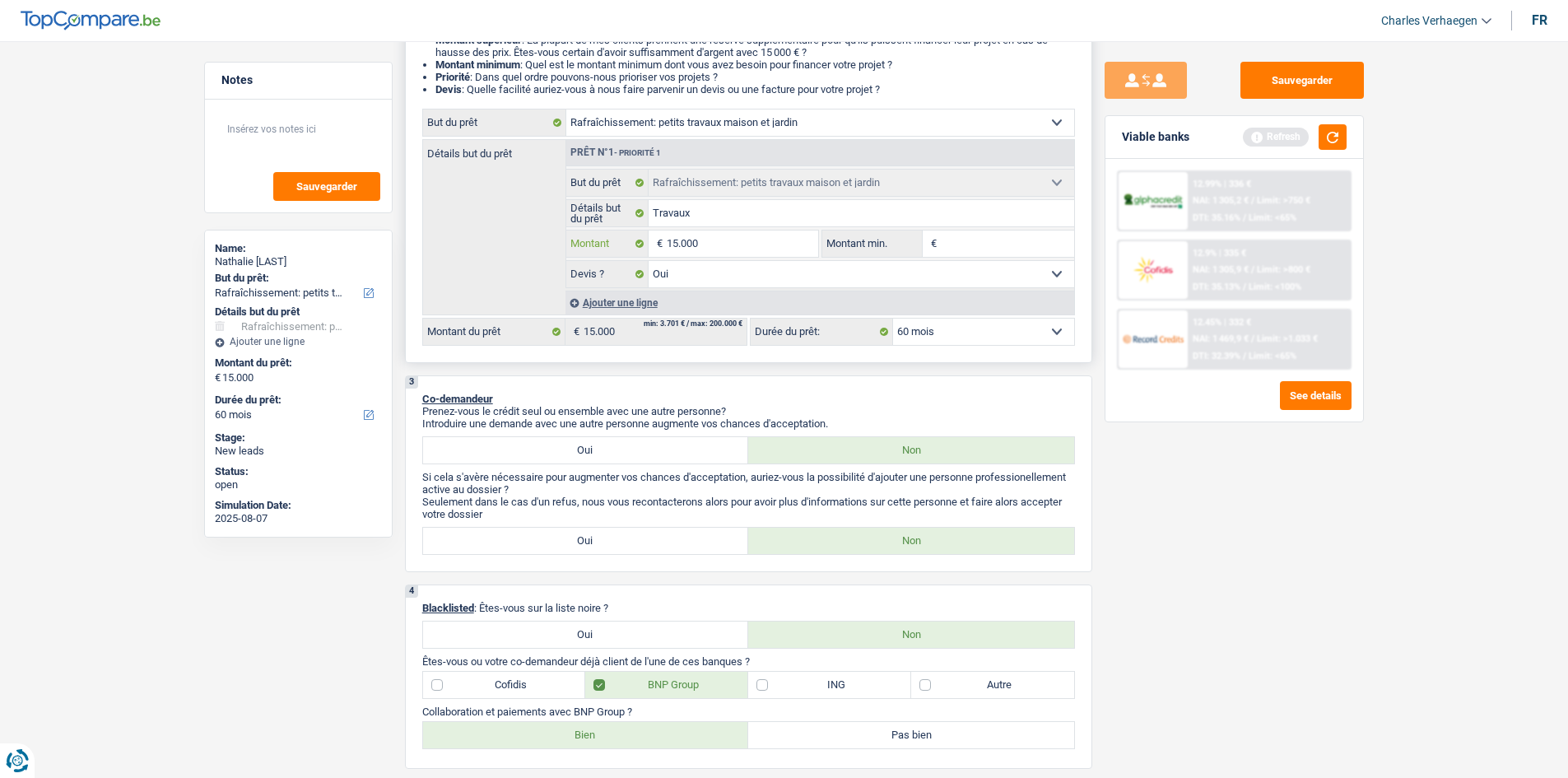 click on "15.000" at bounding box center [742, 244] 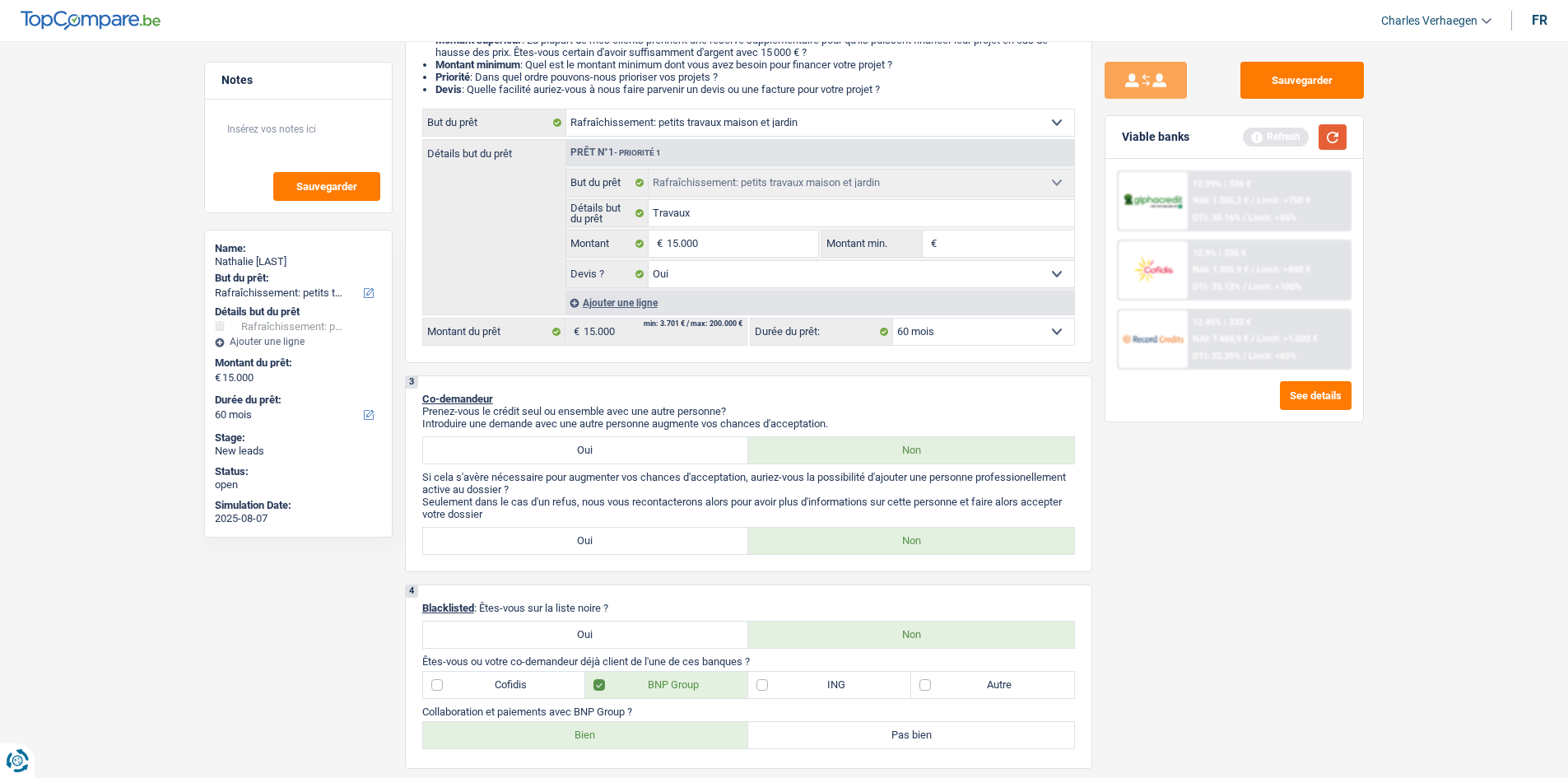 click at bounding box center [1333, 137] 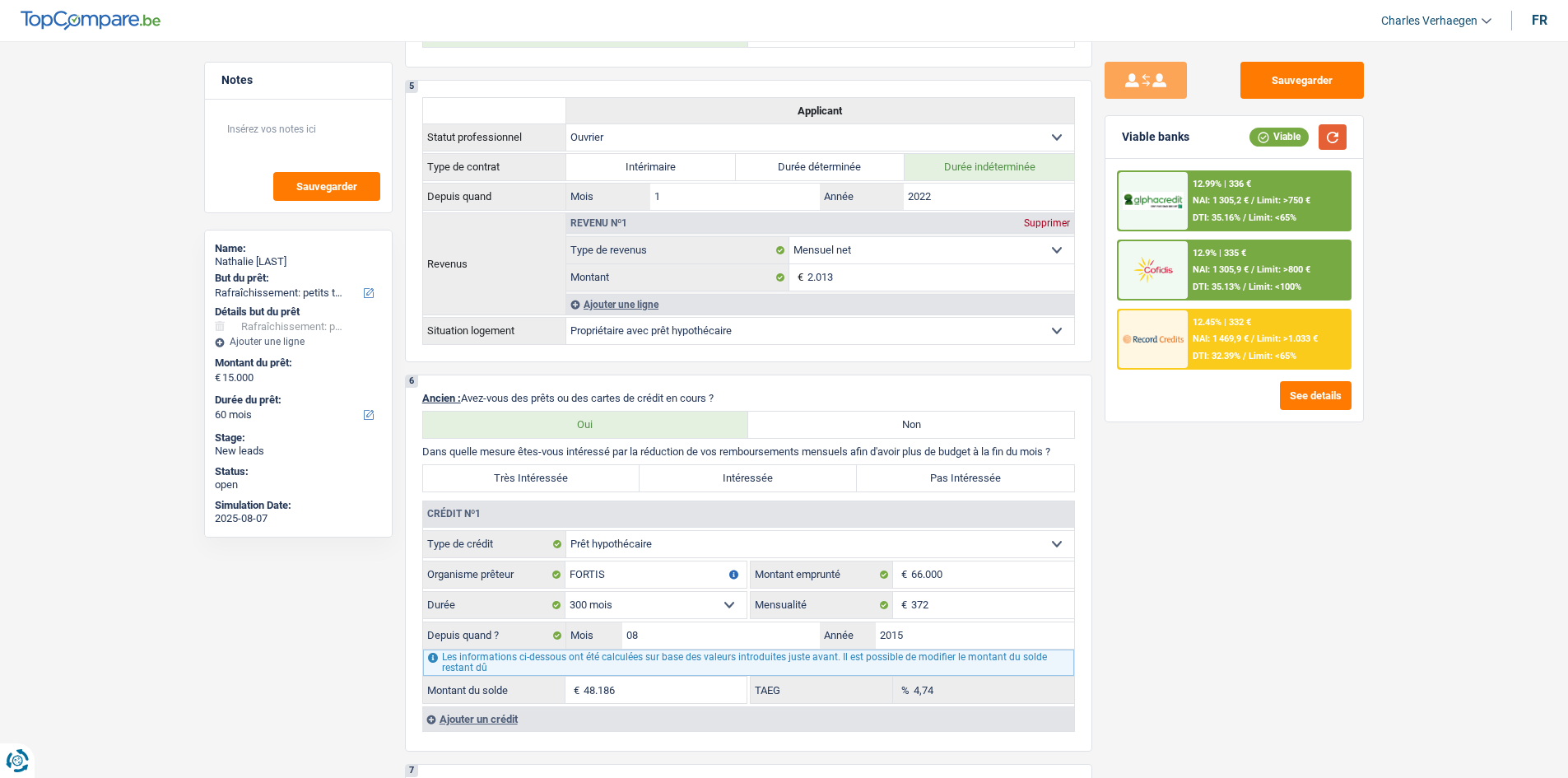 scroll, scrollTop: 976, scrollLeft: 0, axis: vertical 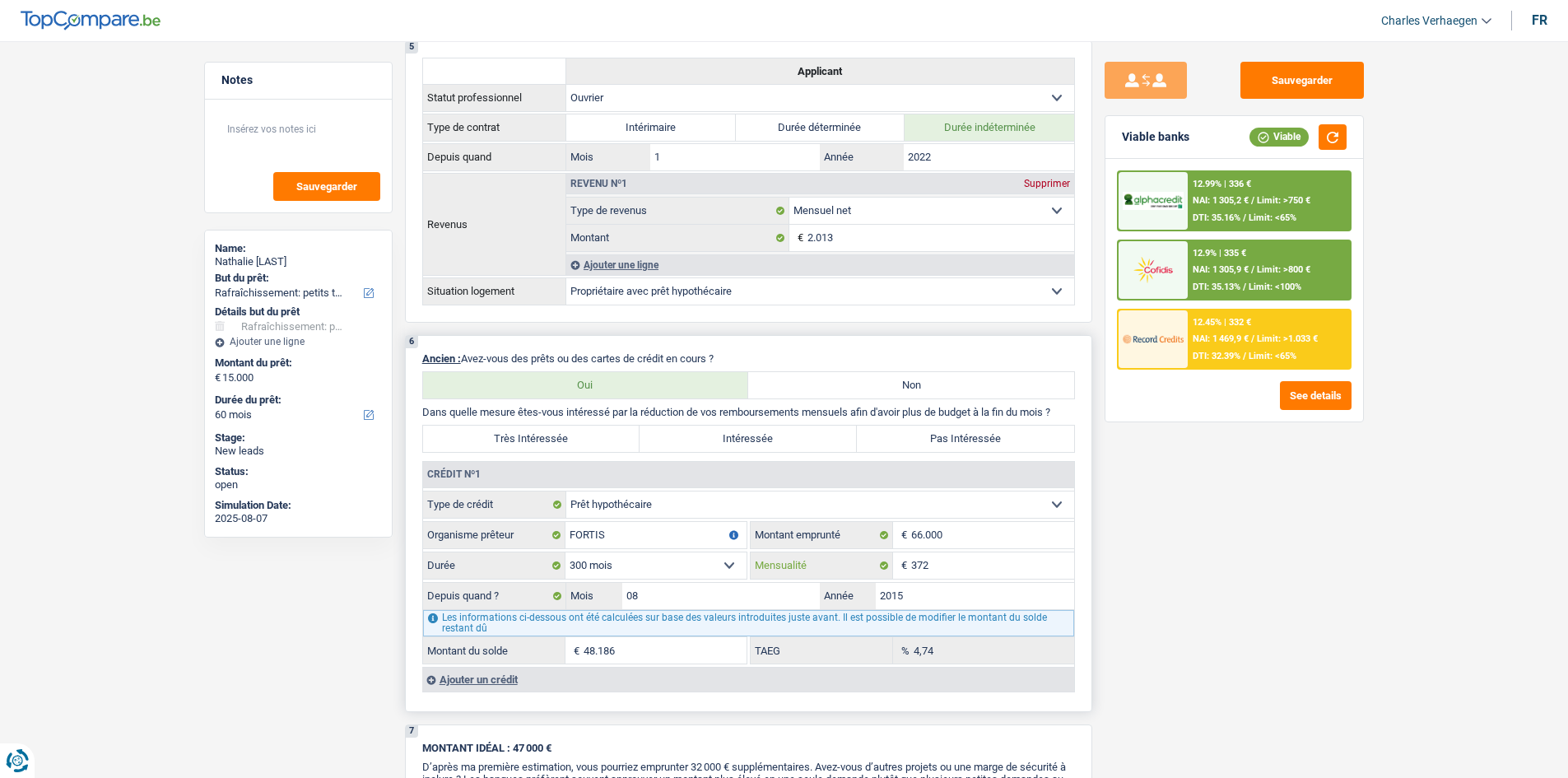 click on "372" at bounding box center [993, 566] 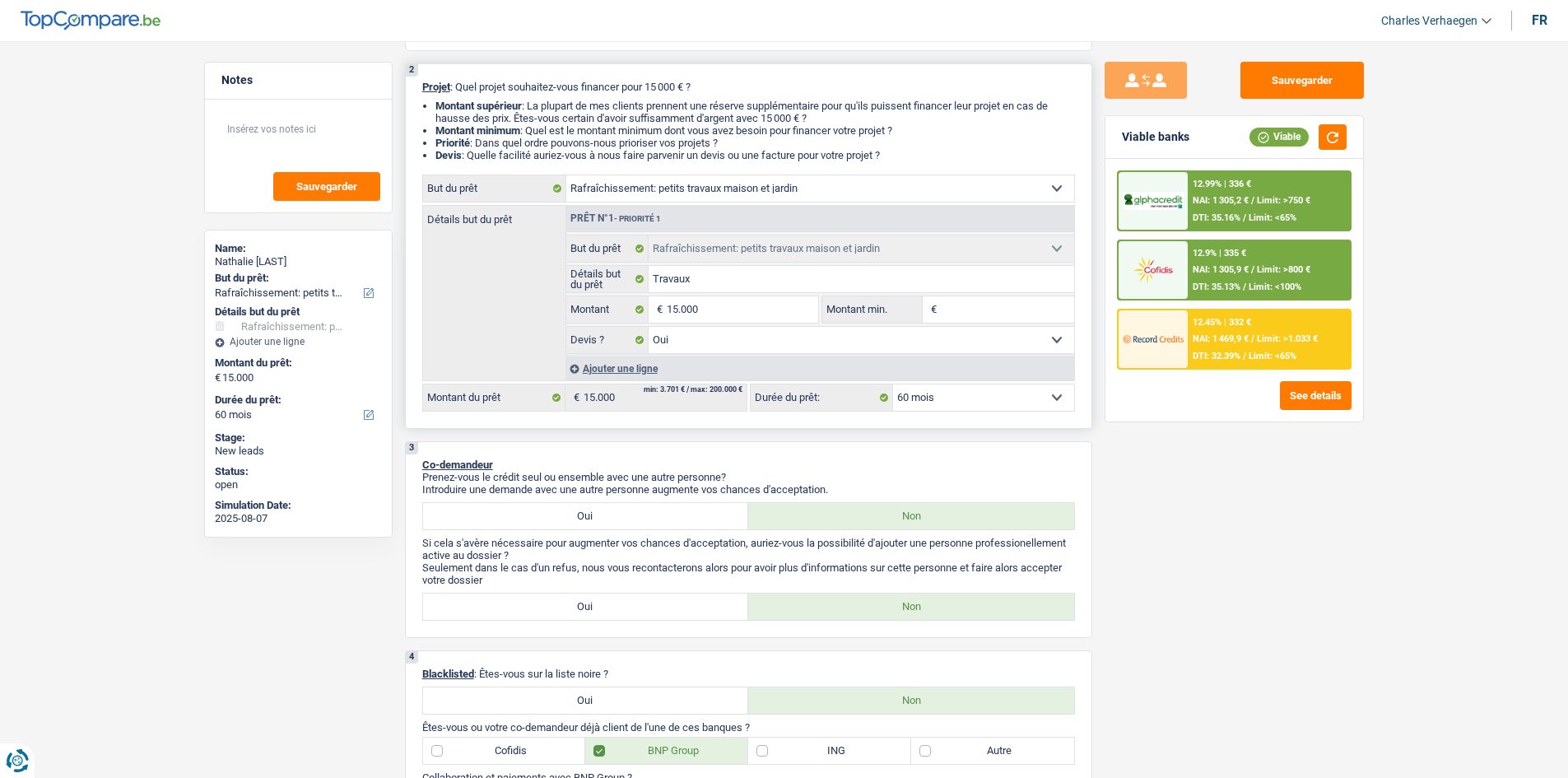 scroll, scrollTop: 0, scrollLeft: 0, axis: both 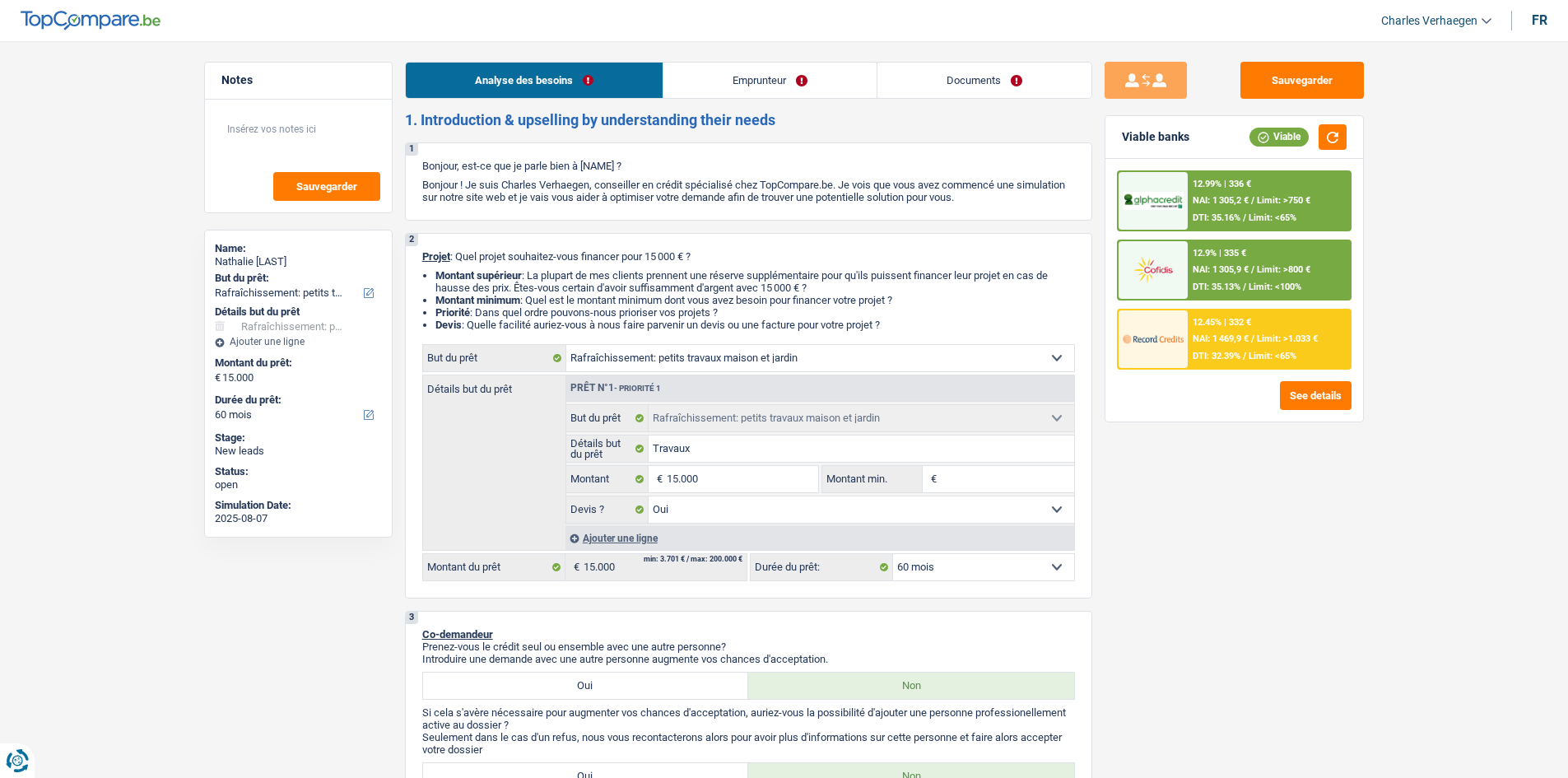 click on "Emprunteur" at bounding box center [770, 80] 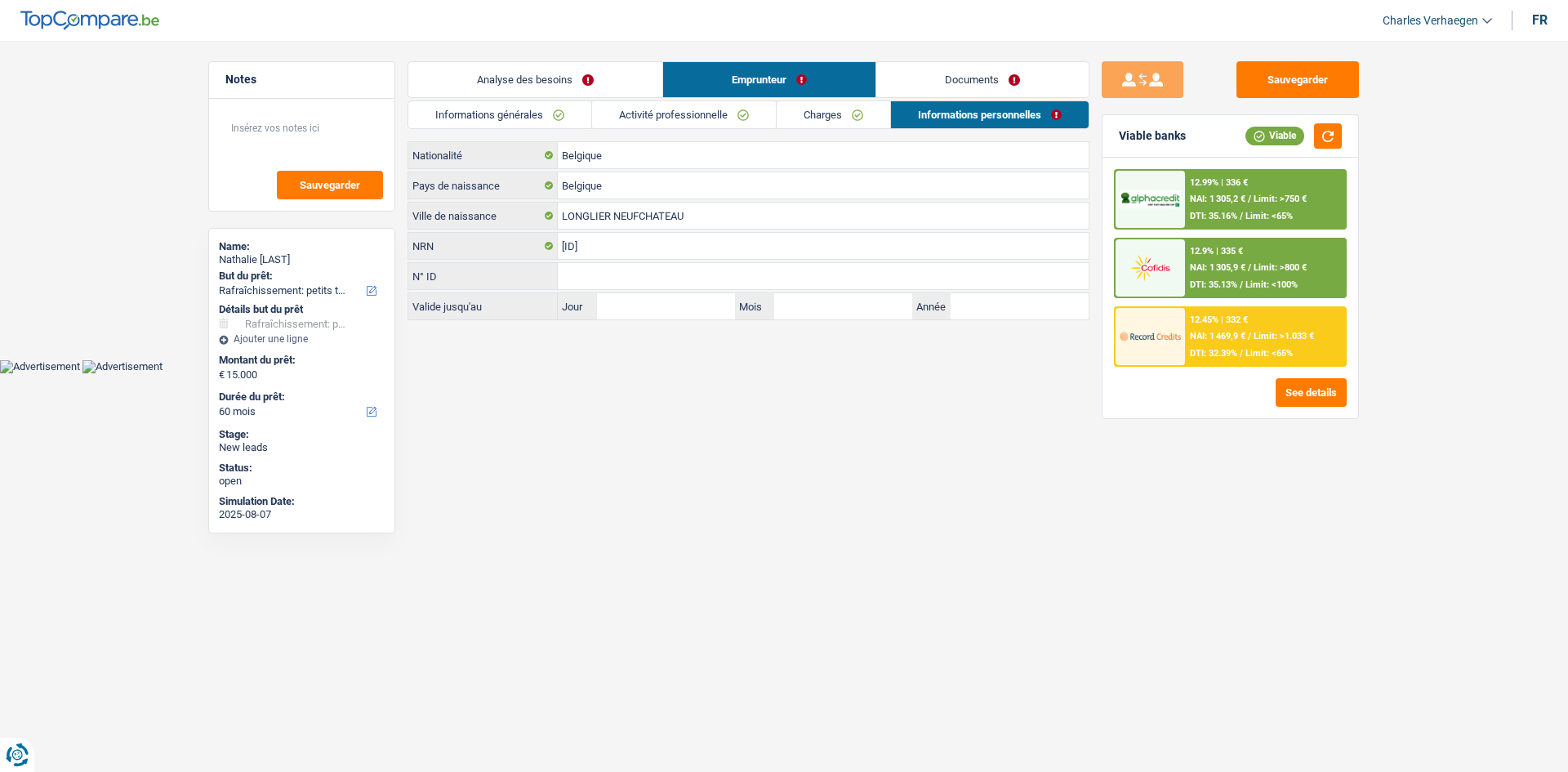 click on "Charges" at bounding box center (833, 114) 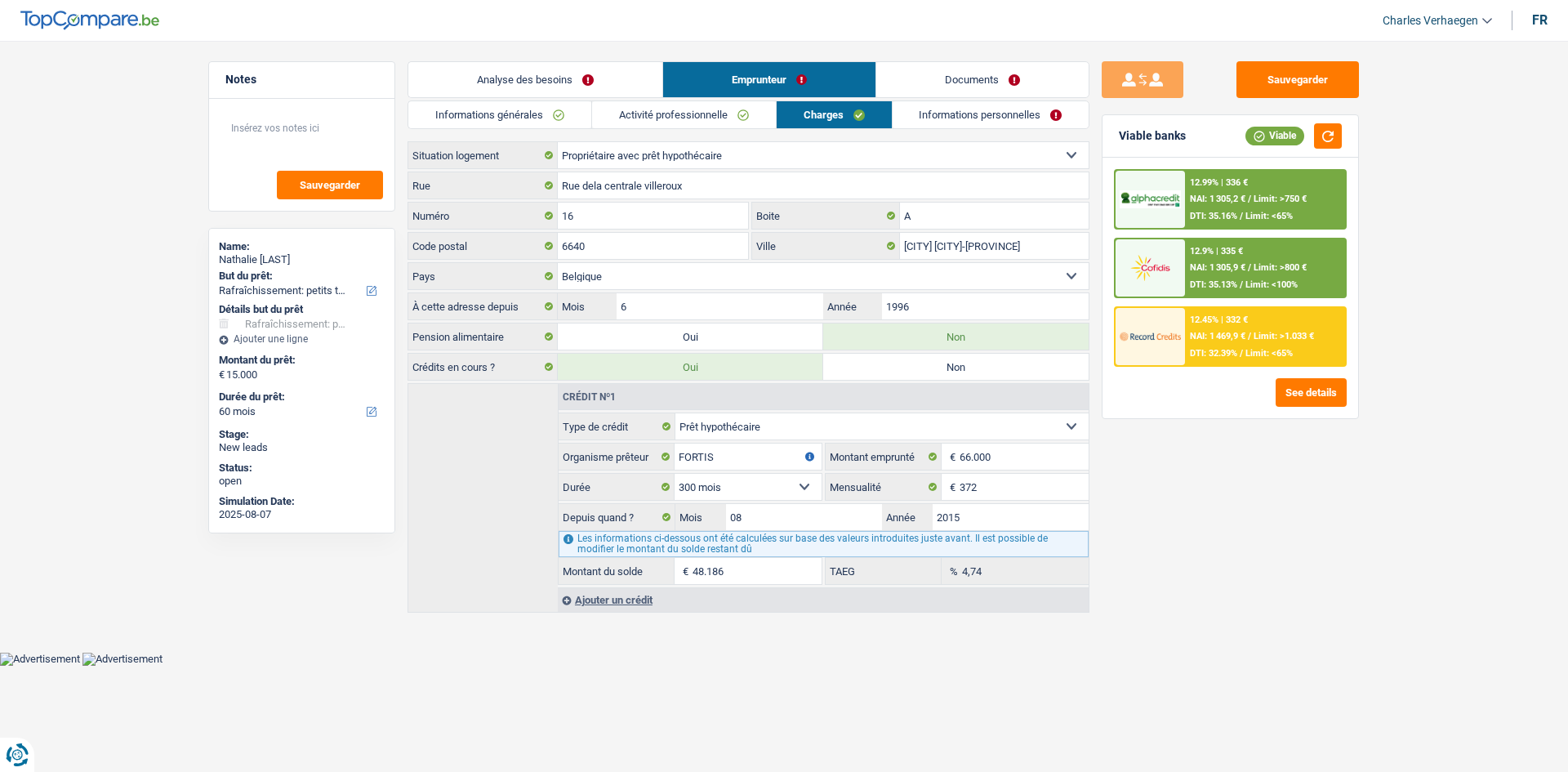 click on "Activité professionnelle" at bounding box center [684, 114] 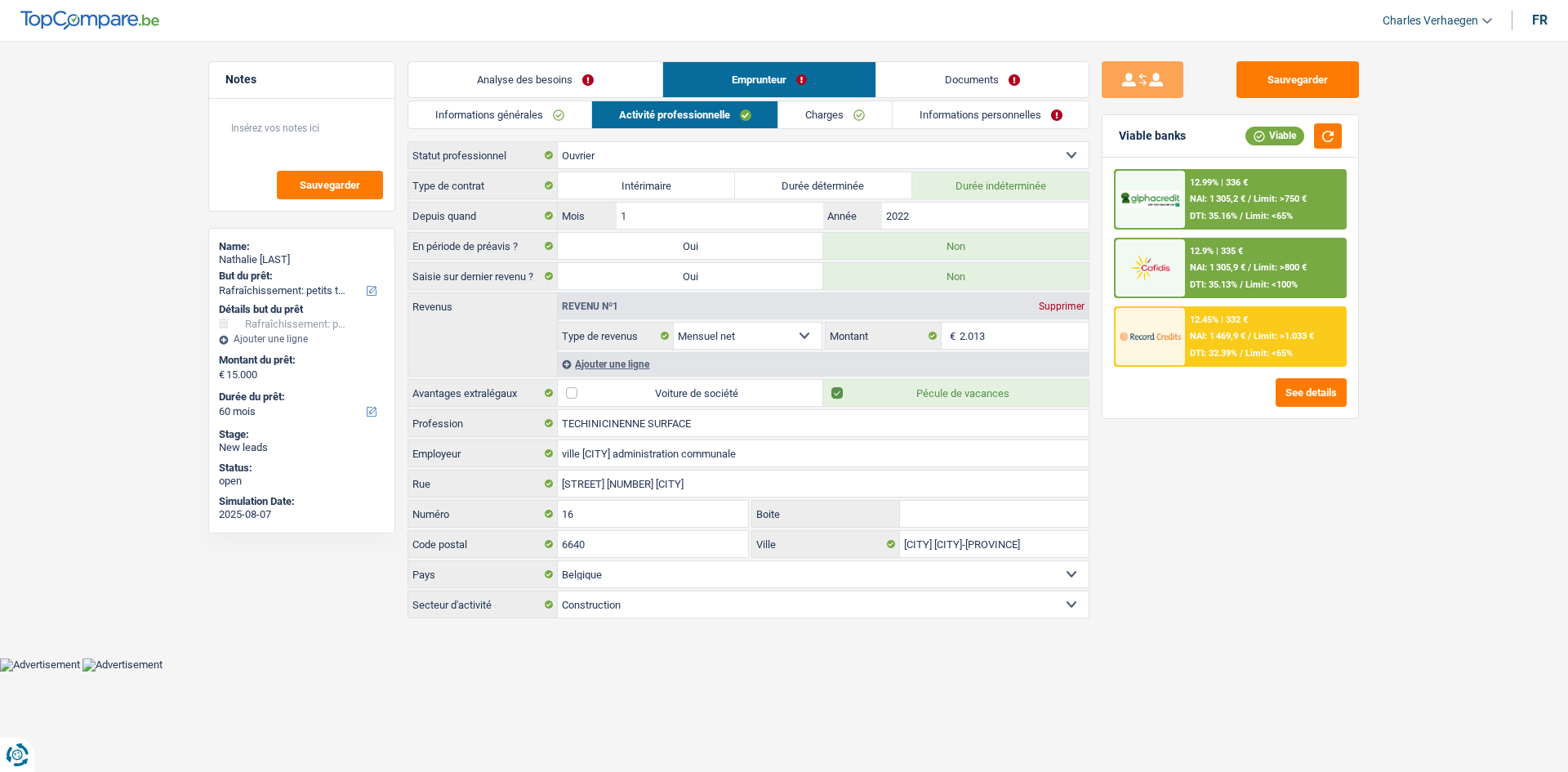click on "Charges" at bounding box center (835, 114) 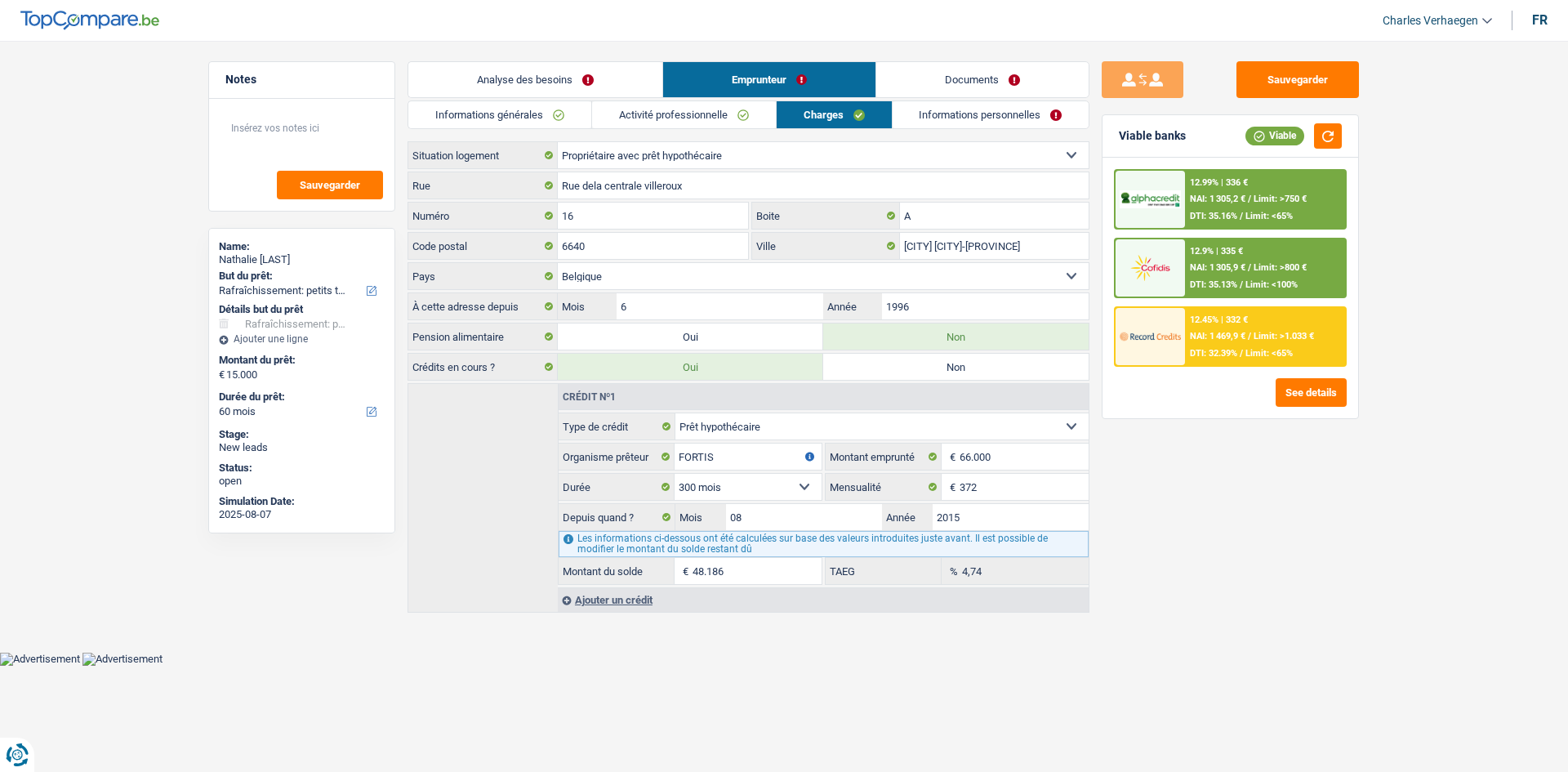 click on "Informations personnelles" at bounding box center (991, 114) 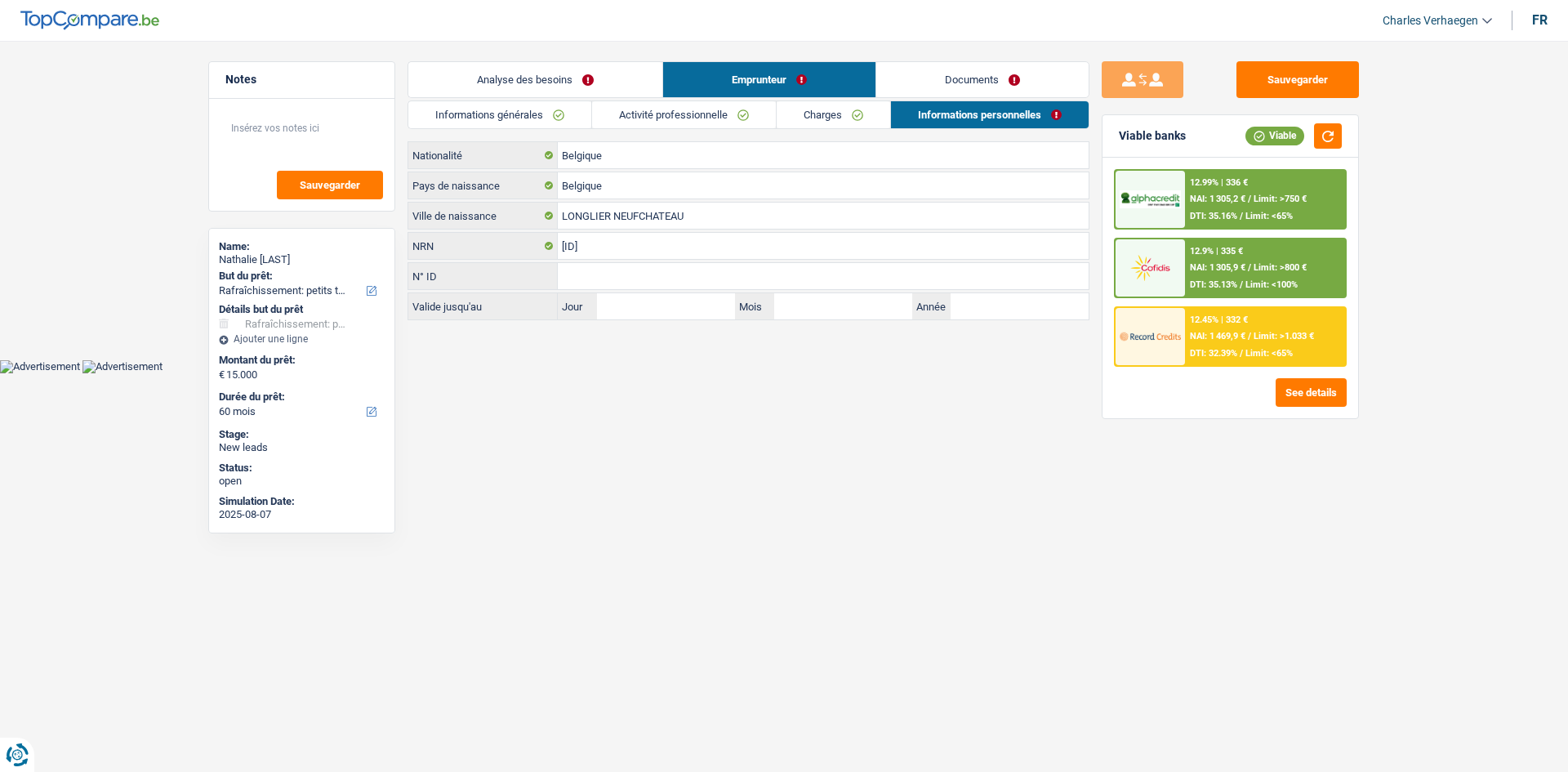 click on "Analyse des besoins" at bounding box center (535, 79) 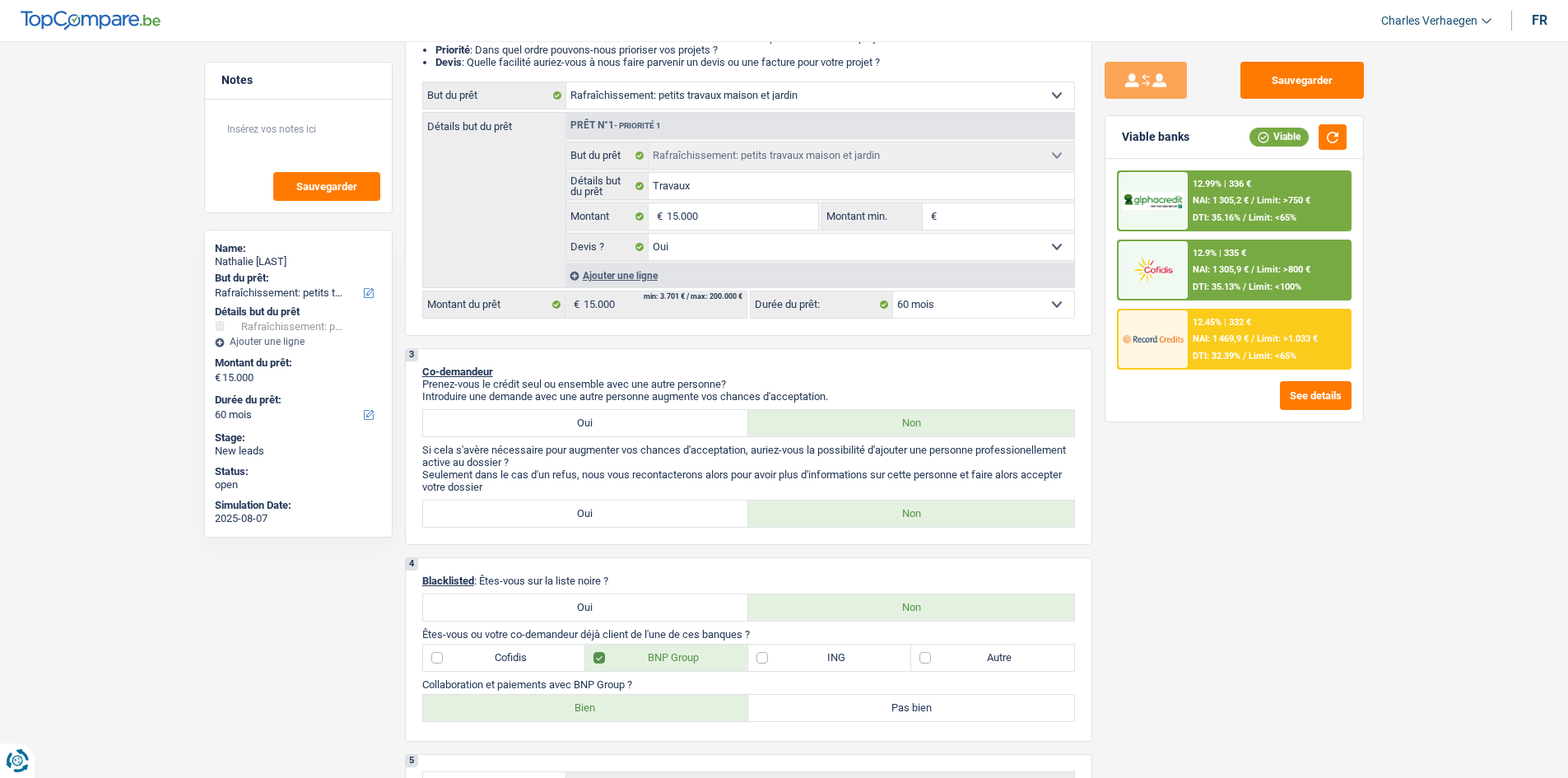scroll, scrollTop: 247, scrollLeft: 0, axis: vertical 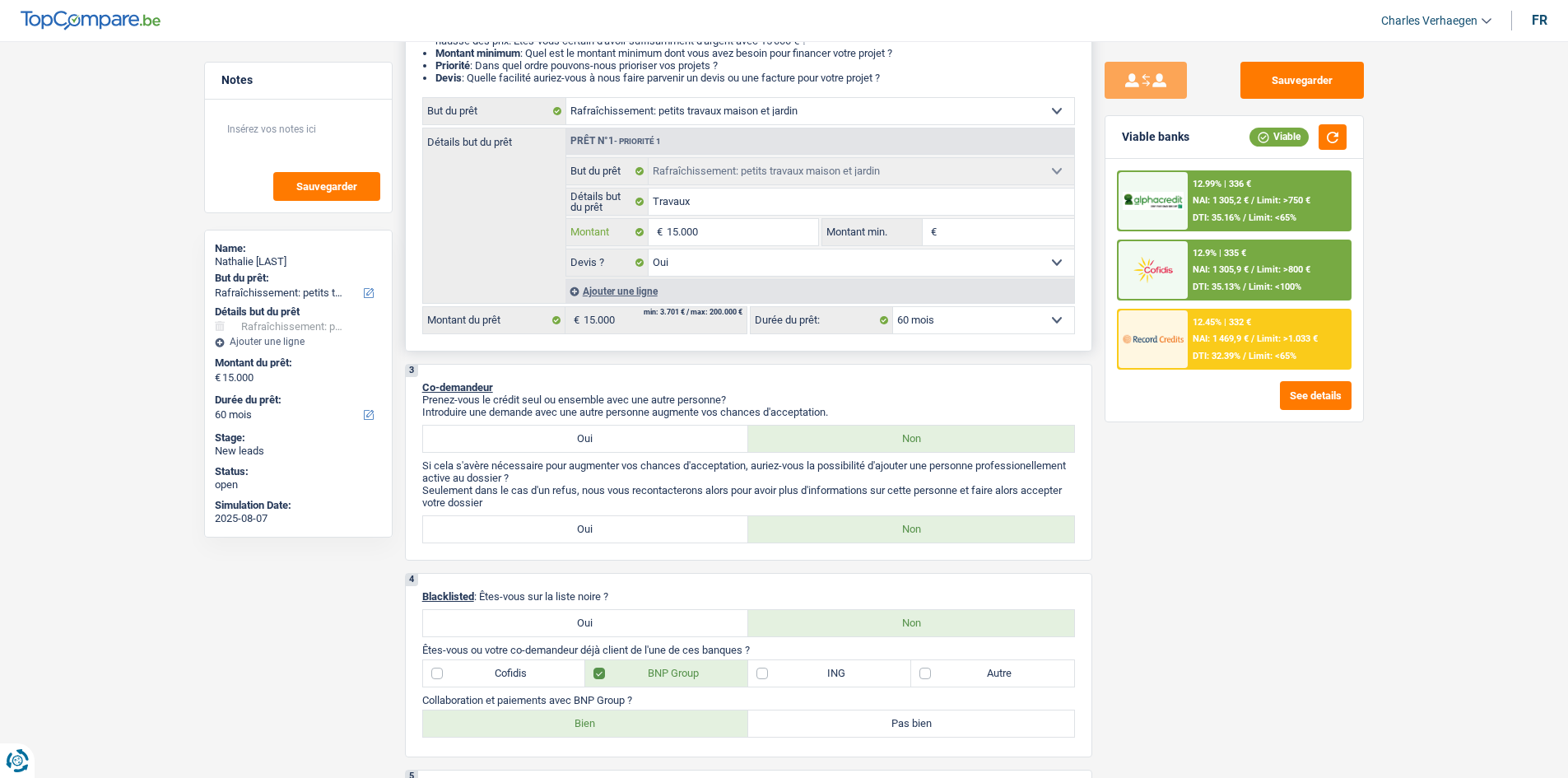 click on "15.000" at bounding box center [742, 232] 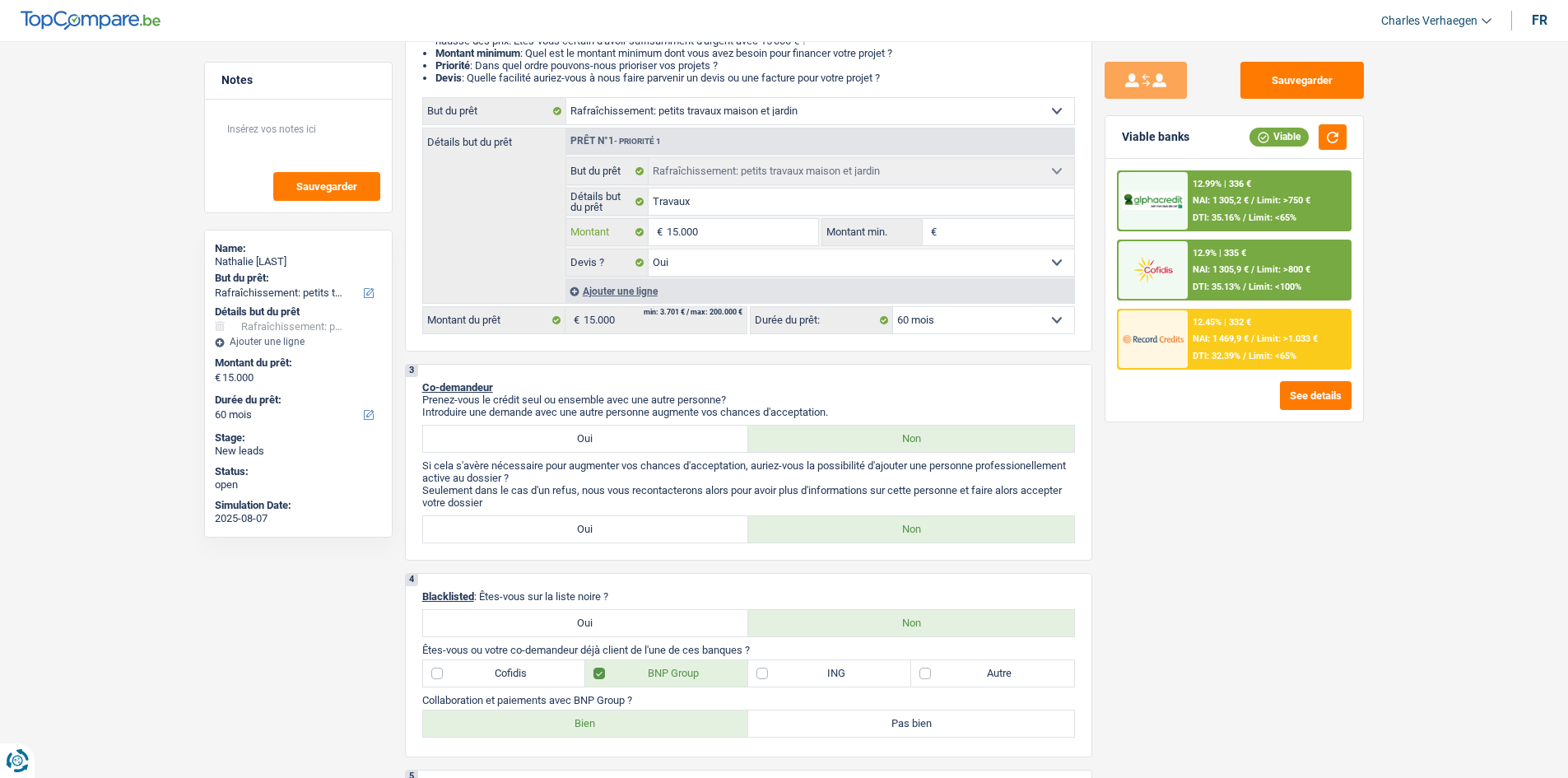 type on "1.500" 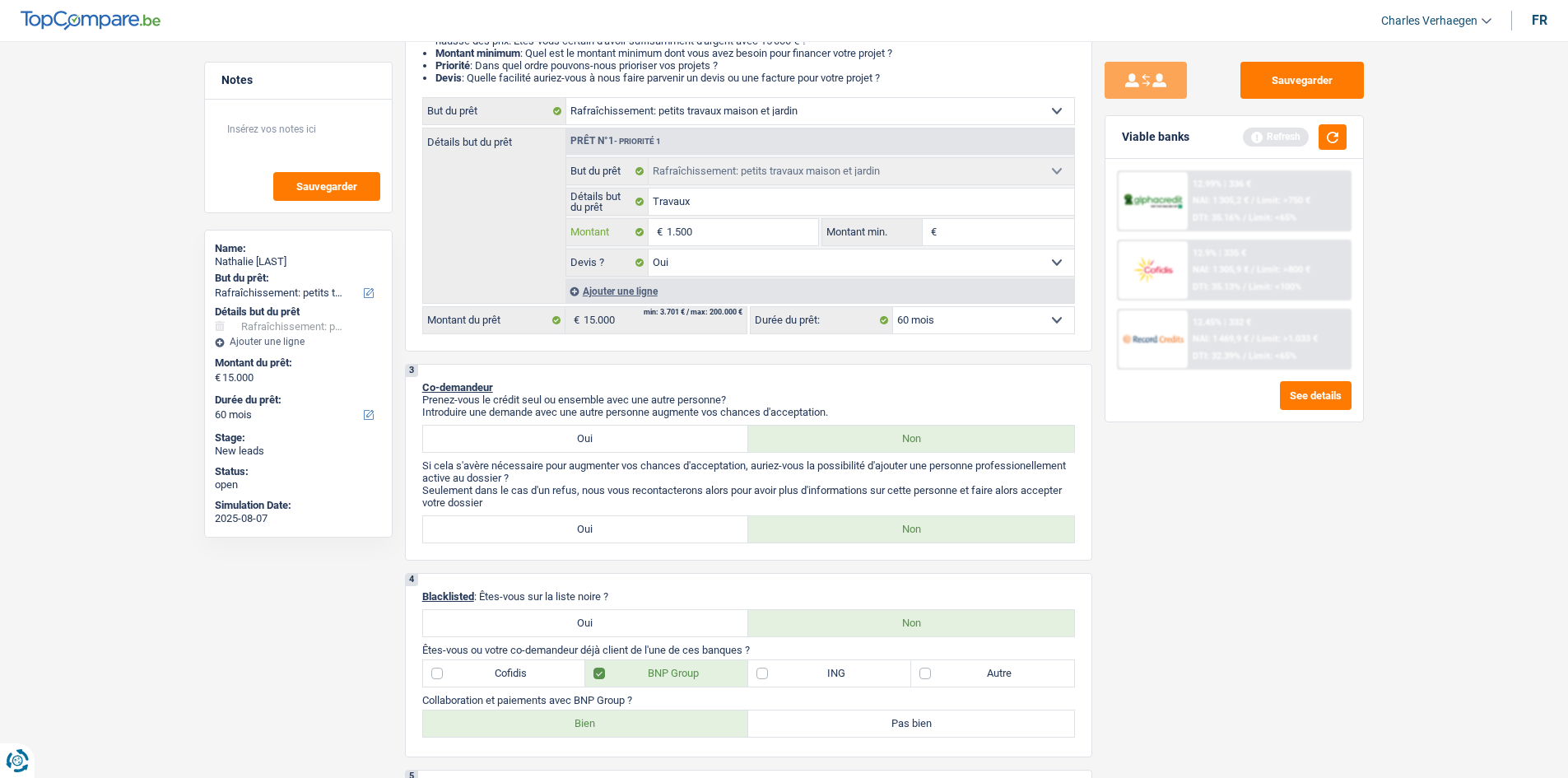 type on "15.001" 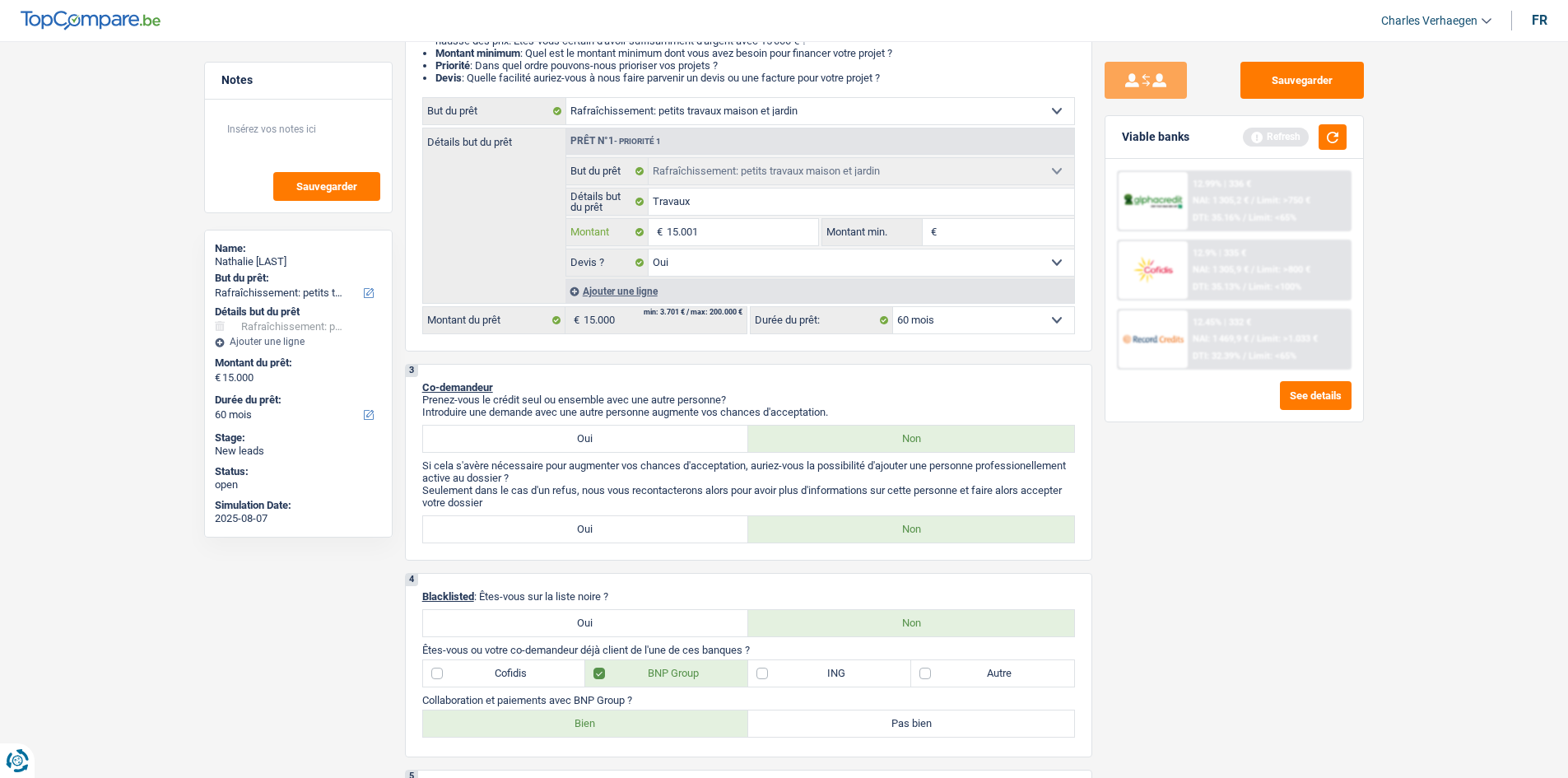 type on "15.001" 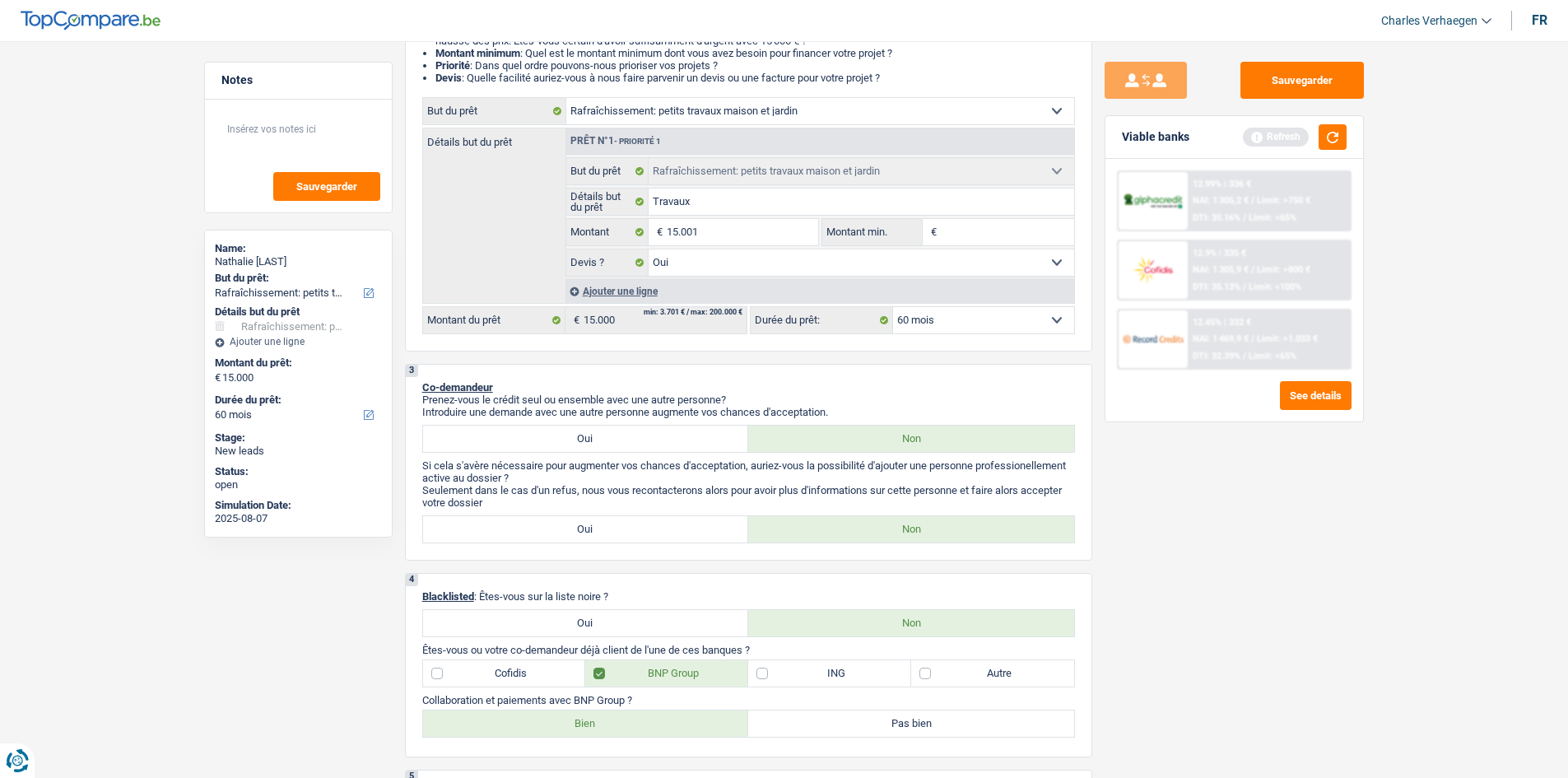 type on "15.001" 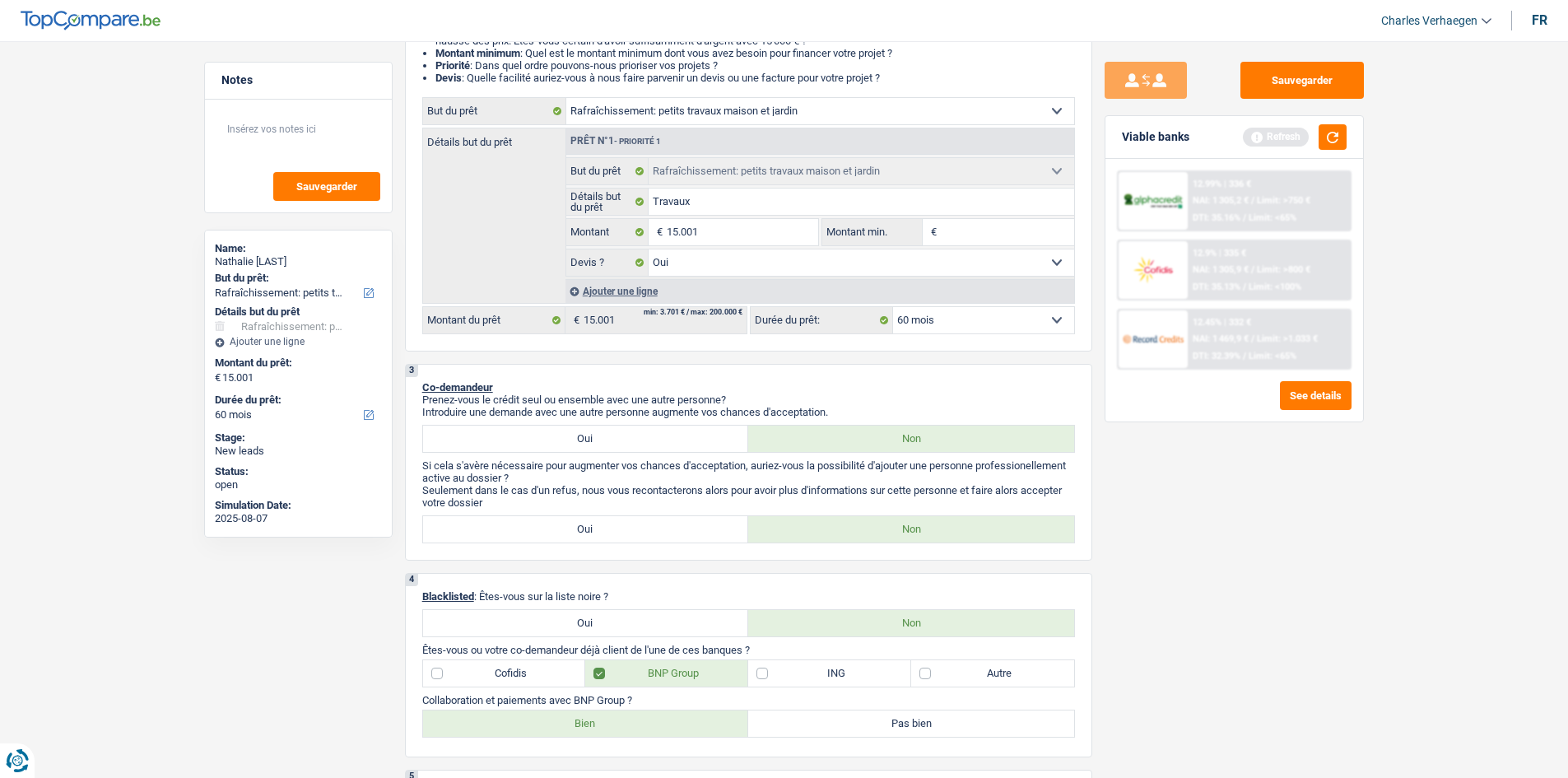 drag, startPoint x: 1314, startPoint y: 485, endPoint x: 1257, endPoint y: 435, distance: 75.82216 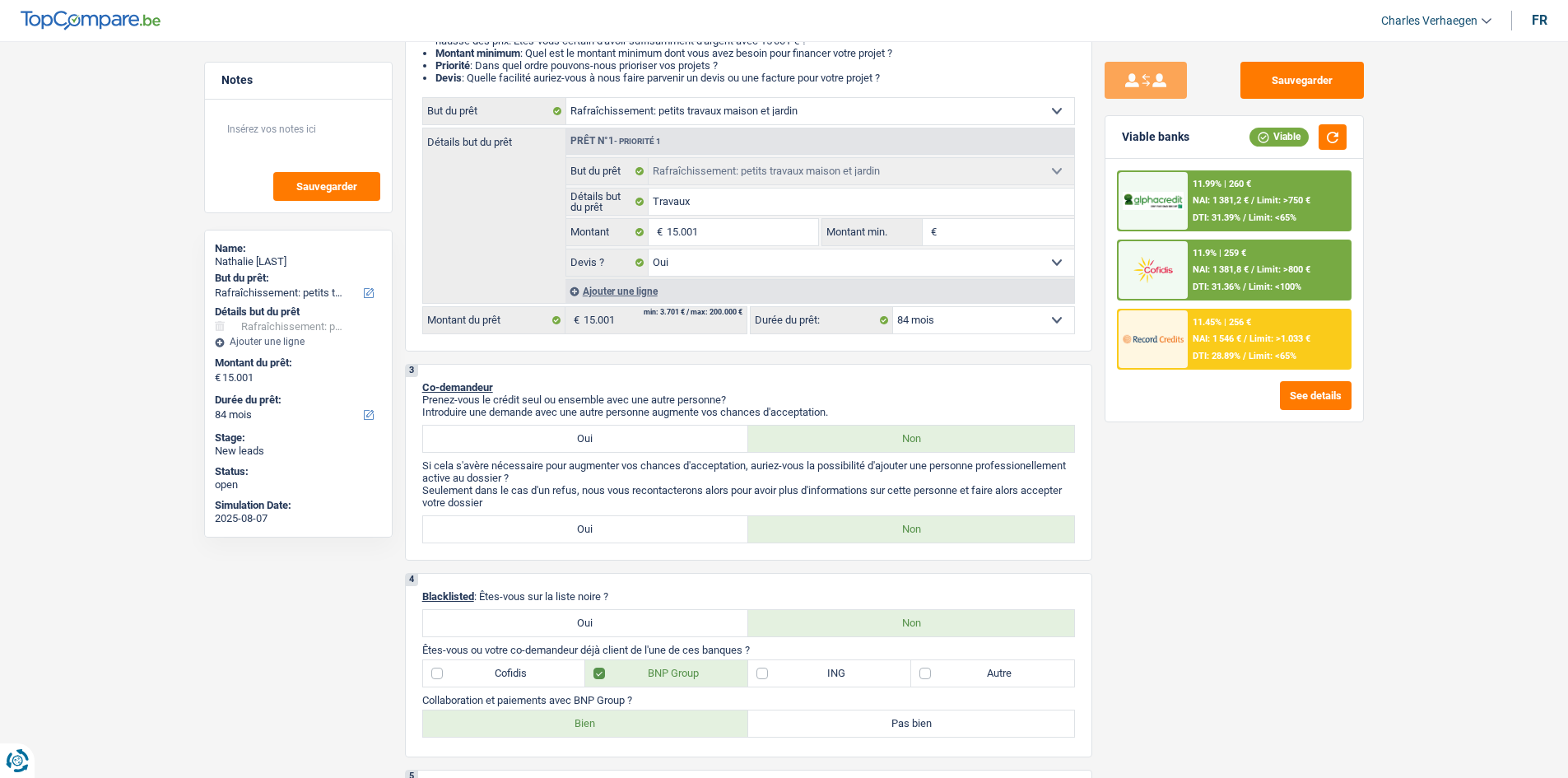click on "11.99% | 260 €
NAI: 1 381,2 €
/
Limit: >750 €
DTI: 31.39%
/
Limit: <65%" at bounding box center [1268, 201] 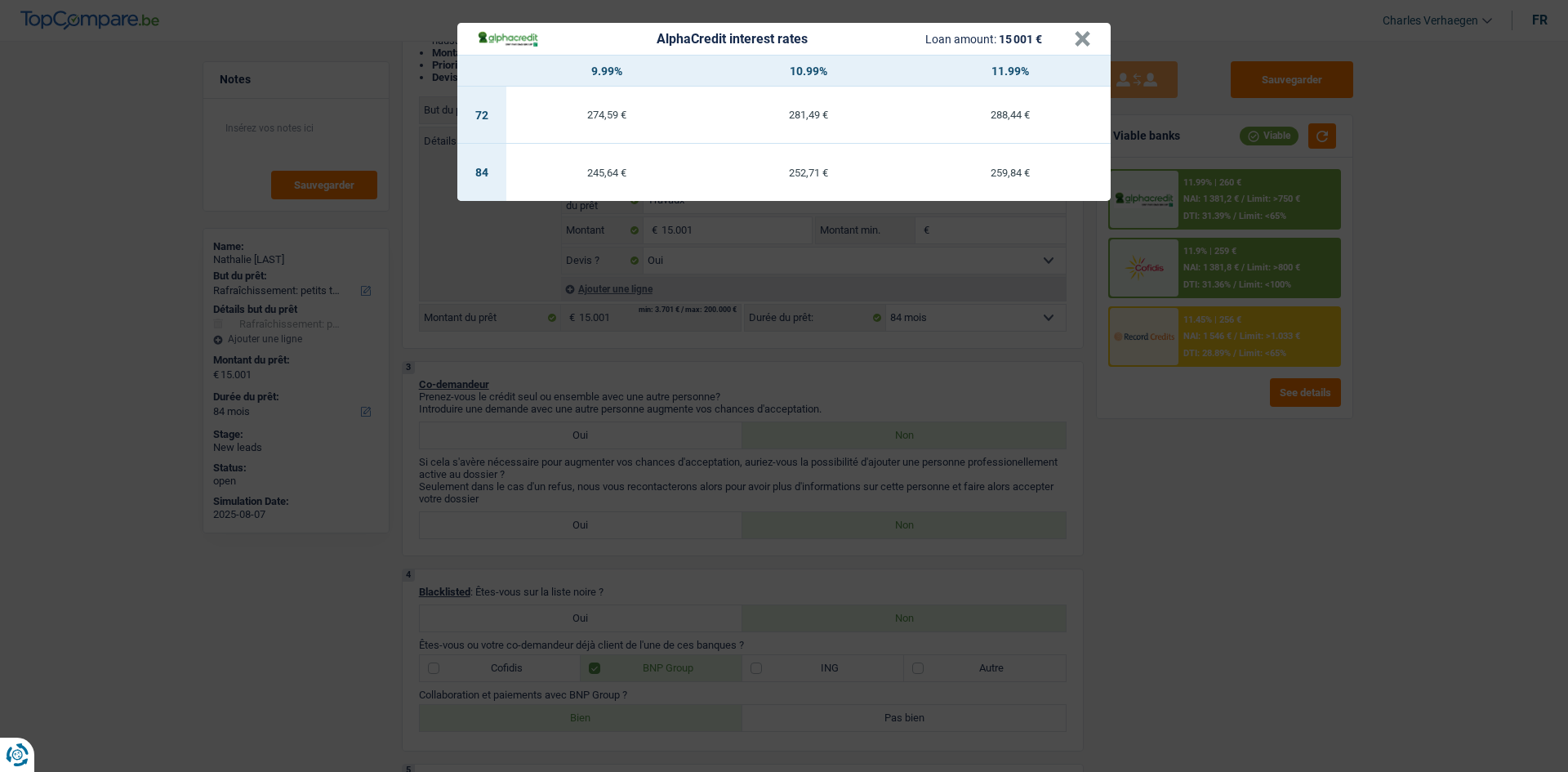 click on "AlphaCredit interest rates
Loan amount:
15 001 €
×
9.99%
10.99%
11.99%
72
274,59 €
281,49 €
288,44 €
84
245,64 €
252,71 €
259,84 €" at bounding box center (784, 386) 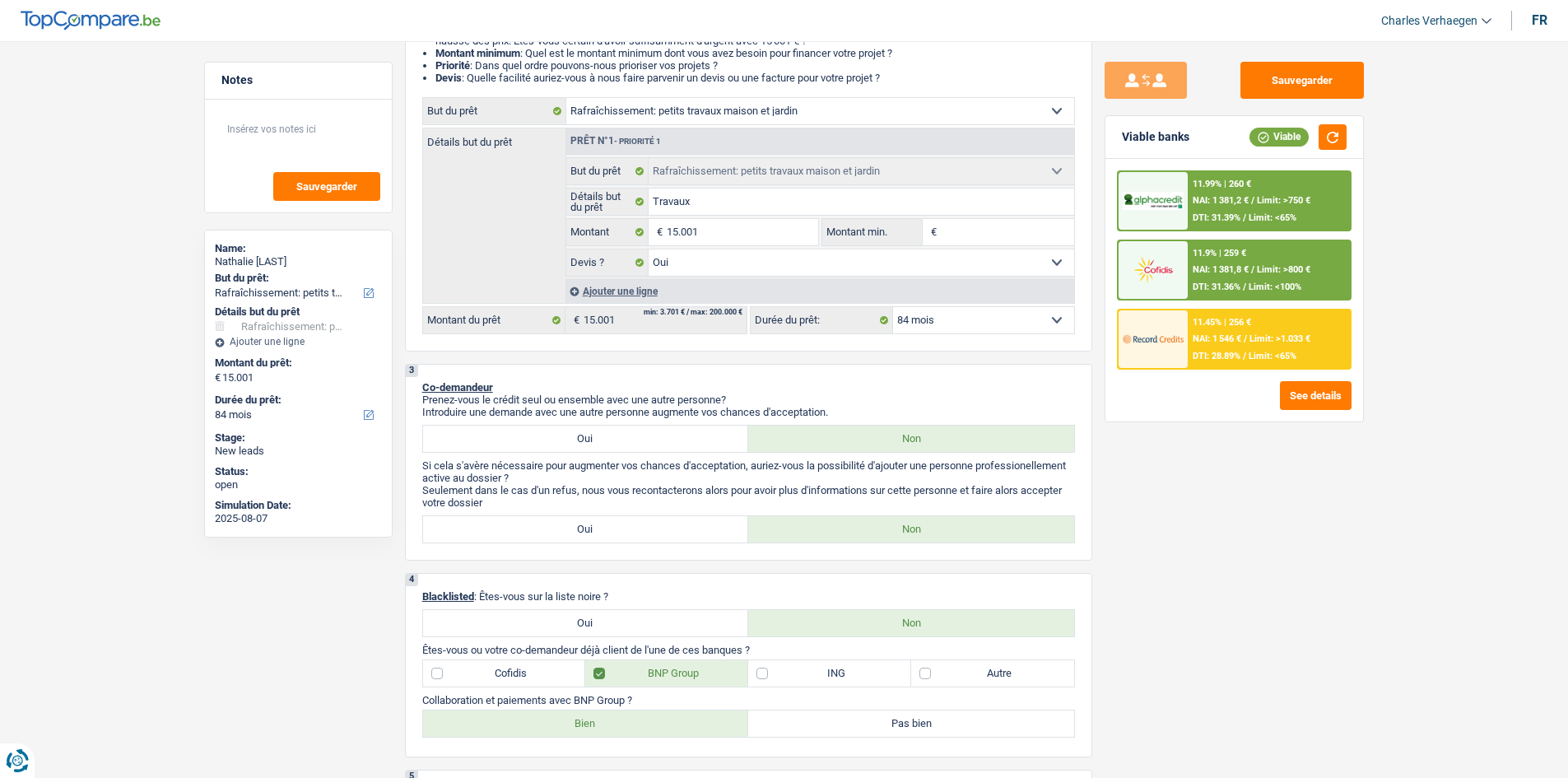 click on "11.99% | 260 €" at bounding box center (1221, 184) 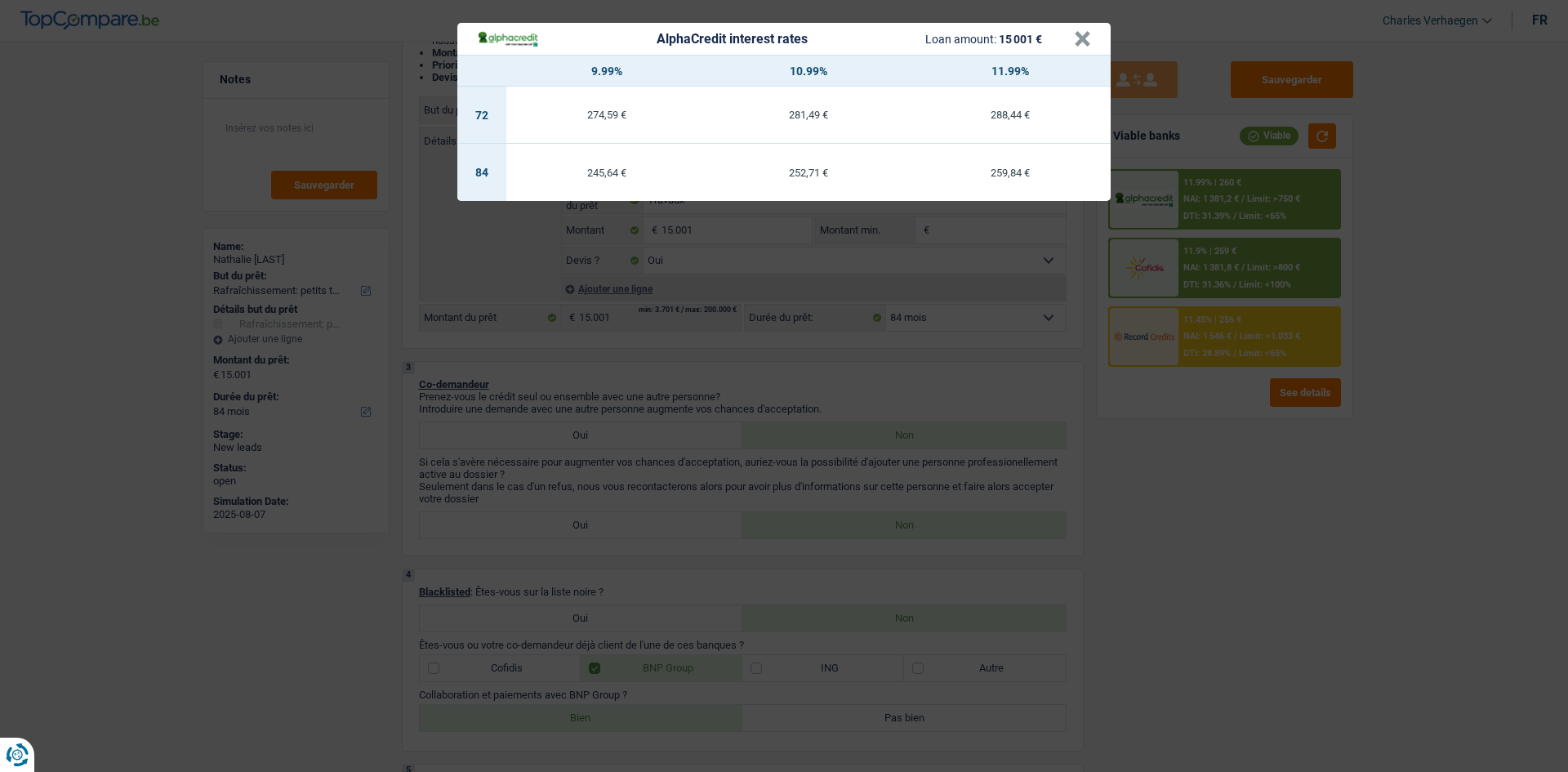 click on "AlphaCredit interest rates
Loan amount:
15 001 €
×
9.99%
10.99%
11.99%
72
274,59 €
281,49 €
288,44 €
84
245,64 €
252,71 €
259,84 €" at bounding box center [784, 386] 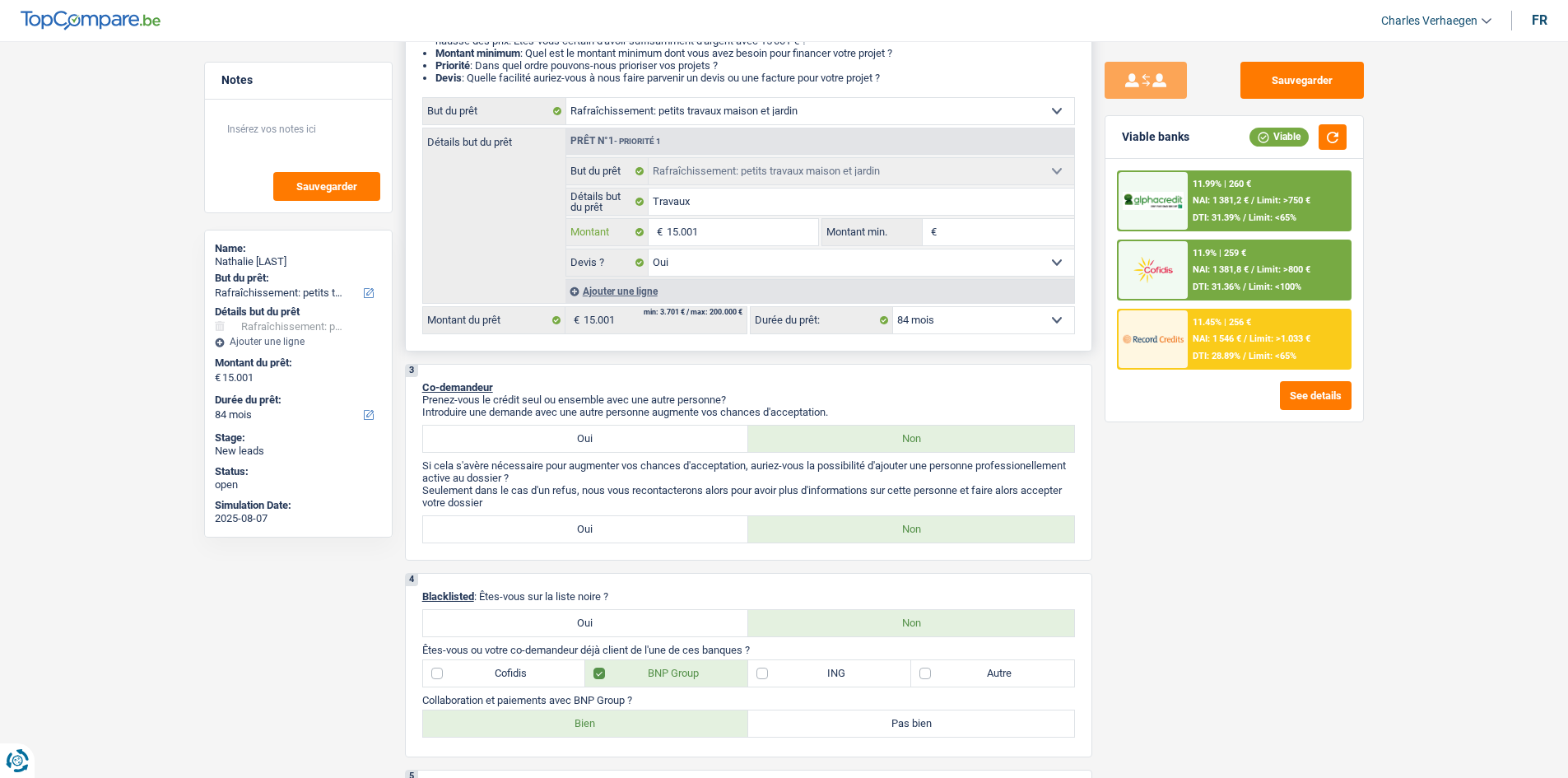 click on "15.001" at bounding box center [742, 232] 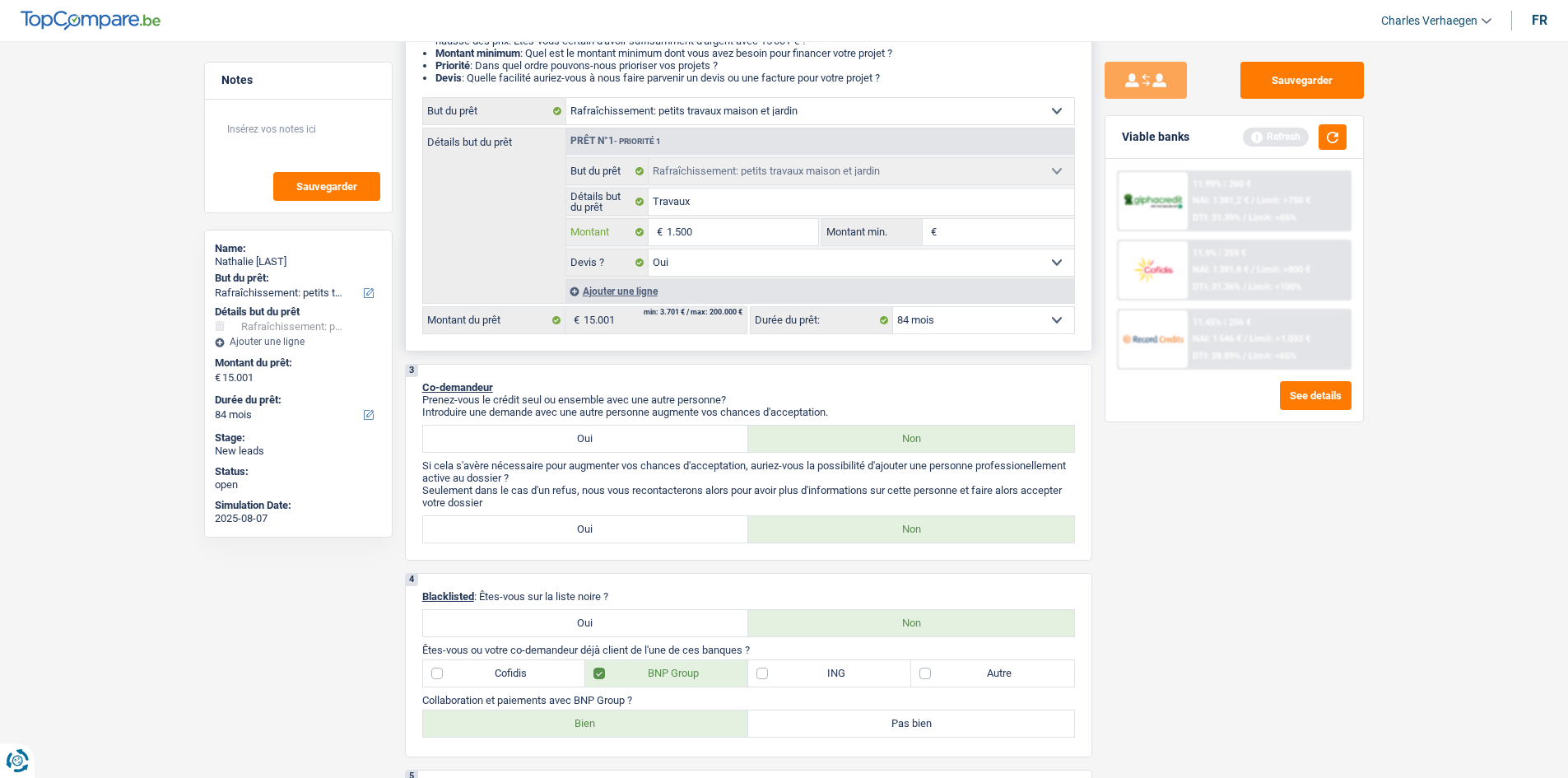 type on "15.000" 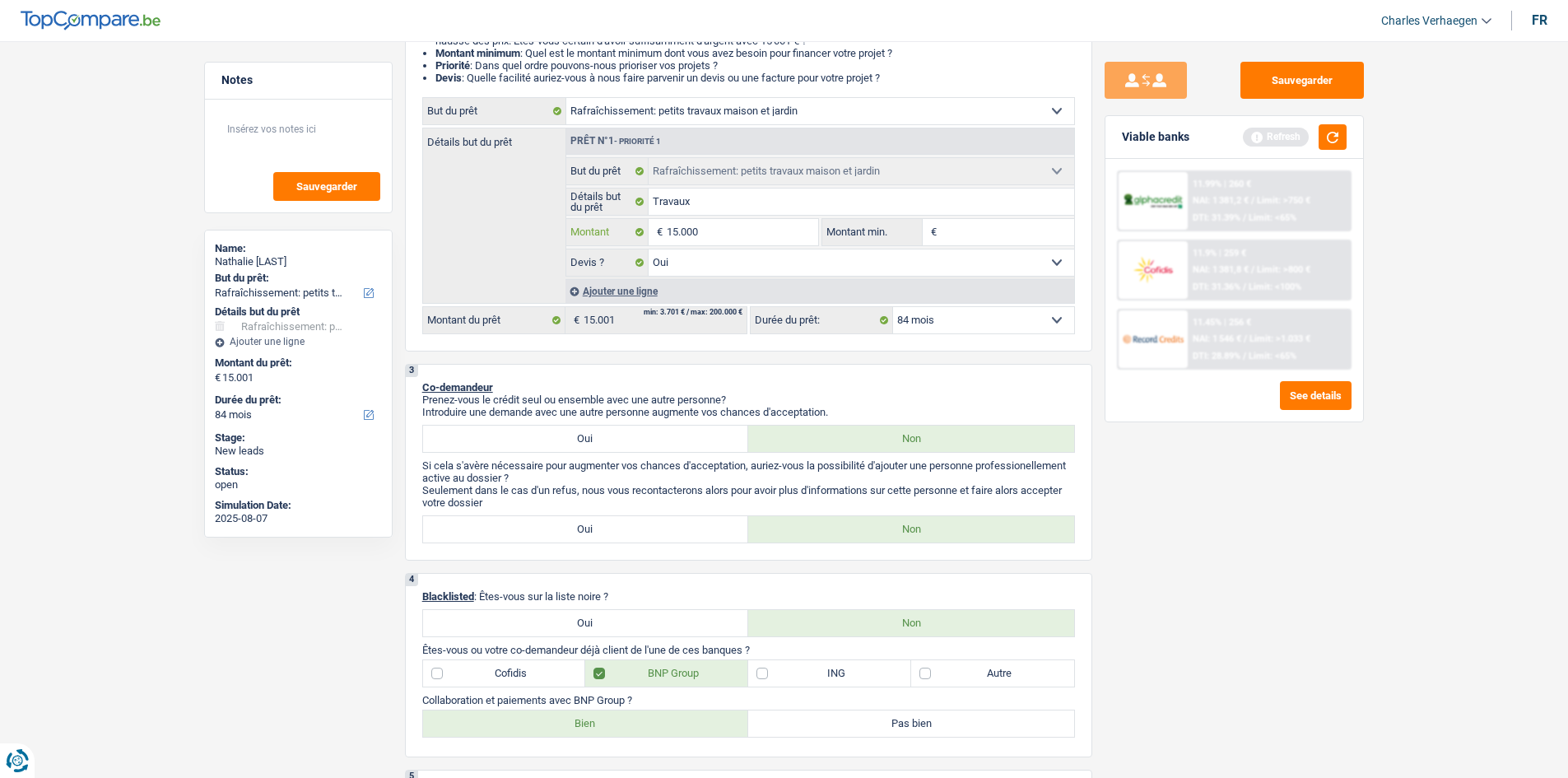 type on "15.000" 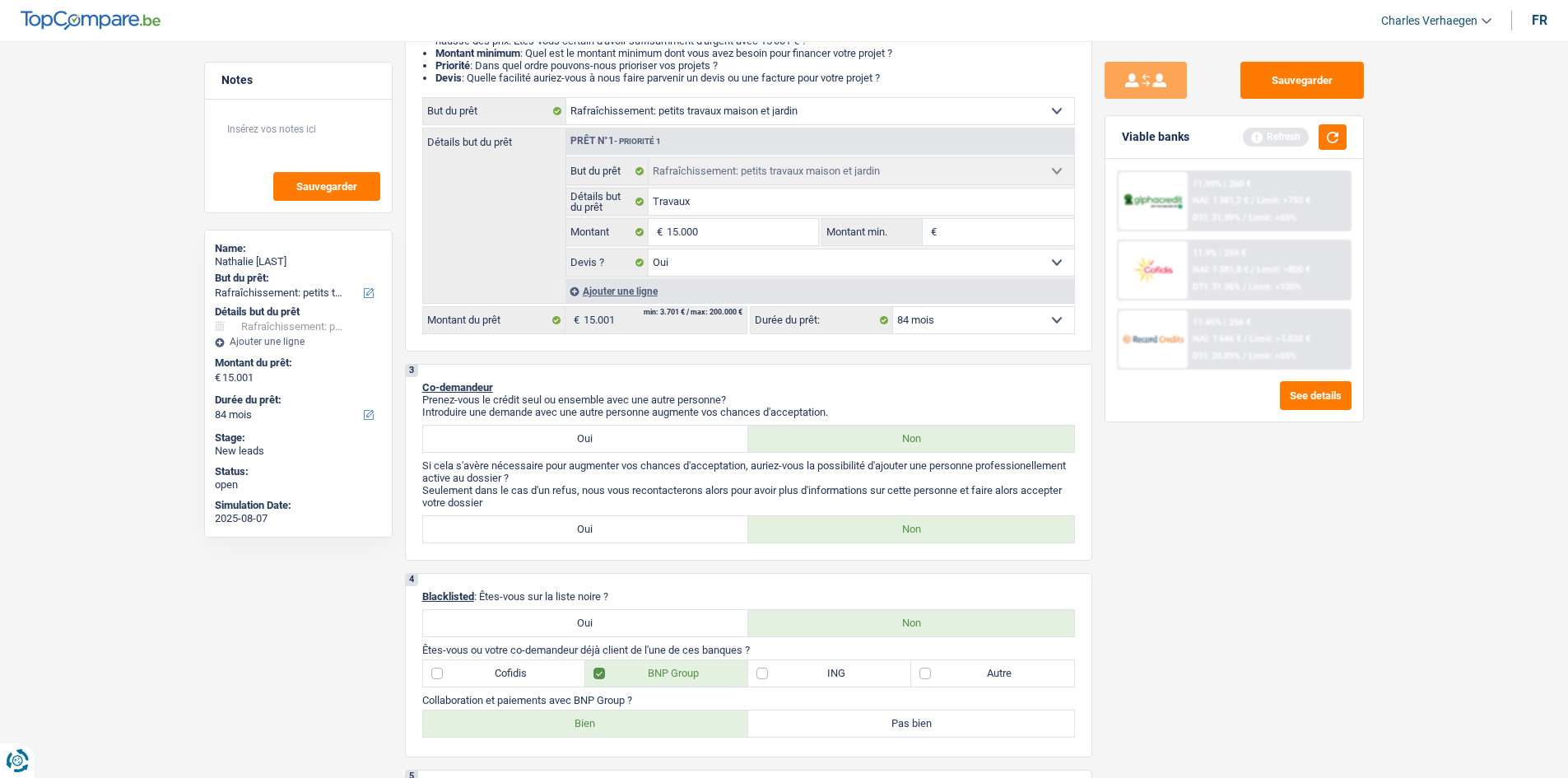 type on "15.000" 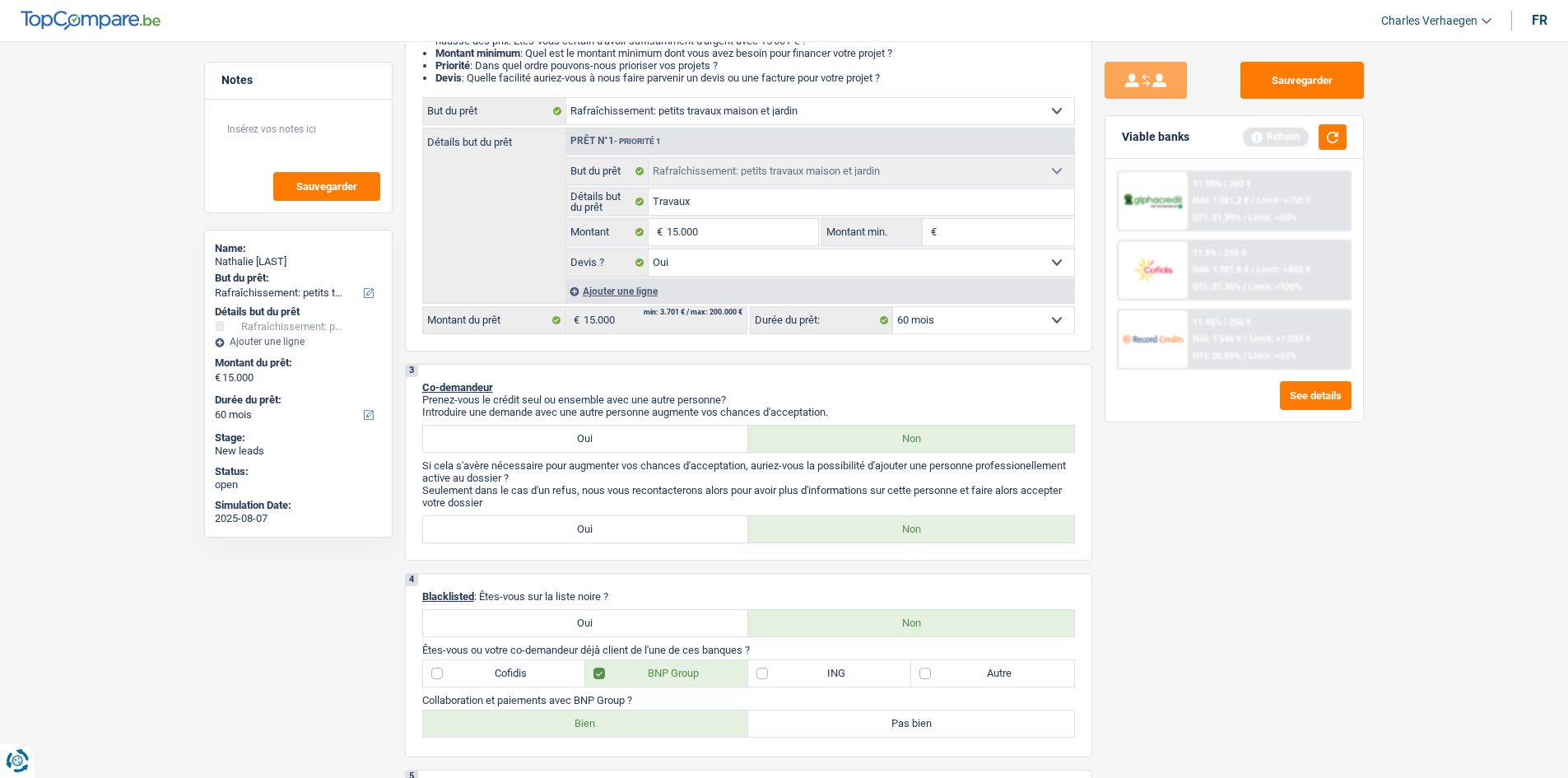click on "Notes
Sauvegarder
Name:   Nathalie MODARD   But du prêt: Confort maison: meubles, textile, peinture, électroménager, outillage non-professionnel Hifi, multimédia, gsm, ordinateur Aménagement: frais d'installation, déménagement Evénement familial: naissance, mariage, divorce, communion, décès Frais médicaux Frais d'études Frais permis de conduire Loisirs: voyage, sport, musique Rafraîchissement: petits travaux maison et jardin Frais judiciaires Réparation voiture Prêt rénovation Prêt énergie Prêt voiture Taxes, impôts non professionnels Rénovation bien à l'étranger Dettes familiales Assurance Autre
Sélectionner une option
Détails but du prêt
Confort maison: meubles, textile, peinture, électroménager, outillage non-professionnel Hifi, multimédia, gsm, ordinateur Aménagement: frais d'installation, déménagement Frais médicaux Frais d'études Autre" at bounding box center [784, 1048] 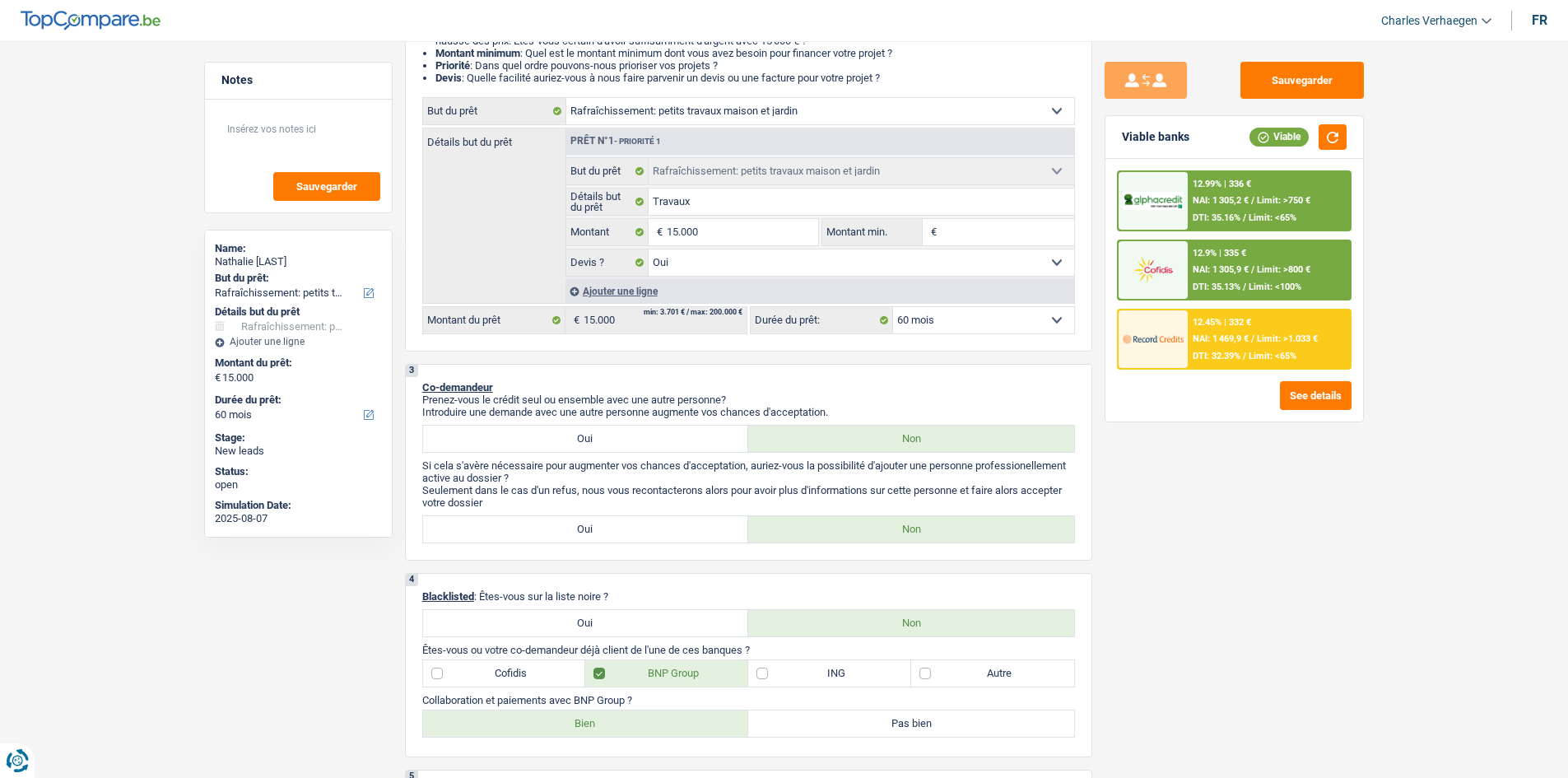 click on "DTI: 32.39%" at bounding box center (1217, 356) 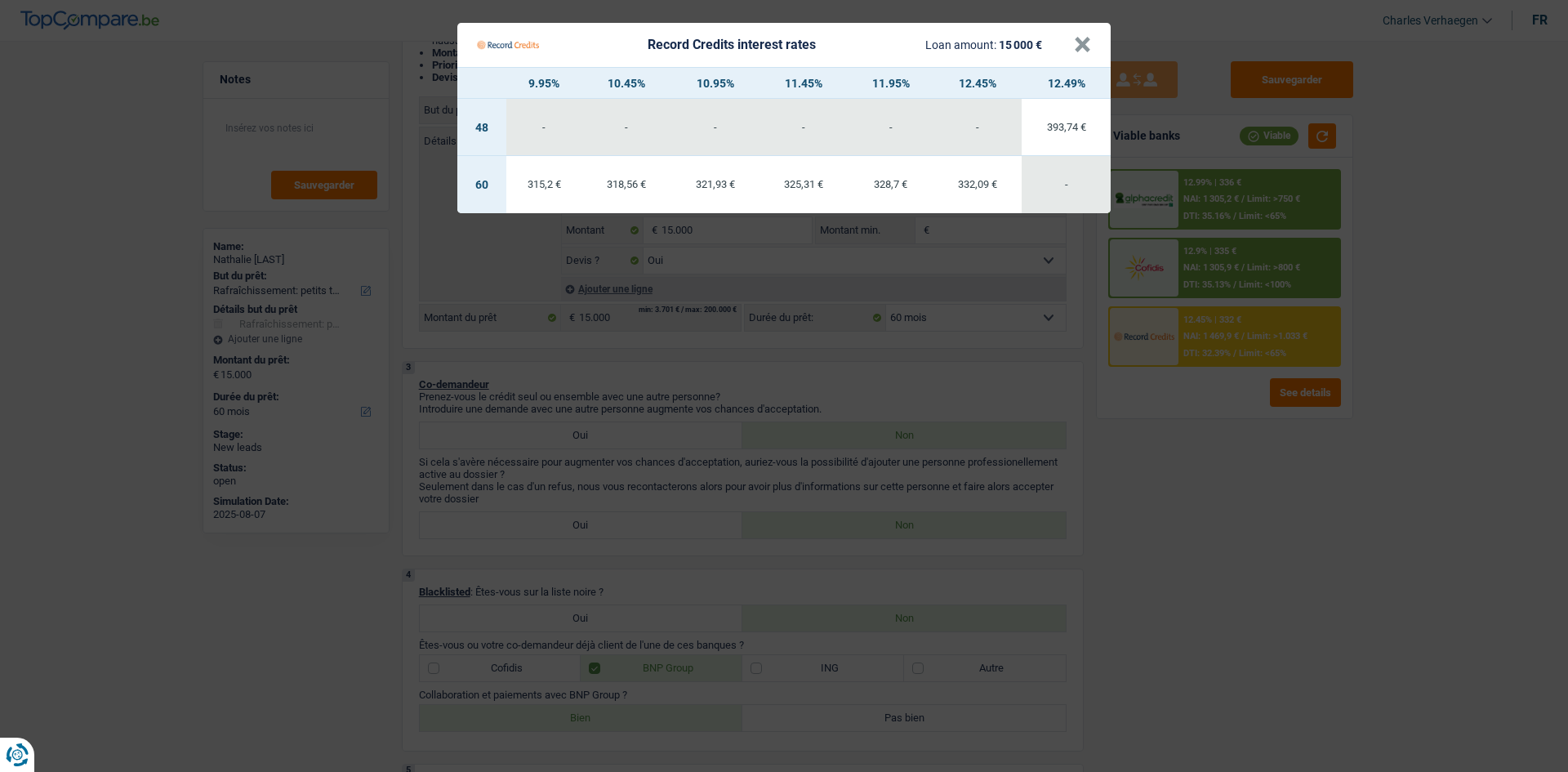 click on "Record Credits interest rates
Loan amount:
15 000 €
×
9.95%
10.45%
10.95%
11.45%
11.95%
12.45%
12.49%
48
-
-
-
-
-
-
393,74 €
60
315,2 €
318,56 €
-" at bounding box center (784, 386) 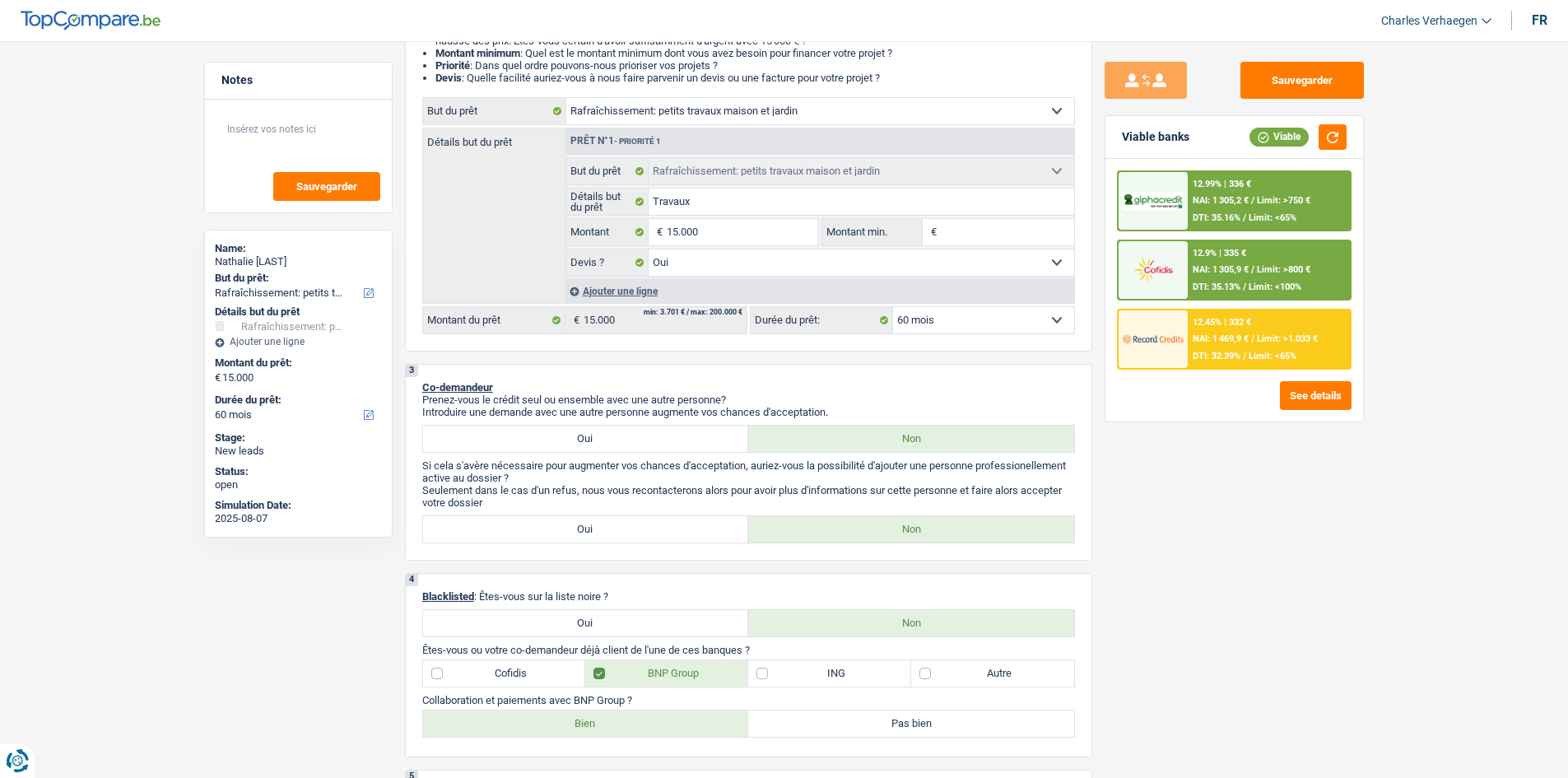 click on "NAI: 1 305,2 €" at bounding box center (1221, 200) 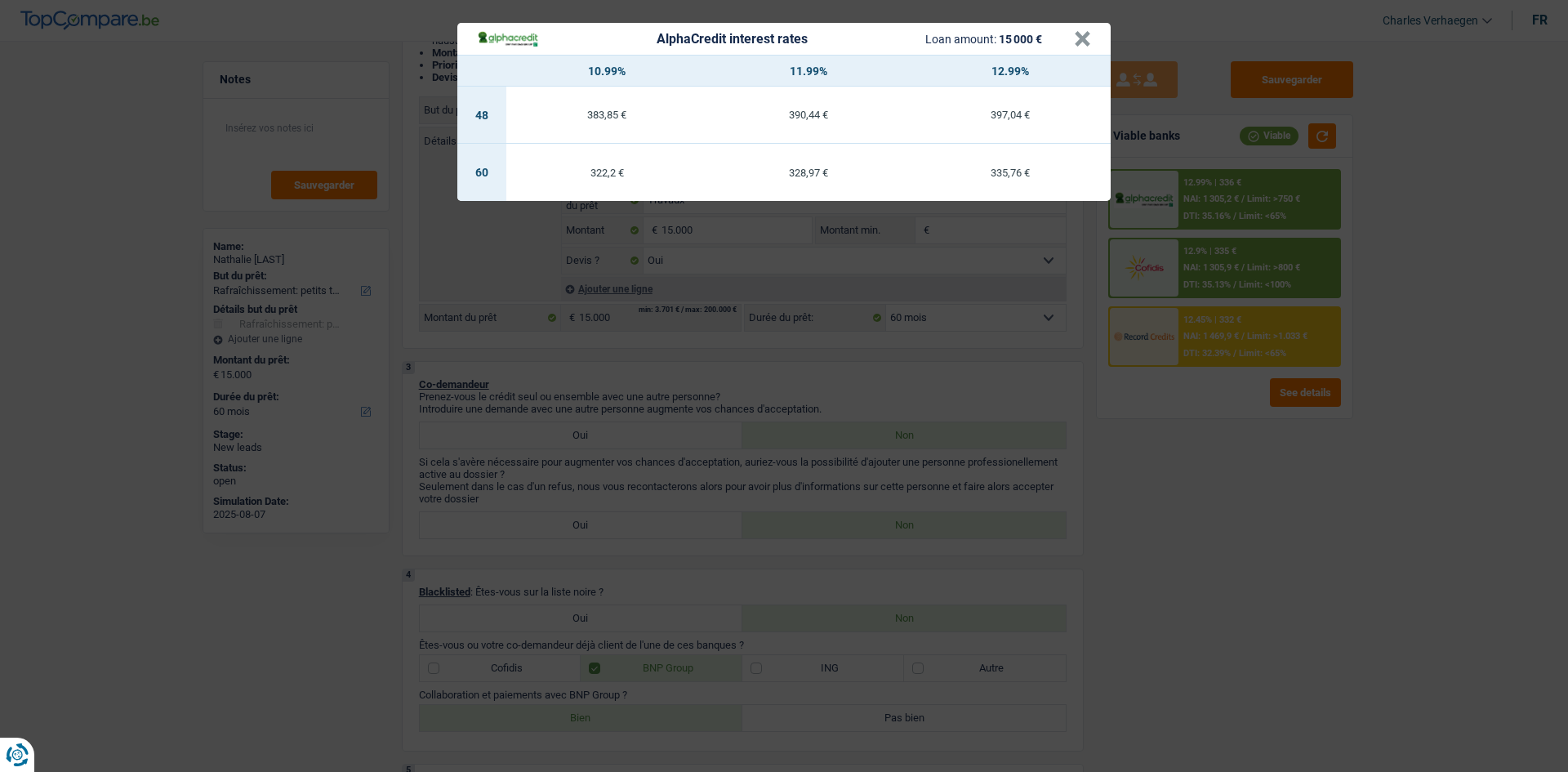 drag, startPoint x: 1242, startPoint y: 511, endPoint x: 1208, endPoint y: 507, distance: 34.234486 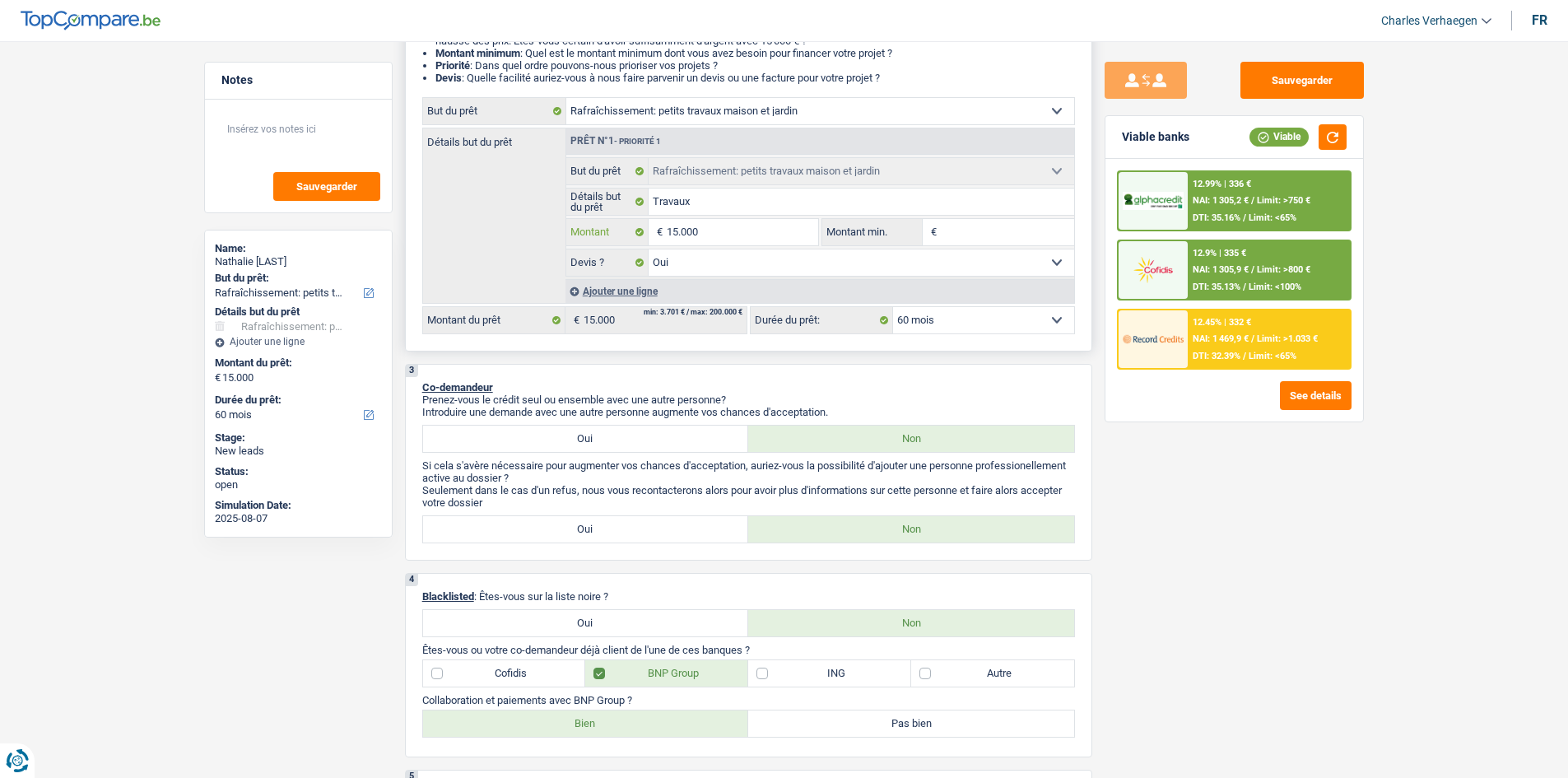 click on "15.000" at bounding box center [742, 232] 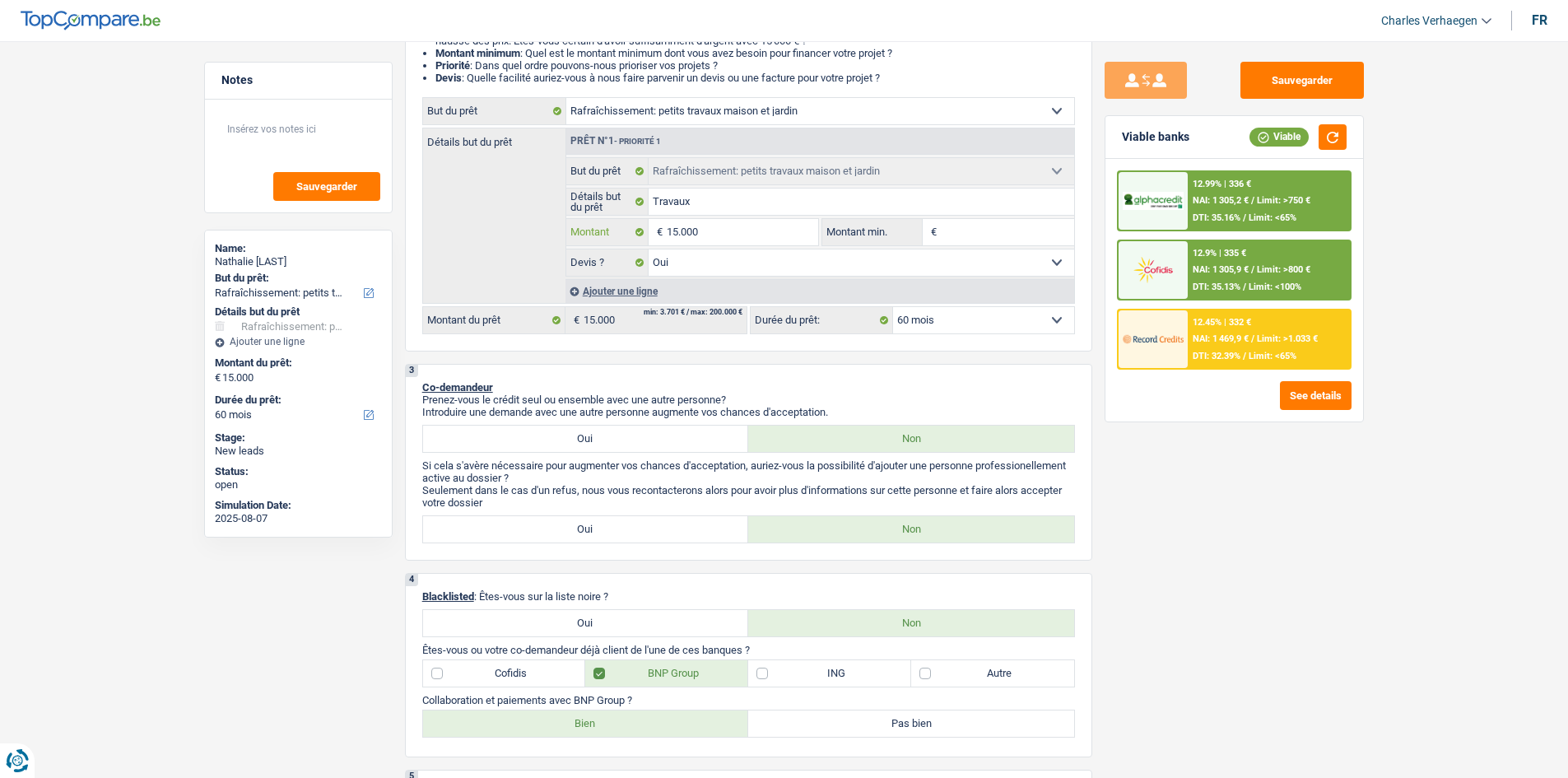 type on "1.500" 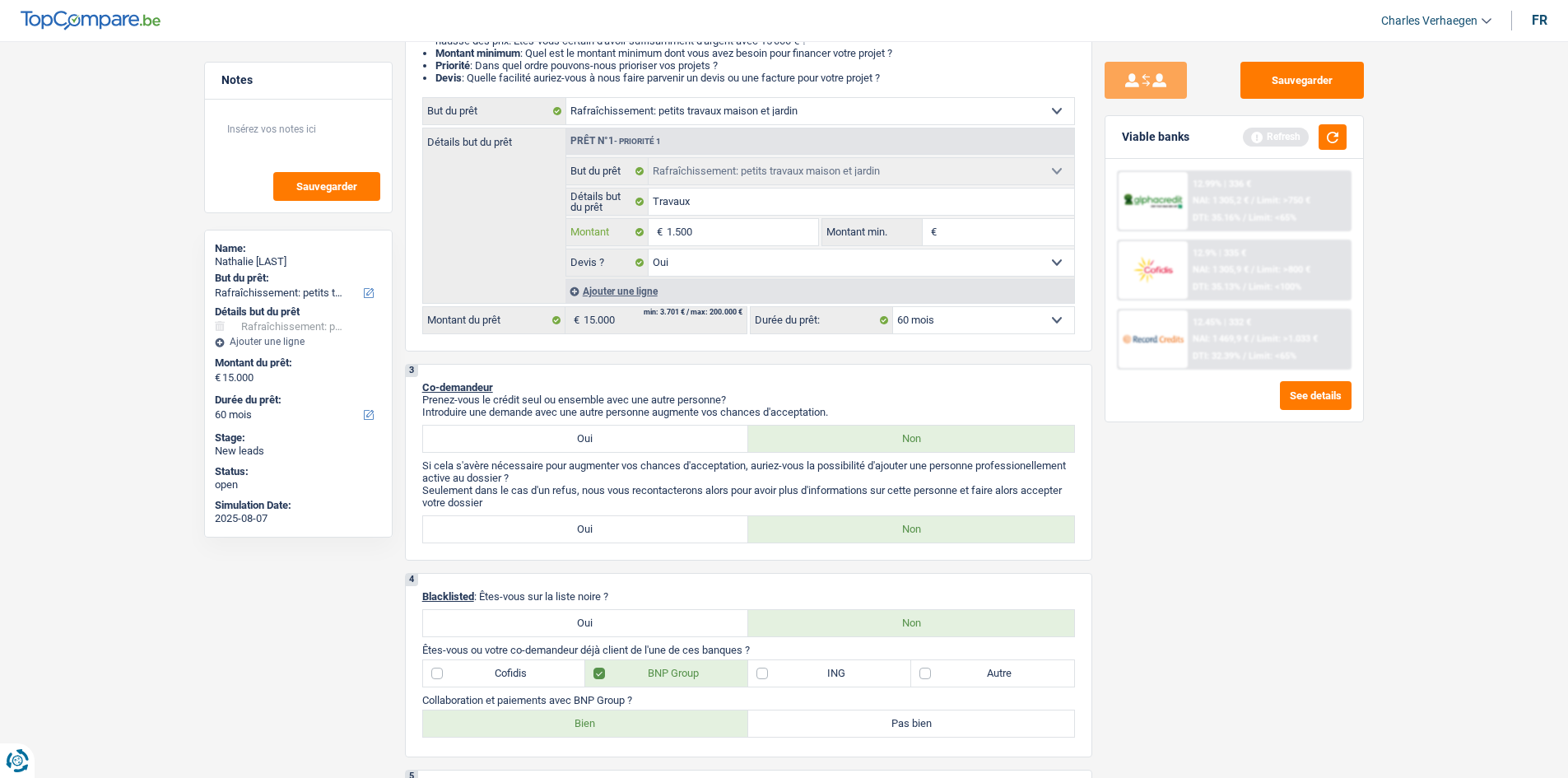 type on "15.001" 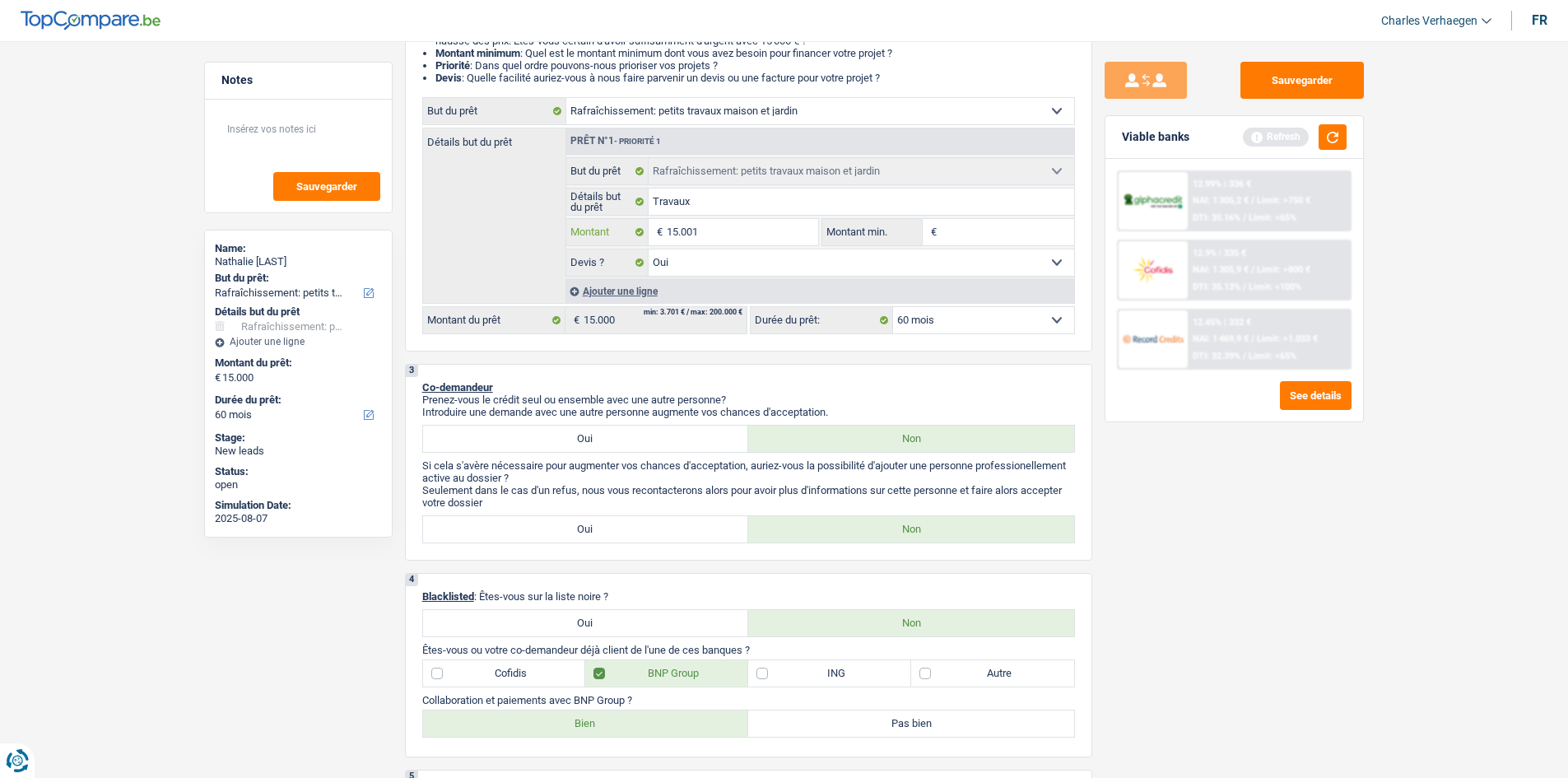 type on "15.001" 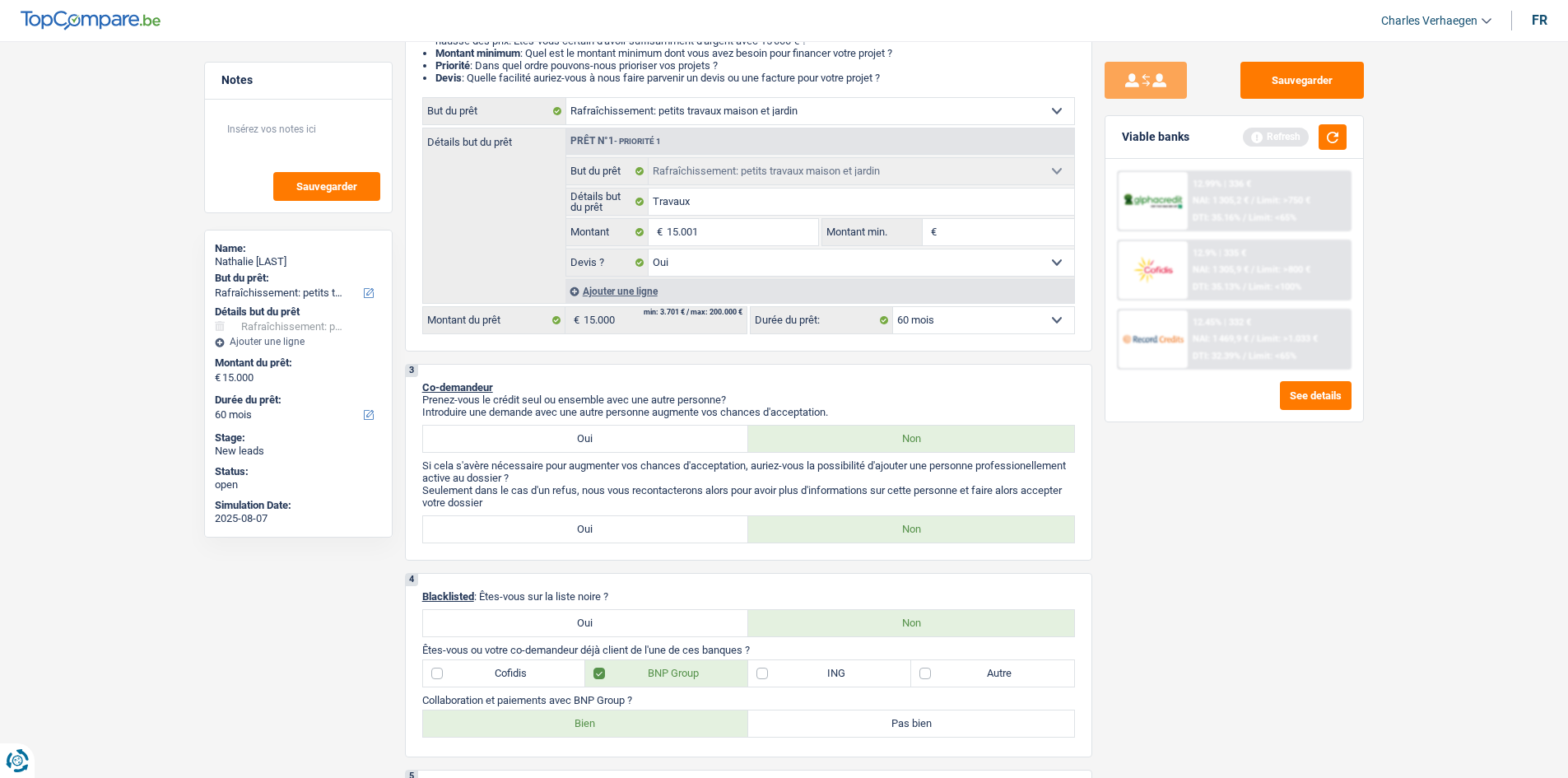 type on "15.001" 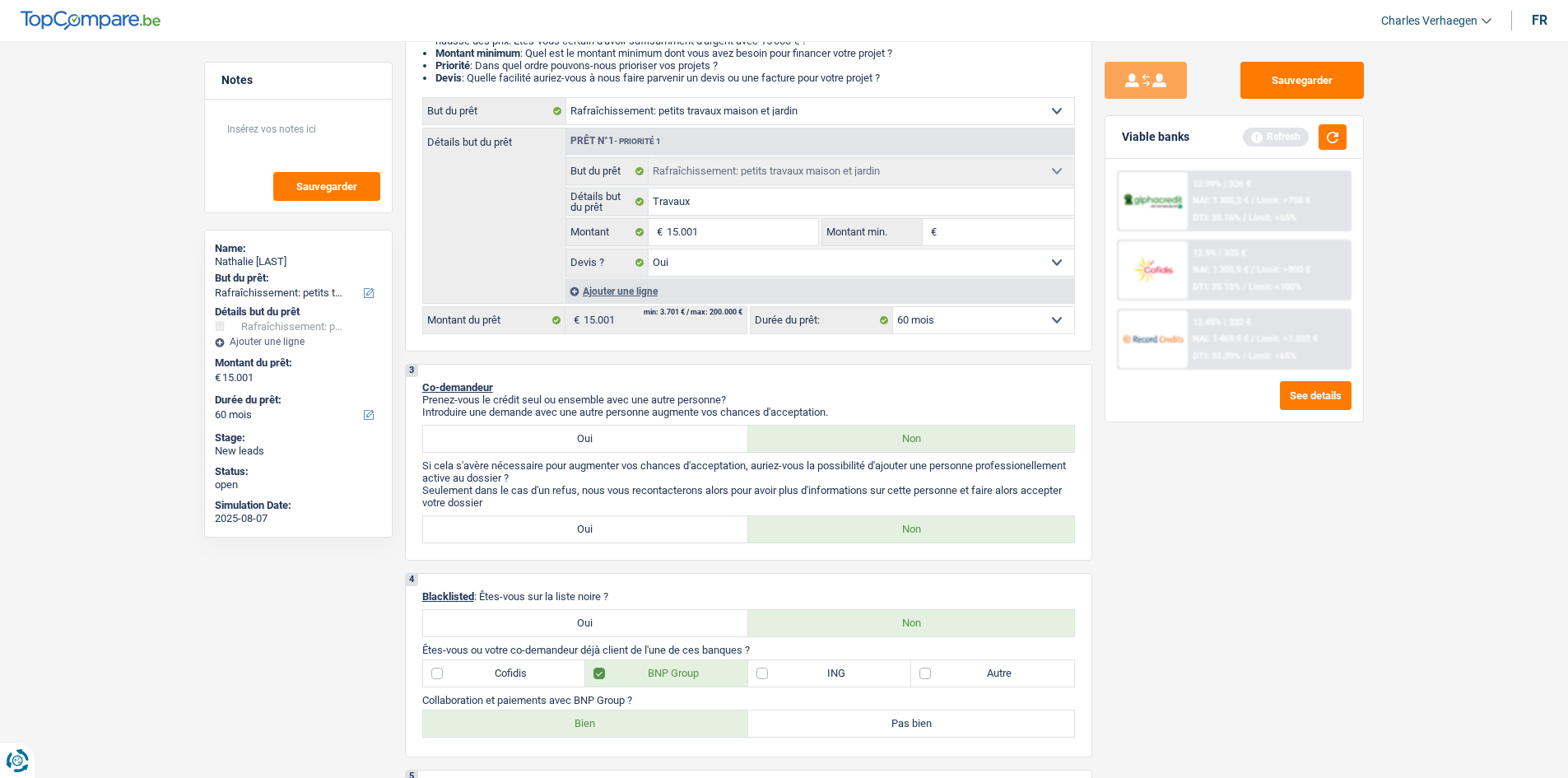 select on "84" 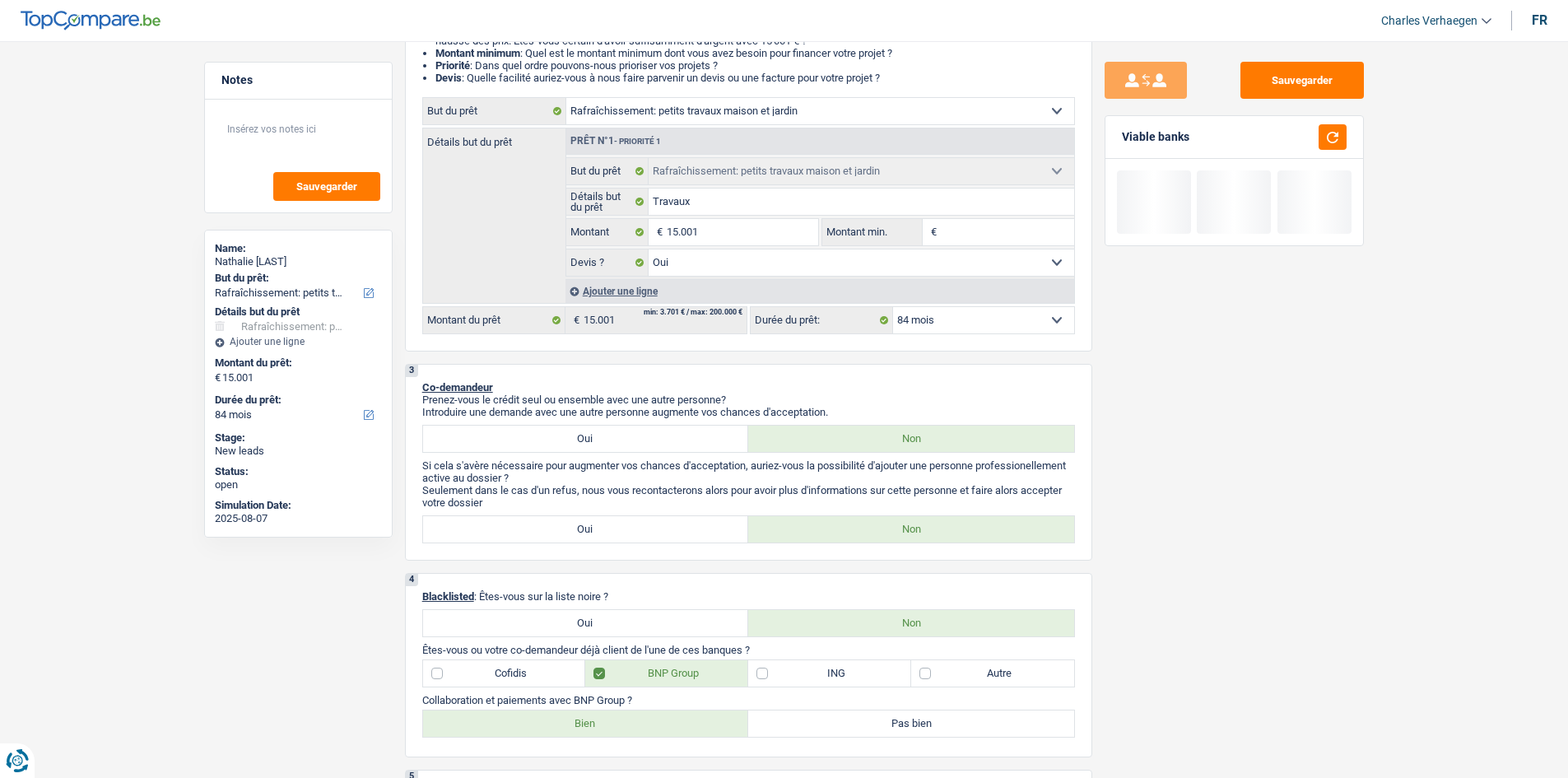 click on "Sauvegarder
Viable banks" at bounding box center [1234, 404] 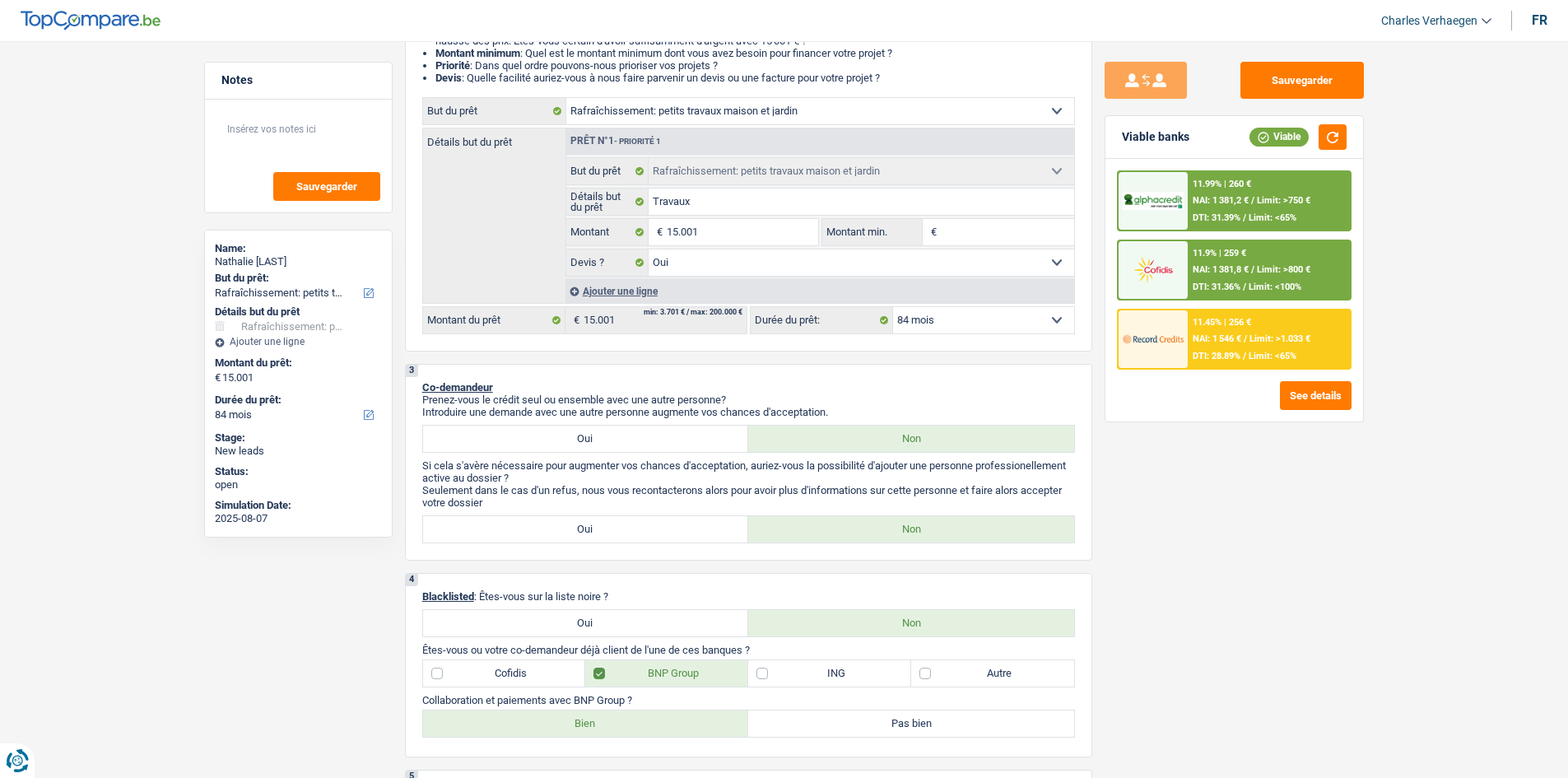 click on "Limit: >750 €" at bounding box center [1283, 200] 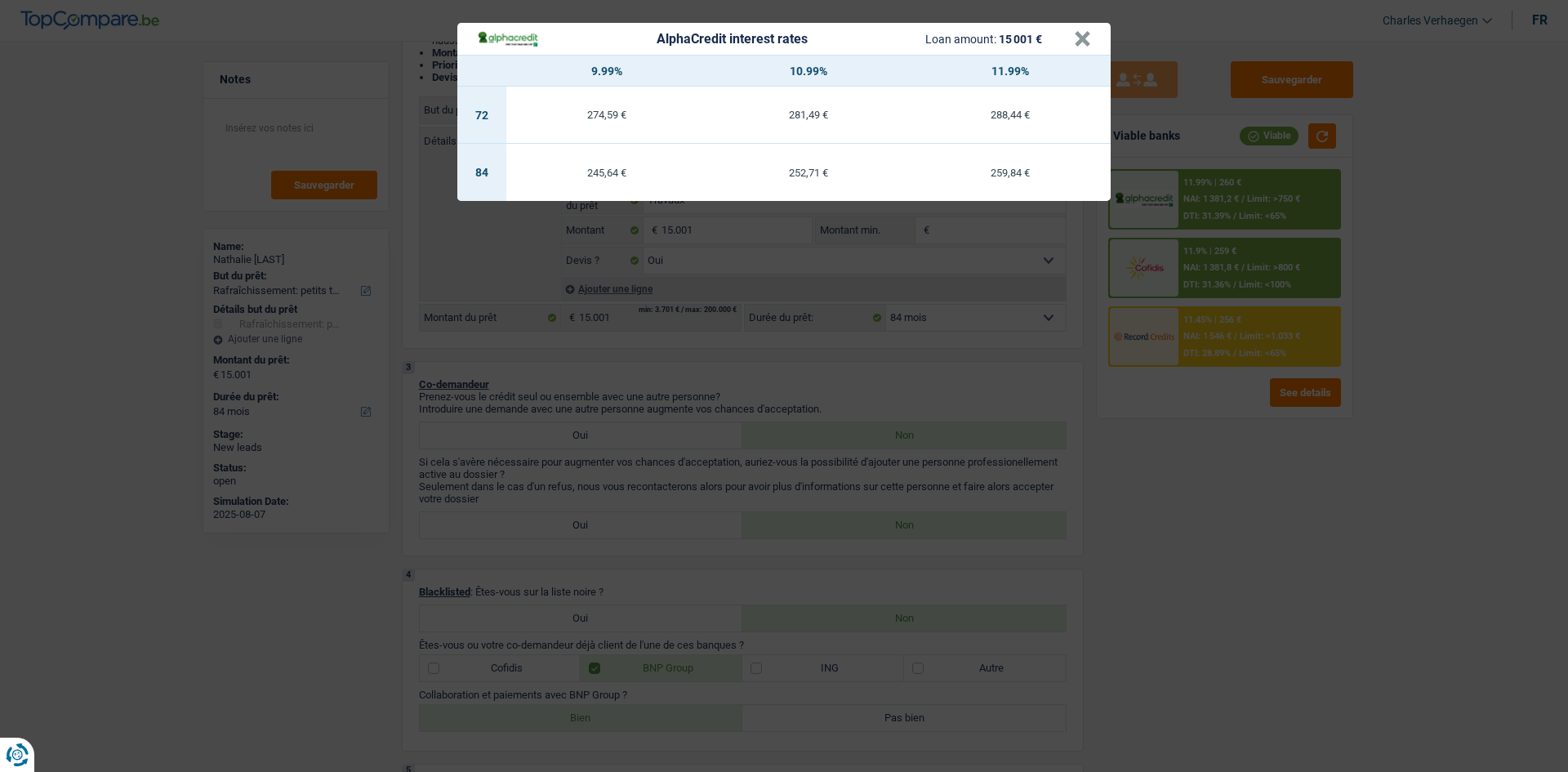 click on "AlphaCredit interest rates
Loan amount:
15 001 €
×
9.99%
10.99%
11.99%
72
274,59 €
281,49 €
288,44 €
84
245,64 €
252,71 €
259,84 €" at bounding box center [784, 386] 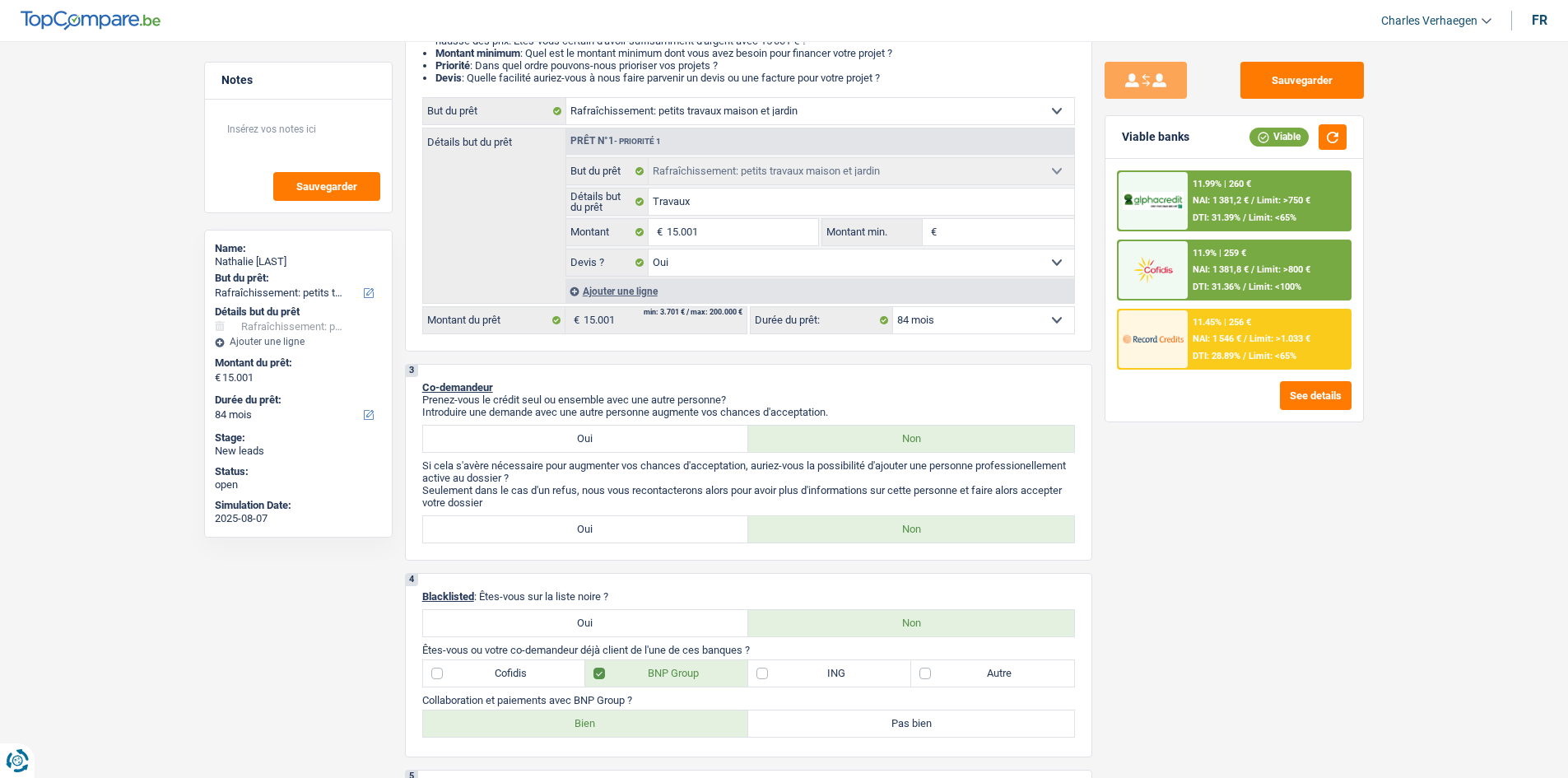 click on "DTI: 31.36%" at bounding box center (1217, 287) 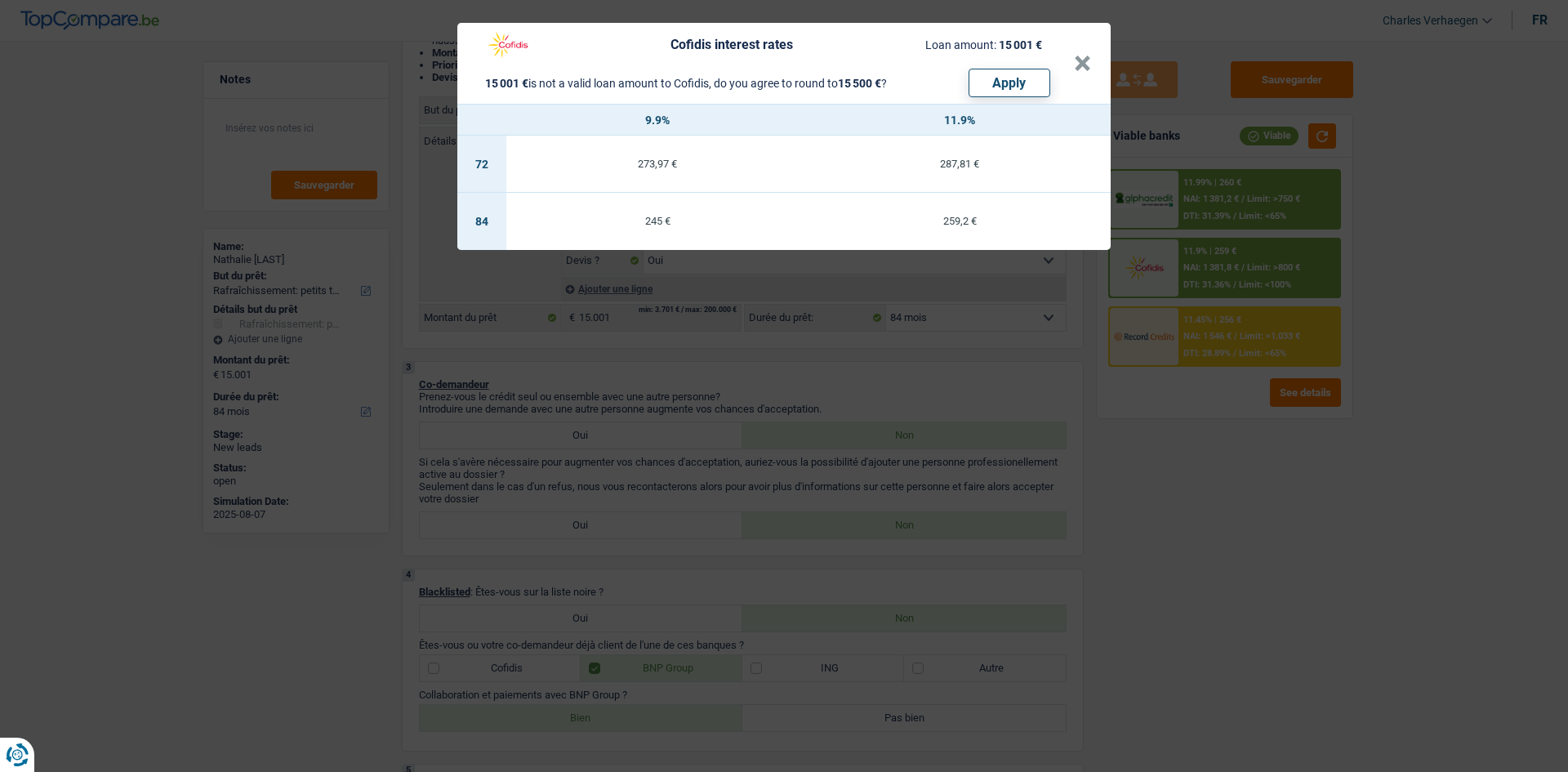 drag, startPoint x: 1160, startPoint y: 529, endPoint x: 1221, endPoint y: 480, distance: 78.24321 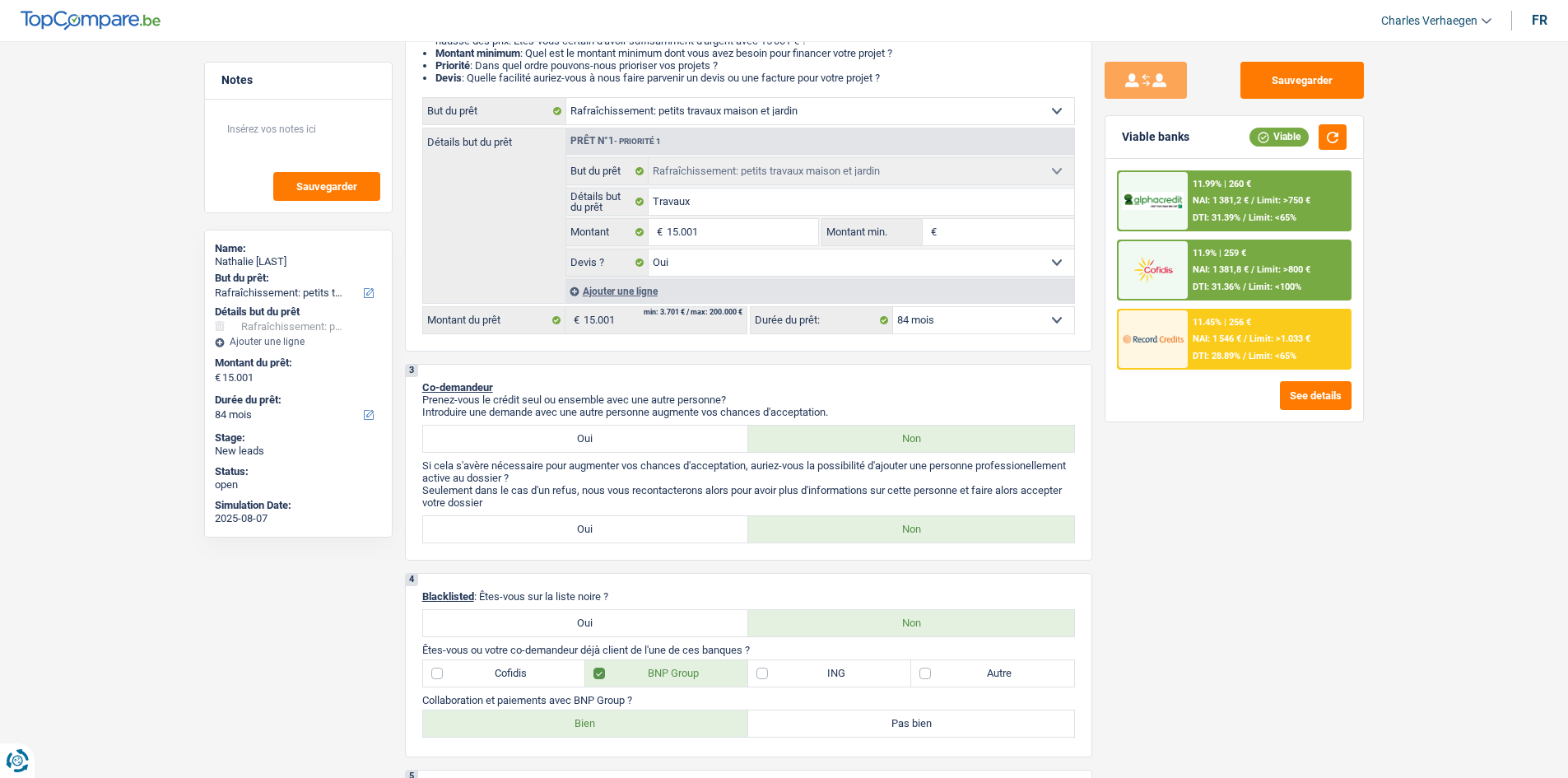 click on "NAI: 1 546 €" at bounding box center [1217, 338] 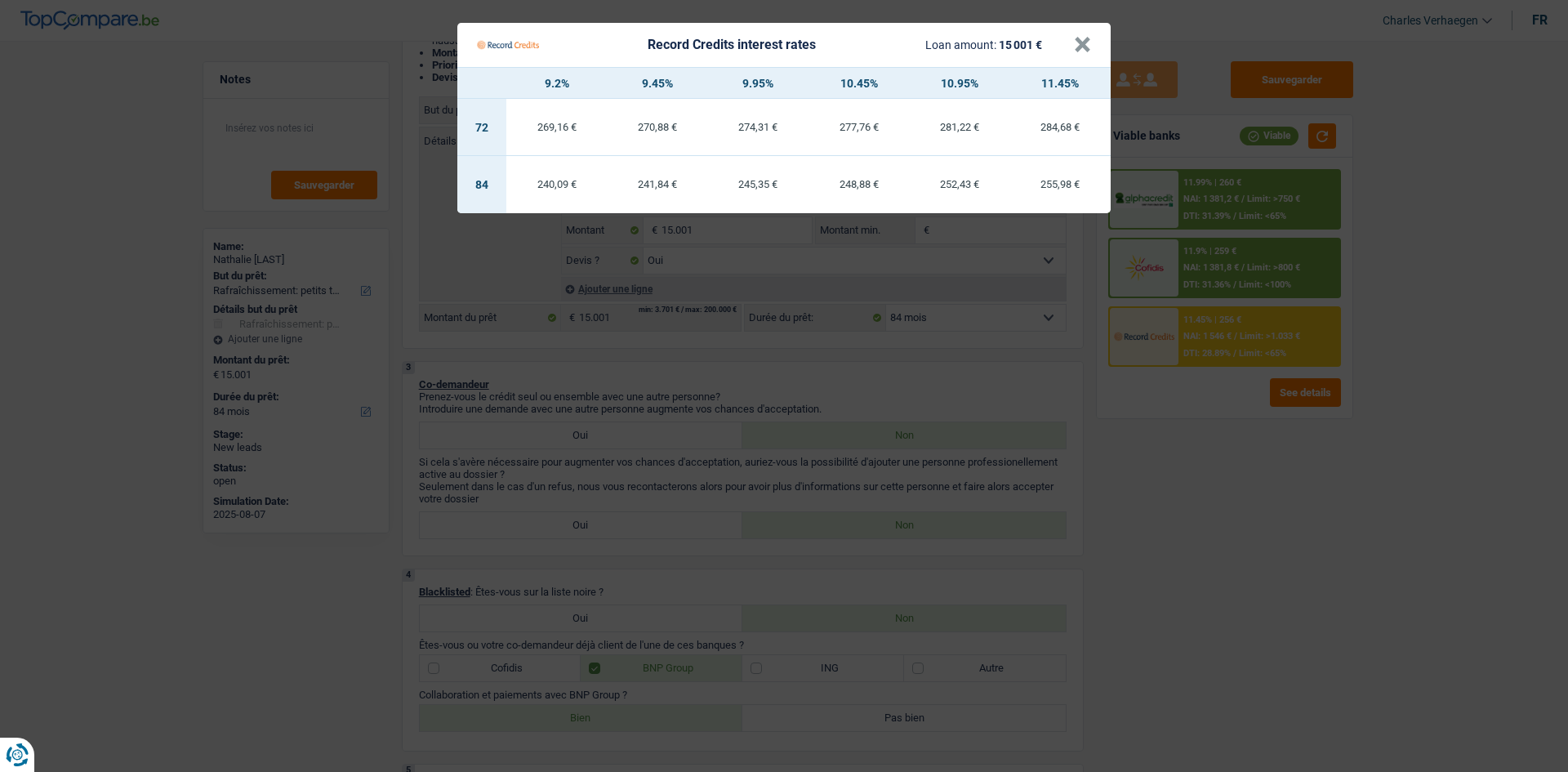 click on "Record Credits interest rates
Loan amount:
15 001 €
×
9.2%
9.45%
9.95%
10.45%
10.95%
11.45%
72
269,16 €
270,88 €
274,31 €
277,76 €
281,22 €
284,68 €
84
240,09 €
241,84 €
245,35 €" at bounding box center [784, 386] 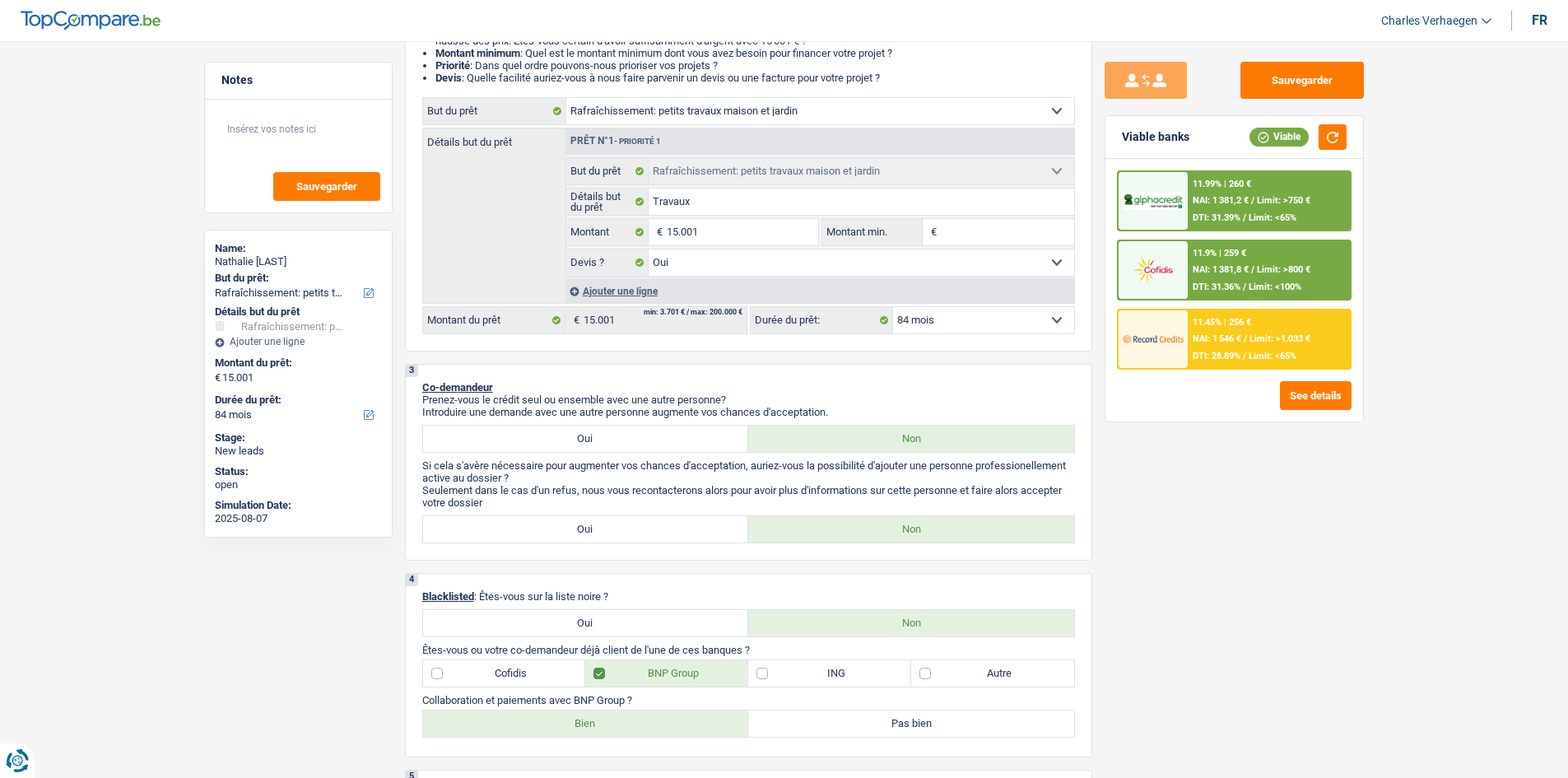 click on "11.99% | 260 €
NAI: 1 381,2 €
/
Limit: >750 €
DTI: 31.39%
/
Limit: <65%" at bounding box center (1268, 201) 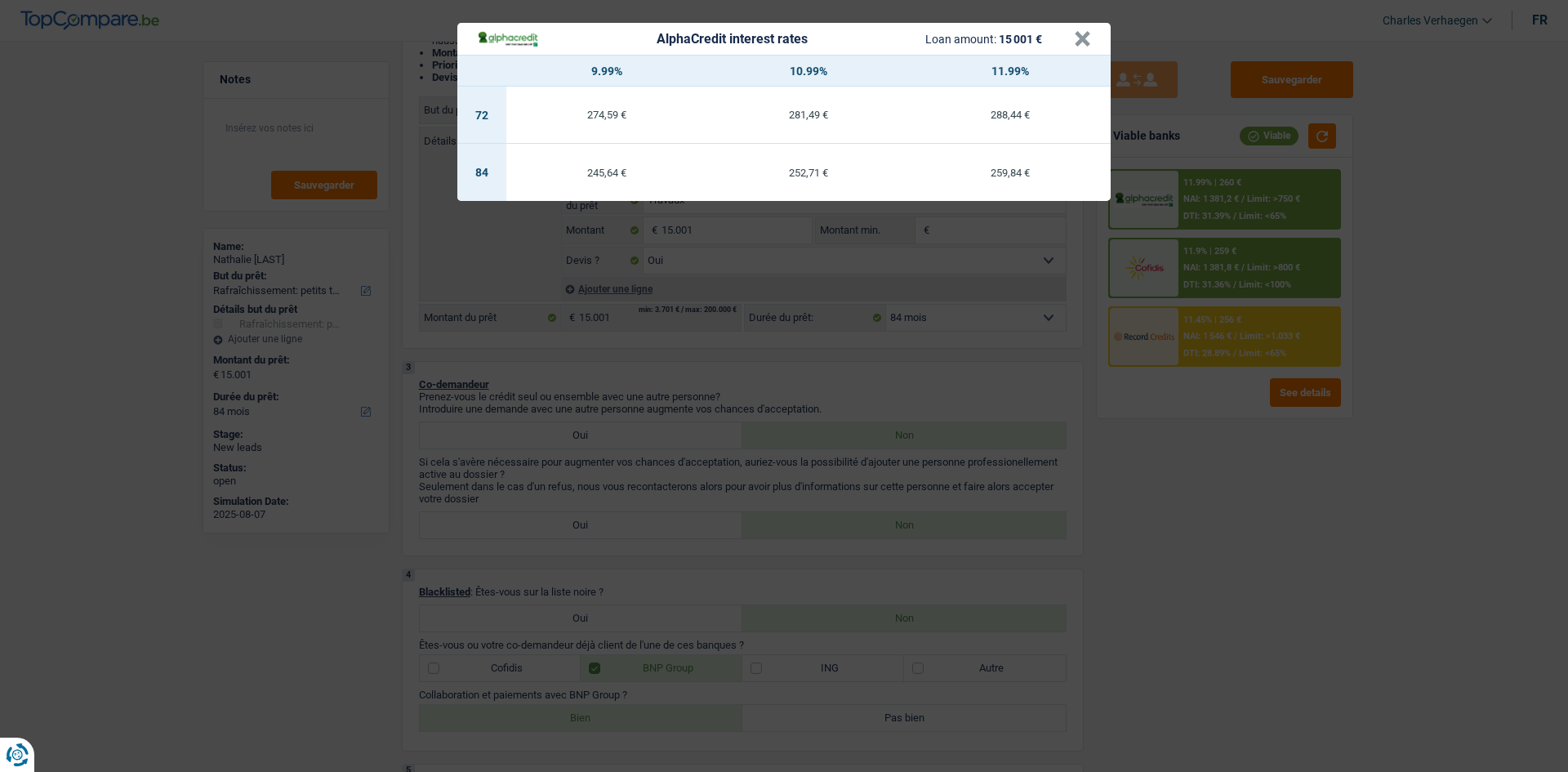 click on "AlphaCredit interest rates
Loan amount:
15 001 €
×
9.99%
10.99%
11.99%
72
274,59 €
281,49 €
288,44 €
84
245,64 €
252,71 €
259,84 €" at bounding box center [784, 386] 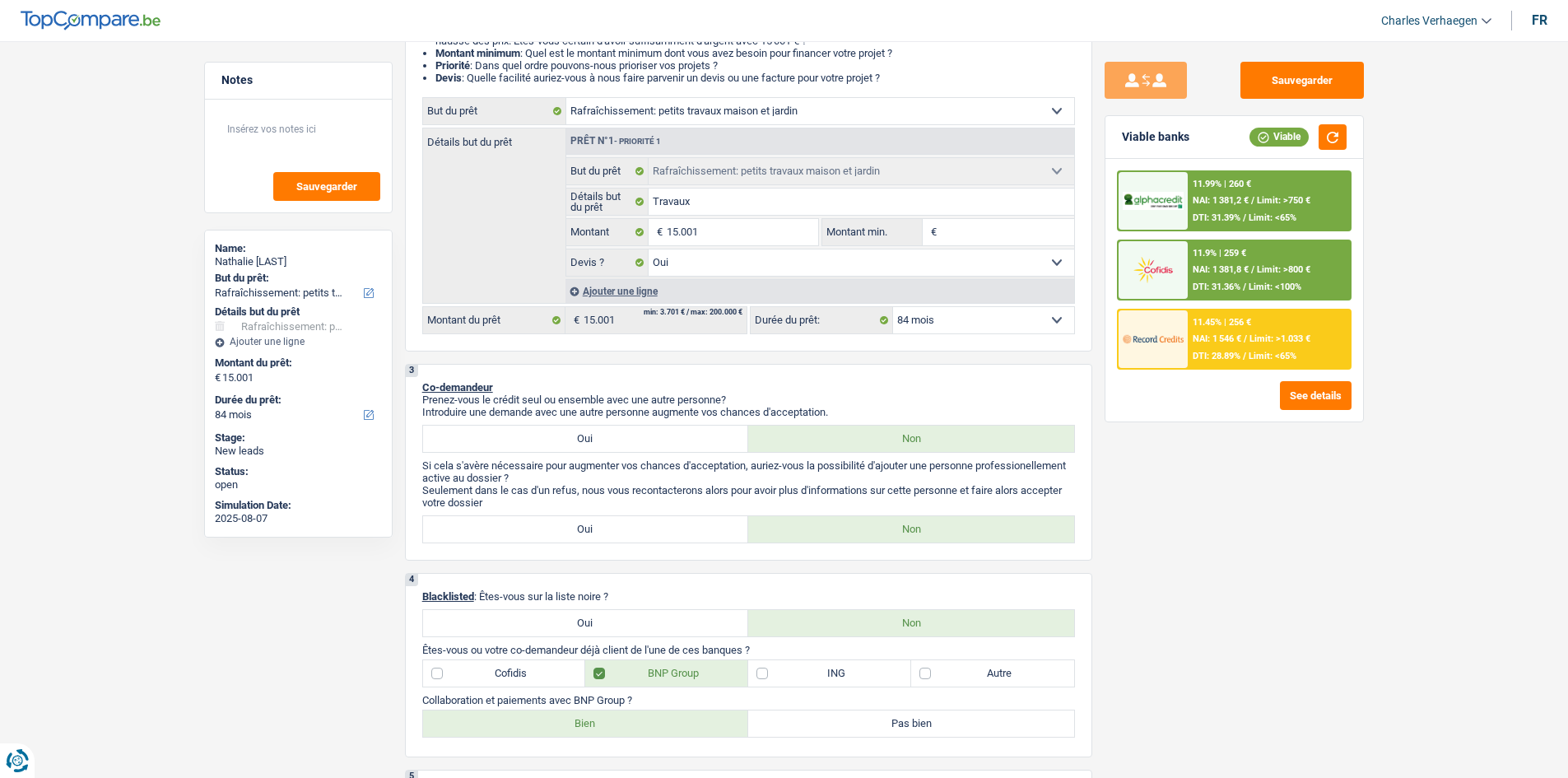 click on "DTI: 28.89%" at bounding box center [1217, 356] 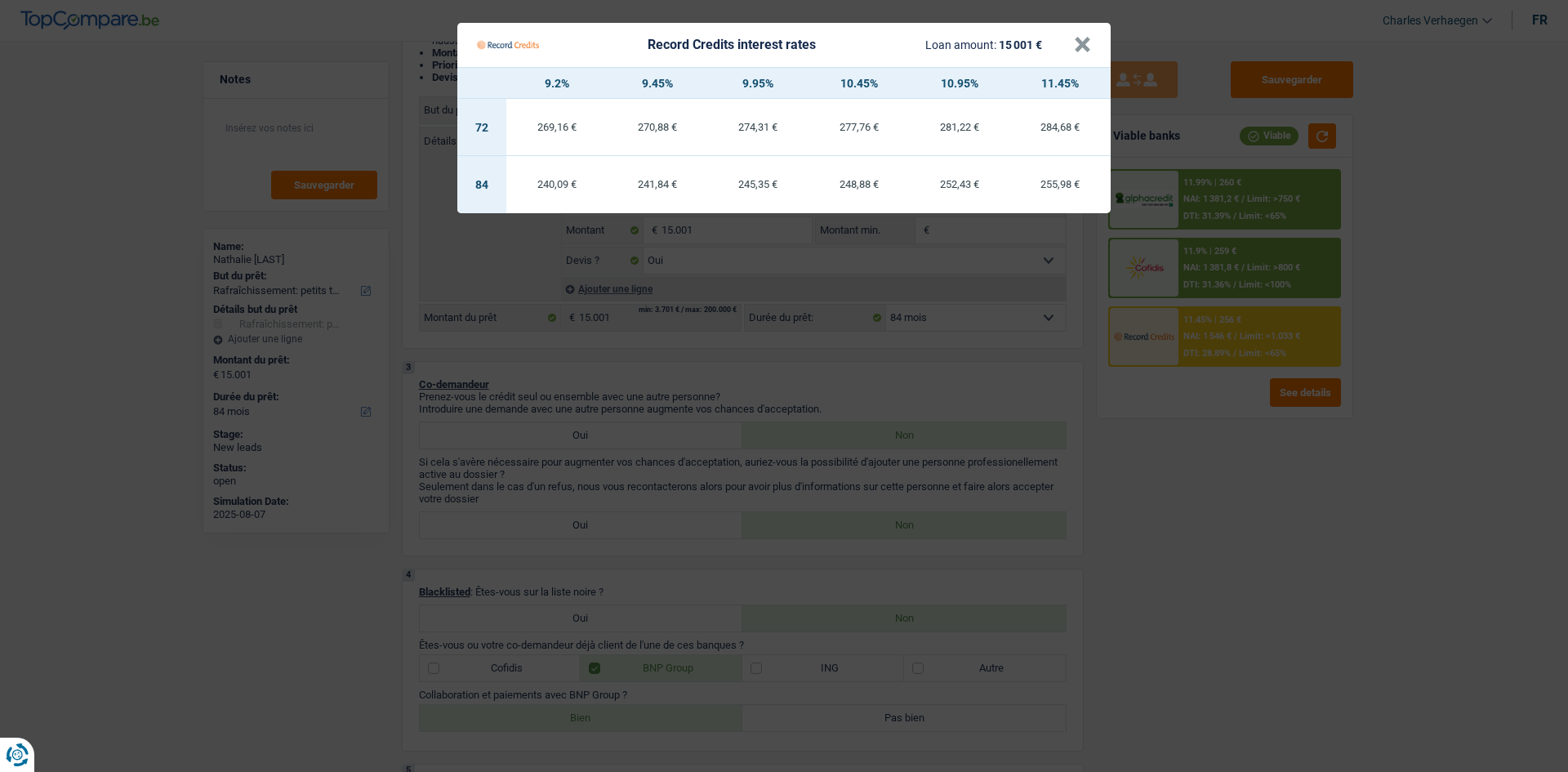 click on "Record Credits interest rates
Loan amount:
15 001 €
×
9.2%
9.45%
9.95%
10.45%
10.95%
11.45%
72
269,16 €
270,88 €
274,31 €
277,76 €
281,22 €
284,68 €
84
240,09 €
241,84 €
245,35 €" at bounding box center [784, 386] 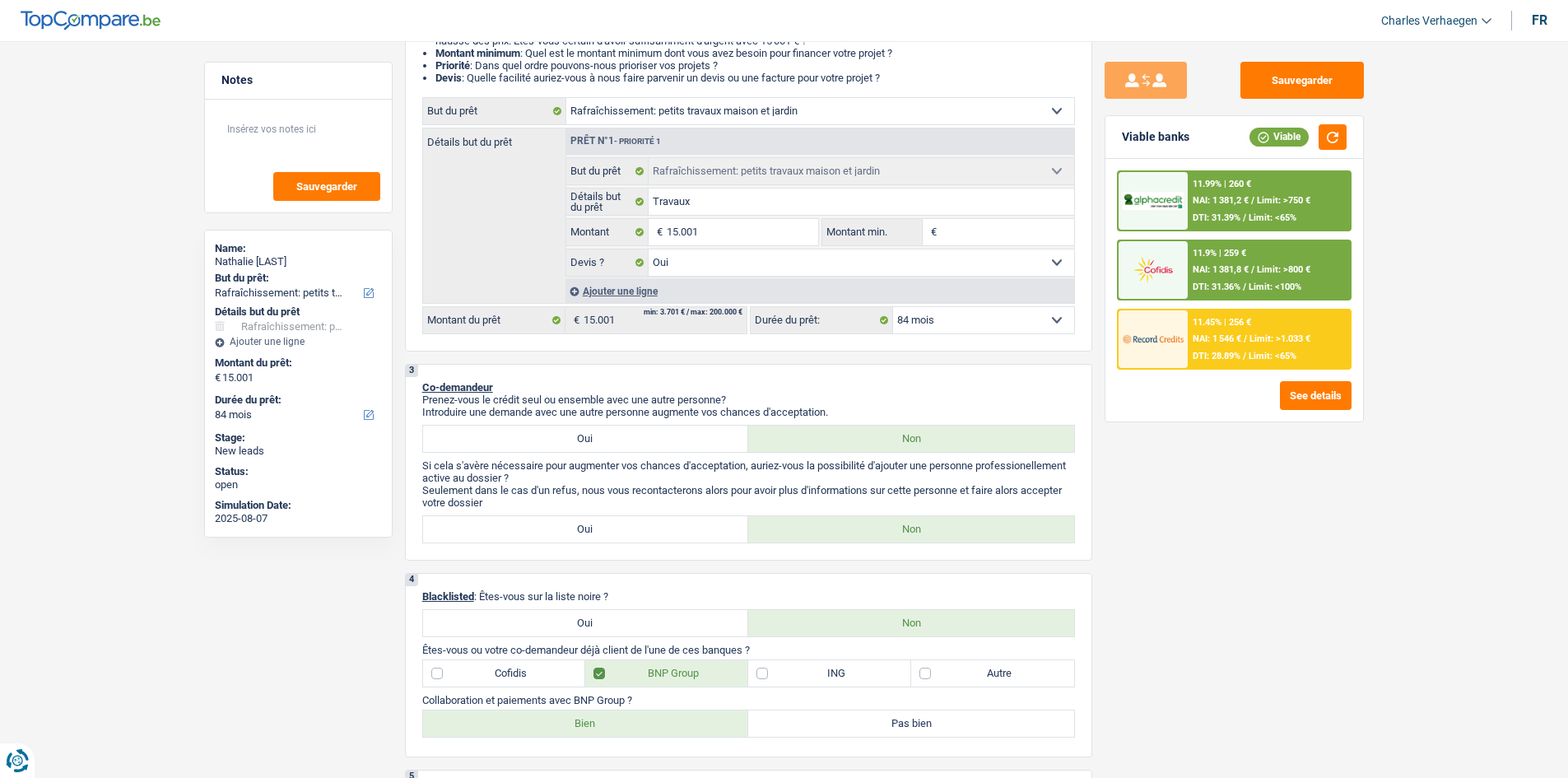 click on "NAI: 1 381,2 €" at bounding box center [1221, 200] 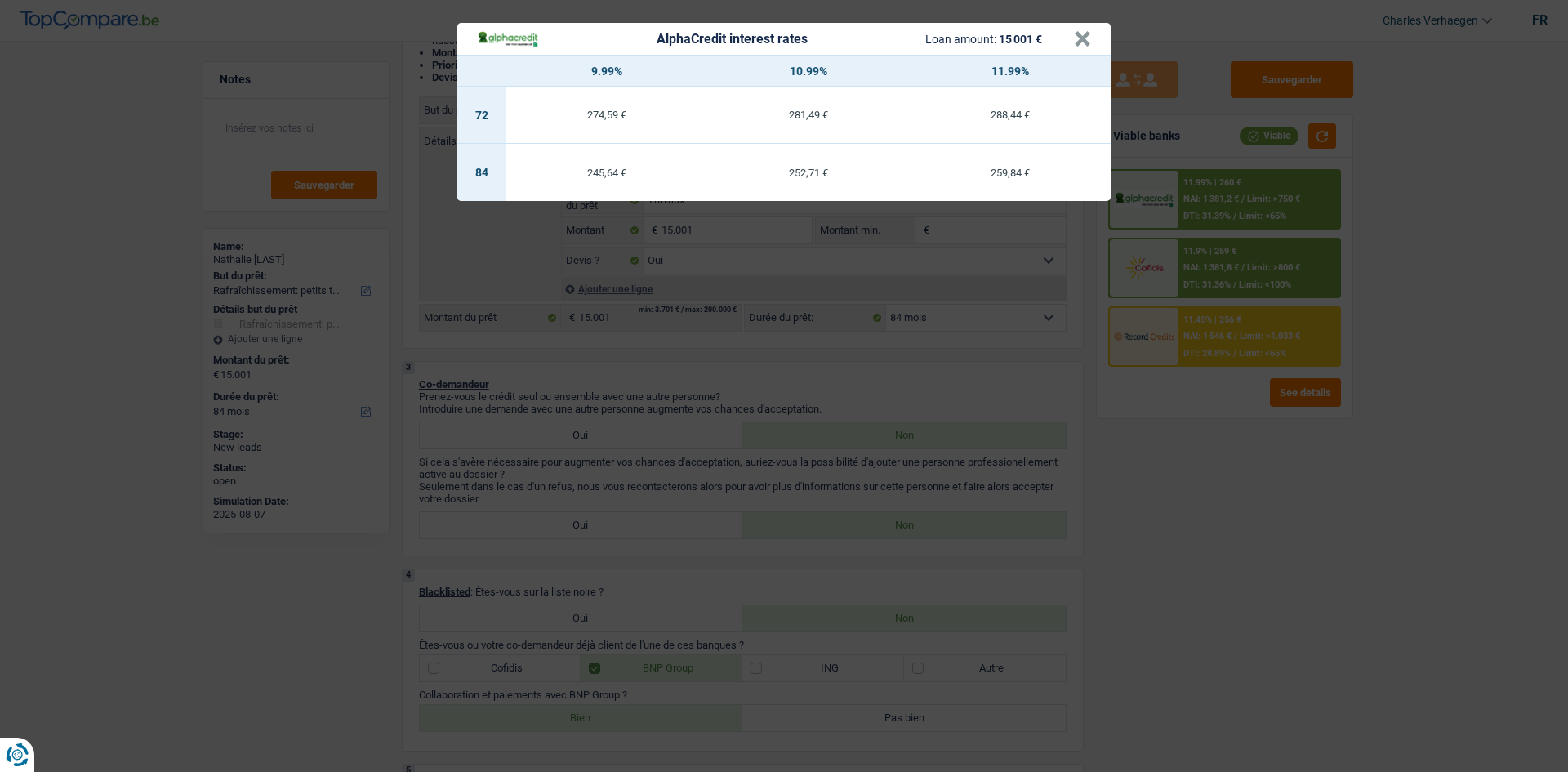 click on "AlphaCredit interest rates
Loan amount:
15 001 €
×
9.99%
10.99%
11.99%
72
274,59 €
281,49 €
288,44 €
84
245,64 €
252,71 €
259,84 €" at bounding box center (784, 386) 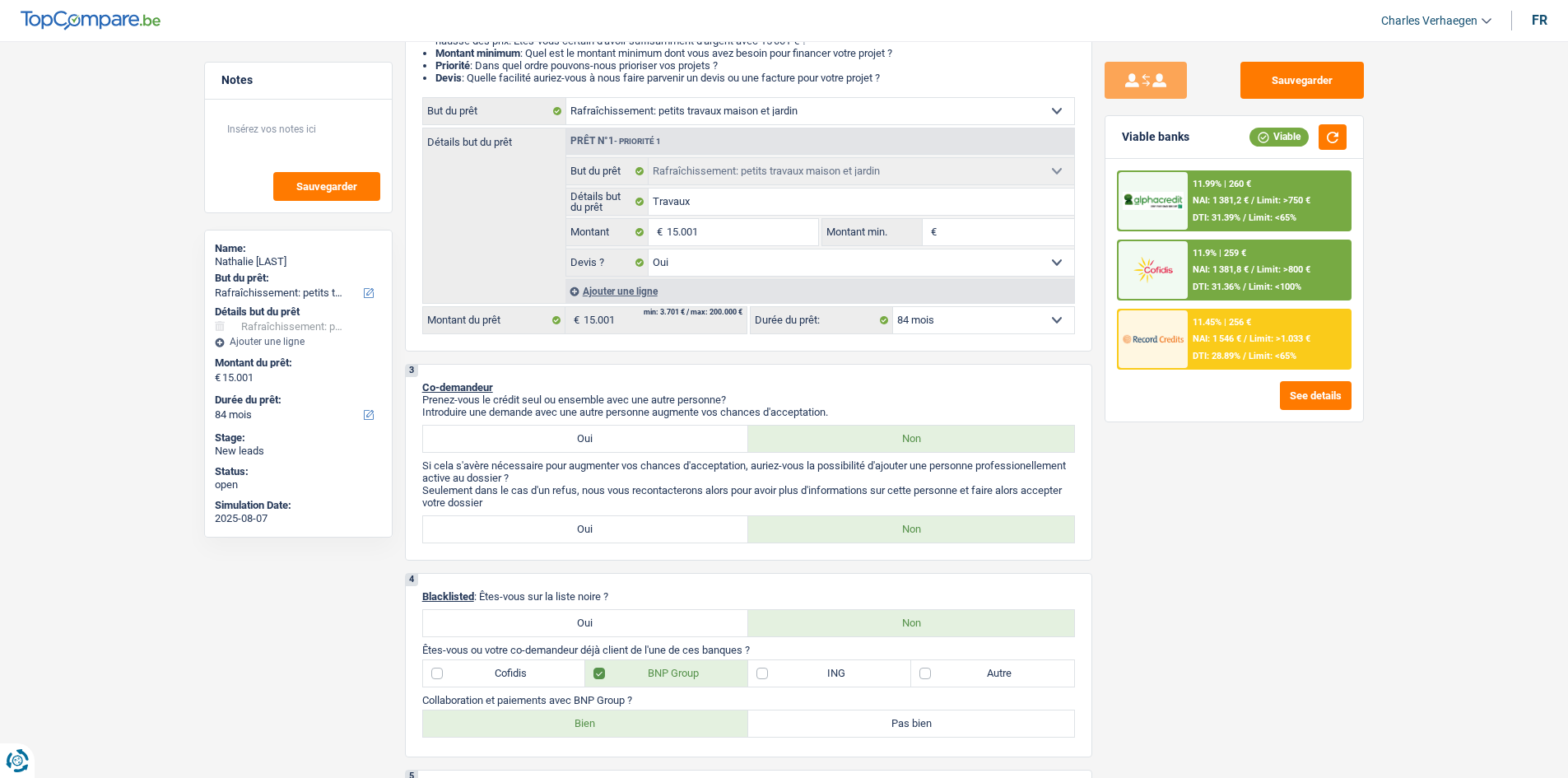 click on "11.99% | 260 €
NAI: 1 381,2 €
/
Limit: >750 €
DTI: 31.39%
/
Limit: <65%
11.9% | 259 €
NAI: 1 381,8 €
/
Limit: >800 €
DTI: 31.36%
/
Limit: <100%
11.45% | 256 €
/       /" at bounding box center [1234, 290] 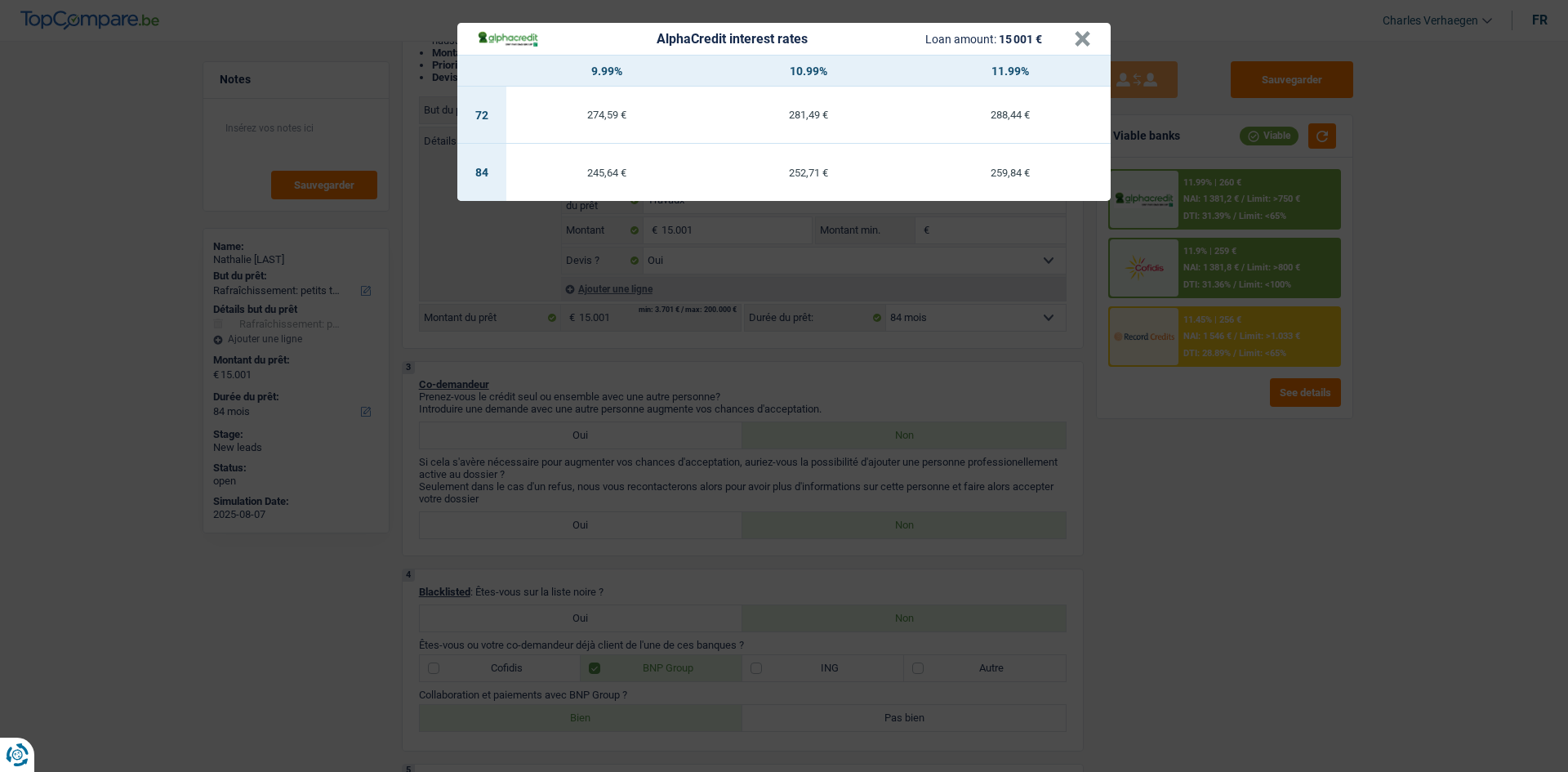 click on "AlphaCredit interest rates
Loan amount:
15 001 €
×
9.99%
10.99%
11.99%
72
274,59 €
281,49 €
288,44 €
84
245,64 €
252,71 €
259,84 €" at bounding box center (784, 386) 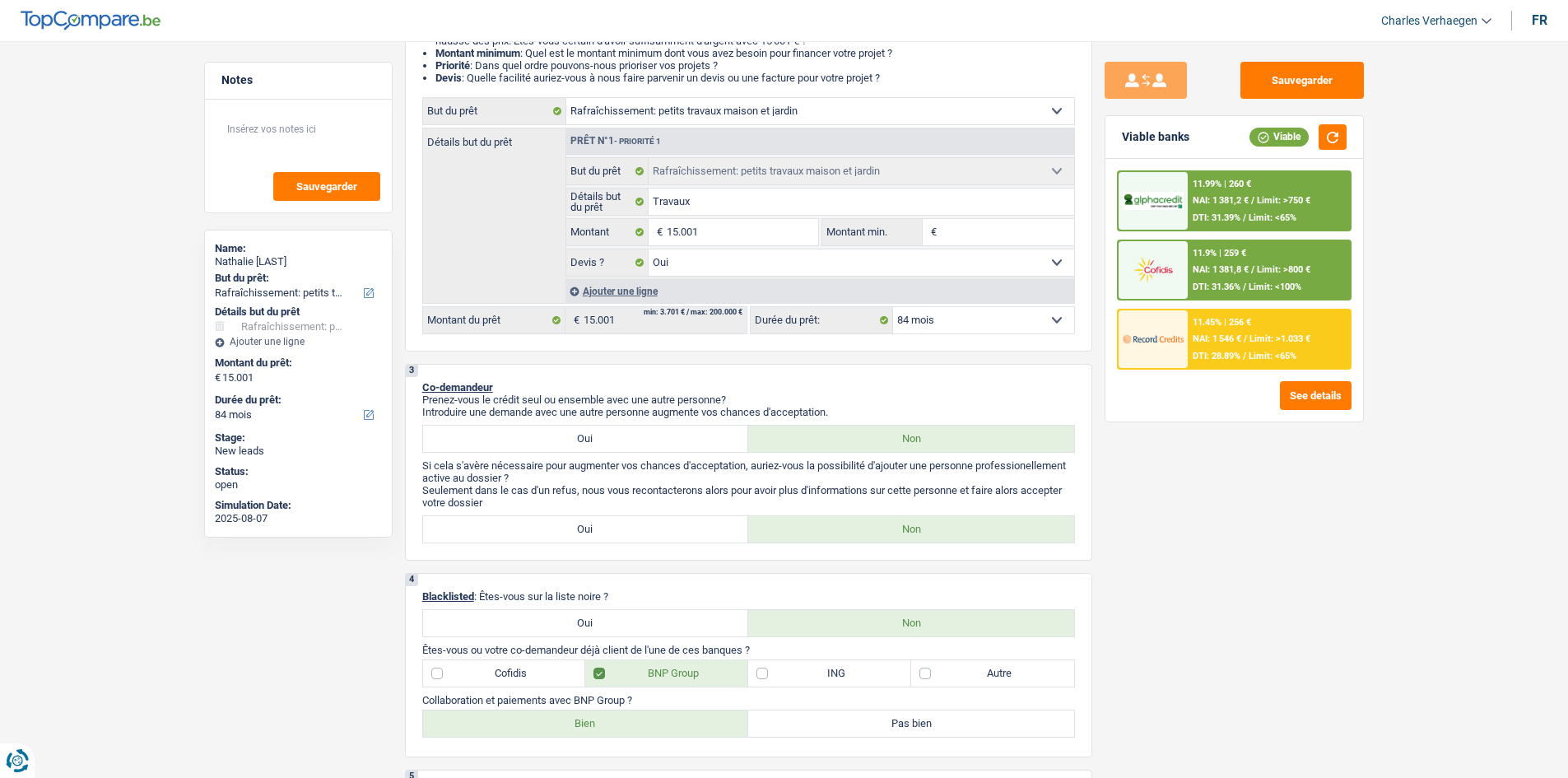 click on "DTI: 28.89%" at bounding box center [1217, 356] 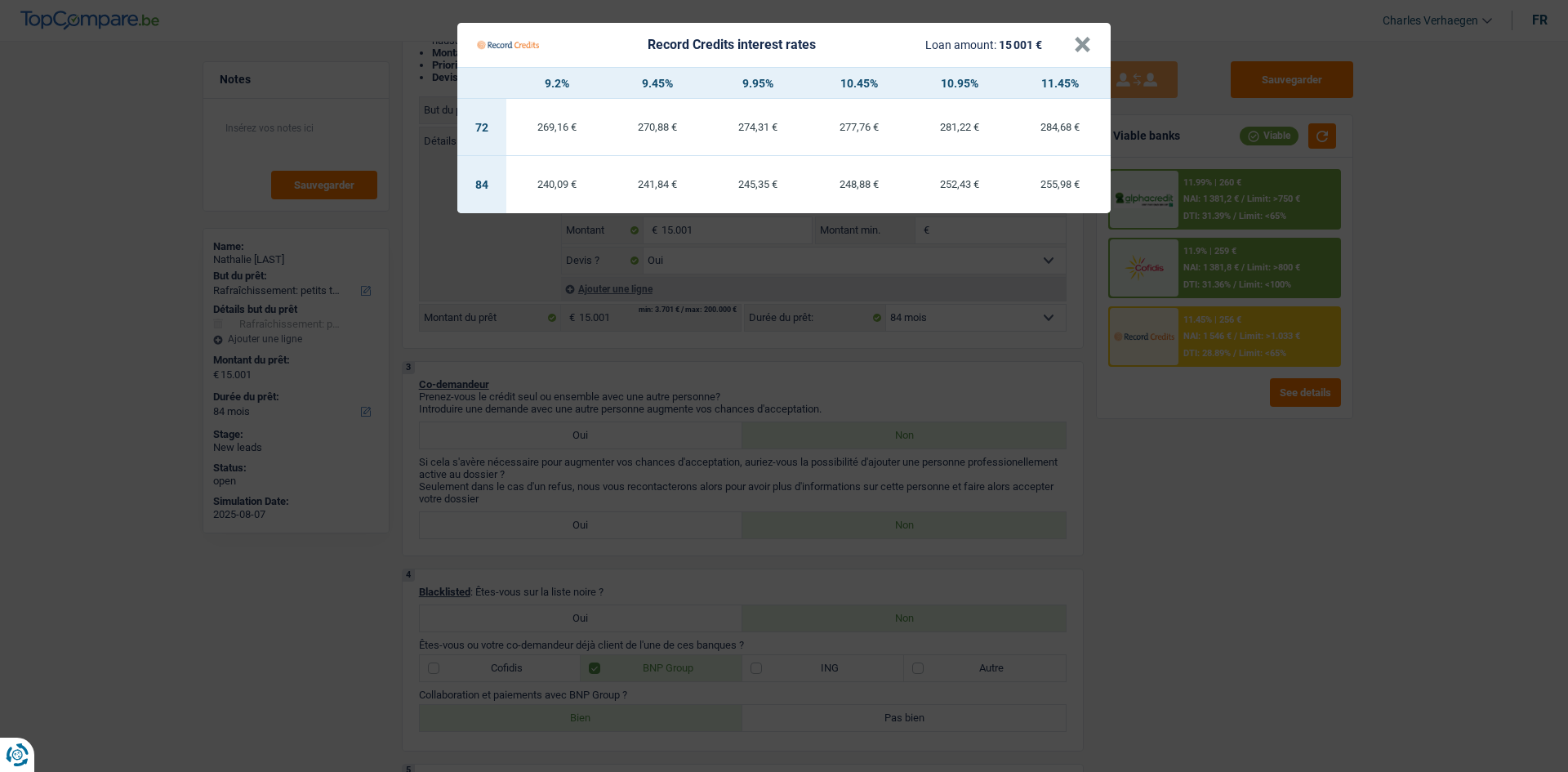 click on "Record Credits interest rates
Loan amount:
15 001 €
×
9.2%
9.45%
9.95%
10.45%
10.95%
11.45%
72
269,16 €
270,88 €
274,31 €
277,76 €
281,22 €
284,68 €
84
240,09 €
241,84 €
245,35 €" at bounding box center (784, 386) 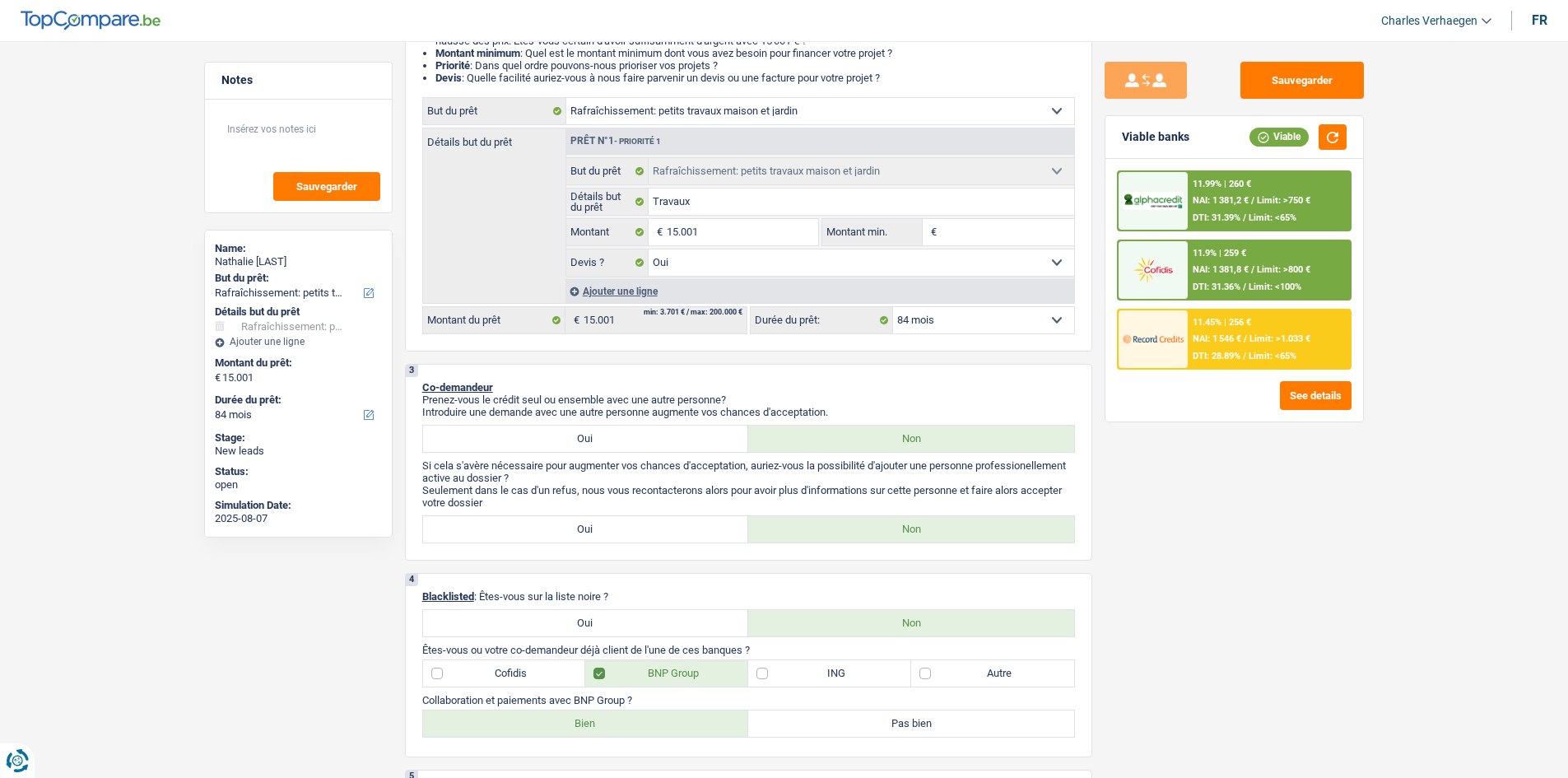 click on "Limit: >750 €" at bounding box center [1283, 200] 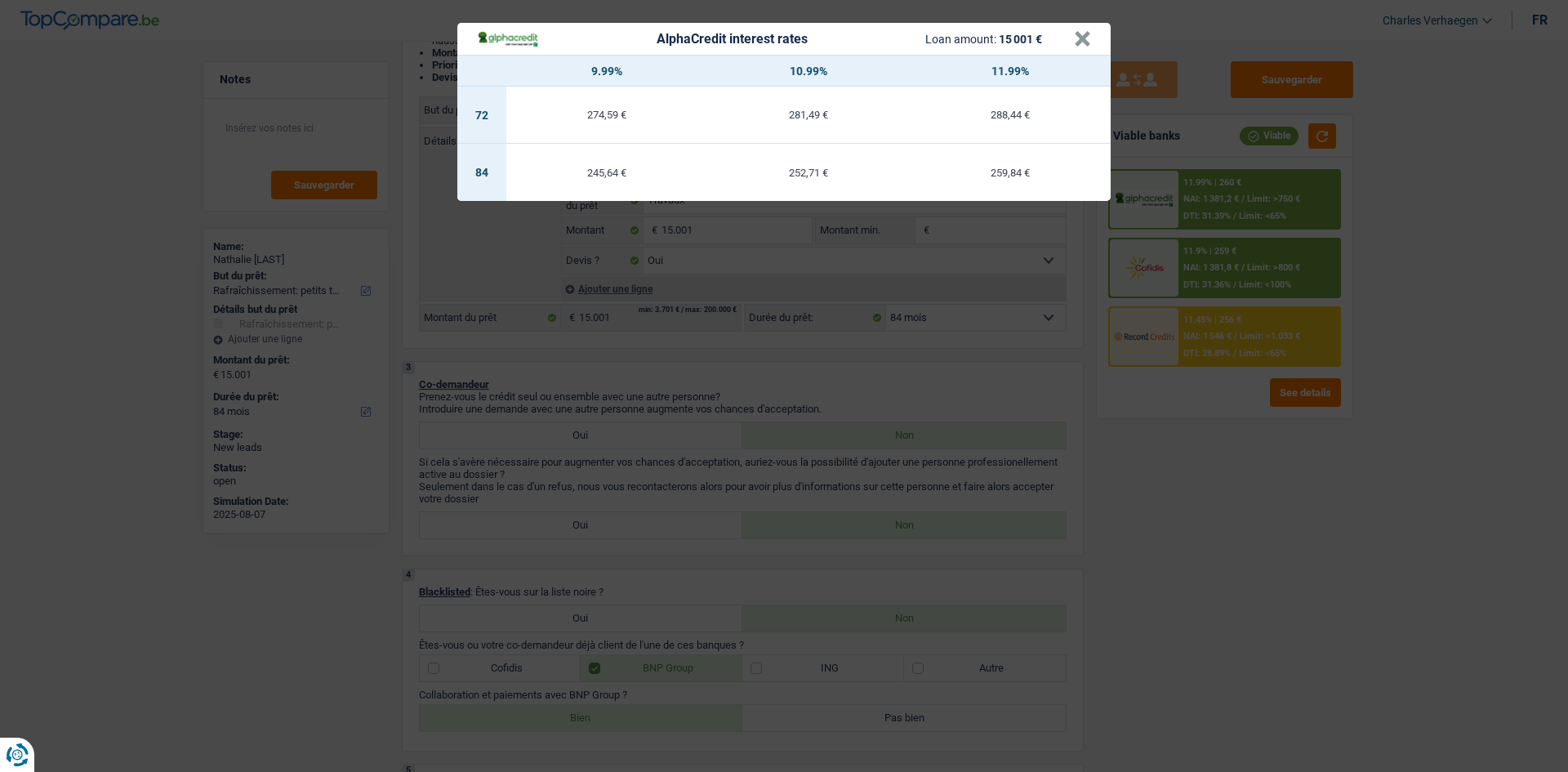 click on "AlphaCredit interest rates
Loan amount:
15 001 €
×
9.99%
10.99%
11.99%
72
274,59 €
281,49 €
288,44 €
84
245,64 €
252,71 €
259,84 €" at bounding box center (784, 386) 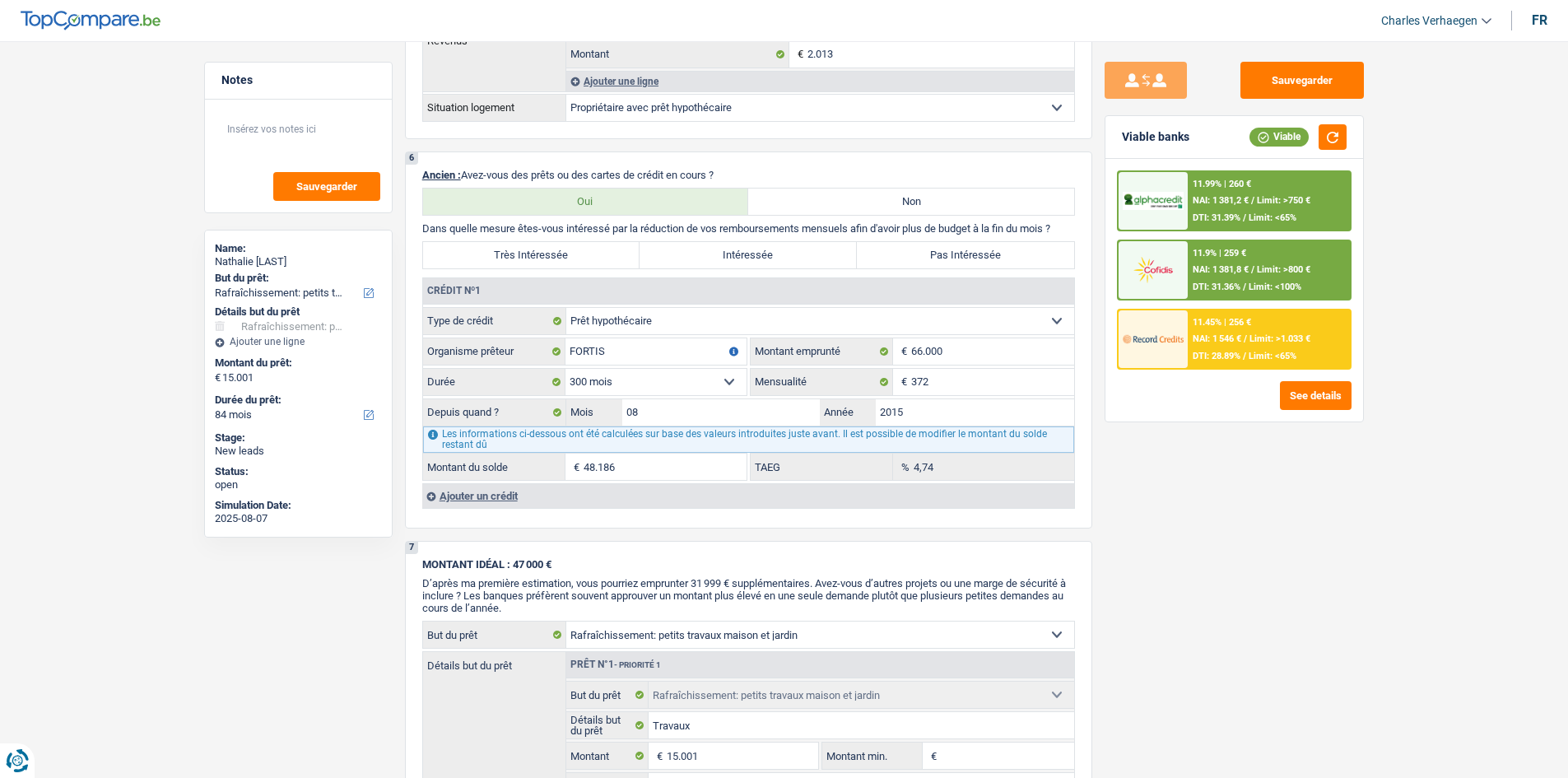 scroll, scrollTop: 1317, scrollLeft: 0, axis: vertical 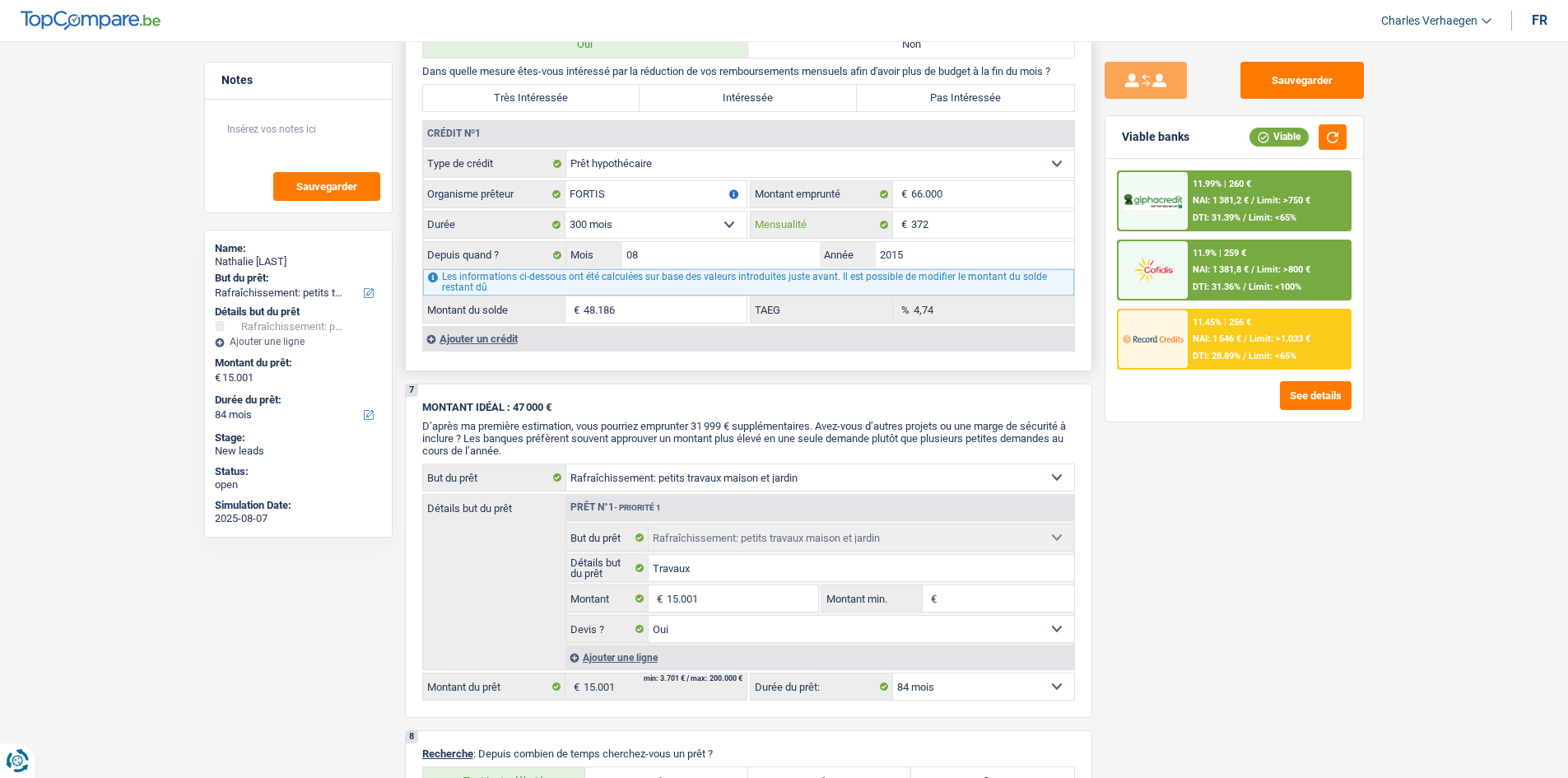 click on "372" at bounding box center (993, 225) 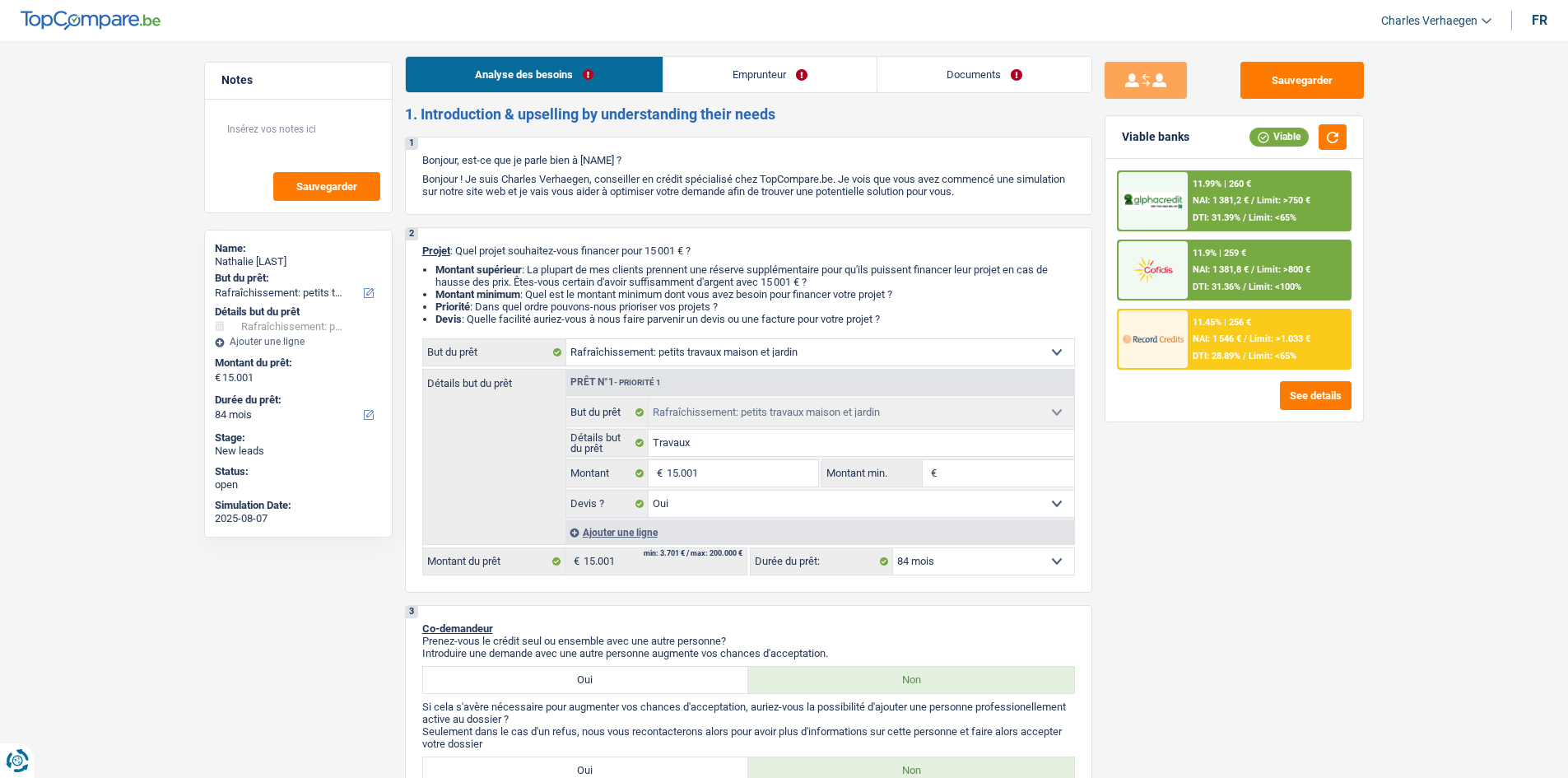 scroll, scrollTop: 0, scrollLeft: 0, axis: both 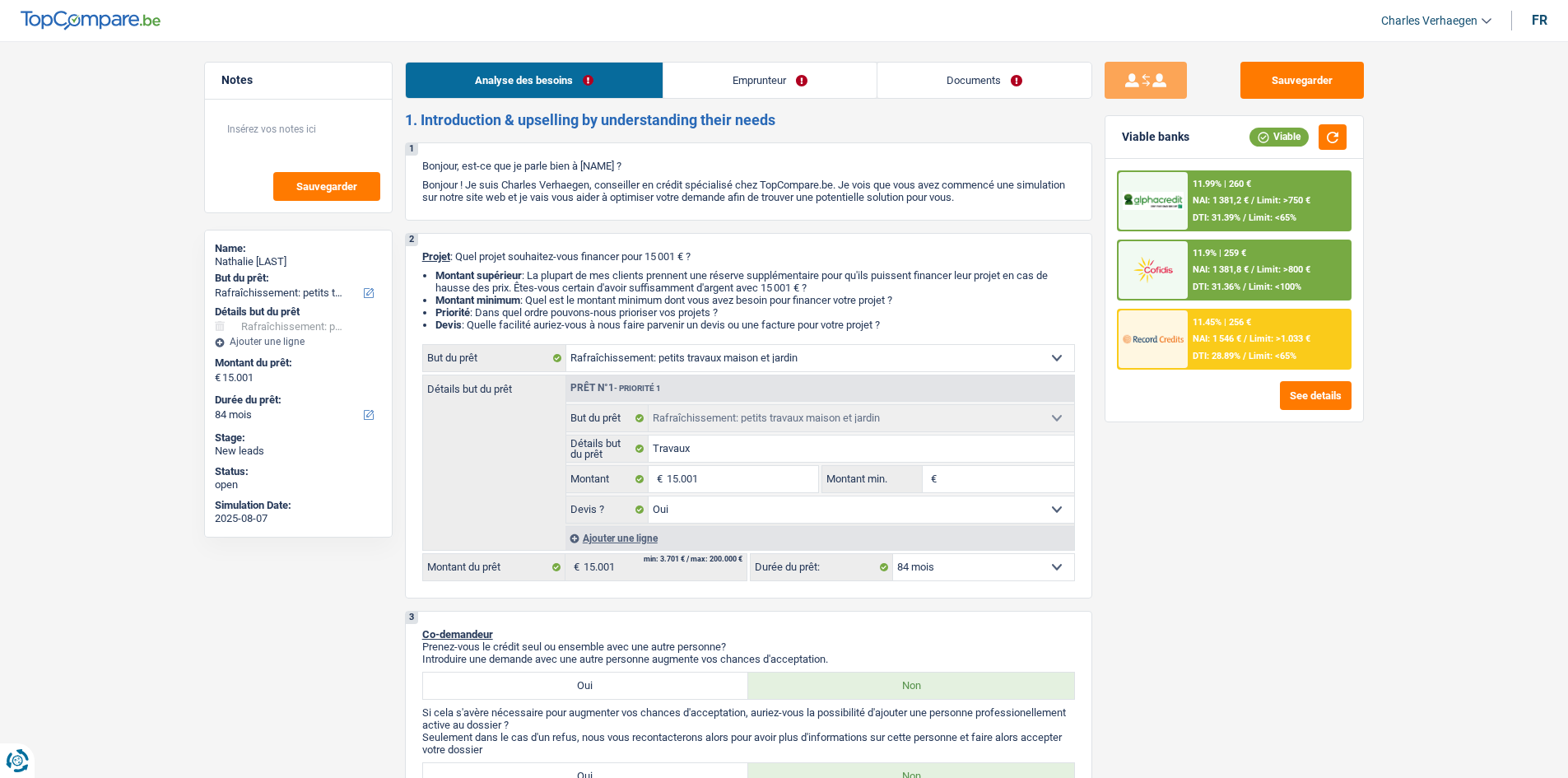 click on "Documents" at bounding box center (984, 80) 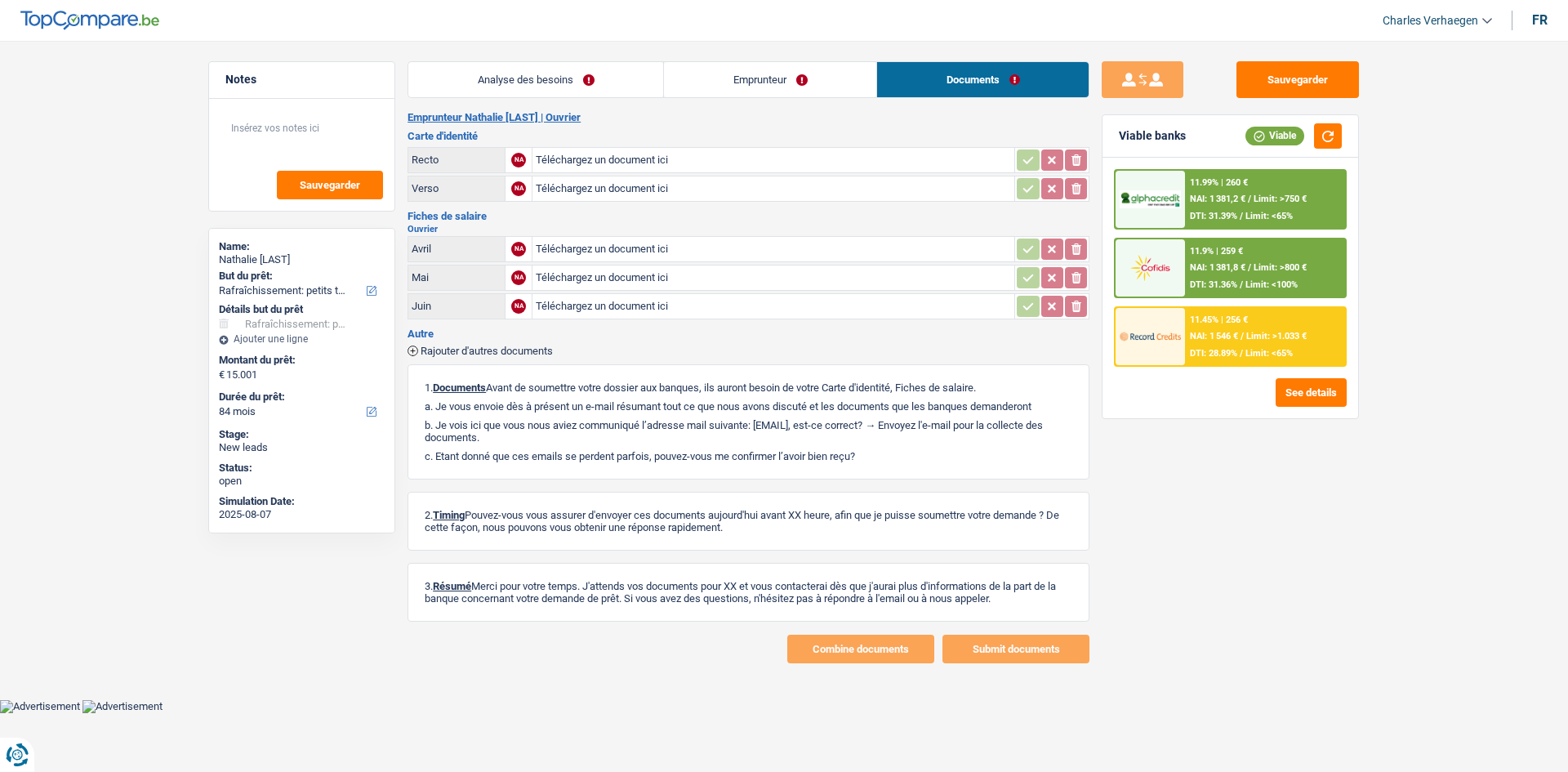 click on "Emprunteur" at bounding box center (770, 79) 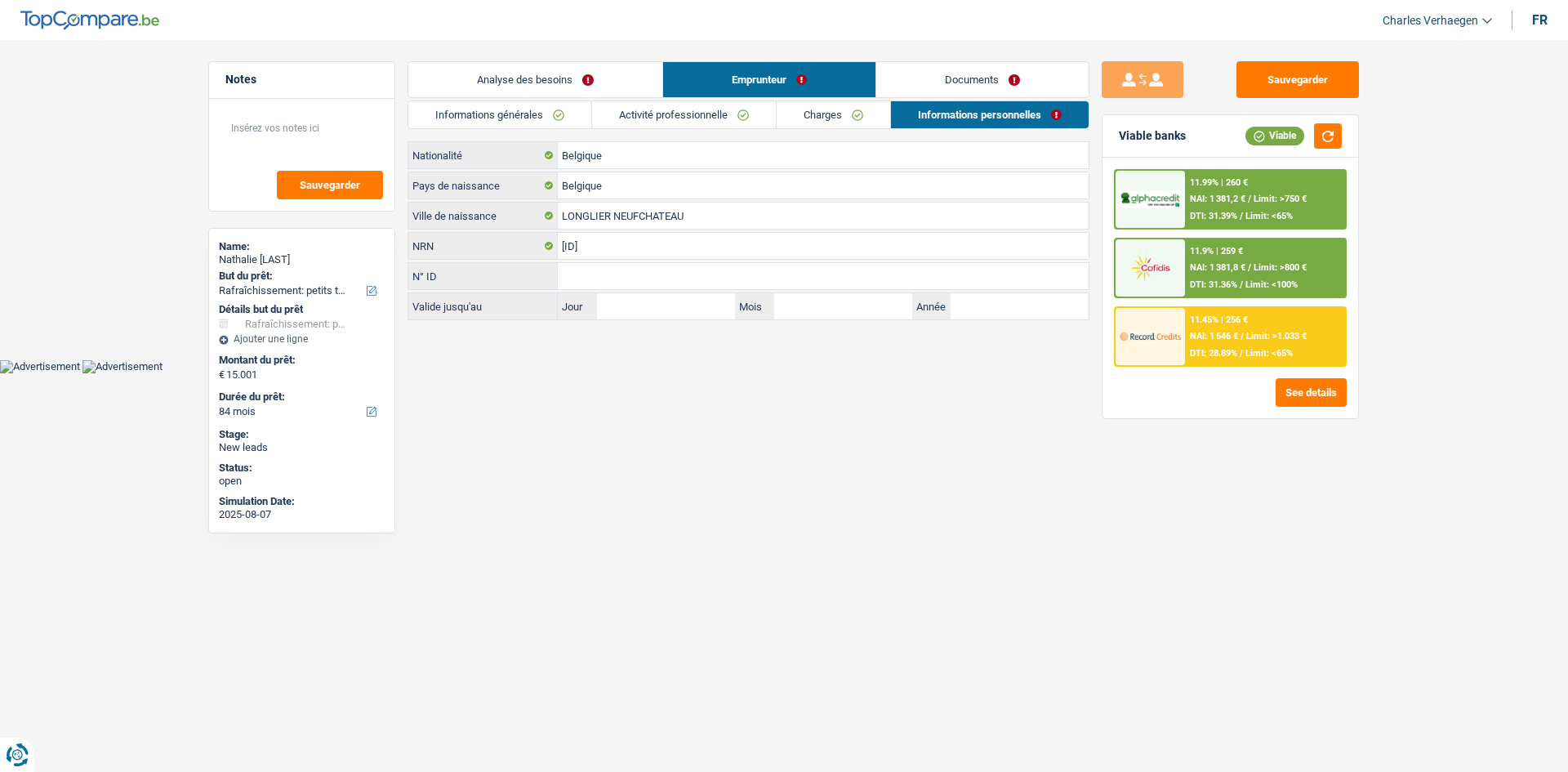 click on "Documents" at bounding box center (982, 79) 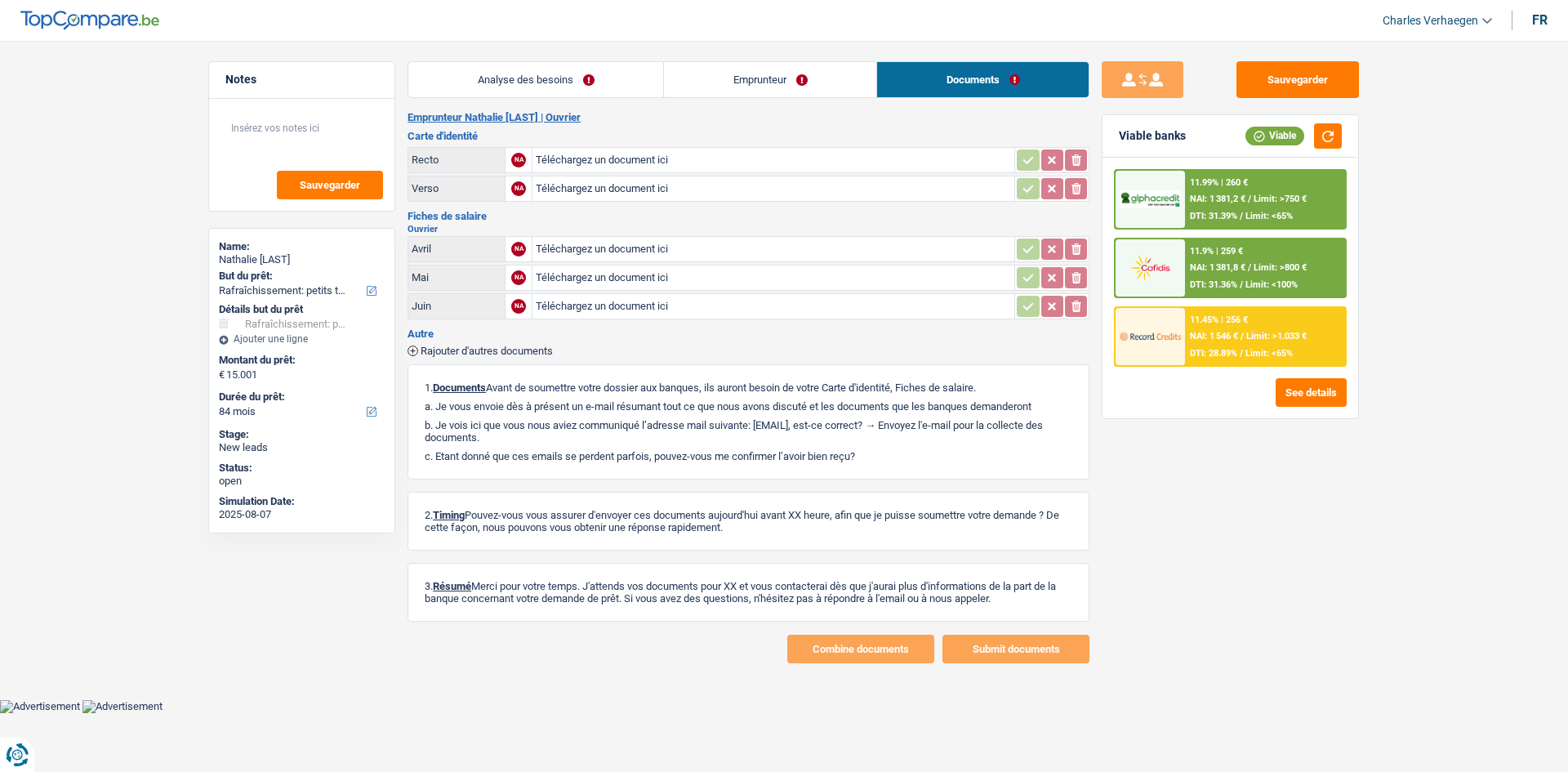 click on "Analyse des besoins" at bounding box center (536, 79) 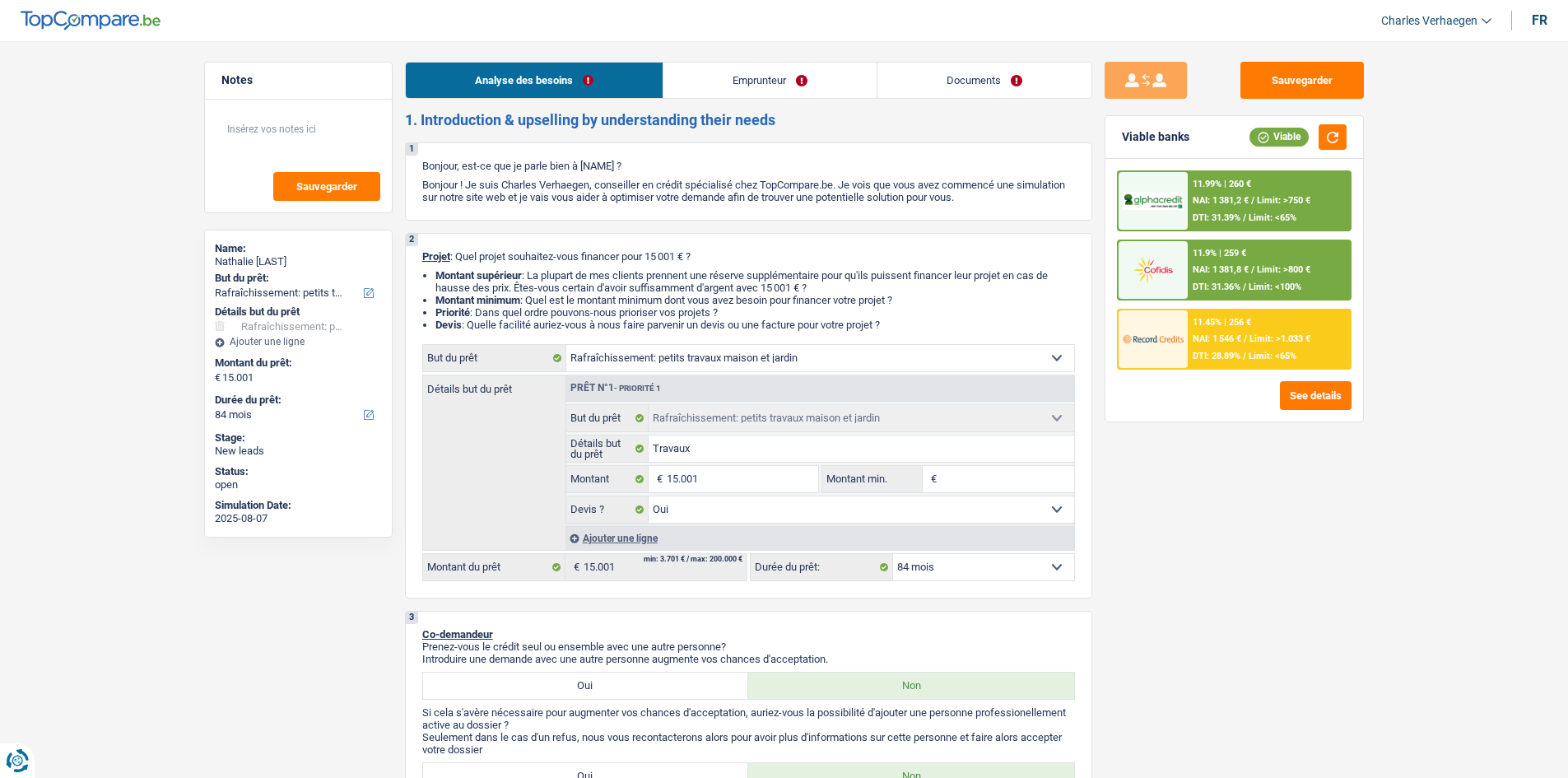 click on "Documents" at bounding box center (984, 80) 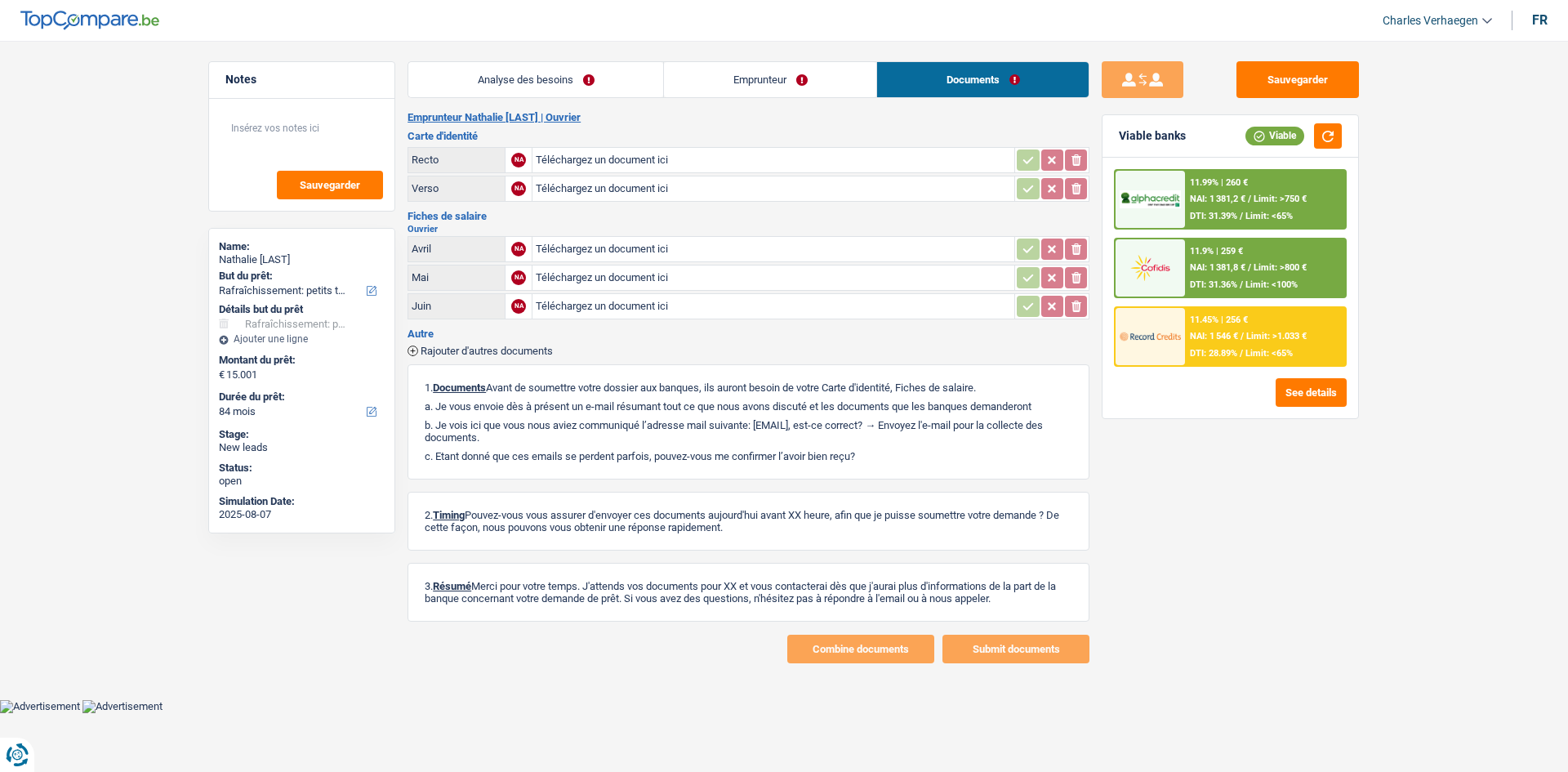 click on "Analyse des besoins" at bounding box center [536, 79] 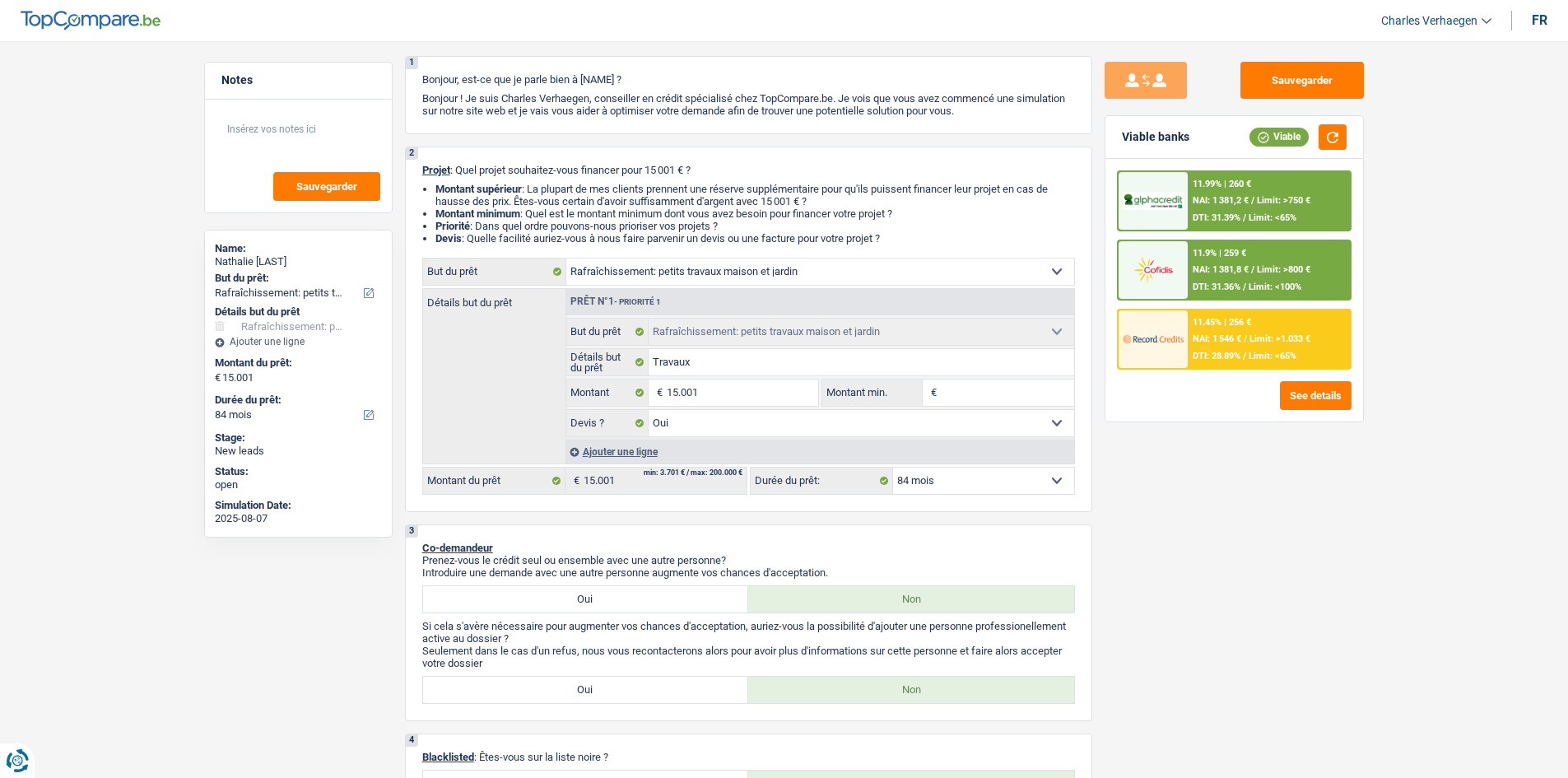 scroll, scrollTop: 0, scrollLeft: 0, axis: both 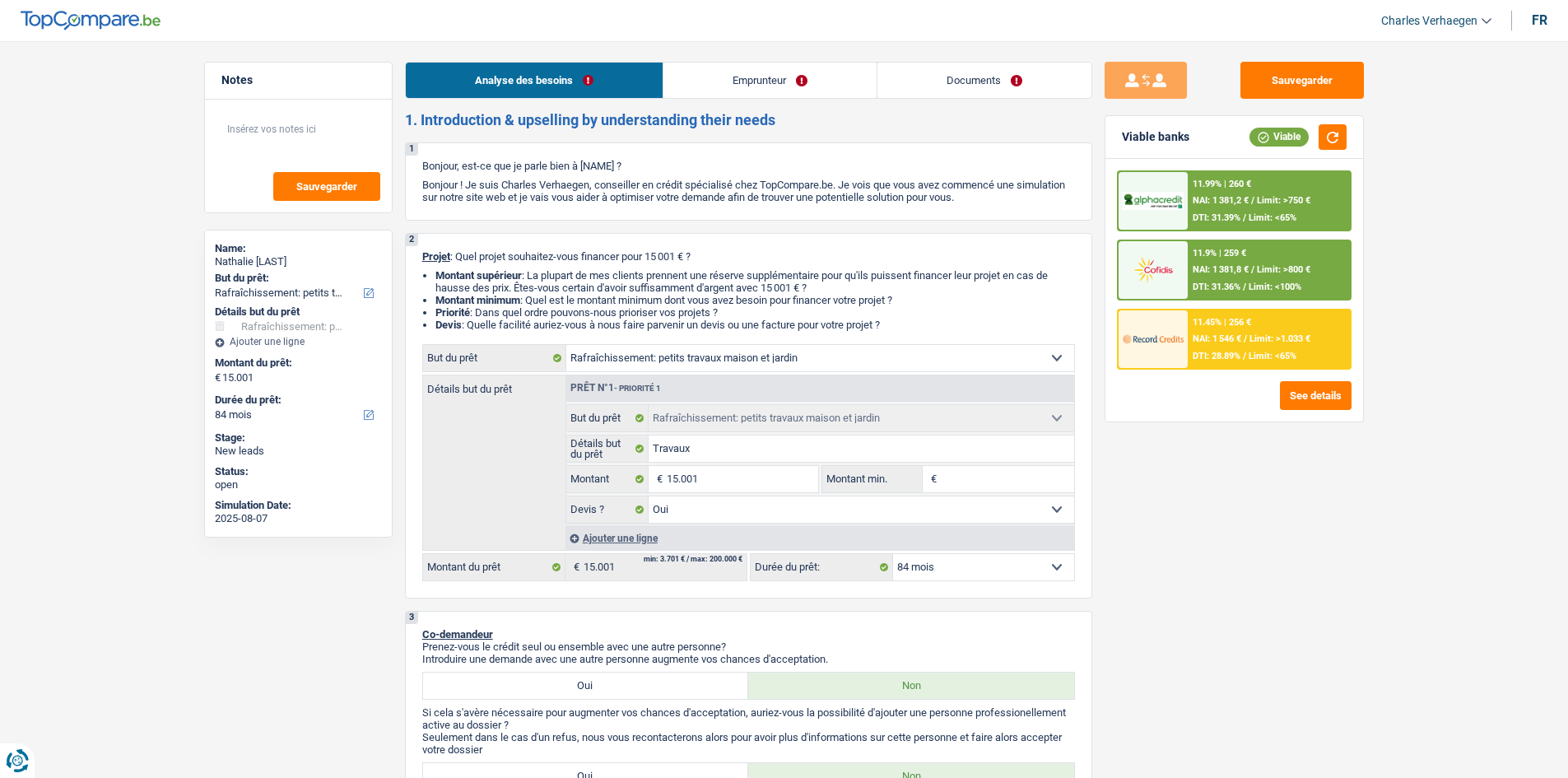 click on "Documents" at bounding box center [984, 80] 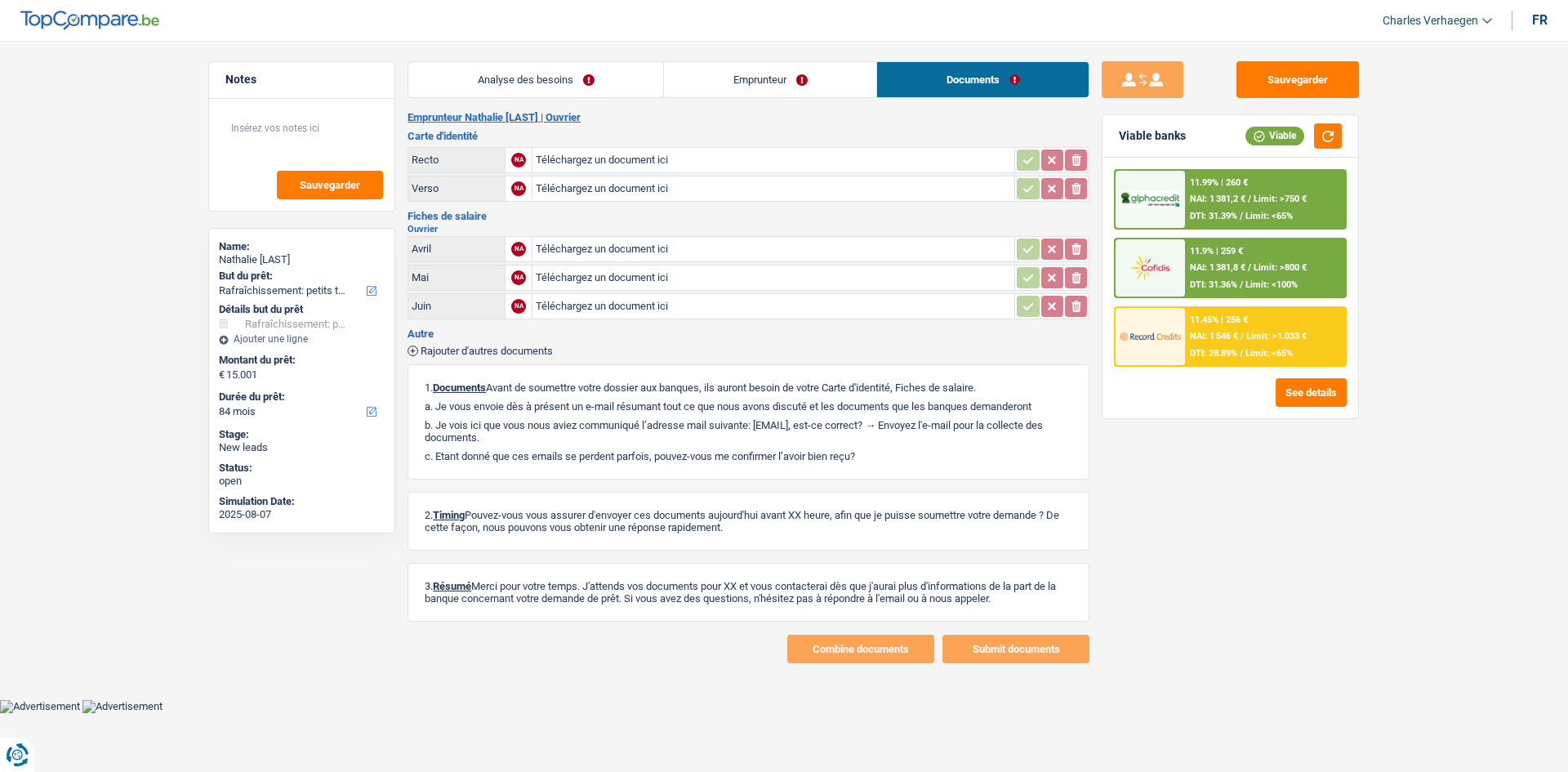 click on "Emprunteur" at bounding box center [770, 79] 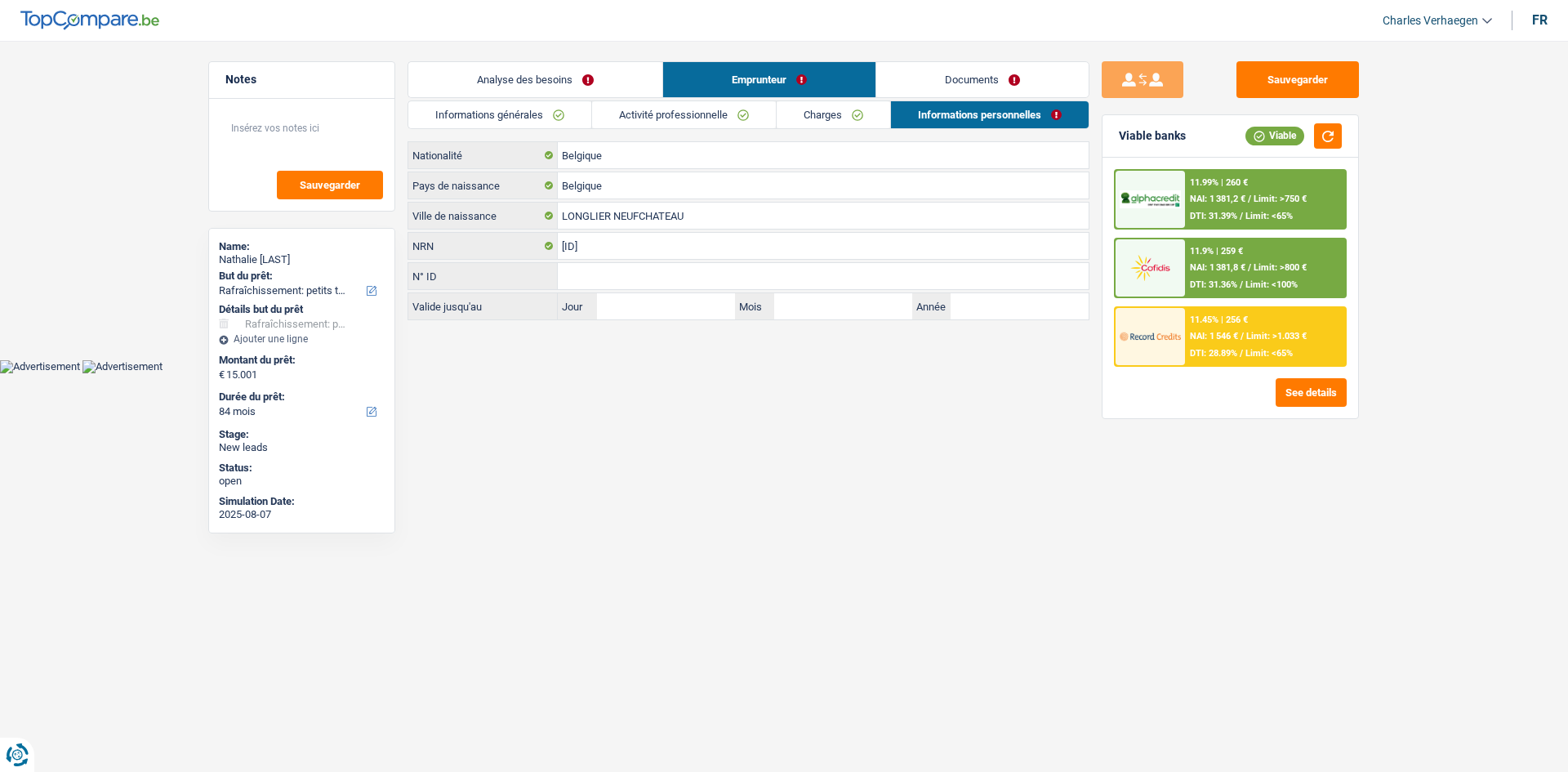 click on "Activité professionnelle" at bounding box center (684, 114) 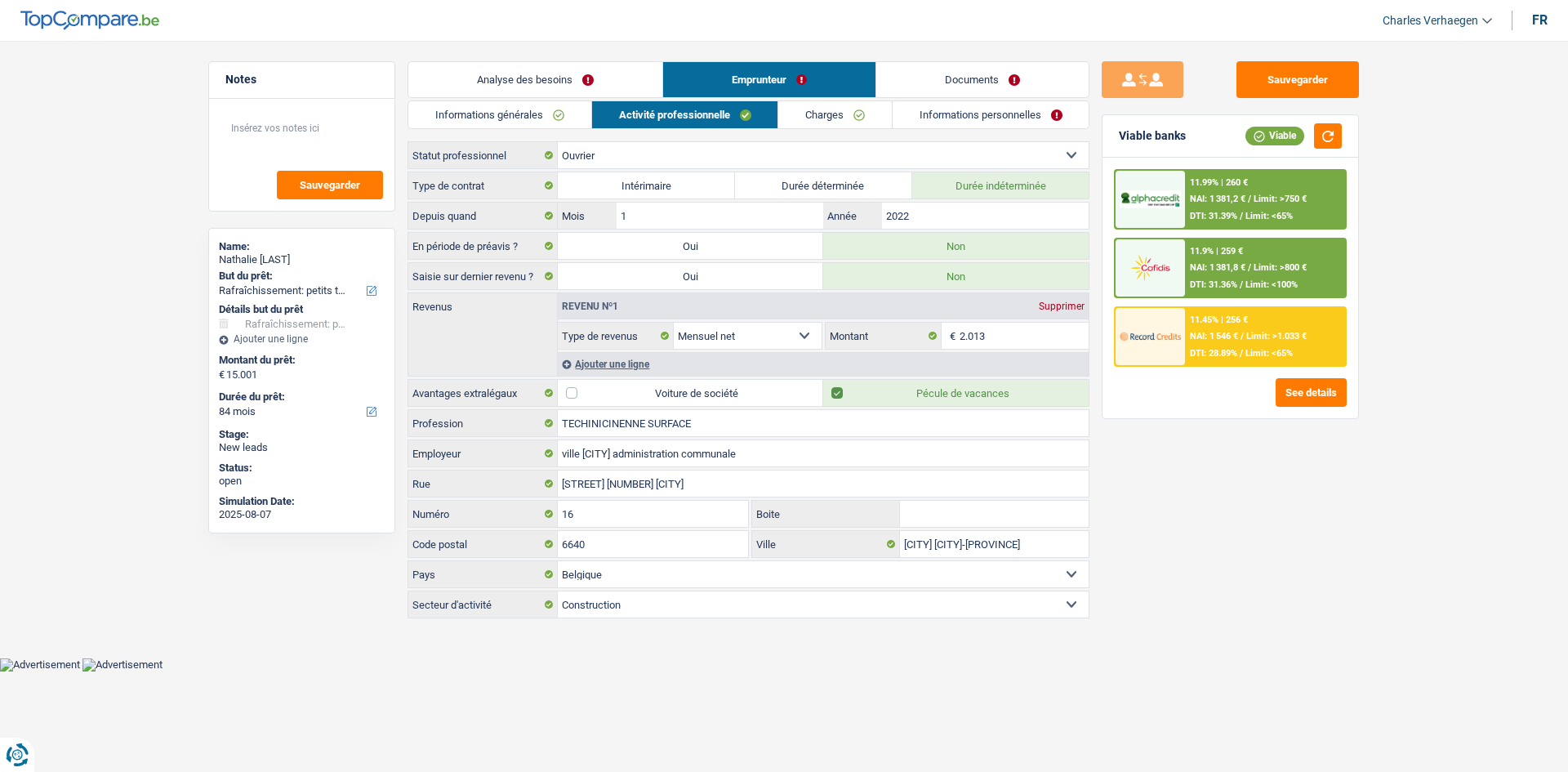 click on "Documents" at bounding box center (982, 79) 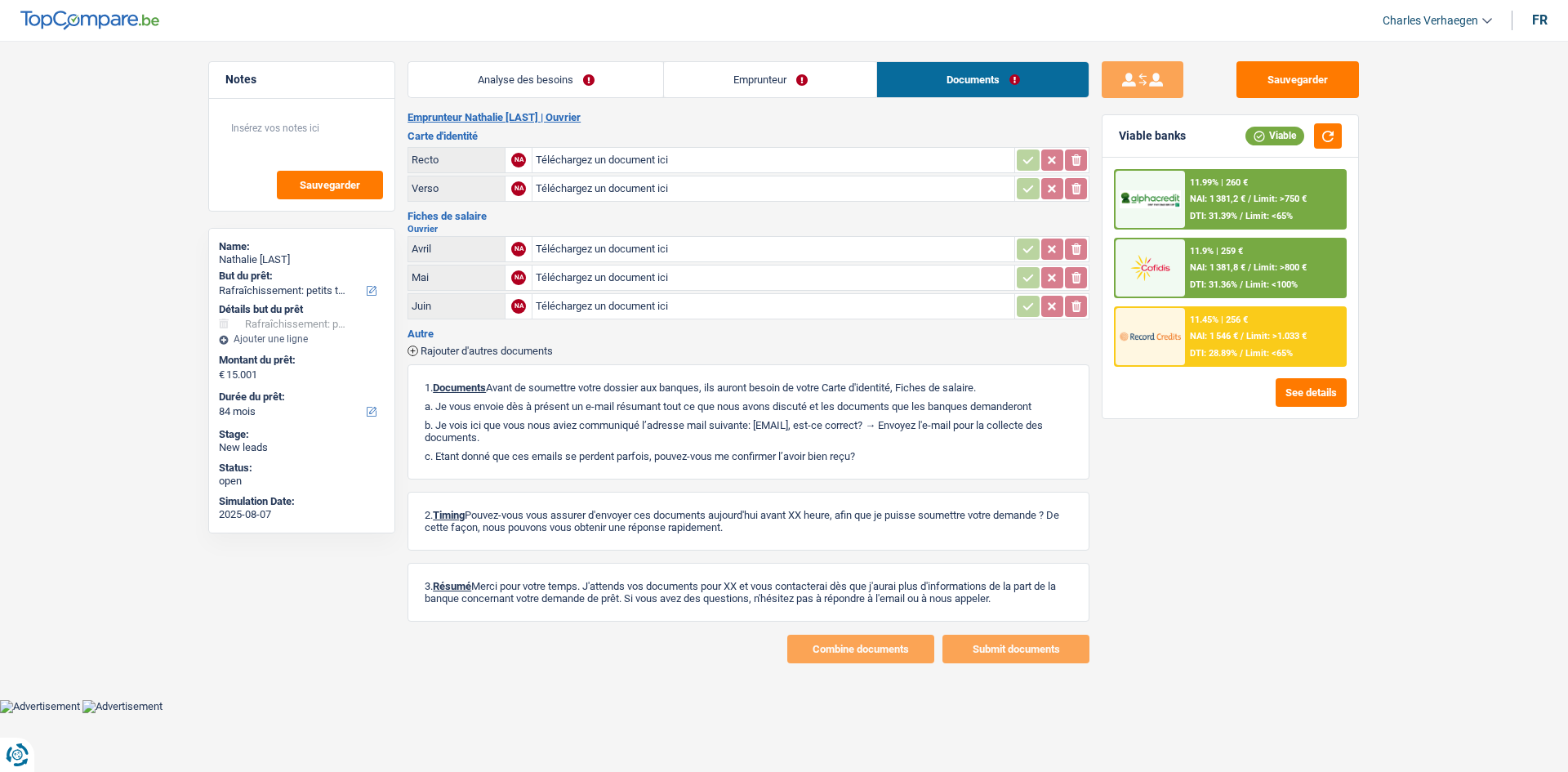 drag, startPoint x: 801, startPoint y: 71, endPoint x: 806, endPoint y: 84, distance: 13.928388 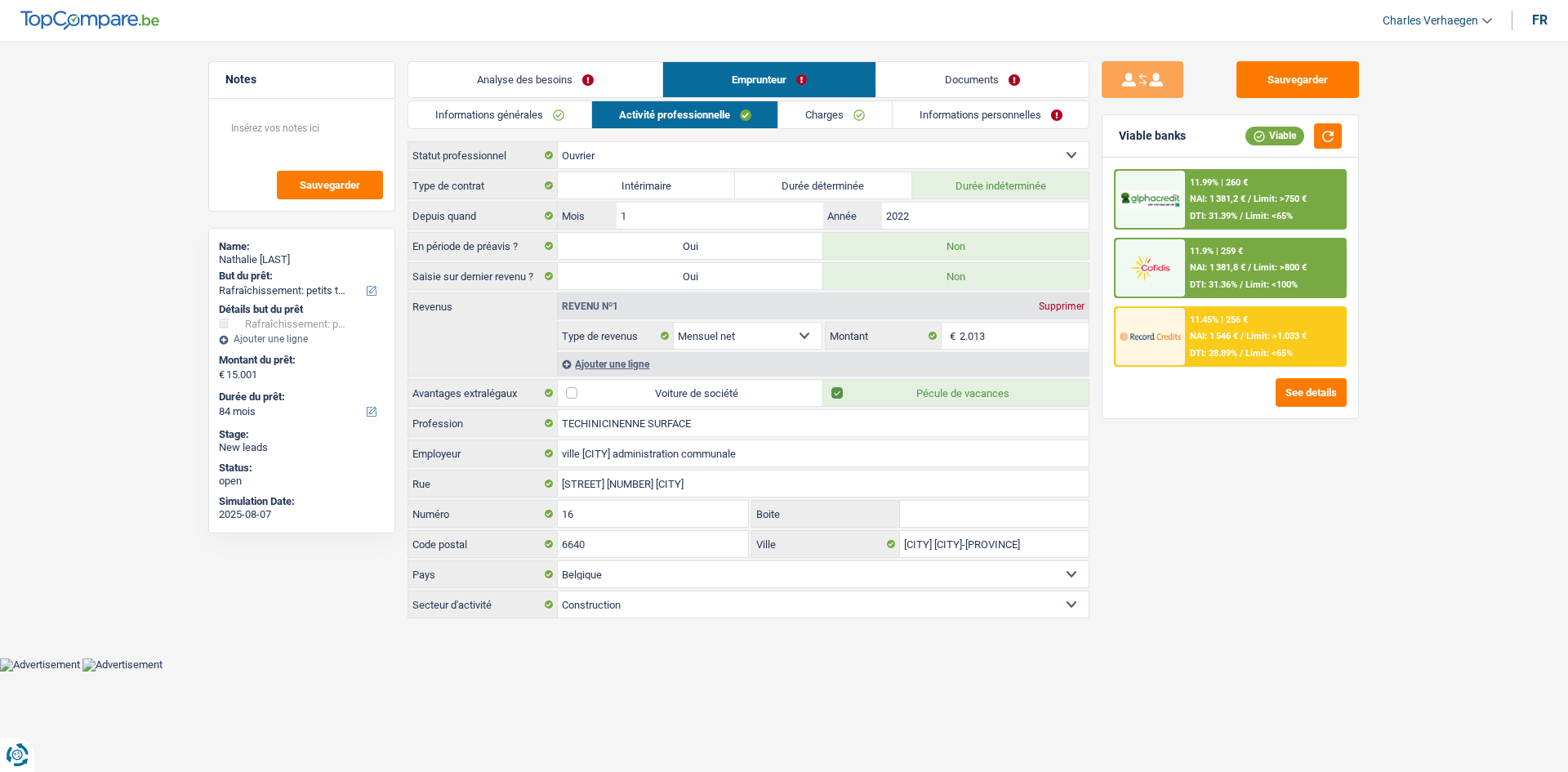 drag, startPoint x: 567, startPoint y: 57, endPoint x: 675, endPoint y: 84, distance: 111.32385 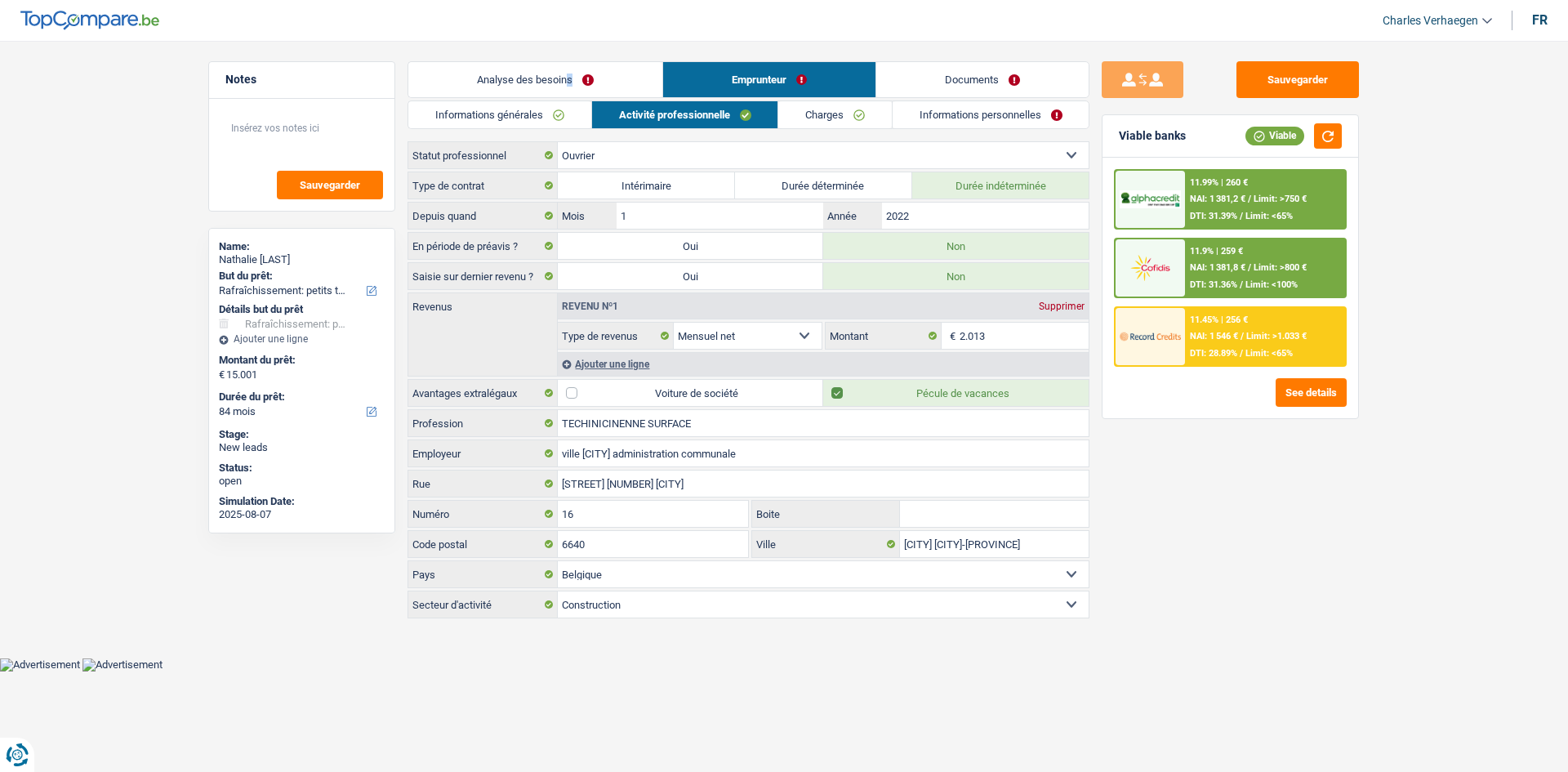 click on "Analyse des besoins" at bounding box center [535, 79] 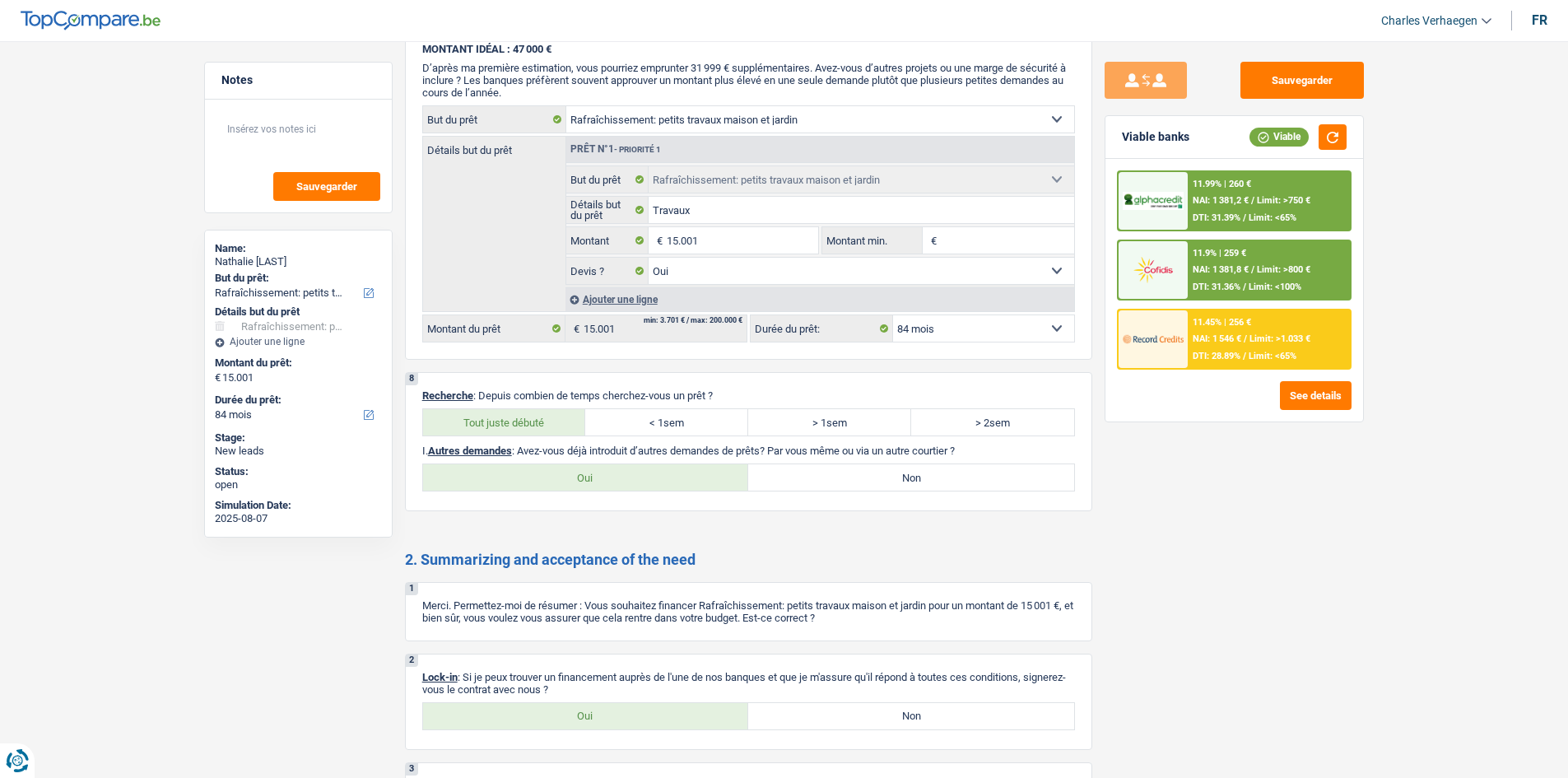 scroll, scrollTop: 1647, scrollLeft: 0, axis: vertical 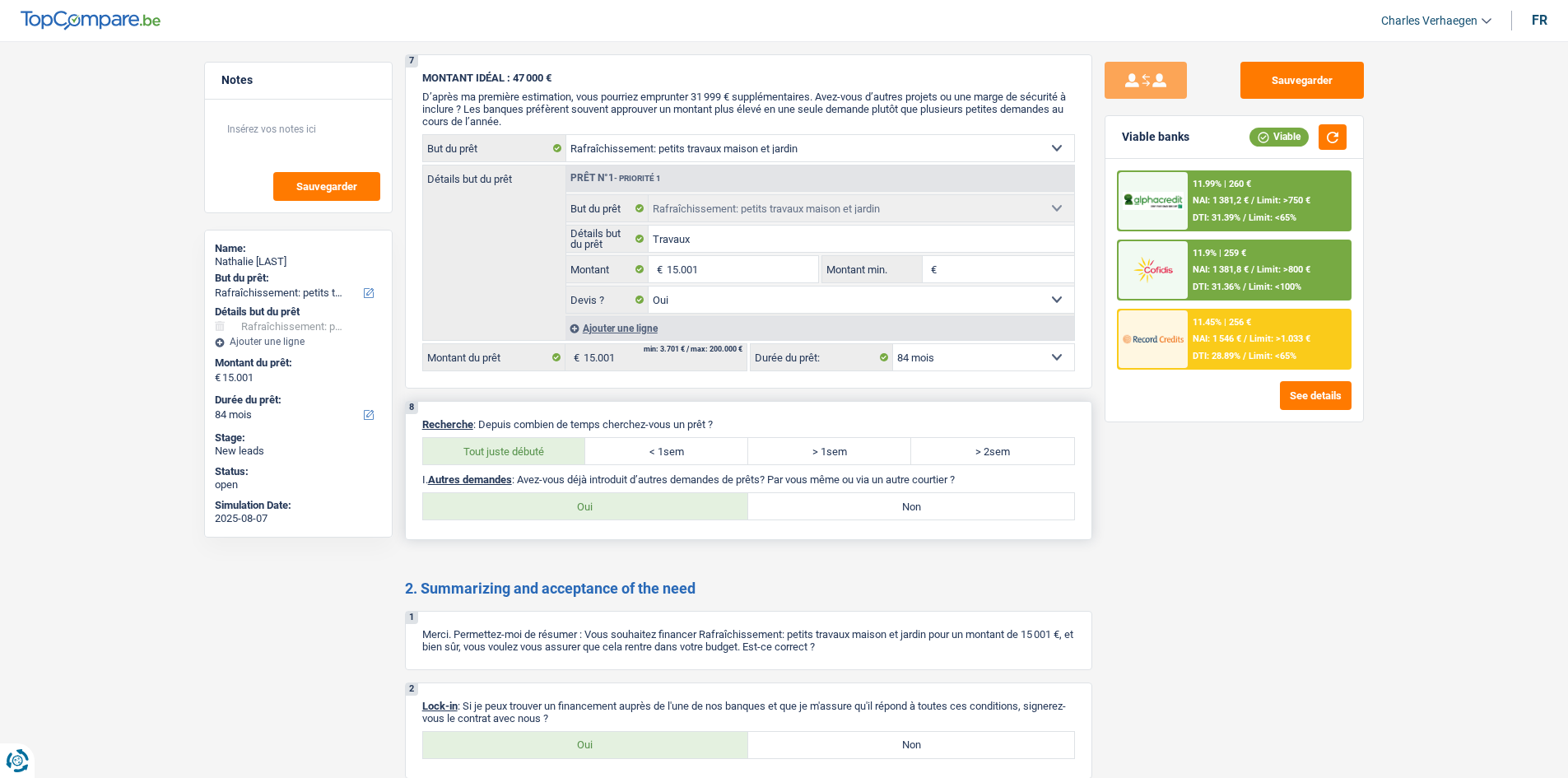 click on "Oui
Non
Tous les champs sont obligatoires. Veuillez sélectionner une option" at bounding box center [748, 506] 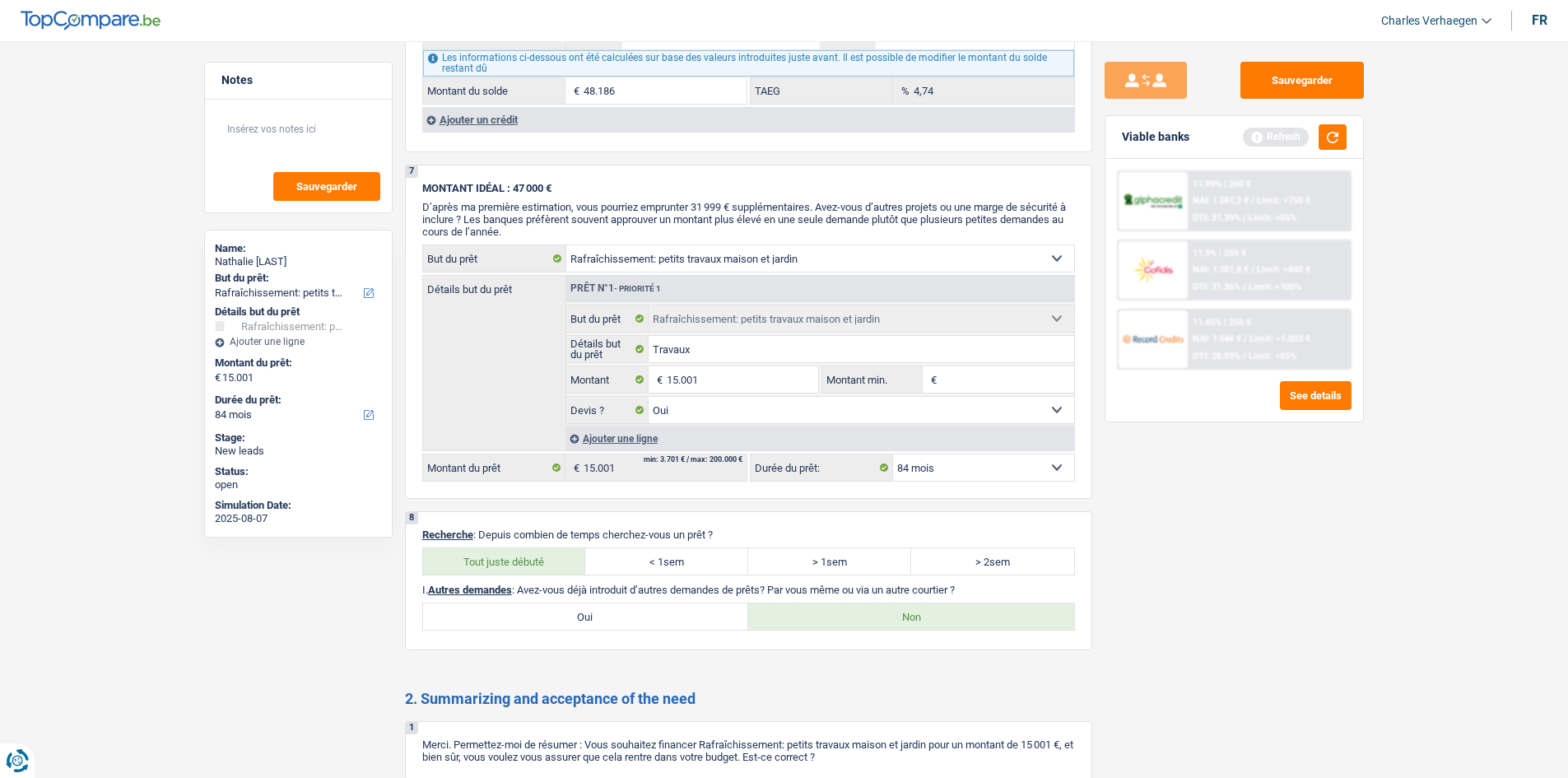 scroll, scrollTop: 1400, scrollLeft: 0, axis: vertical 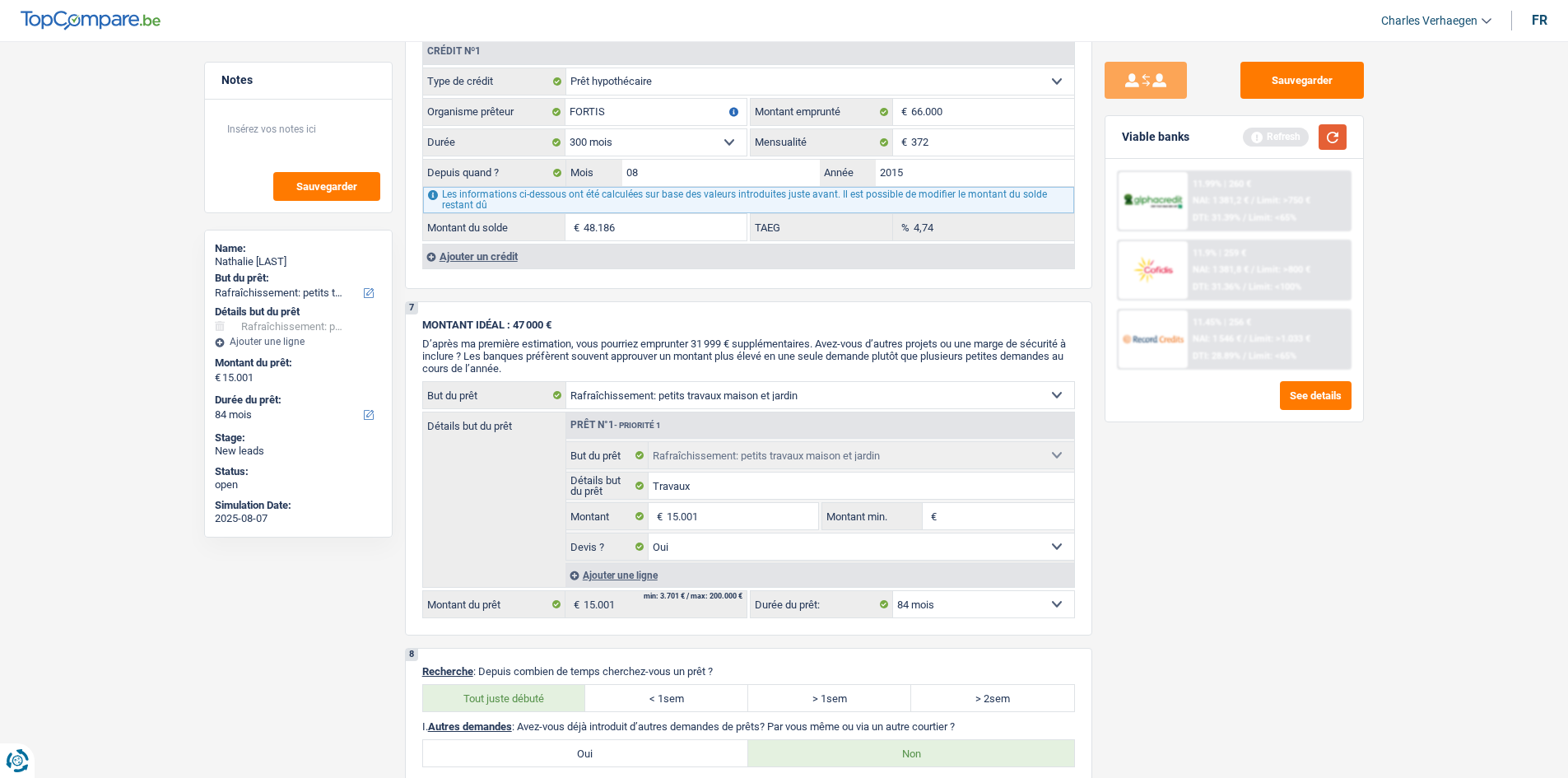 click at bounding box center (1333, 137) 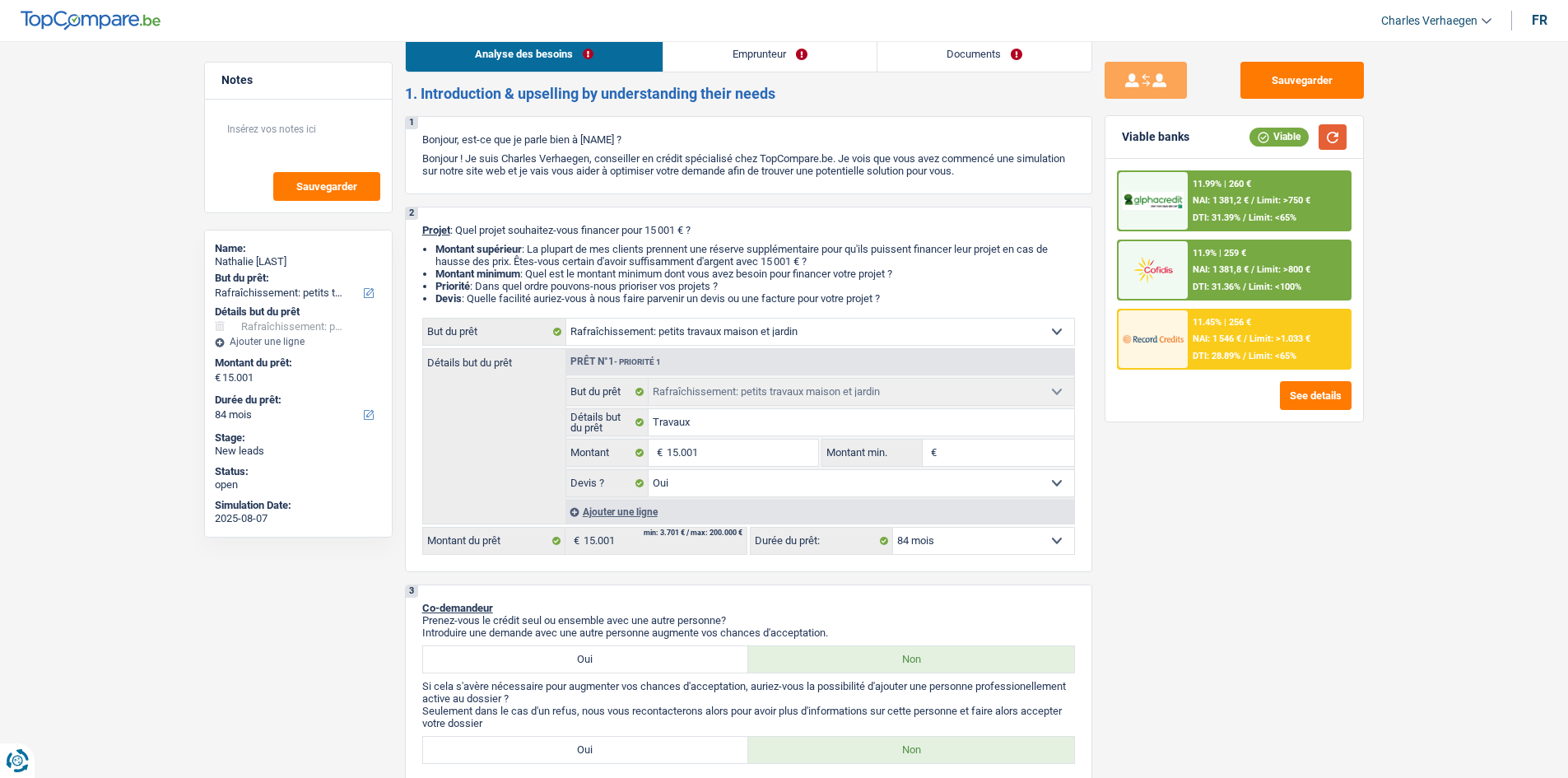 scroll, scrollTop: 0, scrollLeft: 0, axis: both 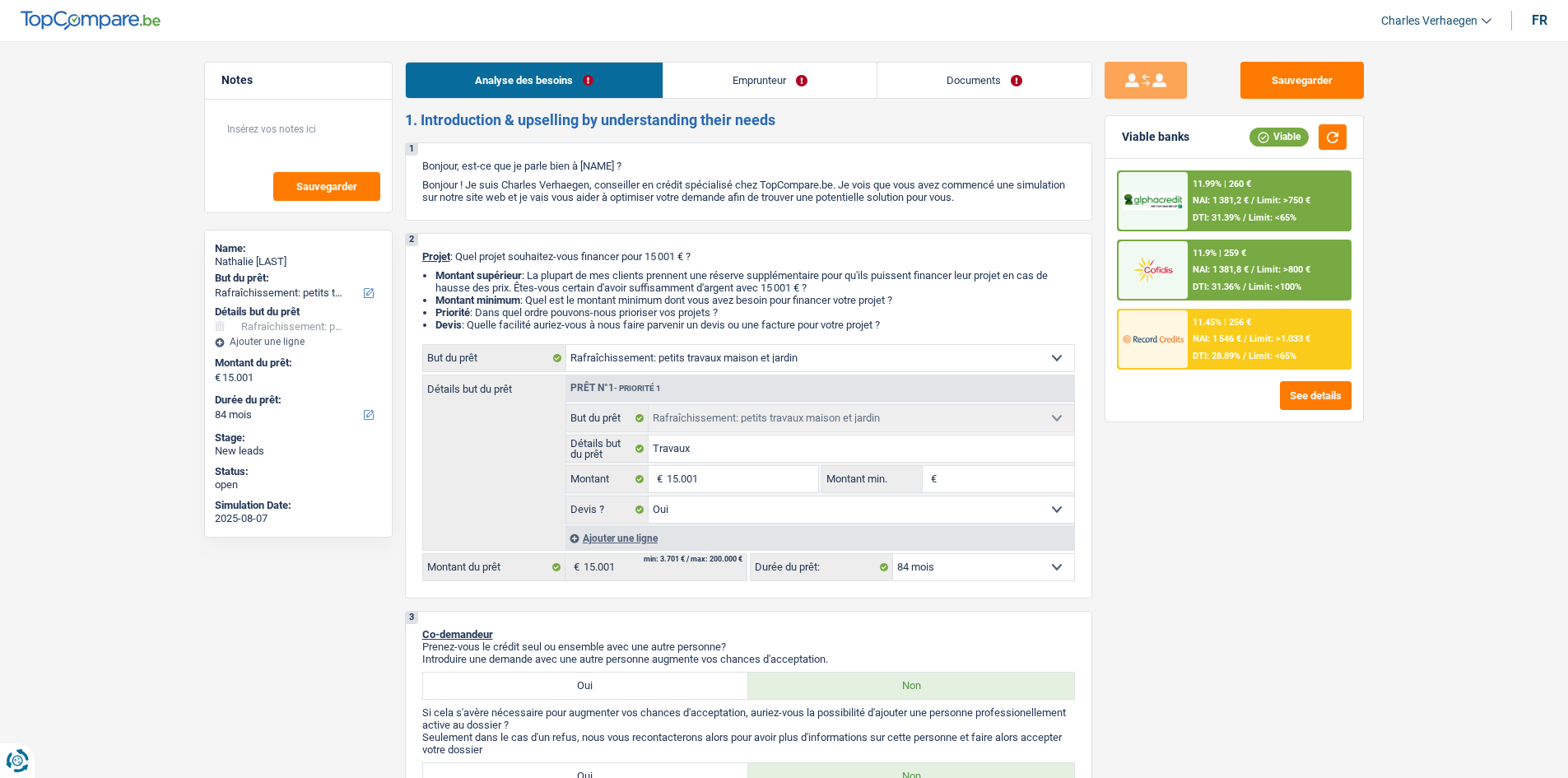 click on "Limit: >750 €" at bounding box center [1283, 200] 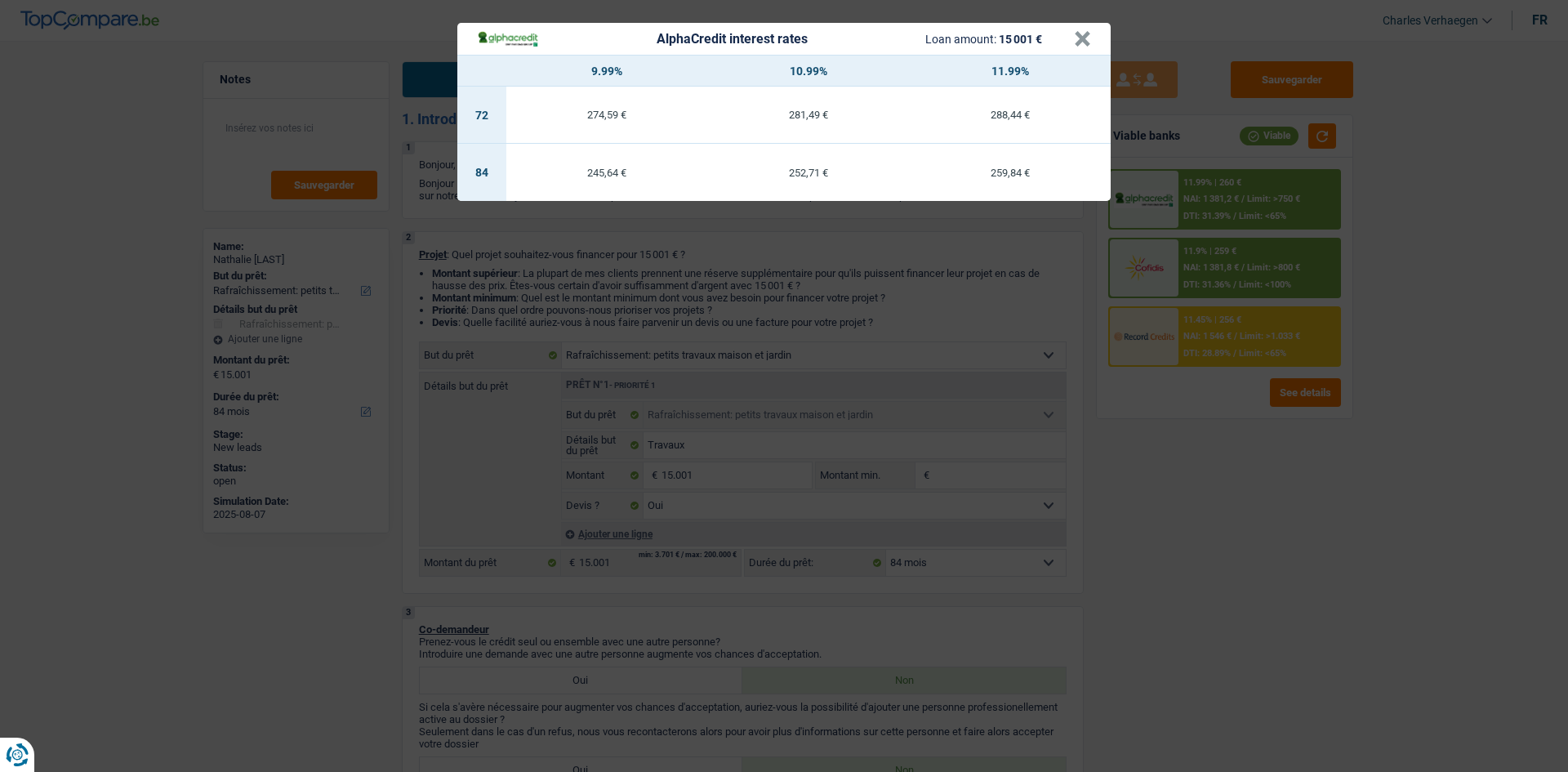 click on "AlphaCredit interest rates
Loan amount:
15 001 €
×
9.99%
10.99%
11.99%
72
274,59 €
281,49 €
288,44 €
84
245,64 €
252,71 €
259,84 €" at bounding box center [784, 386] 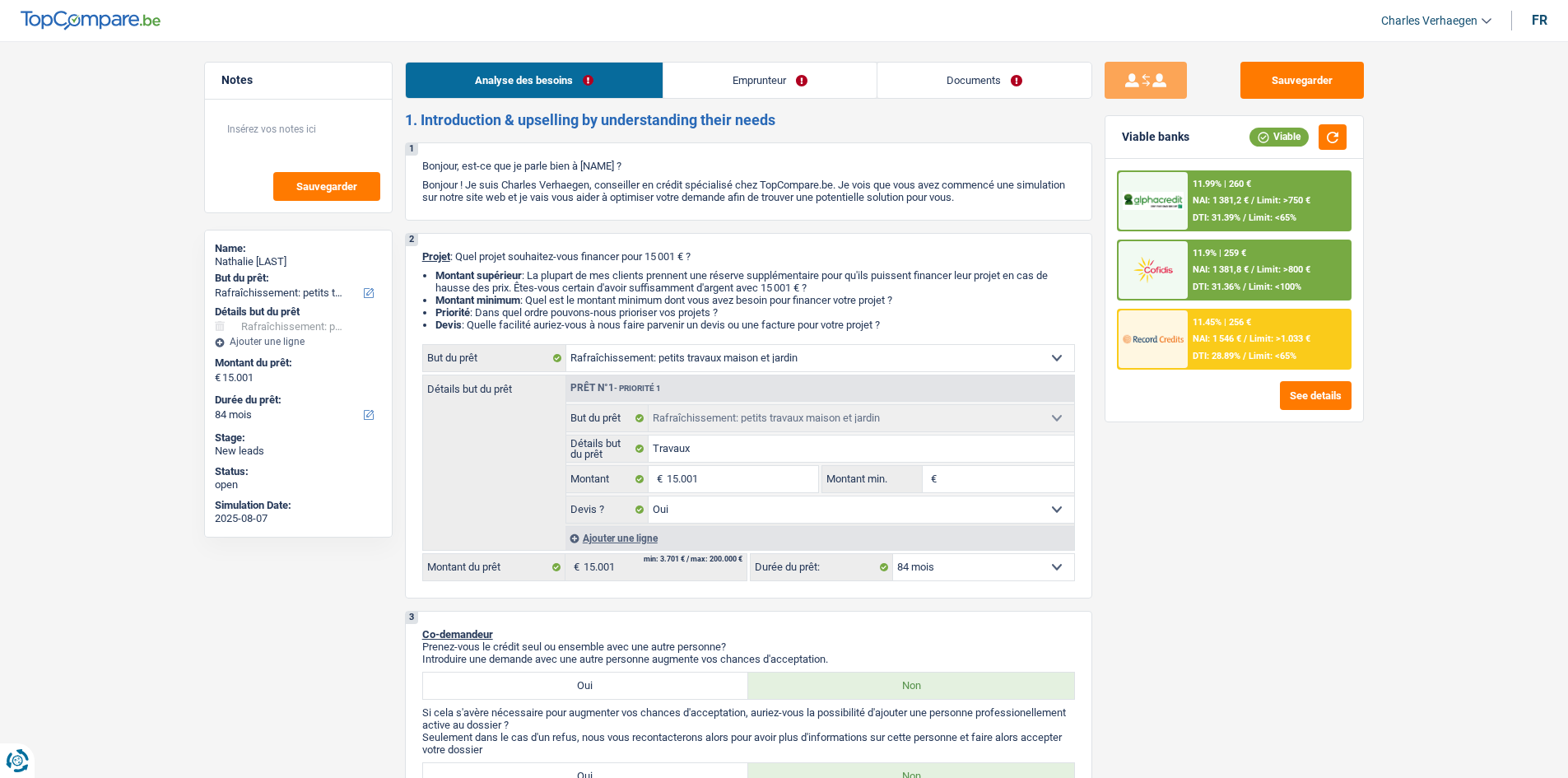 click on "11.9% | 259 €
NAI: 1 381,8 €
/
Limit: >800 €
DTI: 31.36%
/
Limit: <100%" at bounding box center [1268, 270] 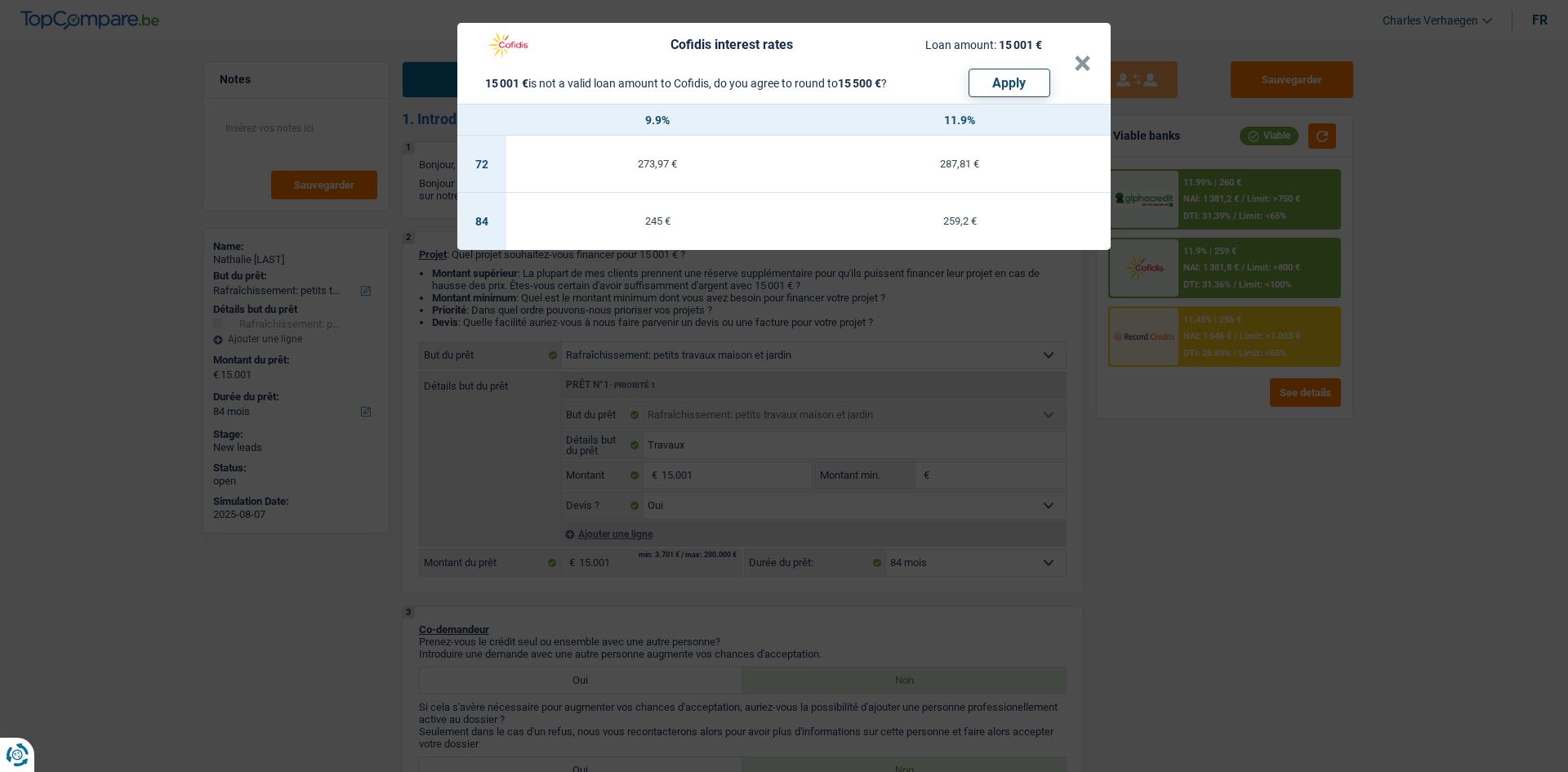 click on "Cofidis interest rates
Loan amount:
15 001 €
15 001 €  is not a valid loan amount to Cofidis, do you agree to round to  15 500 € ?
Apply
×
9.9%
11.9%
72
273,97 €
287,81 €
84
245 €
259,2 €" at bounding box center (784, 386) 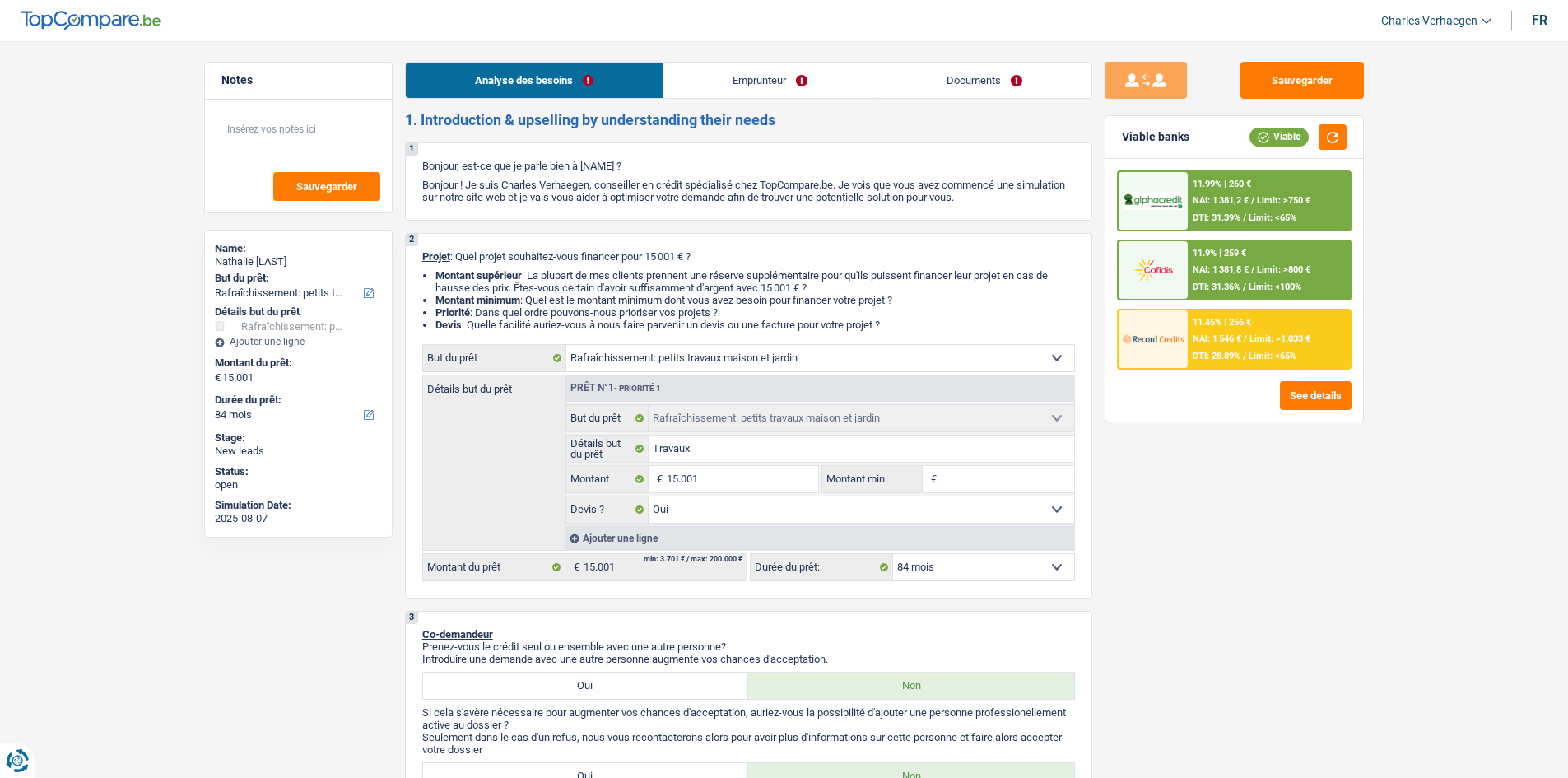 click on "11.45% | 256 €
NAI: 1 546 €
/
Limit: >1.033 €
DTI: 28.89%
/
Limit: <65%" at bounding box center (1268, 339) 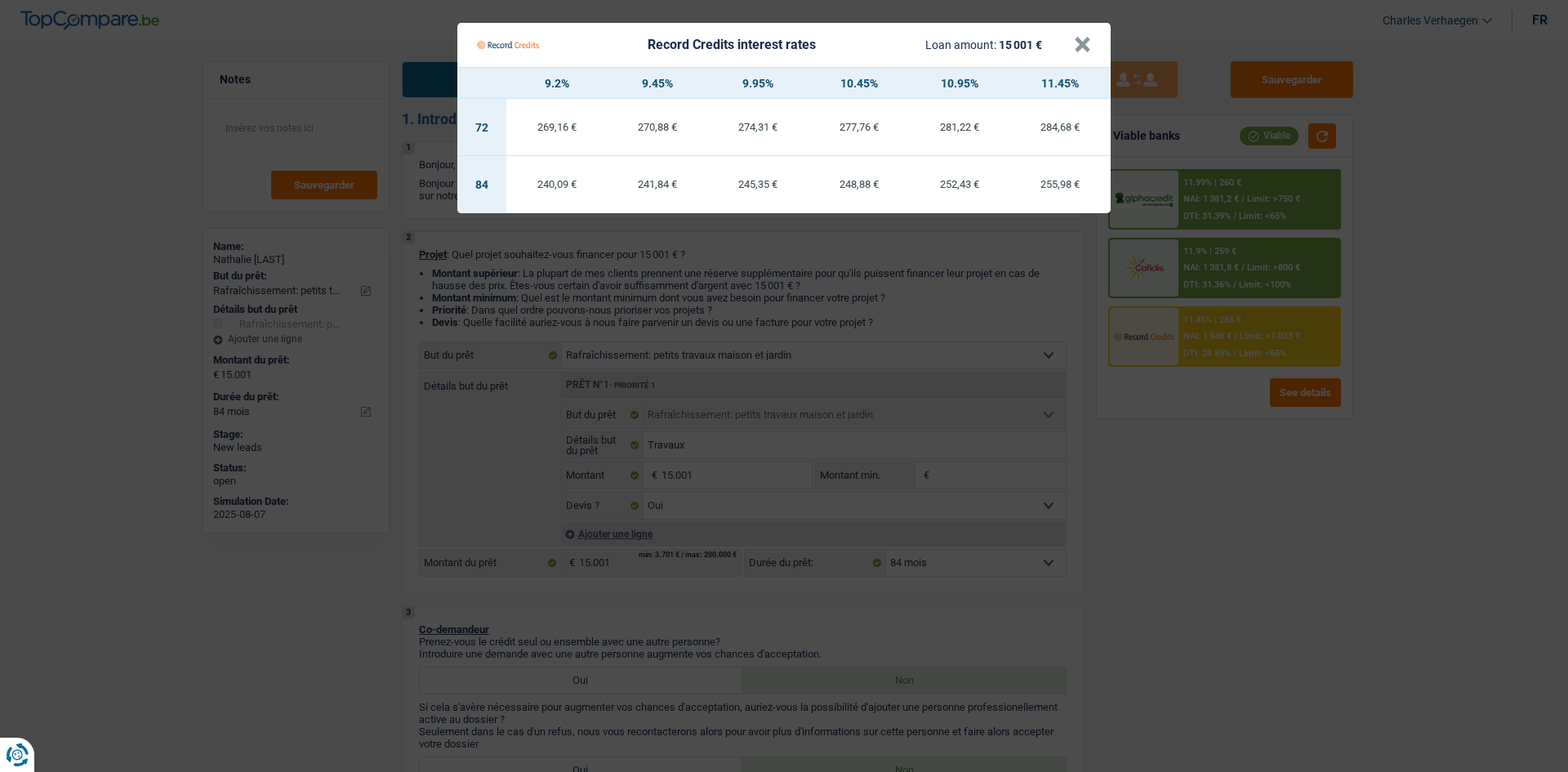 drag, startPoint x: 1252, startPoint y: 544, endPoint x: 1316, endPoint y: 473, distance: 95.587656 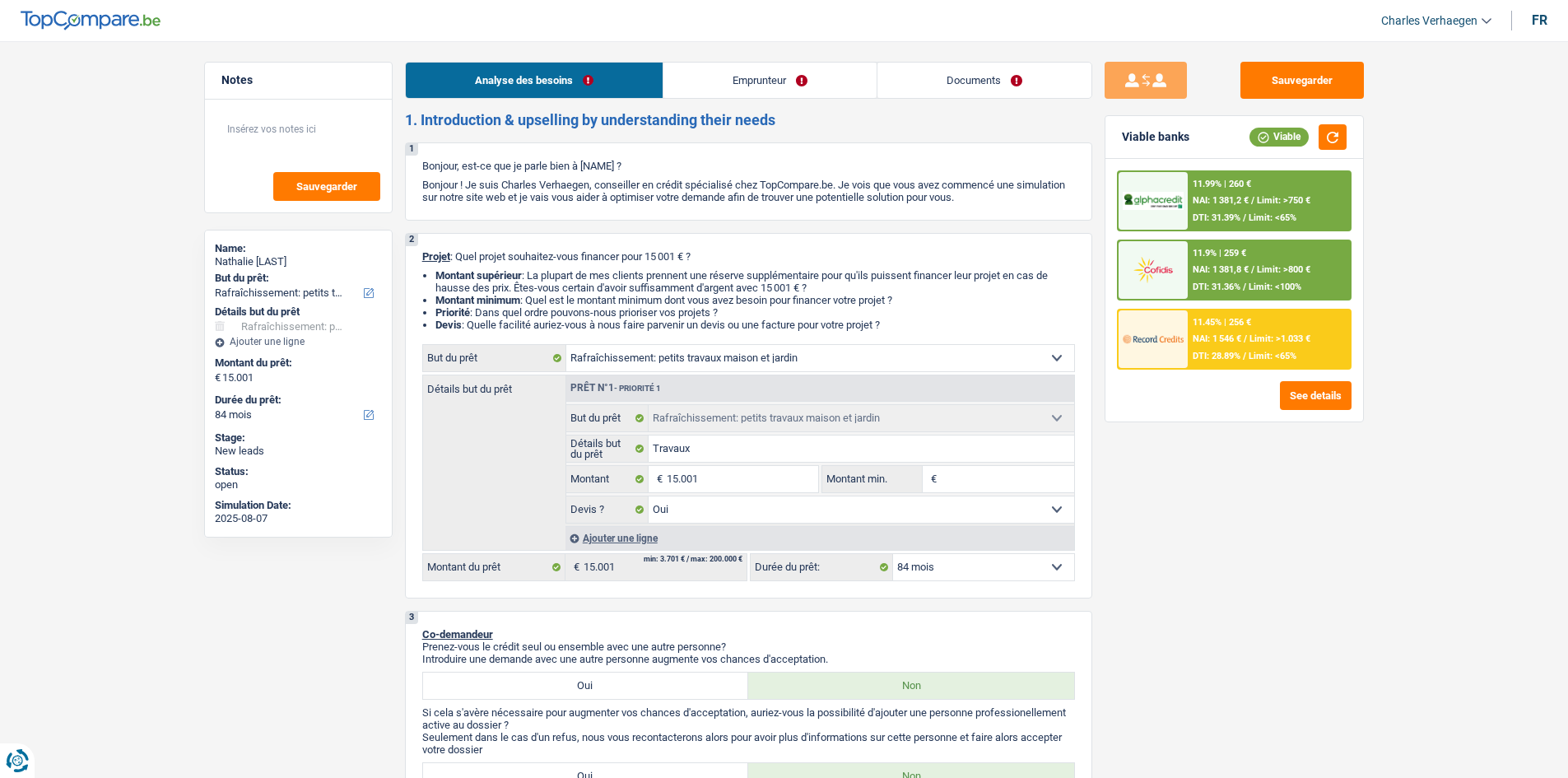 click on "Limit: >750 €" at bounding box center [1283, 200] 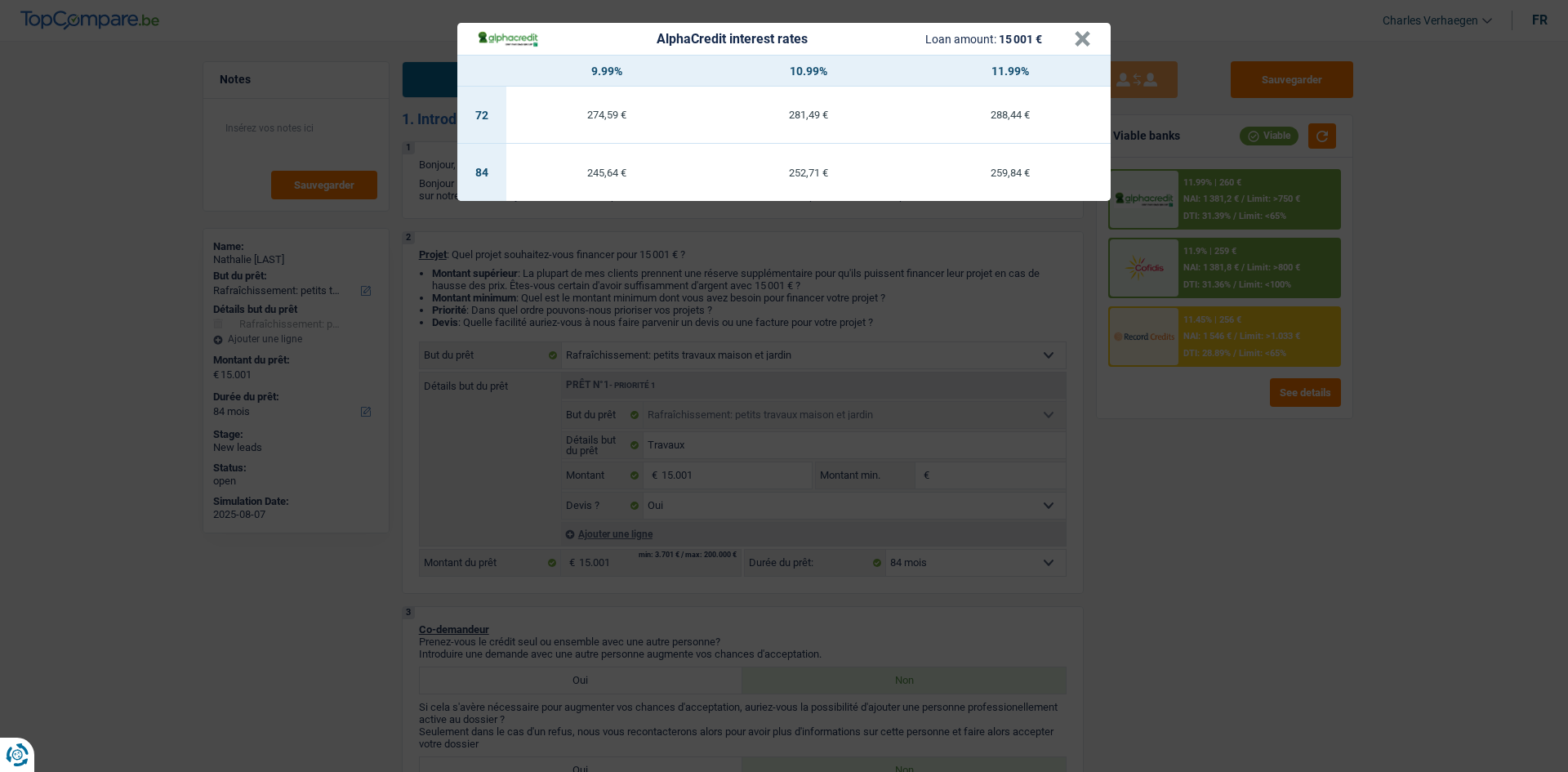 click on "AlphaCredit interest rates
Loan amount:
15 001 €
×
9.99%
10.99%
11.99%
72
274,59 €
281,49 €
288,44 €
84
245,64 €
252,71 €
259,84 €" at bounding box center [784, 386] 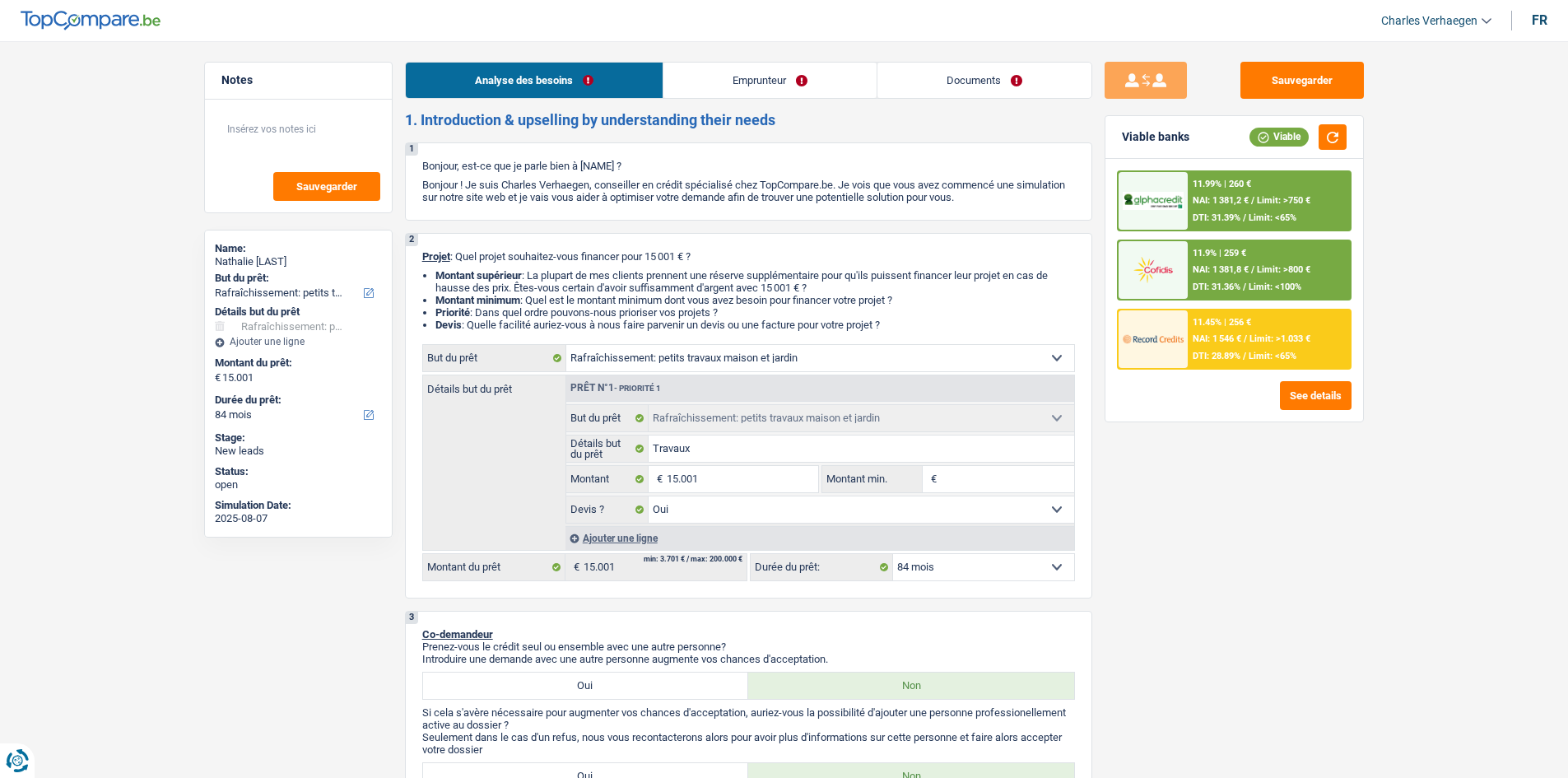 click on "11.99% | 260 €
NAI: 1 381,2 €
/
Limit: >750 €
DTI: 31.39%
/
Limit: <65%" at bounding box center (1268, 201) 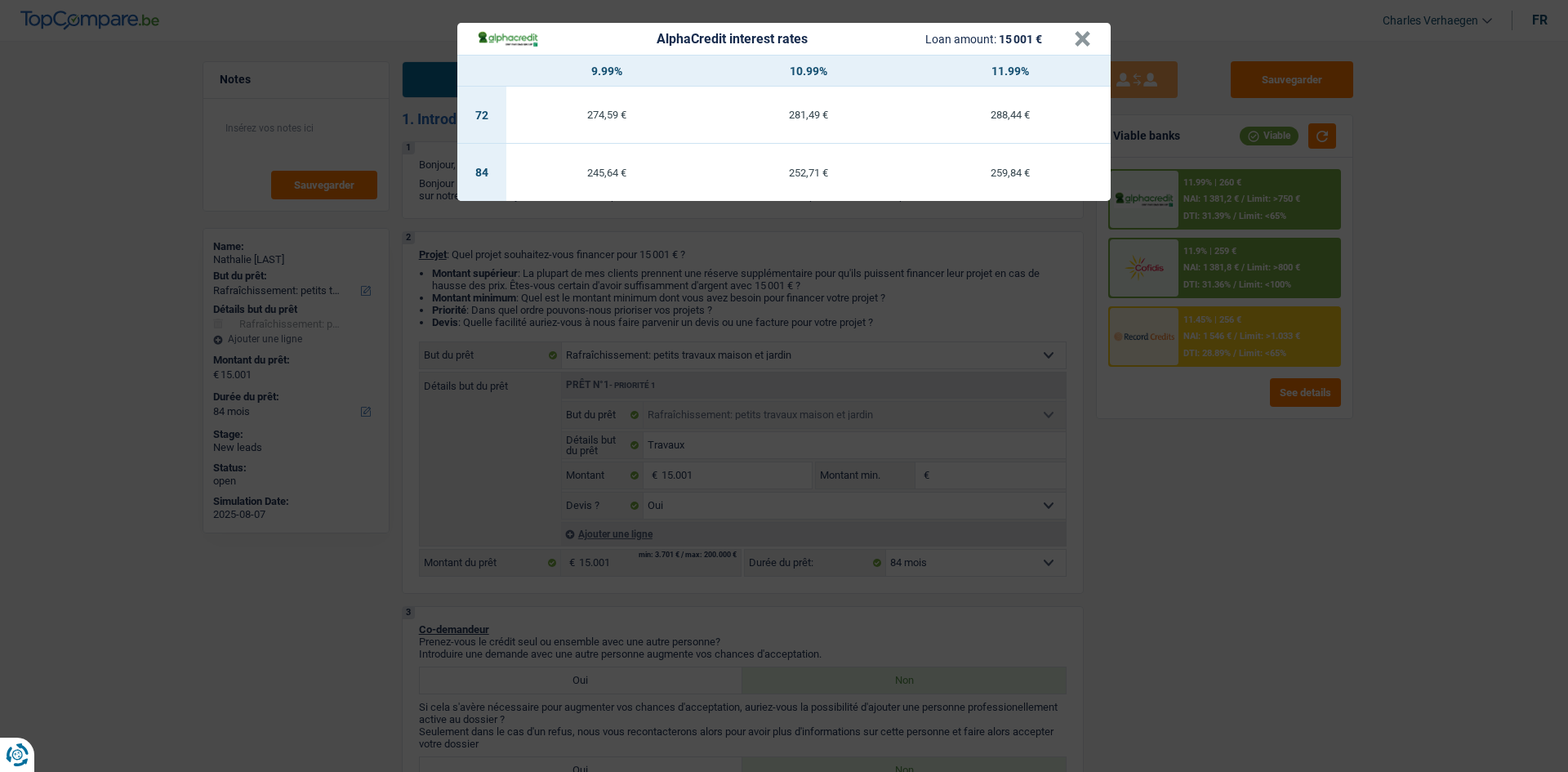 click on "AlphaCredit interest rates
Loan amount:
15 001 €
×
9.99%
10.99%
11.99%
72
274,59 €
281,49 €
288,44 €
84
245,64 €
252,71 €
259,84 €" at bounding box center (784, 386) 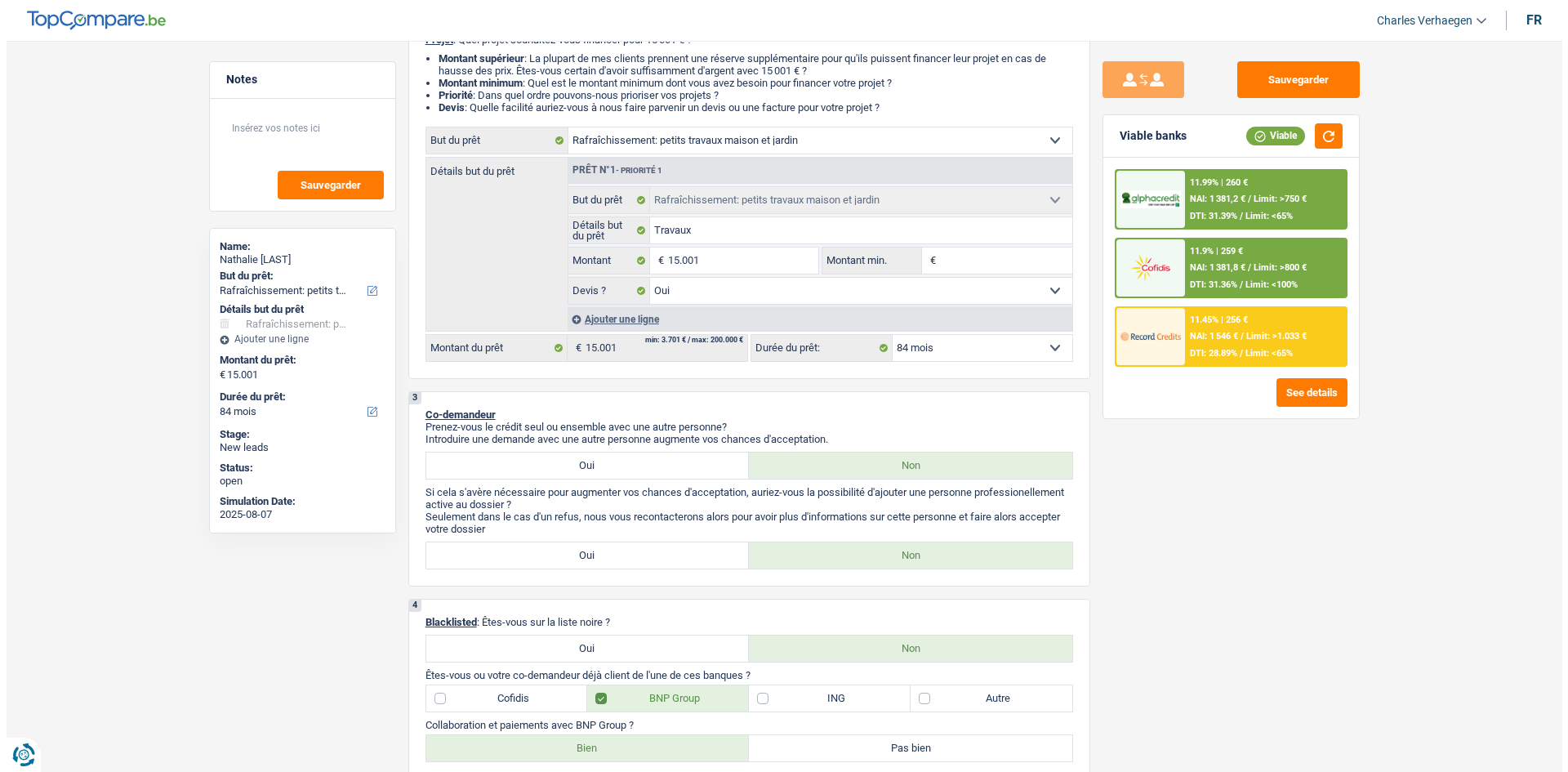 scroll, scrollTop: 0, scrollLeft: 0, axis: both 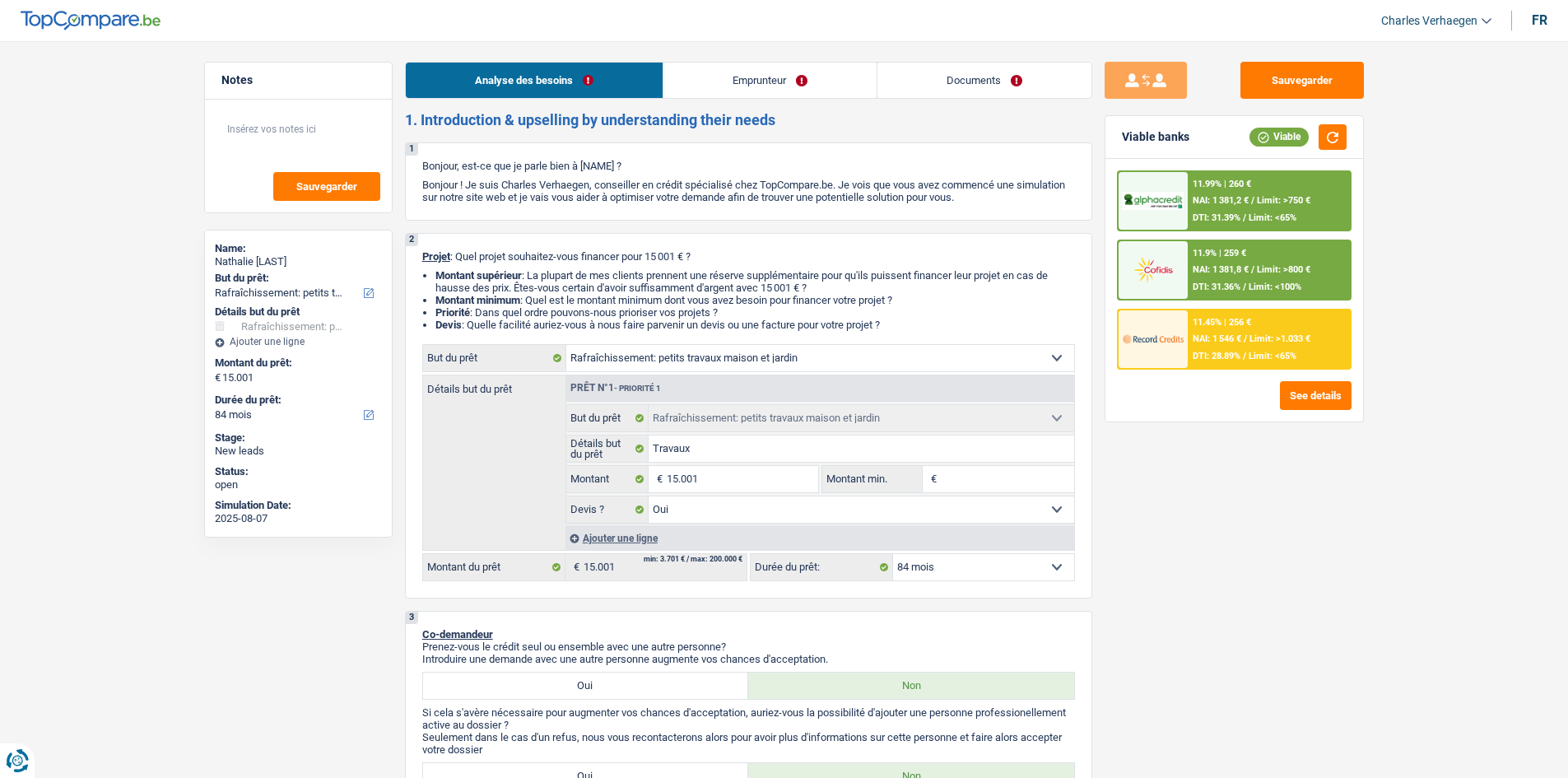 click on "Documents" at bounding box center [984, 80] 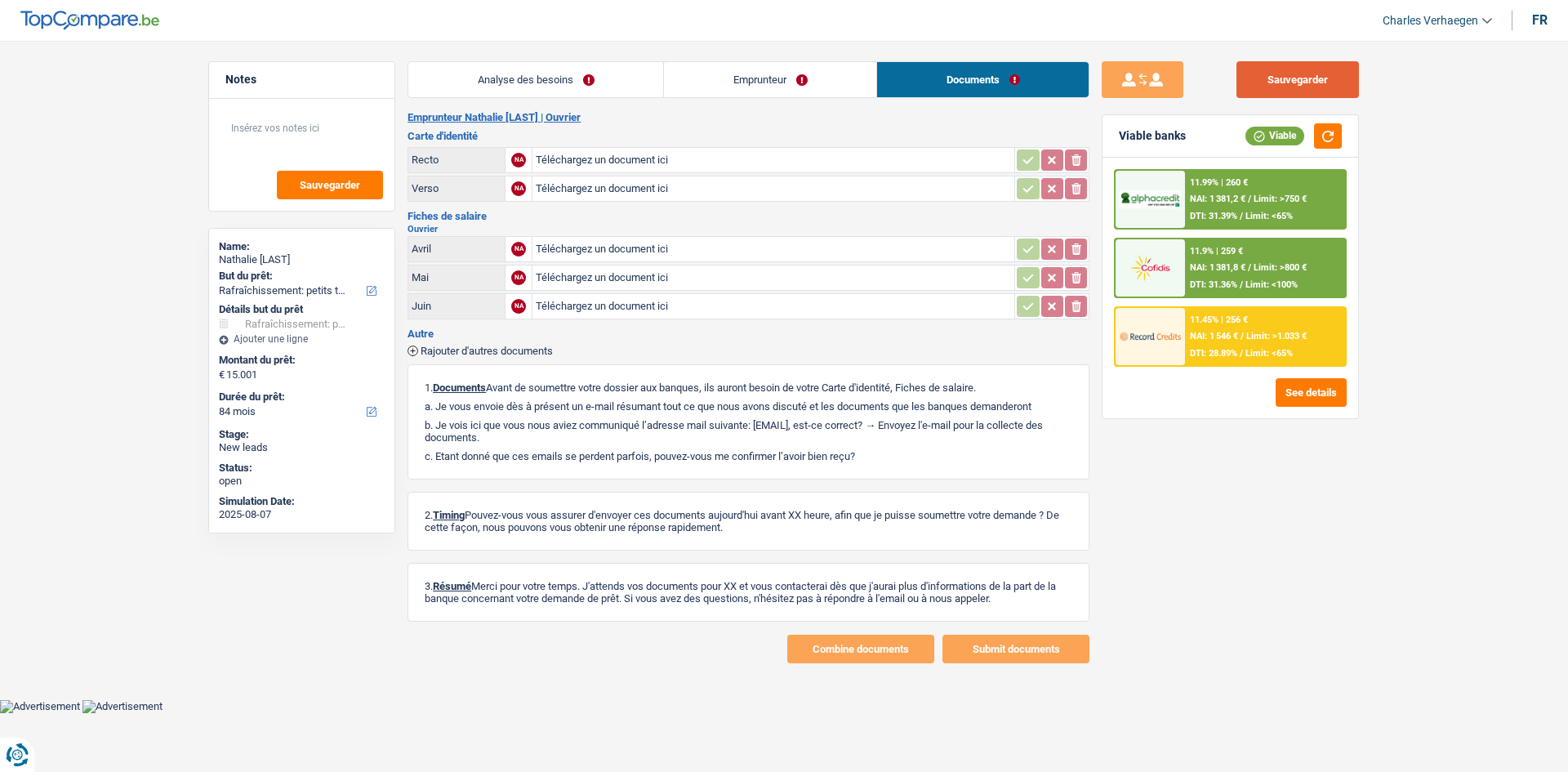 click on "Sauvegarder" at bounding box center [1298, 79] 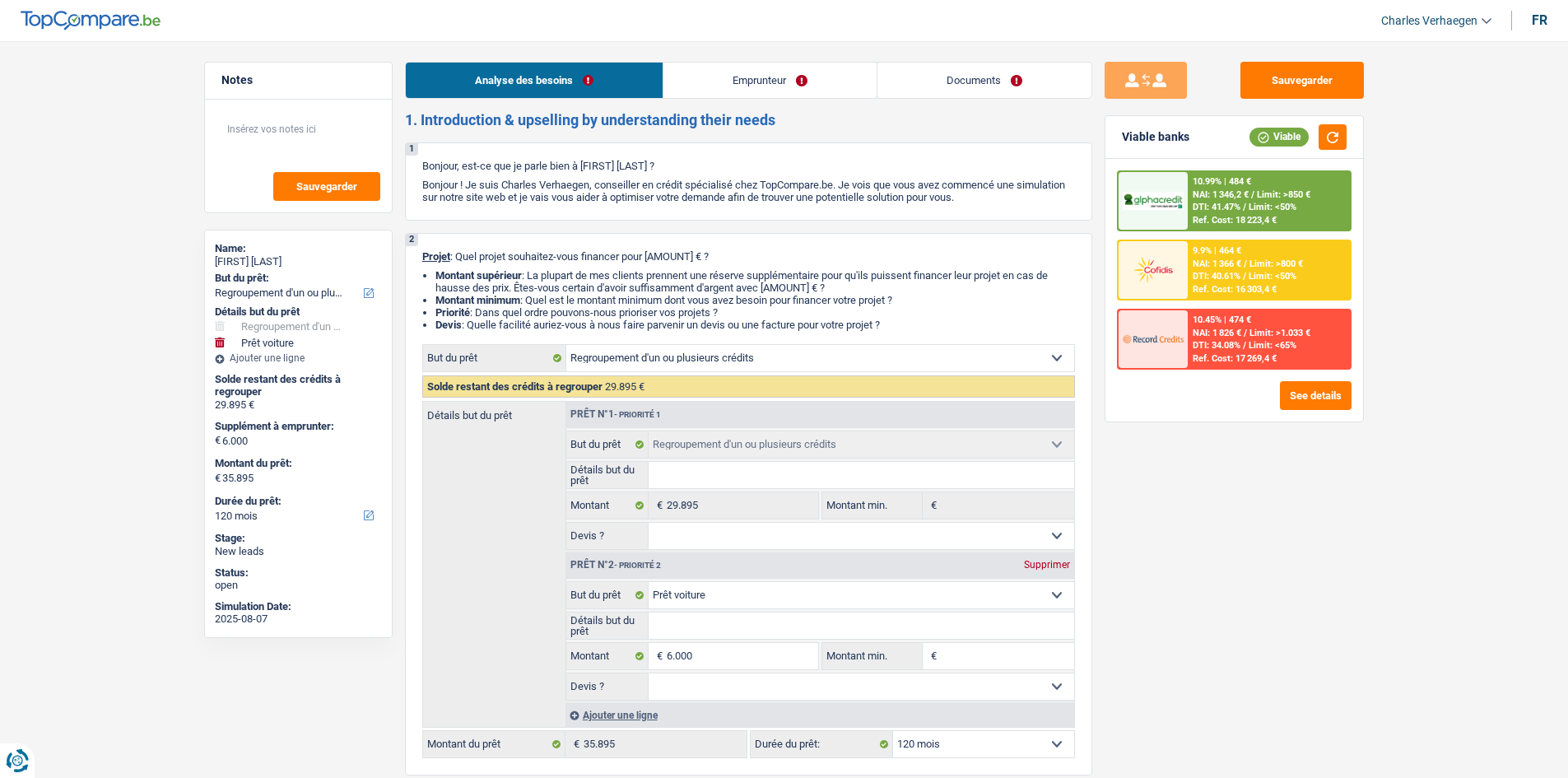 select on "refinancing" 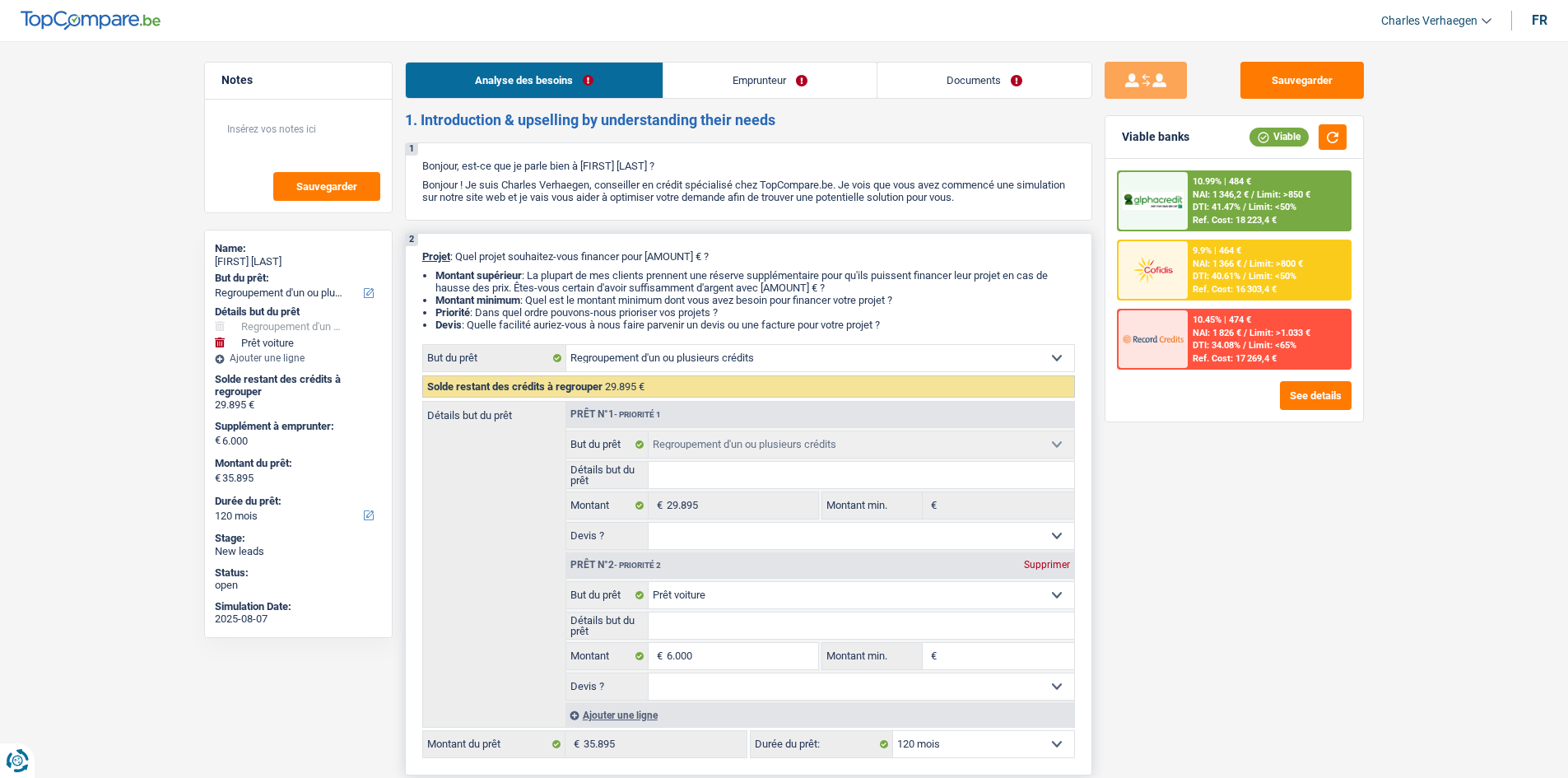 scroll, scrollTop: 0, scrollLeft: 0, axis: both 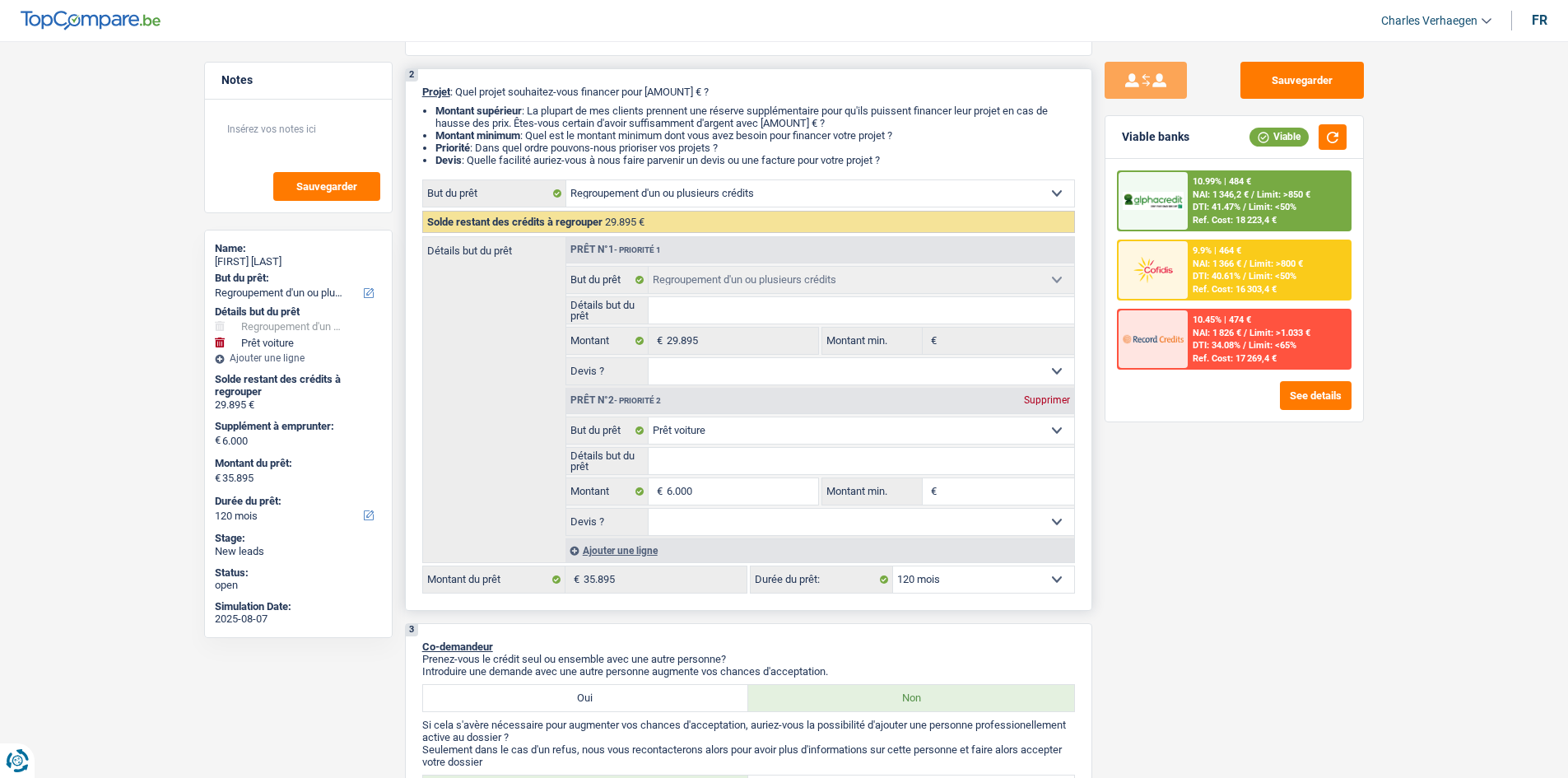 click on "Détails but du prêt" at bounding box center (861, 461) 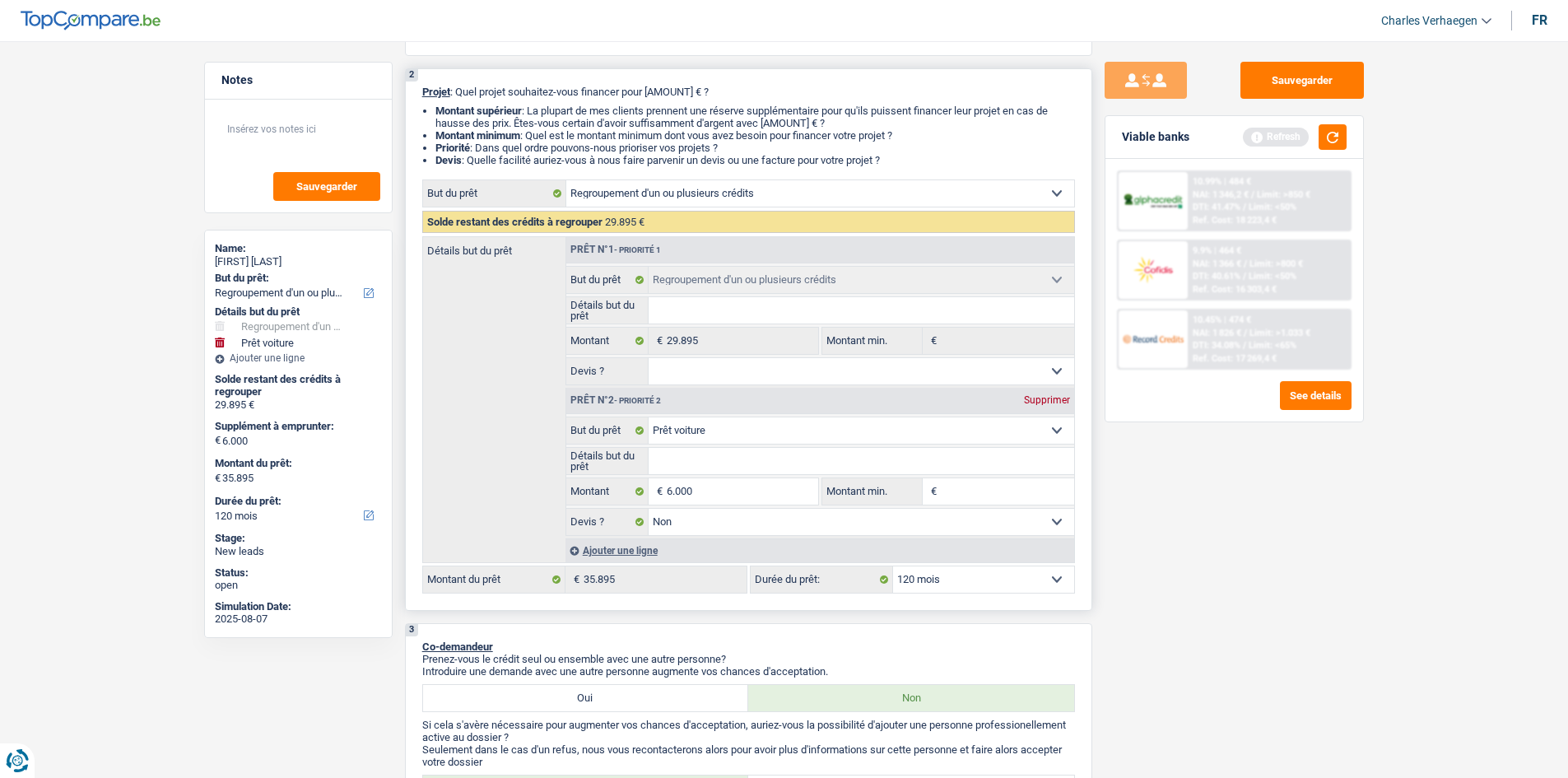 click on "Détails but du prêt" at bounding box center [861, 461] 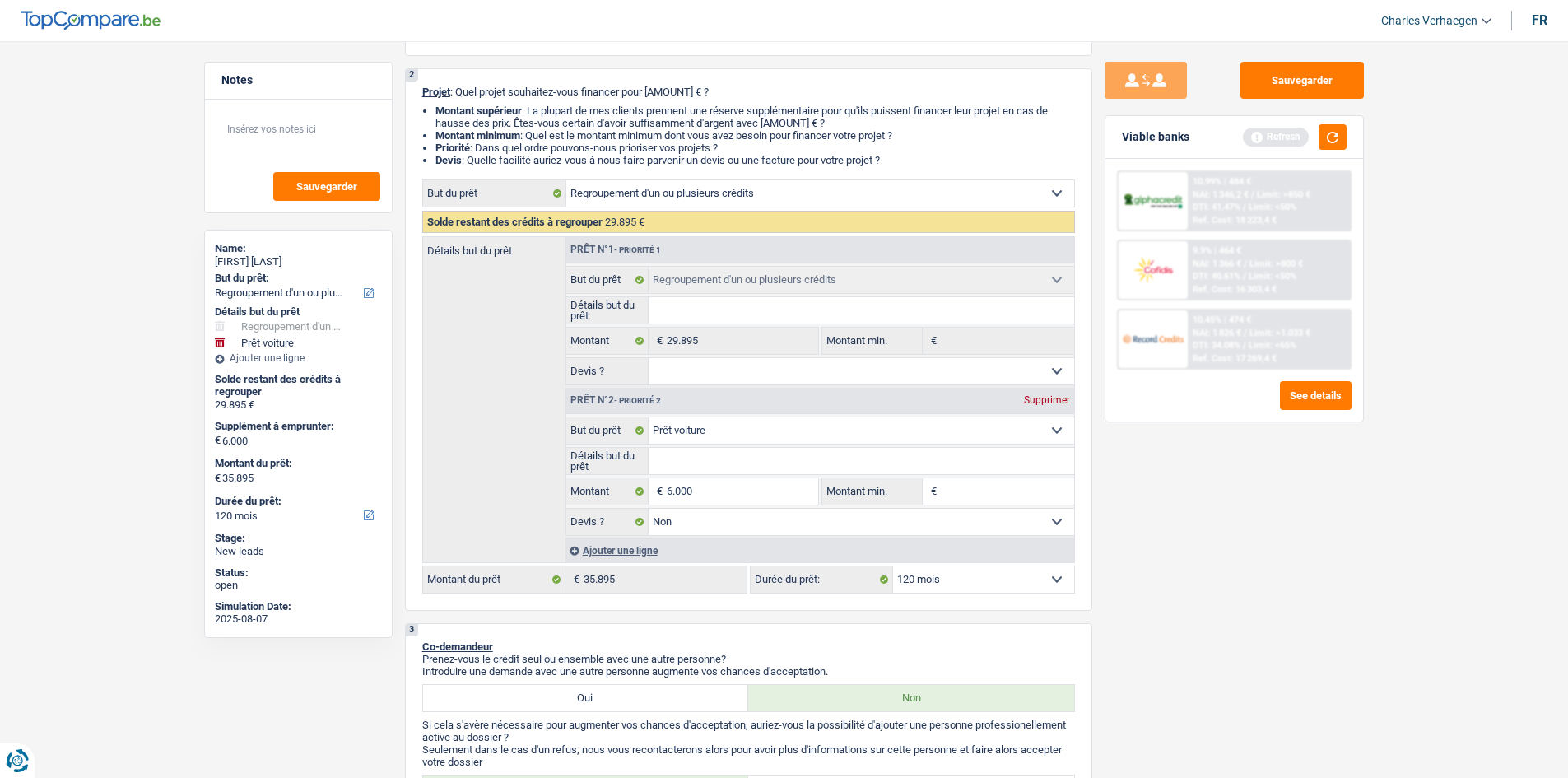 type on "P" 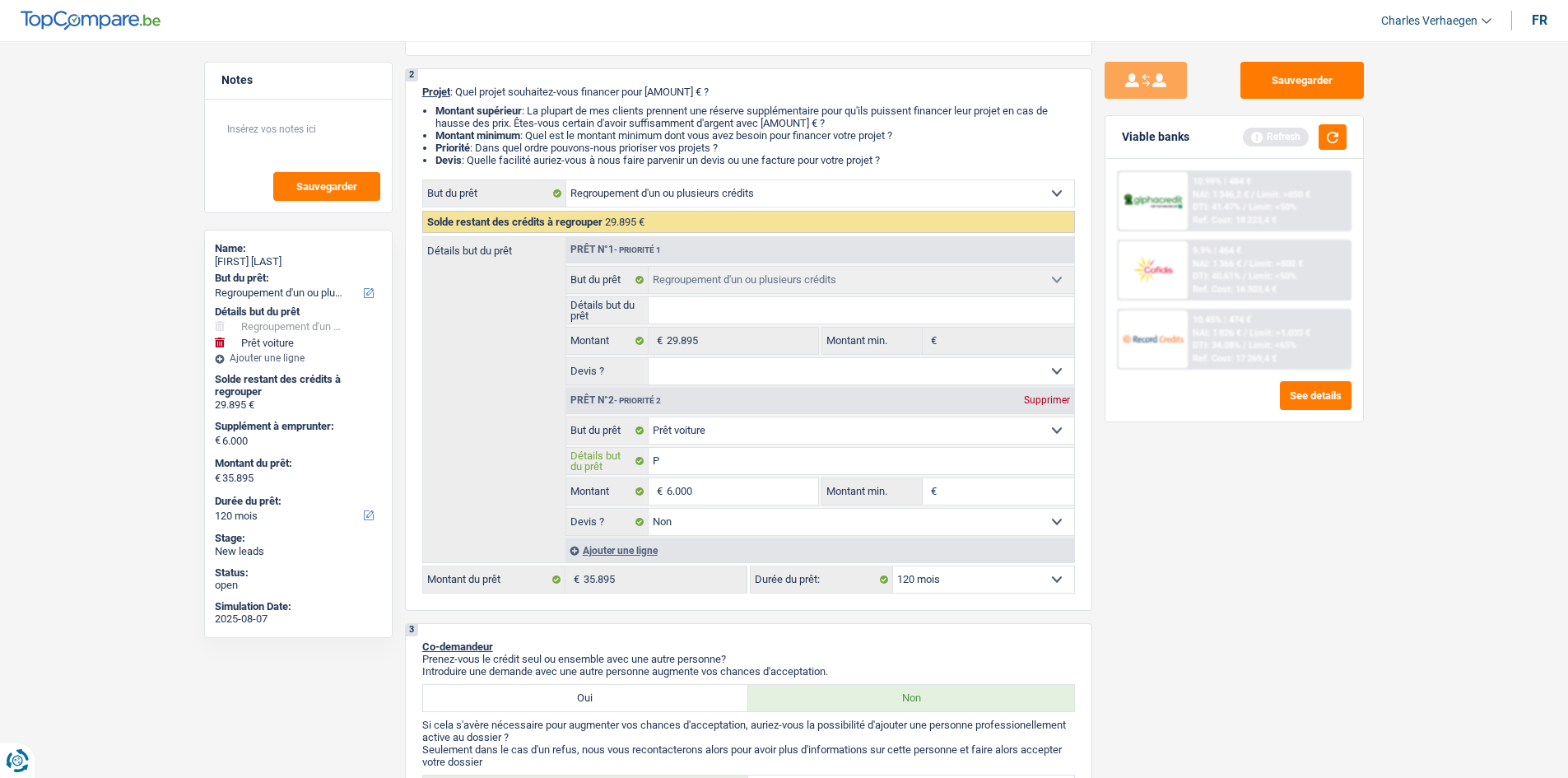 type on "PA" 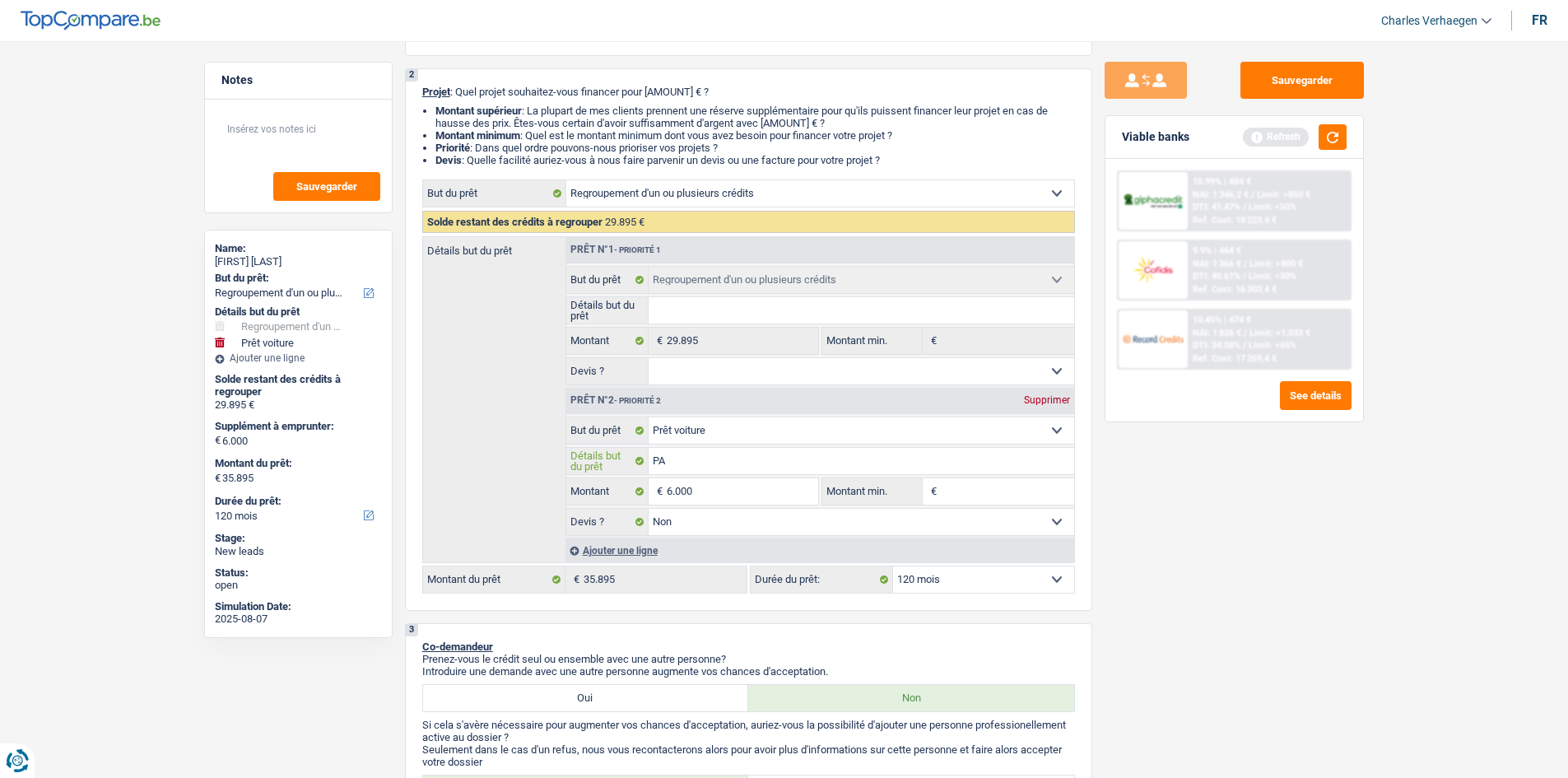type on "PA" 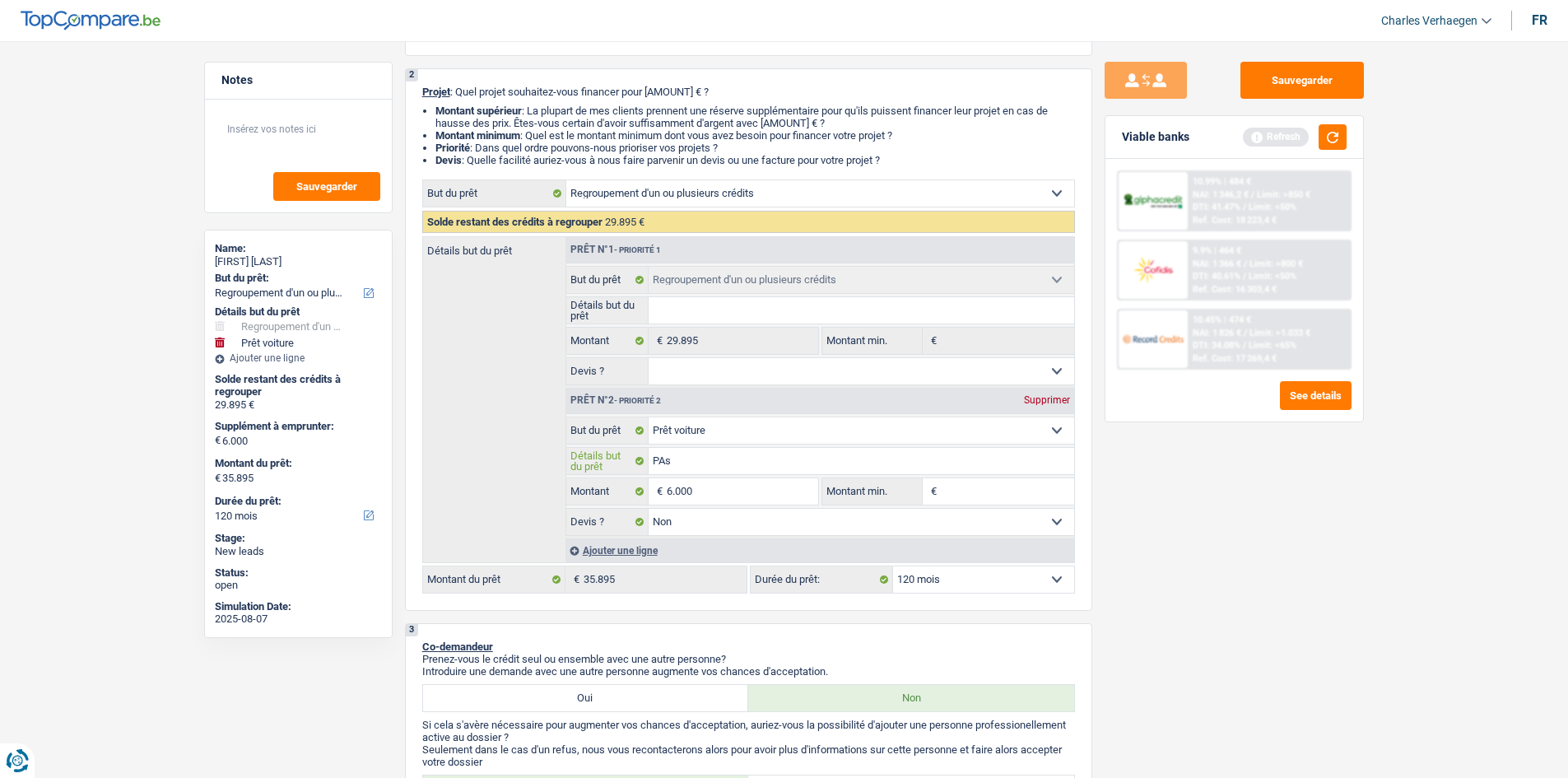 type on "PAs" 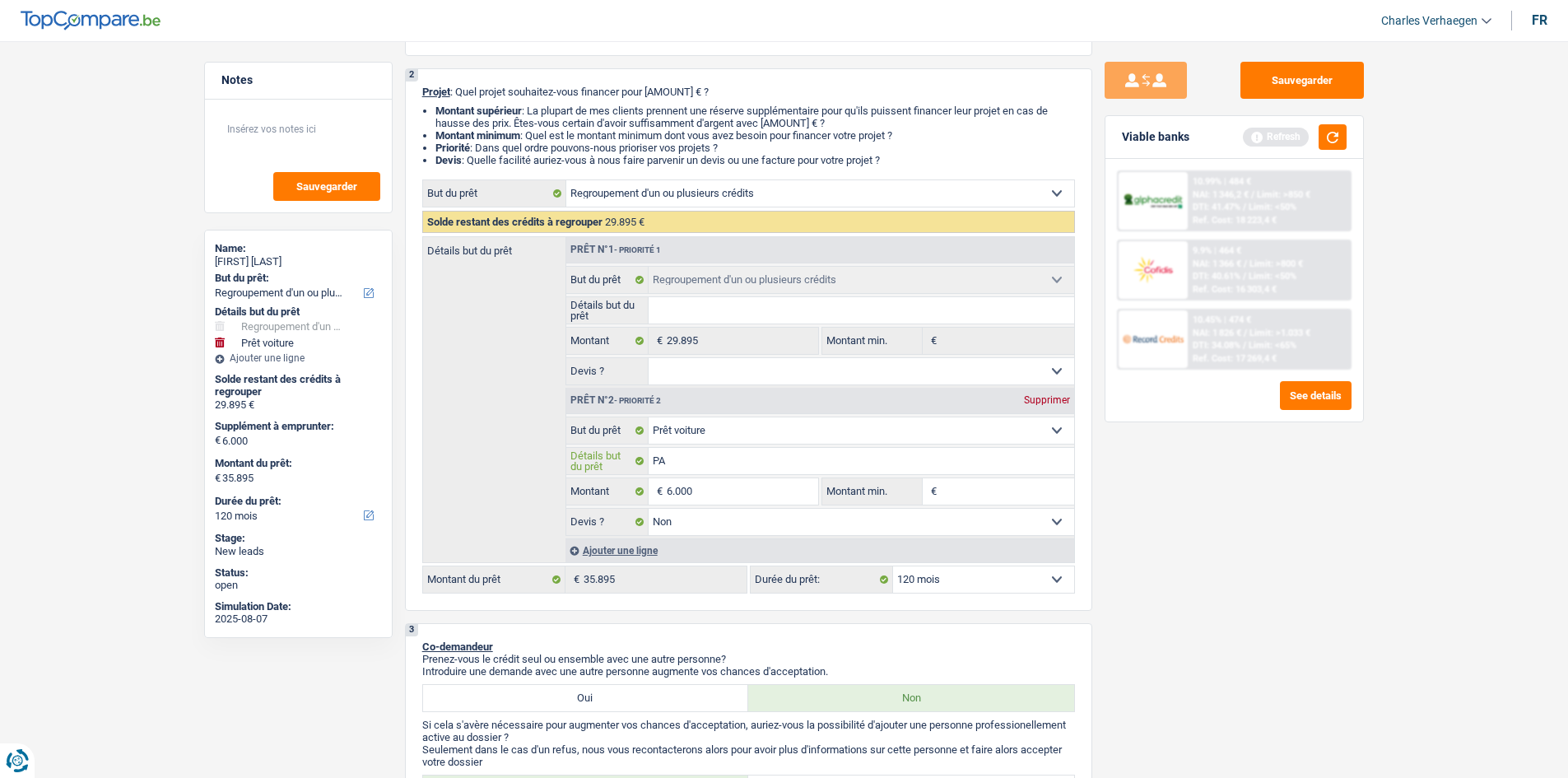 type on "P" 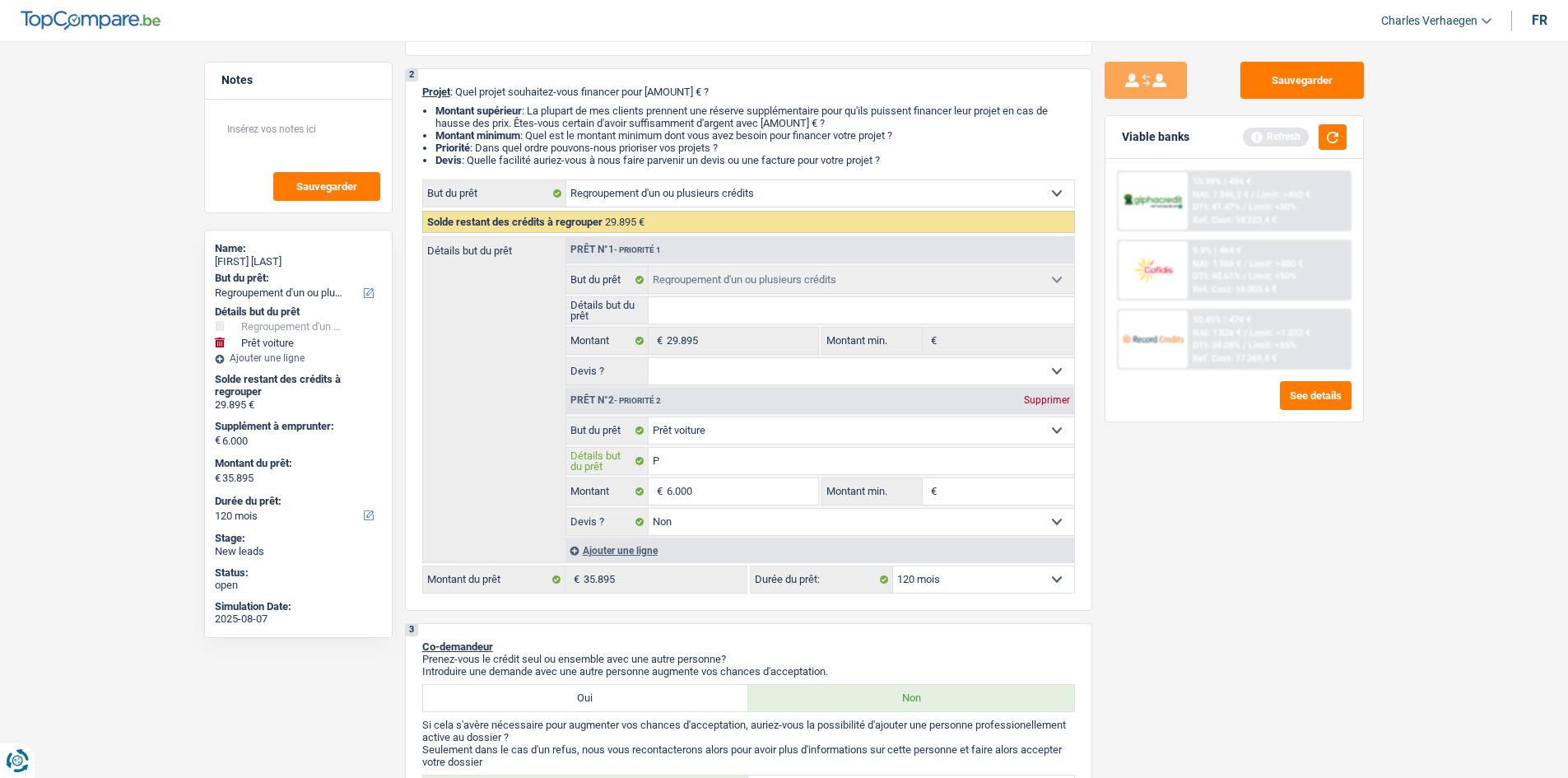 type 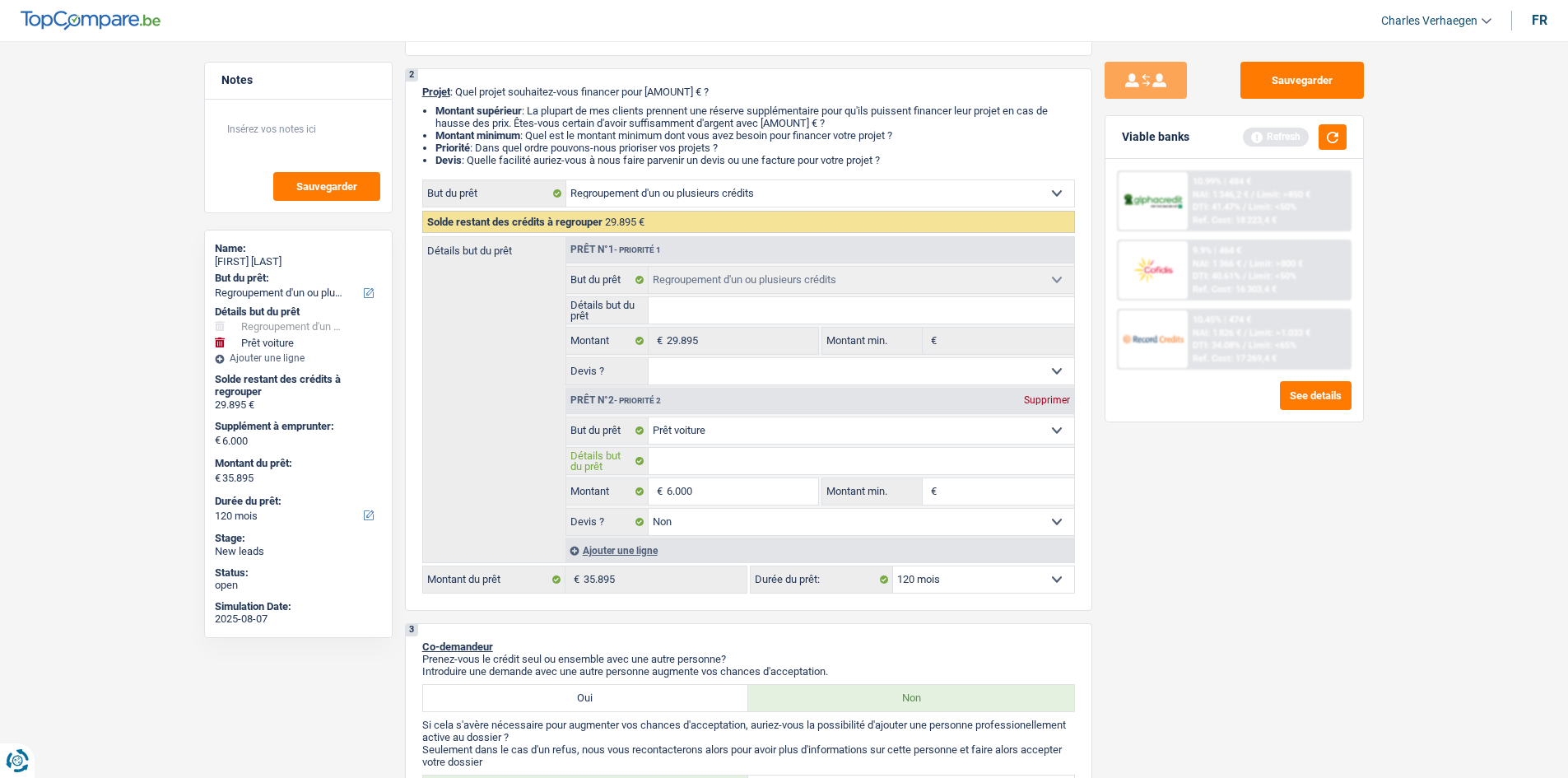 type 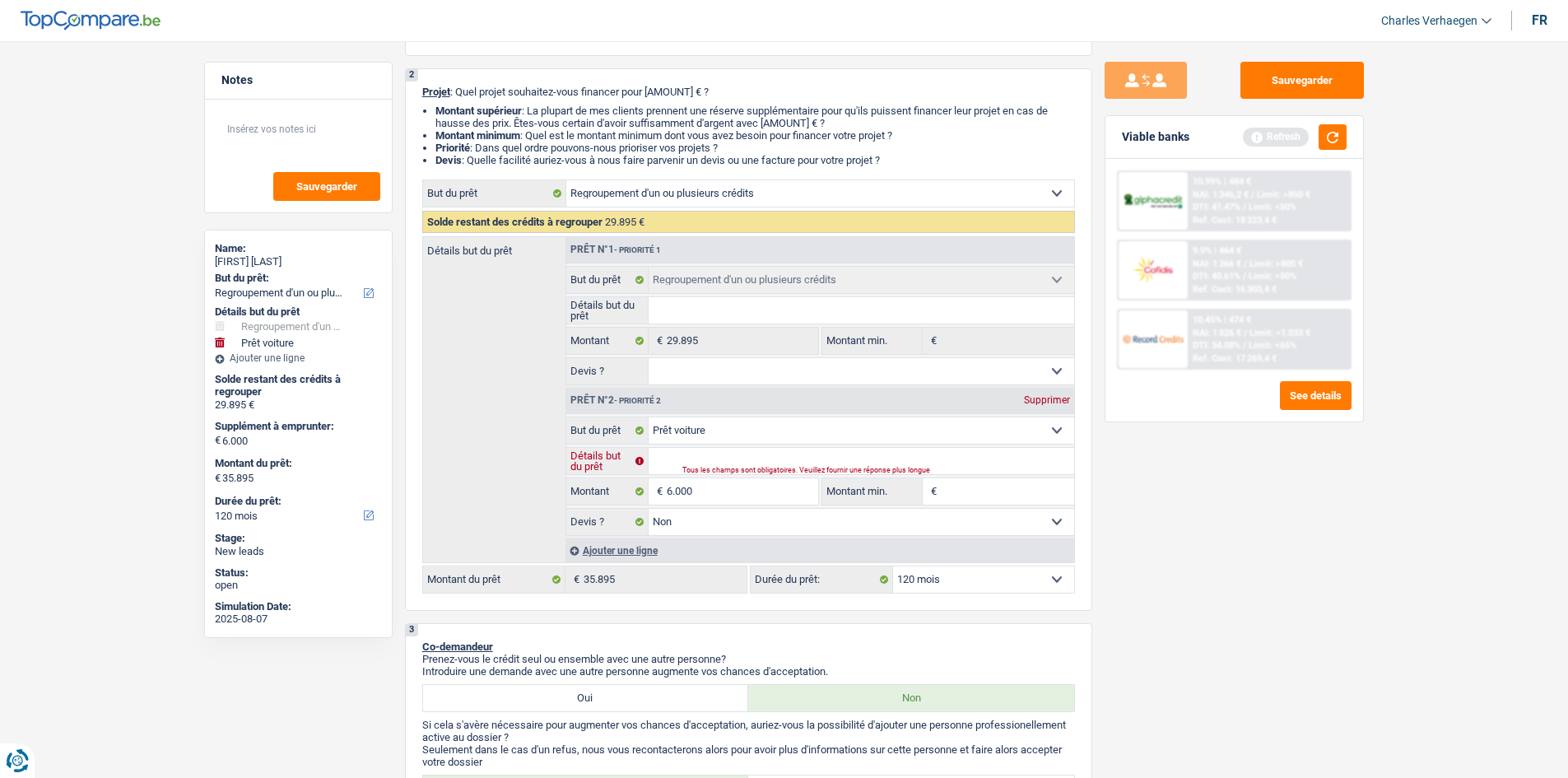 type on "v" 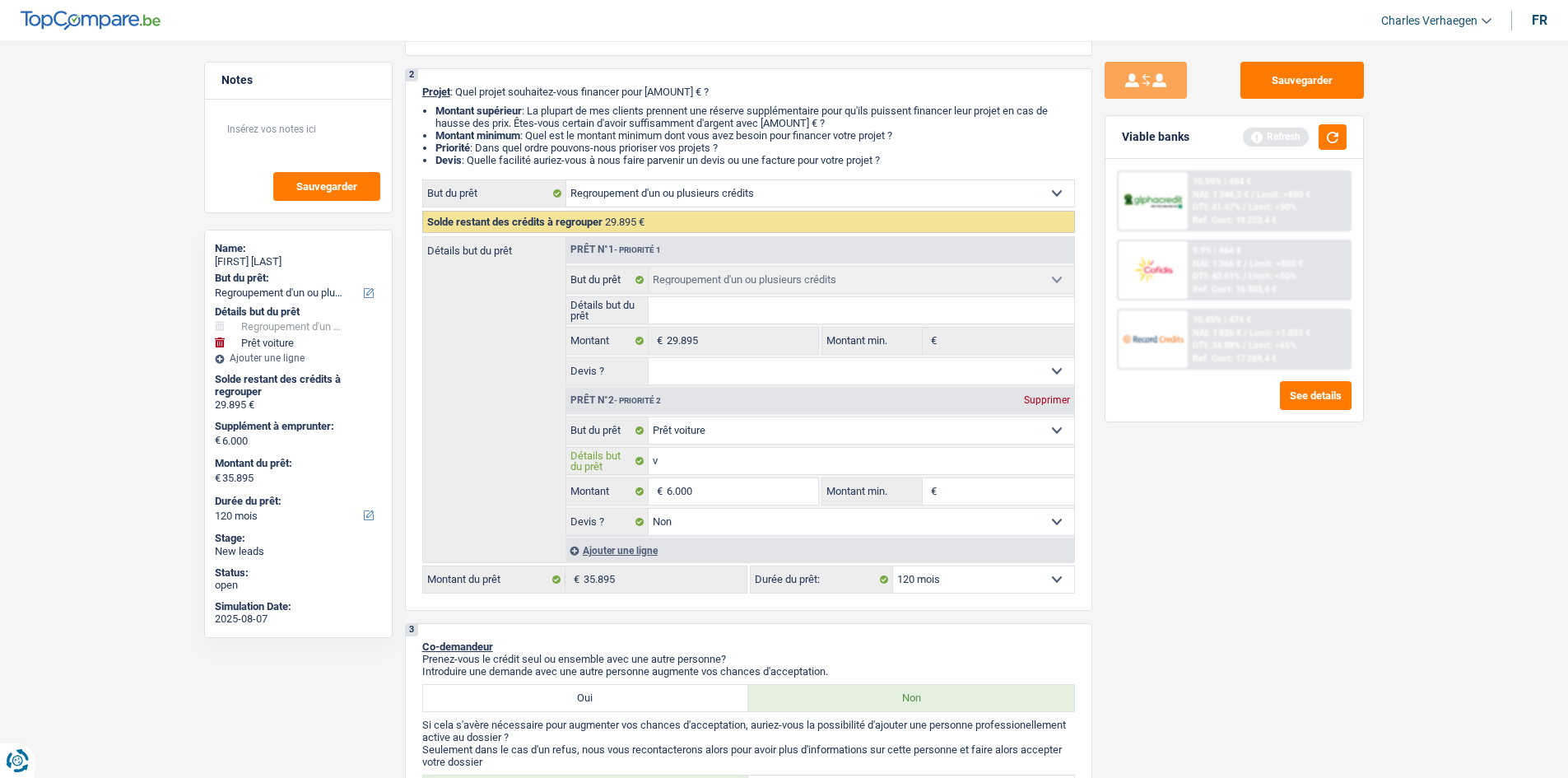 type 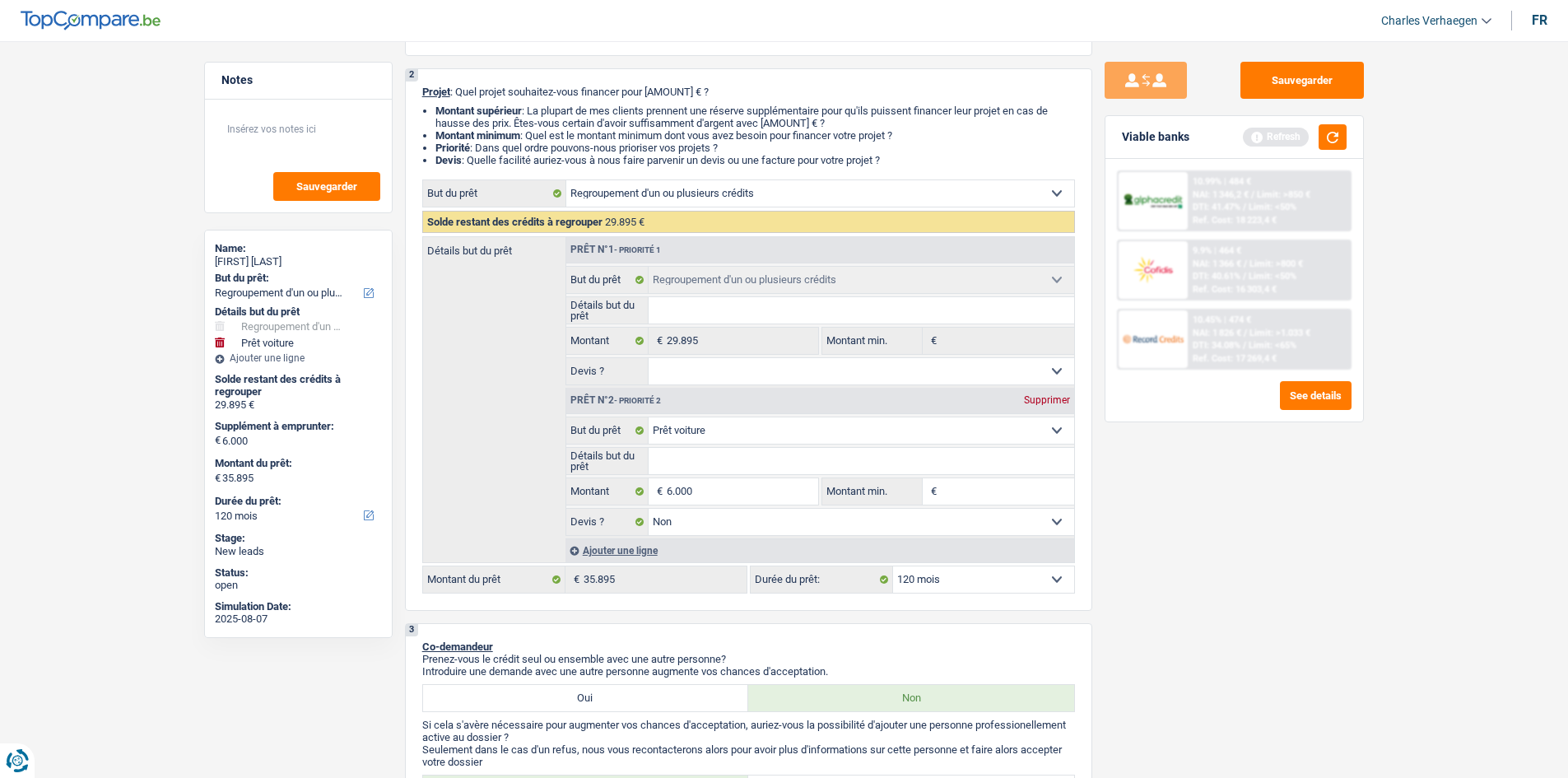 type on "V" 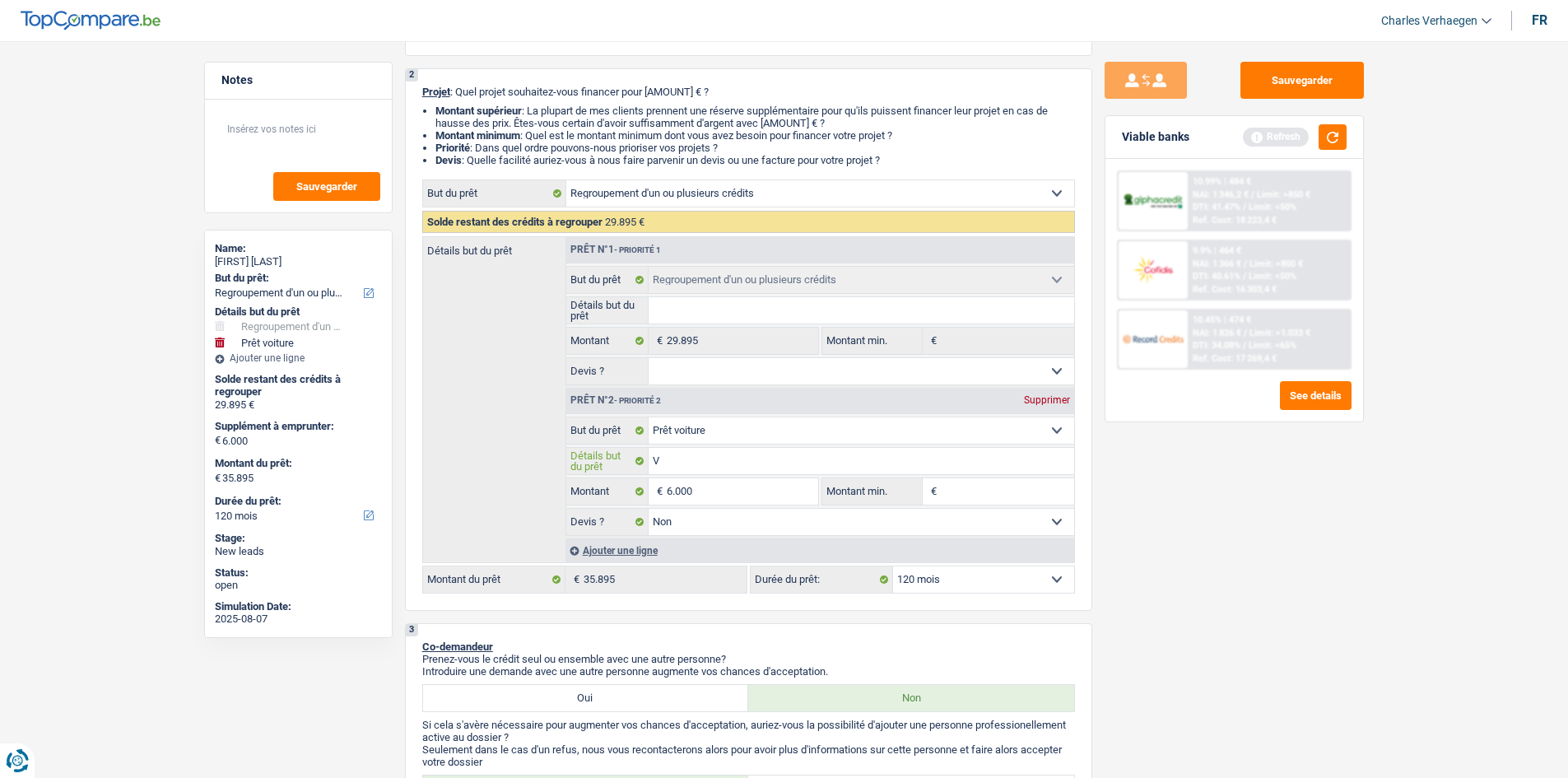 type on "Vo" 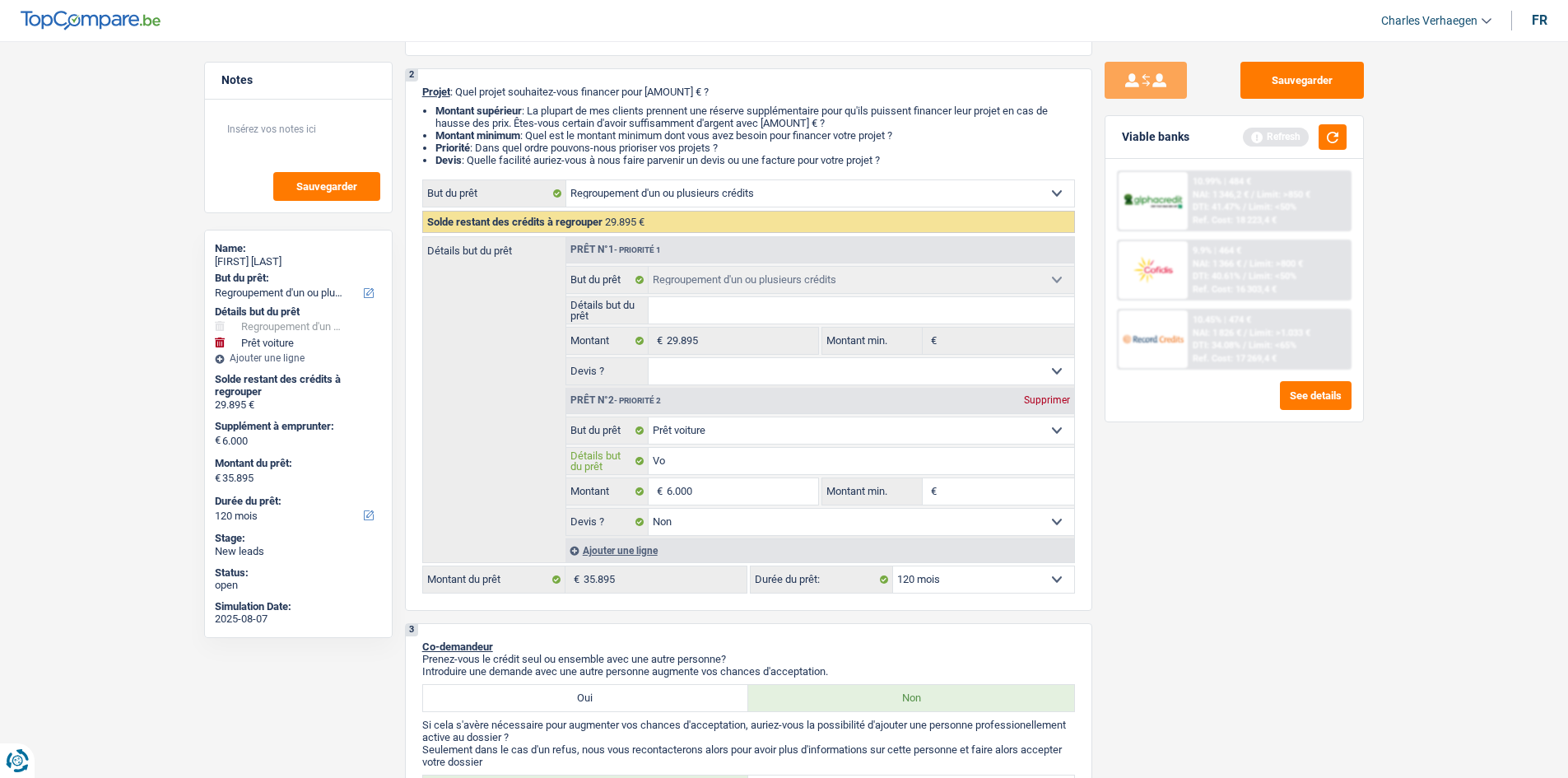 type on "Voi" 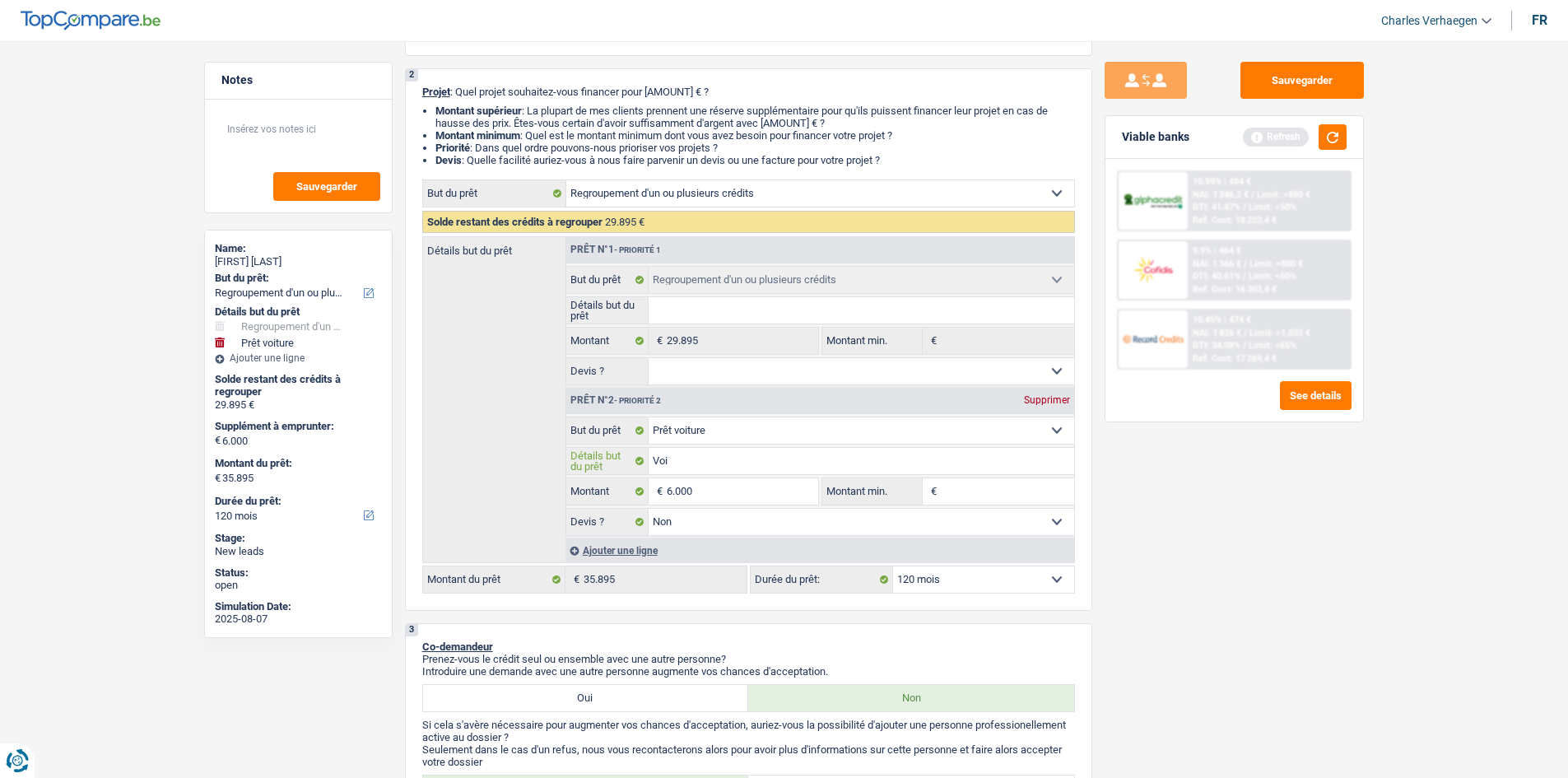 type on "Voit" 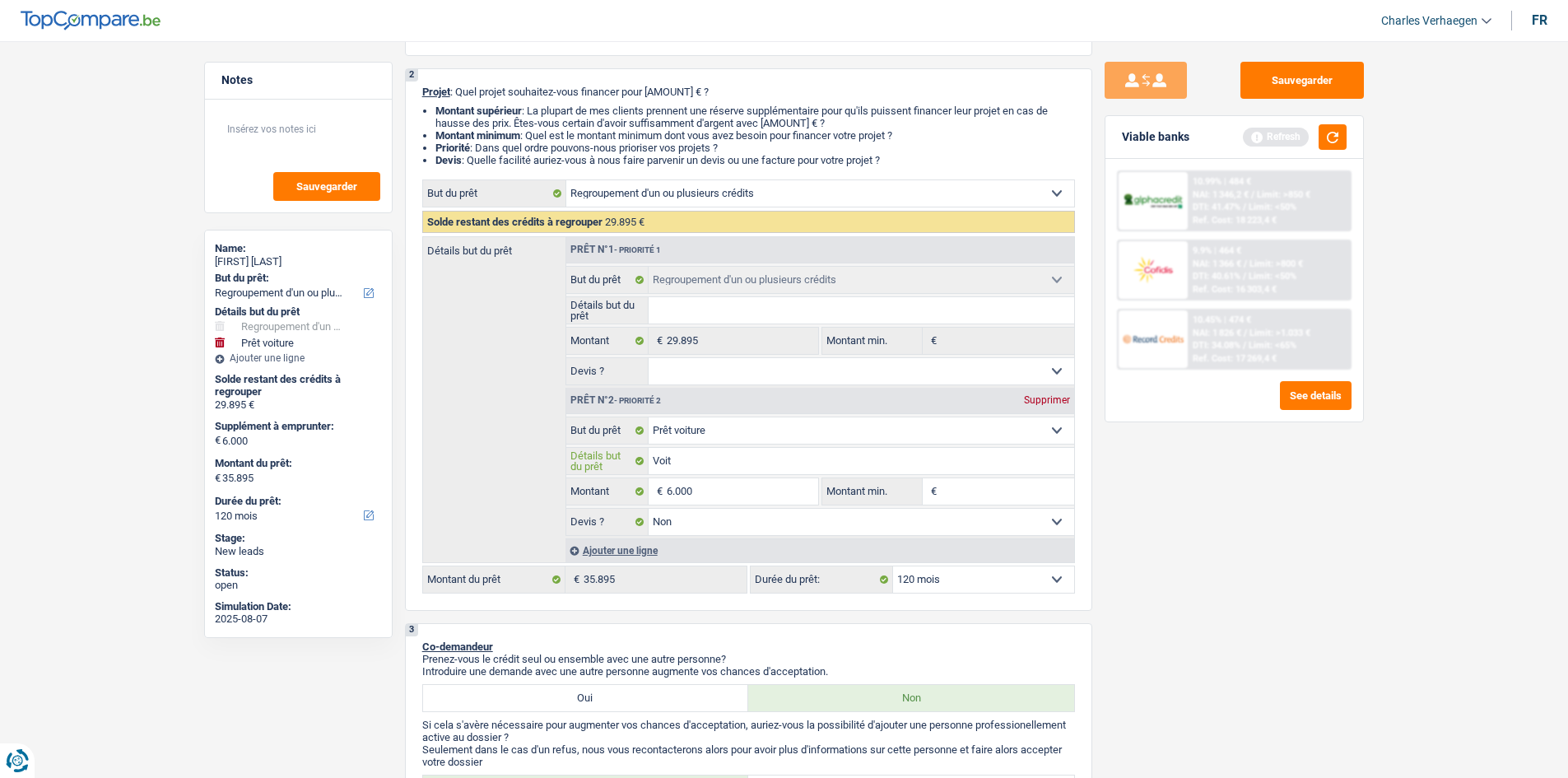 type on "Voitu" 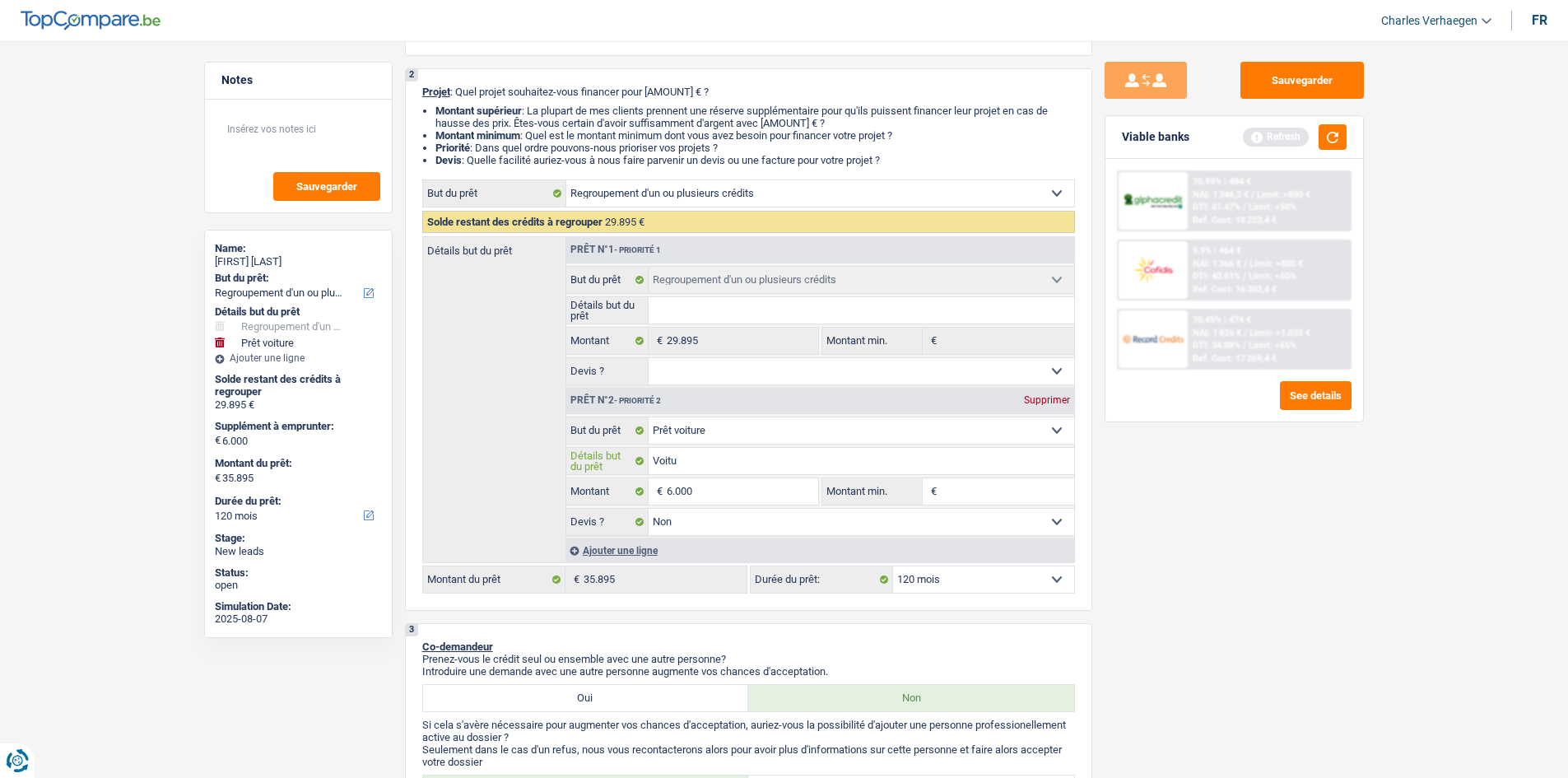 type on "Voitur" 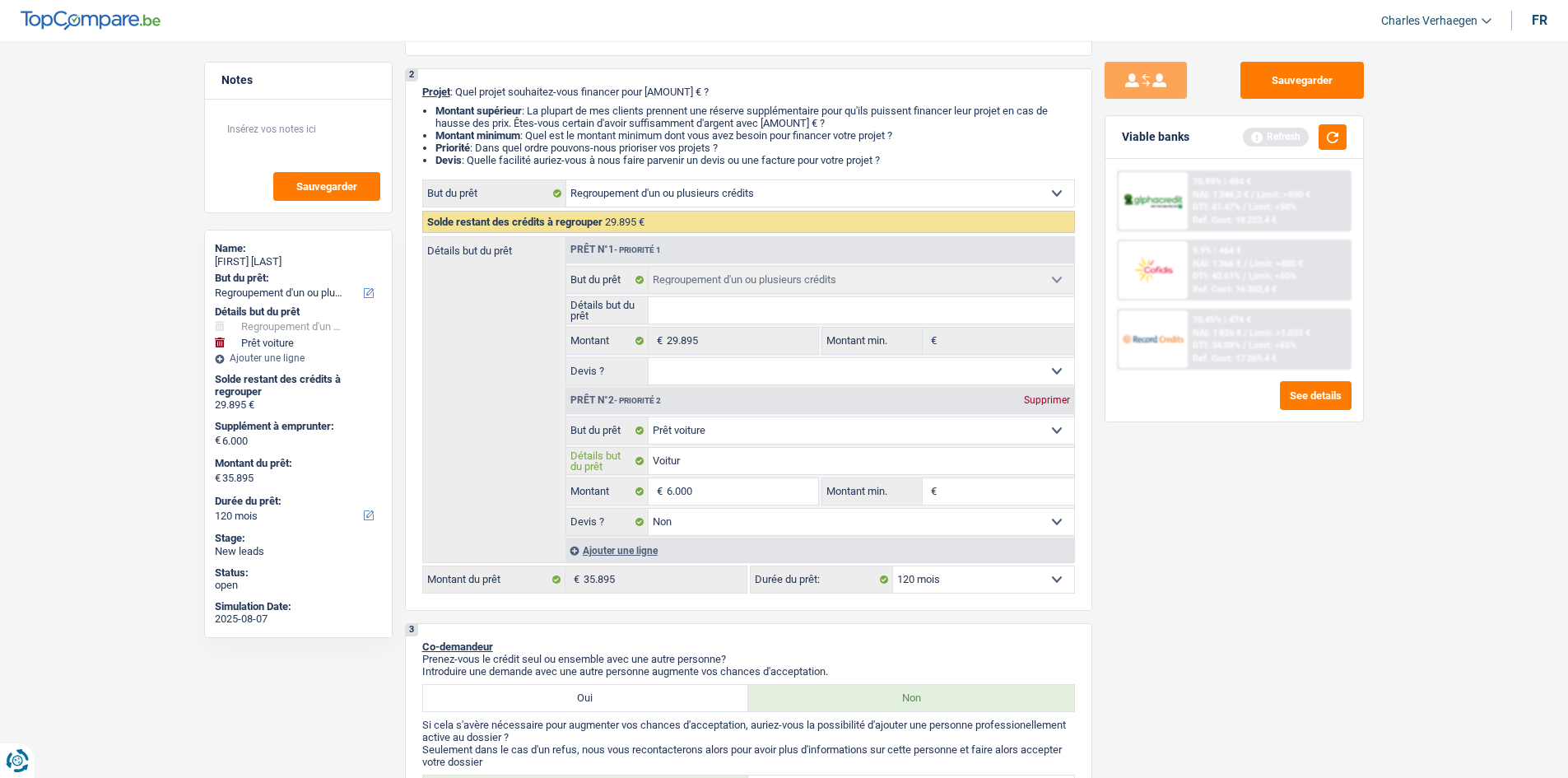 type on "Voiture" 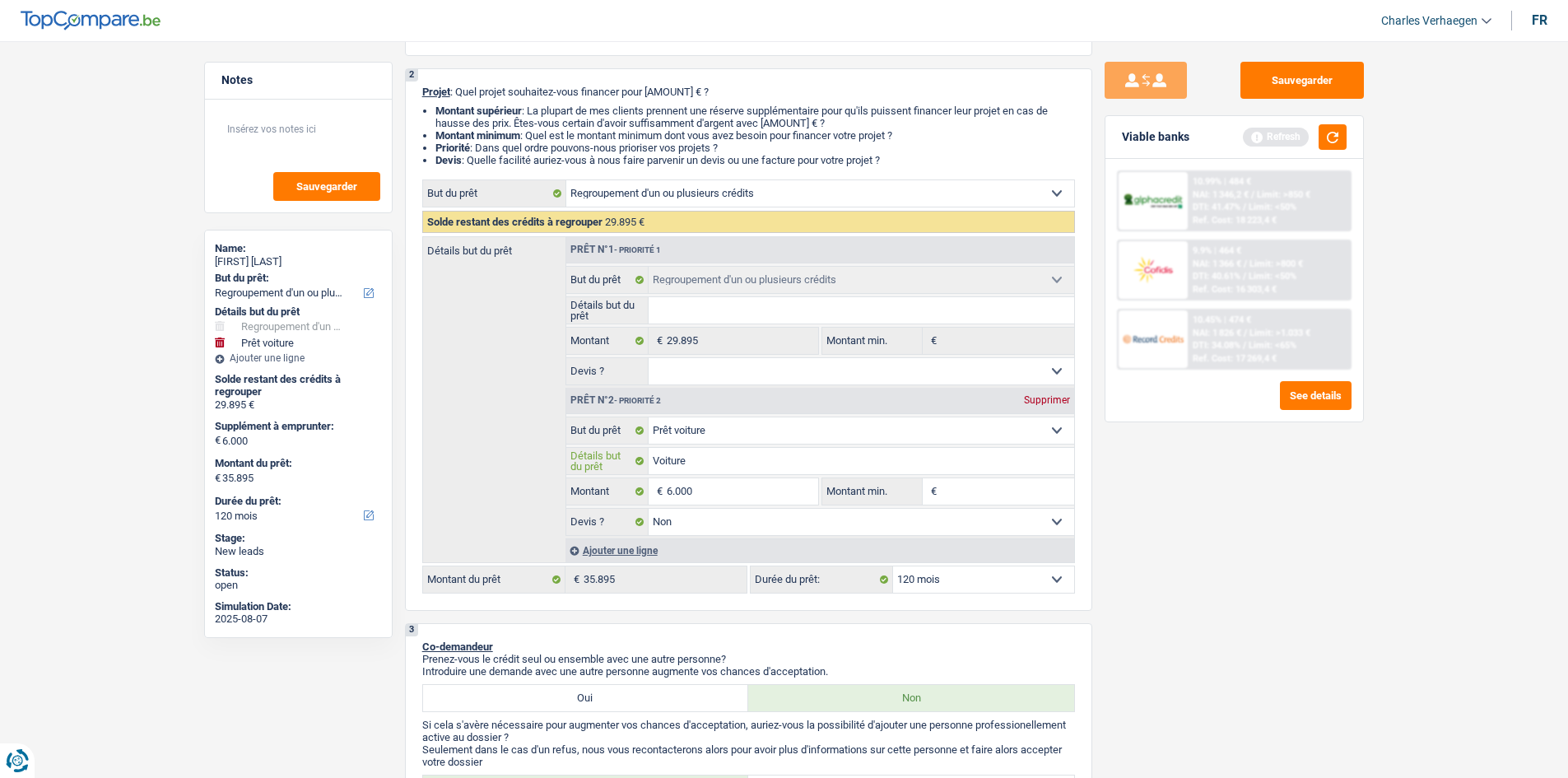 type on "Voiture" 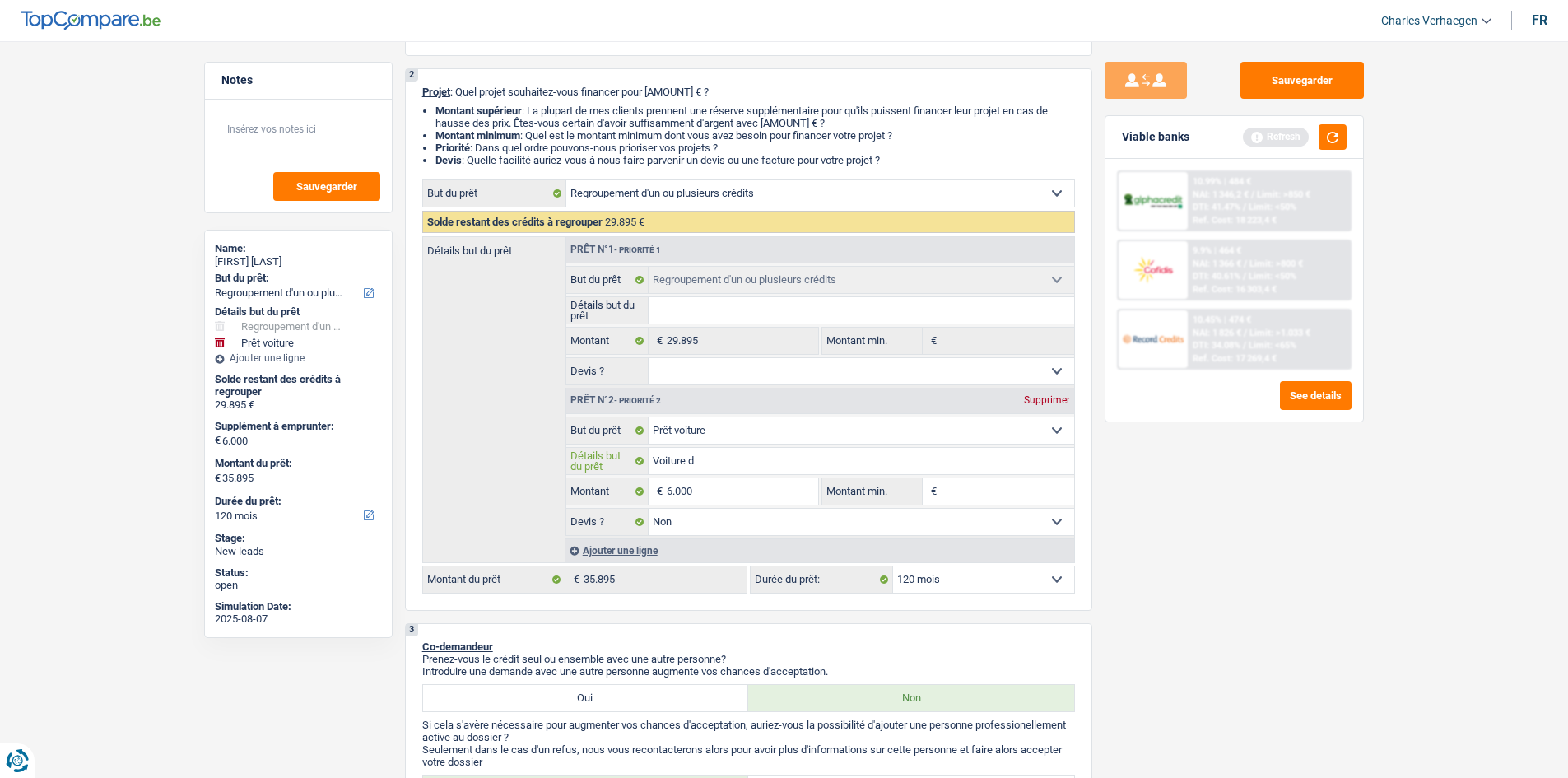 type on "Voiture d'" 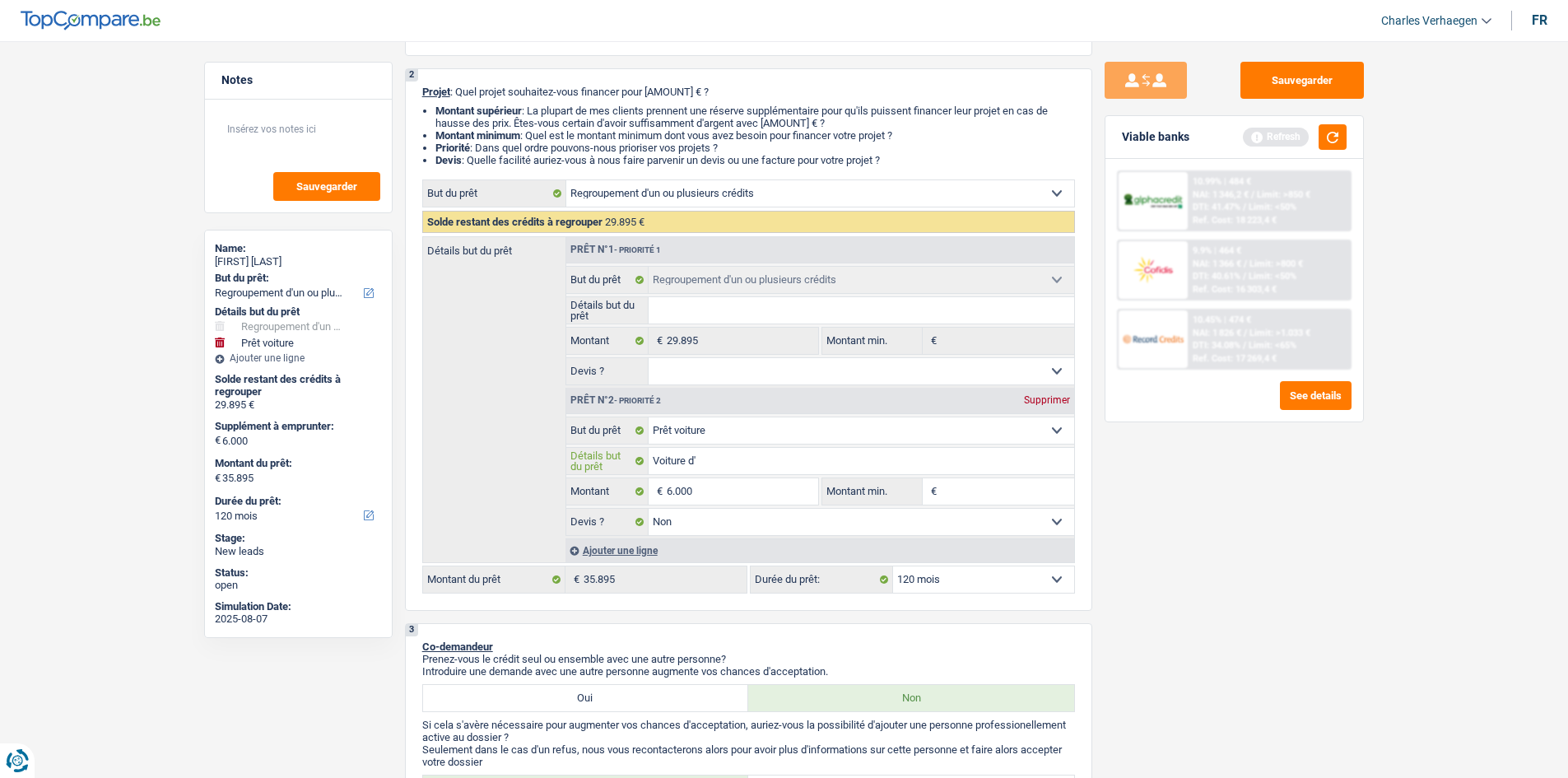 type on "Voiture d'" 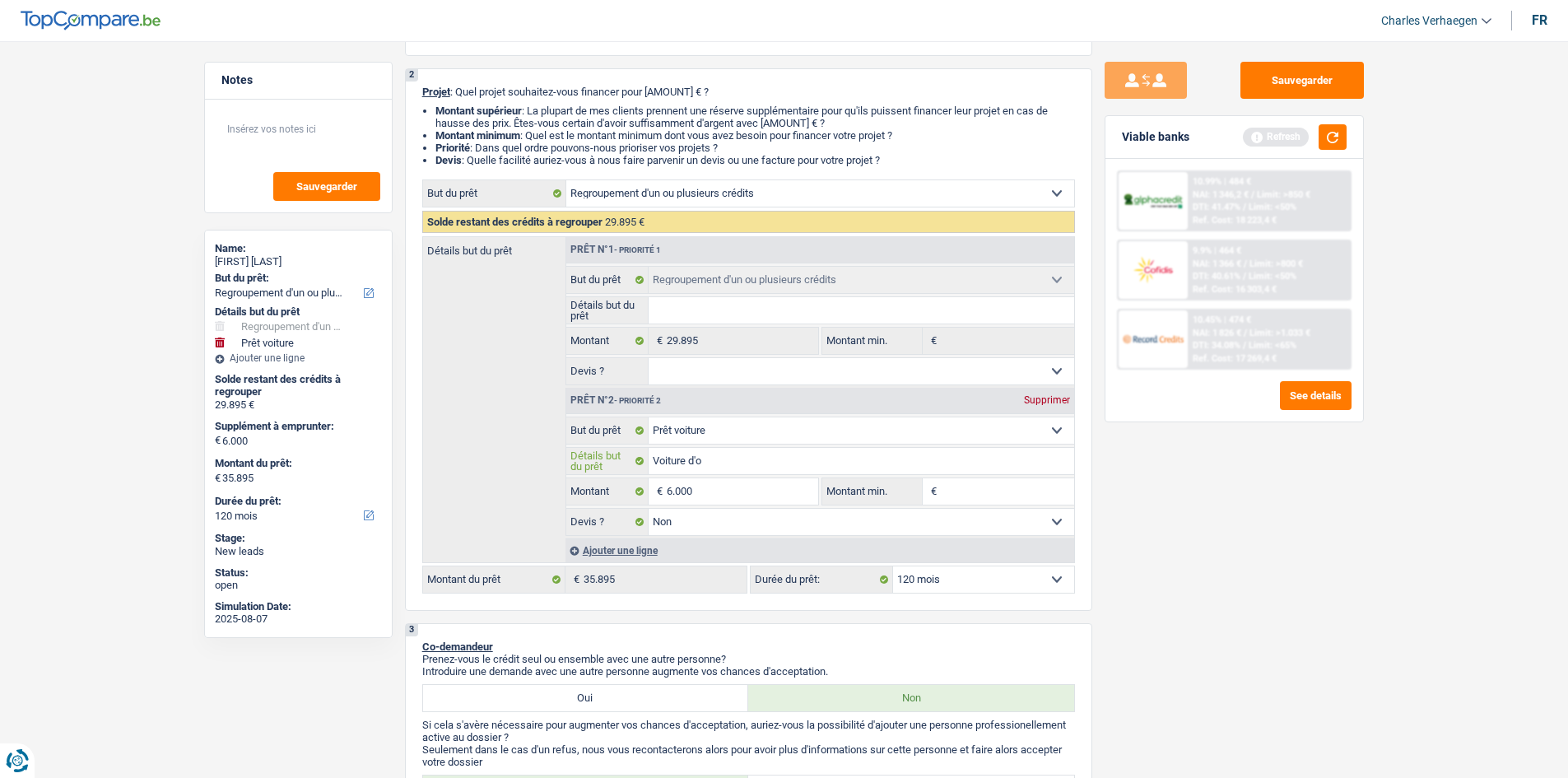 type on "Voiture d'oc" 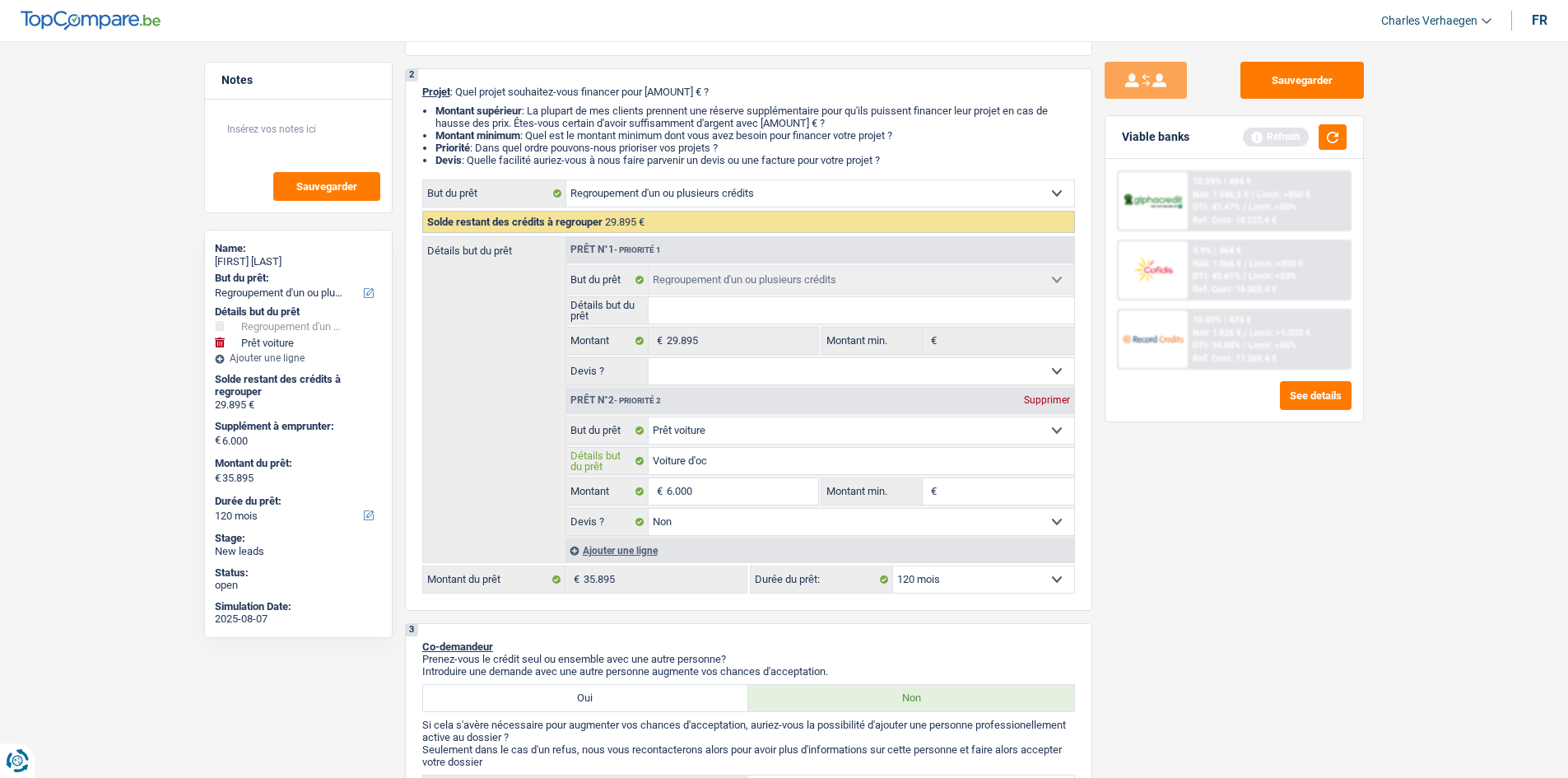 type on "Voiture d'occ" 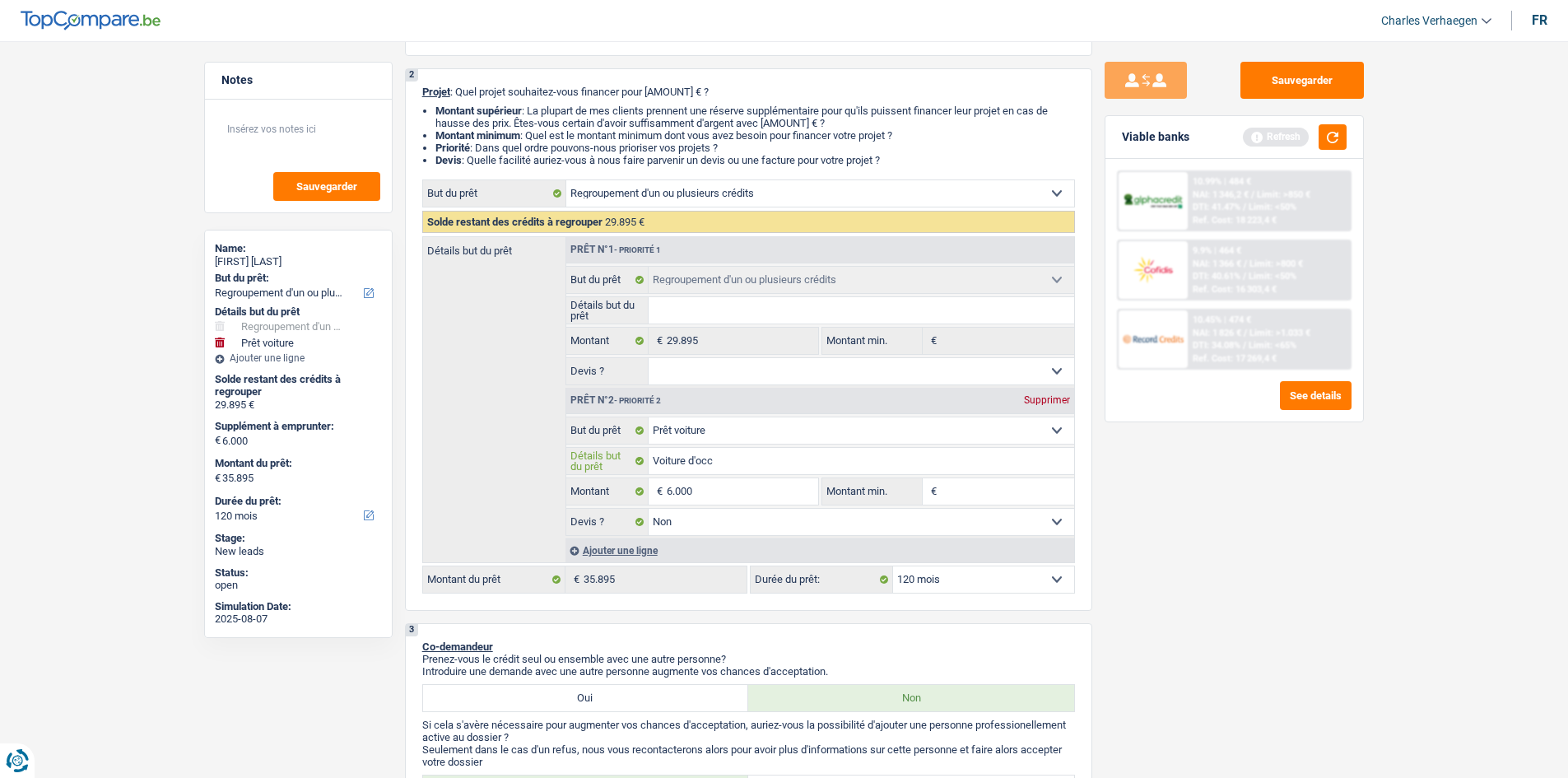 type on "Voiture d'occa" 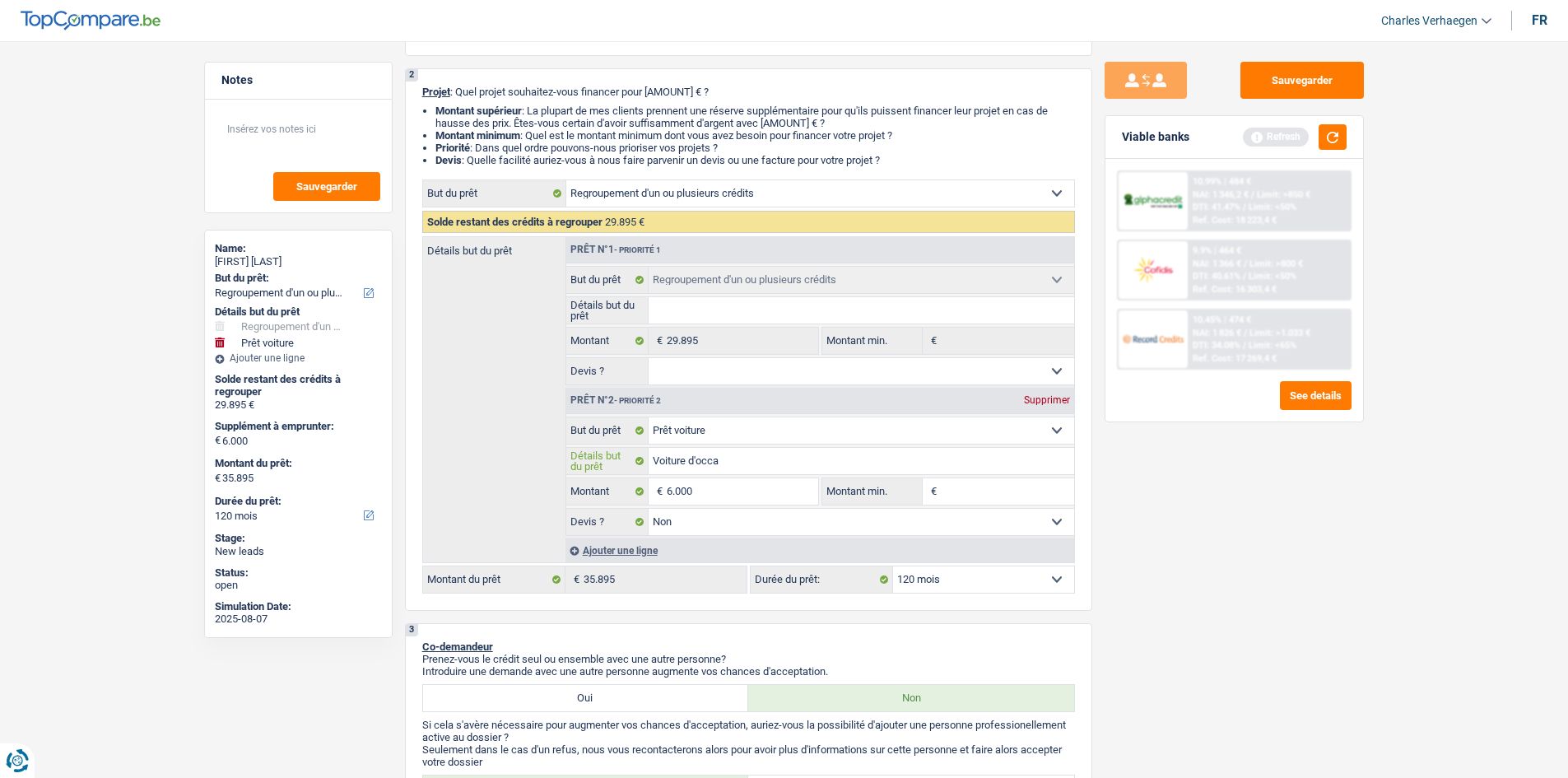 type on "Voiture d'occas" 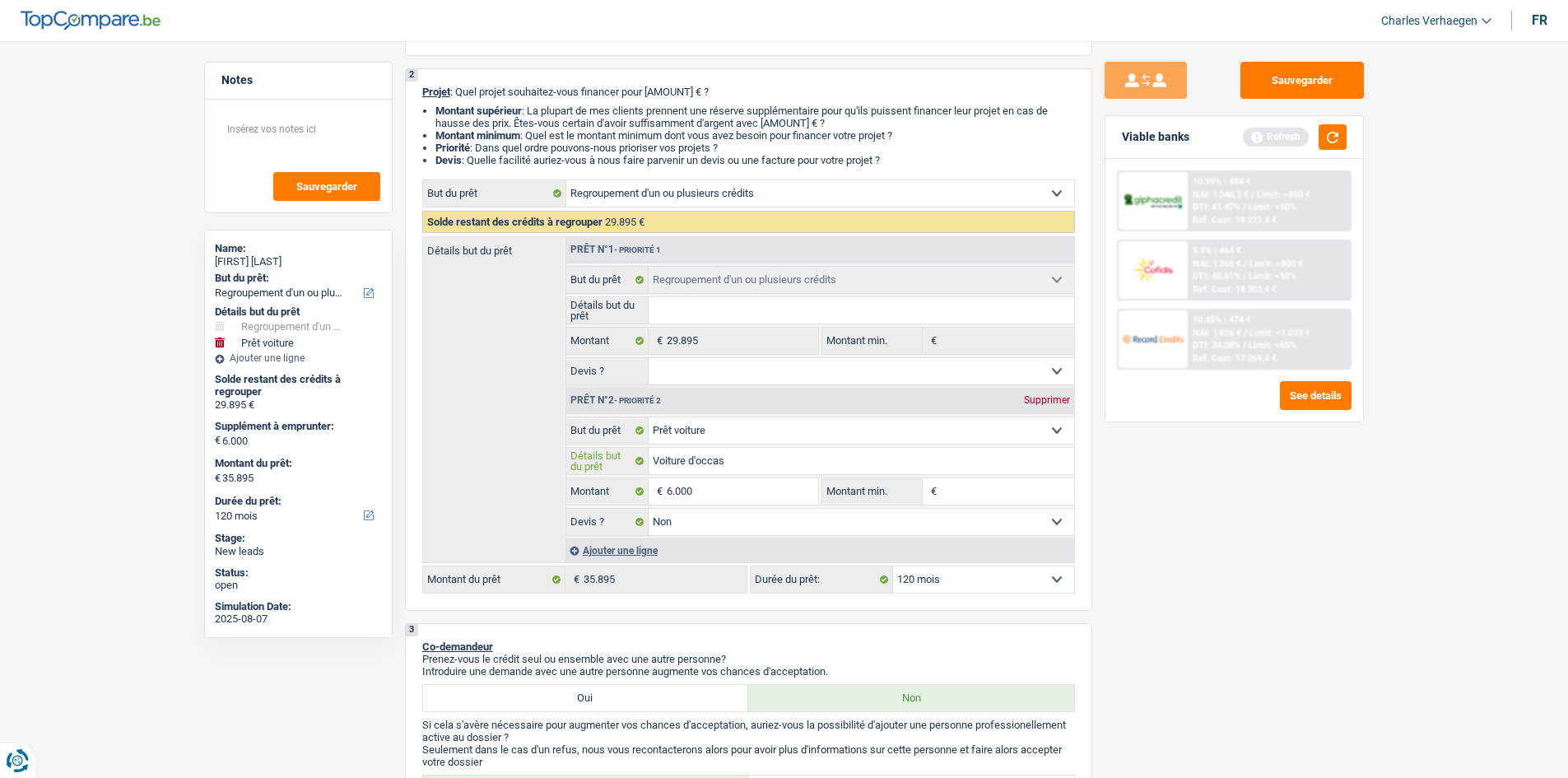 type on "Voiture d'occasi" 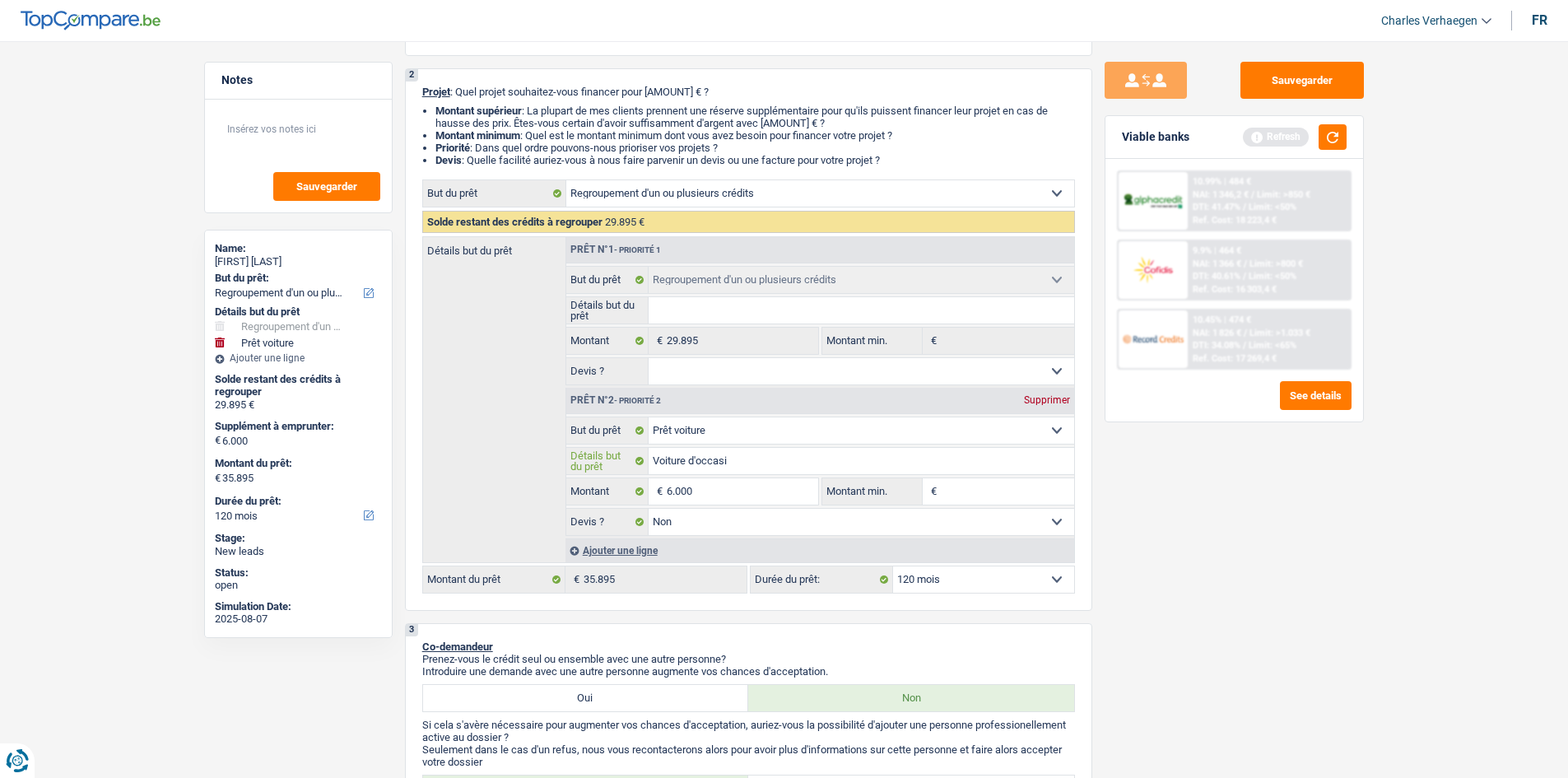type on "Voiture d'occasio" 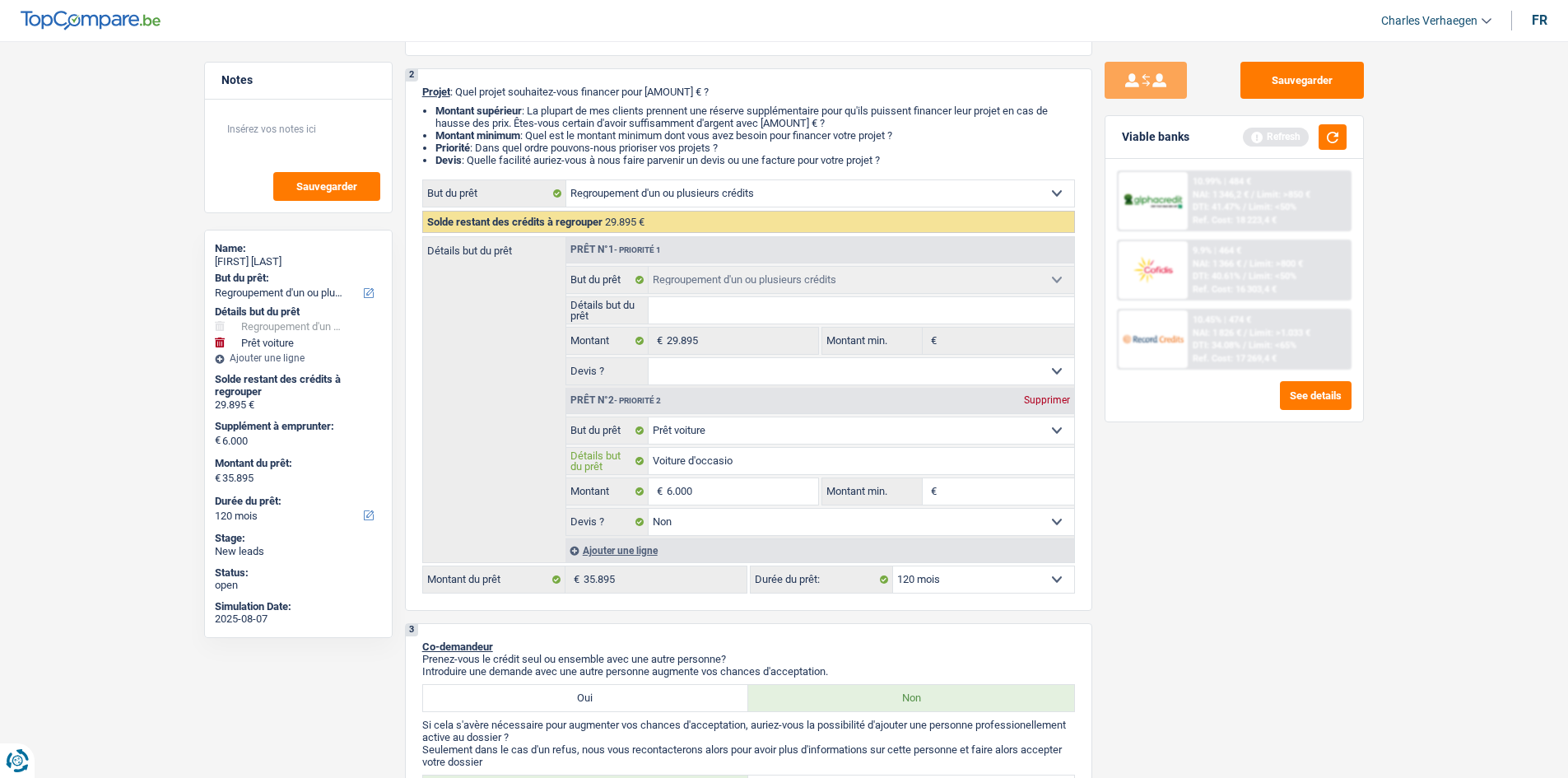 type on "Voiture d'occasion" 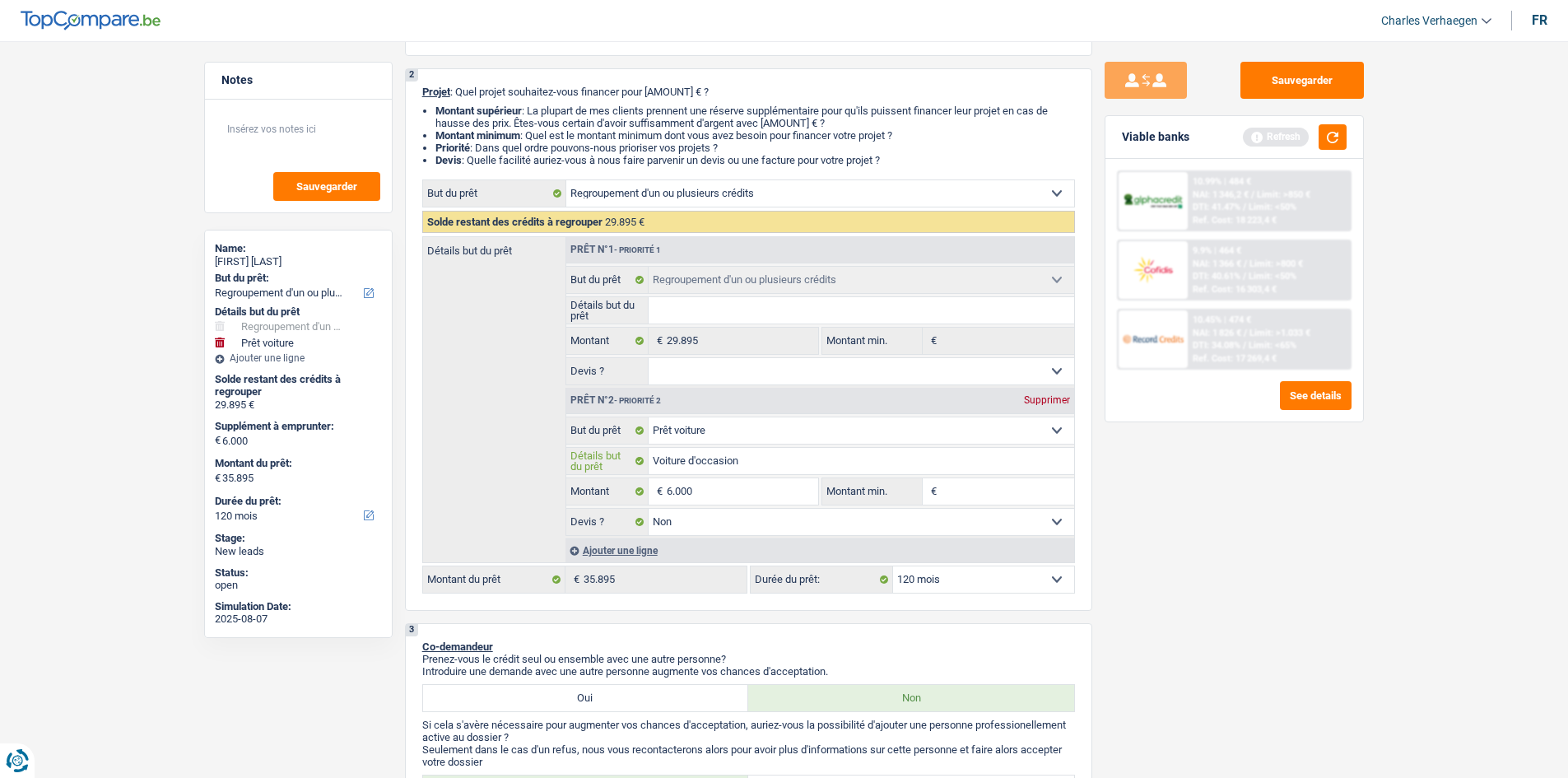 type on "Voiture d'occasion" 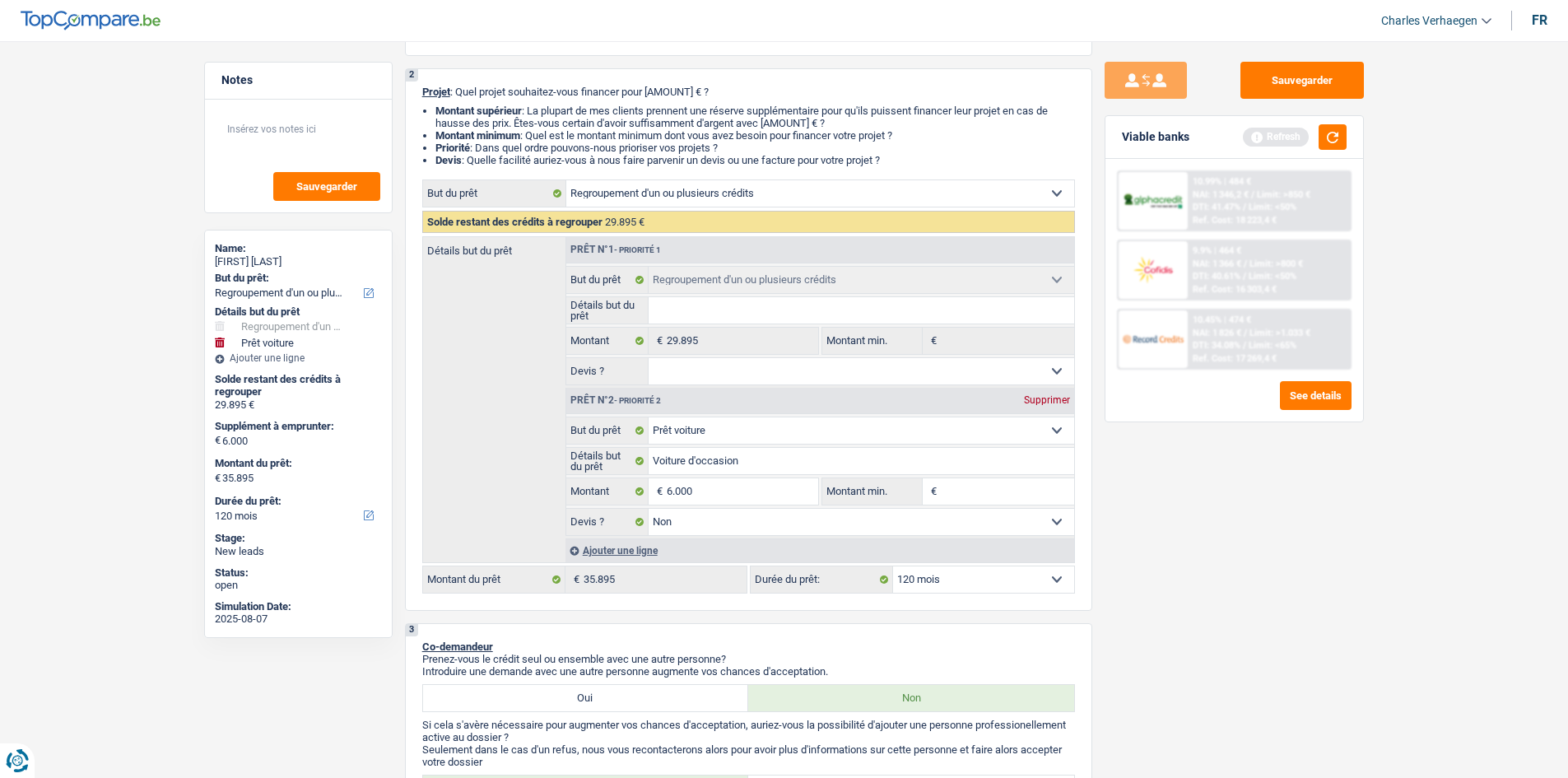 click on "Sauvegarder
Viable banks
Refresh
10.99% | 484 €
NAI: 1 346,2 €
/
Limit: >850 €
DTI: 41.47%
/
Limit: <50%
Ref. Cost: 18 223,4 €
9.9% | 464 €
NAI: 1 366 €
/
Limit: >800 €
DTI: 40.61%
/               /       /" at bounding box center [1234, 404] 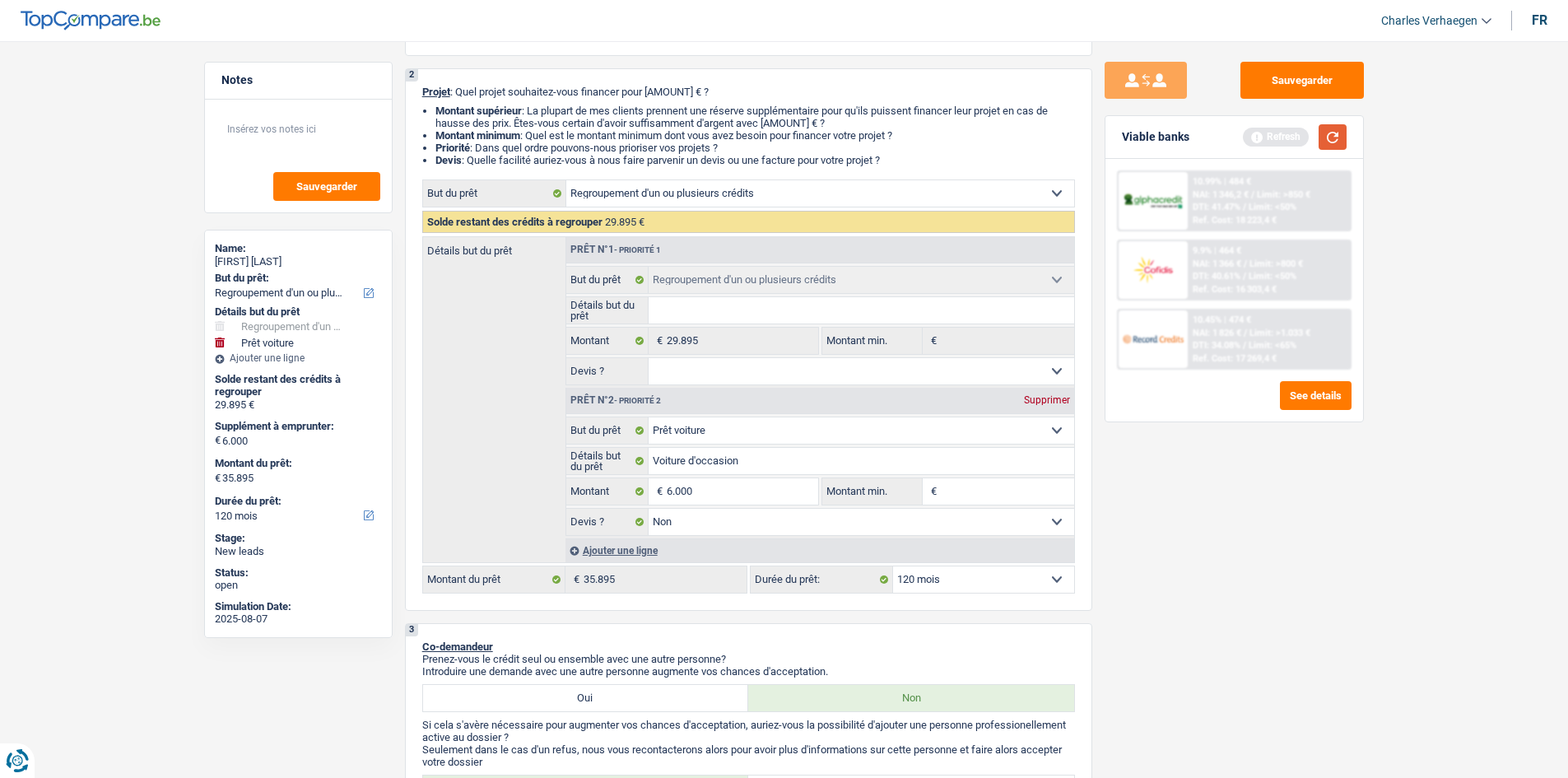 drag, startPoint x: 1328, startPoint y: 136, endPoint x: 1313, endPoint y: 156, distance: 25 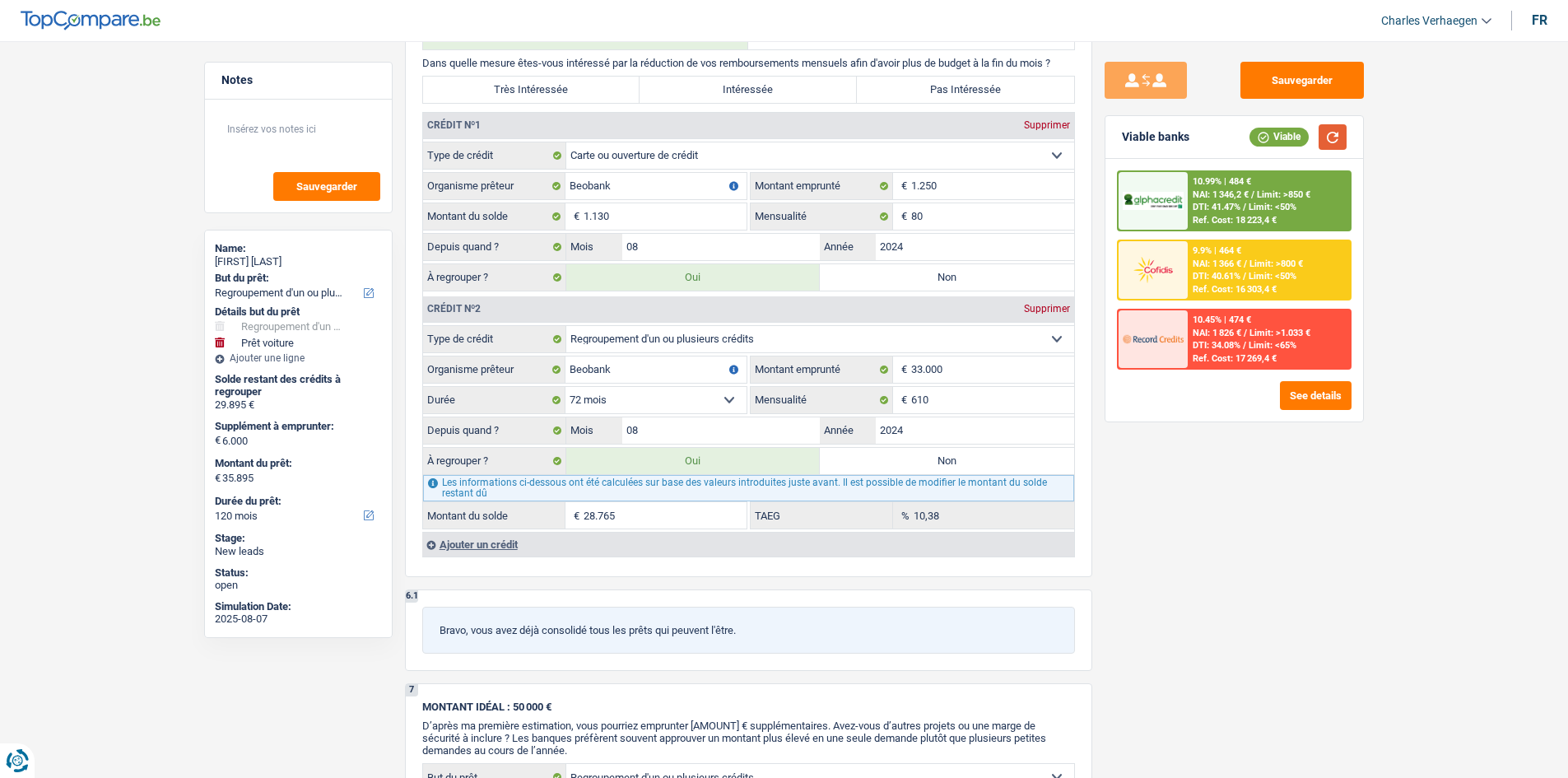 scroll, scrollTop: 1400, scrollLeft: 0, axis: vertical 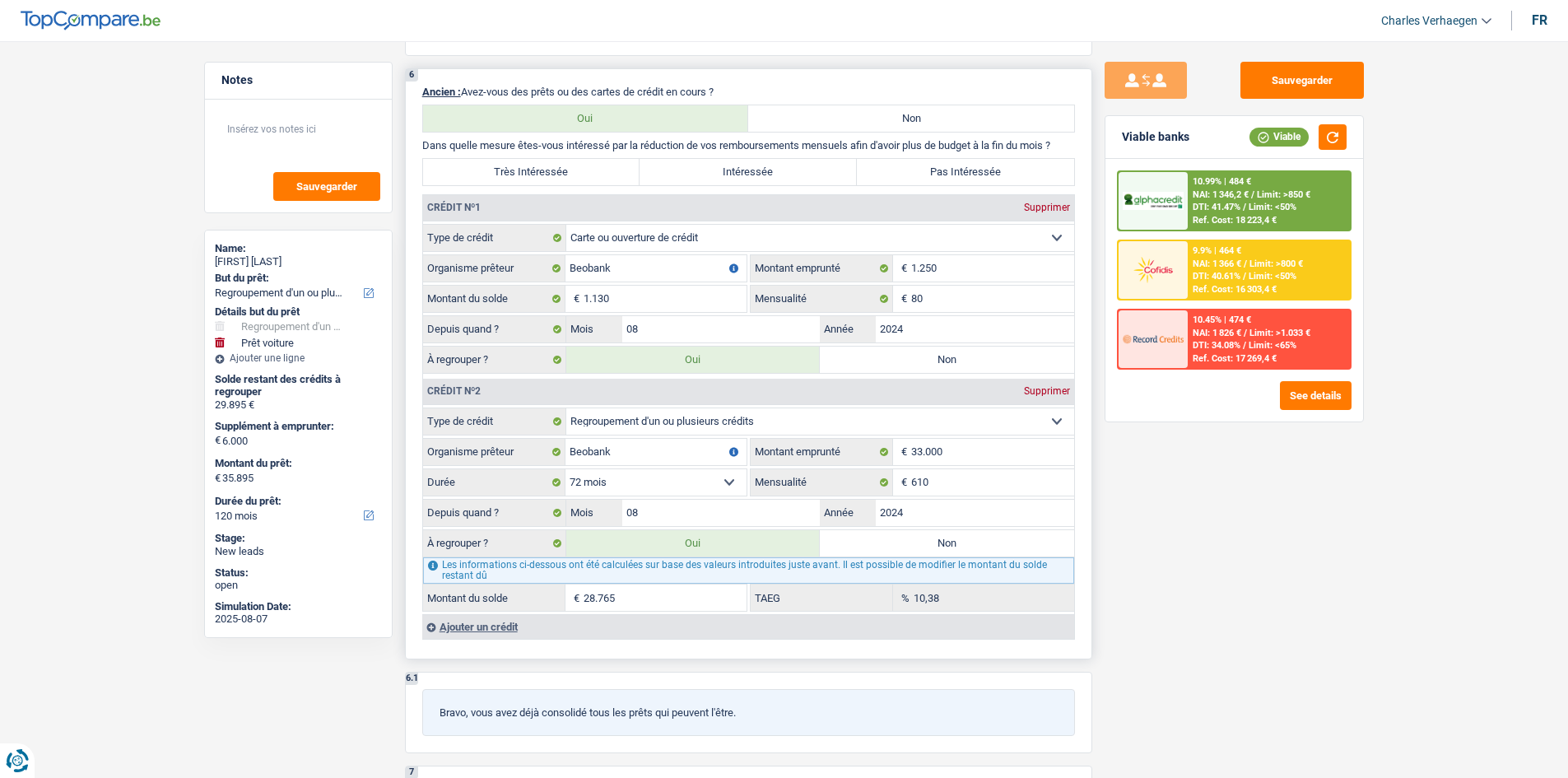 click on "Très Intéressée" at bounding box center (532, 172) 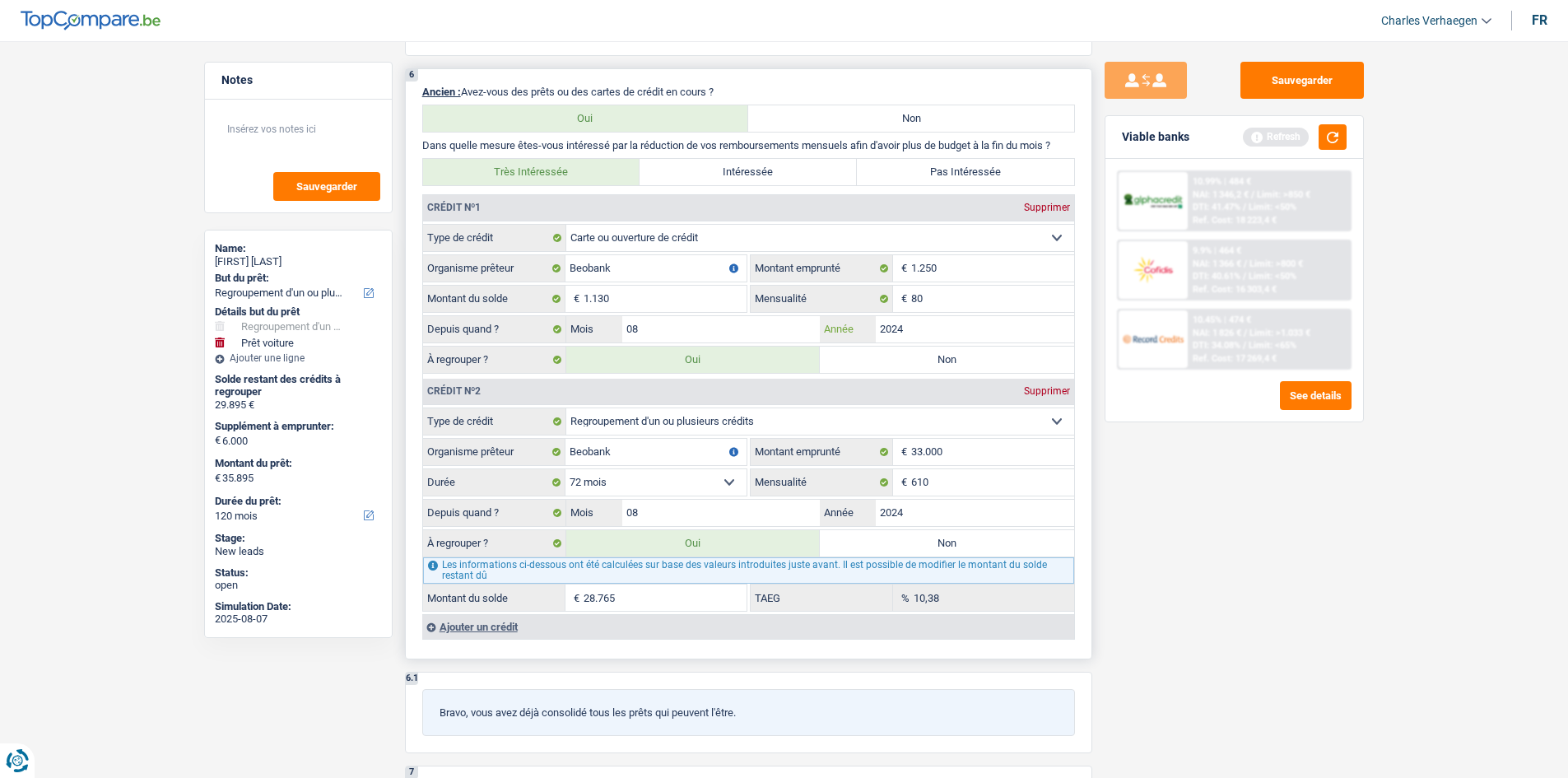drag, startPoint x: 952, startPoint y: 319, endPoint x: 946, endPoint y: 351, distance: 32.557641 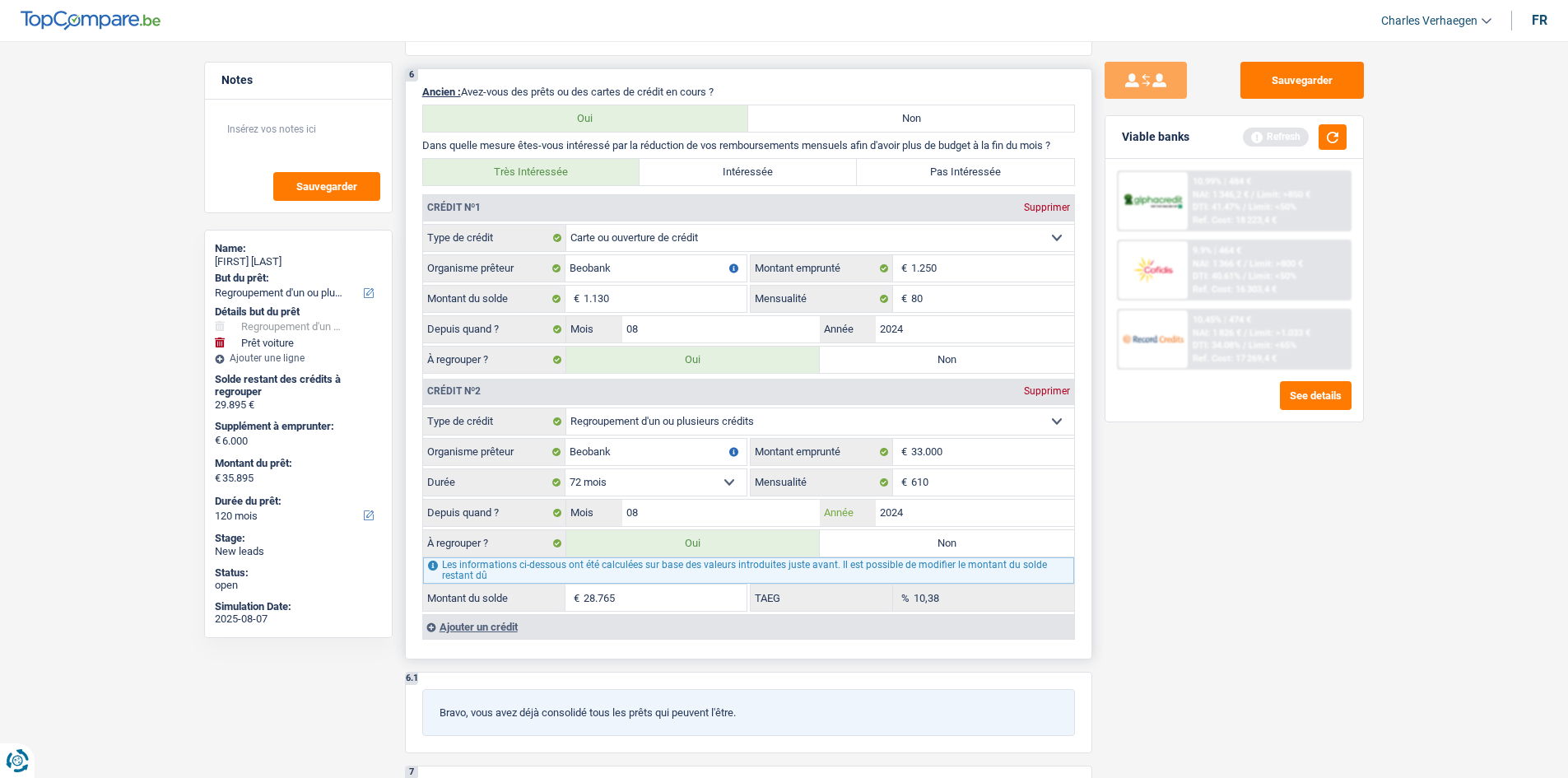 click on "2024" at bounding box center (975, 513) 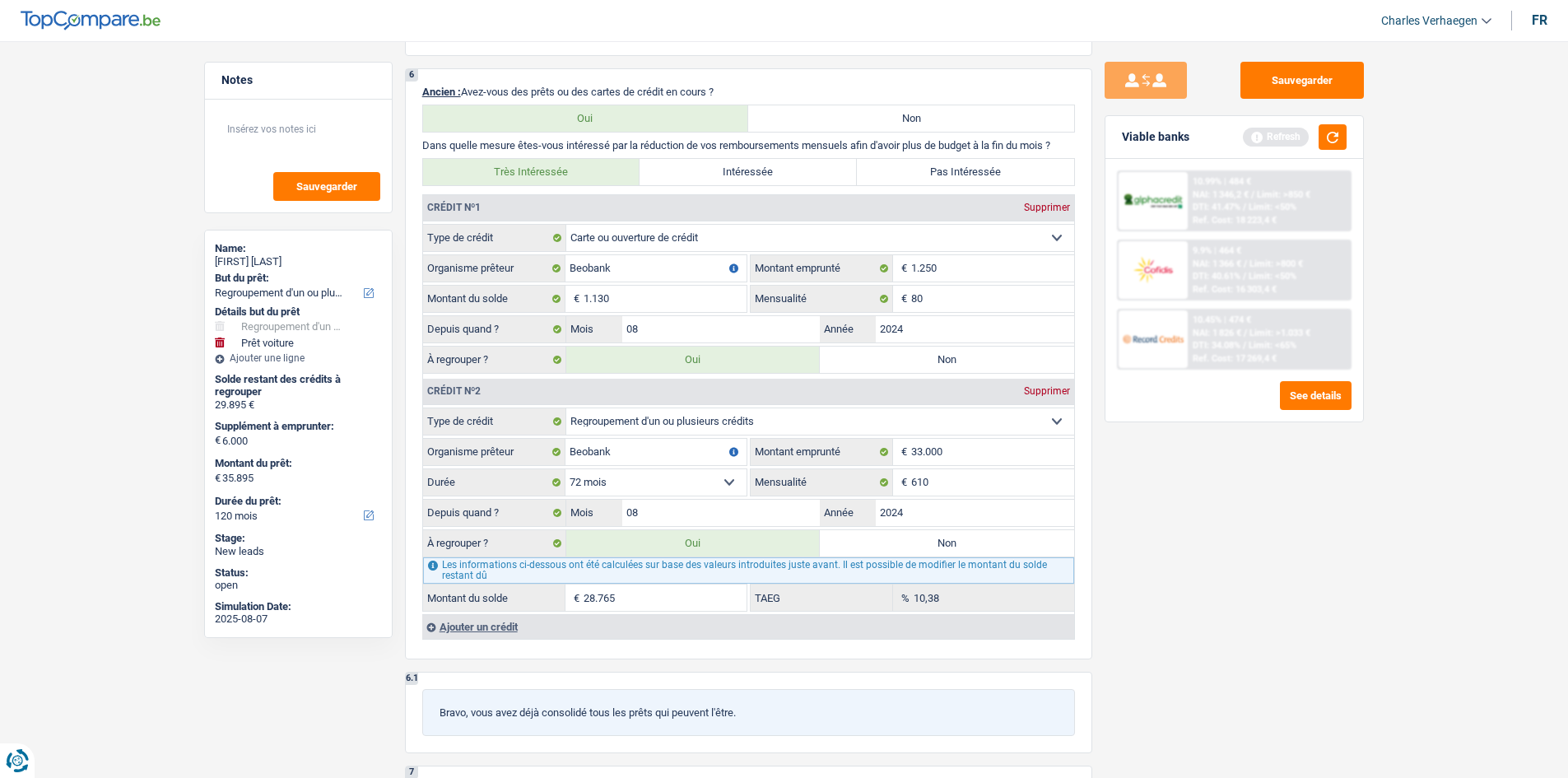 click on "Sauvegarder
Viable banks
Refresh
10.99% | 484 €
NAI: 1 346,2 €
/
Limit: >850 €
DTI: 41.47%
/
Limit: <50%
Ref. Cost: 18 223,4 €
9.9% | 464 €
NAI: 1 366 €
/
Limit: >800 €
DTI: 40.61%
/               /       /" at bounding box center [1234, 404] 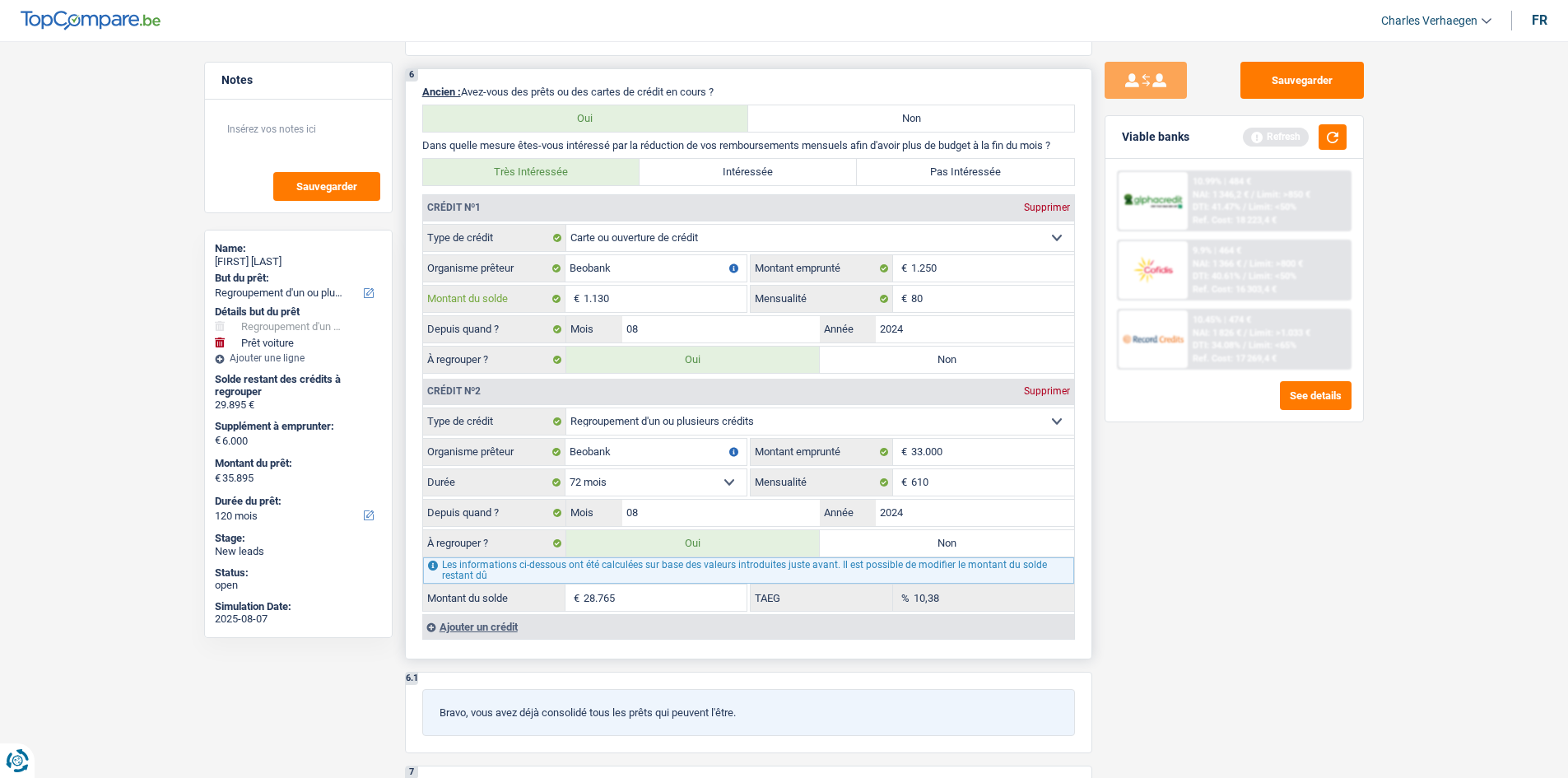 click on "1.130" at bounding box center (665, 299) 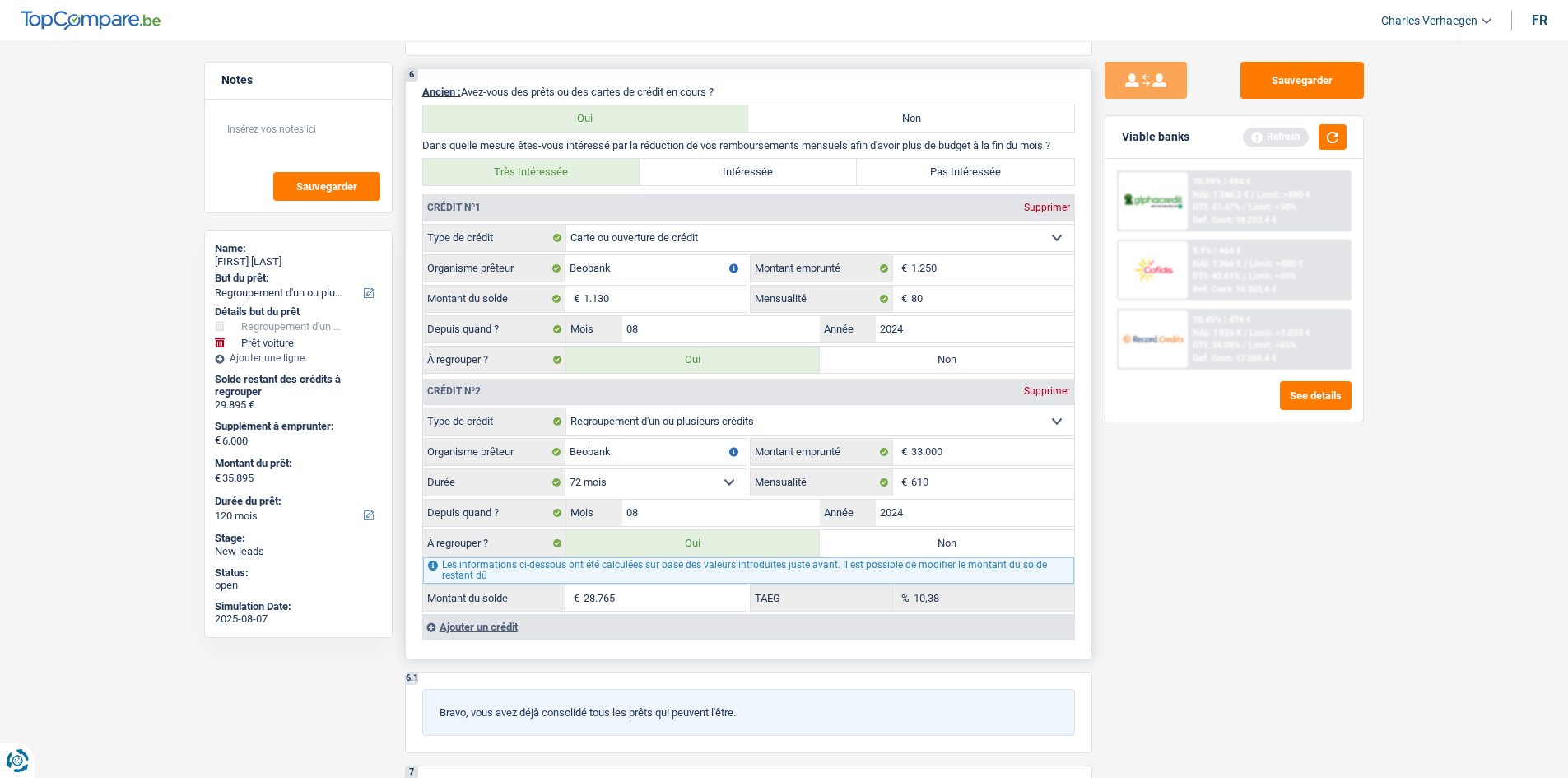 click on "10,38   %
TAEG" at bounding box center [912, 598] 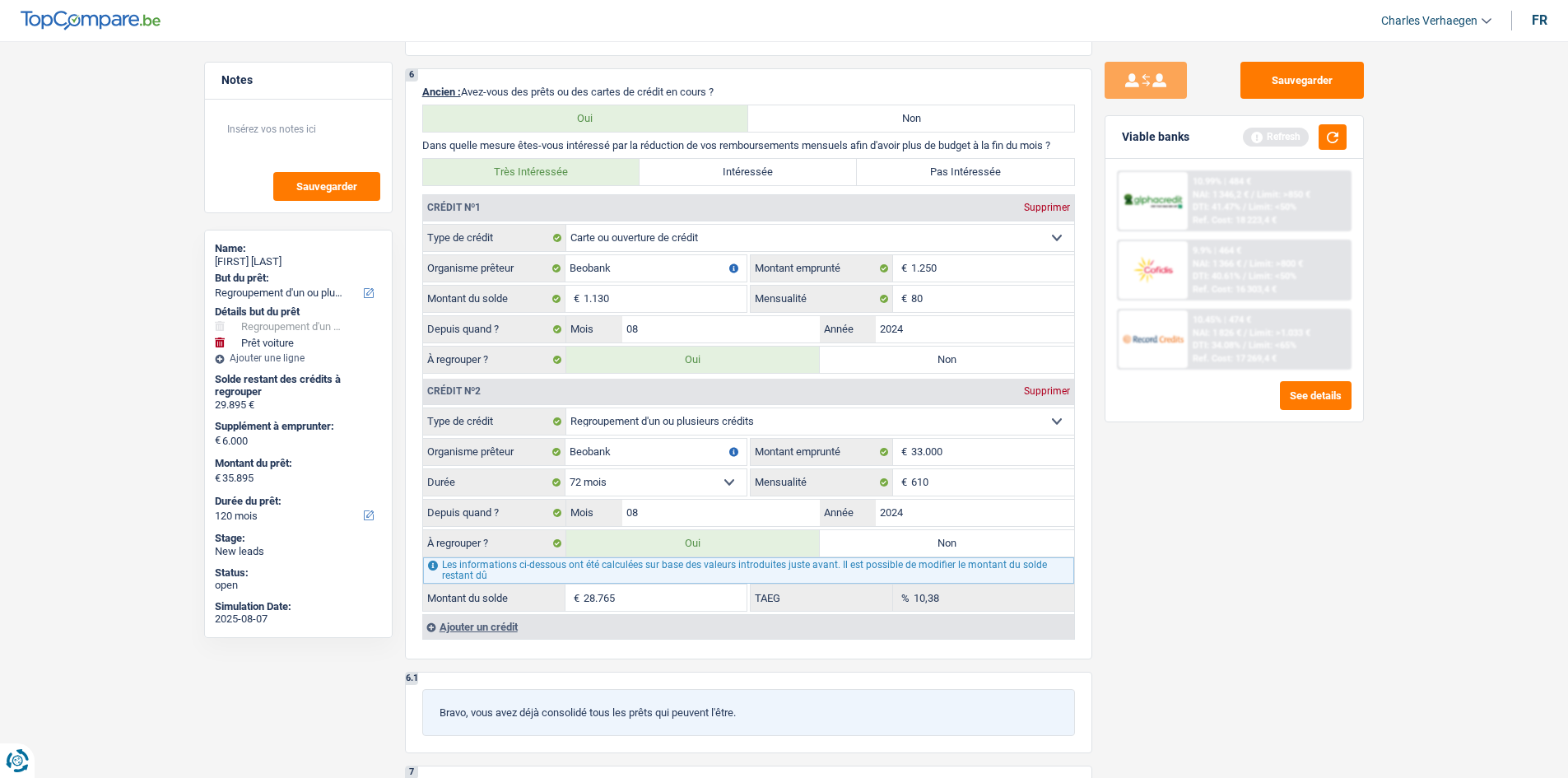 click on "Sauvegarder
Viable banks
Refresh
10.99% | 484 €
NAI: 1 346,2 €
/
Limit: >850 €
DTI: 41.47%
/
Limit: <50%
Ref. Cost: 18 223,4 €
9.9% | 464 €
NAI: 1 366 €
/
Limit: >800 €
DTI: 40.61%
/               /       /" at bounding box center (1234, 404) 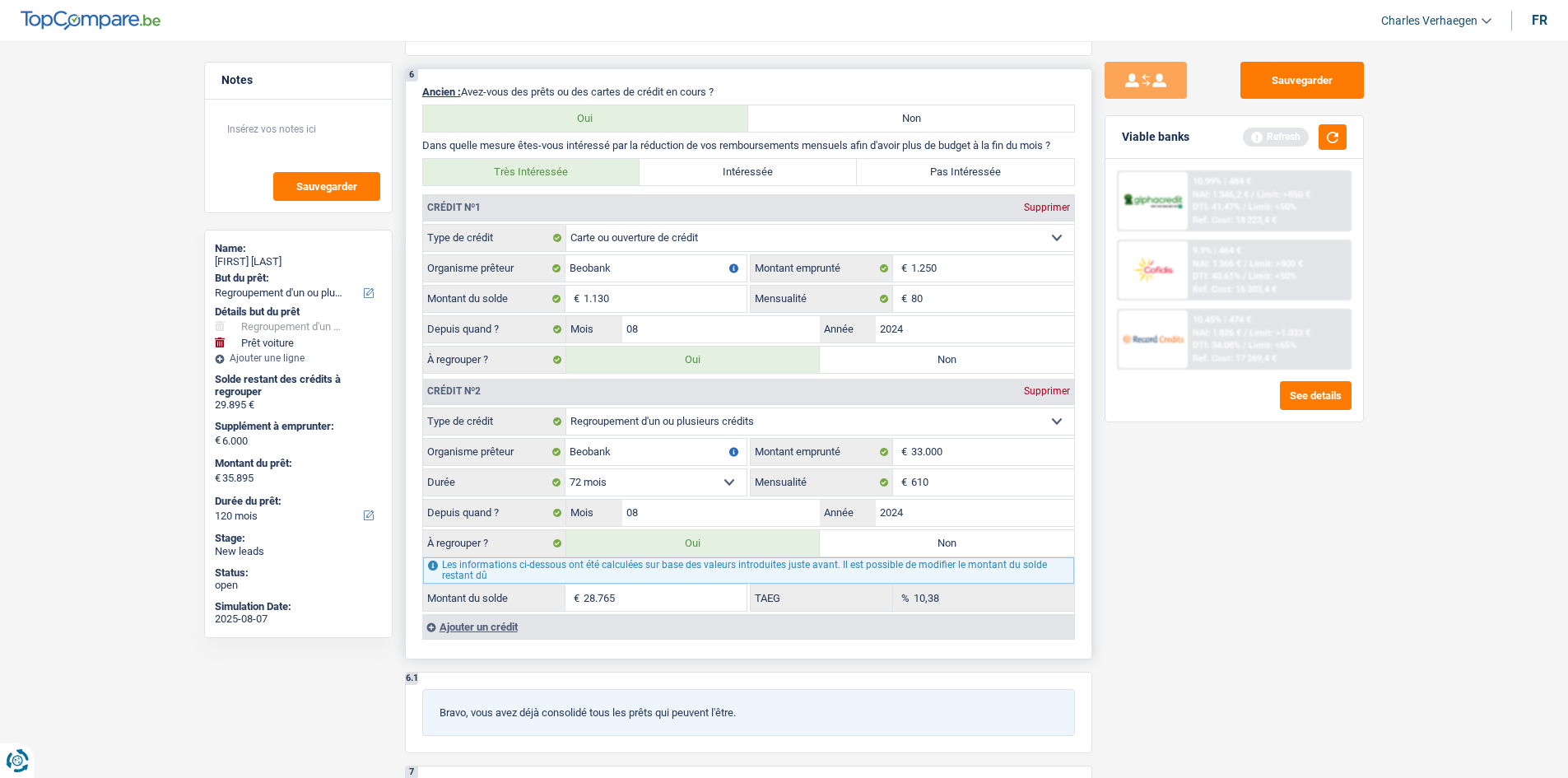 click on "10,38   %
TAEG" at bounding box center [912, 598] 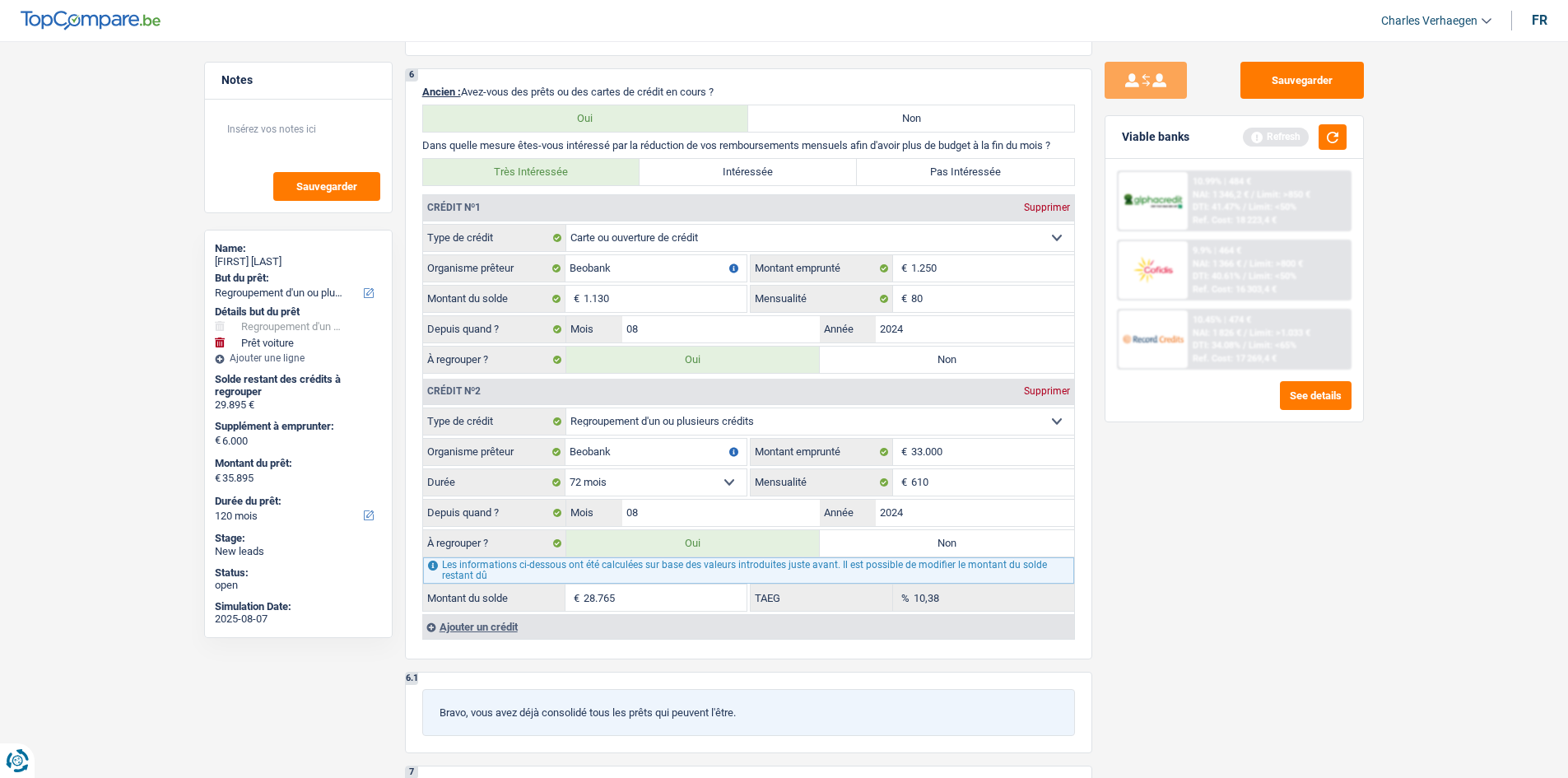 drag, startPoint x: 1198, startPoint y: 580, endPoint x: 1208, endPoint y: 579, distance: 10.049876 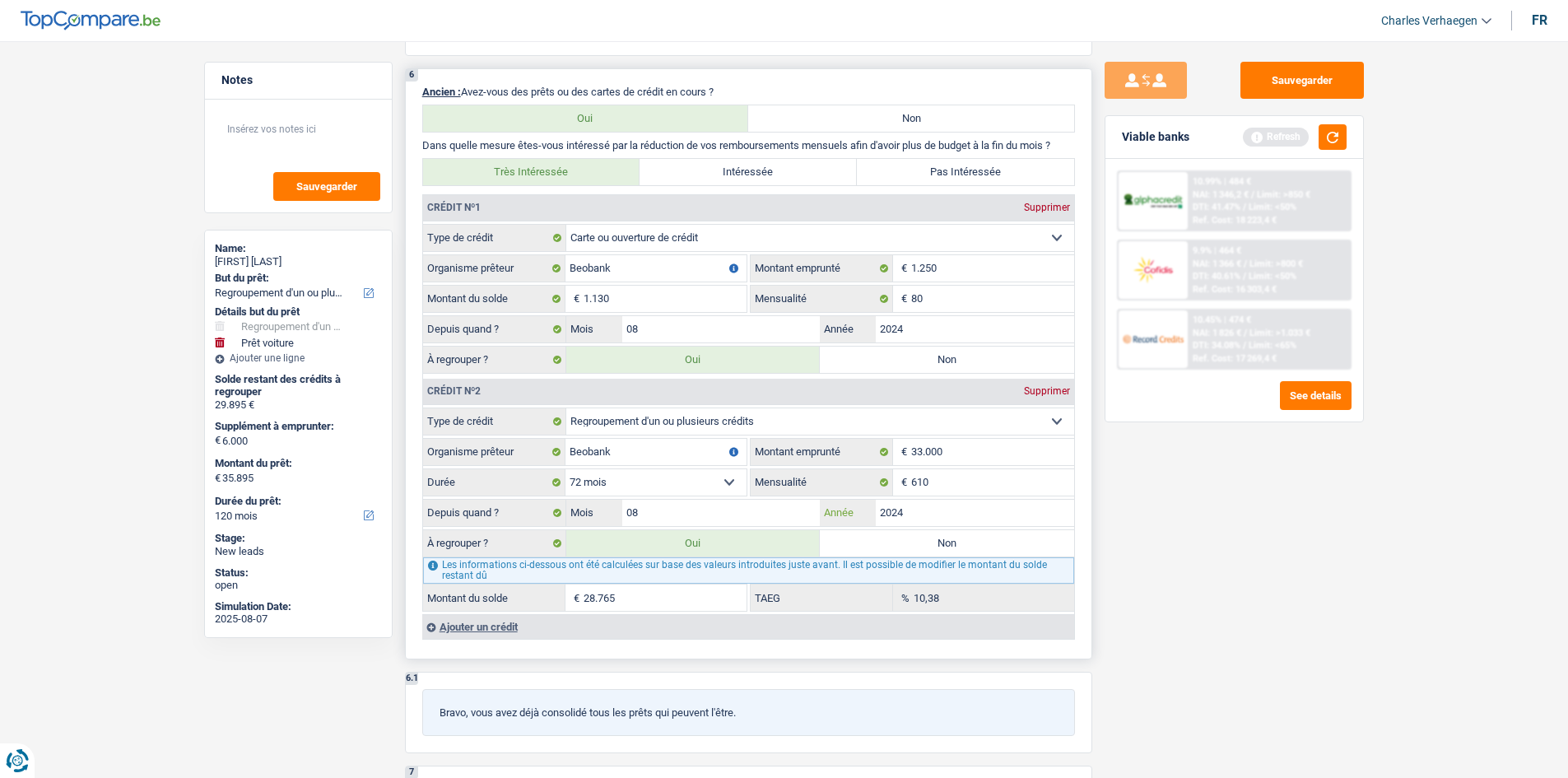 click on "2024" at bounding box center (975, 513) 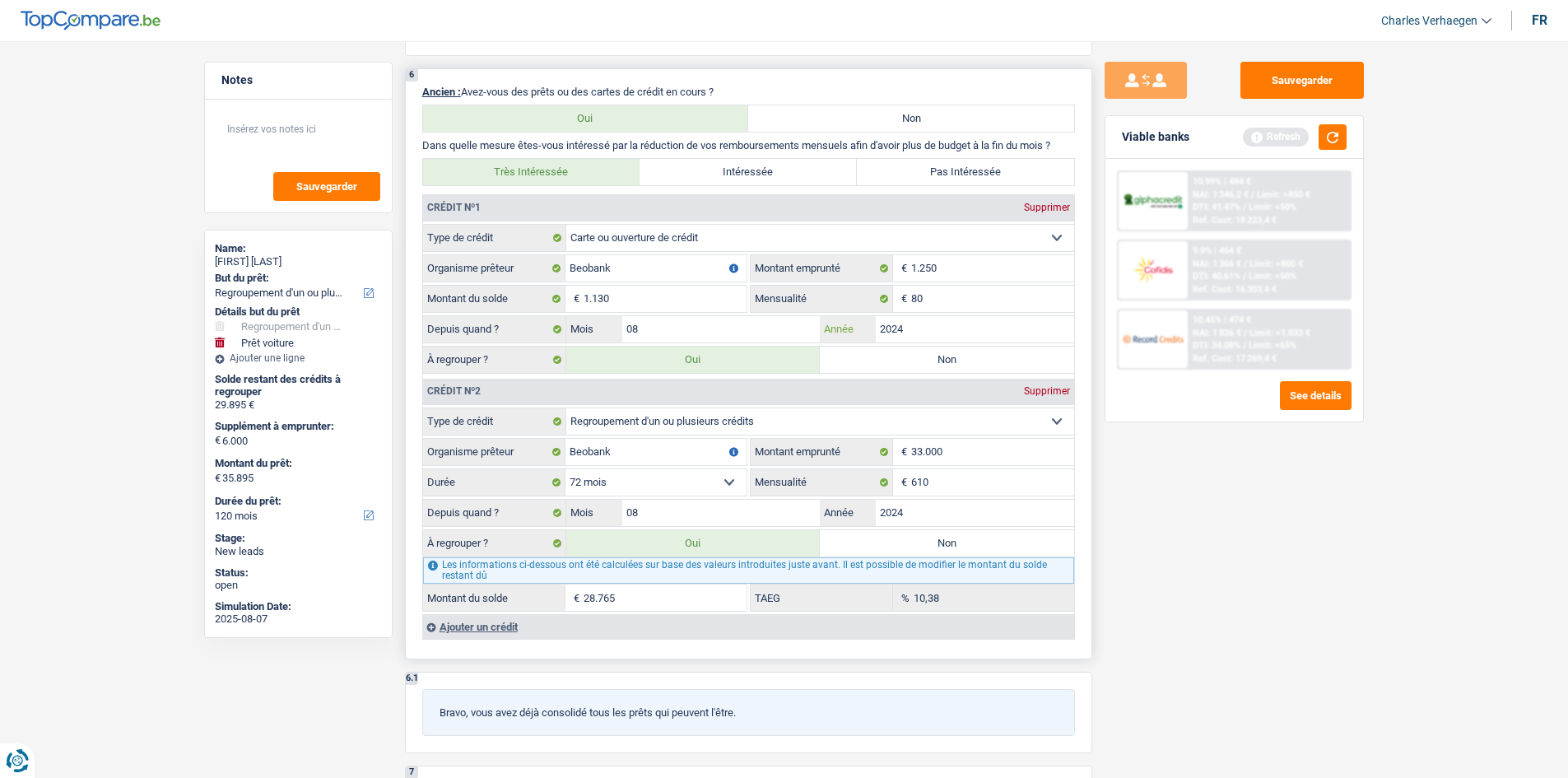 click on "2024" at bounding box center [975, 329] 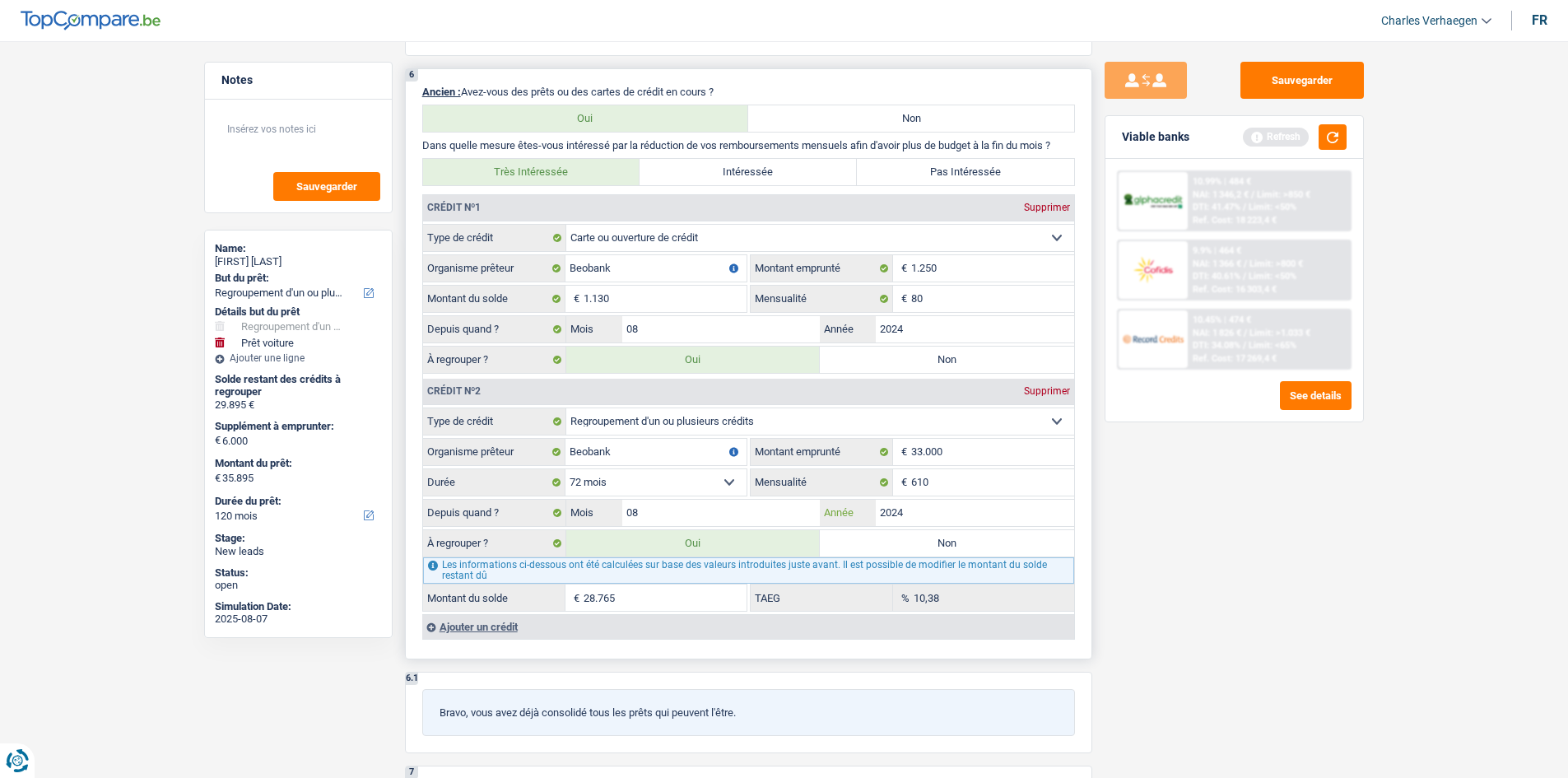 click on "2024" at bounding box center [975, 513] 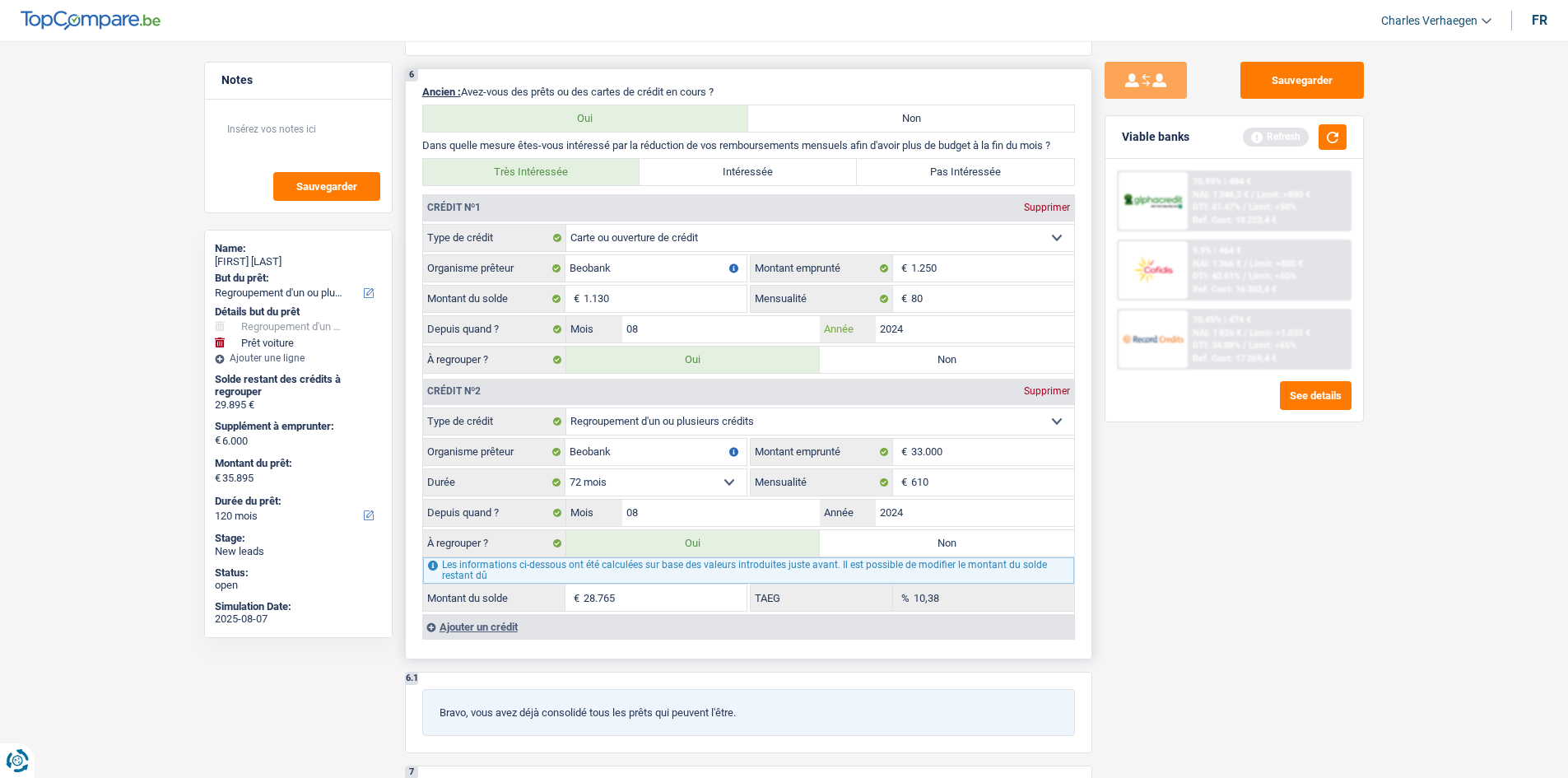 click on "2024" at bounding box center (975, 329) 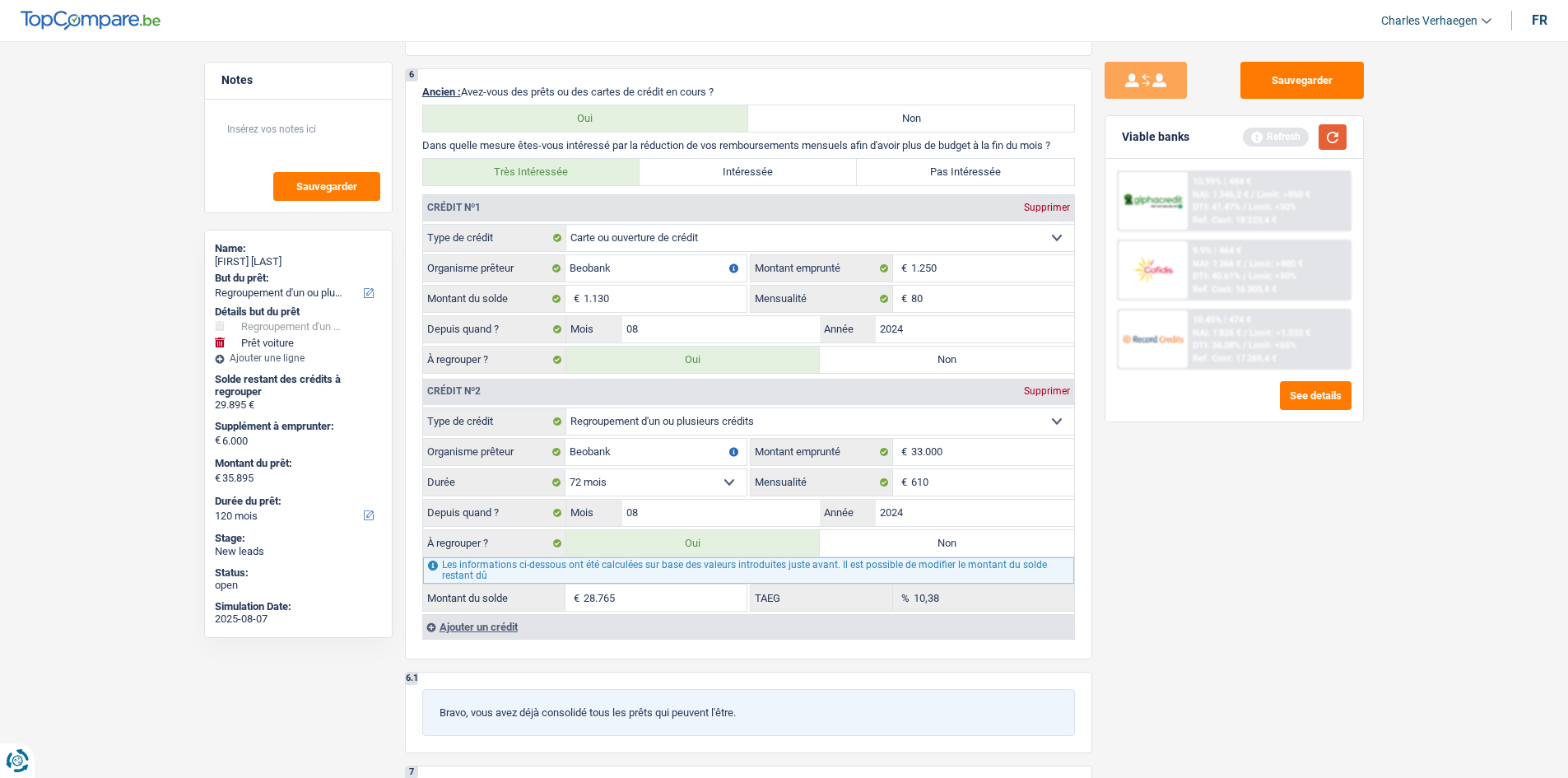 click at bounding box center [1333, 137] 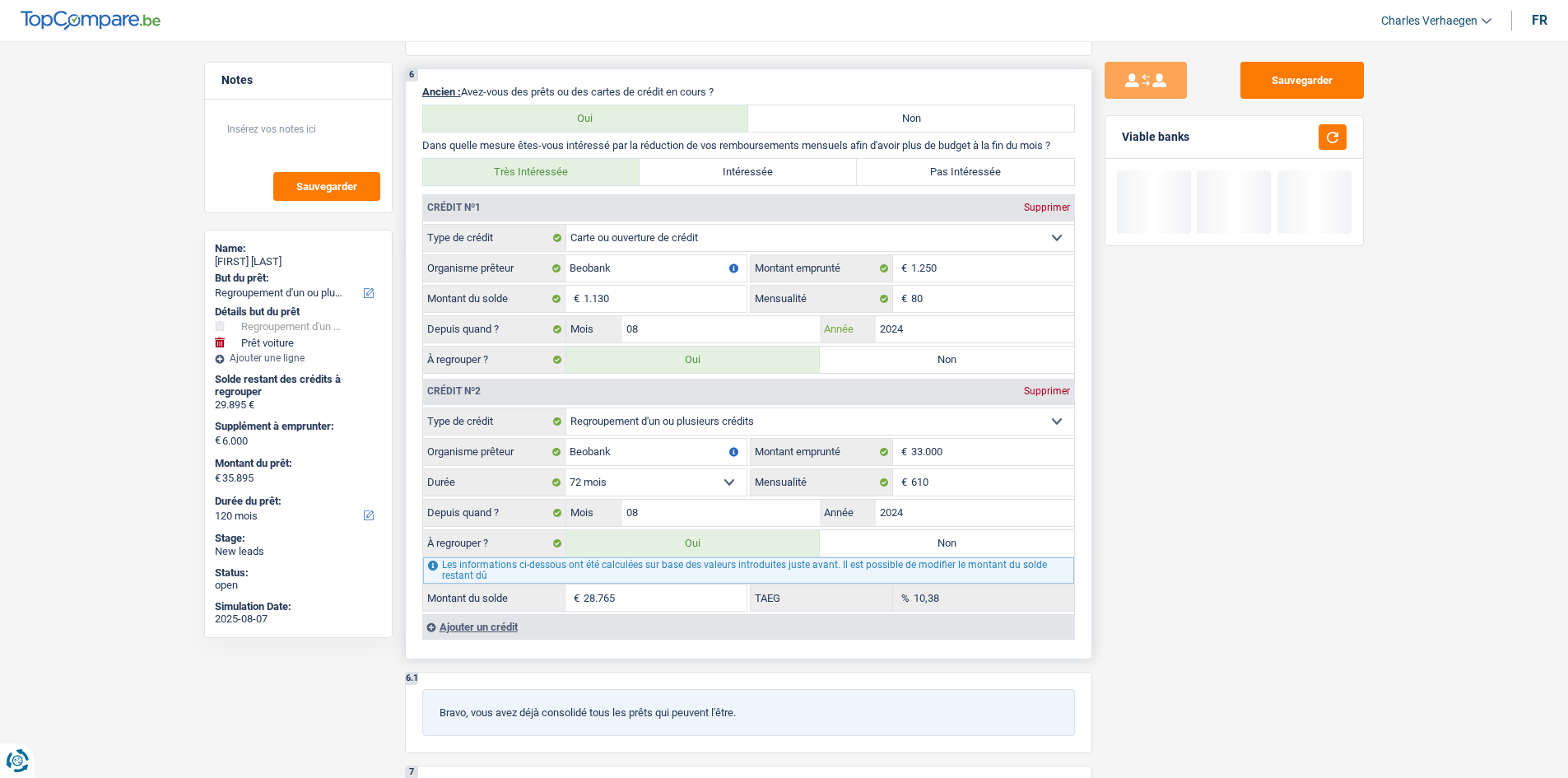 click on "2024" at bounding box center (975, 329) 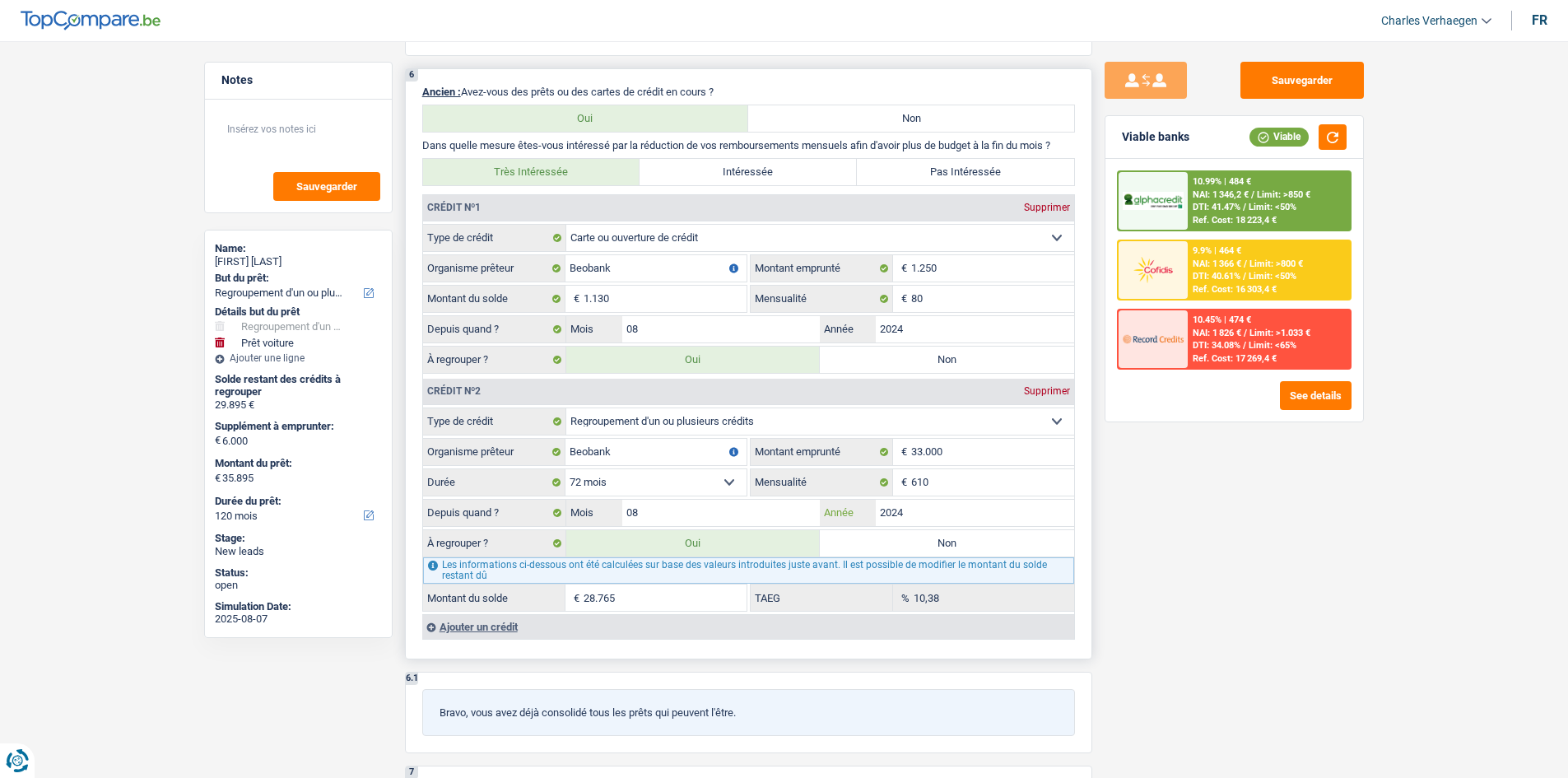 click on "2024" at bounding box center (975, 513) 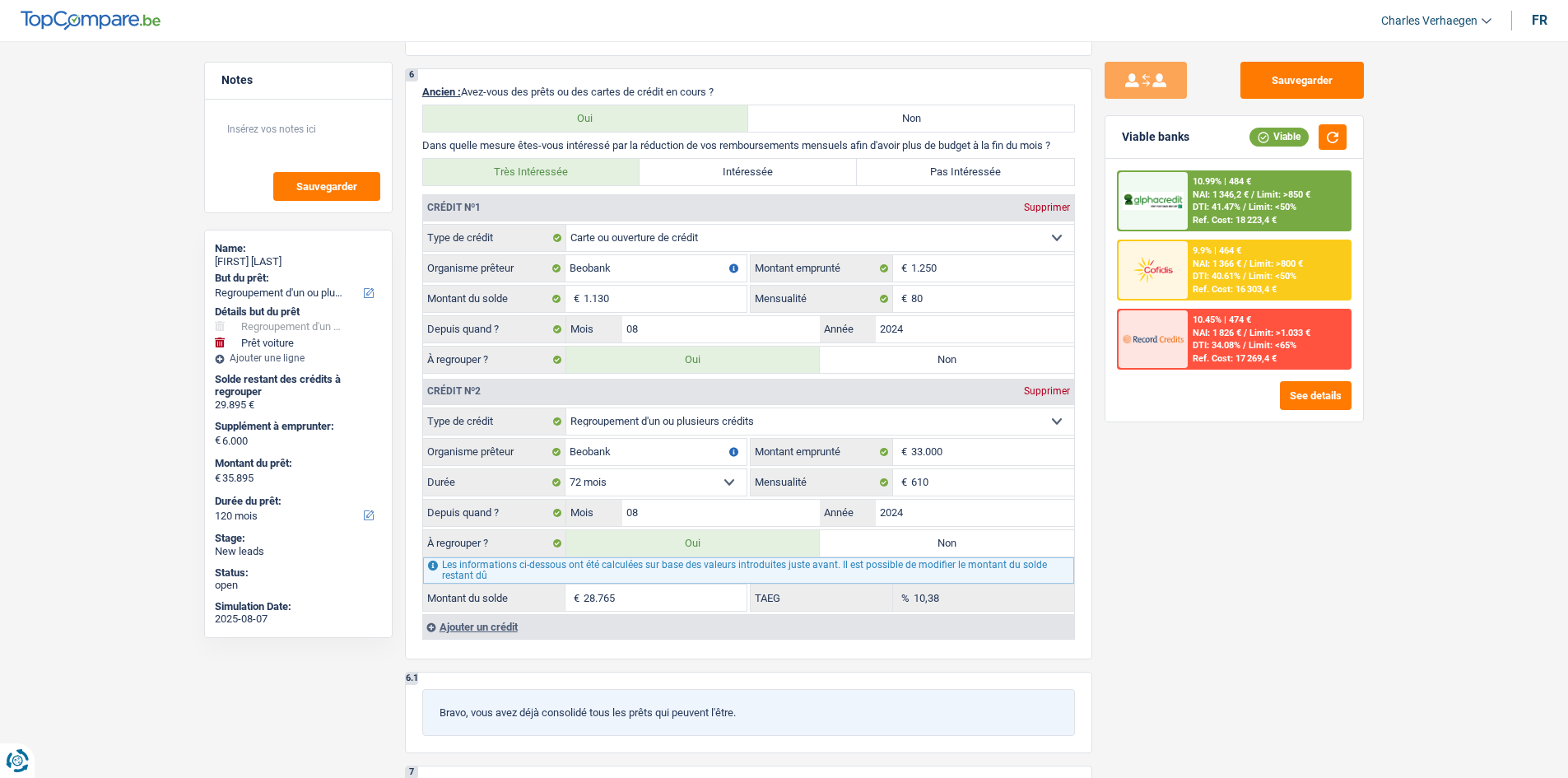 click on "Sauvegarder
Viable banks
Viable
10.99% | 484 €
NAI: 1 346,2 €
/
Limit: >850 €
DTI: 41.47%
/
Limit: <50%
Ref. Cost: 18 223,4 €
9.9% | 464 €
NAI: 1 366 €
/
Limit: >800 €
DTI: 40.61%
/               /       /" at bounding box center (1234, 404) 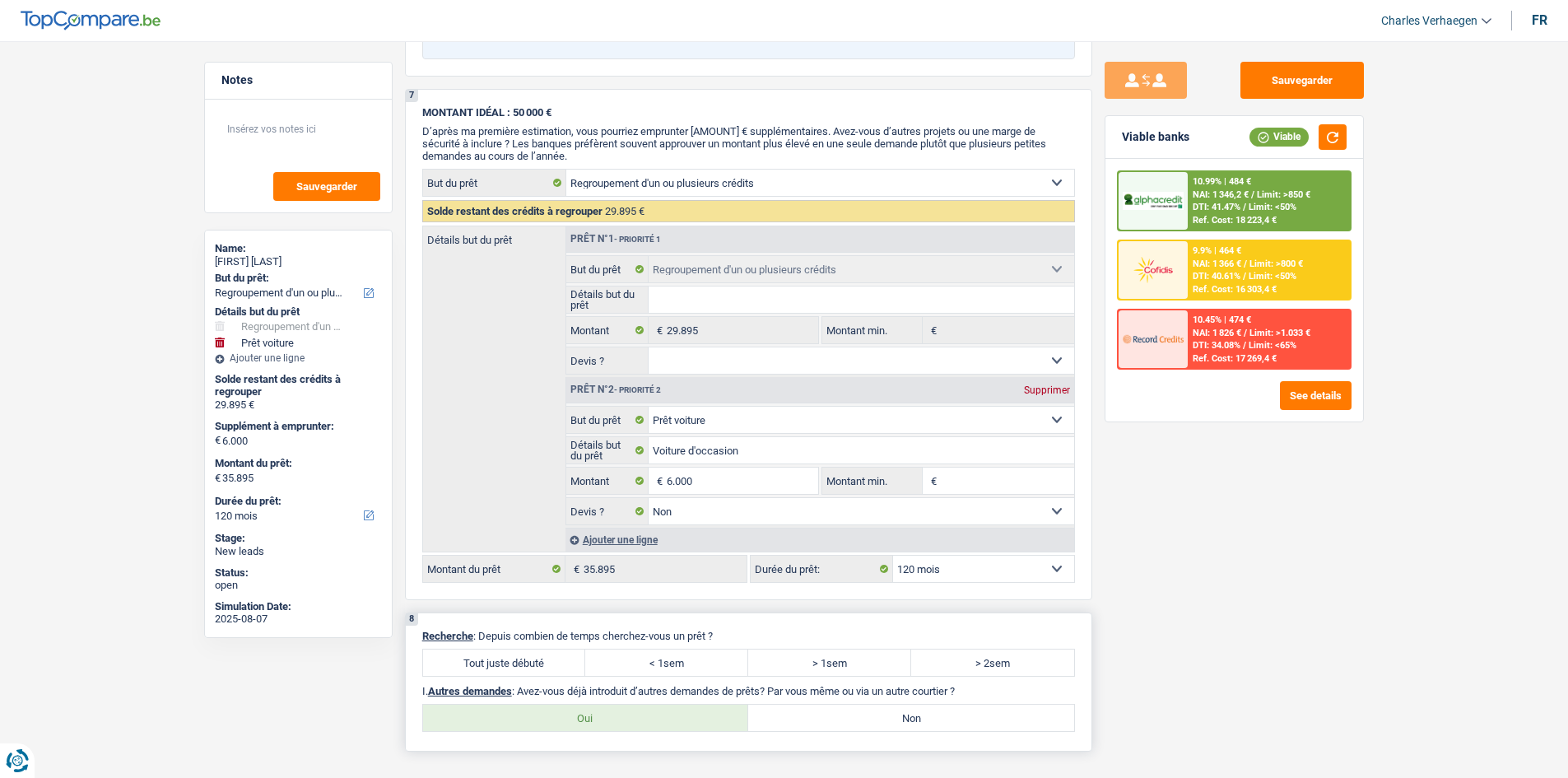 scroll, scrollTop: 2223, scrollLeft: 0, axis: vertical 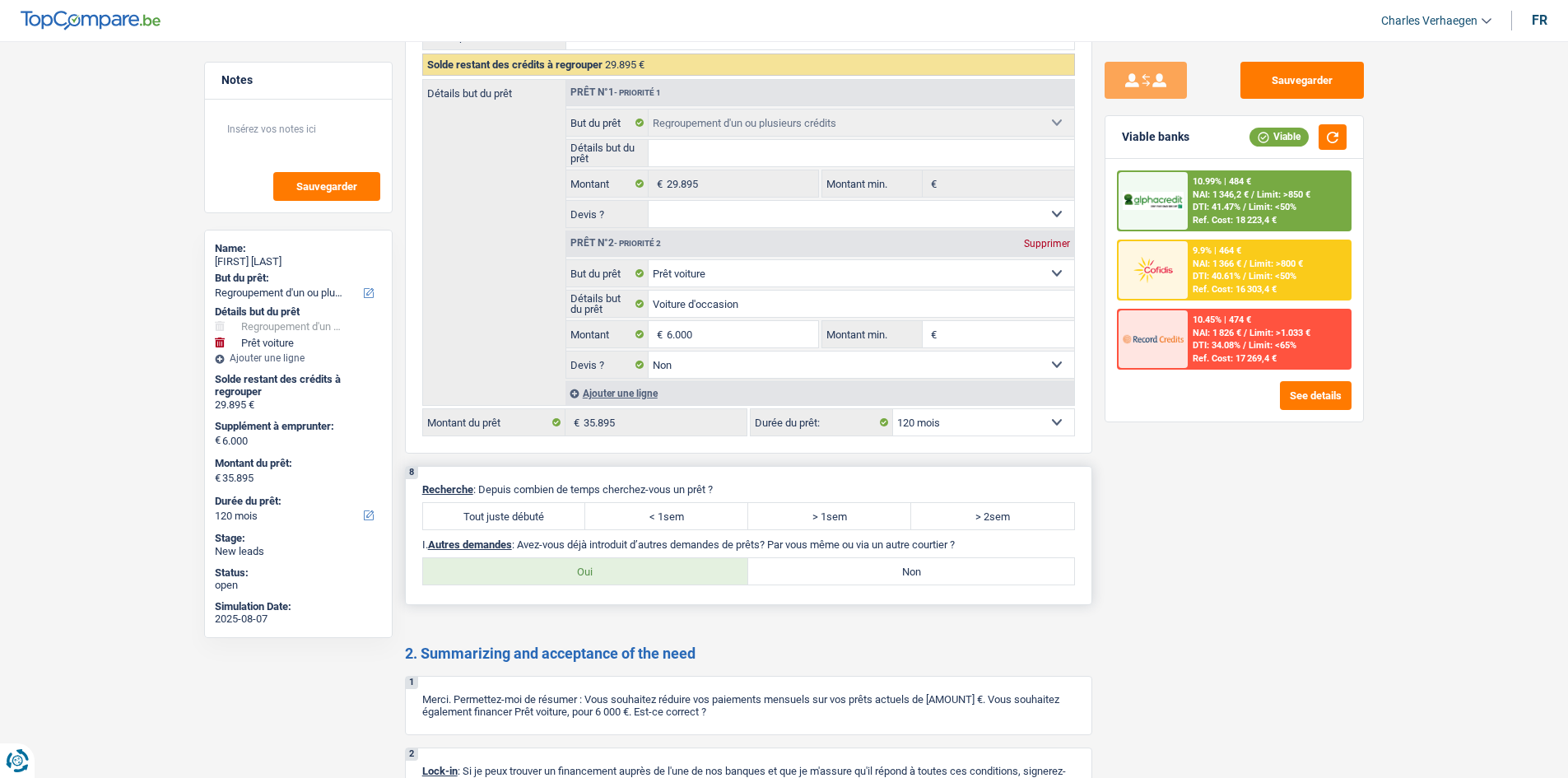 drag, startPoint x: 562, startPoint y: 562, endPoint x: 716, endPoint y: 589, distance: 156.34897 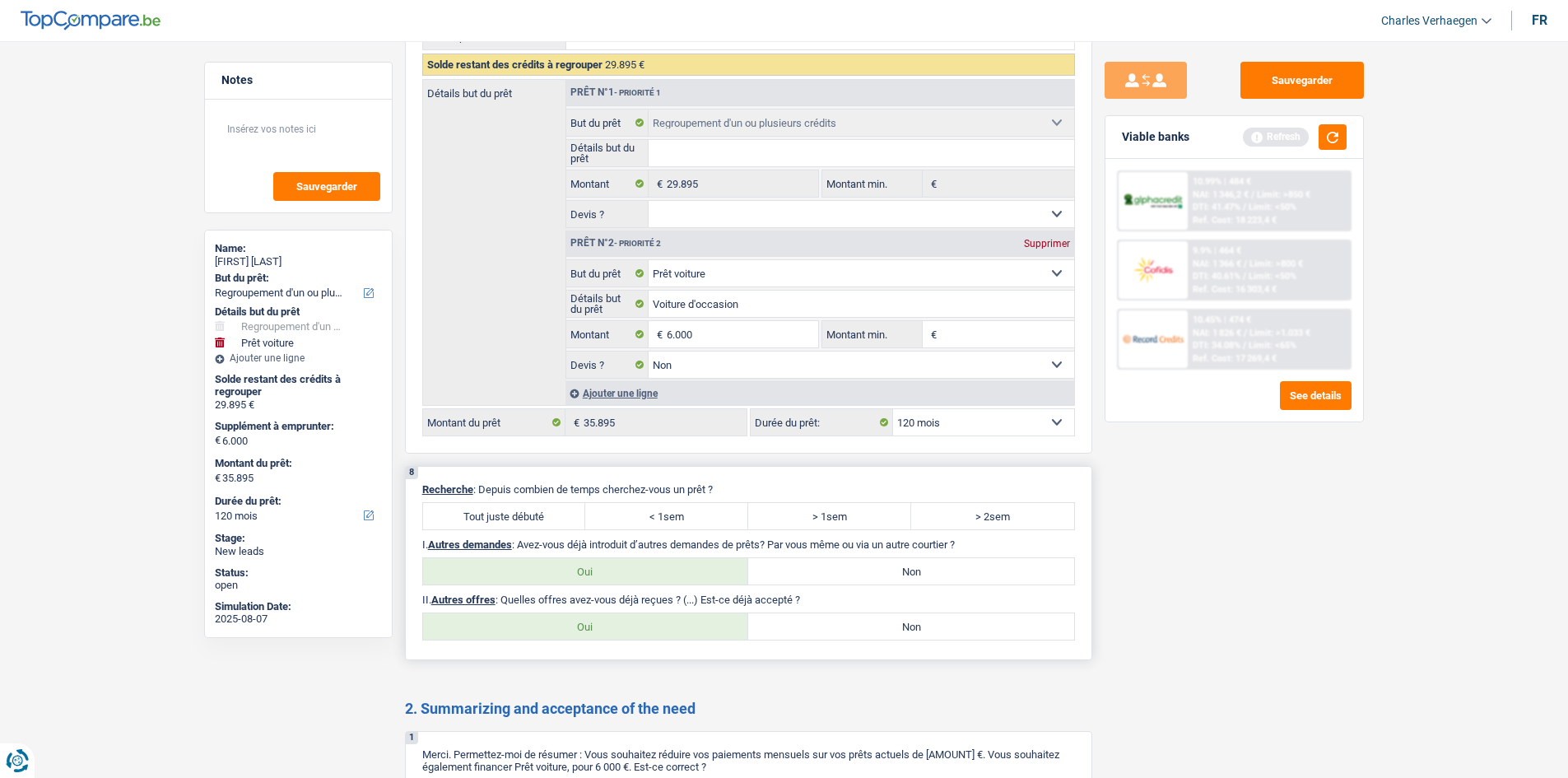 click on "Non" at bounding box center (911, 627) 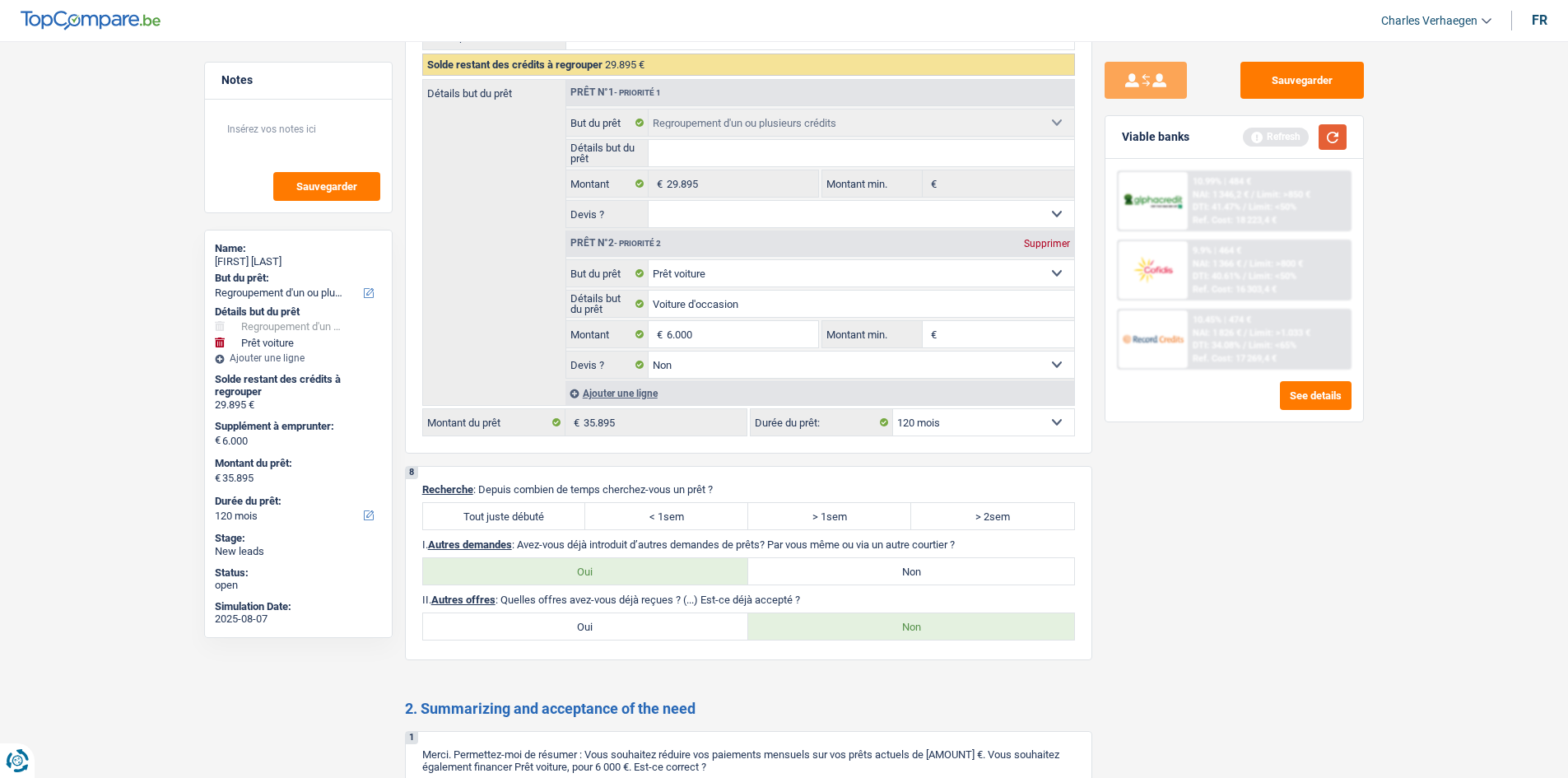 click at bounding box center (1333, 137) 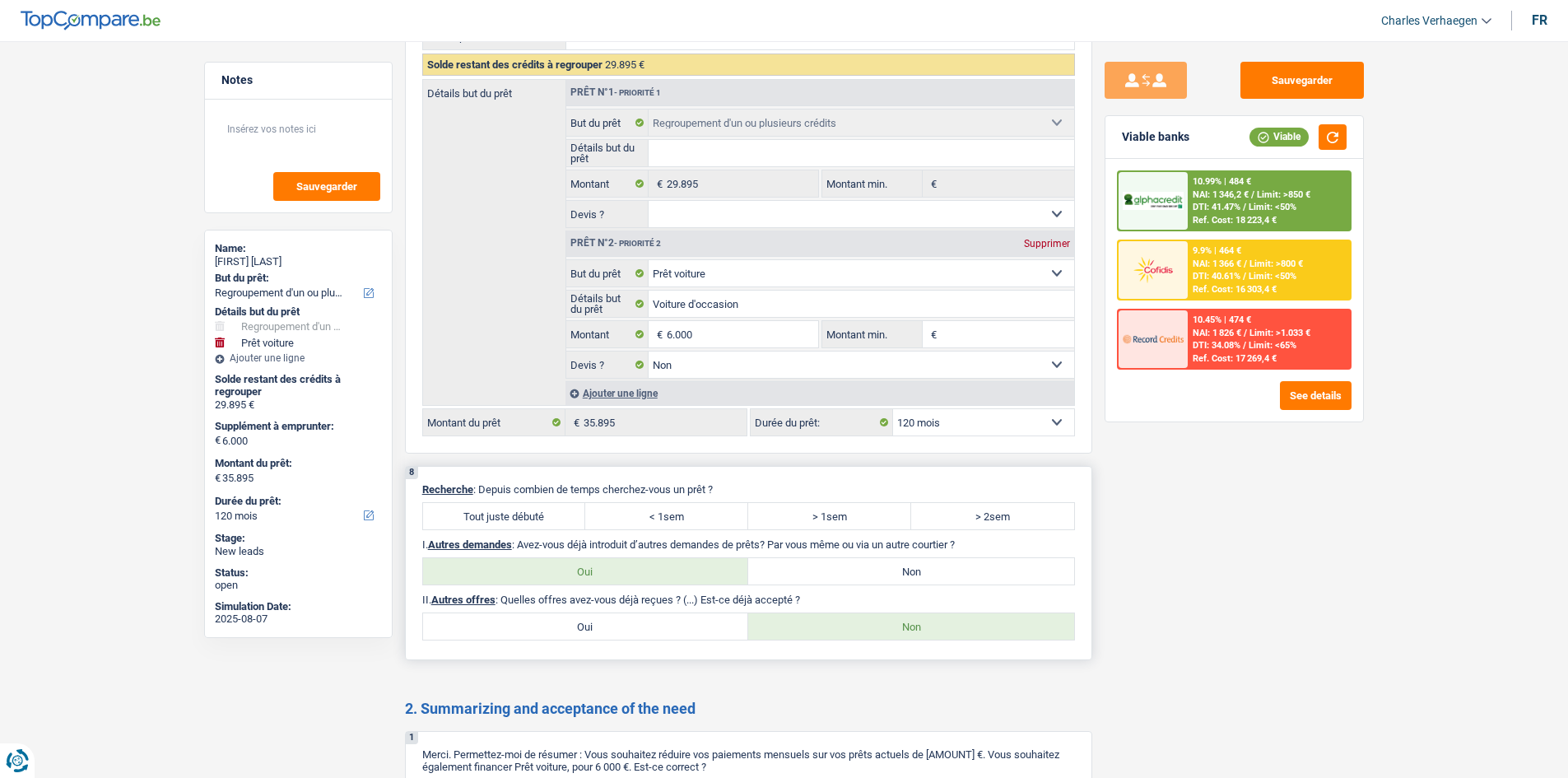 click on "8   Recherche   : Depuis combien de temps cherchez-vous un prêt ?
Tout juste débuté
< 1sem
> 1sem
> 2sem
Tous les champs sont obligatoires. Veuillez sélectionner une option
I.  Autres demandes   : Avez-vous déjà introduit d’autres demandes de prêts? Par vous même ou via un autre courtier ?
Oui
Non
II.  Autres offres   : Quelles offres avez-vous déjà reçues ? (...) Est-ce déjà accepté ?
Oui
Non" at bounding box center [748, 563] 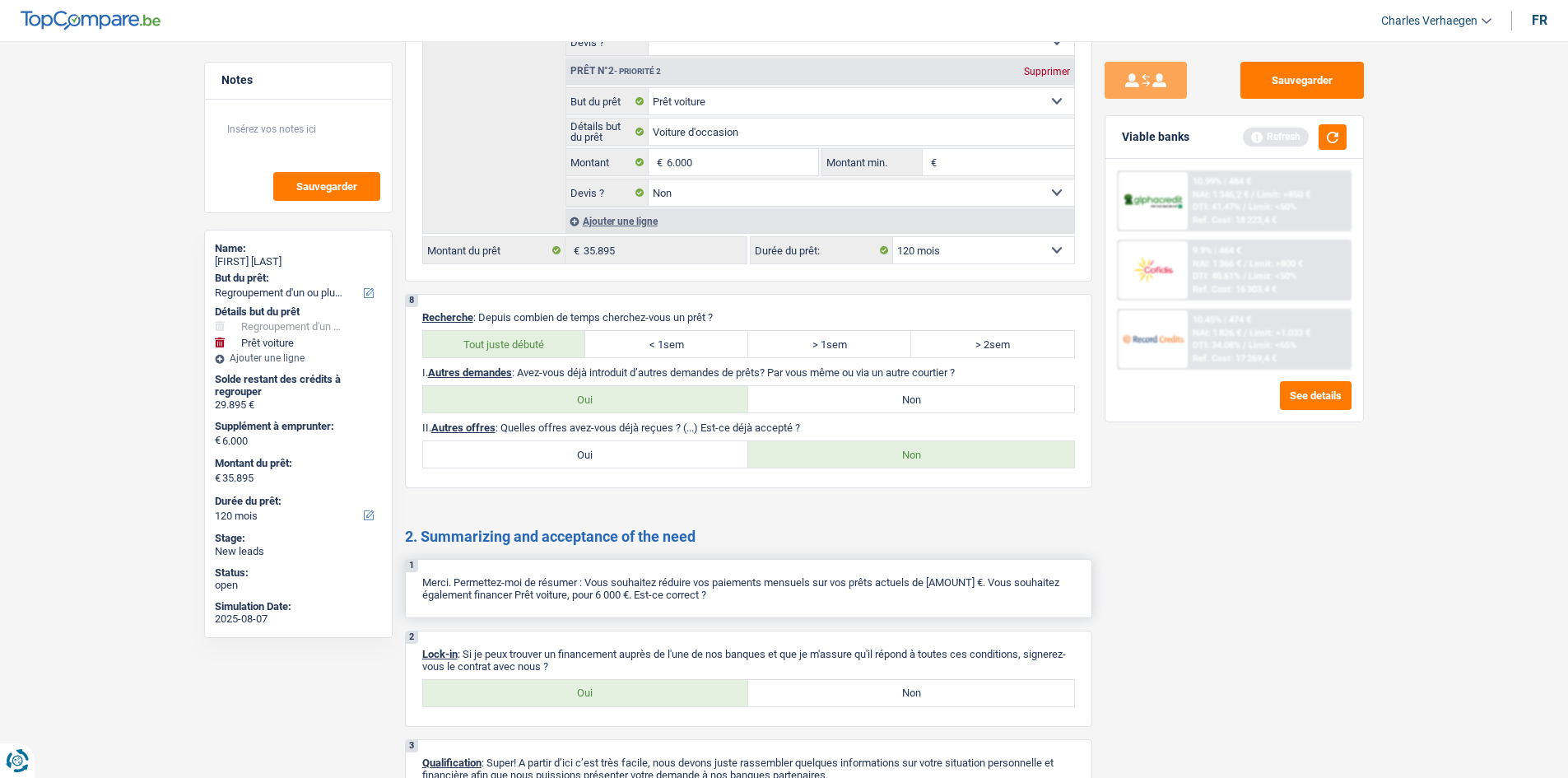 scroll, scrollTop: 2496, scrollLeft: 0, axis: vertical 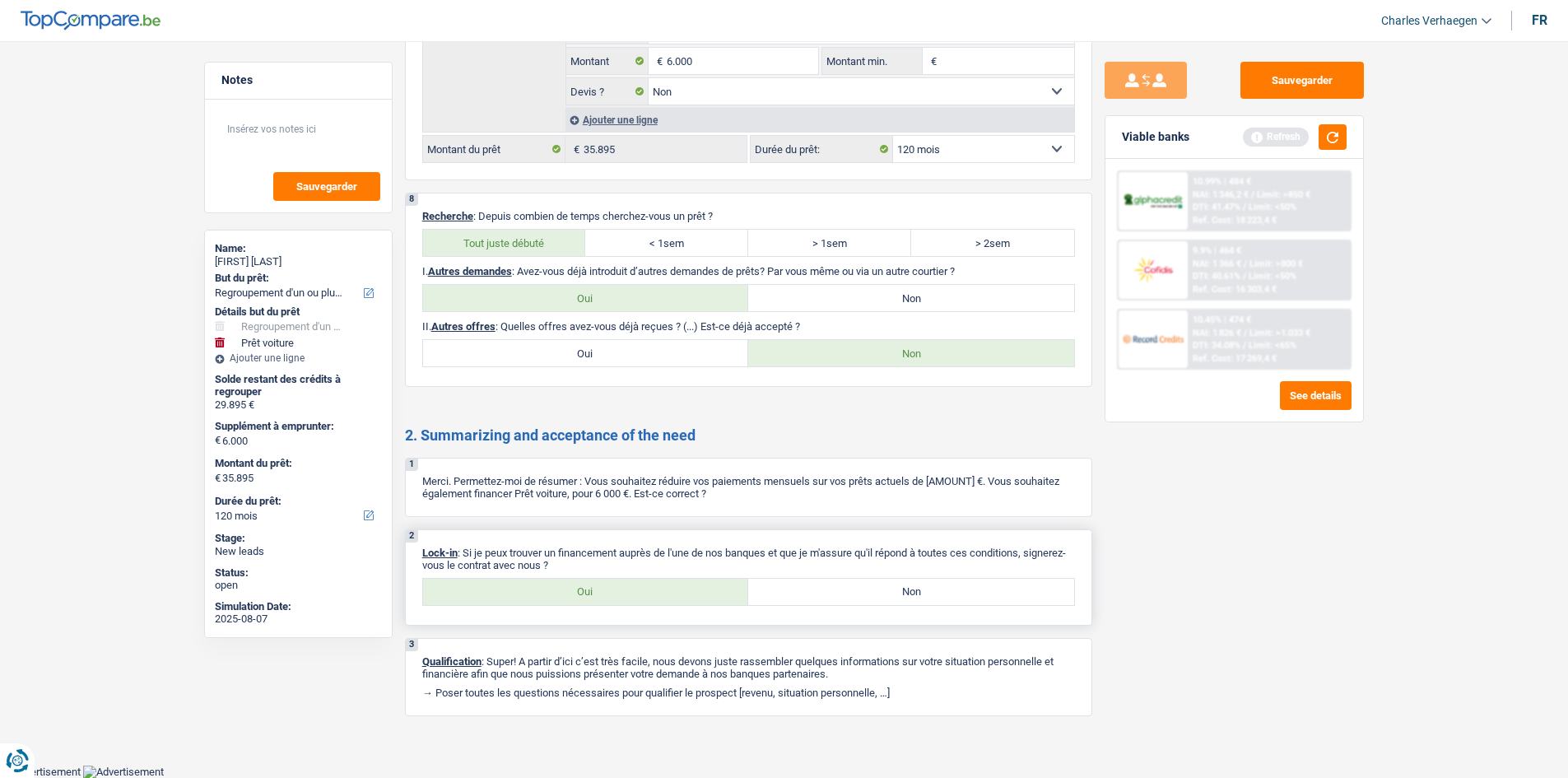 drag, startPoint x: 654, startPoint y: 579, endPoint x: 666, endPoint y: 575, distance: 12.649111 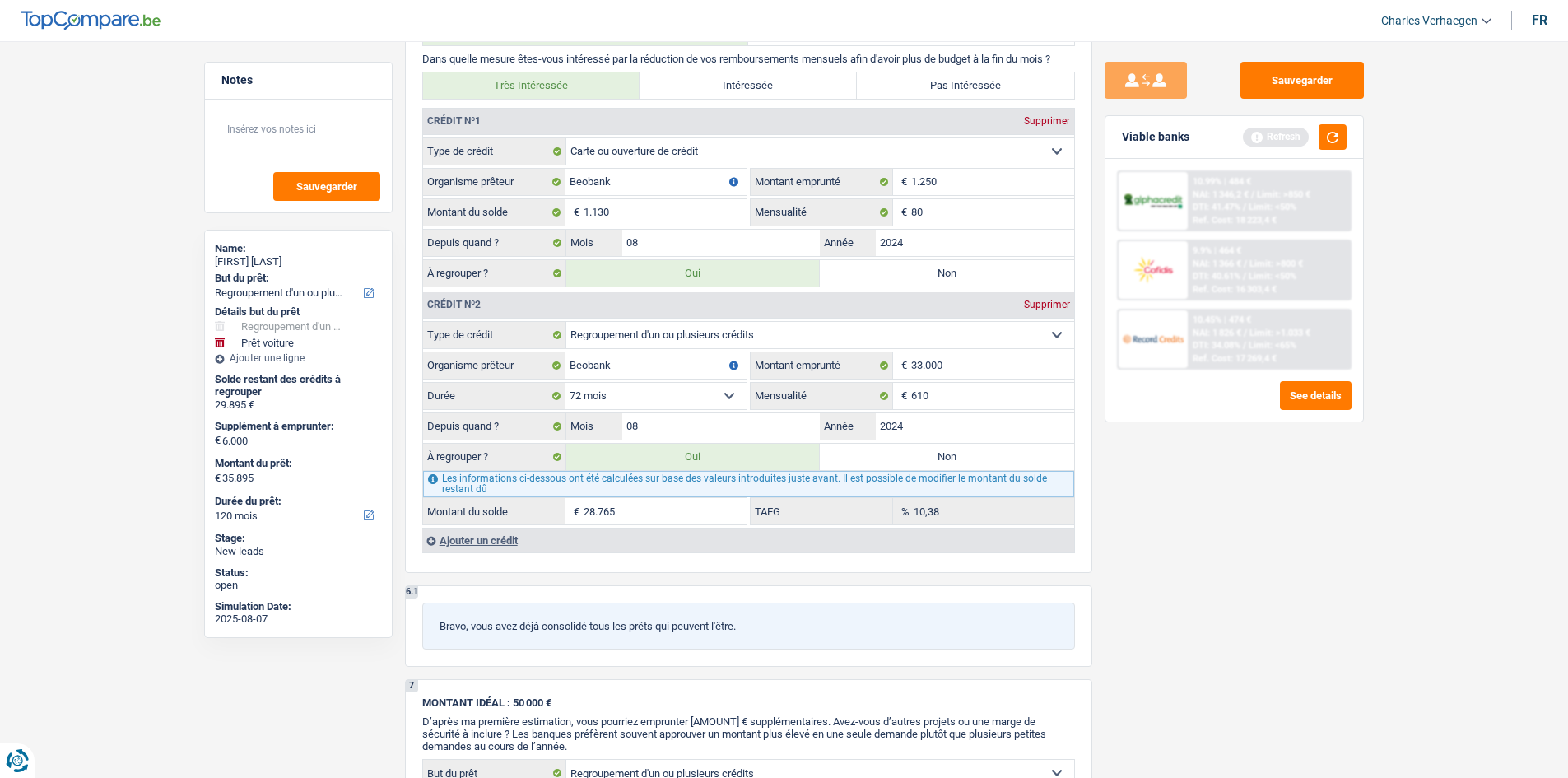 scroll, scrollTop: 1426, scrollLeft: 0, axis: vertical 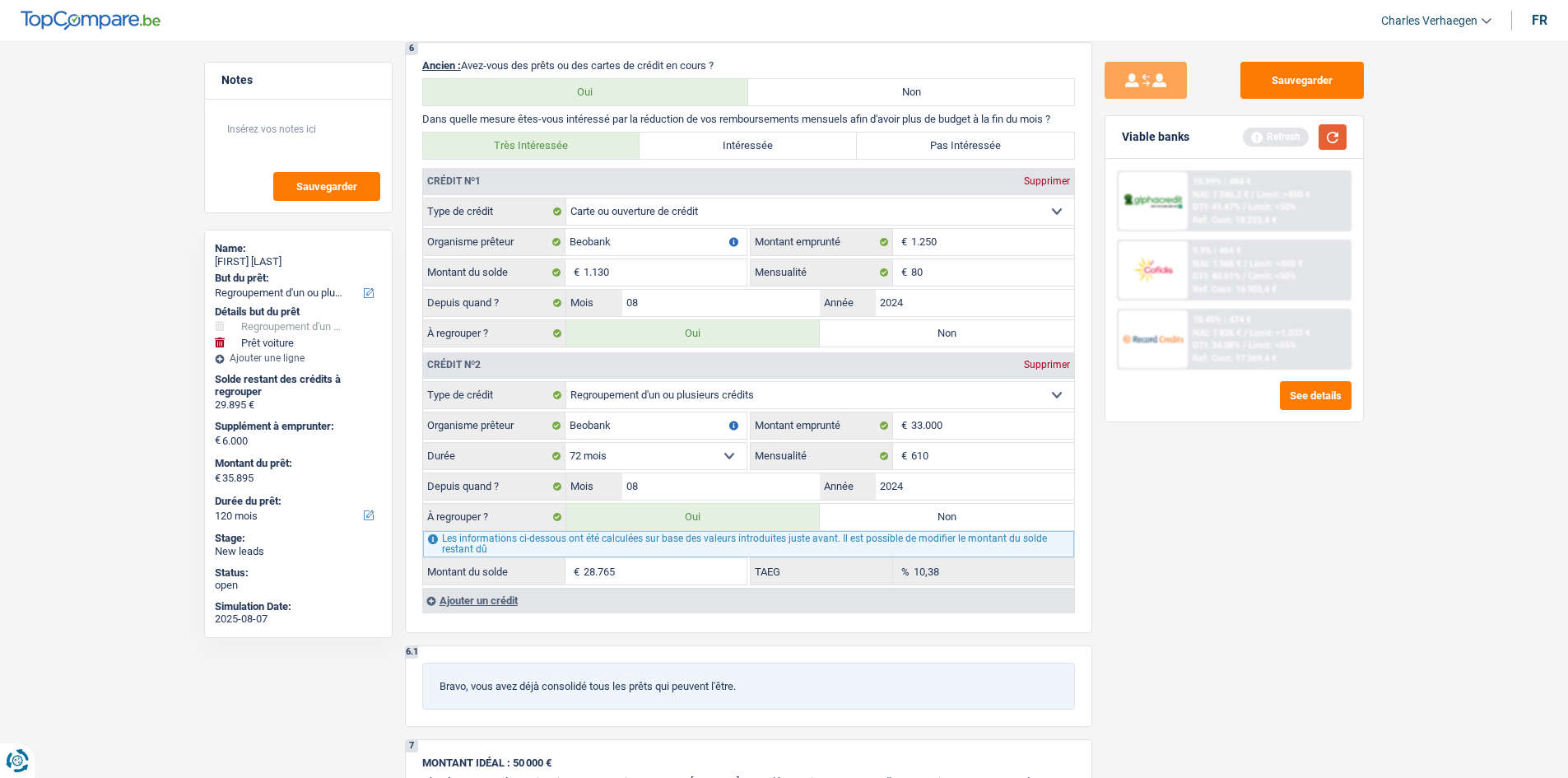 click at bounding box center [1333, 137] 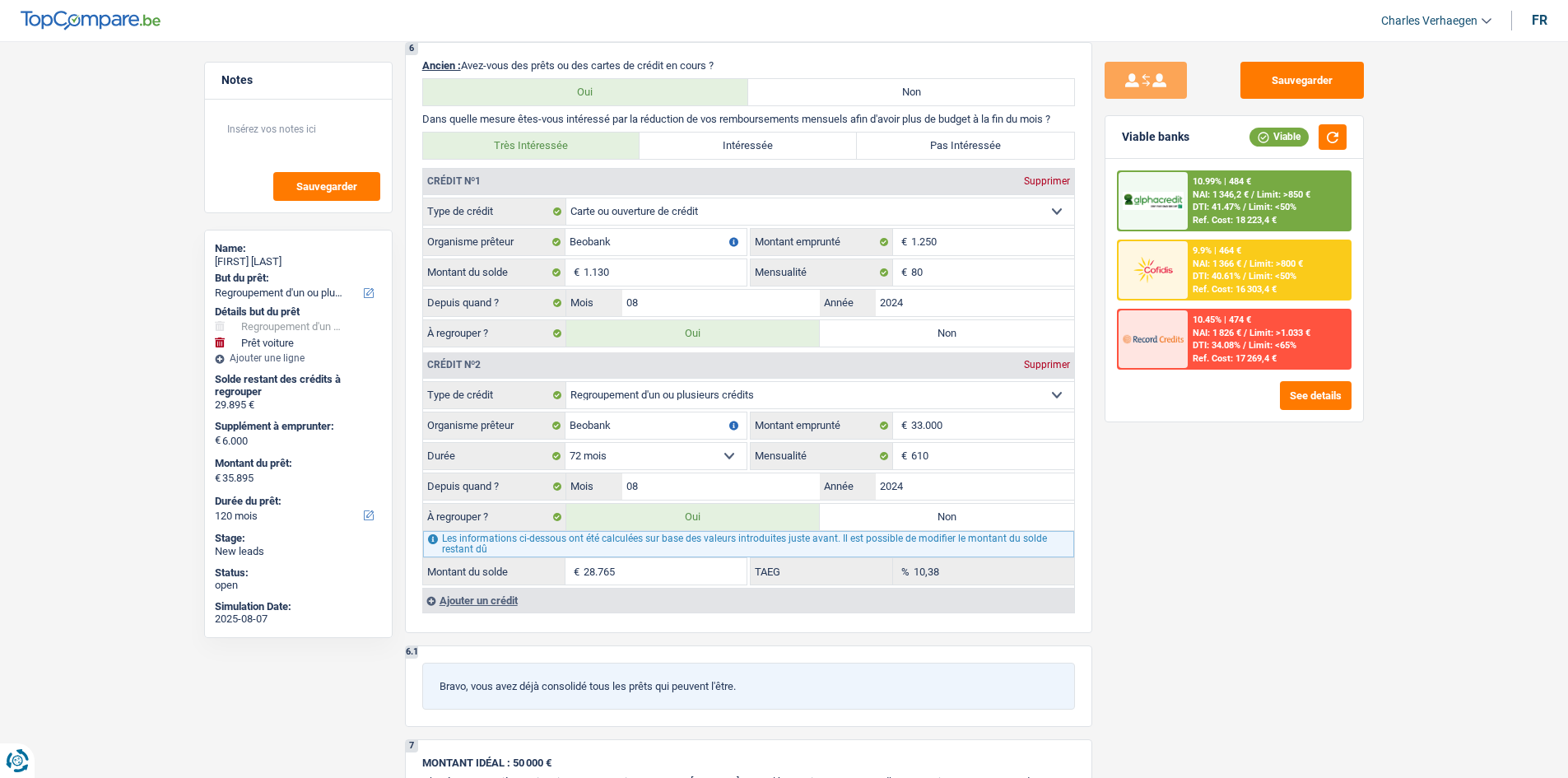 click on "10.99% | 484 €
NAI: 1 346,2 €
/
Limit: >850 €
DTI: 41.47%
/
Limit: <50%
Ref. Cost: 18 223,4 €" at bounding box center (1268, 201) 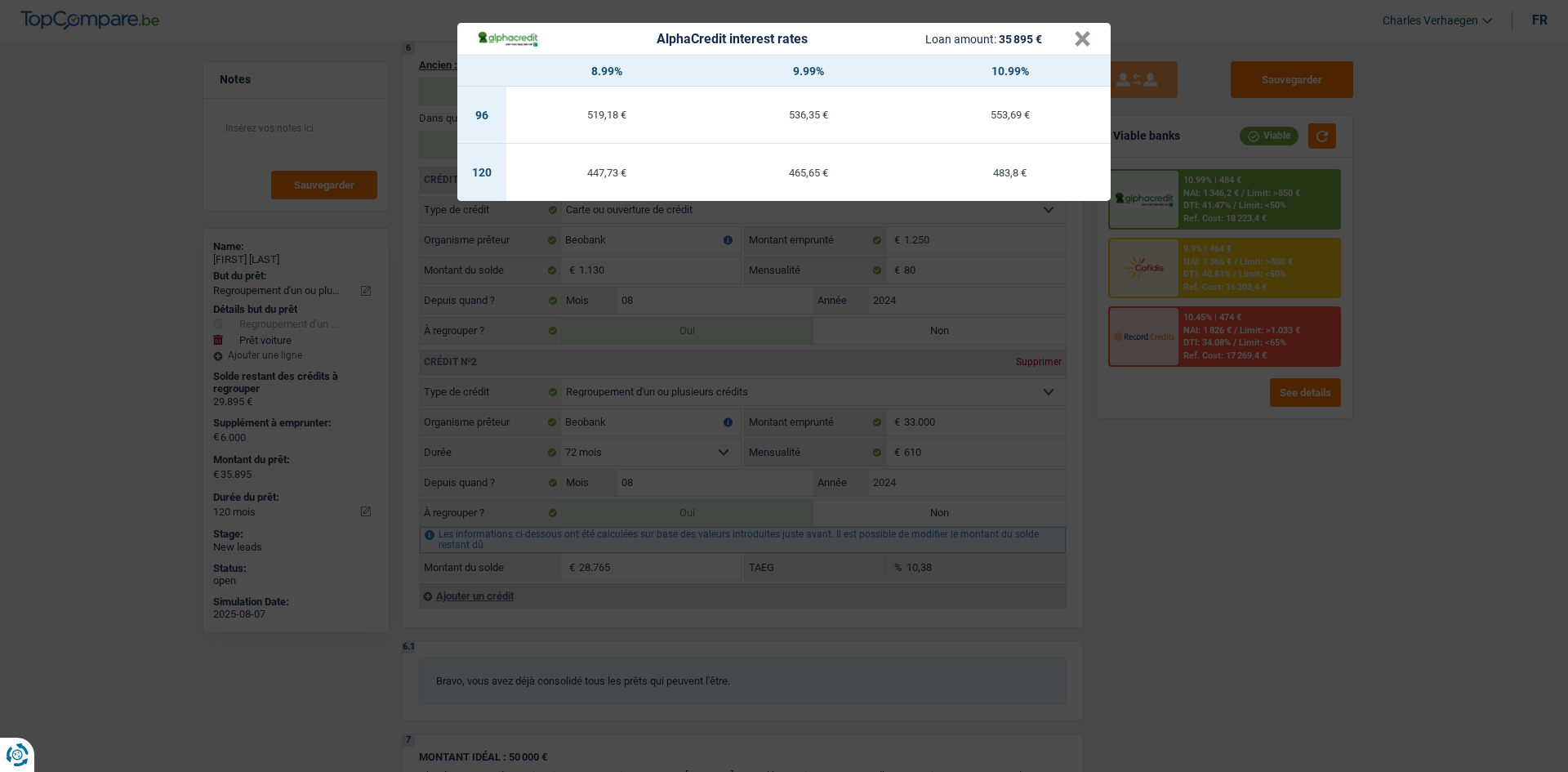 click on "AlphaCredit interest rates
Loan amount:
35 895 €
×
8.99%
9.99%
10.99%
96
519,18 €
536,35 €
553,69 €
120
447,73 €
465,65 €
483,8 €" at bounding box center [784, 386] 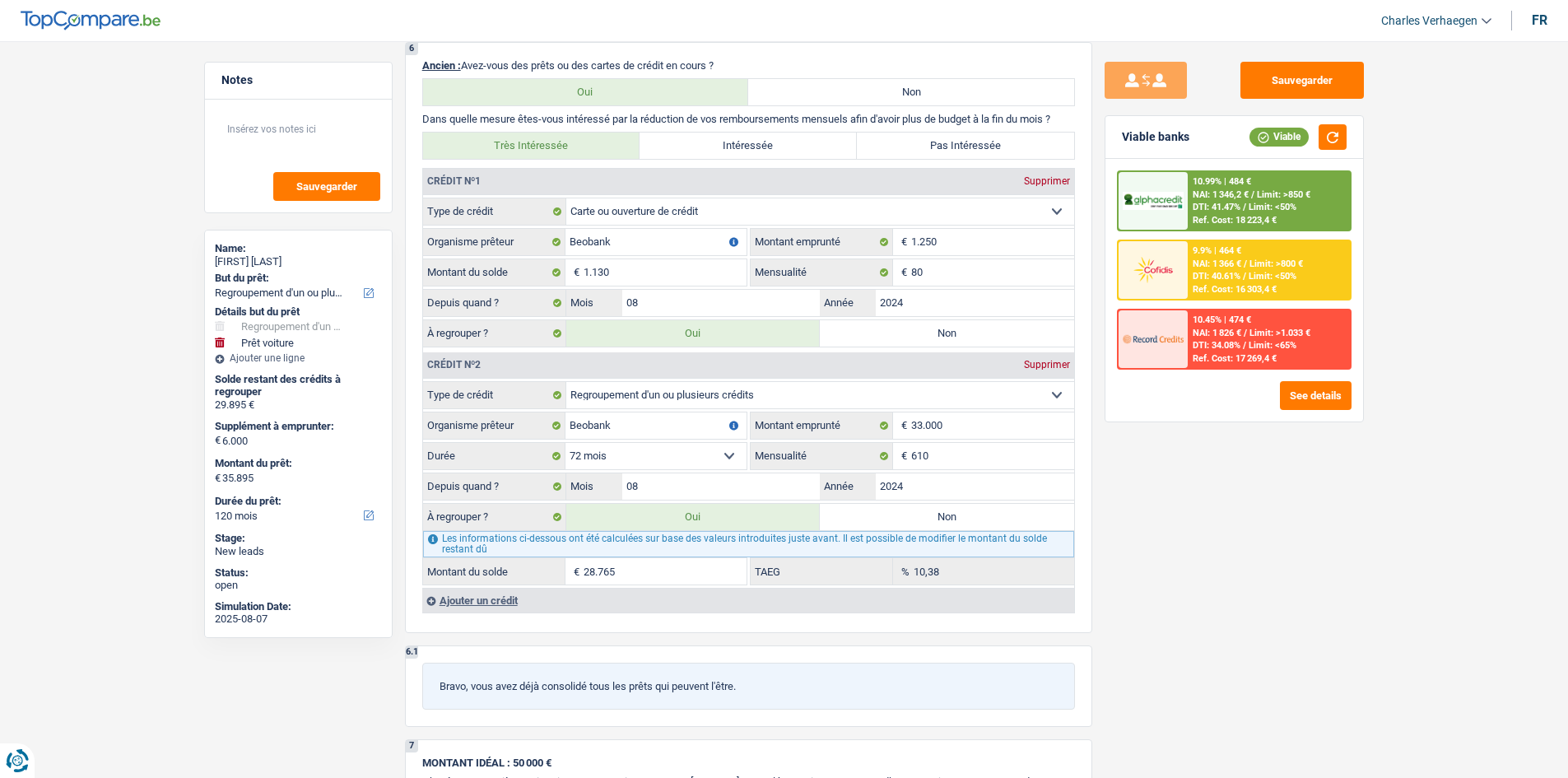click on "NAI: 1 346,2 €" at bounding box center [1221, 194] 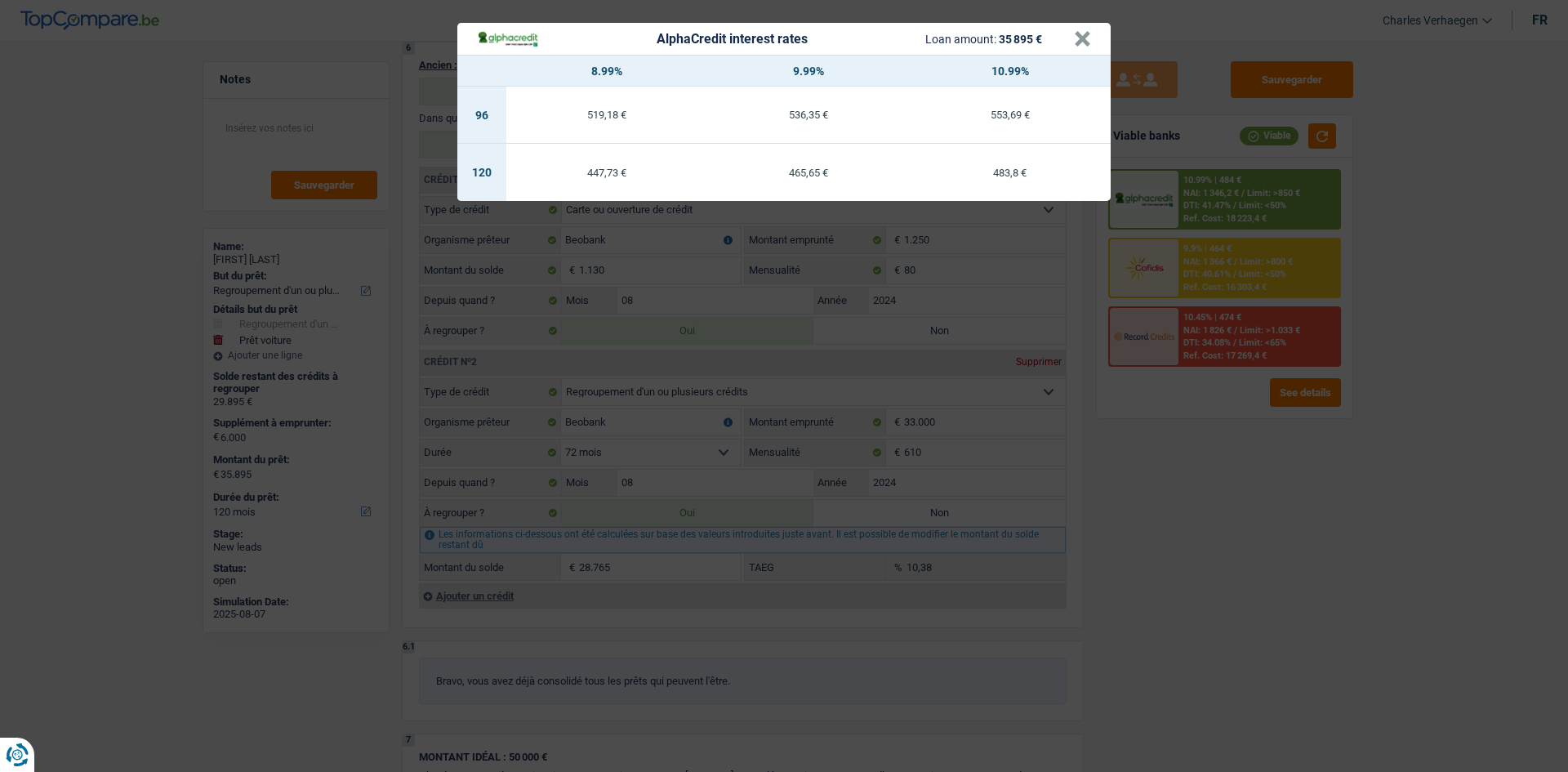 drag, startPoint x: 1213, startPoint y: 441, endPoint x: 1216, endPoint y: 455, distance: 14.317821 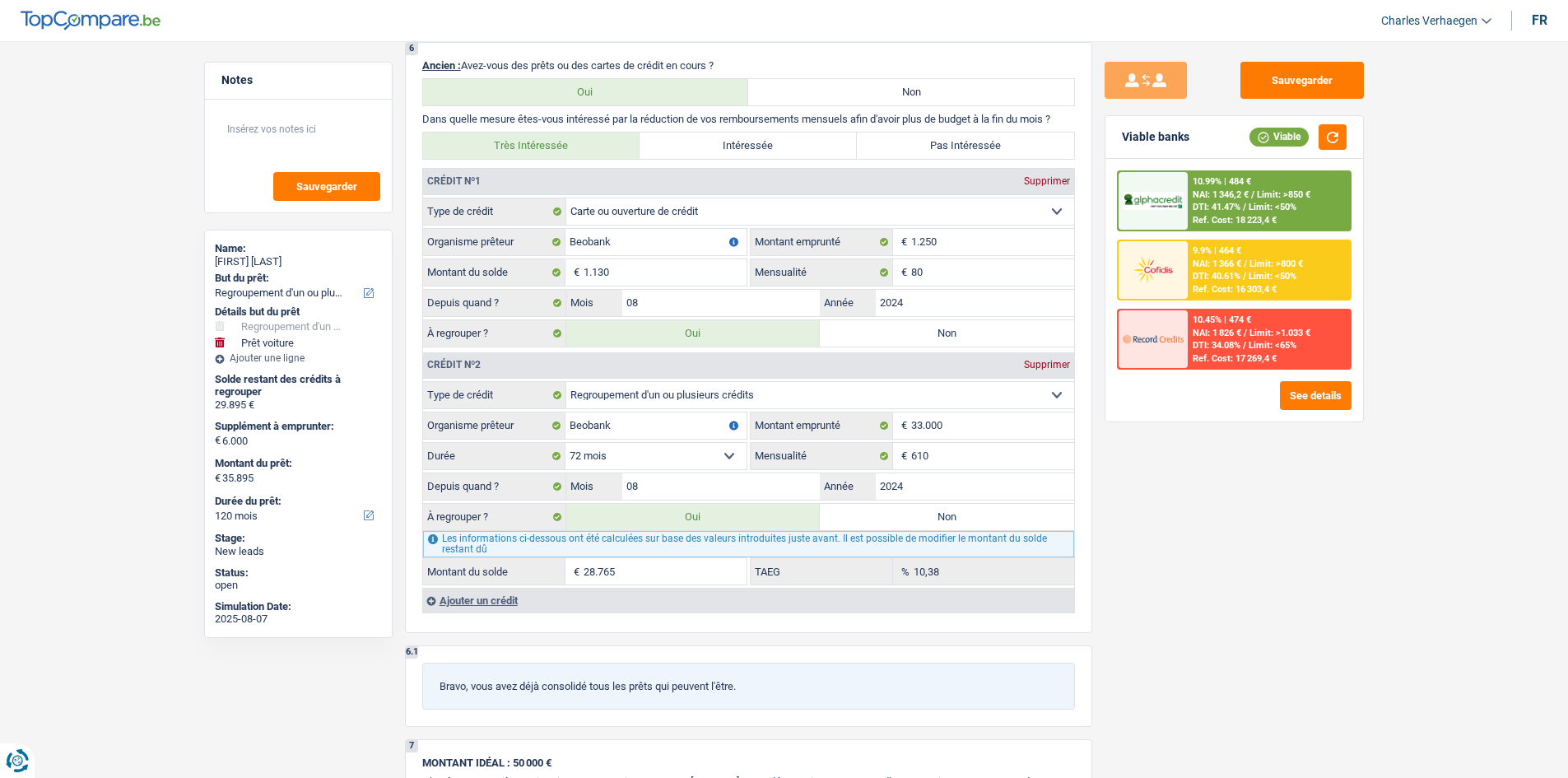 drag, startPoint x: 1248, startPoint y: 187, endPoint x: 1244, endPoint y: 173, distance: 14.56022 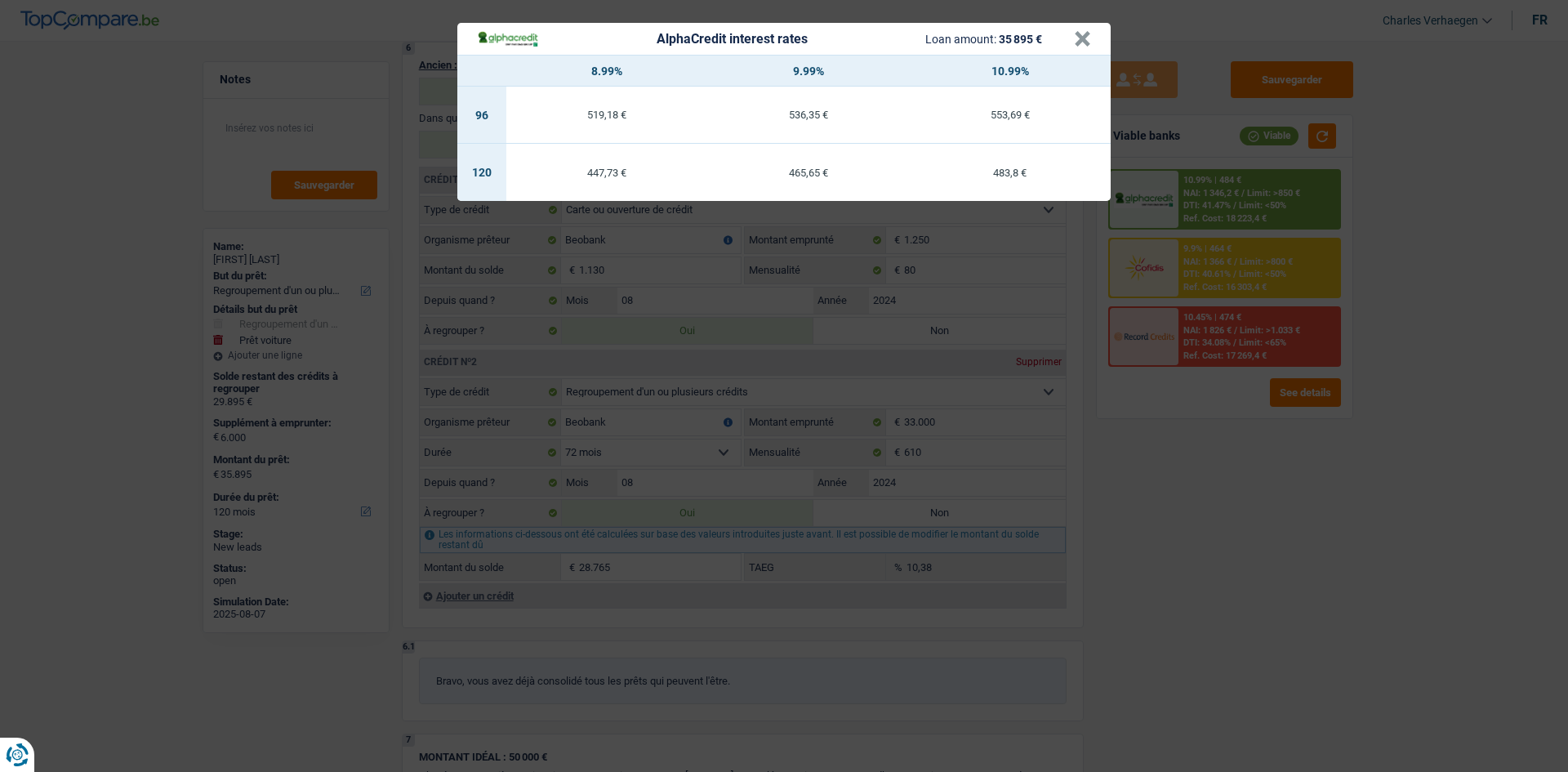 drag, startPoint x: 1404, startPoint y: 509, endPoint x: 1362, endPoint y: 513, distance: 42.19005 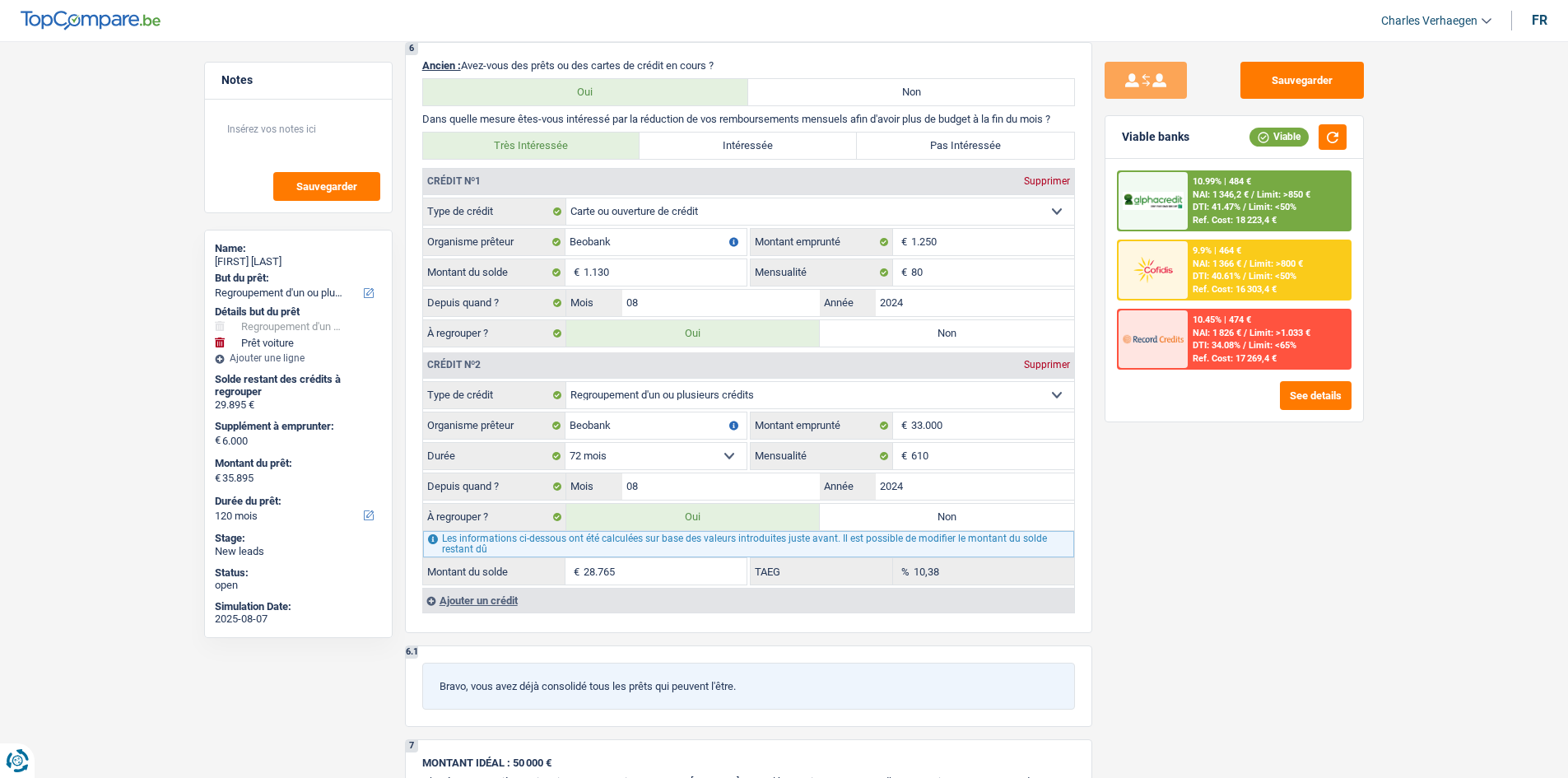 click on "Sauvegarder
Viable banks
Viable
10.99% | 484 €
NAI: 1 346,2 €
/
Limit: >850 €
DTI: 41.47%
/
Limit: <50%
Ref. Cost: 18 223,4 €
9.9% | 464 €
NAI: 1 366 €
/
Limit: >800 €
DTI: 40.61%
/               /       /" at bounding box center (1234, 404) 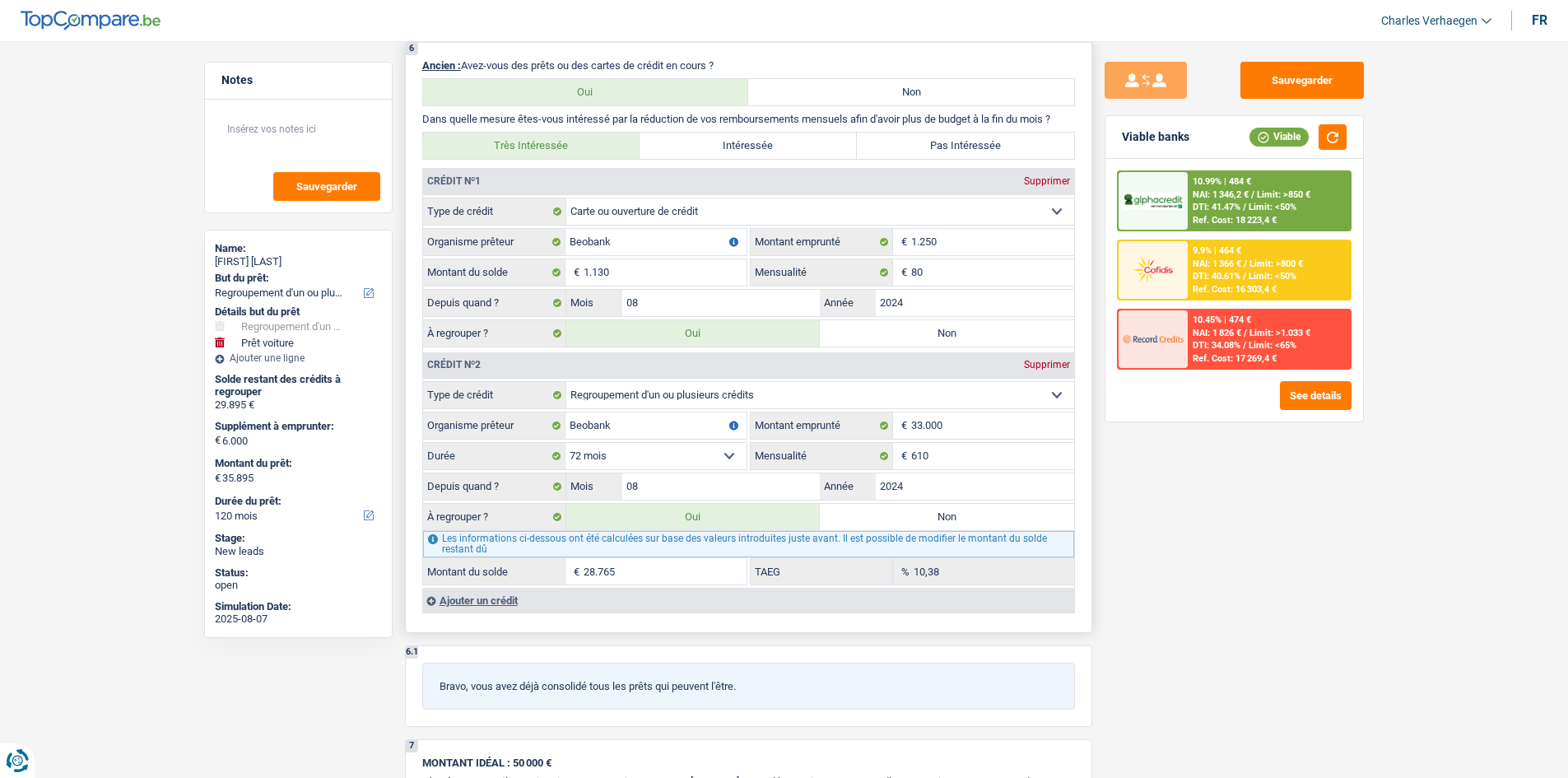 click on "10,38   %
TAEG" at bounding box center (912, 571) 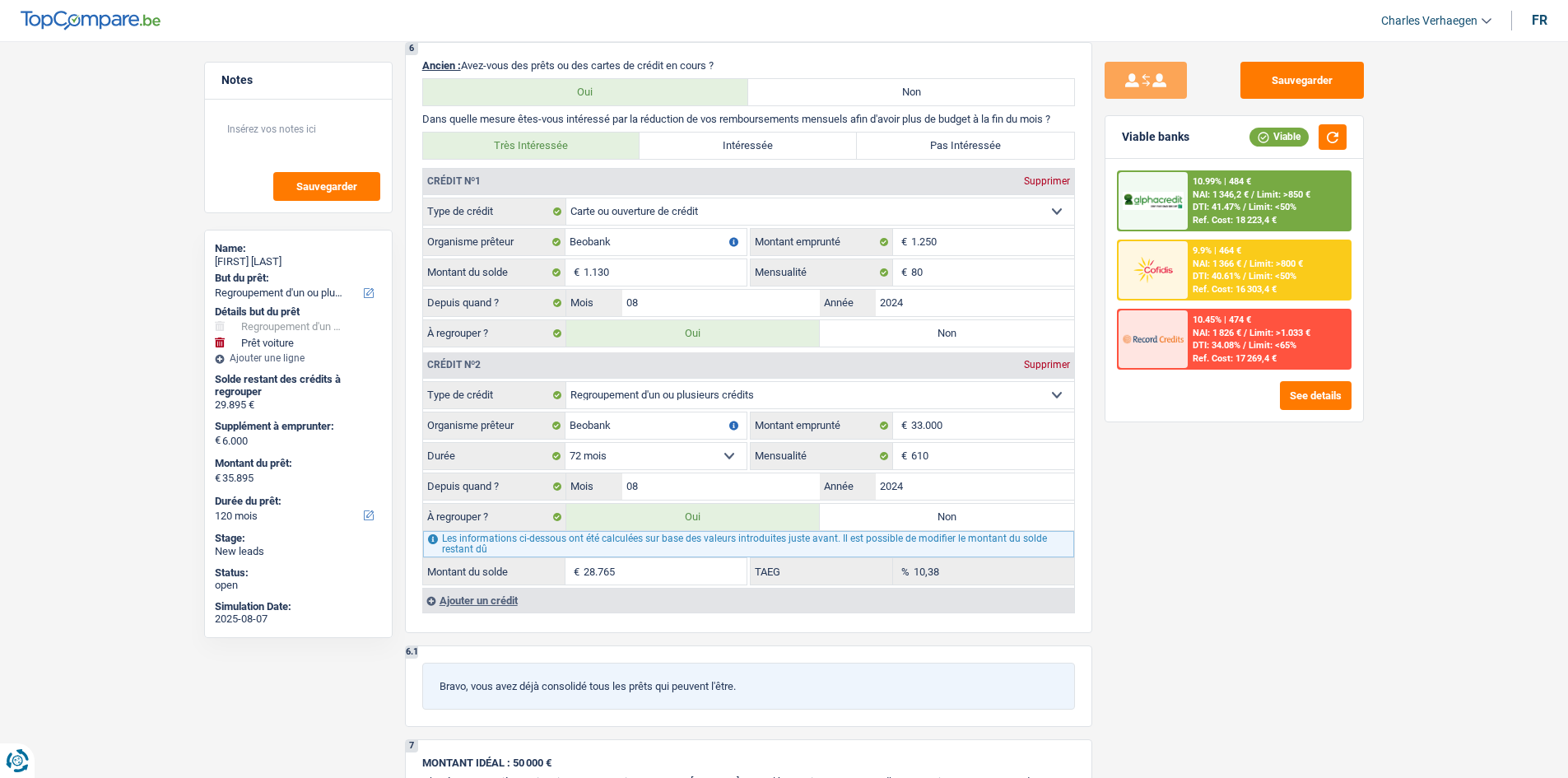 click on "Sauvegarder
Viable banks
Viable
10.99% | 484 €
NAI: 1 346,2 €
/
Limit: >850 €
DTI: 41.47%
/
Limit: <50%
Ref. Cost: 18 223,4 €
9.9% | 464 €
NAI: 1 366 €
/
Limit: >800 €
DTI: 40.61%
/               /       /" at bounding box center (1234, 404) 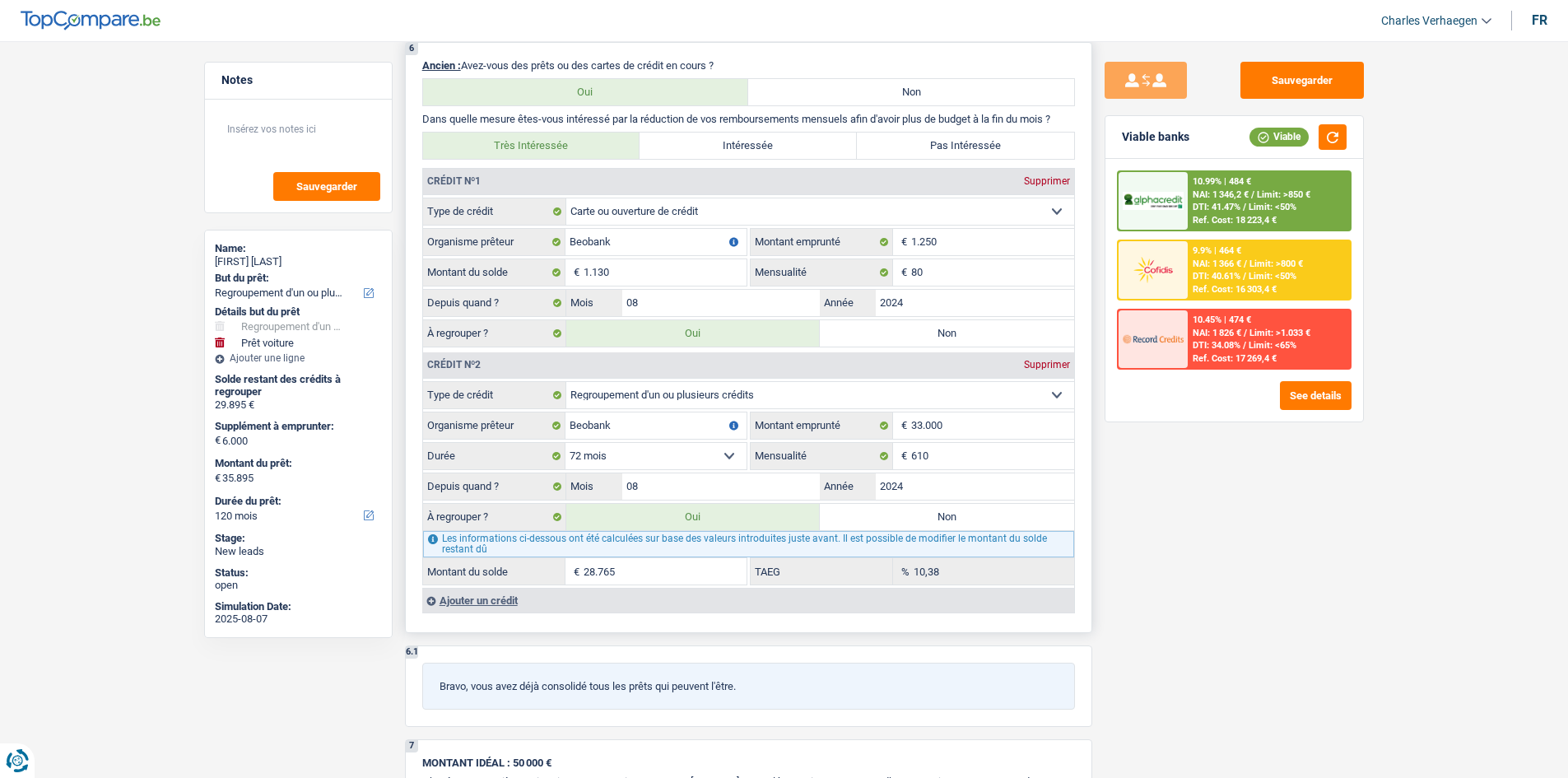 click on "Crédit nº1
Supprimer
Carte ou ouverture de crédit Prêt hypothécaire Vente à tempérament Prêt à tempérament Prêt rénovation Prêt voiture Regroupement d'un ou plusieurs crédits
Sélectionner une option
Type de crédit
Beobank
Organisme prêteur
Veillez à ne pas indiquer le nom du courtier, mais bien le nom du prêteur tels que Buyway, ING, AlphaCredit, etc.
1.250   €
Montant emprunté
1.130   €       80   €       Depuis quand ? 08       /   2024" at bounding box center [748, 390] 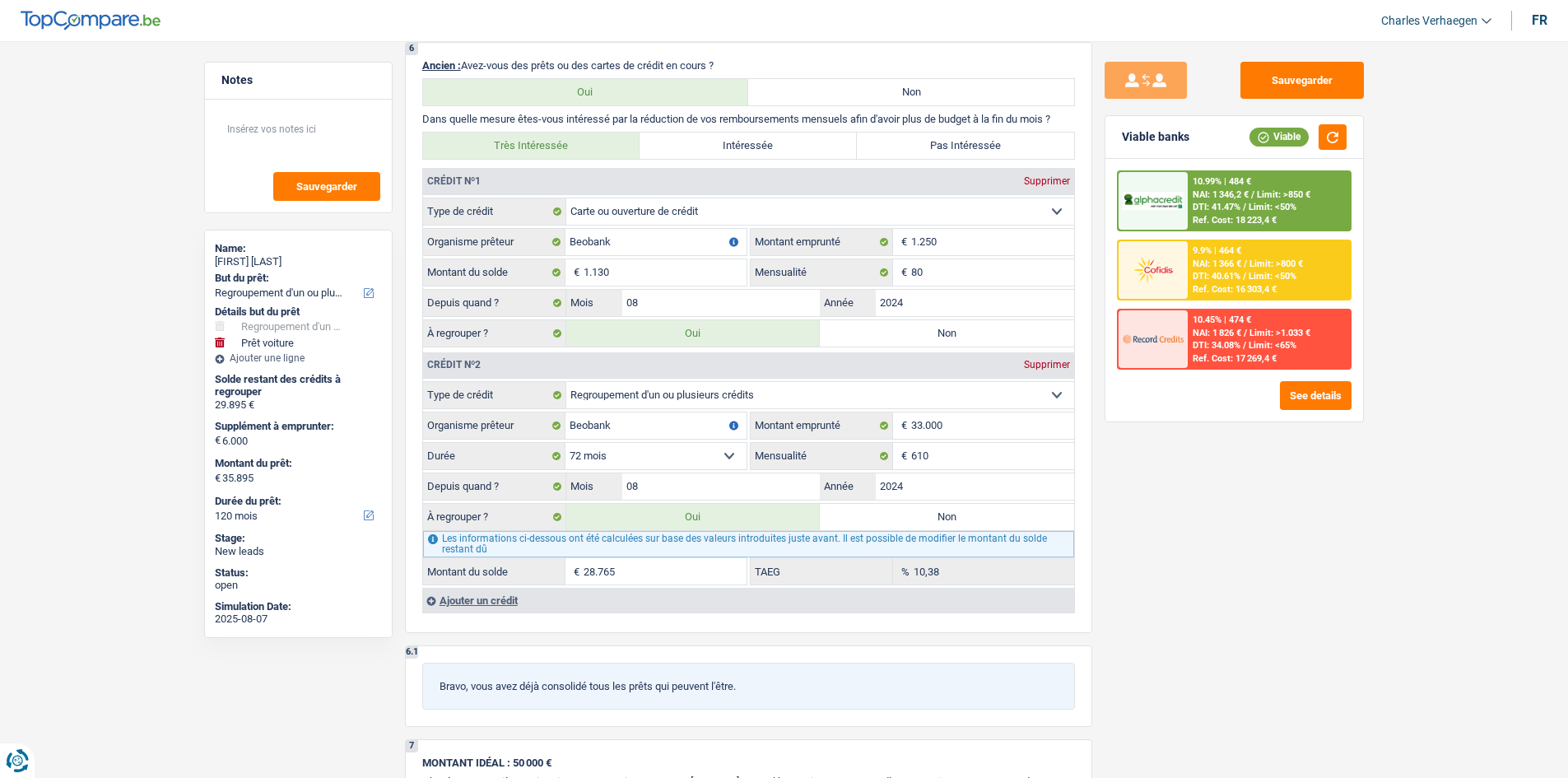 drag, startPoint x: 1245, startPoint y: 512, endPoint x: 1229, endPoint y: 491, distance: 26.40076 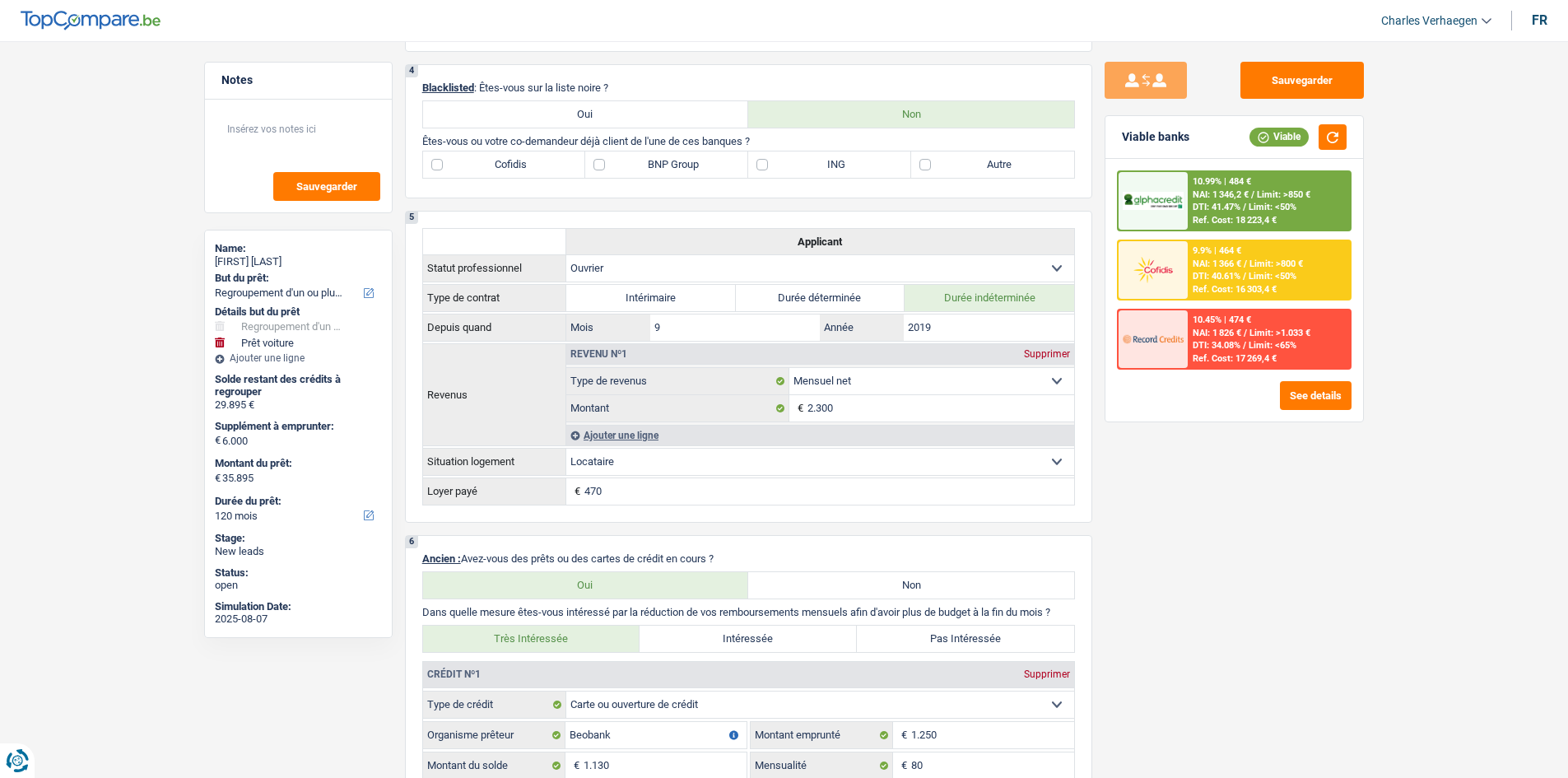 scroll, scrollTop: 932, scrollLeft: 0, axis: vertical 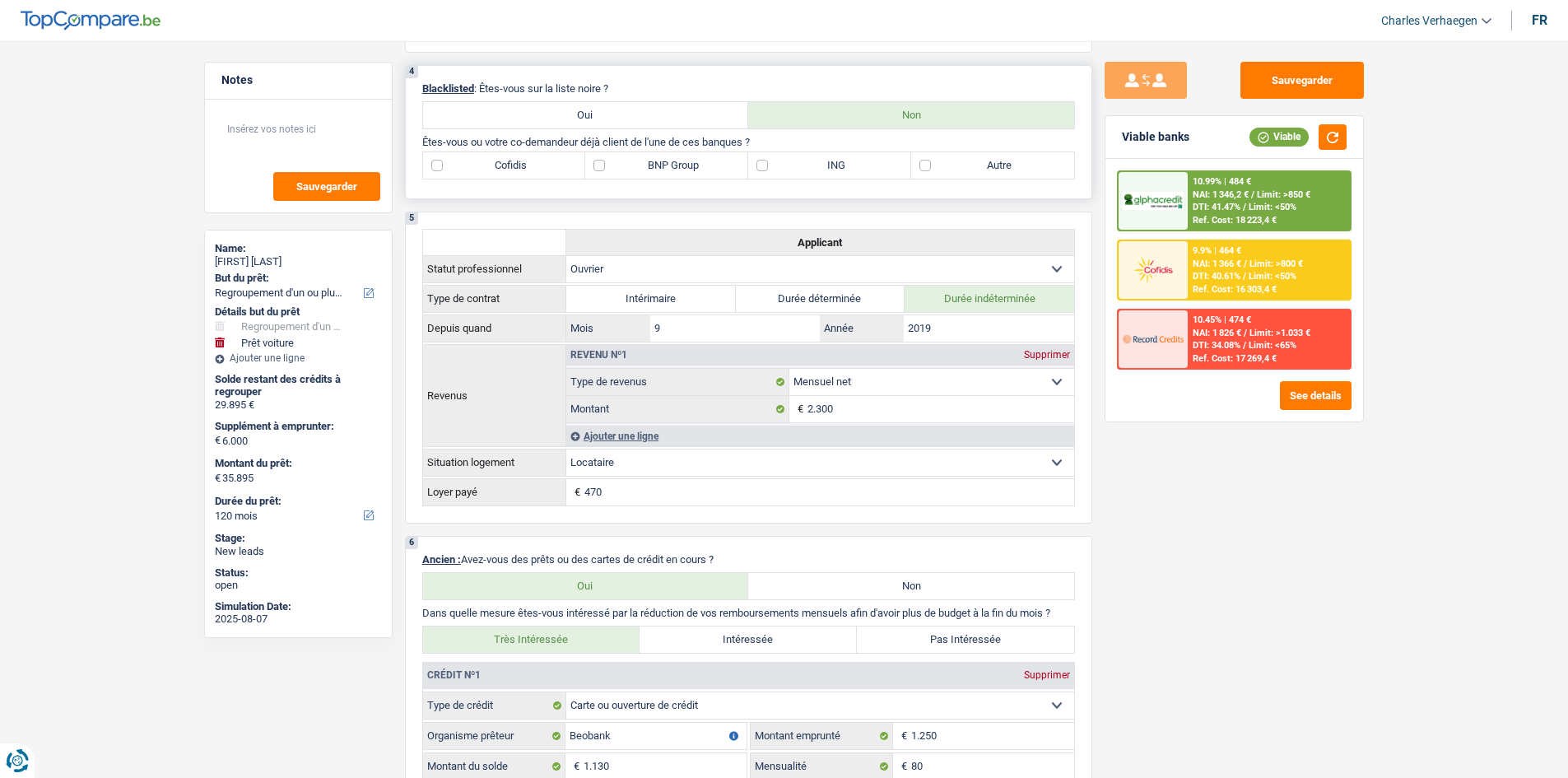 click on "Cofidis
BNP Group
ING
Autre" at bounding box center (748, 165) 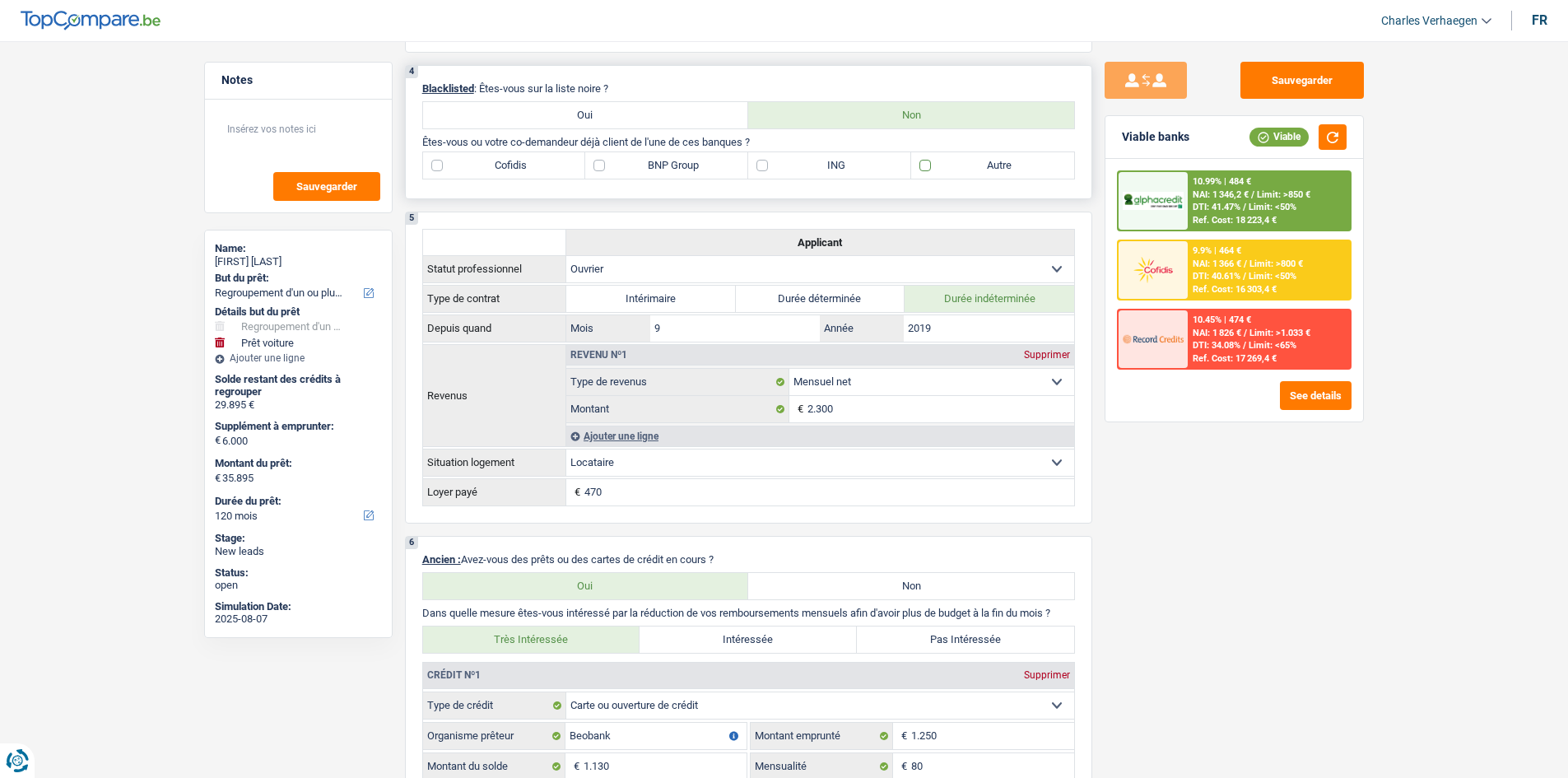 click on "Autre" at bounding box center [993, 165] 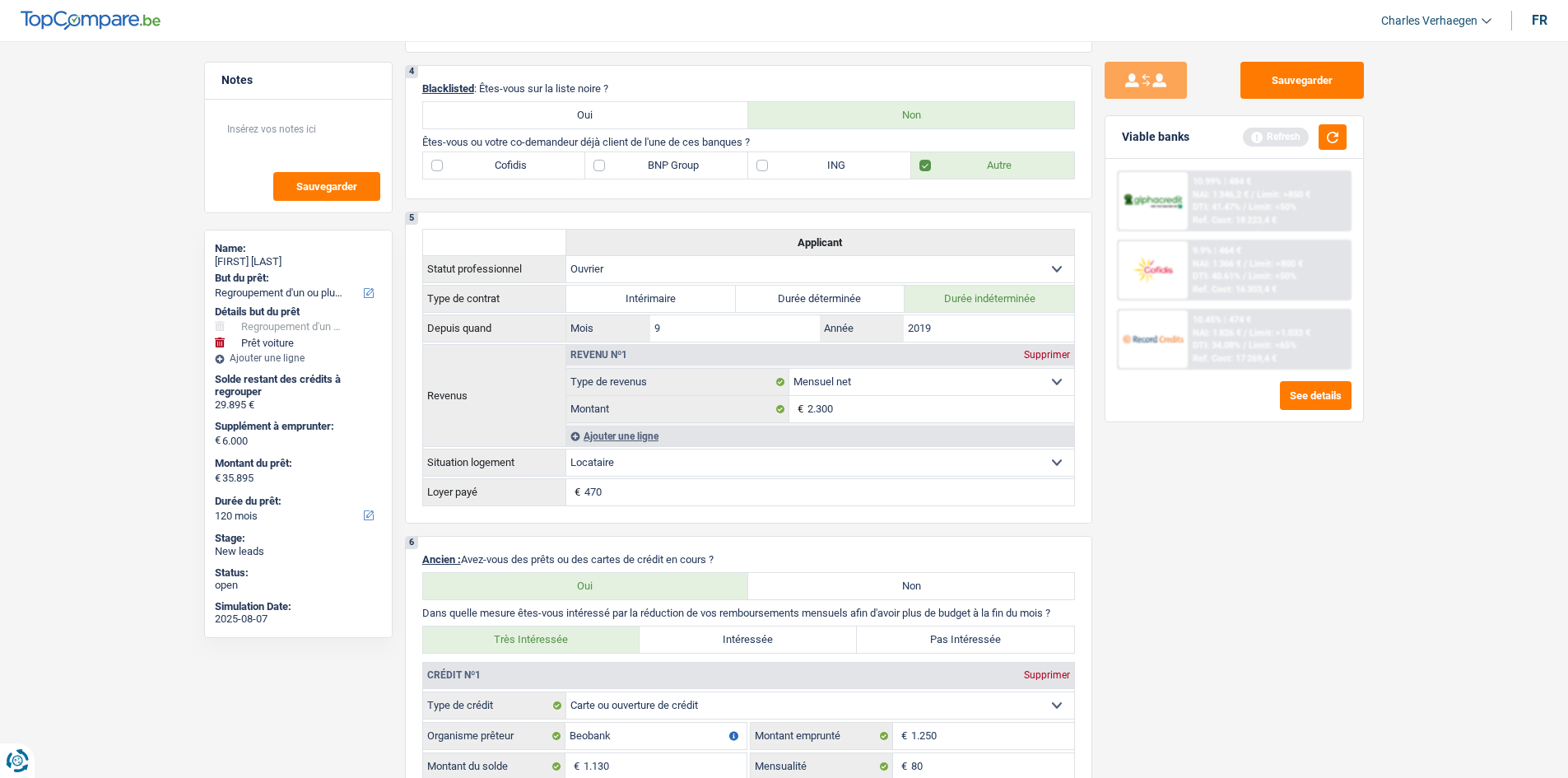 click on "Sauvegarder
Viable banks
Refresh
10.99% | 484 €
NAI: 1 346,2 €
/
Limit: >850 €
DTI: 41.47%
/
Limit: <50%
Ref. Cost: 18 223,4 €
9.9% | 464 €
NAI: 1 366 €
/
Limit: >800 €
DTI: 40.61%
/               /       /" at bounding box center [1234, 404] 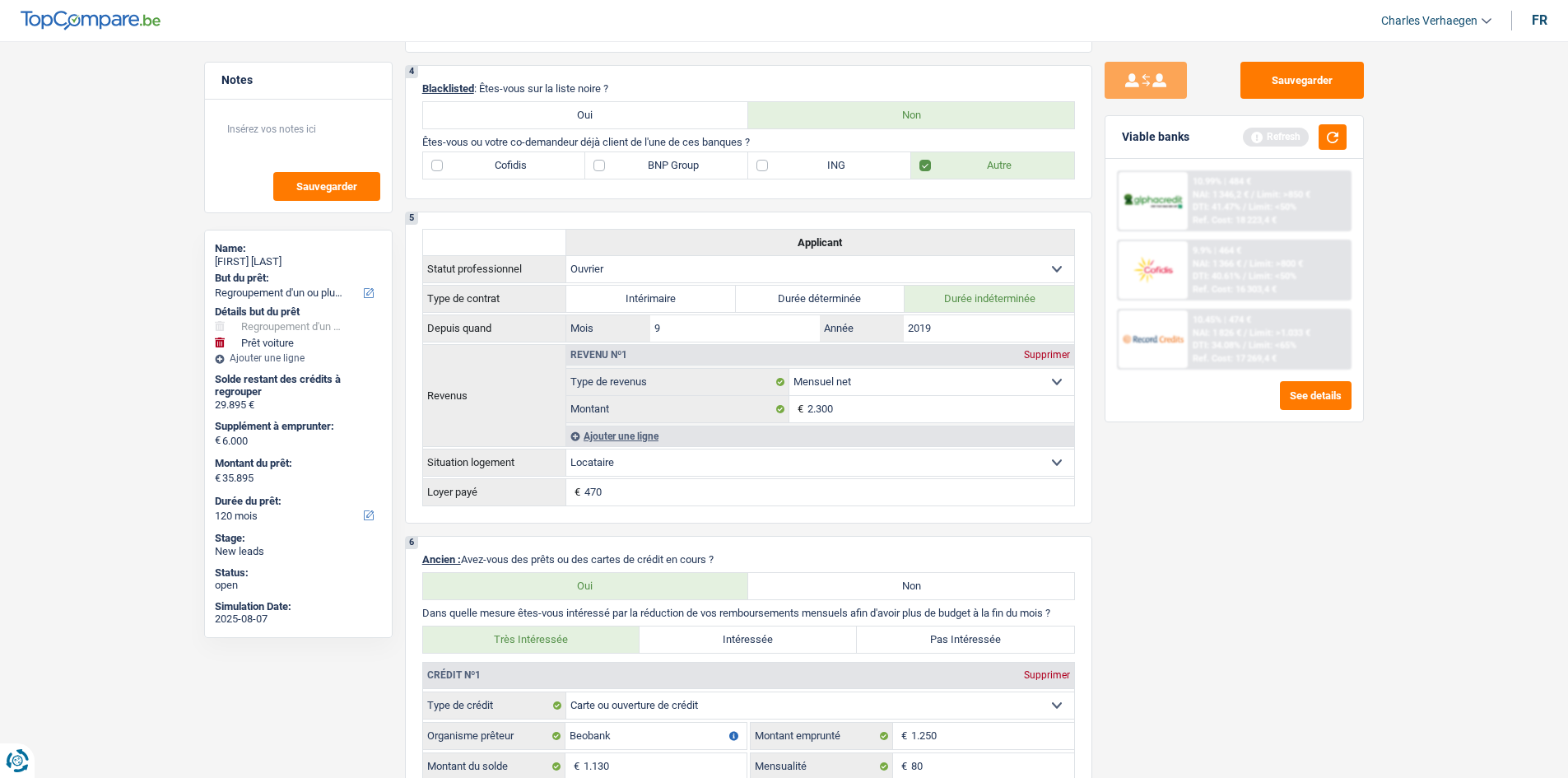 click on "Viable banks
Refresh" at bounding box center (1234, 137) 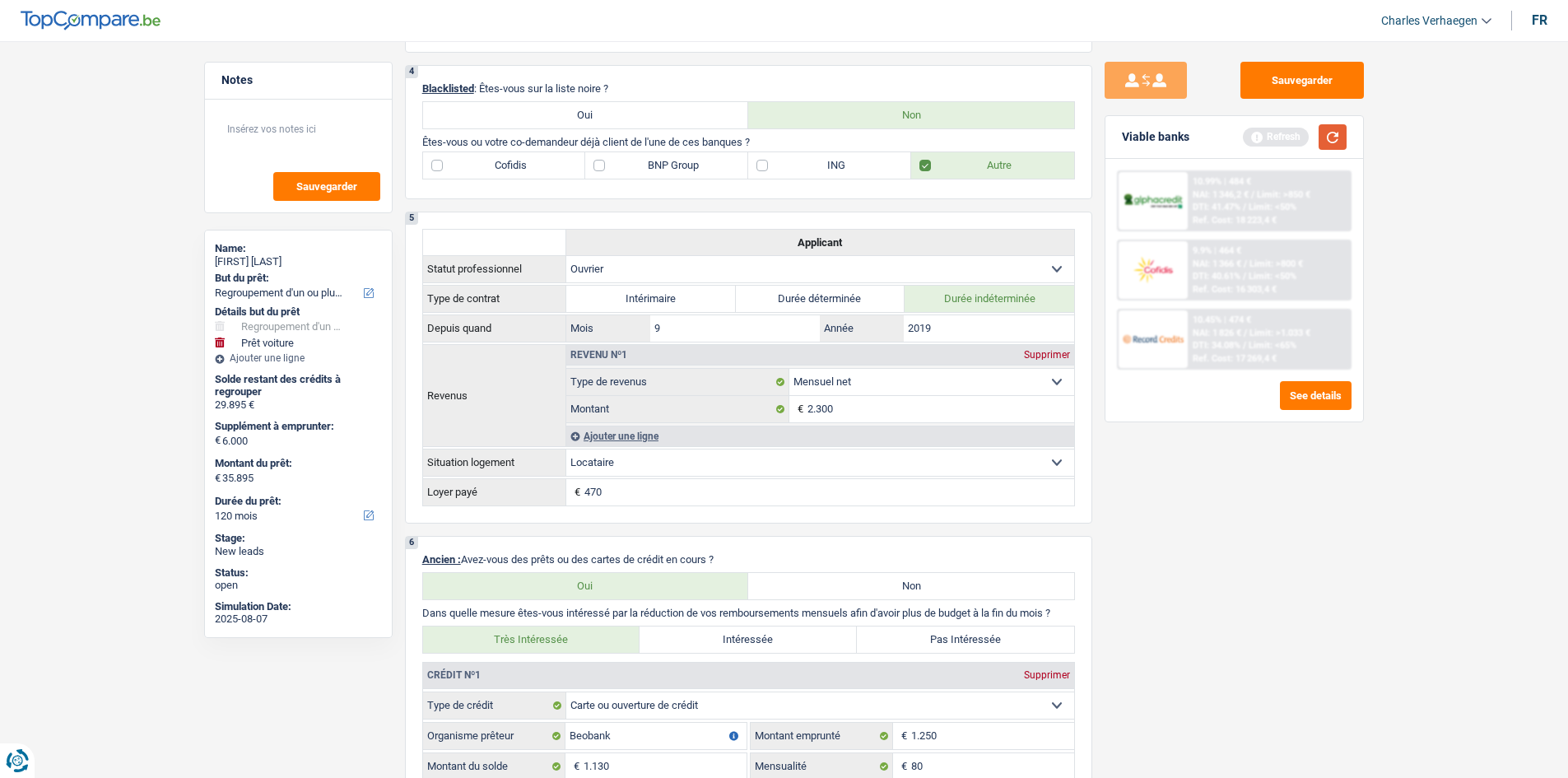 click at bounding box center (1333, 137) 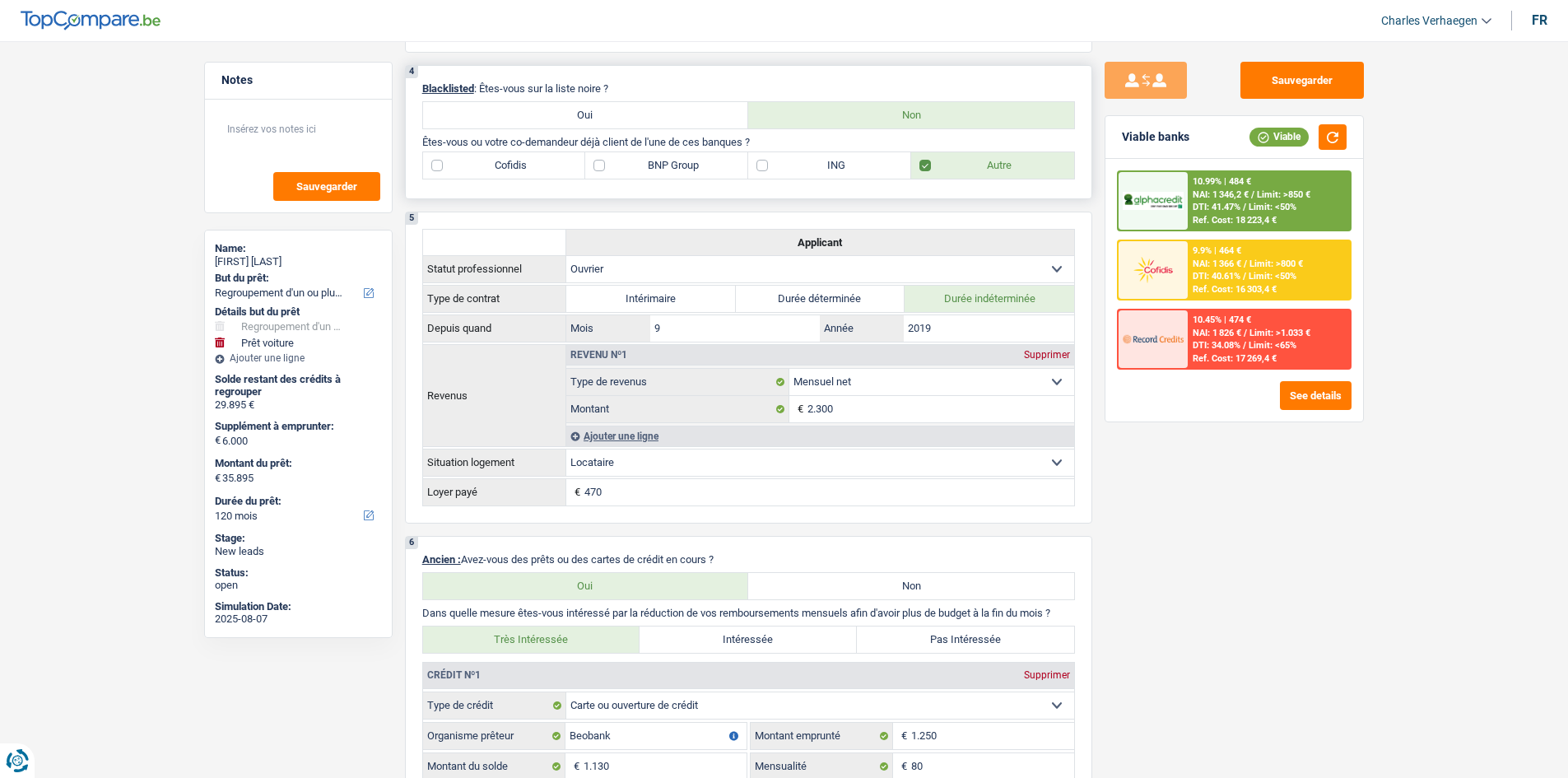 click on "BNP Group" at bounding box center (667, 165) 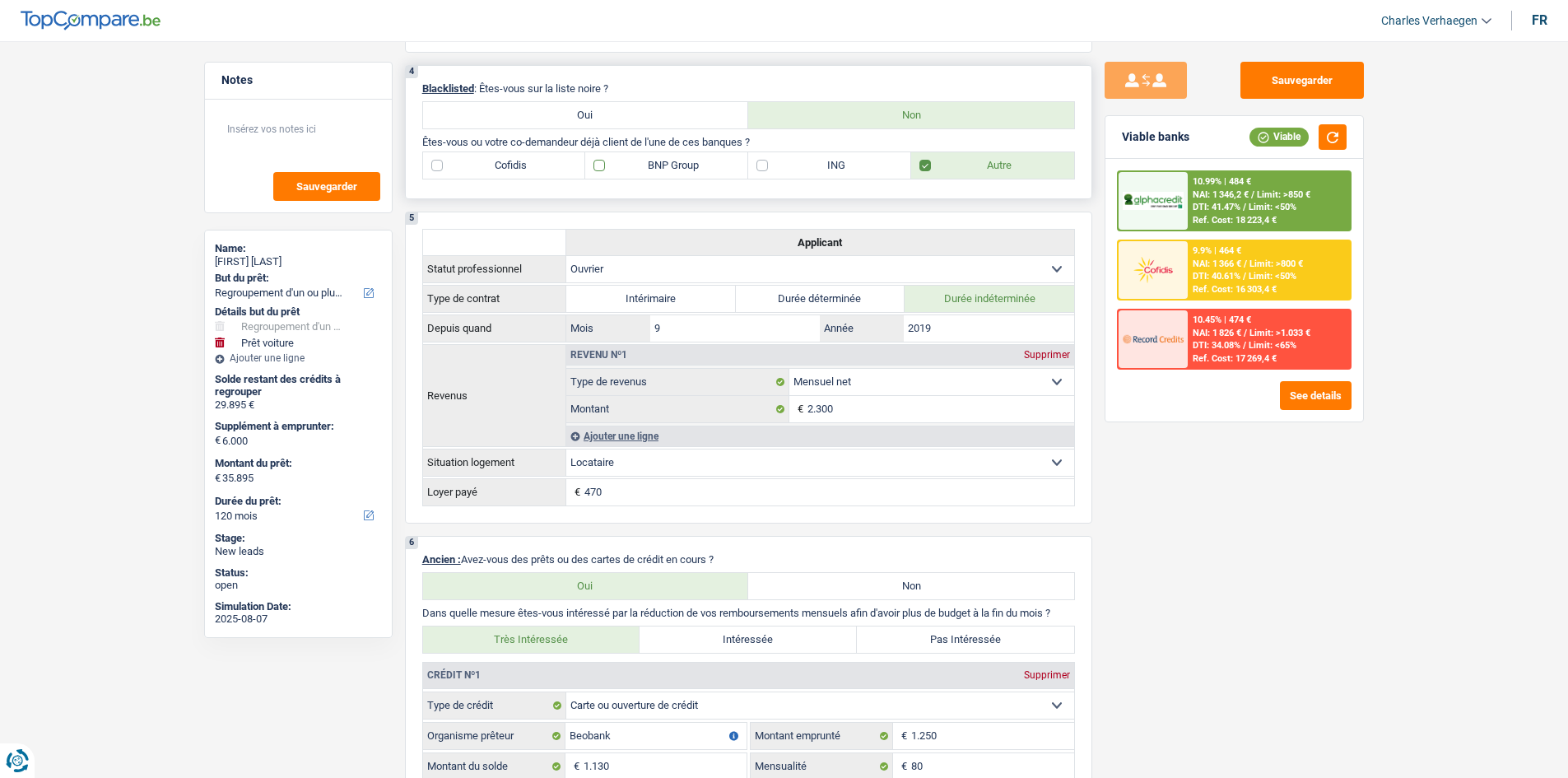 click on "BNP Group" at bounding box center [667, 165] 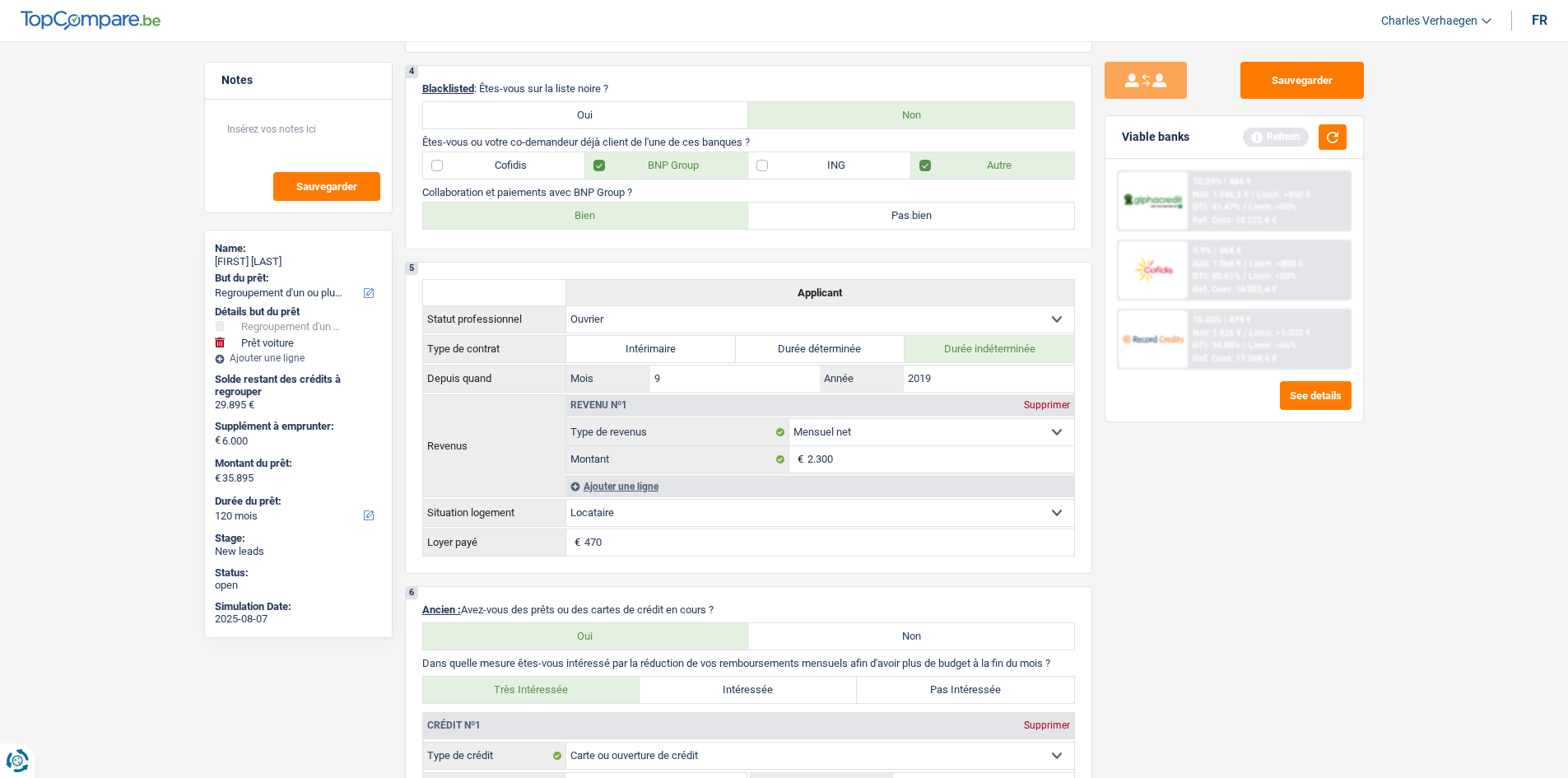 drag, startPoint x: 629, startPoint y: 214, endPoint x: 891, endPoint y: 259, distance: 265.83642 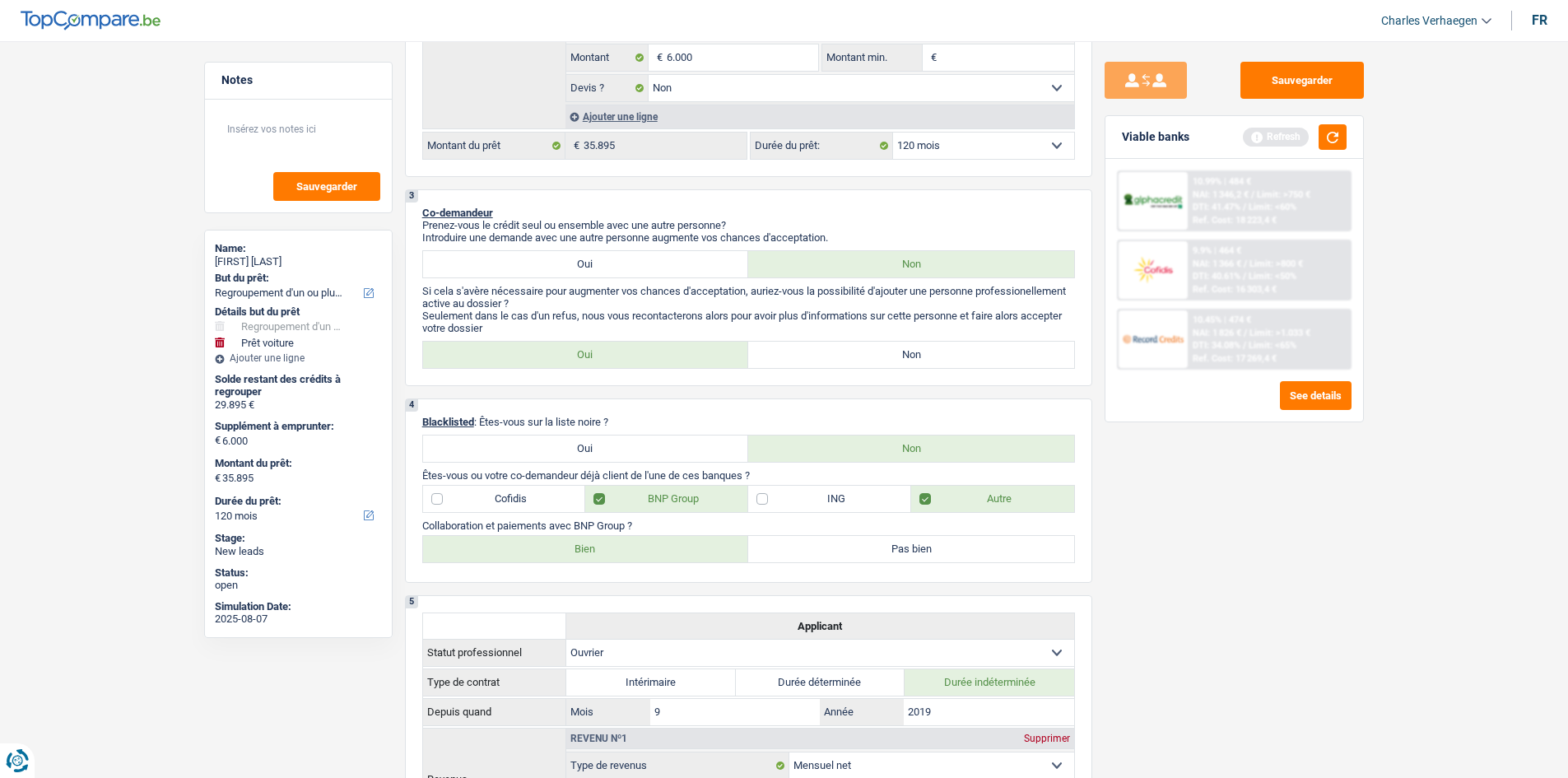 scroll, scrollTop: 356, scrollLeft: 0, axis: vertical 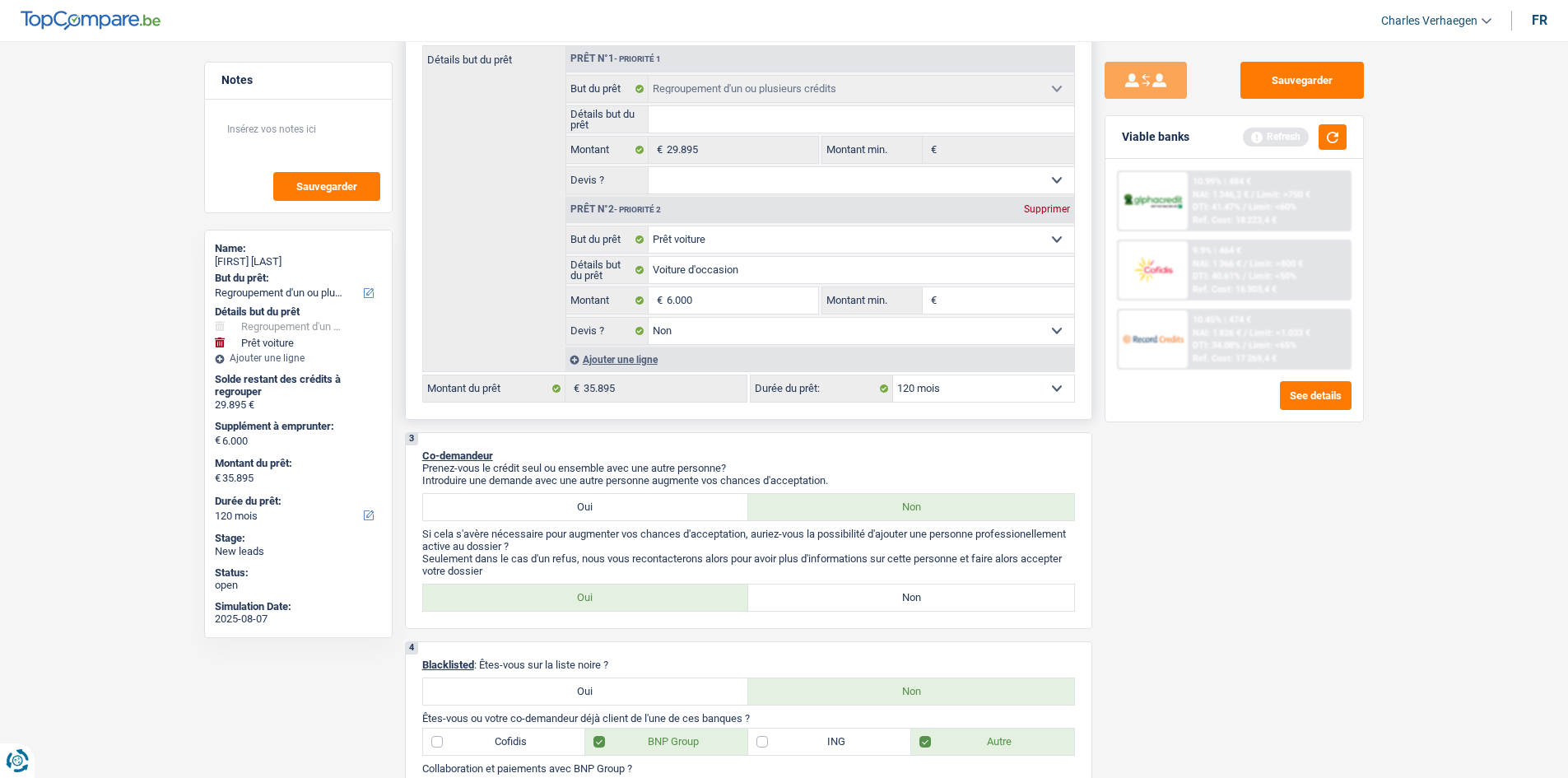 click on "12 mois 18 mois 24 mois 30 mois 36 mois 42 mois 48 mois 60 mois 72 mois 84 mois 96 mois 120 mois
Sélectionner une option" at bounding box center (984, 389) 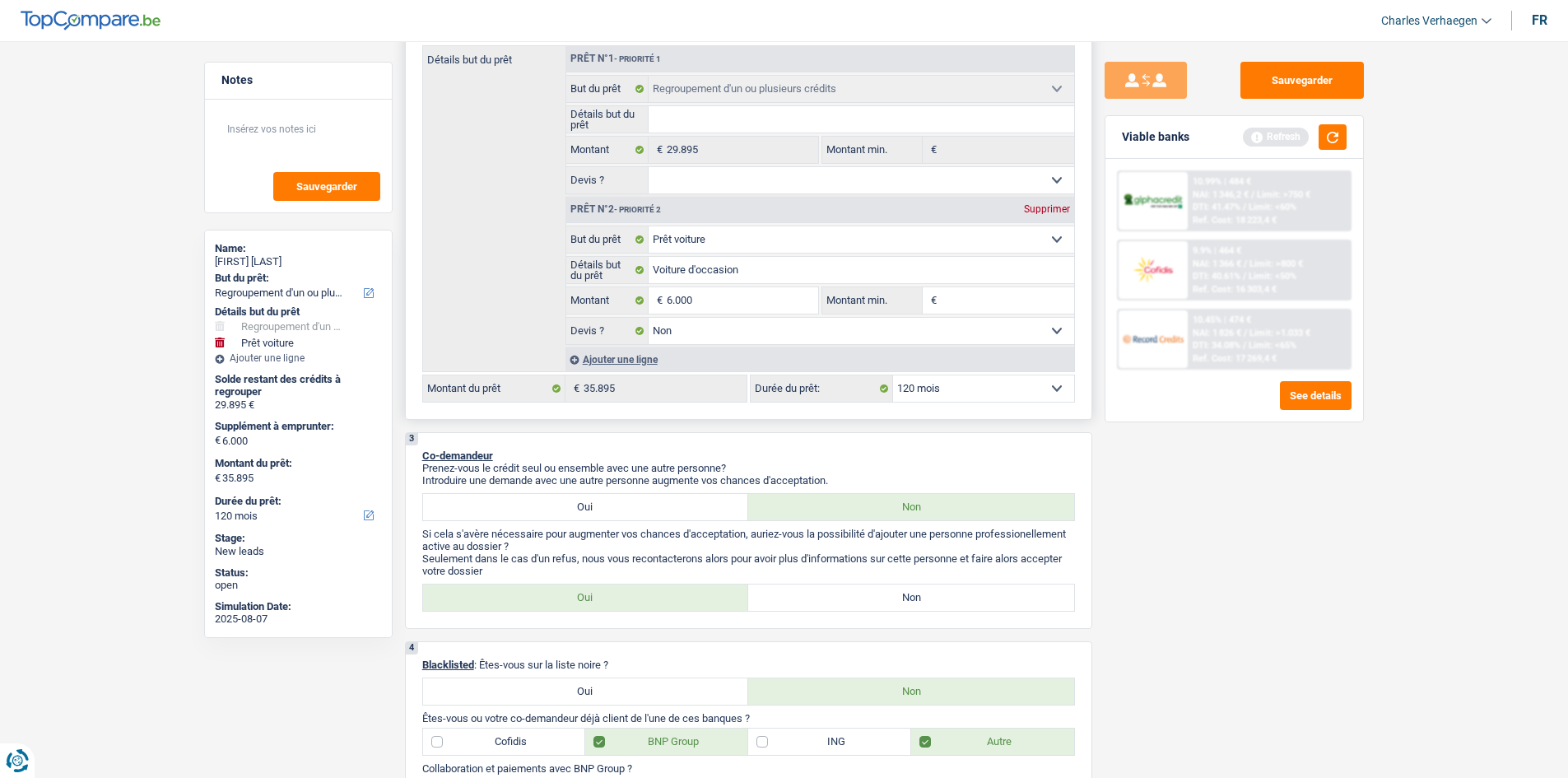select on "72" 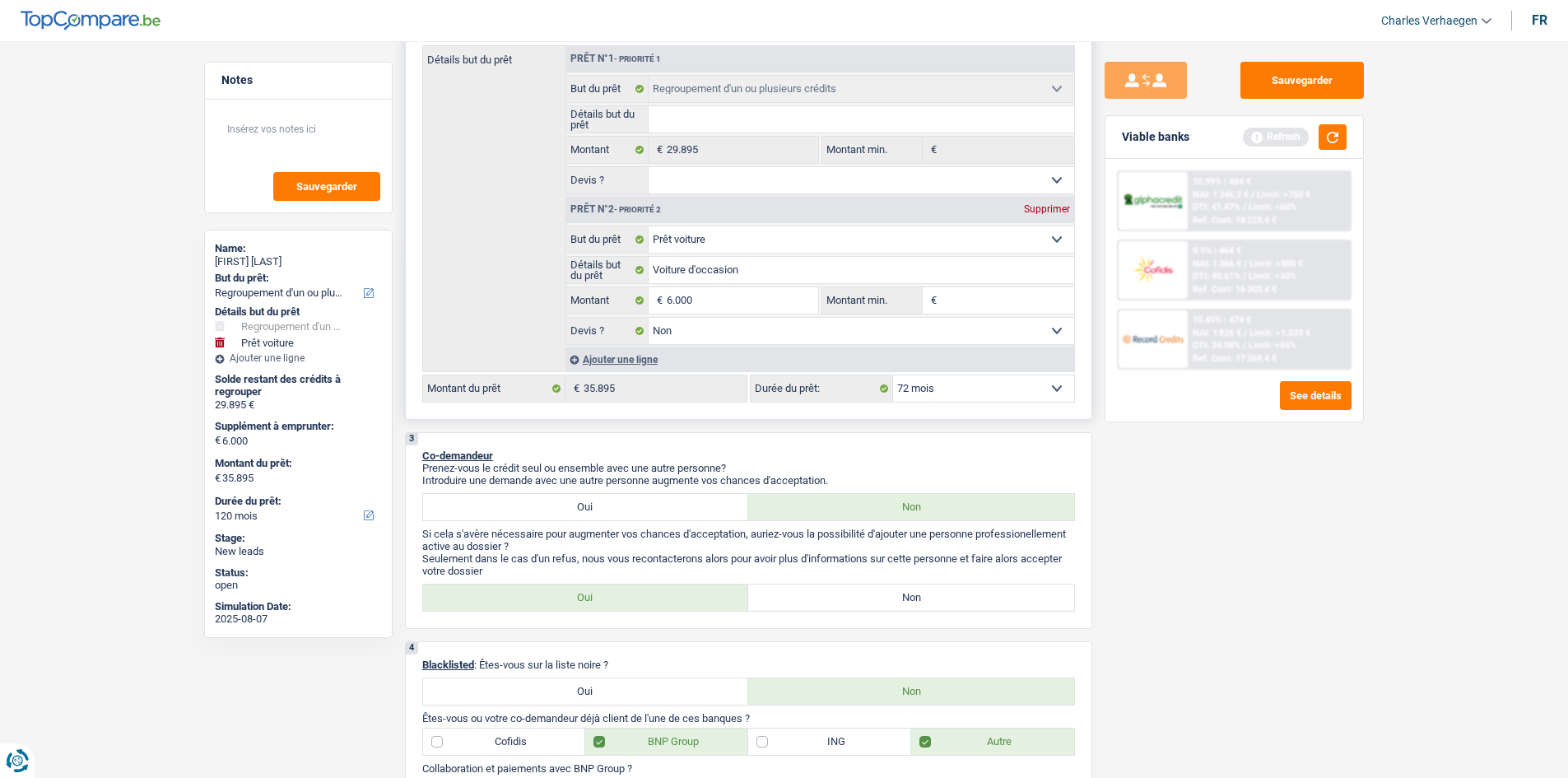 click on "12 mois 18 mois 24 mois 30 mois 36 mois 42 mois 48 mois 60 mois 72 mois 84 mois 96 mois 120 mois
Sélectionner une option" at bounding box center (984, 389) 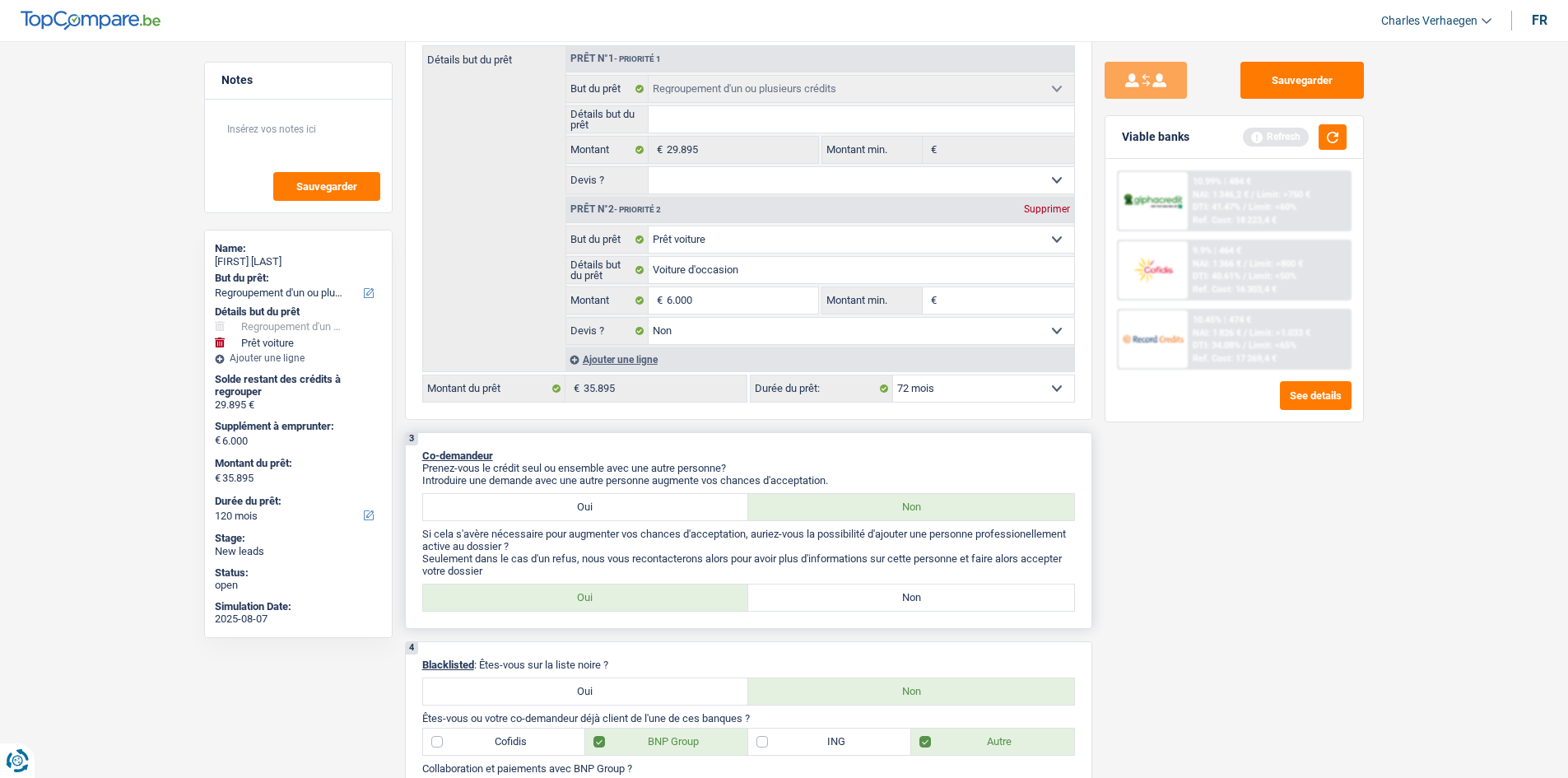 select on "72" 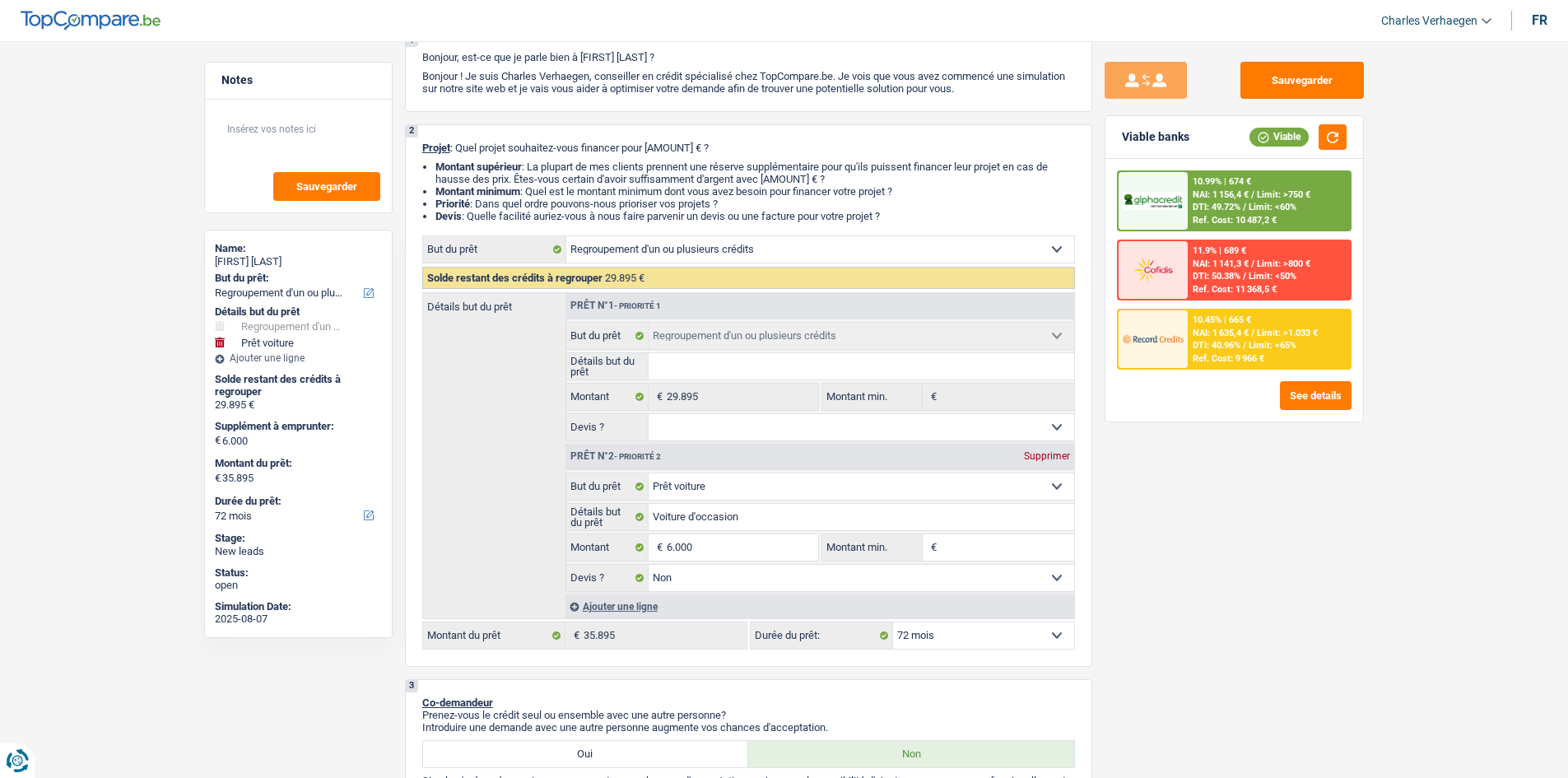 scroll, scrollTop: 0, scrollLeft: 0, axis: both 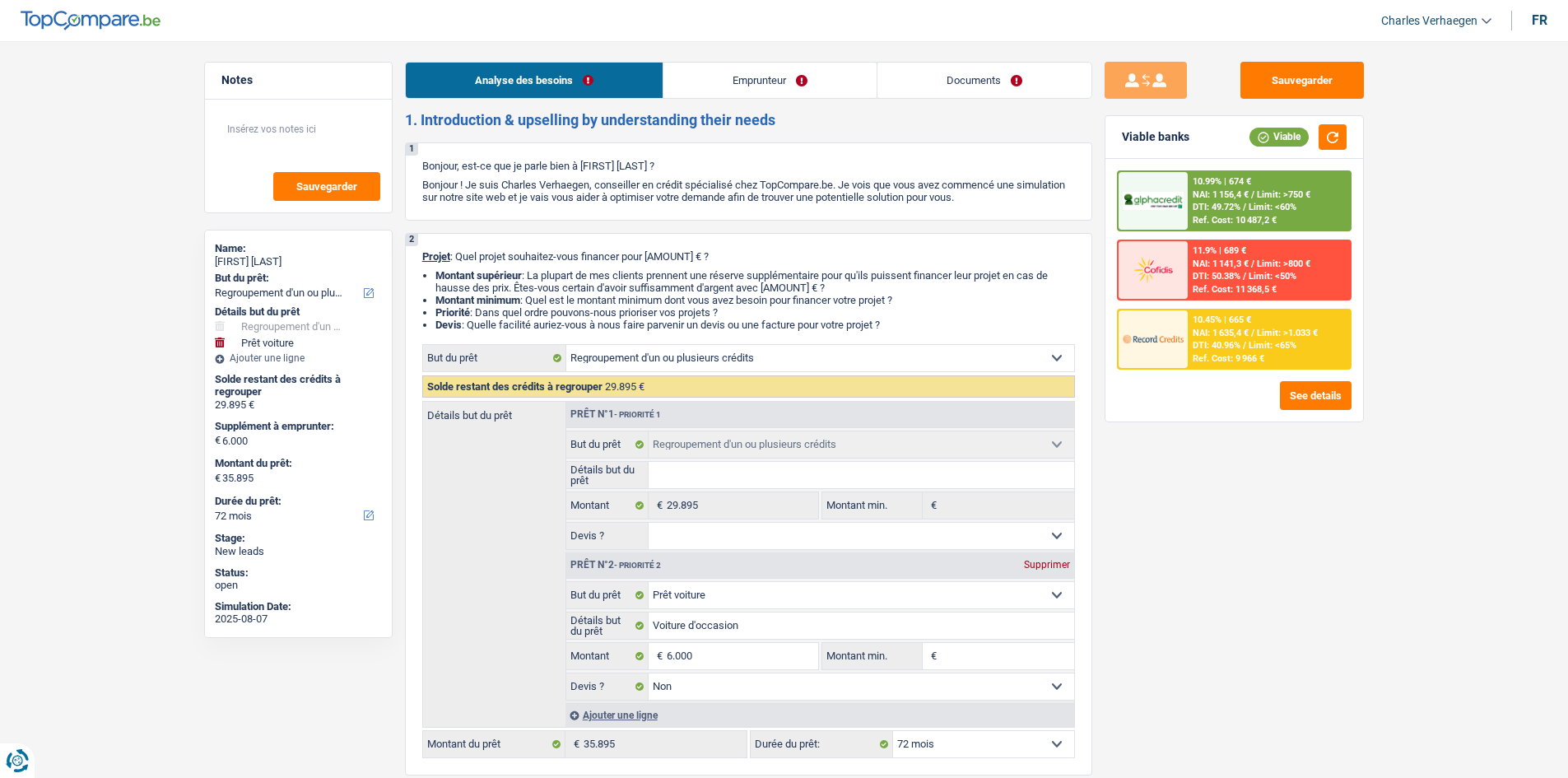 click on "Emprunteur" at bounding box center (770, 80) 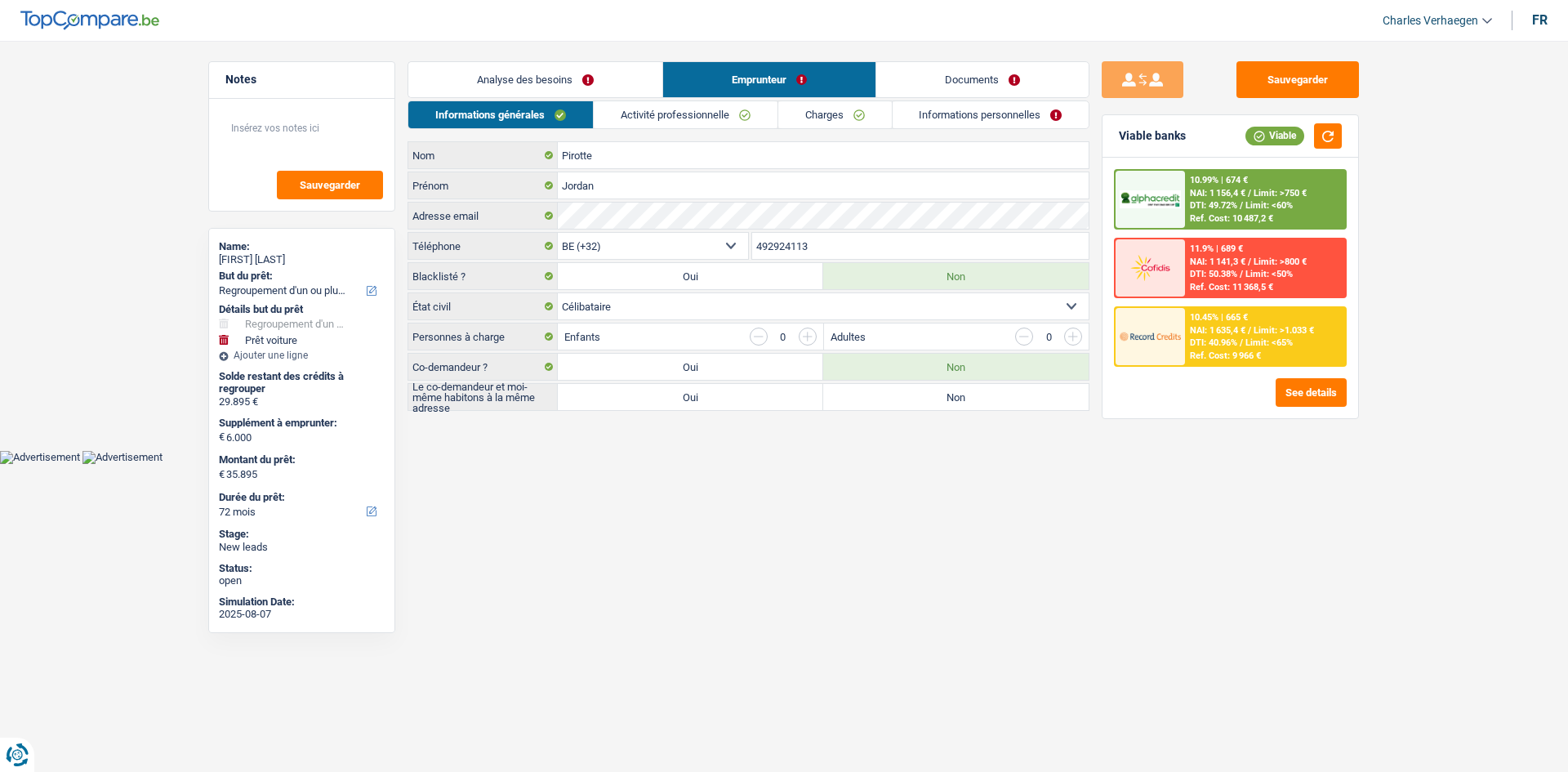 click on "Non" at bounding box center [956, 397] 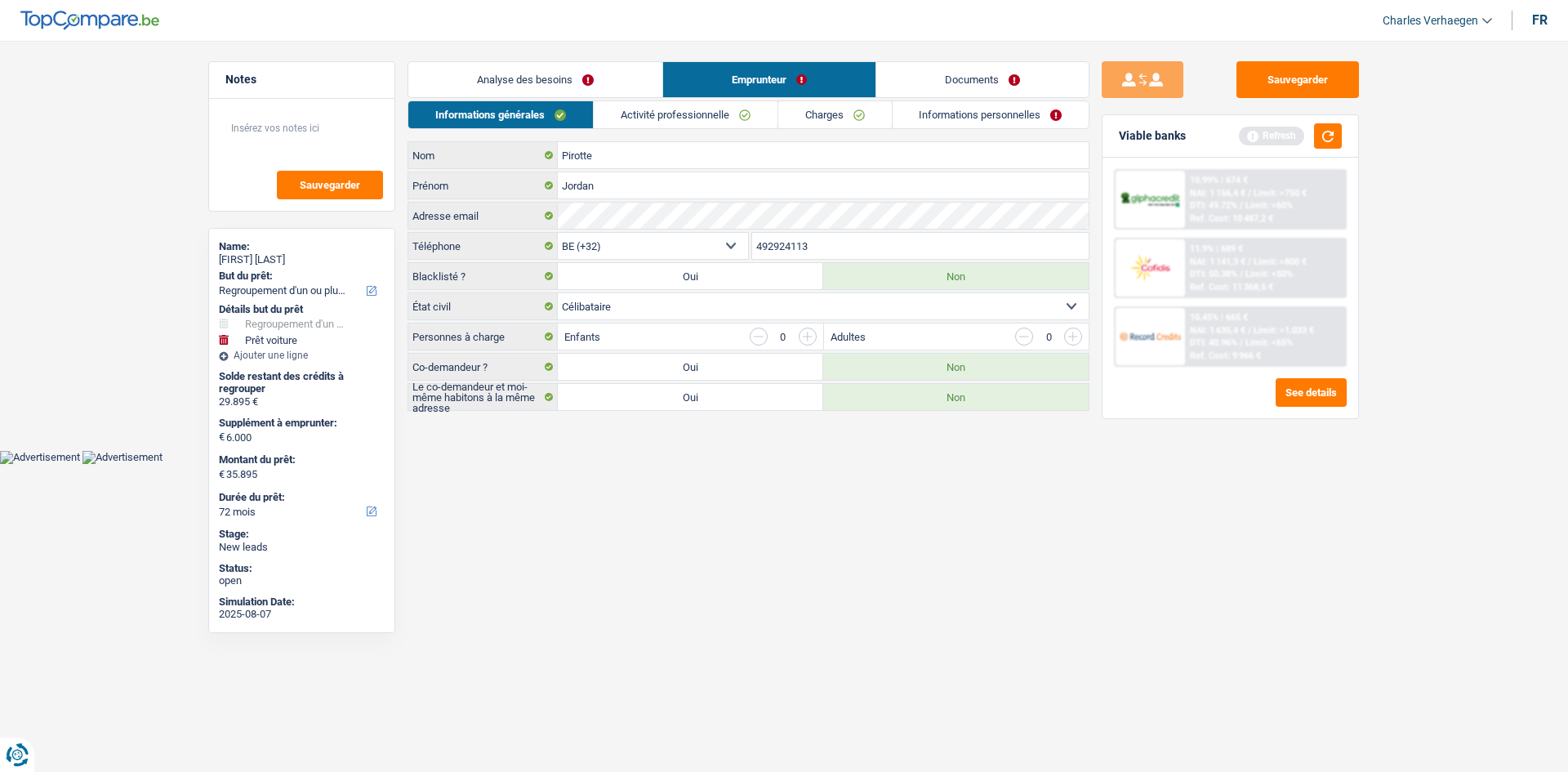 click on "Activité professionnelle" at bounding box center [685, 114] 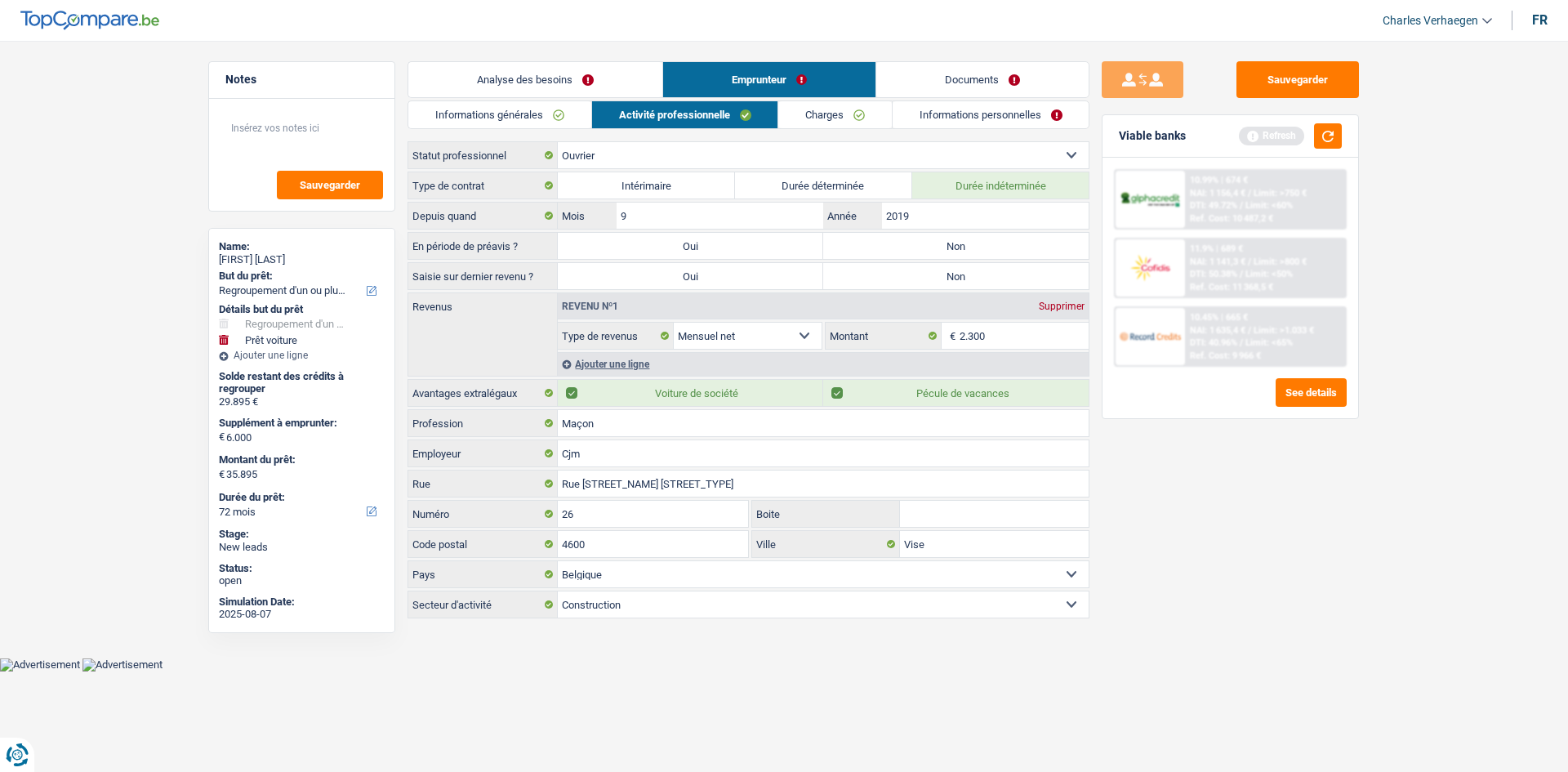 click on "Non" at bounding box center (956, 246) 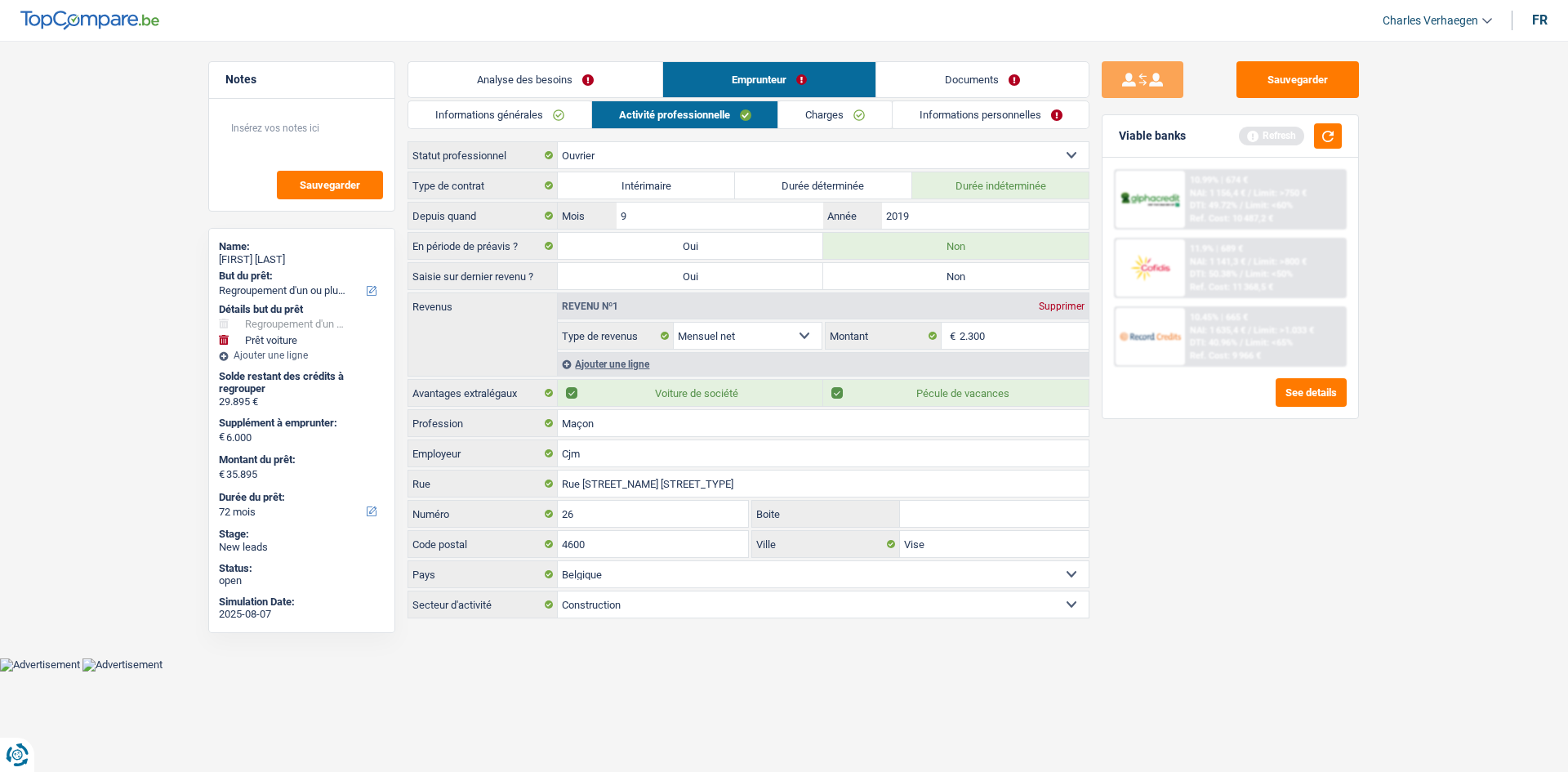 click on "Non" at bounding box center (956, 276) 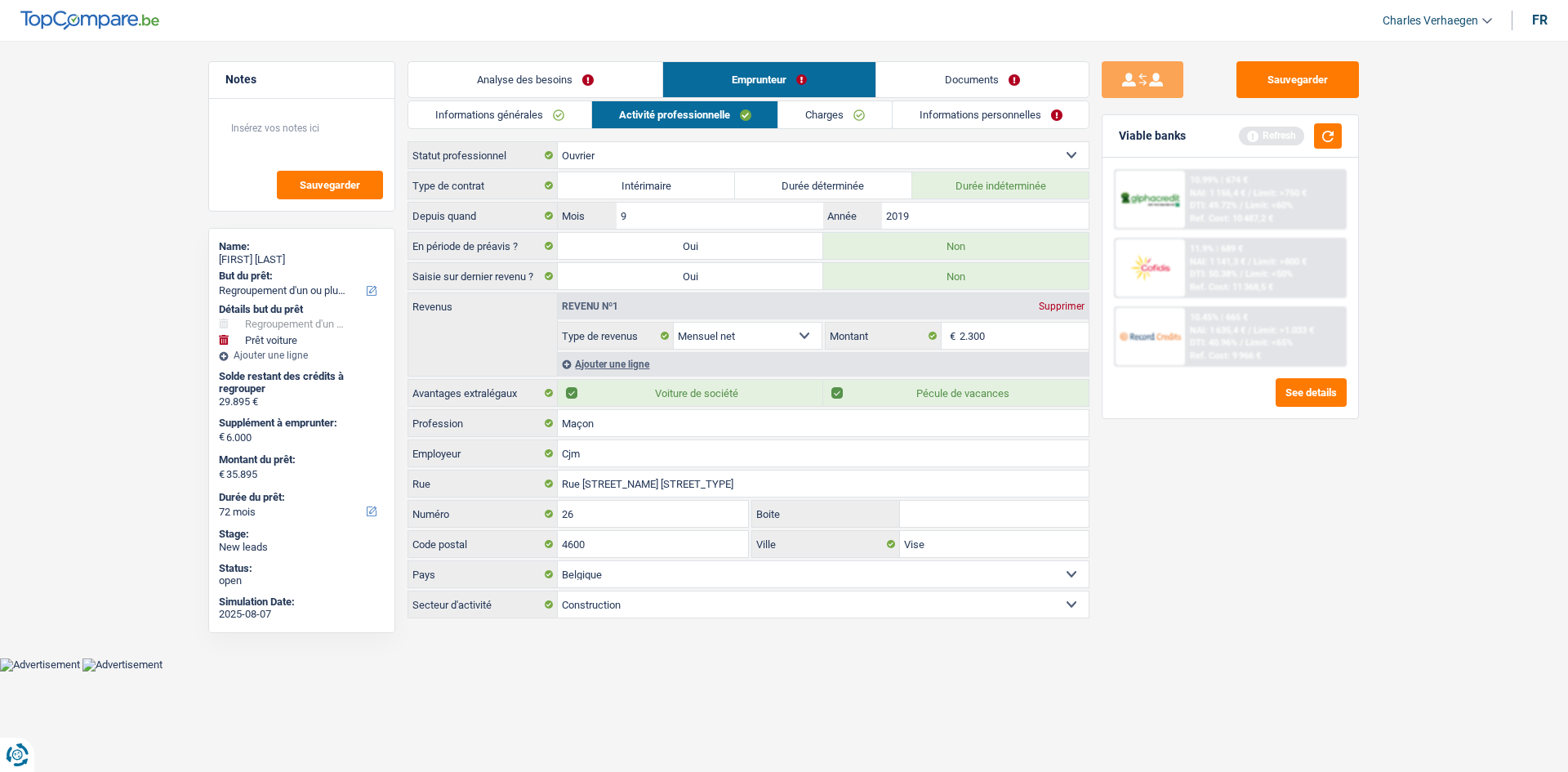 click on "Charges" at bounding box center [835, 114] 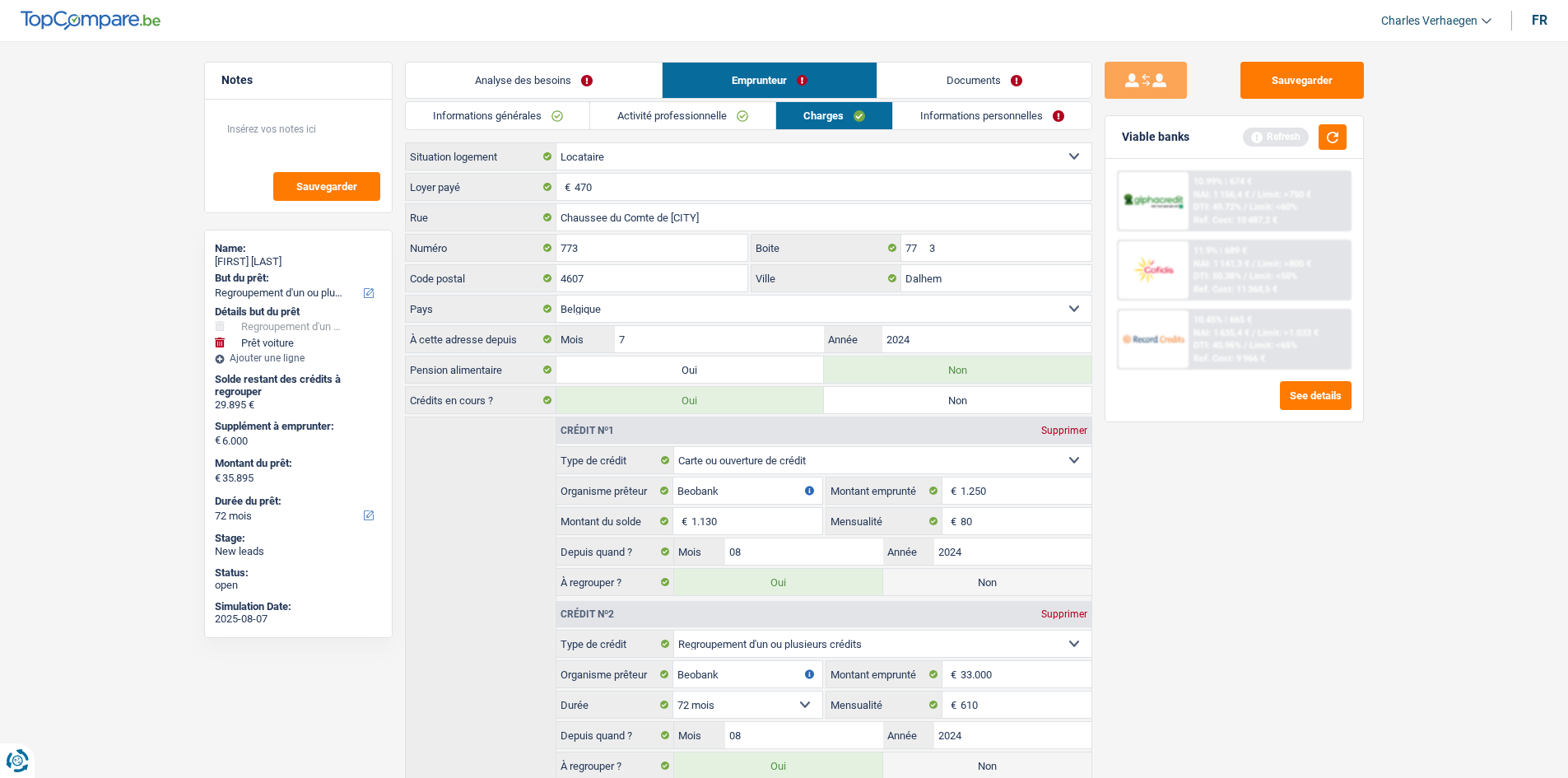 click on "Informations personnelles" at bounding box center (992, 115) 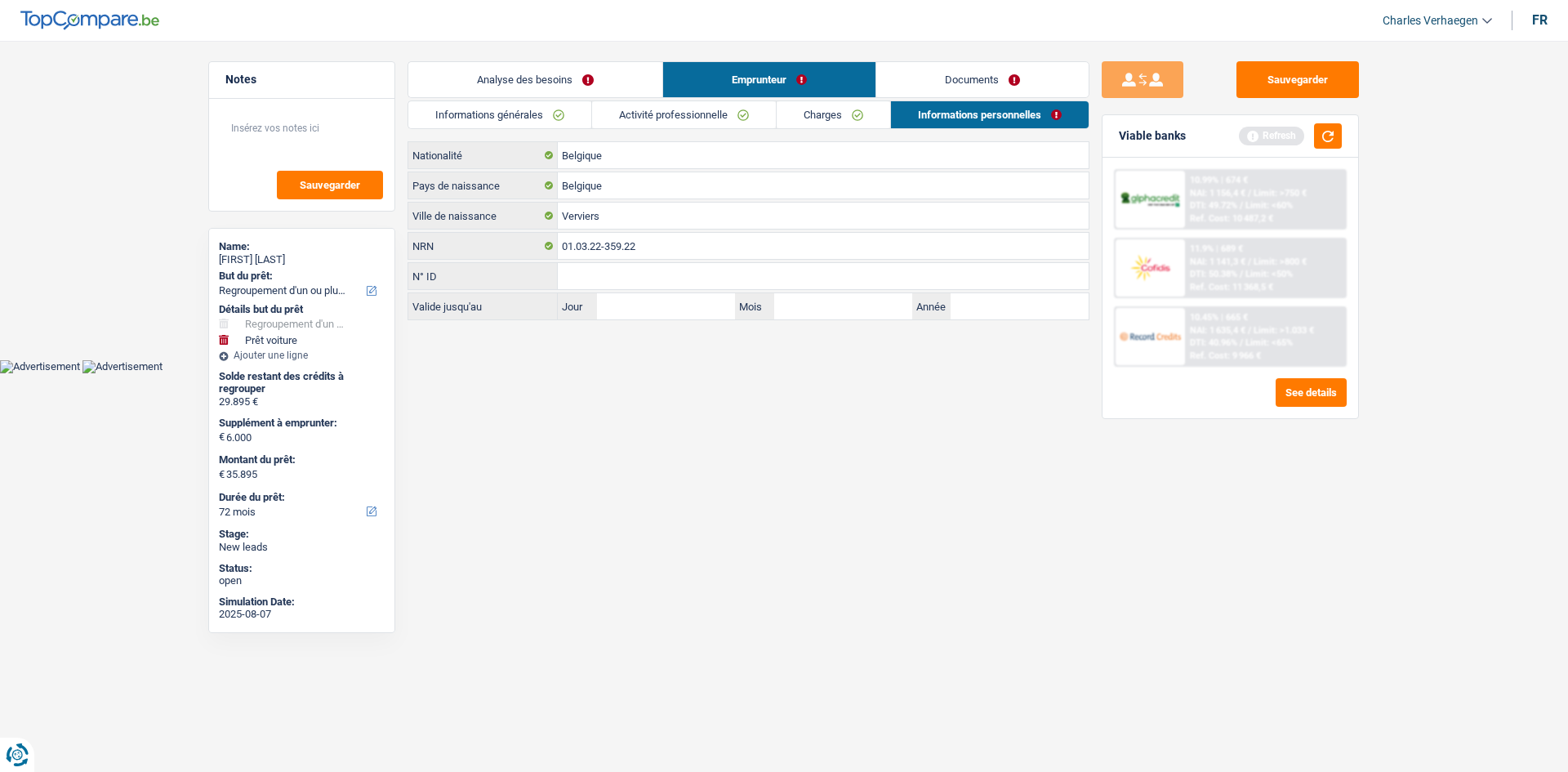 click on "Documents" at bounding box center [982, 79] 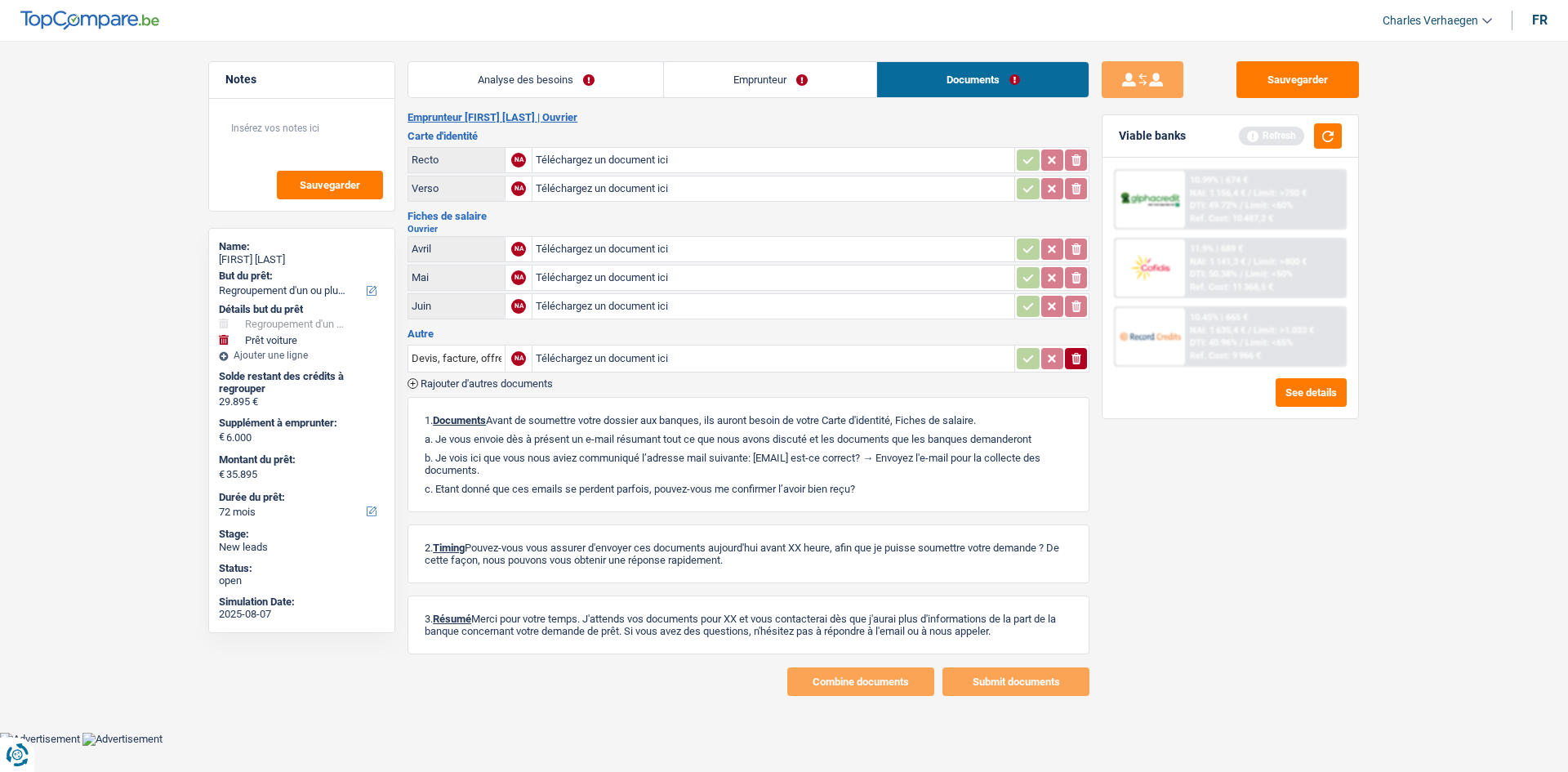 click on "Notes
Sauvegarder
Name:   Jordan Pirotte   But du prêt: Confort maison: meubles, textile, peinture, électroménager, outillage non-professionnel Hifi, multimédia, gsm, ordinateur Aménagement: frais d'installation, déménagement Evénement familial: naissance, mariage, divorce, communion, décès Frais médicaux Frais d'études Frais permis de conduire Regroupement d'un ou plusieurs crédits Loisirs: voyage, sport, musique Rafraîchissement: petits travaux maison et jardin Frais judiciaires Réparation voiture Prêt rénovation (non disponible pour les non-propriétaires) Prêt énergie (non disponible pour les non-propriétaires) Prêt voiture Taxes, impôts non professionnels Rénovation bien à l'étranger Dettes familiales Assurance Autre
Sélectionner une option
Détails but du prêt
Hifi, multimédia, gsm, ordinateur Aménagement: frais d'installation, déménagement" at bounding box center [784, 378] 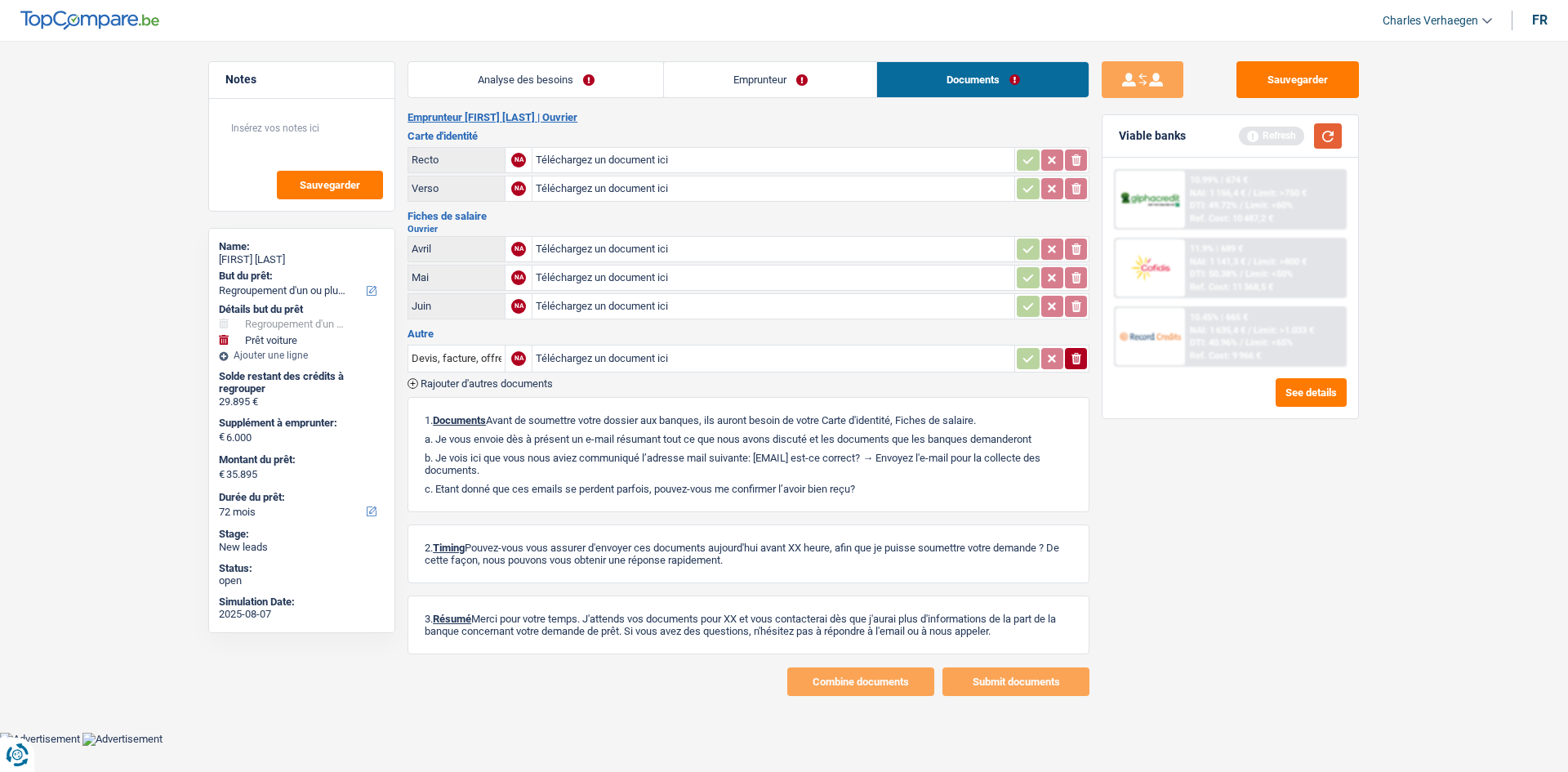 click at bounding box center (1328, 136) 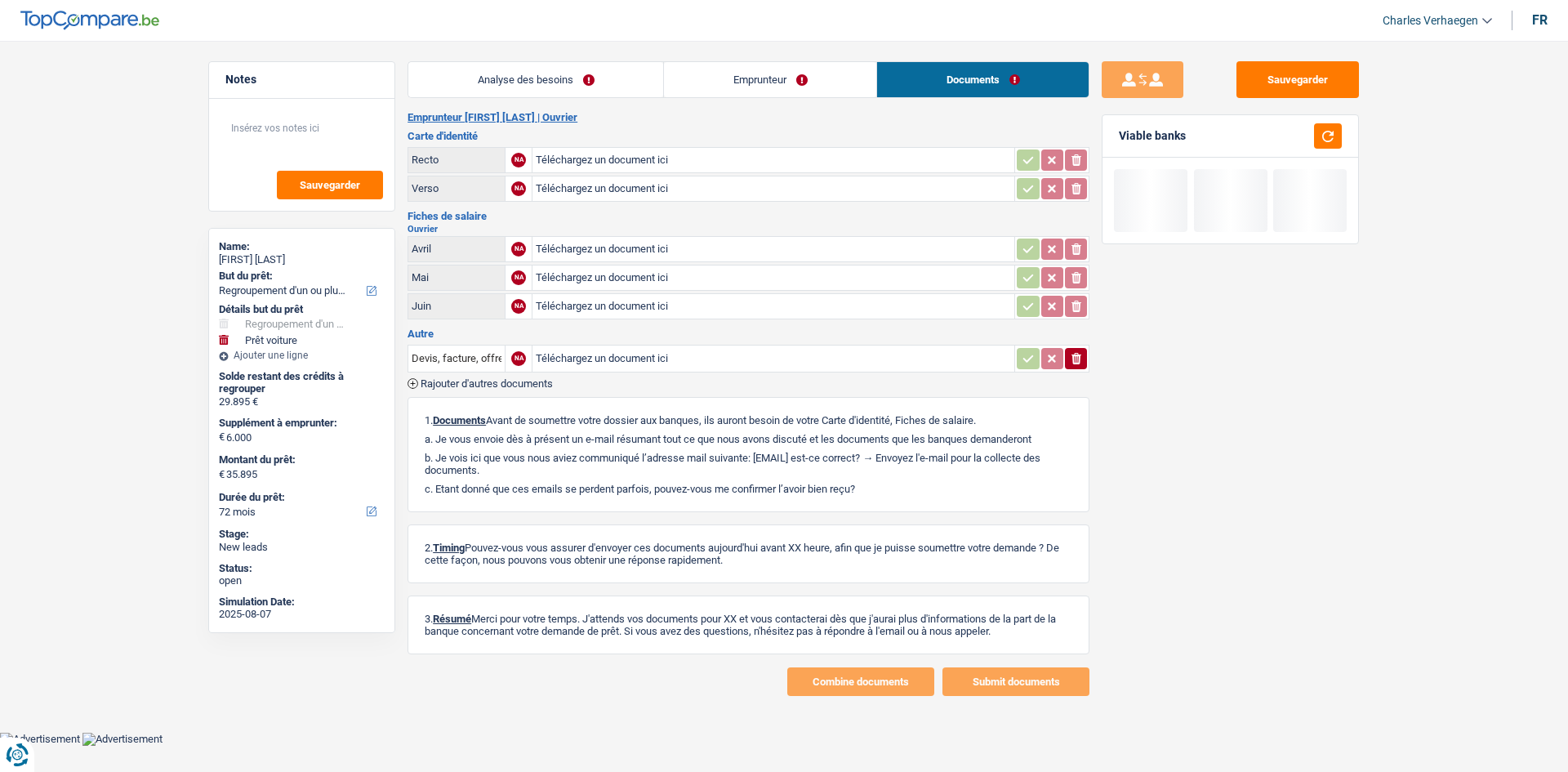 click on "Analyse des besoins" at bounding box center [536, 79] 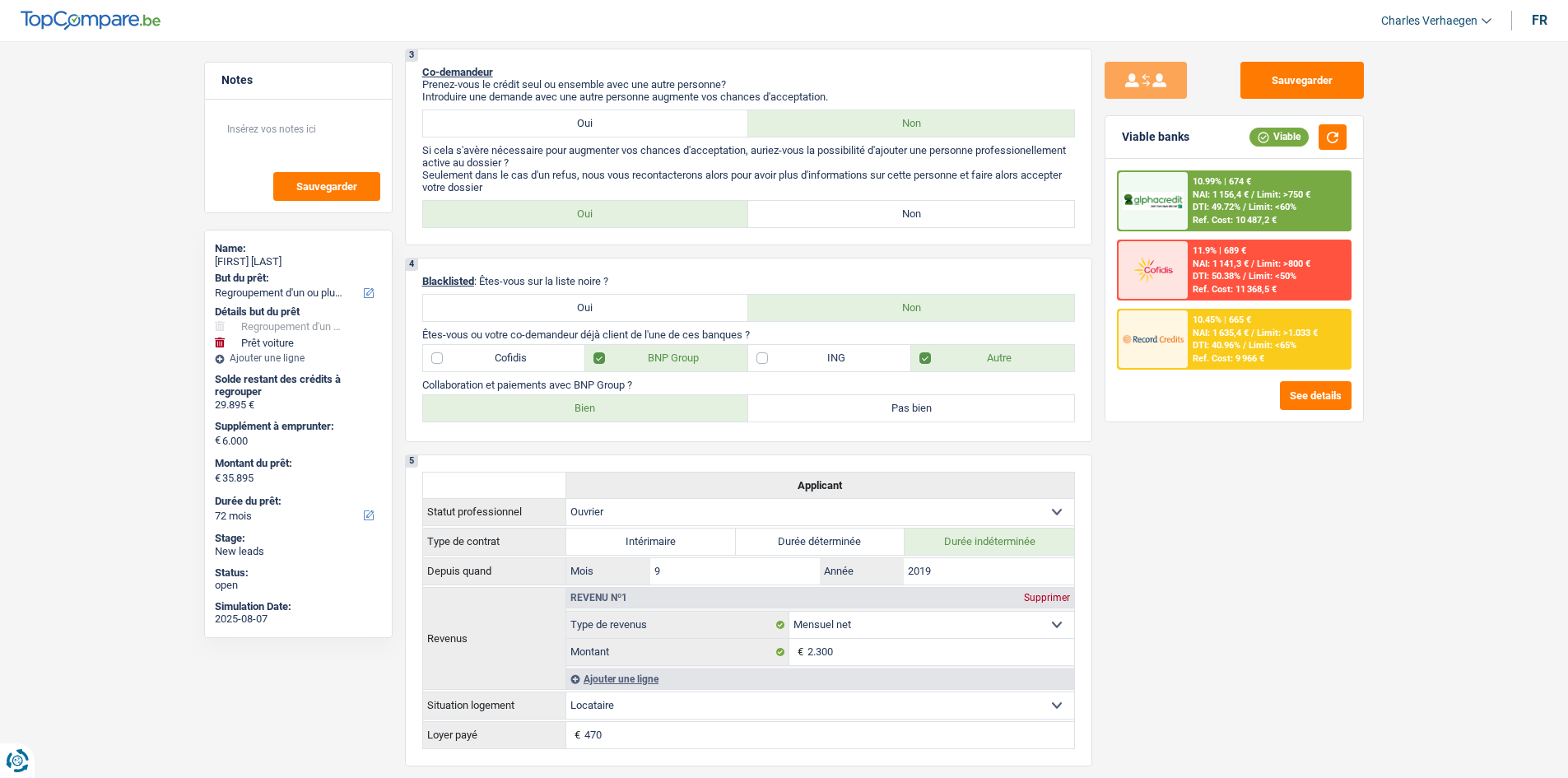 scroll, scrollTop: 741, scrollLeft: 0, axis: vertical 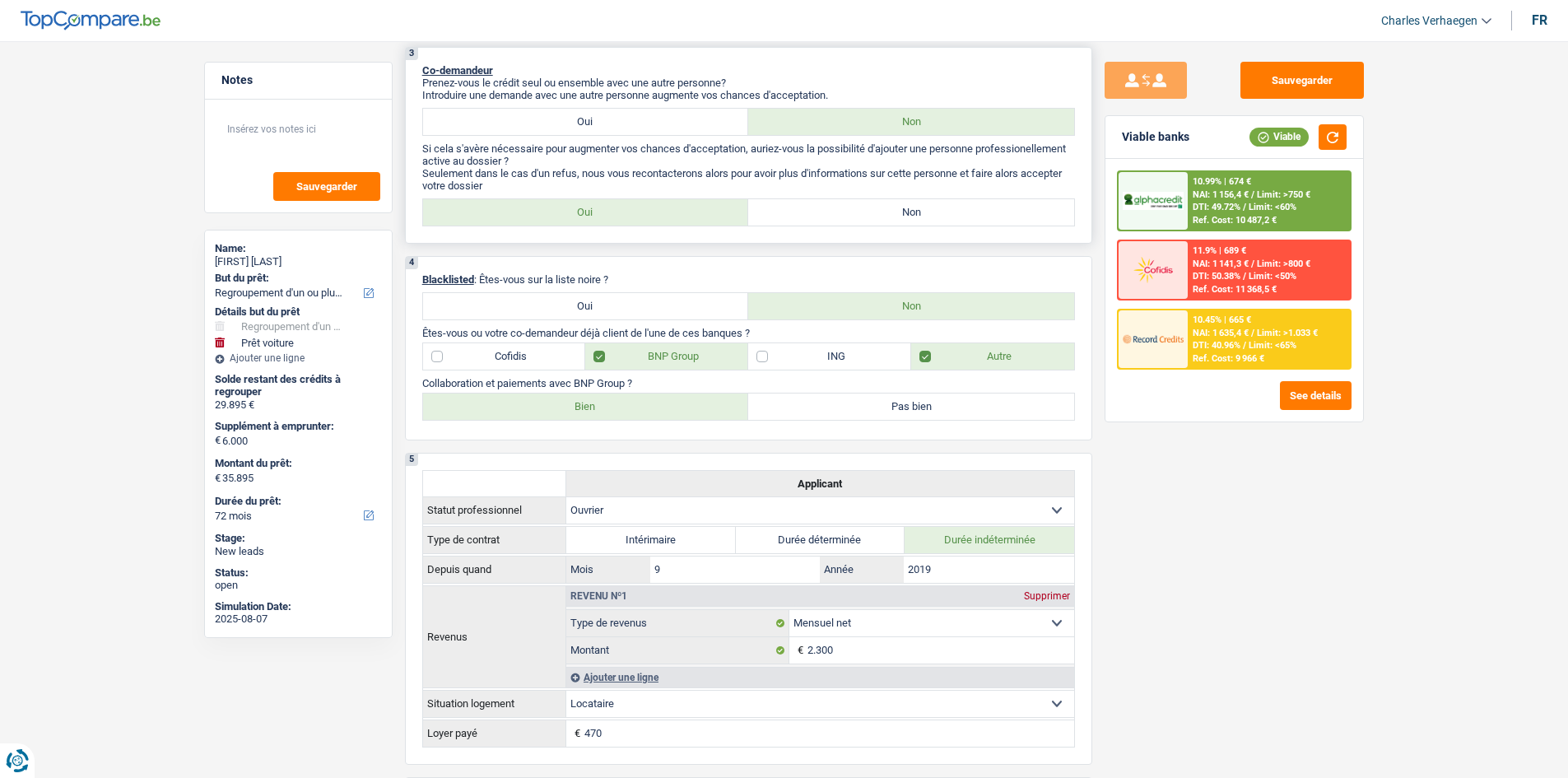 click on "Non" at bounding box center [911, 212] 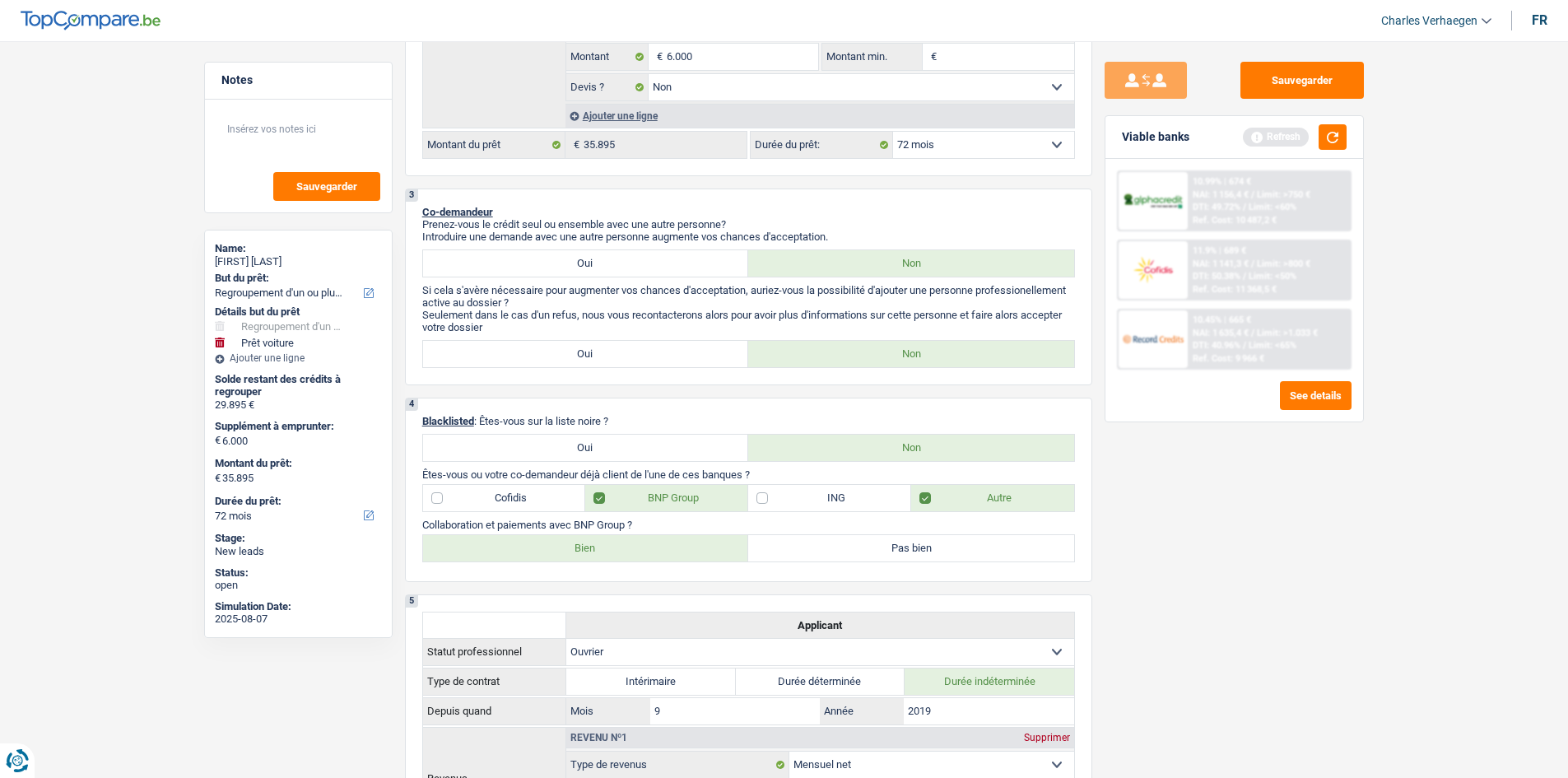 scroll, scrollTop: 576, scrollLeft: 0, axis: vertical 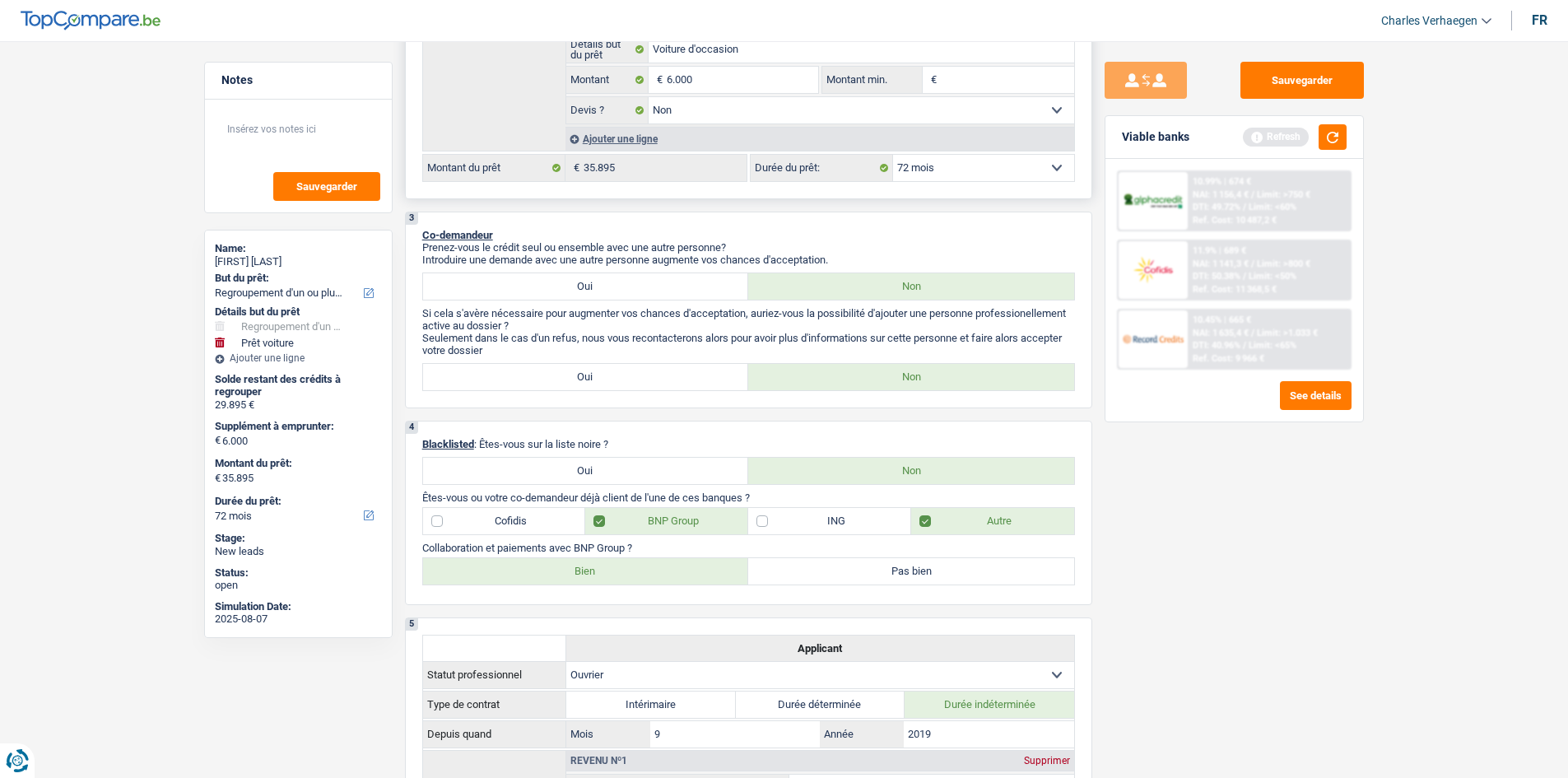 click on "12 mois 18 mois 24 mois 30 mois 36 mois 42 mois 48 mois 60 mois 72 mois 84 mois 96 mois 120 mois
Sélectionner une option" at bounding box center [984, 168] 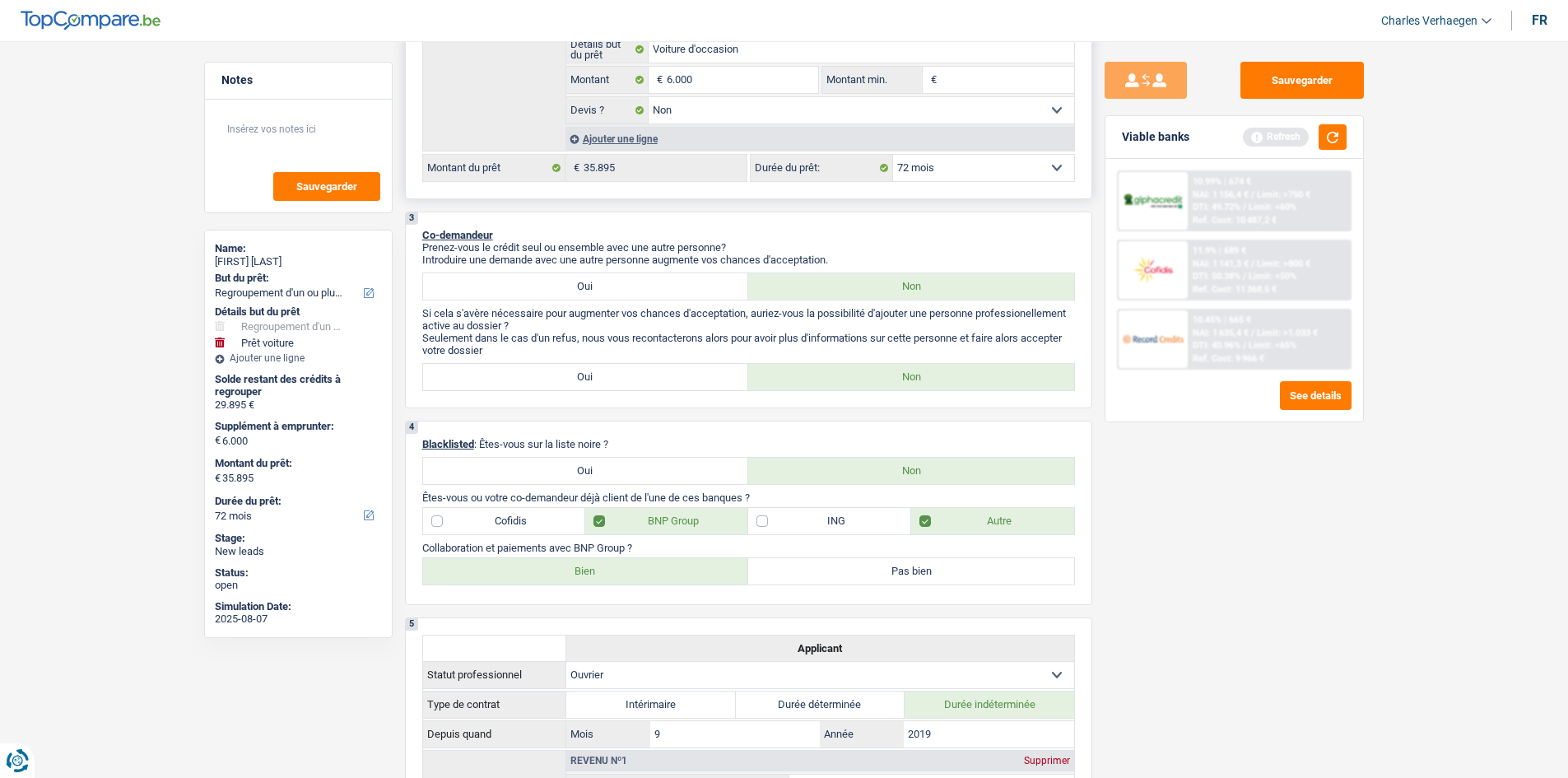 select on "120" 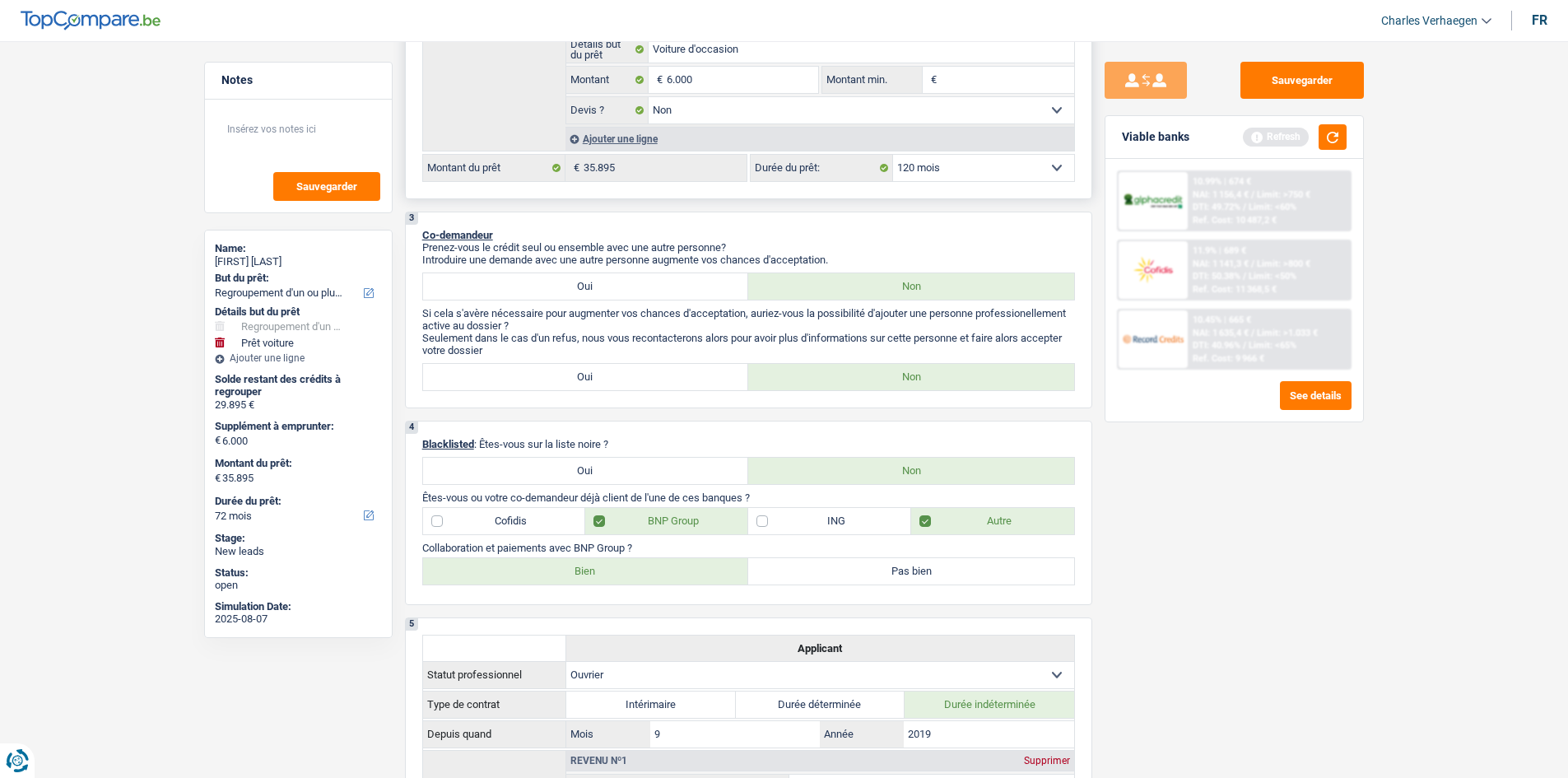 click on "12 mois 18 mois 24 mois 30 mois 36 mois 42 mois 48 mois 60 mois 72 mois 84 mois 96 mois 120 mois
Sélectionner une option" at bounding box center [984, 168] 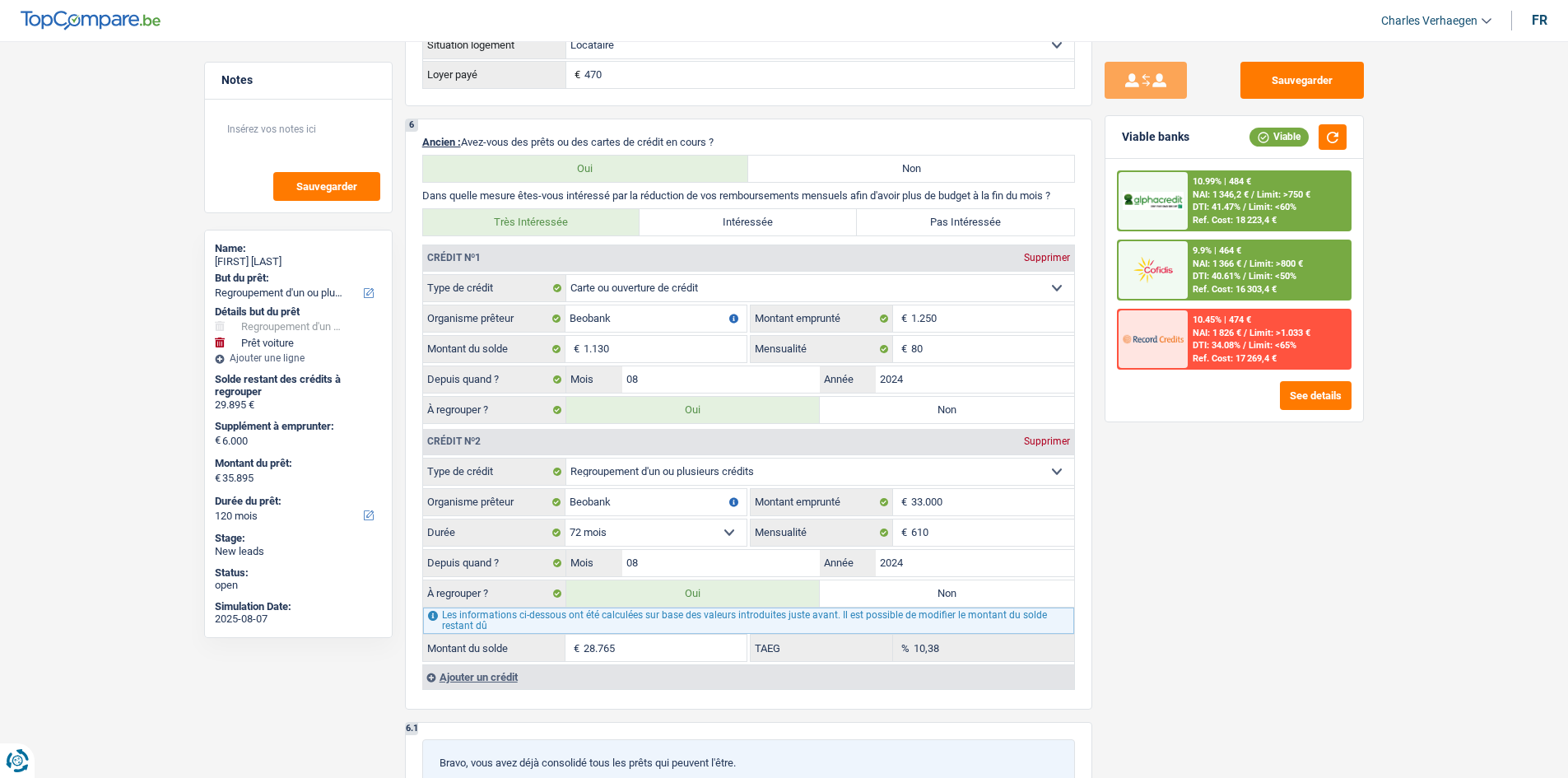 scroll, scrollTop: 1317, scrollLeft: 0, axis: vertical 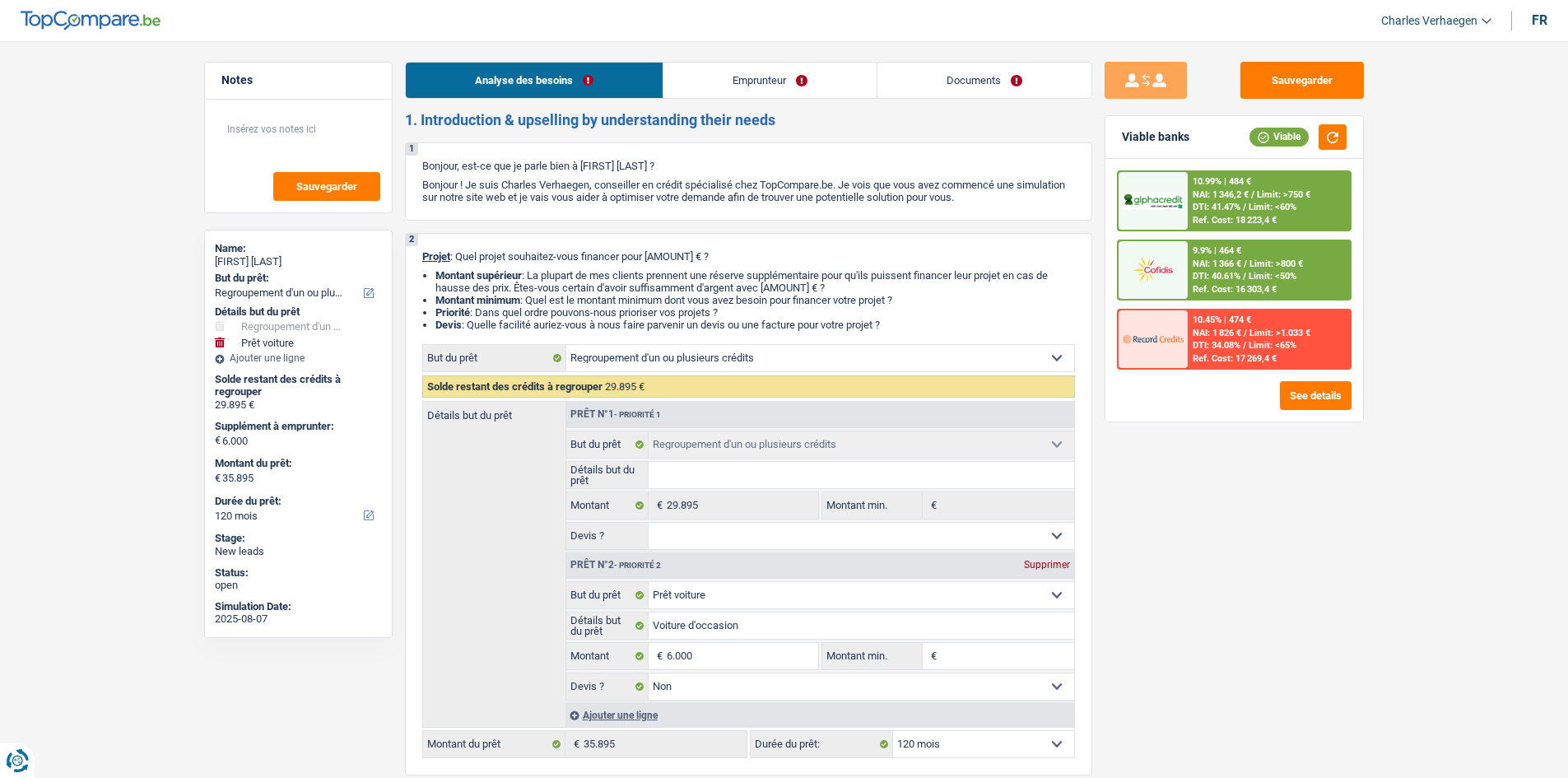 click on "Analyse des besoins Emprunteur Documents
1. Introduction & upselling by understanding their needs
1
Bonjour, est-ce que je parle bien à Jordan Pirotte ?
Bonjour ! Je suis Charles Verhaegen, conseiller en crédit spécialisé chez TopCompare.be. Je vois que vous avez commencé une simulation sur notre site web et je vais vous aider à optimiser votre demande afin de trouver une potentielle solution pour vous.
2   Projet  : Quel projet souhaitez-vous financer pour 35 895 € ?
Montant supérieur : La plupart de mes clients prennent une réserve supplémentaire pour qu'ils puissent financer leur projet en cas de hausse des prix. Êtes-vous certain d'avoir suffisamment d'argent avec 35 895 € ?   Montant minimum : Quel est le montant minimum dont vous avez besoin pour financer votre projet ?   Priorité : Dans quel ordre pouvons-nous prioriser vos projets ?   Devis     Hifi, multimédia, gsm, ordinateur Frais médicaux Autre" at bounding box center [748, 1662] 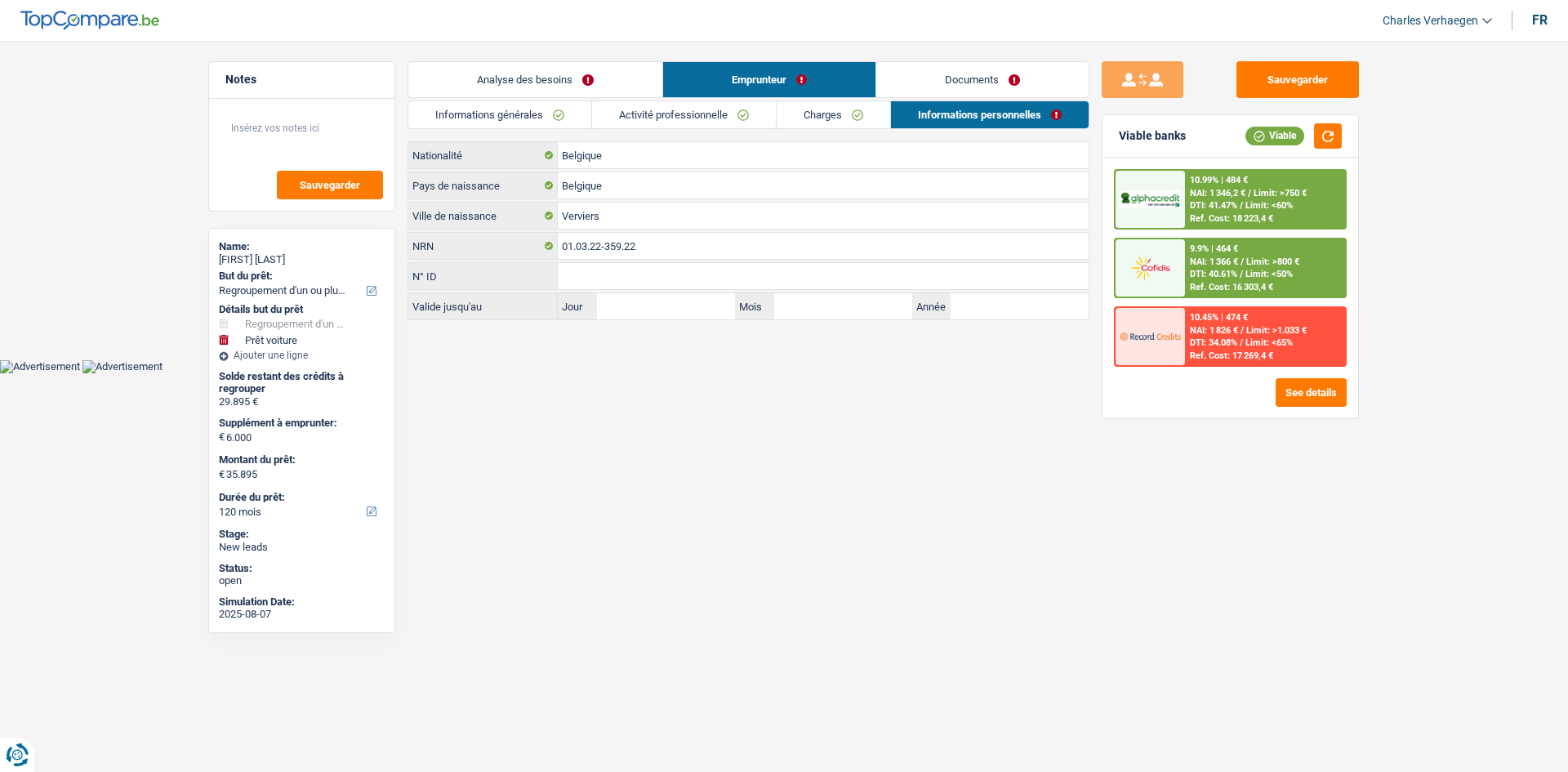 click on "Informations générales" at bounding box center [500, 114] 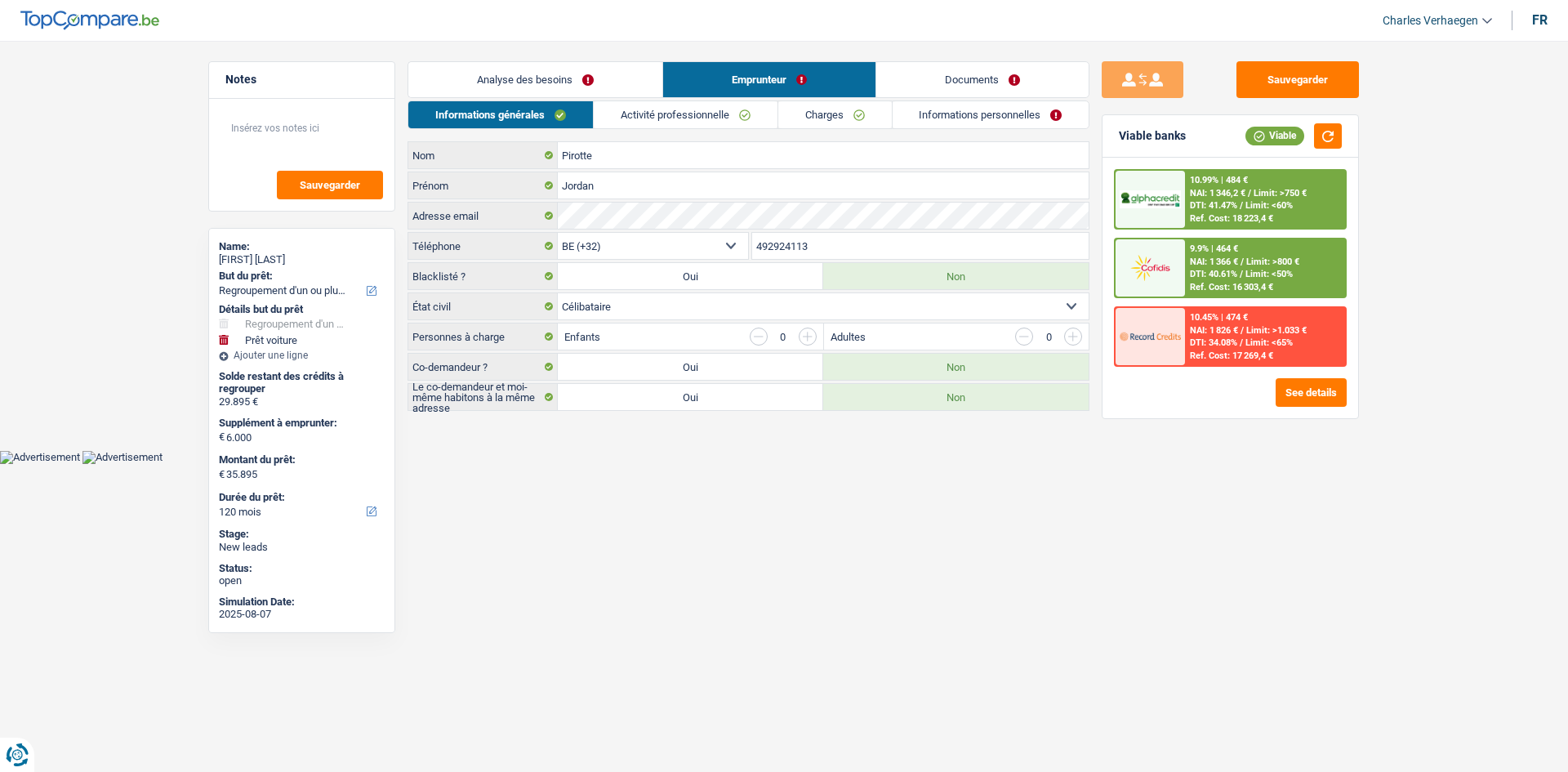 click on "Analyse des besoins" at bounding box center (535, 79) 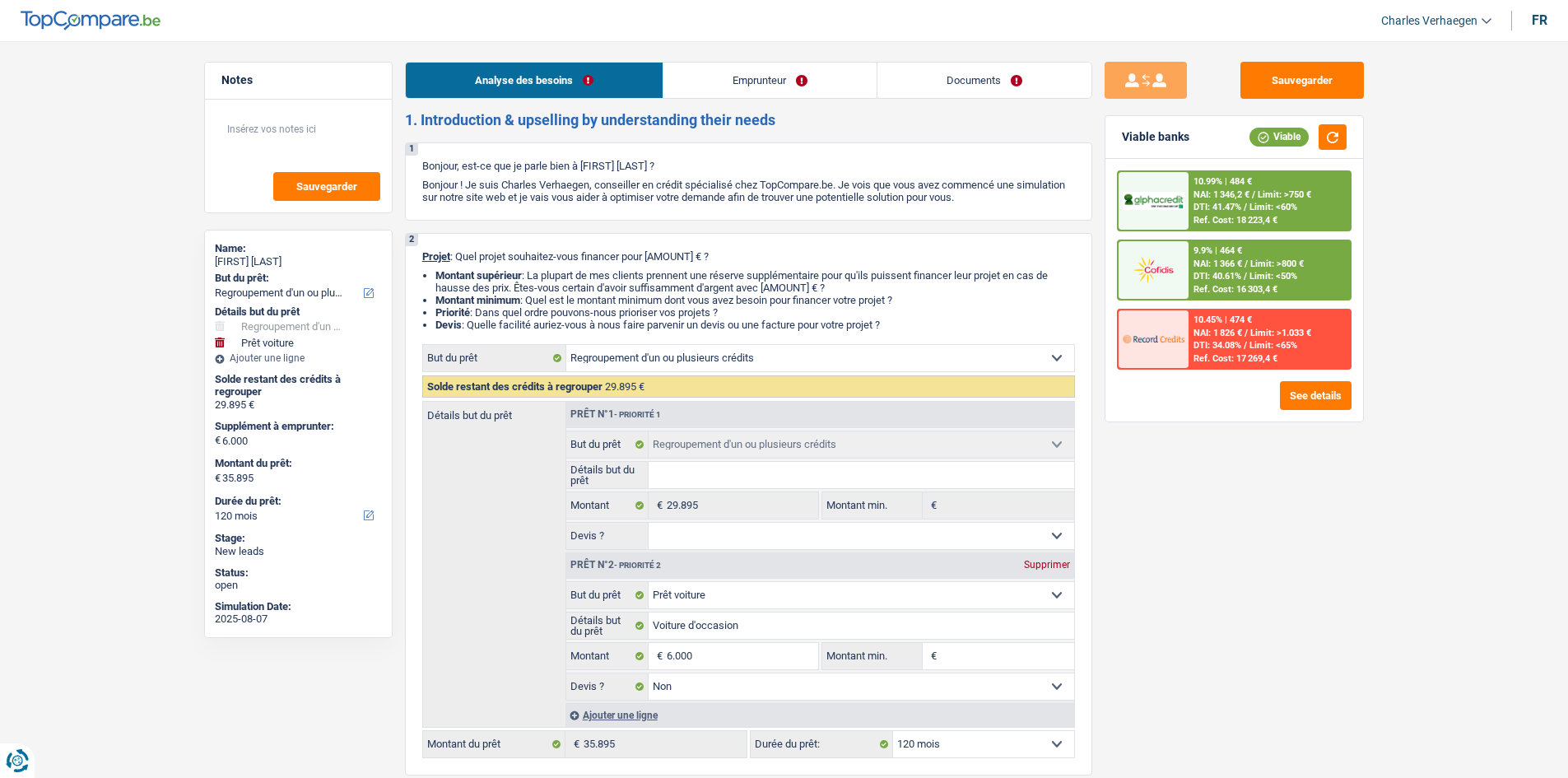 click on "Emprunteur" at bounding box center [770, 80] 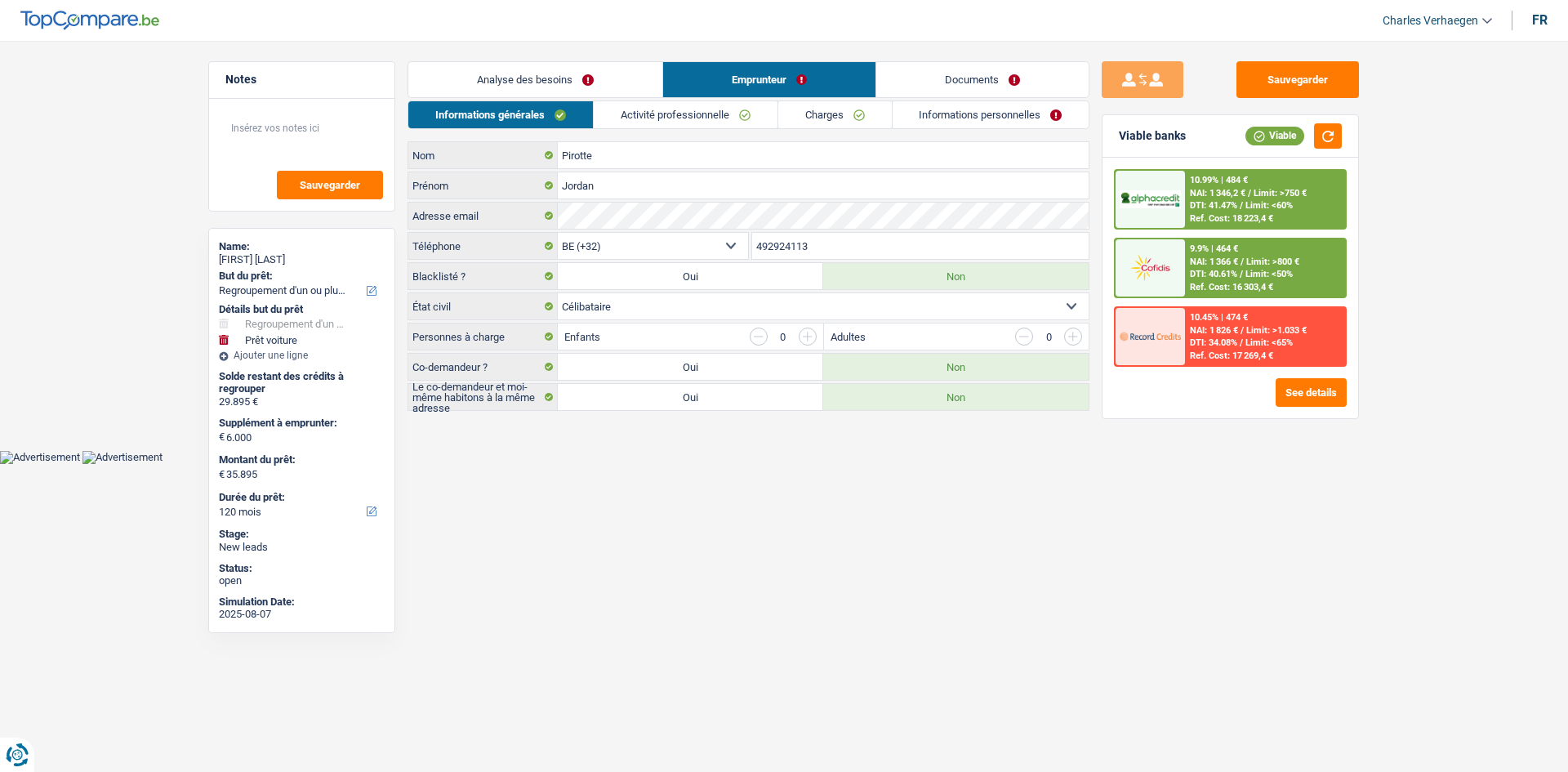 click on "Activité professionnelle" at bounding box center [685, 114] 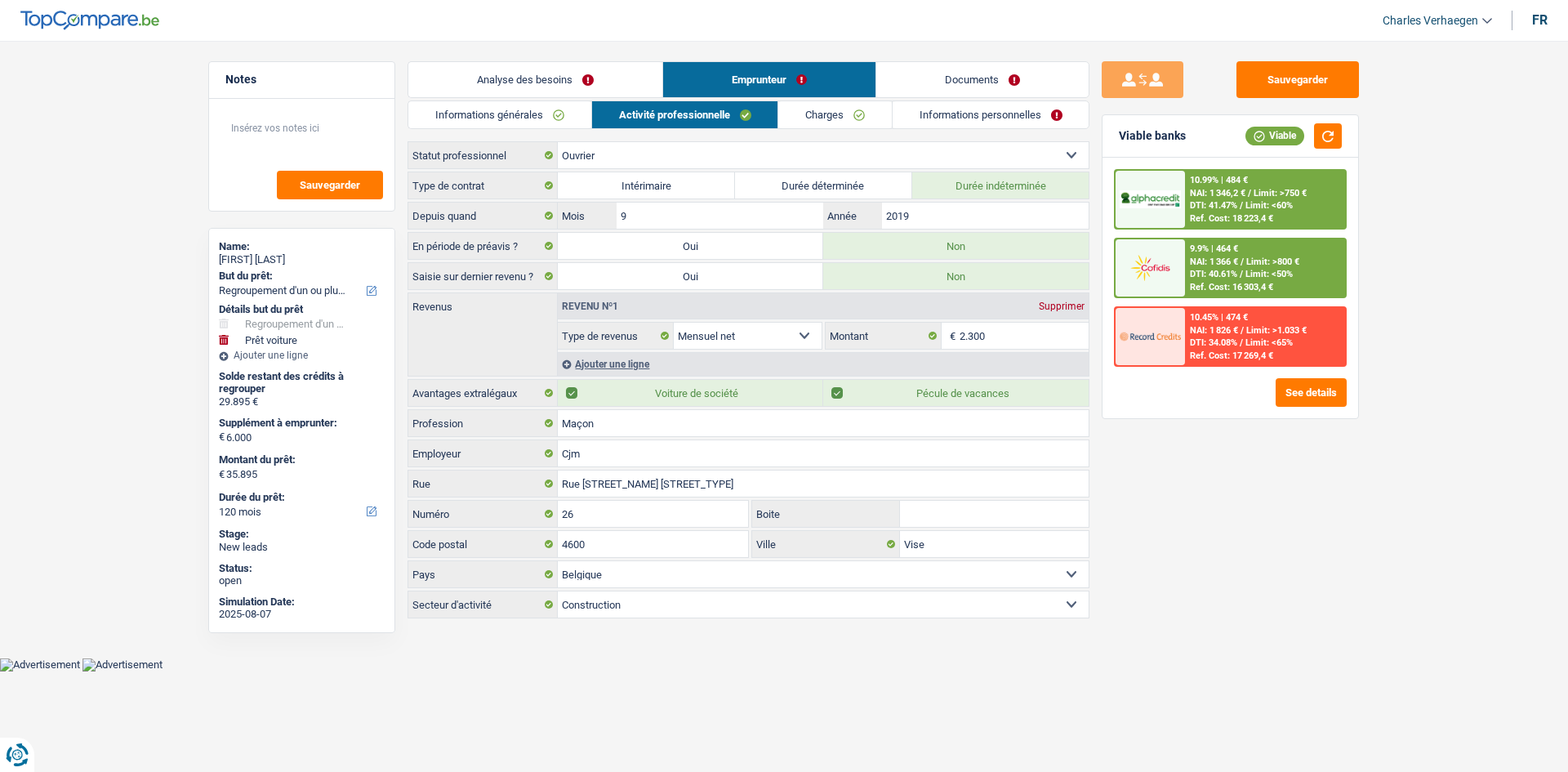 drag, startPoint x: 850, startPoint y: 127, endPoint x: 934, endPoint y: 118, distance: 84.48077 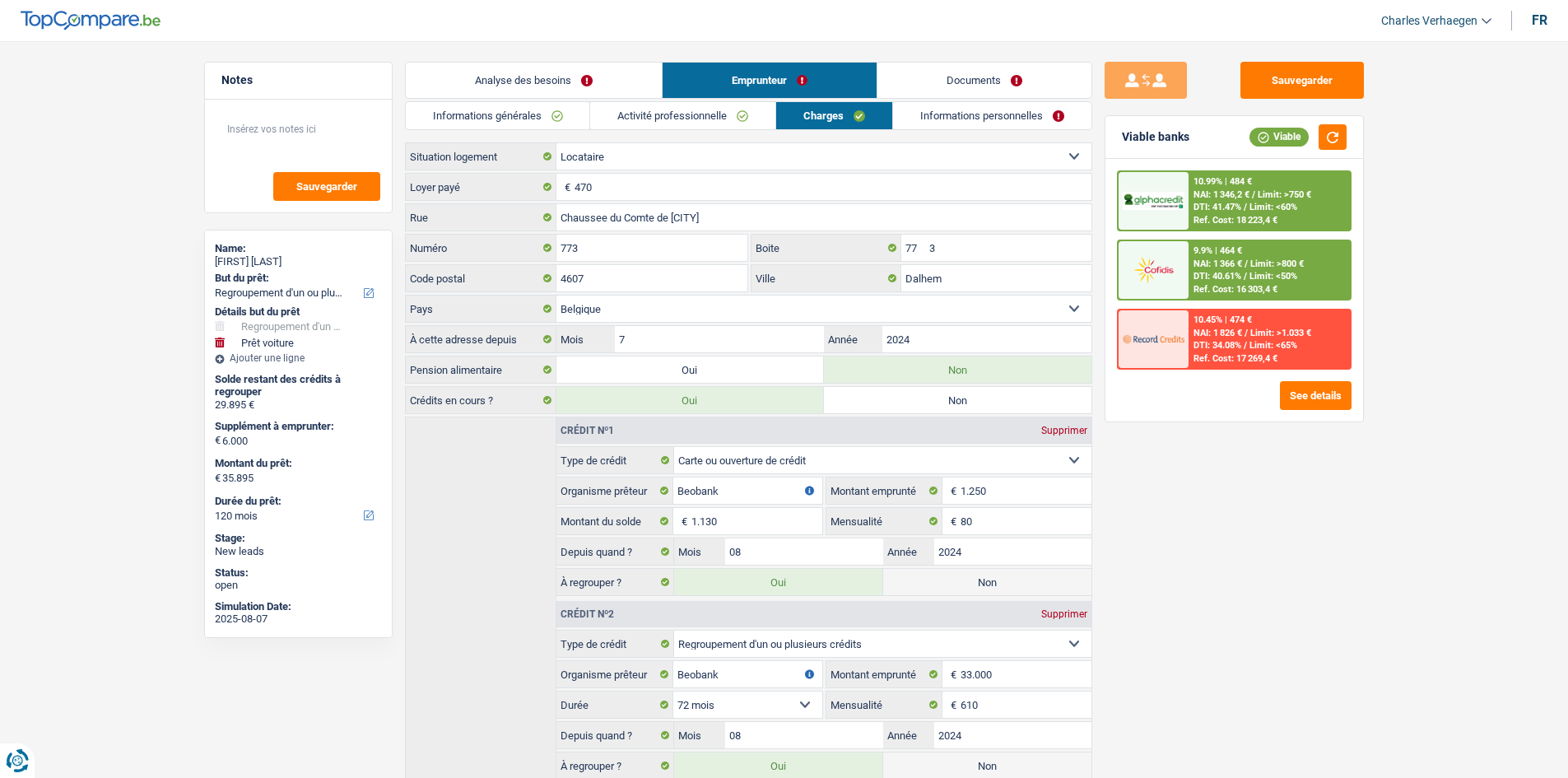 click on "Informations personnelles" at bounding box center [992, 115] 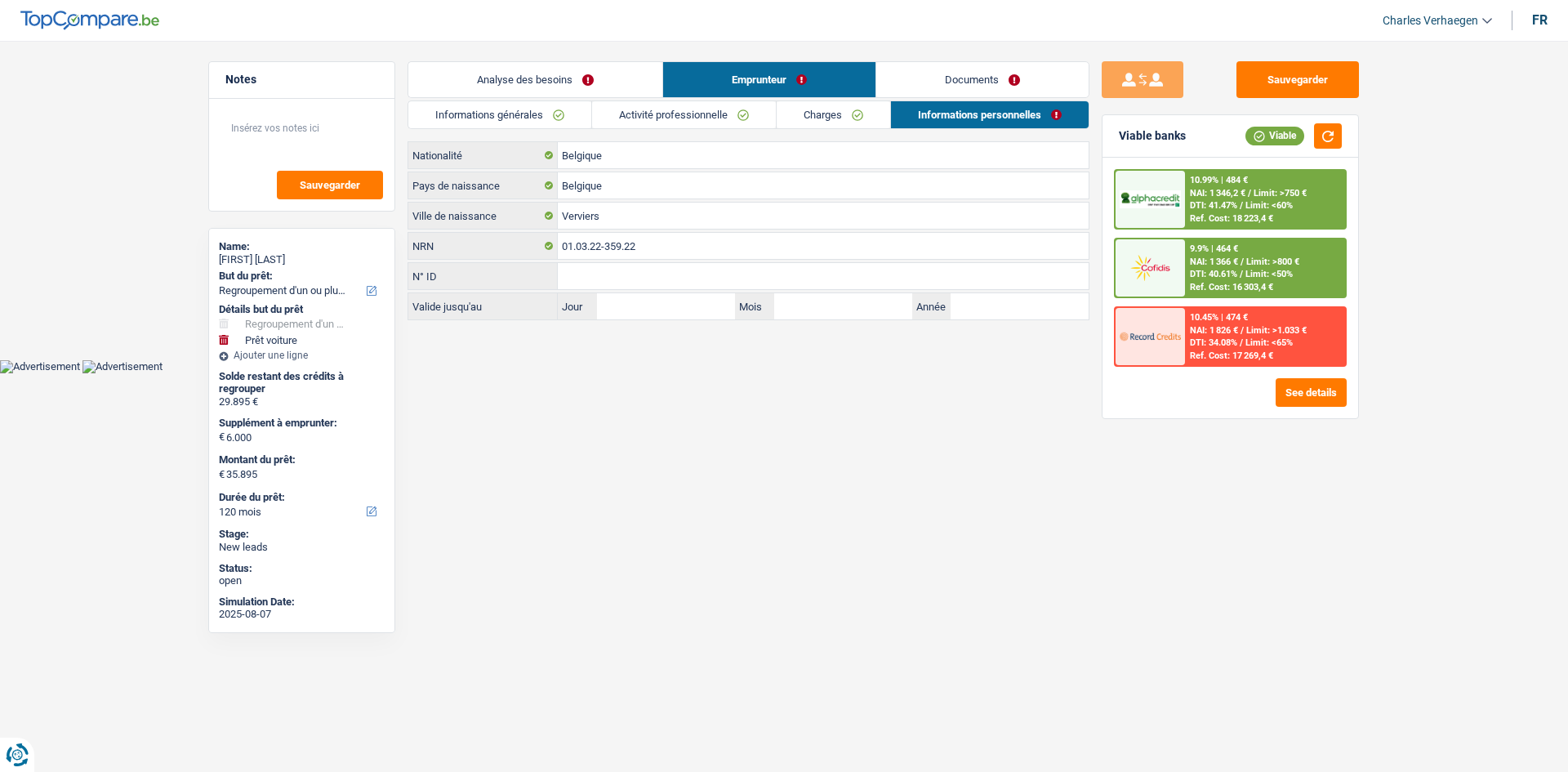 click on "Charges" at bounding box center [833, 114] 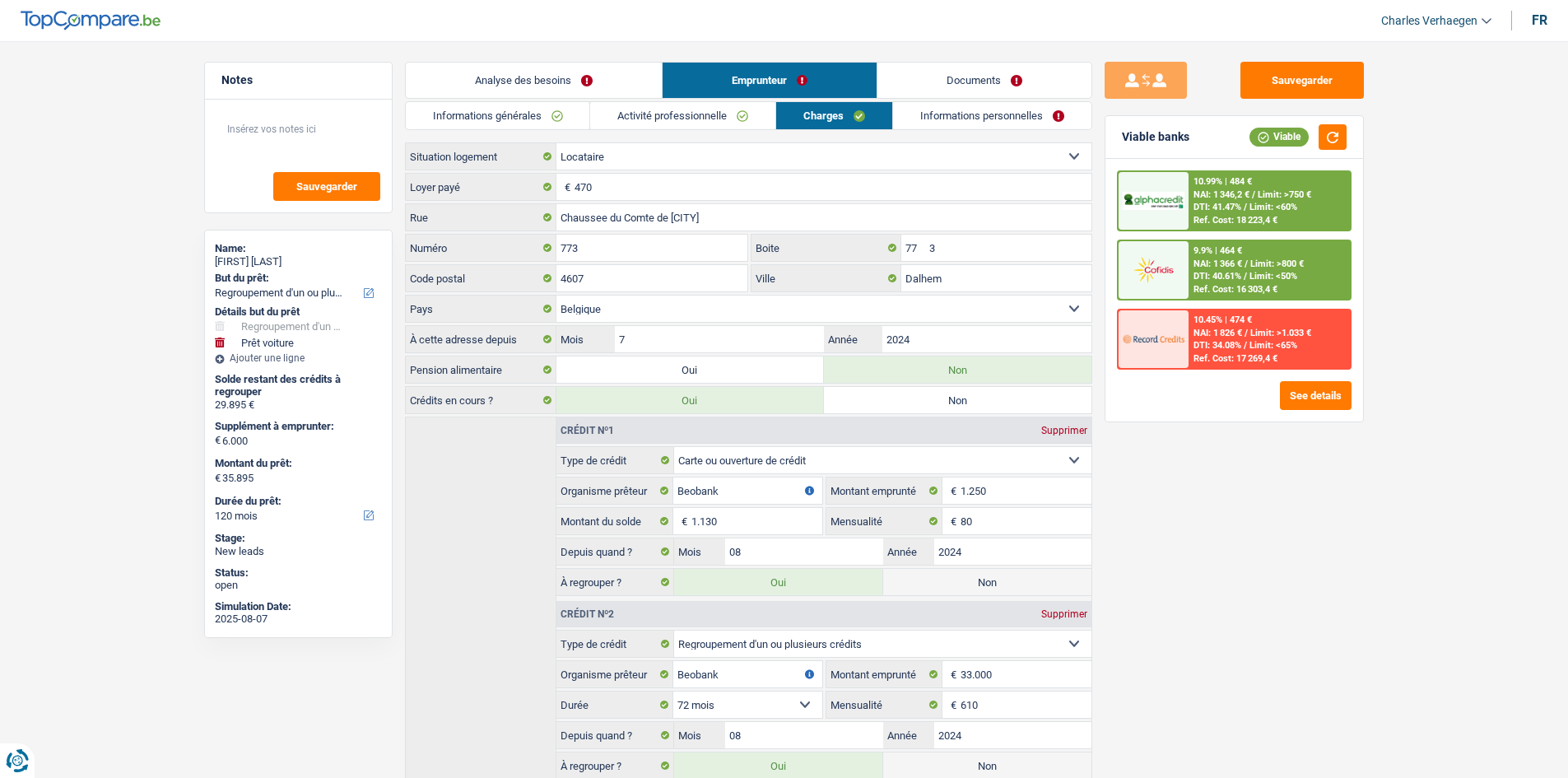 click on "Activité professionnelle" at bounding box center [682, 115] 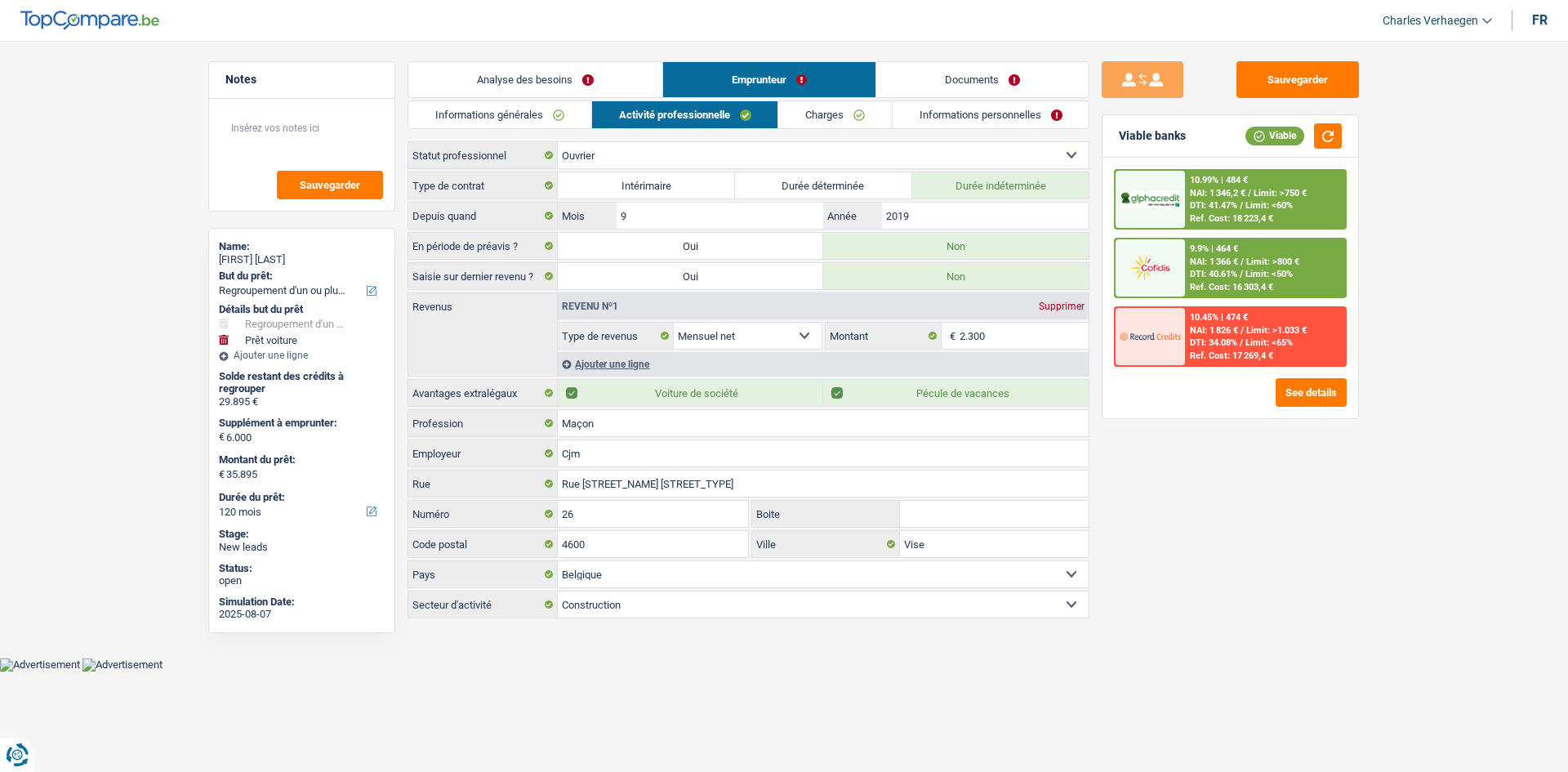 click on "Charges" at bounding box center (835, 114) 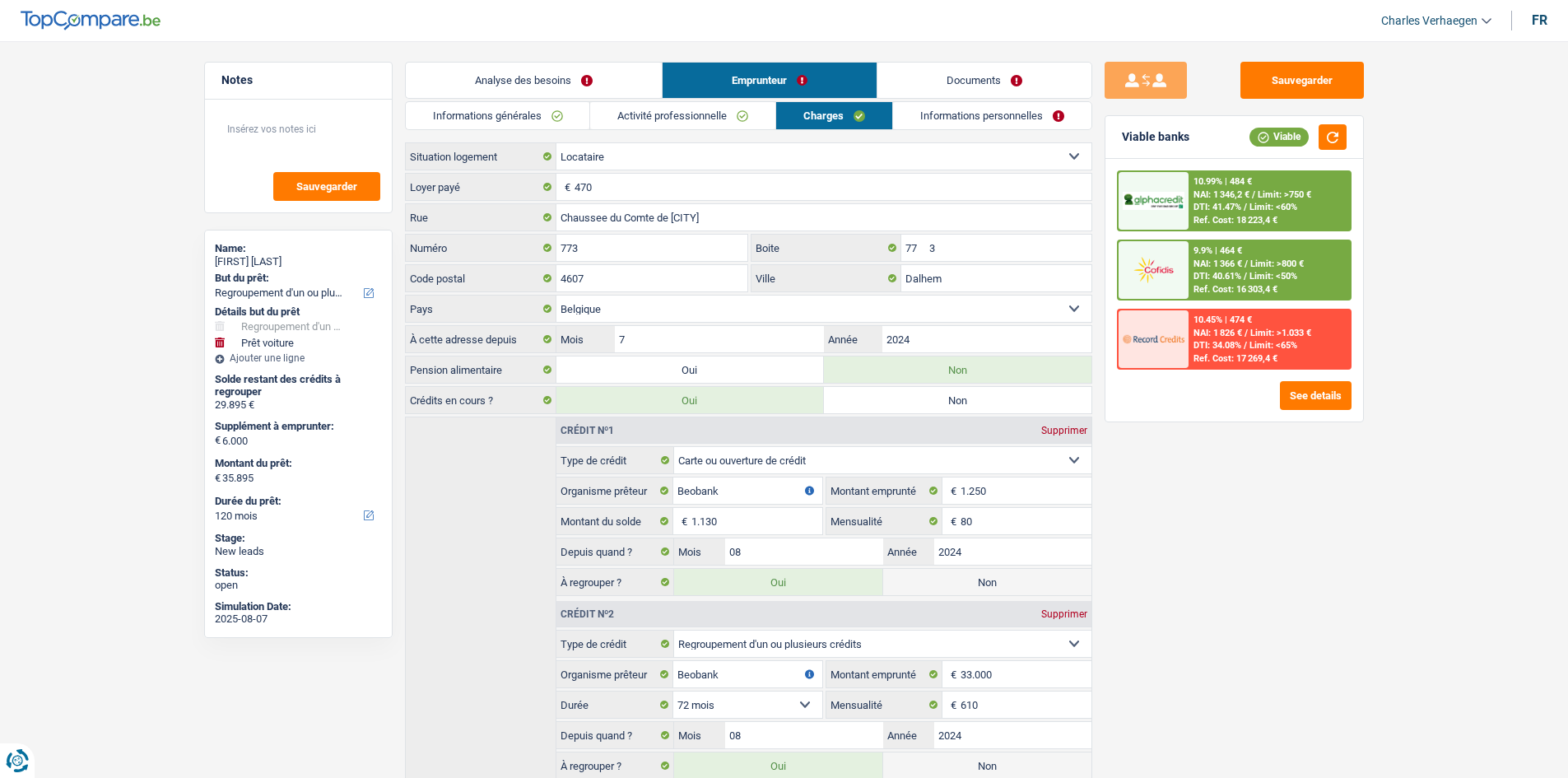 click on "Informations générales Activité professionnelle Charges Informations personnelles Pirotte
Nom
Jordan
Prénom
Adresse email
BE (+32) LU (+352)
Sélectionner une option
Téléphone
492924113
Téléphone
Blacklisté ?
Oui
Non
Célibataire Marié(e) Cohabitant(e) légal(e) Divorcé(e) Veuf(ve) Séparé (de fait)
Sélectionner une option
État civil
Personnes à charge
Enfants
0
Adultes
0" at bounding box center (748, 482) 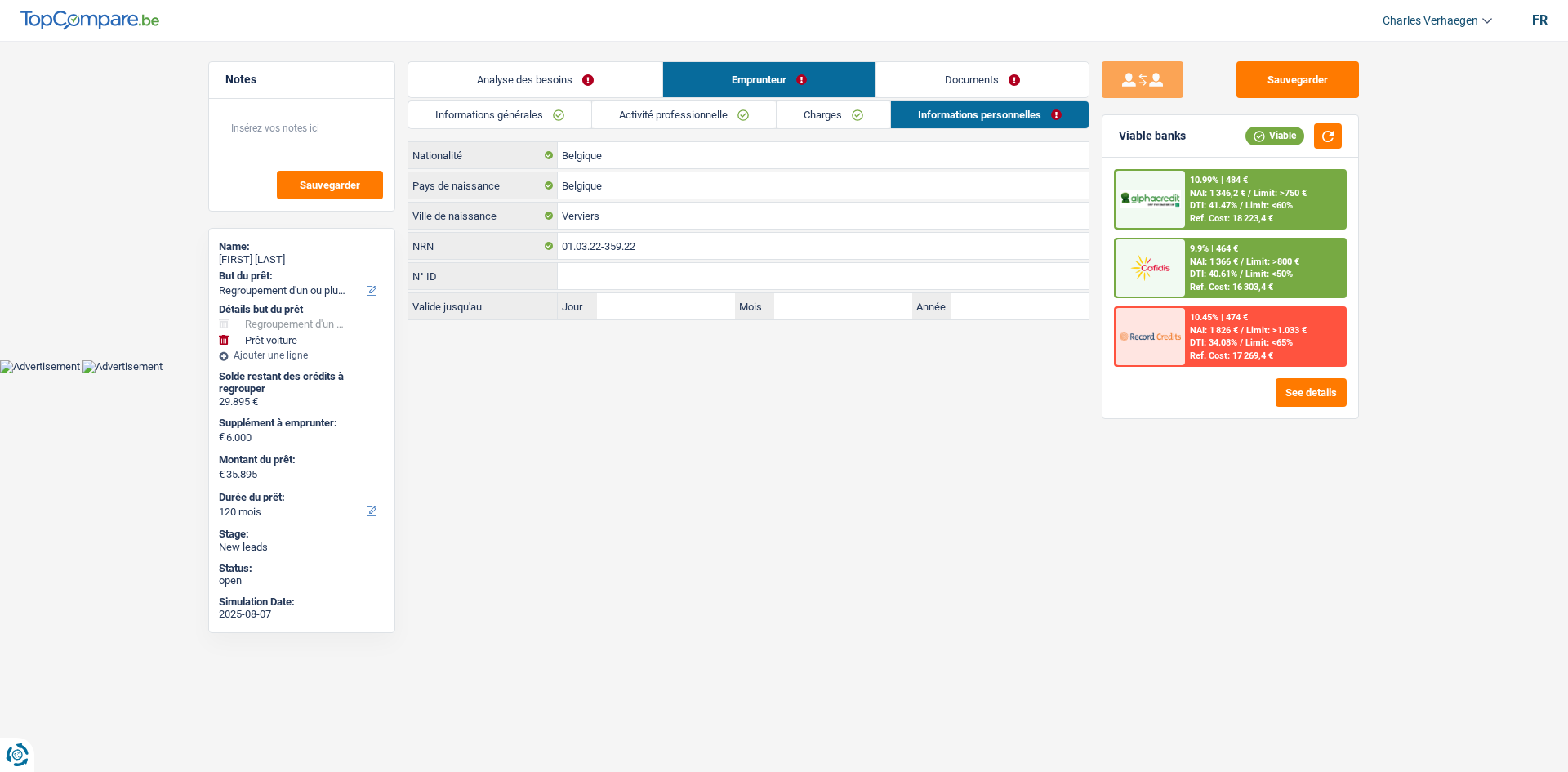 click on "Documents" at bounding box center (982, 79) 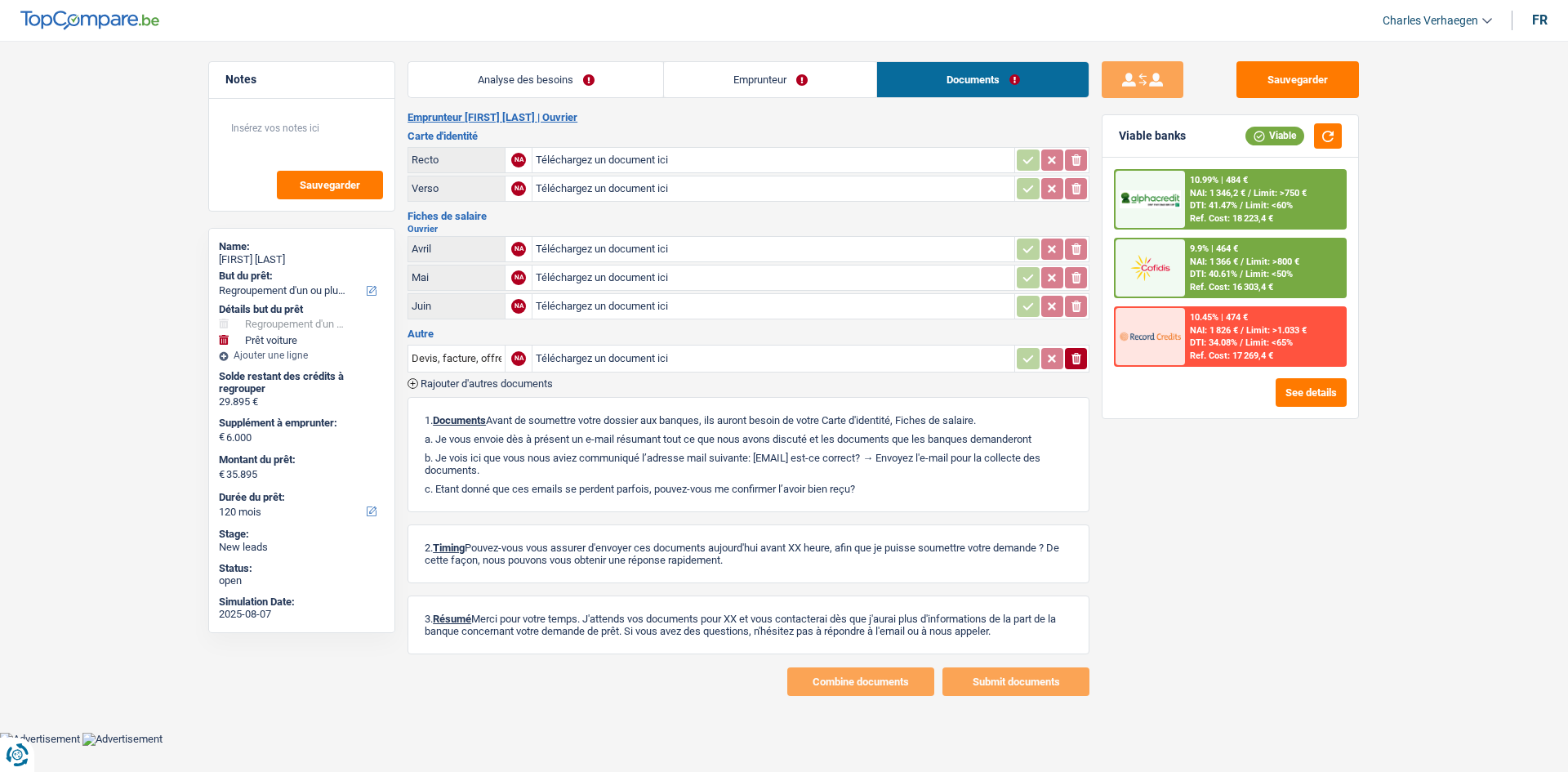 drag, startPoint x: 826, startPoint y: 83, endPoint x: 835, endPoint y: 96, distance: 15.811388 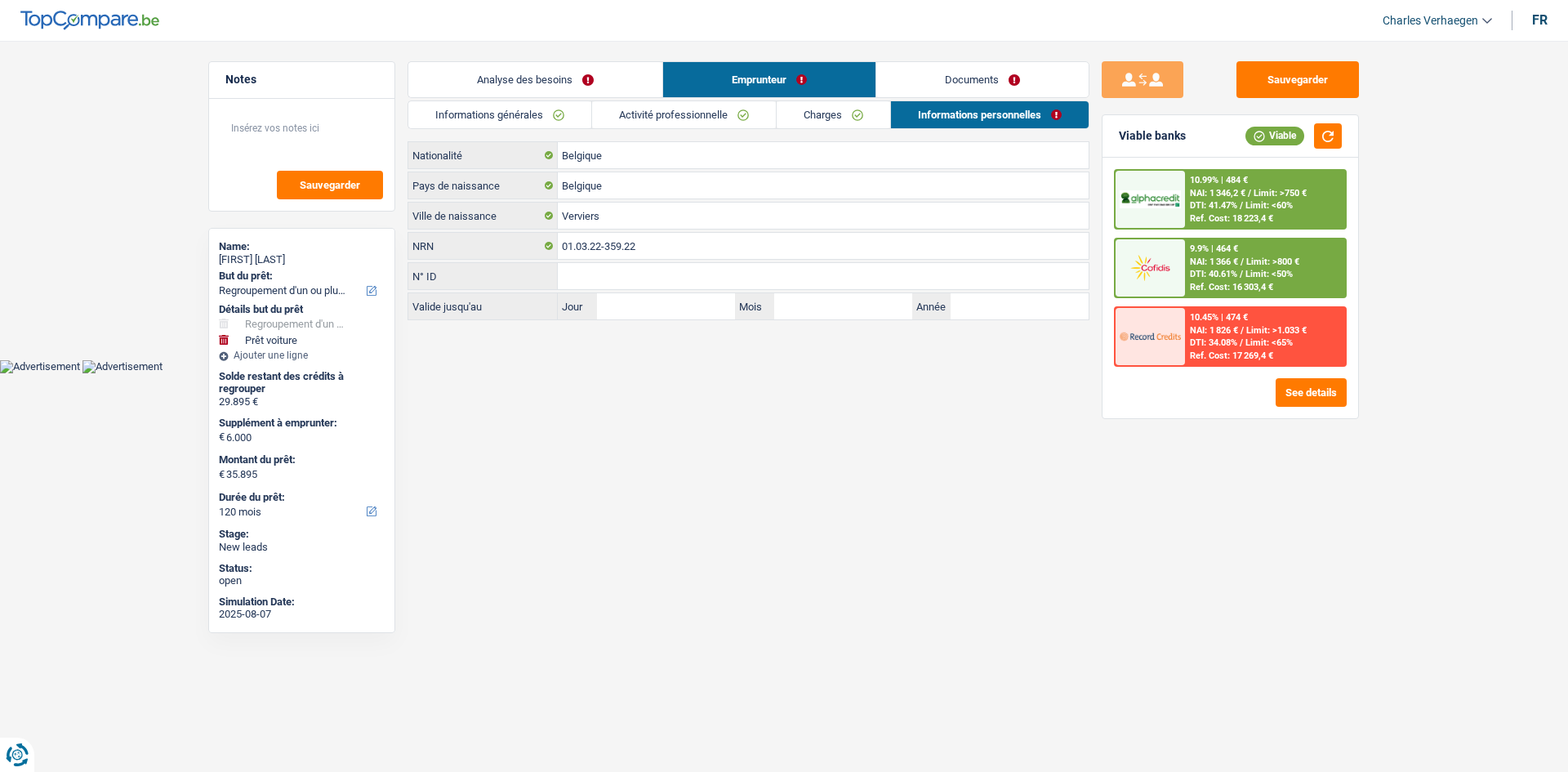 click on "Charges" at bounding box center (833, 114) 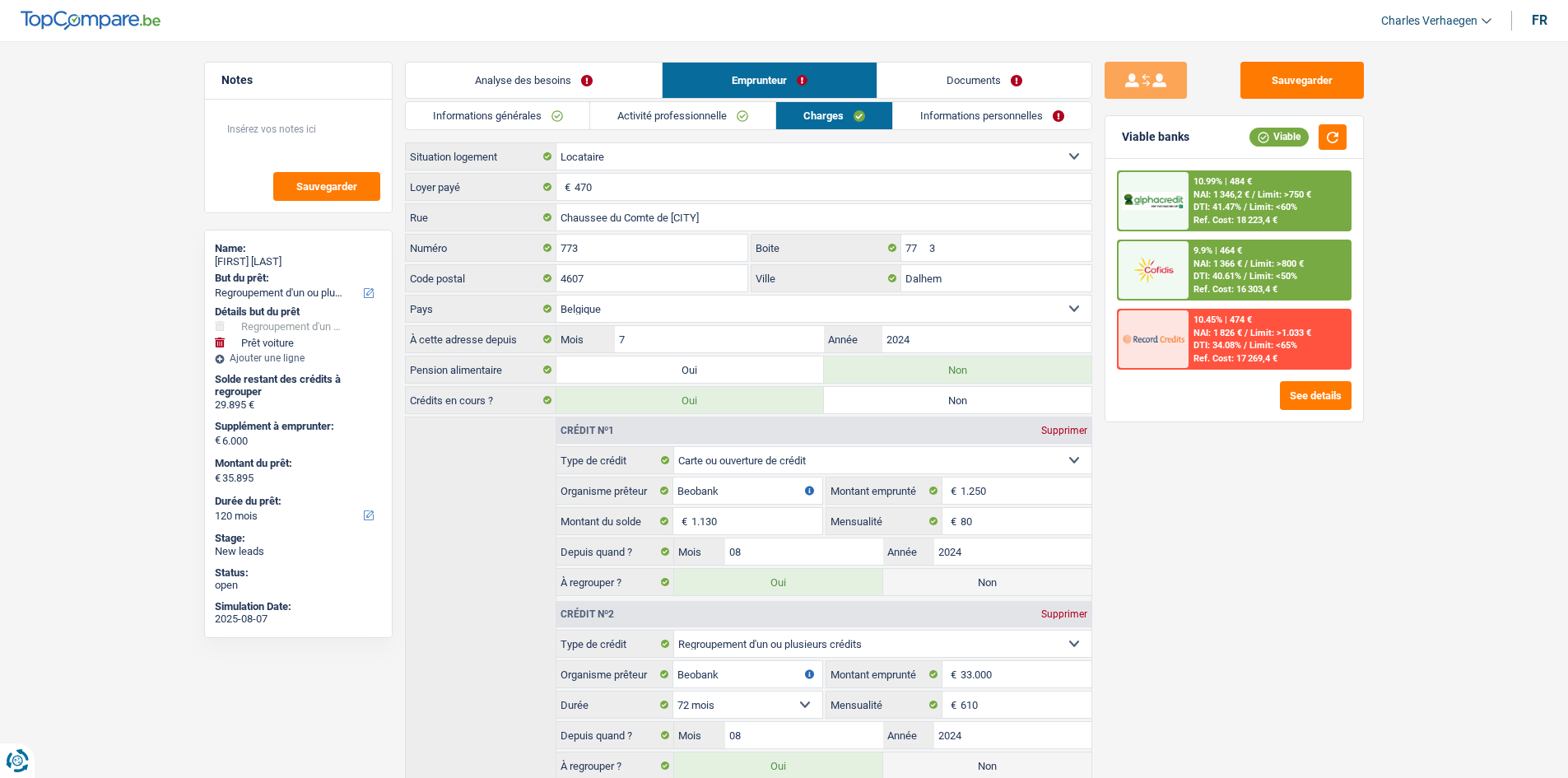 click on "Activité professionnelle" at bounding box center [682, 115] 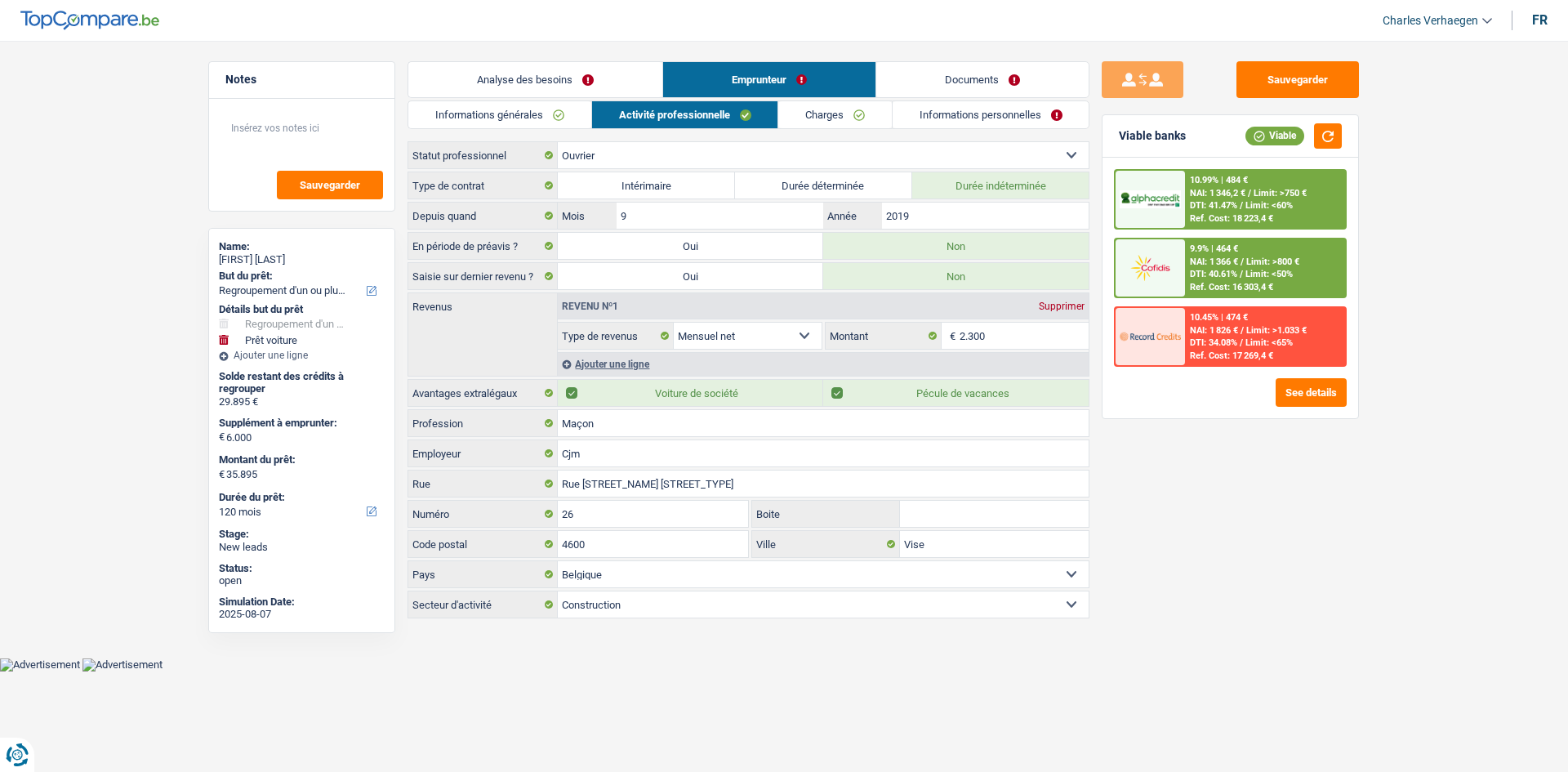click on "Informations générales" at bounding box center (500, 114) 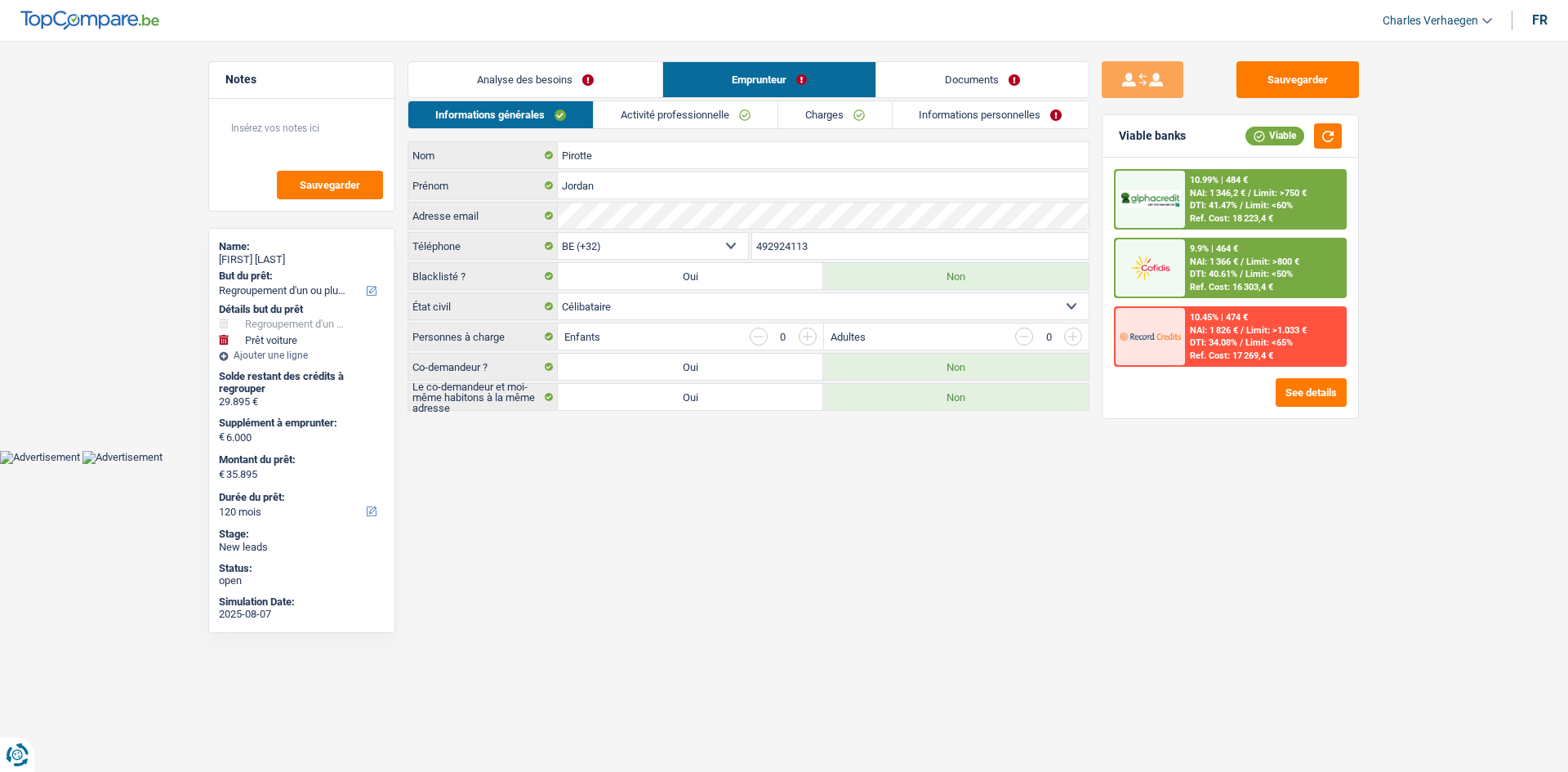 click on "Activité professionnelle" at bounding box center [685, 114] 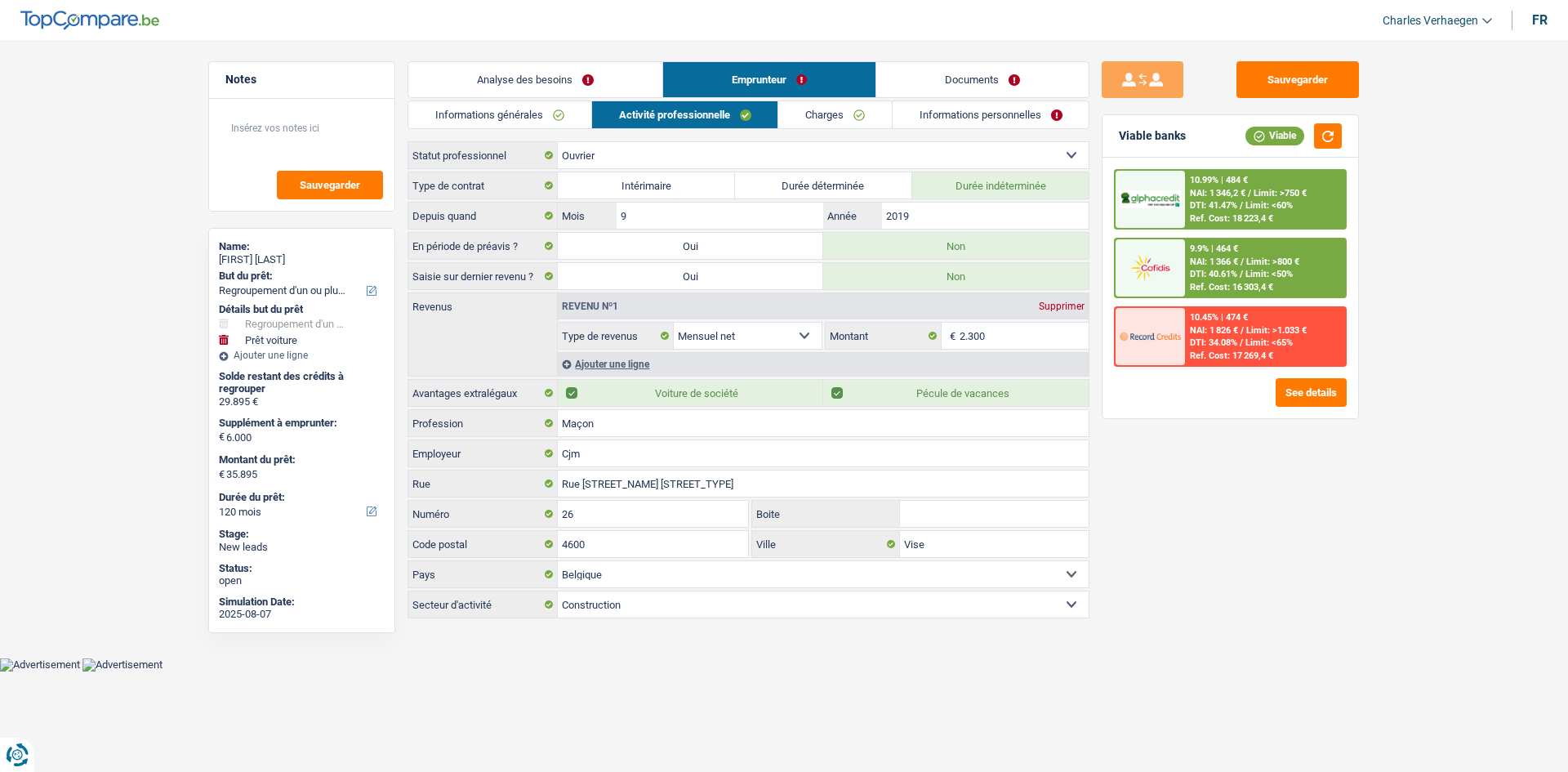 click on "Ajouter une ligne" at bounding box center [823, 364] 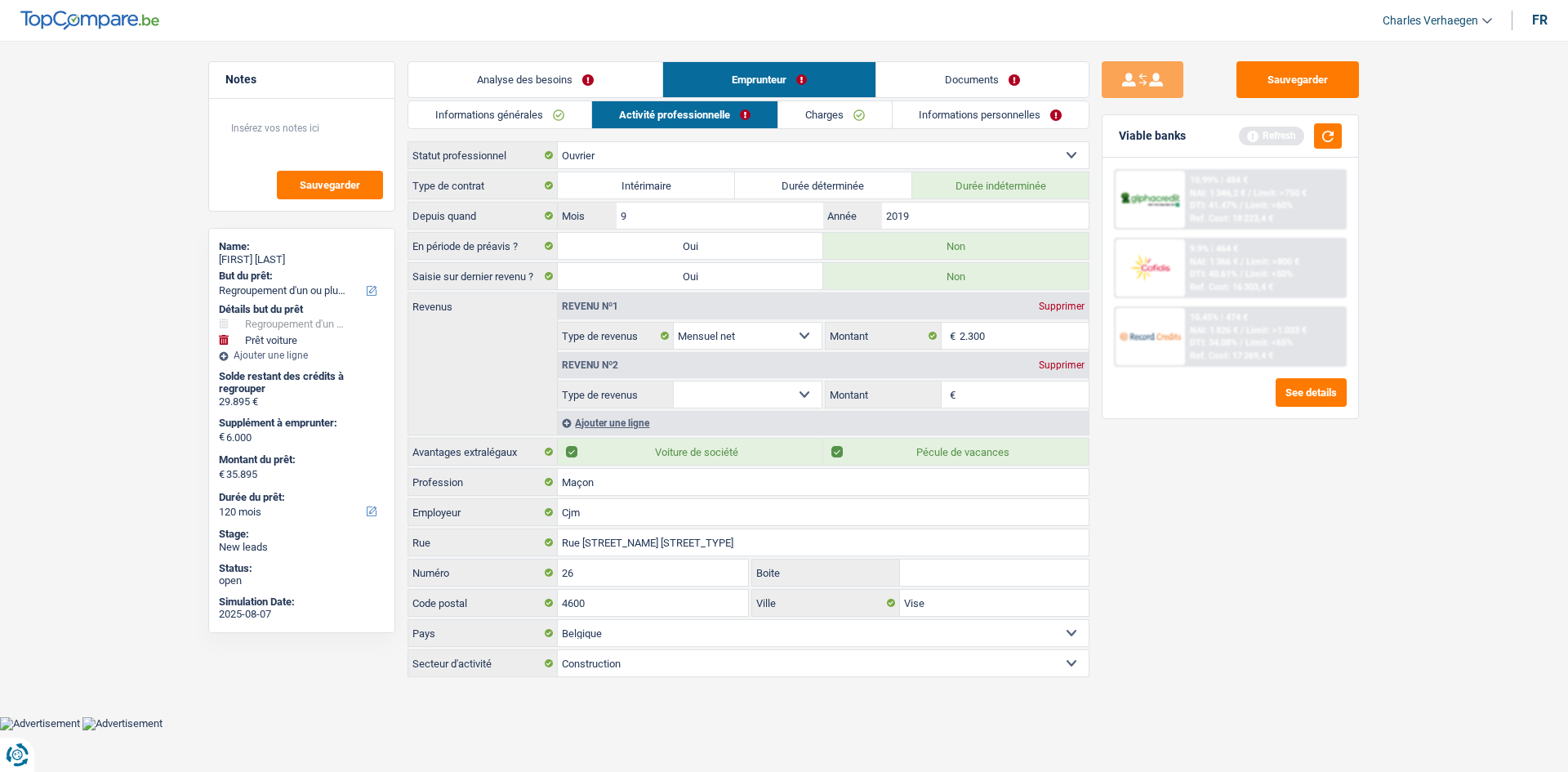 click on "Allocation d'handicap Allocations chômage Allocations familiales Chèques repas Complément d'entreprise Indemnité mutuelle Indépendant complémentaire Mensuel net Pension Pension alimentaire Pension d'invalidité Revenu d'intégration sociale Revenus locatifs Autres revenus
Sélectionner une option" at bounding box center (747, 395) 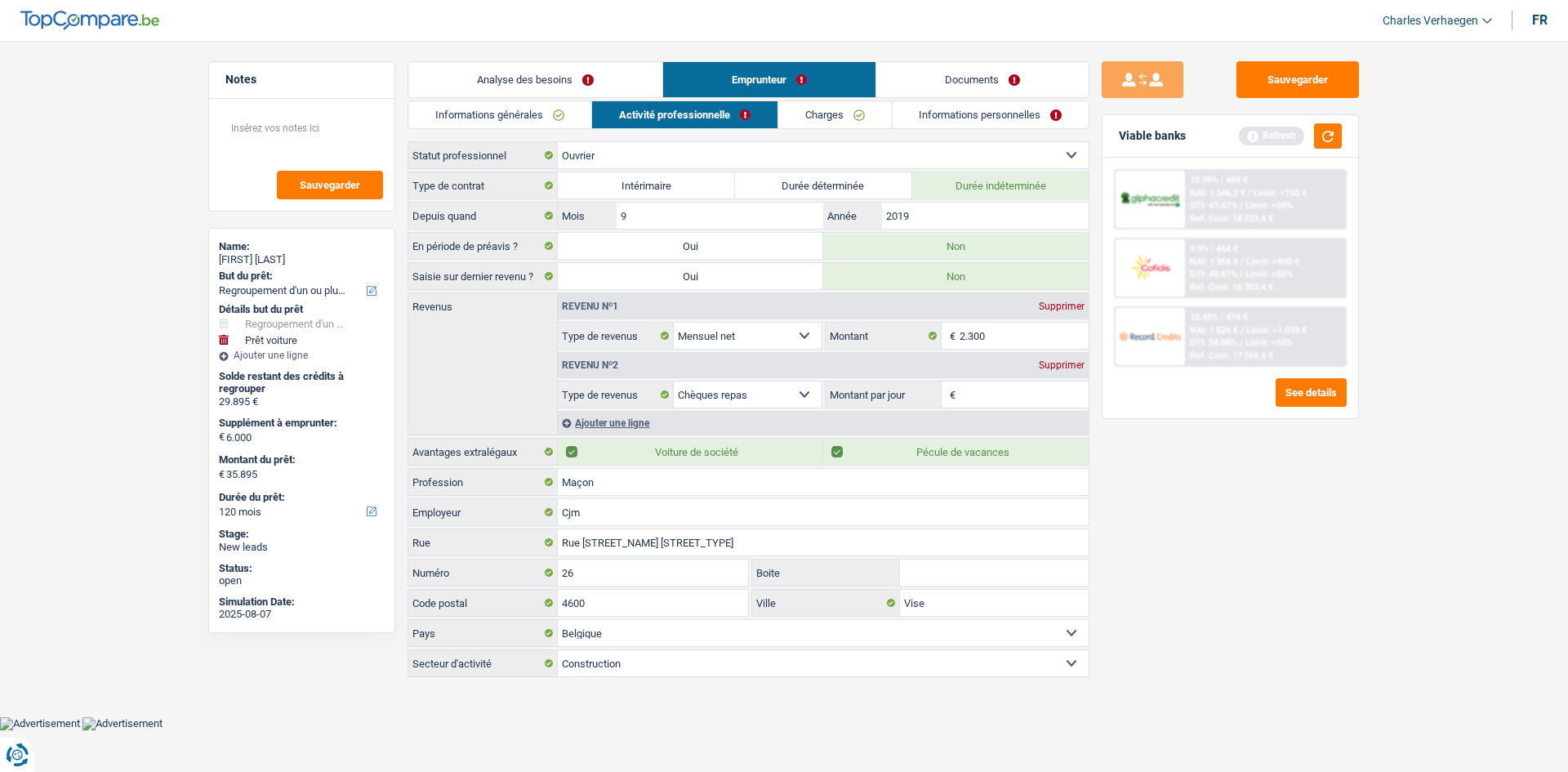 click on "Sauvegarder
Viable banks
Refresh
10.99% | 484 €
NAI: 1 346,2 €
/
Limit: >750 €
DTI: 41.47%
/
Limit: <60%
Ref. Cost: 18 223,4 €
9.9% | 464 €
NAI: 1 366 €
/
Limit: >800 €
DTI: 40.61%
/               /       /" at bounding box center [1230, 401] 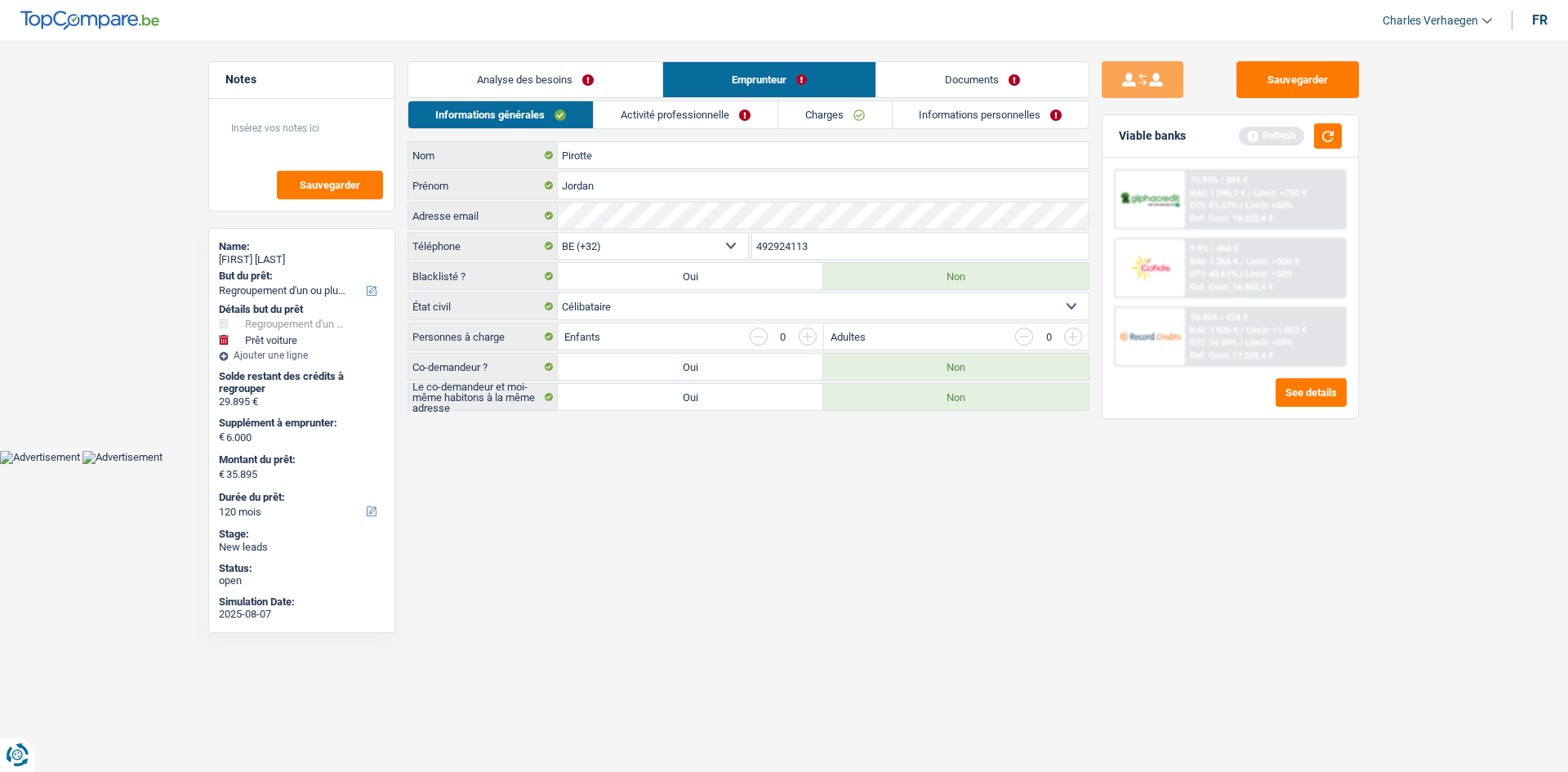 click on "Analyse des besoins" at bounding box center (535, 79) 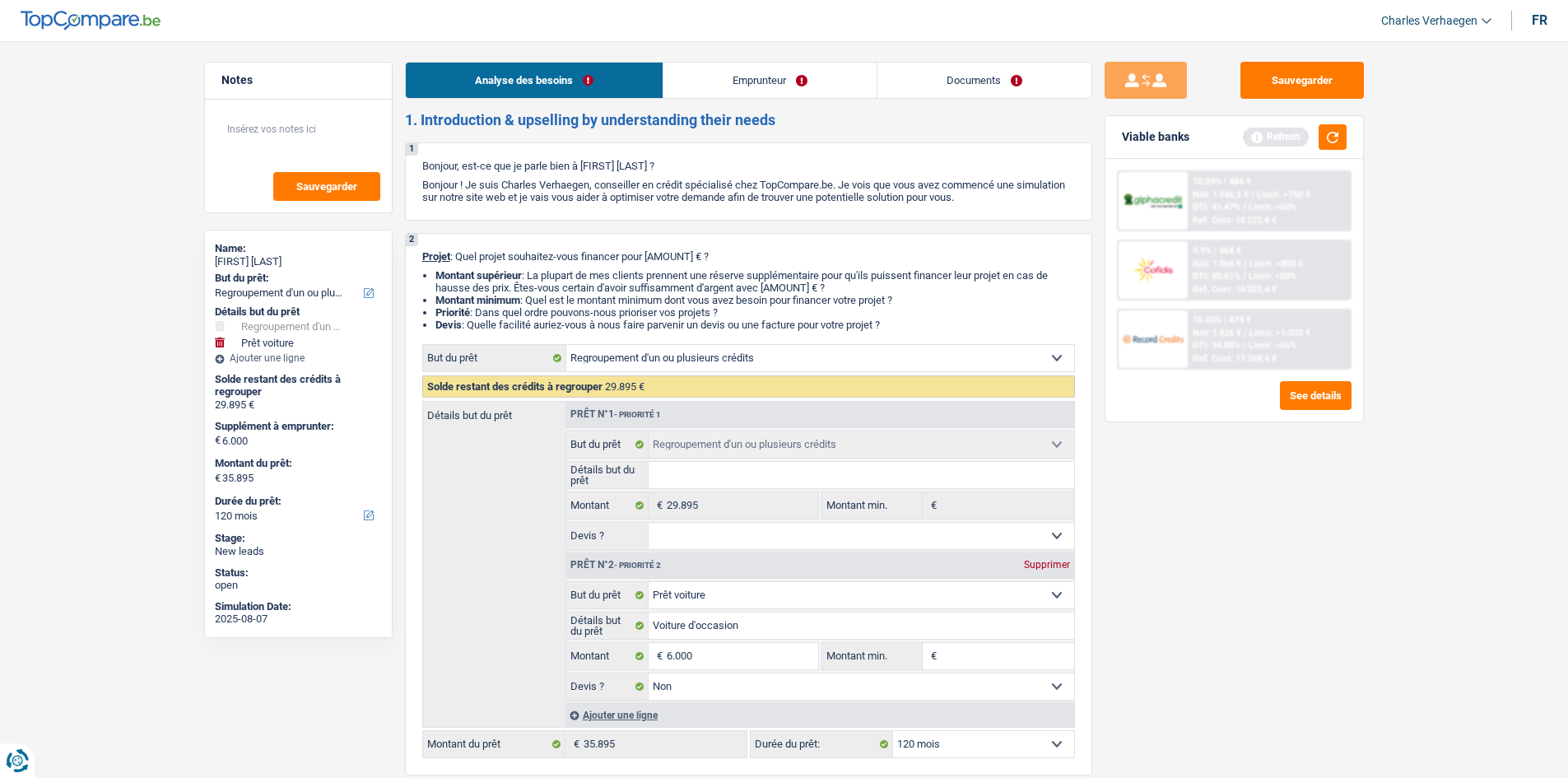 click on "Emprunteur" at bounding box center [770, 80] 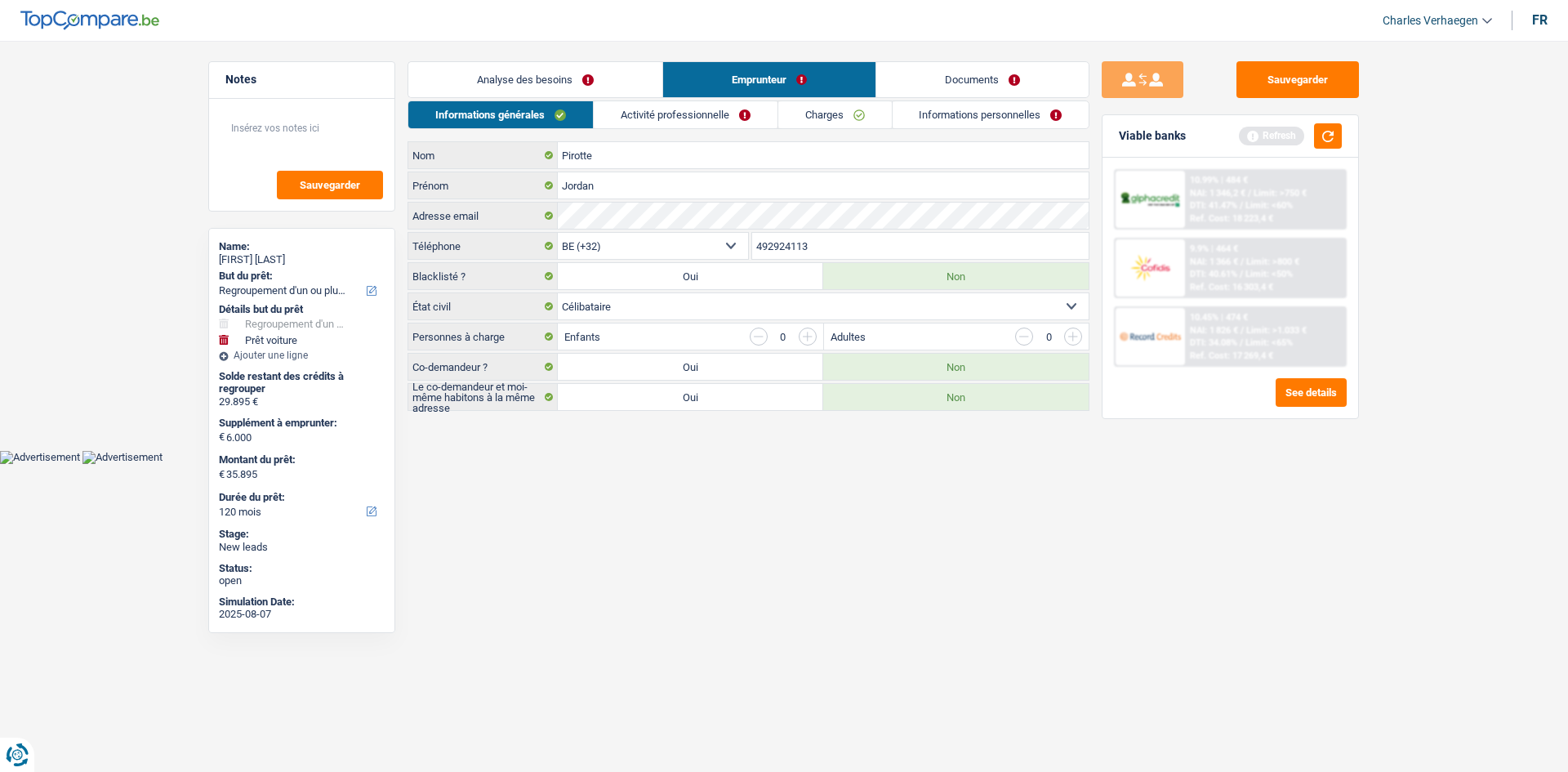 click on "Activité professionnelle" at bounding box center (685, 114) 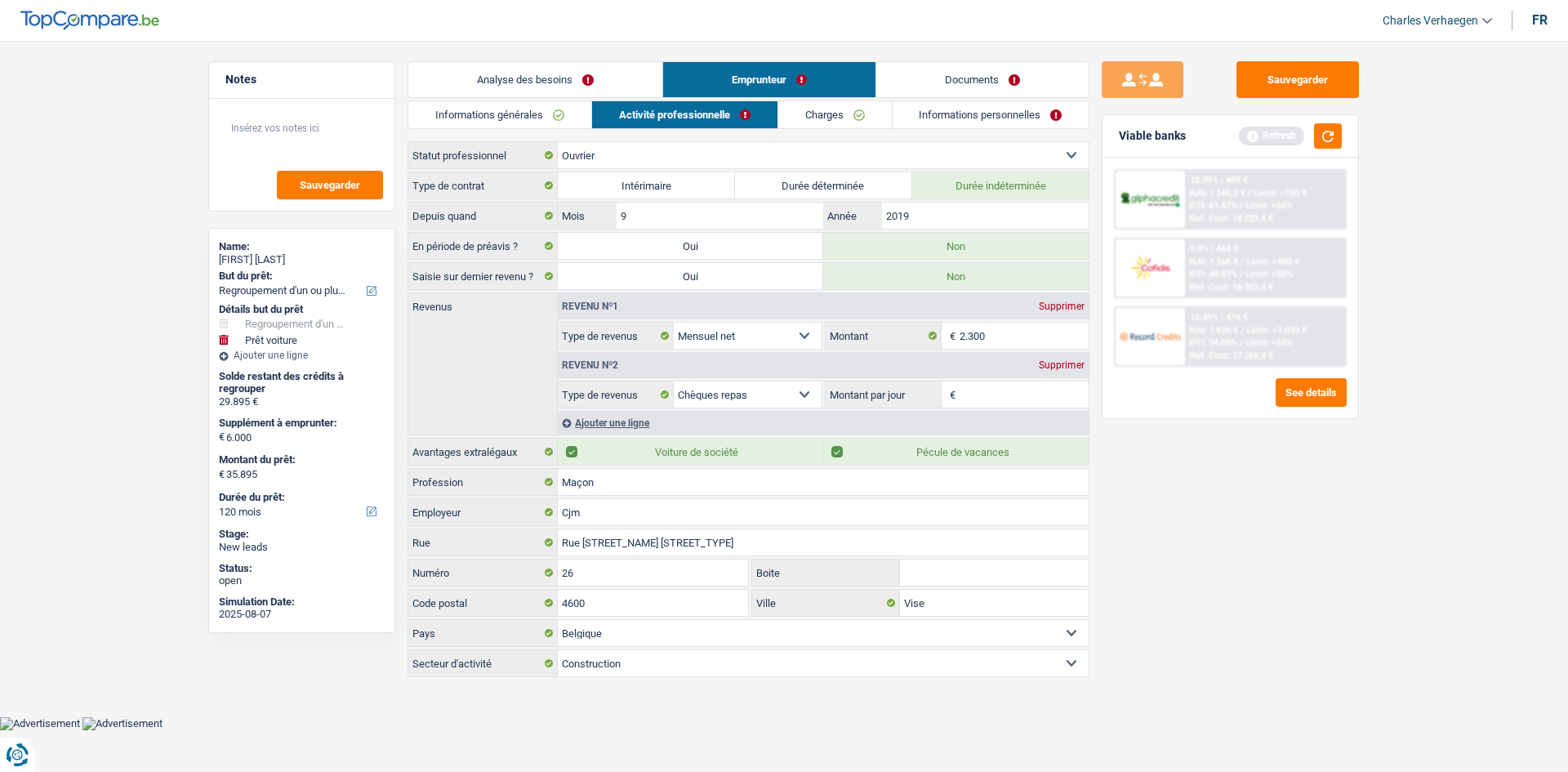 click on "Montant par jour" at bounding box center (1024, 395) 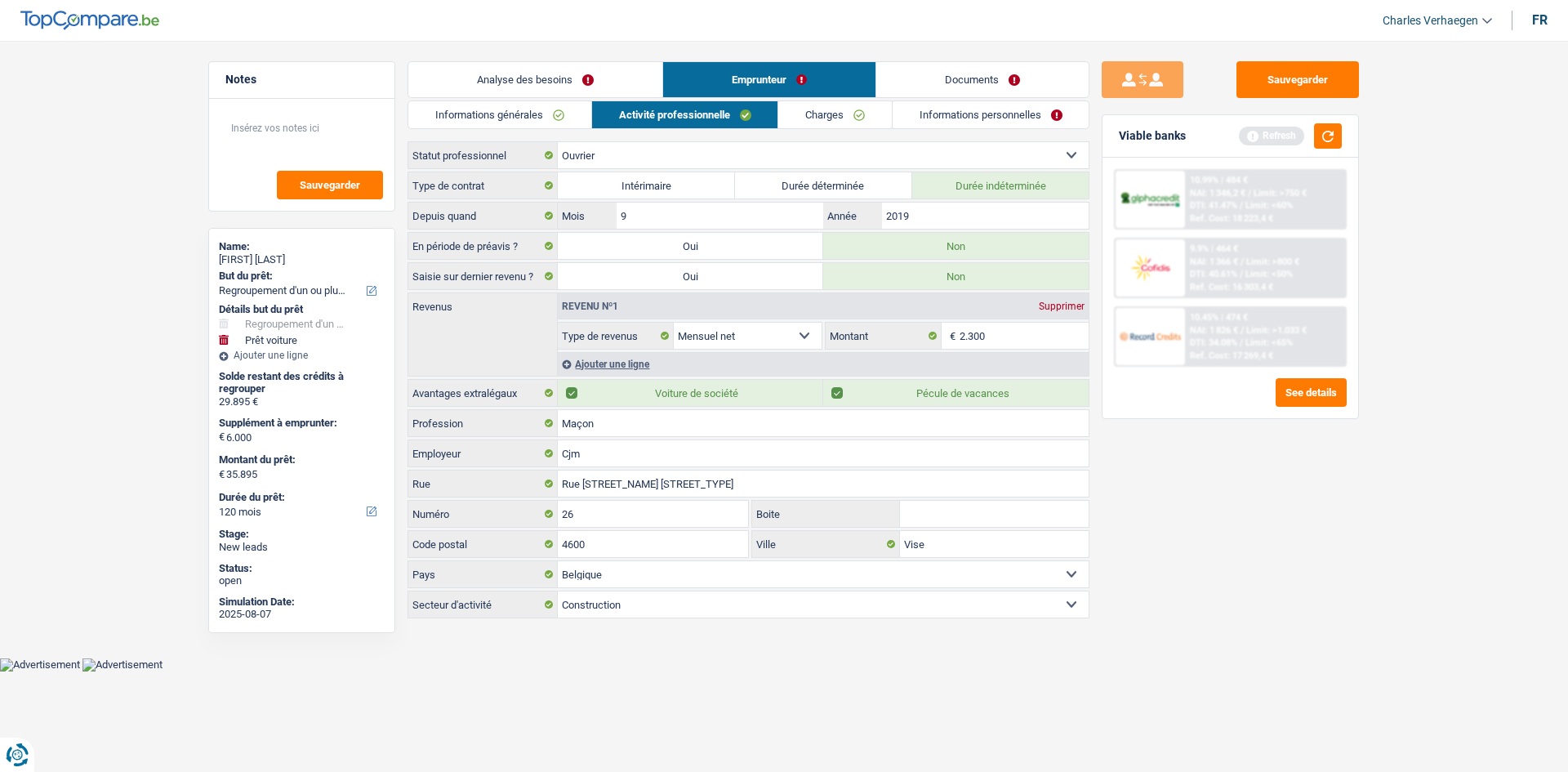 click on "Charges" at bounding box center [835, 114] 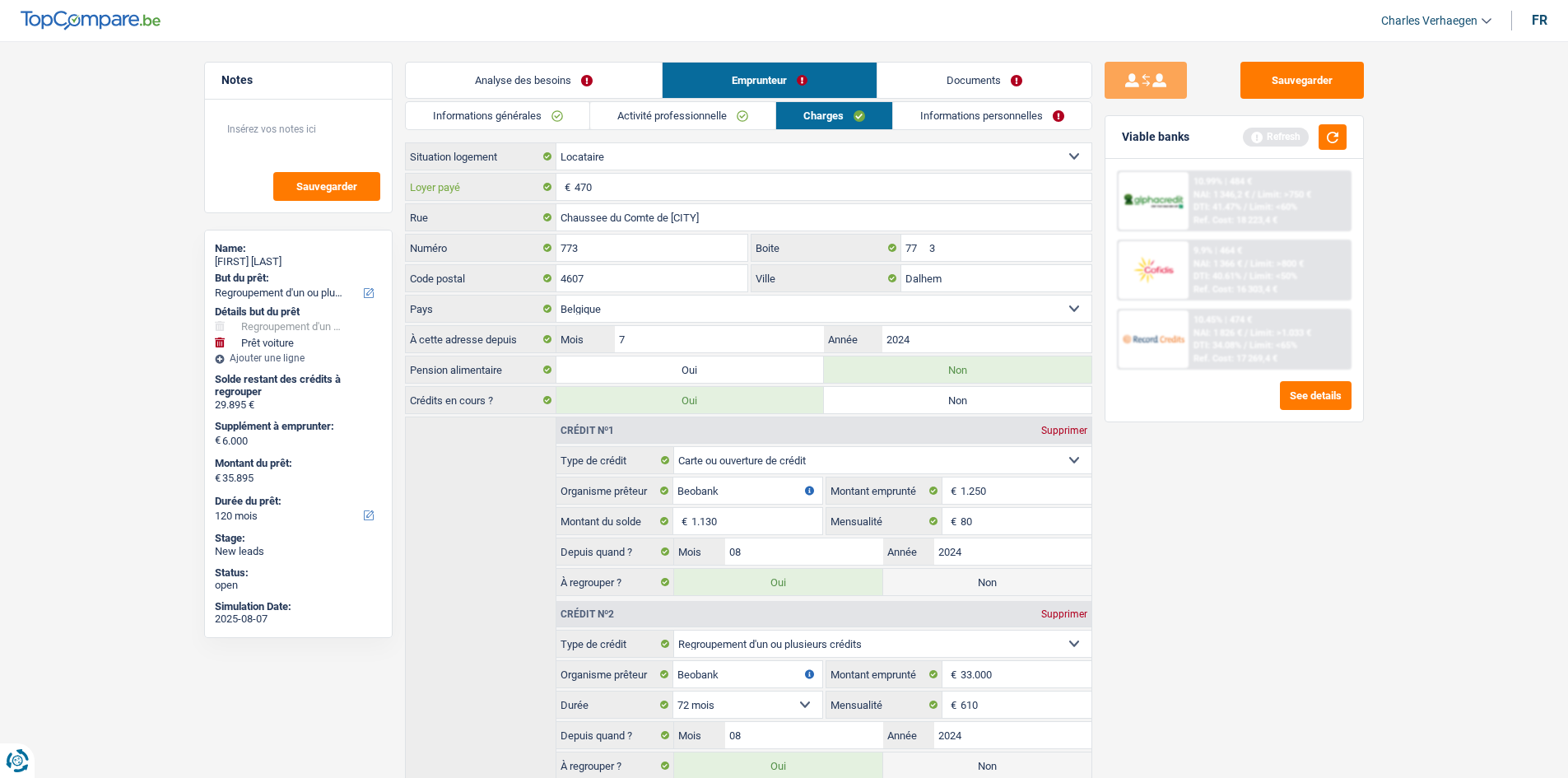 click on "470" at bounding box center [833, 187] 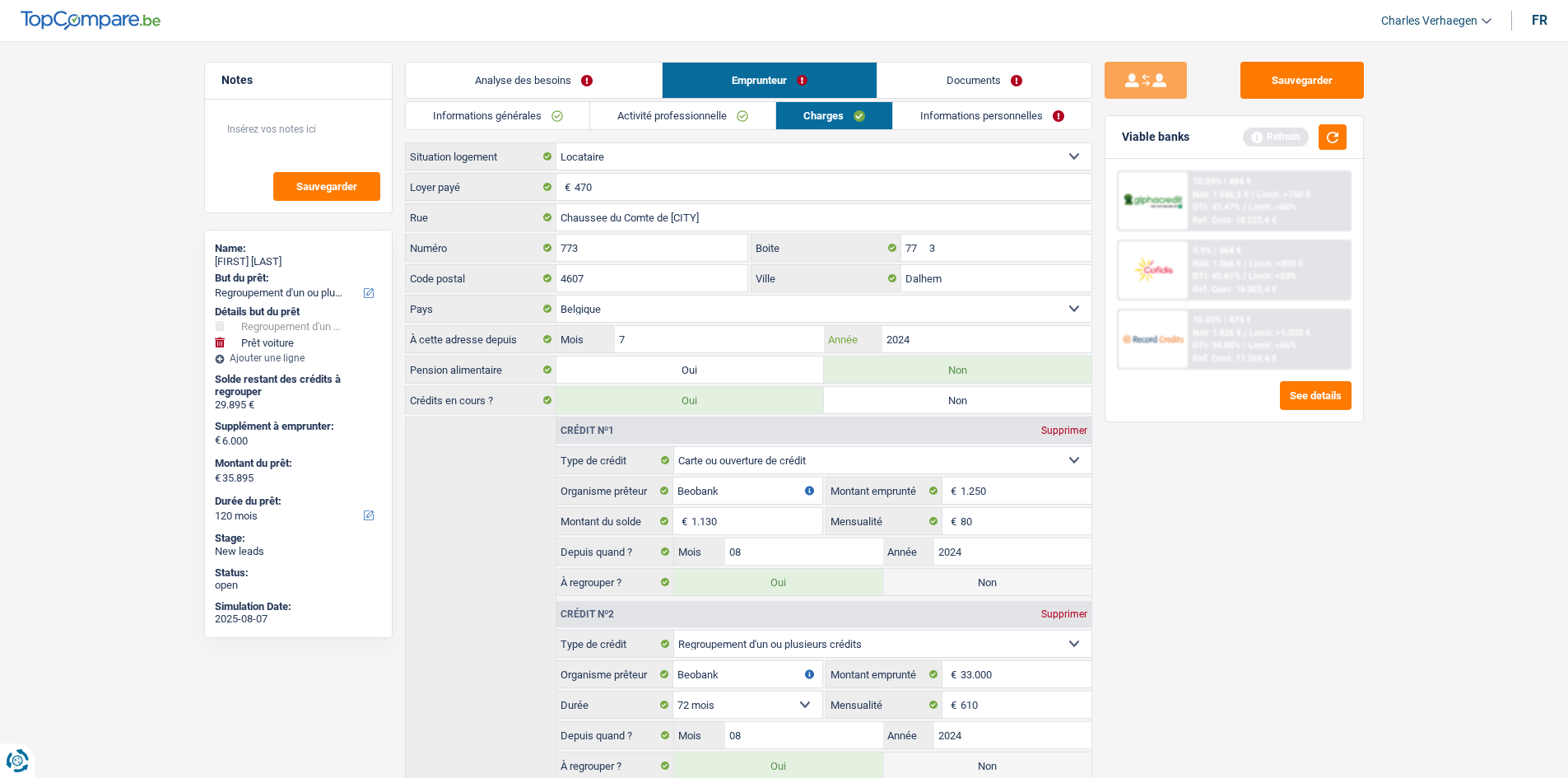 click on "2024" at bounding box center [986, 339] 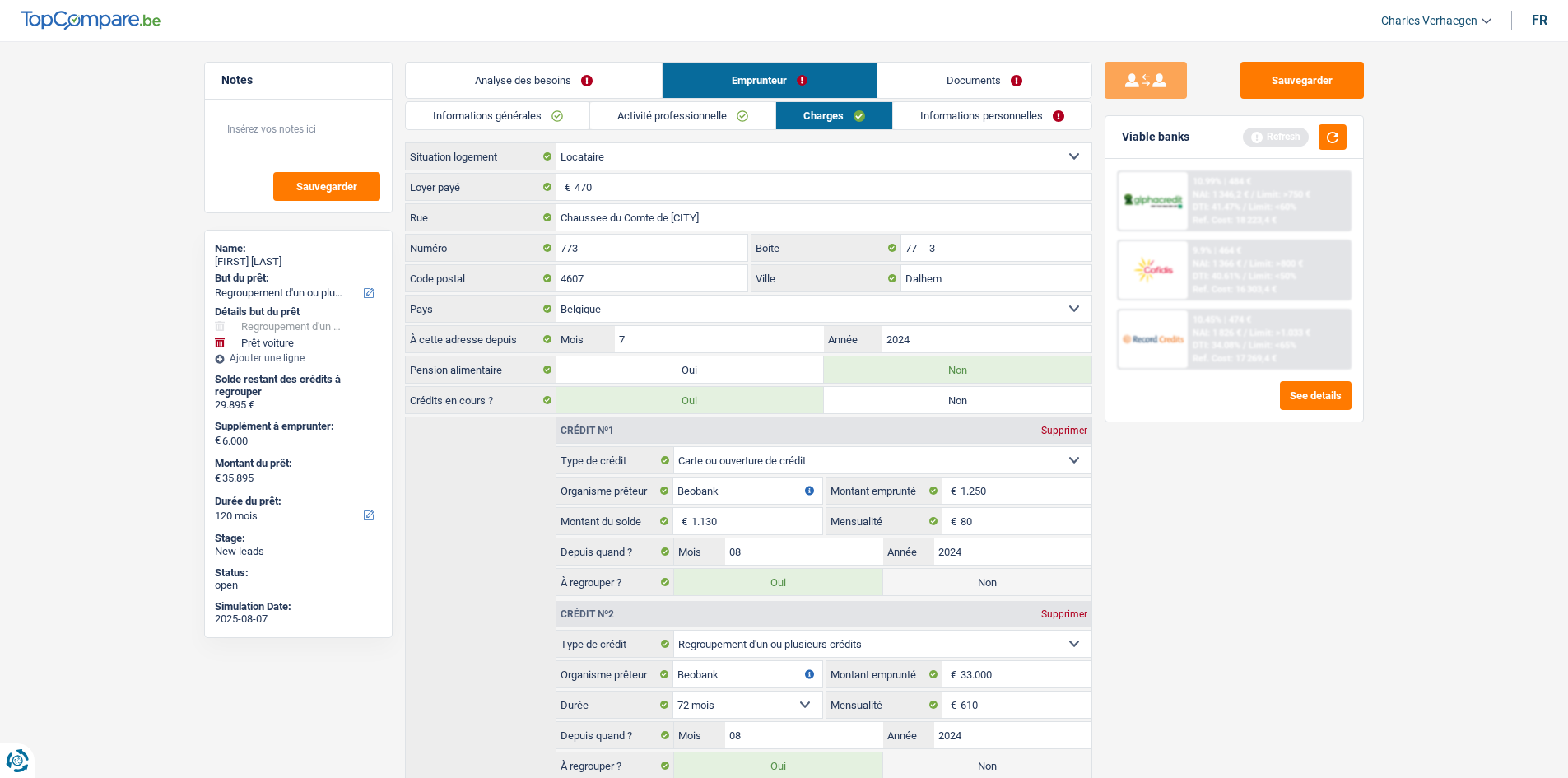 click on "Informations personnelles" at bounding box center (992, 115) 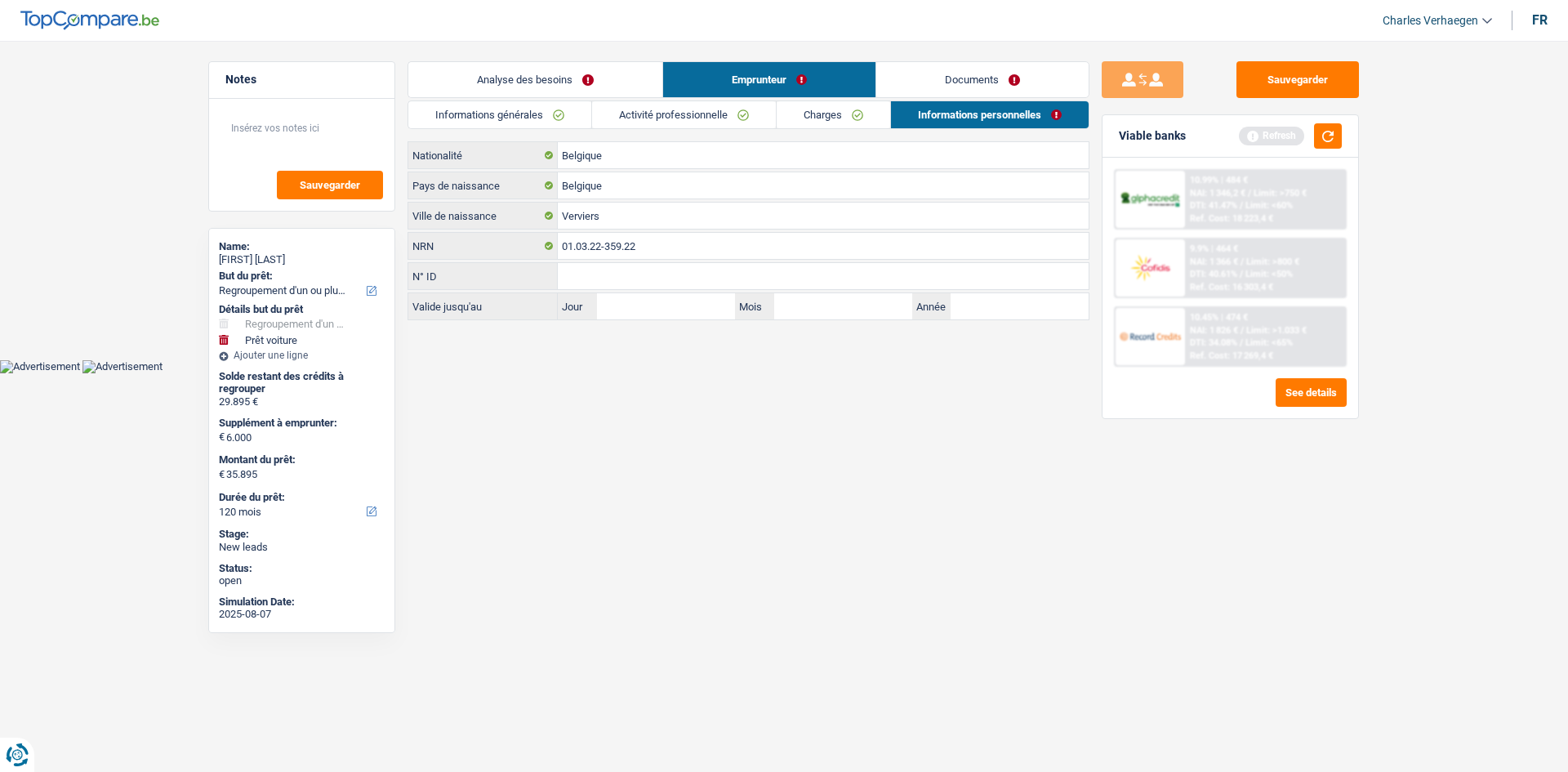 click on "Charges" at bounding box center (833, 114) 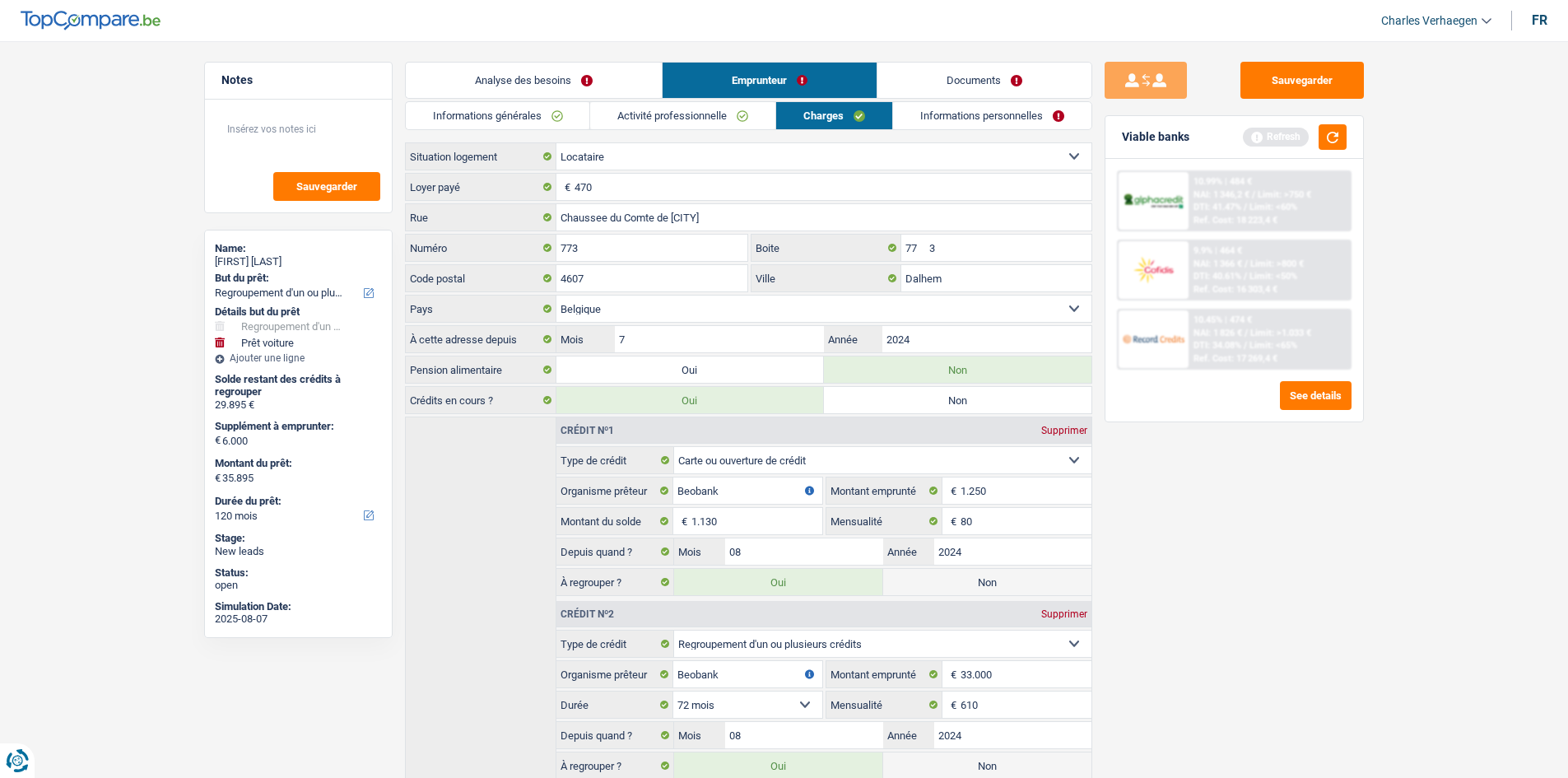 click on "Informations personnelles" at bounding box center (992, 115) 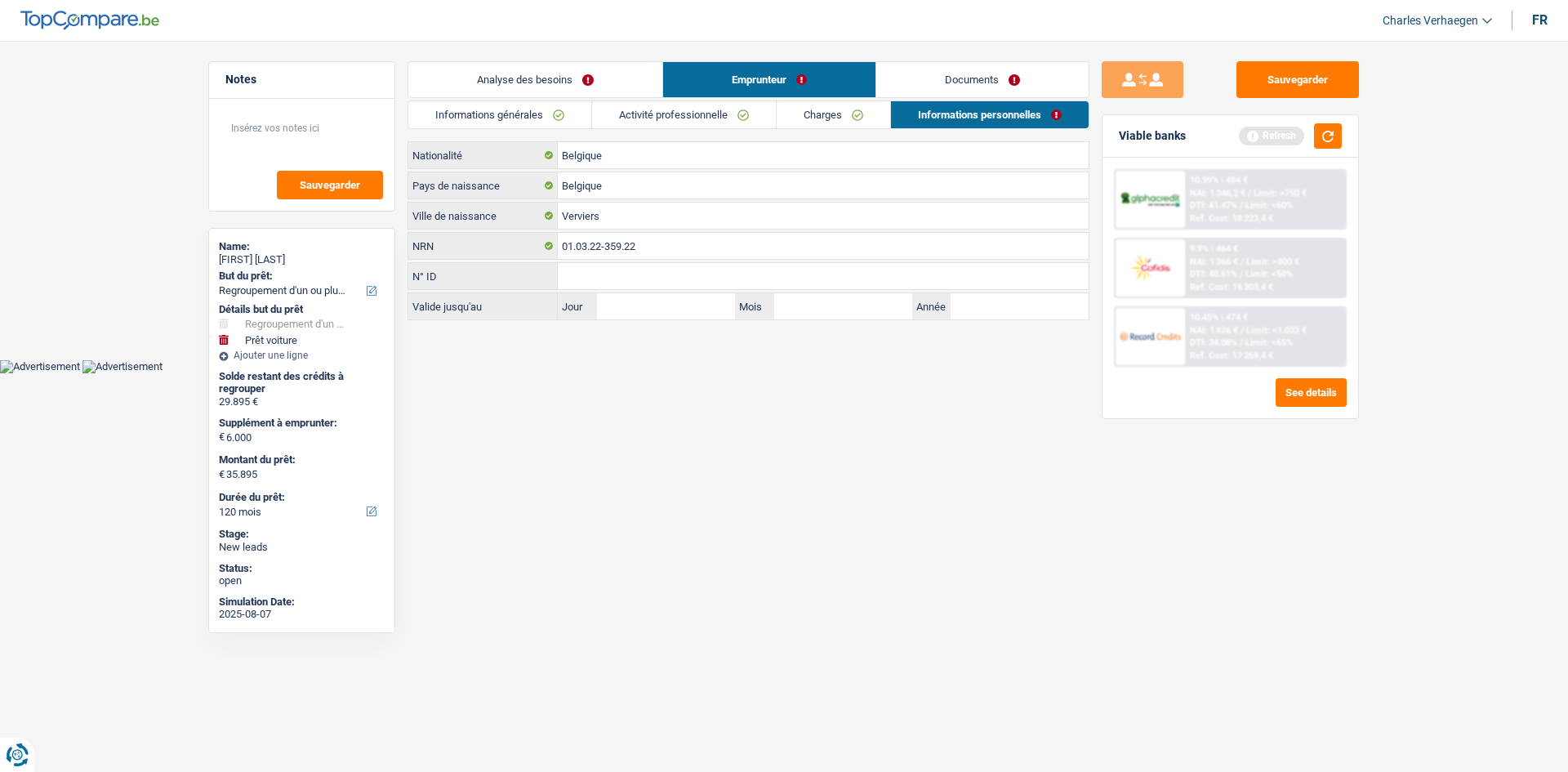click on "Informations générales" at bounding box center (500, 114) 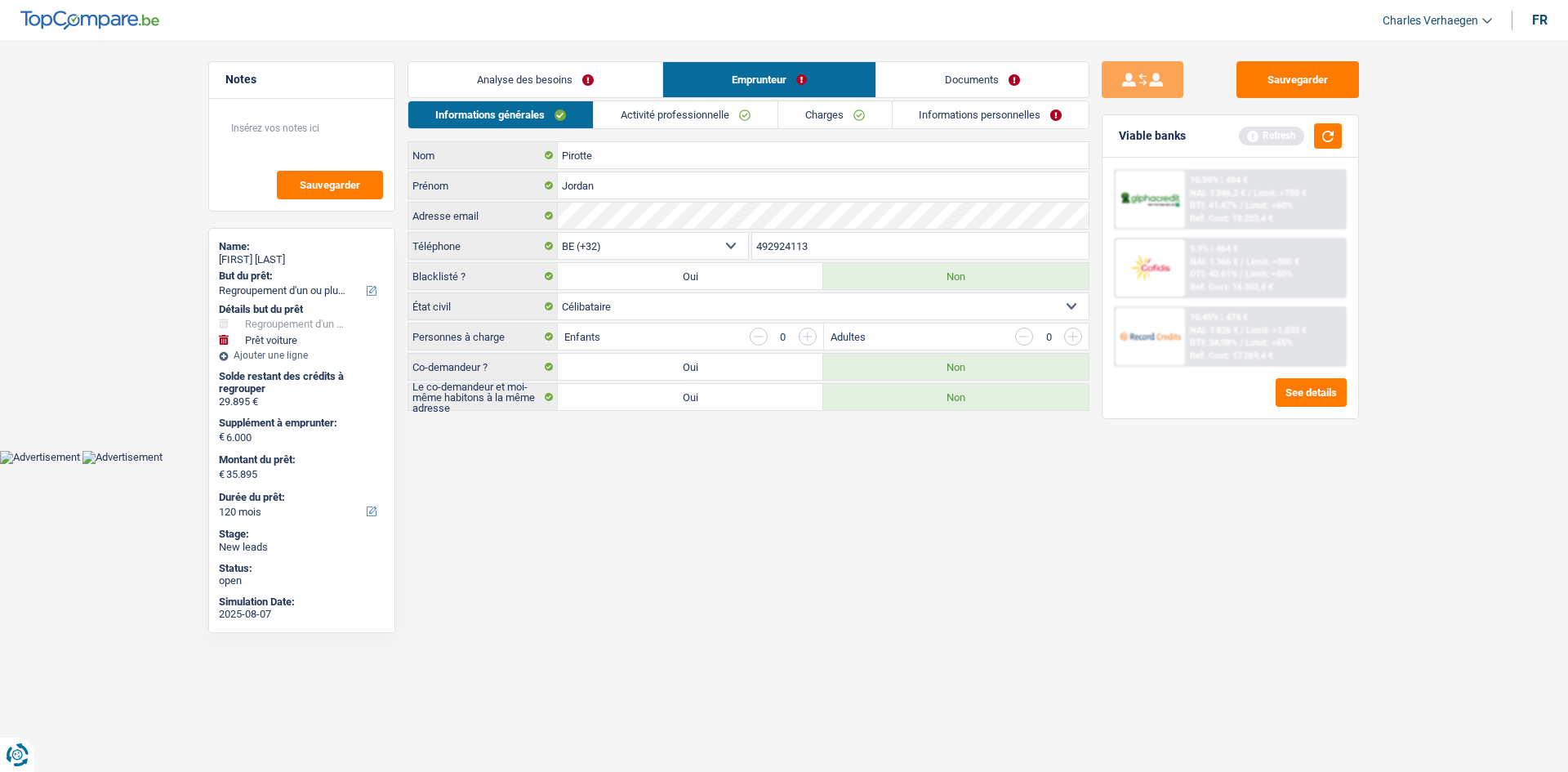 click on "Analyse des besoins" at bounding box center (535, 79) 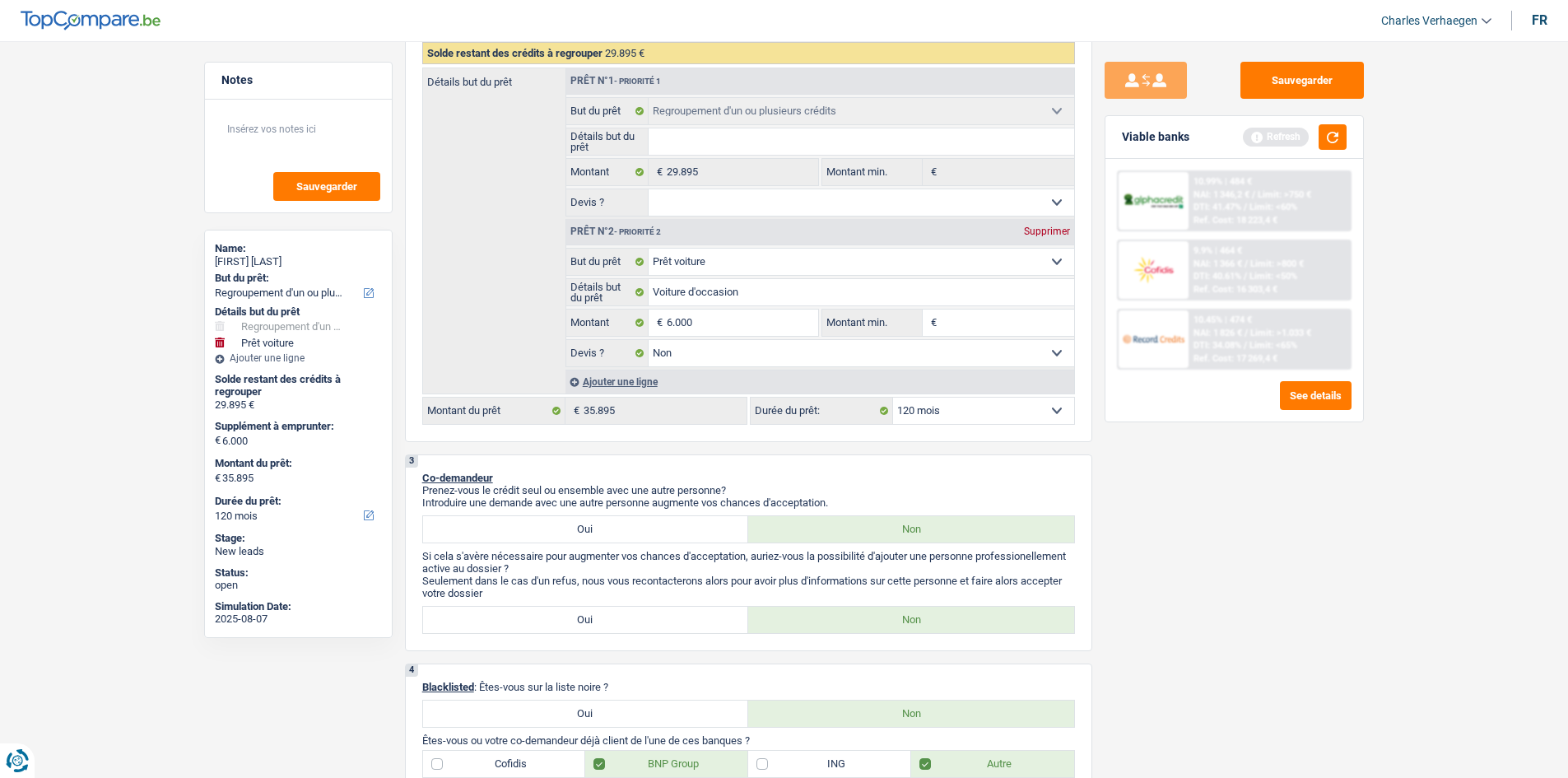 scroll, scrollTop: 494, scrollLeft: 0, axis: vertical 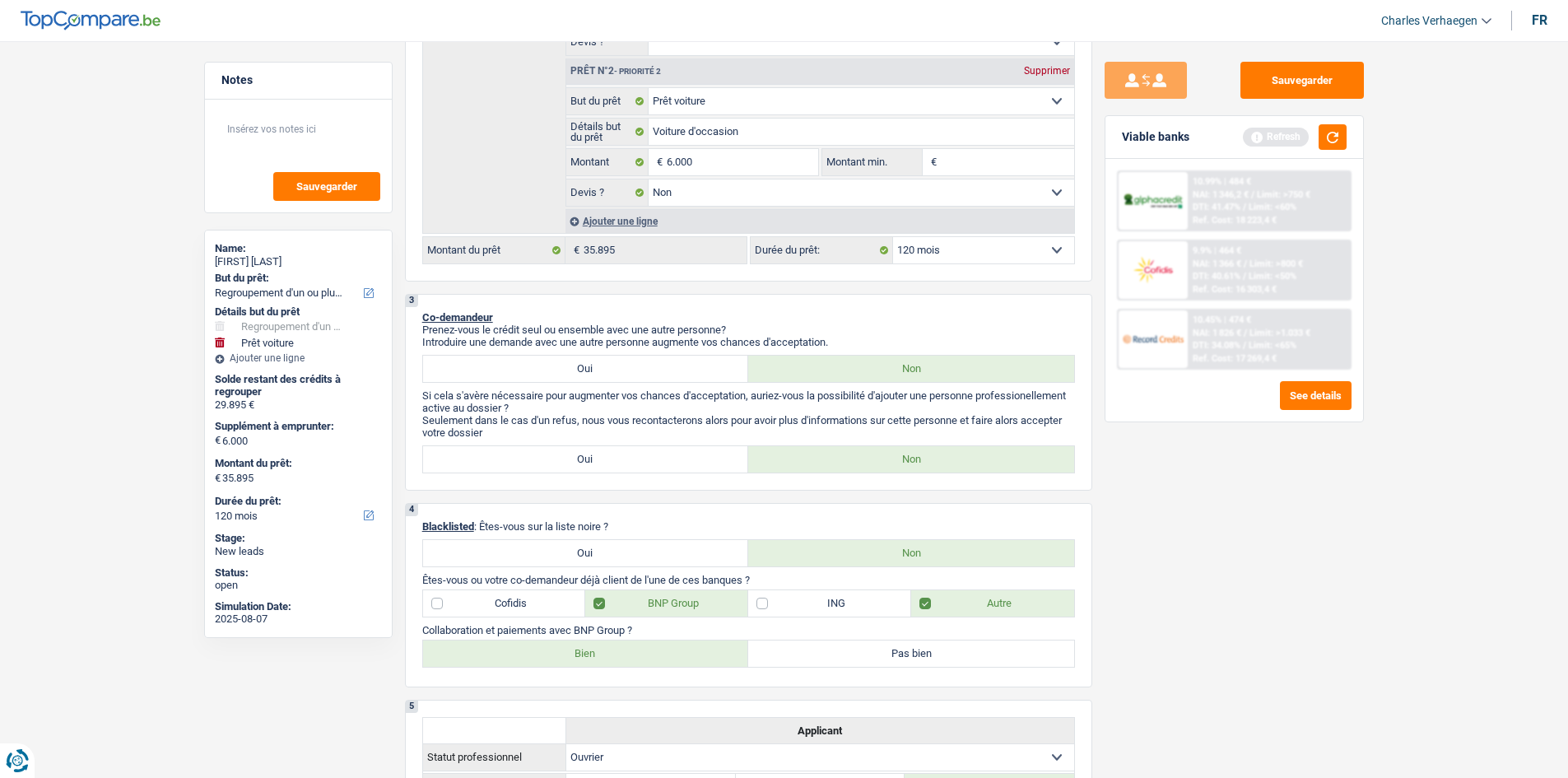 click on "10.99% | 484 €
NAI: 1 346,2 €
/
Limit: >750 €
DTI: 41.47%
/
Limit: <60%
Ref. Cost: 18 223,4 €" at bounding box center [1268, 201] 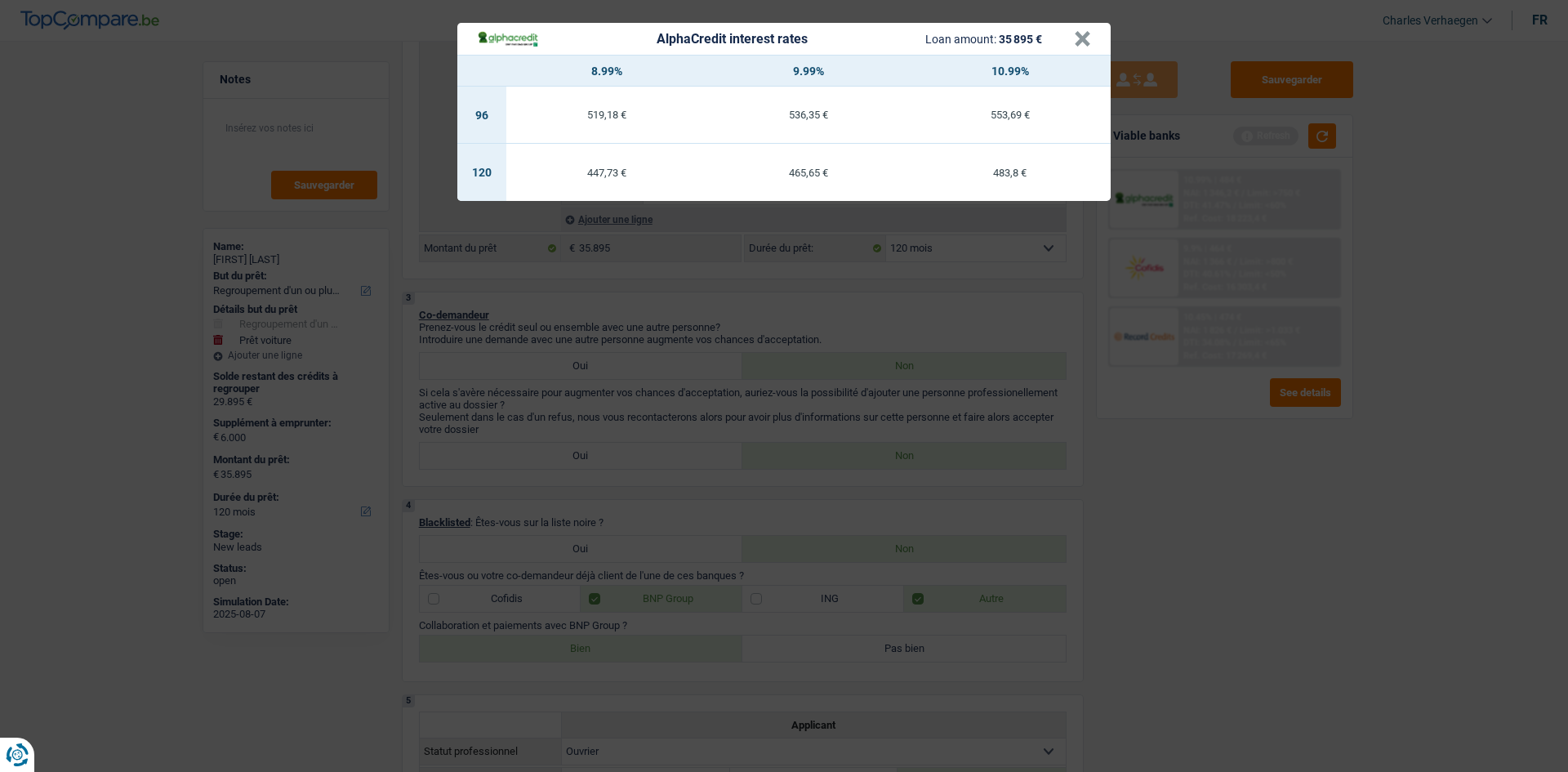 click on "AlphaCredit interest rates
Loan amount:
35 895 €
×
8.99%
9.99%
10.99%
96
519,18 €
536,35 €
553,69 €
120
447,73 €
465,65 €
483,8 €" at bounding box center (784, 386) 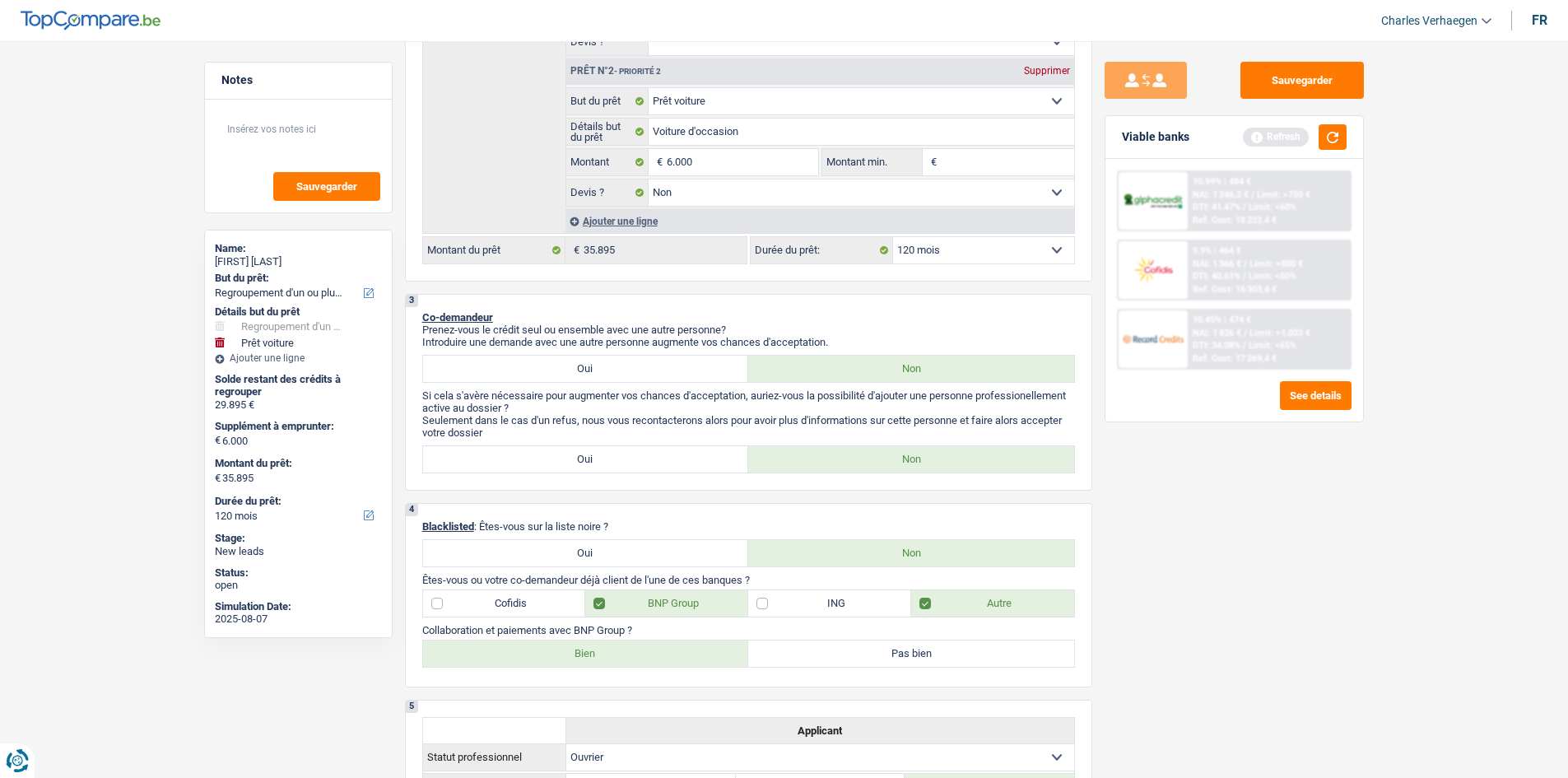 click on "Sauvegarder" at bounding box center [298, 156] 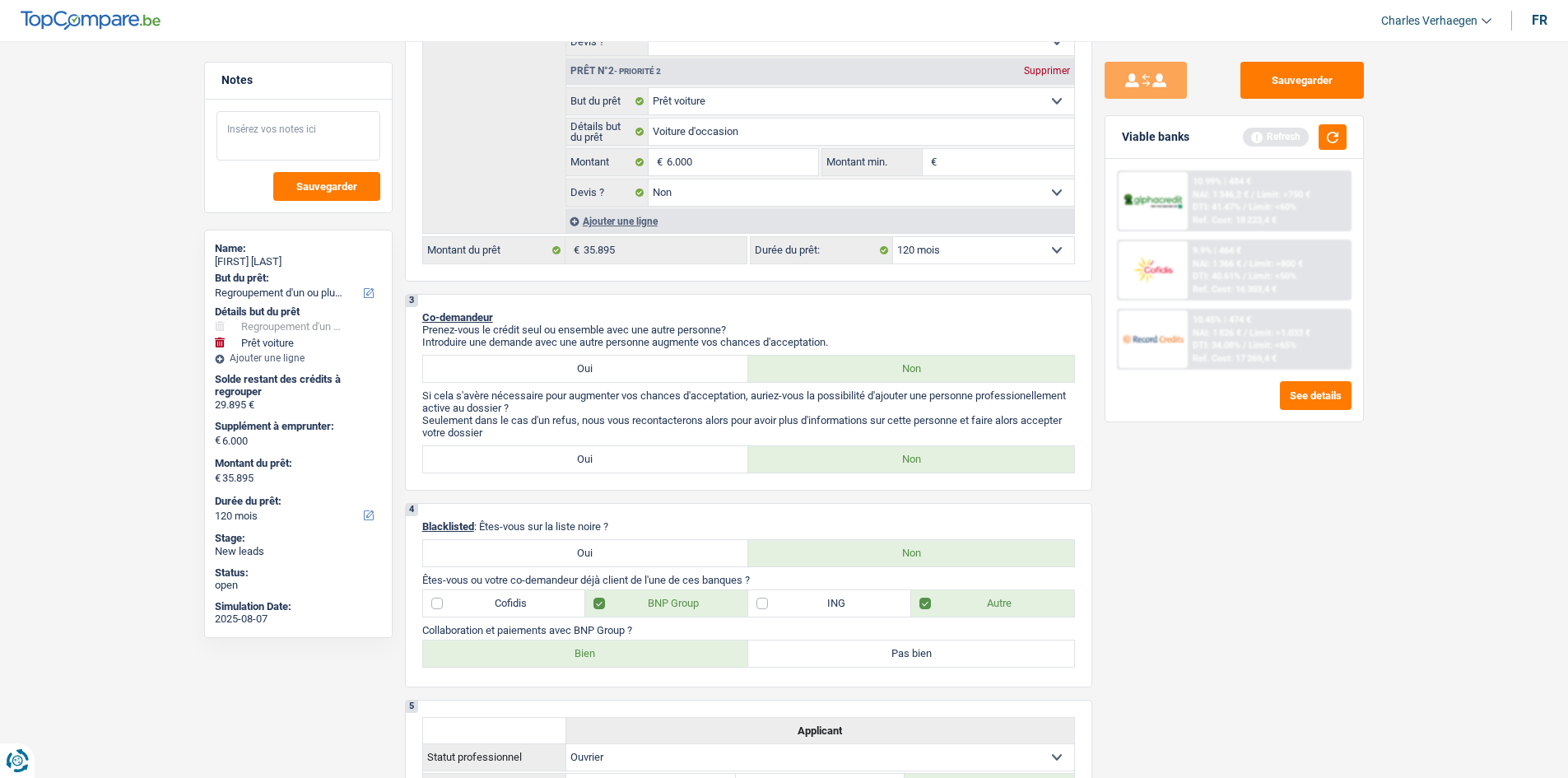 click at bounding box center [298, 136] 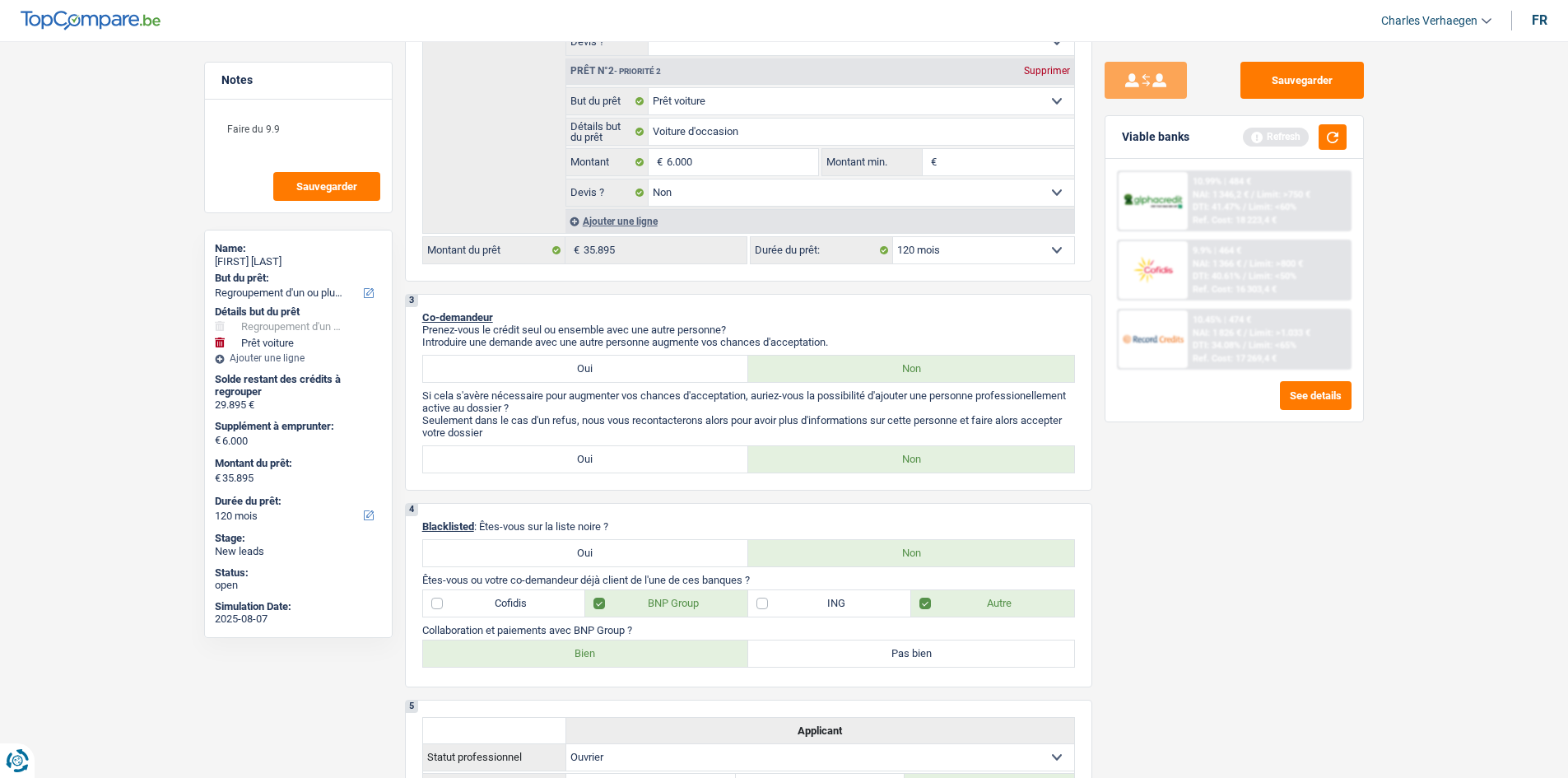click on "9.9% | 464 €
NAI: 1 366 €
/
Limit: >800 €
DTI: 40.61%
/
Limit: <50%
Ref. Cost: 16 303,4 €" at bounding box center [1268, 270] 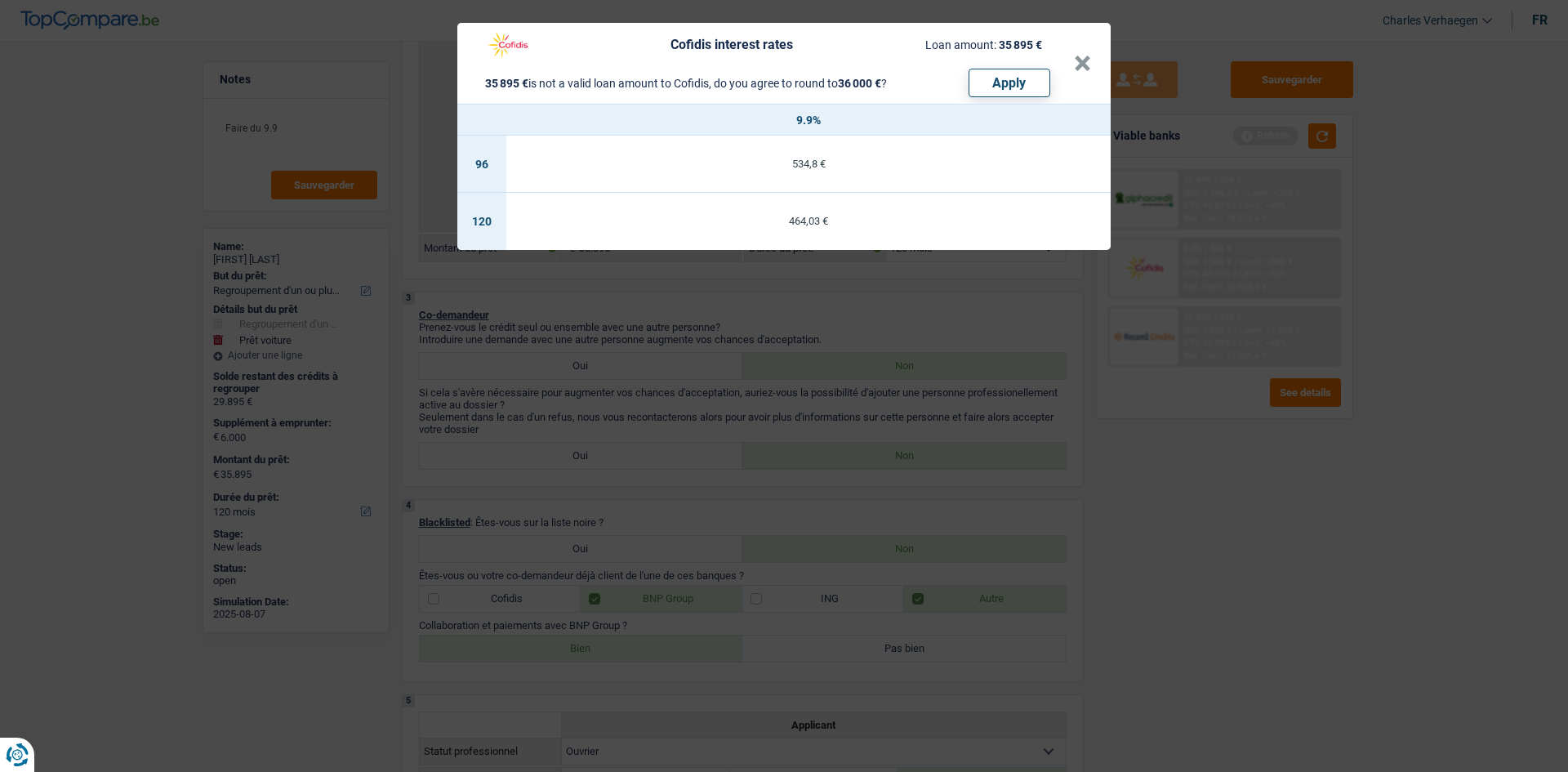 drag, startPoint x: 1205, startPoint y: 535, endPoint x: 1210, endPoint y: 509, distance: 26.4764 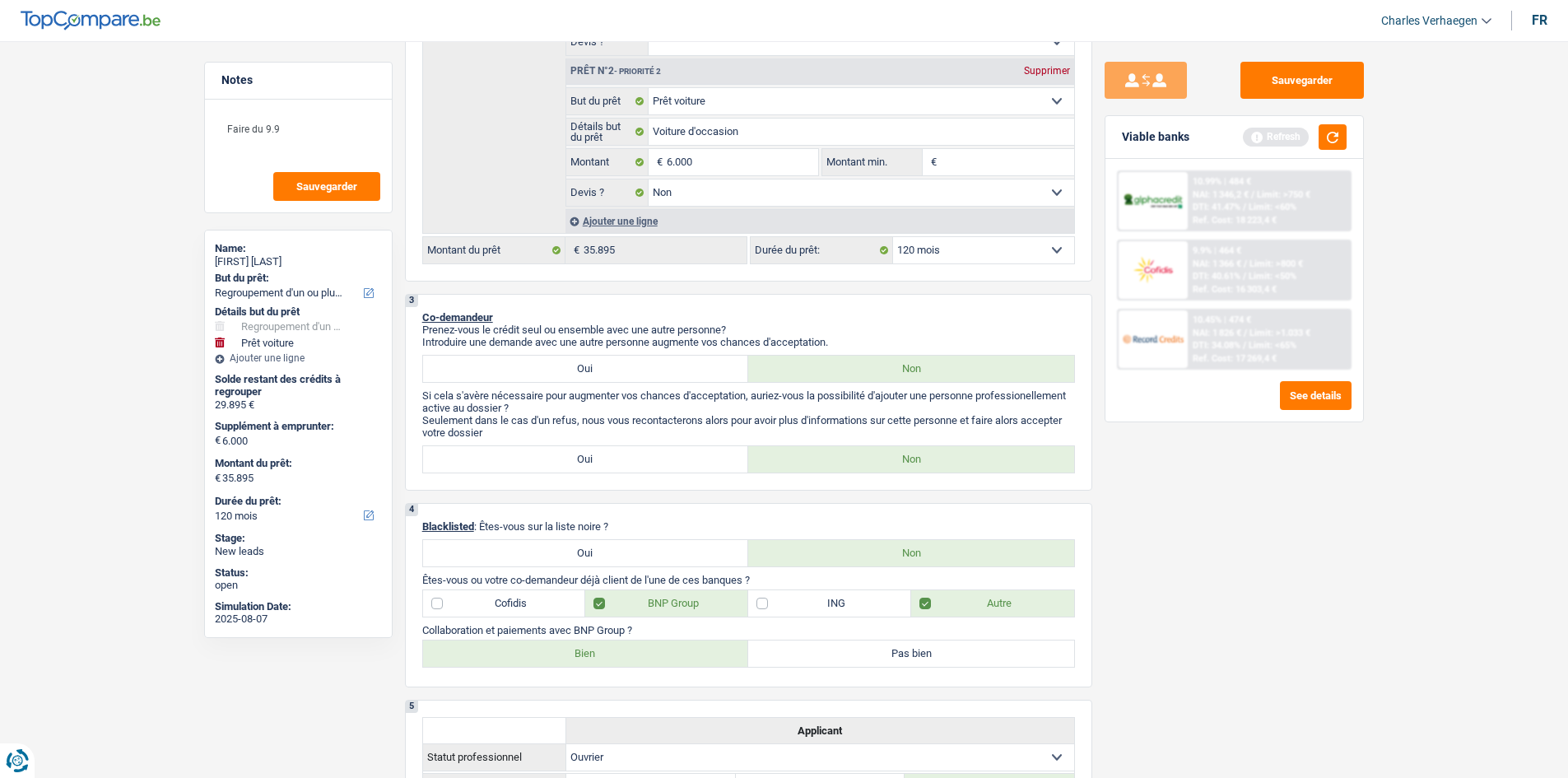 click on "NAI: 1 826 €" at bounding box center [1217, 333] 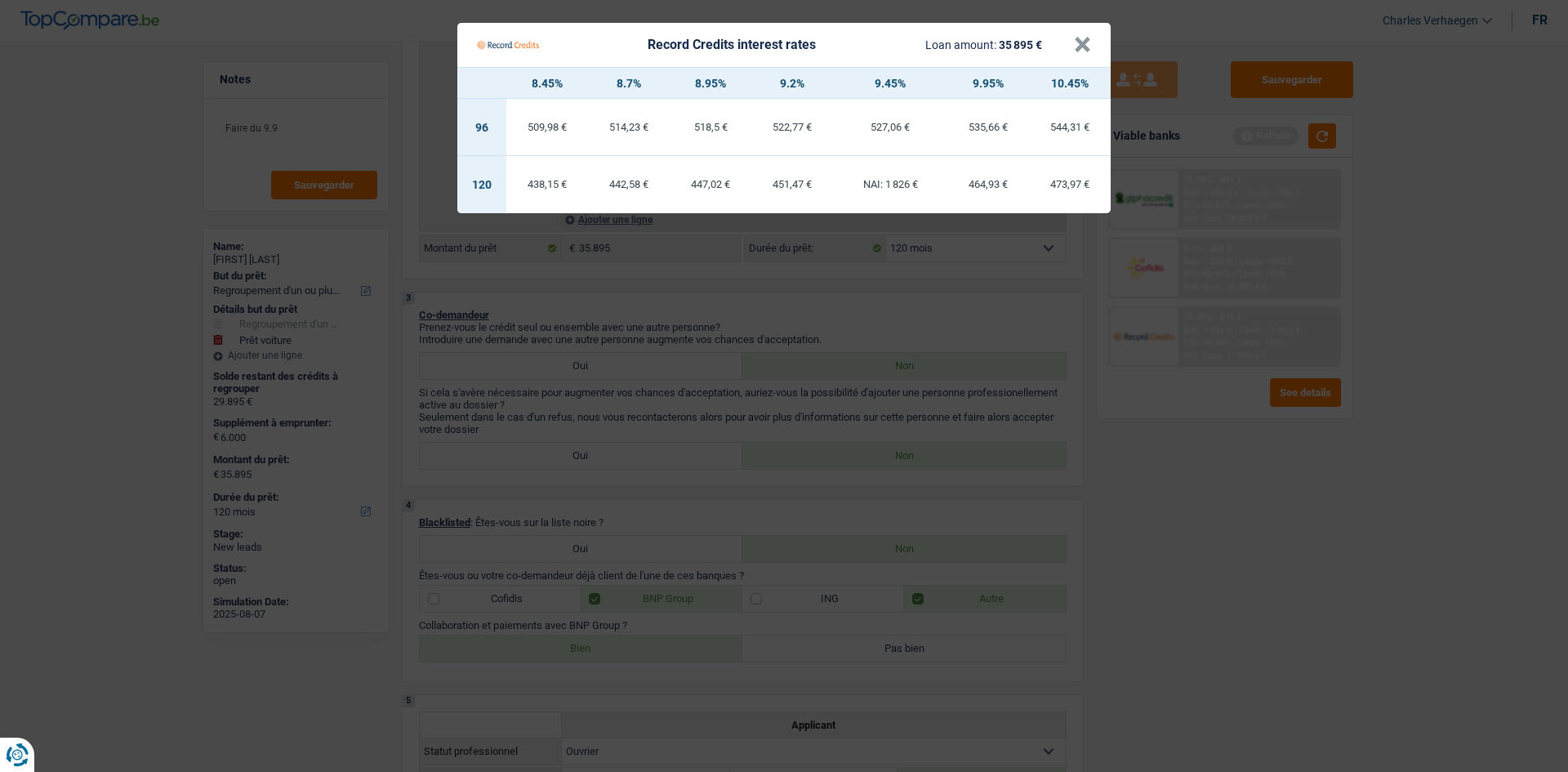 click on "Record Credits interest rates
Loan amount:
35 895 €
×
8.45%
8.7%
8.95%
9.2%
9.45%
9.95%
10.45%
96
509,98 €
514,23 €
518,5 €
522,77 €
527,06 €
535,66 €
544,31 €
120
438,15 €" at bounding box center (784, 386) 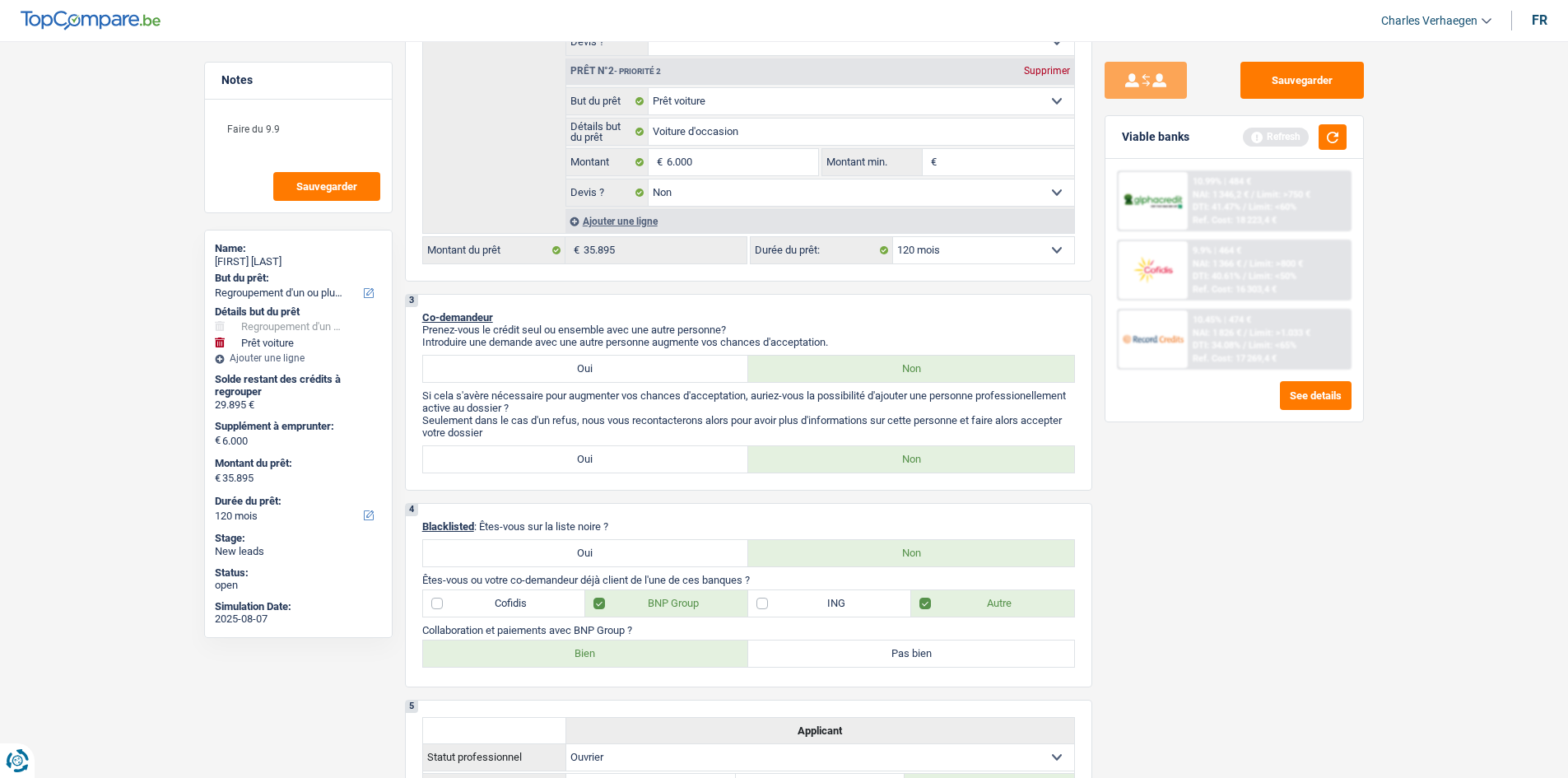 click on "NAI: 1 346,2 €" at bounding box center (1221, 194) 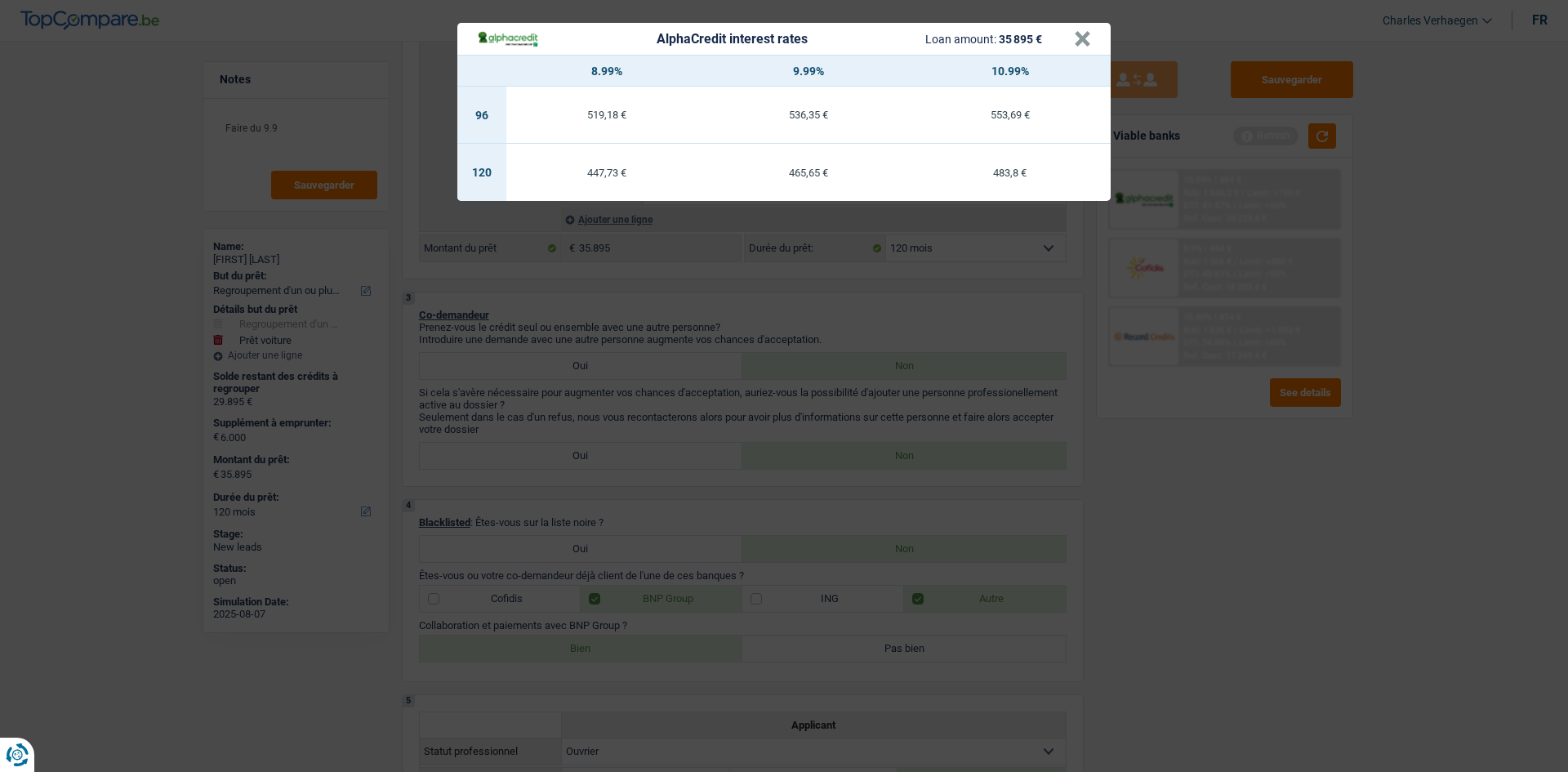 click on "AlphaCredit interest rates
Loan amount:
35 895 €
×
8.99%
9.99%
10.99%
96
519,18 €
536,35 €
553,69 €
120
447,73 €
465,65 €
483,8 €" at bounding box center [784, 386] 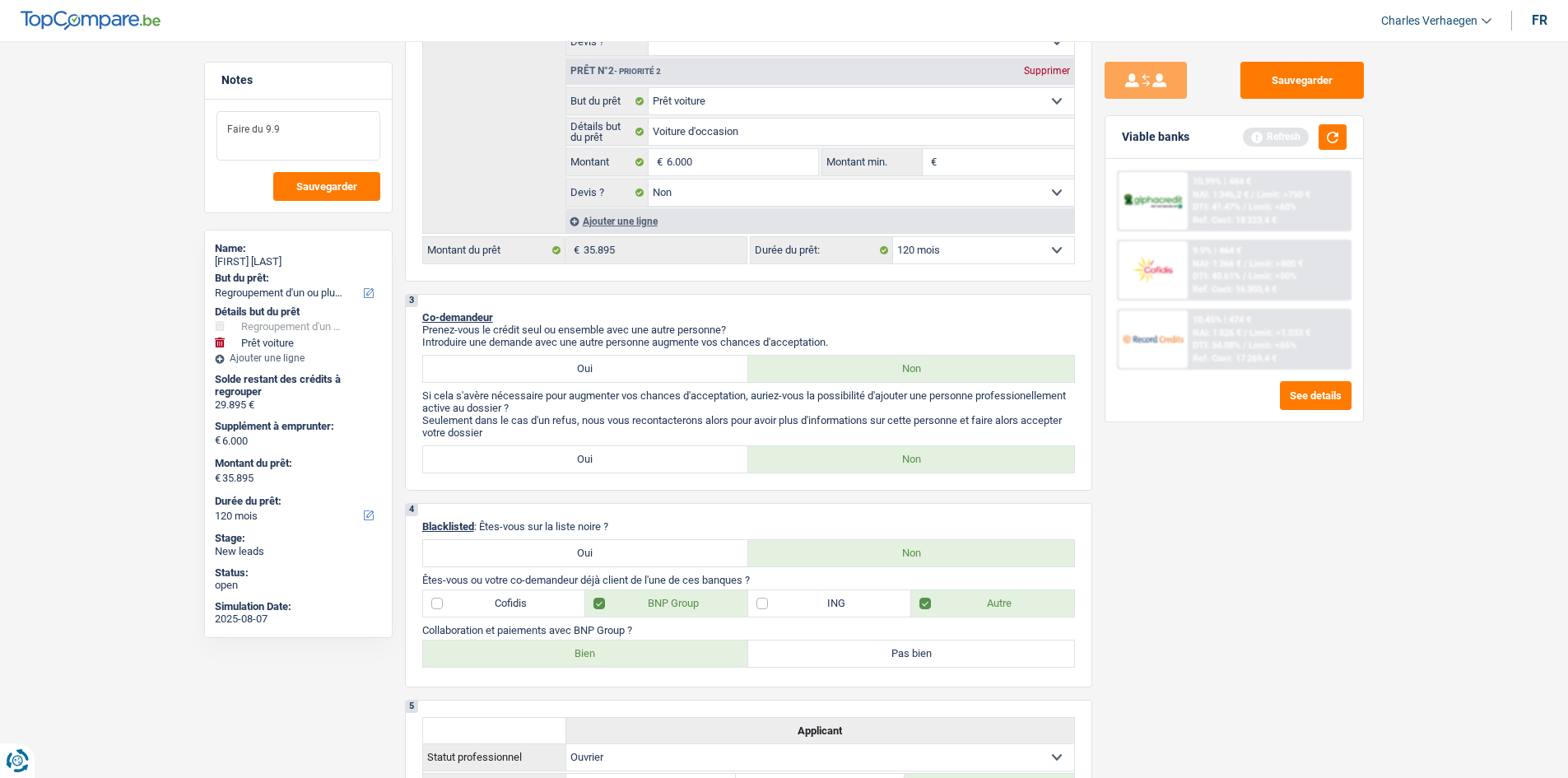 click on "Faire du 9.9" at bounding box center (298, 136) 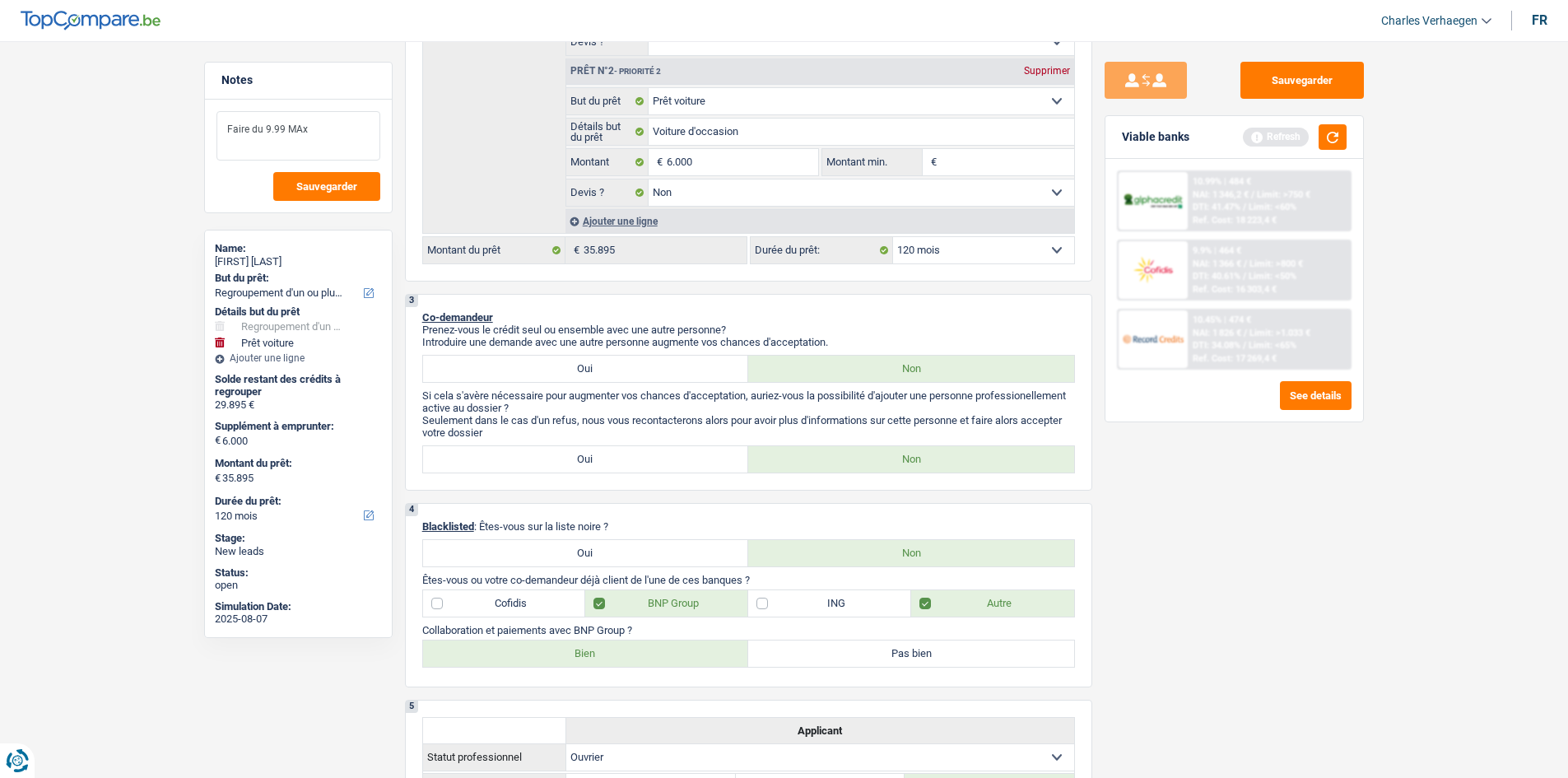 click on "Faire du 9.99 MAx" at bounding box center (298, 136) 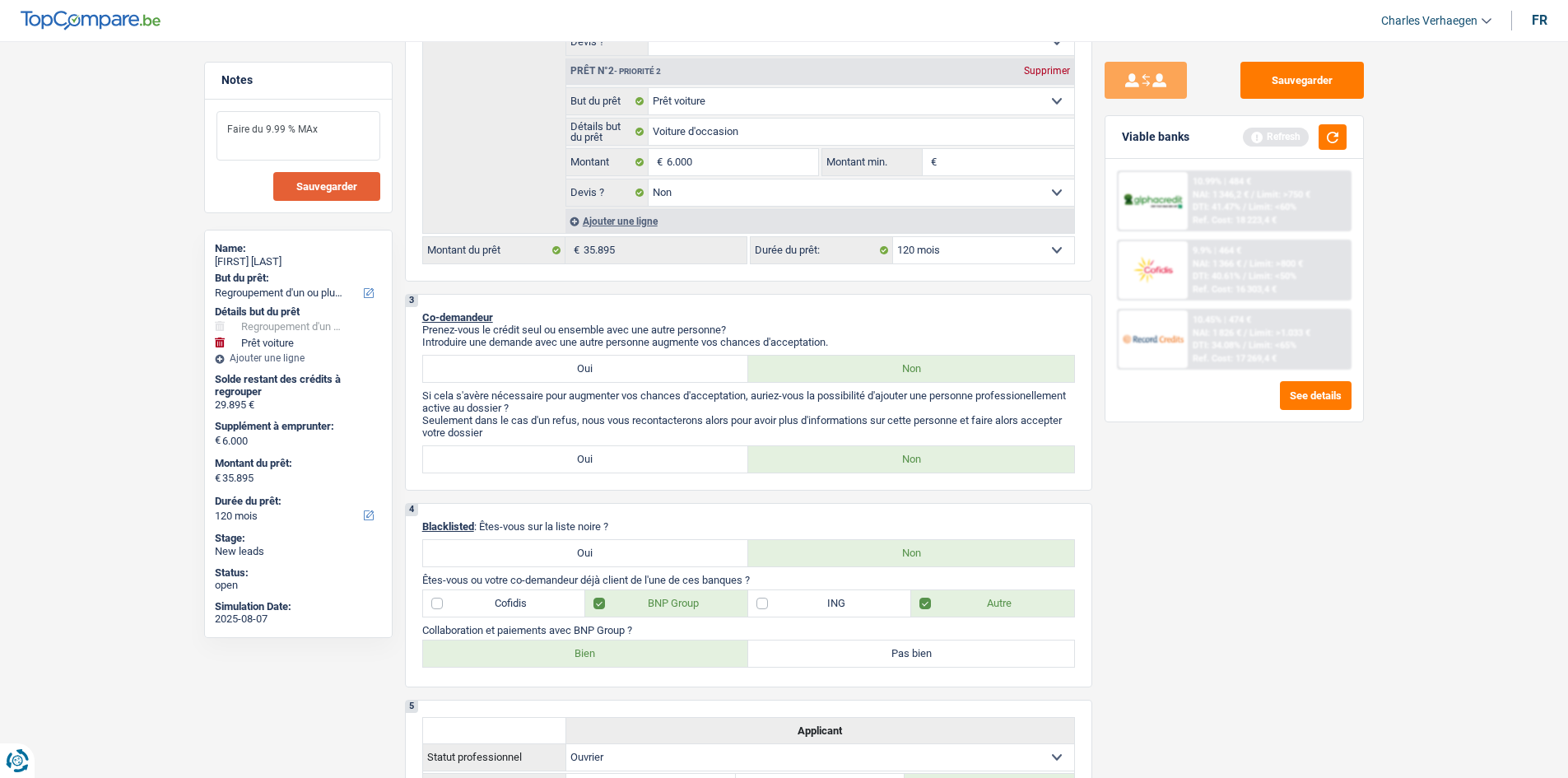 type on "Faire du 9.99 % MAx" 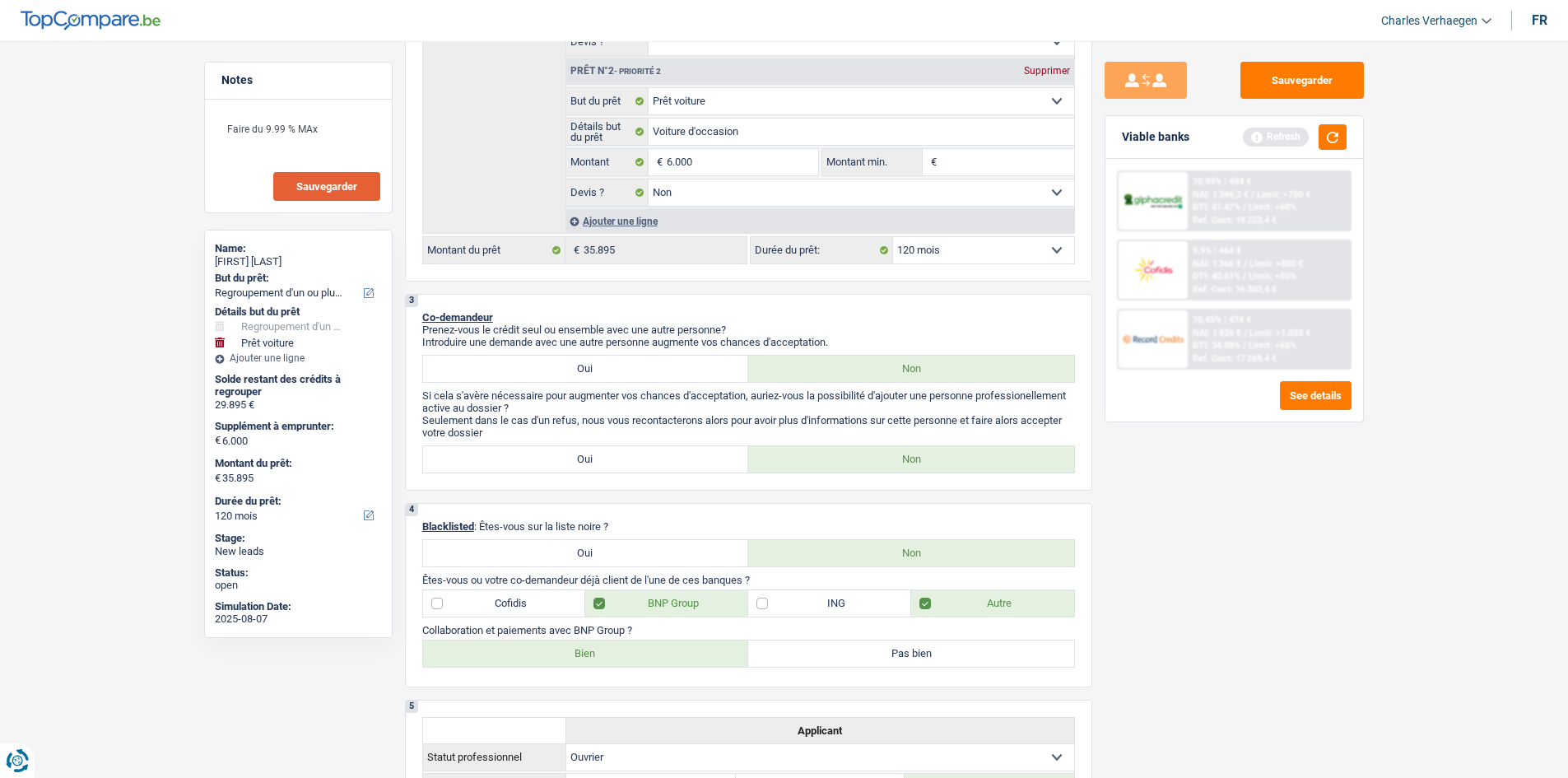 click on "Sauvegarder" at bounding box center (327, 186) 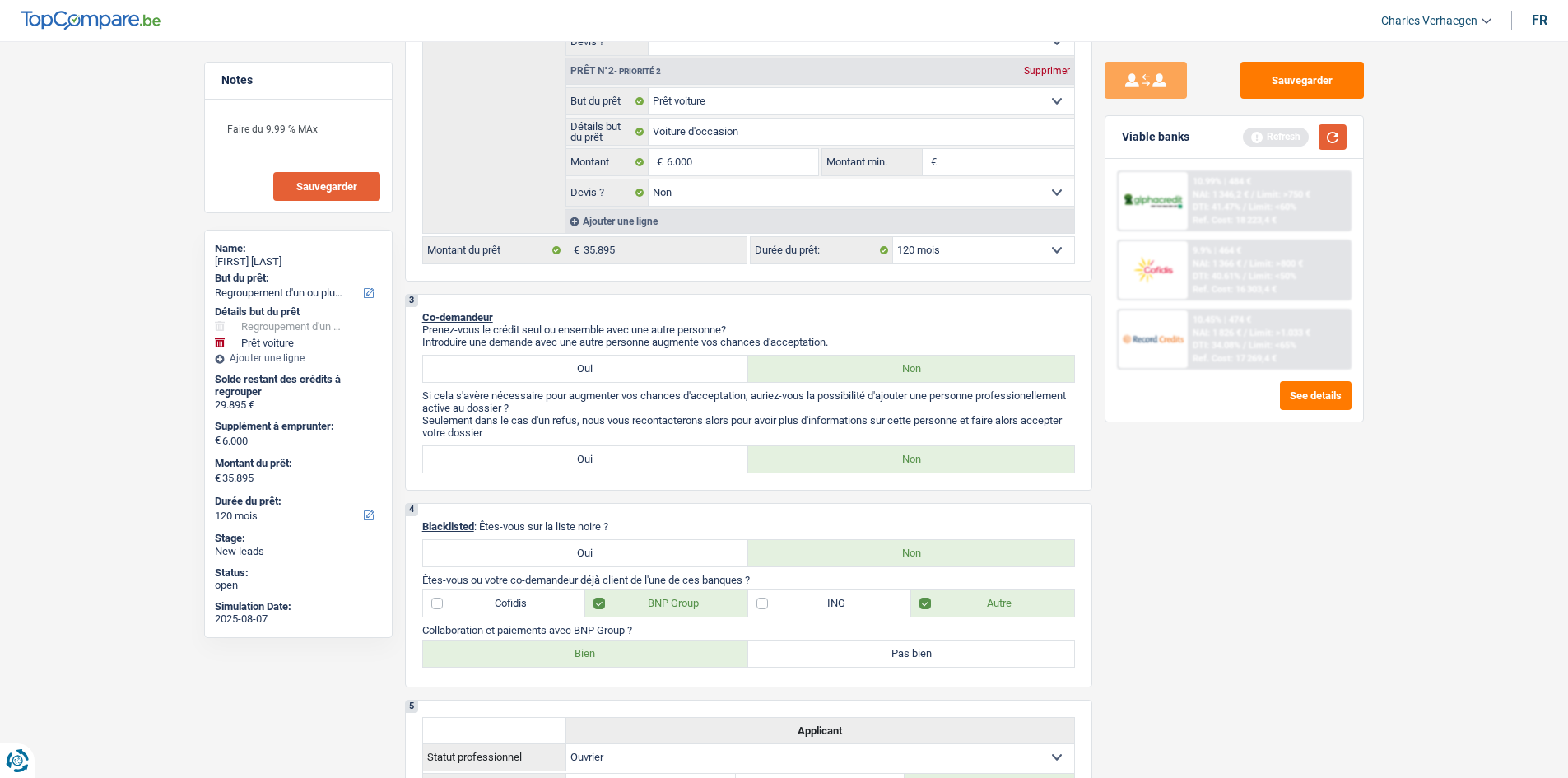 click at bounding box center (1333, 137) 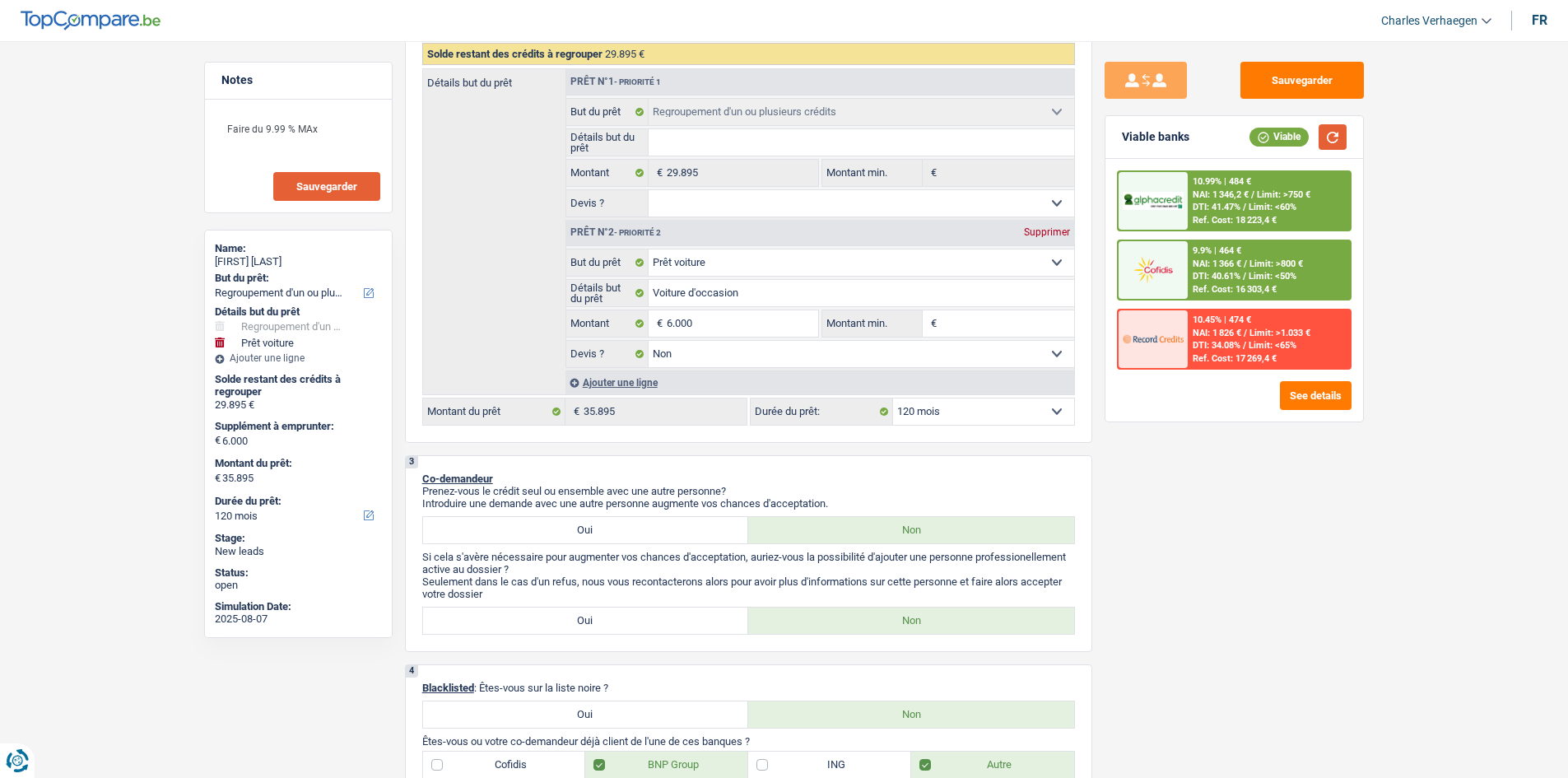 scroll, scrollTop: 322, scrollLeft: 0, axis: vertical 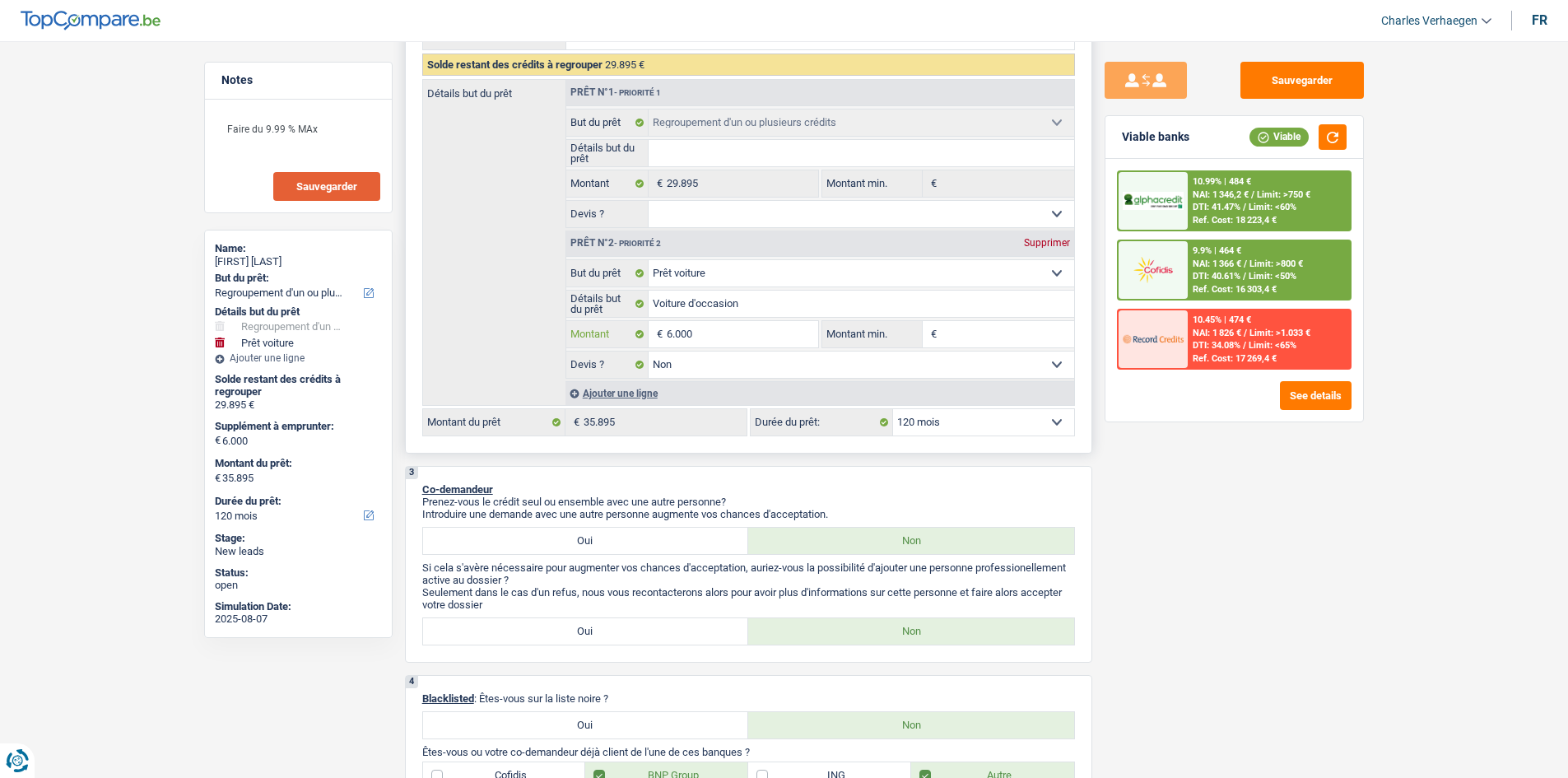 click on "6.000" at bounding box center (742, 334) 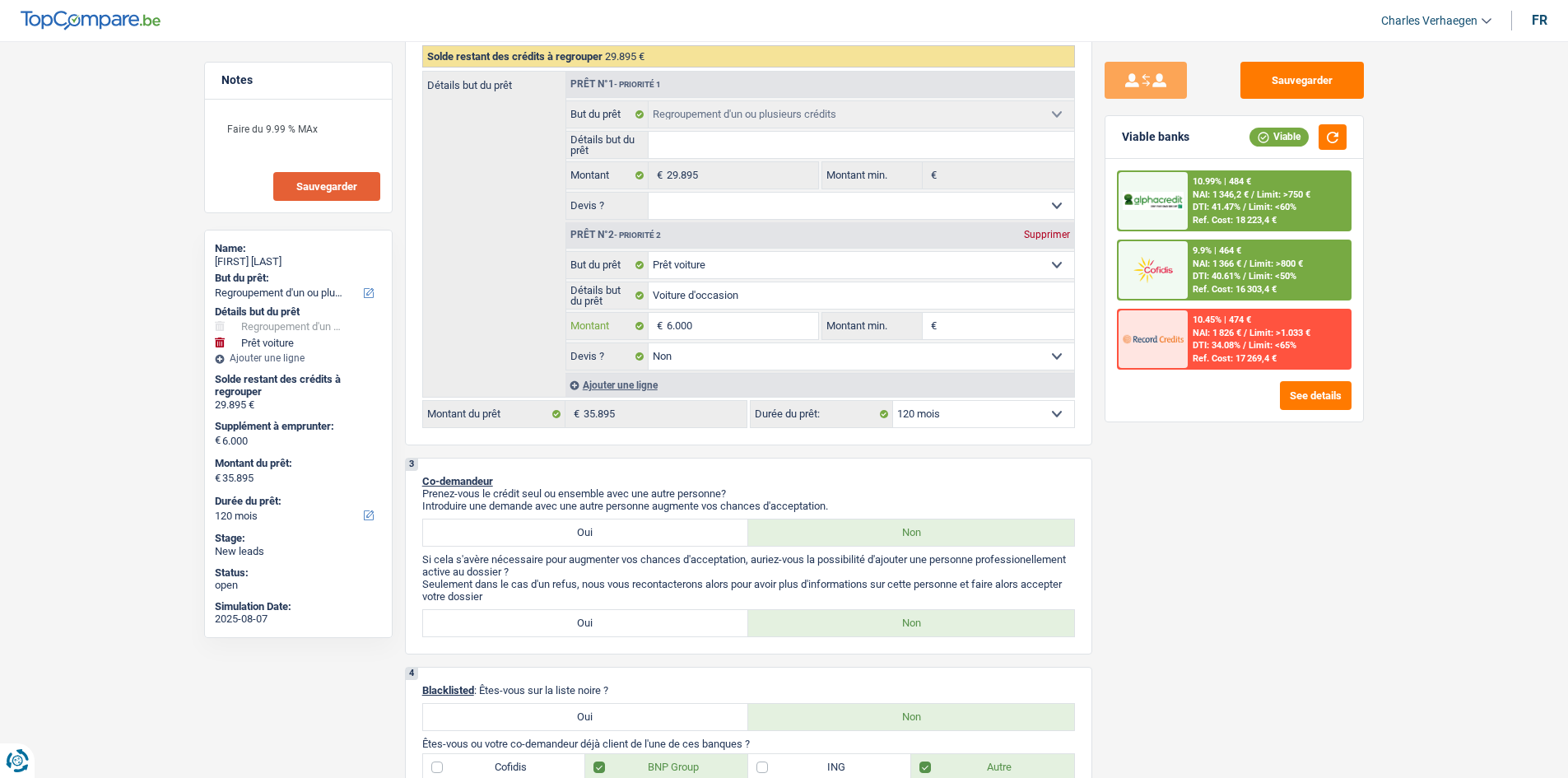 scroll, scrollTop: 322, scrollLeft: 0, axis: vertical 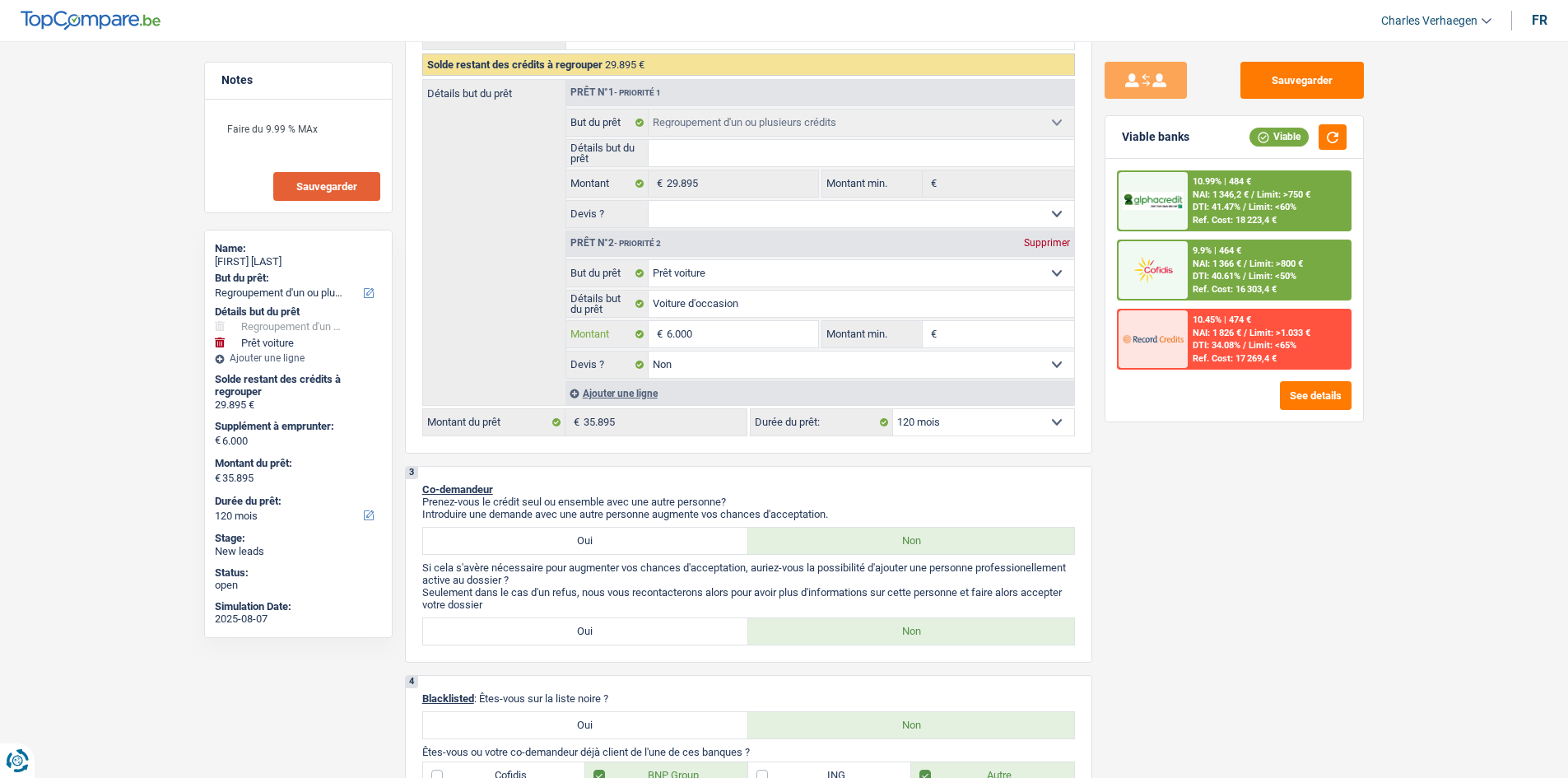 type on "600" 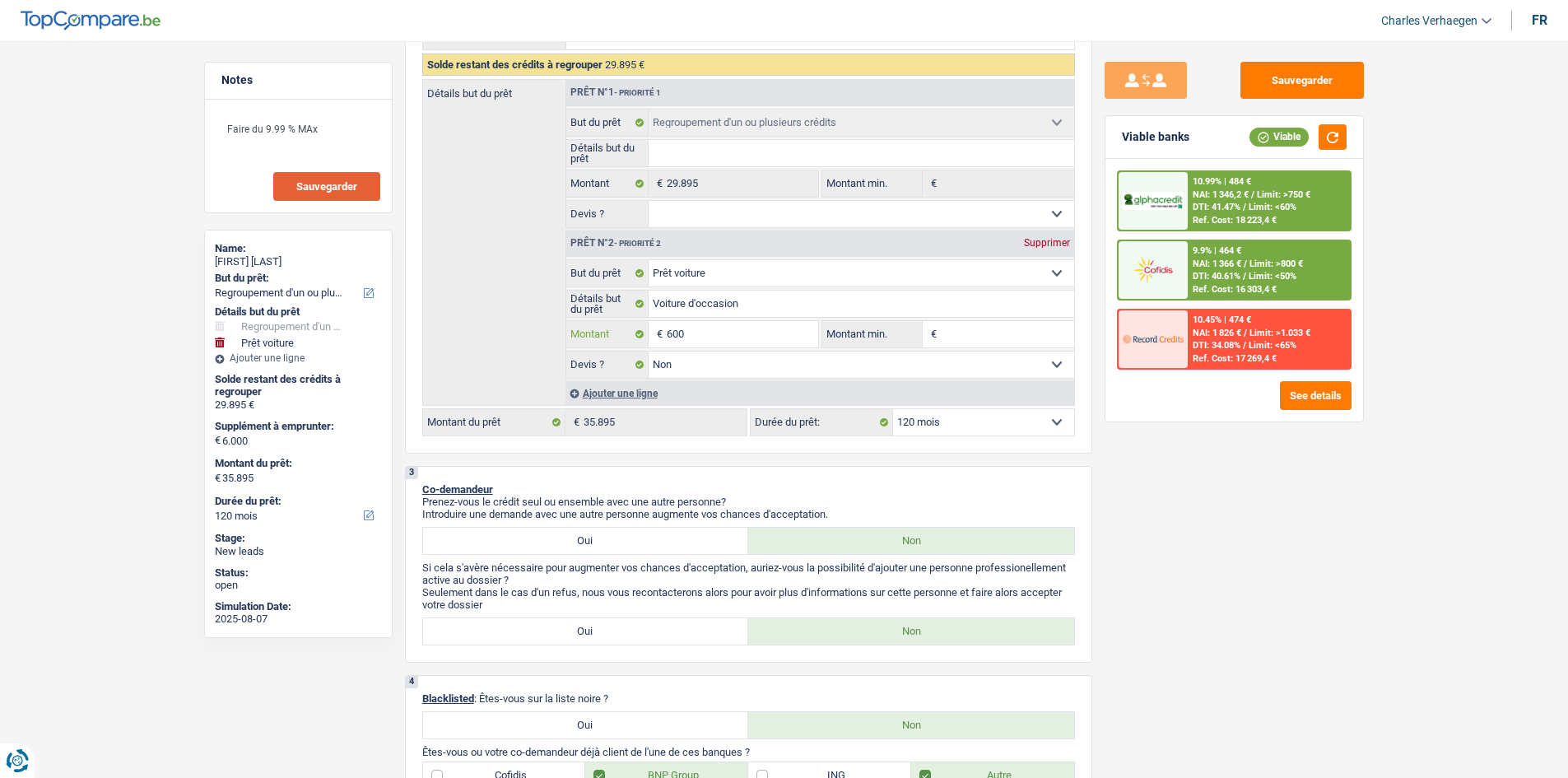 type on "600" 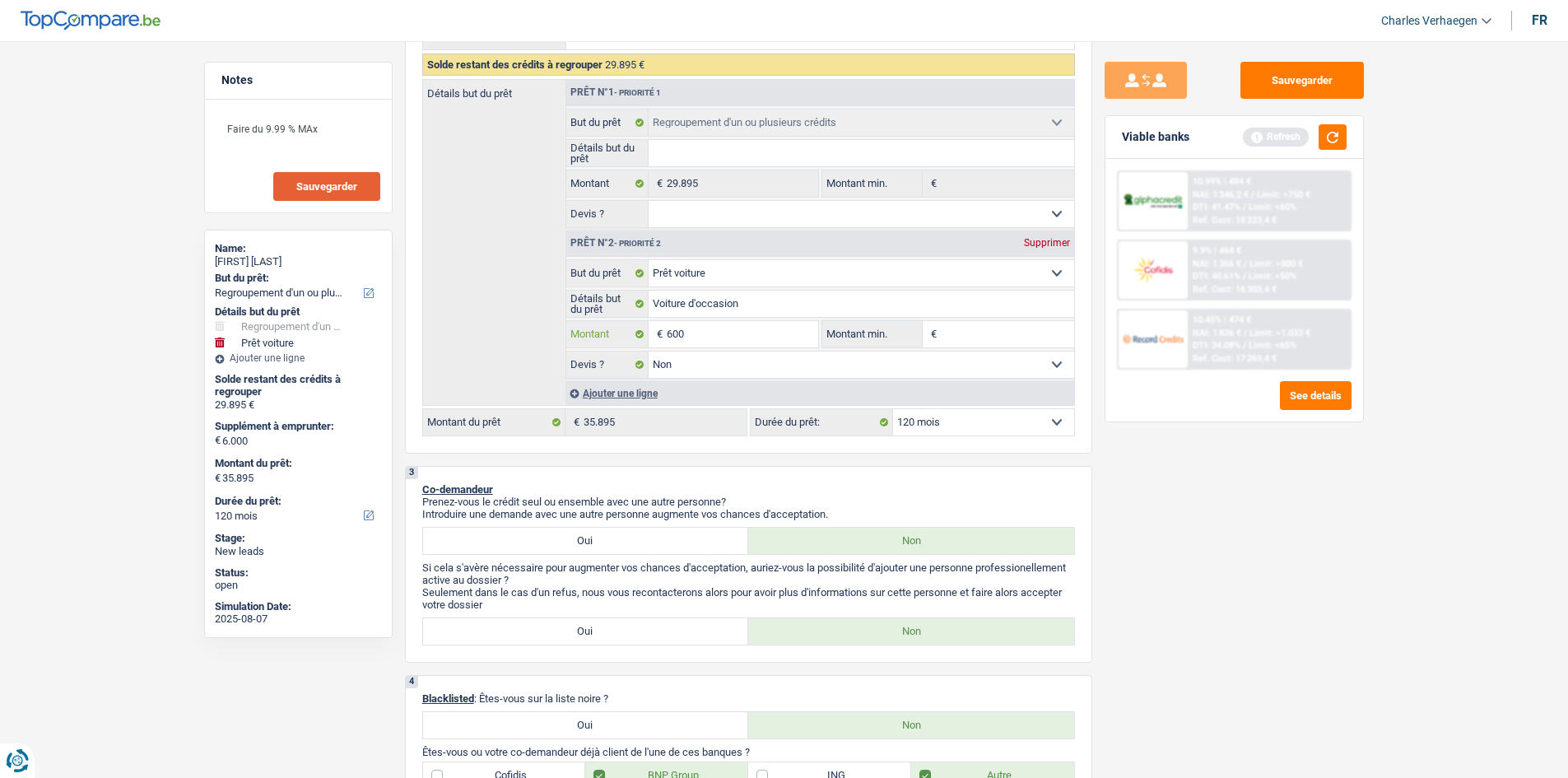type on "60" 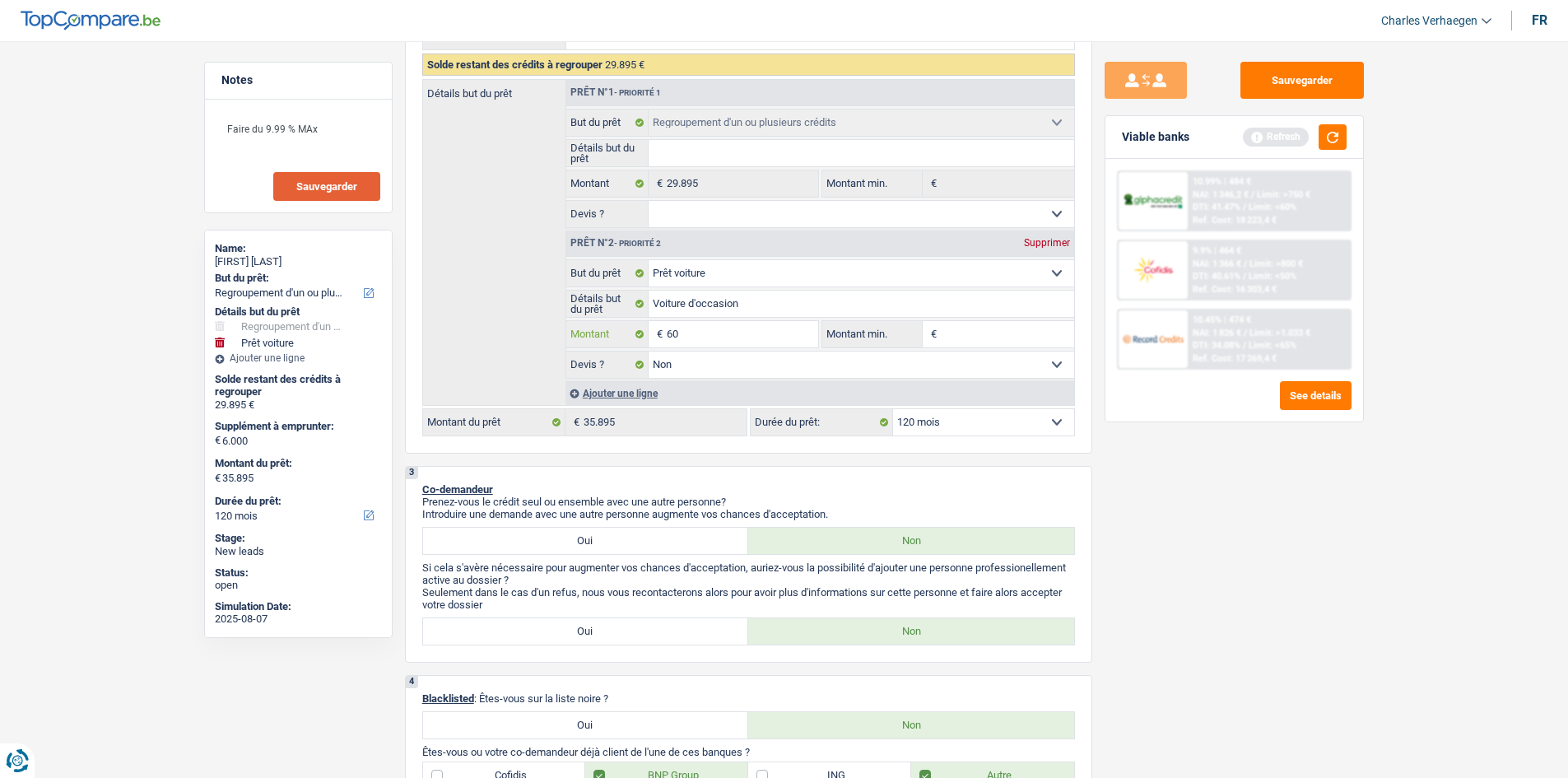 type on "60" 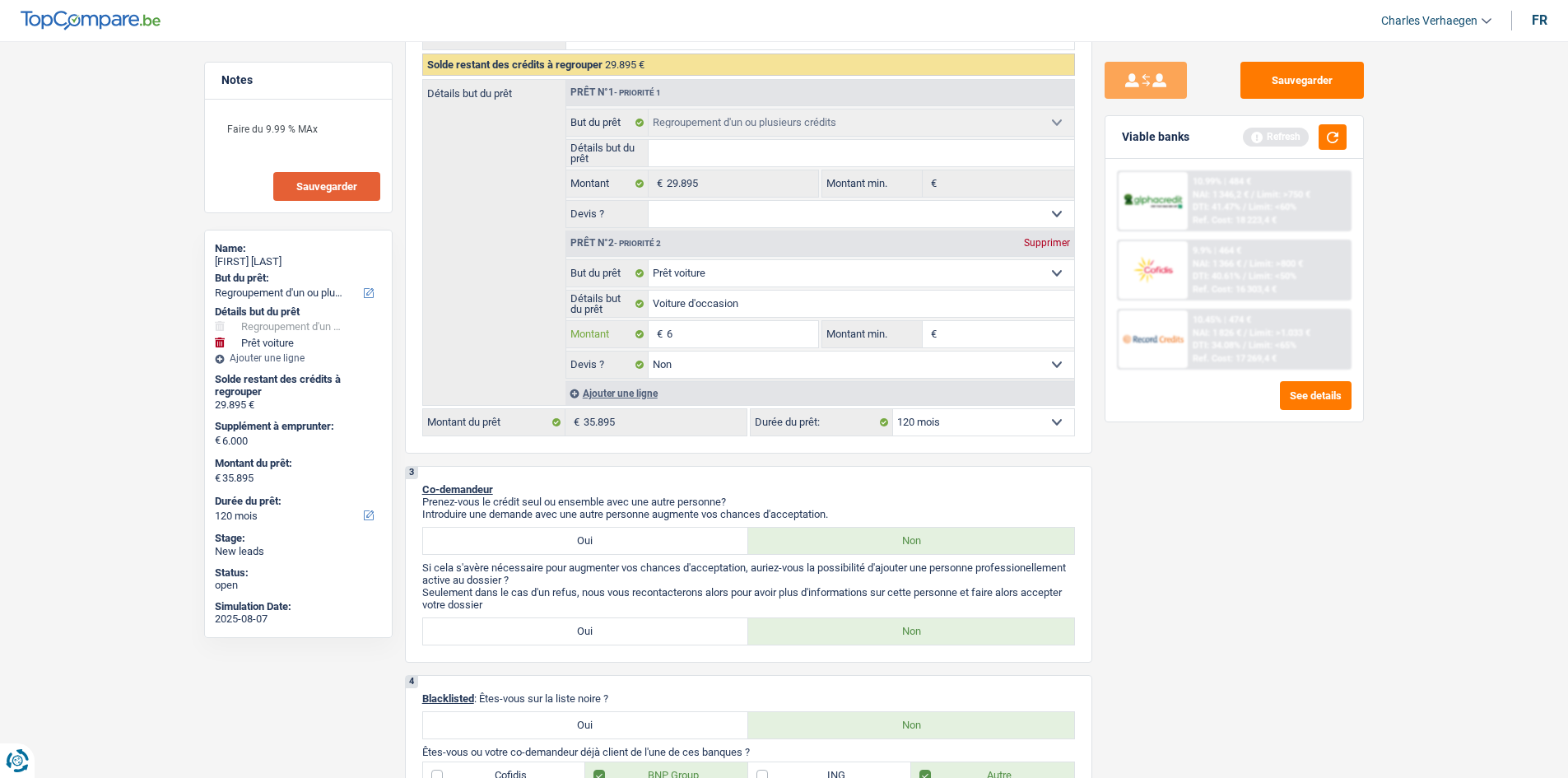 type on "6" 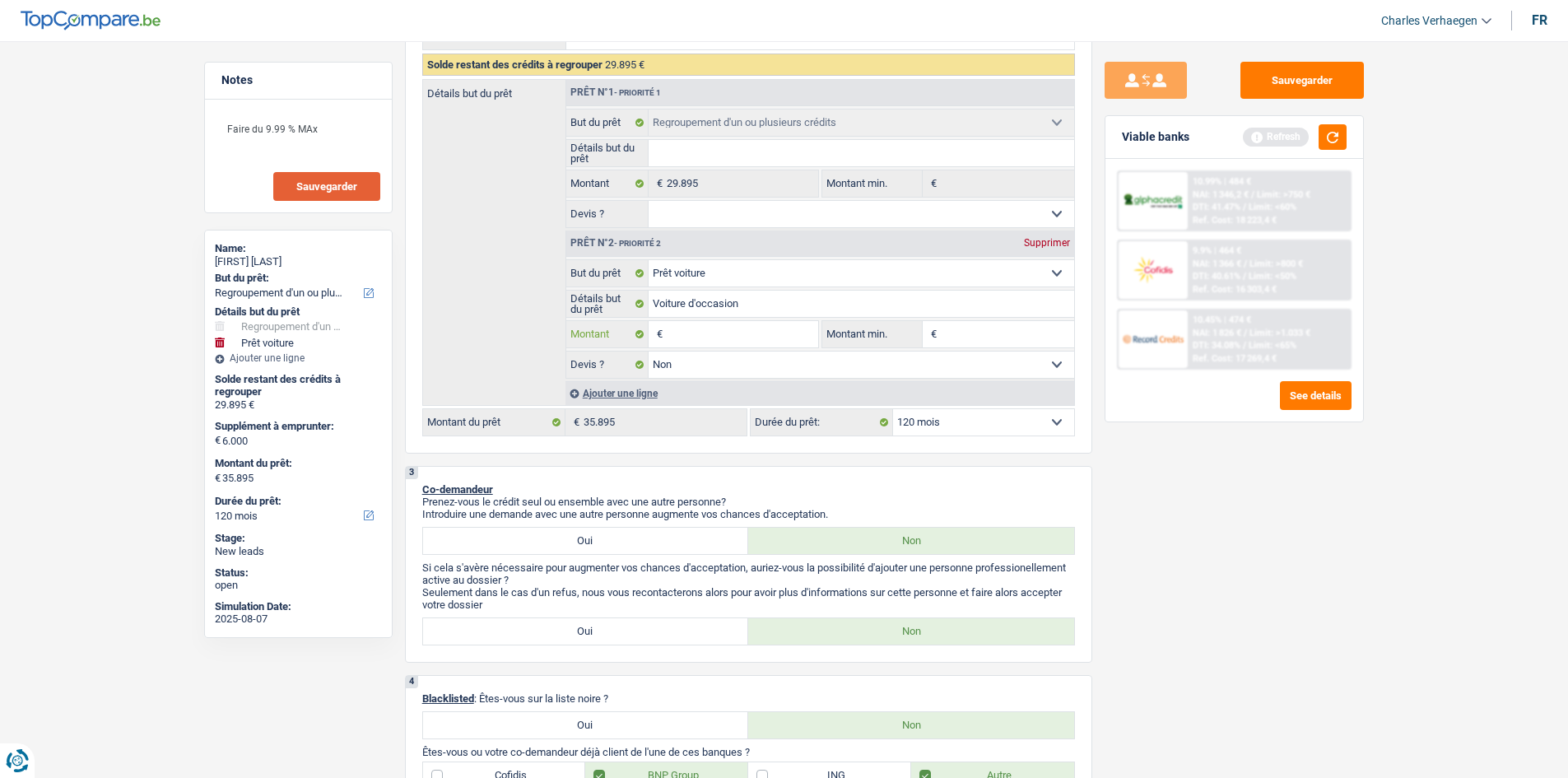 type 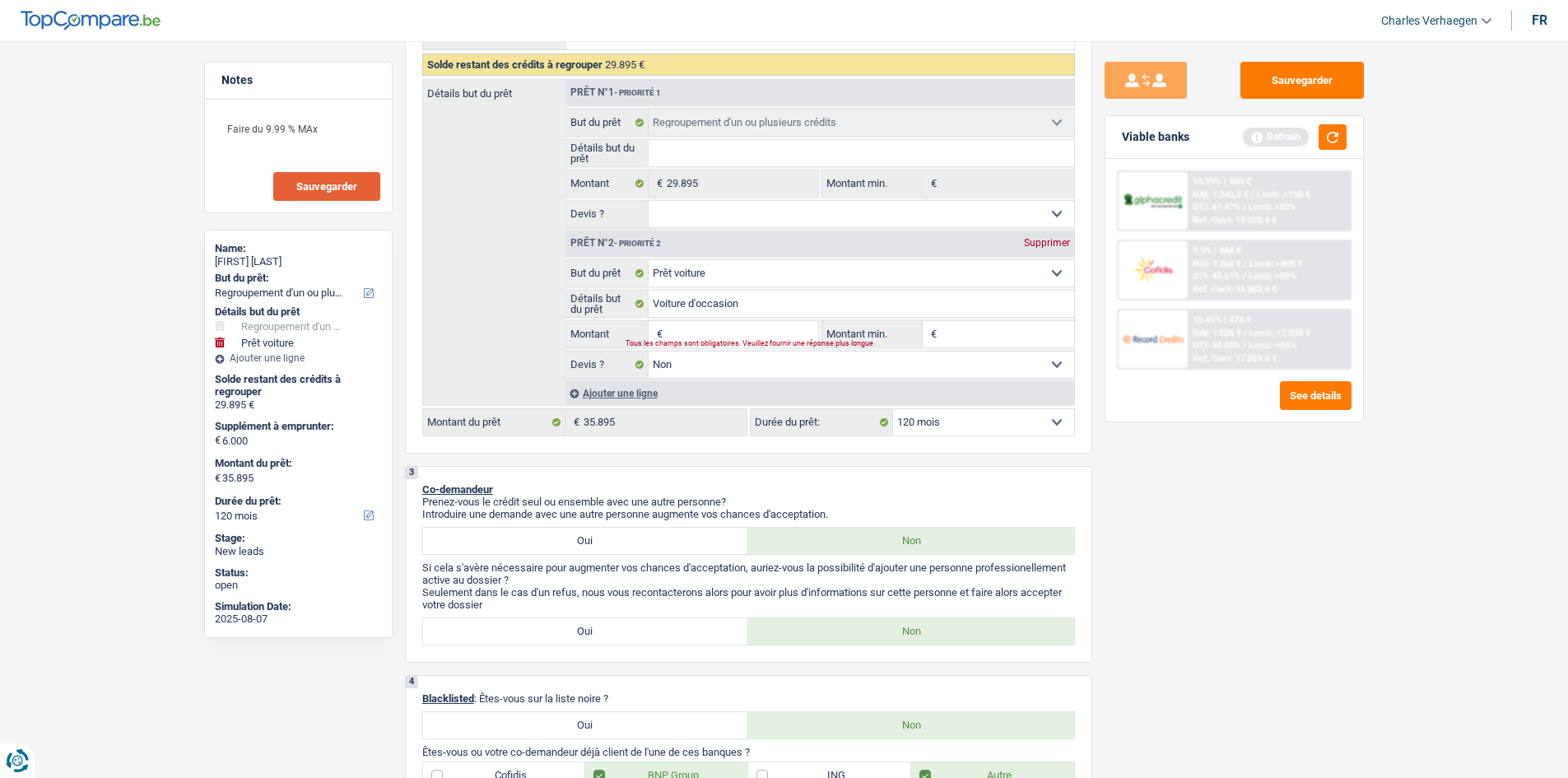 type on "1" 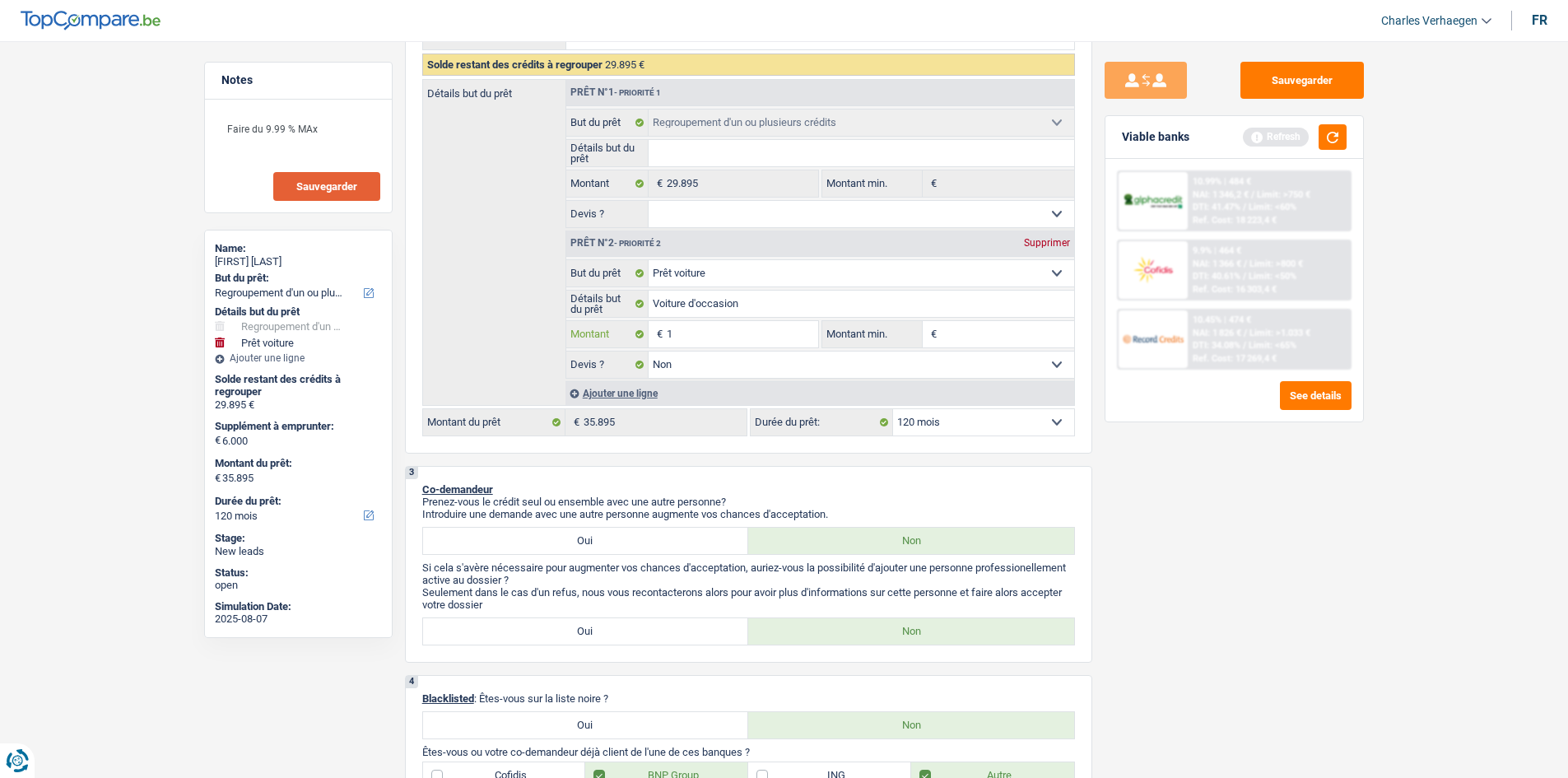 type on "10" 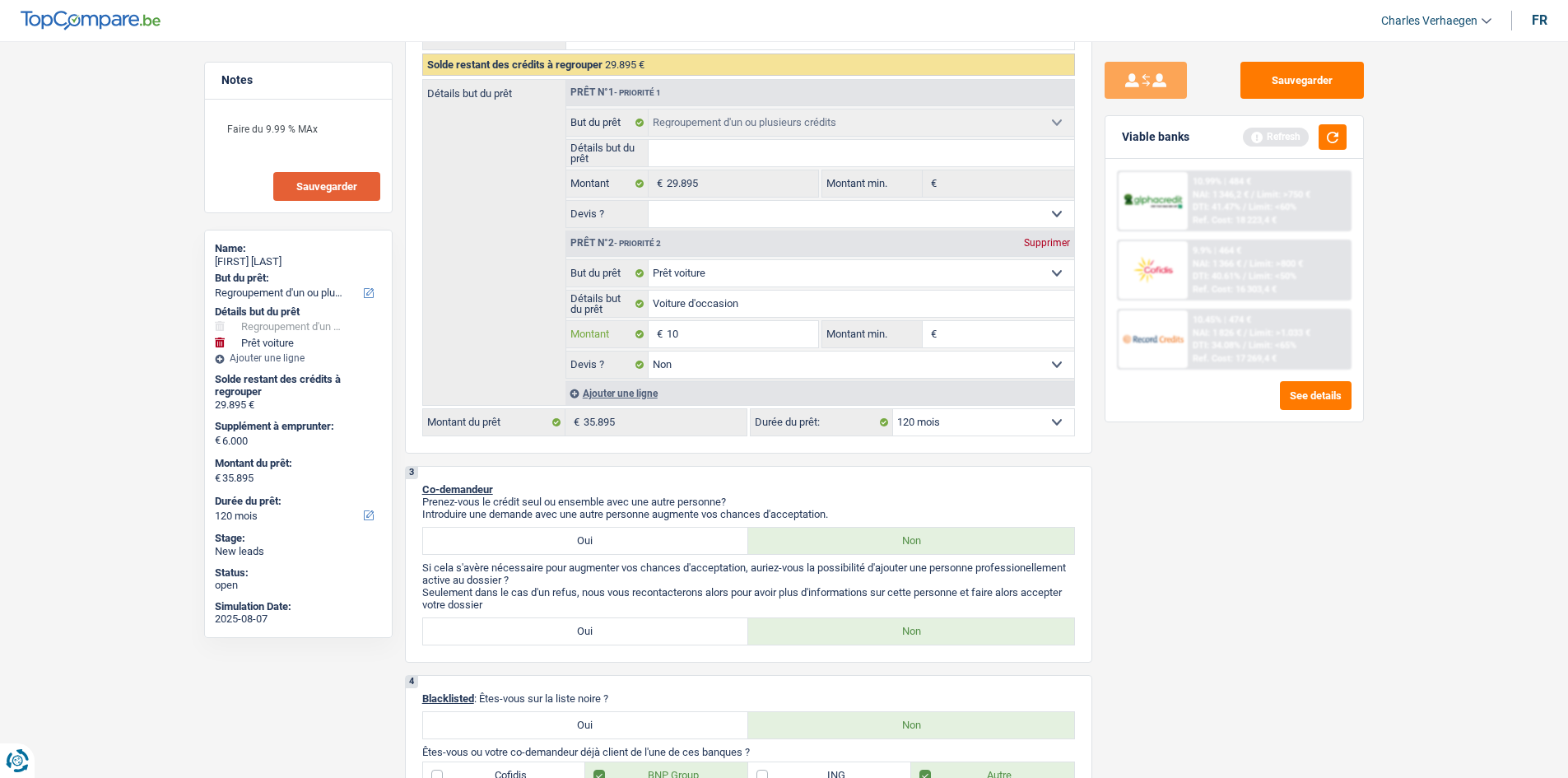 type on "100" 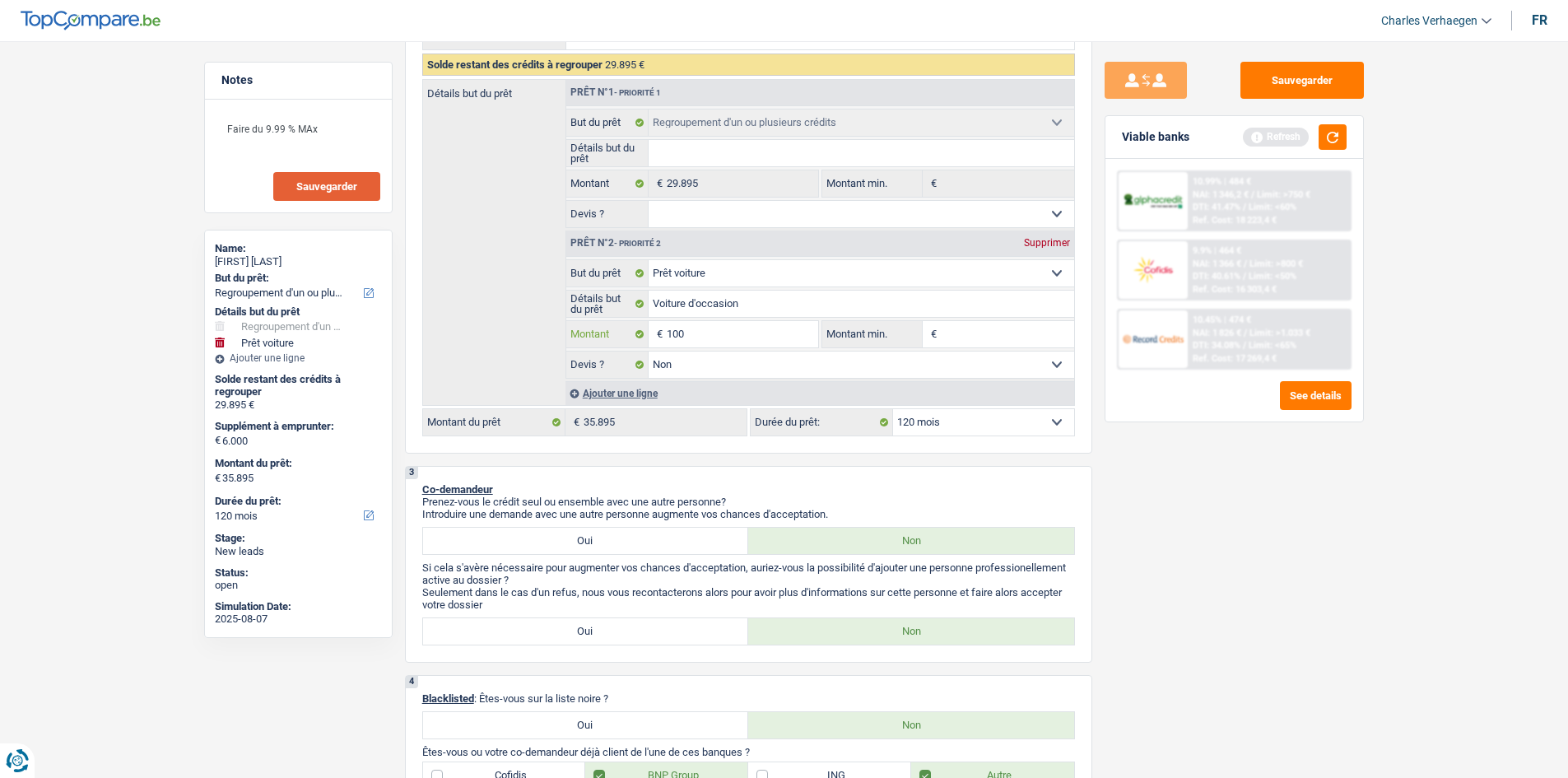 type on "1.000" 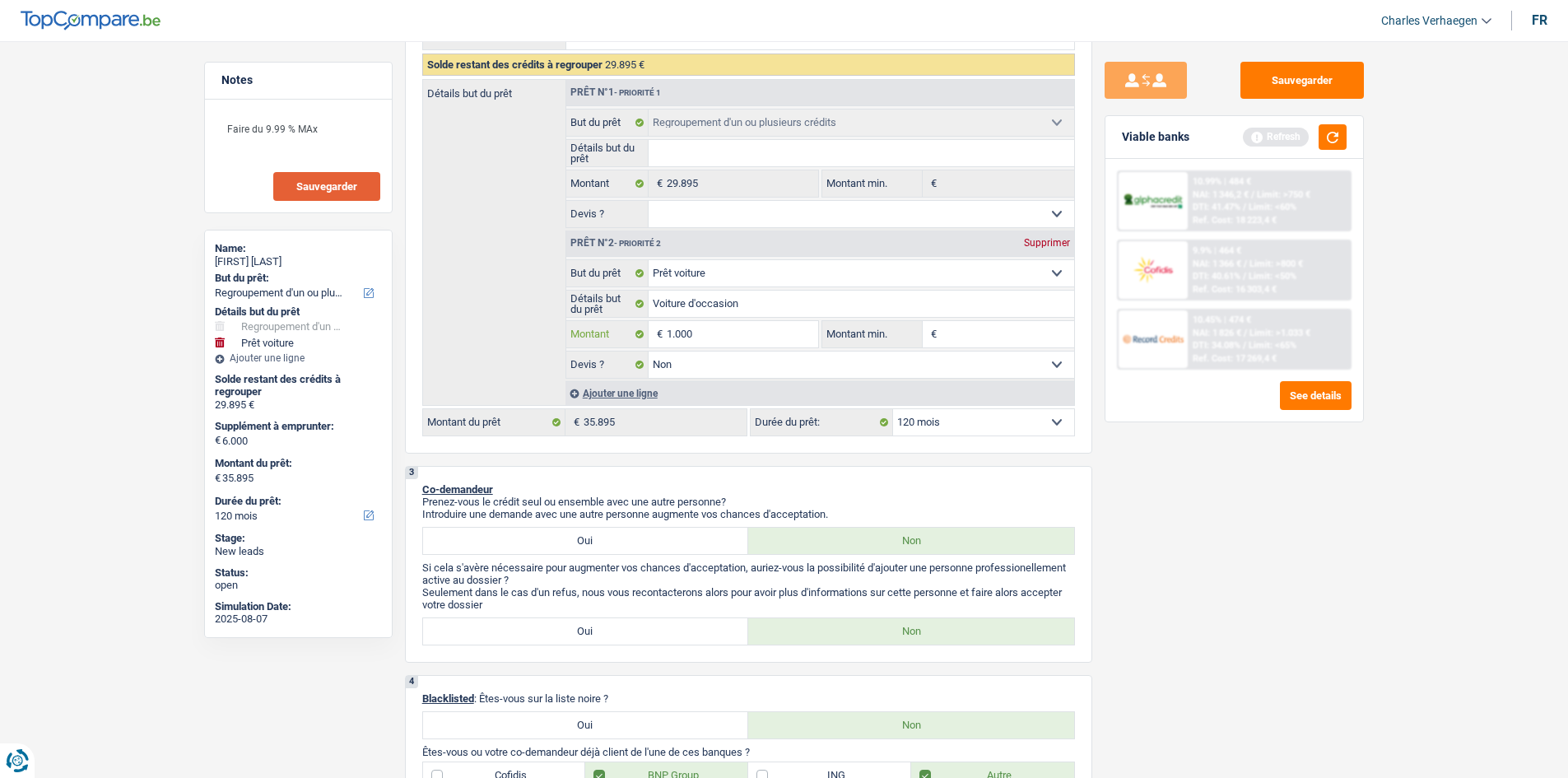 type on "1.000" 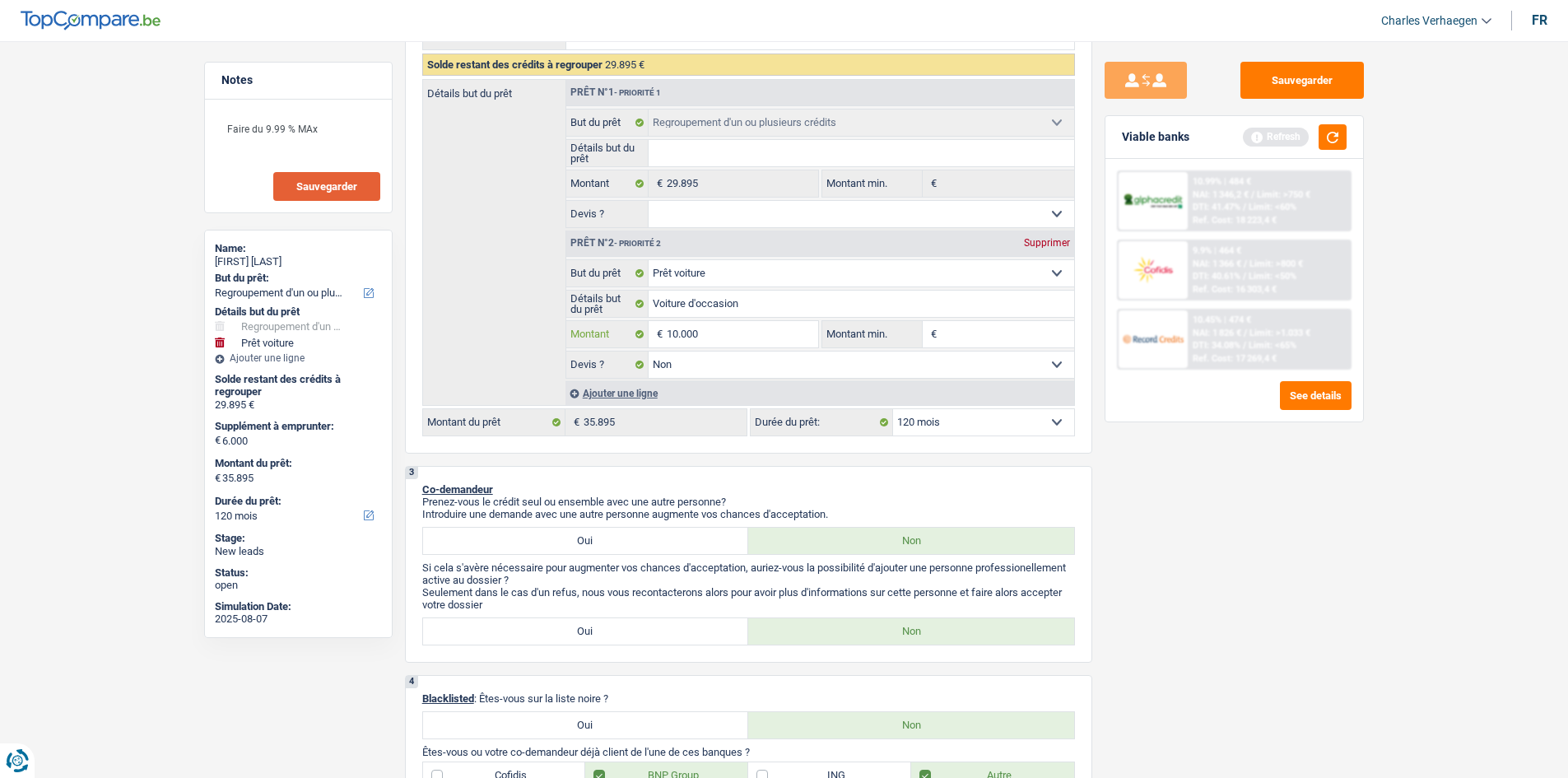 type on "10.000" 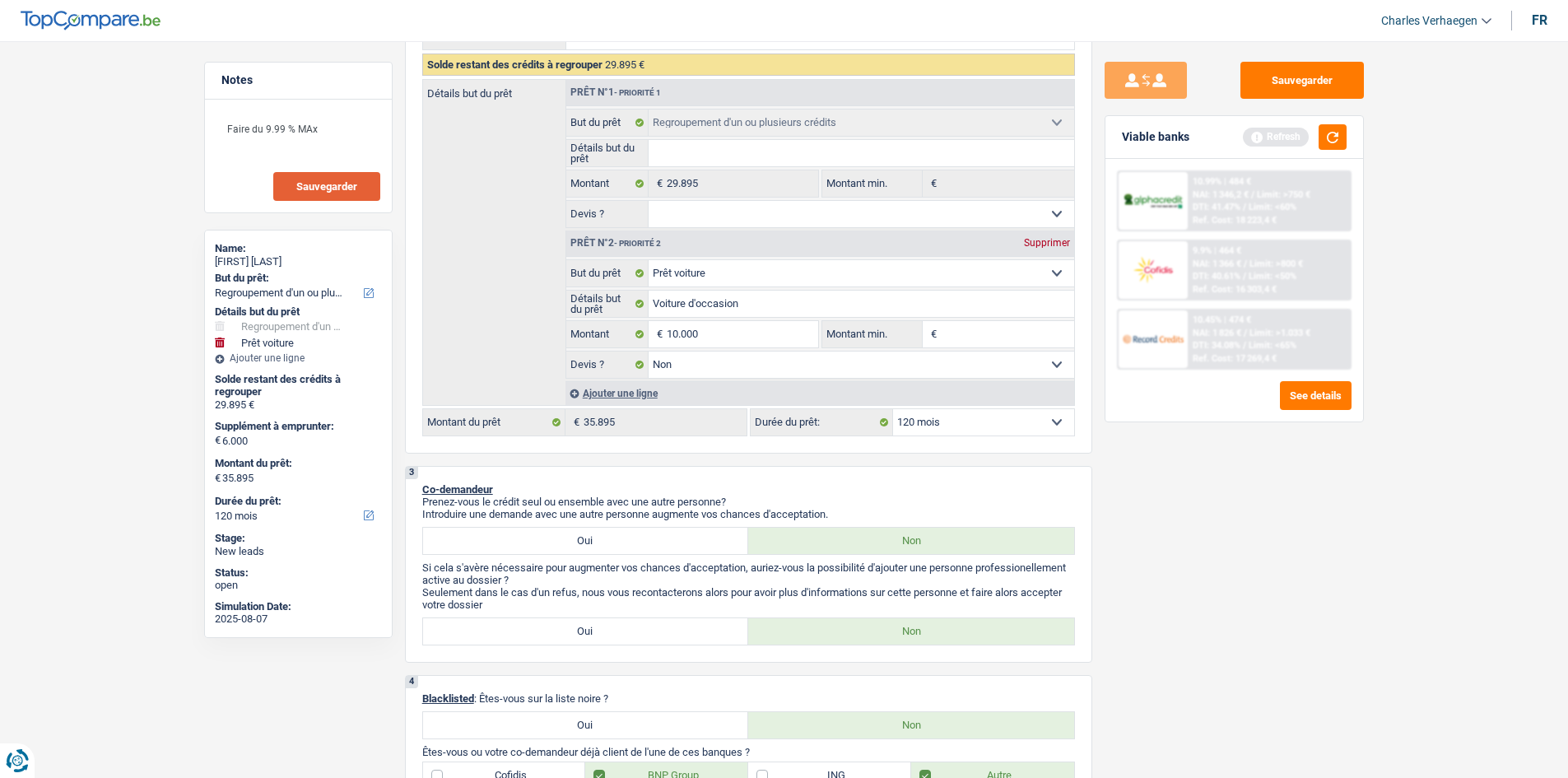 click on "Notes
Faire du 9.99 % MAx
Sauvegarder
Name:   Jordan Pirotte   But du prêt: Confort maison: meubles, textile, peinture, électroménager, outillage non-professionnel Hifi, multimédia, gsm, ordinateur Aménagement: frais d'installation, déménagement Evénement familial: naissance, mariage, divorce, communion, décès Frais médicaux Frais d'études Frais permis de conduire Regroupement d'un ou plusieurs crédits Loisirs: voyage, sport, musique Rafraîchissement: petits travaux maison et jardin Frais judiciaires Réparation voiture Prêt rénovation (non disponible pour les non-propriétaires) Prêt énergie (non disponible pour les non-propriétaires) Prêt voiture Taxes, impôts non professionnels Rénovation bien à l'étranger Dettes familiales Assurance Autre
Sélectionner une option
Détails but du prêt
Hifi, multimédia, gsm, ordinateur Frais médicaux Frais d'études" at bounding box center (784, 1346) 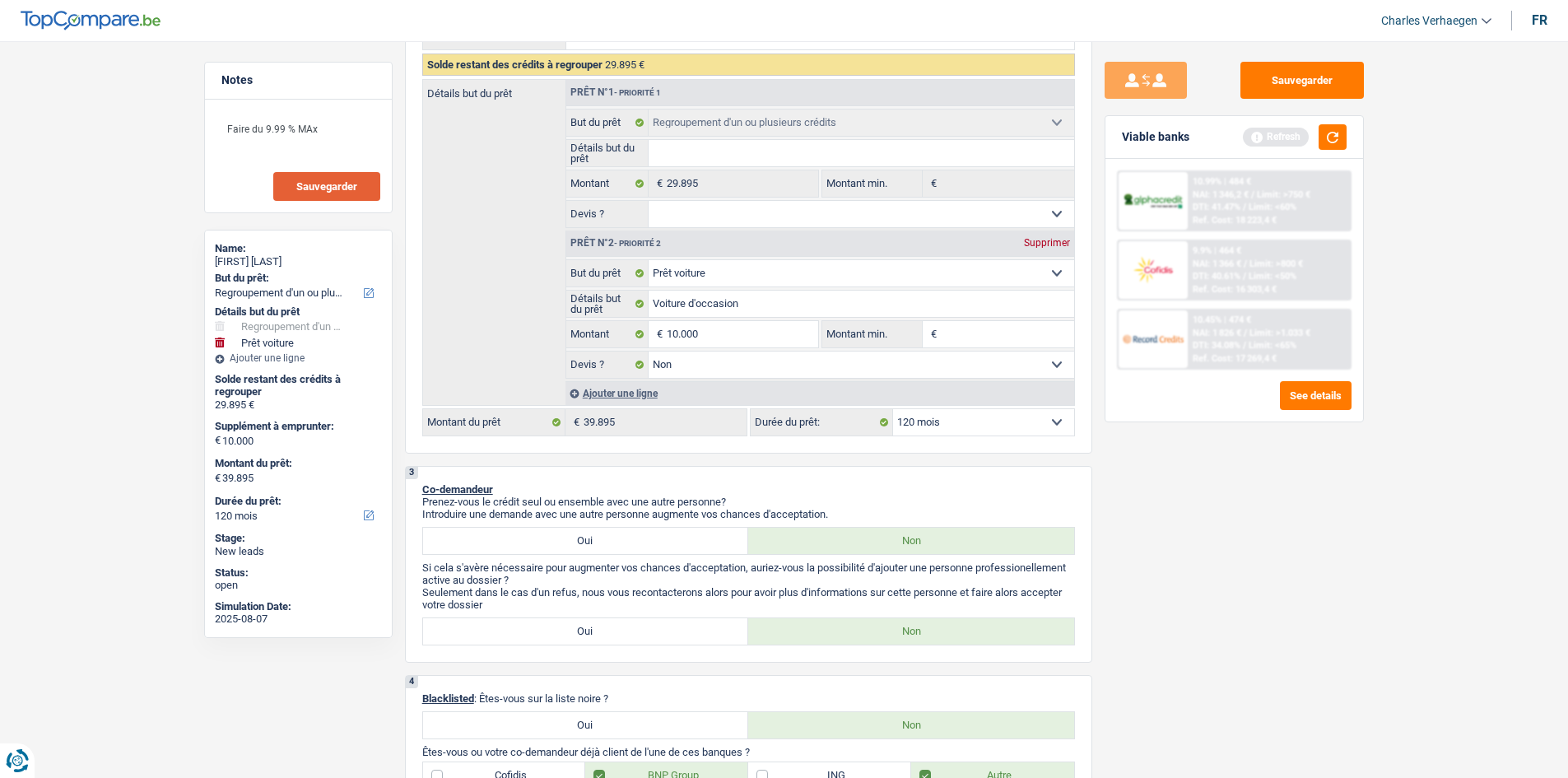 select on "144" 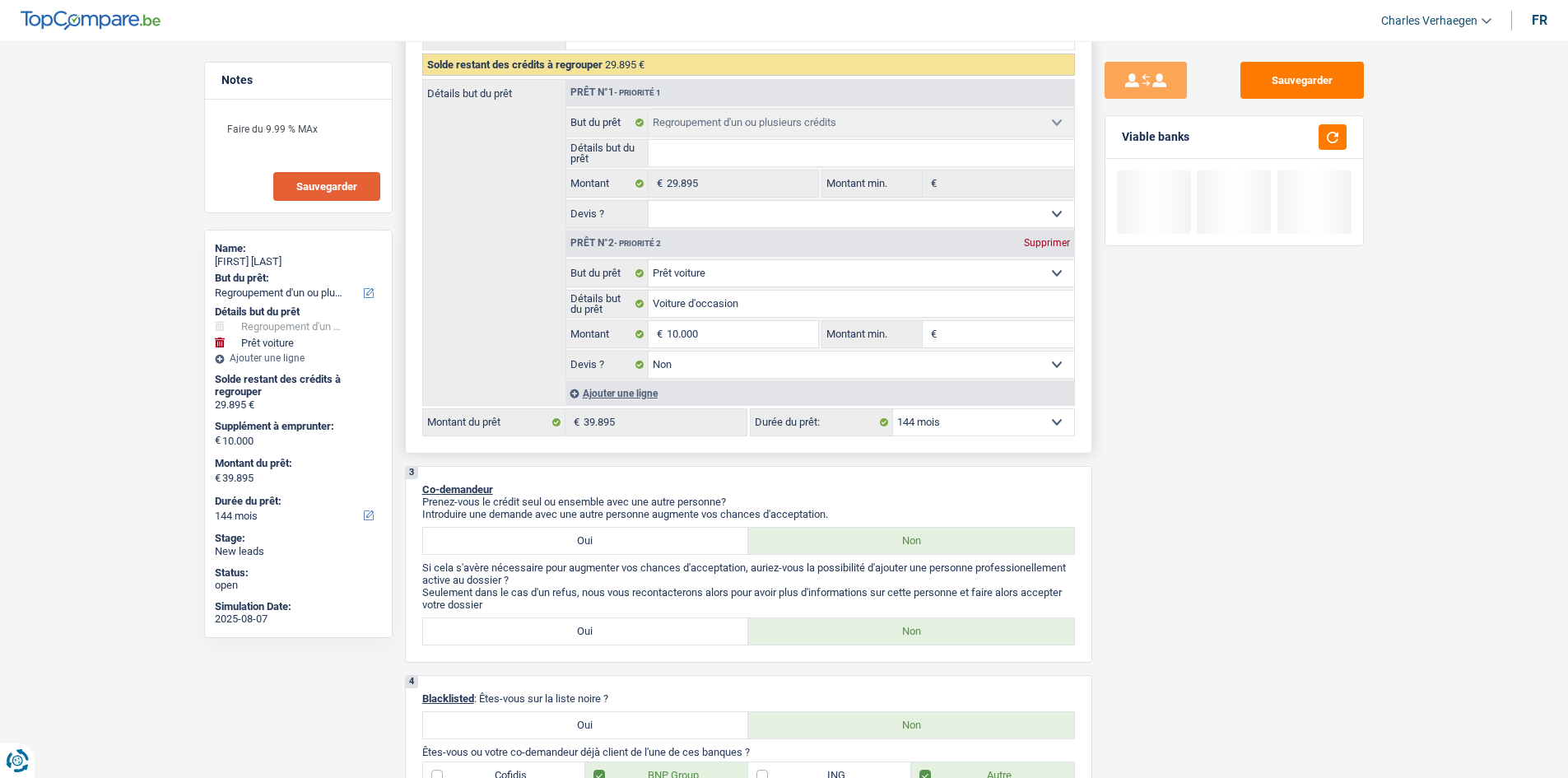 click on "Montant min." at bounding box center [1007, 334] 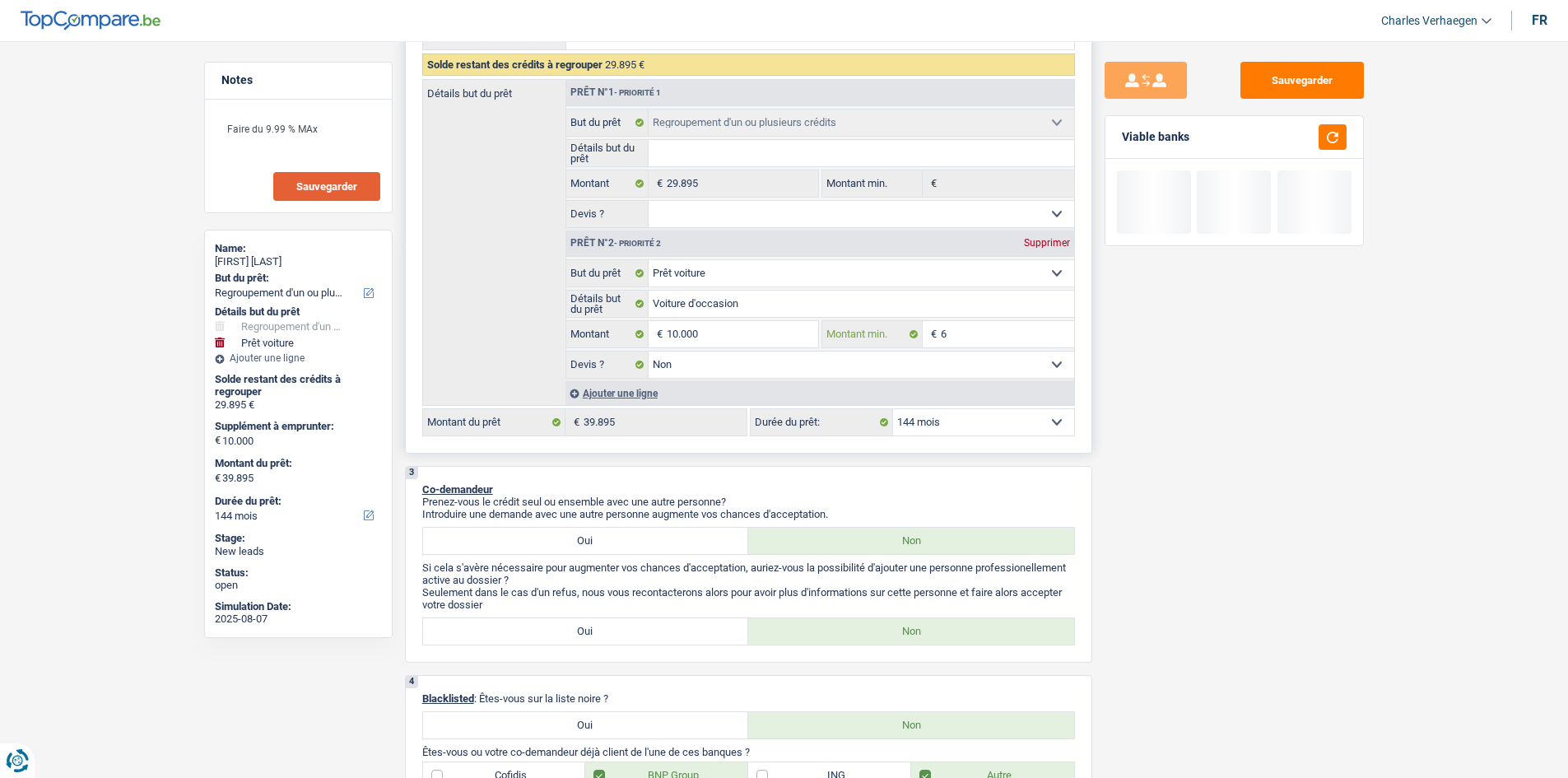 type on "60" 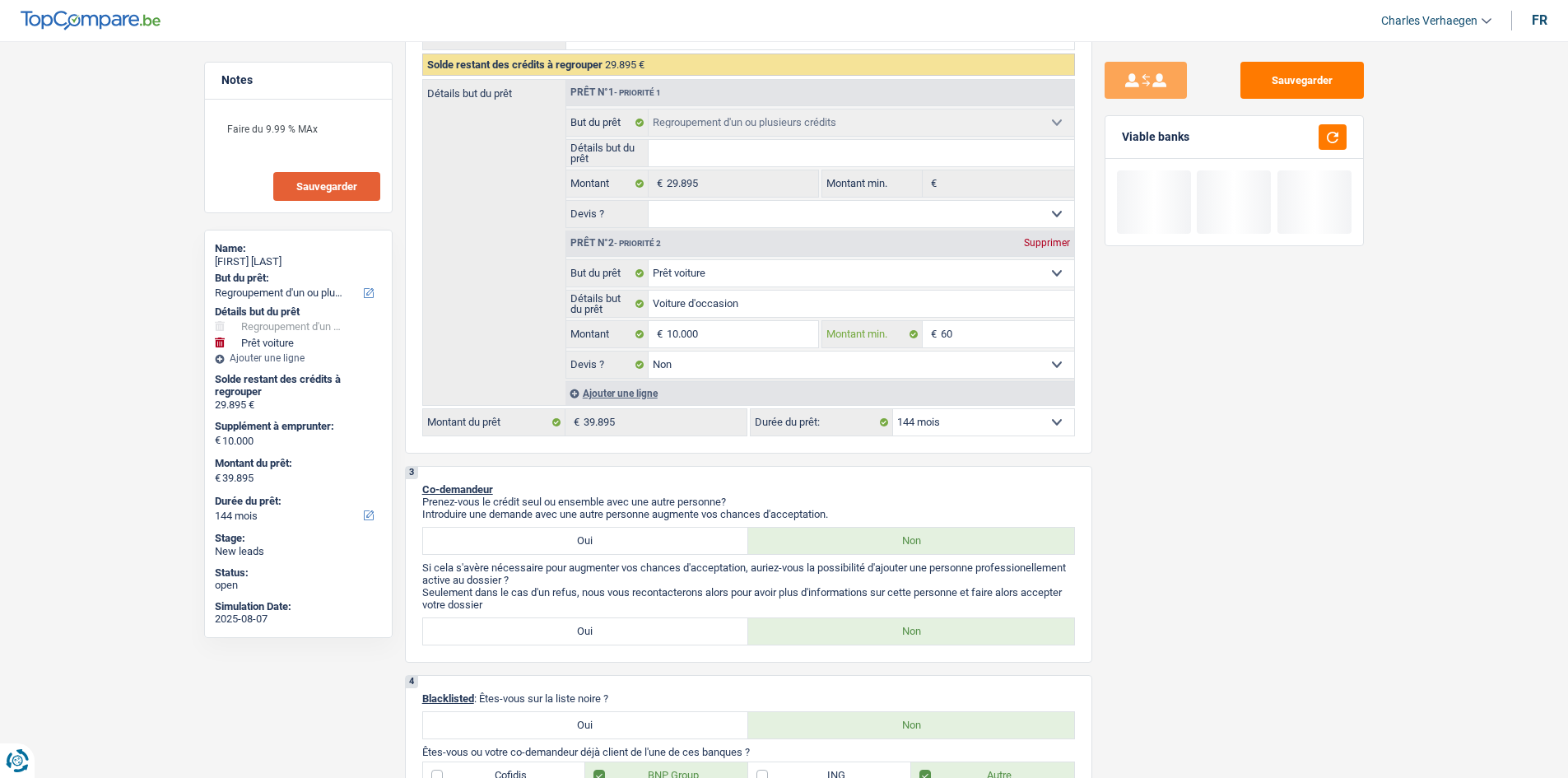 type on "600" 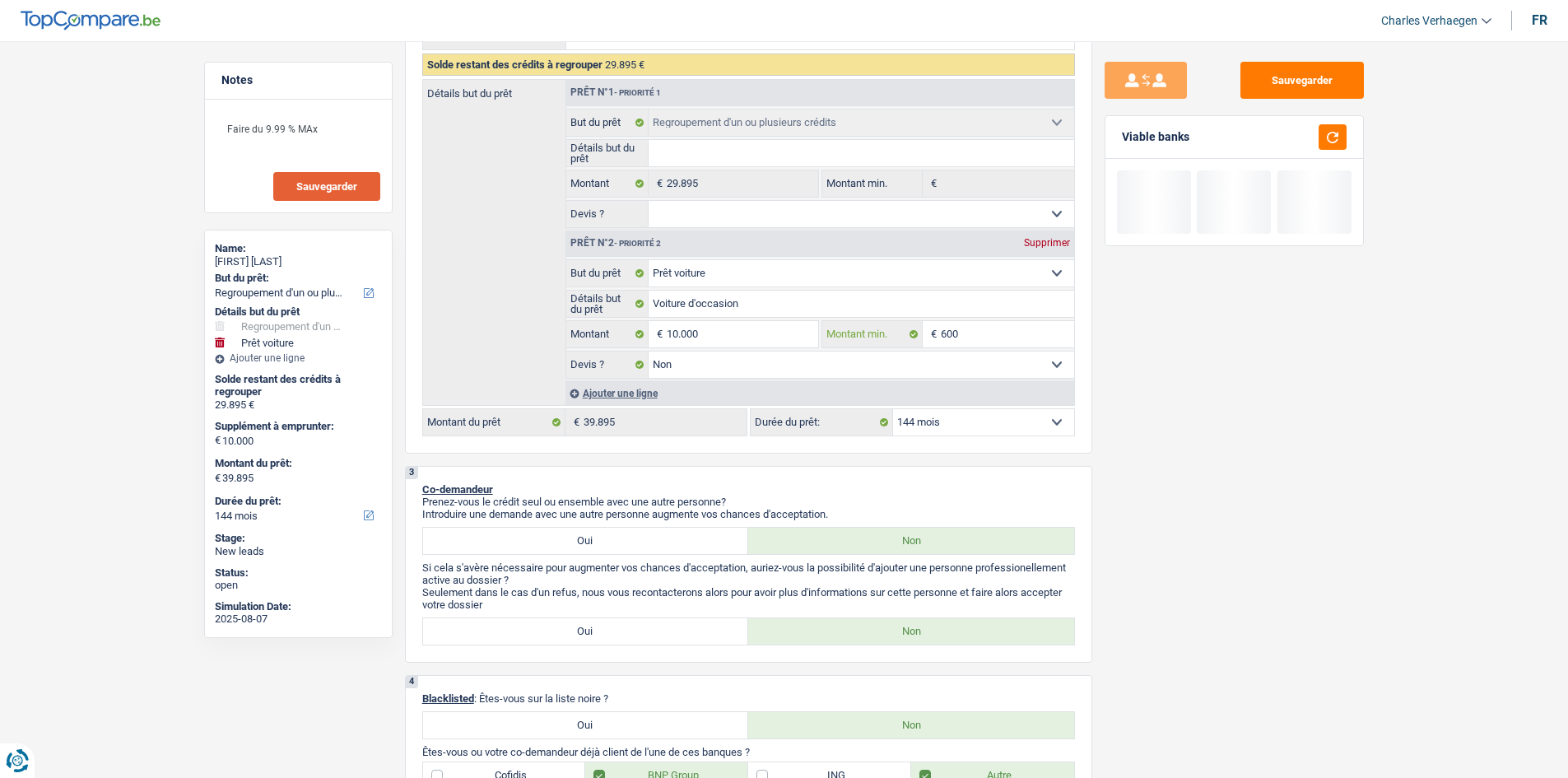 type on "6.000" 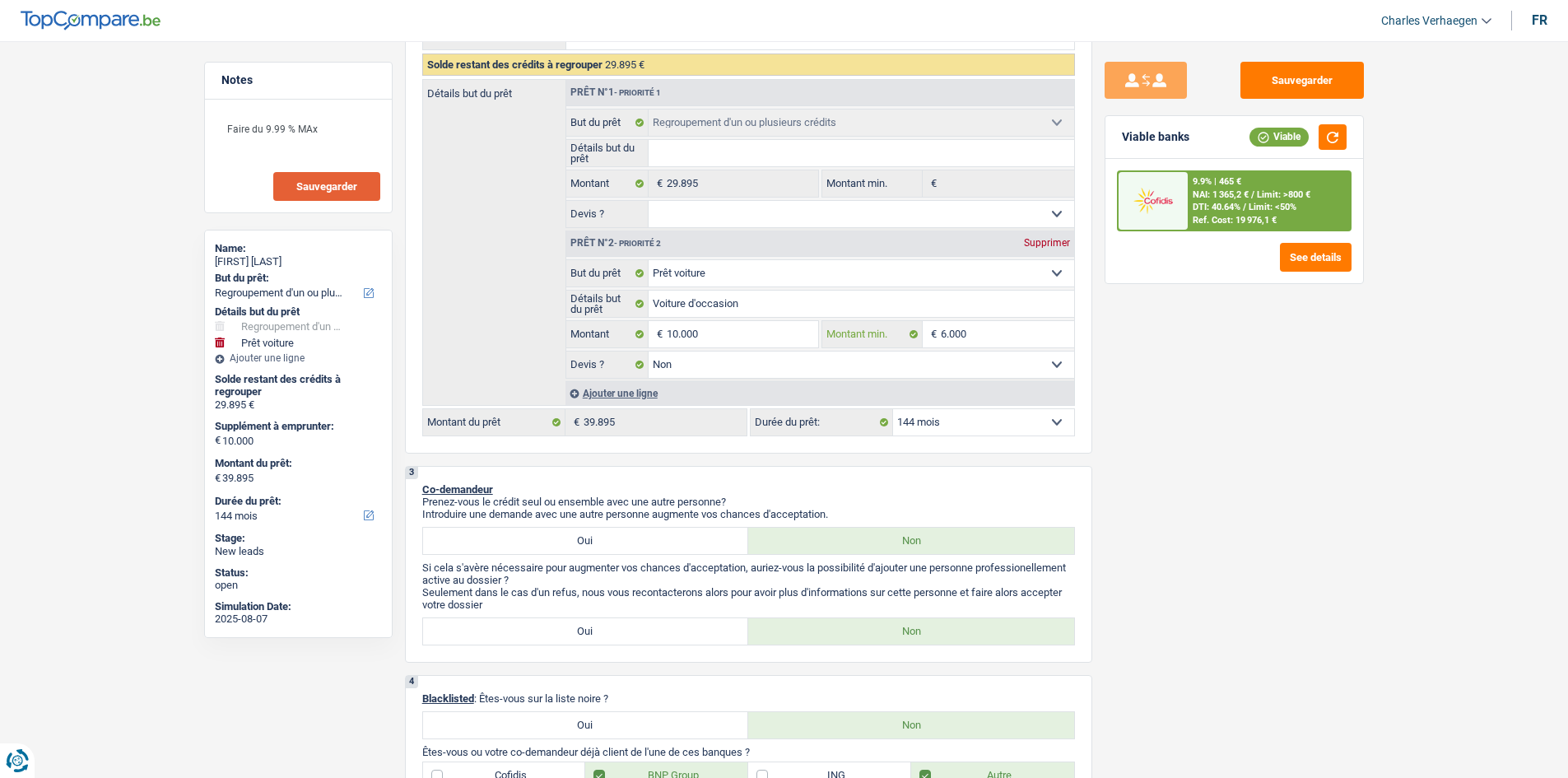 type on "6.000" 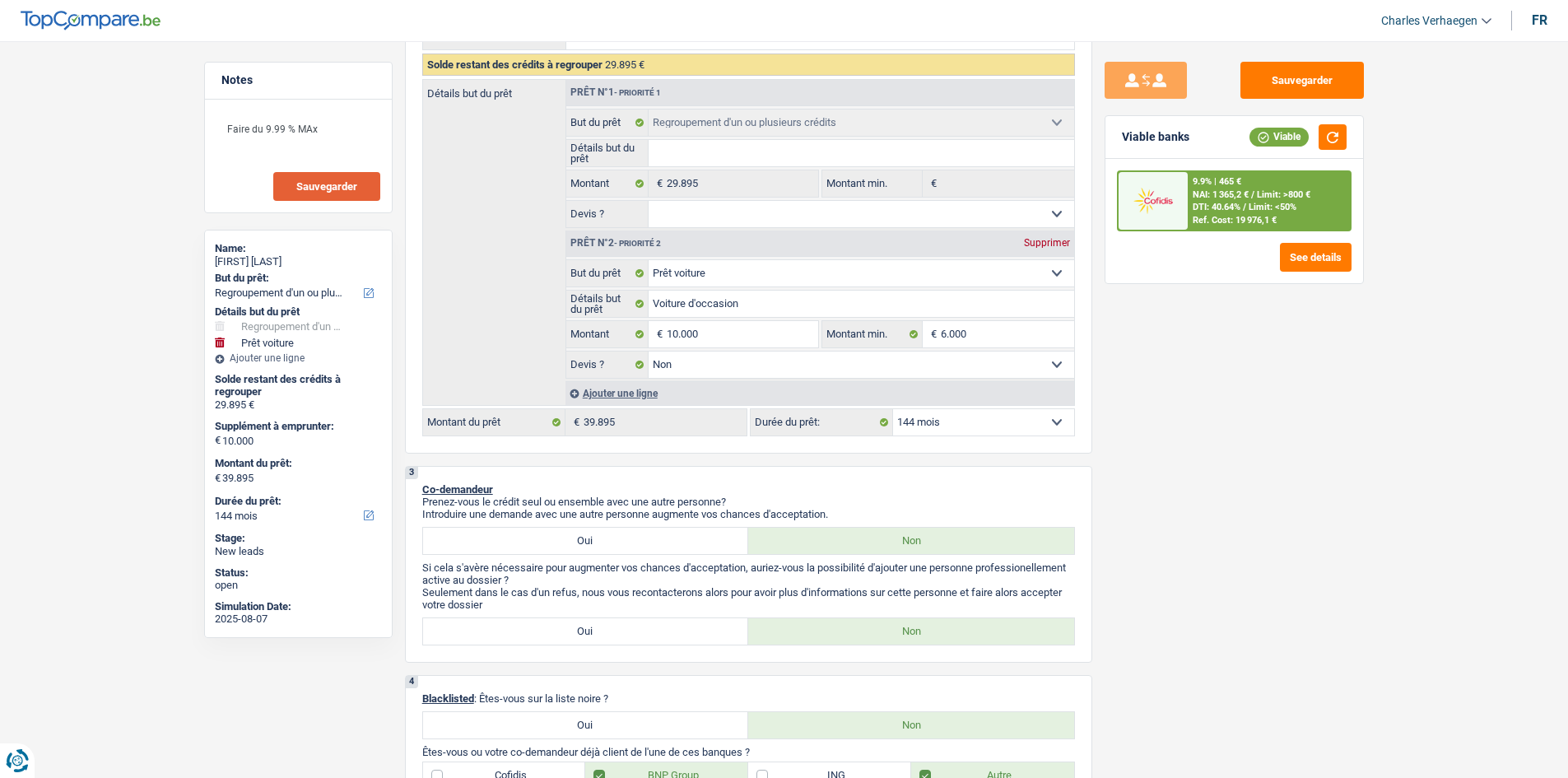 click on "Sauvegarder
Viable banks
Viable
9.9% | 465 €
NAI: 1 365,2 €
/
Limit: >800 €
DTI: 40.64%
/
Limit: <50%
Ref. Cost: 19 976,1 €
See details" at bounding box center (1234, 404) 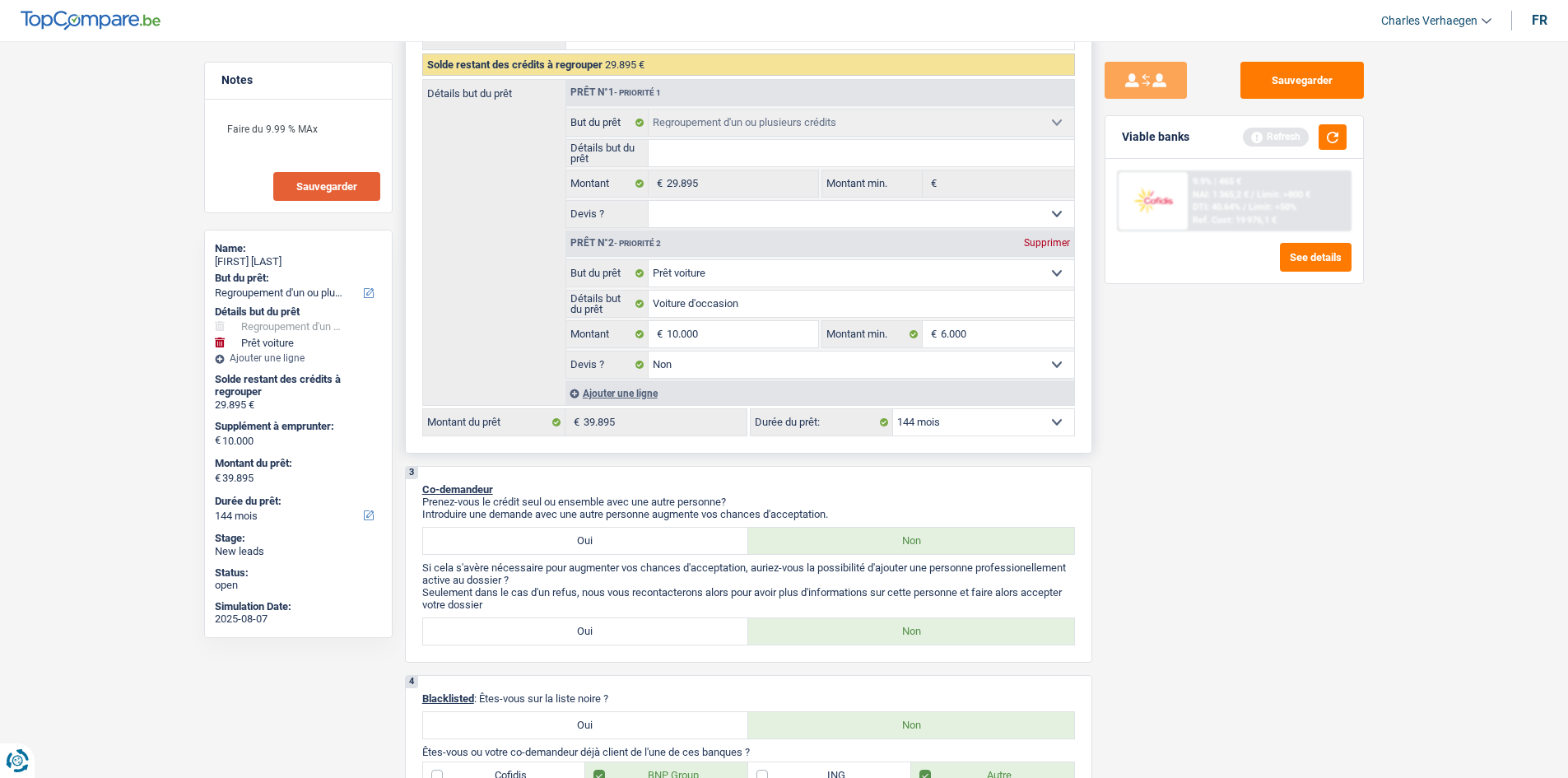 drag, startPoint x: 1002, startPoint y: 420, endPoint x: 1000, endPoint y: 428, distance: 8.246211 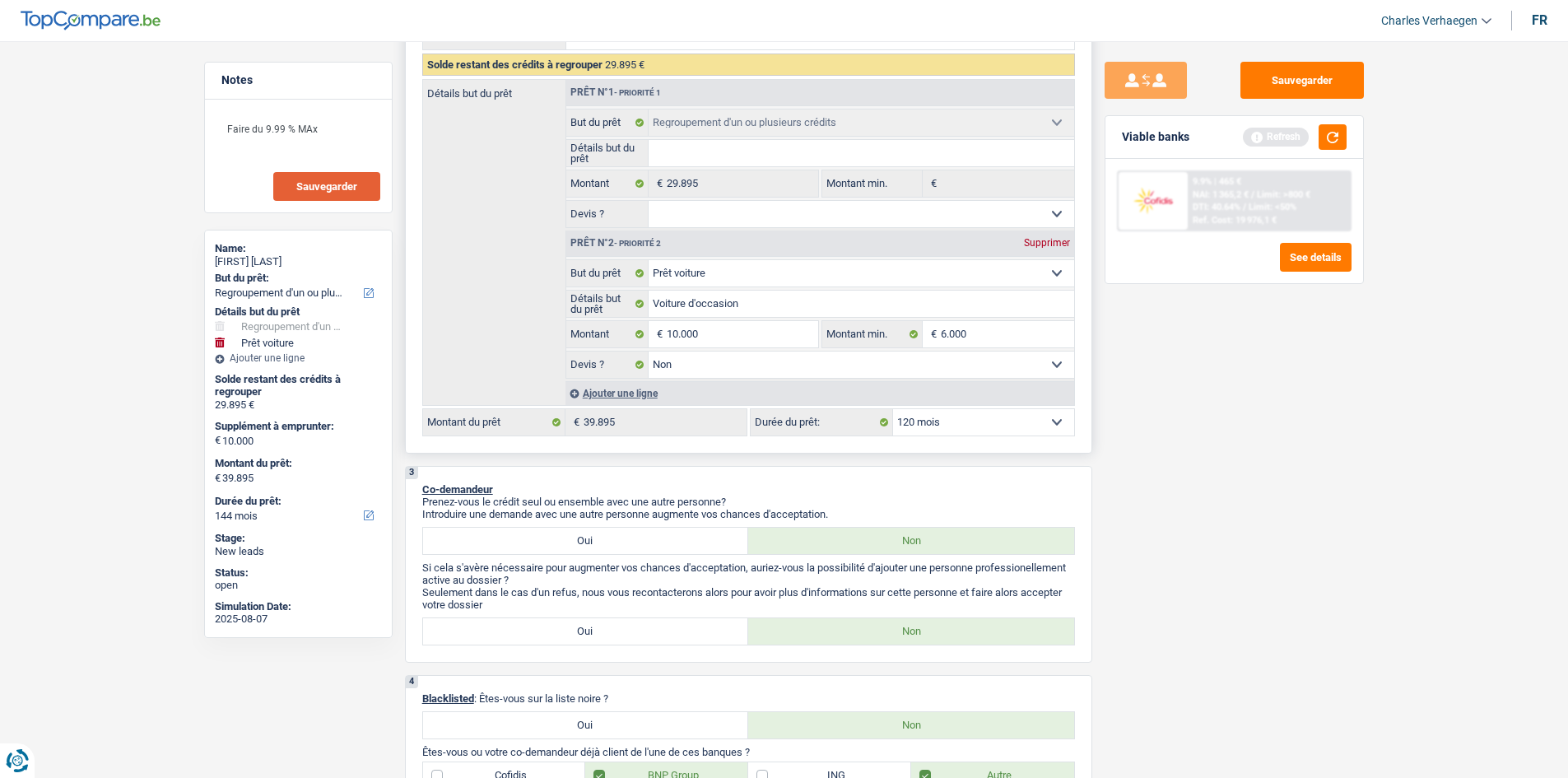 click on "12 mois 18 mois 24 mois 30 mois 36 mois 42 mois 48 mois 60 mois 72 mois 84 mois 96 mois 120 mois 132 mois 144 mois
Sélectionner une option" at bounding box center [984, 422] 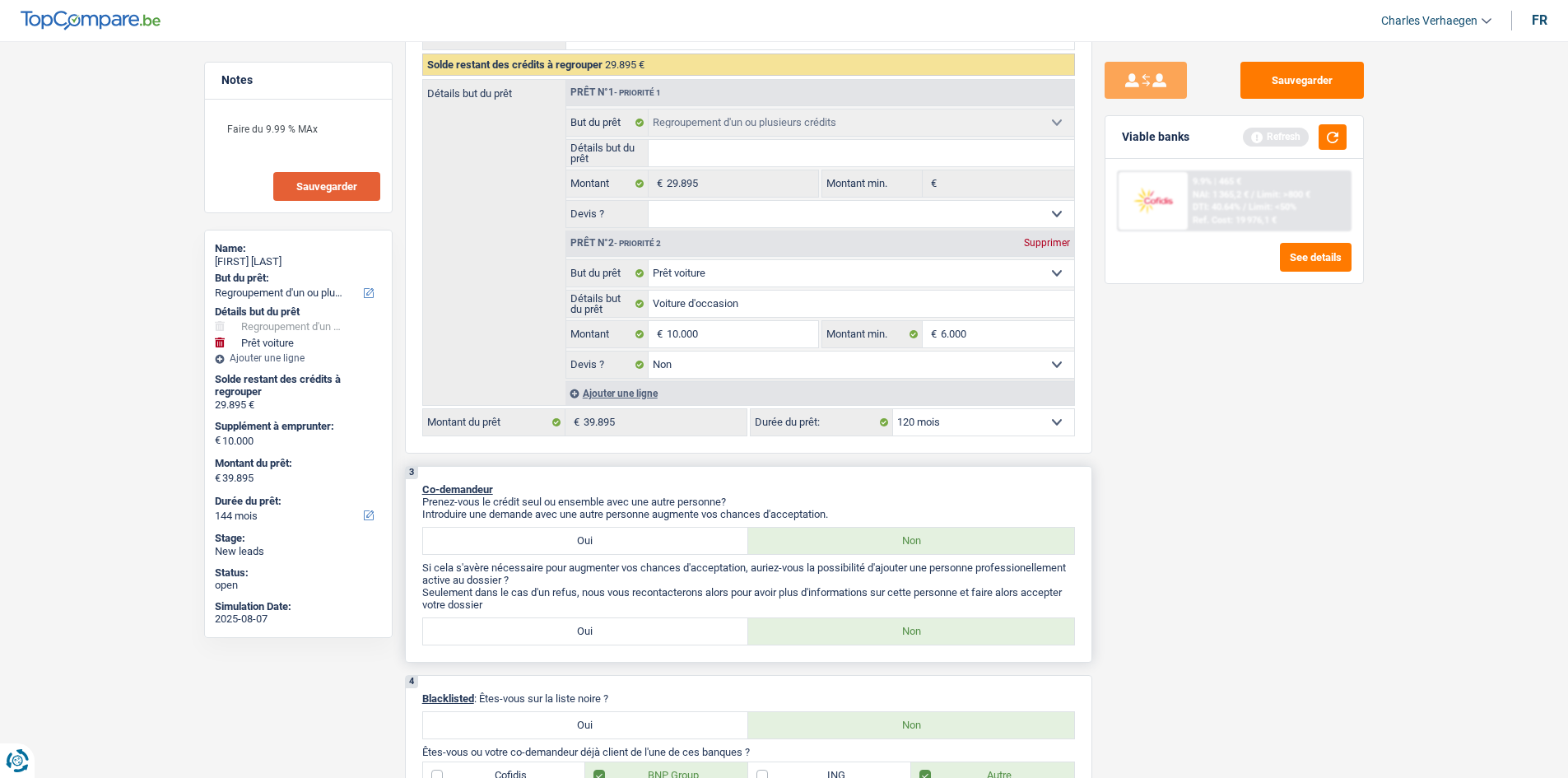 select on "120" 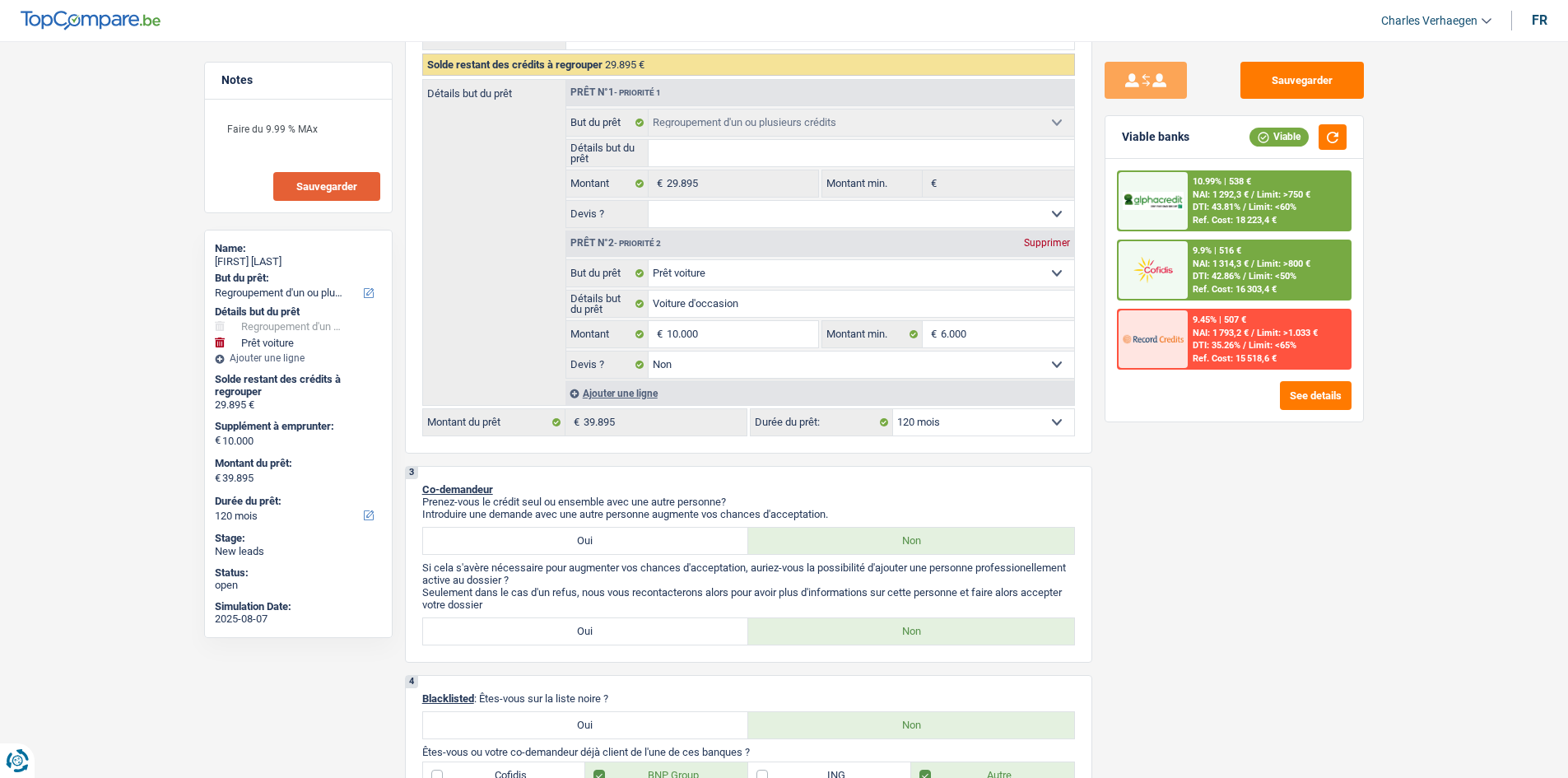 click on "DTI: 43.81%
/
Limit: <60%" at bounding box center (1245, 207) 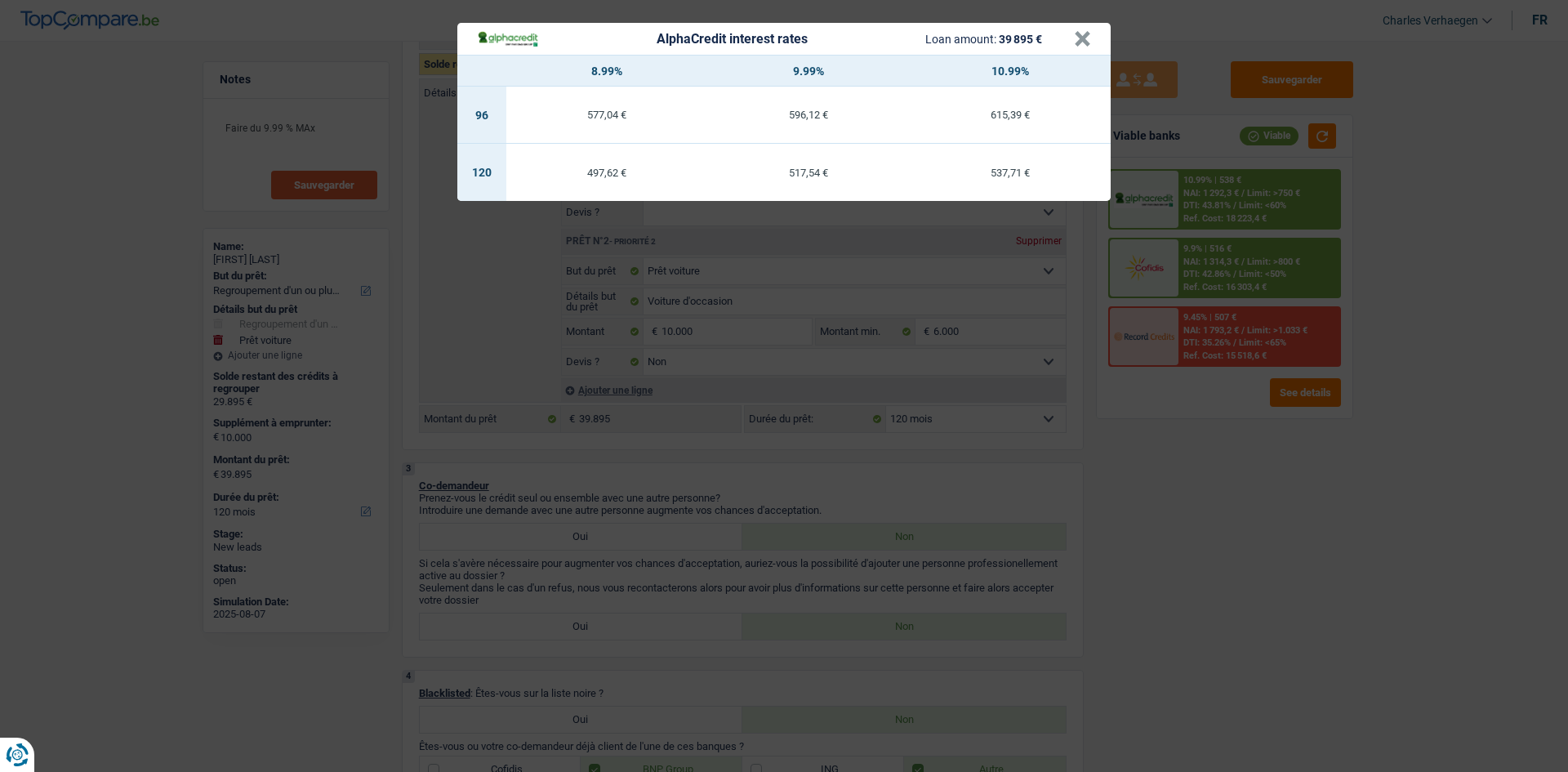 click on "AlphaCredit interest rates
Loan amount:
39 895 €
×
8.99%
9.99%
10.99%
96
577,04 €
596,12 €
615,39 €
120
497,62 €
517,54 €
537,71 €" at bounding box center (784, 386) 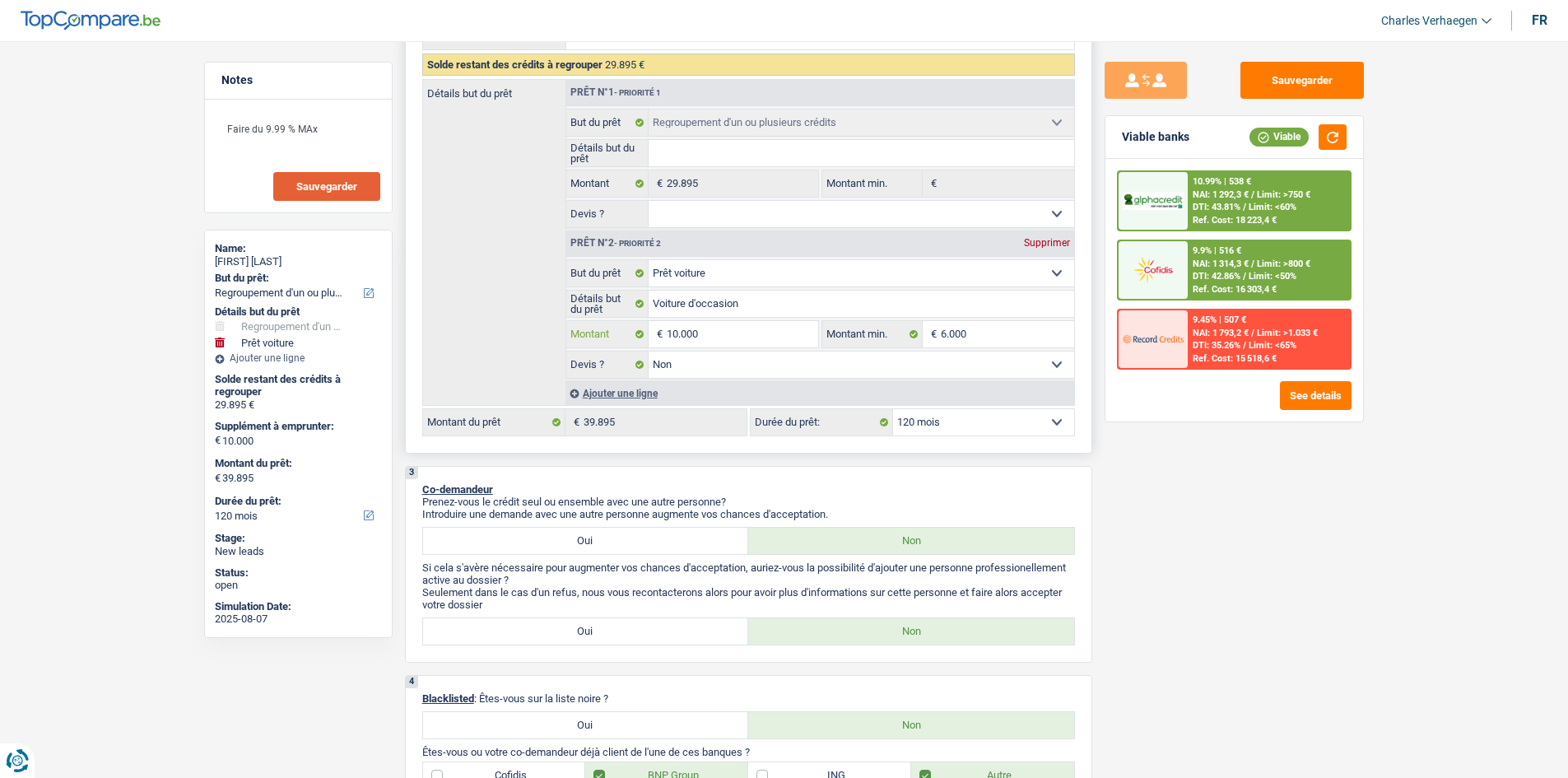 click on "10.000" at bounding box center (742, 334) 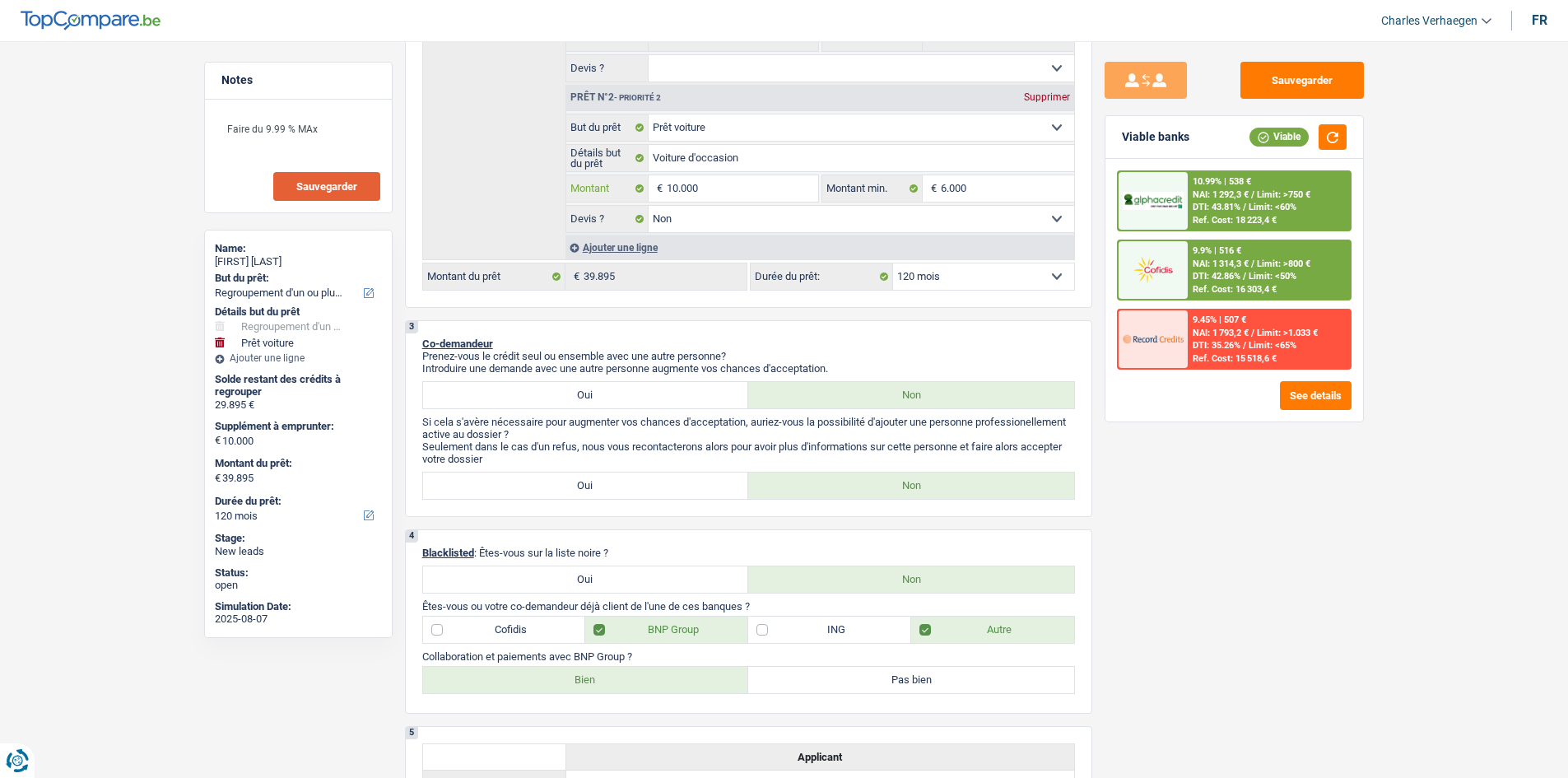 scroll, scrollTop: 322, scrollLeft: 0, axis: vertical 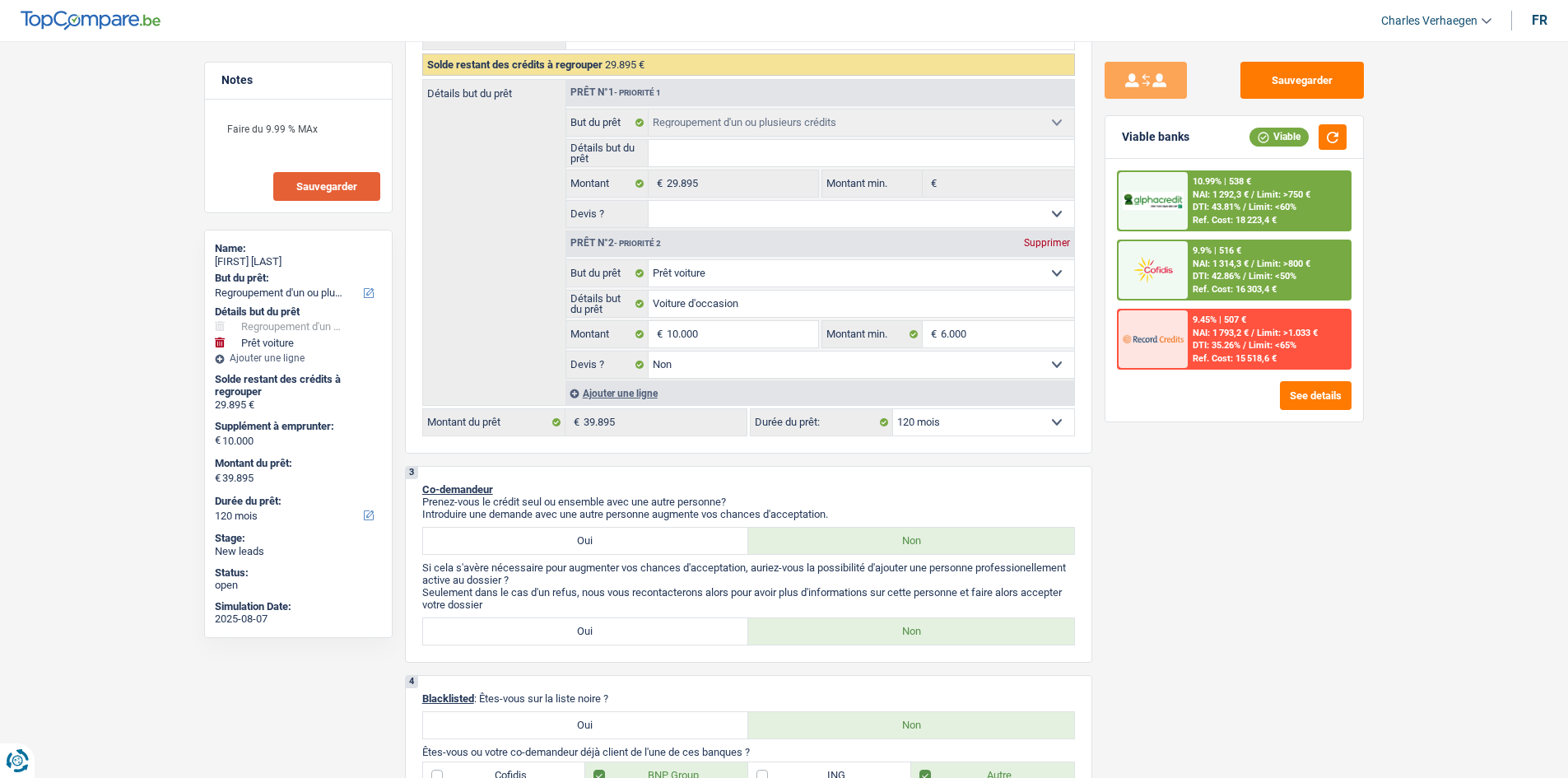 click on "NAI: 1 292,3 €" at bounding box center [1221, 194] 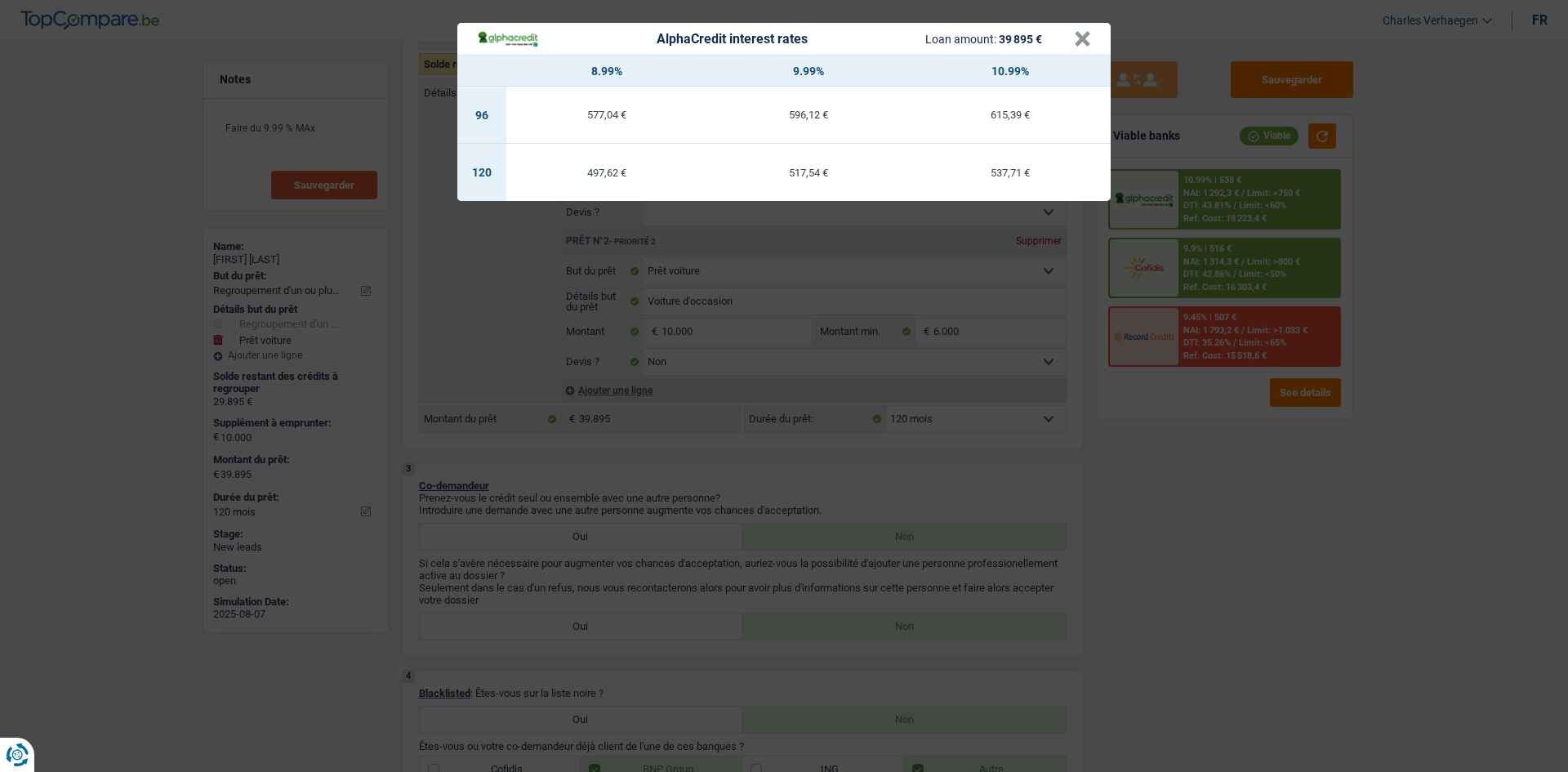 click on "AlphaCredit interest rates
Loan amount:
39 895 €
×
8.99%
9.99%
10.99%
96
577,04 €
596,12 €
615,39 €
120
497,62 €
517,54 €
537,71 €" at bounding box center [784, 386] 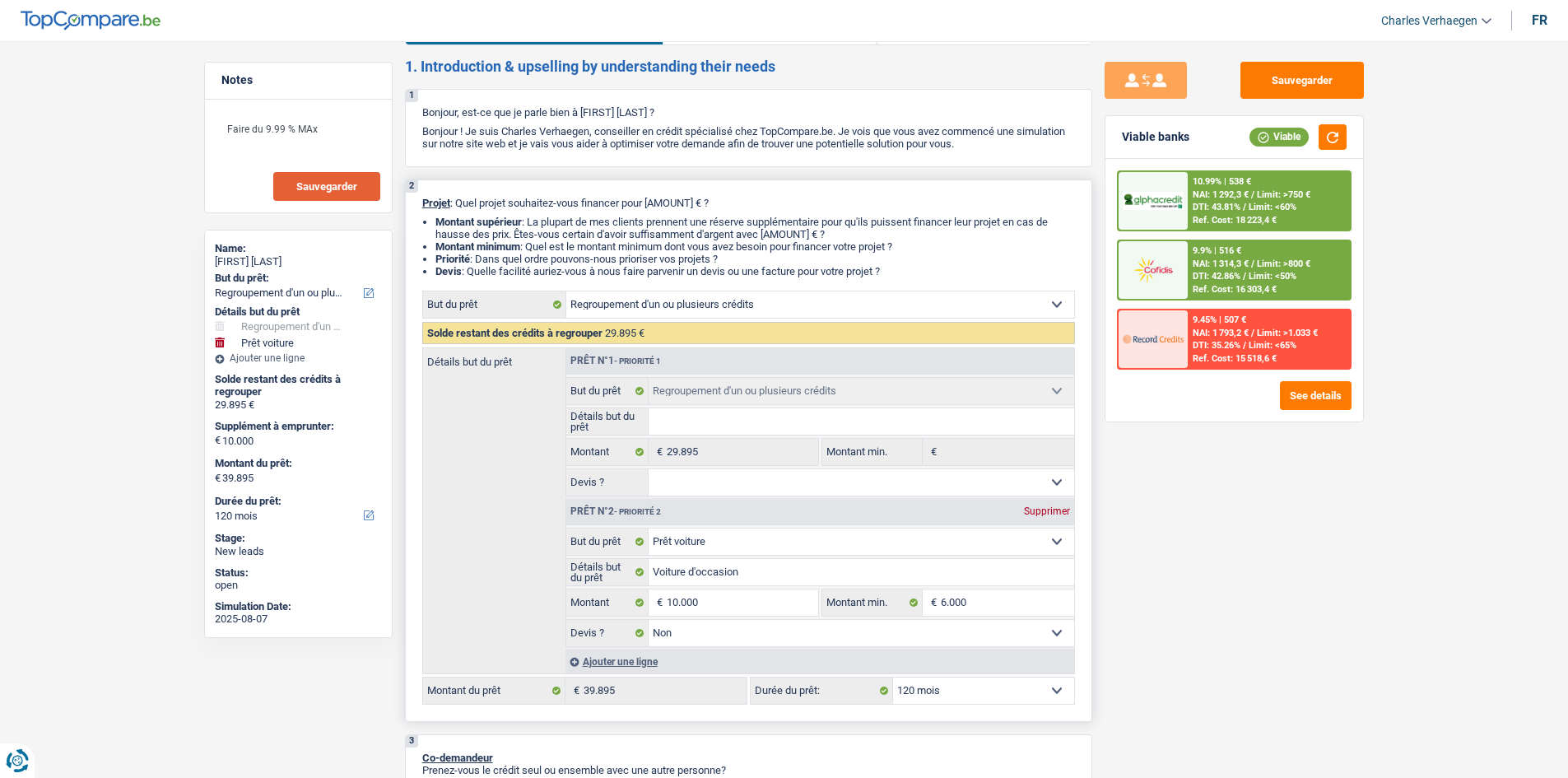 scroll, scrollTop: 0, scrollLeft: 0, axis: both 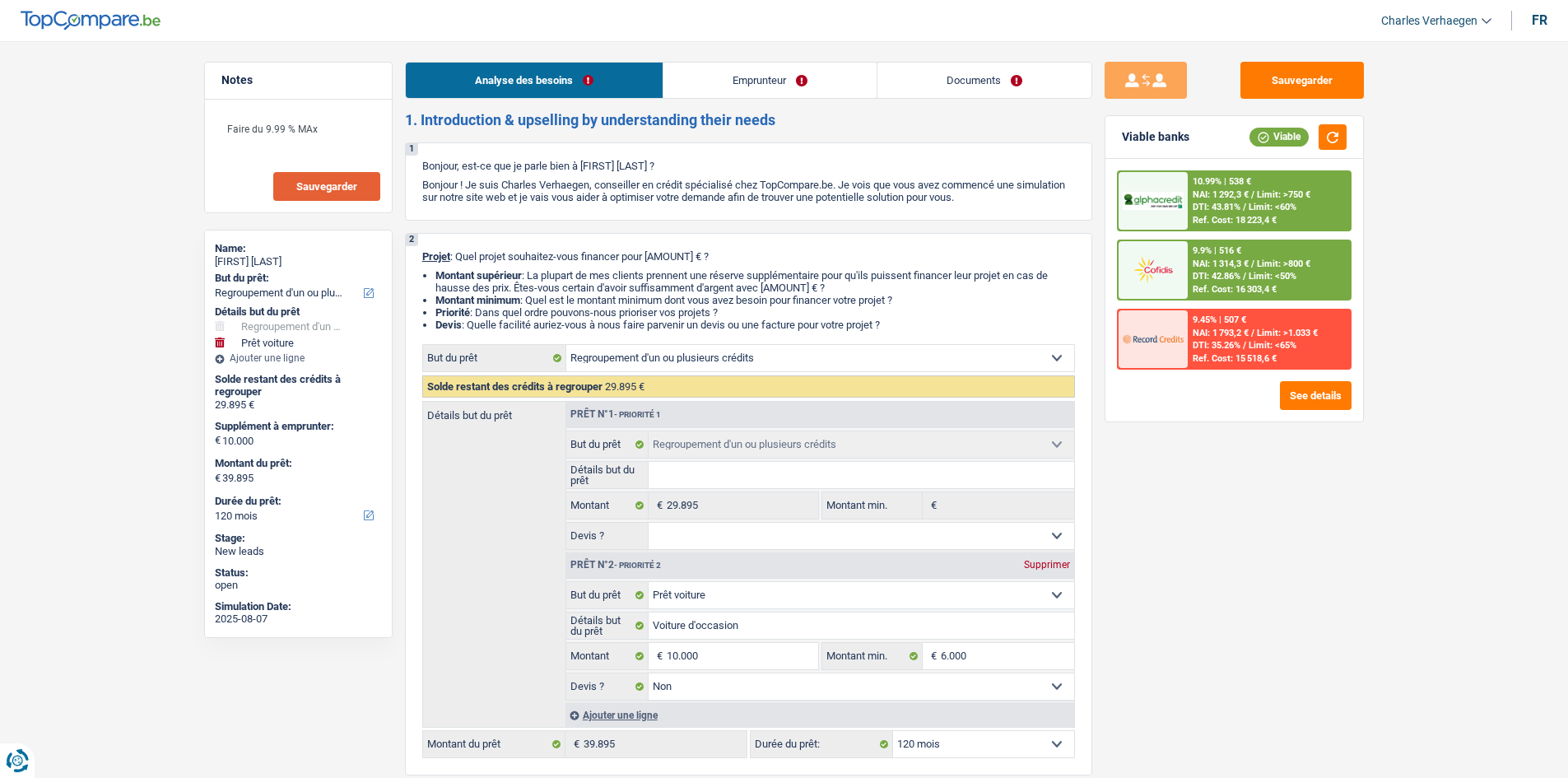 click on "Emprunteur" at bounding box center (770, 80) 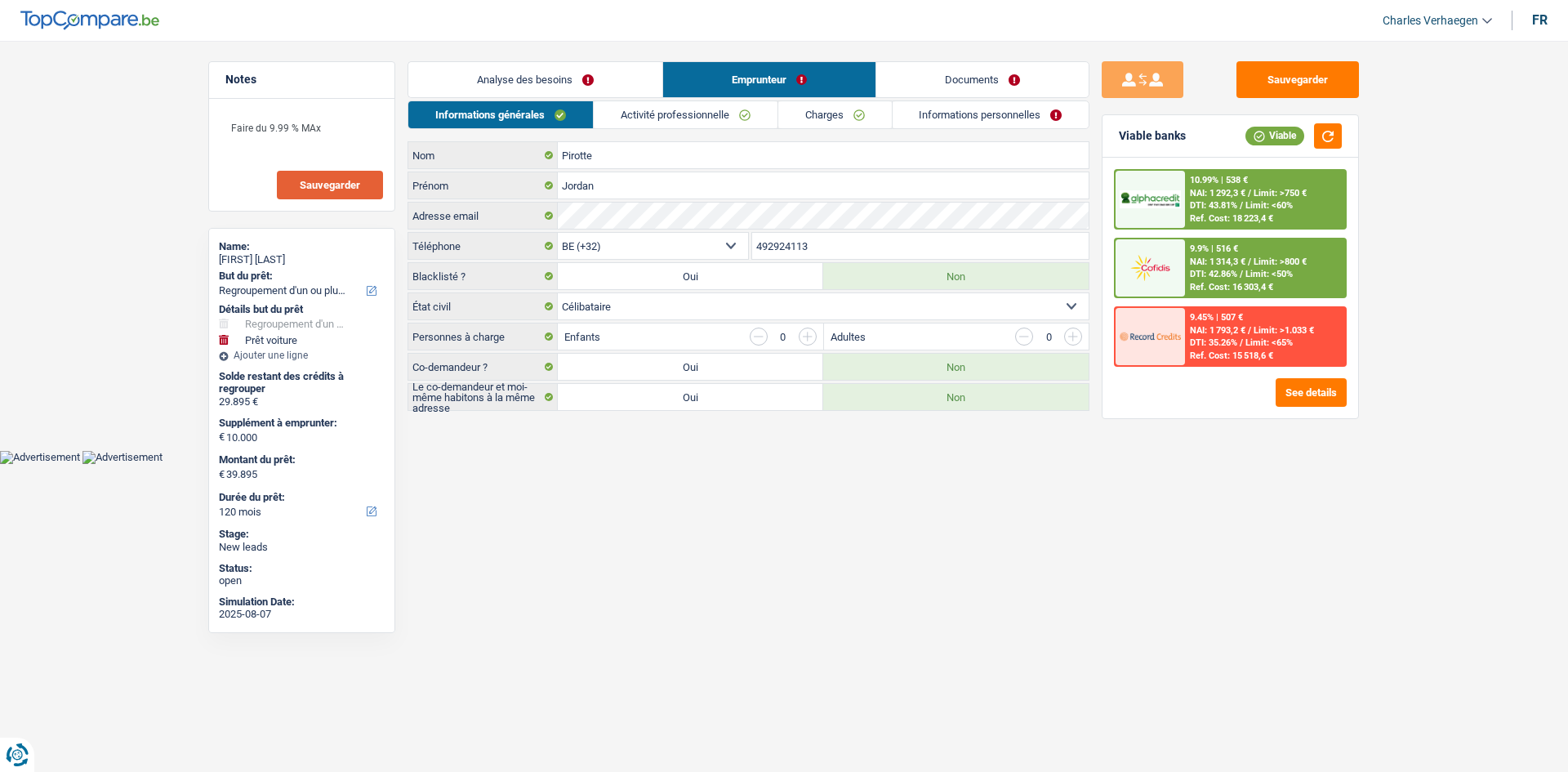 click on "Charges" at bounding box center (835, 114) 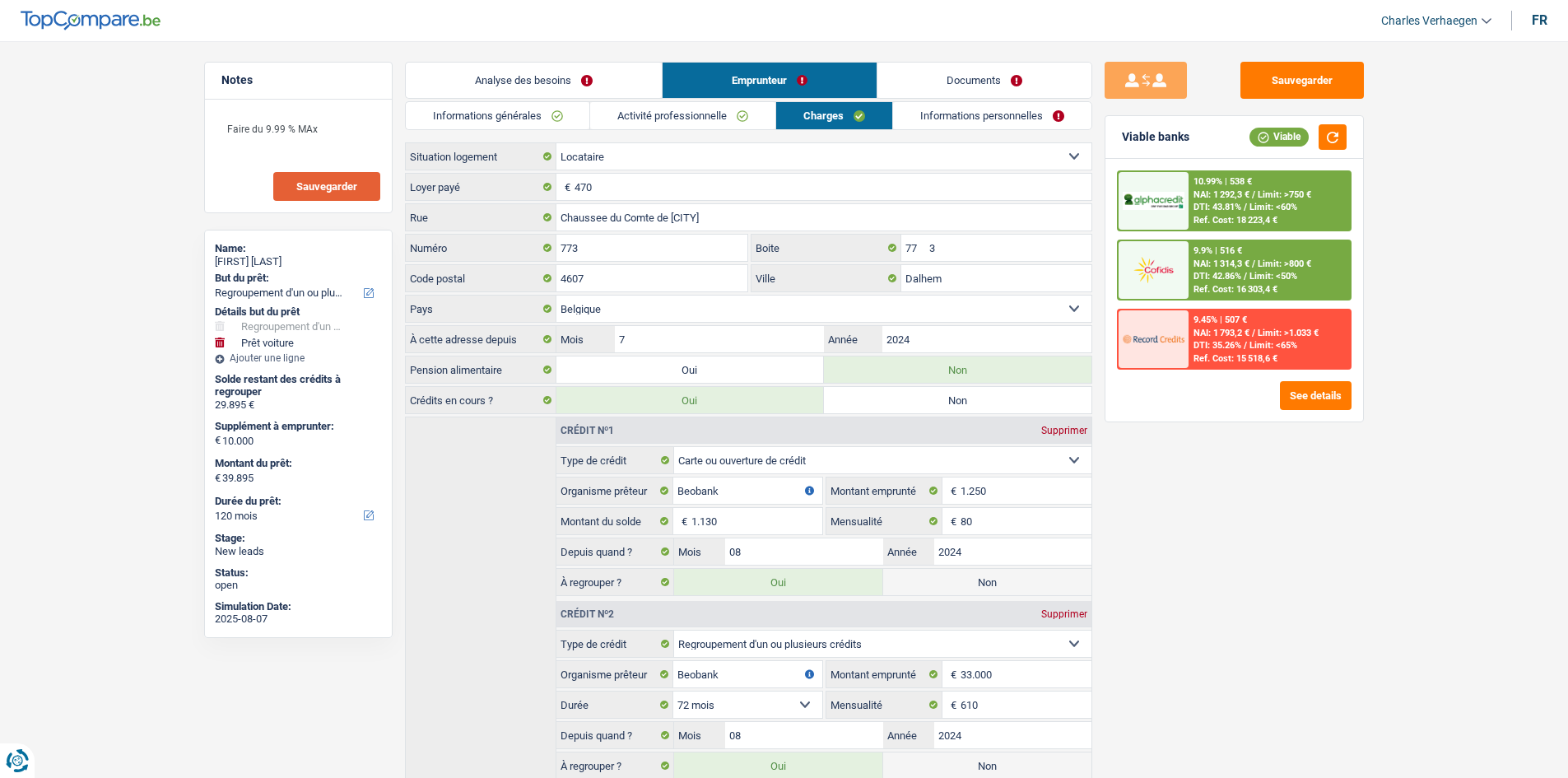 click on "Informations personnelles" at bounding box center (992, 115) 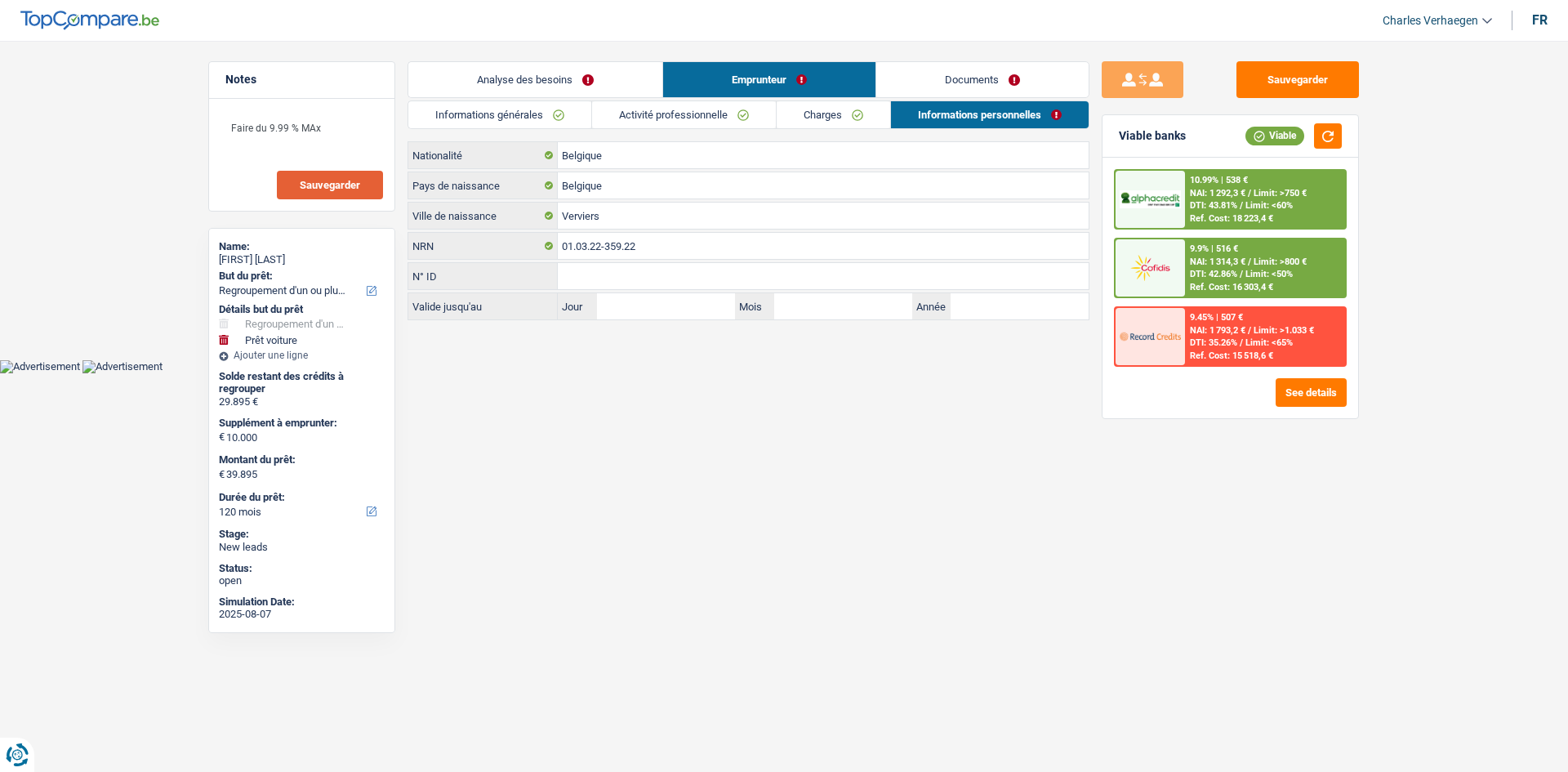 click on "Documents" at bounding box center [982, 79] 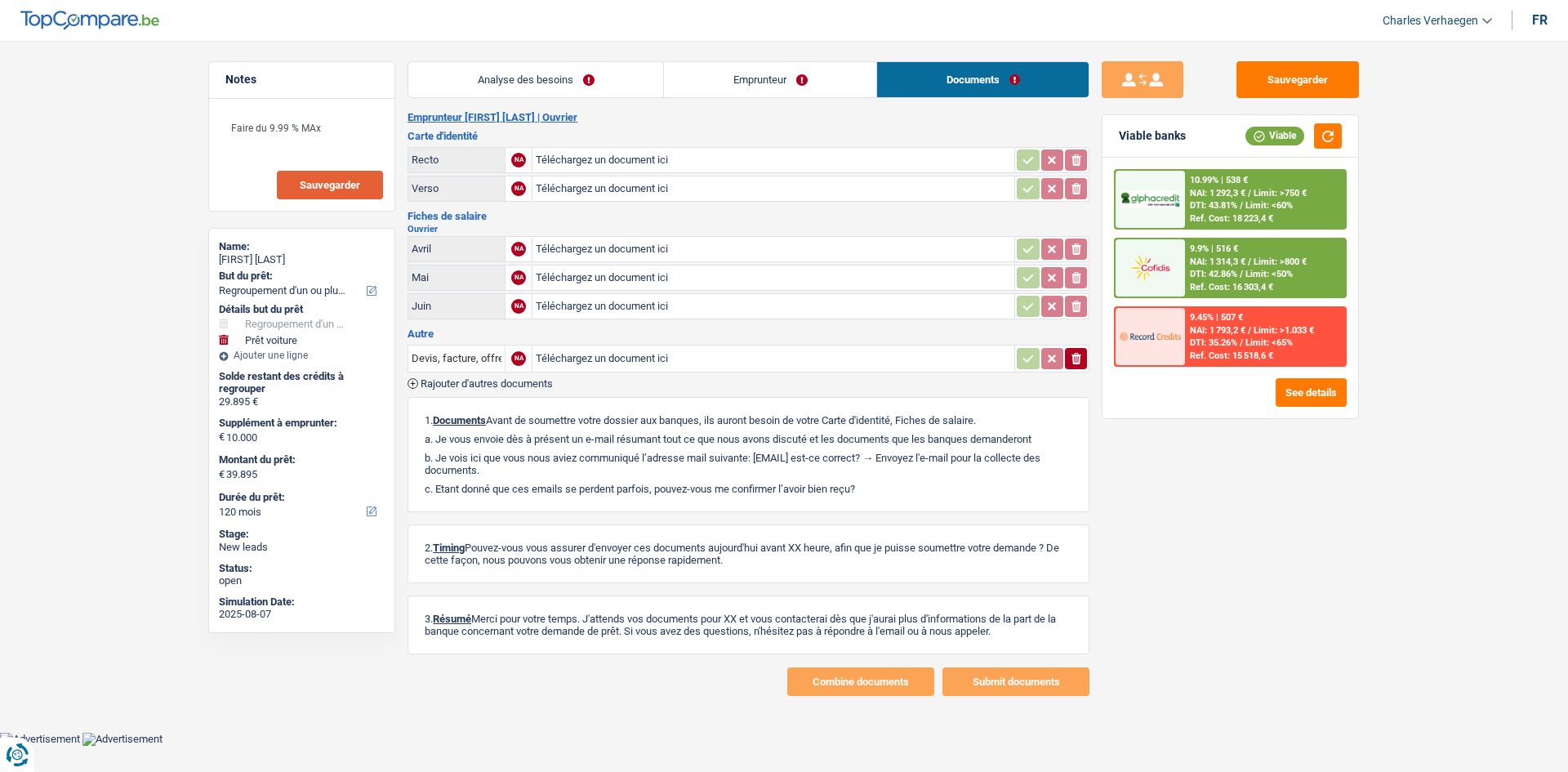 click on "Emprunteur" at bounding box center (770, 79) 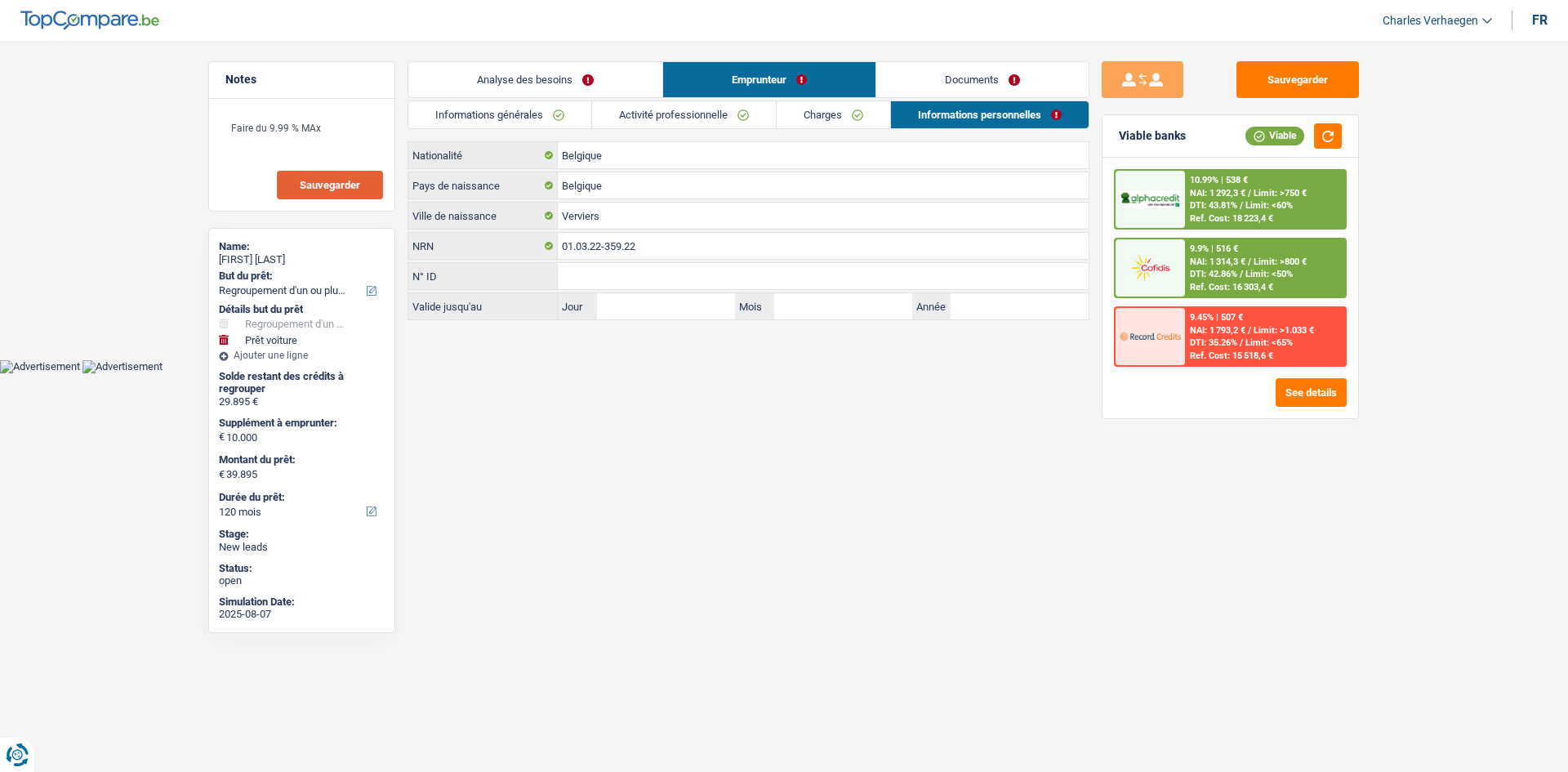 click on "Documents" at bounding box center (982, 79) 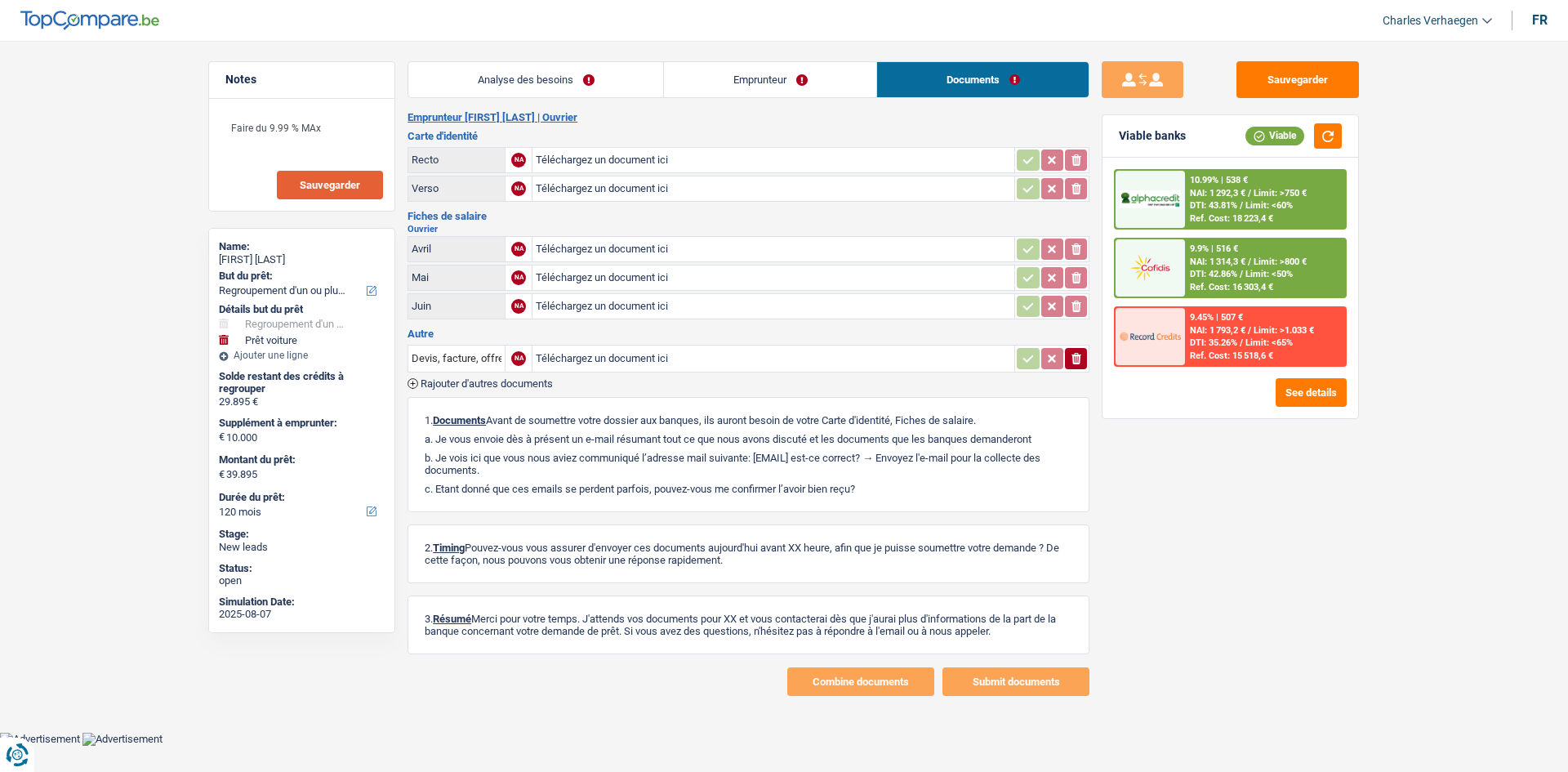 click on "Emprunteur" at bounding box center [770, 79] 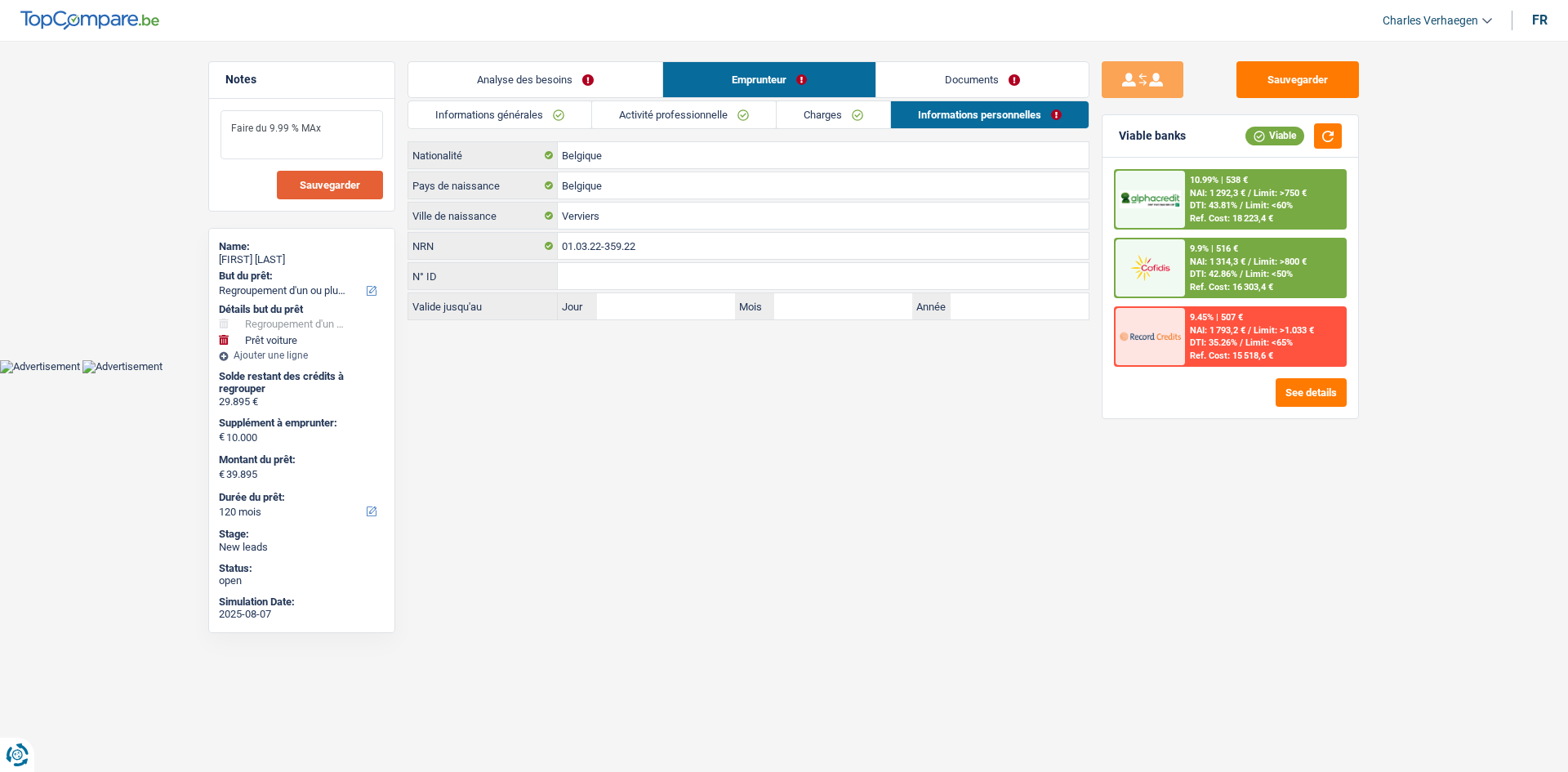 click on "Faire du 9.99 % MAx" at bounding box center (301, 135) 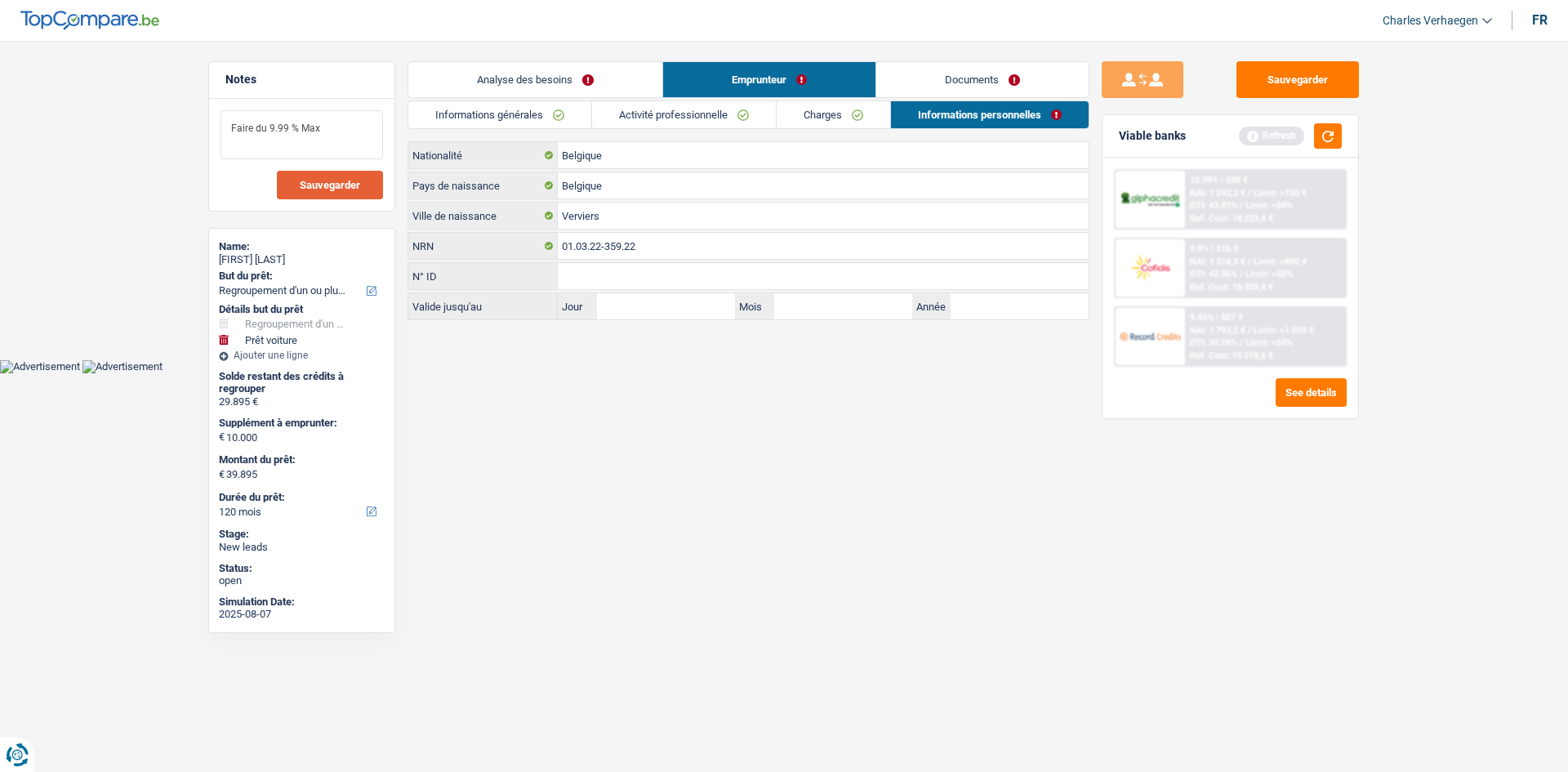 type on "Faire du 9.99 % Max" 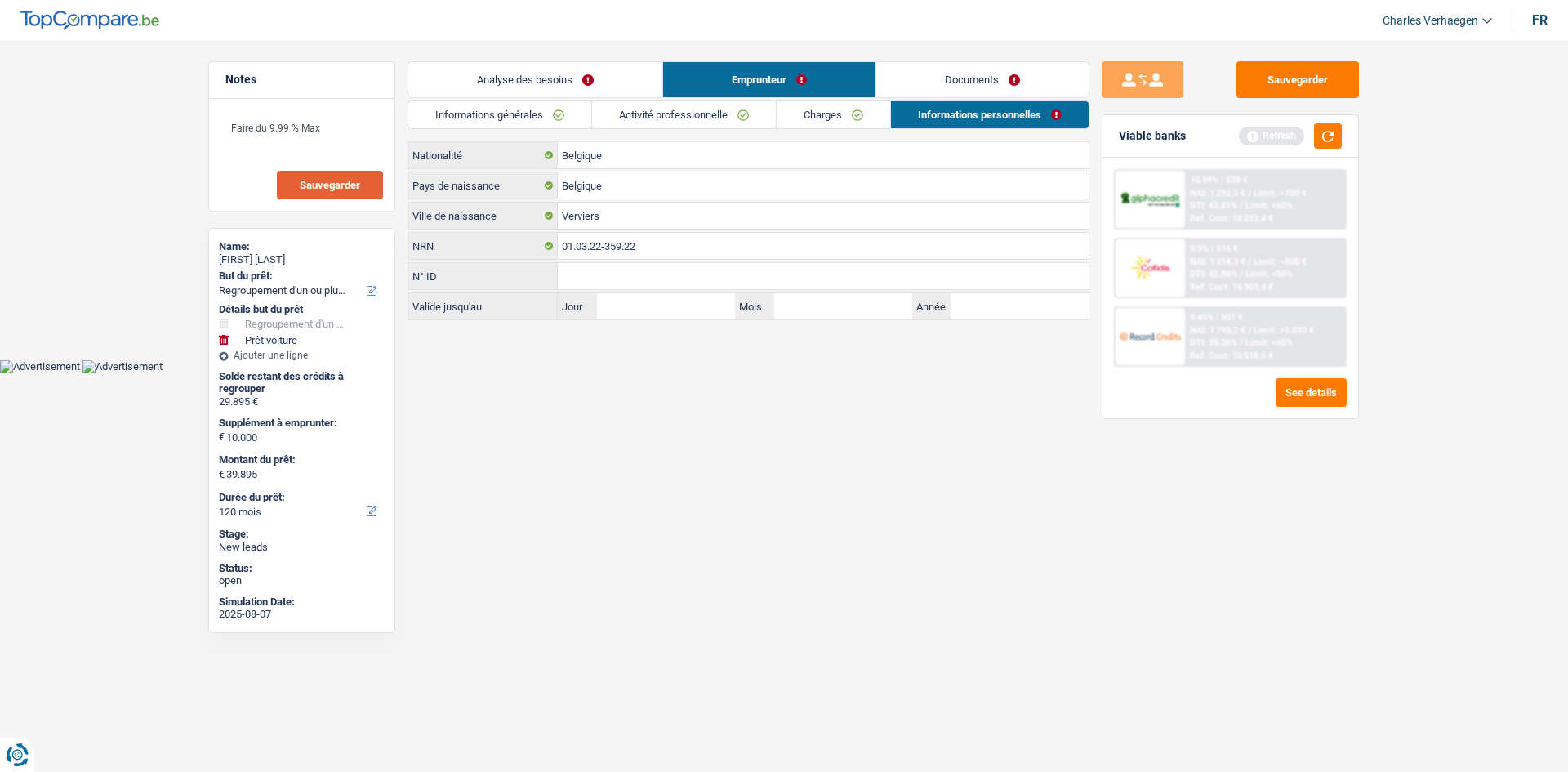click on "Analyse des besoins" at bounding box center (535, 79) 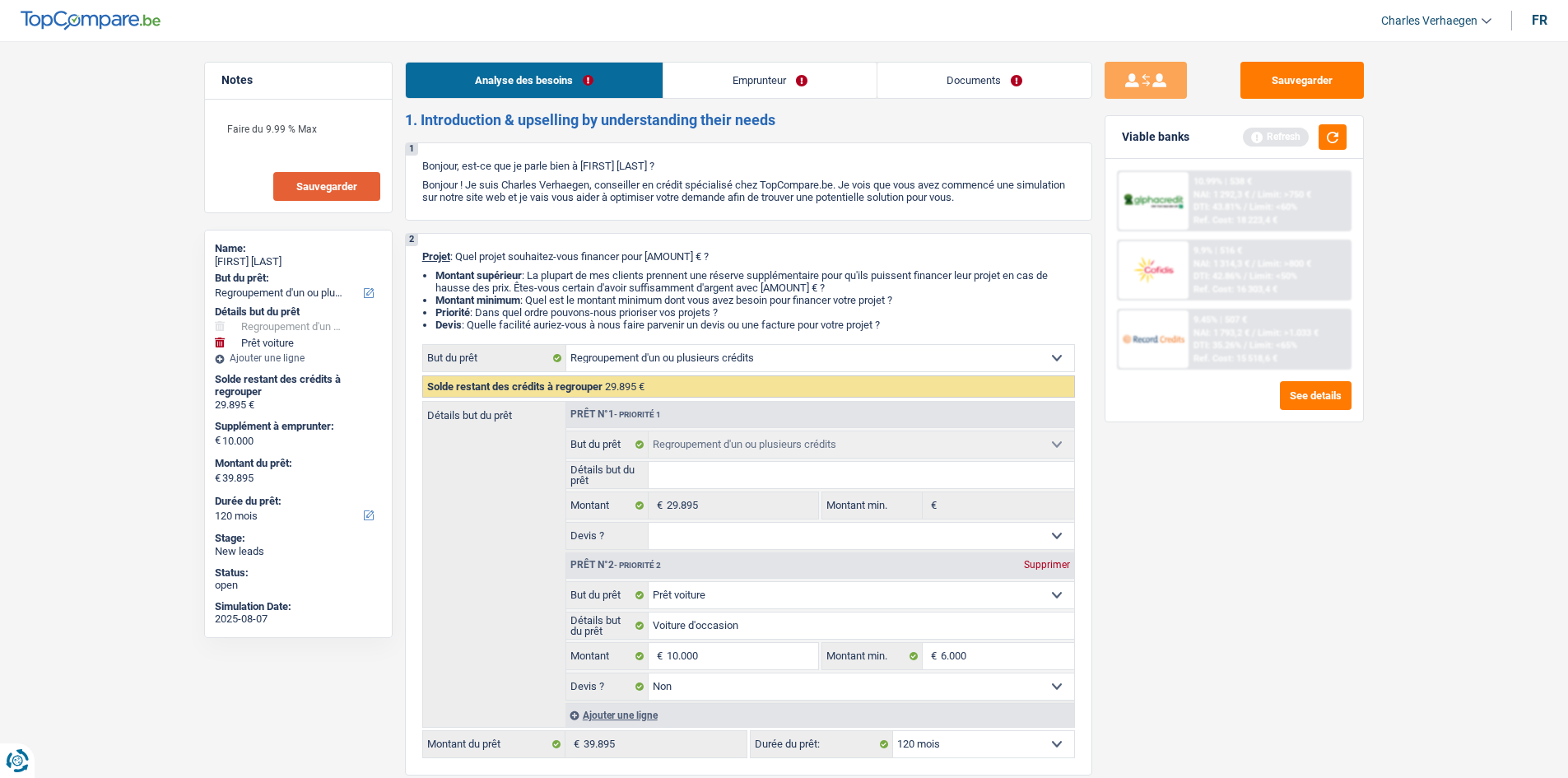 click on "10.99% | 538 €
NAI: 1 292,3 €
/
Limit: >750 €
DTI: 43.81%
/
Limit: <60%
Ref. Cost: 18 223,4 €" at bounding box center [1268, 201] 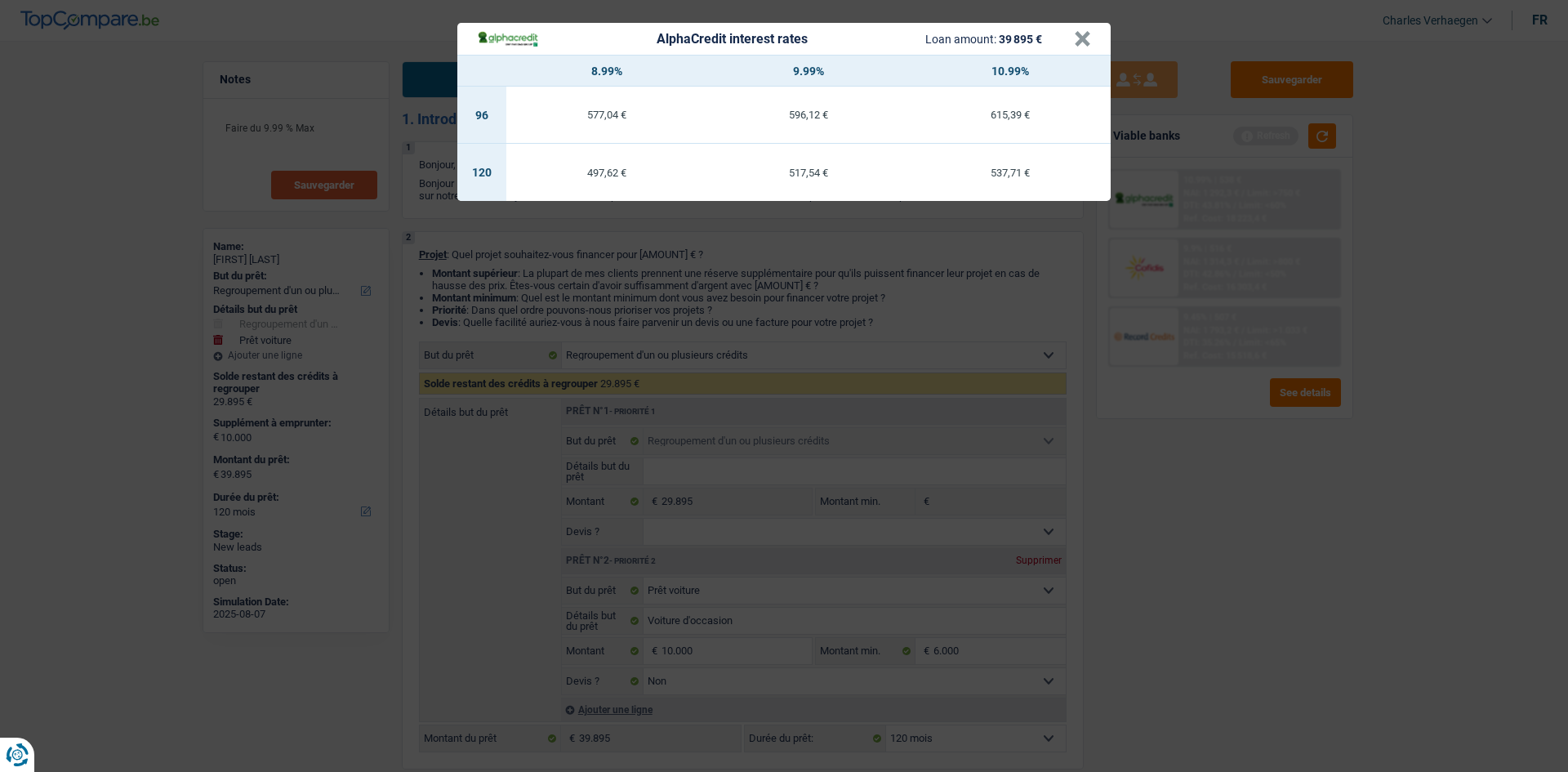 click on "AlphaCredit interest rates
Loan amount:
39 895 €
×
8.99%
9.99%
10.99%
96
577,04 €
596,12 €
615,39 €
120
497,62 €
517,54 €
537,71 €" at bounding box center (784, 386) 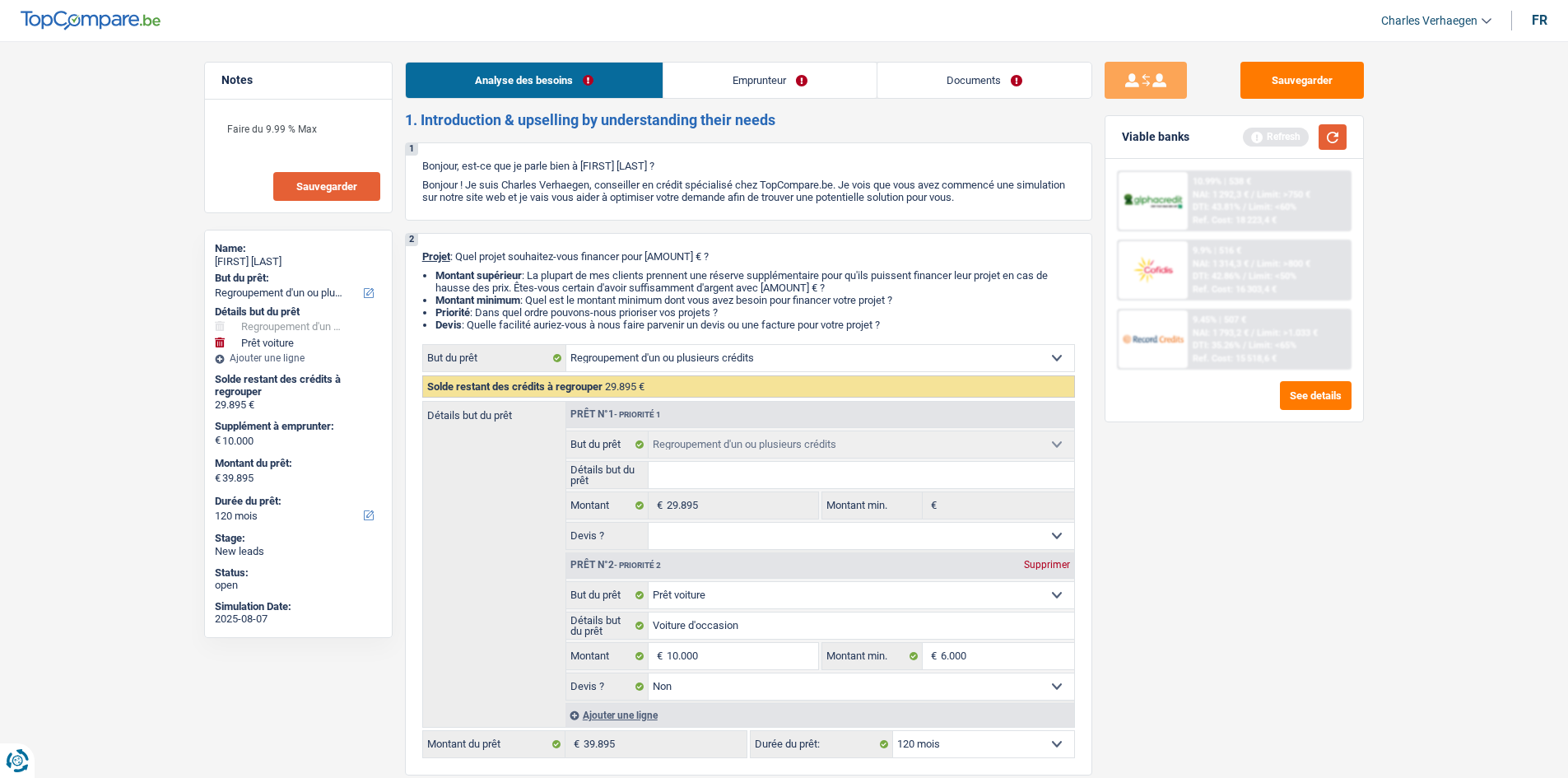 click at bounding box center (1333, 137) 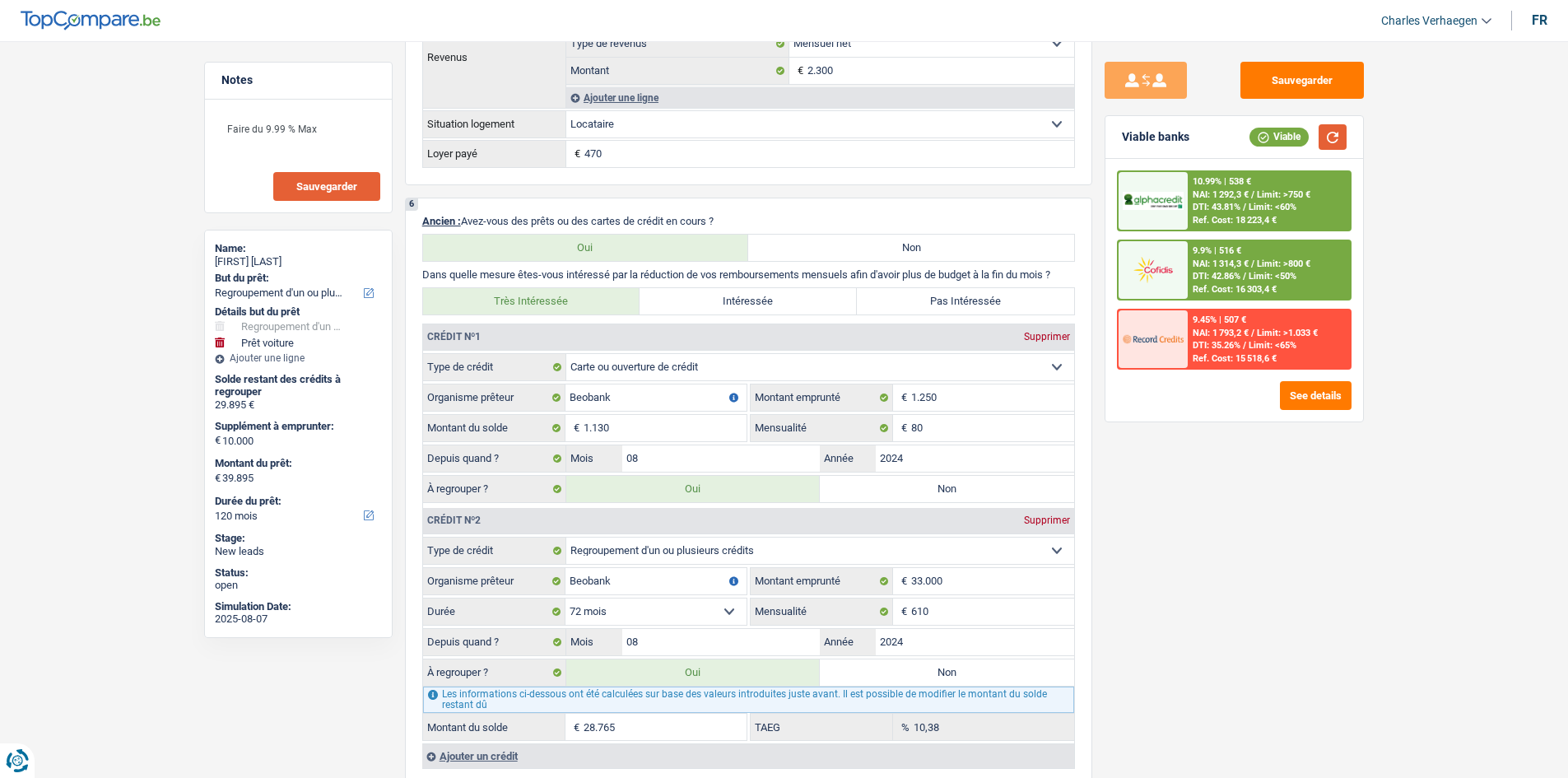 scroll, scrollTop: 1482, scrollLeft: 0, axis: vertical 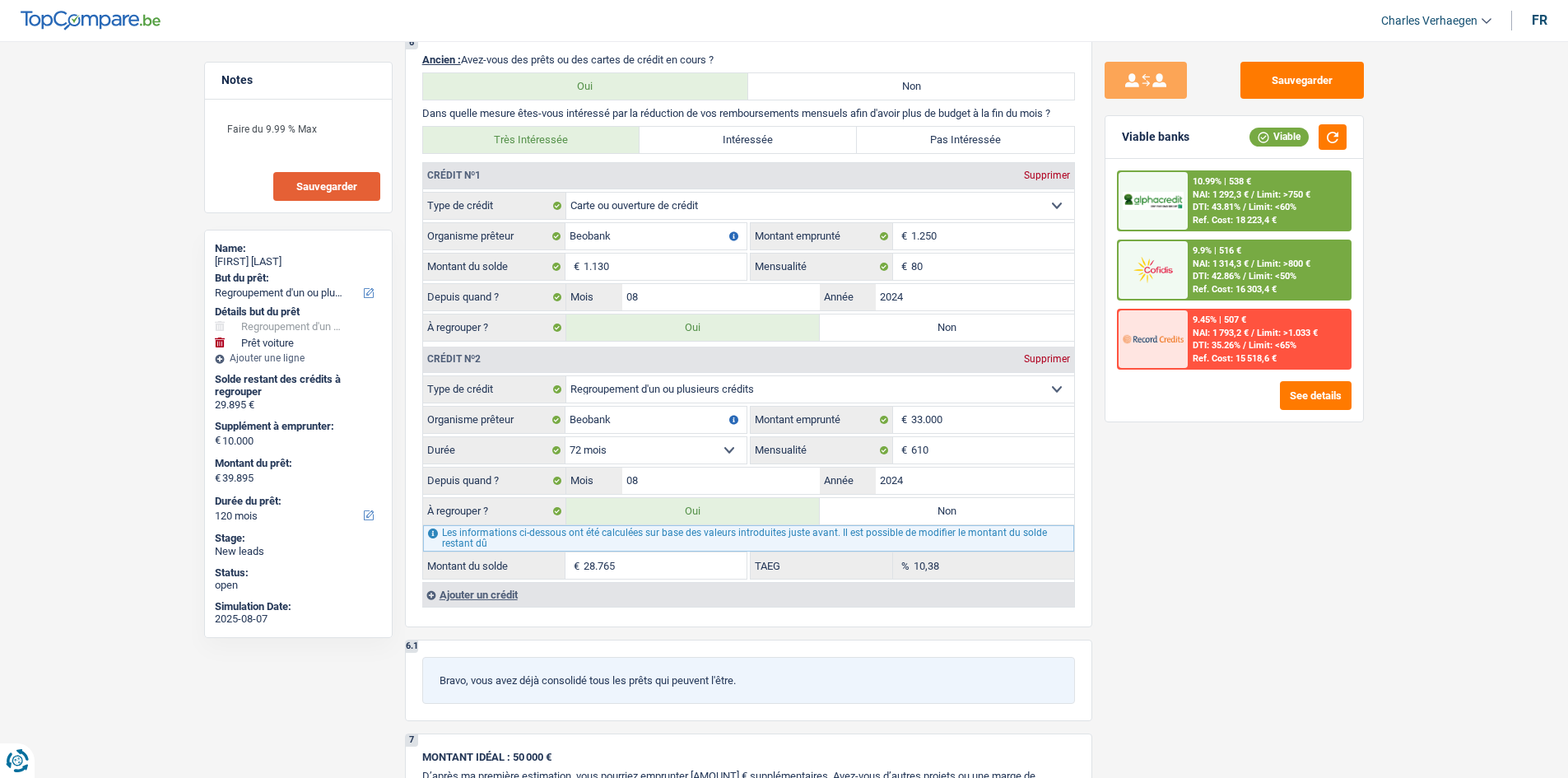 click on "Ref. Cost: 18 223,4 €" at bounding box center [1235, 220] 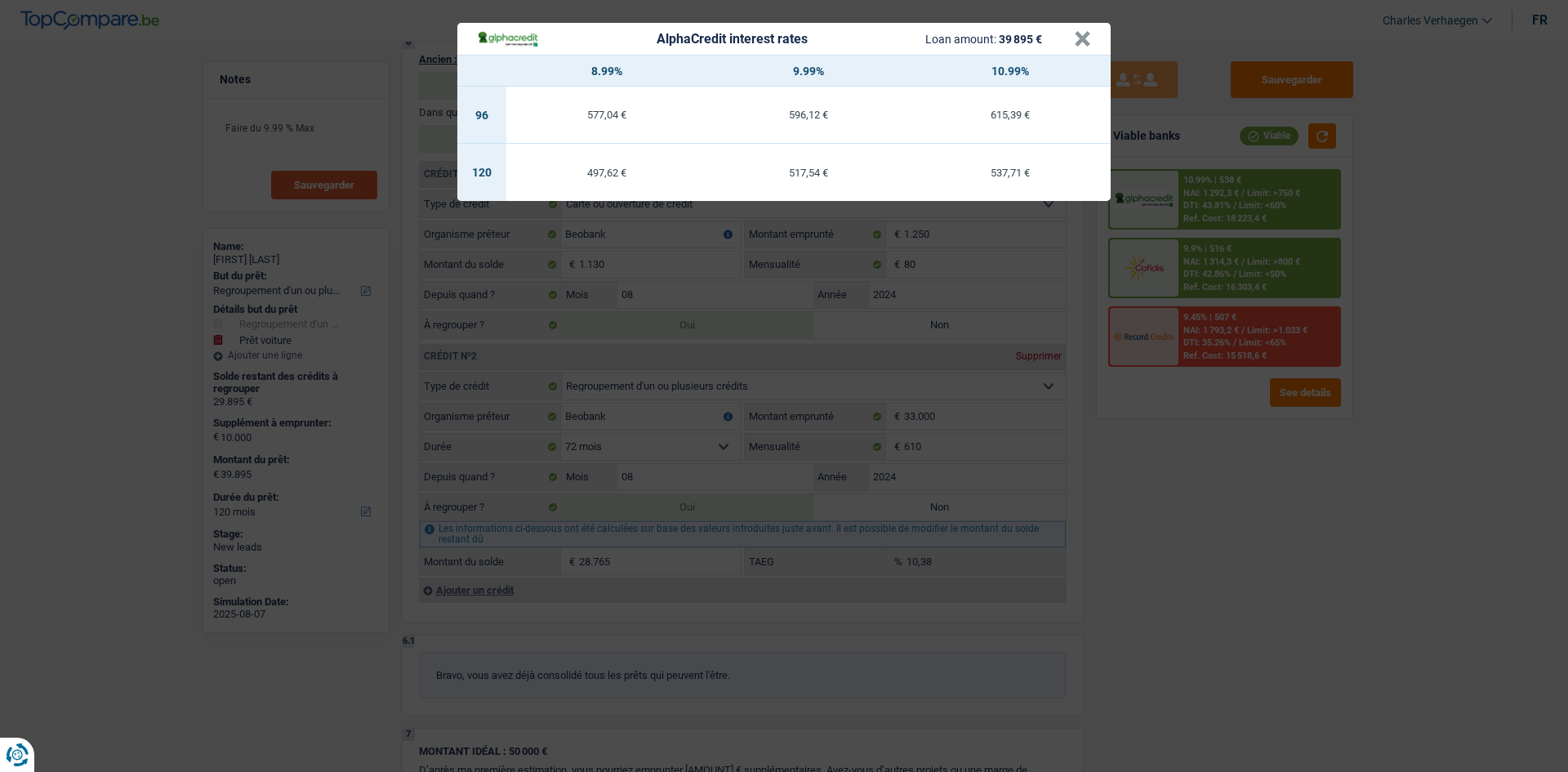 click on "AlphaCredit interest rates
Loan amount:
39 895 €
×
8.99%
9.99%
10.99%
96
577,04 €
596,12 €
615,39 €
120
497,62 €
517,54 €
537,71 €" at bounding box center [784, 386] 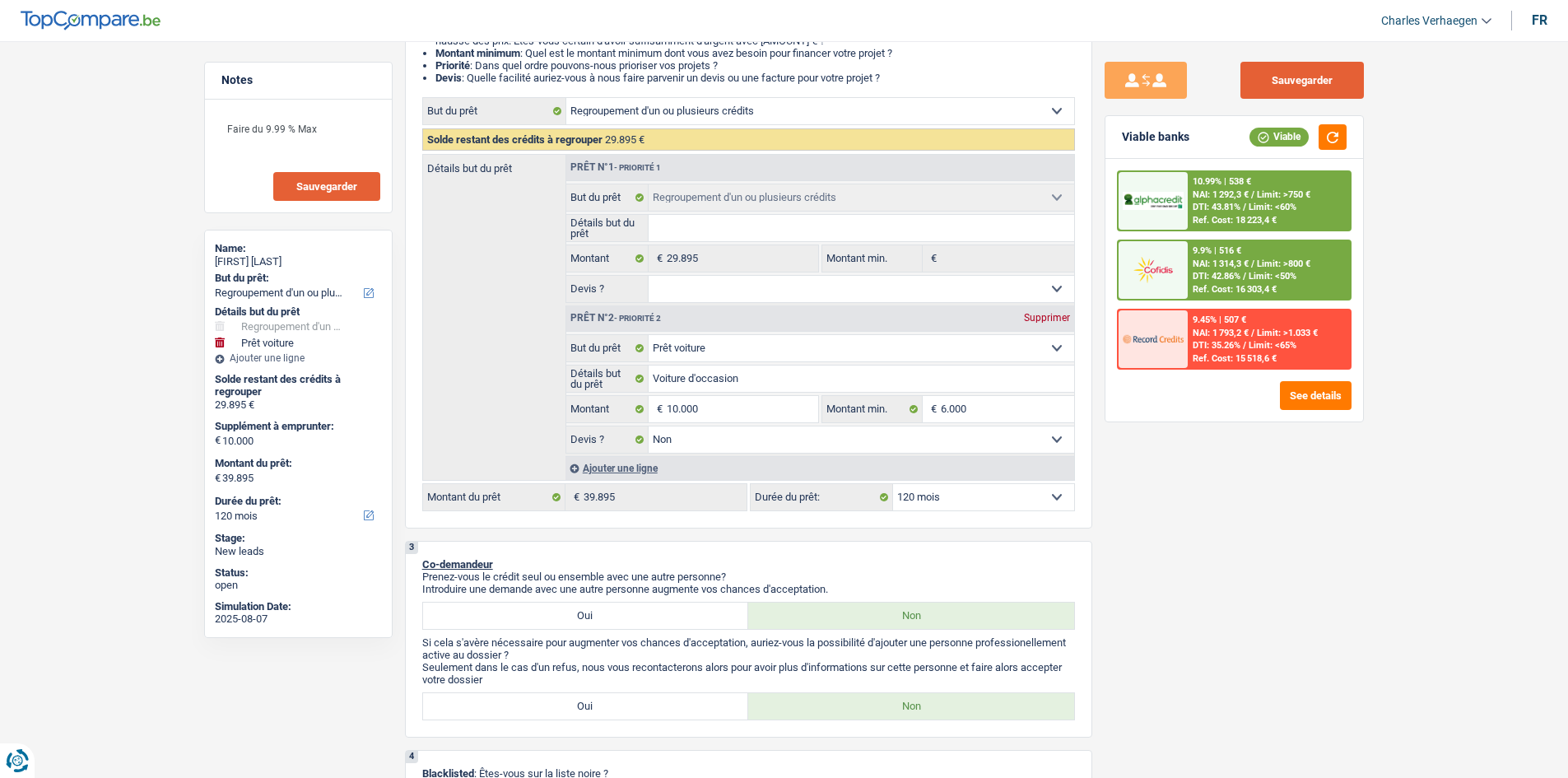 drag, startPoint x: 1338, startPoint y: 88, endPoint x: 1425, endPoint y: 602, distance: 521.31085 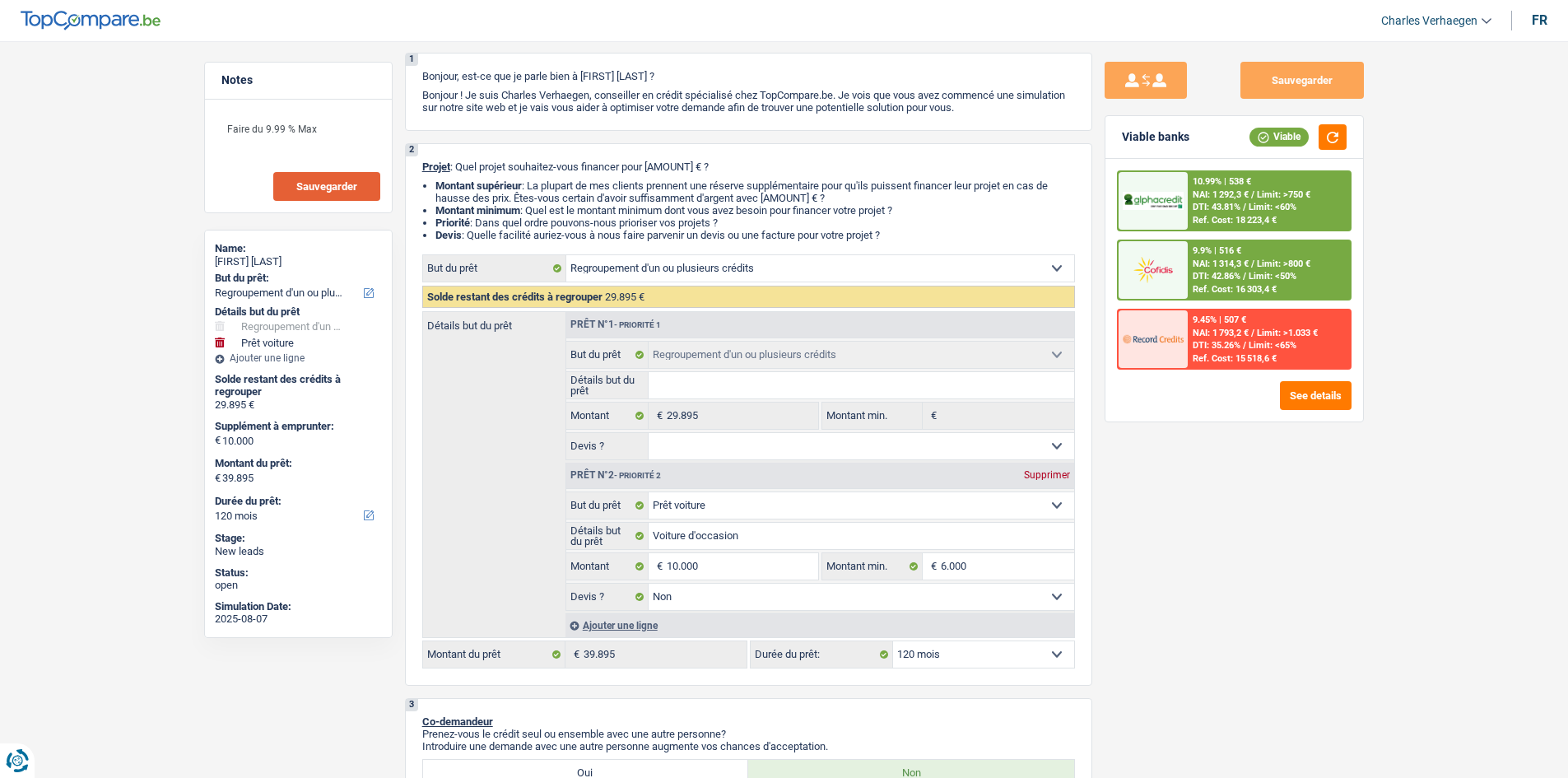scroll, scrollTop: 0, scrollLeft: 0, axis: both 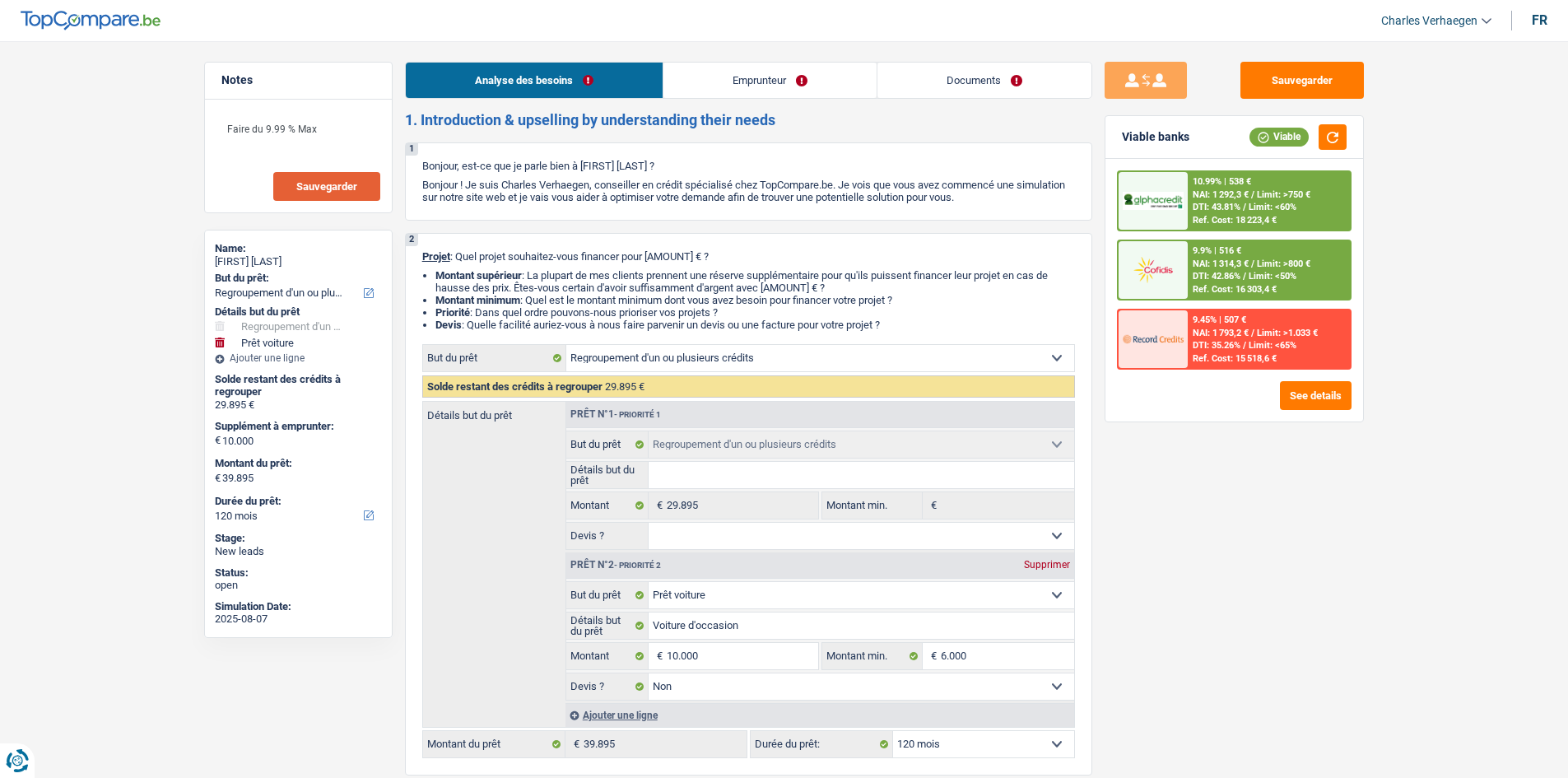 click on "Documents" at bounding box center [984, 80] 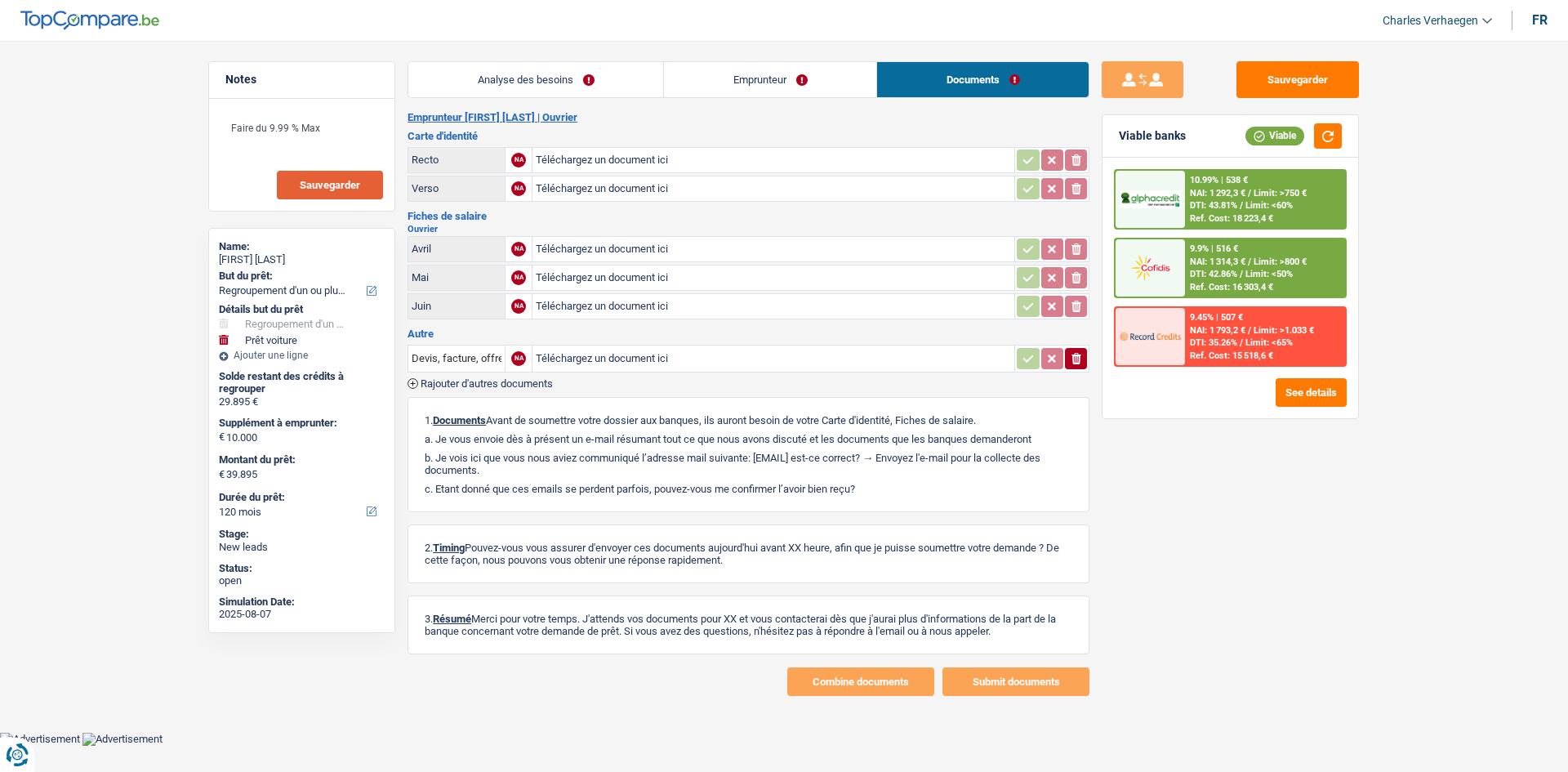 click on "Emprunteur" at bounding box center [770, 79] 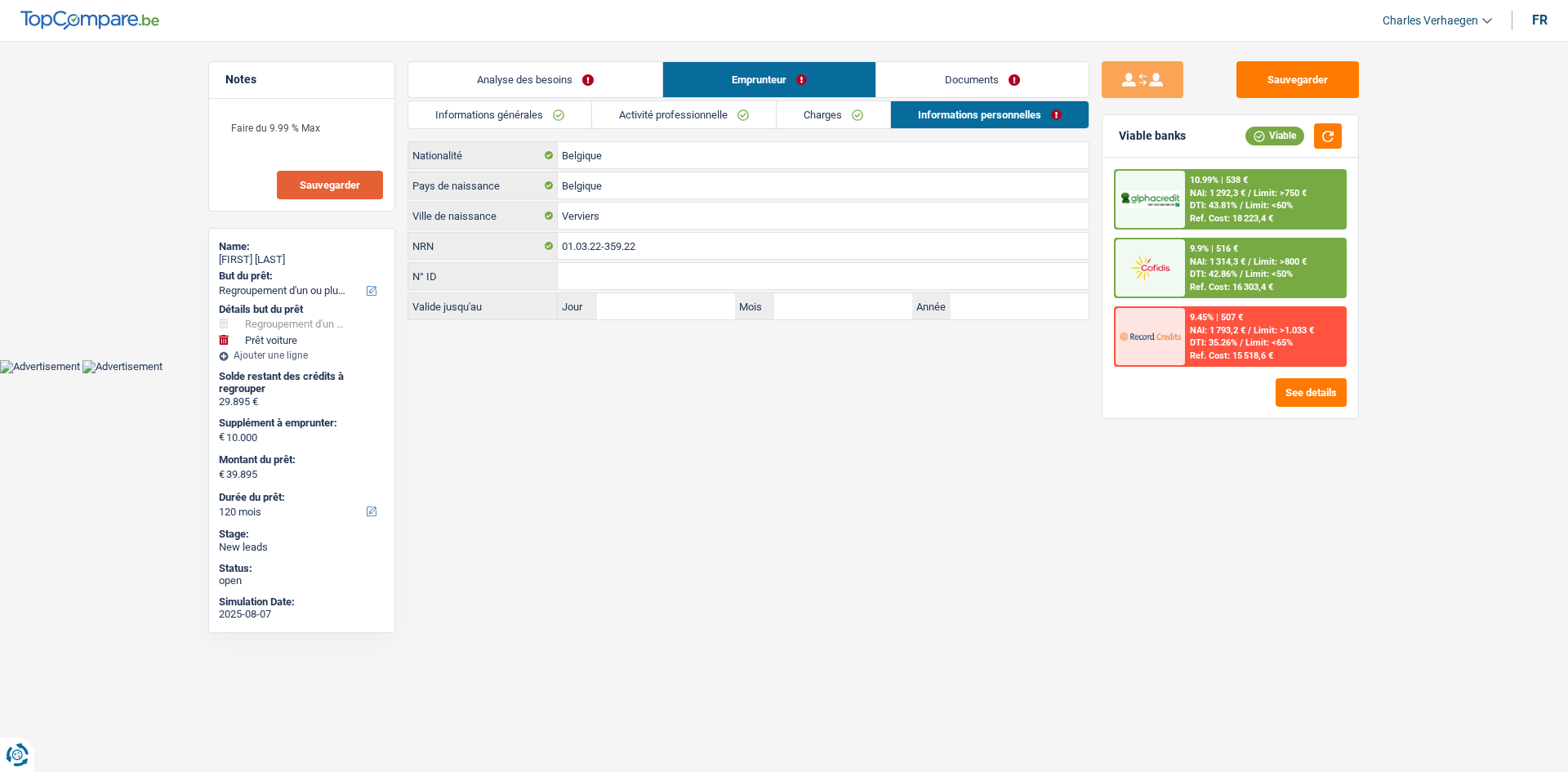 click on "Activité professionnelle" at bounding box center [684, 114] 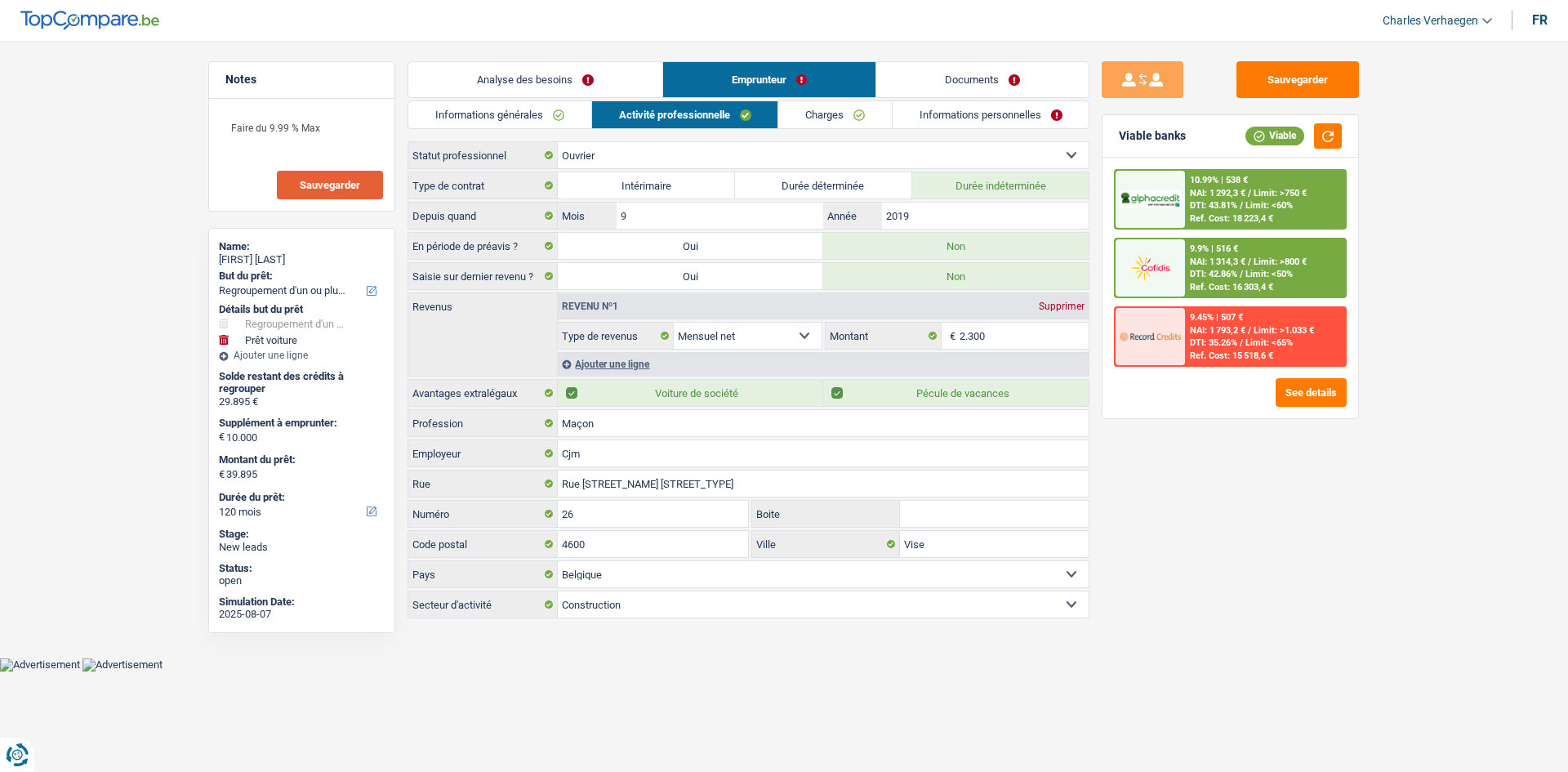 drag, startPoint x: 951, startPoint y: 68, endPoint x: 973, endPoint y: 67, distance: 22.022716 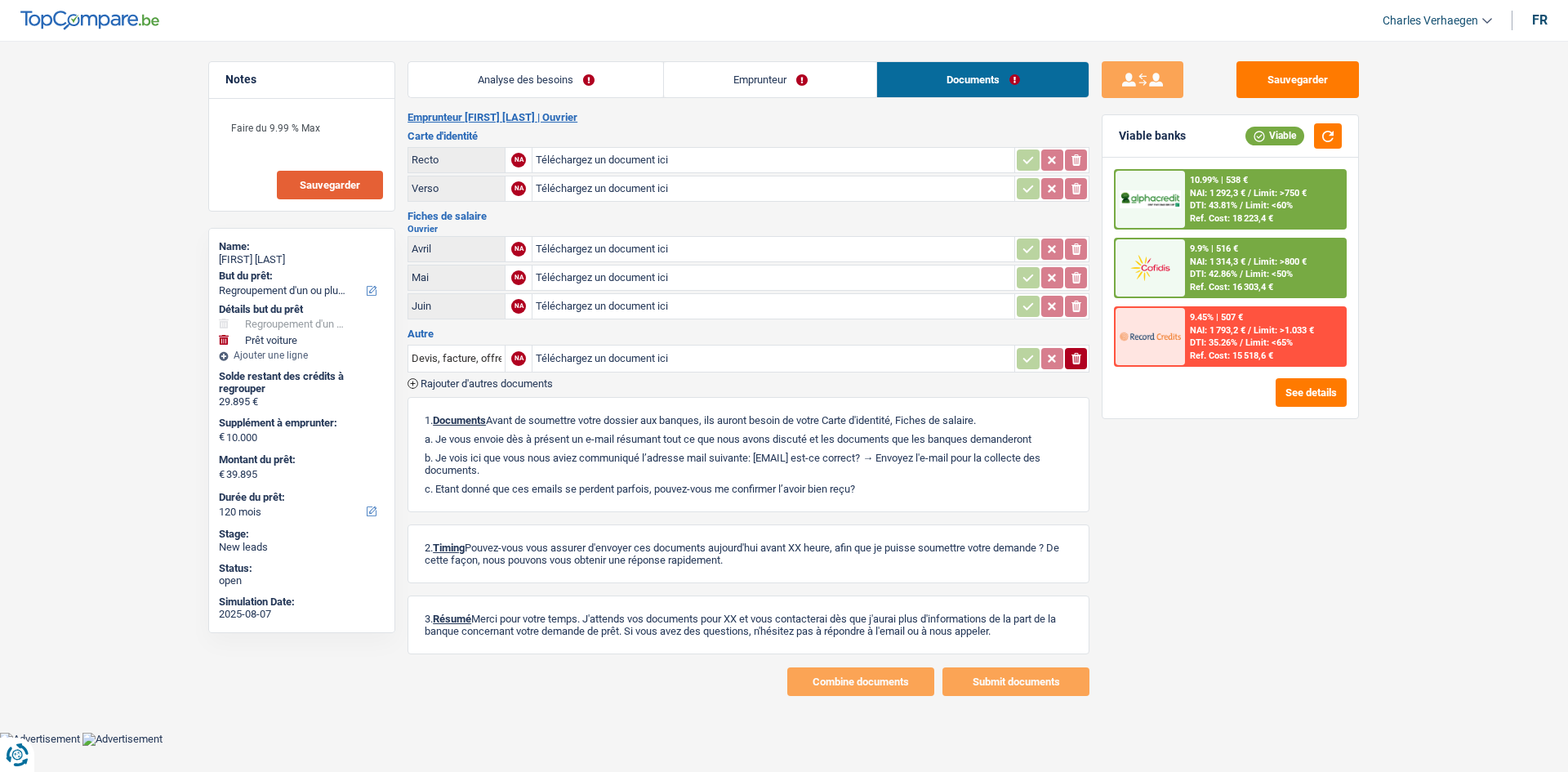 click on "Emprunteur" at bounding box center [770, 79] 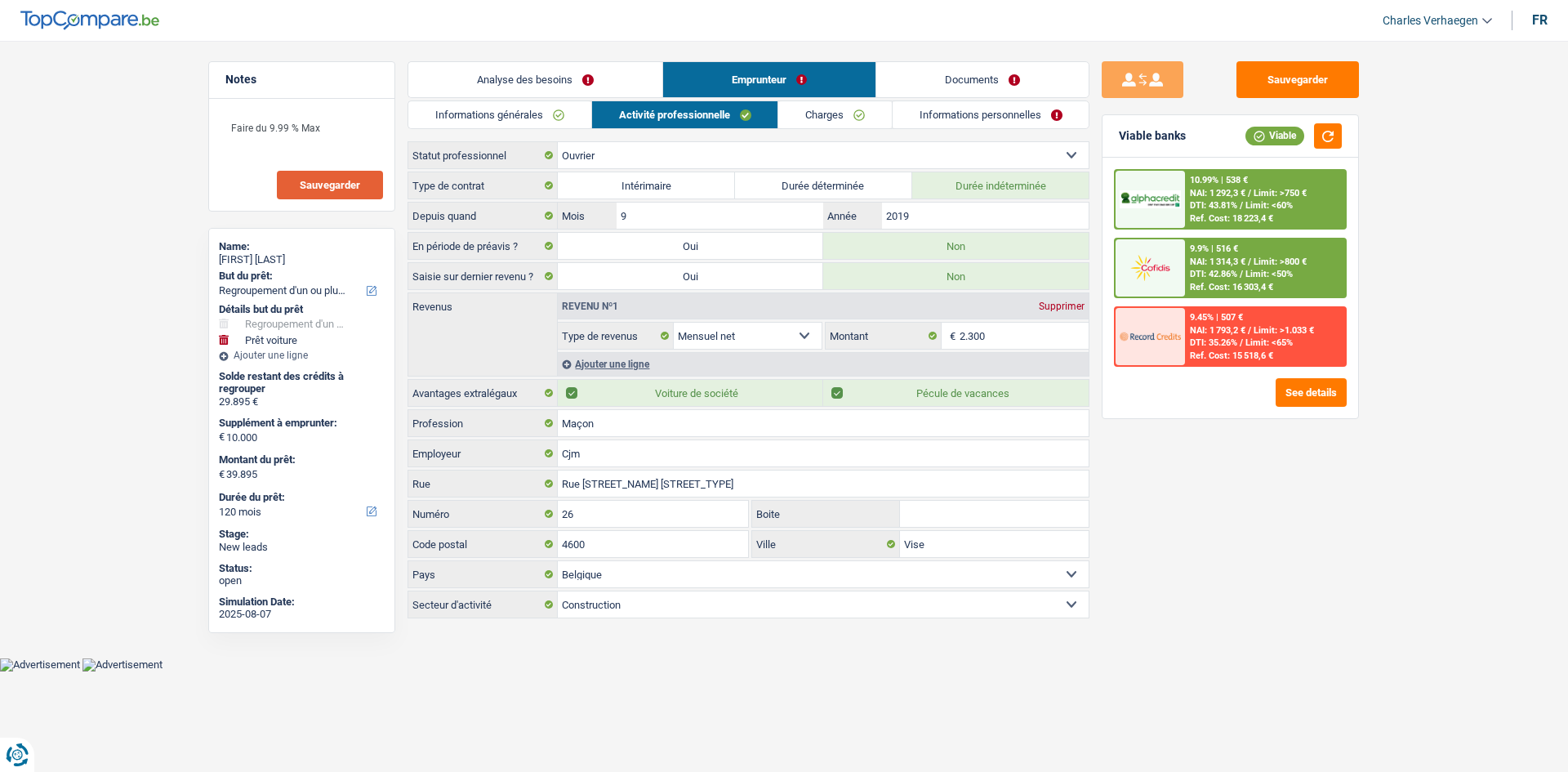 click on "Informations personnelles" at bounding box center (991, 114) 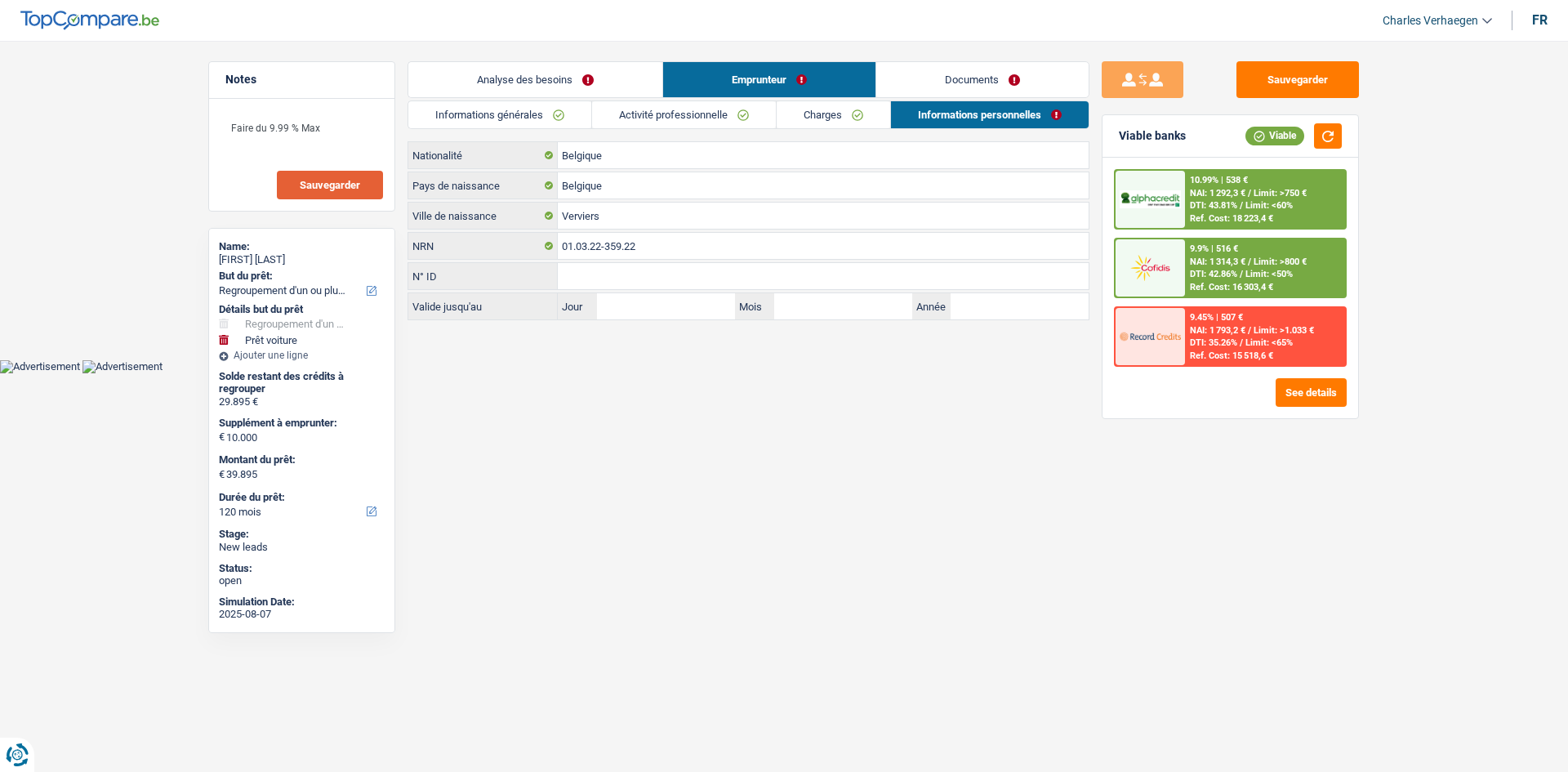 click on "Documents" at bounding box center [982, 79] 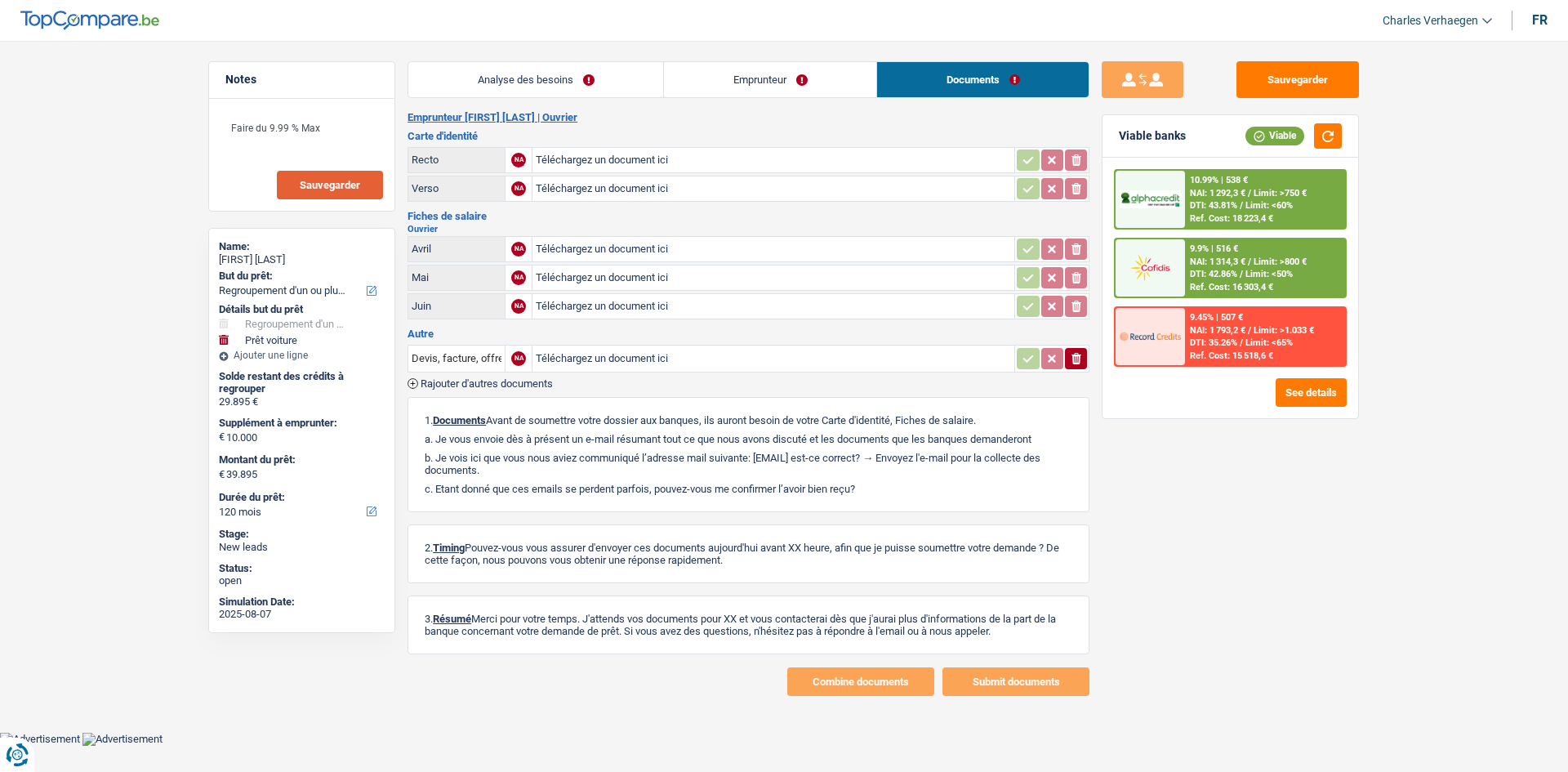 click on "Analyse des besoins" at bounding box center (536, 79) 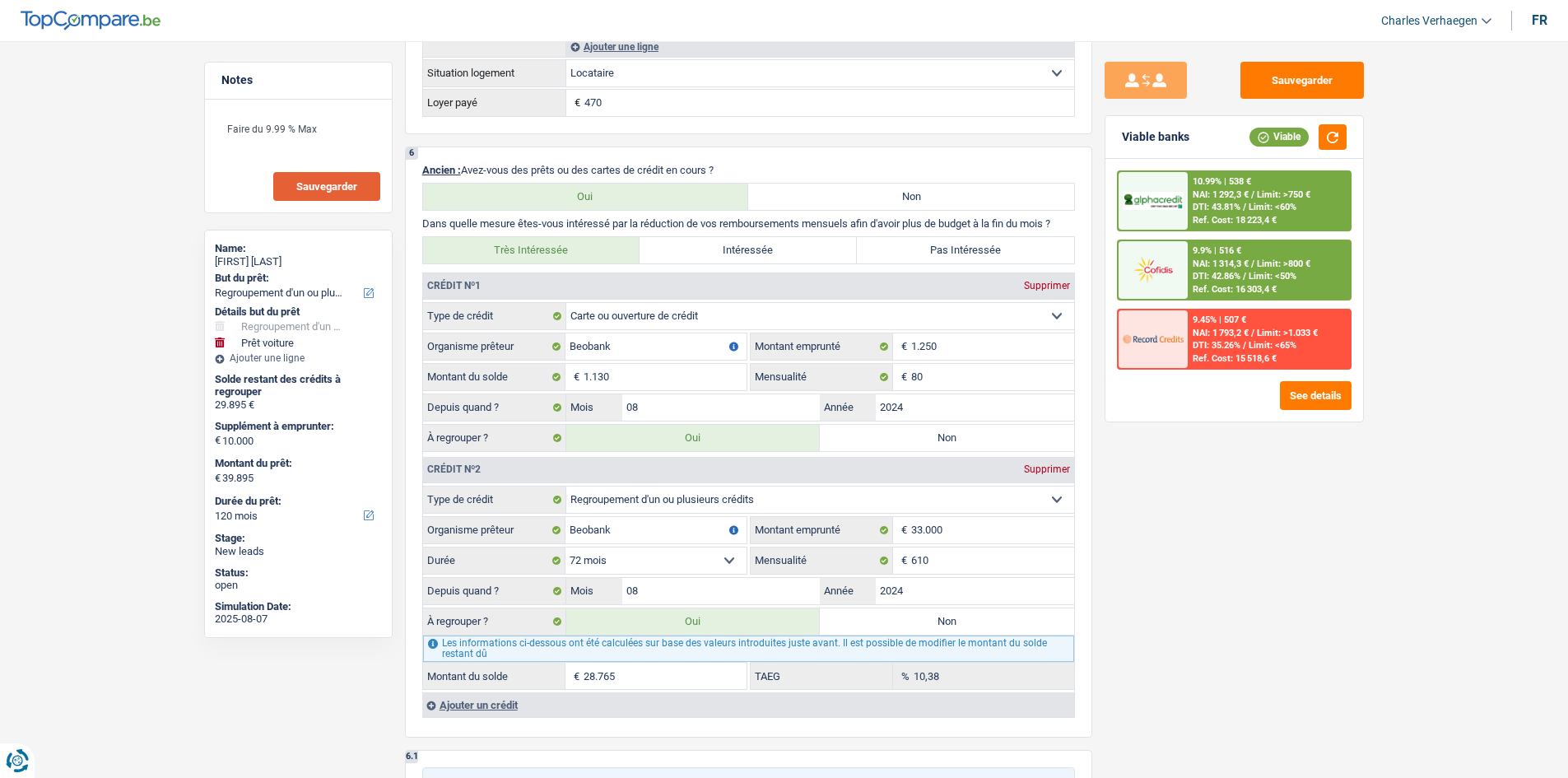 scroll, scrollTop: 1564, scrollLeft: 0, axis: vertical 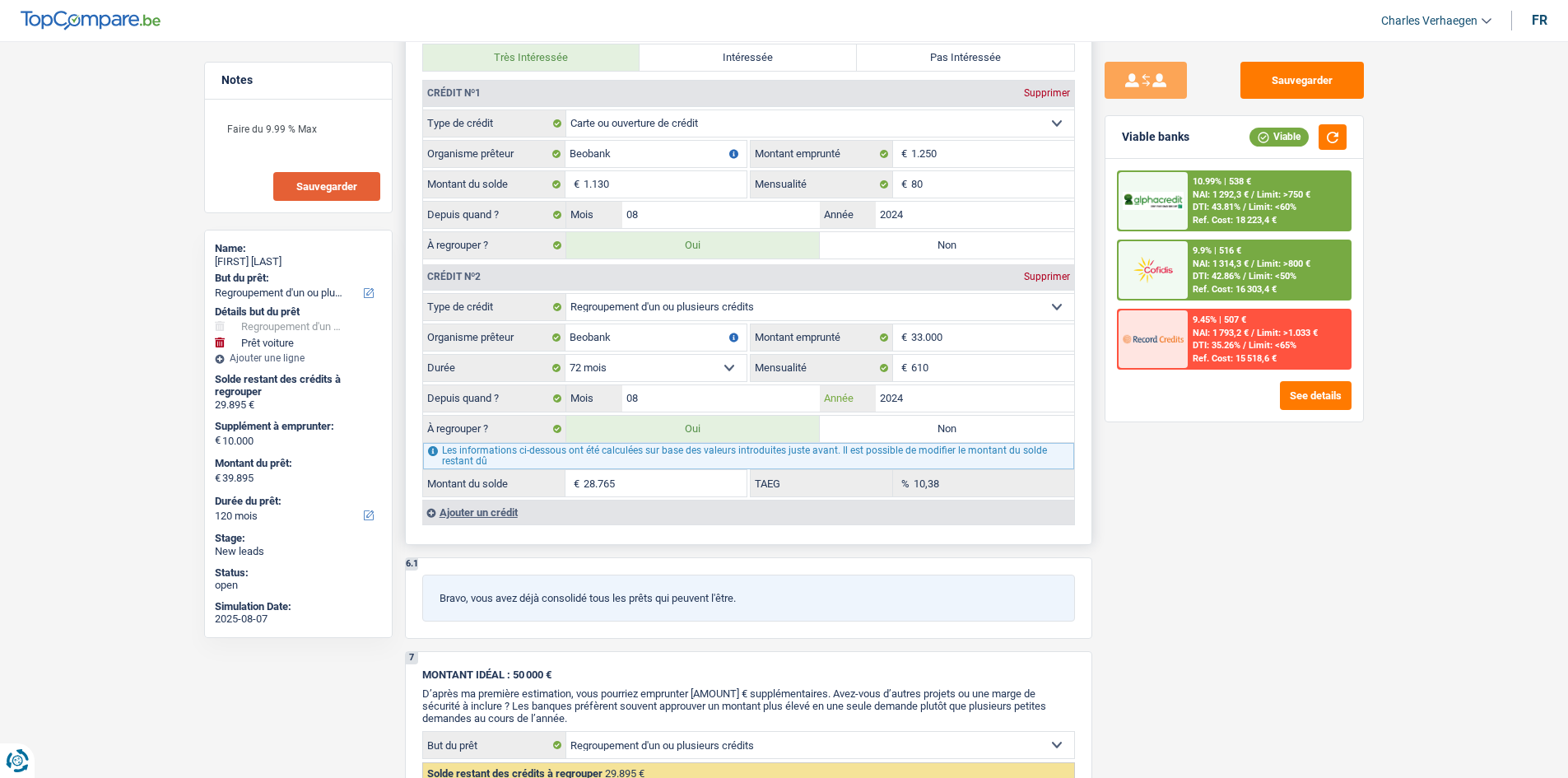 click on "2024" at bounding box center (975, 398) 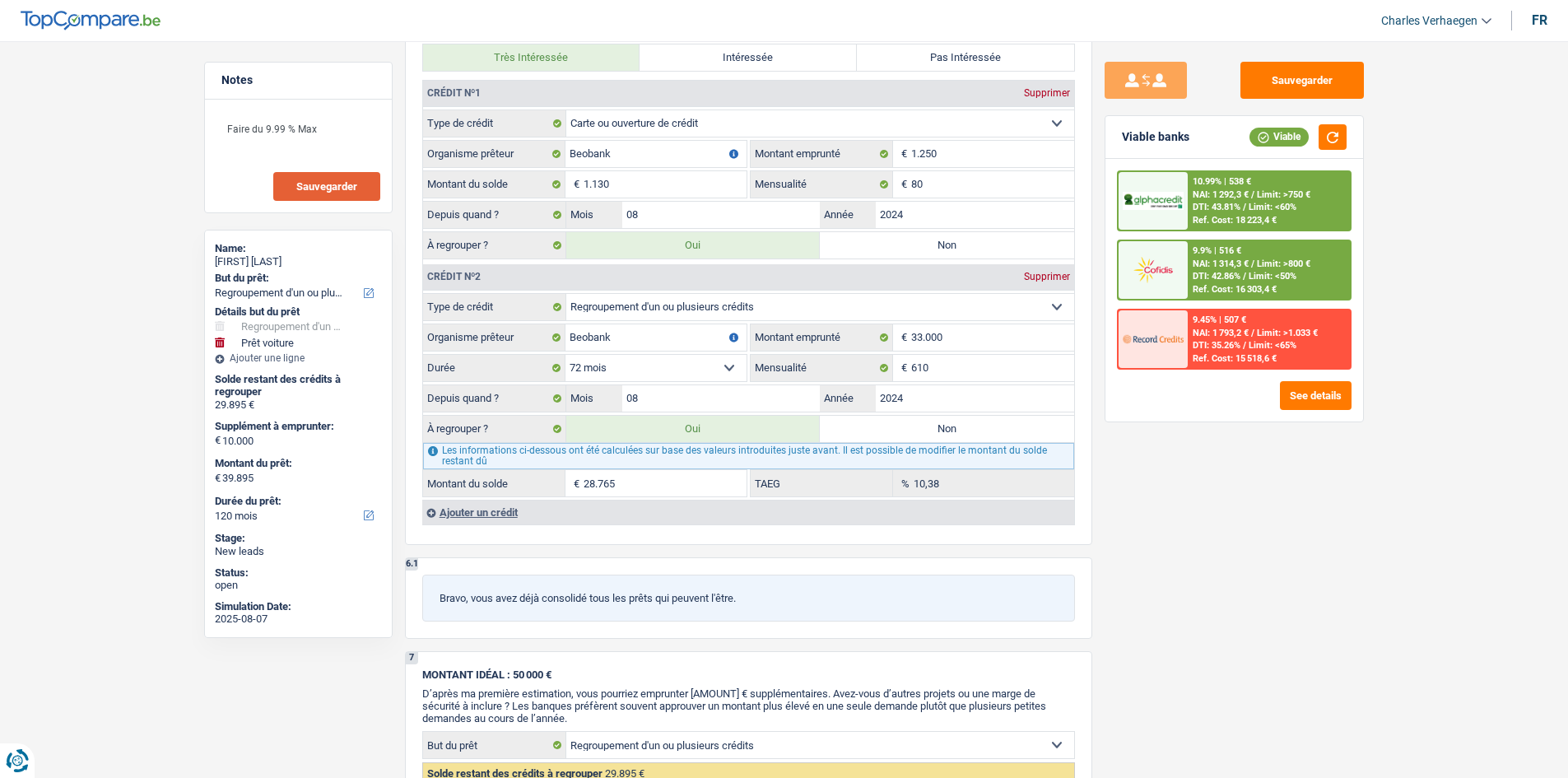 click on "Sauvegarder
Viable banks
Viable
10.99% | 538 €
NAI: 1 292,3 €
/
Limit: >750 €
DTI: 43.81%
/
Limit: <60%
Ref. Cost: 18 223,4 €
9.9% | 516 €
NAI: 1 314,3 €
/
Limit: >800 €
DTI: 42.86%
/               /       /" at bounding box center (1234, 404) 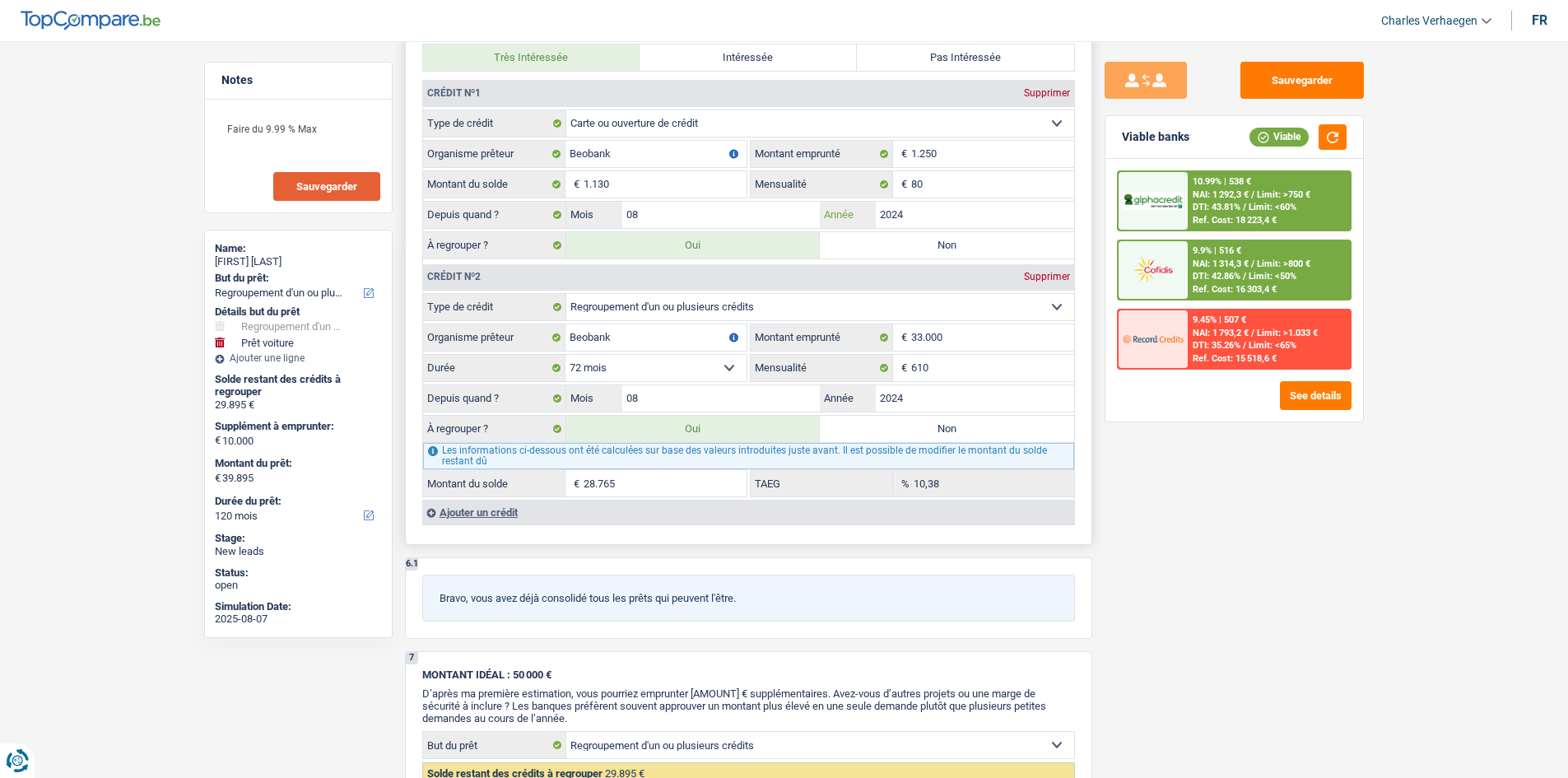 click on "2024" at bounding box center [975, 215] 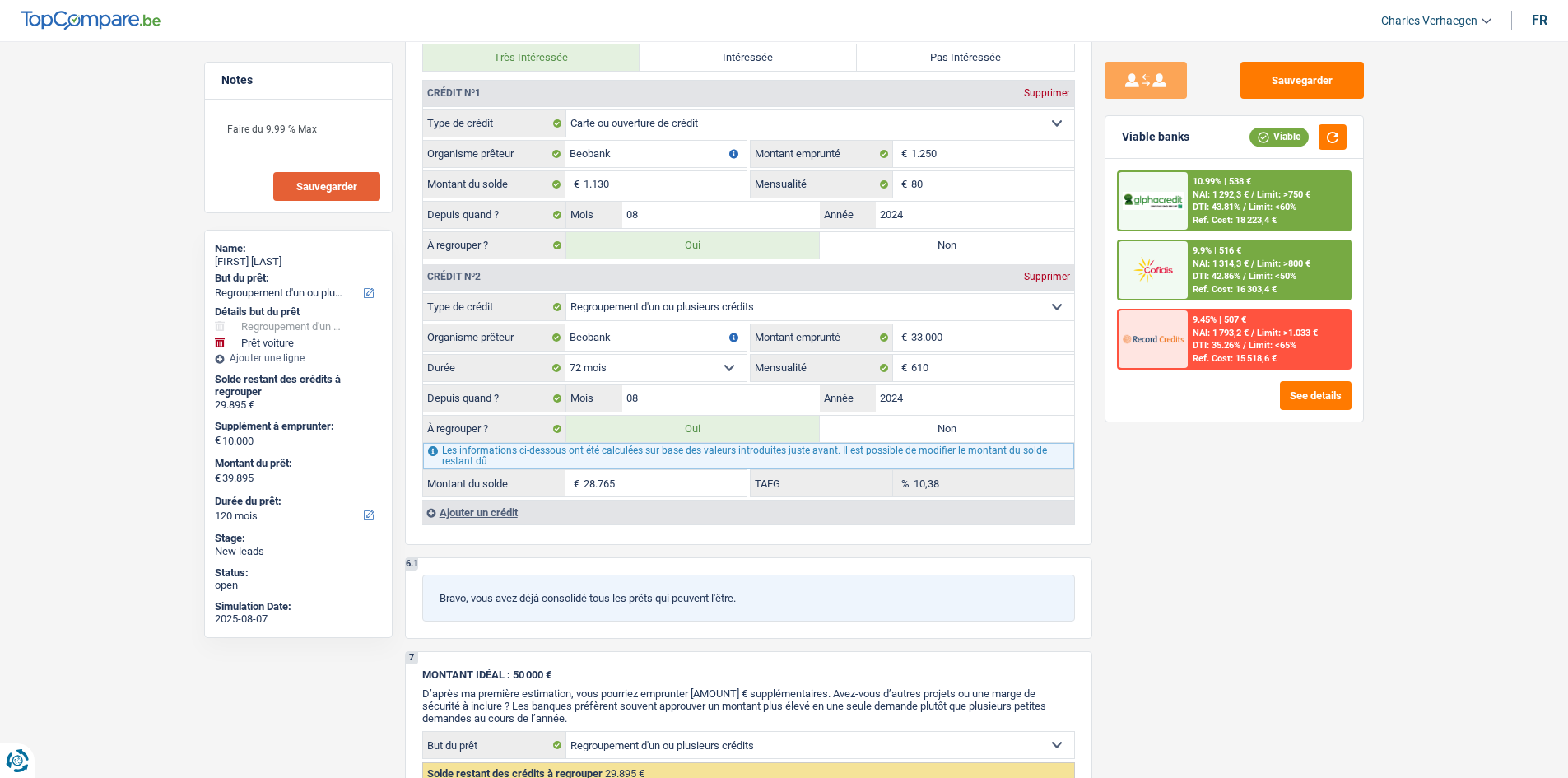 click on "Sauvegarder
Viable banks
Viable
10.99% | 538 €
NAI: 1 292,3 €
/
Limit: >750 €
DTI: 43.81%
/
Limit: <60%
Ref. Cost: 18 223,4 €
9.9% | 516 €
NAI: 1 314,3 €
/
Limit: >800 €
DTI: 42.86%
/               /       /" at bounding box center (1234, 404) 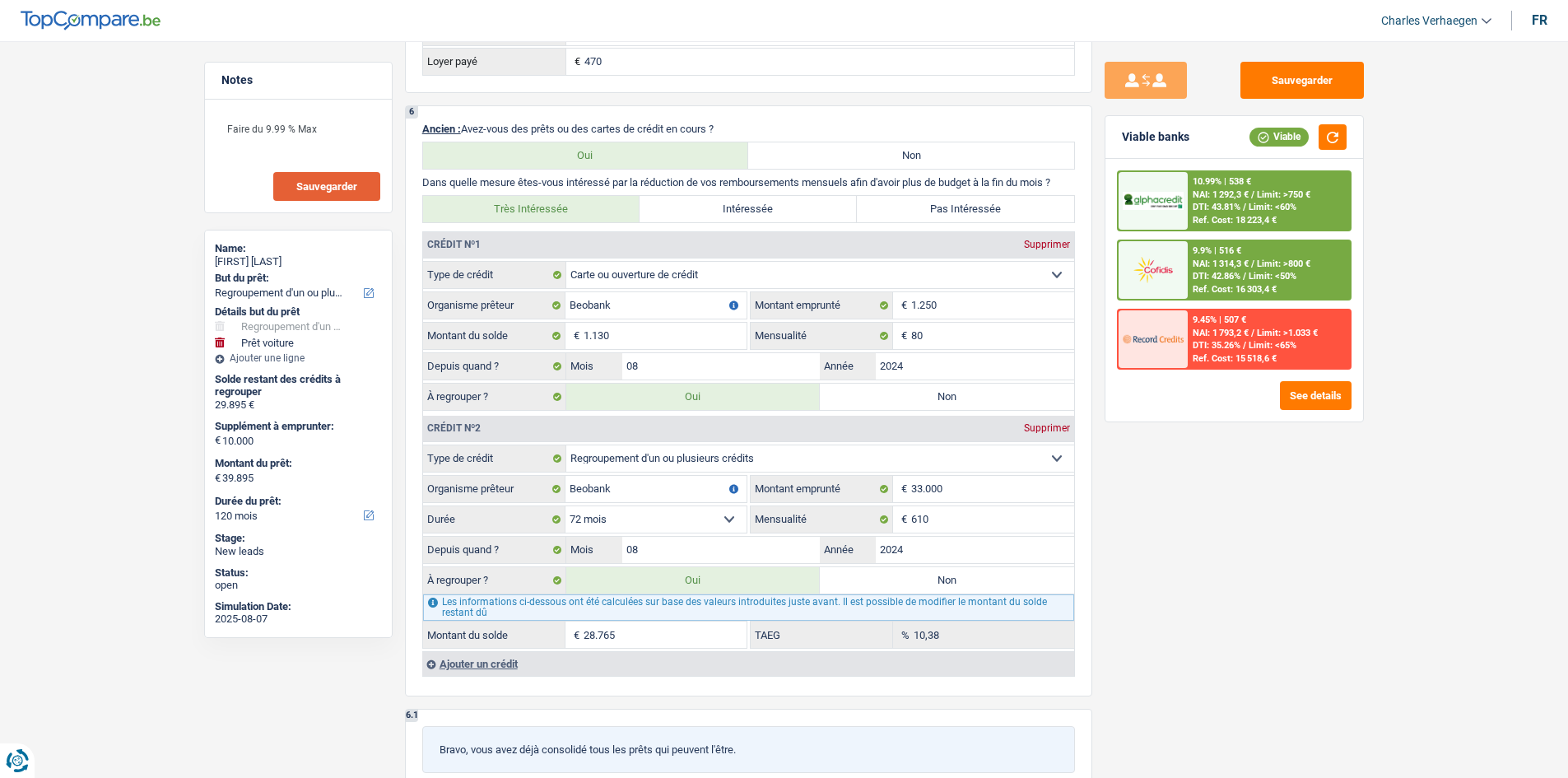 scroll, scrollTop: 1400, scrollLeft: 0, axis: vertical 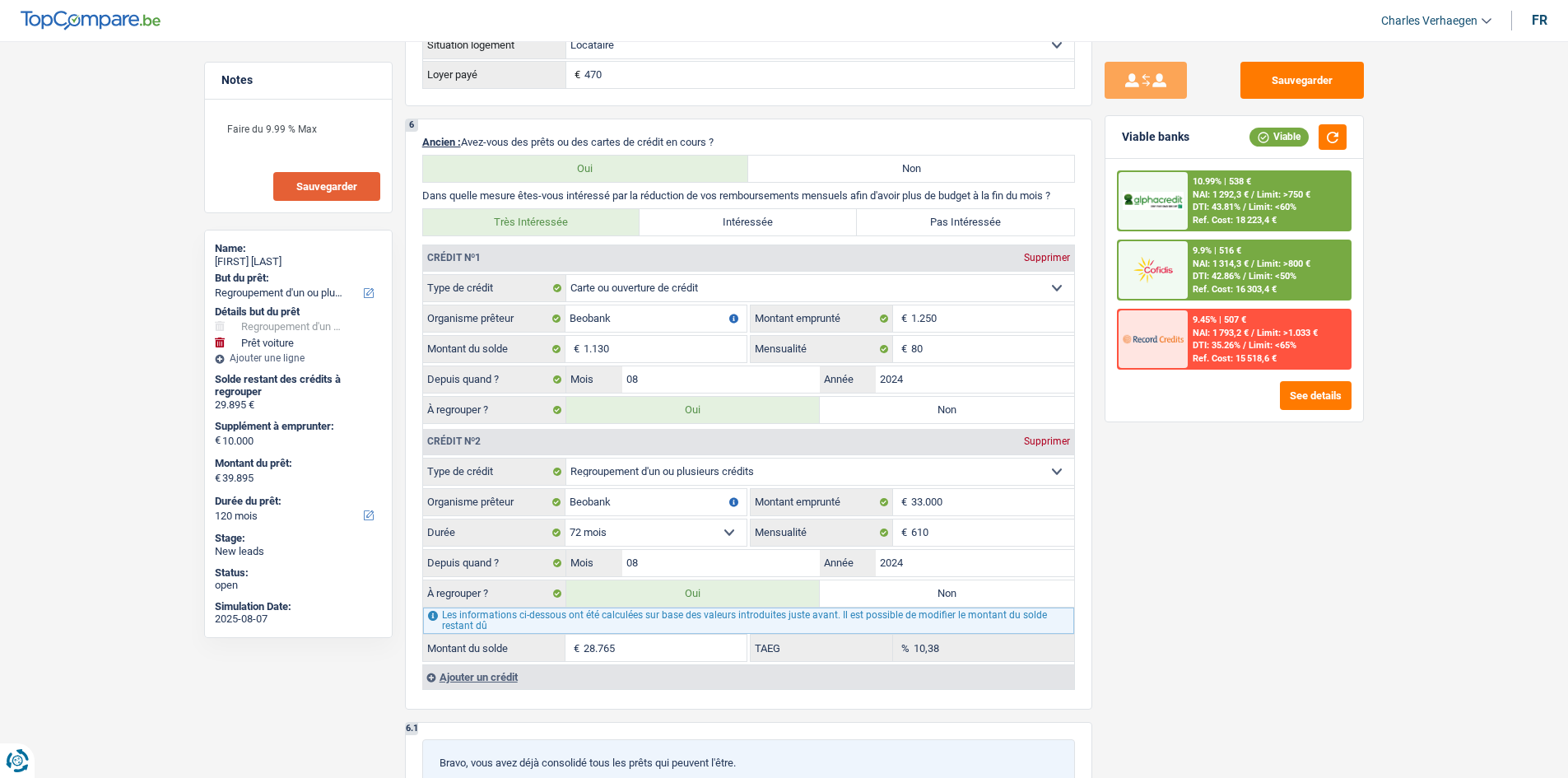 click on "Sauvegarder" at bounding box center [327, 186] 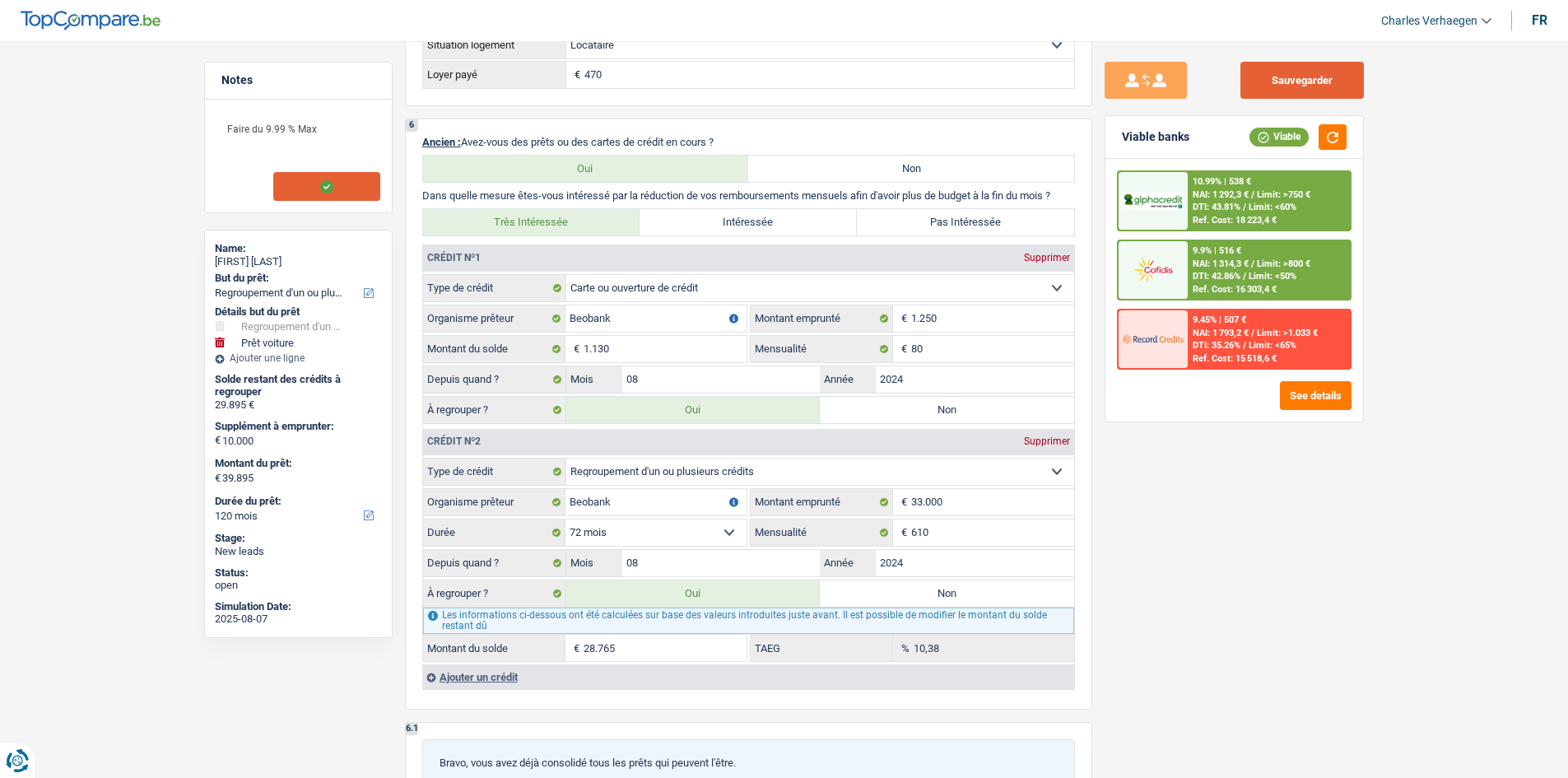 click on "Sauvegarder" at bounding box center [1302, 80] 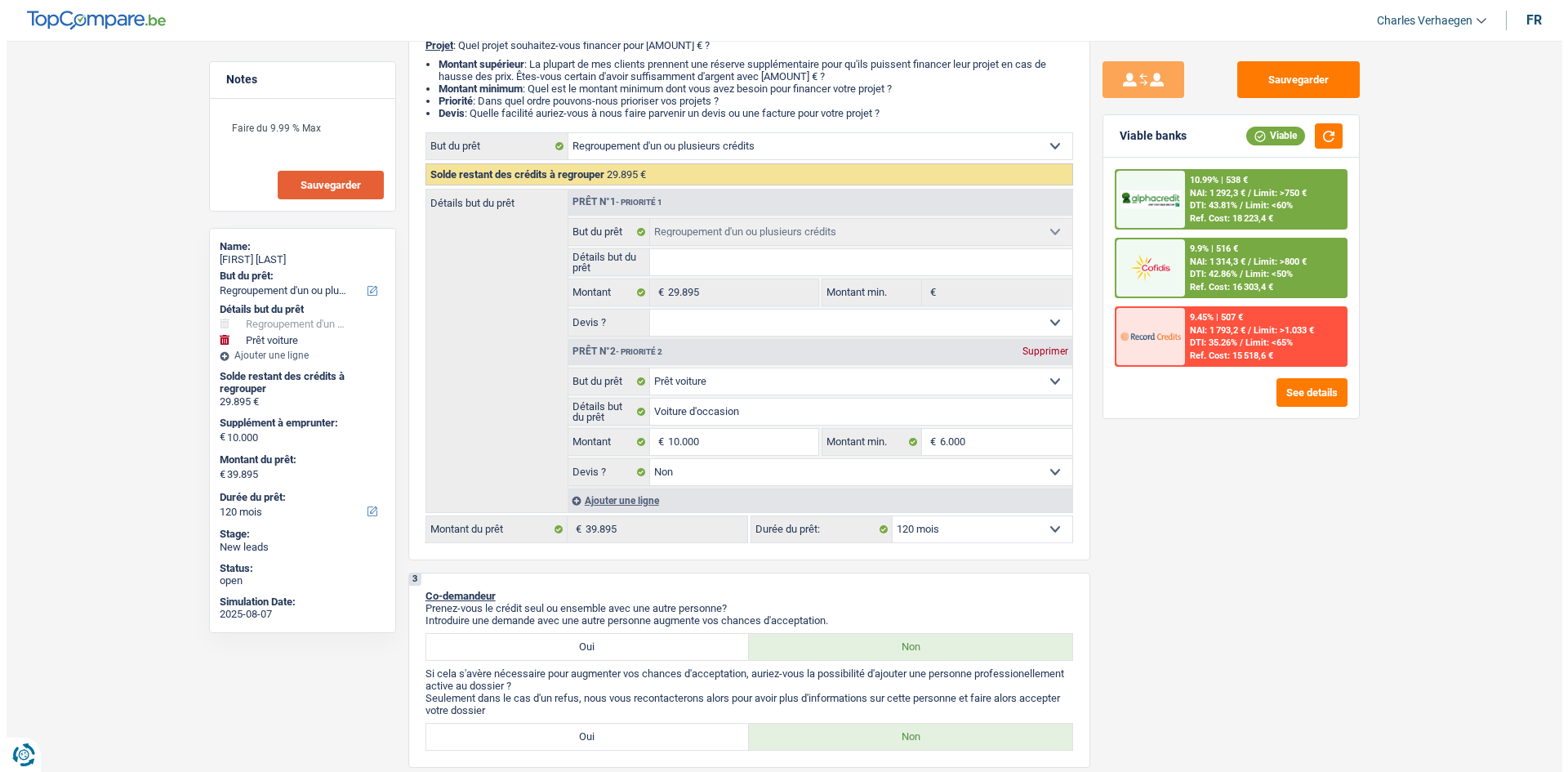 scroll, scrollTop: 0, scrollLeft: 0, axis: both 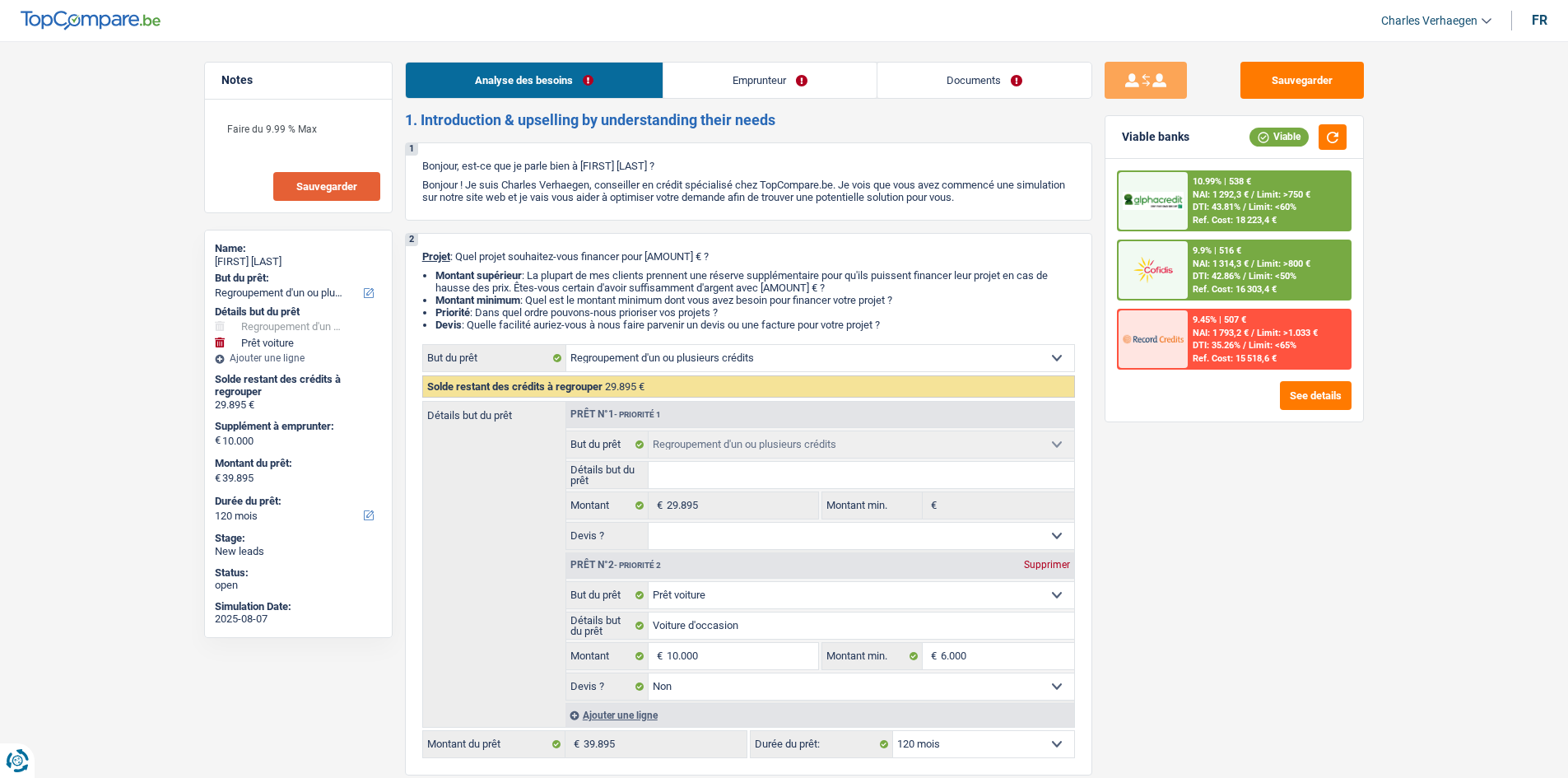 click on "Documents" at bounding box center [984, 80] 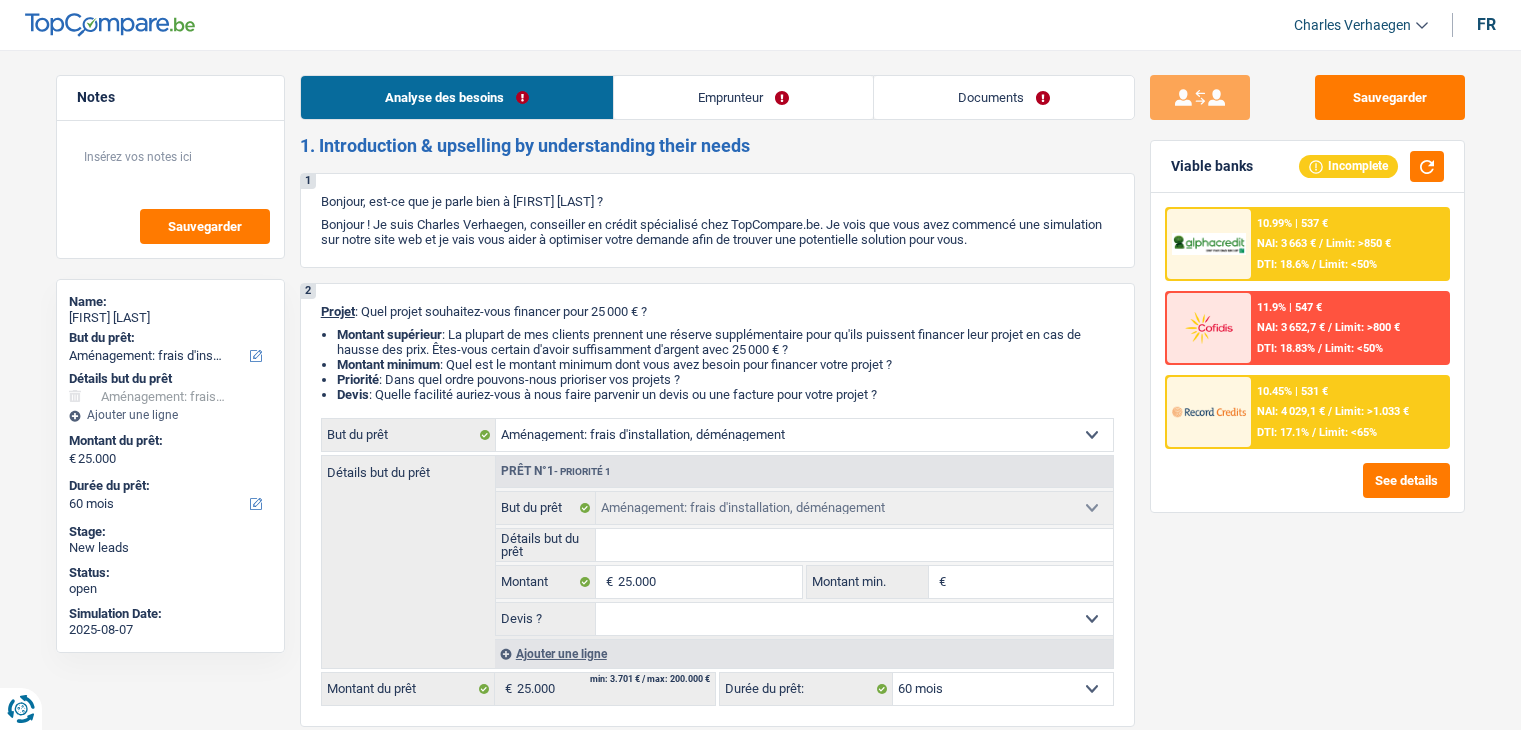 select on "movingOrInstallation" 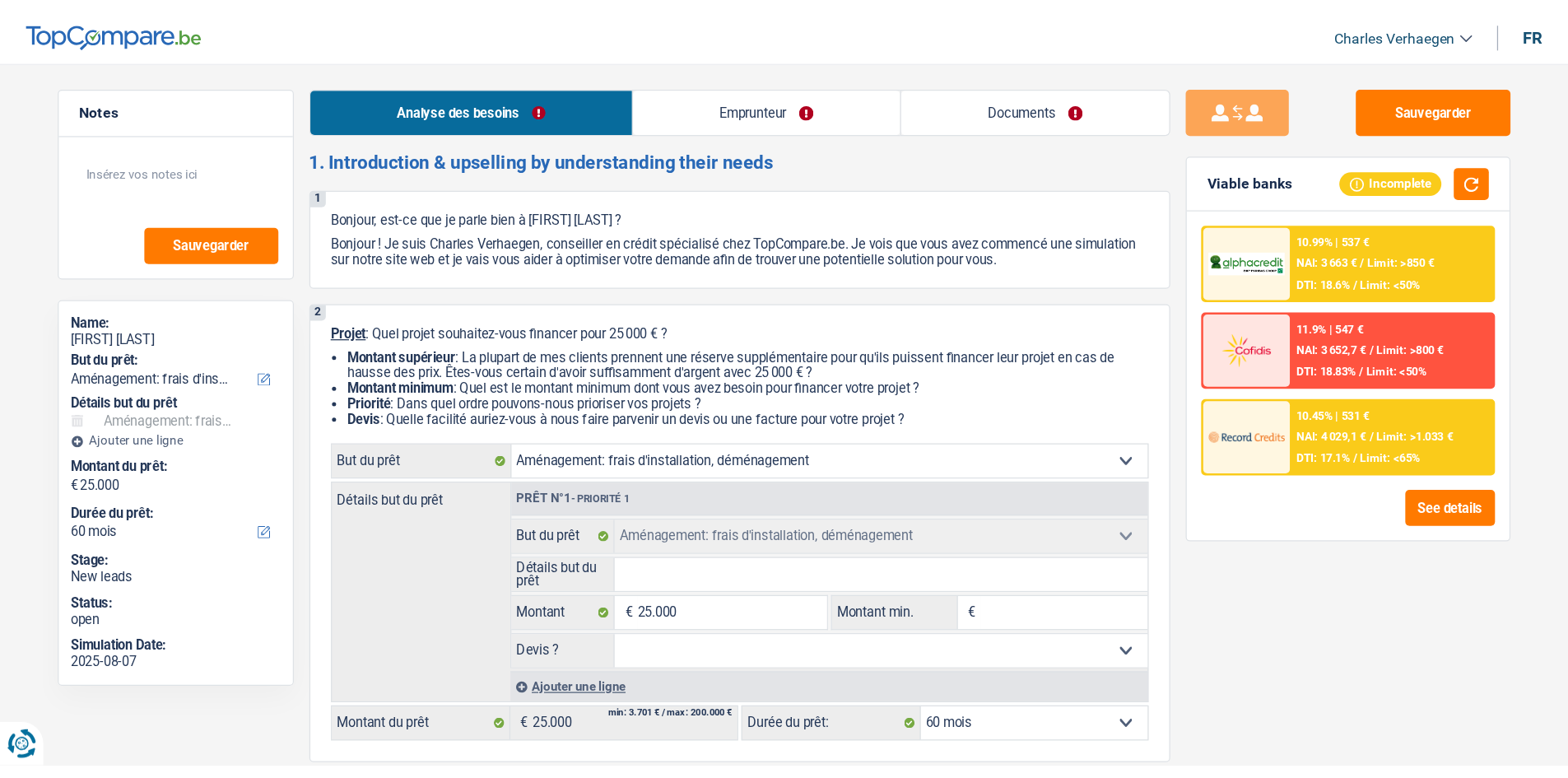 scroll, scrollTop: 0, scrollLeft: 0, axis: both 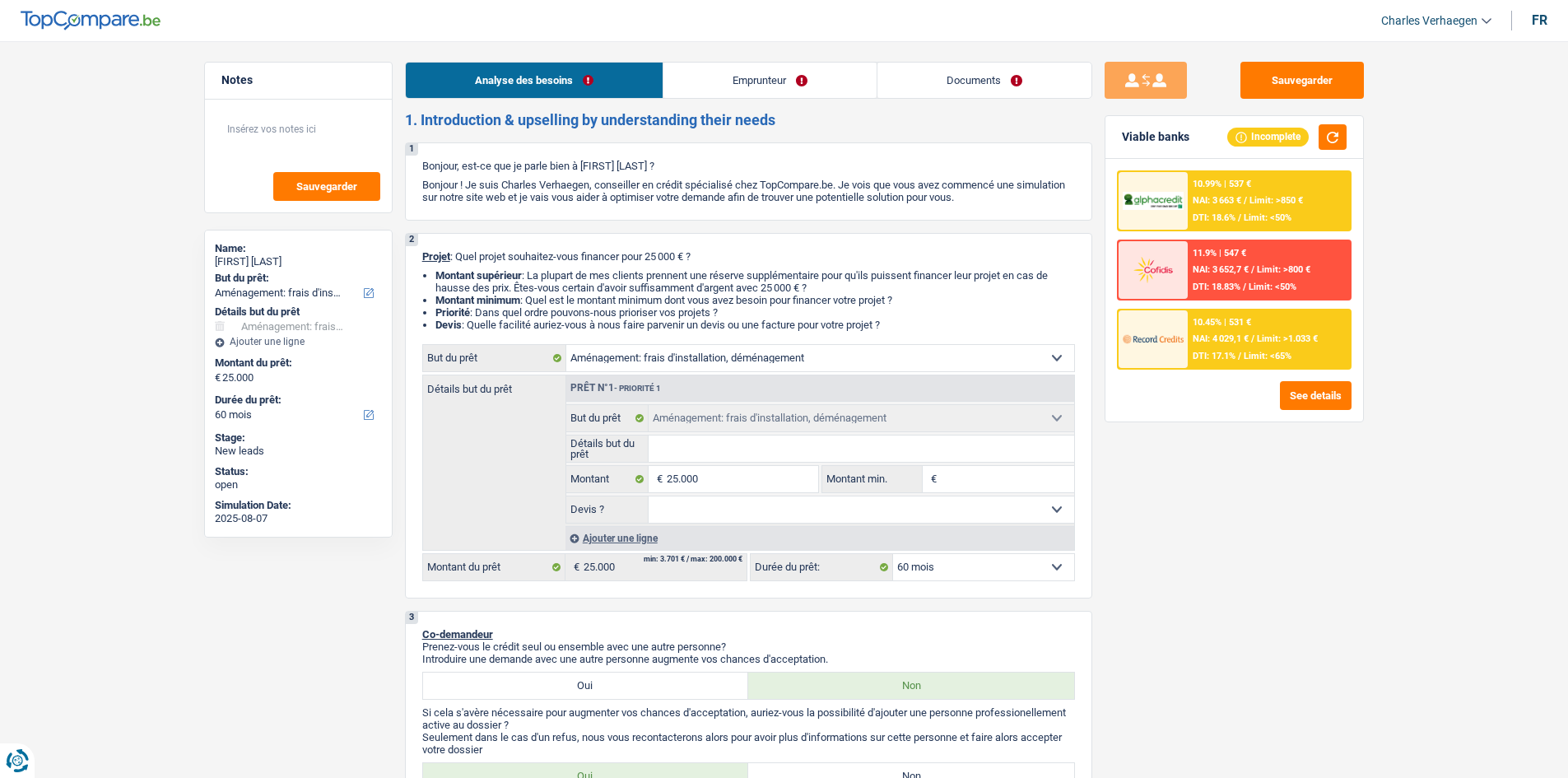 click on "Emprunteur" at bounding box center [770, 80] 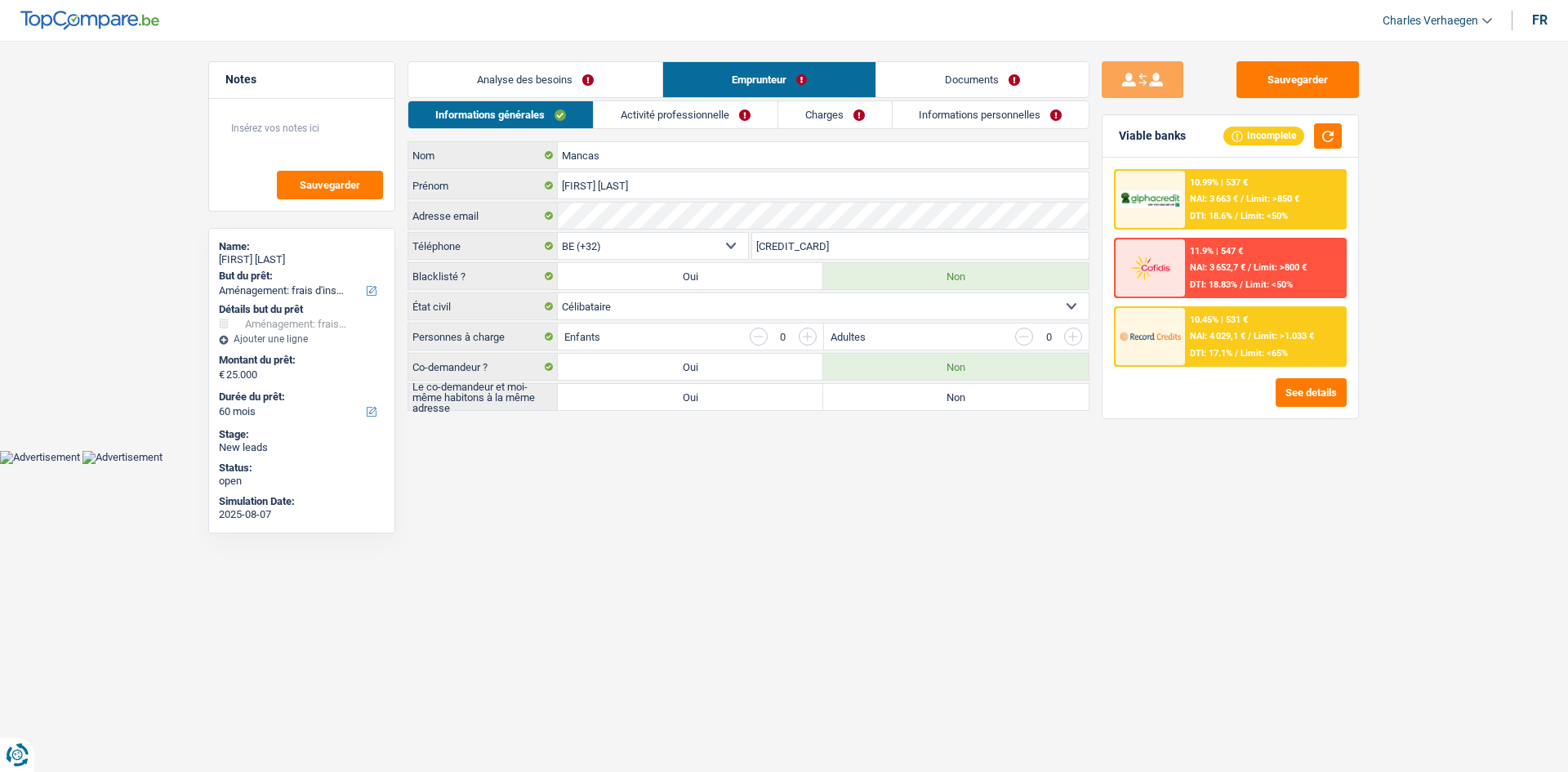 click on "Activité professionnelle" at bounding box center (685, 114) 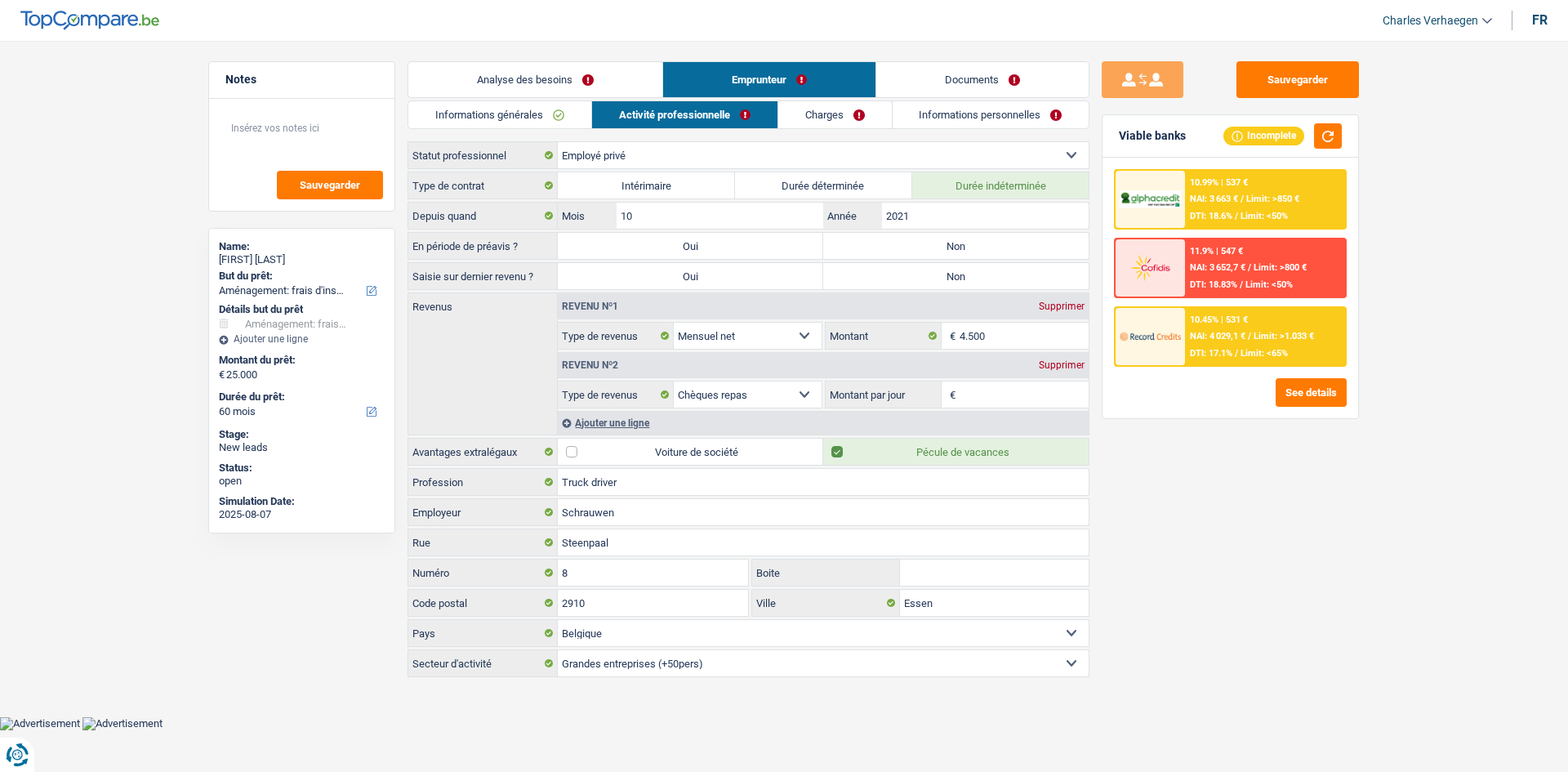 click on "Charges" at bounding box center [835, 114] 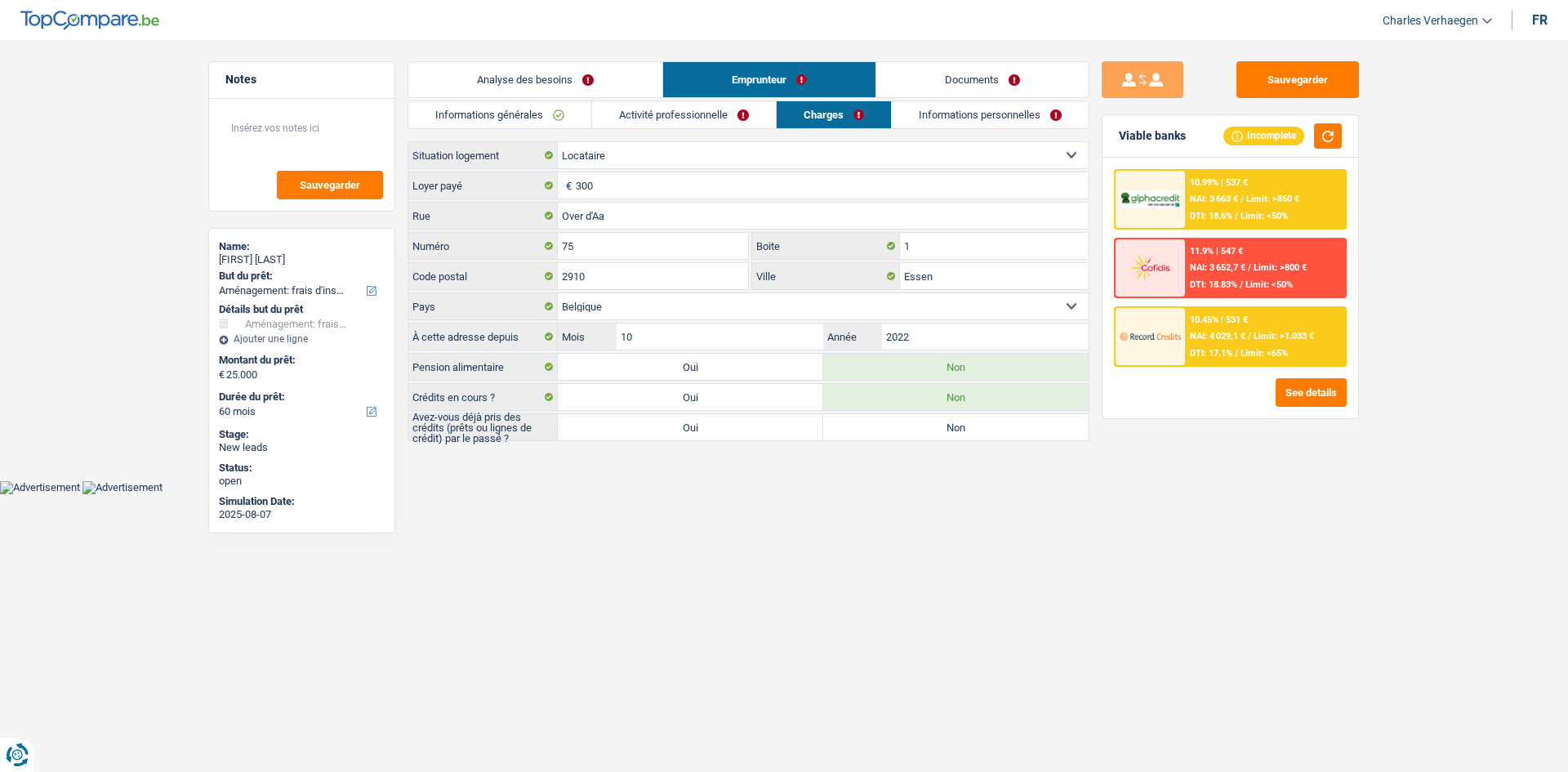 click on "Informations personnelles" at bounding box center (990, 114) 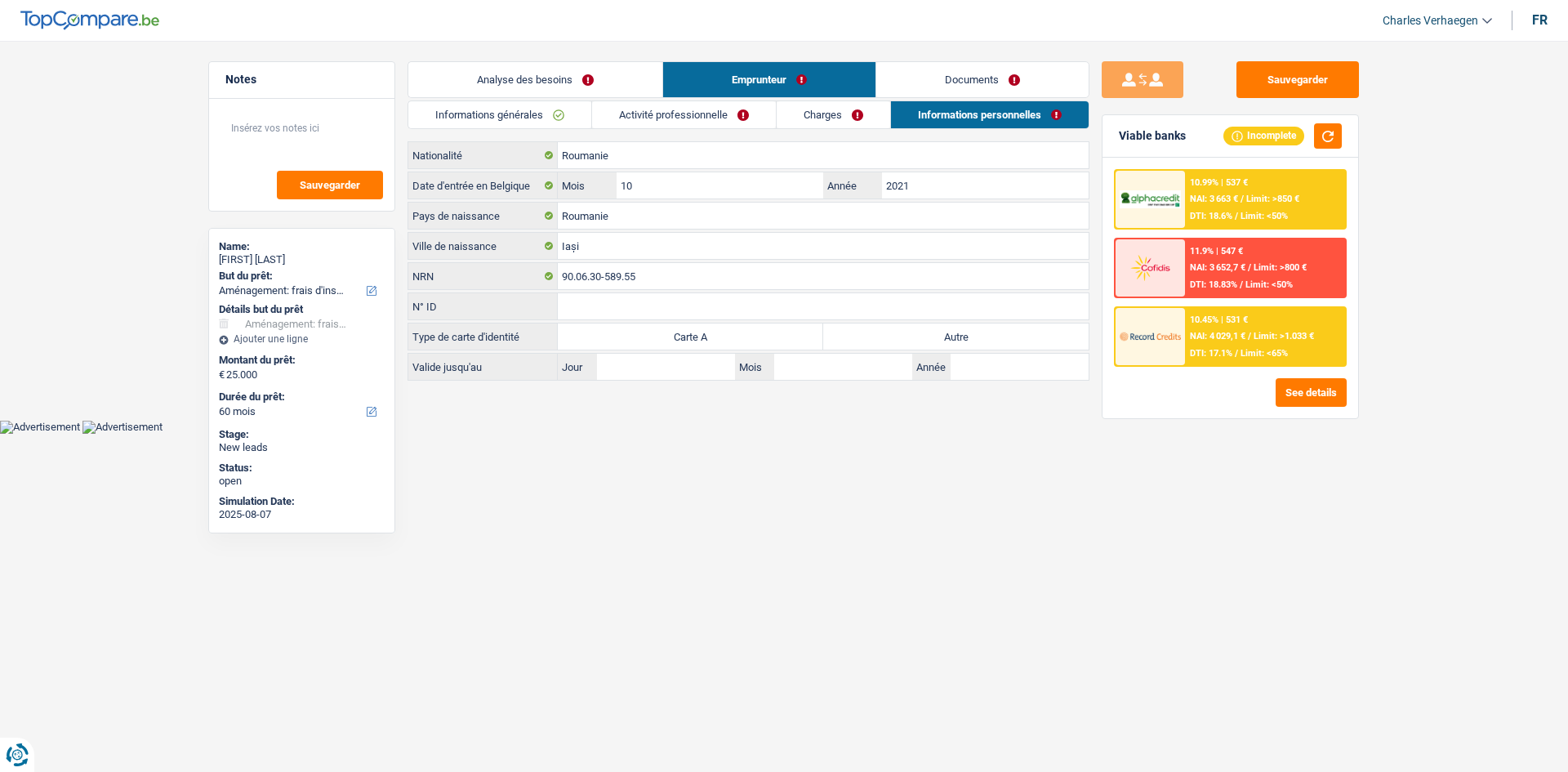 click on "Analyse des besoins" at bounding box center (535, 79) 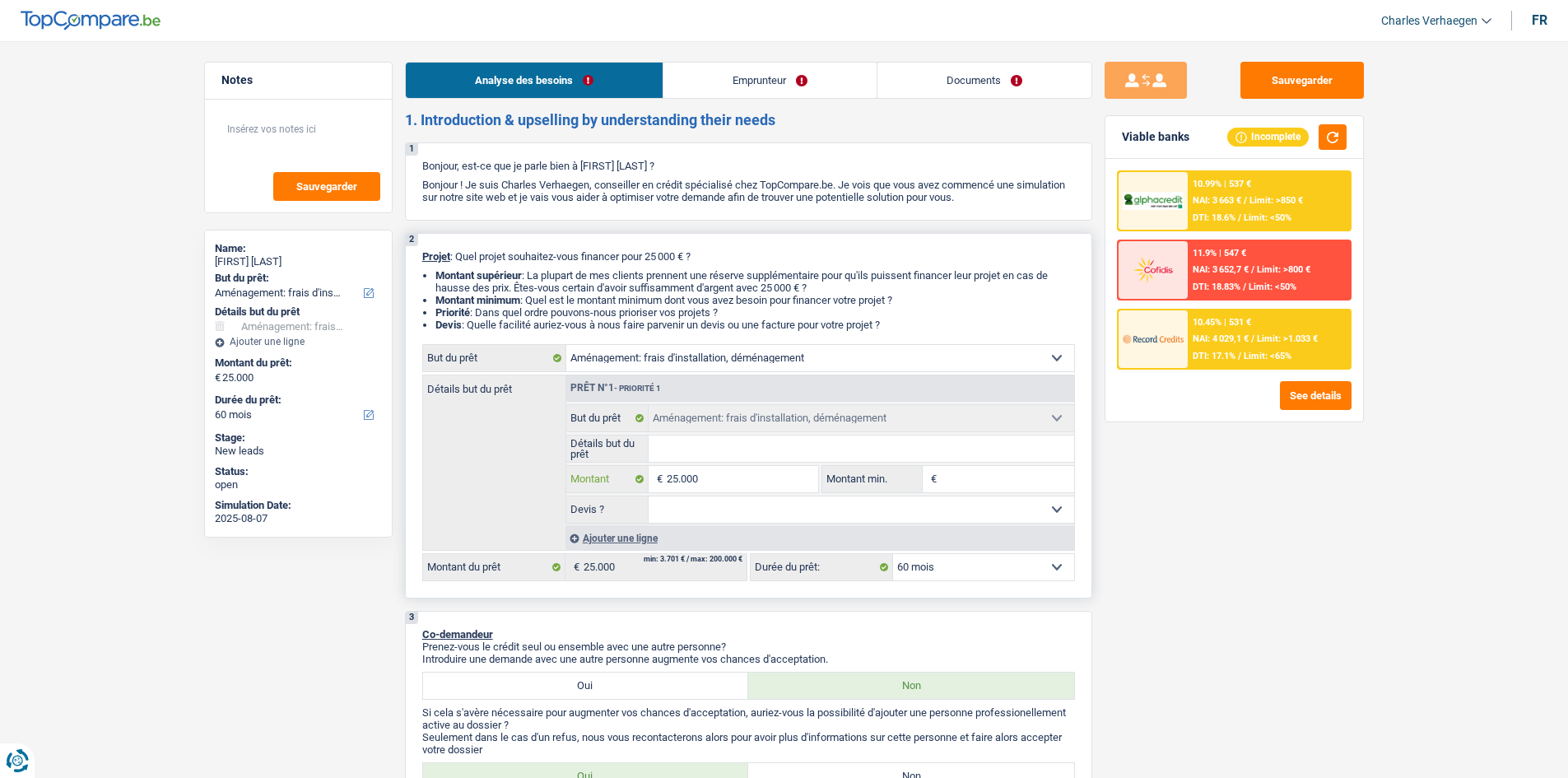 click on "25.000" at bounding box center [742, 479] 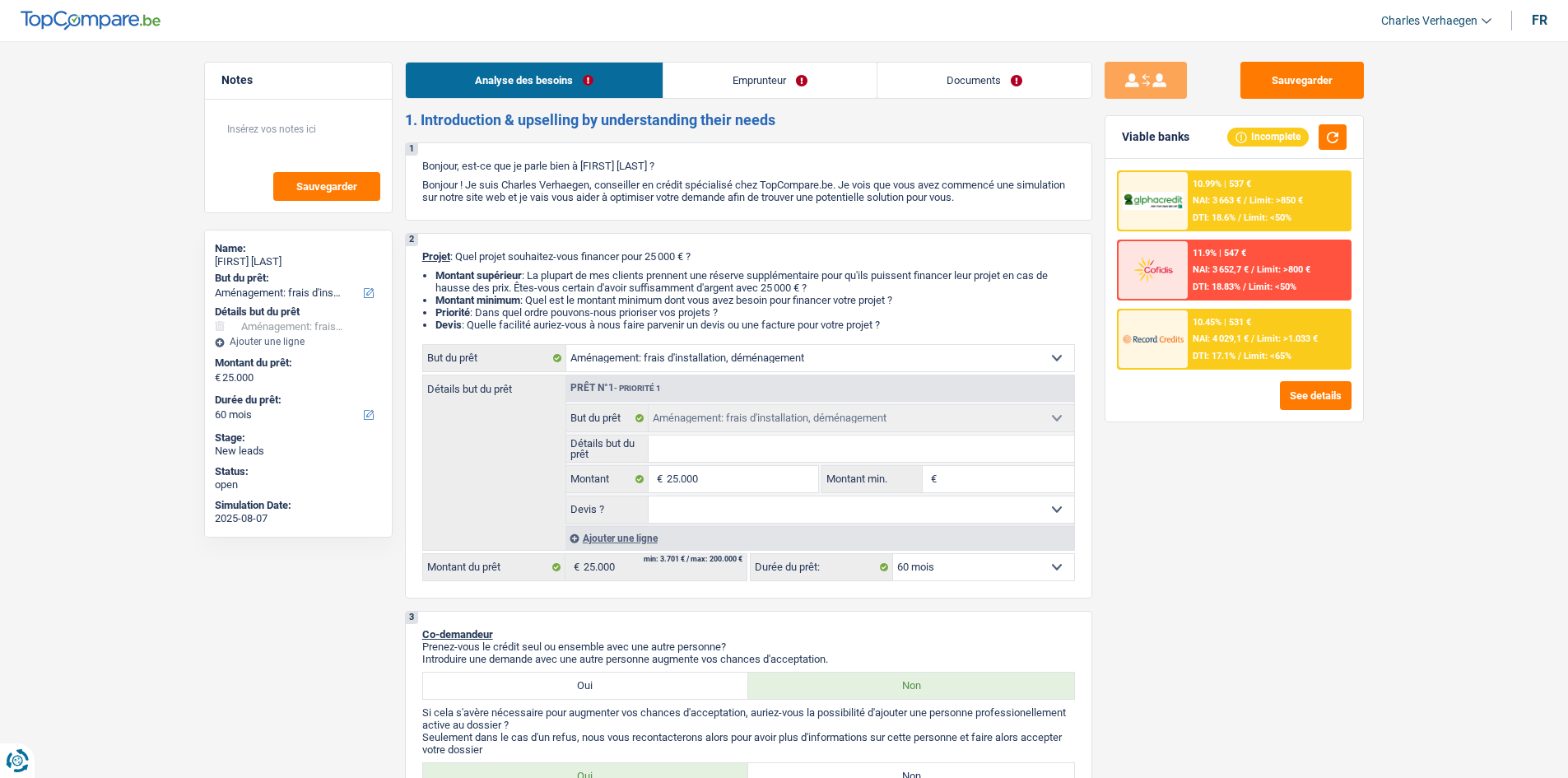 click on "Sauvegarder
Viable banks
Incomplete
10.99% | 537 €
NAI: 3 663 €
/
Limit: >850 €
DTI: 18.6%
/
Limit: <50%
11.9% | 547 €
NAI: 3 652,7 €
/
Limit: >800 €
DTI: 18.83%
/
Limit: <50%
/       /" at bounding box center [1234, 404] 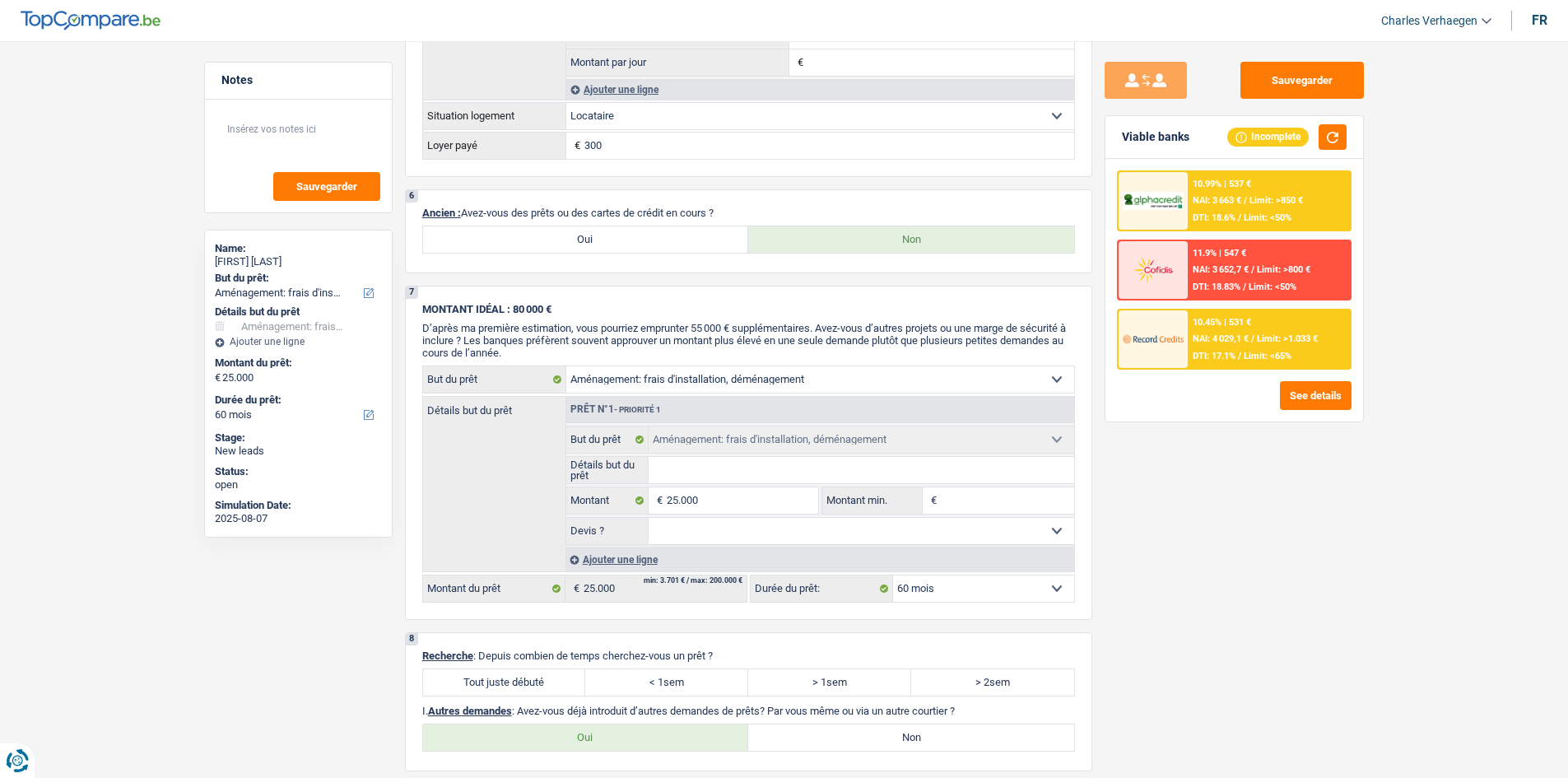 scroll, scrollTop: 1153, scrollLeft: 0, axis: vertical 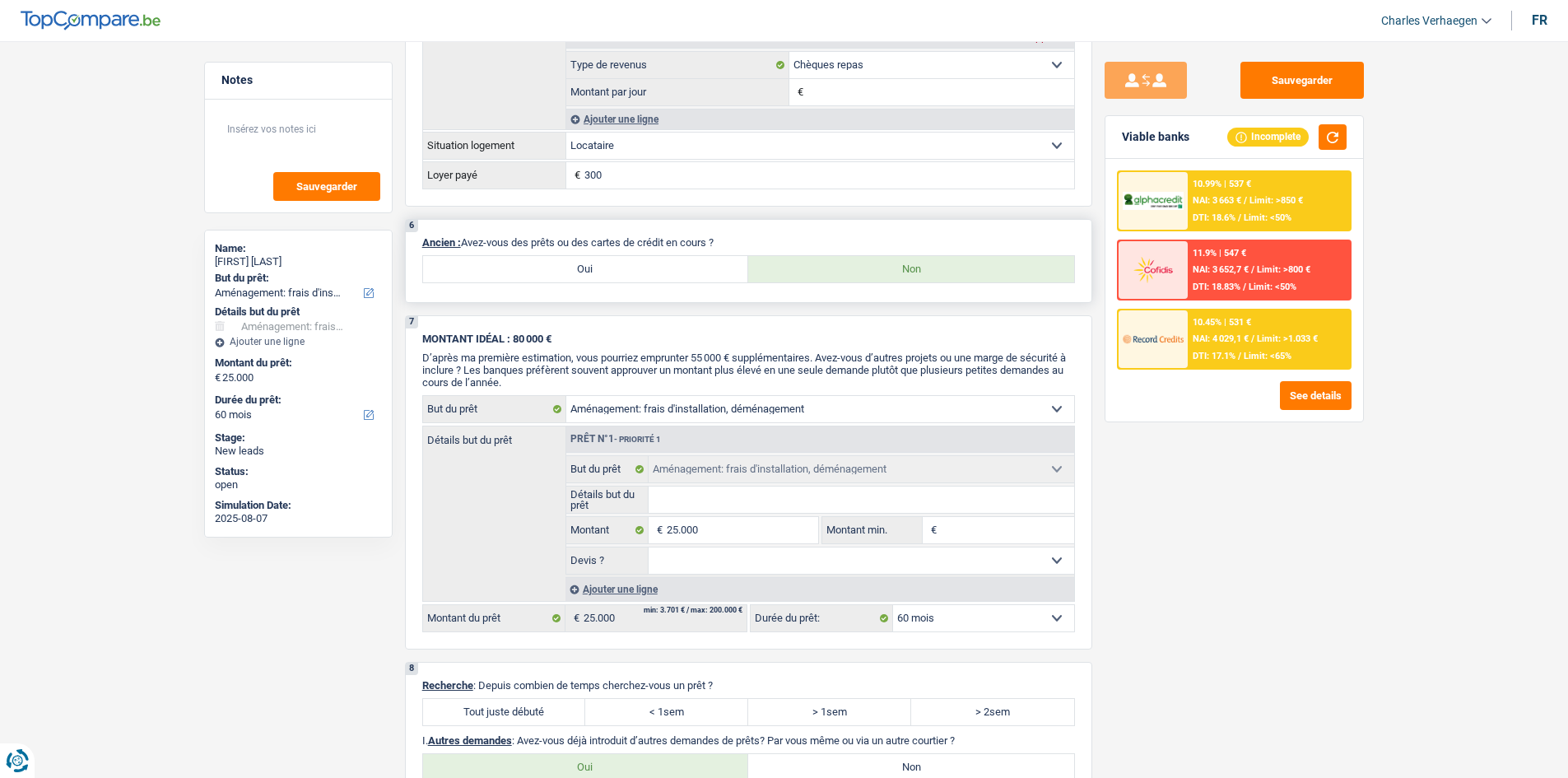 click on "Oui" at bounding box center [586, 269] 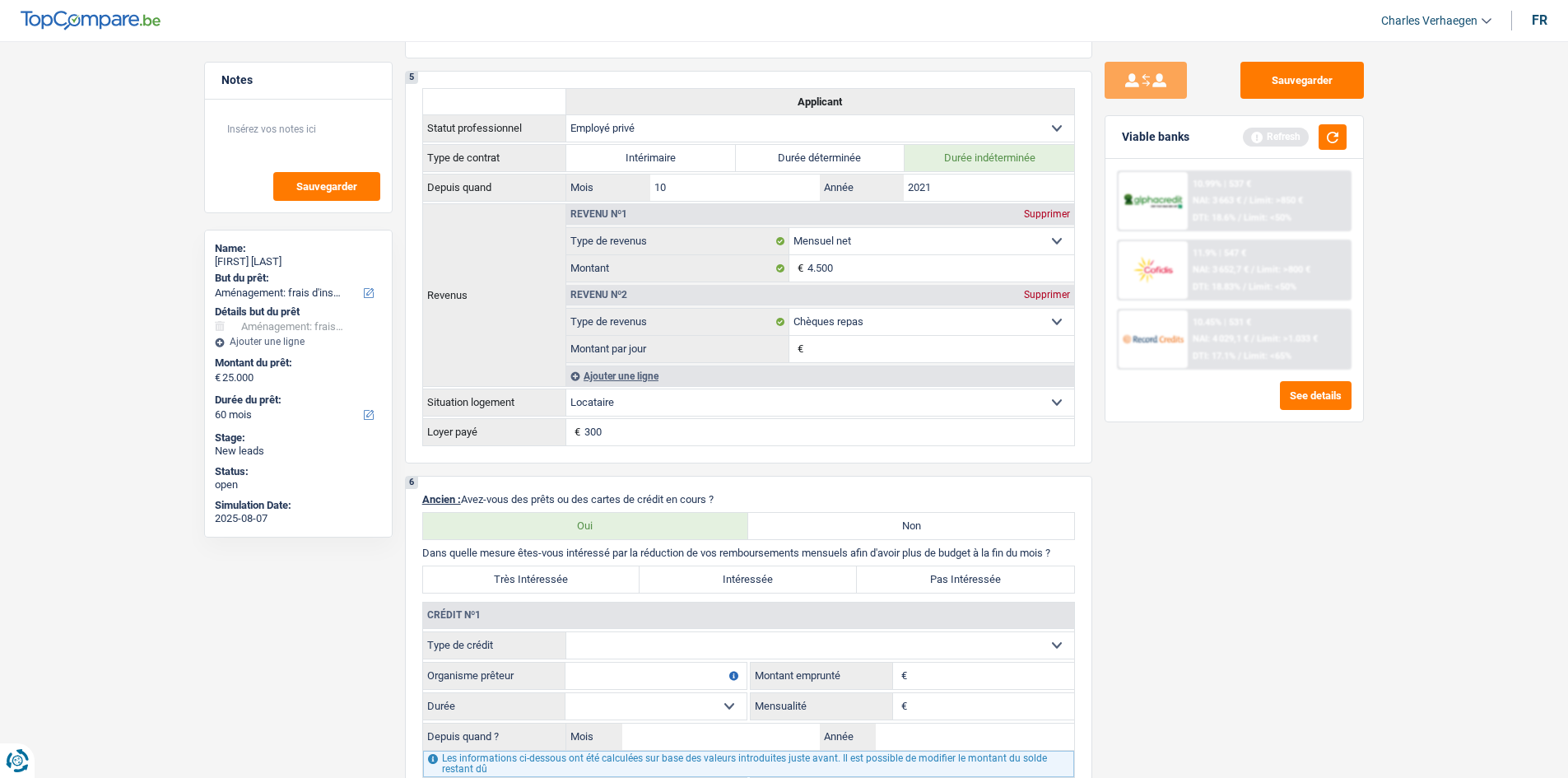 scroll, scrollTop: 1070, scrollLeft: 0, axis: vertical 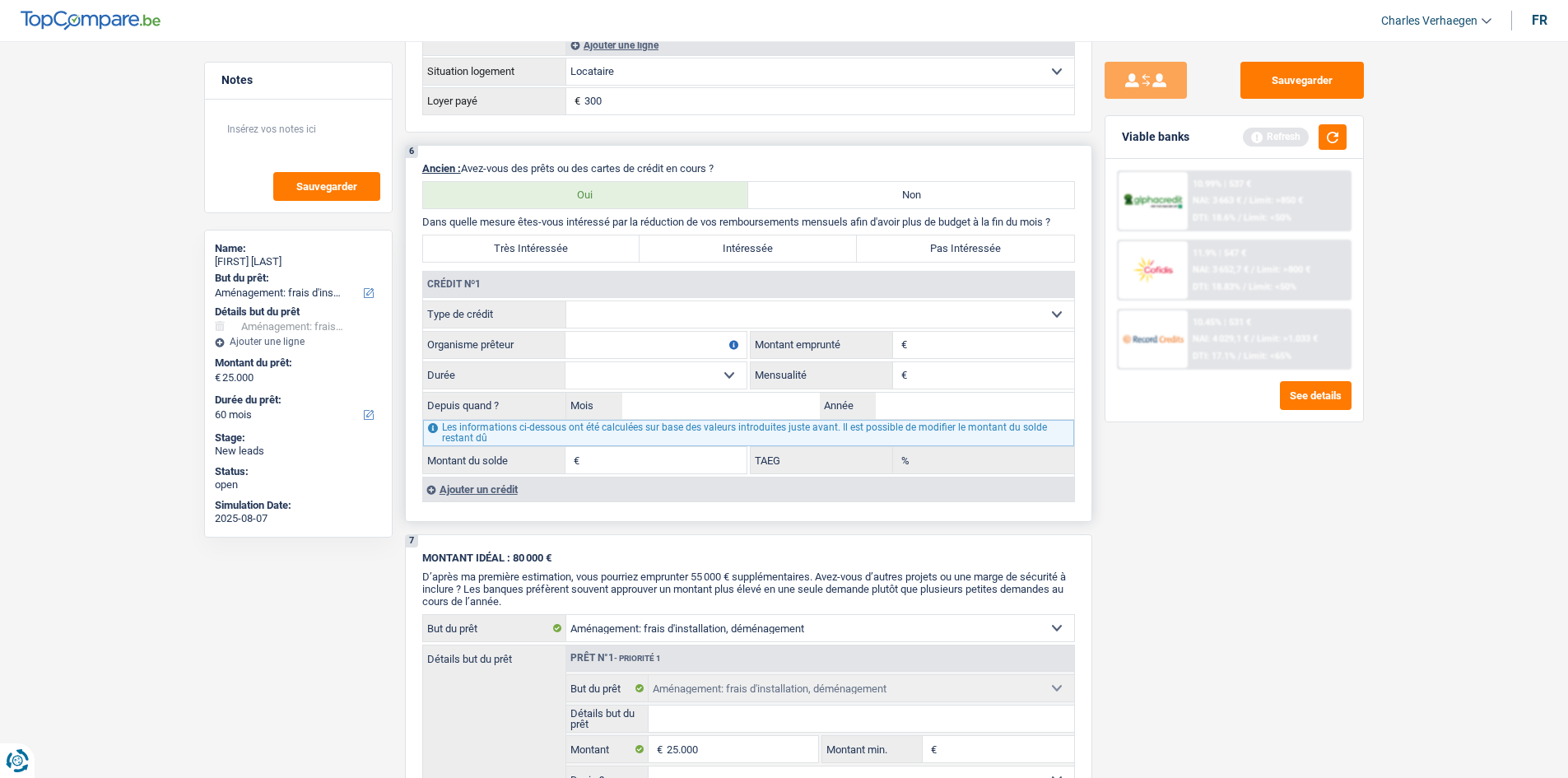 click on "Carte ou ouverture de crédit Prêt hypothécaire Vente à tempérament Prêt à tempérament Prêt rénovation Prêt voiture Regroupement d'un ou plusieurs crédits
Sélectionner une option" at bounding box center (820, 314) 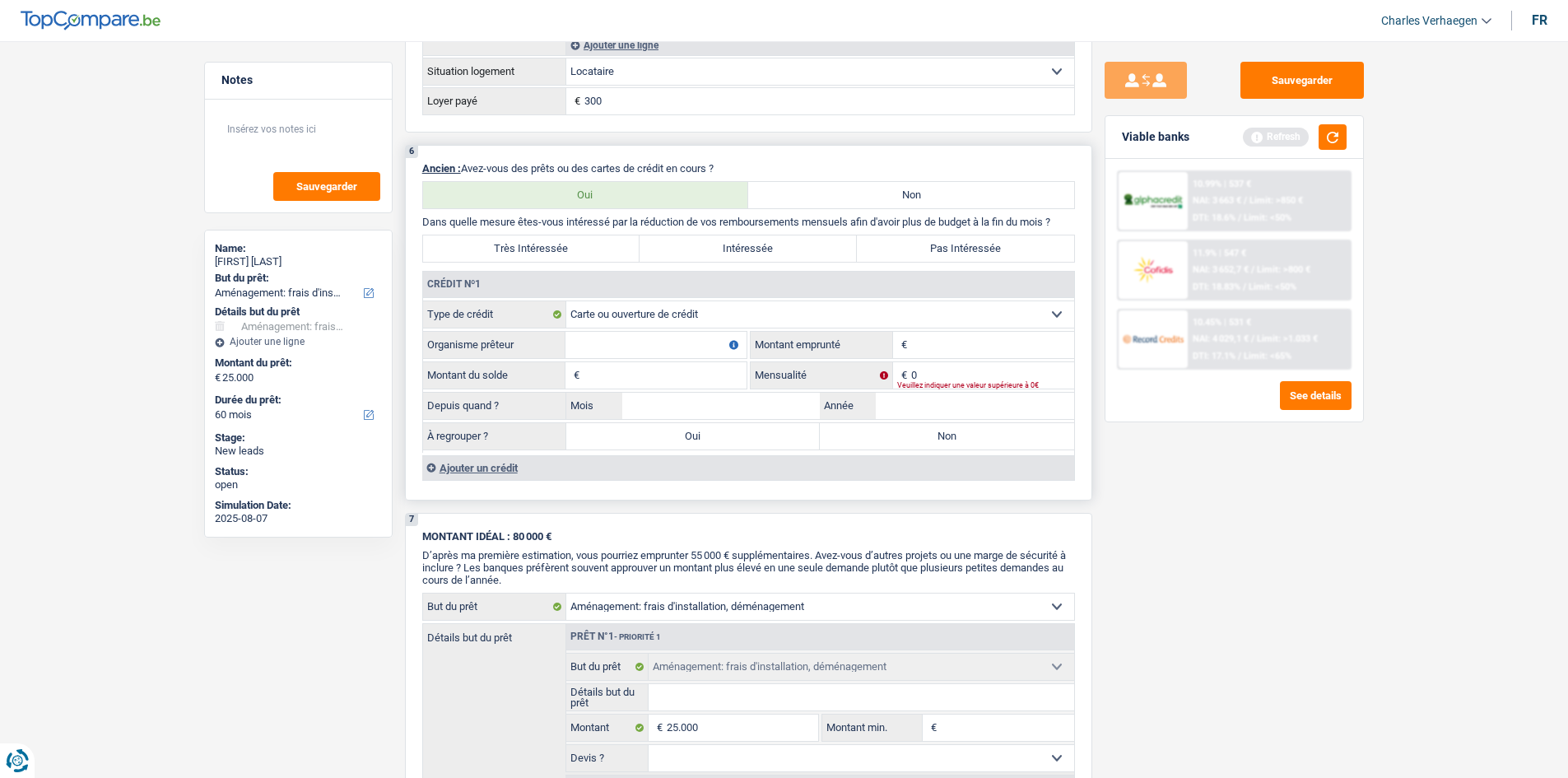 click on "Organisme prêteur" at bounding box center (656, 345) 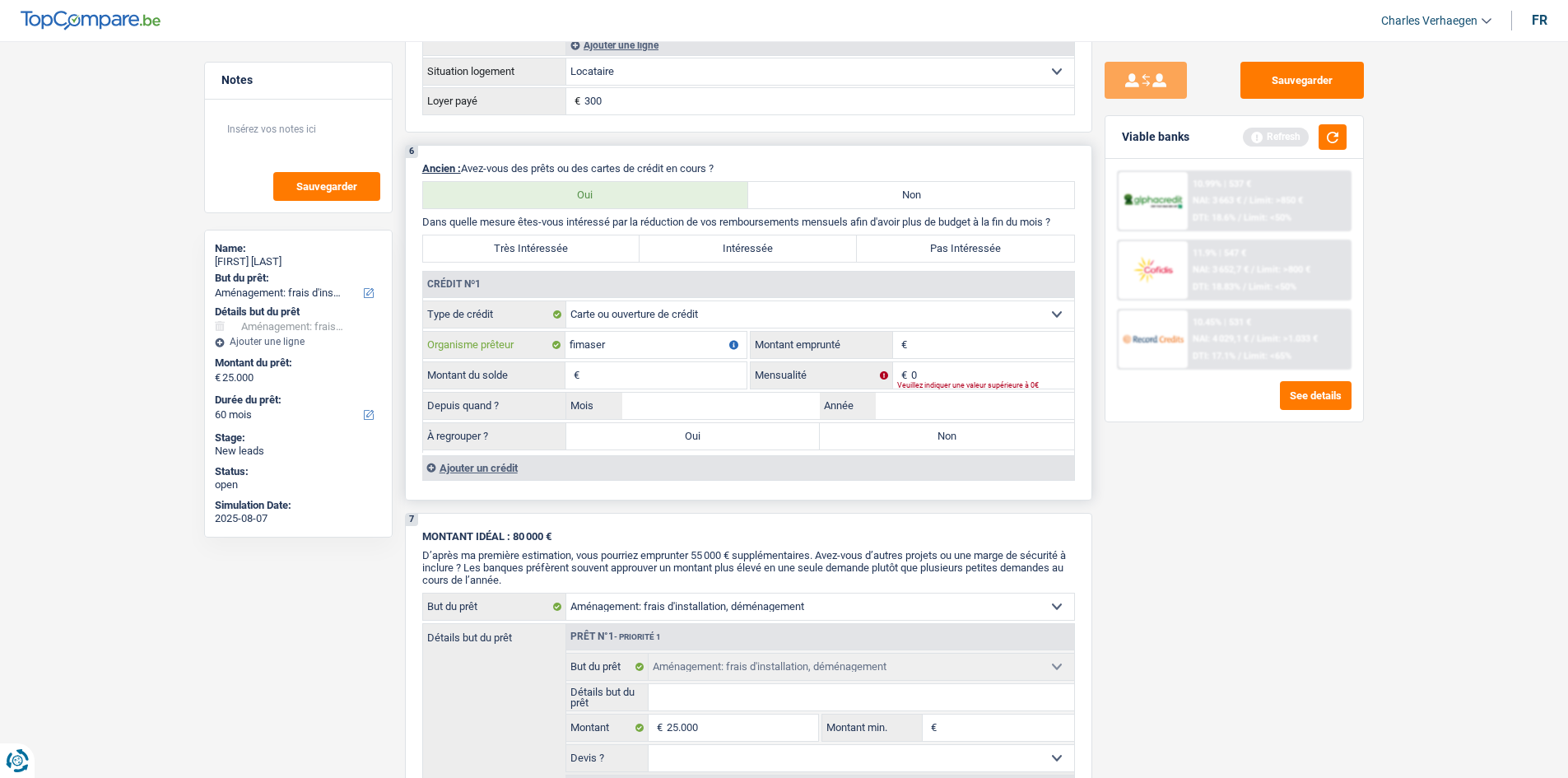 type on "fimaser" 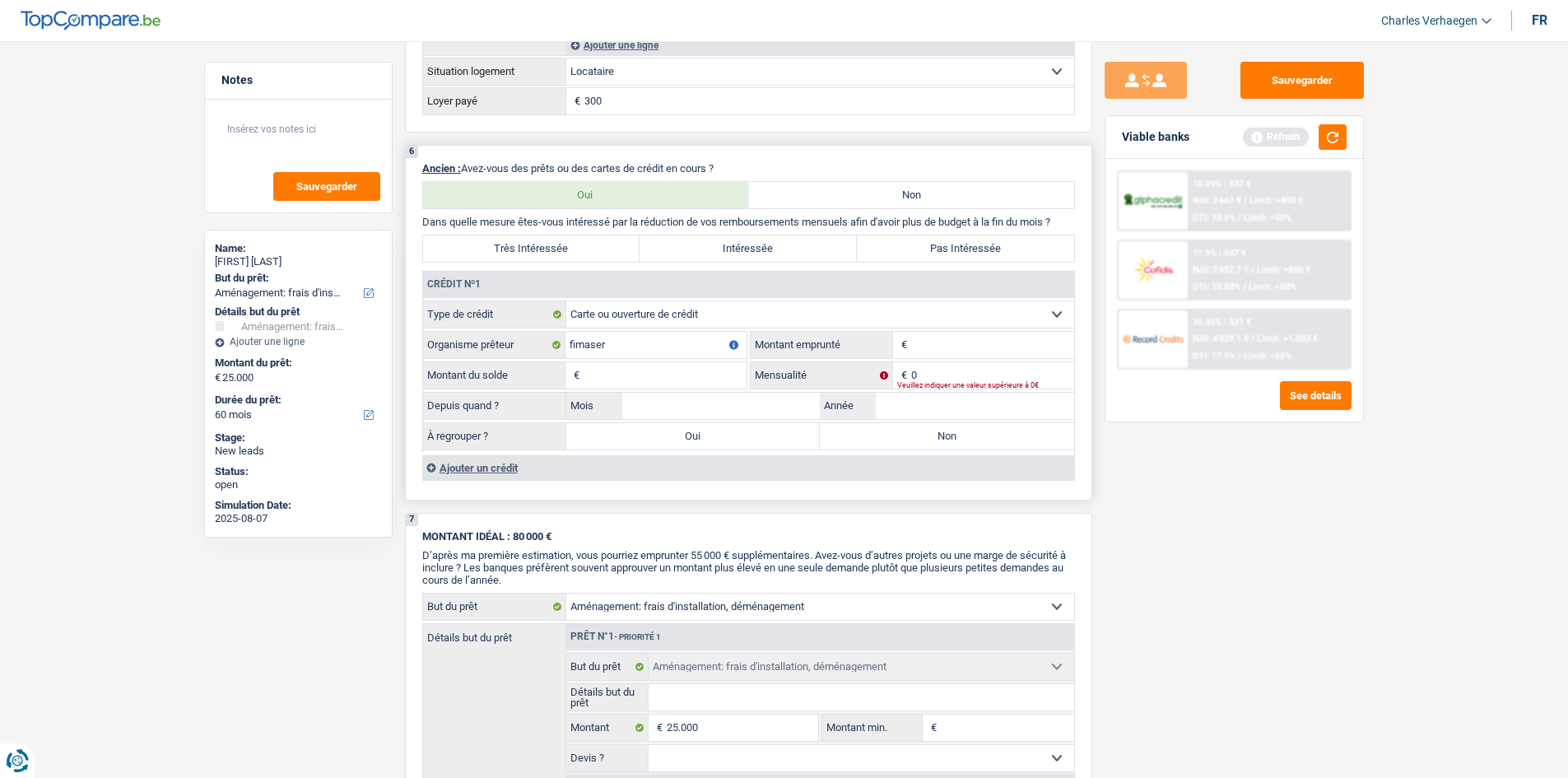 click on "Montant du solde" at bounding box center (665, 375) 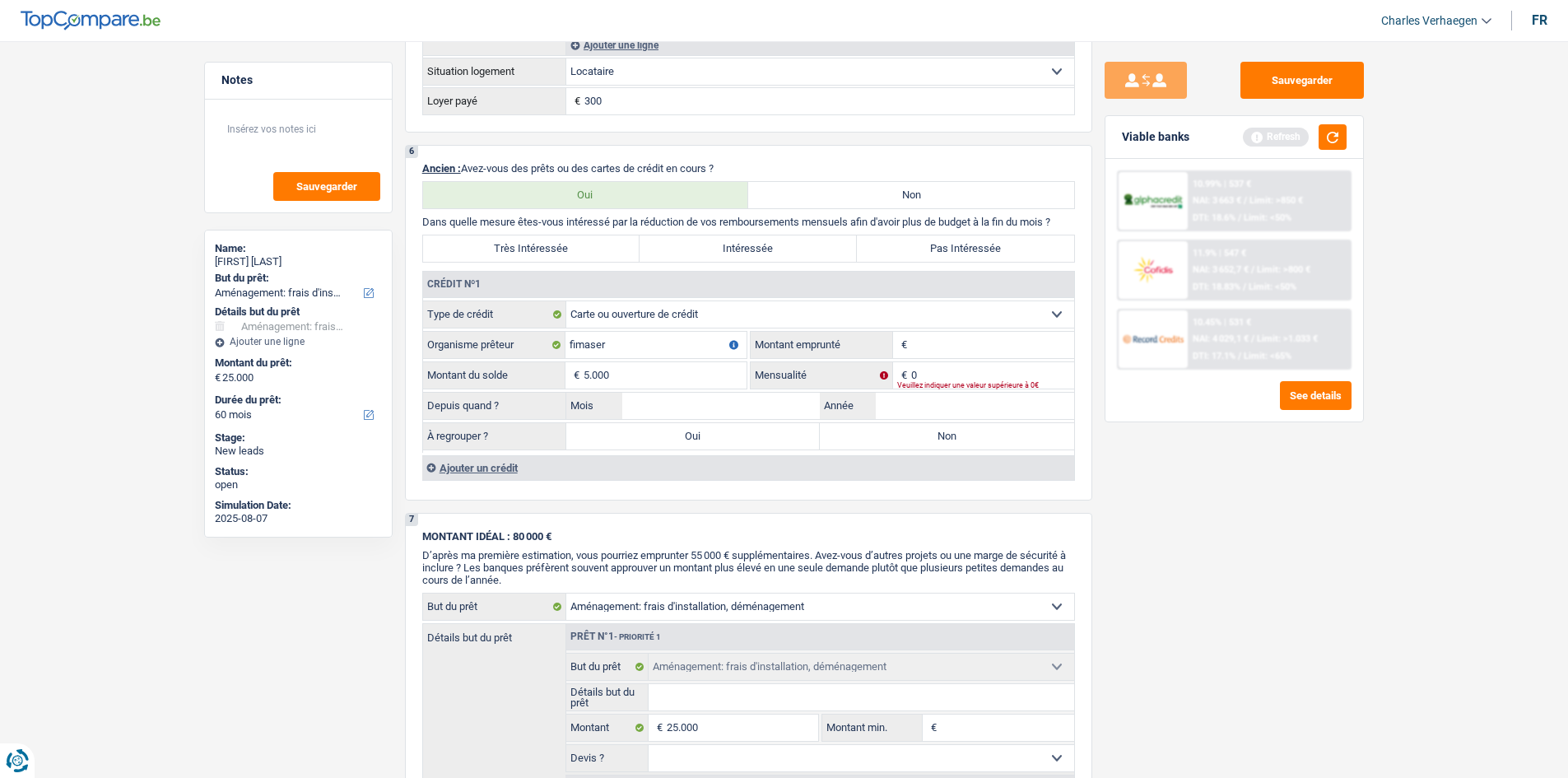 type on "5.000" 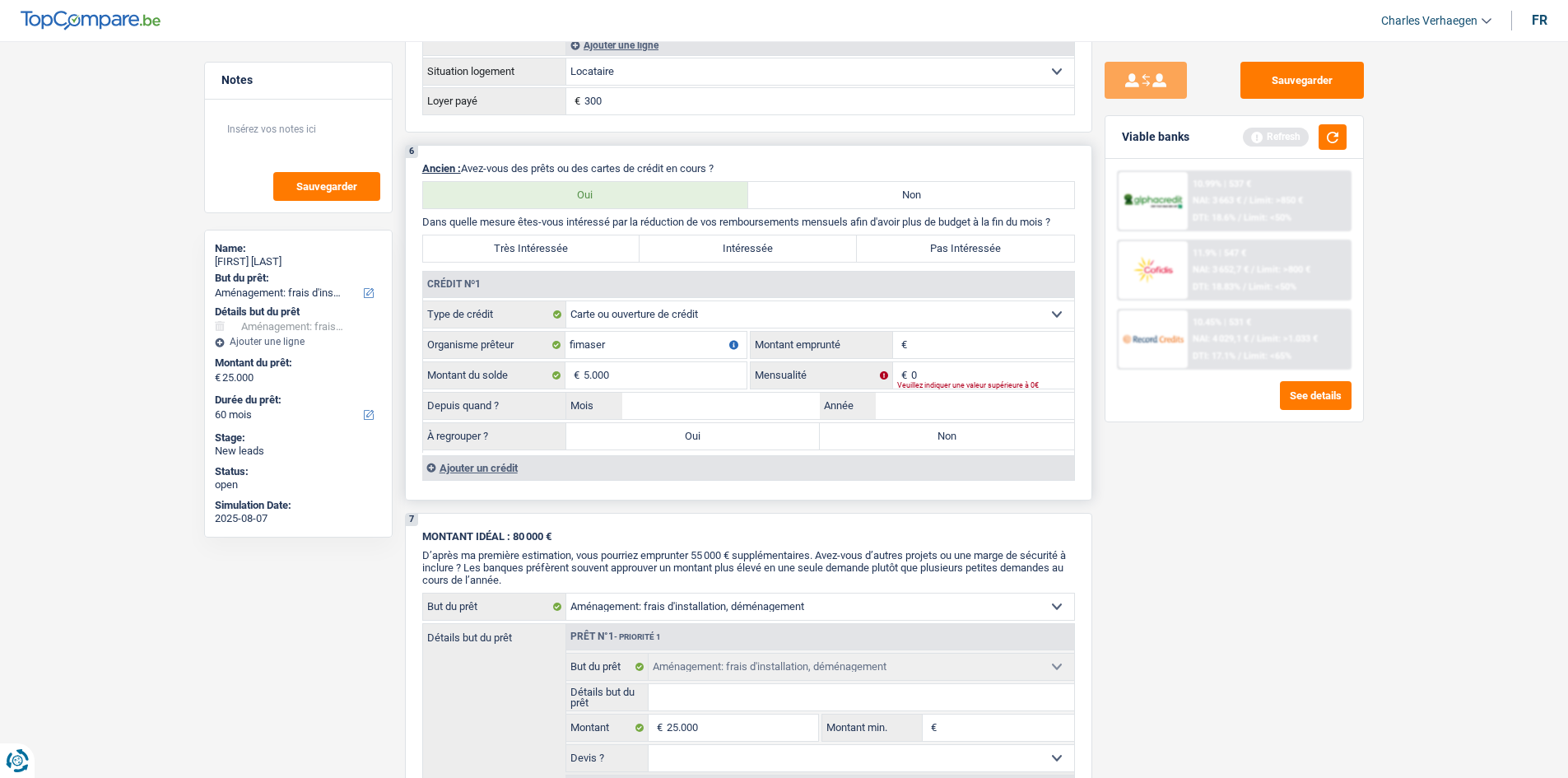 click on "Montant" at bounding box center (993, 345) 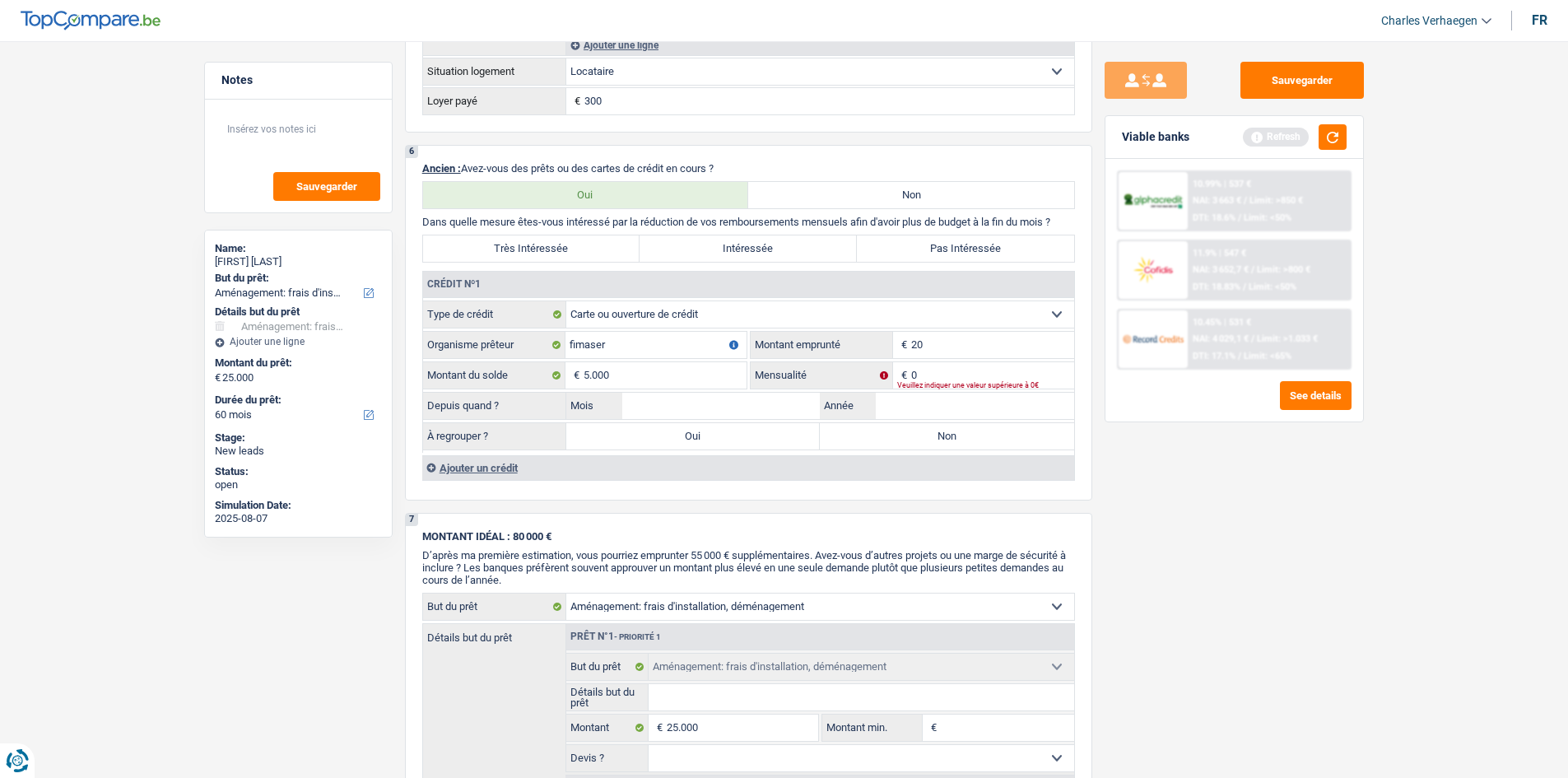 type on "2" 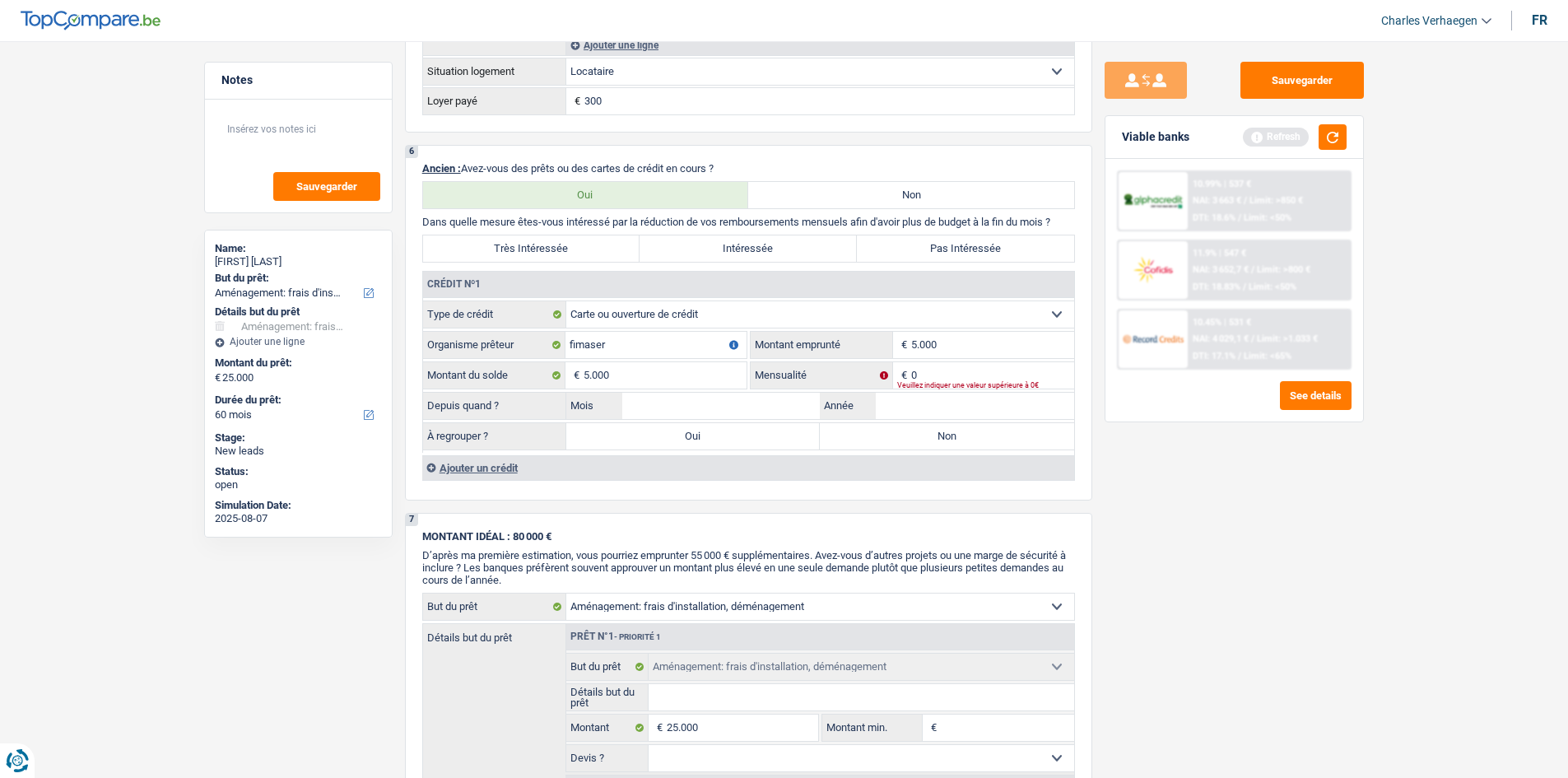 type on "5.000" 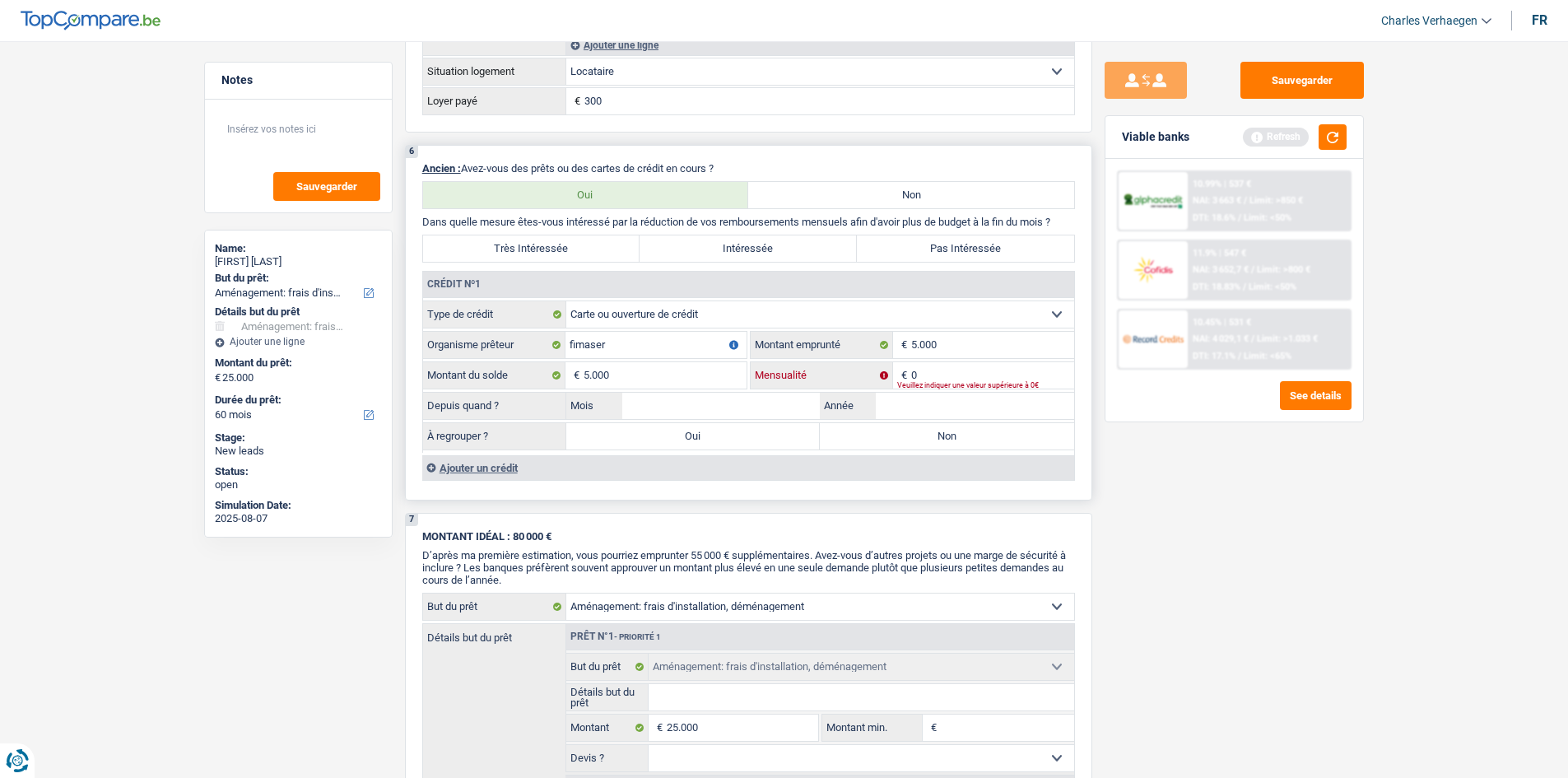 click on "0" at bounding box center [993, 375] 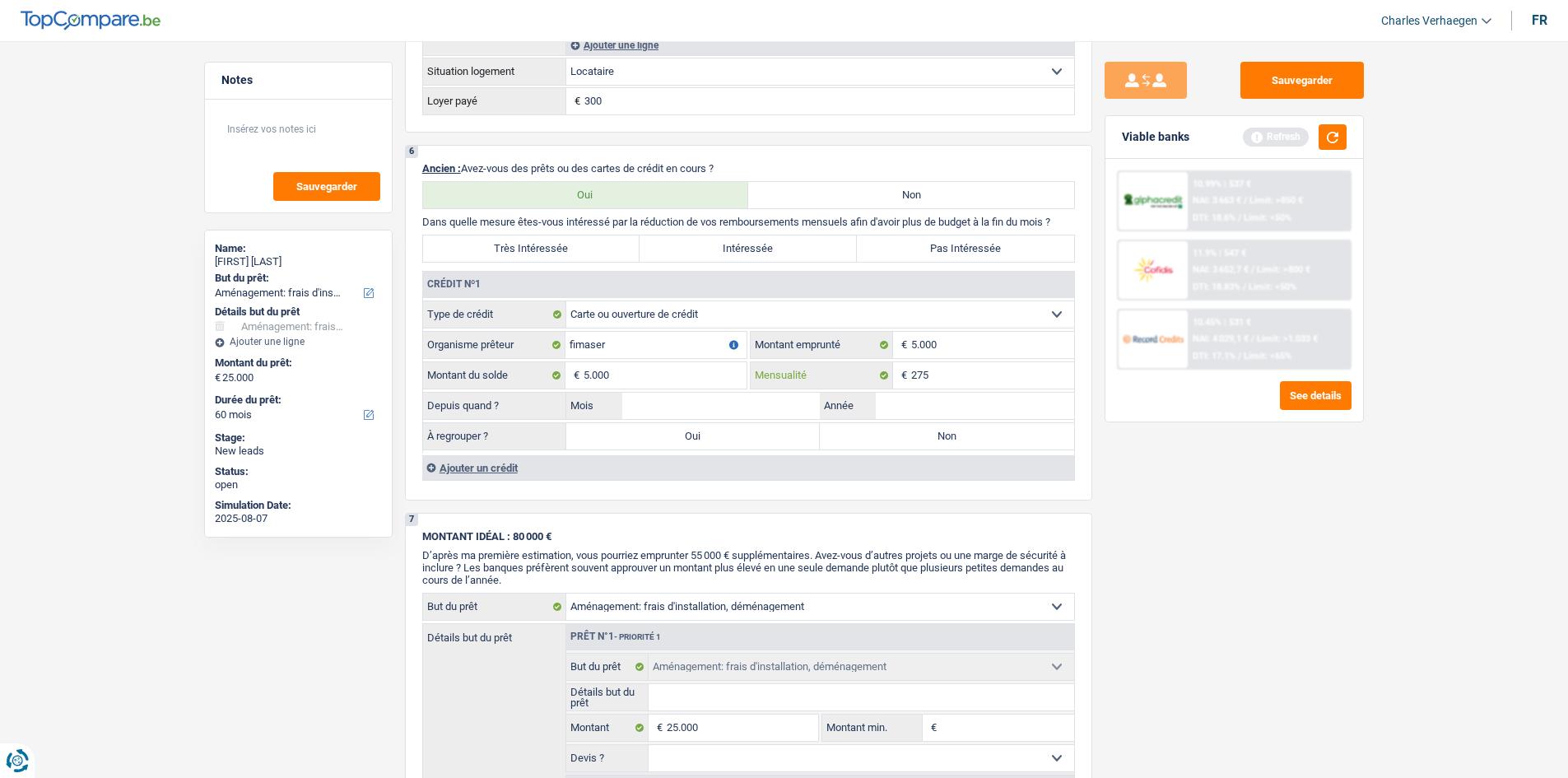type on "275" 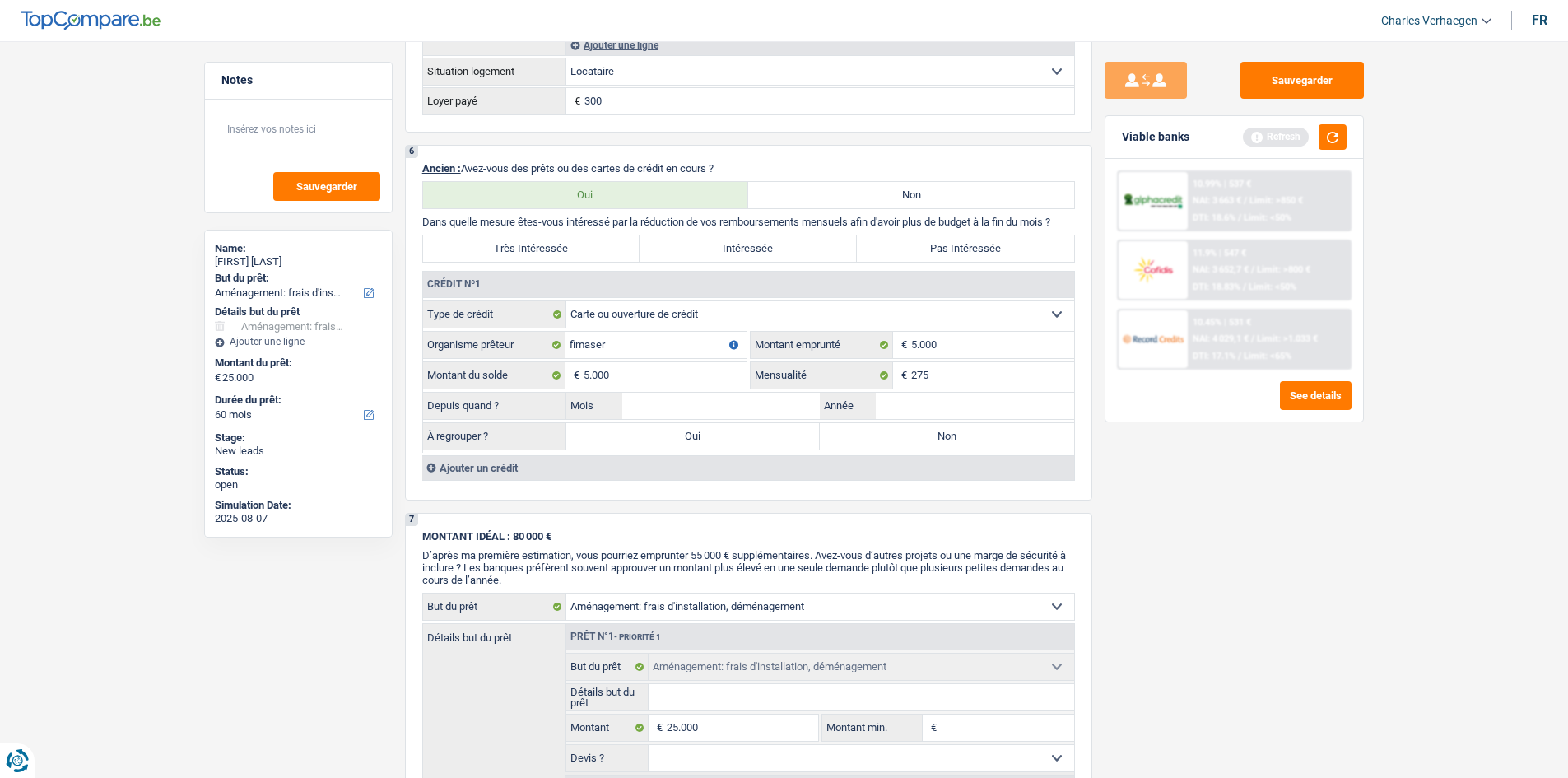 click on "Sauvegarder
Viable banks
Refresh
10.99% | 537 €
NAI: 3 663 €
/
Limit: >850 €
DTI: 18.6%
/
Limit: <50%
11.9% | 547 €
NAI: 3 652,7 €
/
Limit: >800 €
DTI: 18.83%
/
Limit: <50%
/       /" at bounding box center [1234, 404] 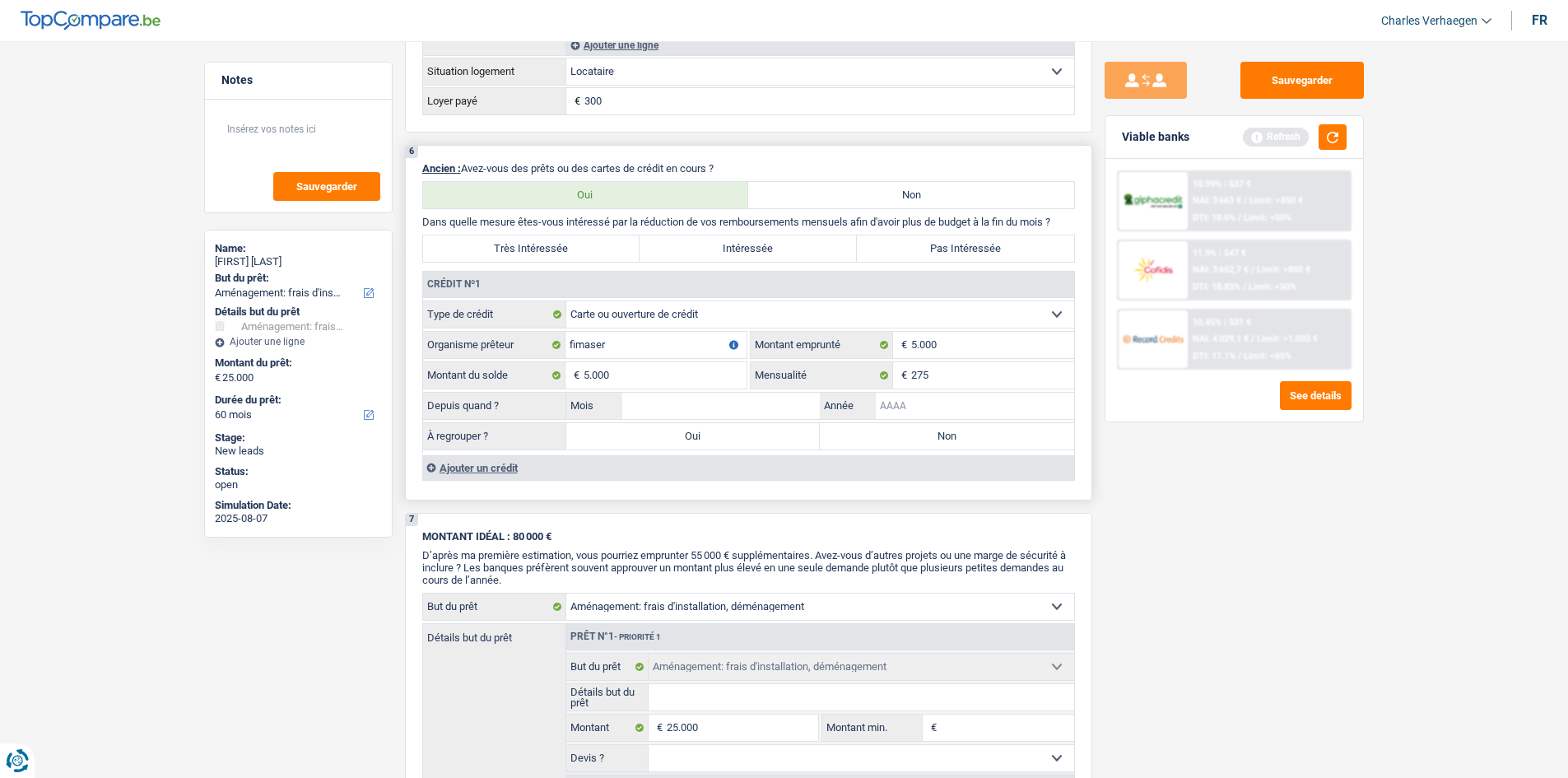 click on "Année" at bounding box center [975, 406] 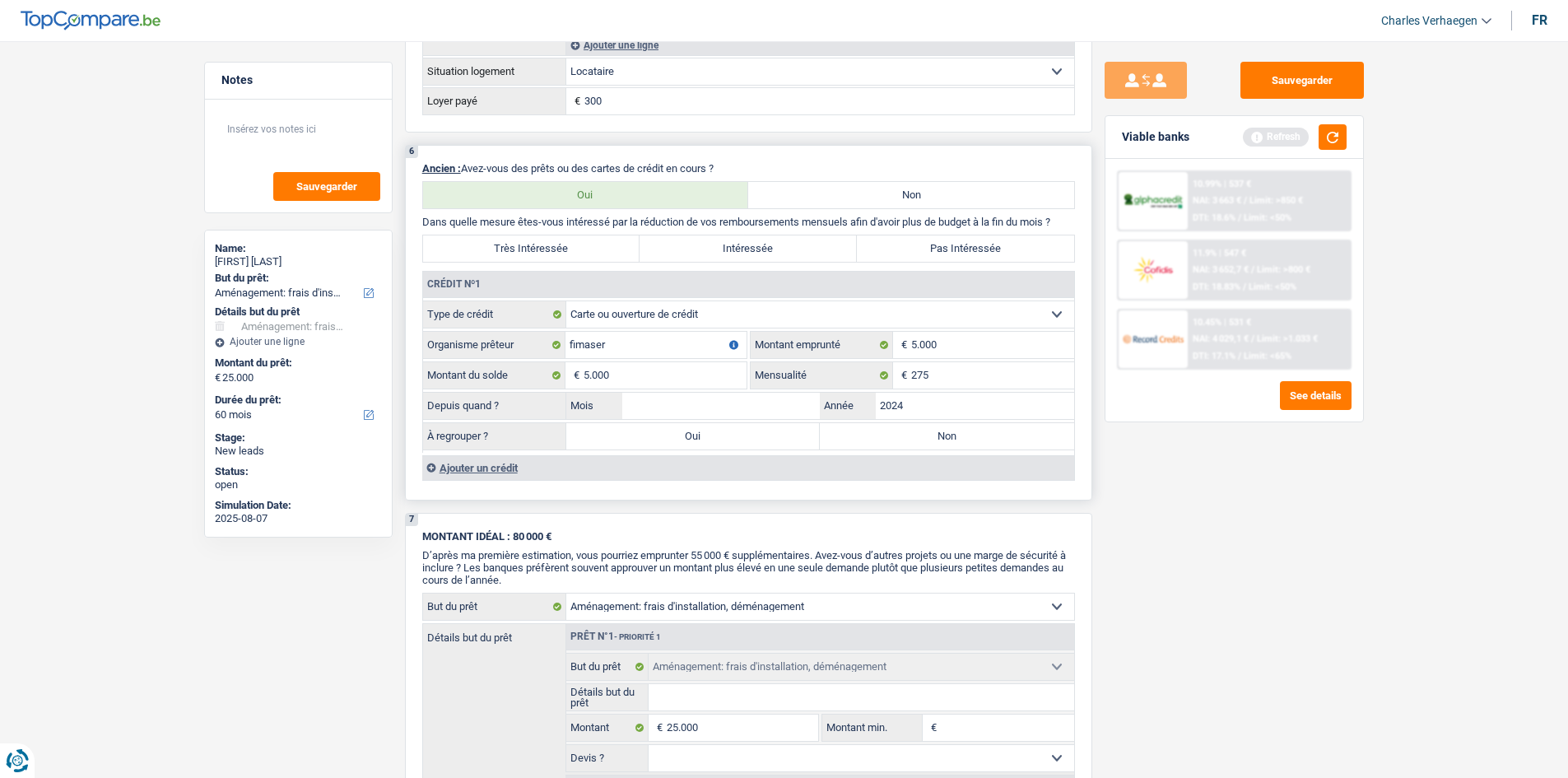 type on "2024" 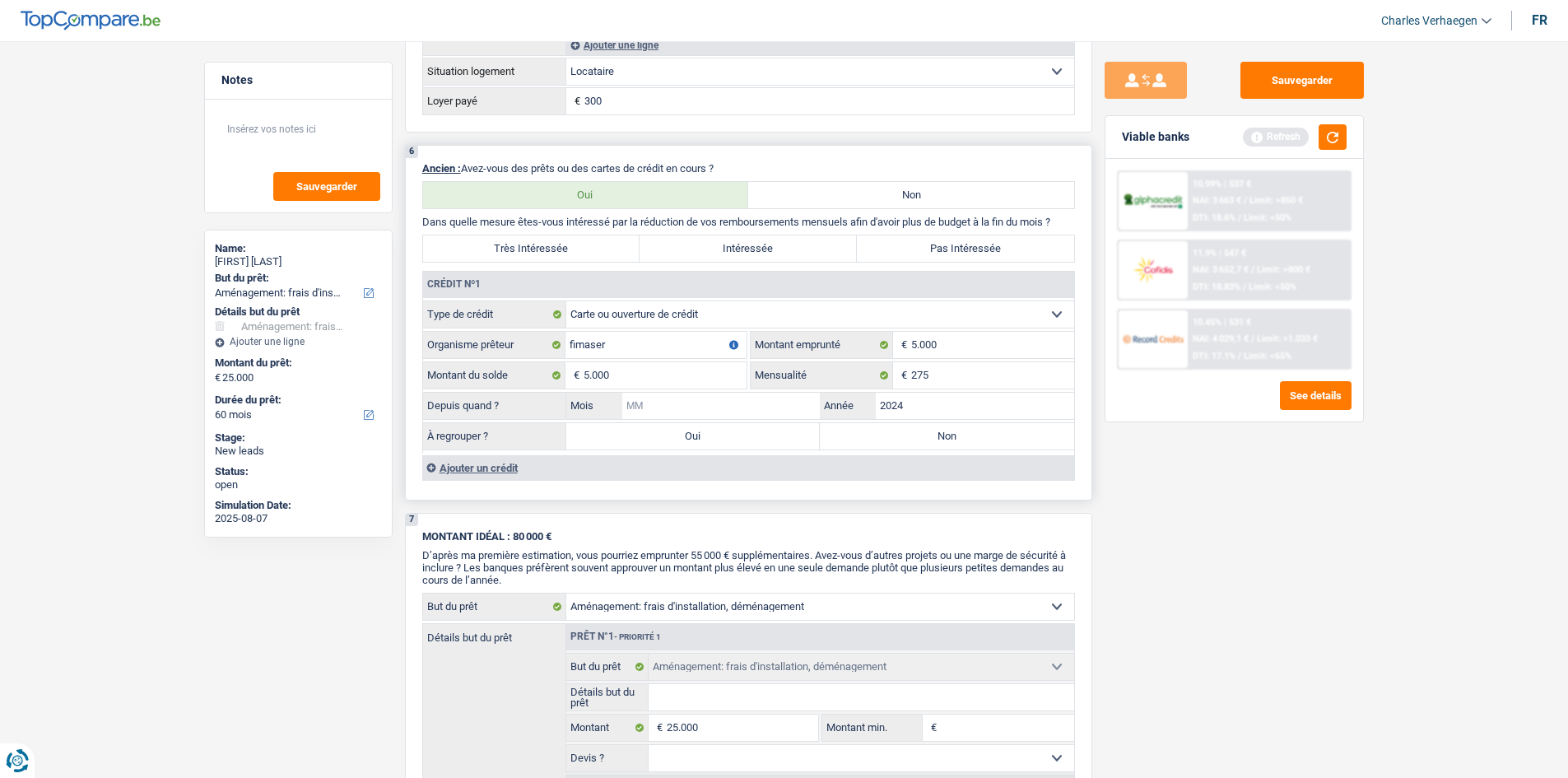 click on "Mois" at bounding box center (721, 406) 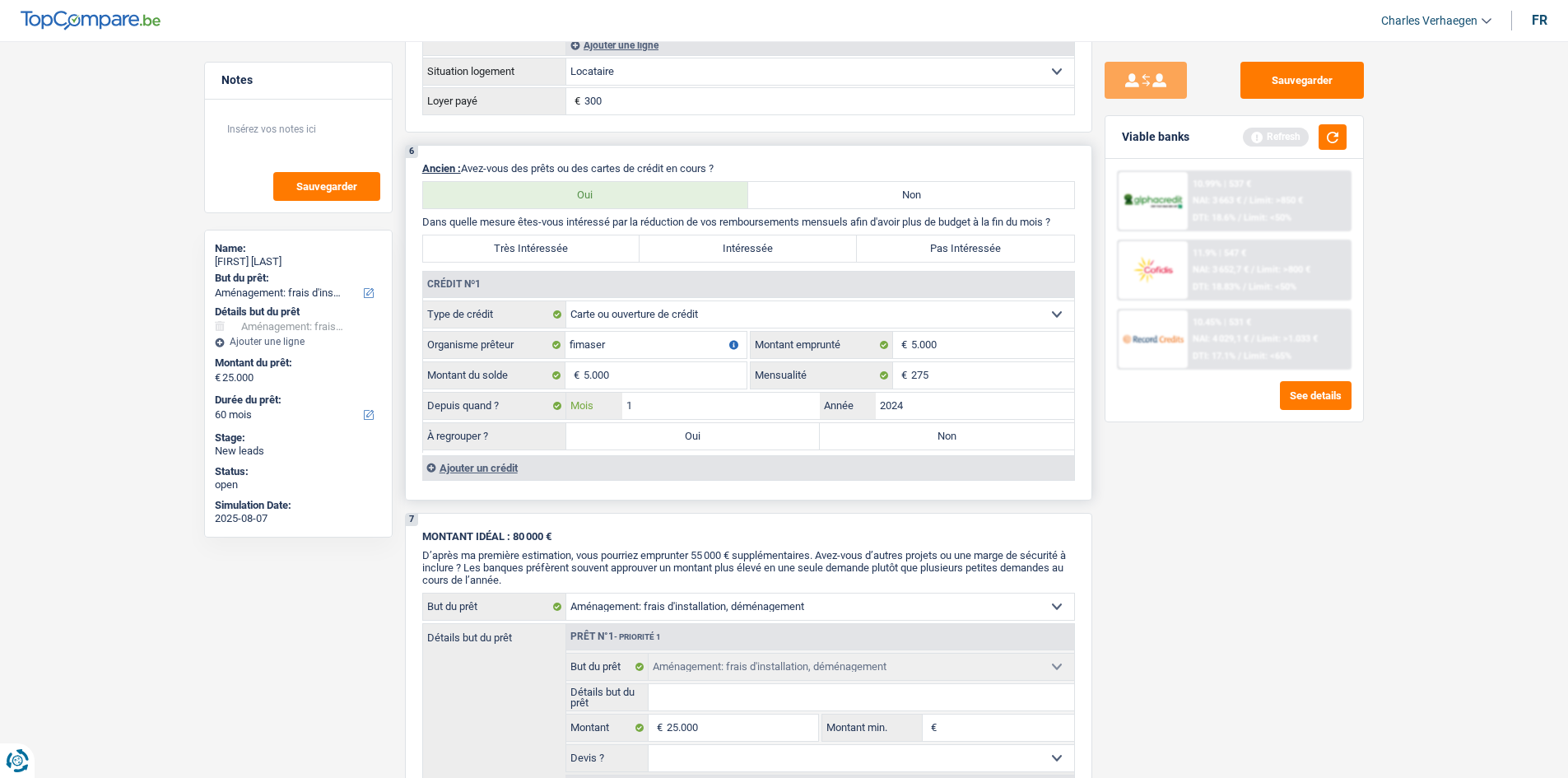 type on "1" 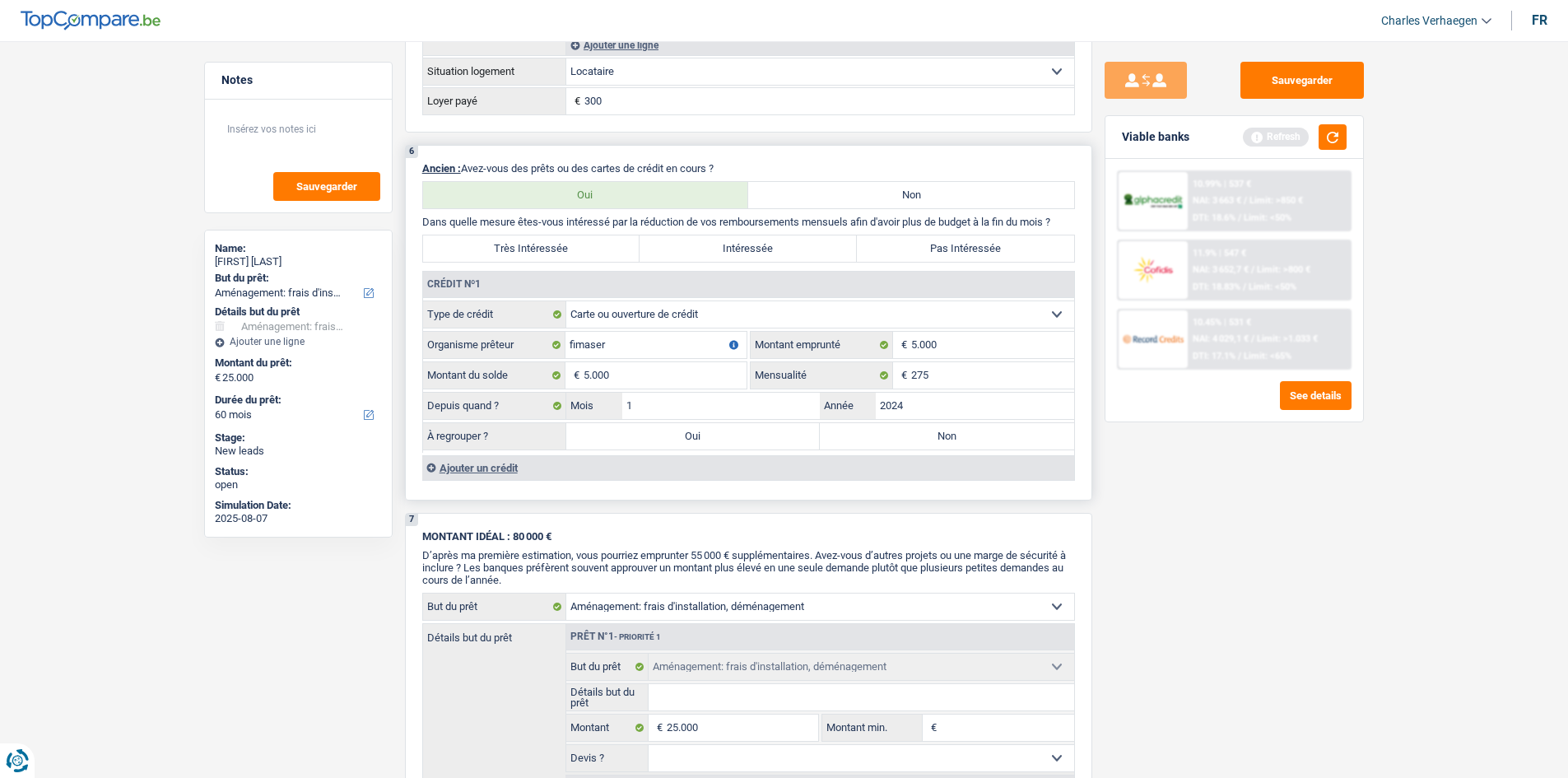 click on "Crédit nº1
Carte ou ouverture de crédit Prêt hypothécaire Vente à tempérament Prêt à tempérament Prêt rénovation Prêt voiture Regroupement d'un ou plusieurs crédits
Sélectionner une option
Type de crédit
fimaser
Organisme prêteur
Veillez à ne pas indiquer le nom du courtier, mais bien le nom du prêteur tels que Buyway, ING, AlphaCredit, etc.
5.000   €
Montant emprunté
5.000   €
Montant du solde
275" at bounding box center [748, 375] 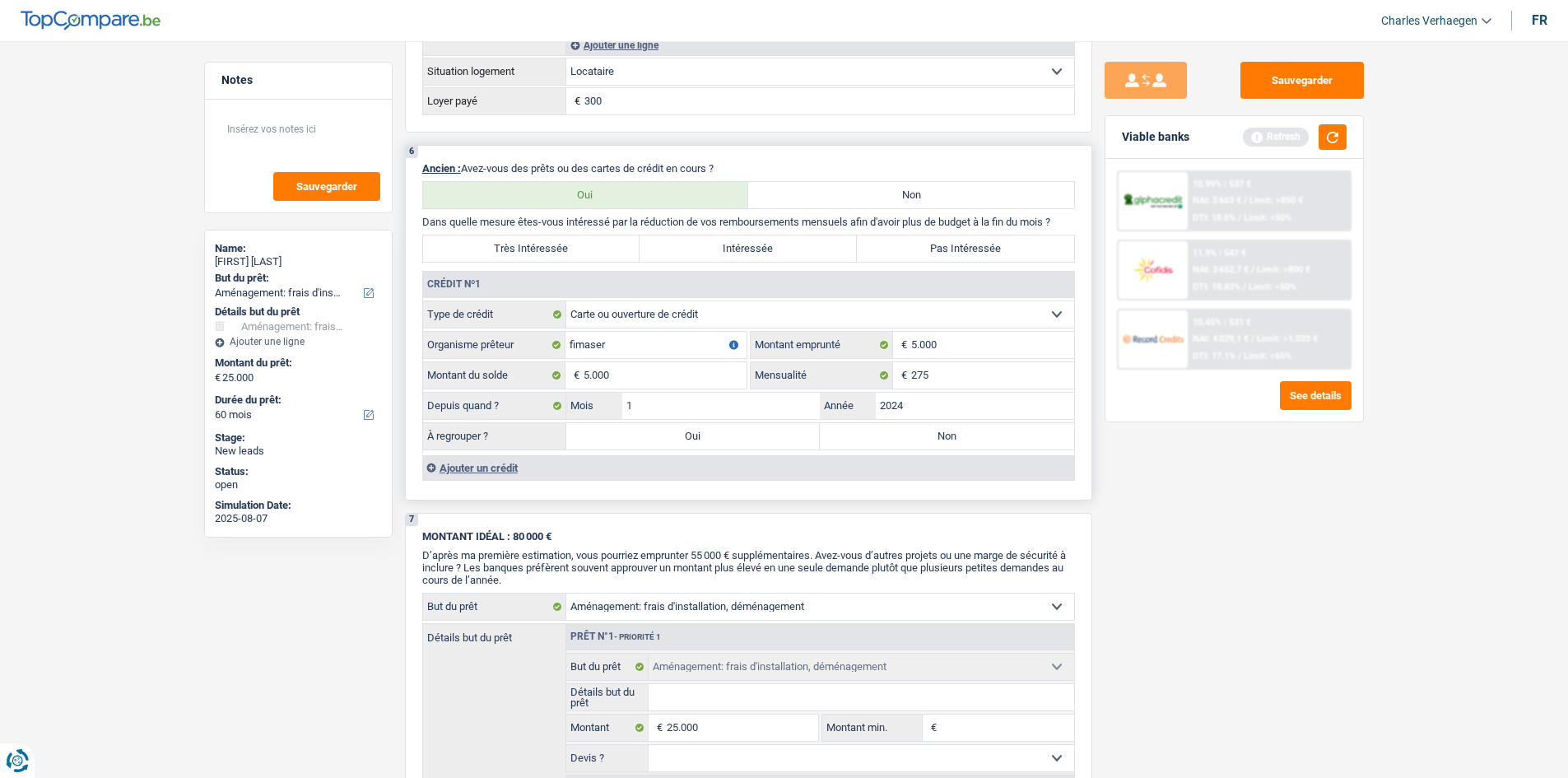 click on "Oui" at bounding box center [693, 436] 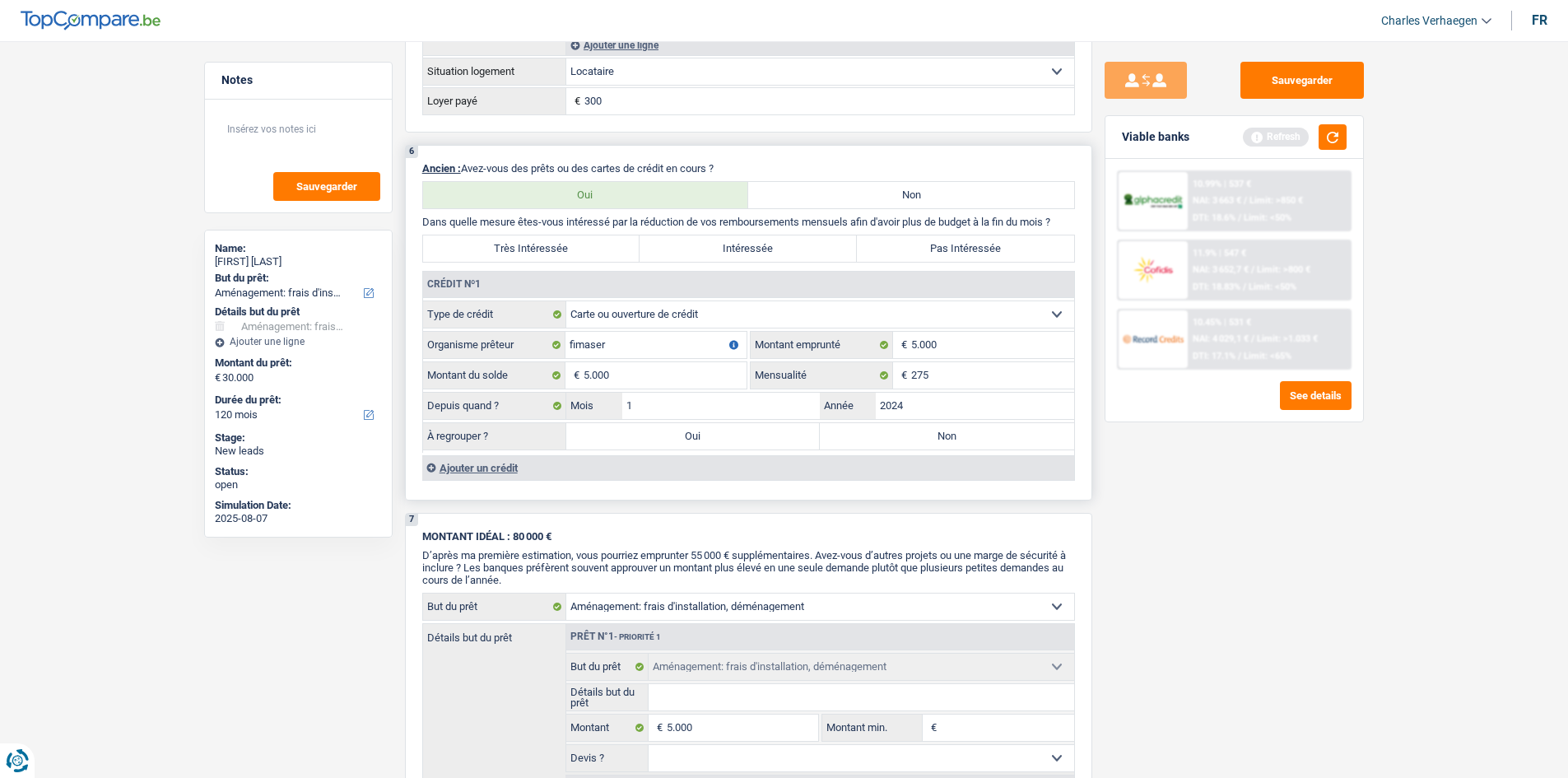 select on "refinancing" 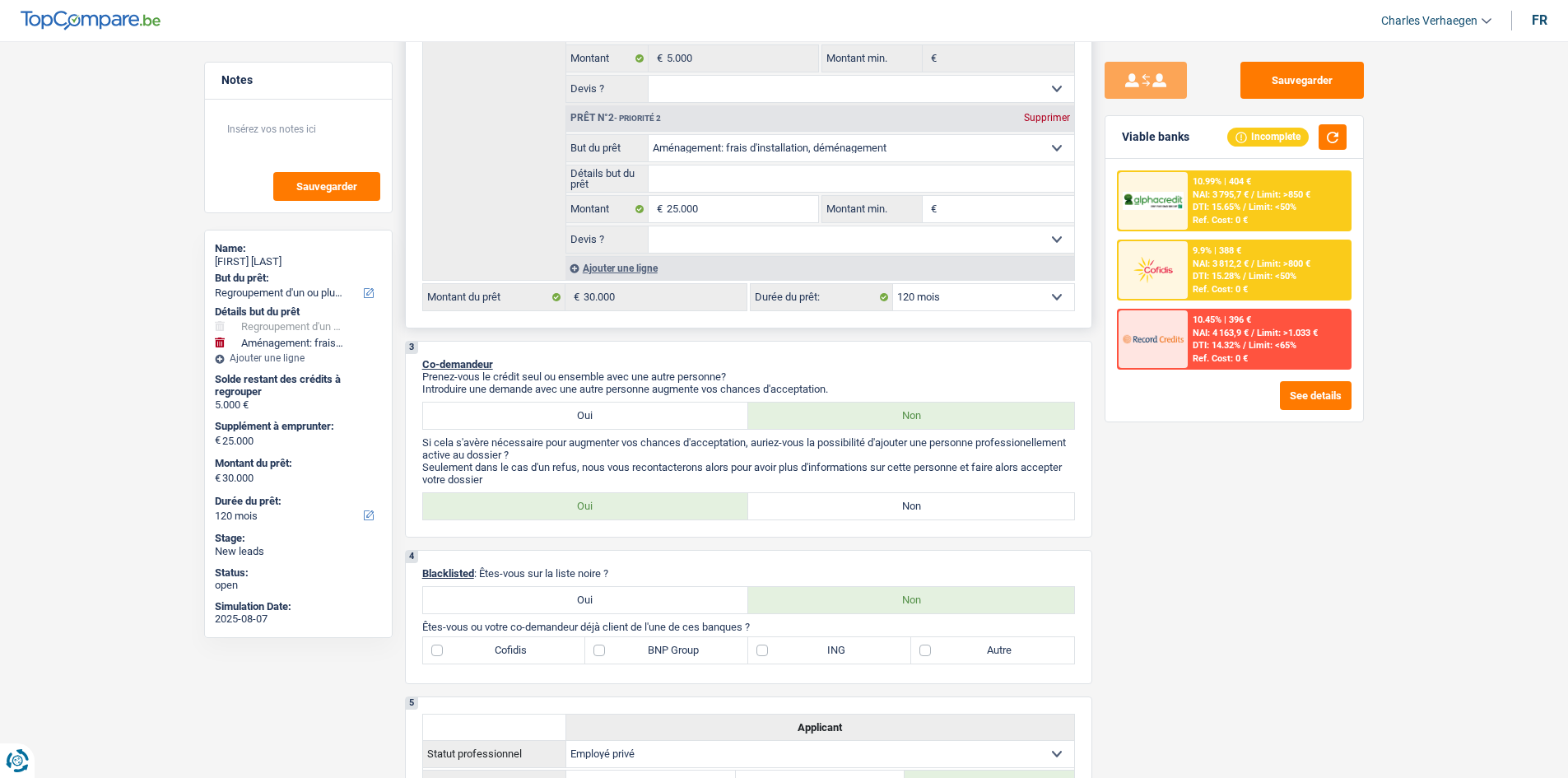 scroll, scrollTop: 321, scrollLeft: 0, axis: vertical 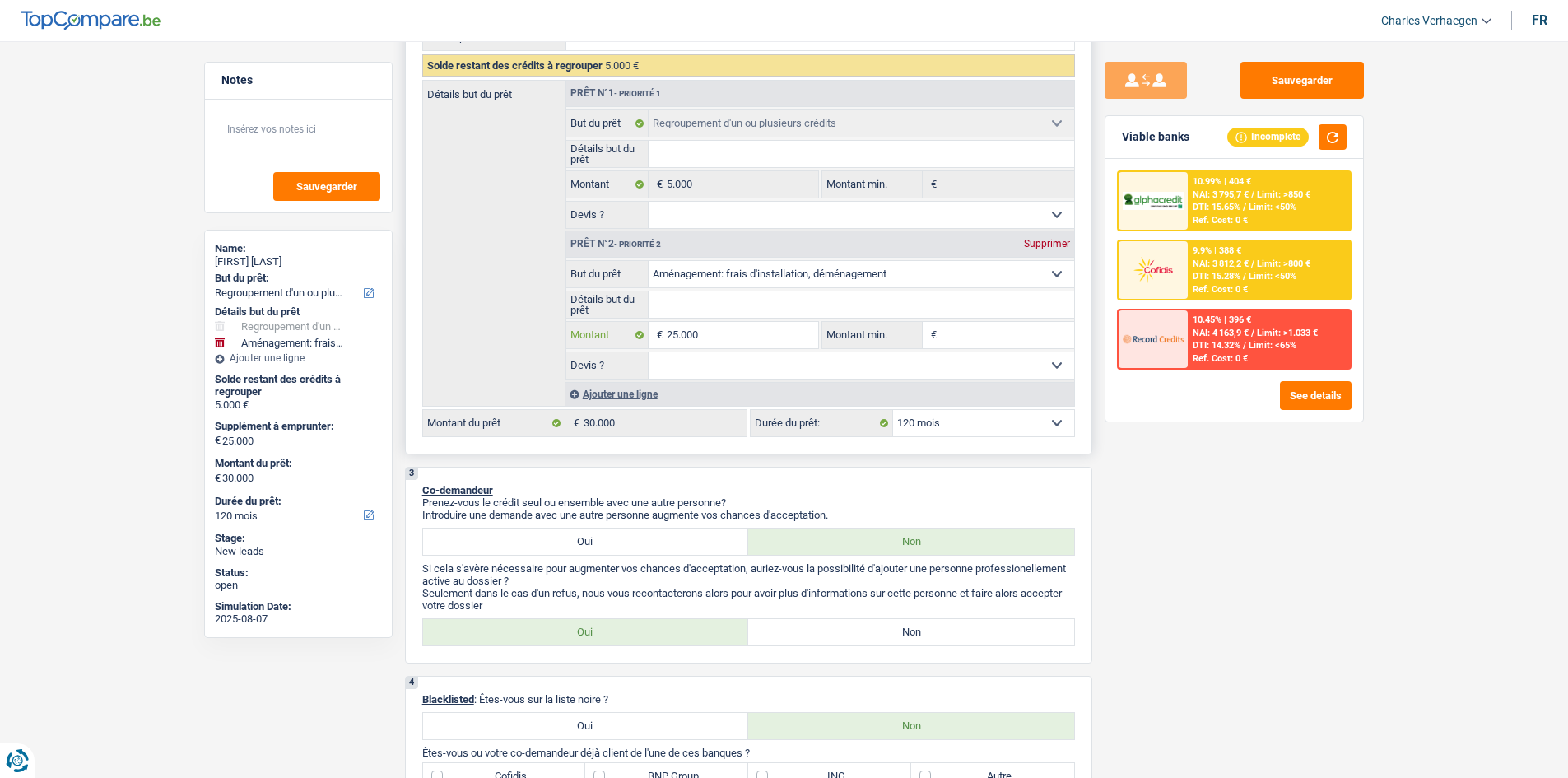 click on "25.000" at bounding box center [742, 335] 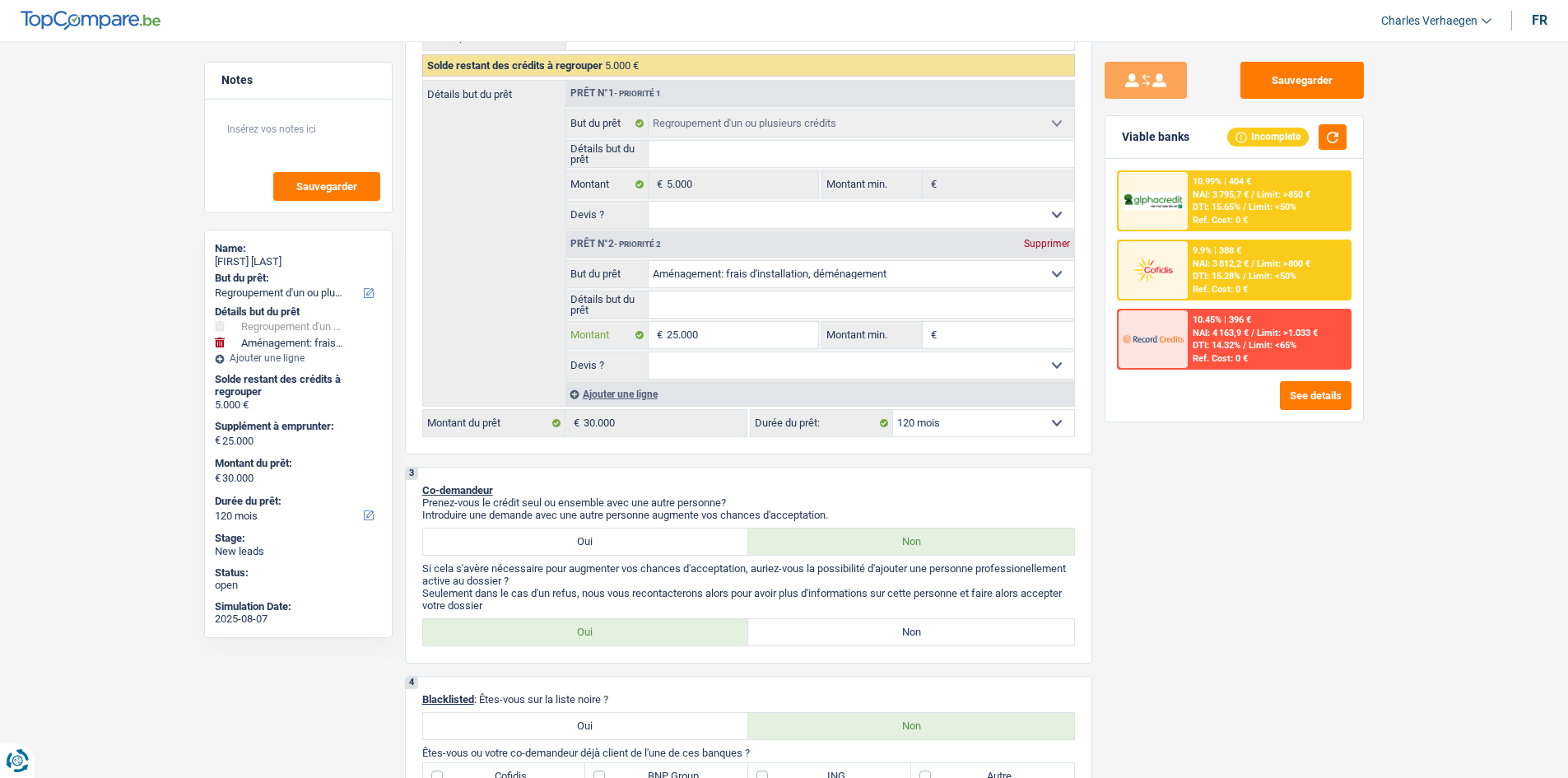 type on "2.500" 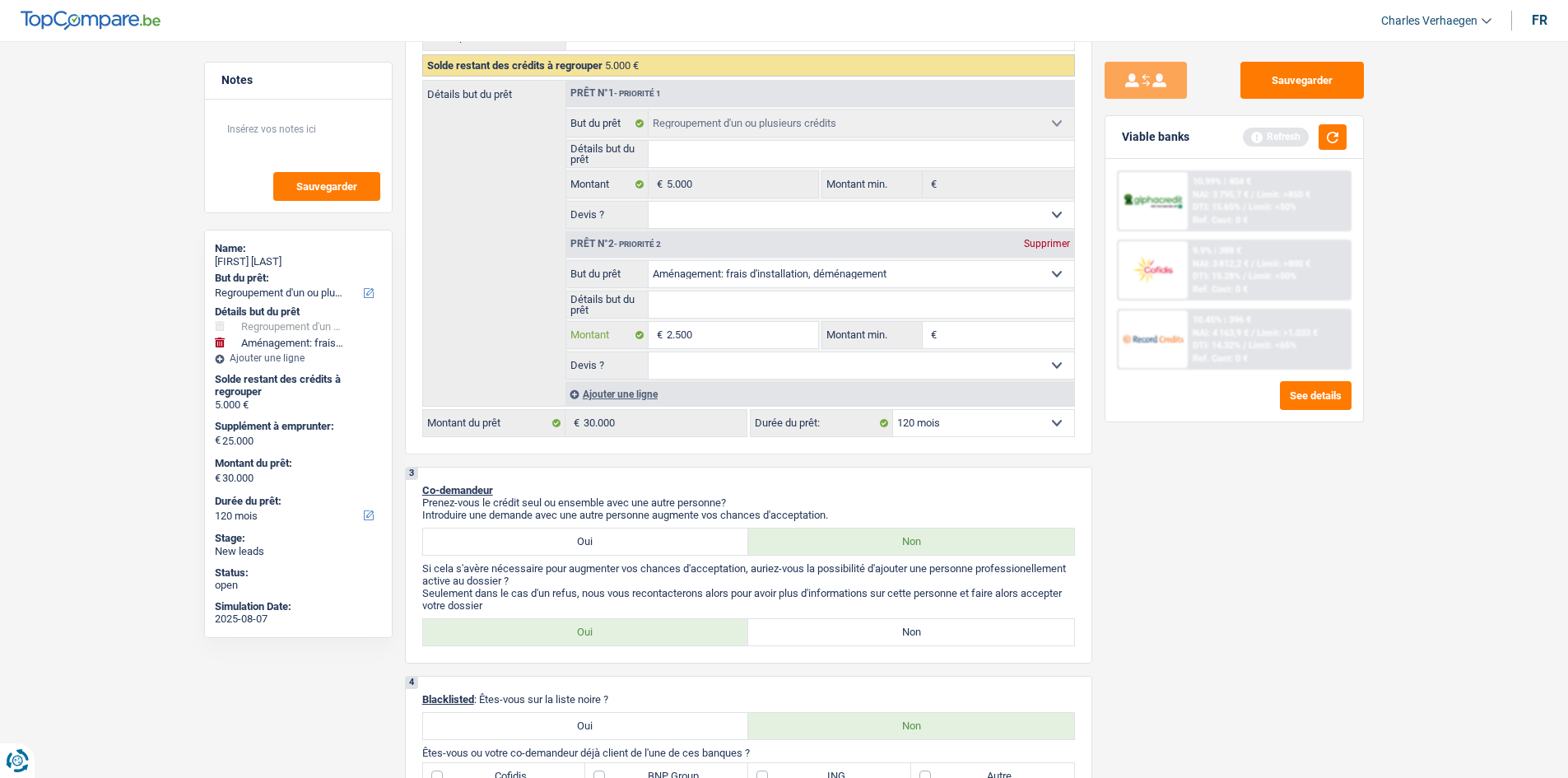 type on "250" 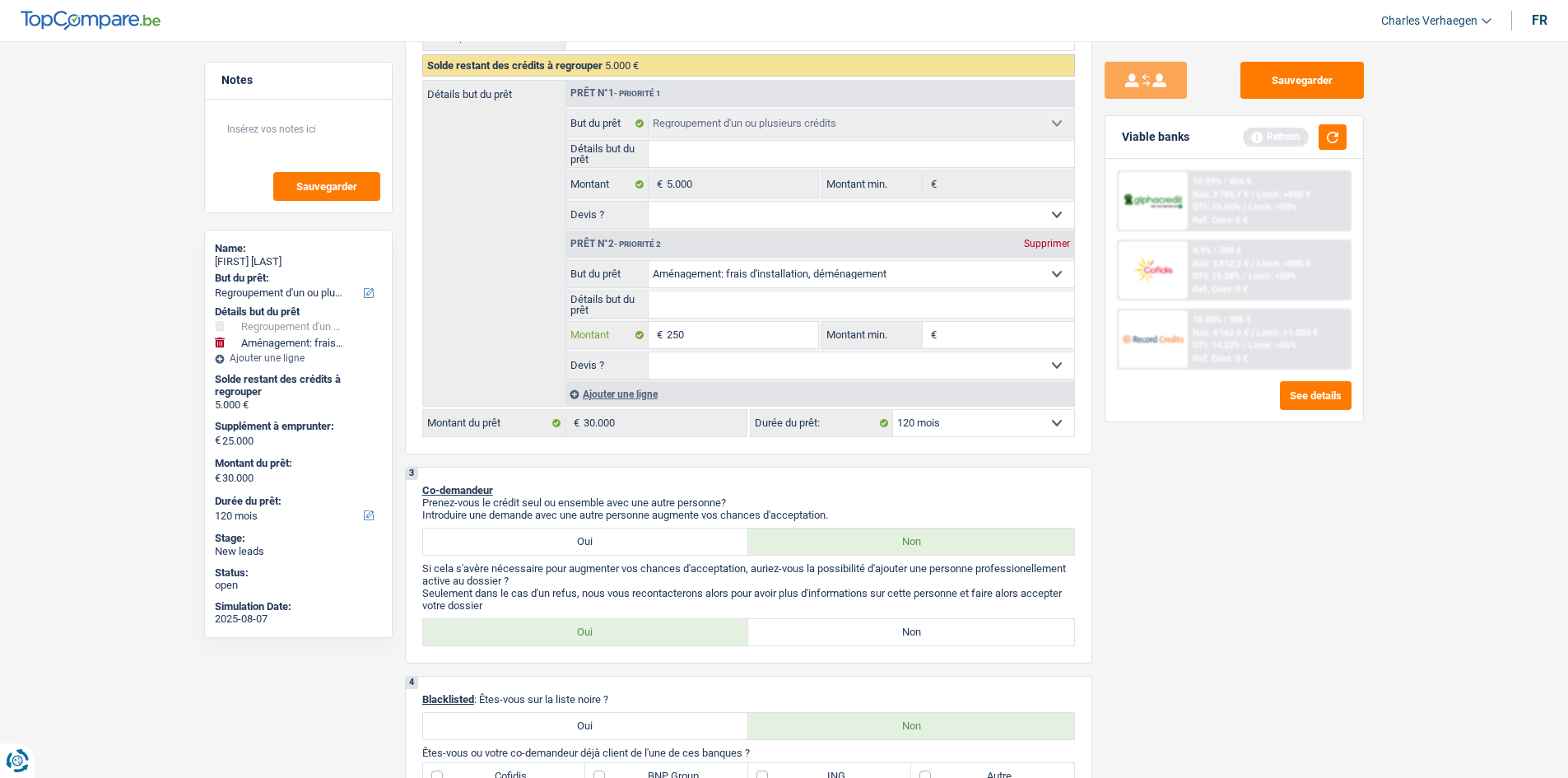 type on "25" 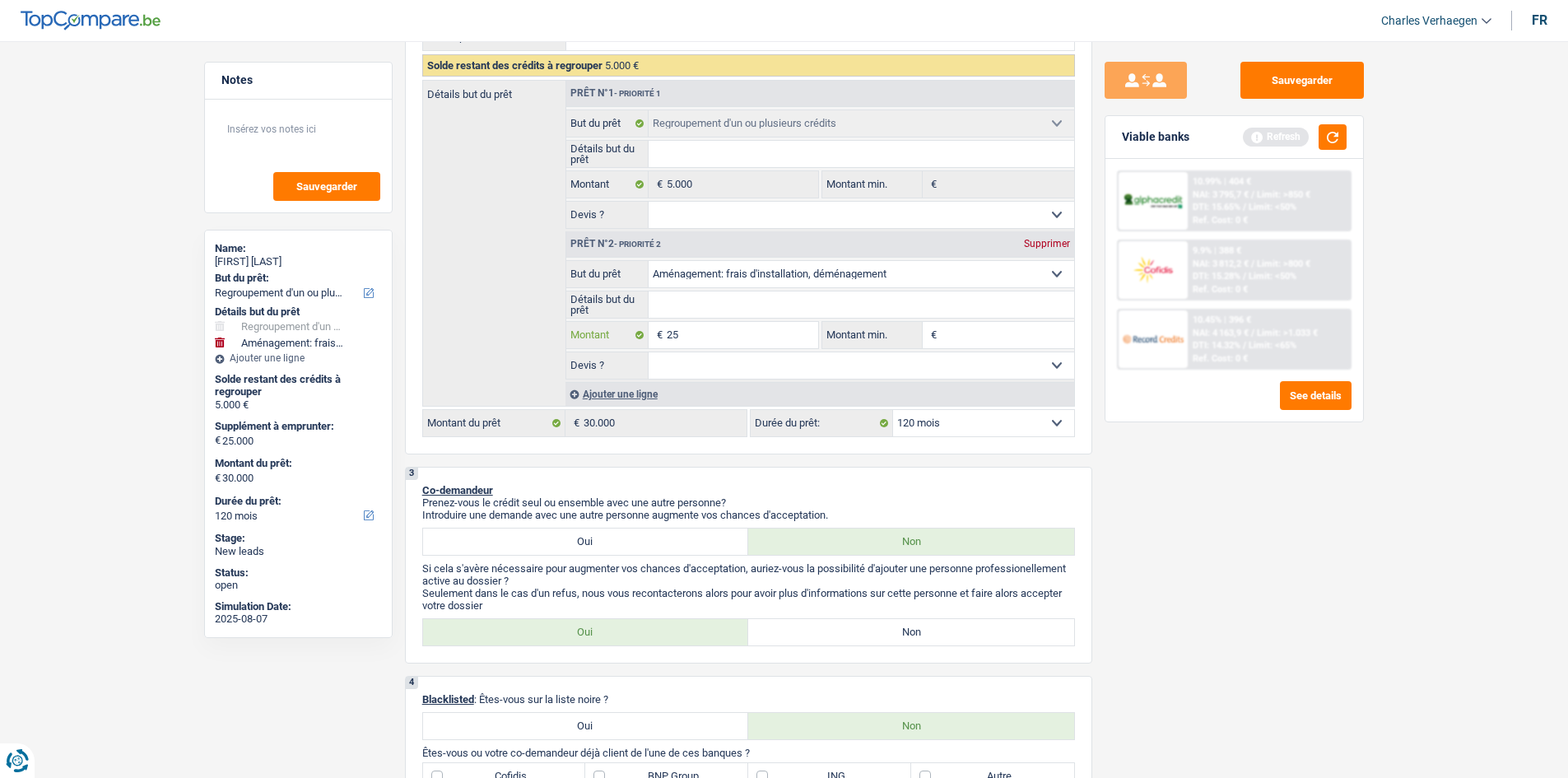 type on "2" 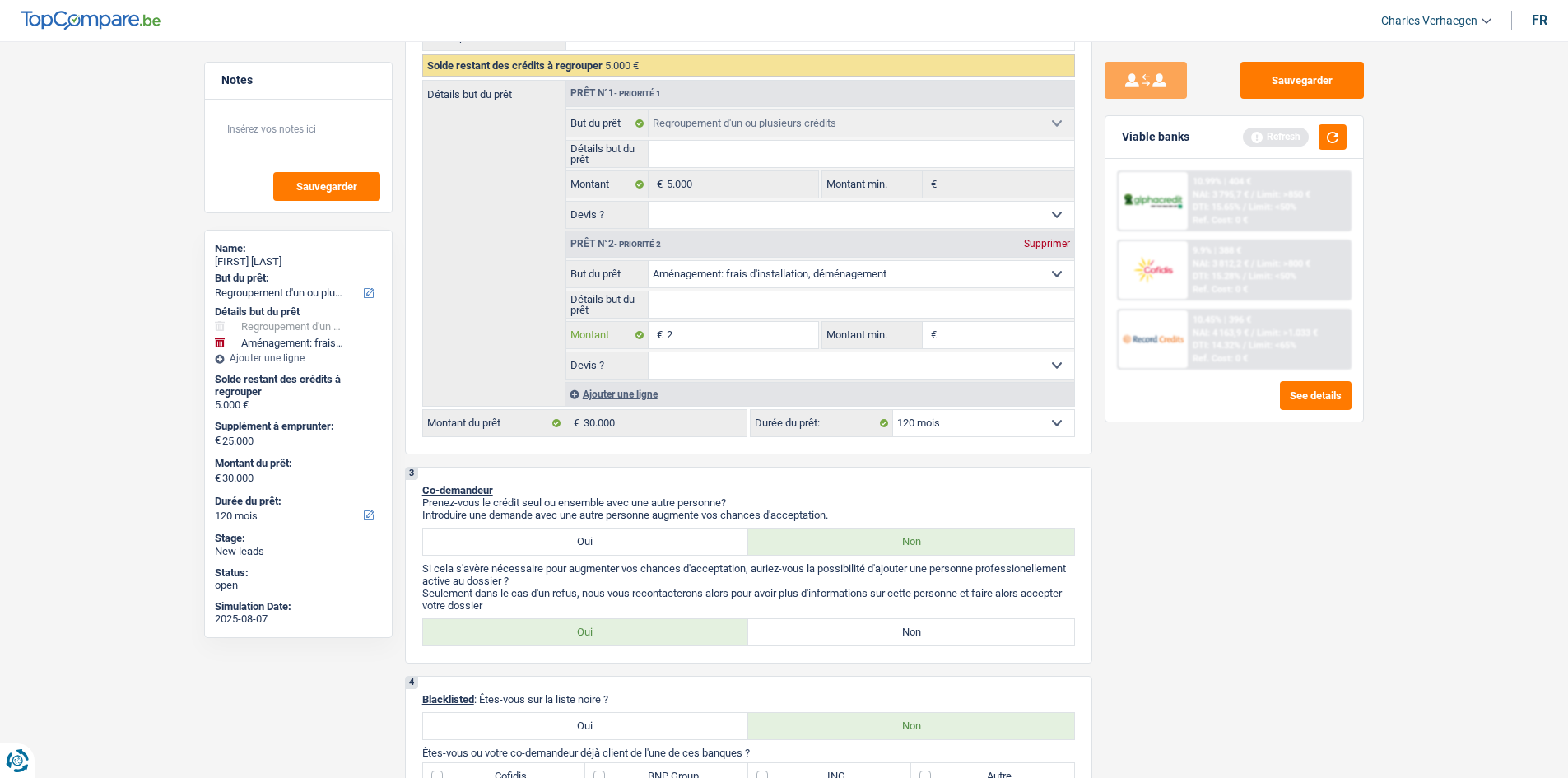 type on "2" 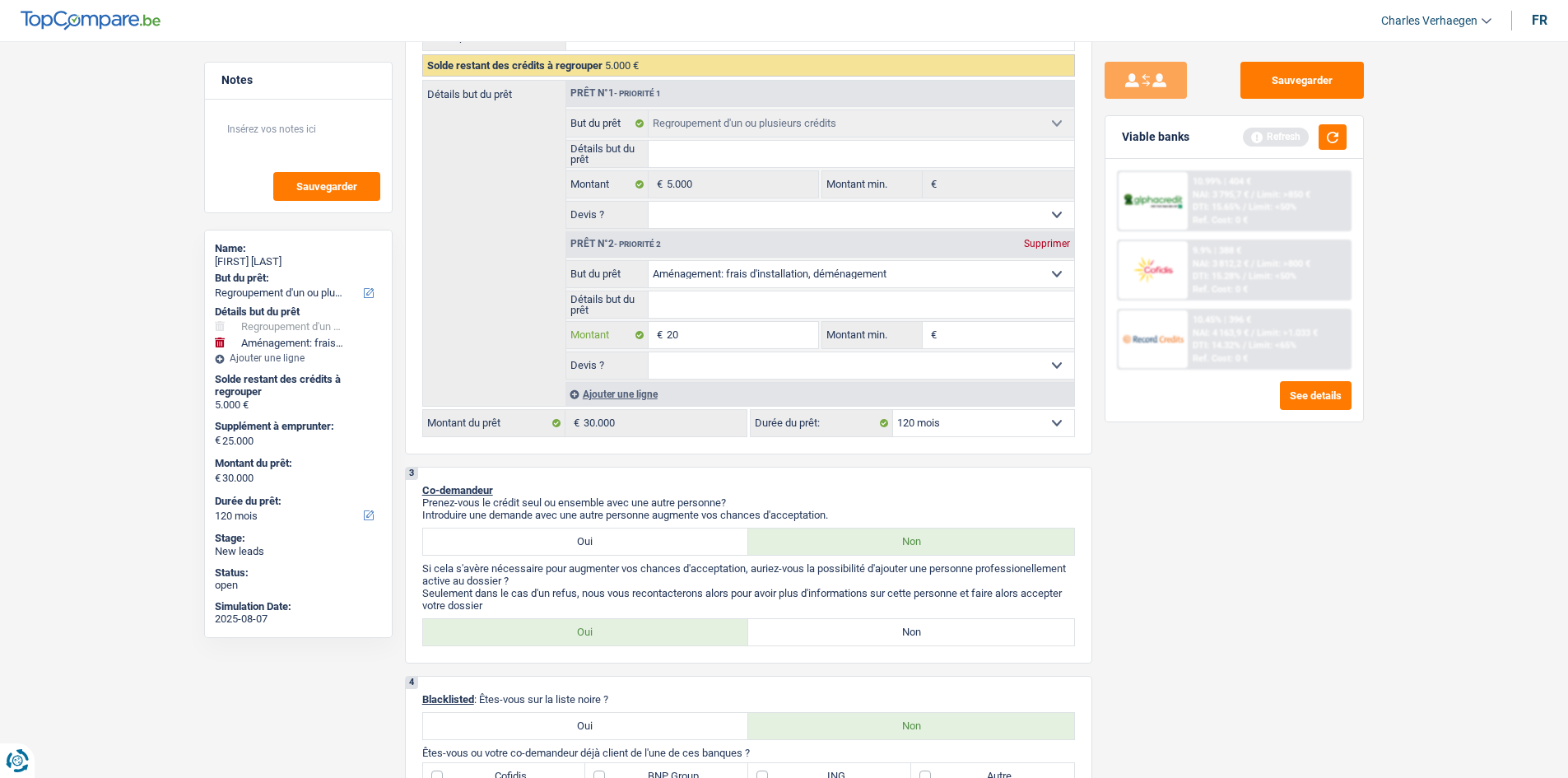 type on "200" 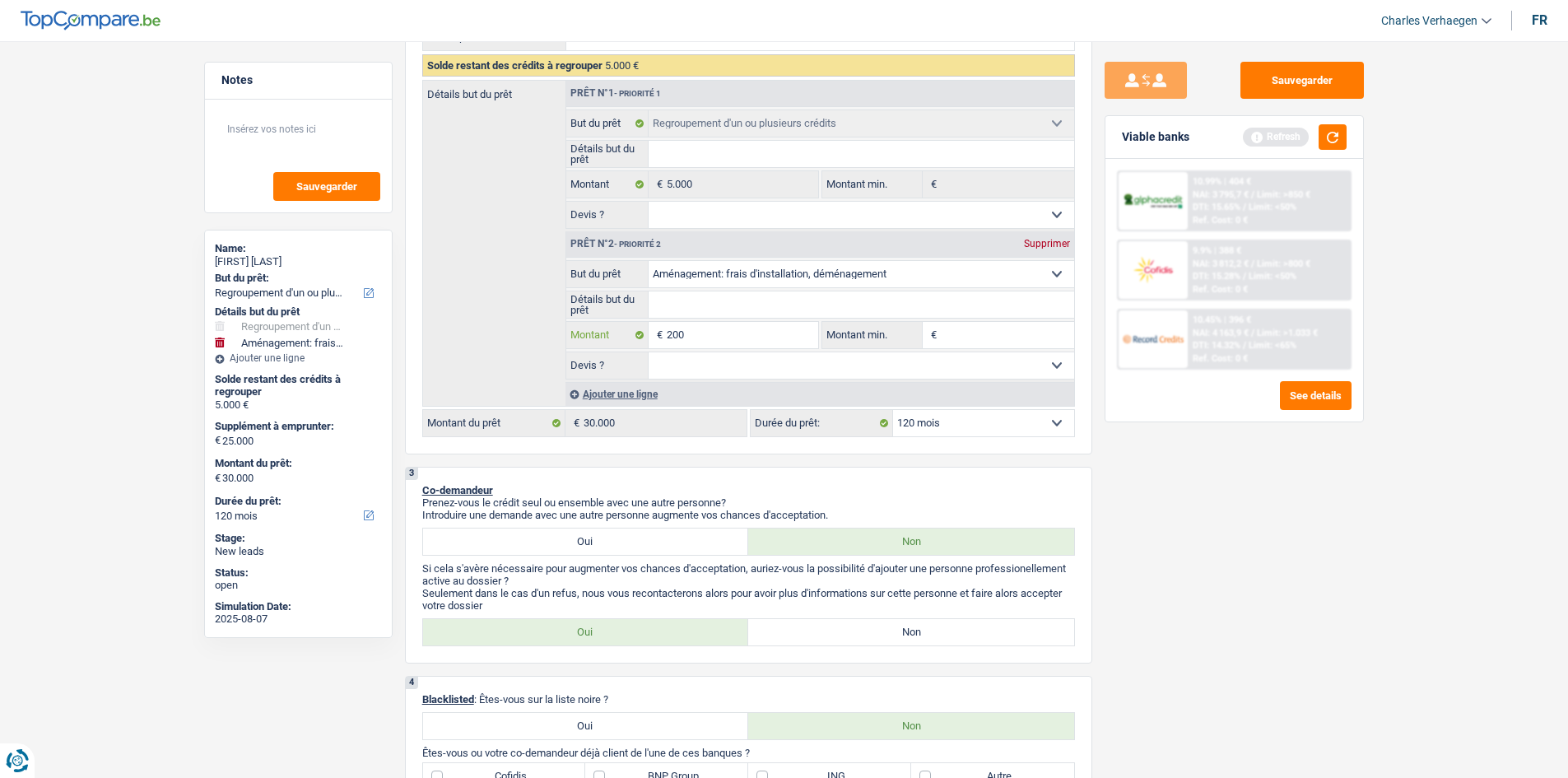 type on "2.000" 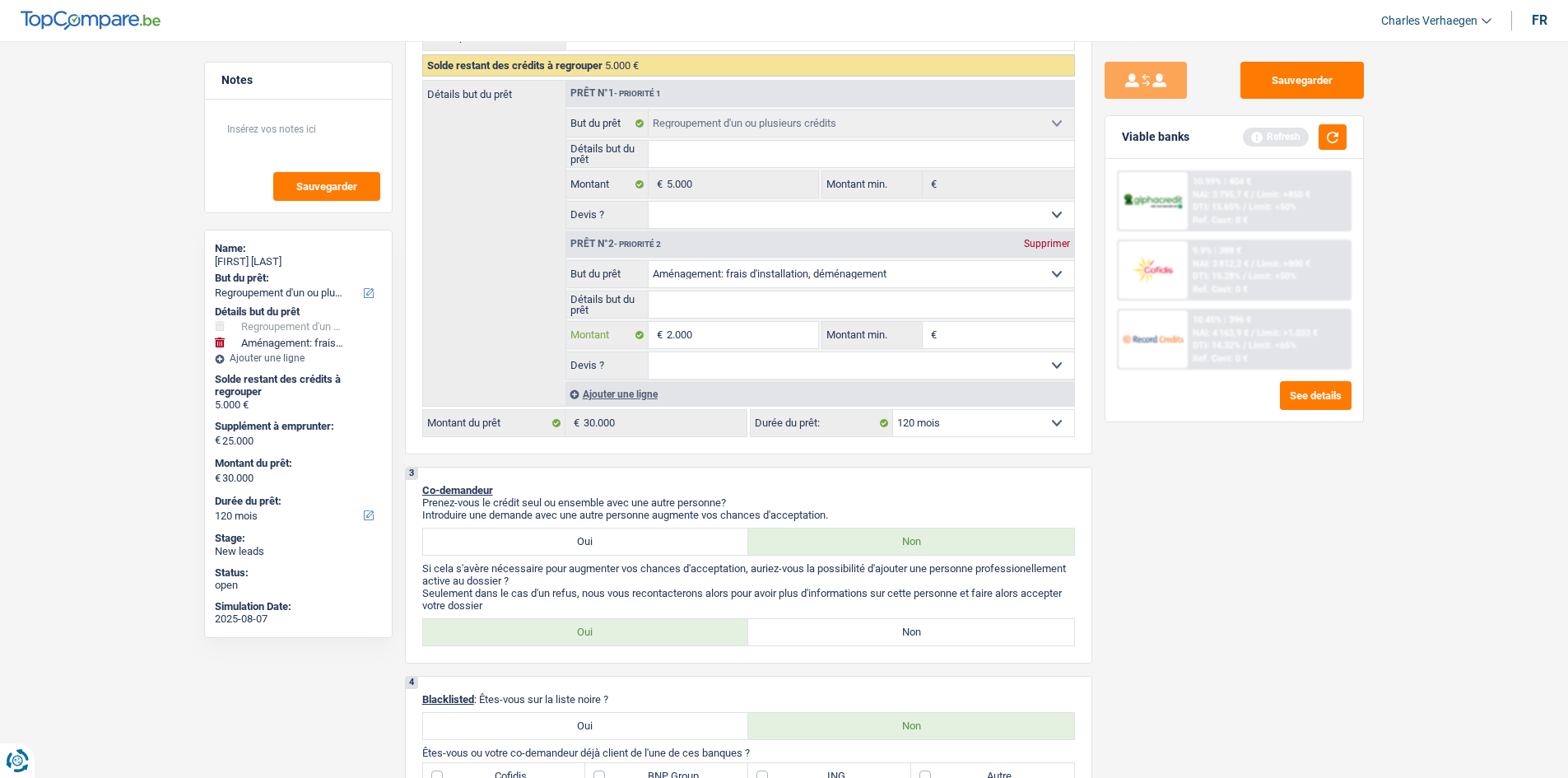 type on "20.000" 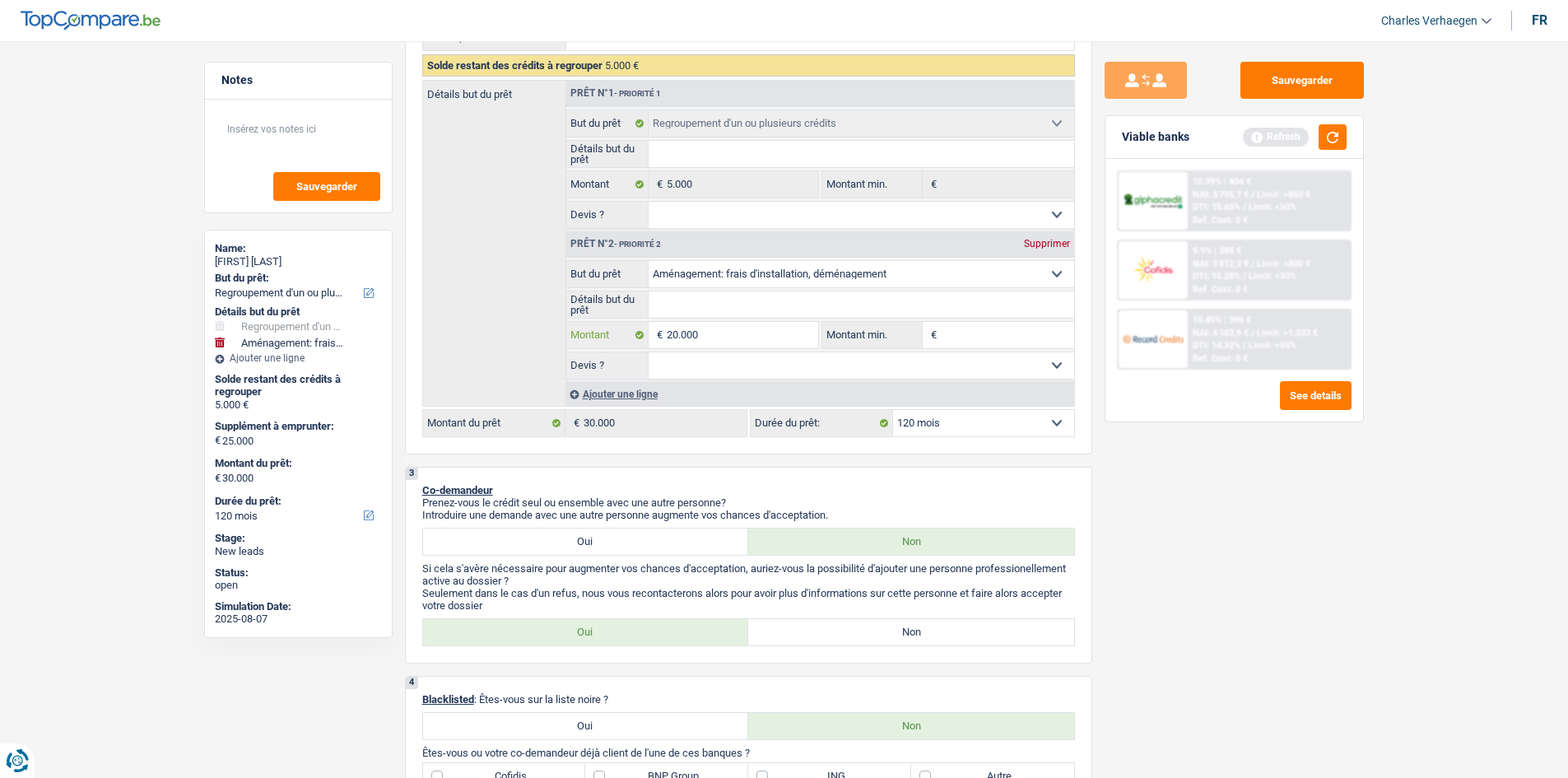 type on "20.000" 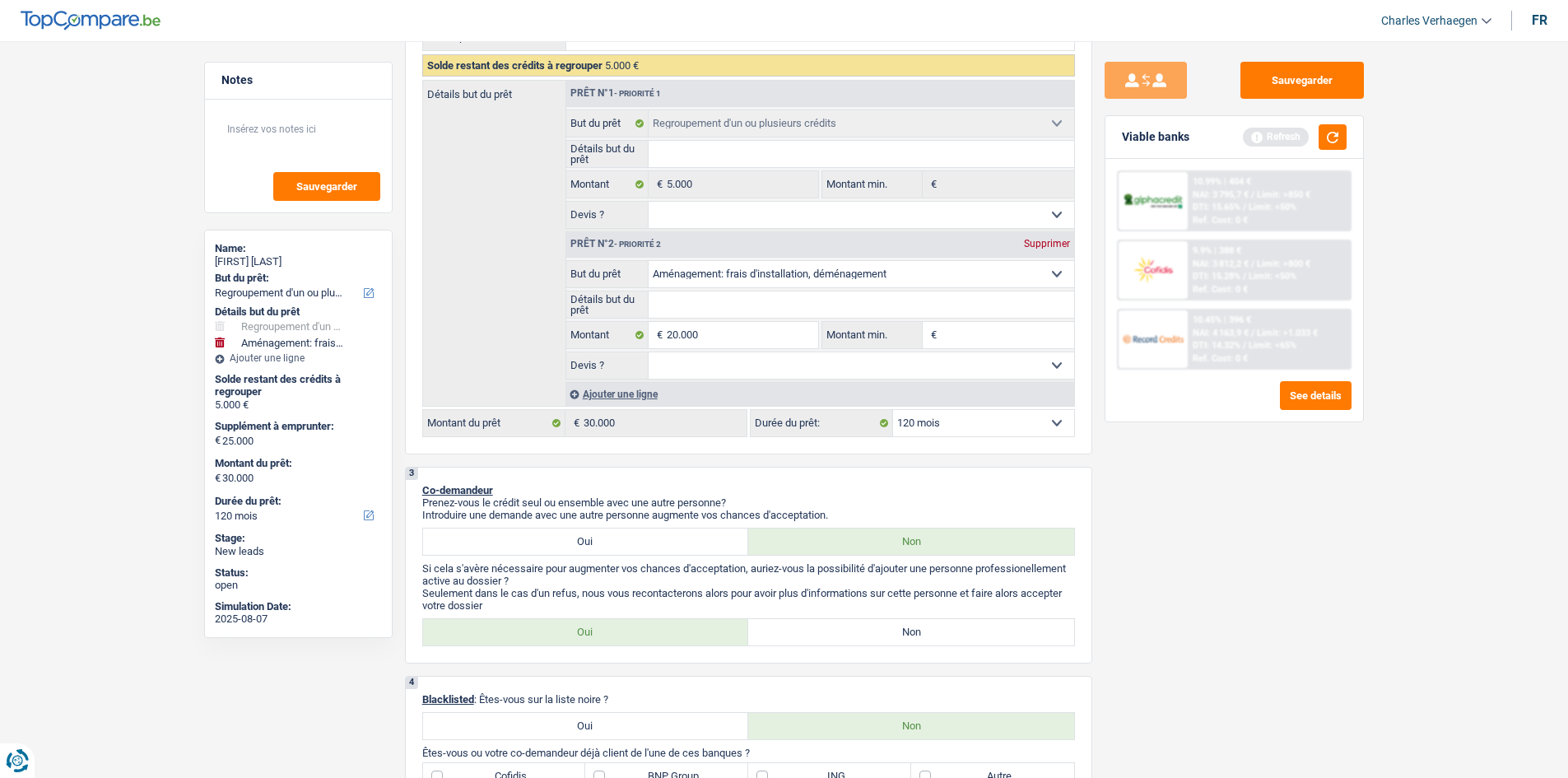 type on "20.000" 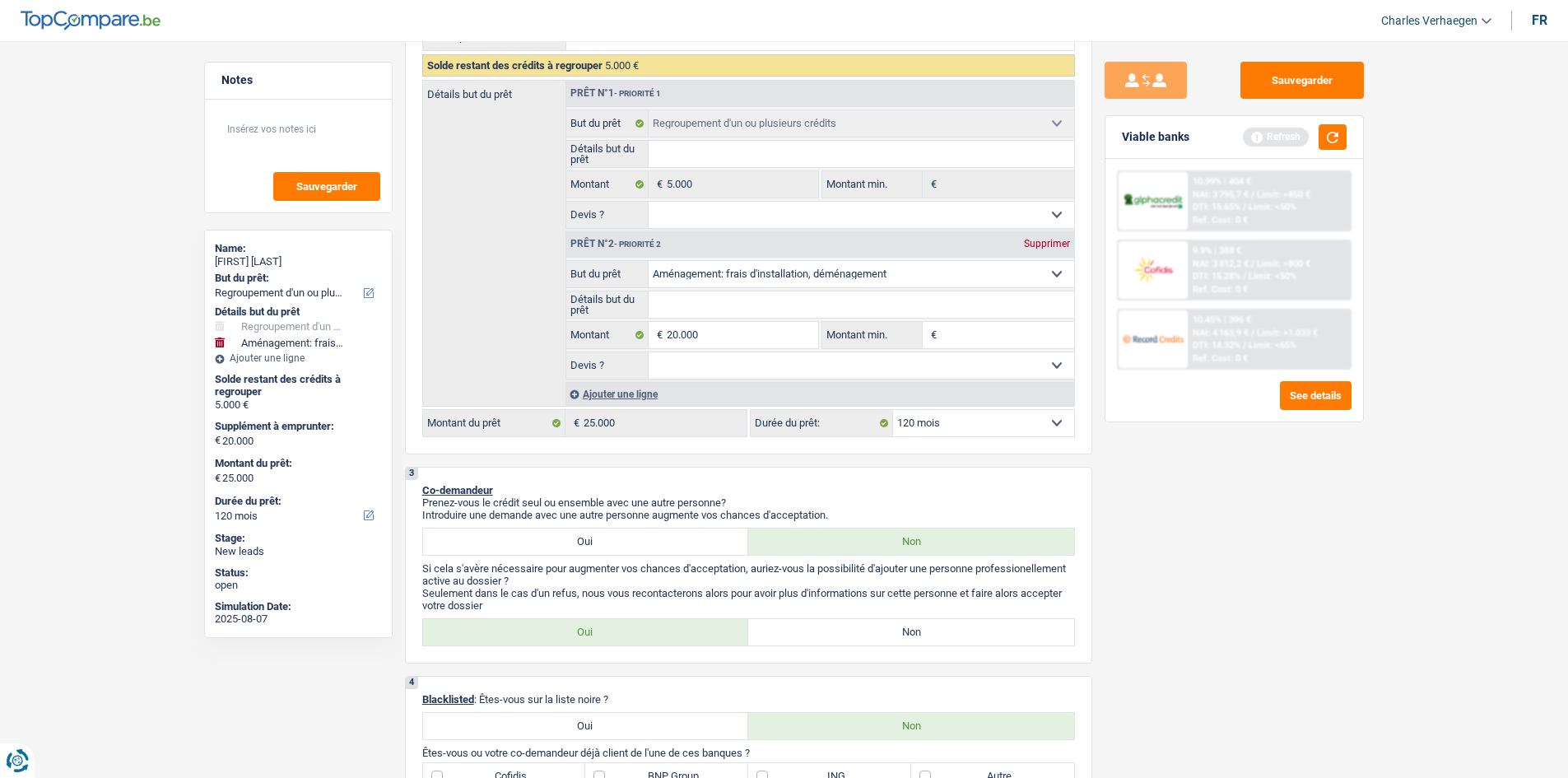 drag, startPoint x: 1246, startPoint y: 546, endPoint x: 1249, endPoint y: 535, distance: 11.401754 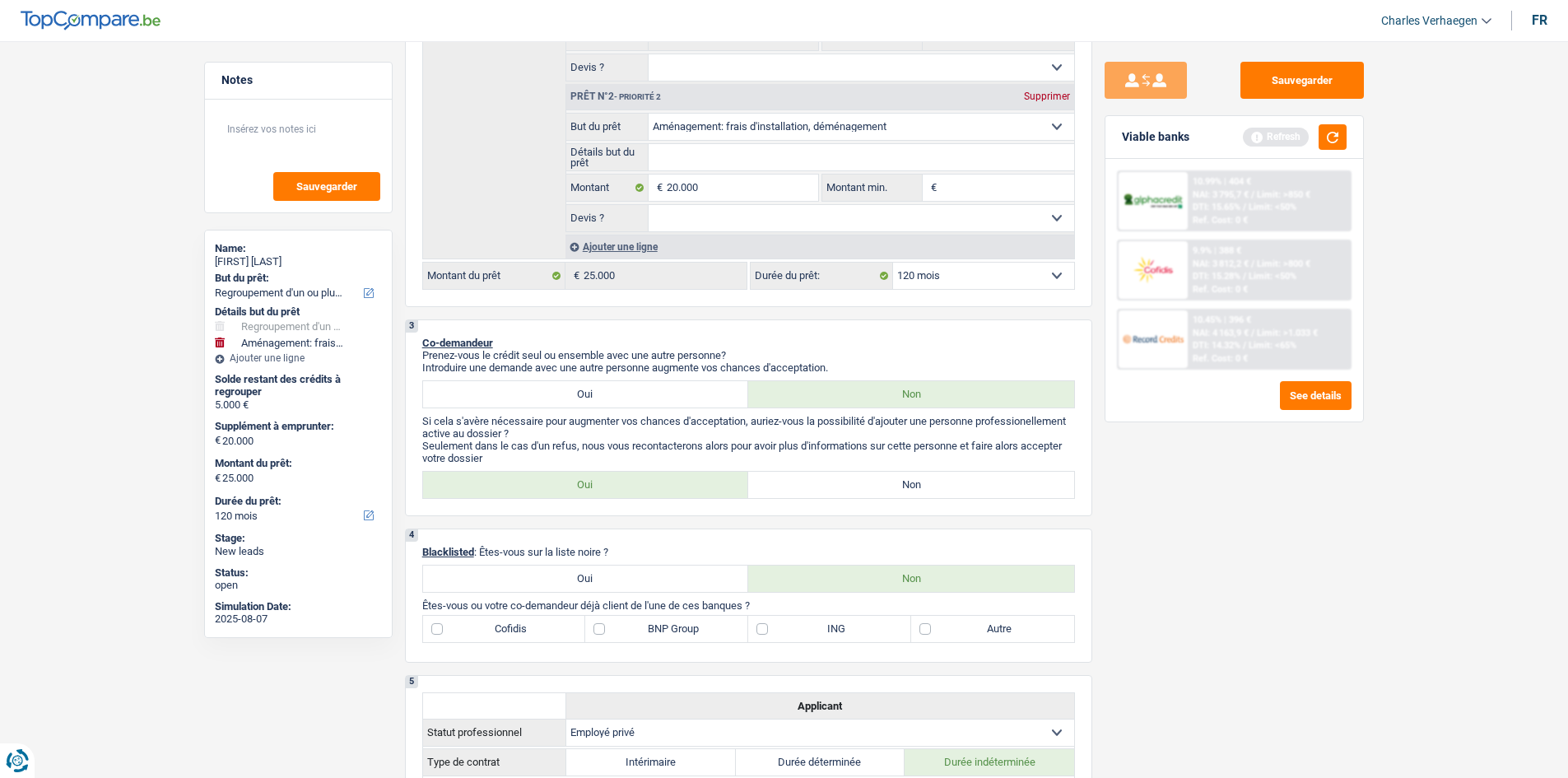 scroll, scrollTop: 650, scrollLeft: 0, axis: vertical 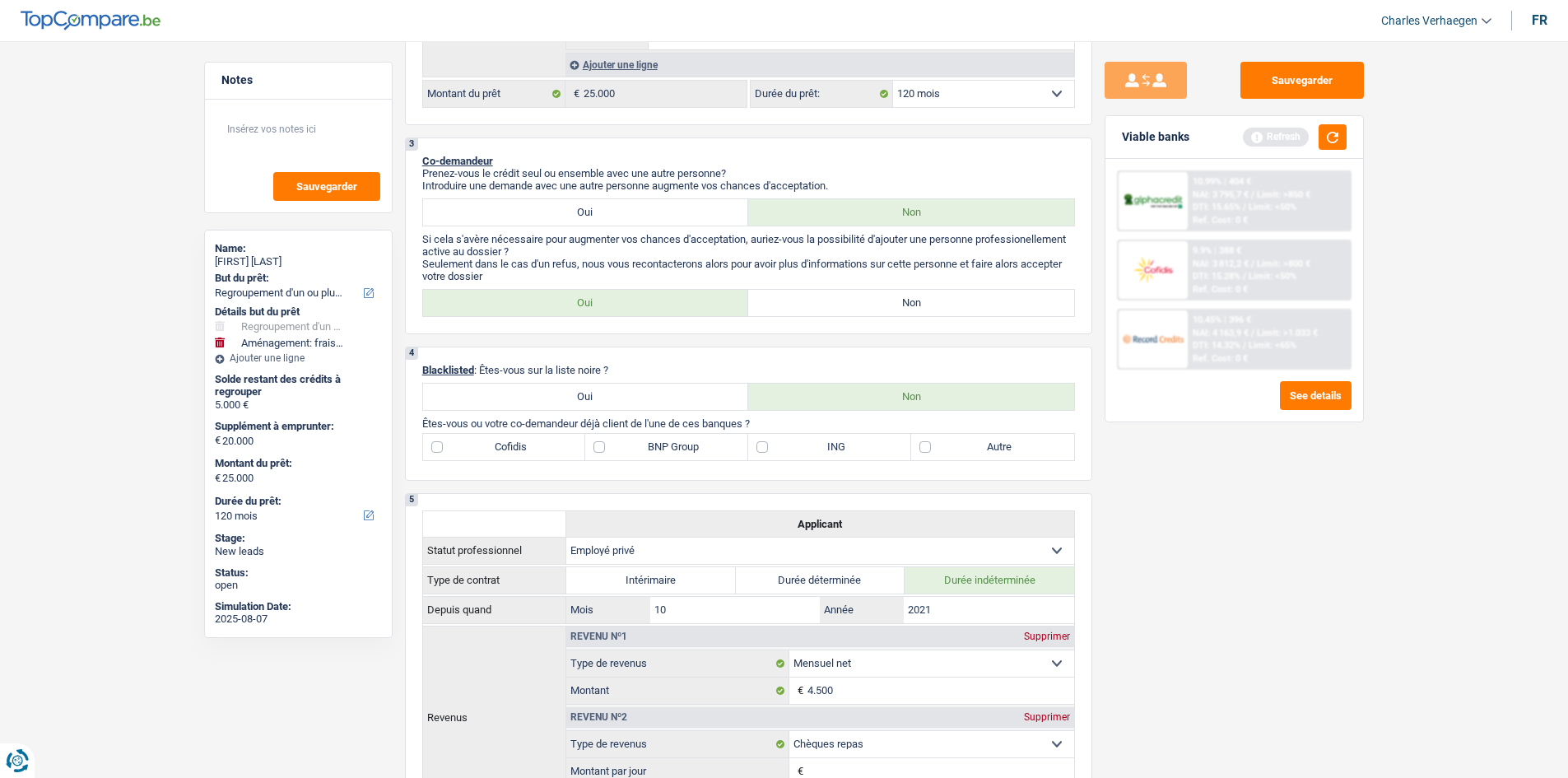 click on "Sauvegarder
Viable banks
Refresh
10.99% | 404 €
NAI: 3 795,7 €
/
Limit: >850 €
DTI: 15.65%
/
Limit: <50%
Ref. Cost: 0 €
9.9% | 388 €
NAI: 3 812,2 €
/
Limit: >800 €
DTI: 15.28%
/               /       /" at bounding box center (1234, 404) 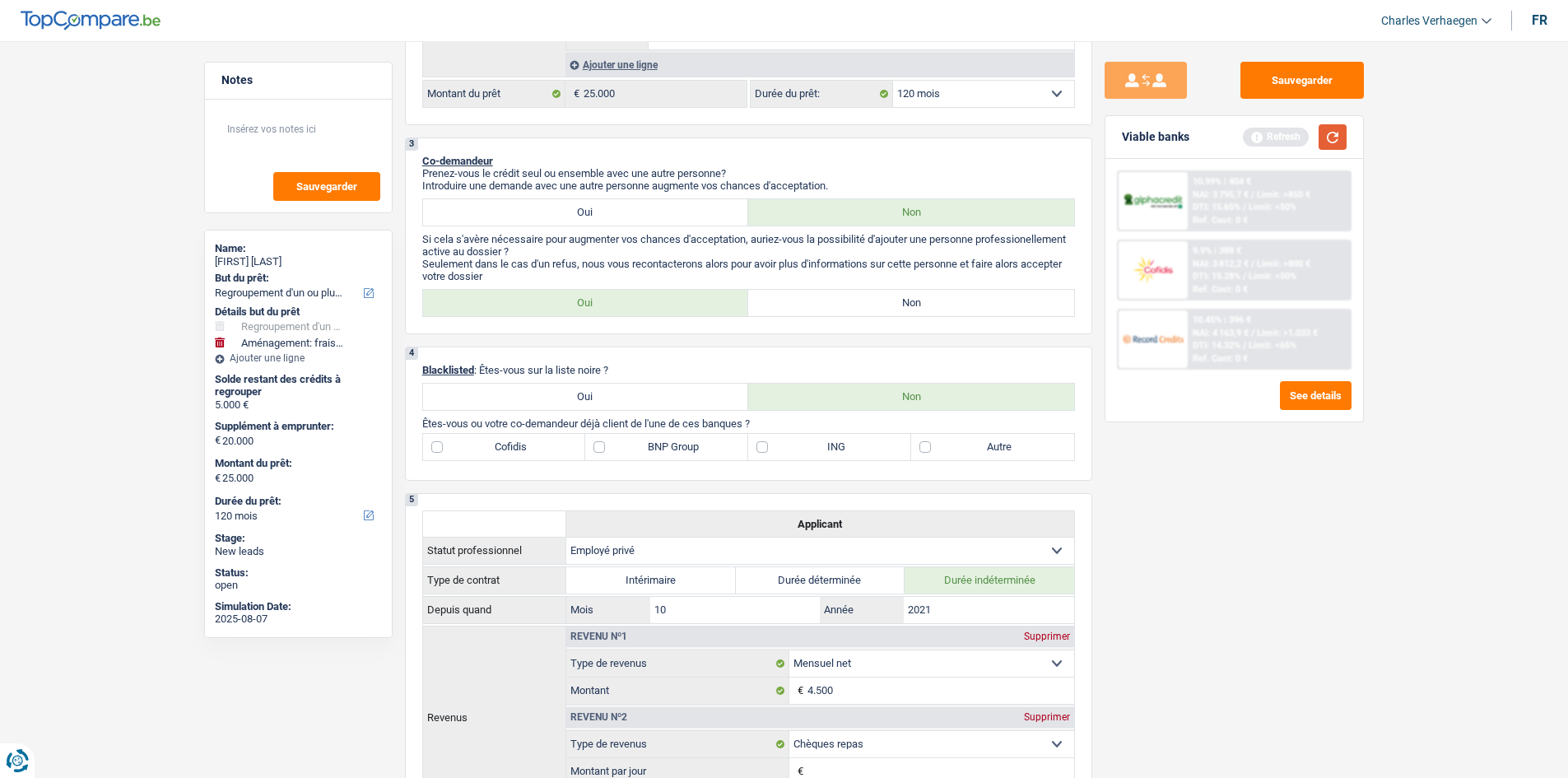 click at bounding box center [1333, 137] 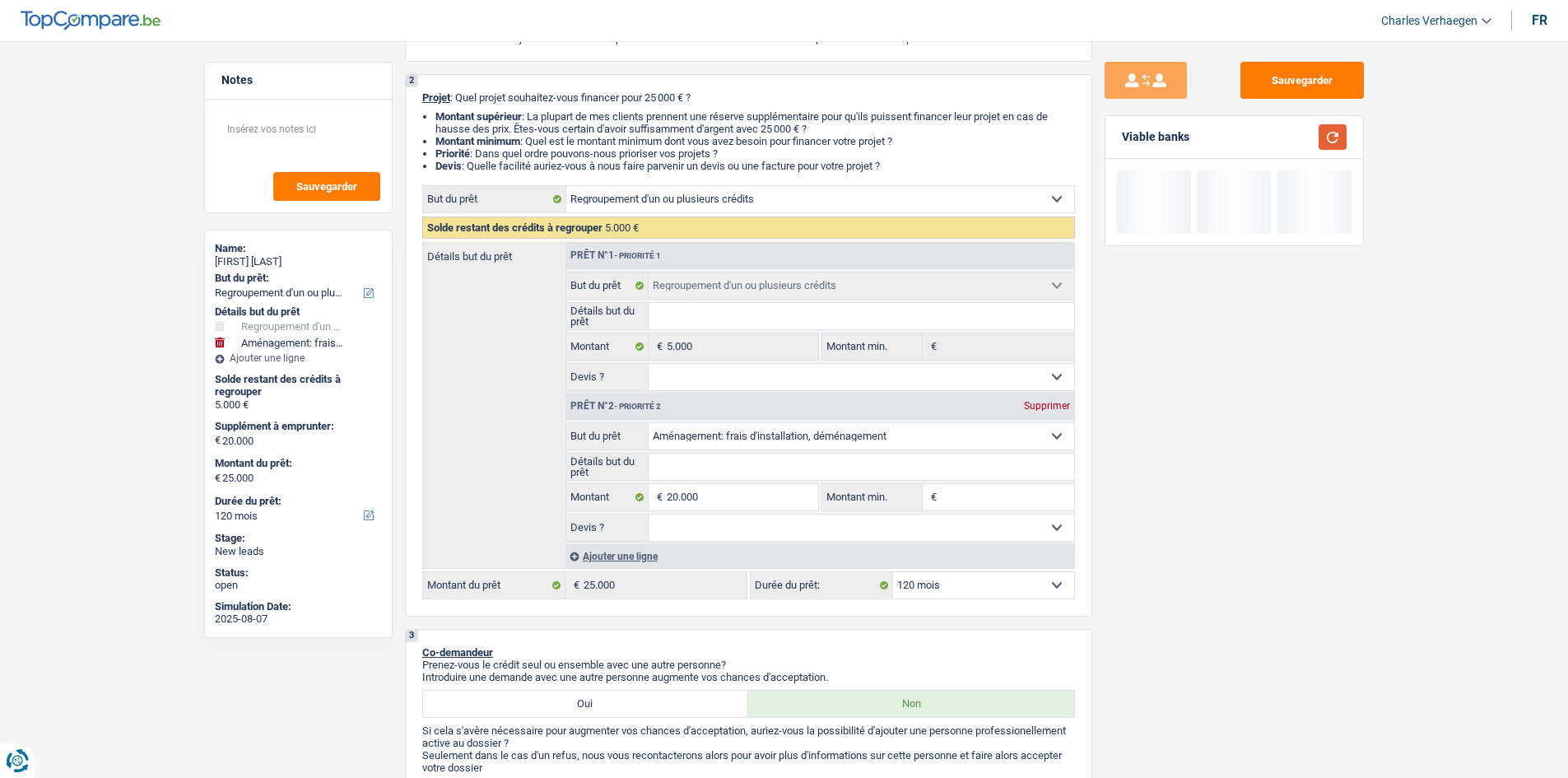 scroll, scrollTop: 156, scrollLeft: 0, axis: vertical 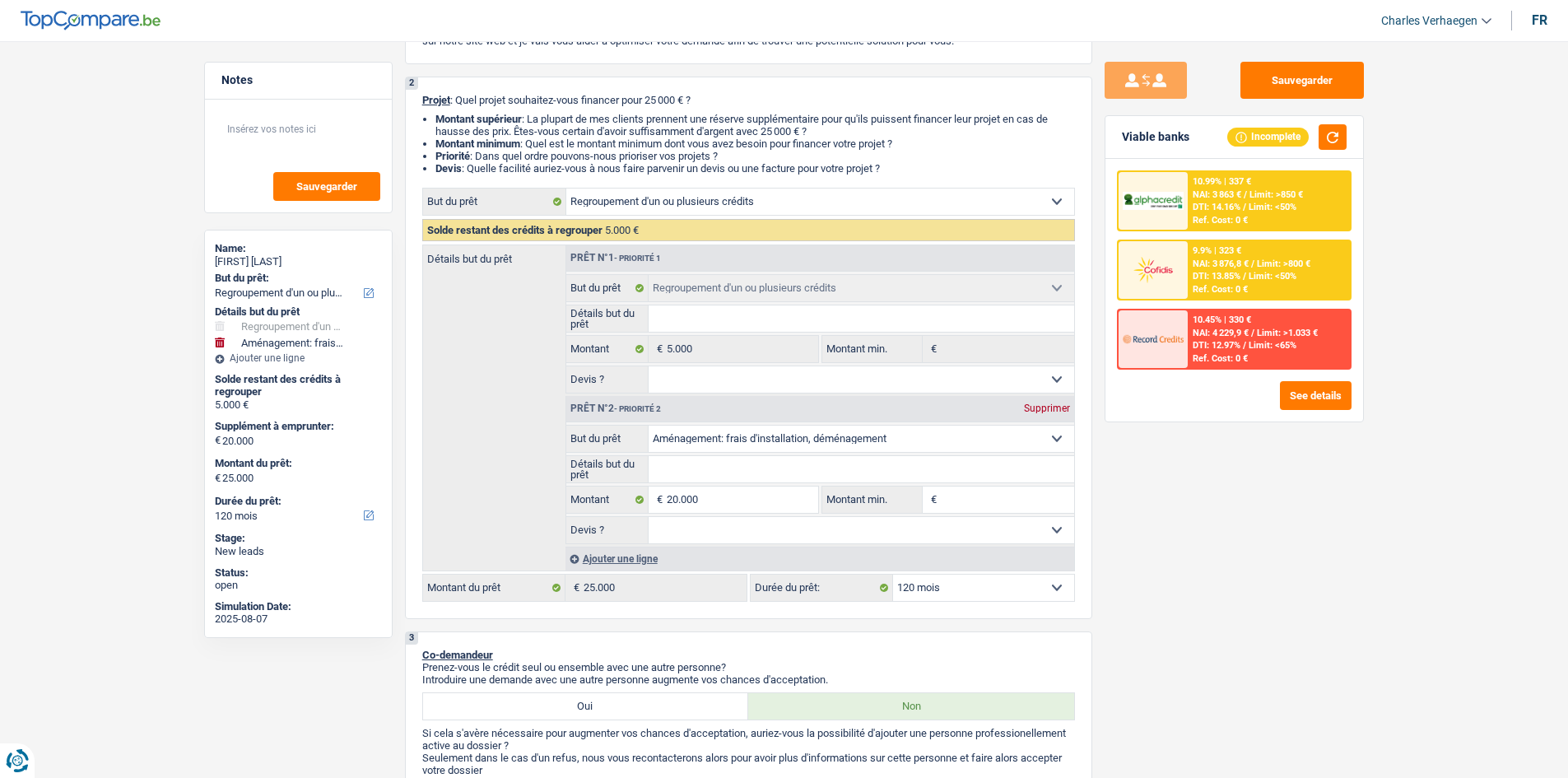 click on "Sauvegarder
Viable banks
Incomplete
10.99% | 337 €
NAI: 3 863 €
/
Limit: >850 €
DTI: 14.16%
/
Limit: <50%
Ref. Cost: 0 €
9.9% | 323 €
NAI: 3 876,8 €
/
Limit: >800 €
DTI: 13.85%
/               /       /" at bounding box center [1234, 404] 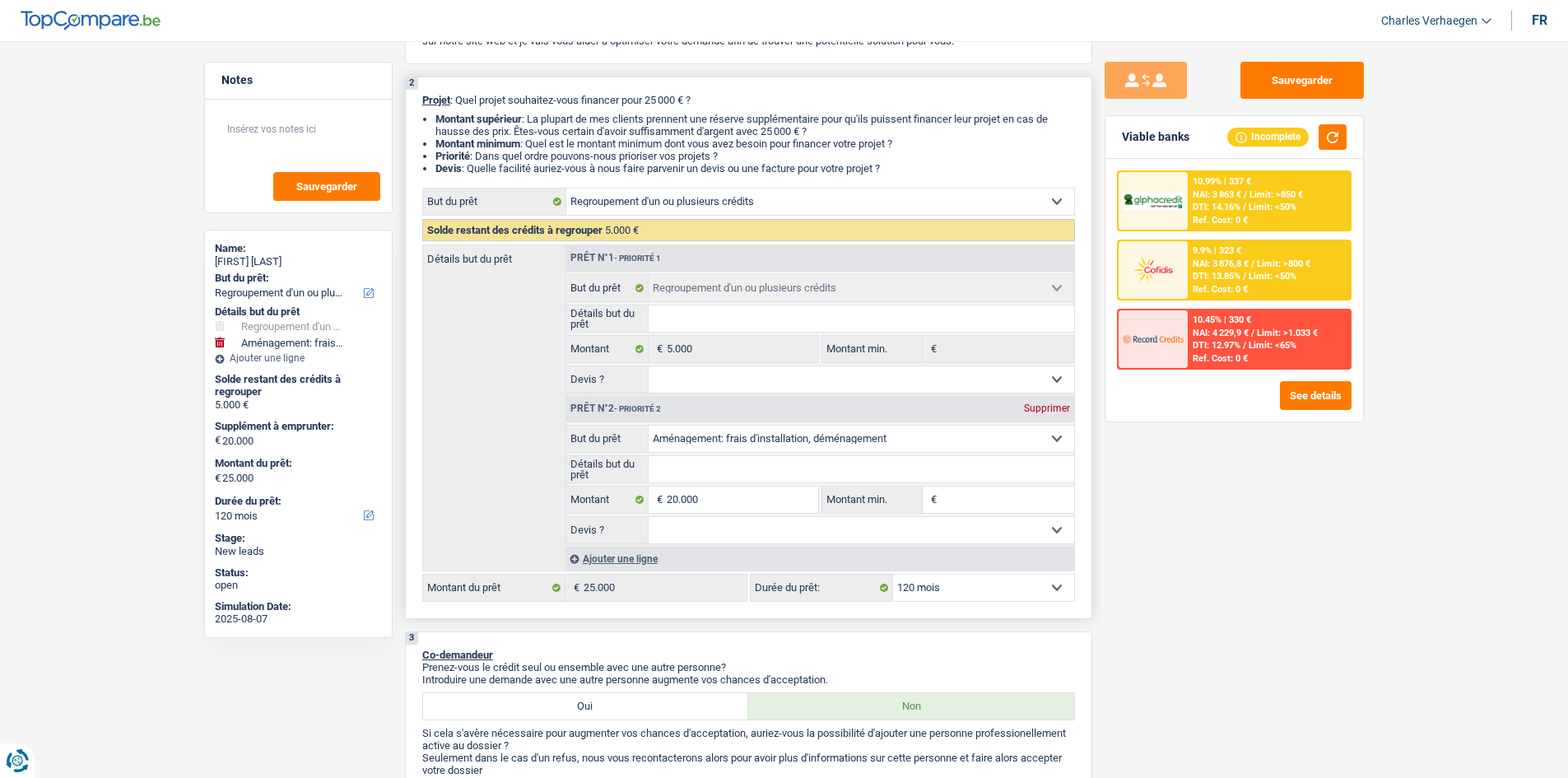click on "Détails but du prêt" at bounding box center [861, 469] 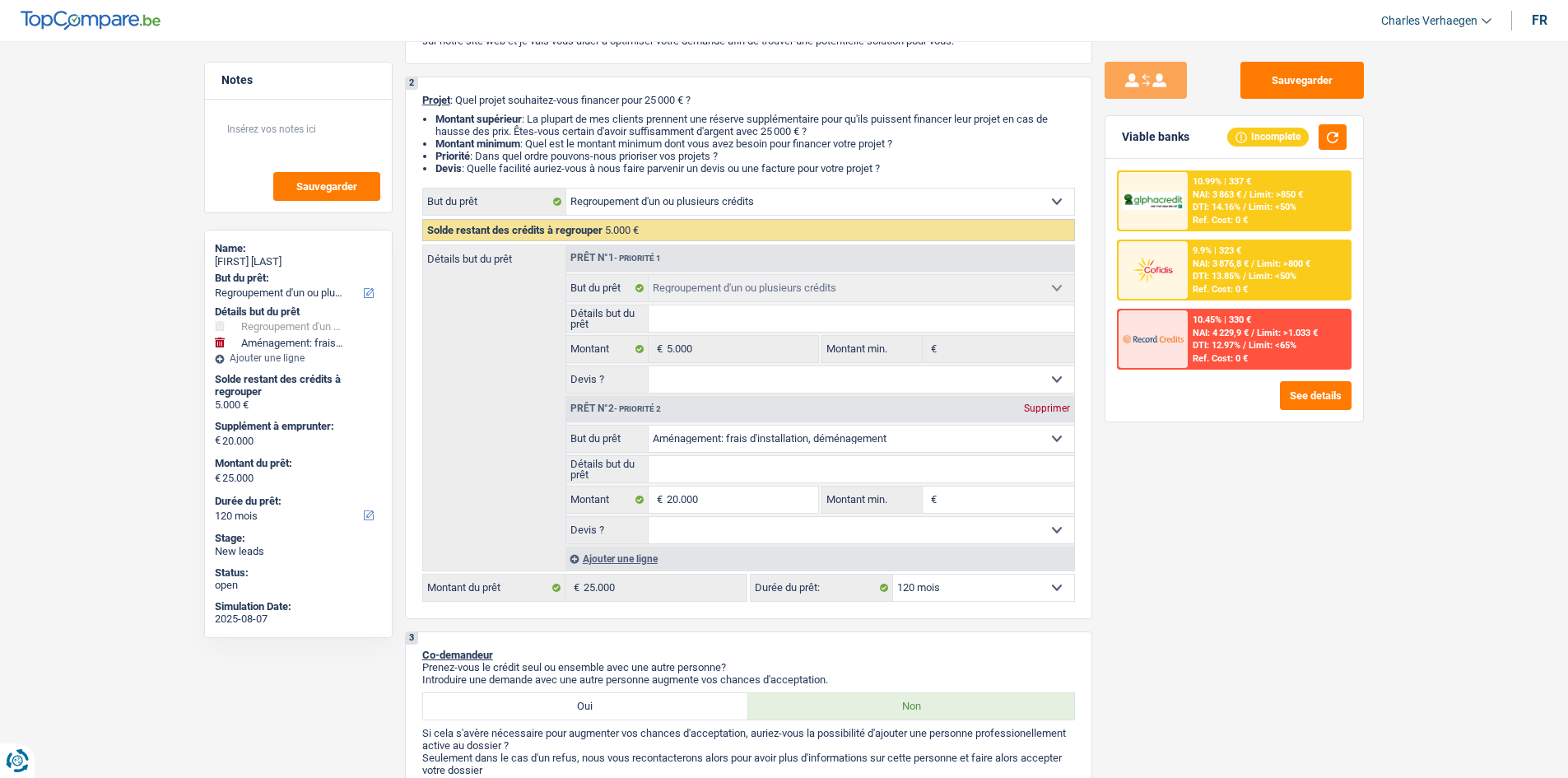 type on "M" 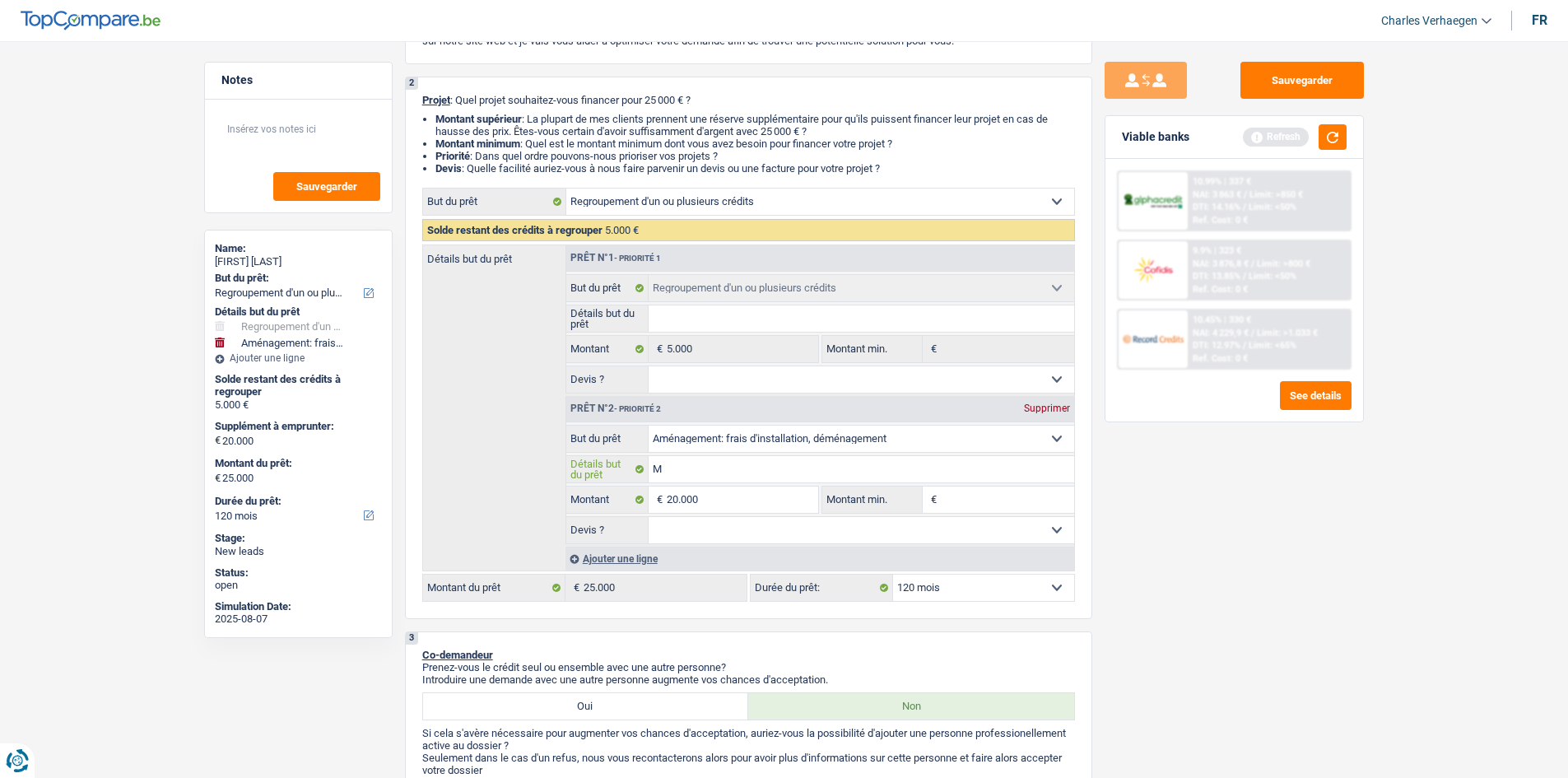 type on "Mo" 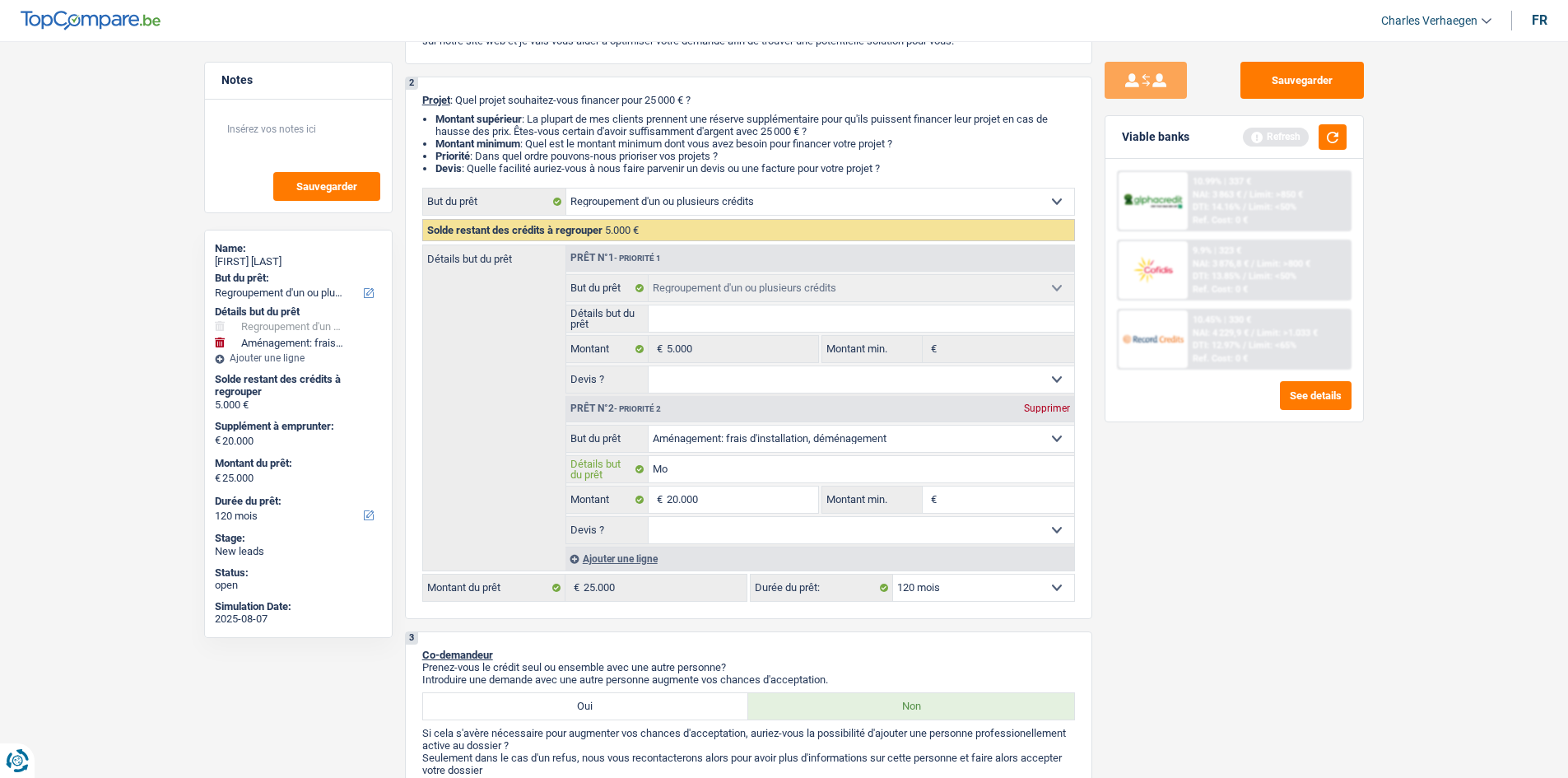 type on "Mo" 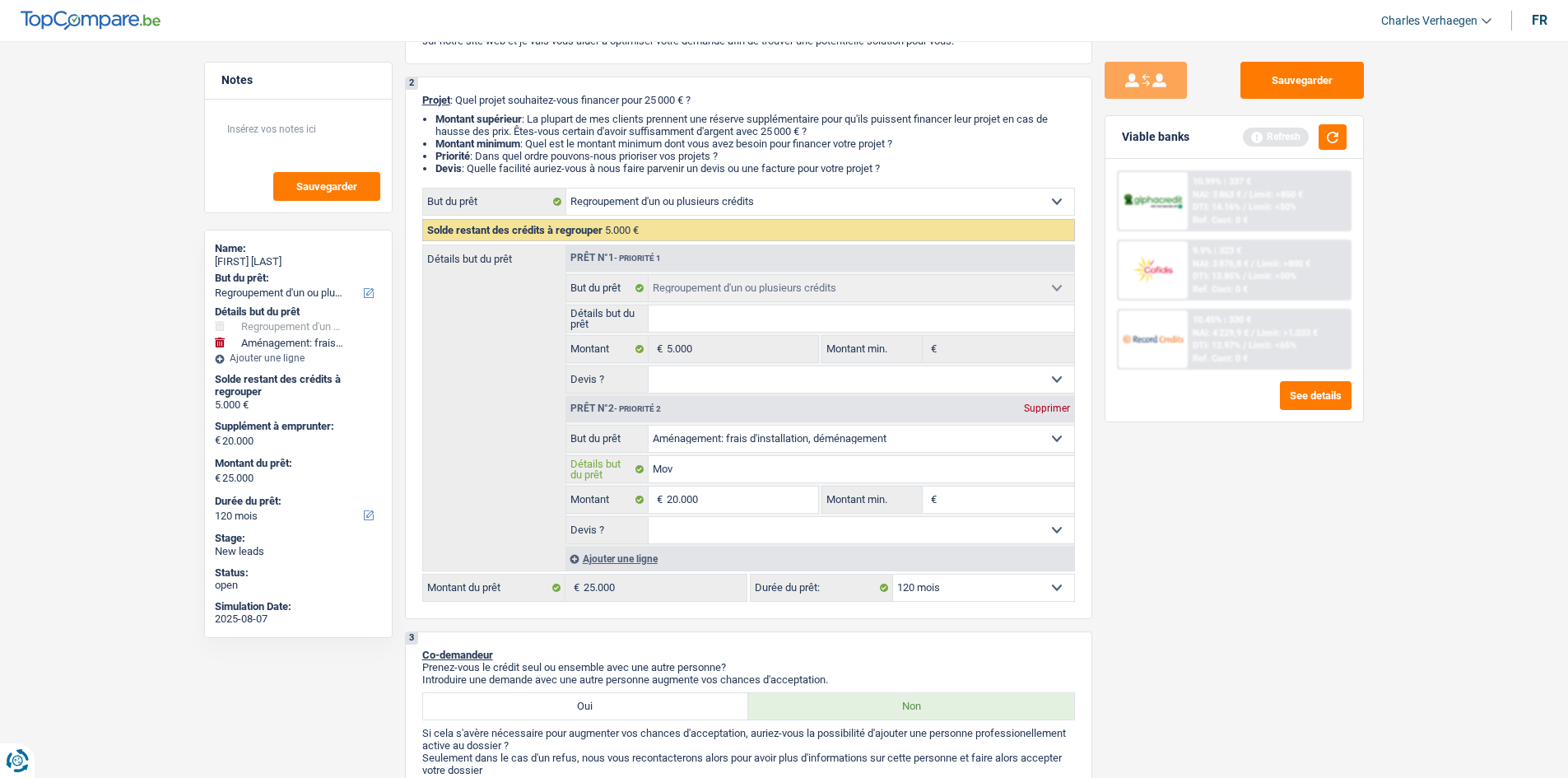 type on "Movi" 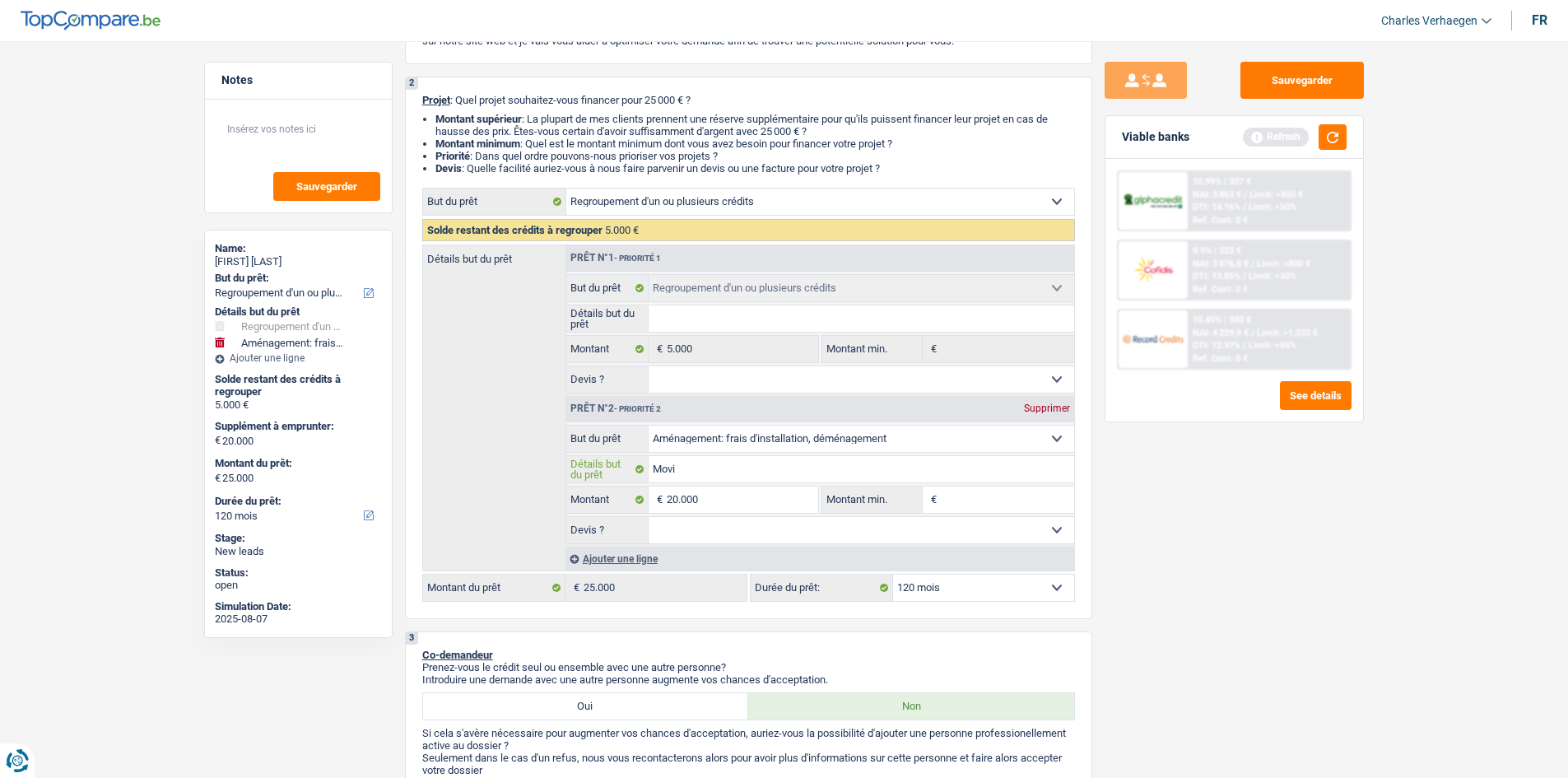 type on "Movin" 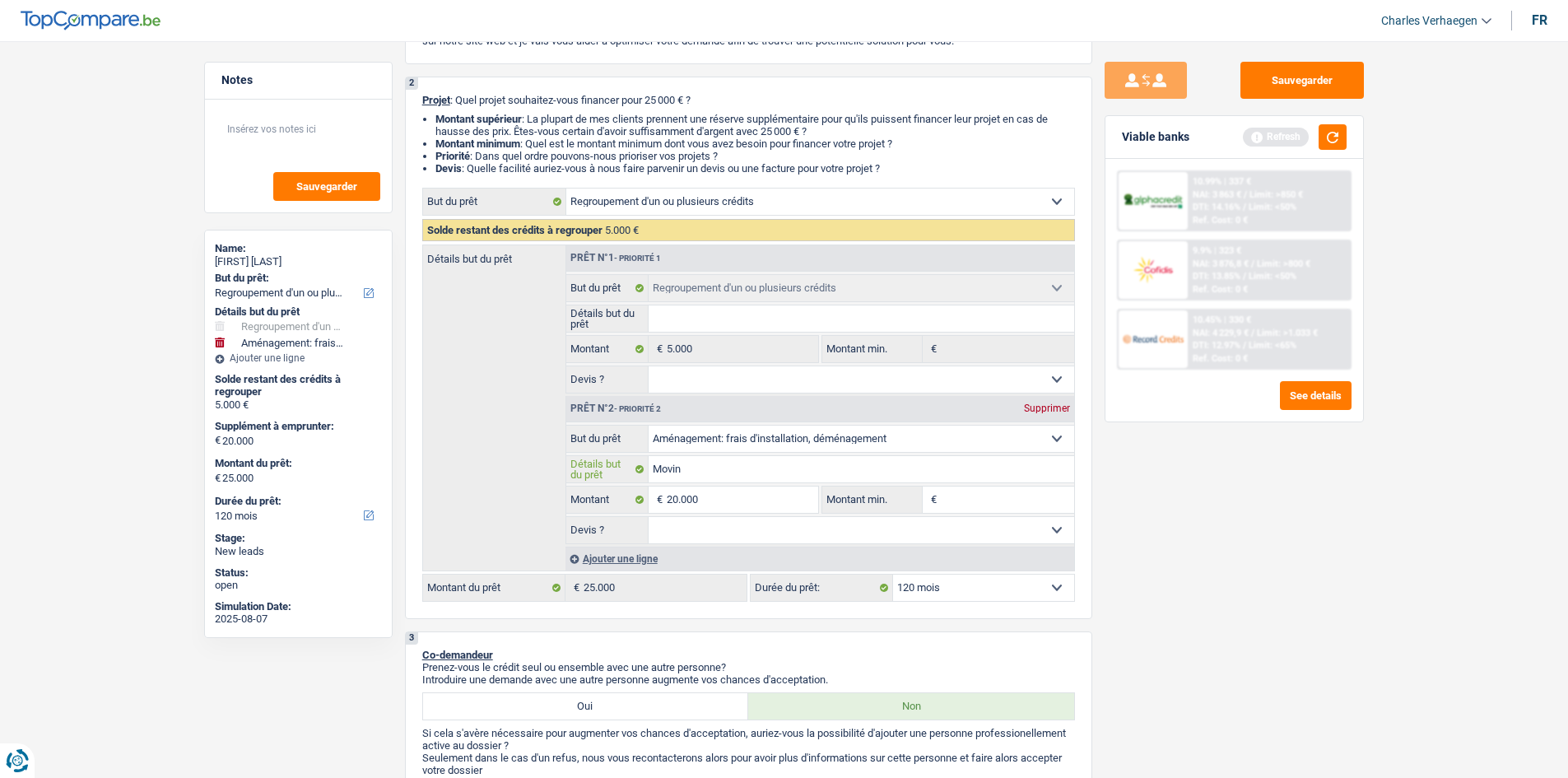 type on "Moving" 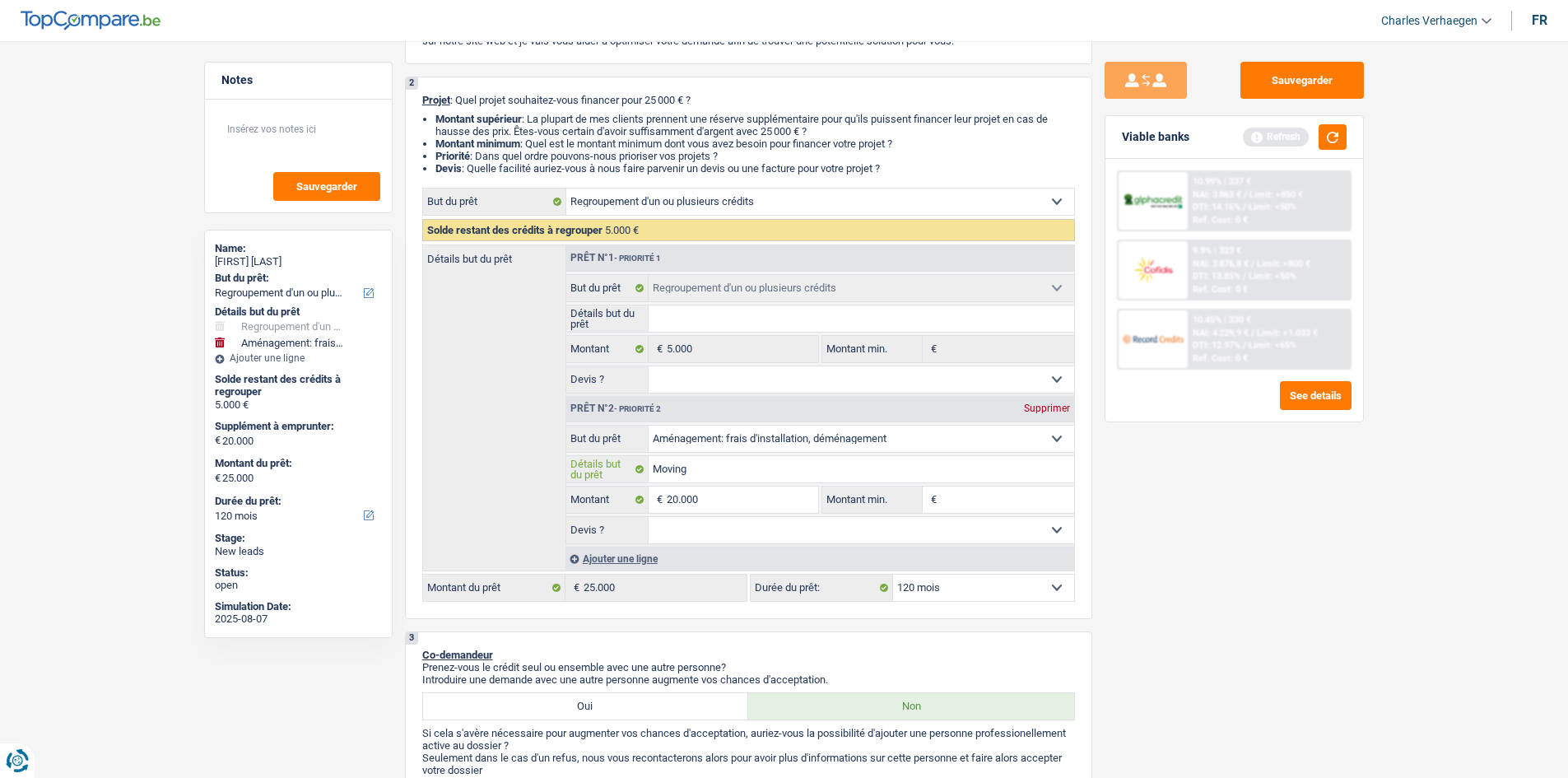 type on "Moving" 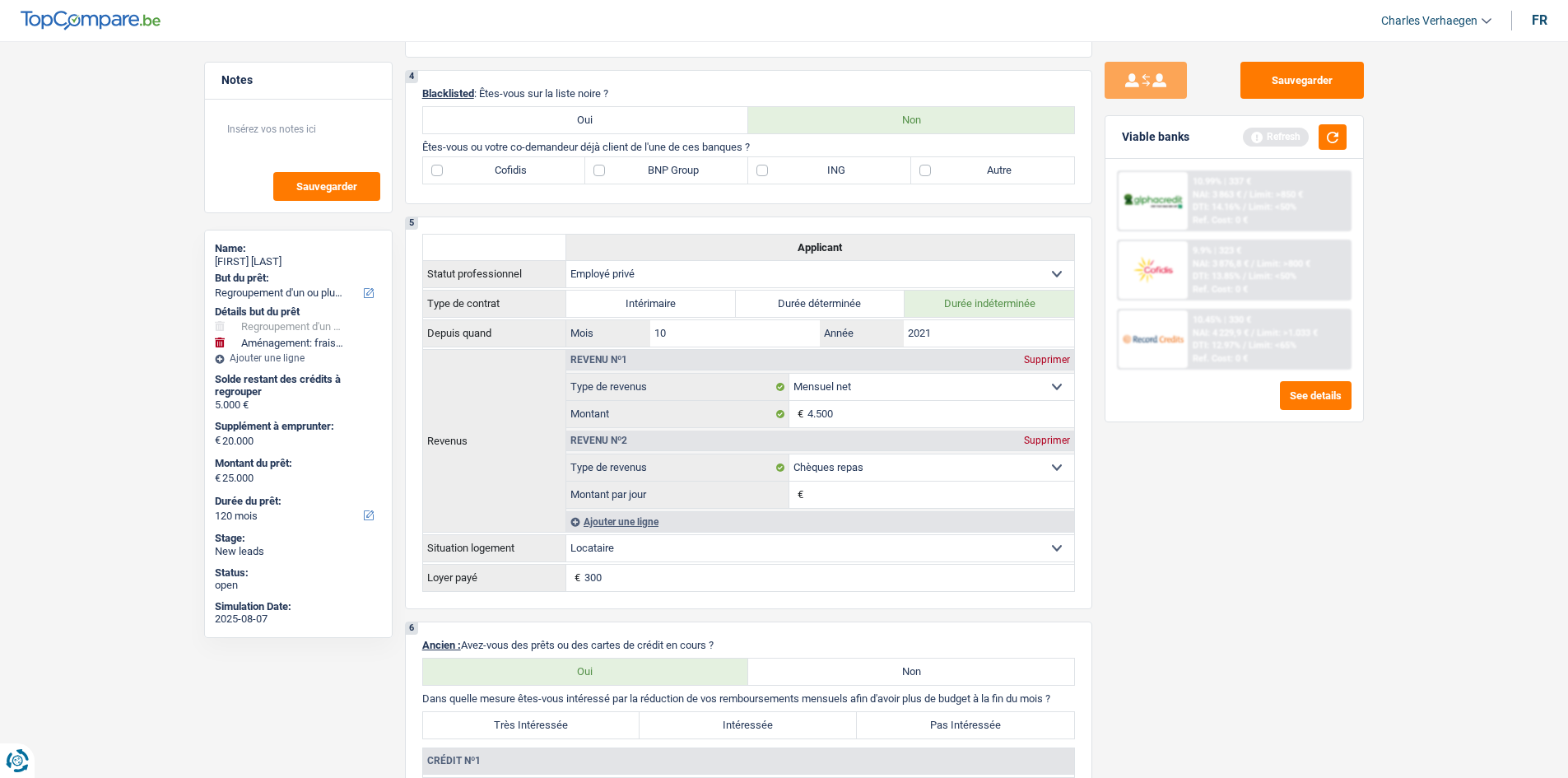 scroll, scrollTop: 897, scrollLeft: 0, axis: vertical 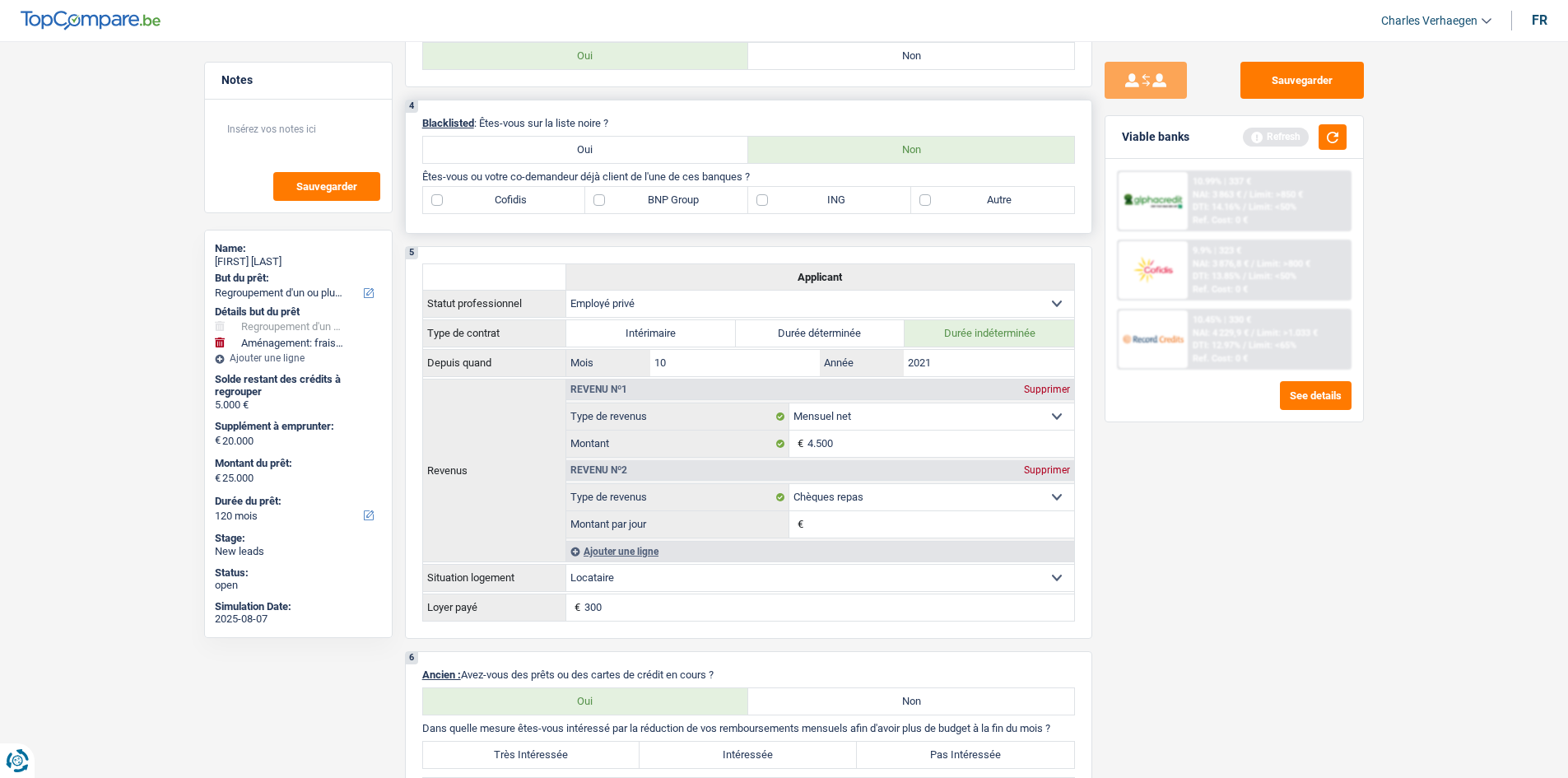 type on "Moving" 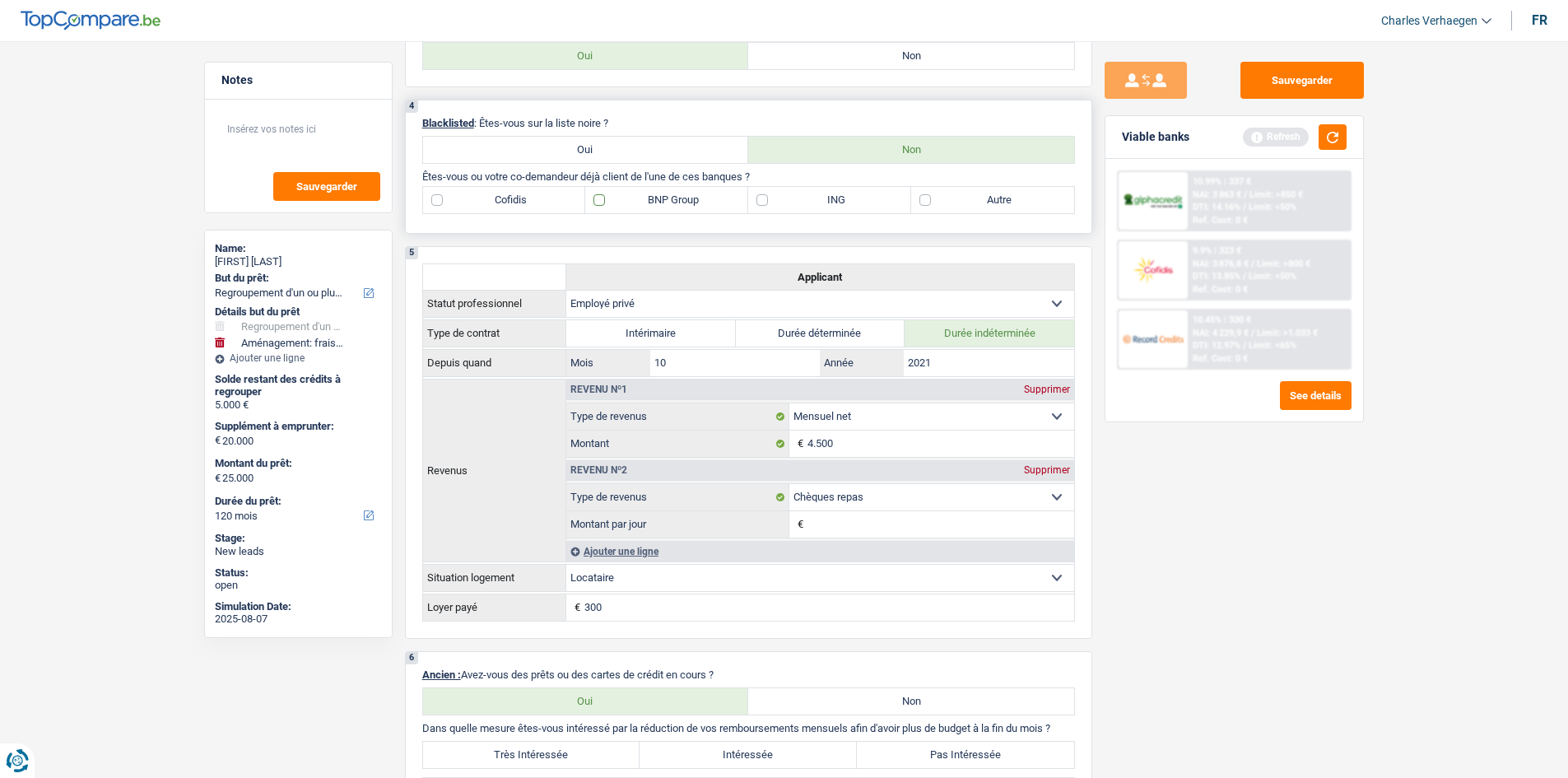 click on "BNP Group" at bounding box center (667, 200) 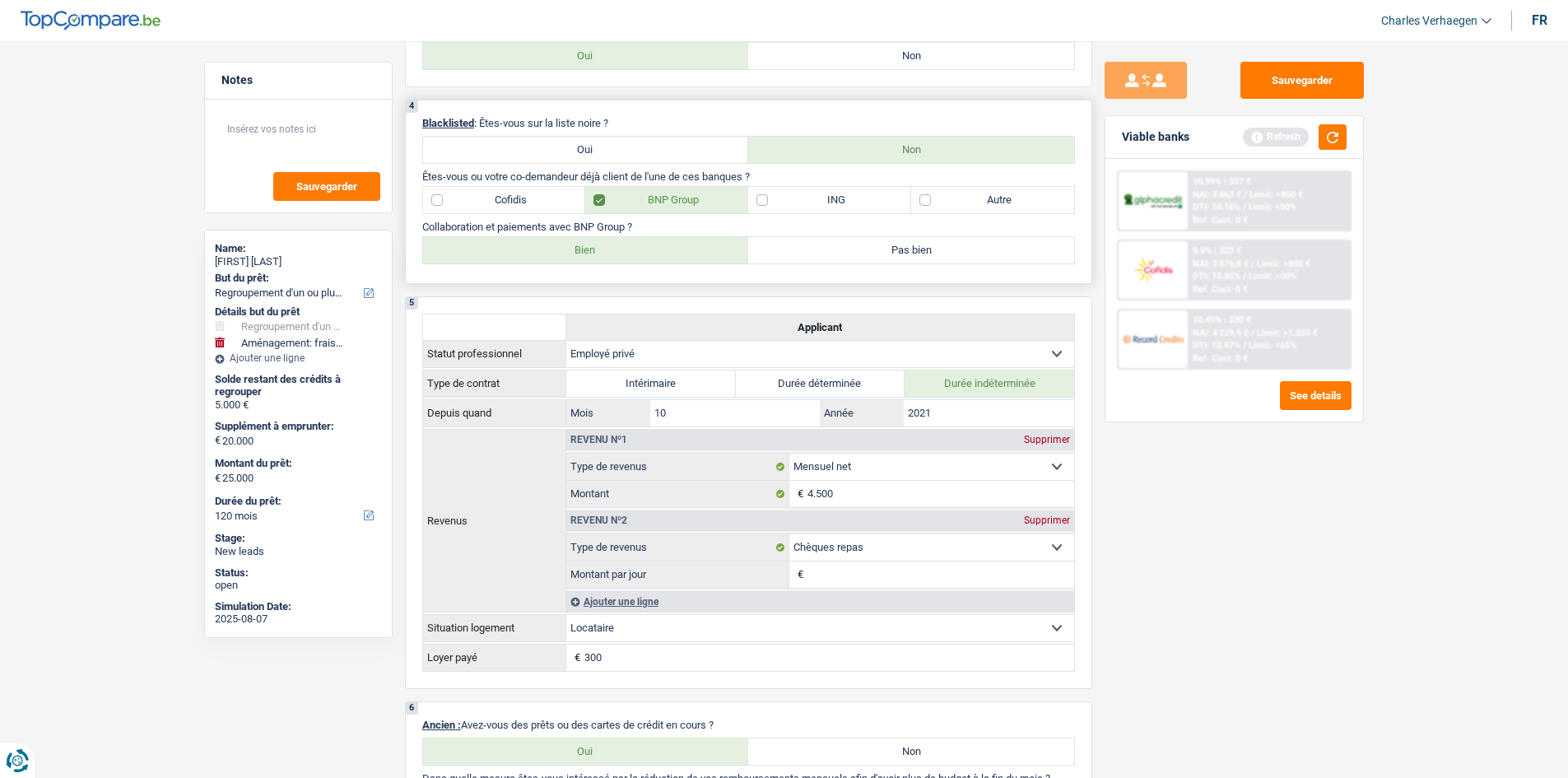 click on "Bien" at bounding box center (586, 250) 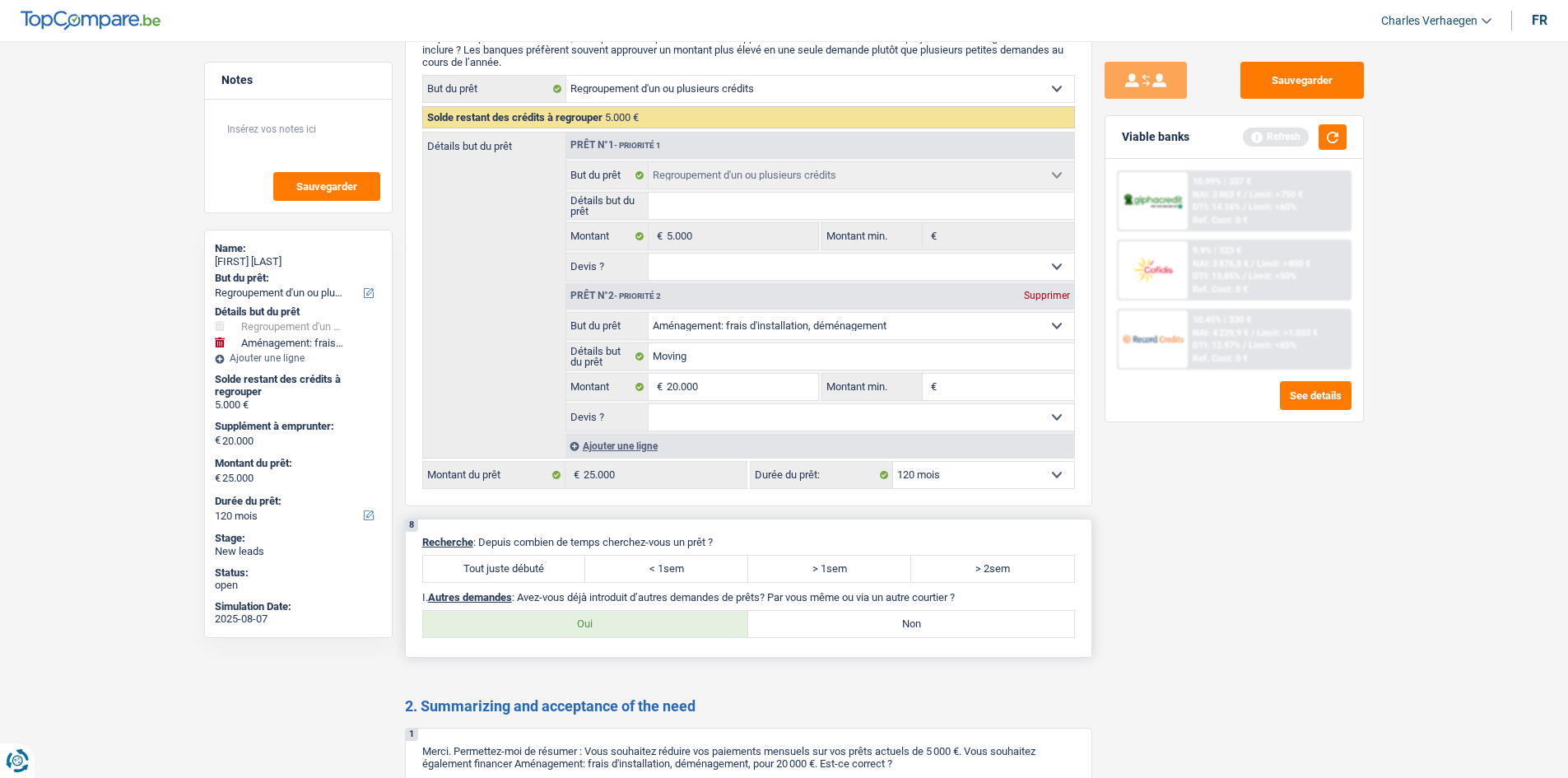 scroll, scrollTop: 2215, scrollLeft: 0, axis: vertical 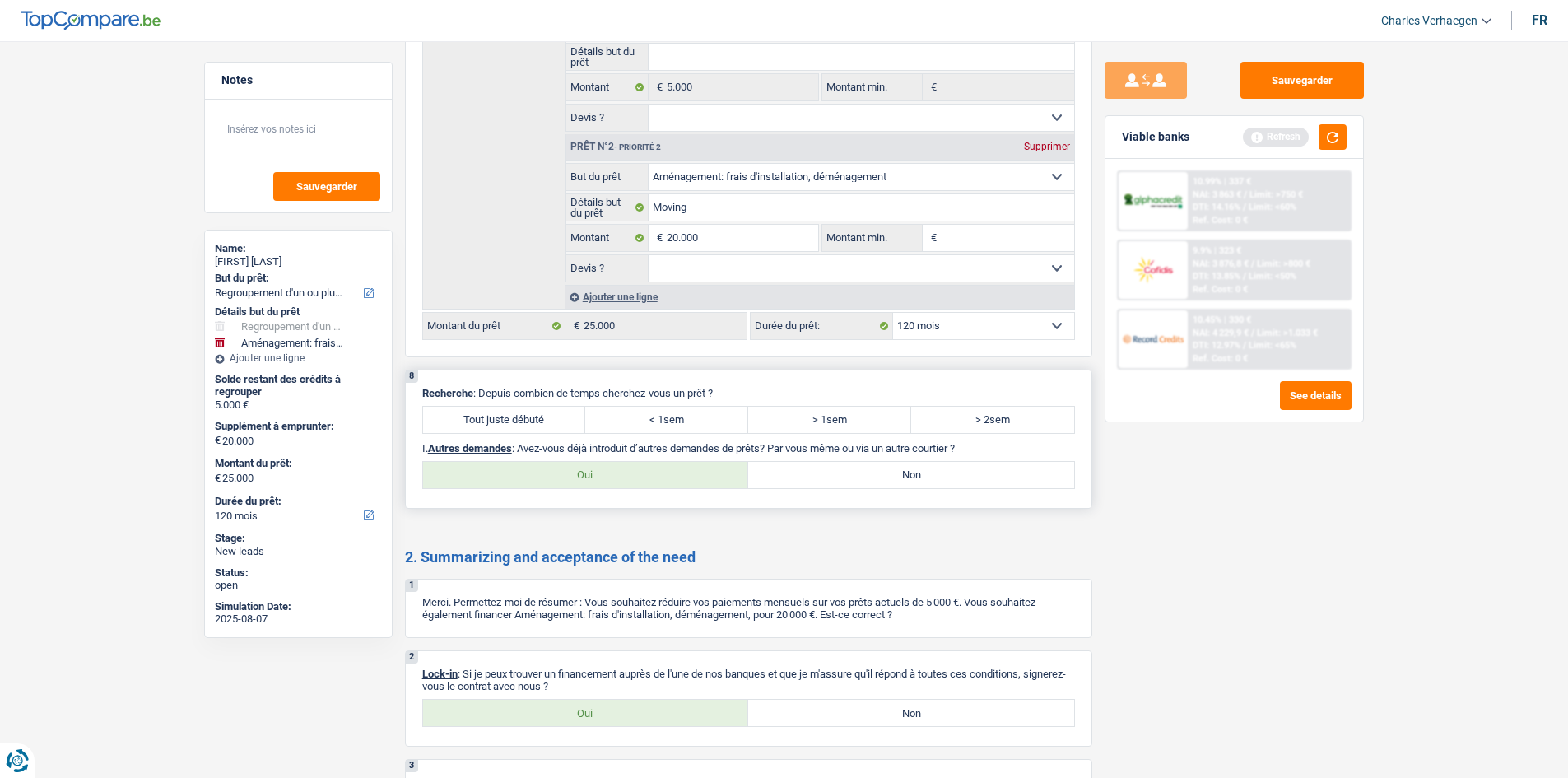 click on "Tout juste débuté" at bounding box center [505, 420] 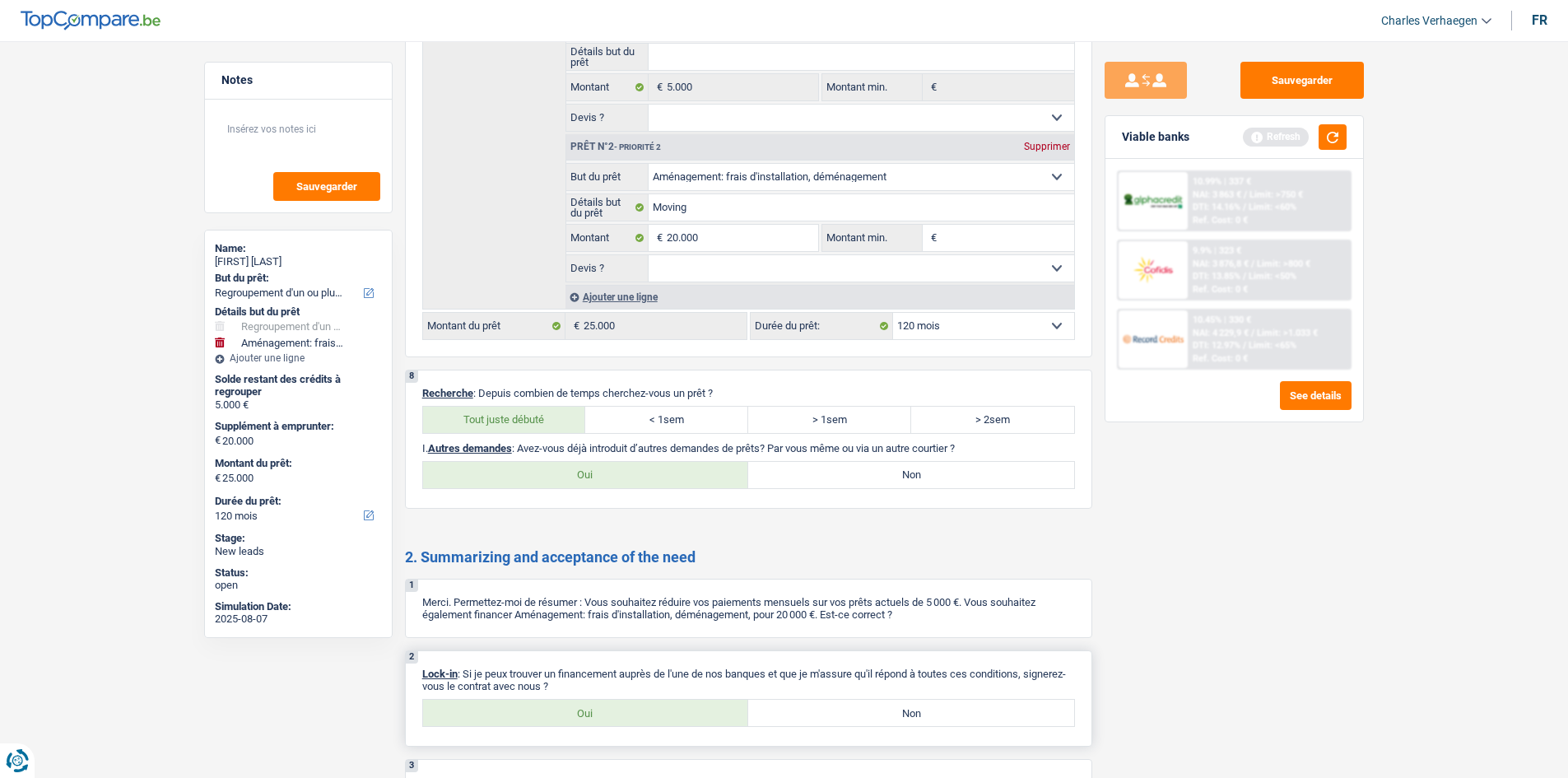 drag, startPoint x: 603, startPoint y: 720, endPoint x: 612, endPoint y: 716, distance: 9.848858 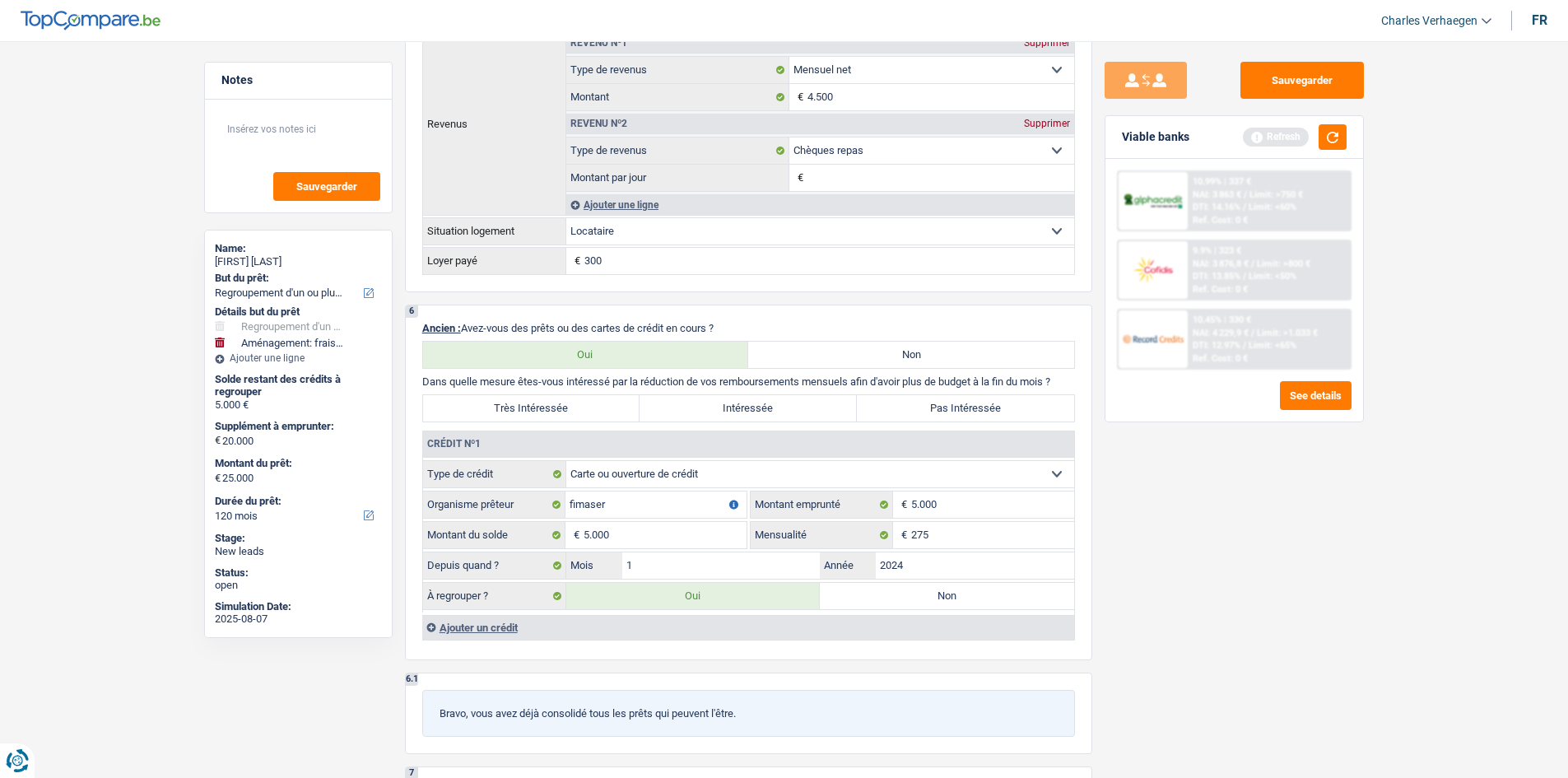 scroll, scrollTop: 1309, scrollLeft: 0, axis: vertical 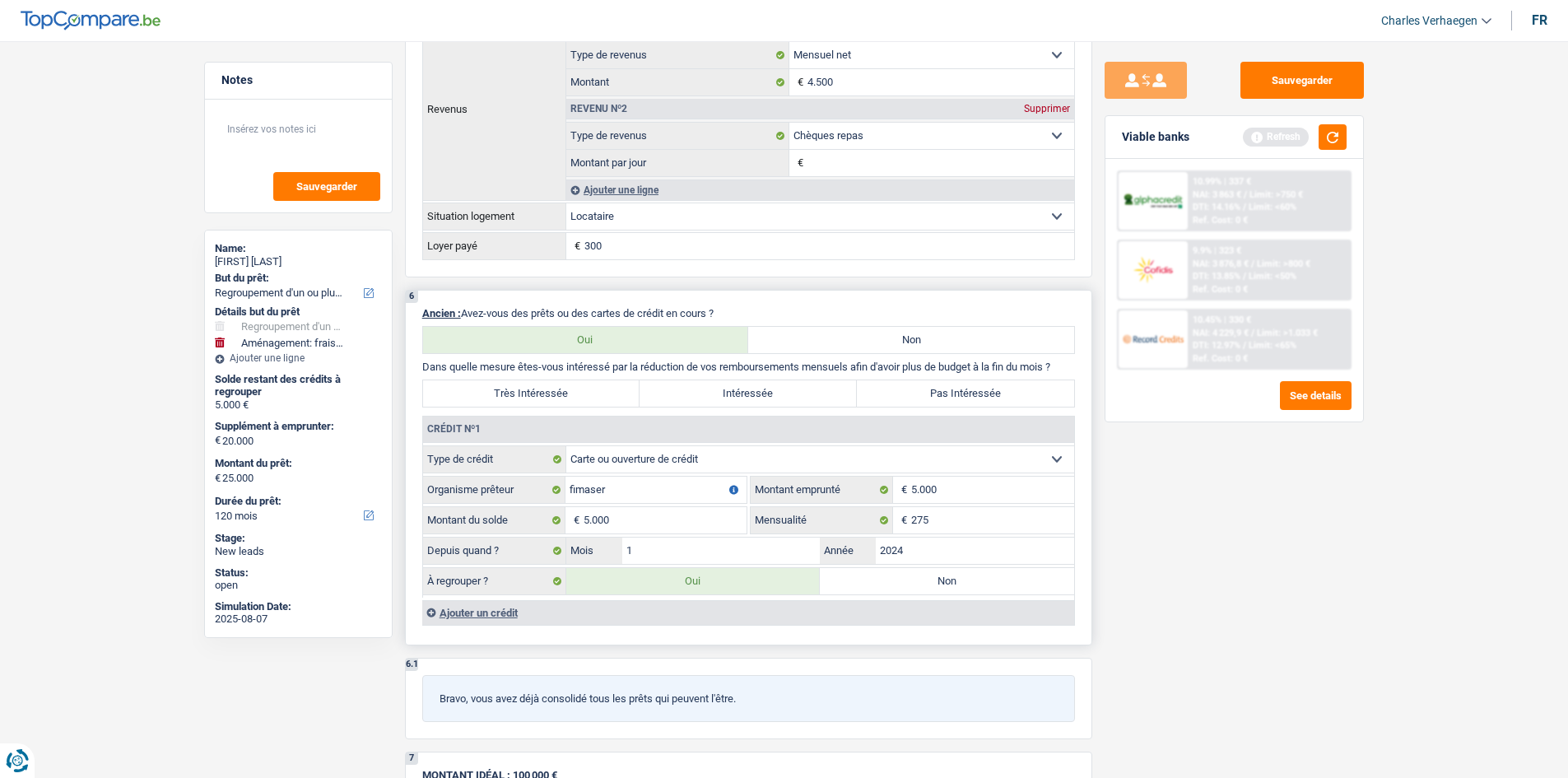 drag, startPoint x: 592, startPoint y: 394, endPoint x: 1082, endPoint y: 510, distance: 503.5434 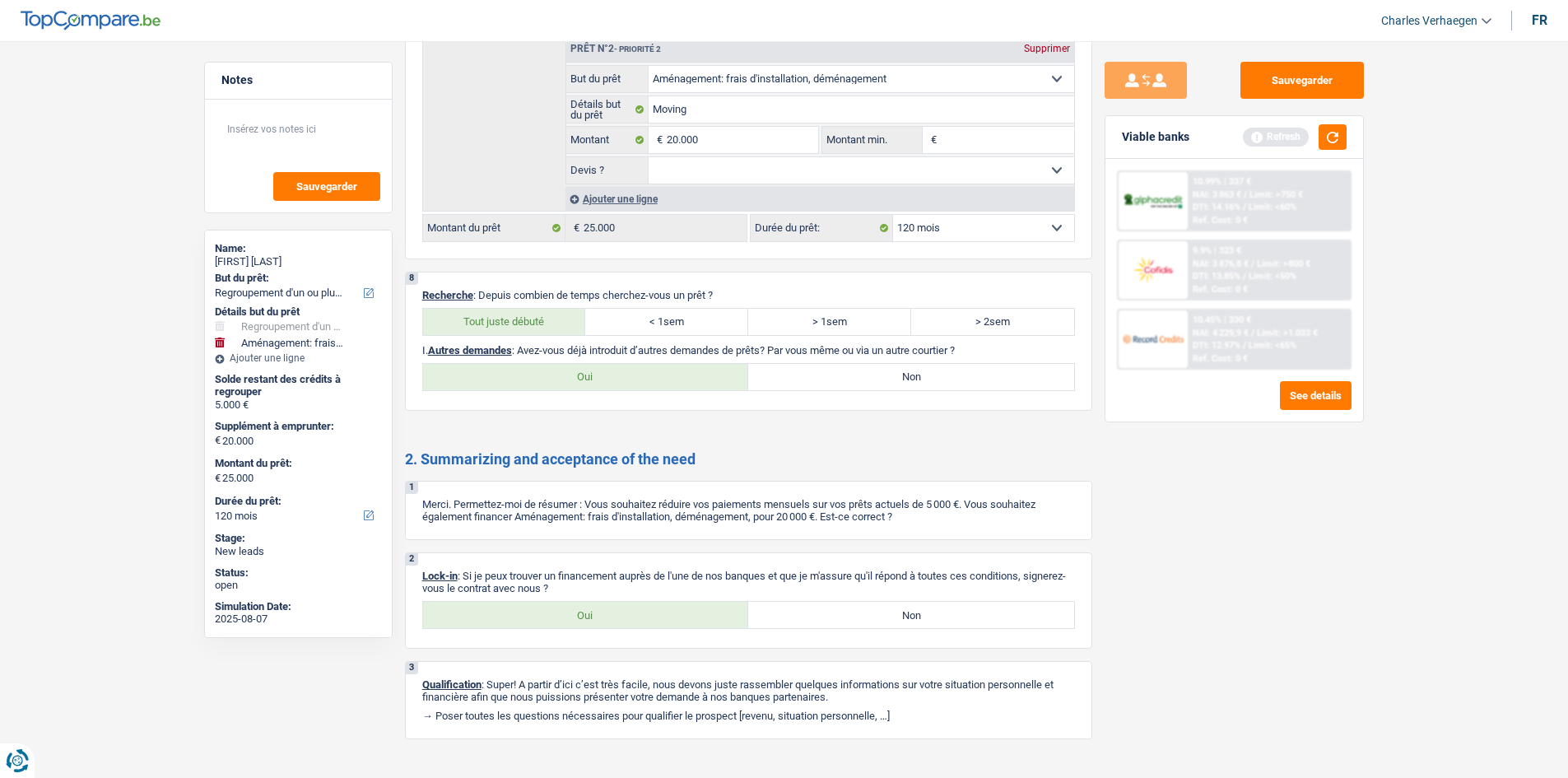 scroll, scrollTop: 2336, scrollLeft: 0, axis: vertical 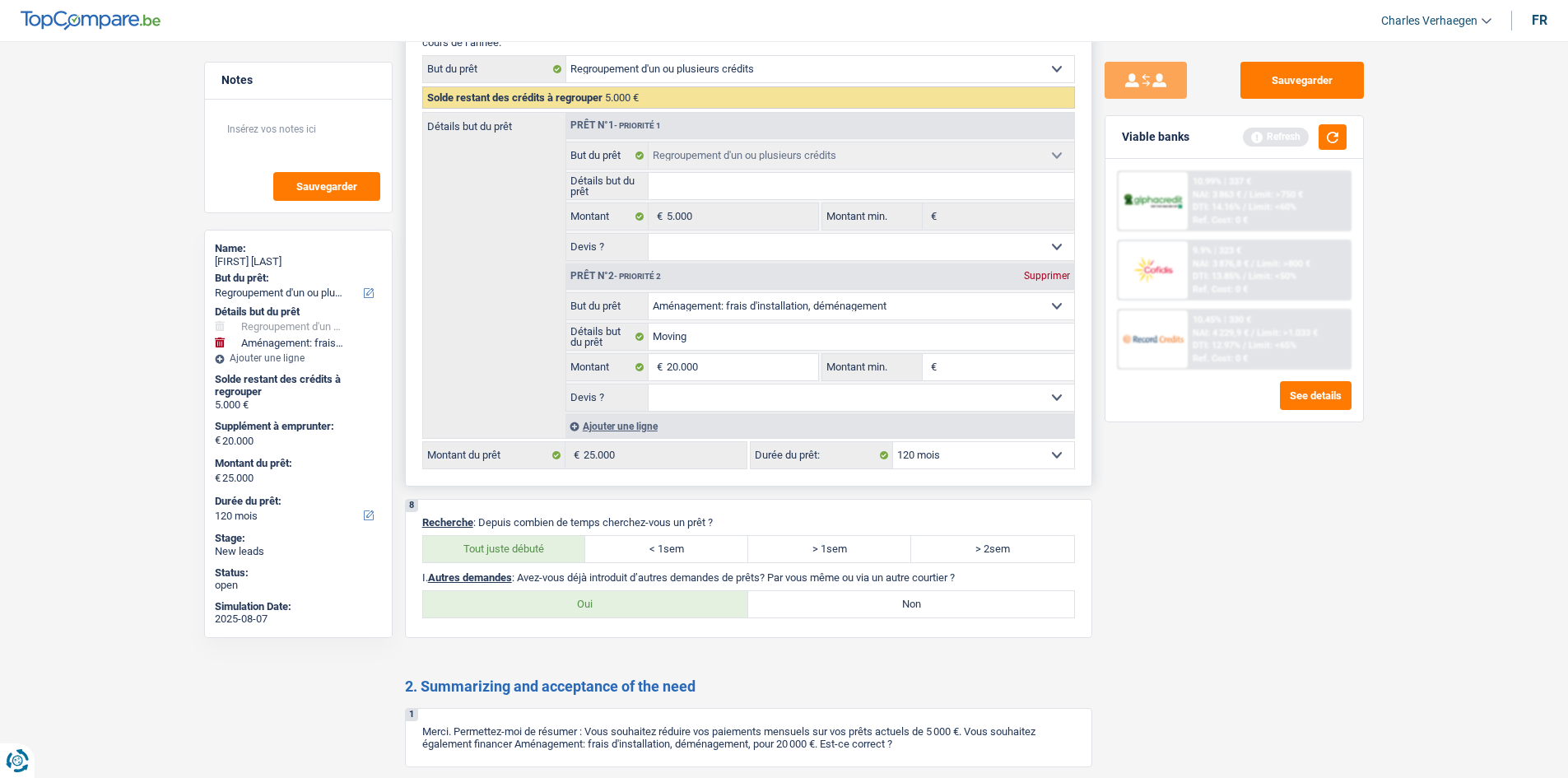 click on "Oui Non Non répondu
Sélectionner une option" at bounding box center [861, 398] 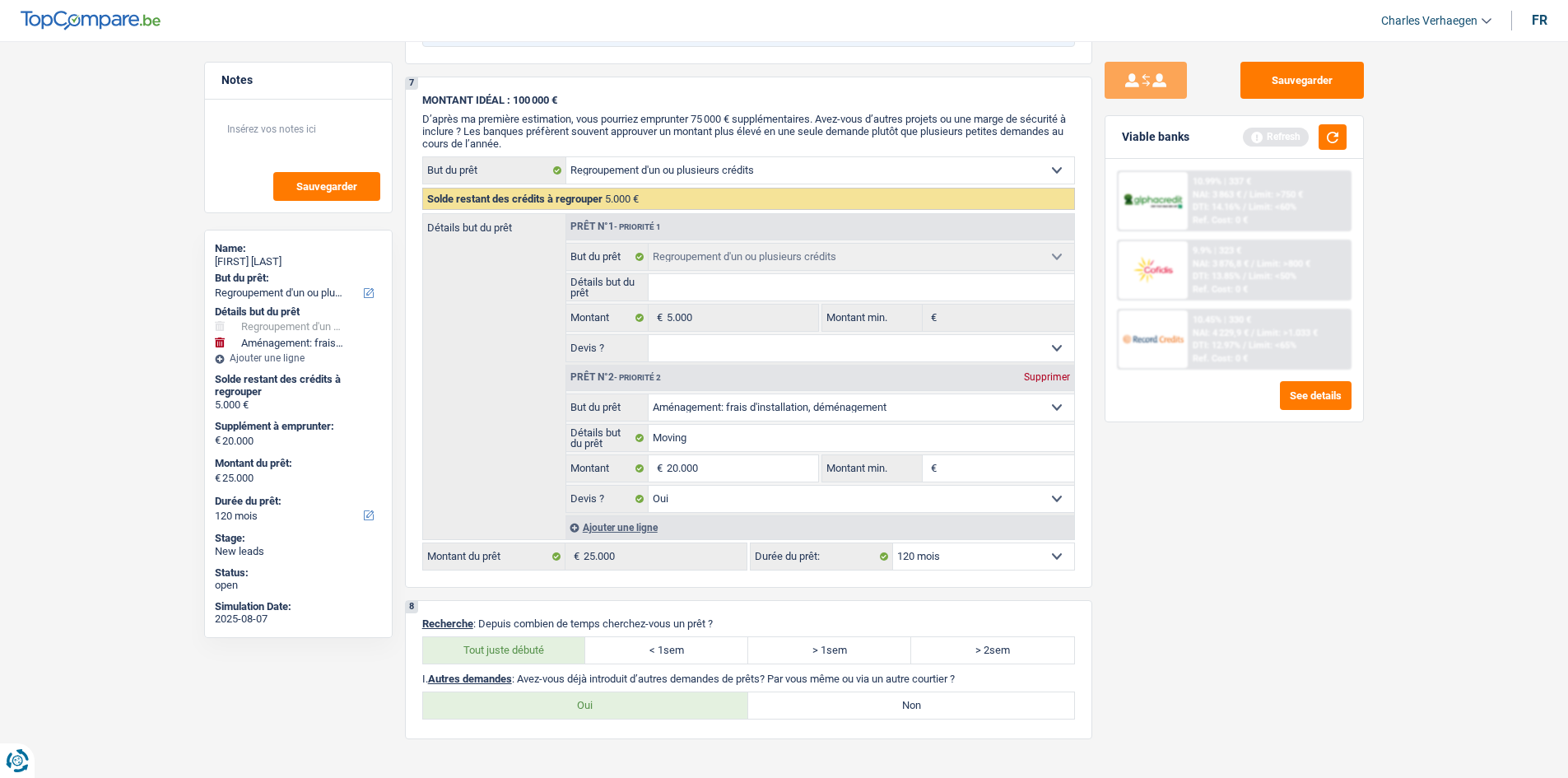 scroll, scrollTop: 2171, scrollLeft: 0, axis: vertical 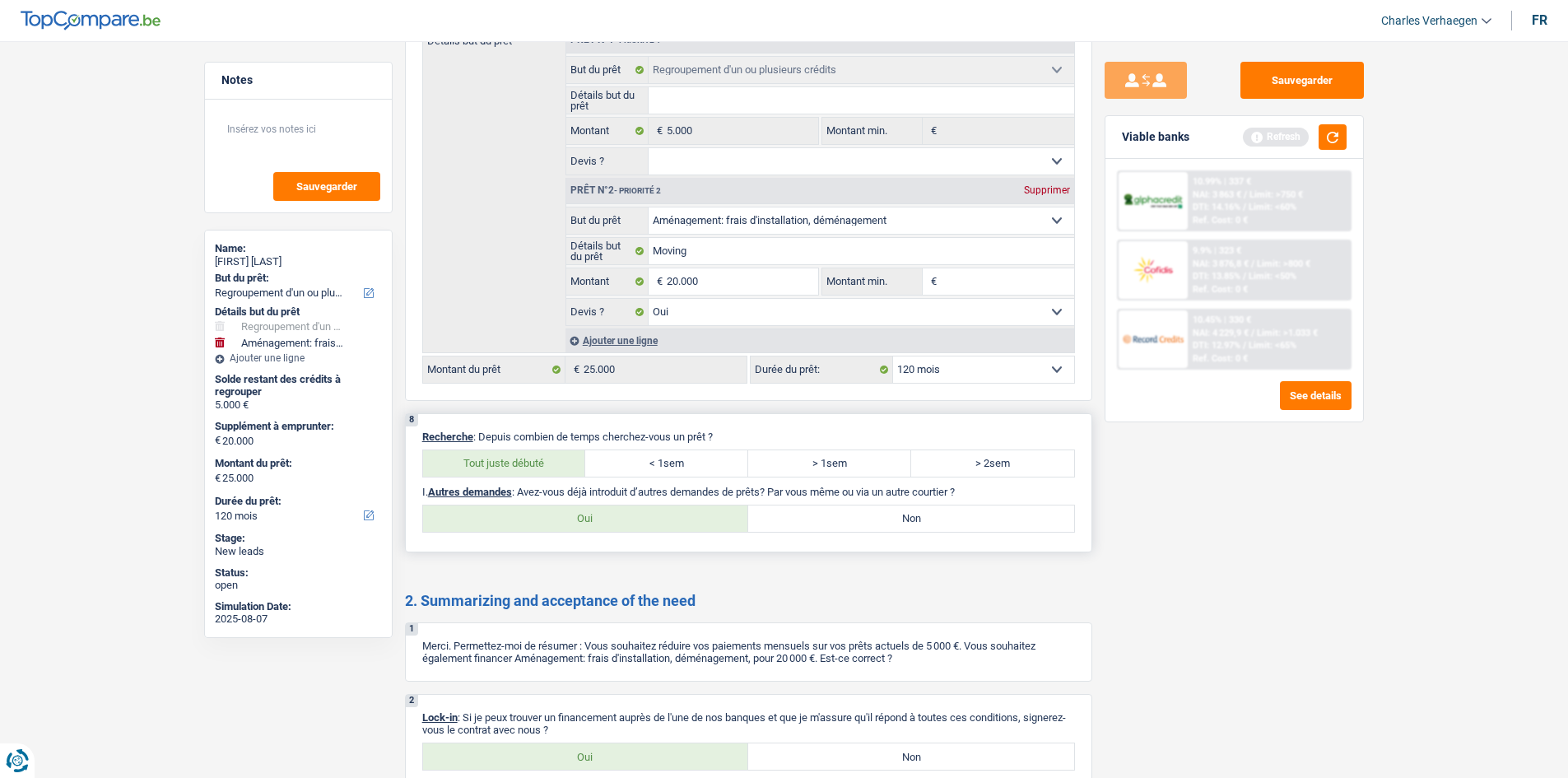 click on "Non" at bounding box center [911, 519] 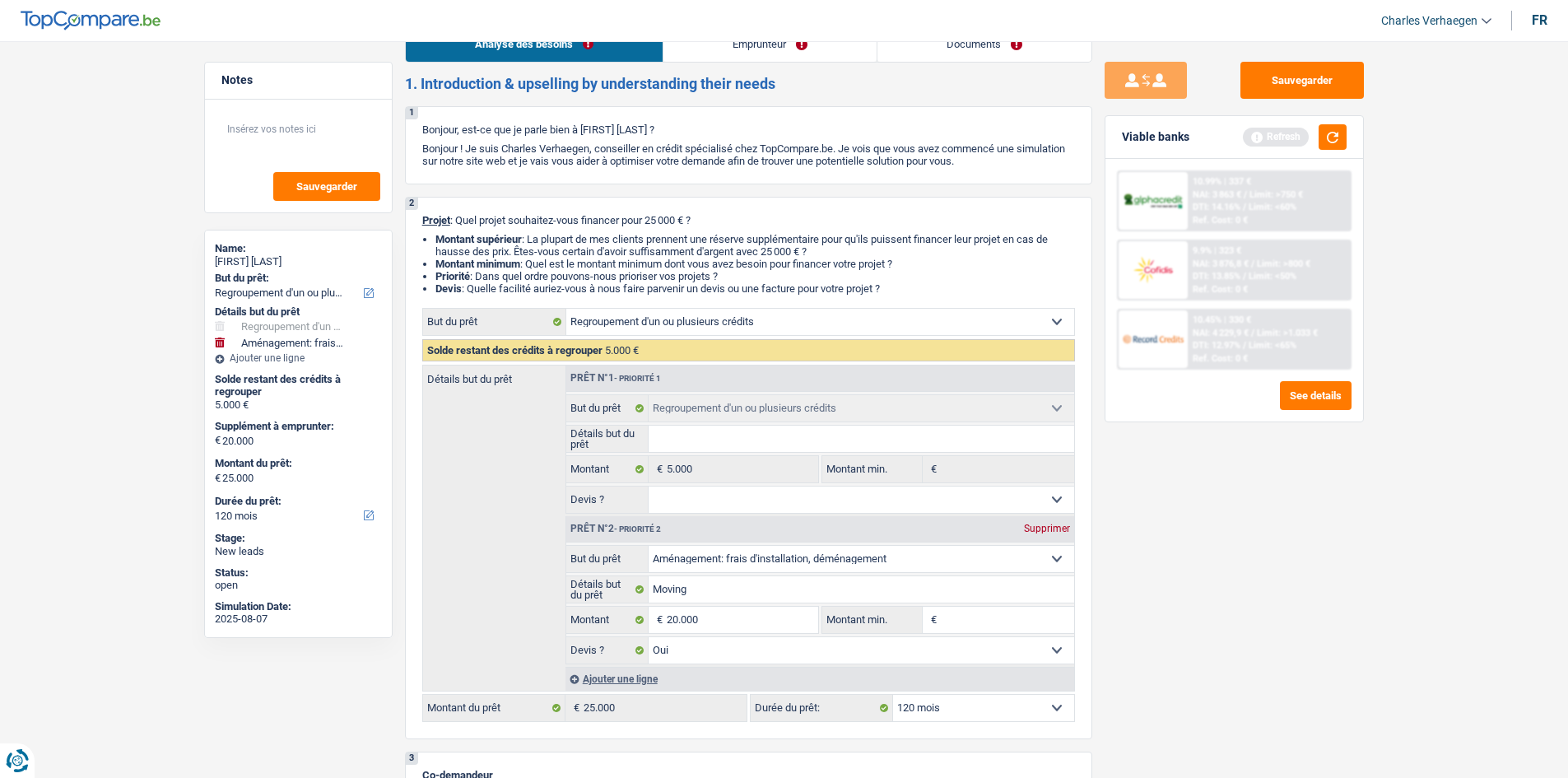 scroll, scrollTop: 30, scrollLeft: 0, axis: vertical 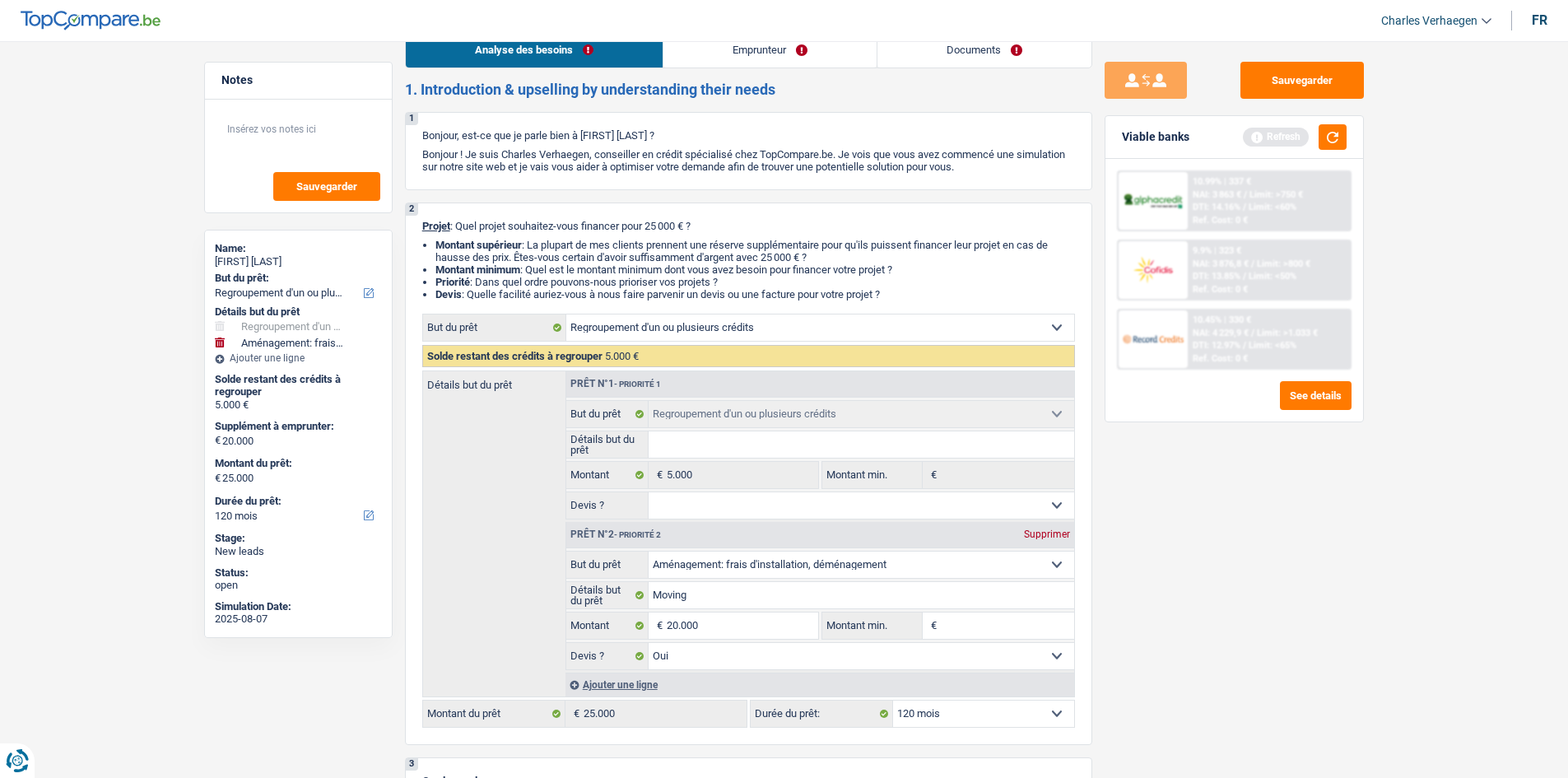 click on "Emprunteur" at bounding box center (770, 49) 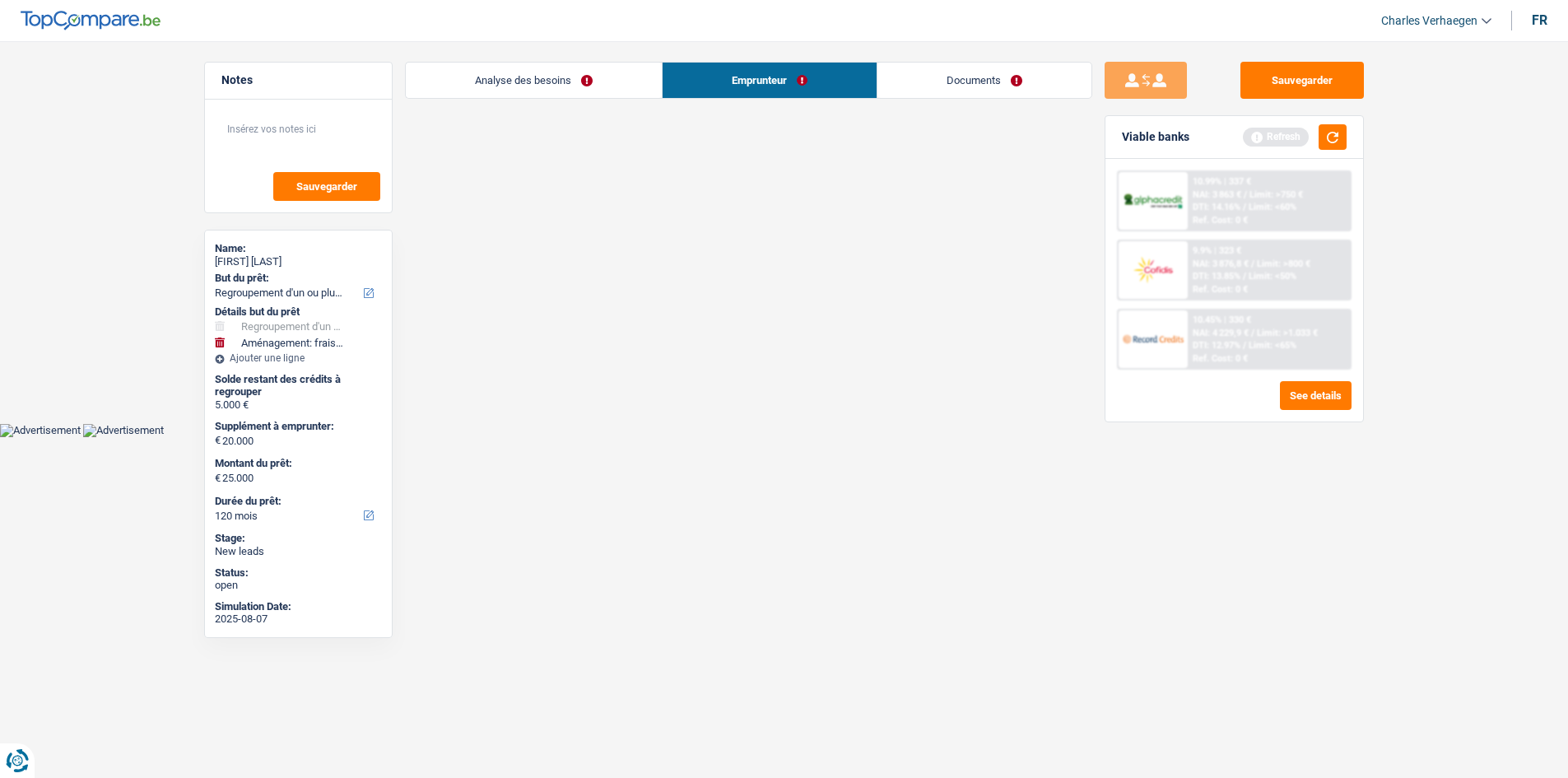 scroll, scrollTop: 0, scrollLeft: 0, axis: both 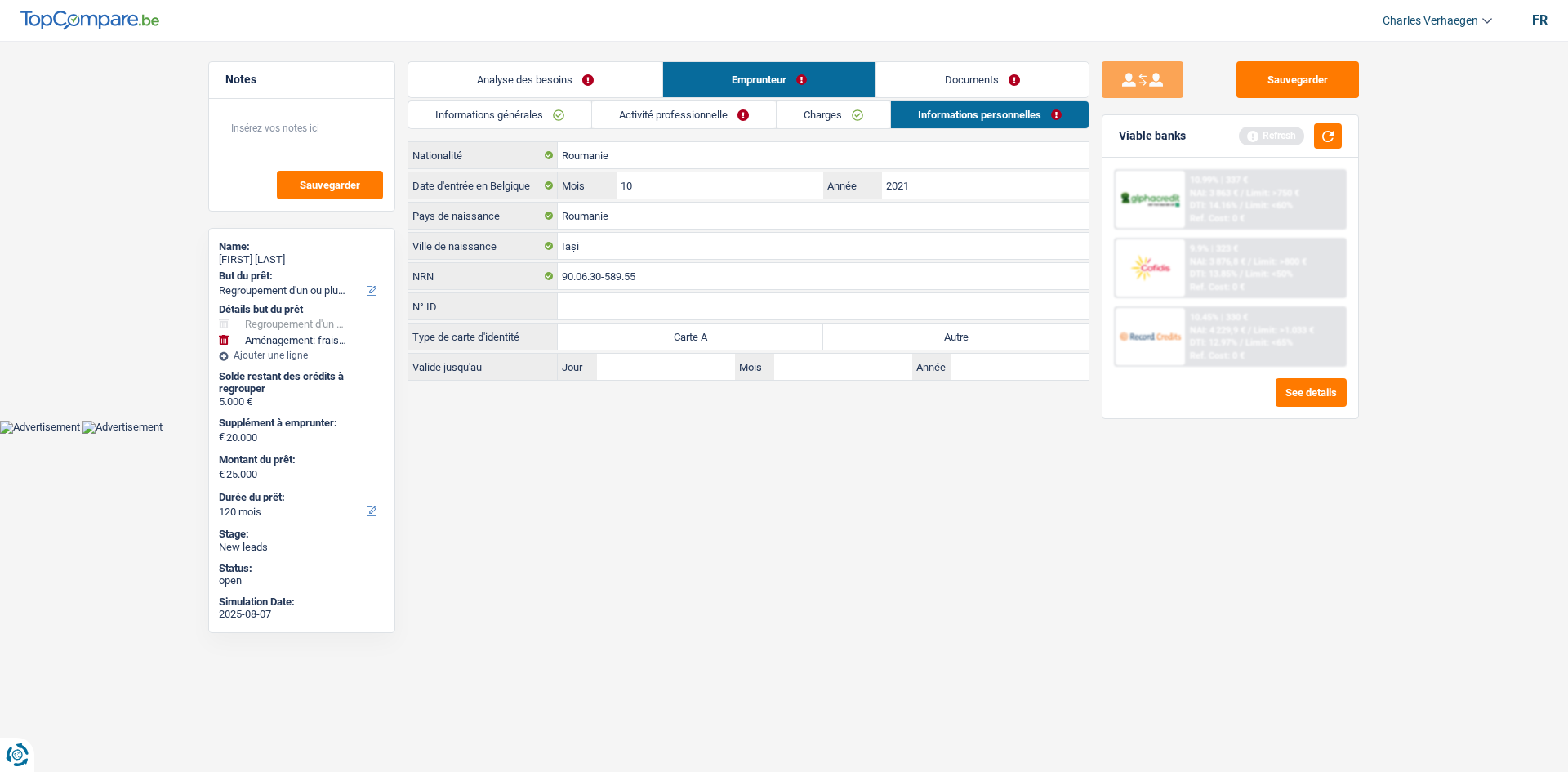 click on "Informations générales" at bounding box center [500, 114] 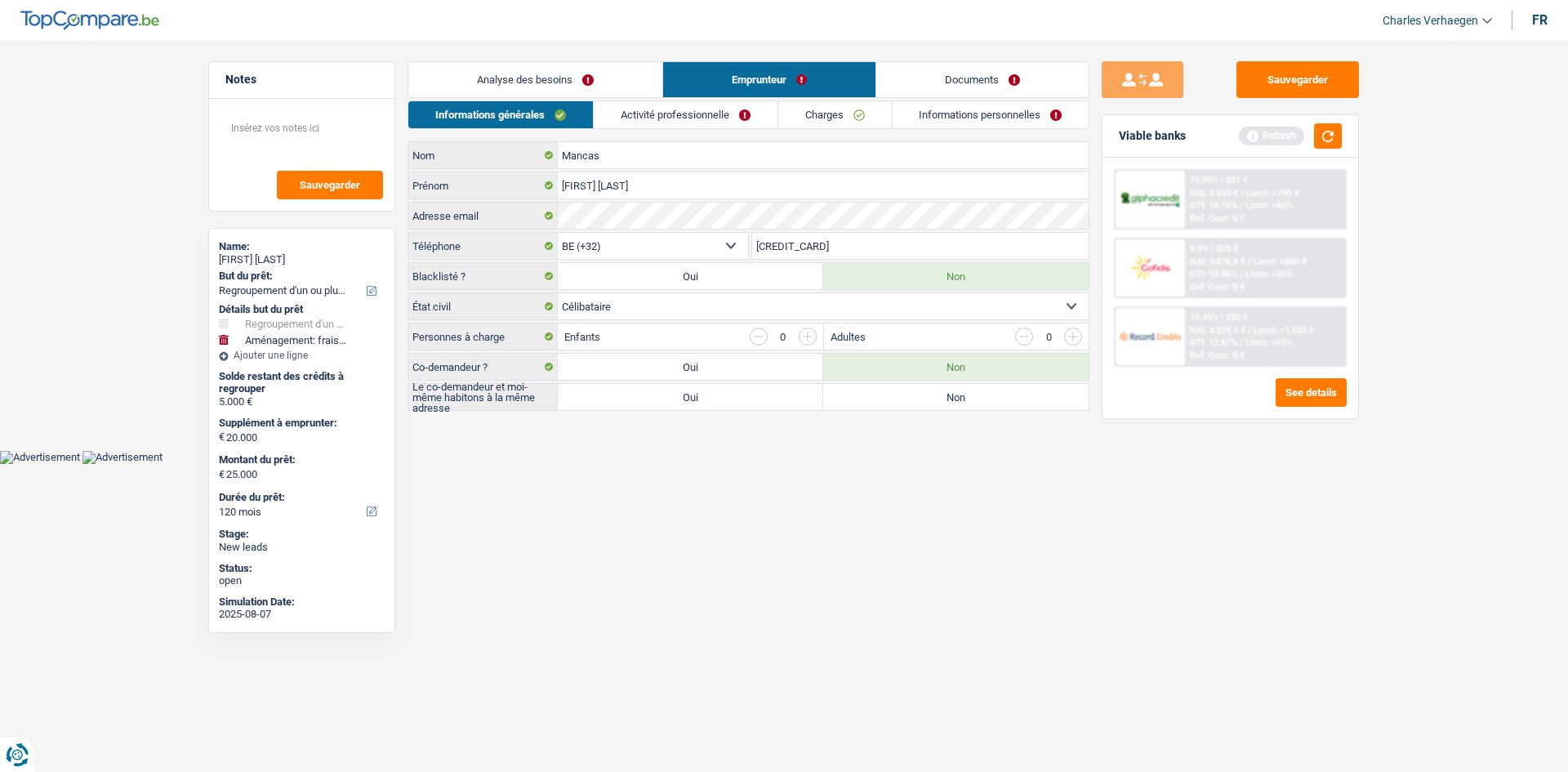 click on "Le co-demandeur et moi-même habitons à la même adresse
Oui
Non
Tous les champs sont obligatoires. Veuillez sélectionner une option" at bounding box center (748, 397) 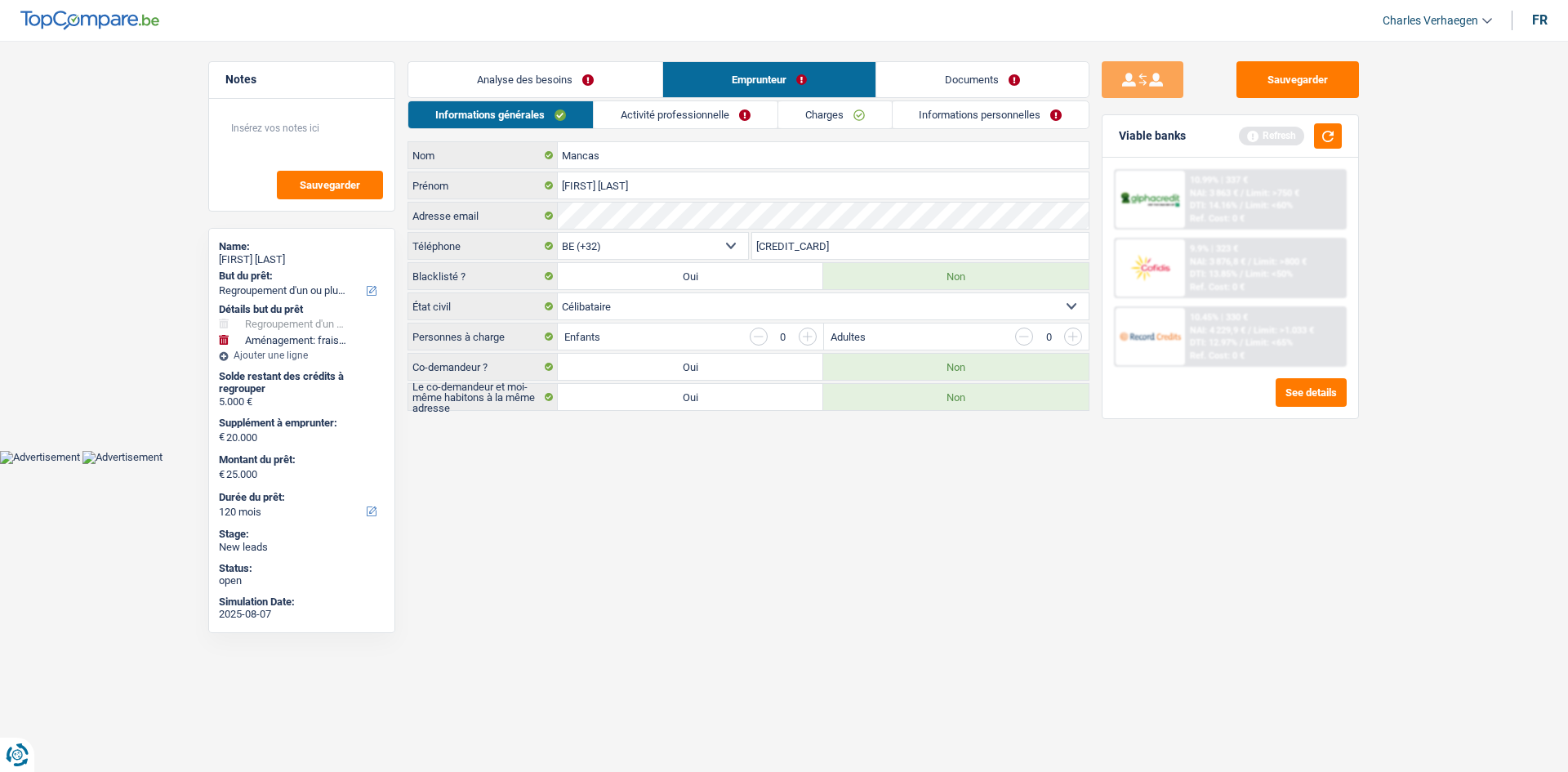 click on "Activité professionnelle" at bounding box center (685, 114) 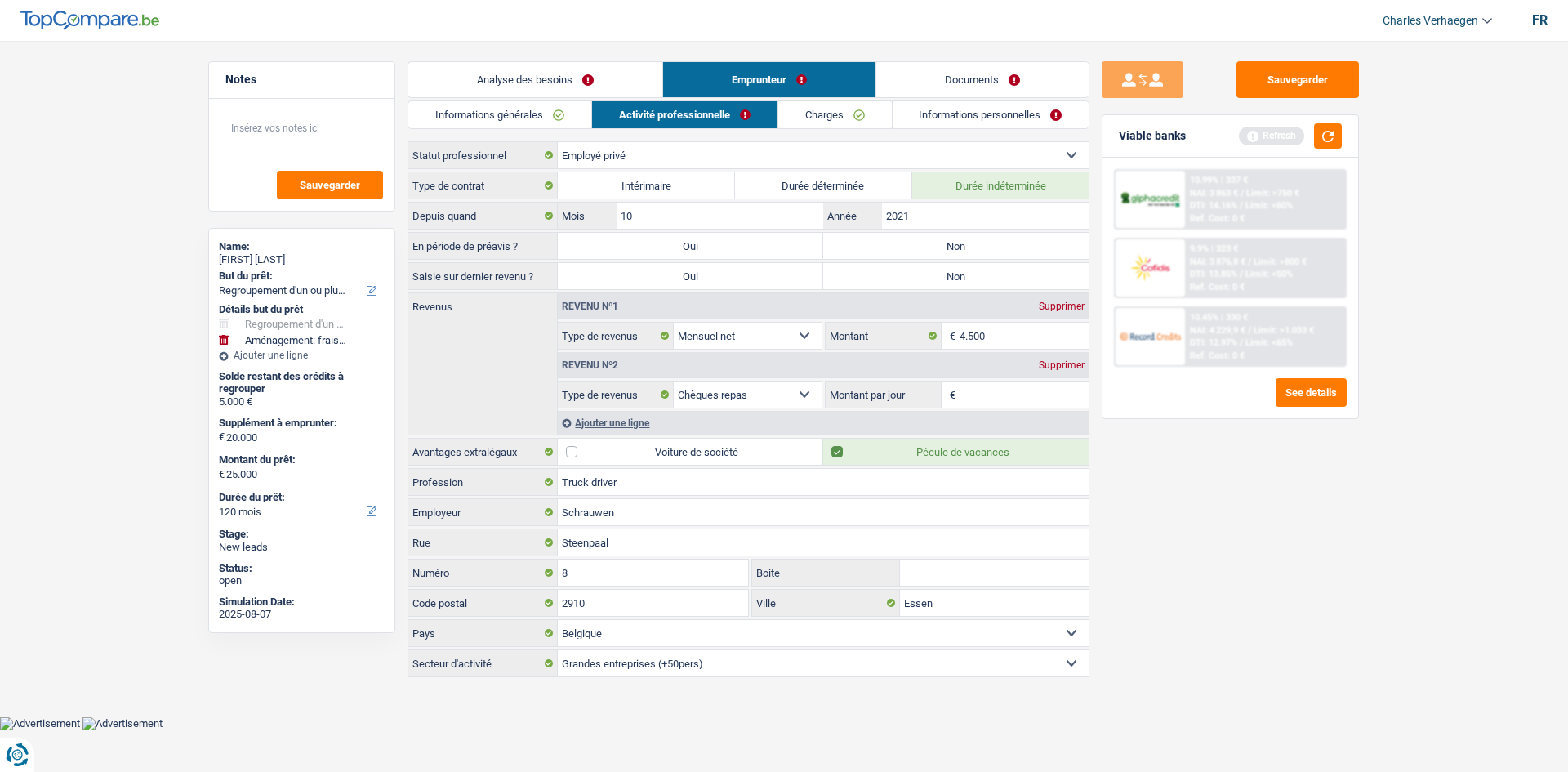 click on "Non" at bounding box center (956, 246) 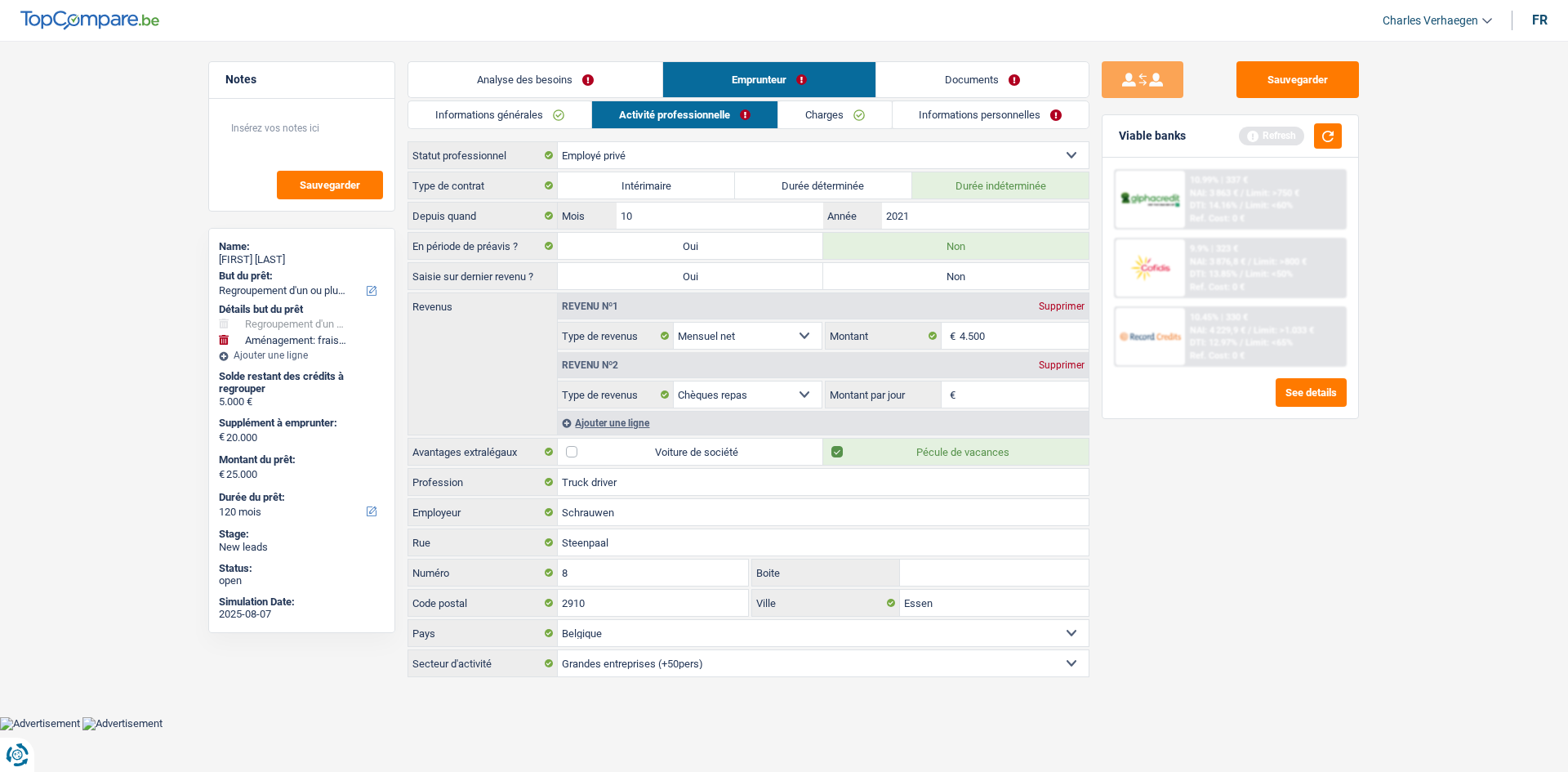 click on "Non" at bounding box center (956, 276) 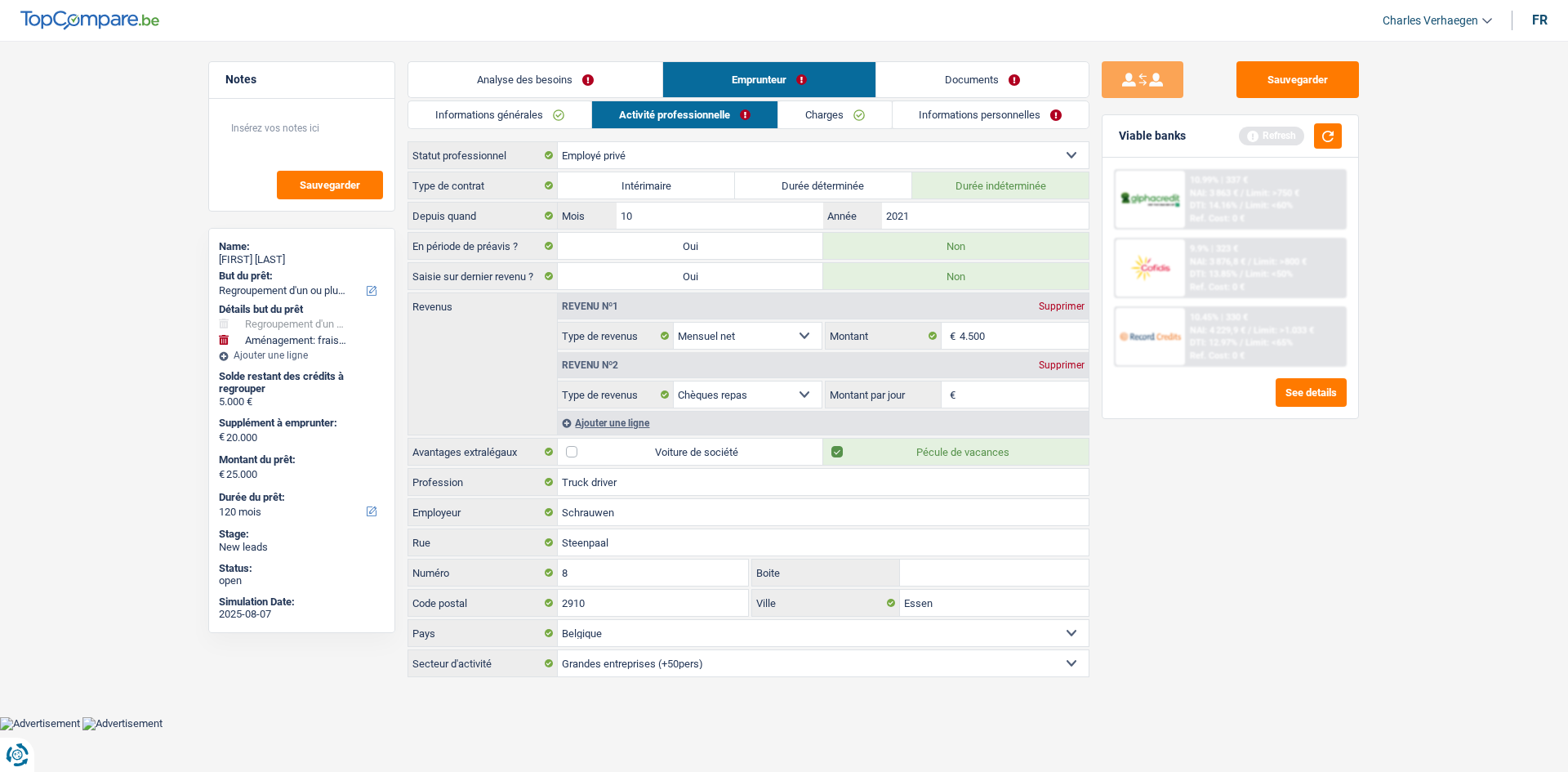 click on "Informations générales" at bounding box center [500, 114] 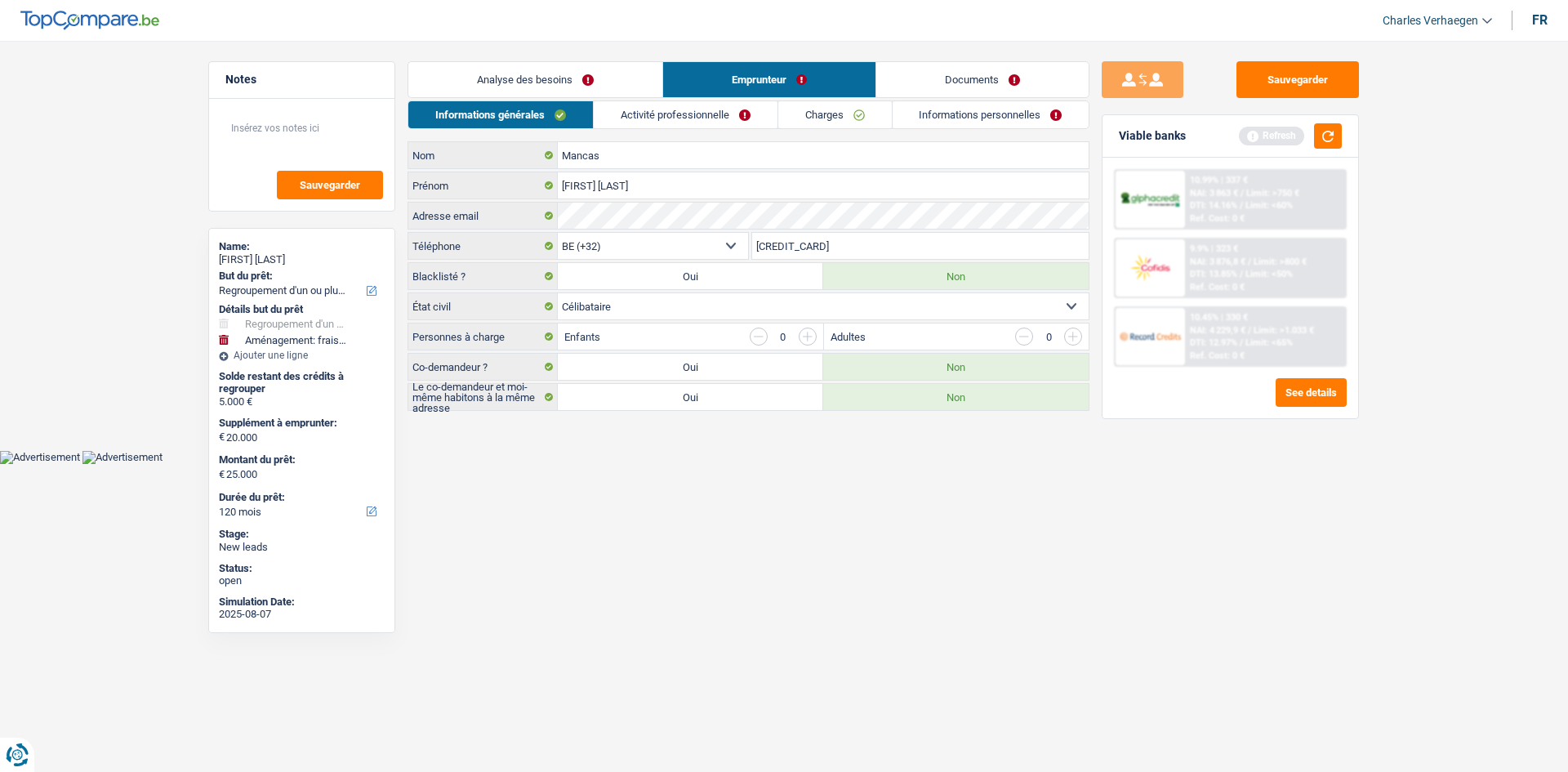 click on "Célibataire Marié(e) Cohabitant(e) légal(e) Divorcé(e) Veuf(ve) Séparé (de fait)
Sélectionner une option" at bounding box center [823, 306] 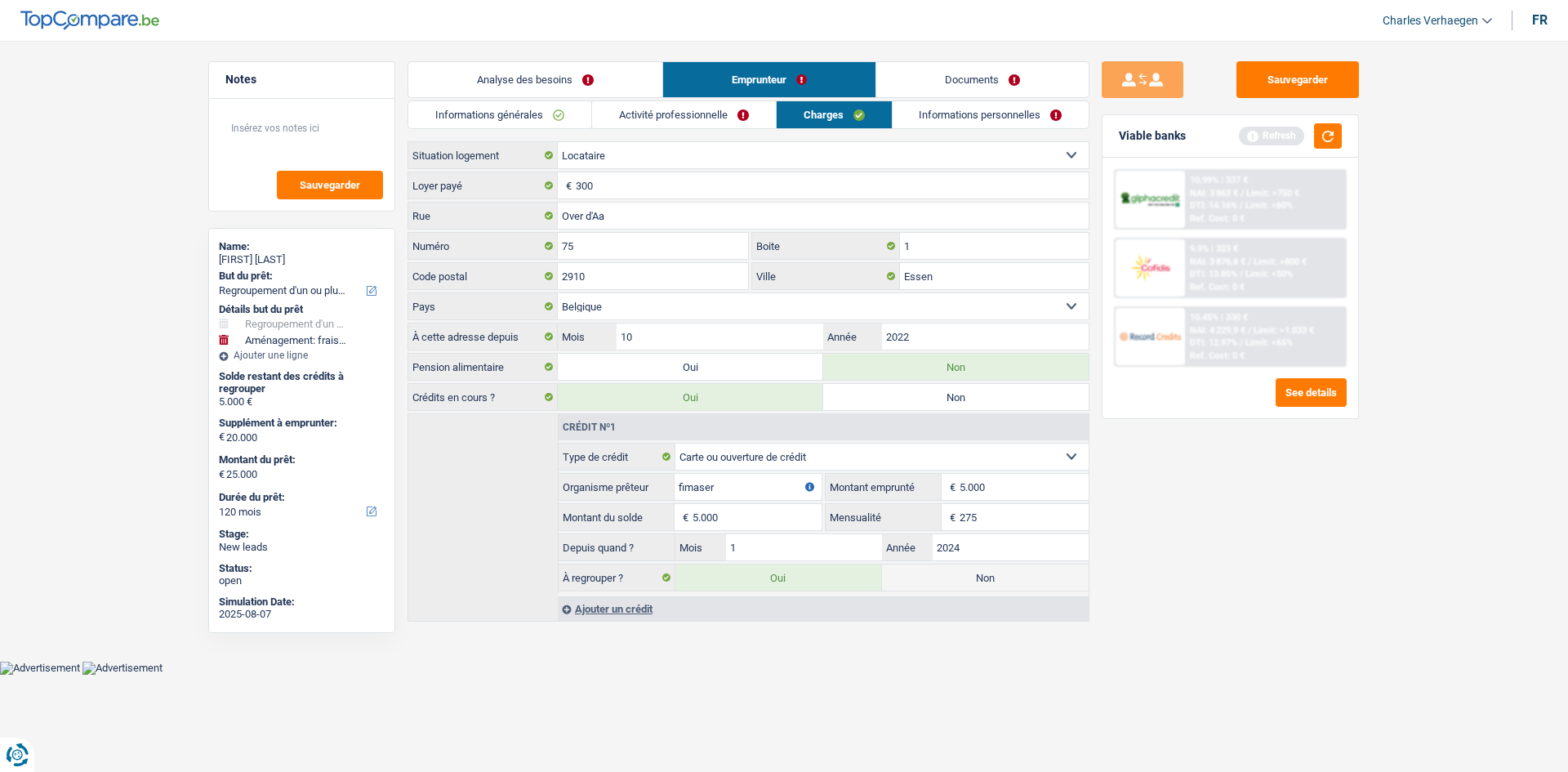 click on "Informations générales" at bounding box center (500, 114) 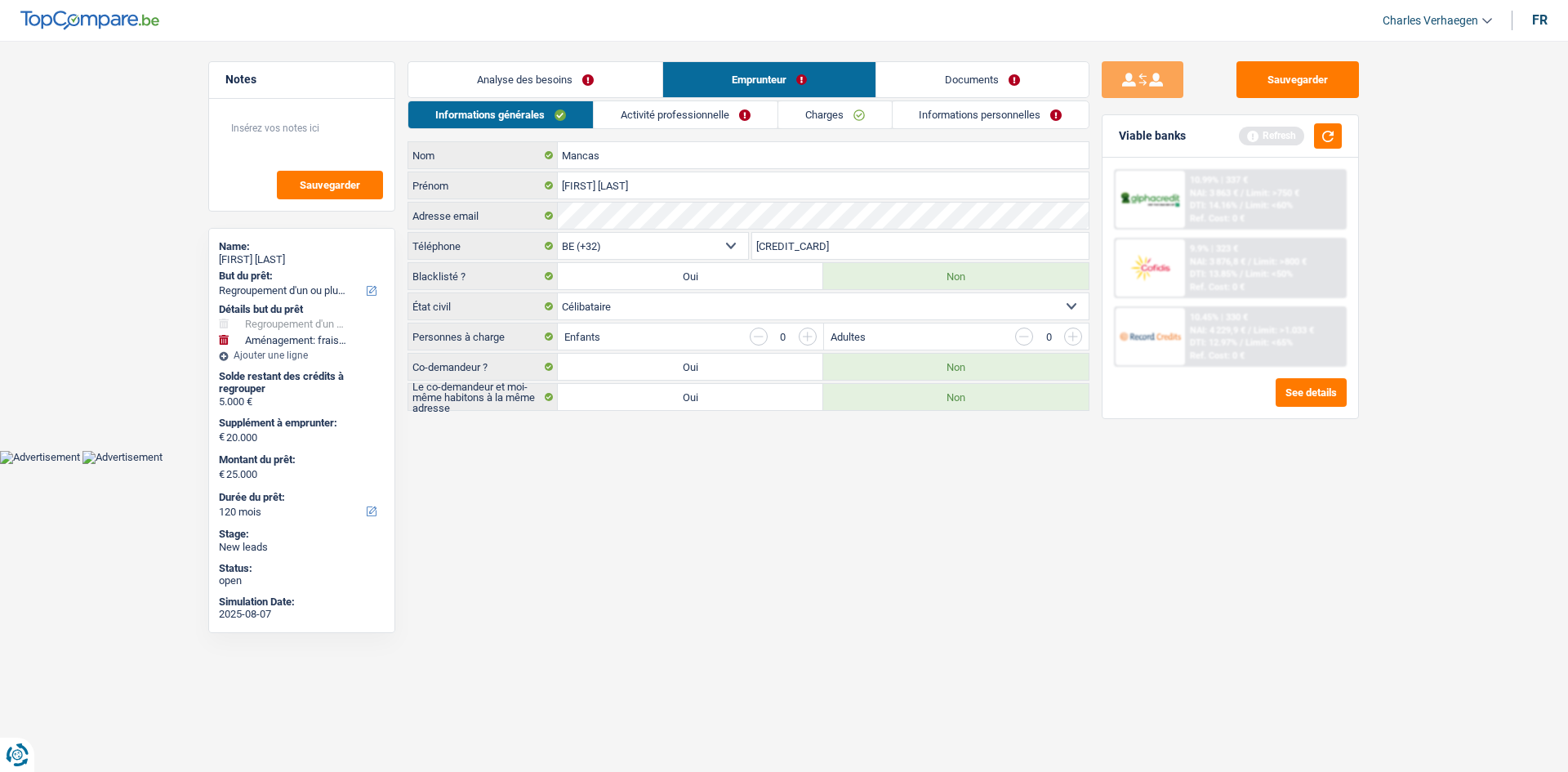 click on "Informations personnelles" at bounding box center [991, 114] 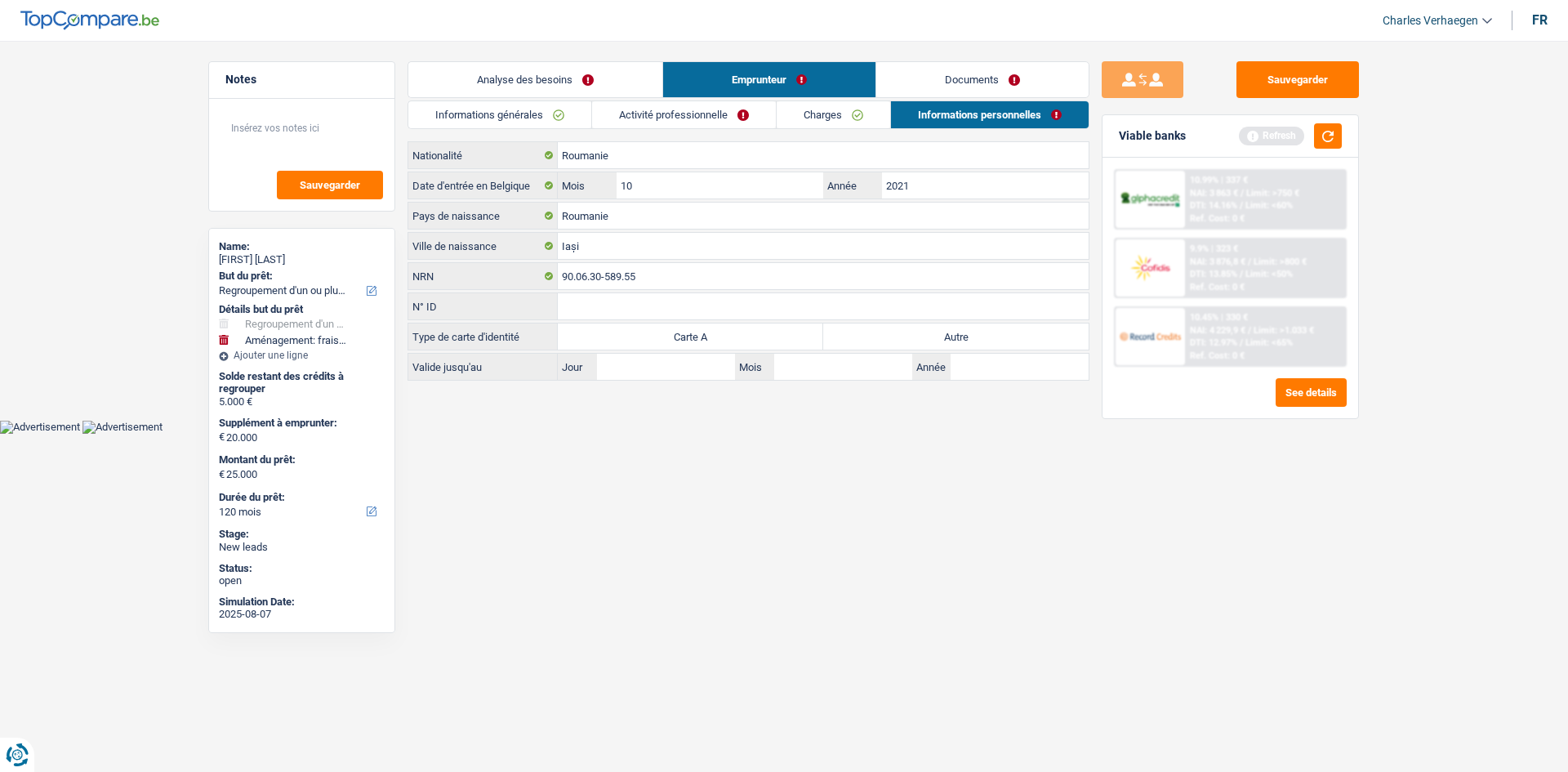 click on "Documents" at bounding box center (982, 79) 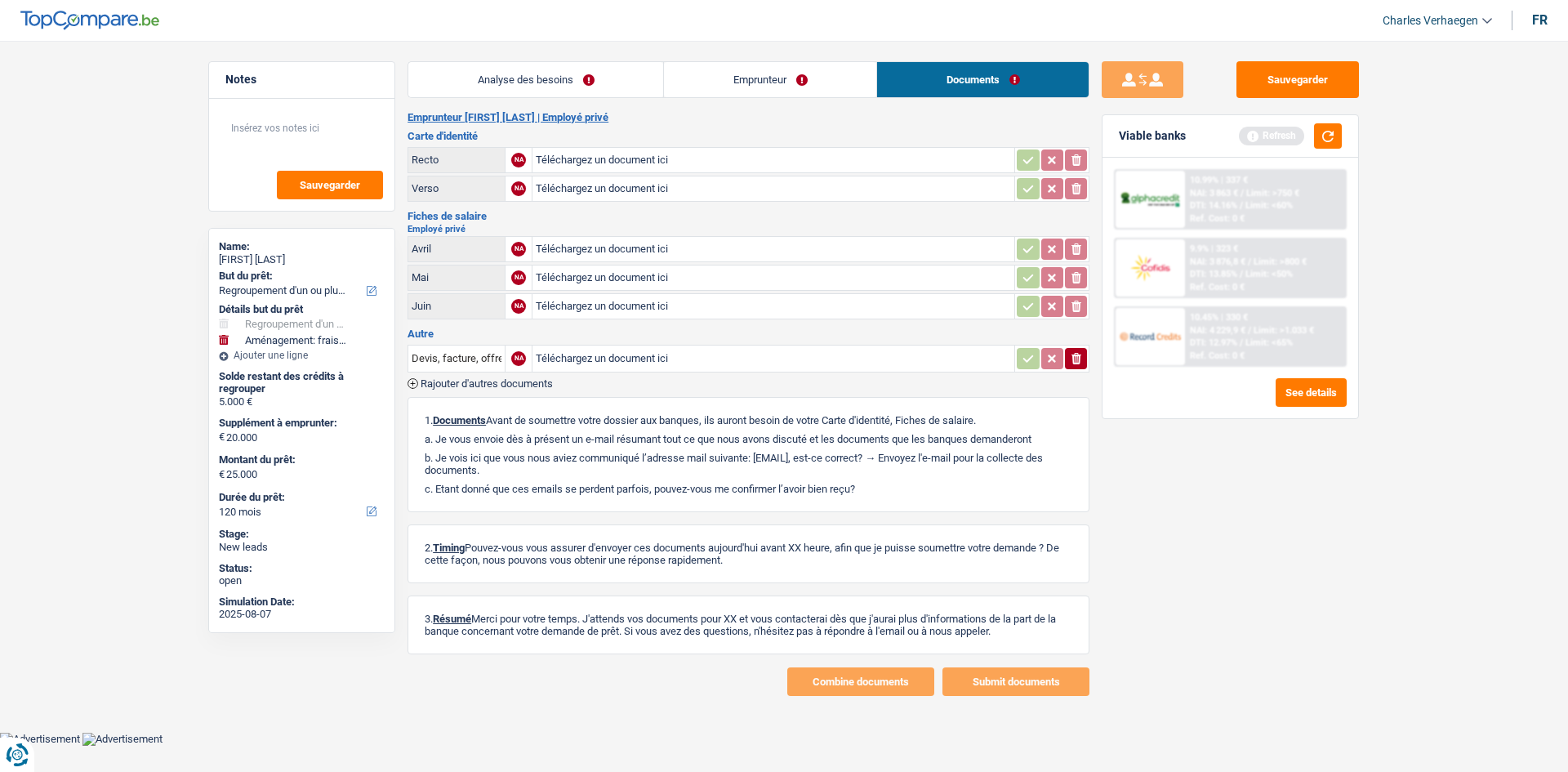 click on "Emprunteur" at bounding box center (770, 79) 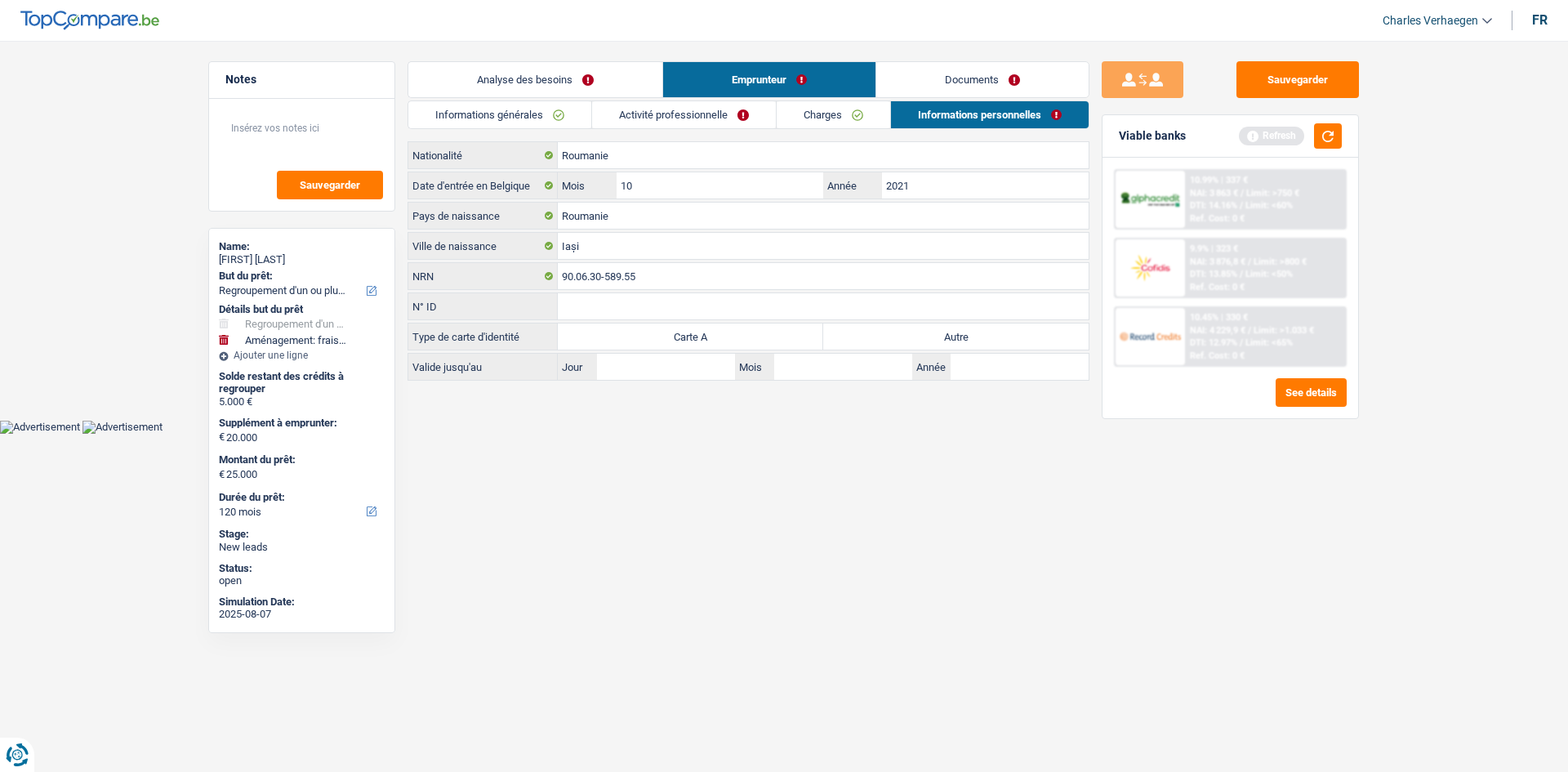 click on "Activité professionnelle" at bounding box center [684, 114] 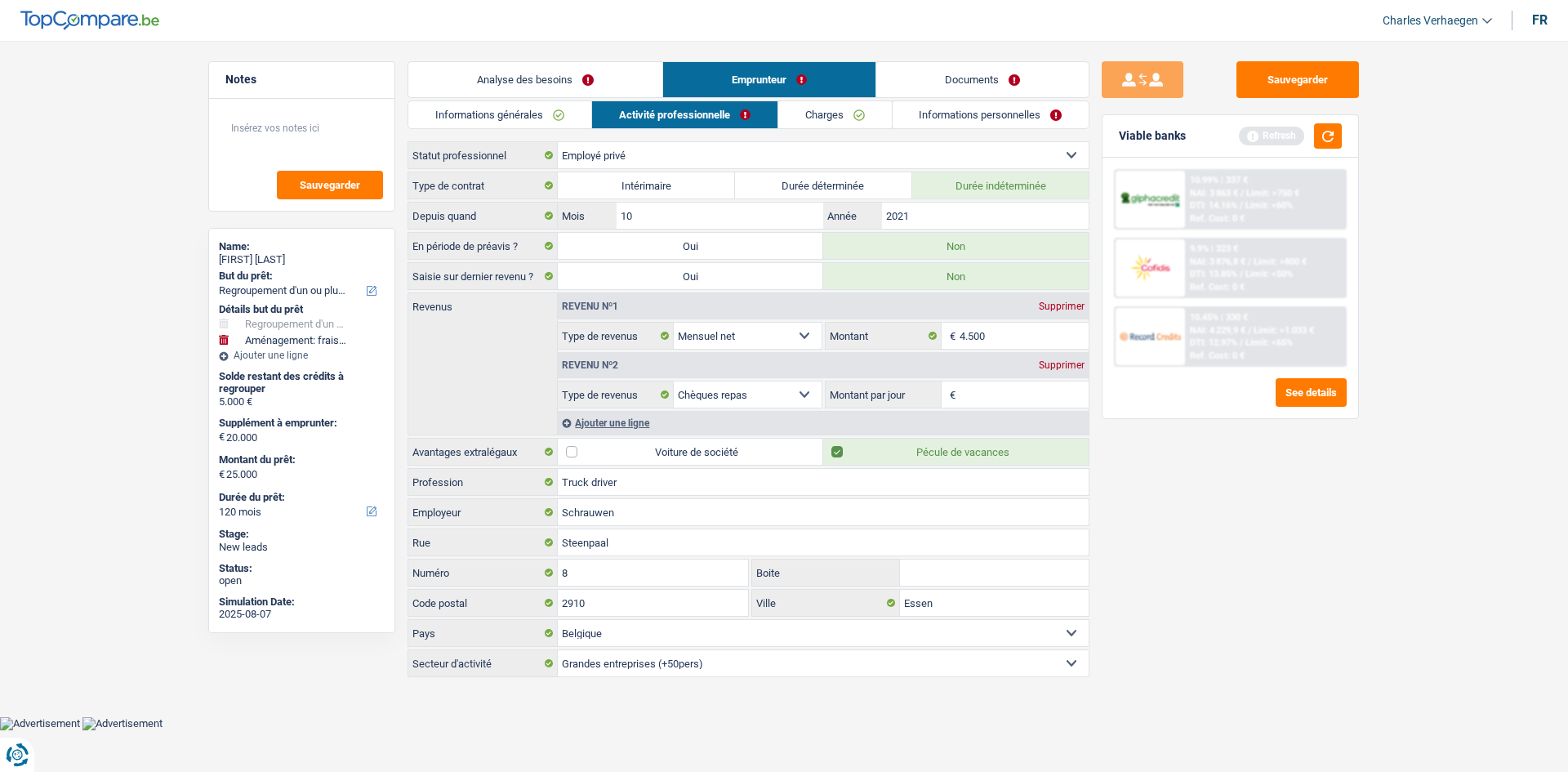 click on "Informations générales" at bounding box center [500, 114] 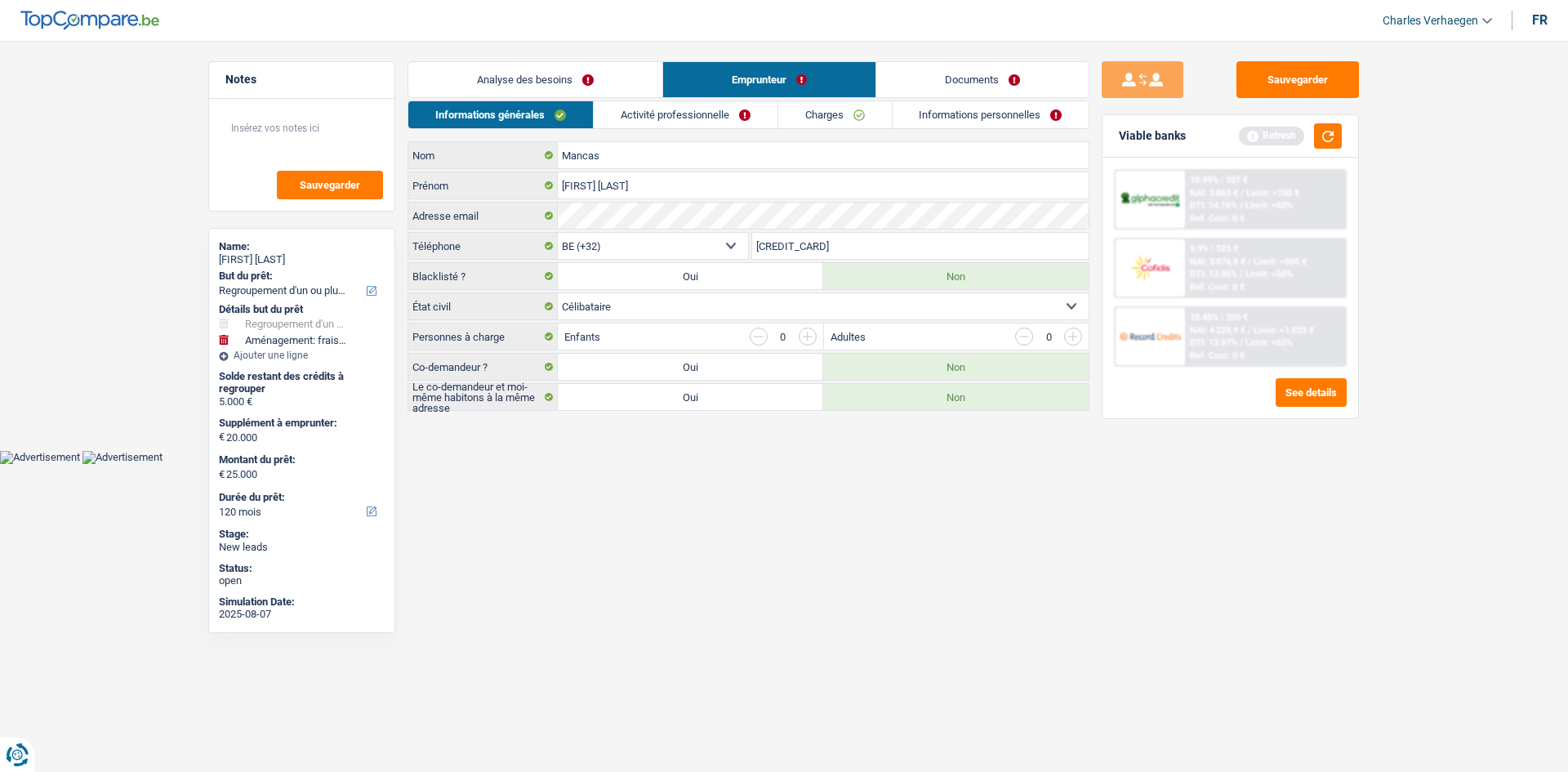 click on "Célibataire Marié(e) Cohabitant(e) légal(e) Divorcé(e) Veuf(ve) Séparé (de fait)
Sélectionner une option" at bounding box center [823, 306] 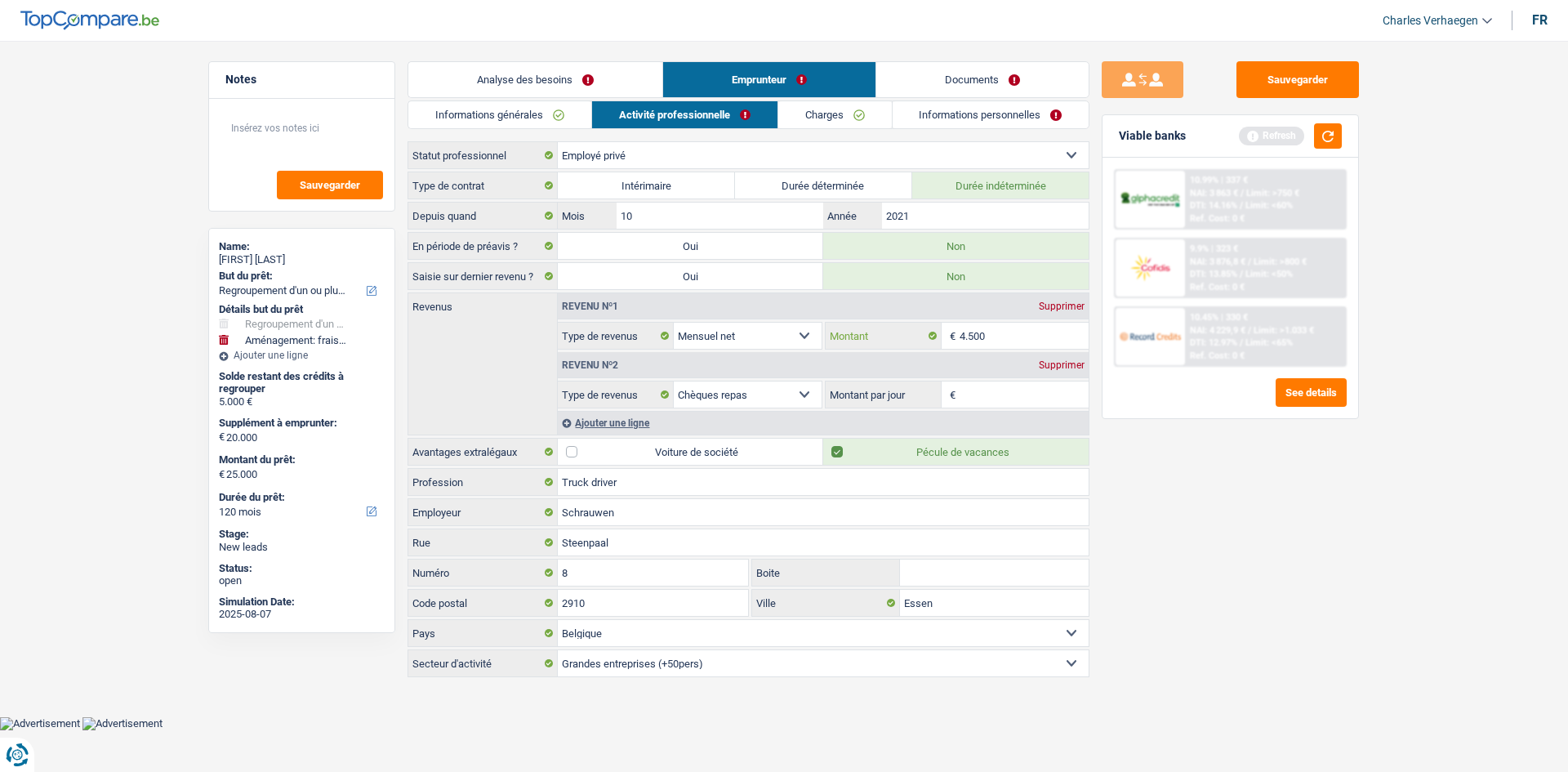 click on "4.500" at bounding box center (1024, 336) 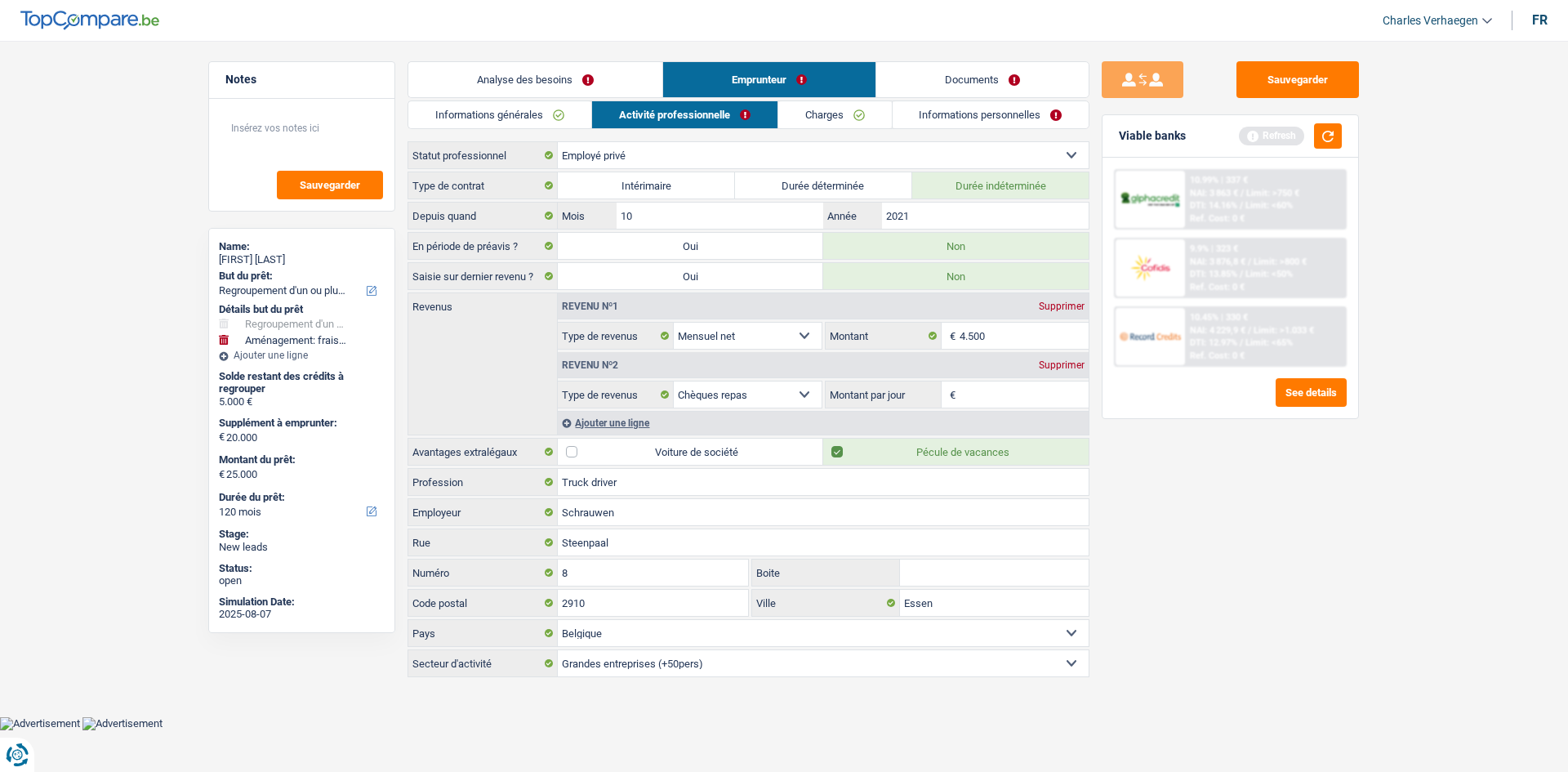click on "Montant par jour" at bounding box center [1024, 395] 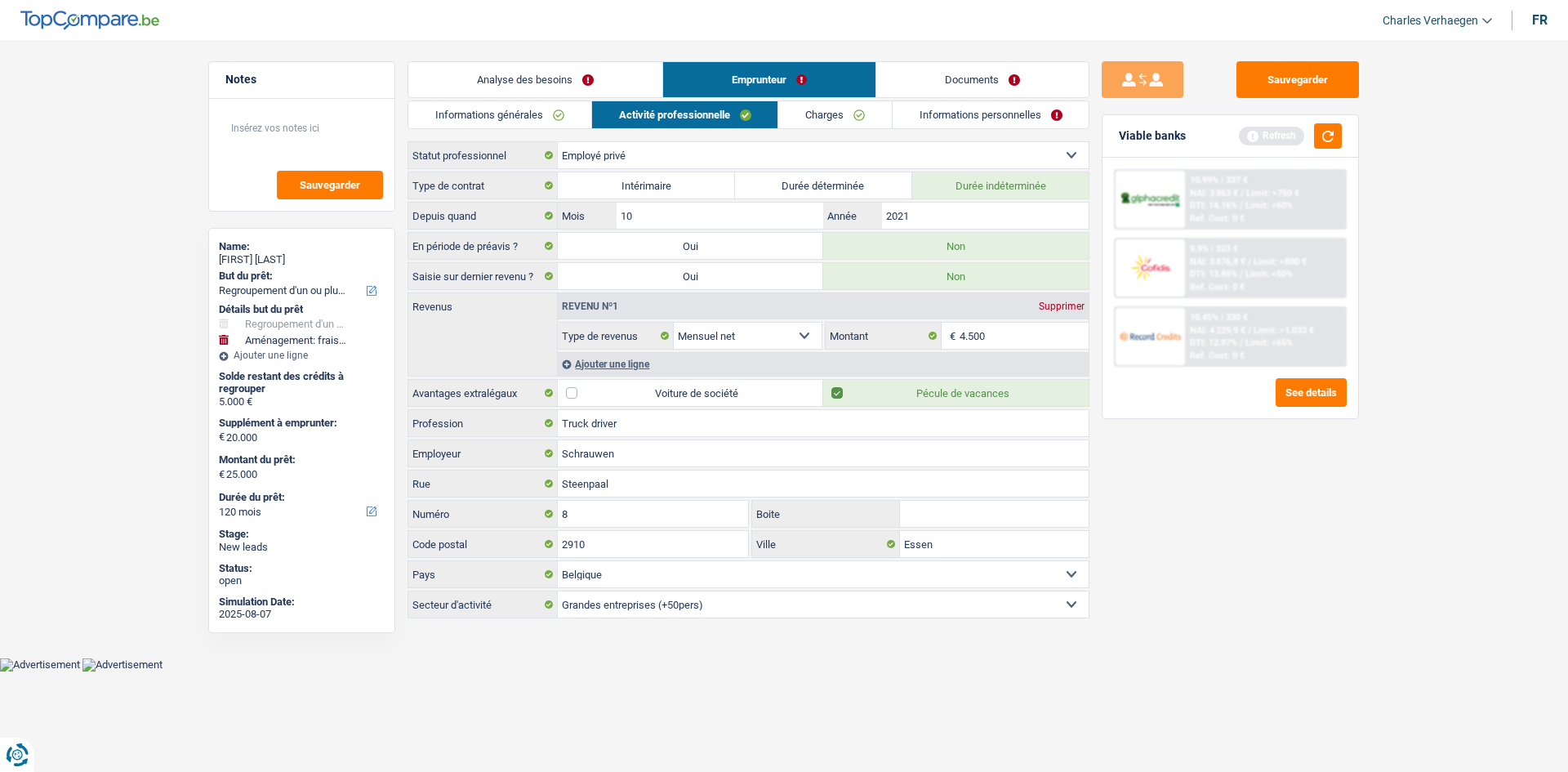 click on "Charges" at bounding box center (835, 114) 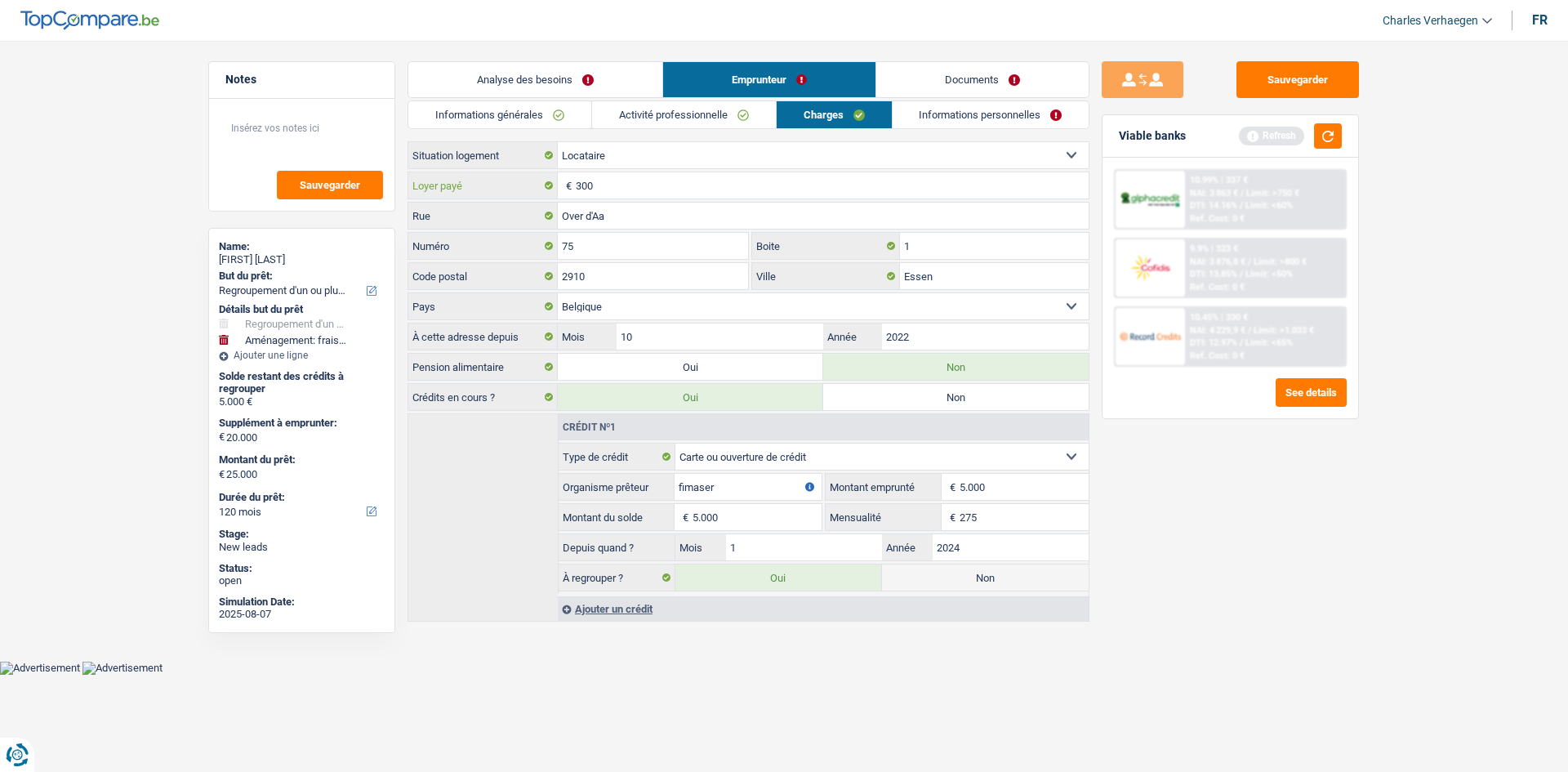 click on "300" at bounding box center (832, 185) 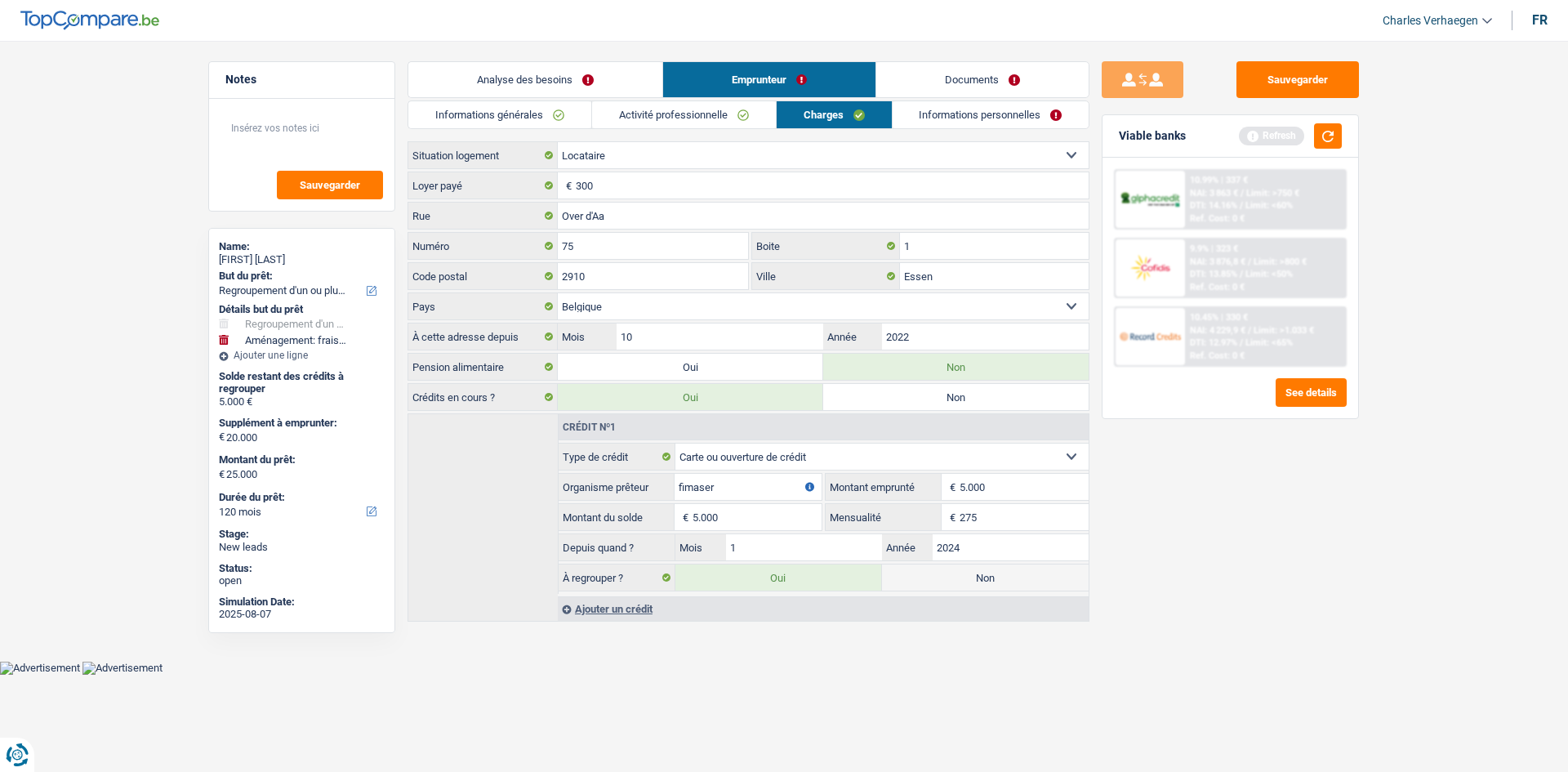 click on "Informations personnelles" at bounding box center [991, 114] 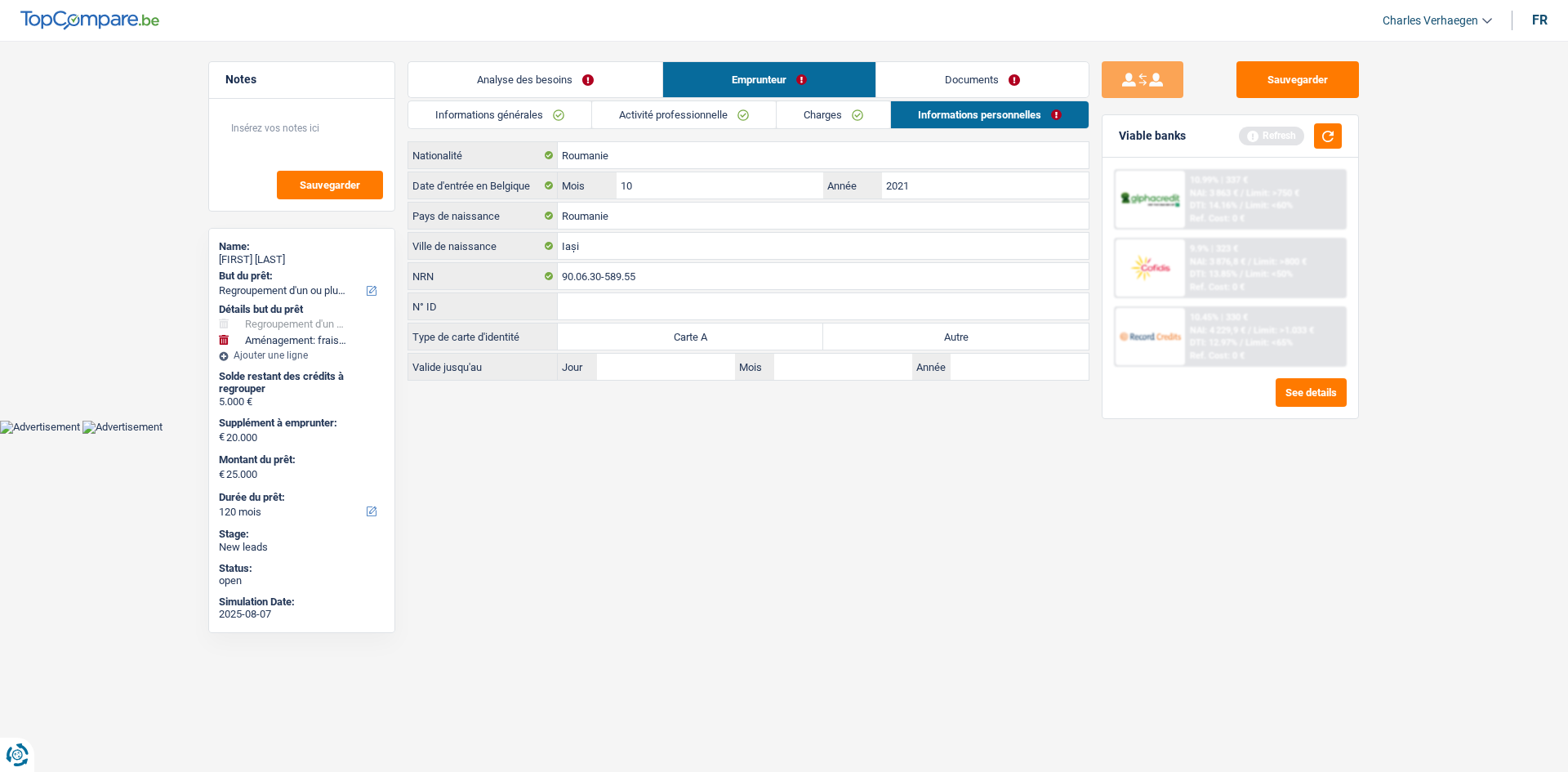 click on "Type de carte d'identité
Carte A
Autre
Tous les champs sont obligatoires. Veuillez sélectionner une option" at bounding box center [748, 337] 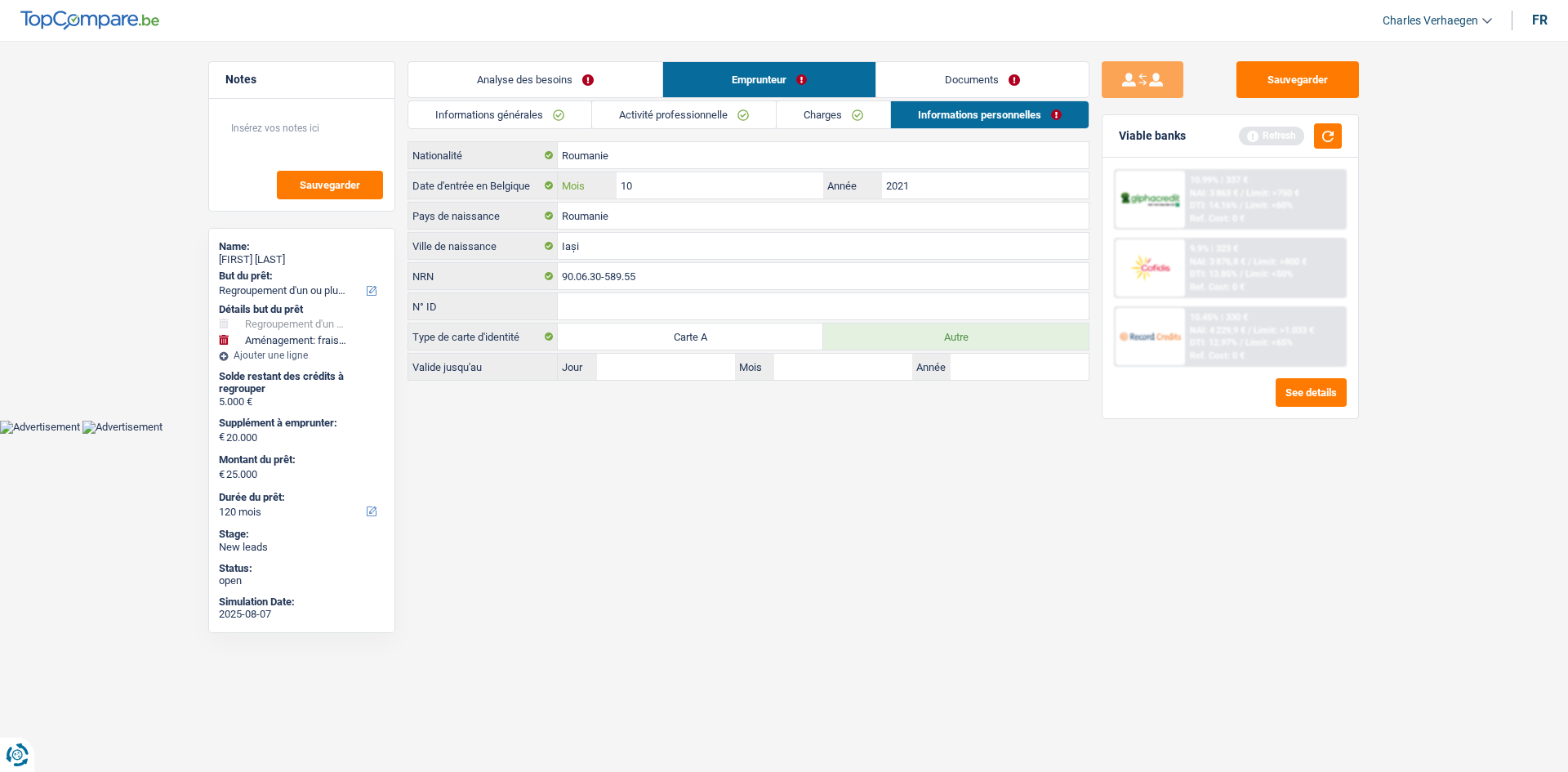 click on "10" at bounding box center (719, 185) 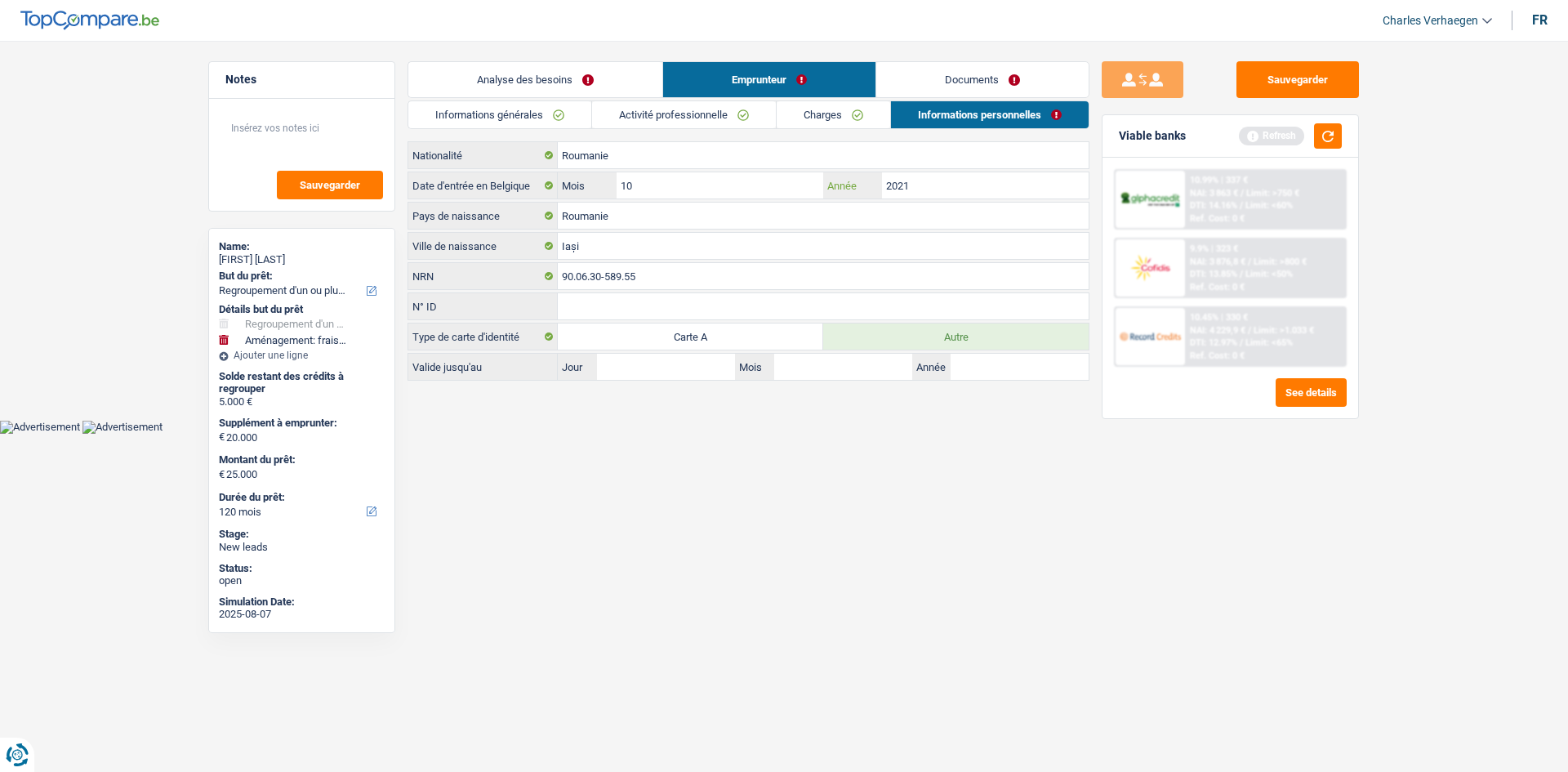 click on "2021" at bounding box center [985, 185] 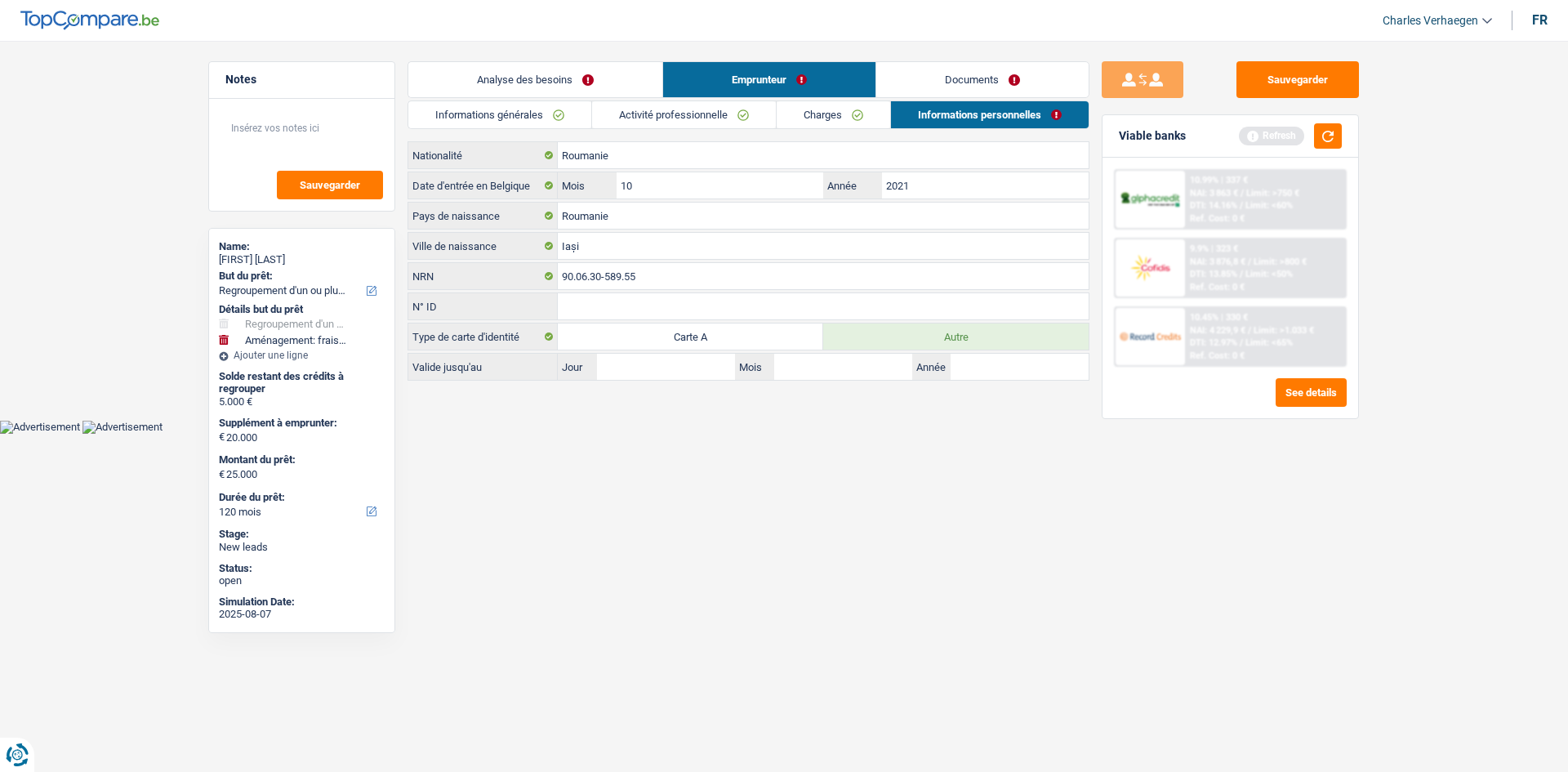 click on "Documents" at bounding box center (982, 79) 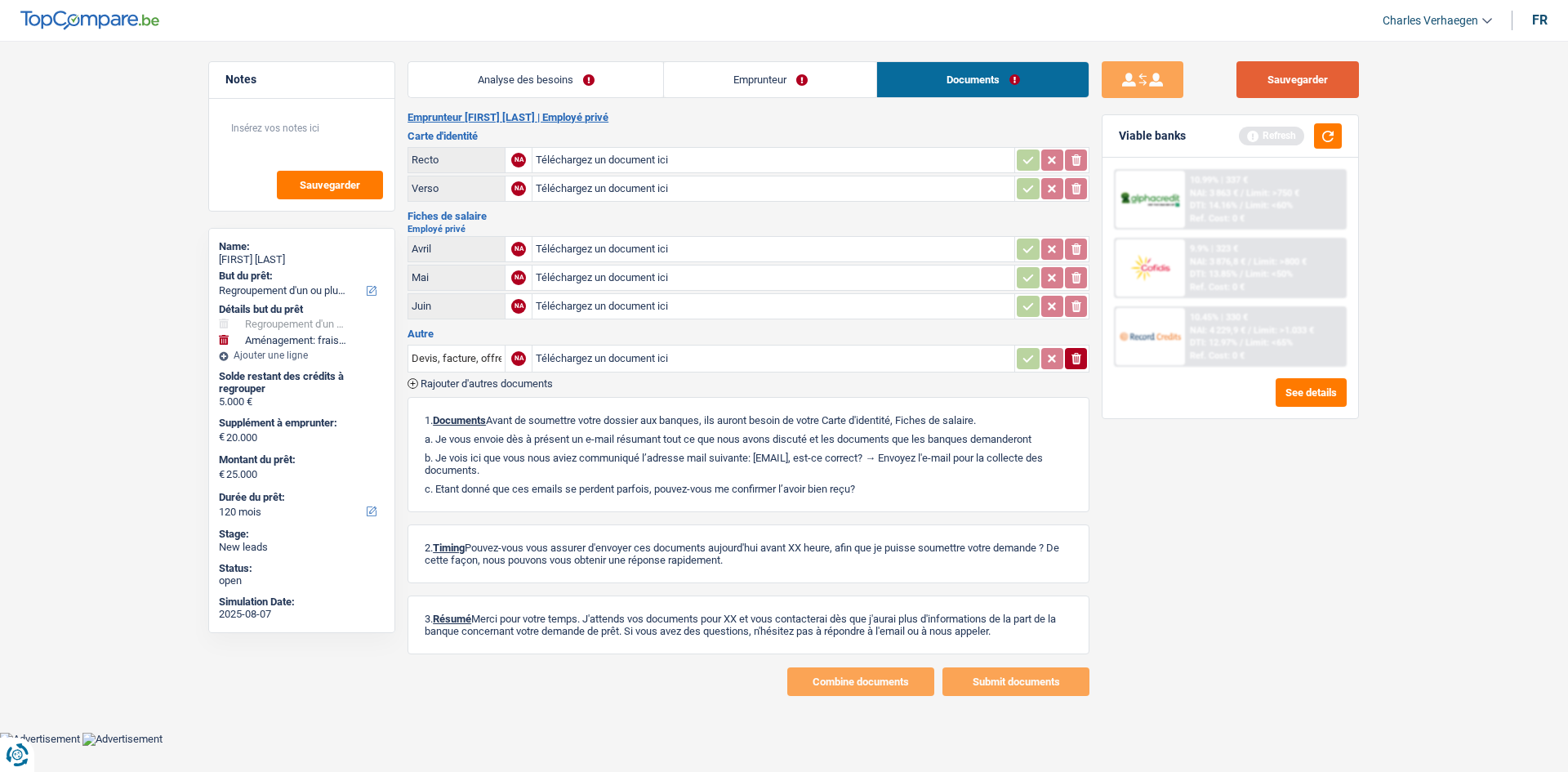 click on "Sauvegarder" at bounding box center (1298, 79) 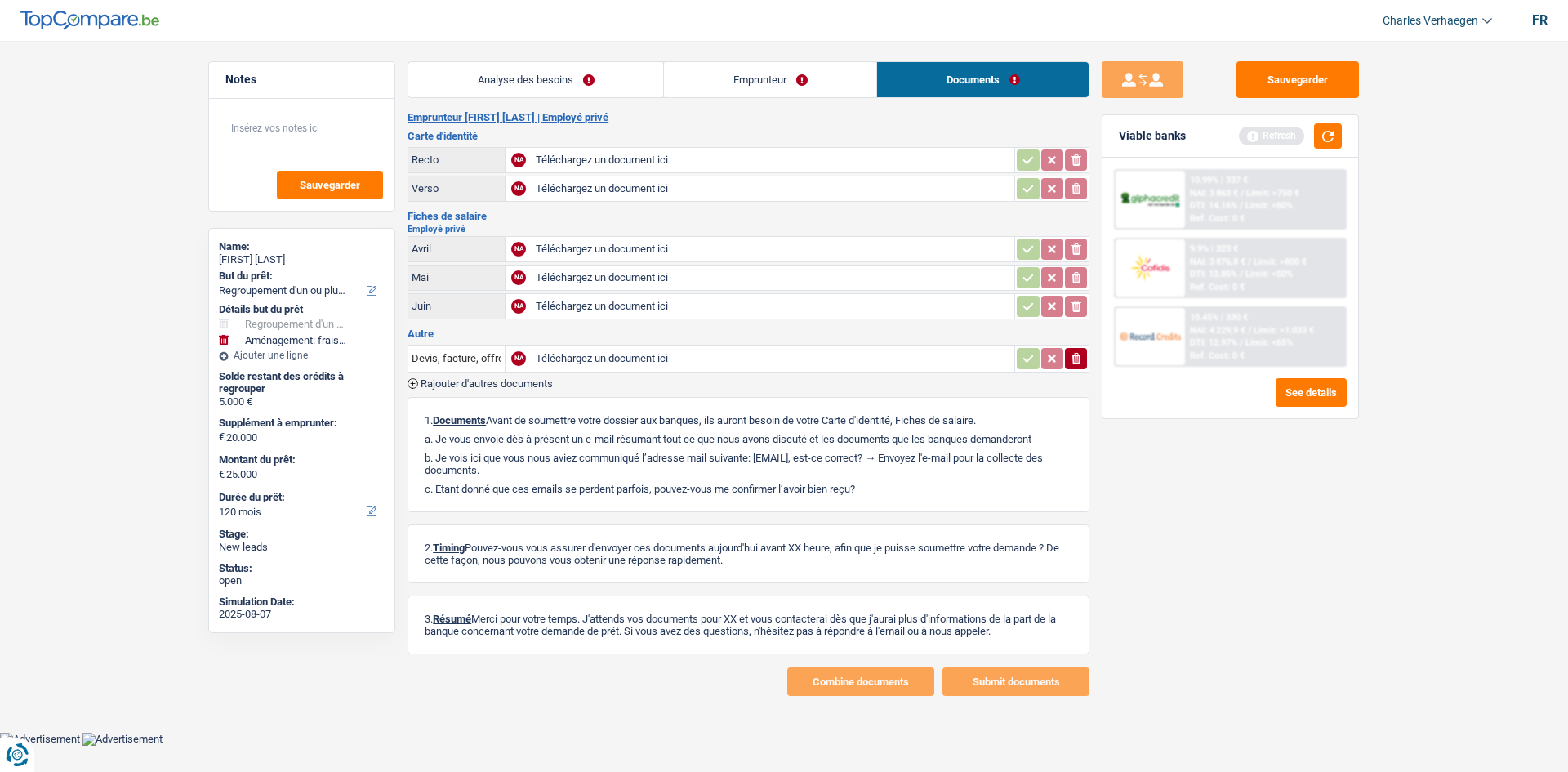 click on "Analyse des besoins" at bounding box center (536, 79) 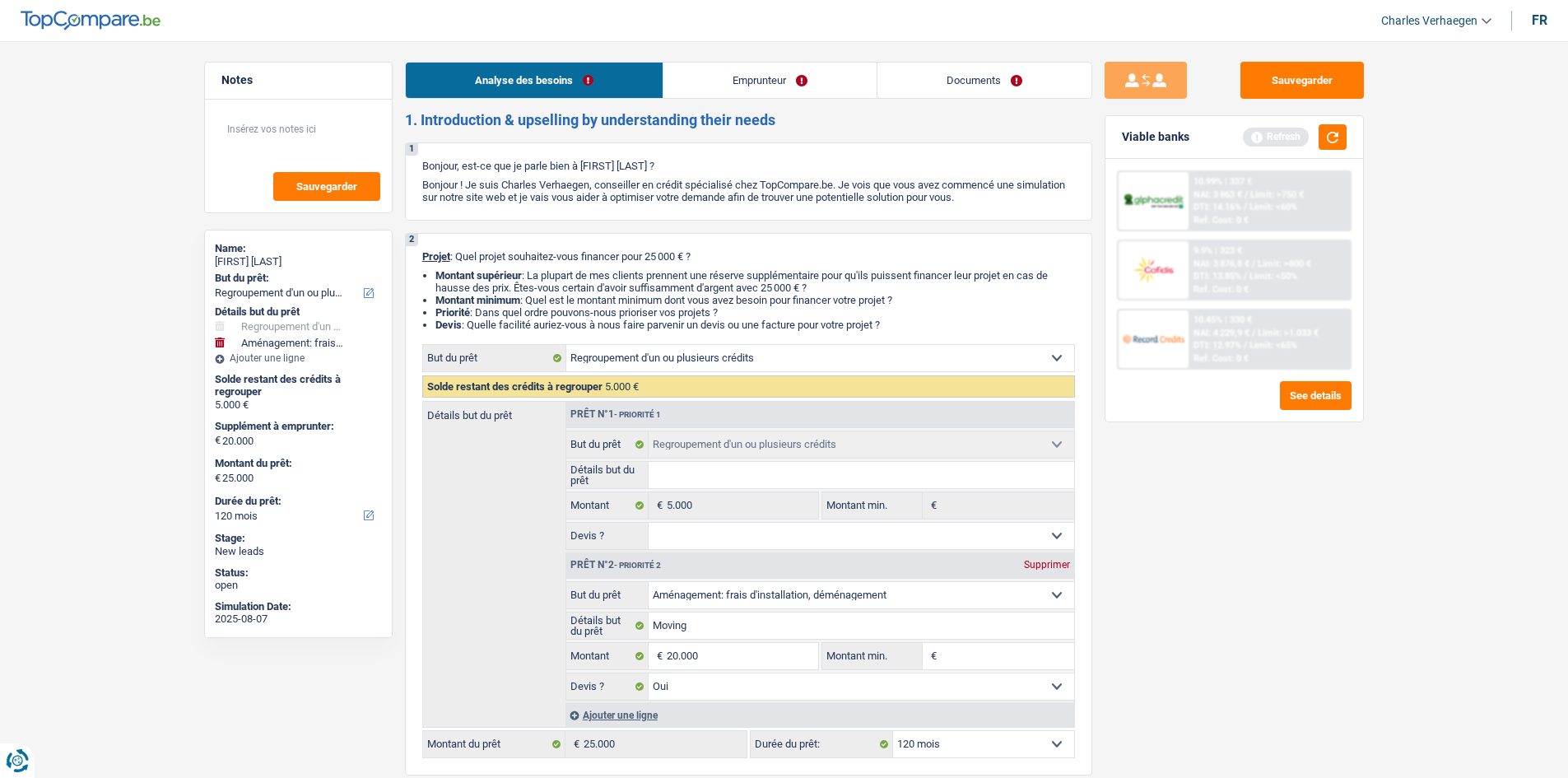 drag, startPoint x: 1315, startPoint y: 134, endPoint x: 1351, endPoint y: 137, distance: 36.124784 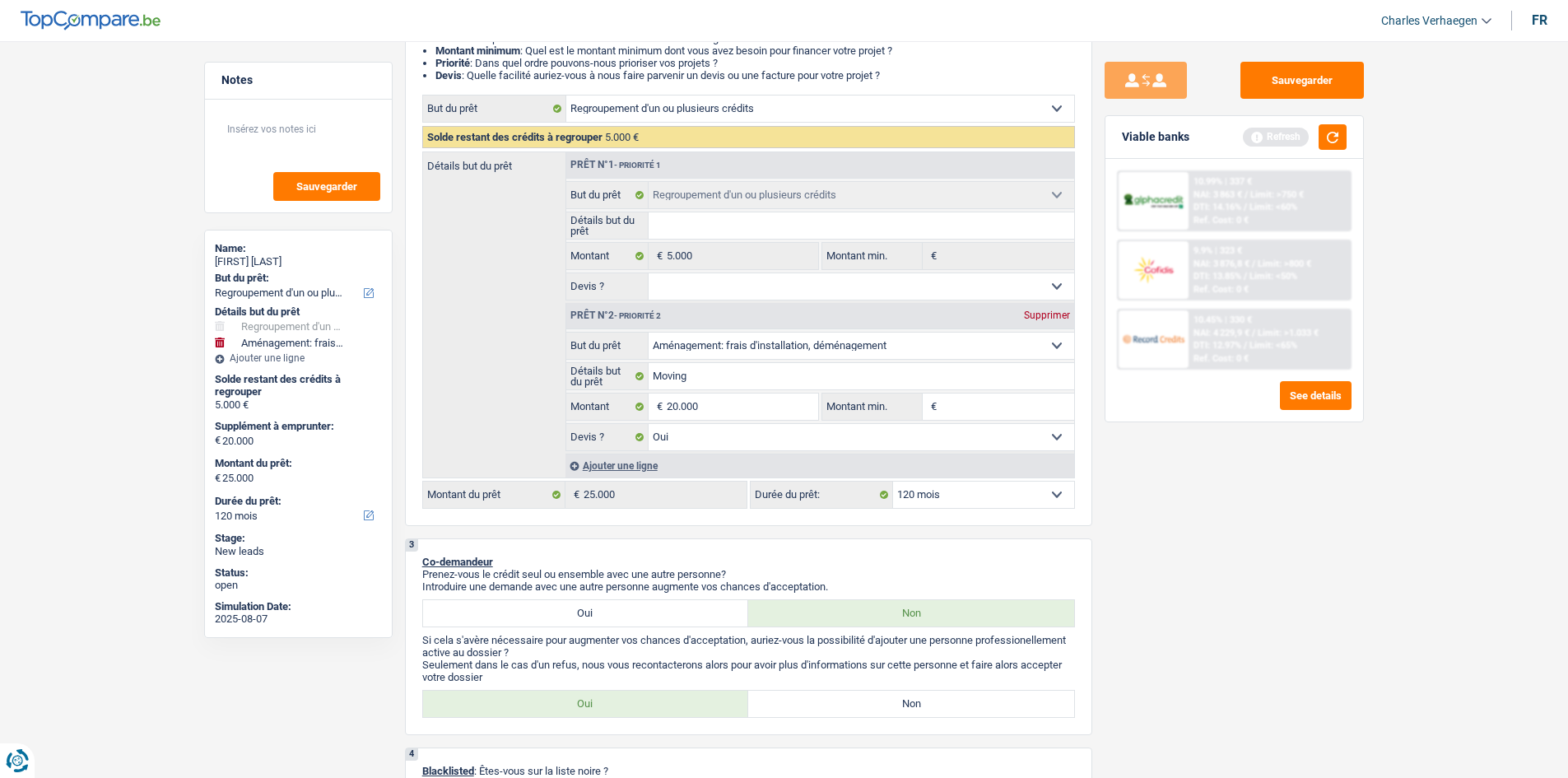 scroll, scrollTop: 412, scrollLeft: 0, axis: vertical 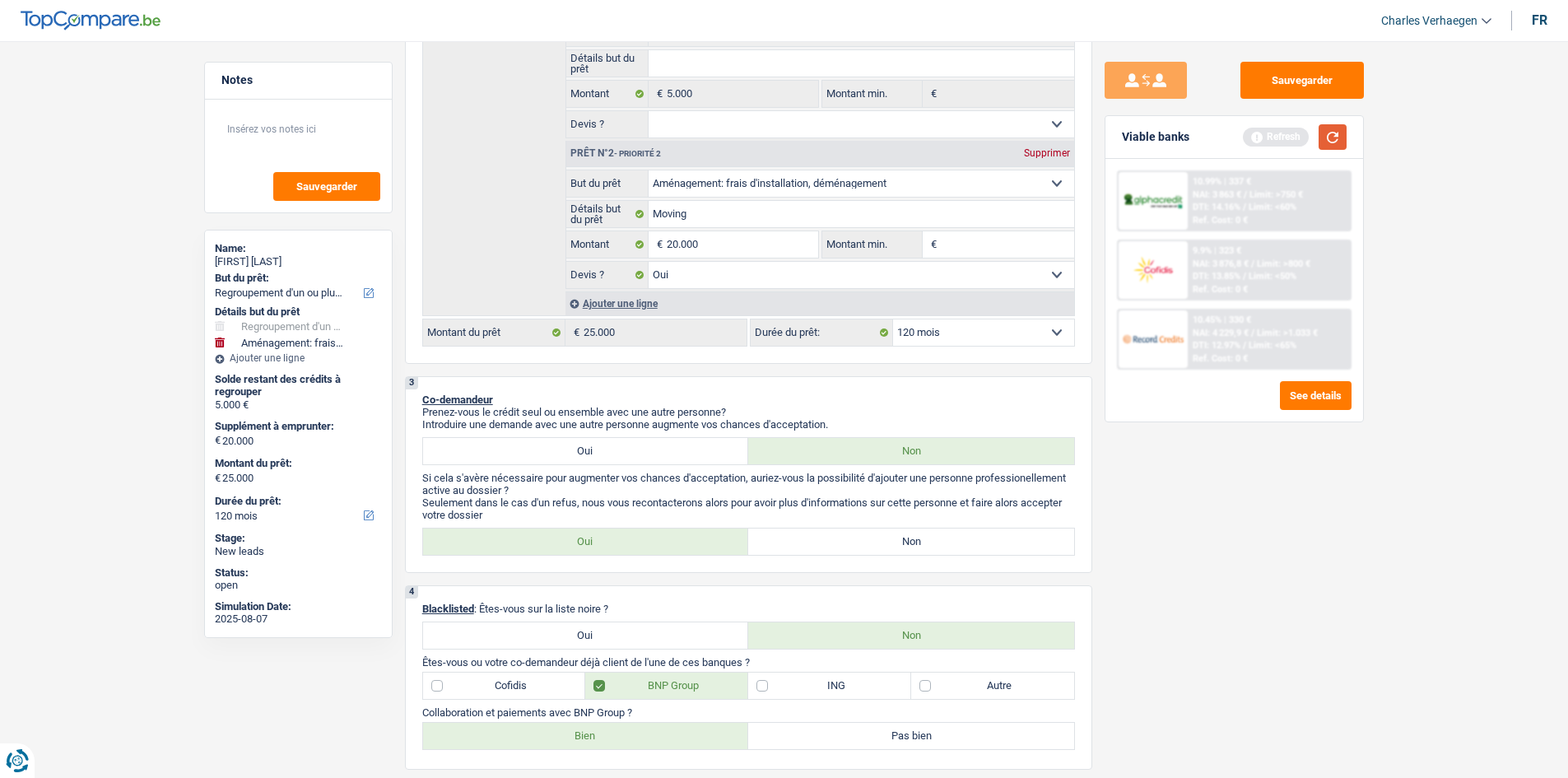 click at bounding box center (1333, 137) 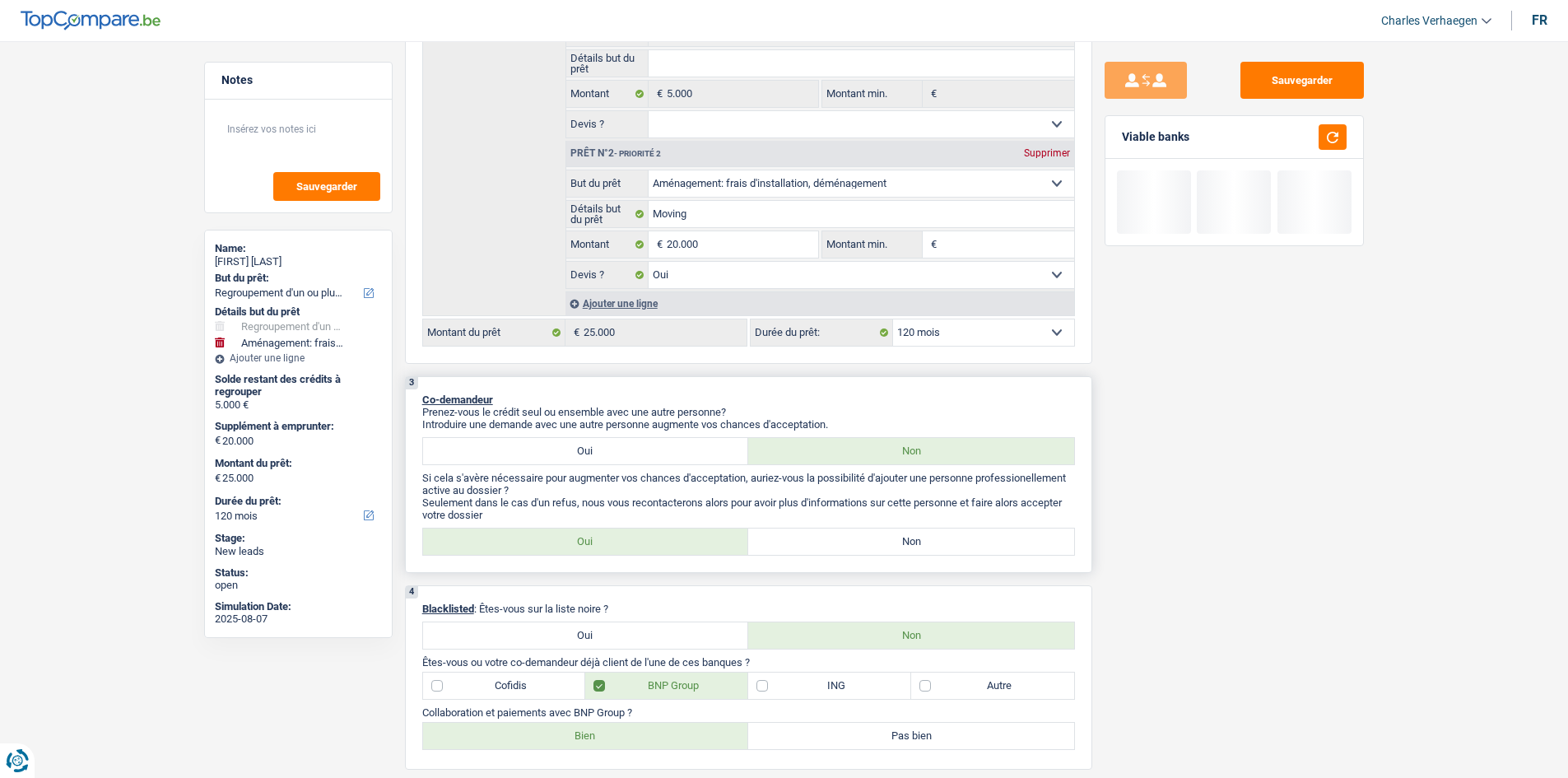 click on "Non" at bounding box center (911, 542) 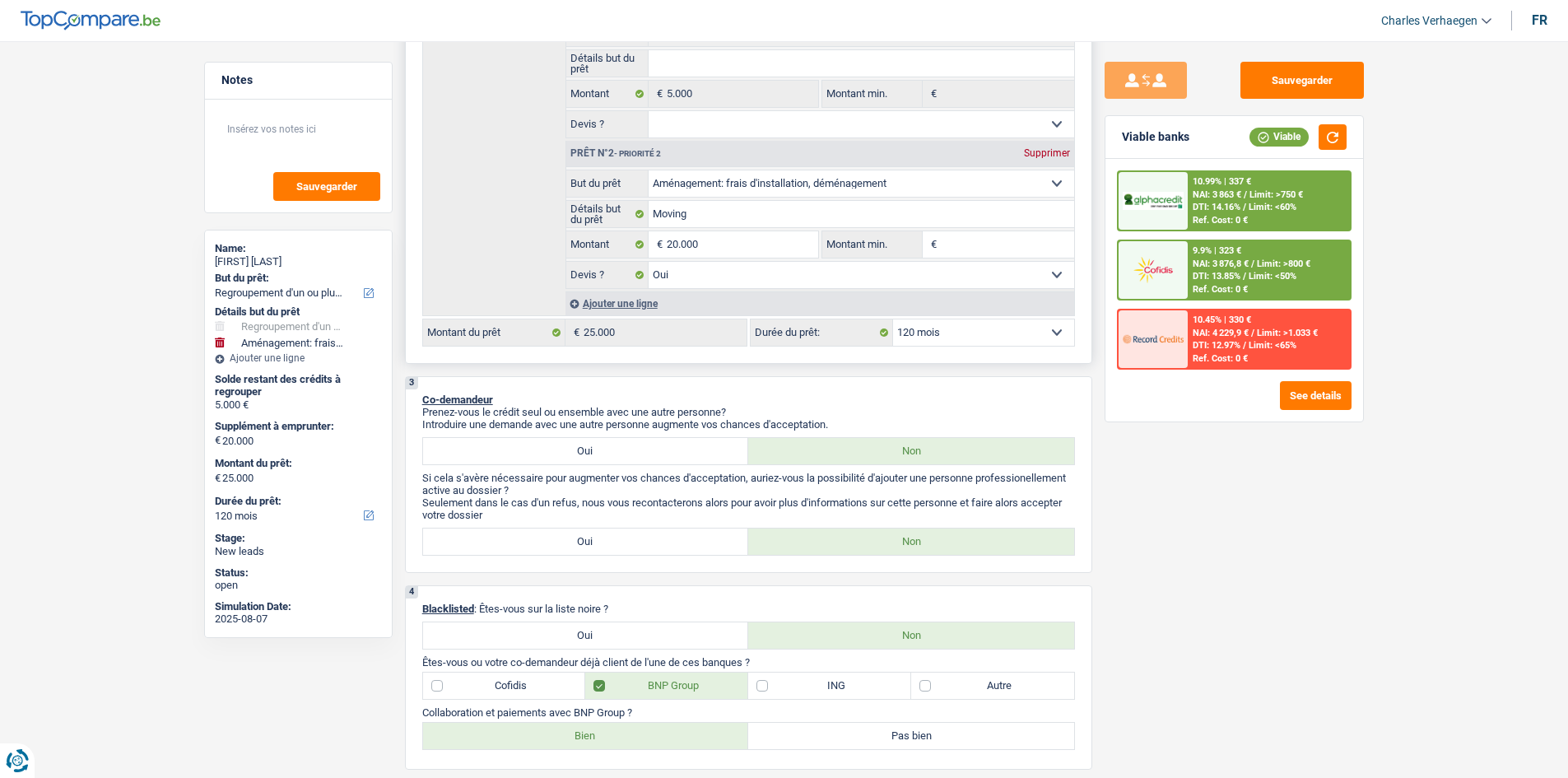 click on "12 mois 18 mois 24 mois 30 mois 36 mois 42 mois 48 mois 60 mois 72 mois 84 mois 96 mois 120 mois
Sélectionner une option" at bounding box center [984, 333] 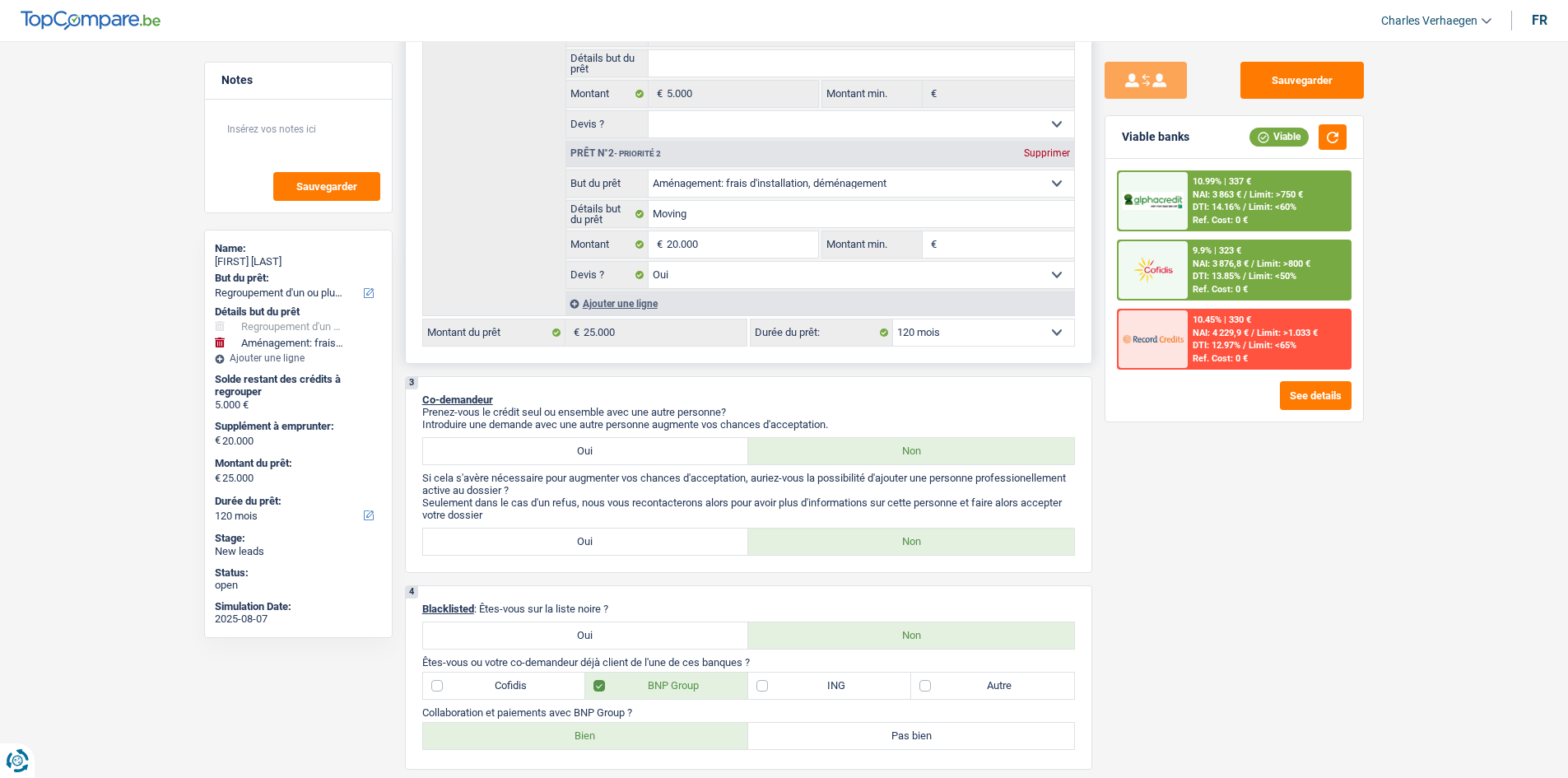 select on "60" 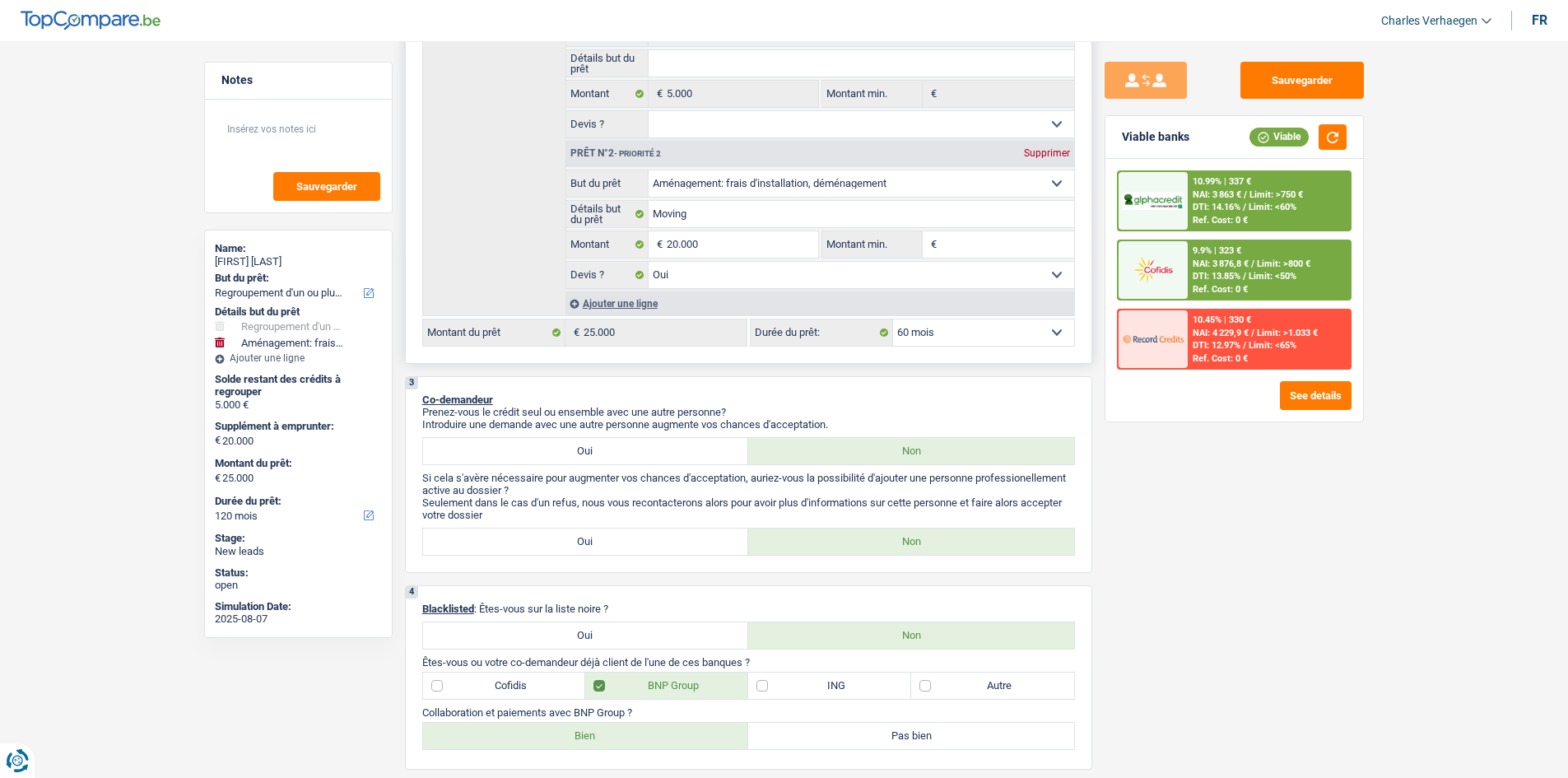 click on "12 mois 18 mois 24 mois 30 mois 36 mois 42 mois 48 mois 60 mois 72 mois 84 mois 96 mois 120 mois
Sélectionner une option" at bounding box center [984, 333] 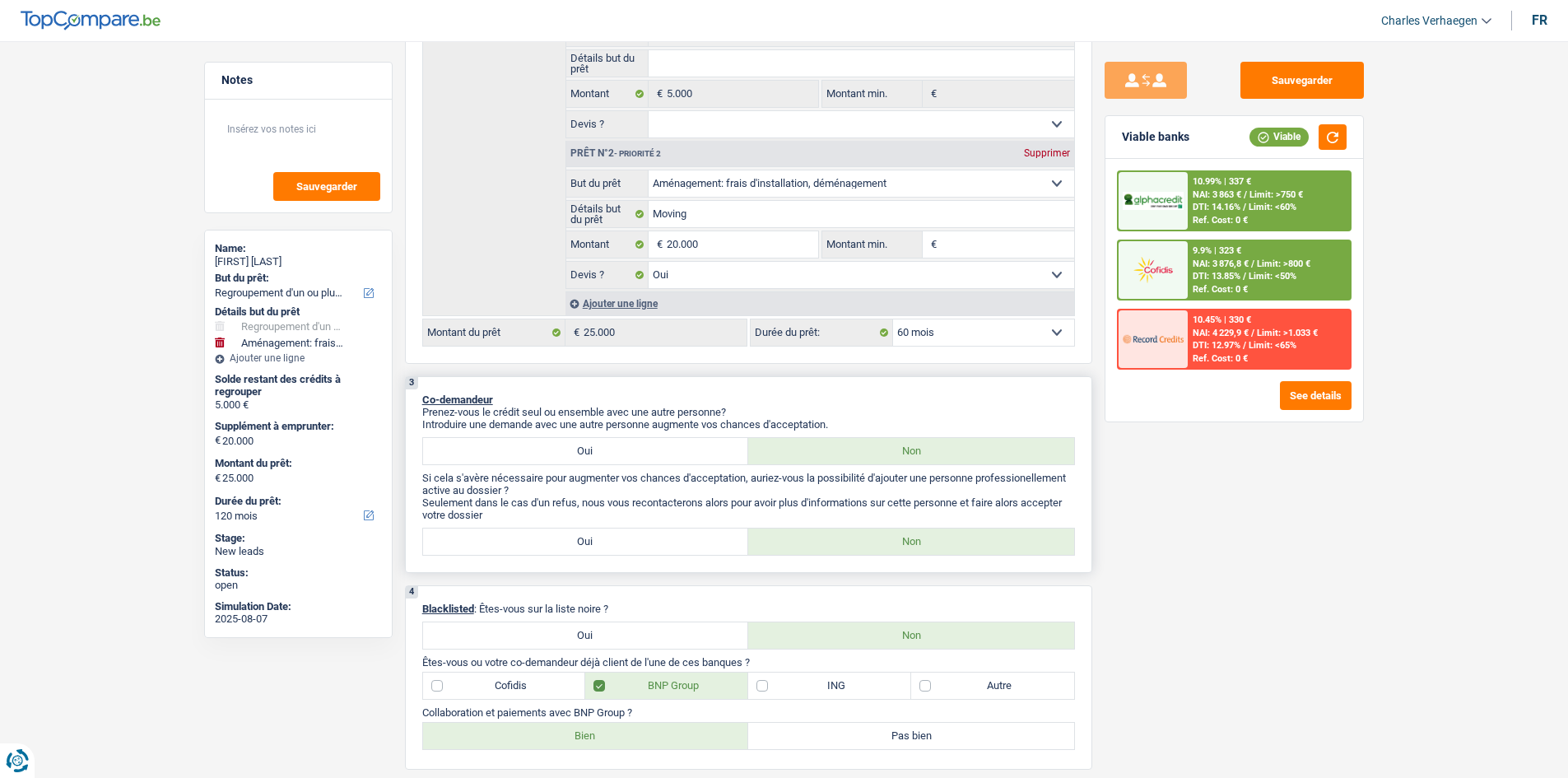 select on "60" 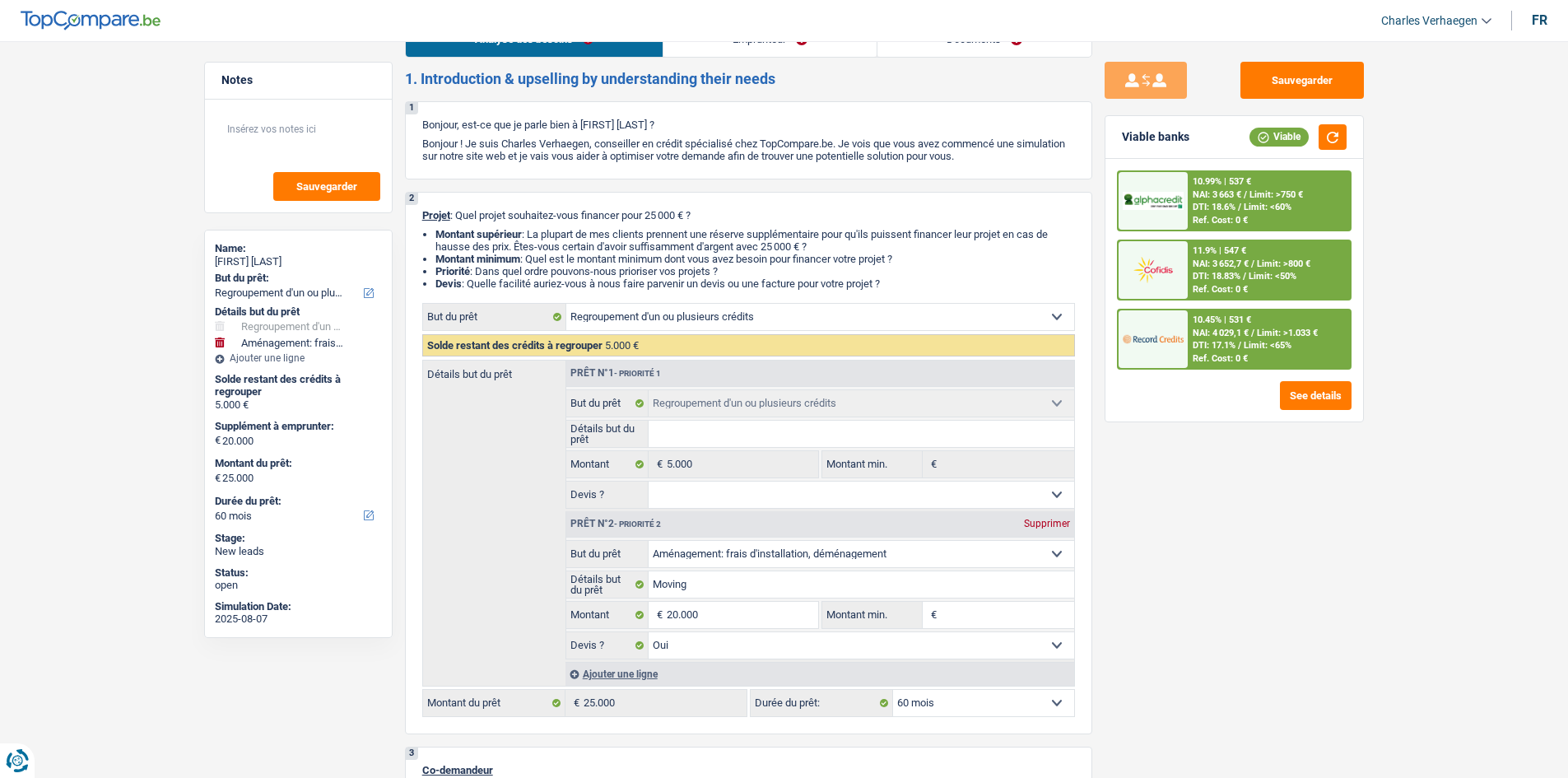 scroll, scrollTop: 0, scrollLeft: 0, axis: both 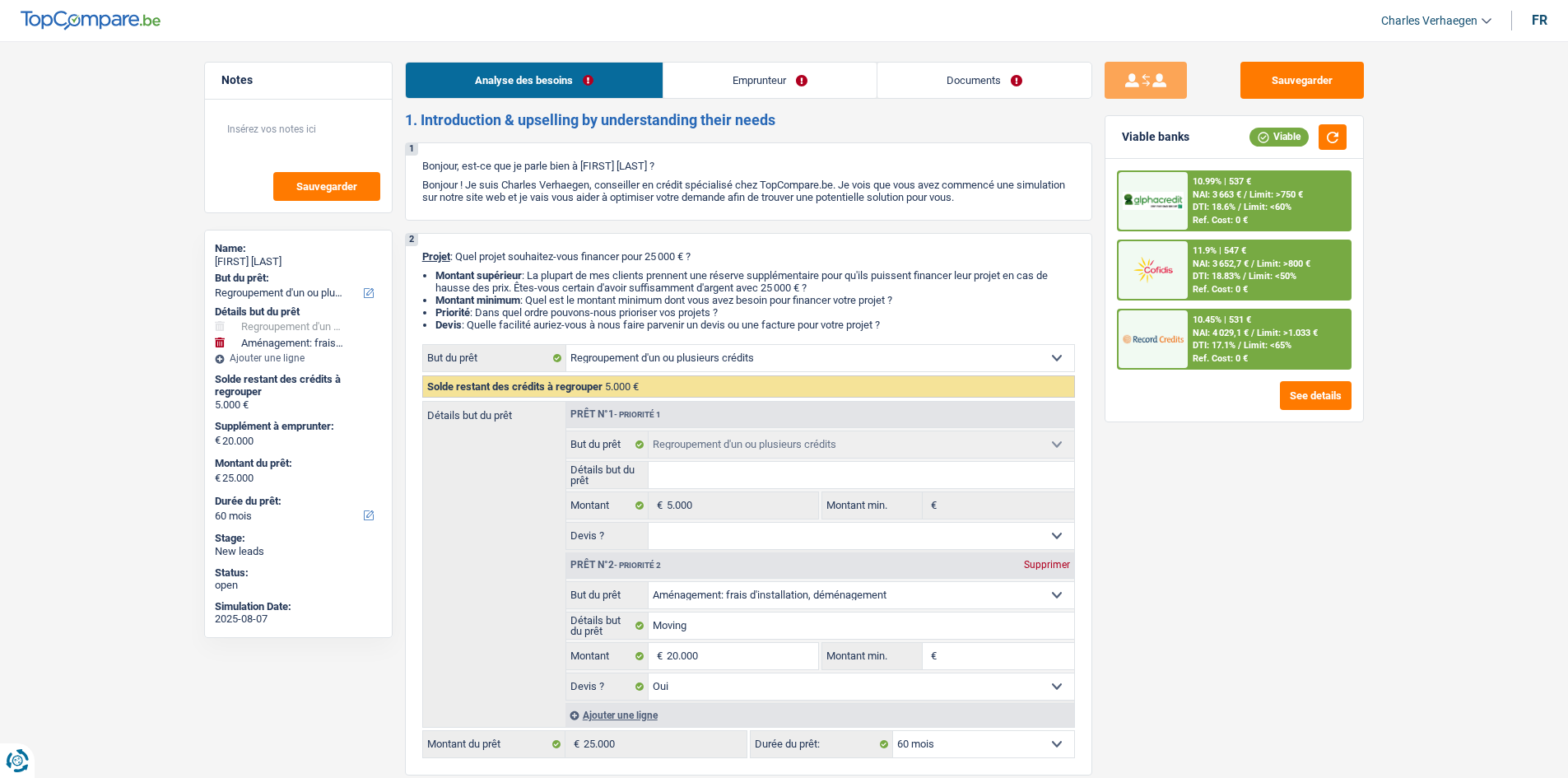 click on "Documents" at bounding box center (984, 80) 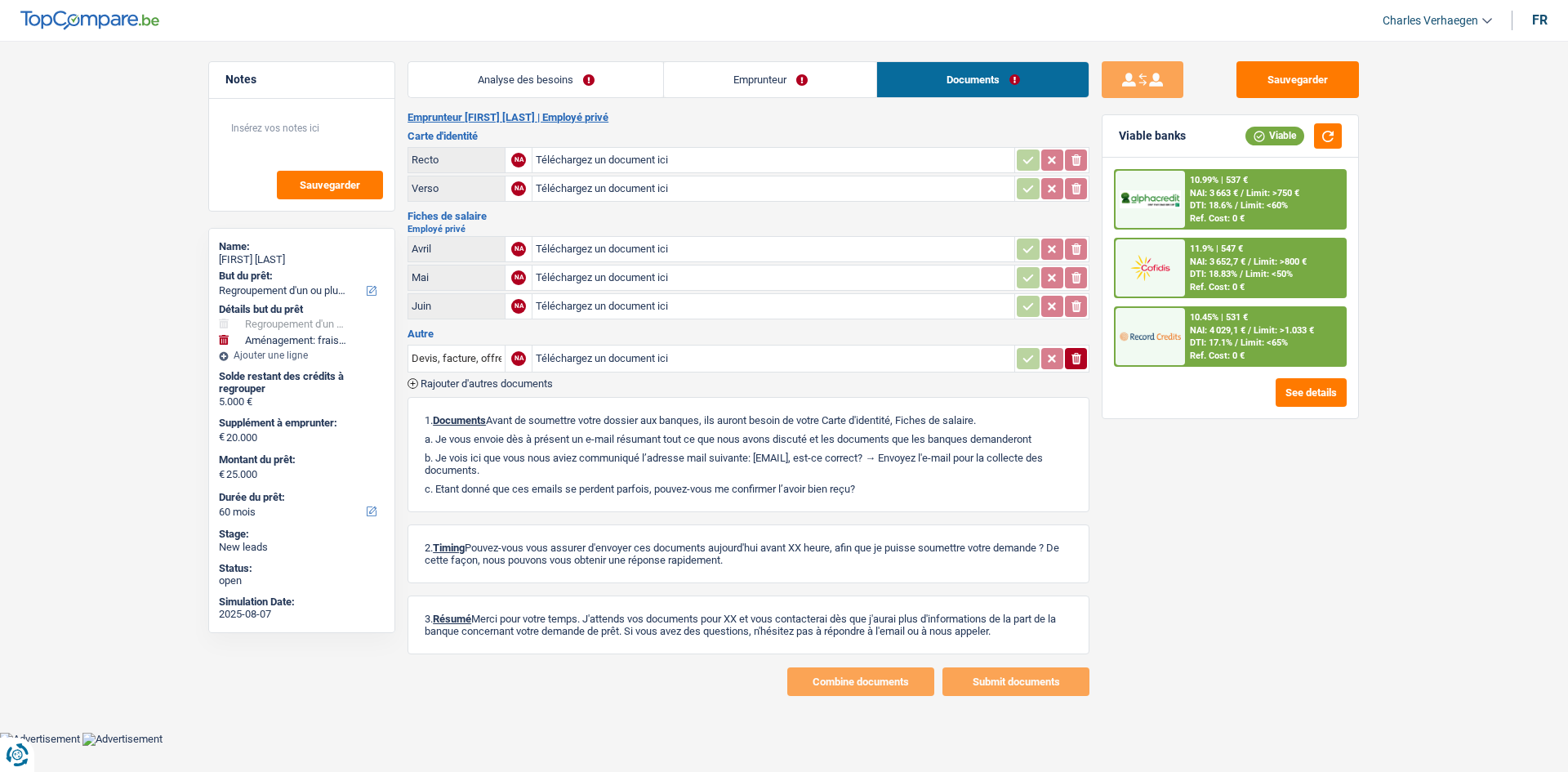 drag, startPoint x: 809, startPoint y: 79, endPoint x: 924, endPoint y: 106, distance: 118.12705 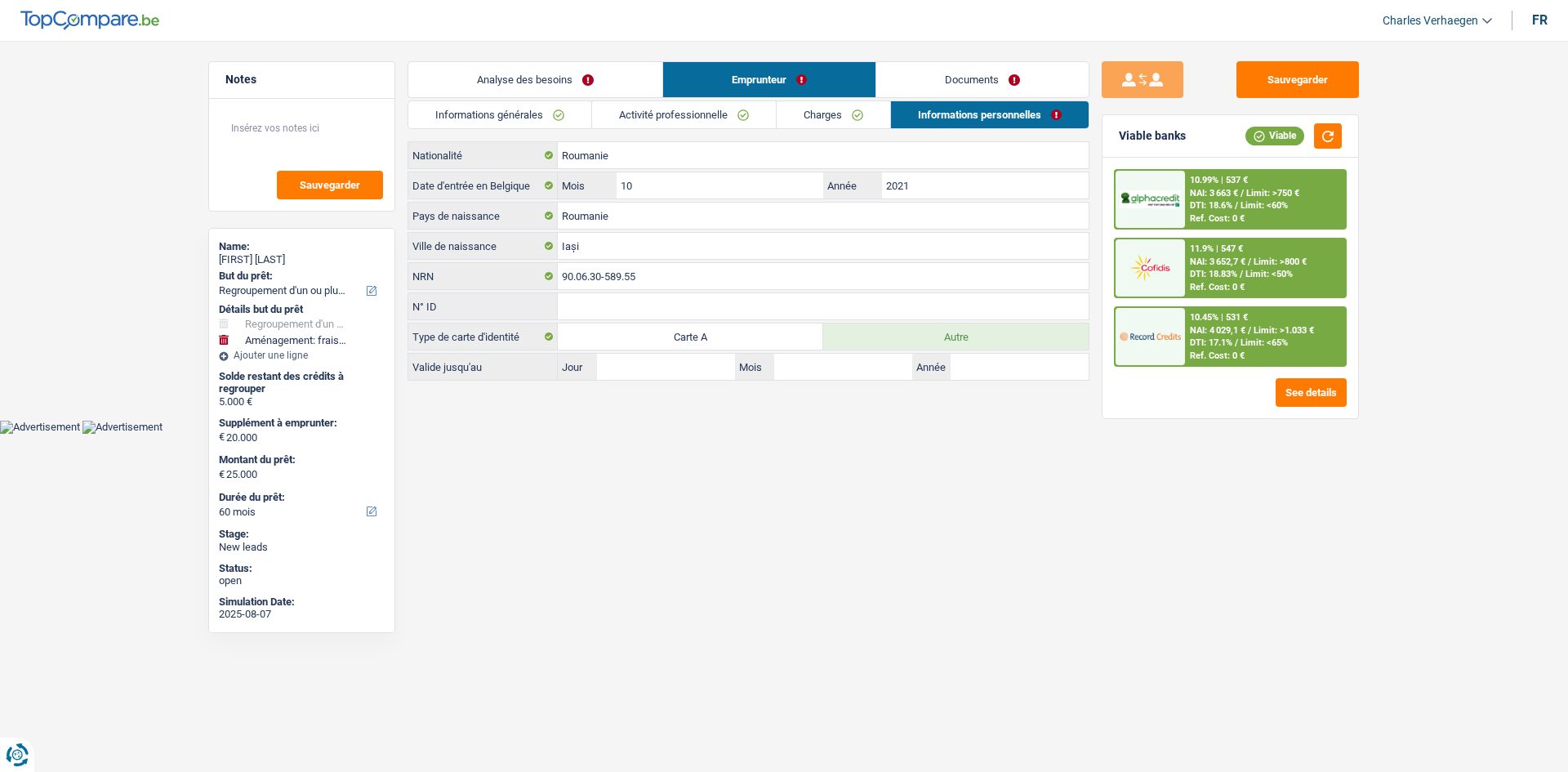 click on "Documents" at bounding box center [982, 79] 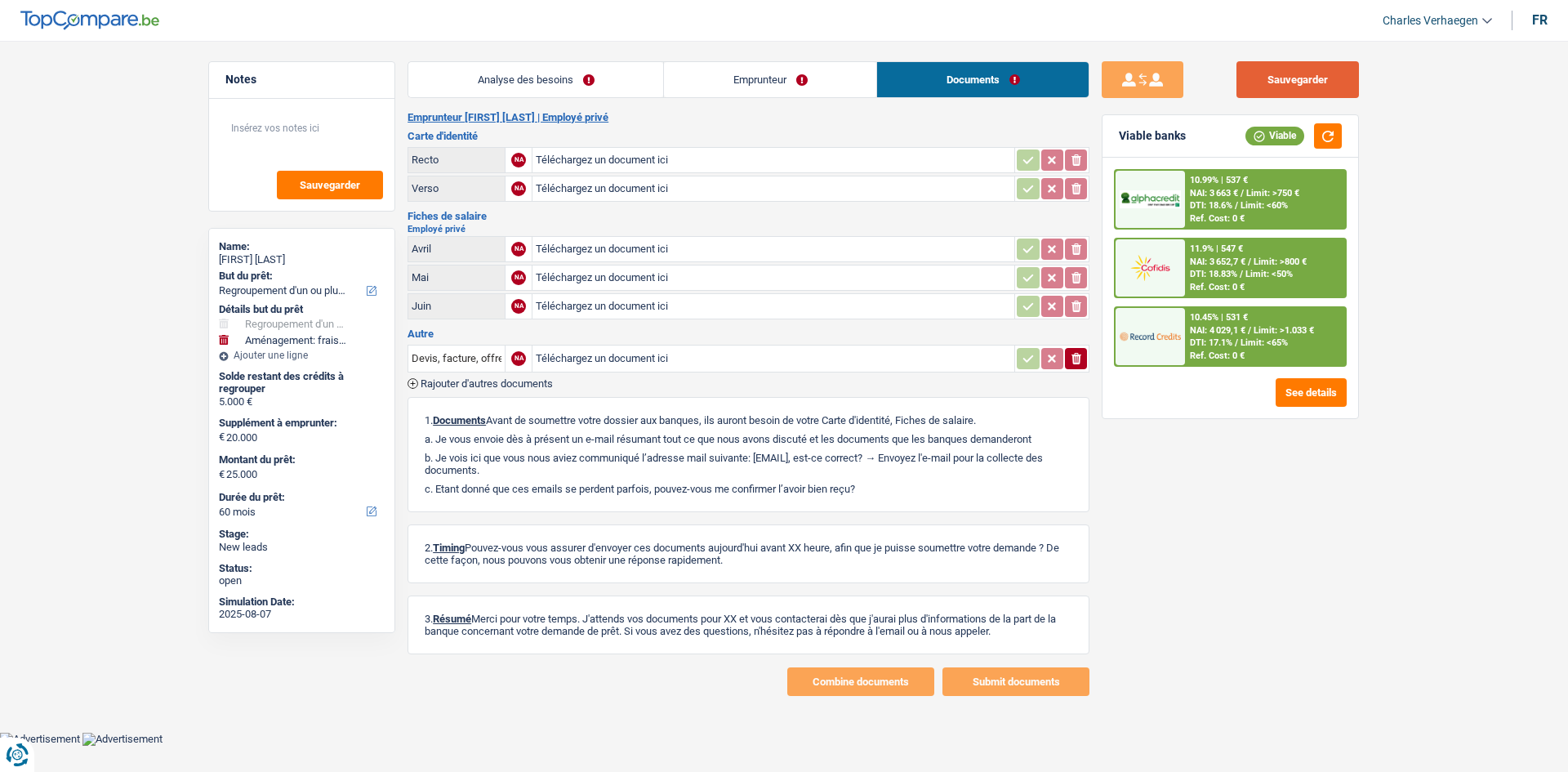 click on "Sauvegarder" at bounding box center (1298, 79) 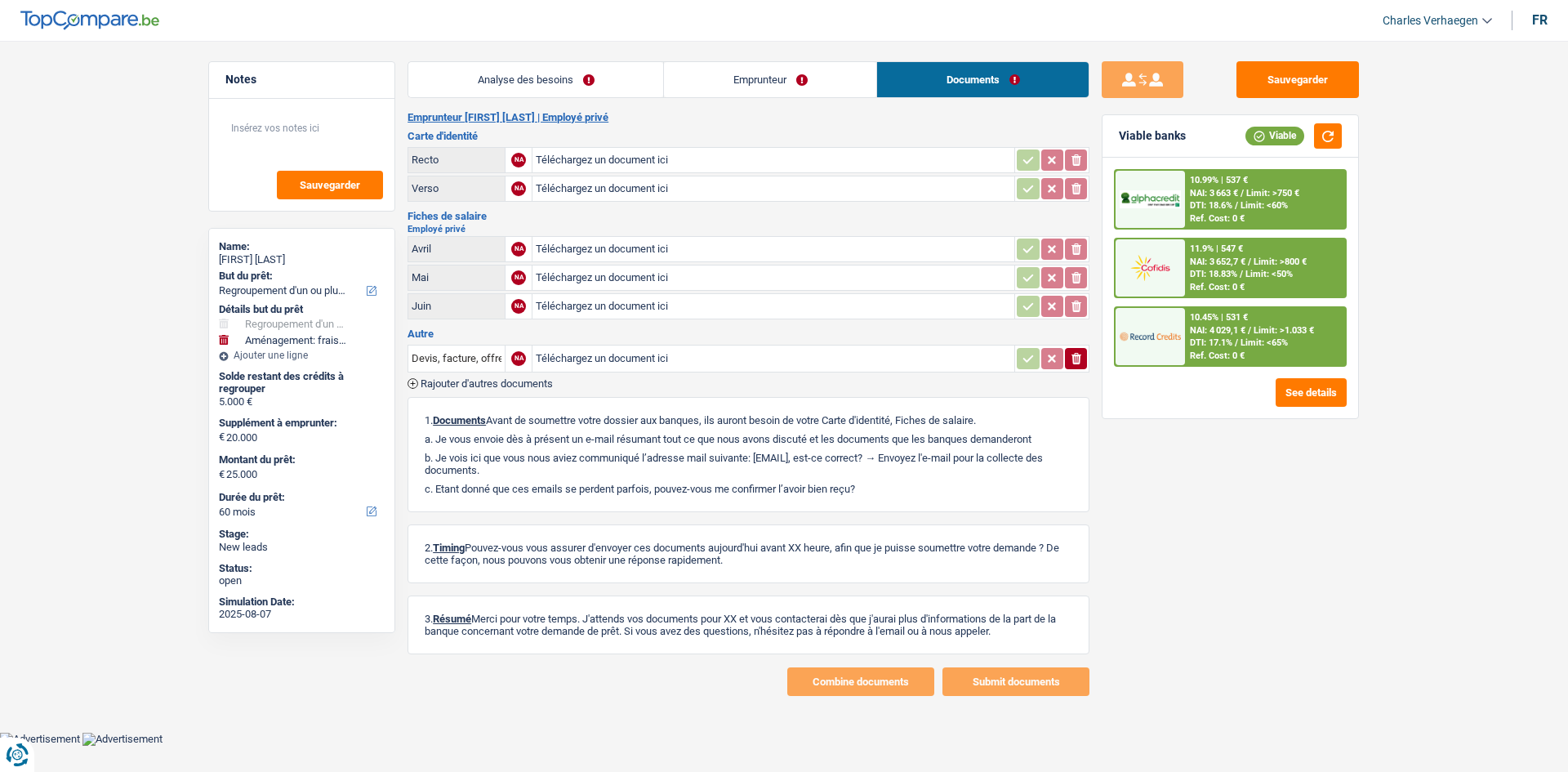 click on "Analyse des besoins" at bounding box center [536, 79] 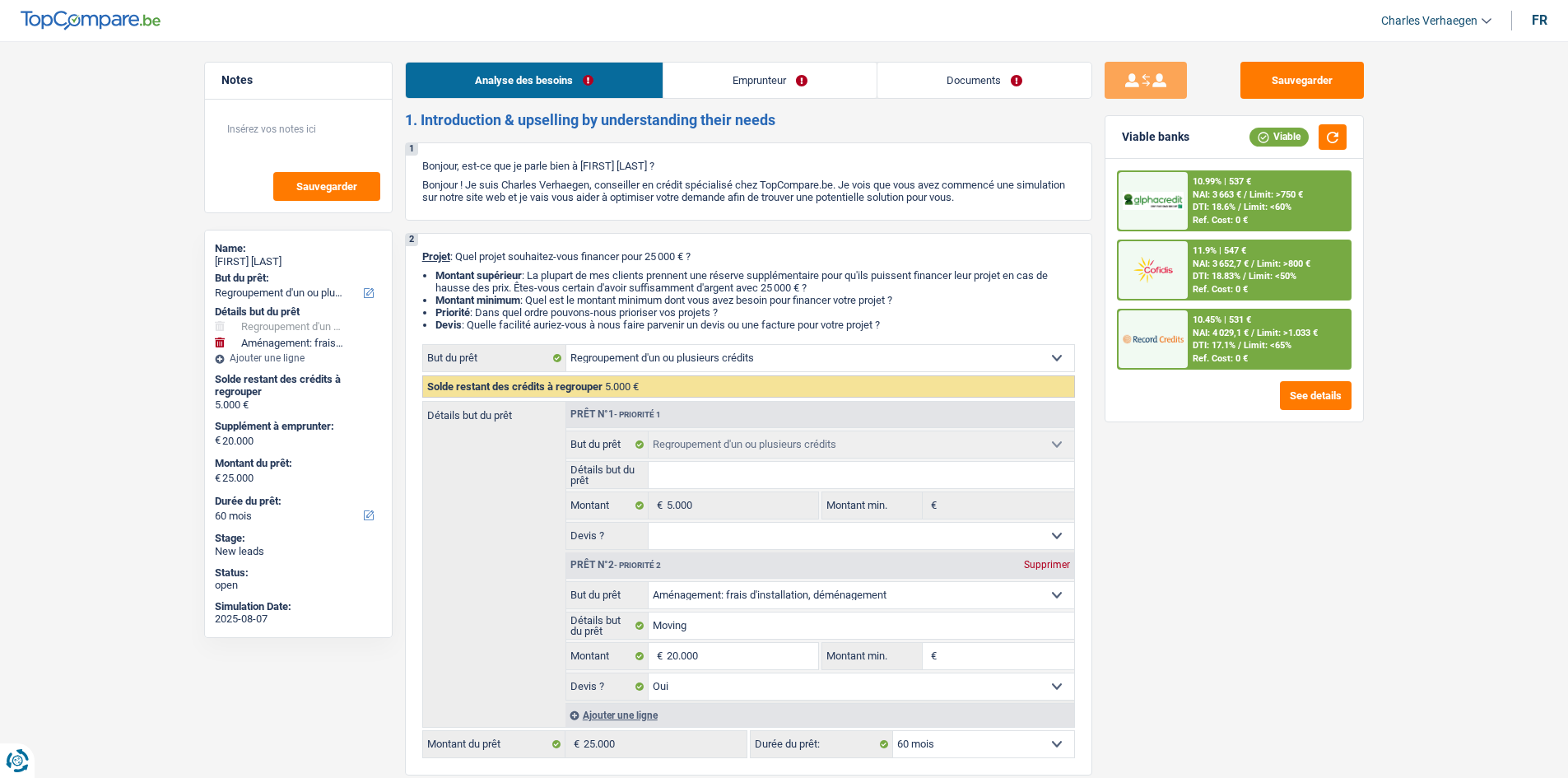 click on "Documents" at bounding box center [984, 80] 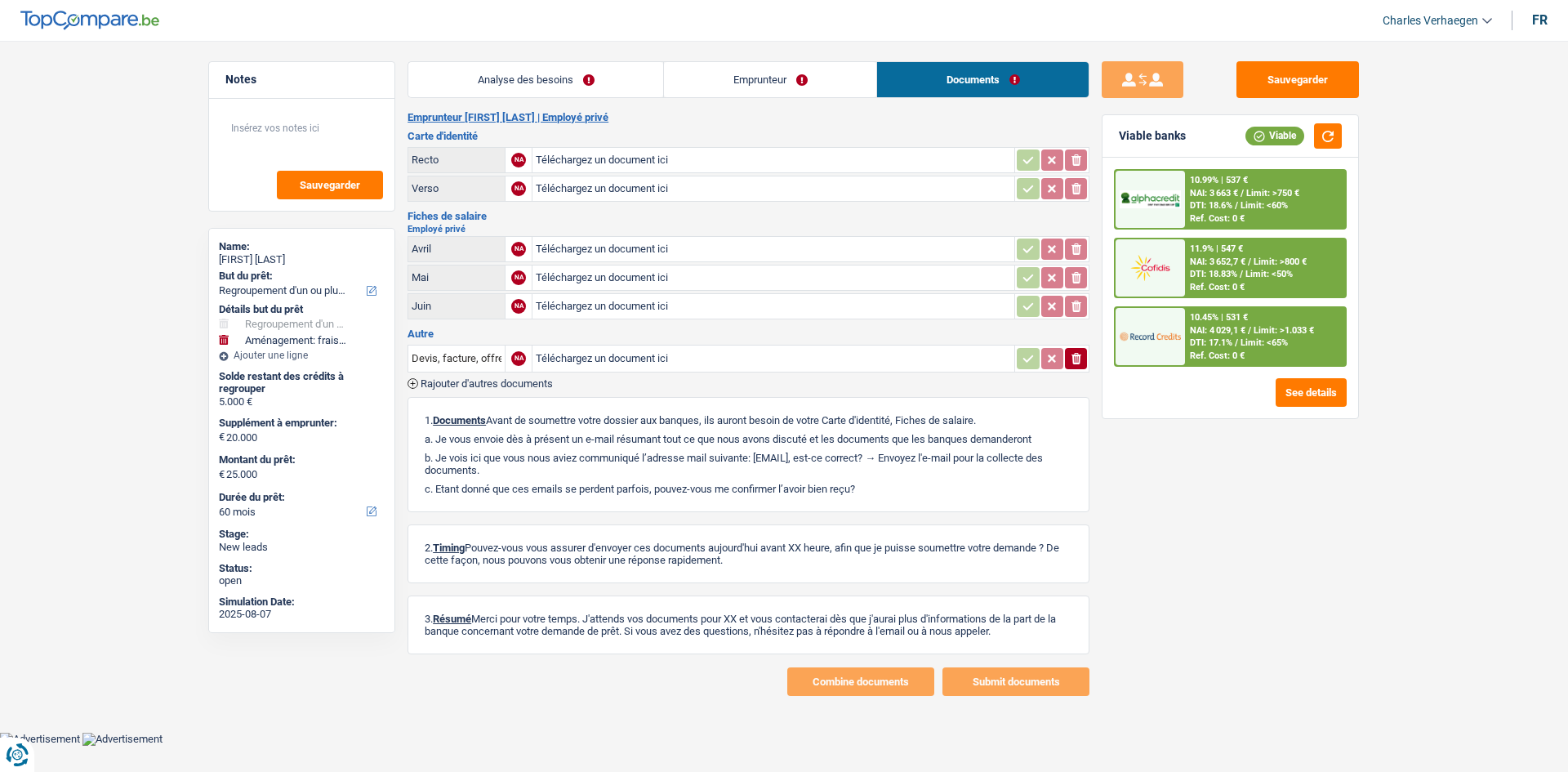 click on "Analyse des besoins" at bounding box center [536, 79] 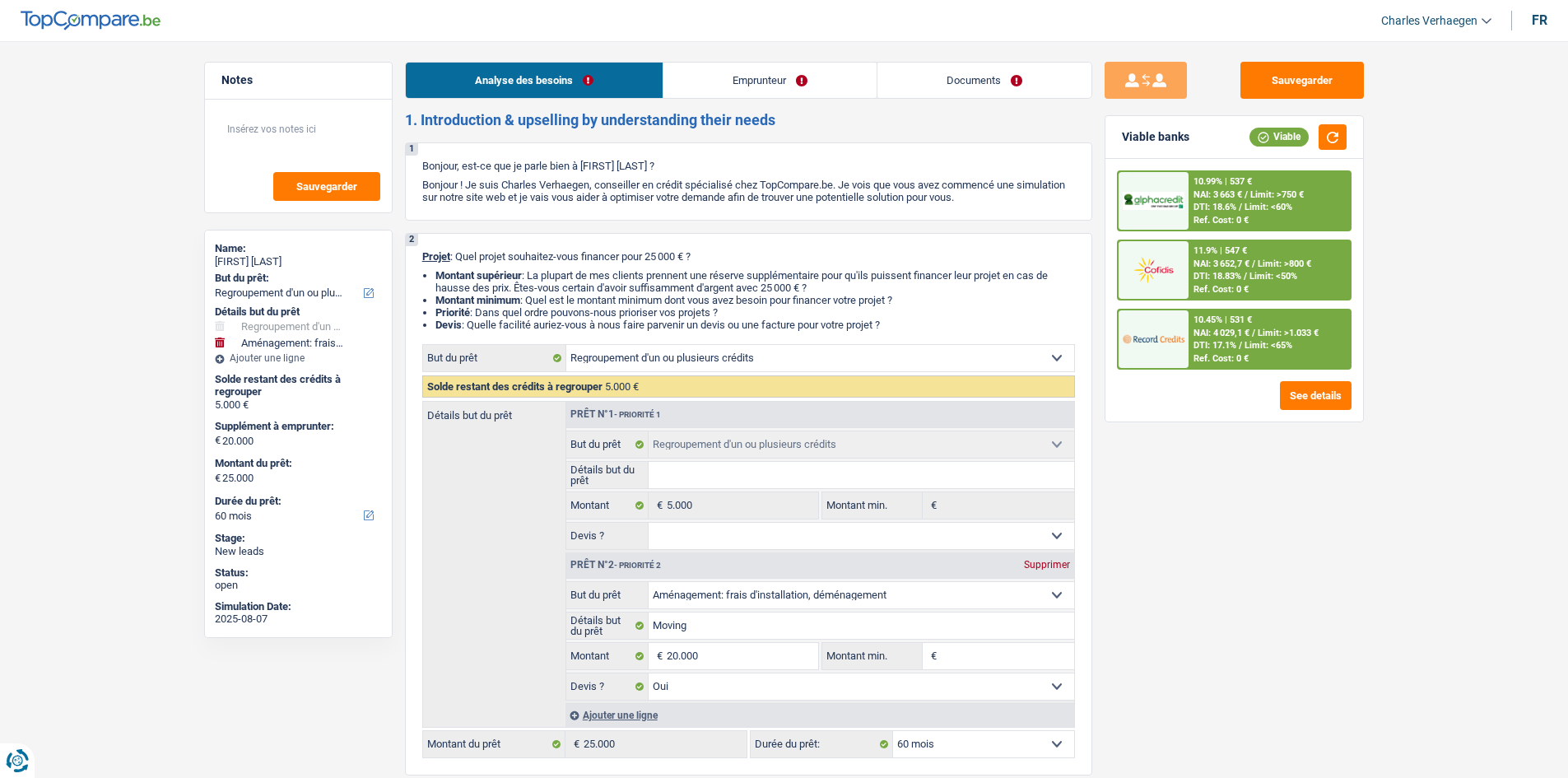 click on "Sauvegarder
Viable banks
Viable
10.99% | 537 €
NAI: 3 663 €
/
Limit: >750 €
DTI: 18.6%
/
Limit: <60%
Ref. Cost: 0 €
11.9% | 547 €
NAI: 3 652,7 €
/
Limit: >800 €
DTI: 18.83%
/               /       /" at bounding box center (1234, 404) 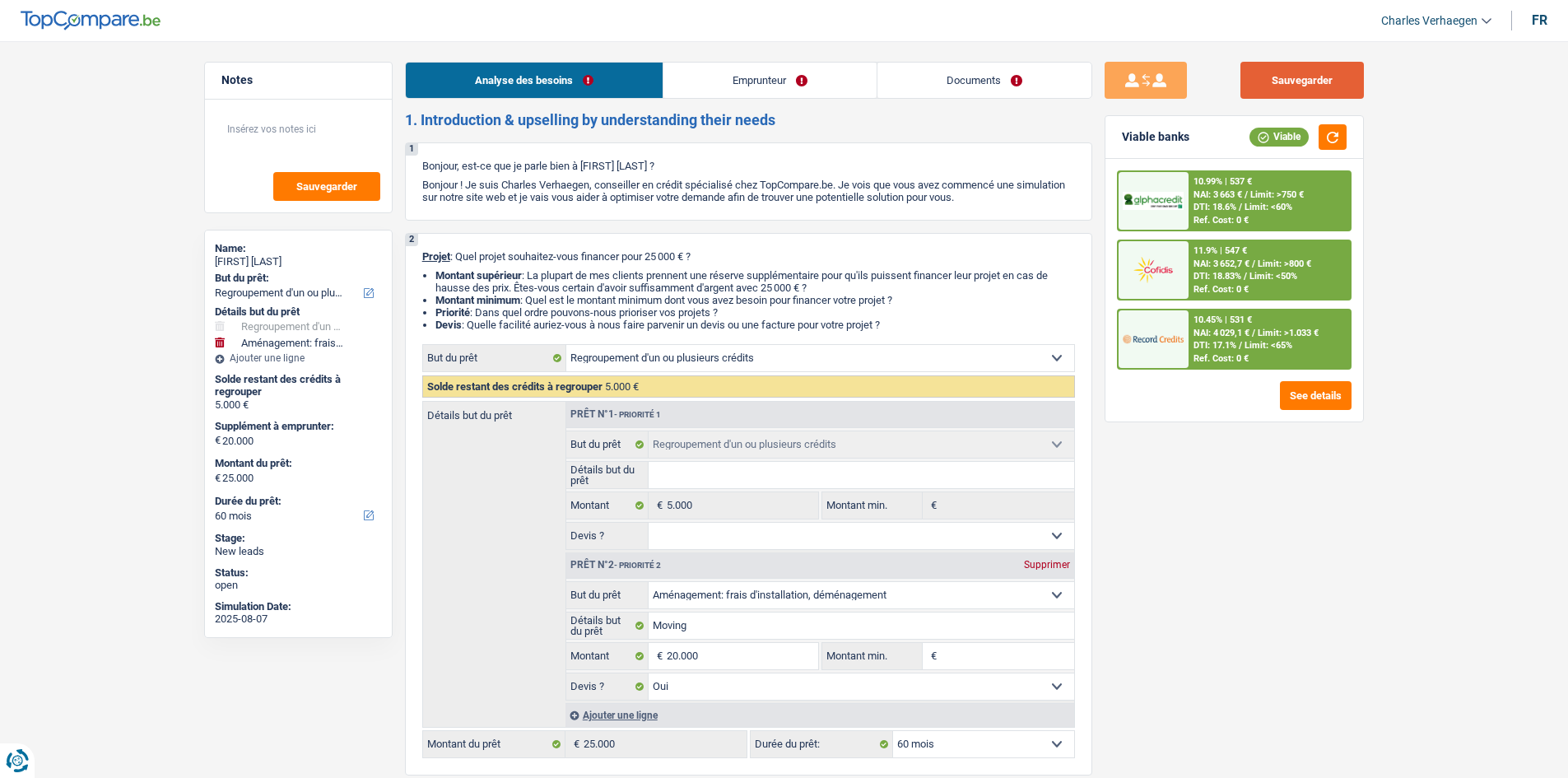 drag, startPoint x: 1297, startPoint y: 86, endPoint x: 1277, endPoint y: 95, distance: 22 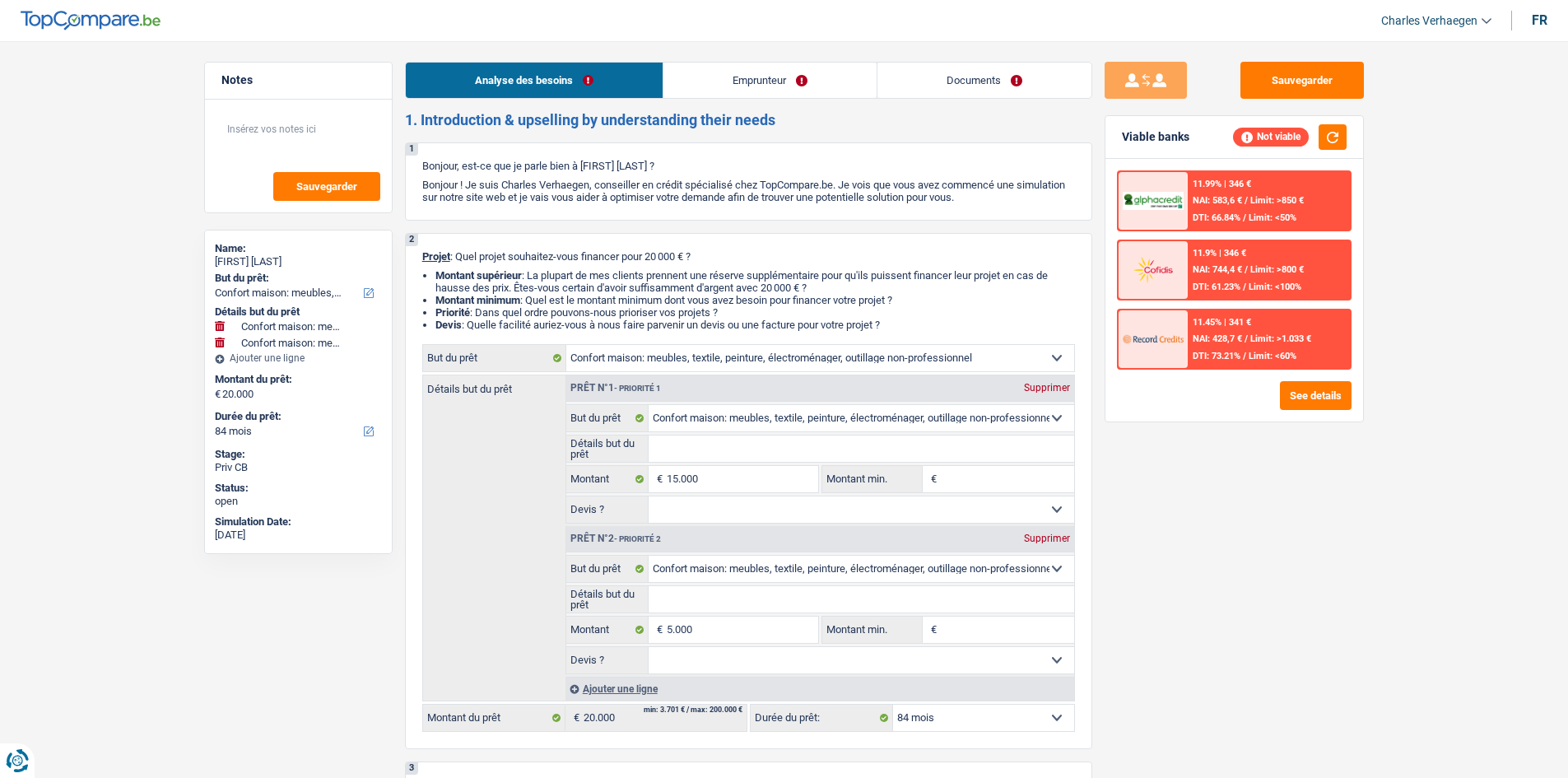 select on "household" 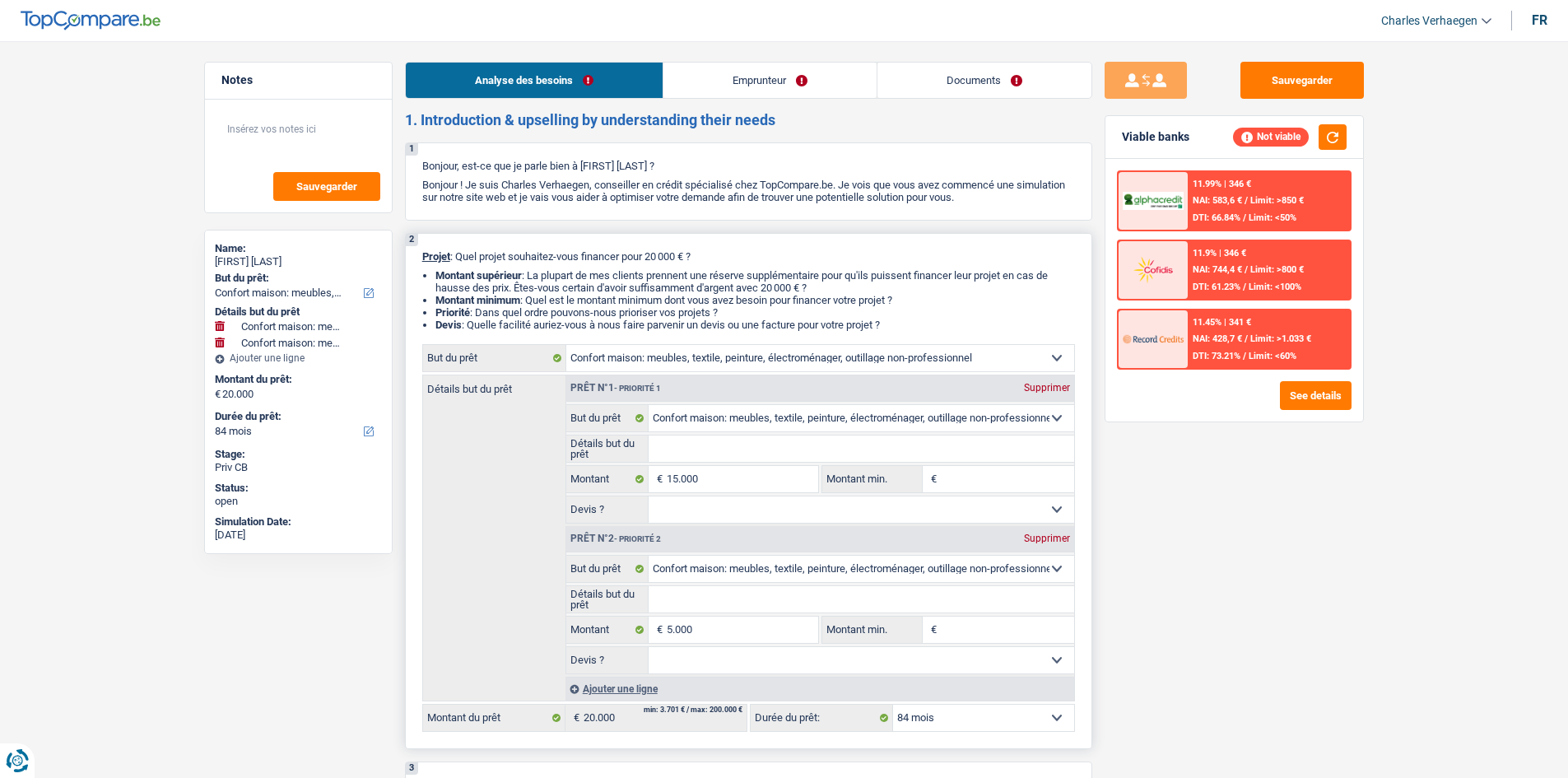 scroll, scrollTop: 0, scrollLeft: 0, axis: both 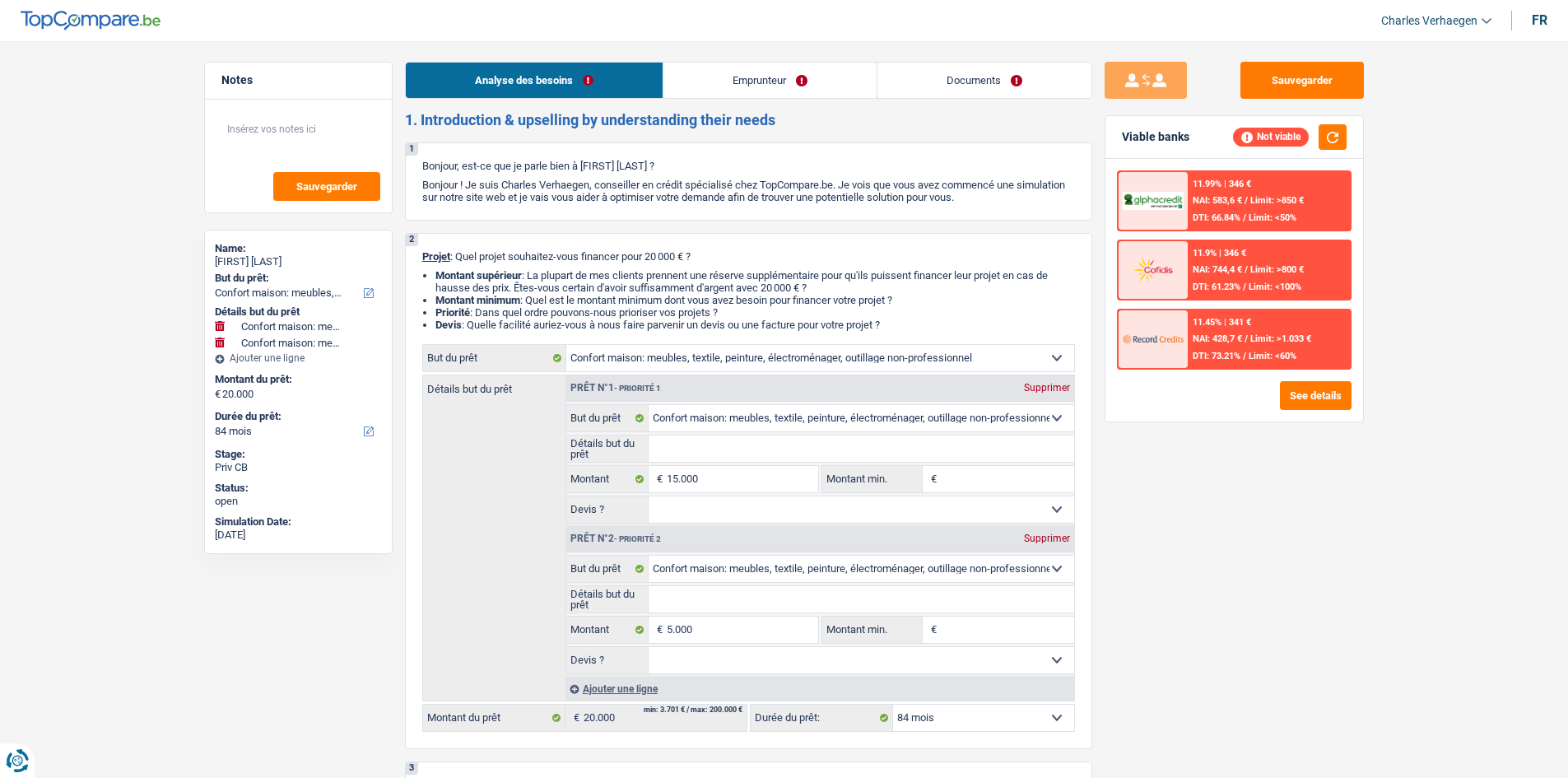 click on "Emprunteur" at bounding box center (770, 80) 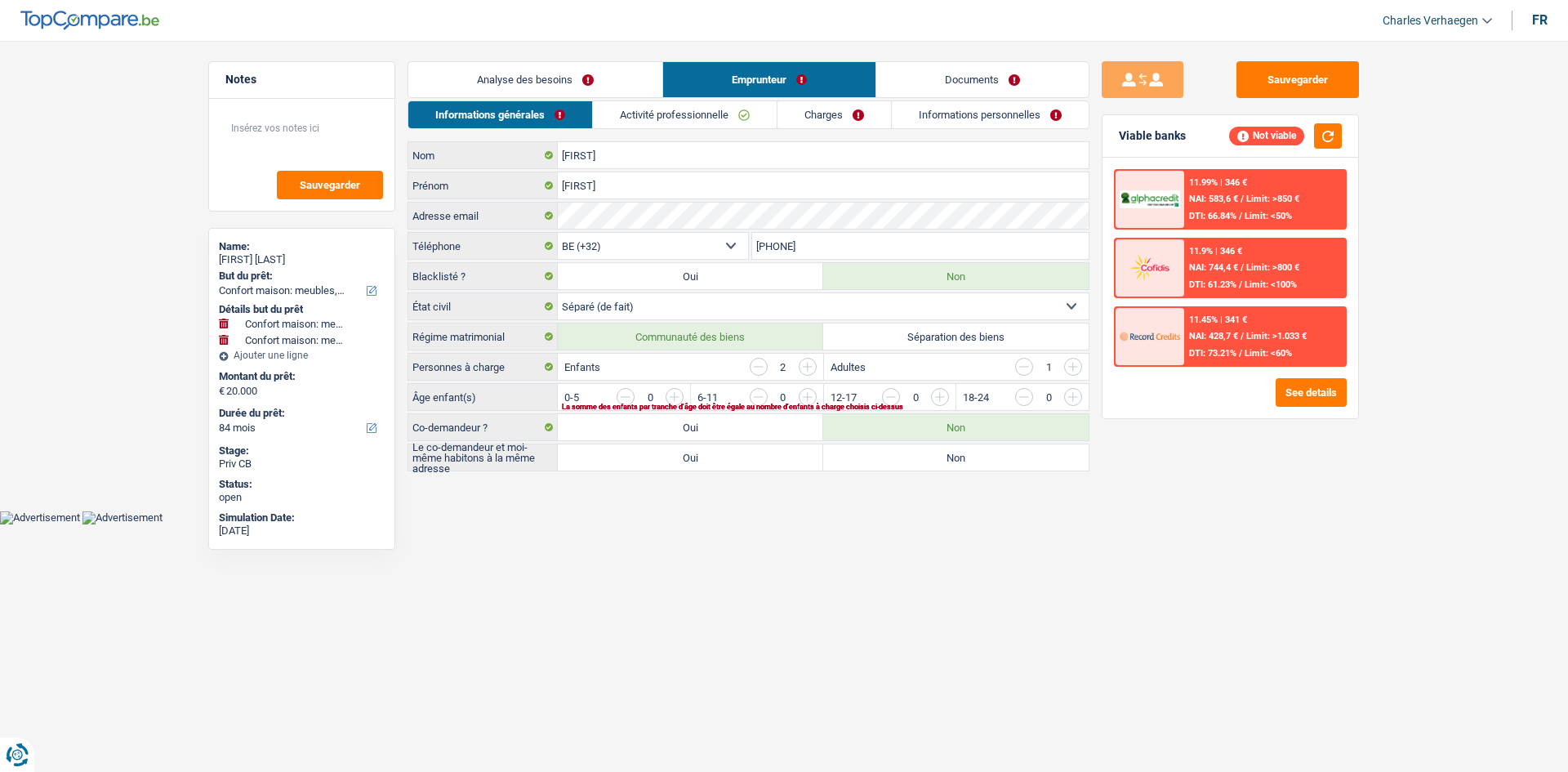 click on "Activité professionnelle" at bounding box center (684, 114) 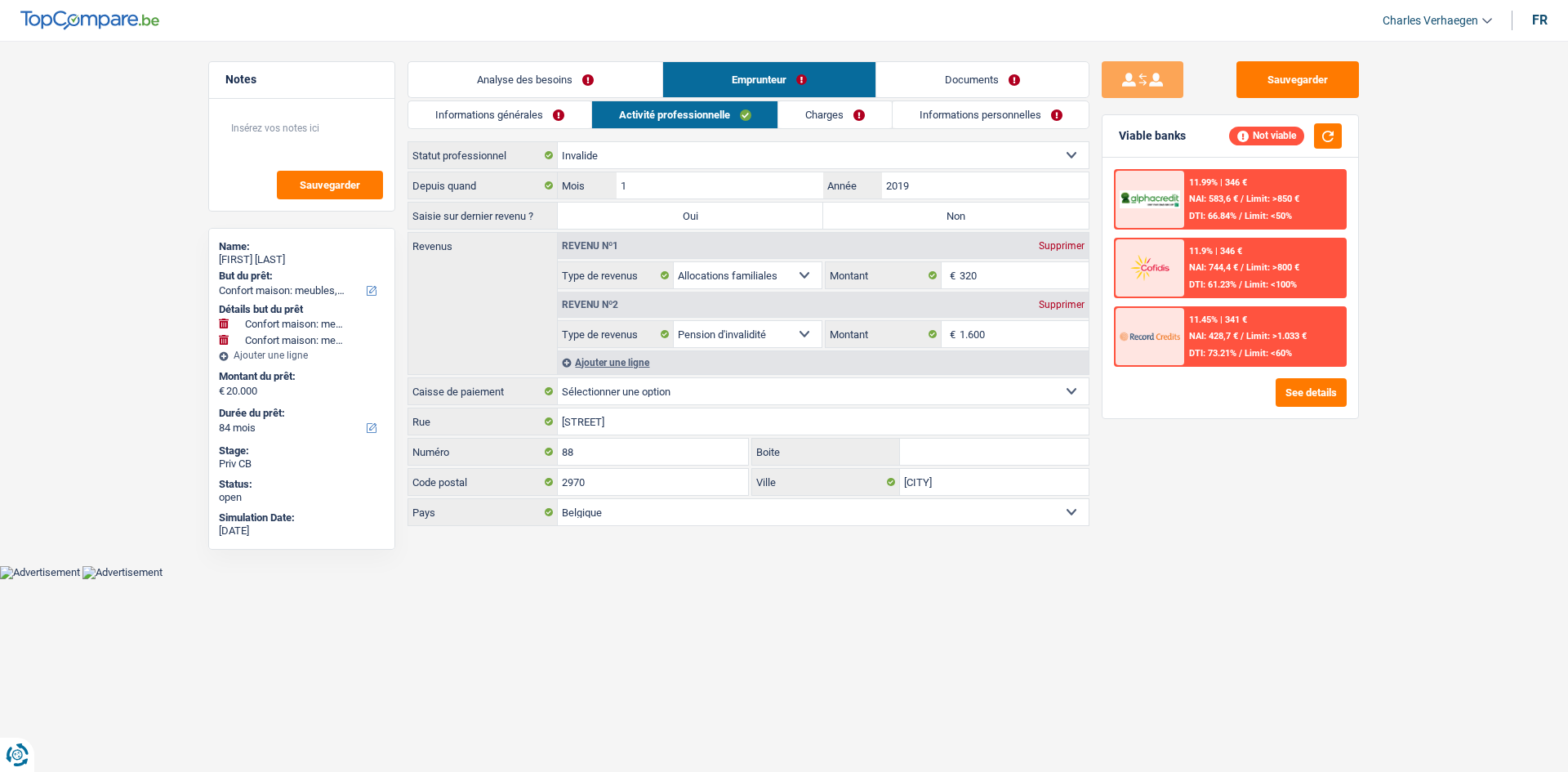 click on "Charges" at bounding box center (835, 114) 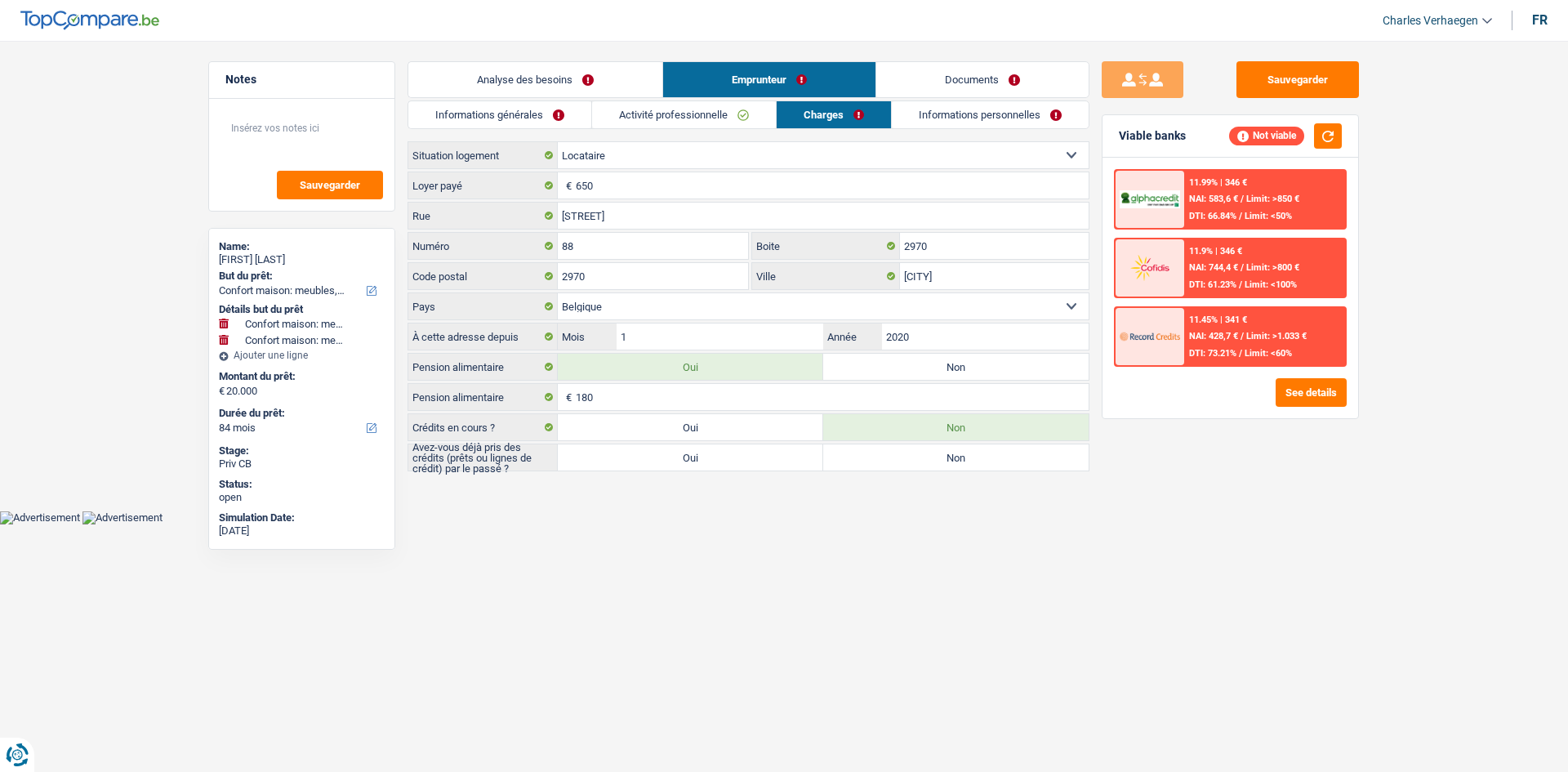 click on "Informations personnelles" at bounding box center (990, 114) 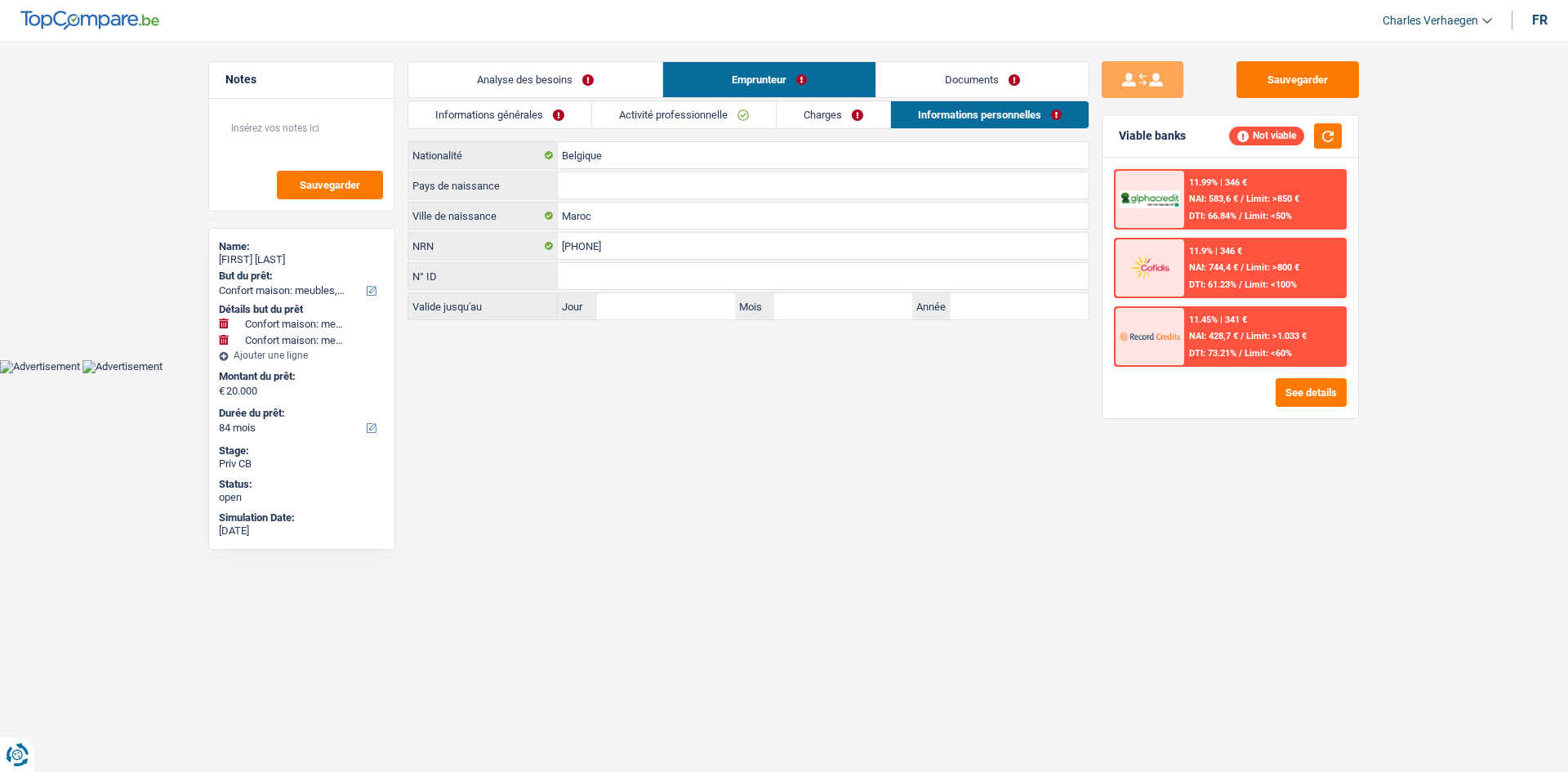 click on "Charges" at bounding box center (833, 114) 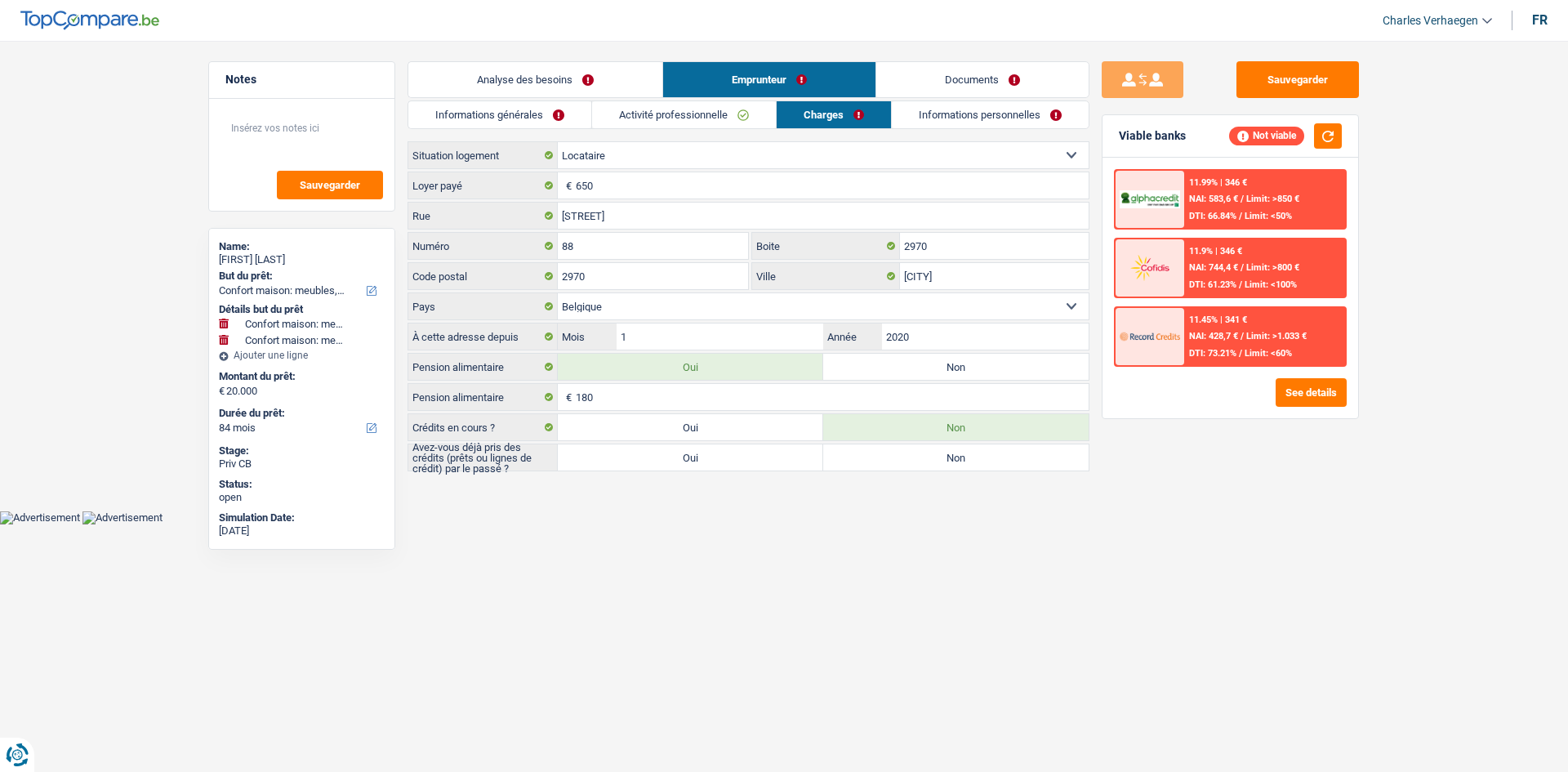 click on "Activité professionnelle" at bounding box center [684, 114] 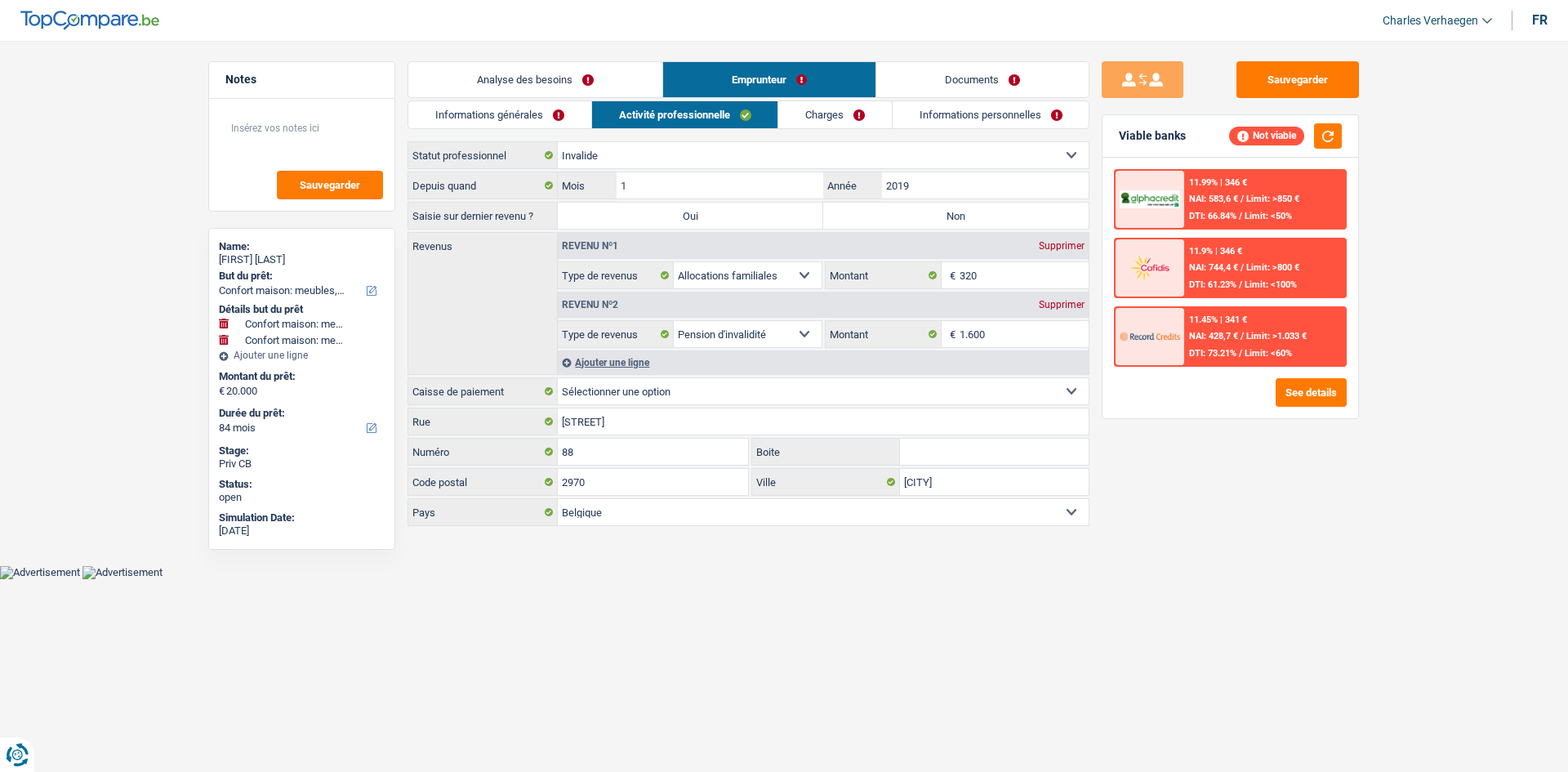 click on "Informations générales" at bounding box center (500, 114) 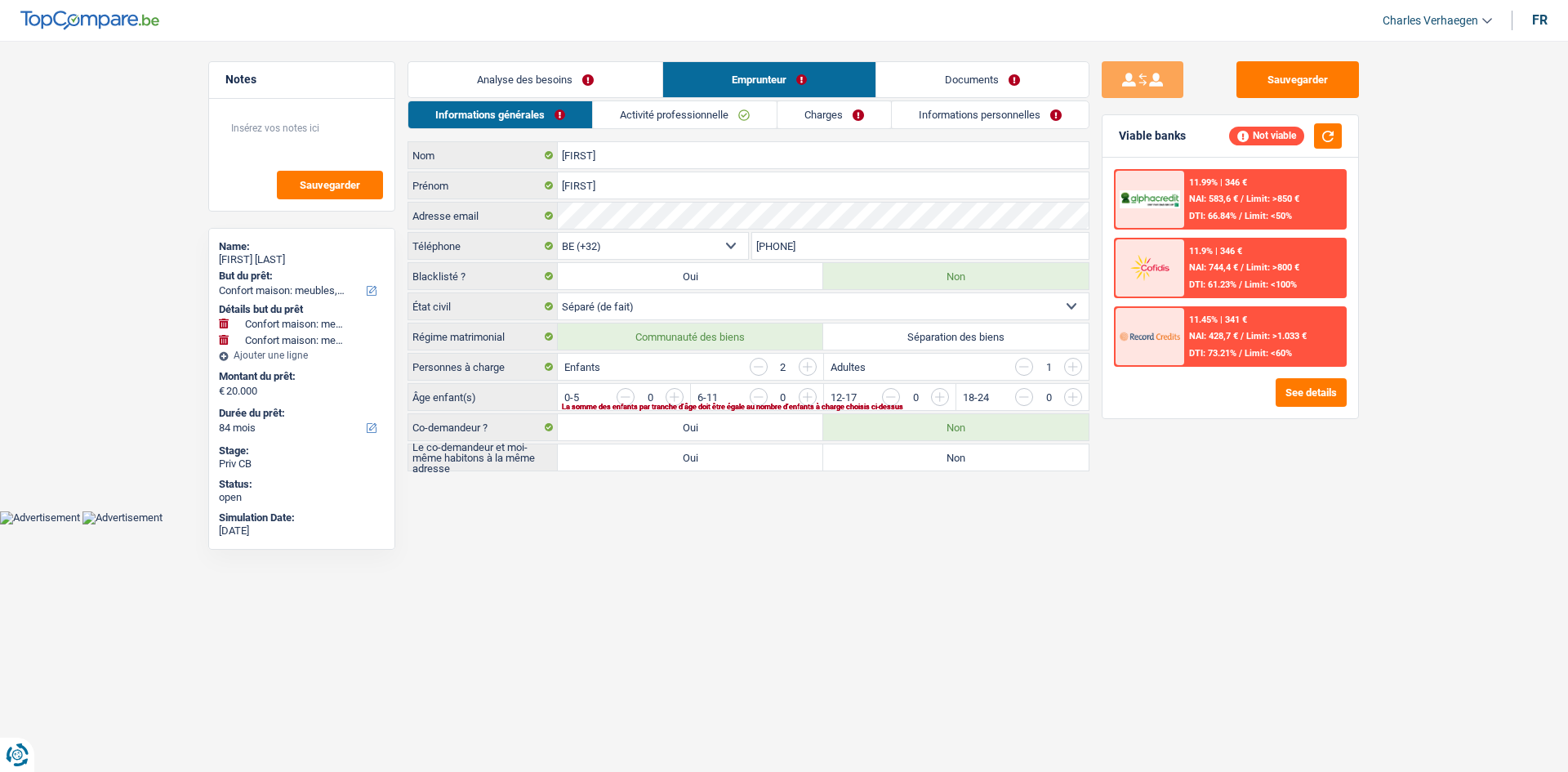 click on "Analyse des besoins" at bounding box center (535, 79) 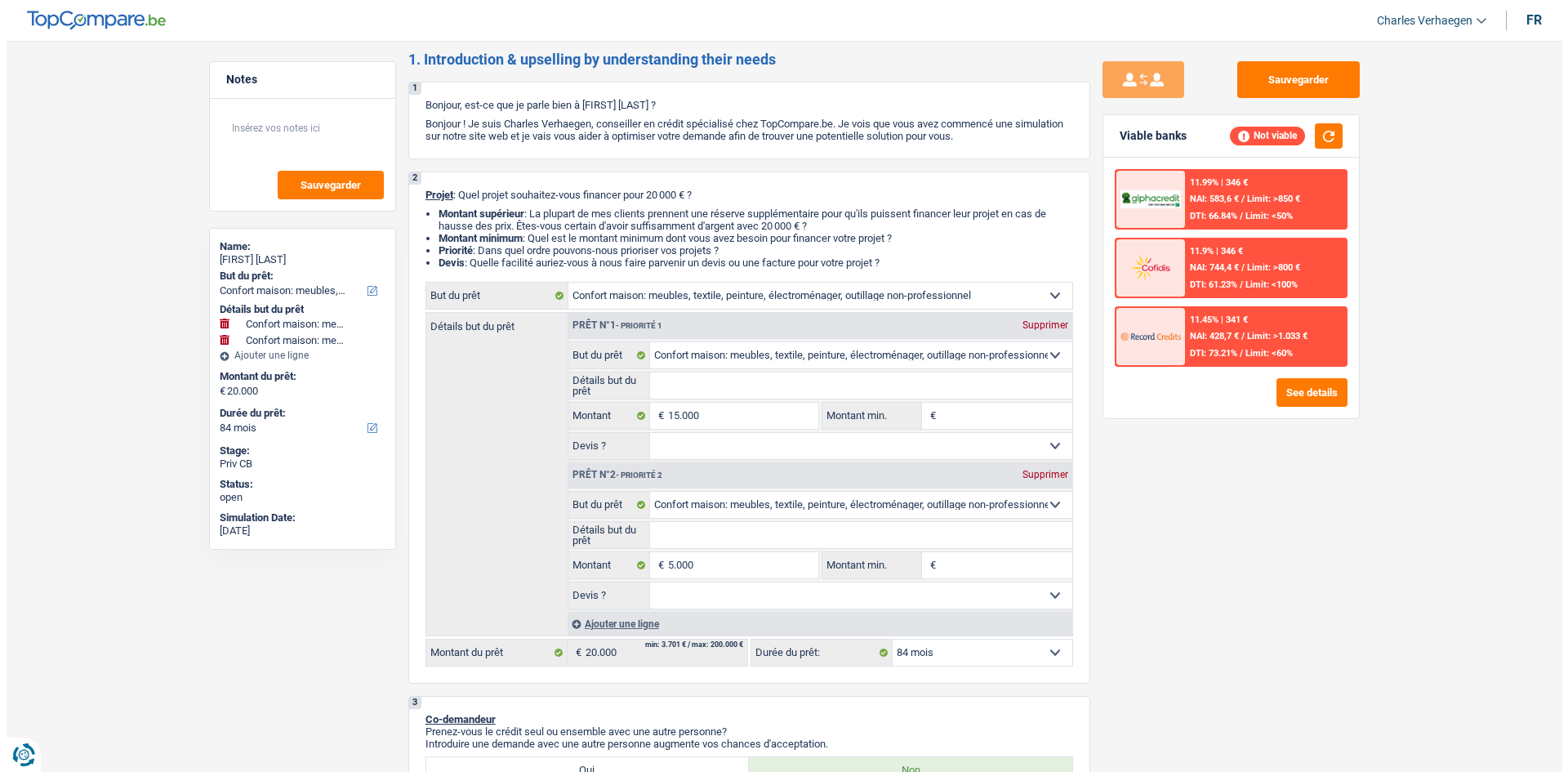 scroll, scrollTop: 0, scrollLeft: 0, axis: both 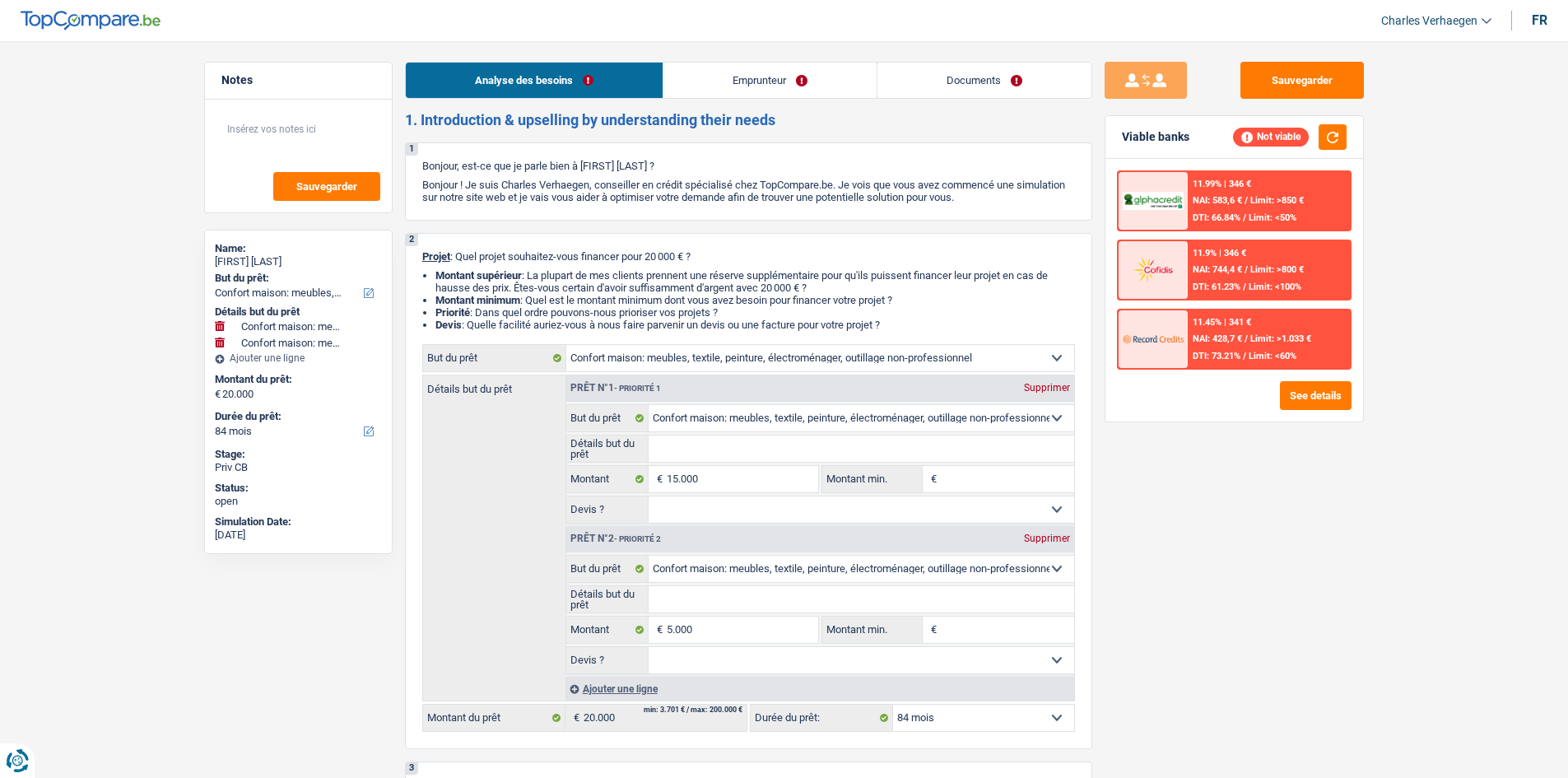 click on "Emprunteur" at bounding box center [770, 80] 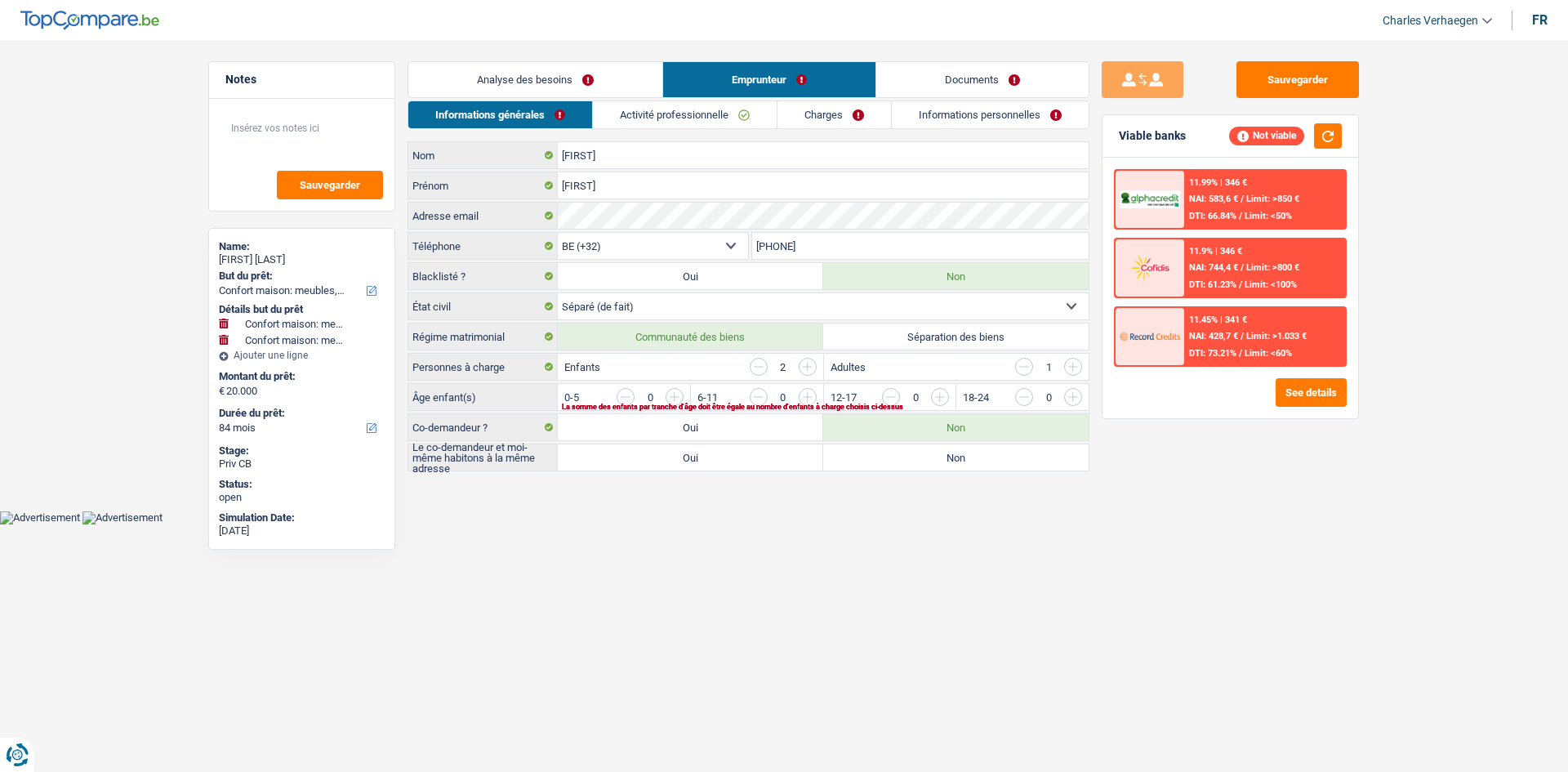 click on "Activité professionnelle" at bounding box center (684, 114) 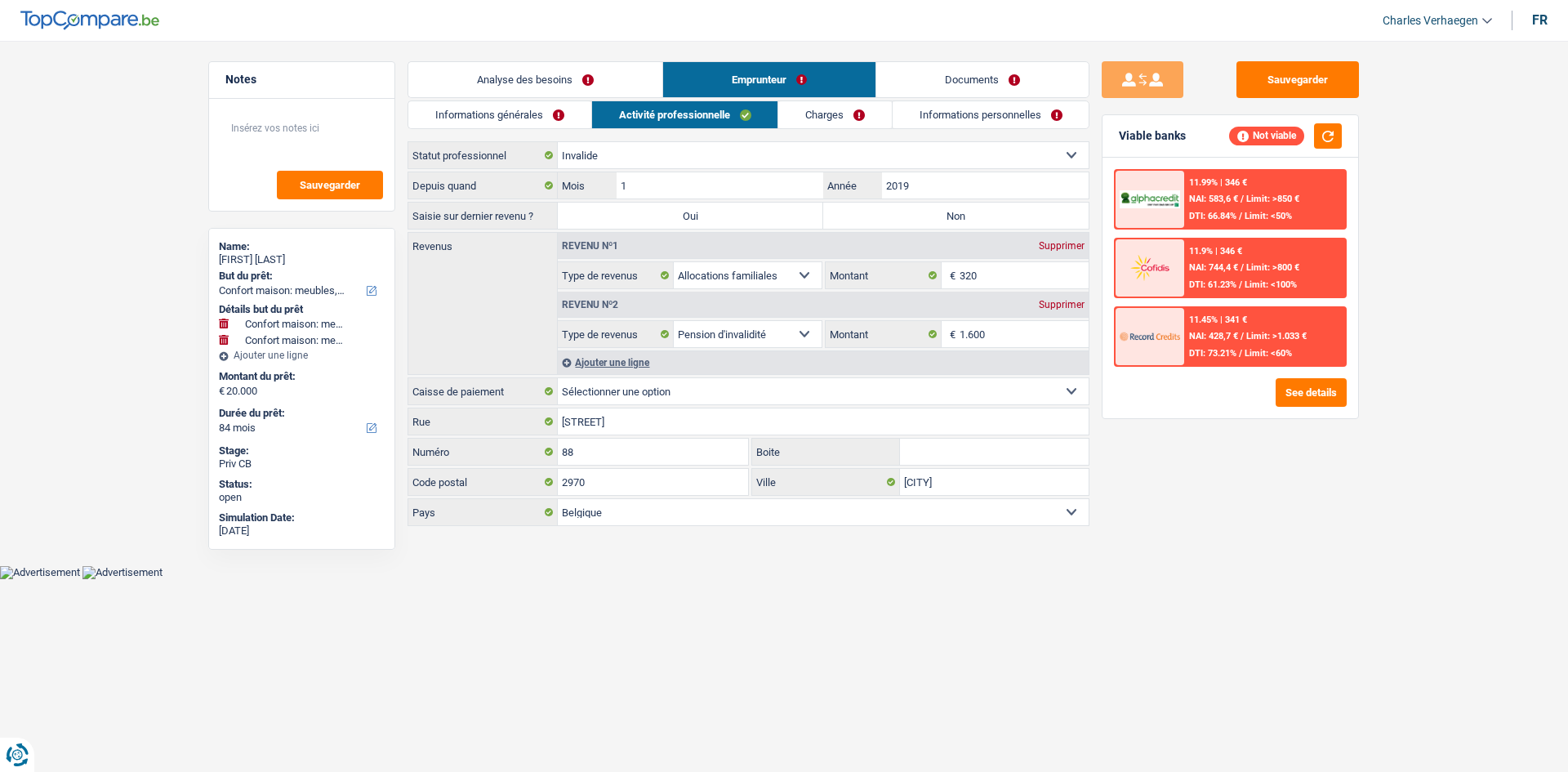 click on "Charges" at bounding box center (835, 114) 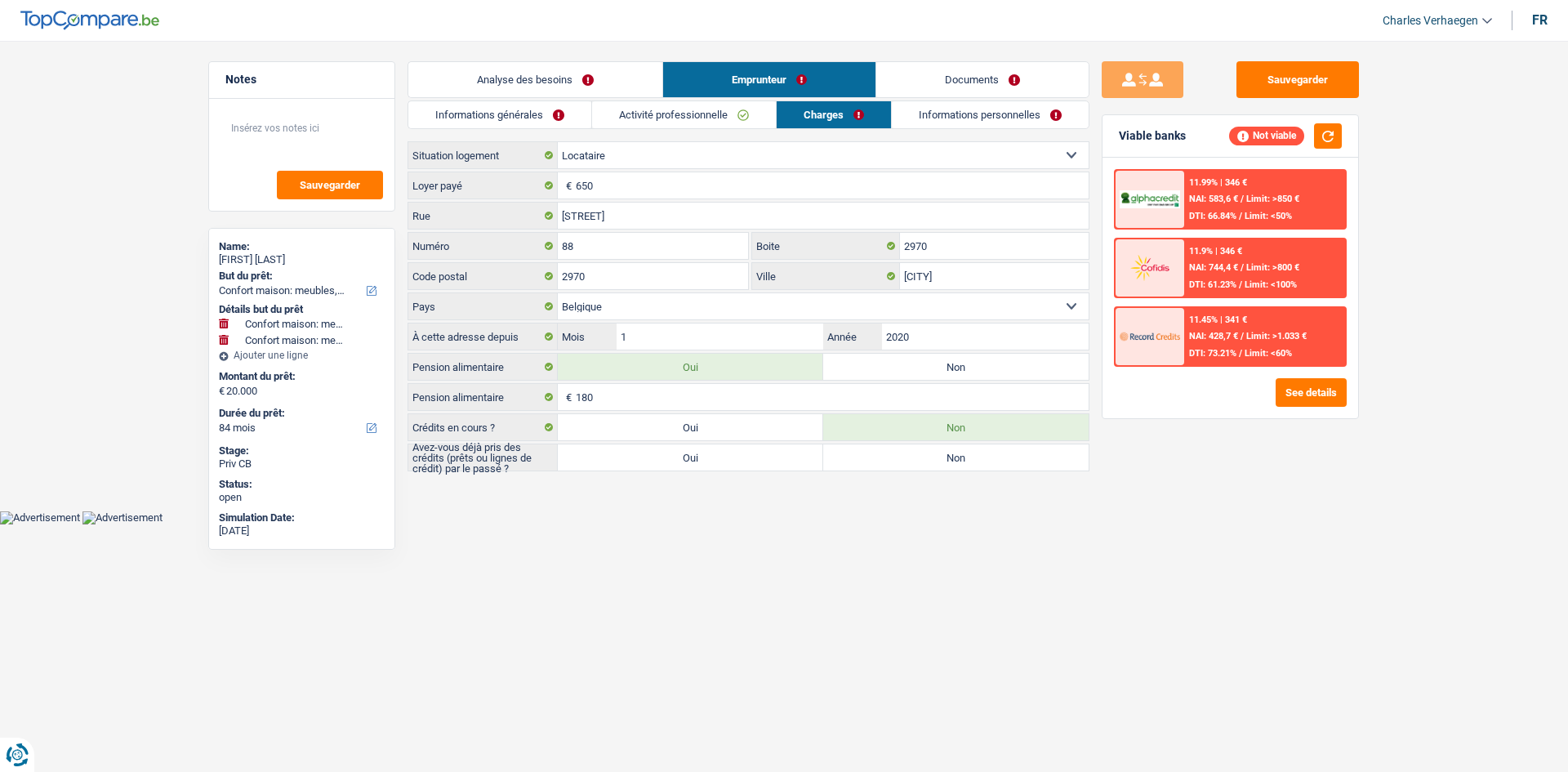 click on "Informations personnelles" at bounding box center [990, 114] 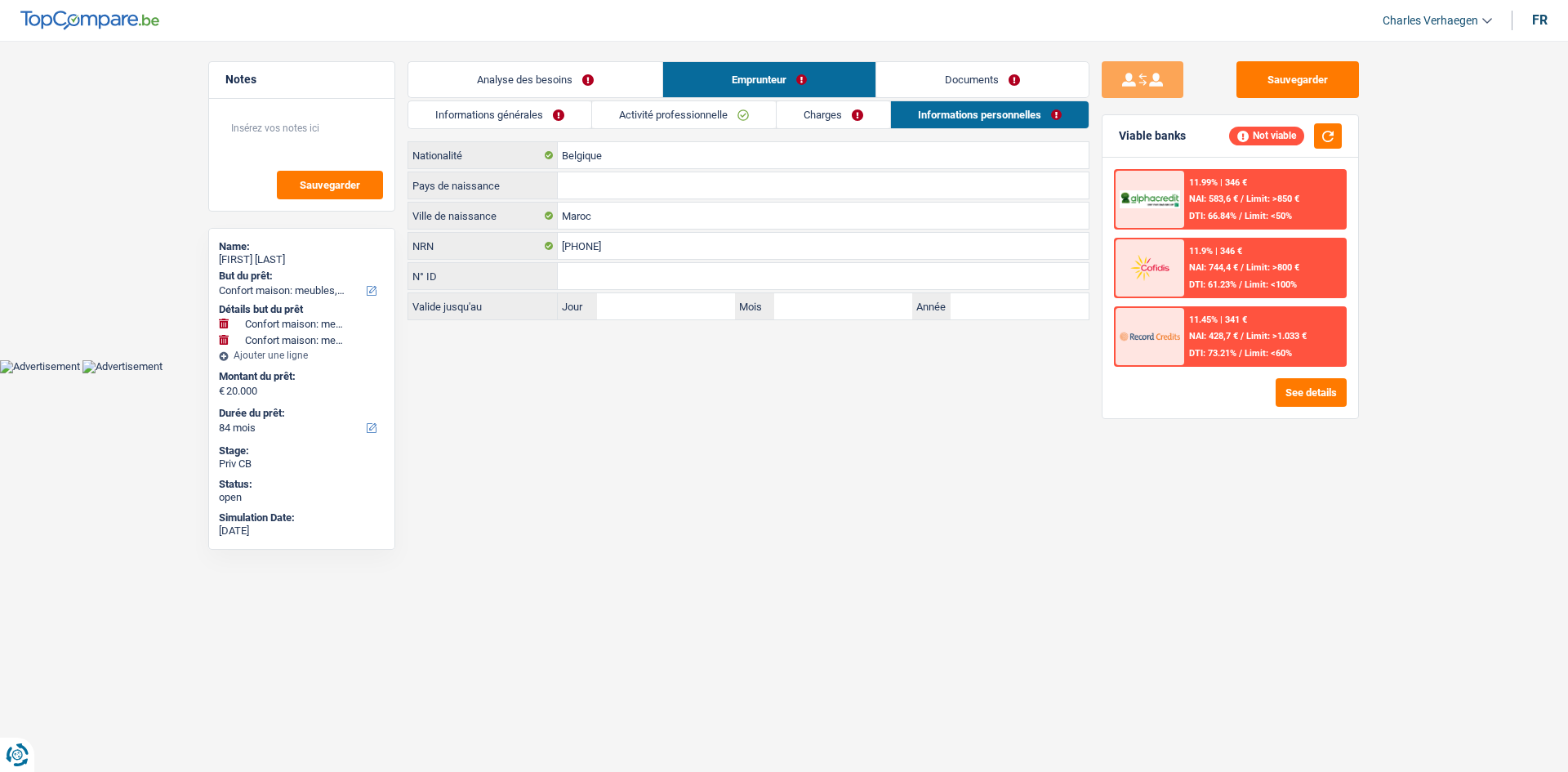 click on "Documents" at bounding box center [982, 79] 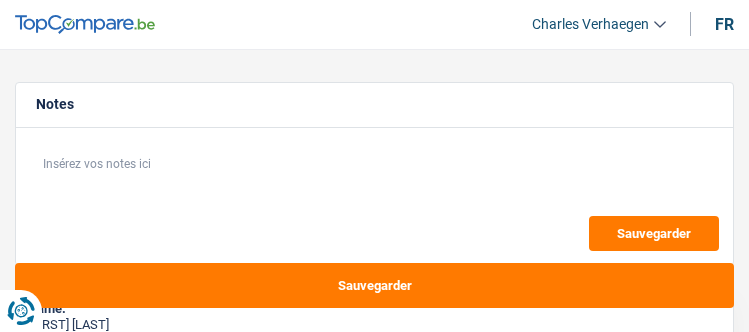 select on "household" 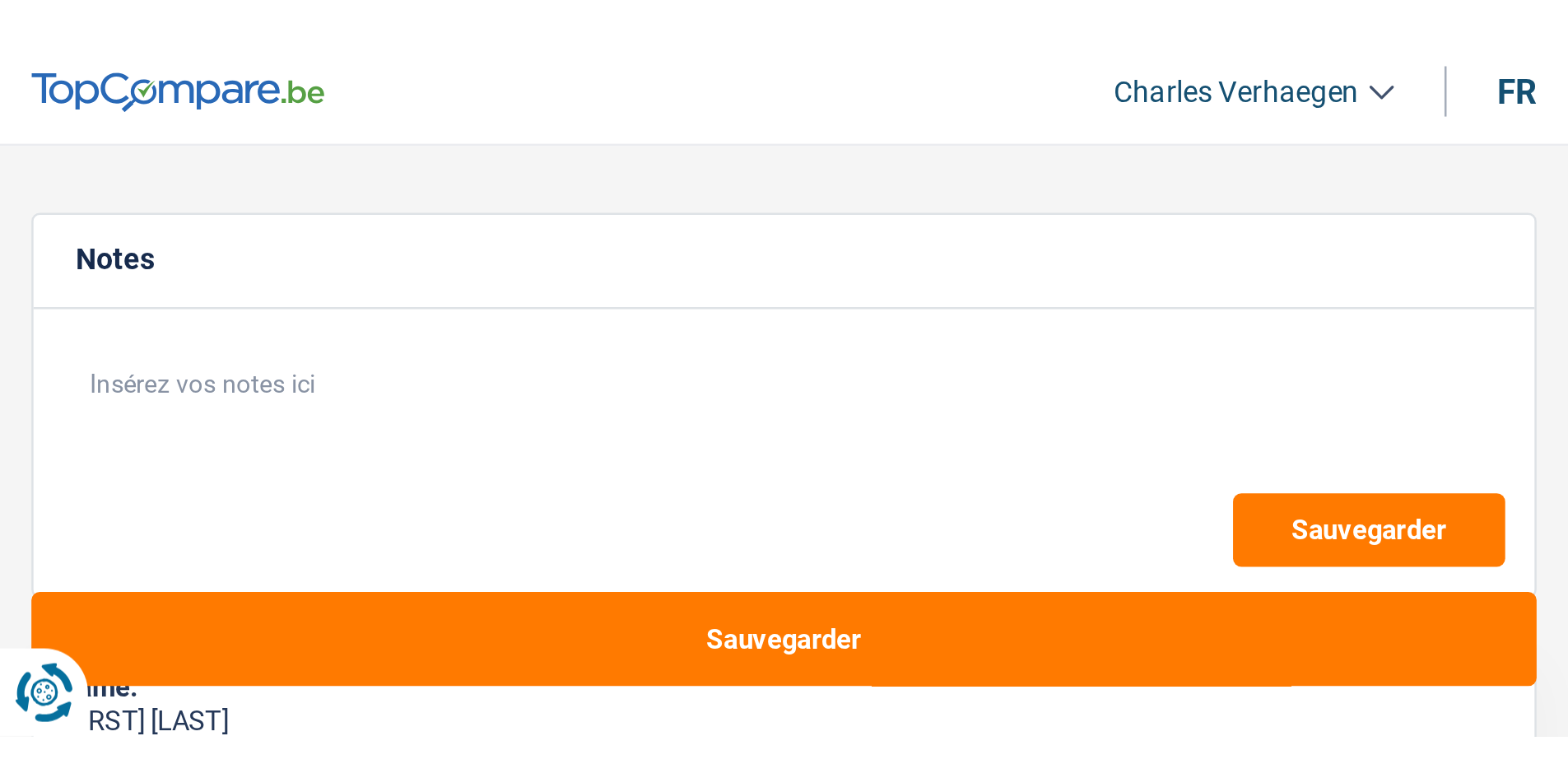 scroll, scrollTop: 0, scrollLeft: 0, axis: both 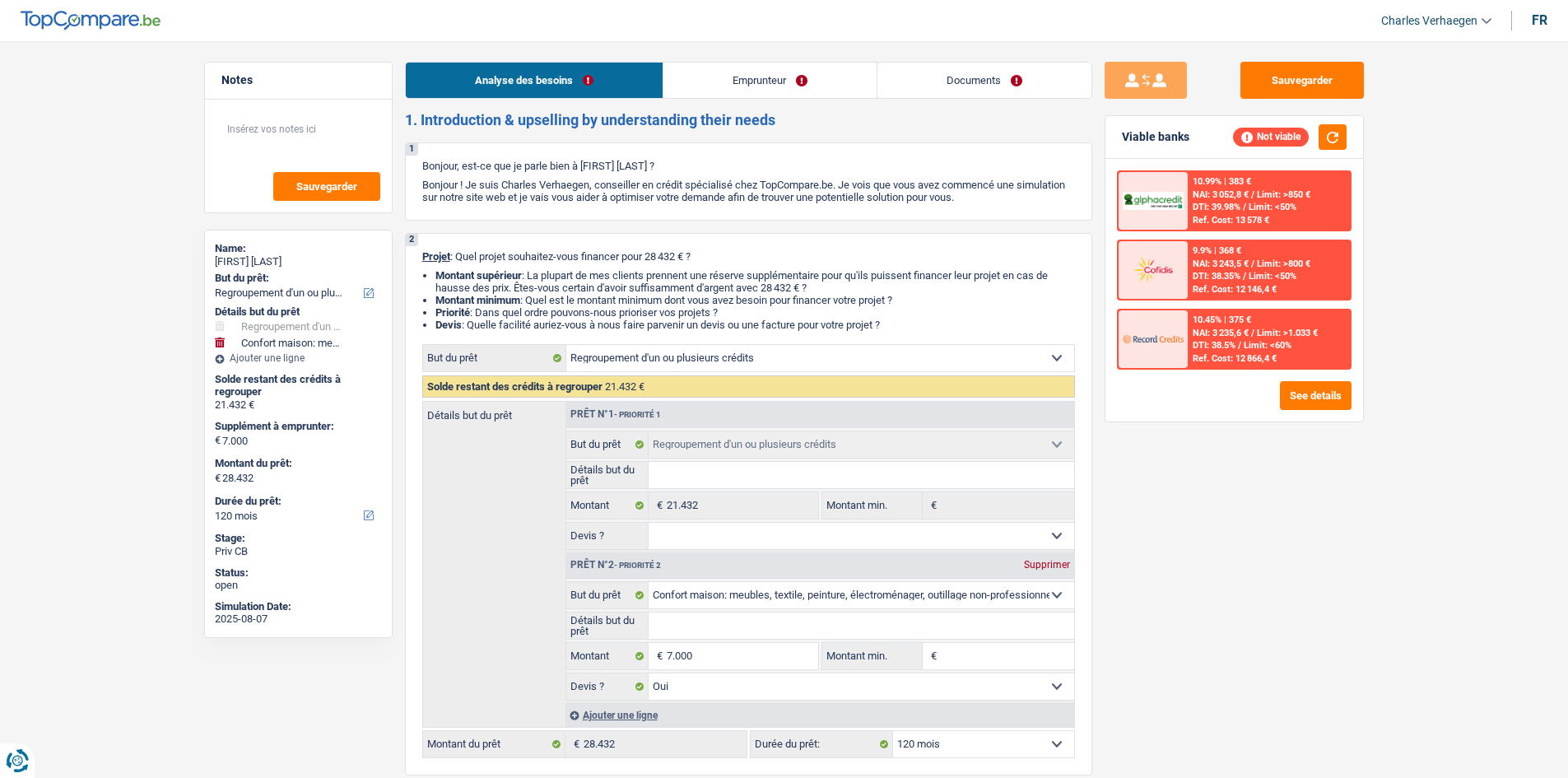 select on "refinancing" 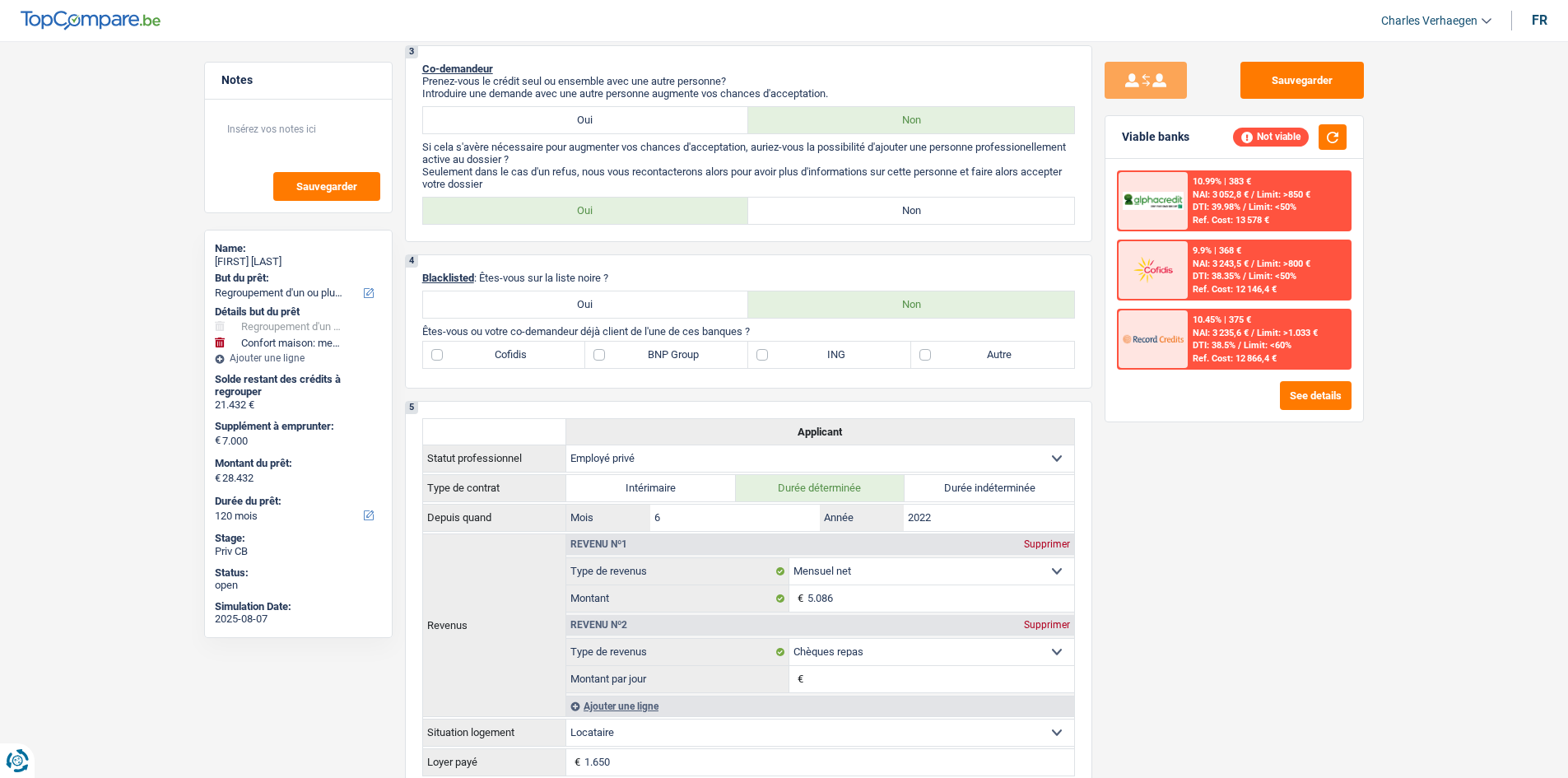 scroll, scrollTop: 823, scrollLeft: 0, axis: vertical 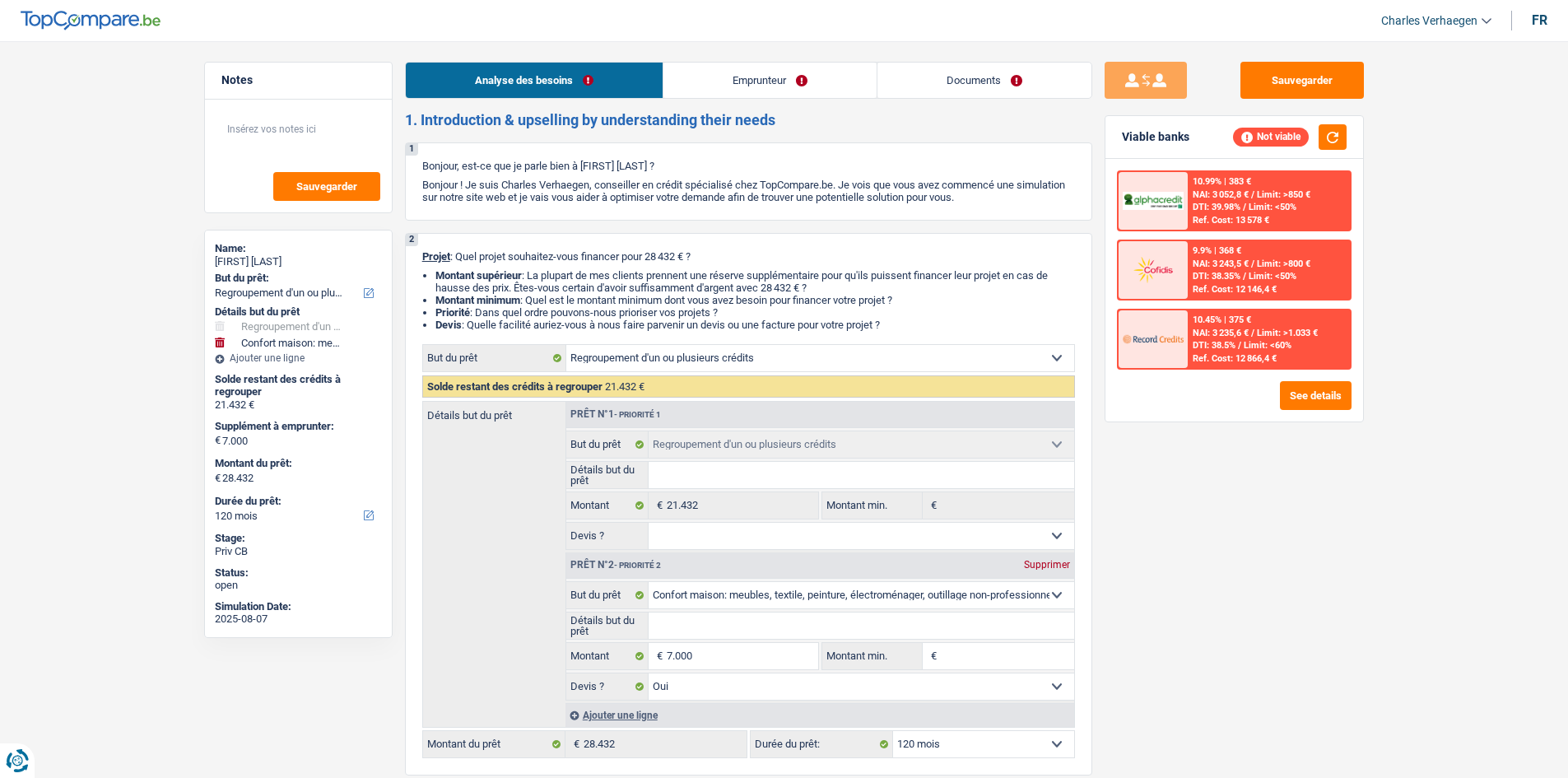 click on "Emprunteur" at bounding box center [770, 80] 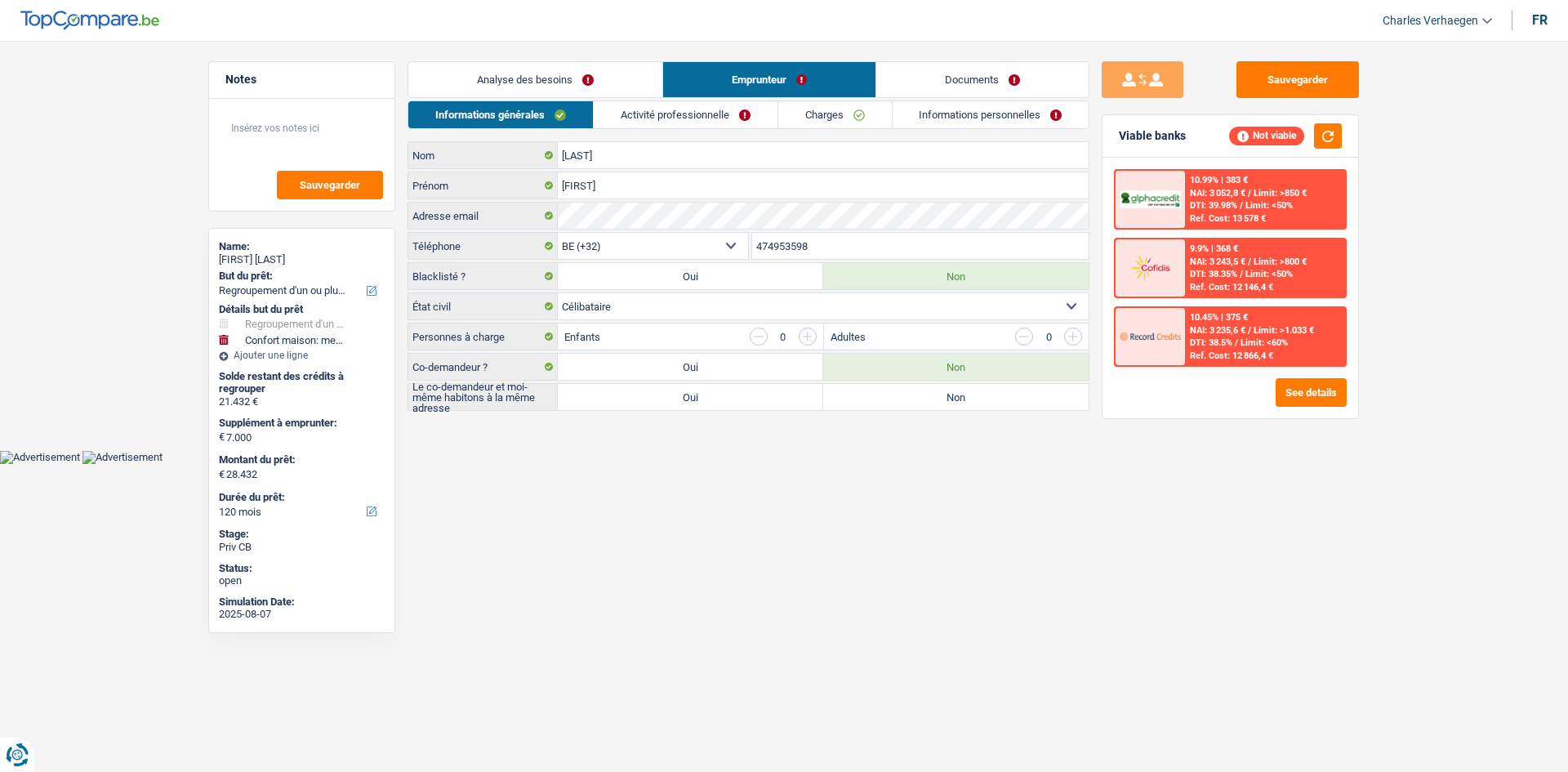 click on "Activité professionnelle" at bounding box center [685, 114] 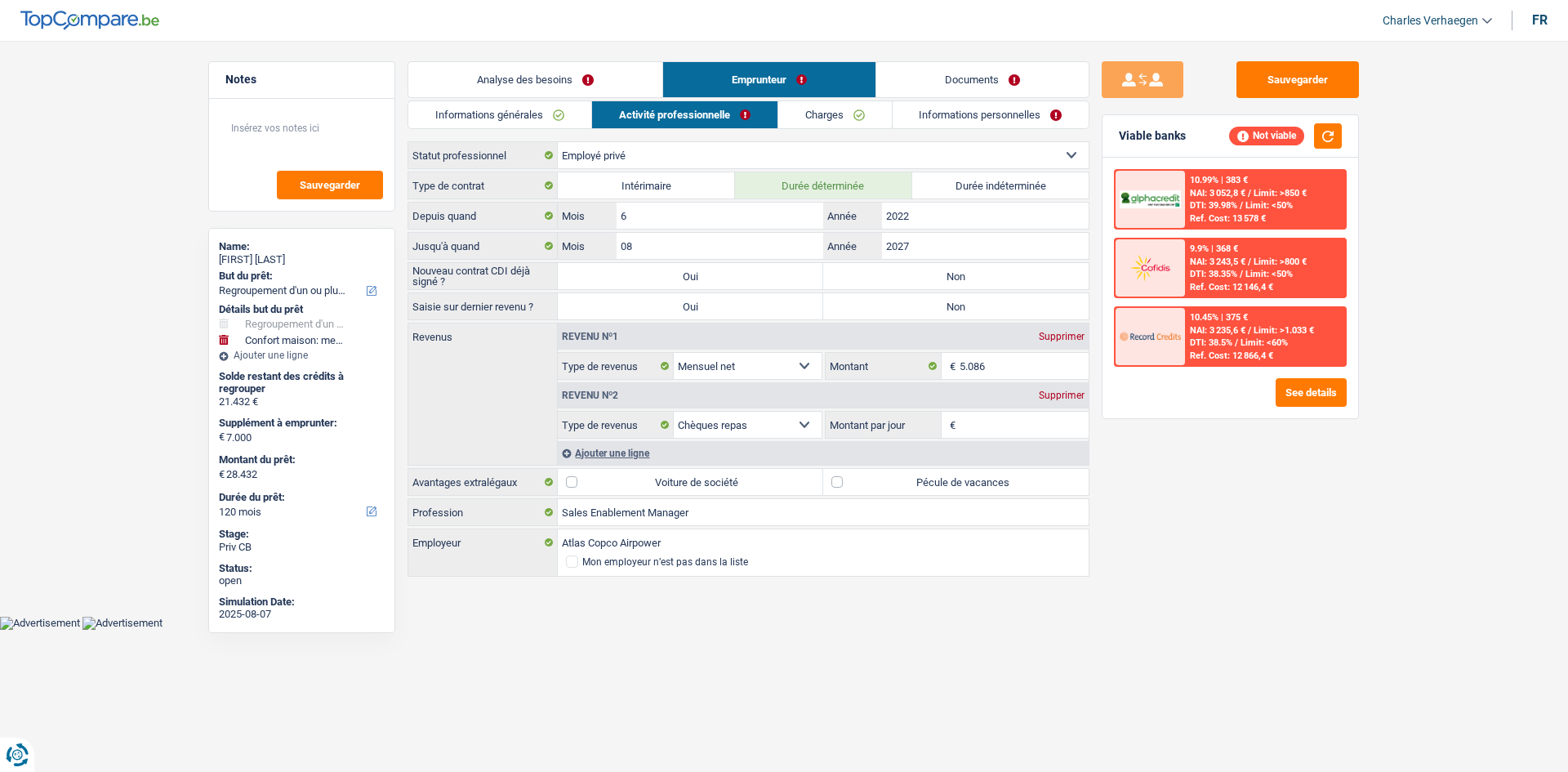 click on "Charges" at bounding box center [835, 114] 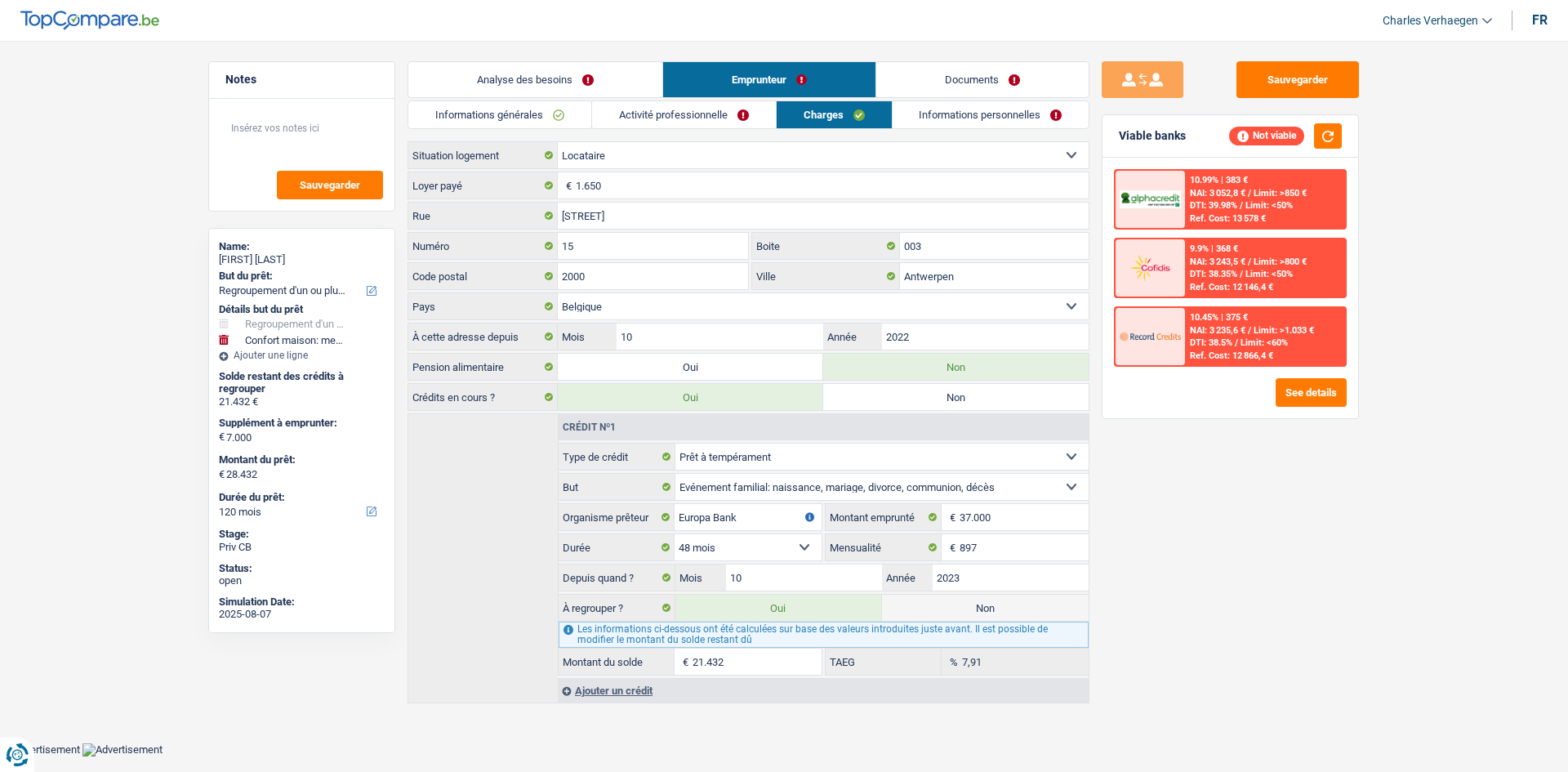 click on "Activité professionnelle" at bounding box center (684, 114) 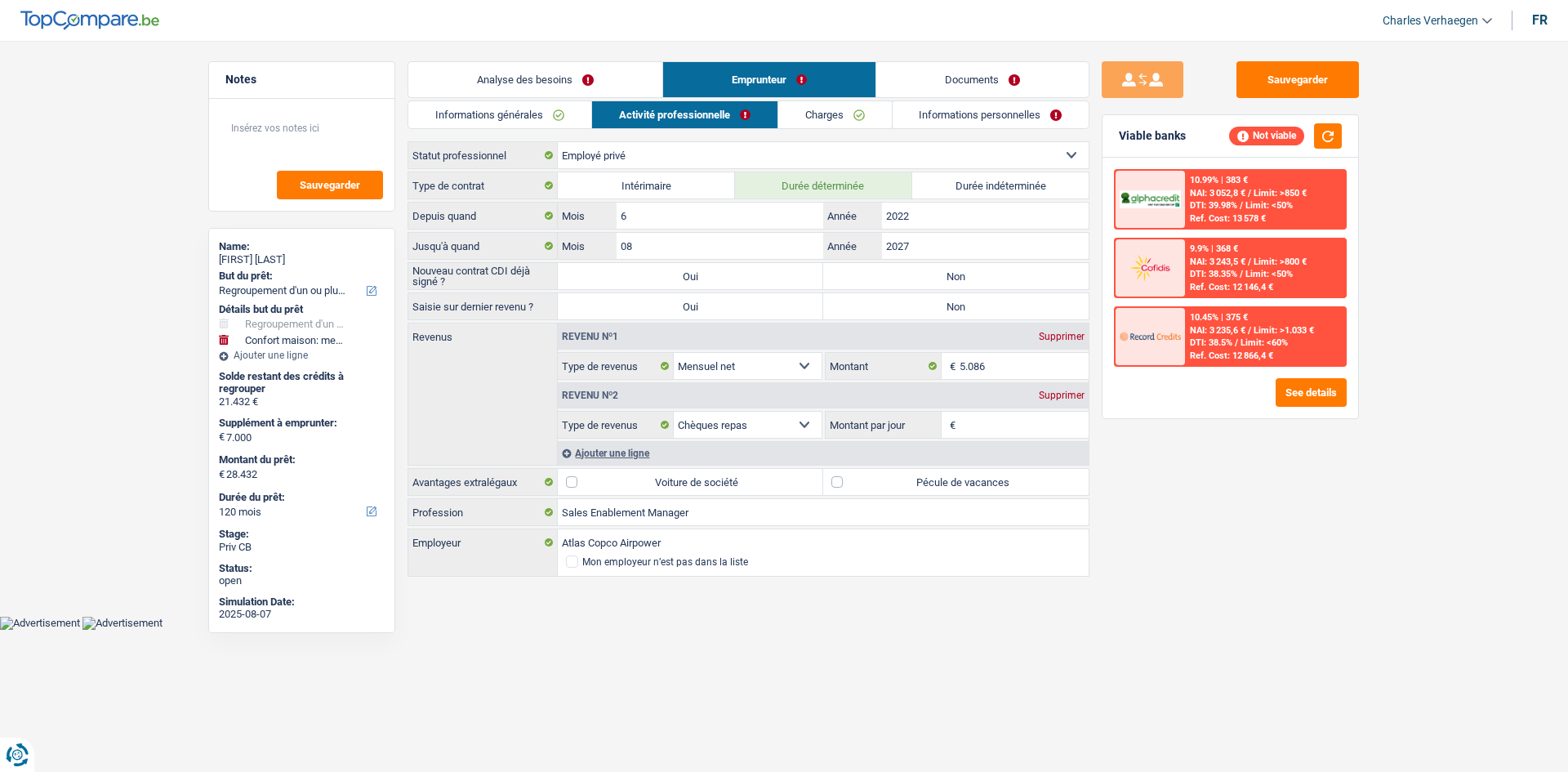 click on "Non" at bounding box center [956, 276] 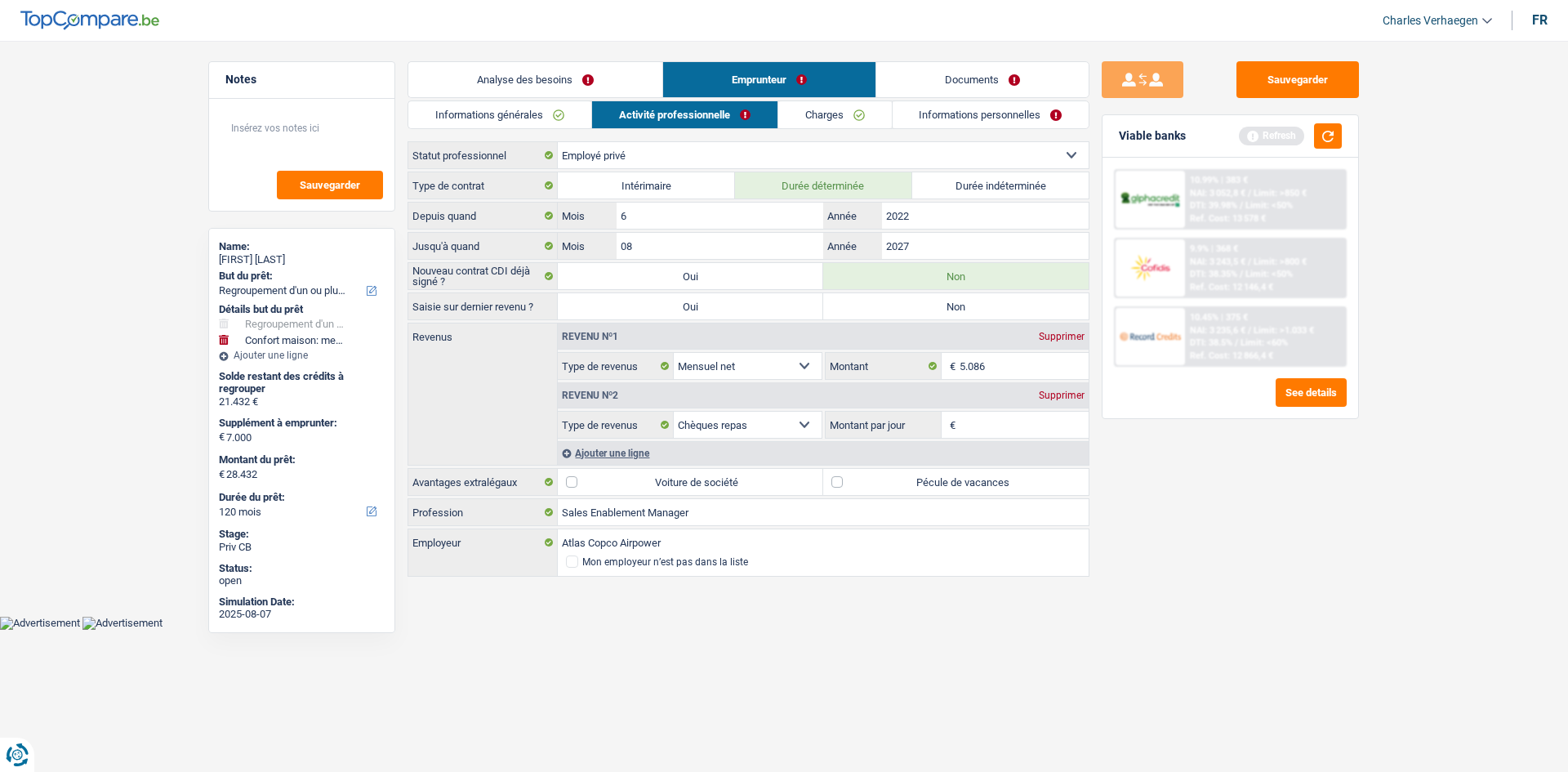 click on "Non" at bounding box center [956, 306] 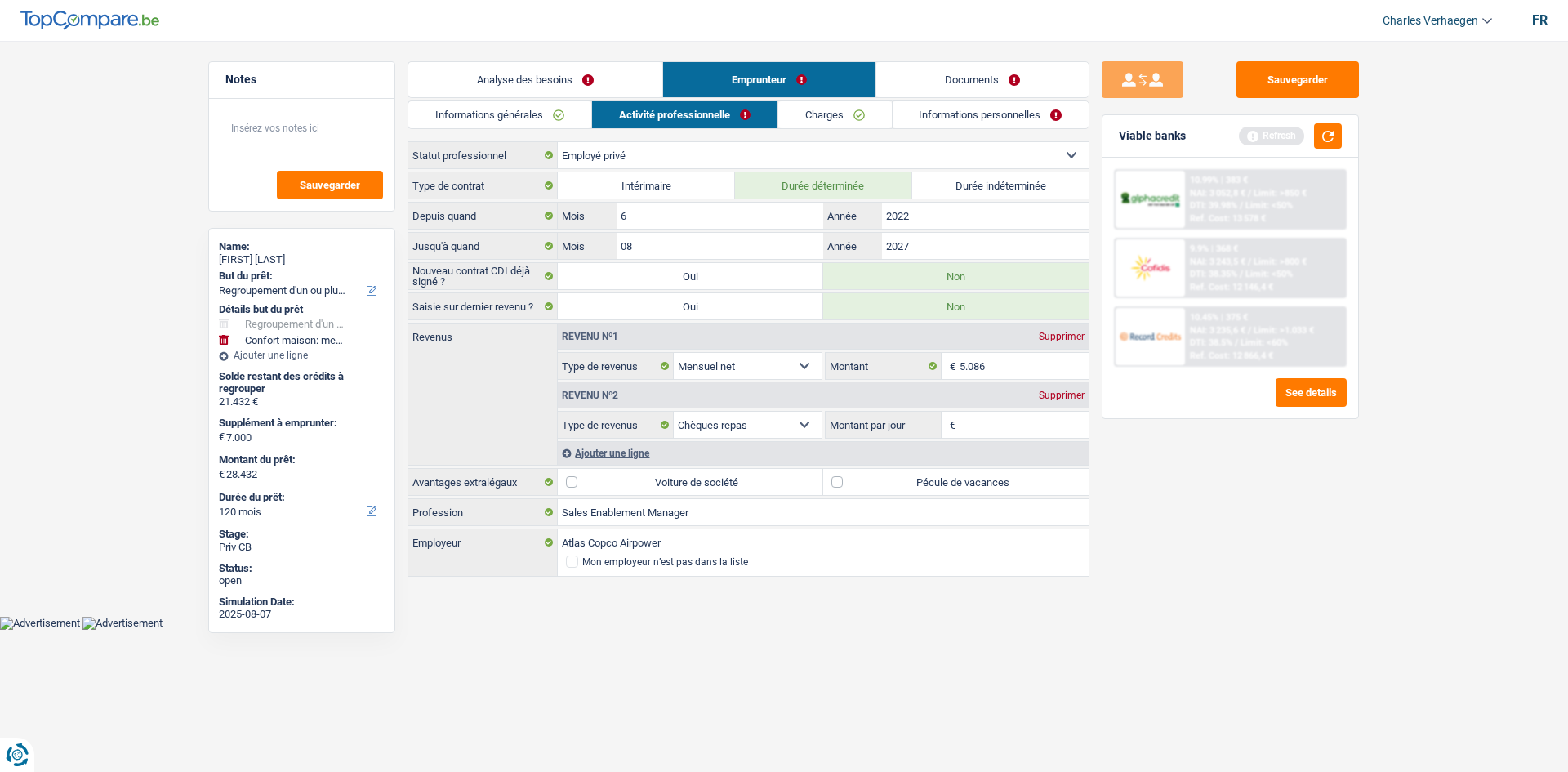 click on "Charges" at bounding box center (835, 114) 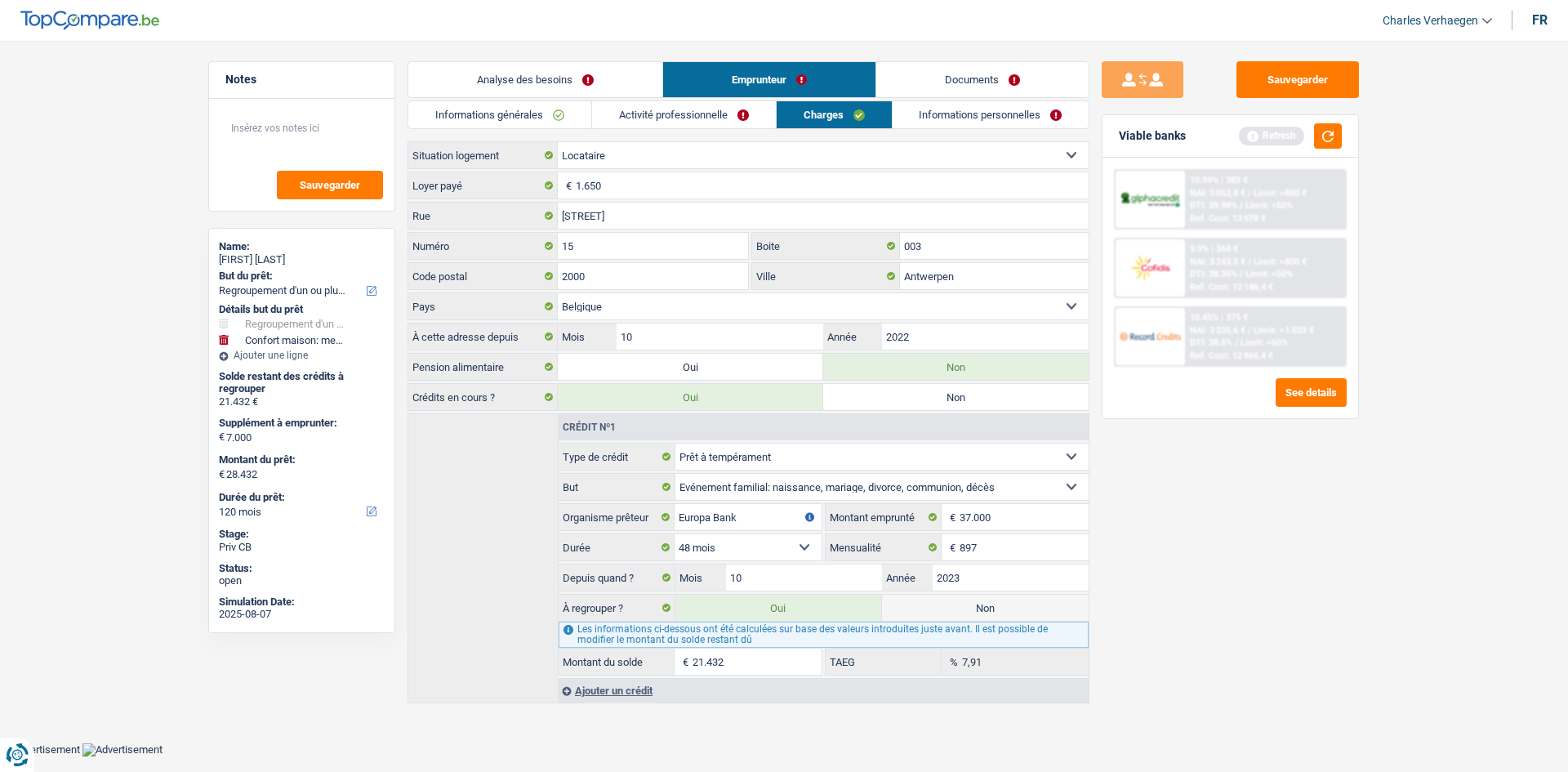 click on "Activité professionnelle" at bounding box center (684, 114) 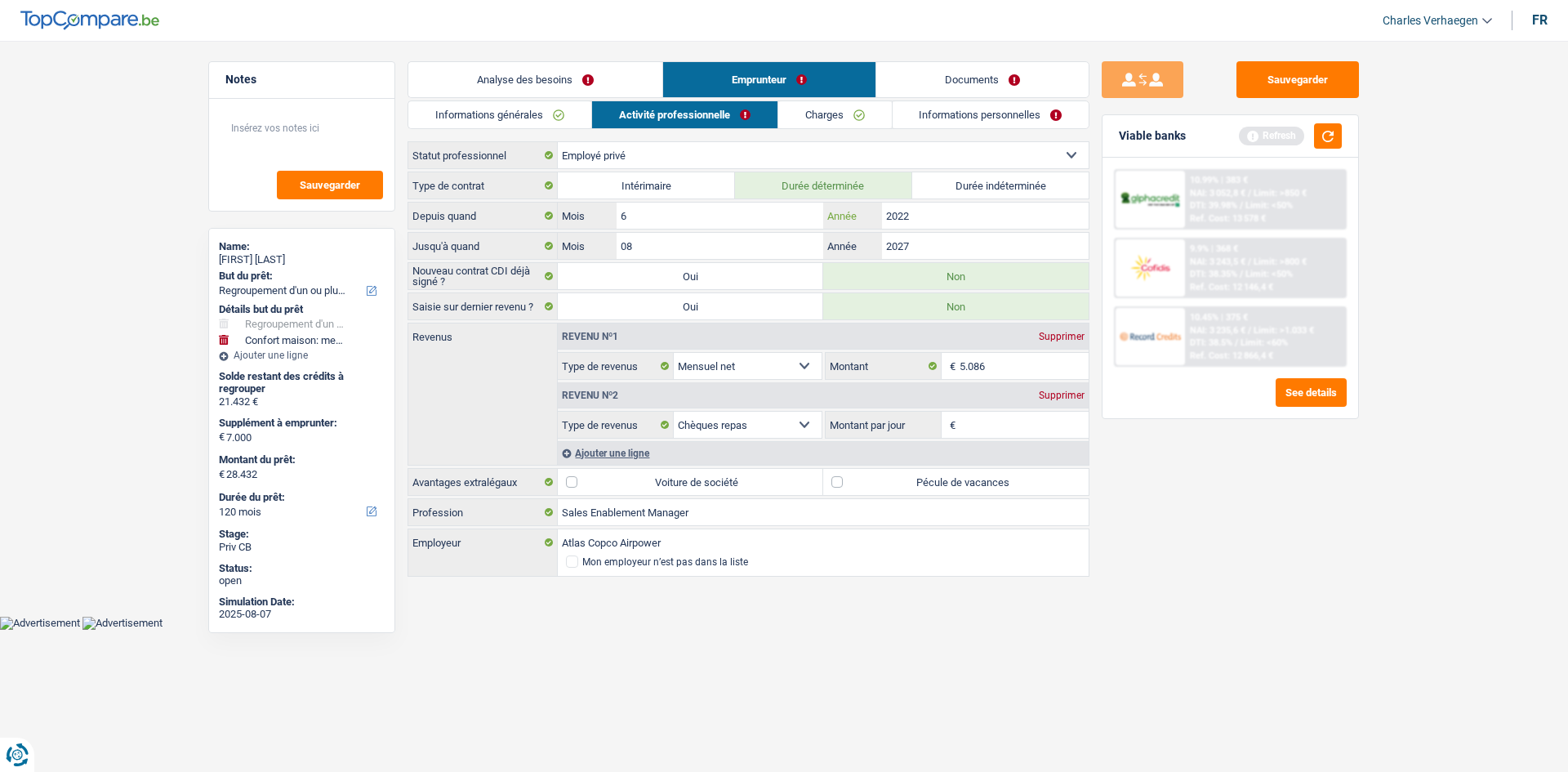 click on "2022" at bounding box center [985, 216] 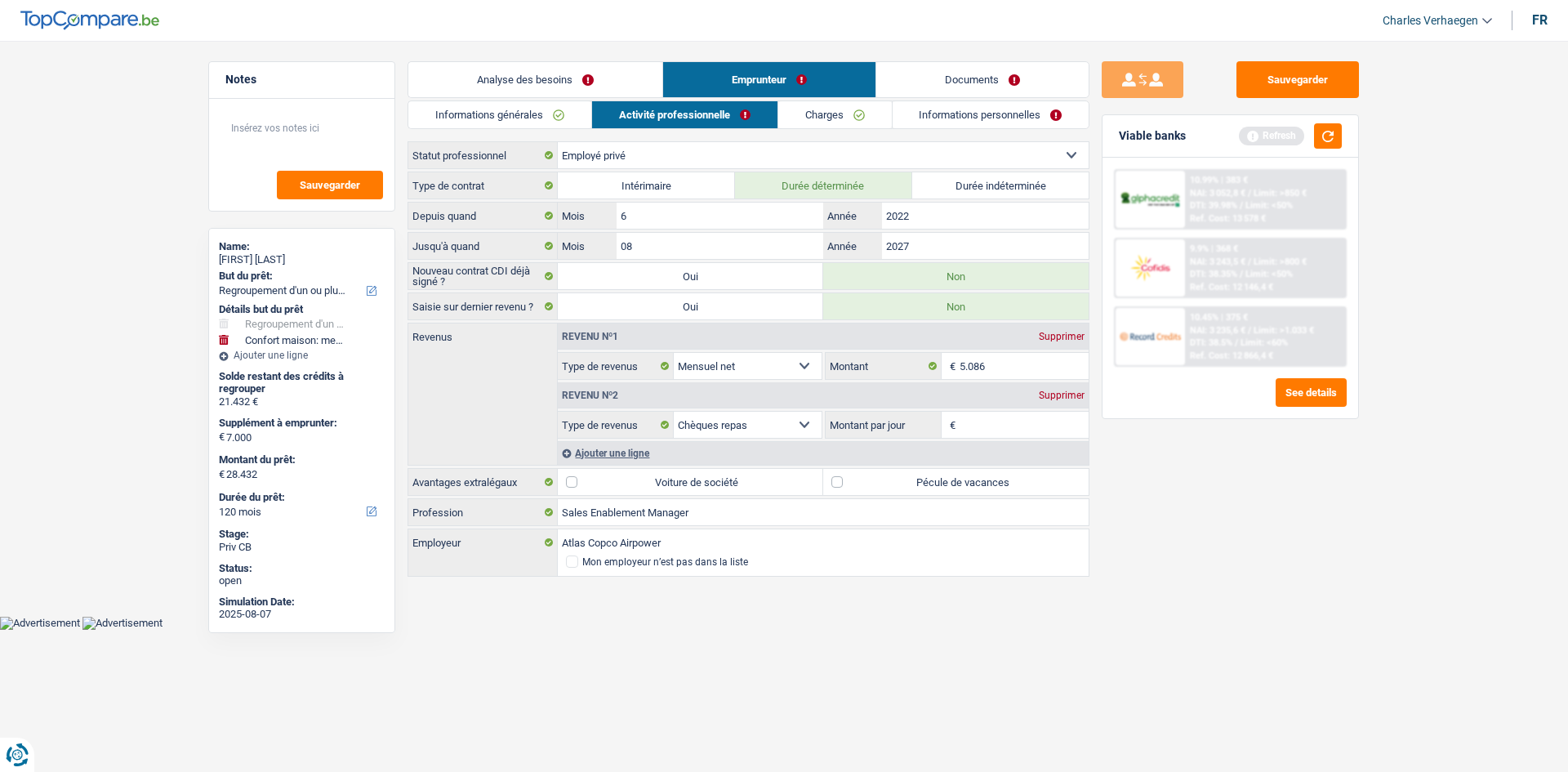 drag, startPoint x: 1244, startPoint y: 591, endPoint x: 1111, endPoint y: 509, distance: 156.2466 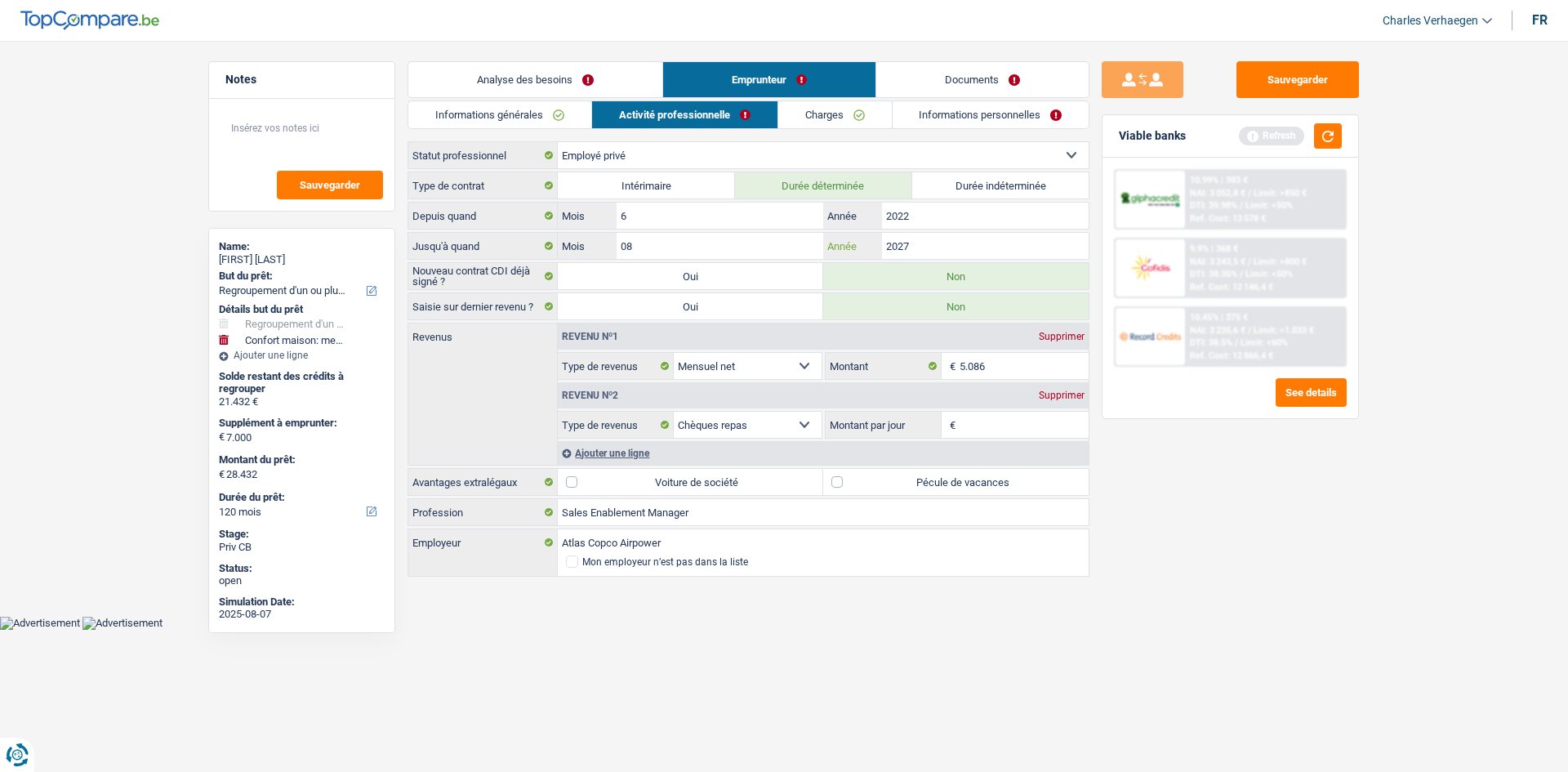 click on "2027" at bounding box center (985, 246) 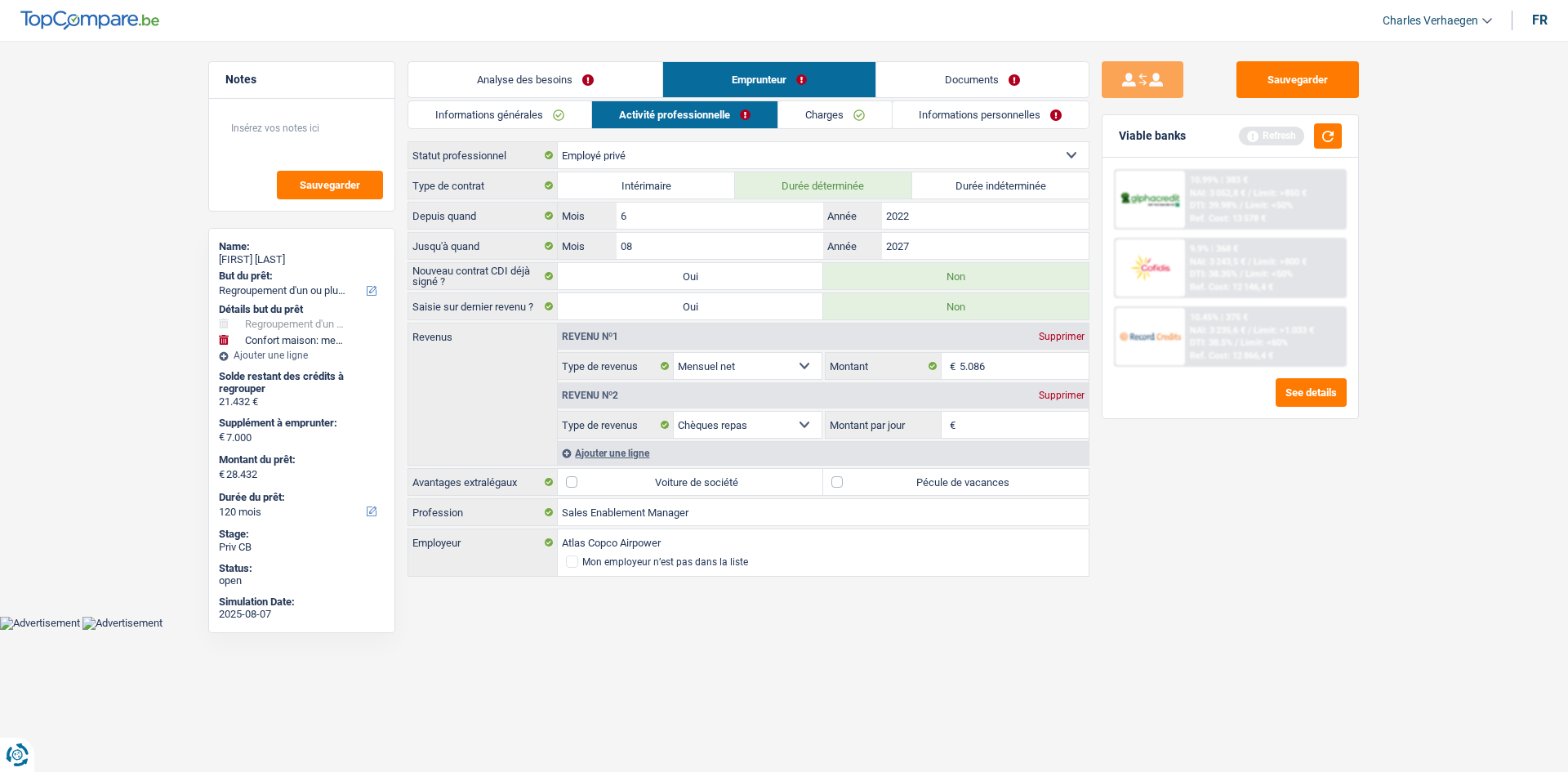click on "Sauvegarder
Viable banks
Refresh
10.99% | 383 €
NAI: 3 052,8 €
/
Limit: >850 €
DTI: 39.98%
/
Limit: <50%
Ref. Cost: 13 578 €
9.9% | 368 €
NAI: 3 243,5 €
/
Limit: >800 €
DTI: 38.35%
/               /       /" at bounding box center [1230, 401] 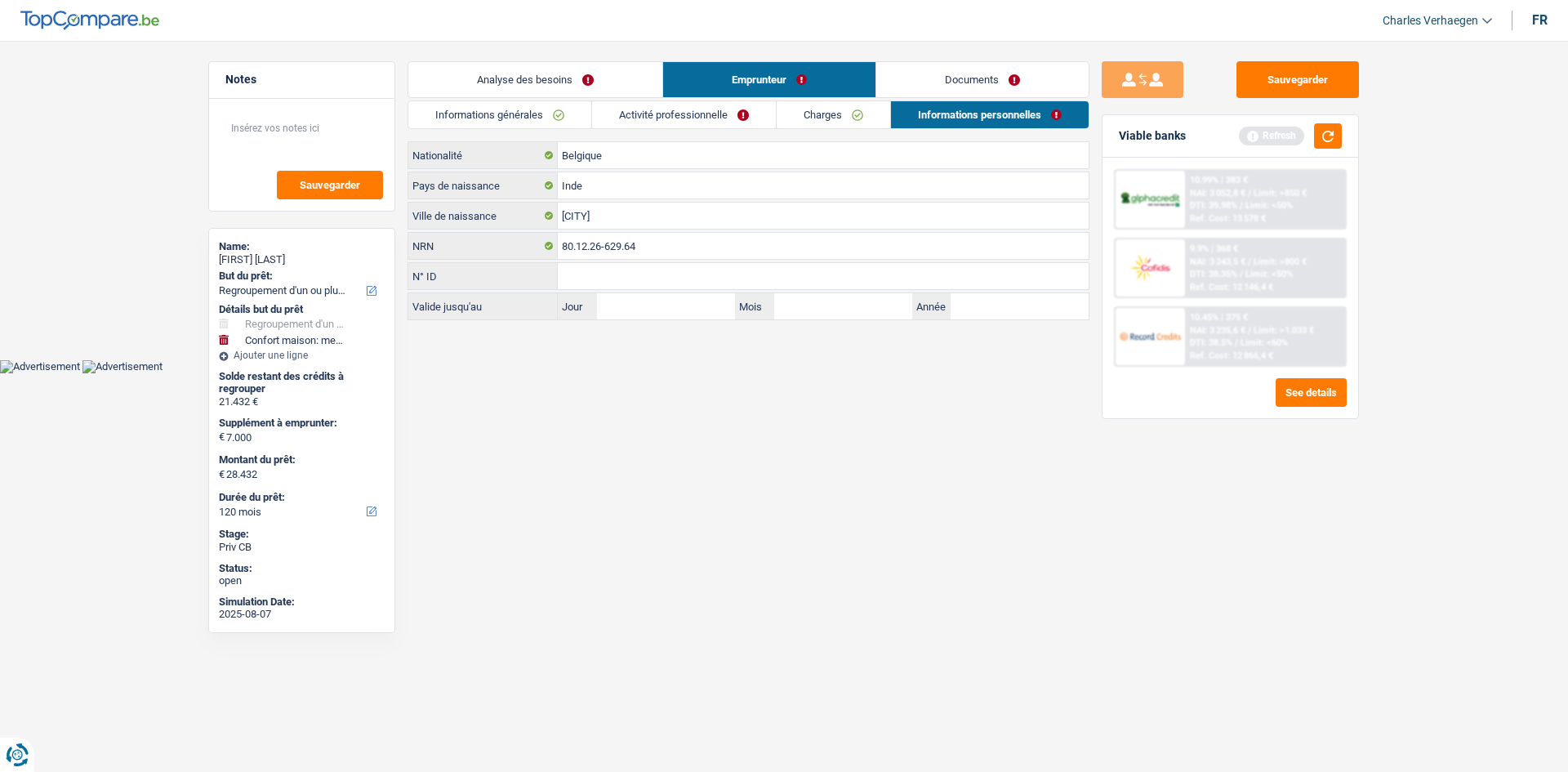 click on "Charges" at bounding box center [833, 114] 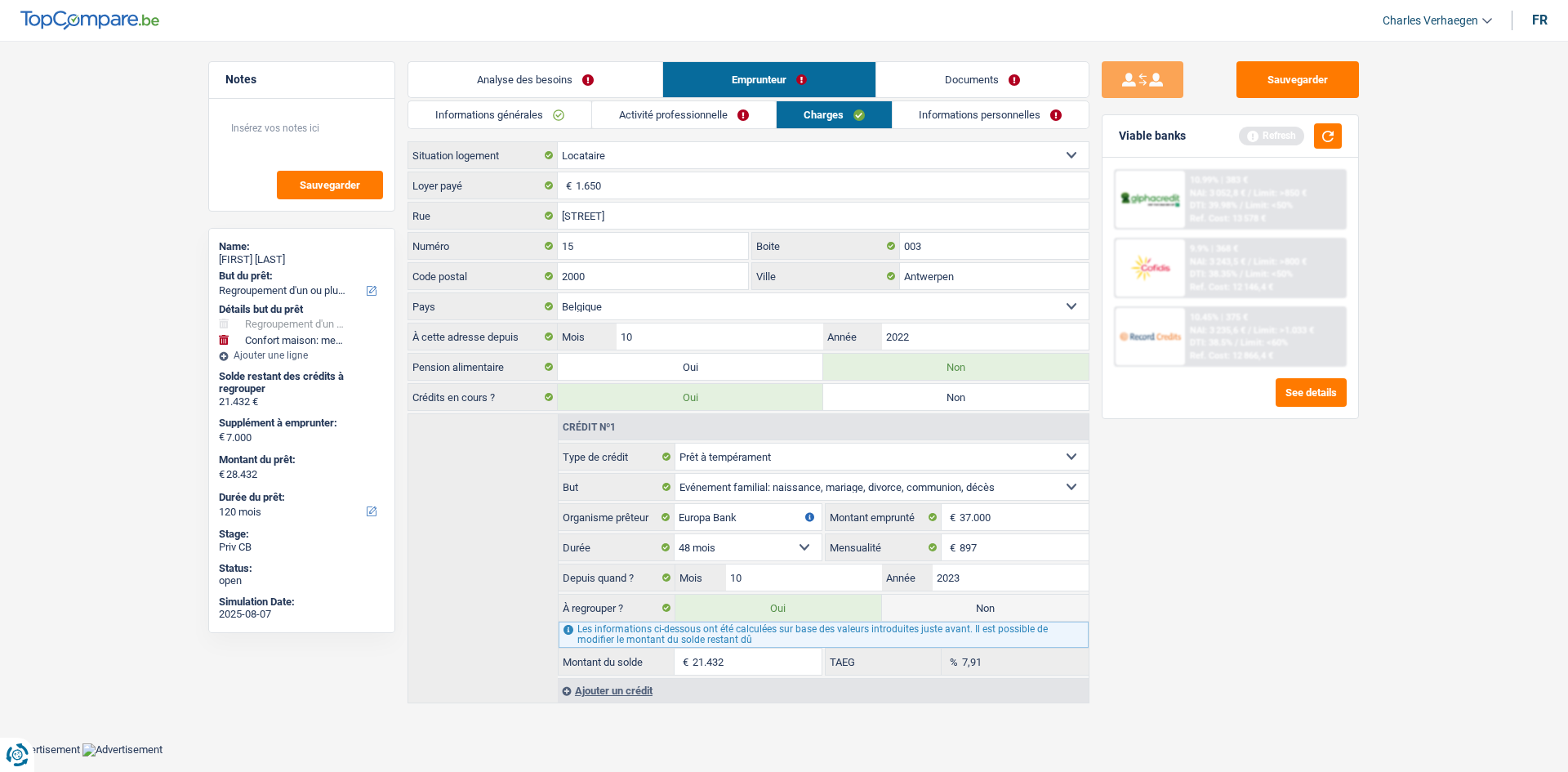drag, startPoint x: 727, startPoint y: 118, endPoint x: 593, endPoint y: 118, distance: 134 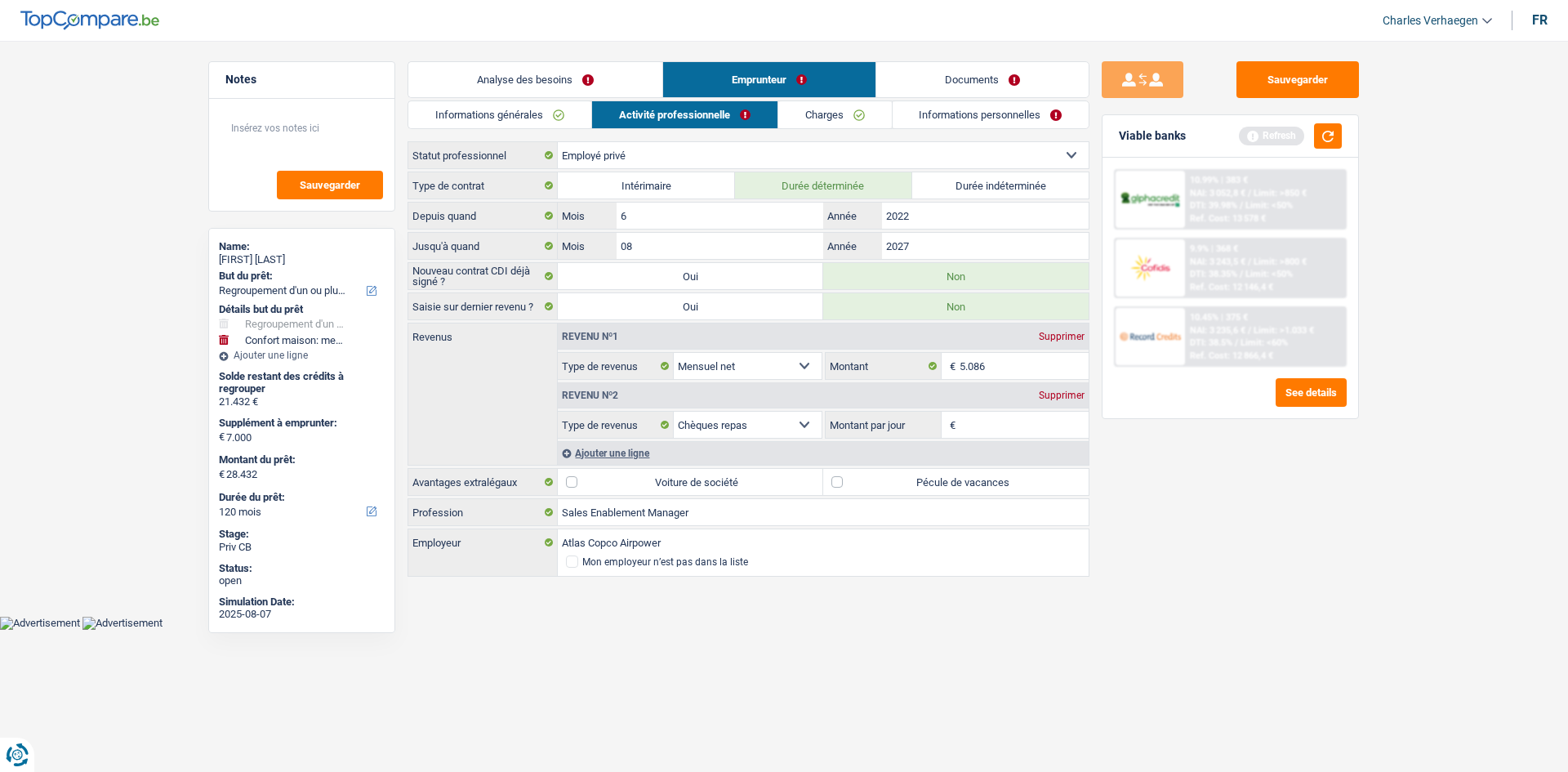 click on "Informations générales" at bounding box center [500, 114] 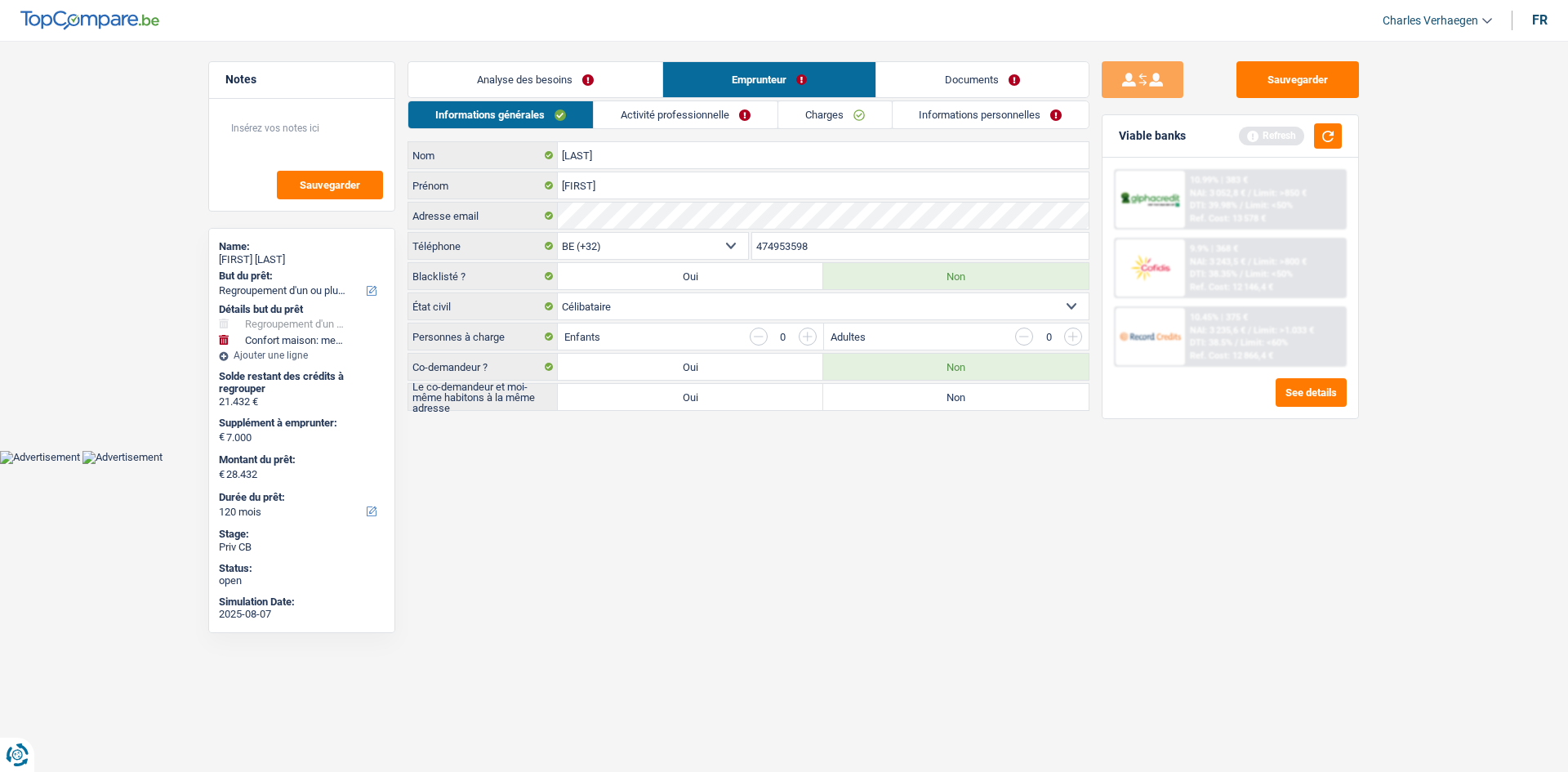 click on "Analyse des besoins" at bounding box center [535, 79] 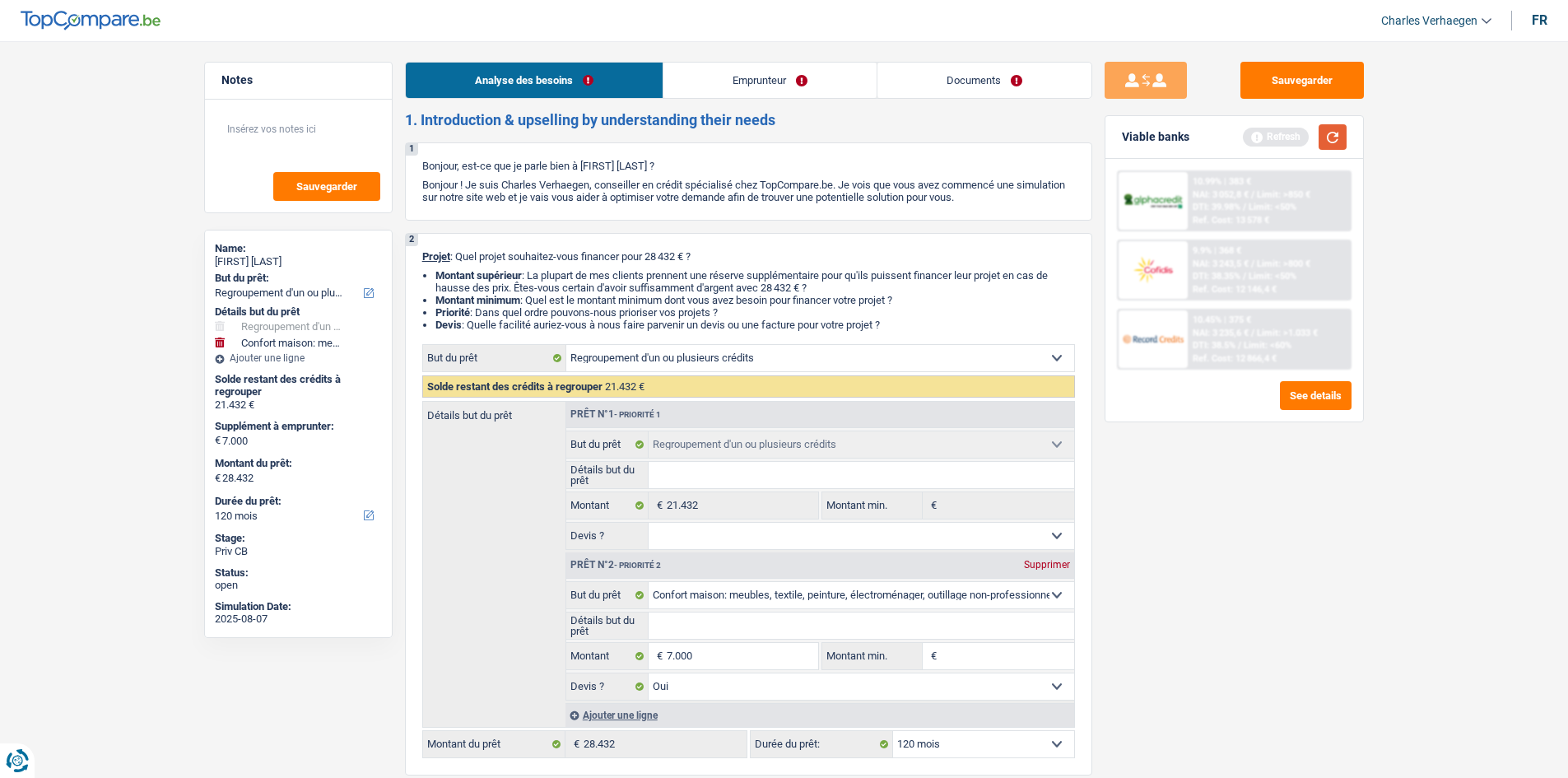 click at bounding box center (1333, 137) 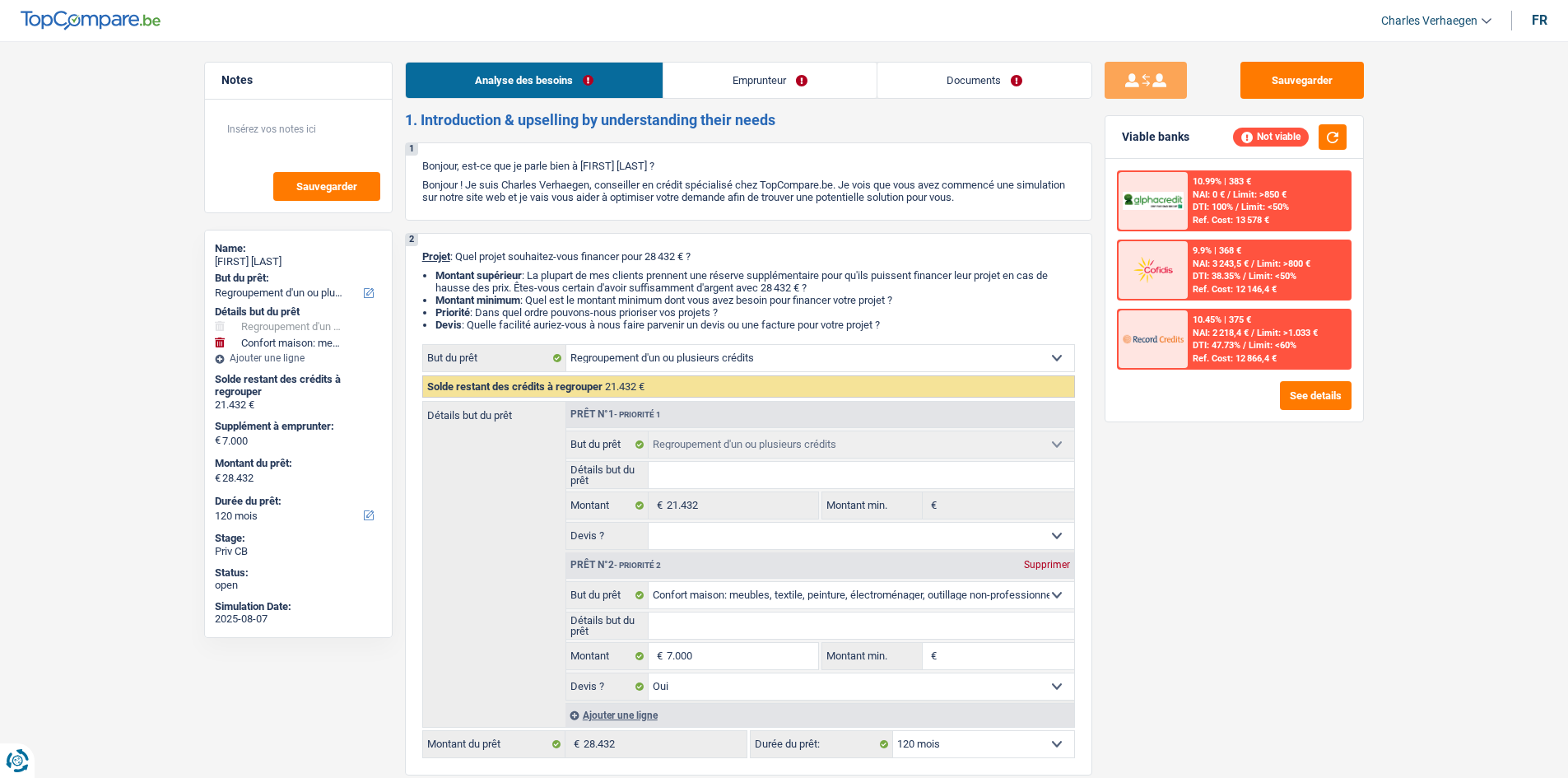 click on "10.99% | 383 €
NAI: 0 €
/
Limit: >850 €
DTI: 100%
/
Limit: <50%
Ref. Cost: 13 578 €
9.9% | 368 €
NAI: 3 243,5 €
/
Limit: >800 €
DTI: 38.35%
/
Limit: <50%
/       /" at bounding box center [1234, 290] 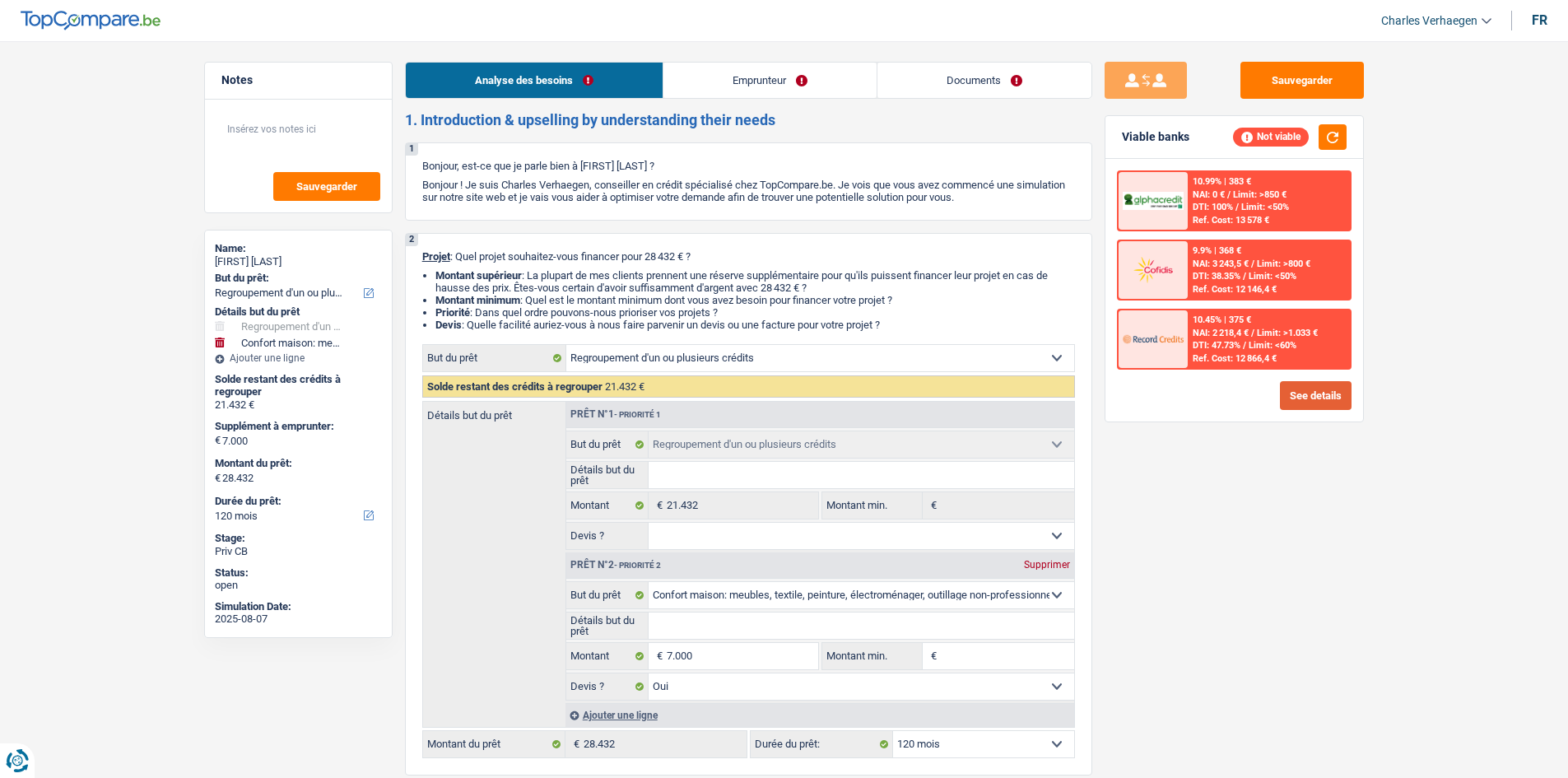 click on "See details" at bounding box center [1315, 395] 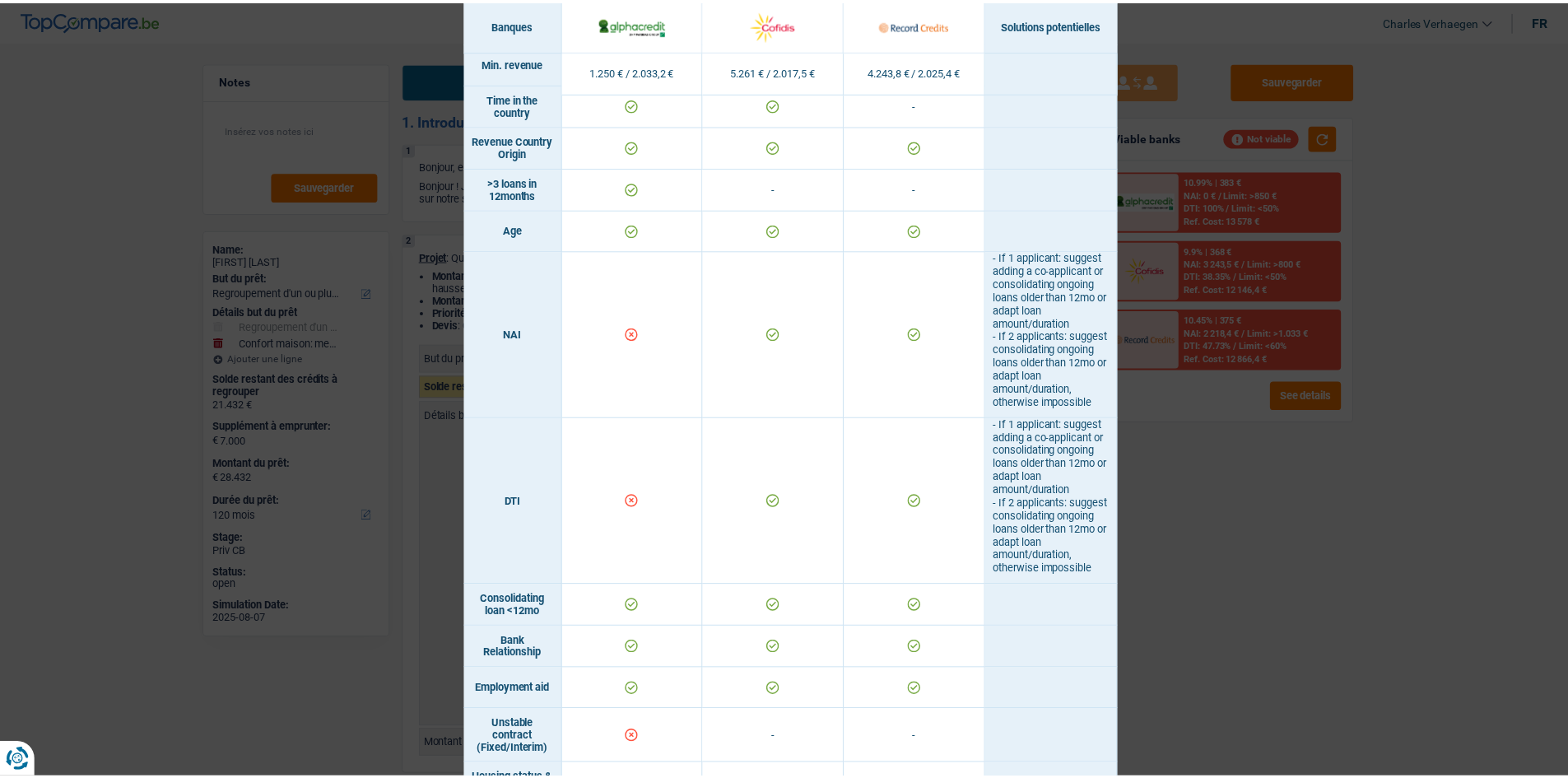 scroll, scrollTop: 494, scrollLeft: 0, axis: vertical 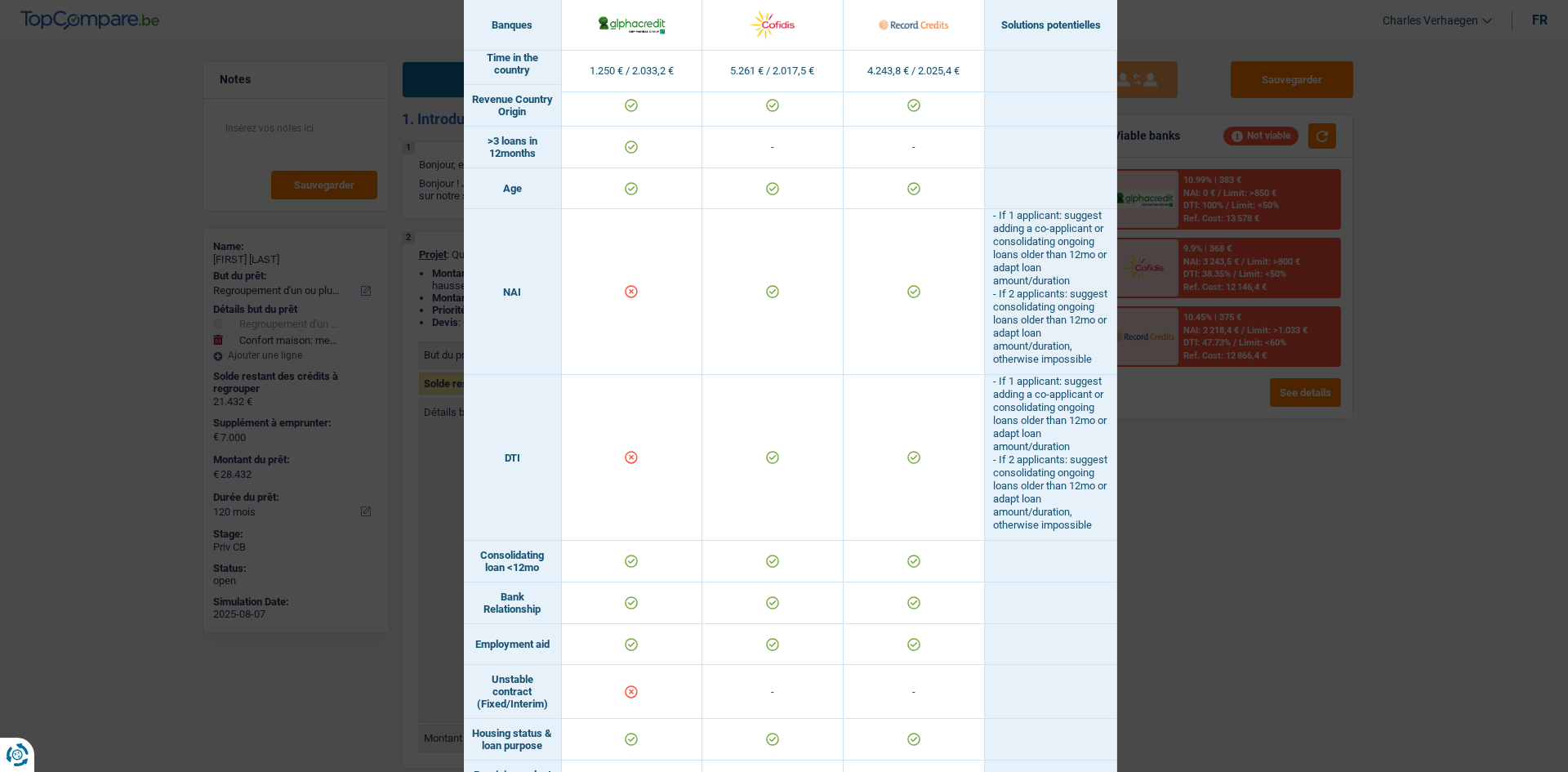 click on "Banks conditions ×
Banques
Solutions potentielles
Revenus / Charges
1.250 € / 2.033,2 €
5.261 € / 2.017,5 €
4.243,8 € / 2.025,4 €
Loan for legal fees
-
-
Housing status & amount
-
Professional activity" at bounding box center [784, 386] 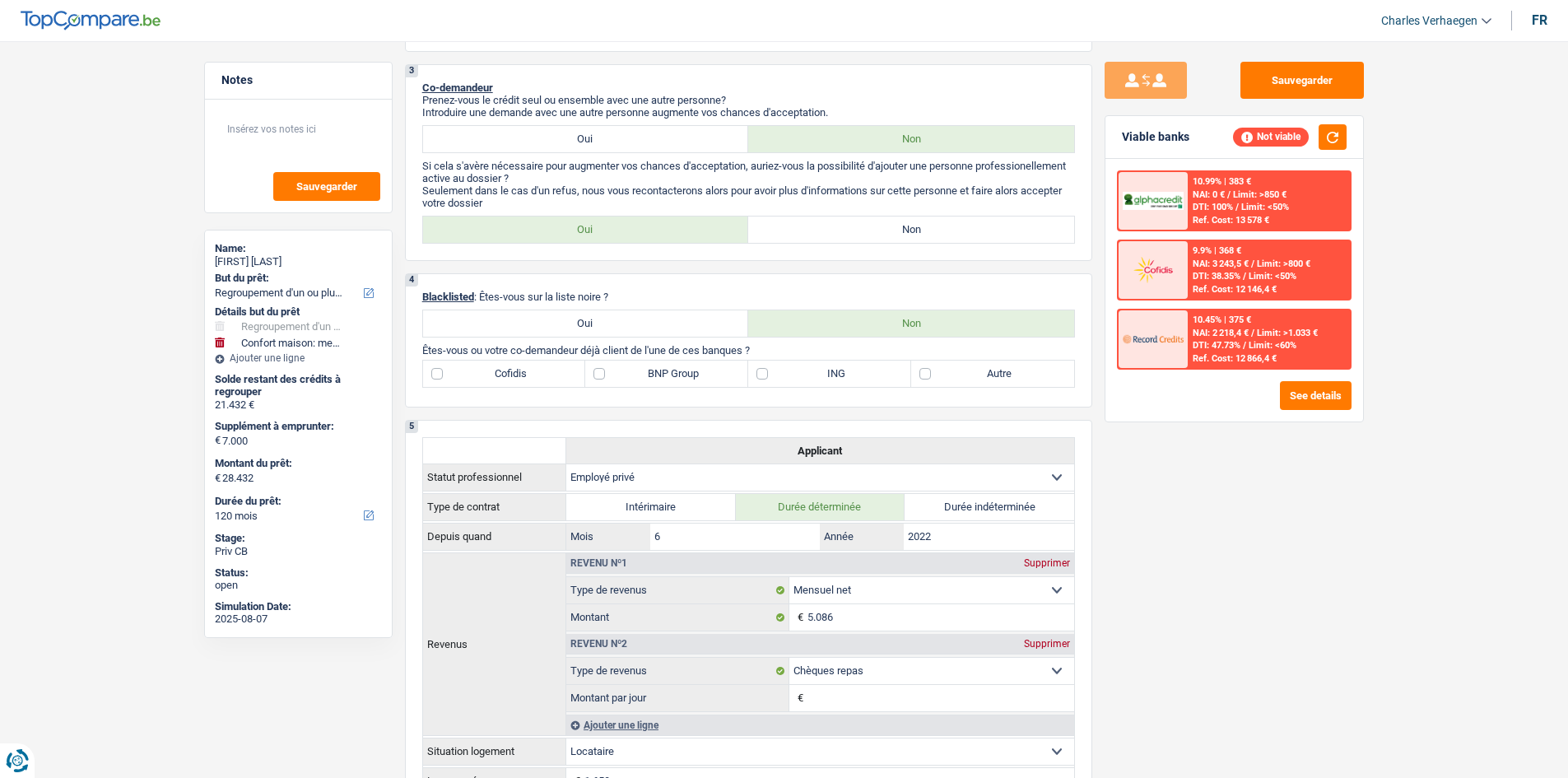 scroll, scrollTop: 823, scrollLeft: 0, axis: vertical 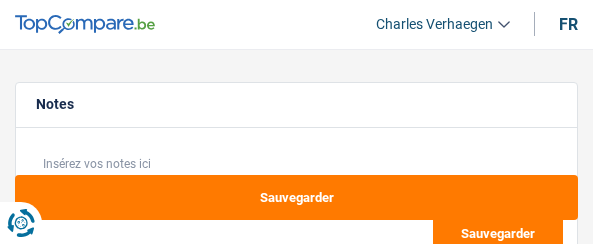 select on "renovation" 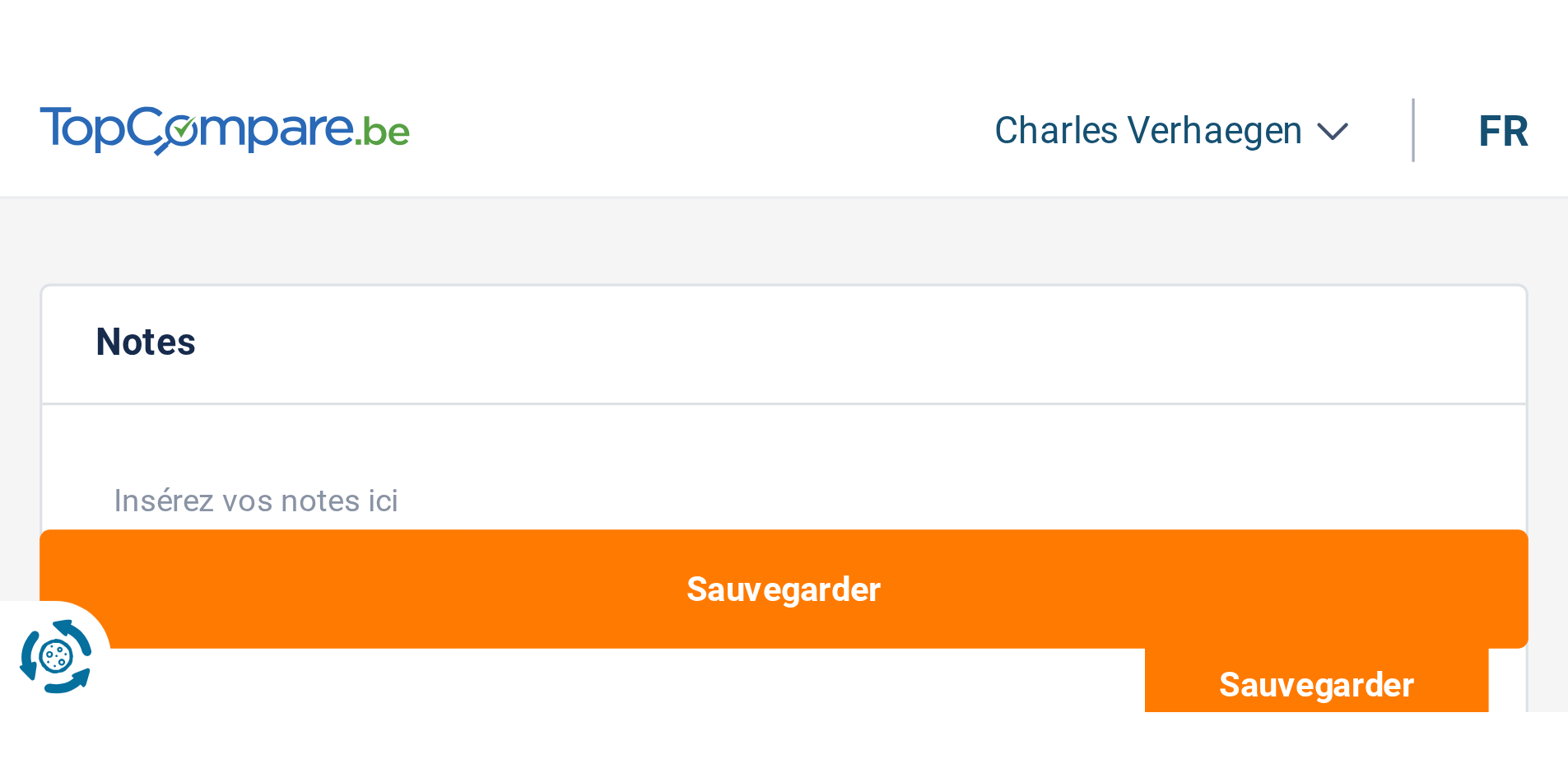 scroll, scrollTop: 0, scrollLeft: 0, axis: both 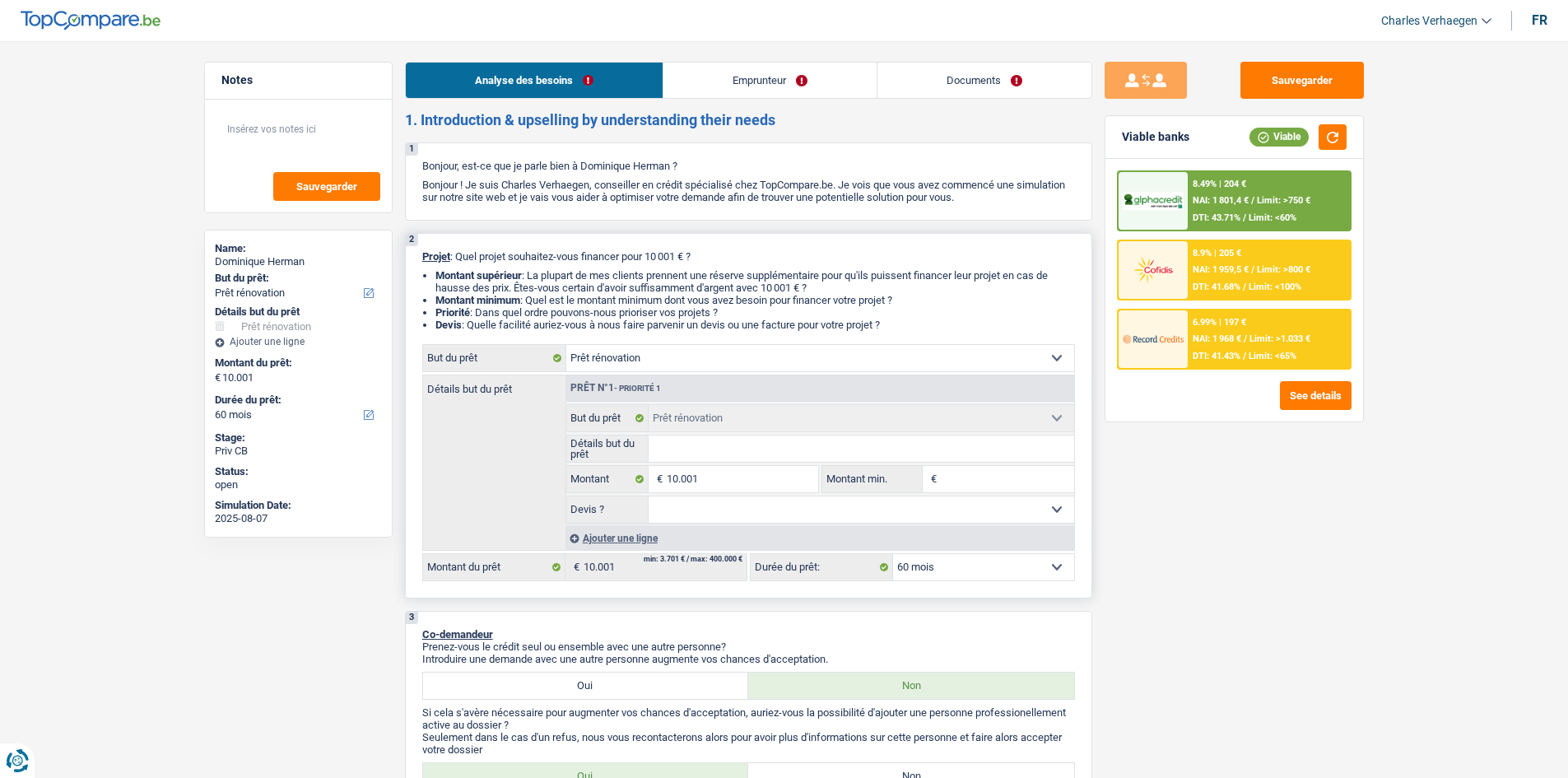 click on "Détails but du prêt" at bounding box center (861, 449) 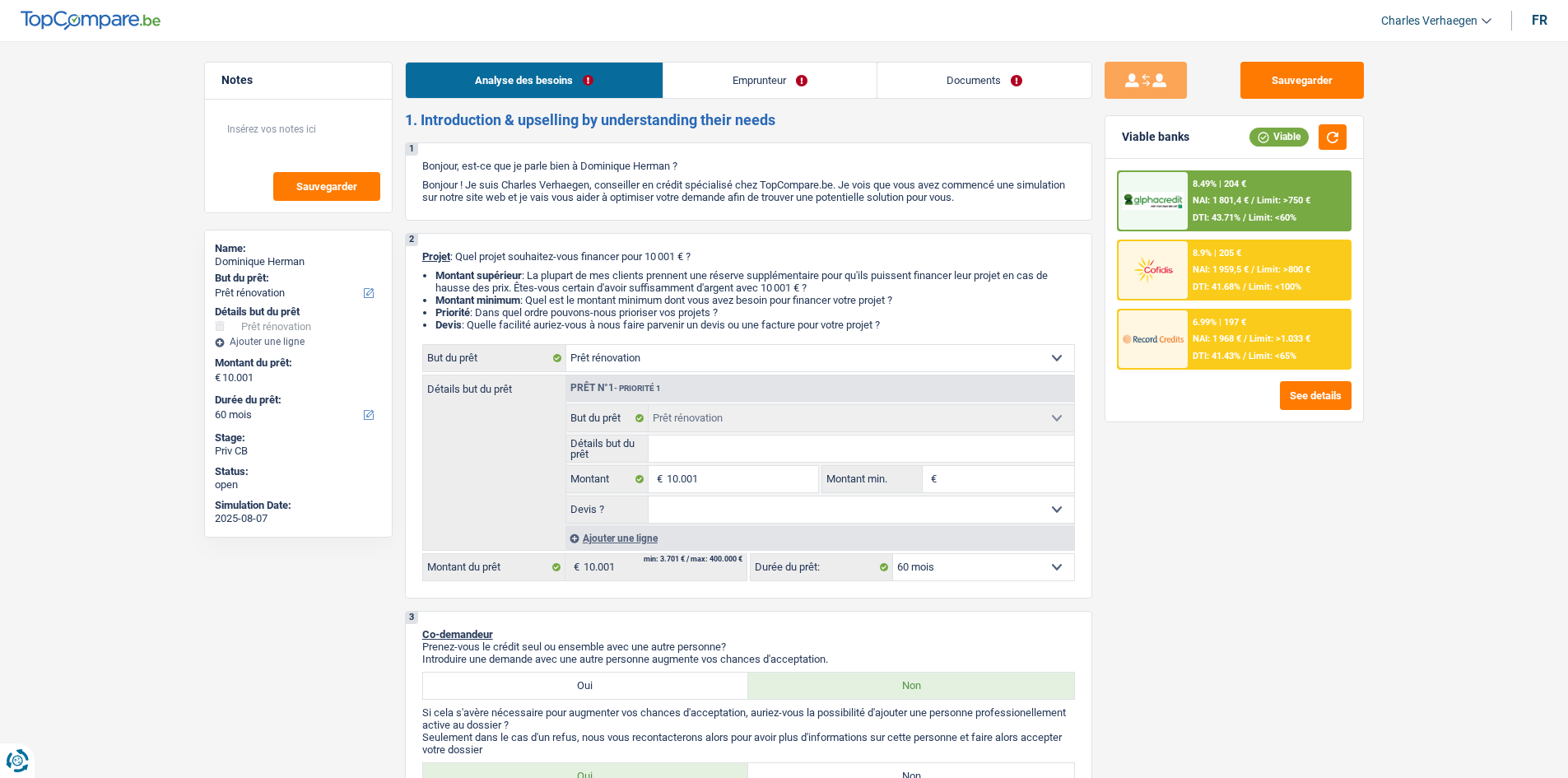 click on "Emprunteur" at bounding box center (770, 80) 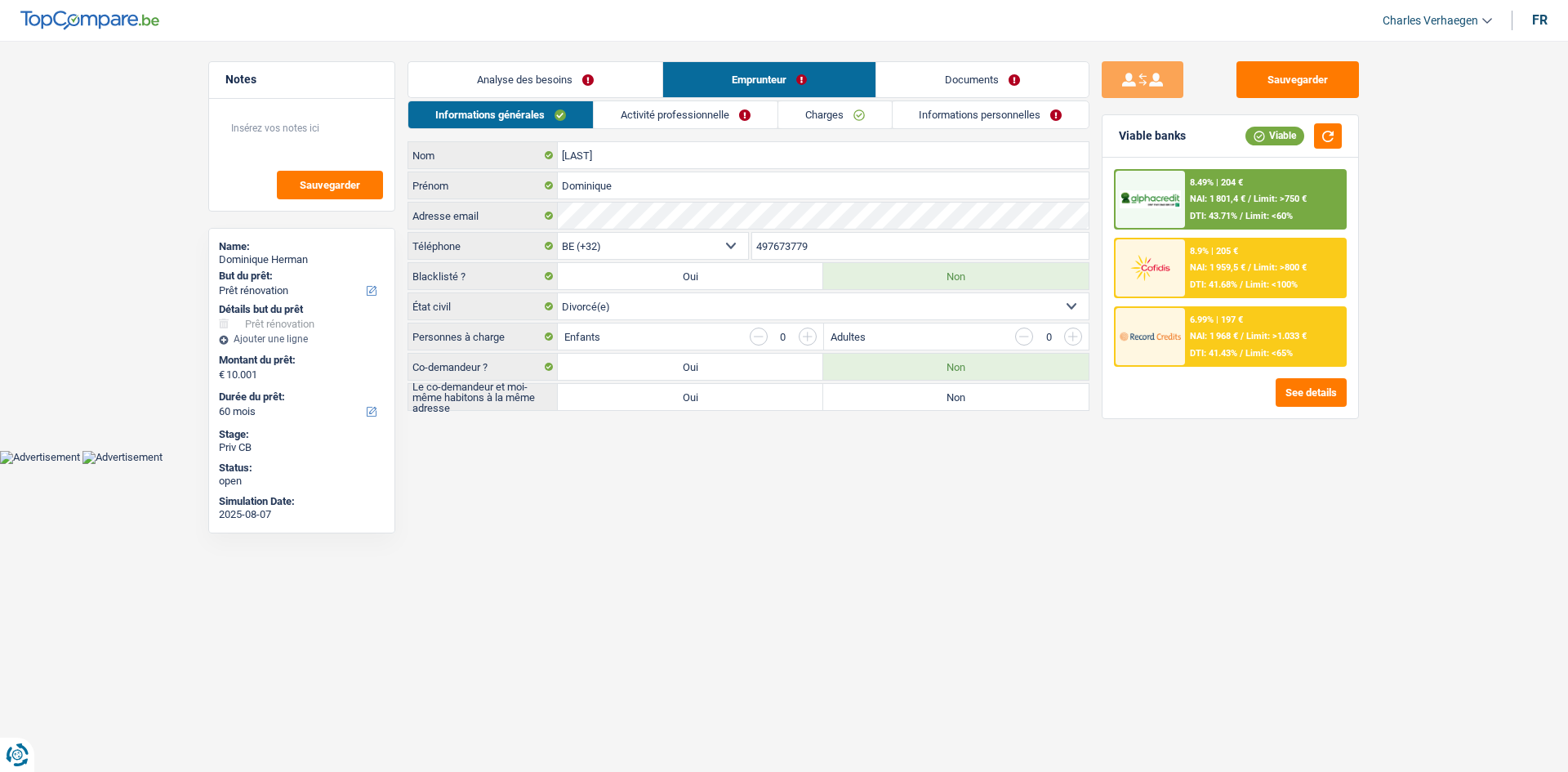 click on "Charges" at bounding box center (835, 114) 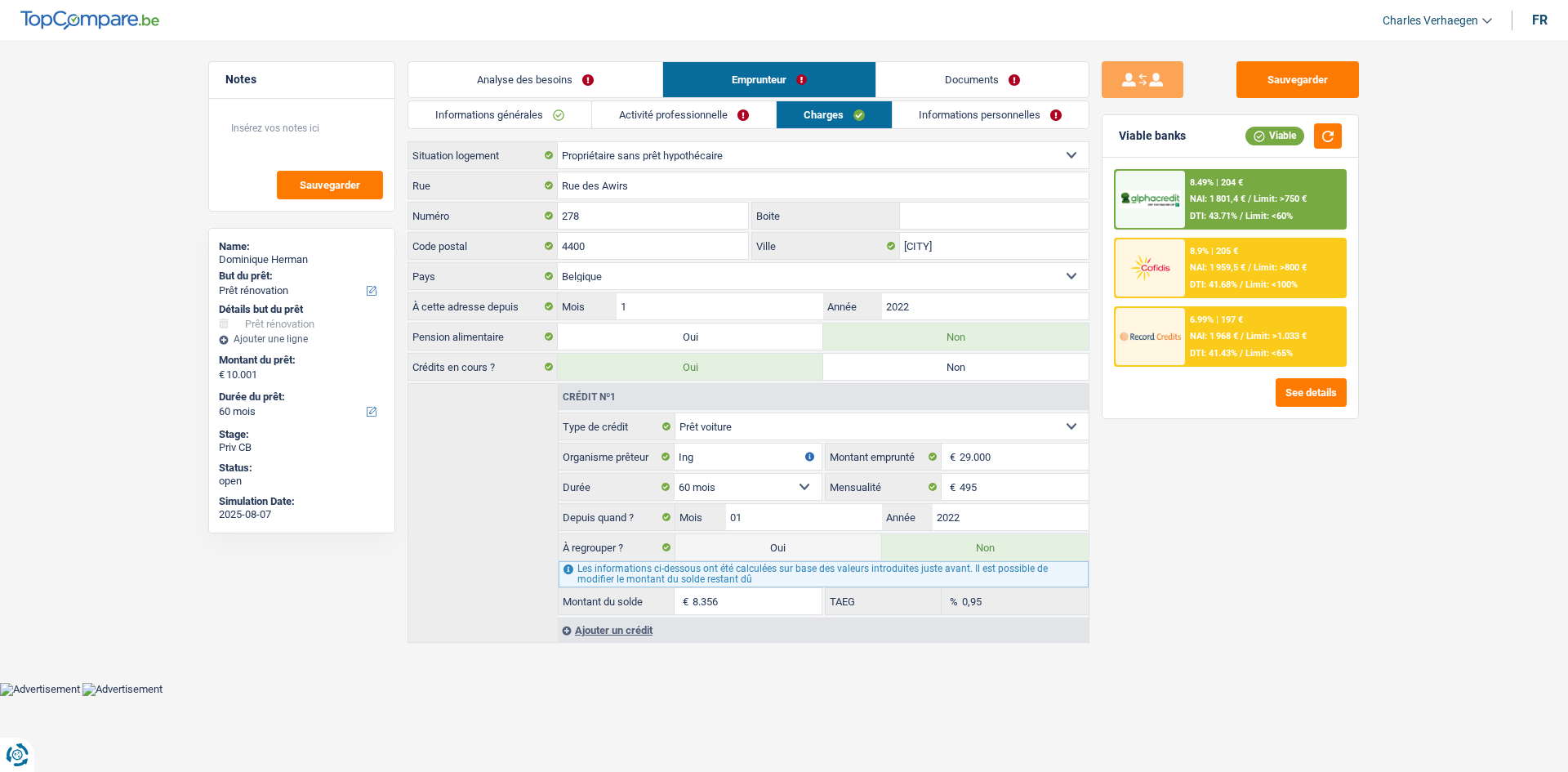 click on "Activité professionnelle" at bounding box center [684, 114] 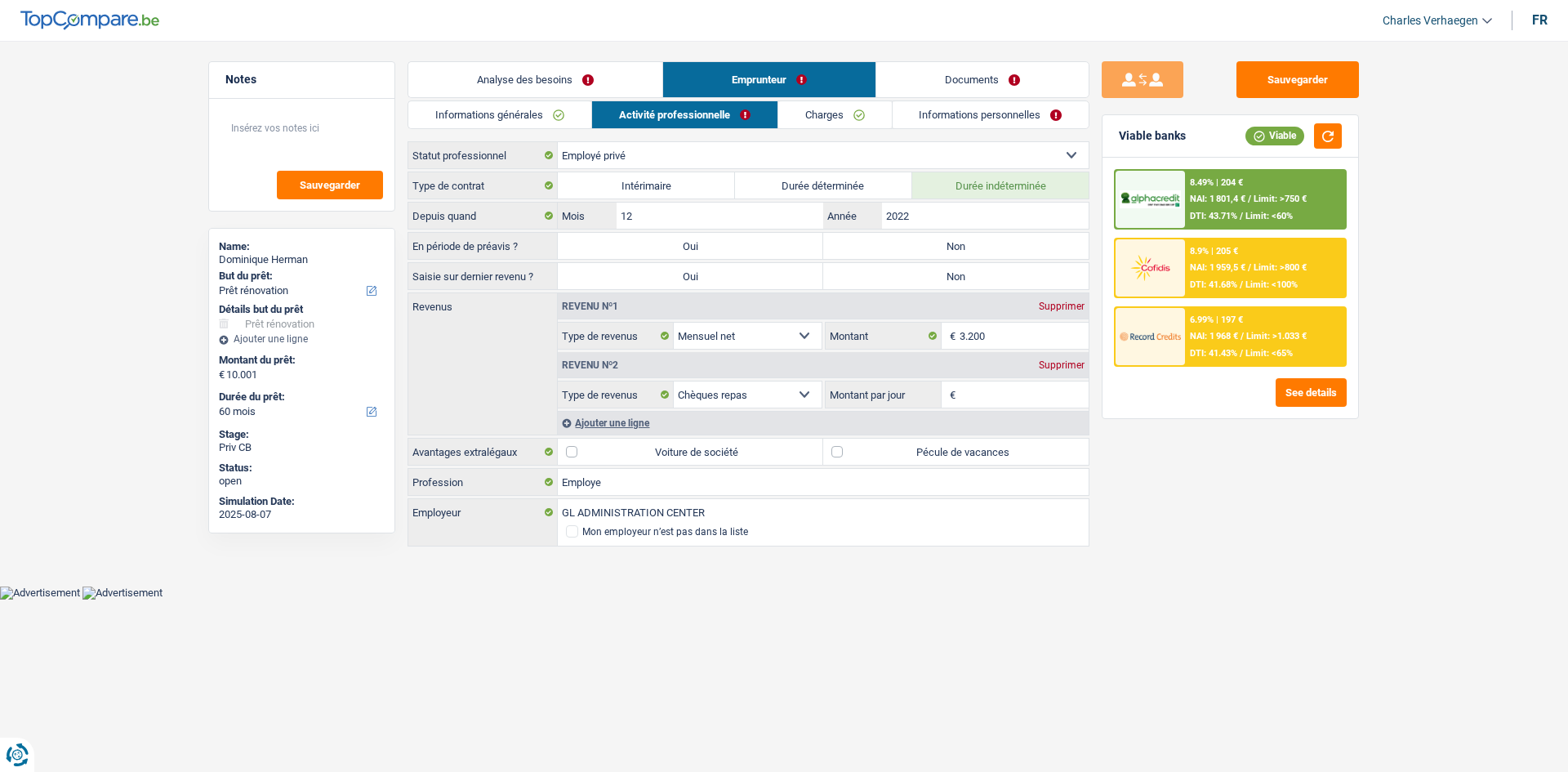 click on "Analyse des besoins" at bounding box center (535, 79) 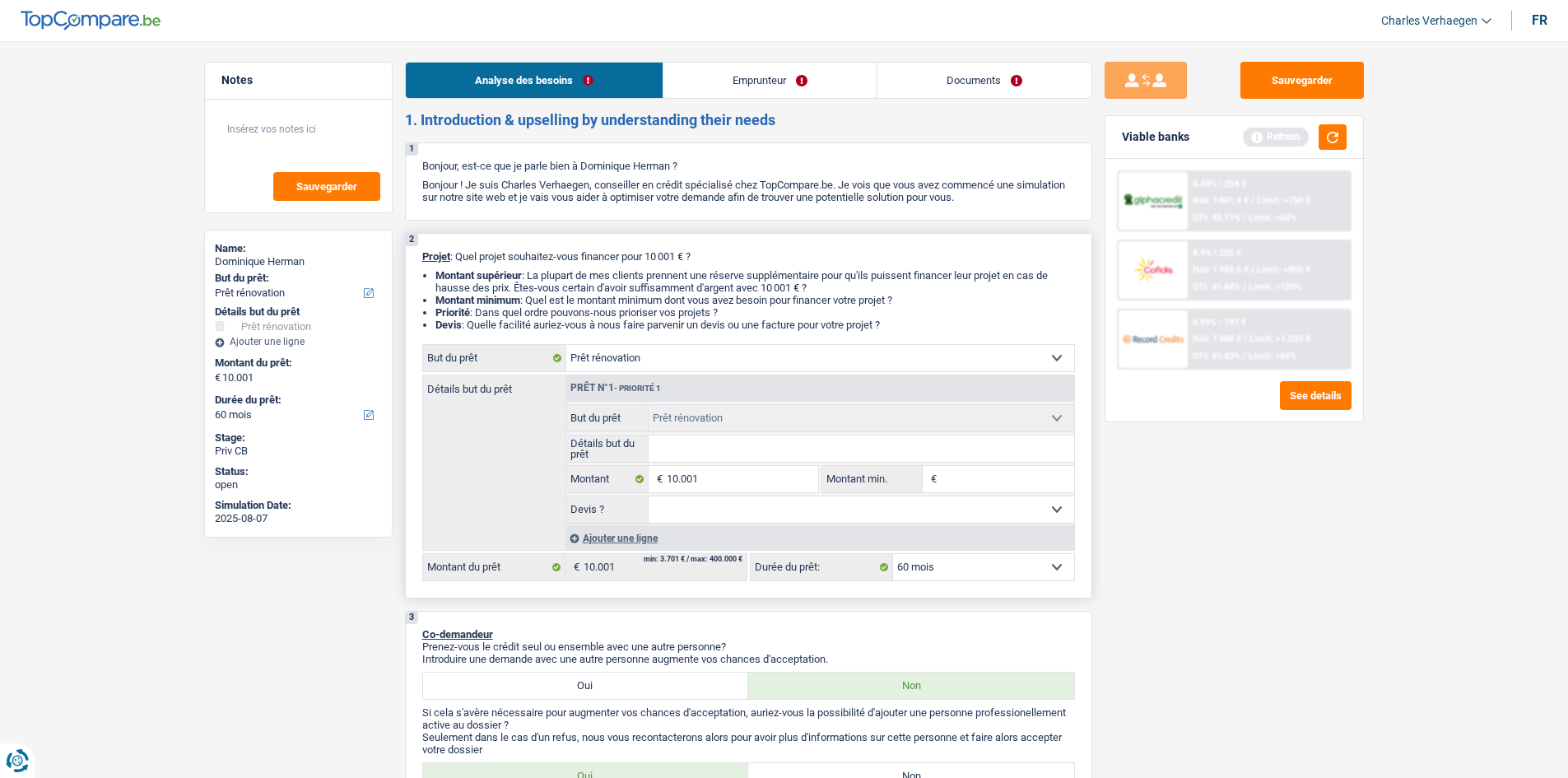 click on "Détails but du prêt" at bounding box center (861, 449) 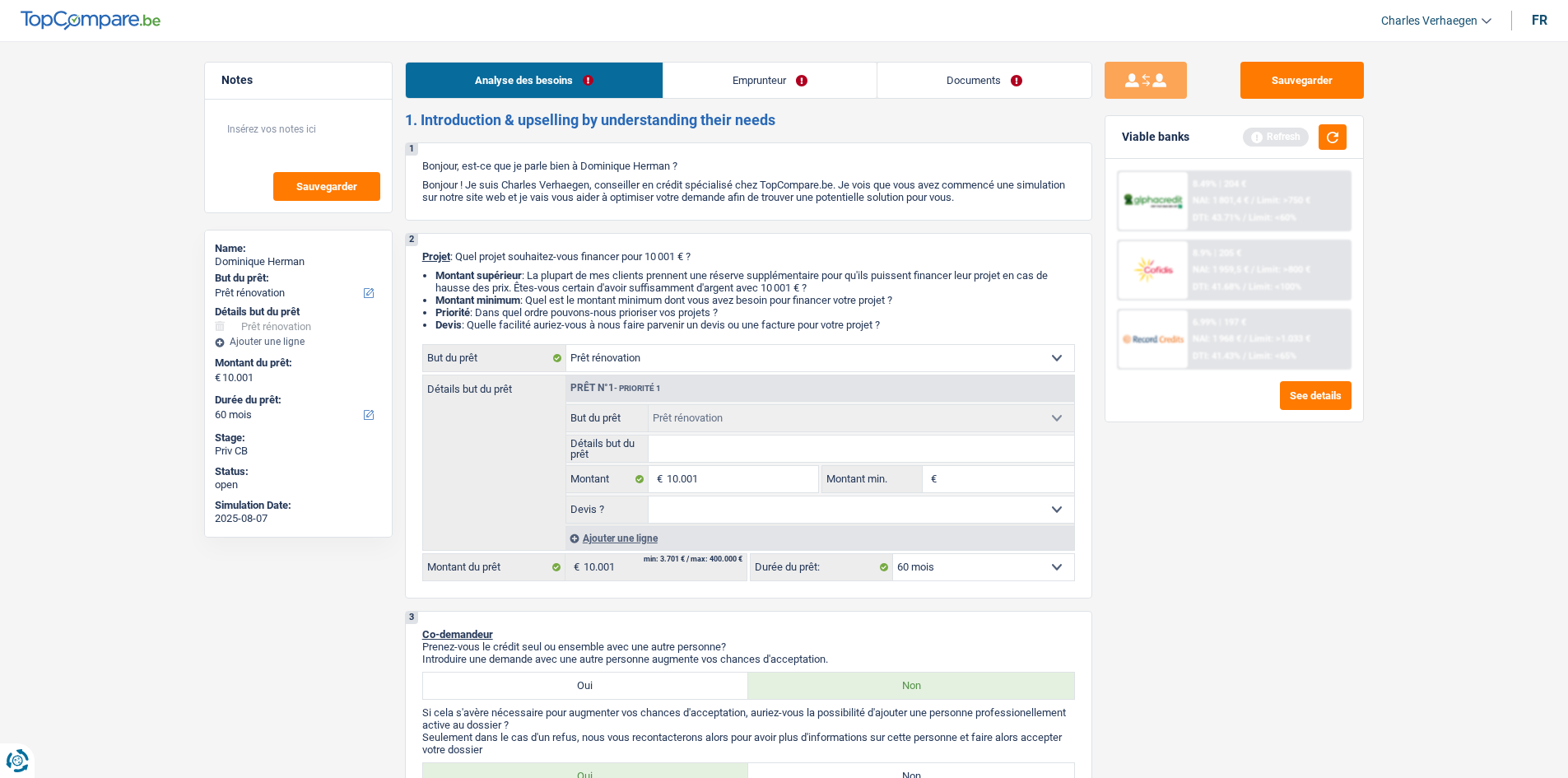 type on "C" 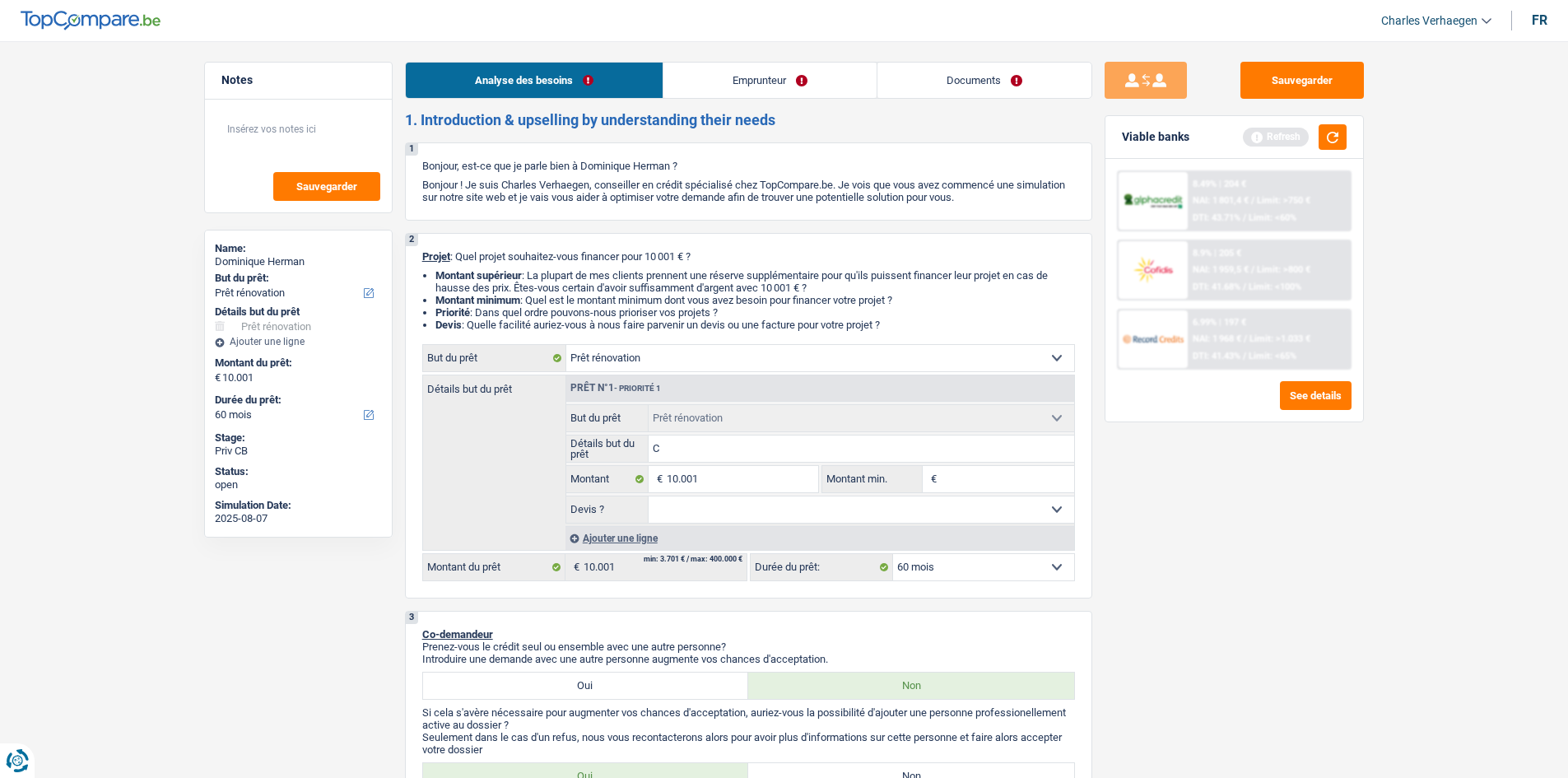 type on "Ch" 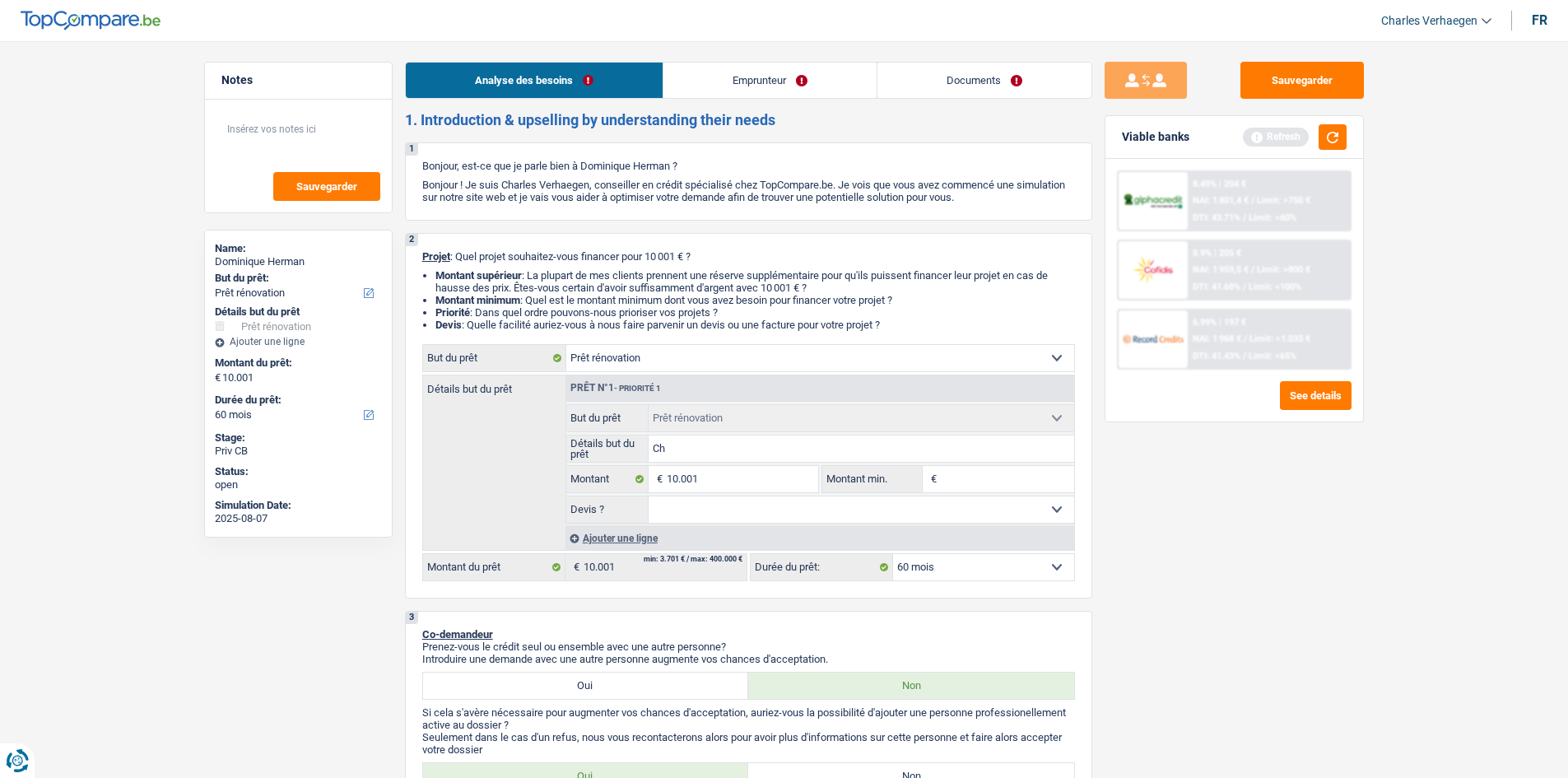 type on "Ch" 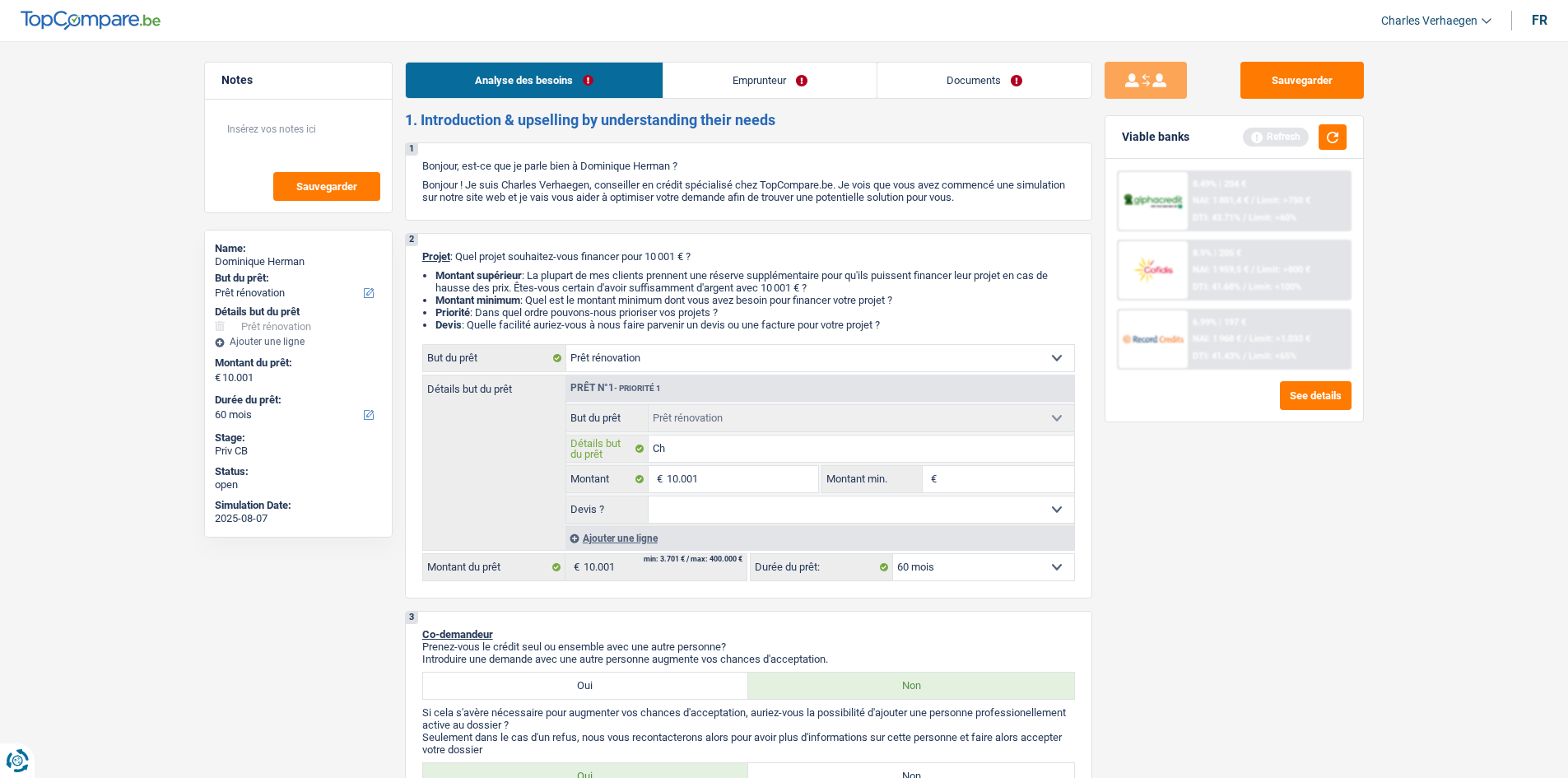 type on "Cha" 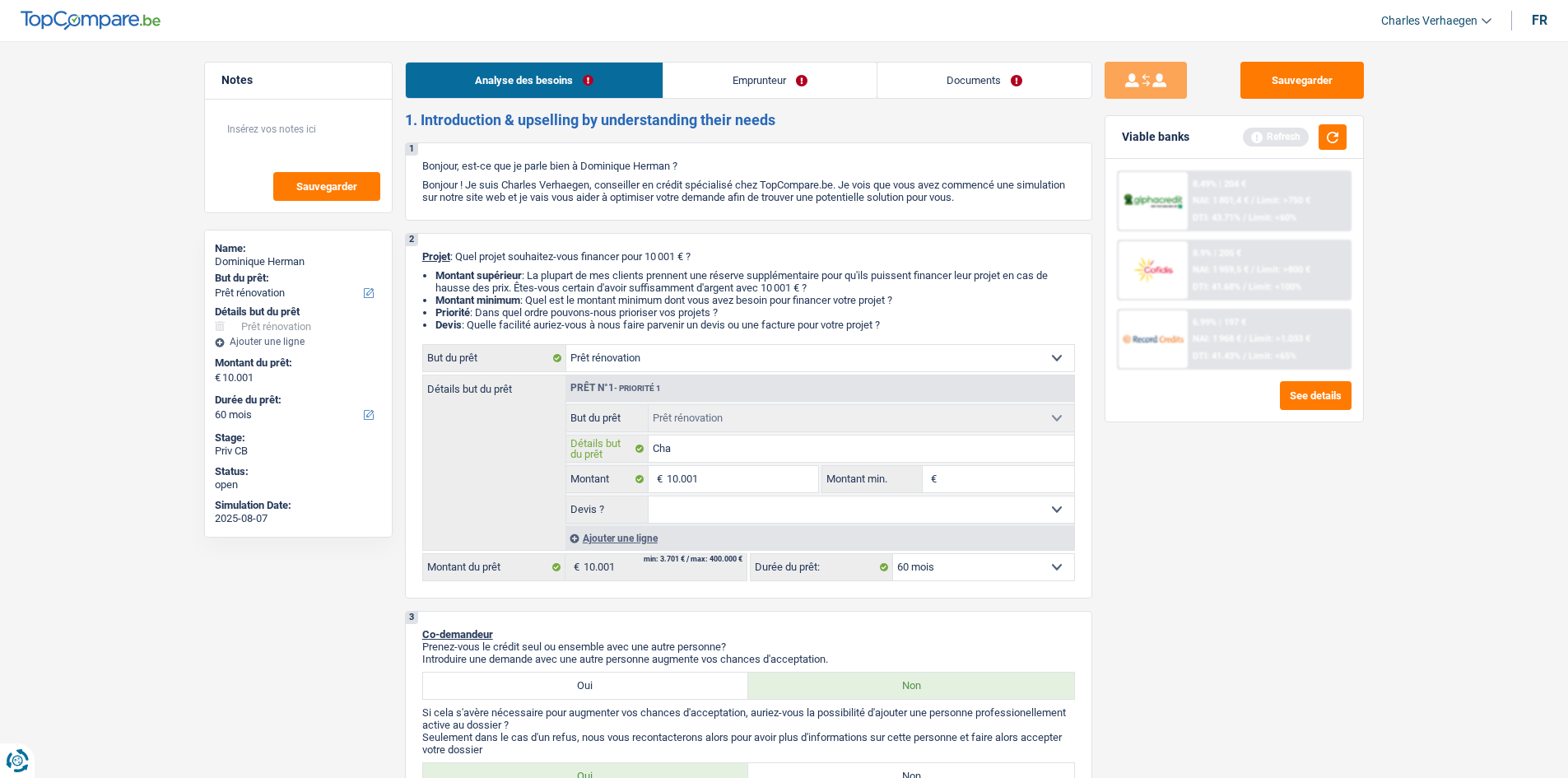 type on "Chas" 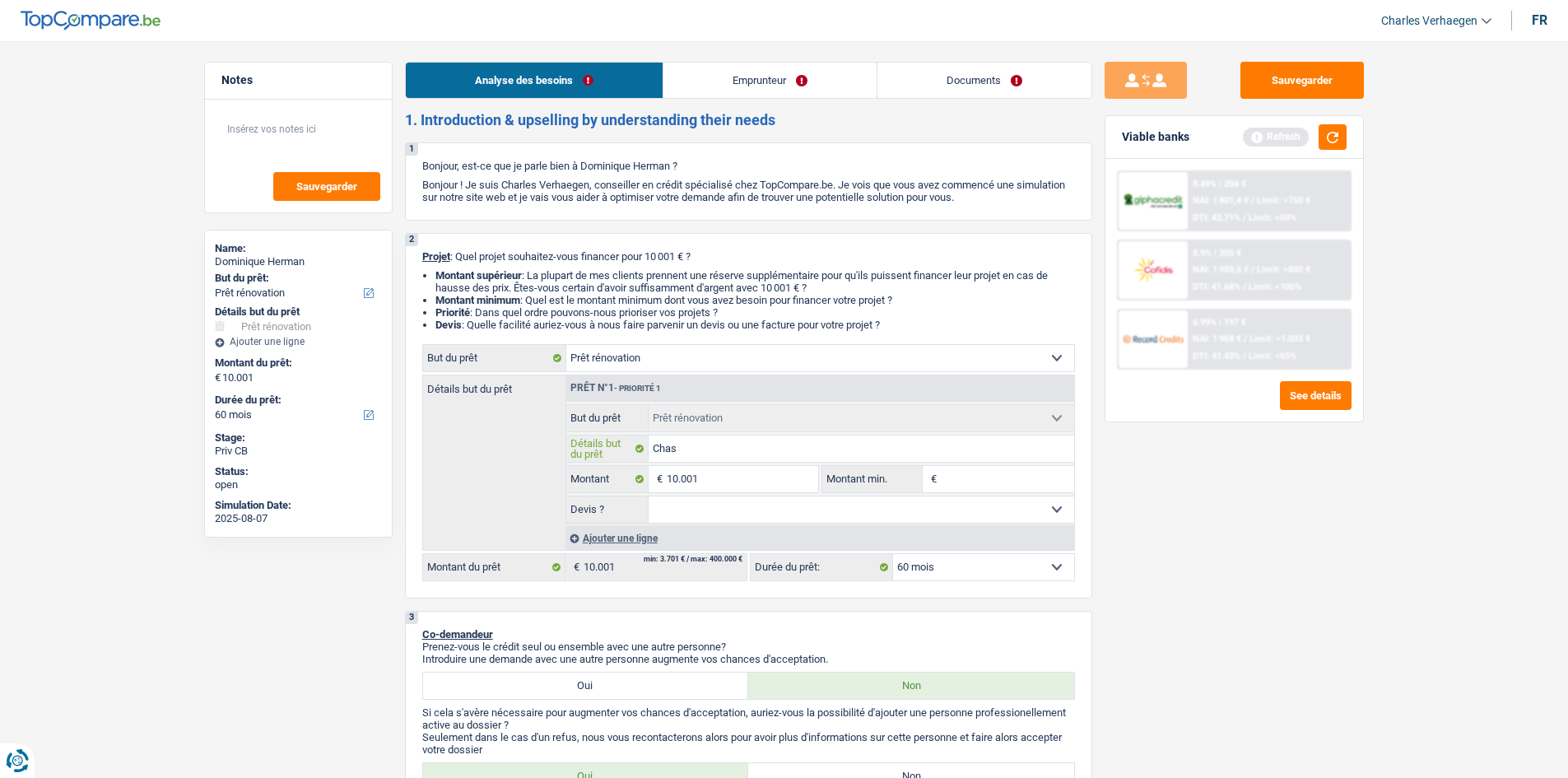 type on "Chass" 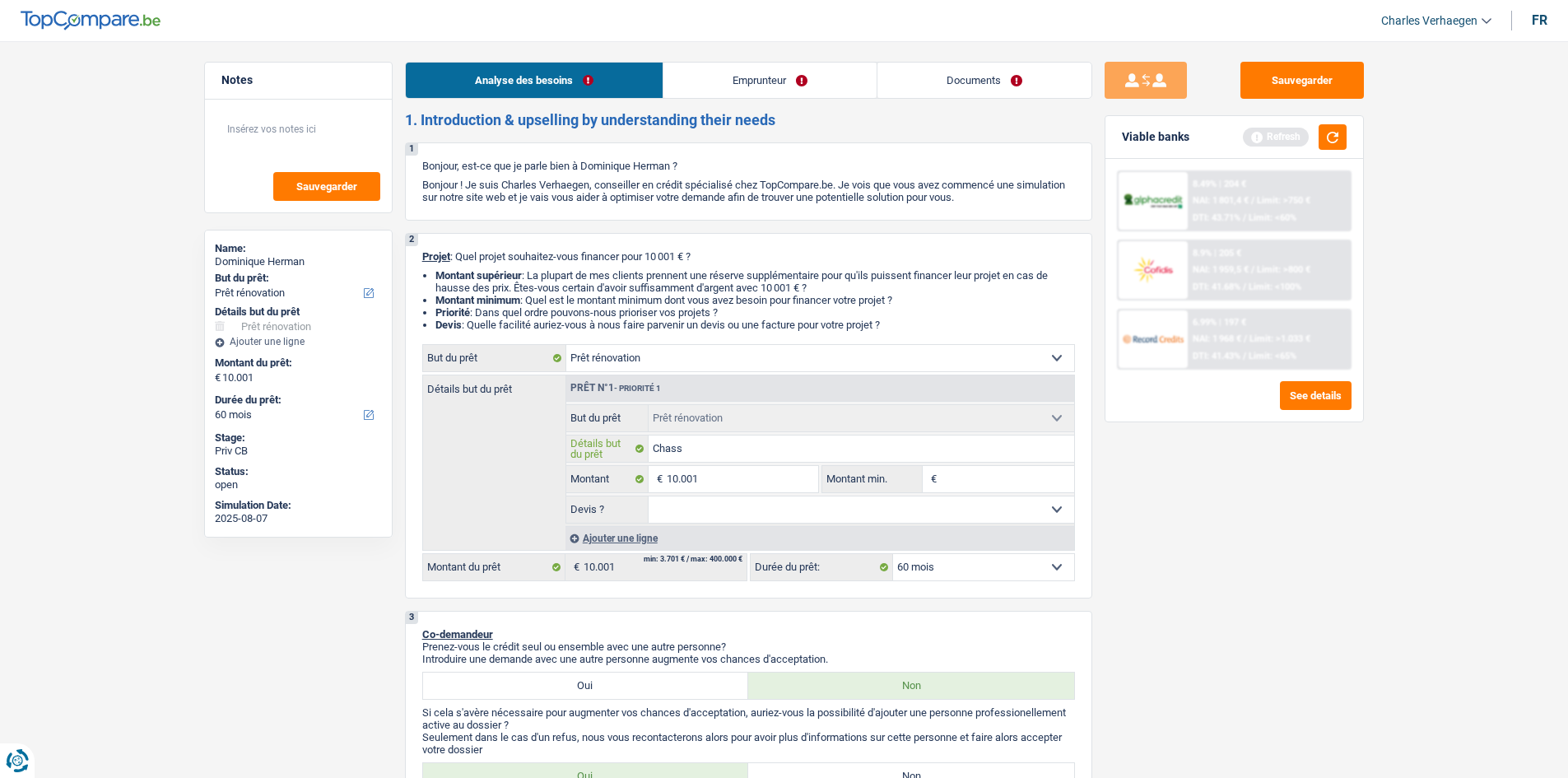 type on "Chassi" 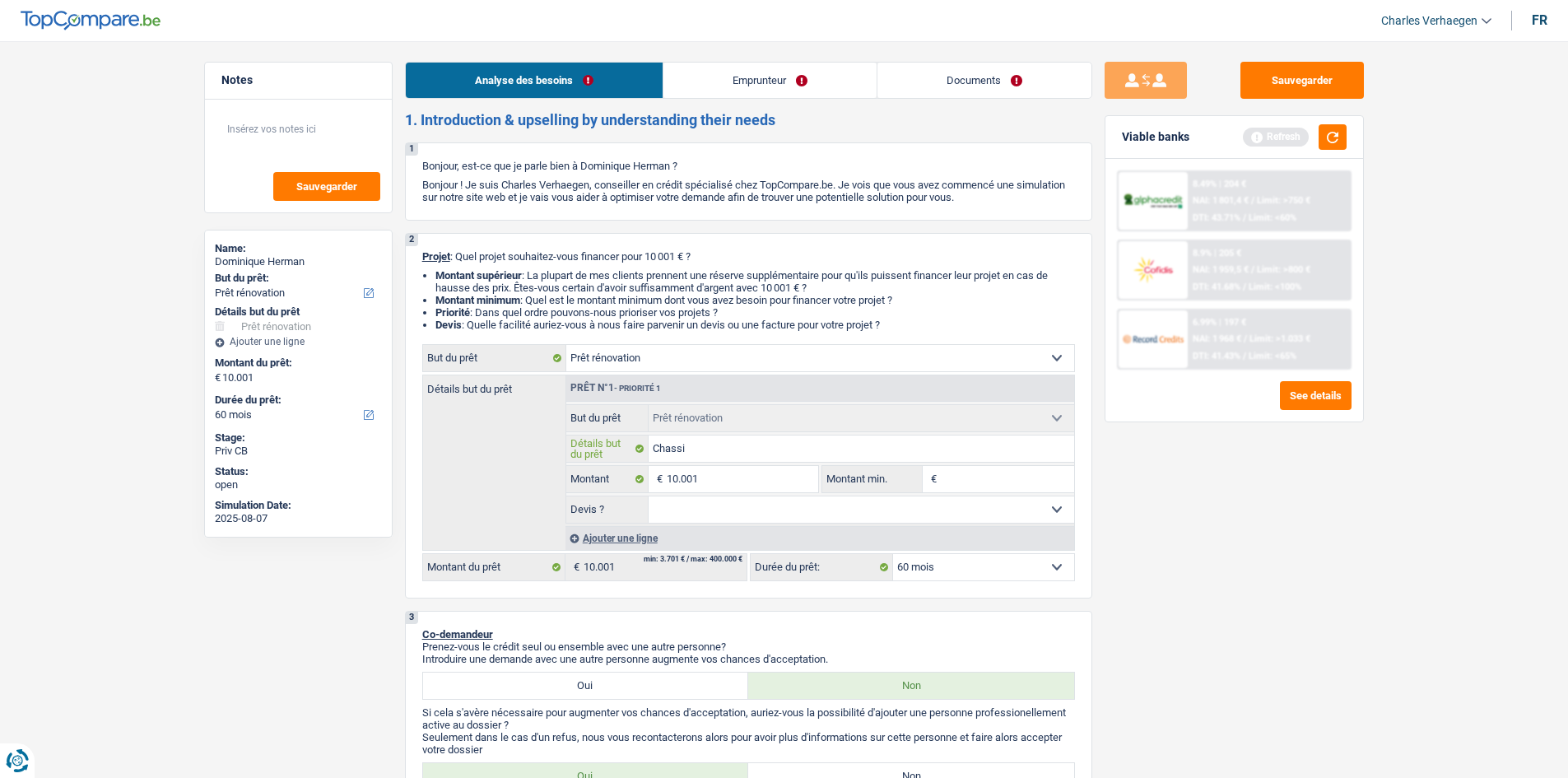 type on "Chassis" 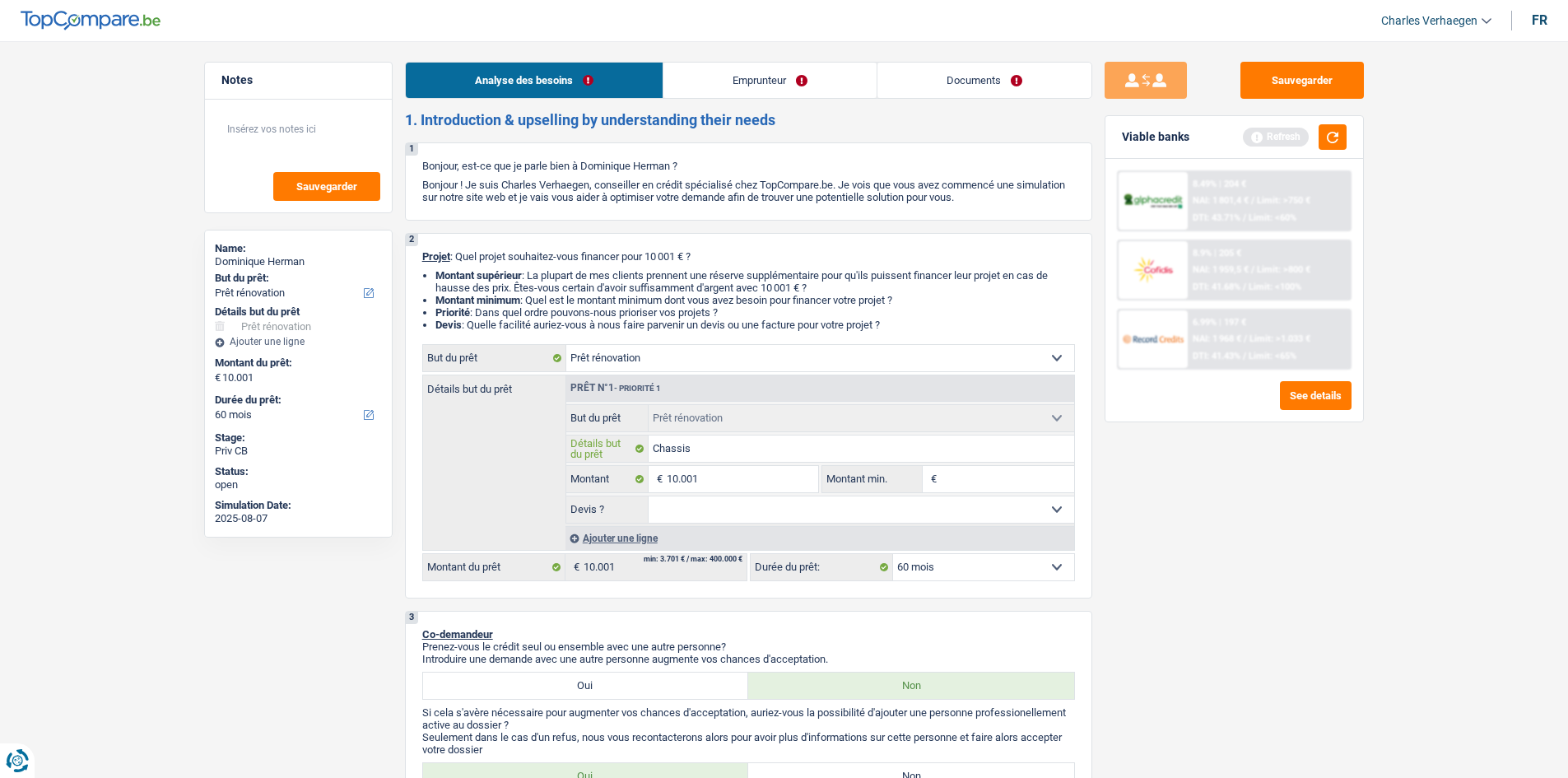 type on "Chassis" 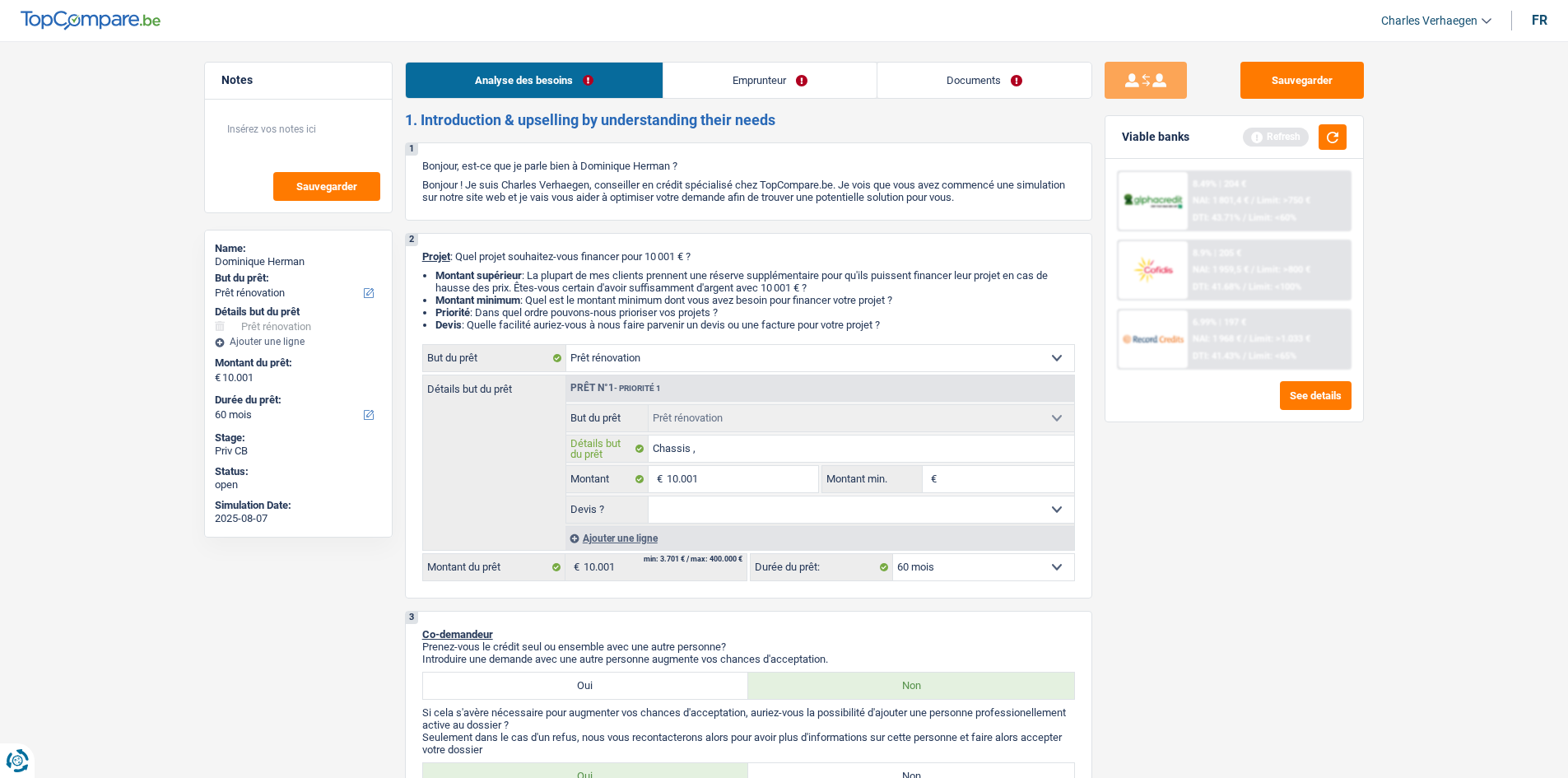 type on "Chassis" 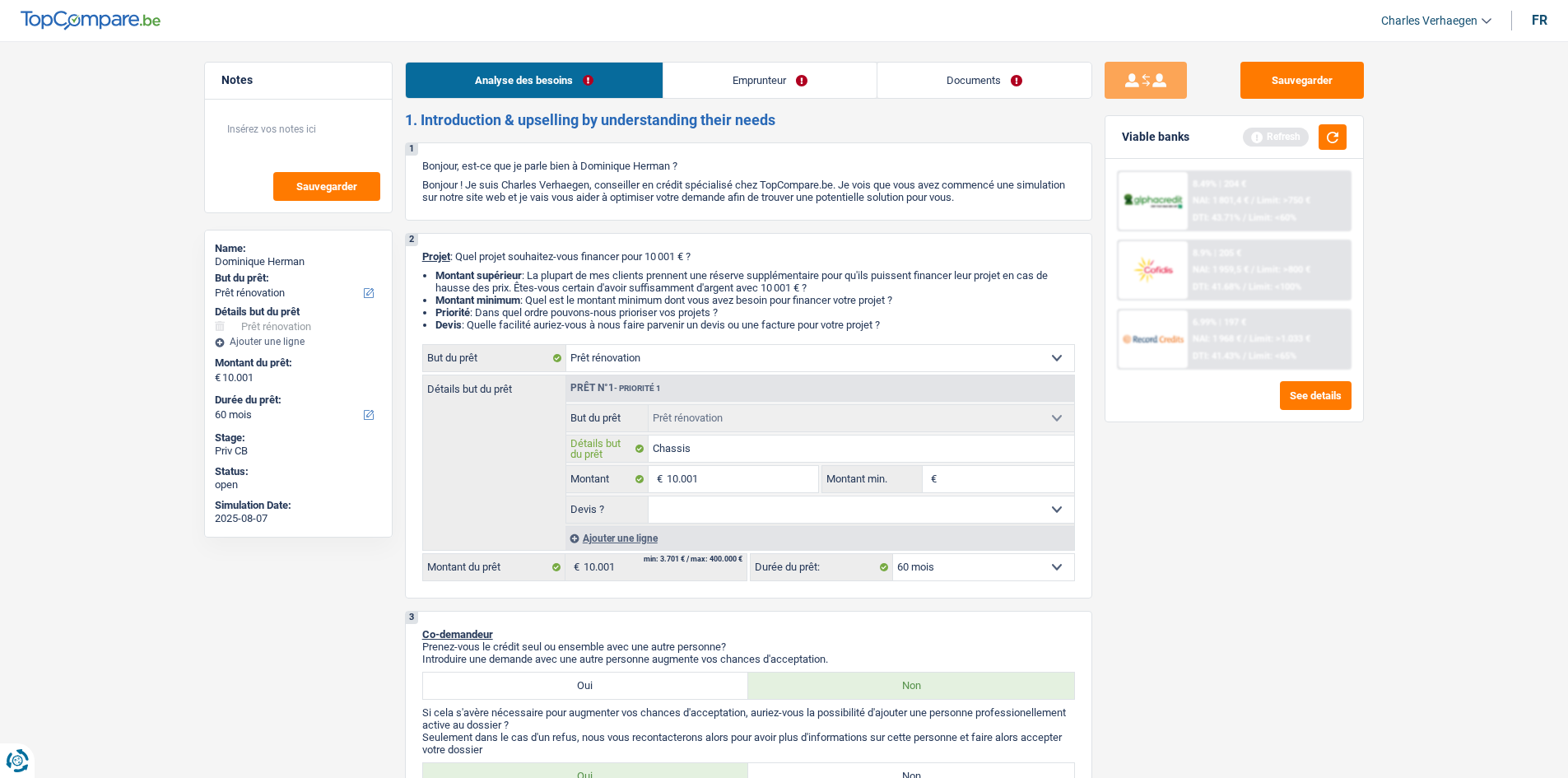 type on "Chassis" 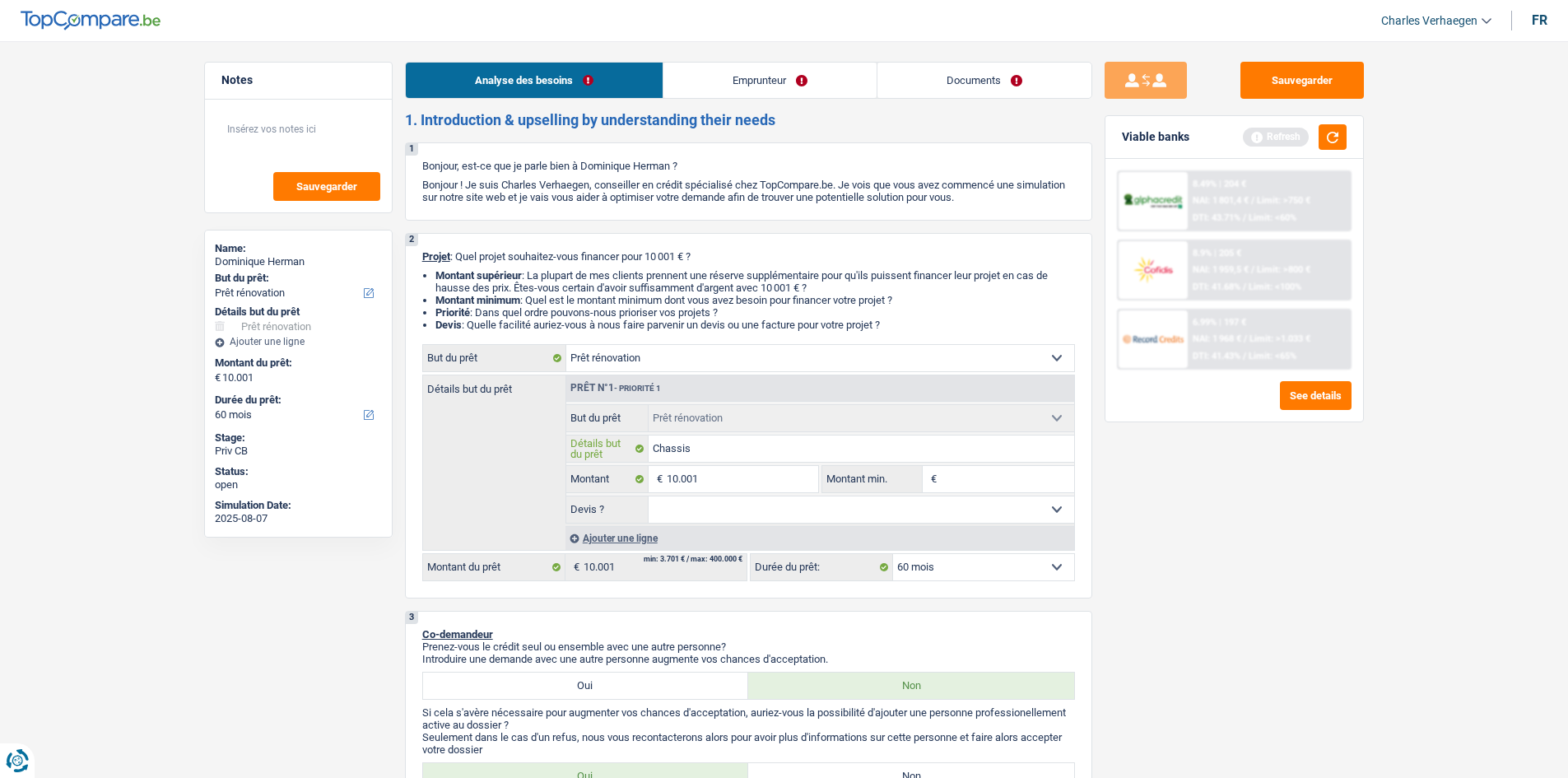 type on "Chassis," 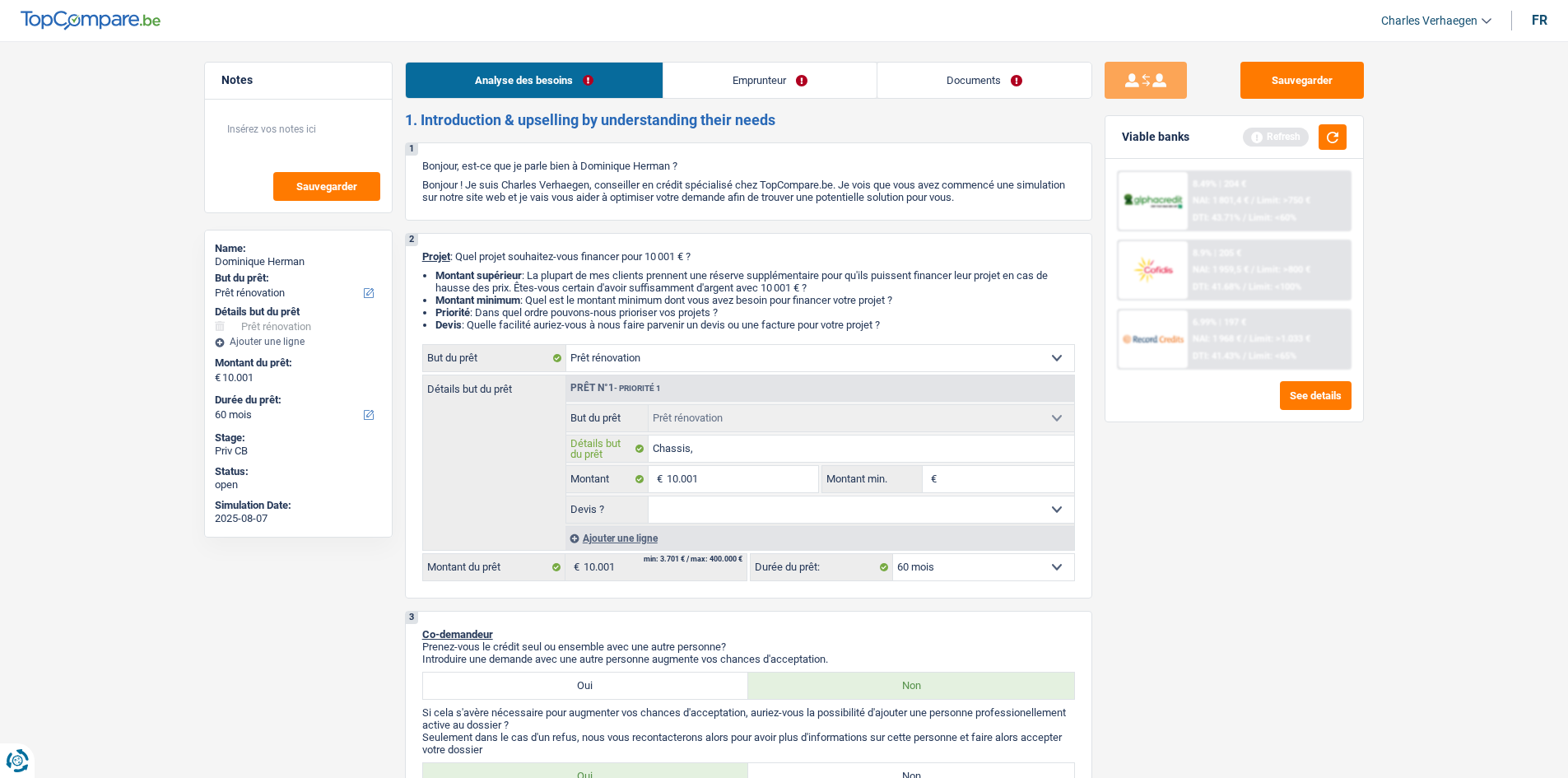 type on "Chassis," 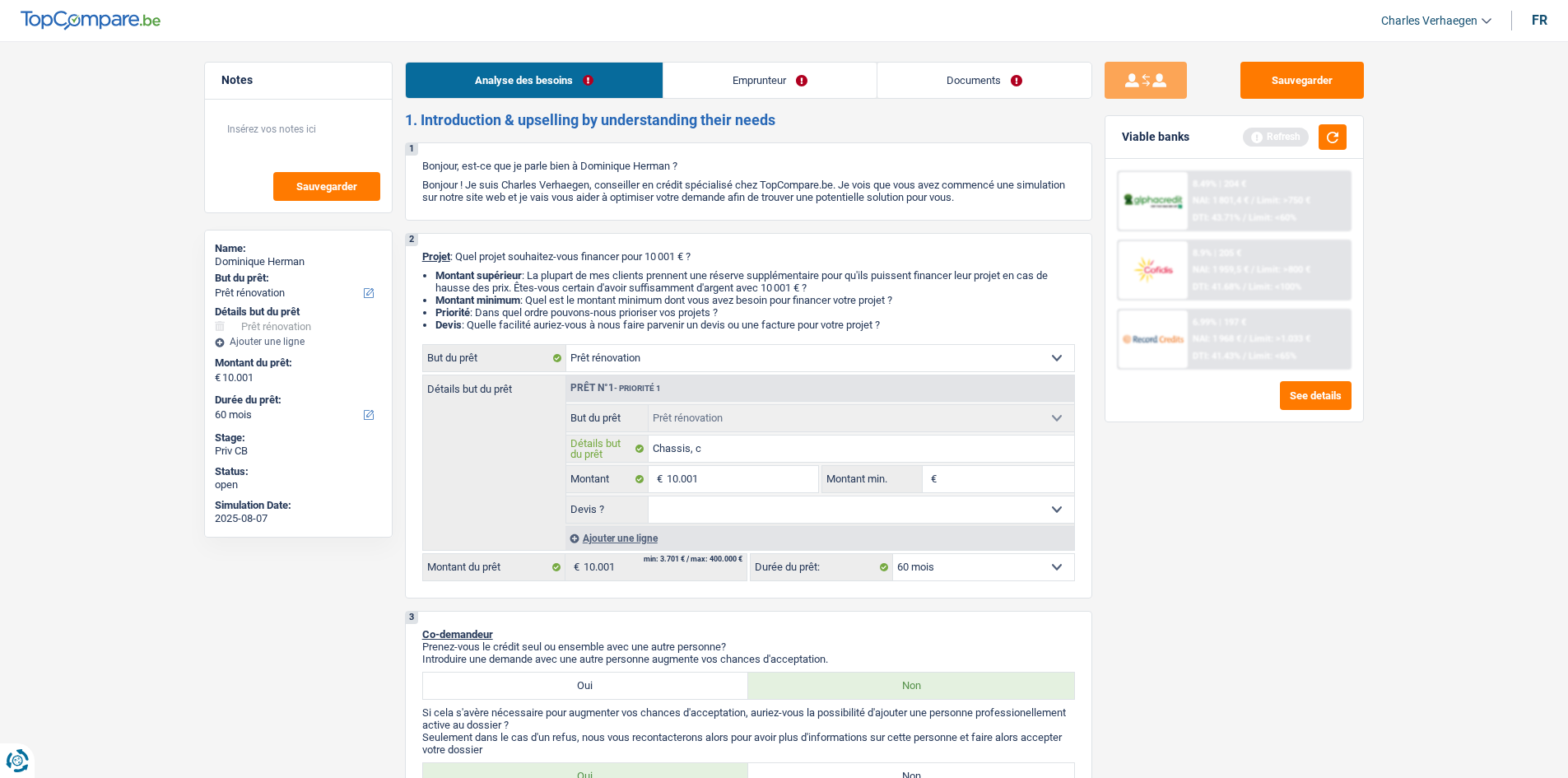 type on "Chassis, cu" 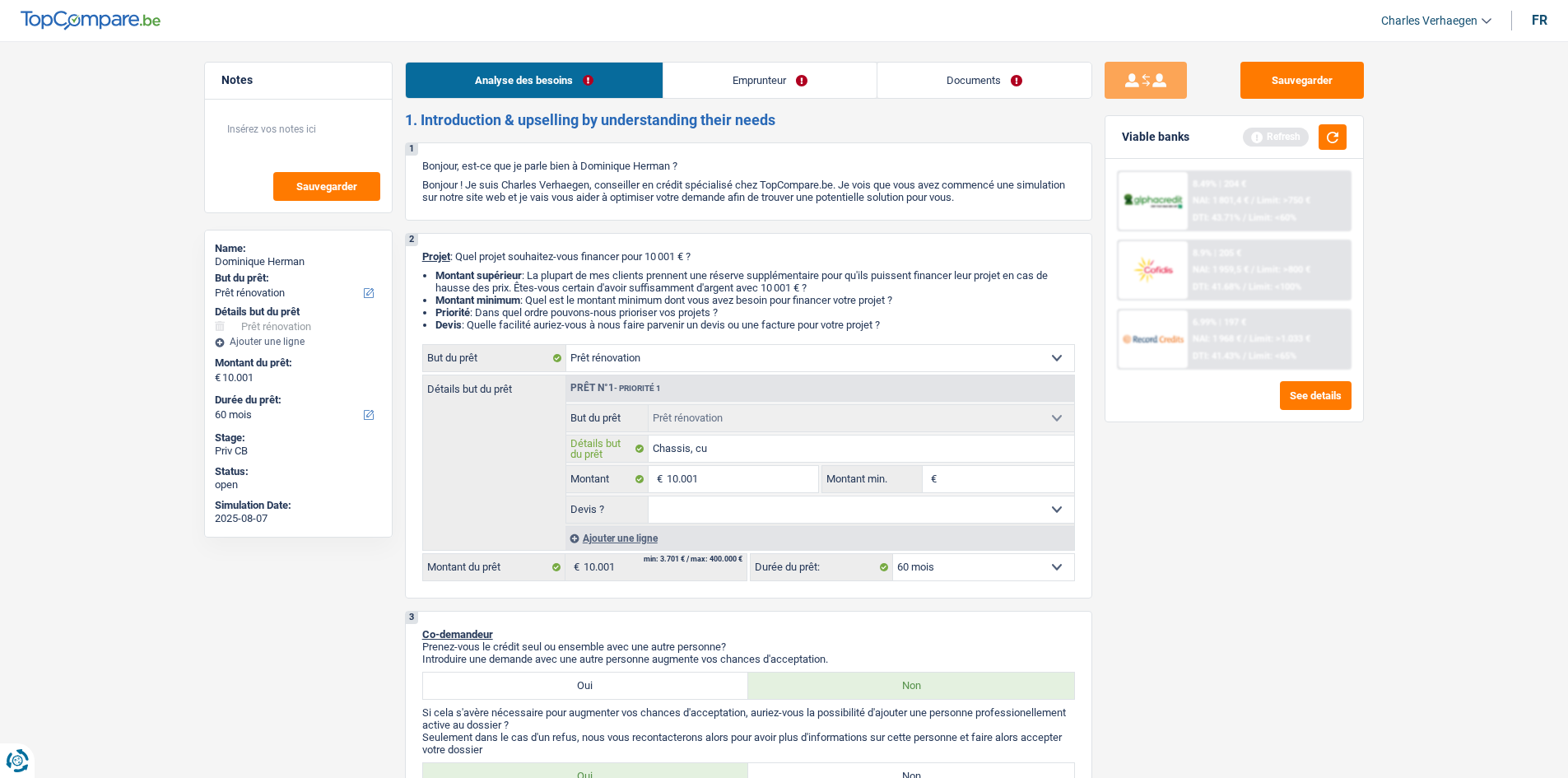 type on "Chassis, cui" 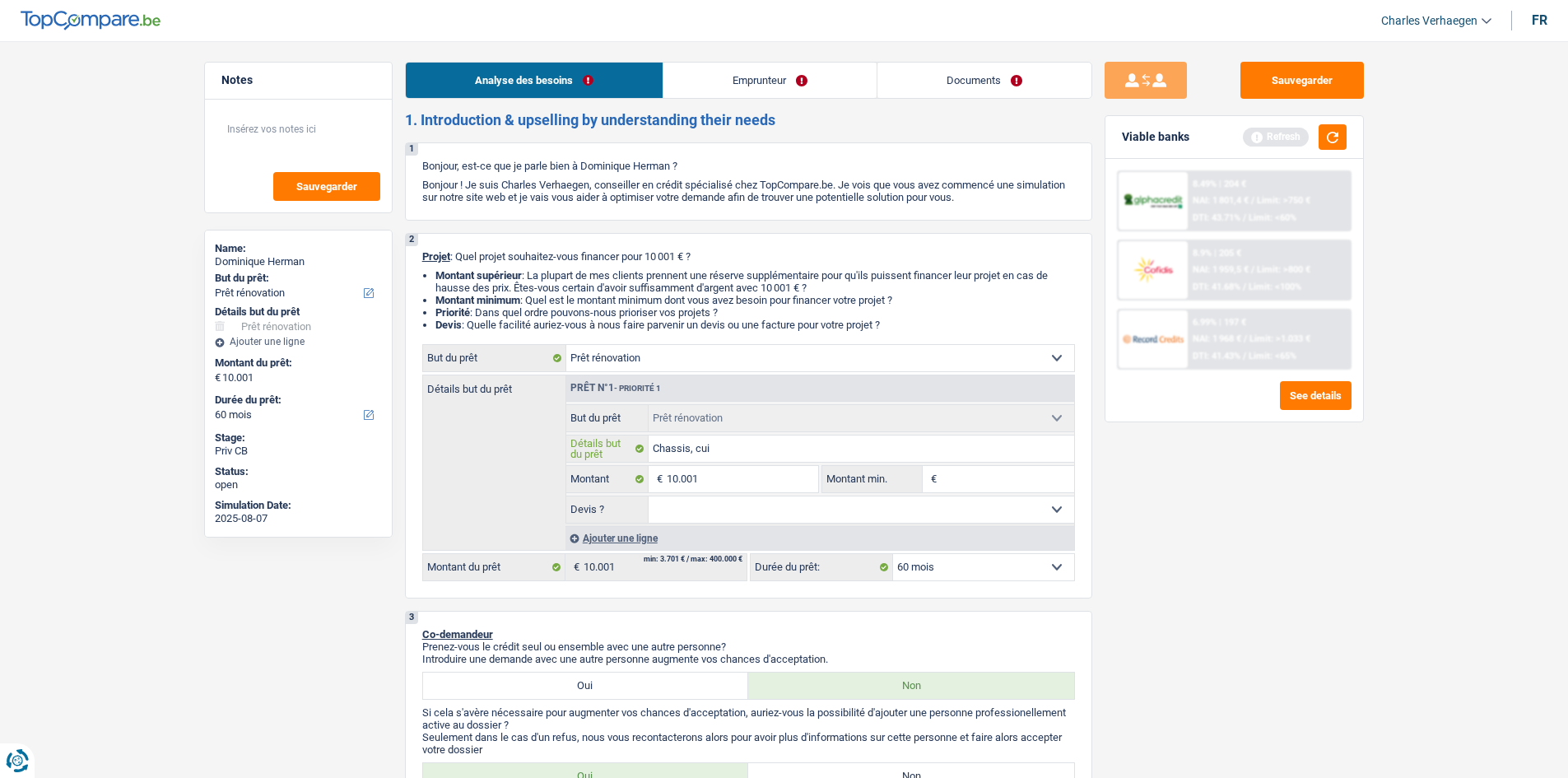 type on "Chassis, cuis" 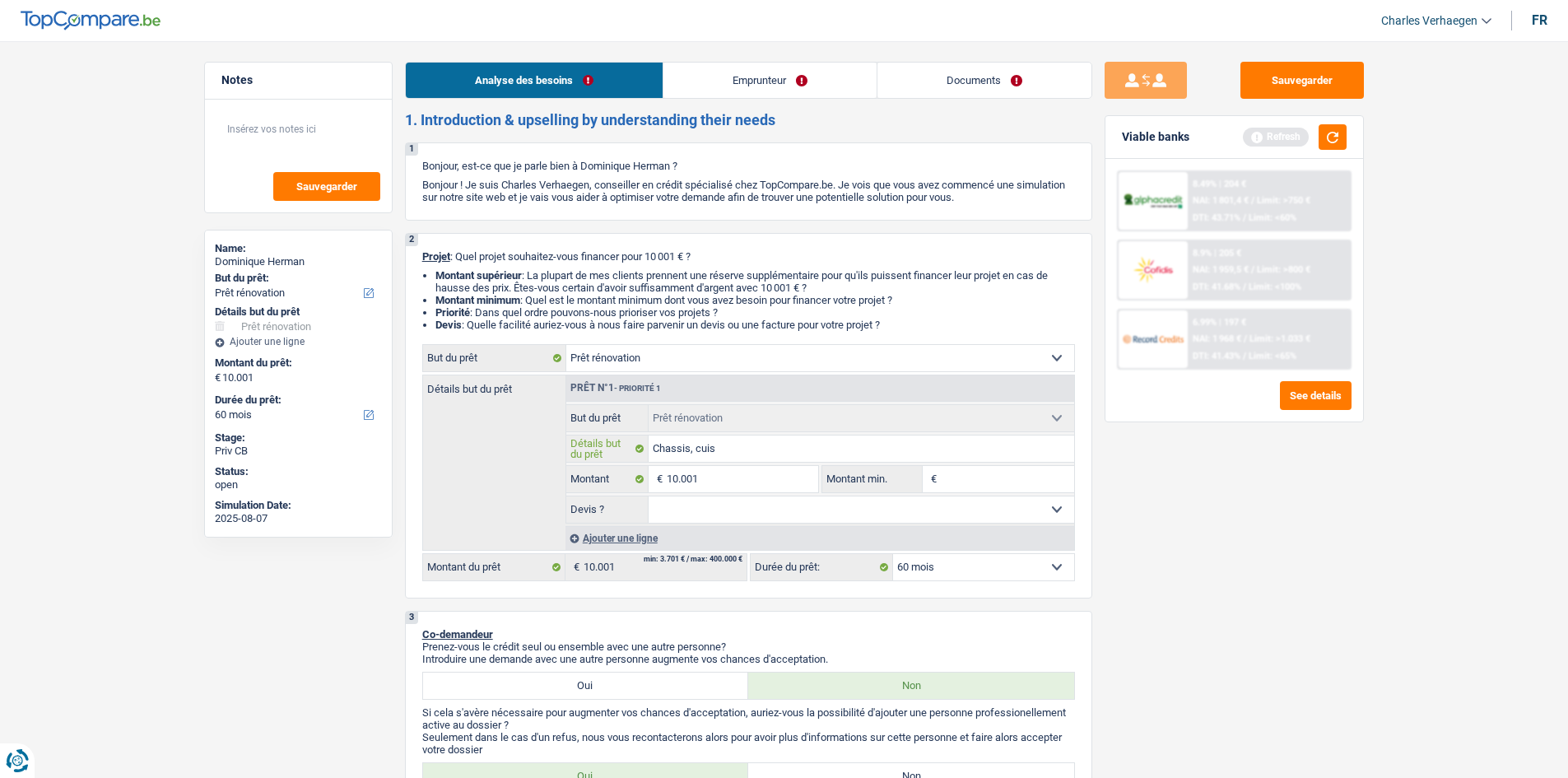 type on "Chassis, cuisi" 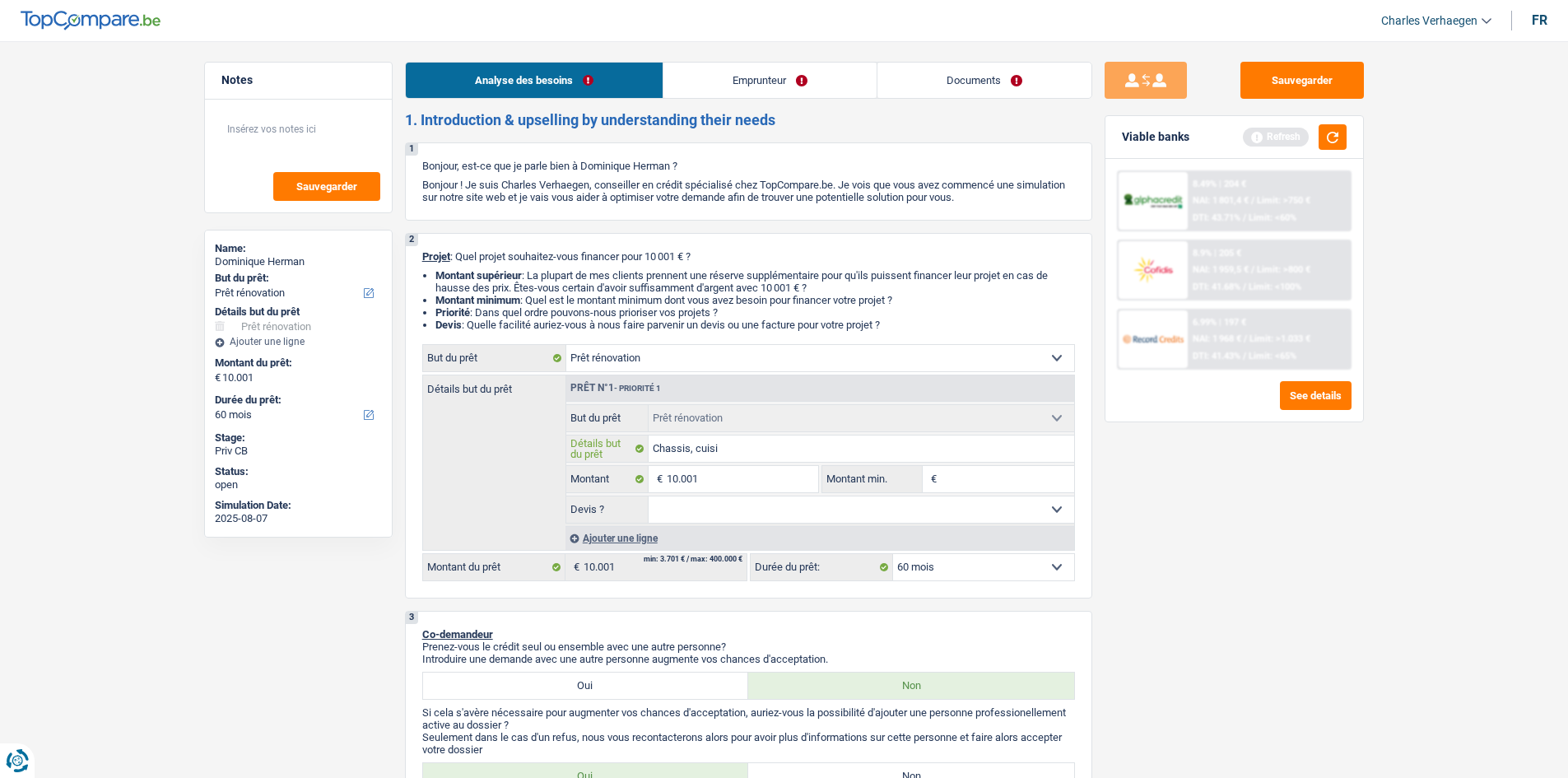 type on "Chassis, cuisin" 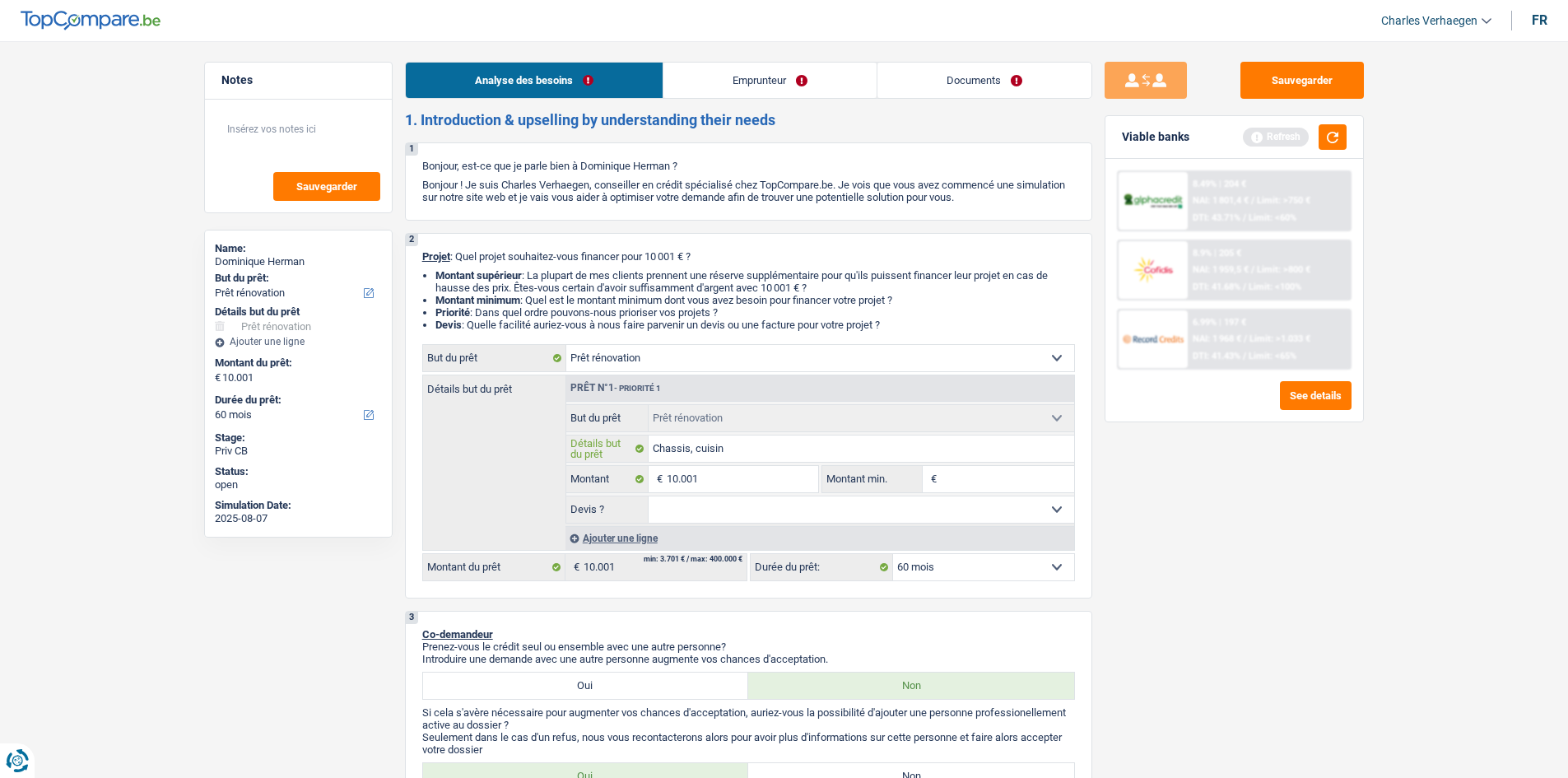 type on "Chassis, cuisin" 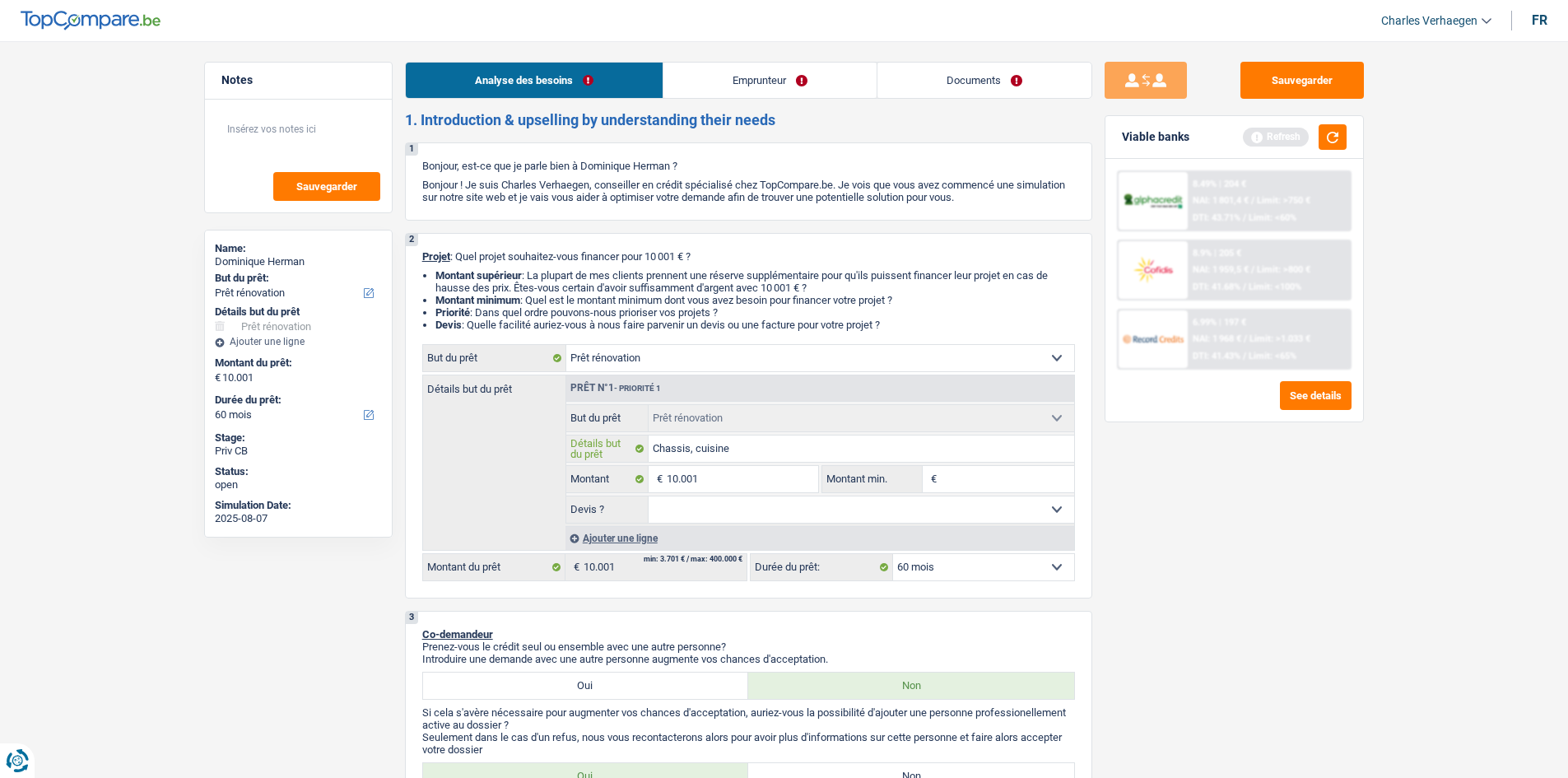 type on "Chassis, cuisinen" 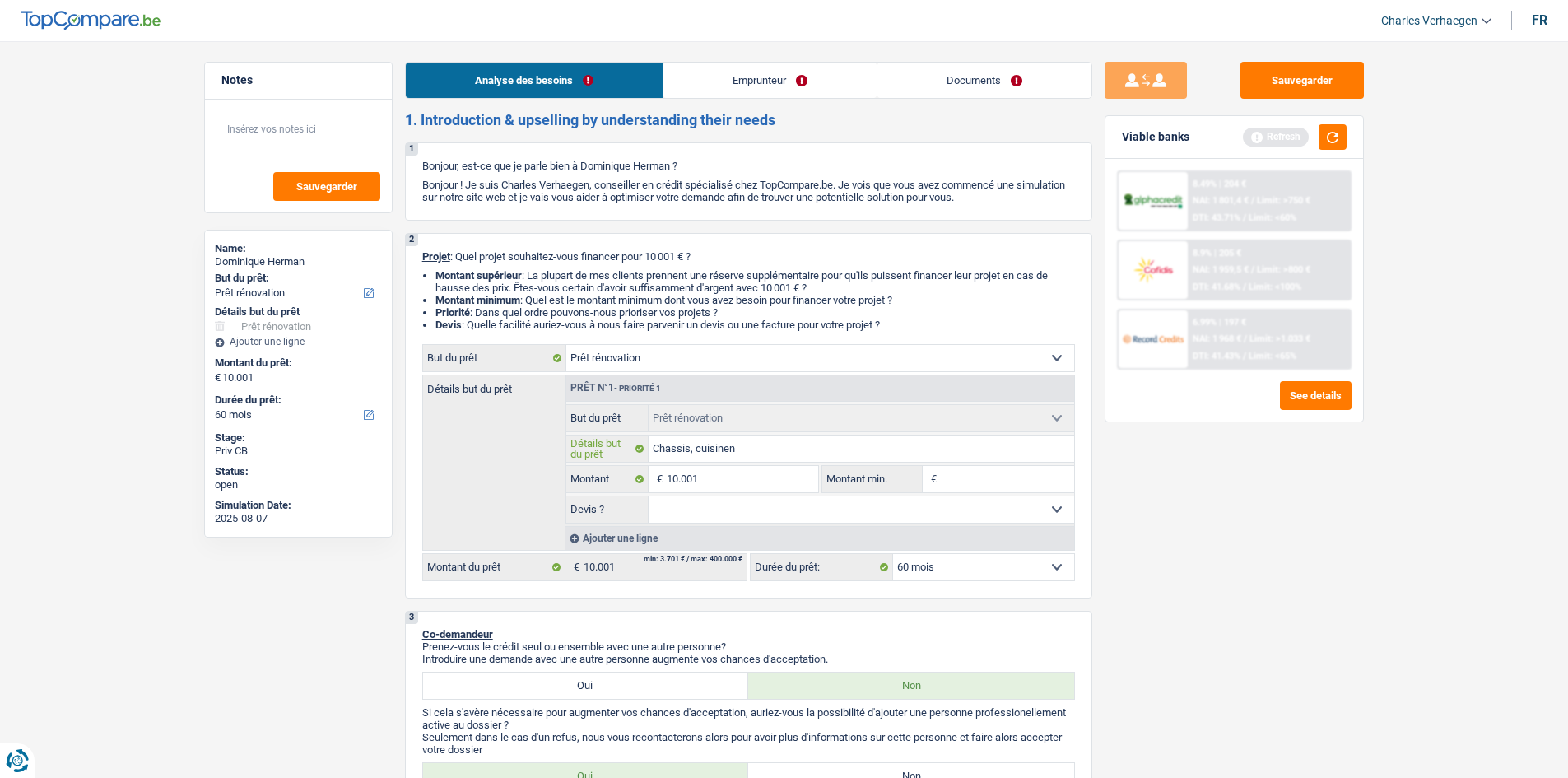 type on "Chassis, cuisinen" 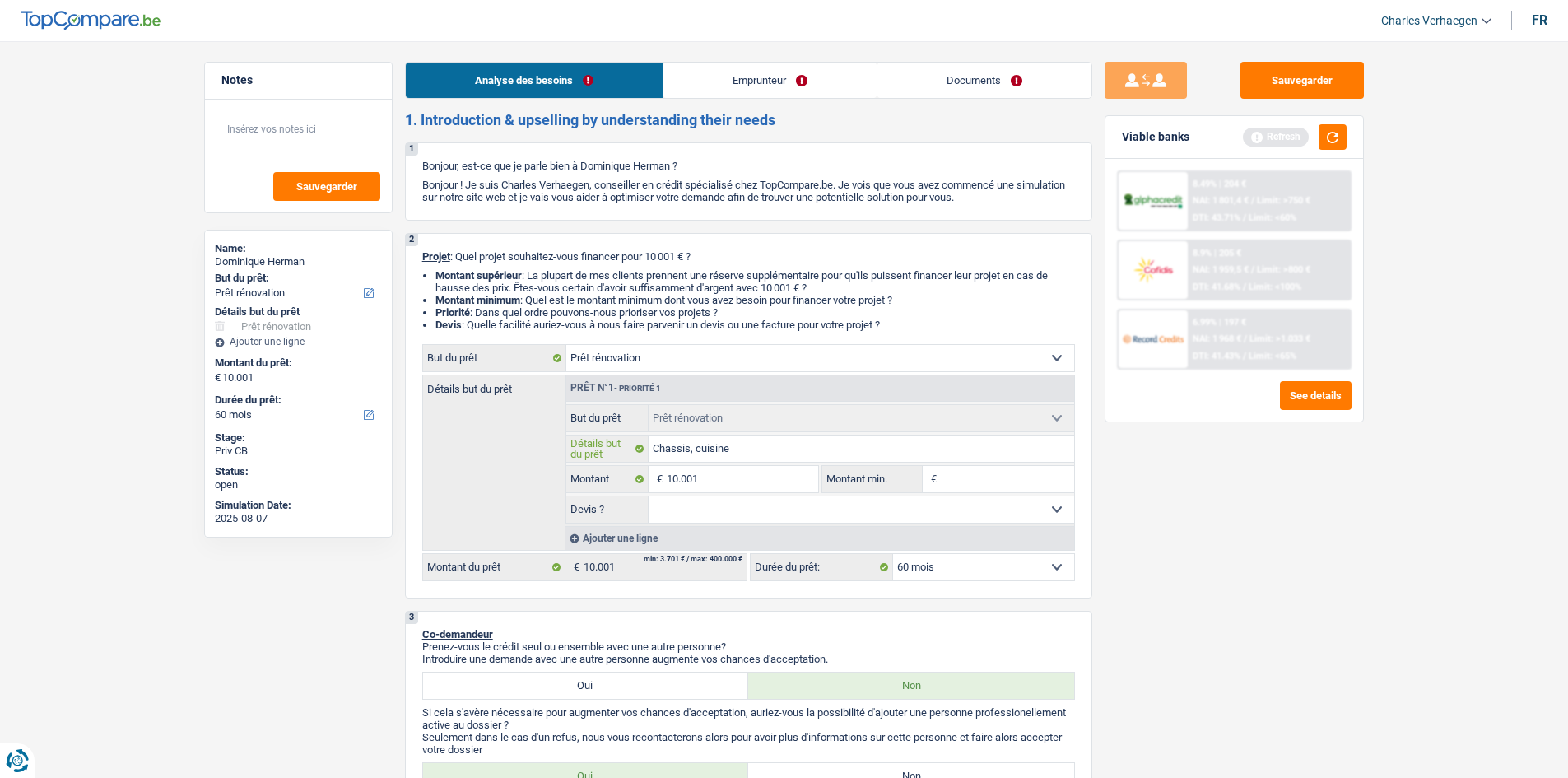 type on "Chassis, cuisine." 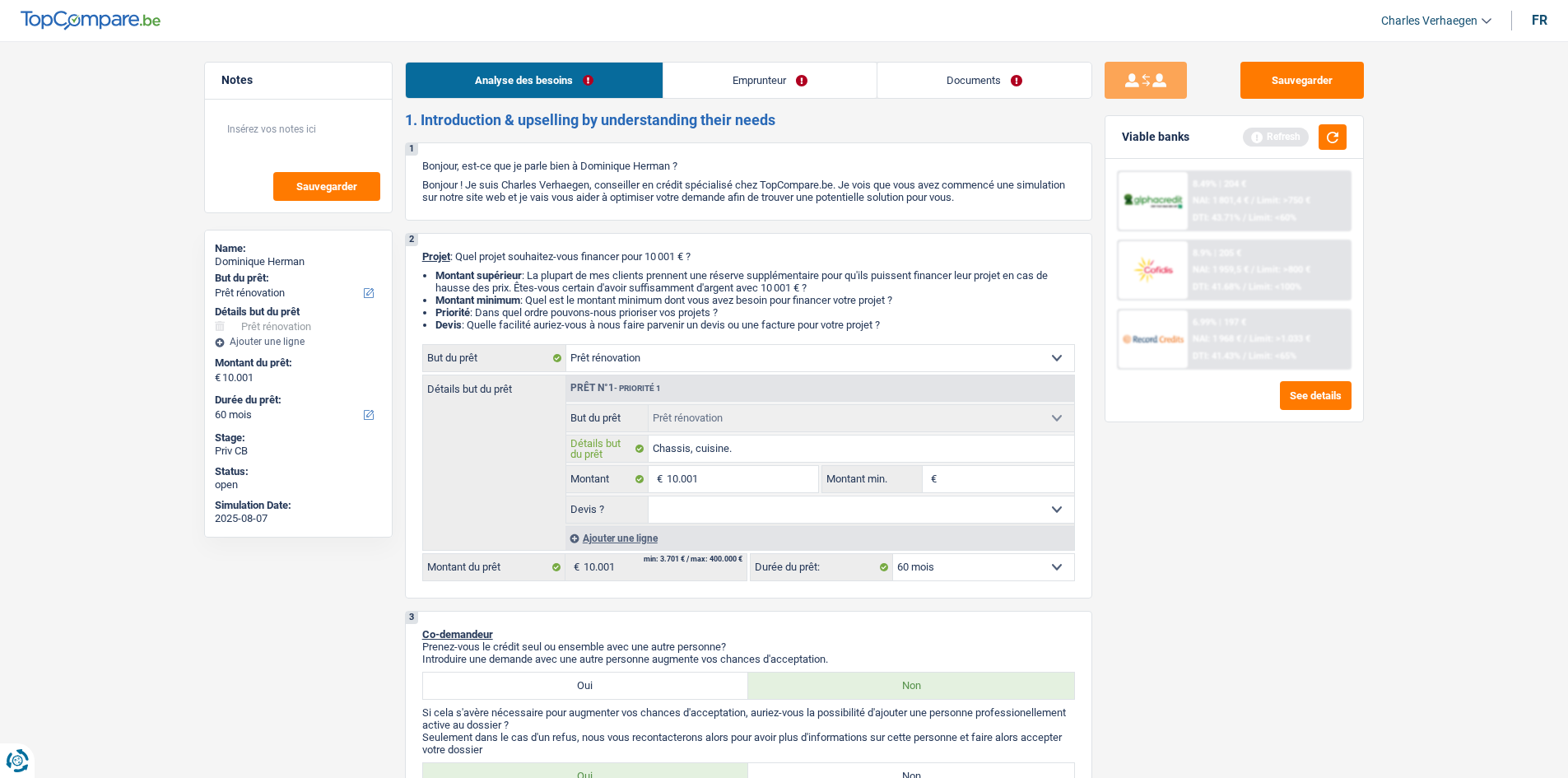 type on "Chassis, cuisine." 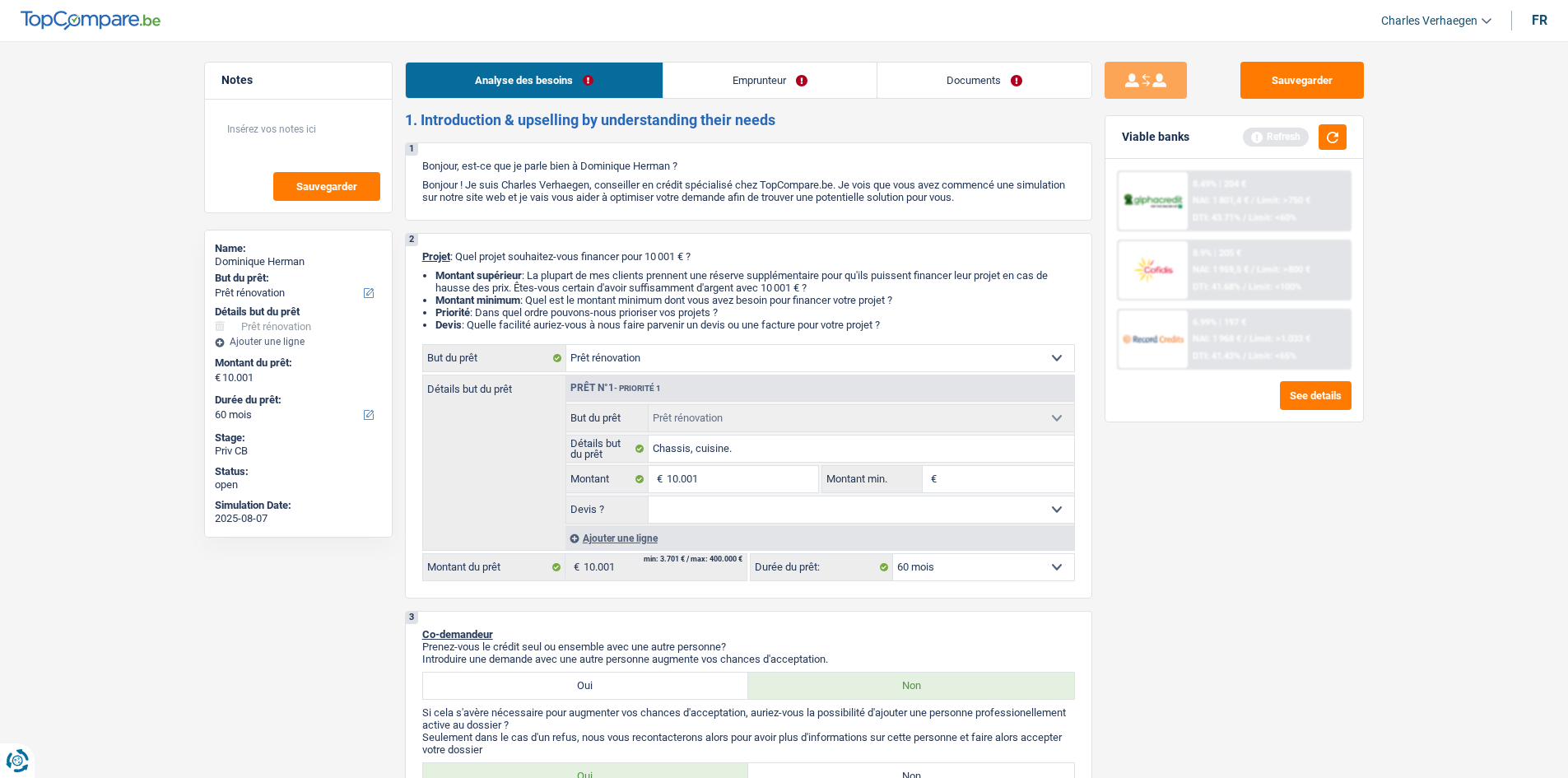 drag, startPoint x: 1138, startPoint y: 722, endPoint x: 1158, endPoint y: 691, distance: 36.891733 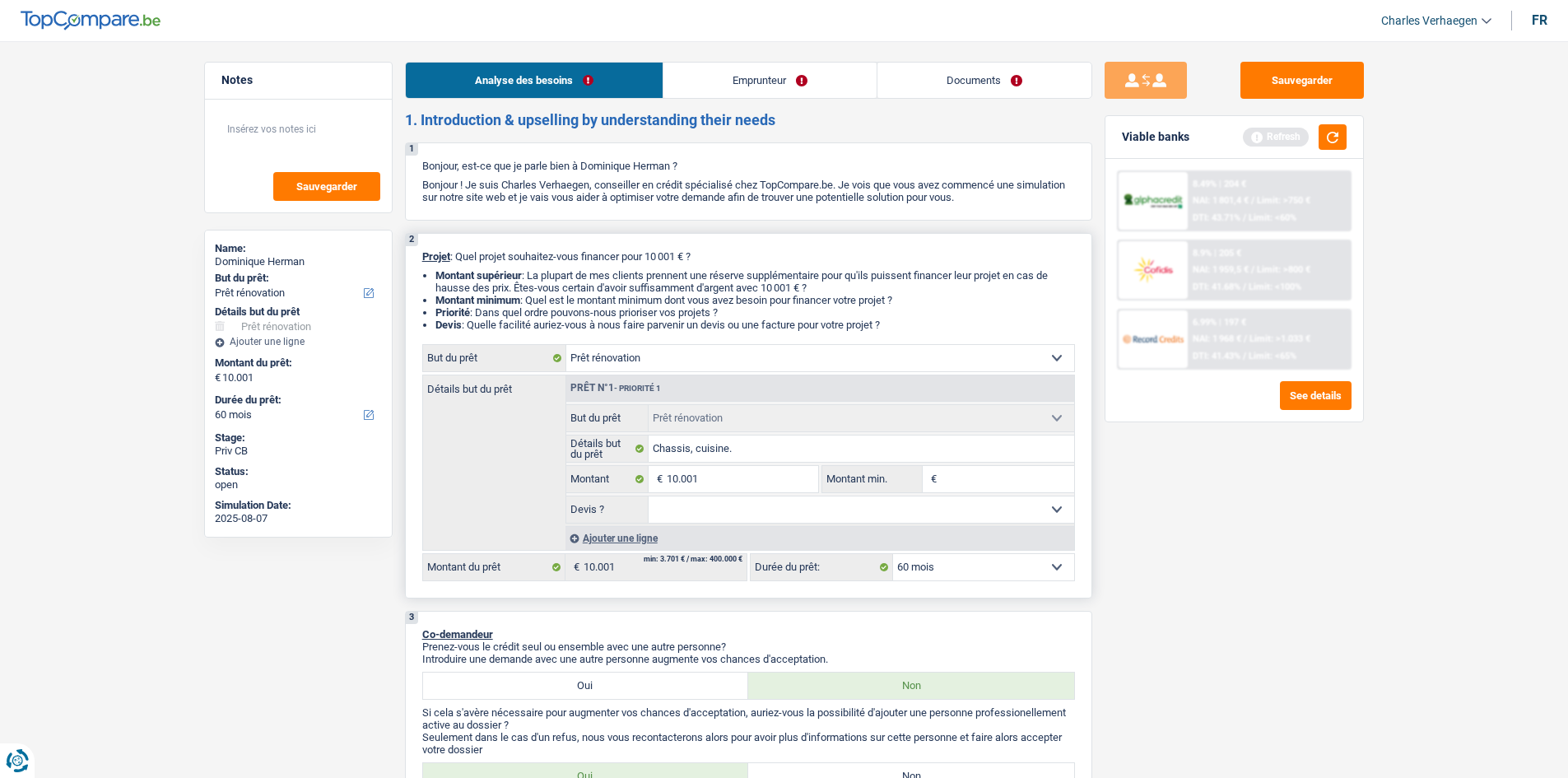 drag, startPoint x: 744, startPoint y: 515, endPoint x: 732, endPoint y: 522, distance: 14 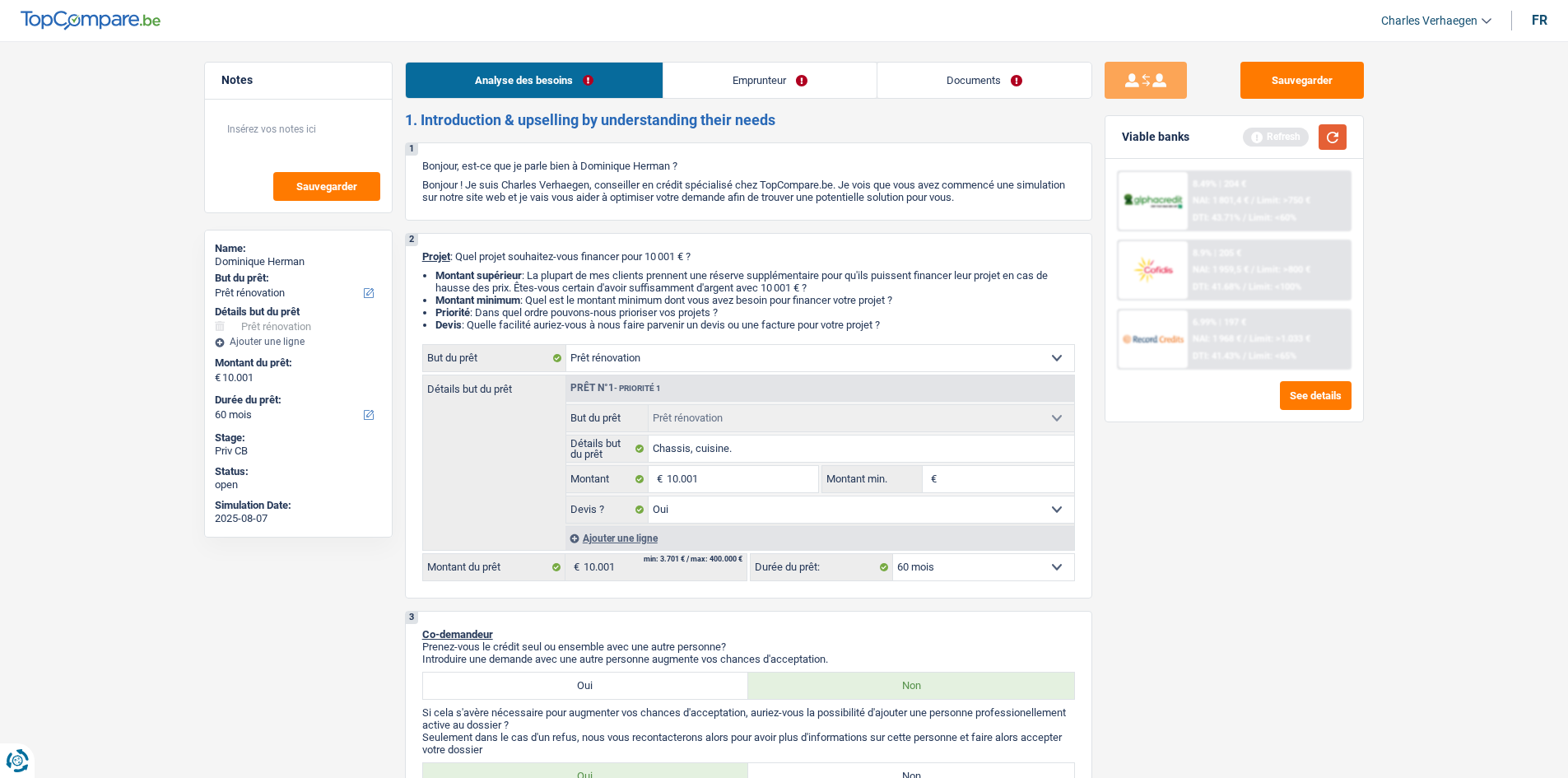 click at bounding box center [1333, 137] 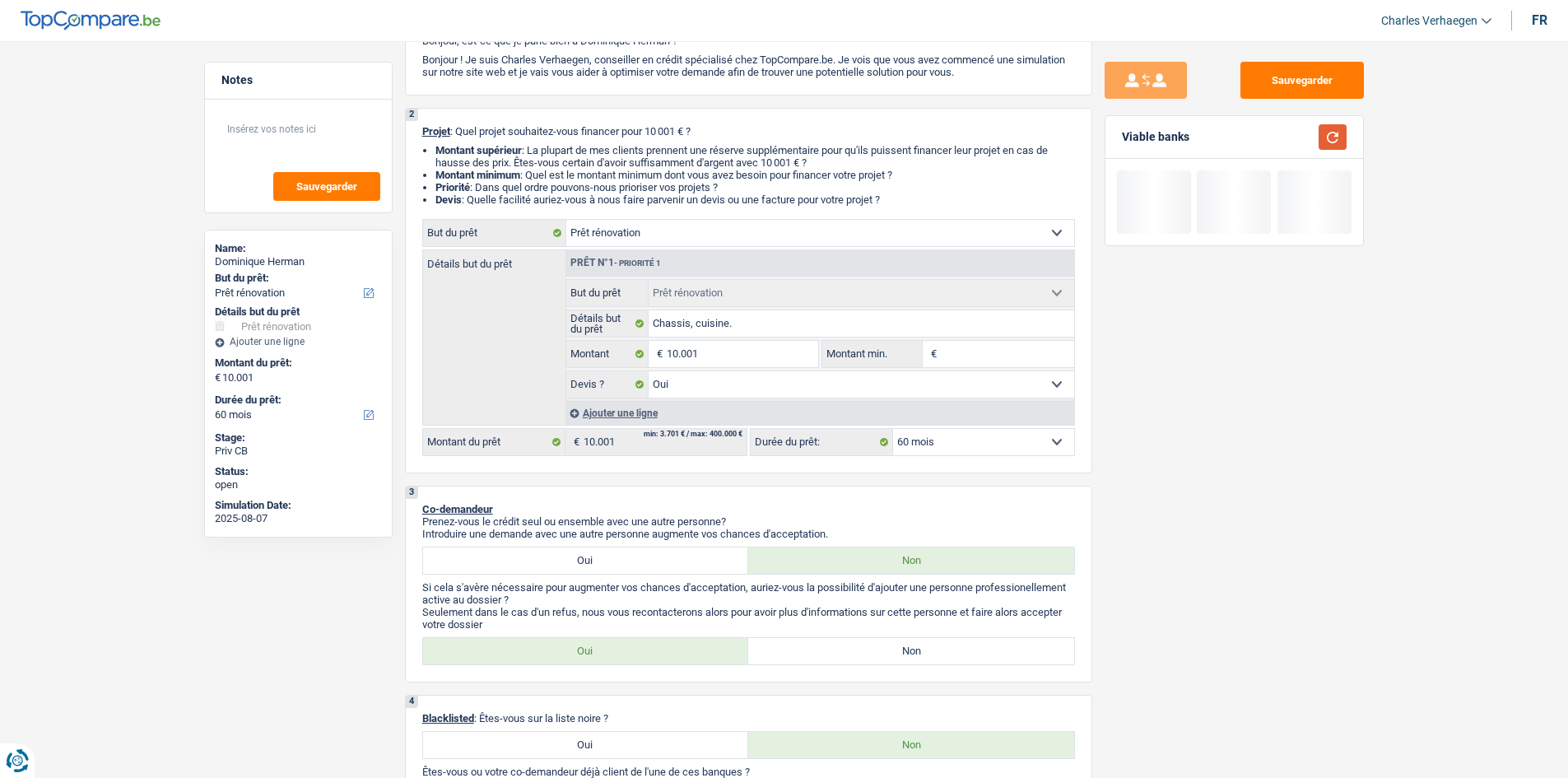 scroll, scrollTop: 329, scrollLeft: 0, axis: vertical 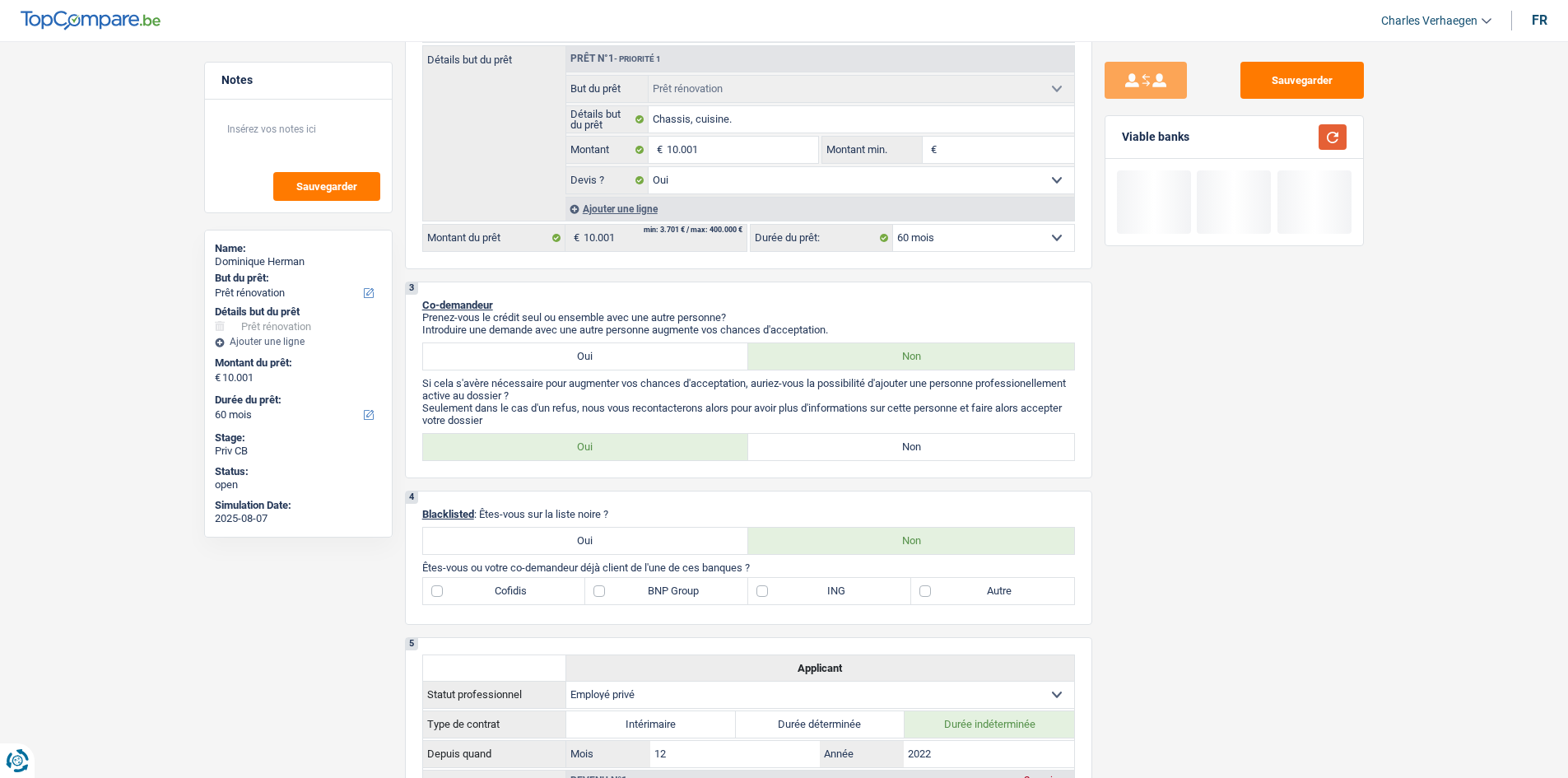 type 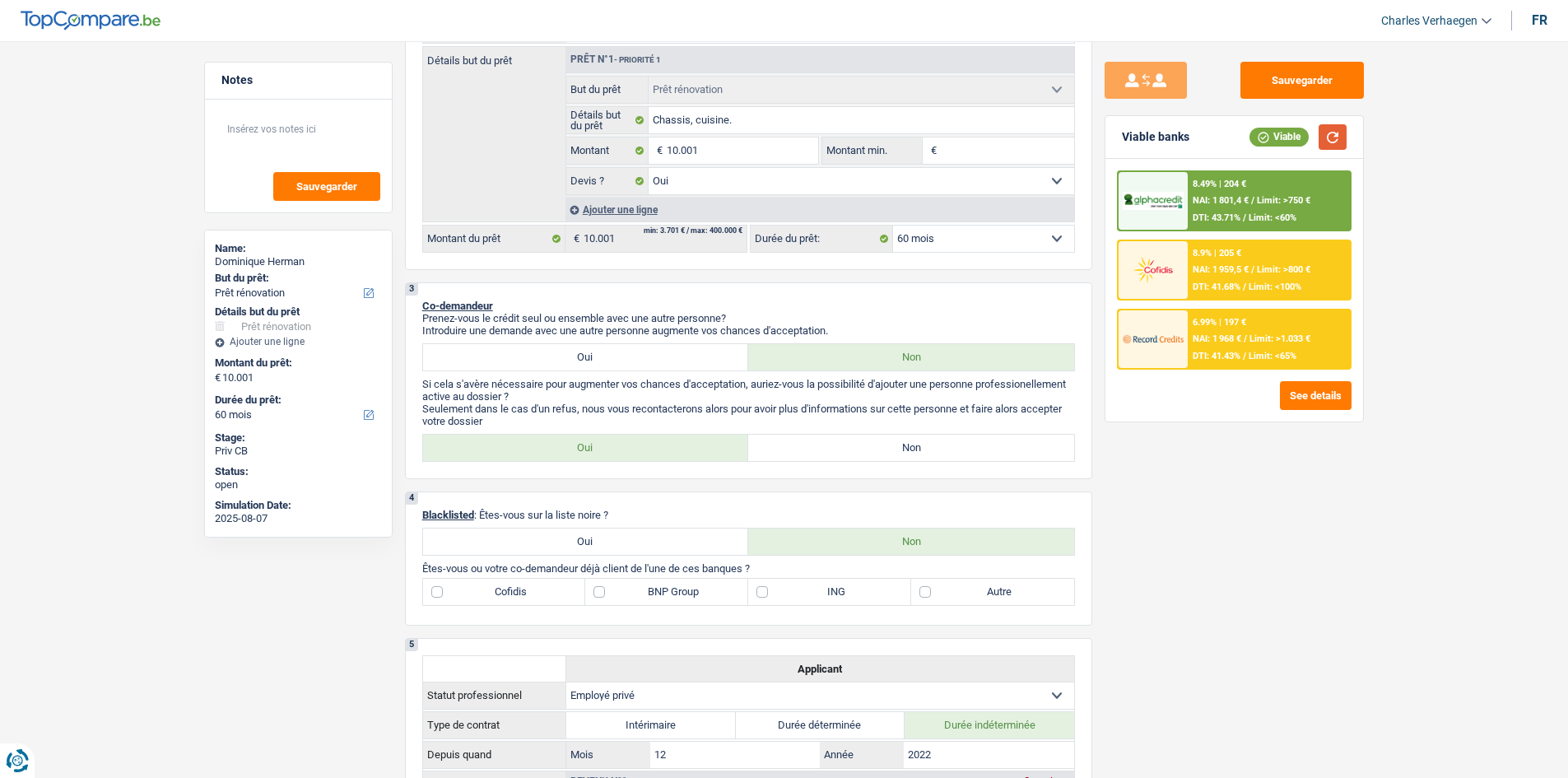 scroll, scrollTop: 0, scrollLeft: 0, axis: both 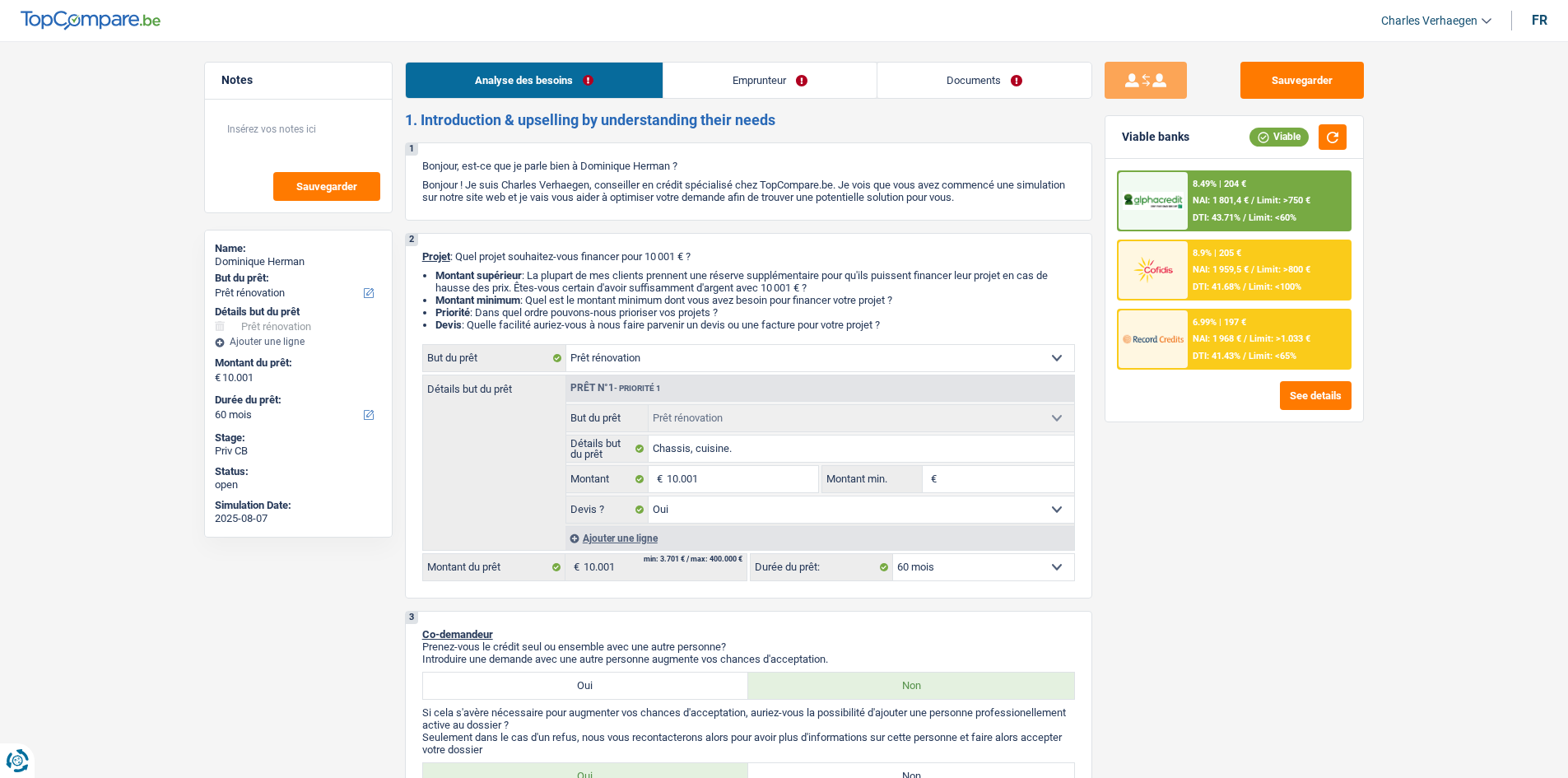 click on "Emprunteur" at bounding box center [770, 80] 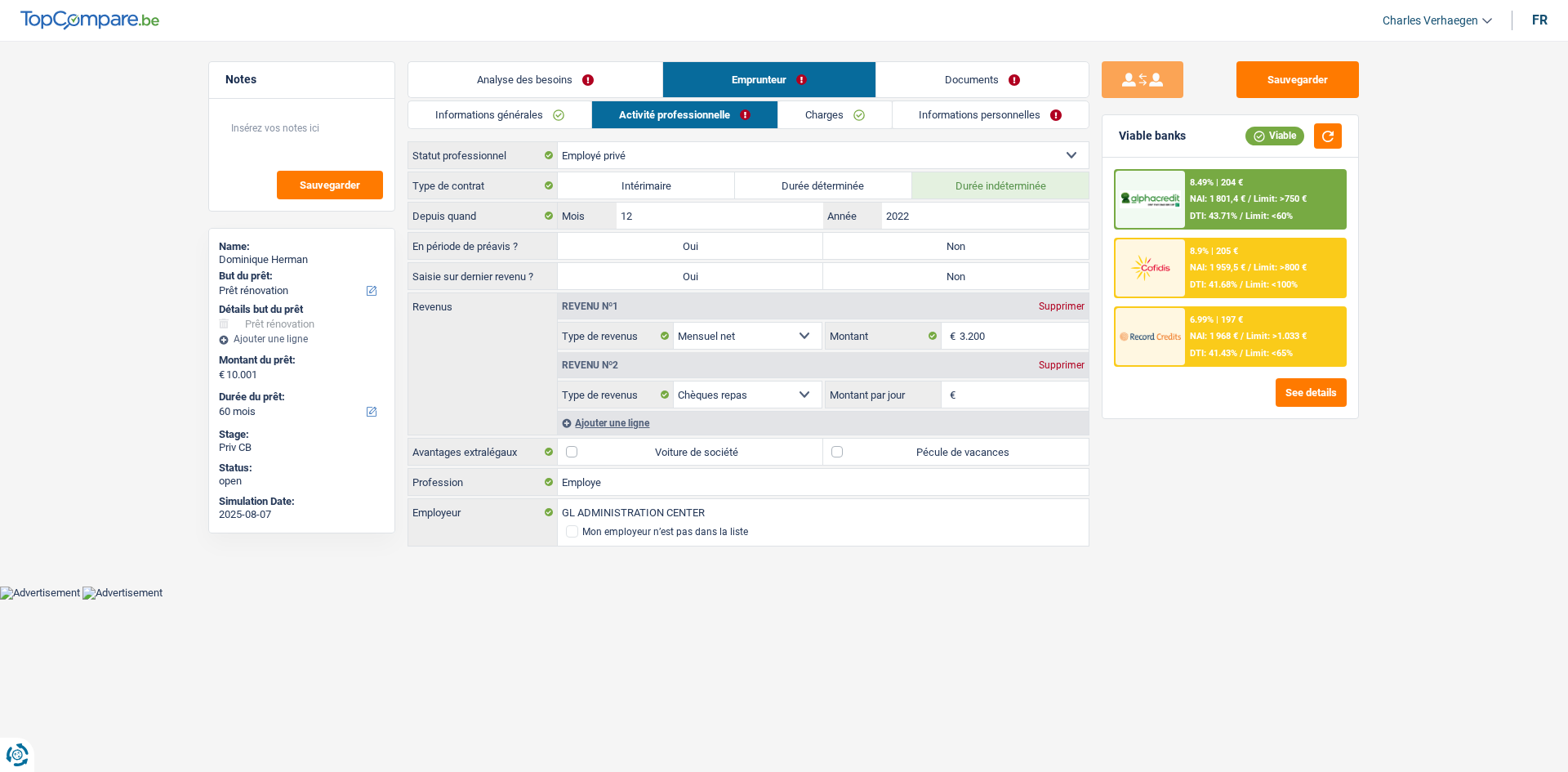 click on "Charges" at bounding box center [835, 114] 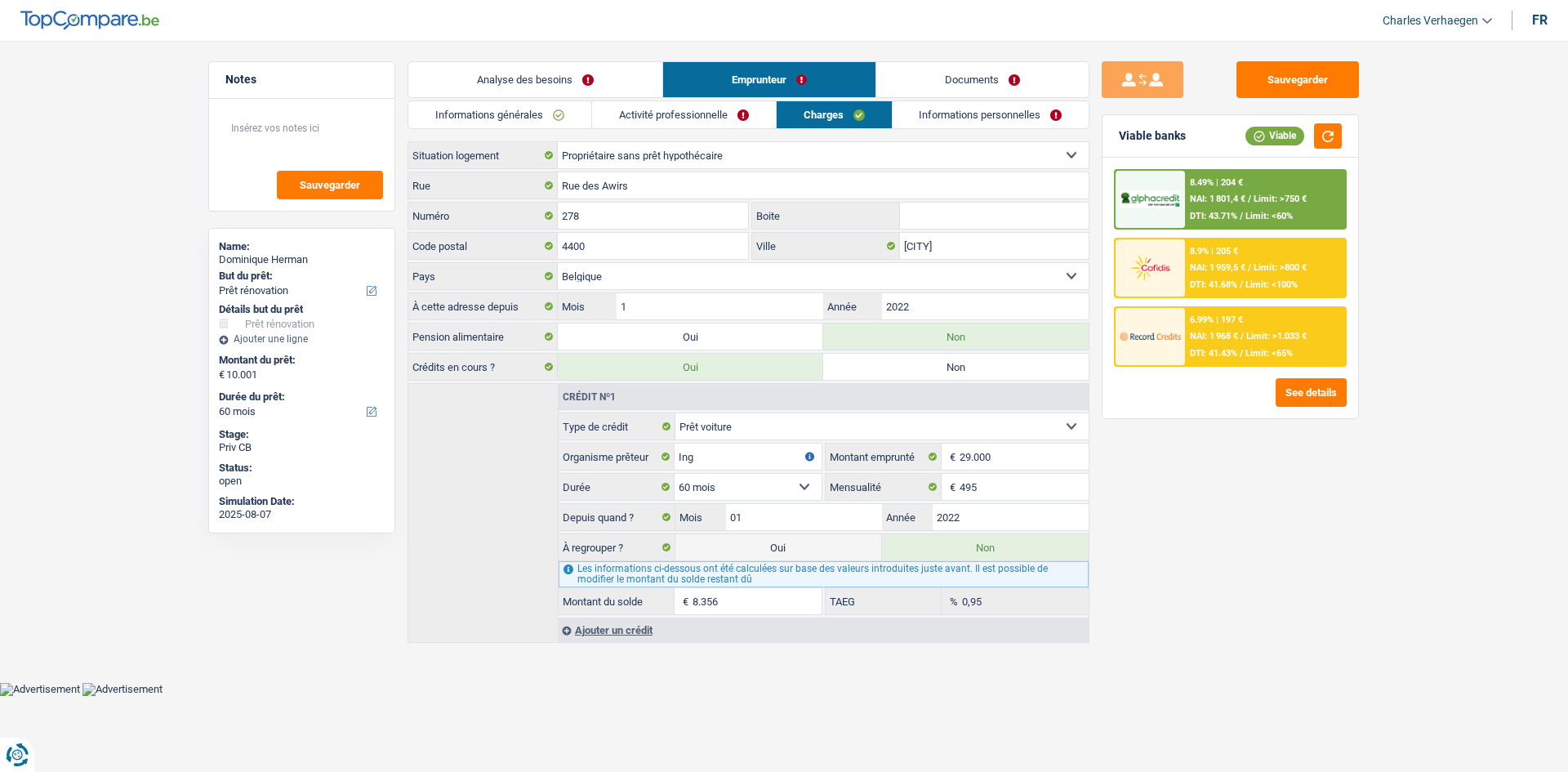 click on "Informations personnelles" at bounding box center (991, 114) 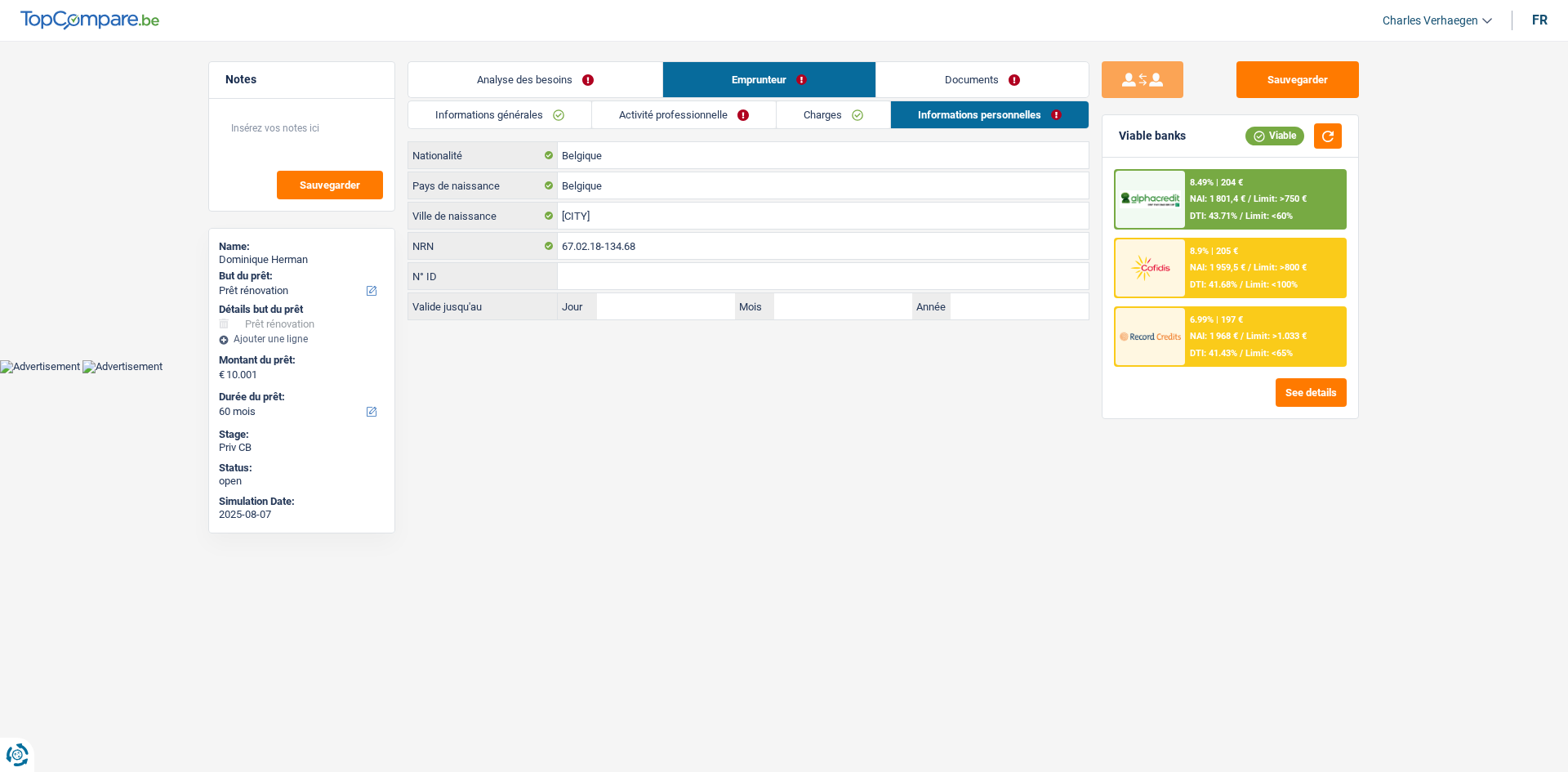 click on "Activité professionnelle" at bounding box center (684, 114) 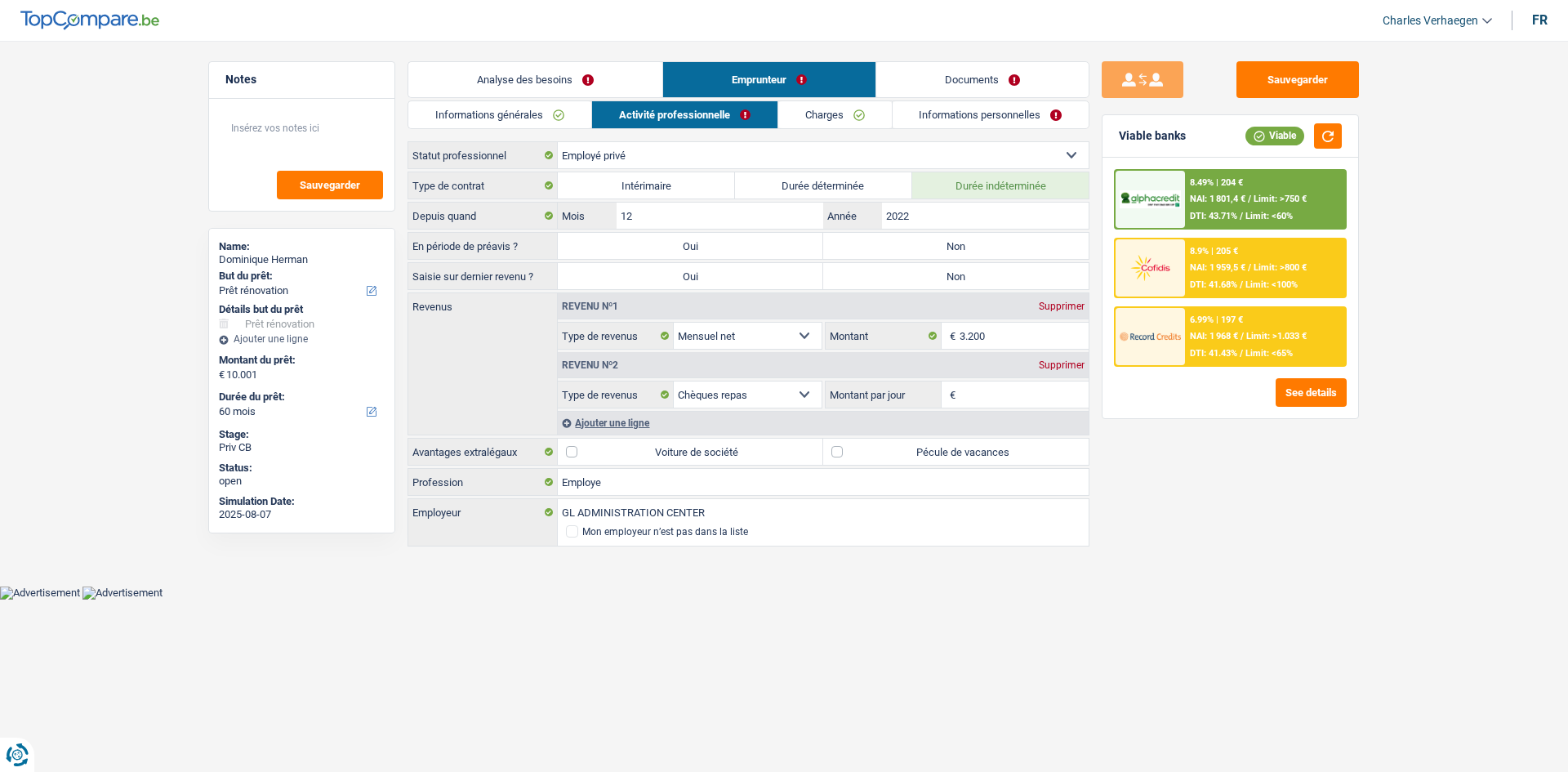 click on "Informations générales" at bounding box center (500, 114) 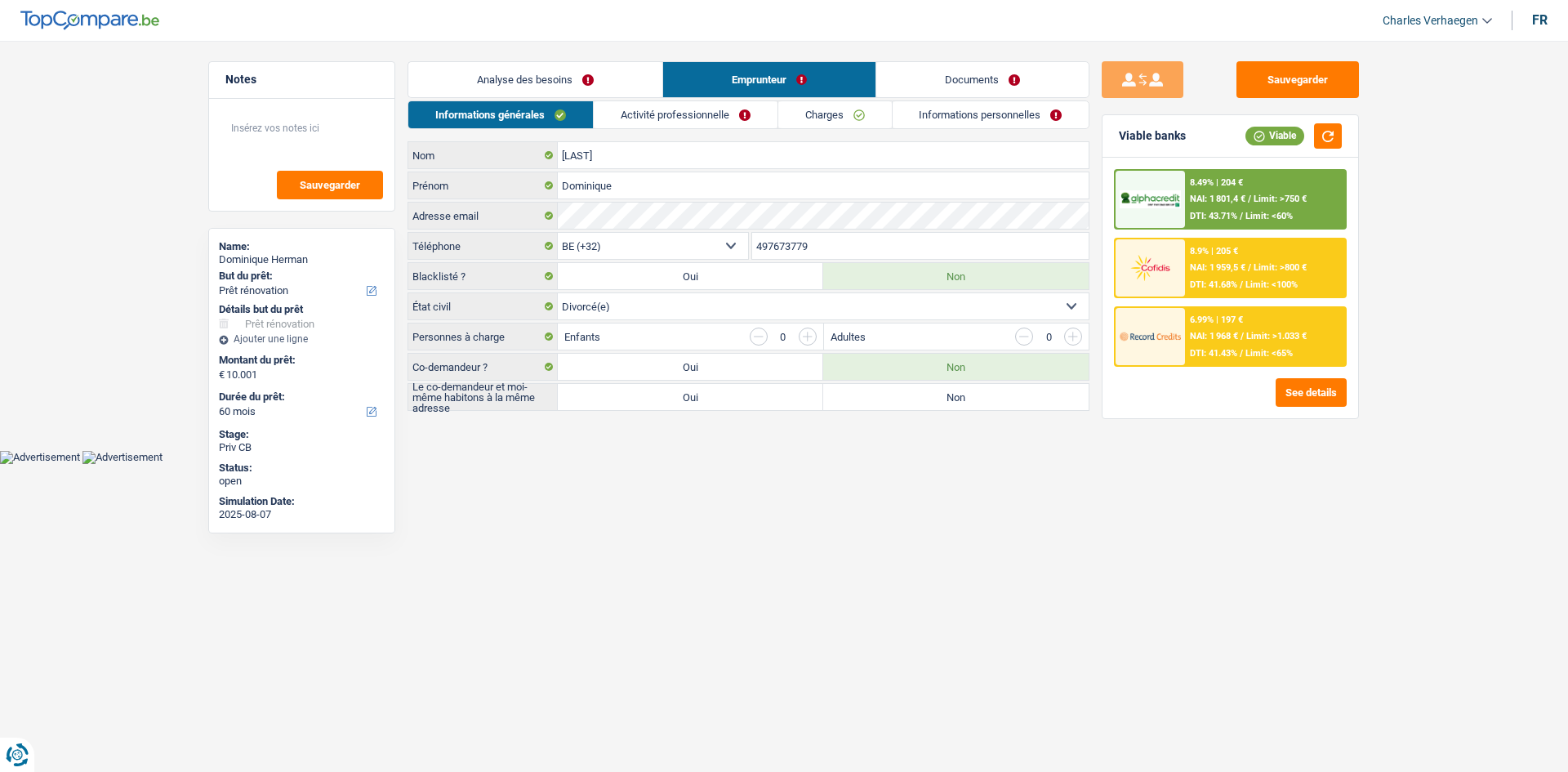 click on "Analyse des besoins" at bounding box center [535, 79] 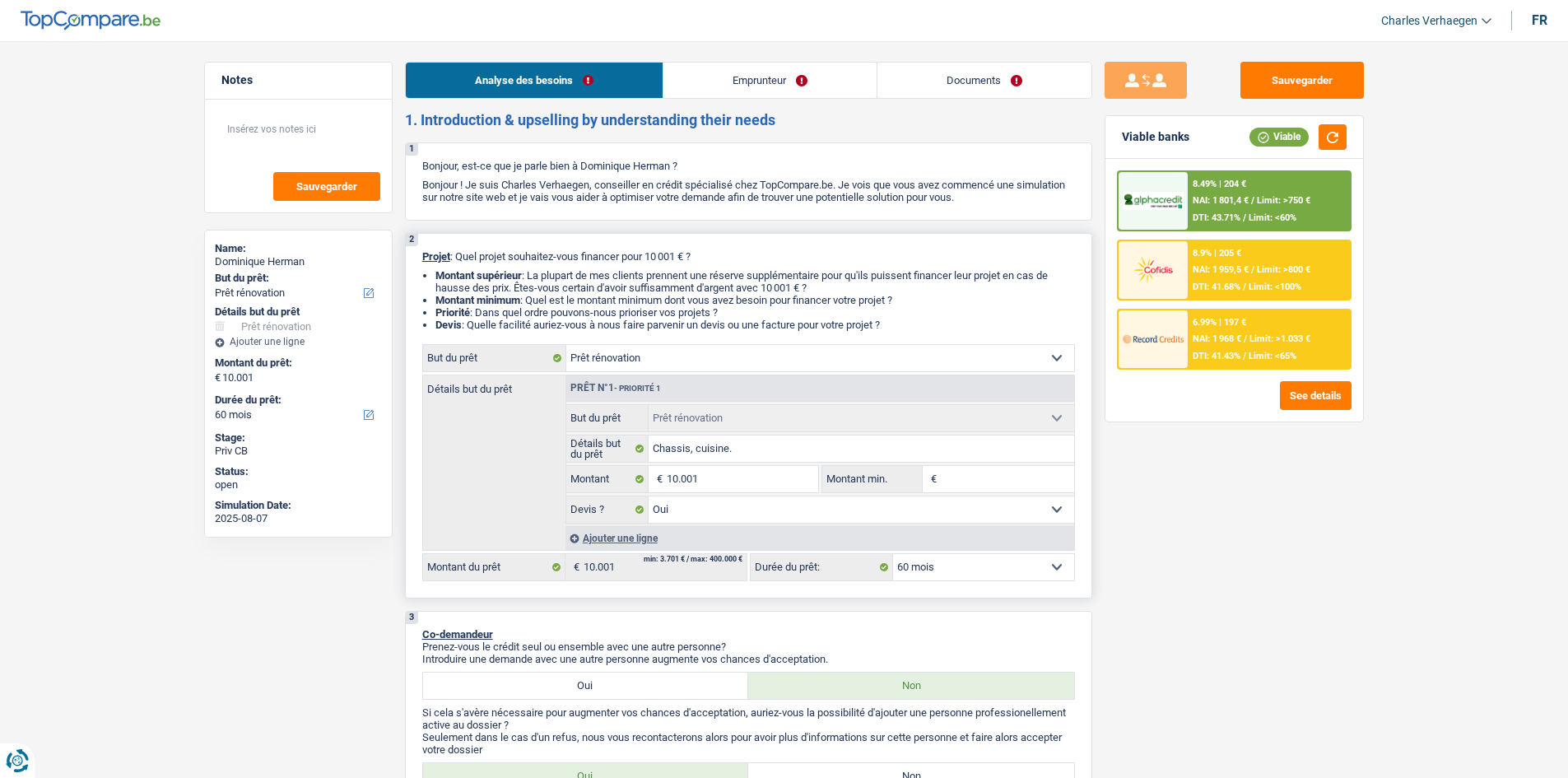 click on "Confort maison: meubles, textile, peinture, électroménager, outillage non-professionnel Hifi, multimédia, gsm, ordinateur Aménagement: frais d'installation, déménagement Evénement familial: naissance, mariage, divorce, communion, décès Frais médicaux Frais d'études Frais permis de conduire Loisirs: voyage, sport, musique Rafraîchissement: petits travaux maison et jardin Frais judiciaires Réparation voiture Prêt rénovation Prêt énergie Prêt voiture Taxes, impôts non professionnels Rénovation bien à l'étranger Dettes familiales Assurance Autre
Sélectionner une option" at bounding box center (820, 358) 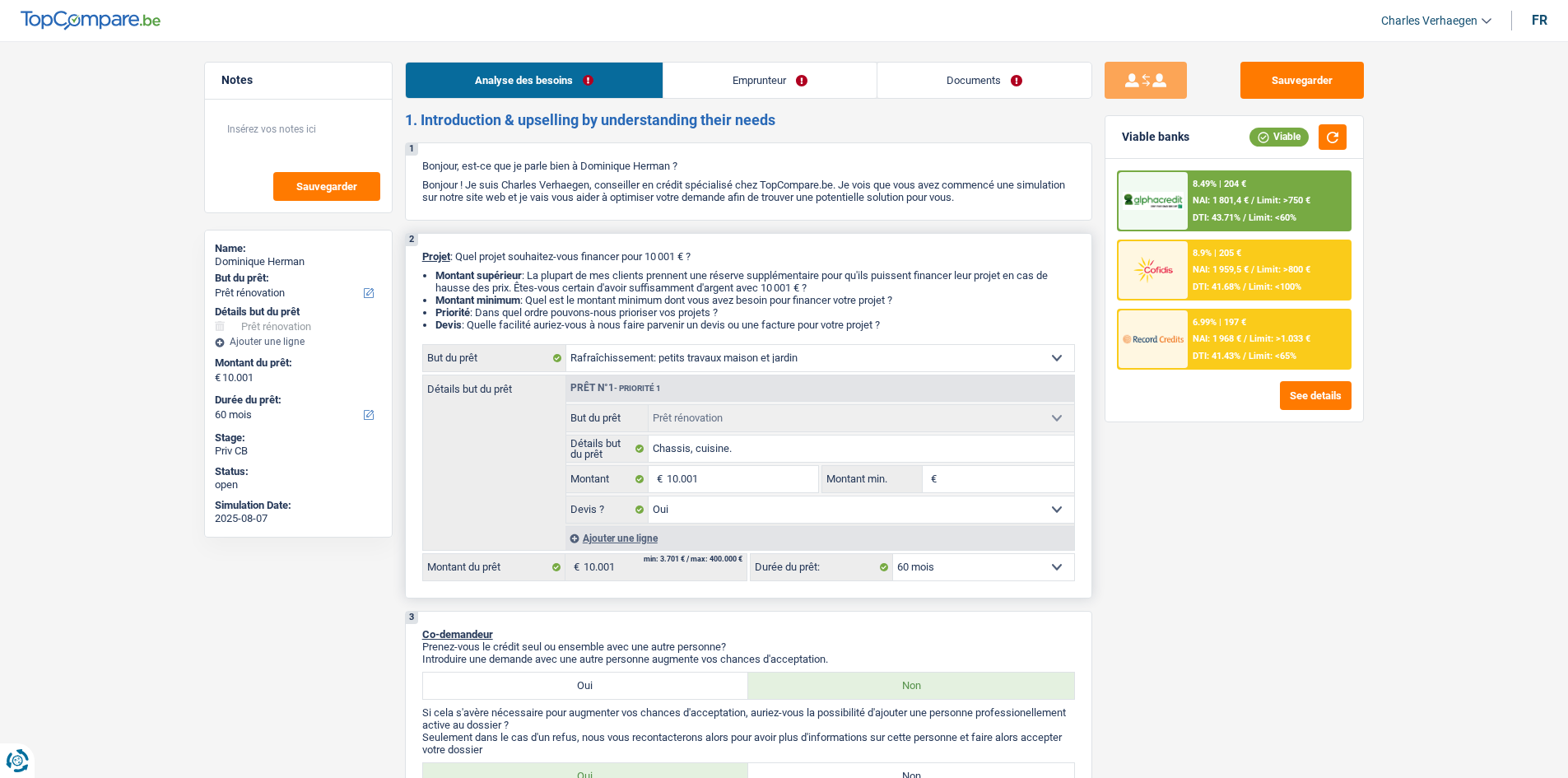click on "Confort maison: meubles, textile, peinture, électroménager, outillage non-professionnel Hifi, multimédia, gsm, ordinateur Aménagement: frais d'installation, déménagement Evénement familial: naissance, mariage, divorce, communion, décès Frais médicaux Frais d'études Frais permis de conduire Loisirs: voyage, sport, musique Rafraîchissement: petits travaux maison et jardin Frais judiciaires Réparation voiture Prêt rénovation Prêt énergie Prêt voiture Taxes, impôts non professionnels Rénovation bien à l'étranger Dettes familiales Assurance Autre
Sélectionner une option" at bounding box center [820, 358] 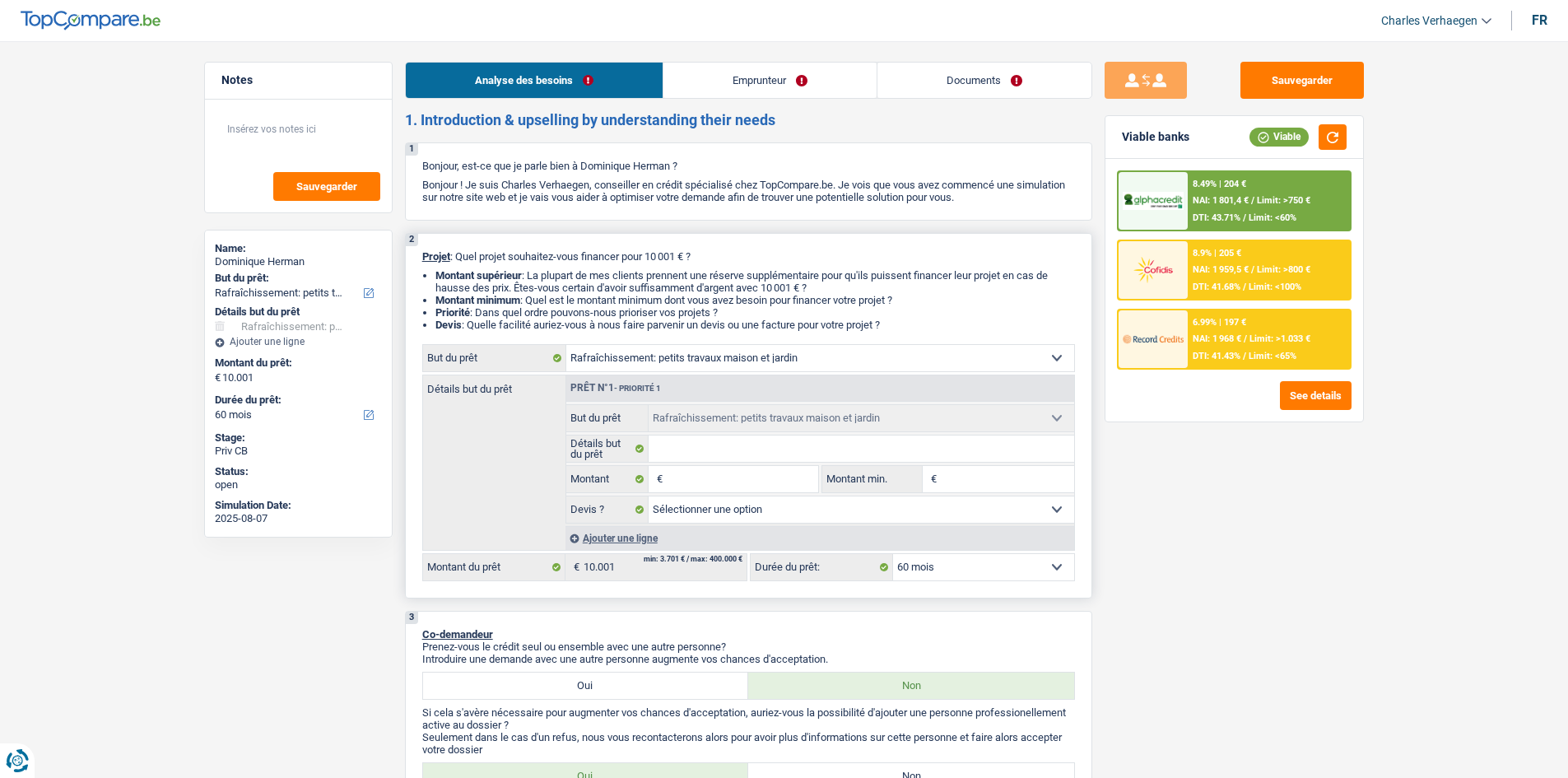 select on "renovation" 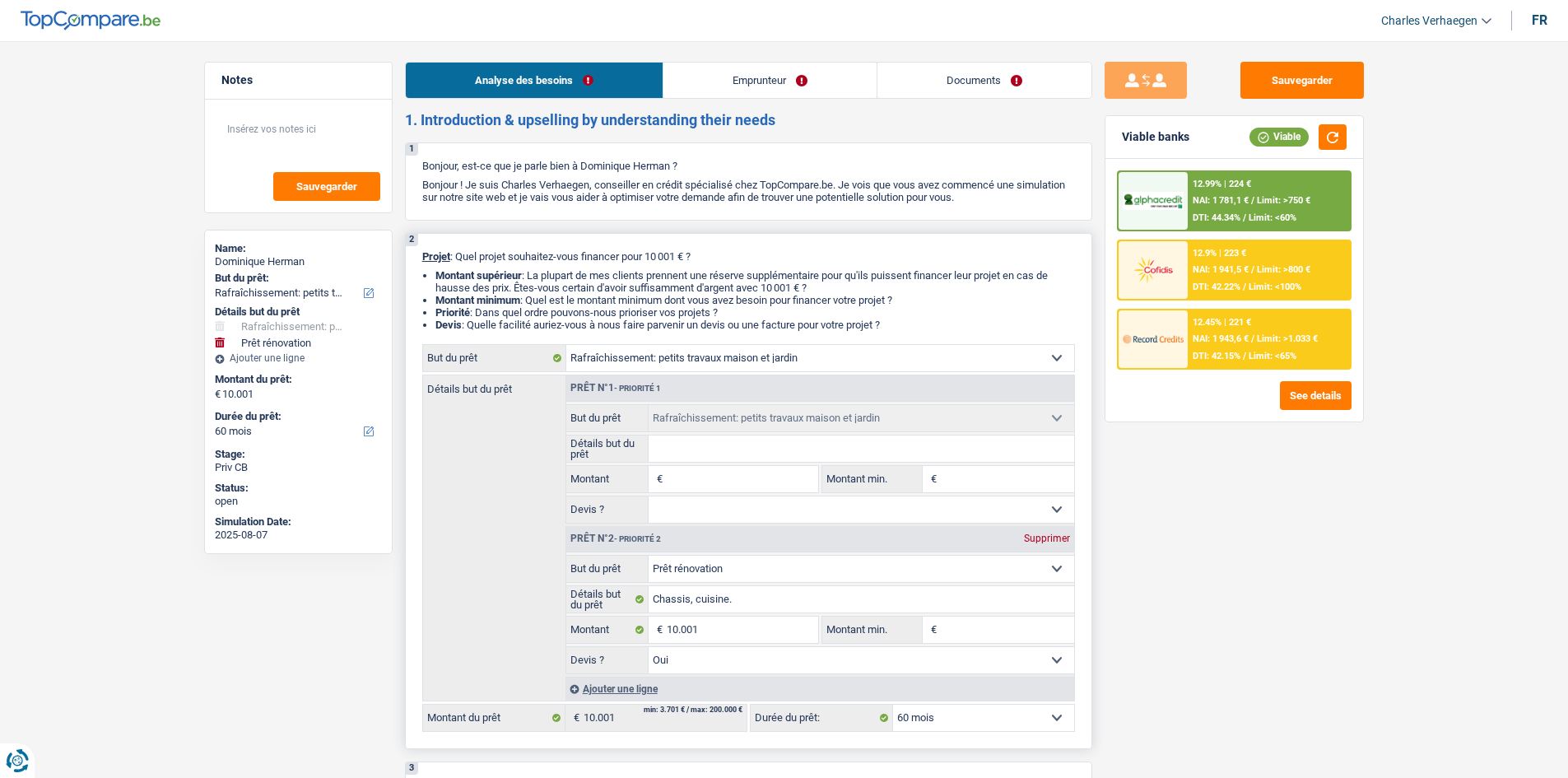 click on "Détails but du prêt" at bounding box center (861, 449) 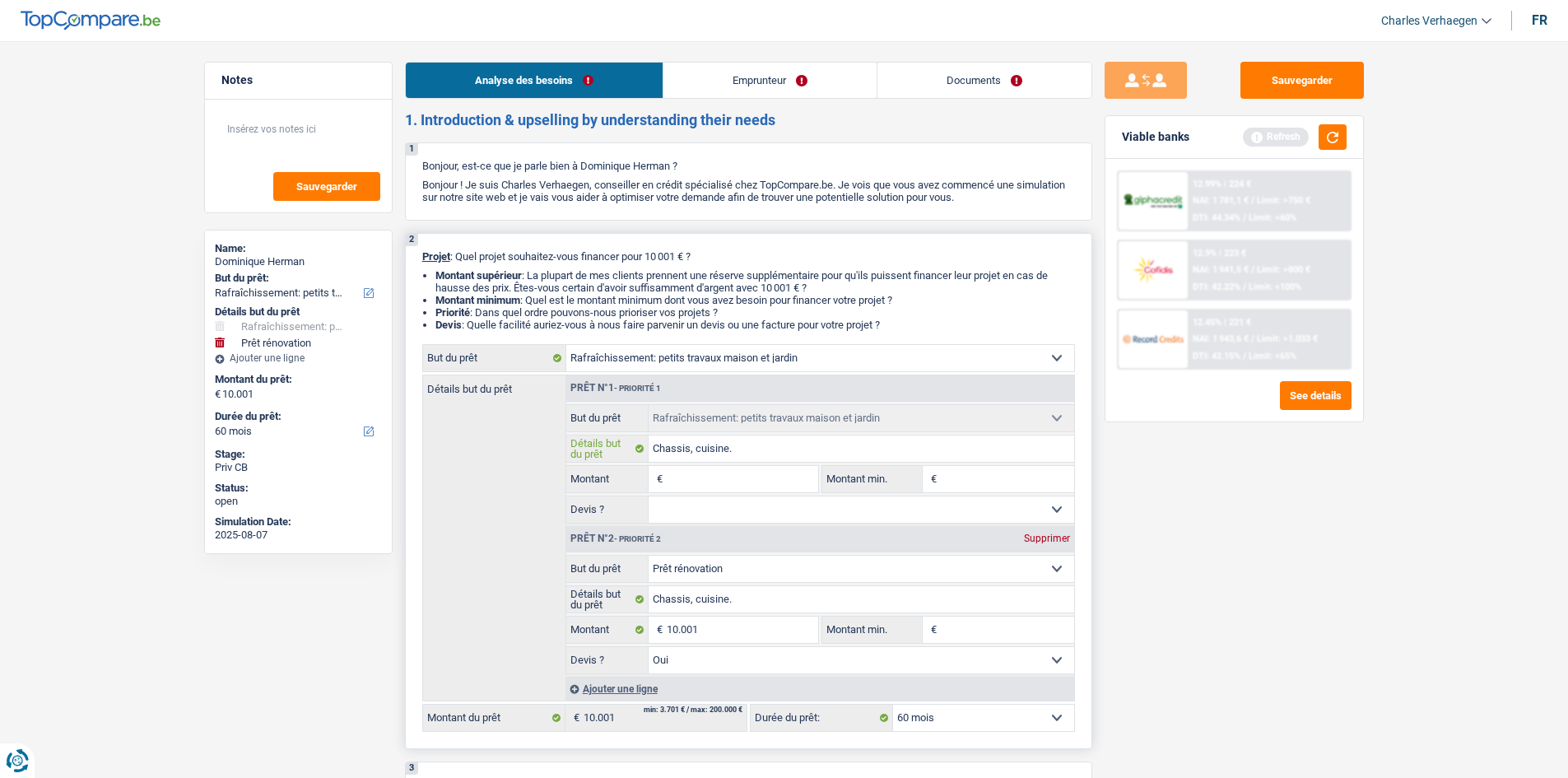 type on "Chassis, cuisine." 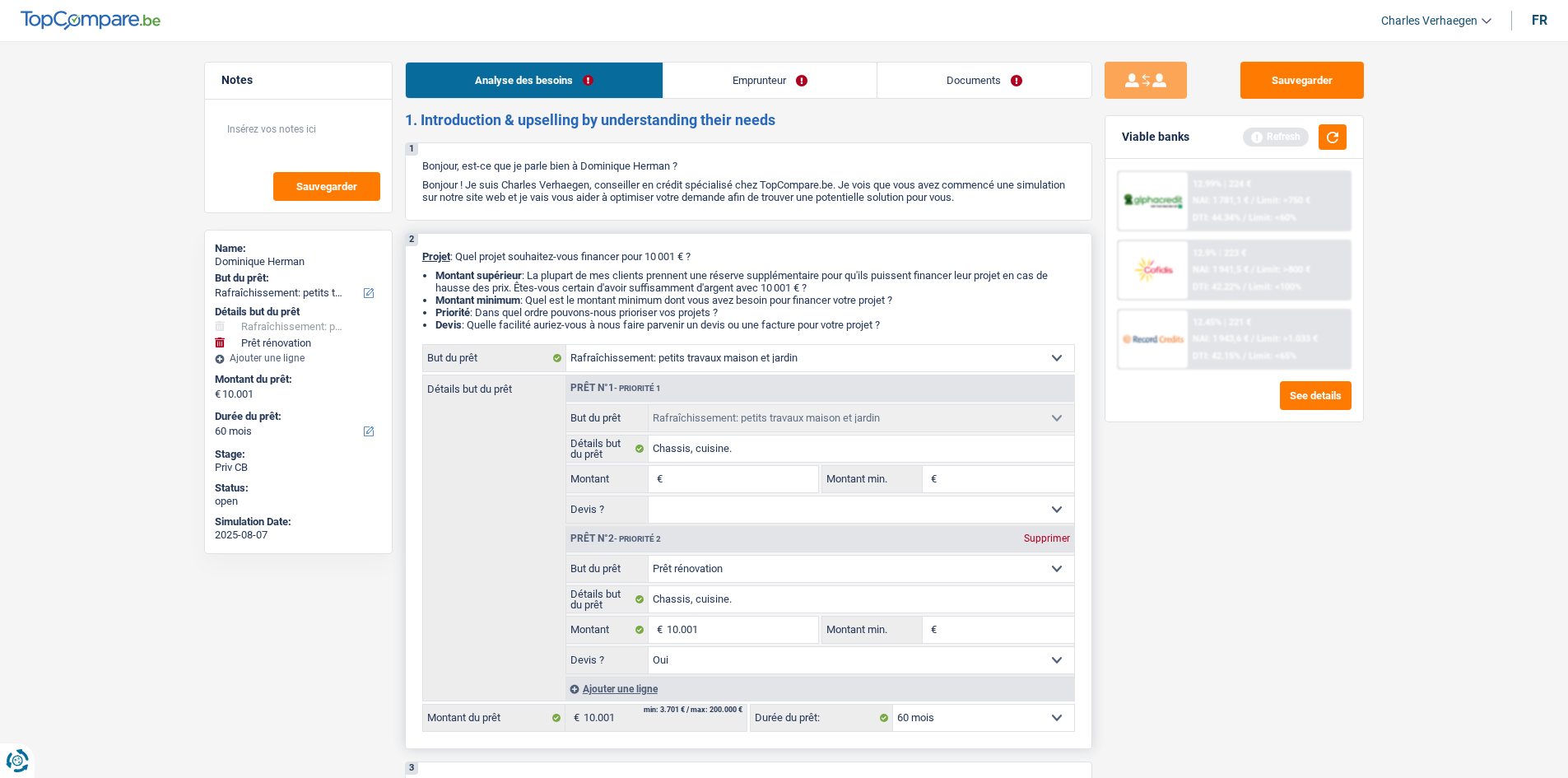 click on "Montant" at bounding box center [742, 479] 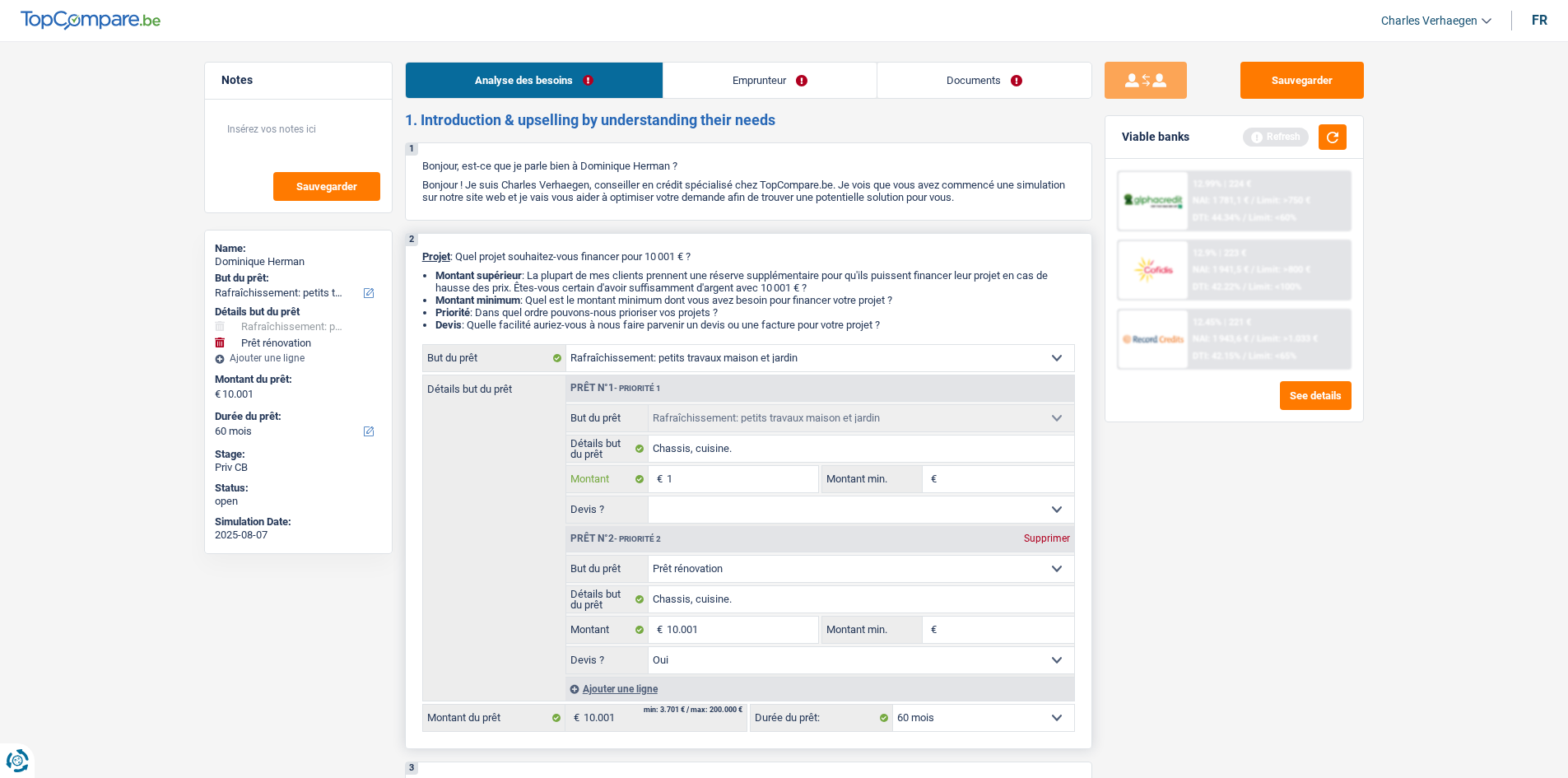 type on "10" 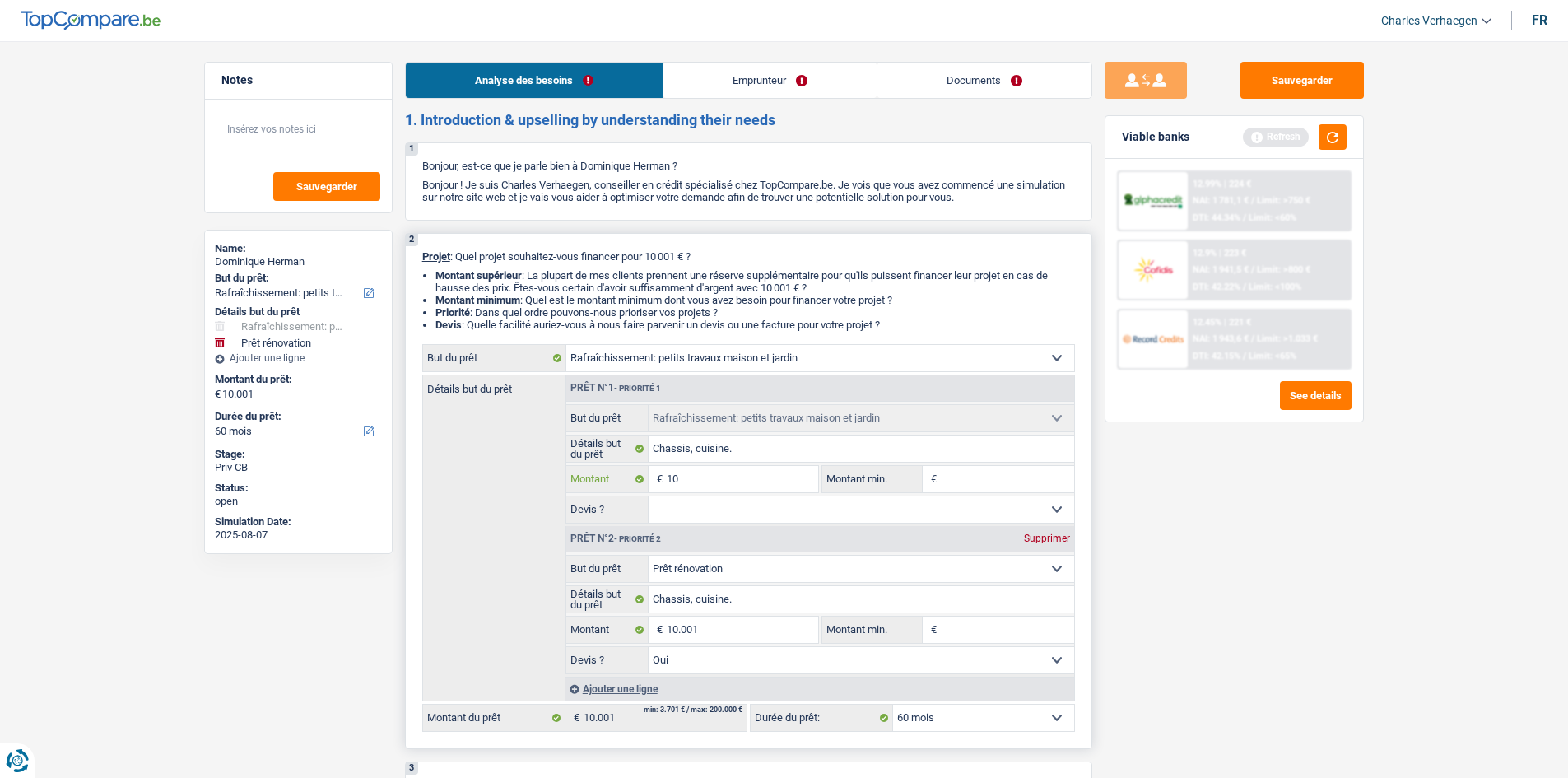 type on "100" 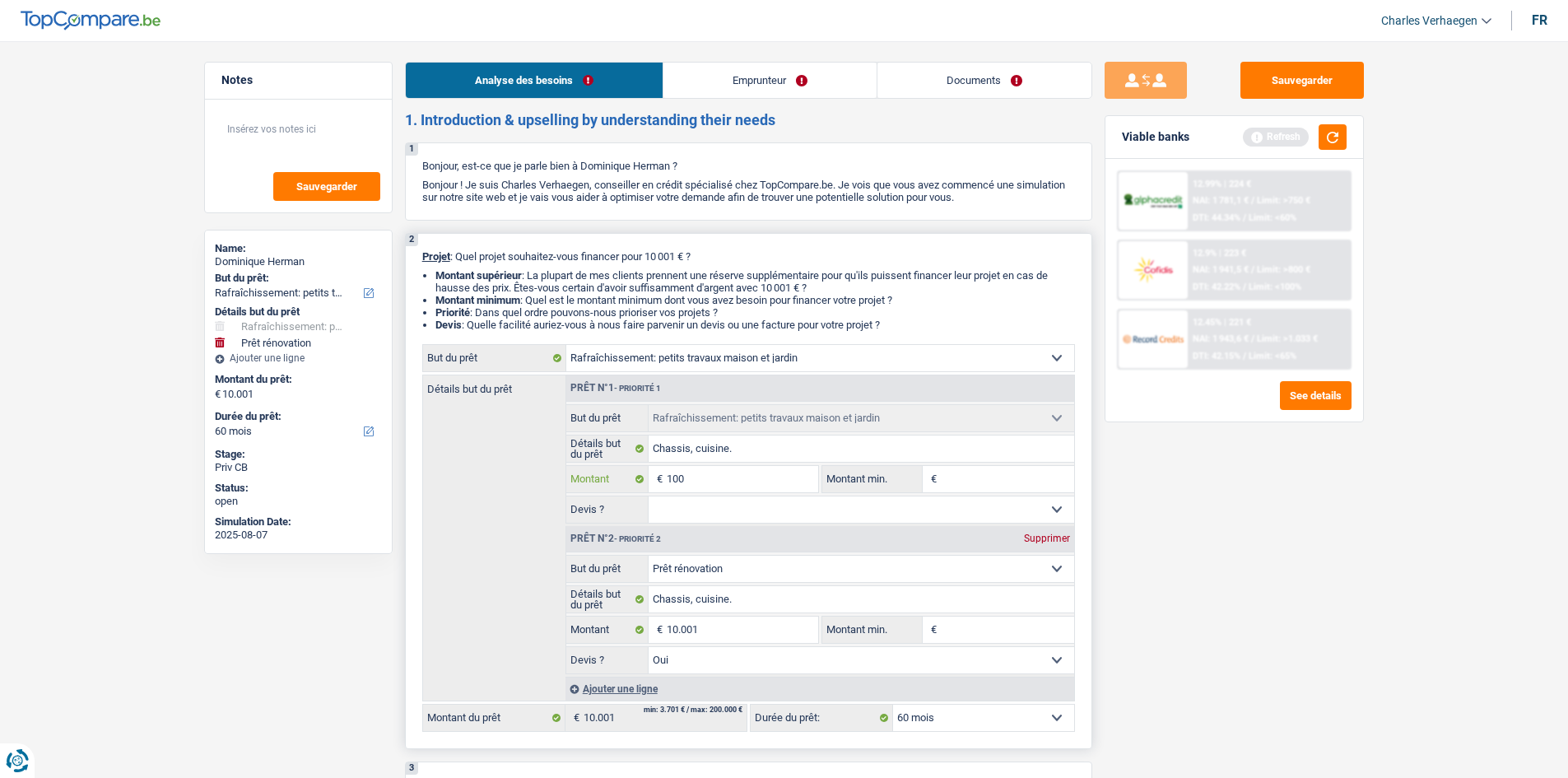 type on "1.000" 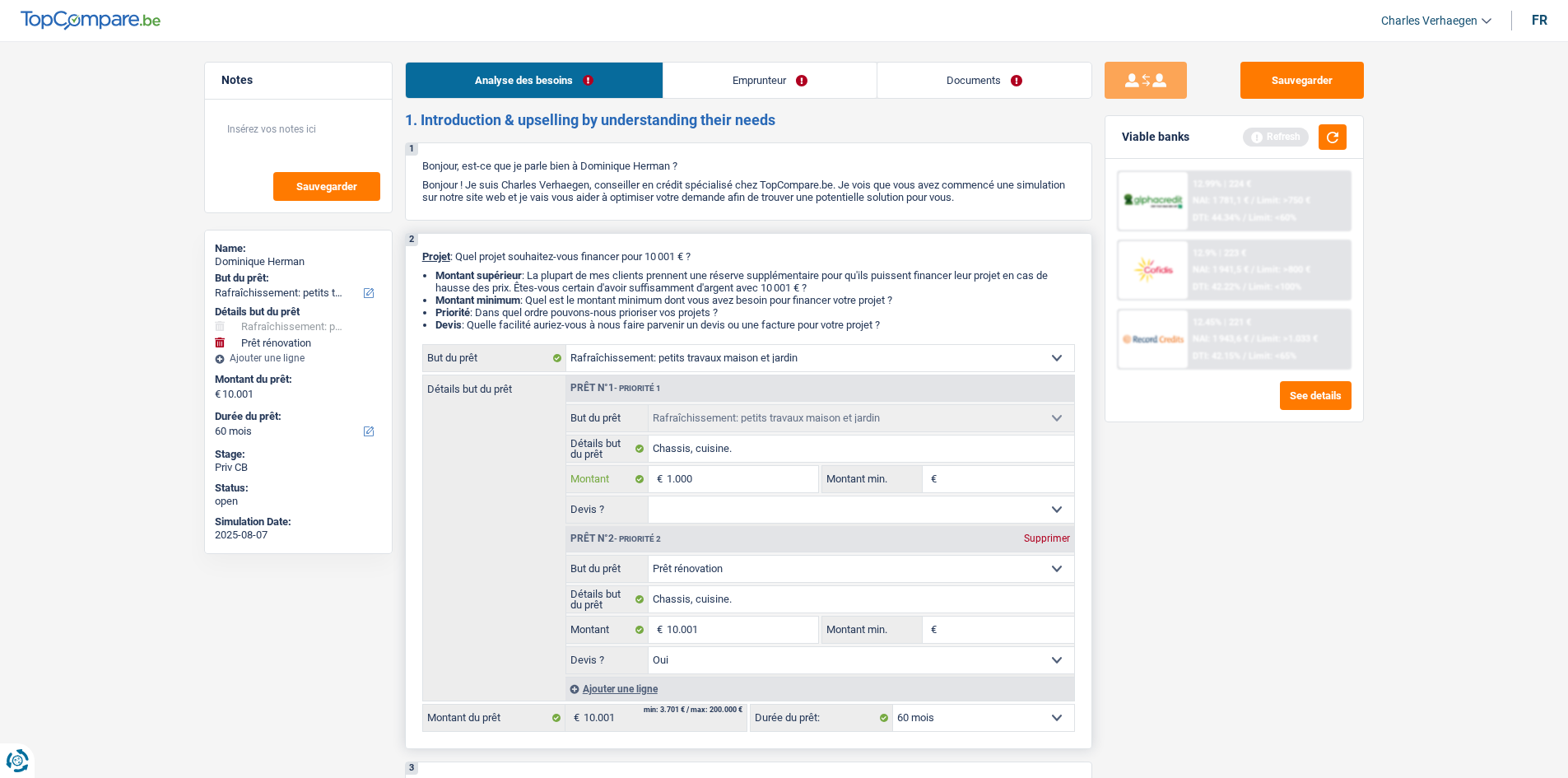type on "10.001" 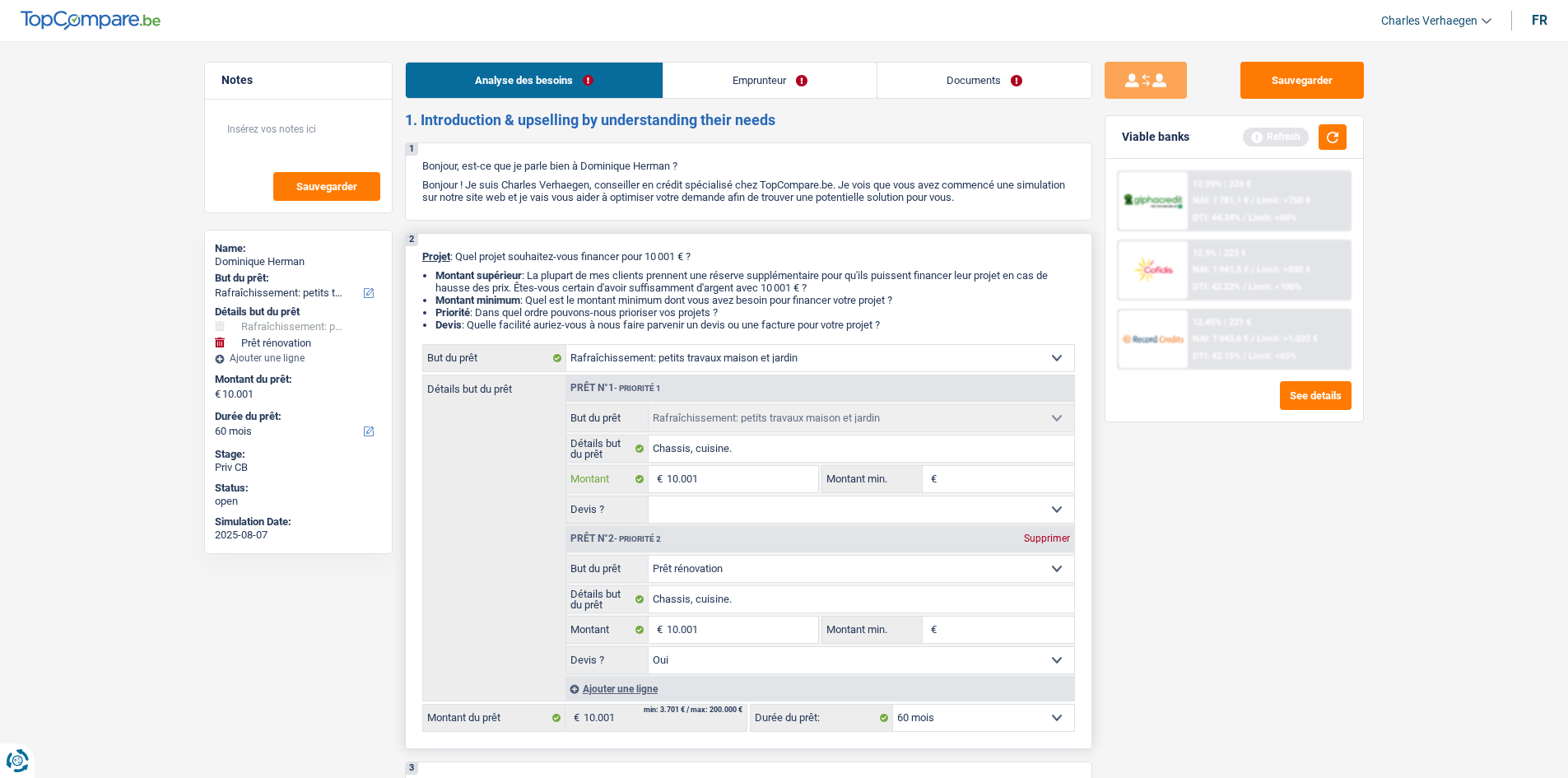 type on "10.001" 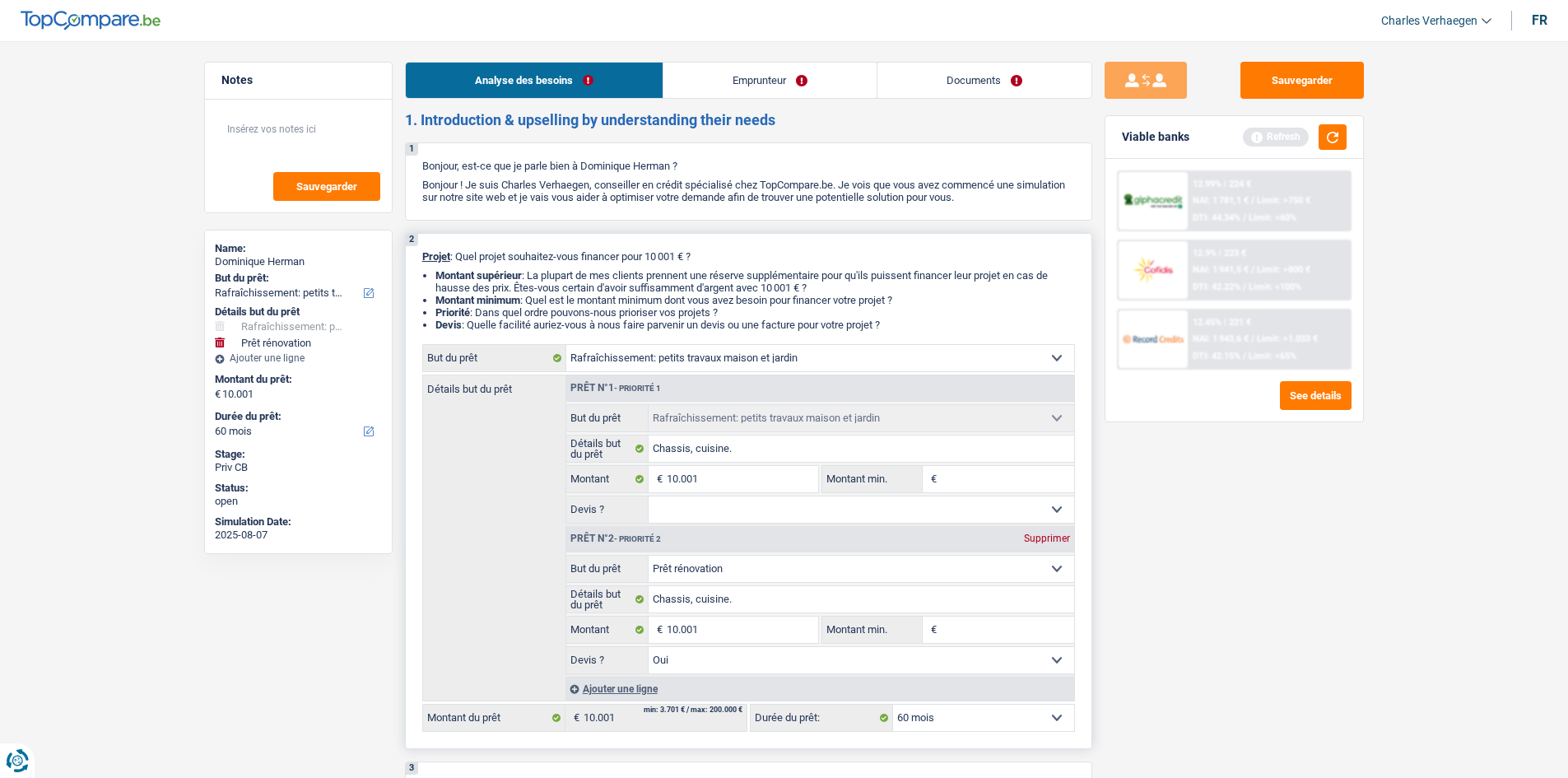 type on "20.002" 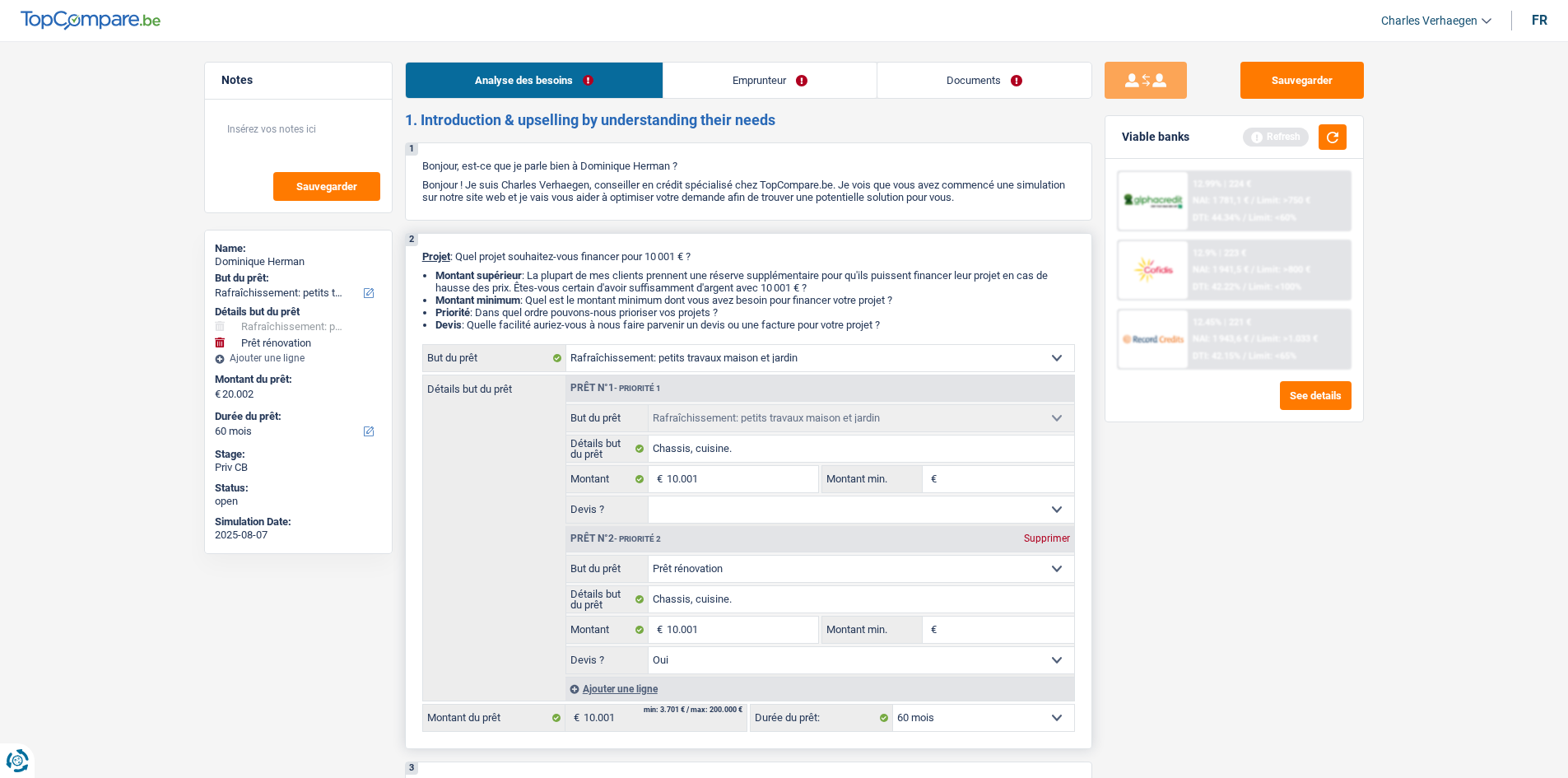 type on "20.002" 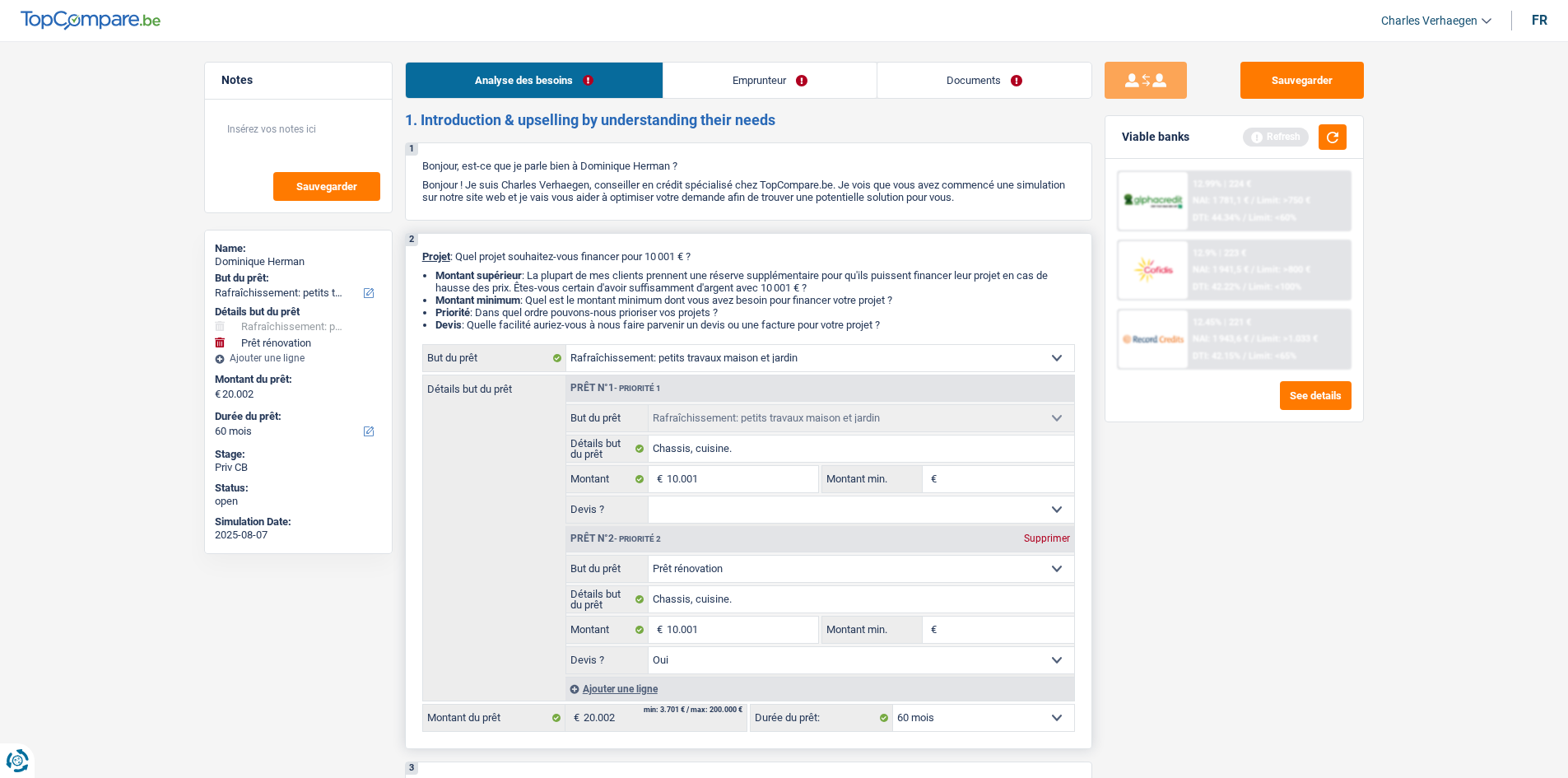 click on "Oui Non Non répondu
Sélectionner une option" at bounding box center (861, 510) 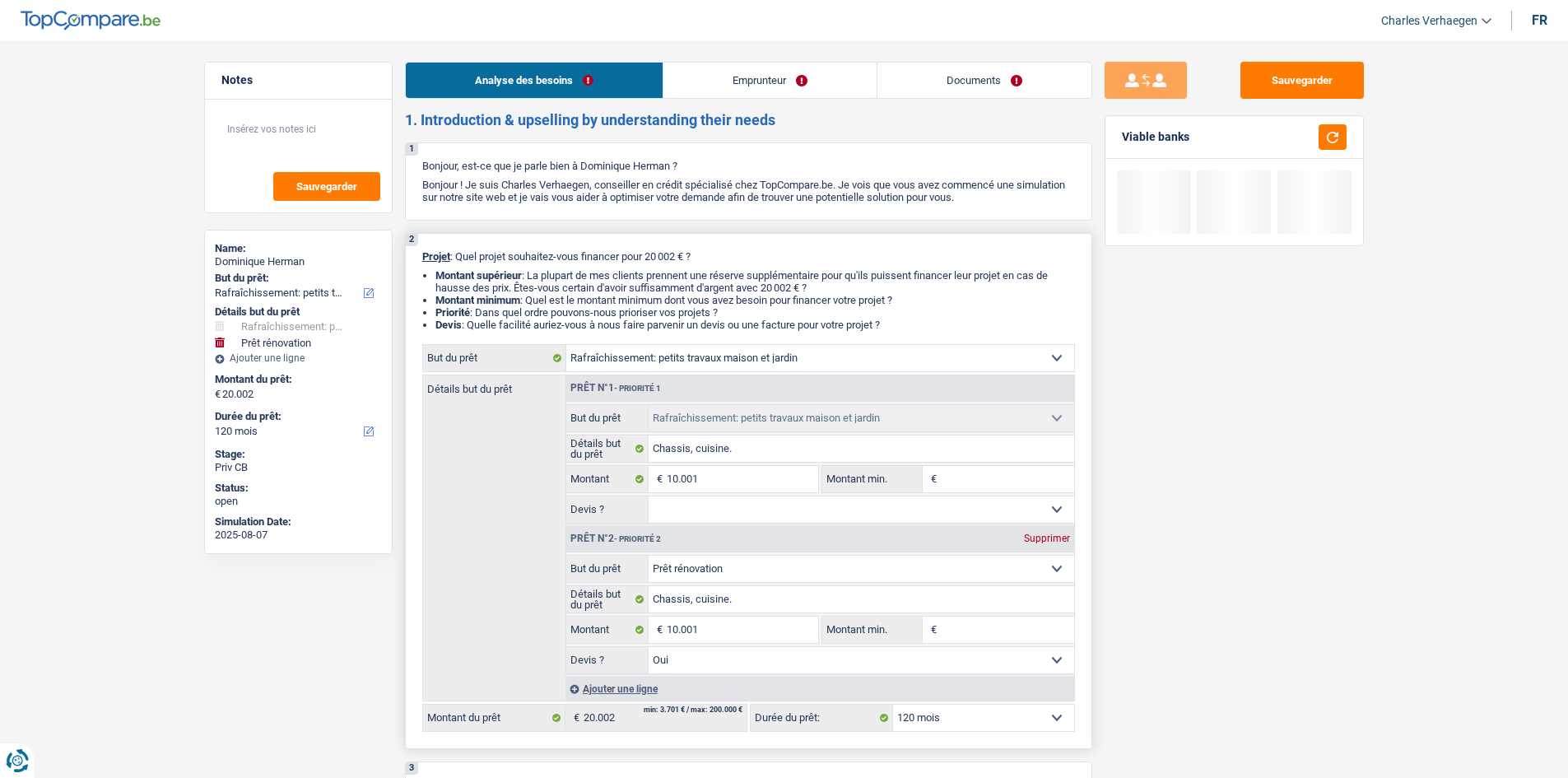 select on "yes" 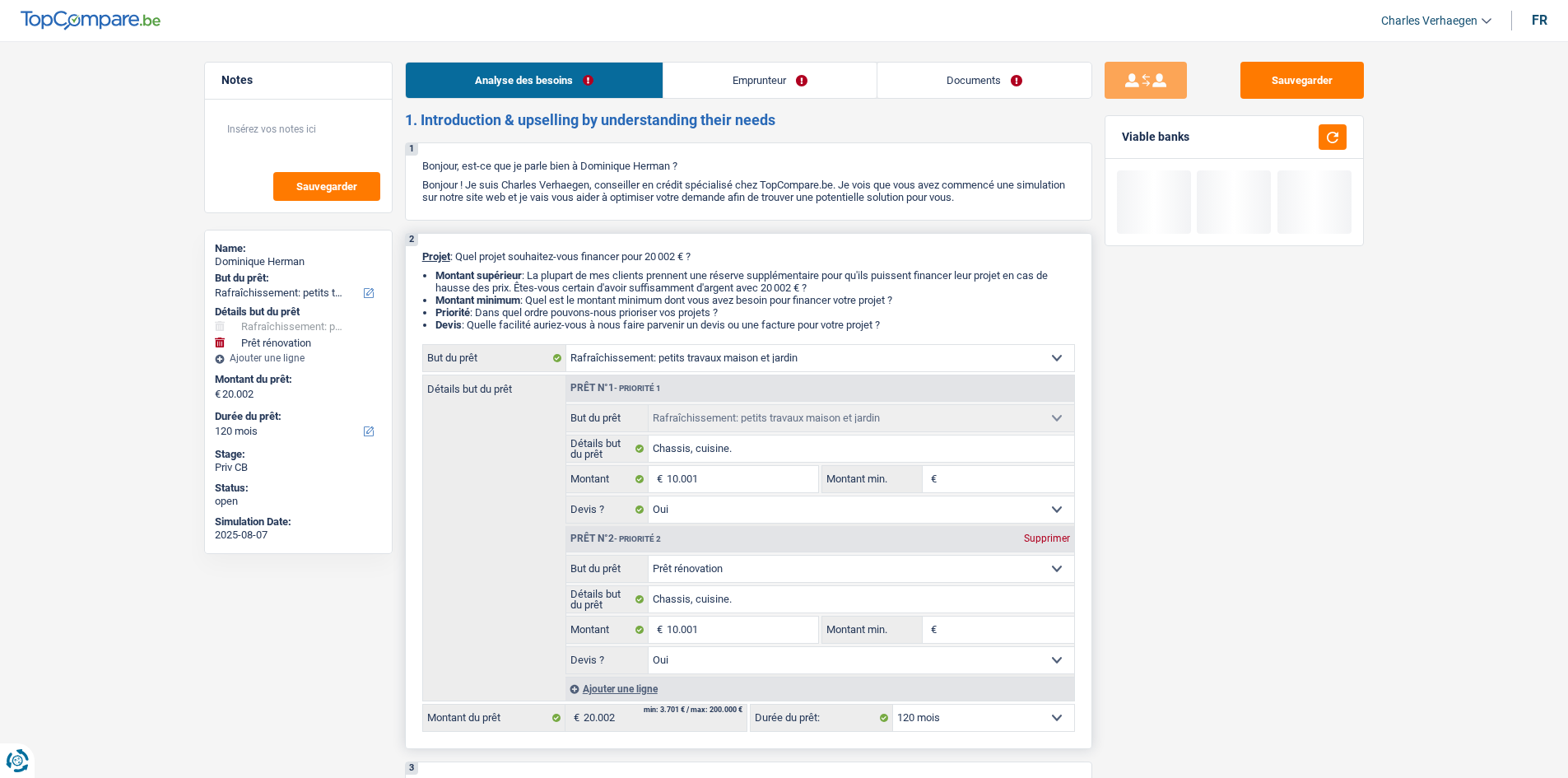 click on "Supprimer" at bounding box center [1047, 538] 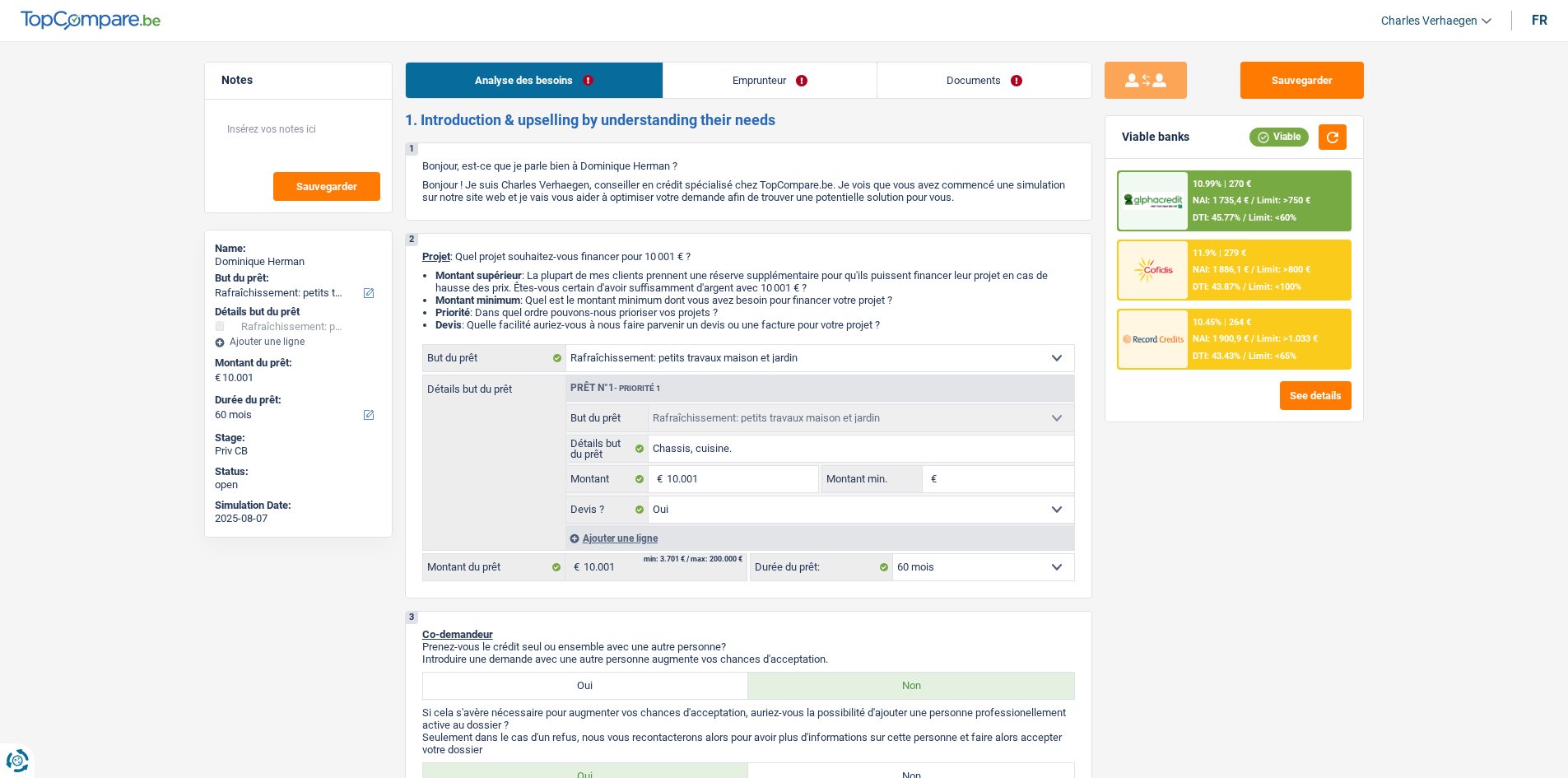 click on "Sauvegarder
Viable banks
Viable
10.99% | 270 €
NAI: 1 735,4 €
/
Limit: >750 €
DTI: 45.77%
/
Limit: <60%
11.9% | 279 €
NAI: 1 886,1 €
/
Limit: >800 €
DTI: 43.87%
/
Limit: <100%
/       /" at bounding box center (1234, 404) 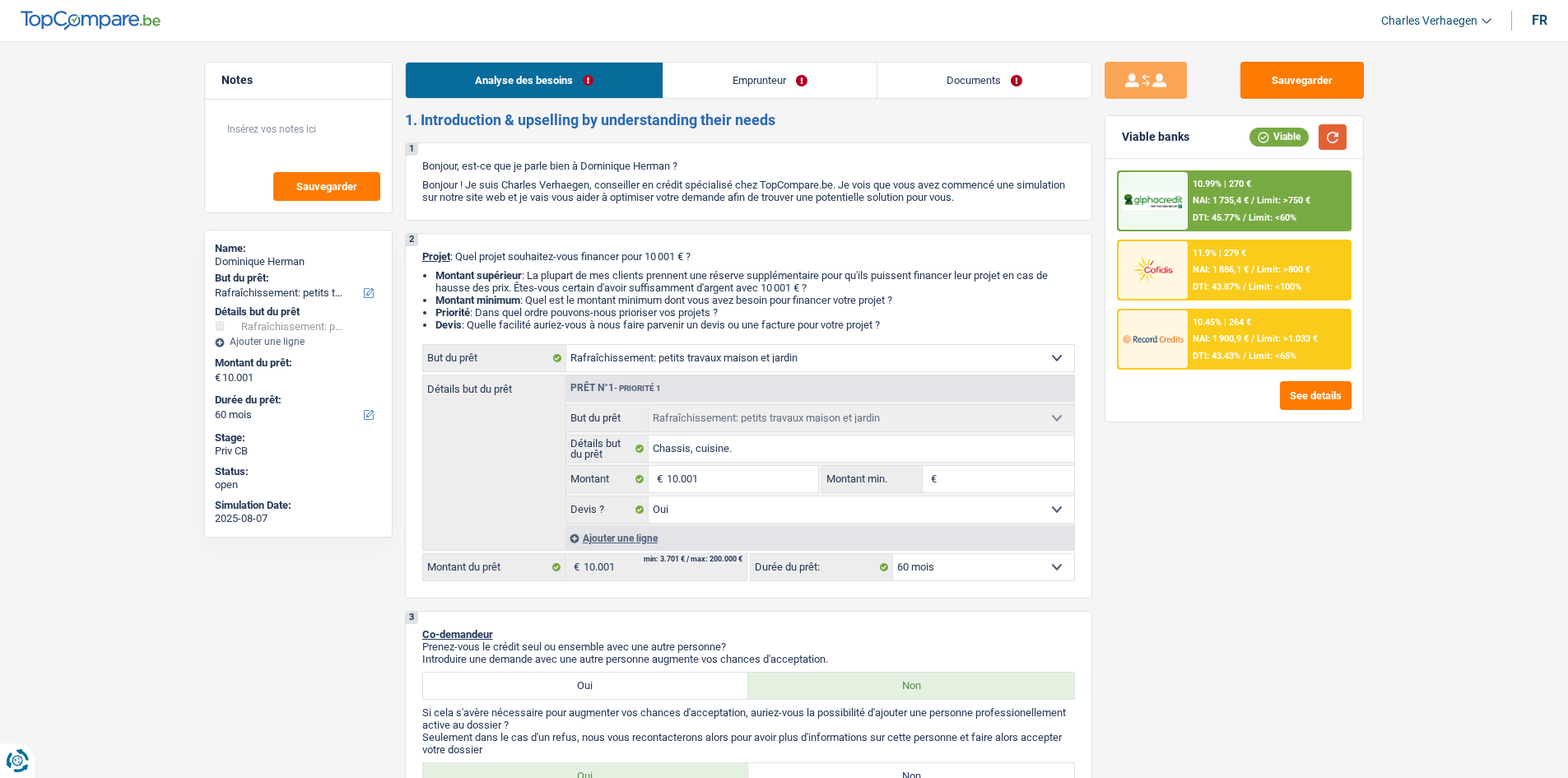 click at bounding box center [1333, 137] 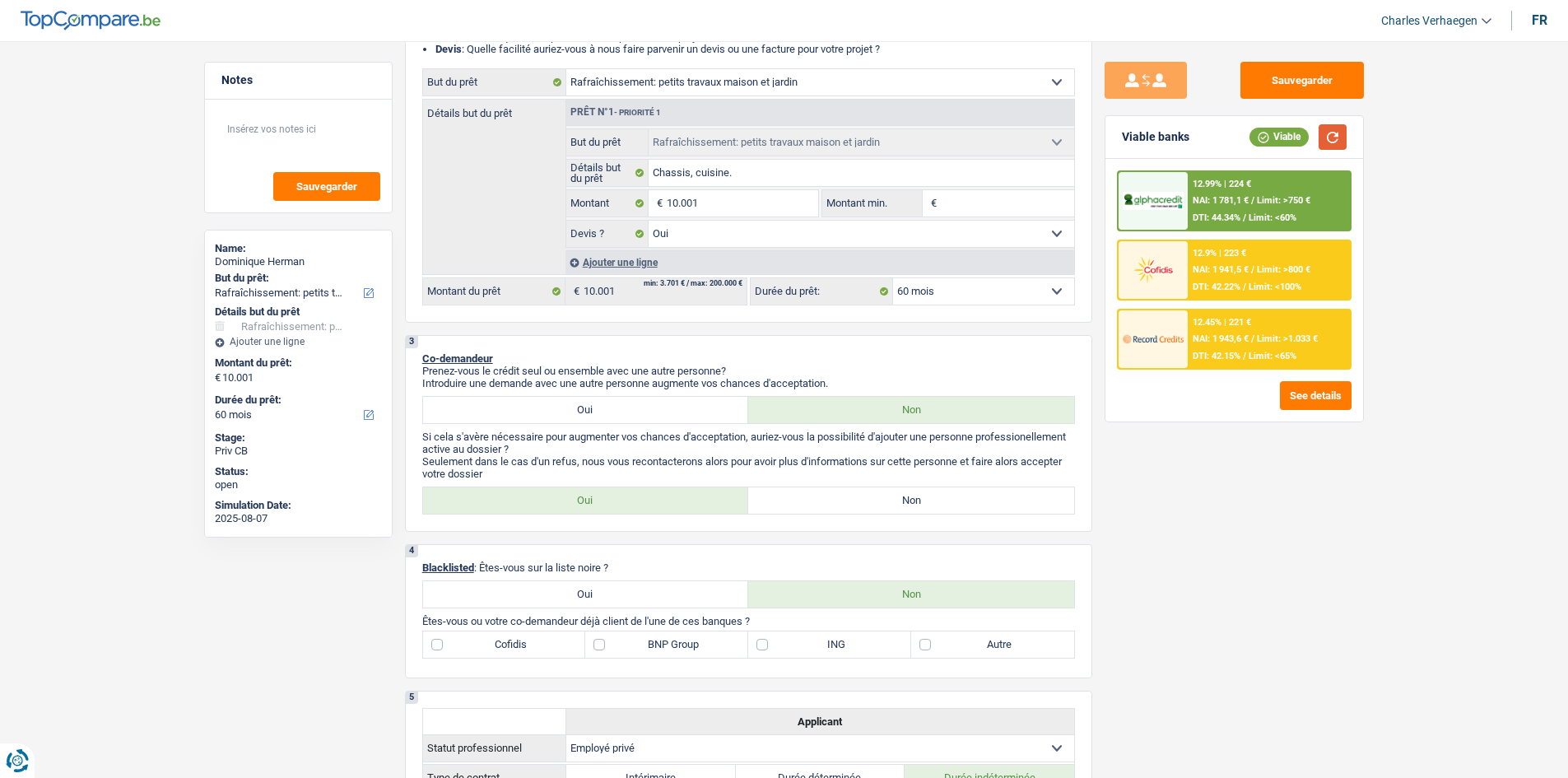 scroll, scrollTop: 412, scrollLeft: 0, axis: vertical 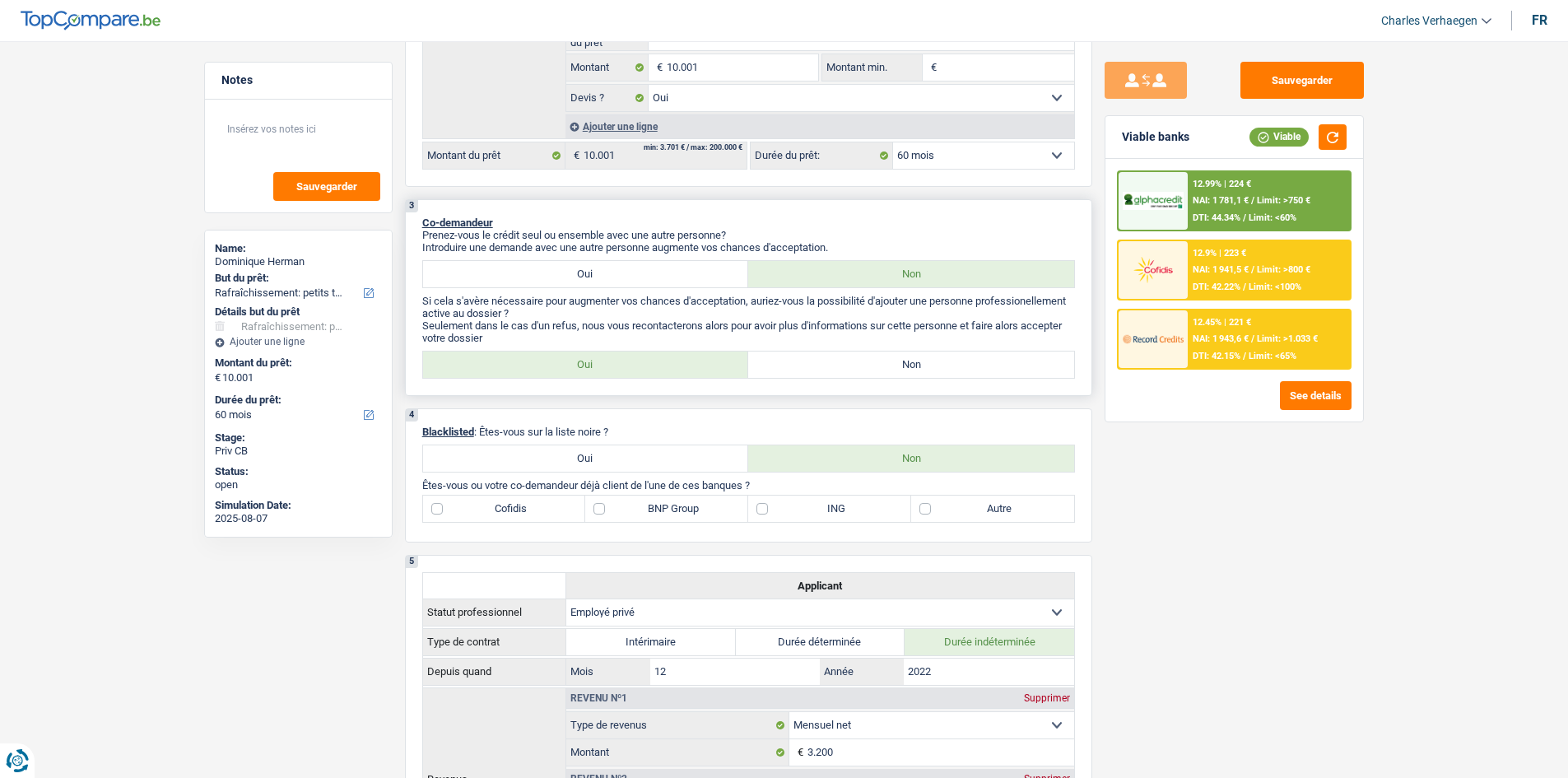 click on "Non" at bounding box center [911, 365] 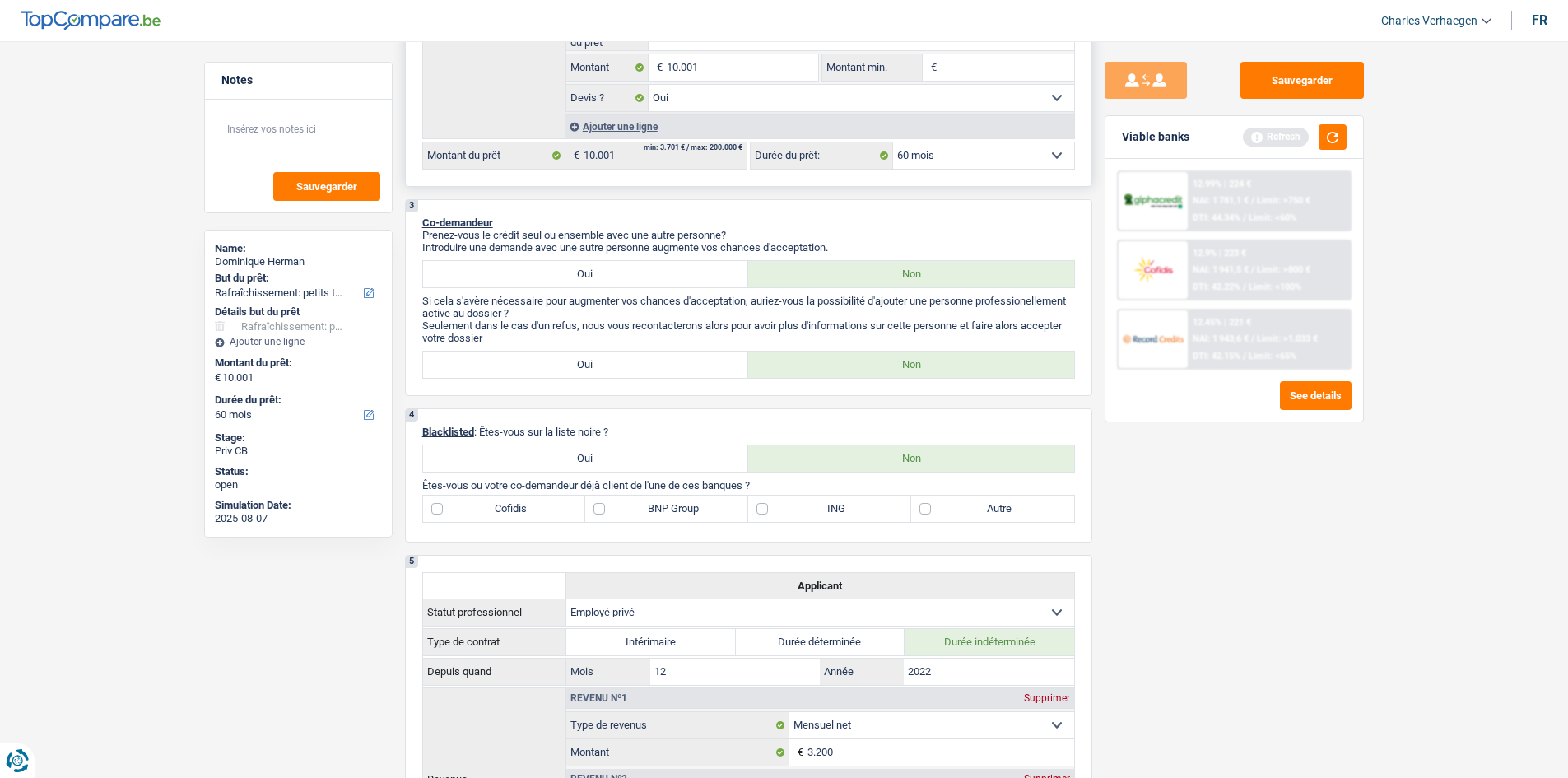 scroll, scrollTop: 0, scrollLeft: 0, axis: both 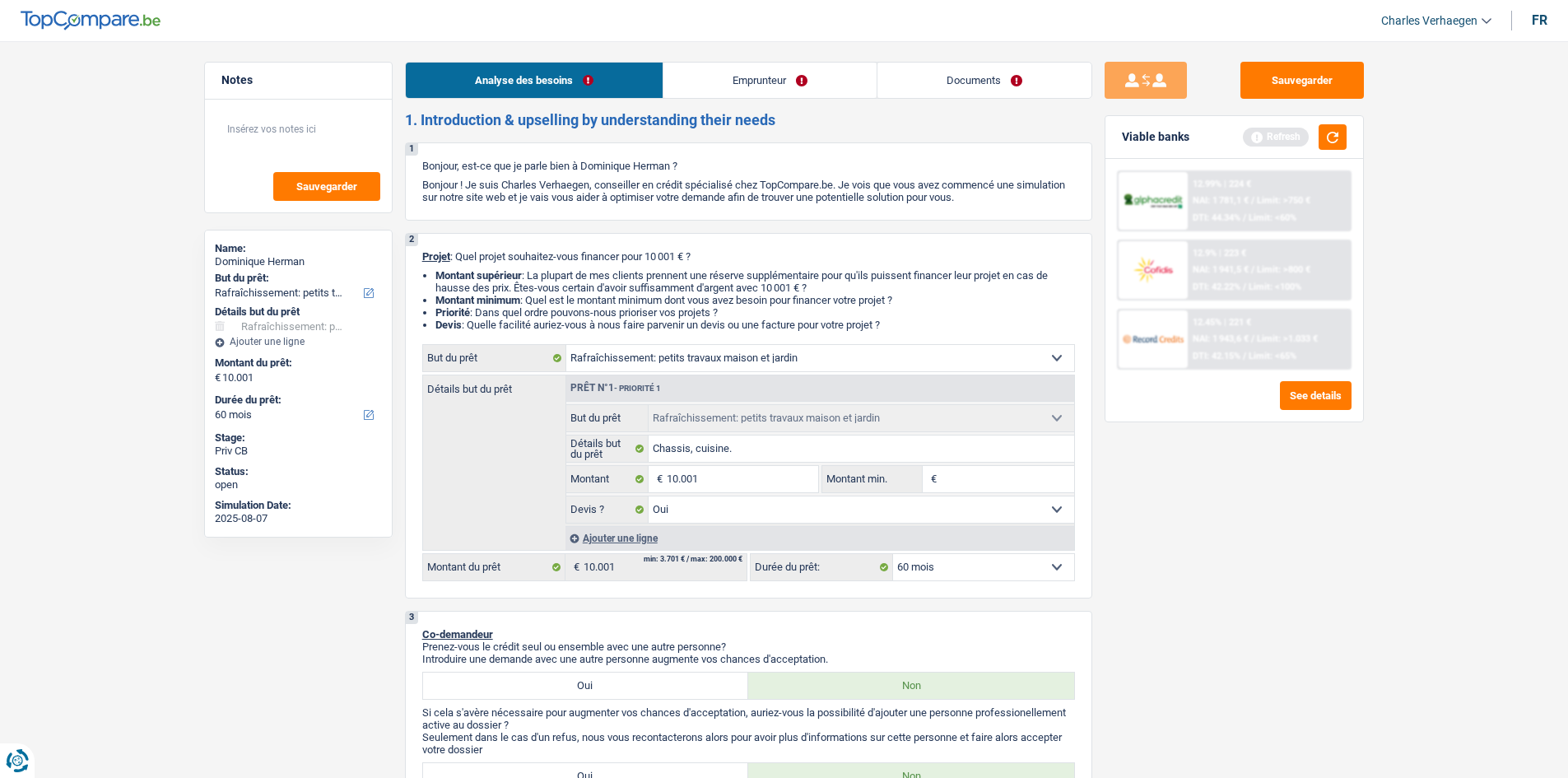 click on "Emprunteur" at bounding box center (770, 80) 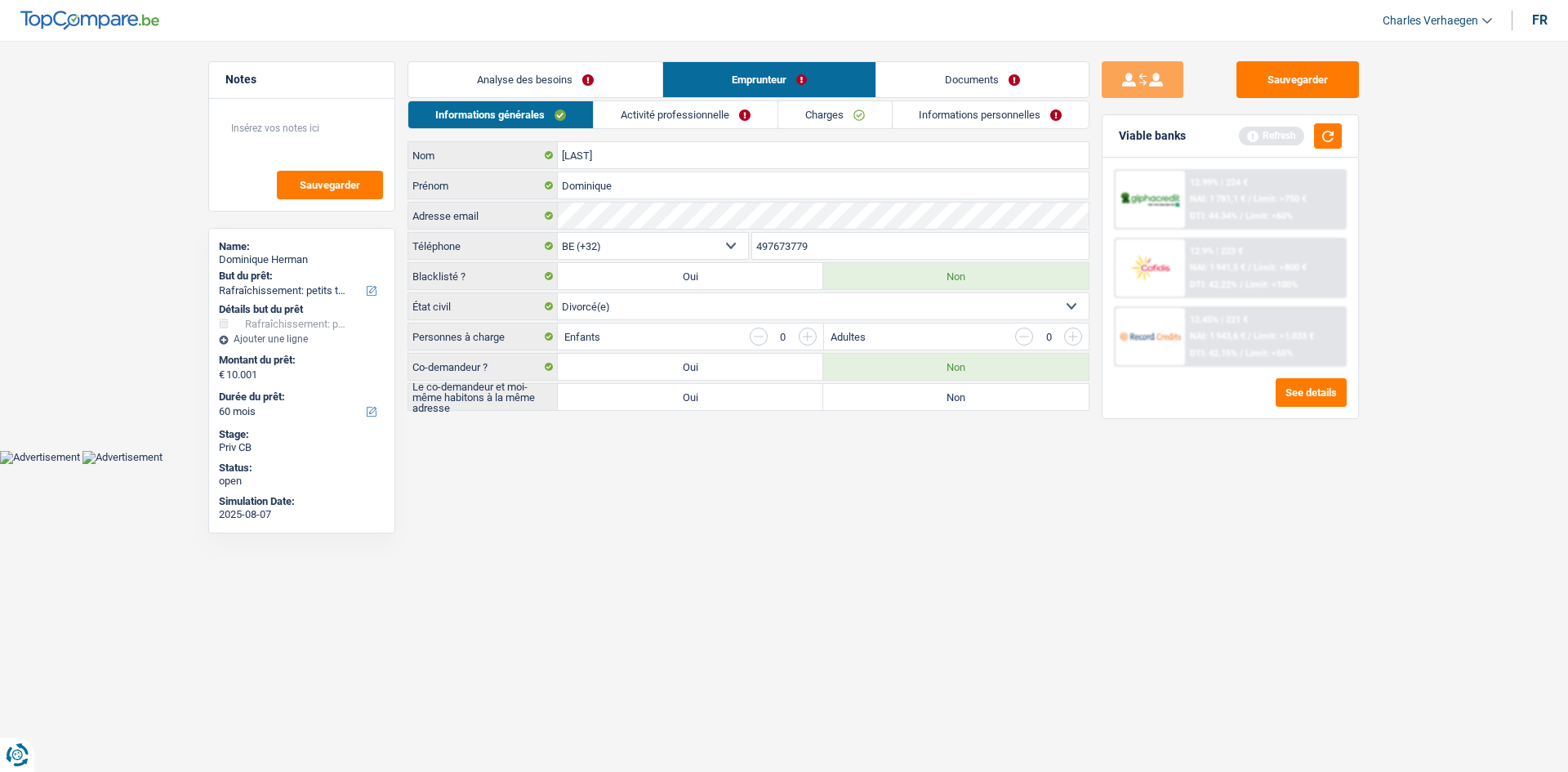 click on "Non" at bounding box center [956, 397] 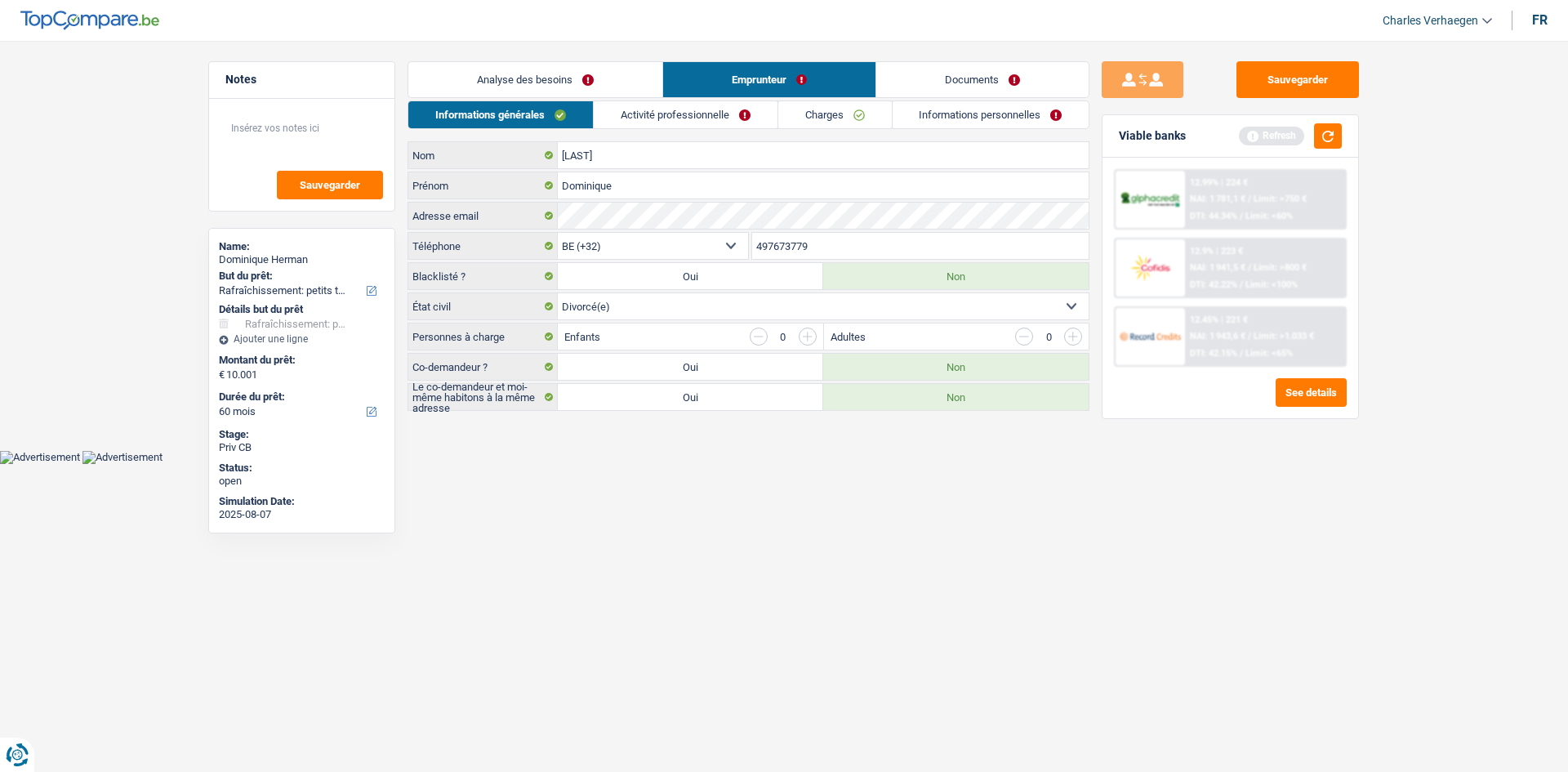 click on "Activité professionnelle" at bounding box center [685, 114] 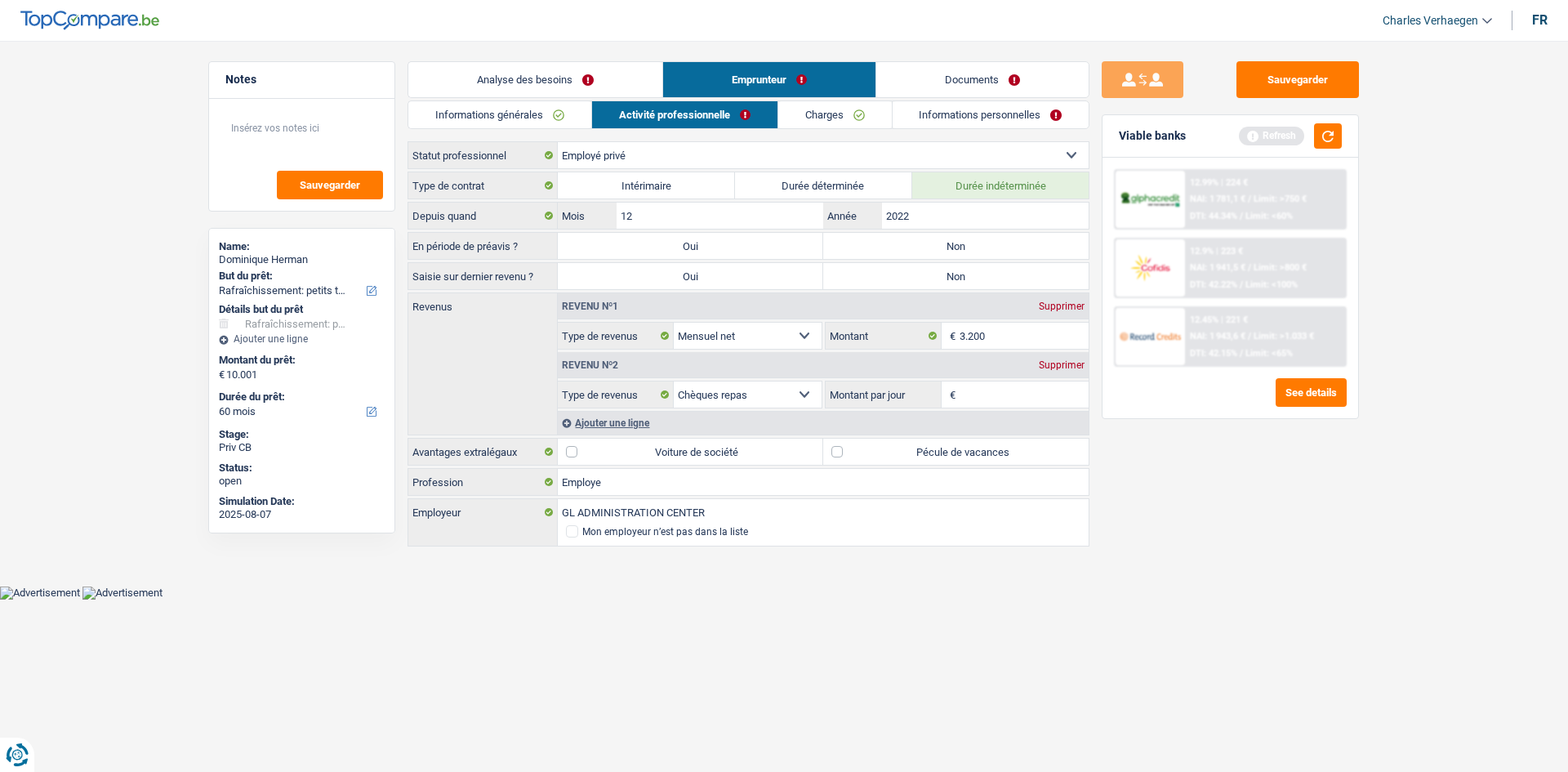 click on "Non" at bounding box center (956, 246) 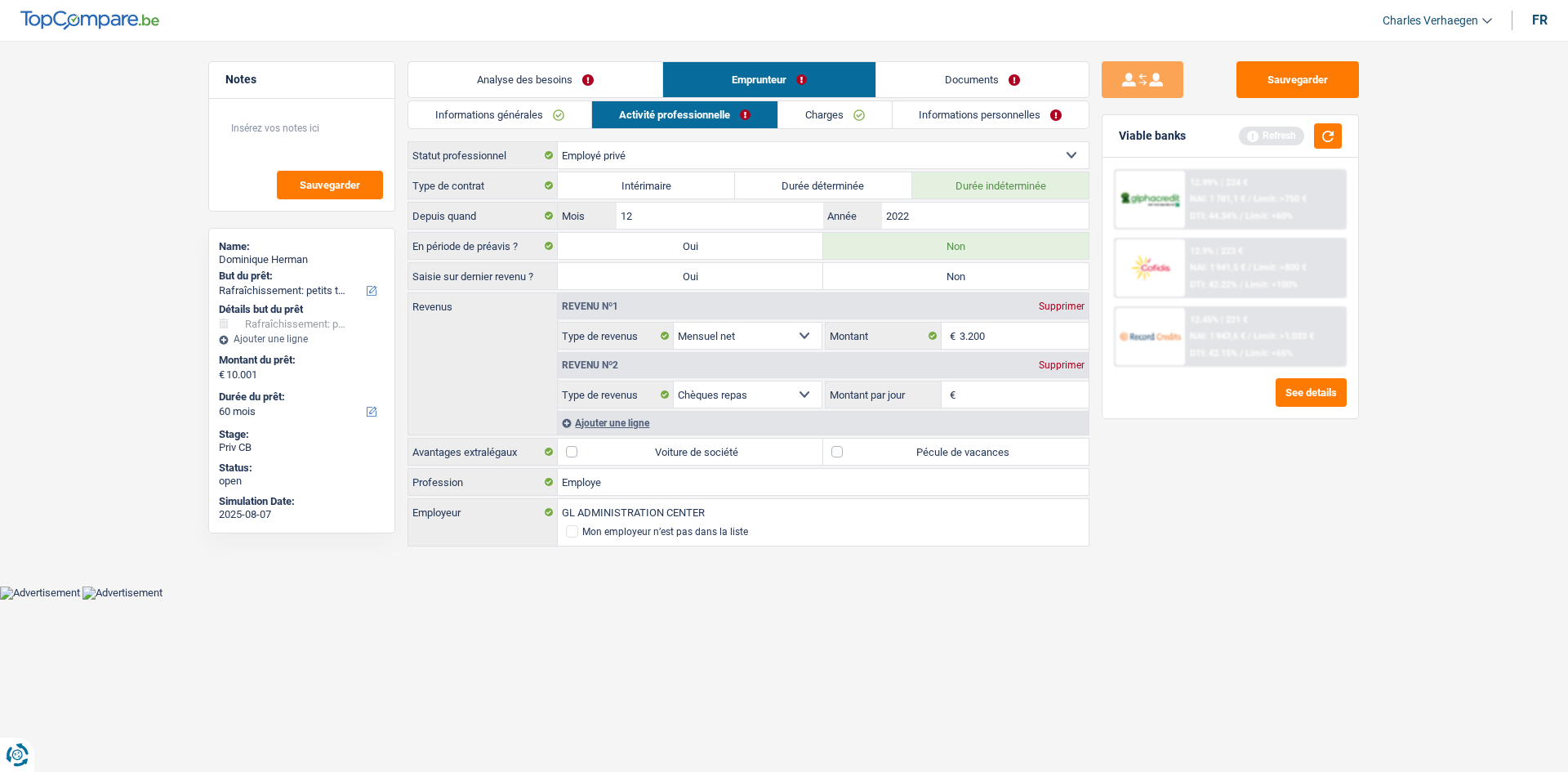 click on "Non" at bounding box center [956, 276] 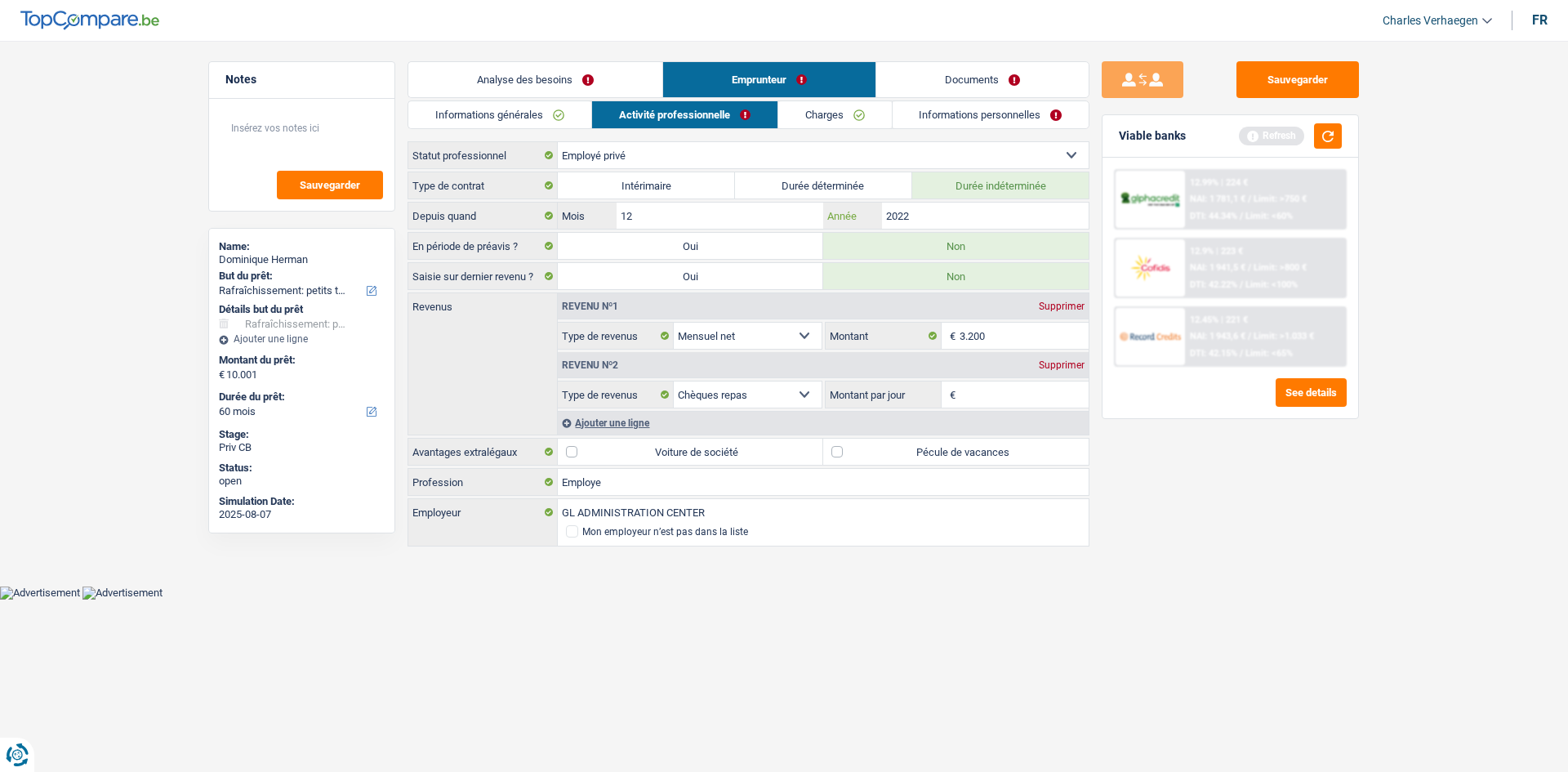 click on "2022" at bounding box center (985, 216) 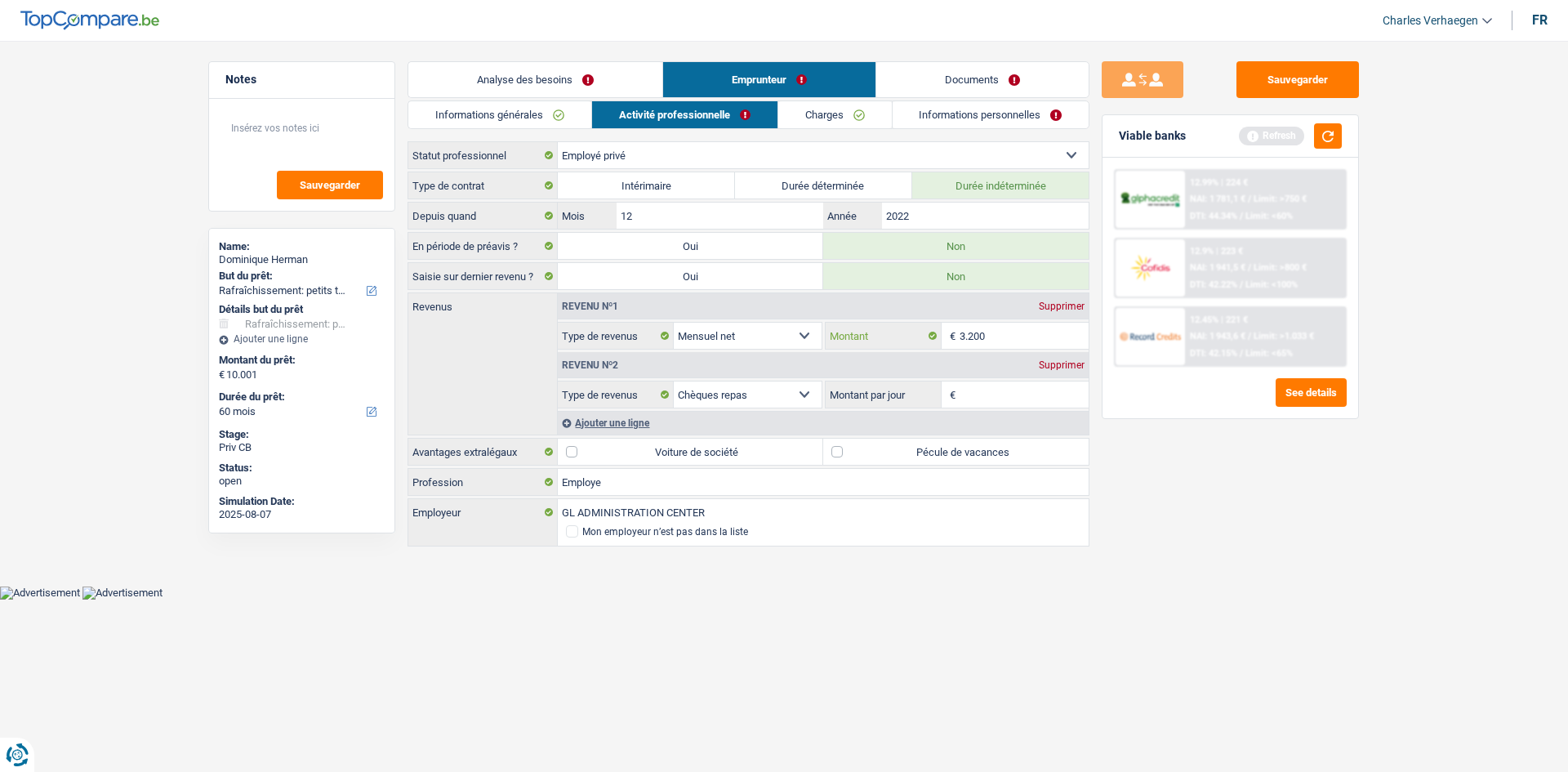 click on "3.200" at bounding box center (1024, 336) 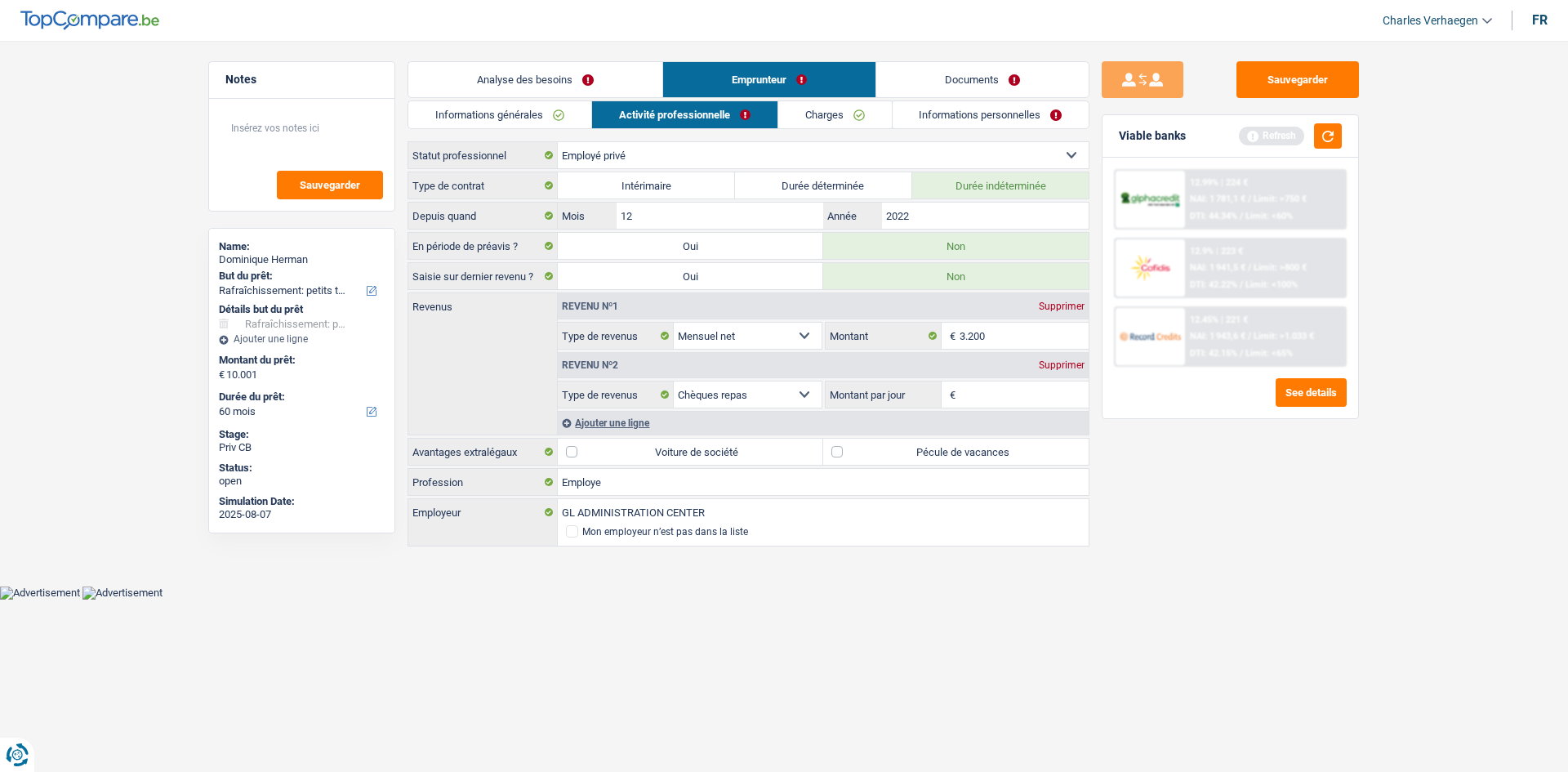 click on "Montant par jour" at bounding box center (1024, 395) 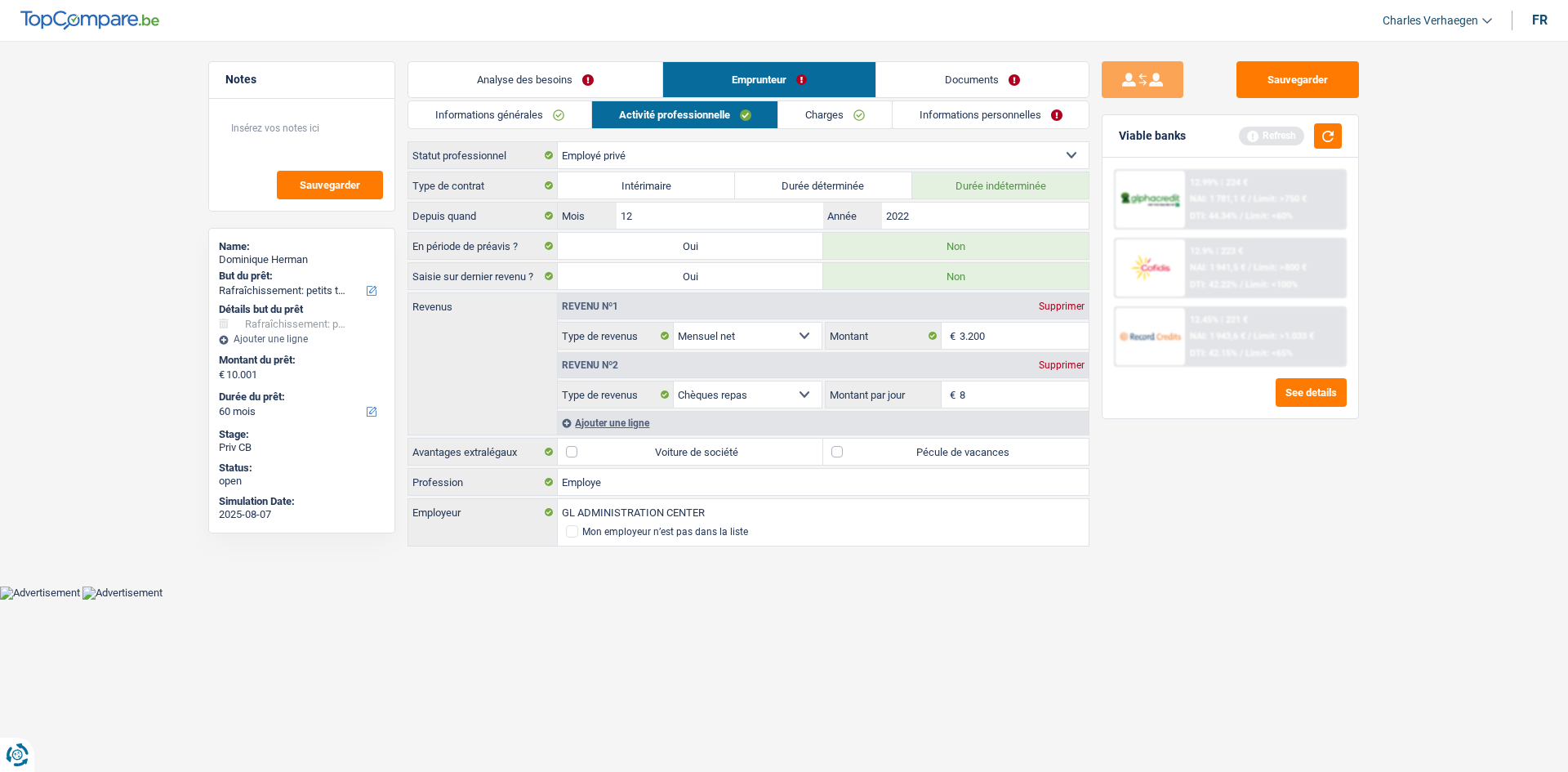type on "8,0" 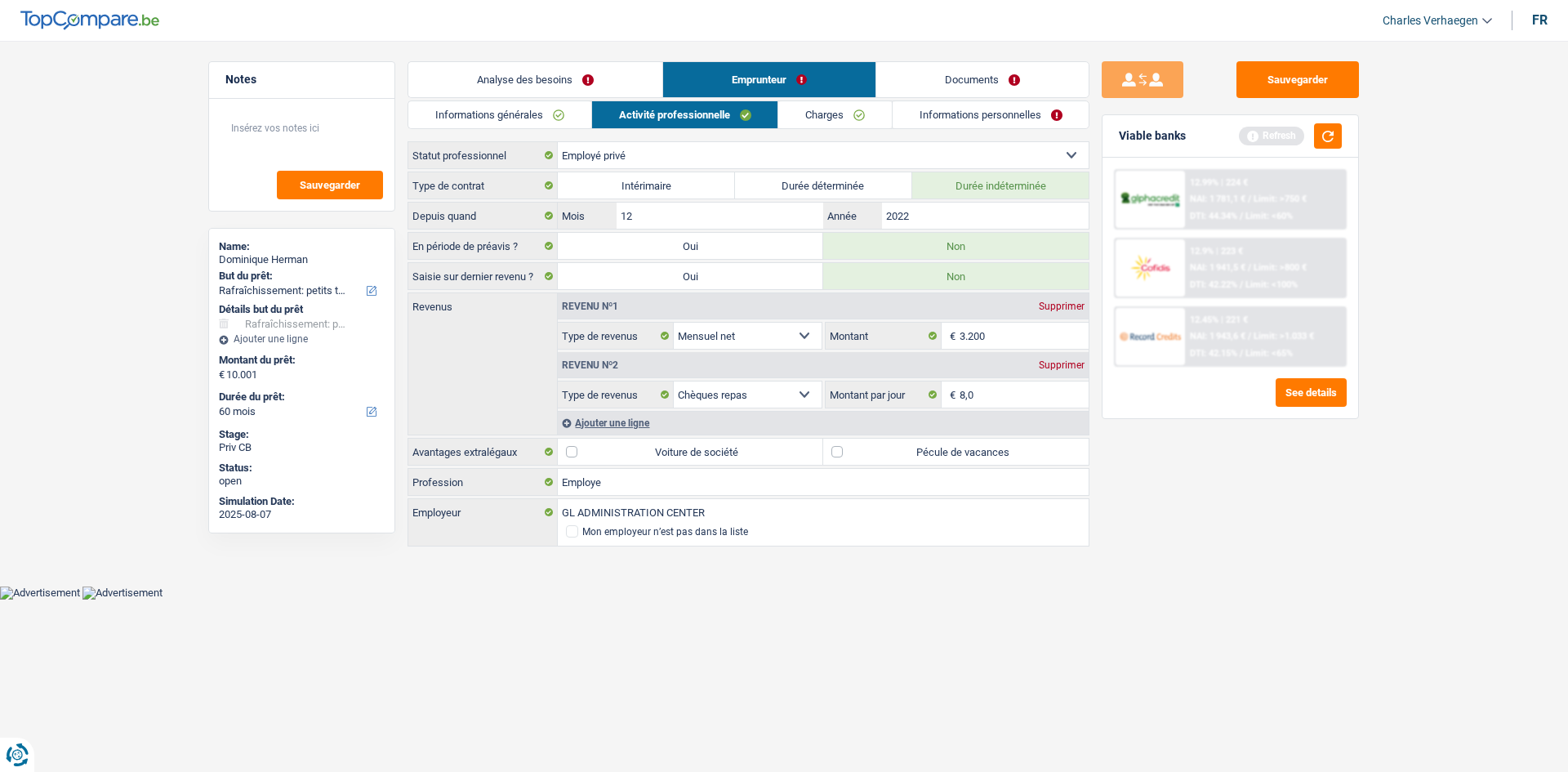 drag, startPoint x: 1295, startPoint y: 605, endPoint x: 1302, endPoint y: 537, distance: 68.35934 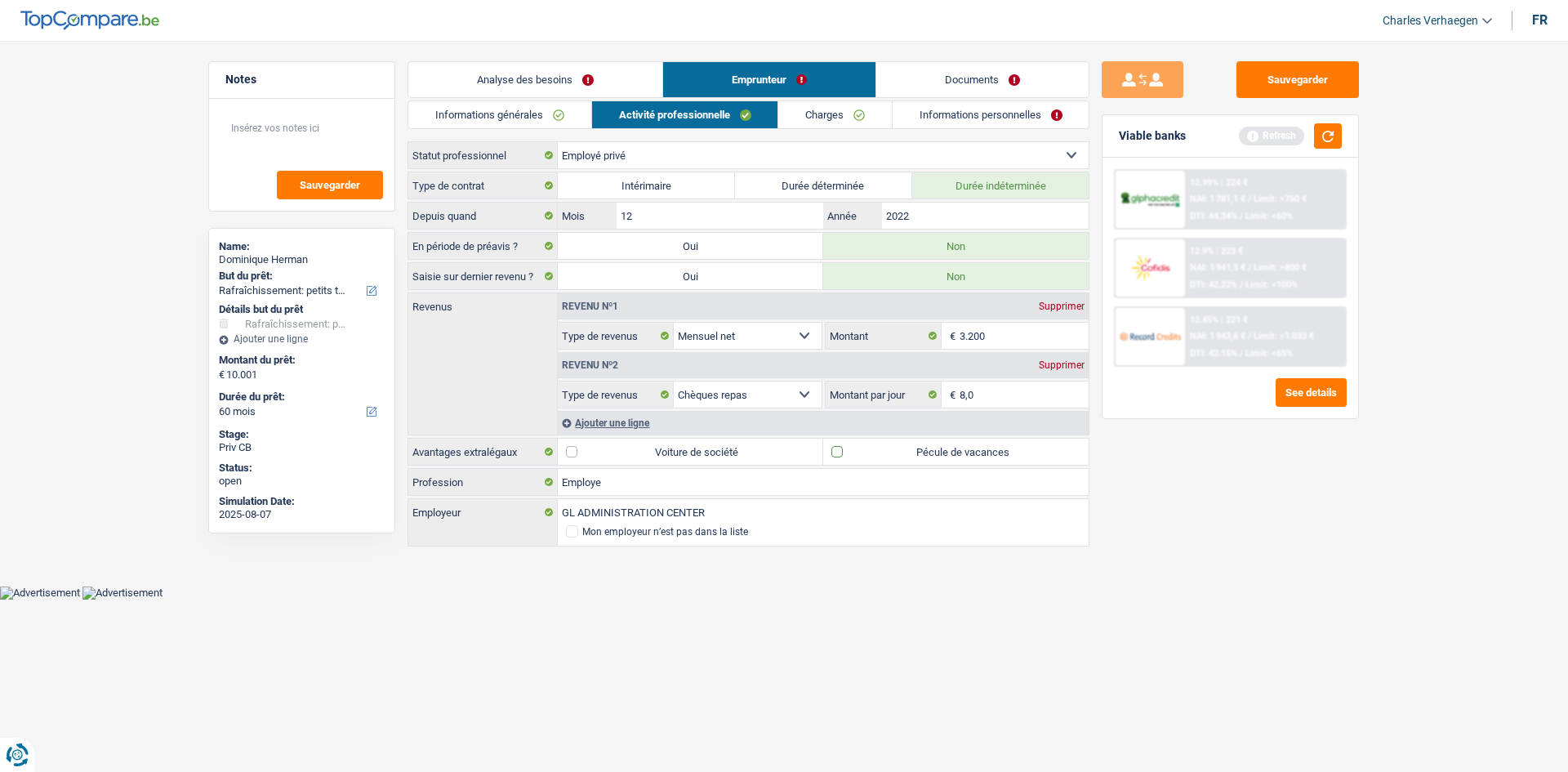 click on "Pécule de vacances" at bounding box center [956, 452] 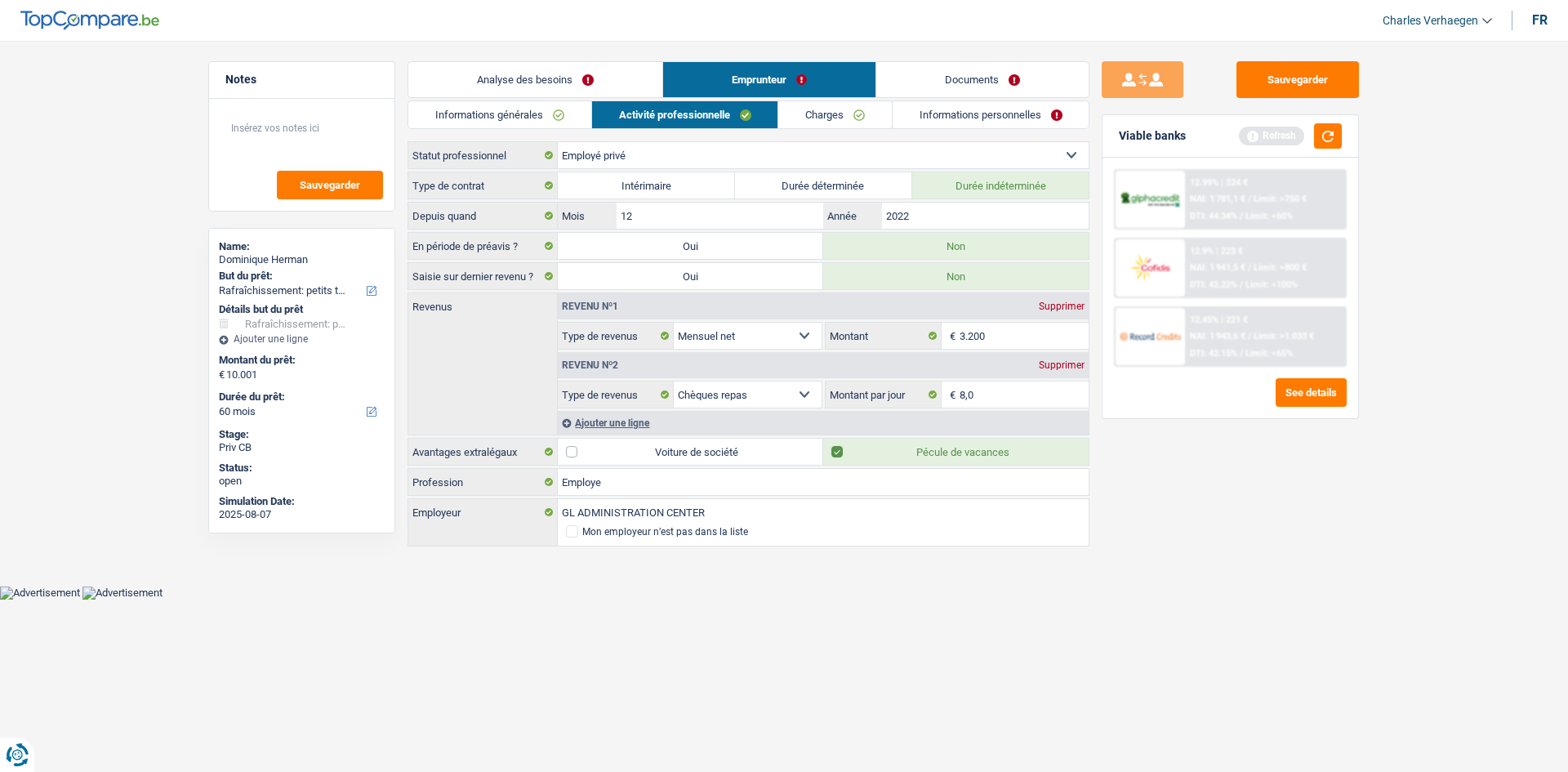 click on "Charges" at bounding box center (835, 114) 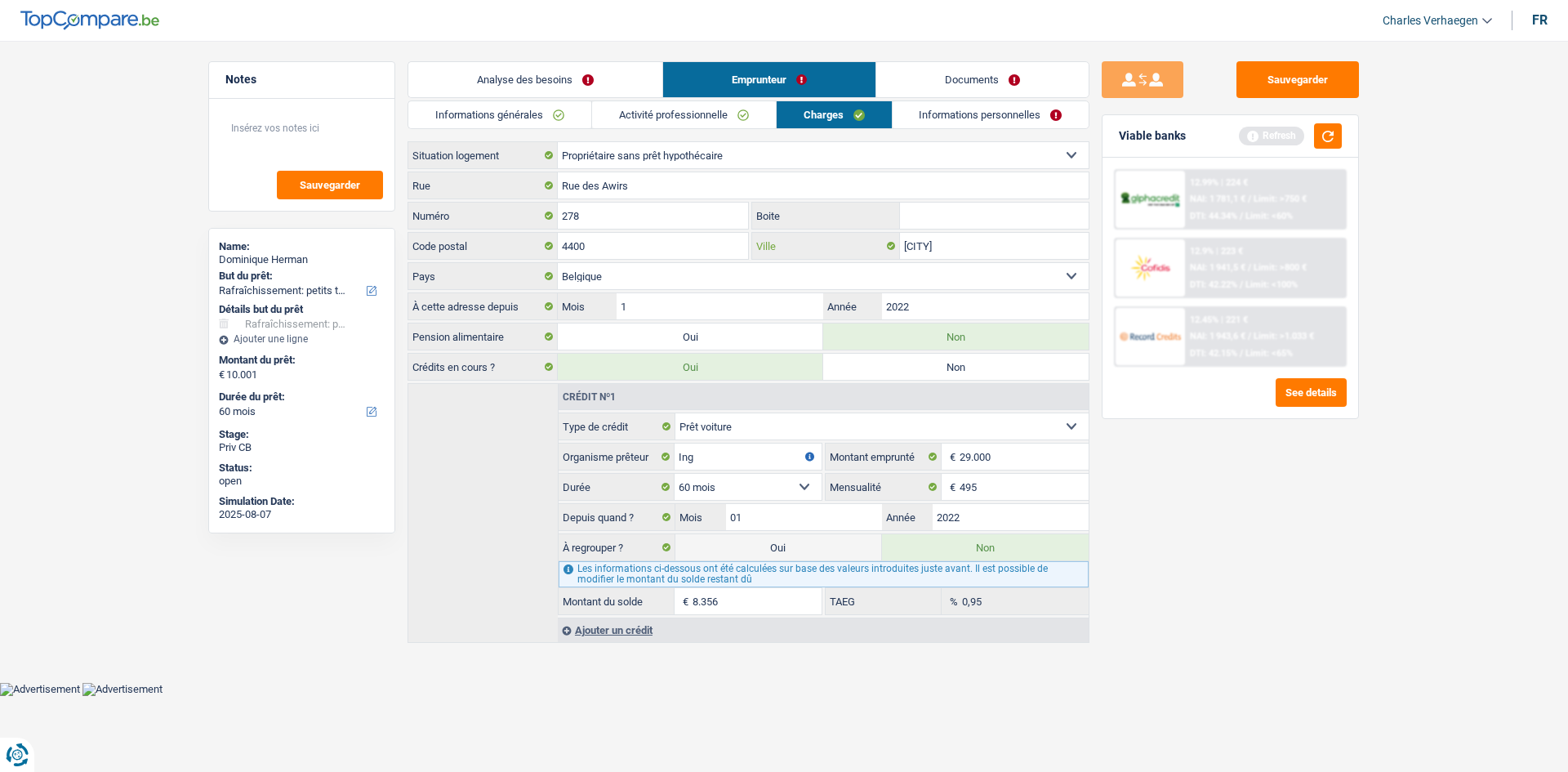 click on "Flémalle" at bounding box center (994, 246) 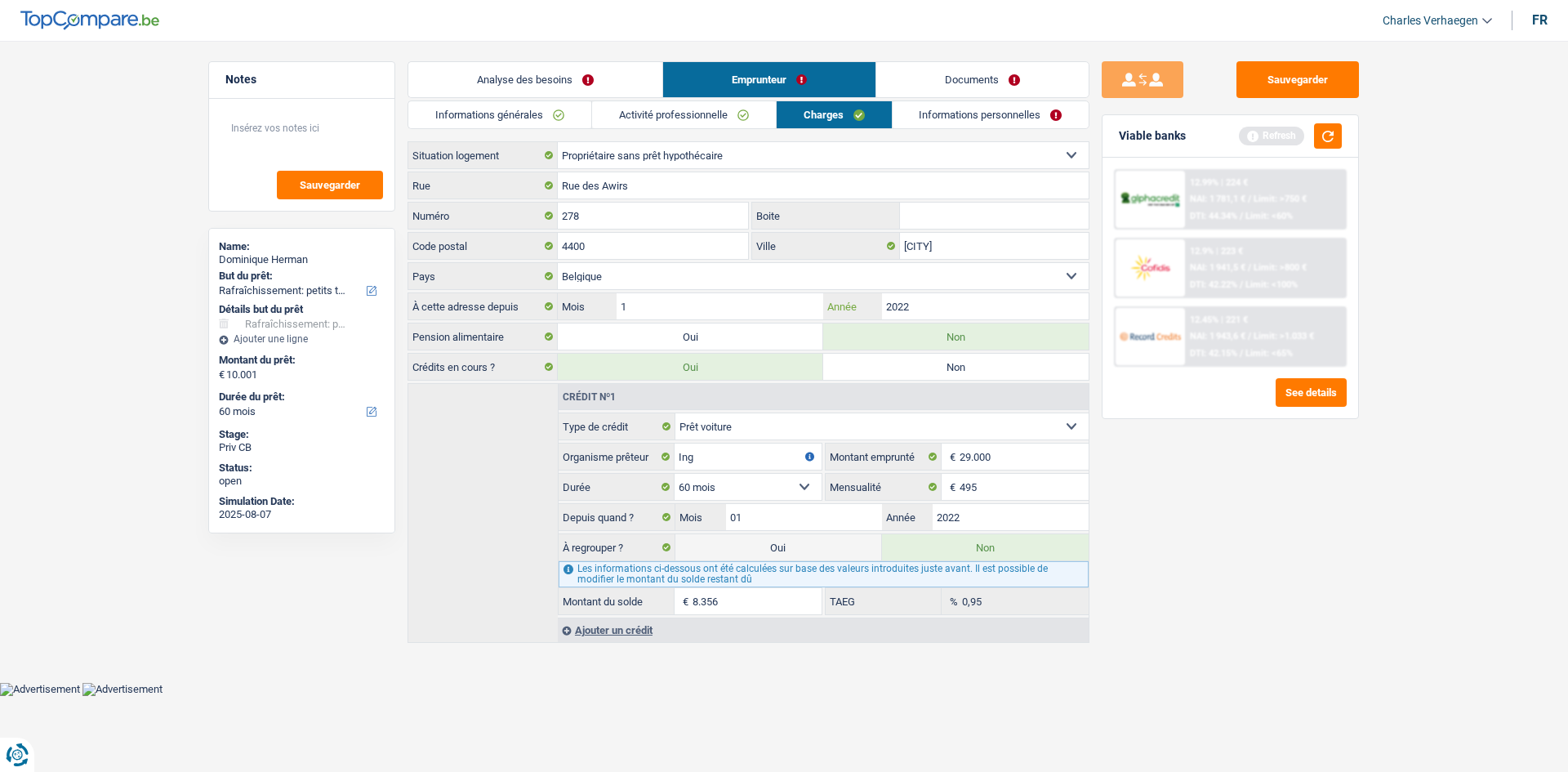 click on "2022" at bounding box center [985, 306] 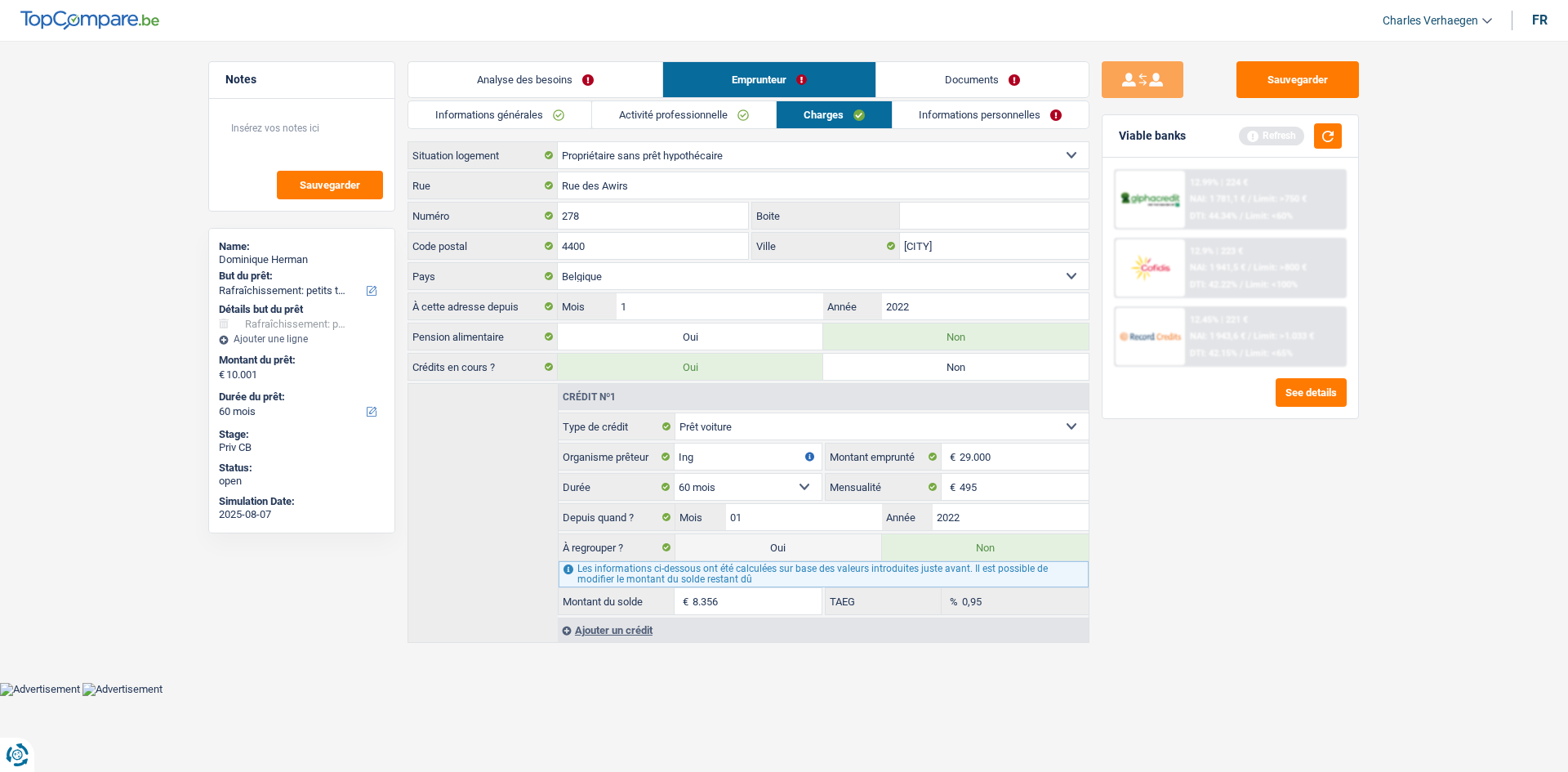 drag, startPoint x: 717, startPoint y: 111, endPoint x: 744, endPoint y: 123, distance: 29.546573 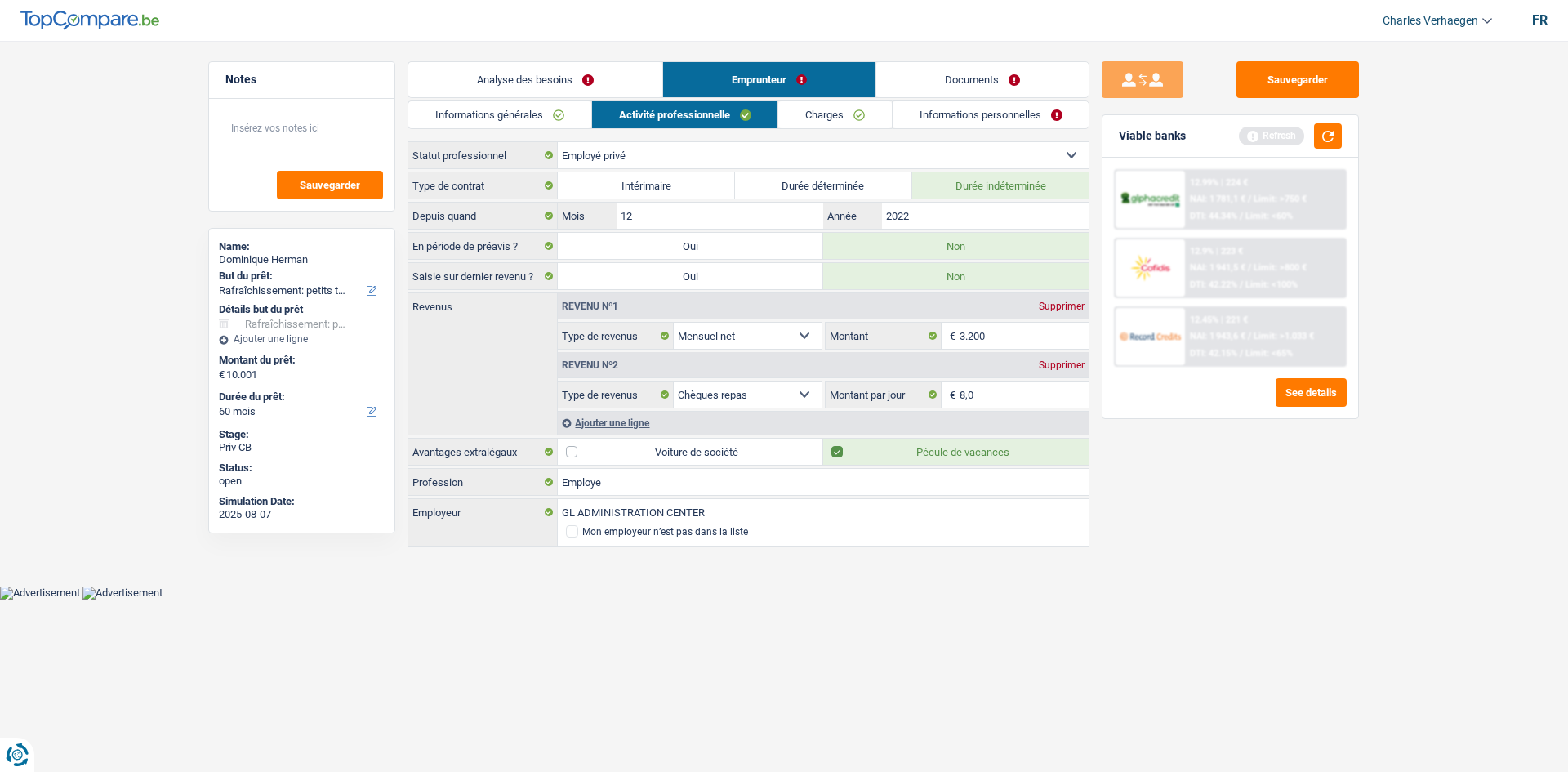 click on "Ajouter une ligne" at bounding box center [823, 422] 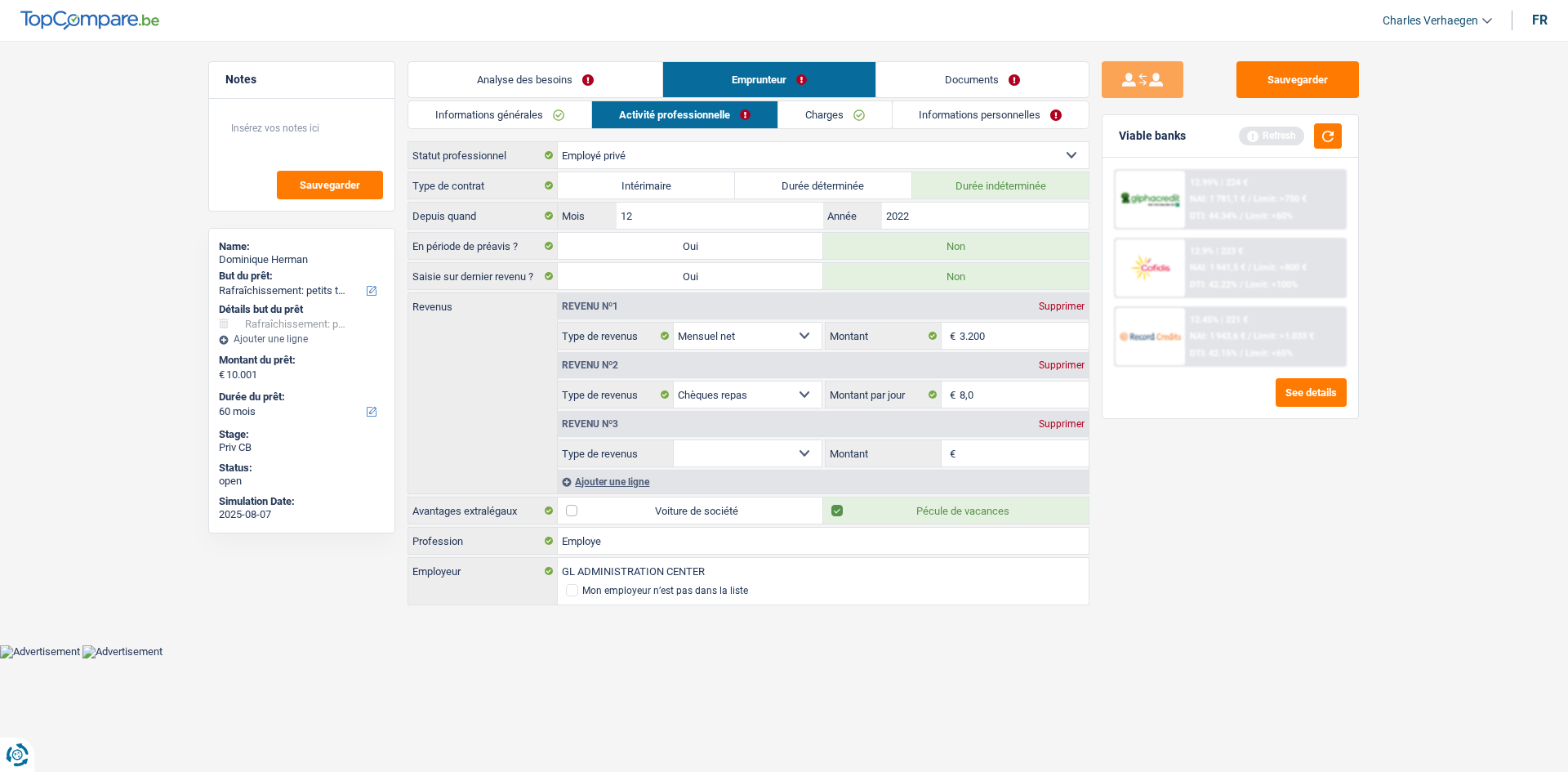 click on "Allocation d'handicap Allocations chômage Allocations familiales Chèques repas Complément d'entreprise Indemnité mutuelle Indépendant complémentaire Mensuel net Pension Pension alimentaire Pension d'invalidité Revenu d'intégration sociale Revenus locatifs Autres revenus
Sélectionner une option" at bounding box center (747, 453) 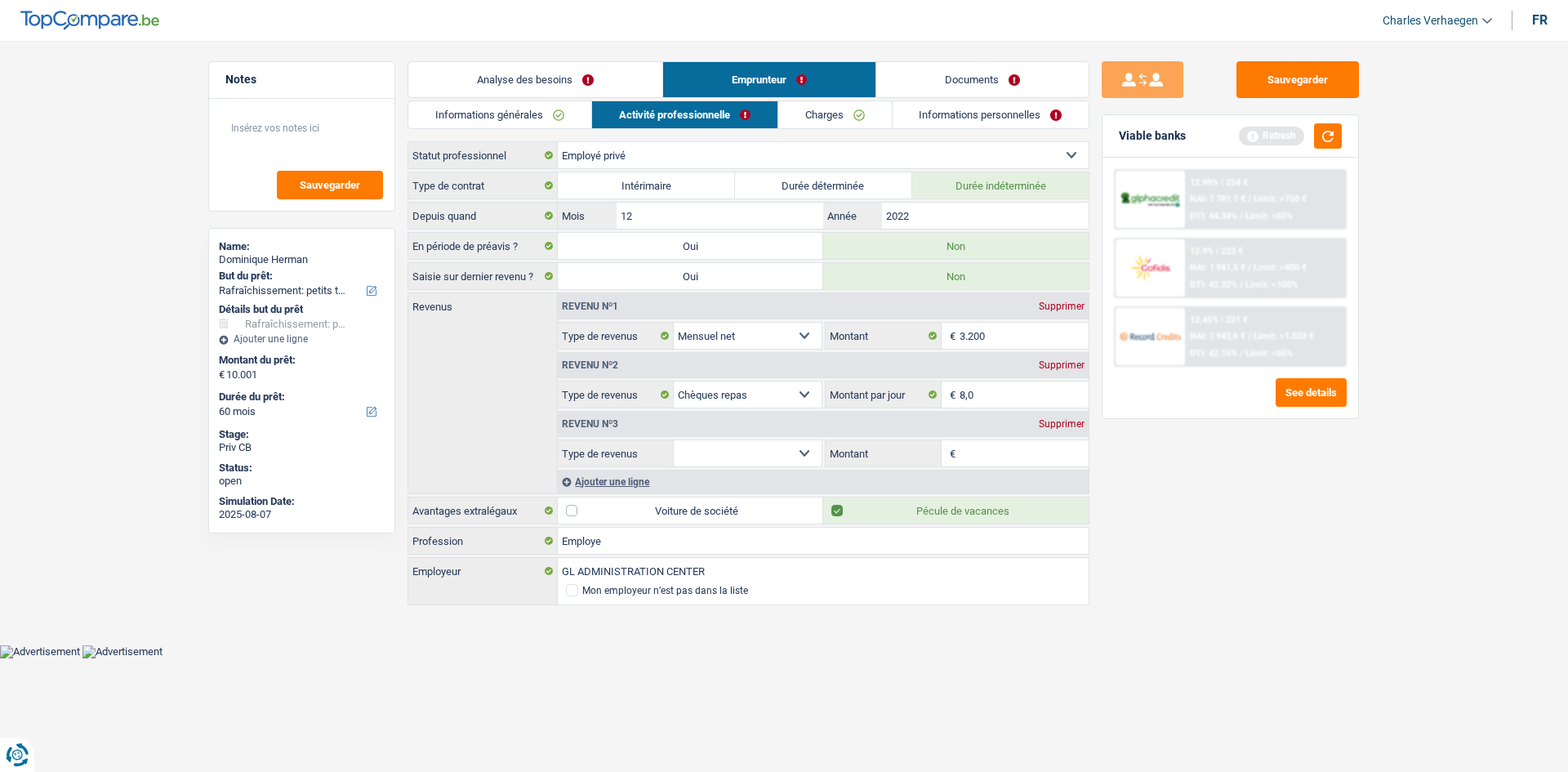 select on "rentalIncome" 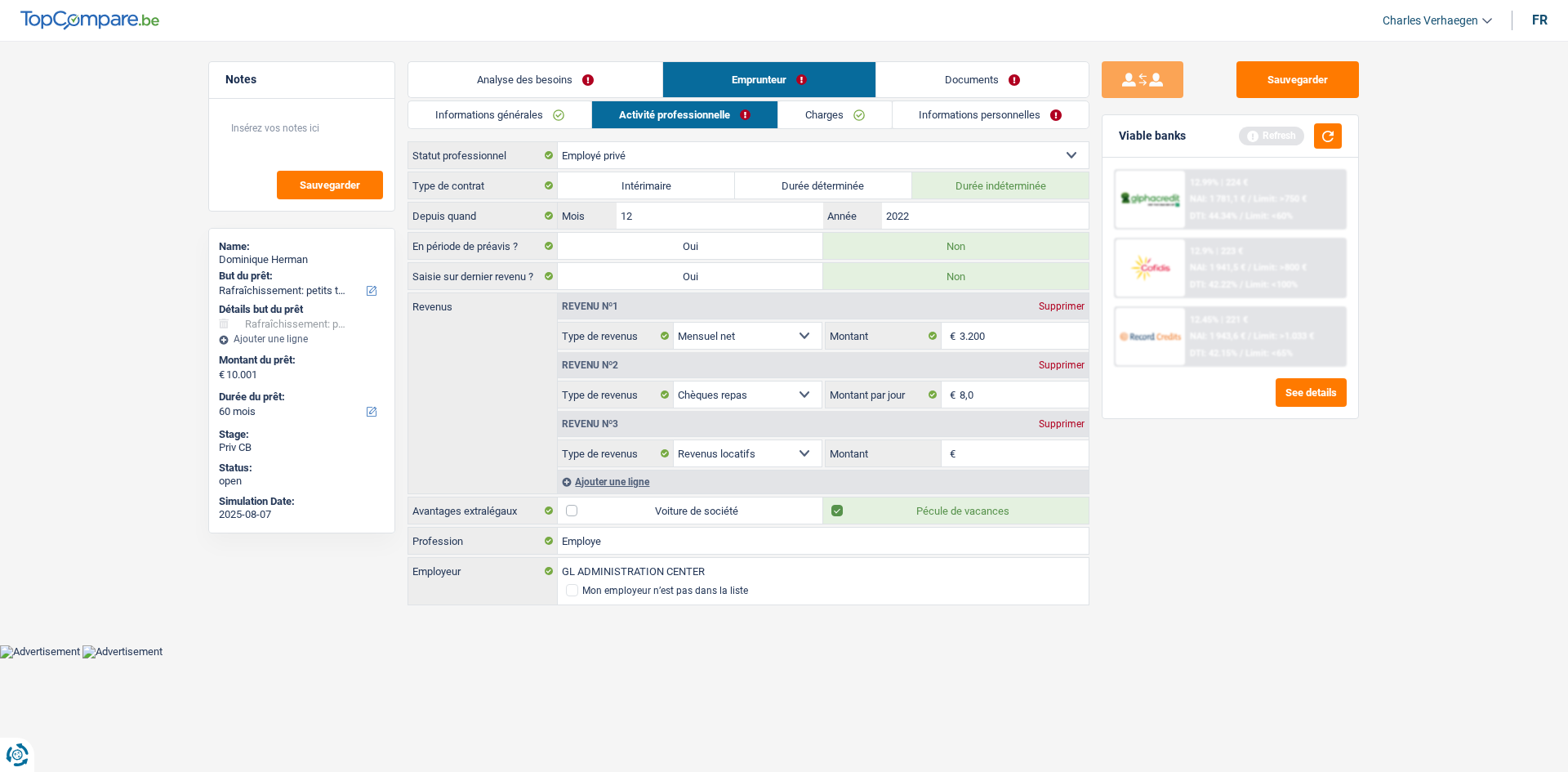 click on "€
Montant
Tous les champs sont obligatoires. Veuillez fournir une réponse plus longue" at bounding box center (956, 453) 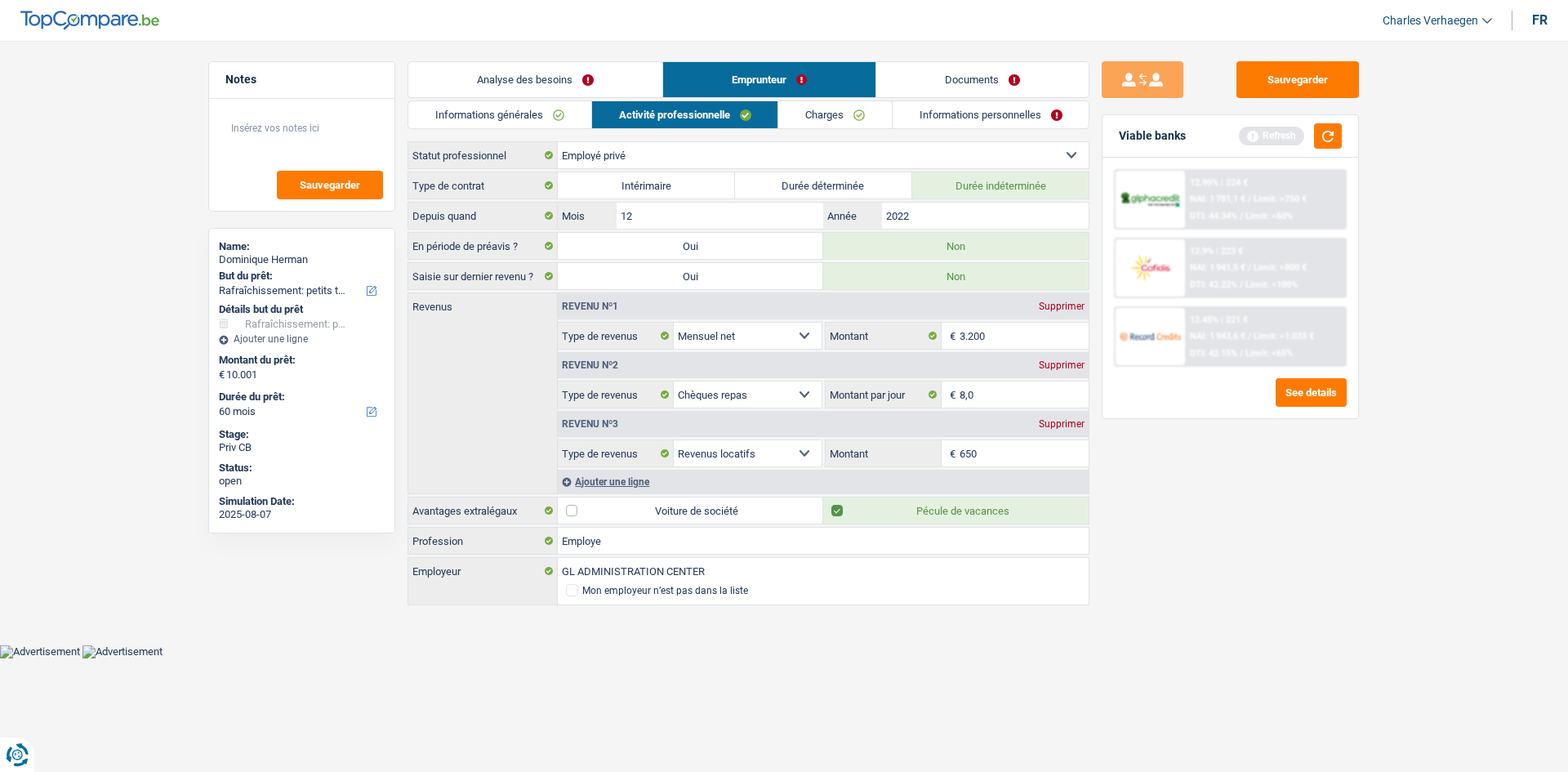 type on "650" 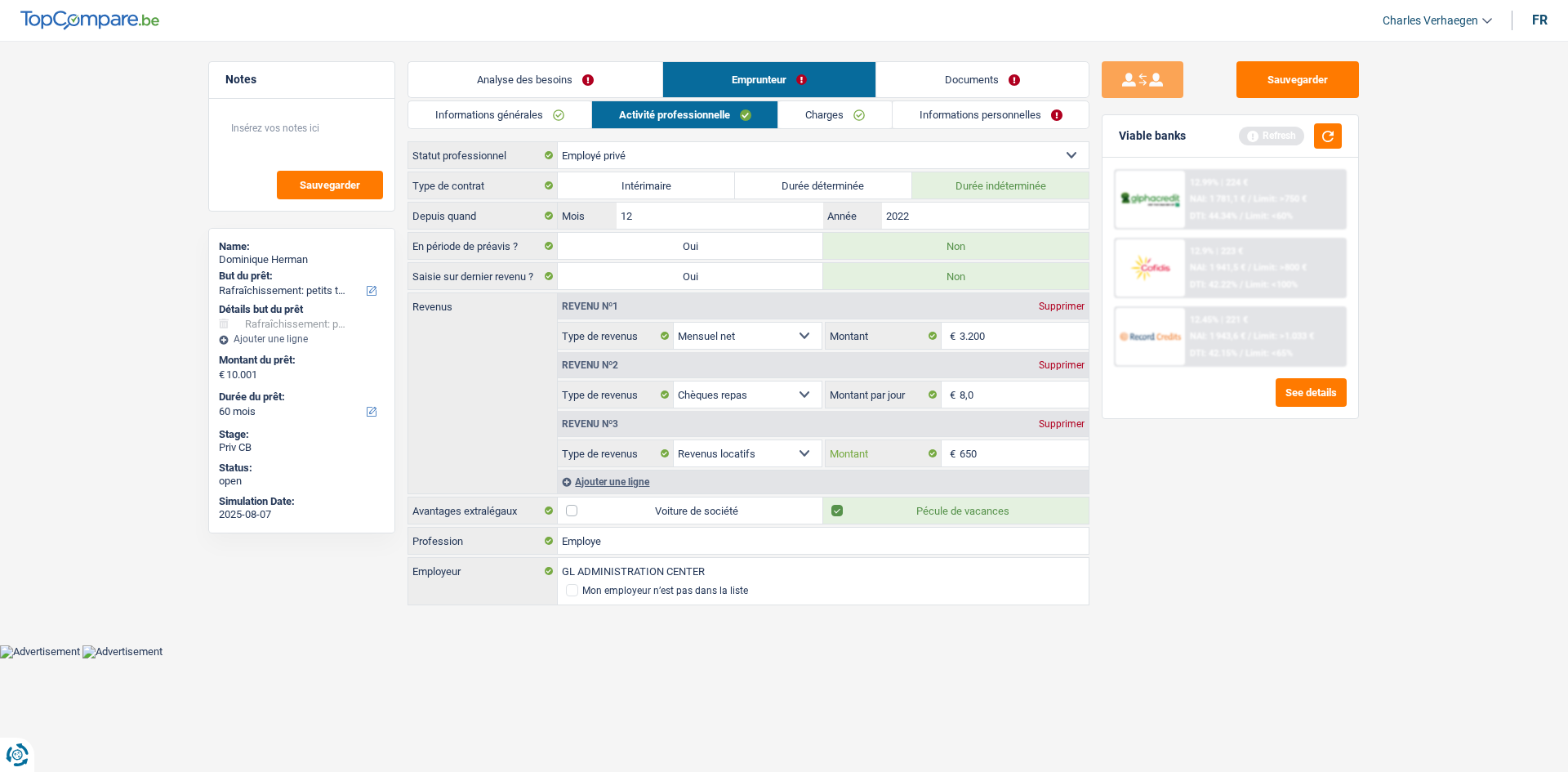 click on "650" at bounding box center [1024, 453] 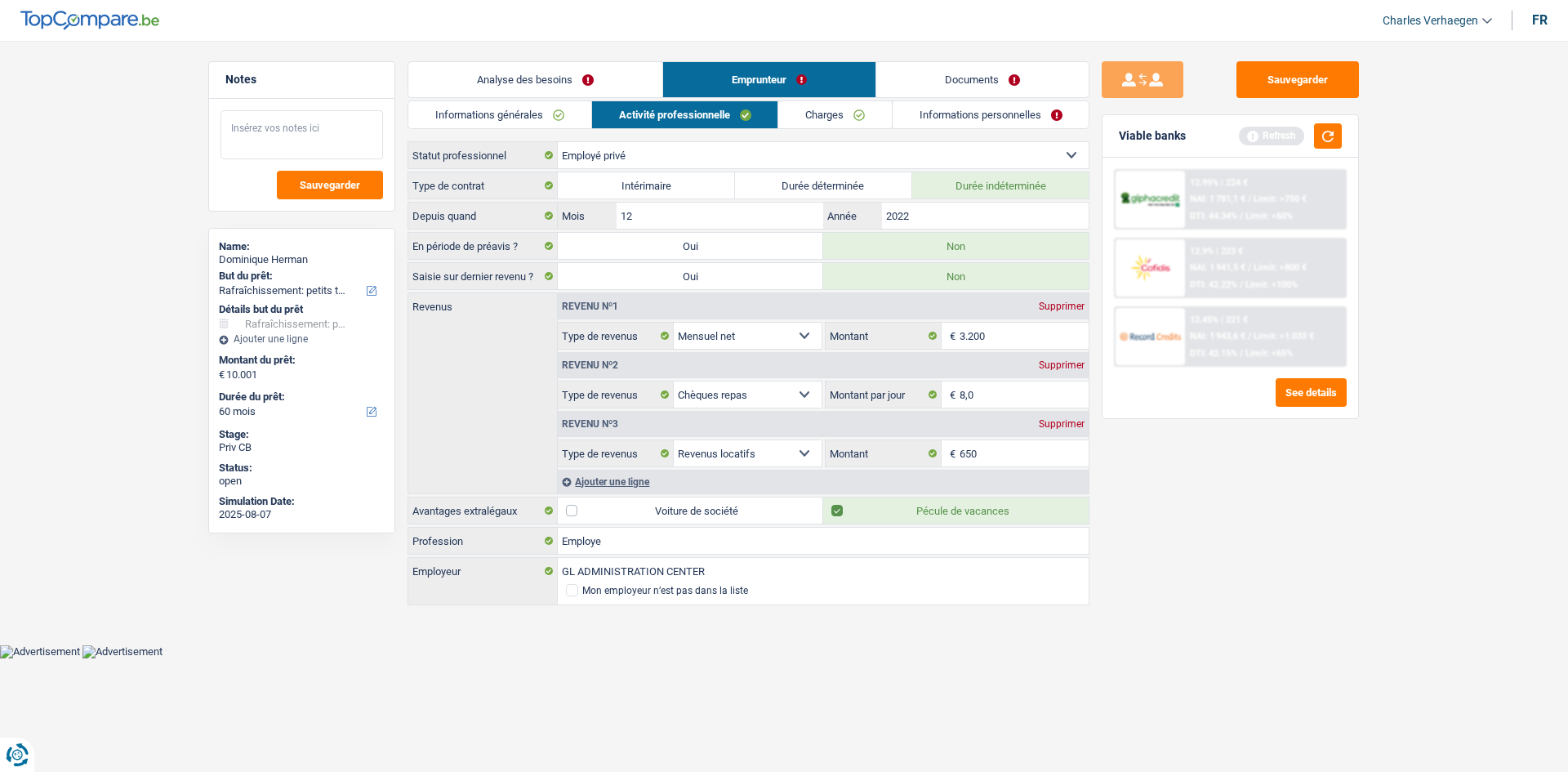 click at bounding box center (301, 135) 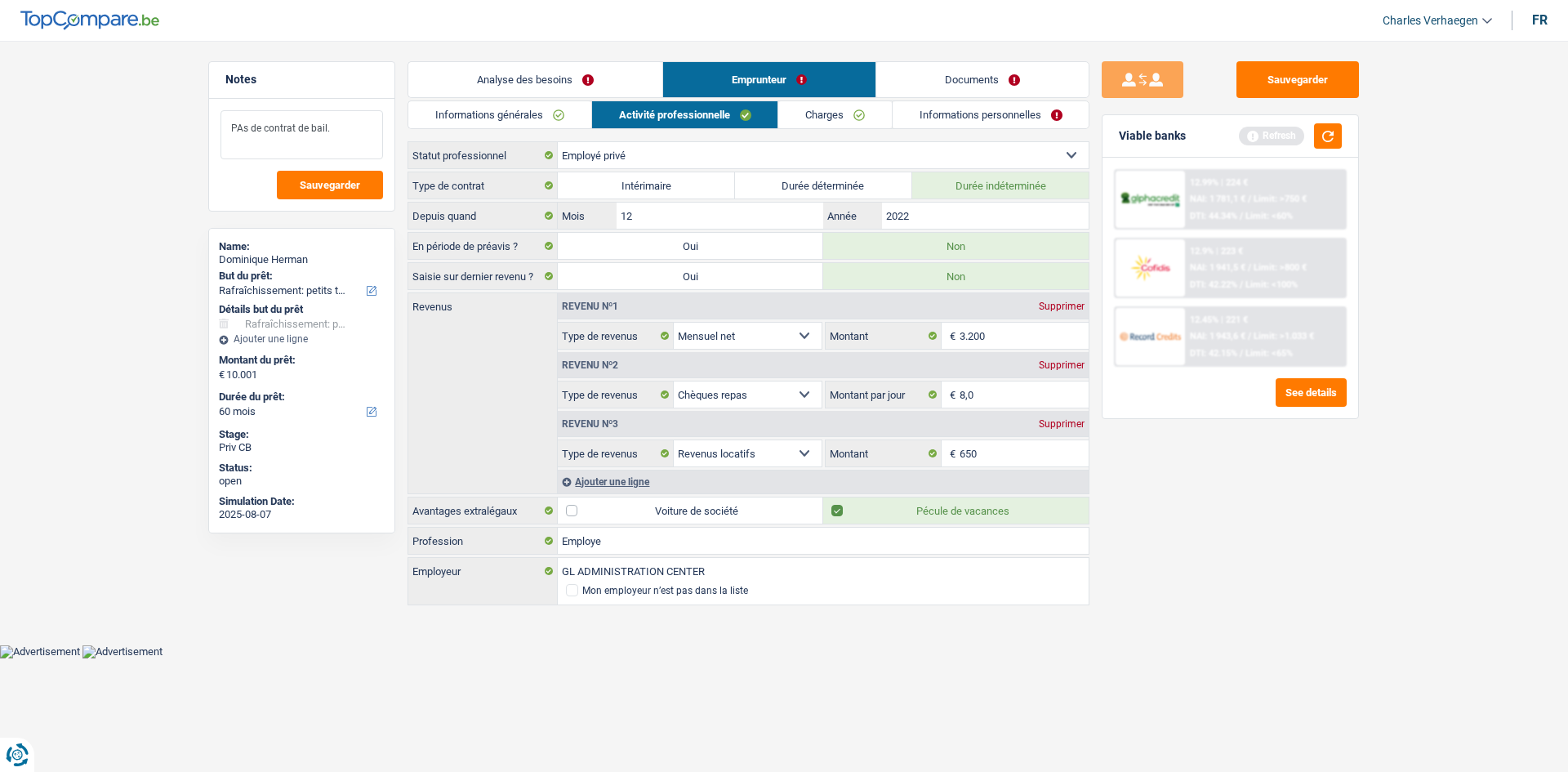 click on "PAs de contrat de bail." at bounding box center [301, 135] 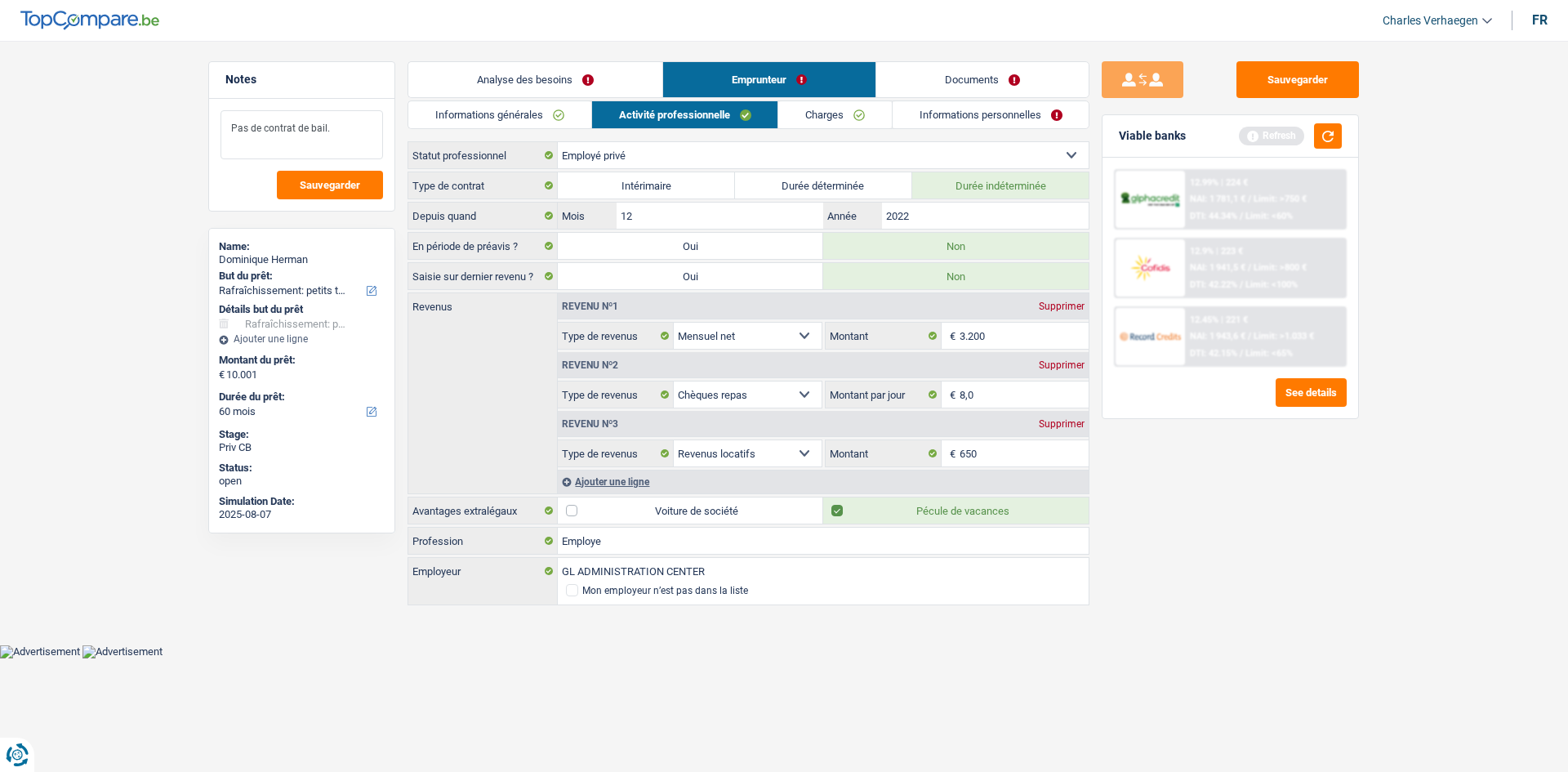 click on "Pas de contrat de bail." at bounding box center (301, 135) 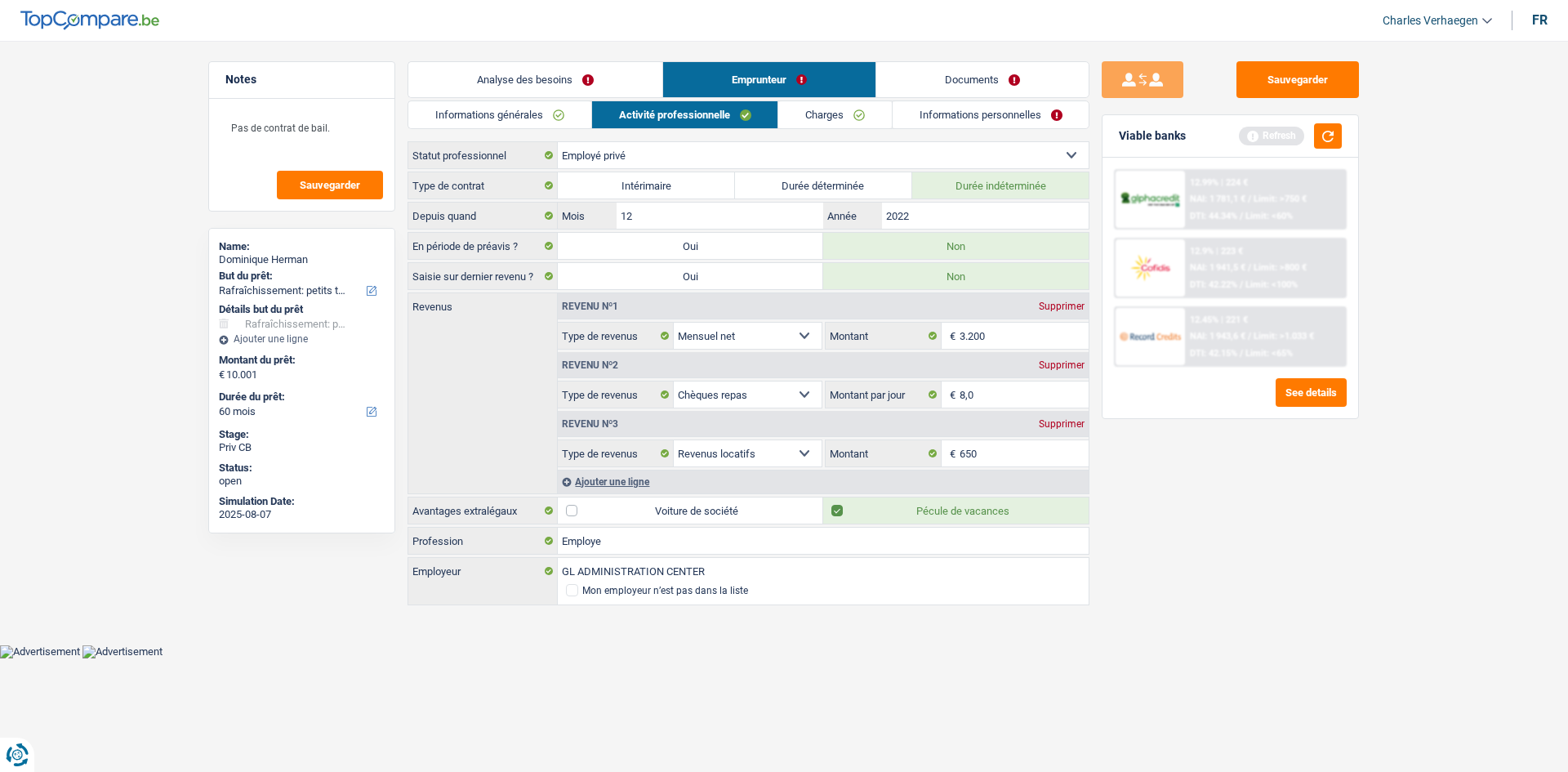 click on "Ajouter une ligne" at bounding box center [823, 481] 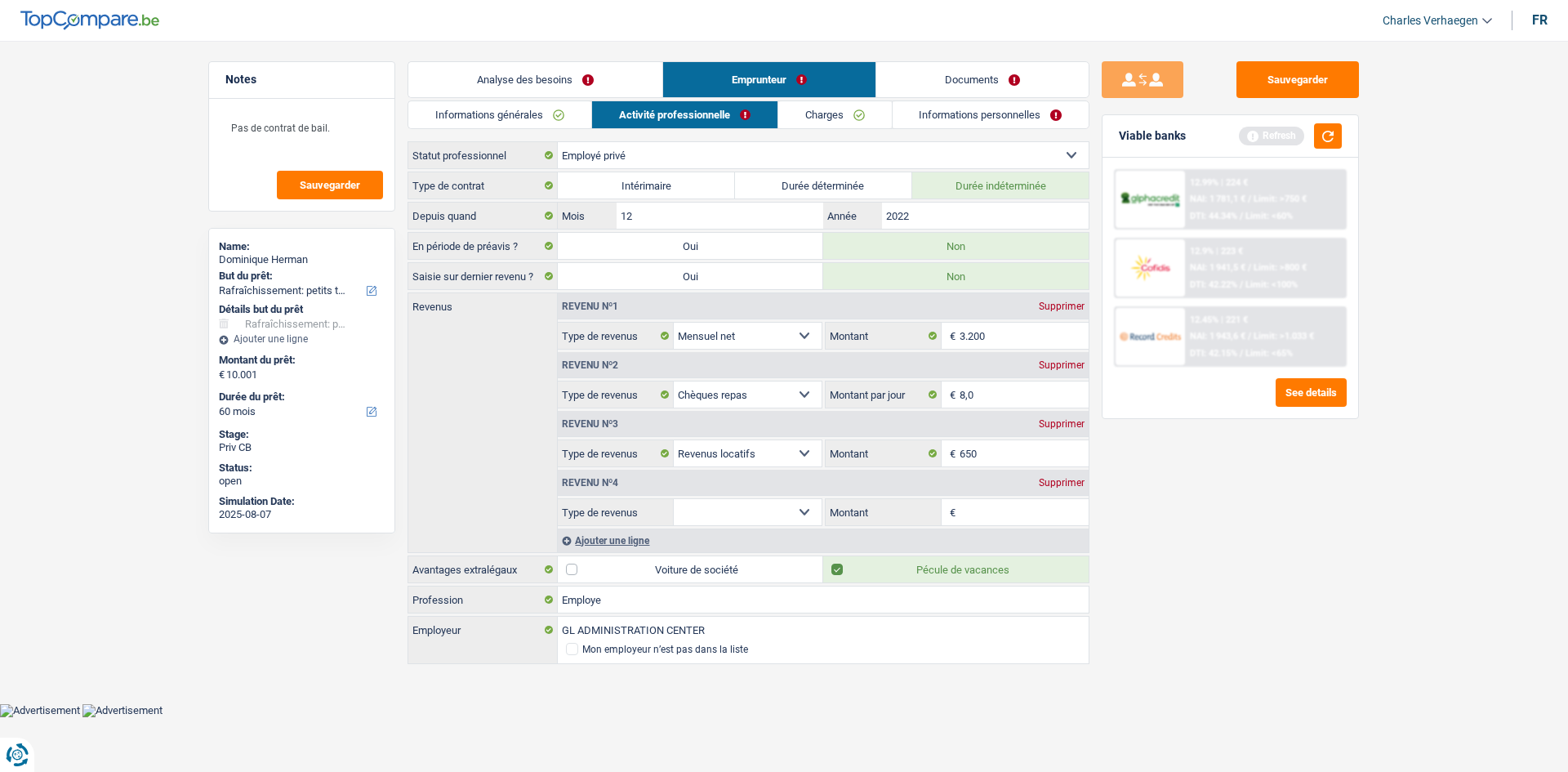 click on "Supprimer" at bounding box center [1062, 483] 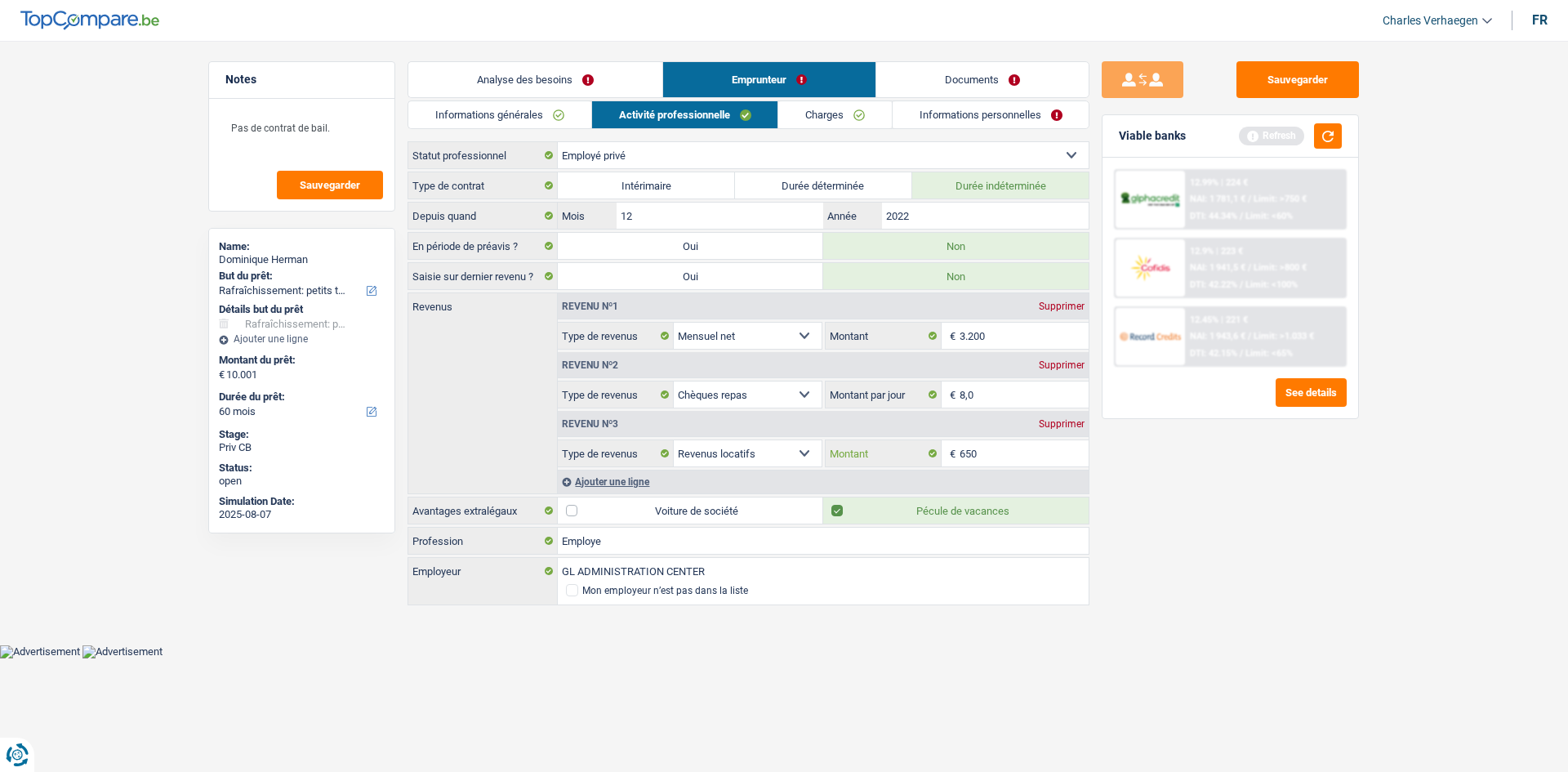 click on "650" at bounding box center (1024, 453) 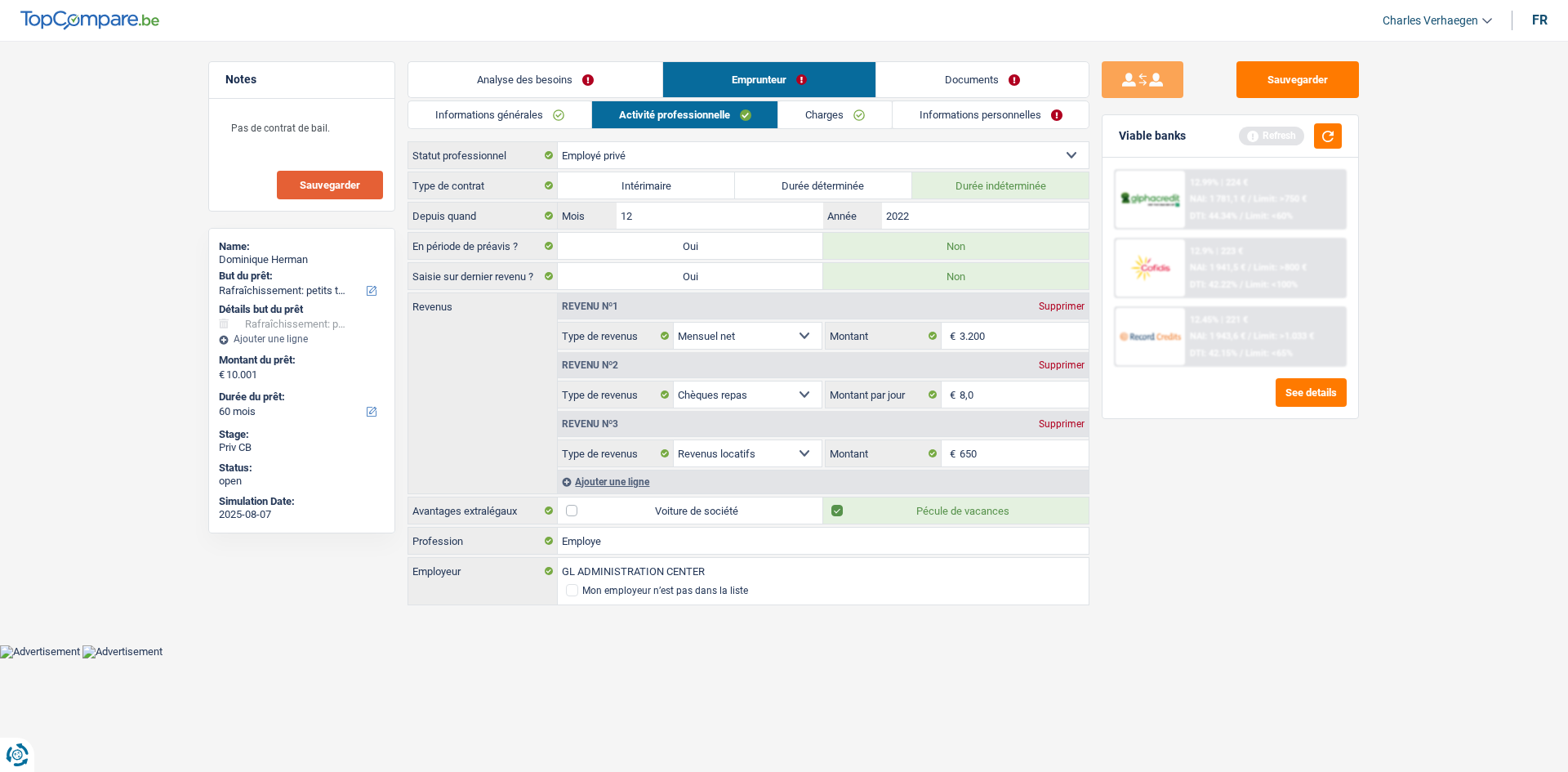 click on "Sauvegarder" at bounding box center [330, 185] 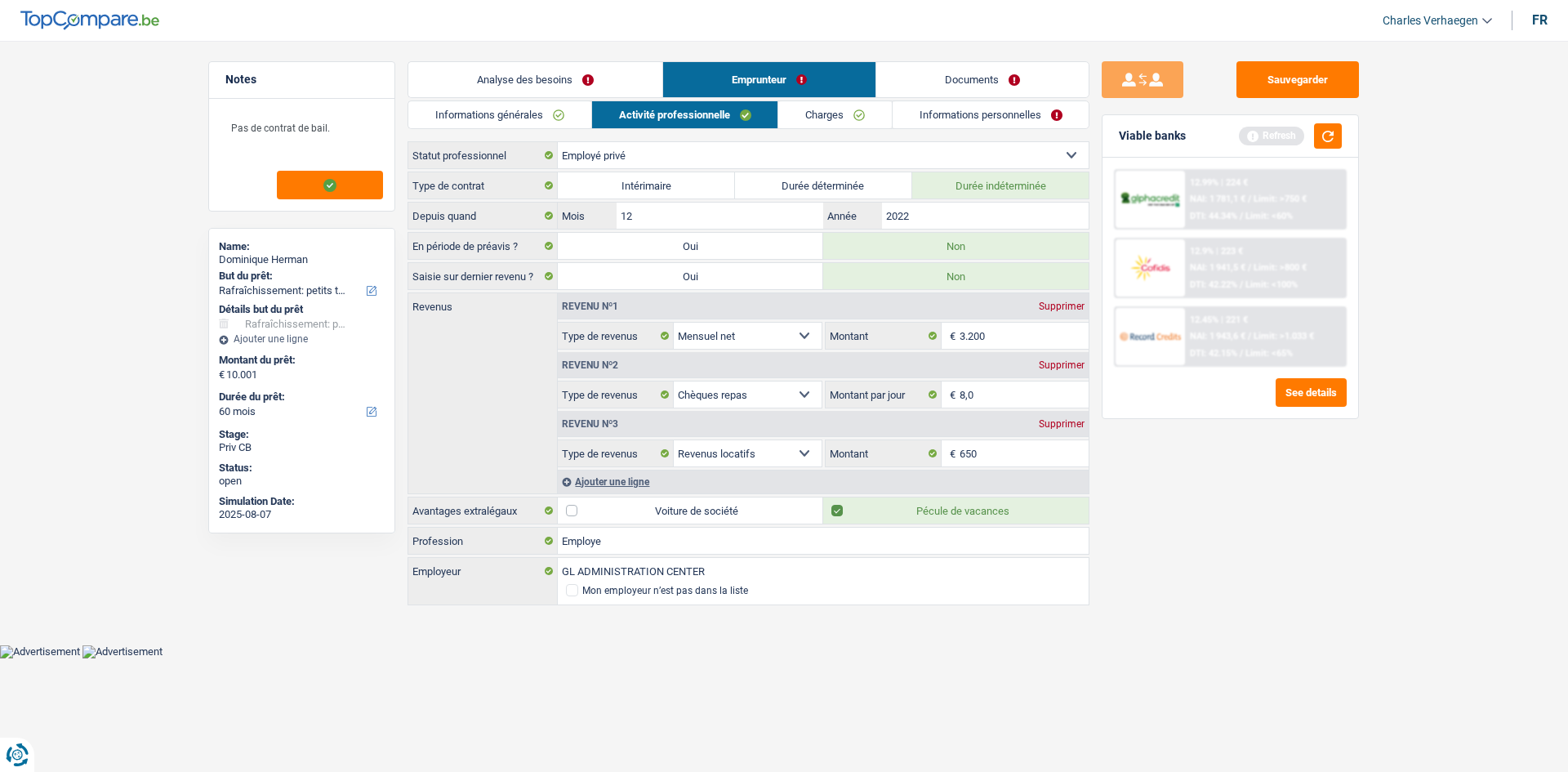 click on "Charges" at bounding box center [835, 114] 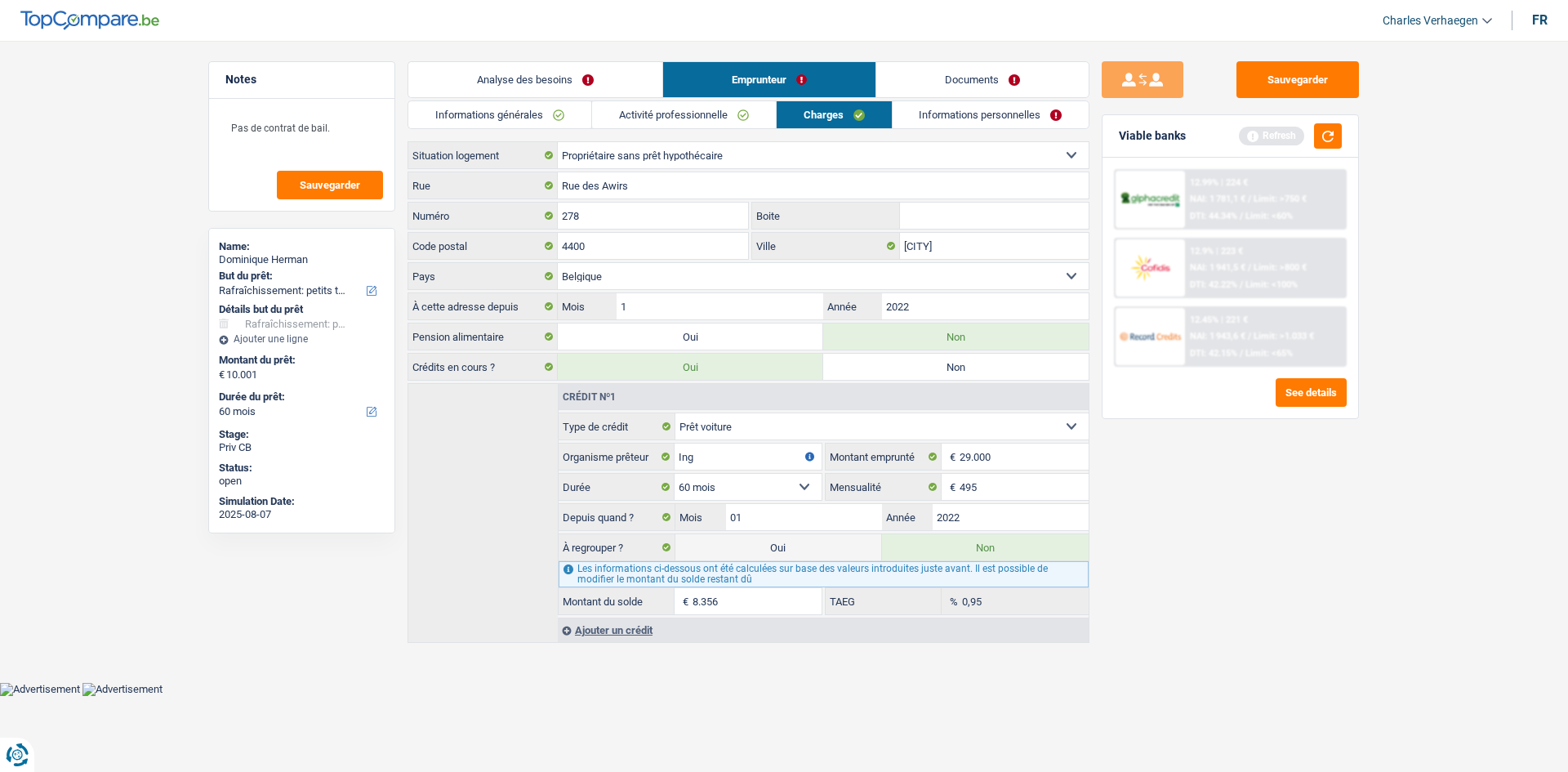 click on "Informations personnelles" at bounding box center [991, 114] 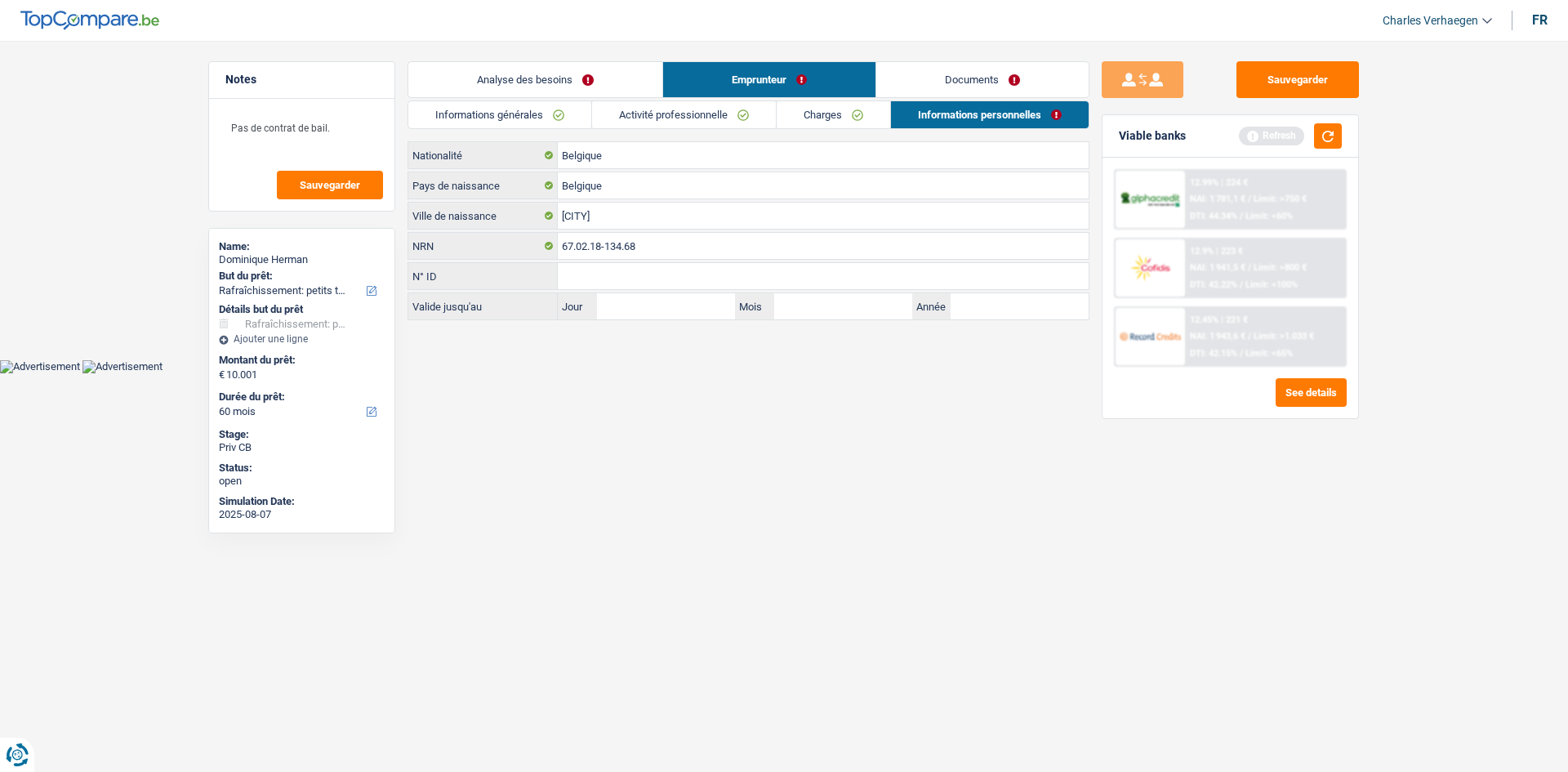 click on "Documents" at bounding box center [982, 79] 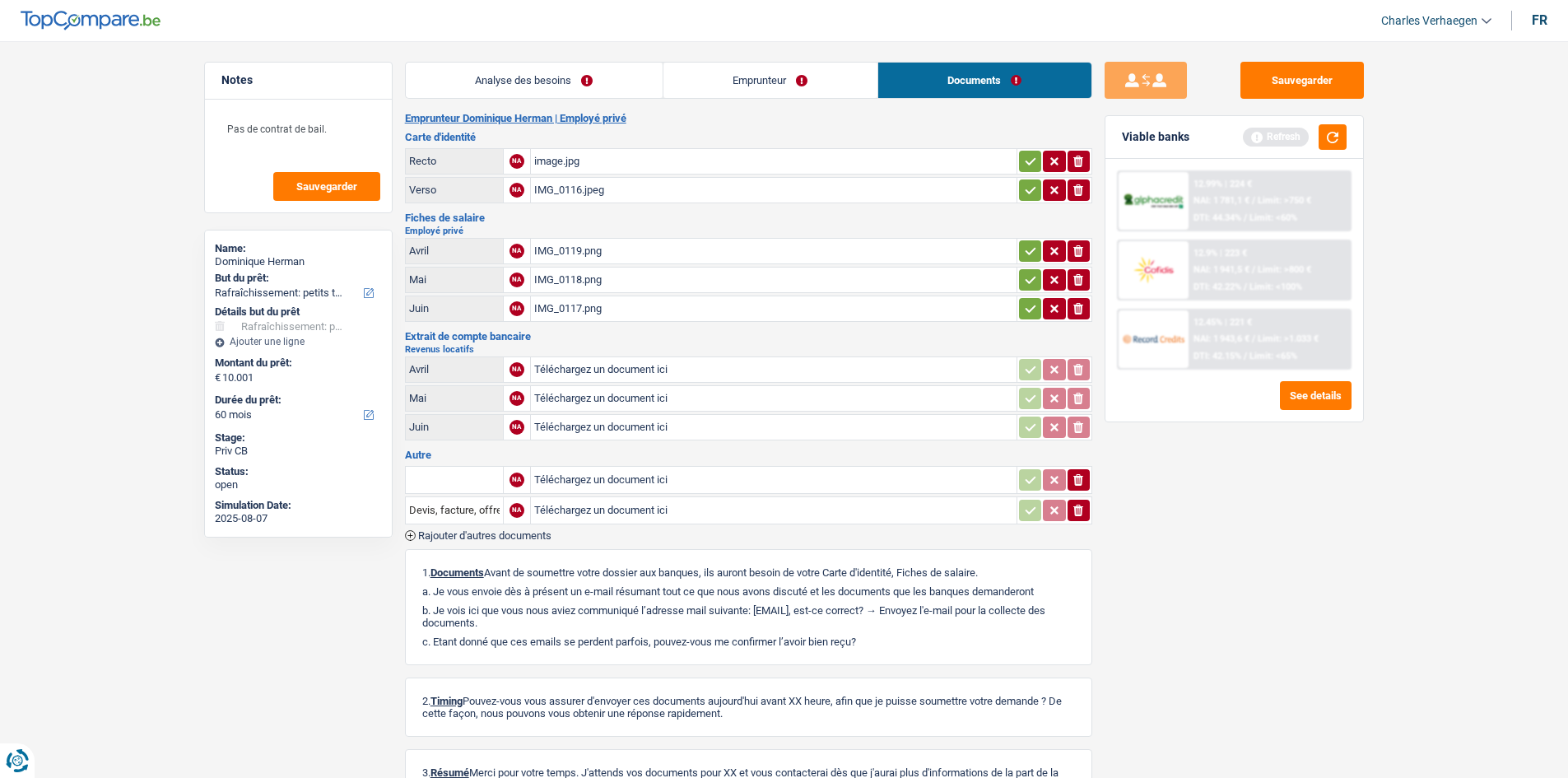 click on "Analyse des besoins" at bounding box center (534, 80) 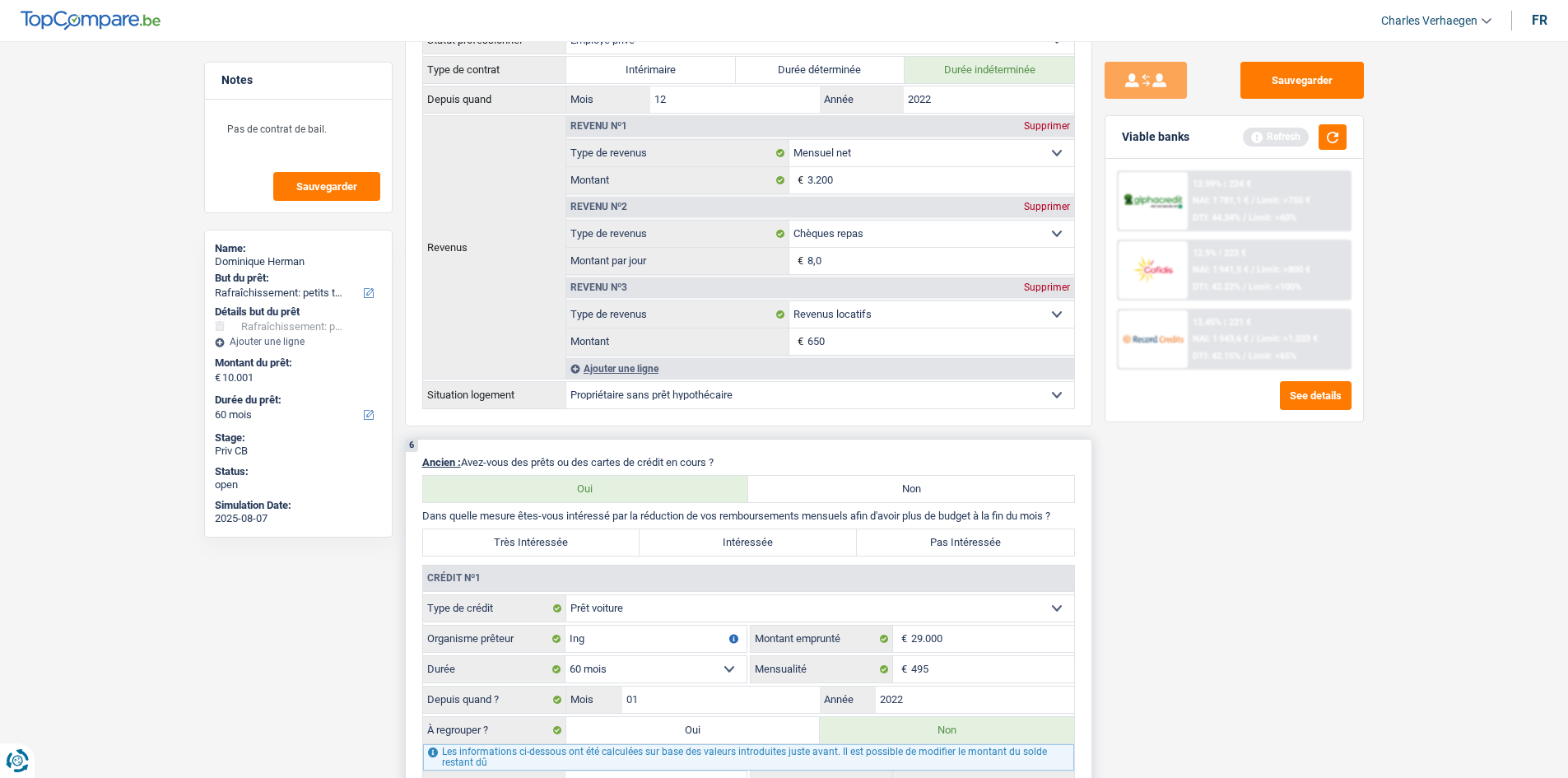 scroll, scrollTop: 1153, scrollLeft: 0, axis: vertical 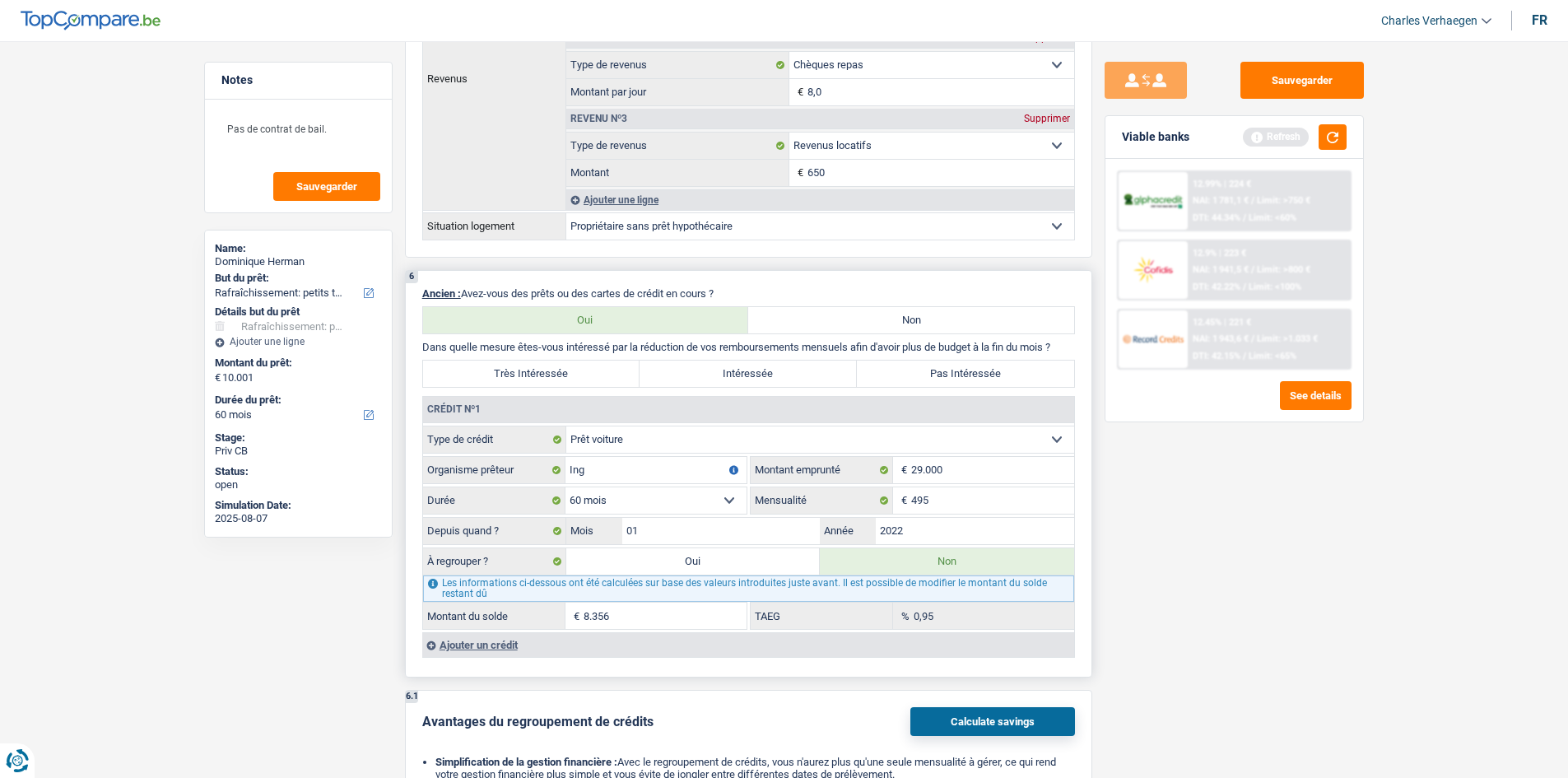click on "Pas Intéressée" at bounding box center (965, 374) 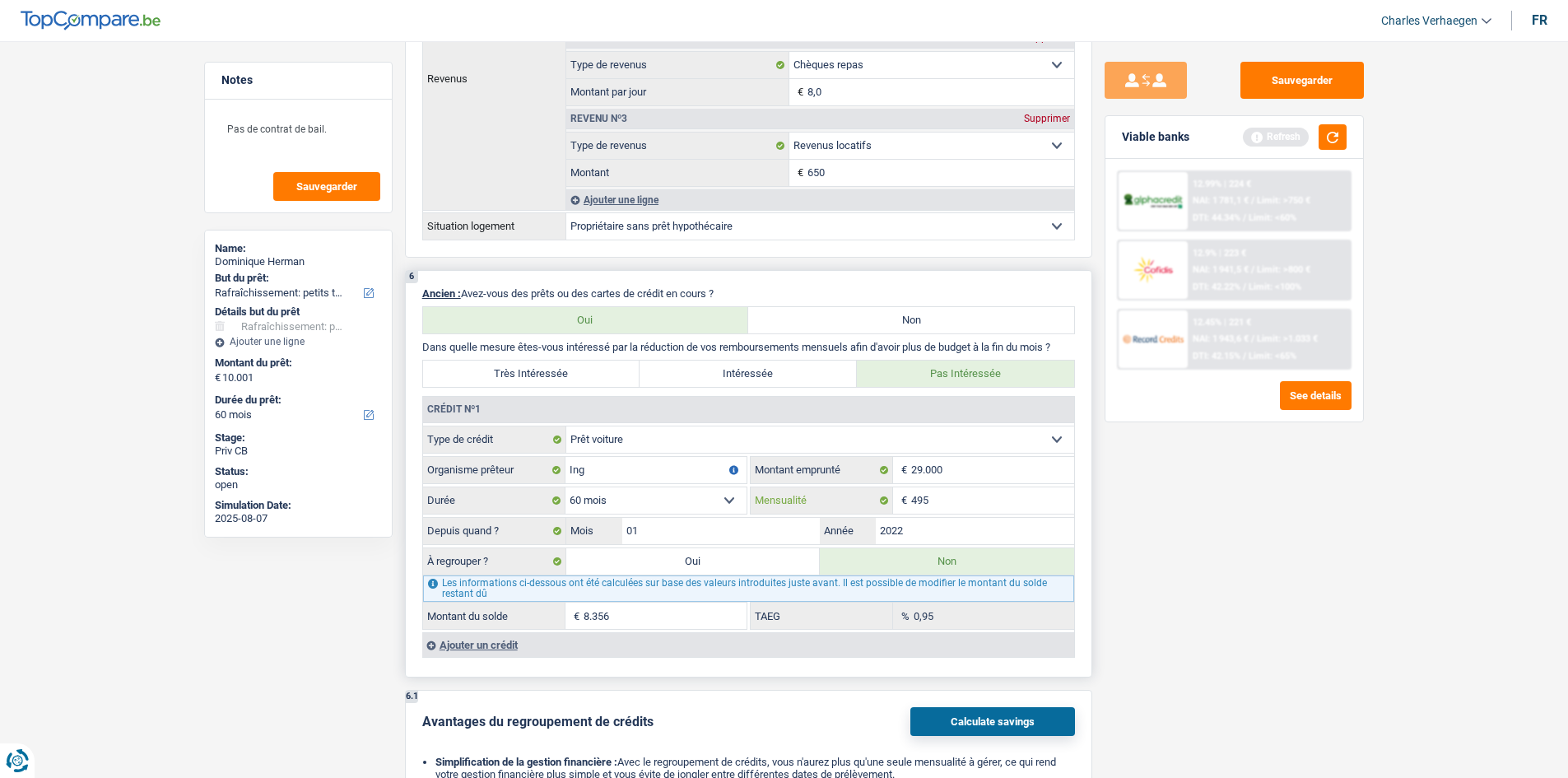 click on "495" at bounding box center [993, 501] 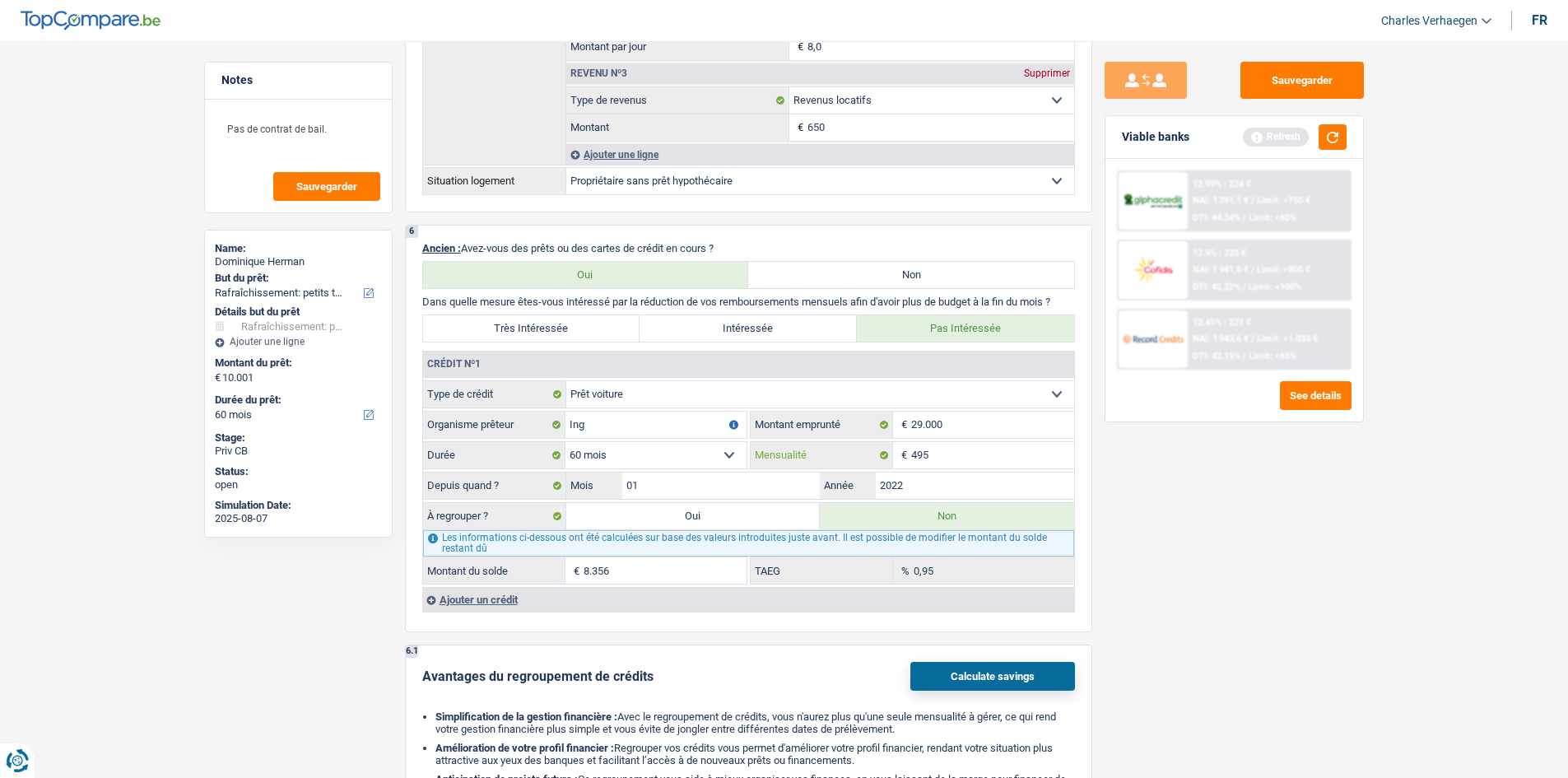 scroll, scrollTop: 1235, scrollLeft: 0, axis: vertical 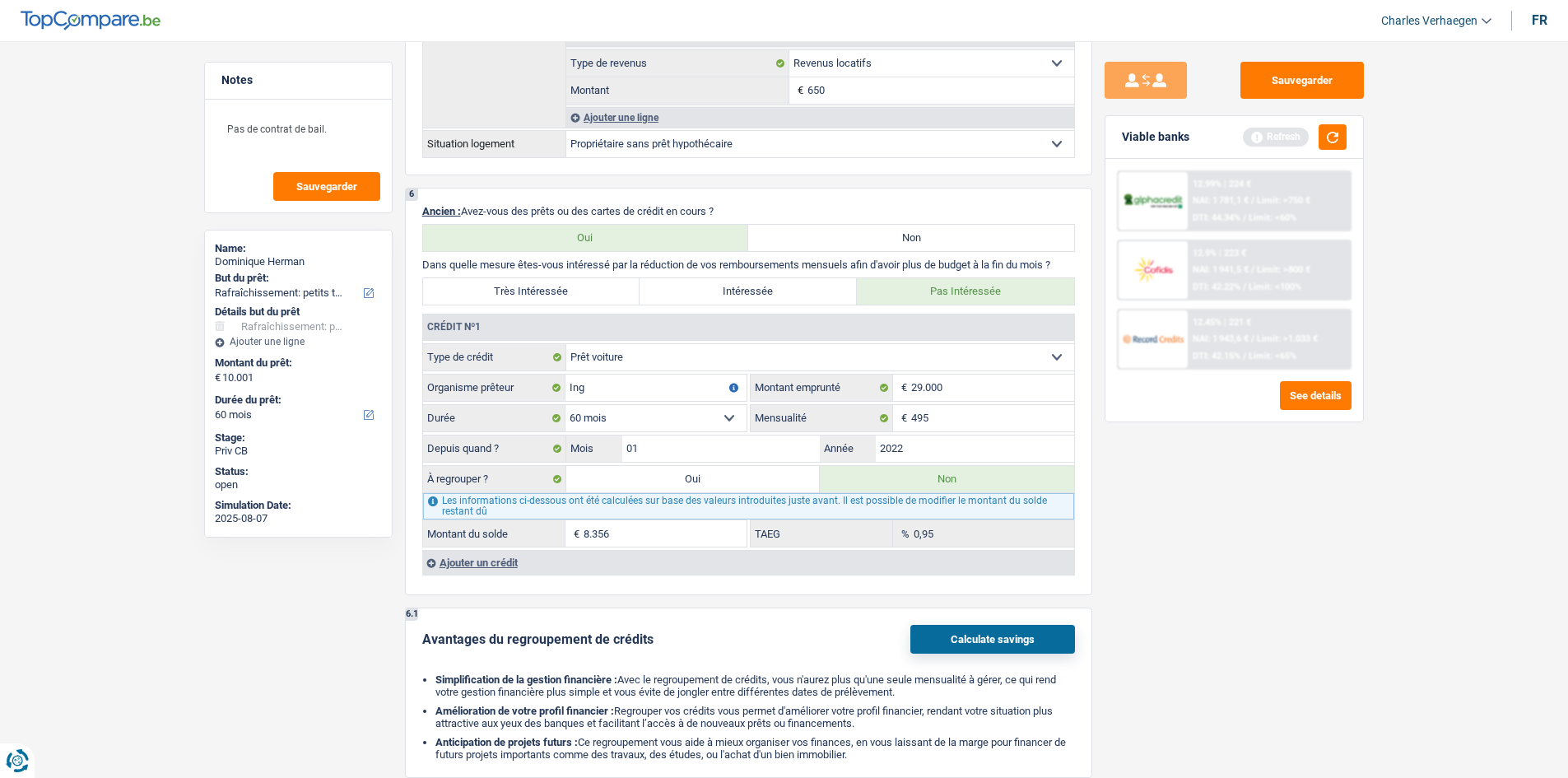 click on "Sauvegarder
Viable banks
Refresh
12.99% | 224 €
NAI: 1 781,1 €
/
Limit: >750 €
DTI: 44.34%
/
Limit: <60%
12.9% | 223 €
NAI: 1 941,5 €
/
Limit: >800 €
DTI: 42.22%
/
Limit: <100%
/       /" at bounding box center (1234, 404) 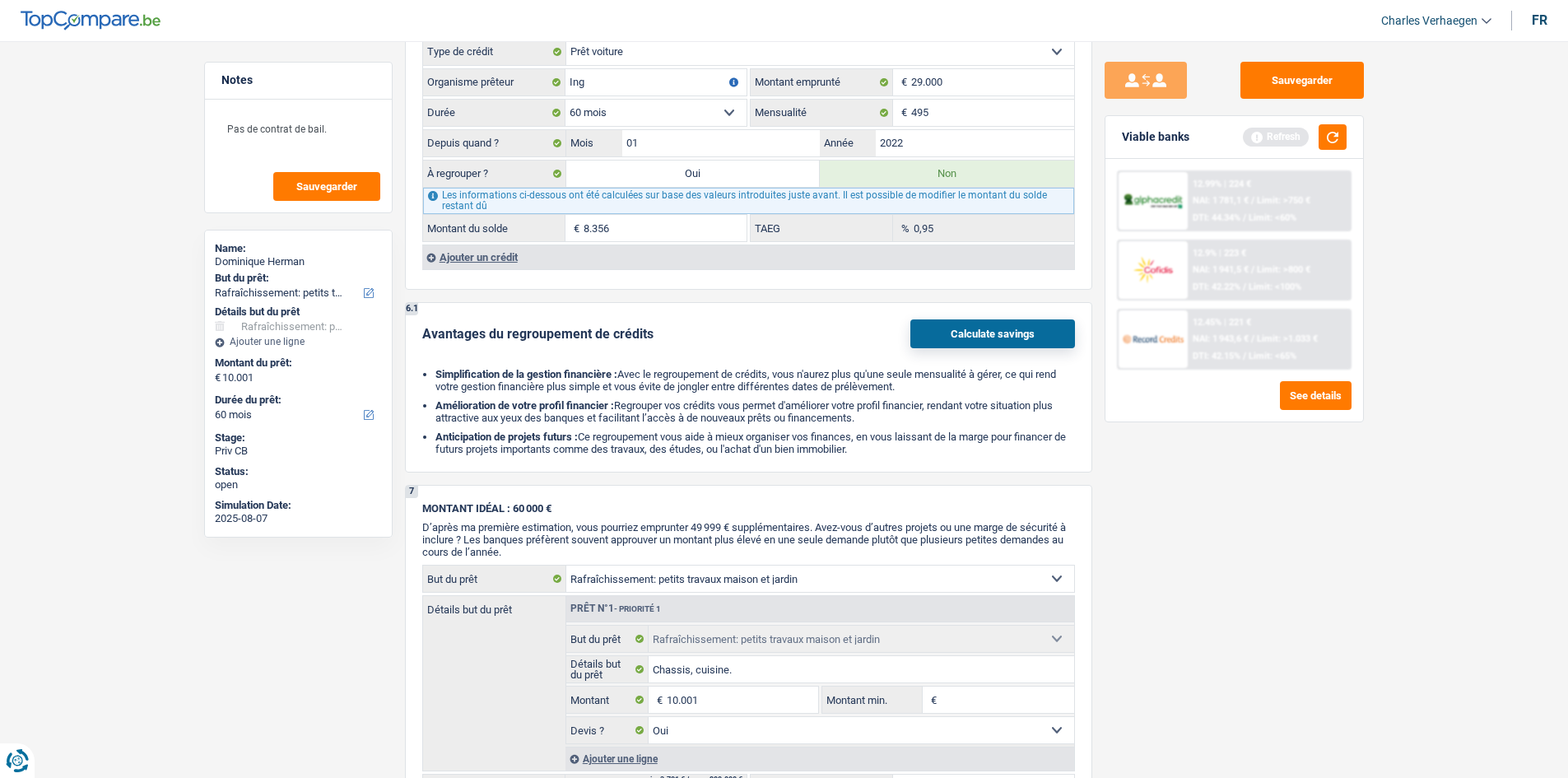 scroll, scrollTop: 1729, scrollLeft: 0, axis: vertical 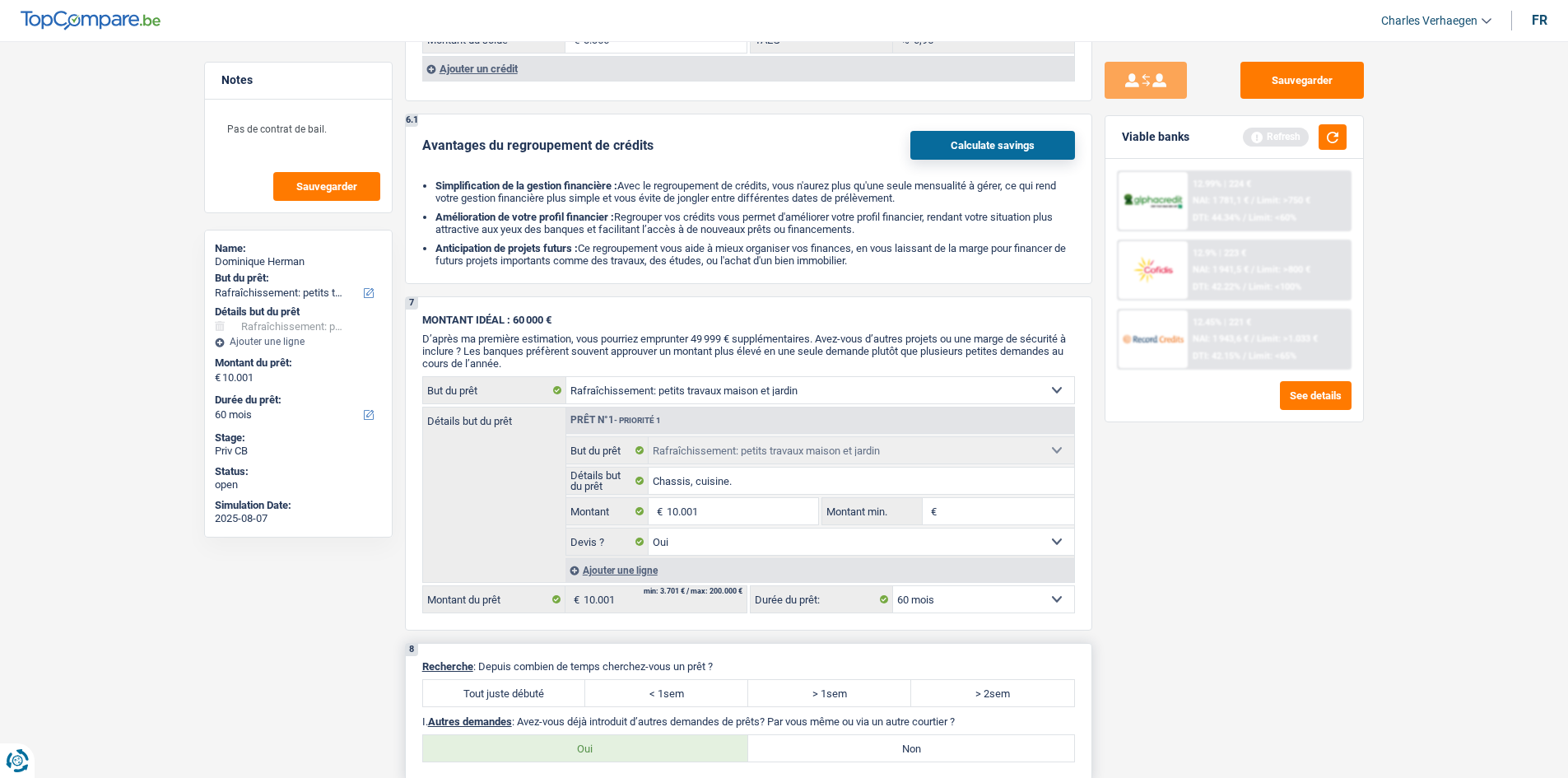click on "Tout juste débuté" at bounding box center (505, 693) 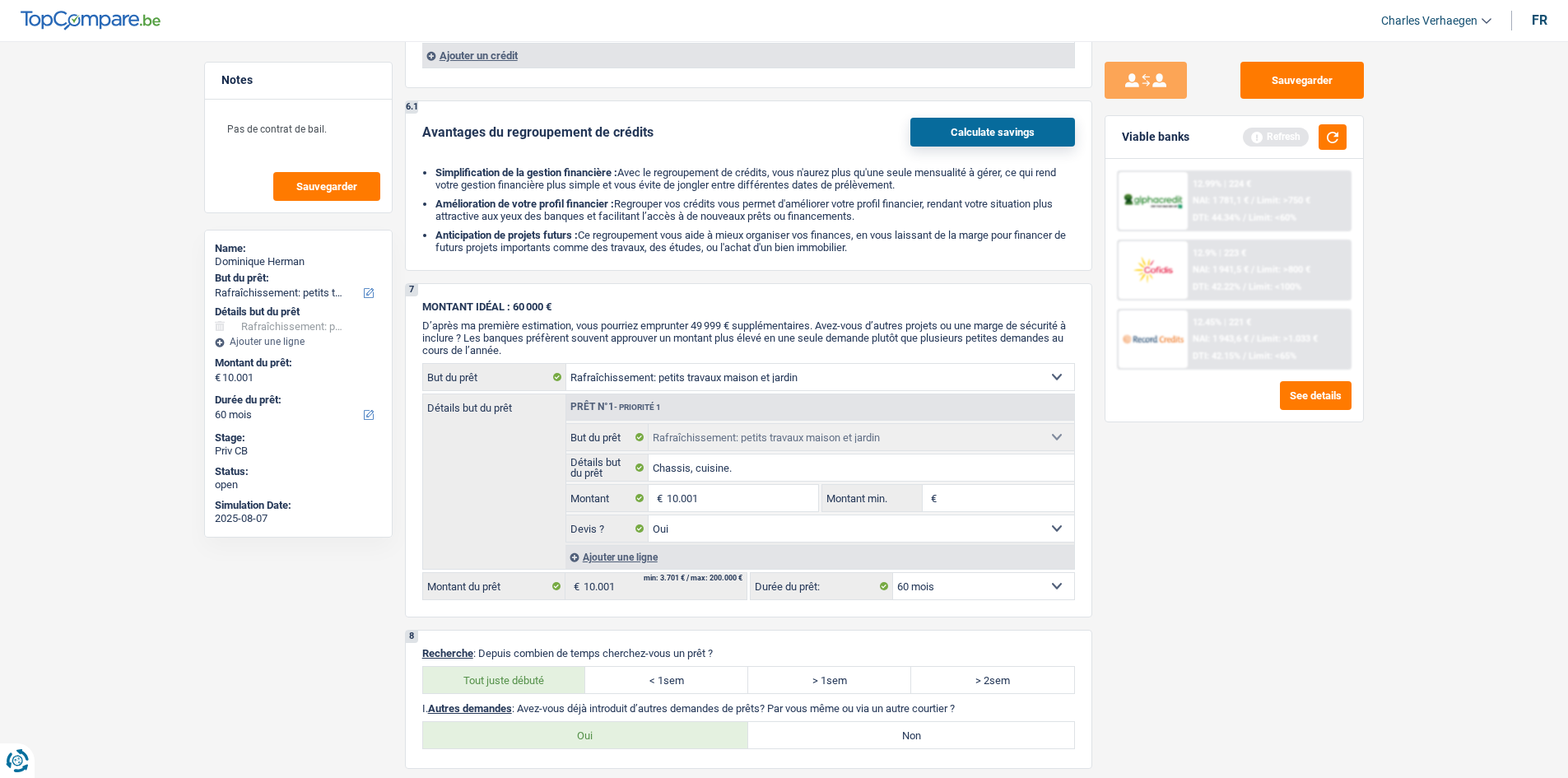 scroll, scrollTop: 1976, scrollLeft: 0, axis: vertical 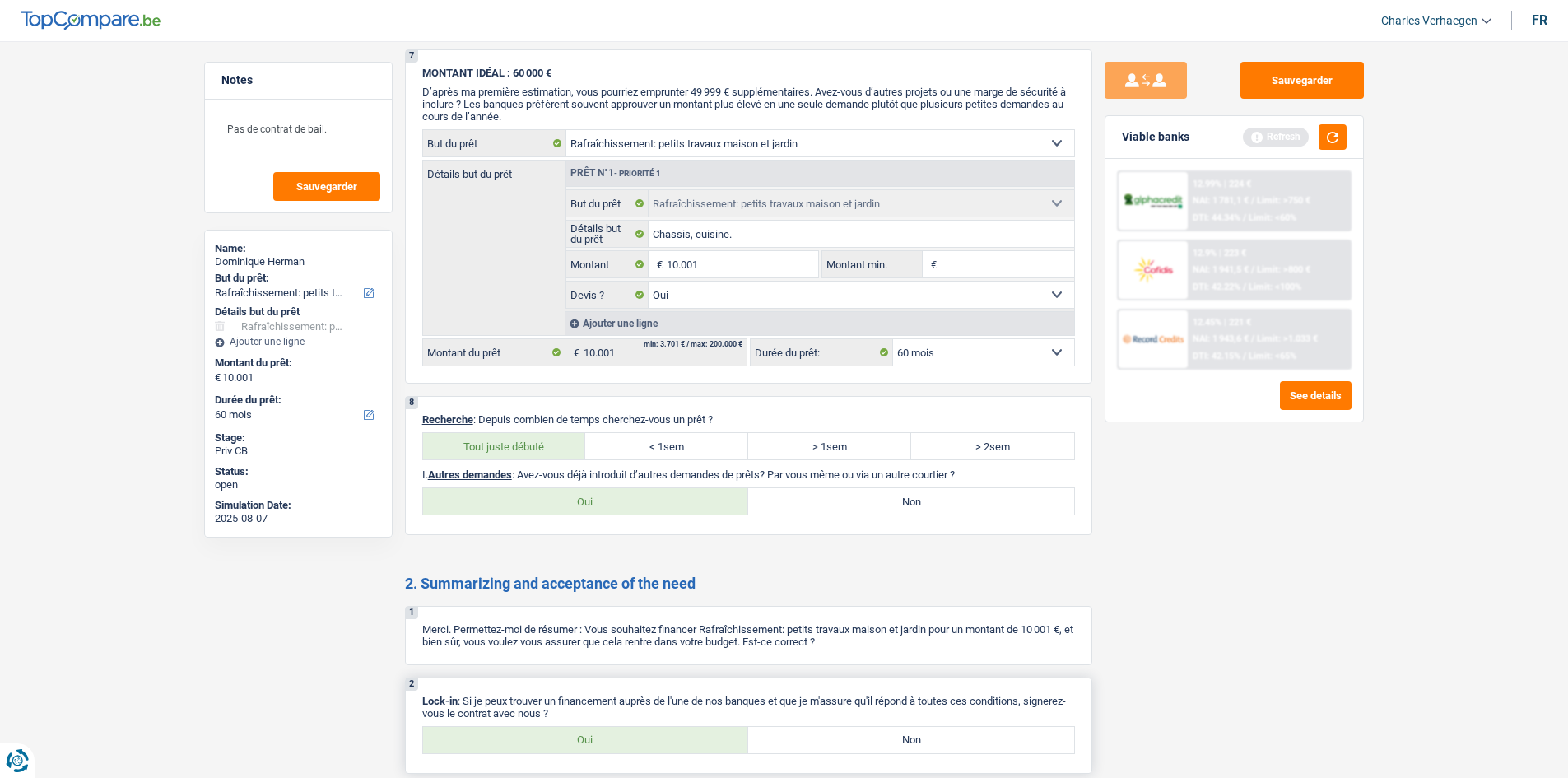 click on "Oui" at bounding box center [586, 740] 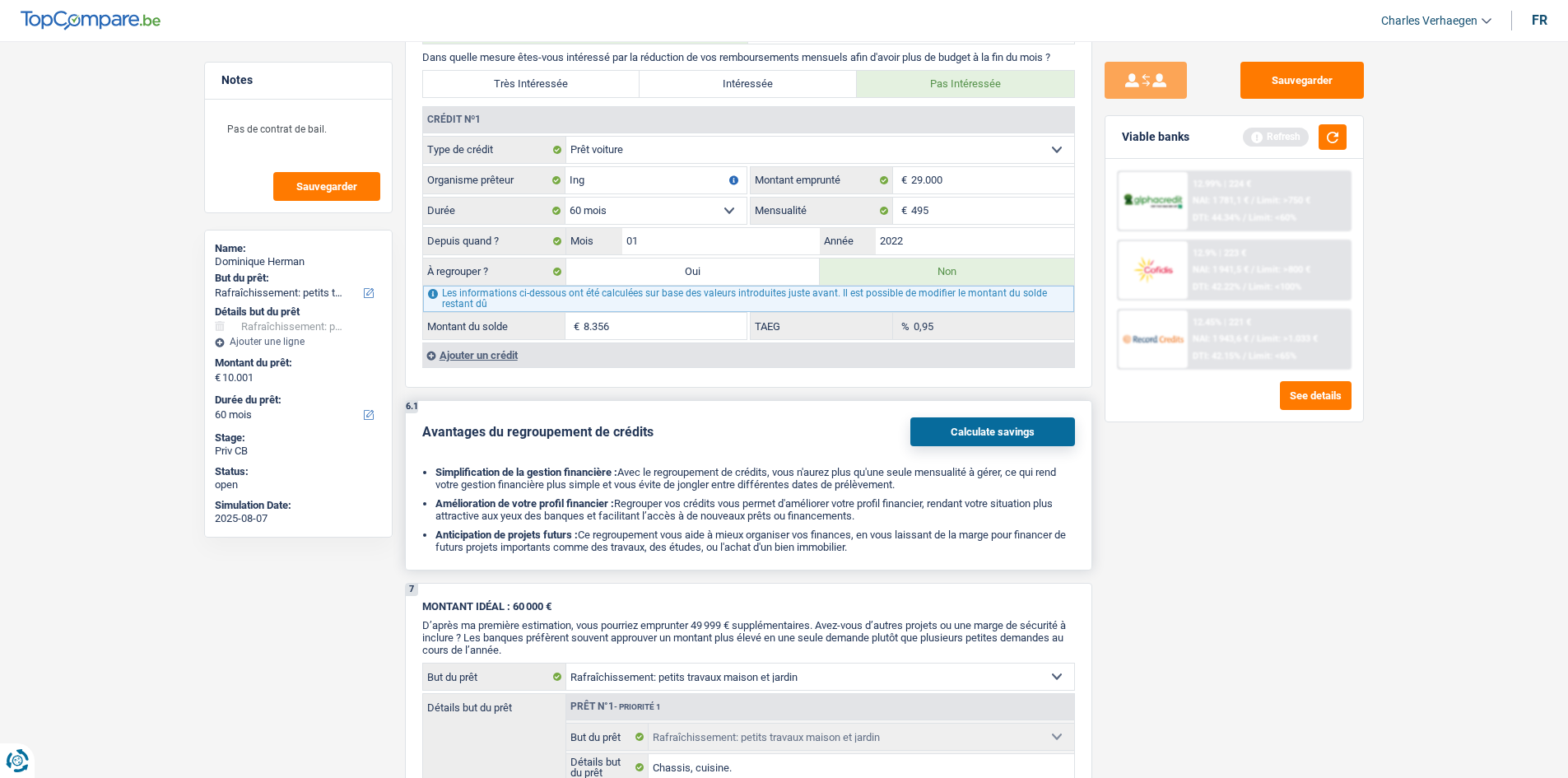 scroll, scrollTop: 1317, scrollLeft: 0, axis: vertical 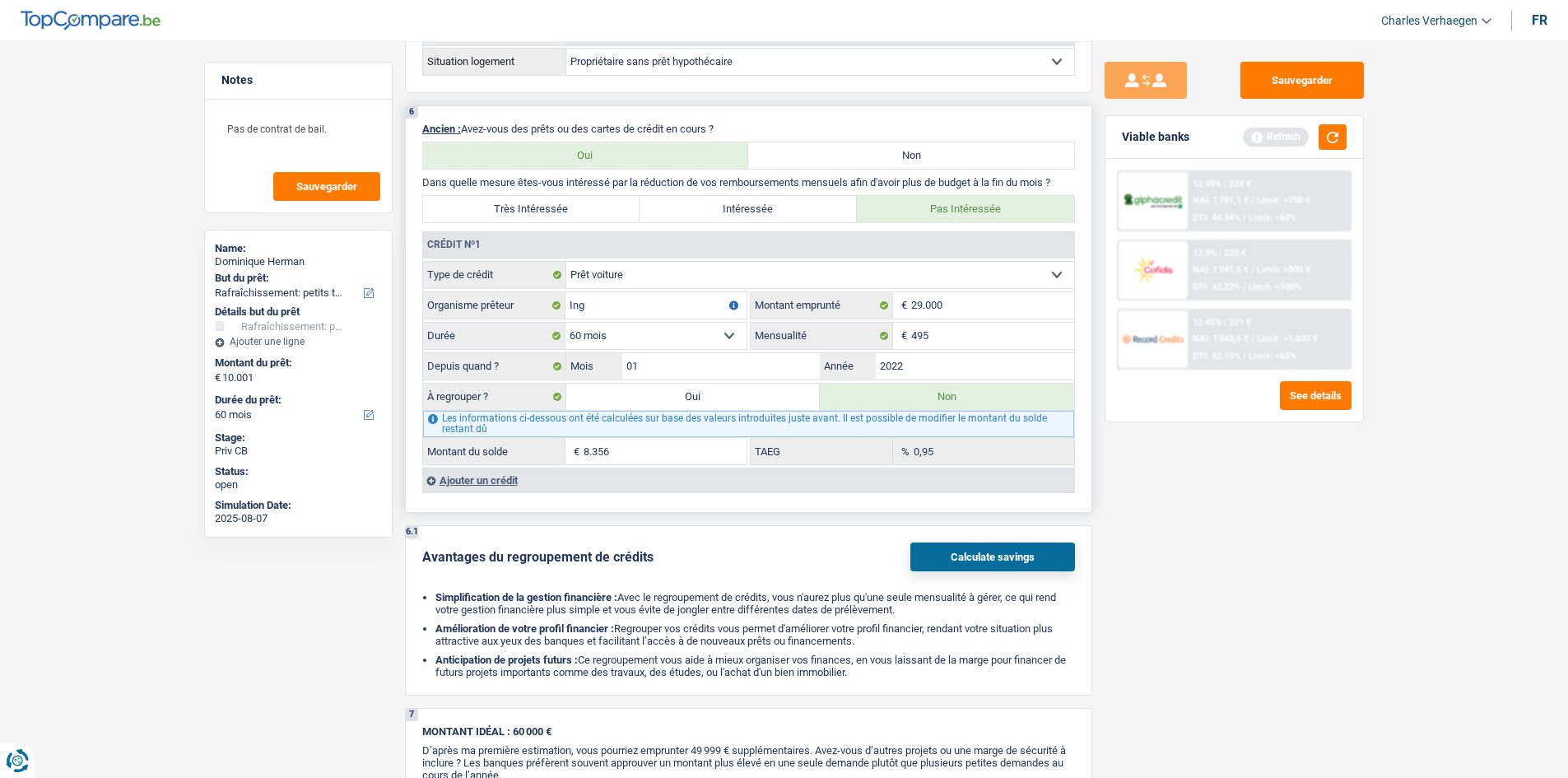 click on "6   Ancien :  Avez-vous des prêts ou des cartes de crédit en cours ?
Oui
Non
Dans quelle mesure êtes-vous intéressé par la réduction de vos remboursements mensuels afin d'avoir plus de budget à la fin du mois ?
Très Intéressée
Intéressée
Pas Intéressée
Crédit nº1
Carte ou ouverture de crédit Prêt hypothécaire Vente à tempérament Prêt à tempérament Prêt rénovation Prêt voiture Regroupement d'un ou plusieurs crédits
Sélectionner une option
Type de crédit
Ing           29.000   €       12 mois 18 mois 24 mois 30 mois 36 mois 42 mois" at bounding box center (748, 309) 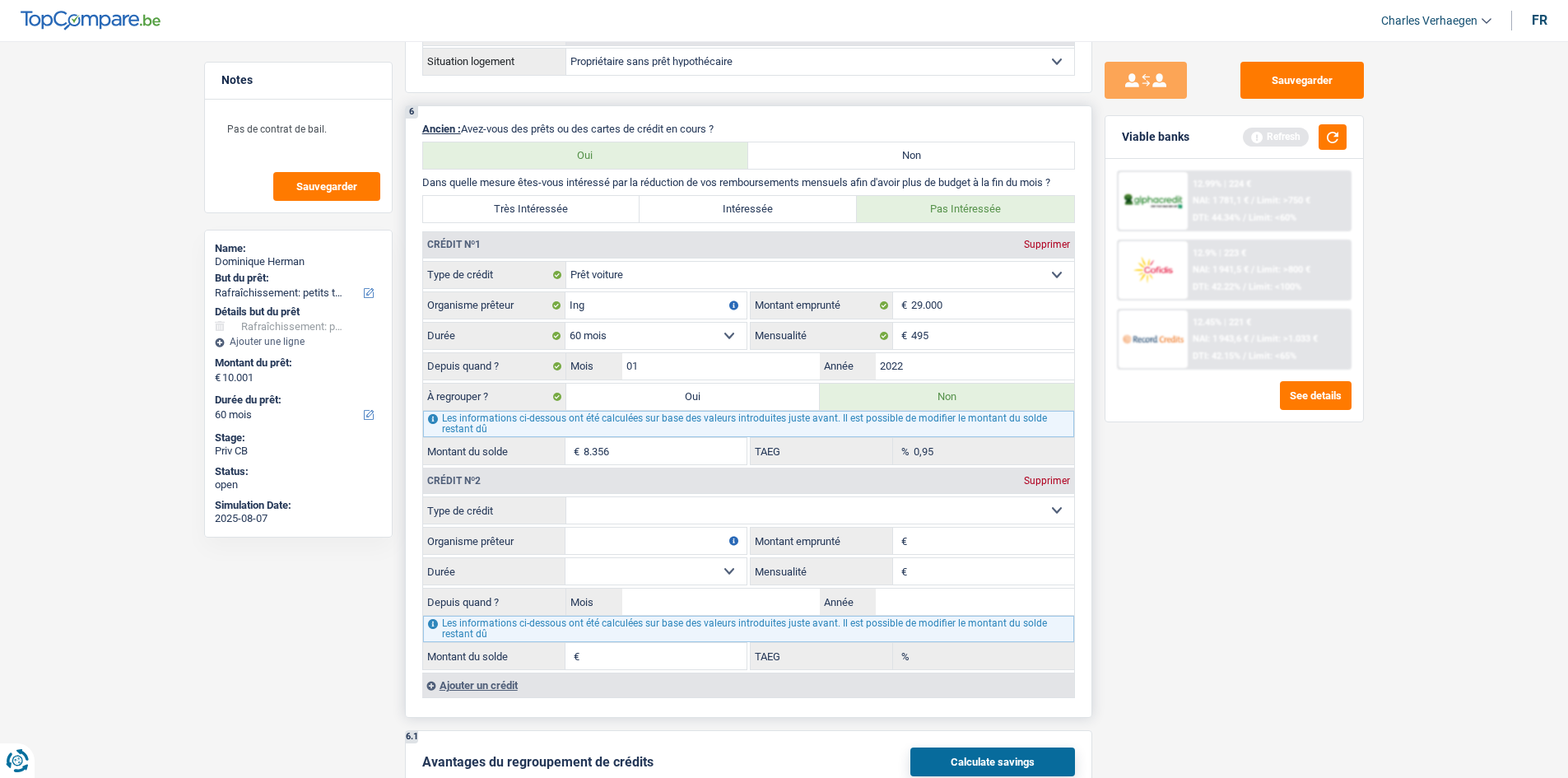 click on "Carte ou ouverture de crédit Prêt hypothécaire Vente à tempérament Prêt à tempérament Prêt rénovation Prêt voiture Regroupement d'un ou plusieurs crédits
Sélectionner une option" at bounding box center (820, 510) 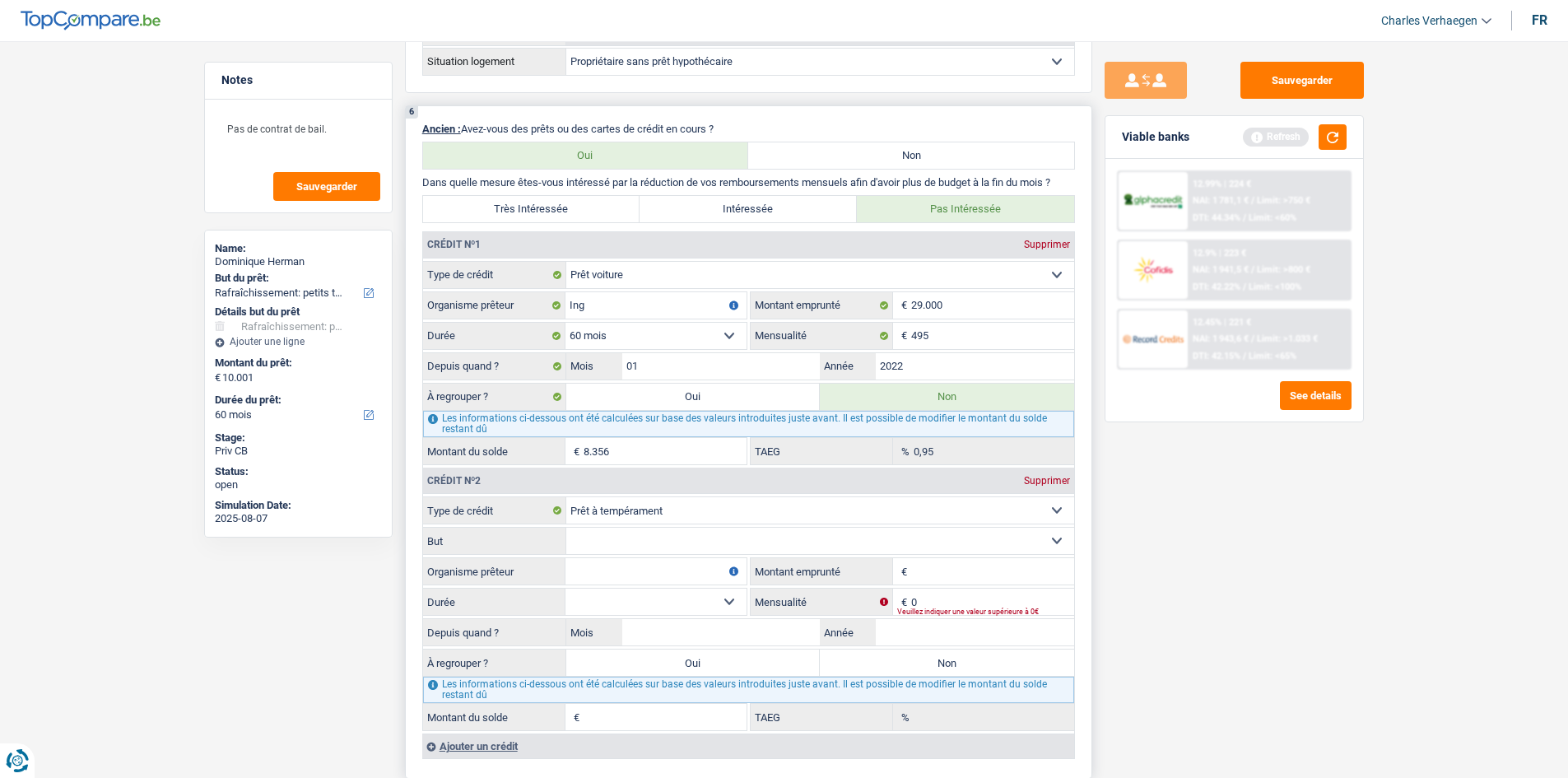 click on "Montant emprunté" at bounding box center [993, 571] 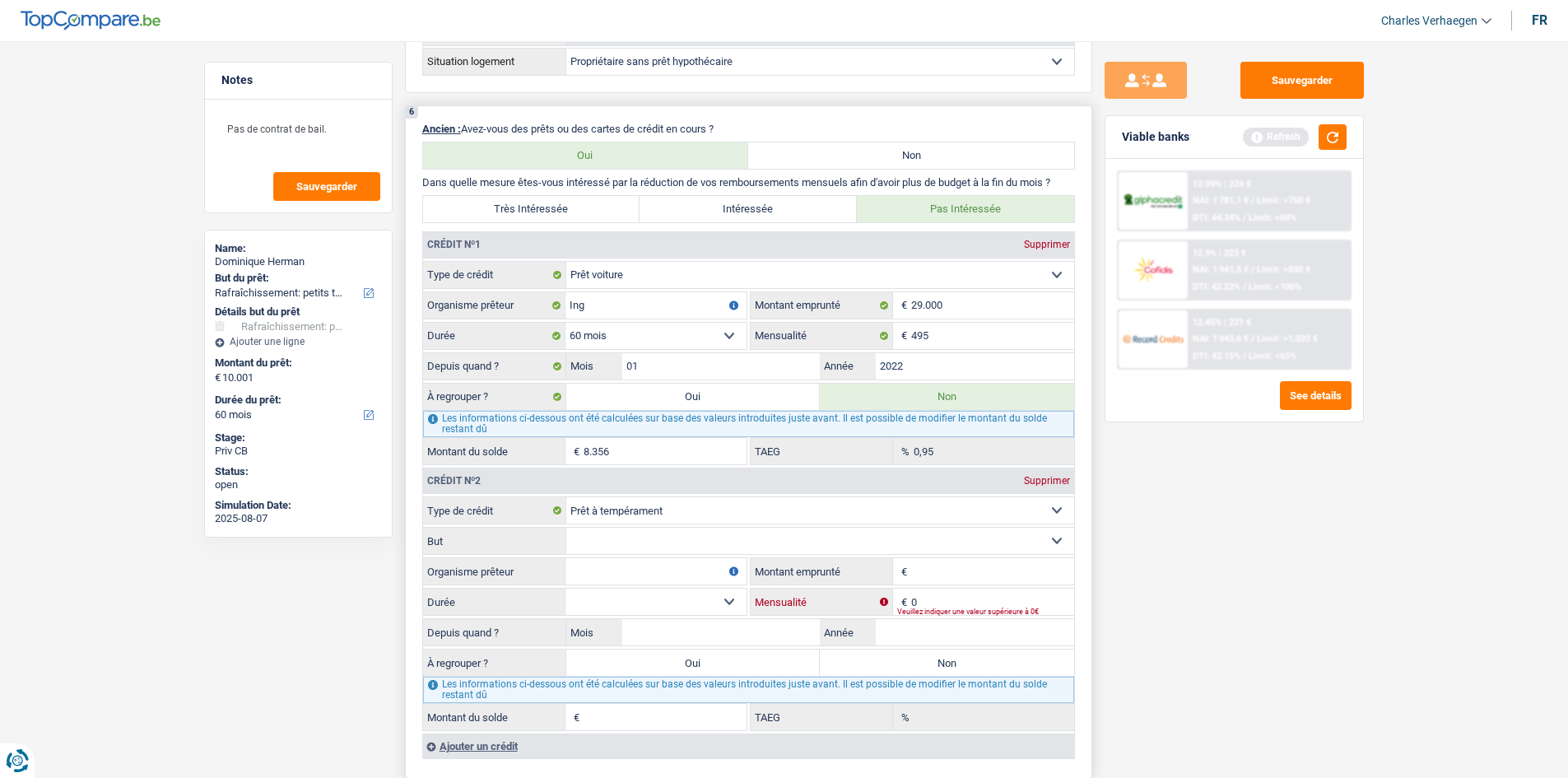 click on "0" at bounding box center (993, 602) 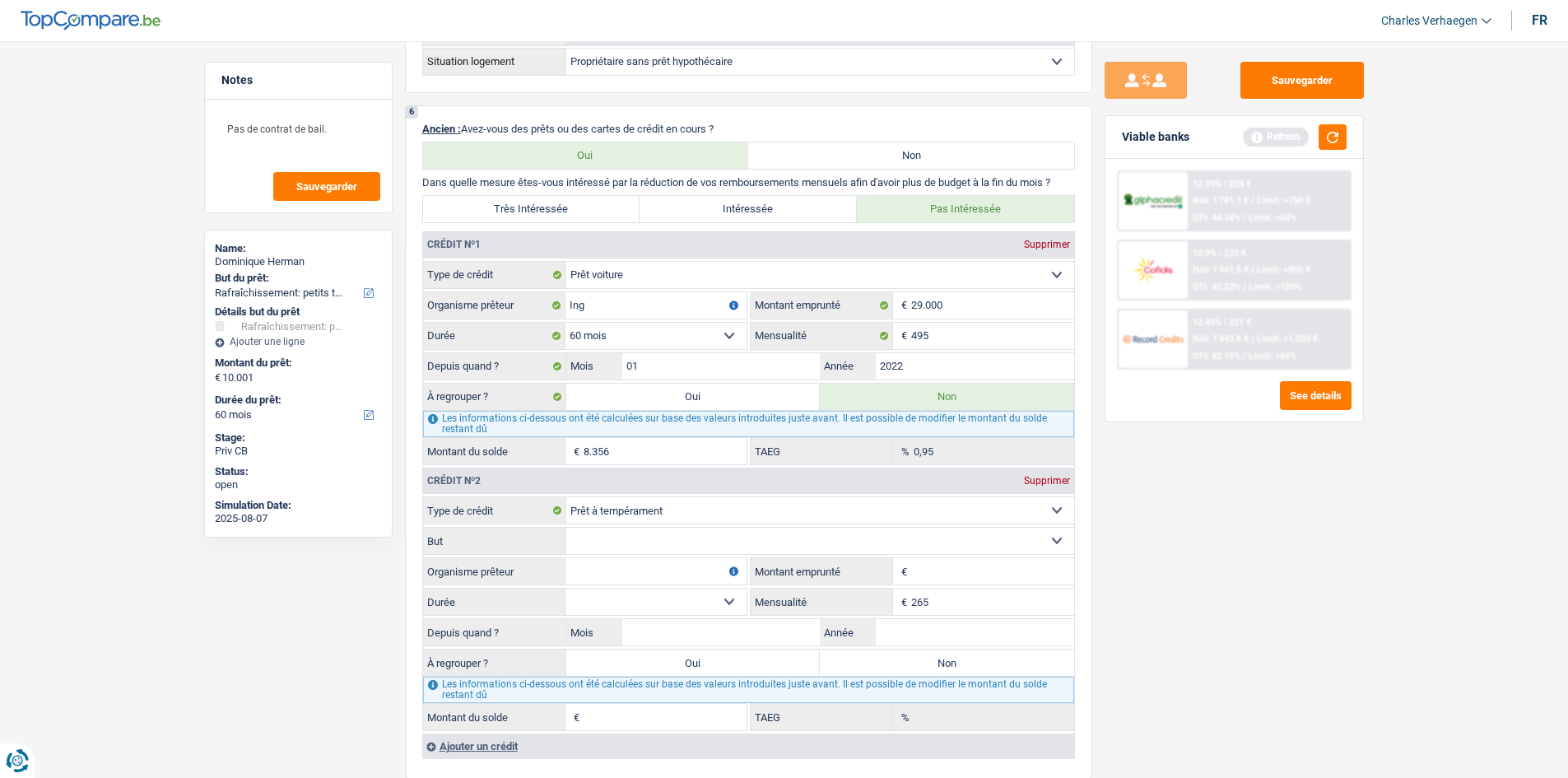 type on "265" 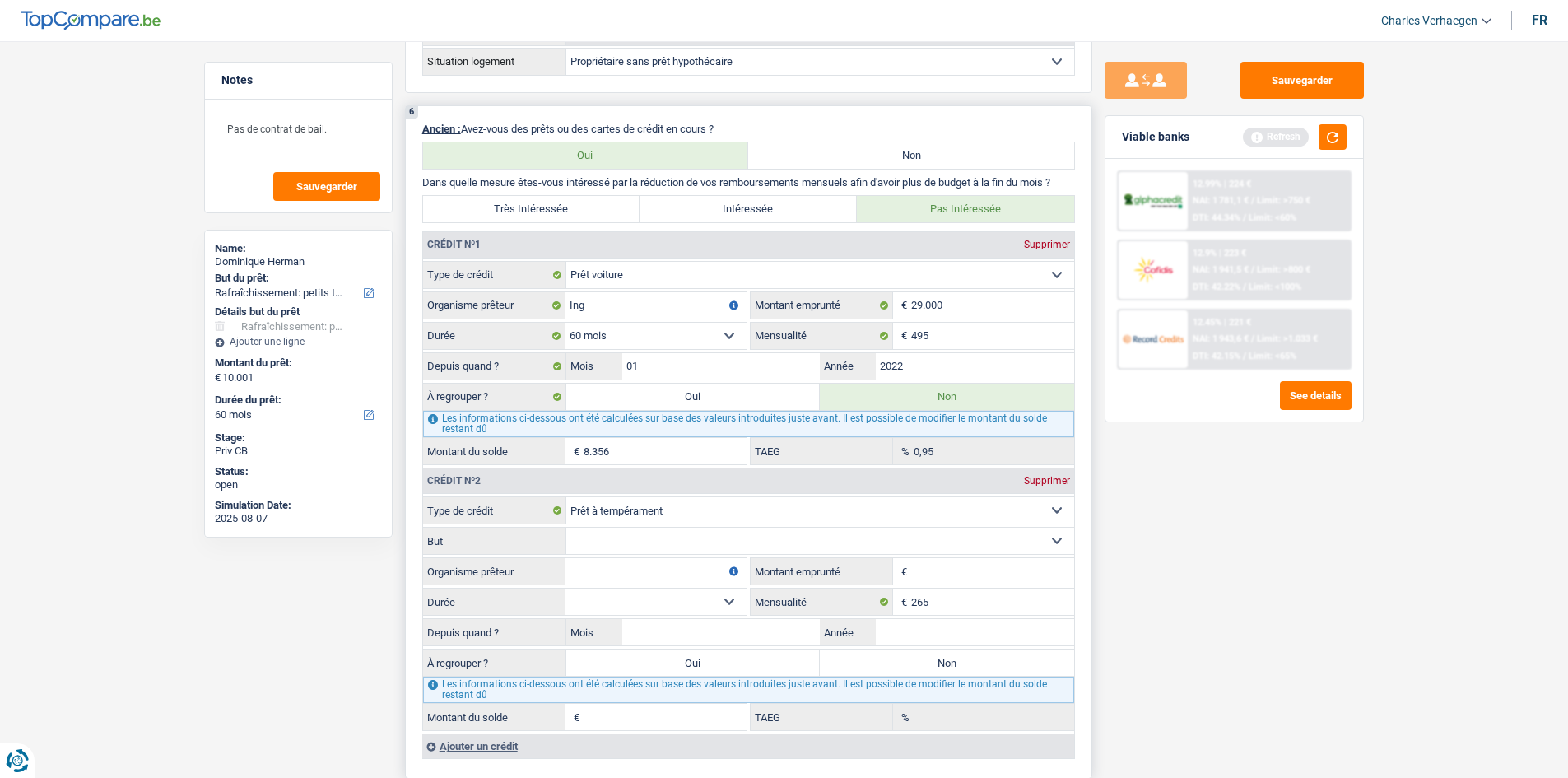 click on "Organisme prêteur" at bounding box center (656, 571) 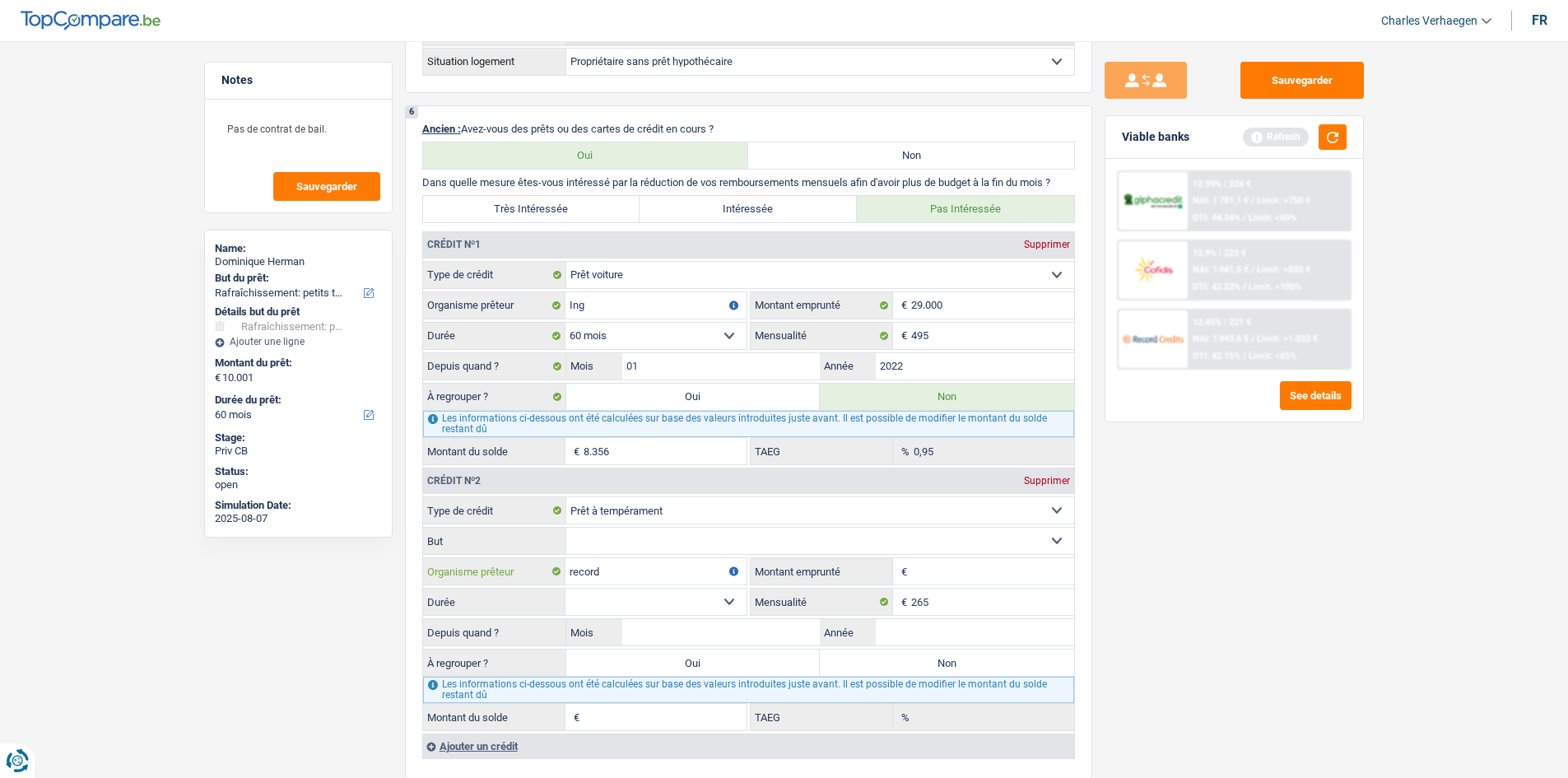 type on "record" 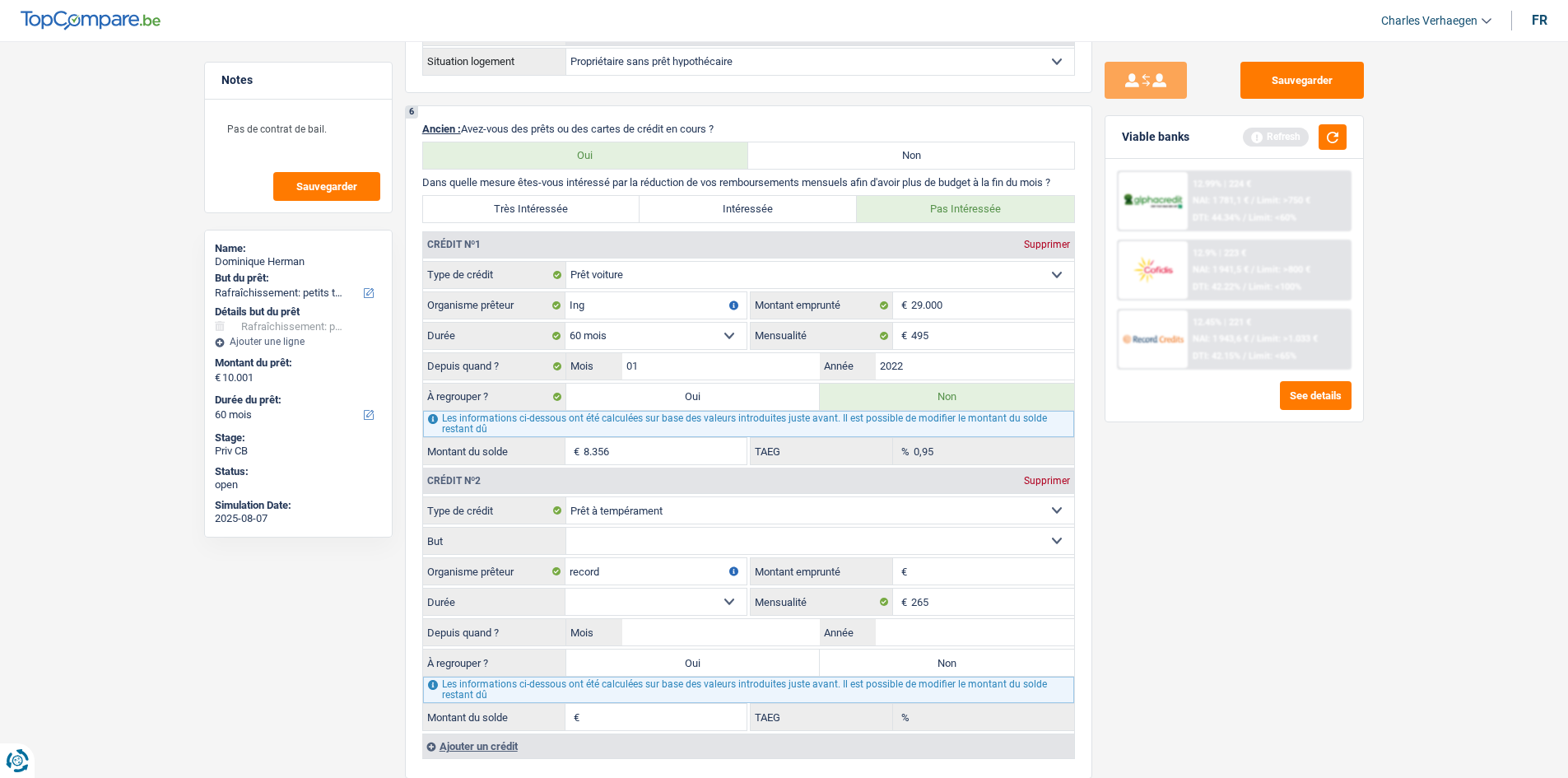 click on "Sauvegarder
Viable banks
Refresh
12.99% | 224 €
NAI: 1 781,1 €
/
Limit: >750 €
DTI: 44.34%
/
Limit: <60%
12.9% | 223 €
NAI: 1 941,5 €
/
Limit: >800 €
DTI: 42.22%
/
Limit: <100%
/       /" at bounding box center [1234, 404] 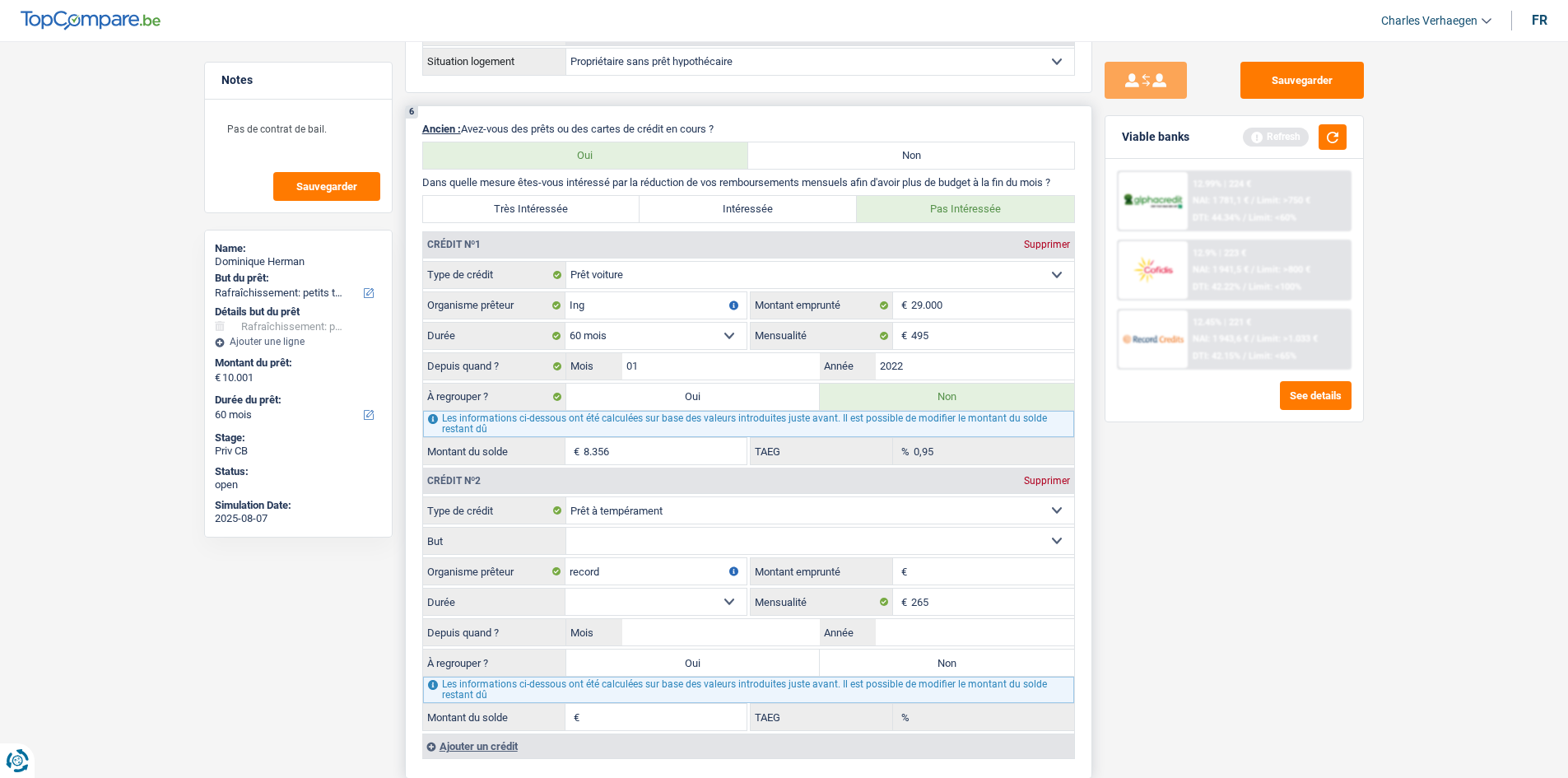 click on "Confort maison: meubles, textile, peinture, électroménager, outillage non-professionnel, Hifi, multimédia, gsm, ordinateur, Frais installation, déménagement Evénement familial: naissance, mariage, divorce, communion, décès Frais médicaux Frais d'études Remboursement prêt Frais permis de conduire Loisirs: voyage, sport, musique Petits travaux maison et jardin Frais divers (max 2.000€) Frais judiciaires Réparation voiture Autre
Sélectionner une option" at bounding box center (820, 541) 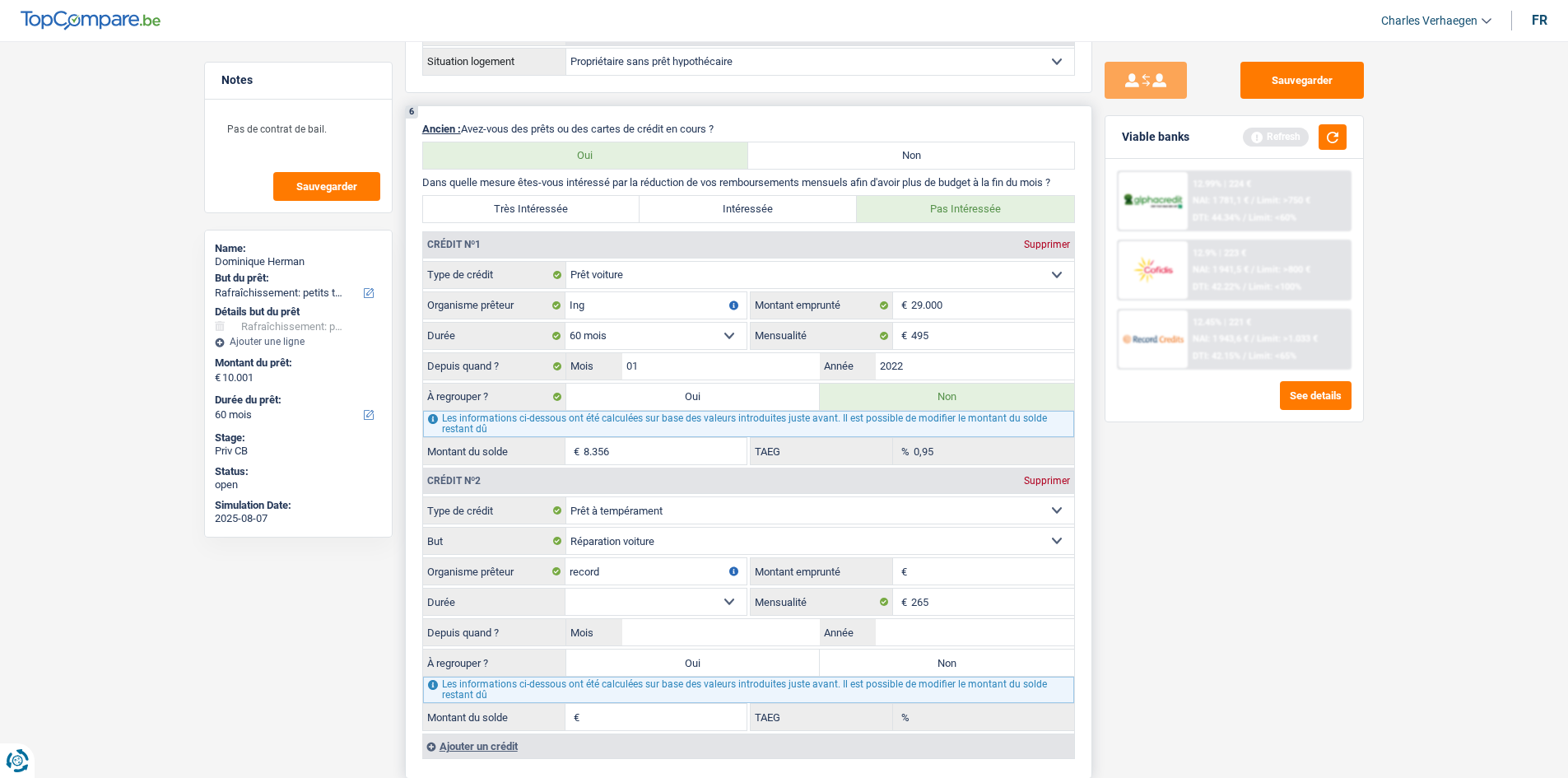 click on "Montant emprunté" at bounding box center (993, 571) 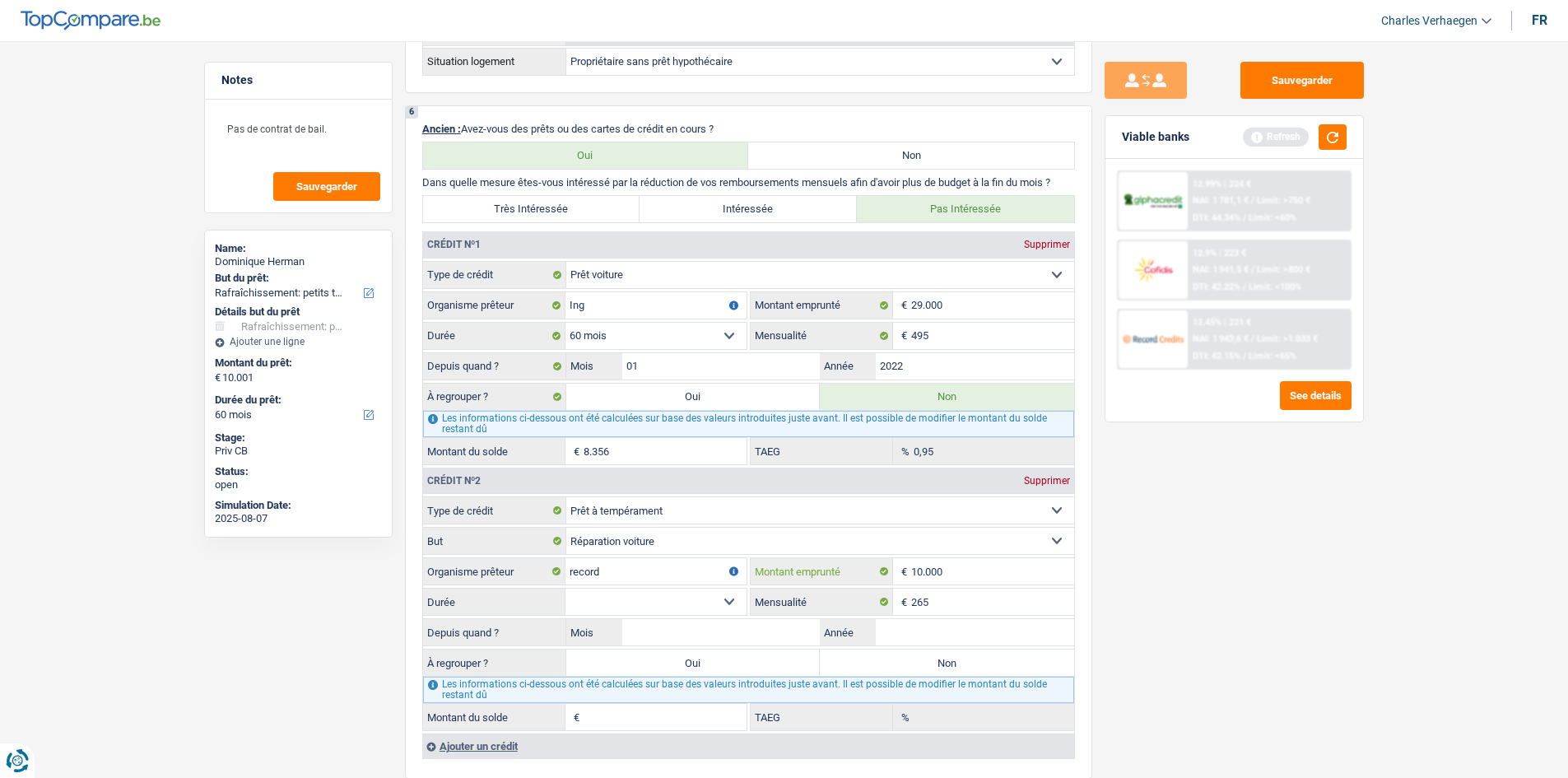 type on "10.000" 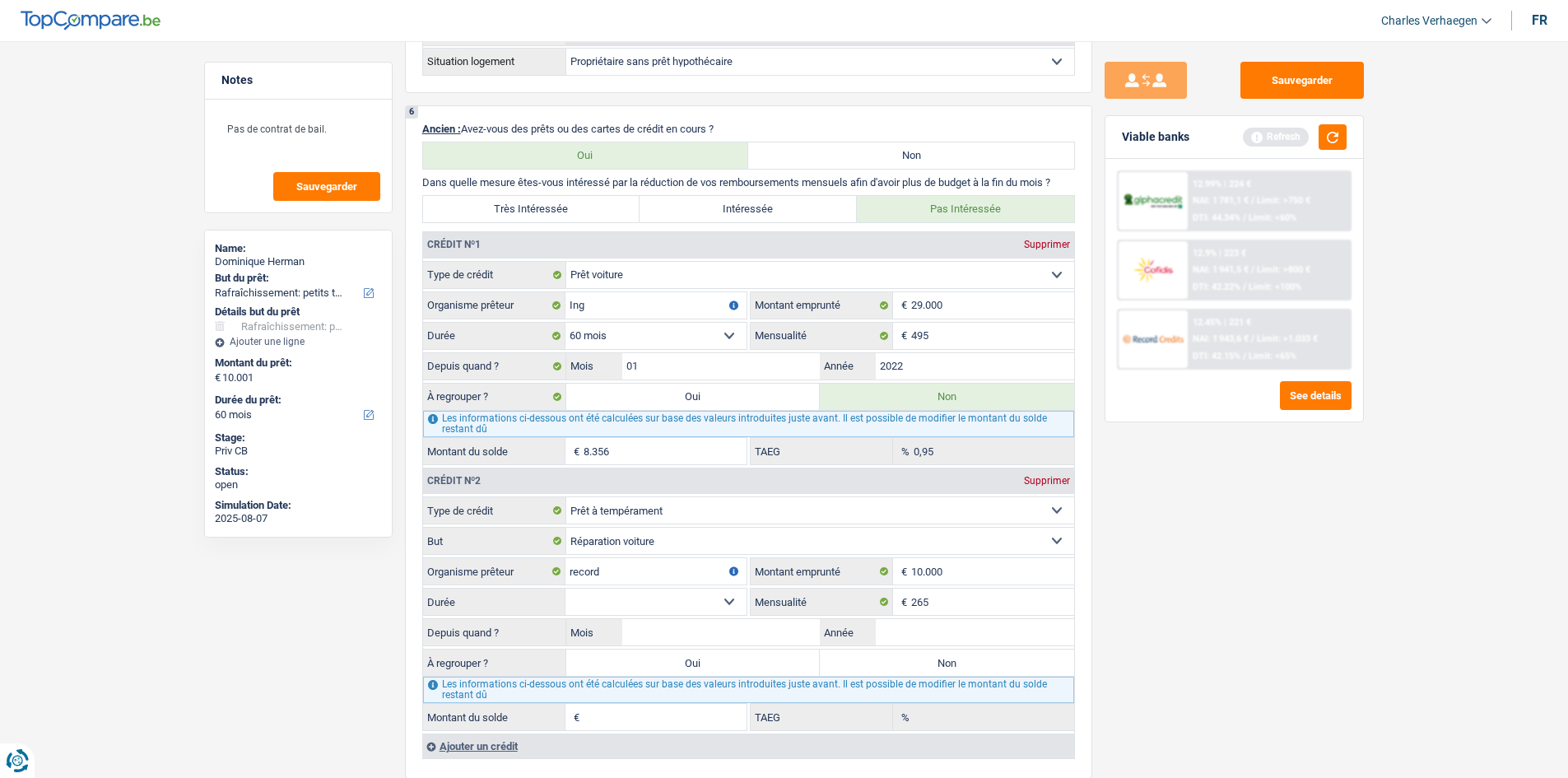 click on "Sauvegarder
Viable banks
Refresh
12.99% | 224 €
NAI: 1 781,1 €
/
Limit: >750 €
DTI: 44.34%
/
Limit: <60%
12.9% | 223 €
NAI: 1 941,5 €
/
Limit: >800 €
DTI: 42.22%
/
Limit: <100%
/       /" at bounding box center (1234, 404) 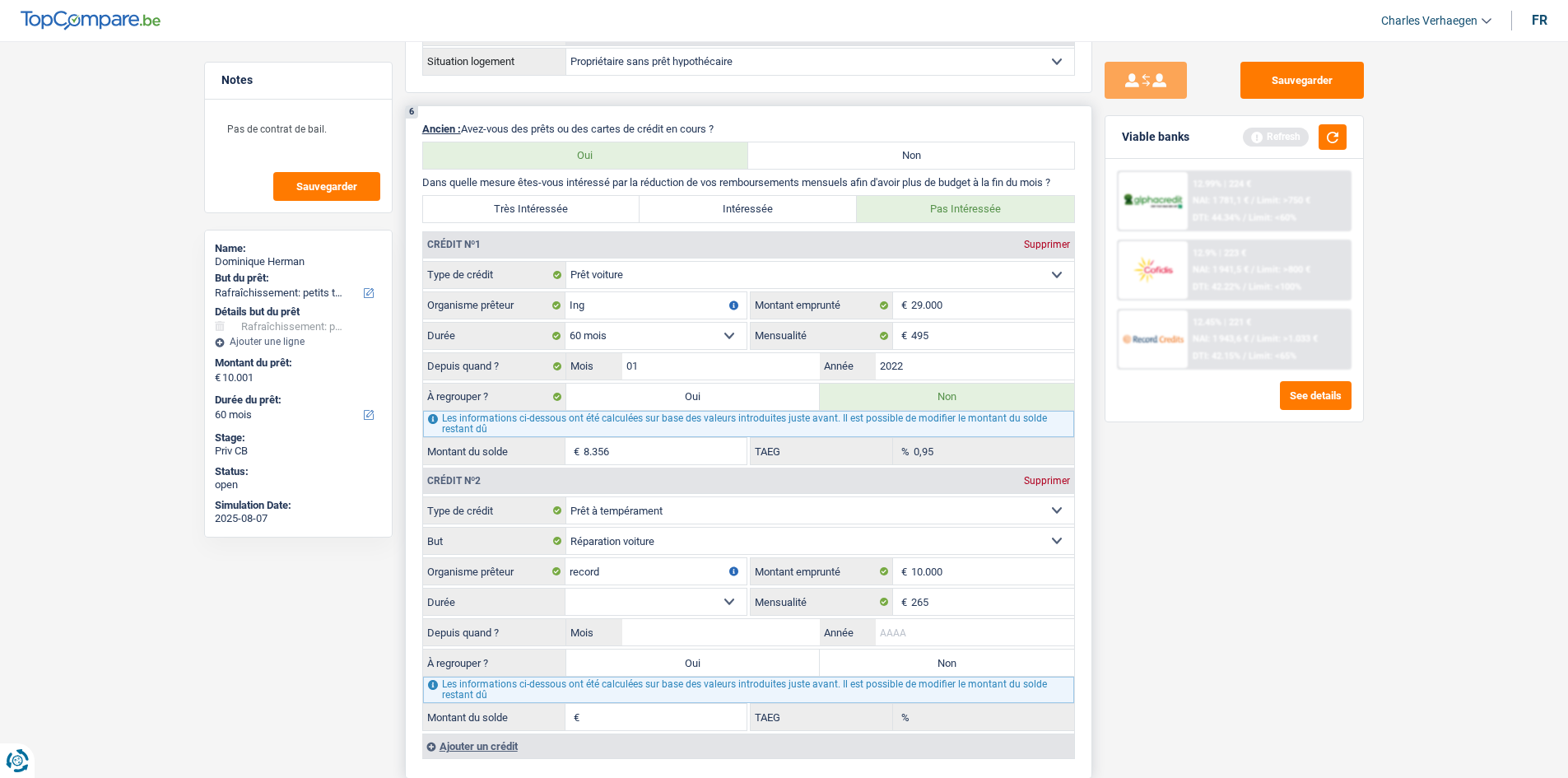 click on "Année" at bounding box center (975, 632) 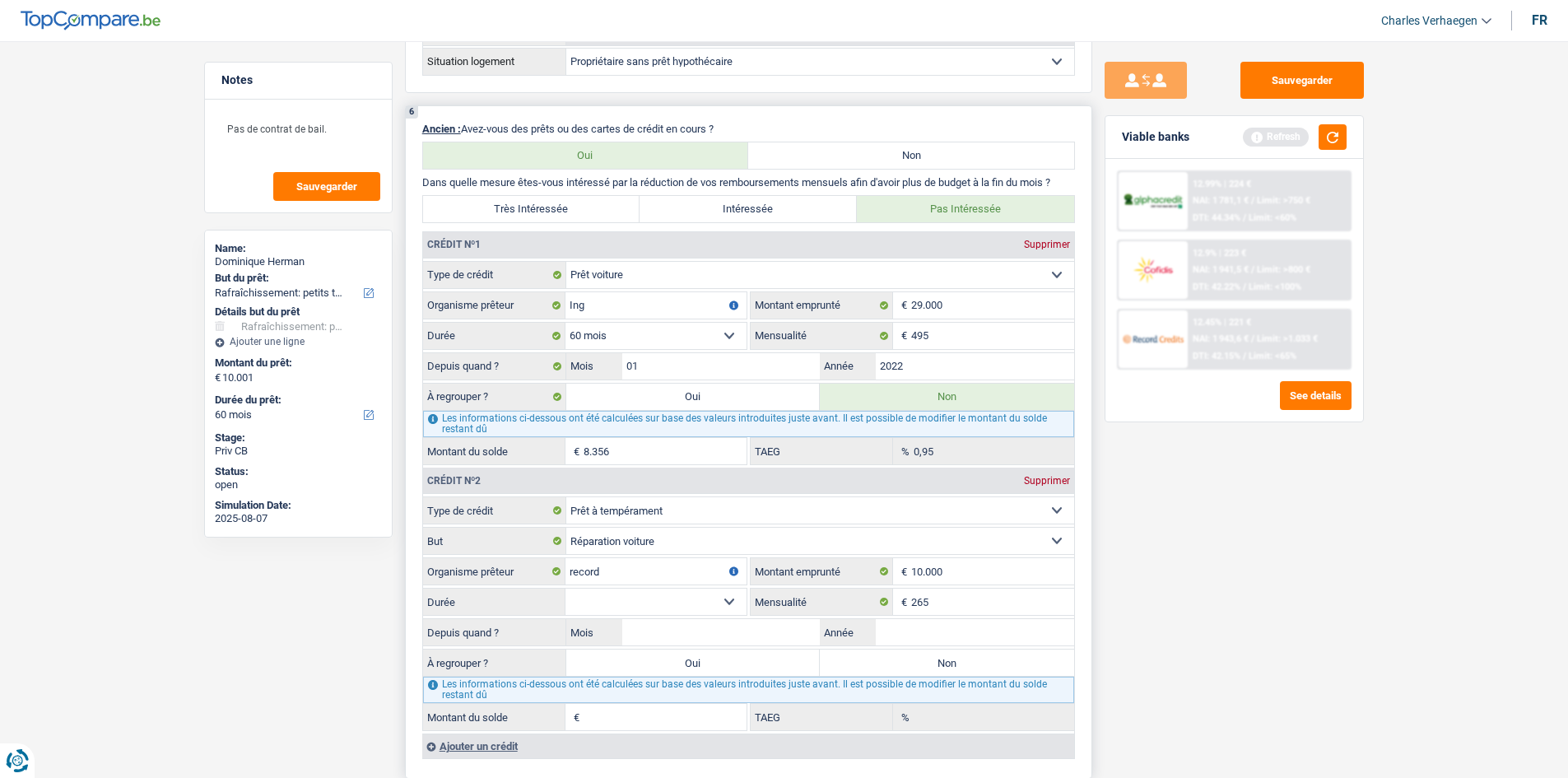 drag, startPoint x: 689, startPoint y: 603, endPoint x: 700, endPoint y: 604, distance: 11.045361 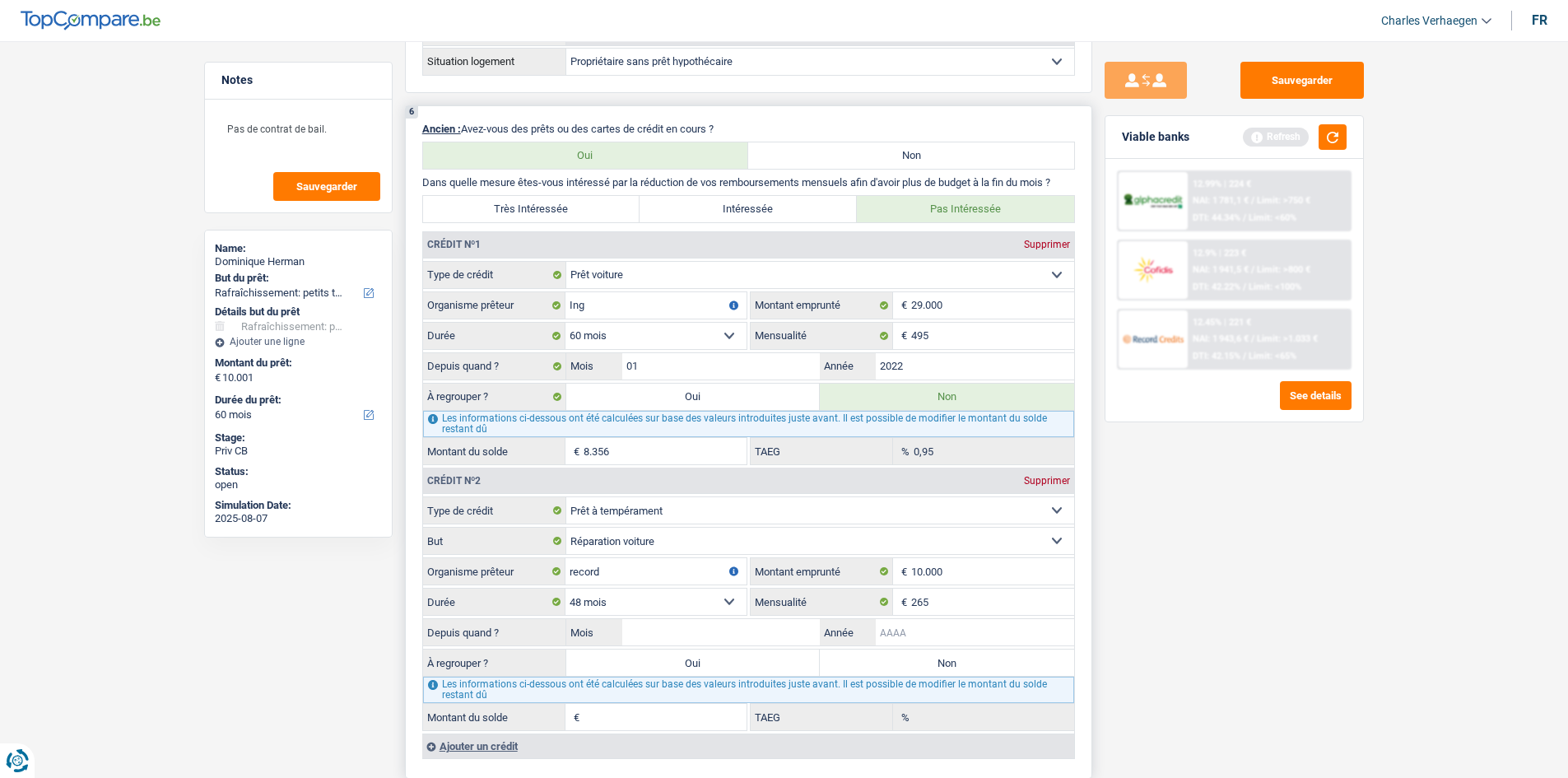 click on "Année" at bounding box center (975, 632) 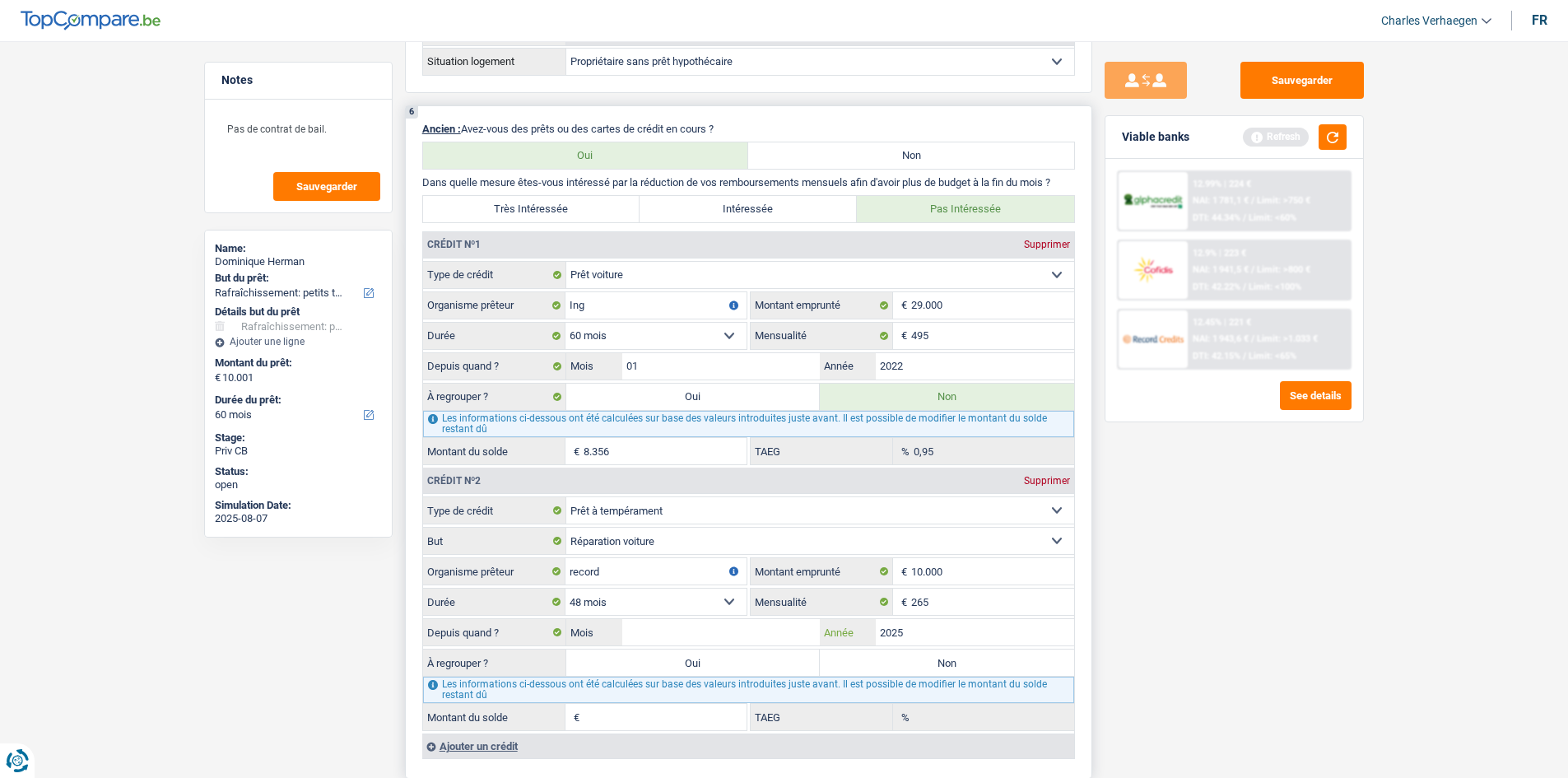 type on "2025" 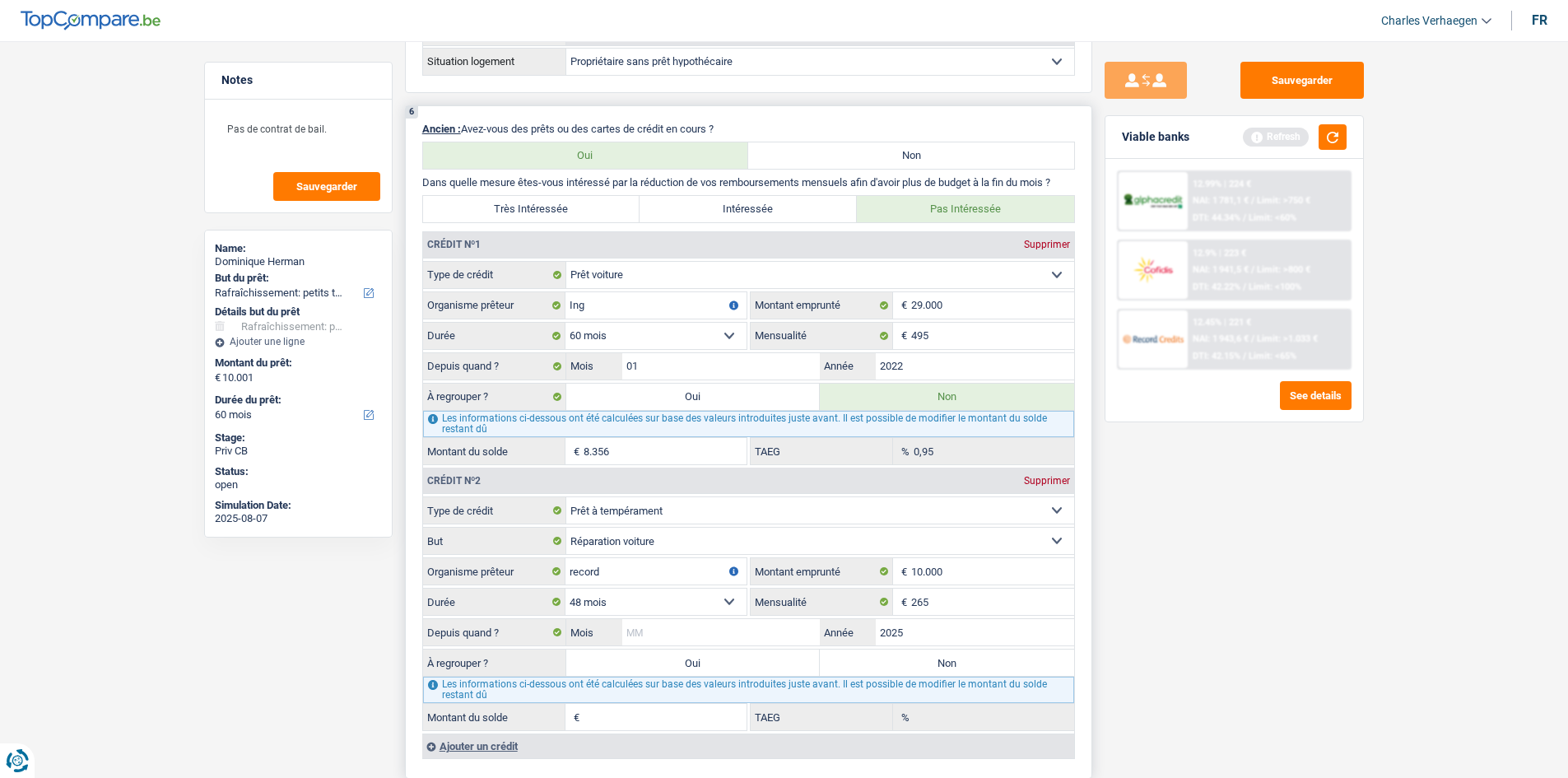 click on "Mois" at bounding box center [721, 632] 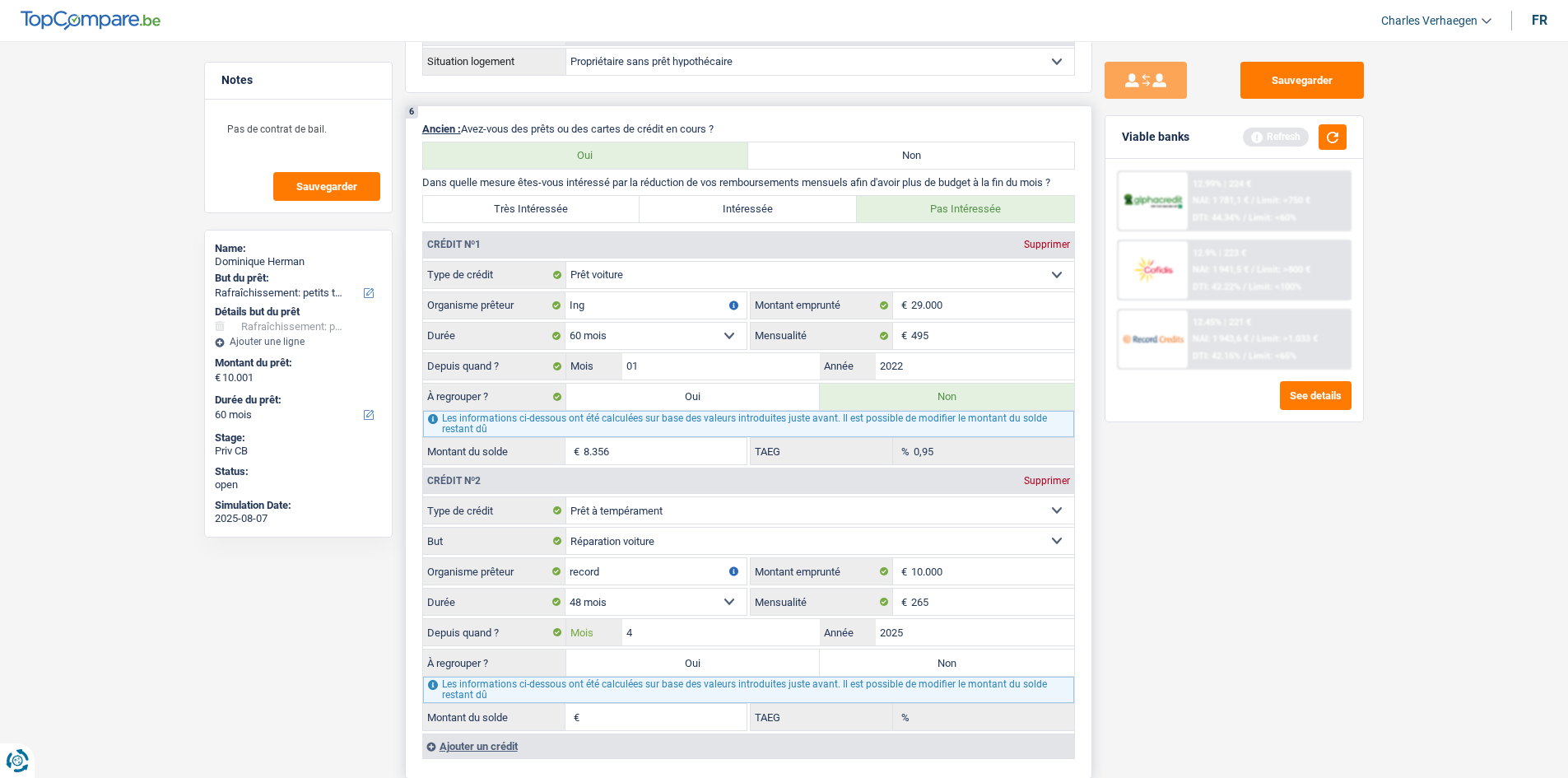 type on "4" 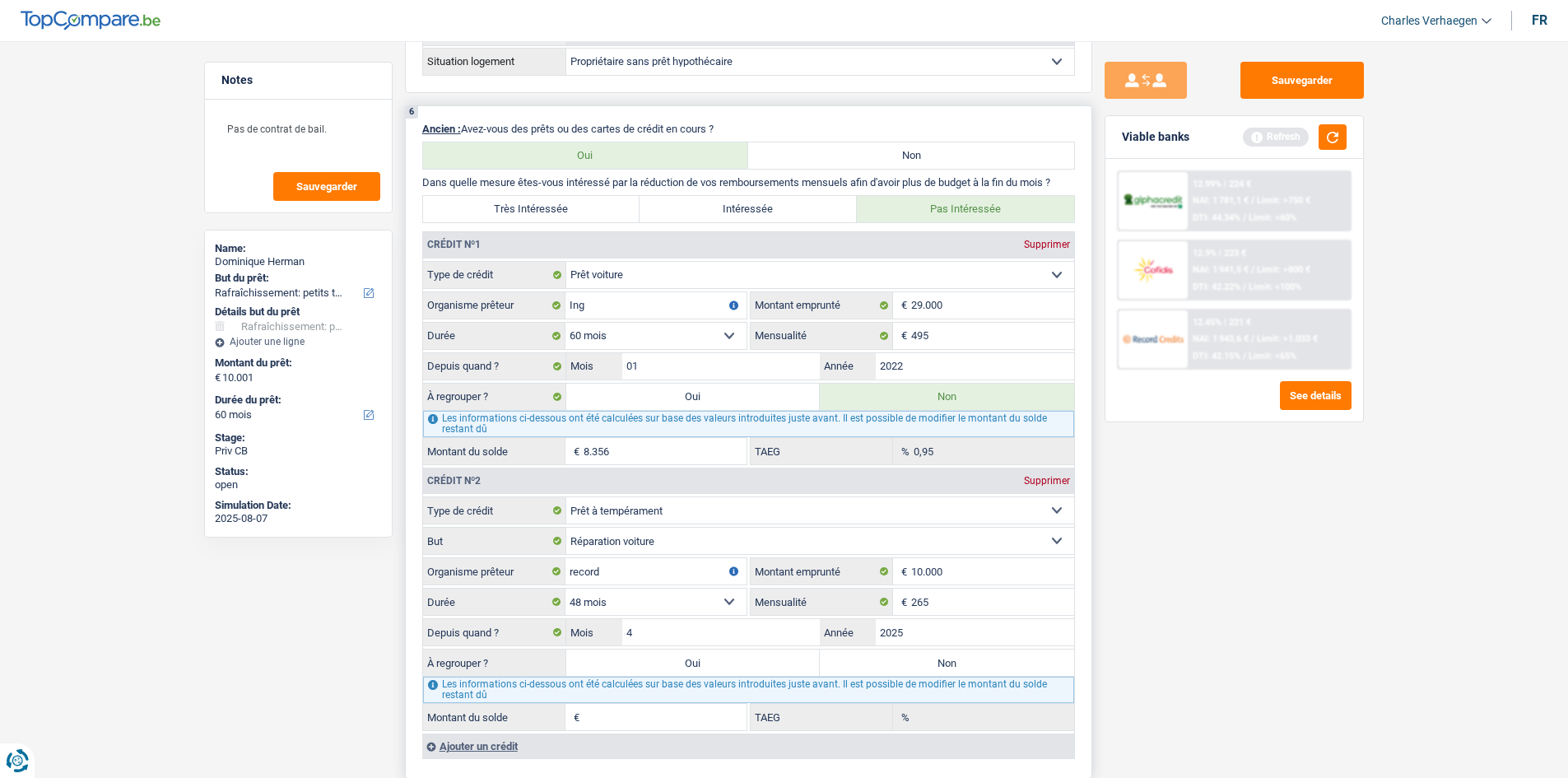 type on "9.342" 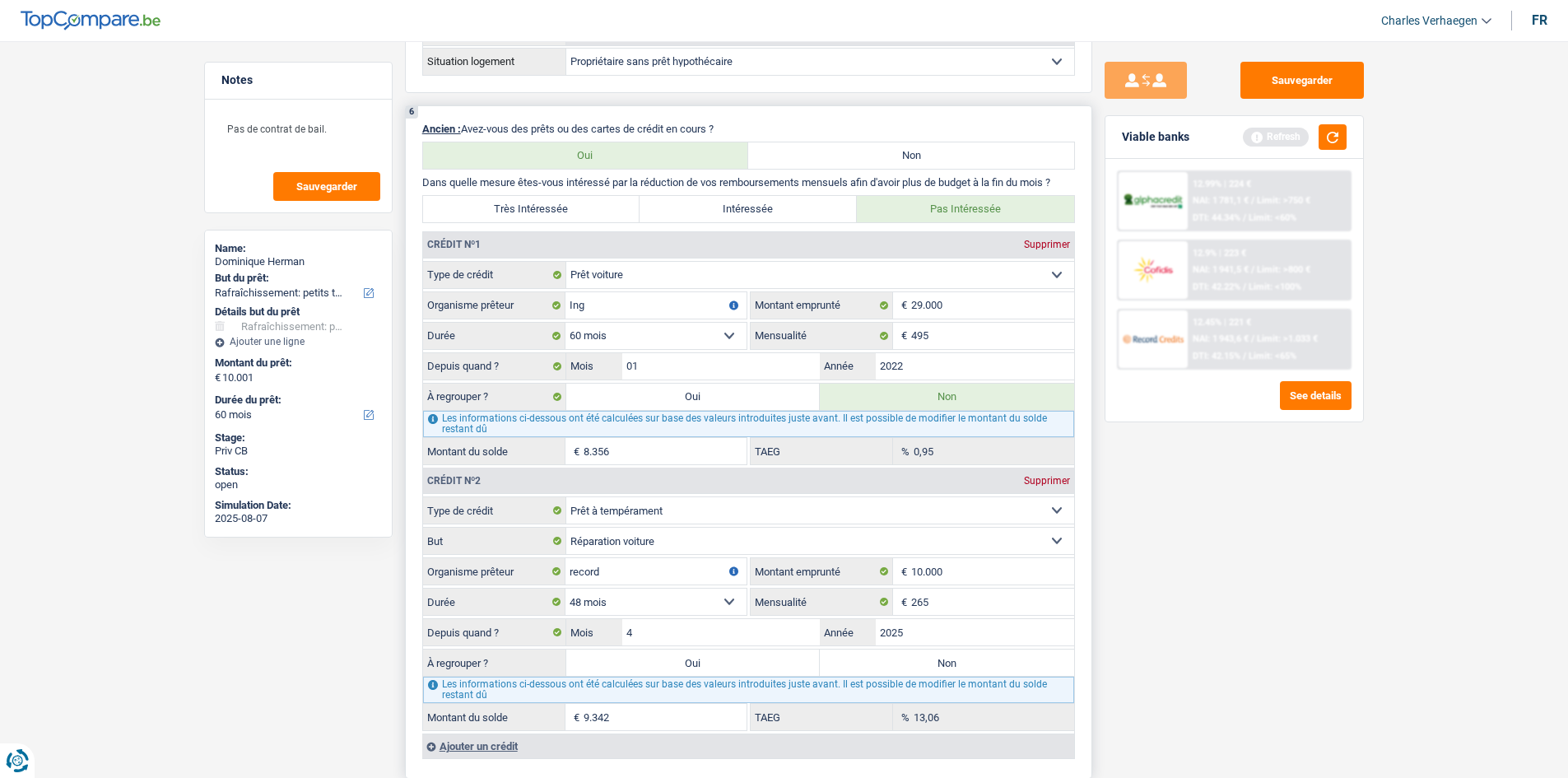 click on "Non" at bounding box center [947, 663] 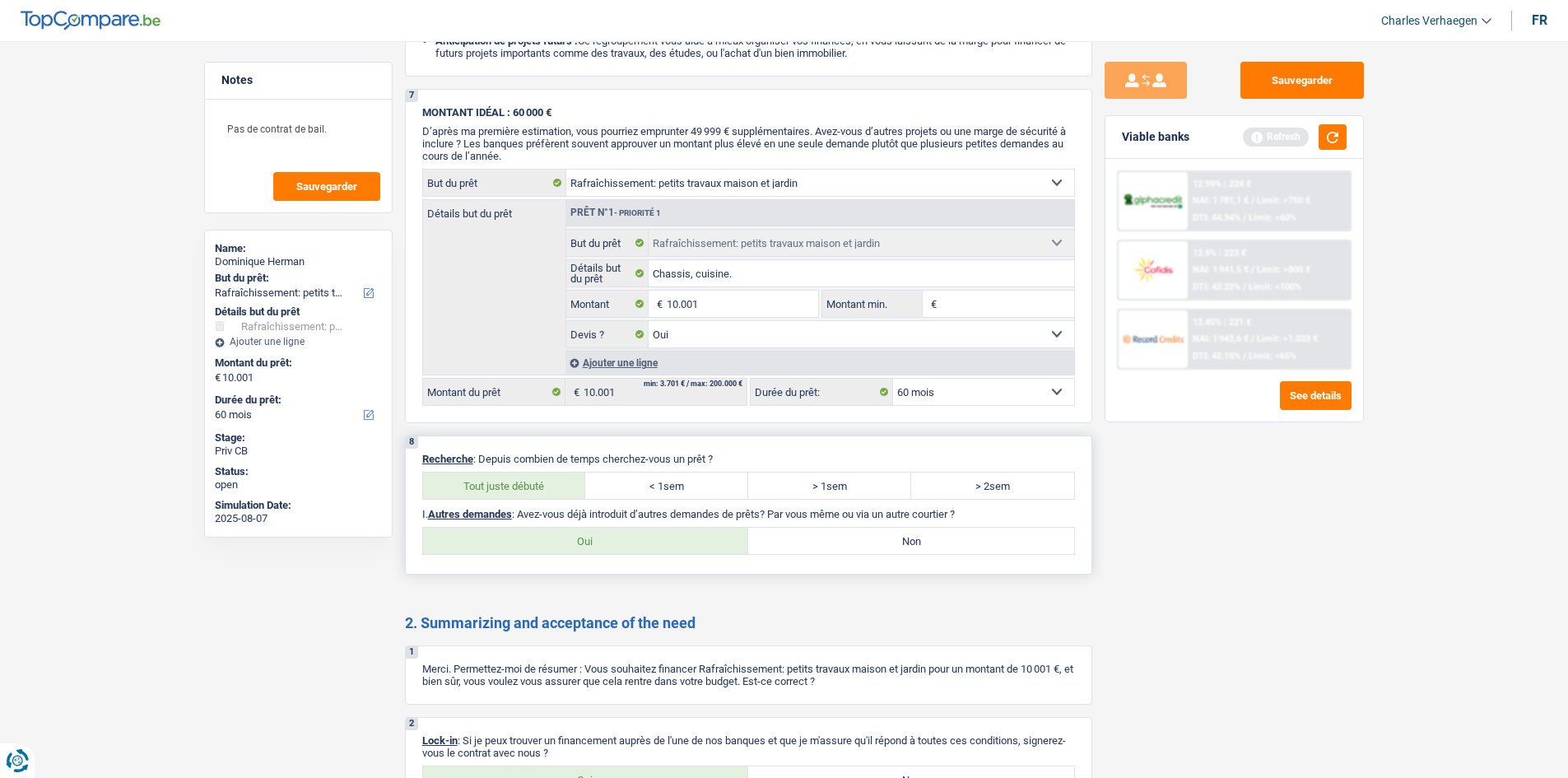 scroll, scrollTop: 2305, scrollLeft: 0, axis: vertical 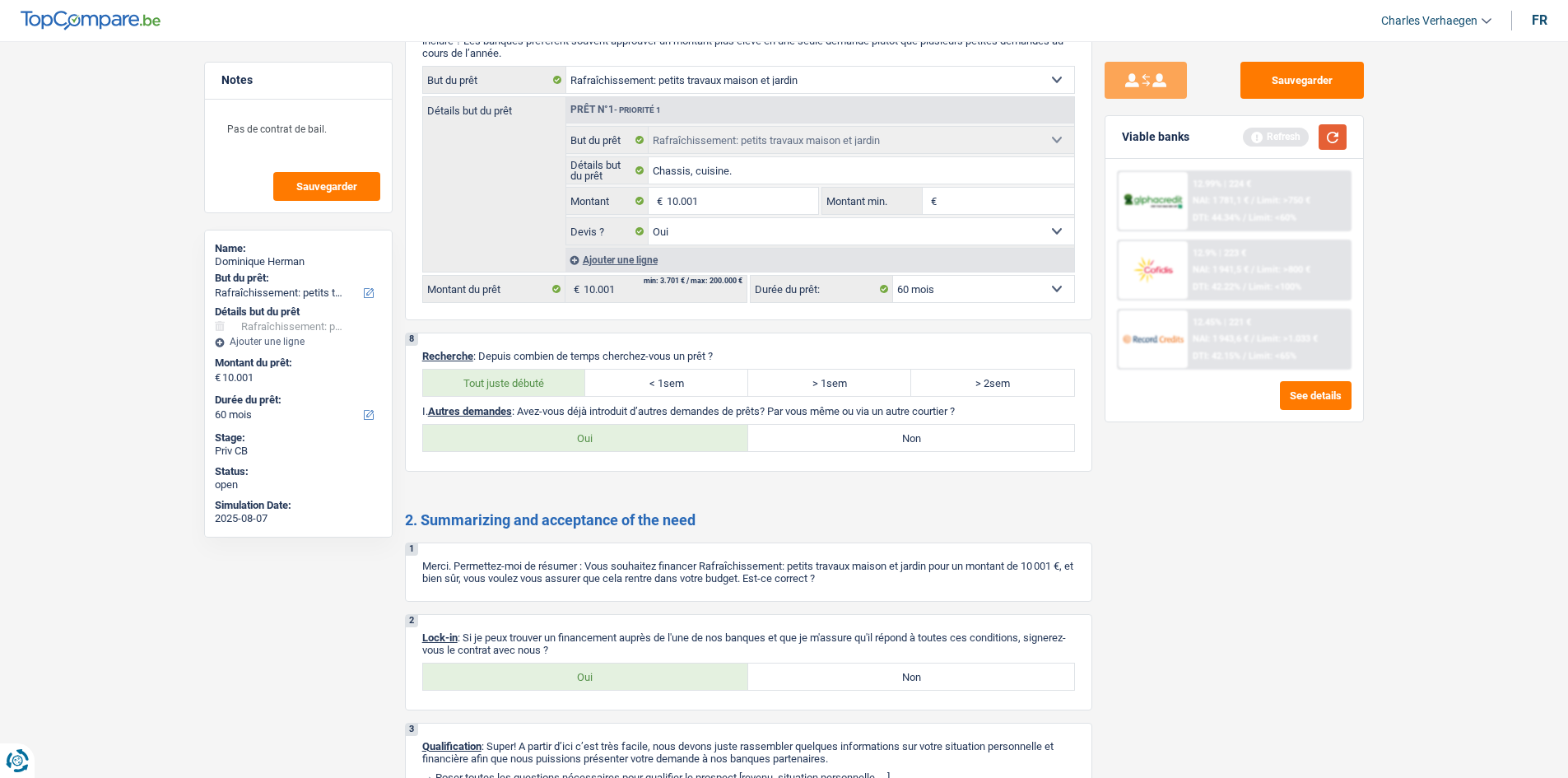 click at bounding box center [1333, 137] 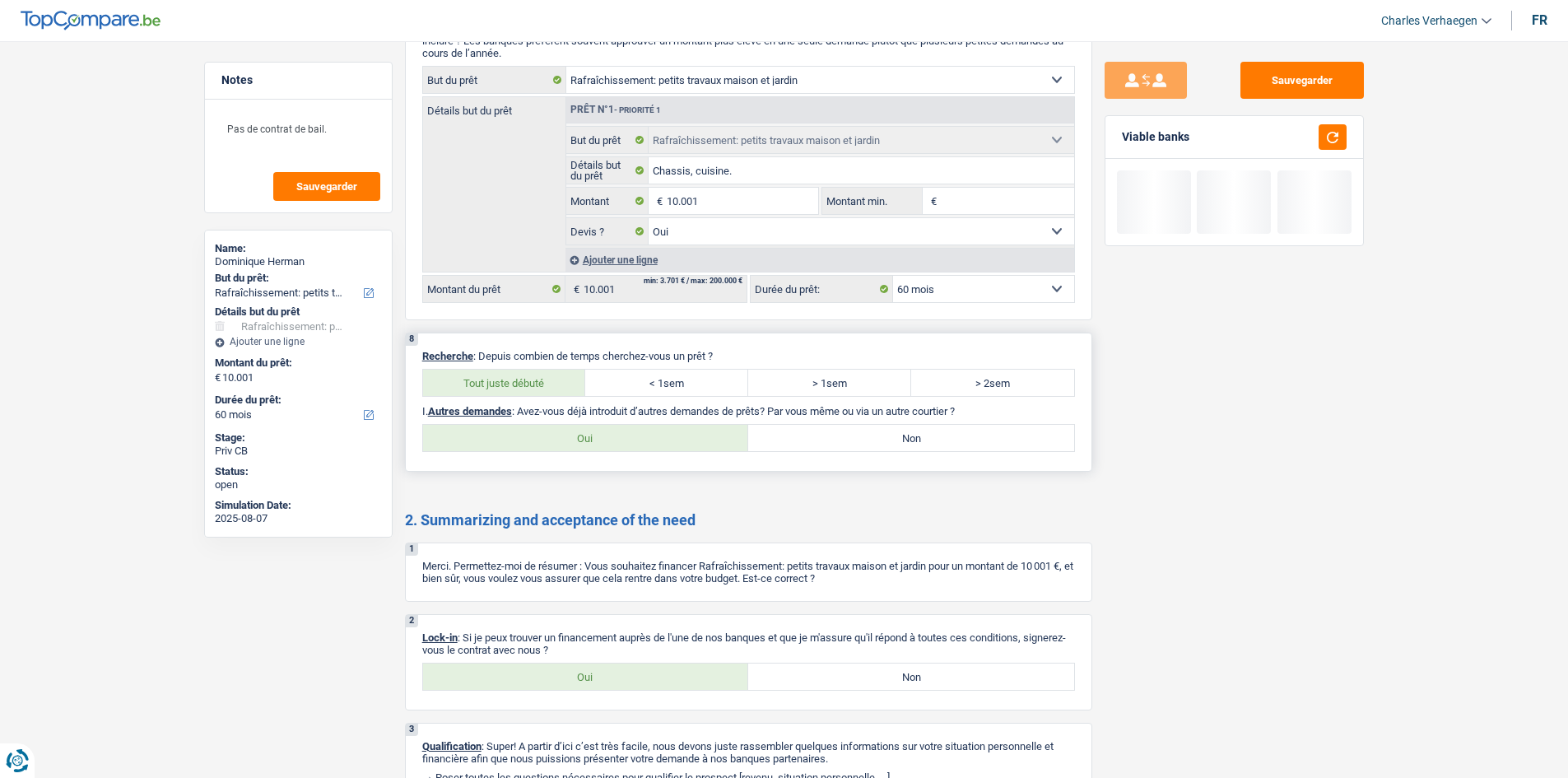click on "Non" at bounding box center [911, 438] 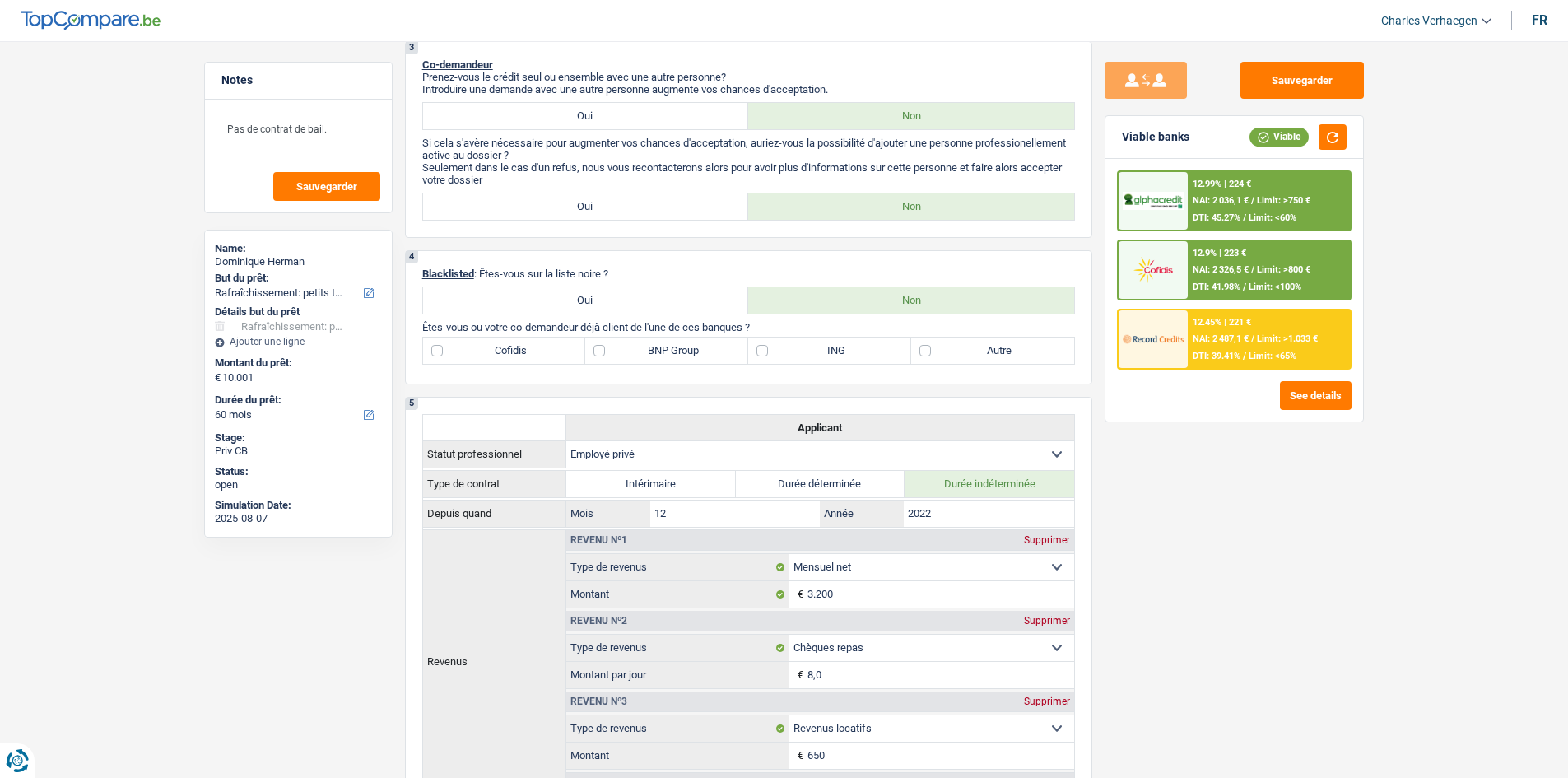 scroll, scrollTop: 576, scrollLeft: 0, axis: vertical 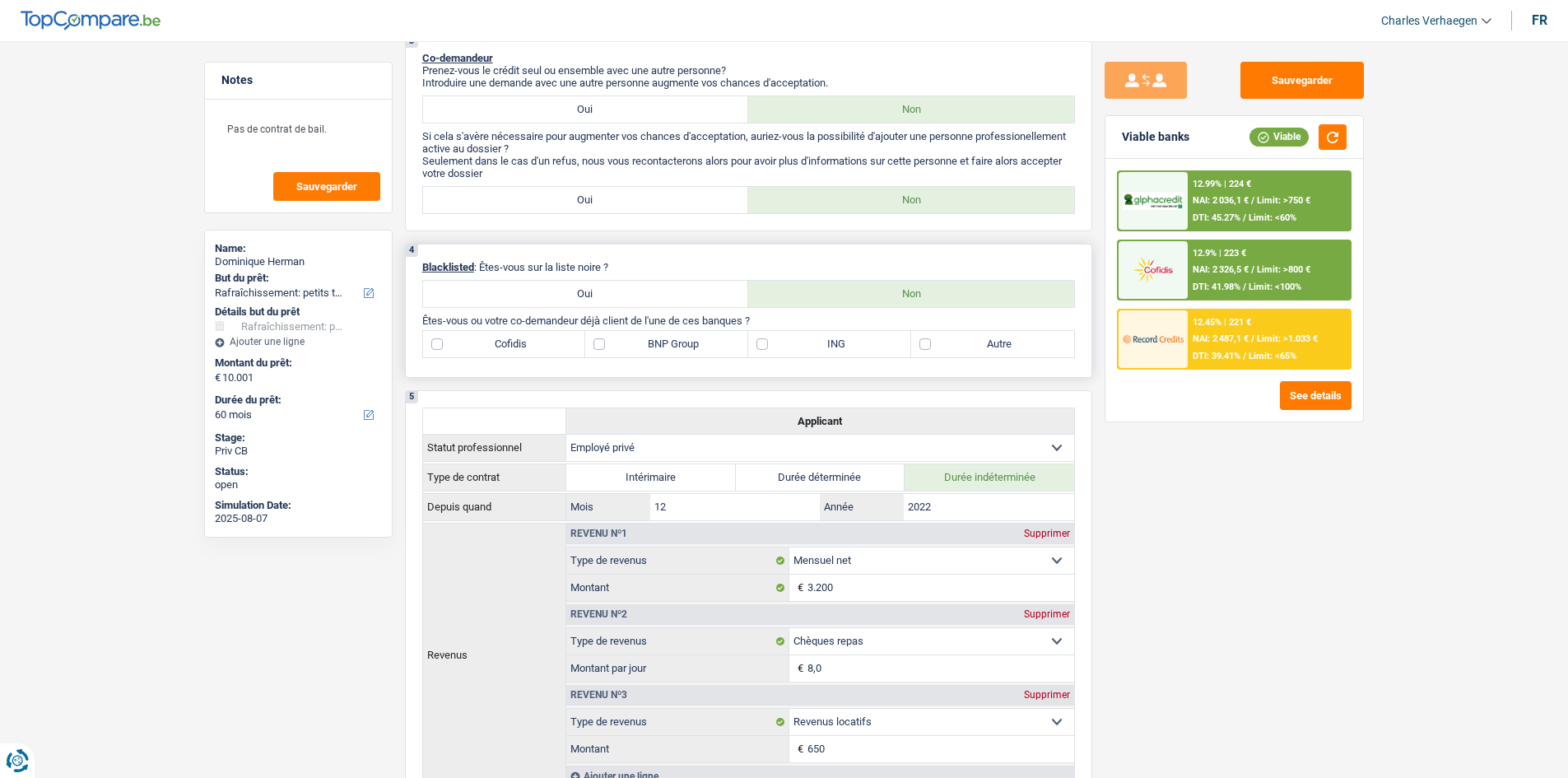 click on "Autre" at bounding box center [993, 344] 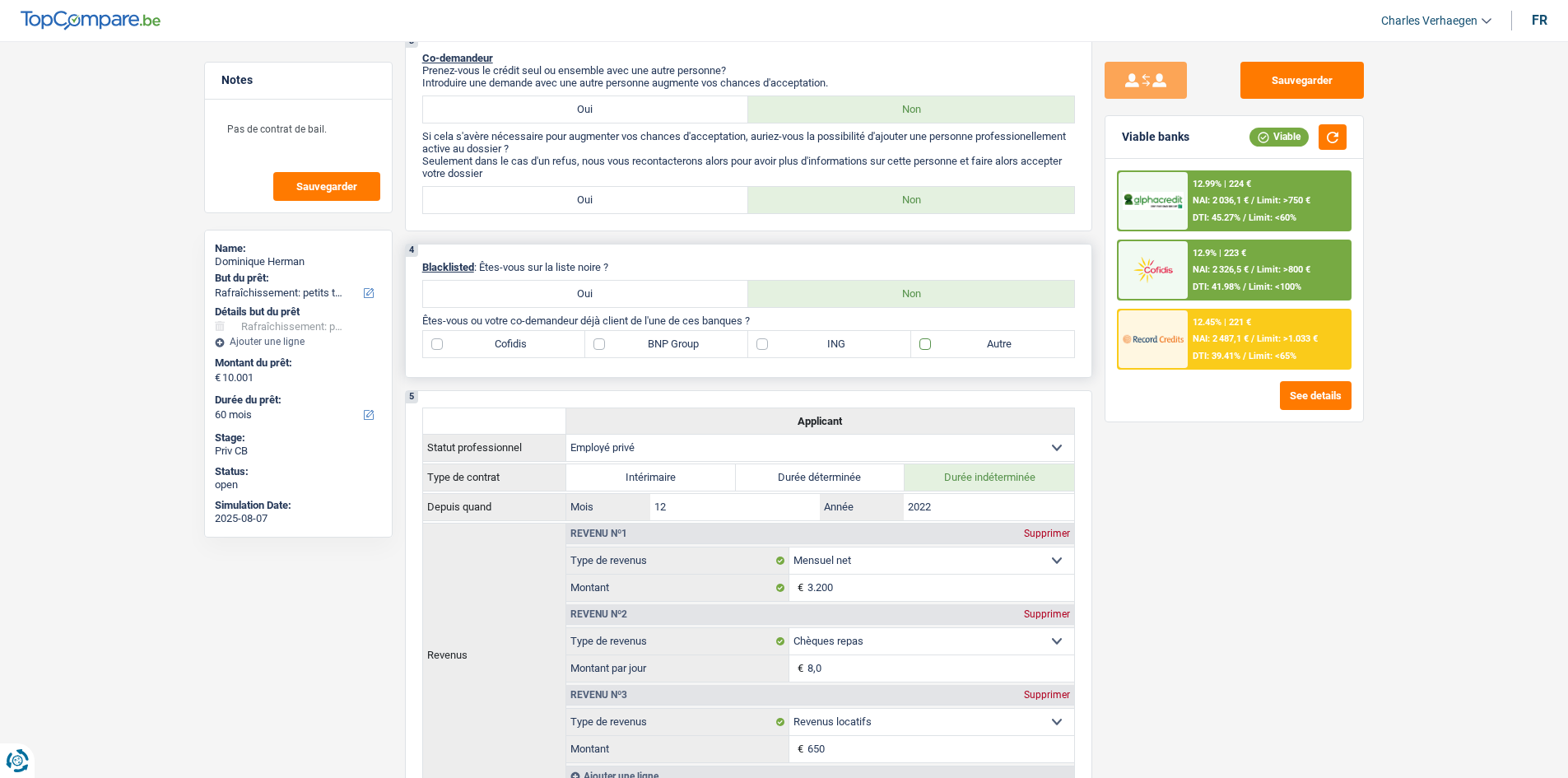 click on "Autre" at bounding box center [993, 344] 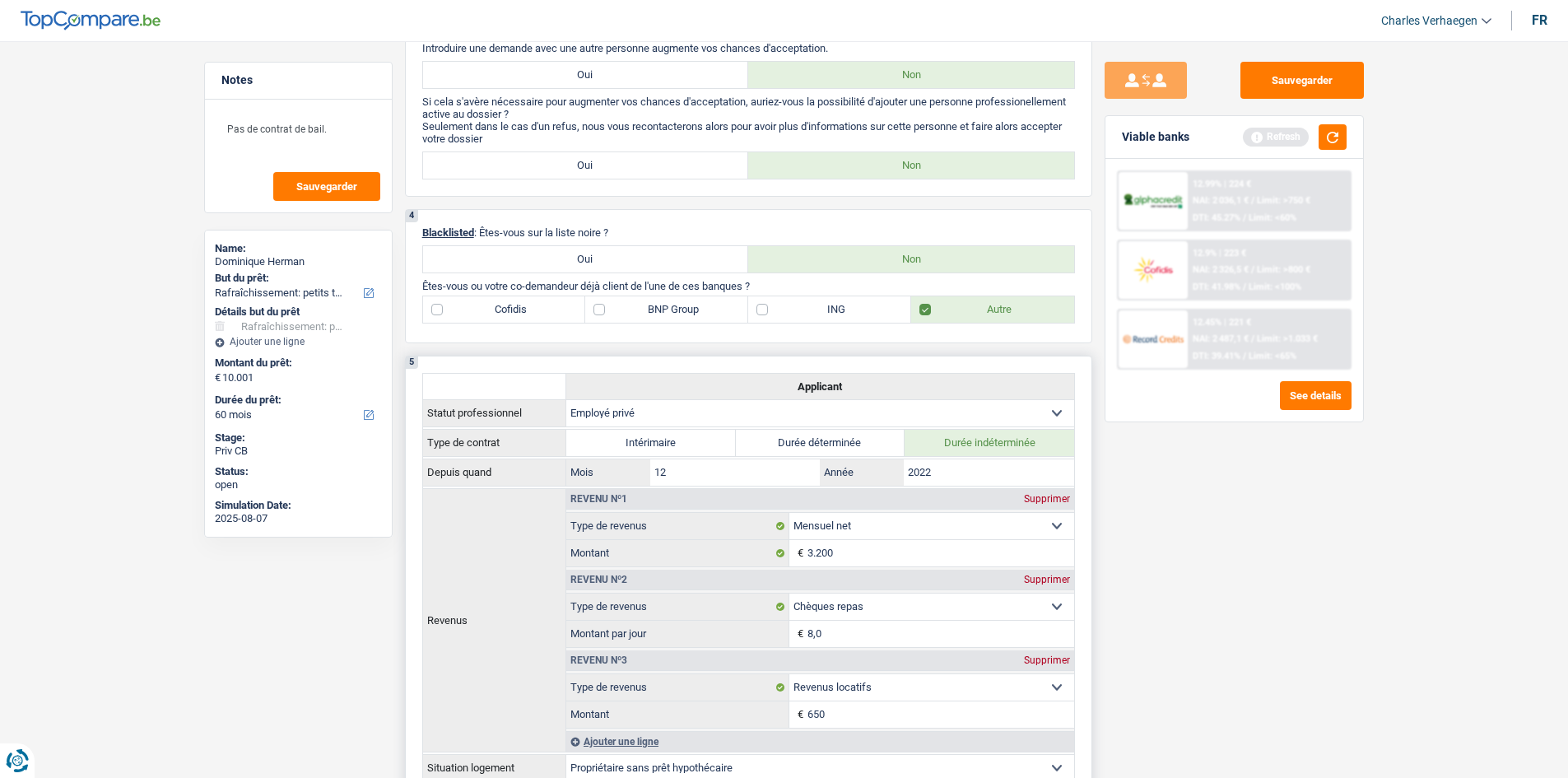 scroll, scrollTop: 576, scrollLeft: 0, axis: vertical 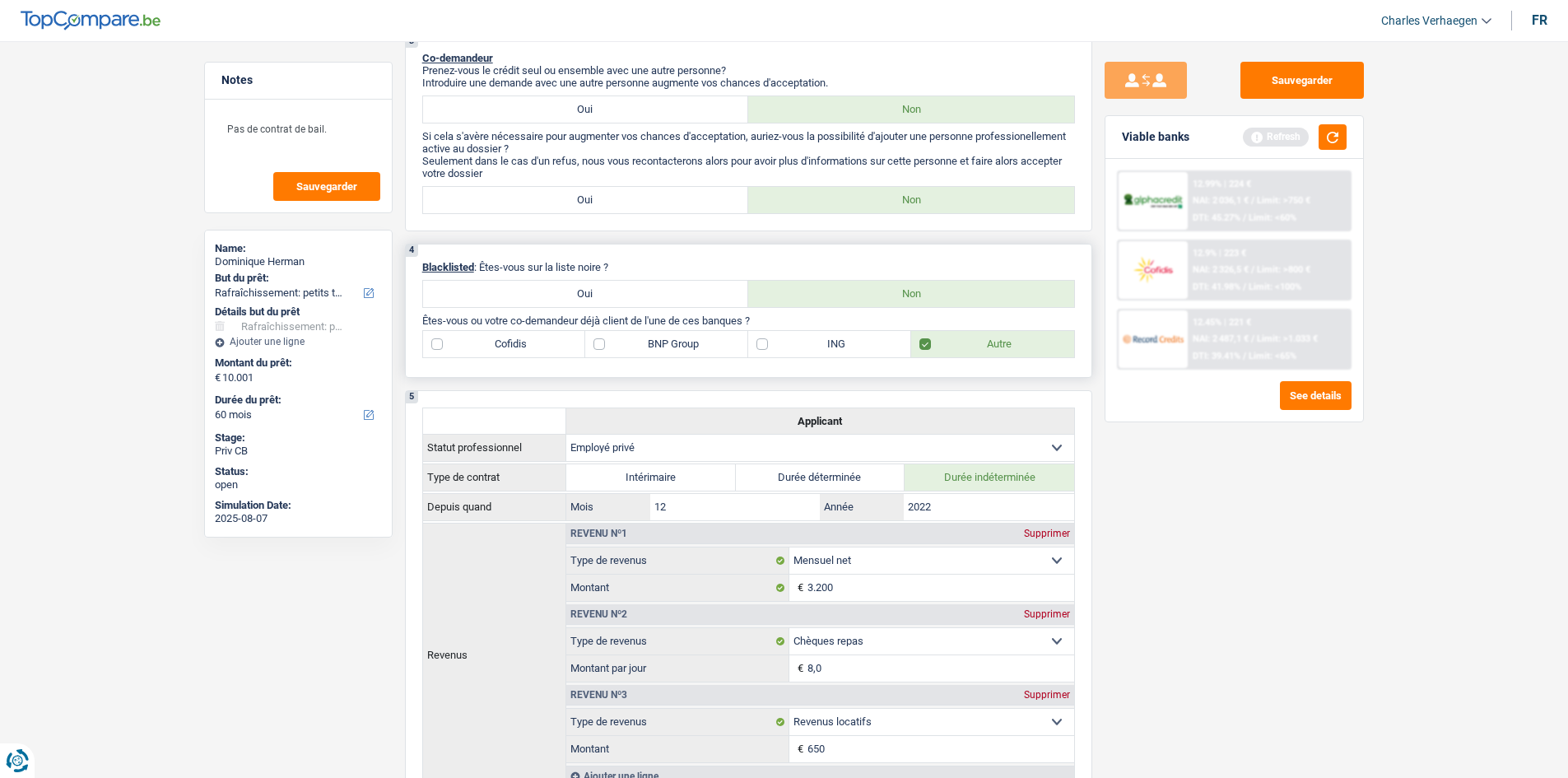 click on "ING" at bounding box center [830, 344] 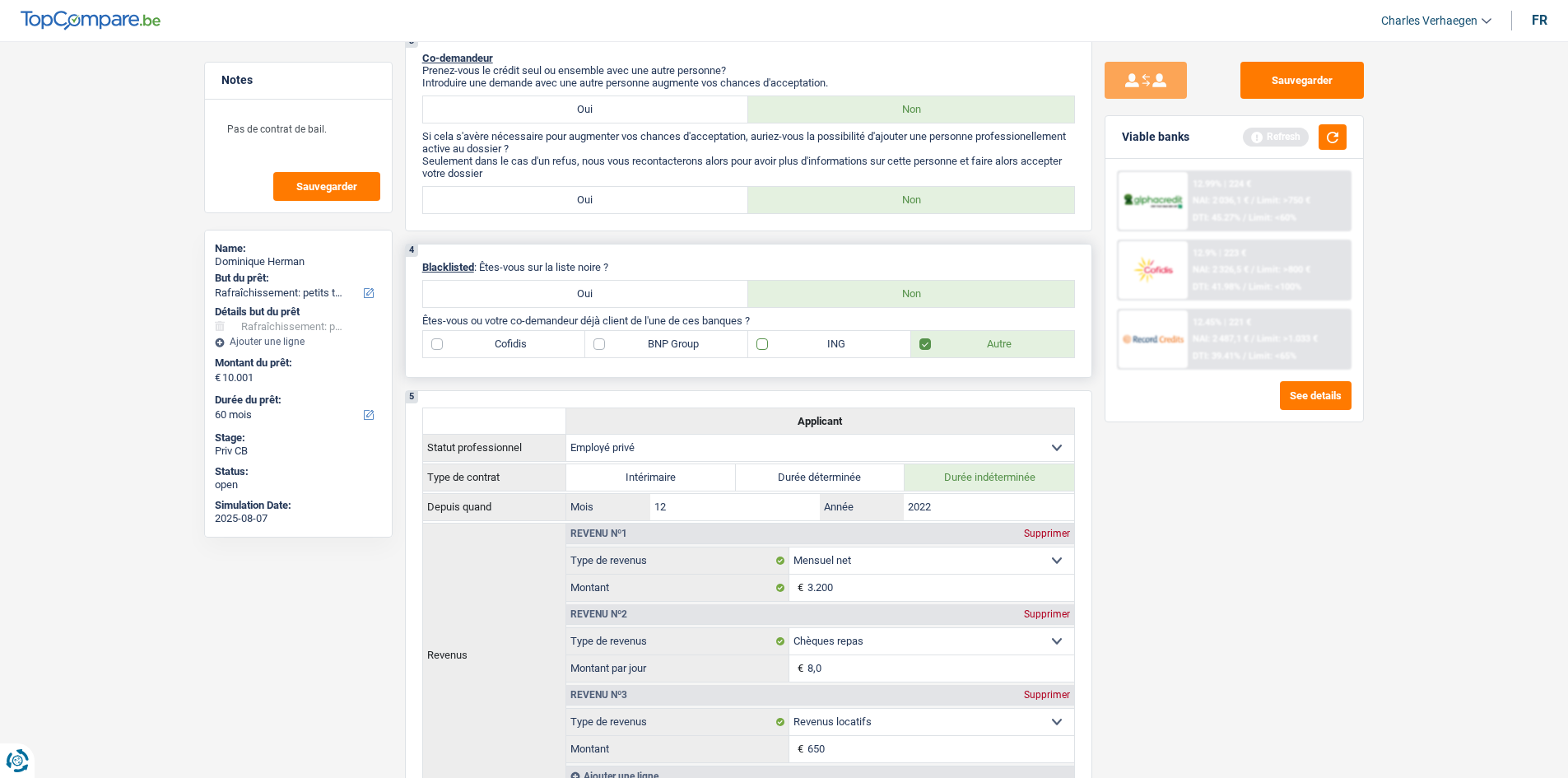 click on "ING" at bounding box center (830, 344) 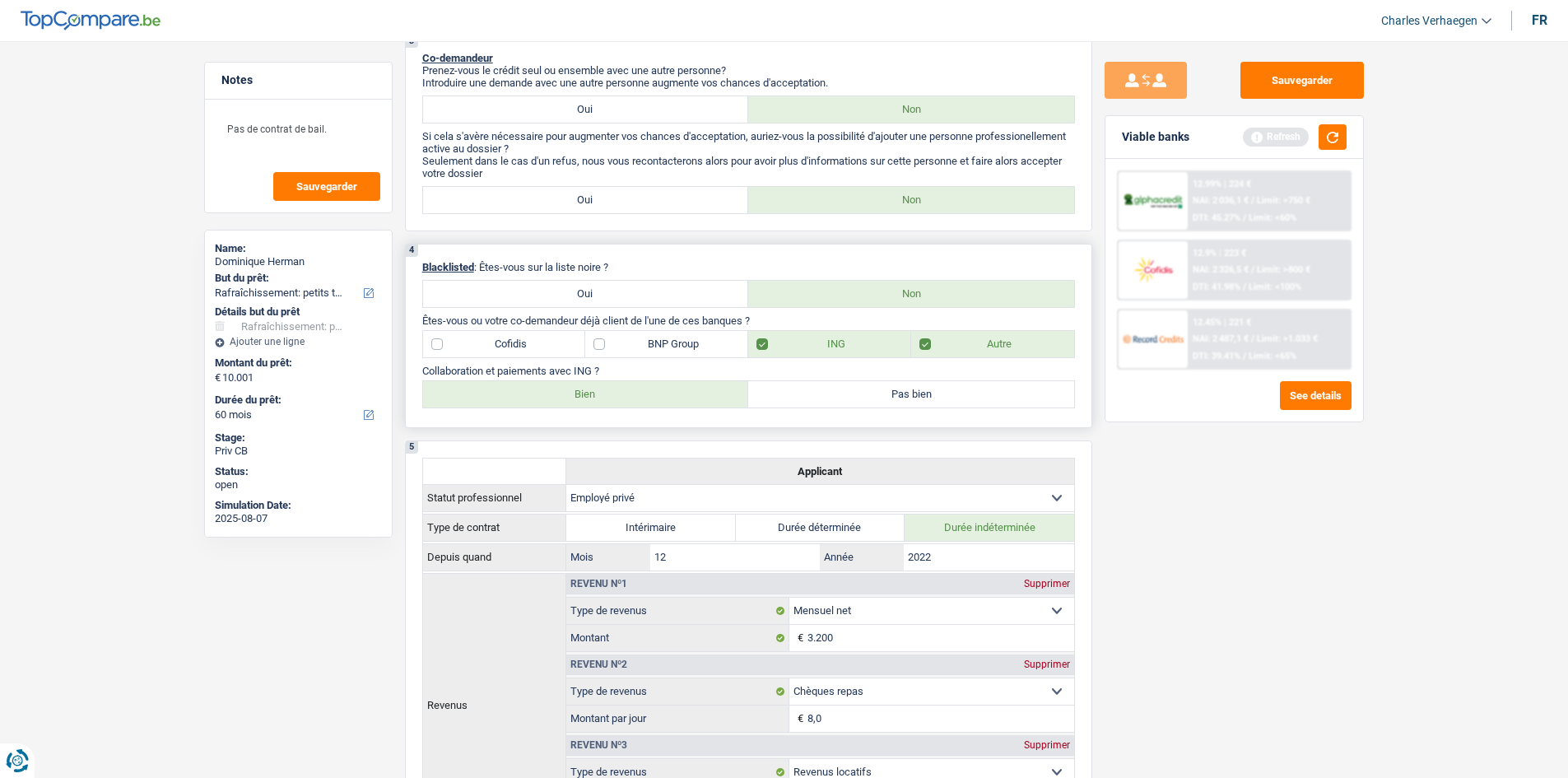 click on "Bien" at bounding box center [586, 394] 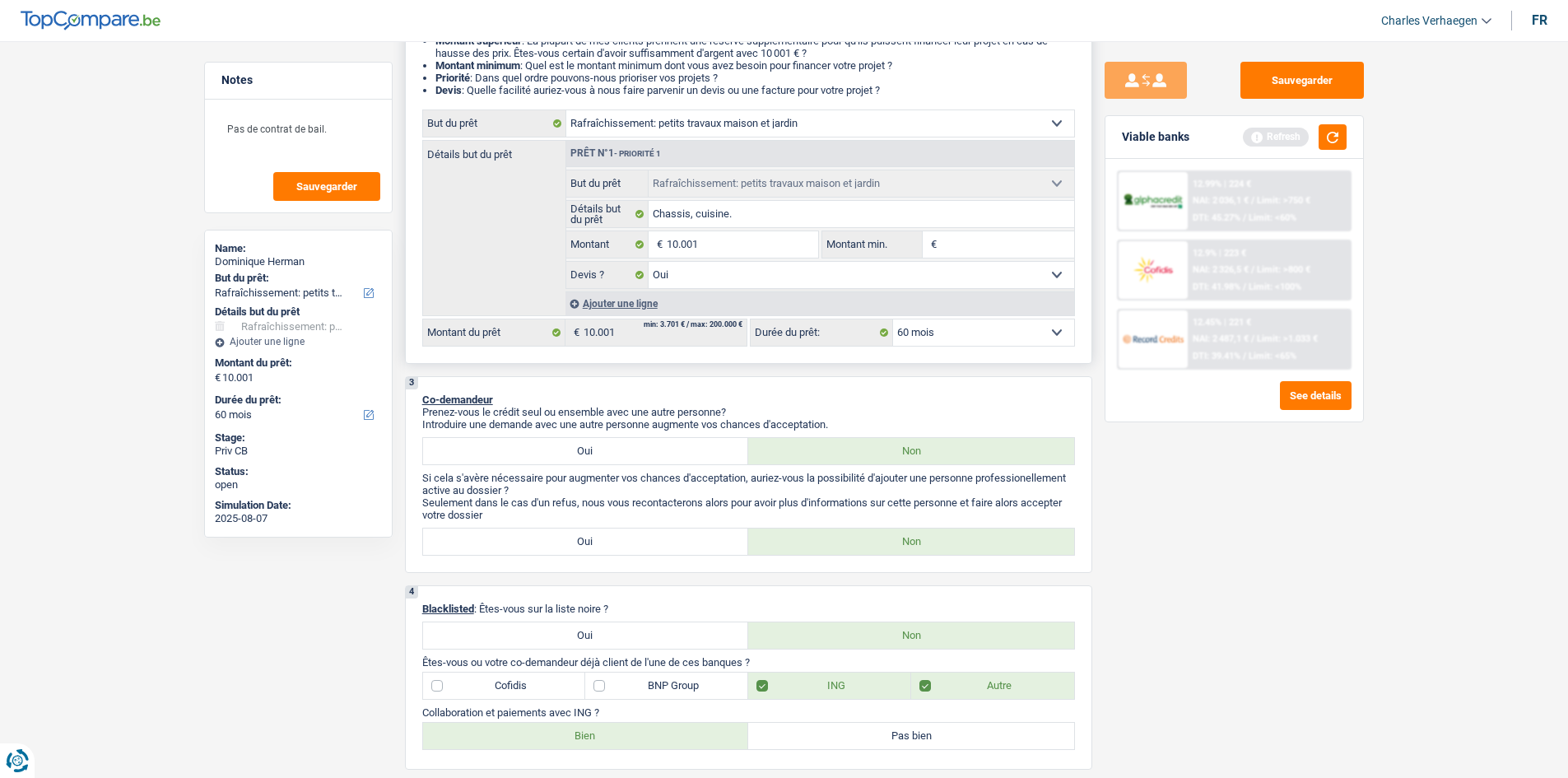 scroll, scrollTop: 0, scrollLeft: 0, axis: both 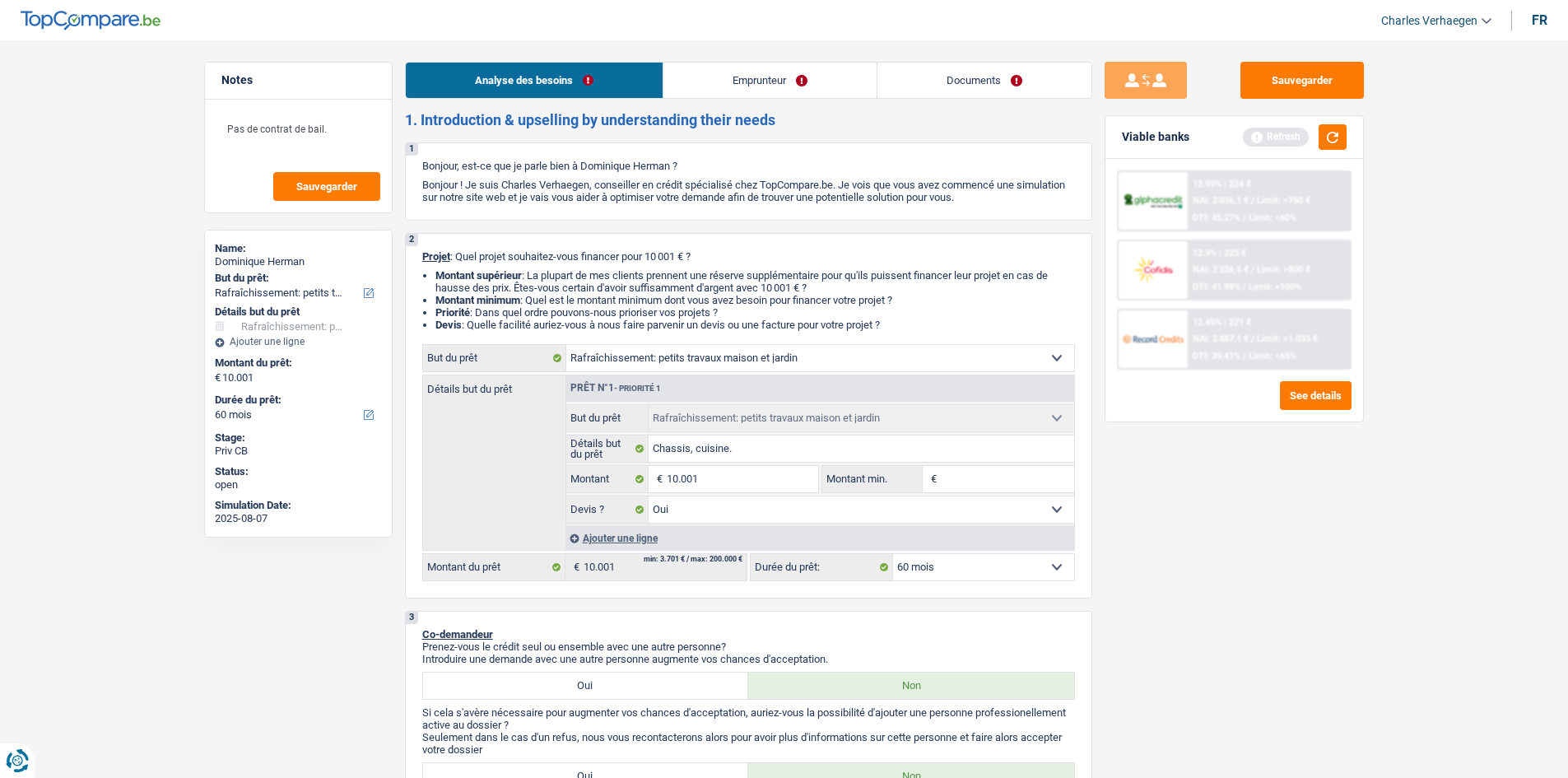 click on "Emprunteur" at bounding box center (770, 80) 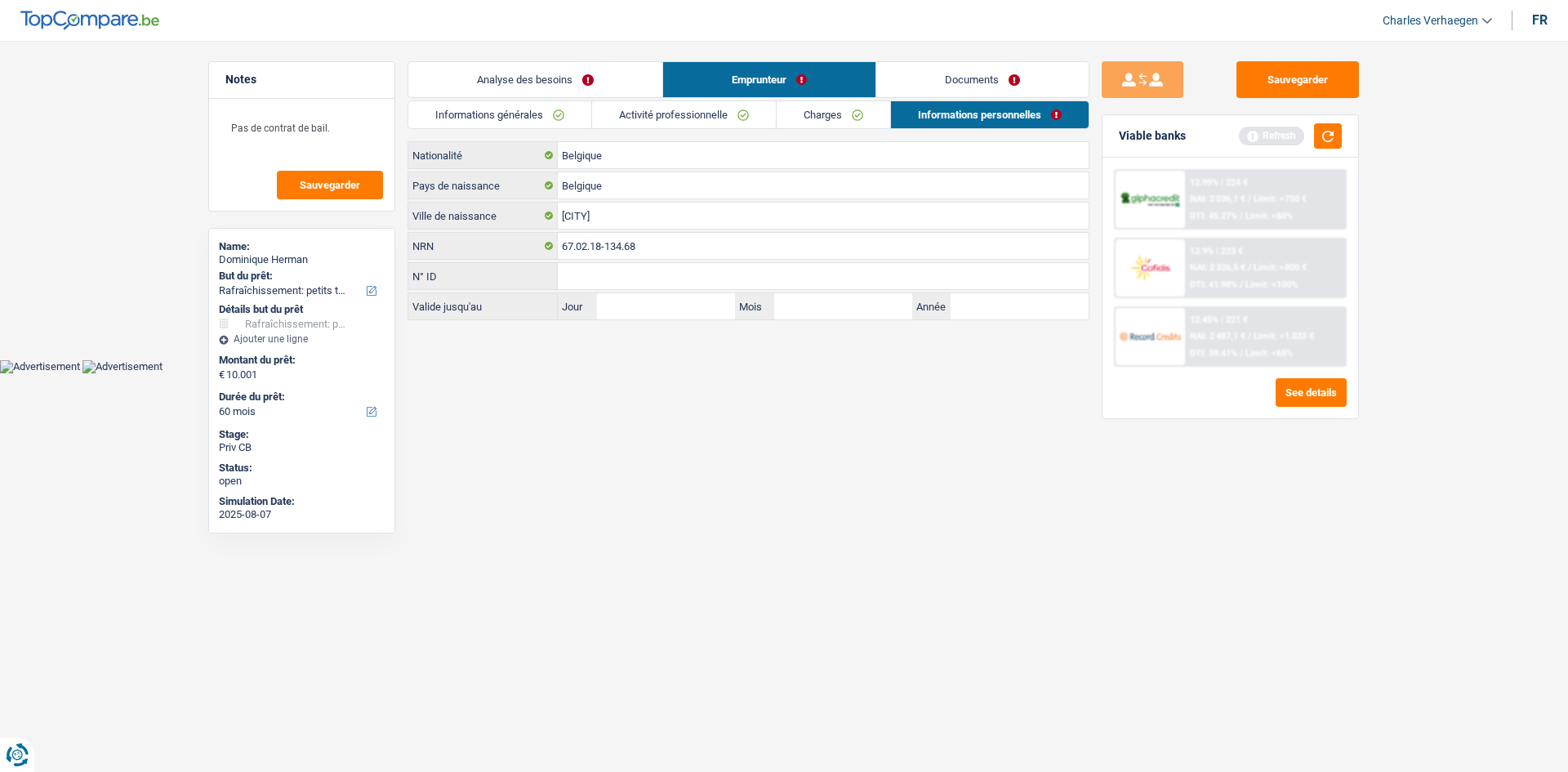 click on "Documents" at bounding box center (982, 79) 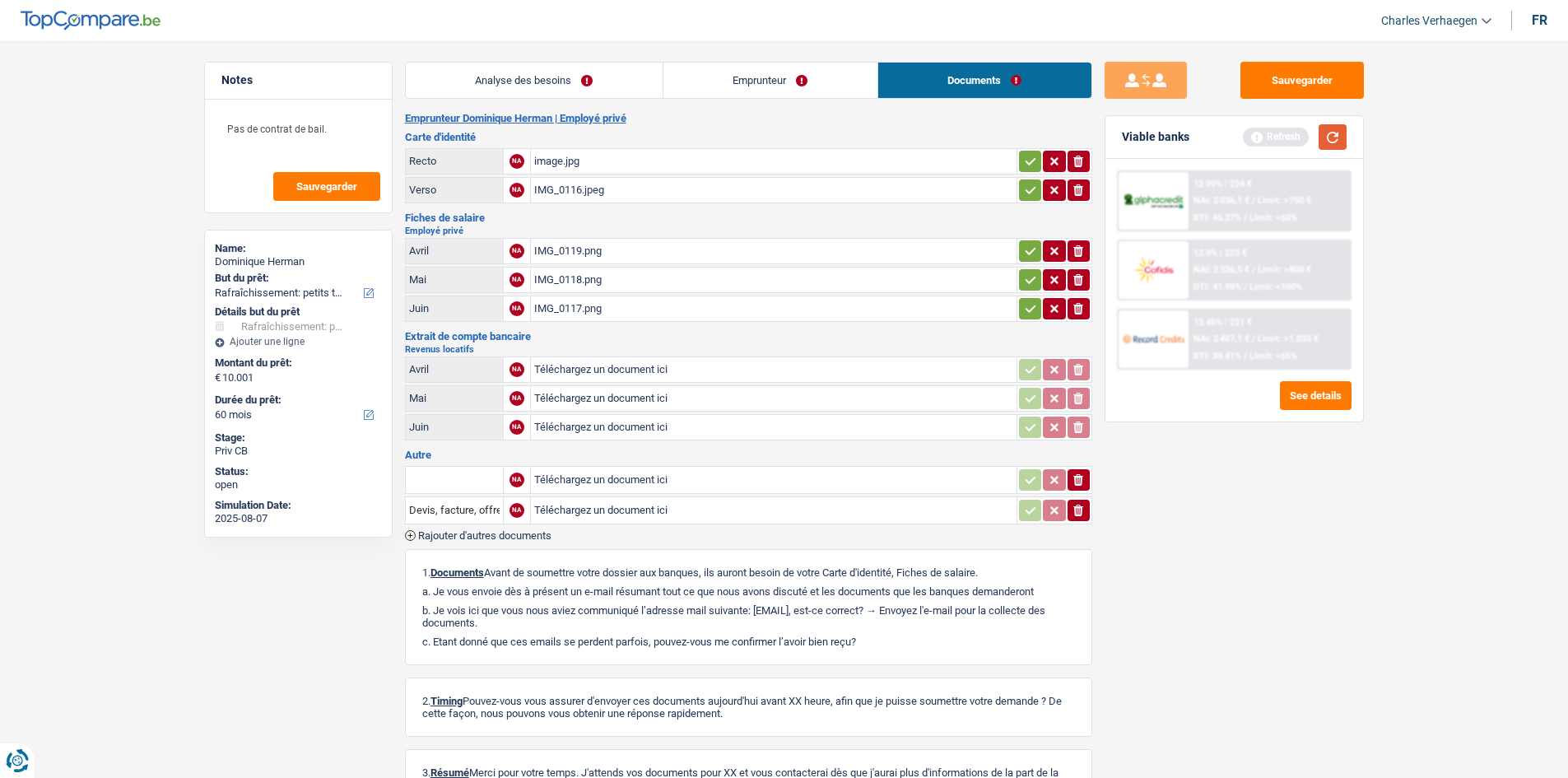 click at bounding box center [1333, 137] 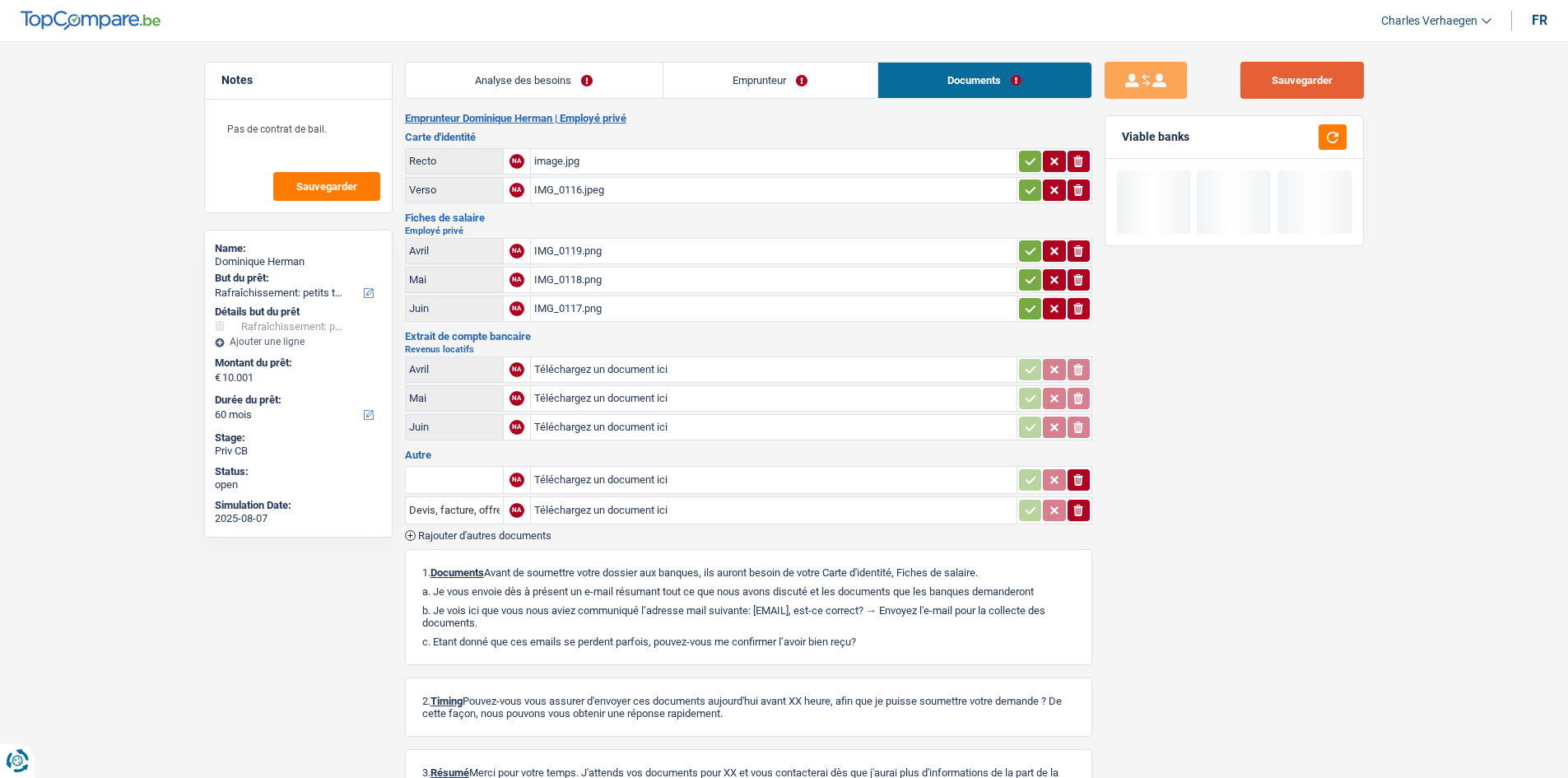 click on "Sauvegarder" at bounding box center [1302, 80] 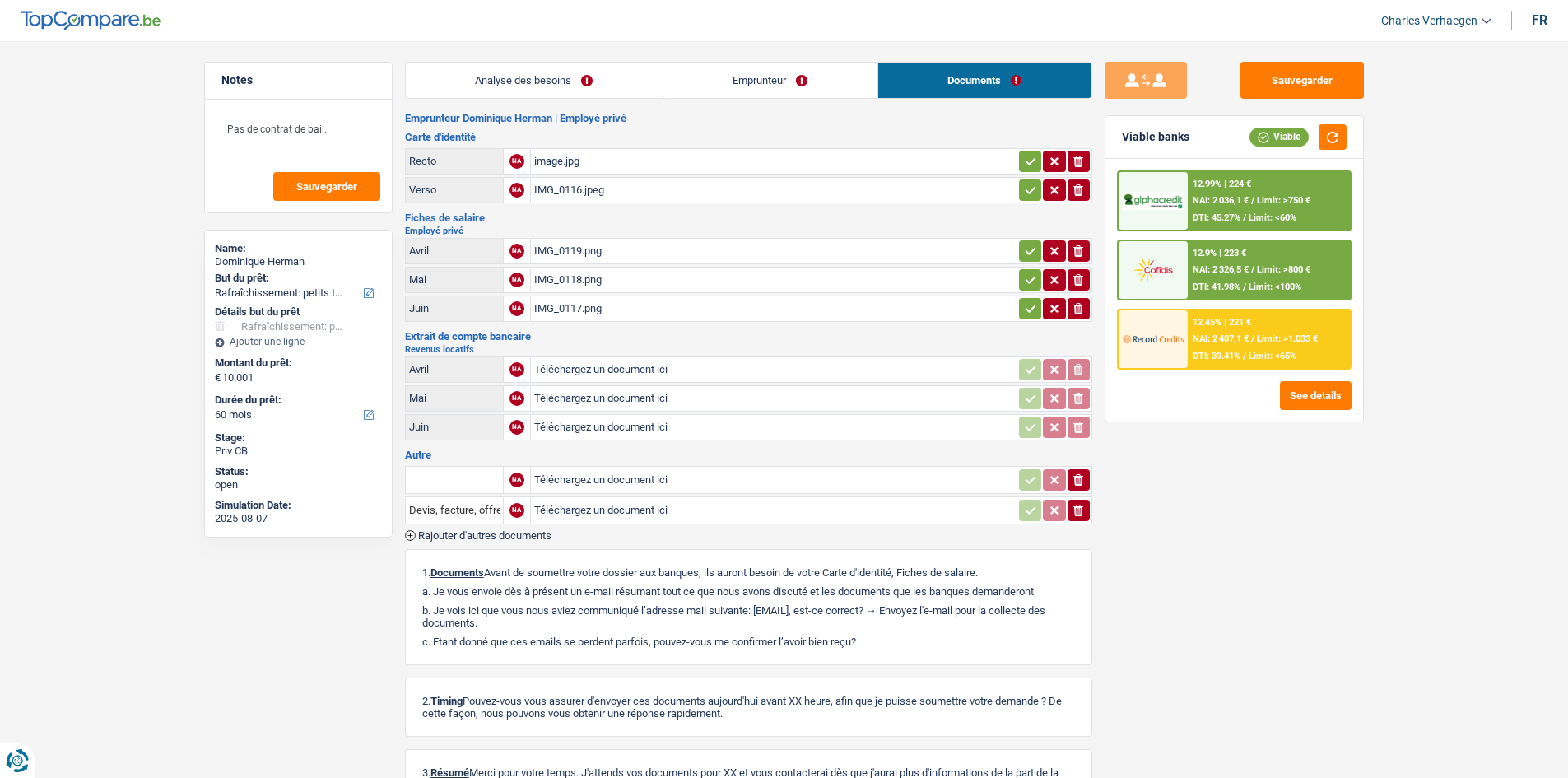 drag, startPoint x: 565, startPoint y: 79, endPoint x: 1090, endPoint y: 379, distance: 604.6693 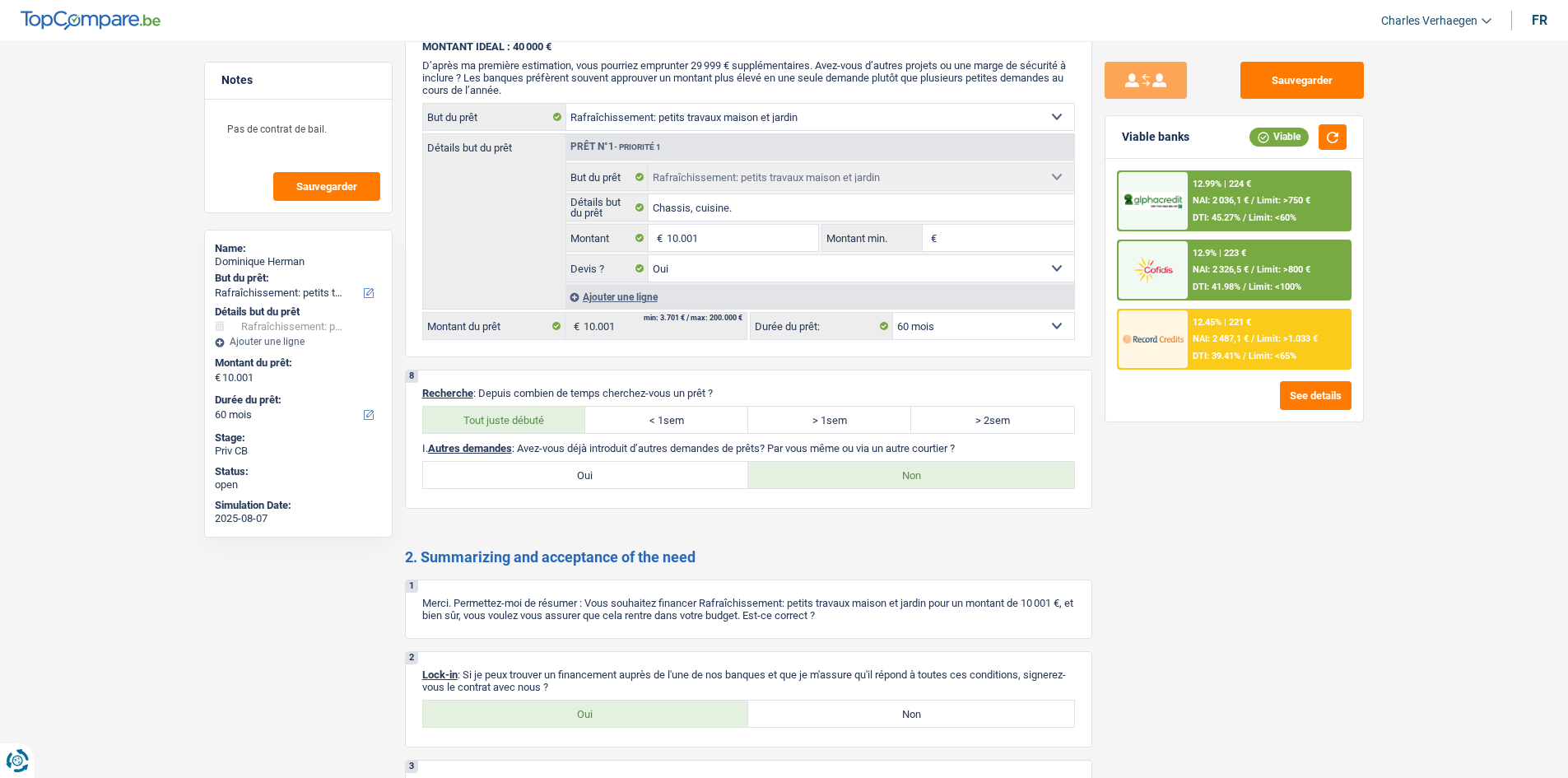 scroll, scrollTop: 2440, scrollLeft: 0, axis: vertical 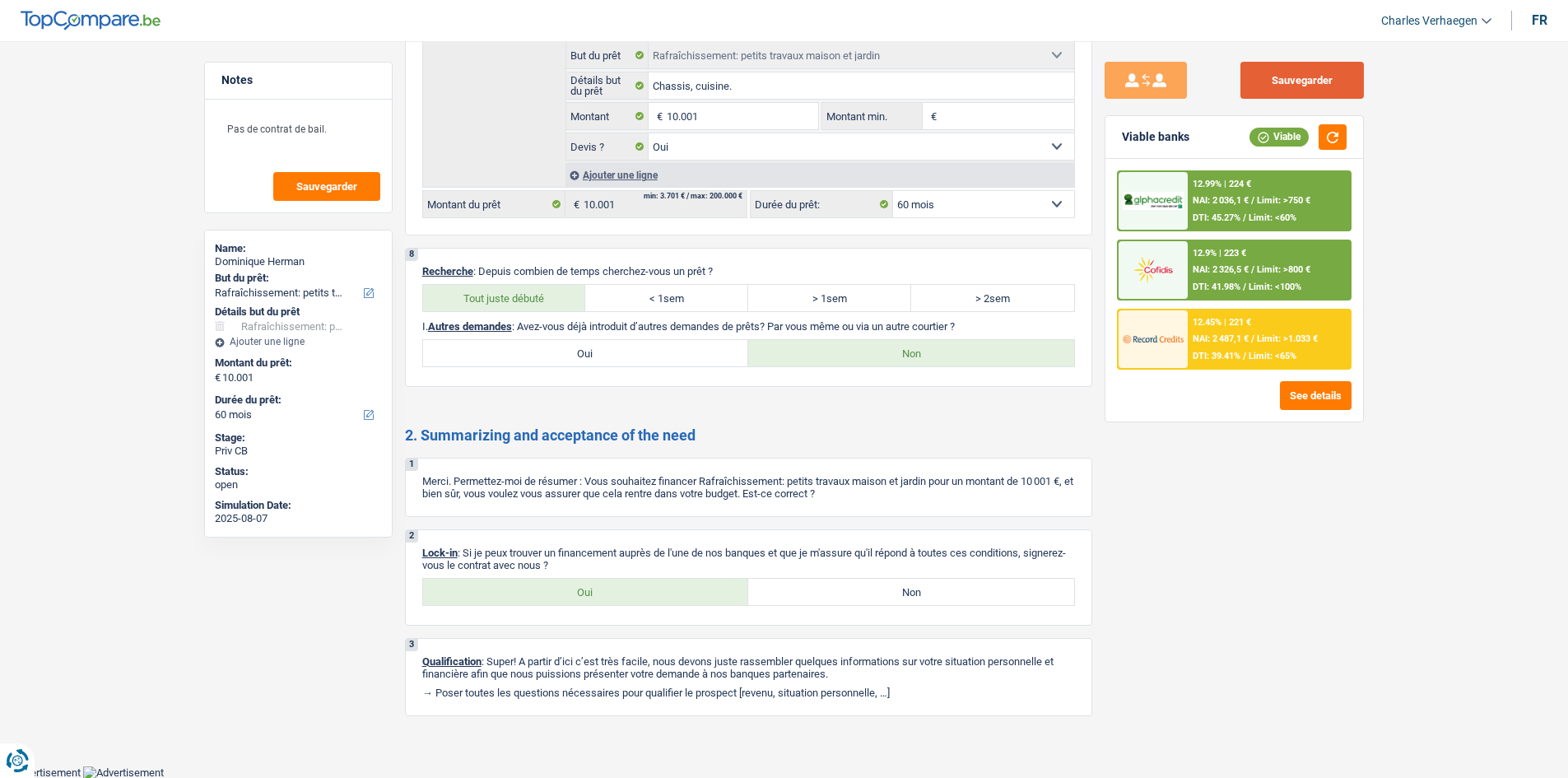 click on "Sauvegarder" at bounding box center (1302, 80) 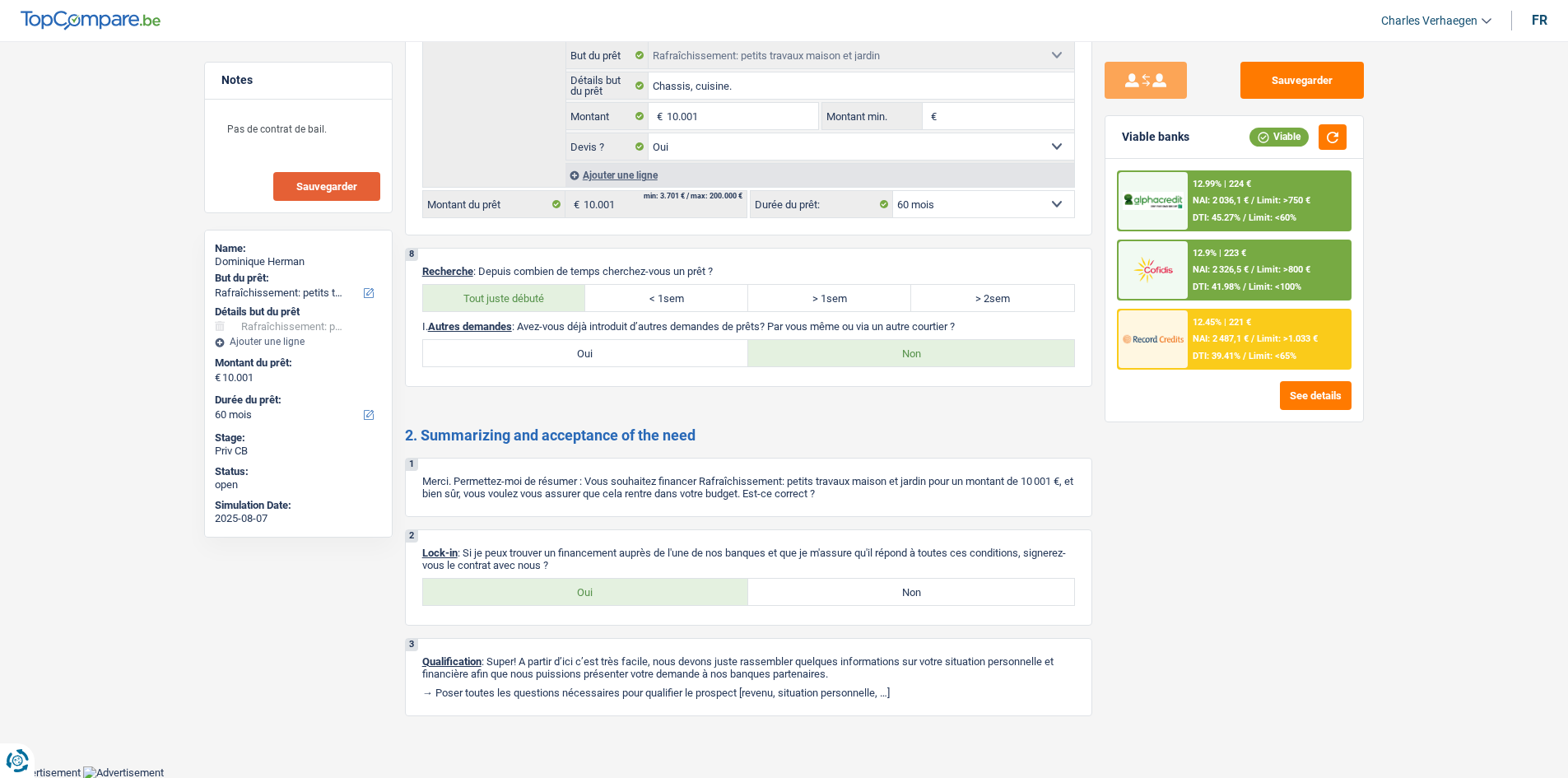 click on "Sauvegarder" at bounding box center [327, 186] 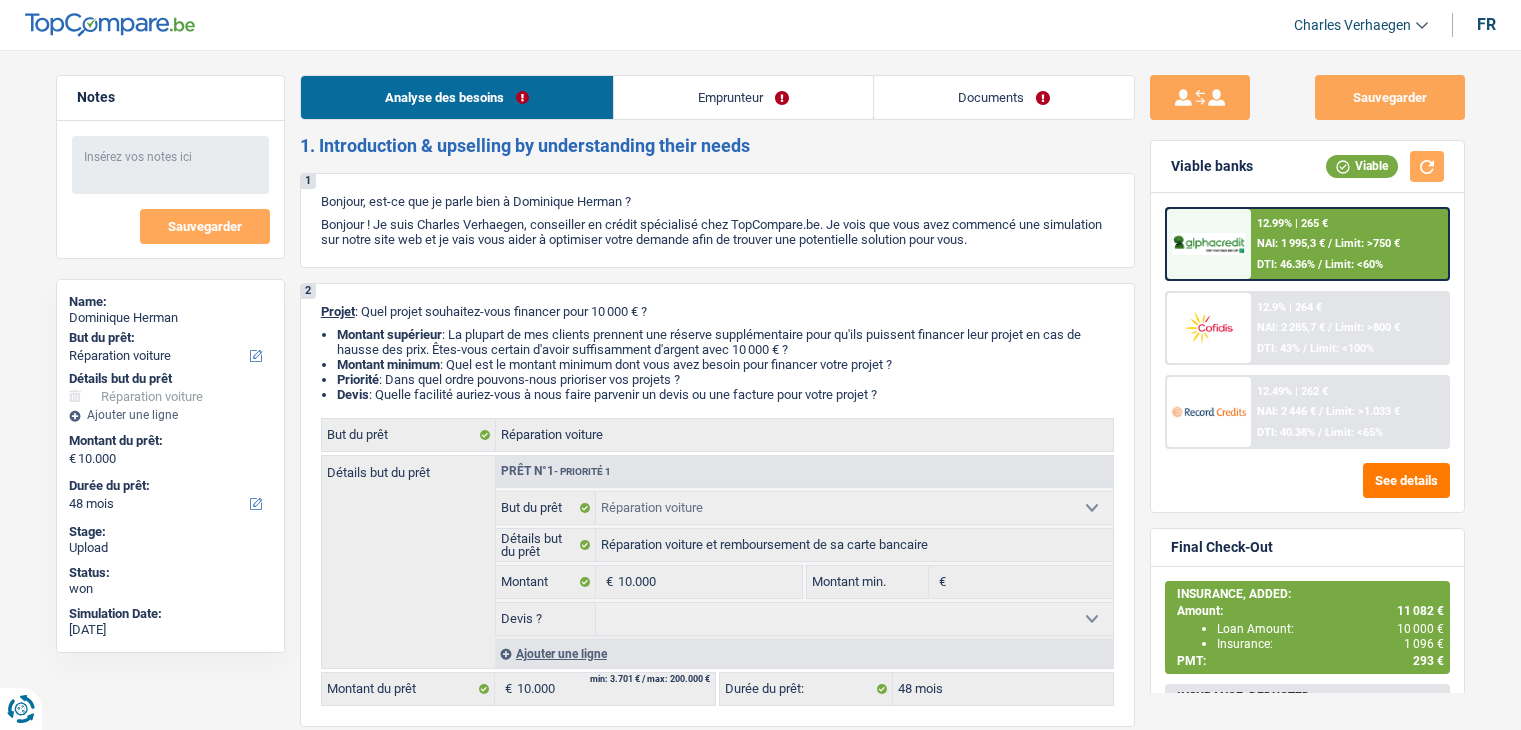 select on "carRepair" 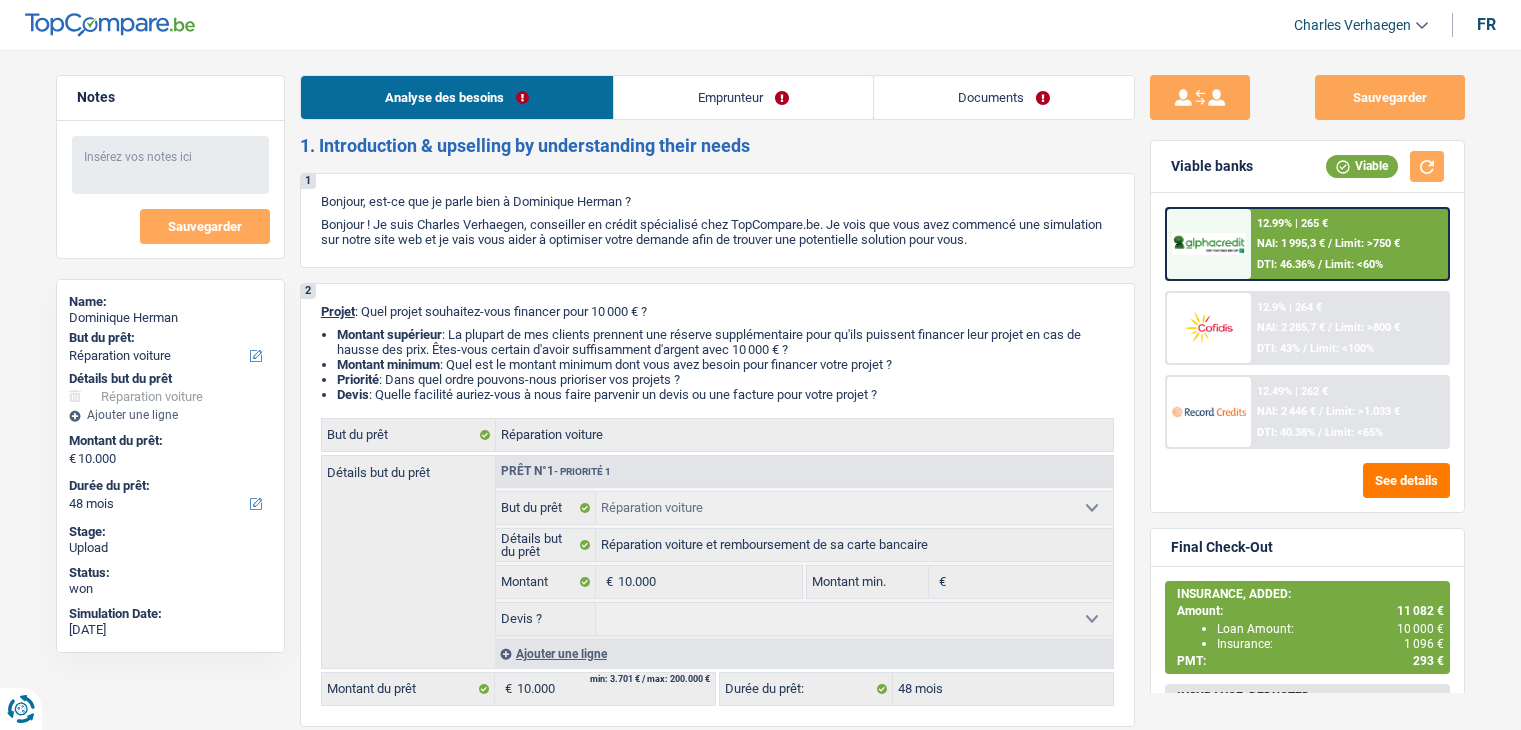 select on "carRepair" 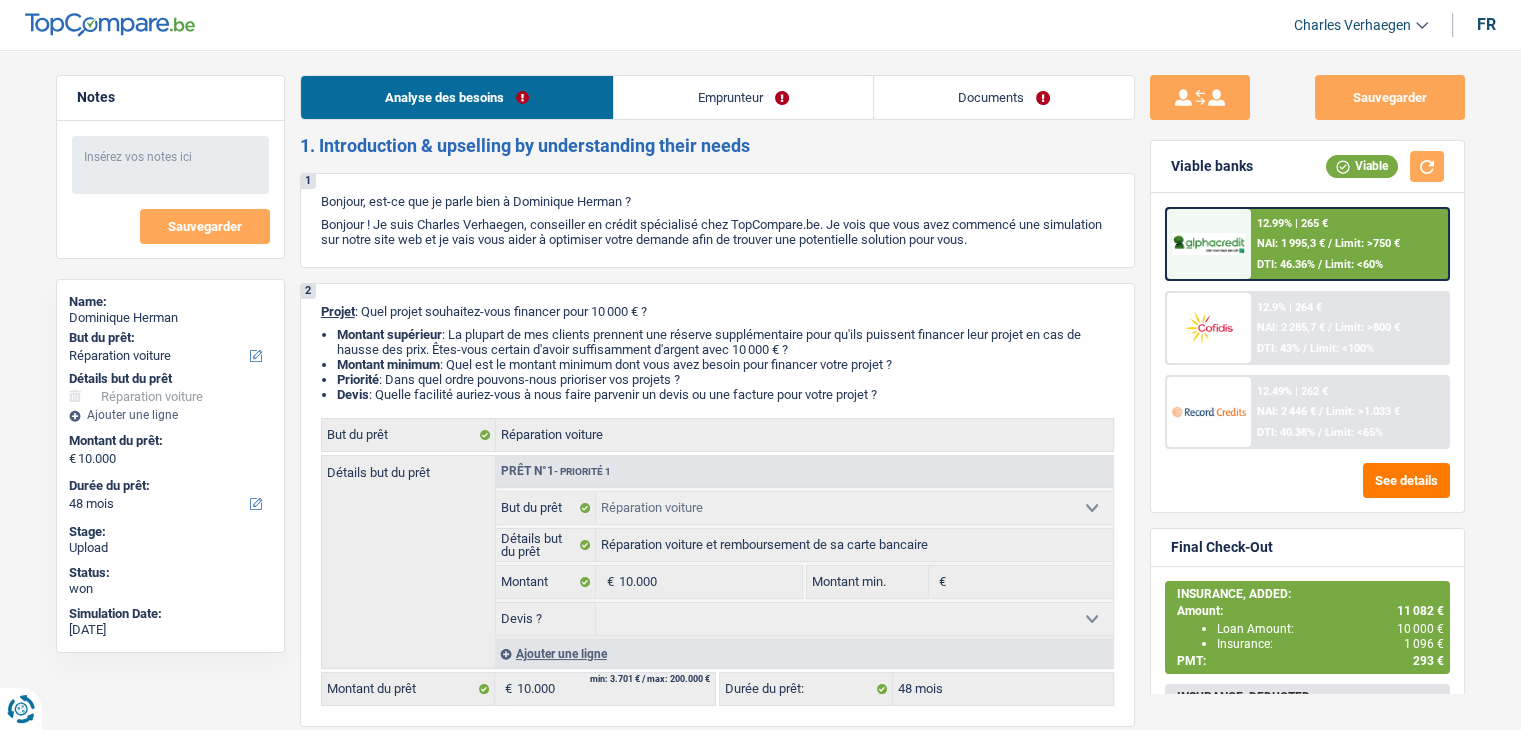 click on "Documents" at bounding box center [1004, 97] 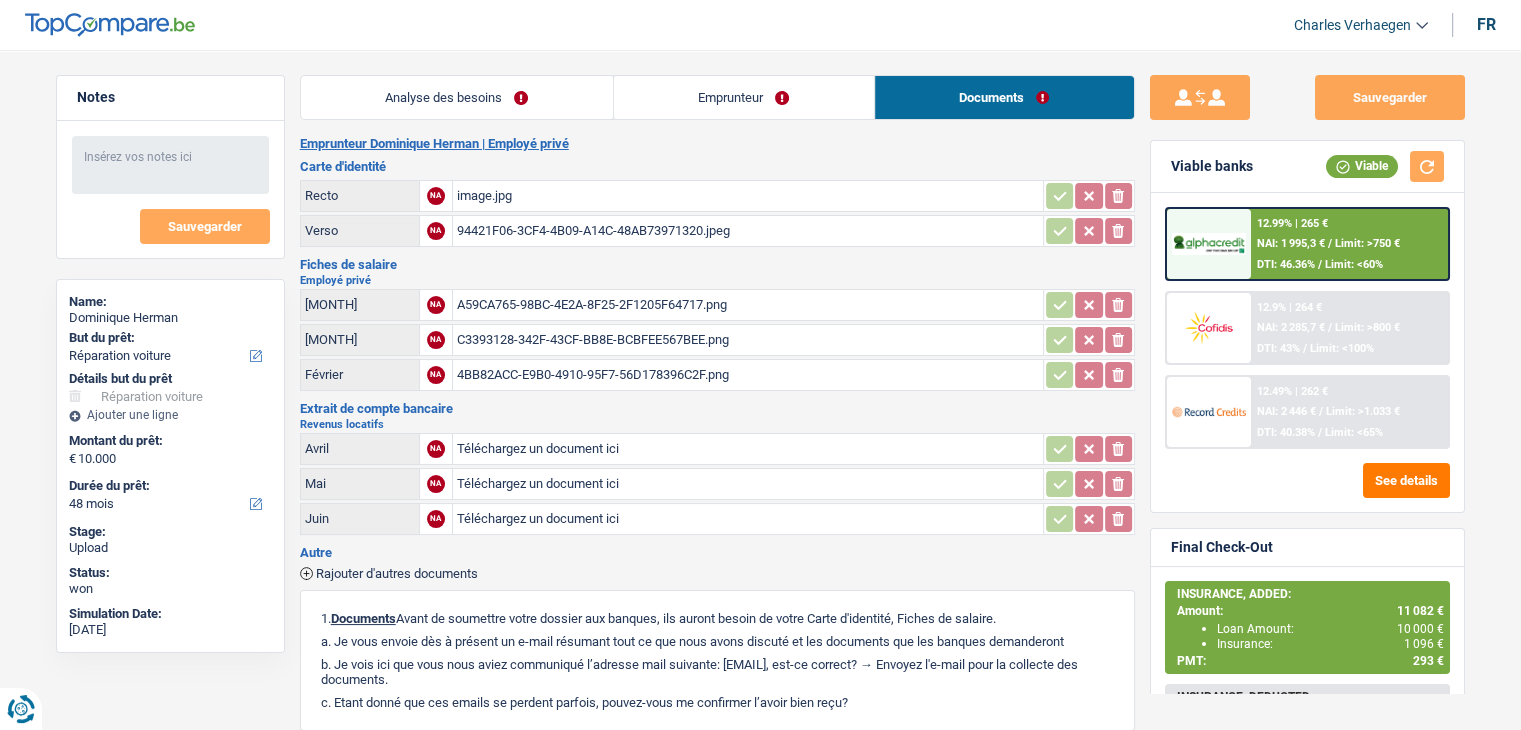 click on "Emprunteur" at bounding box center (744, 97) 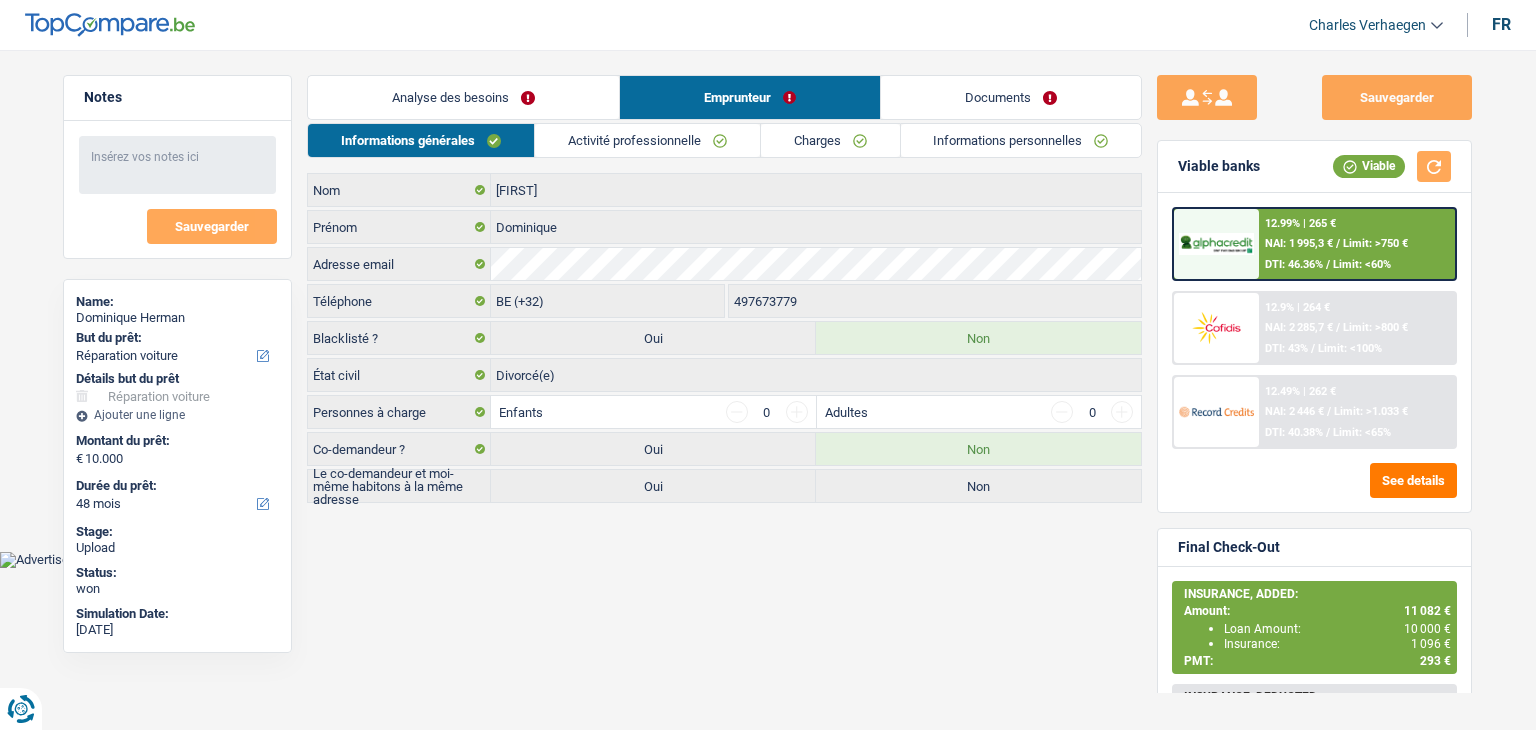 drag, startPoint x: 660, startPoint y: 149, endPoint x: 708, endPoint y: 188, distance: 61.846584 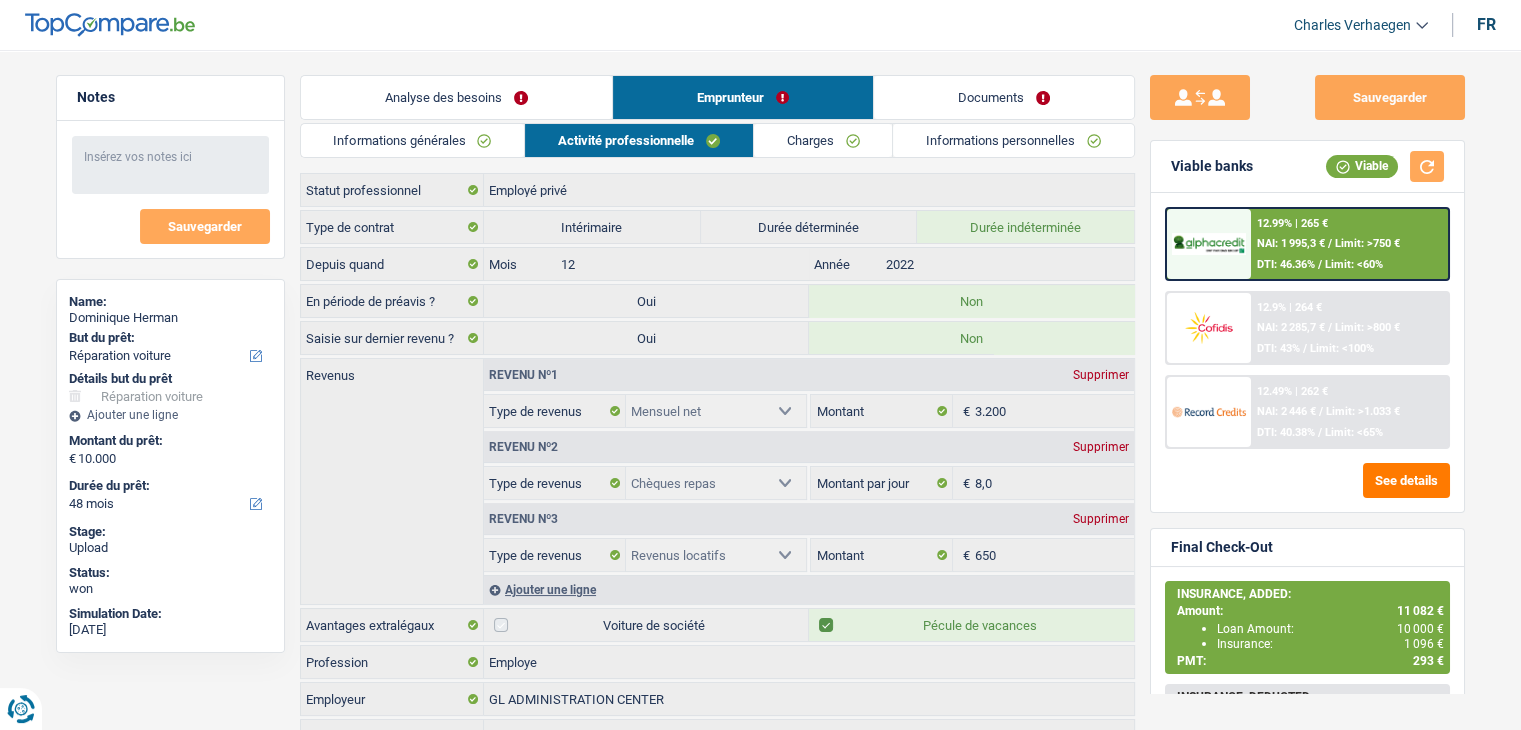 click on "Documents" at bounding box center (1004, 97) 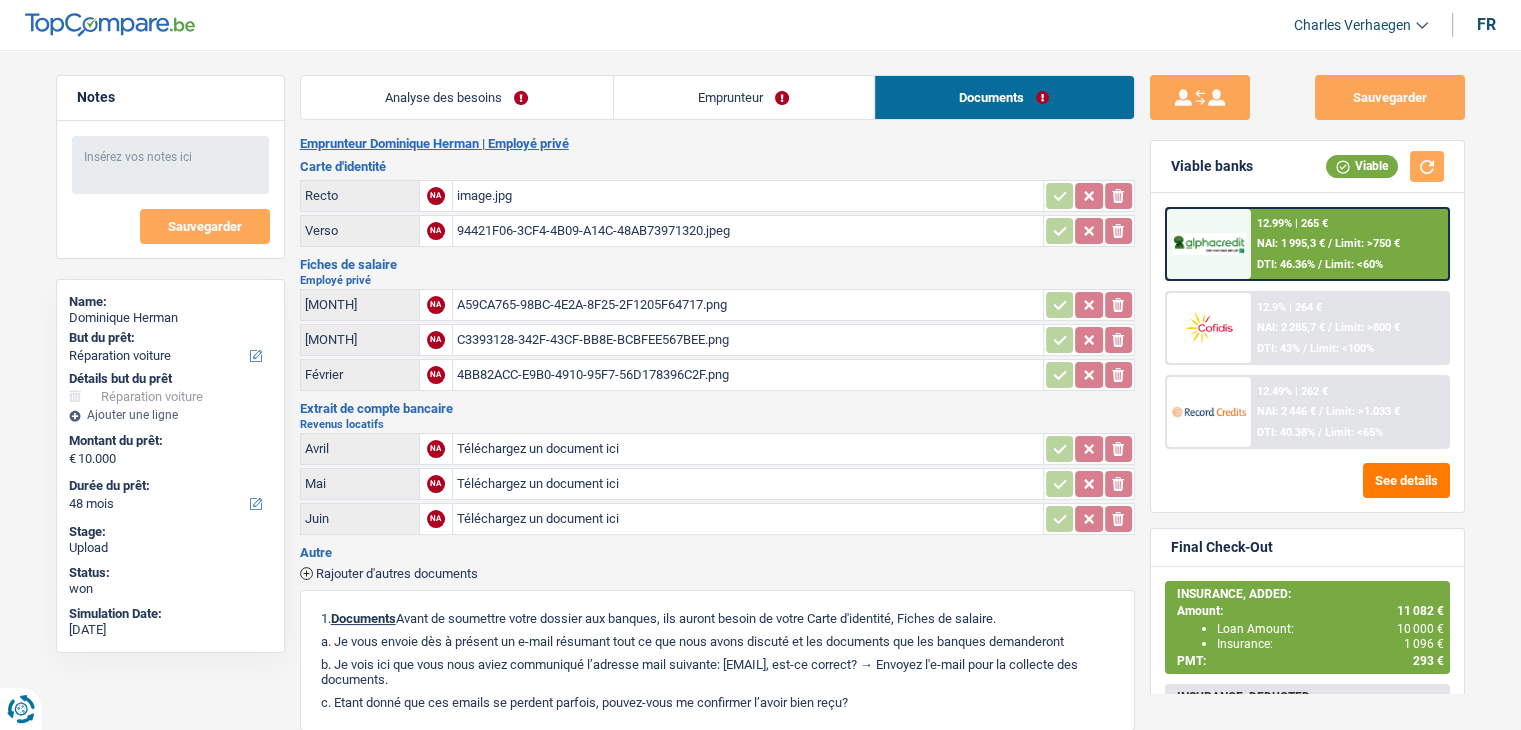 scroll, scrollTop: 0, scrollLeft: 0, axis: both 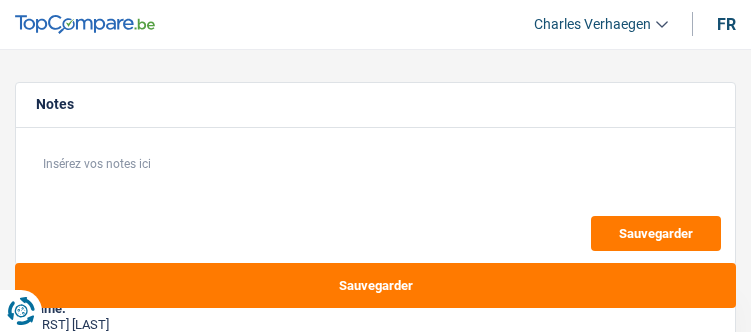 select on "refinancing" 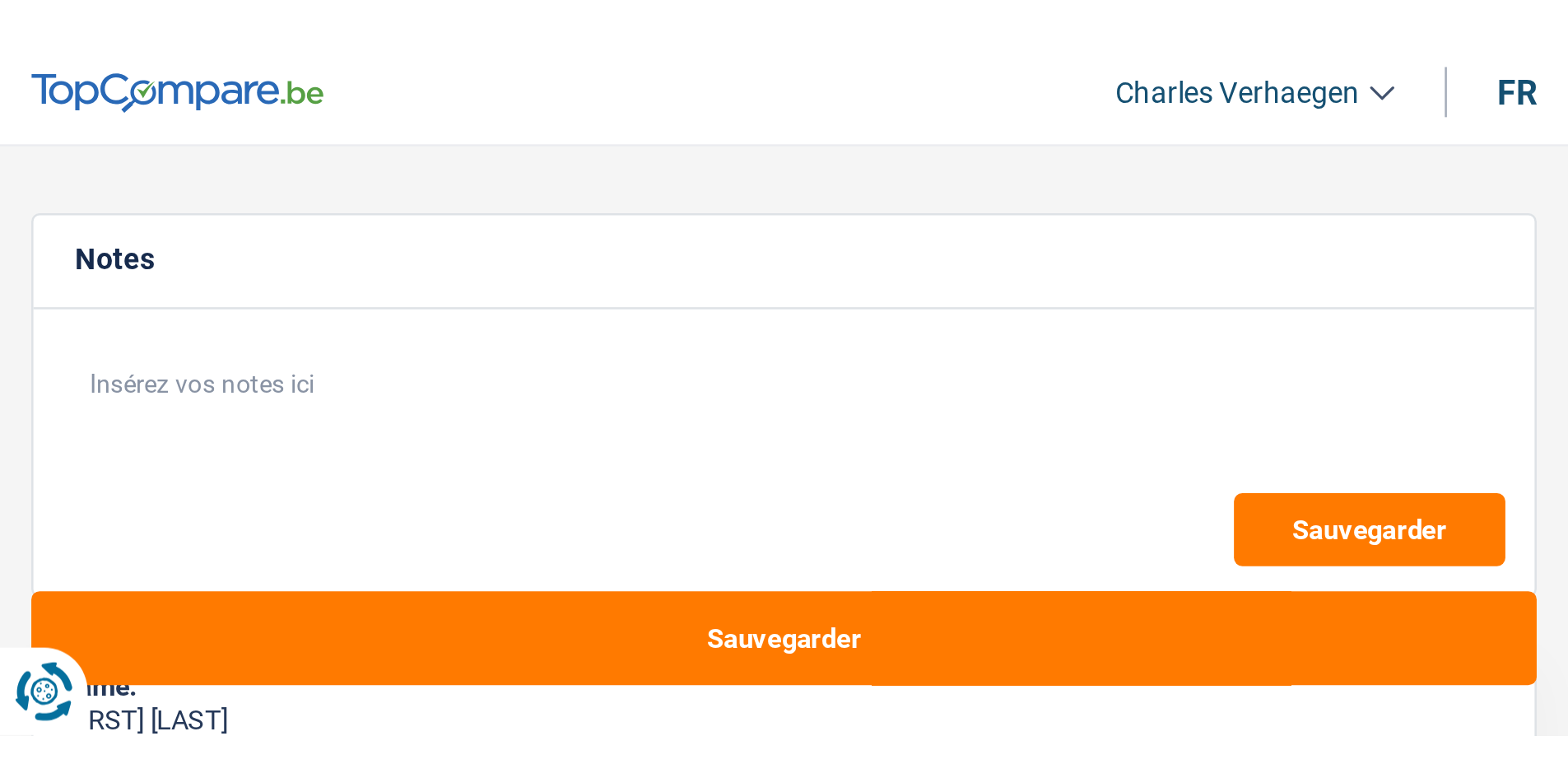 scroll, scrollTop: 0, scrollLeft: 0, axis: both 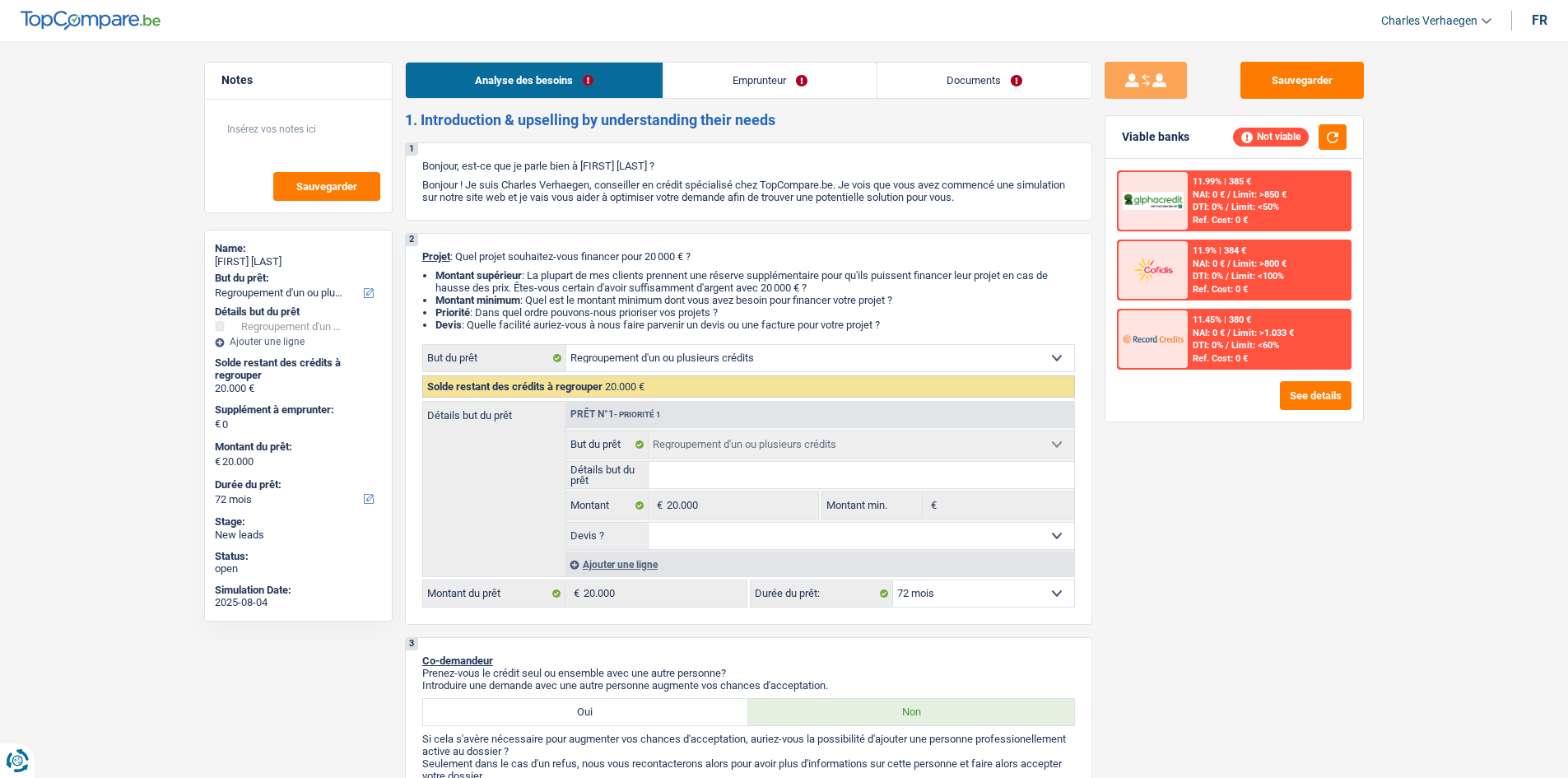 click on "Limit: <50%" at bounding box center [1255, 207] 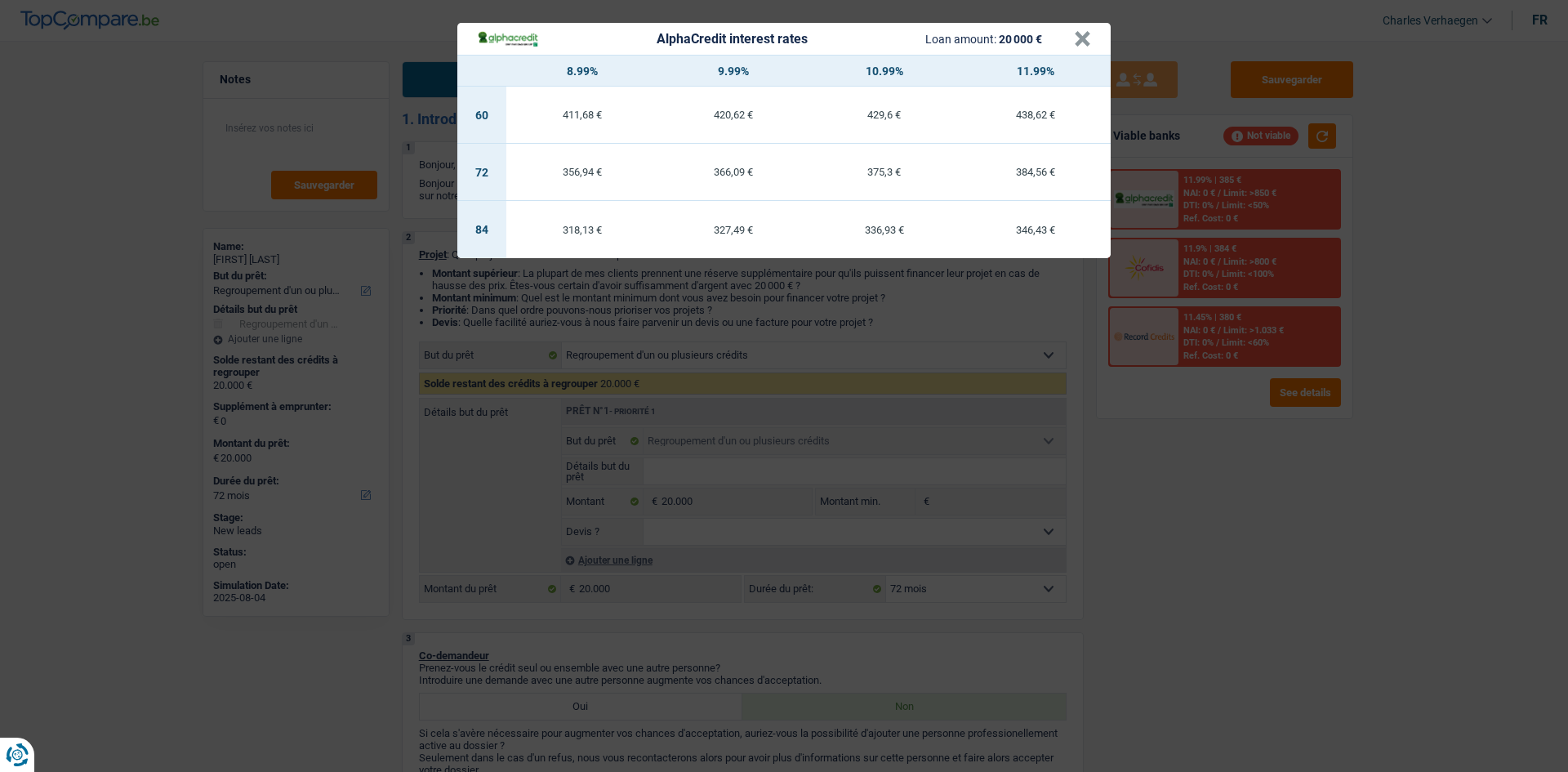 drag, startPoint x: 1236, startPoint y: 433, endPoint x: 1176, endPoint y: 409, distance: 64.62198 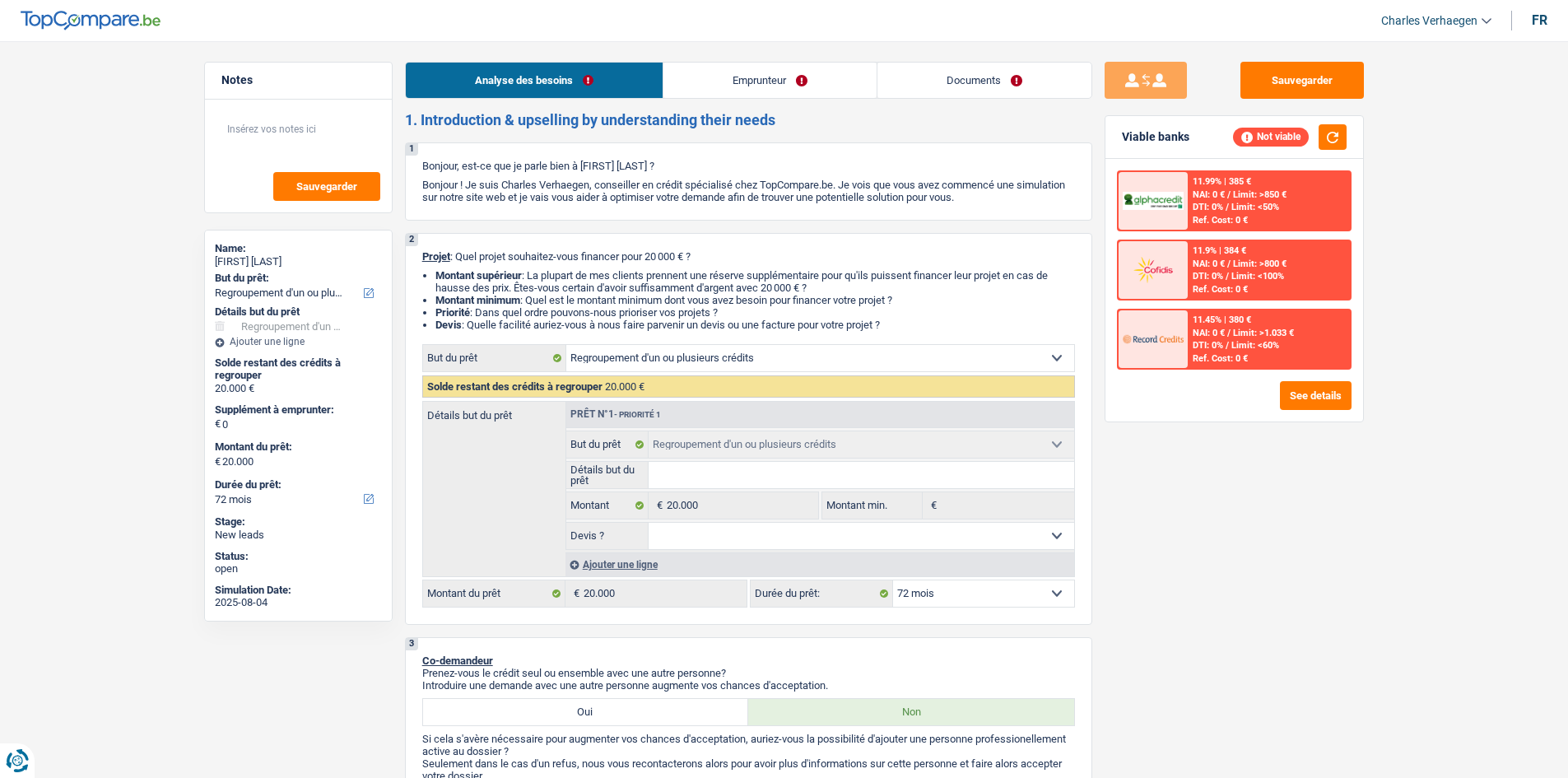 click on "Ref. Cost: 0 €" at bounding box center (1220, 358) 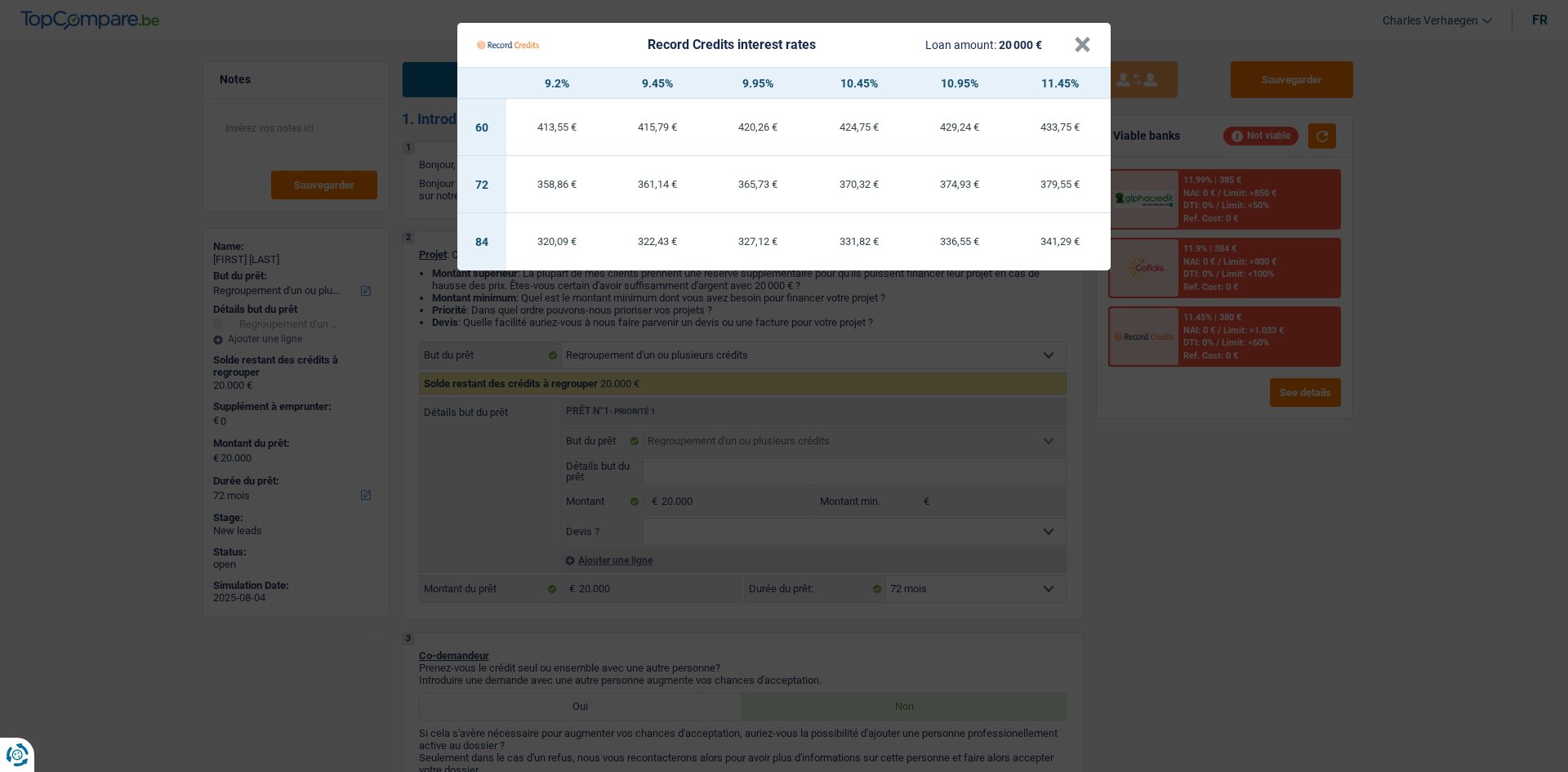 click on "Record Credits interest rates
Loan amount:
[CURRENCY]
×
[PERCENTAGE]
[PERCENTAGE]
[PERCENTAGE]
[PERCENTAGE]
[PERCENTAGE]
[PERCENTAGE]
[NUMBER]
[CURRENCY]
[CURRENCY]
[CURRENCY]
[CURRENCY]
[CURRENCY]
[CURRENCY]
[NUMBER]
[CURRENCY]
[CURRENCY]
[CURRENCY]" at bounding box center (784, 386) 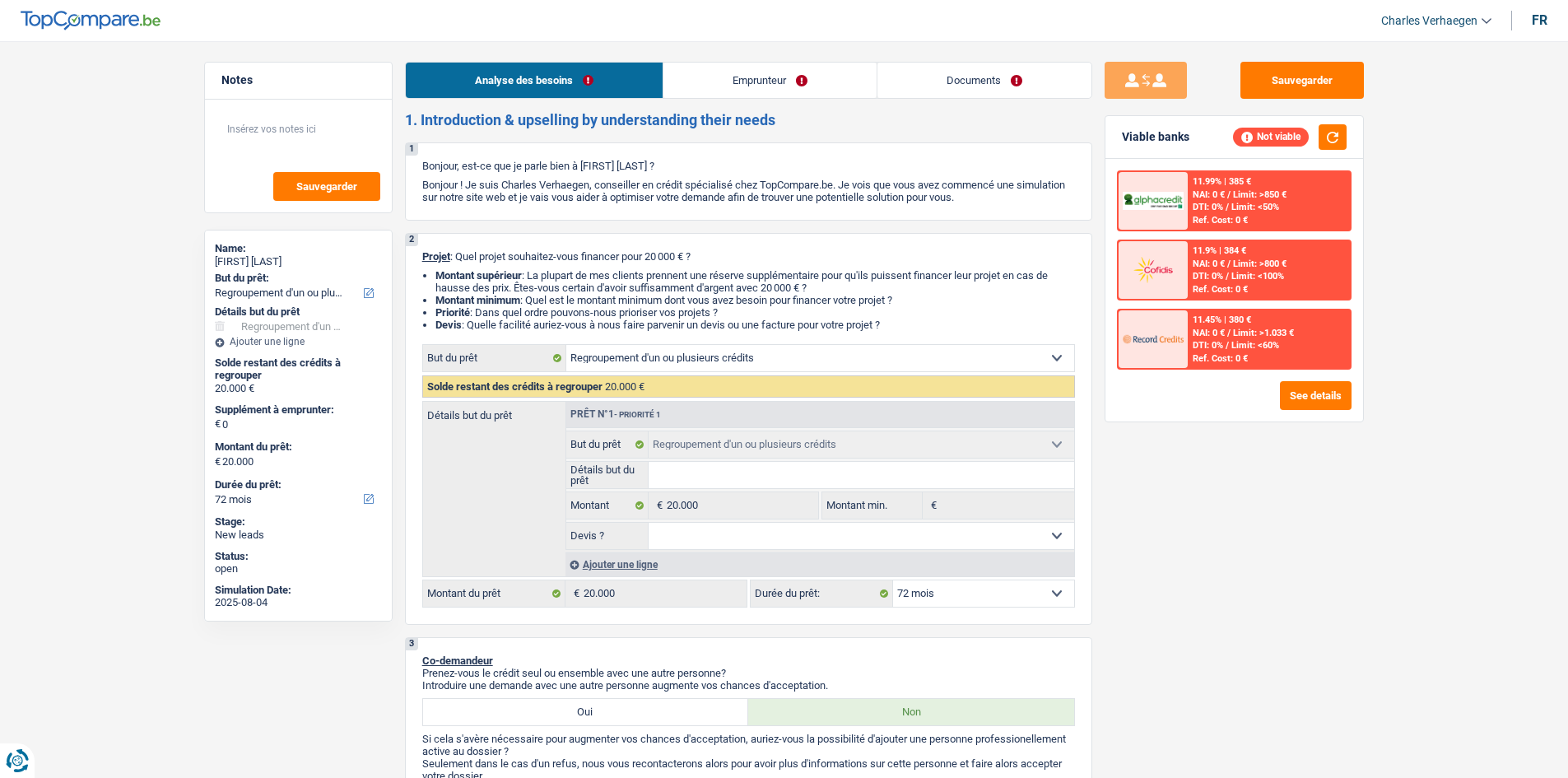 click on "[PERCENTAGE] | [CURRENCY]
NAI: [CURRENCY]
/
Limit: [CURRENCY]
DTI: [PERCENTAGE]
/
Limit: [PERCENTAGE]
Ref. Cost: [CURRENCY]" at bounding box center [1268, 270] 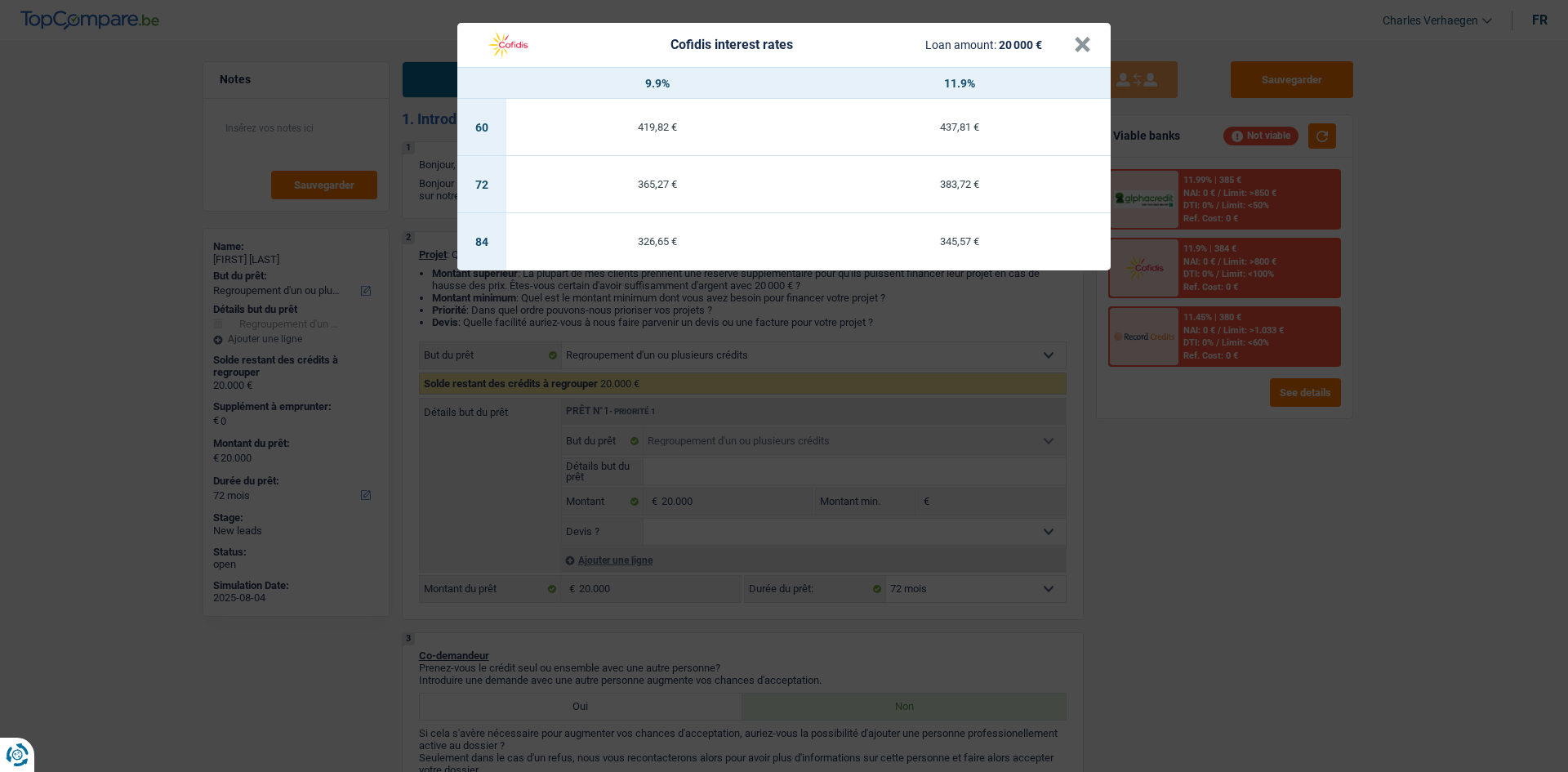 click on "Cofidis interest rates
Loan amount:
[CURRENCY]
×
[PERCENTAGE]
[PERCENTAGE]
[NUMBER]
[CURRENCY]
[CURRENCY]
[NUMBER]
[CURRENCY]
[CURRENCY]
[NUMBER]
[CURRENCY]
[CURRENCY]" at bounding box center (784, 386) 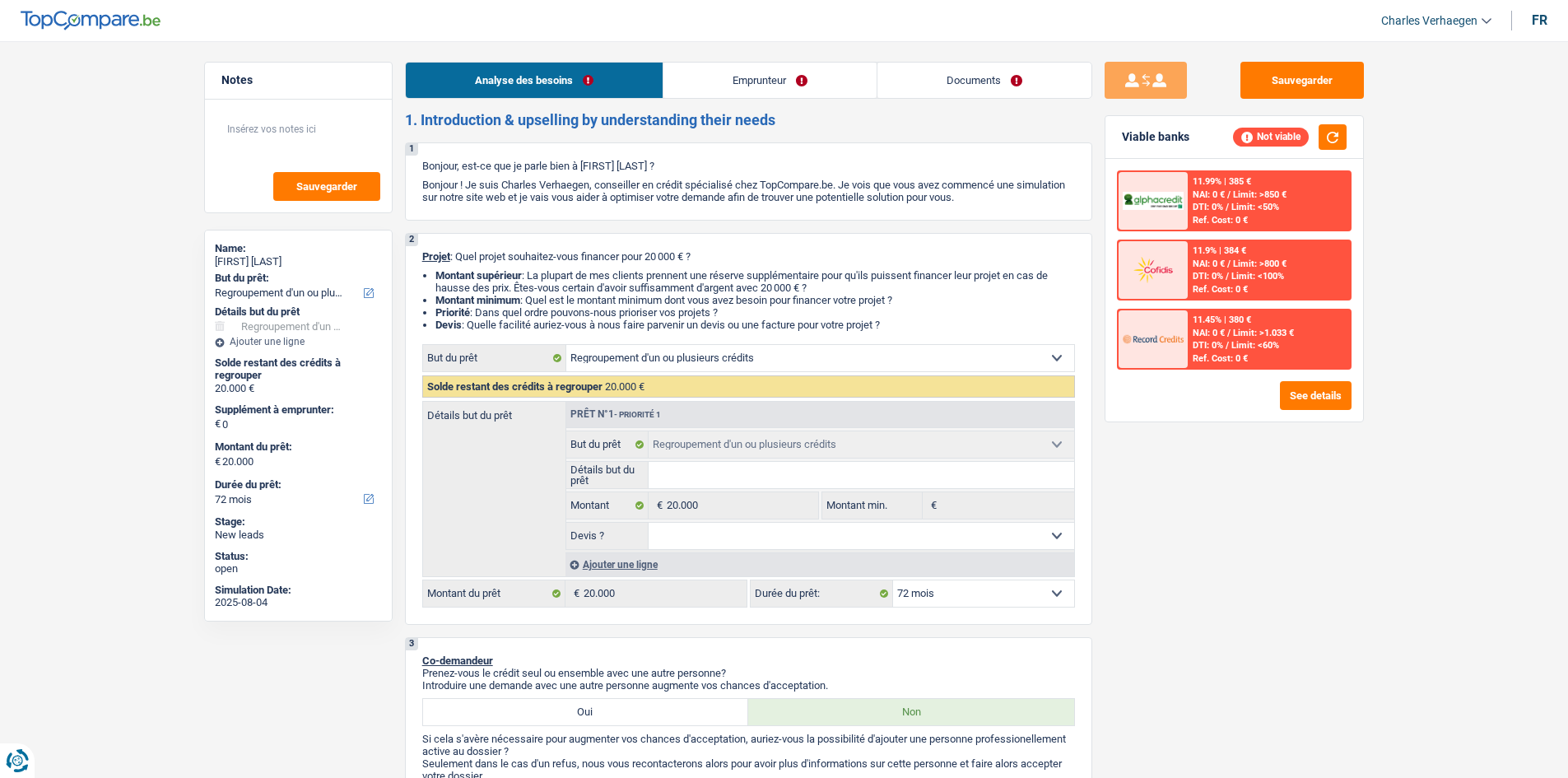 click on "11.99% | 385 €" at bounding box center [1221, 181] 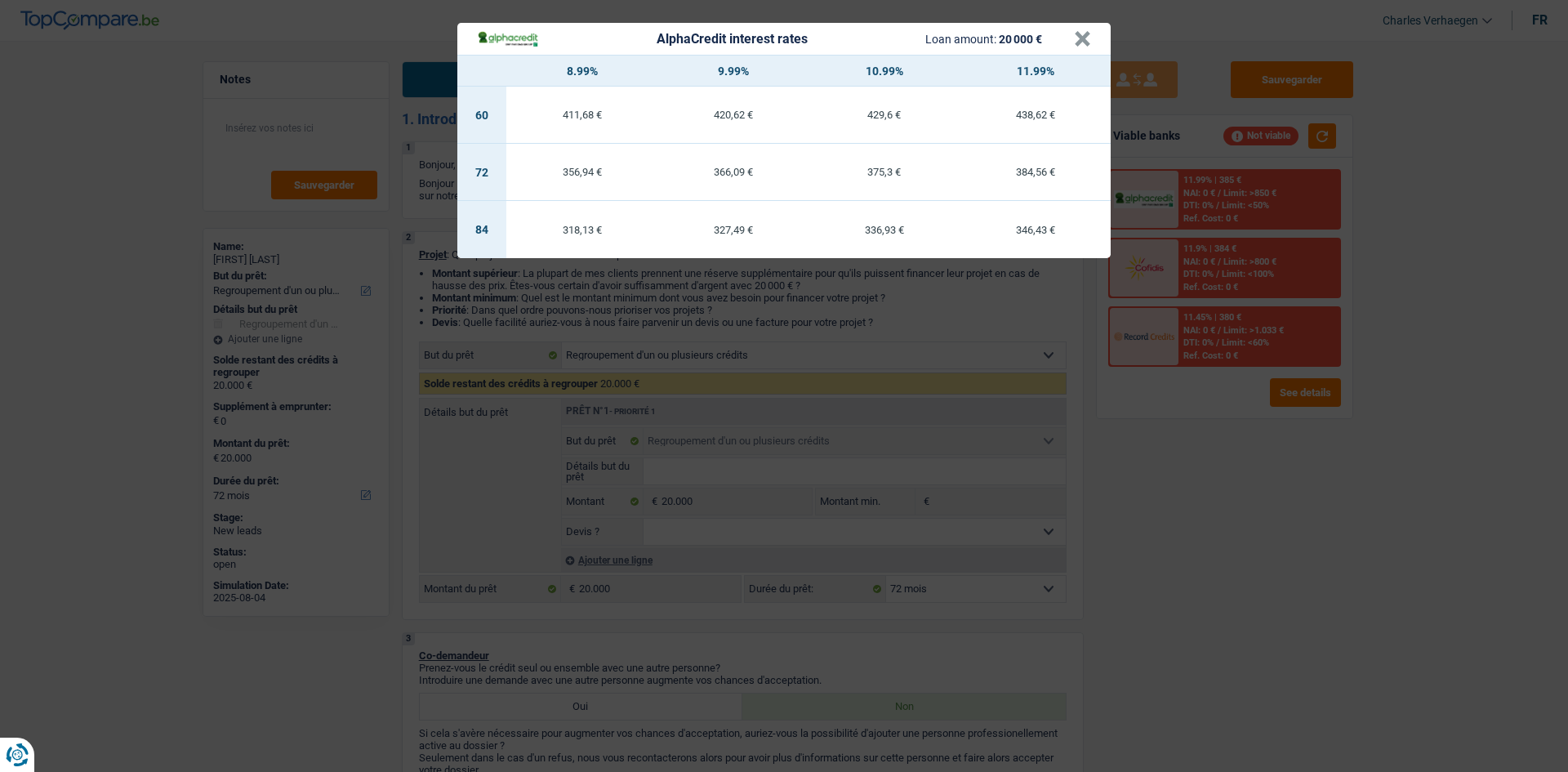 click on "AlphaCredit interest rates
Loan amount:
[CURRENCY]
×
[PERCENTAGE]
[PERCENTAGE]
[PERCENTAGE]
[PERCENTAGE]
[NUMBER]
[CURRENCY]
[CURRENCY]
[CURRENCY]
[CURRENCY]
[NUMBER]
[CURRENCY]
[CURRENCY]
[CURRENCY]
[CURRENCY]
[NUMBER]
[CURRENCY]
[CURRENCY]" at bounding box center (784, 386) 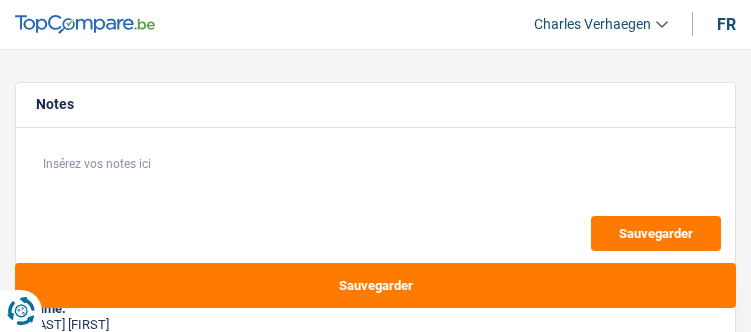 select on "120" 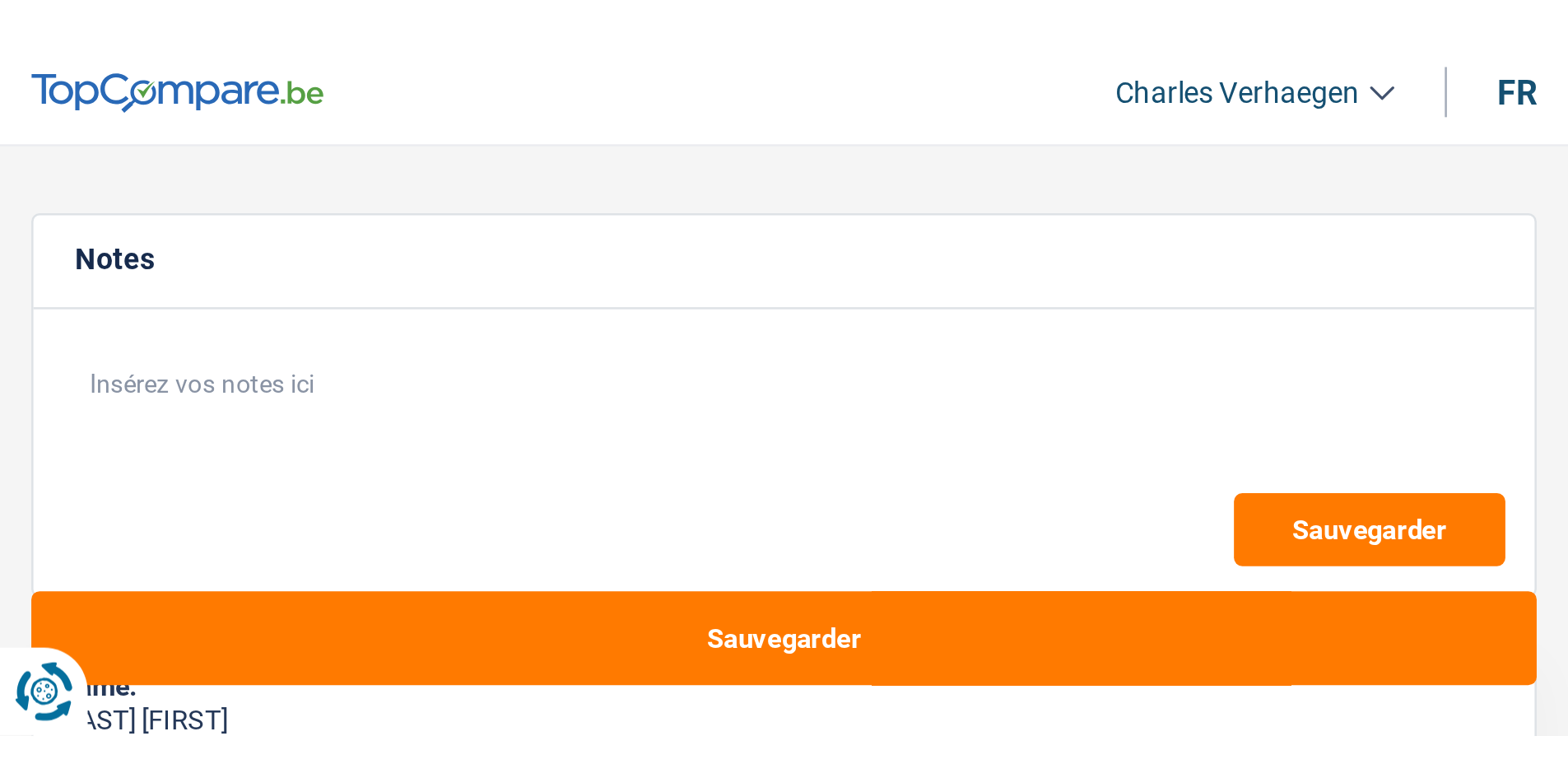 scroll, scrollTop: 0, scrollLeft: 0, axis: both 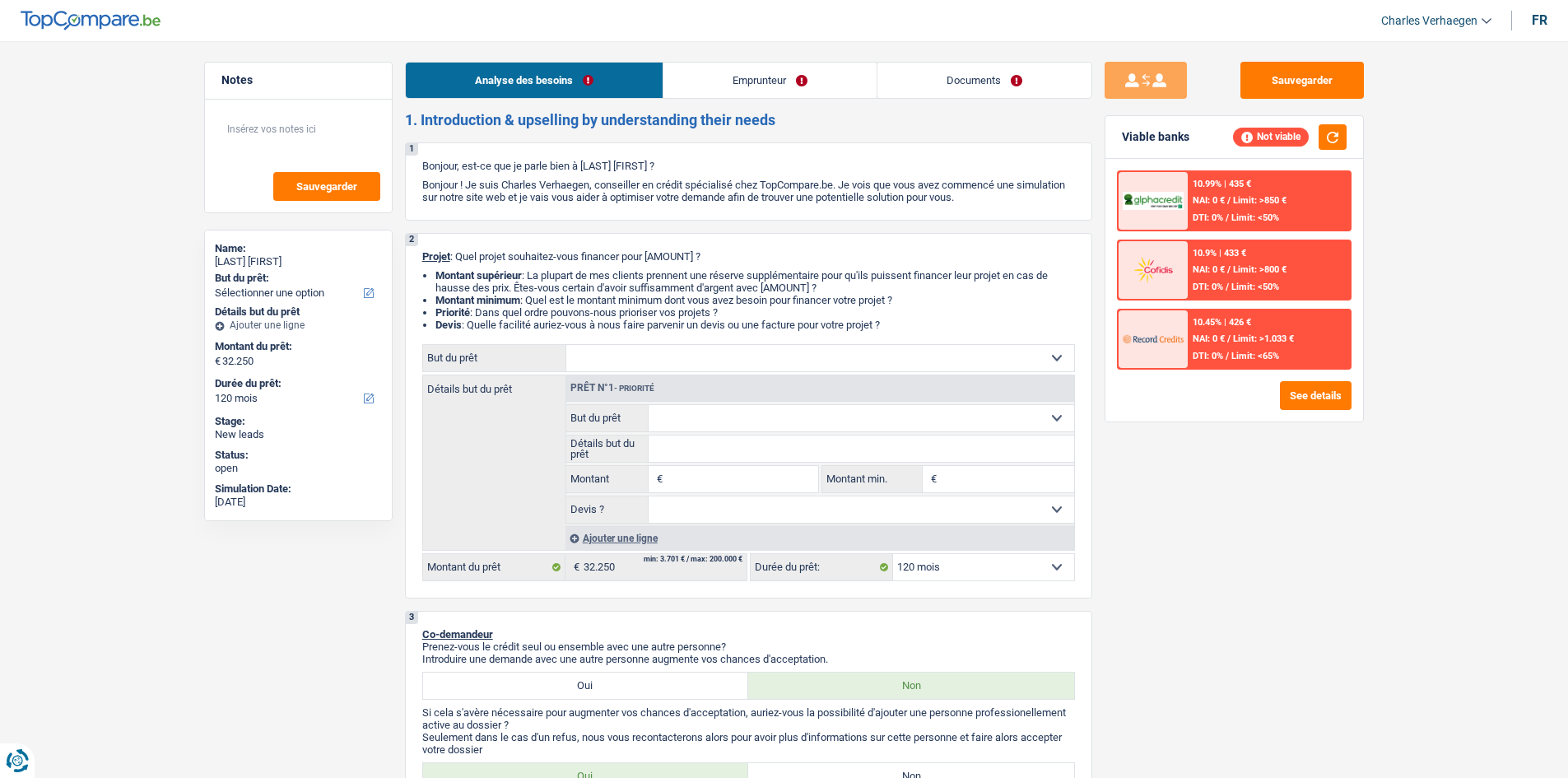 click on "Emprunteur" at bounding box center [770, 80] 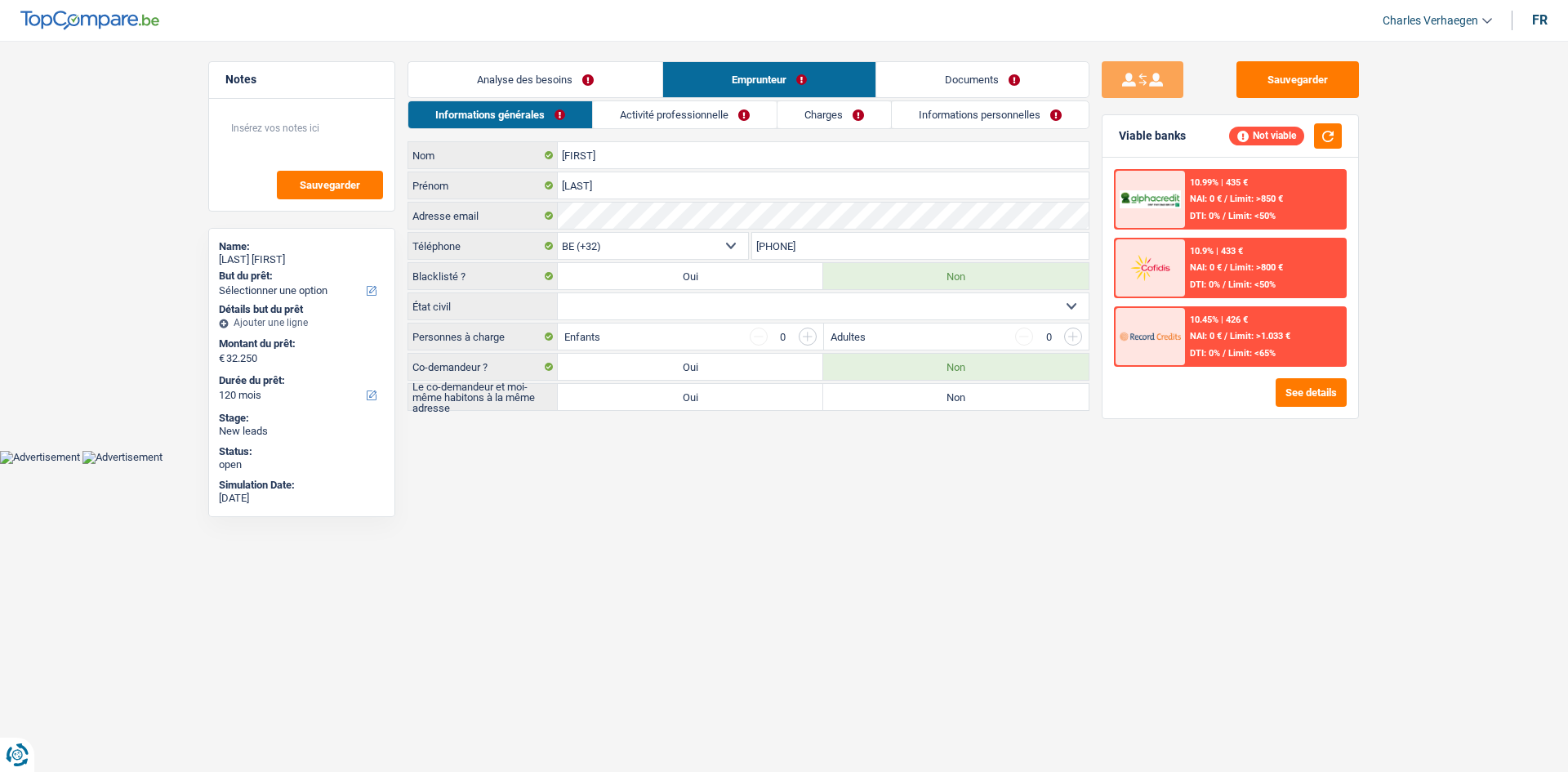 click on "Documents" at bounding box center (982, 79) 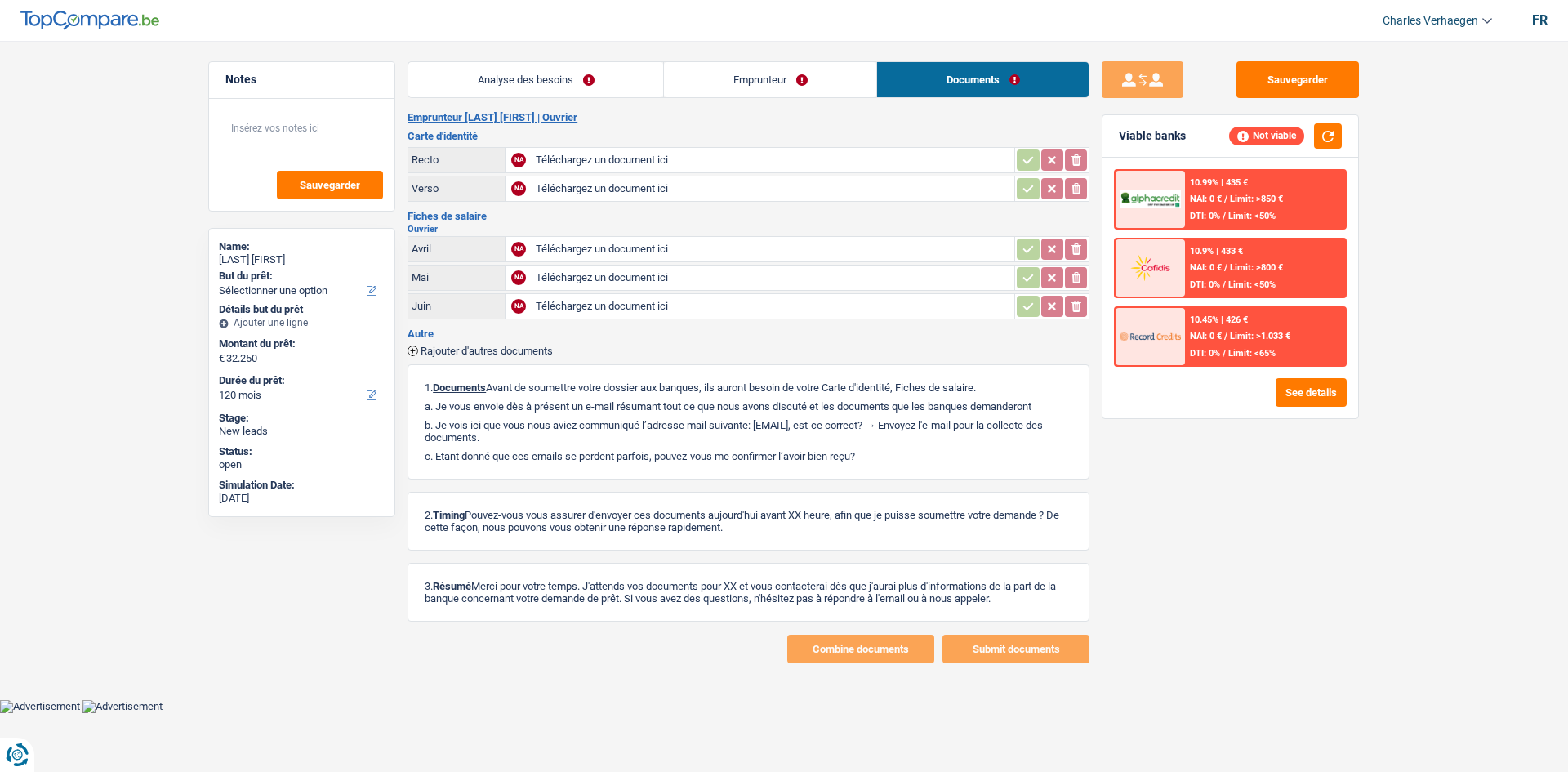 click on "Analyse des besoins" at bounding box center (536, 79) 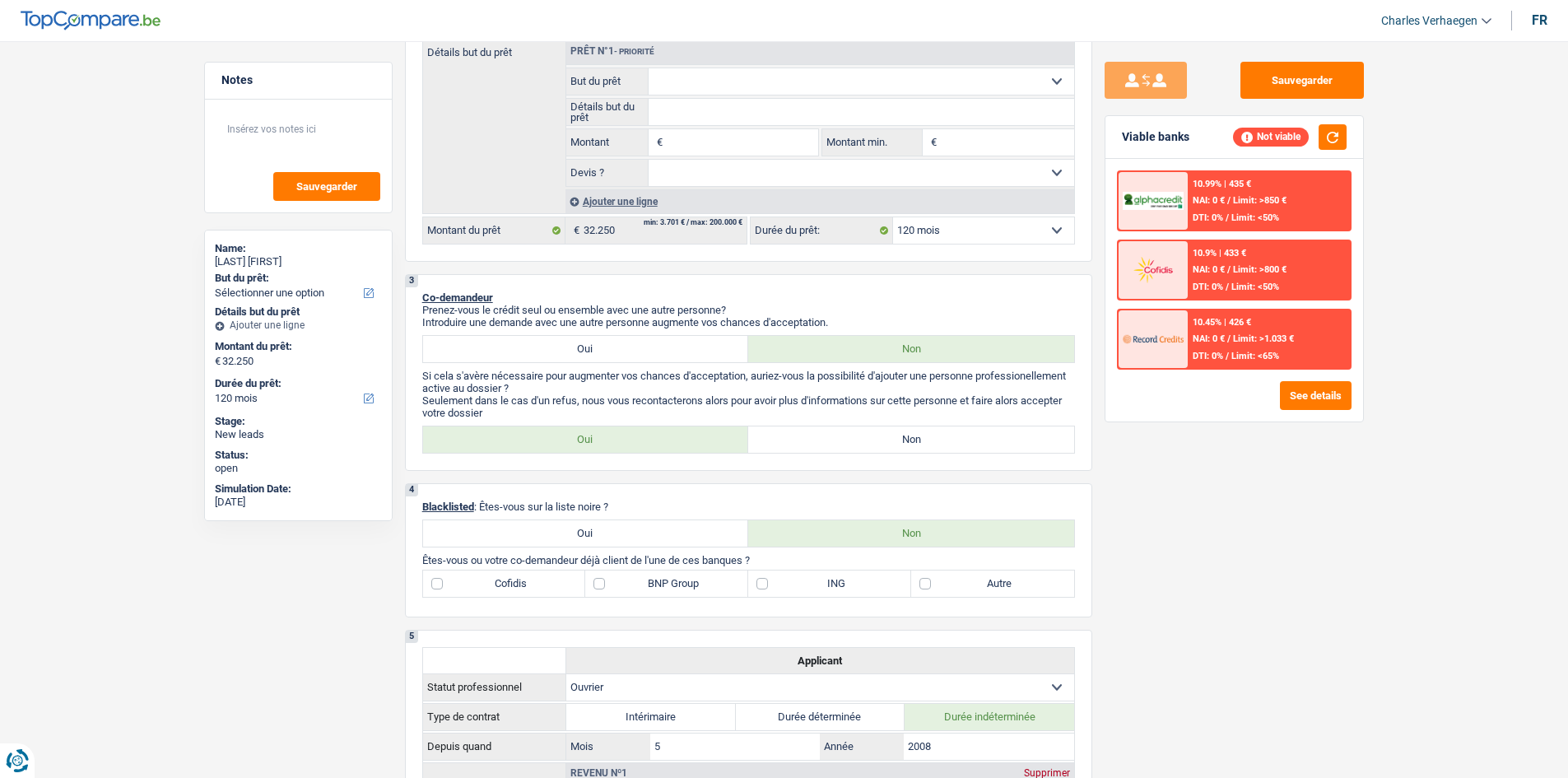 scroll, scrollTop: 0, scrollLeft: 0, axis: both 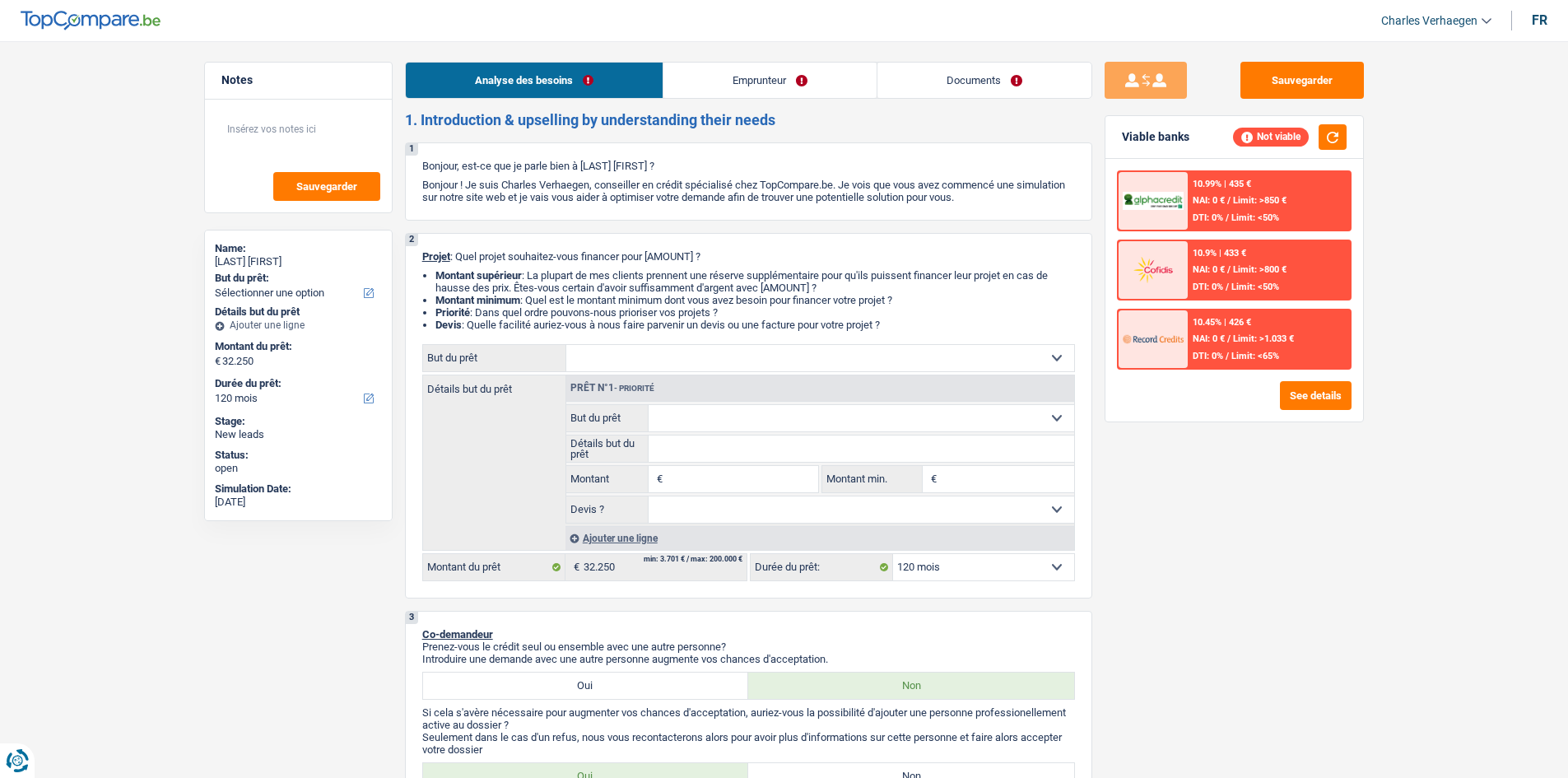 click on "Emprunteur" at bounding box center [770, 80] 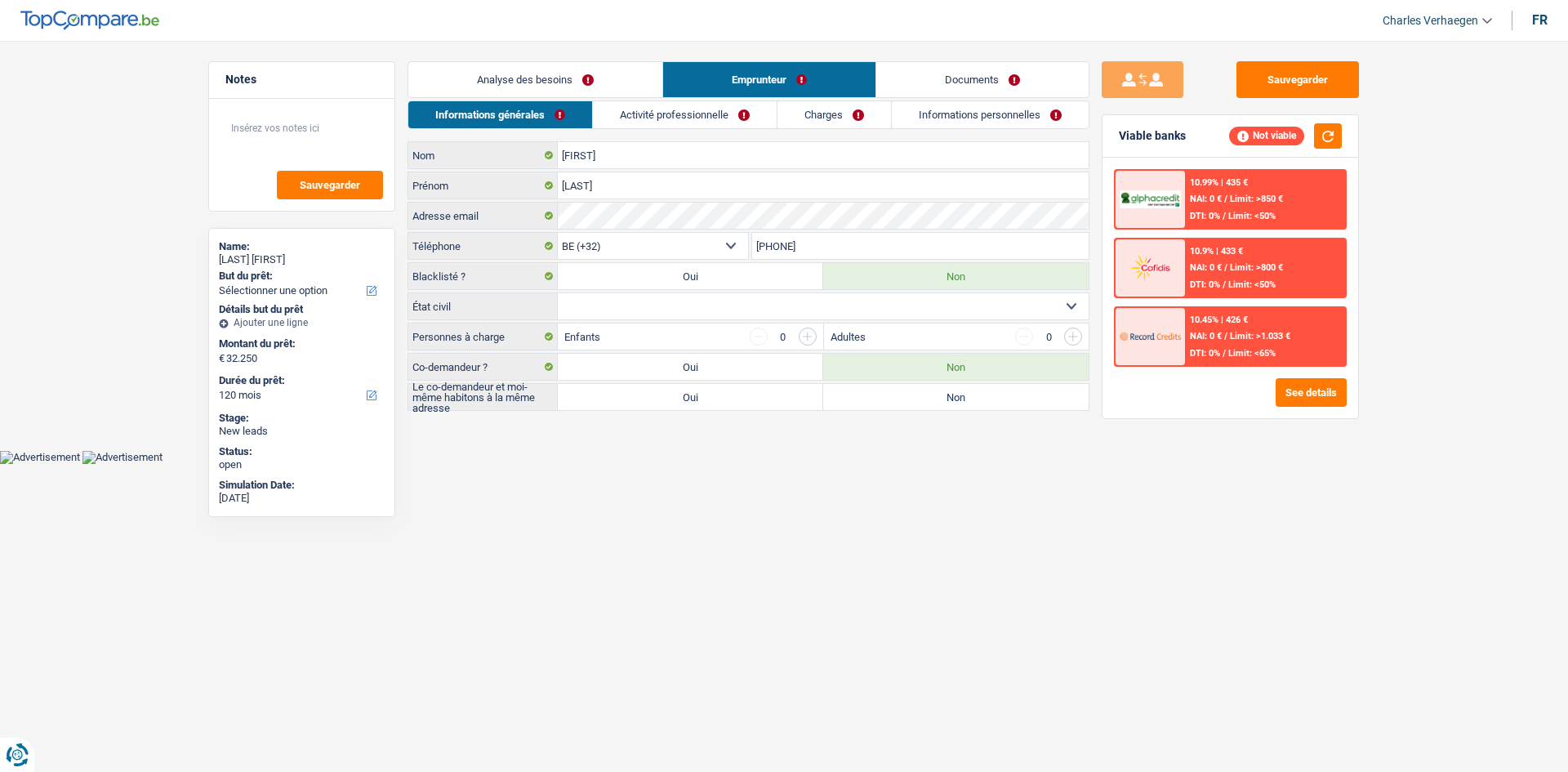 click on "Activité professionnelle" at bounding box center [684, 114] 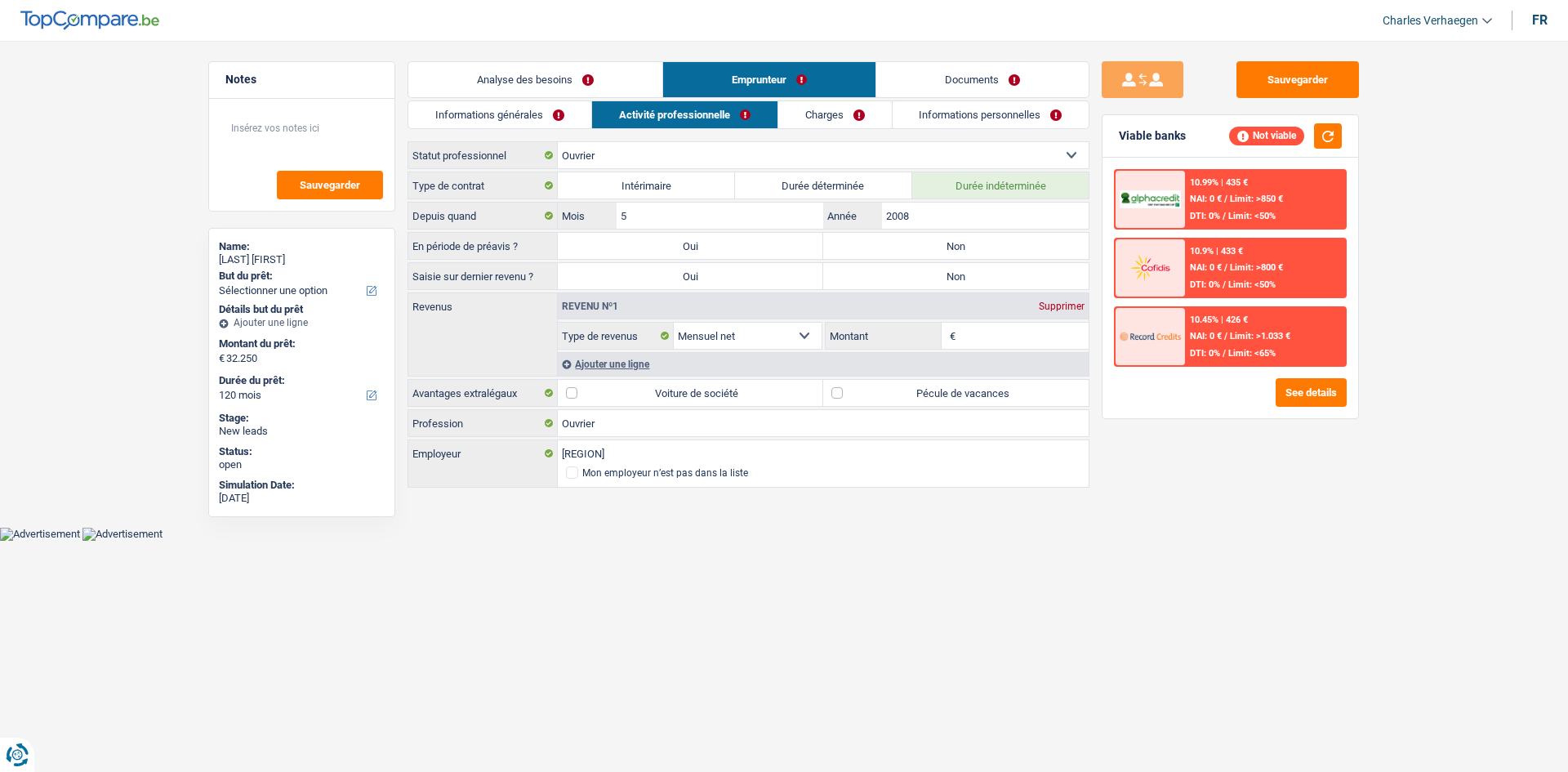click on "Charges" at bounding box center [835, 114] 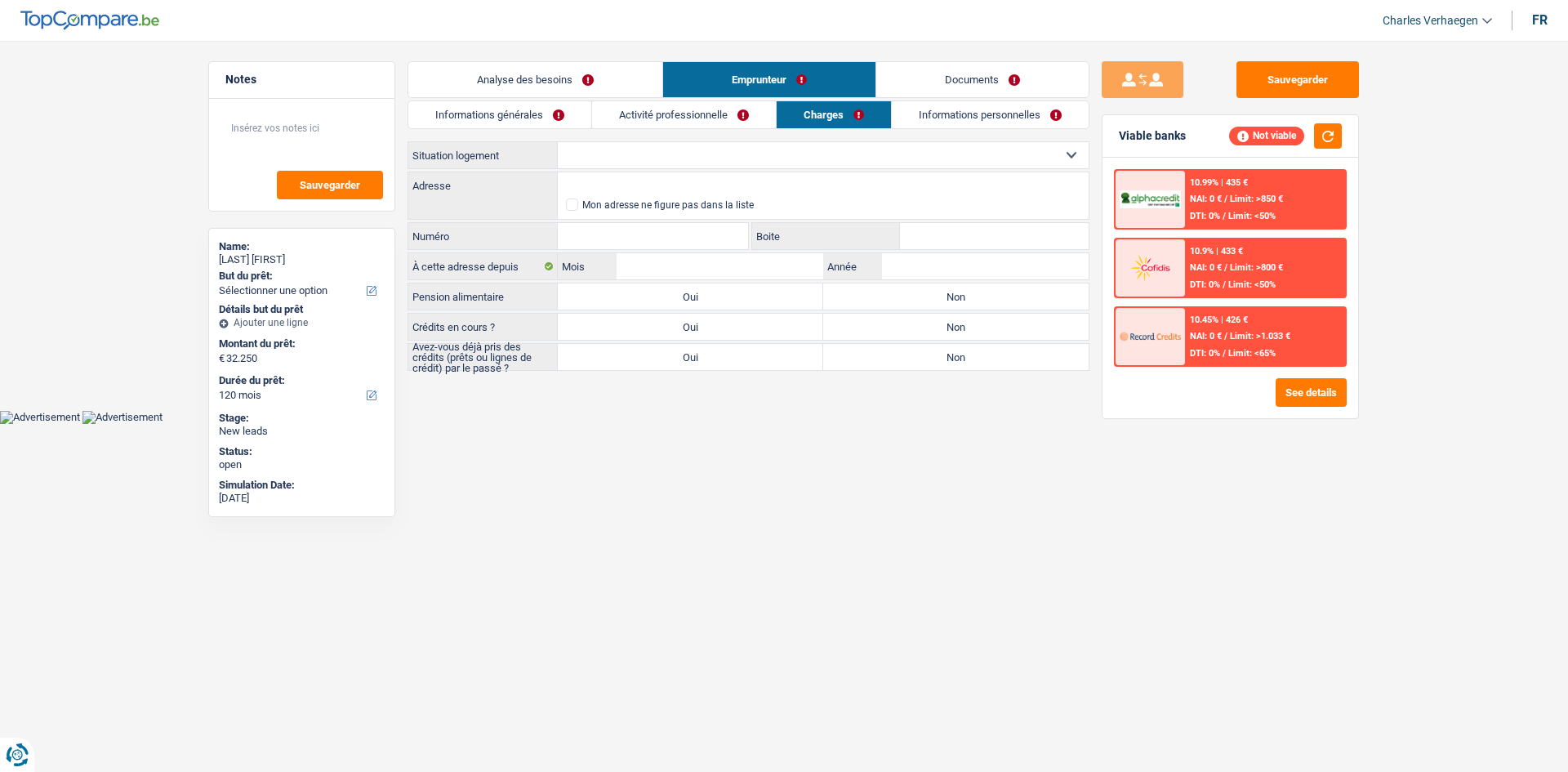 click on "Informations personnelles" at bounding box center (990, 114) 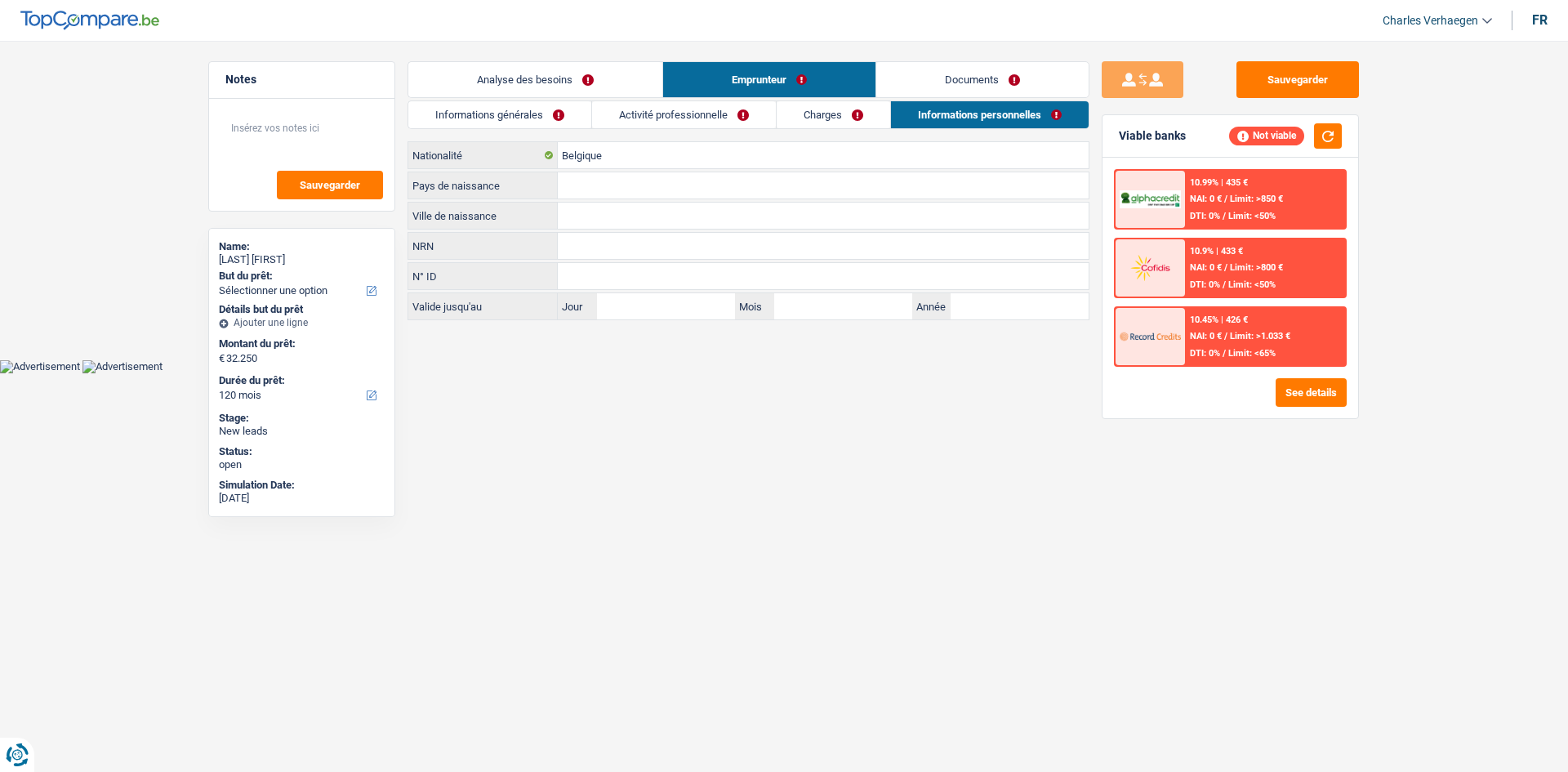 click on "Activité professionnelle" at bounding box center [684, 114] 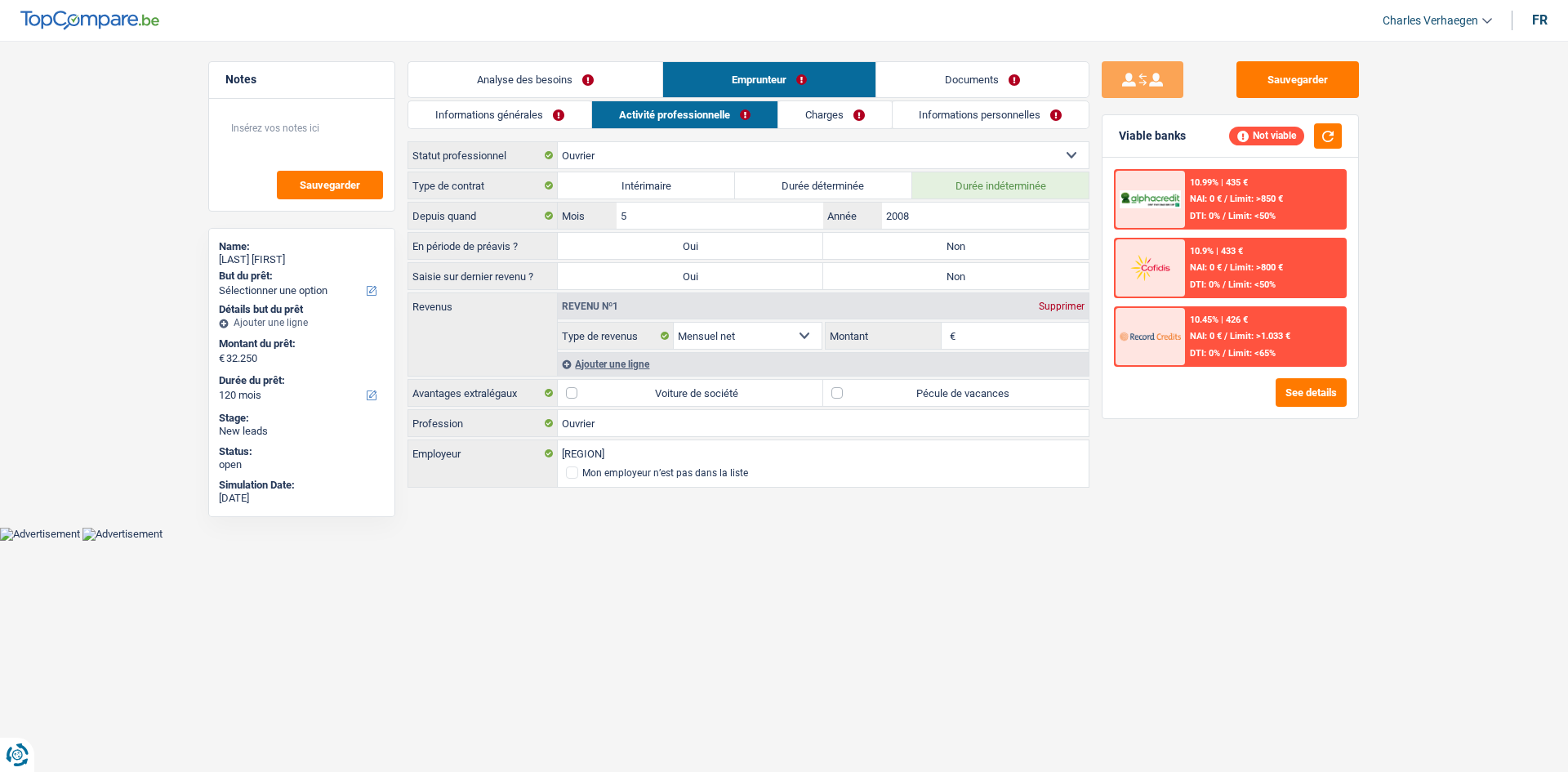 click on "Informations générales Activité professionnelle Charges Informations personnelles isabelle
Nom
Godefroid
Prénom
Adresse email
BE (+32) LU (+352)
Sélectionner une option
Téléphone
493775472
Téléphone
Blacklisté ?
Oui
Non
Célibataire Marié(e) Cohabitant(e) légal(e) Divorcé(e) Veuf(ve) Séparé (de fait)
Sélectionner une option
État civil
Tous les champs sont obligatoires. Veuillez sélectionner une option
Personnes à charge
Enfants
0" at bounding box center [748, 295] 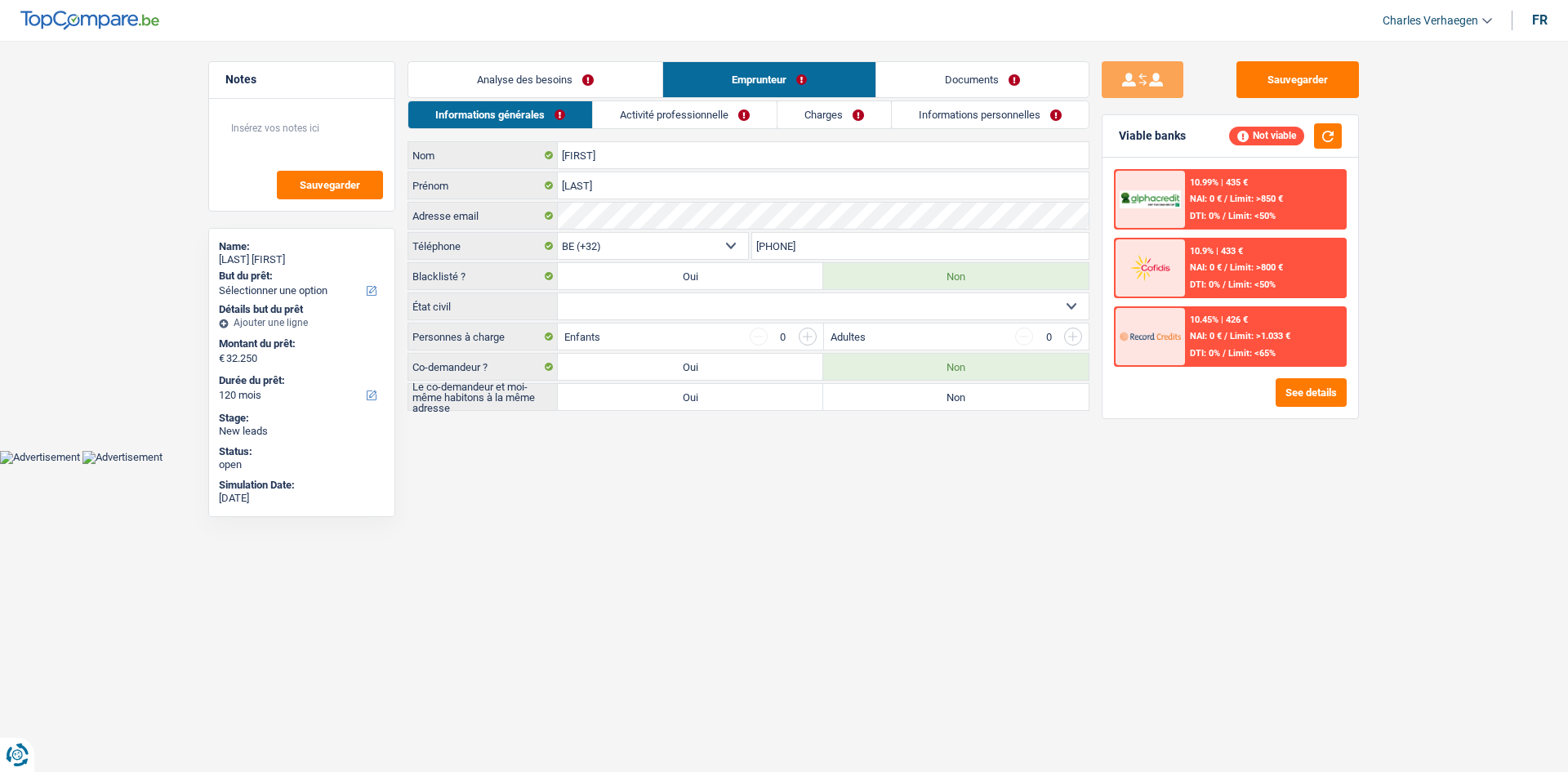 click on "Analyse des besoins" at bounding box center [535, 79] 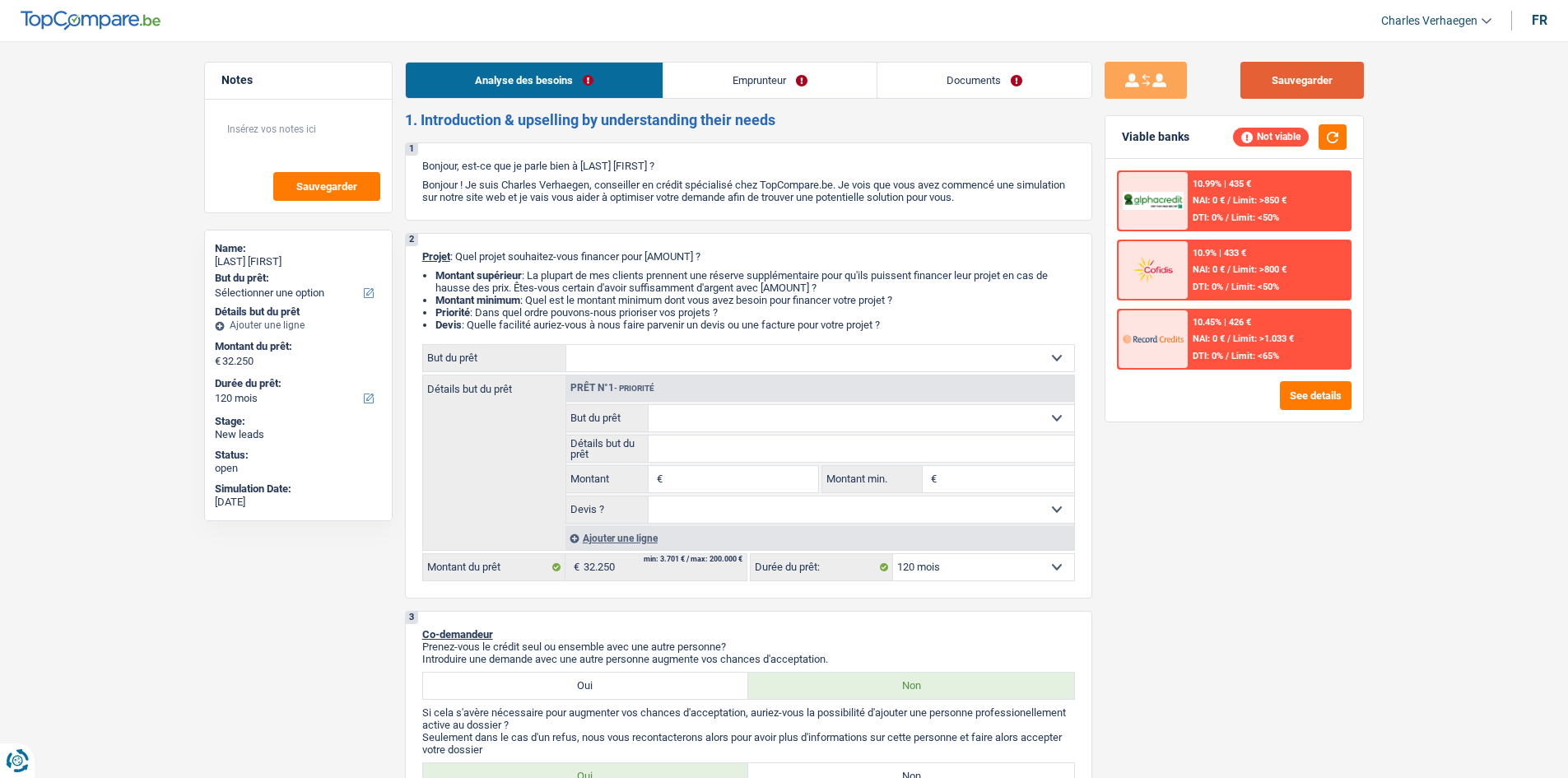 click on "Sauvegarder" at bounding box center (1302, 80) 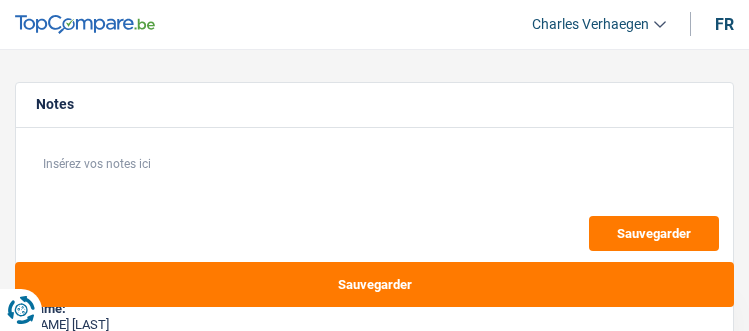 select on "120" 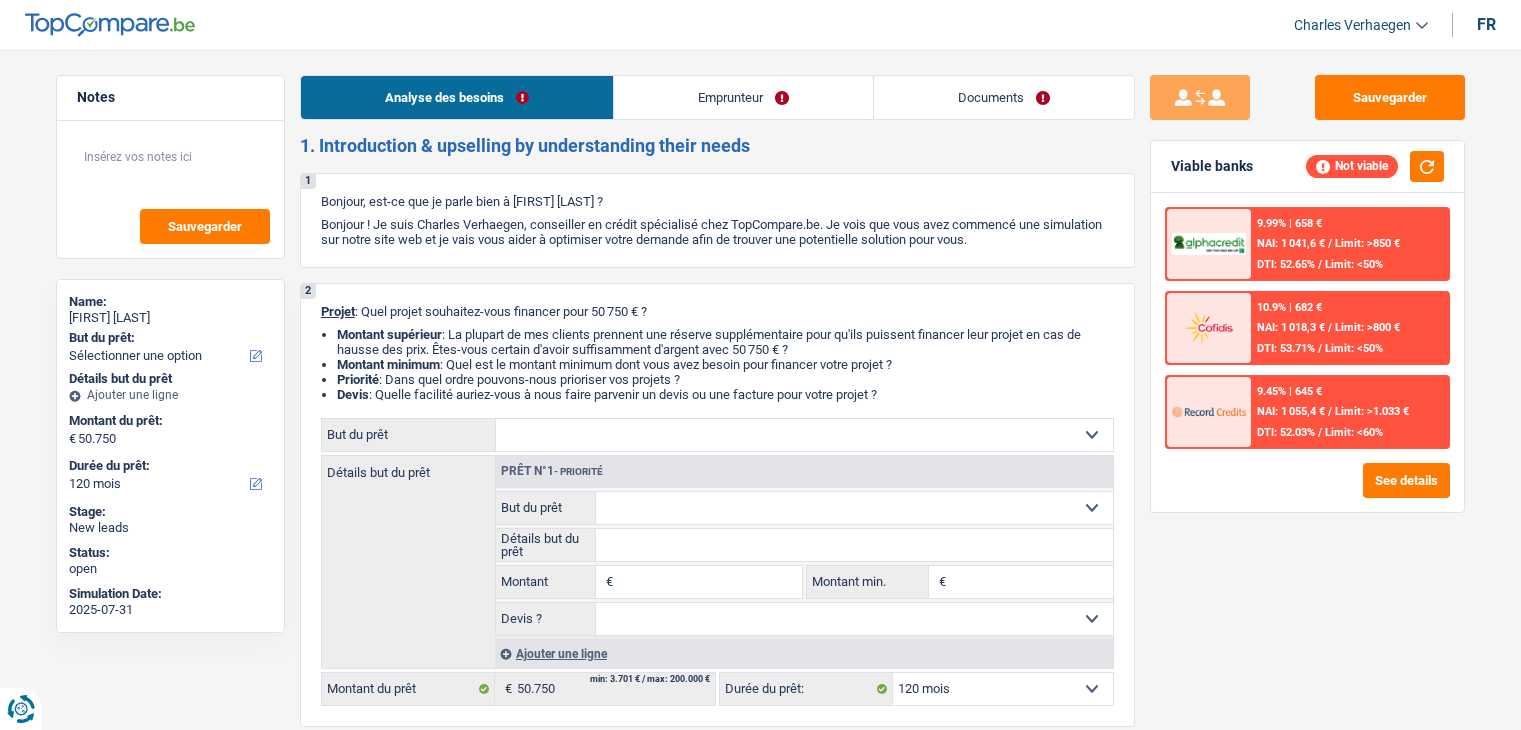 select on "120" 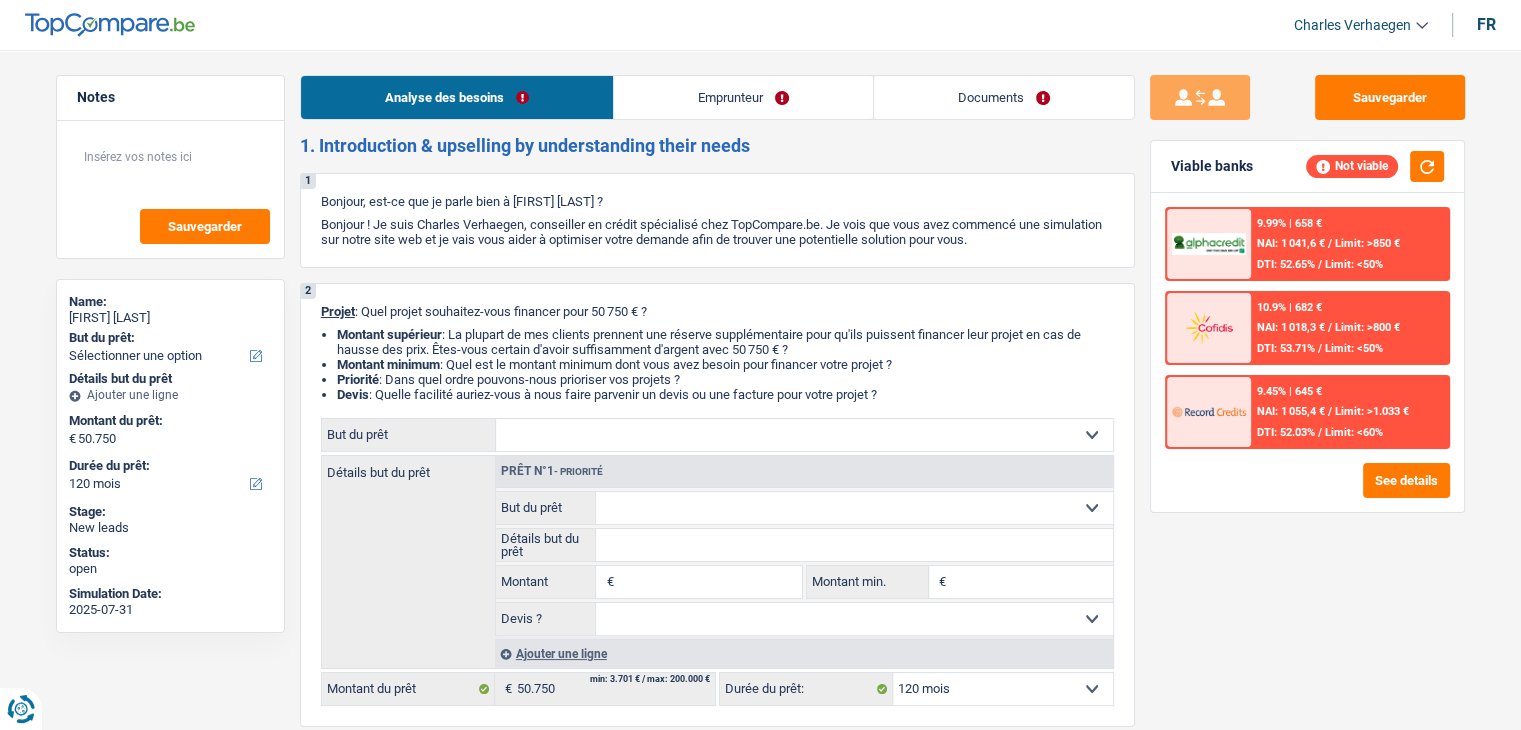 scroll, scrollTop: 0, scrollLeft: 0, axis: both 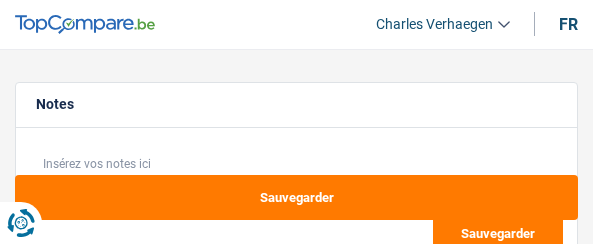 select on "48" 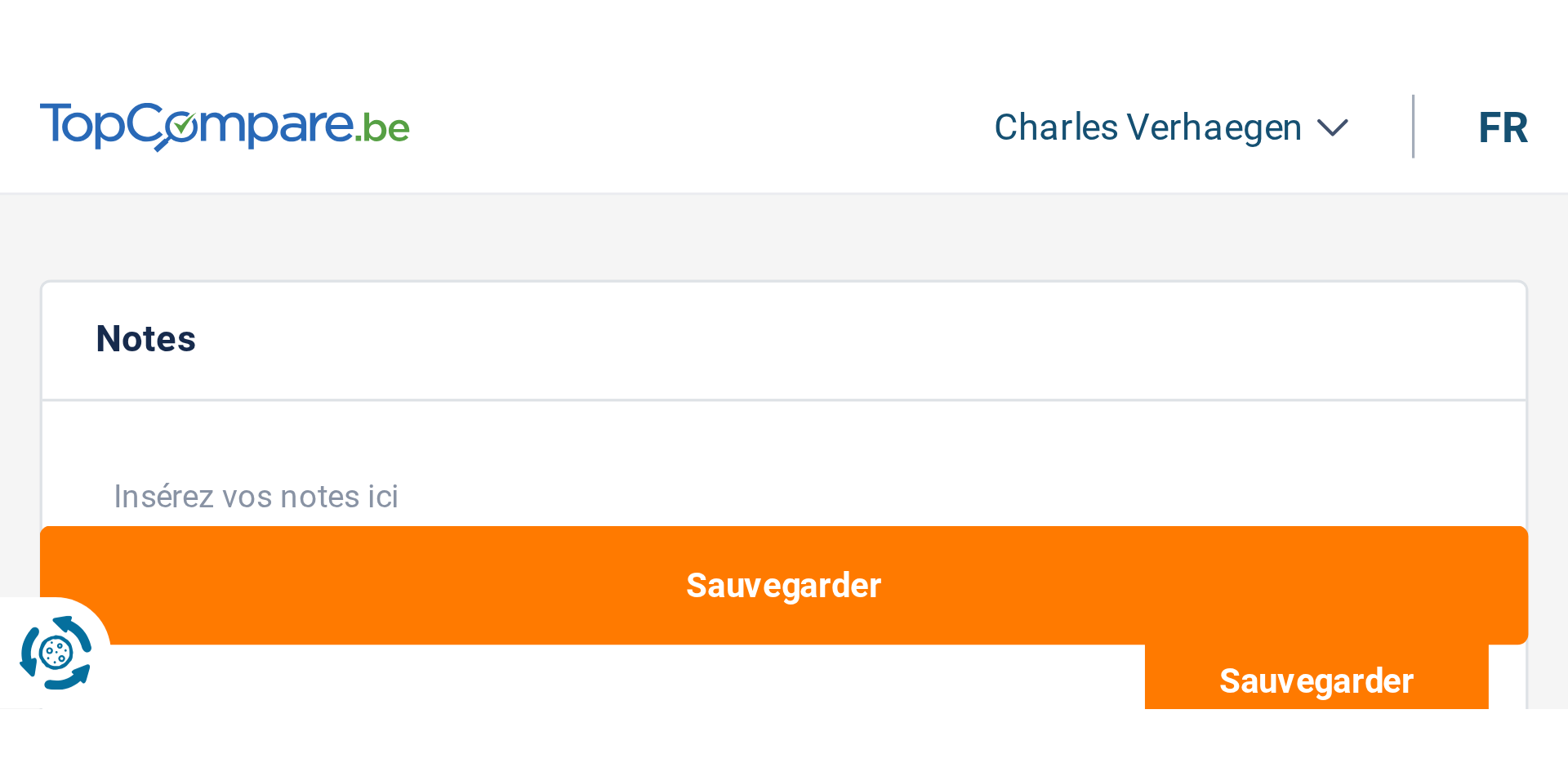 scroll, scrollTop: 0, scrollLeft: 0, axis: both 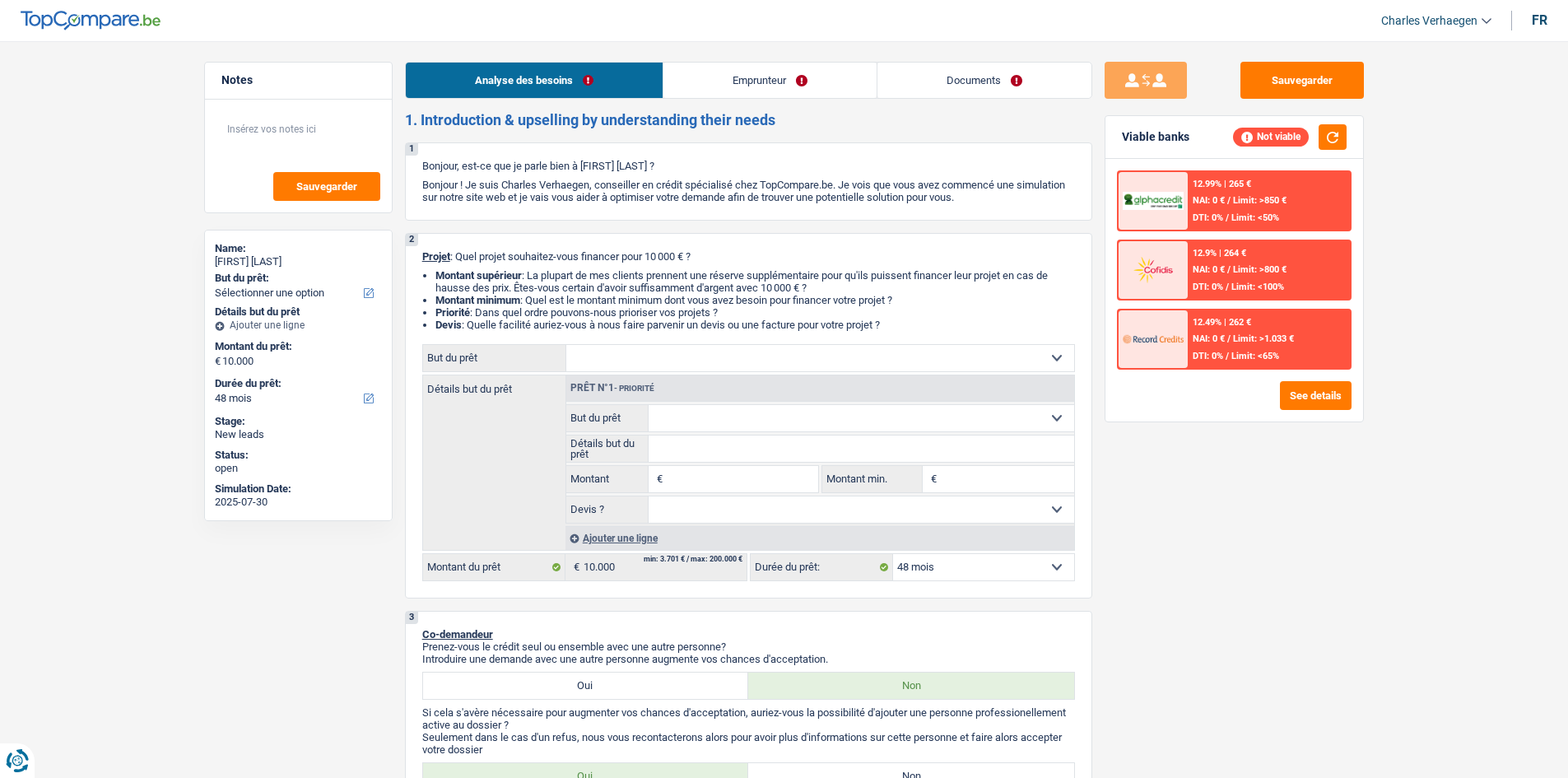 click on "Emprunteur" at bounding box center (770, 80) 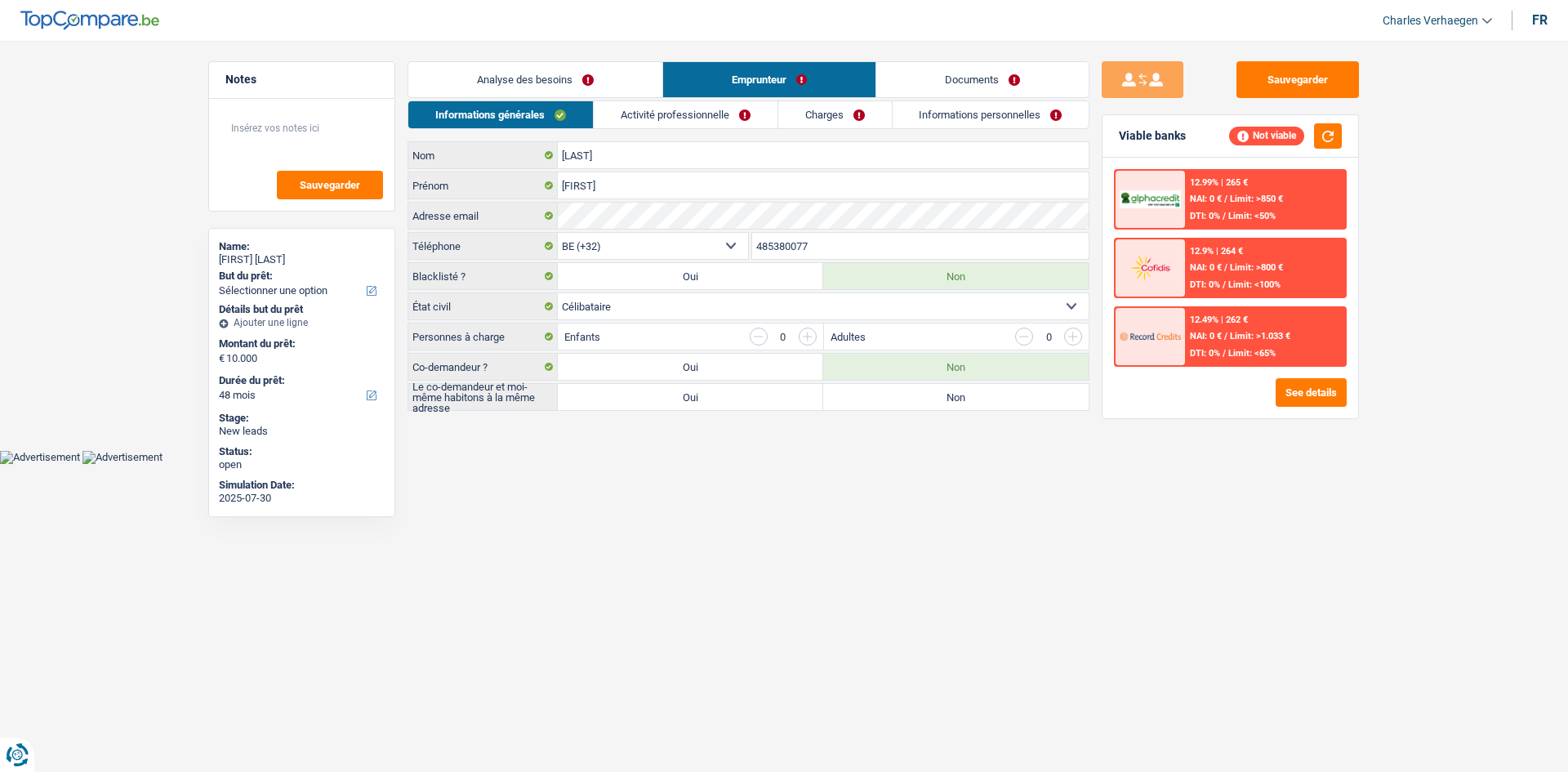 click on "Documents" at bounding box center (982, 79) 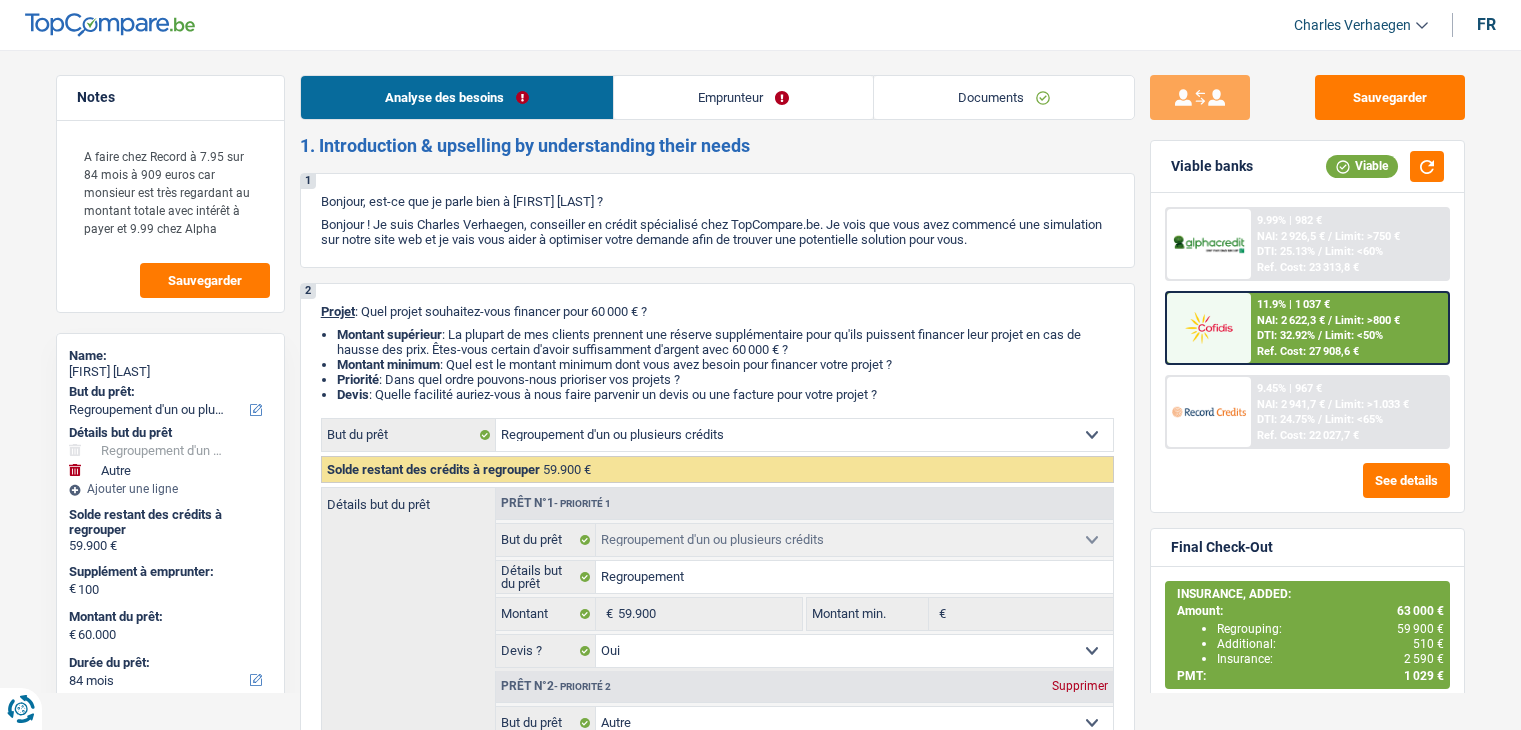 select on "refinancing" 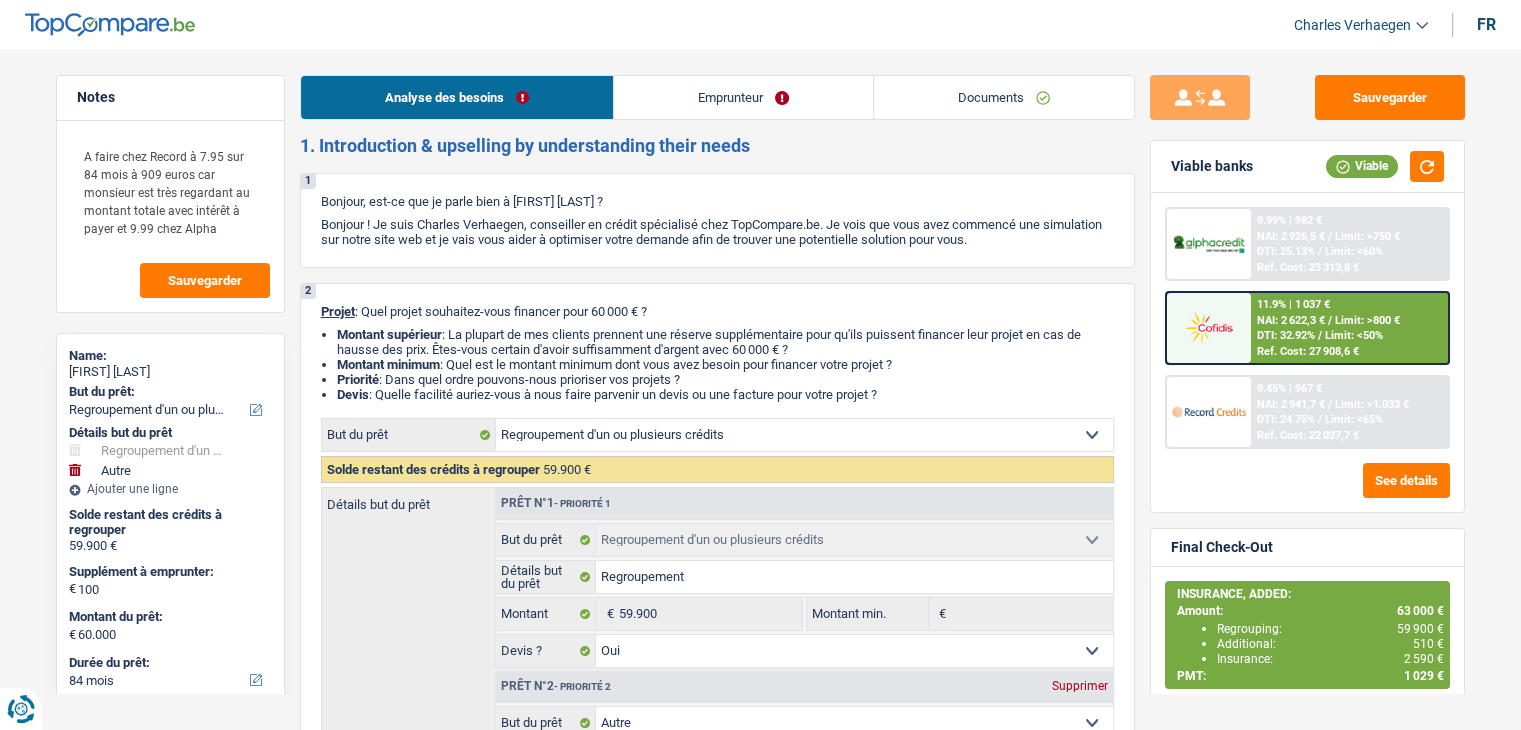 scroll, scrollTop: 0, scrollLeft: 0, axis: both 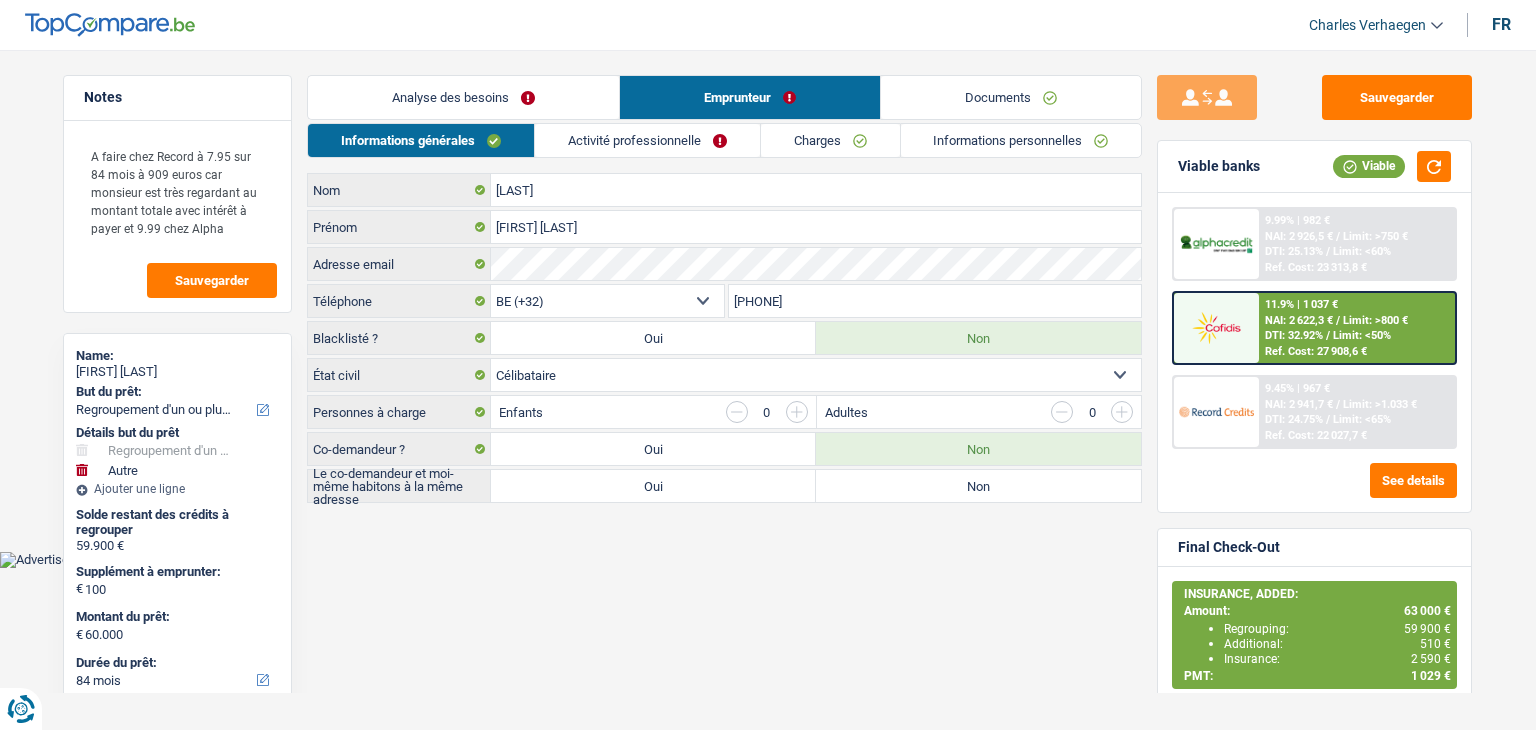 click on "Charges" at bounding box center (830, 140) 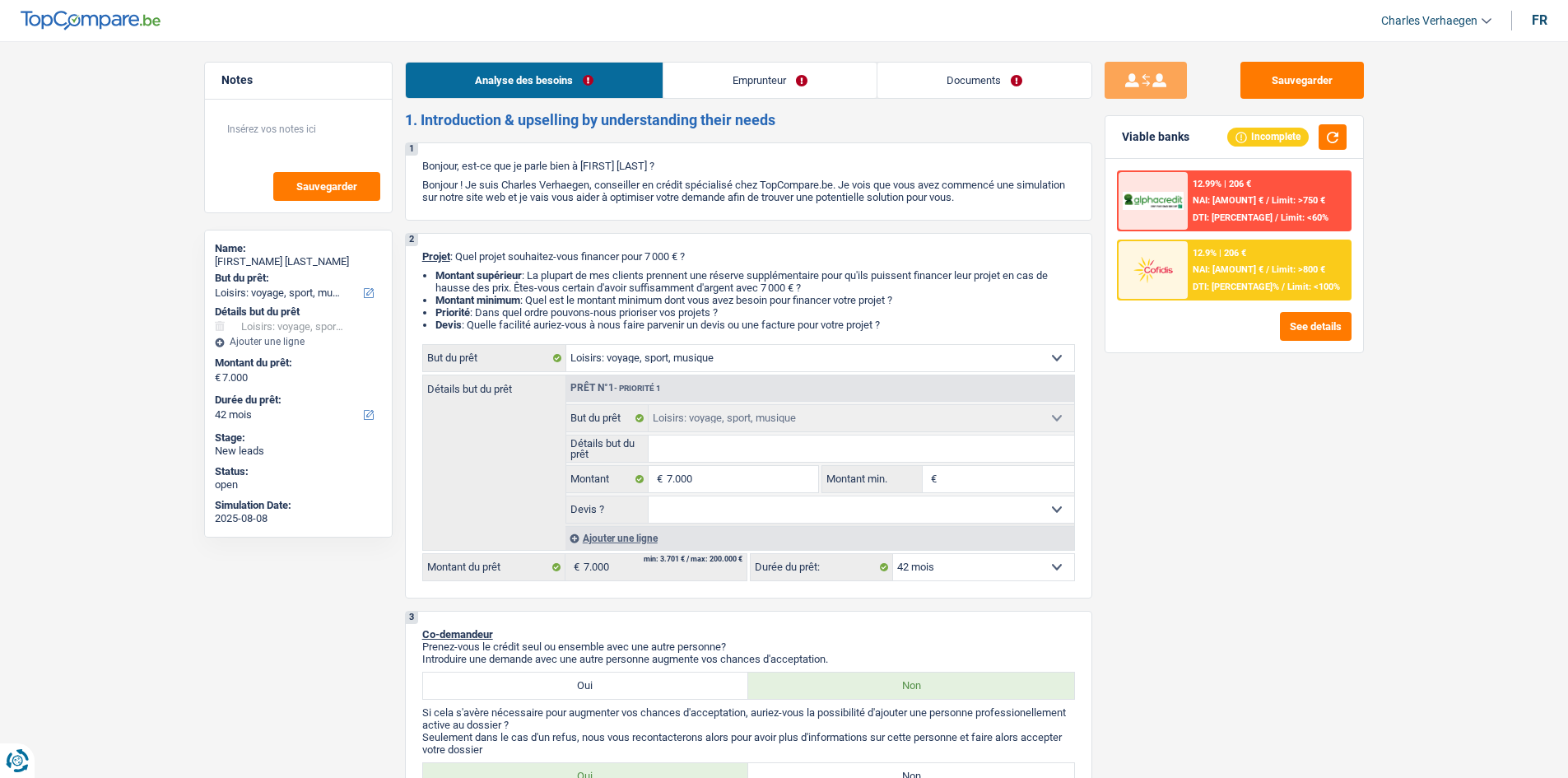 select on "hobbies" 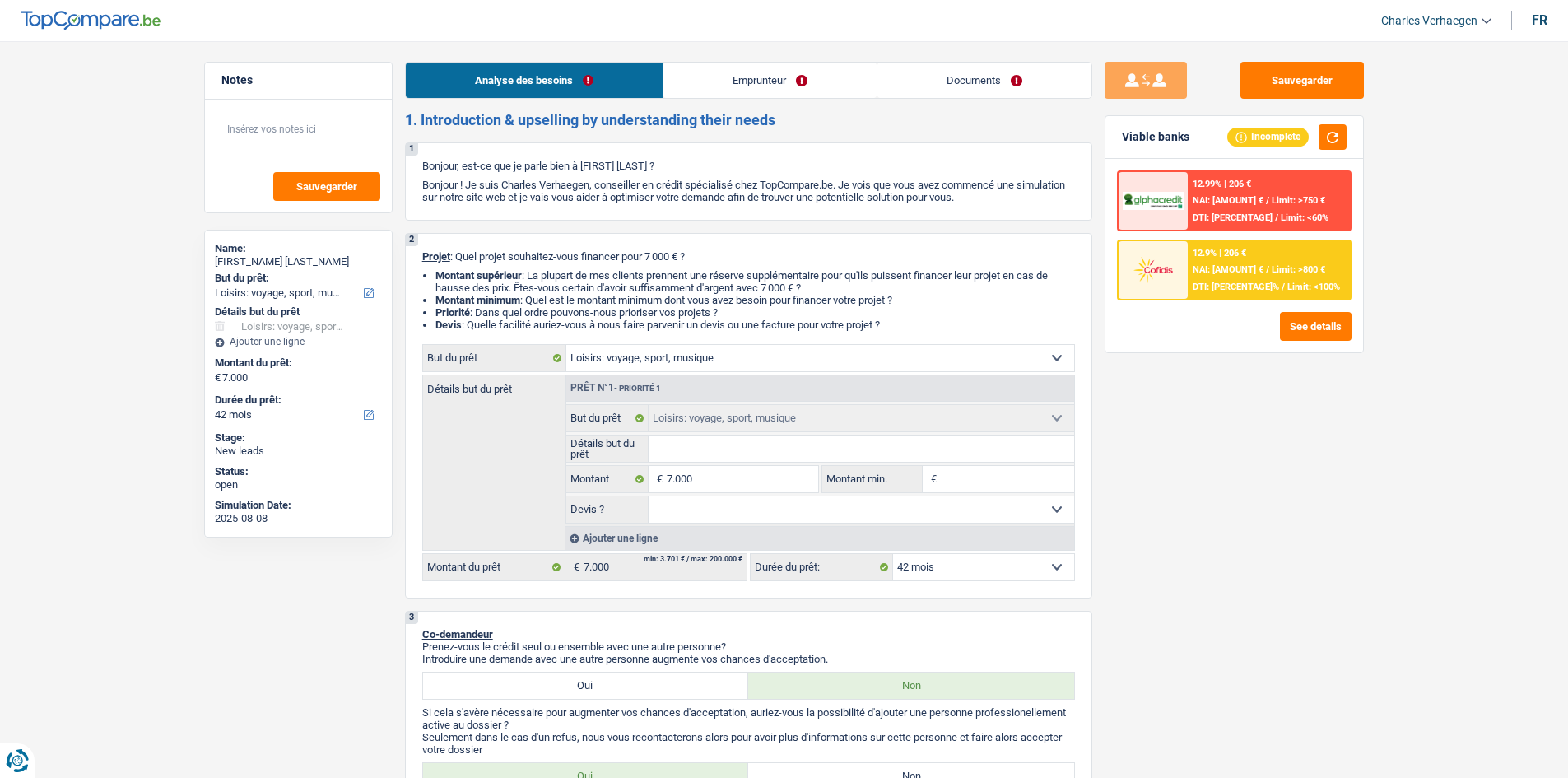 click on "Documents" at bounding box center (984, 80) 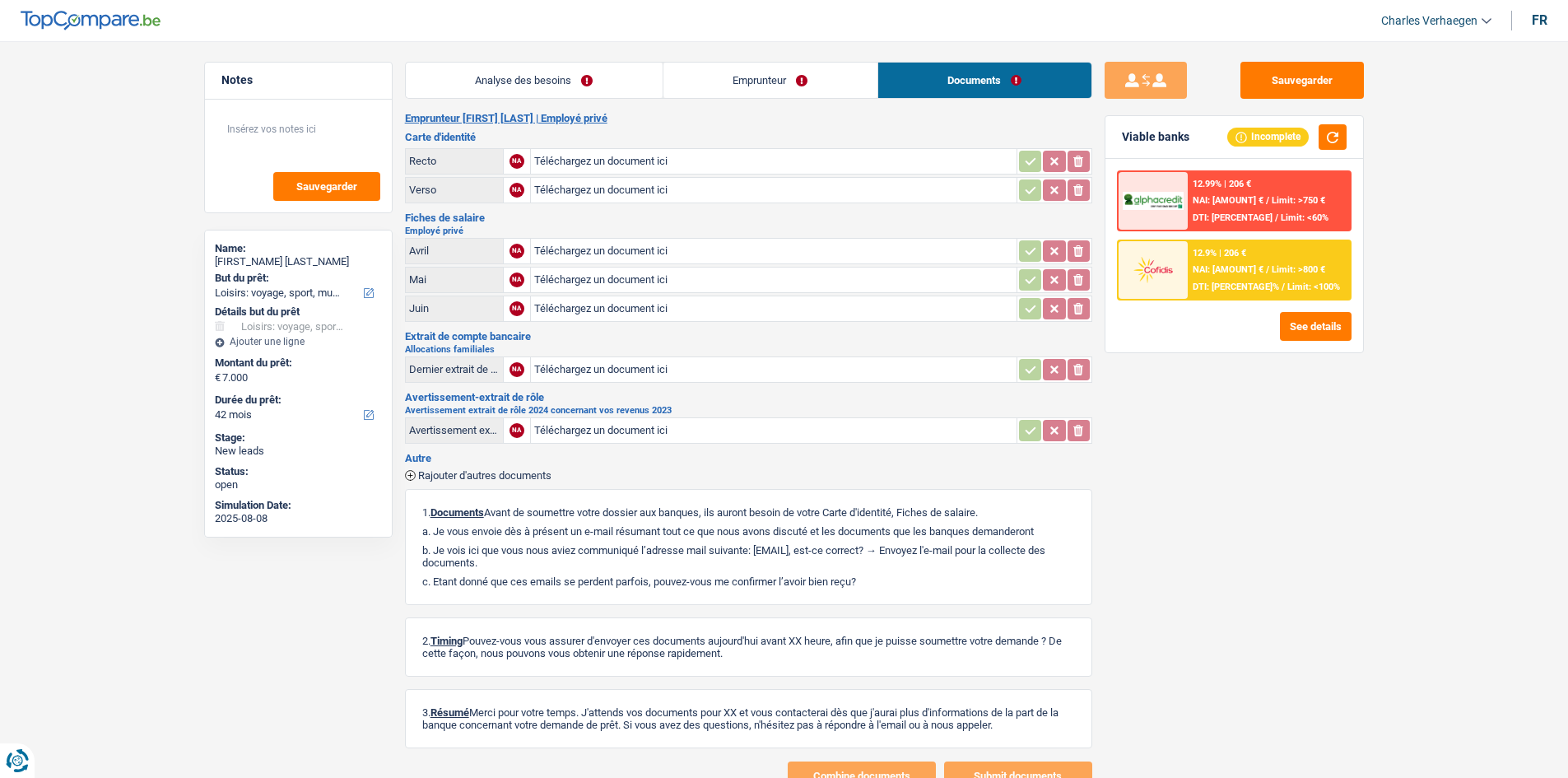 drag, startPoint x: 542, startPoint y: 101, endPoint x: 556, endPoint y: 98, distance: 14.317821 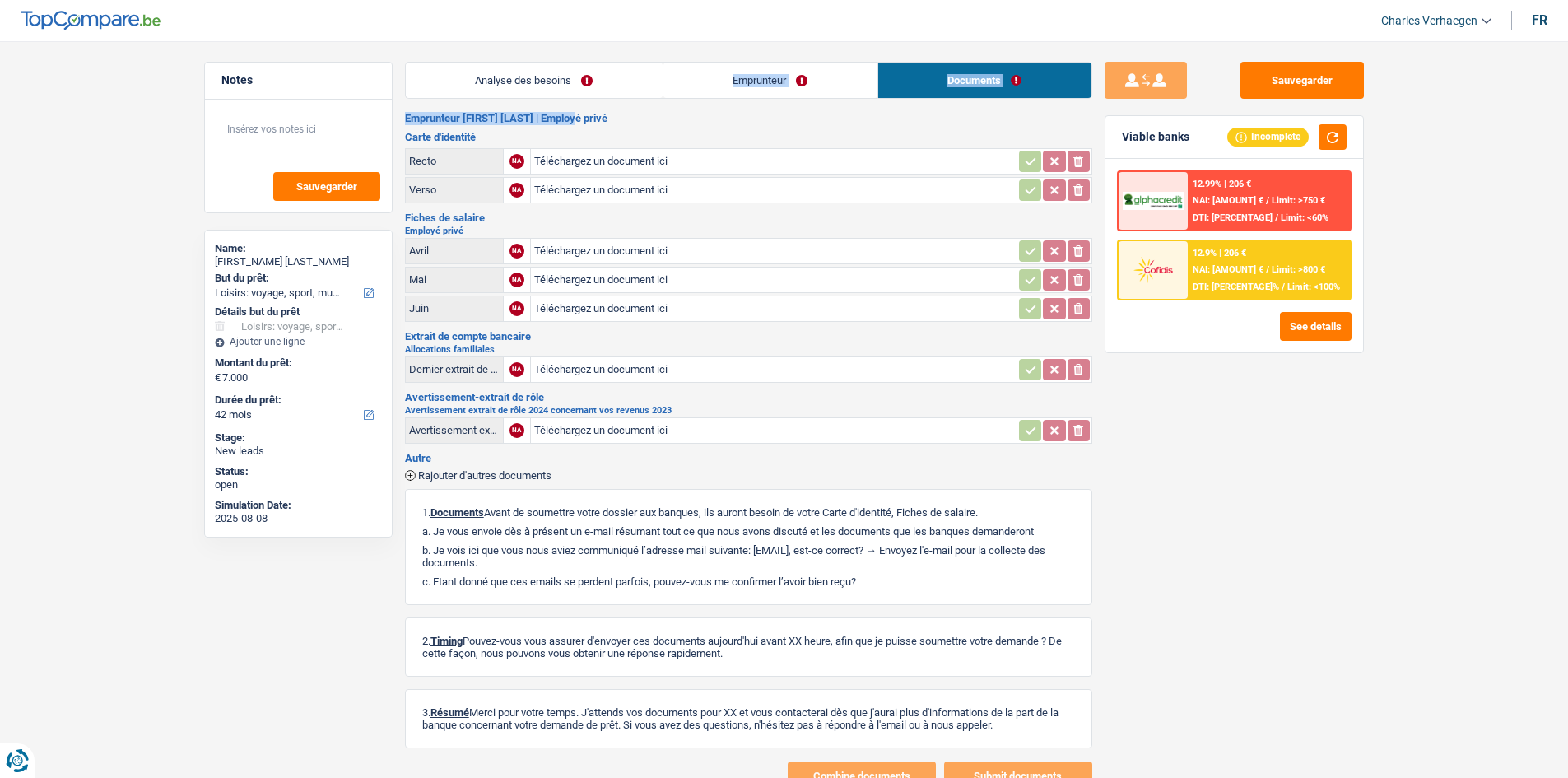 click on "Analyse des besoins" at bounding box center (534, 80) 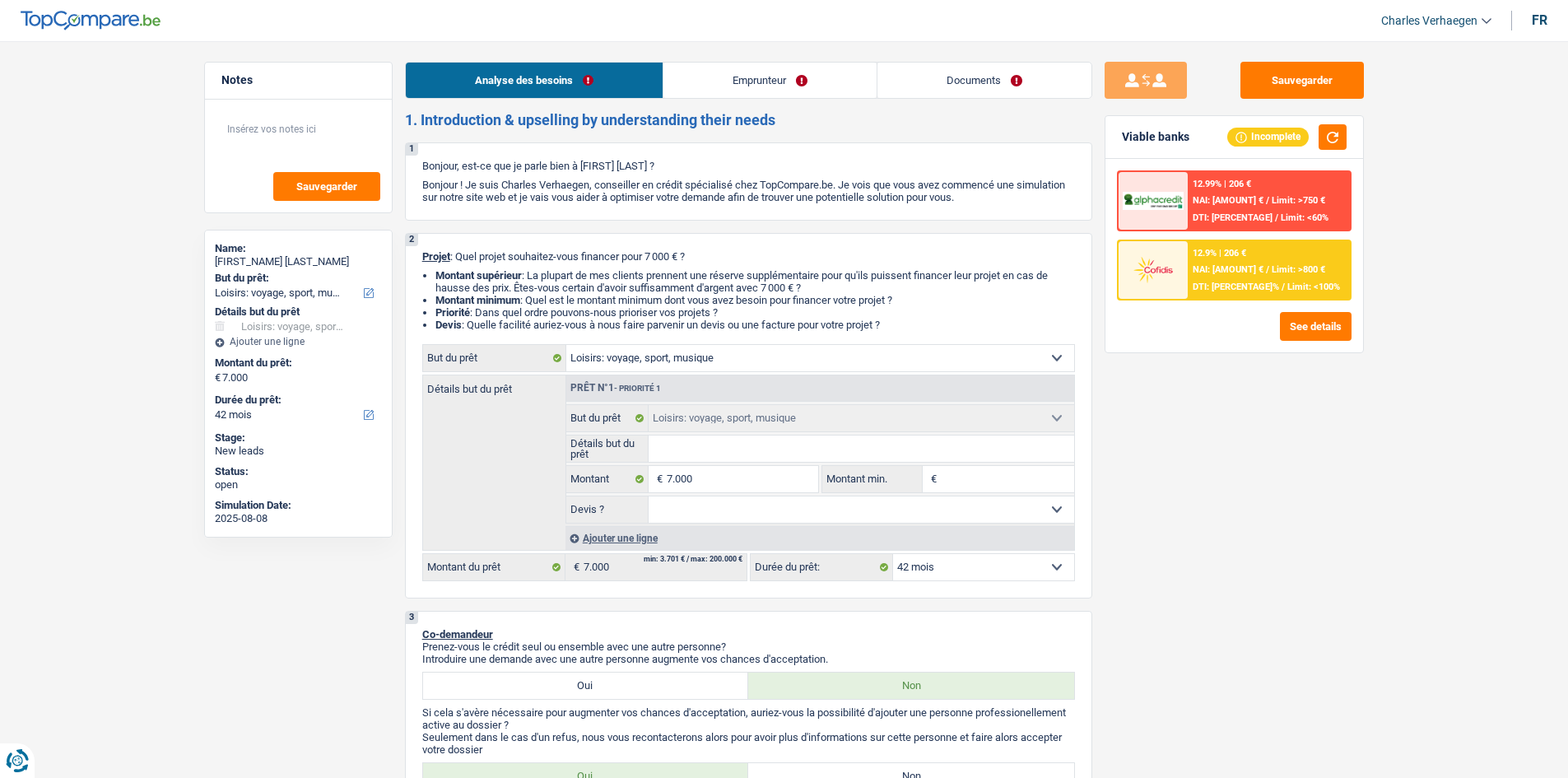 click on "Sauvegarder
Viable banks
Incomplete
12.99% | 206 €
NAI: 817,6 €
/
Limit: >750 €
DTI: 69.66%
/
Limit: <60%
12.9% | 206 €
NAI: 926,4 €
/
Limit: >800 €
DTI: 66.95%
/
Limit: <100%" at bounding box center (1234, 404) 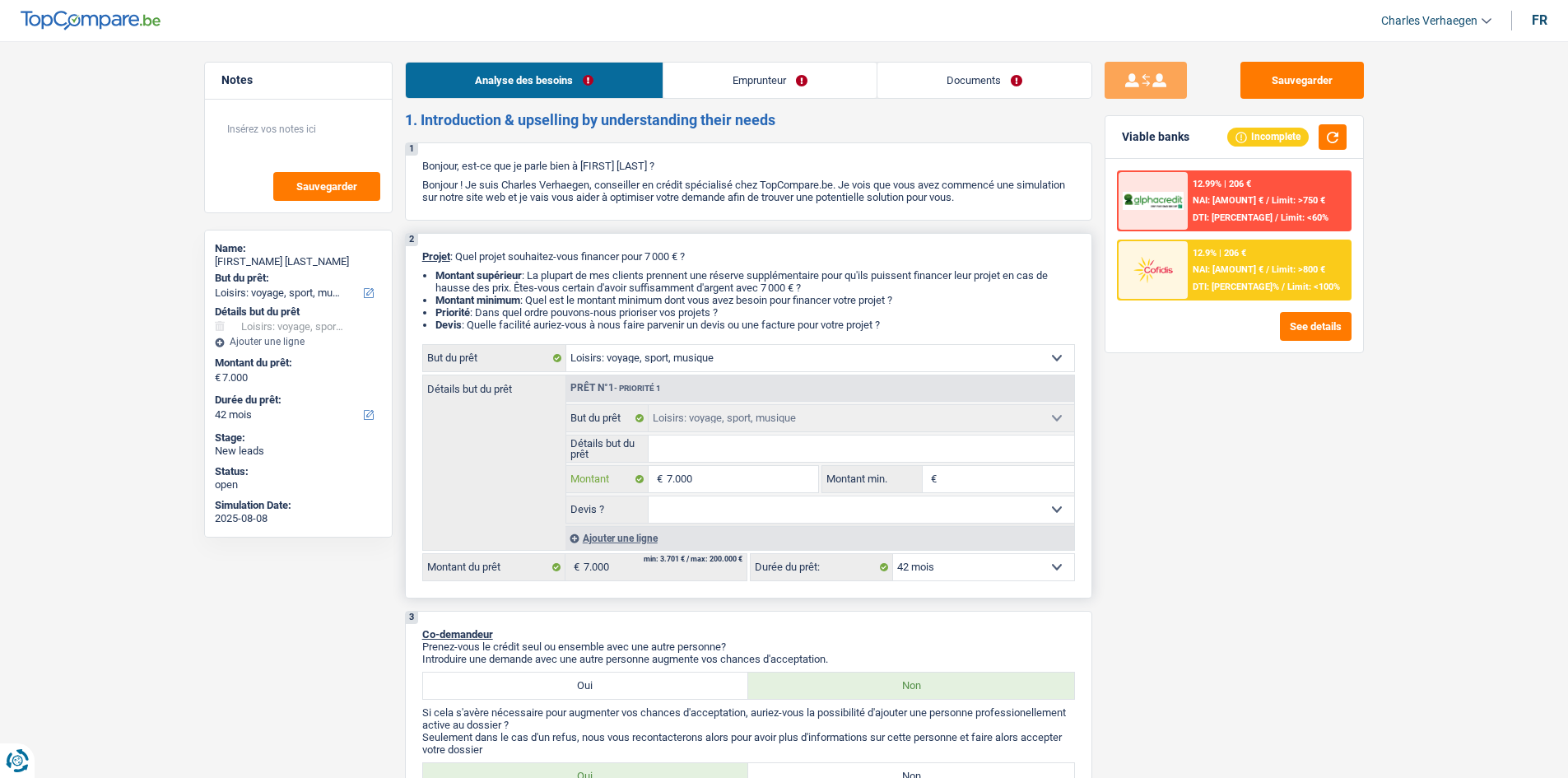 click on "7.000" at bounding box center [742, 479] 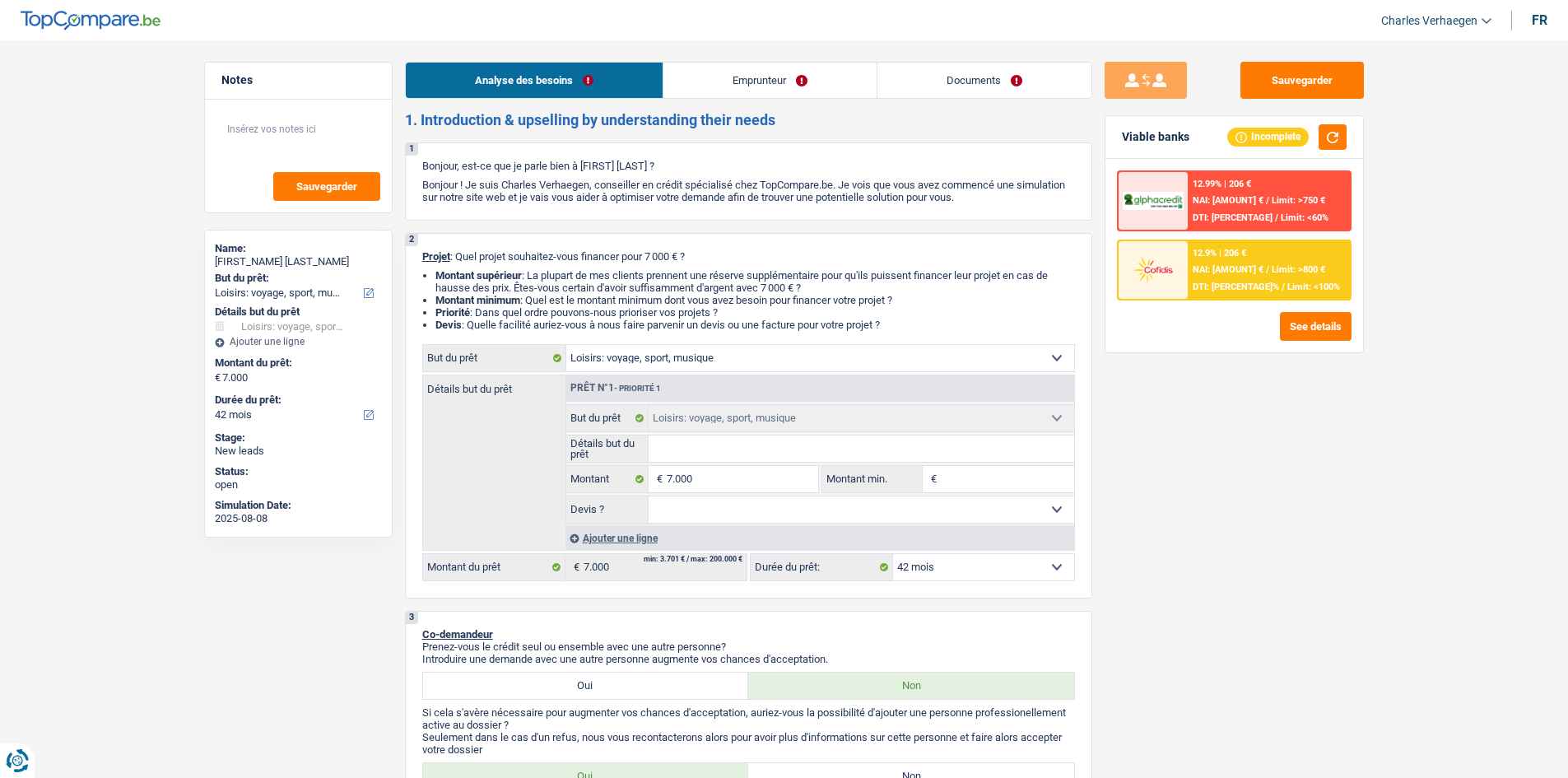 click on "Sauvegarder
Viable banks
Incomplete
12.99% | 206 €
NAI: 817,6 €
/
Limit: >750 €
DTI: 69.66%
/
Limit: <60%
12.9% | 206 €
NAI: 926,4 €
/
Limit: >800 €
DTI: 66.95%
/
Limit: <100%" at bounding box center (1234, 404) 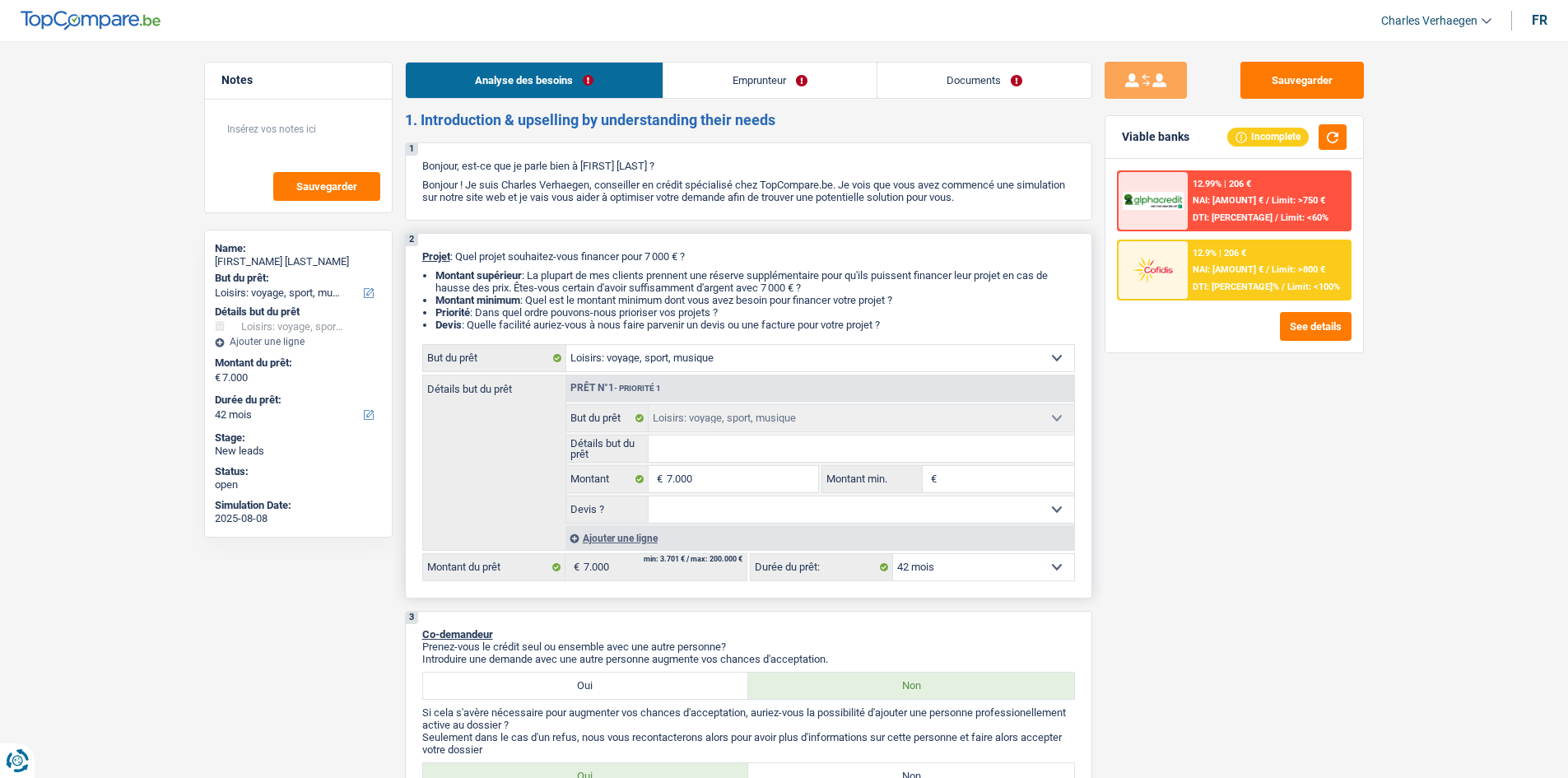 click on "Détails but du prêt" at bounding box center [861, 449] 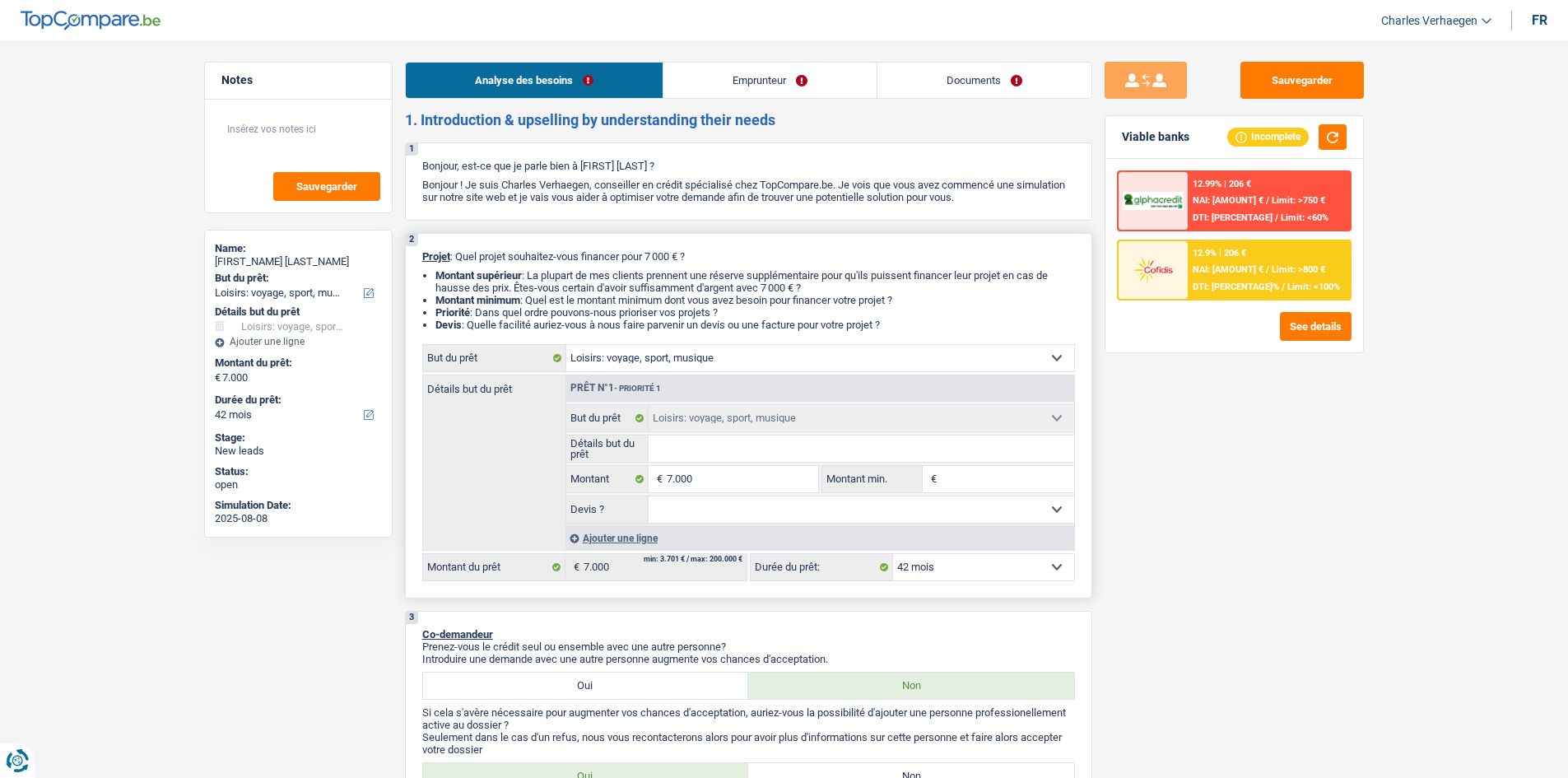 click on "2   Projet  : Quel projet souhaitez-vous financer pour 7 000 € ?
Montant supérieur : La plupart de mes clients prennent une réserve supplémentaire pour qu'ils puissent financer leur projet en cas de hausse des prix. Êtes-vous certain d'avoir suffisamment d'argent avec 7 000 € ?   Montant minimum : Quel est le montant minimum dont vous avez besoin pour financer votre projet ?   Priorité : Dans quel ordre pouvons-nous prioriser vos projets ?   Devis   : Quelle facilité auriez-vous à nous faire parvenir un devis ou une facture pour votre projet ?
Confort maison: meubles, textile, peinture, électroménager, outillage non-professionnel Hifi, multimédia, gsm, ordinateur Aménagement: frais d'installation, déménagement Evénement familial: naissance, mariage, divorce, communion, décès Frais médicaux Frais d'études Frais permis de conduire Loisirs: voyage, sport, musique Rafraîchissement: petits travaux maison et jardin Frais judiciaires Réparation voiture Autre" at bounding box center [748, 416] 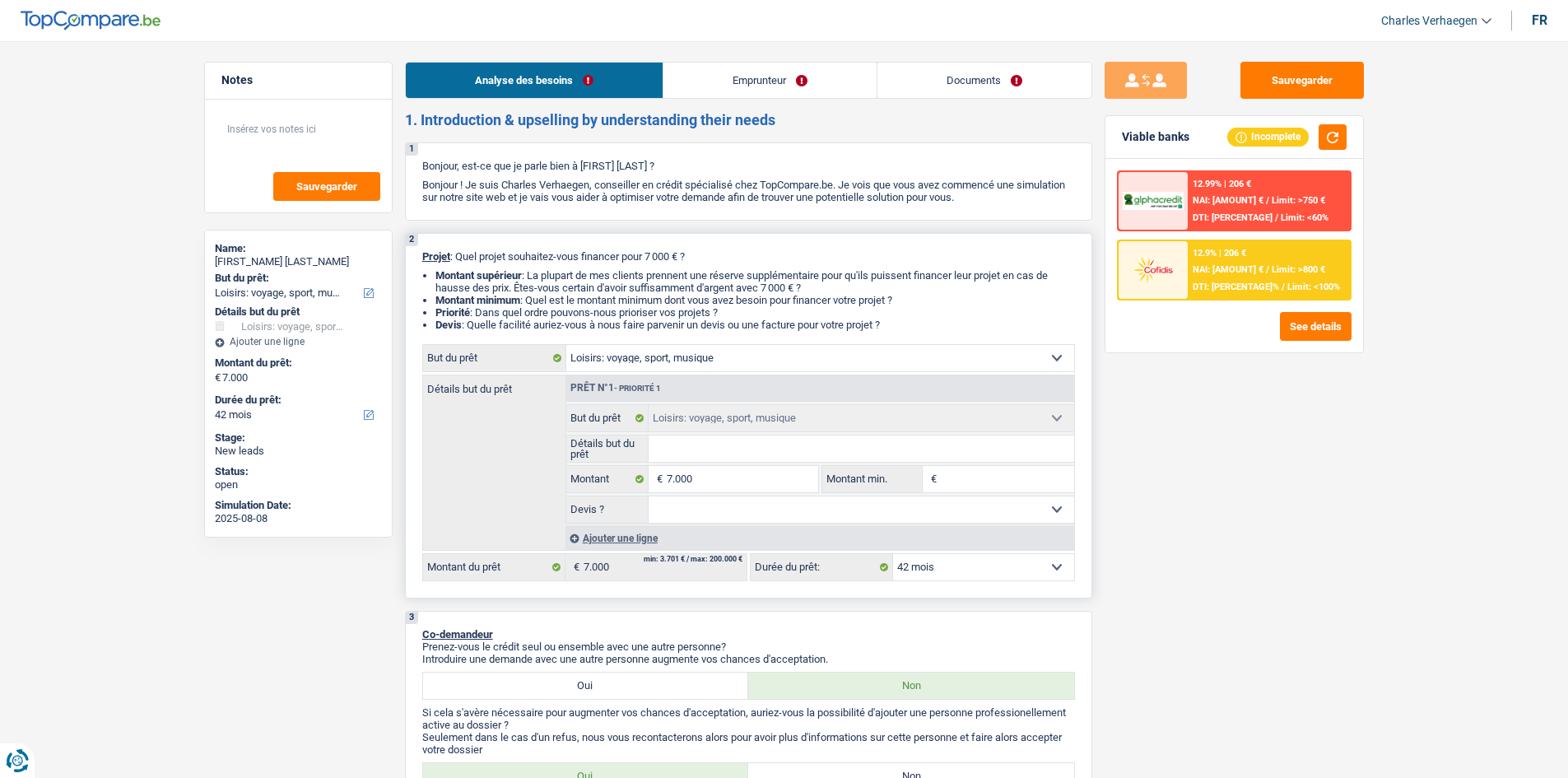 select on "study" 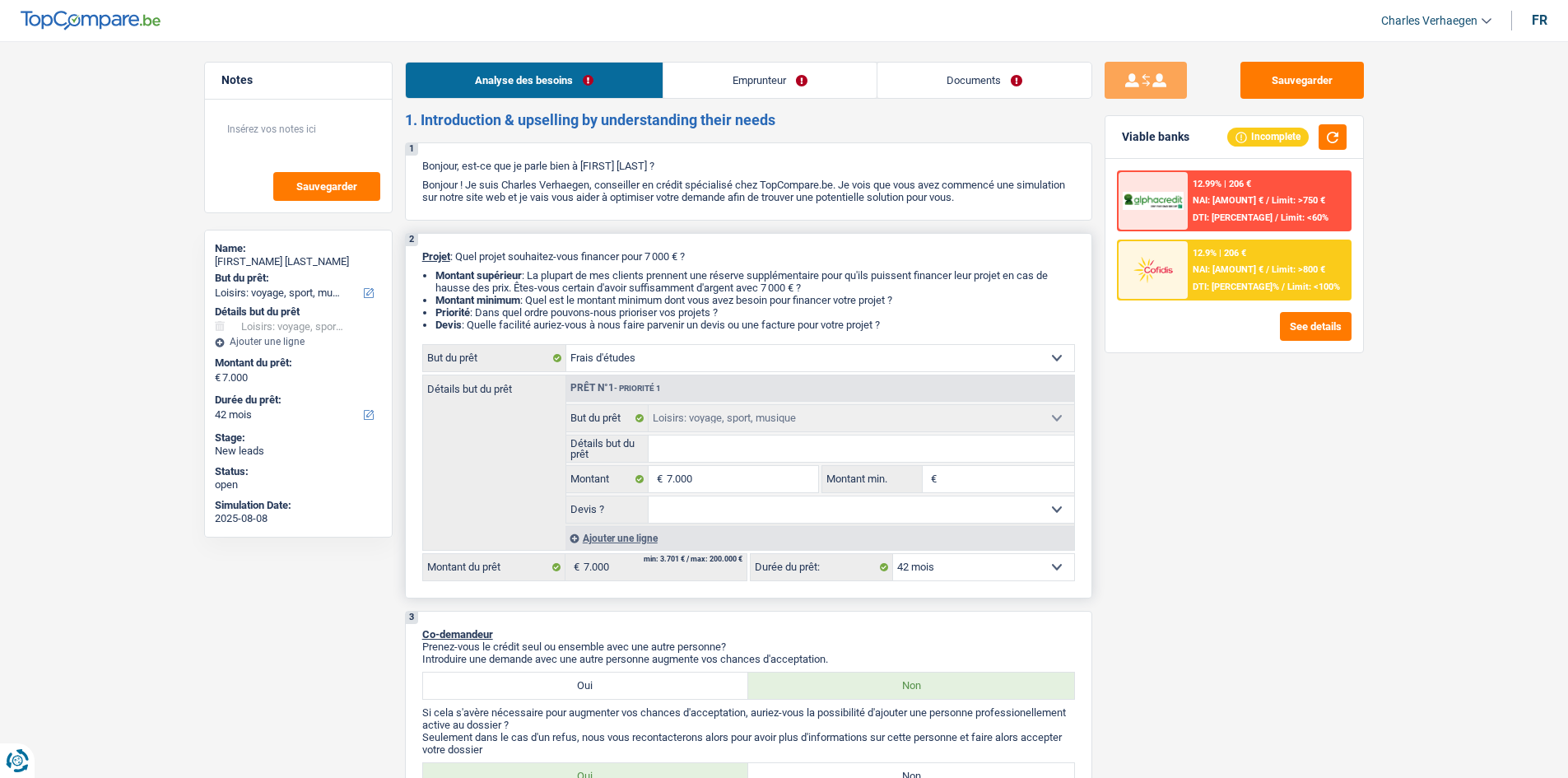 click on "Confort maison: meubles, textile, peinture, électroménager, outillage non-professionnel Hifi, multimédia, gsm, ordinateur Aménagement: frais d'installation, déménagement Evénement familial: naissance, mariage, divorce, communion, décès Frais médicaux Frais d'études Frais permis de conduire Loisirs: voyage, sport, musique Rafraîchissement: petits travaux maison et jardin Frais judiciaires Réparation voiture Prêt rénovation Prêt énergie Prêt voiture Taxes, impôts non professionnels Rénovation bien à l'étranger Dettes familiales Assurance Autre
Sélectionner une option" at bounding box center [820, 358] 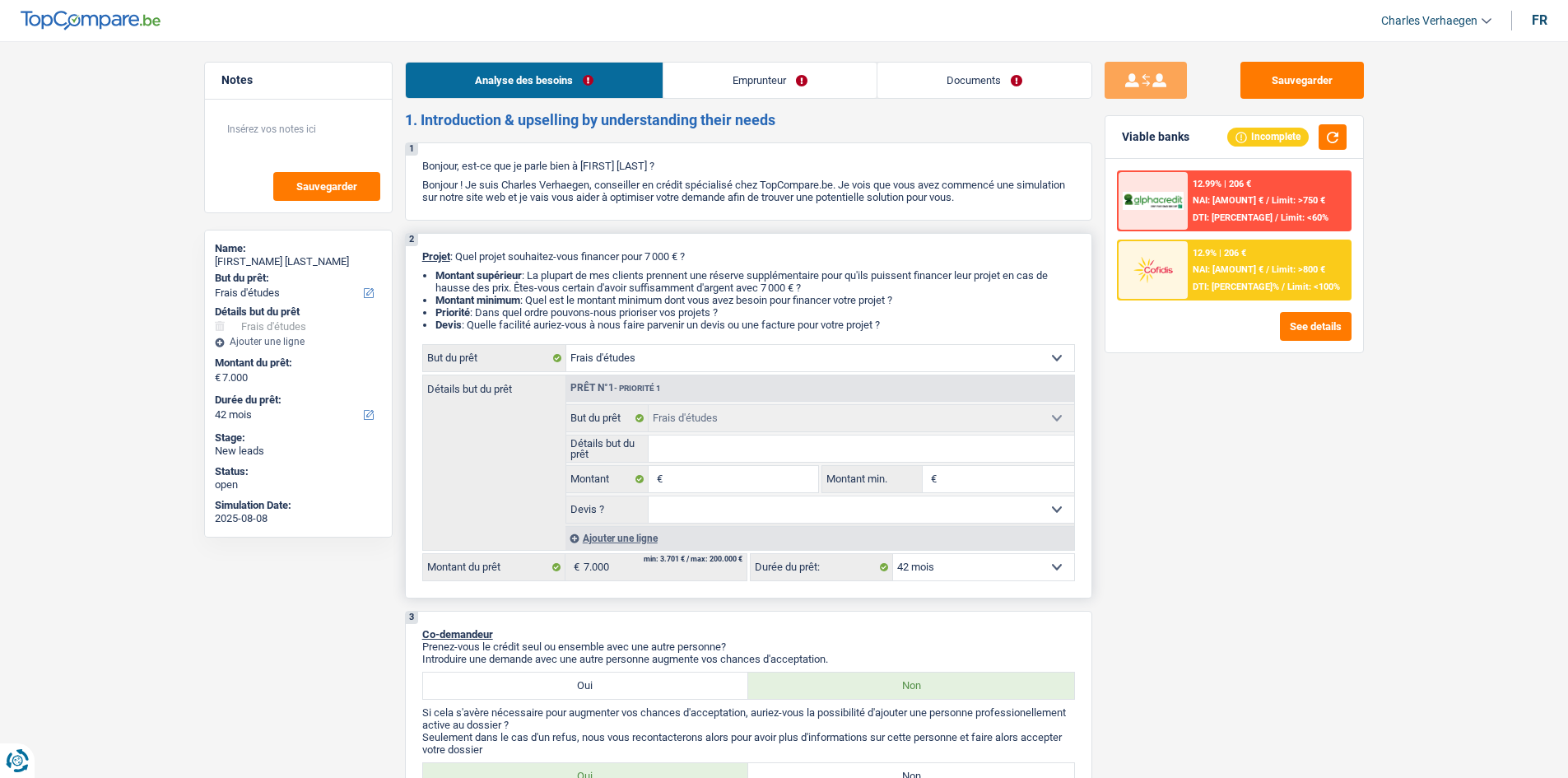 select on "hobbies" 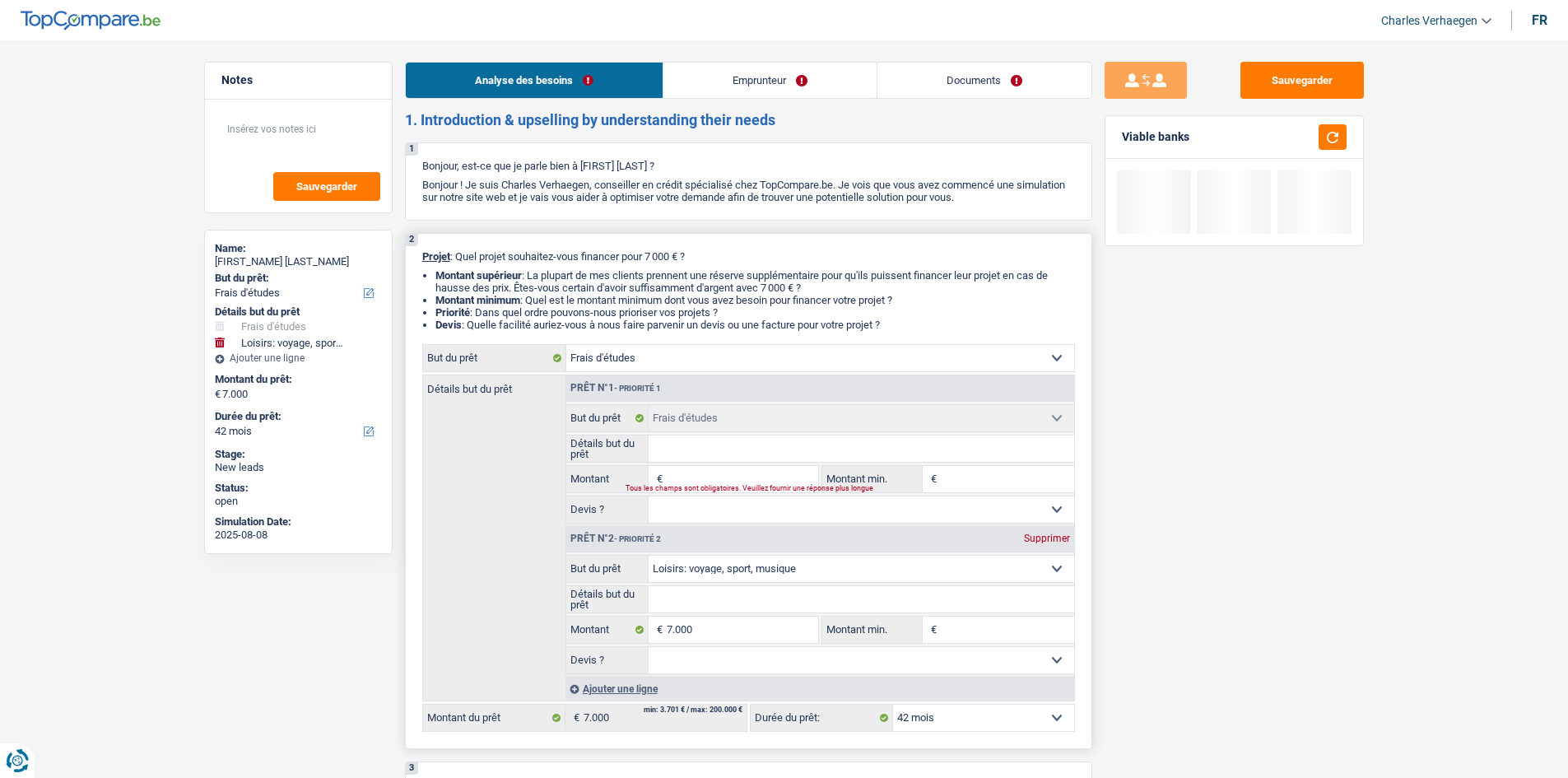 click on "Supprimer" at bounding box center [1047, 538] 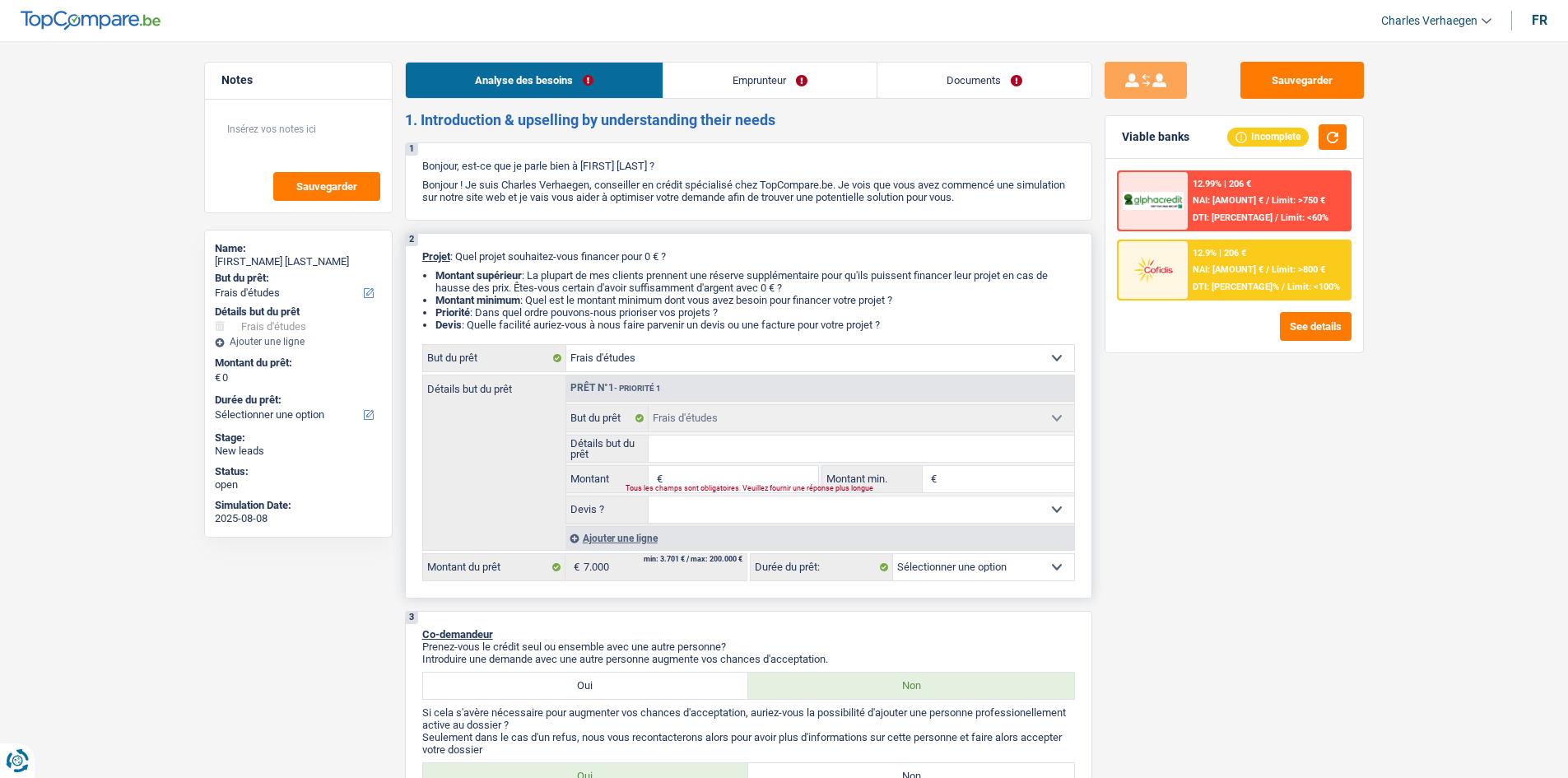 click on "Montant" at bounding box center [742, 479] 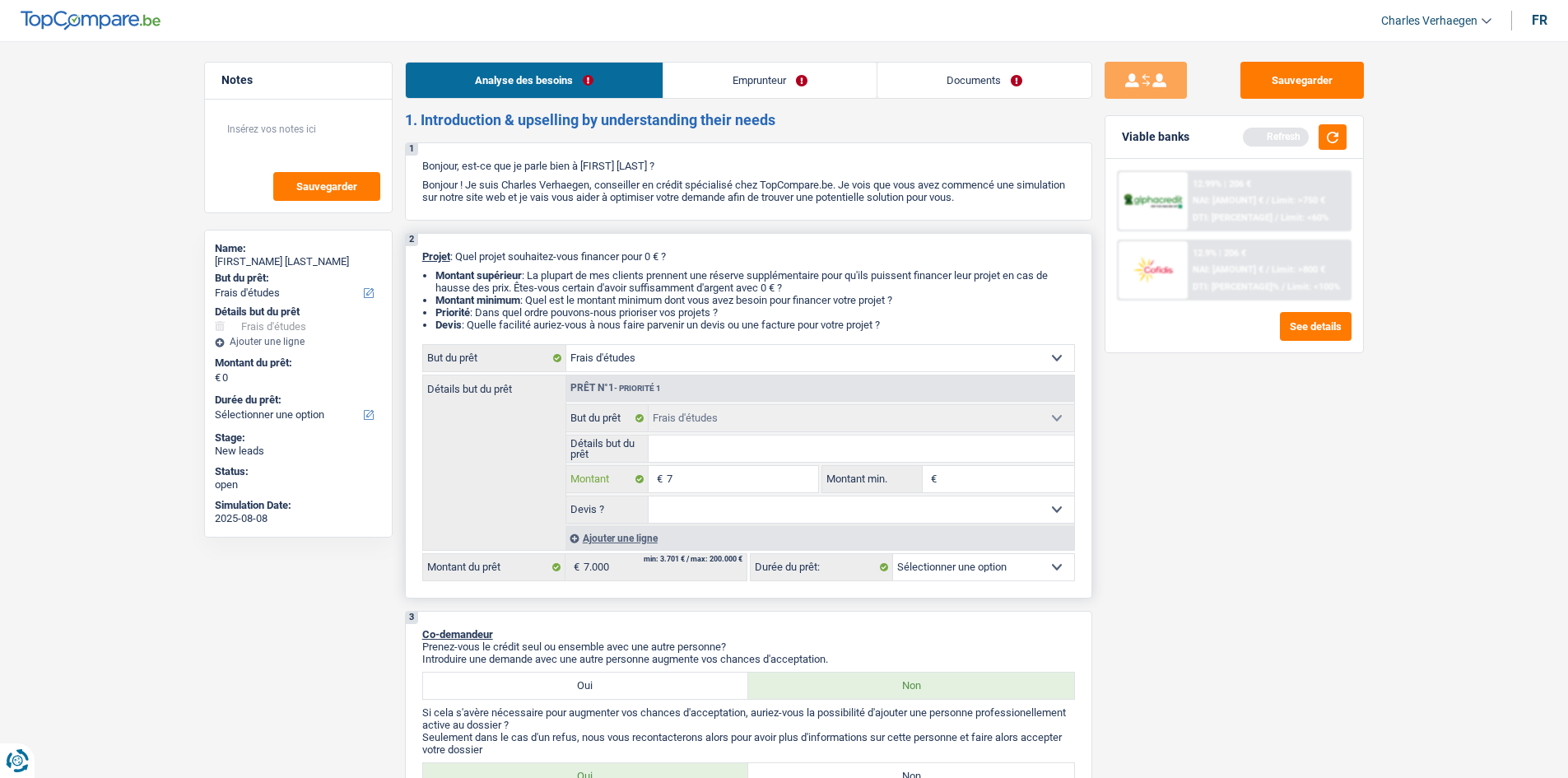 type on "71" 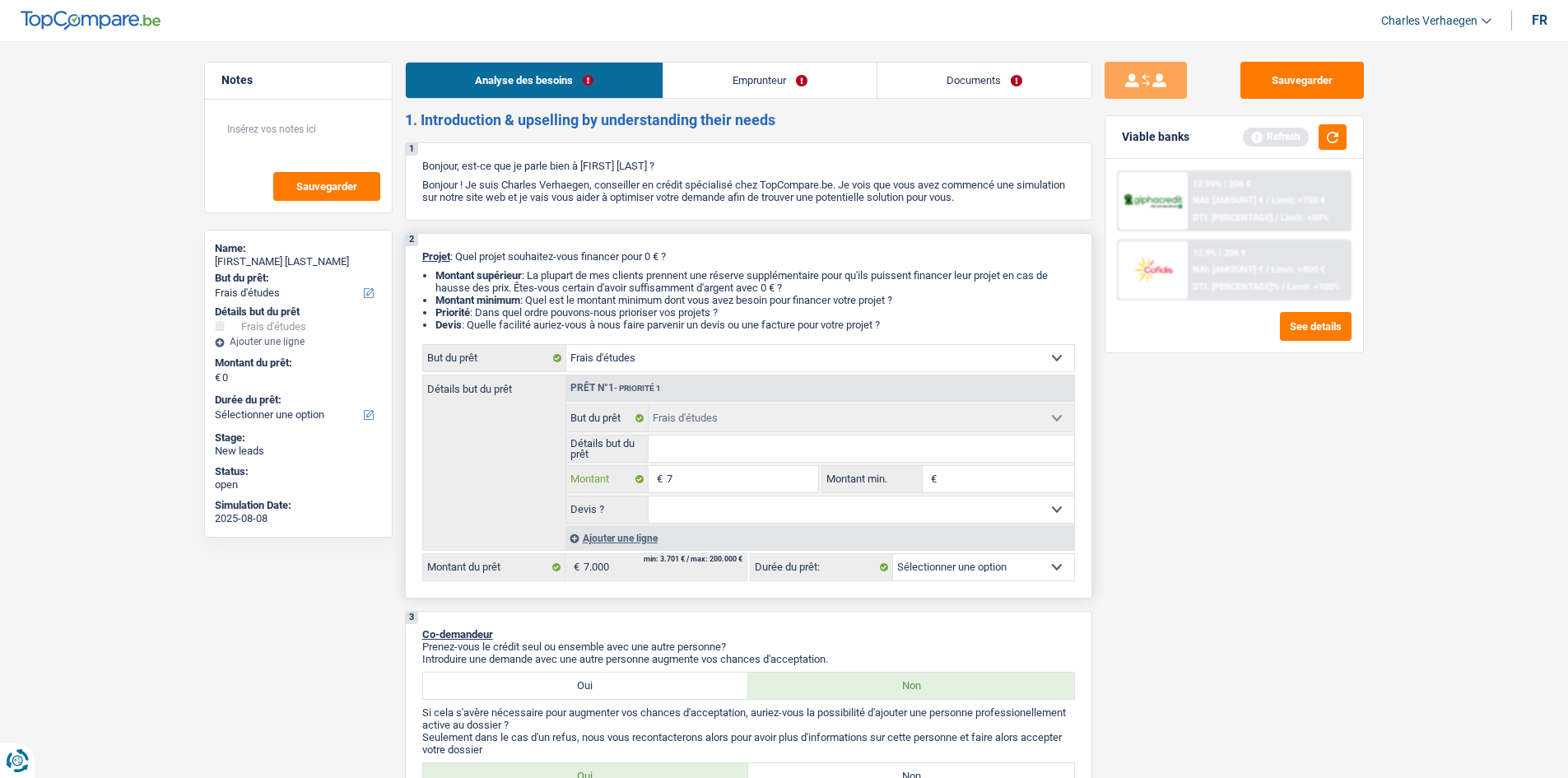 type on "71" 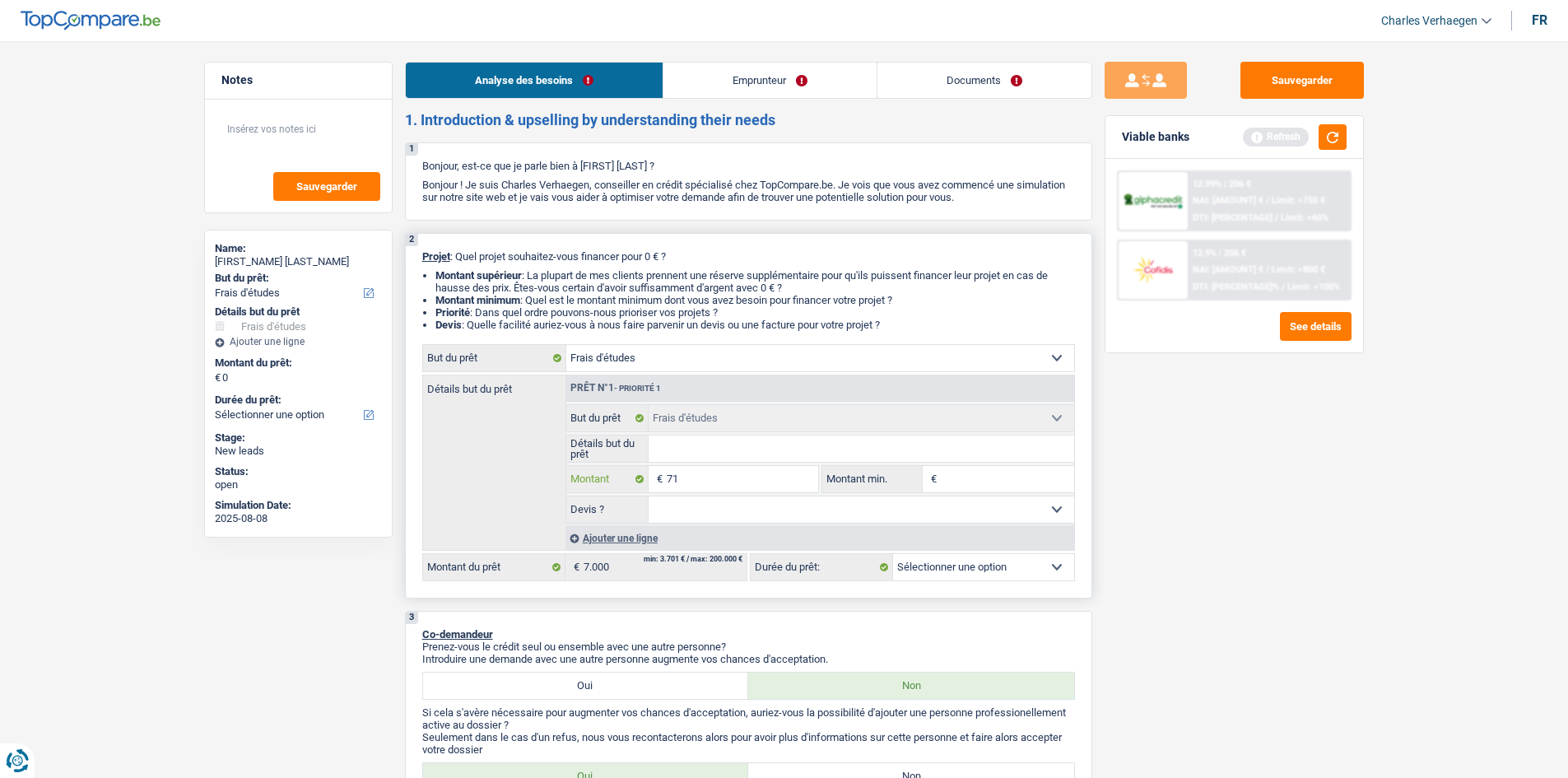 type on "711" 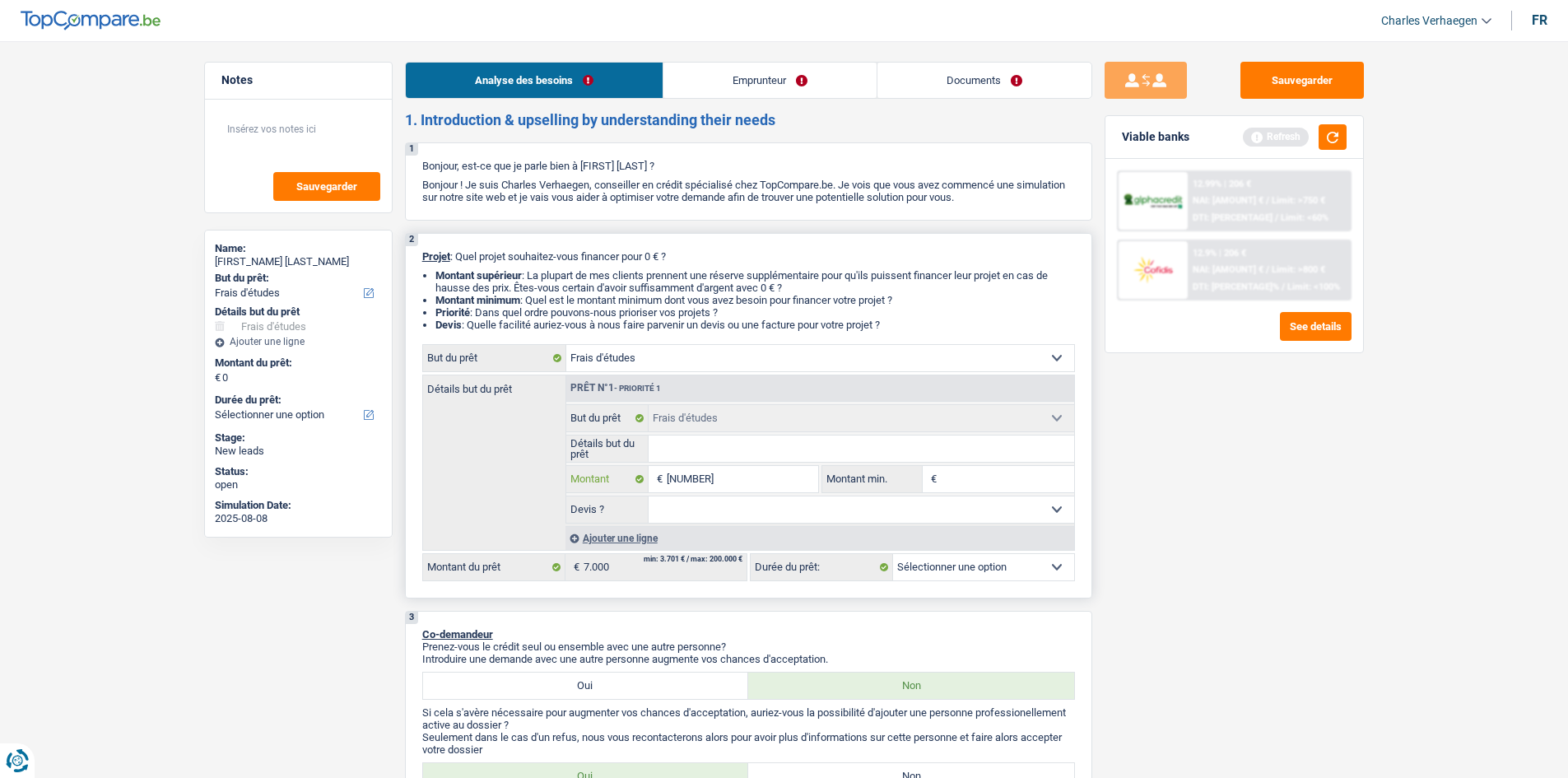type on "7.111" 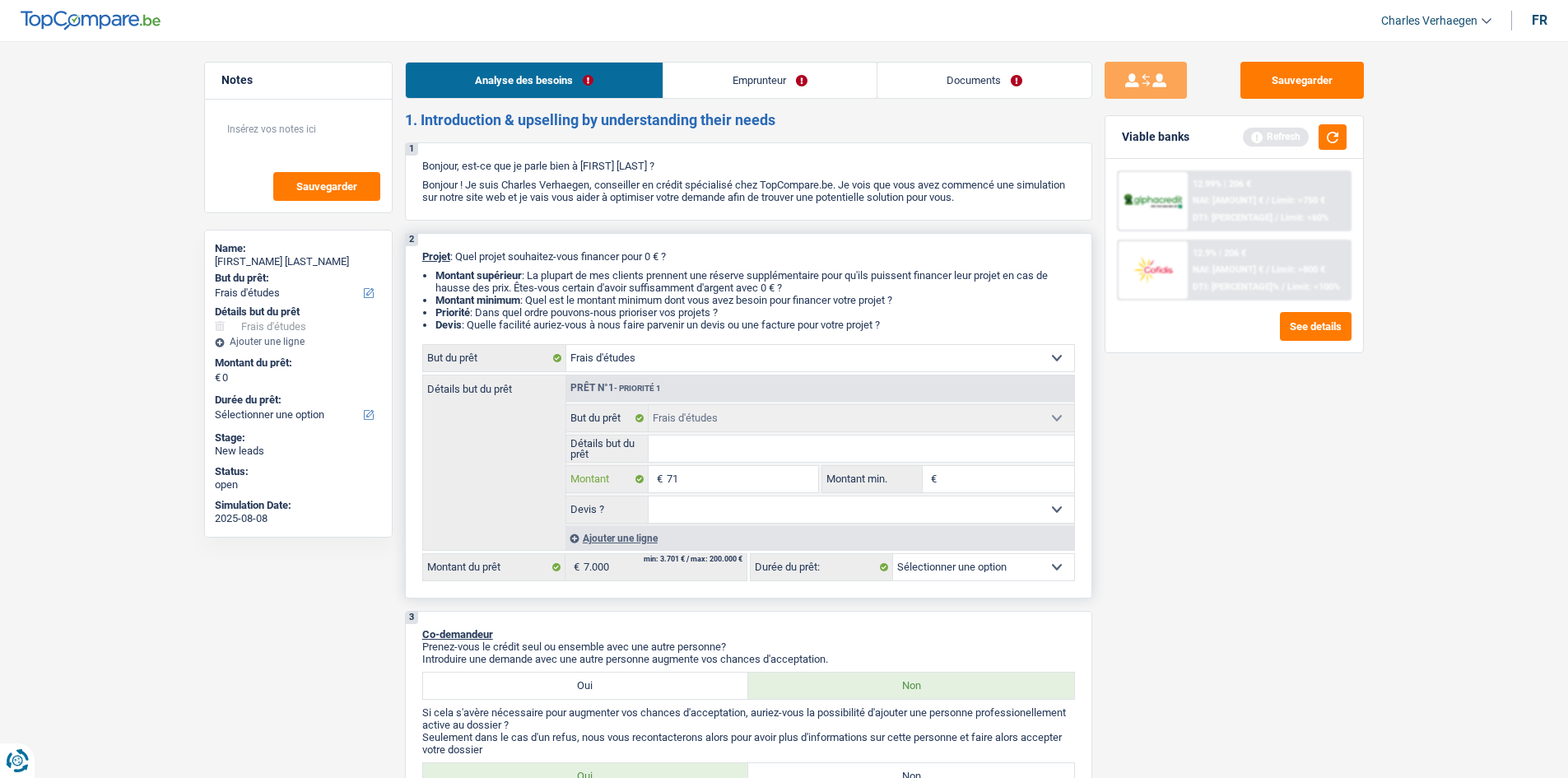 type on "7" 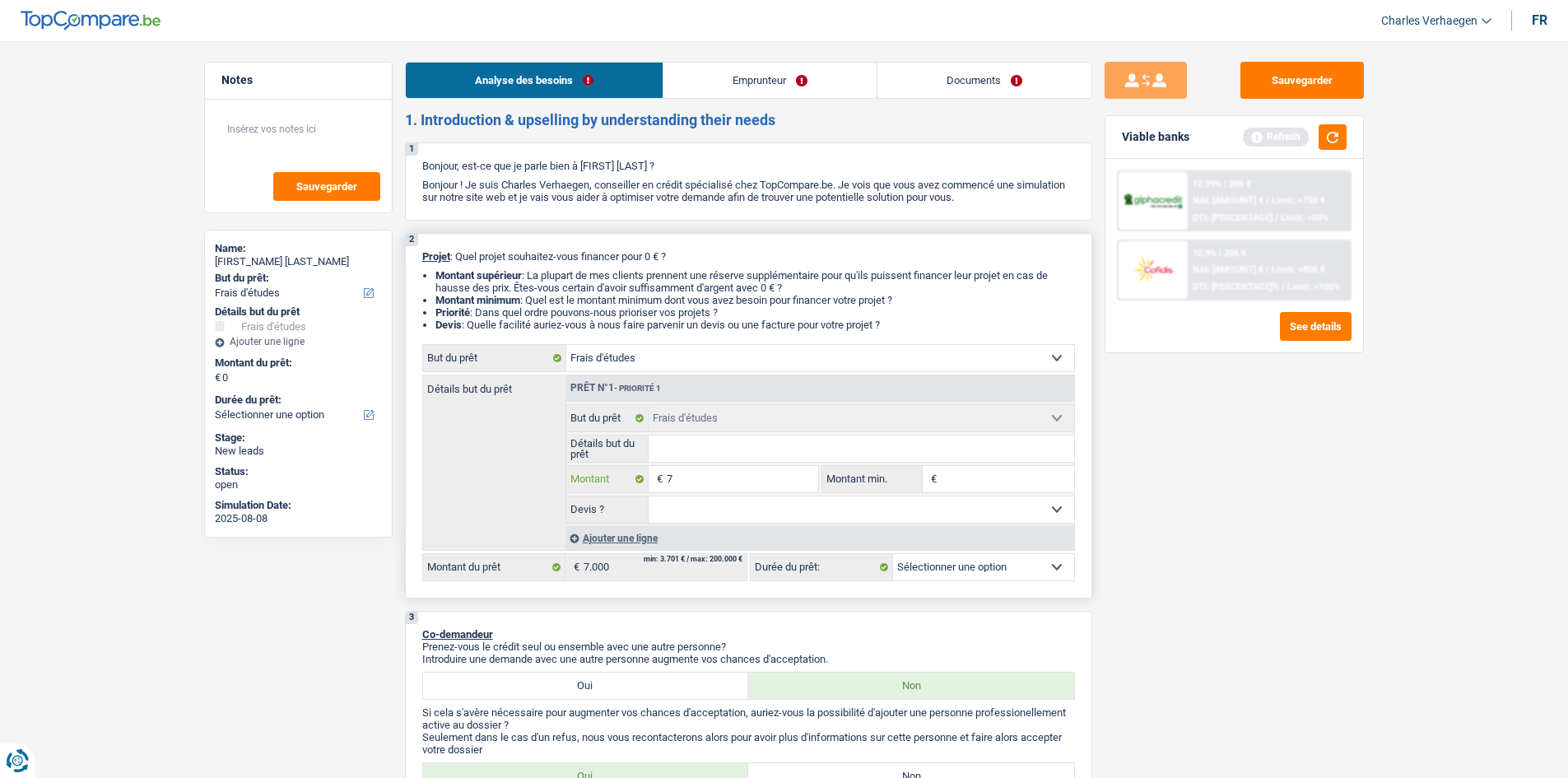 type on "70" 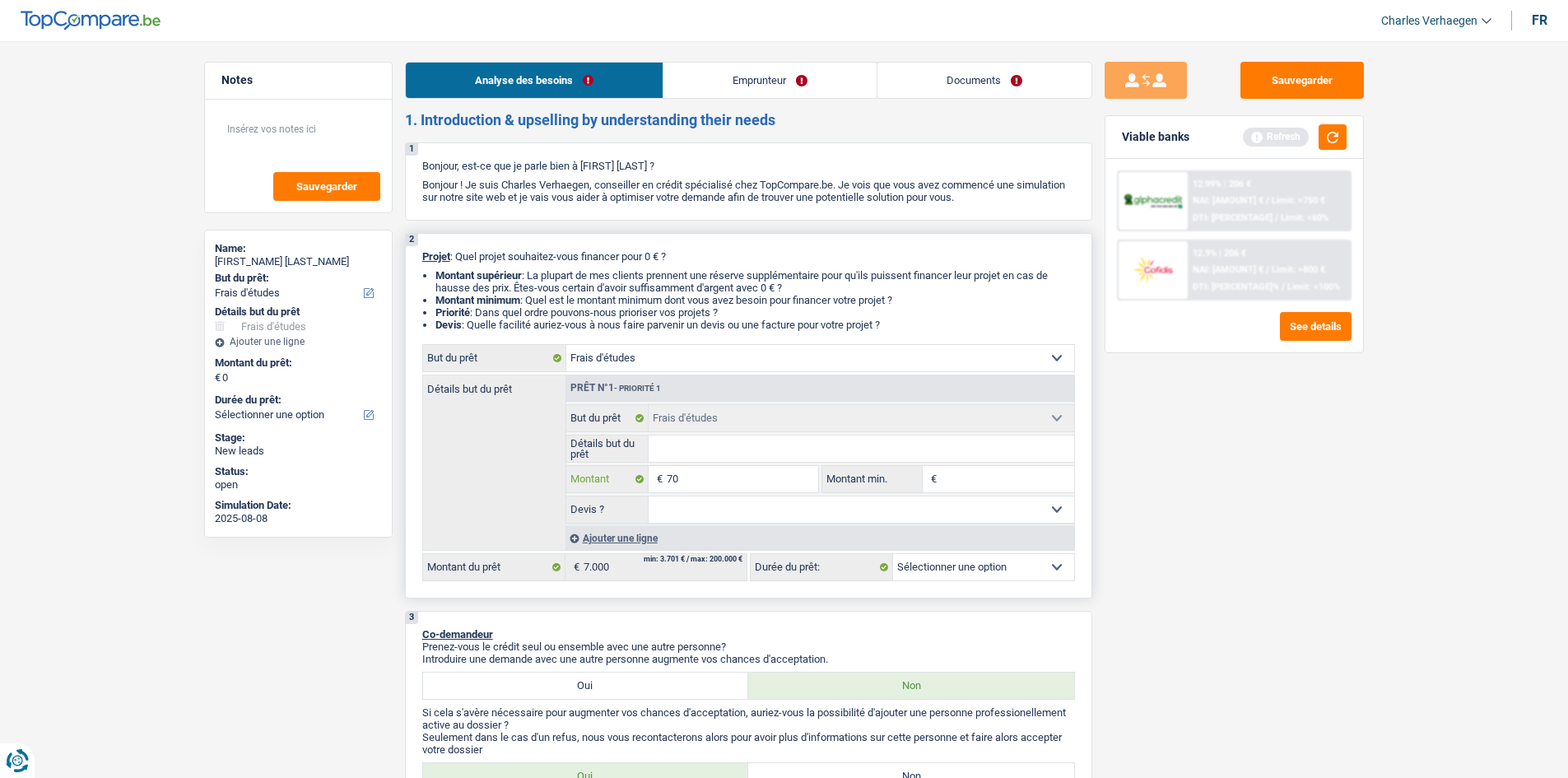 type on "700" 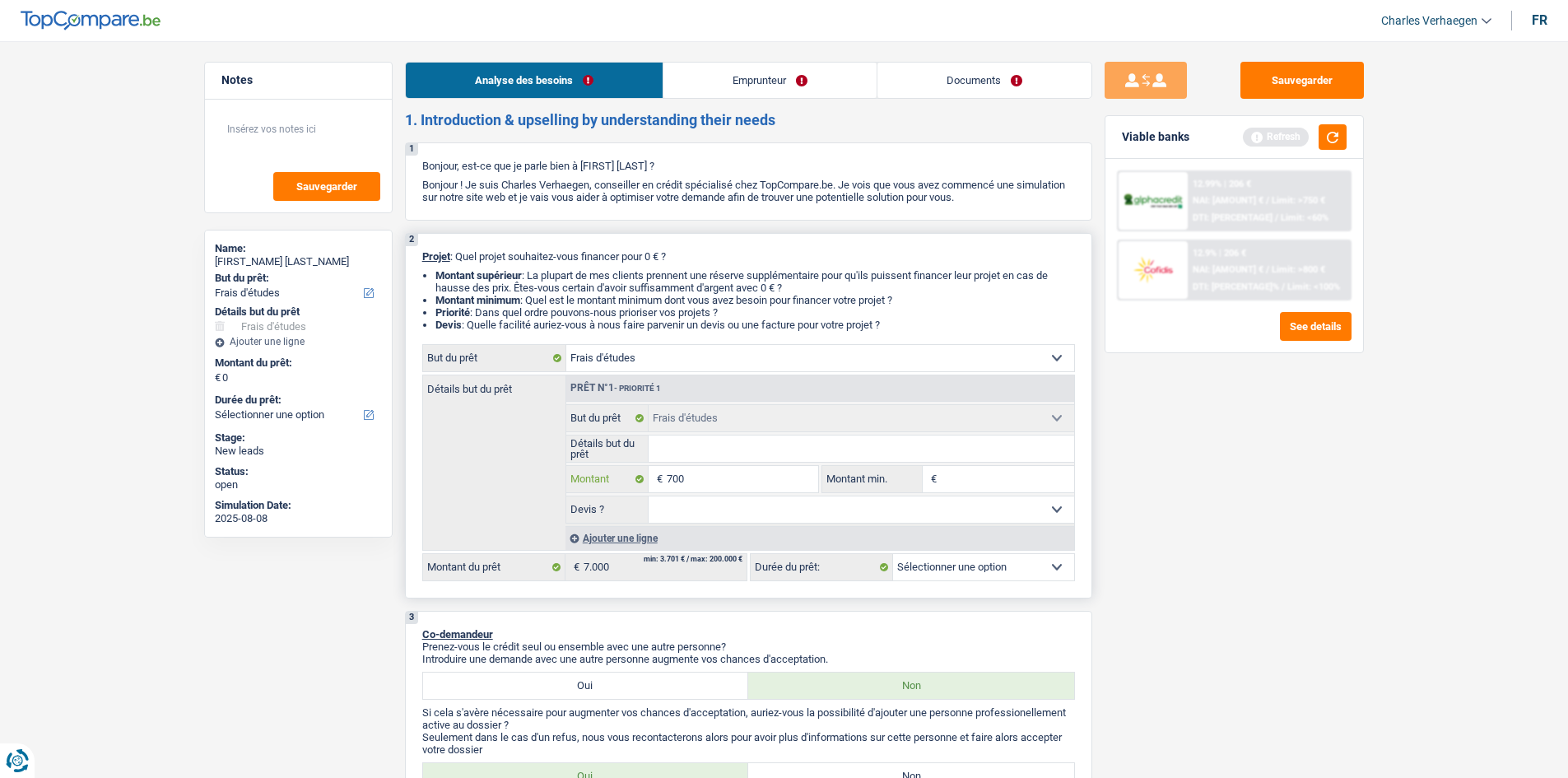 type on "7.000" 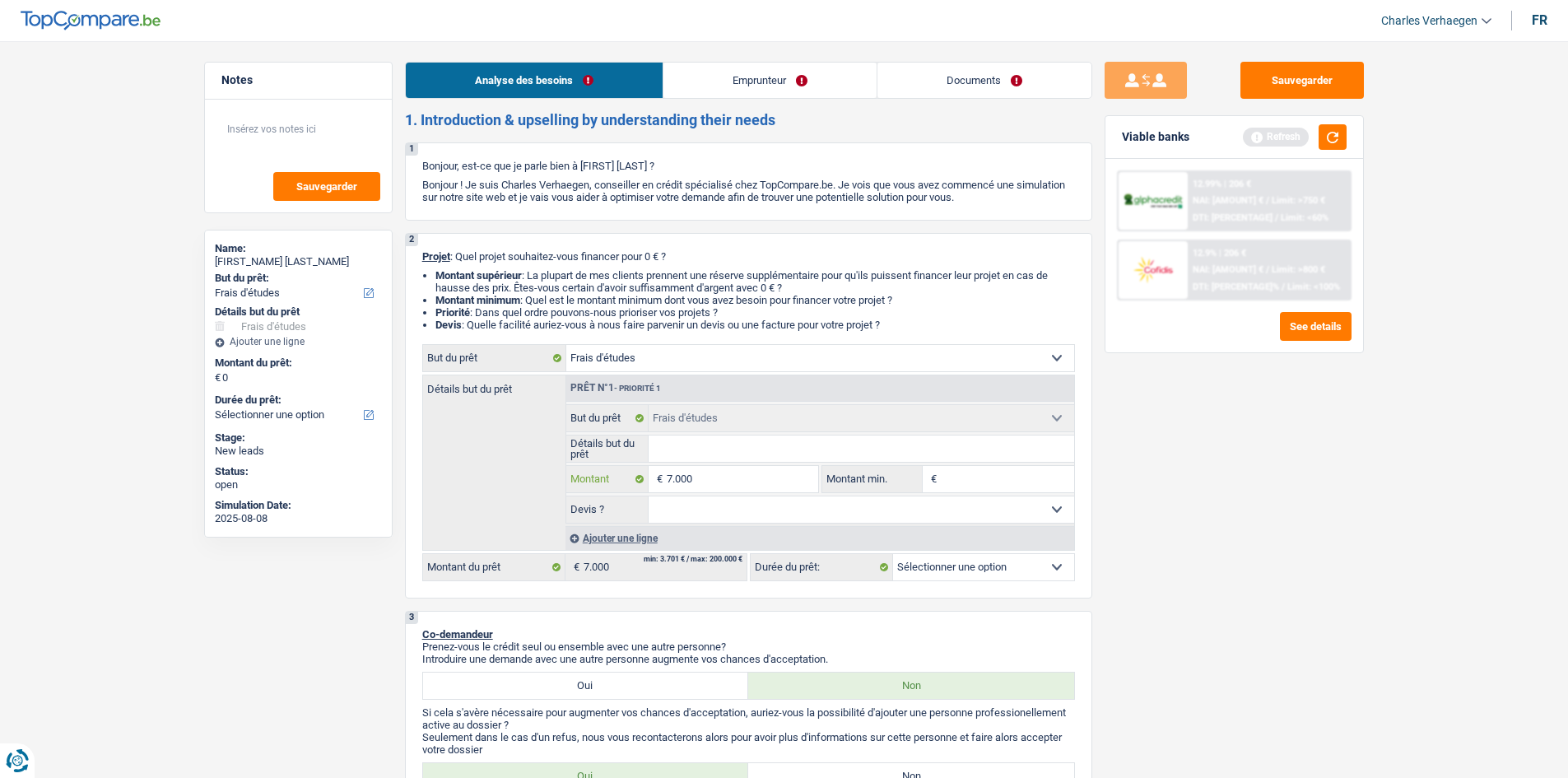type on "7.000" 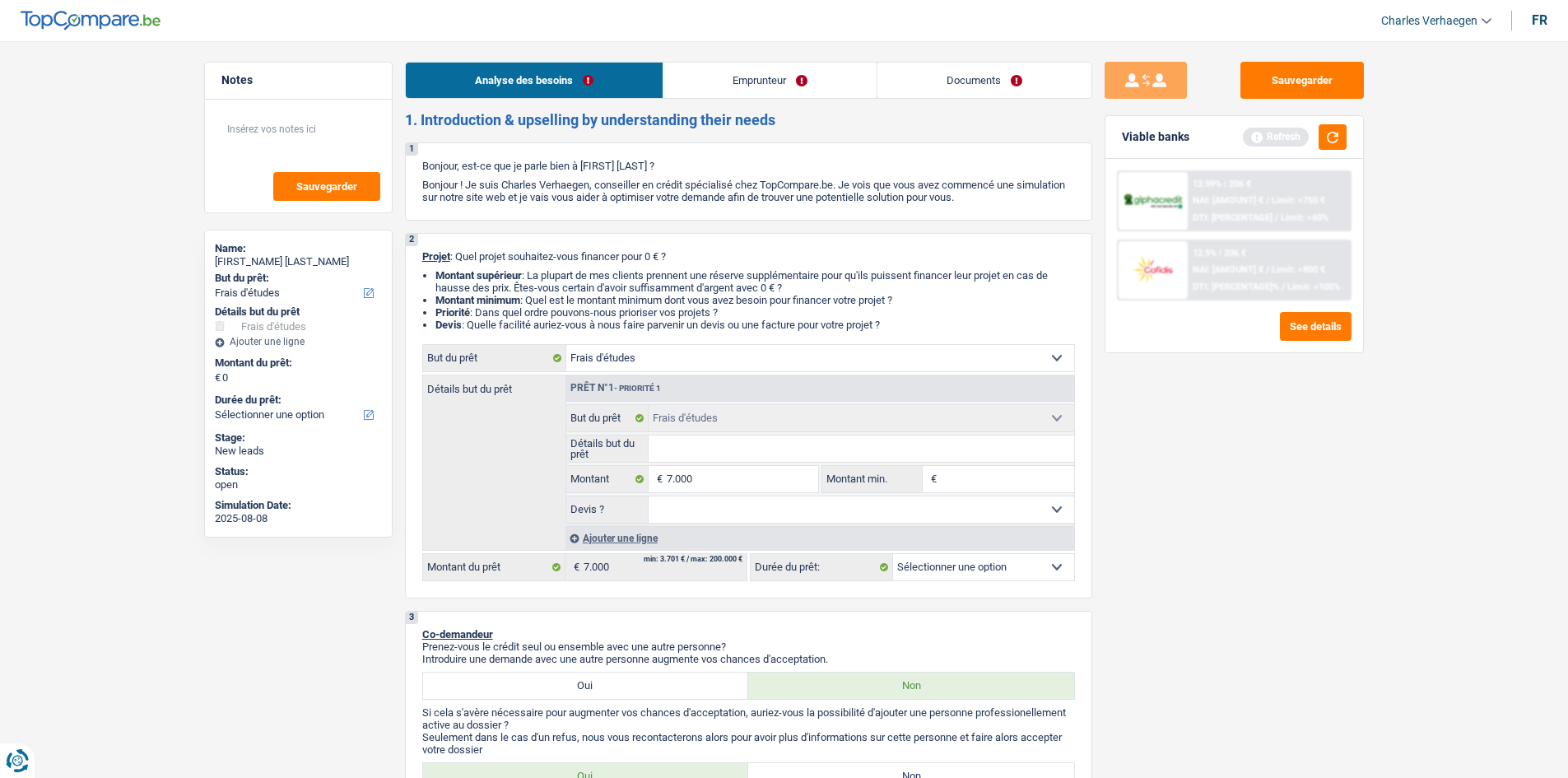 type on "7.000" 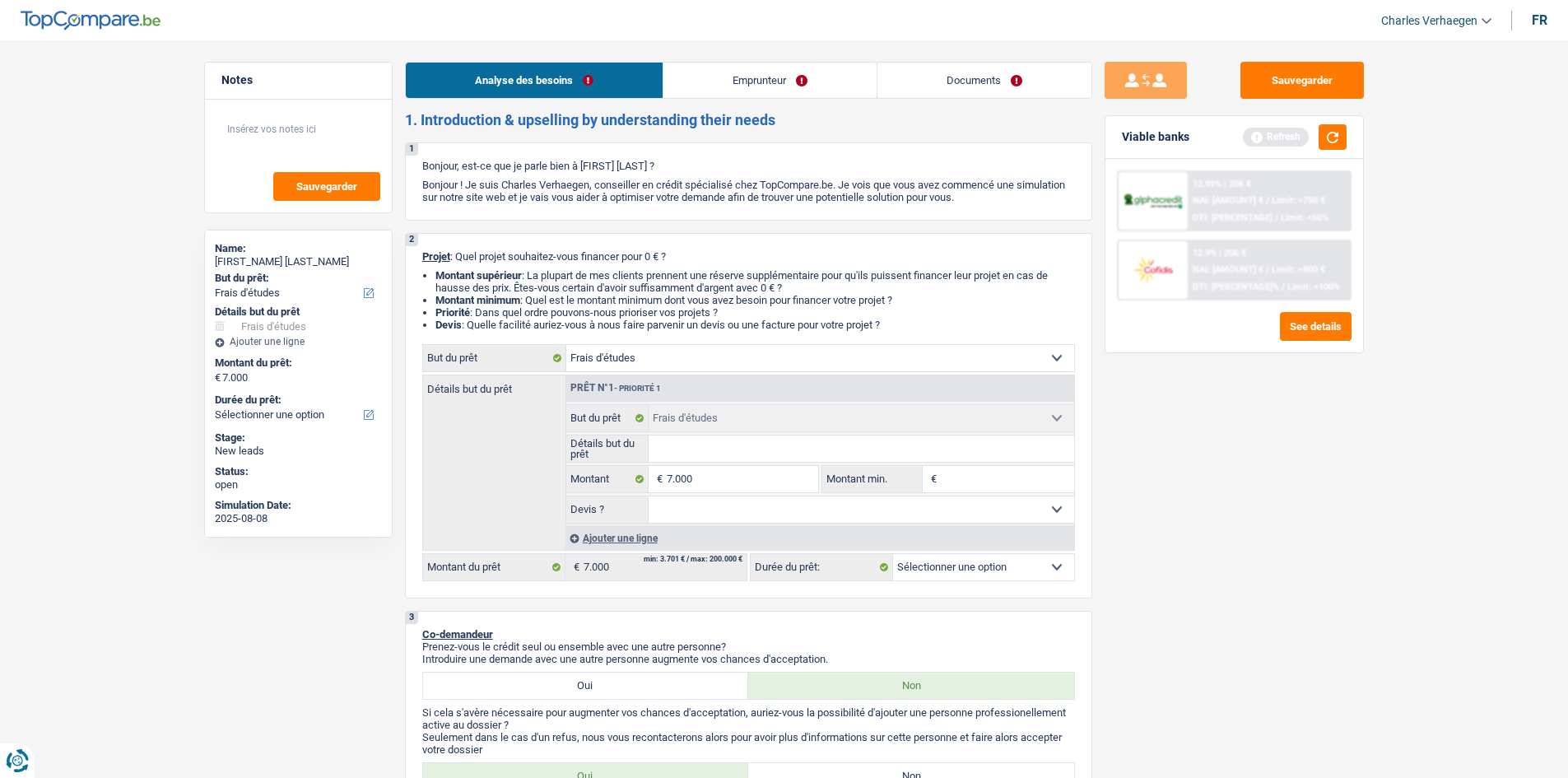 select on "42" 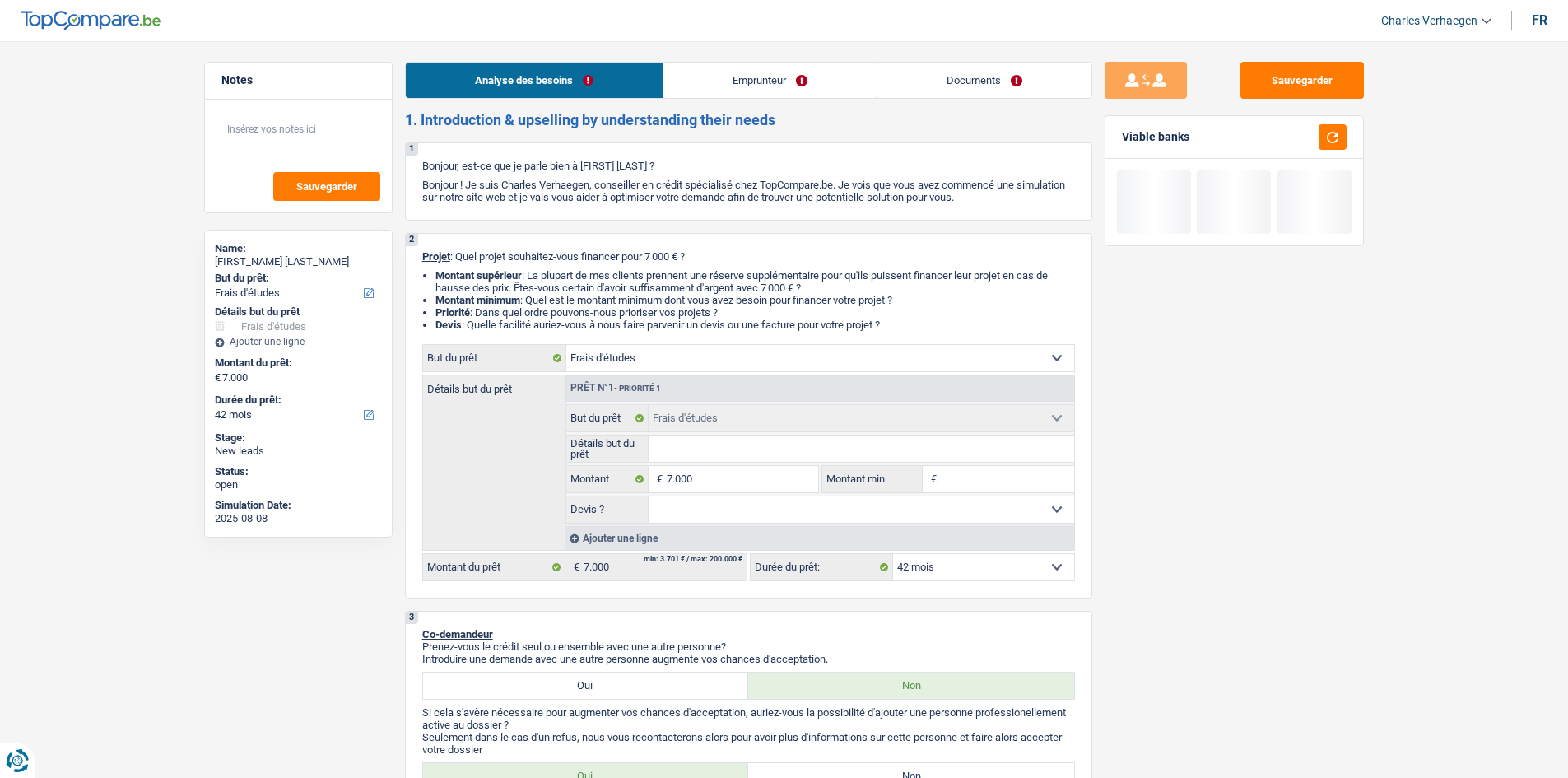 click on "Sauvegarder
Viable banks" at bounding box center (1234, 404) 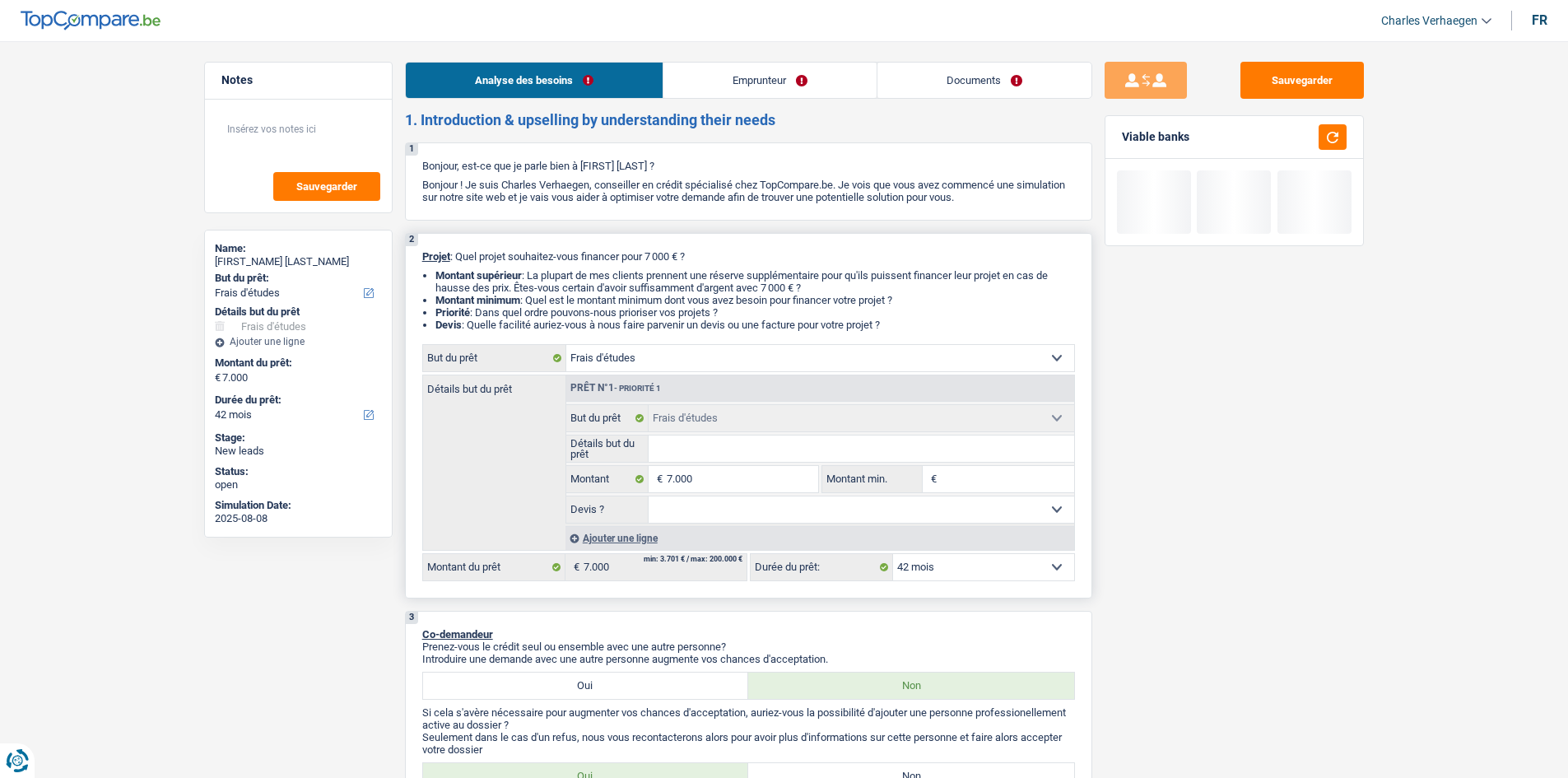 click on "Détails but du prêt" at bounding box center (861, 449) 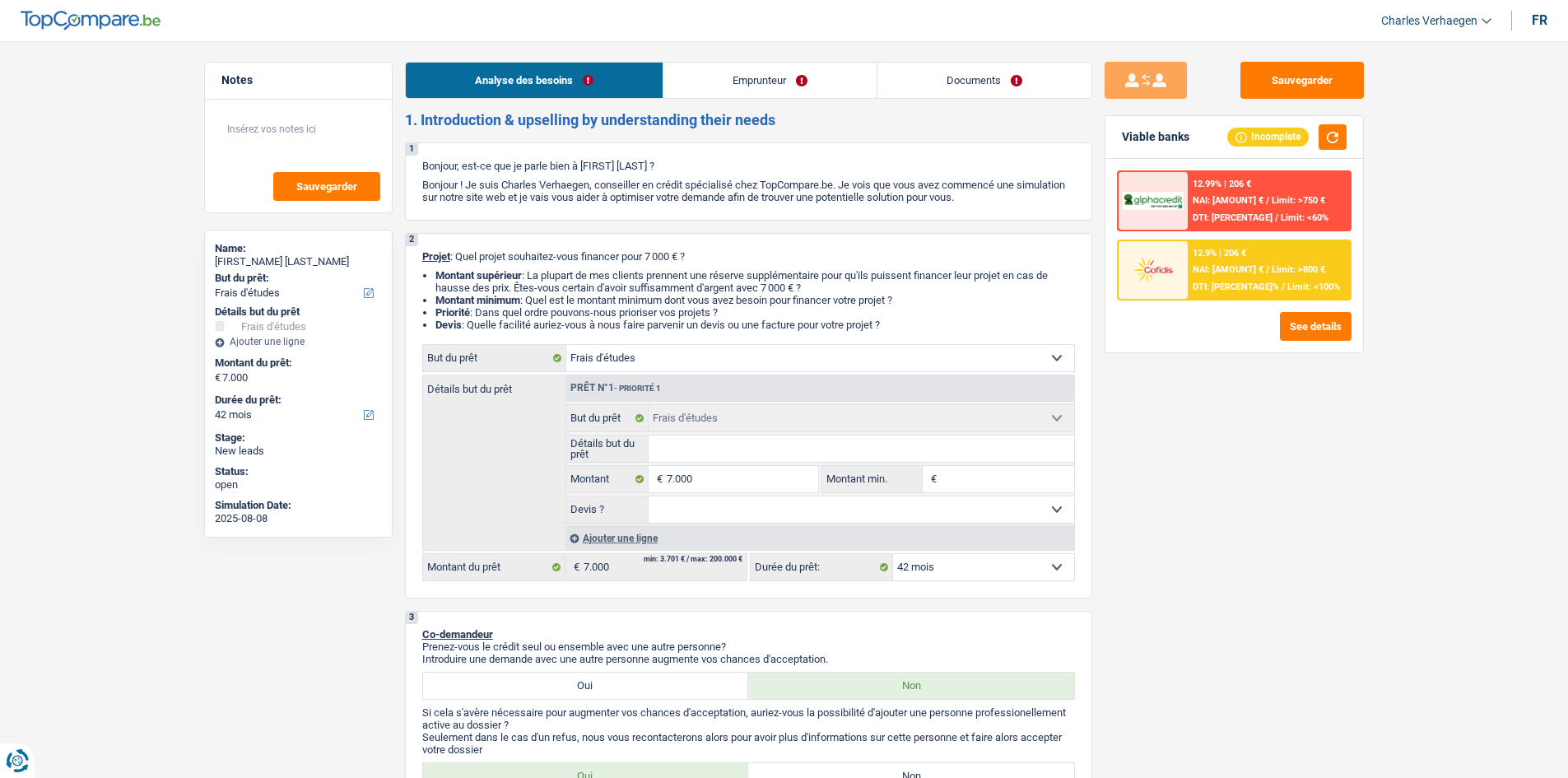 type on "S" 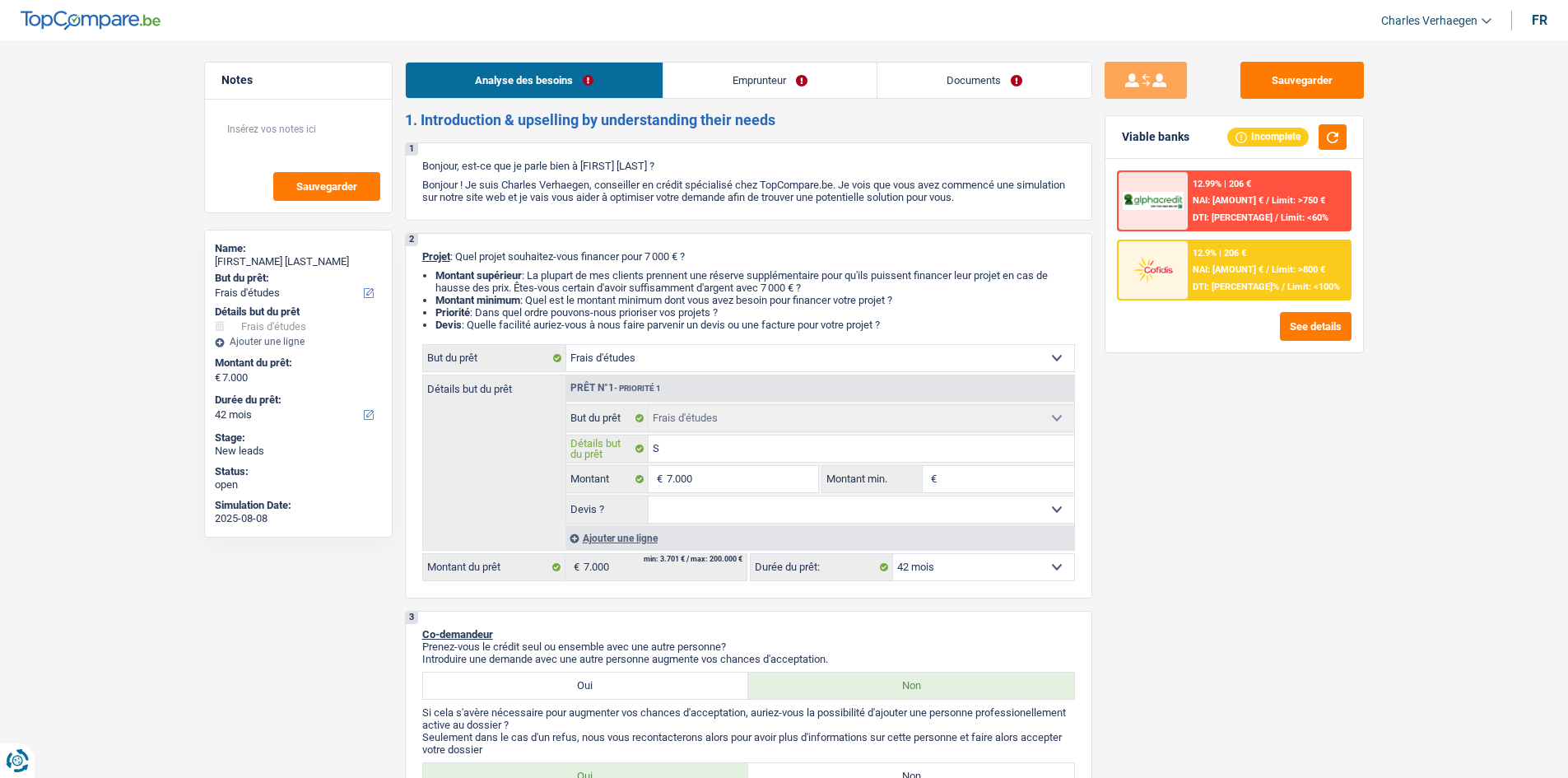 type on "Sc" 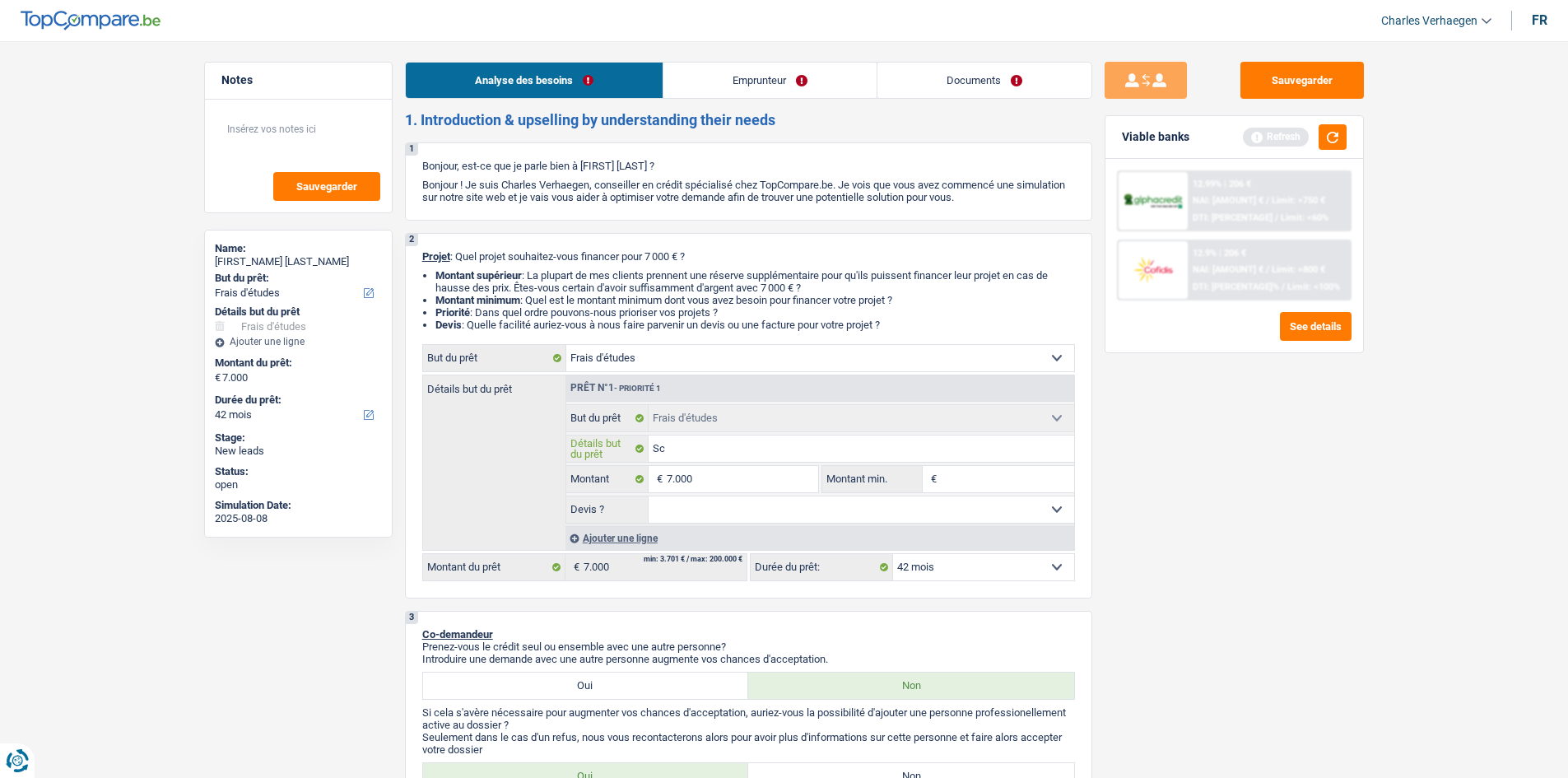 type on "Sch" 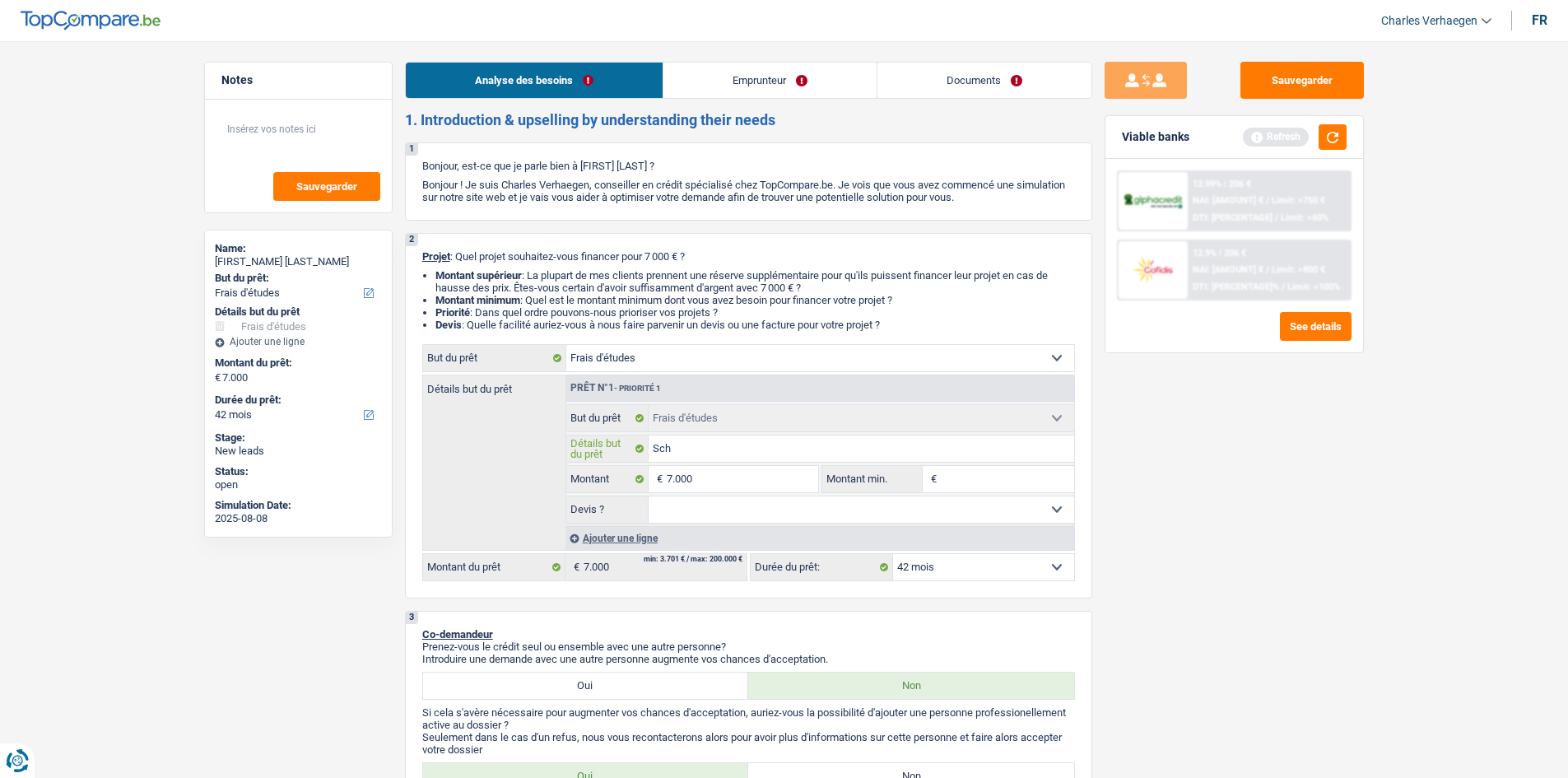 type on "Sch" 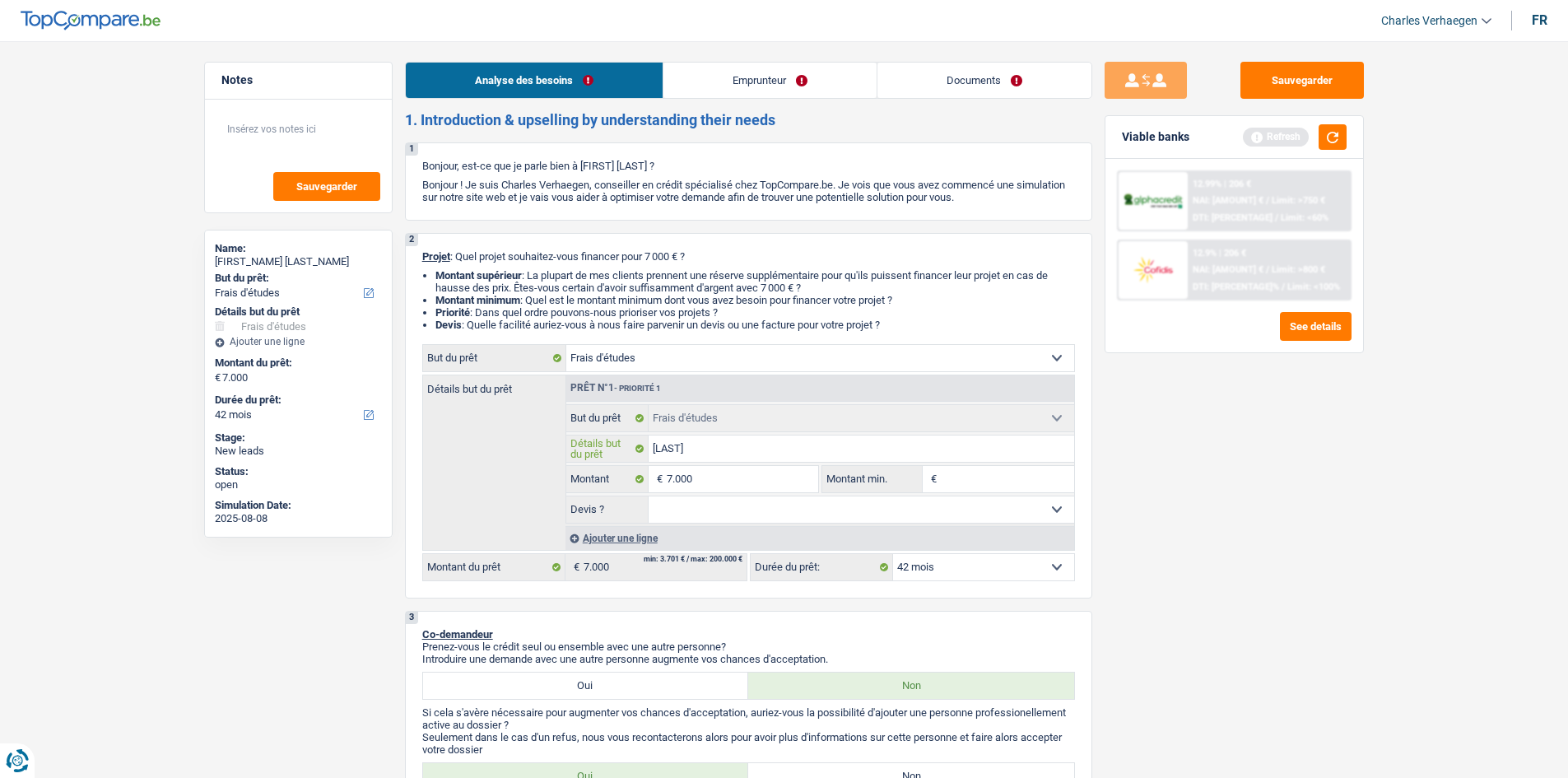 type on "Schol" 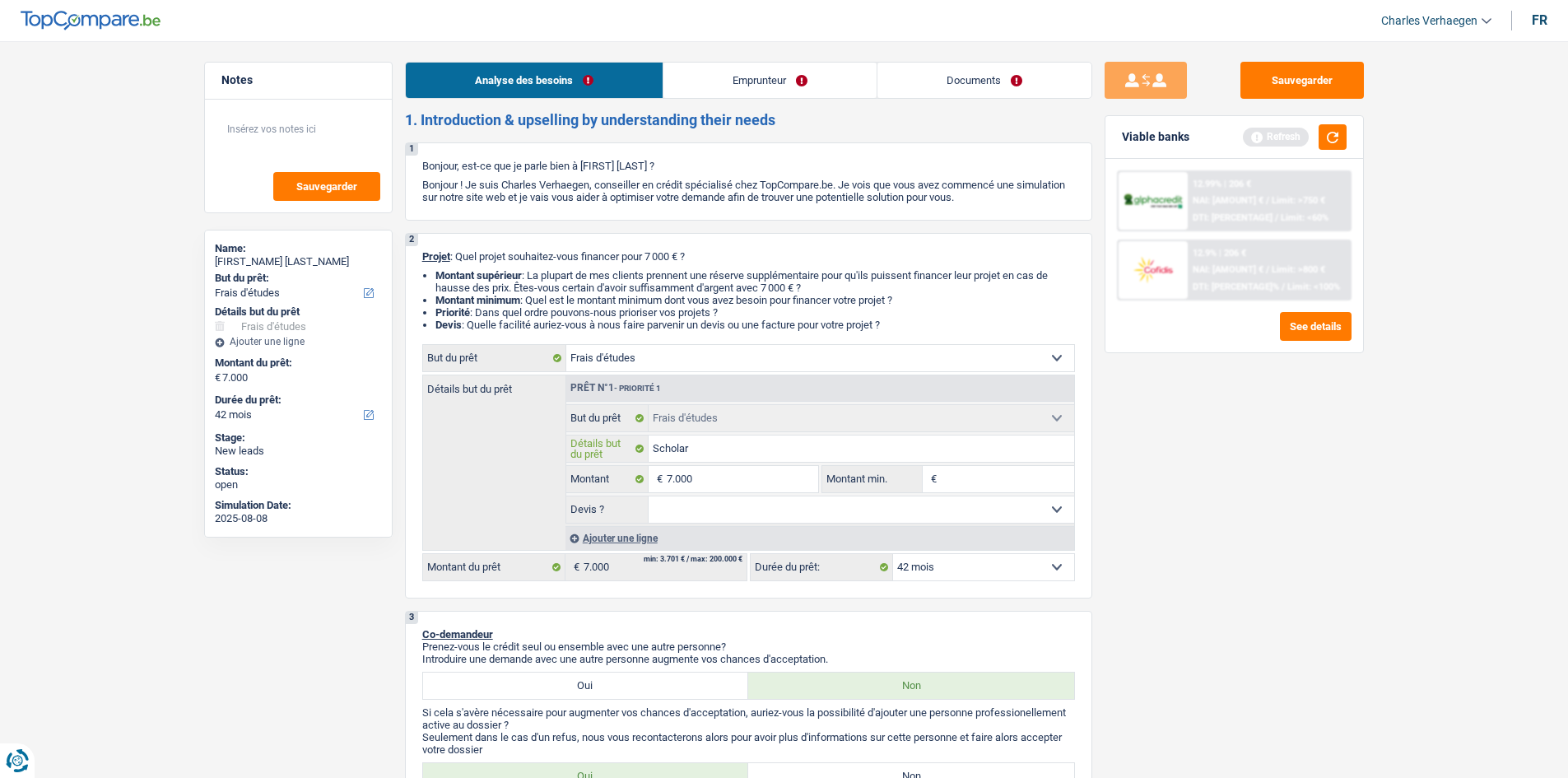 type on "Scholari" 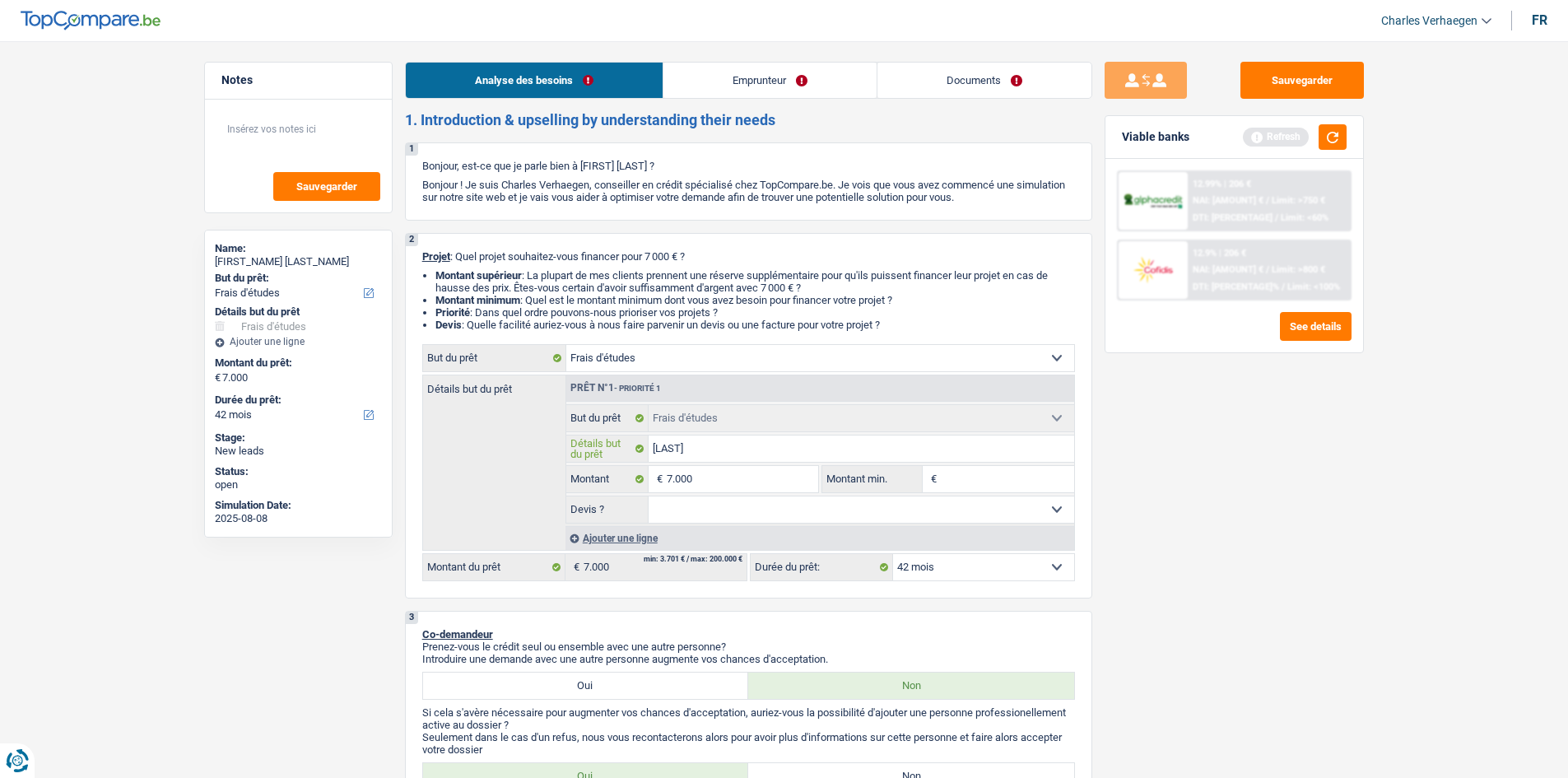 type on "Scholarit" 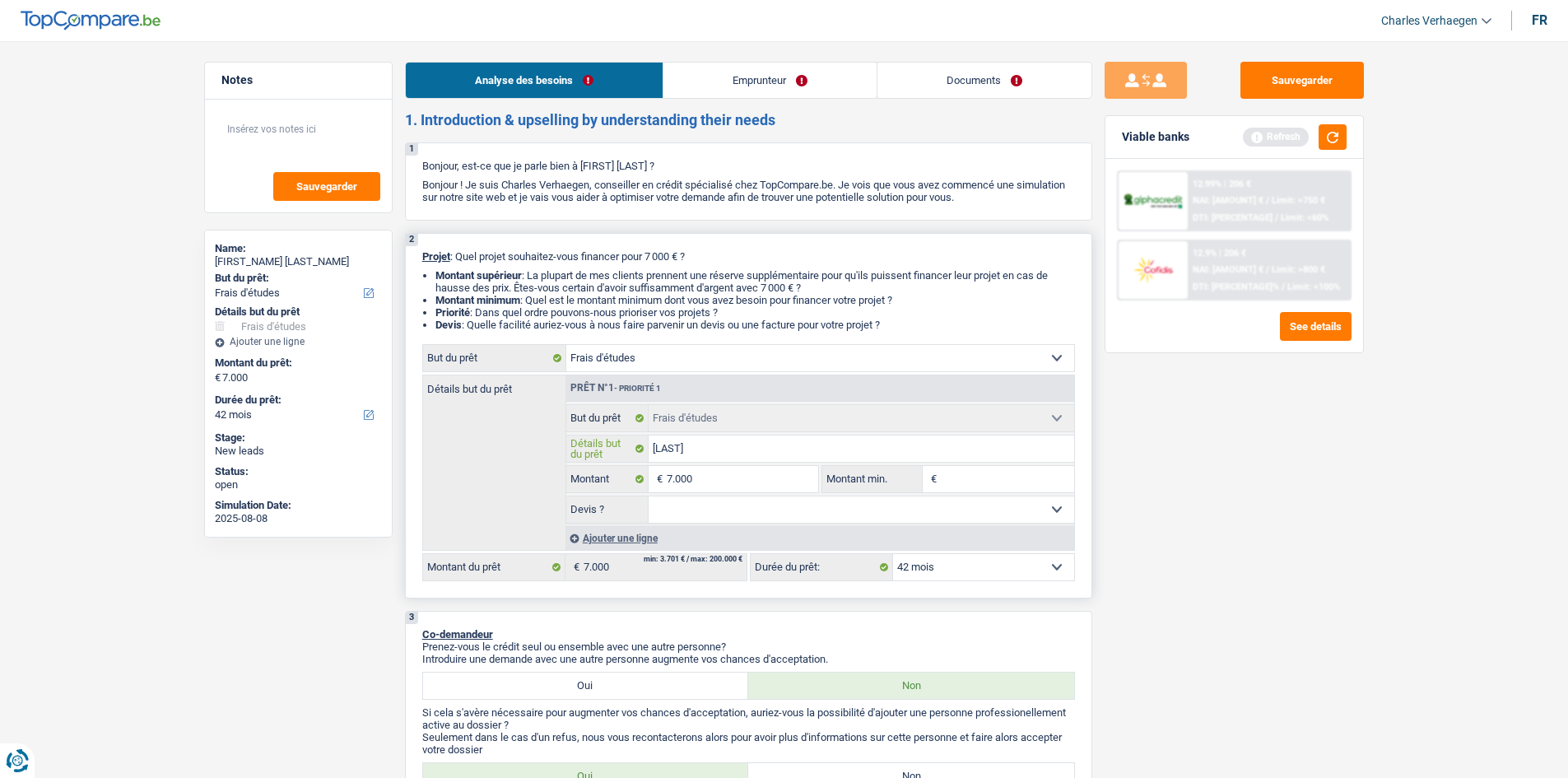 type on "Scholarité" 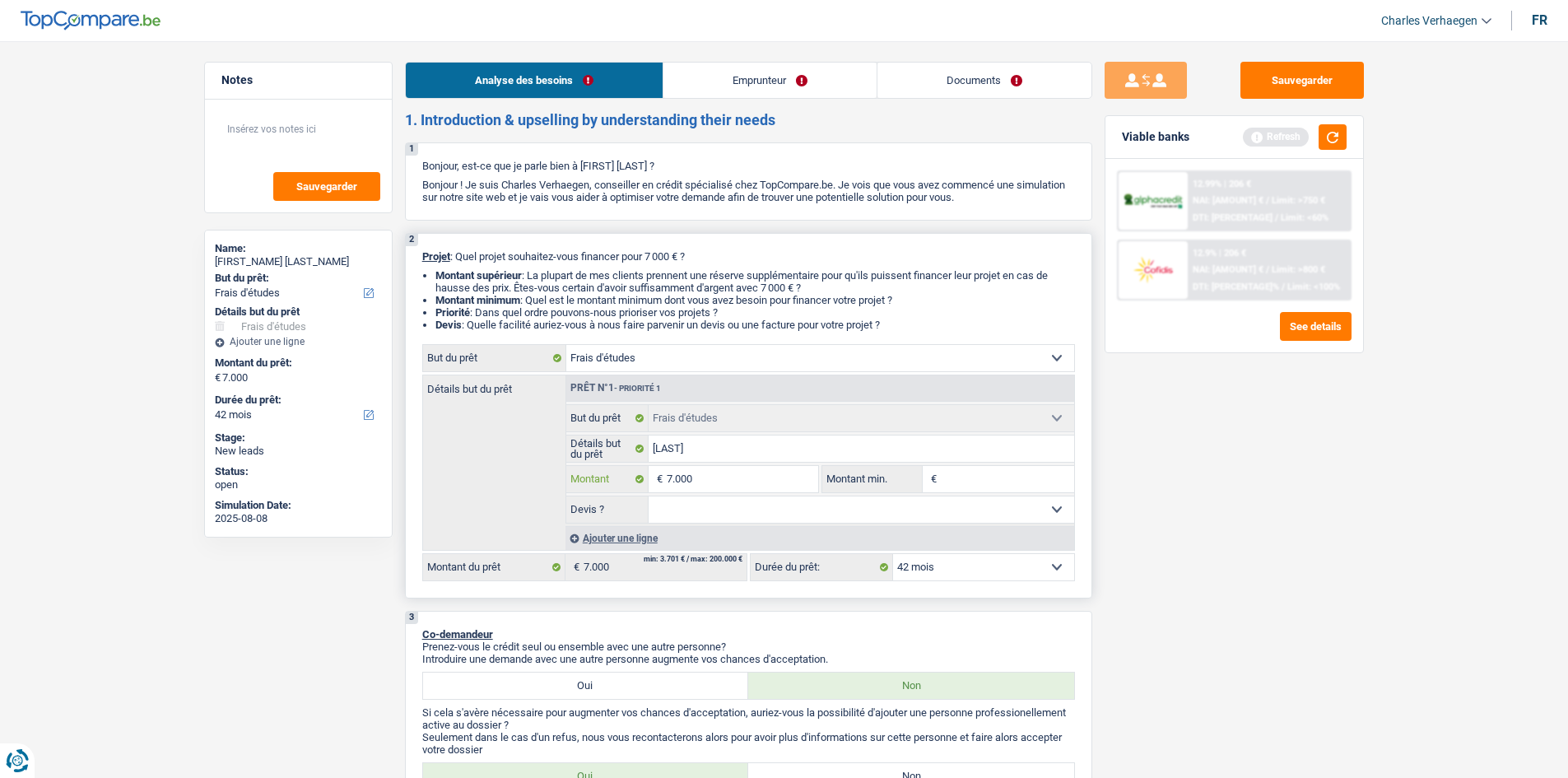 click on "7.000" at bounding box center [742, 479] 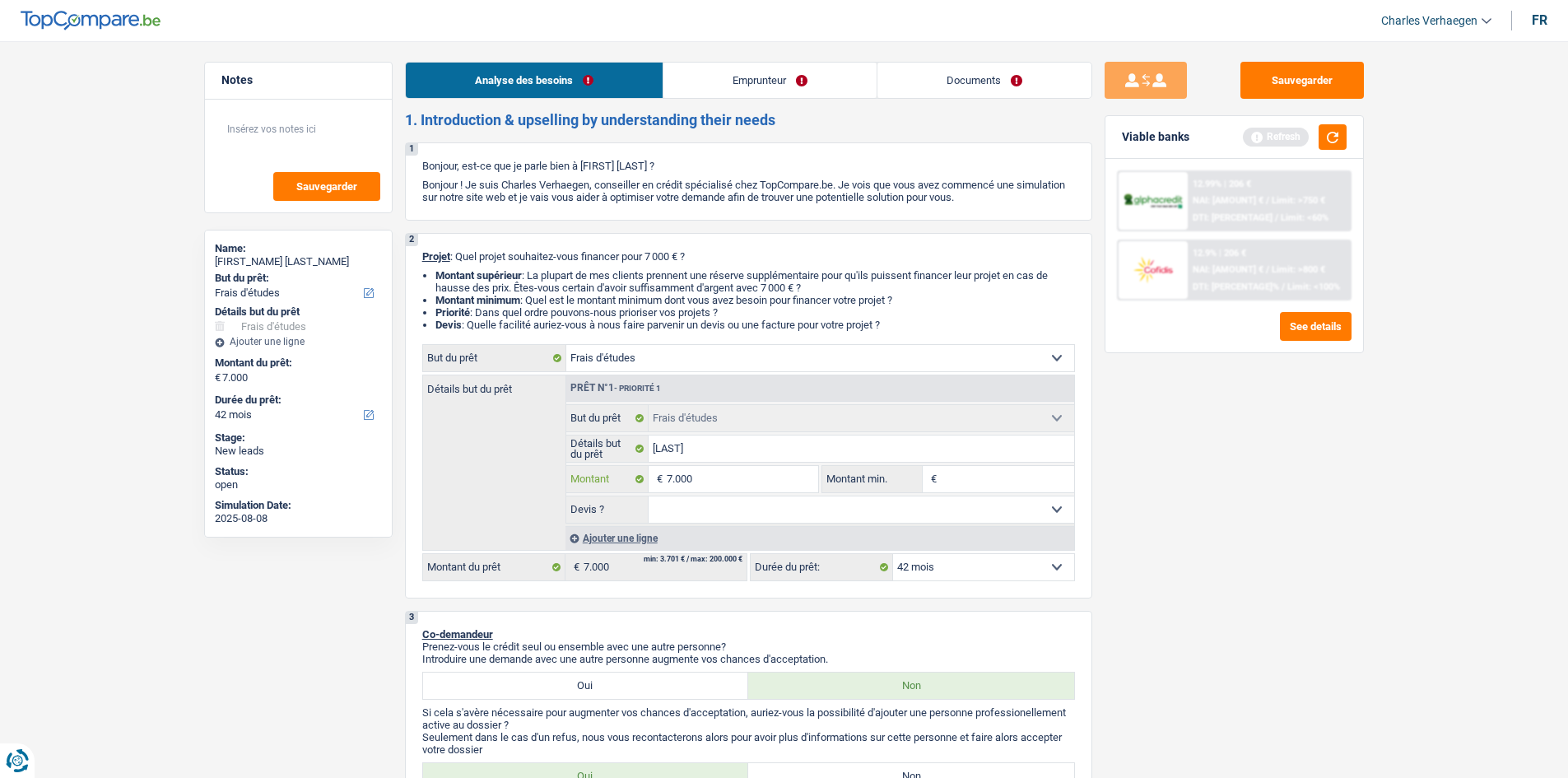 type on "700" 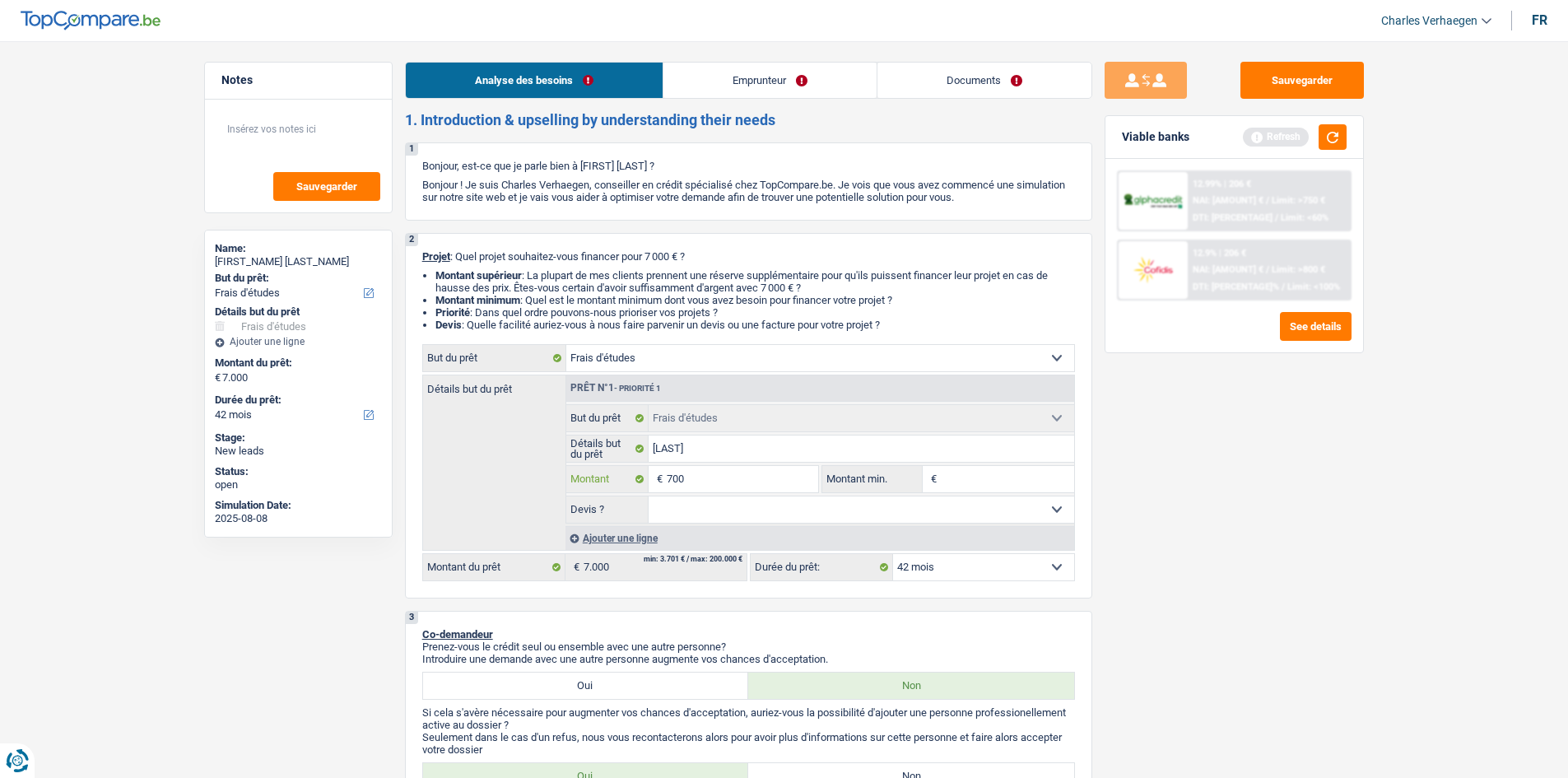 type on "70" 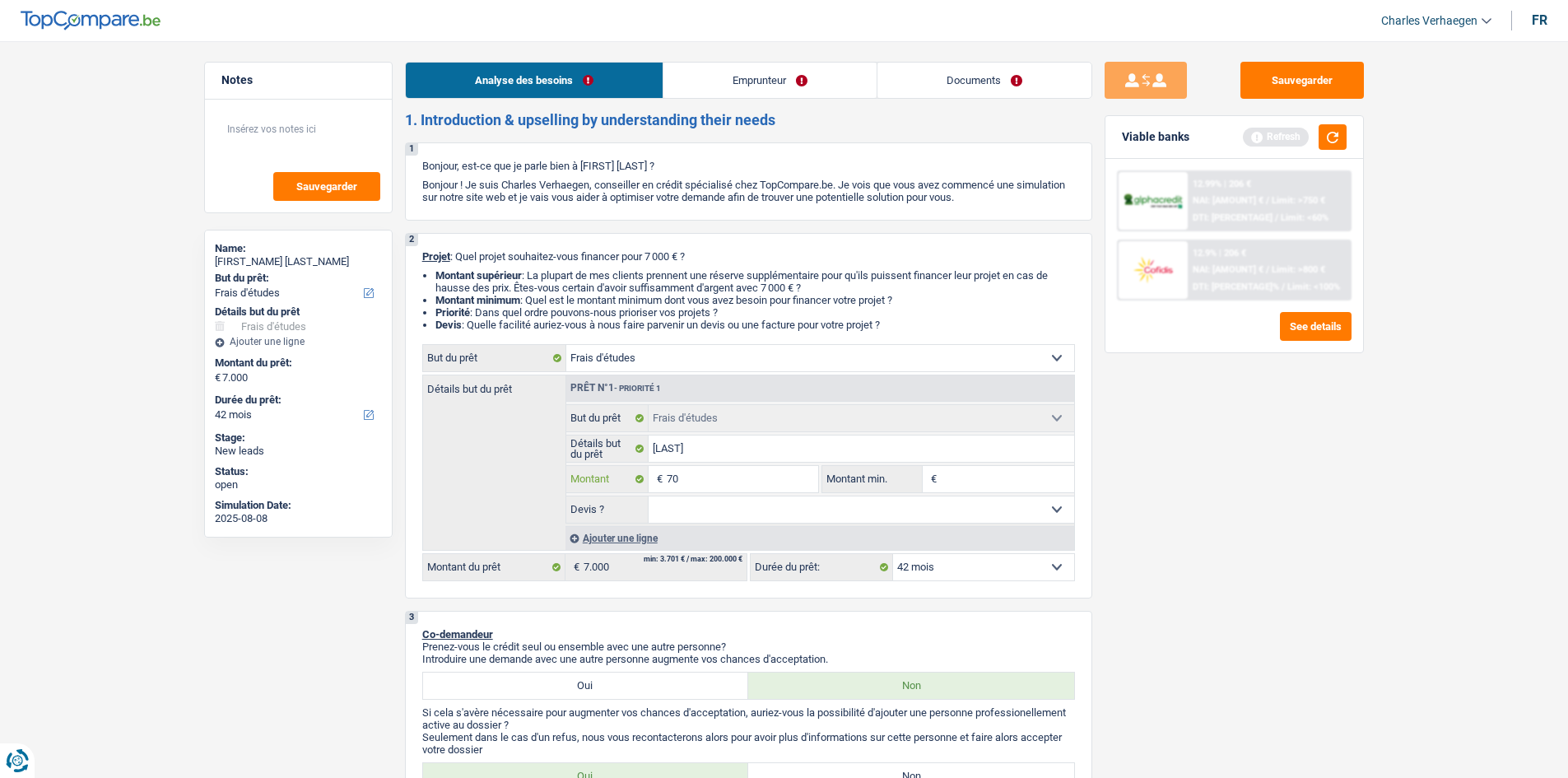 type on "7" 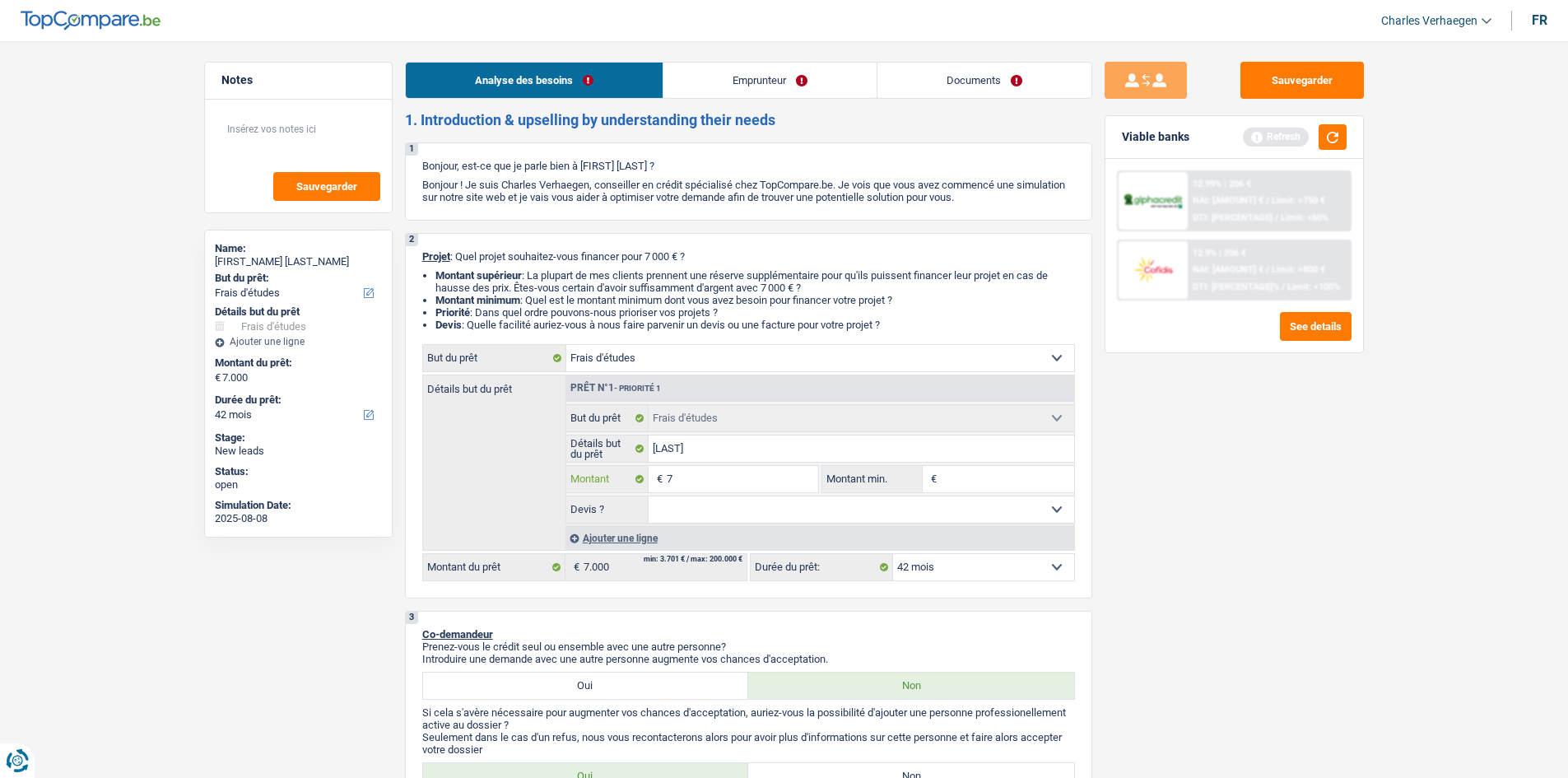 type 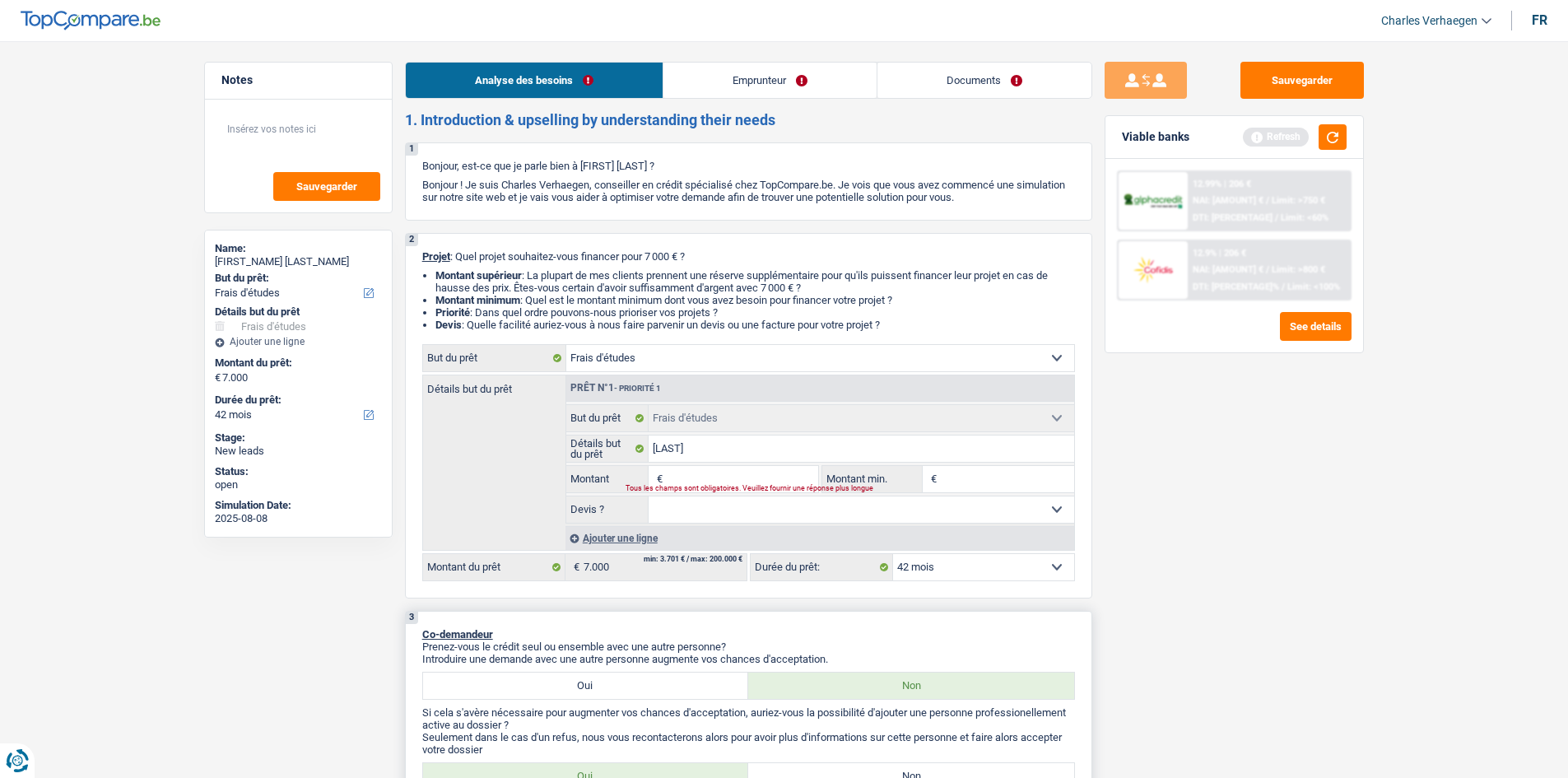 type on "2" 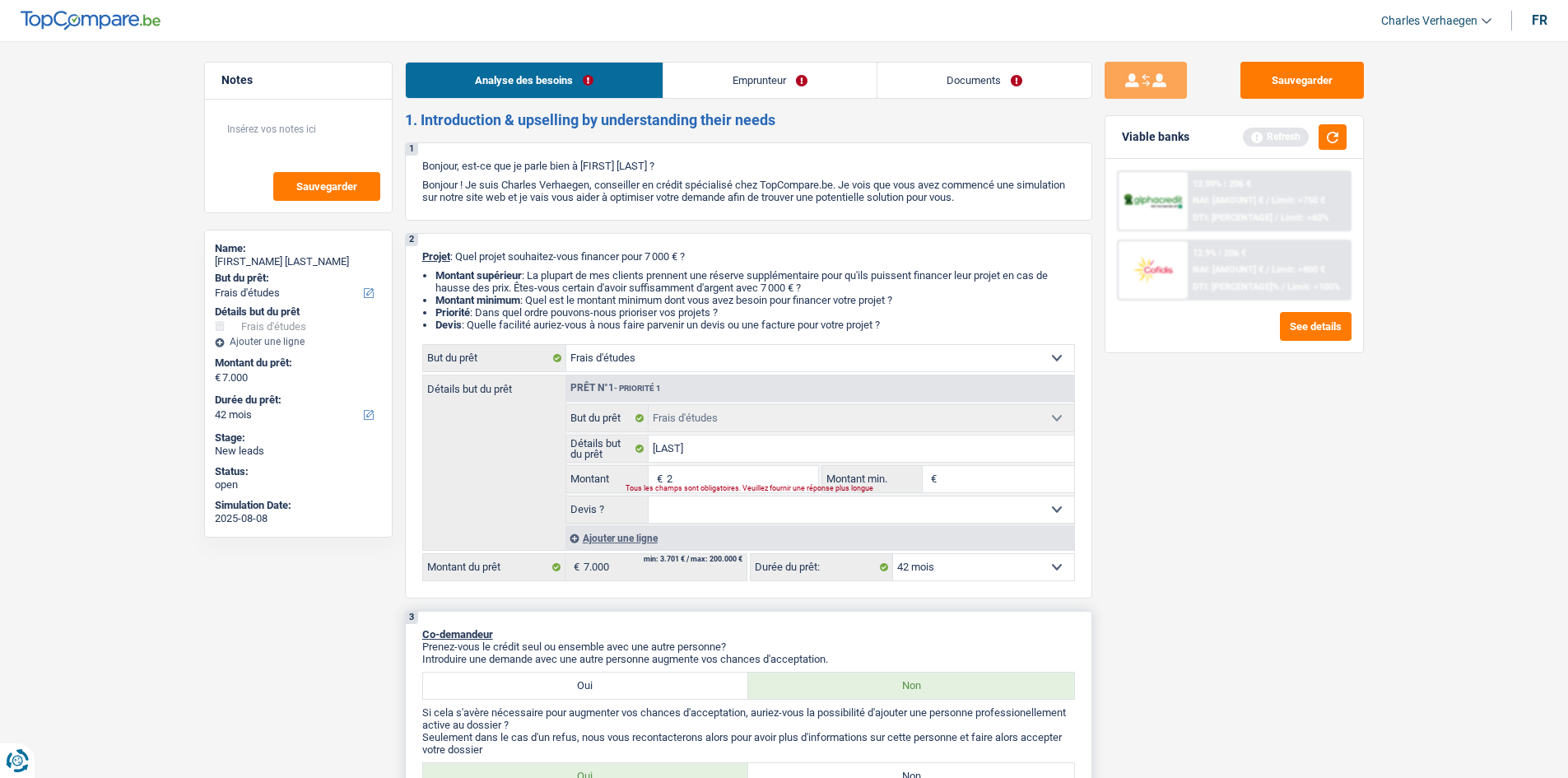 type on "20" 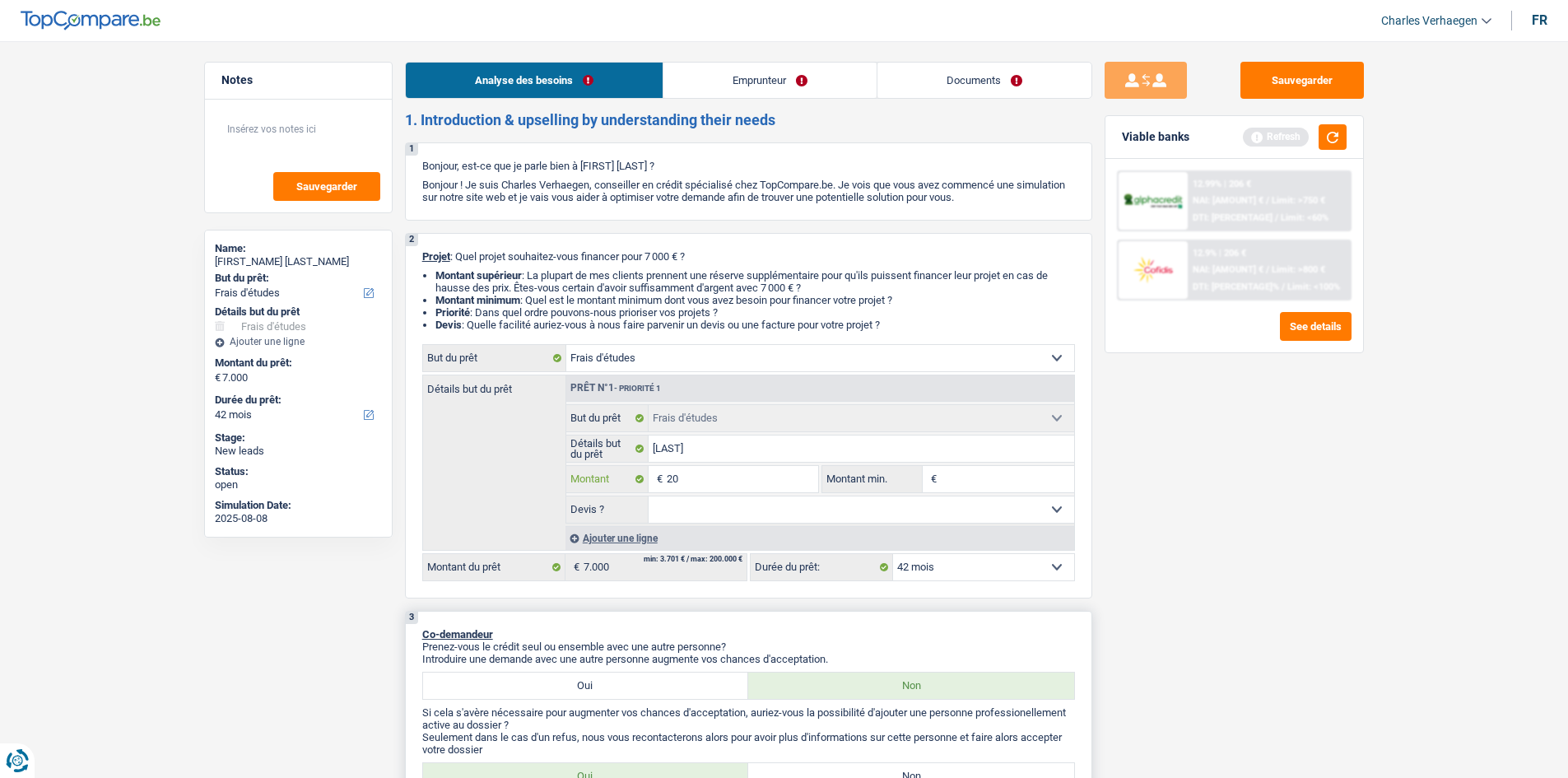 type on "200" 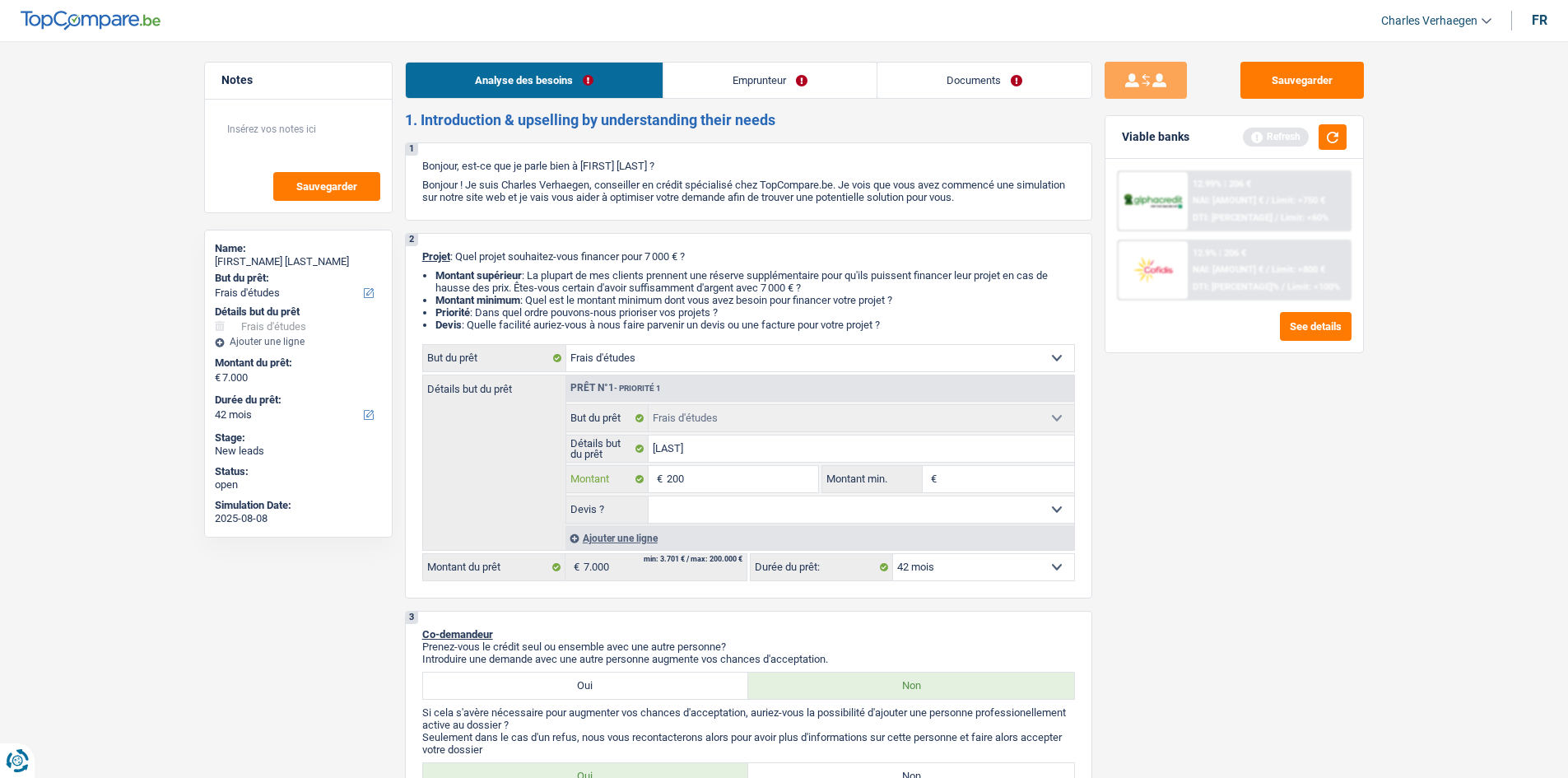 type on "2.000" 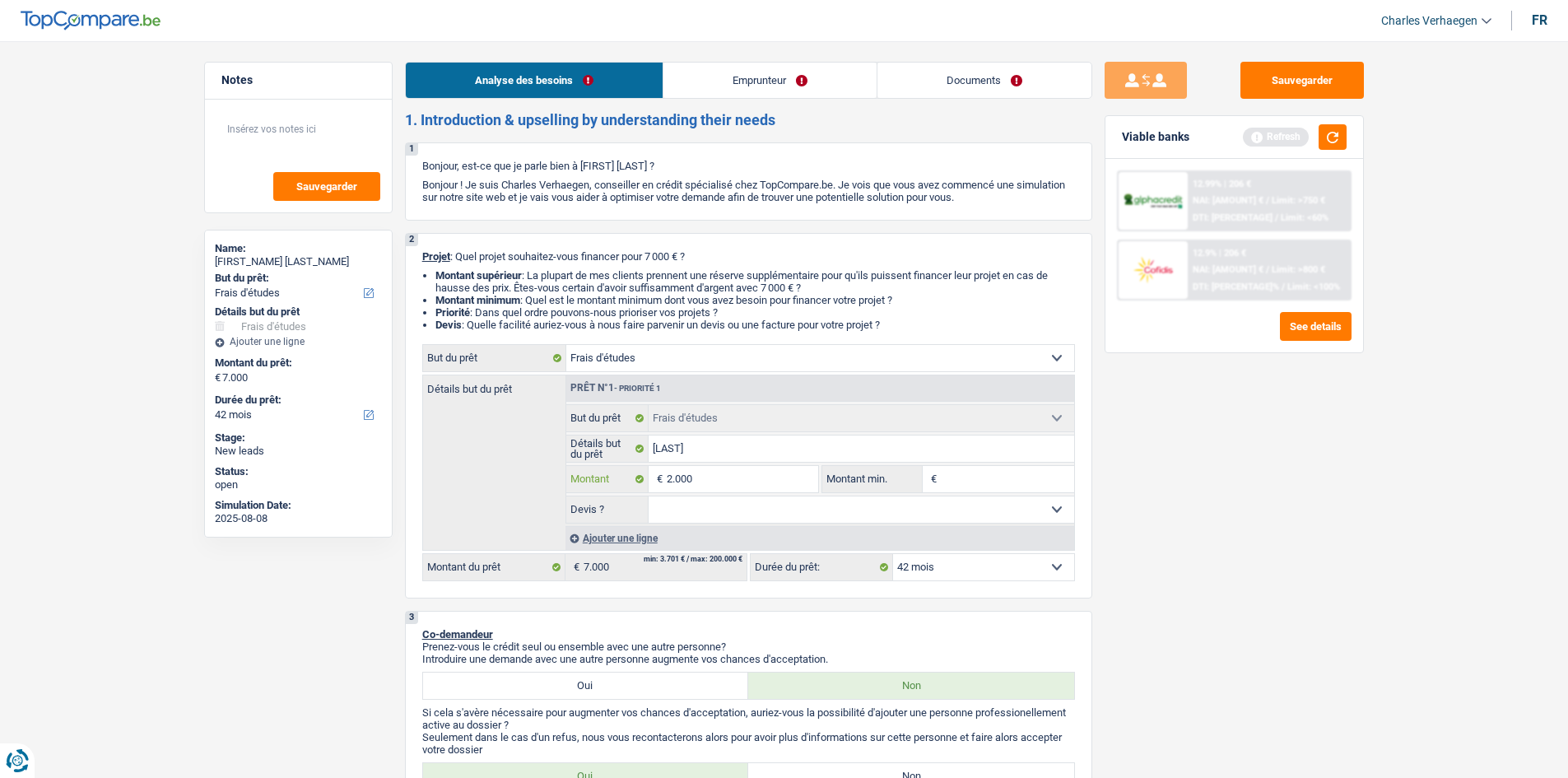 type on "20.000" 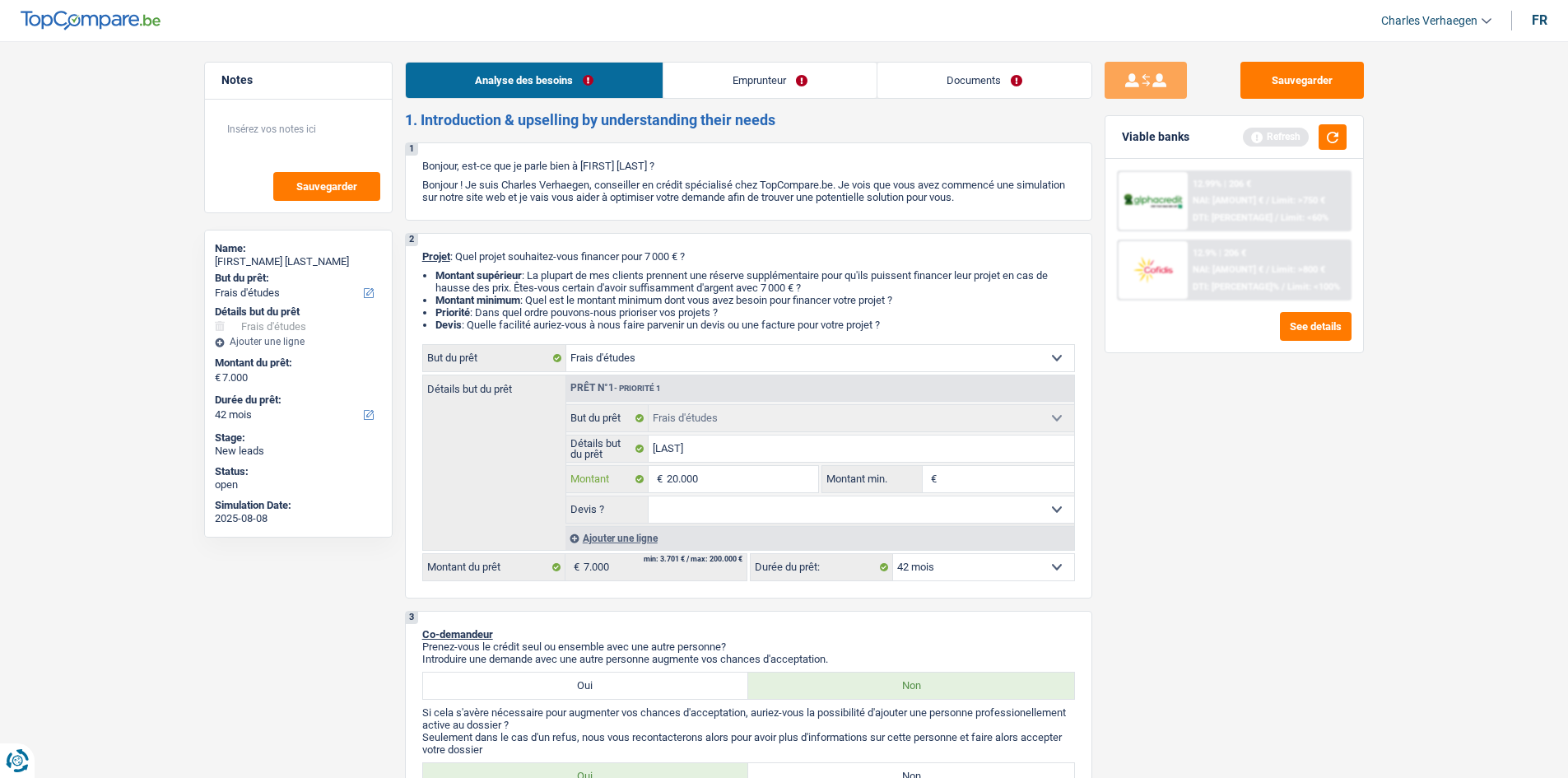 type on "2.000" 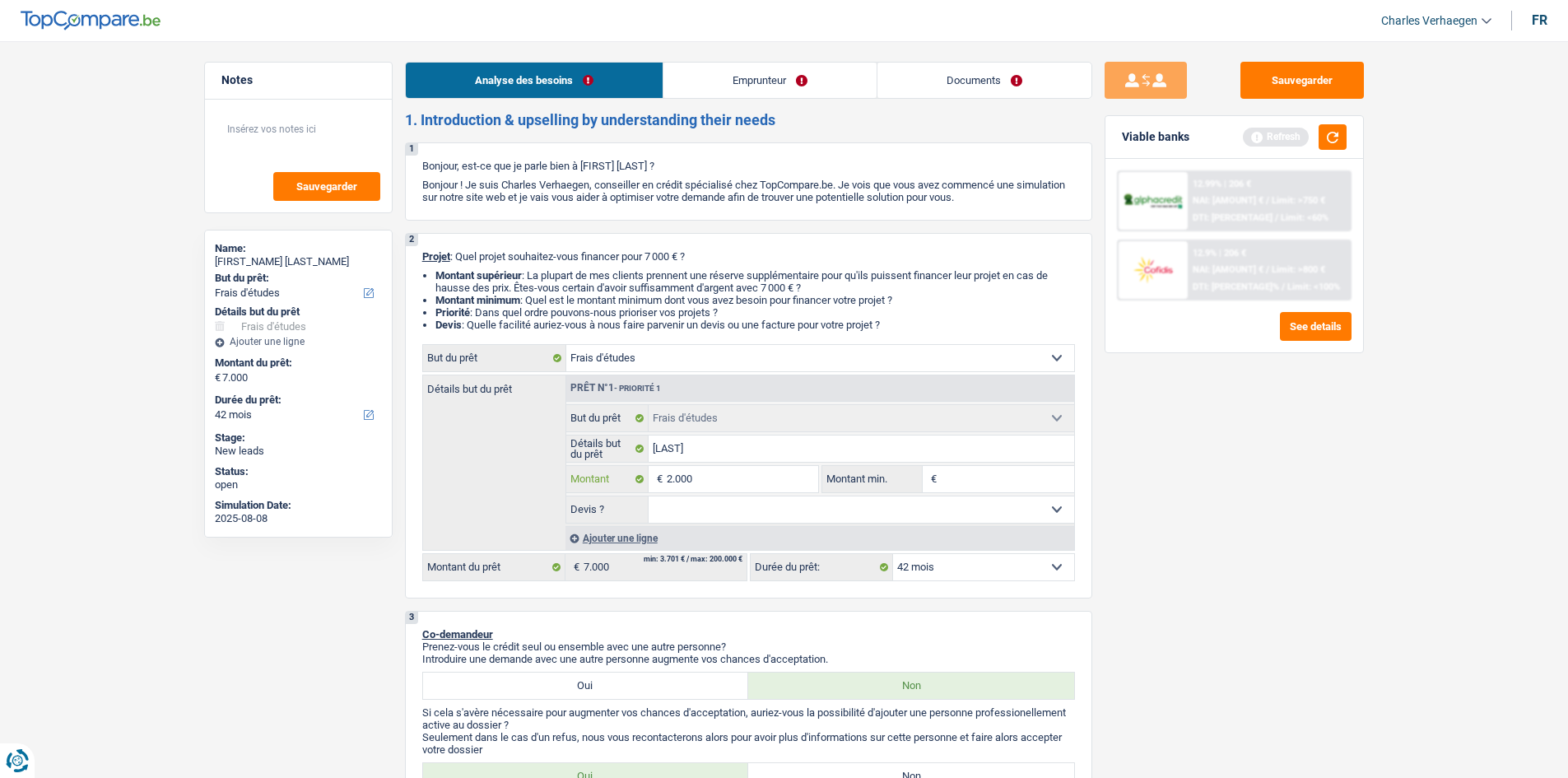 type on "2.000" 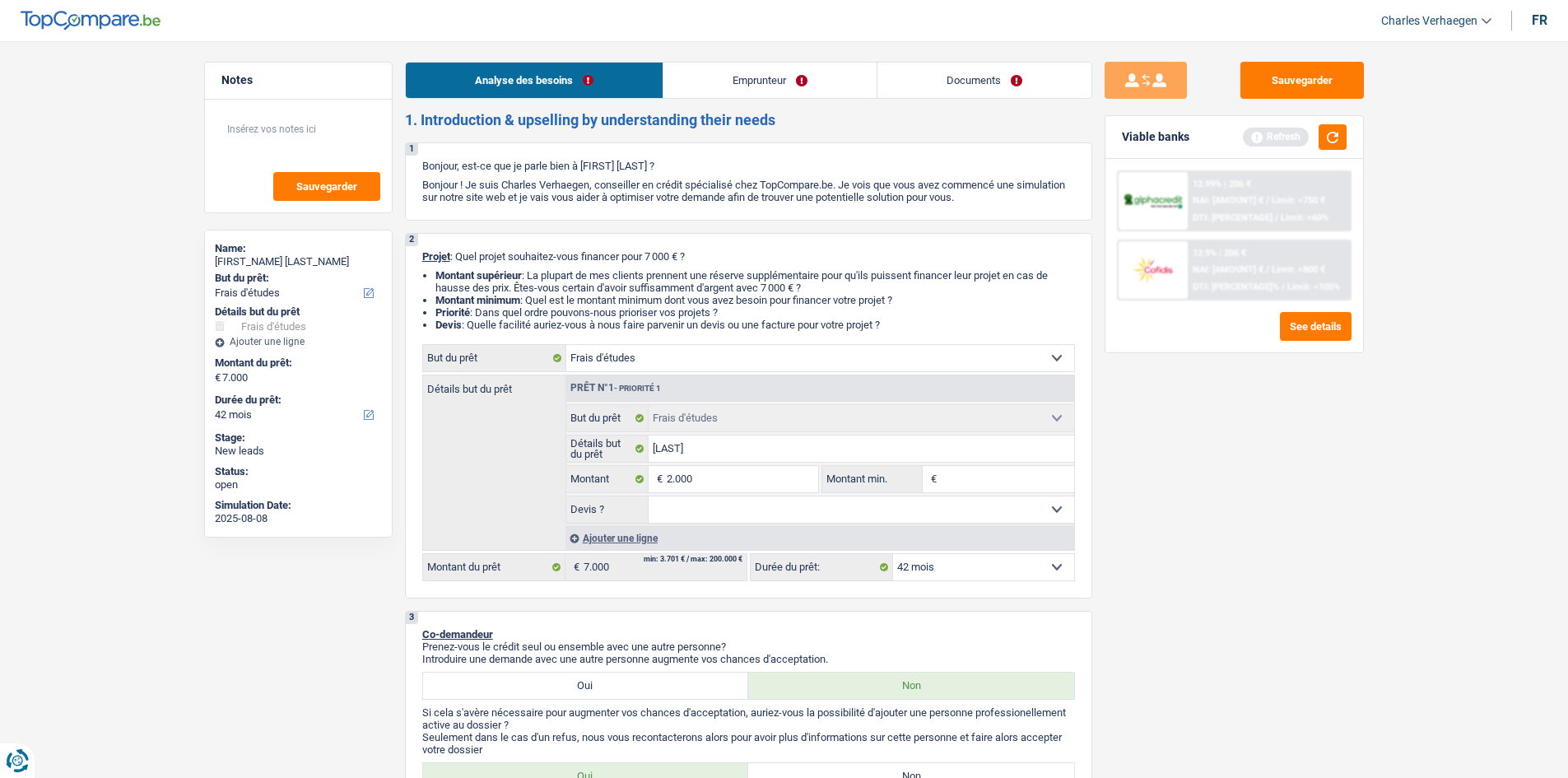 type on "2.000" 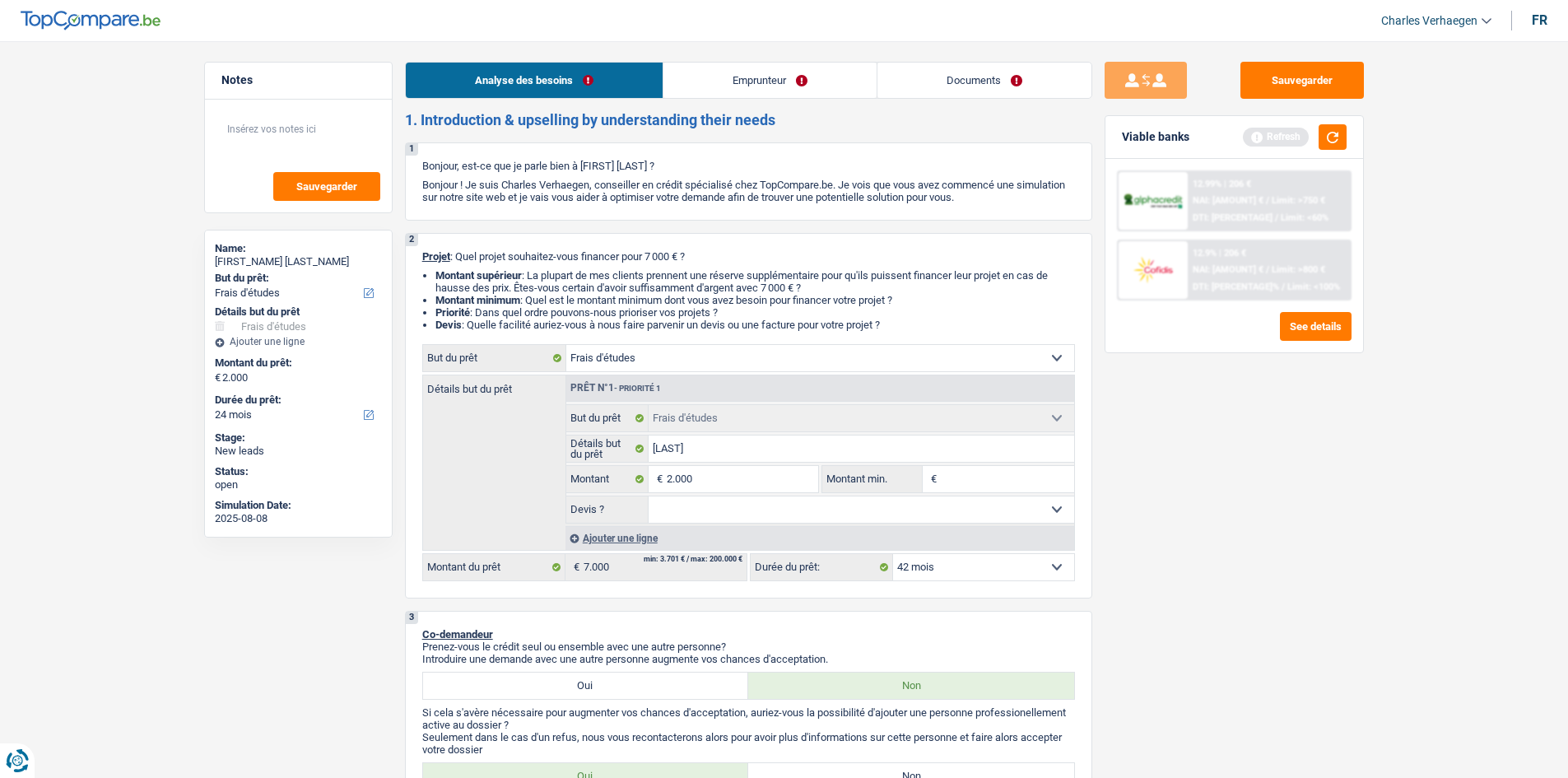 type on "2.000" 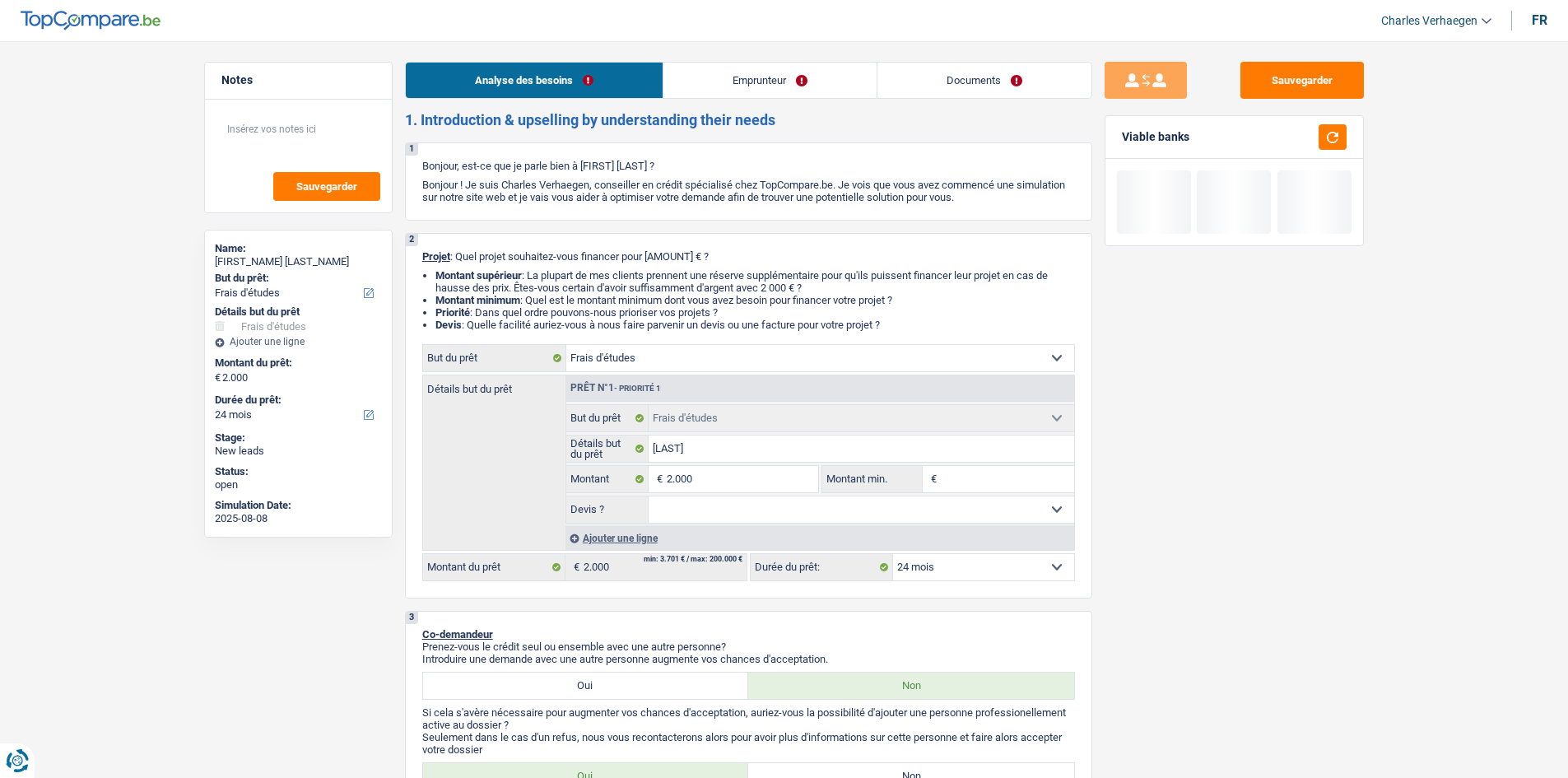 click on "Sauvegarder
Viable banks" at bounding box center [1234, 404] 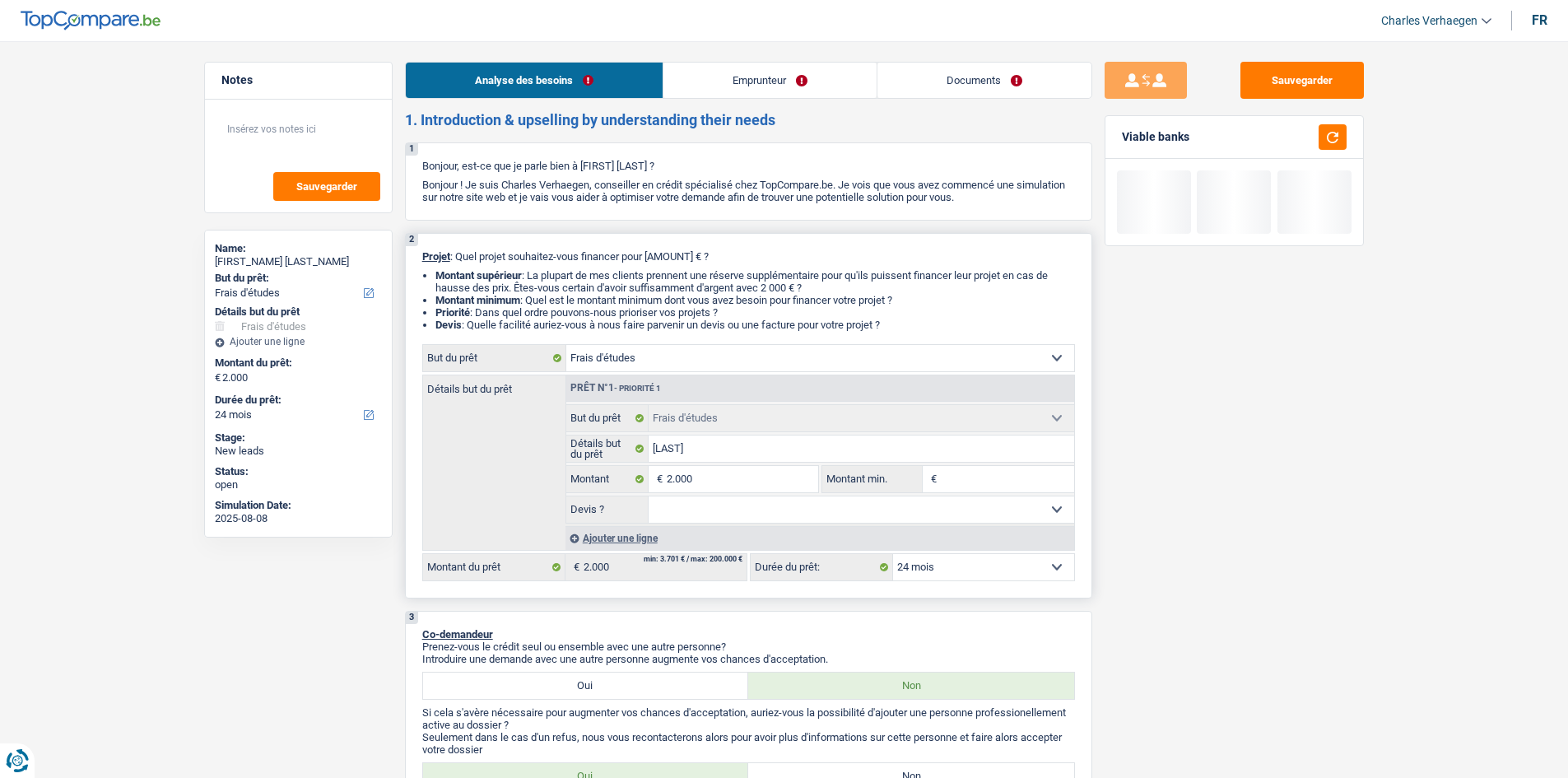 click on "Ajouter une ligne" at bounding box center (820, 538) 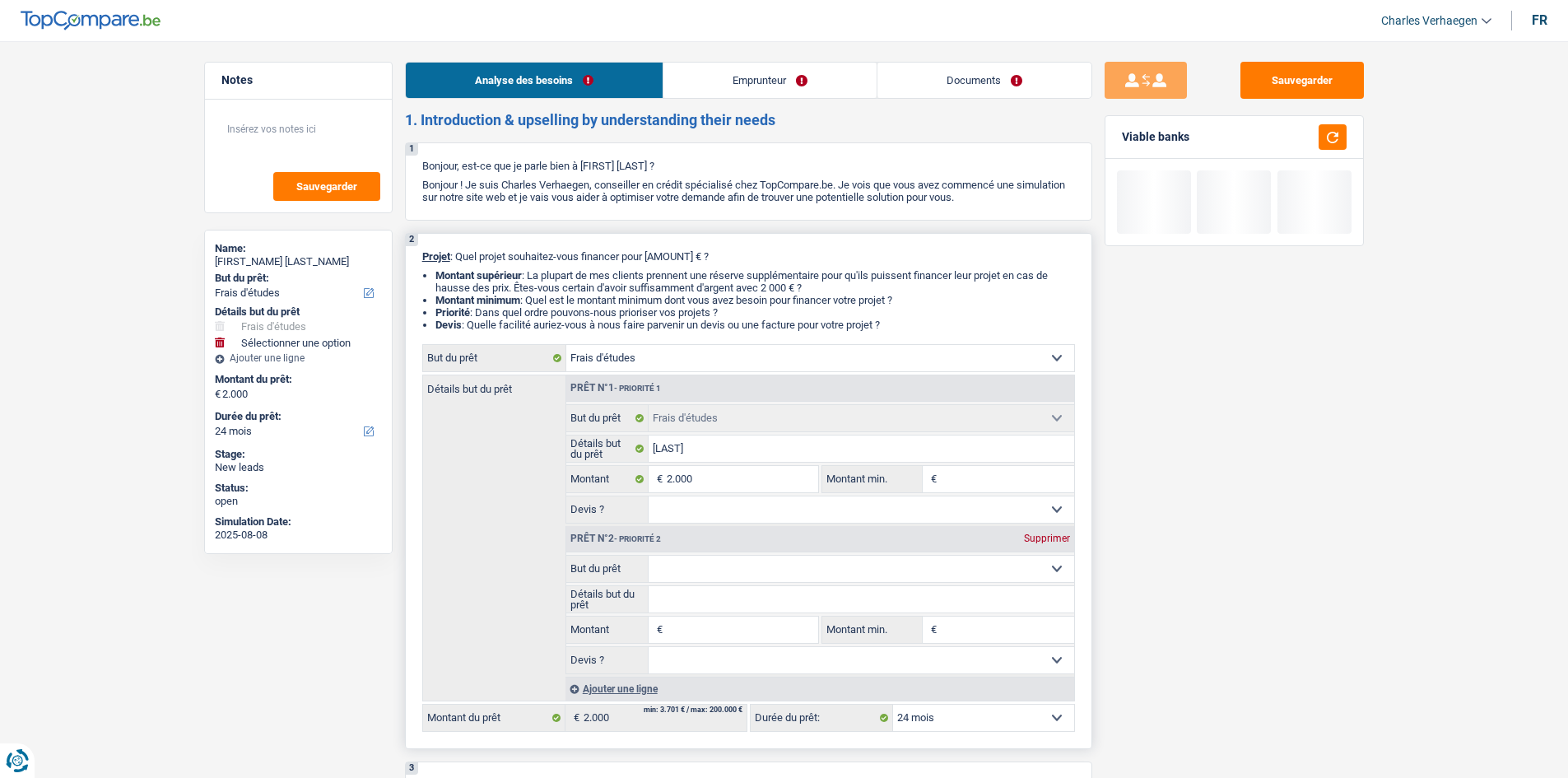click on "Confort maison: meubles, textile, peinture, électroménager, outillage non-professionnel Hifi, multimédia, gsm, ordinateur Aménagement: frais d'installation, déménagement Evénement familial: naissance, mariage, divorce, communion, décès Frais médicaux Frais d'études Frais permis de conduire Loisirs: voyage, sport, musique Rafraîchissement: petits travaux maison et jardin Frais judiciaires Réparation voiture Prêt rénovation Prêt énergie Prêt voiture Taxes, impôts non professionnels Rénovation bien à l'étranger Dettes familiales Assurance Autre
Sélectionner une option" at bounding box center (861, 569) 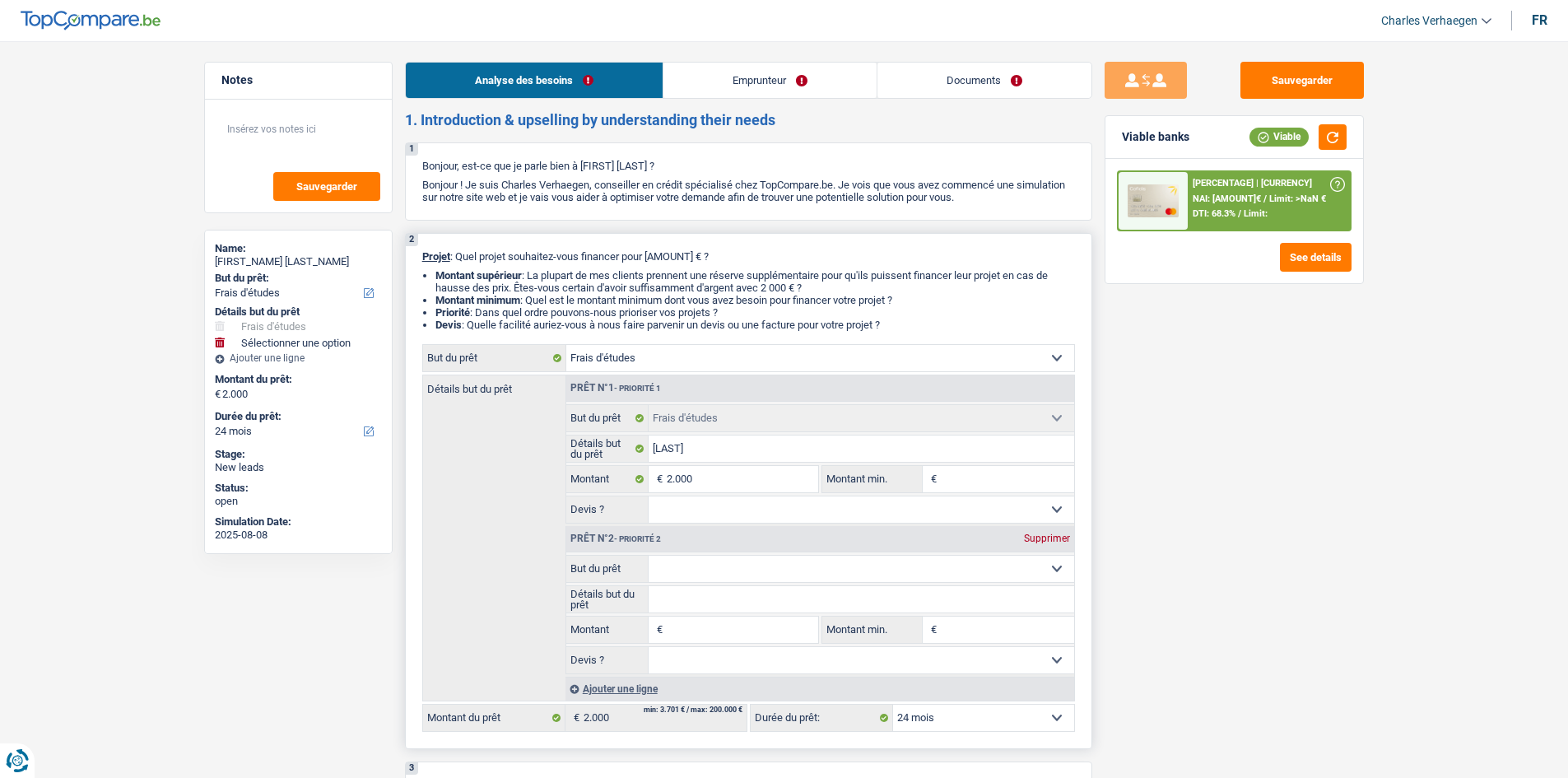 select on "household" 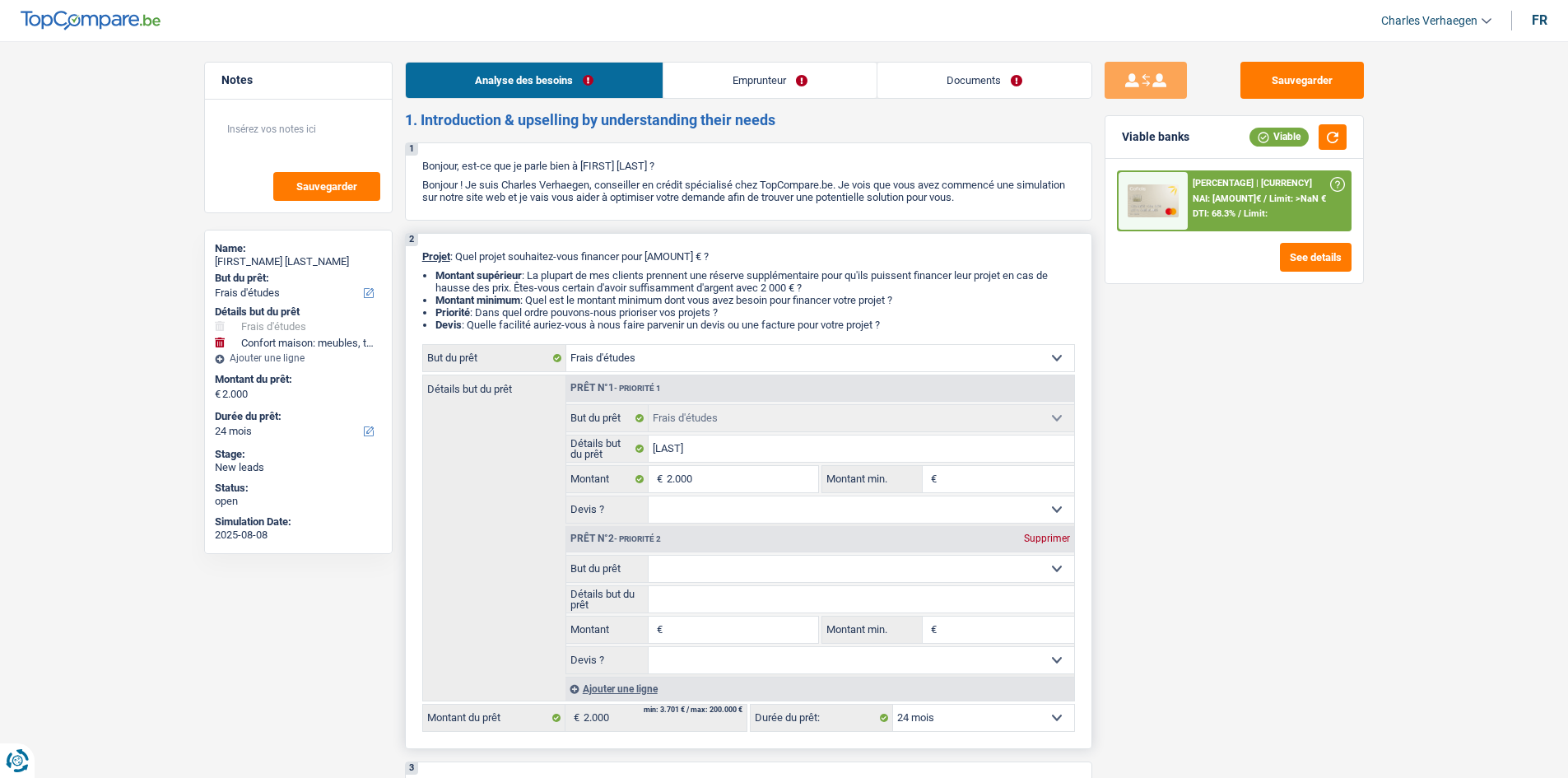 select on "household" 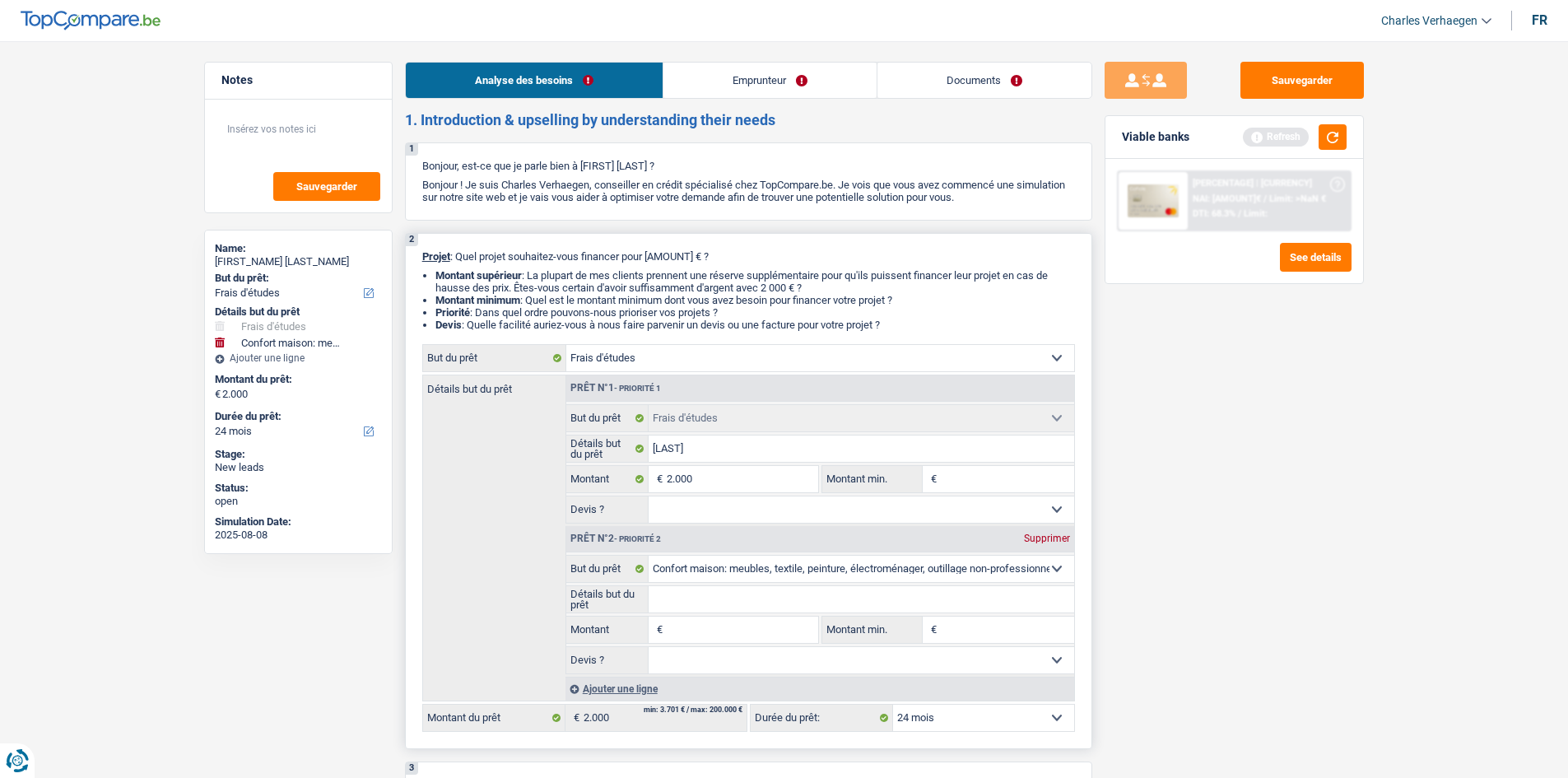 click on "Montant" at bounding box center [742, 630] 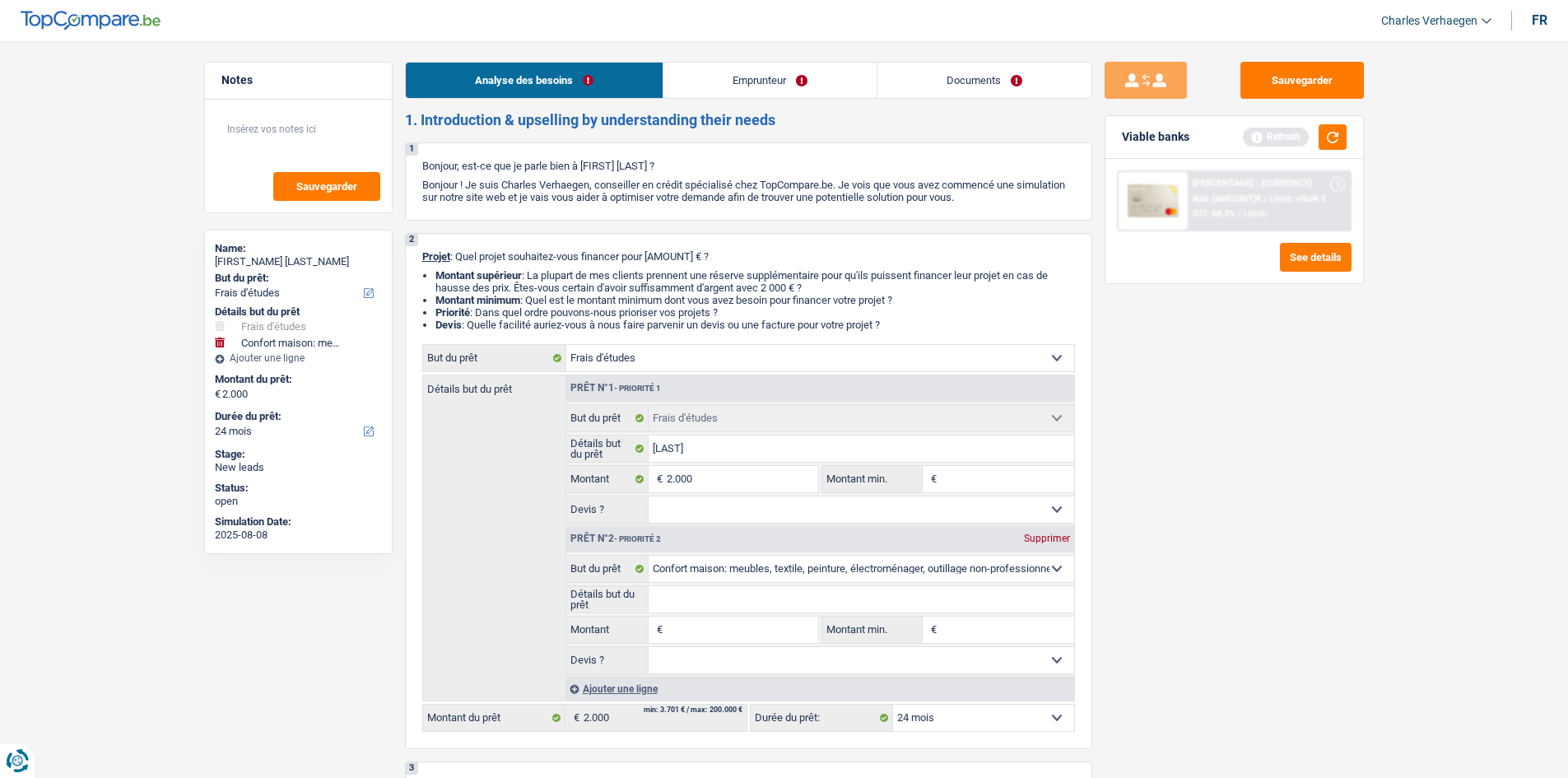 type on "5" 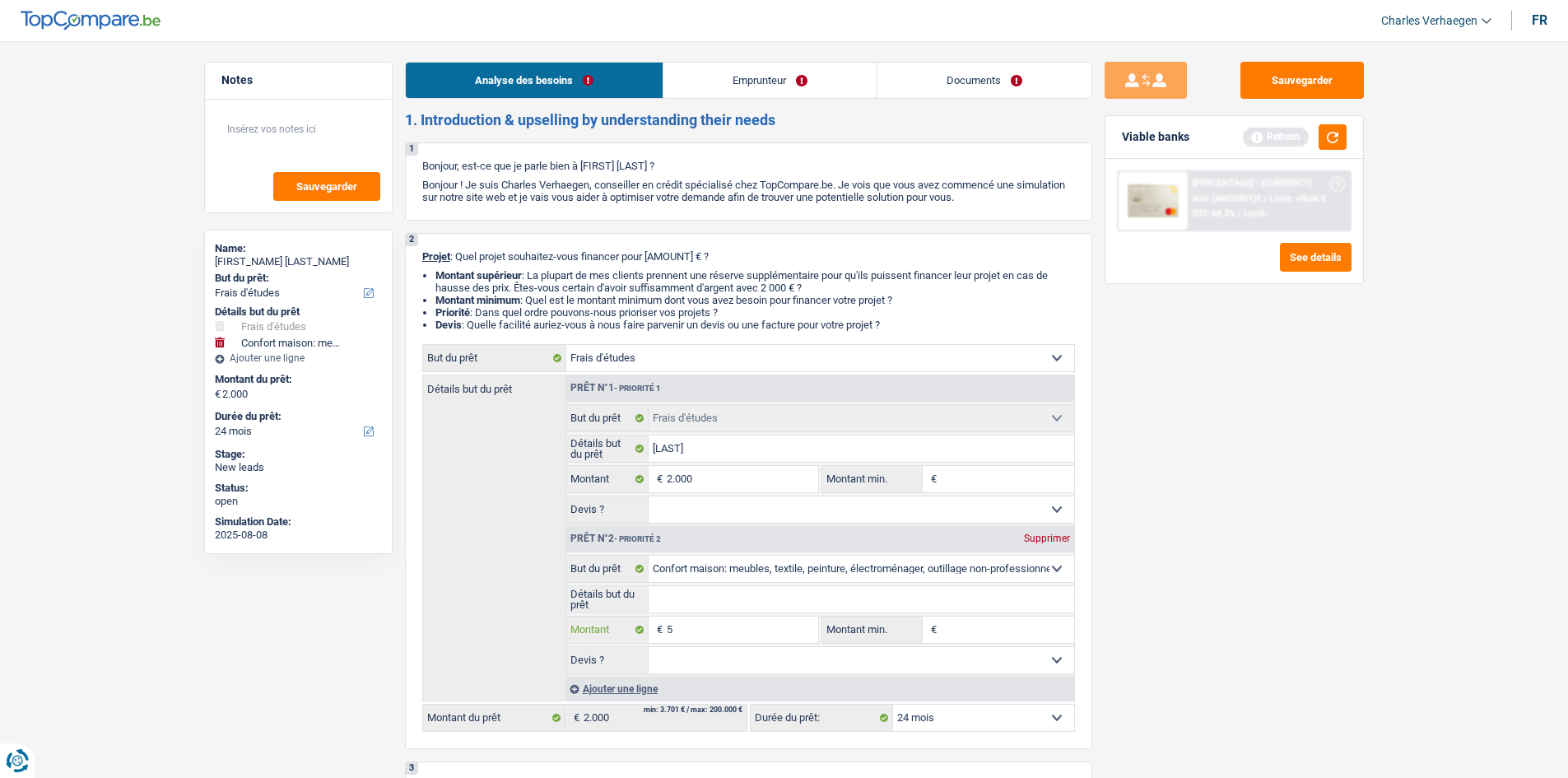 type on "50" 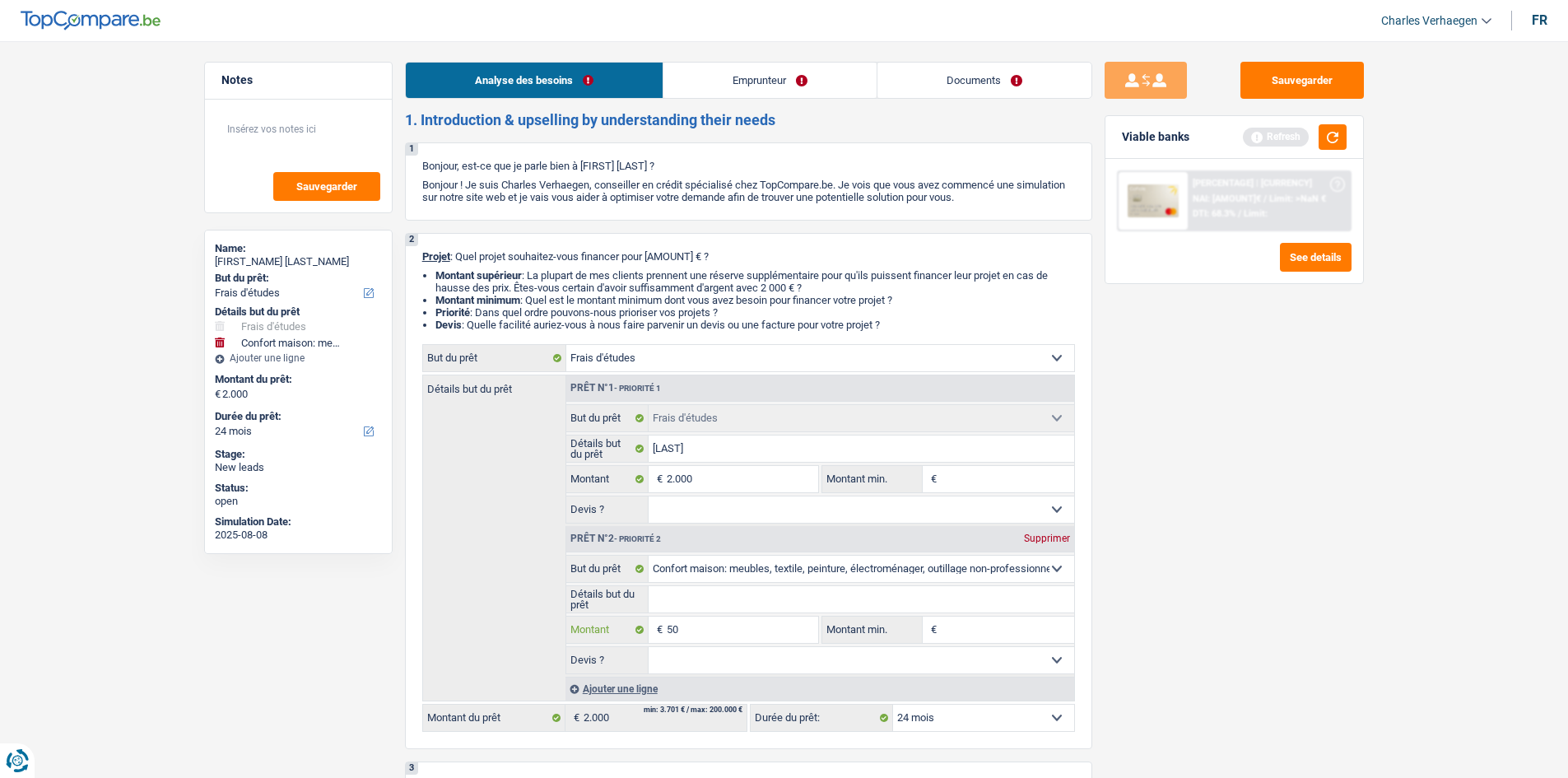type on "500" 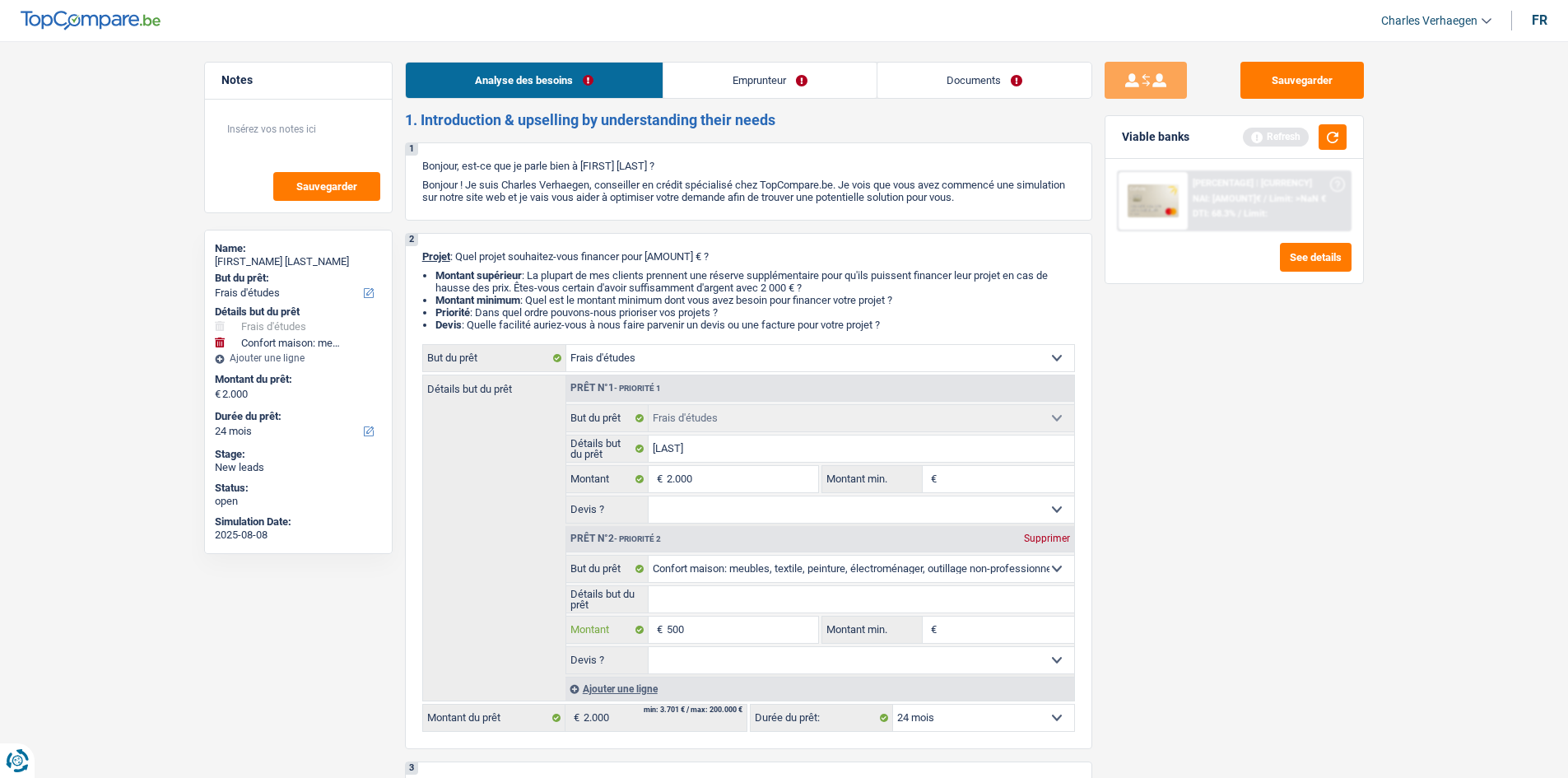 type on "5.000" 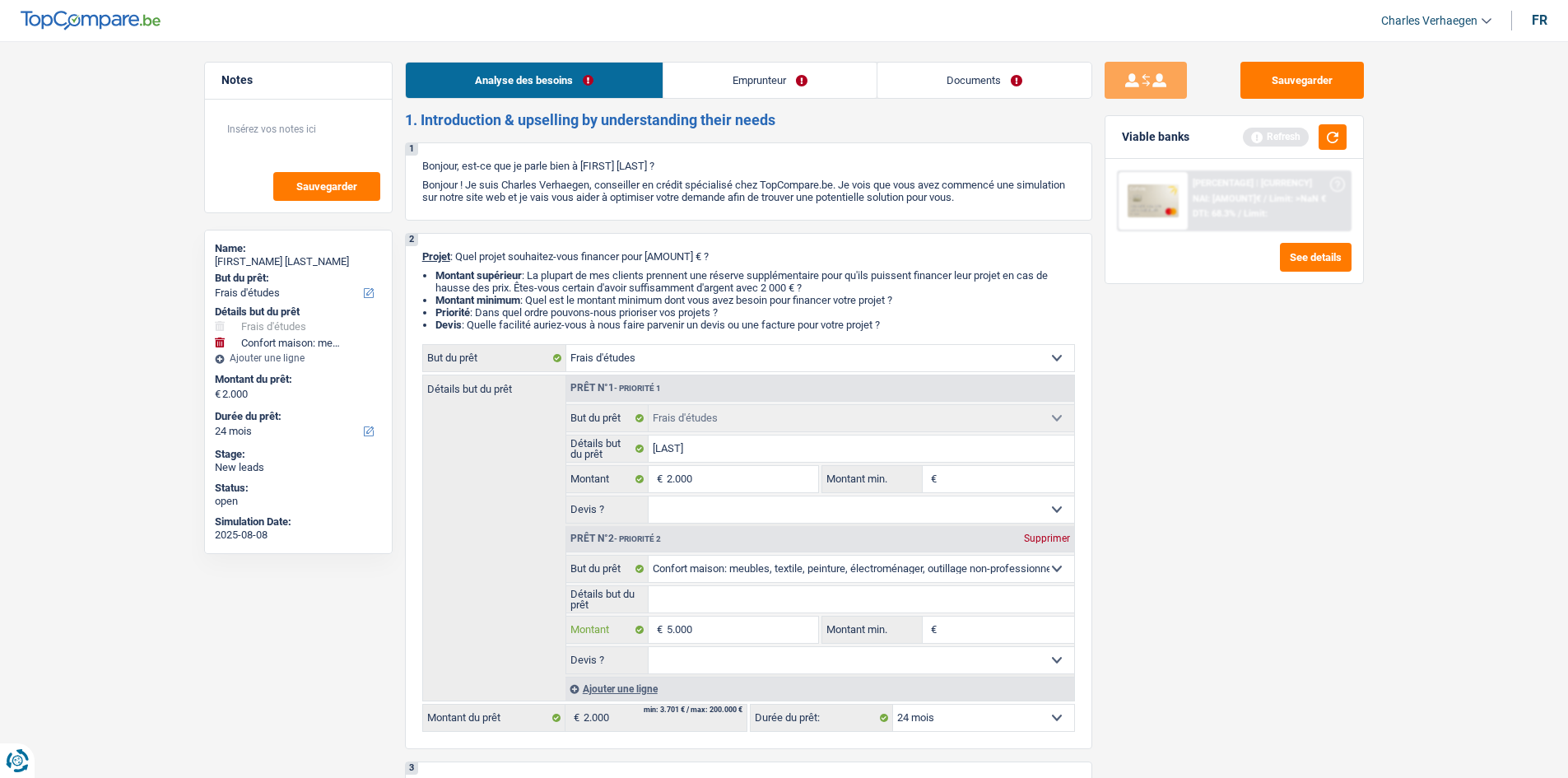 type on "5.000" 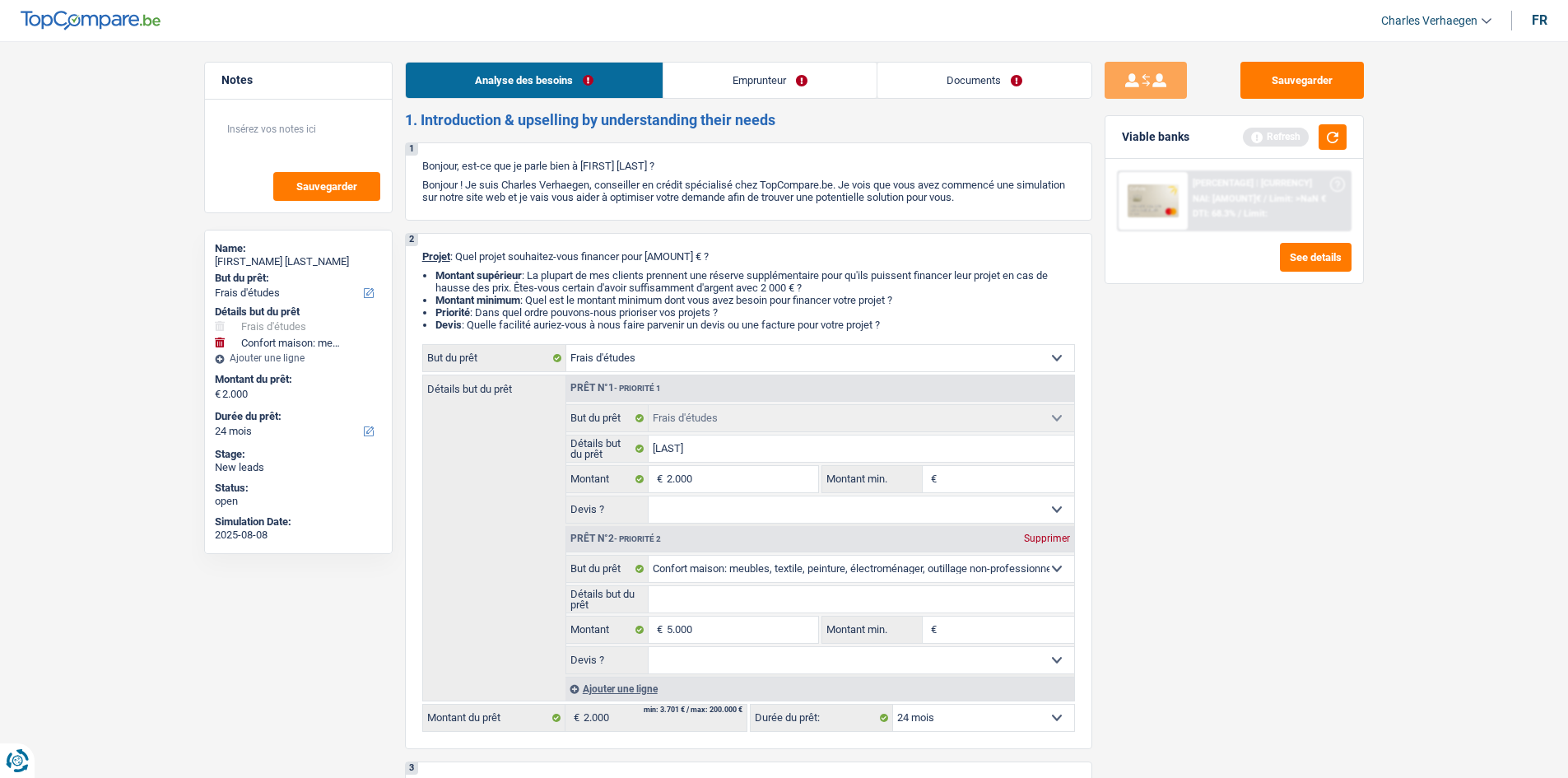 type on "7.000" 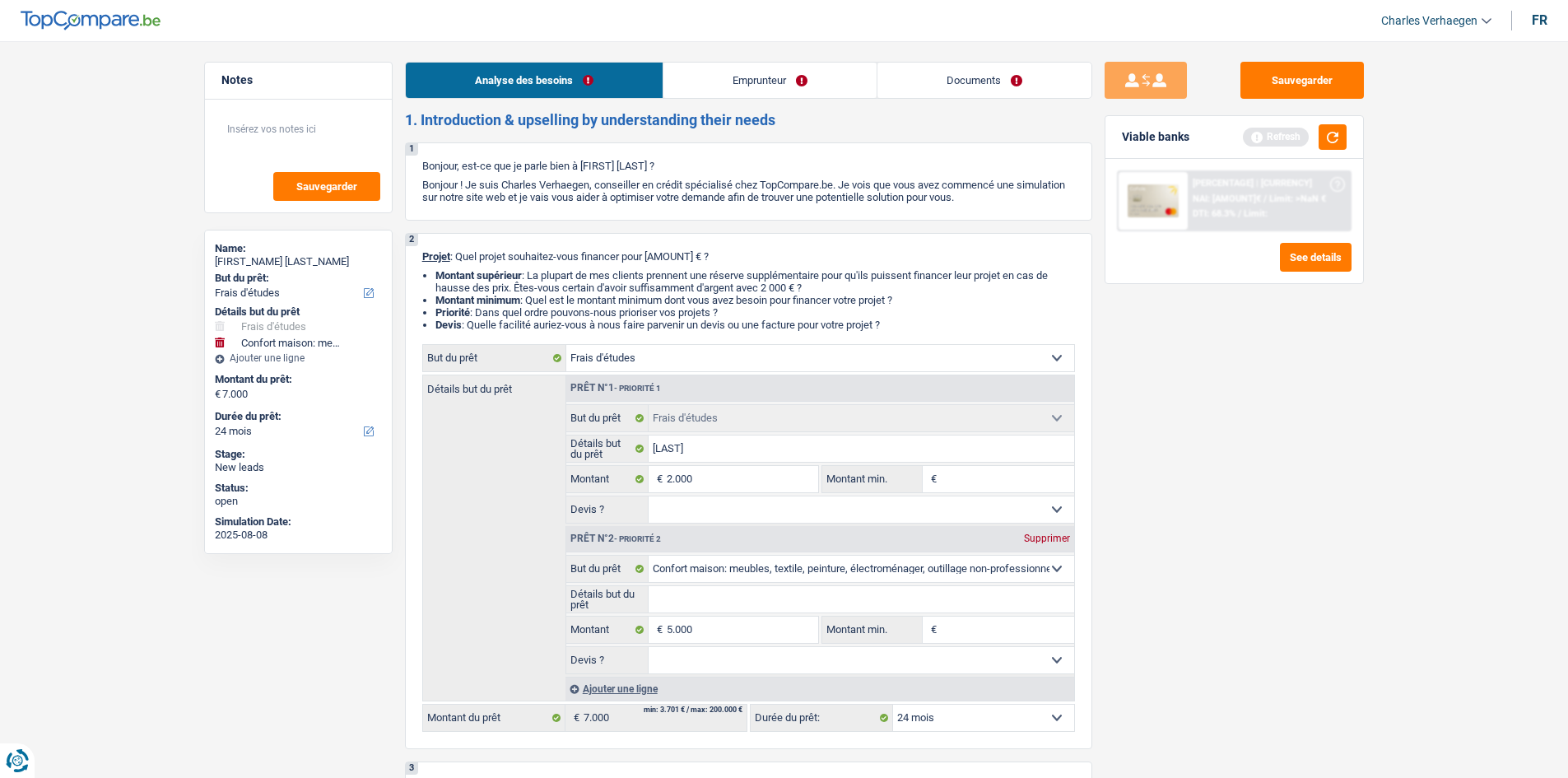 click on "Sauvegarder
Viable banks
Refresh
13.5% | 95 €
NAI: 820,2 €
/
Limit: >NaN €
DTI: 68.3%
/
Limit:
See details" at bounding box center [1234, 404] 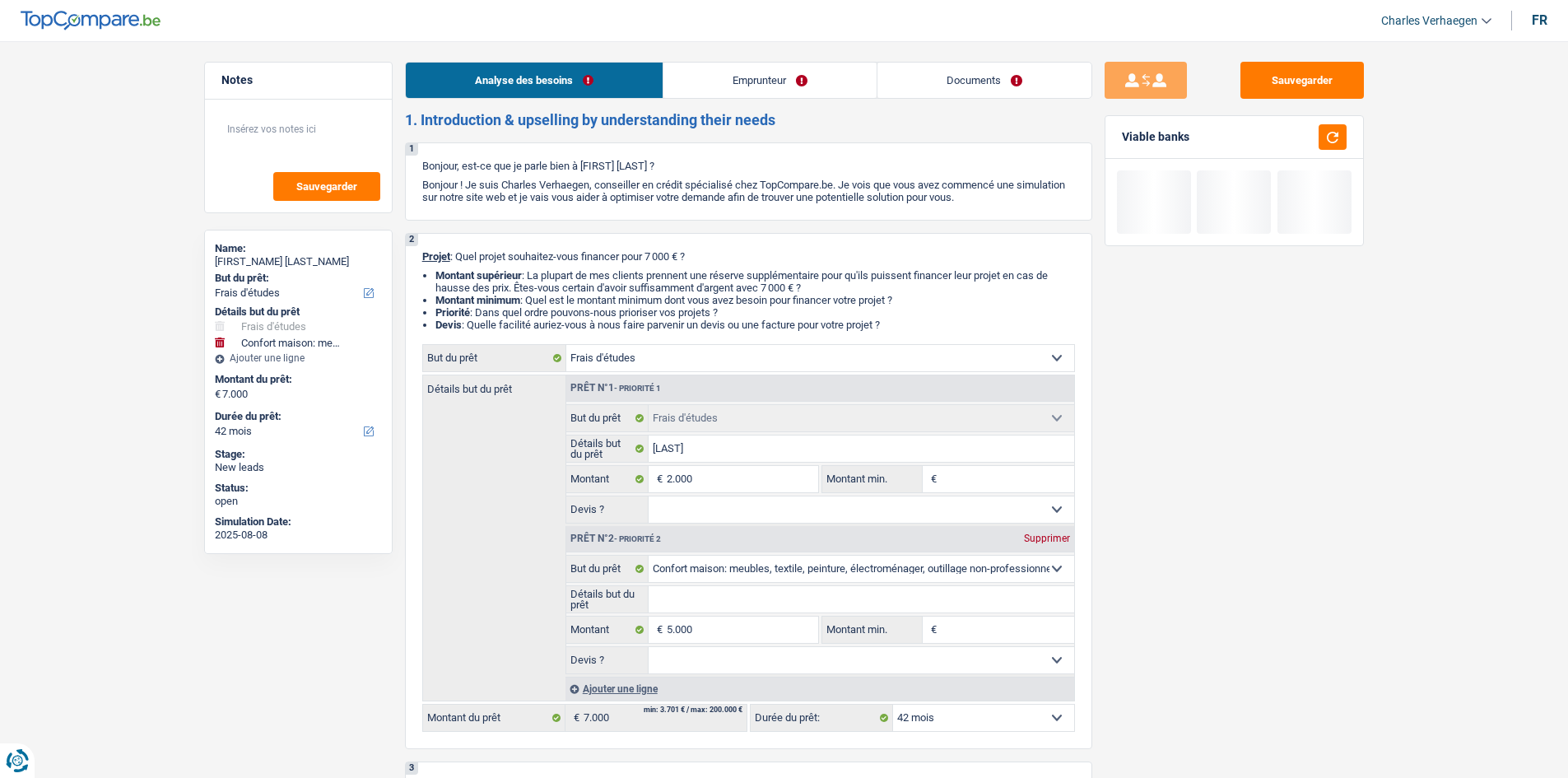 scroll, scrollTop: 576, scrollLeft: 0, axis: vertical 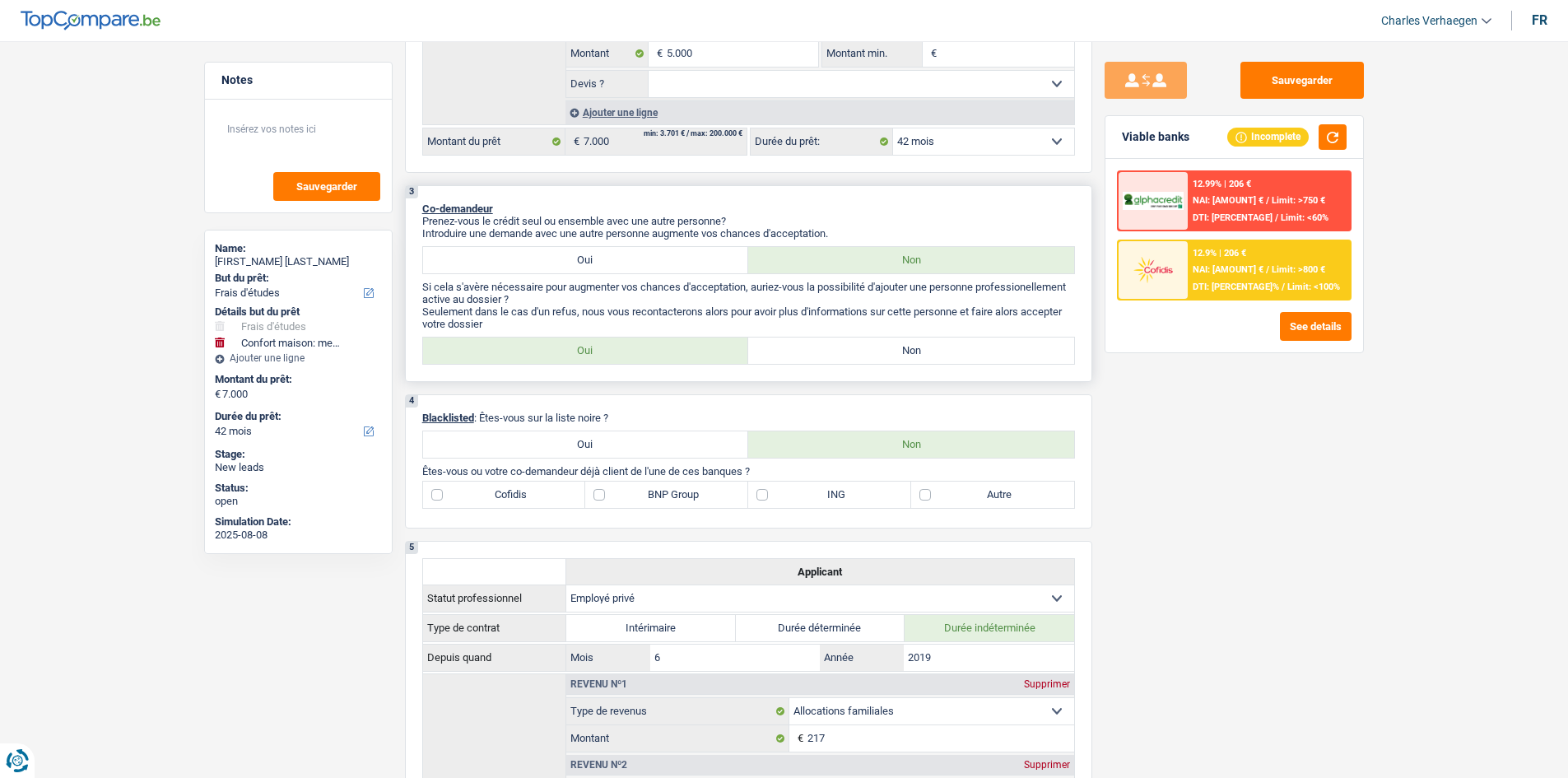 click on "Non" at bounding box center [911, 351] 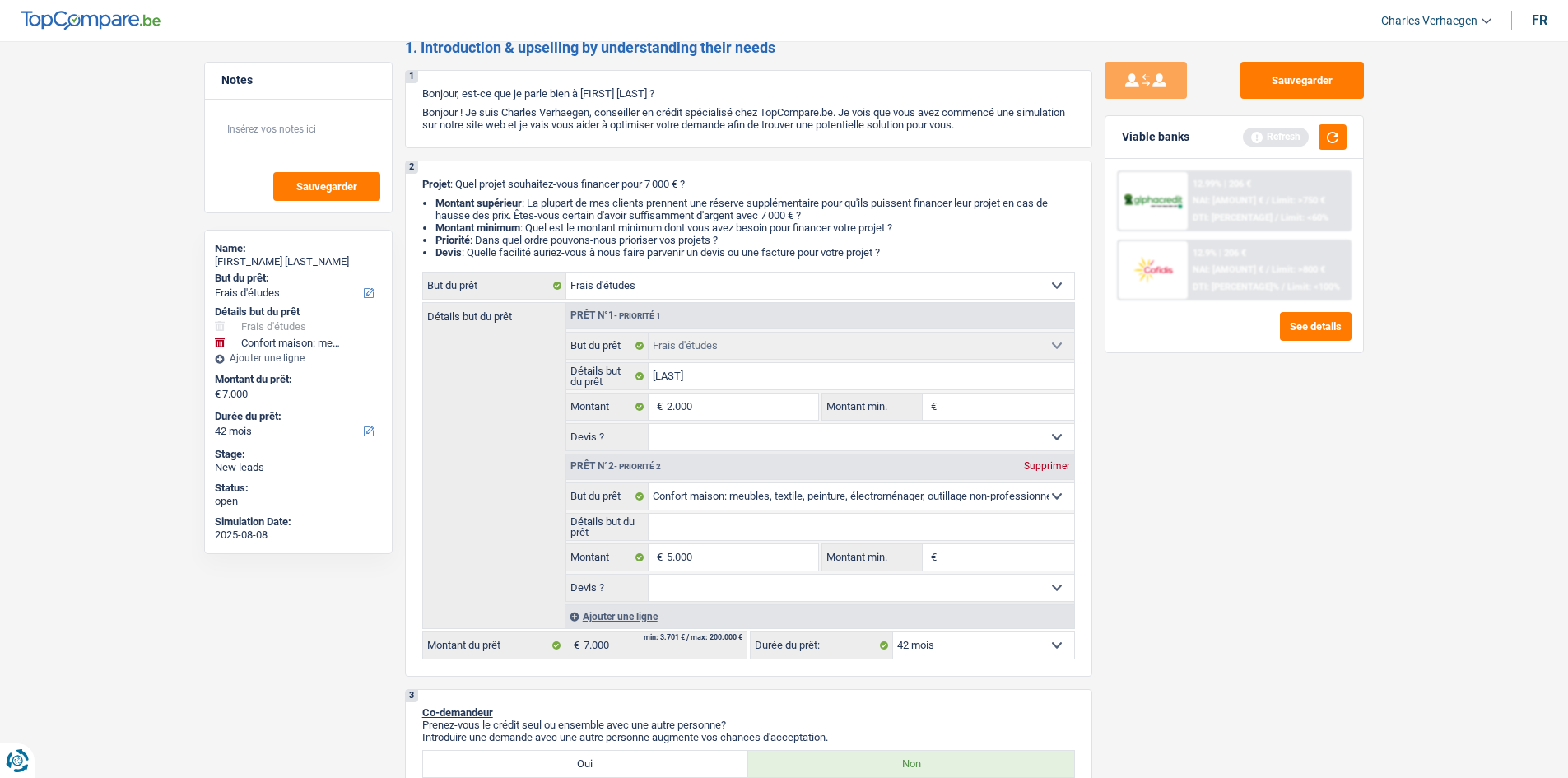 scroll, scrollTop: 0, scrollLeft: 0, axis: both 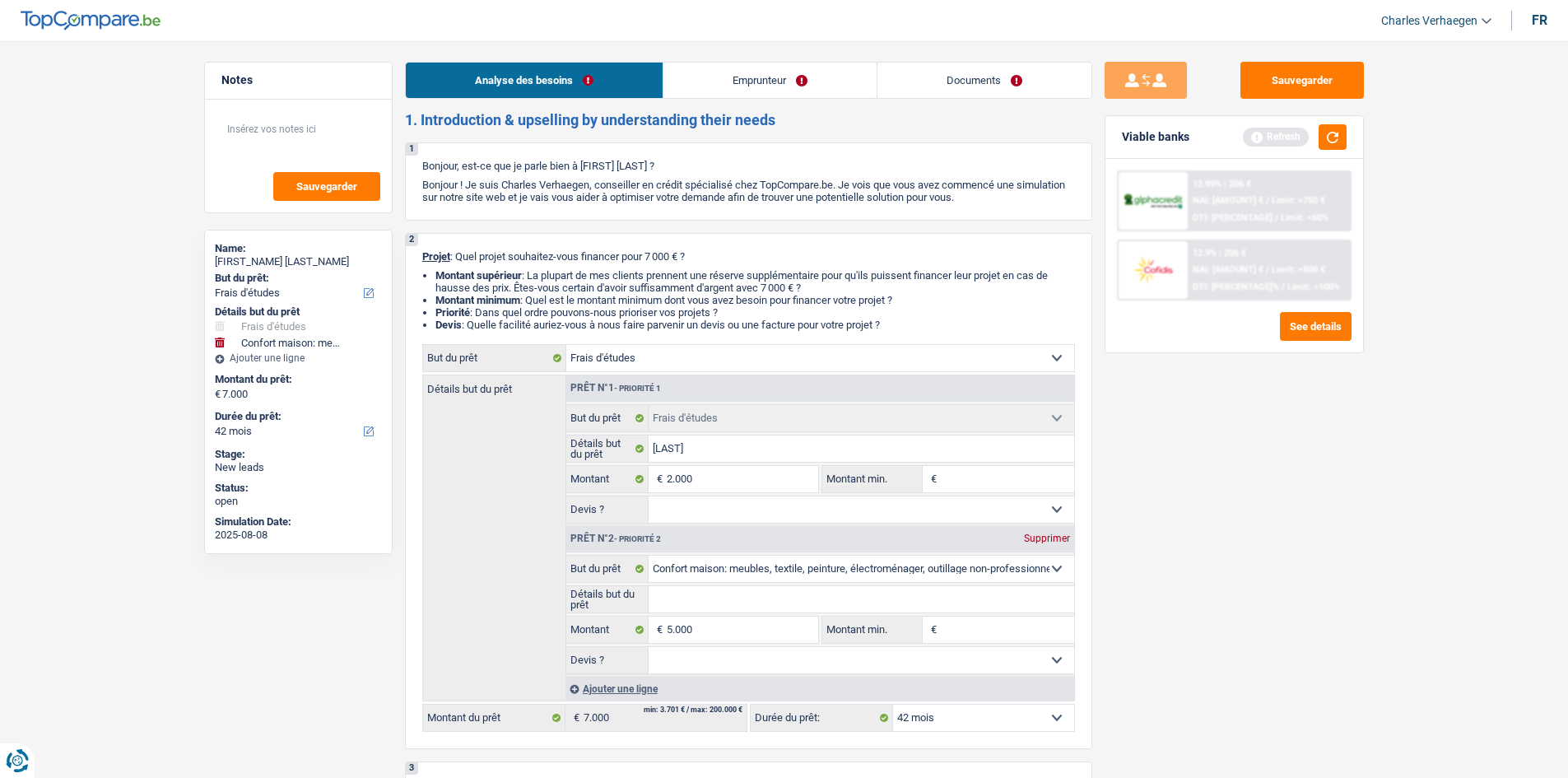 click on "Emprunteur" at bounding box center (770, 80) 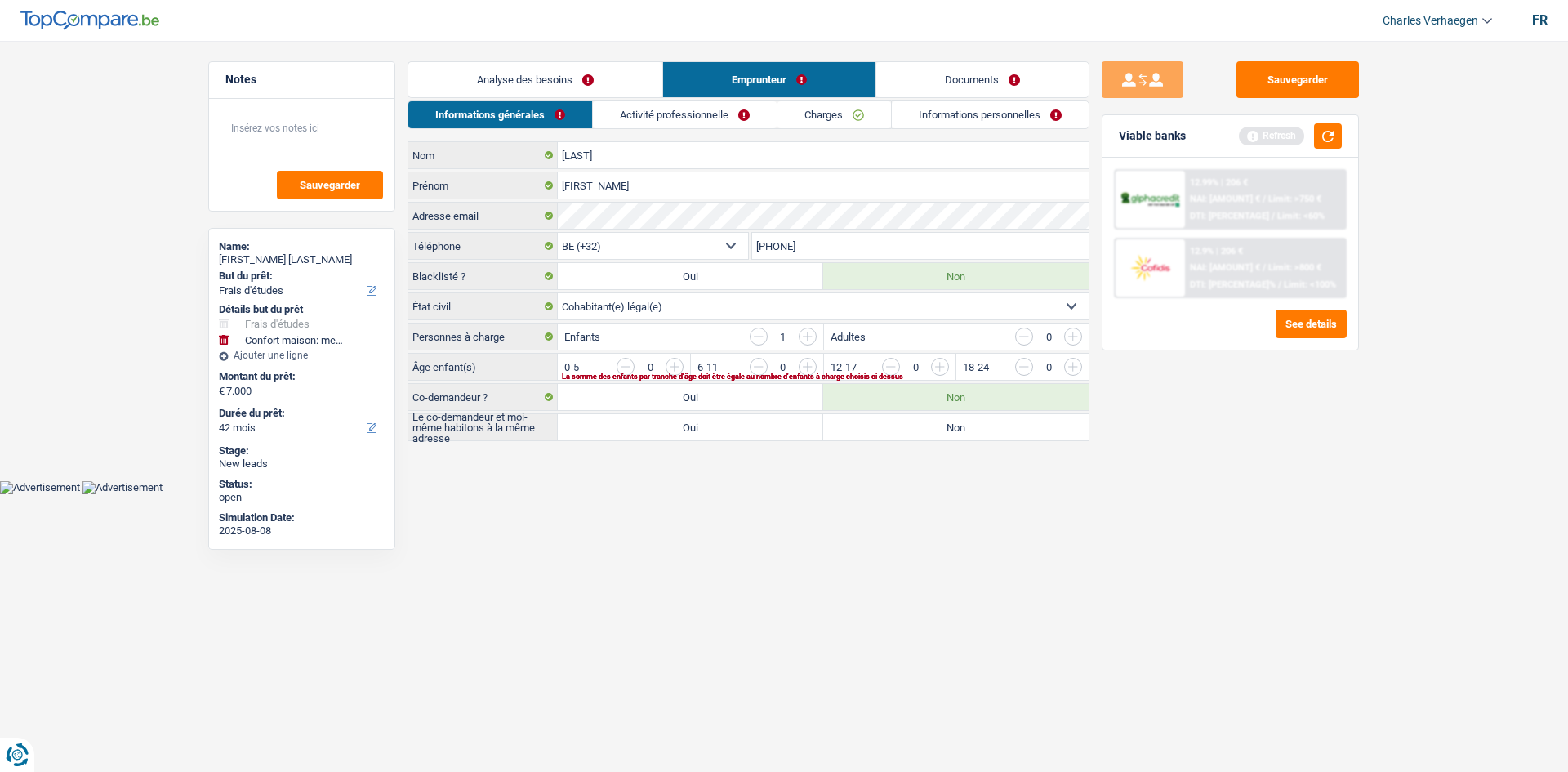 click on "Non" at bounding box center [956, 427] 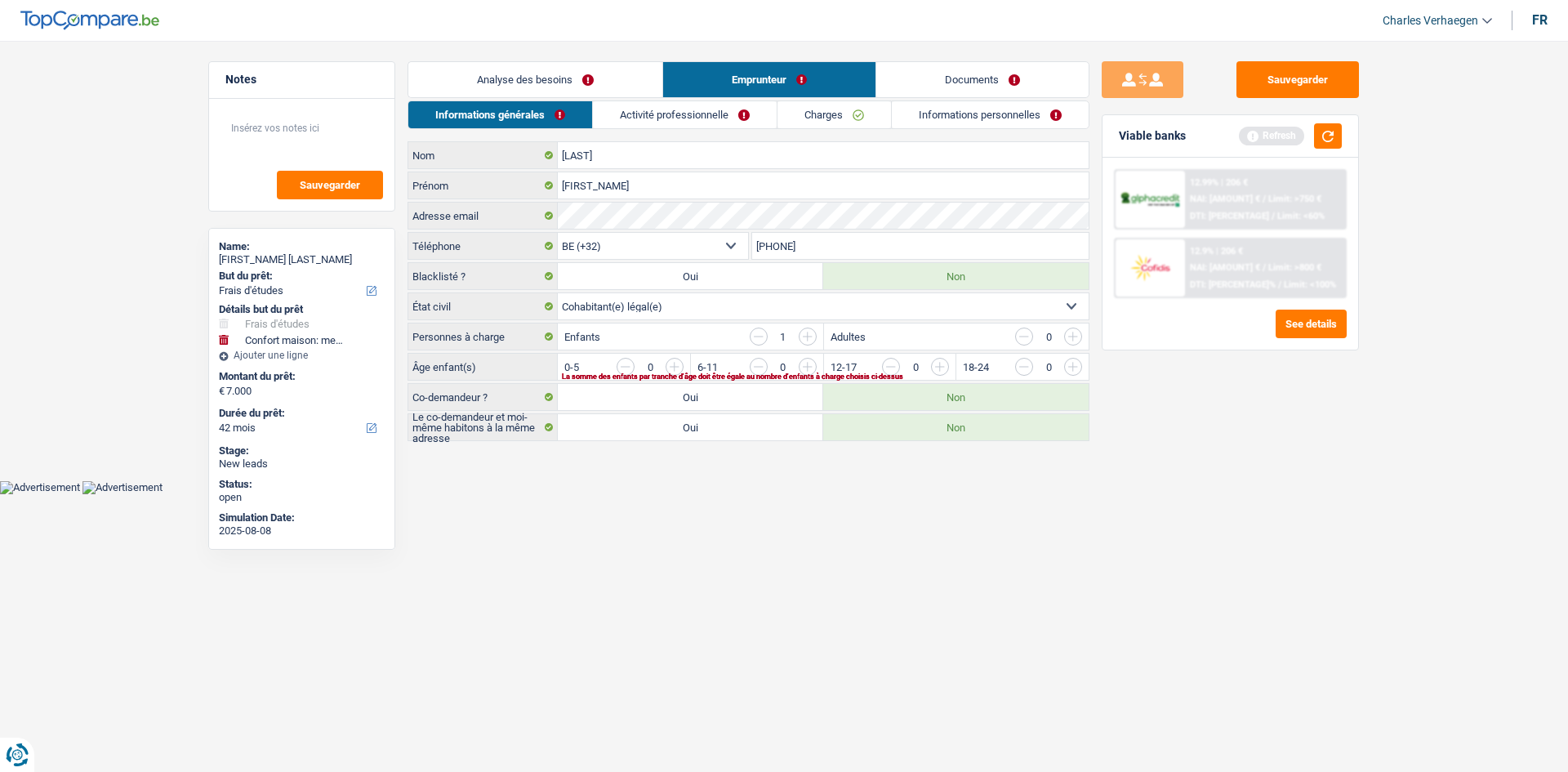 click on "Activité professionnelle" at bounding box center (684, 114) 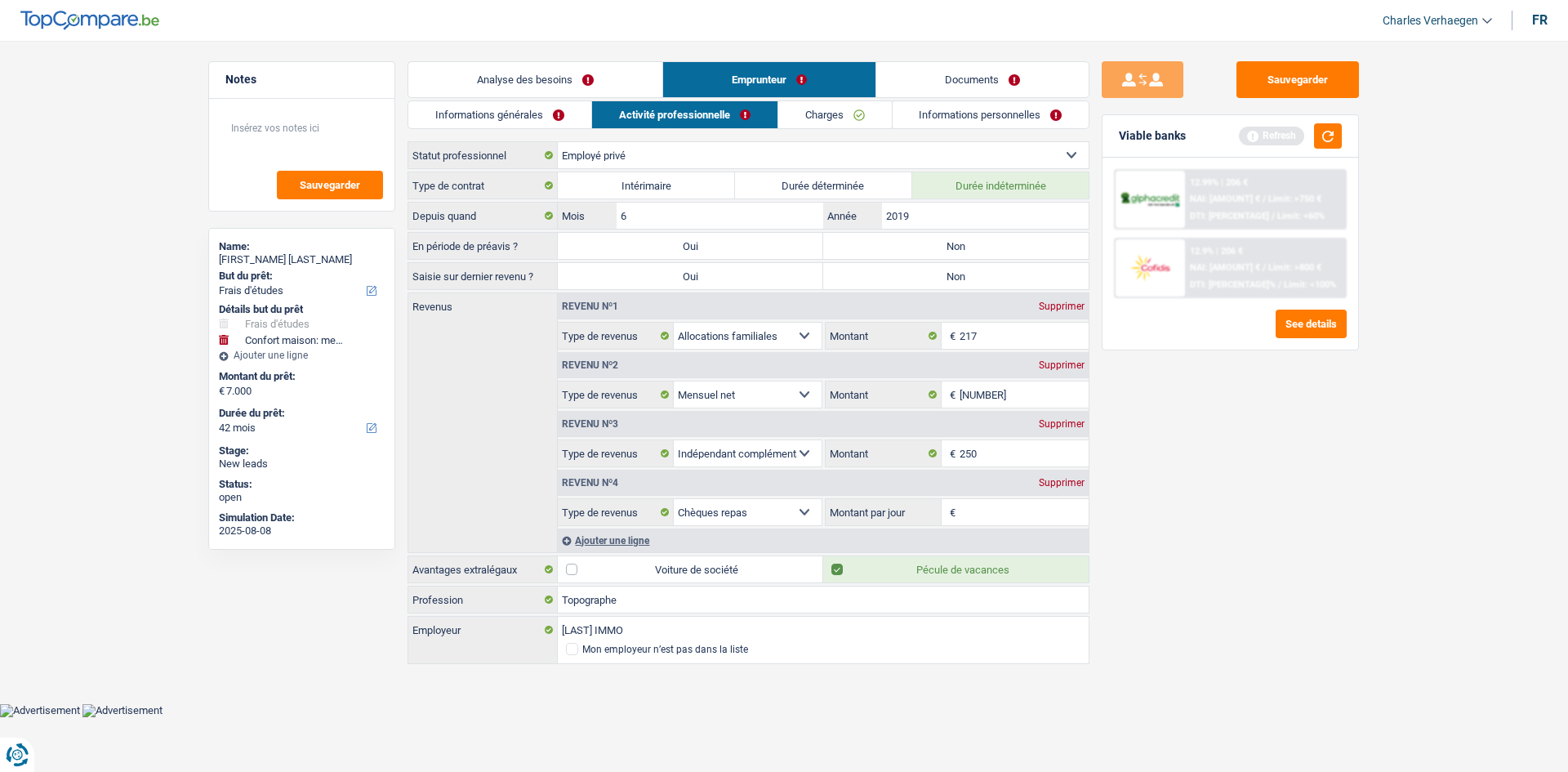 click on "Type de contrat
Intérimaire
Durée déterminée
Durée indéterminée
Depuis quand     6
Mois
/   2019
Année
En période de préavis ?
Oui
Non
Tous les champs sont obligatoires. Veuillez sélectionner une option       Saisie sur dernier revenu ?
Oui
Non
Tous les champs sont obligatoires. Veuillez sélectionner une option
Revenus
Revenu nº1
Supprimer
Allocation d'handicap Allocations chômage Allocations familiales Chèques repas Complément d'entreprise Indemnité mutuelle Mensuel net Pension" at bounding box center [748, 419] 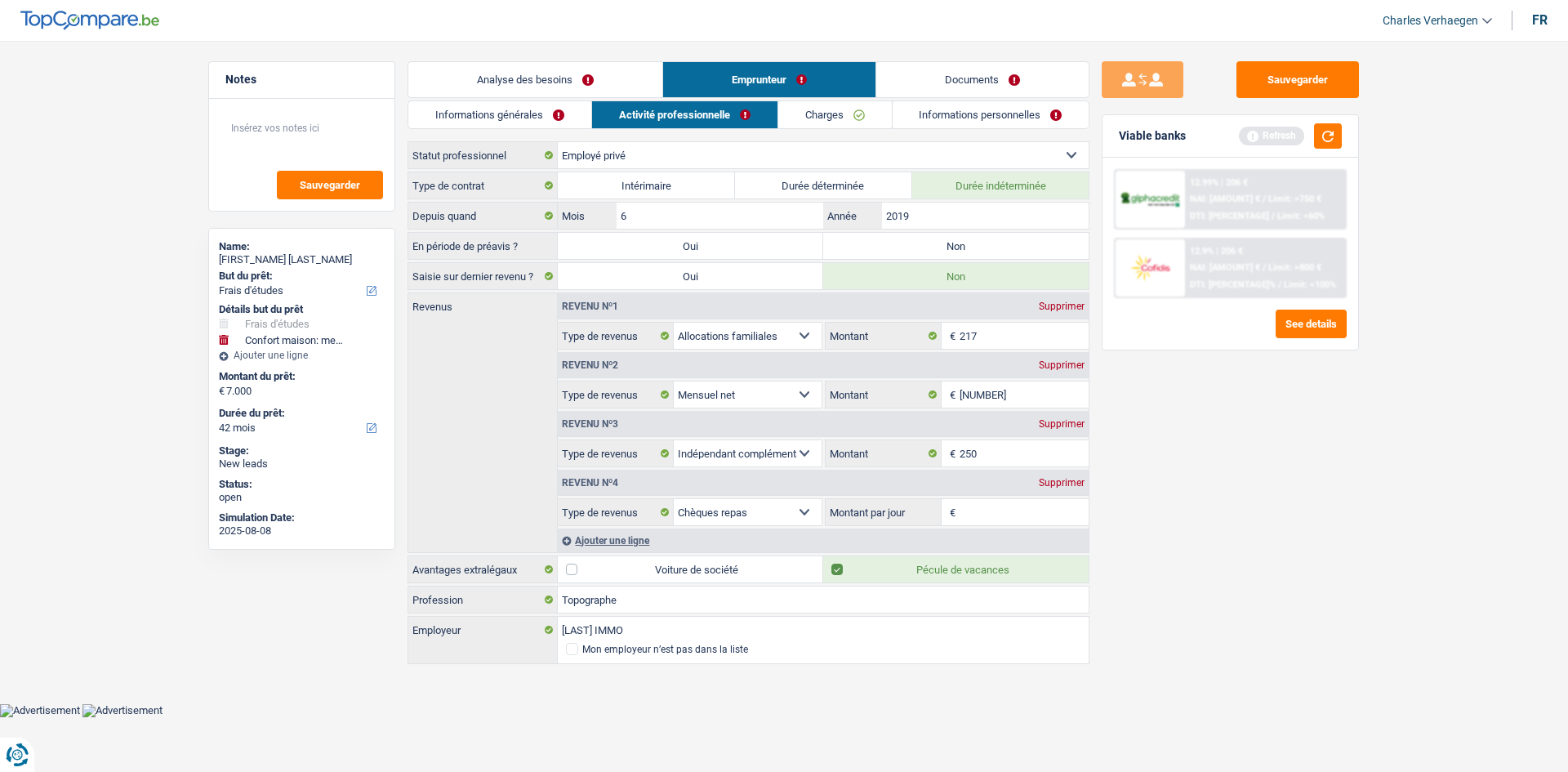 click on "Non" at bounding box center [956, 246] 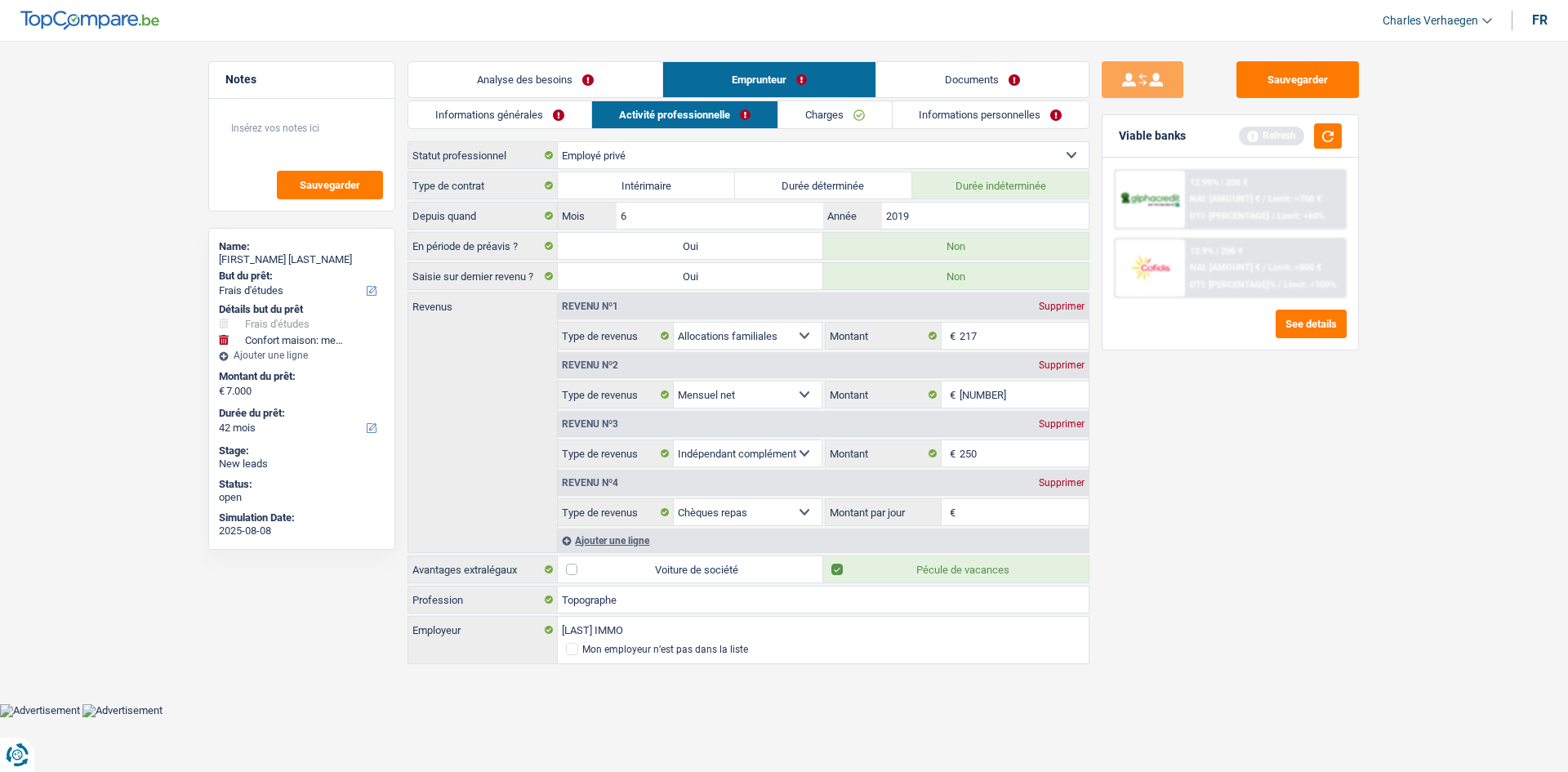 click on "Informations générales" at bounding box center [500, 114] 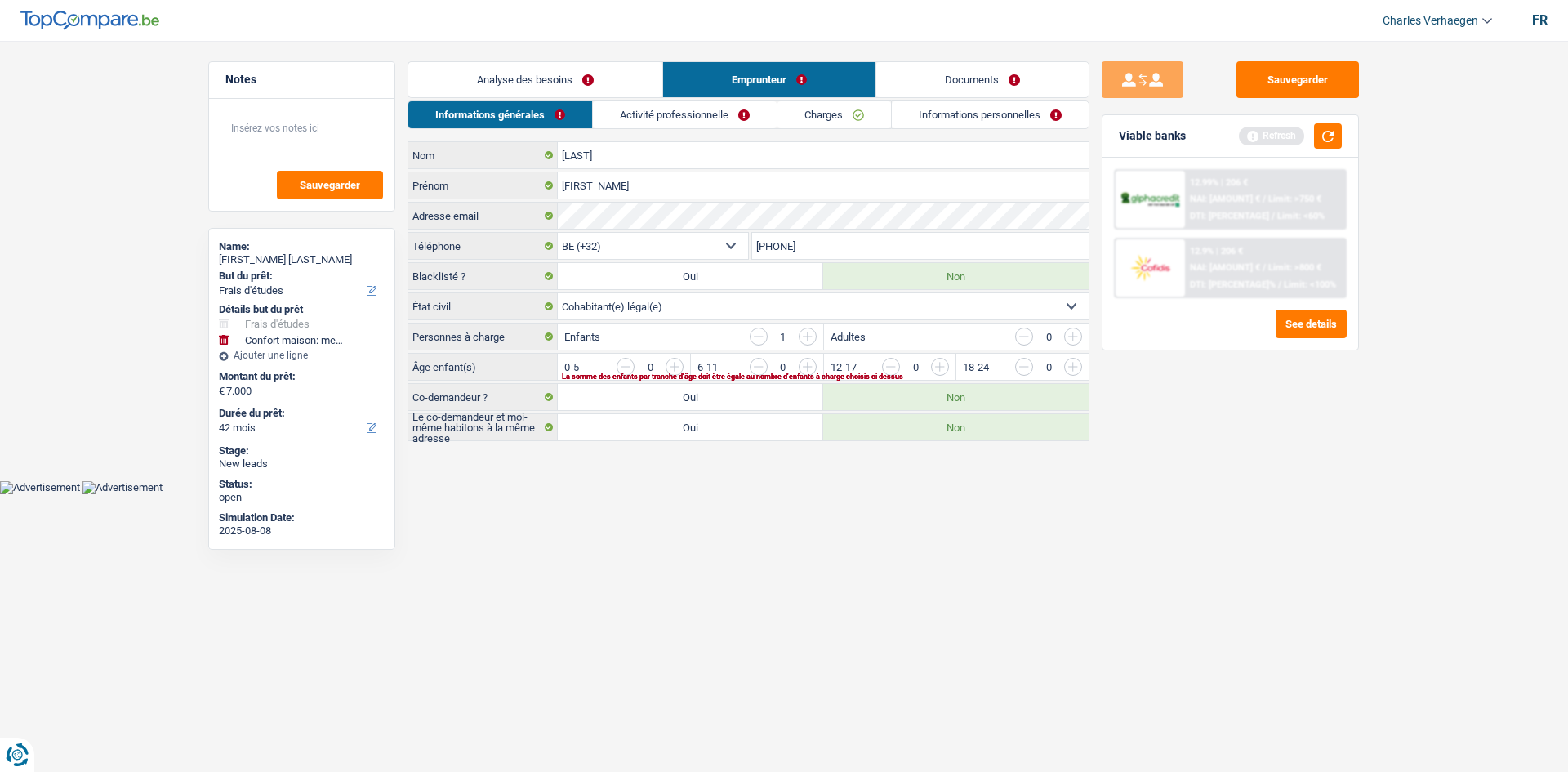 click on "La somme des enfants par tranche d'âge doit être égale au nombre d'enfants à charge choisis ci-dessus" at bounding box center [798, 377] 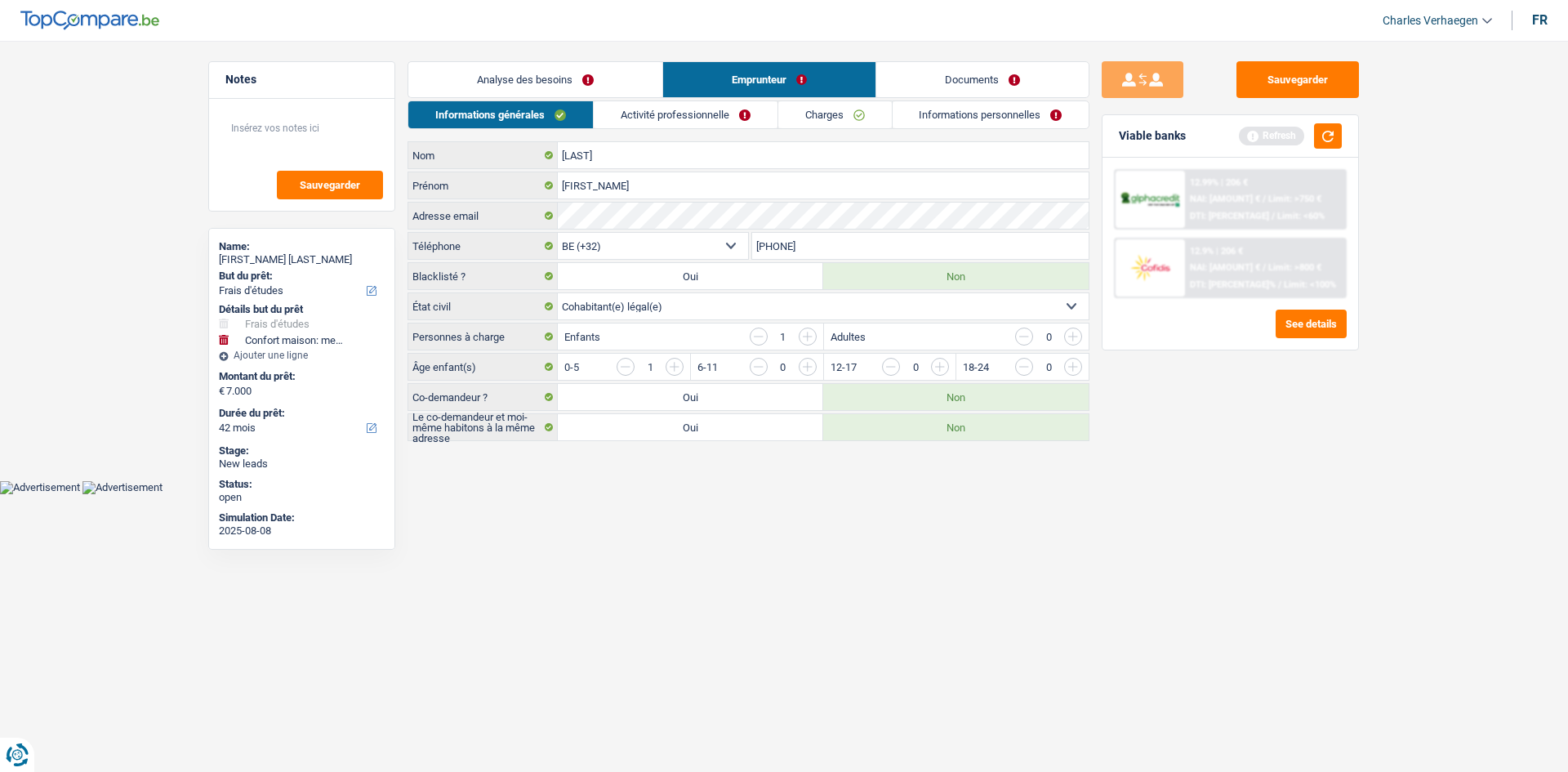 click on "Activité professionnelle" at bounding box center [685, 114] 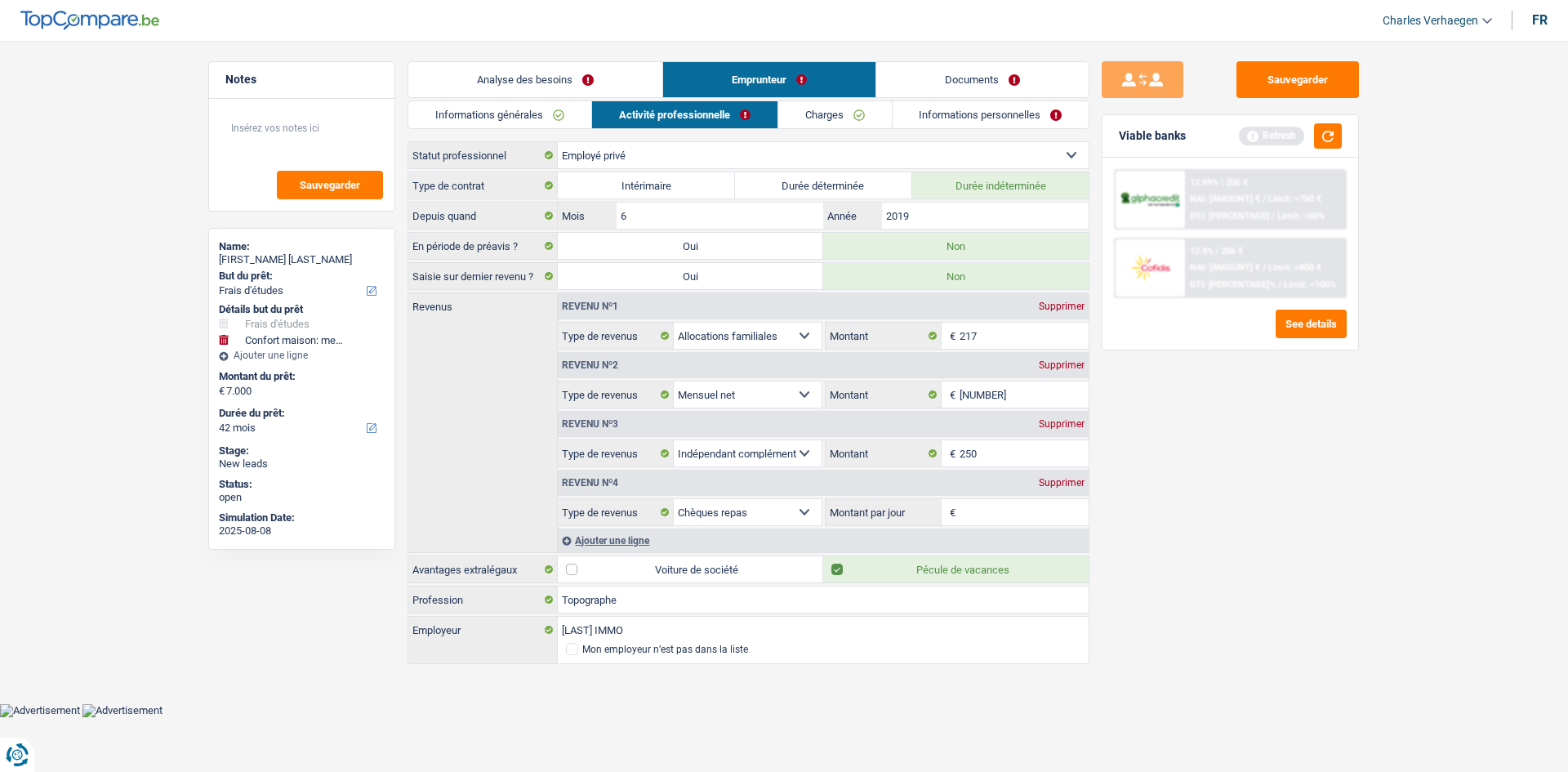 click on "Charges" at bounding box center (835, 114) 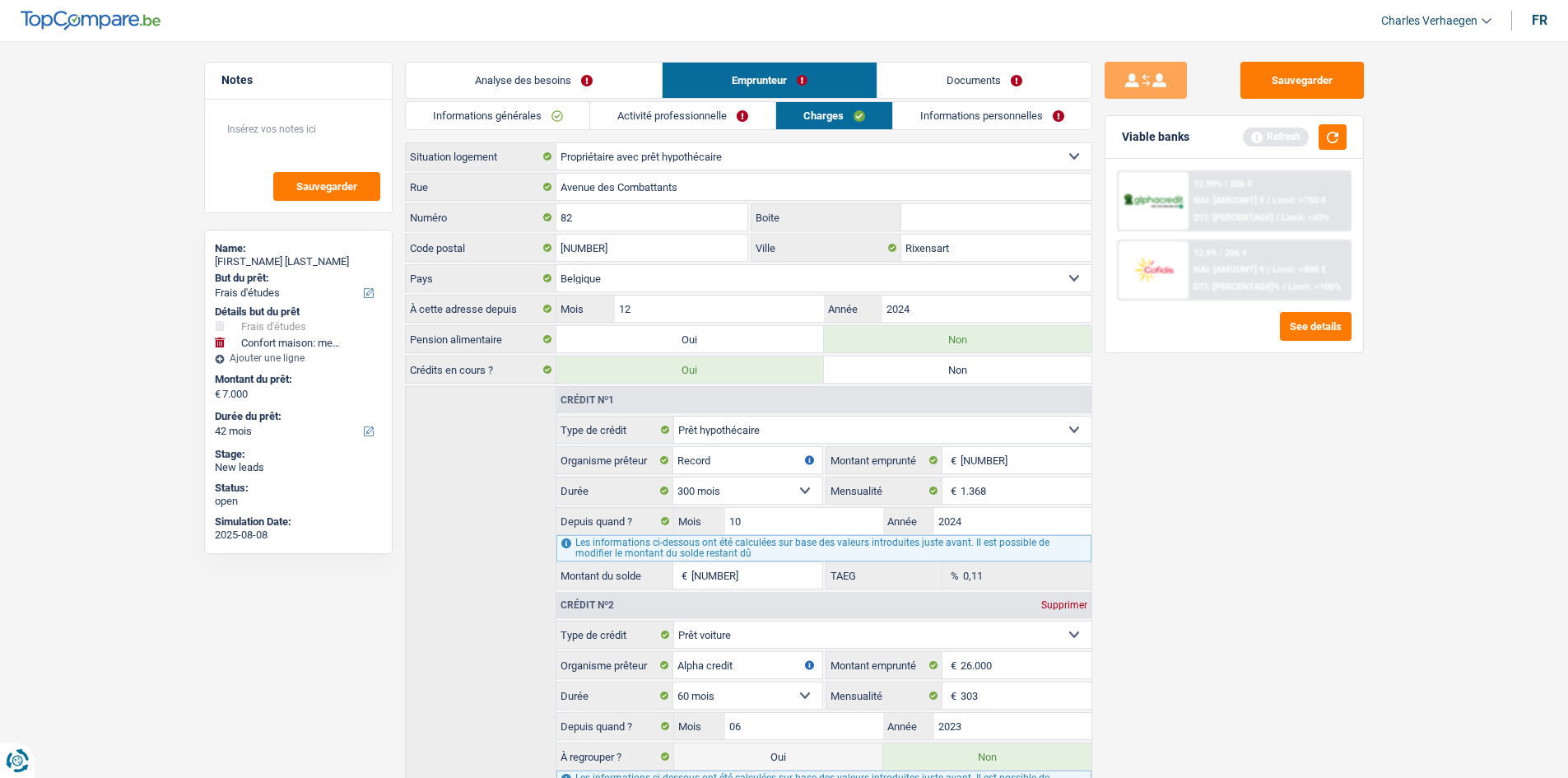 click on "Informations personnelles" at bounding box center [992, 115] 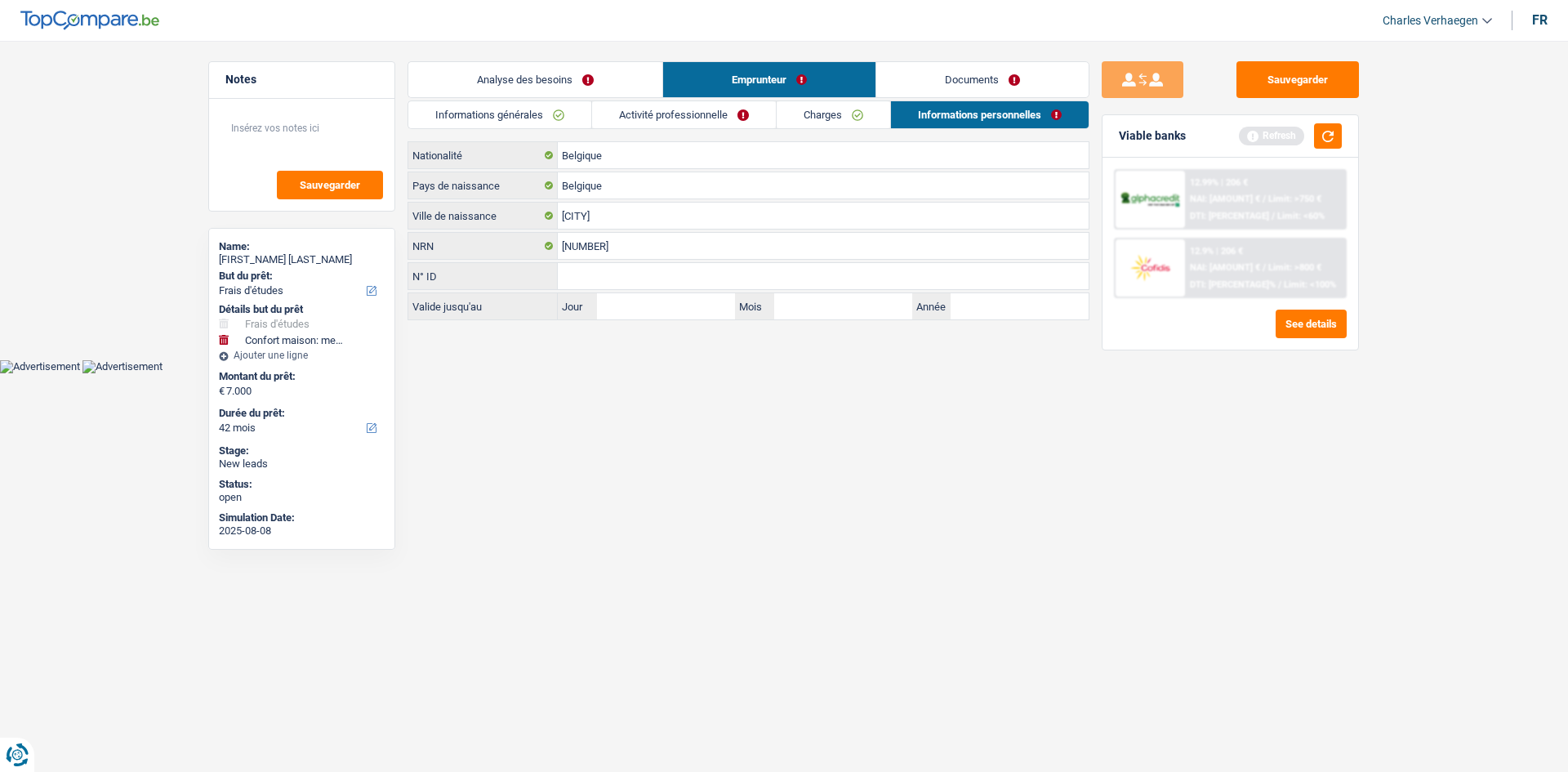 click on "Documents" at bounding box center [982, 79] 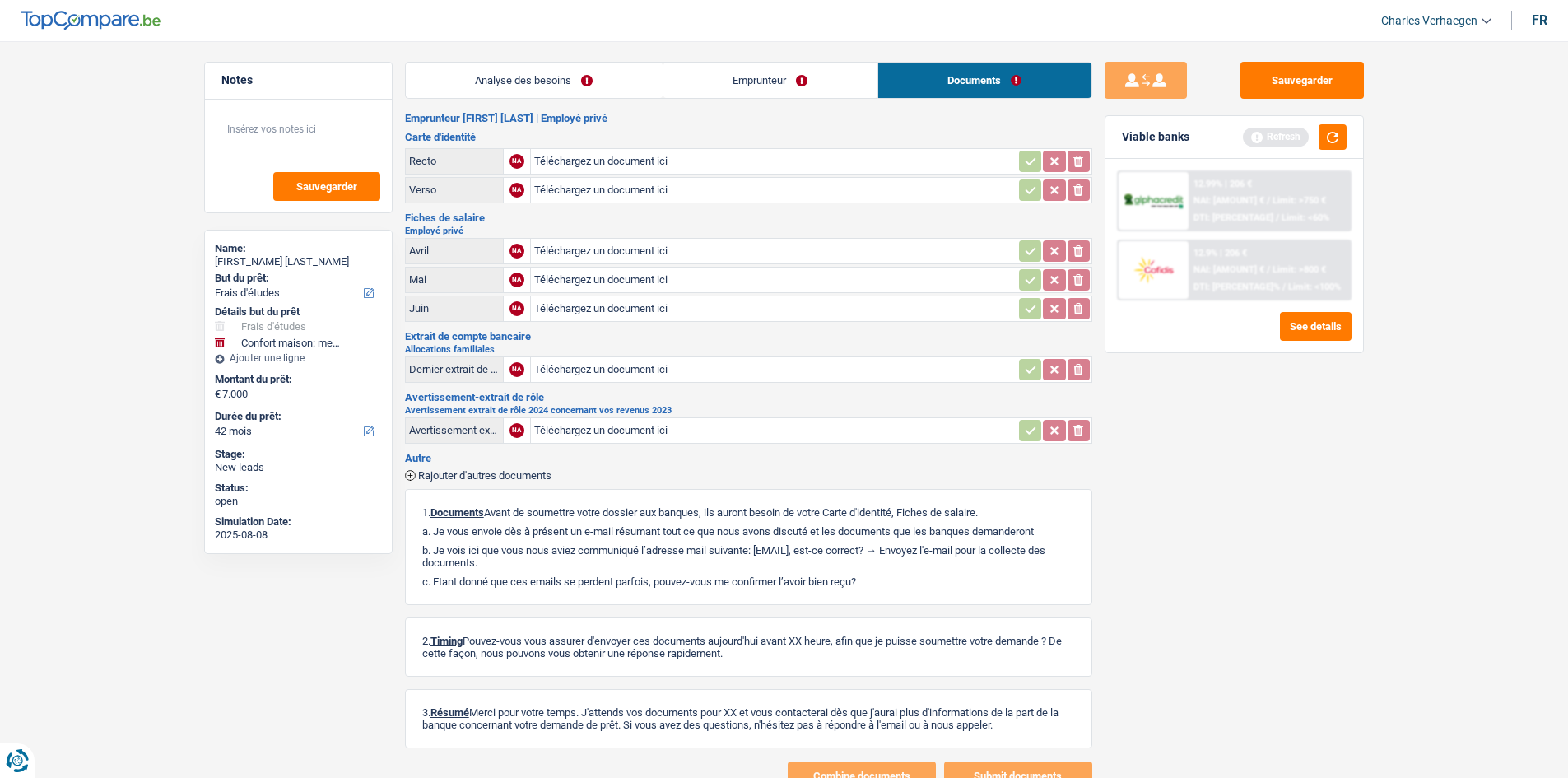 click on "Analyse des besoins" at bounding box center [534, 80] 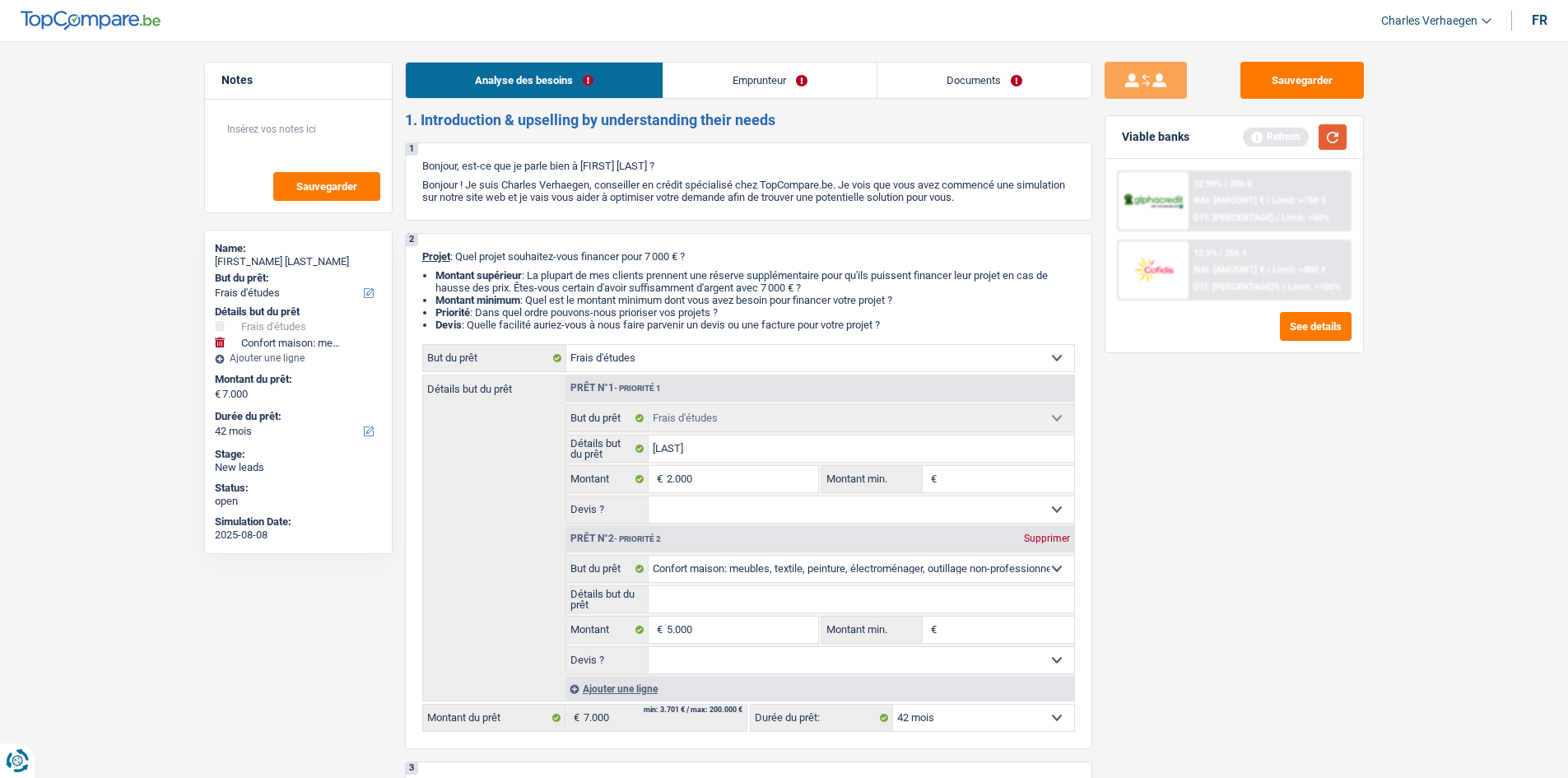 drag, startPoint x: 1319, startPoint y: 136, endPoint x: 1178, endPoint y: 369, distance: 272.3417 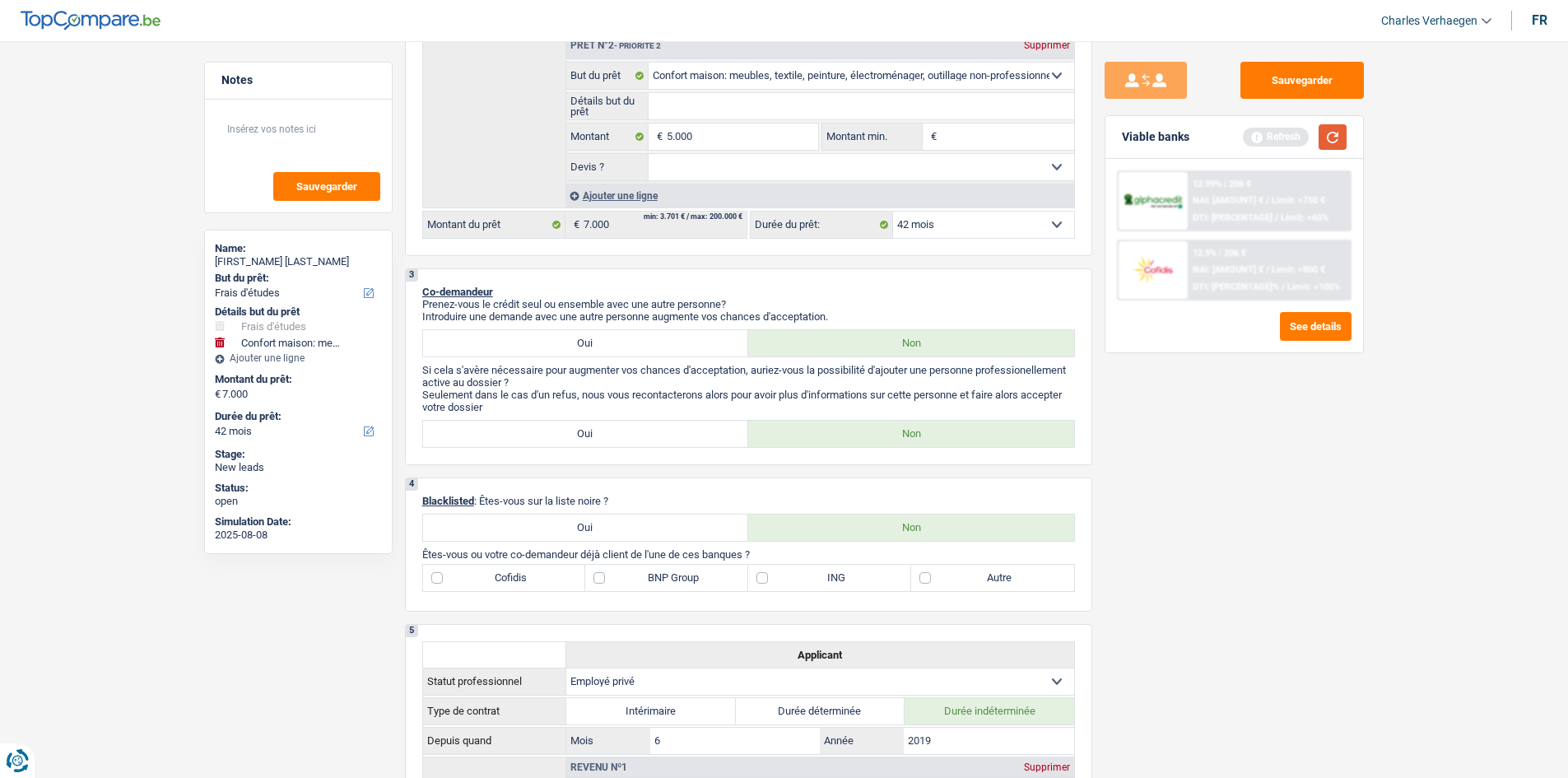 scroll, scrollTop: 659, scrollLeft: 0, axis: vertical 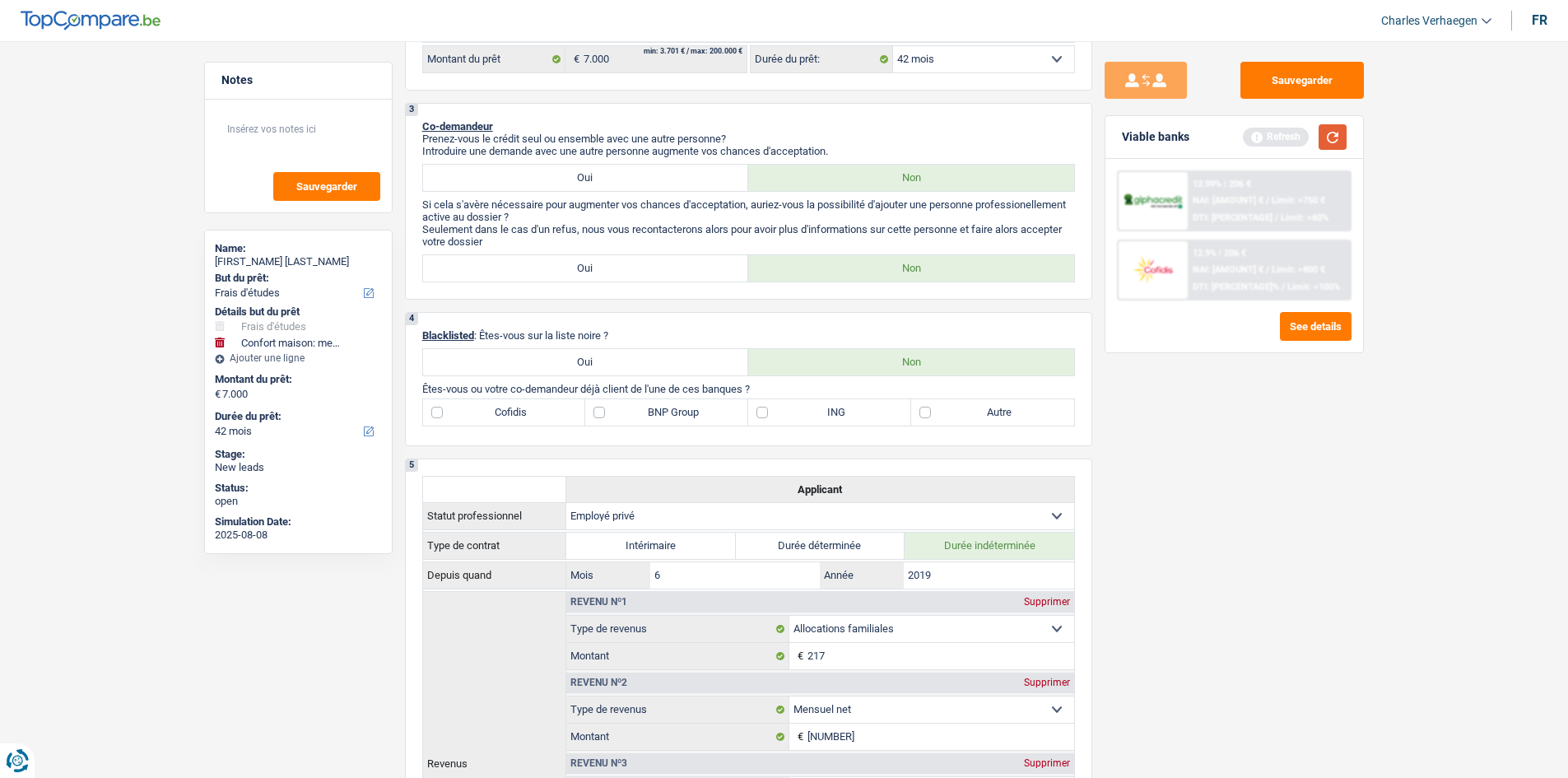 click at bounding box center [1333, 137] 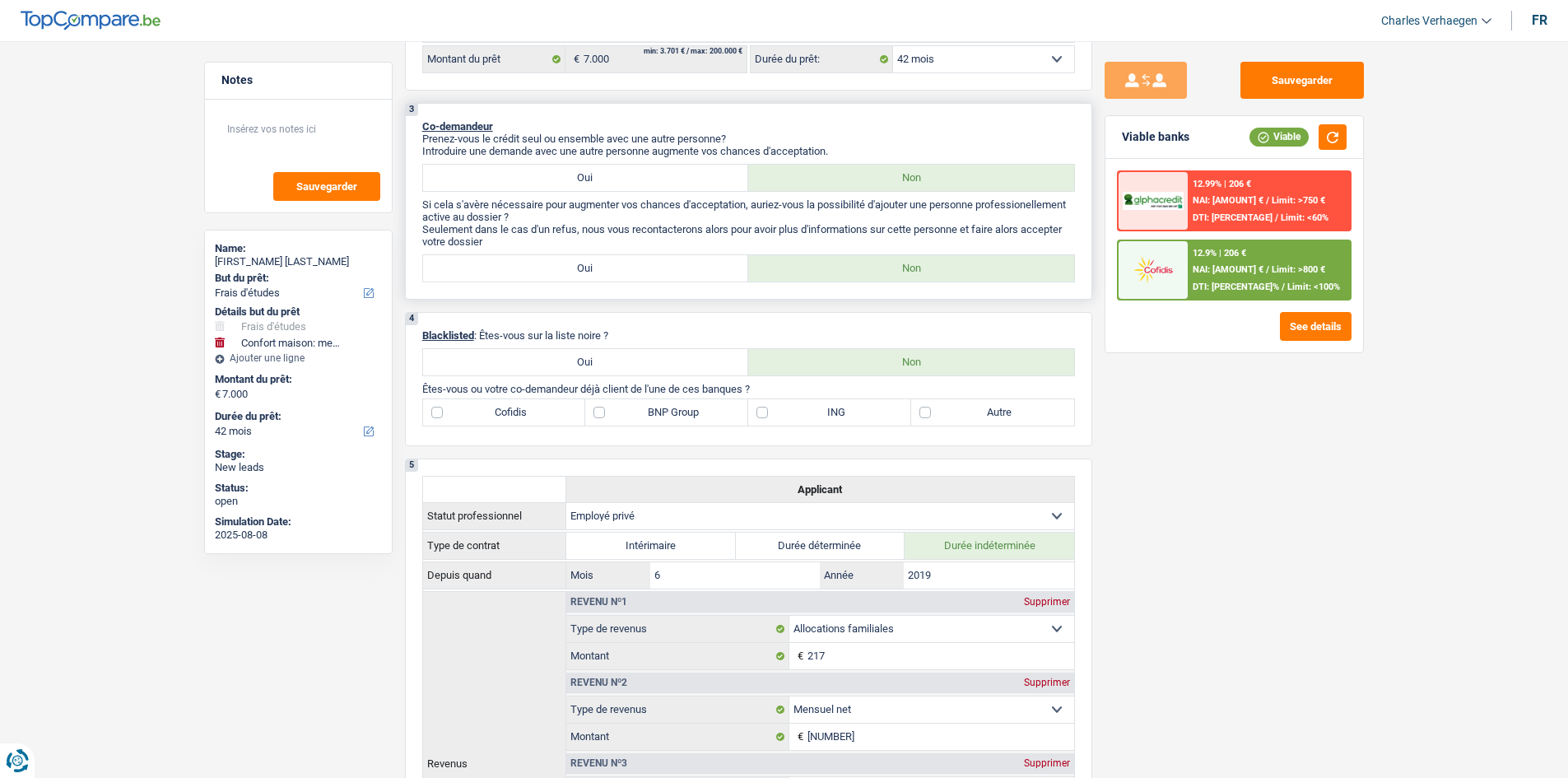 click on "Oui" at bounding box center [586, 268] 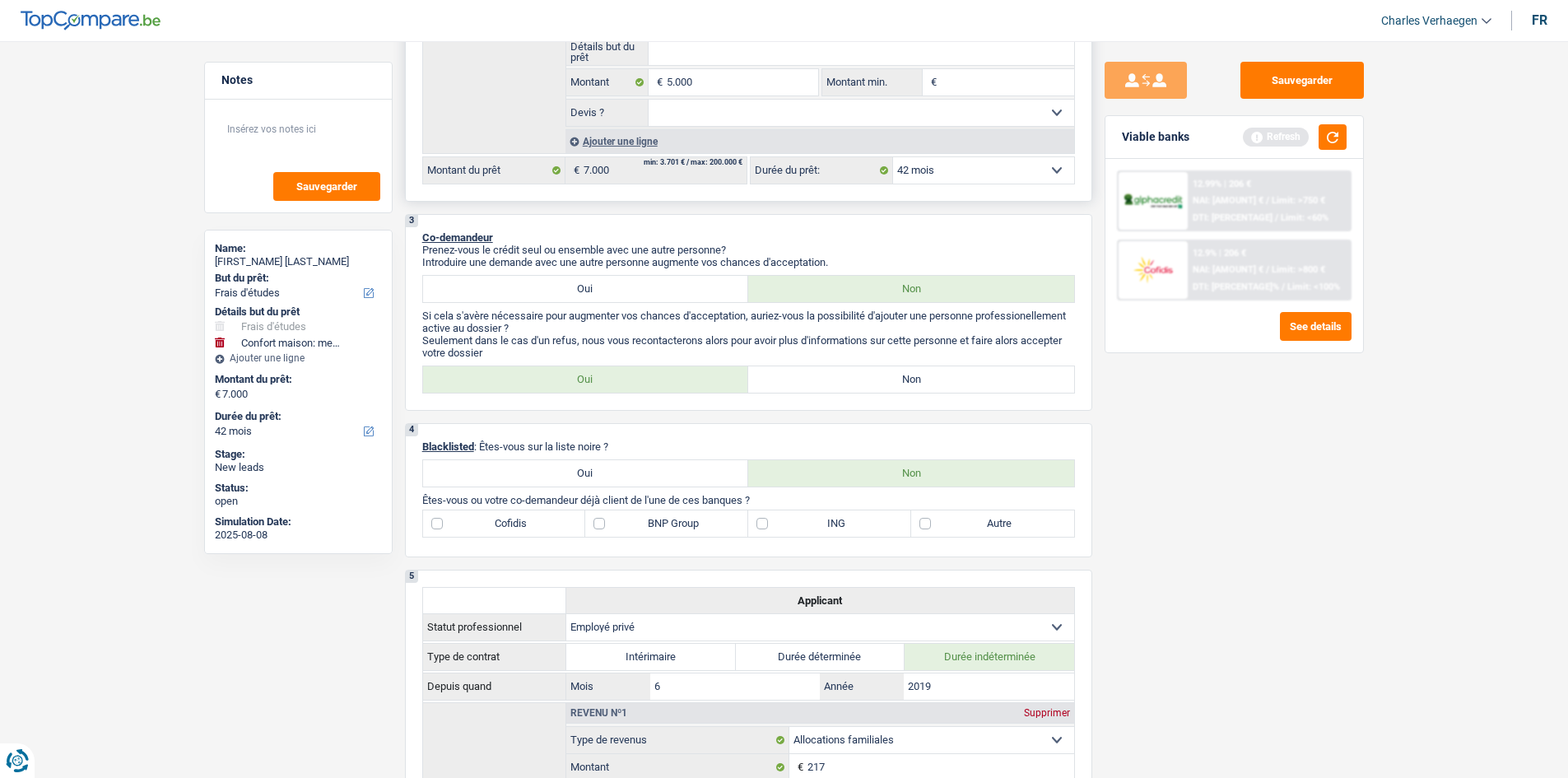 scroll, scrollTop: 247, scrollLeft: 0, axis: vertical 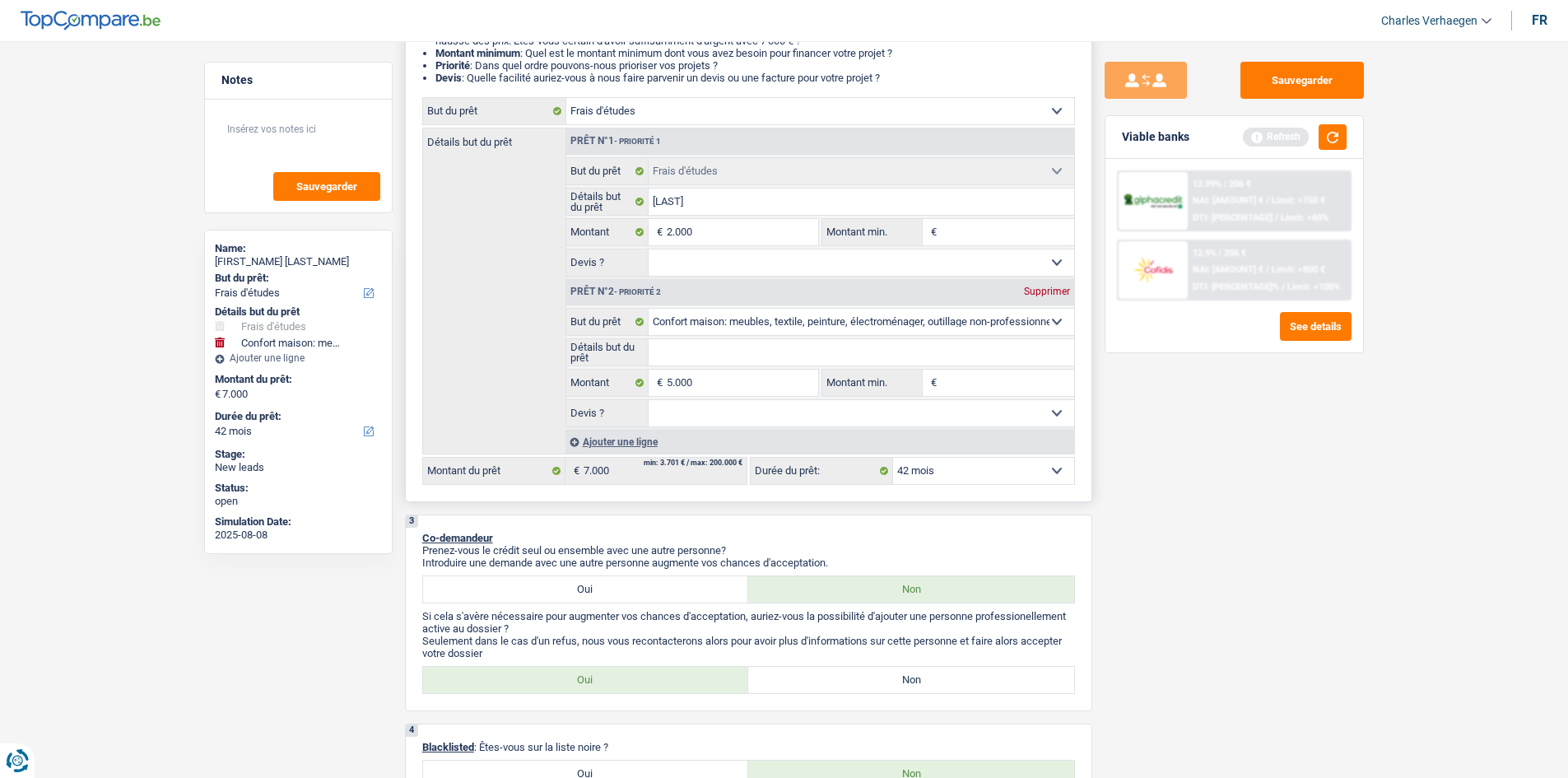 click on "Détails but du prêt" at bounding box center (861, 352) 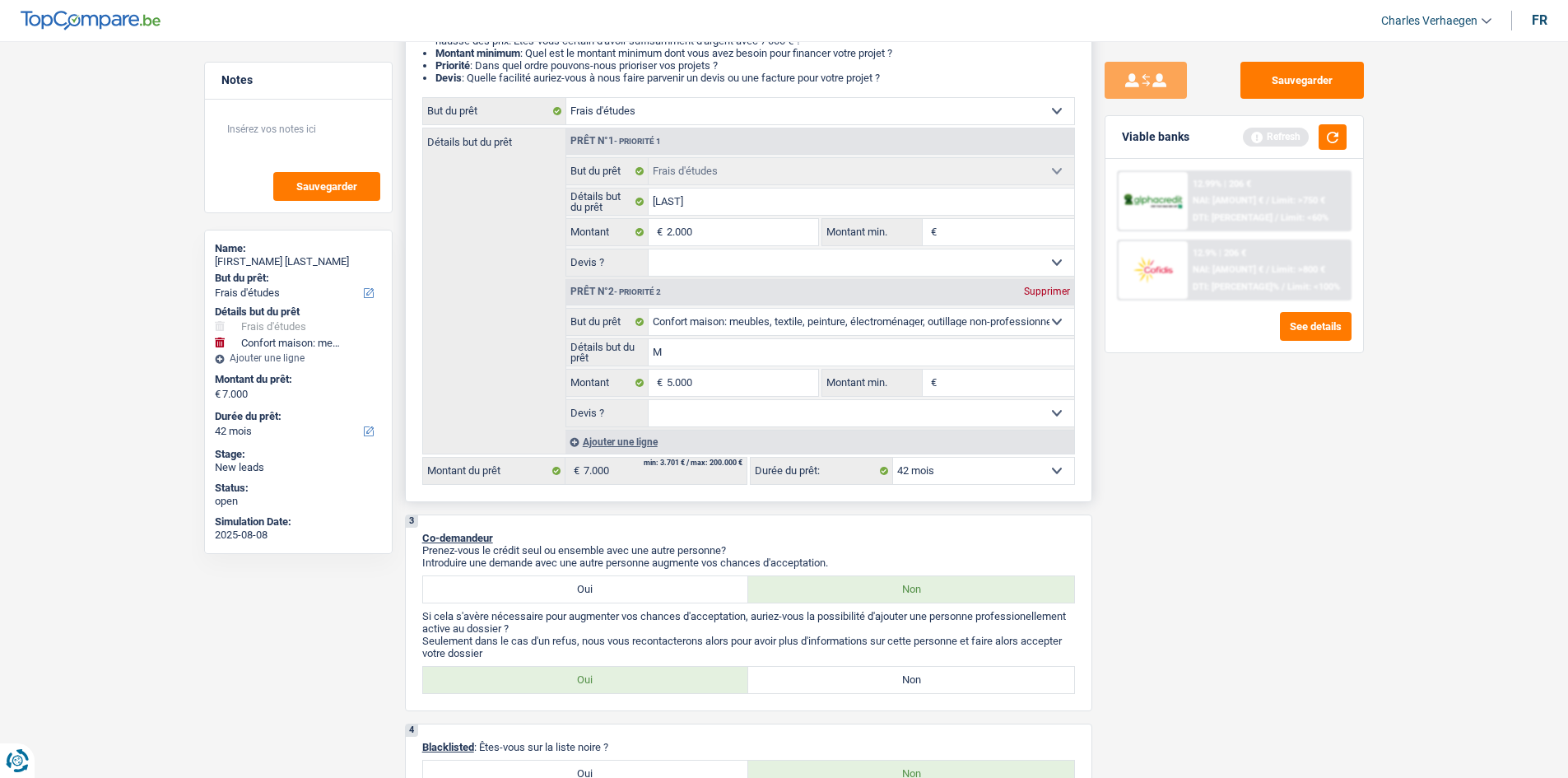 type on "M" 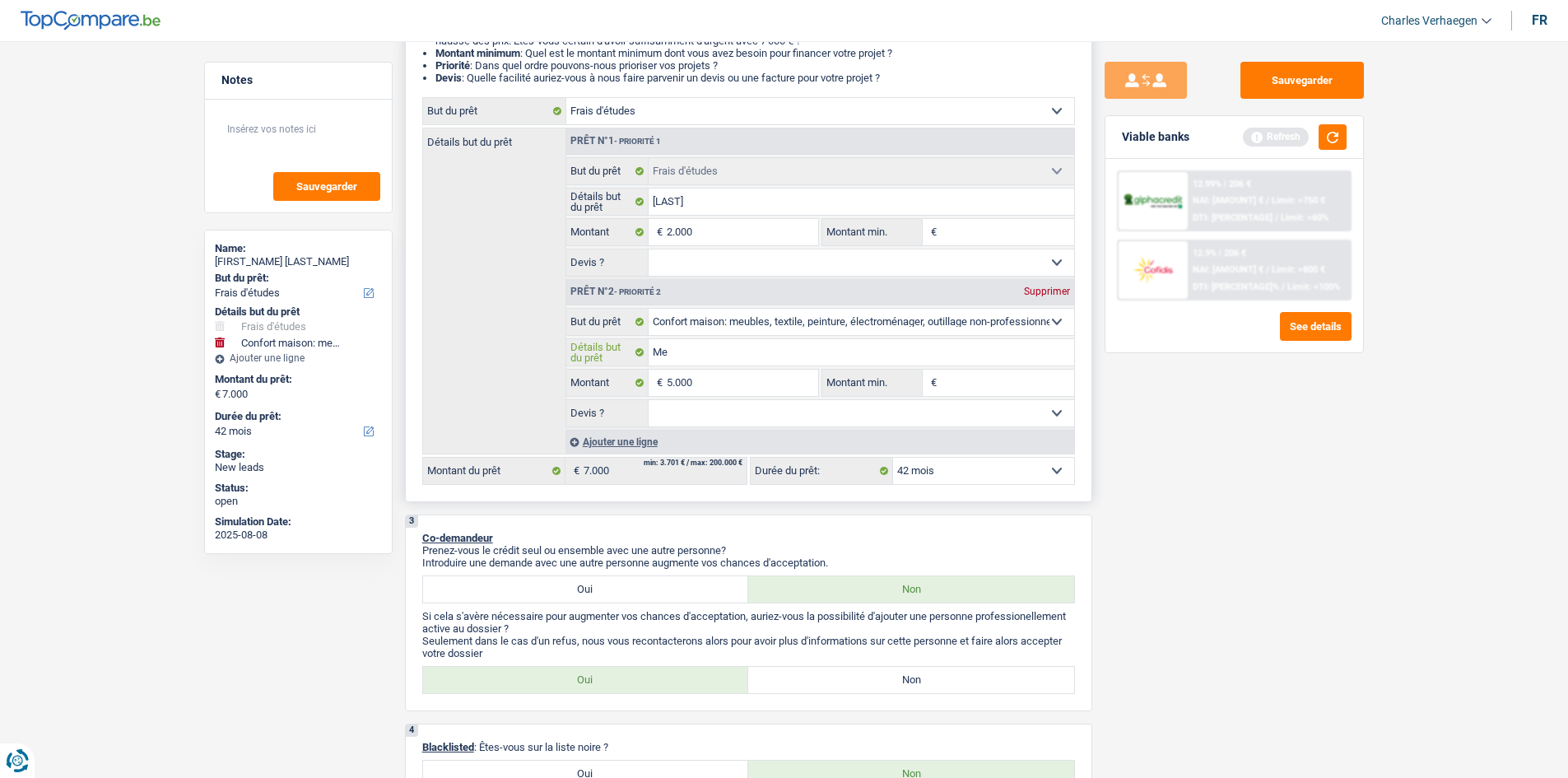 type on "Meu" 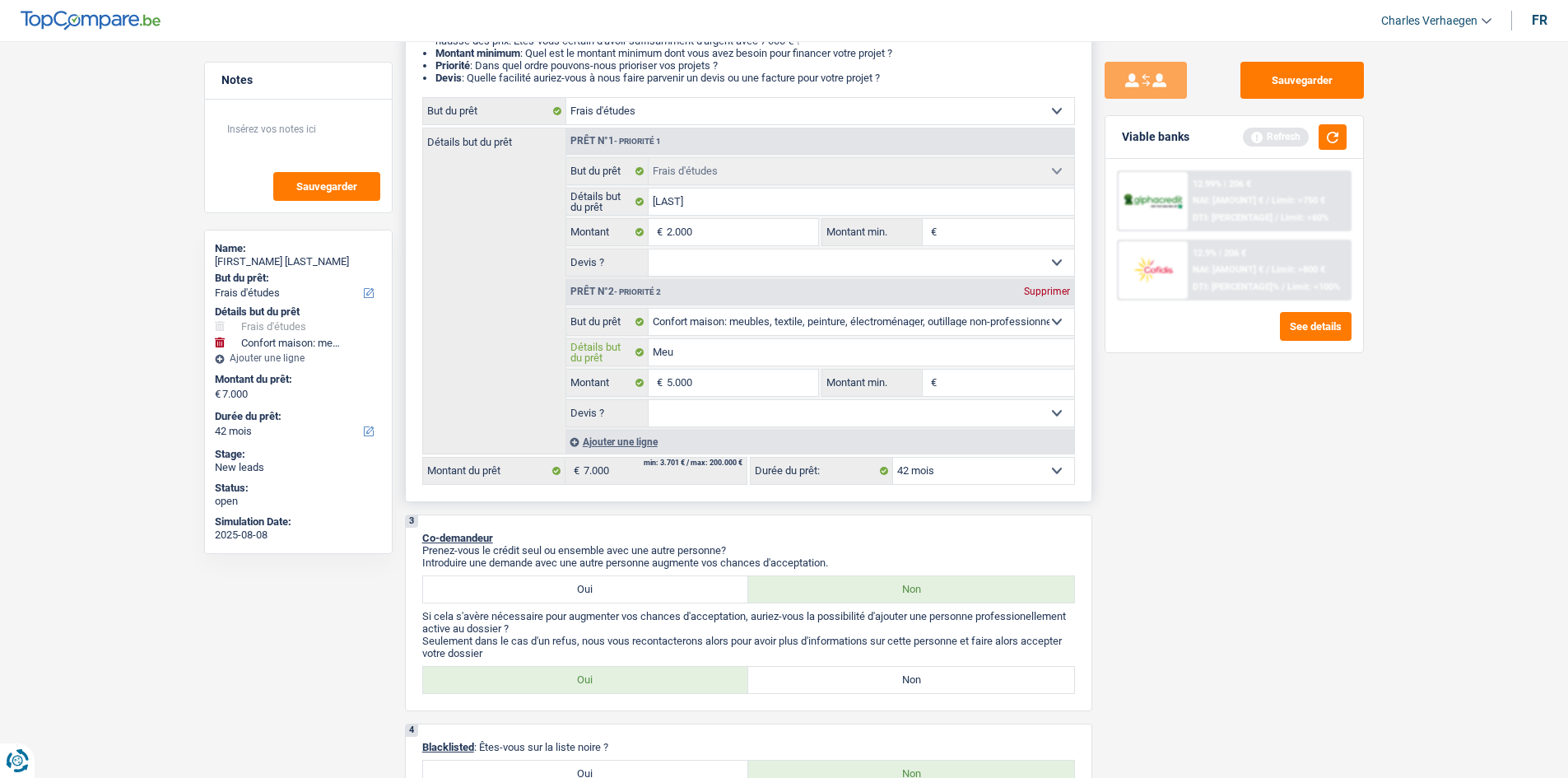 type on "Meub" 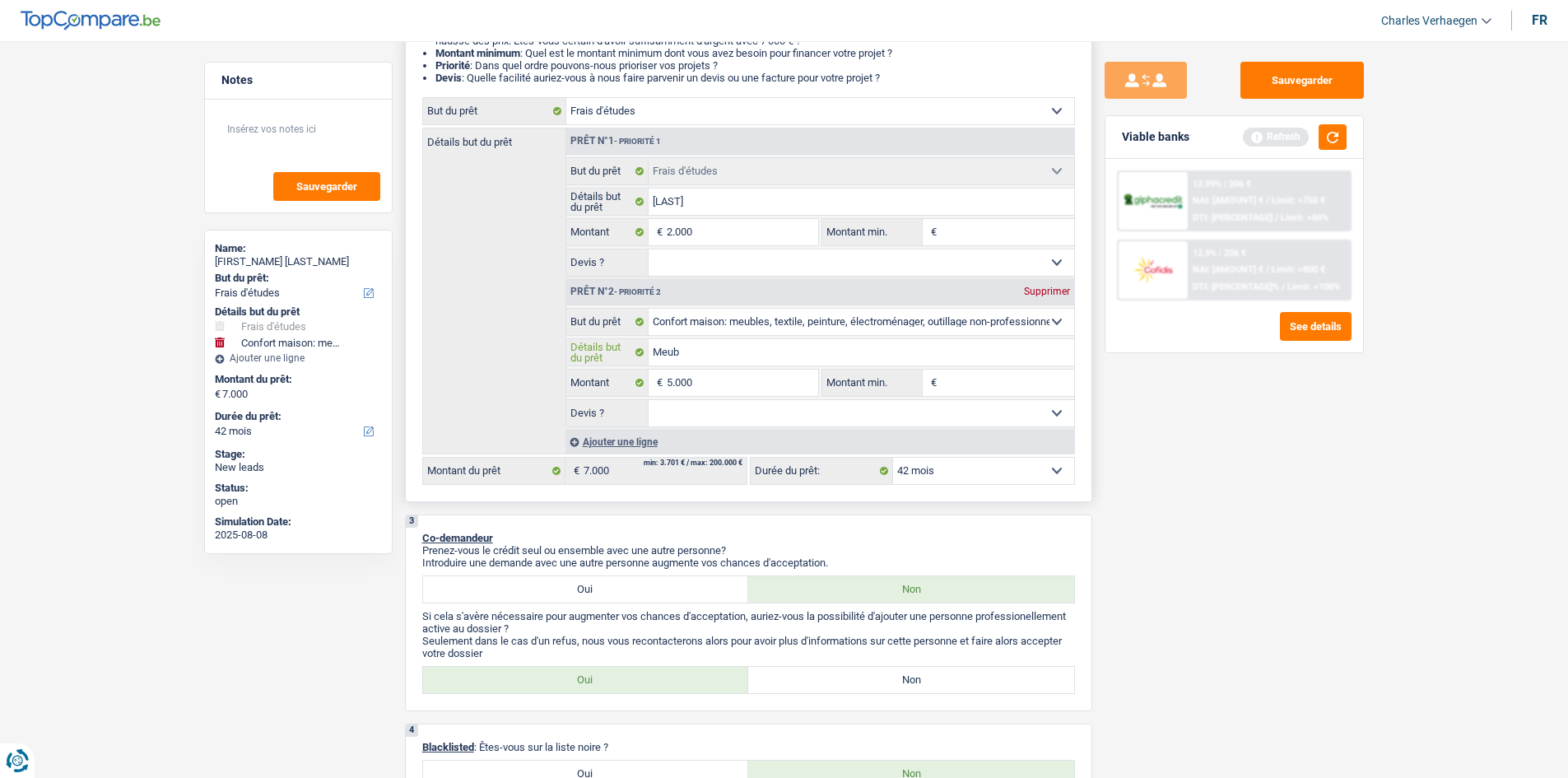 type on "Meubl" 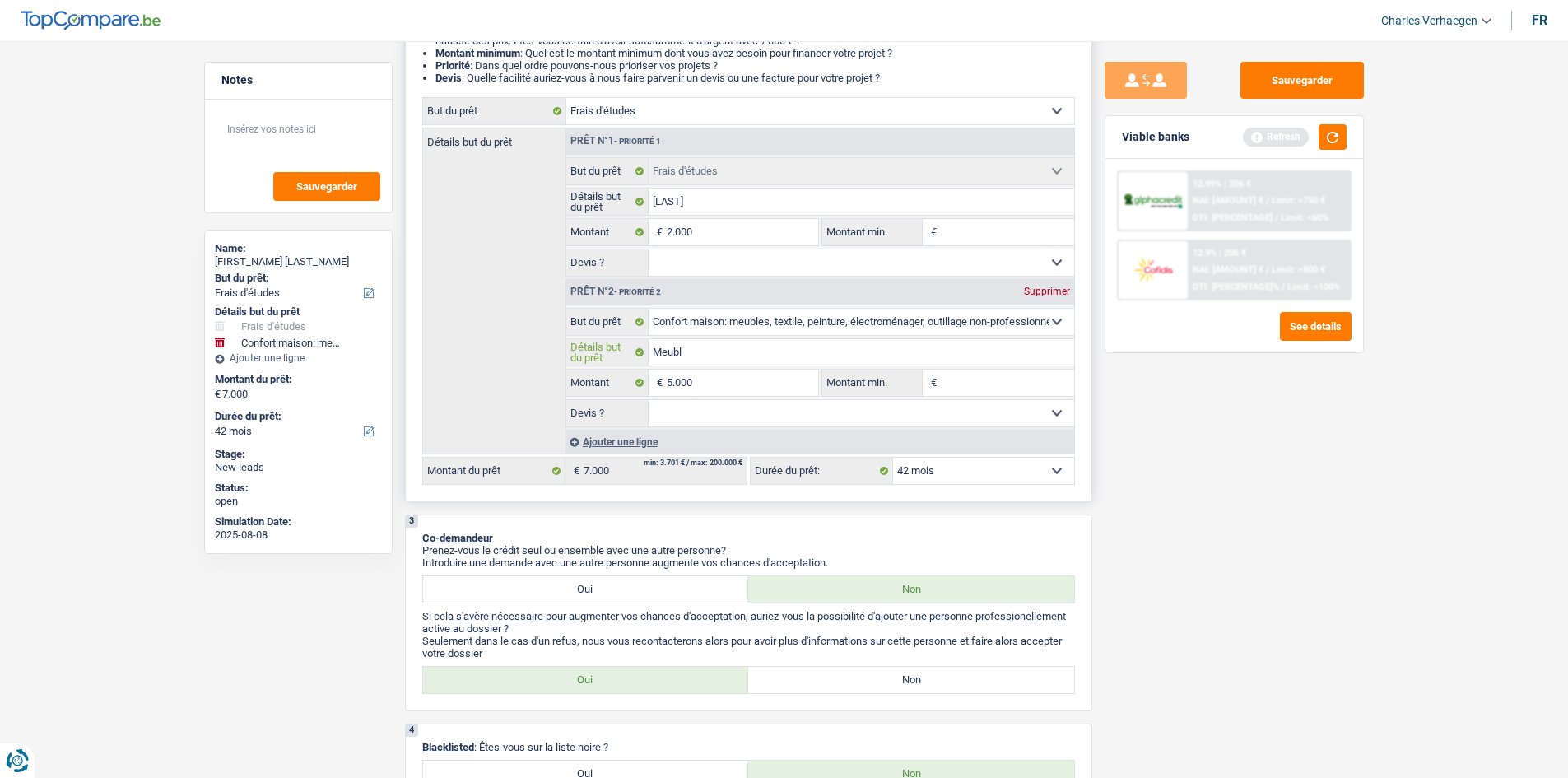 type on "Meuble" 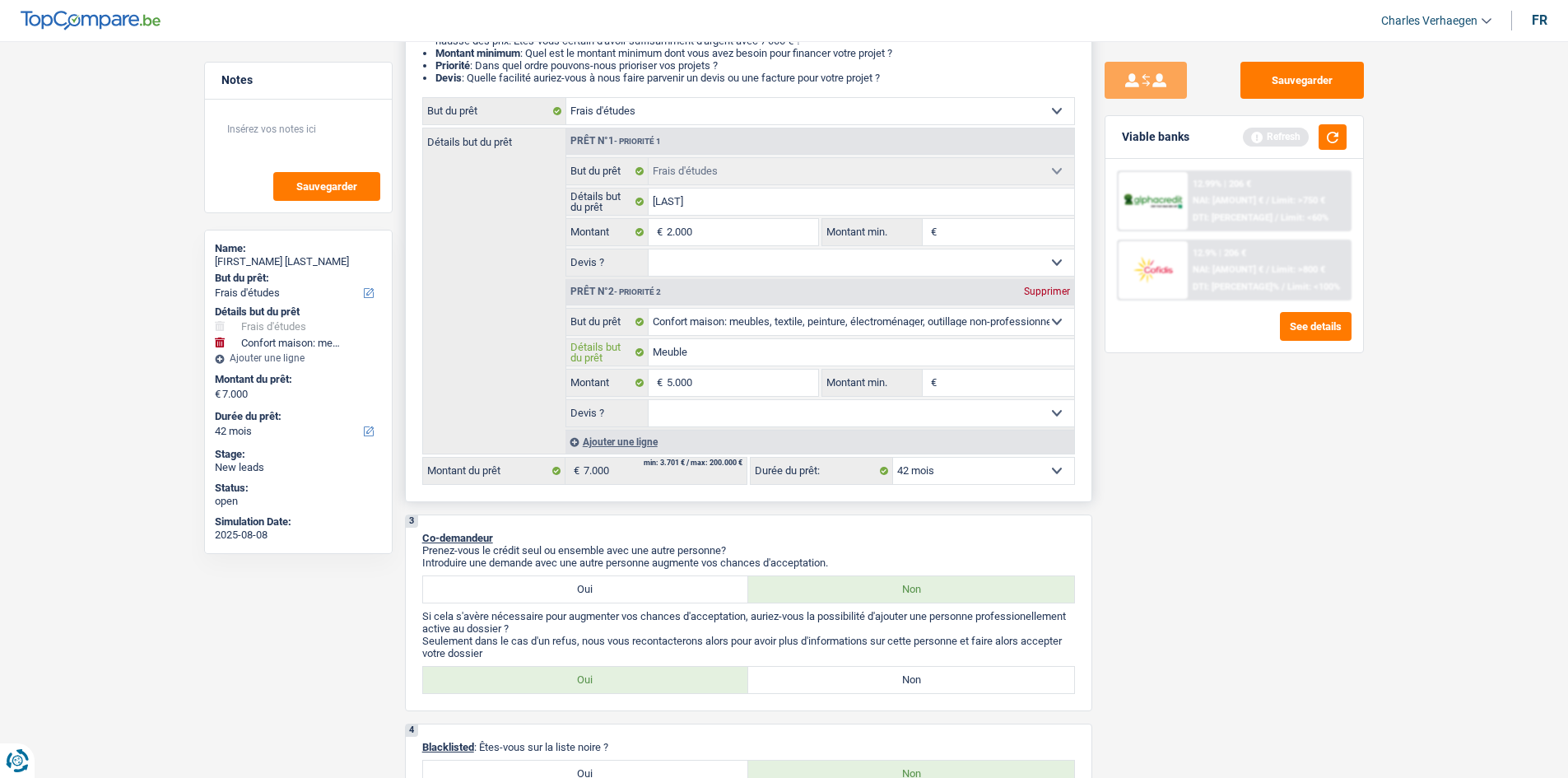 type on "Meubles" 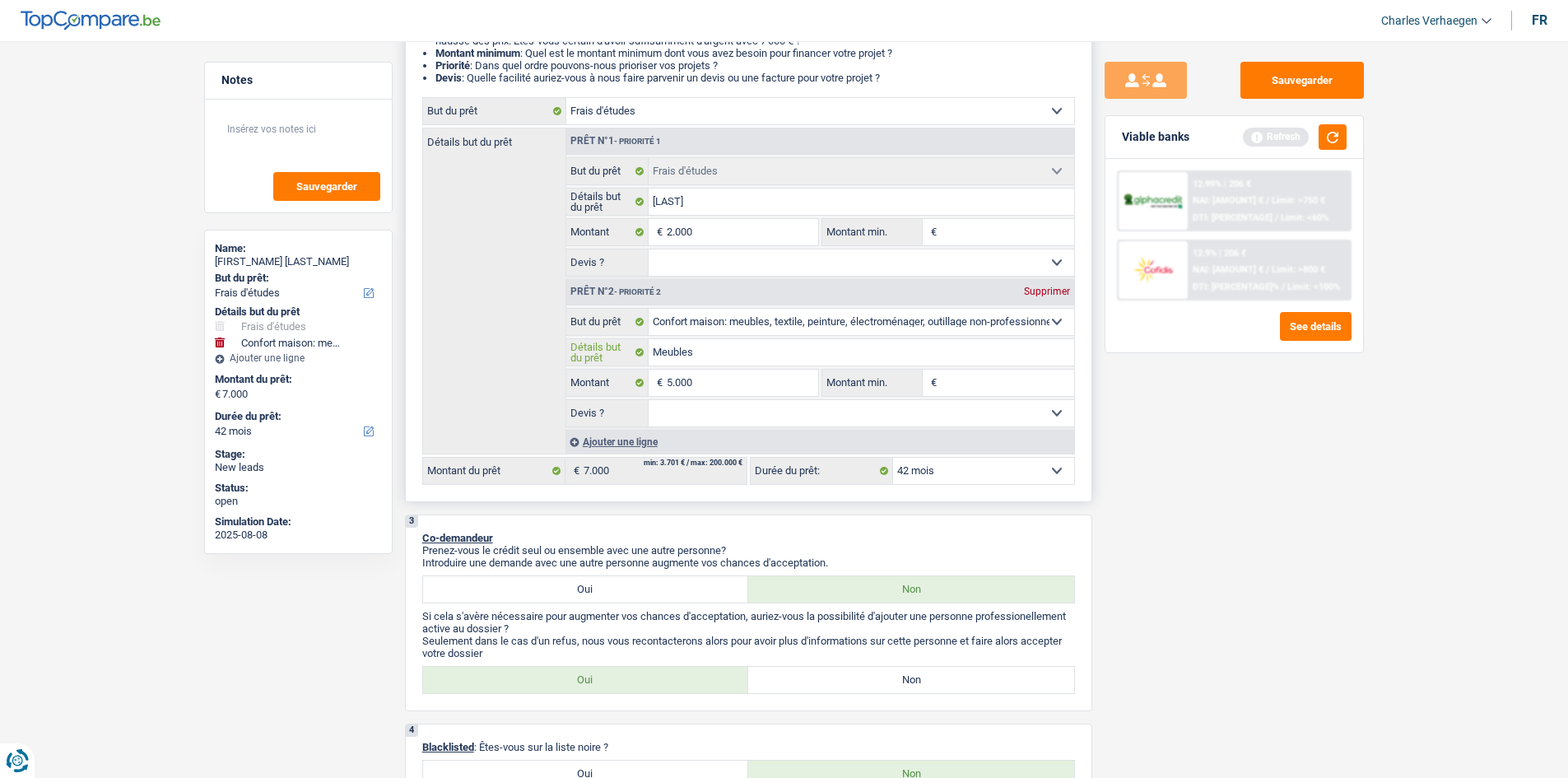 type on "Meubles" 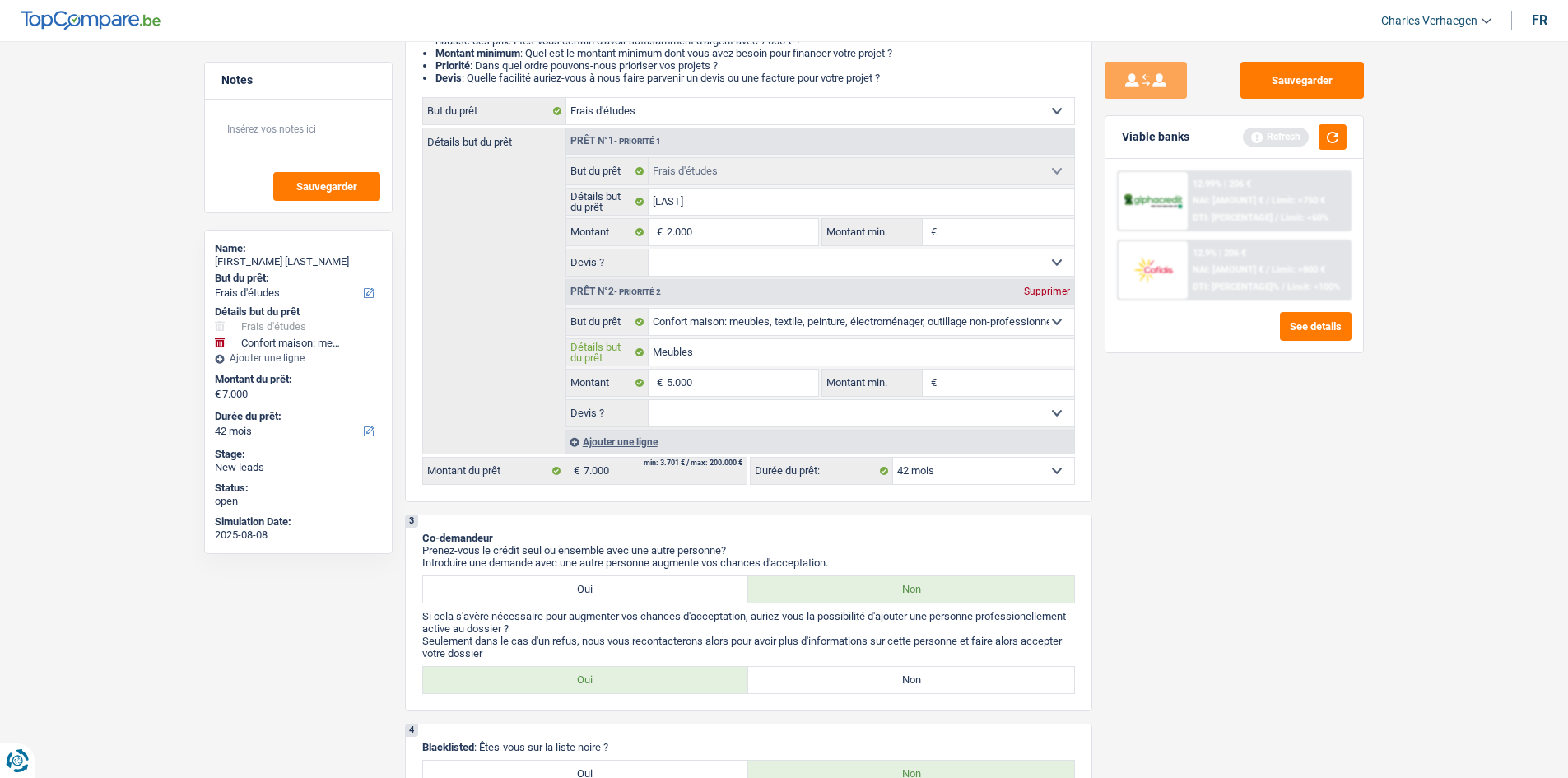 type on "Meubles" 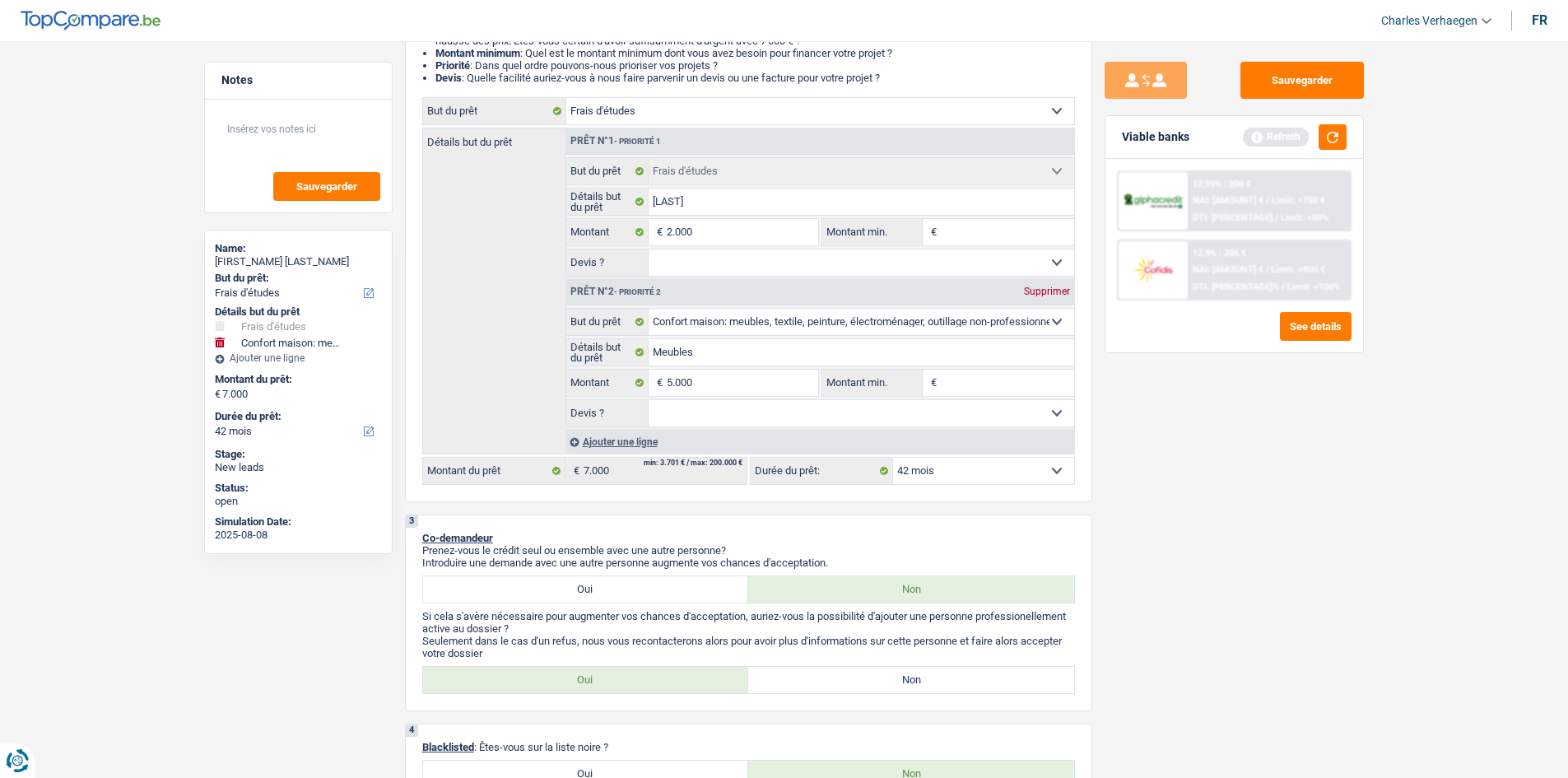 click on "Notes
Sauvegarder
Name:   Simon Remy   But du prêt: Confort maison: meubles, textile, peinture, électroménager, outillage non-professionnel Hifi, multimédia, gsm, ordinateur Aménagement: frais d'installation, déménagement Evénement familial: naissance, mariage, divorce, communion, décès Frais médicaux Frais d'études Frais permis de conduire Loisirs: voyage, sport, musique Rafraîchissement: petits travaux maison et jardin Frais judiciaires Réparation voiture Prêt rénovation Prêt énergie Prêt voiture Taxes, impôts non professionnels Rénovation bien à l'étranger Dettes familiales Assurance Autre
Sélectionner une option
Détails but du prêt
Confort maison: meubles, textile, peinture, électroménager, outillage non-professionnel Hifi, multimédia, gsm, ordinateur Aménagement: frais d'installation, déménagement Frais médicaux Frais d'études Prêt voiture" at bounding box center [784, 1503] 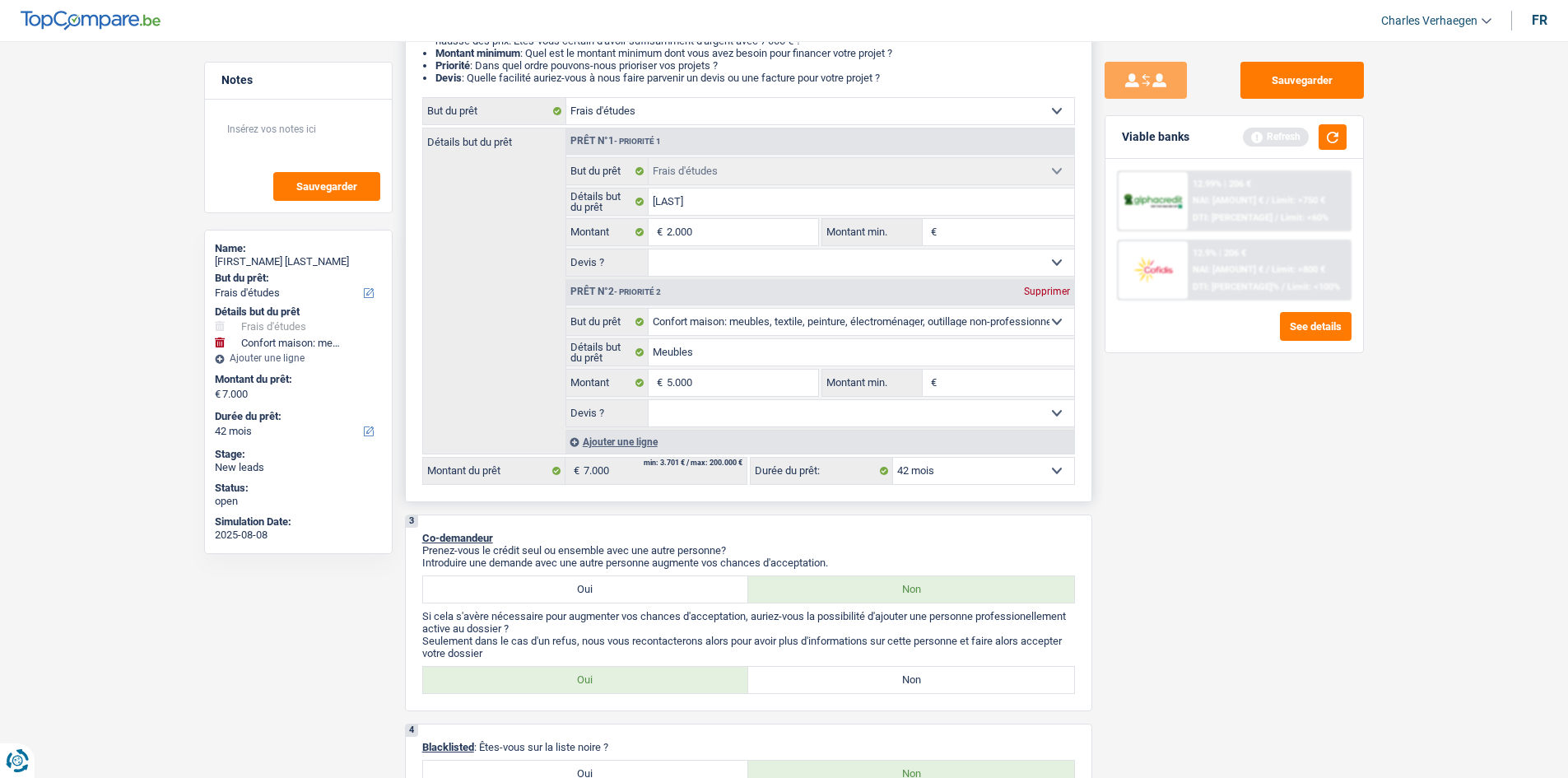 click on "Oui Non Non répondu
Sélectionner une option" at bounding box center [861, 413] 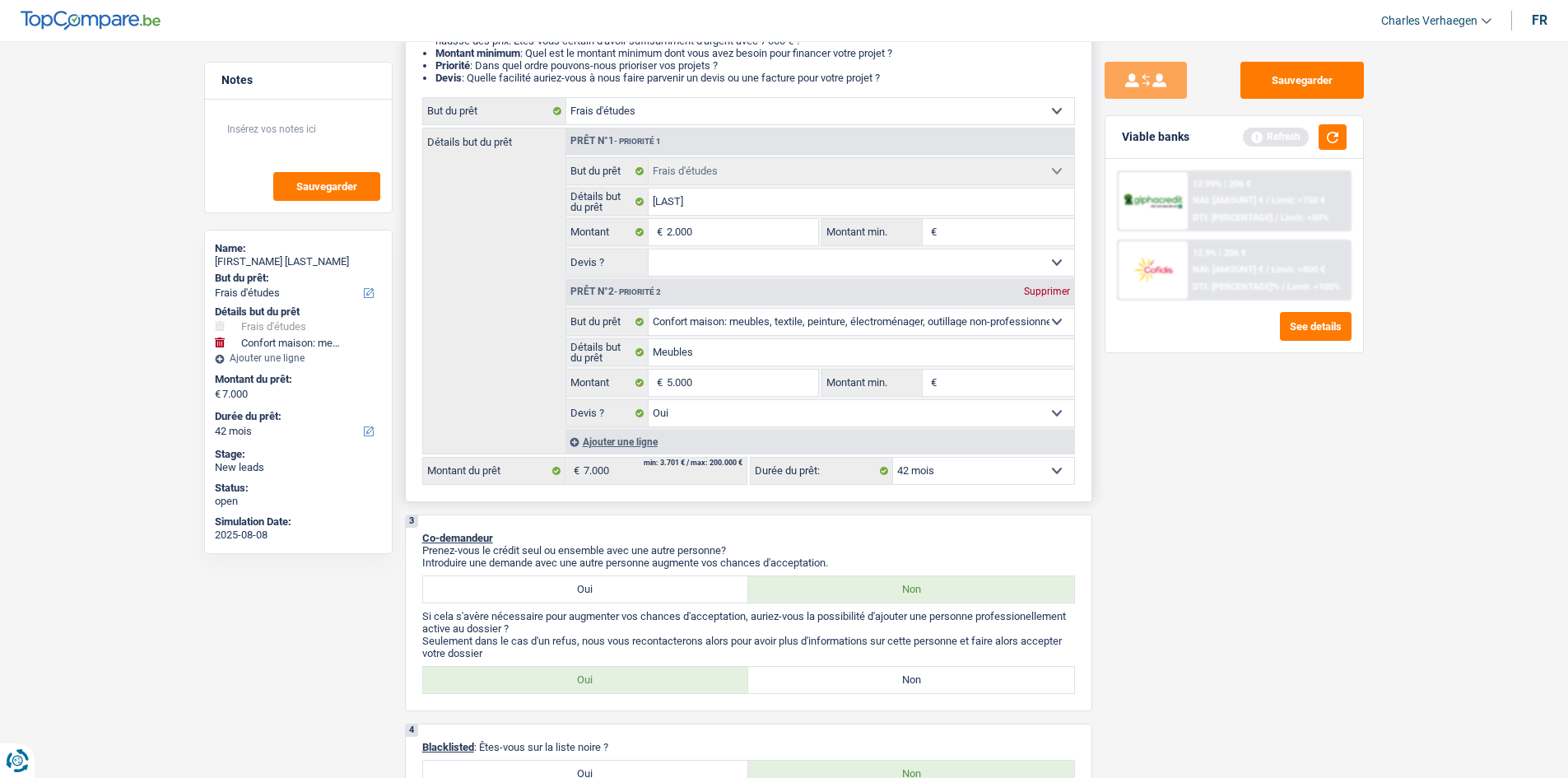 click on "Oui Non Non répondu
Sélectionner une option" at bounding box center [861, 263] 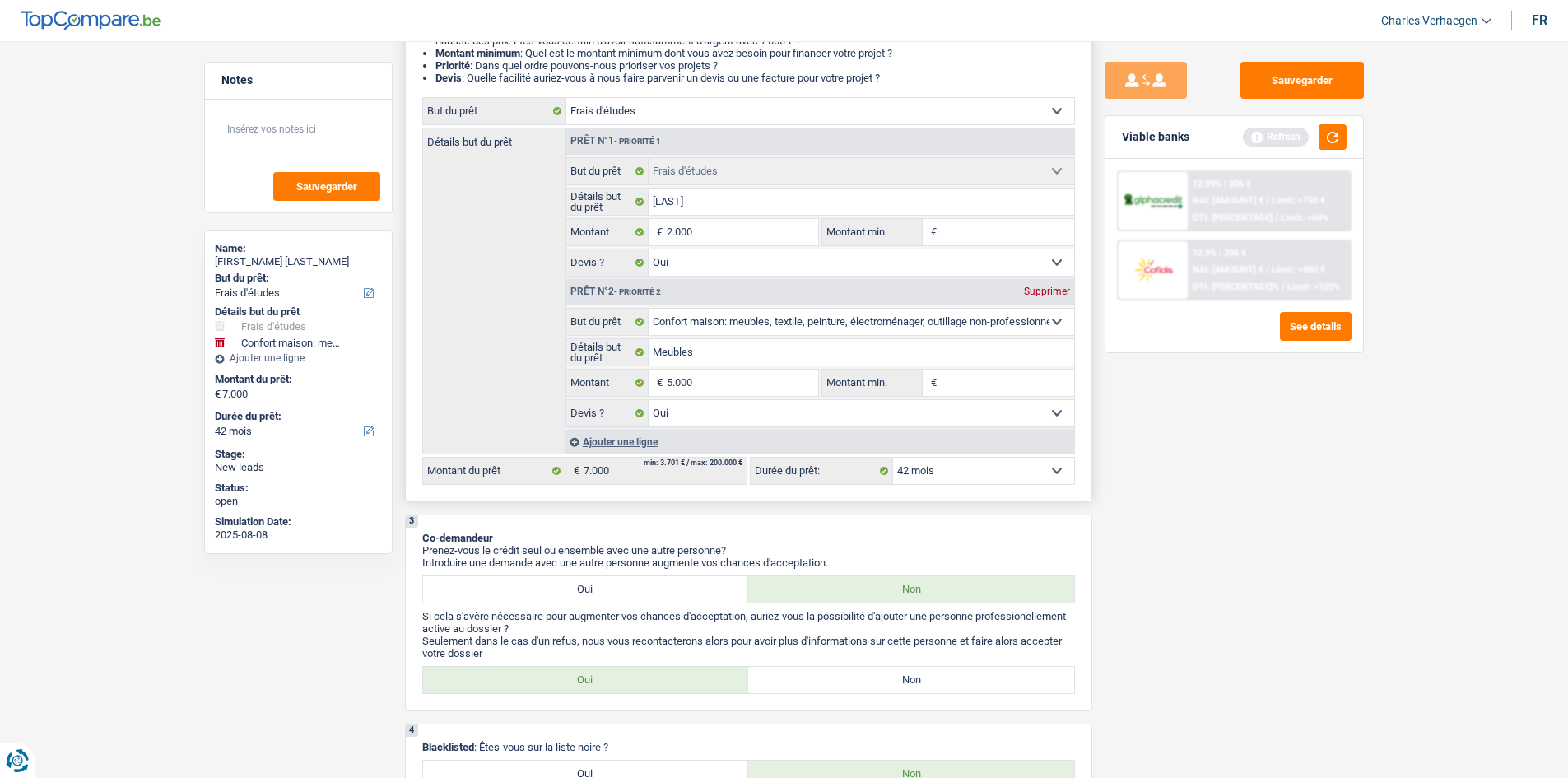click on "Montant min." at bounding box center [1007, 383] 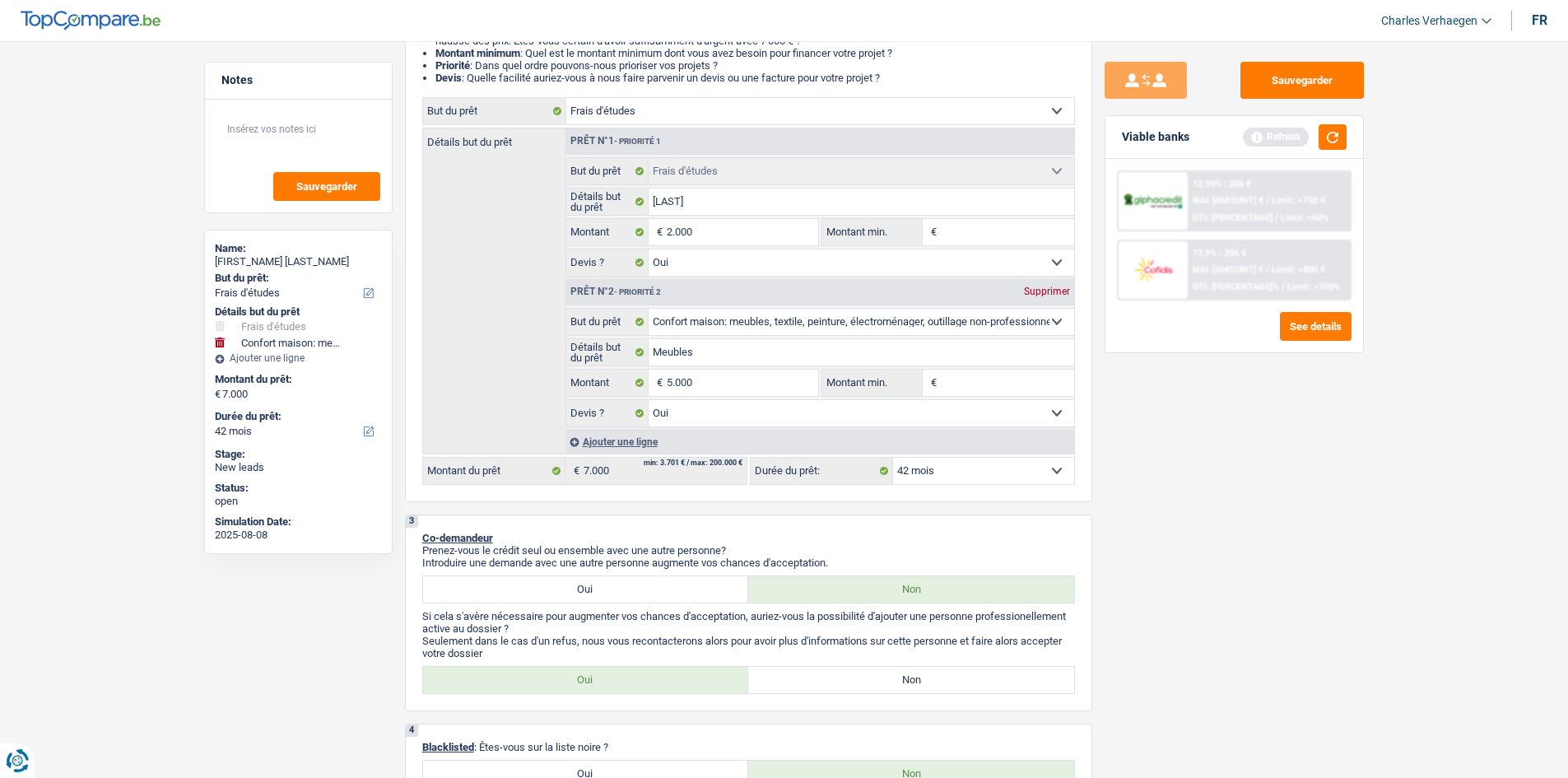 type on "5" 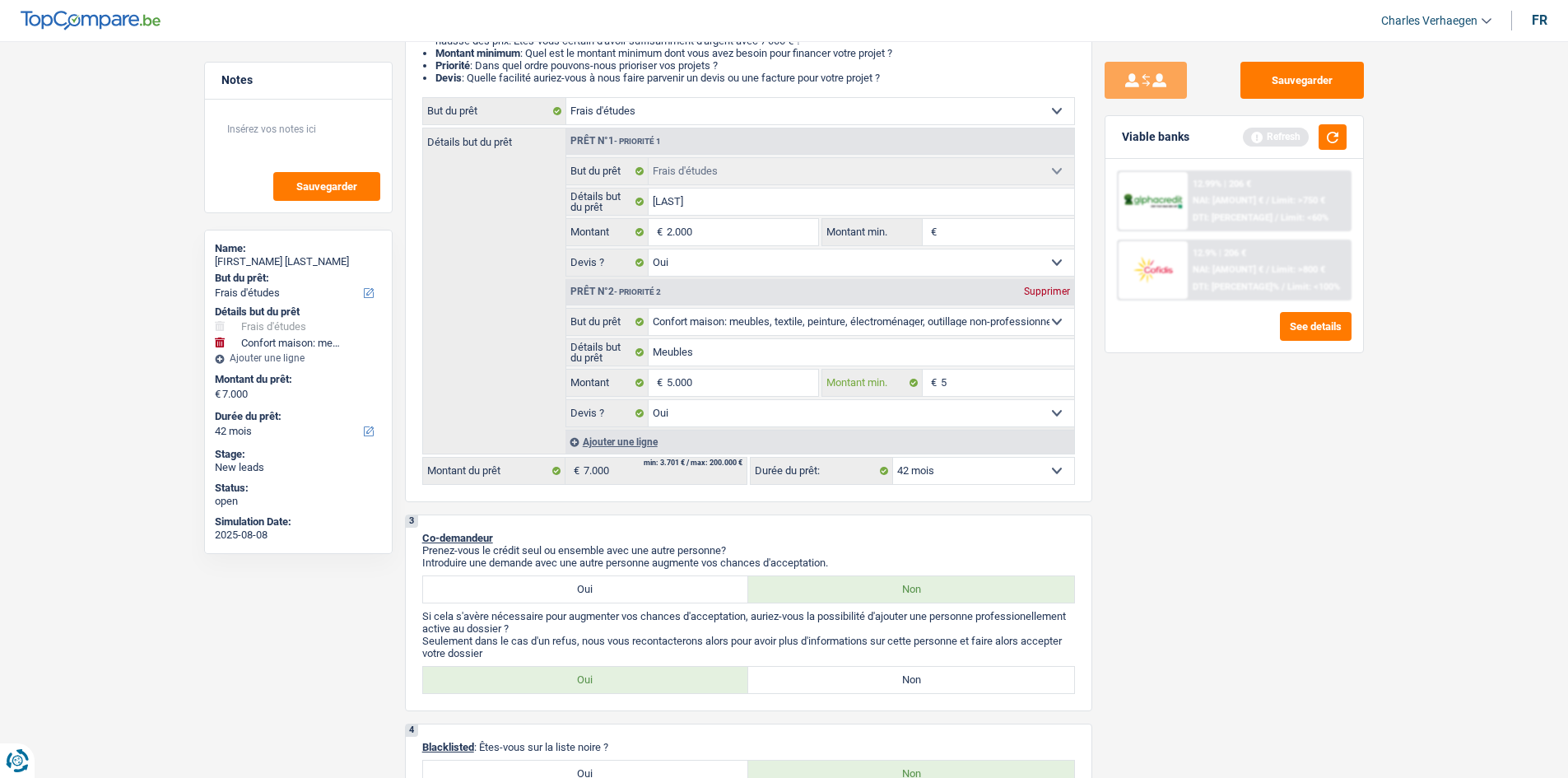 type on "50" 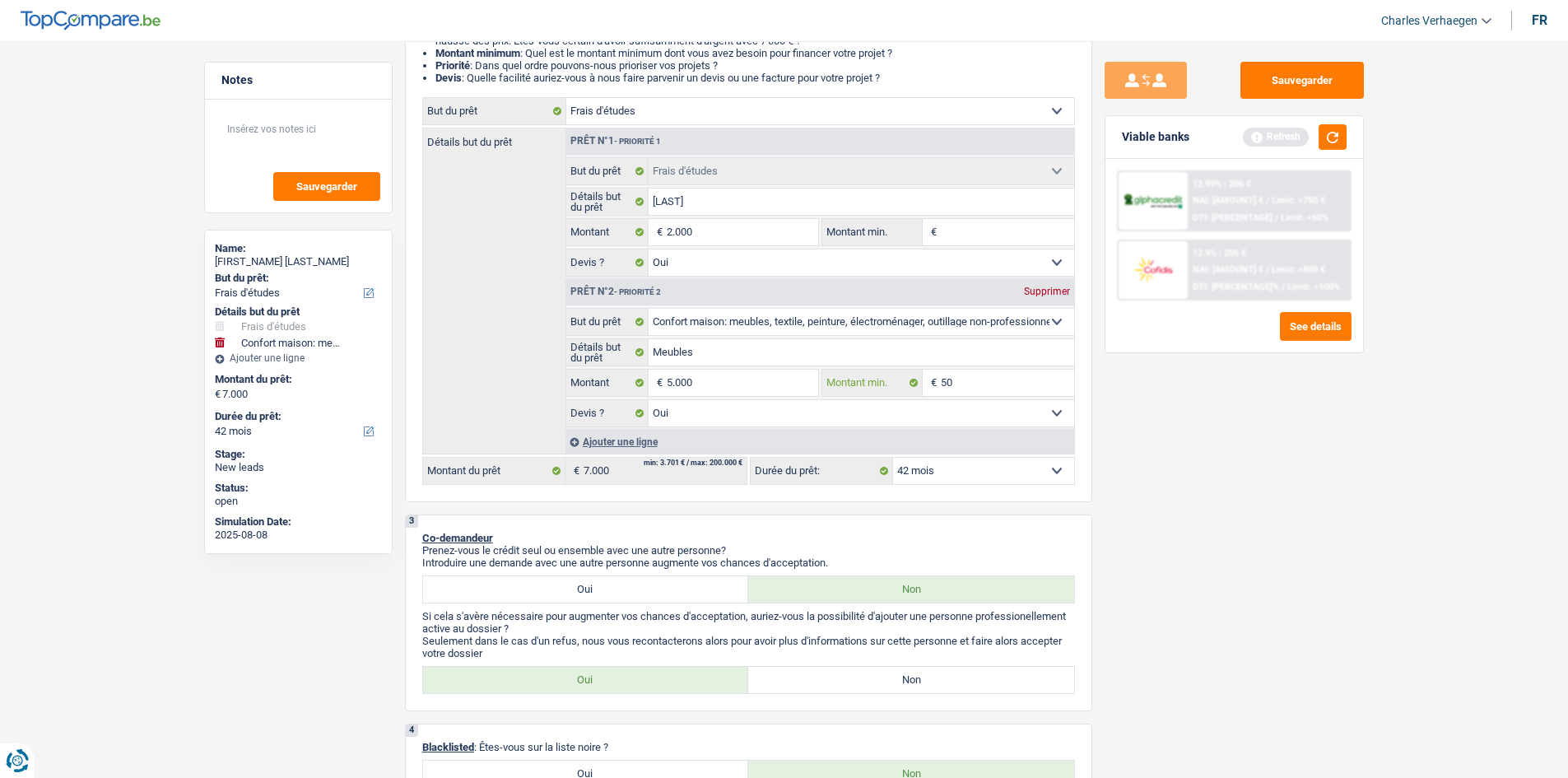 type on "500" 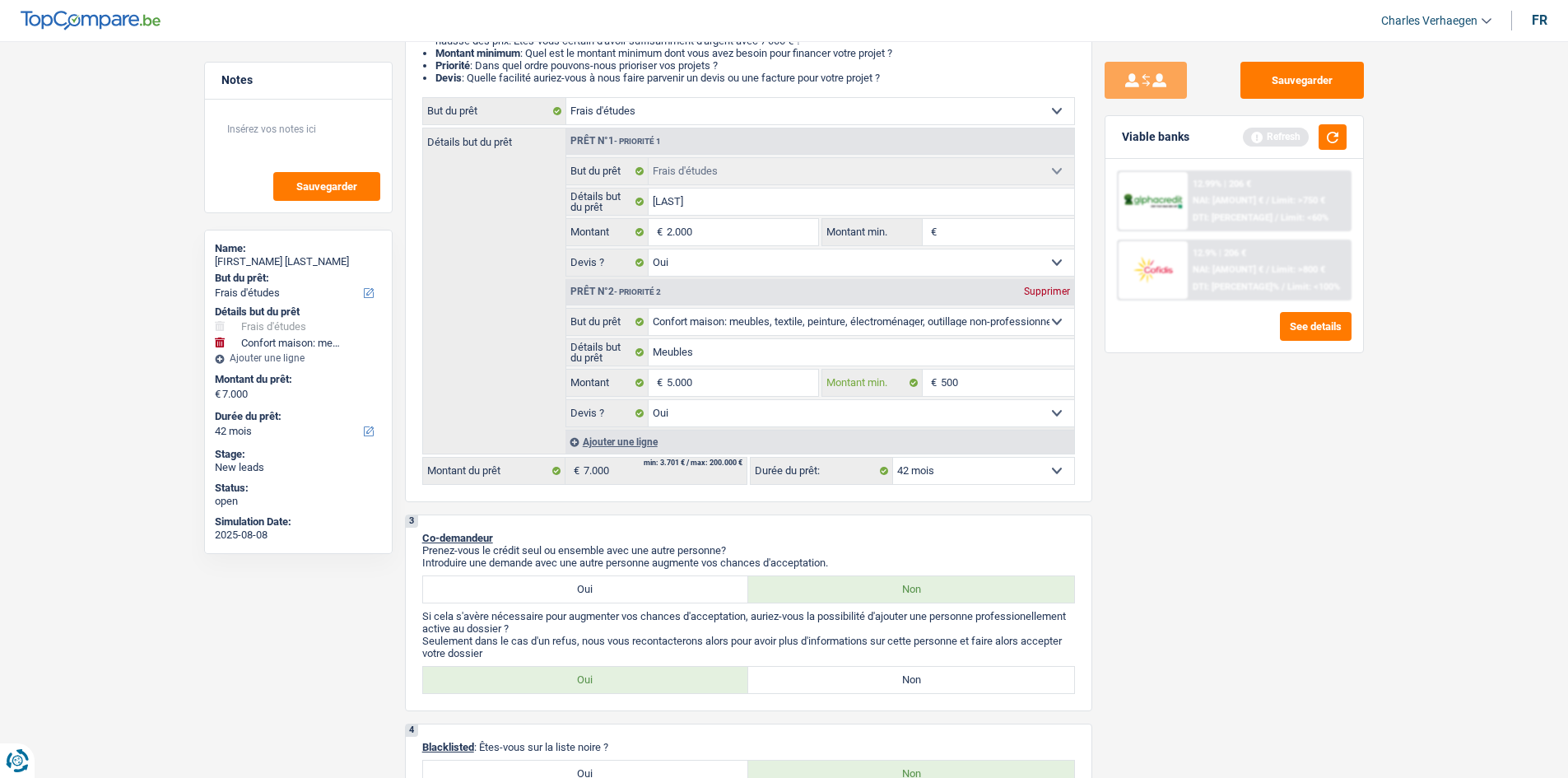 type on "5.000" 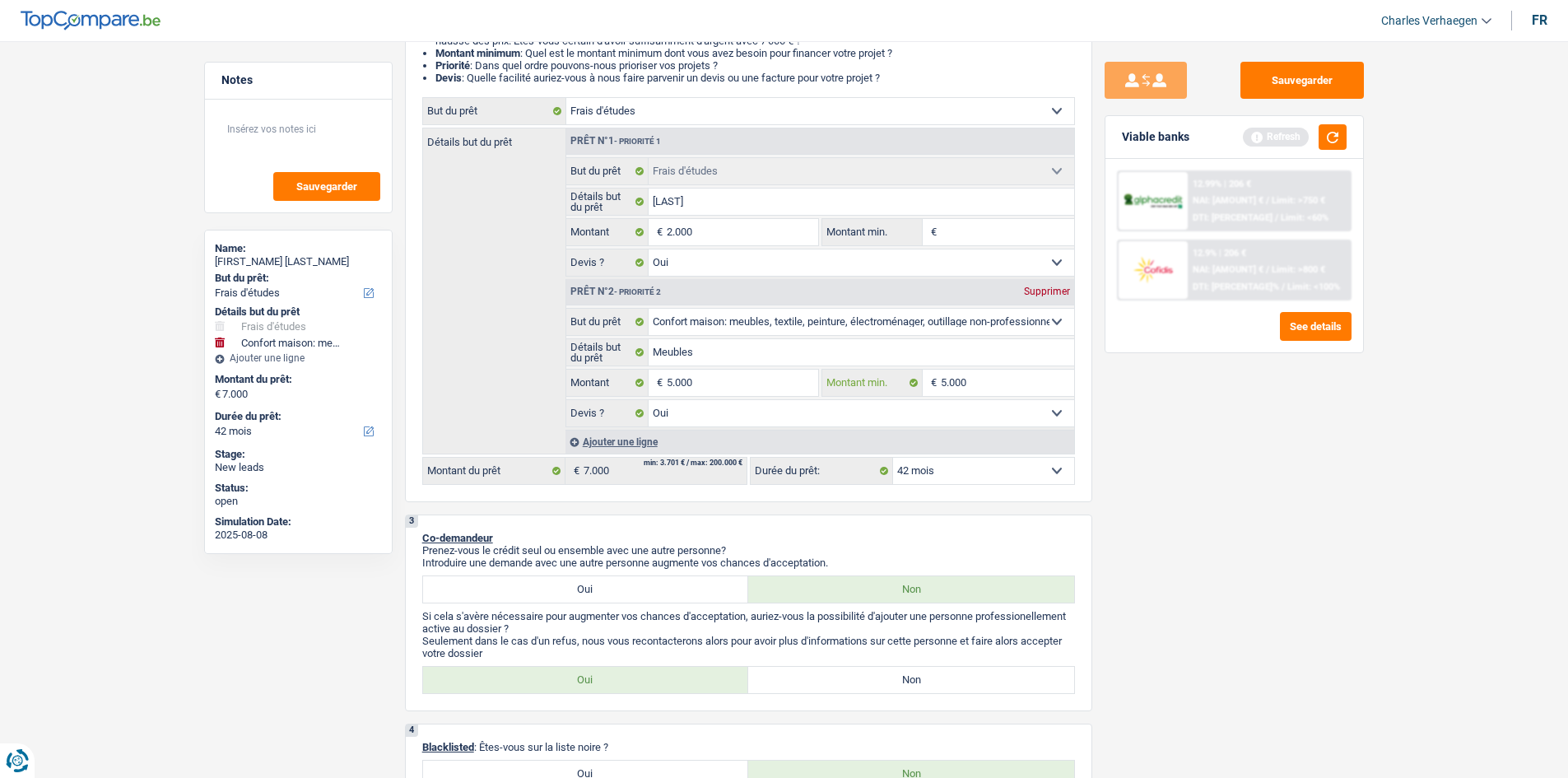 type on "5.000" 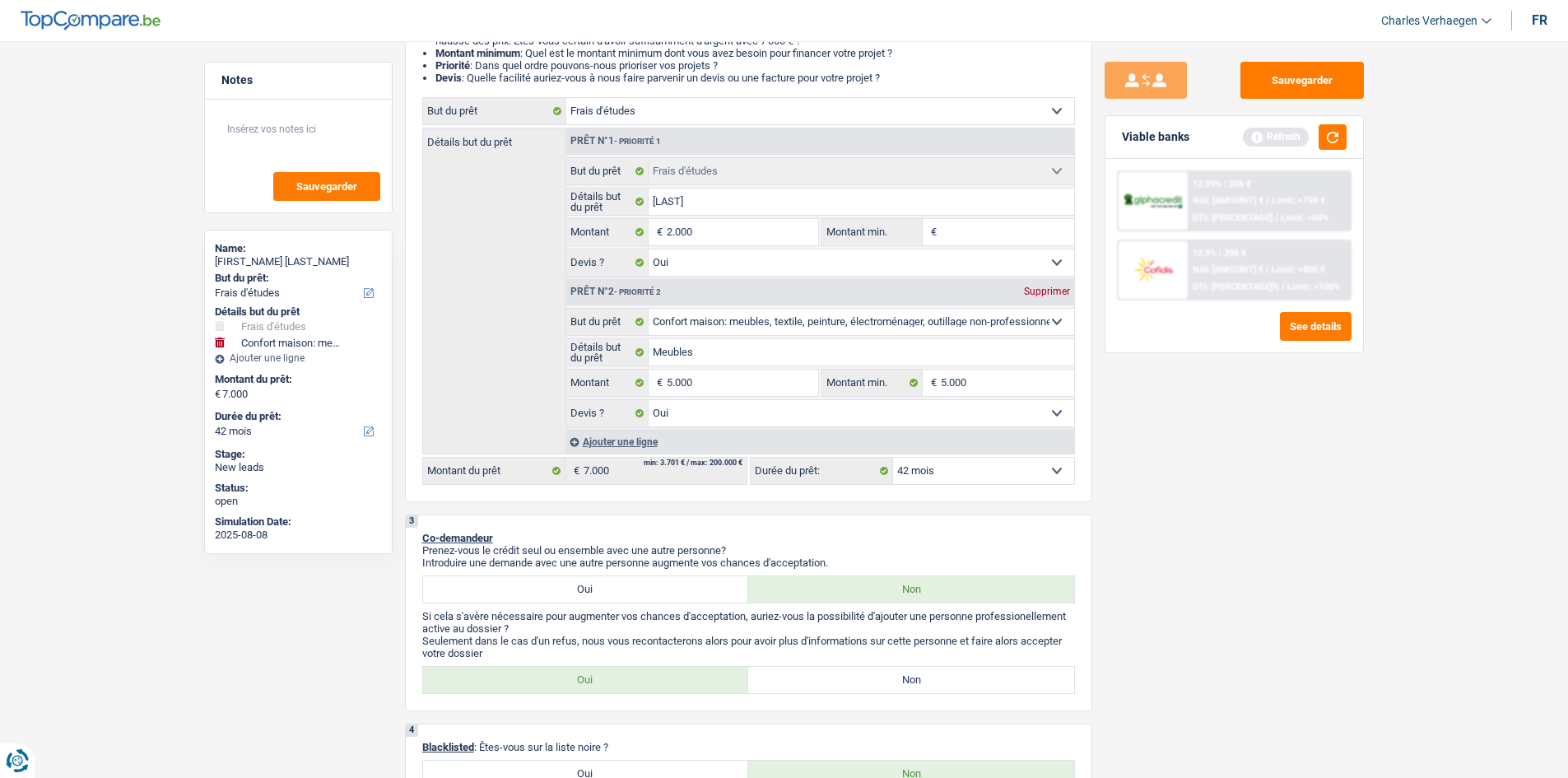 click on "Sauvegarder
Viable banks
Refresh
12.99% | 206 €
NAI: 817,6 €
/
Limit: >750 €
DTI: 69.66%
/
Limit: <60%
12.9% | 206 €
NAI: 926,4 €
/
Limit: >800 €
DTI: 66.95%
/
Limit: <100%" at bounding box center [1234, 404] 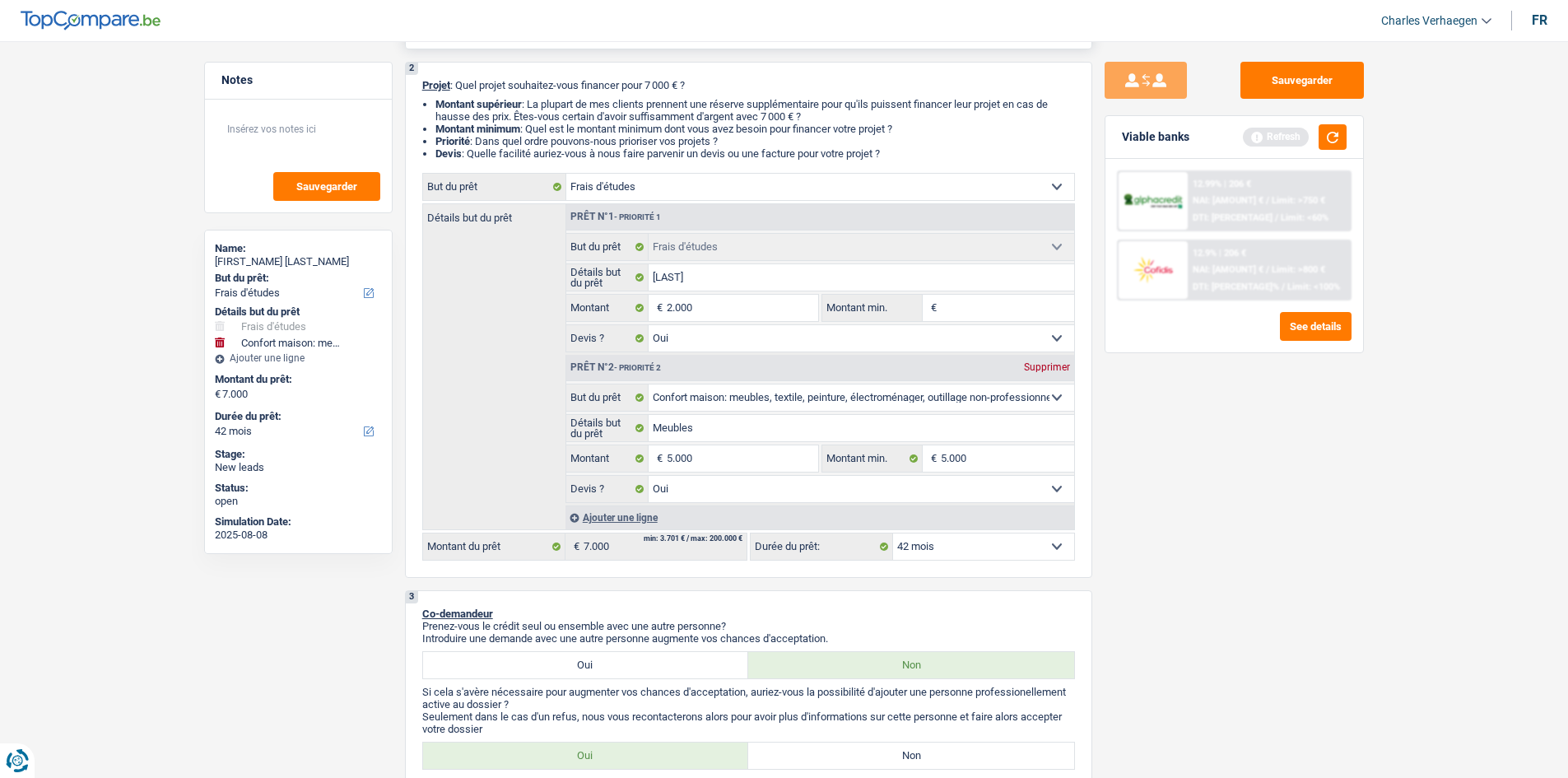 scroll, scrollTop: 0, scrollLeft: 0, axis: both 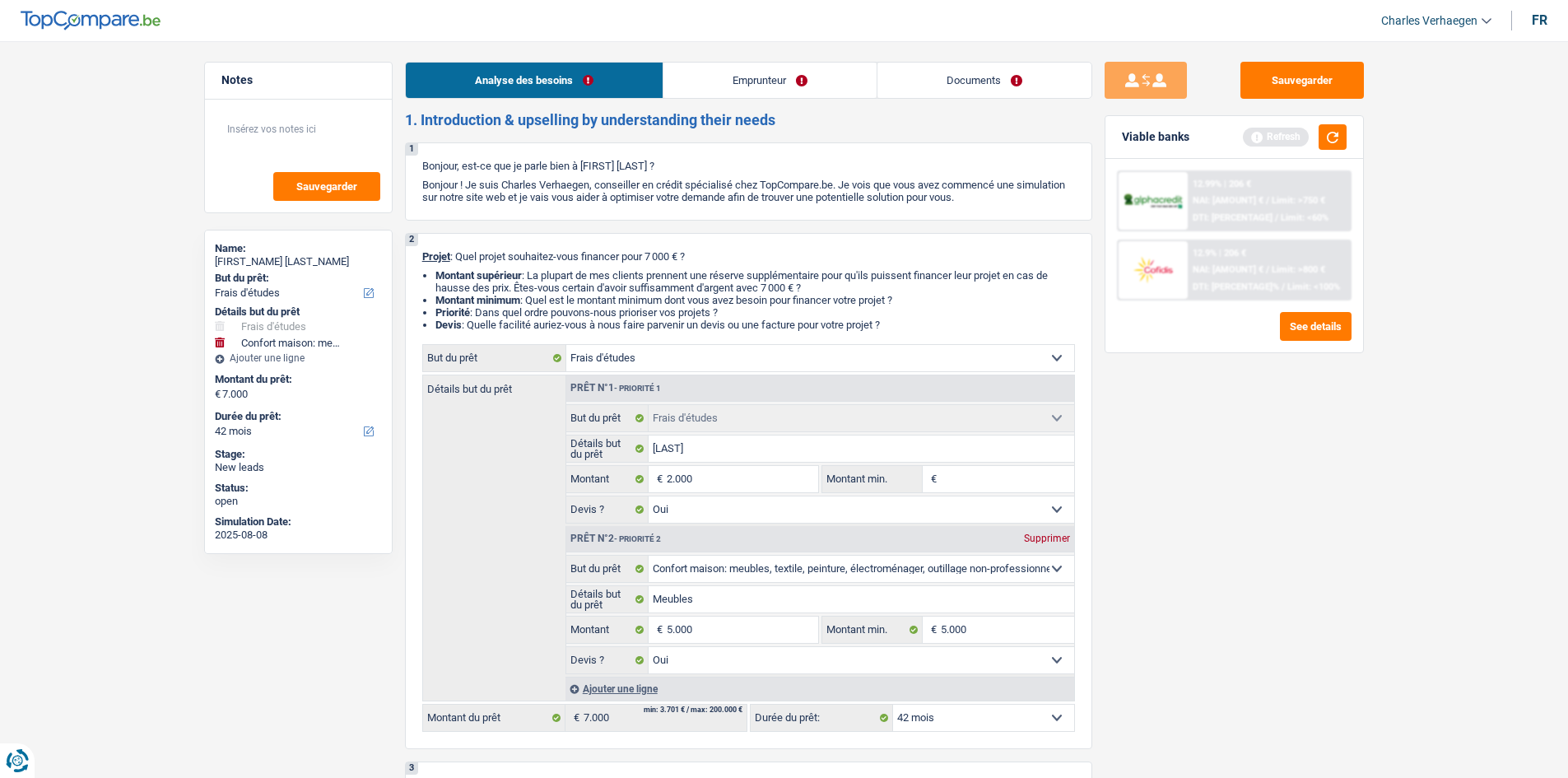 click on "Emprunteur" at bounding box center [770, 80] 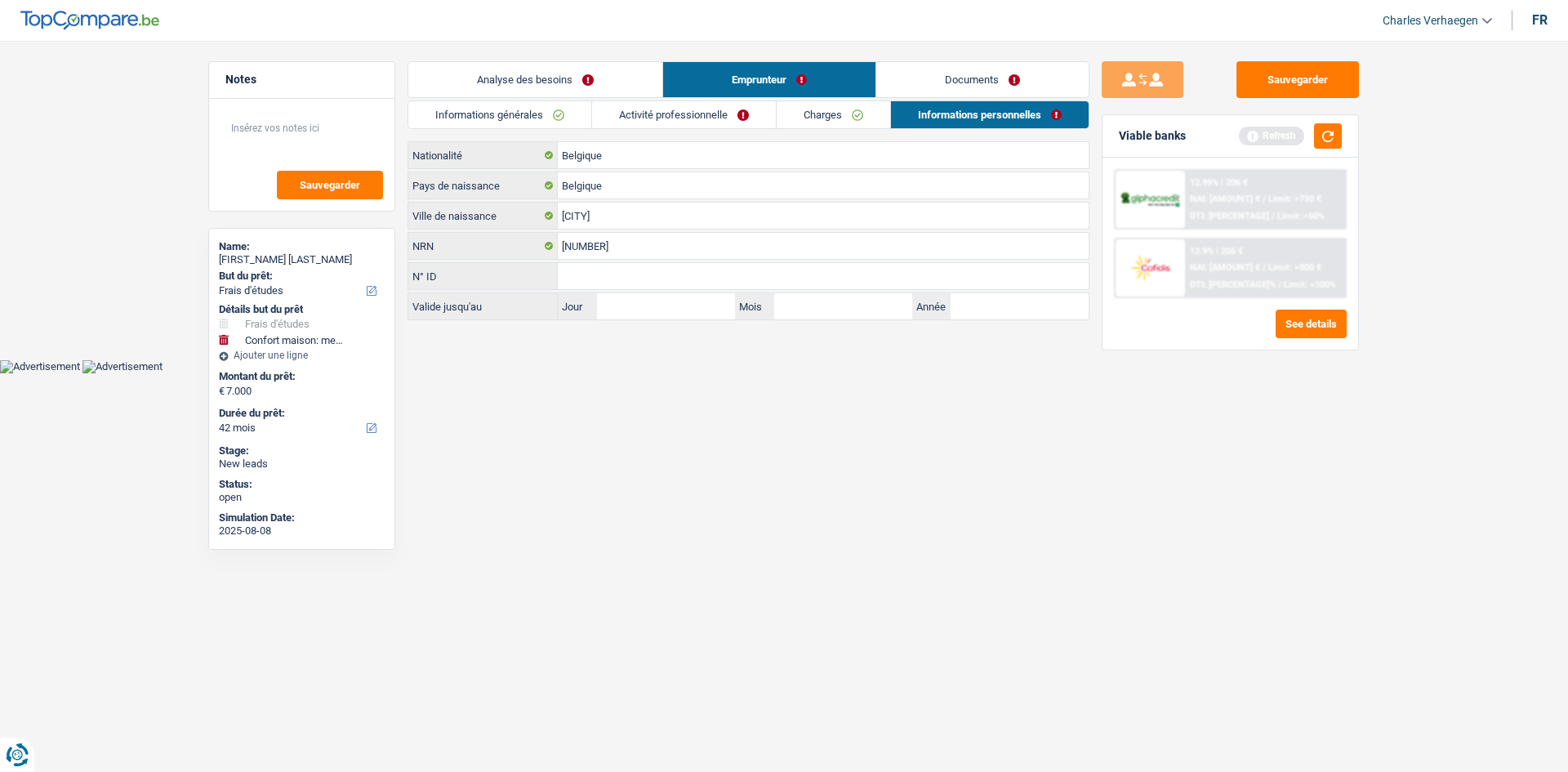 drag, startPoint x: 541, startPoint y: 104, endPoint x: 550, endPoint y: 98, distance: 10.816654 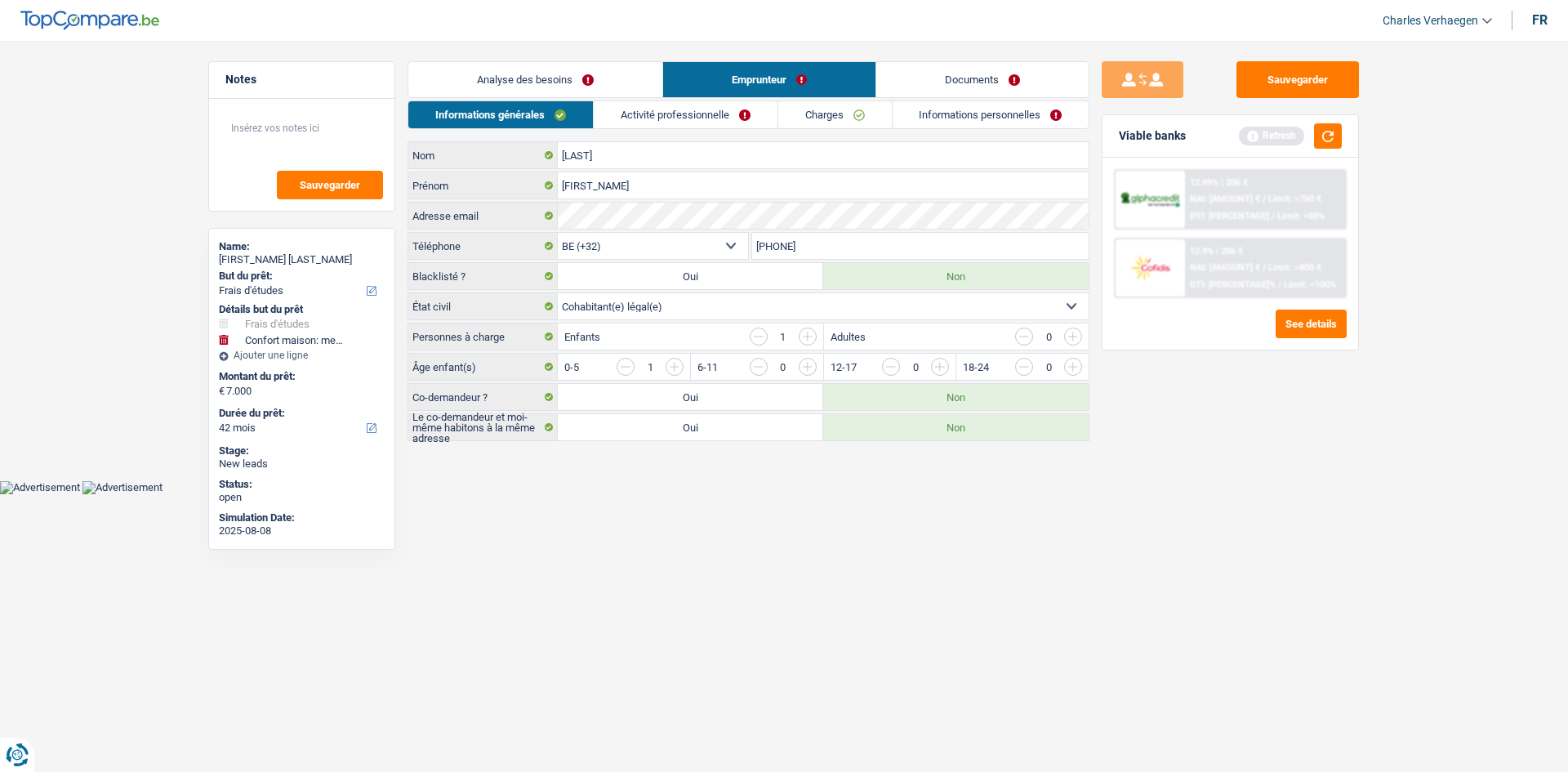 click on "Activité professionnelle" at bounding box center (685, 114) 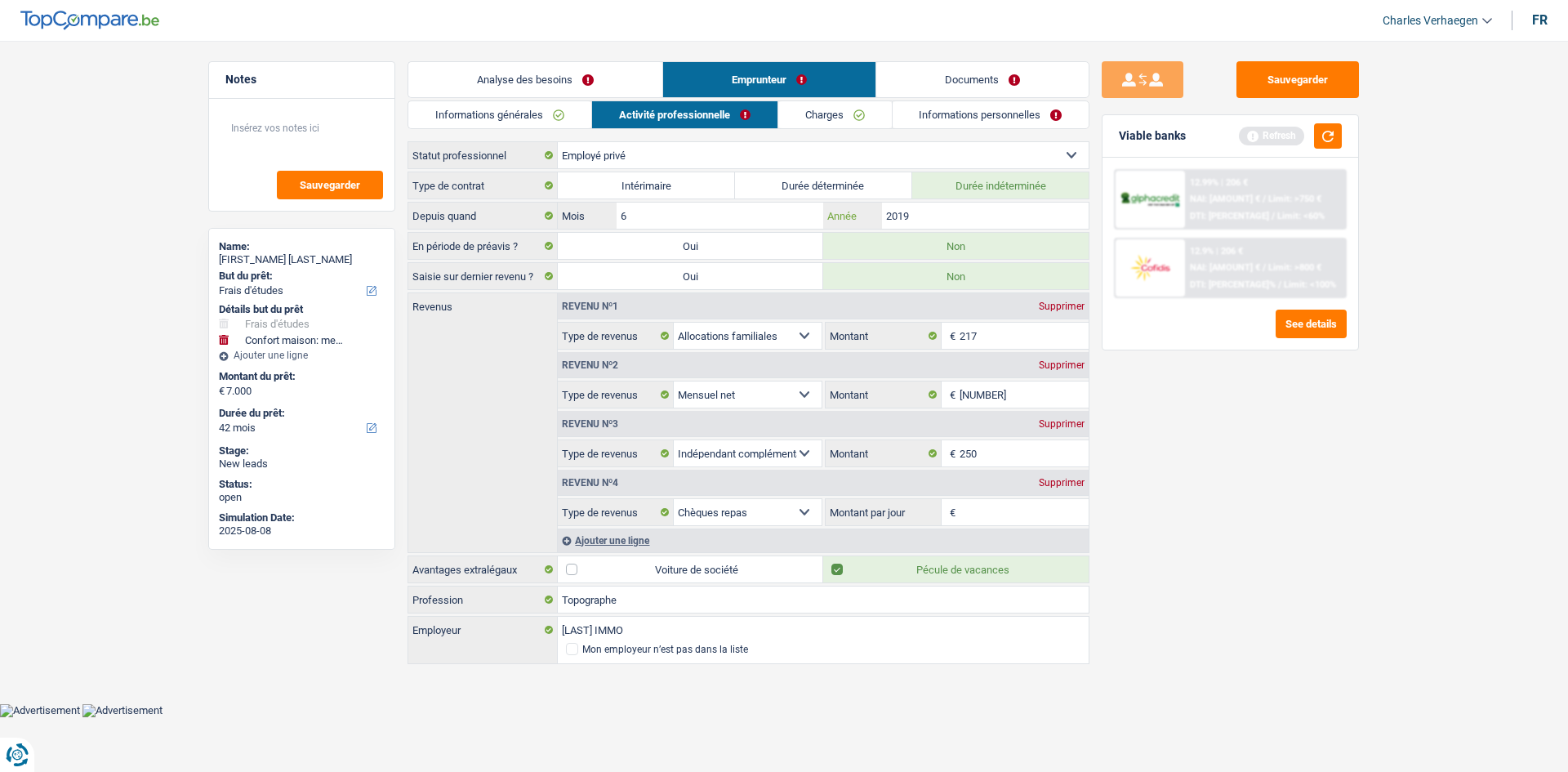 click on "2019" at bounding box center (985, 216) 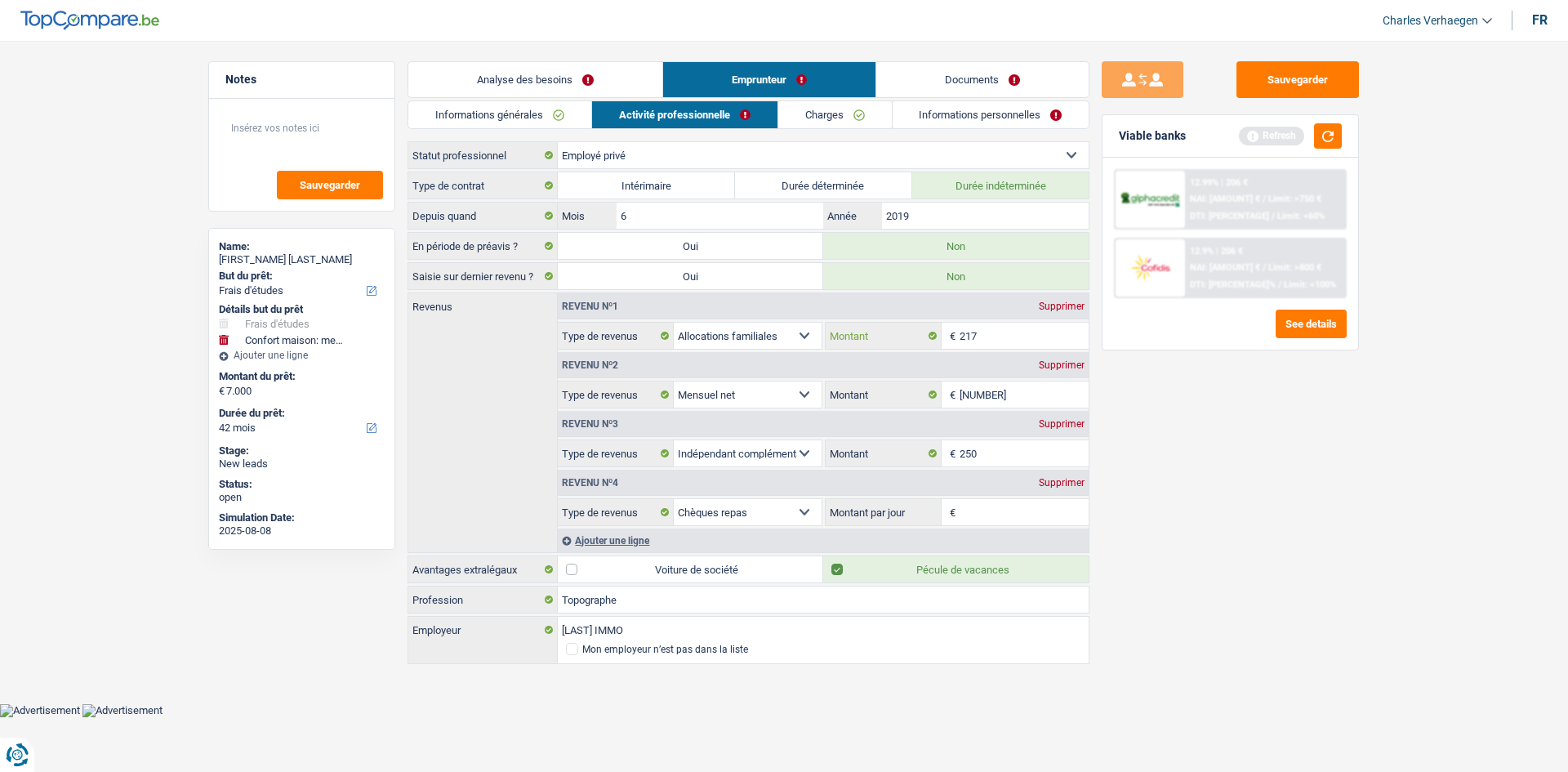 click on "217" at bounding box center [1024, 336] 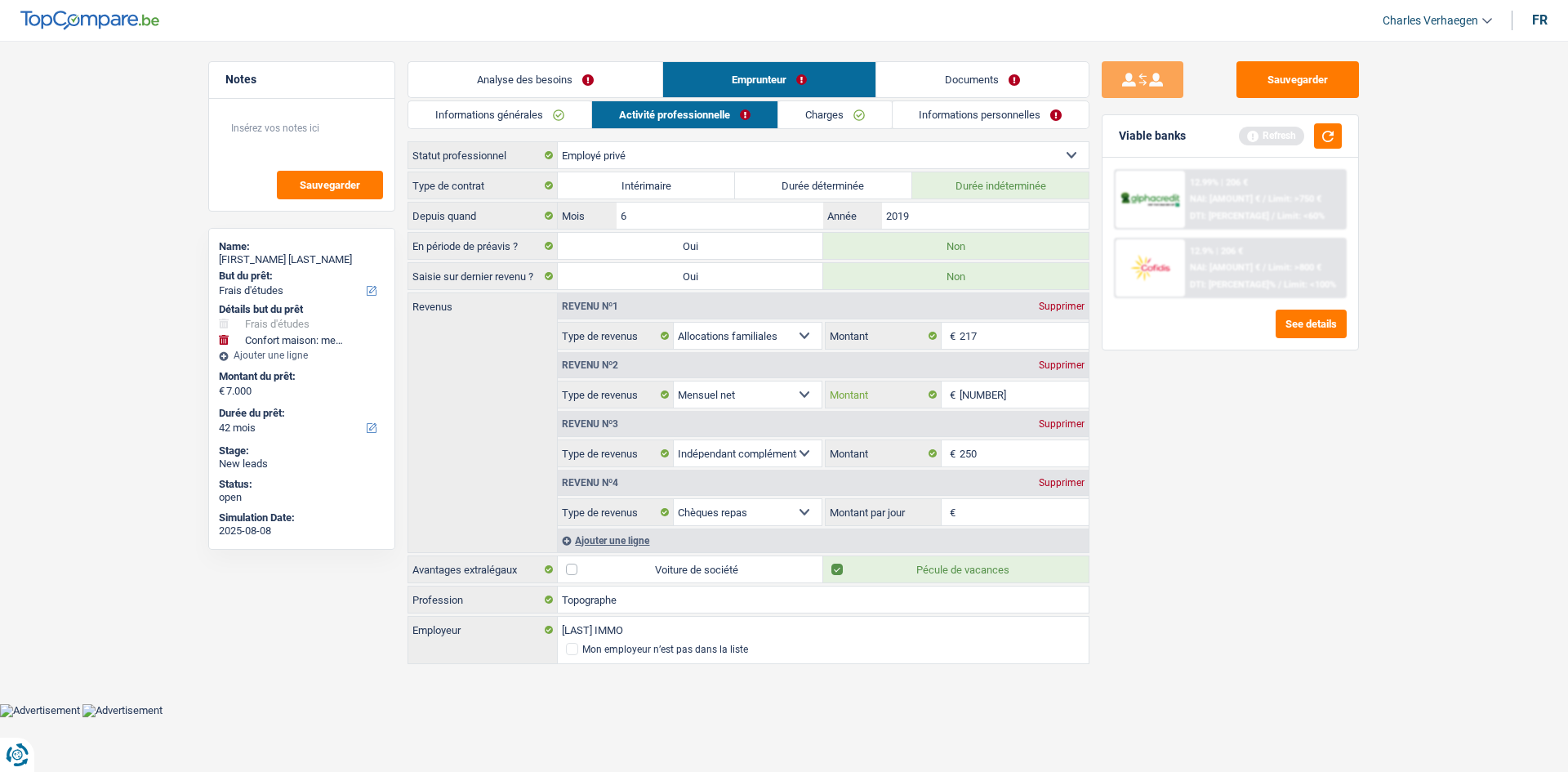 click on "2.336" at bounding box center (1024, 395) 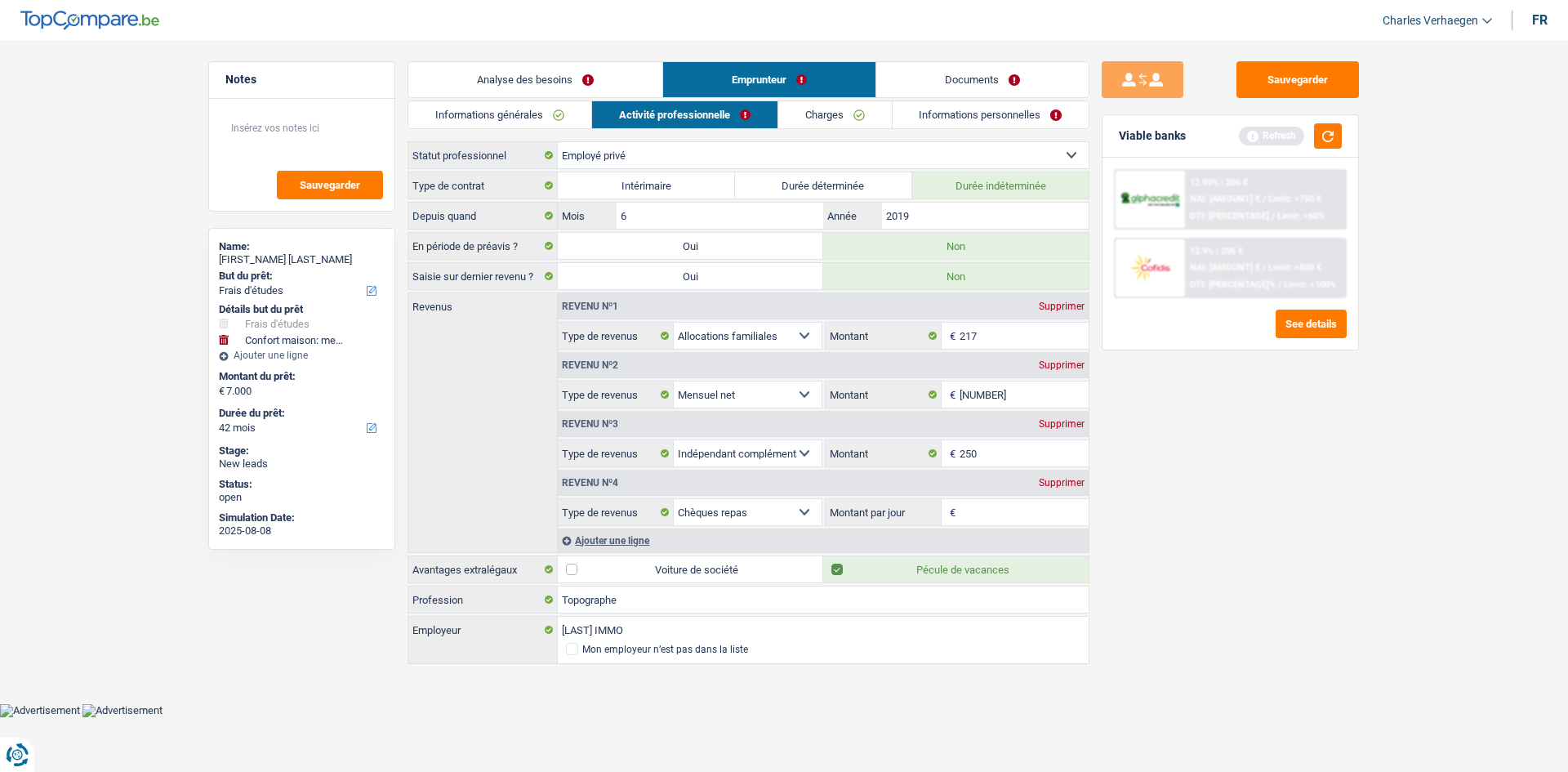 drag, startPoint x: 1058, startPoint y: 306, endPoint x: 1077, endPoint y: 333, distance: 33.01515 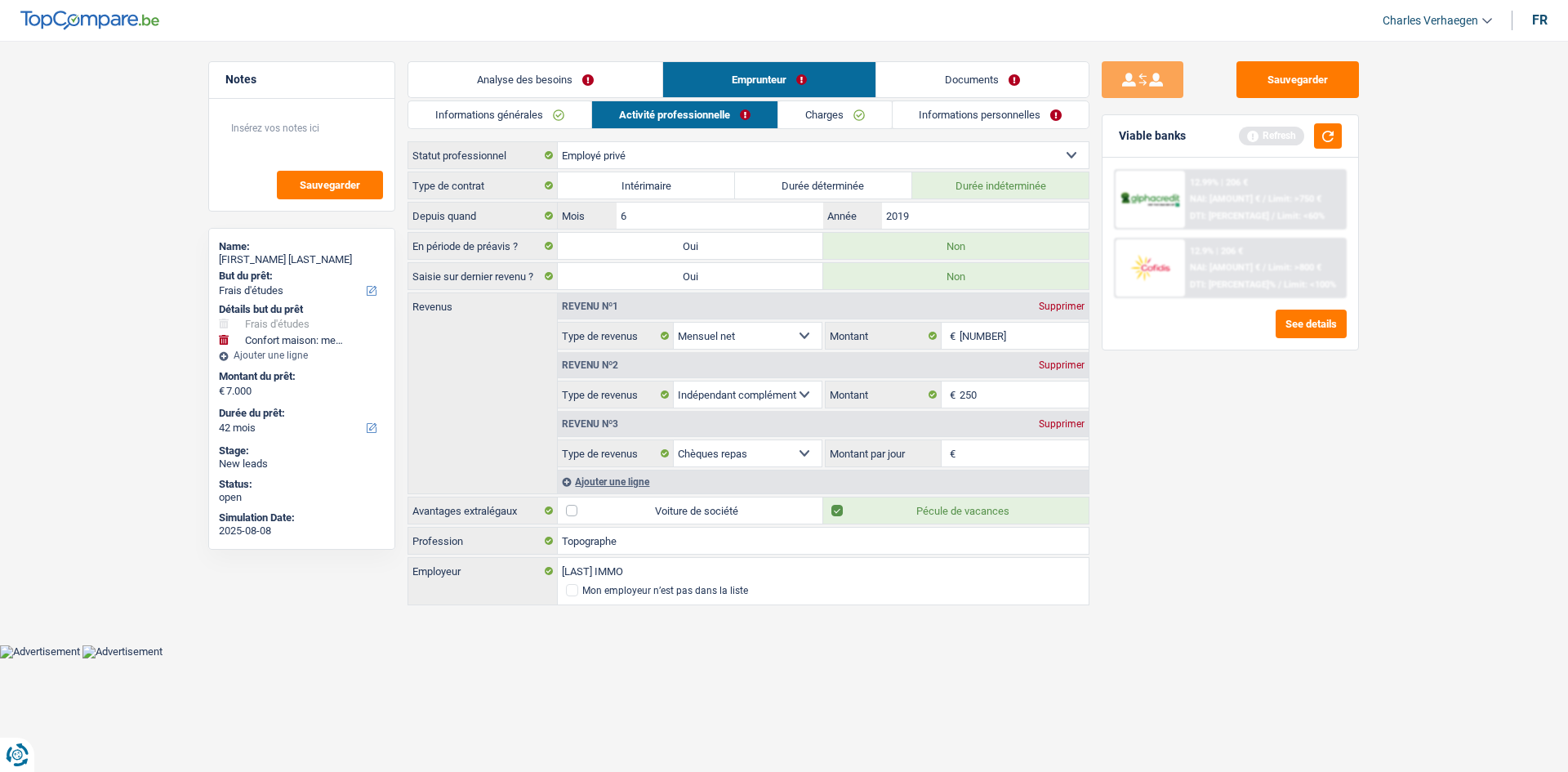 click on "Sauvegarder
Viable banks
Refresh
12.99% | 206 €
NAI: 817,6 €
/
Limit: >750 €
DTI: 69.66%
/
Limit: <60%
12.9% | 206 €
NAI: 926,4 €
/
Limit: >800 €
DTI: 66.95%
/
Limit: <100%" at bounding box center [1230, 401] 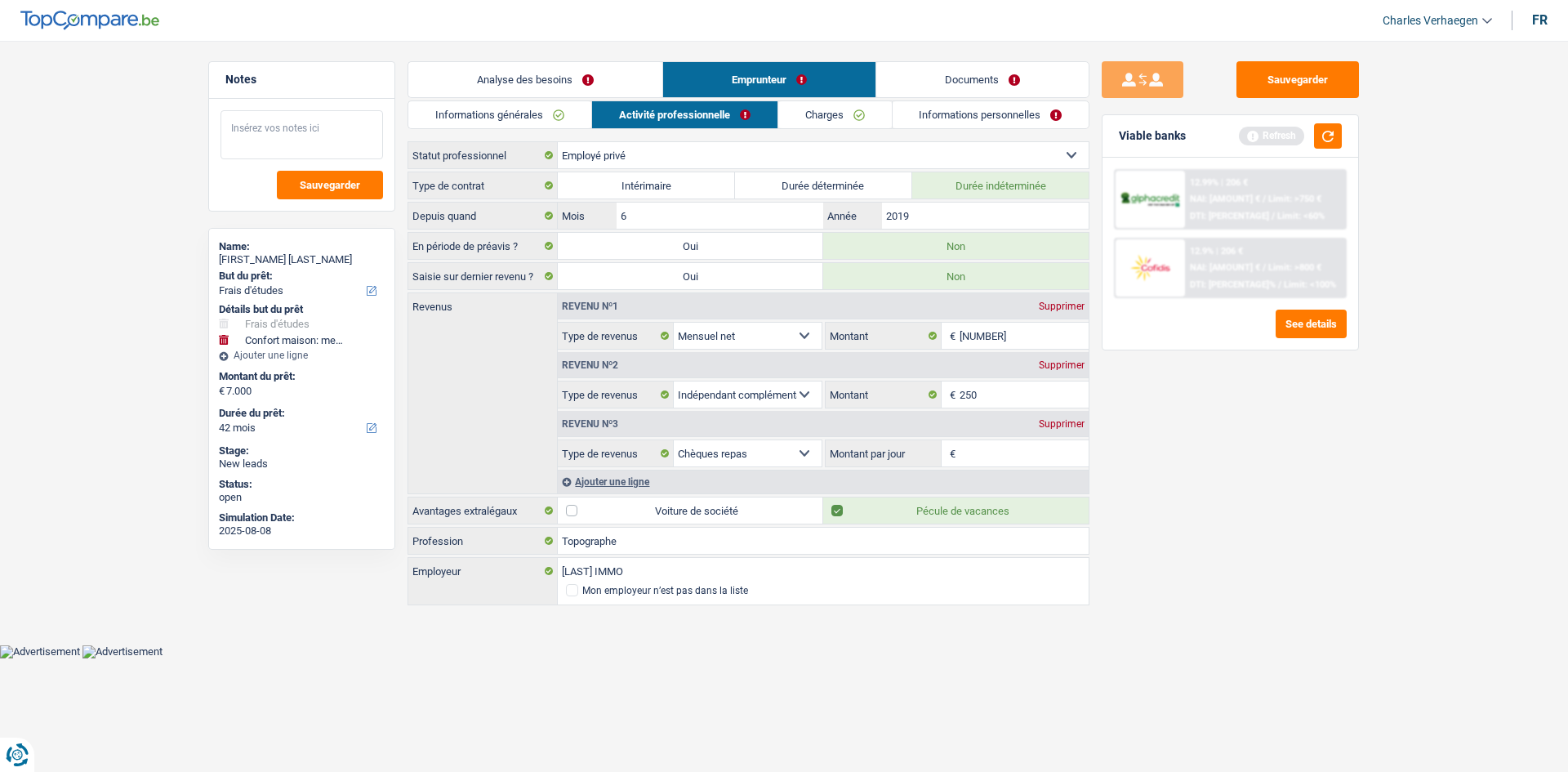 click at bounding box center (301, 135) 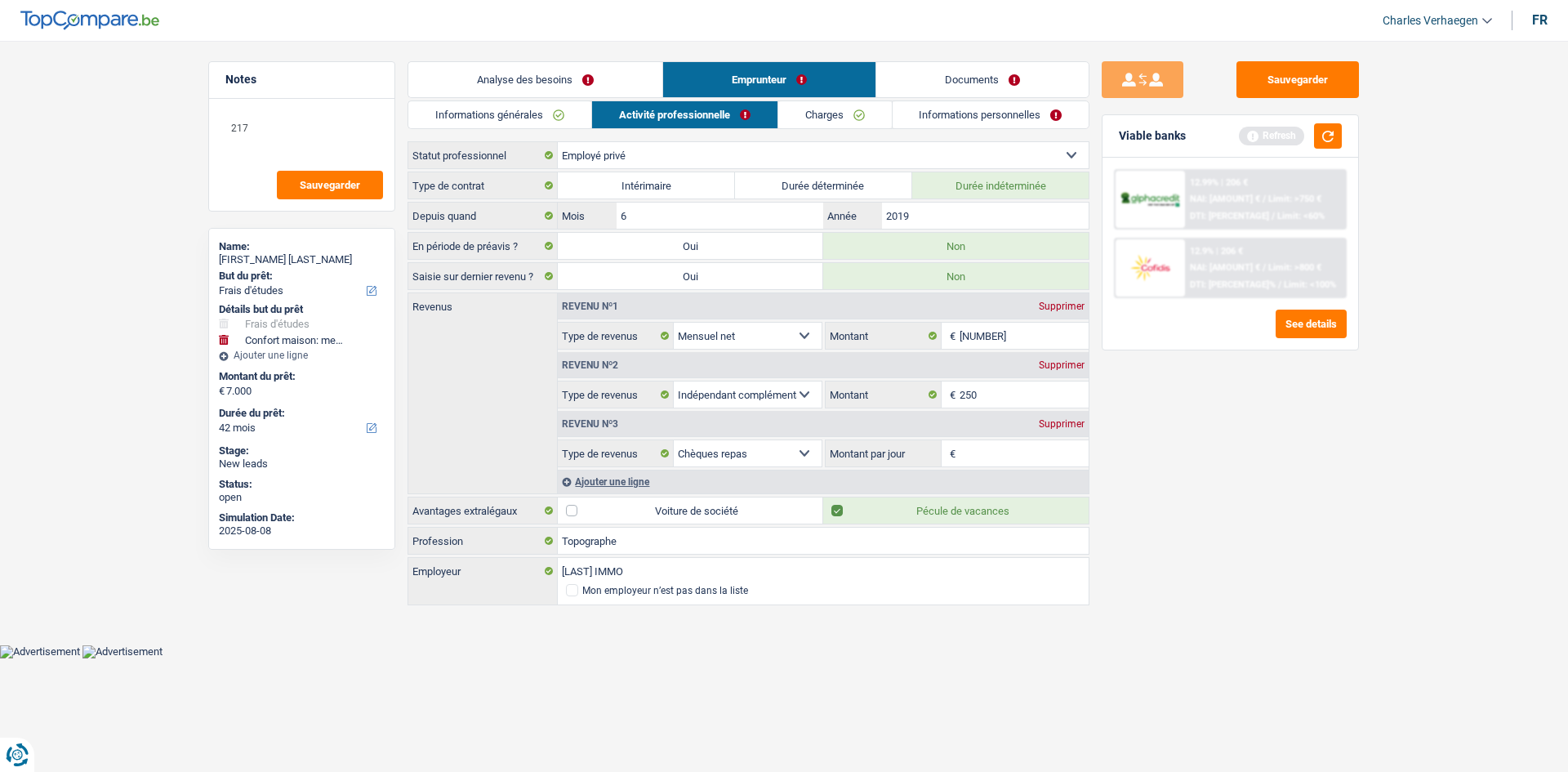 click on "Sauvegarder
Viable banks
Refresh
12.99% | 206 €
NAI: 817,6 €
/
Limit: >750 €
DTI: 69.66%
/
Limit: <60%
12.9% | 206 €
NAI: 926,4 €
/
Limit: >800 €
DTI: 66.95%
/
Limit: <100%" at bounding box center [1230, 401] 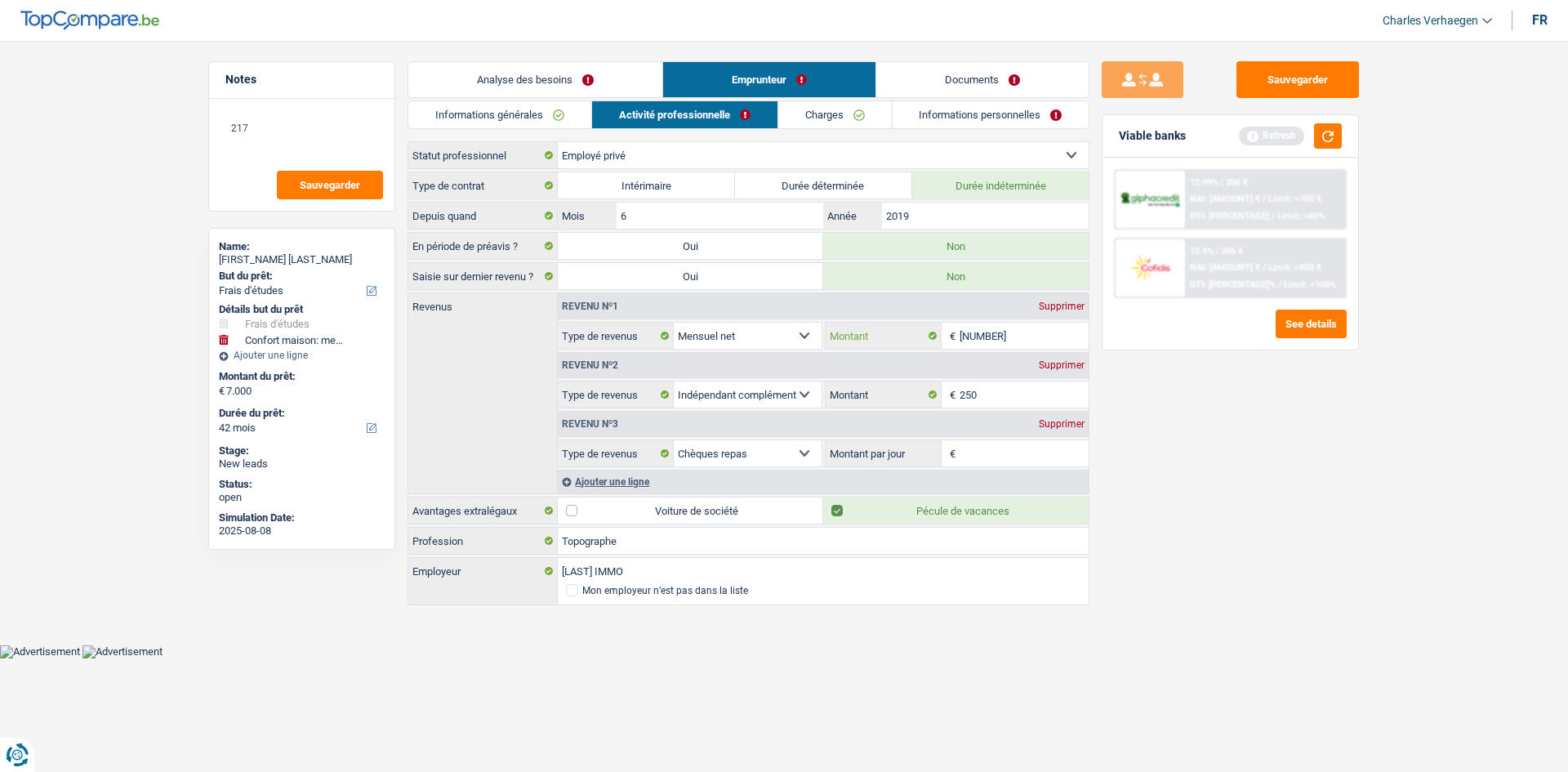 click on "2.336" at bounding box center [1024, 336] 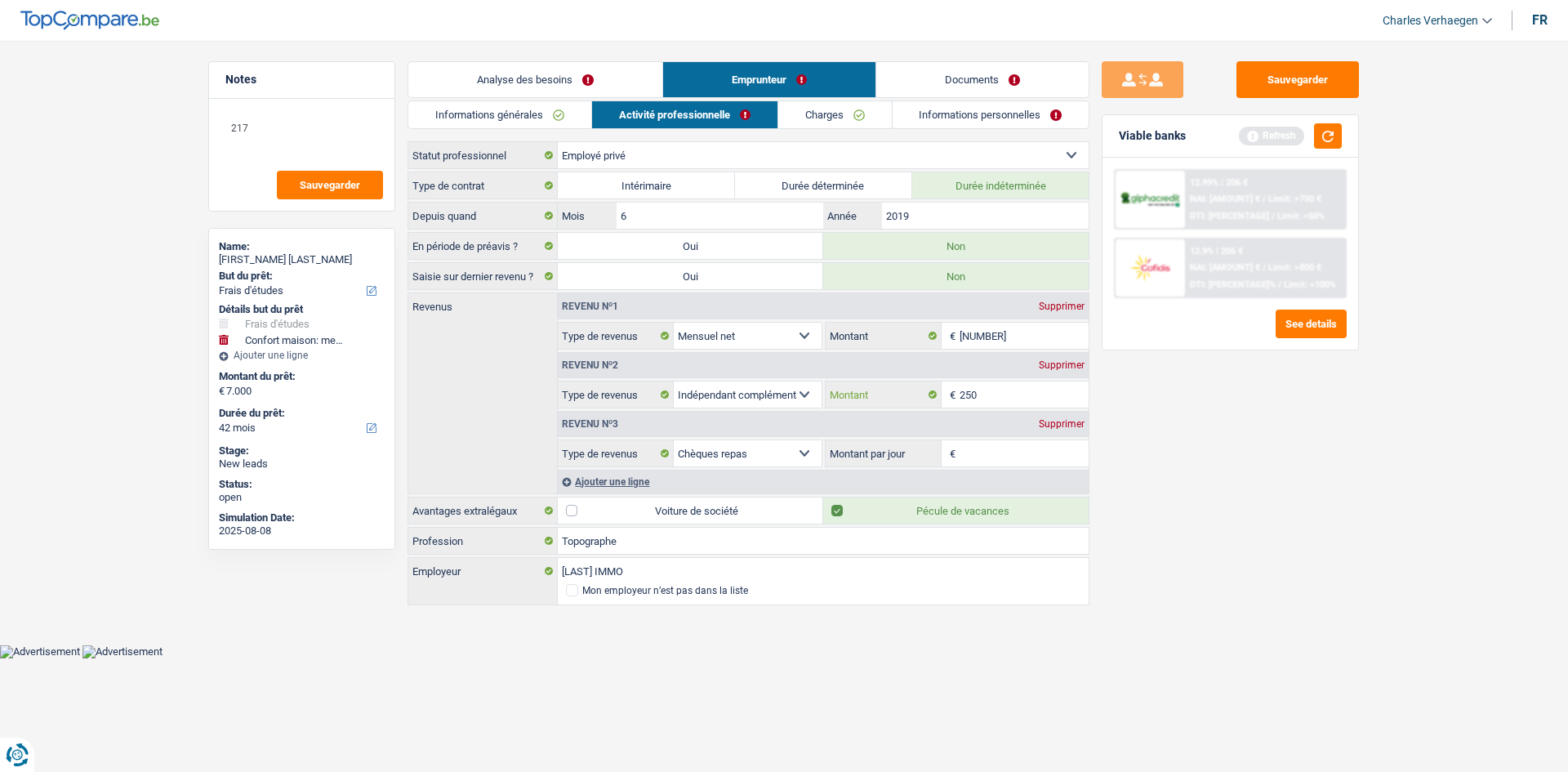 click on "250" at bounding box center [1024, 395] 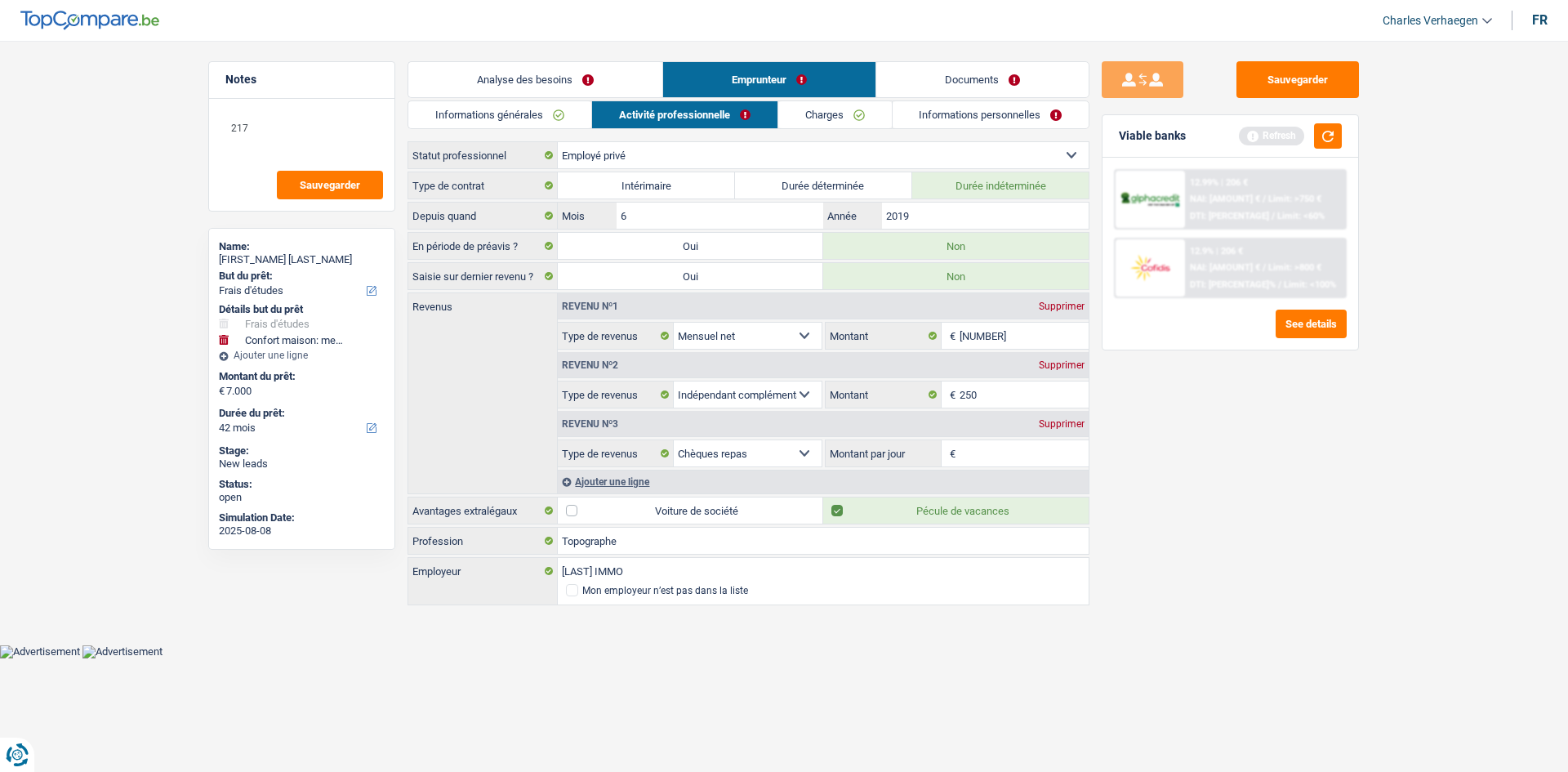 click on "Informations personnelles" at bounding box center [991, 114] 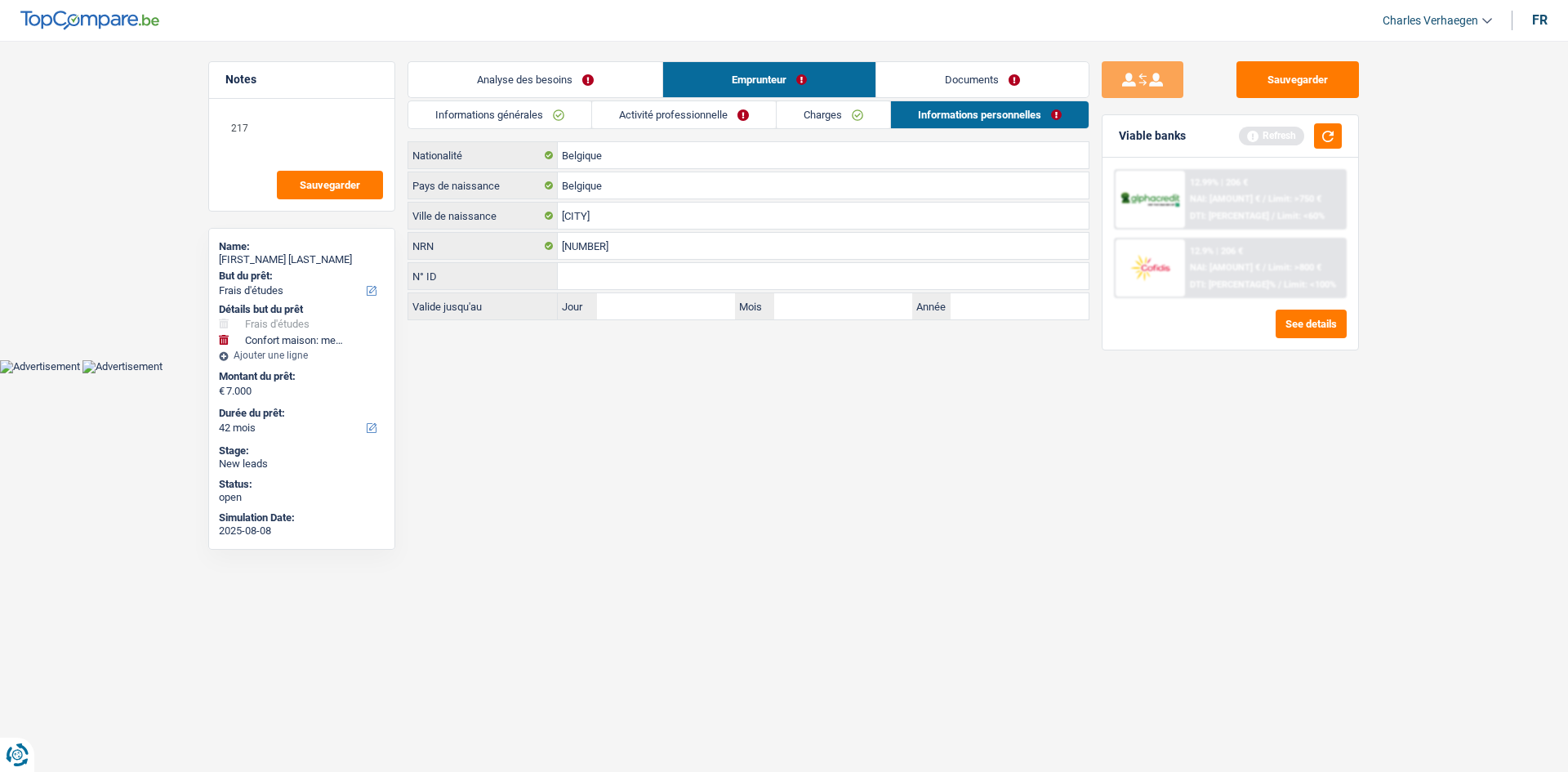 click on "Documents" at bounding box center [982, 79] 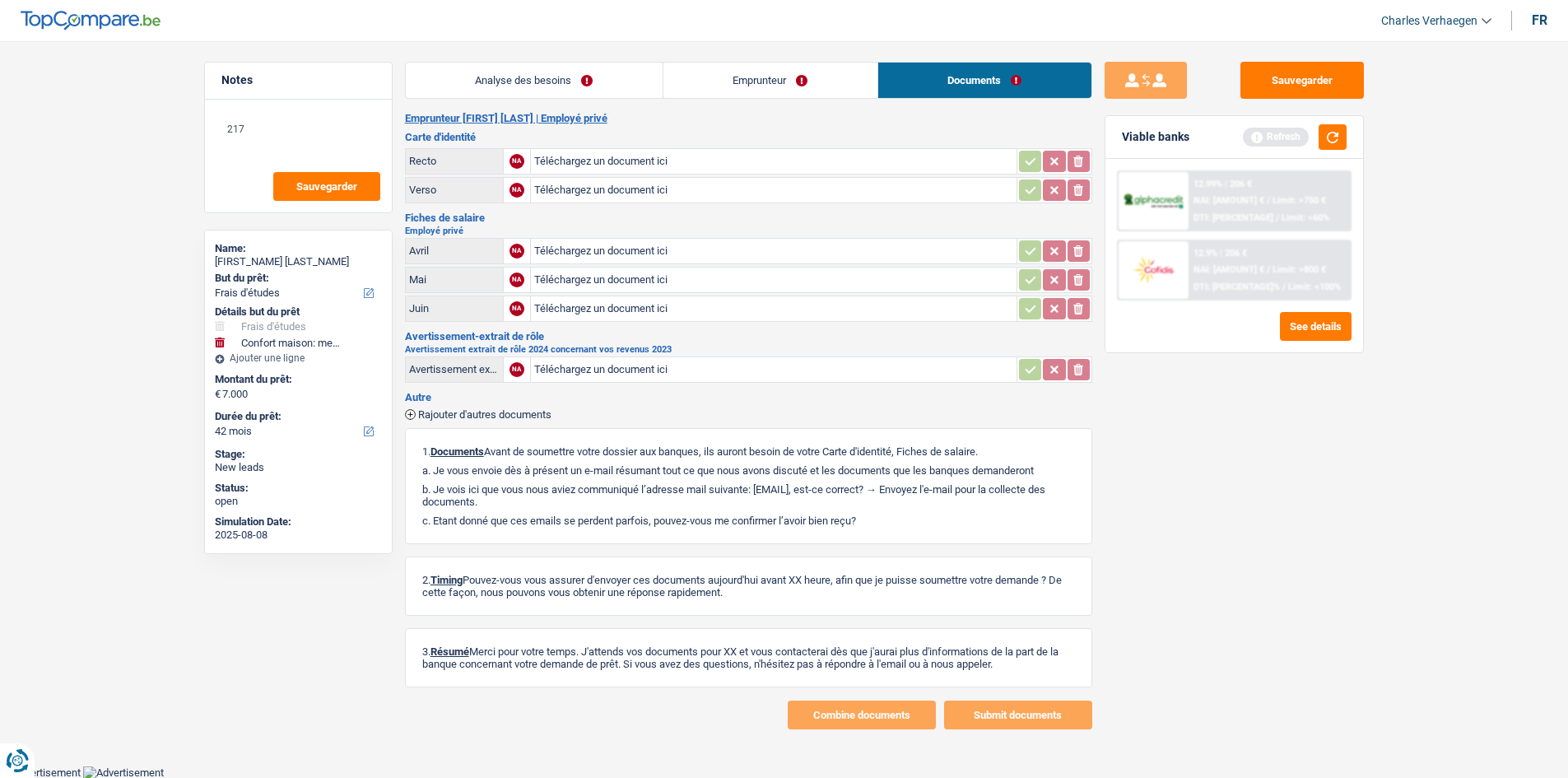 click on "Emprunteur" at bounding box center [770, 80] 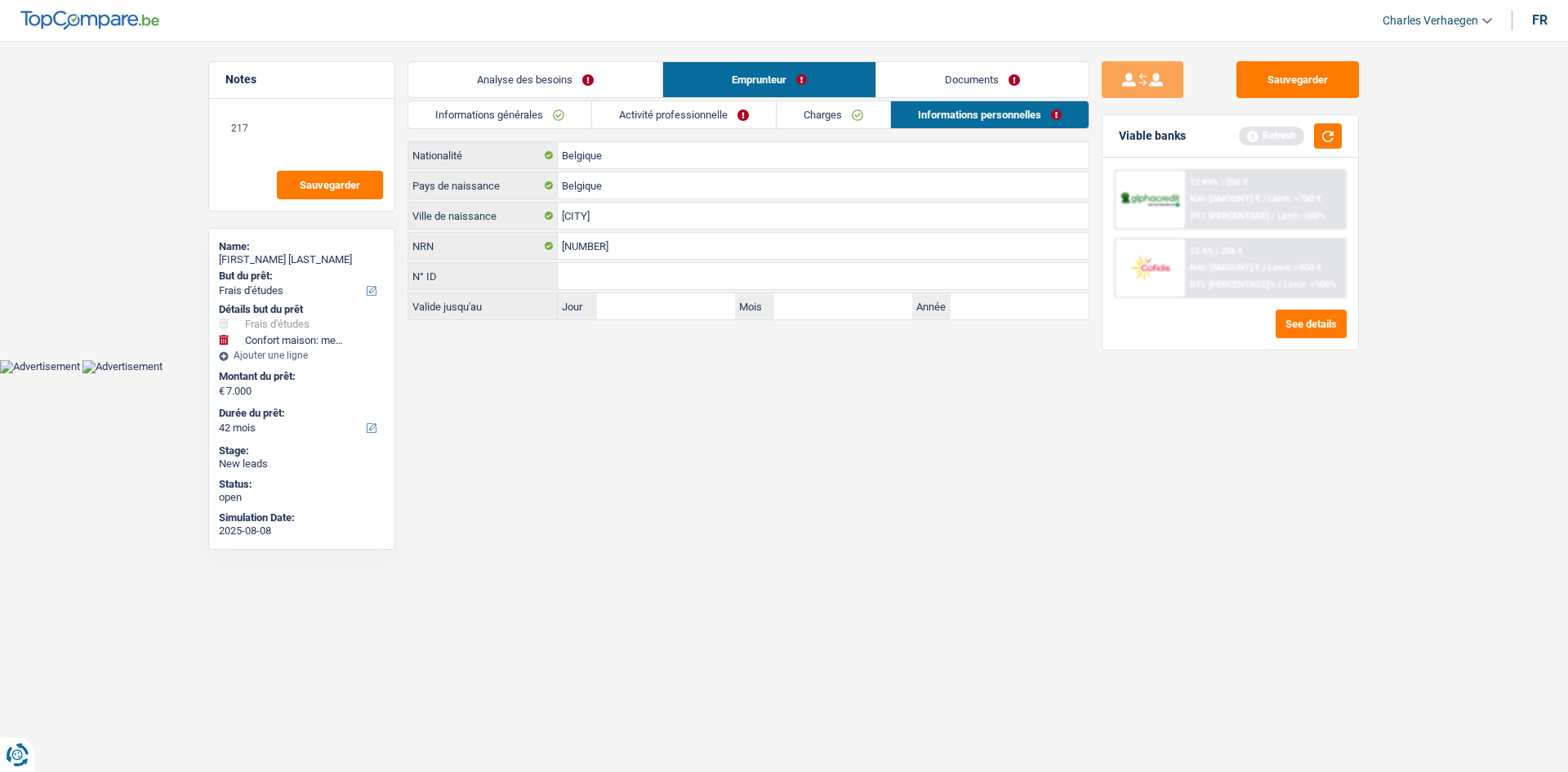 click on "Charges" at bounding box center [833, 114] 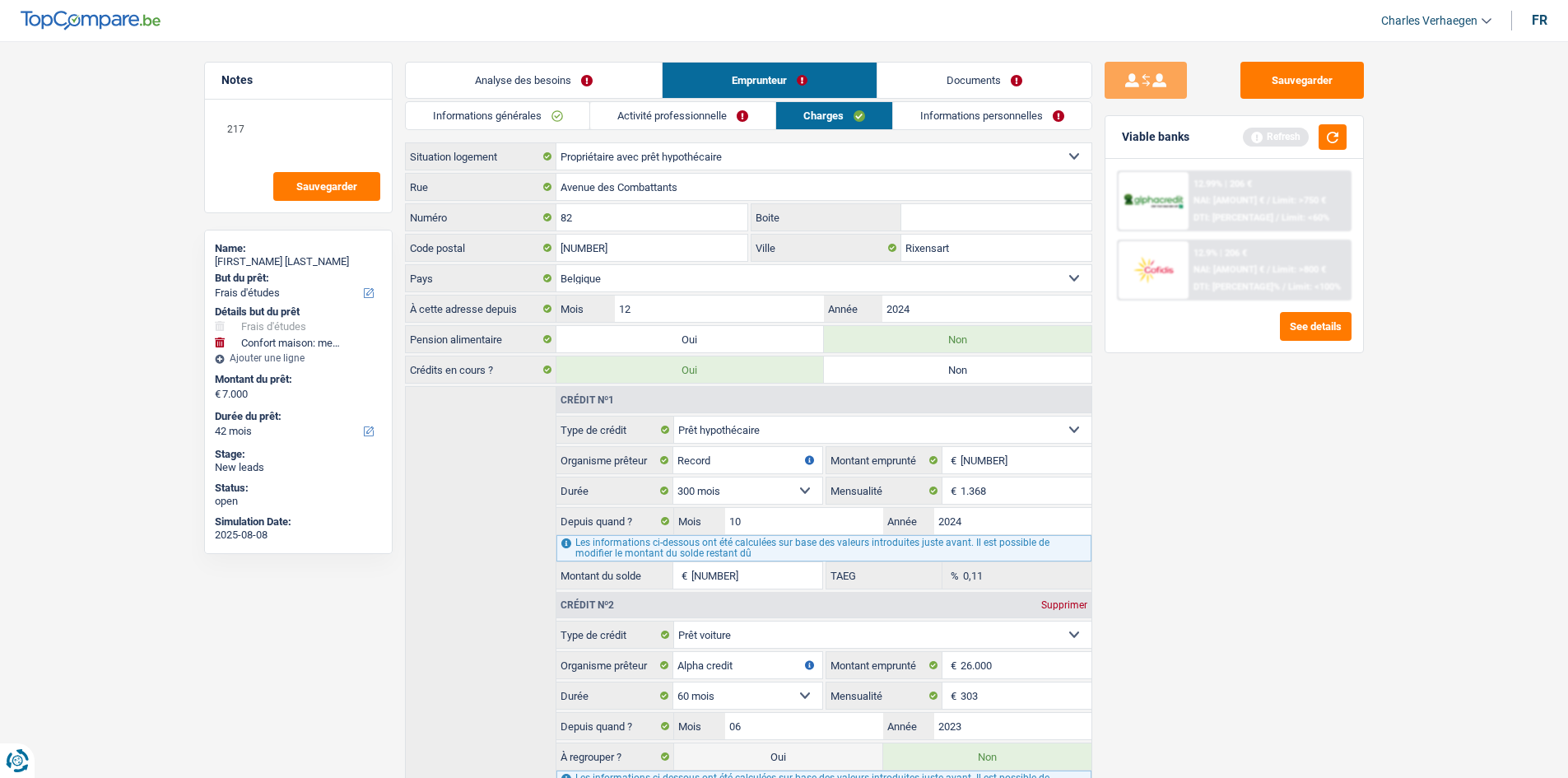 click on "Activité professionnelle" at bounding box center [682, 115] 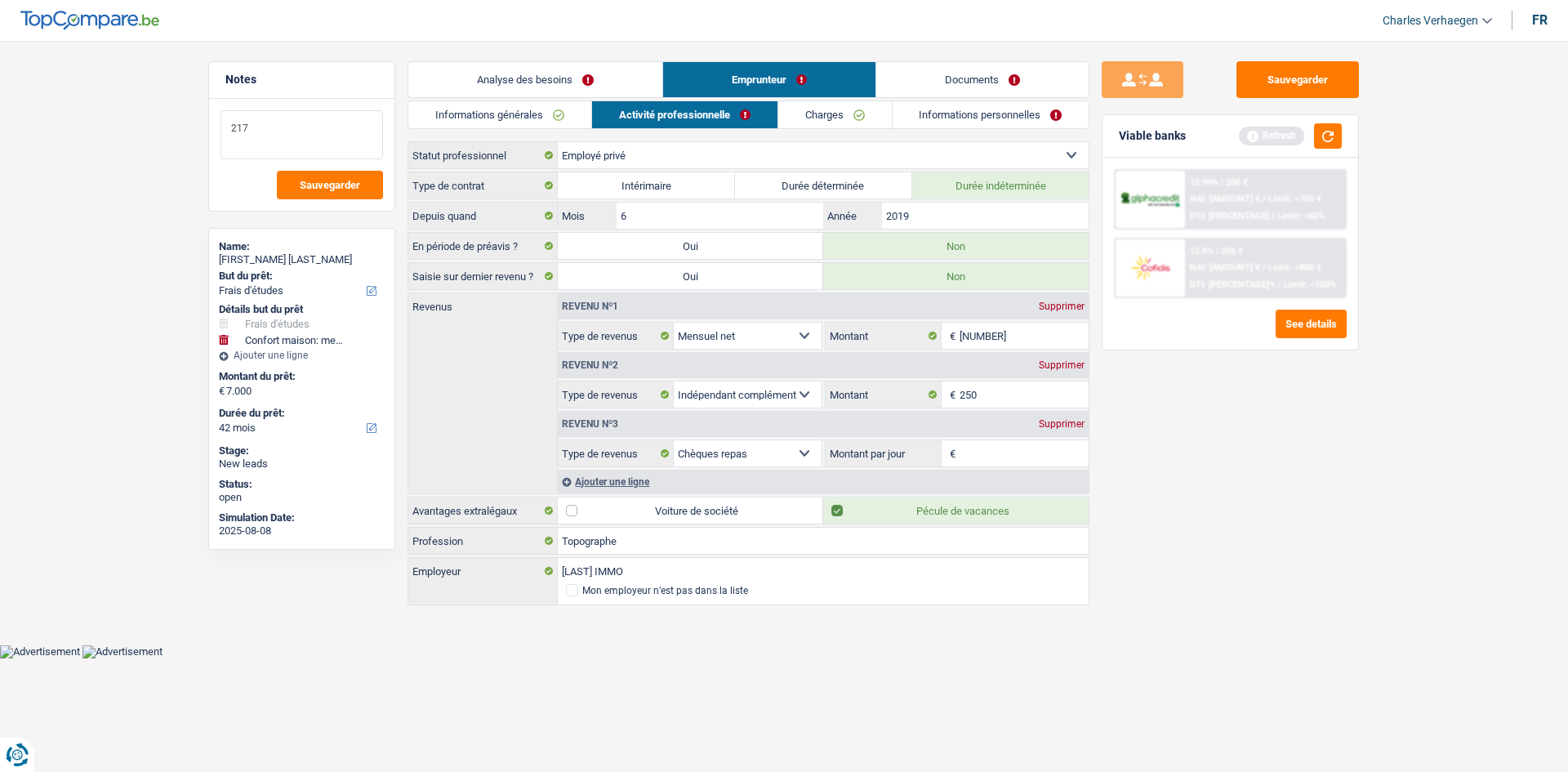 click on "217" at bounding box center (301, 135) 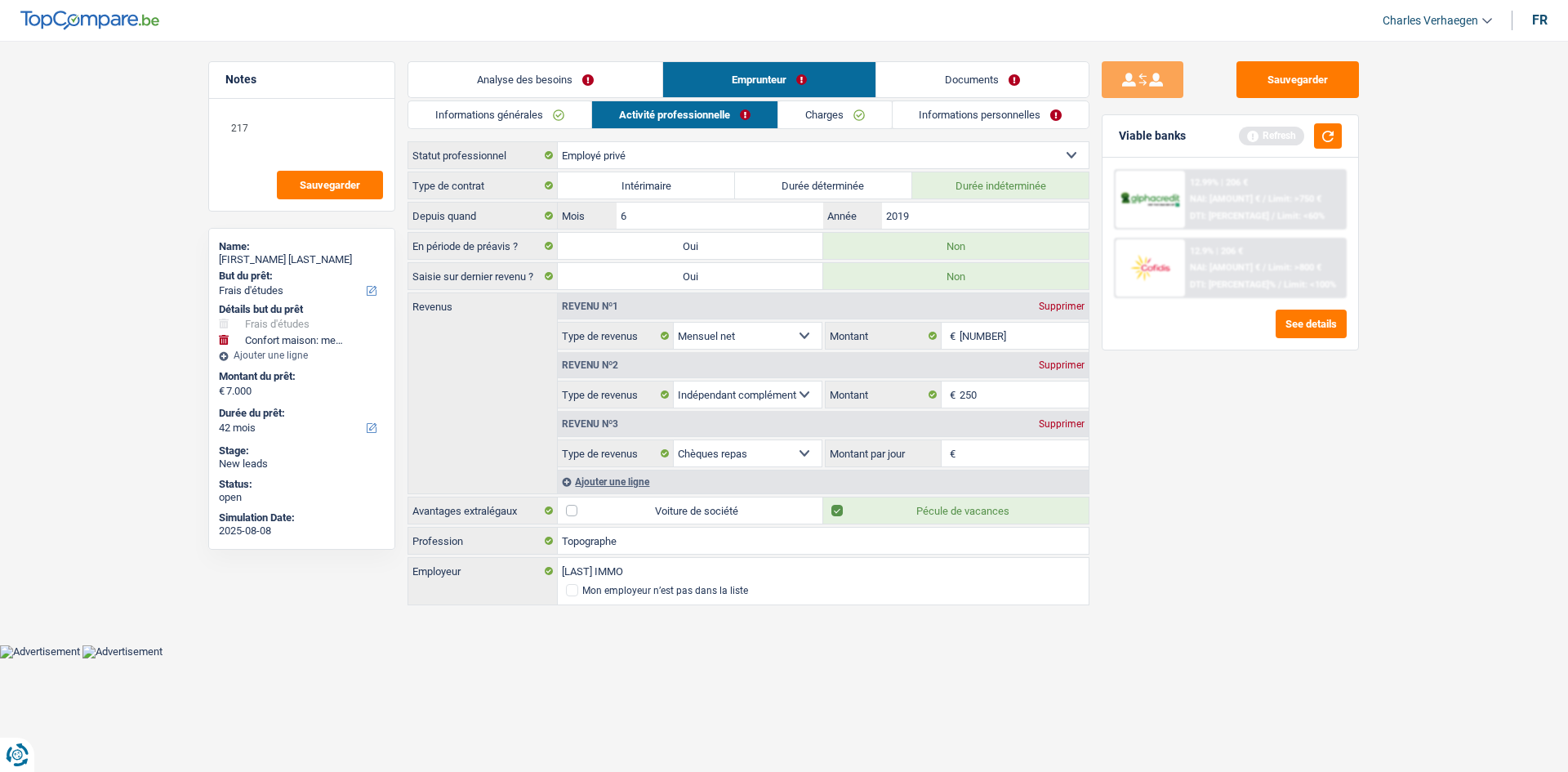 click on "Supprimer" at bounding box center [1062, 365] 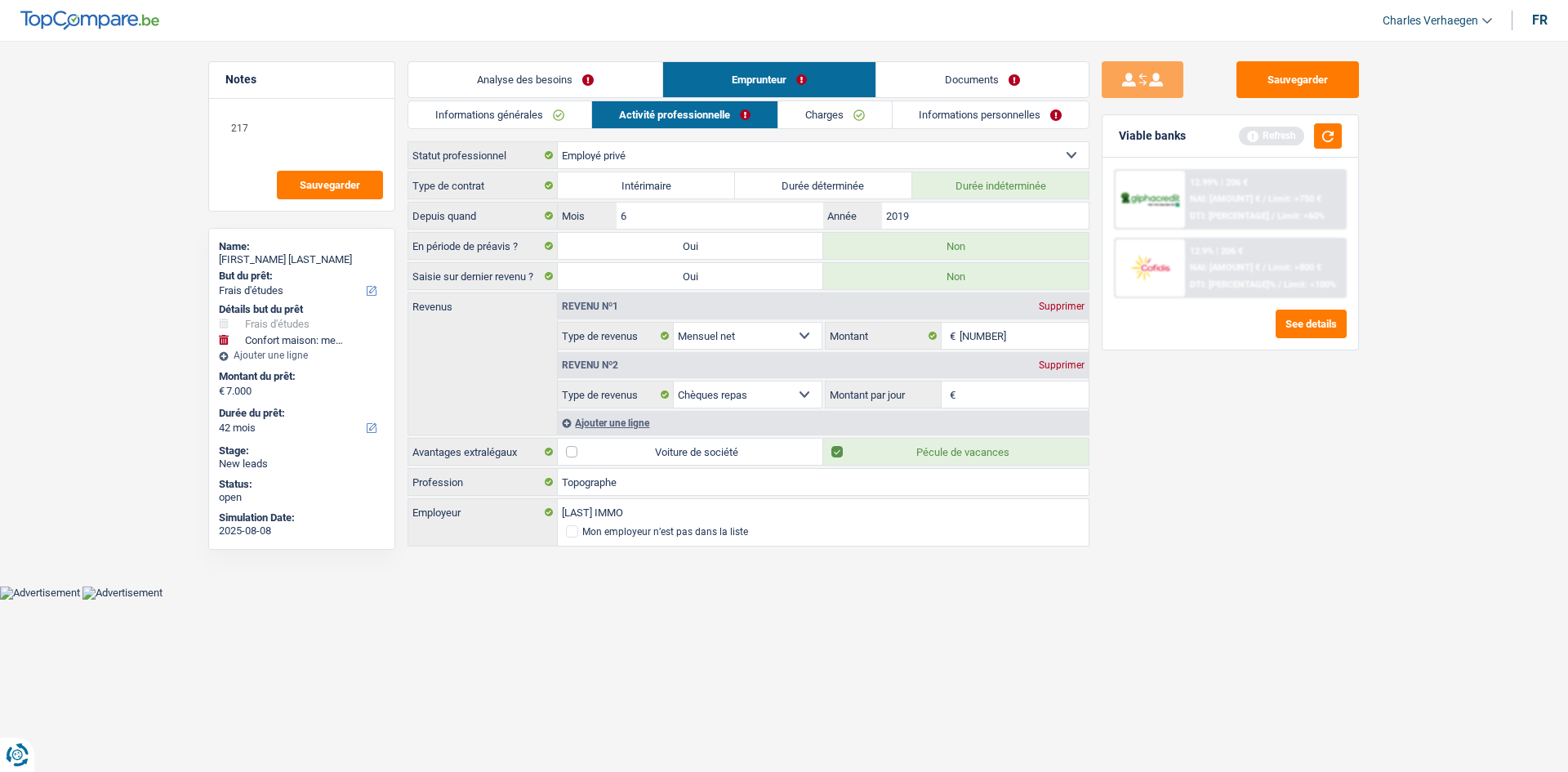 click on "Montant par jour" at bounding box center [1024, 395] 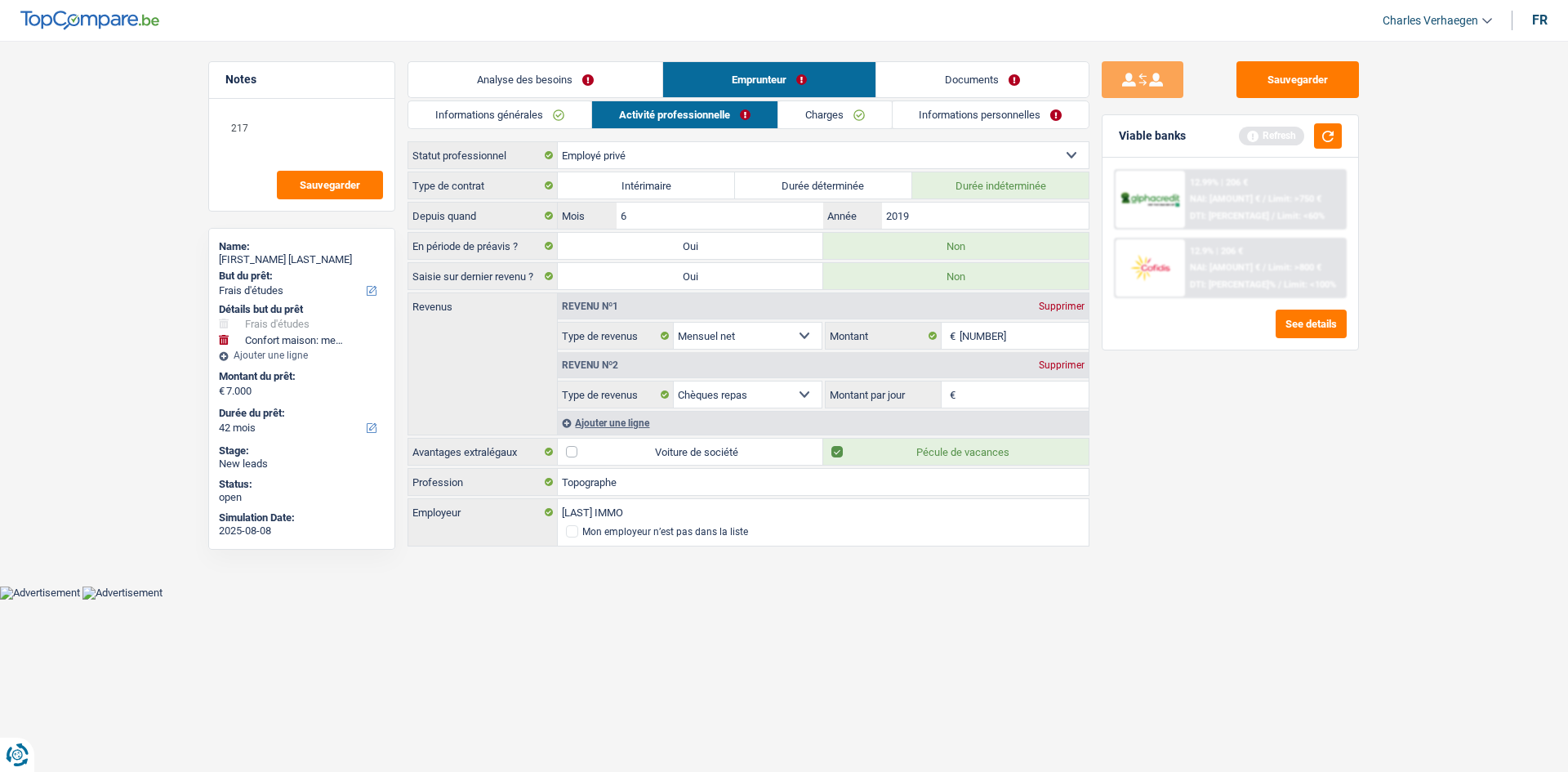 click on "Supprimer" at bounding box center [1062, 365] 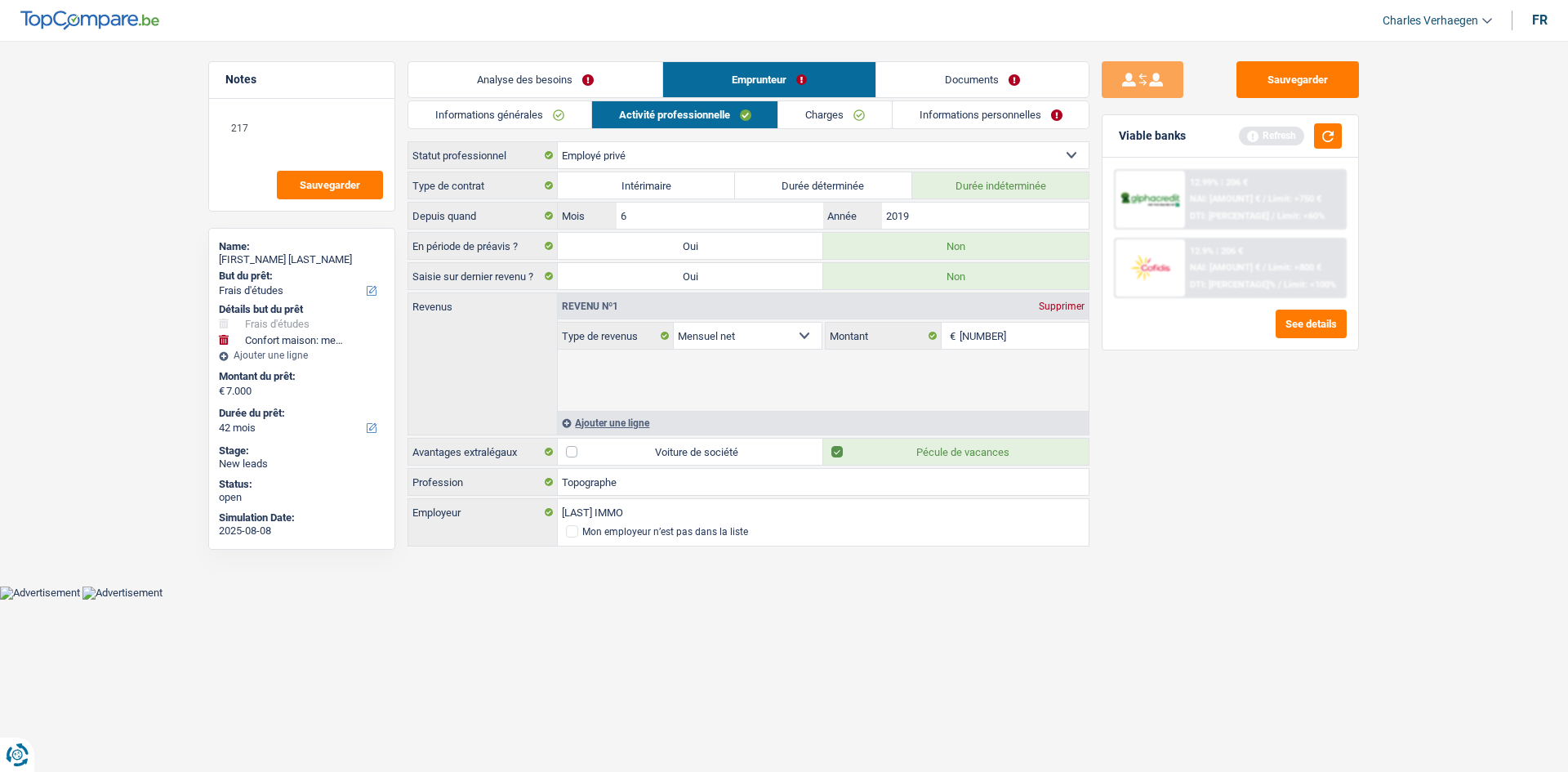 click on "Sauvegarder
Viable banks
Refresh
12.99% | 206 €
NAI: 817,6 €
/
Limit: >750 €
DTI: 69.66%
/
Limit: <60%
12.9% | 206 €
NAI: 926,4 €
/
Limit: >800 €
DTI: 66.95%
/
Limit: <100%" at bounding box center (1230, 401) 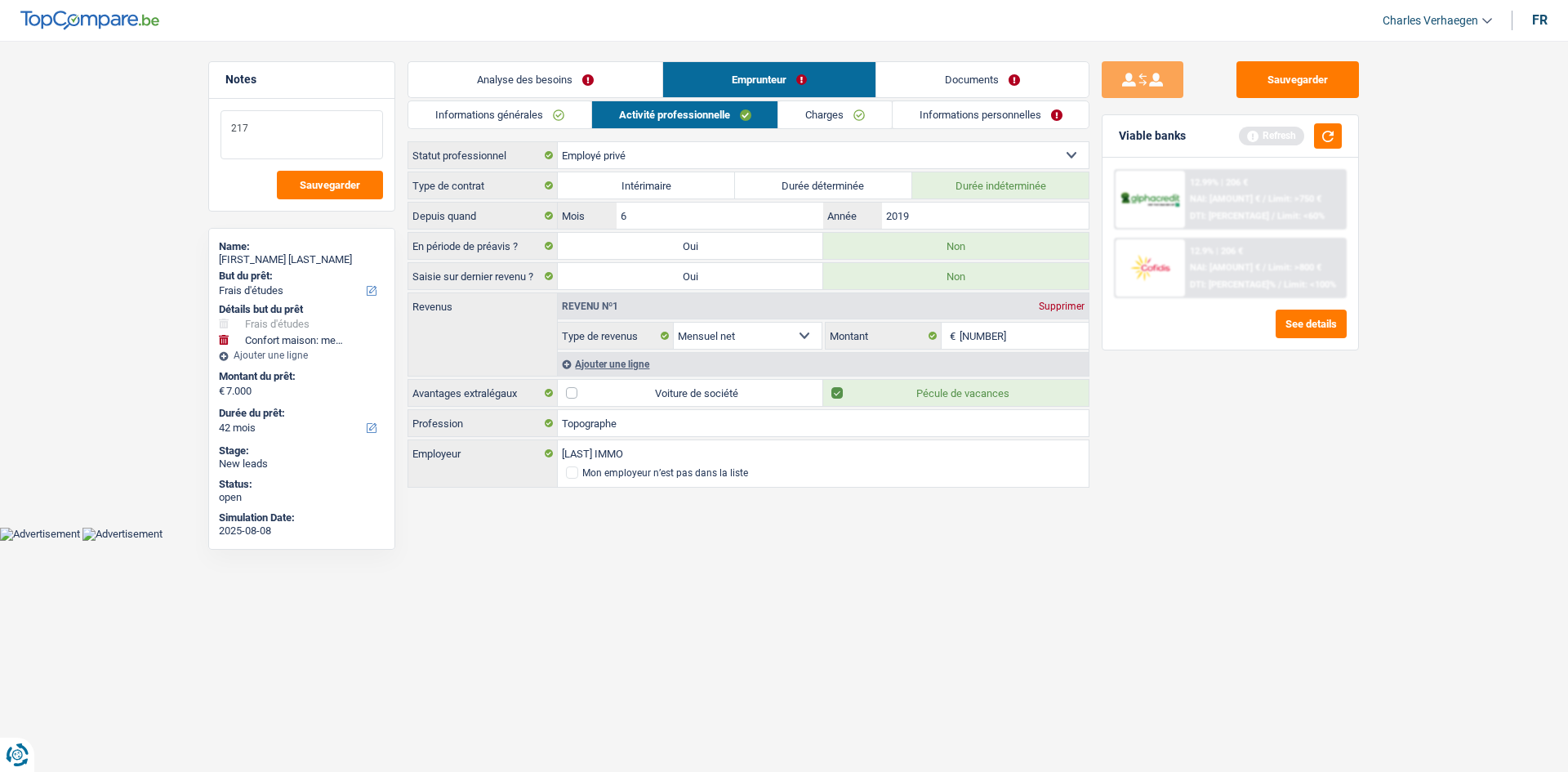 click on "217" at bounding box center (301, 135) 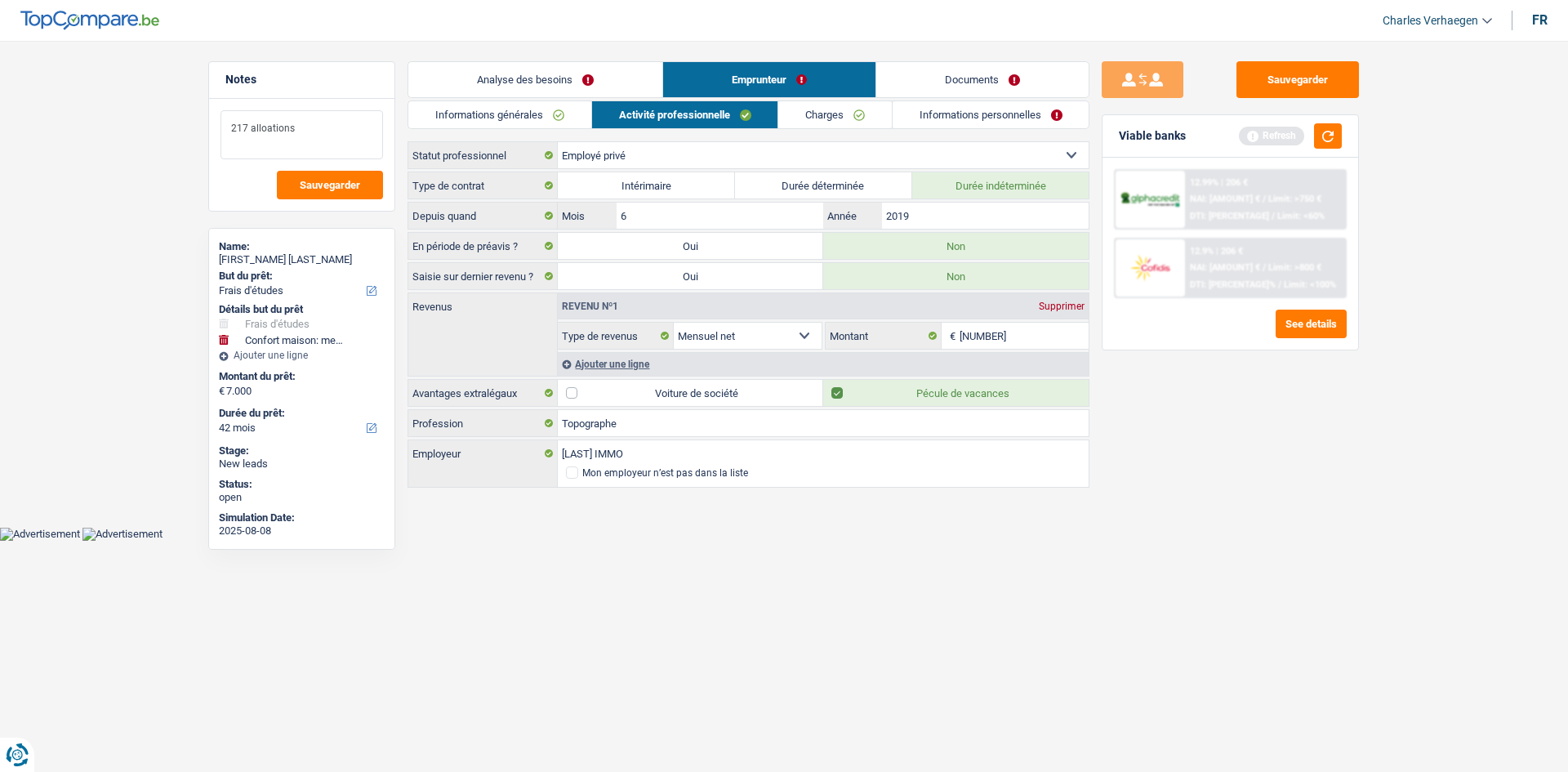 type on "217 alloations" 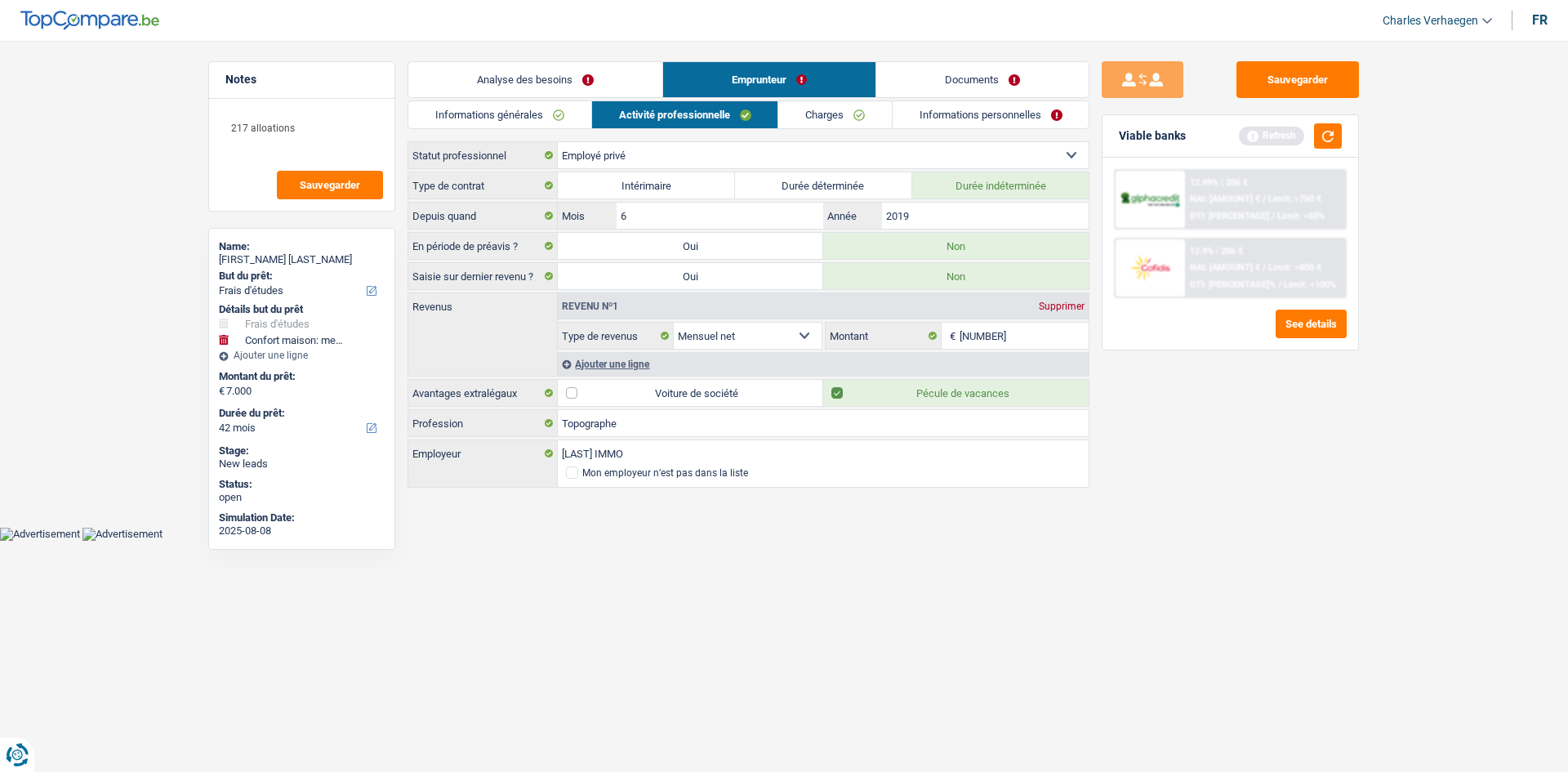 click on "Informations générales Activité professionnelle Charges Informations personnelles Remy
Nom
Simon
Prénom
Adresse email
BE (+32) LU (+352)
Sélectionner une option
Téléphone
472212400
Téléphone
Blacklisté ?
Oui
Non
Célibataire Marié(e) Cohabitant(e) légal(e) Divorcé(e) Veuf(ve) Séparé (de fait)
Sélectionner une option
État civil
Personnes à charge
Enfants
1
Adultes
0" at bounding box center (748, 295) 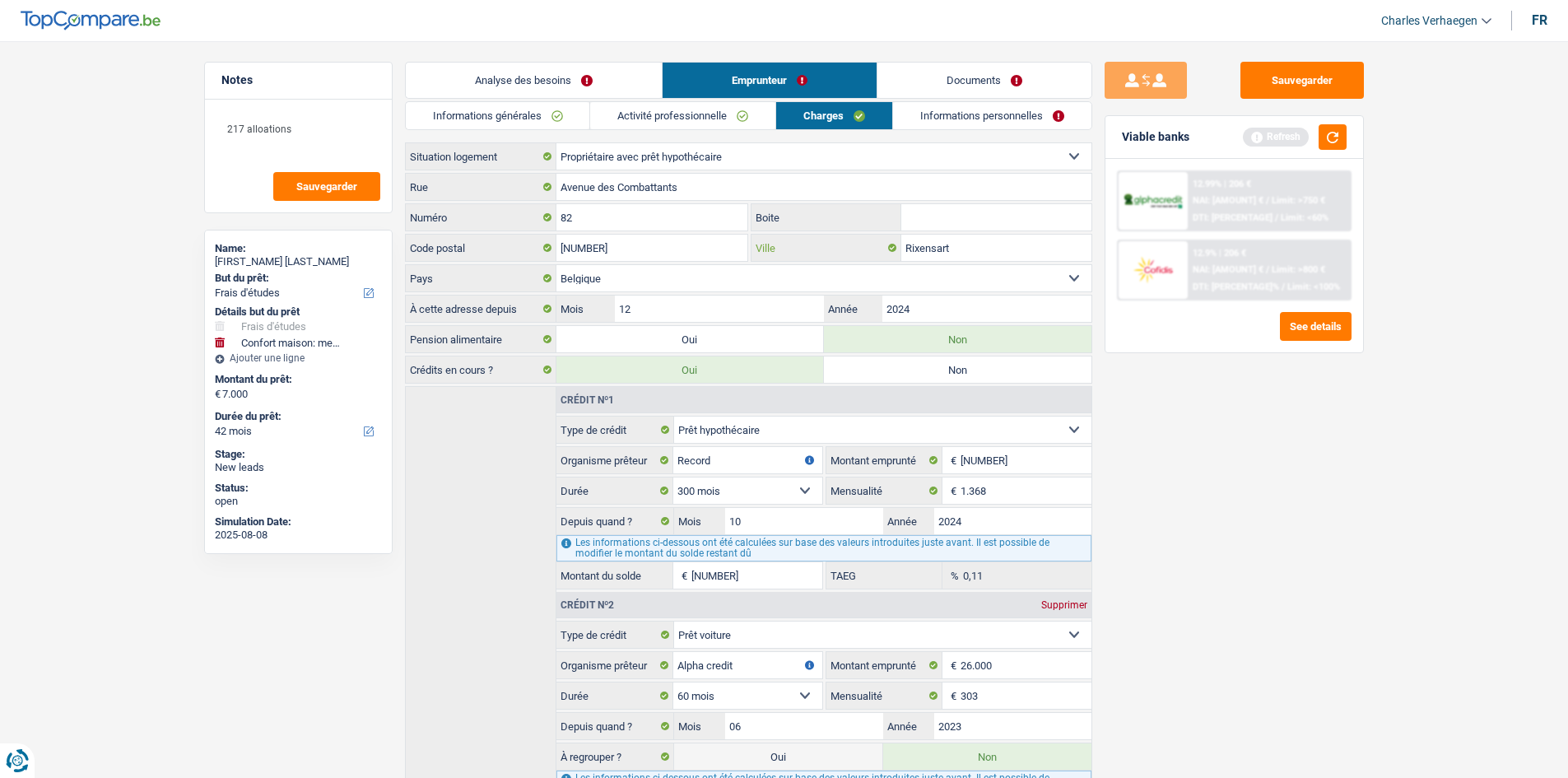 click on "Rixensart" at bounding box center [996, 248] 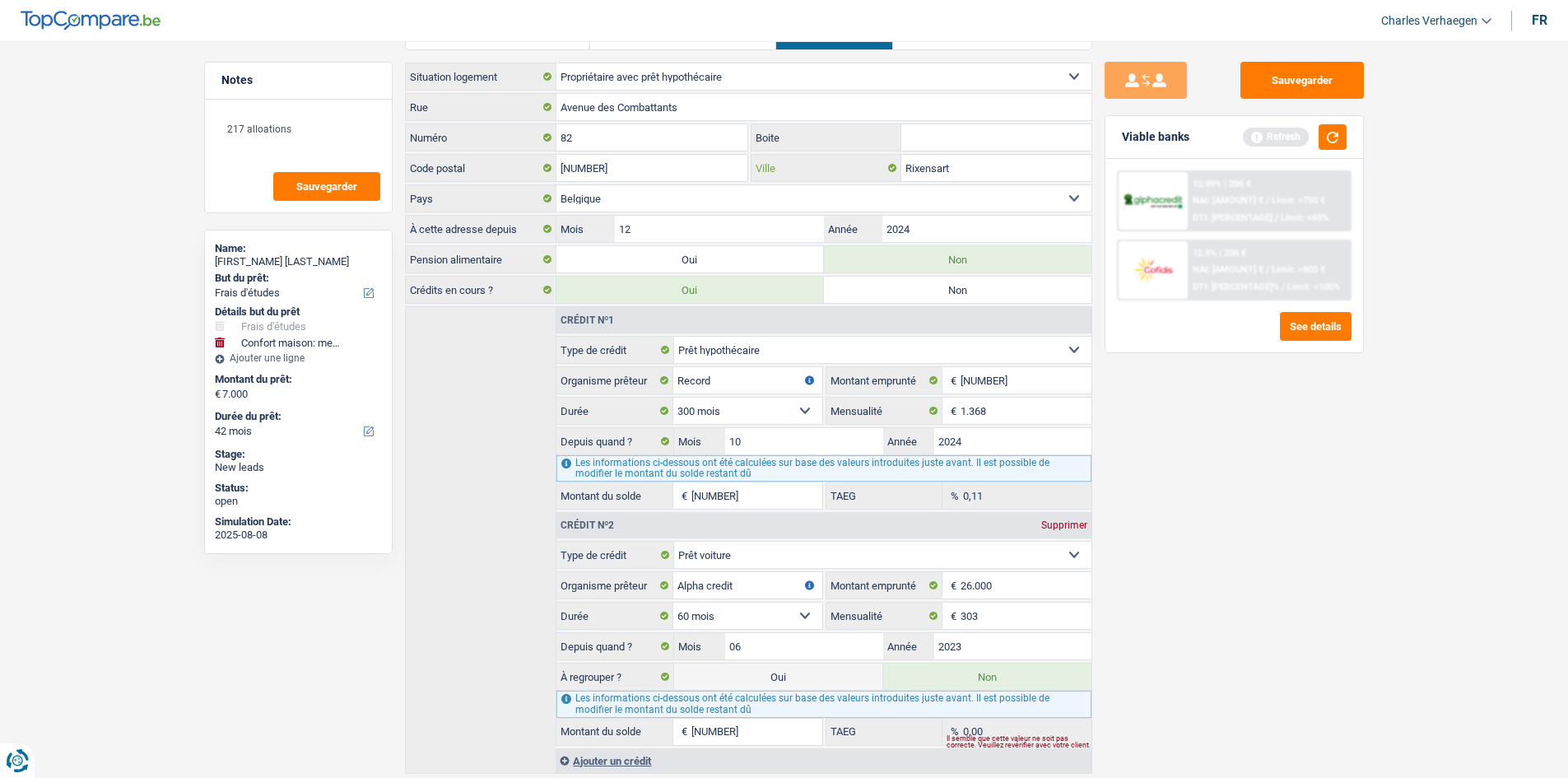 scroll, scrollTop: 0, scrollLeft: 0, axis: both 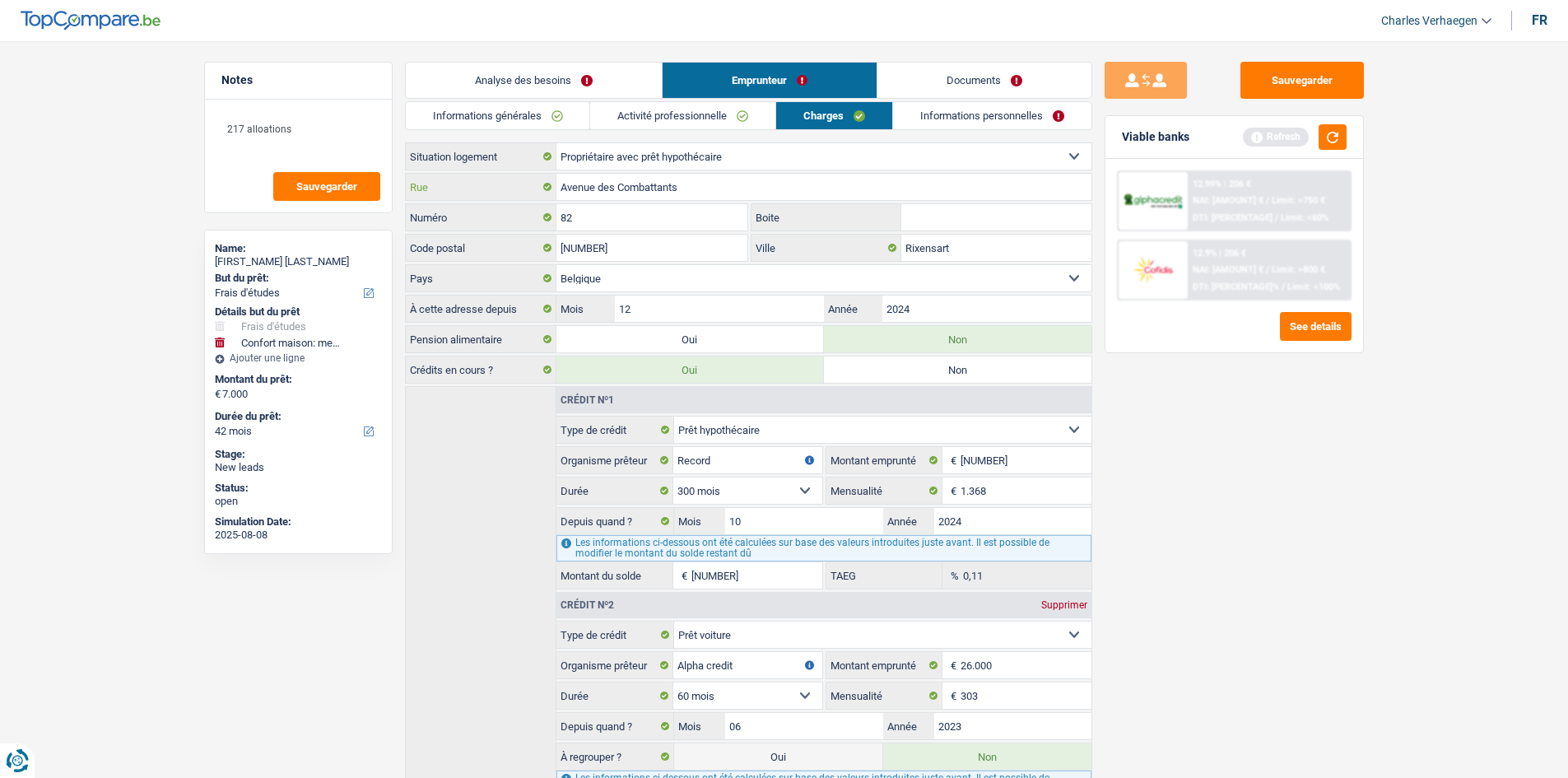 click on "Avenue des Combattants" at bounding box center [824, 187] 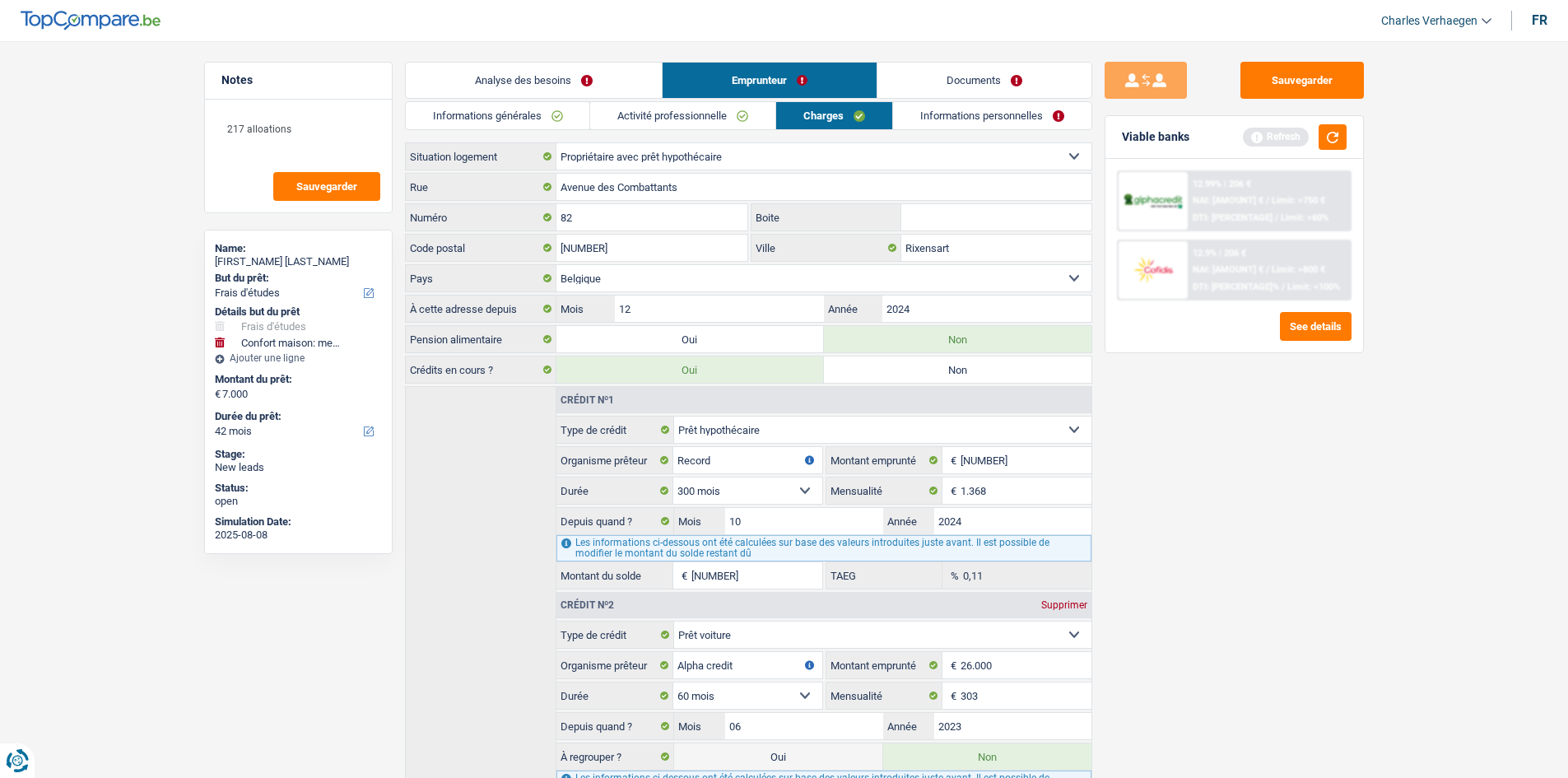 click on "Sauvegarder
Viable banks
Refresh
12.99% | 206 €
NAI: 817,6 €
/
Limit: >750 €
DTI: 69.66%
/
Limit: <60%
12.9% | 206 €
NAI: 926,4 €
/
Limit: >800 €
DTI: 66.95%
/
Limit: <100%" at bounding box center [1234, 404] 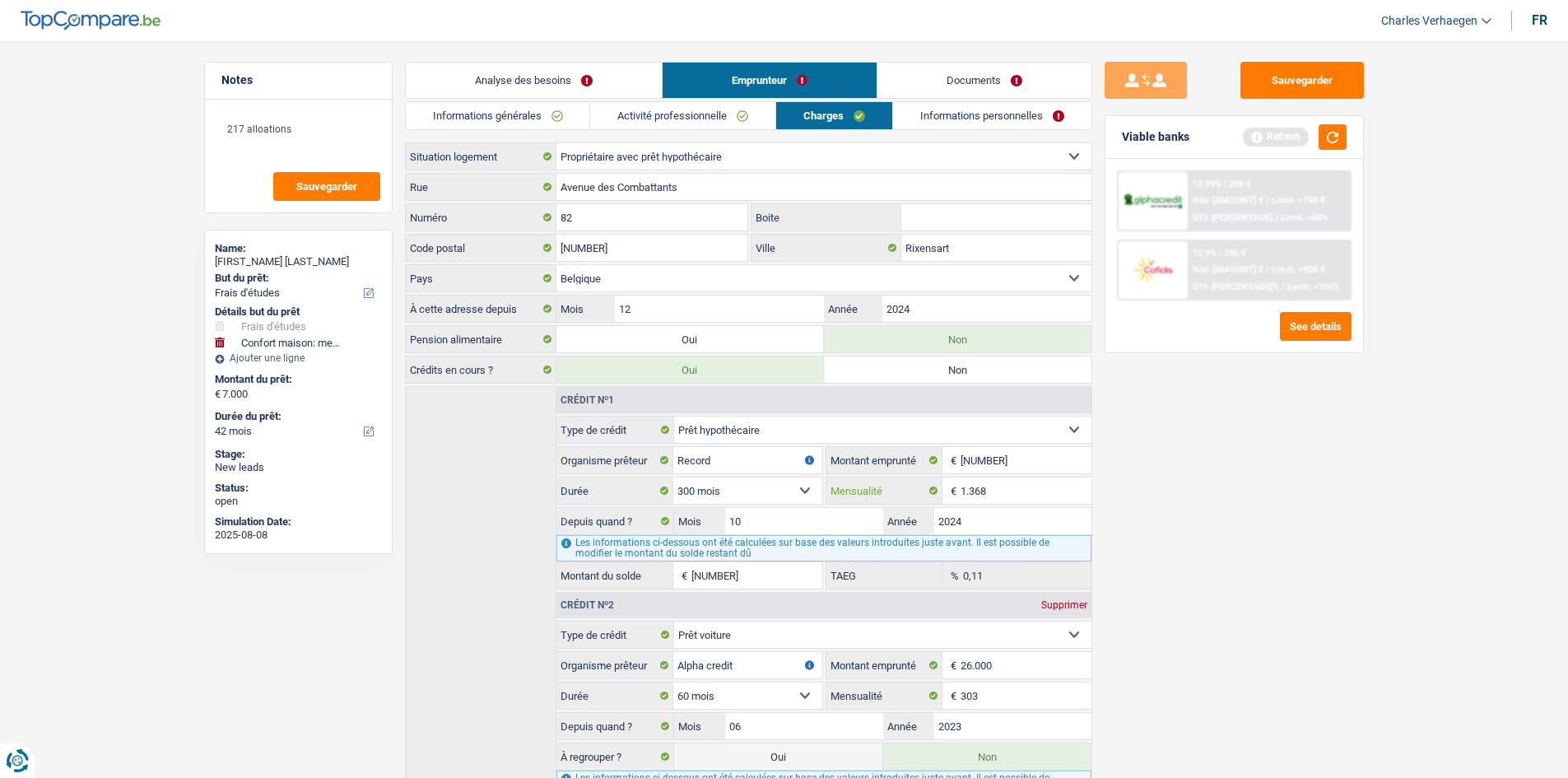 click on "1.368" at bounding box center [1026, 491] 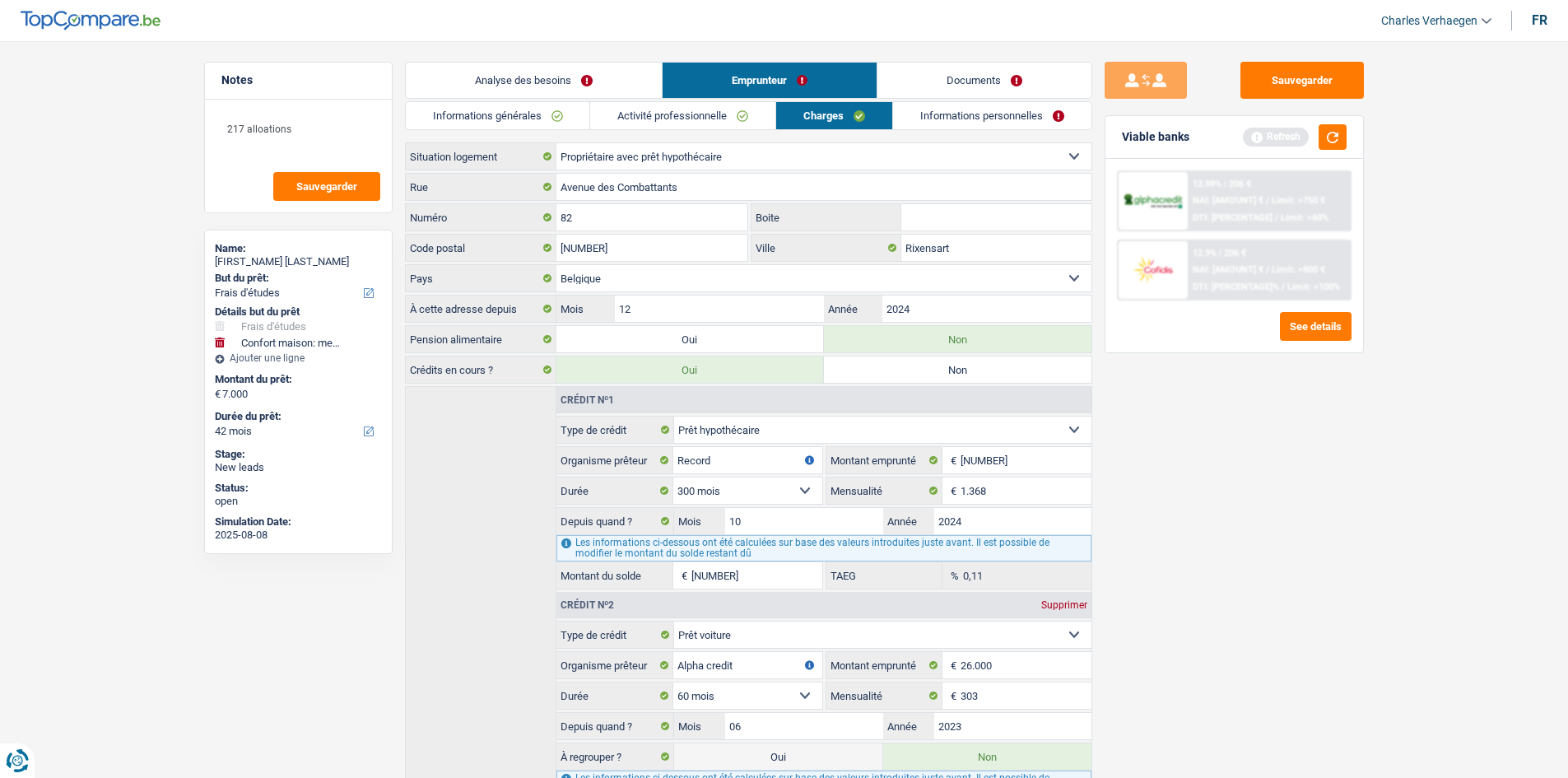 click on "Sauvegarder
Viable banks
Refresh
12.99% | 206 €
NAI: 817,6 €
/
Limit: >750 €
DTI: 69.66%
/
Limit: <60%
12.9% | 206 €
NAI: 926,4 €
/
Limit: >800 €
DTI: 66.95%
/
Limit: <100%" at bounding box center (1234, 404) 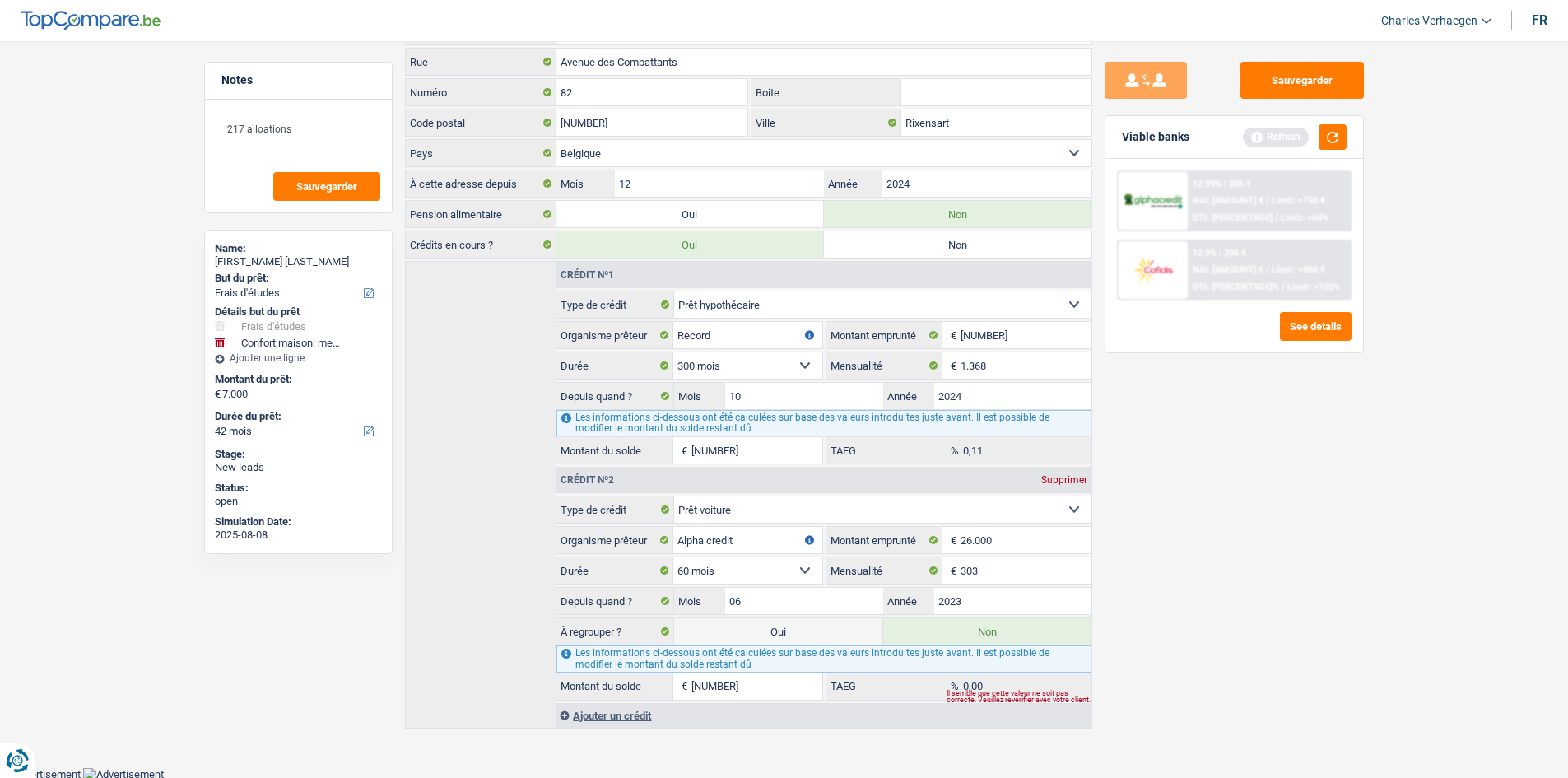 scroll, scrollTop: 128, scrollLeft: 0, axis: vertical 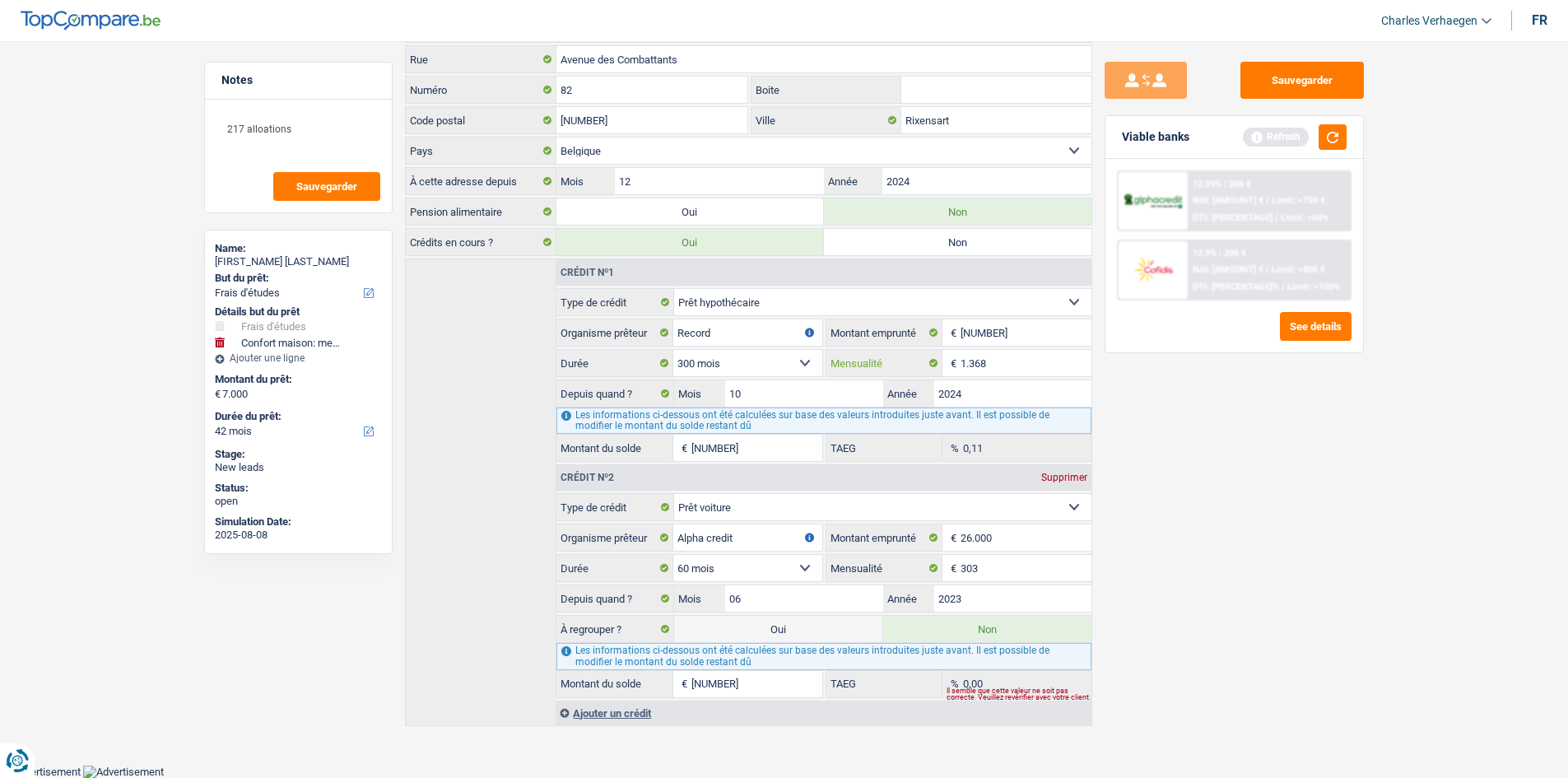 click on "1.368" at bounding box center (1026, 363) 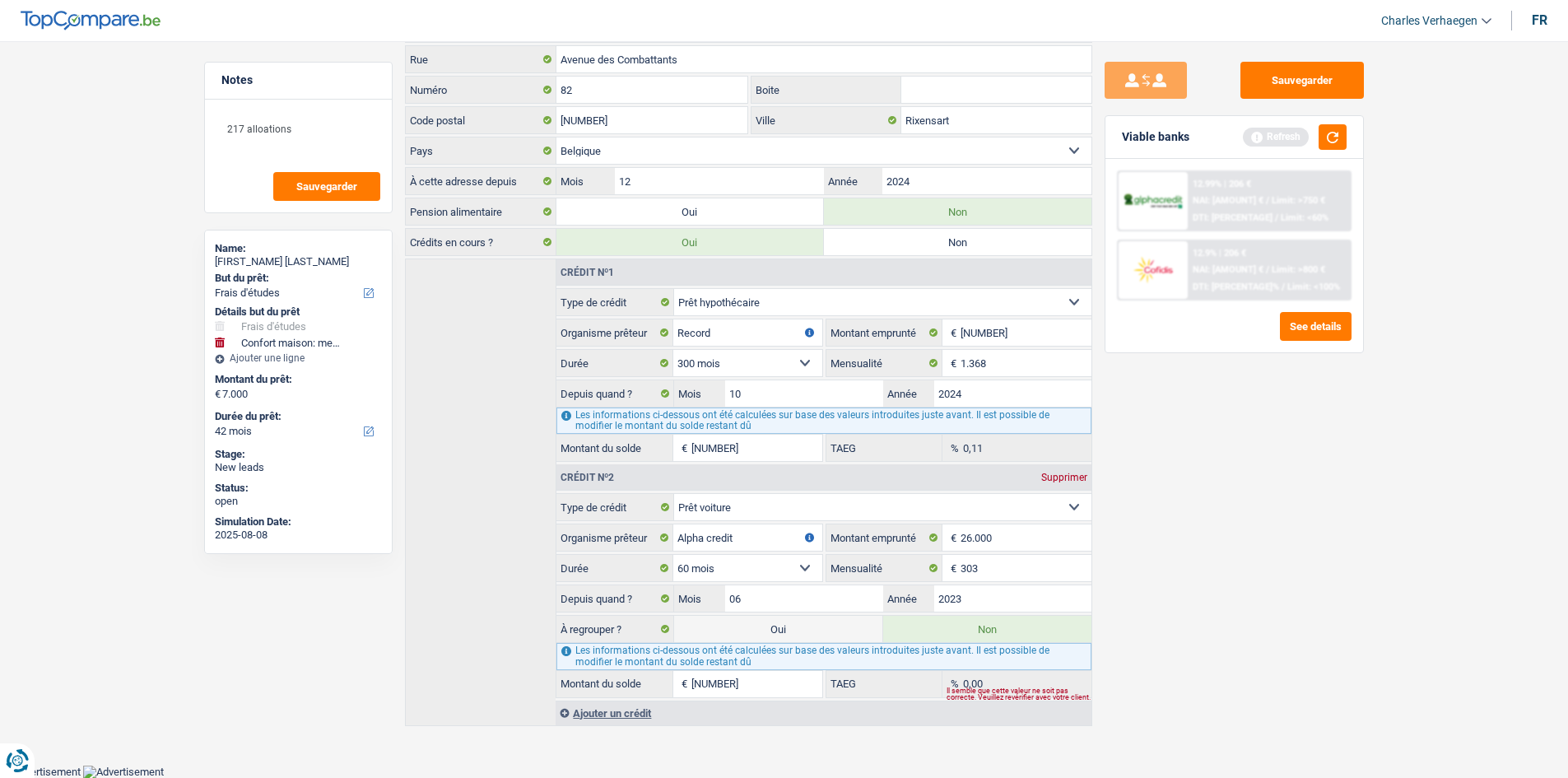 click on "Sauvegarder
Viable banks
Refresh
12.99% | 206 €
NAI: 817,6 €
/
Limit: >750 €
DTI: 69.66%
/
Limit: <60%
12.9% | 206 €
NAI: 926,4 €
/
Limit: >800 €
DTI: 66.95%
/
Limit: <100%" at bounding box center (1234, 404) 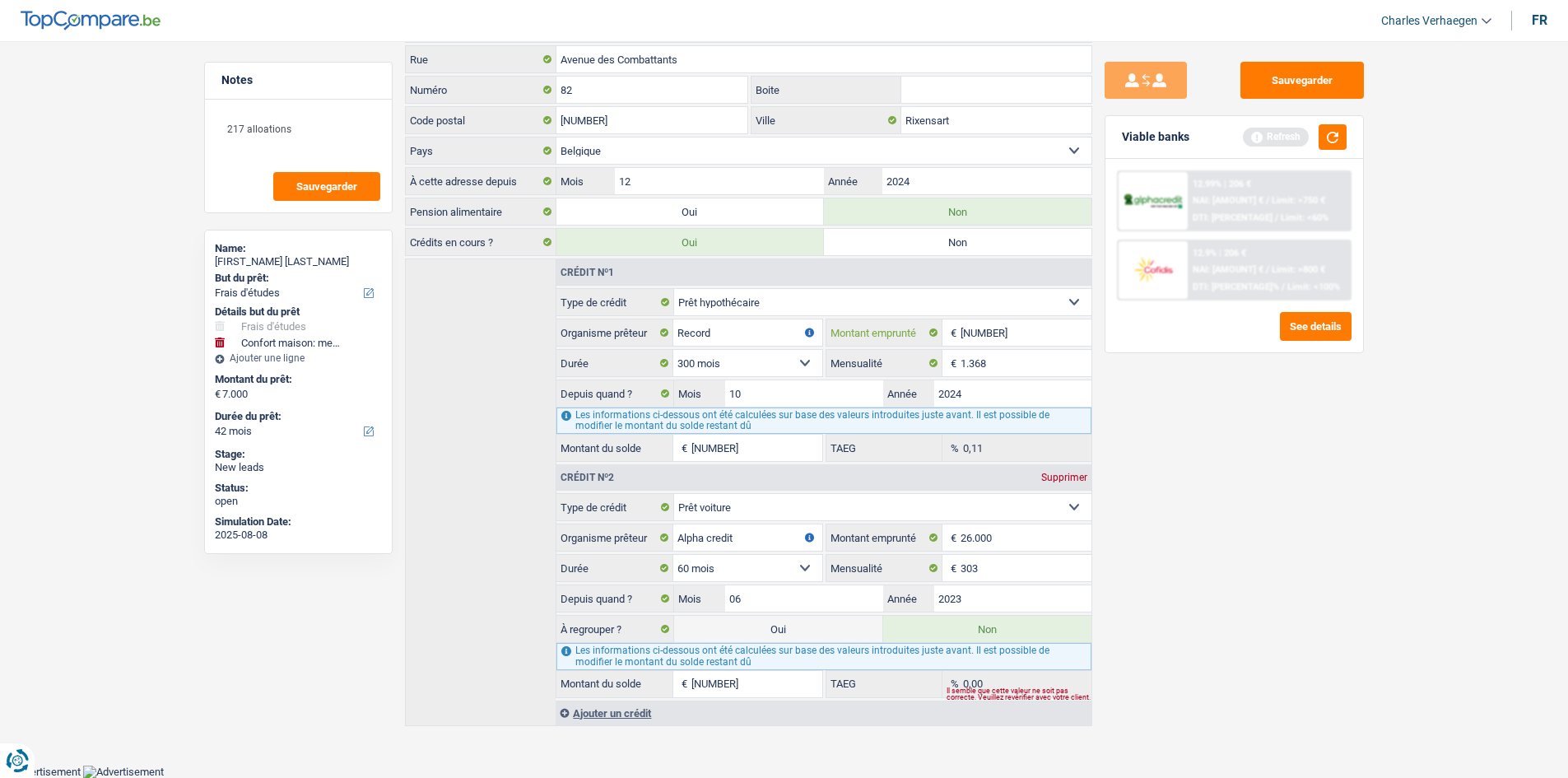 click on "405.000" at bounding box center [1026, 333] 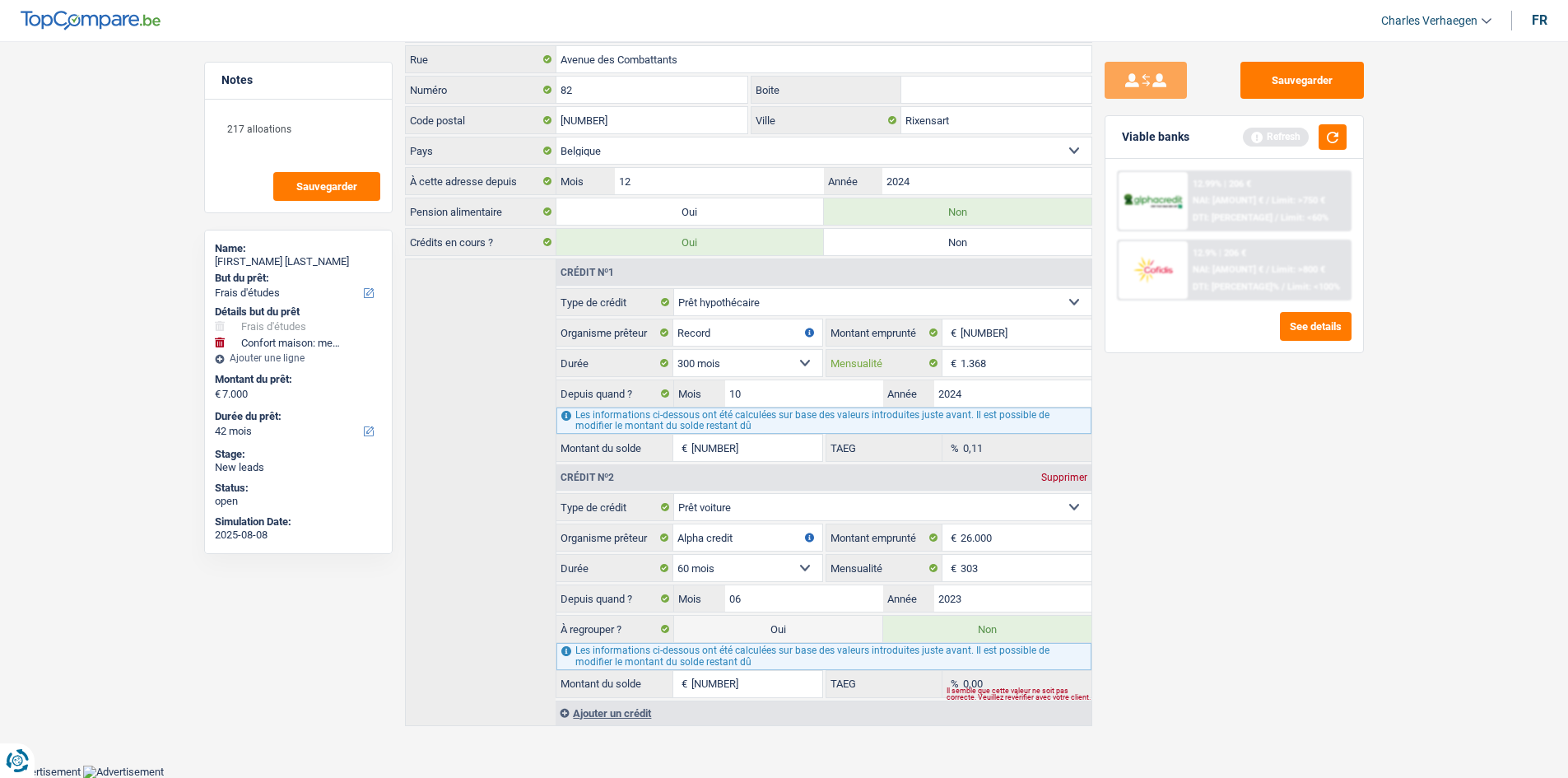 click on "1.368" at bounding box center [1026, 363] 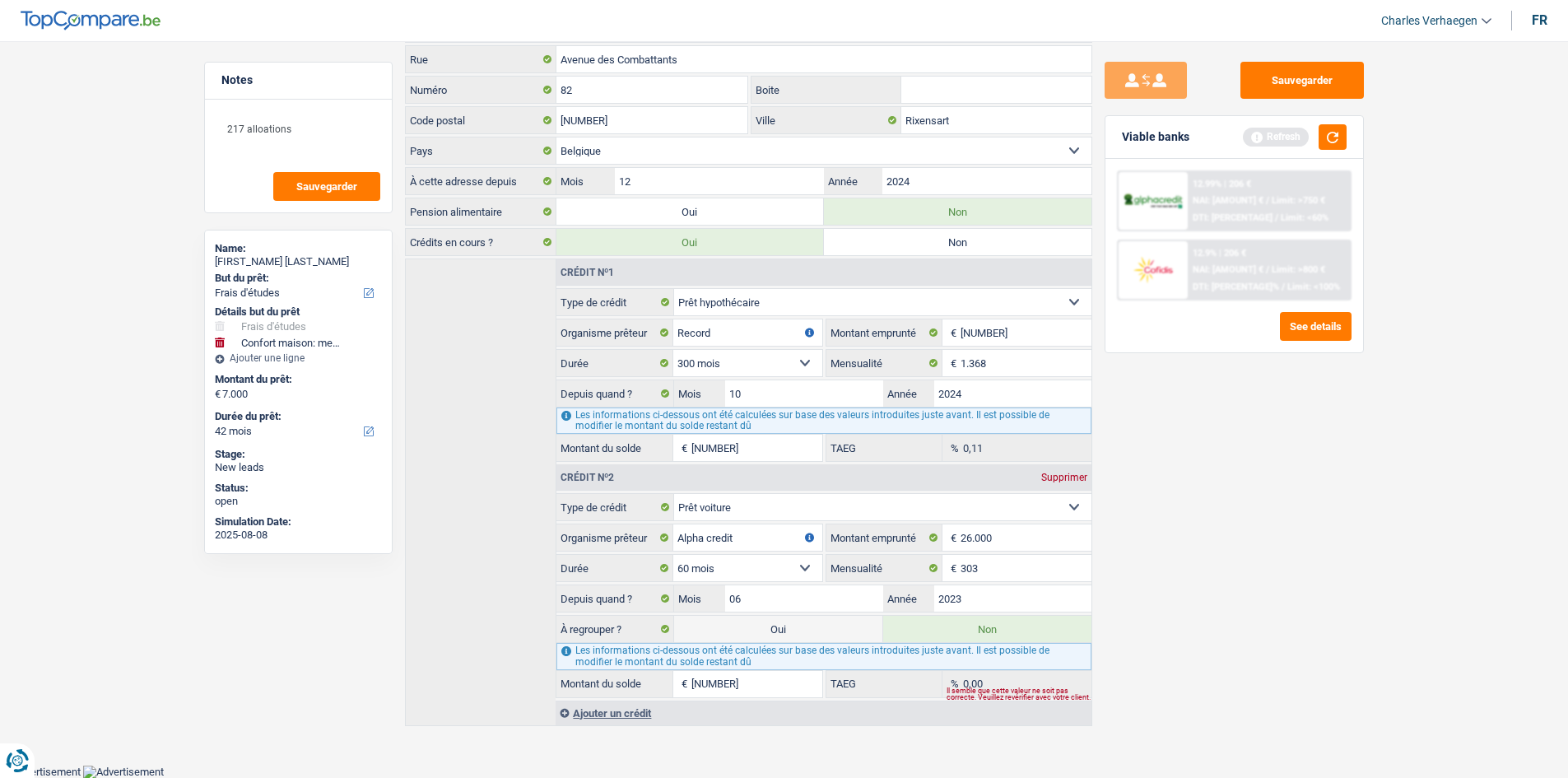 click on "Sauvegarder
Viable banks
Refresh
12.99% | 206 €
NAI: 817,6 €
/
Limit: >750 €
DTI: 69.66%
/
Limit: <60%
12.9% | 206 €
NAI: 926,4 €
/
Limit: >800 €
DTI: 66.95%
/
Limit: <100%" at bounding box center [1234, 404] 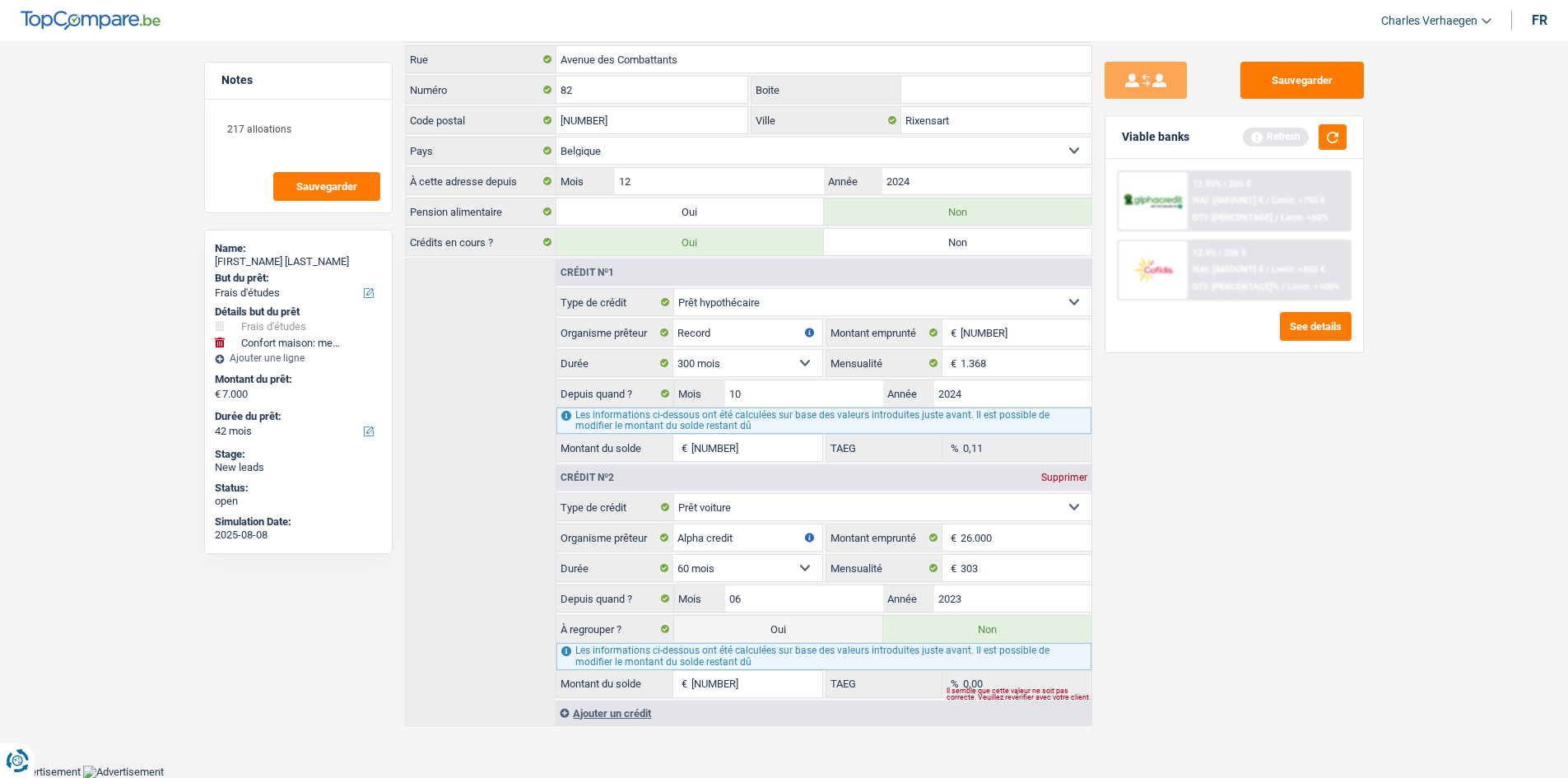 click on "Carte ou ouverture de crédit Prêt hypothécaire Vente à tempérament Prêt à tempérament Prêt rénovation Prêt voiture Regroupement d'un ou plusieurs crédits
Sélectionner une option
Type de crédit
Alpha credit
Organisme prêteur
Veillez à ne pas indiquer le nom du courtier, mais bien le nom du prêteur tels que Buyway, ING, AlphaCredit, etc.
26.000   €
Montant emprunté
12 mois 18 mois 24 mois 30 mois 36 mois 42 mois 48 mois 60 mois 72 mois 84 mois 96 mois 120 mois       303   €       Depuis quand ? 06       /   2023       À regrouper ?     12.591   €" at bounding box center (823, 595) 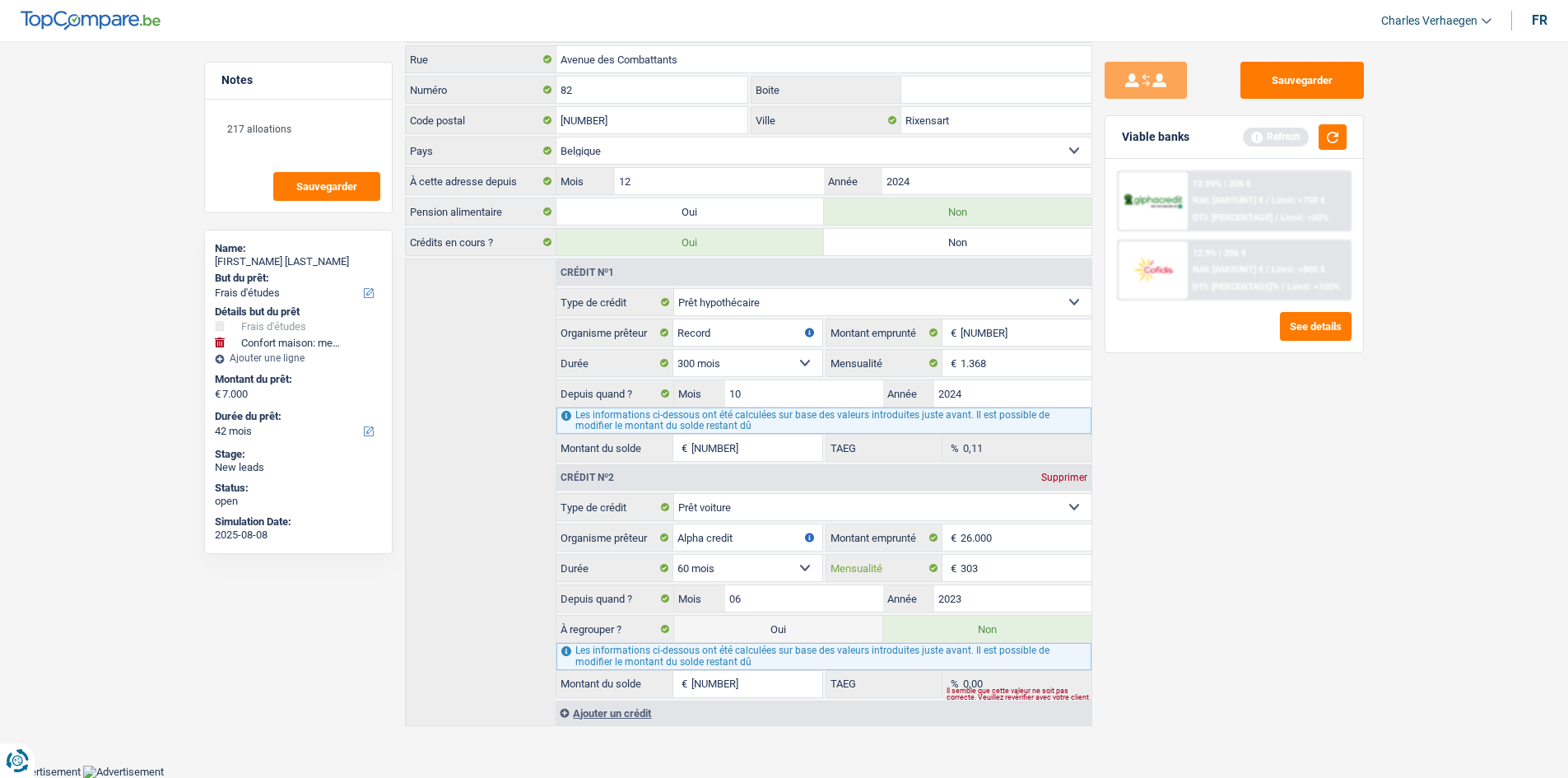 click on "303" at bounding box center (1026, 568) 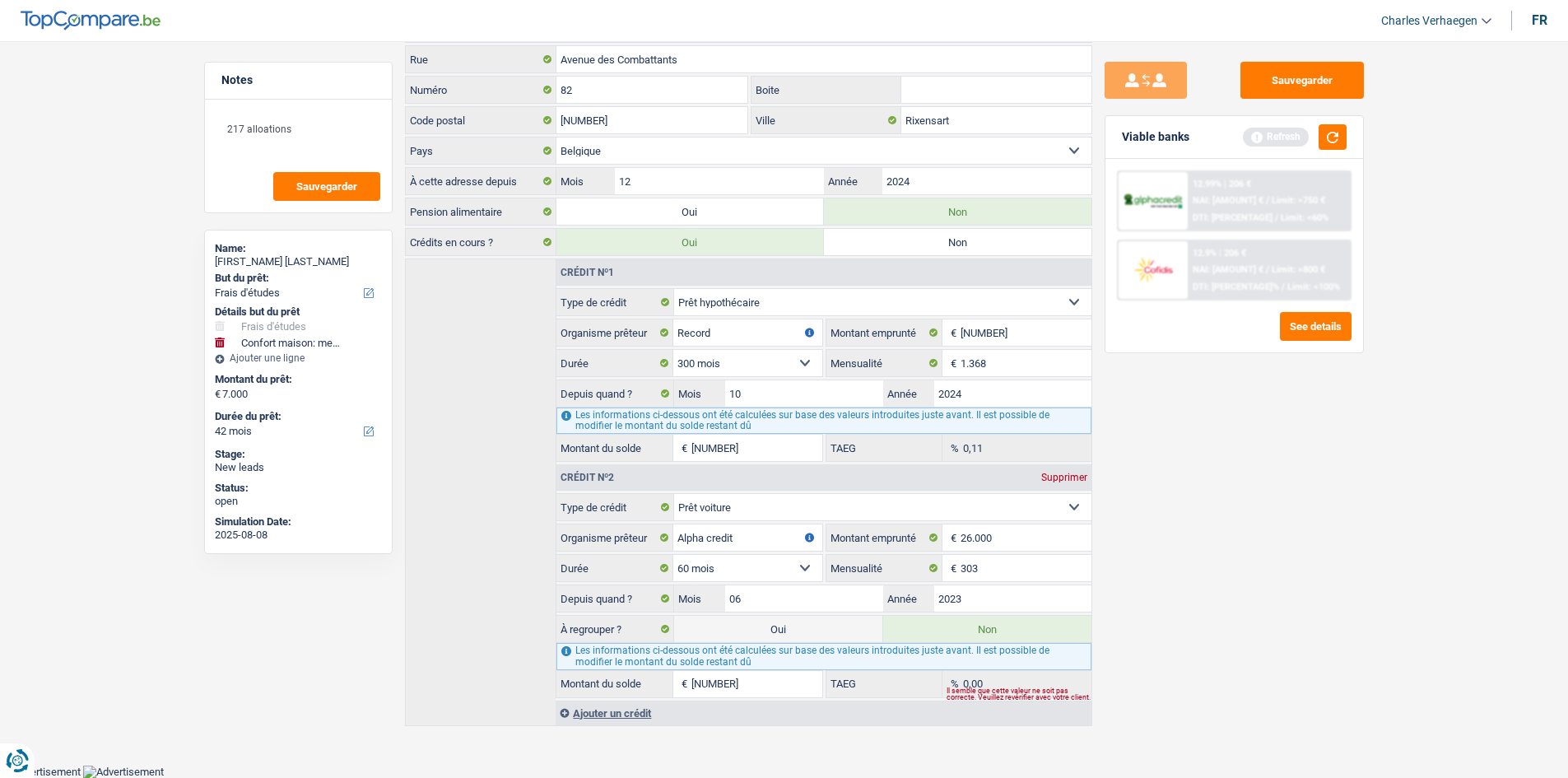 click on "Sauvegarder
Viable banks
Refresh
12.99% | 206 €
NAI: 817,6 €
/
Limit: >750 €
DTI: 69.66%
/
Limit: <60%
12.9% | 206 €
NAI: 926,4 €
/
Limit: >800 €
DTI: 66.95%
/
Limit: <100%" at bounding box center (1234, 404) 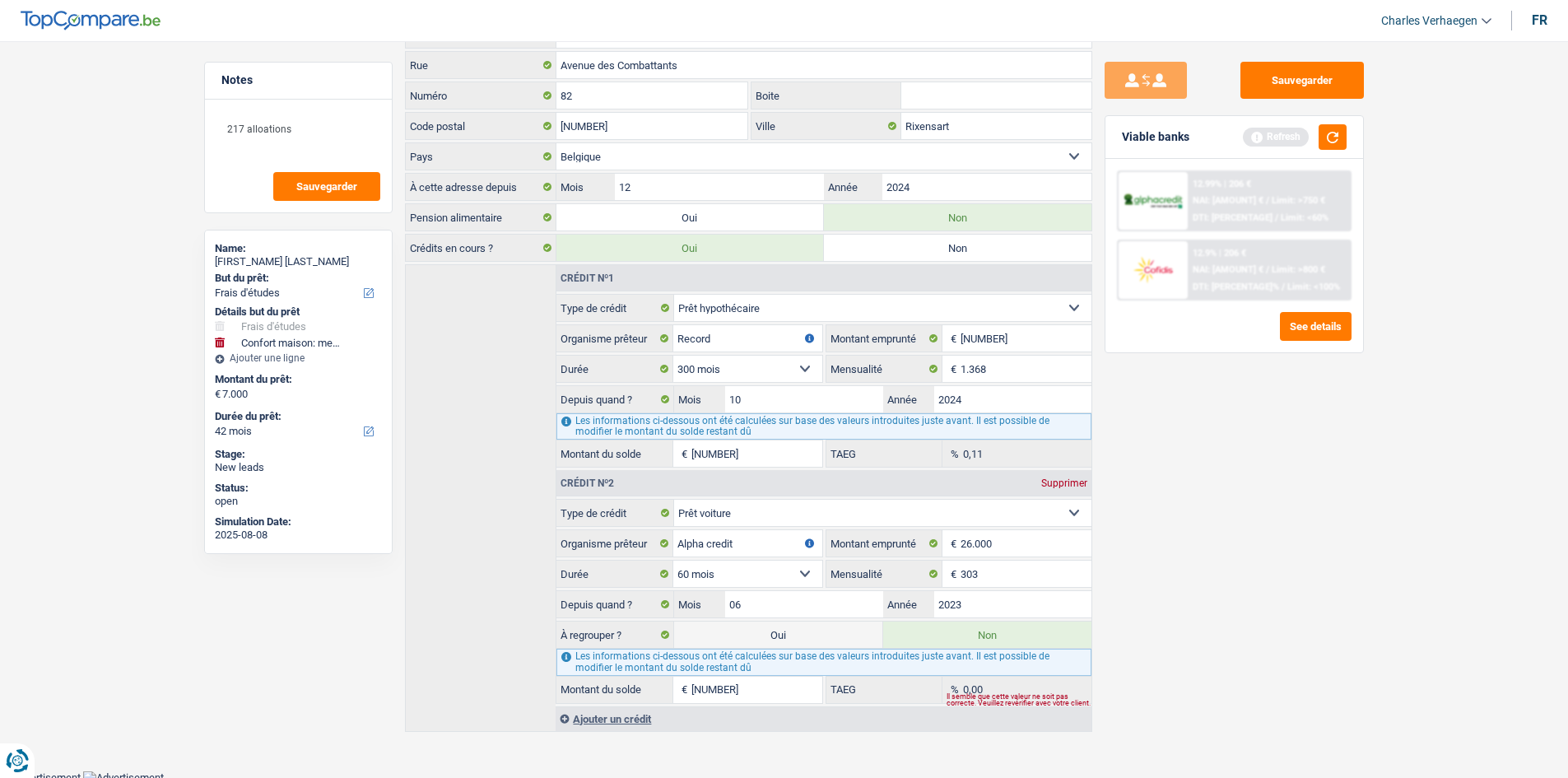 scroll, scrollTop: 0, scrollLeft: 0, axis: both 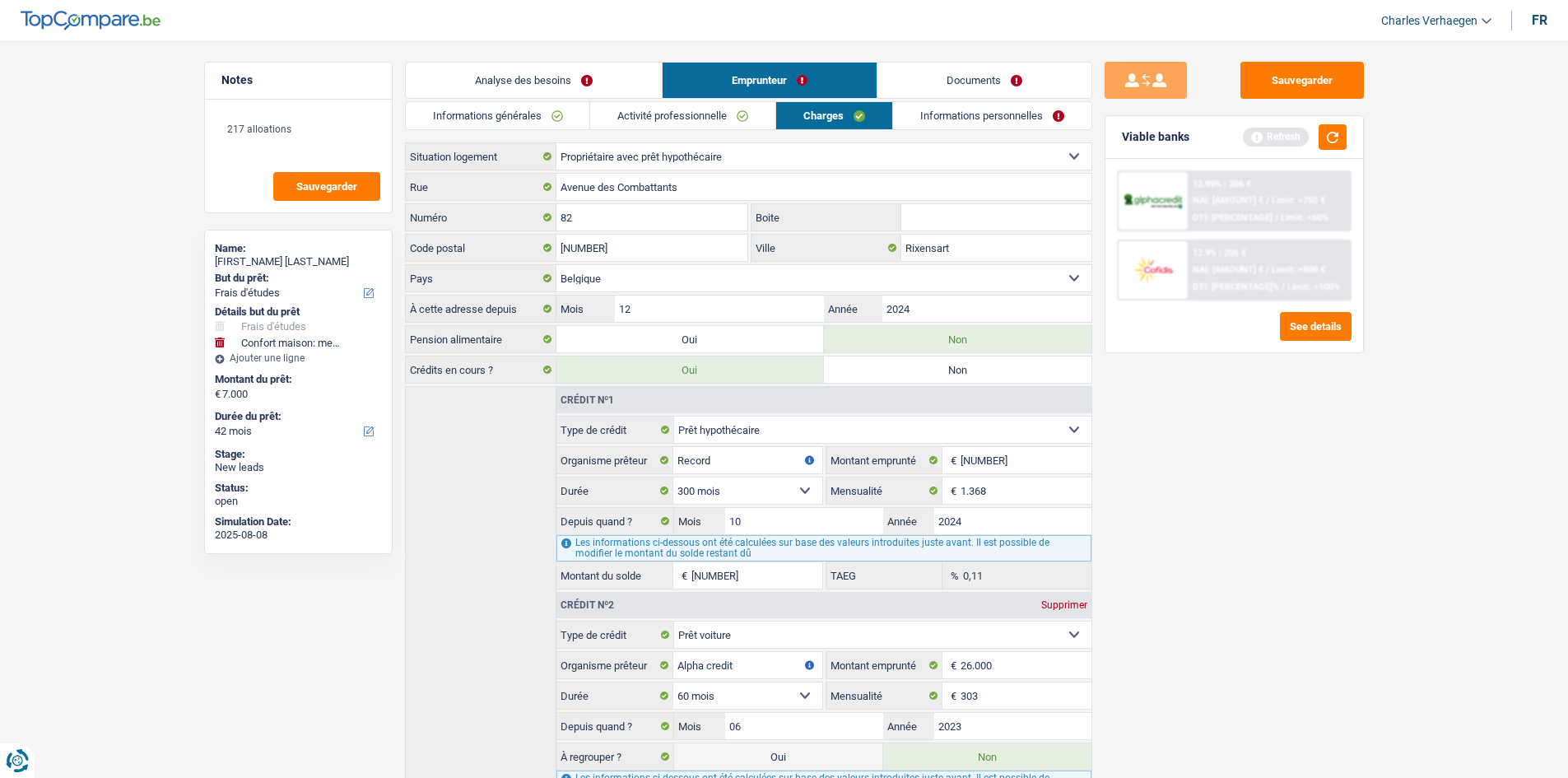 click on "Informations personnelles" at bounding box center (992, 115) 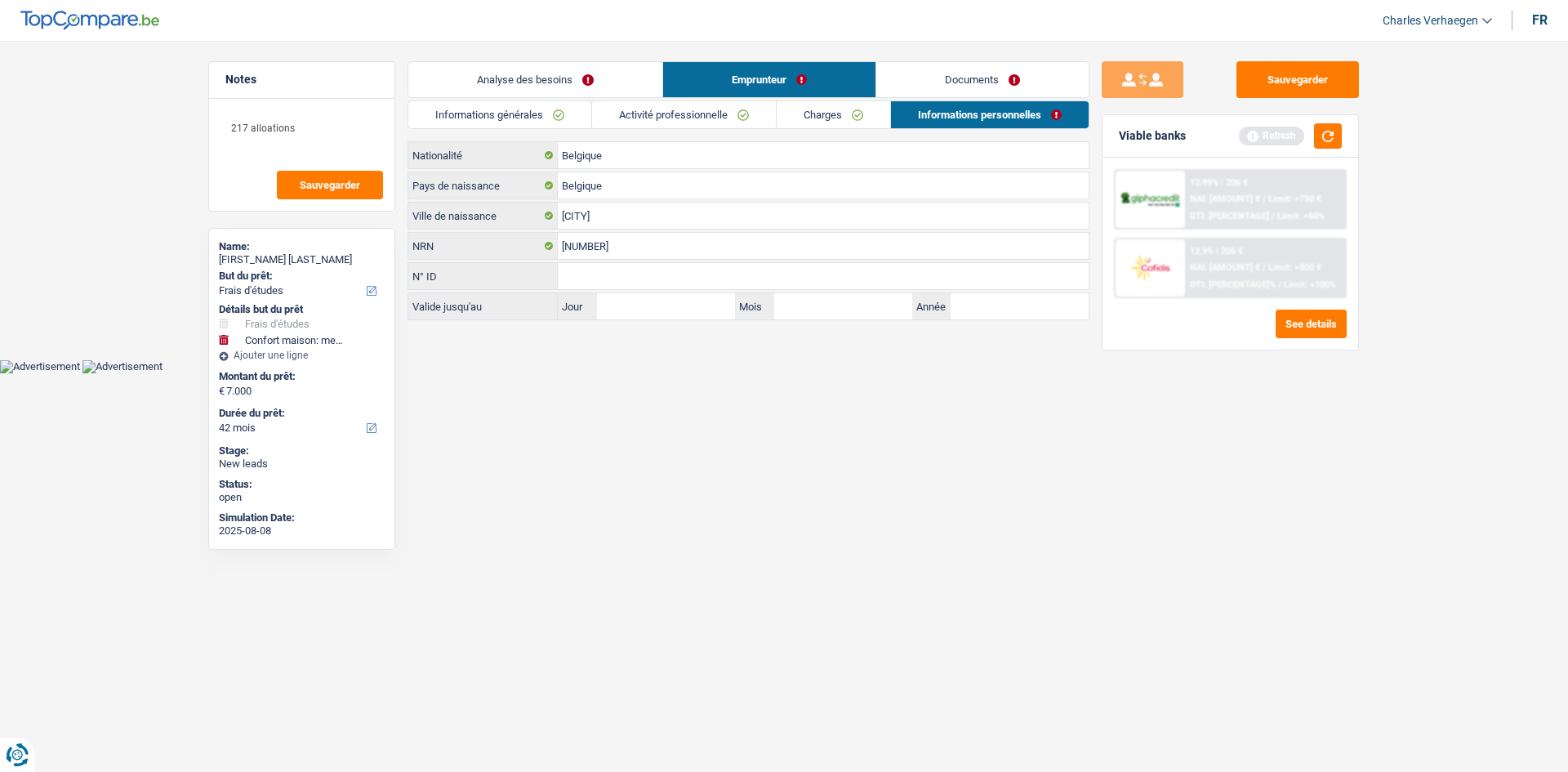 click on "Documents" at bounding box center [982, 79] 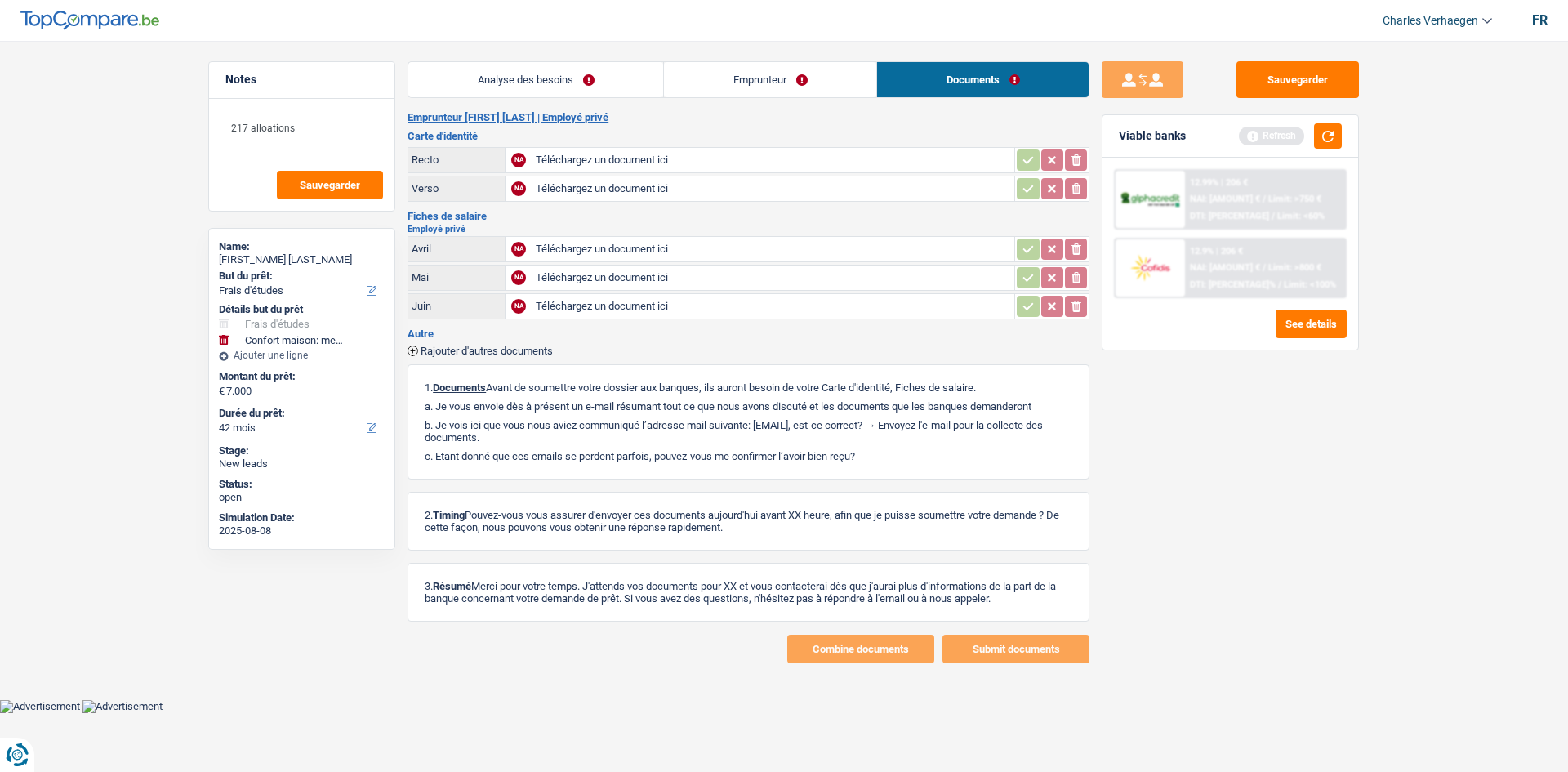 click on "Emprunteur" at bounding box center (770, 79) 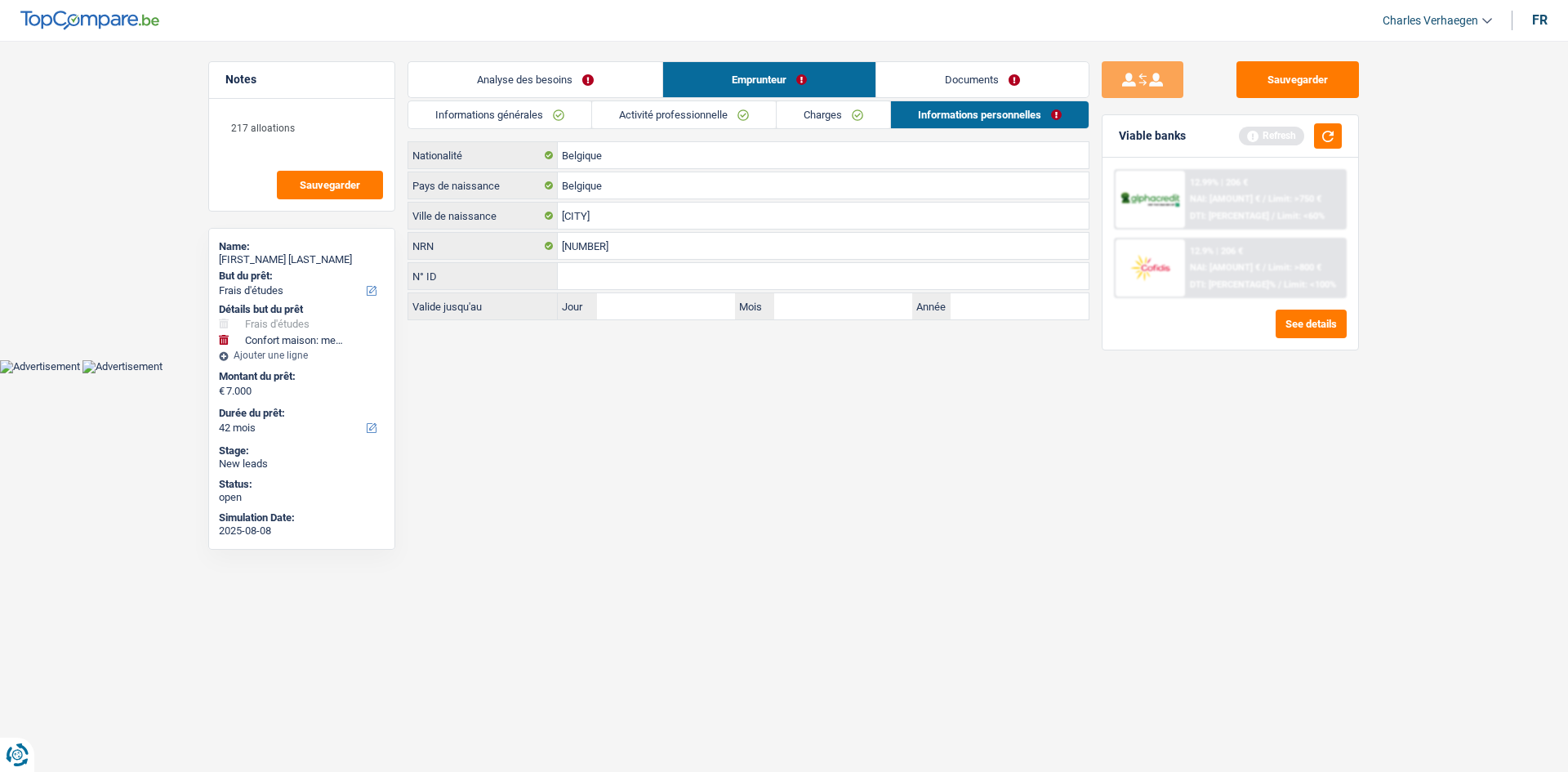 click on "Activité professionnelle" at bounding box center (684, 114) 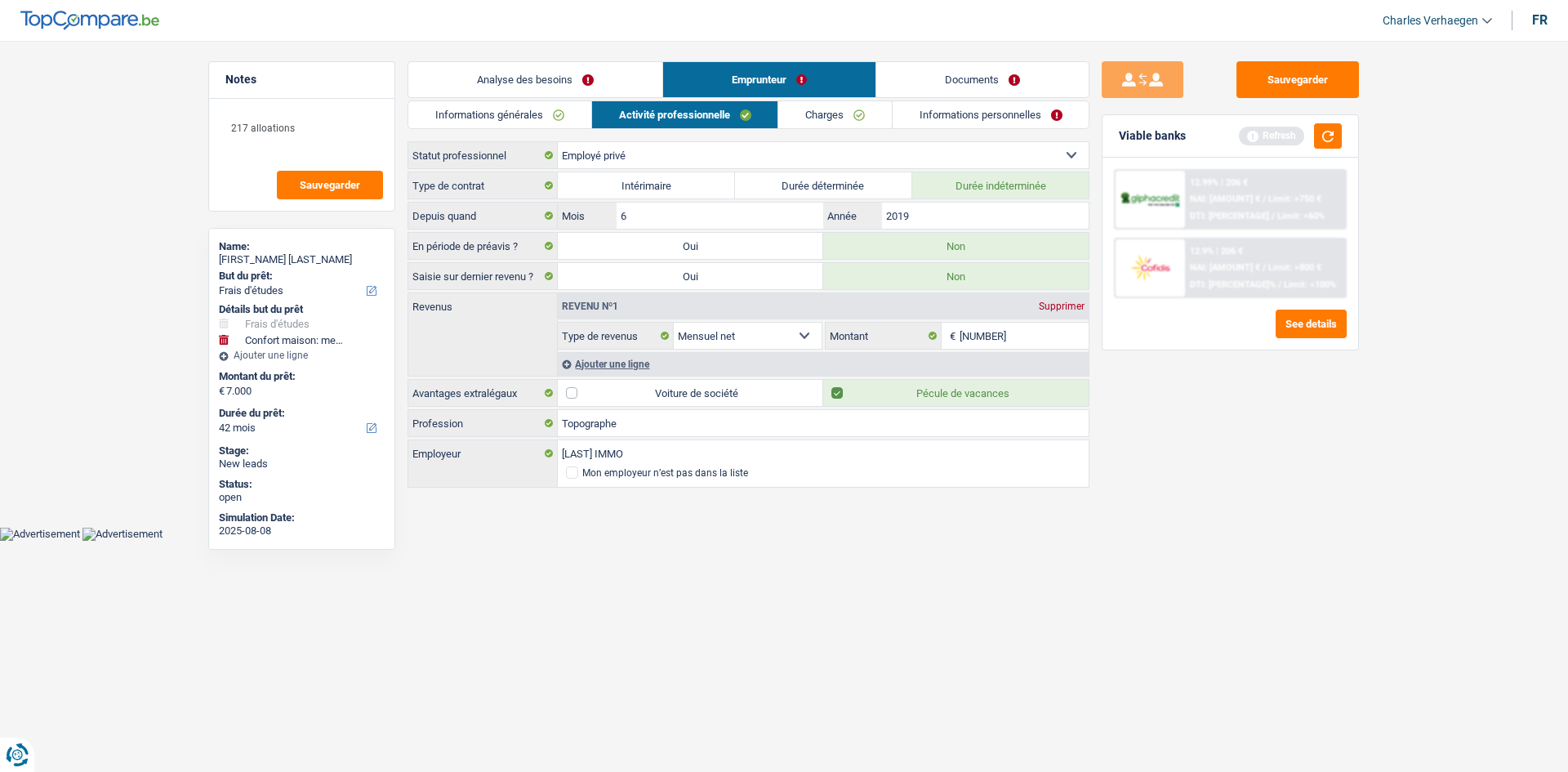 click on "Informations générales" at bounding box center [500, 114] 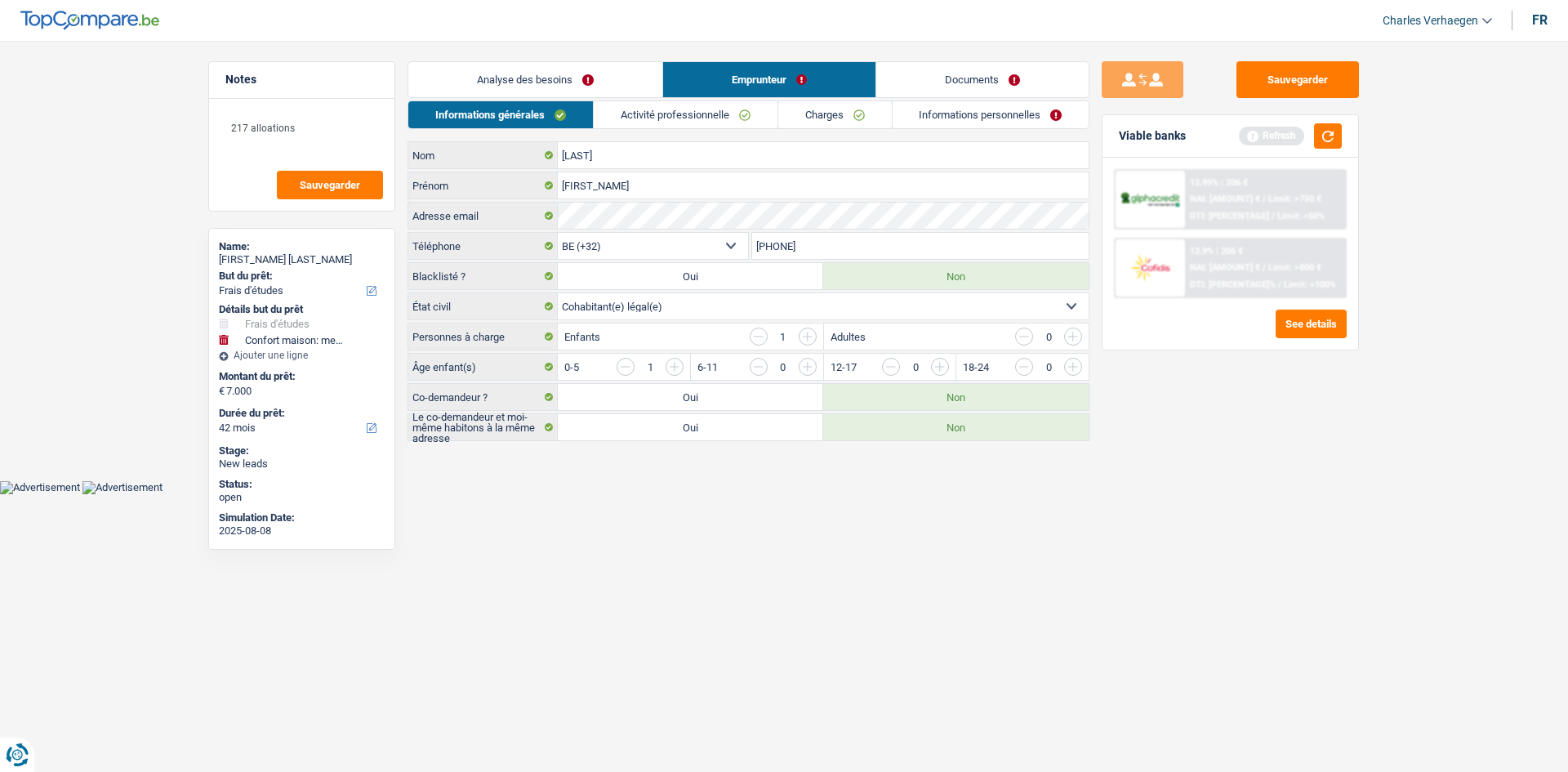 drag, startPoint x: 565, startPoint y: 82, endPoint x: 608, endPoint y: 100, distance: 46.61545 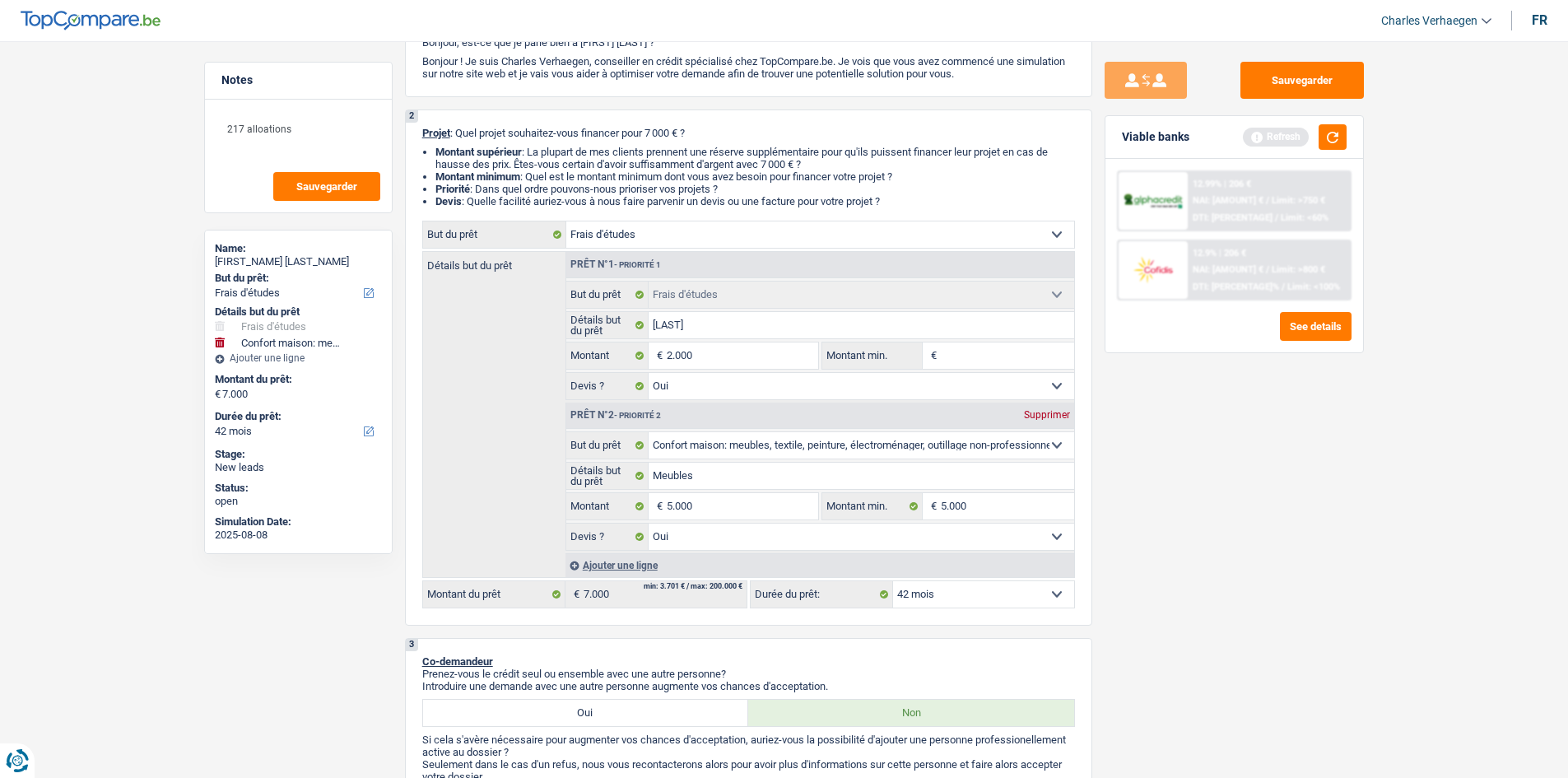 scroll, scrollTop: 0, scrollLeft: 0, axis: both 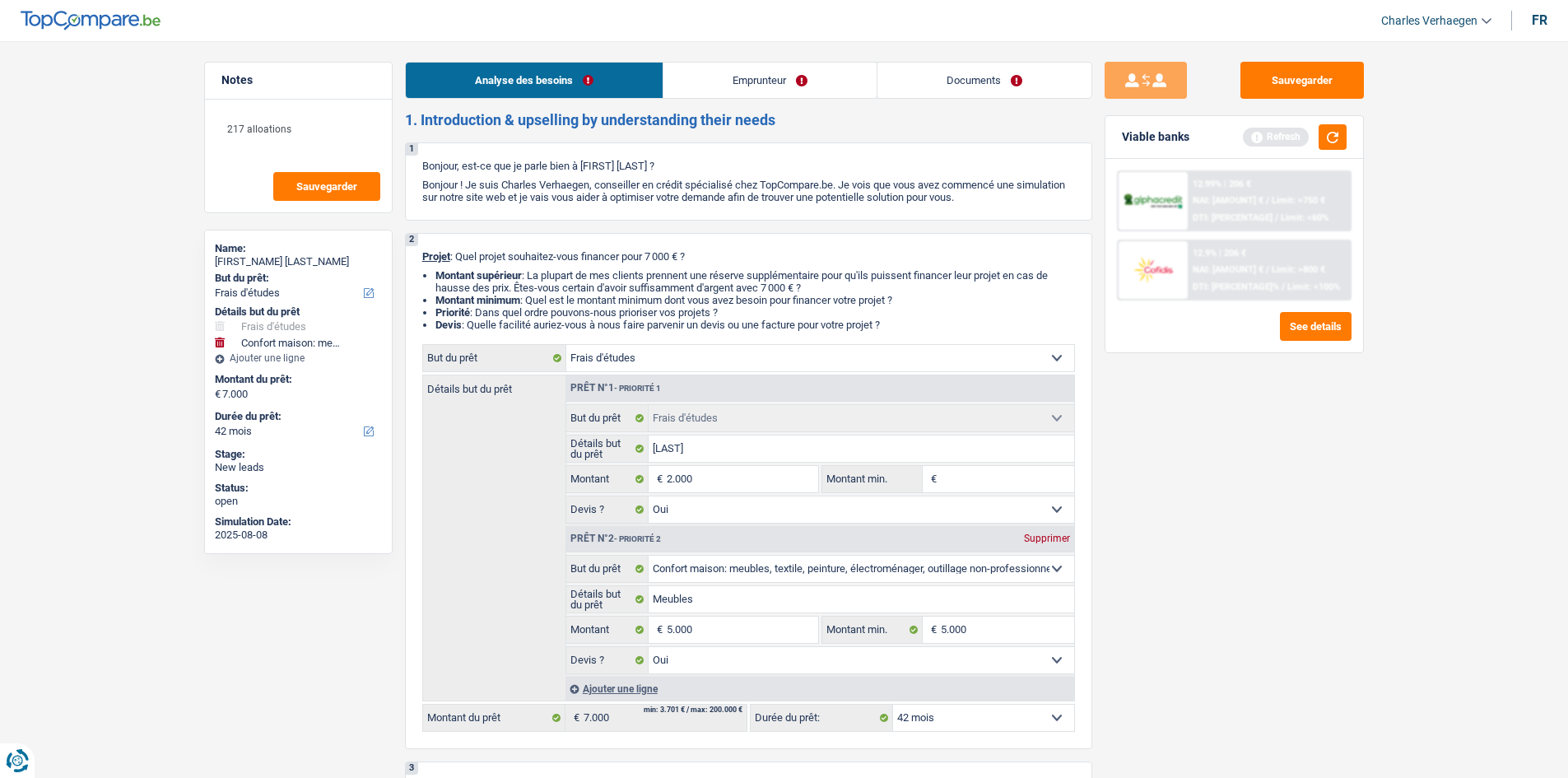click on "Emprunteur" at bounding box center [770, 80] 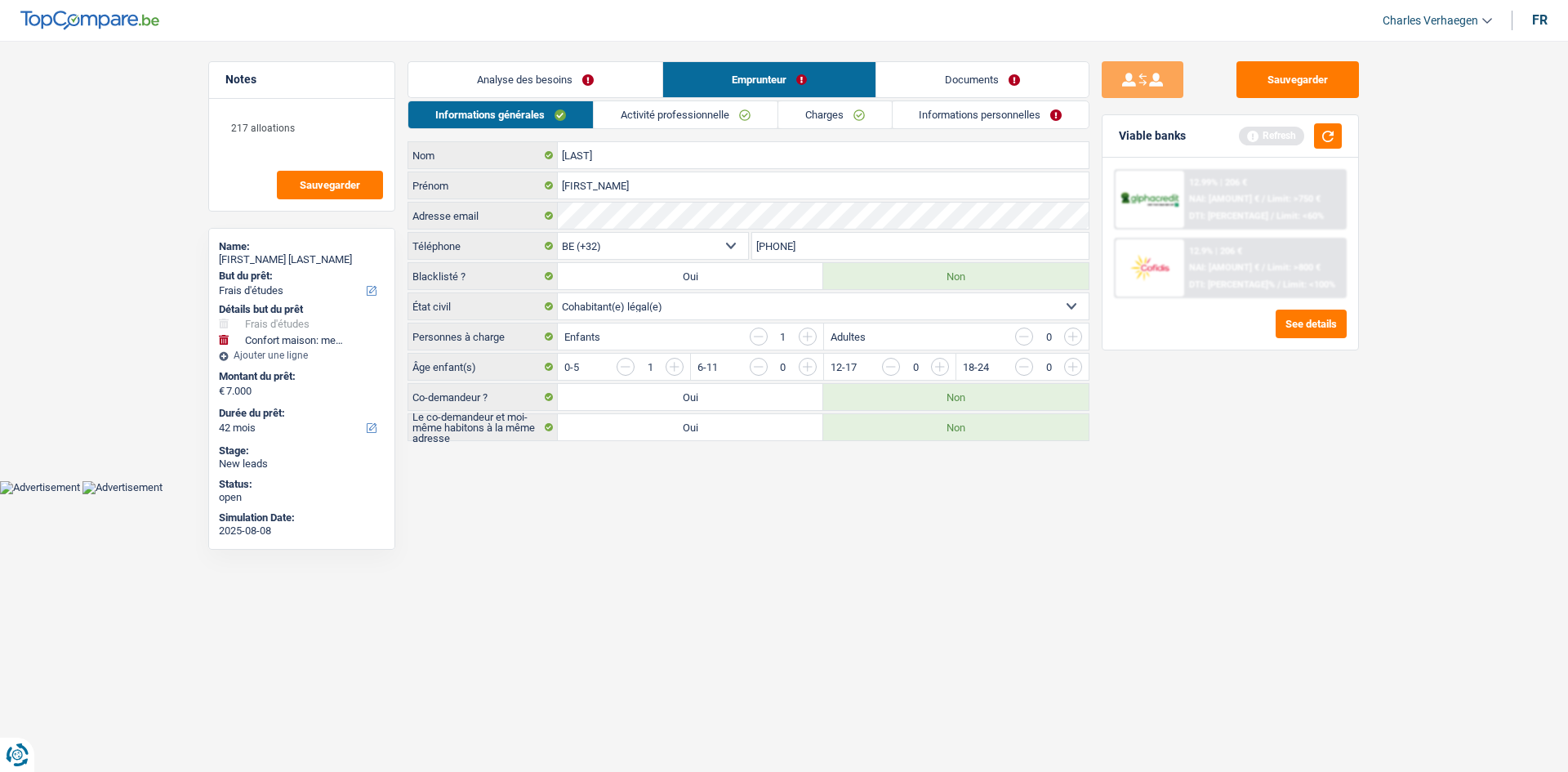 click on "Analyse des besoins" at bounding box center (535, 79) 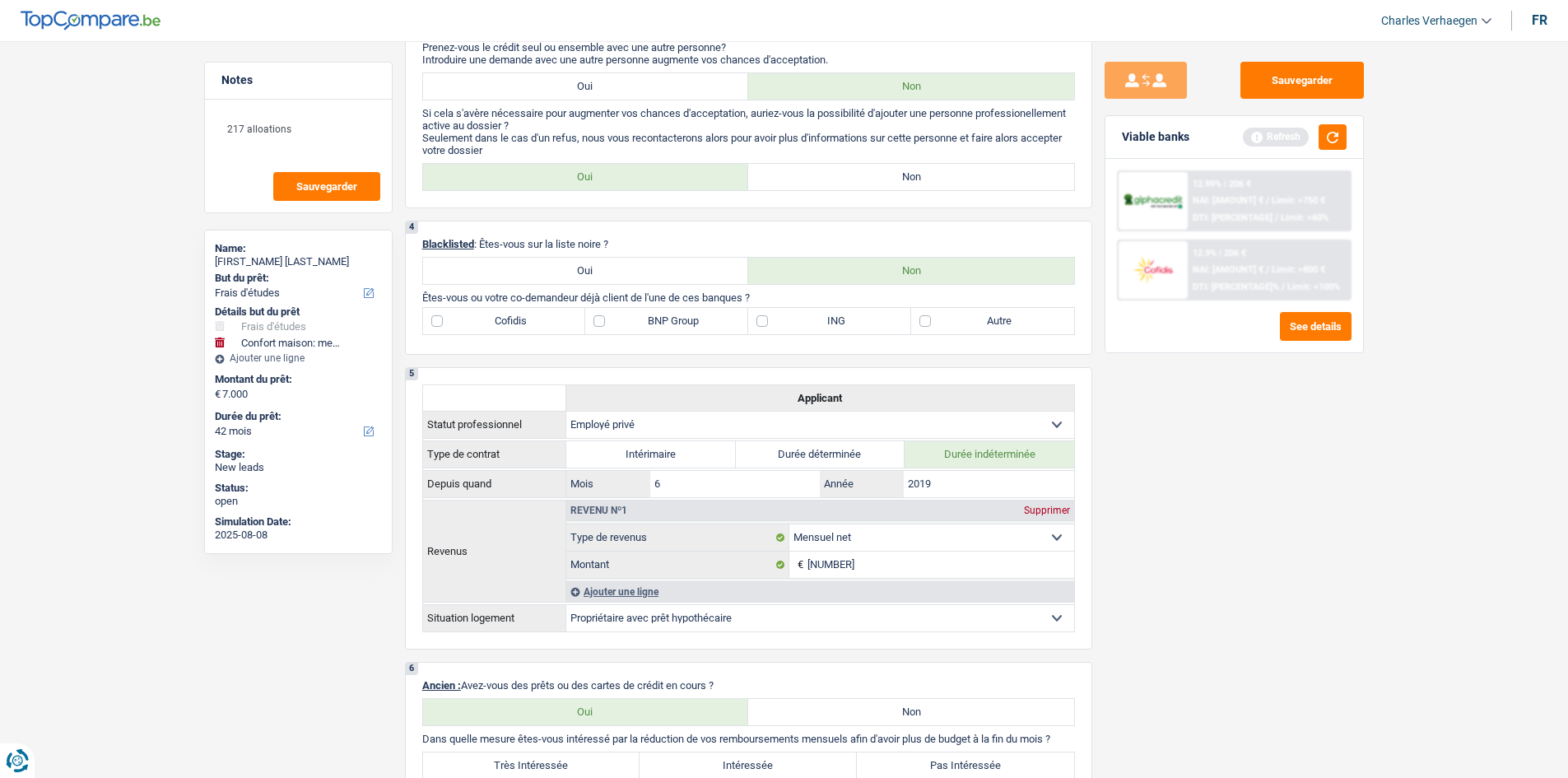 scroll, scrollTop: 906, scrollLeft: 0, axis: vertical 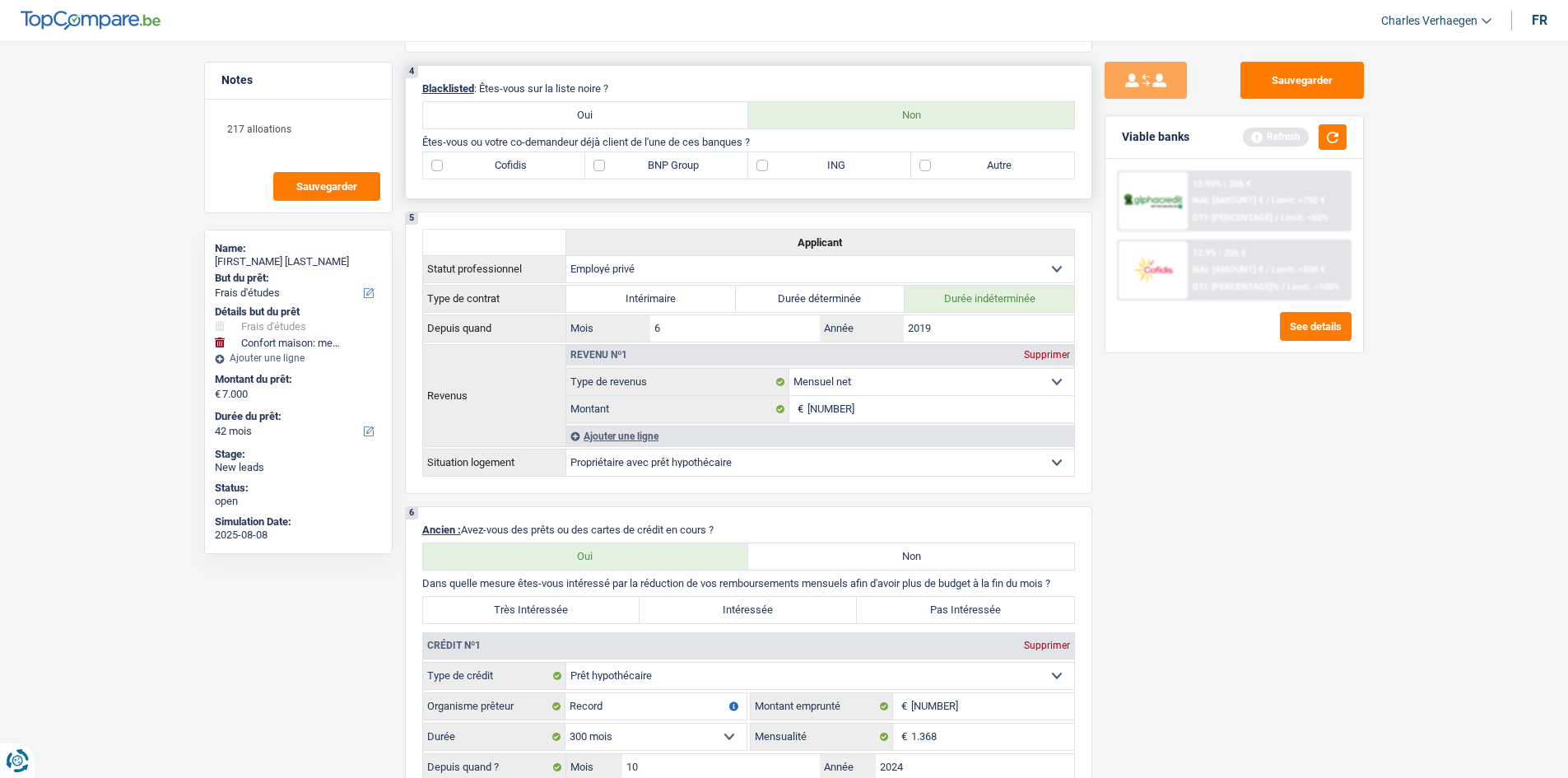 click on "BNP Group" at bounding box center (667, 165) 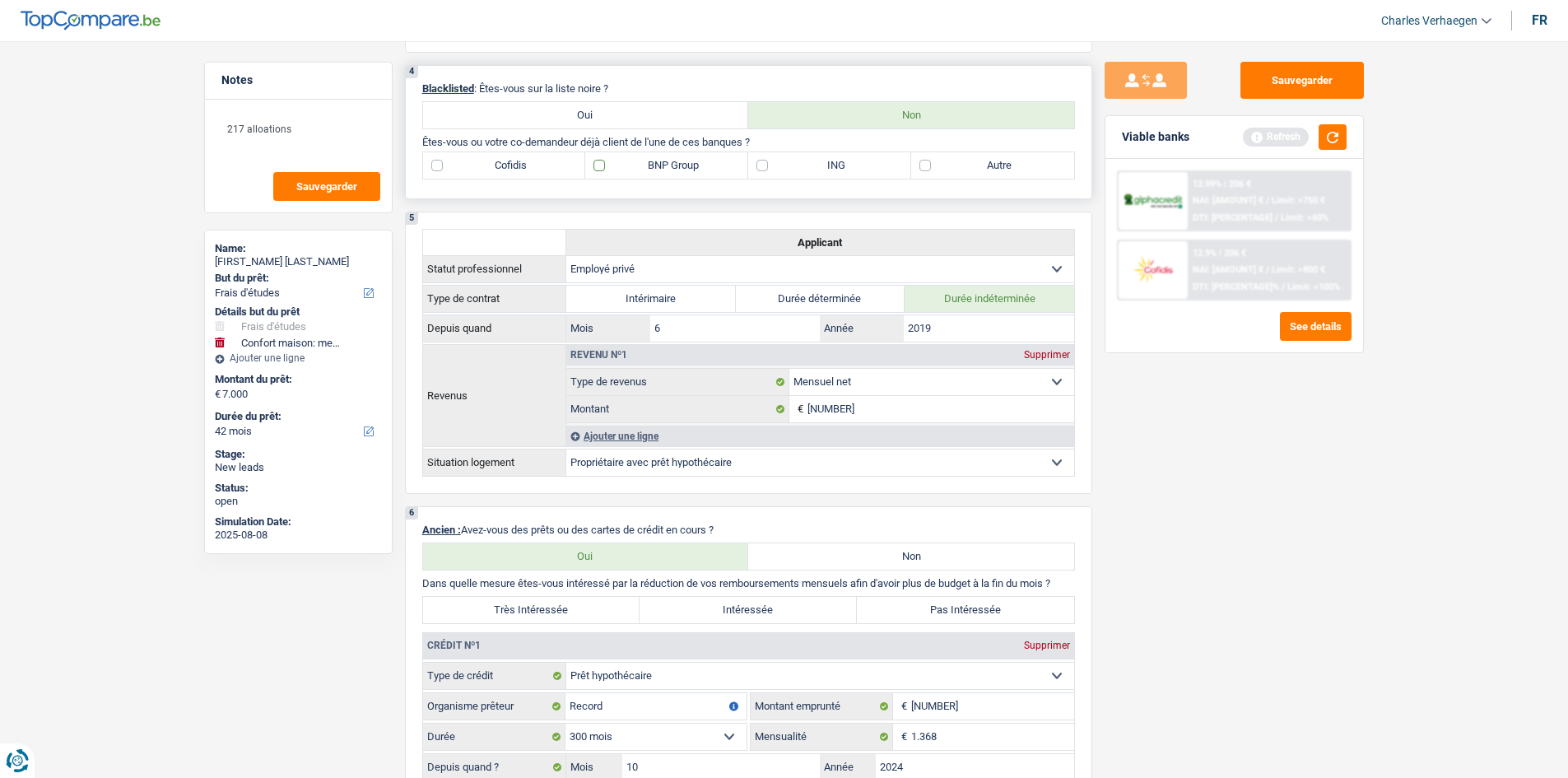 click on "BNP Group" at bounding box center [667, 165] 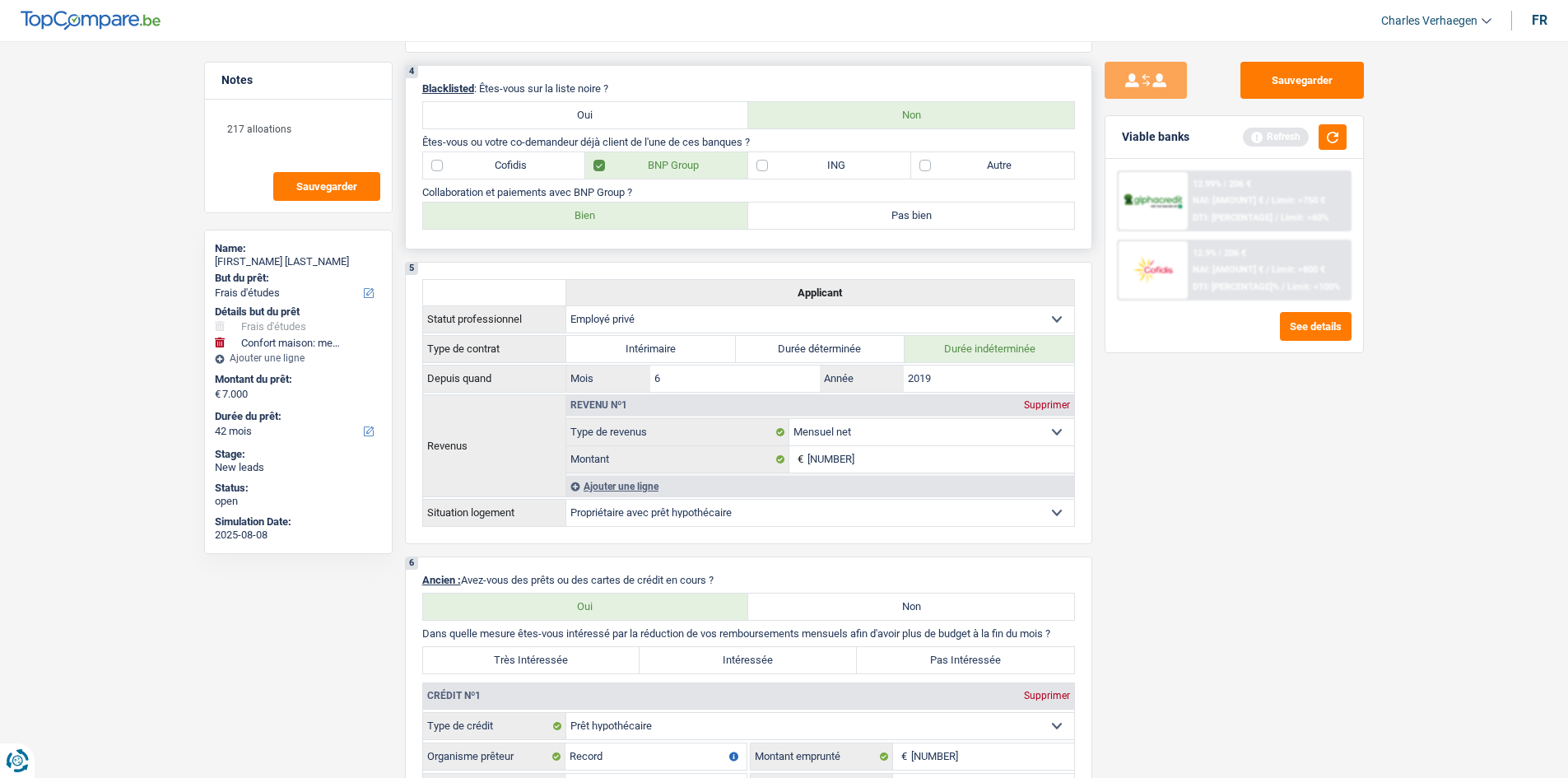 click on "Bien" at bounding box center [586, 216] 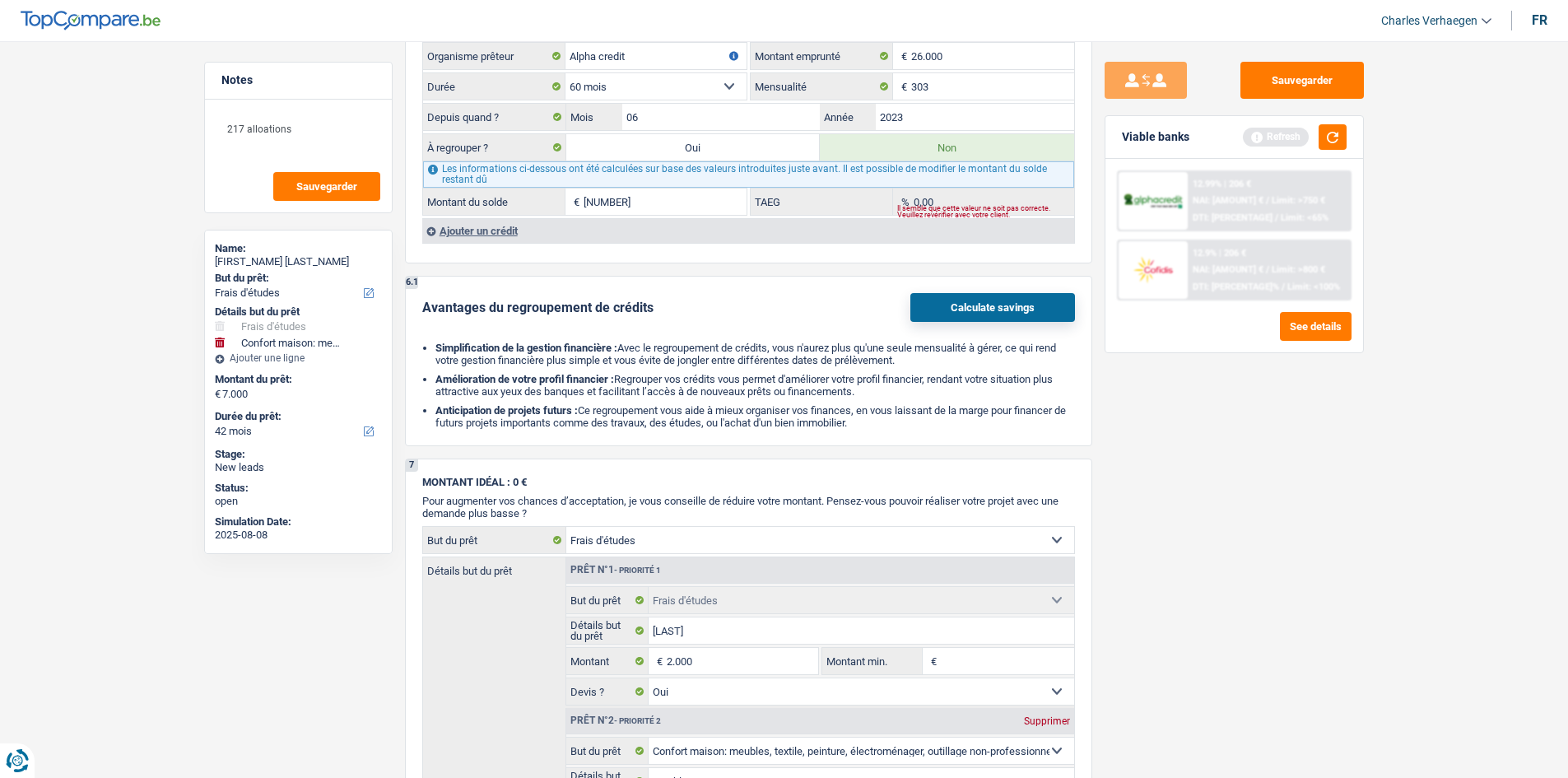 scroll, scrollTop: 2305, scrollLeft: 0, axis: vertical 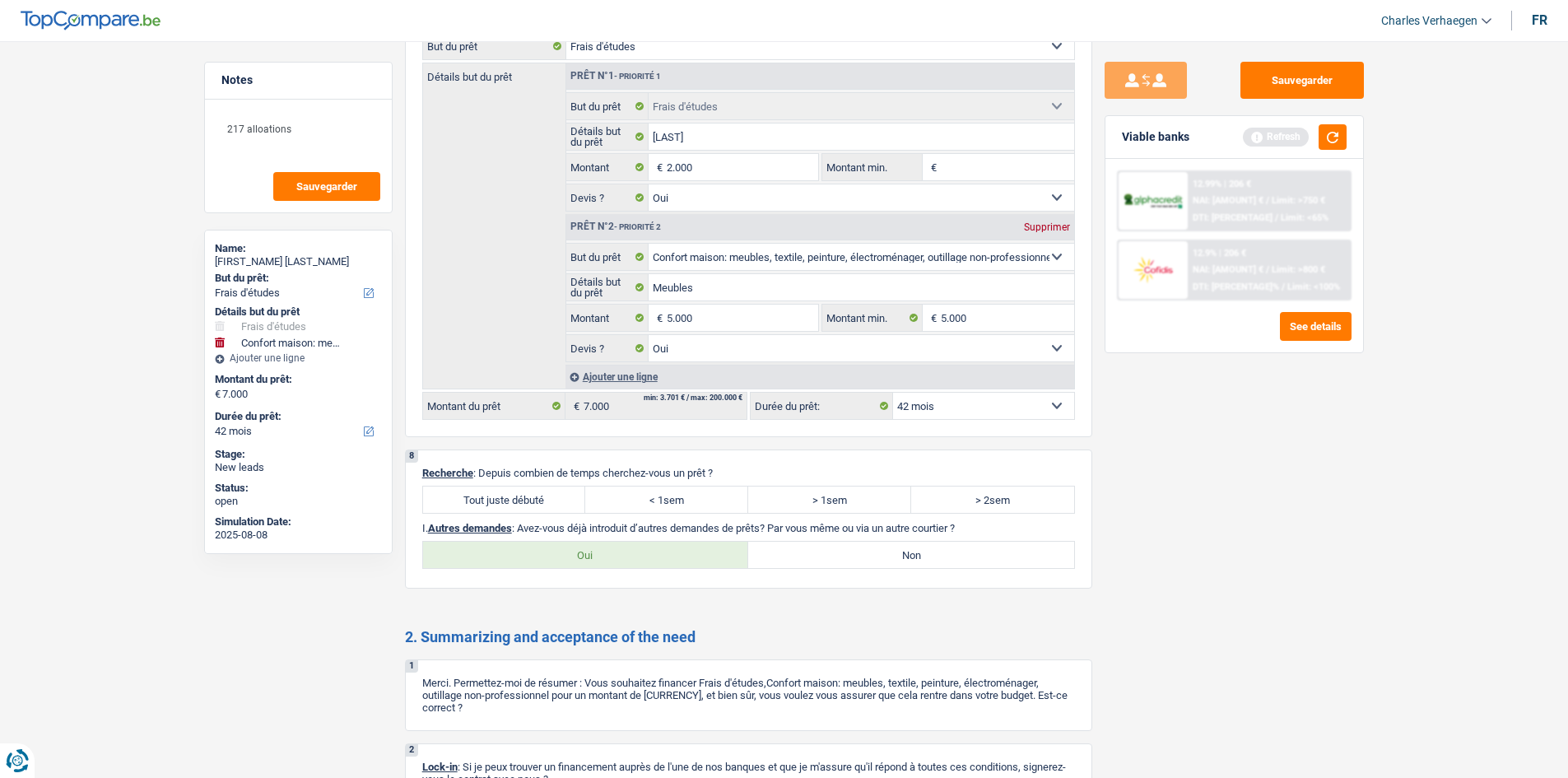 drag, startPoint x: 507, startPoint y: 483, endPoint x: 763, endPoint y: 630, distance: 295.20332 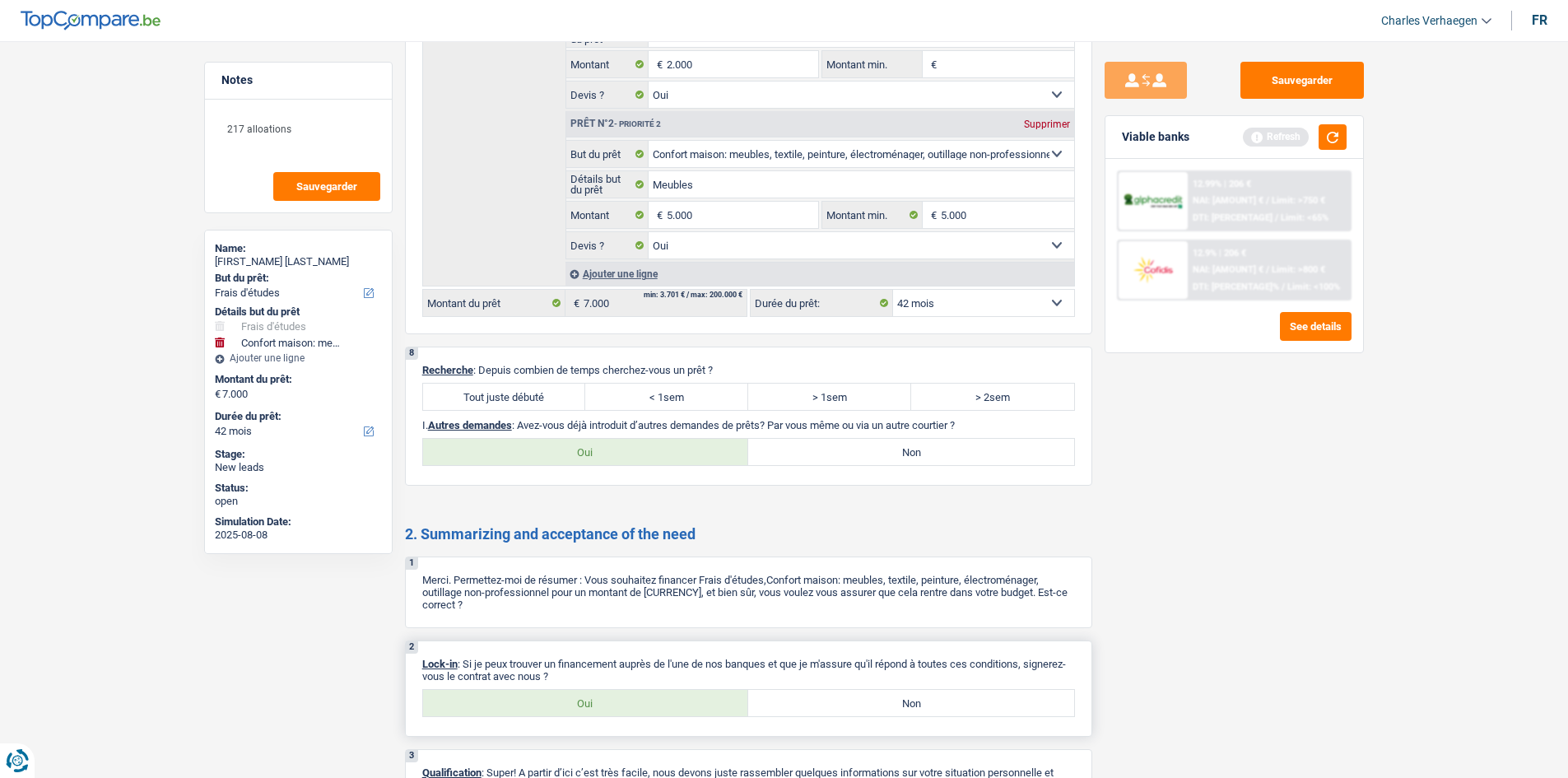 scroll, scrollTop: 2519, scrollLeft: 0, axis: vertical 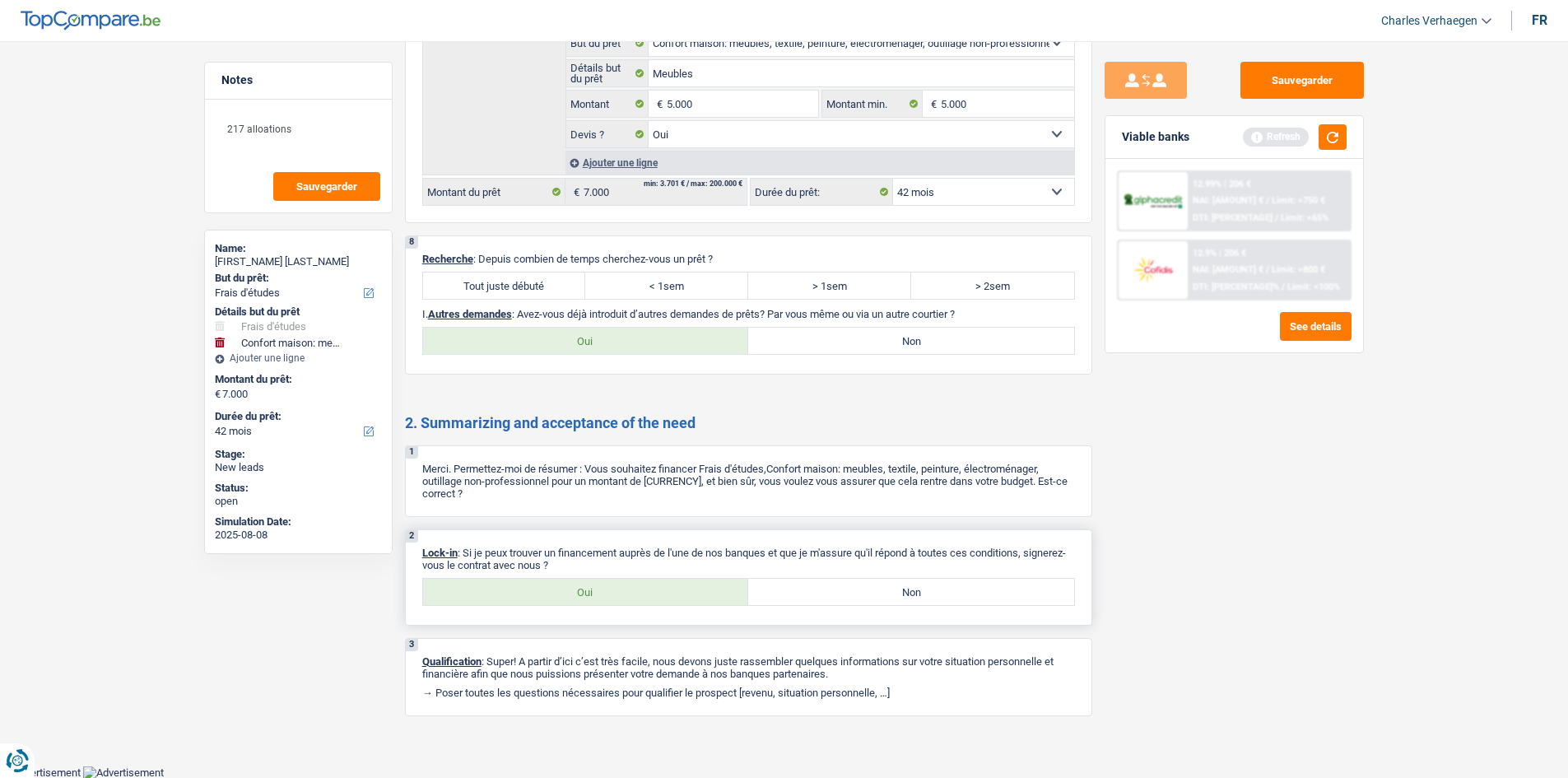 click on "Oui" at bounding box center (586, 592) 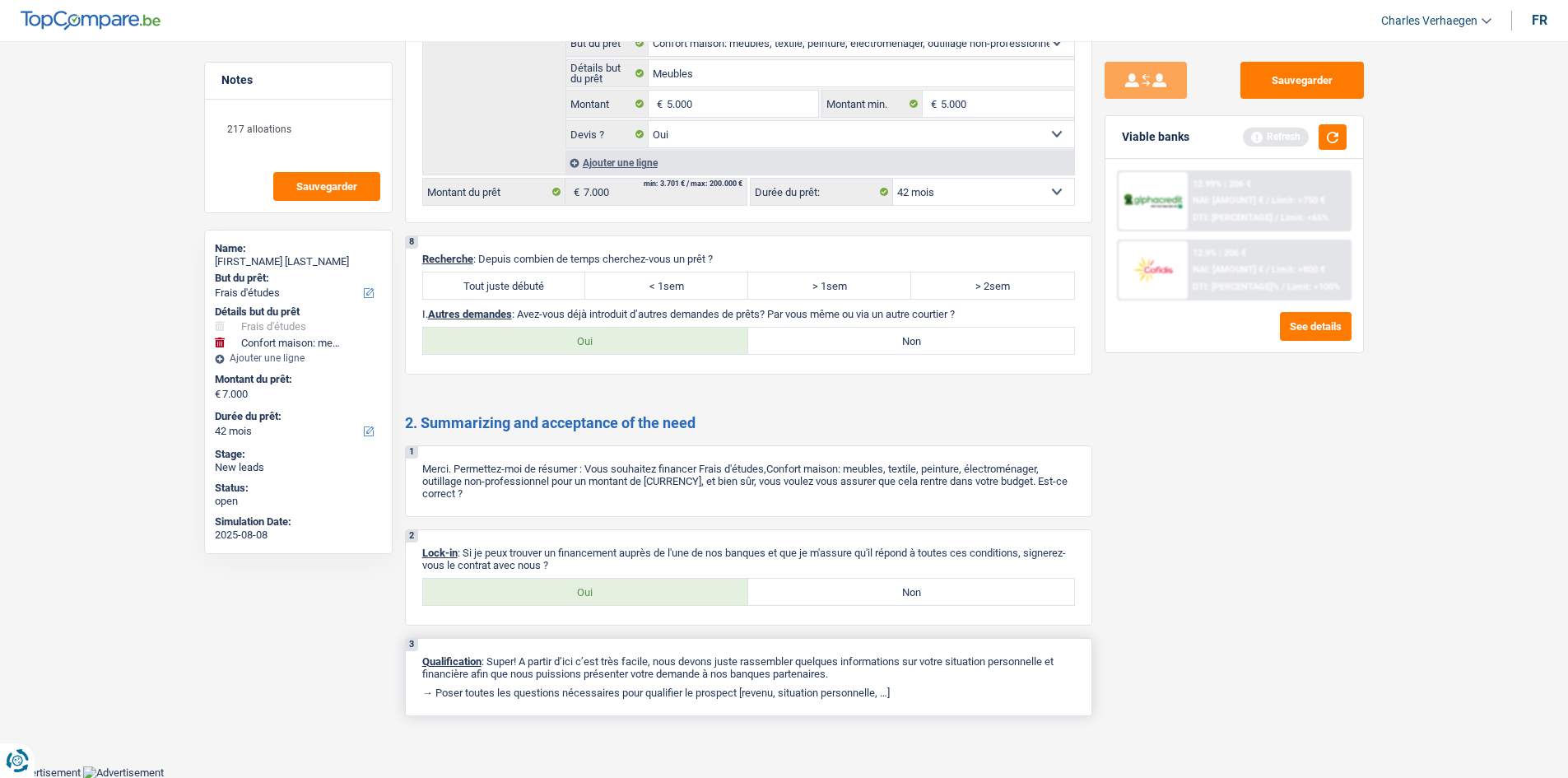 drag, startPoint x: 554, startPoint y: 288, endPoint x: 939, endPoint y: 654, distance: 531.2071 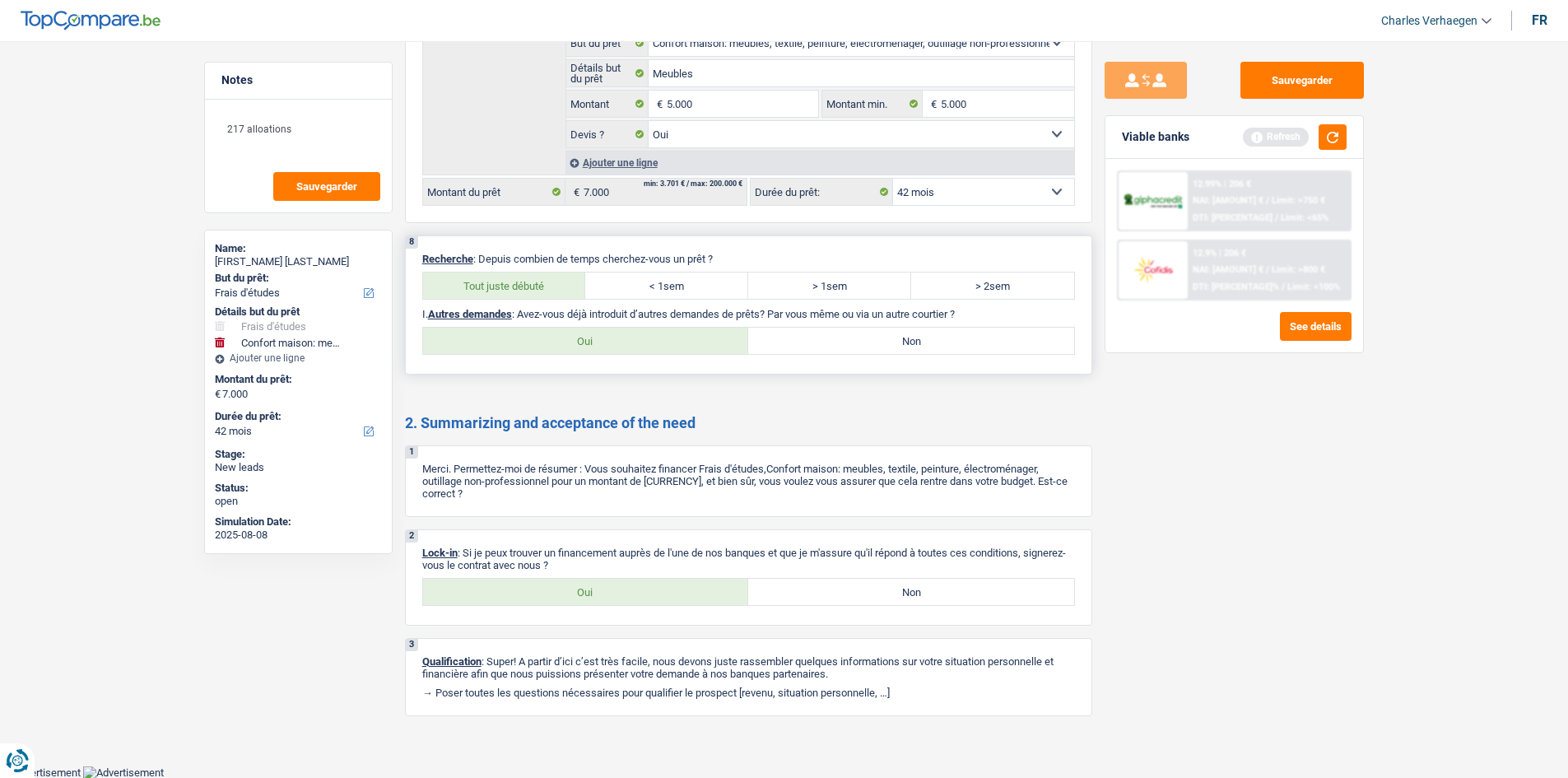 drag, startPoint x: 654, startPoint y: 324, endPoint x: 633, endPoint y: 337, distance: 24.698178 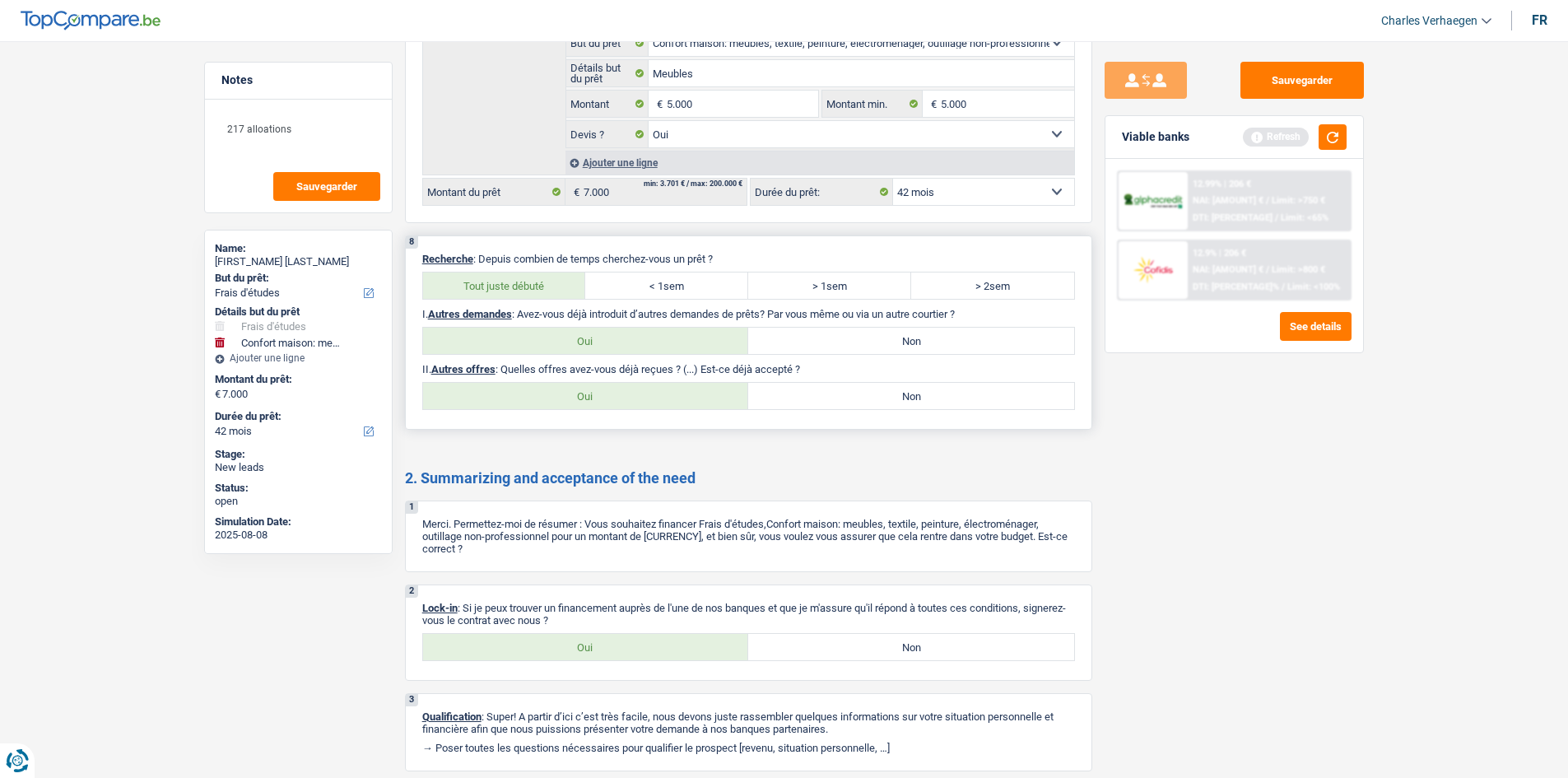 drag, startPoint x: 898, startPoint y: 399, endPoint x: 1221, endPoint y: 263, distance: 350.46398 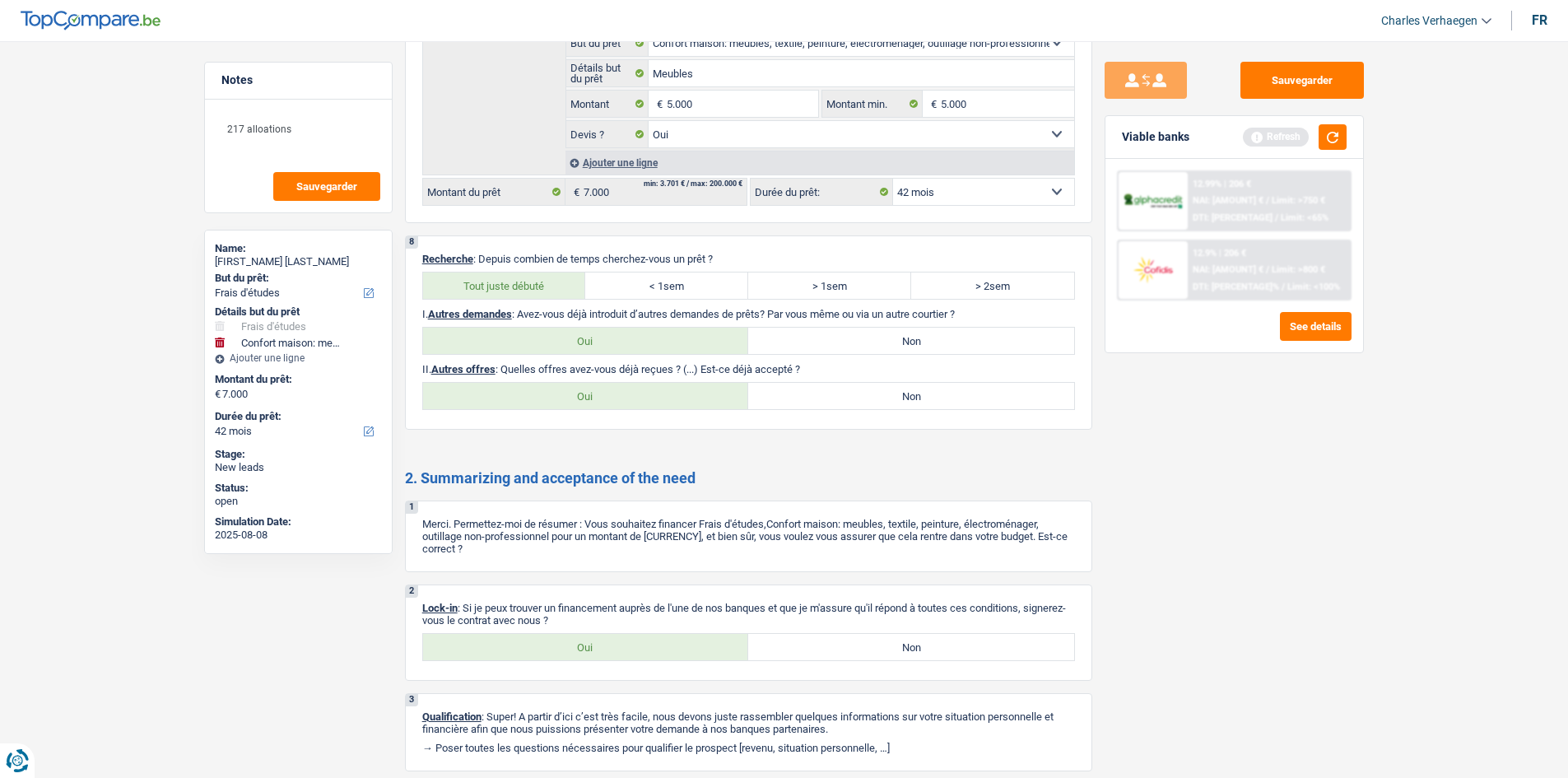 click on "Non" at bounding box center (911, 396) 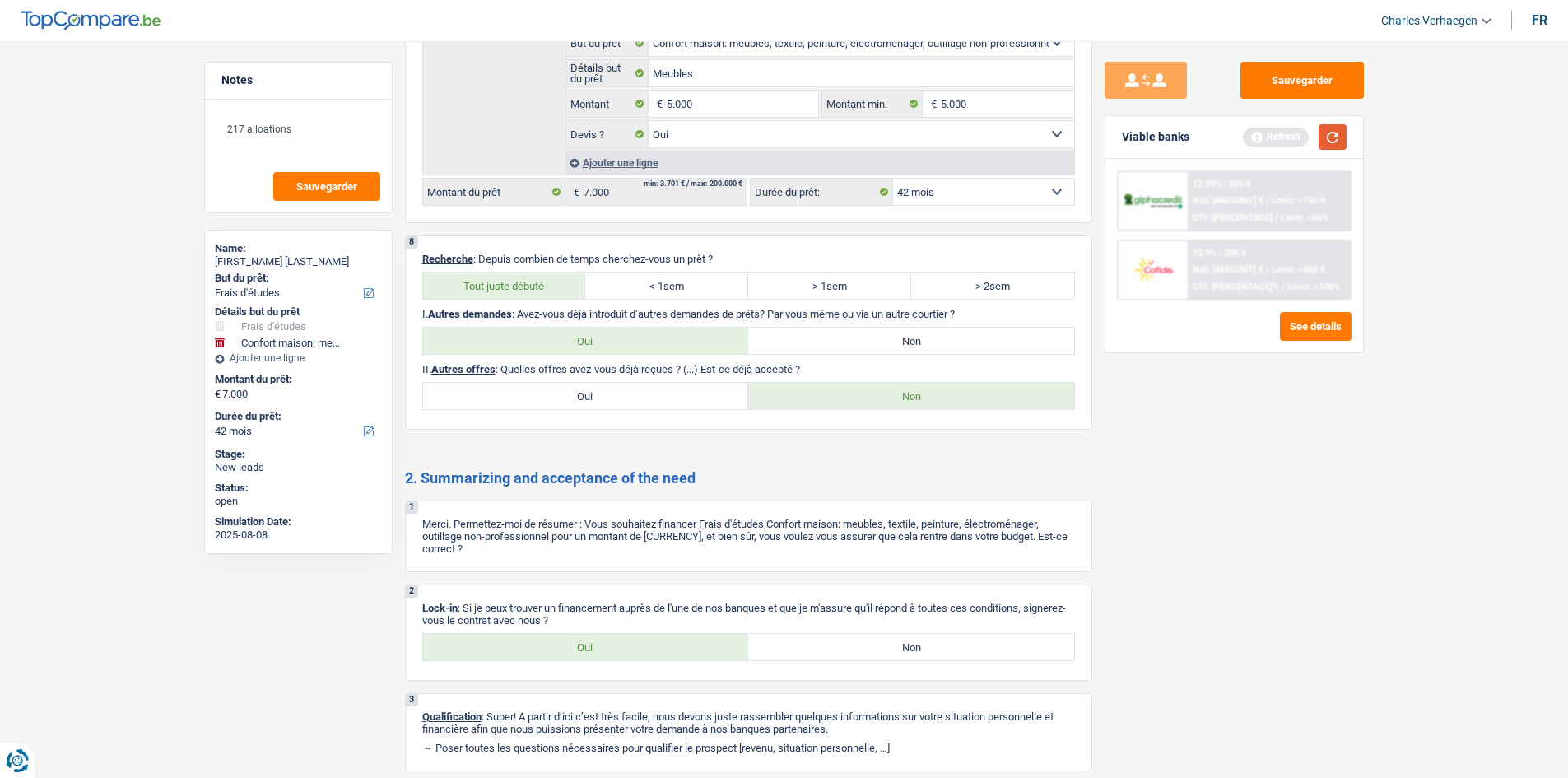drag, startPoint x: 1342, startPoint y: 136, endPoint x: 1352, endPoint y: 151, distance: 18.027756 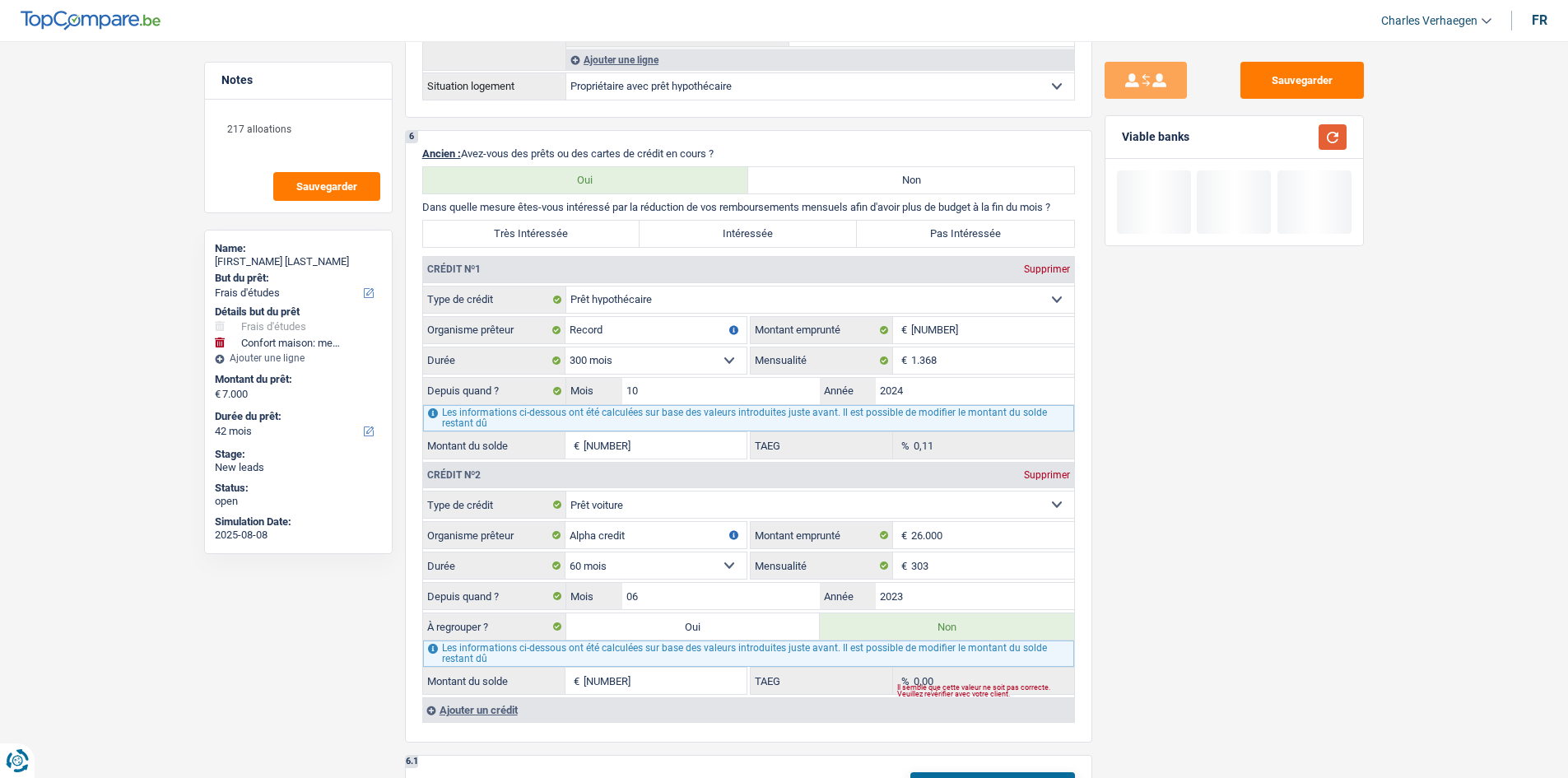 scroll, scrollTop: 1284, scrollLeft: 0, axis: vertical 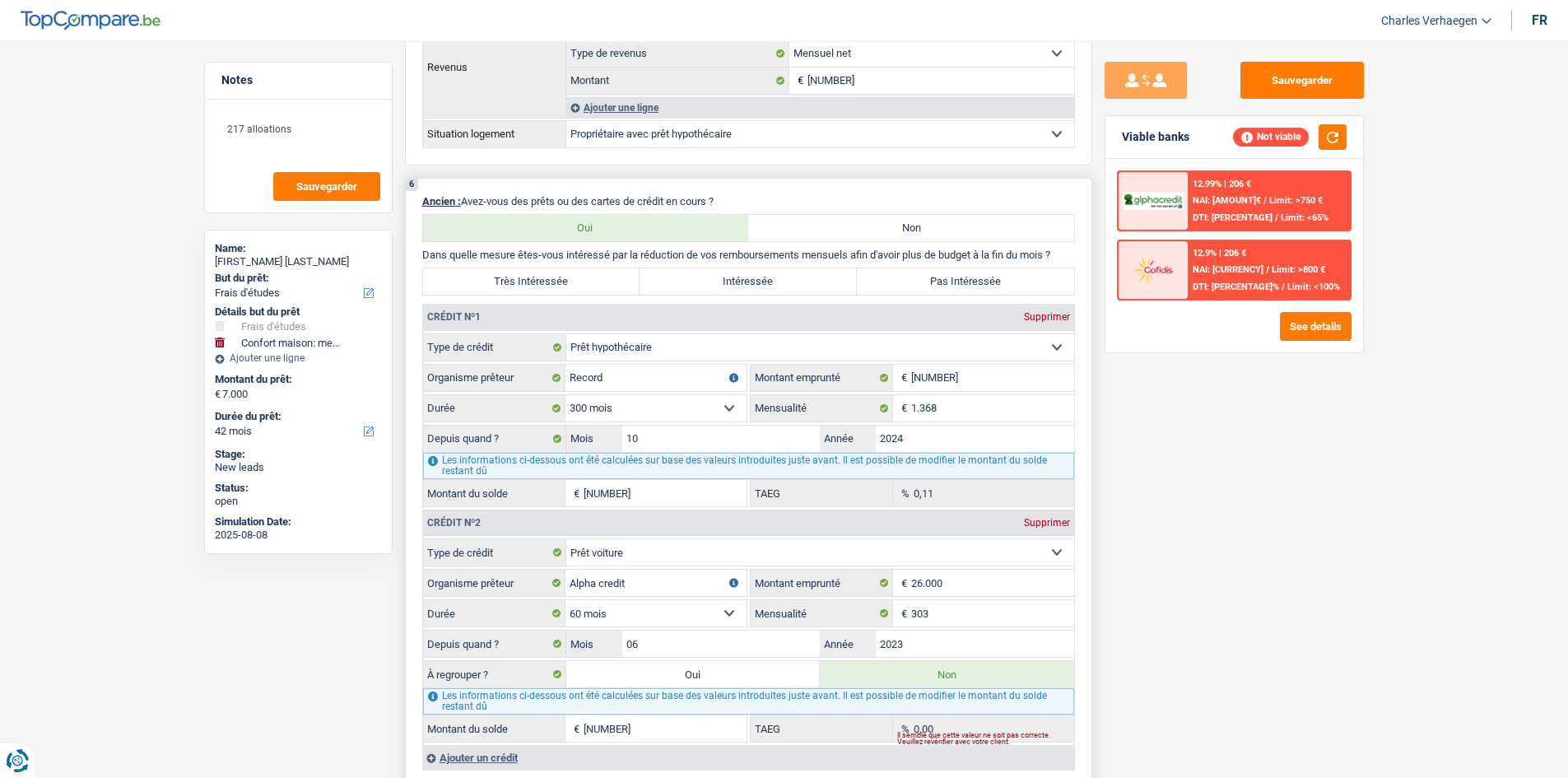 click on "Pas Intéressée" at bounding box center [965, 282] 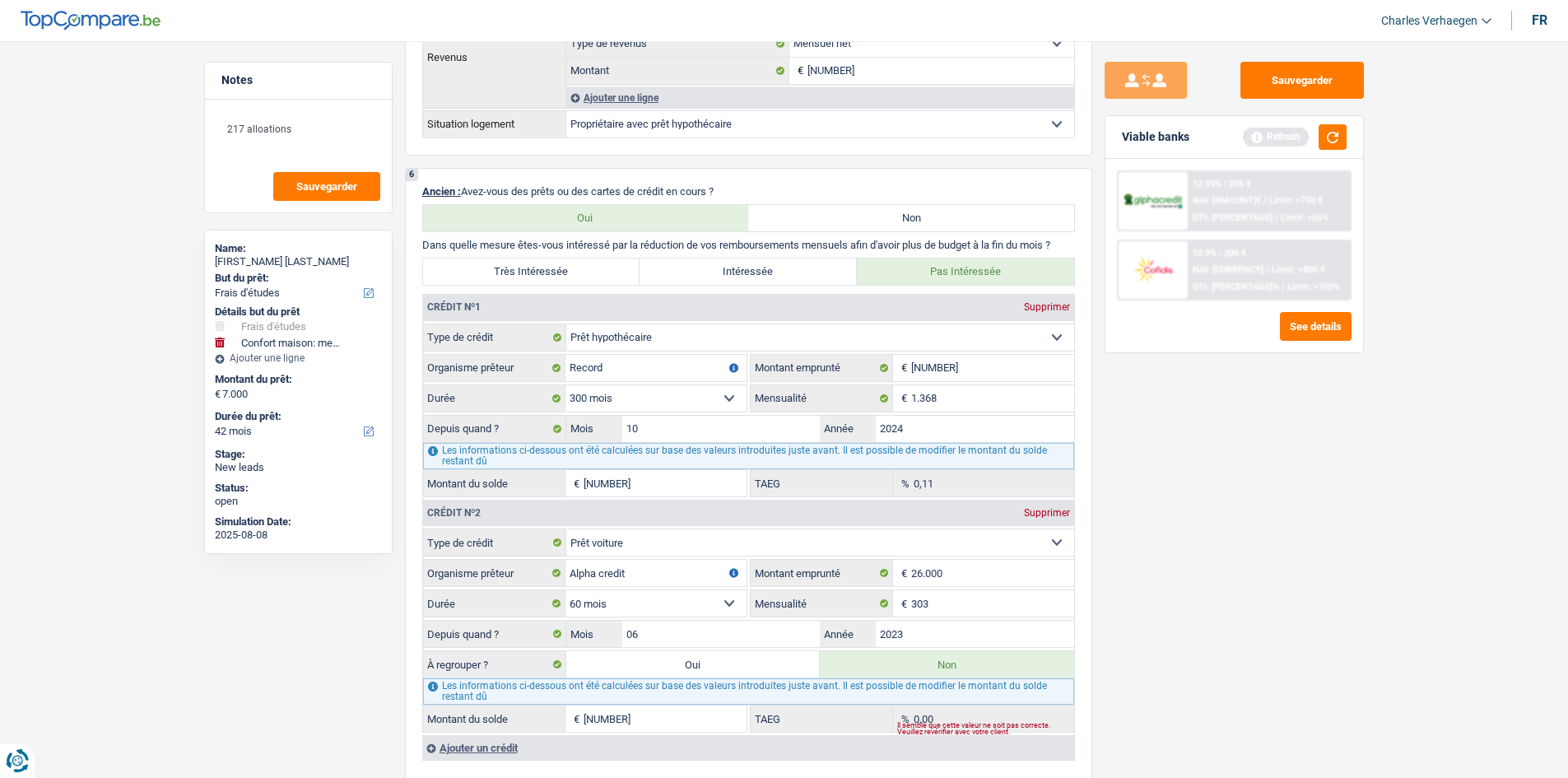 scroll, scrollTop: 1400, scrollLeft: 0, axis: vertical 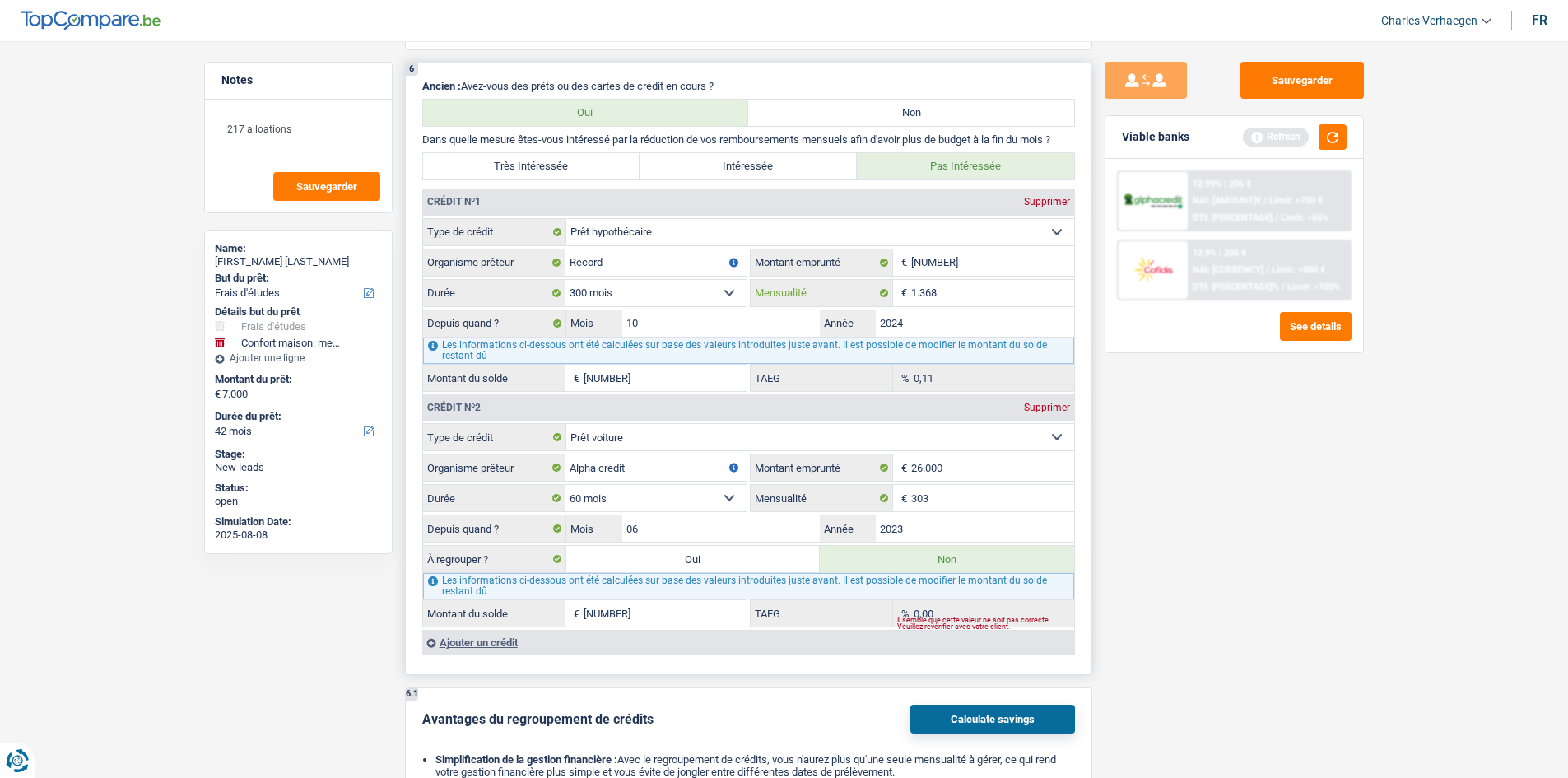 click on "1.368" at bounding box center (993, 293) 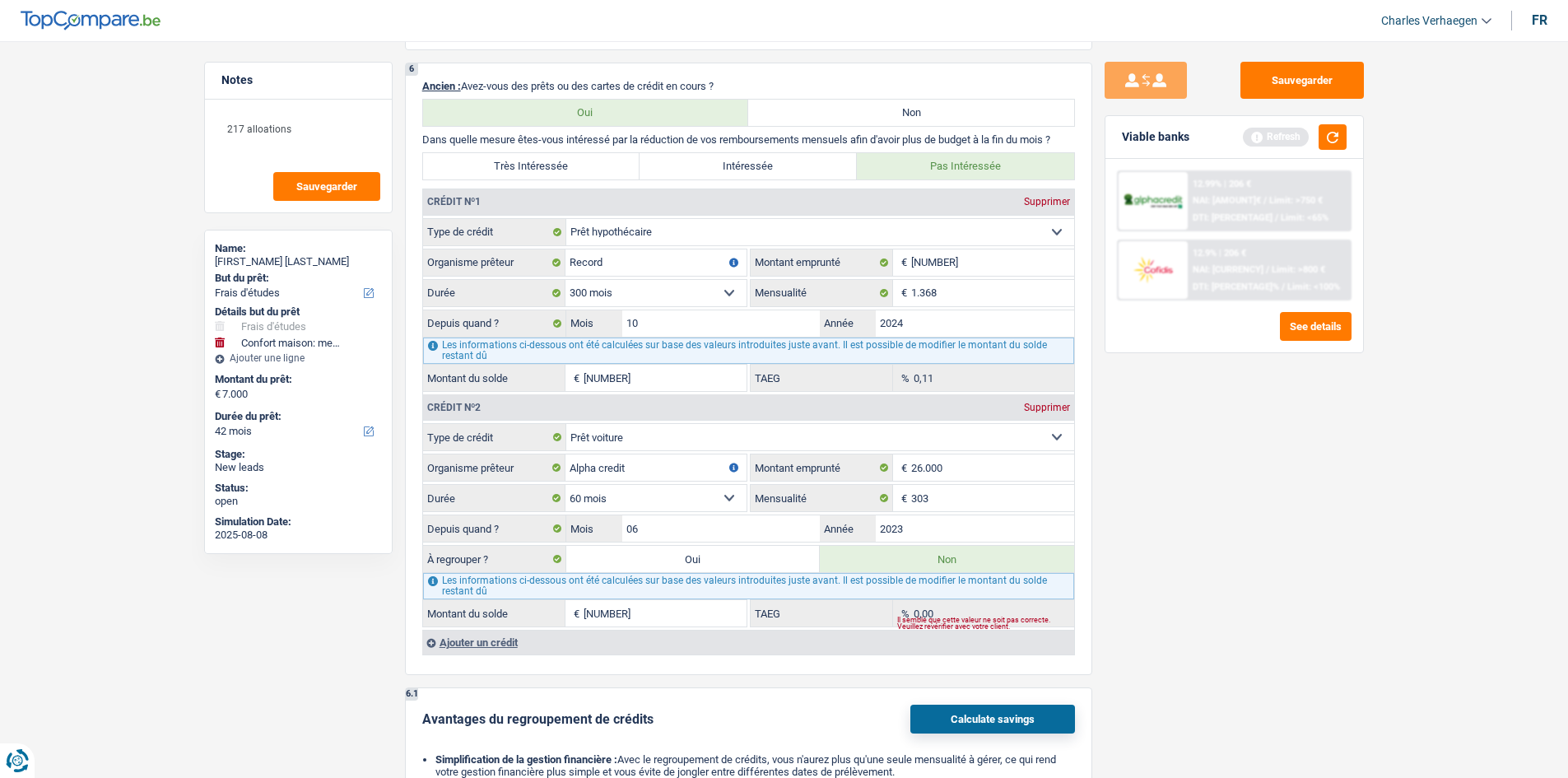 click on "Notes
217 alloations
Sauvegarder
Name:   Simon Remy   But du prêt: Confort maison: meubles, textile, peinture, électroménager, outillage non-professionnel Hifi, multimédia, gsm, ordinateur Aménagement: frais d'installation, déménagement Evénement familial: naissance, mariage, divorce, communion, décès Frais médicaux Frais d'études Frais permis de conduire Loisirs: voyage, sport, musique Rafraîchissement: petits travaux maison et jardin Frais judiciaires Réparation voiture Prêt rénovation Prêt énergie Prêt voiture Taxes, impôts non professionnels Rénovation bien à l'étranger Dettes familiales Assurance Autre
Sélectionner une option
Détails but du prêt
Confort maison: meubles, textile, peinture, électroménager, outillage non-professionnel Hifi, multimédia, gsm, ordinateur Aménagement: frais d'installation, déménagement Frais médicaux Prêt énergie" at bounding box center (784, 282) 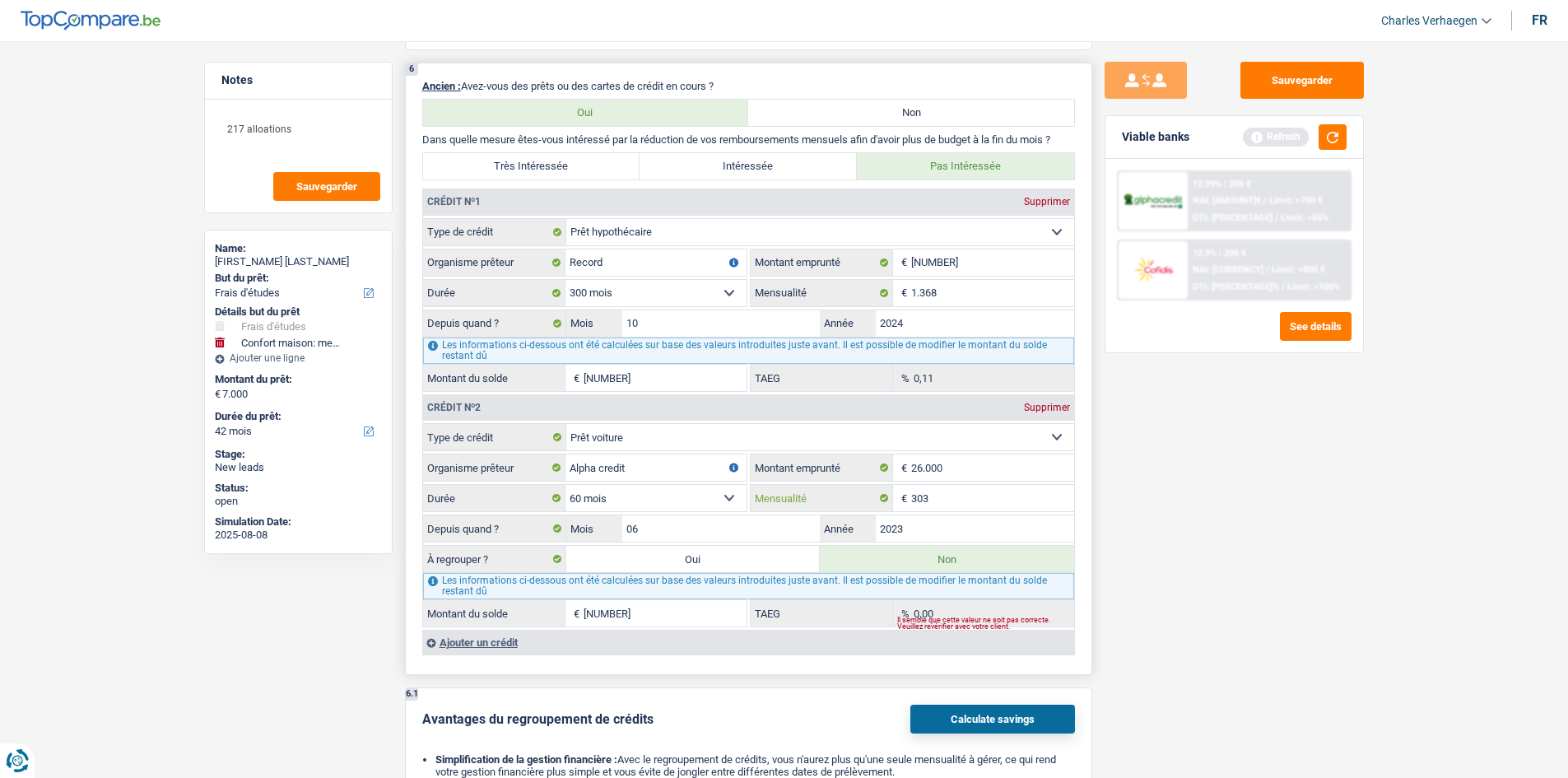 drag, startPoint x: 987, startPoint y: 487, endPoint x: 1000, endPoint y: 475, distance: 17.691806 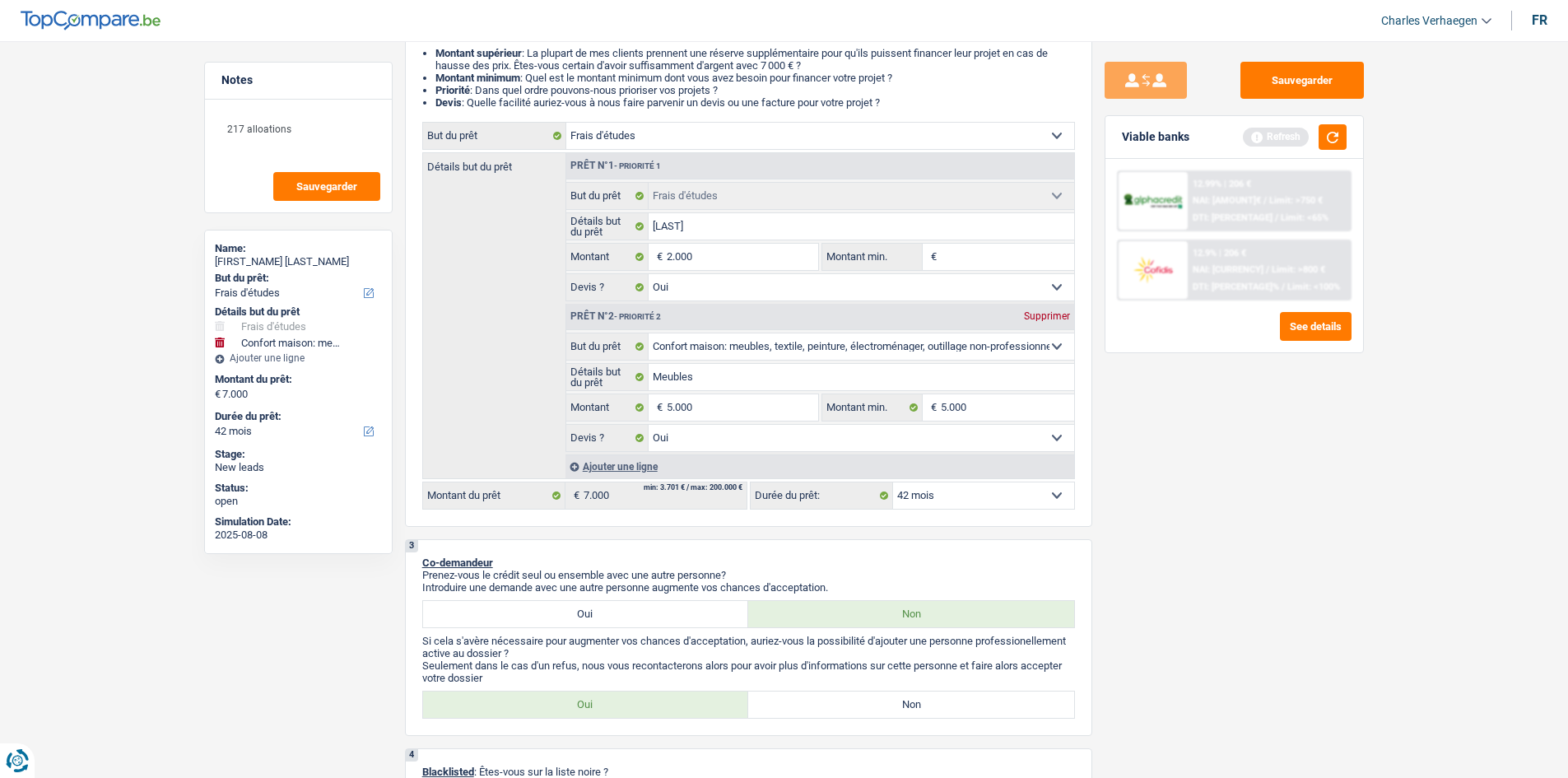 scroll, scrollTop: 329, scrollLeft: 0, axis: vertical 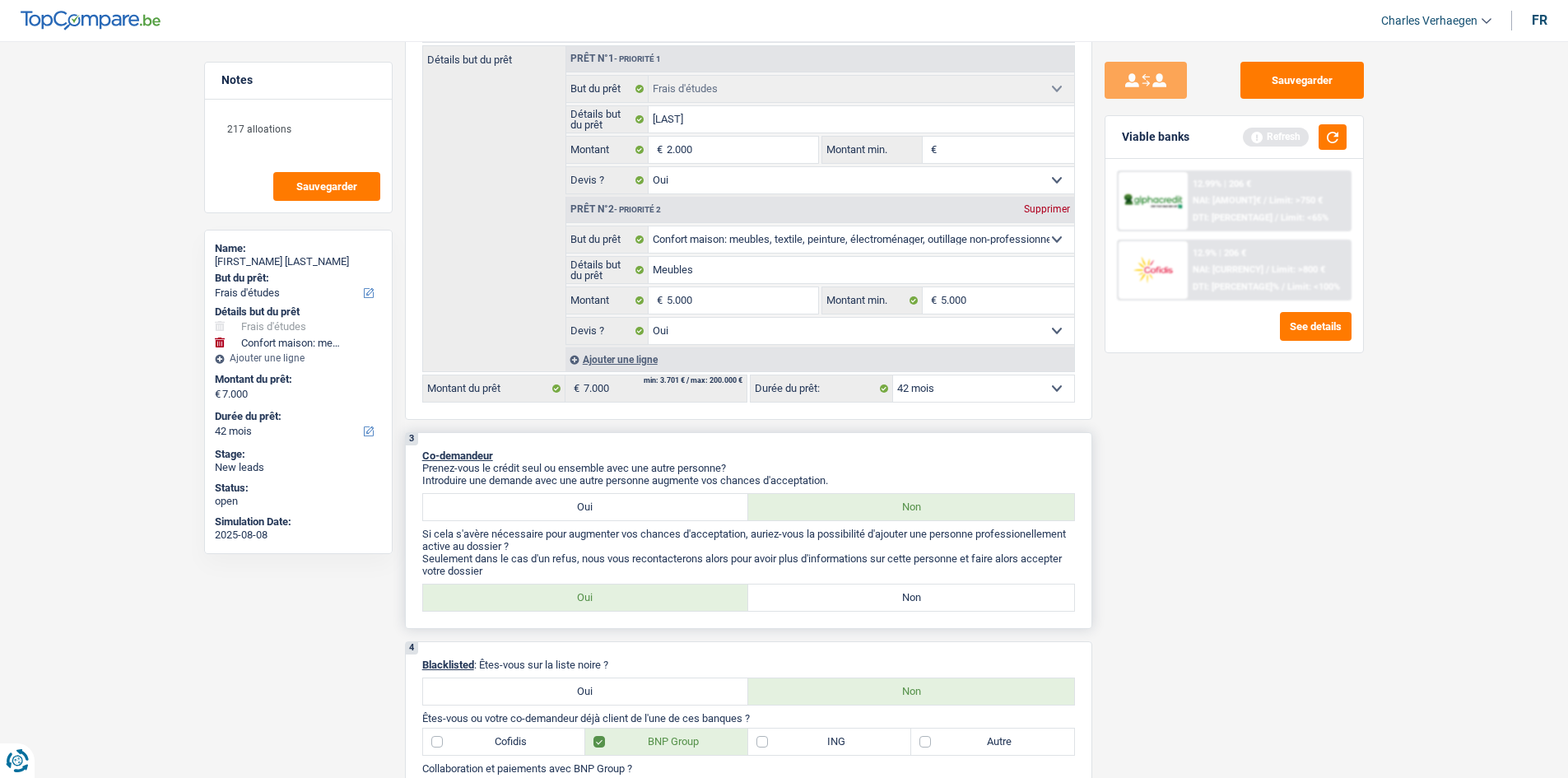 click on "Oui" at bounding box center [586, 507] 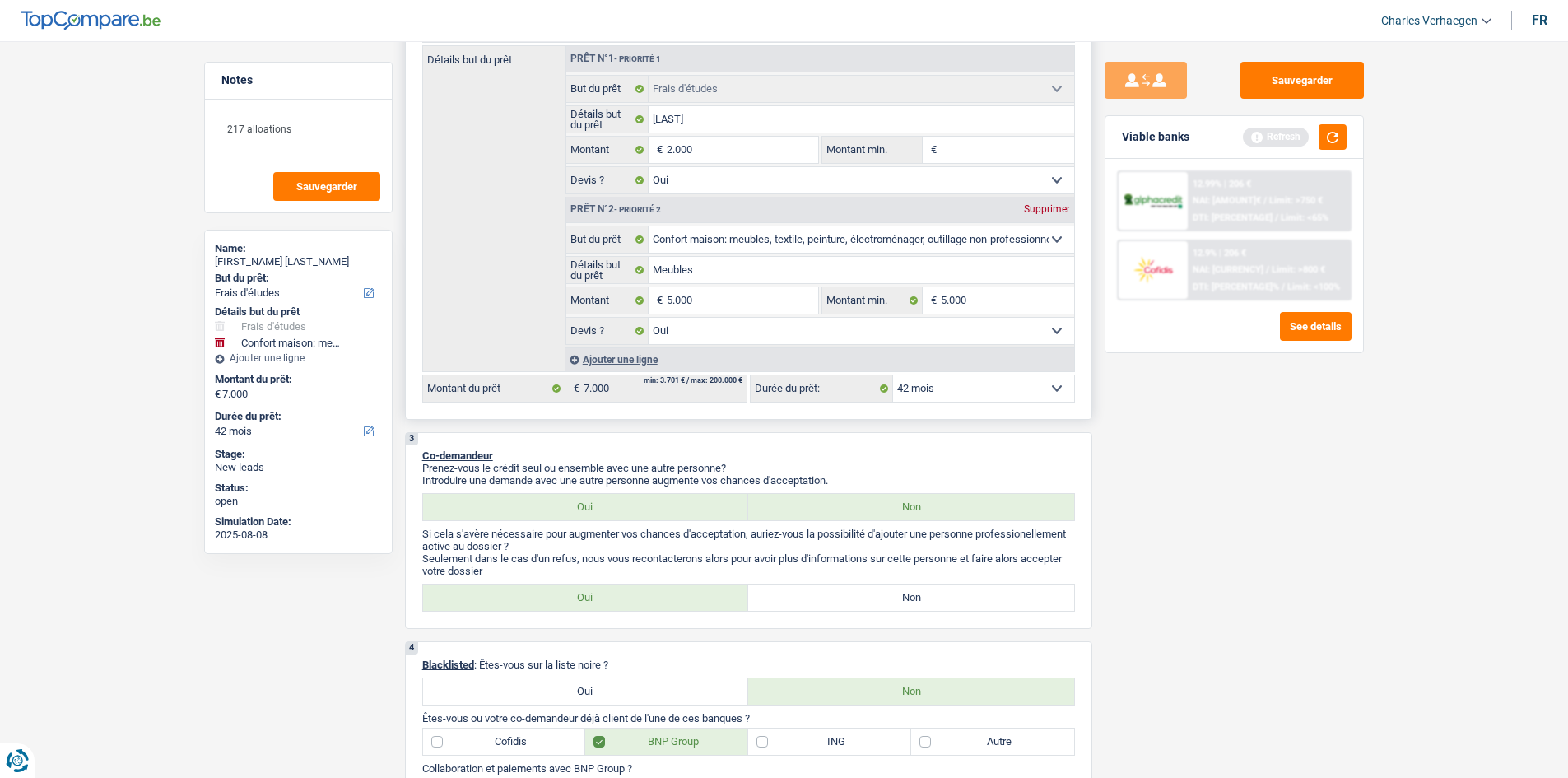 select on "32" 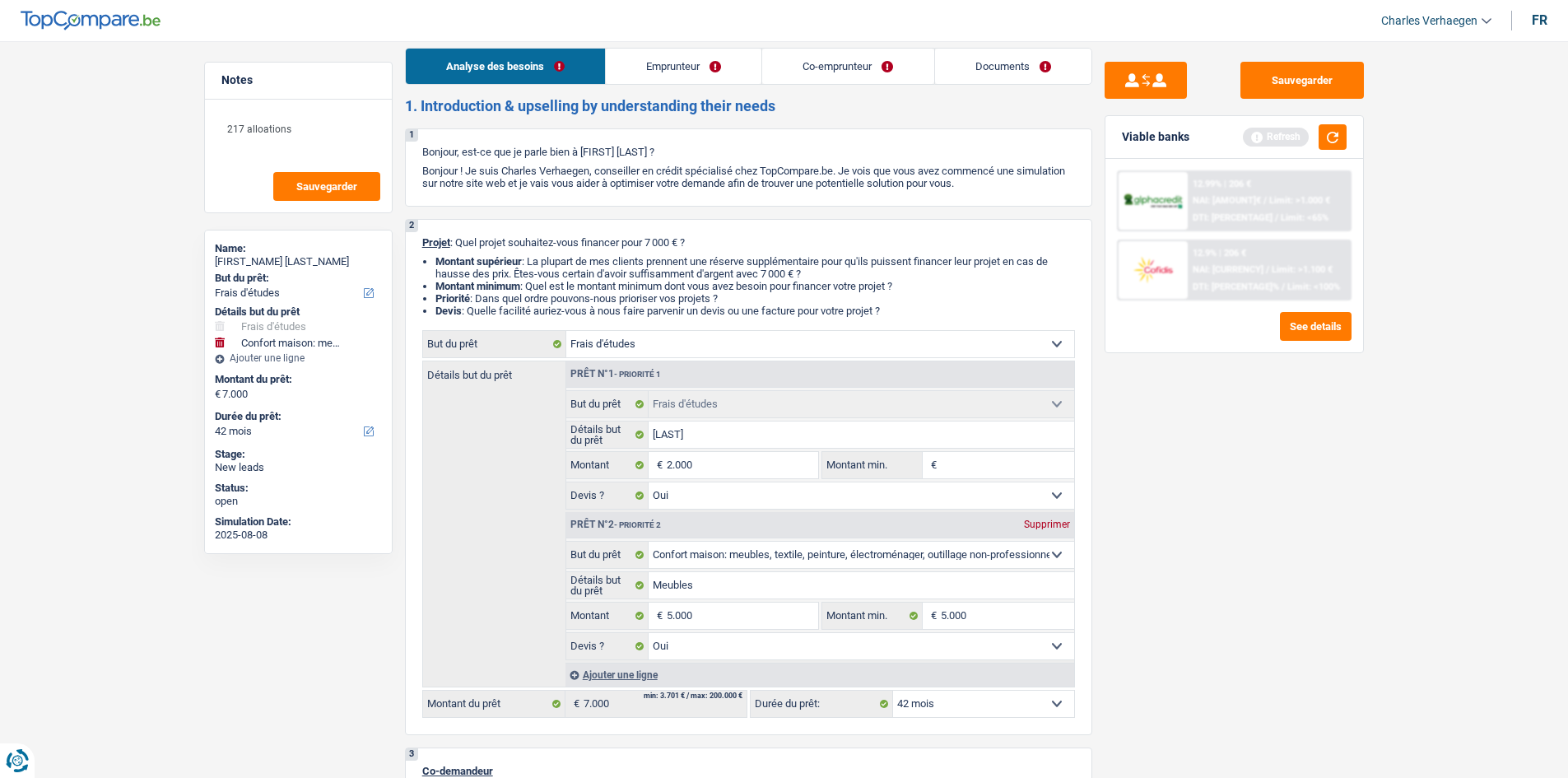 scroll, scrollTop: 0, scrollLeft: 0, axis: both 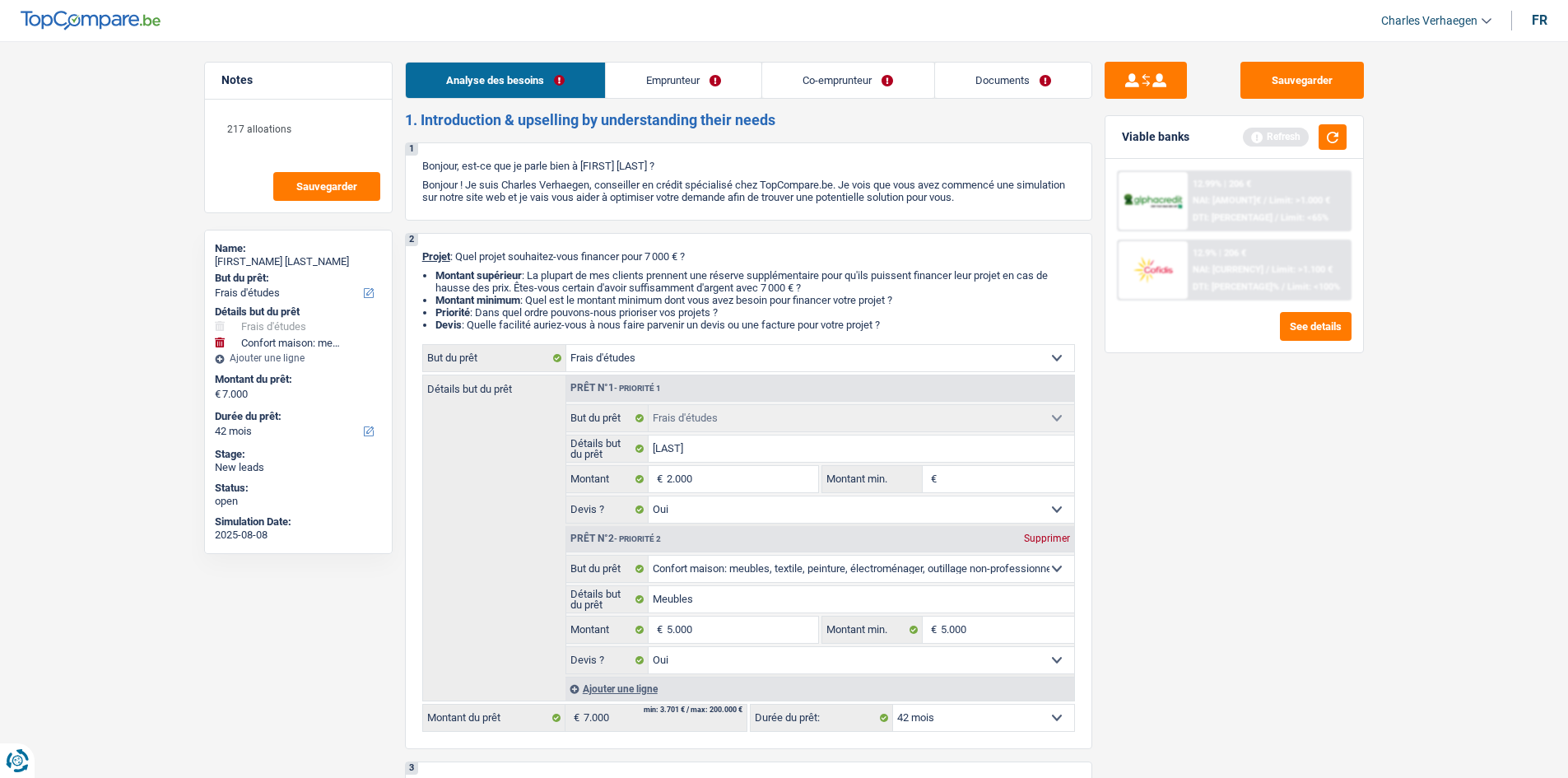 click on "Co-emprunteur" at bounding box center [848, 80] 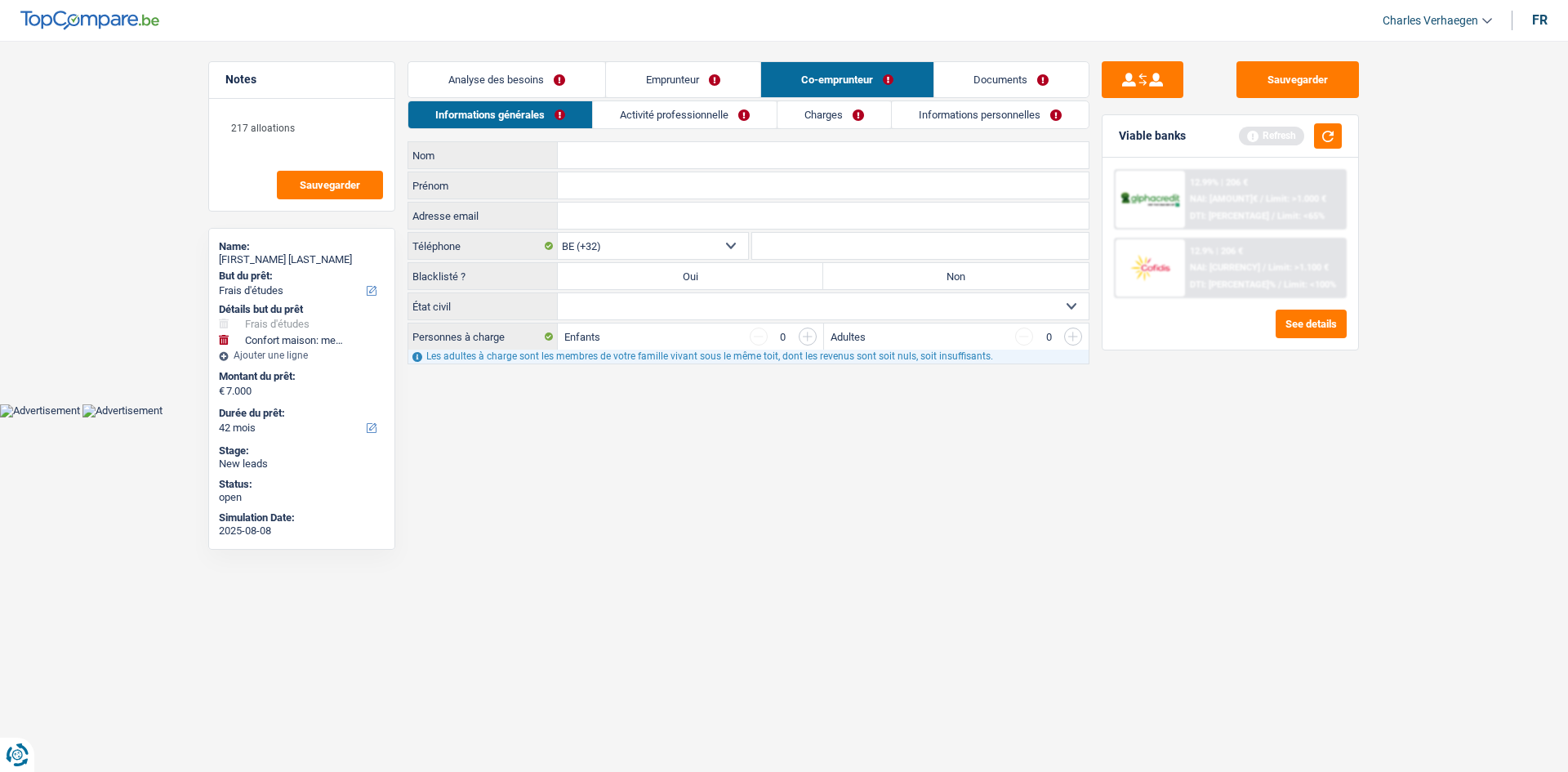 drag, startPoint x: 722, startPoint y: 160, endPoint x: 1216, endPoint y: 385, distance: 542.8269 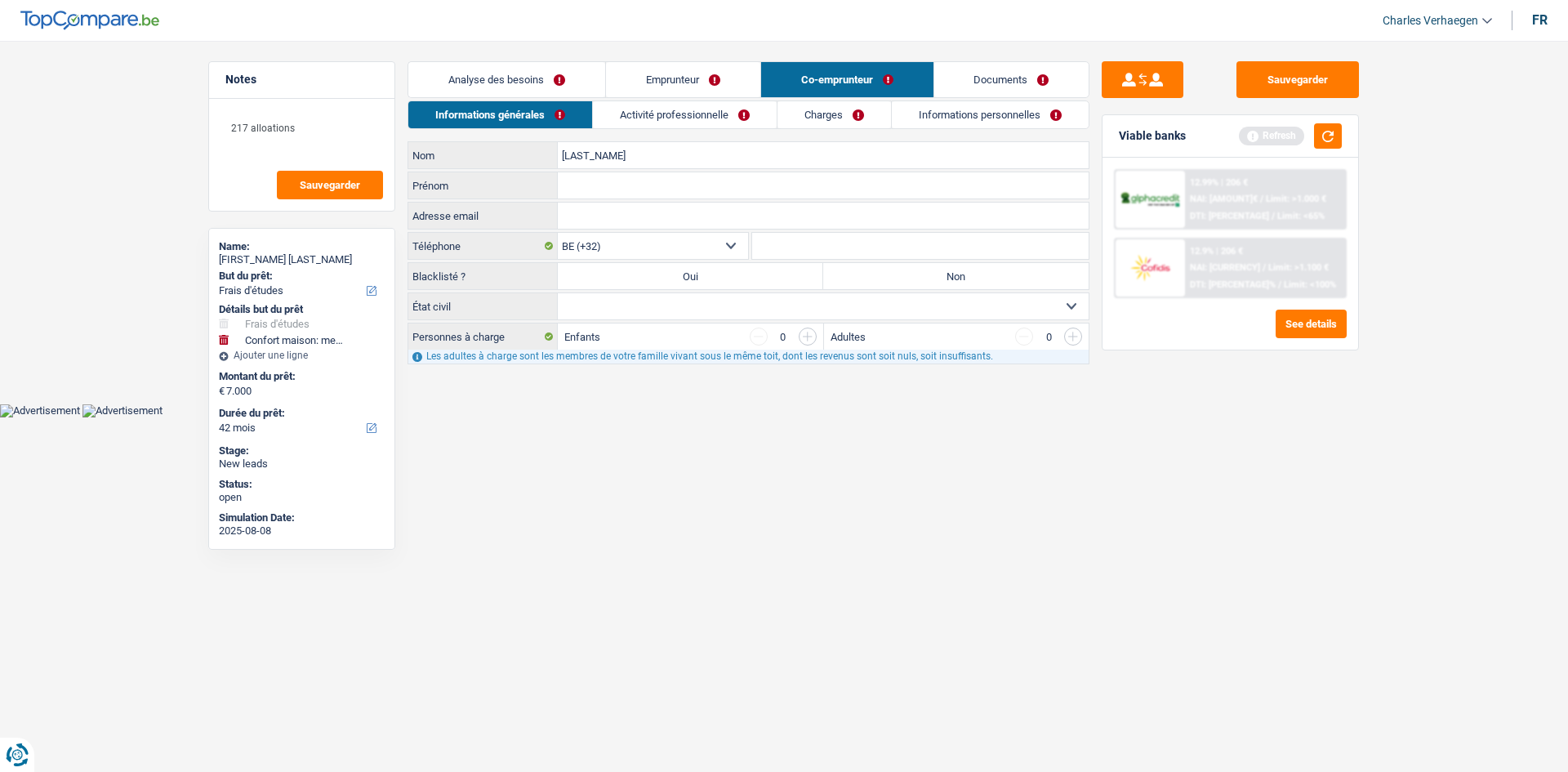 type on "Shahbenderian" 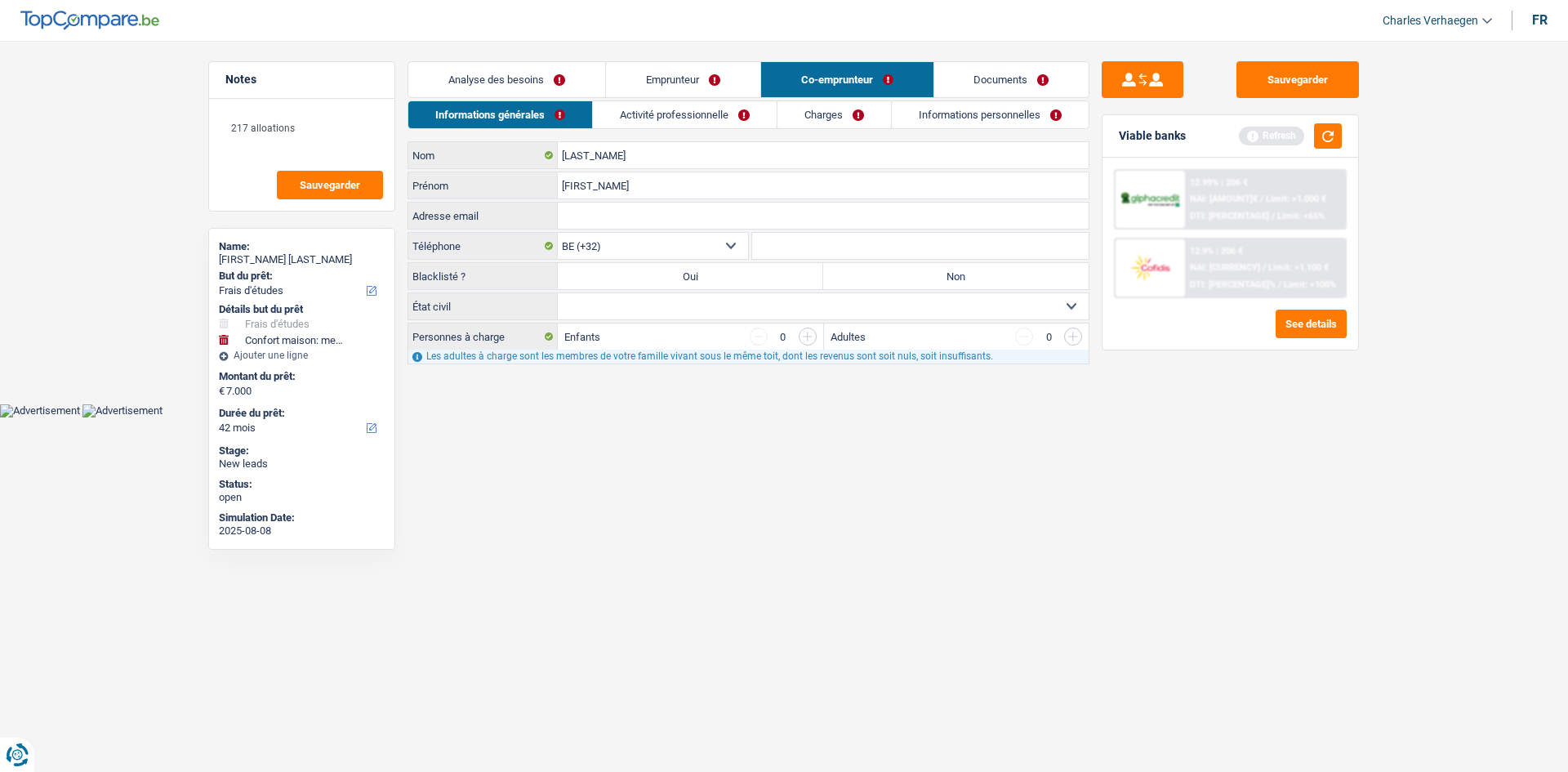 type on "Katia" 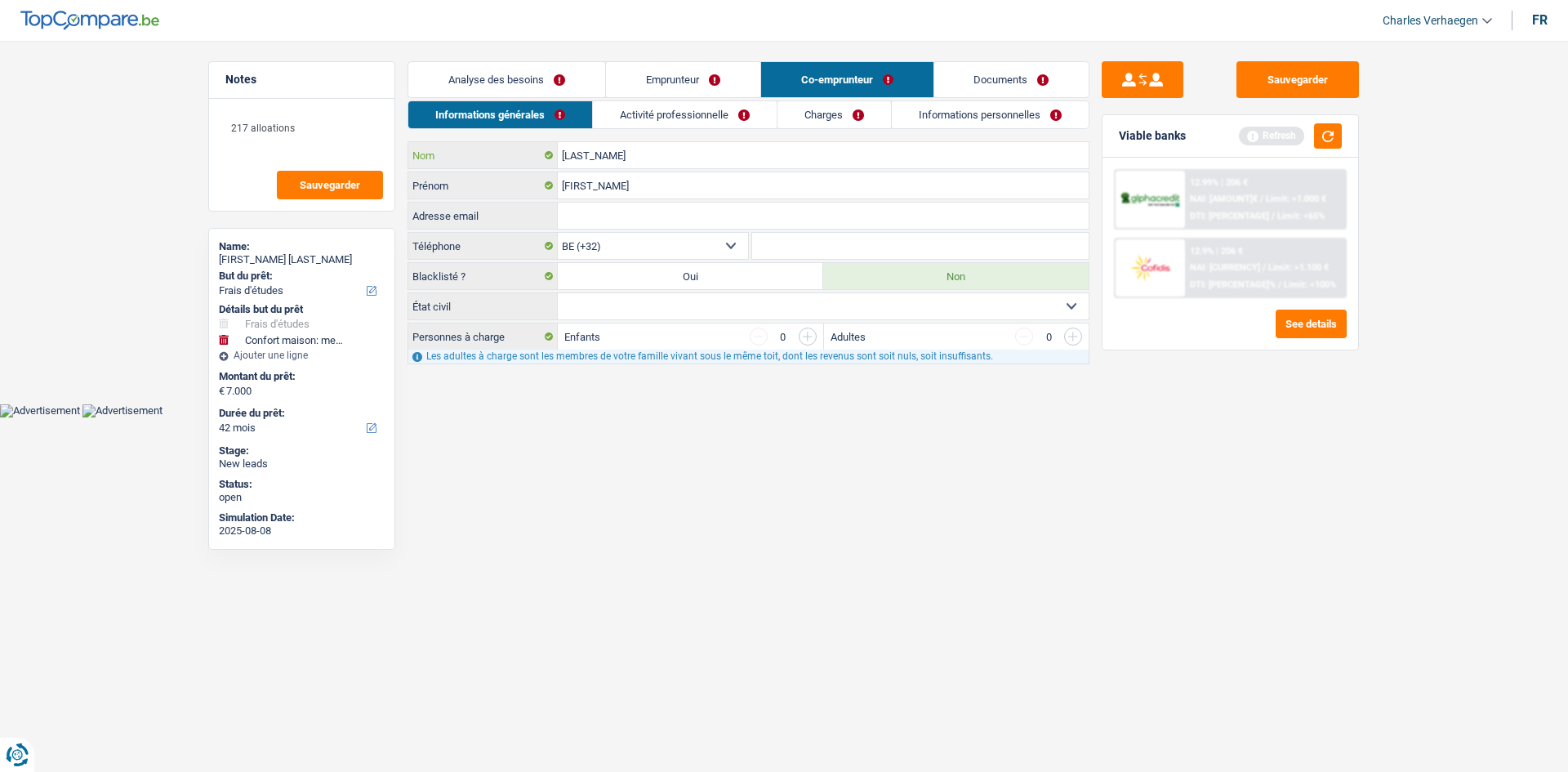 click on "Shahbenderian" at bounding box center (823, 155) 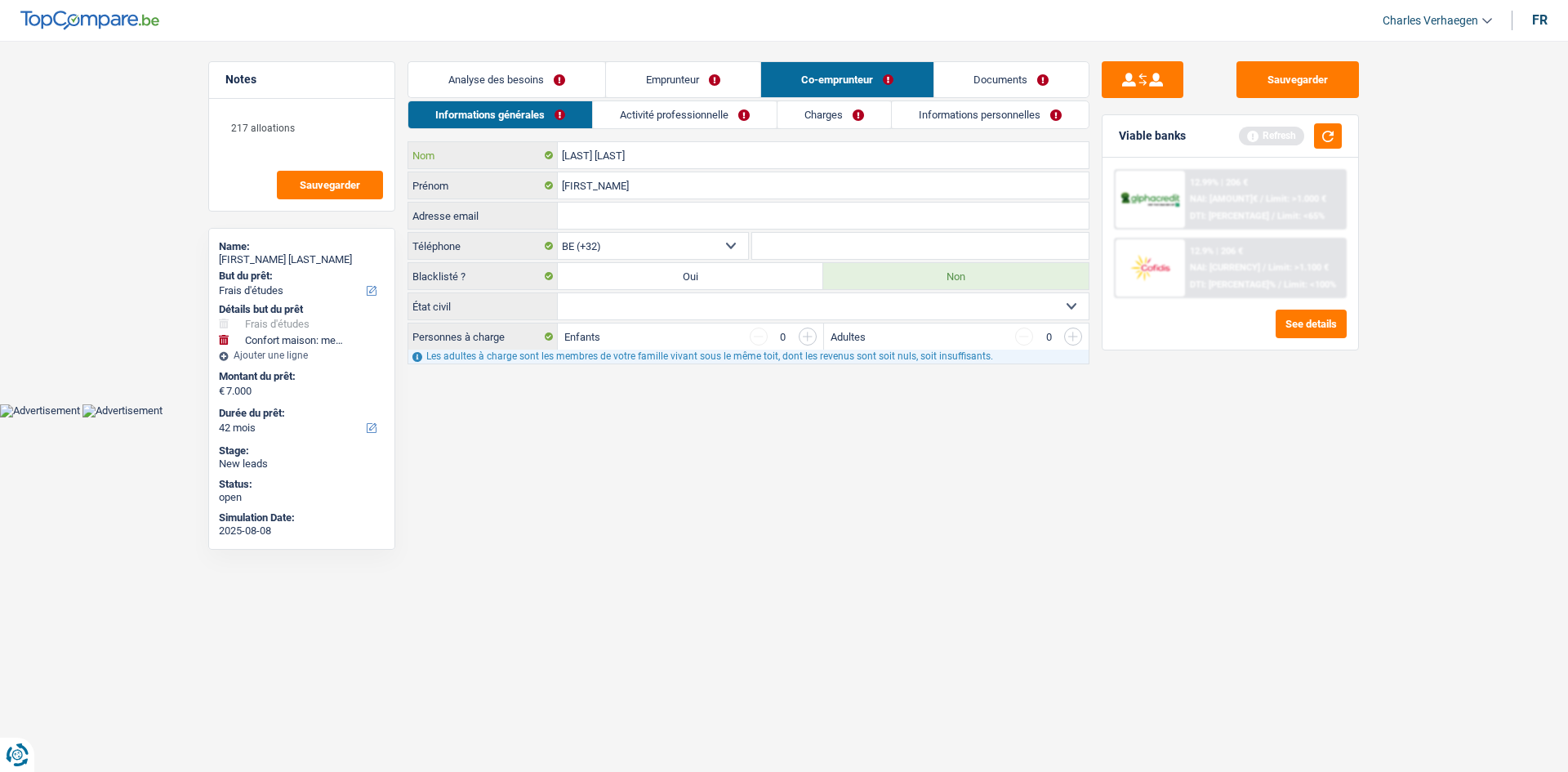 drag, startPoint x: 636, startPoint y: 154, endPoint x: 719, endPoint y: 163, distance: 83.48653 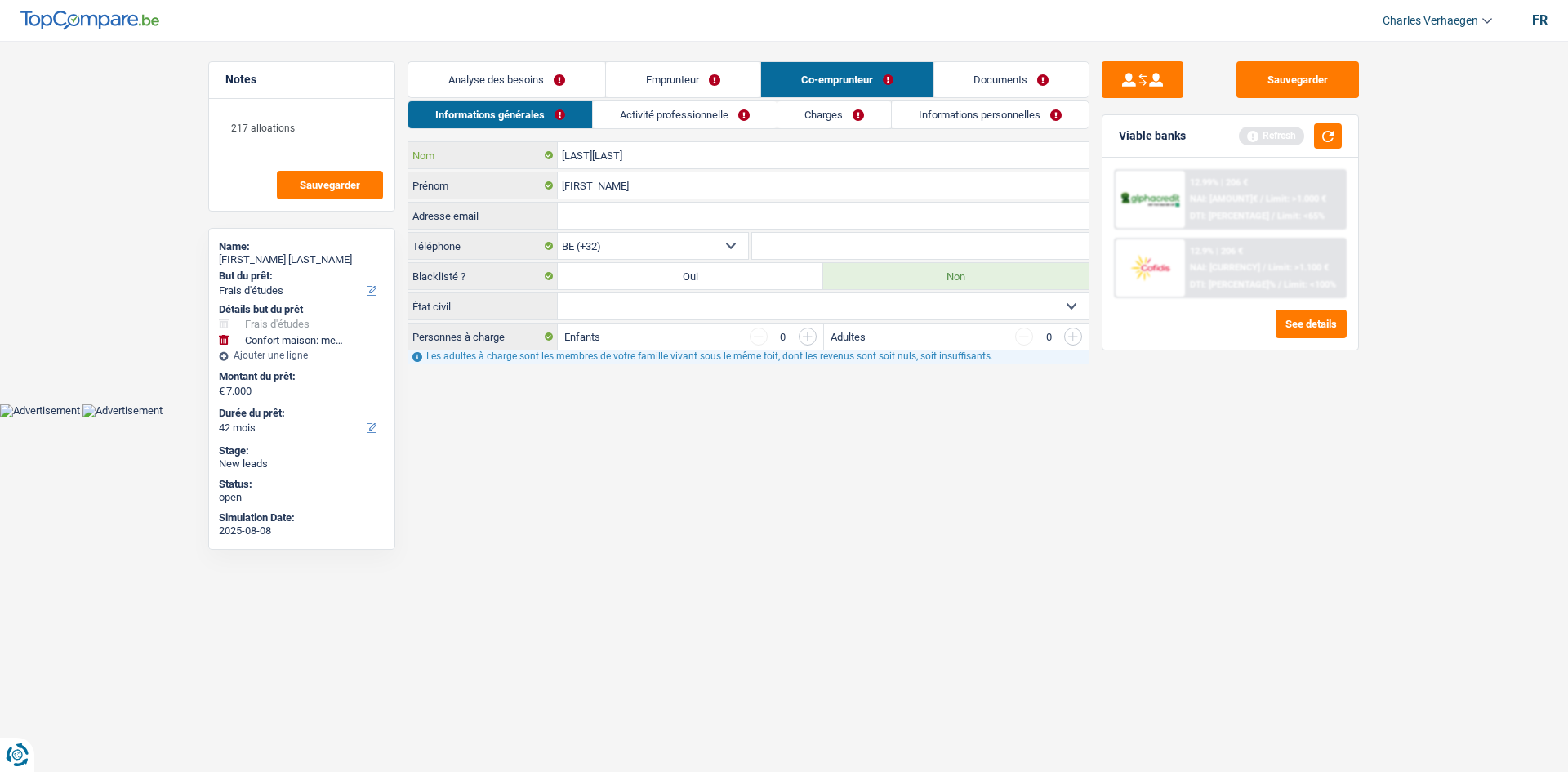 click on "ShahbenderianTassens" at bounding box center (823, 155) 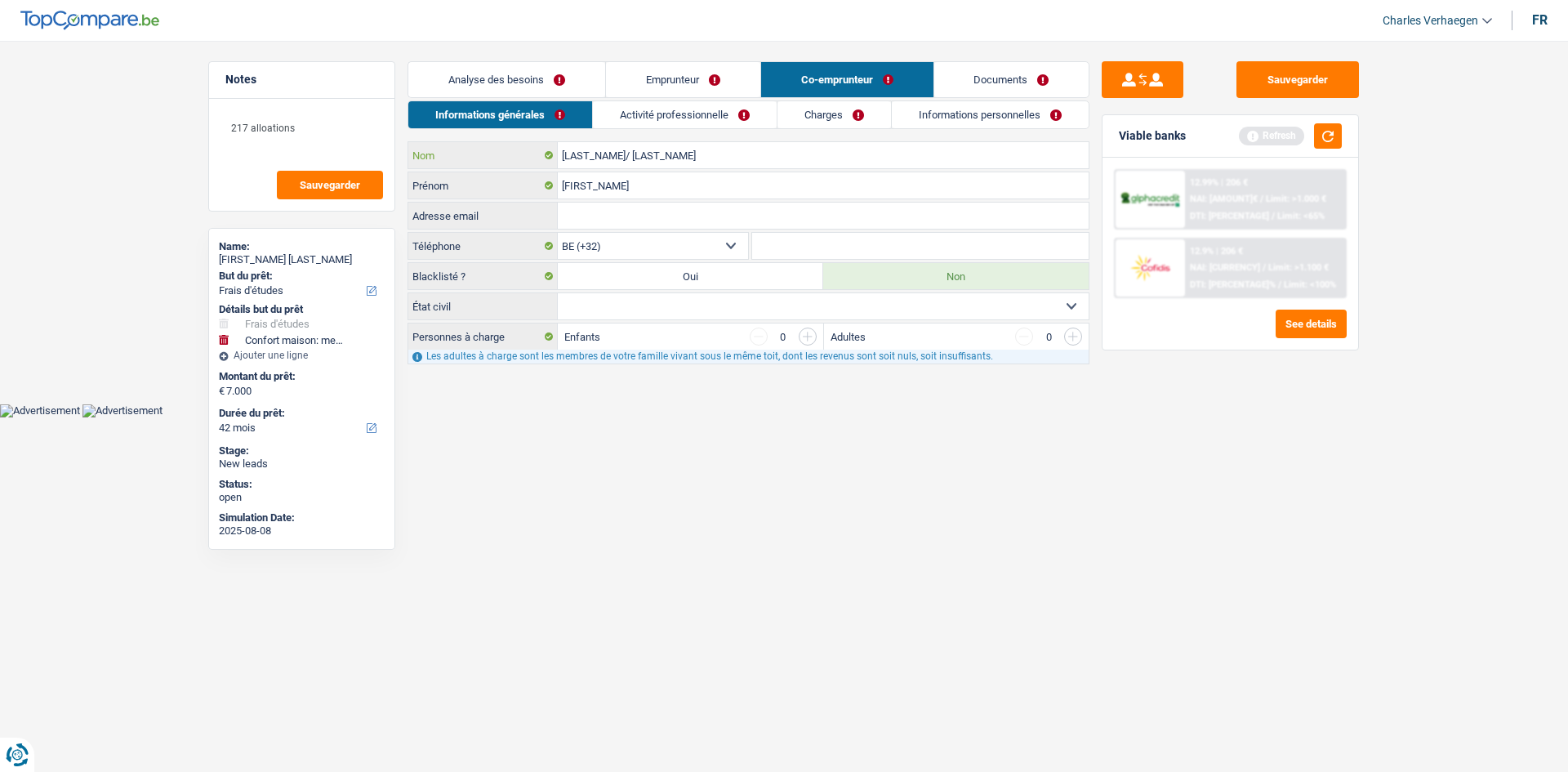 type on "Shahbenderian/ Tassens" 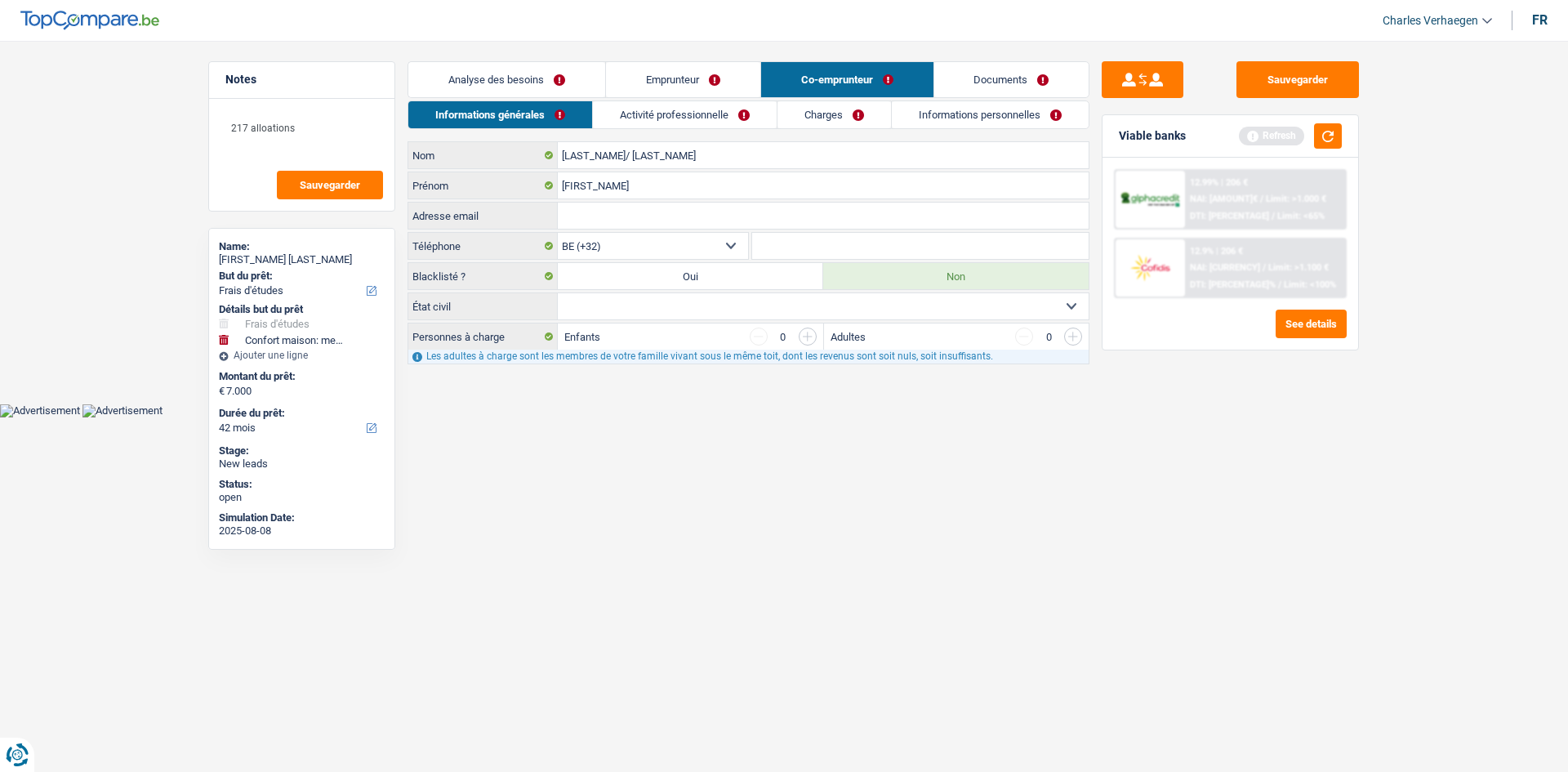 click on "Célibataire Marié(e) Cohabitant(e) légal(e) Divorcé(e) Veuf(ve) Séparé (de fait)
Sélectionner une option" at bounding box center (823, 306) 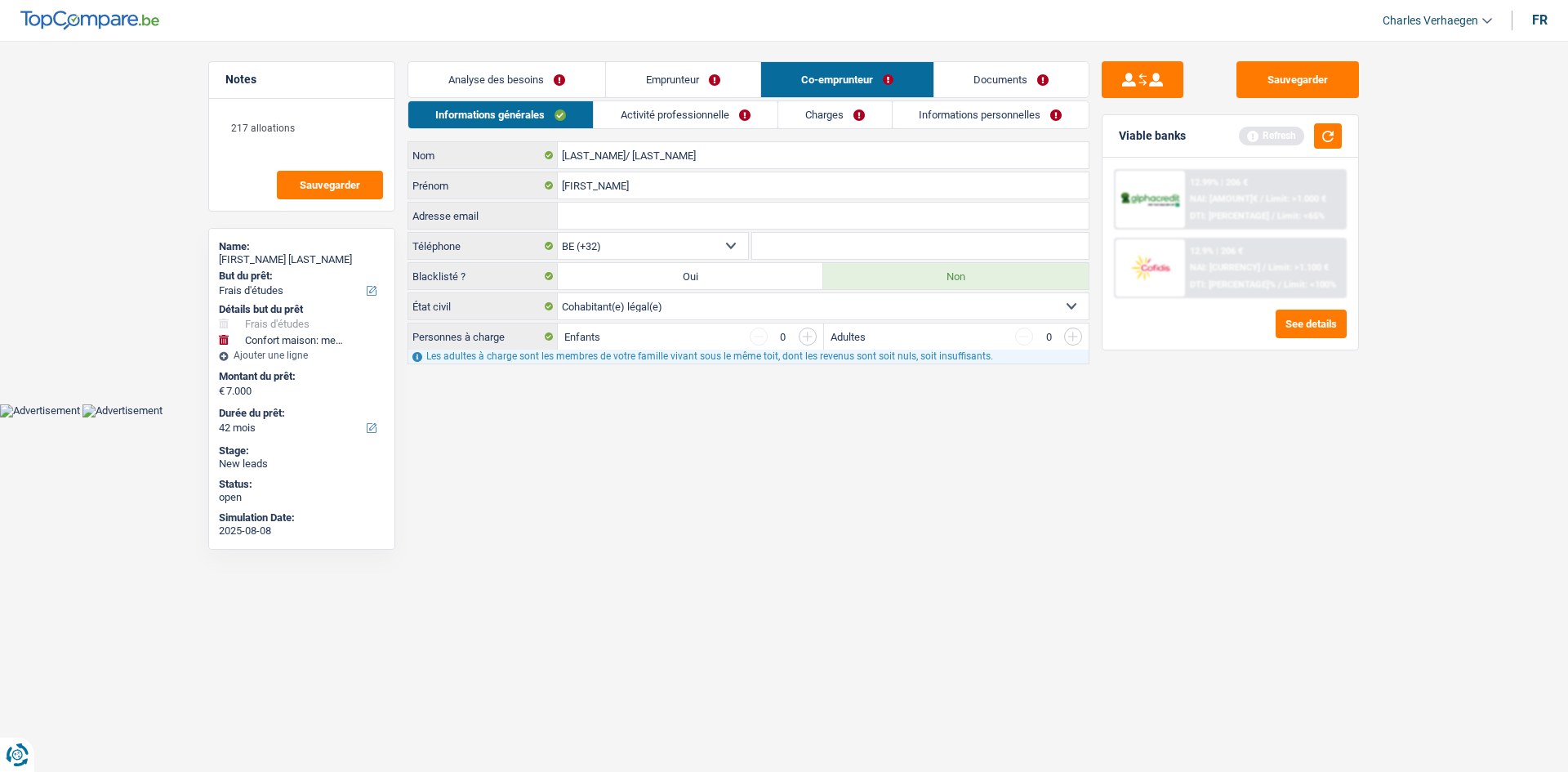 click on "Activité professionnelle" at bounding box center [685, 114] 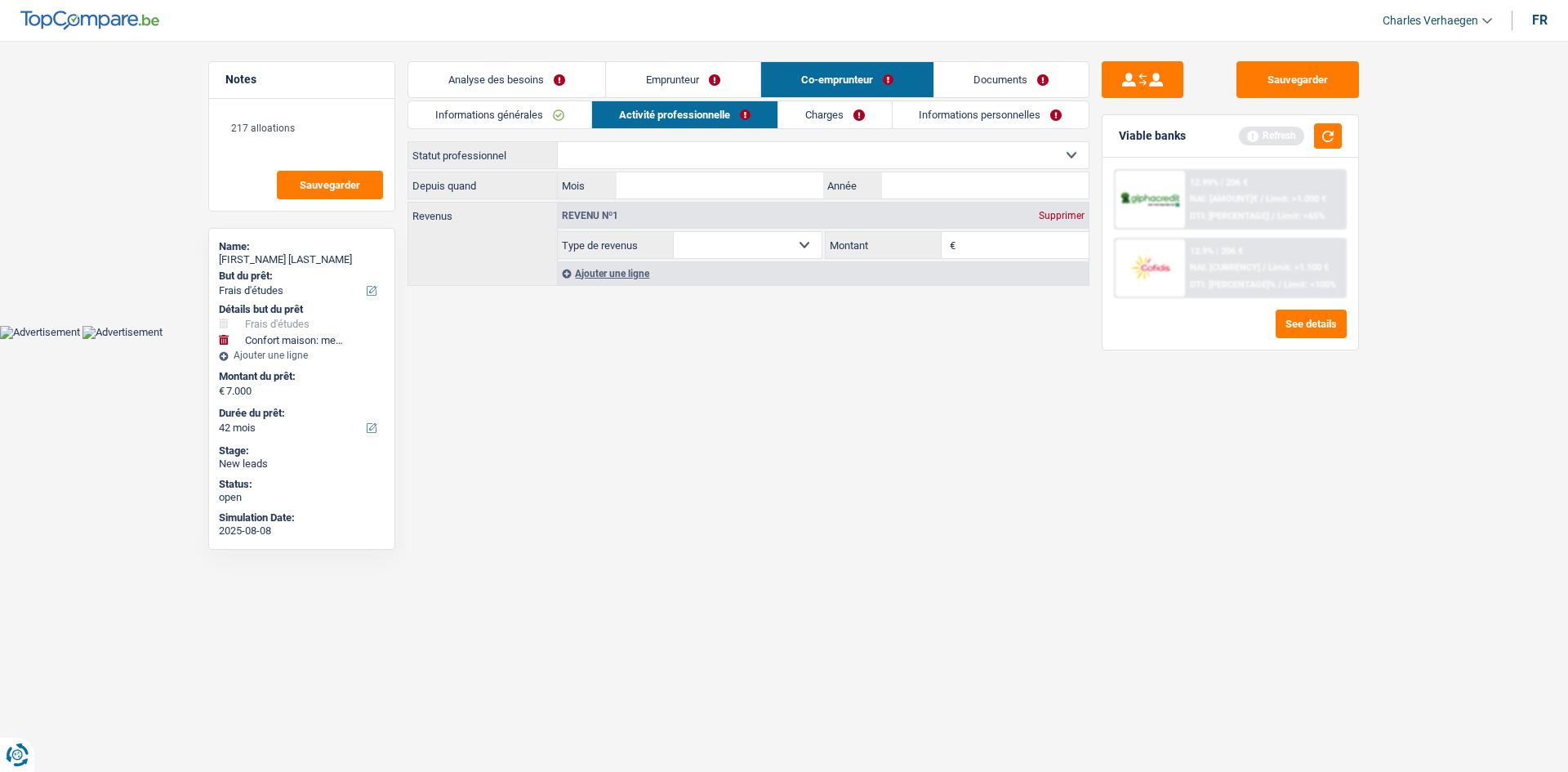 click on "Ouvrier Employé privé Employé public Invalide Indépendant Pensionné Chômeur Mutuelle Femme au foyer Sans profession Allocataire sécurité/Intégration social (SPF Sécurité Sociale, CPAS) Etudiant Profession libérale Commerçant Rentier Pré-pensionné
Sélectionner une option" at bounding box center [823, 155] 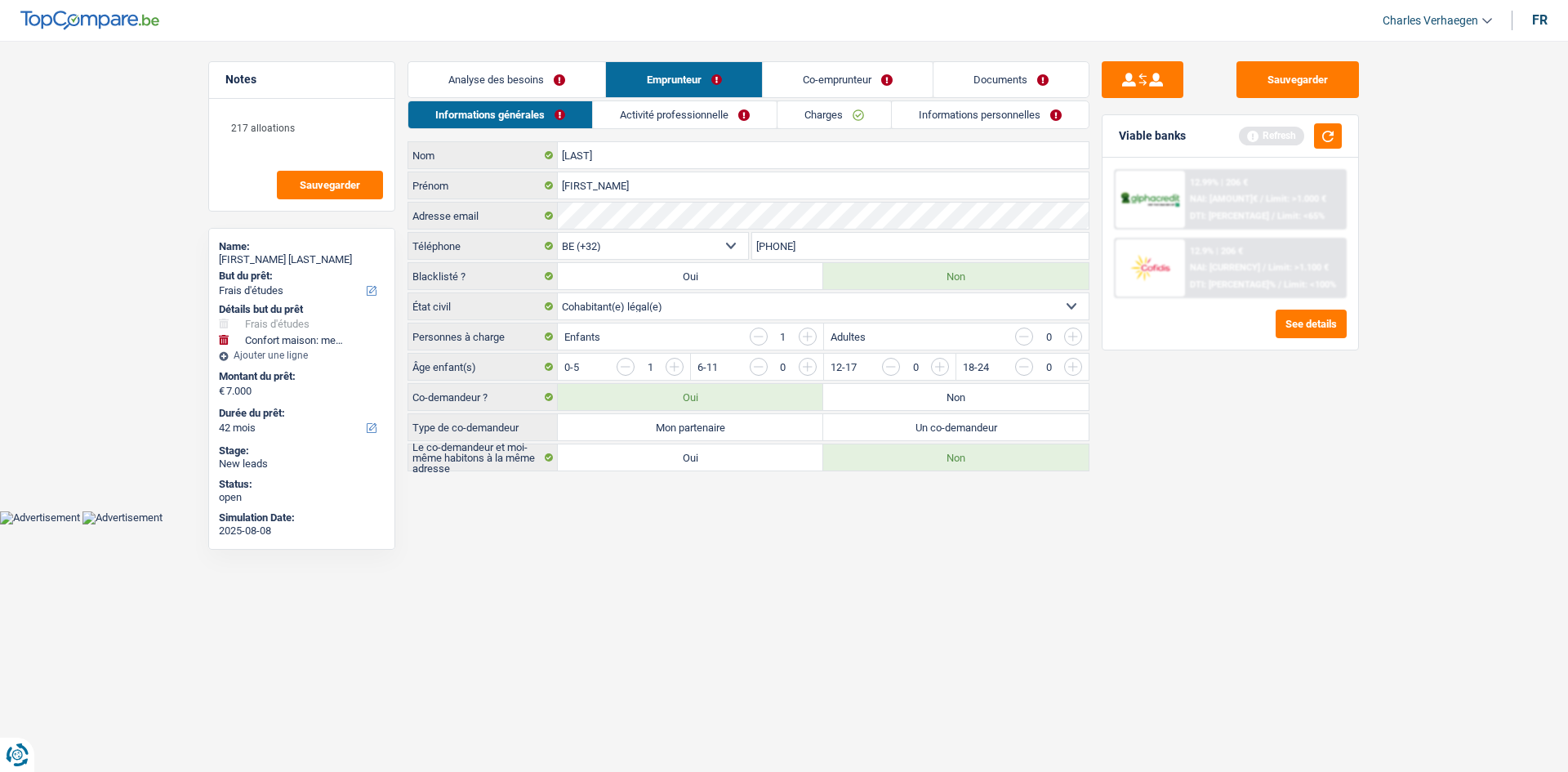 click on "Co-emprunteur" at bounding box center [848, 79] 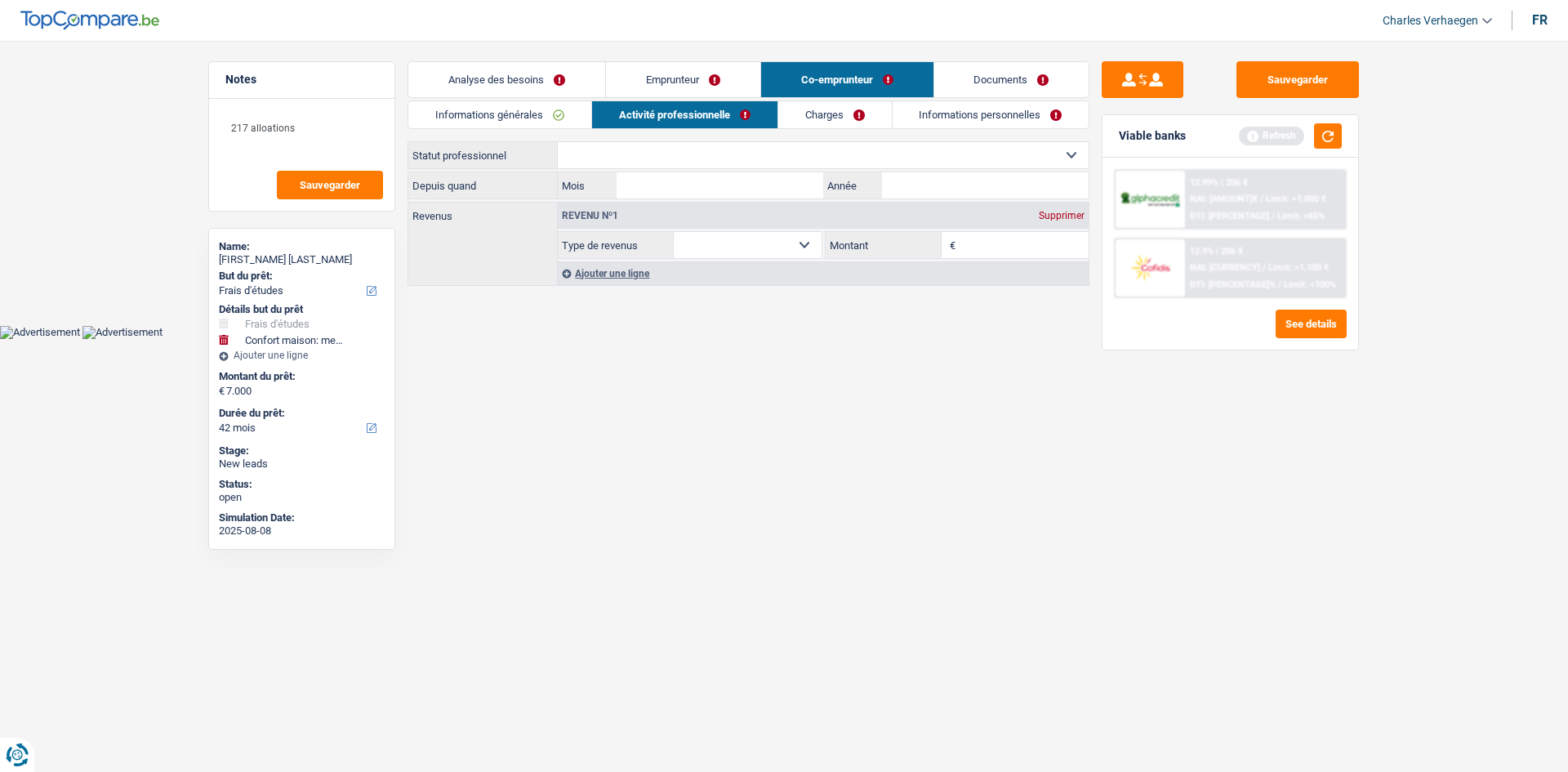 click on "Ouvrier Employé privé Employé public Invalide Indépendant Pensionné Chômeur Mutuelle Femme au foyer Sans profession Allocataire sécurité/Intégration social (SPF Sécurité Sociale, CPAS) Etudiant Profession libérale Commerçant Rentier Pré-pensionné
Sélectionner une option" at bounding box center [823, 155] 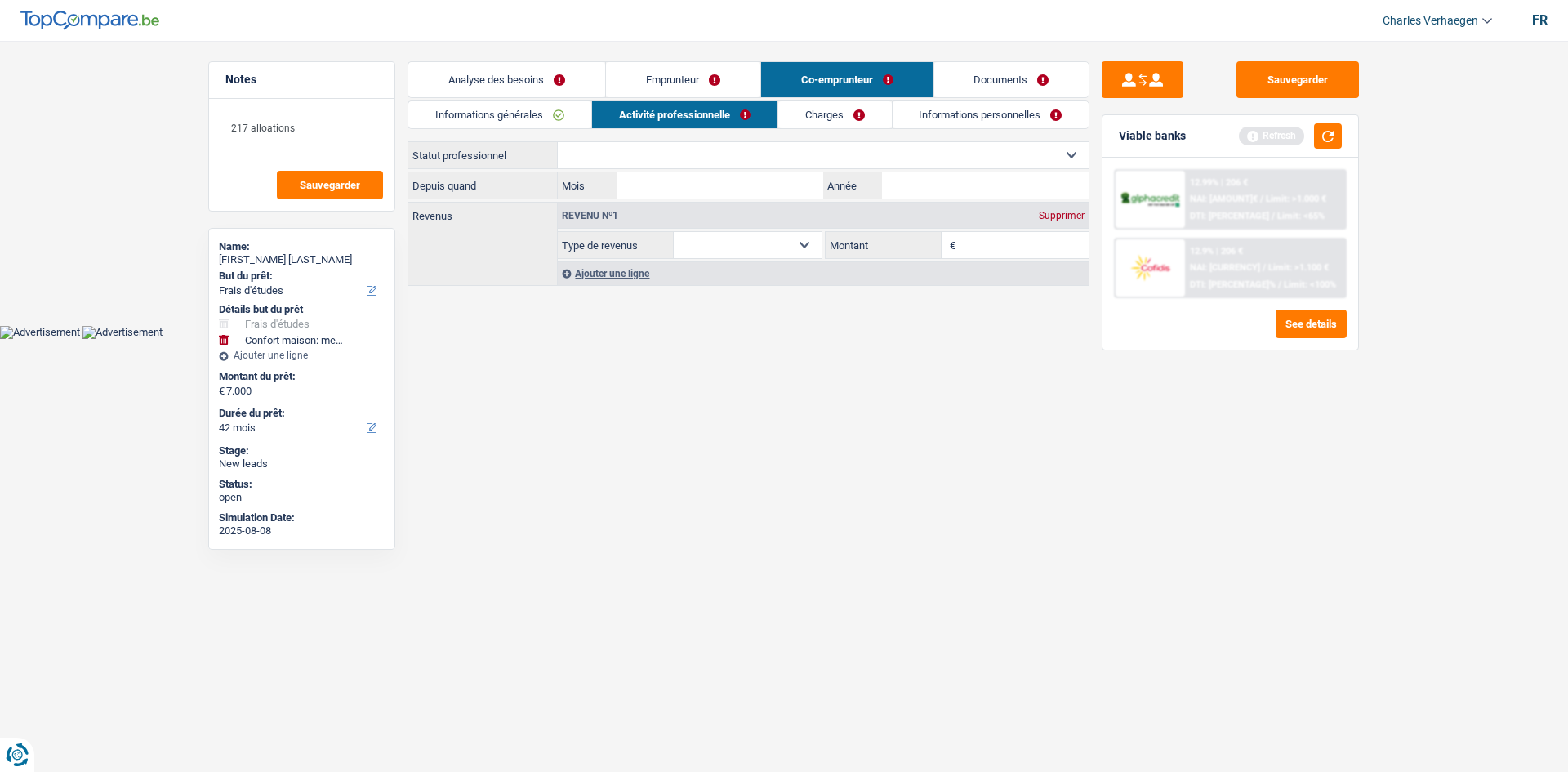 select on "privateEmployee" 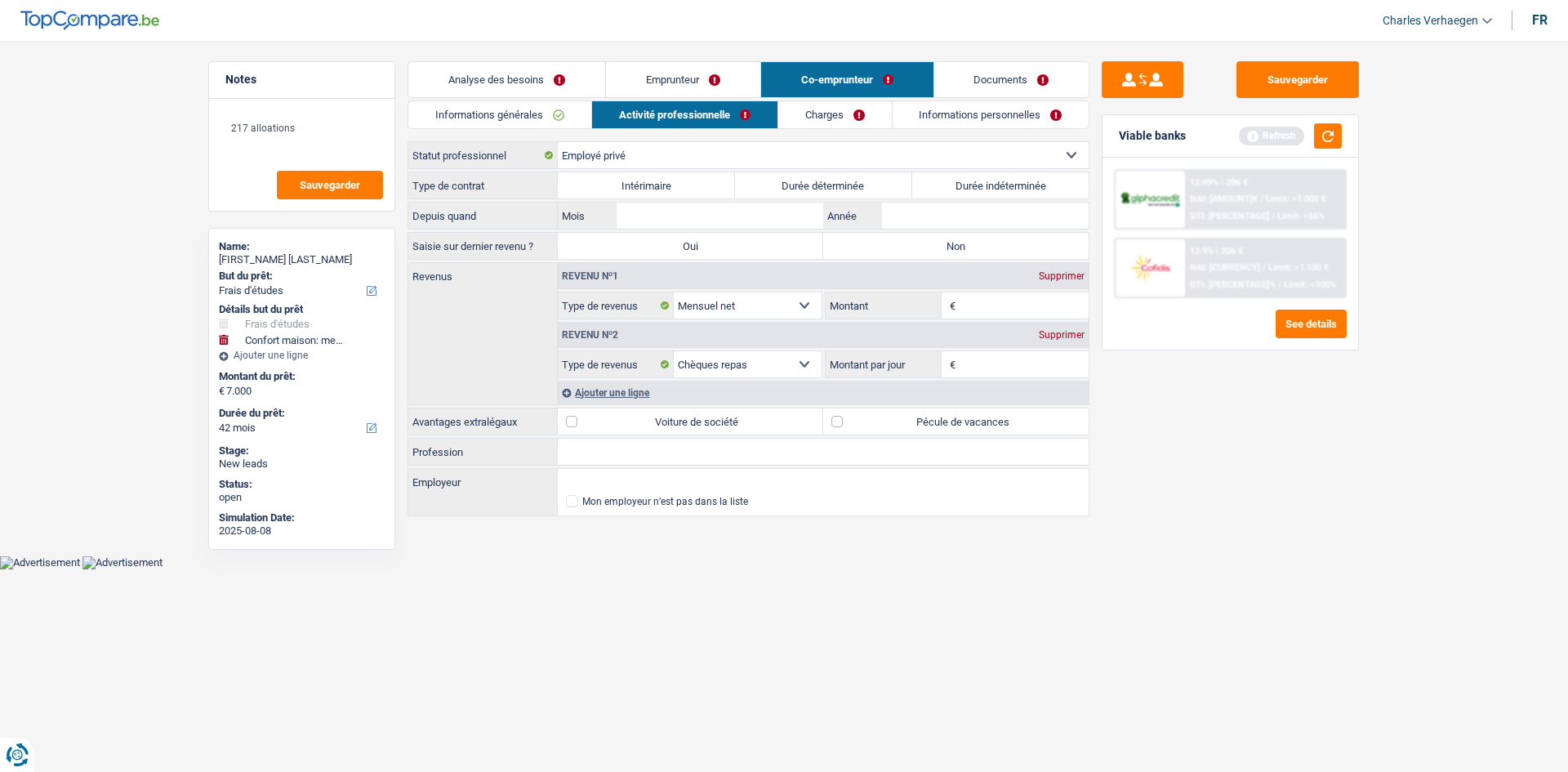 click on "Durée indéterminée" at bounding box center (1000, 185) 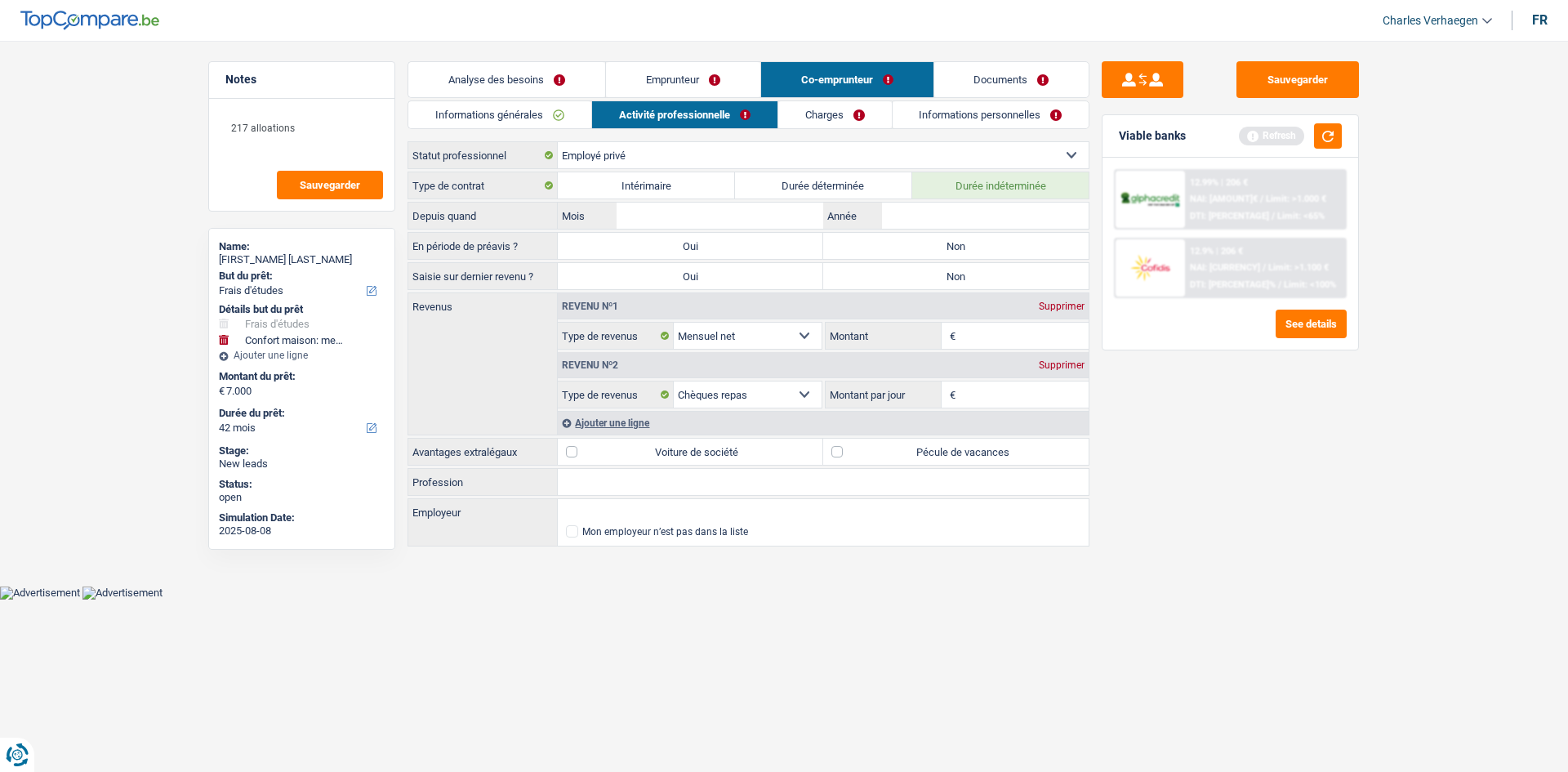 click on "Non" at bounding box center [956, 246] 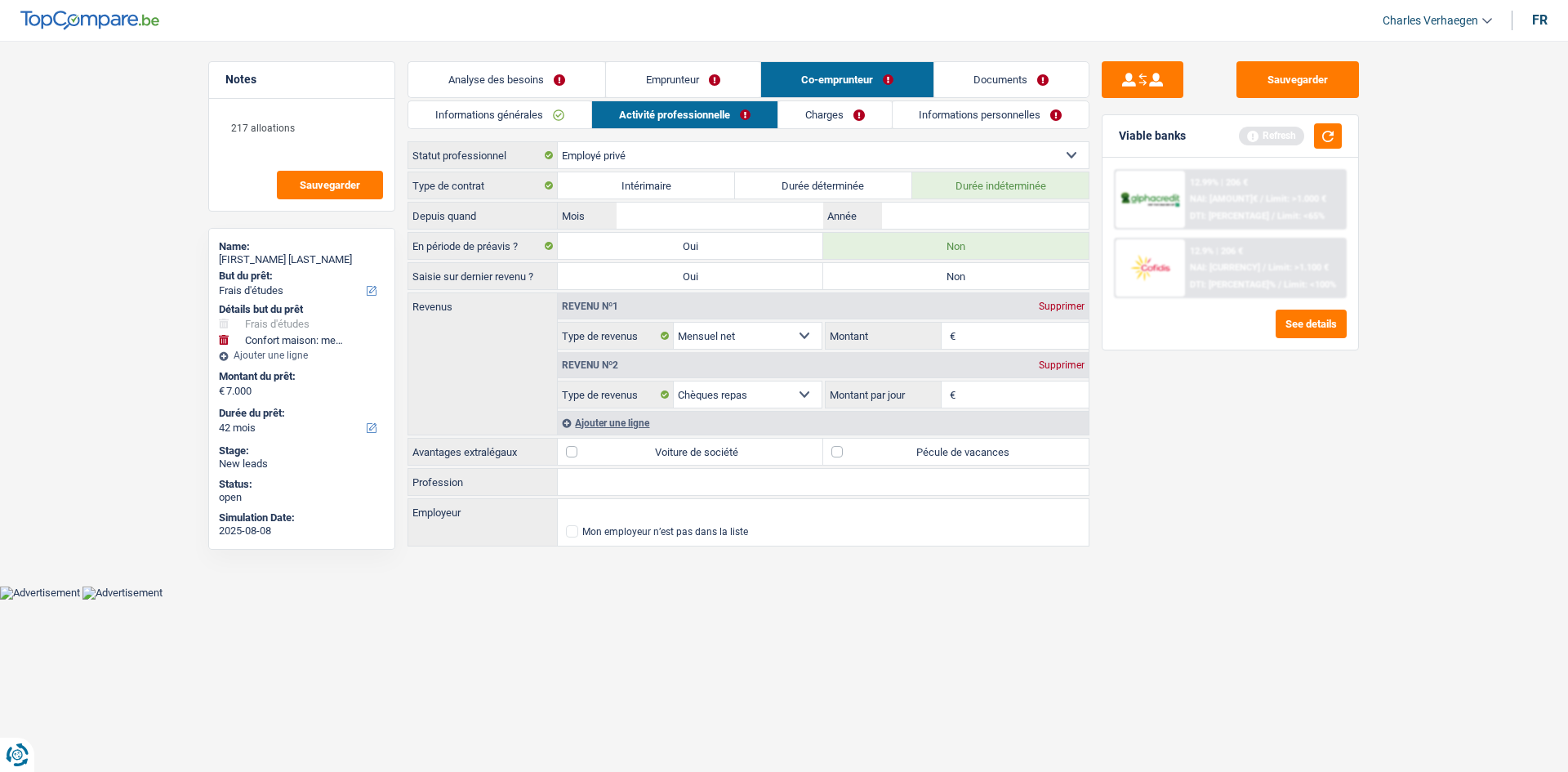 click on "Non" at bounding box center [956, 276] 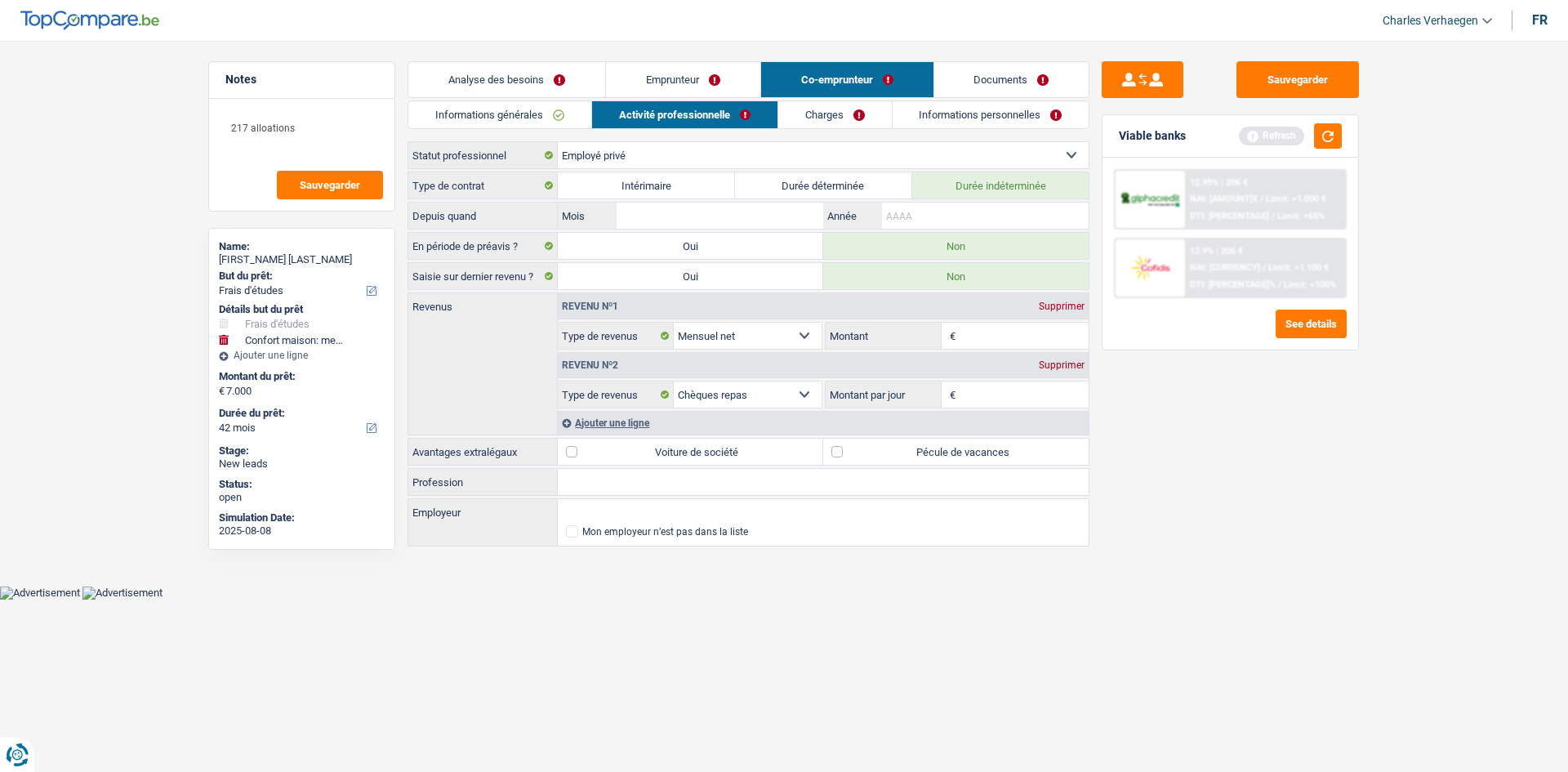 click on "Année" at bounding box center (985, 216) 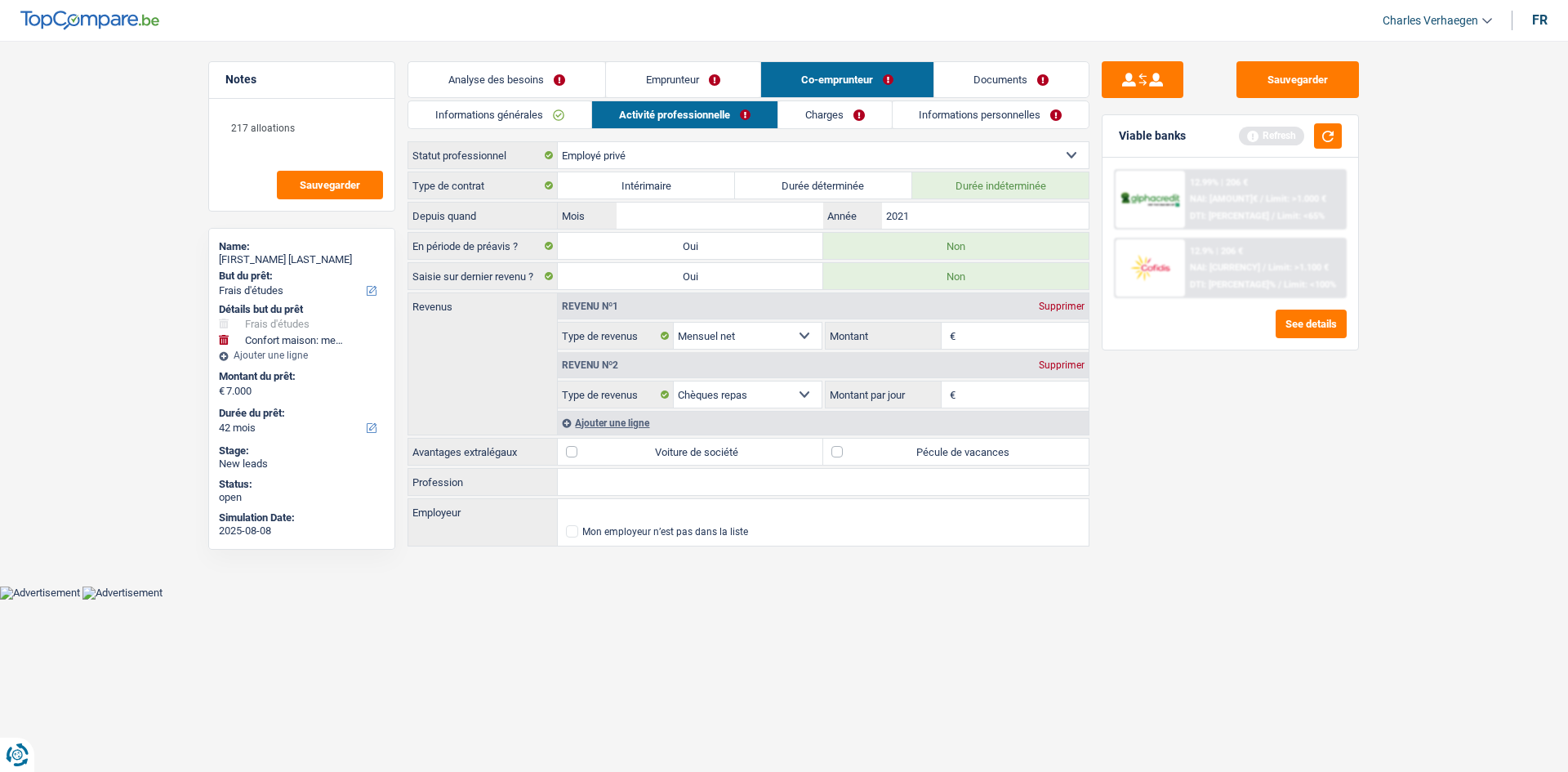 type on "2021" 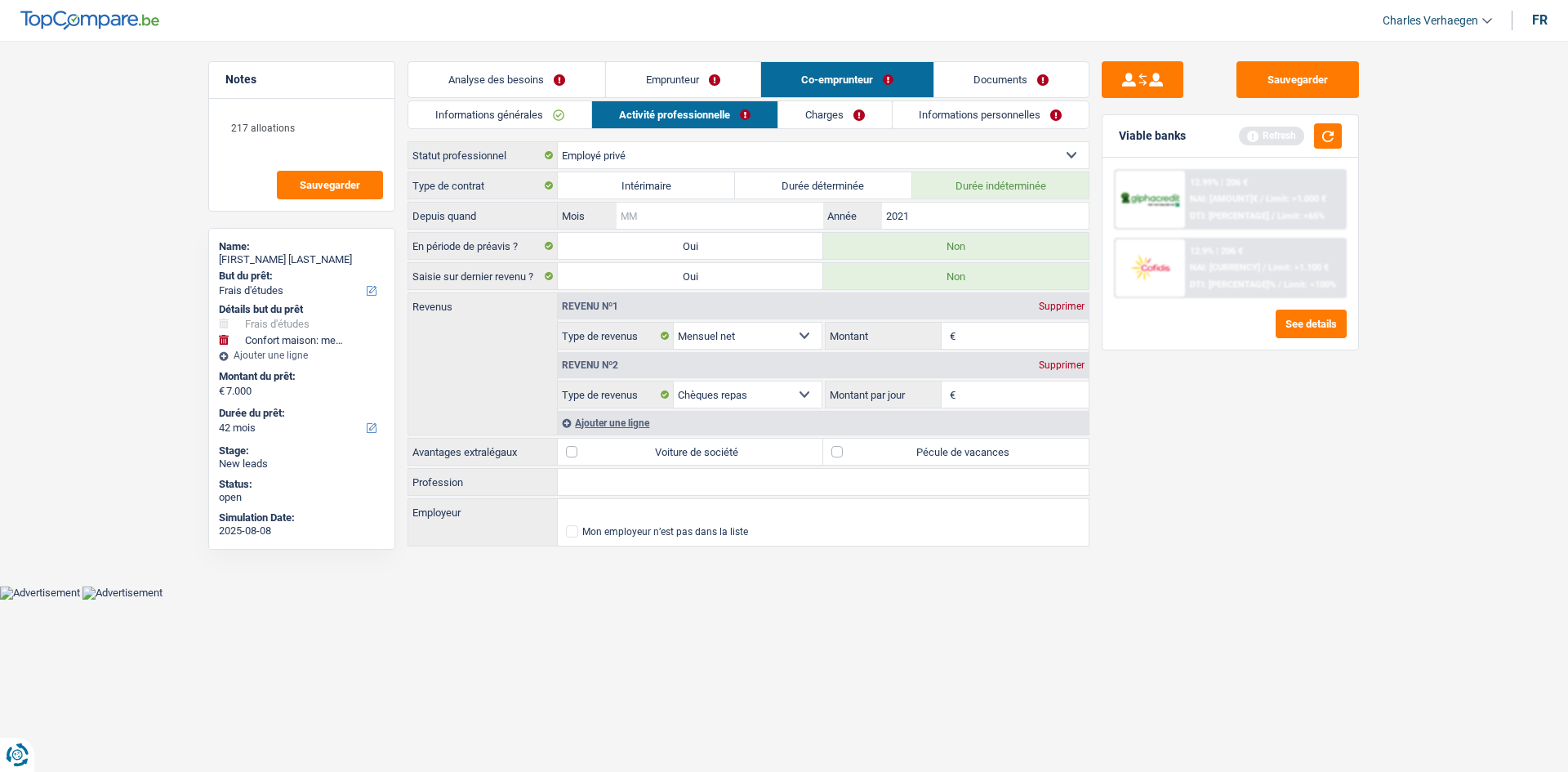 click on "Mois" at bounding box center (719, 216) 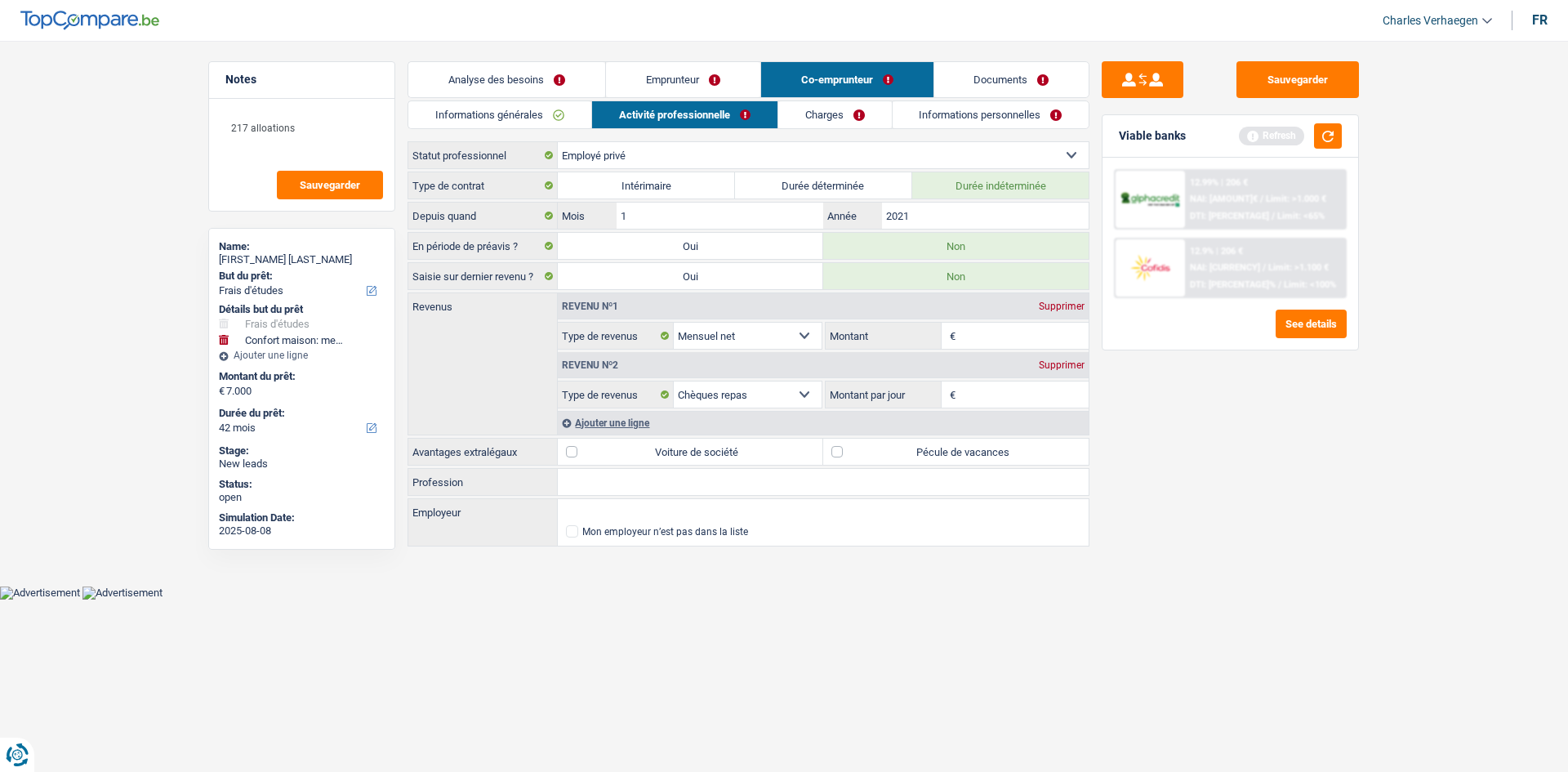 type on "12" 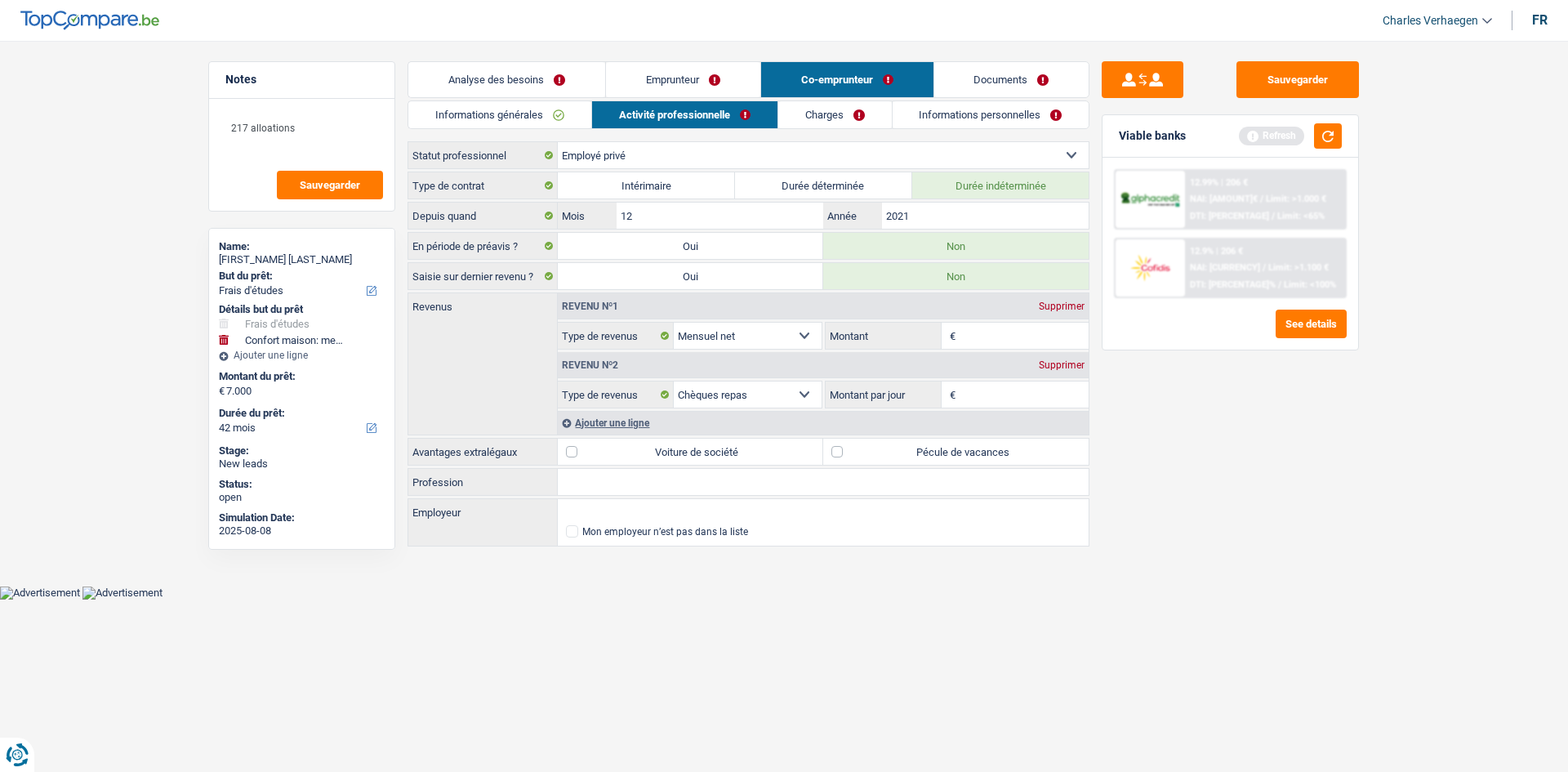 click on "€" at bounding box center (951, 336) 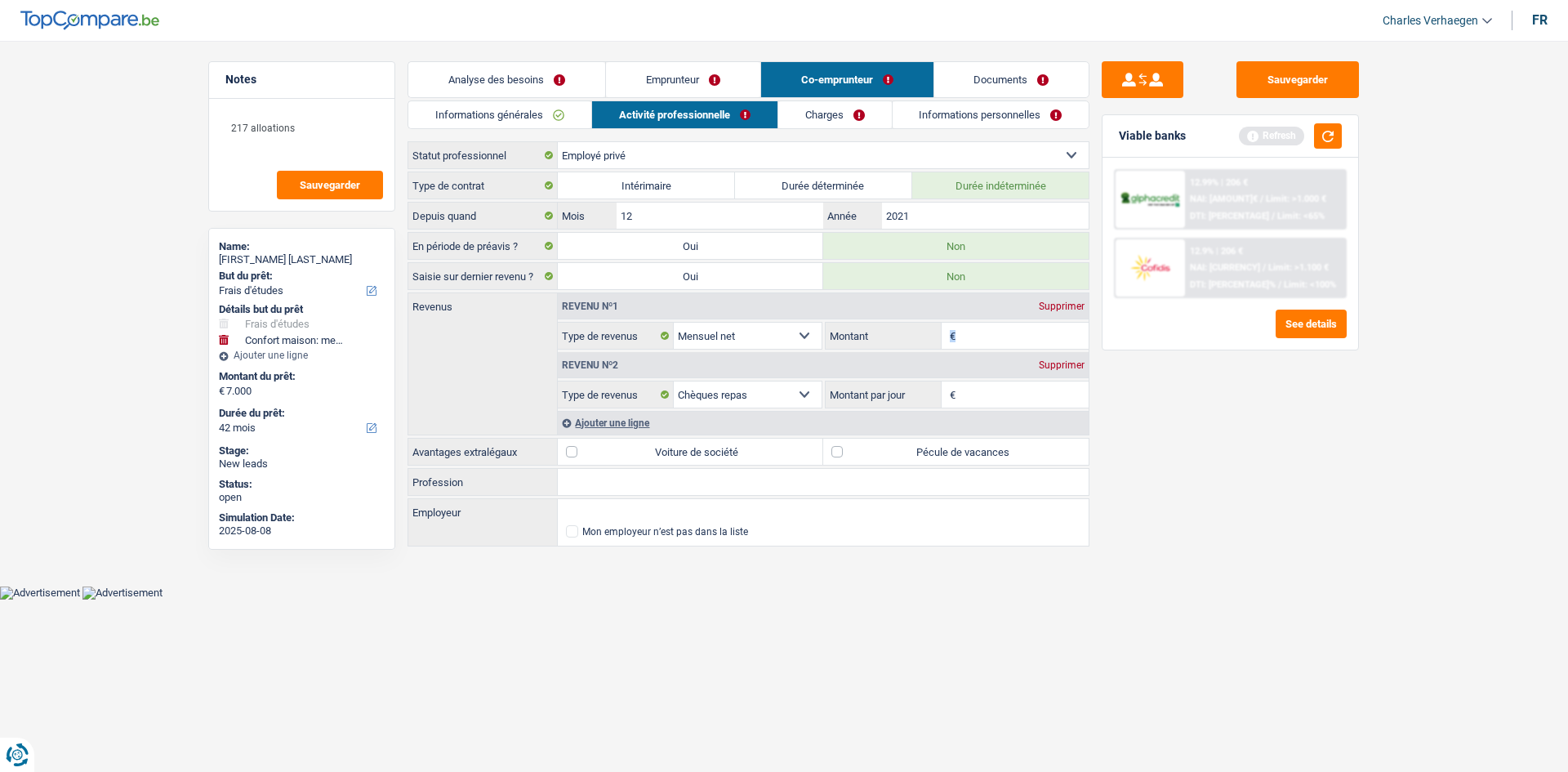 drag, startPoint x: 953, startPoint y: 332, endPoint x: 965, endPoint y: 339, distance: 13.892444 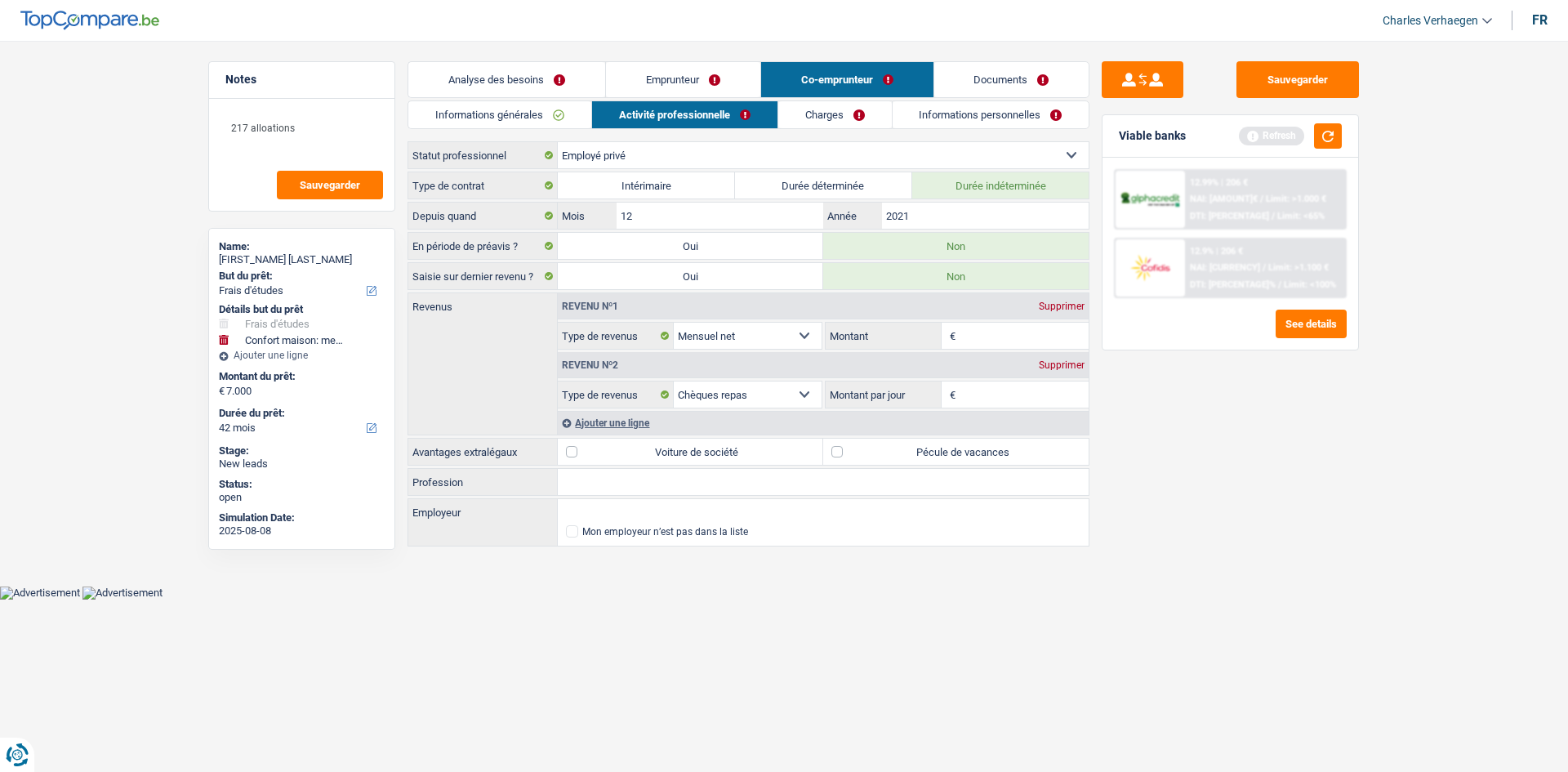 drag, startPoint x: 1049, startPoint y: 337, endPoint x: 1199, endPoint y: 346, distance: 150.26976 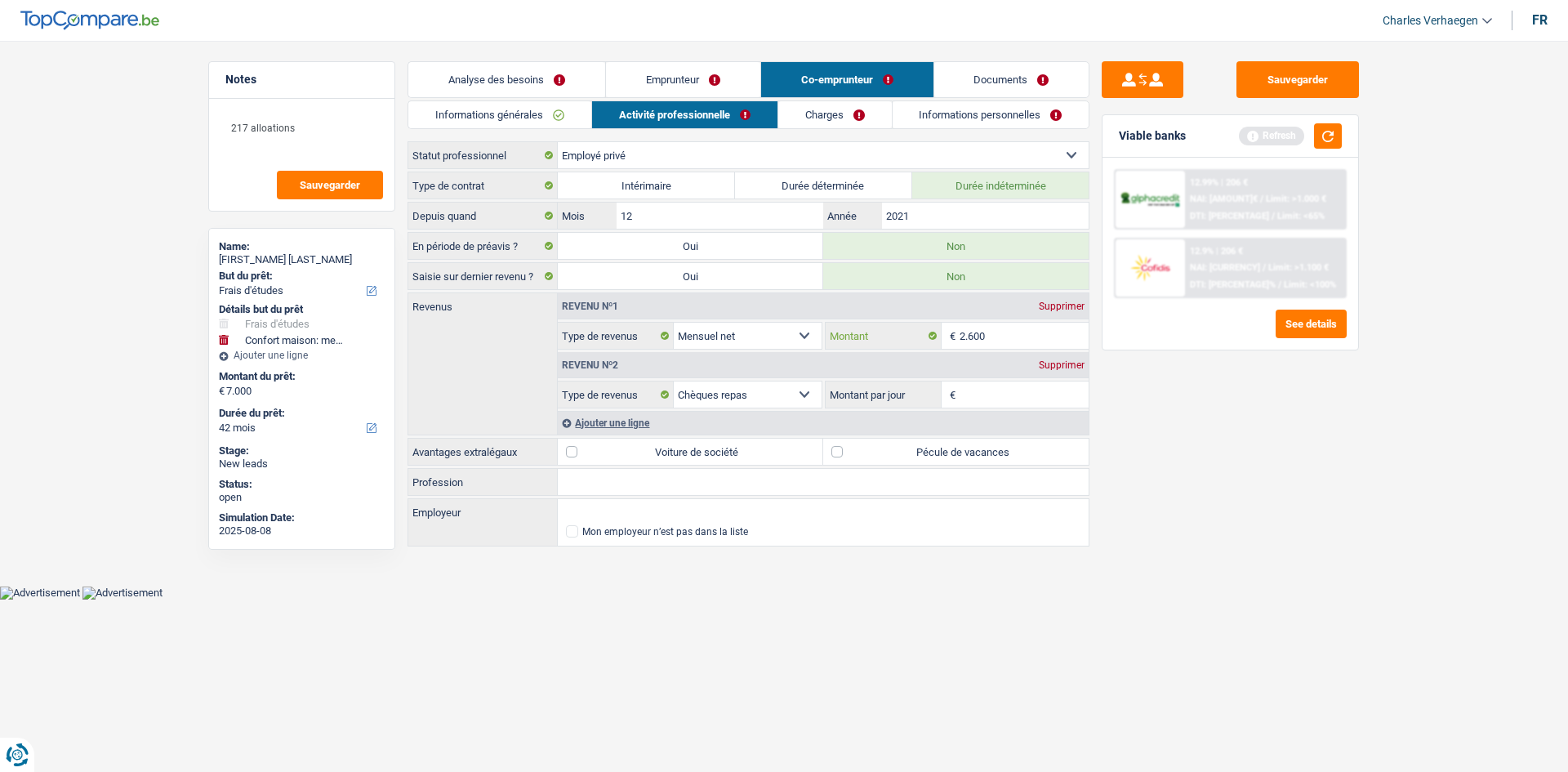 type on "2.600" 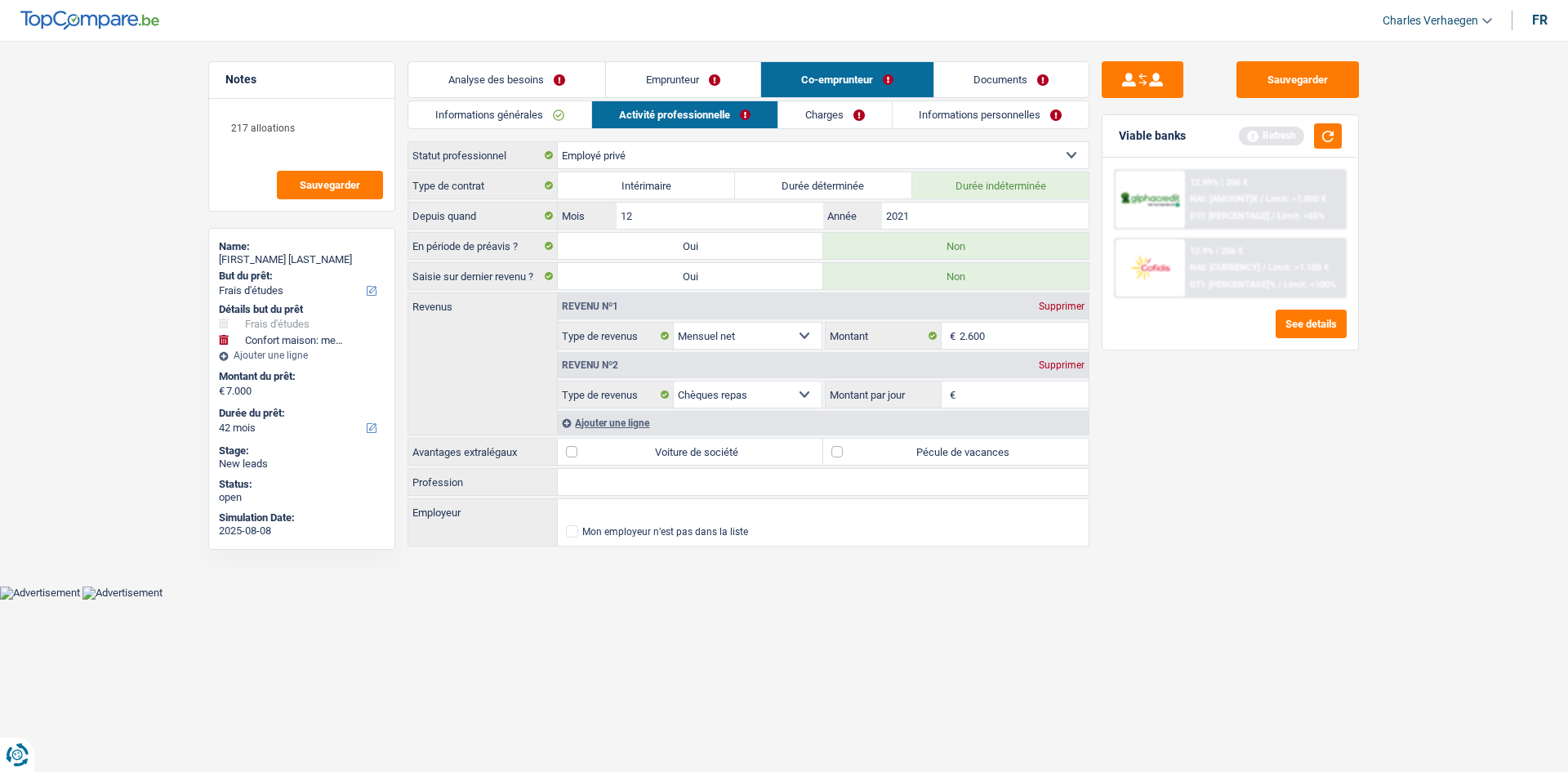 click on "Revenu nº1
Supprimer
Allocation d'handicap Allocations chômage Allocations familiales Chèques repas Complément d'entreprise Indemnité mutuelle Indépendant complémentaire Mensuel net Pension Pension alimentaire Pension d'invalidité Revenu d'intégration sociale Revenus locatifs Autres revenus
Sélectionner une option
Type de revenus
Tous les champs sont obligatoires. Veuillez fournir une réponse plus longue   2.600   €
Montant
N'utilisez que des lettres pour répondre
Revenu nº2
Supprimer
Allocation d'handicap Allocations chômage Allocations familiales" at bounding box center [822, 364] 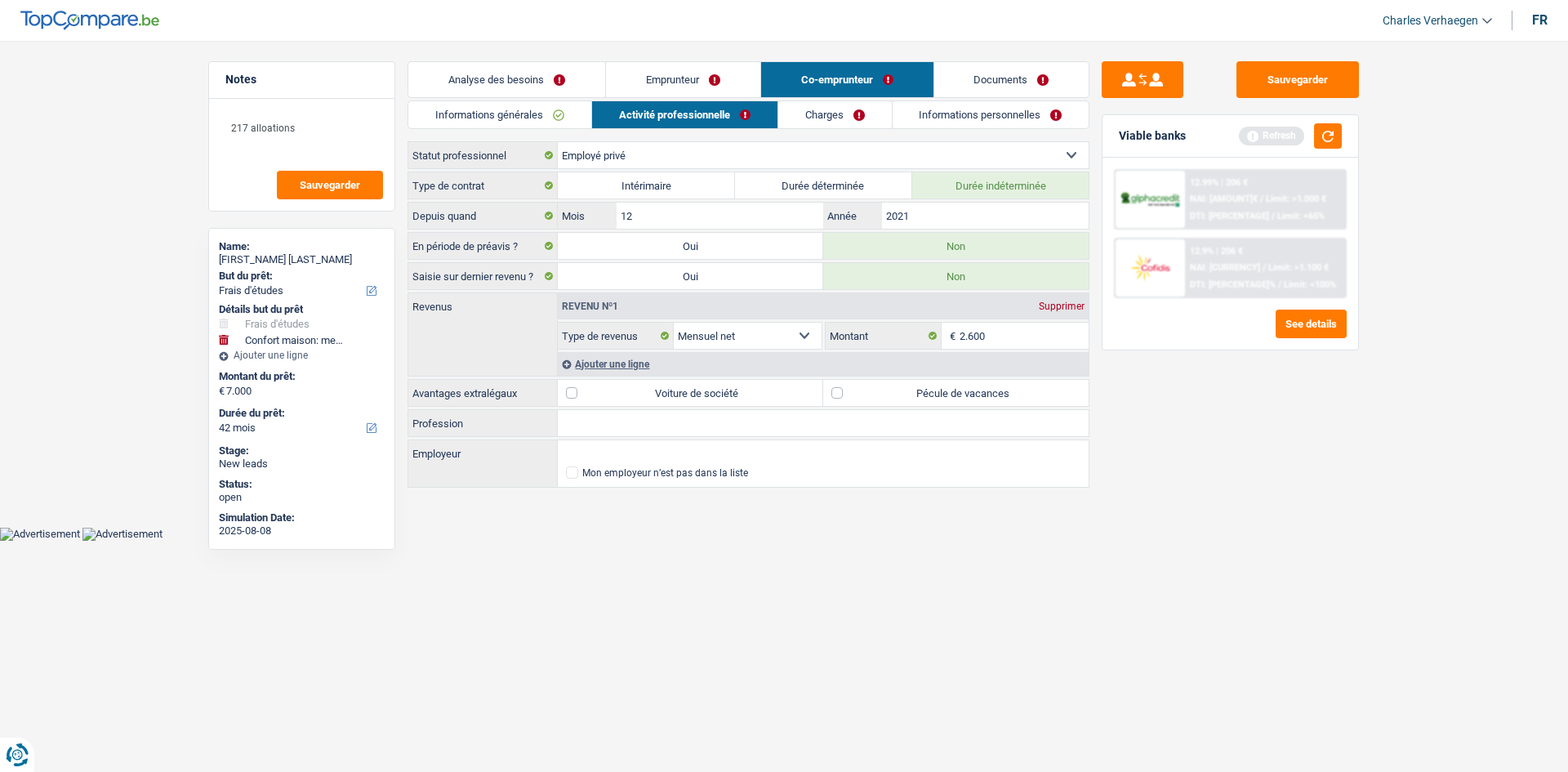 click on "Pécule de vacances" at bounding box center (956, 393) 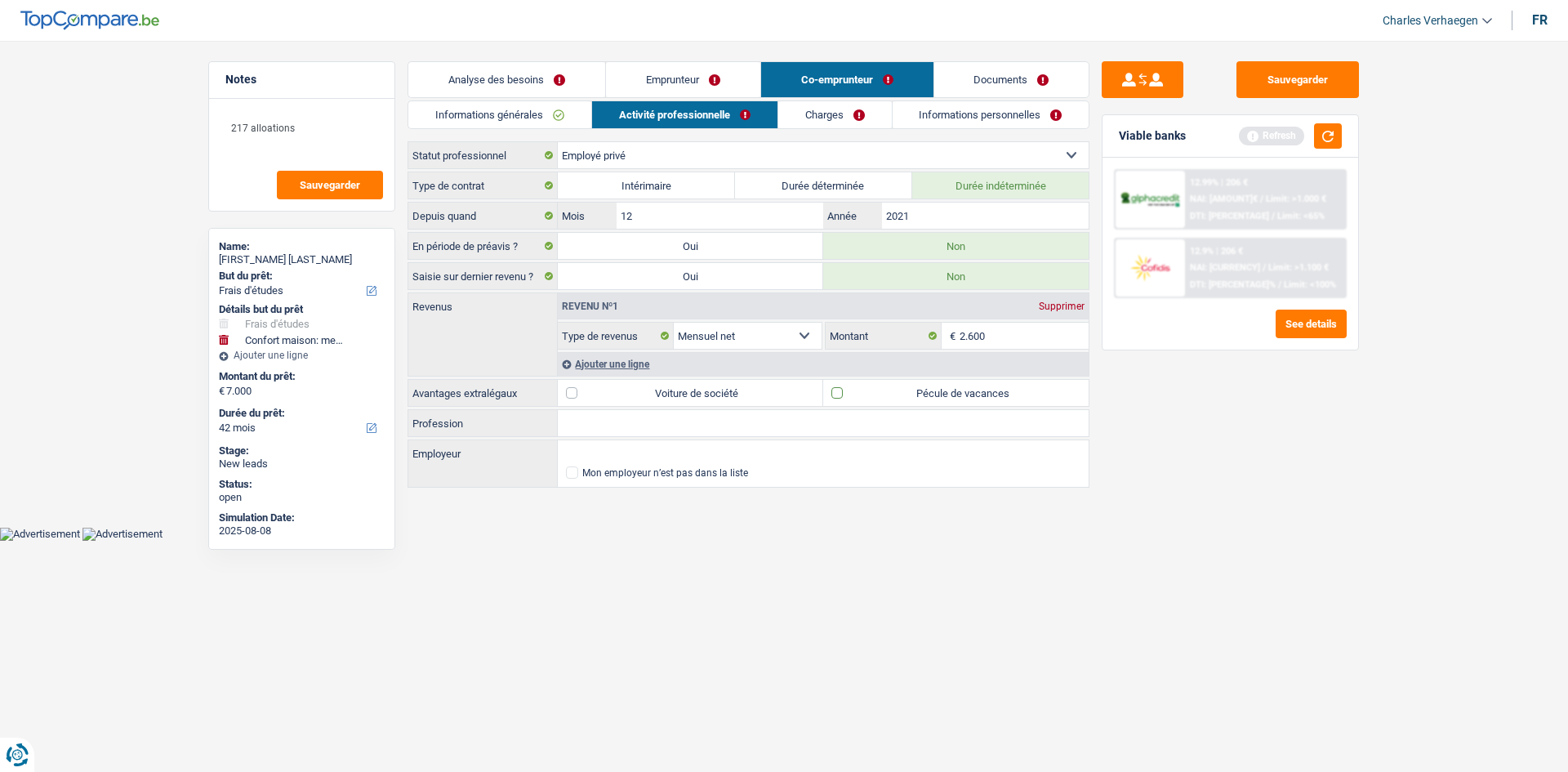 click on "Pécule de vacances" at bounding box center [956, 393] 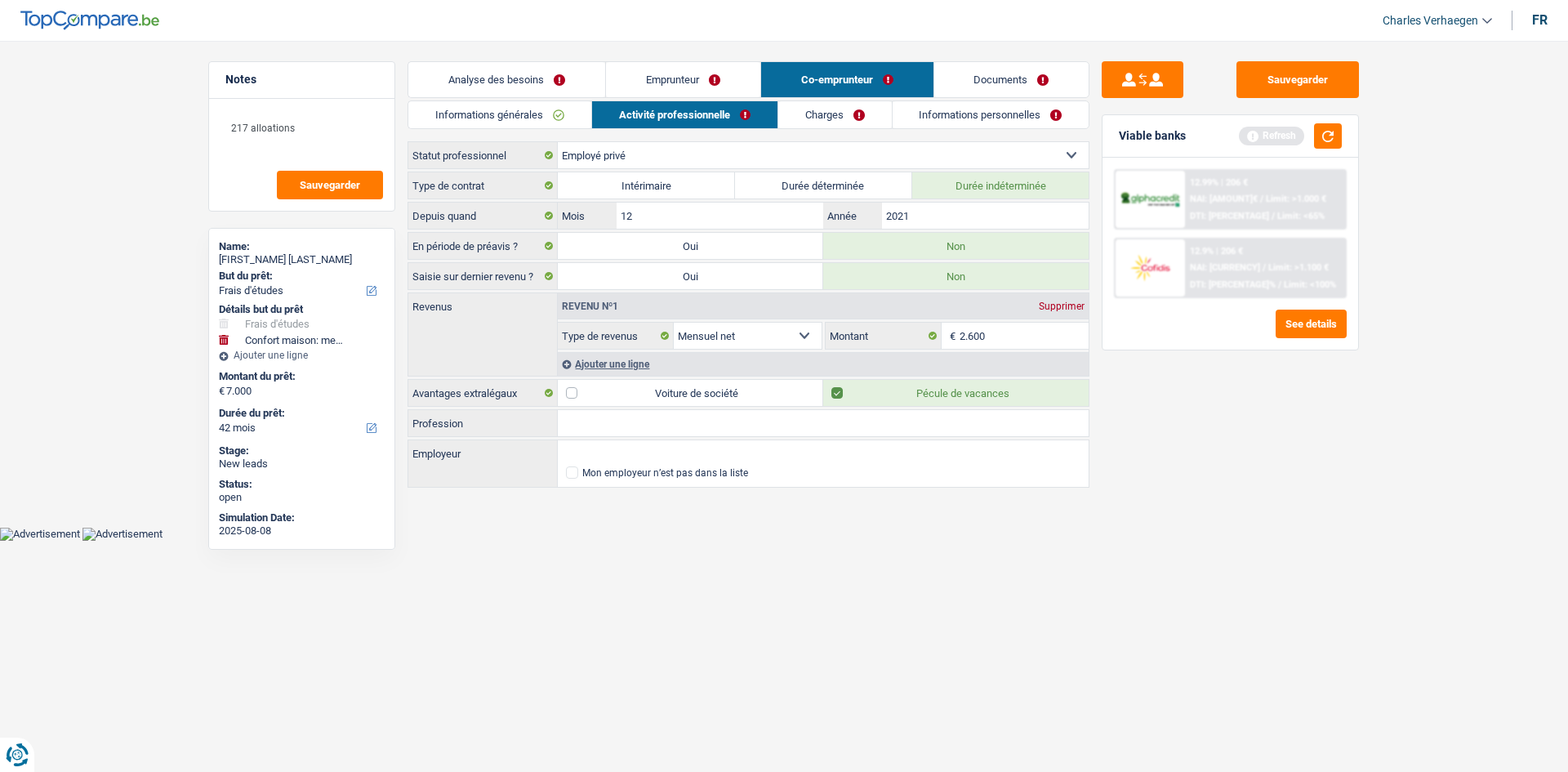 click on "Profession" at bounding box center (823, 423) 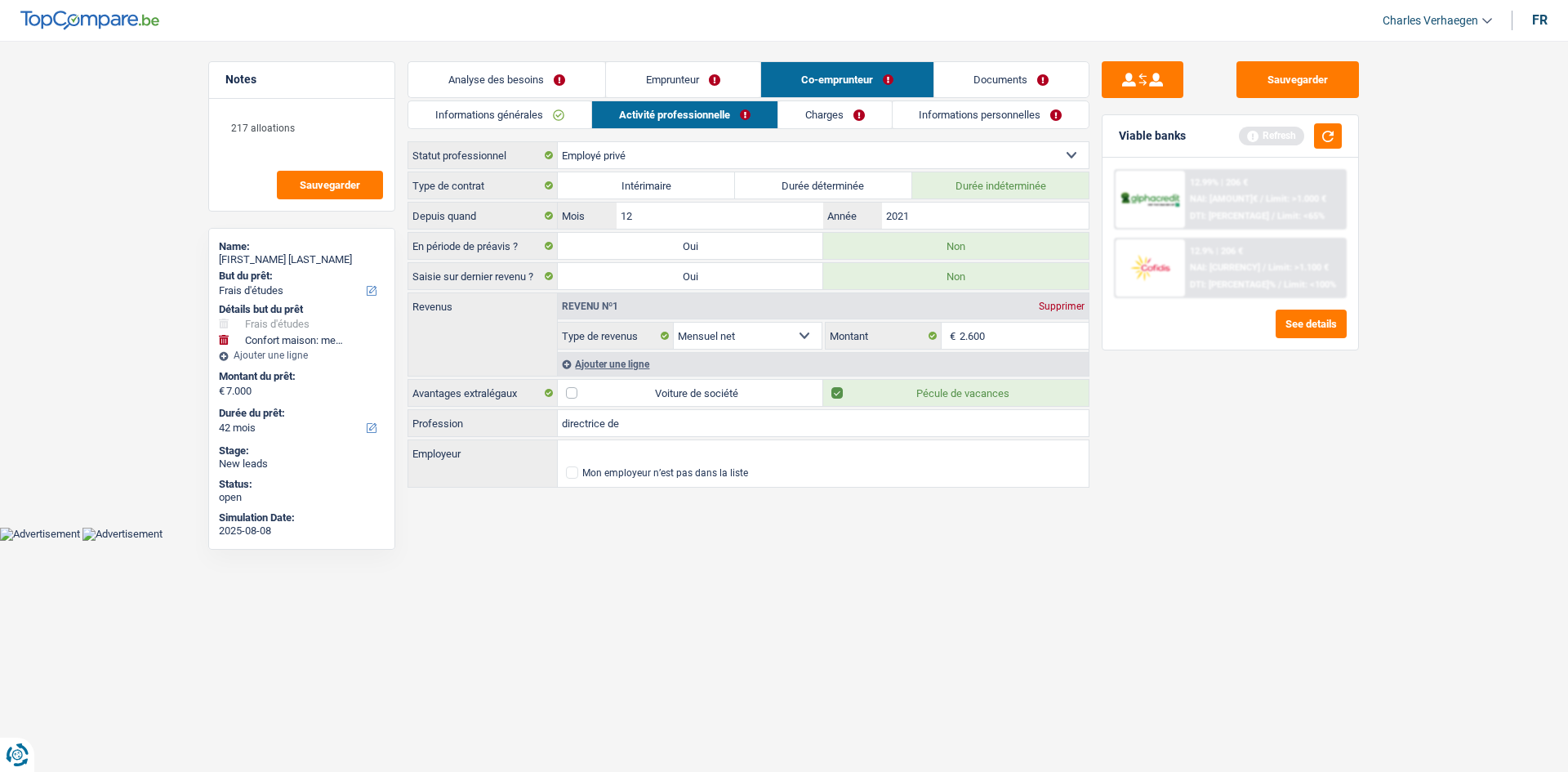 type 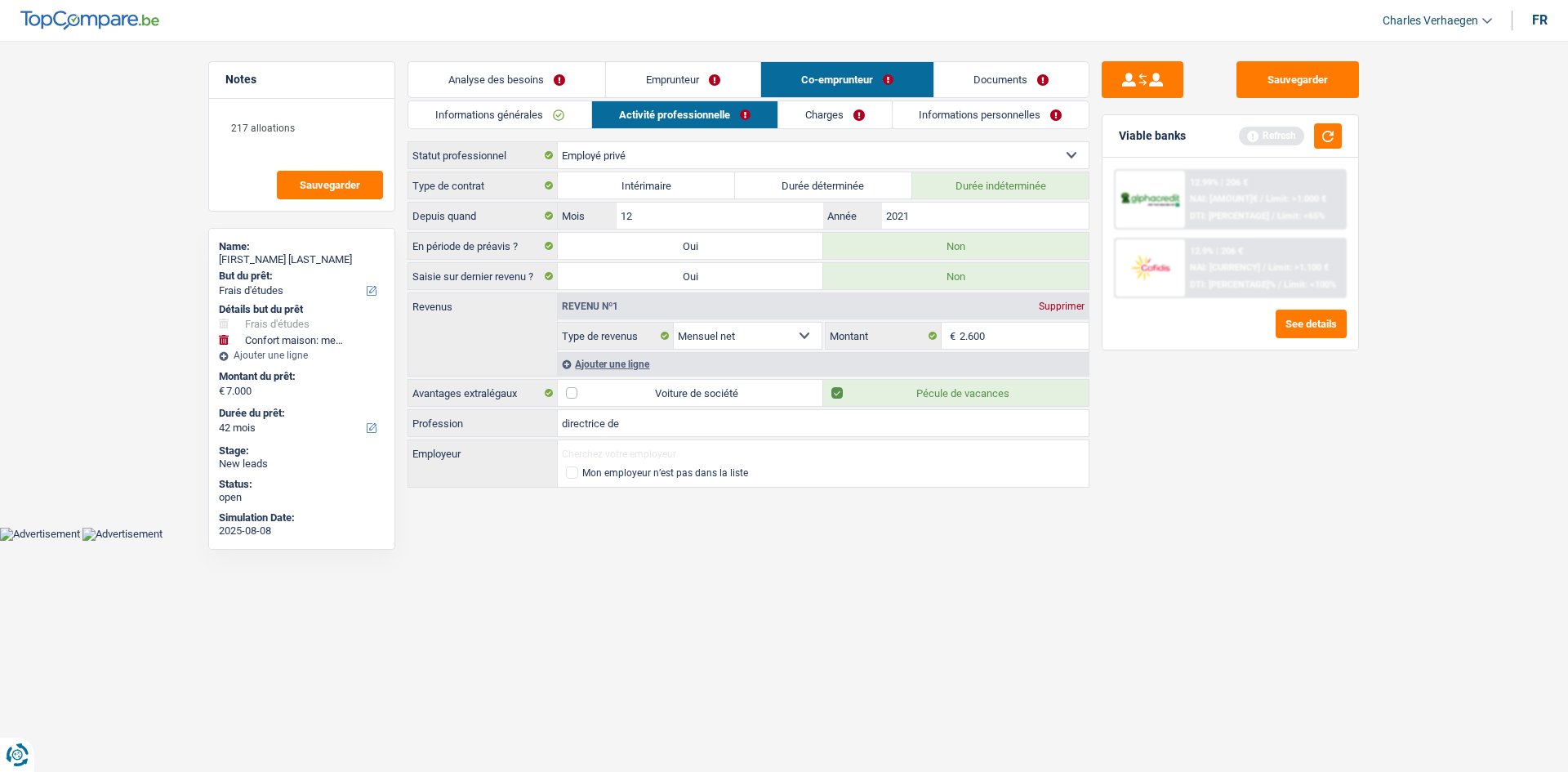 click on "Employeur" at bounding box center [823, 453] 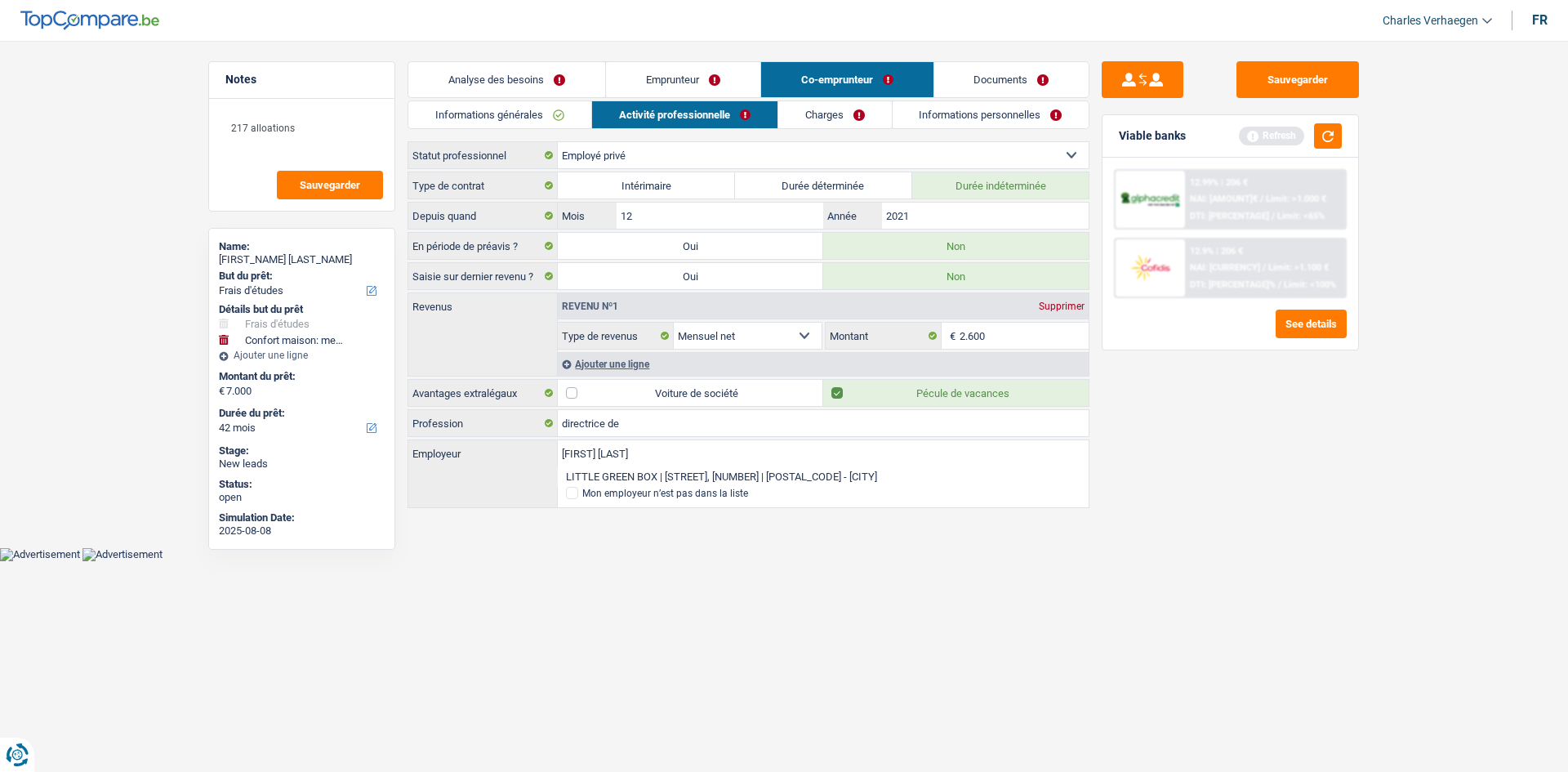 click on "Sauvegarder
Viable banks
Refresh
12.99% | 206 €
NAI: 459,1 €
/
Limit: >1.000 €
DTI: 80.35%
/
Limit: <65%
12.9% | 206 €
NAI: 459,4 €
/
Limit: >1.100 €
DTI: 80.33%
/
Limit: <100%" at bounding box center (1230, 401) 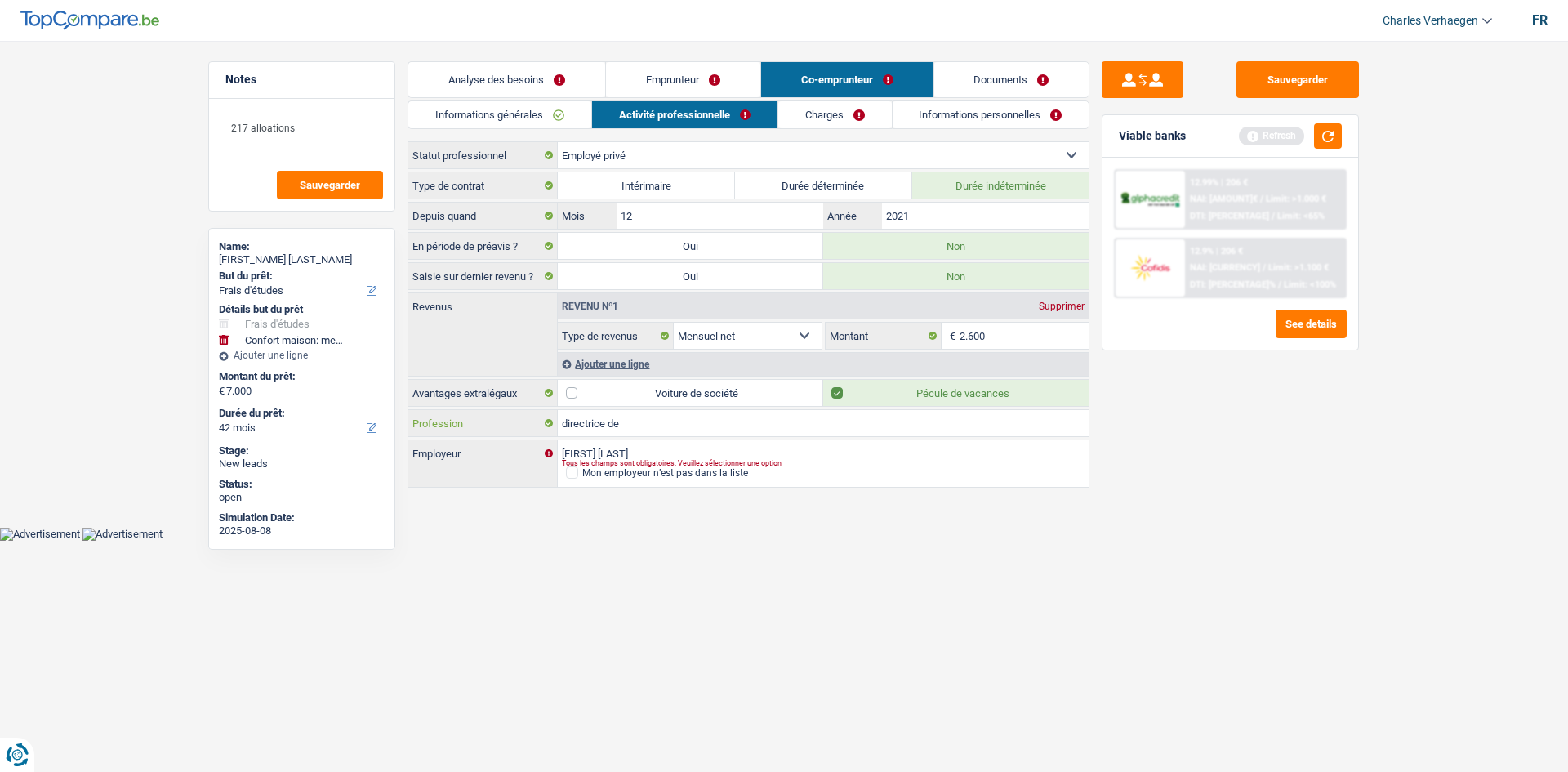 click on "directrice de" at bounding box center [823, 423] 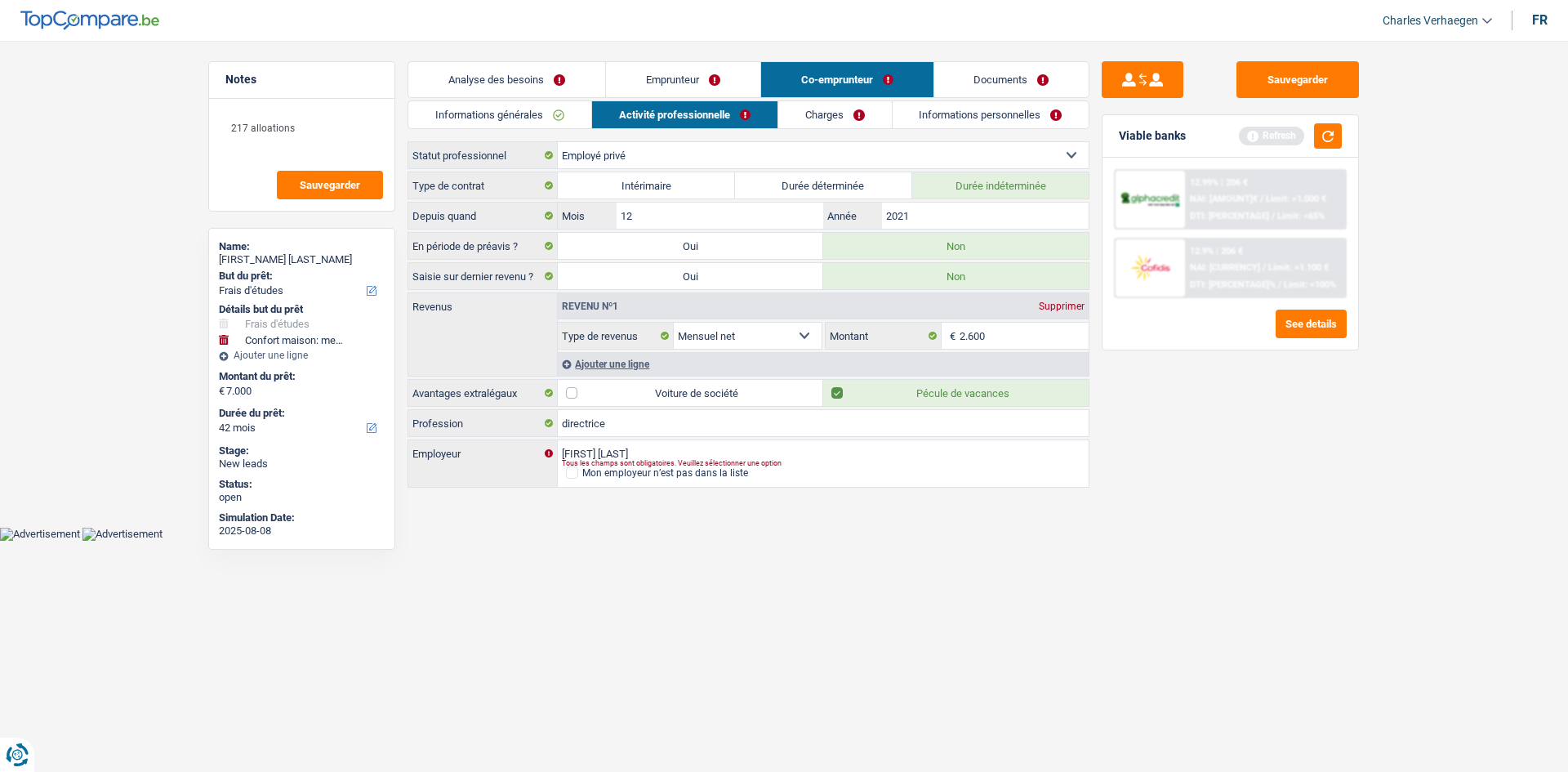 click on "Sauvegarder
Viable banks
Refresh
12.99% | 206 €
NAI: 459,1 €
/
Limit: >1.000 €
DTI: 80.35%
/
Limit: <65%
12.9% | 206 €
NAI: 459,4 €
/
Limit: >1.100 €
DTI: 80.33%
/
Limit: <100%" at bounding box center (1230, 401) 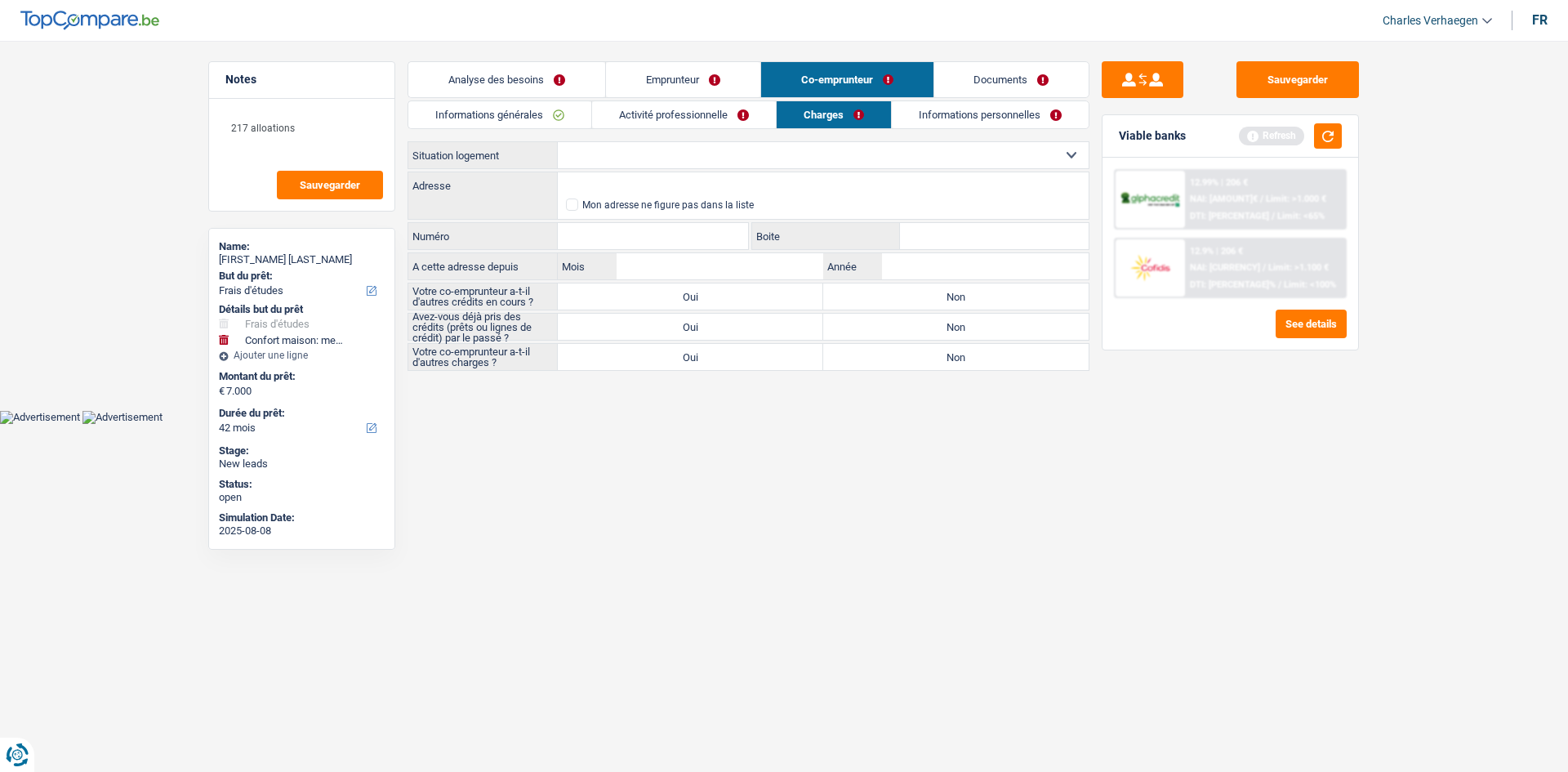 click on "Locataire Propriétaire avec prêt hypothécaire Propriétaire sans prêt hypothécaire Logé(e) par la famille Concierge
Sélectionner une option" at bounding box center [823, 155] 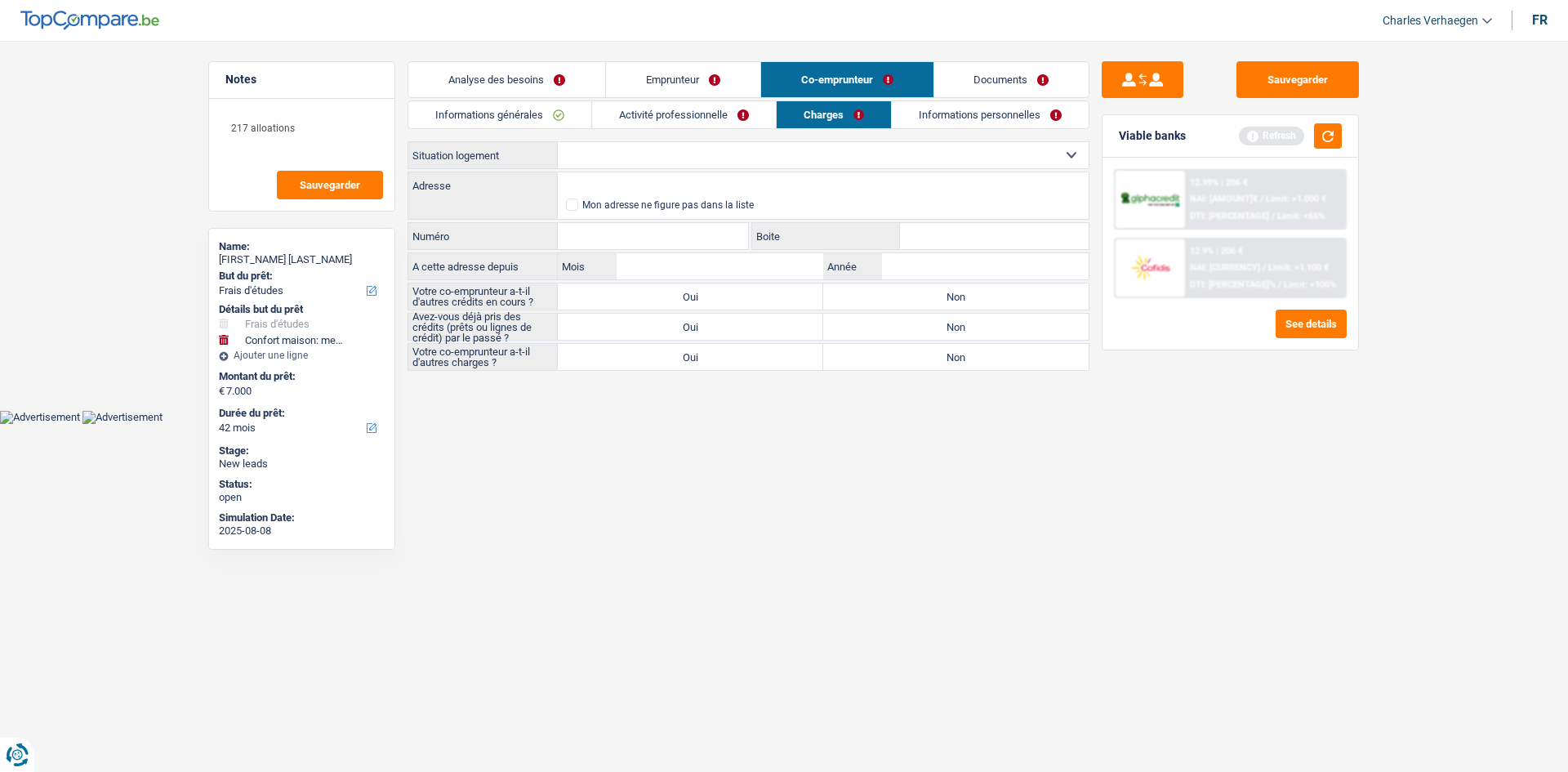 click on "Locataire Propriétaire avec prêt hypothécaire Propriétaire sans prêt hypothécaire Logé(e) par la famille Concierge
Sélectionner une option" at bounding box center [823, 155] 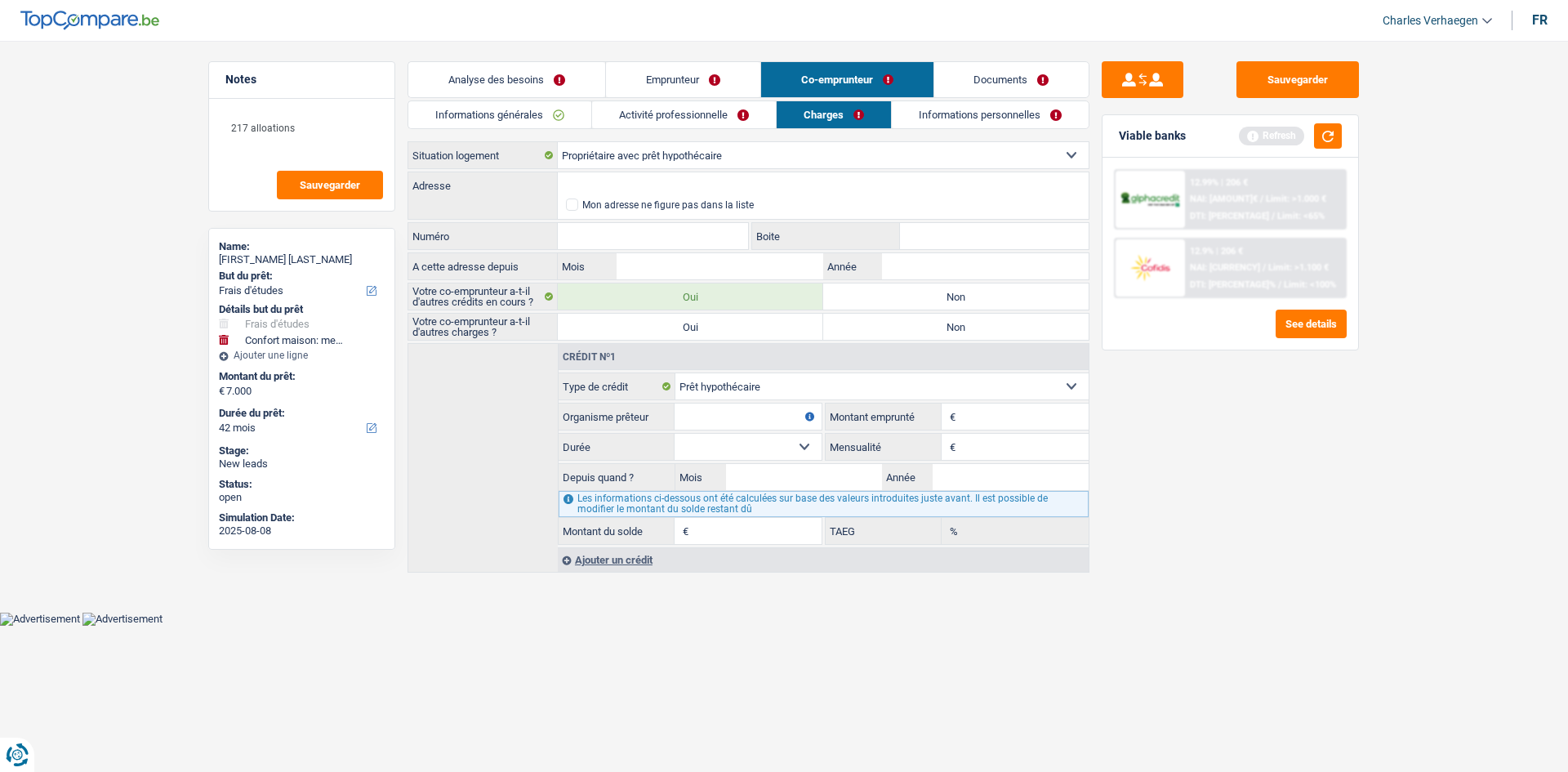 click on "Locataire Propriétaire avec prêt hypothécaire Propriétaire sans prêt hypothécaire Logé(e) par la famille Concierge
Sélectionner une option" at bounding box center [823, 155] 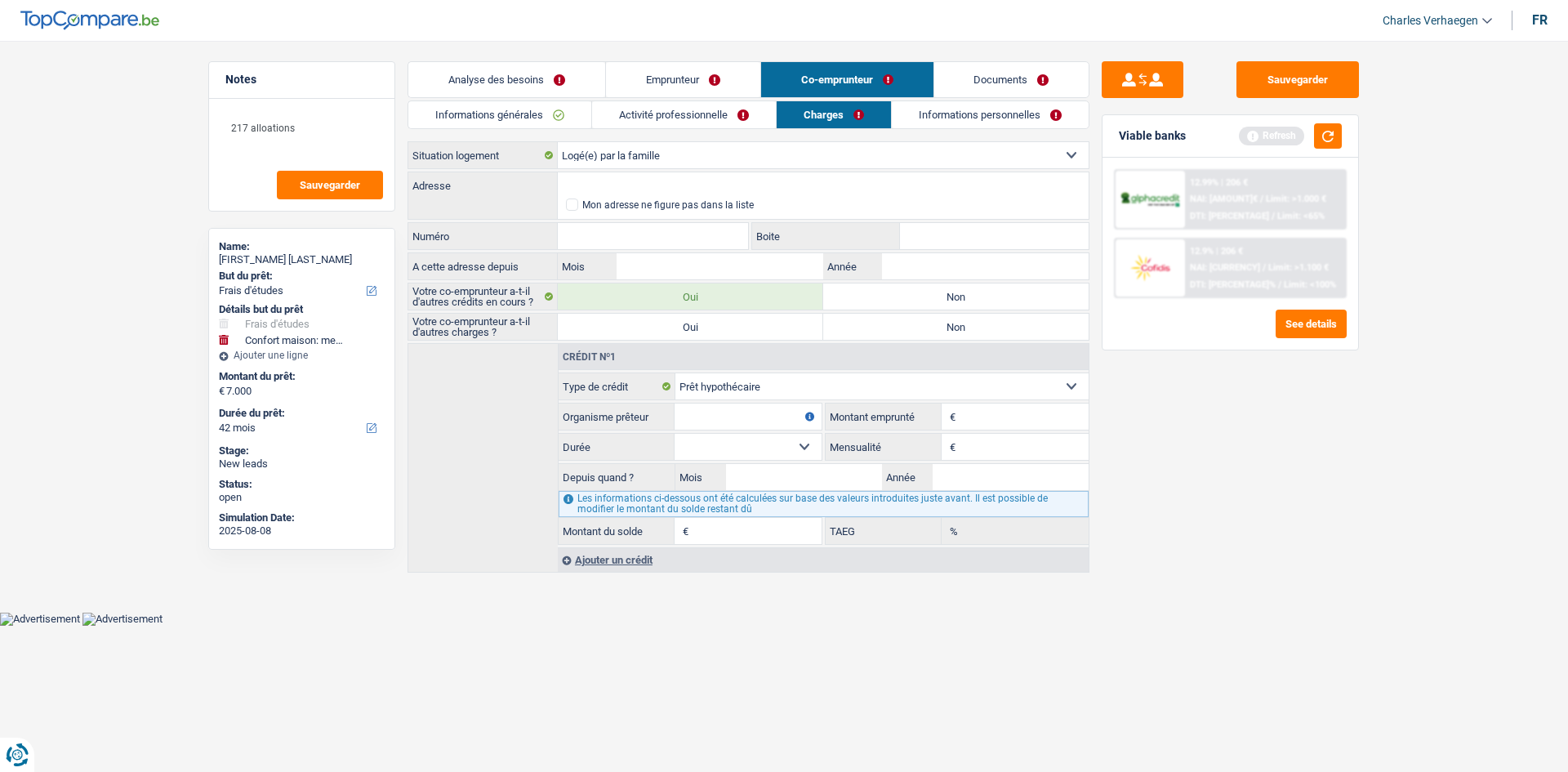 click on "Locataire Propriétaire avec prêt hypothécaire Propriétaire sans prêt hypothécaire Logé(e) par la famille Concierge
Sélectionner une option" at bounding box center (823, 155) 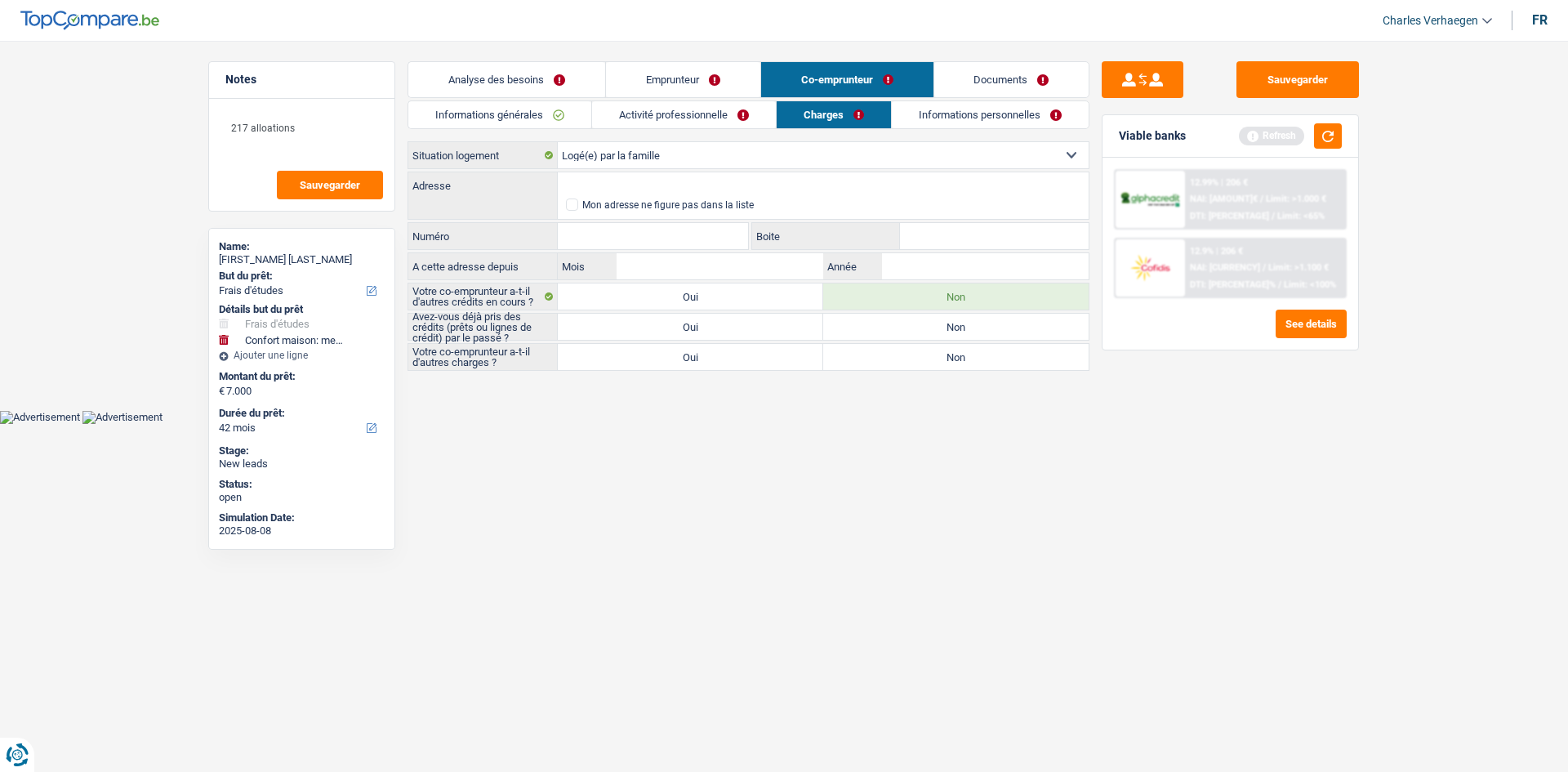 click on "Non" at bounding box center [956, 357] 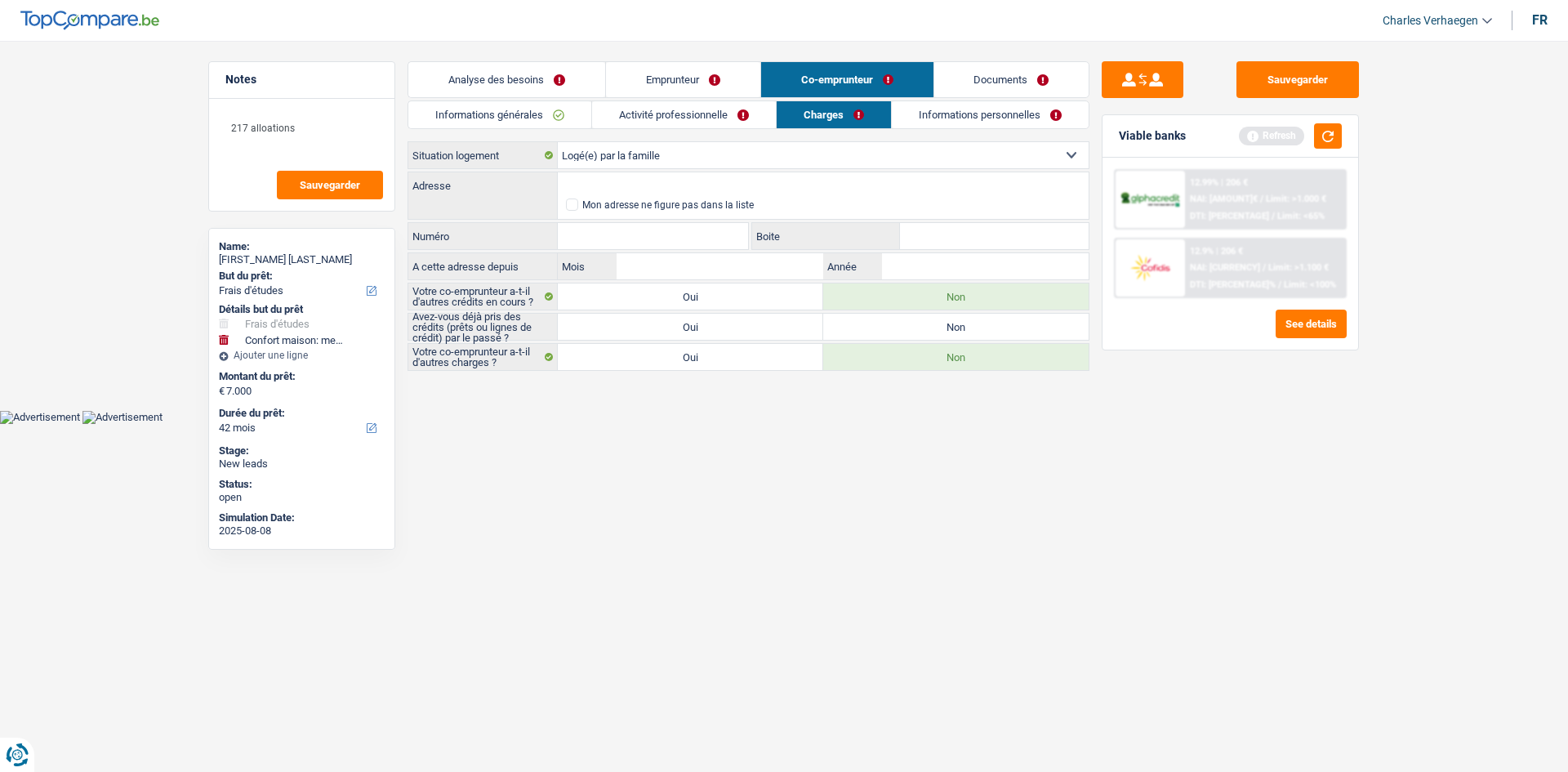 click on "Oui" at bounding box center [690, 327] 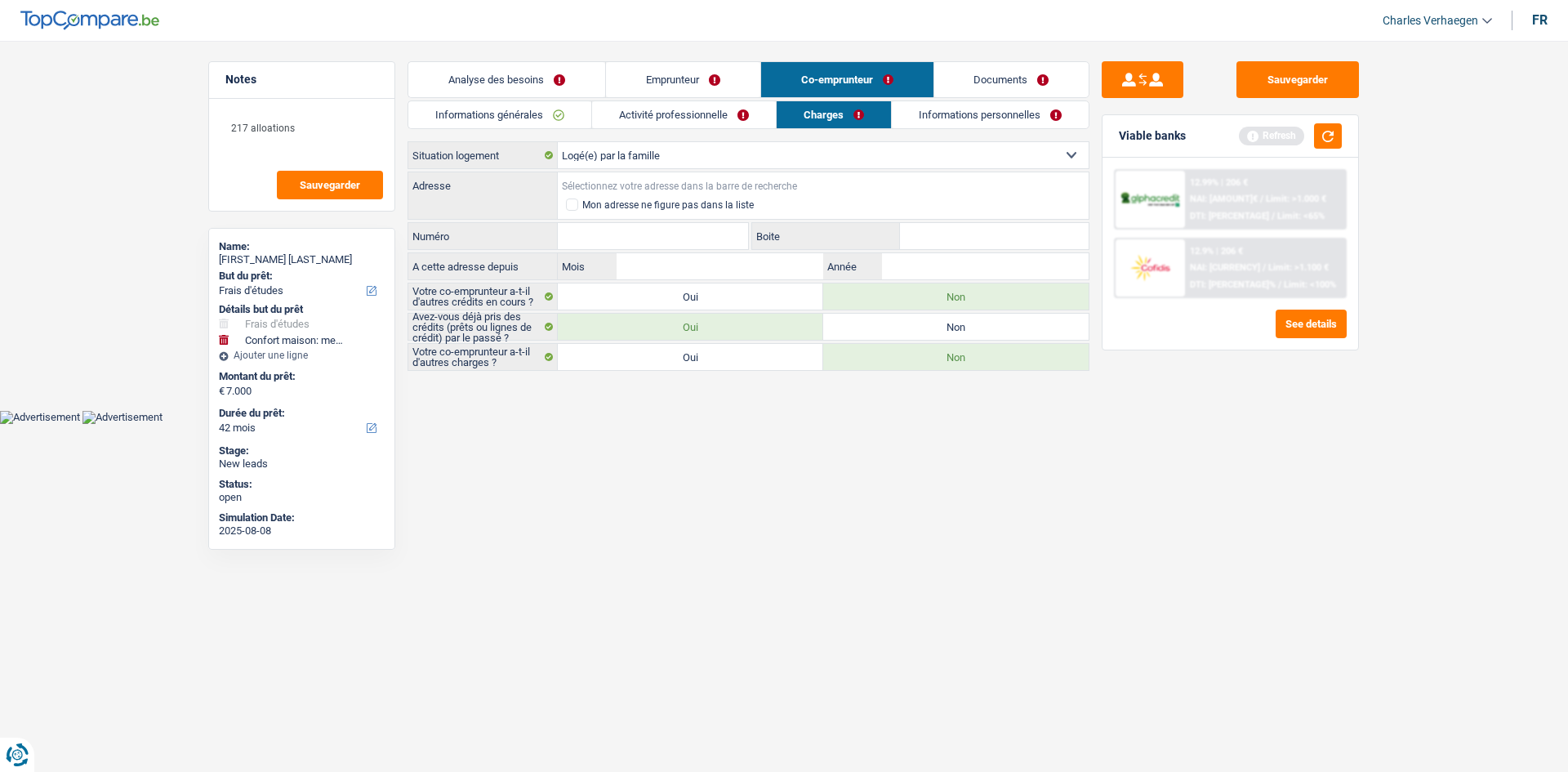 click on "Adresse" at bounding box center (823, 185) 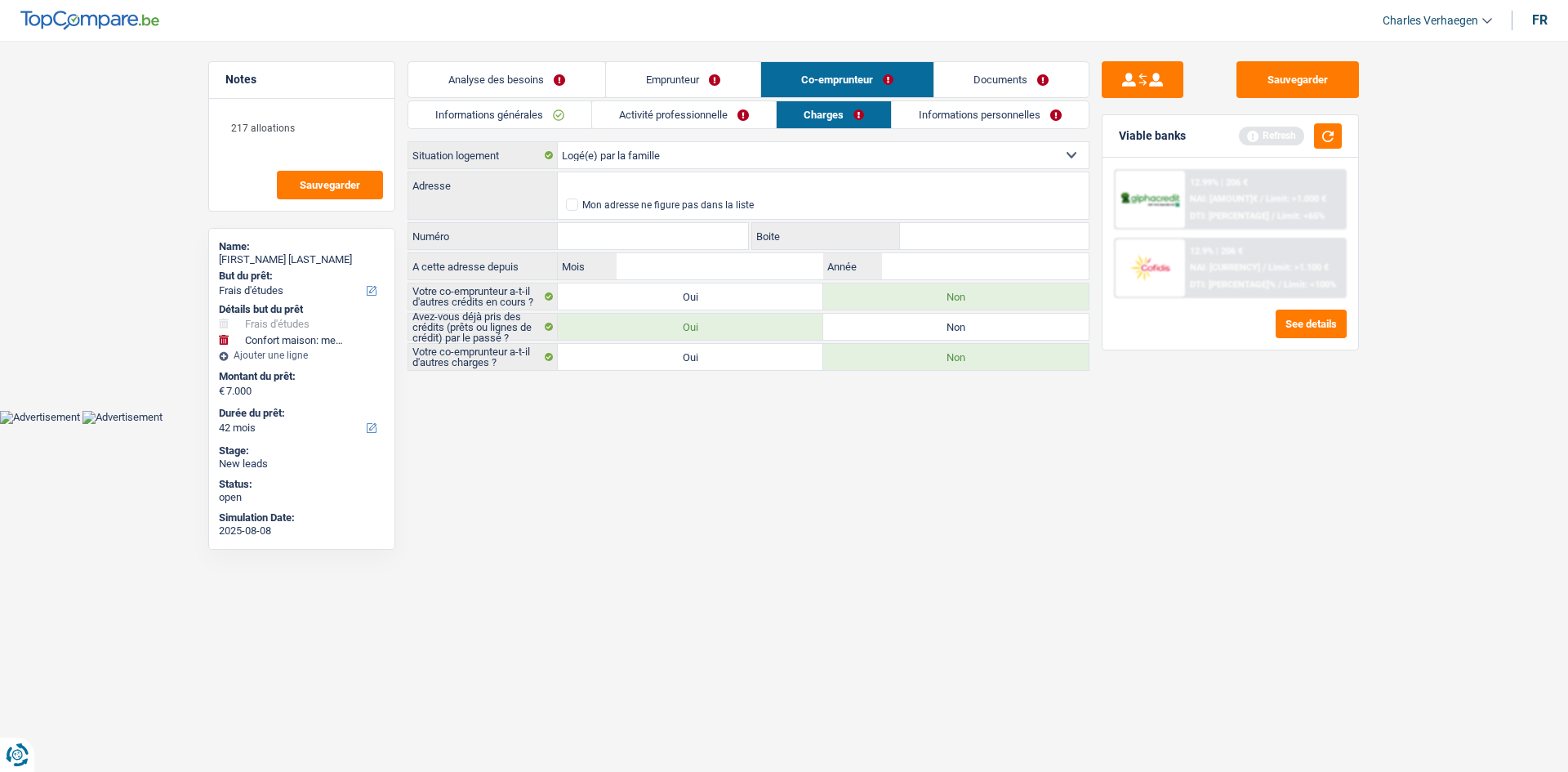 click on "Emprunteur" at bounding box center (683, 79) 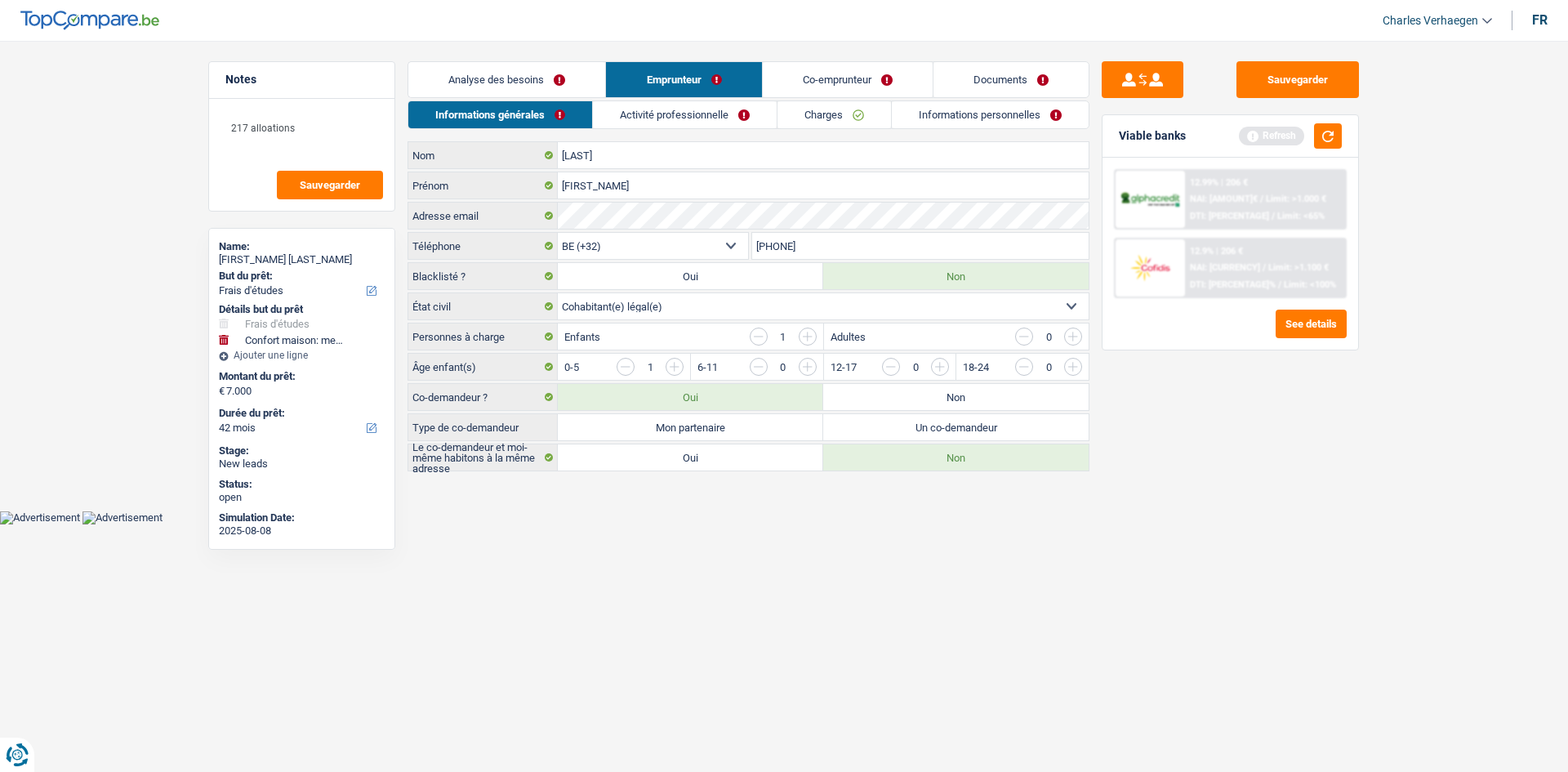 click on "Charges" at bounding box center [834, 114] 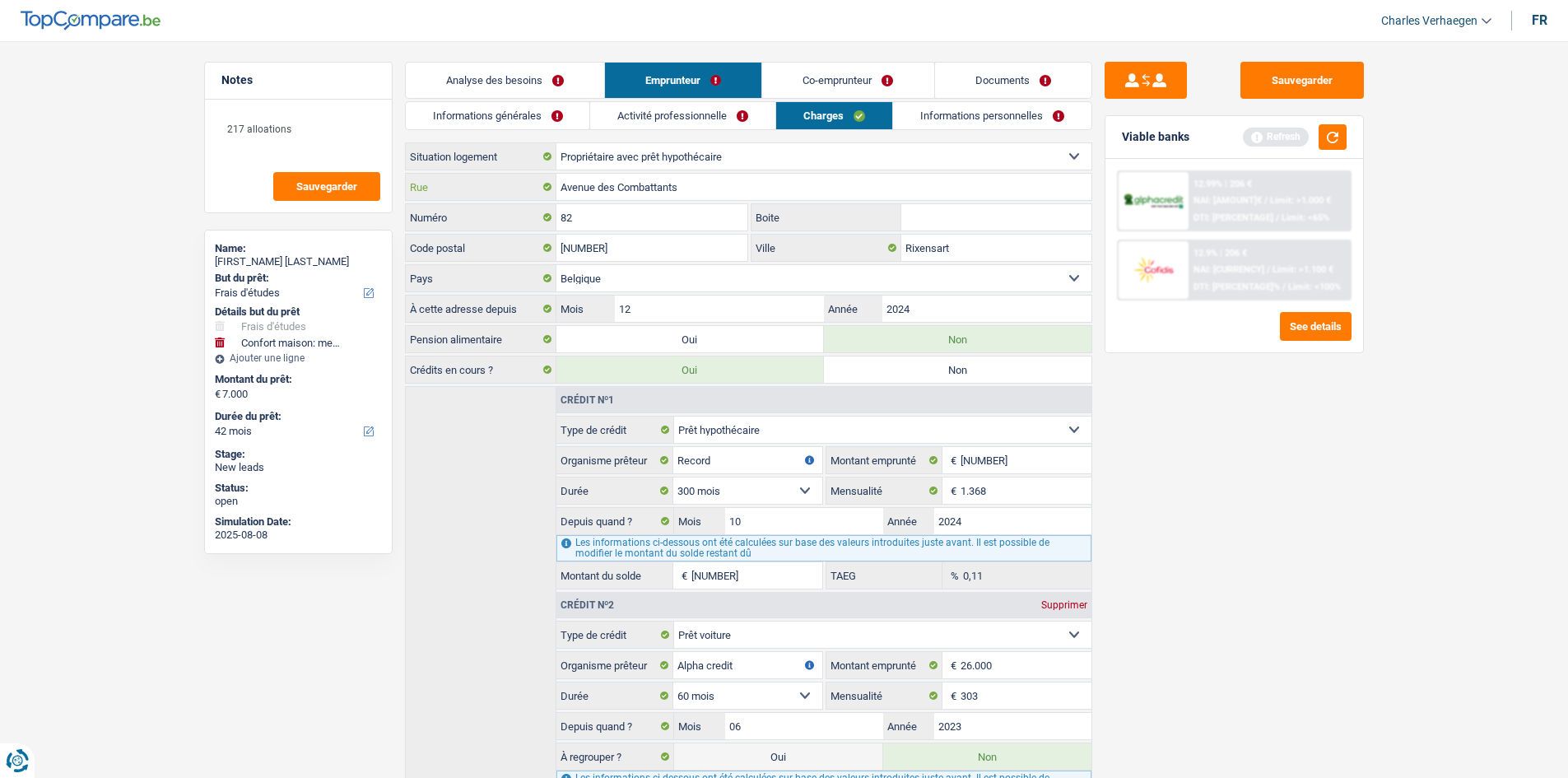 drag, startPoint x: 686, startPoint y: 188, endPoint x: 555, endPoint y: 179, distance: 131.3088 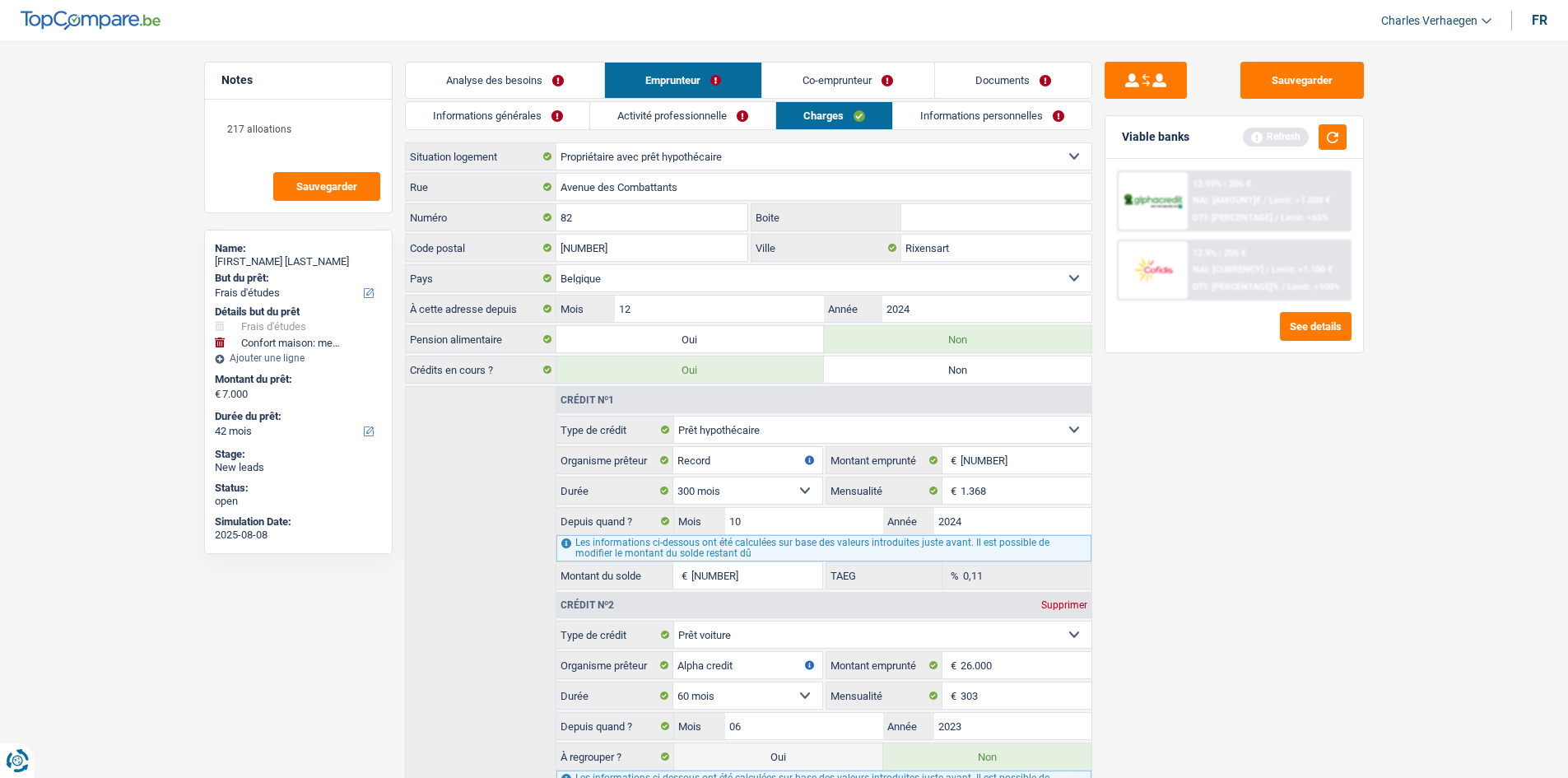 click on "Informations générales" at bounding box center (498, 115) 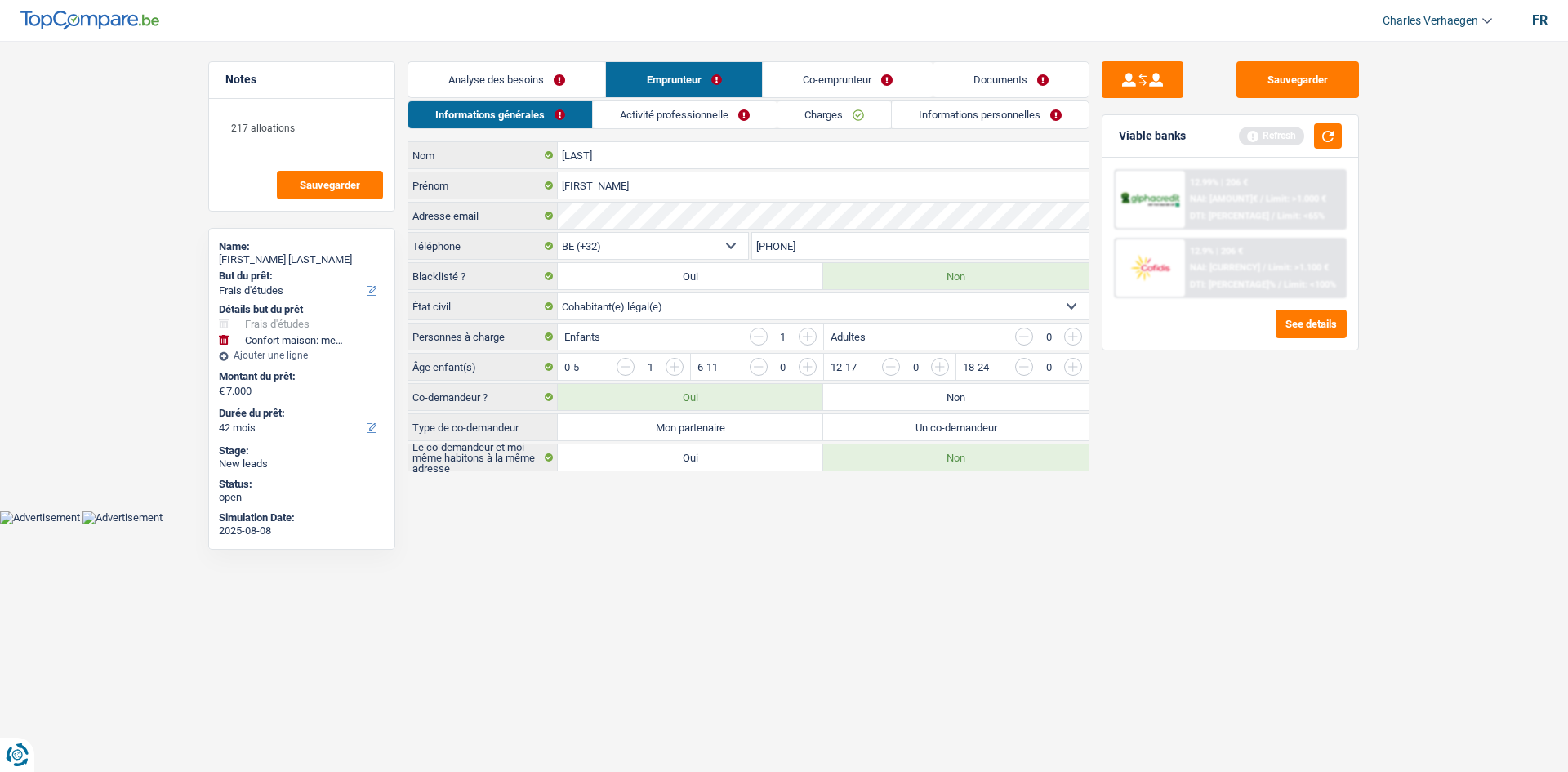 click on "Mon partenaire" at bounding box center (690, 427) 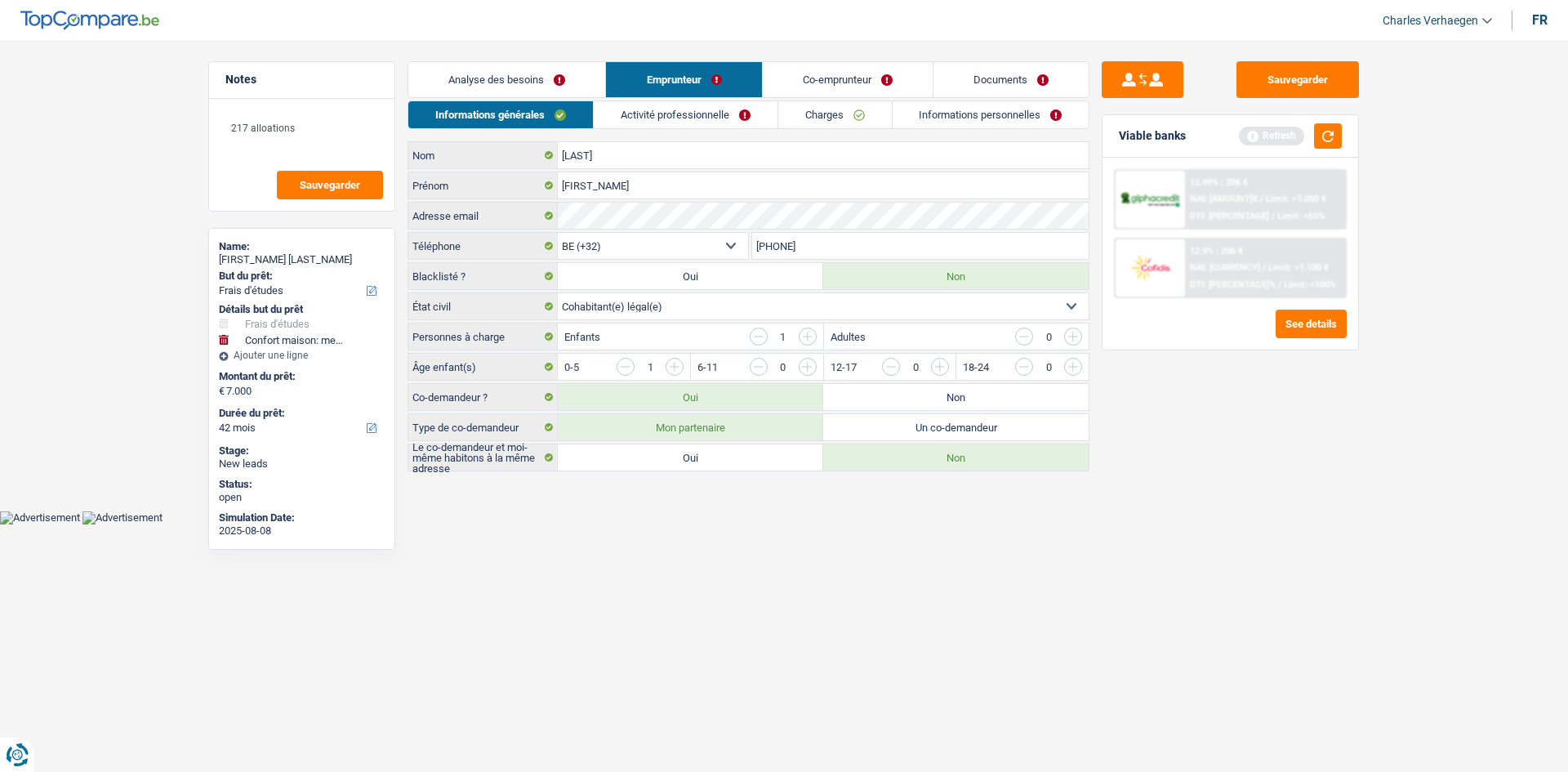 click on "Oui" at bounding box center [690, 457] 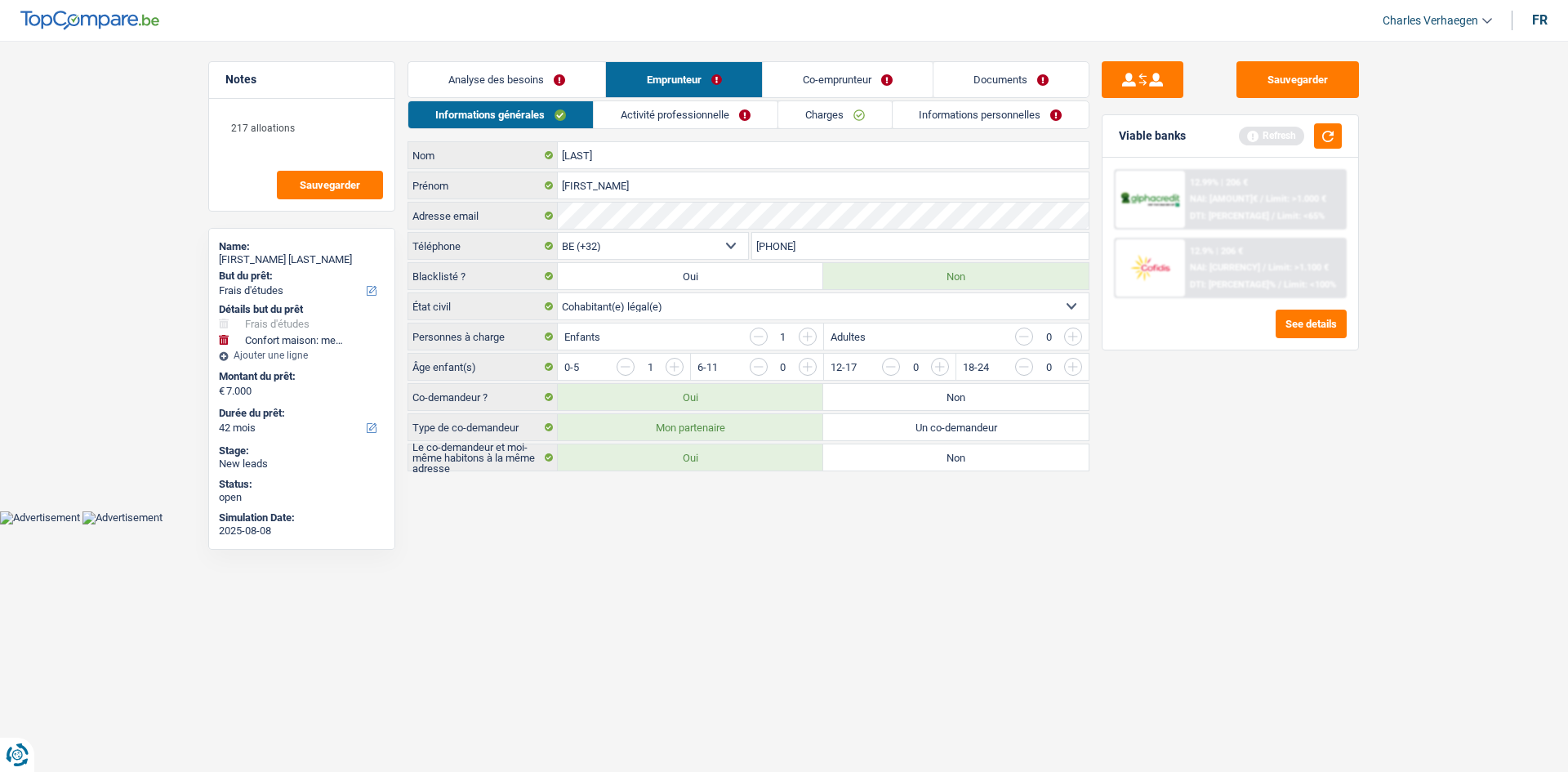 click on "Co-emprunteur" at bounding box center (848, 79) 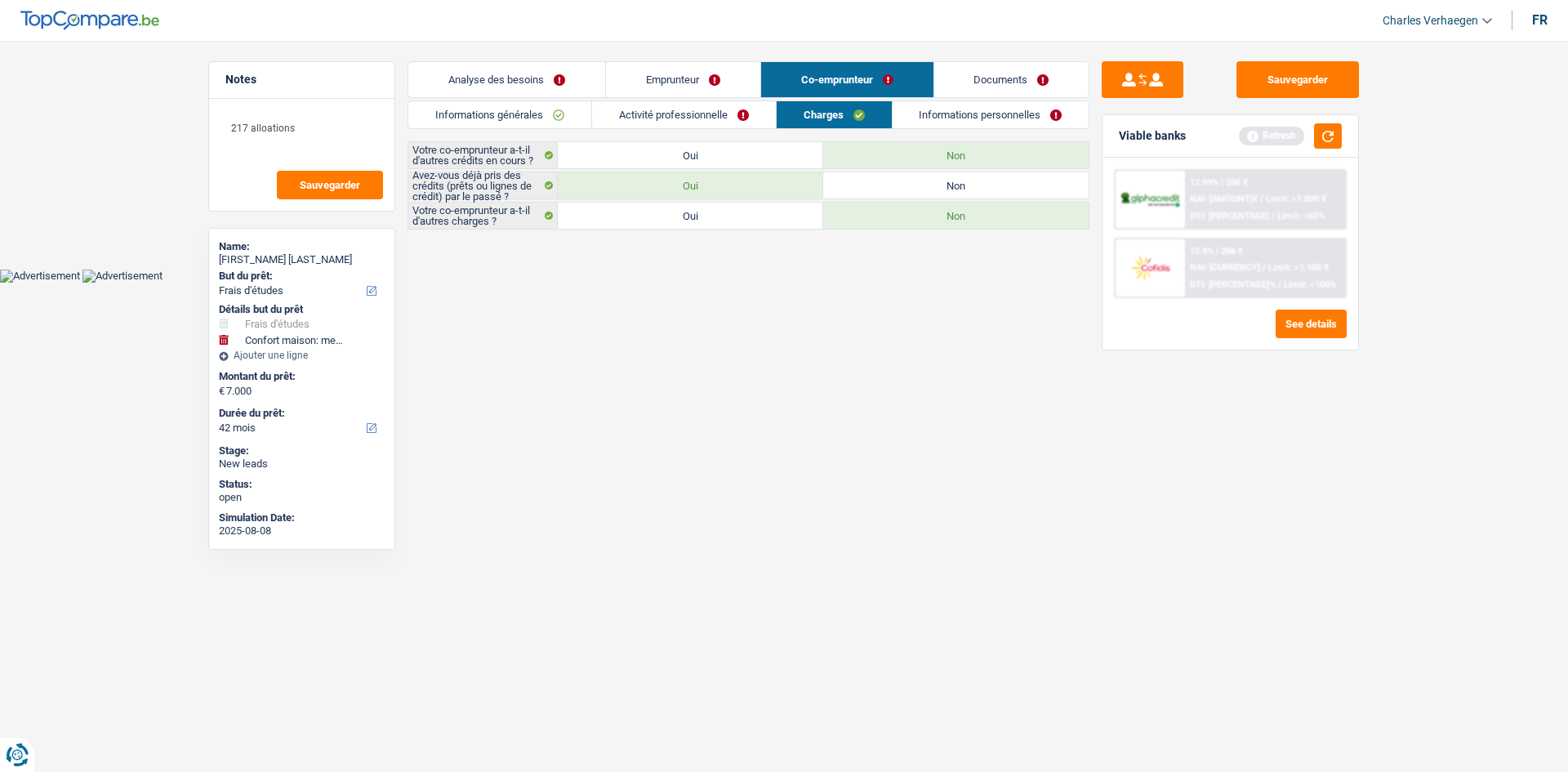 click on "Activité professionnelle" at bounding box center (684, 114) 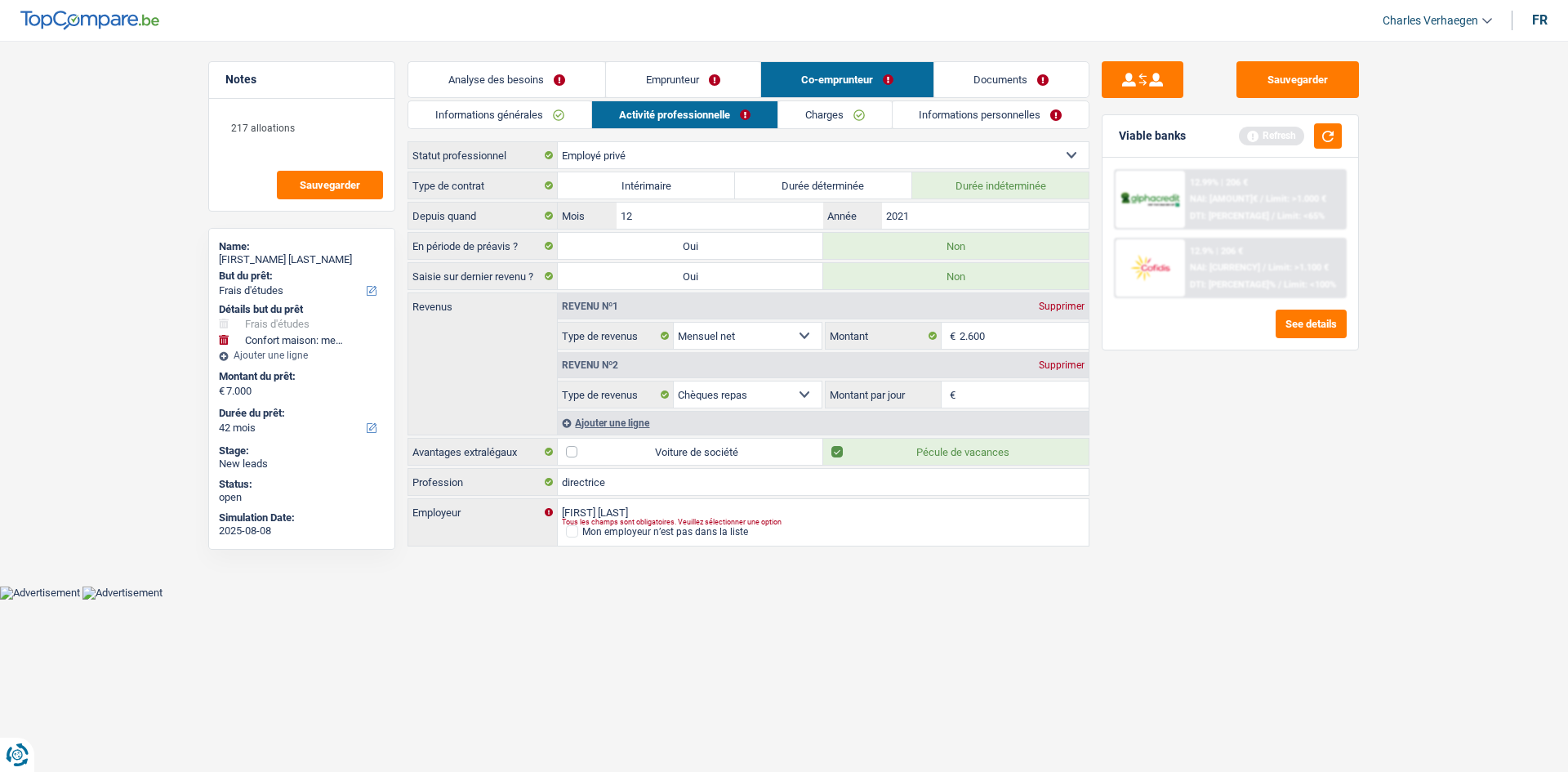 click on "Charges" at bounding box center [835, 114] 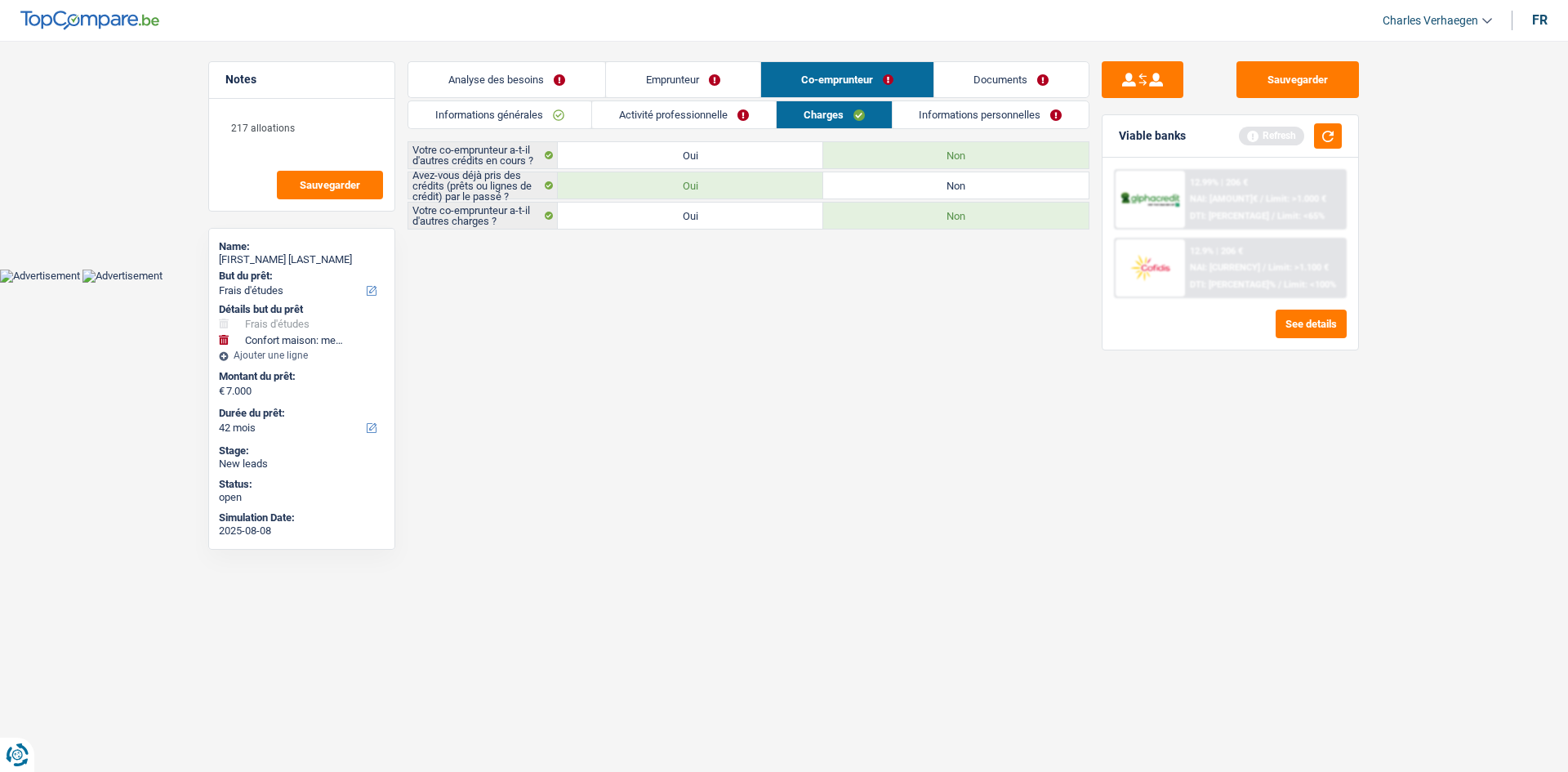 click on "Informations personnelles" at bounding box center [991, 114] 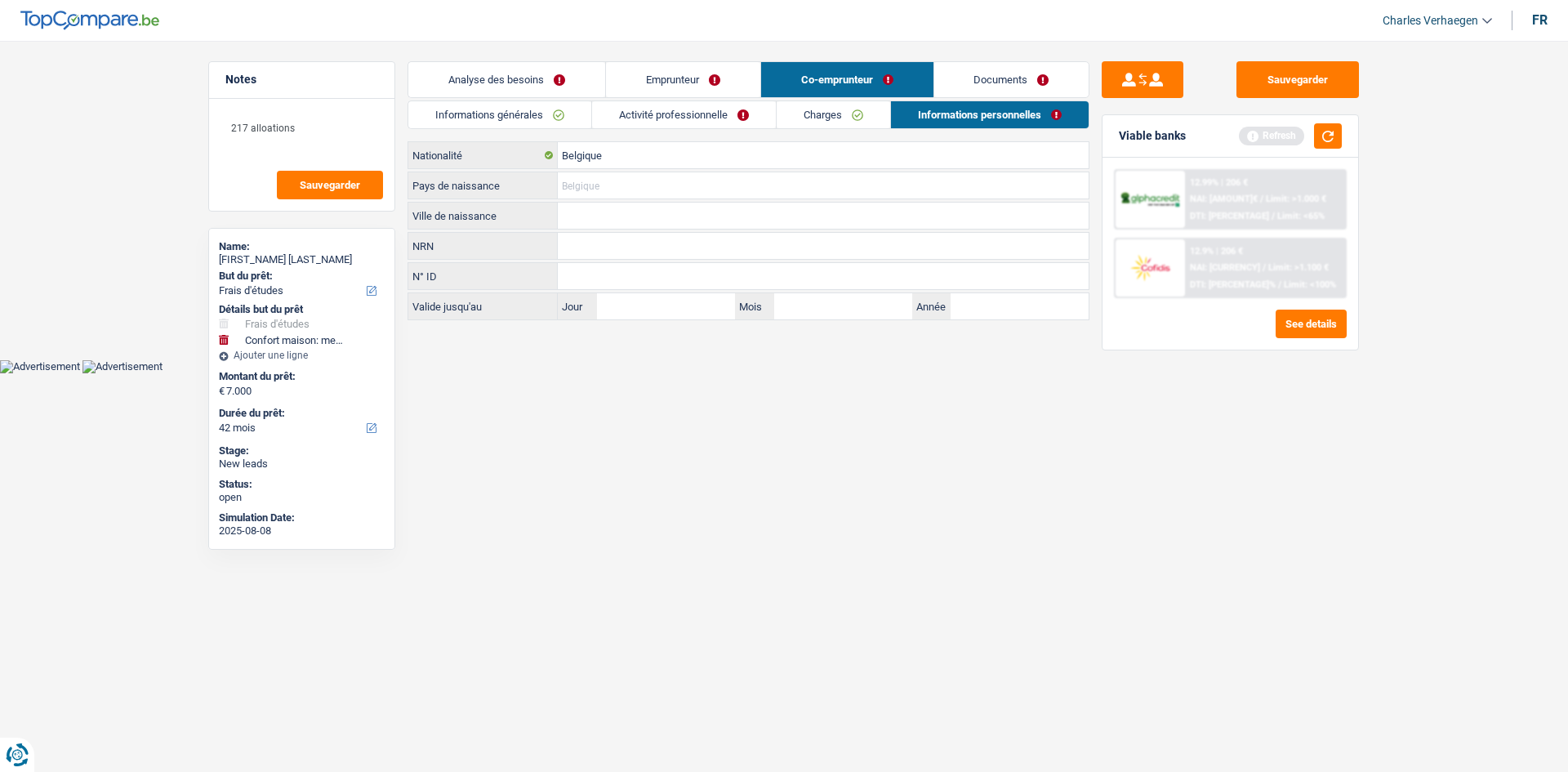 click on "Pays de naissance" at bounding box center [823, 185] 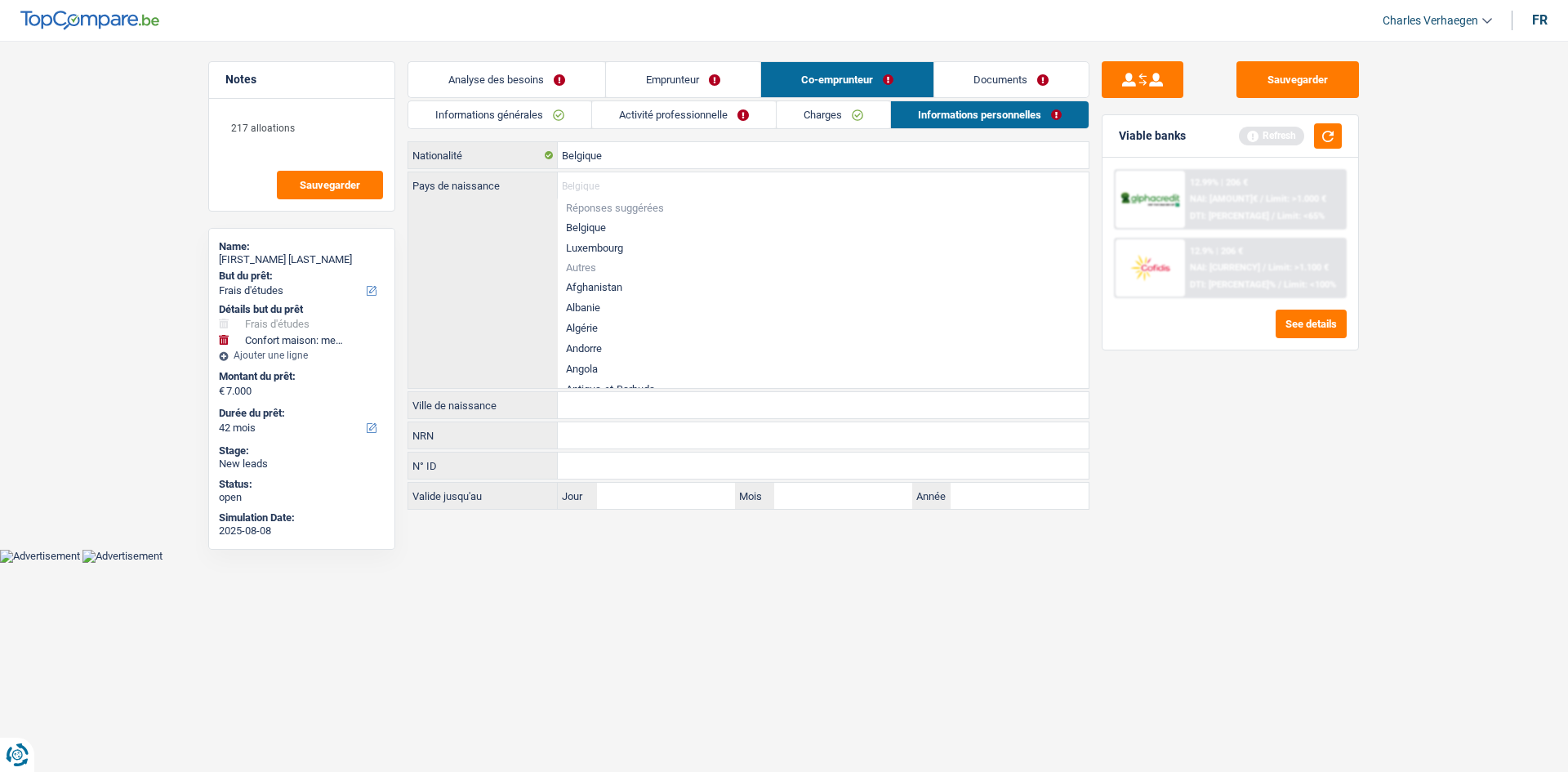 click on "Belgique" at bounding box center [823, 227] 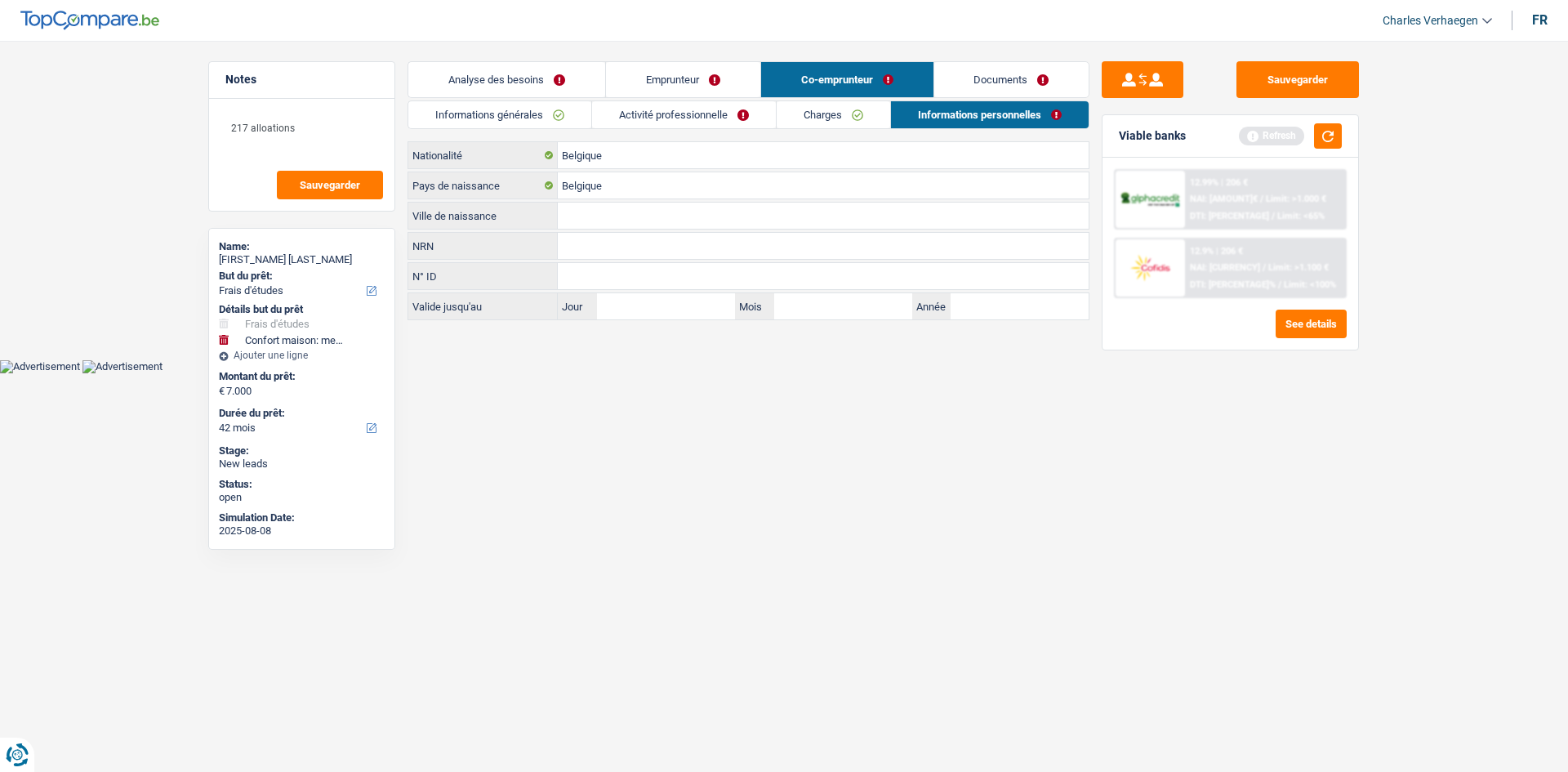 click on "Emprunteur" at bounding box center [683, 79] 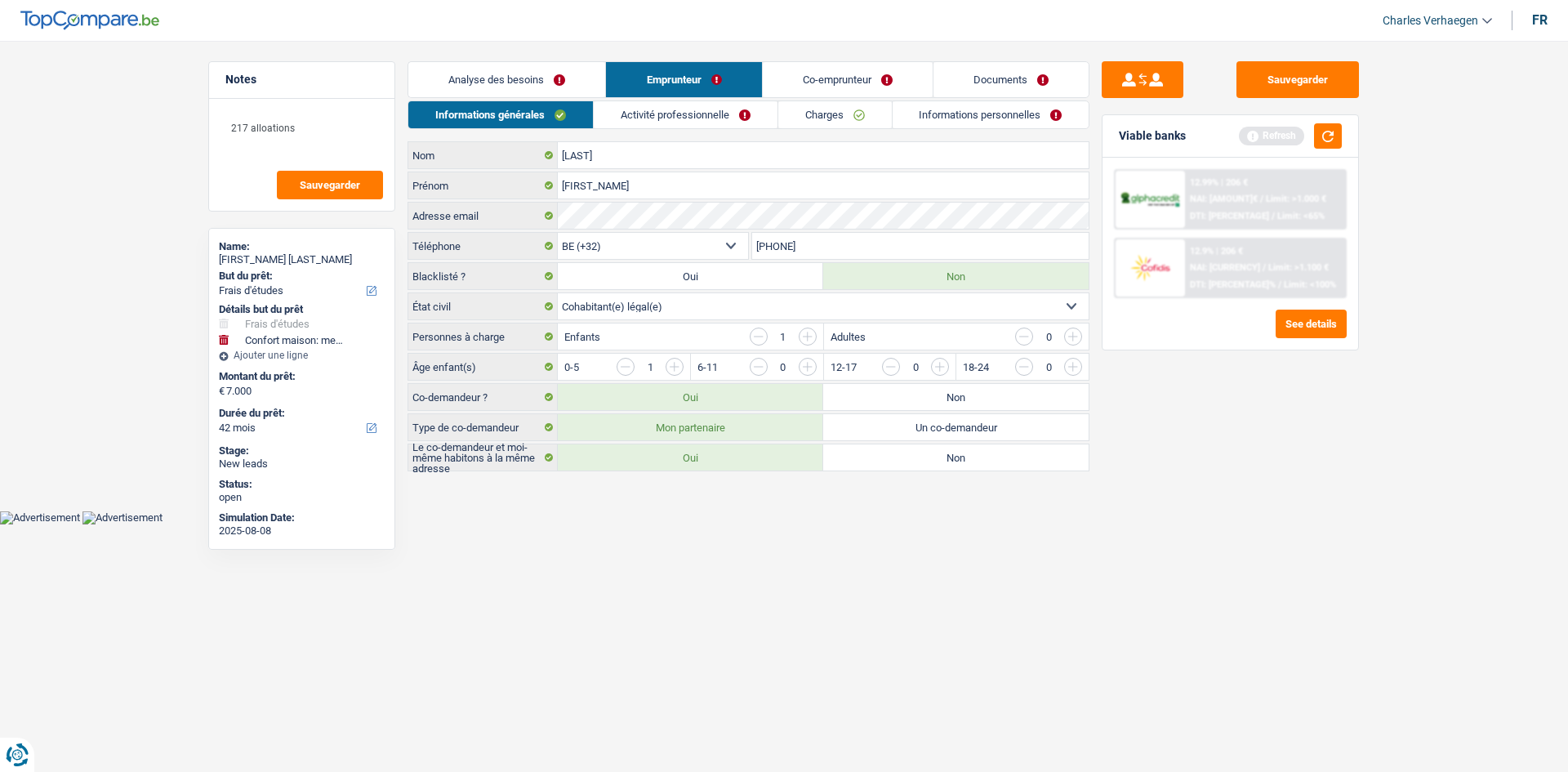 click on "Informations personnelles" at bounding box center (991, 114) 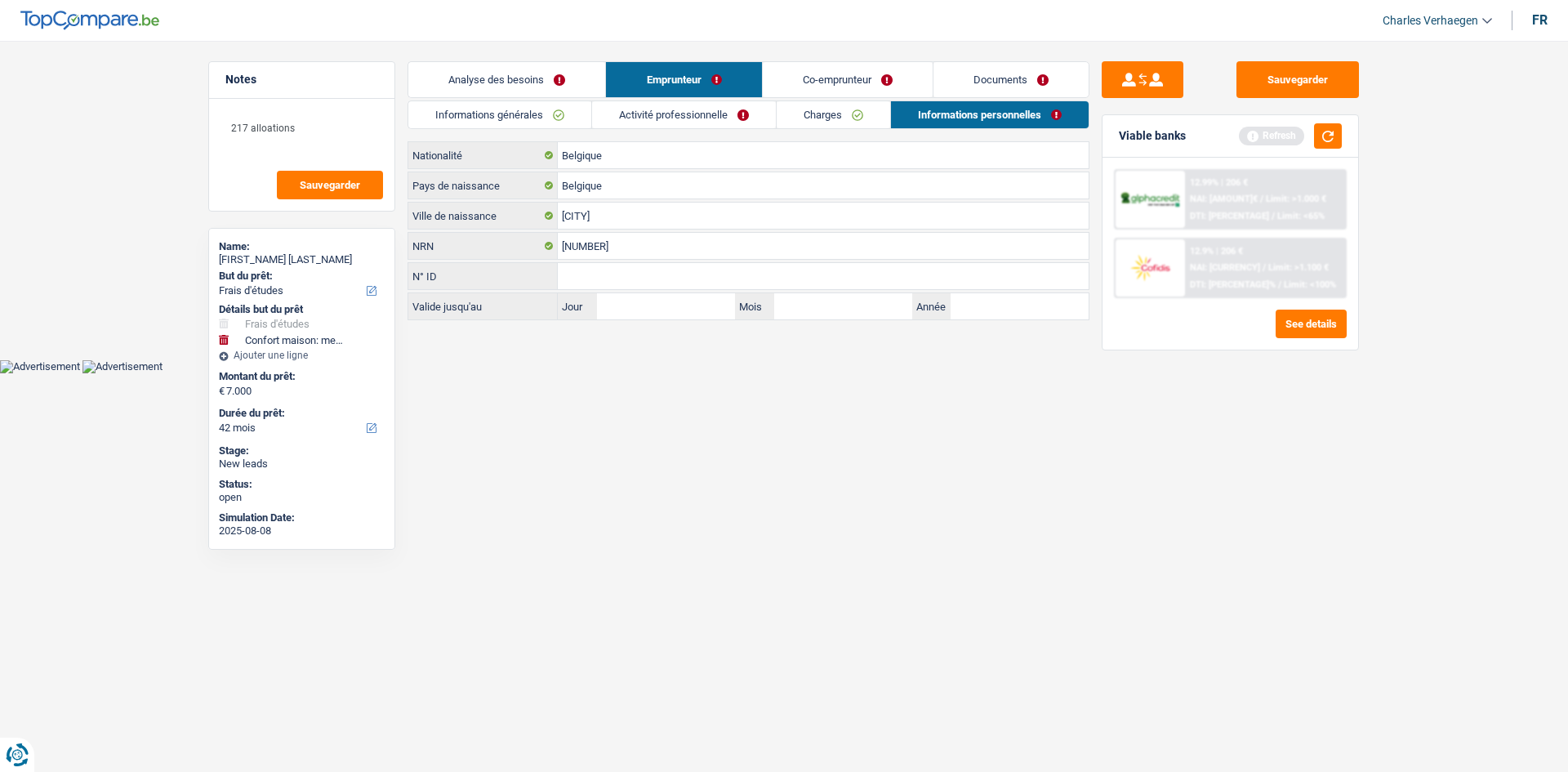 click on "Co-emprunteur" at bounding box center [848, 79] 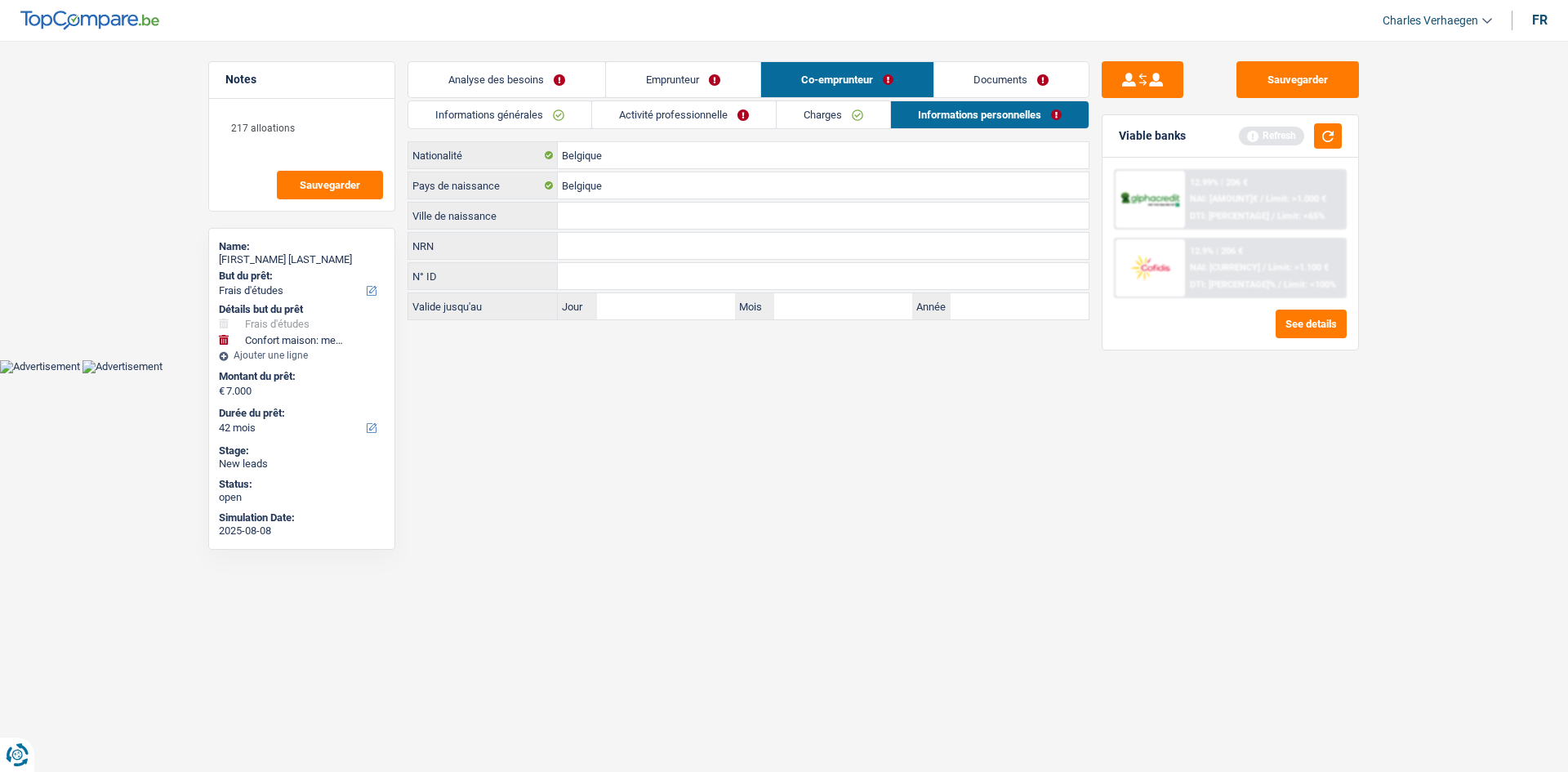click on "Ville de naissance" at bounding box center (823, 216) 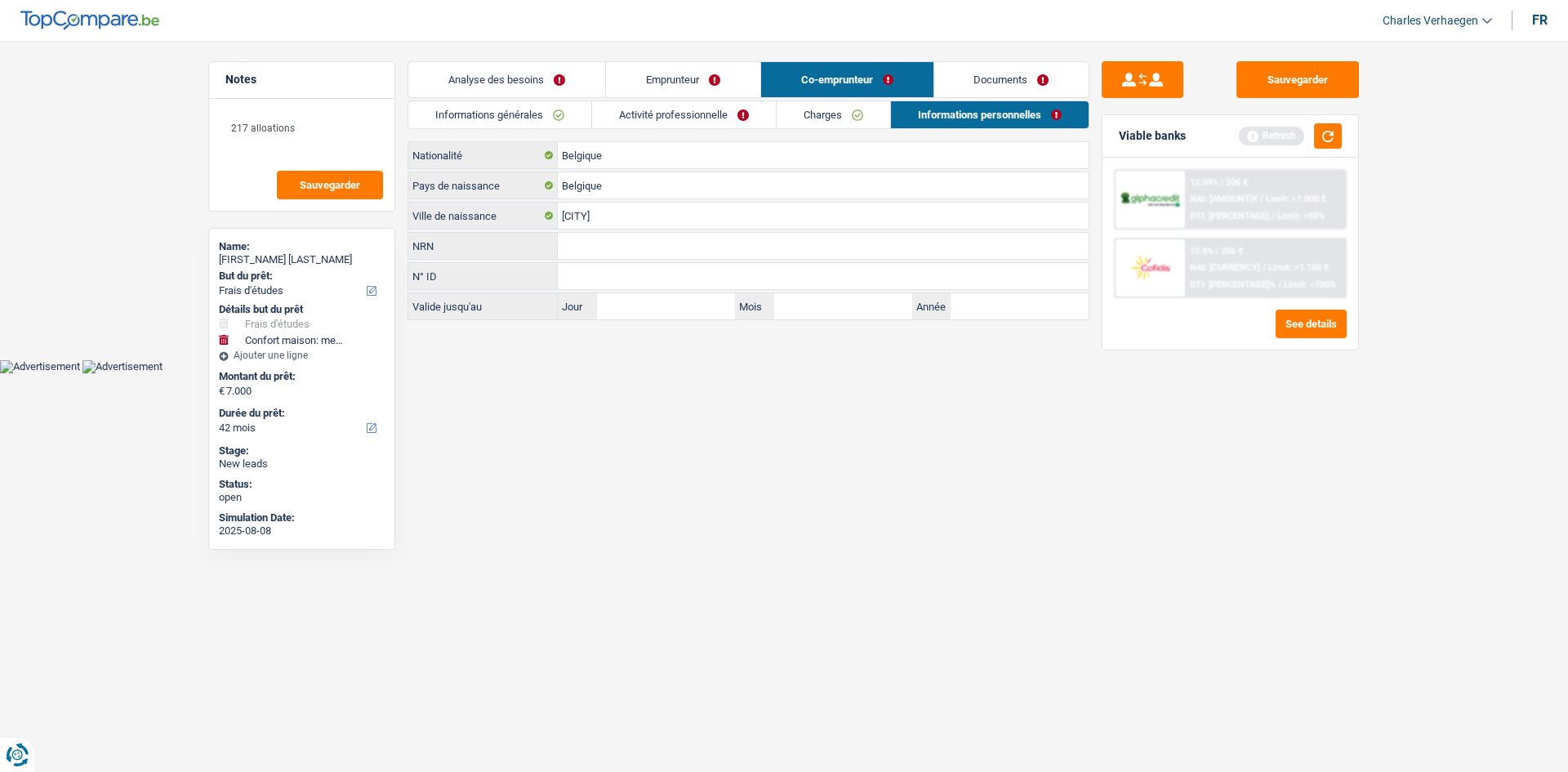 click on "Vous avez le contrôle de vos données
Nous utilisons des cookies, tout comme nos partenaires commerciaux, afin de collecter des informations sur vous à des fins diverses, notamment :
En cliquant sur « Accepter », vous donnez votre consentement à toutes les fins énoncées. Vous pouvez également choisir de spécifier les finalités auxquelles vous souhaitez donner votre consentement. Pour ce faire, il vous suffit de cocher la case située à côté de la finalité et d’appuyer sur « Enregistrer les paramètres ».
Vous pouvez à tout moment révoquer votre consentement en cliquant sur la petite icône située dans le coin inférieur gauche du site Internet. En savoir plus sur les cookies
Politique de confidentialité de Google
un an" at bounding box center [784, 186] 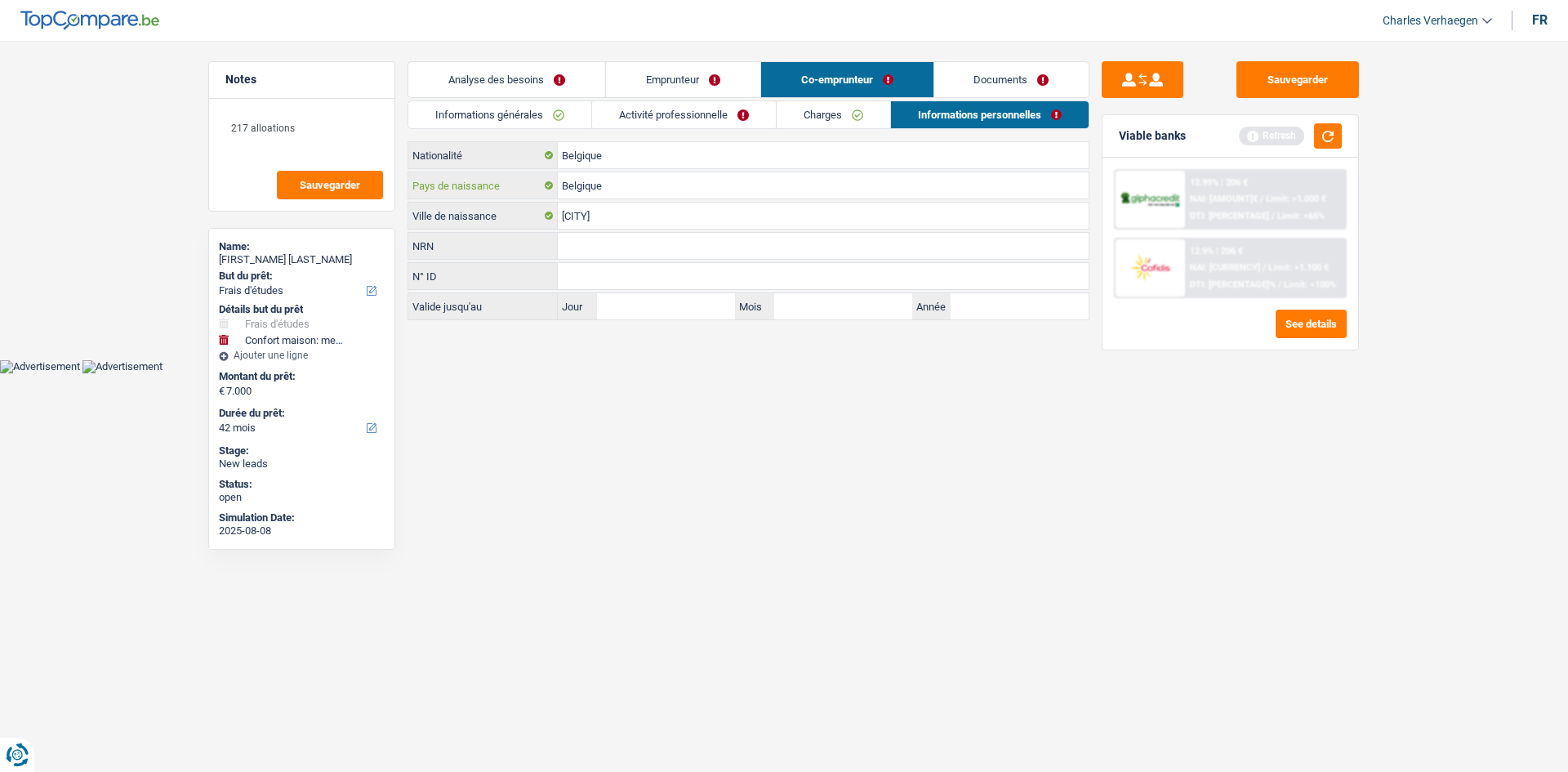 click on "Belgique" at bounding box center [823, 185] 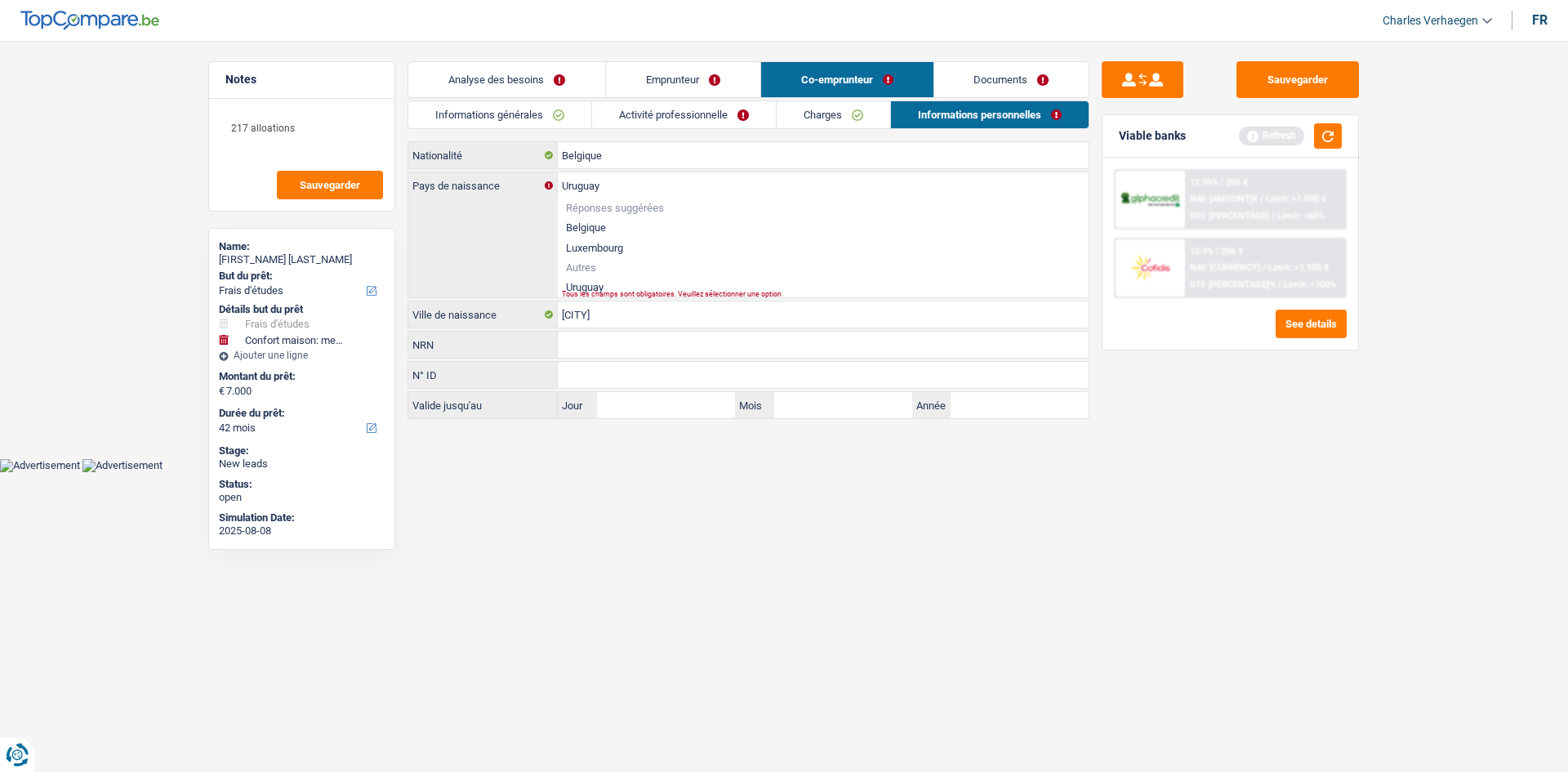click on "Uruguay" at bounding box center [823, 287] 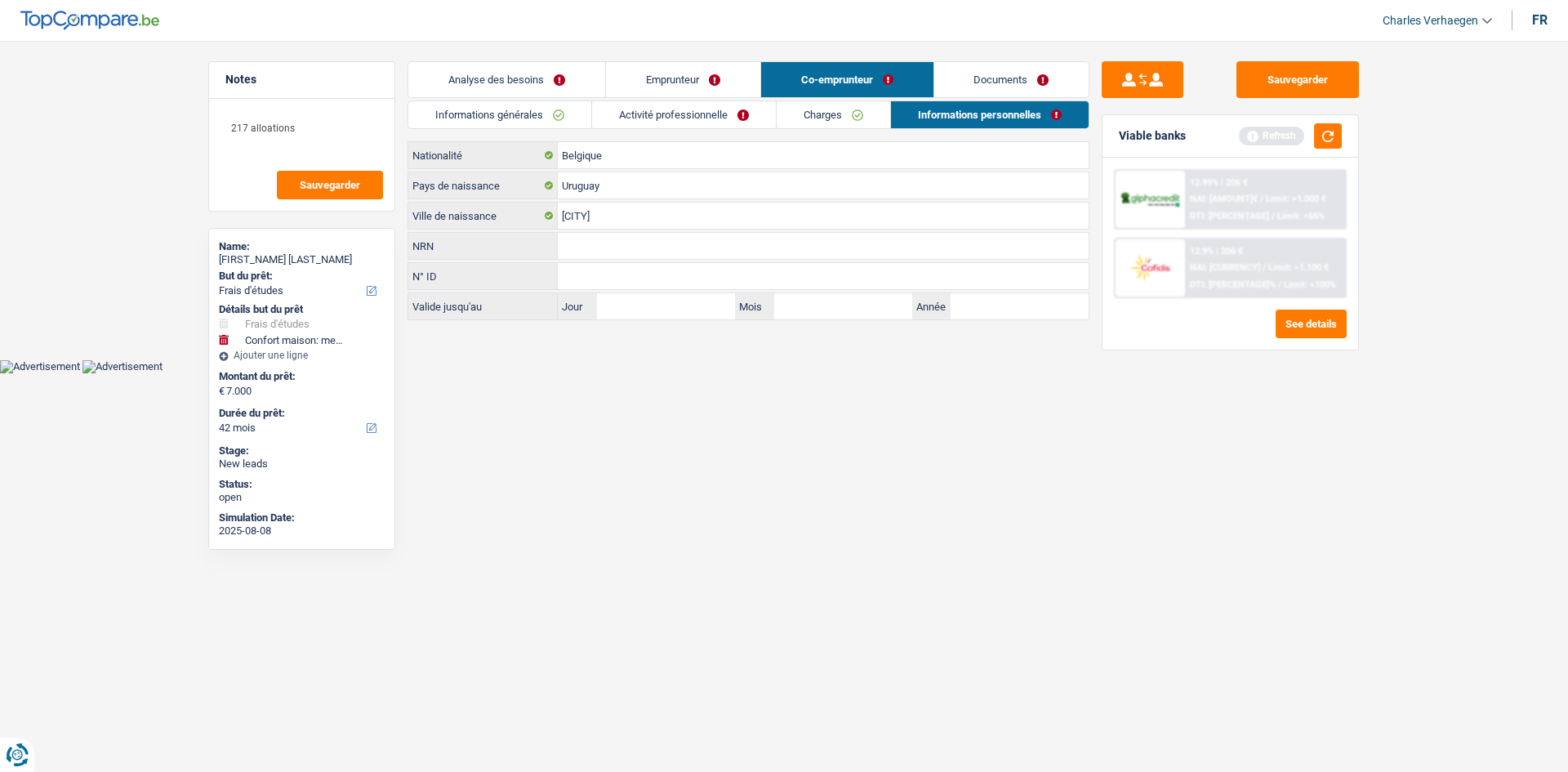 click on "Documents" at bounding box center [1012, 79] 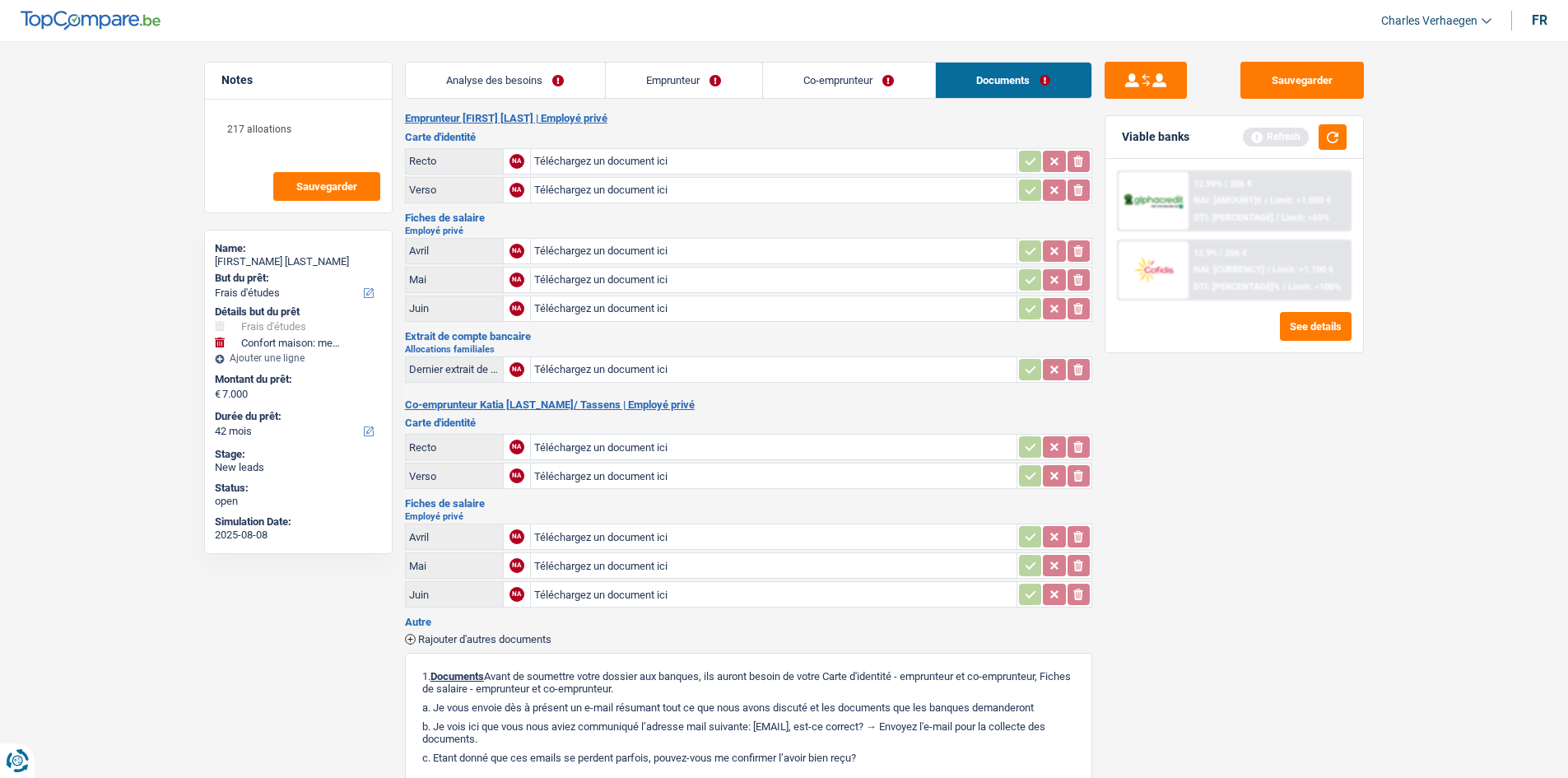 click on "Co-emprunteur" at bounding box center [849, 80] 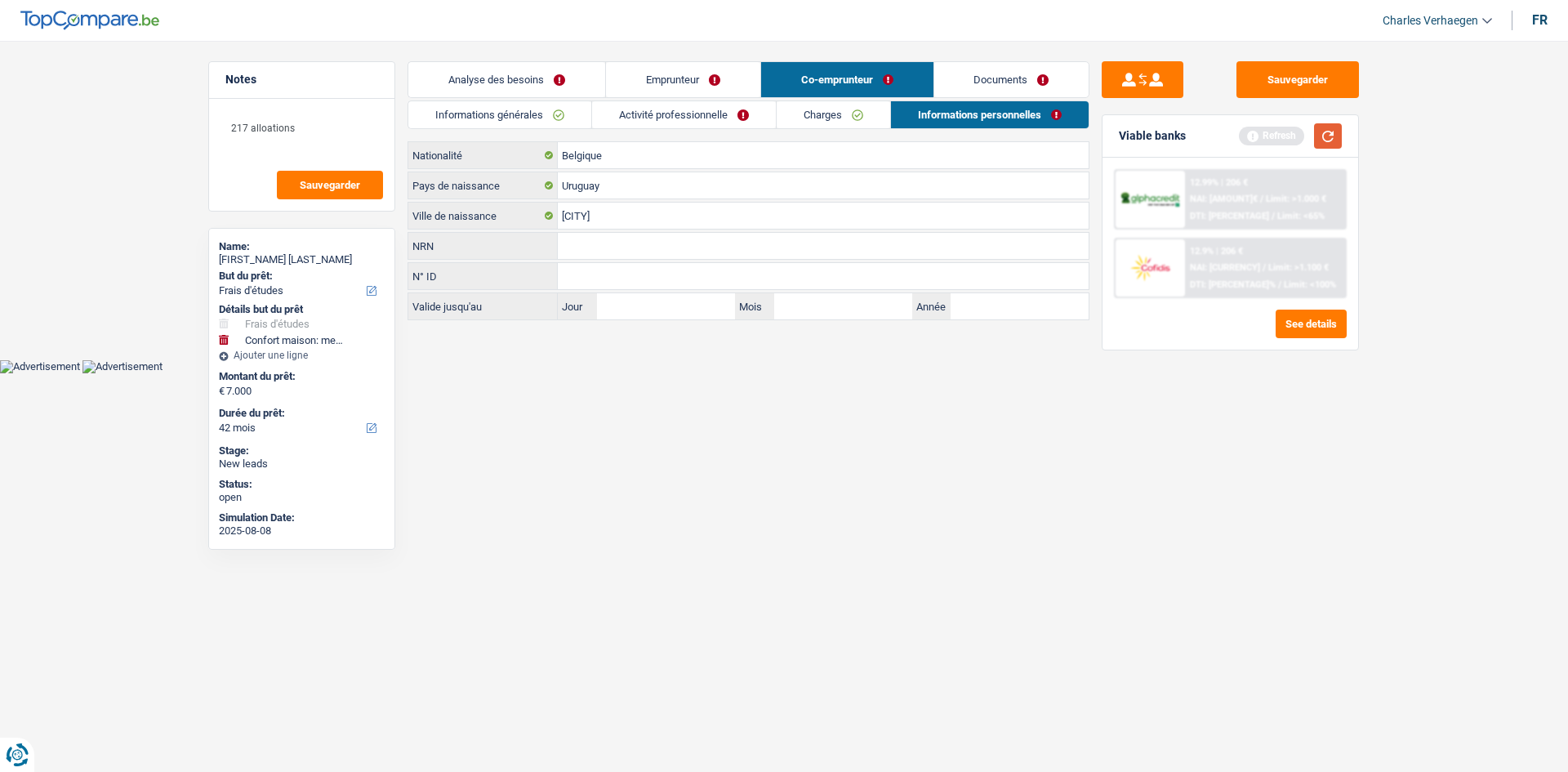 click at bounding box center [1328, 136] 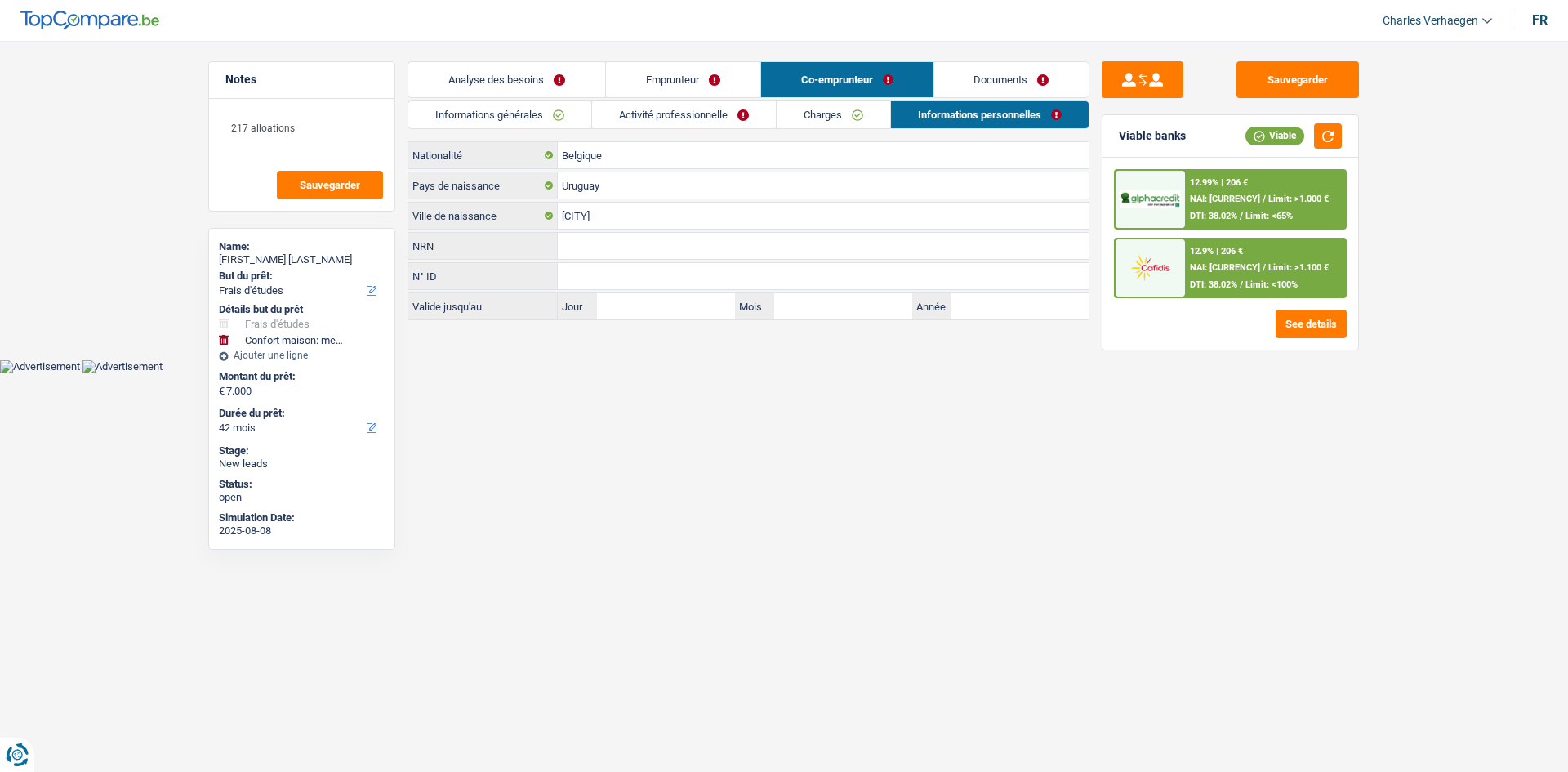 click on "Charges" at bounding box center (833, 114) 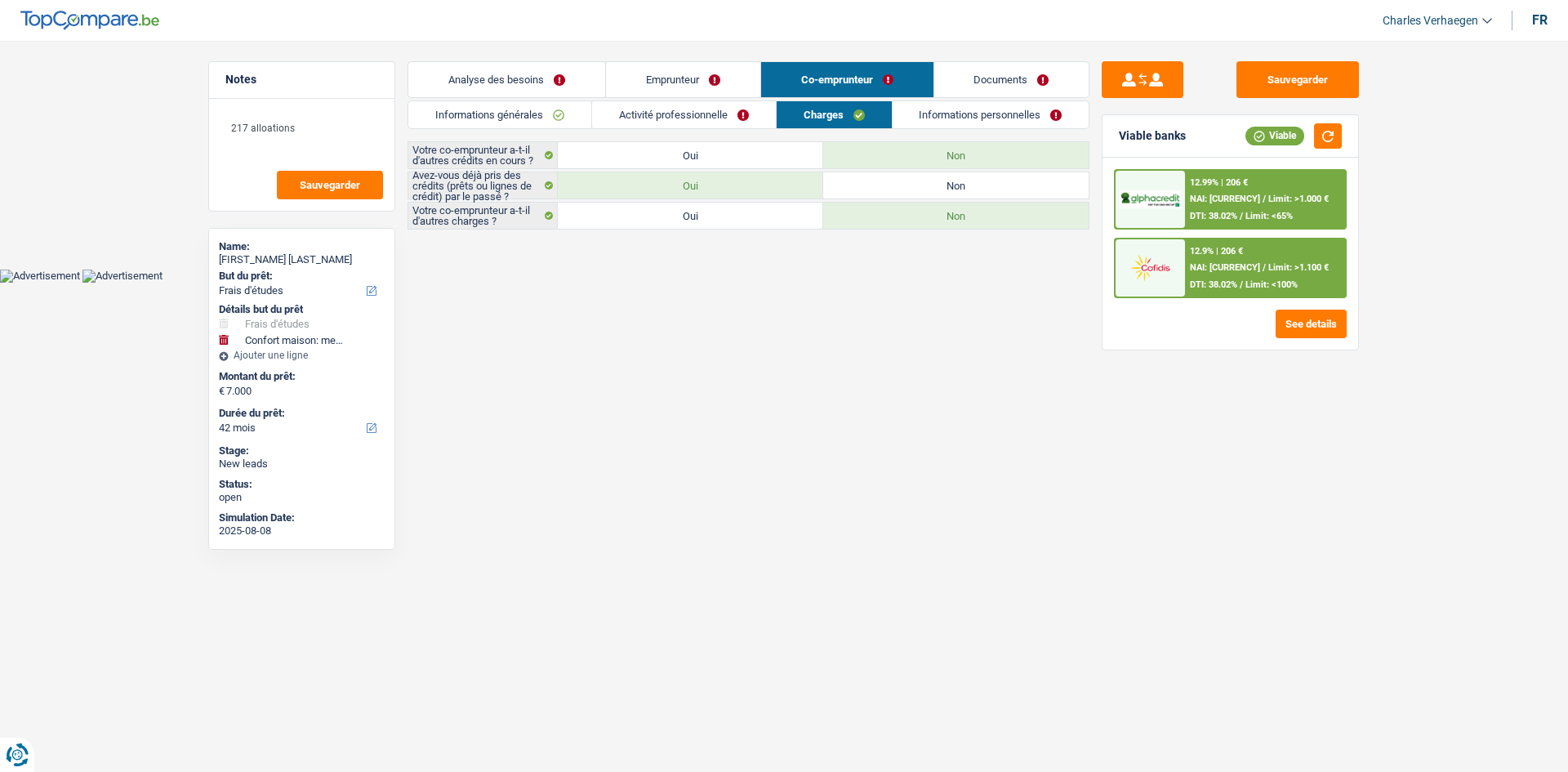 click on "Activité professionnelle" at bounding box center [684, 114] 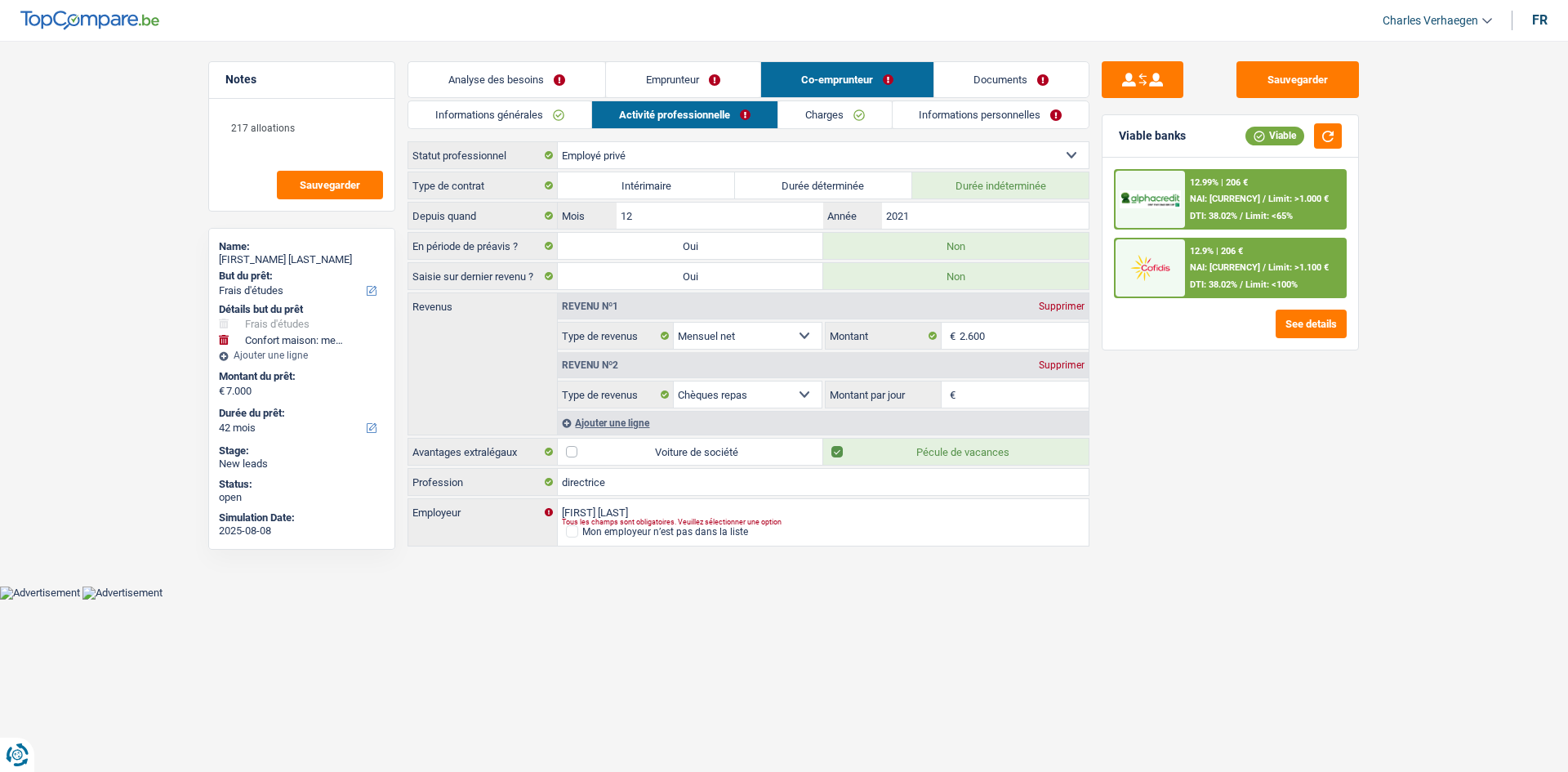 click on "Informations personnelles" at bounding box center [991, 114] 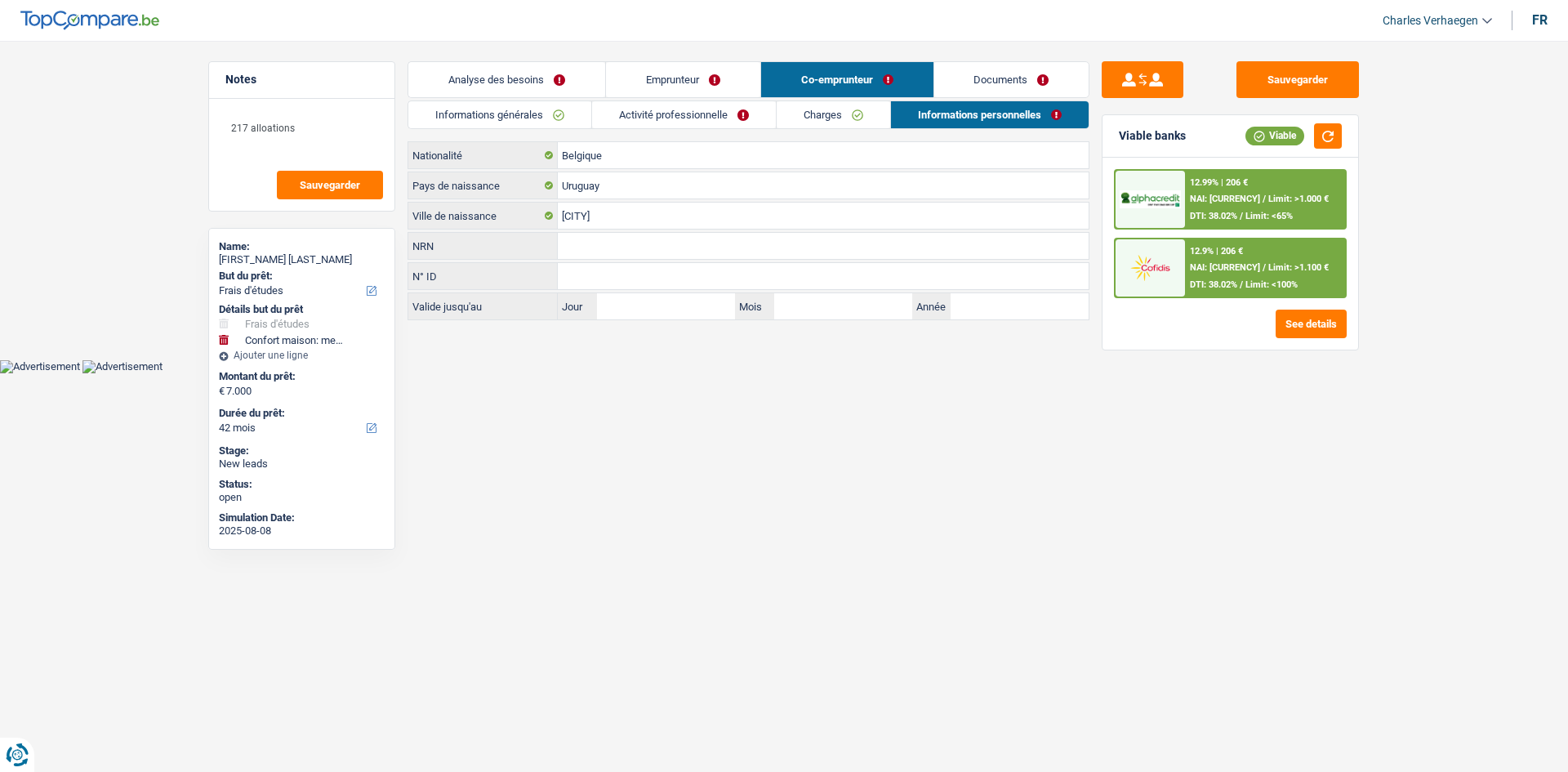 click on "Charges" at bounding box center (833, 114) 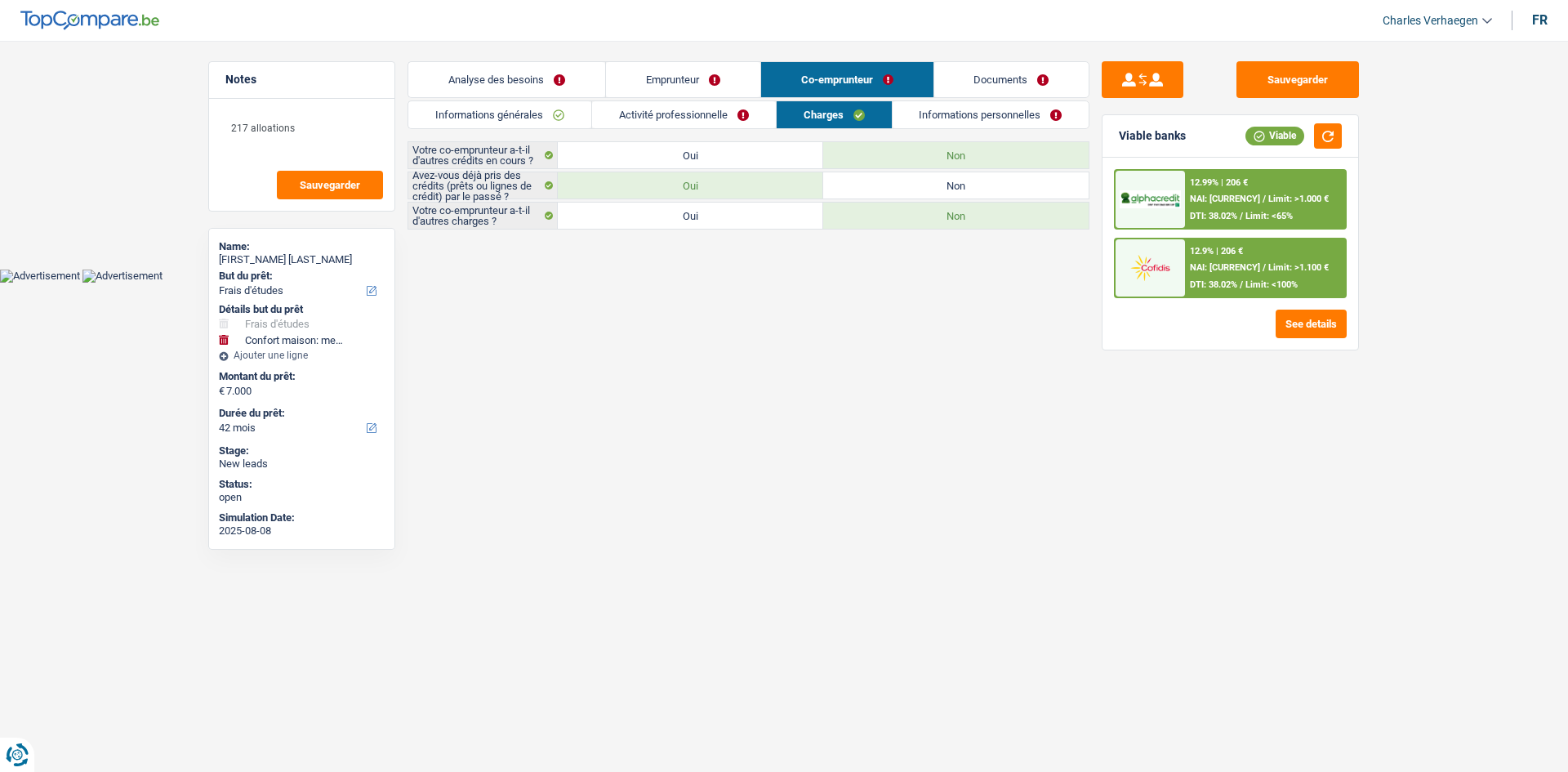 click on "Activité professionnelle" at bounding box center [684, 114] 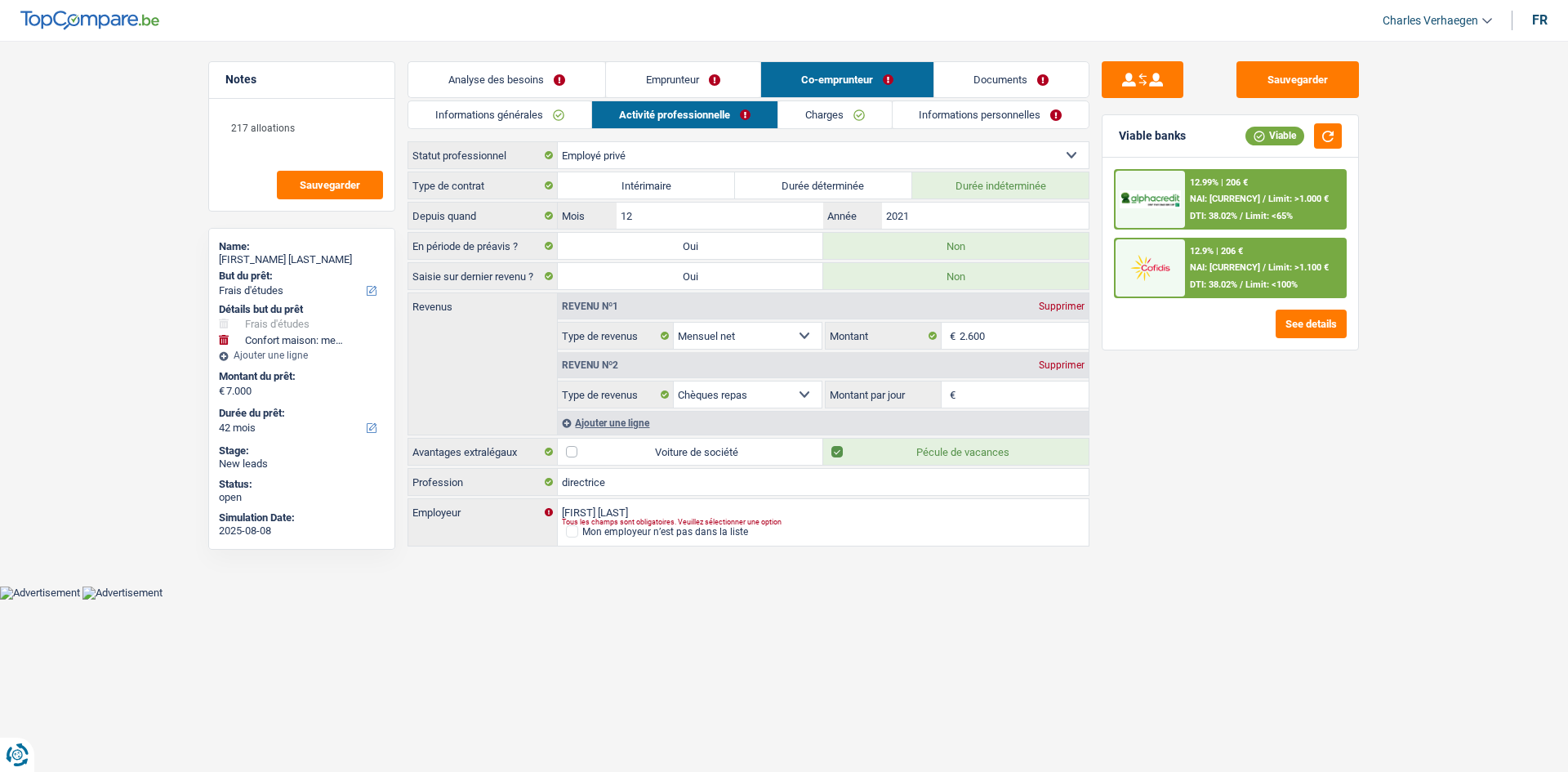 click on "Ajouter une ligne" at bounding box center (823, 422) 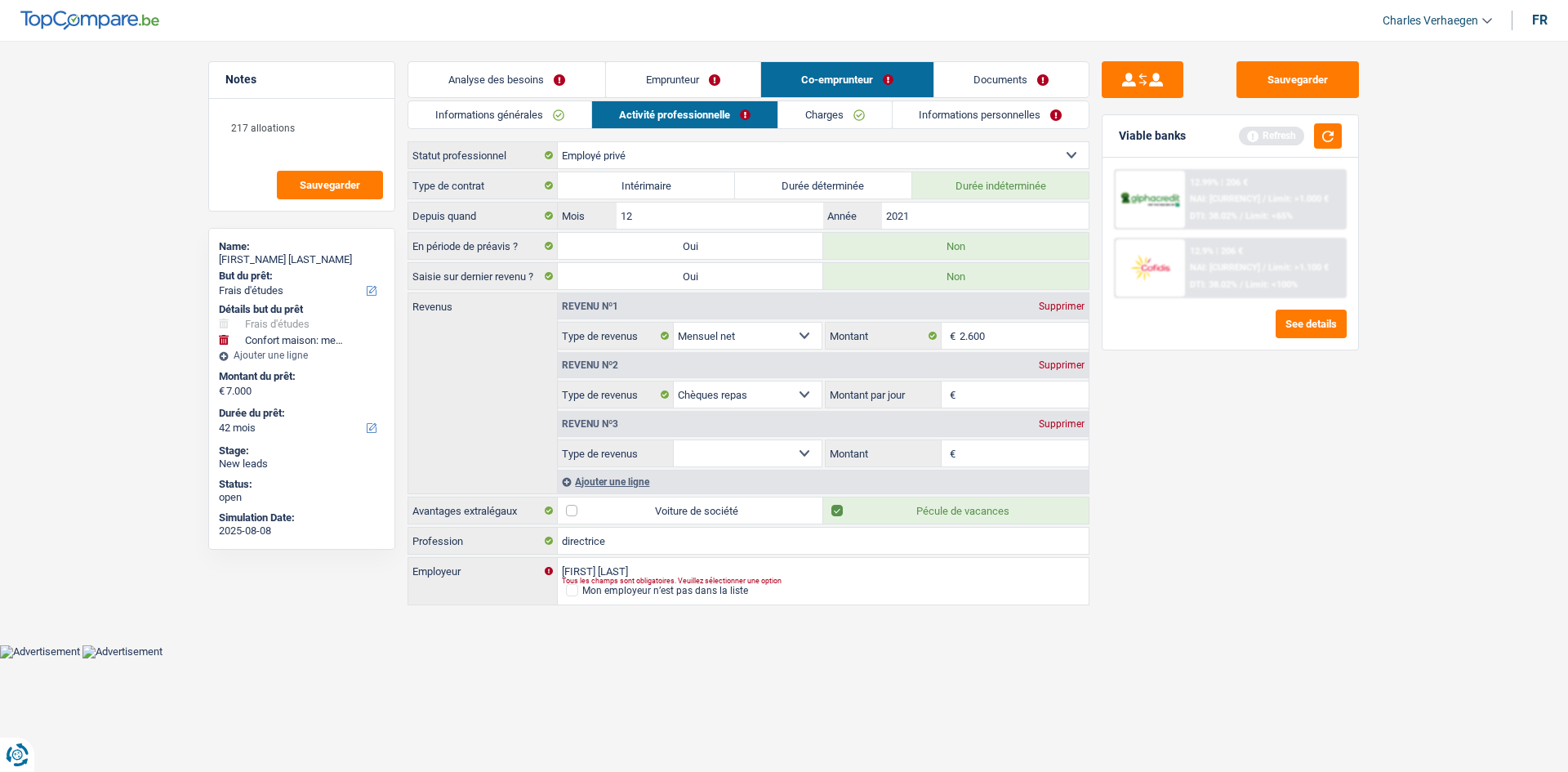 click on "Allocation d'handicap Allocations chômage Allocations familiales Chèques repas Complément d'entreprise Indemnité mutuelle Indépendant complémentaire Mensuel net Pension Pension alimentaire Pension d'invalidité Revenu d'intégration sociale Revenus locatifs Autres revenus
Sélectionner une option" at bounding box center (747, 453) 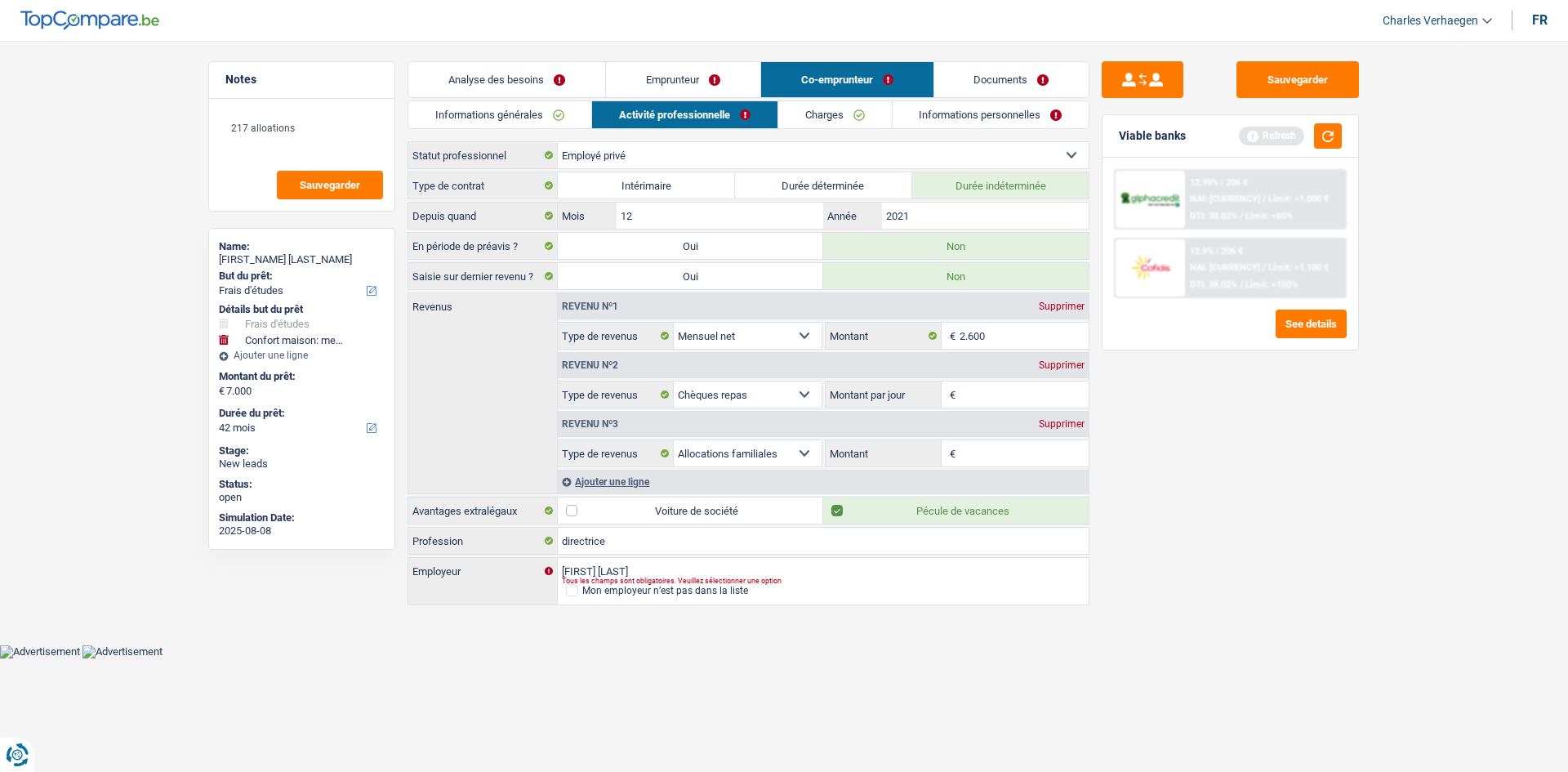 click on "Montant" at bounding box center [1024, 453] 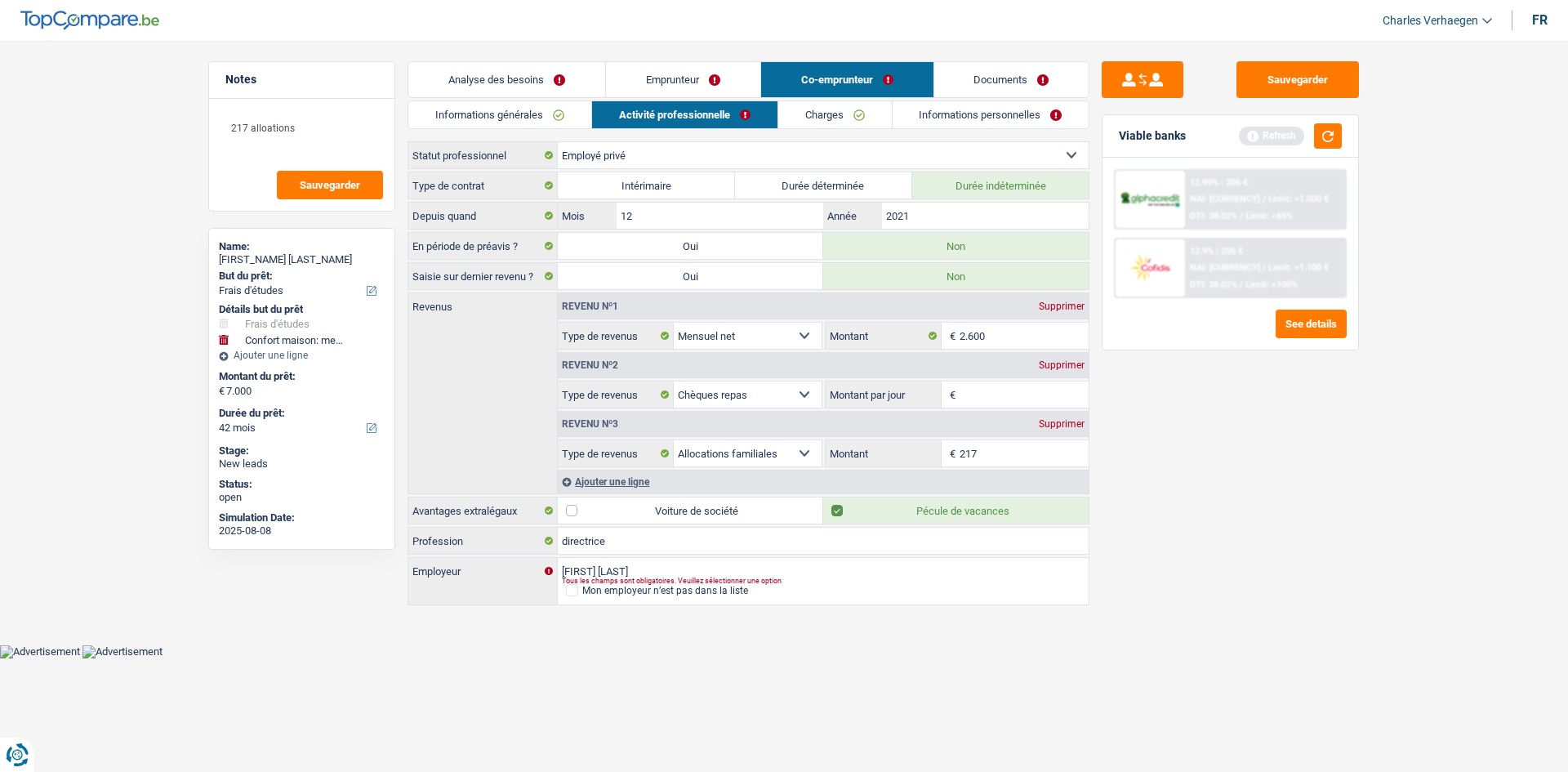 drag, startPoint x: 1346, startPoint y: 501, endPoint x: 1321, endPoint y: 475, distance: 36.06938 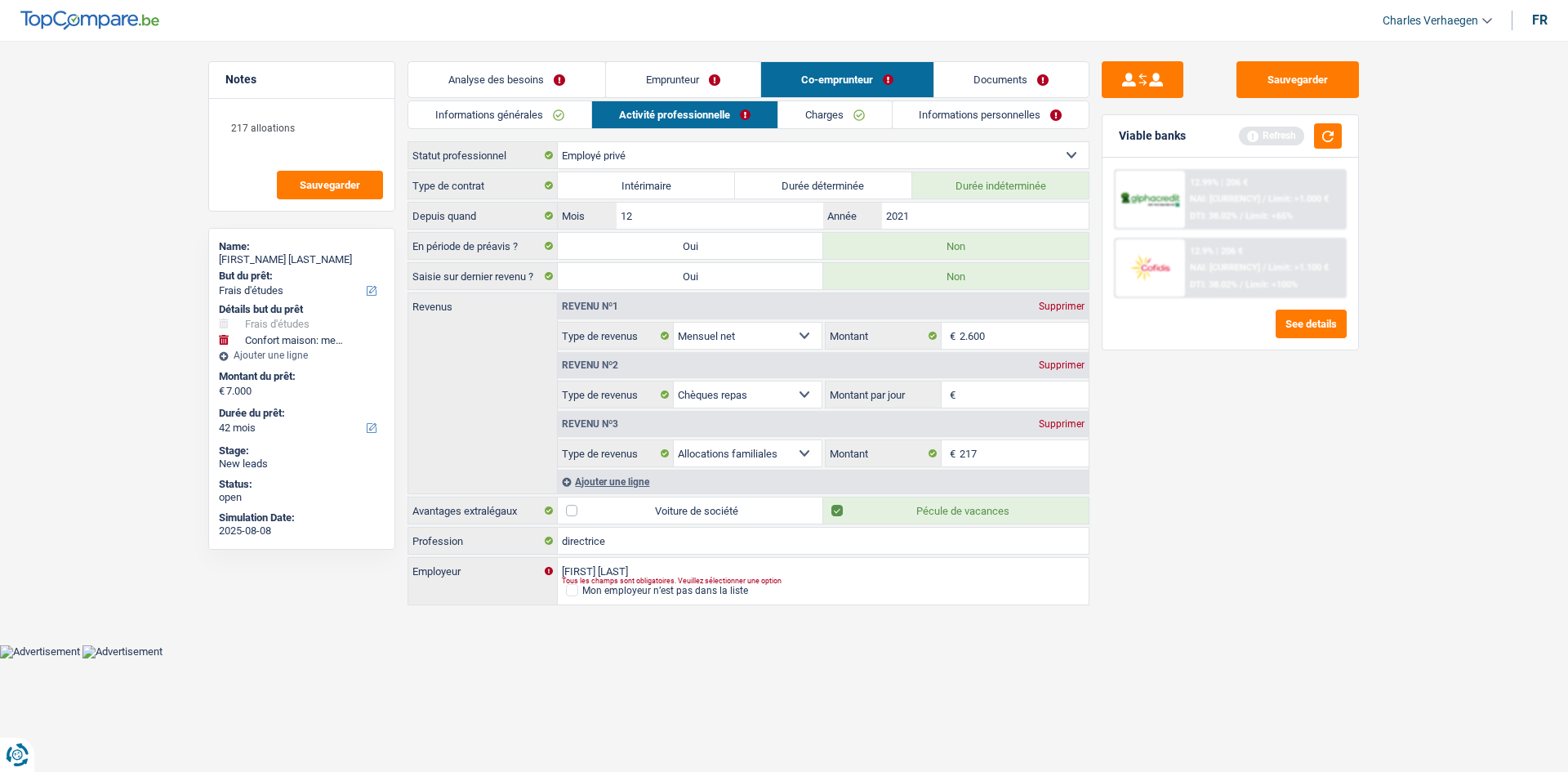 click on "Notes
217 alloations
Sauvegarder
Name:   Simon Remy   But du prêt: Confort maison: meubles, textile, peinture, électroménager, outillage non-professionnel Hifi, multimédia, gsm, ordinateur Aménagement: frais d'installation, déménagement Evénement familial: naissance, mariage, divorce, communion, décès Frais médicaux Frais d'études Frais permis de conduire Loisirs: voyage, sport, musique Rafraîchissement: petits travaux maison et jardin Frais judiciaires Réparation voiture Prêt rénovation Prêt énergie Prêt voiture Taxes, impôts non professionnels Rénovation bien à l'étranger Dettes familiales Assurance Autre
Sélectionner une option
Détails but du prêt
Confort maison: meubles, textile, peinture, électroménager, outillage non-professionnel Hifi, multimédia, gsm, ordinateur Aménagement: frais d'installation, déménagement Frais médicaux Prêt énergie" at bounding box center (784, 334) 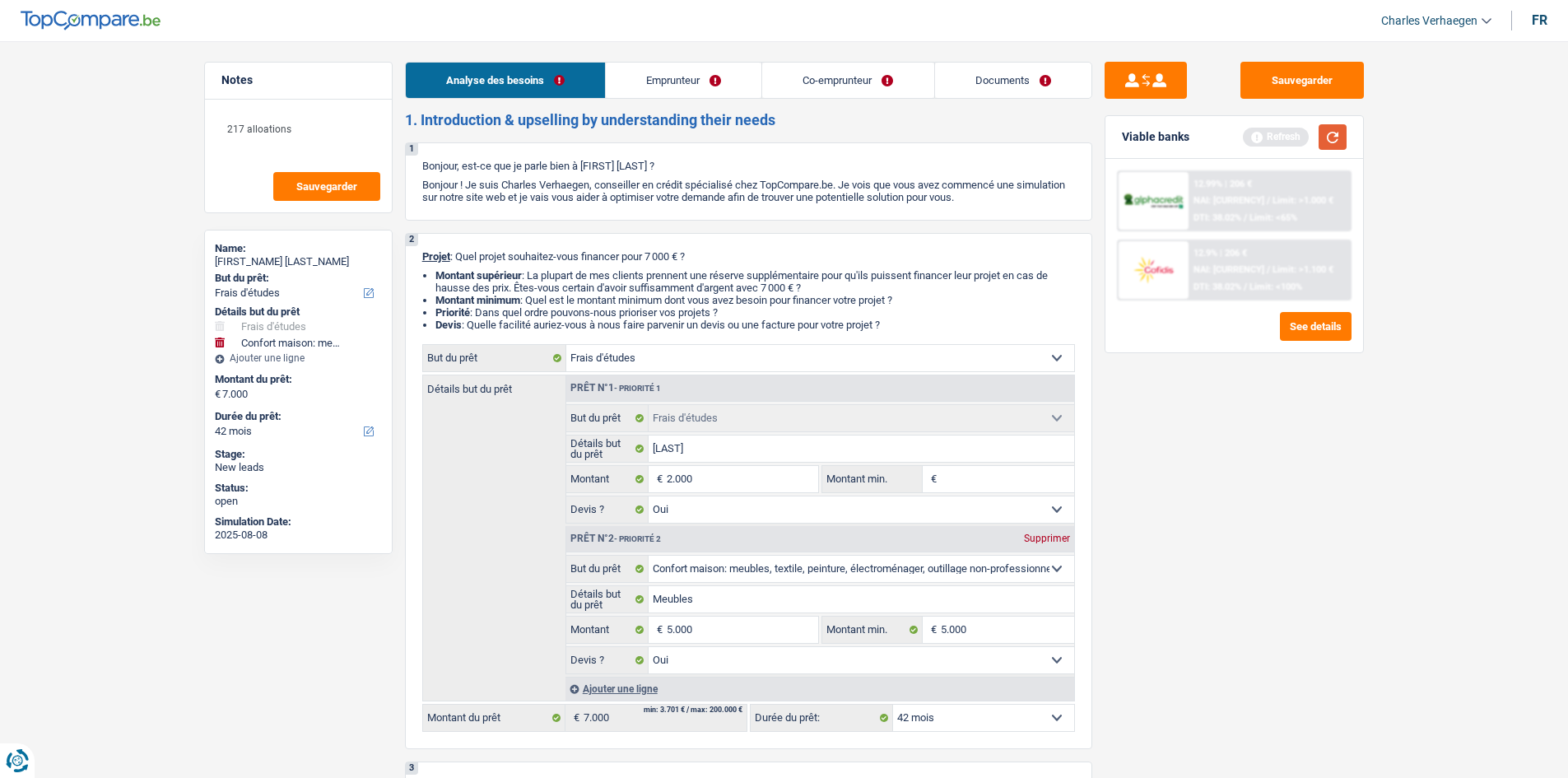 click at bounding box center (1333, 137) 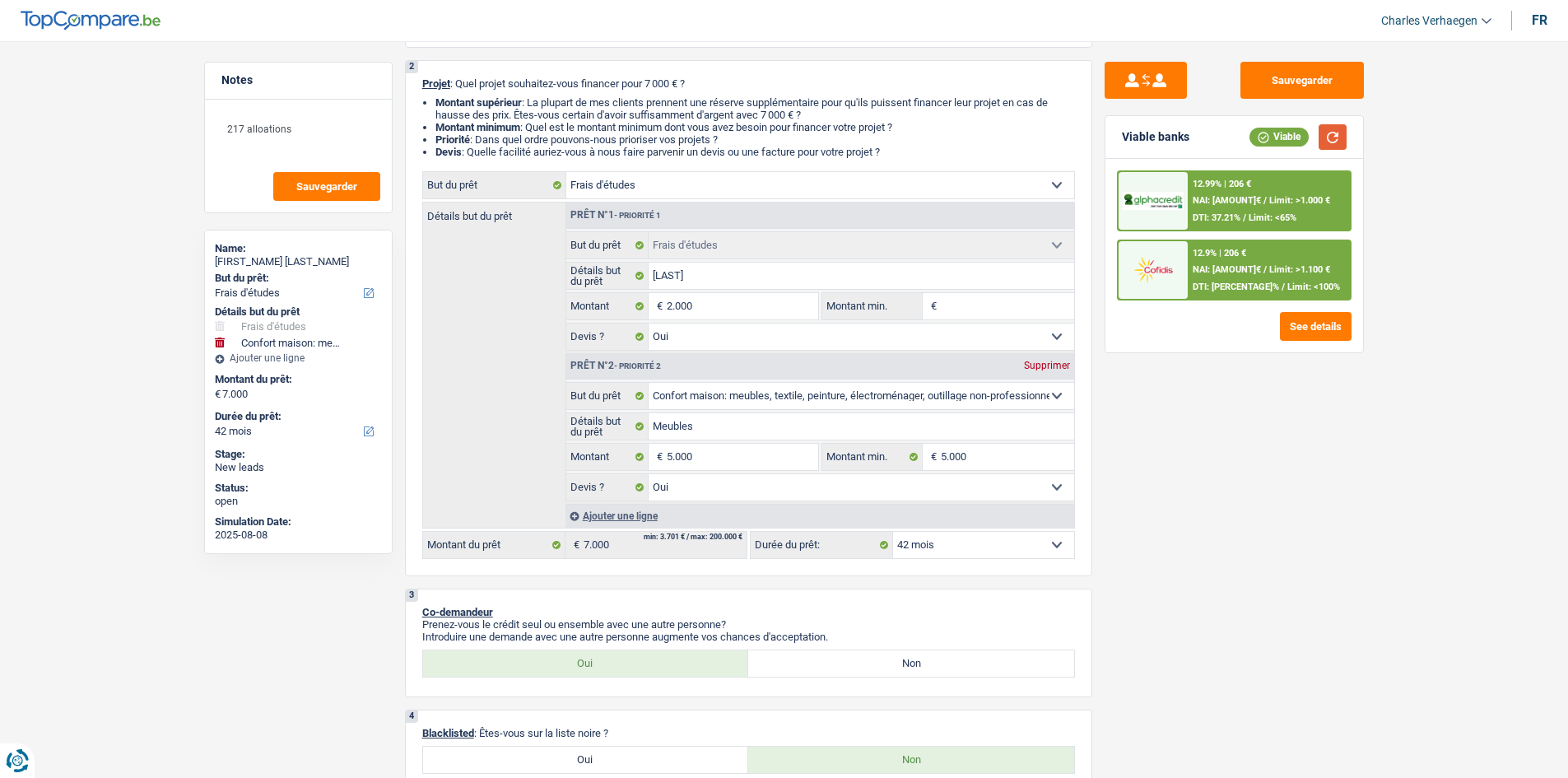 scroll, scrollTop: 165, scrollLeft: 0, axis: vertical 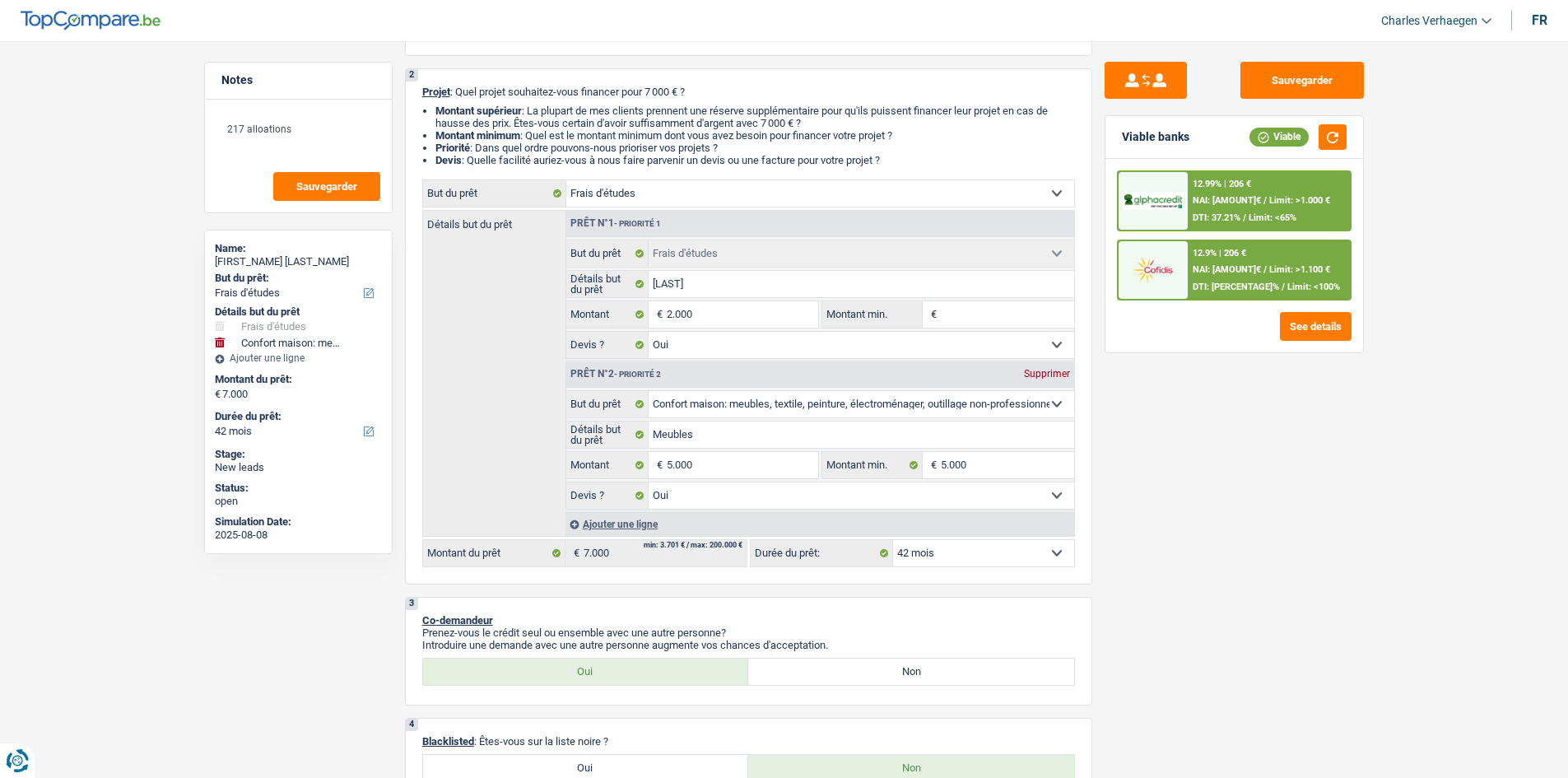 click on "DTI: 37.21%" at bounding box center (1217, 217) 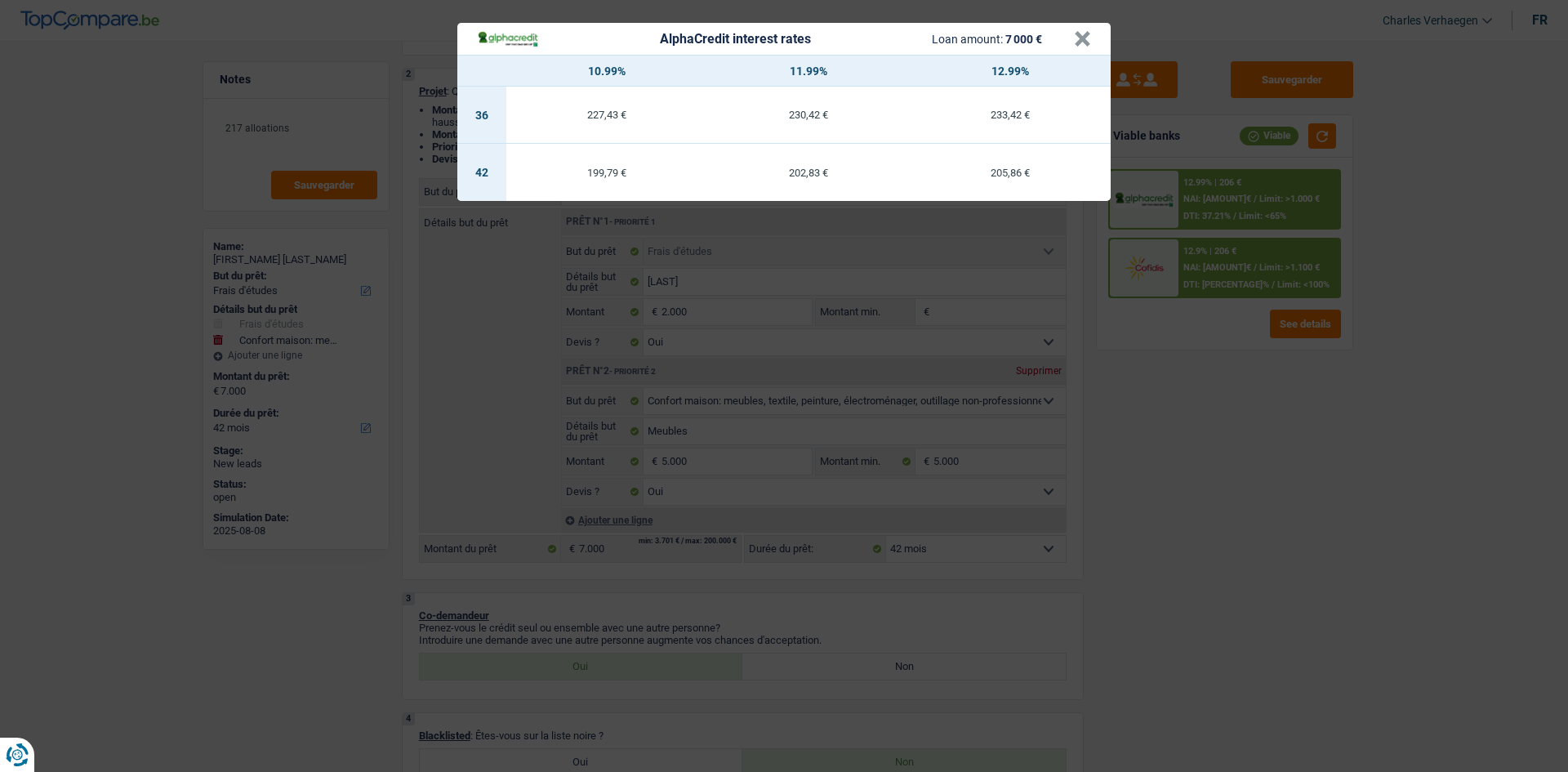 click on "AlphaCredit interest rates
Loan amount:
7 000 €
×
10.99%
11.99%
12.99%
36
227,43 €
230,42 €
233,42 €
42
199,79 €
202,83 €
205,86 €" at bounding box center (784, 386) 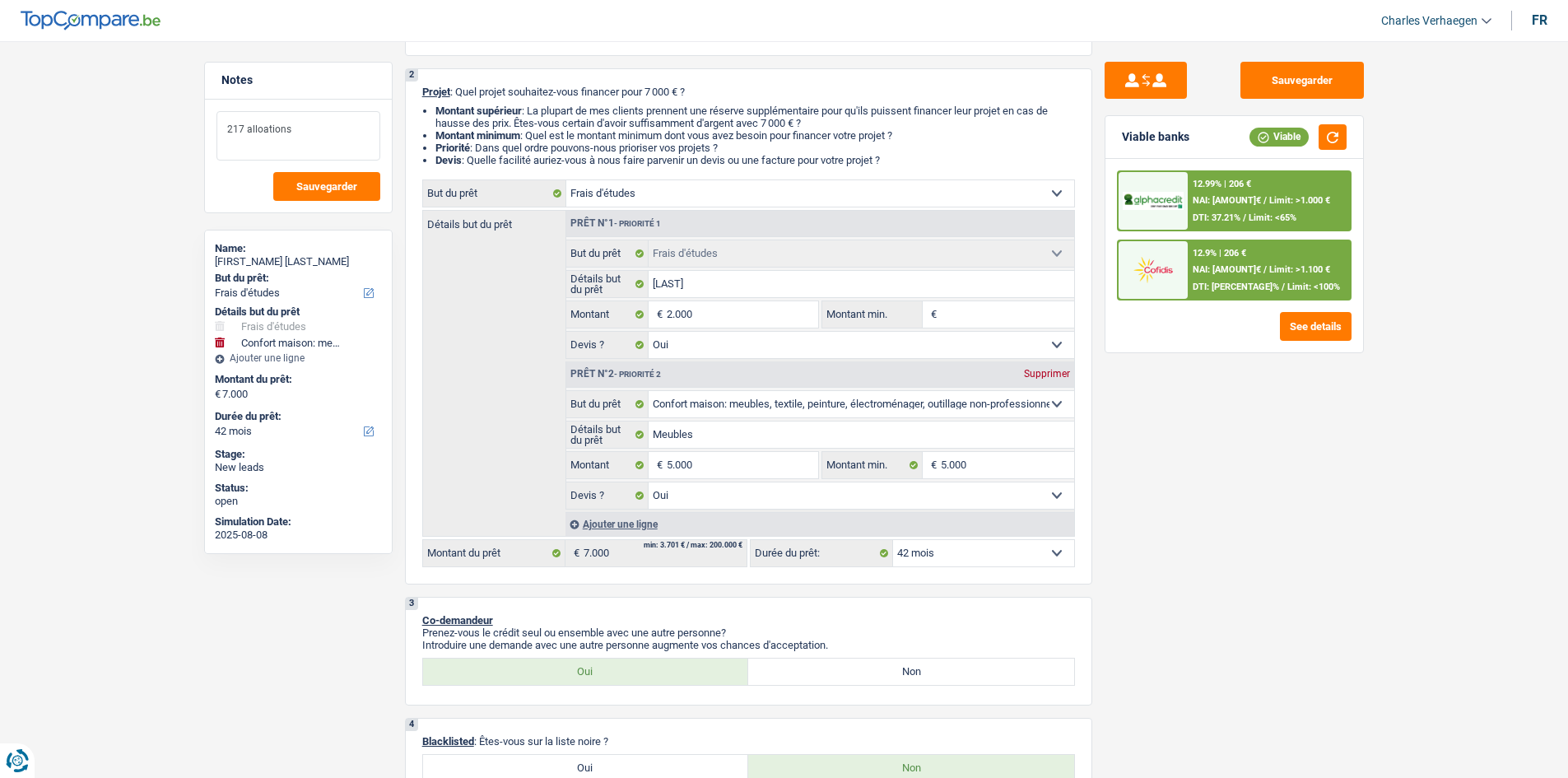 drag, startPoint x: 305, startPoint y: 123, endPoint x: 193, endPoint y: 138, distance: 113 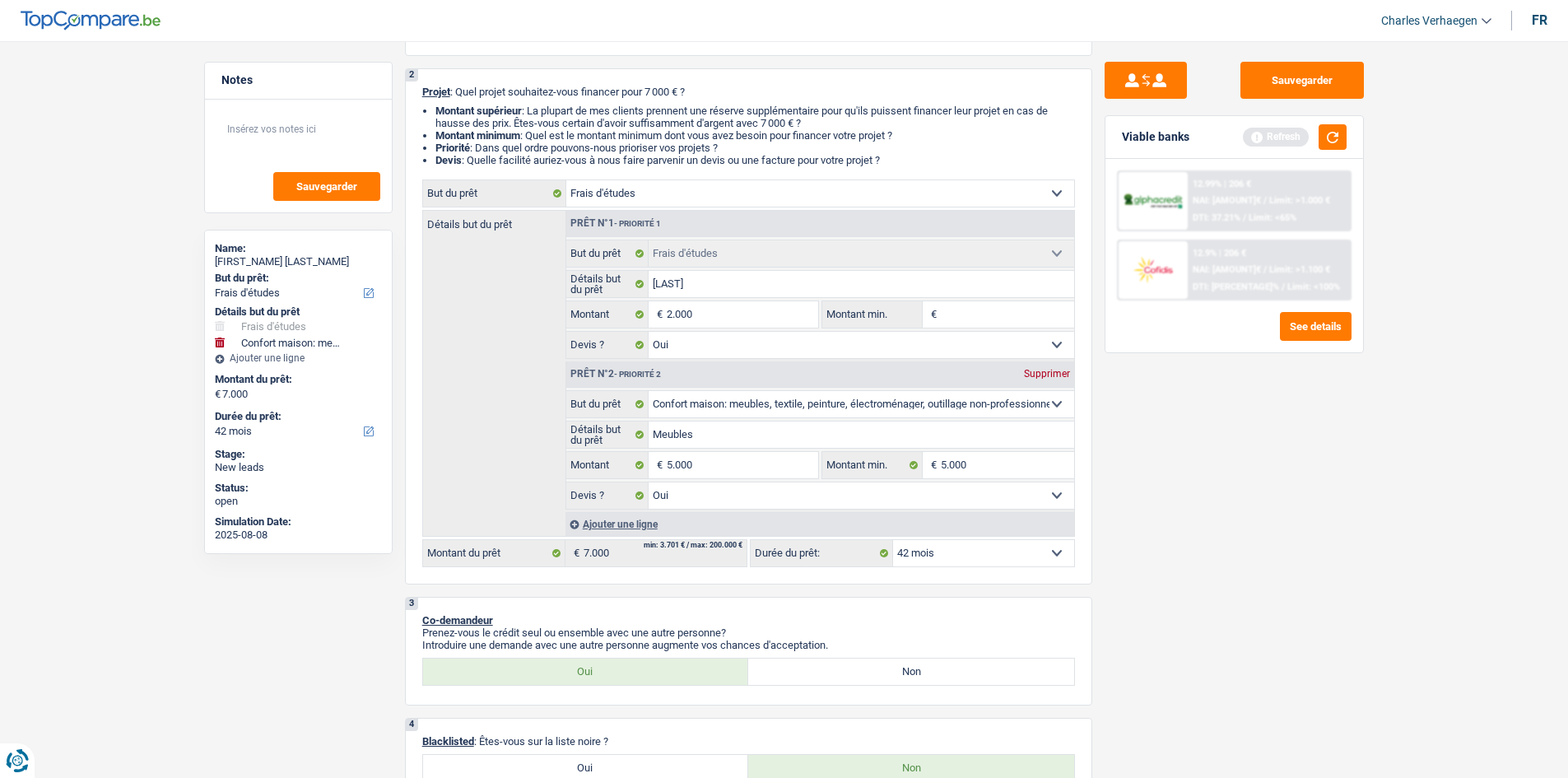 drag, startPoint x: 1221, startPoint y: 535, endPoint x: 1232, endPoint y: 531, distance: 11.7047 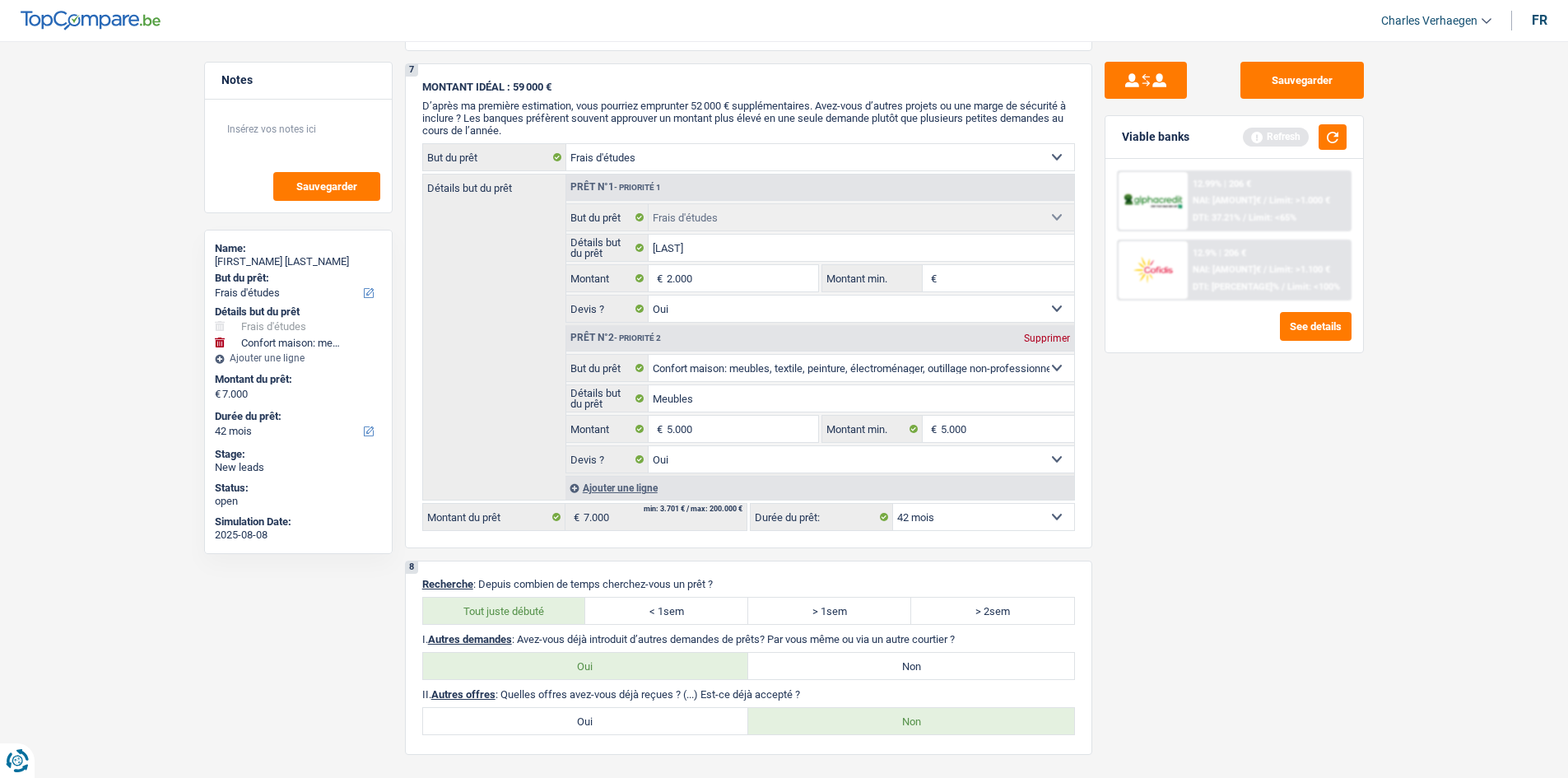 scroll, scrollTop: 2284, scrollLeft: 0, axis: vertical 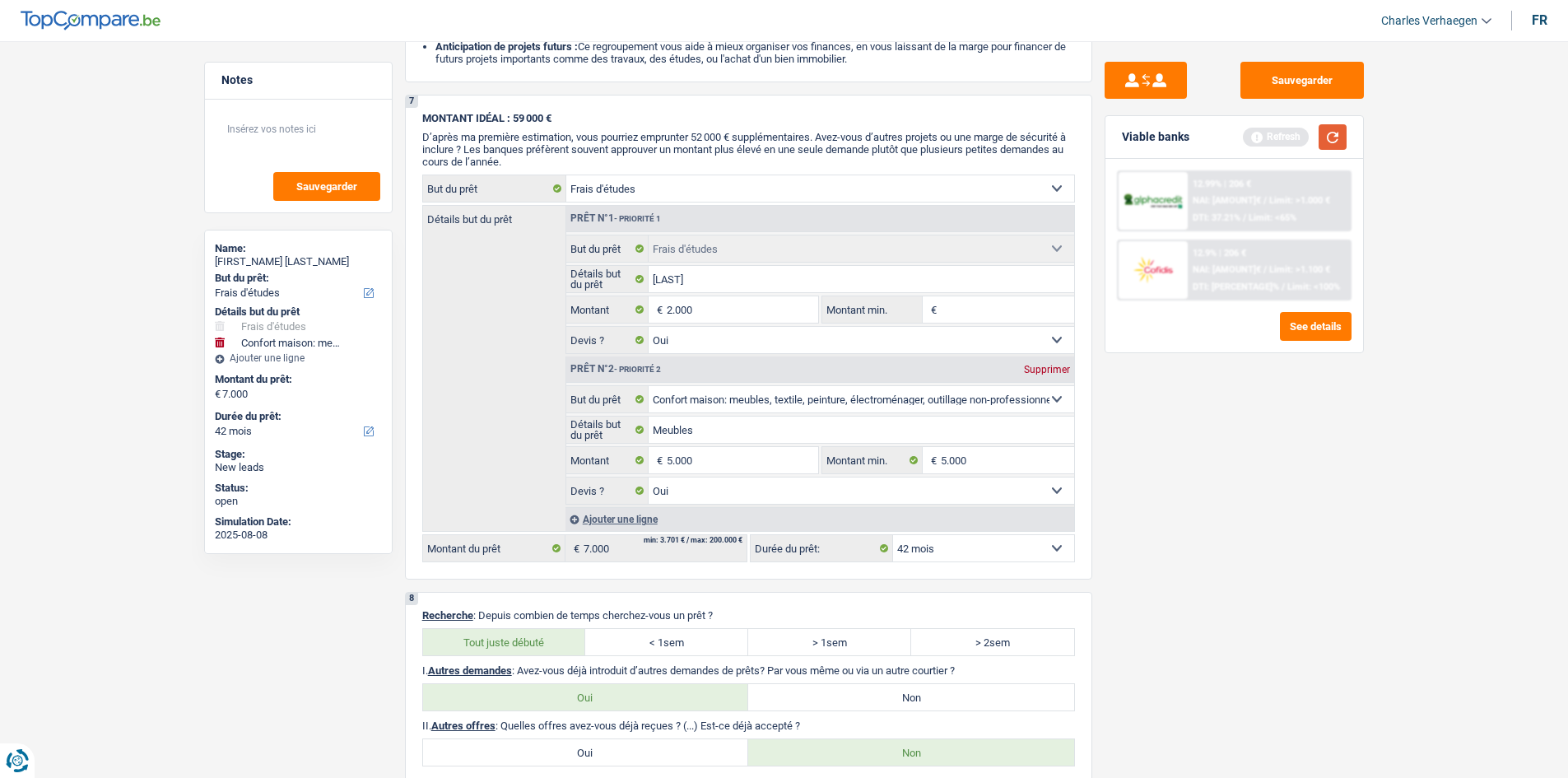 click at bounding box center [1333, 137] 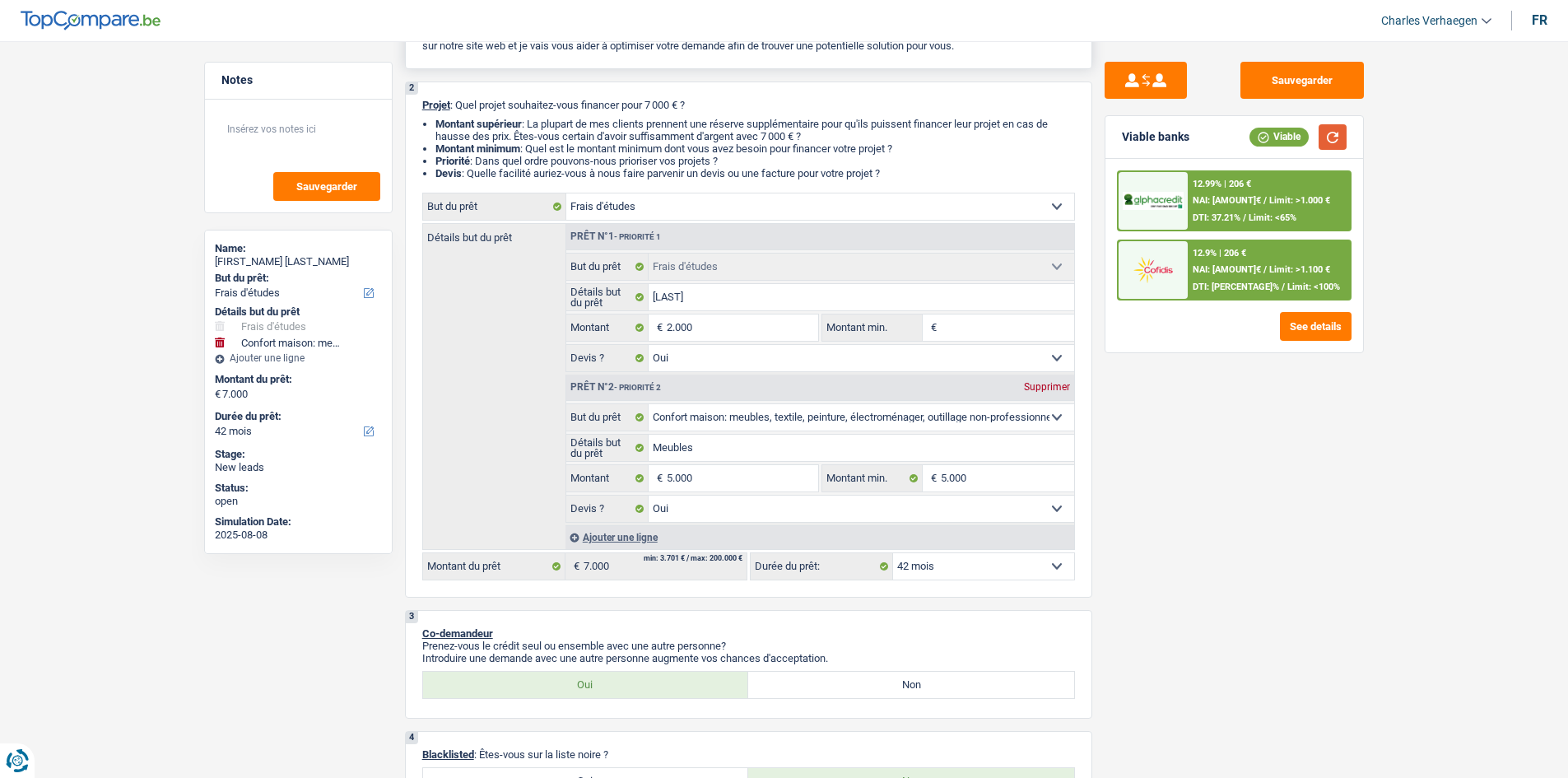 scroll, scrollTop: 0, scrollLeft: 0, axis: both 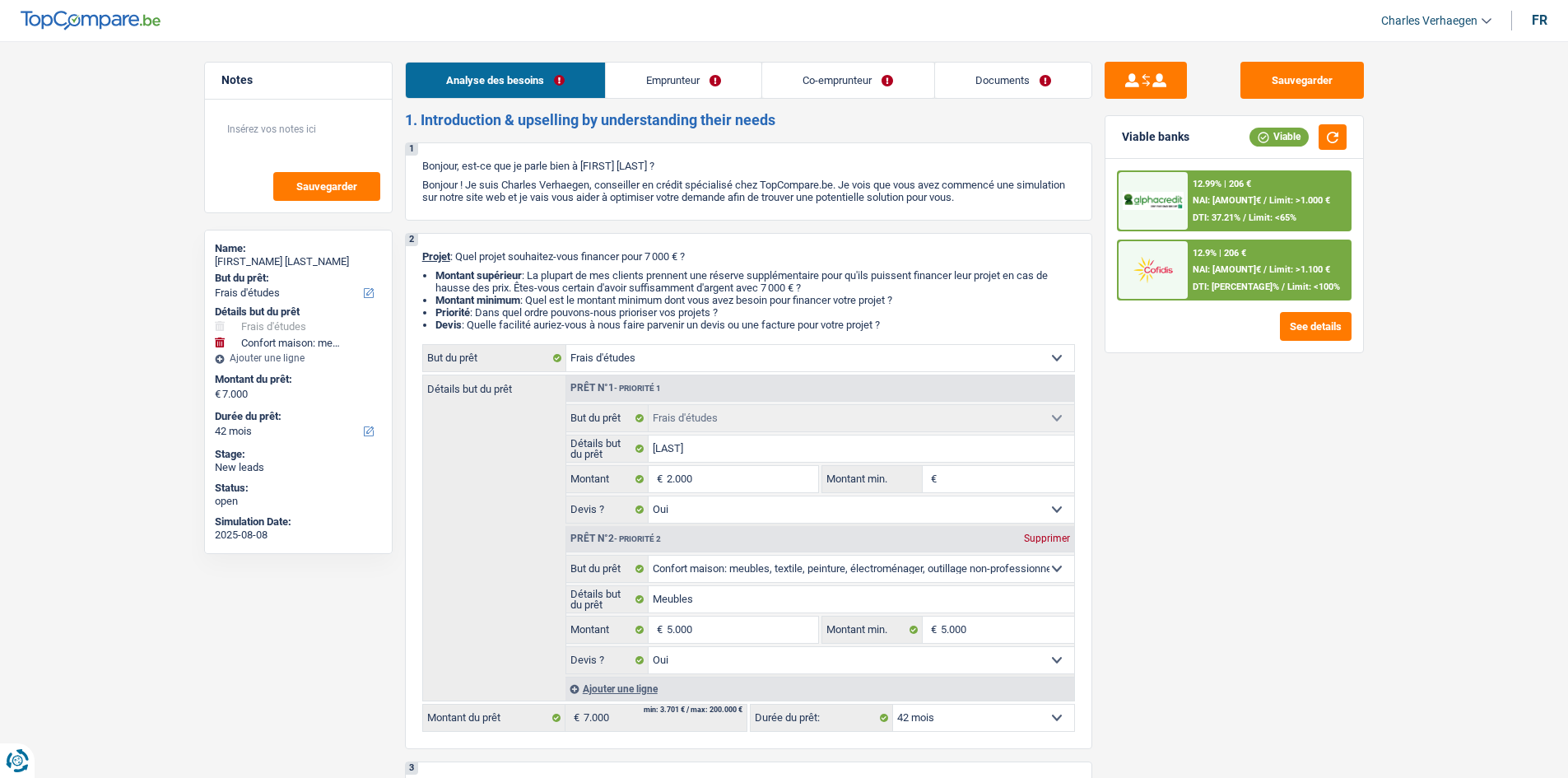 click on "Documents" at bounding box center (1013, 80) 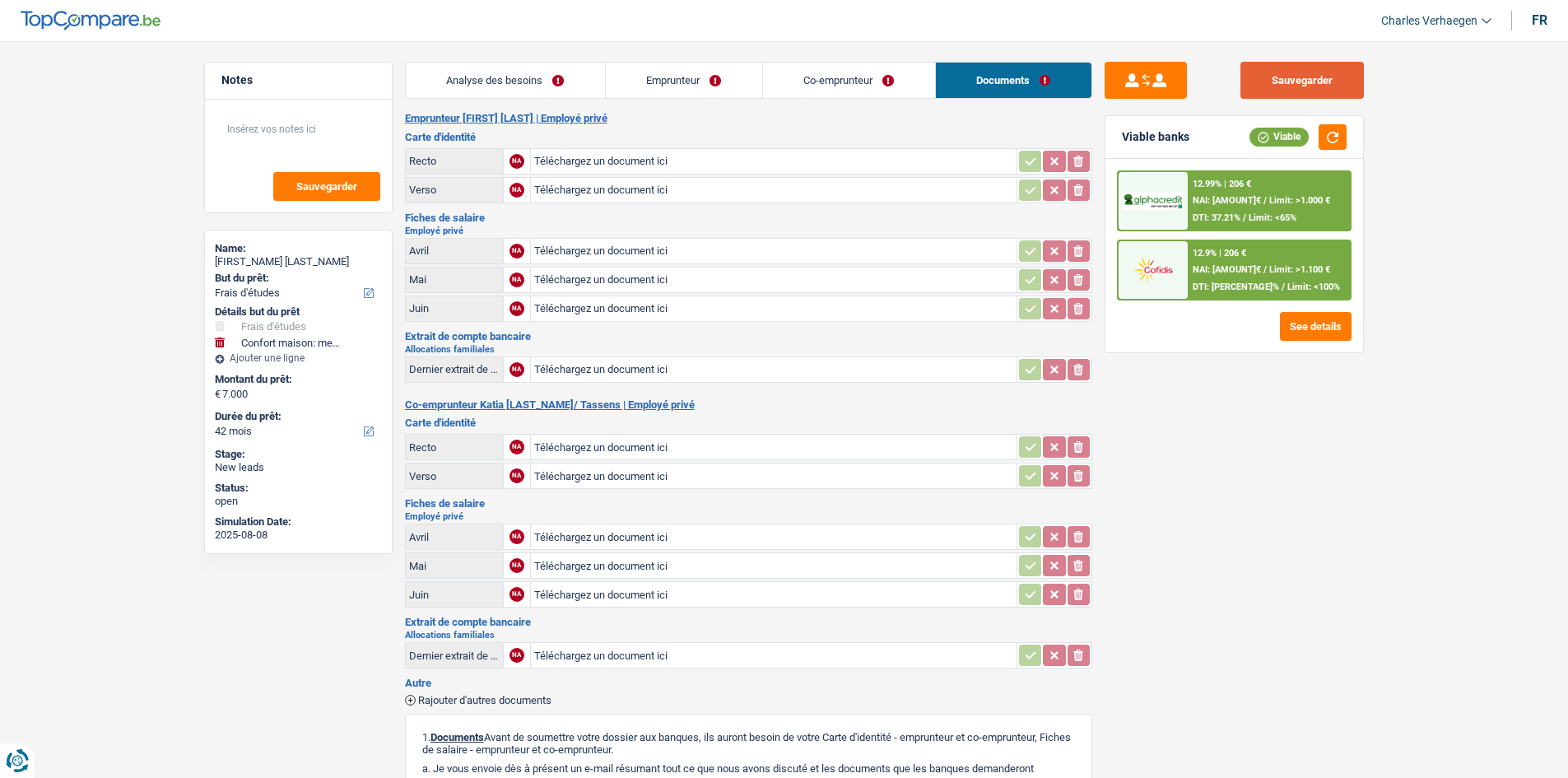 click on "Sauvegarder" at bounding box center [1302, 80] 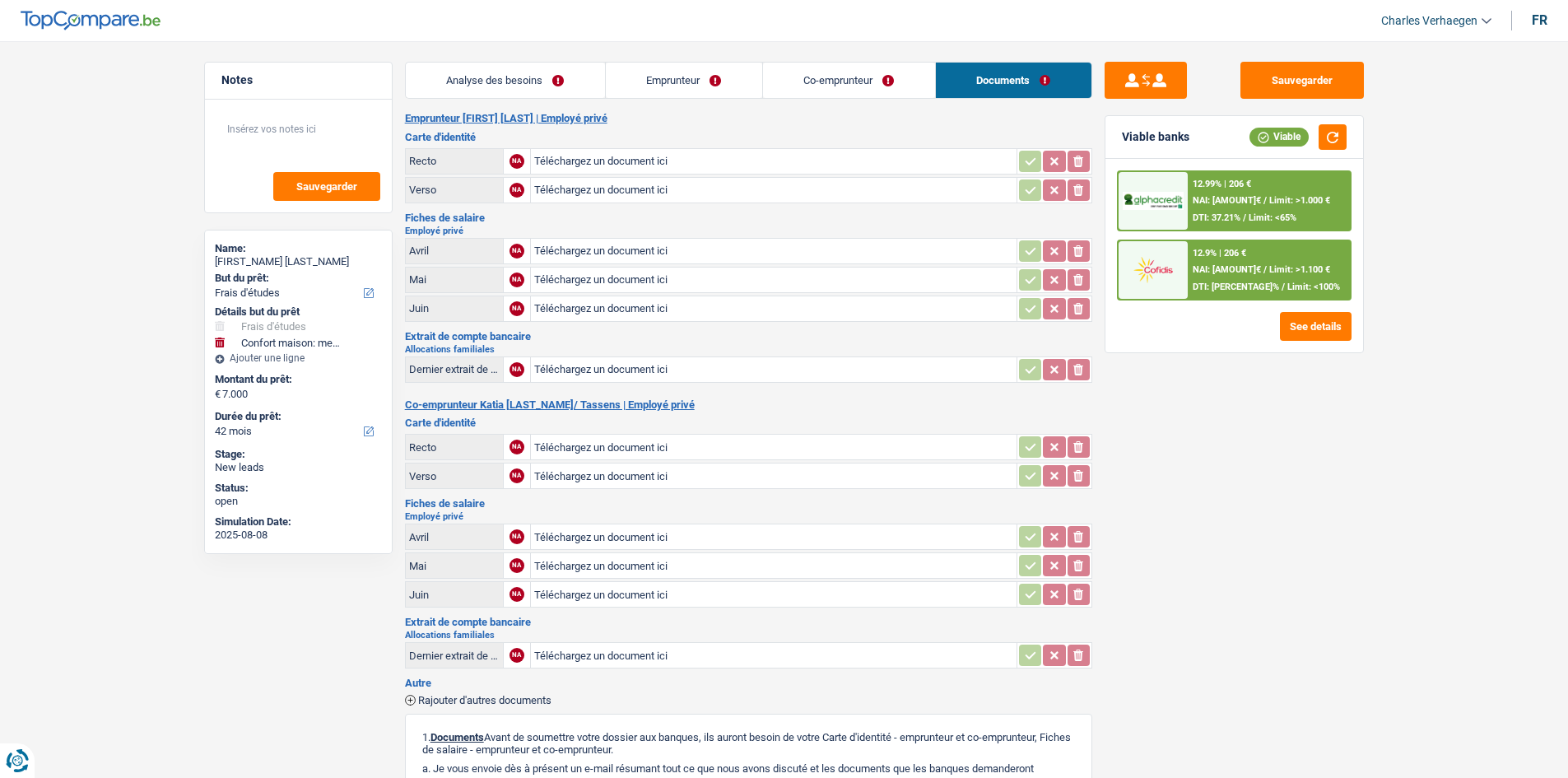 click on "Analyse des besoins" at bounding box center (505, 80) 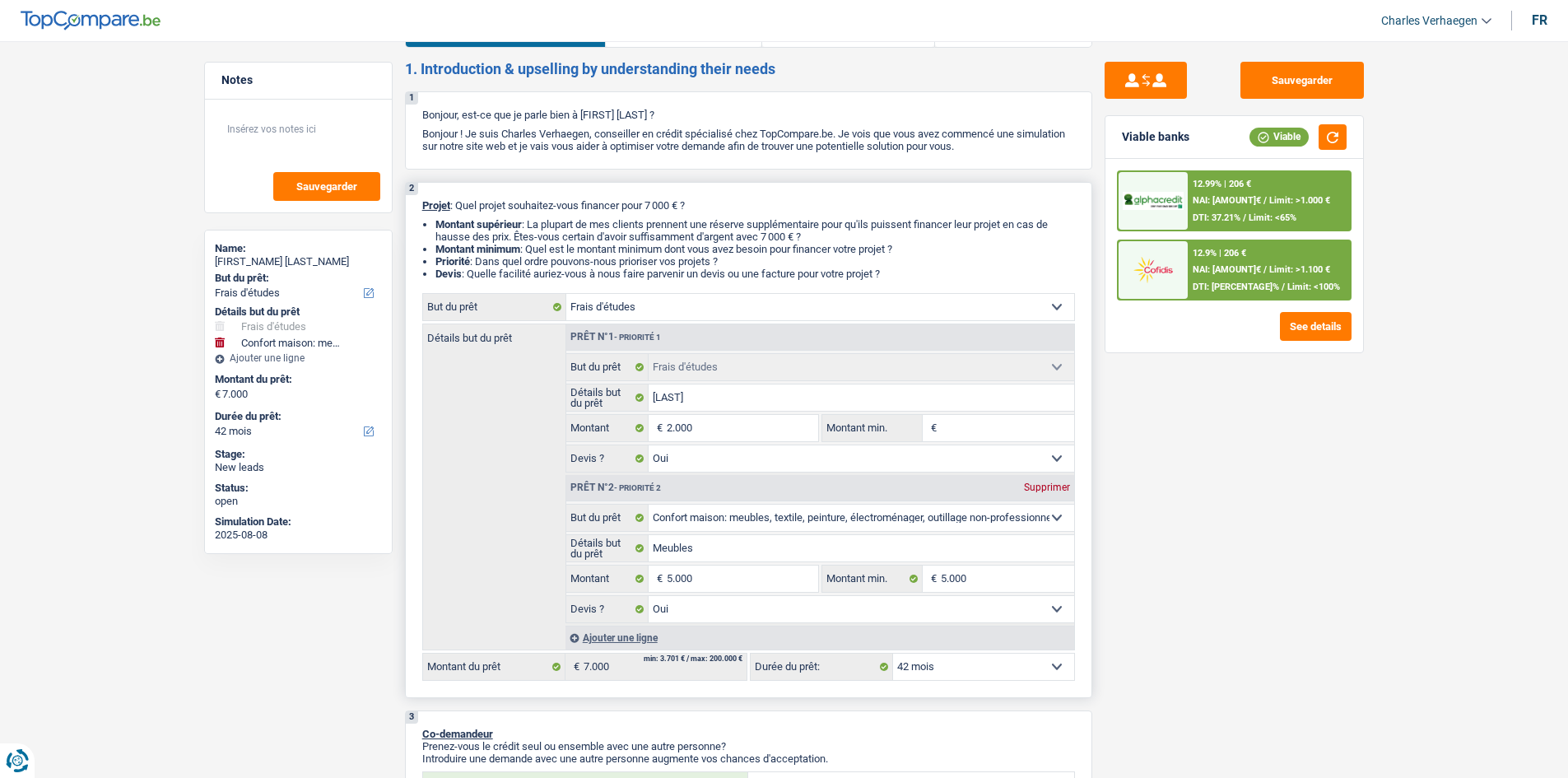 scroll, scrollTop: 165, scrollLeft: 0, axis: vertical 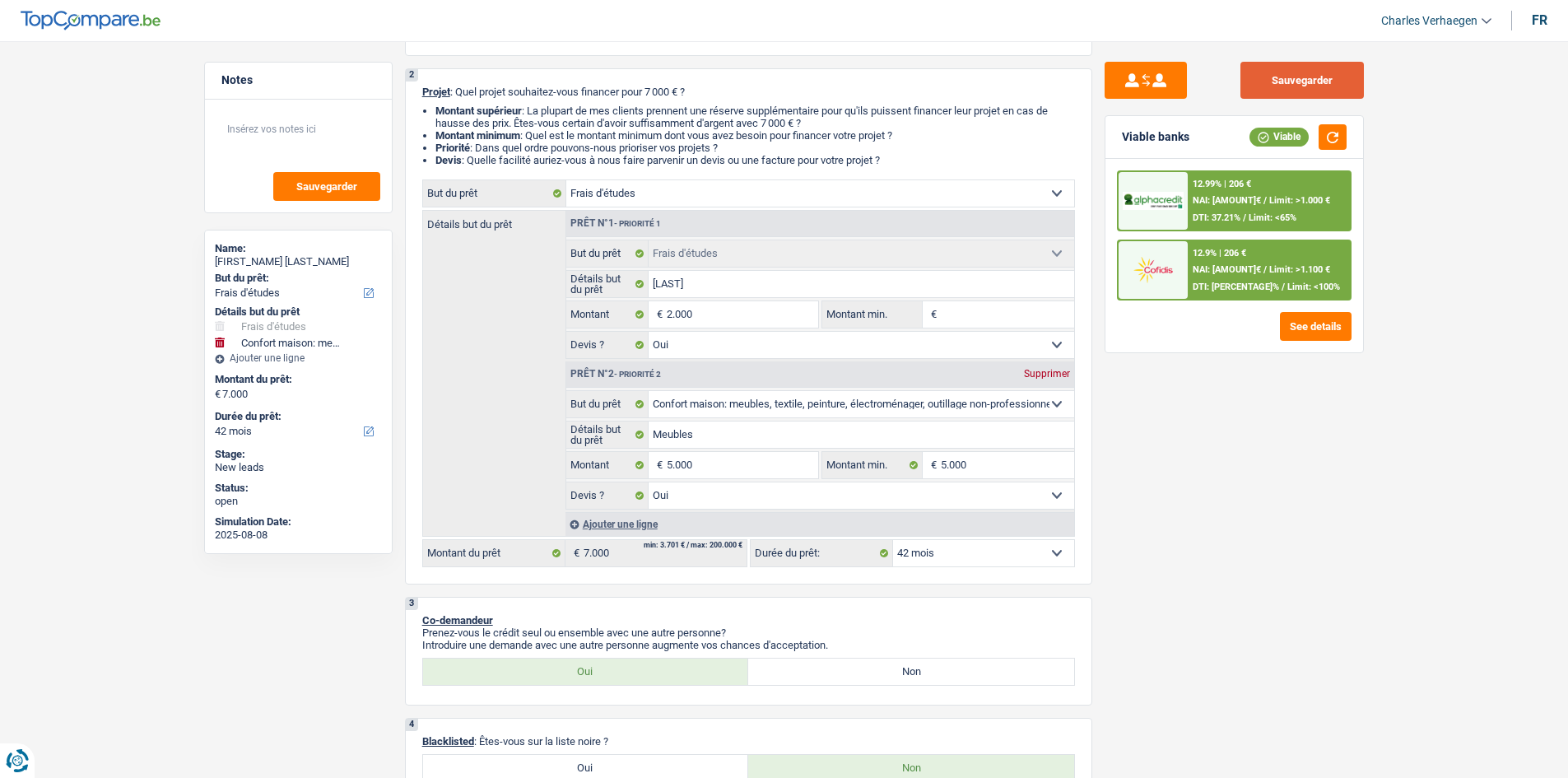 drag, startPoint x: 1279, startPoint y: 96, endPoint x: 1288, endPoint y: 87, distance: 12.727922 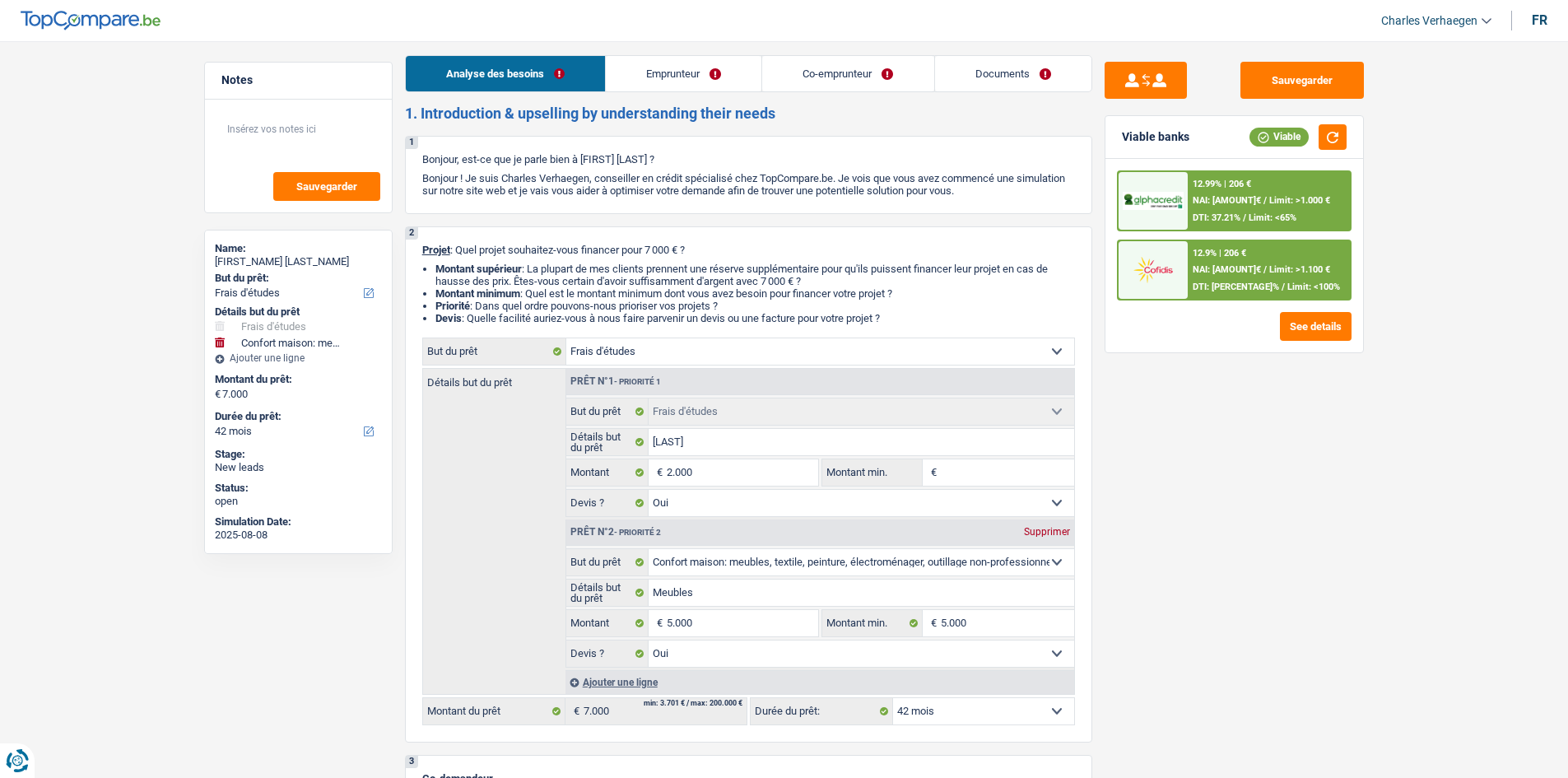 scroll, scrollTop: 0, scrollLeft: 0, axis: both 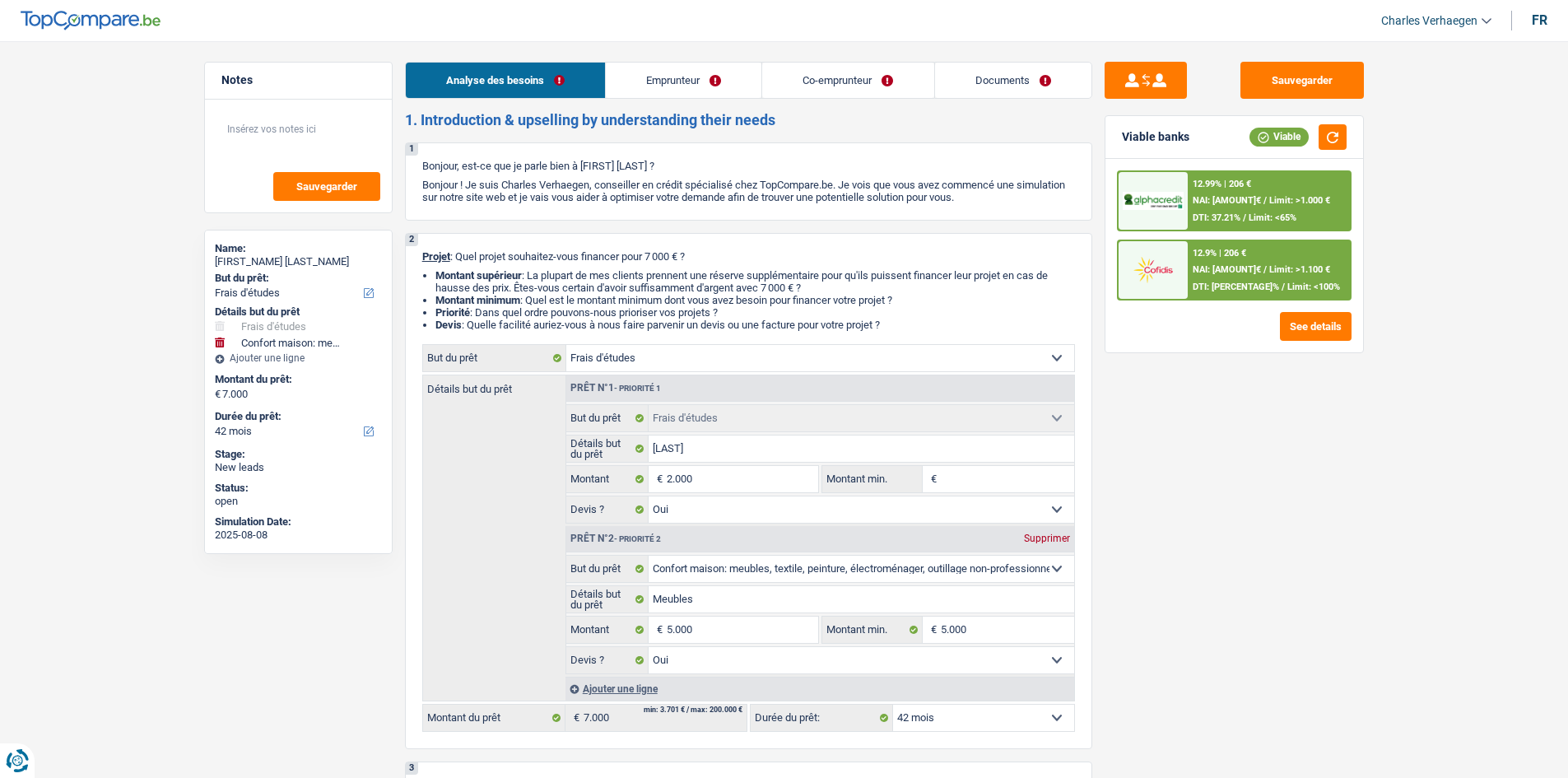 click on "Analyse des besoins Emprunteur Co-emprunteur Documents
1. Introduction & upselling by understanding their needs
1
Bonjour, est-ce que je parle bien à Simon Remy ?
Bonjour ! Je suis Charles Verhaegen, conseiller en crédit spécialisé chez TopCompare.be. Je vois que vous avez commencé une simulation sur notre site web et je vais vous aider à optimiser votre demande afin de trouver une potentielle solution pour vous.
2   Projet  : Quel projet souhaitez-vous financer pour 7 000 € ?
Montant supérieur : La plupart de mes clients prennent une réserve supplémentaire pour qu'ils puissent financer leur projet en cas de hausse des prix. Êtes-vous certain d'avoir suffisamment d'argent avec 7 000 € ?   Montant minimum : Quel est le montant minimum dont vous avez besoin pour financer votre projet ?   Priorité : Dans quel ordre pouvons-nous prioriser vos projets ?   Devis     Hifi, multimédia, gsm, ordinateur Frais médicaux" at bounding box center [748, 1736] 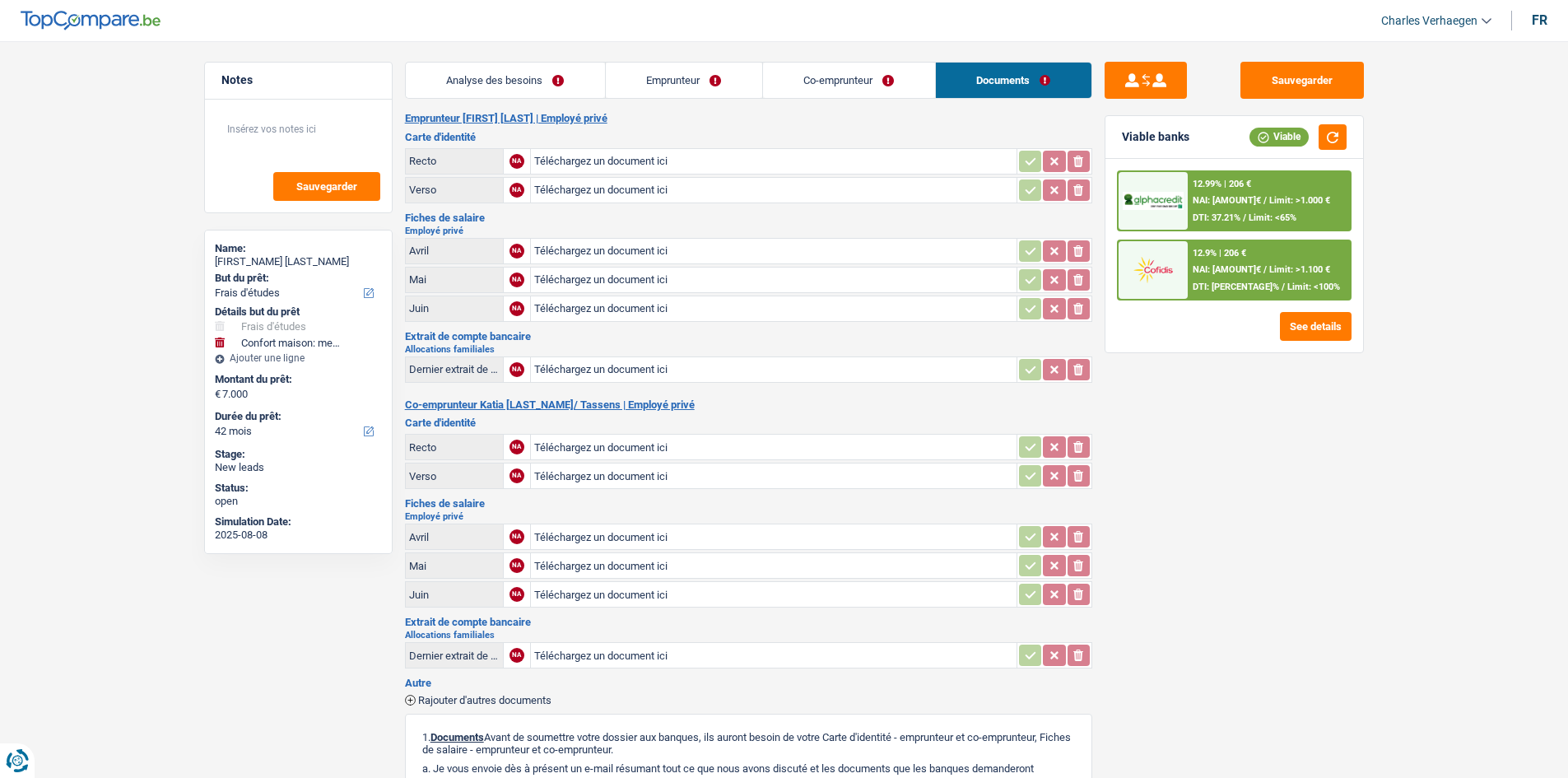 click on "Analyse des besoins" at bounding box center (505, 80) 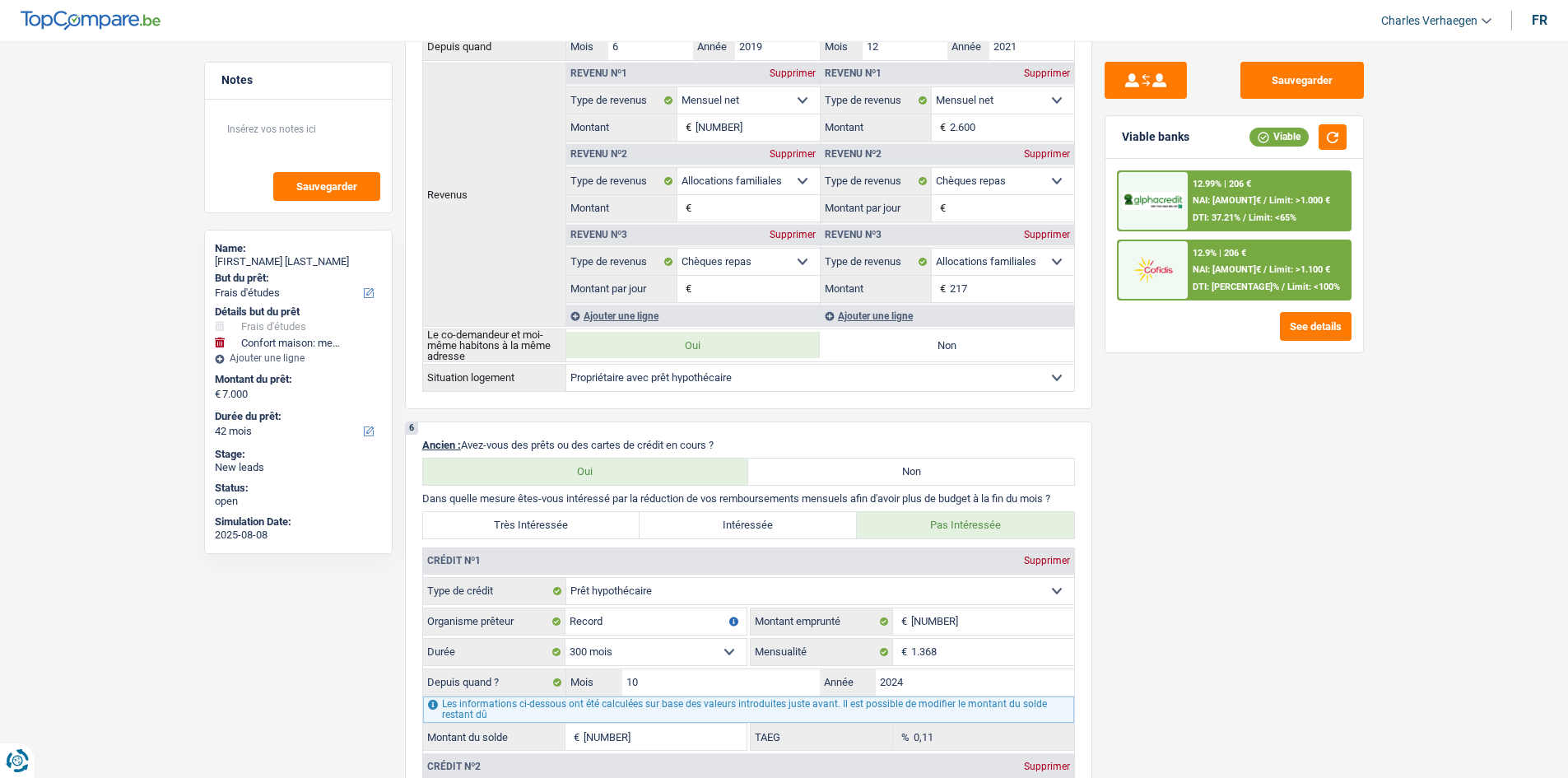 scroll, scrollTop: 1317, scrollLeft: 0, axis: vertical 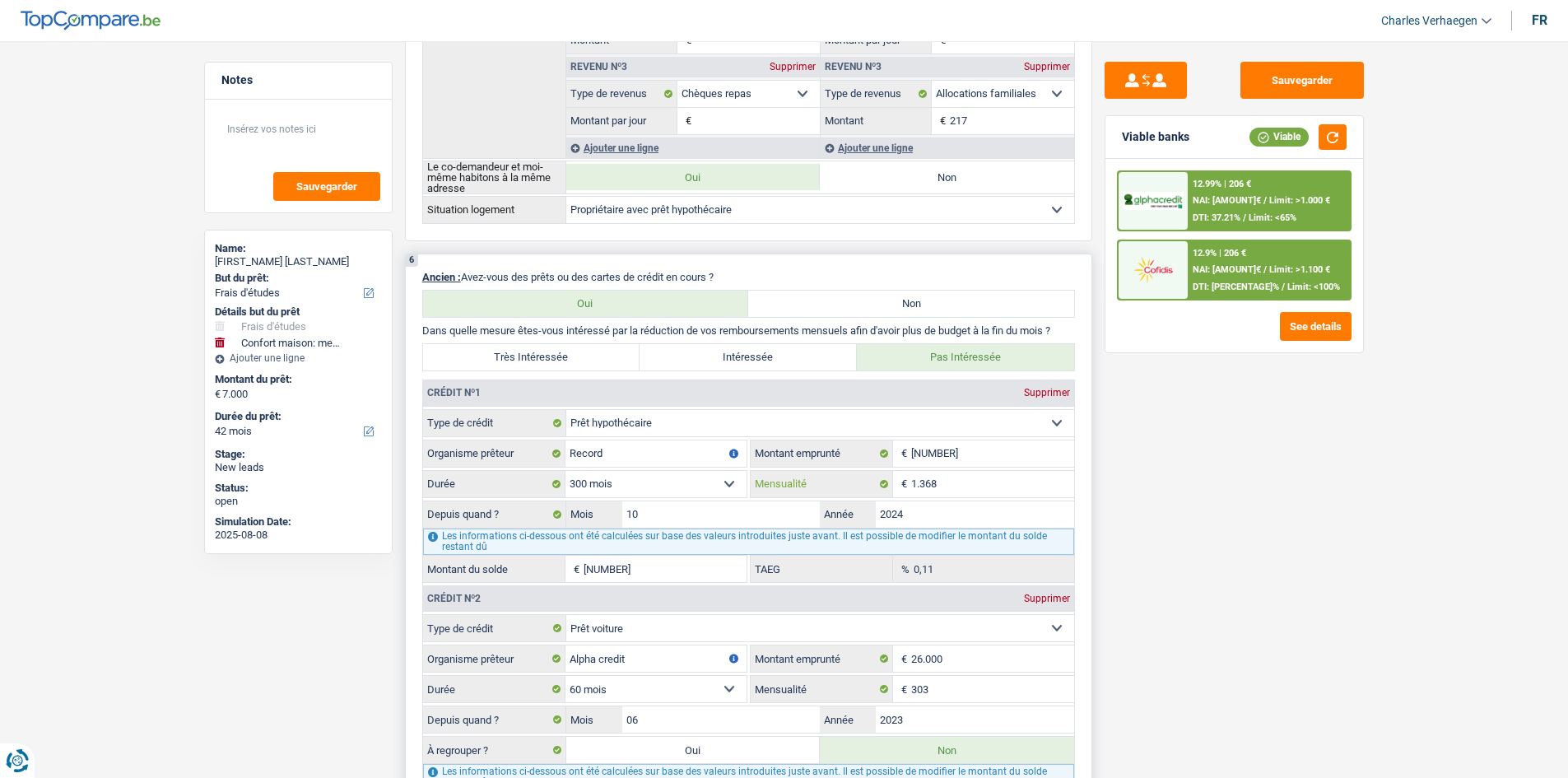 click on "1.368" at bounding box center (993, 484) 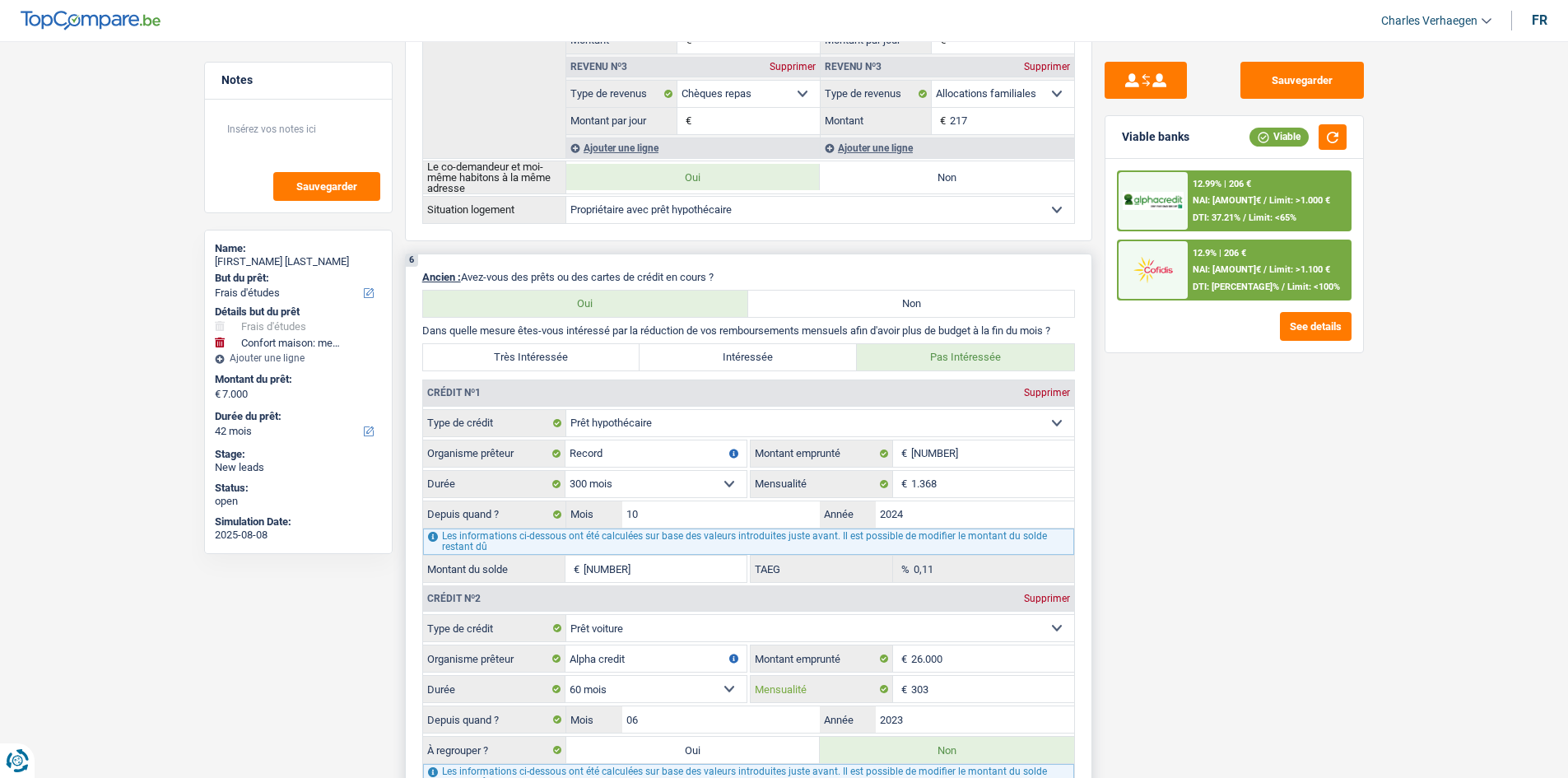 click on "303" at bounding box center (993, 689) 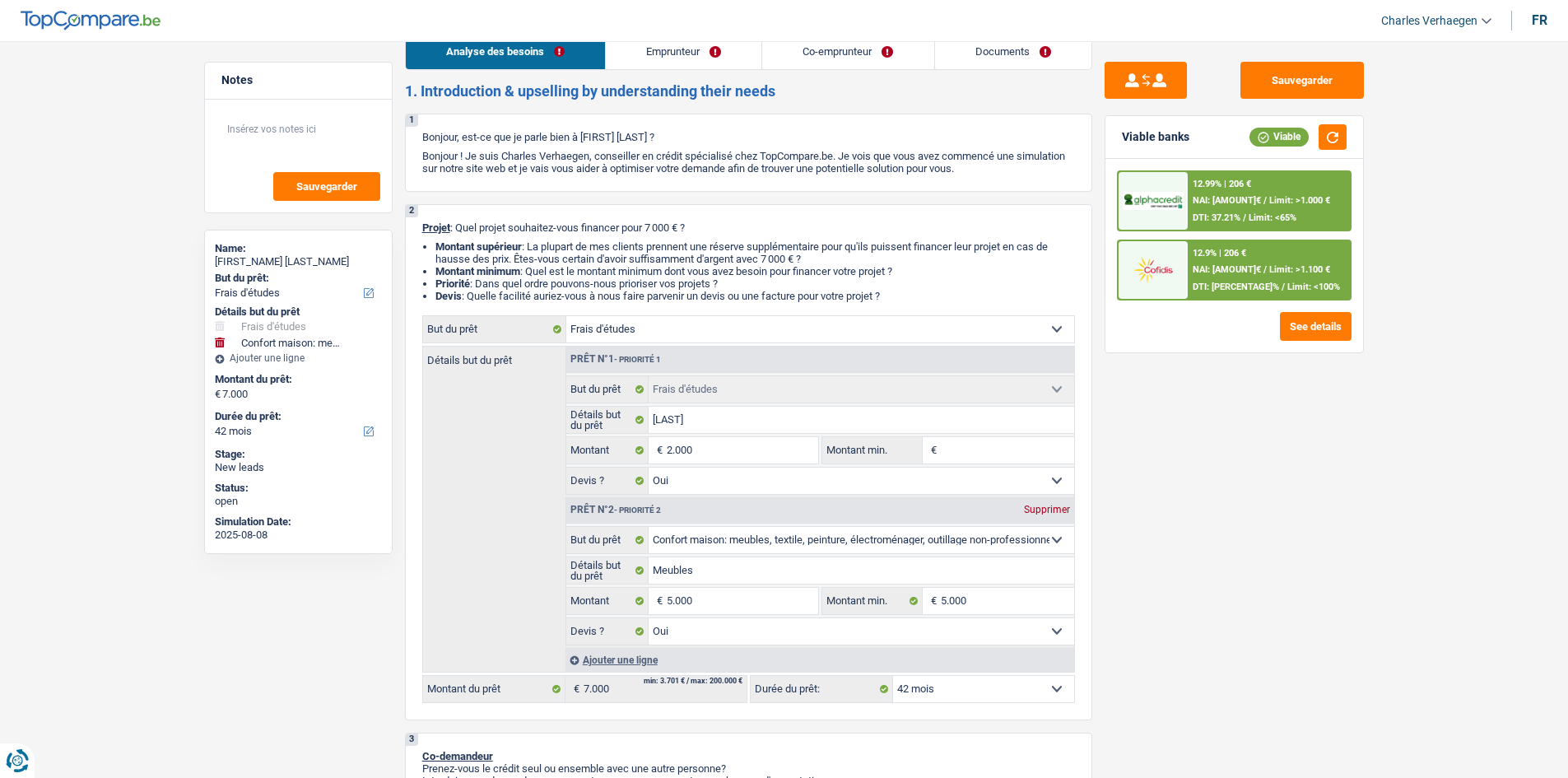 scroll, scrollTop: 0, scrollLeft: 0, axis: both 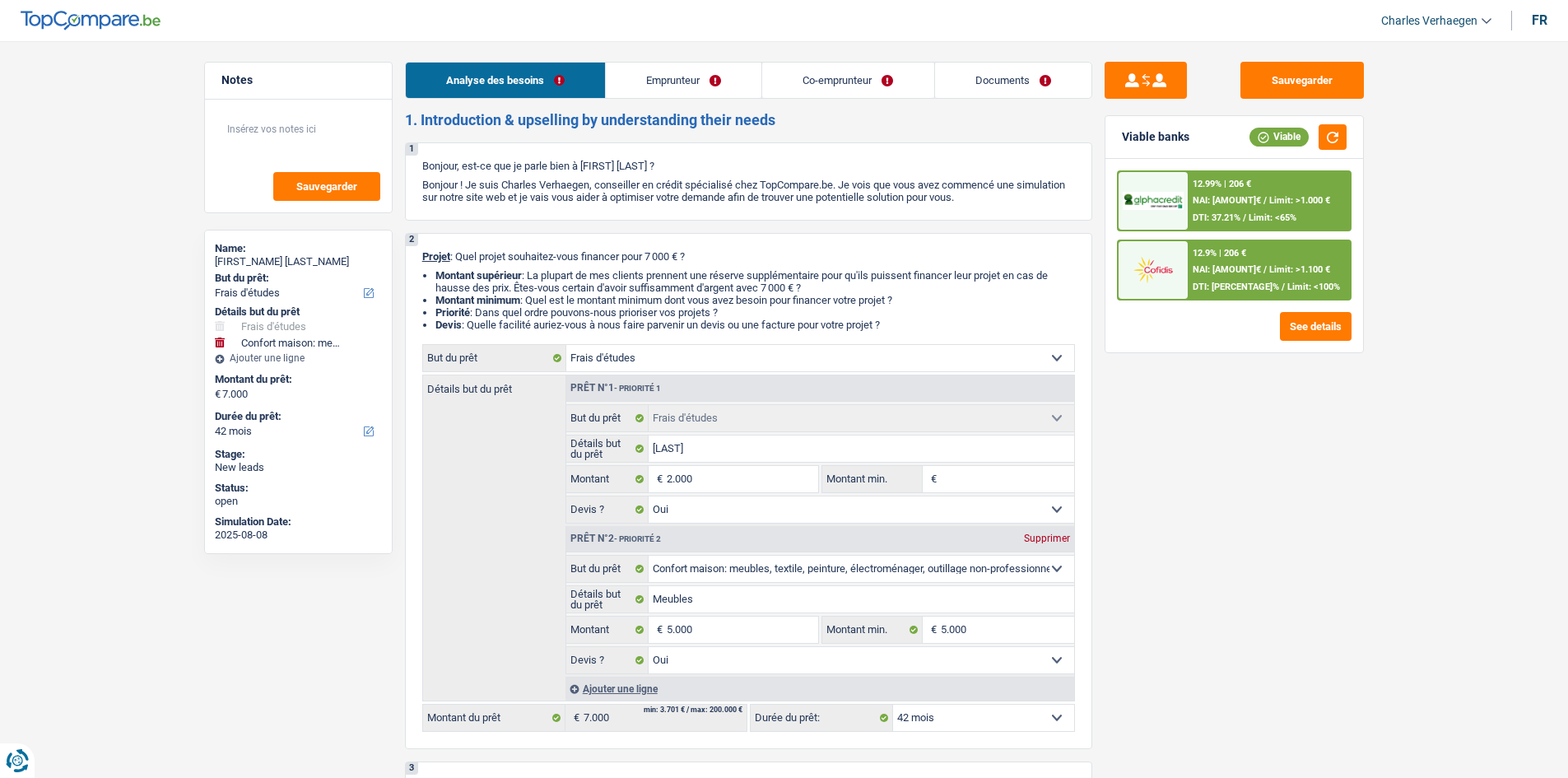 click on "Emprunteur" at bounding box center [683, 80] 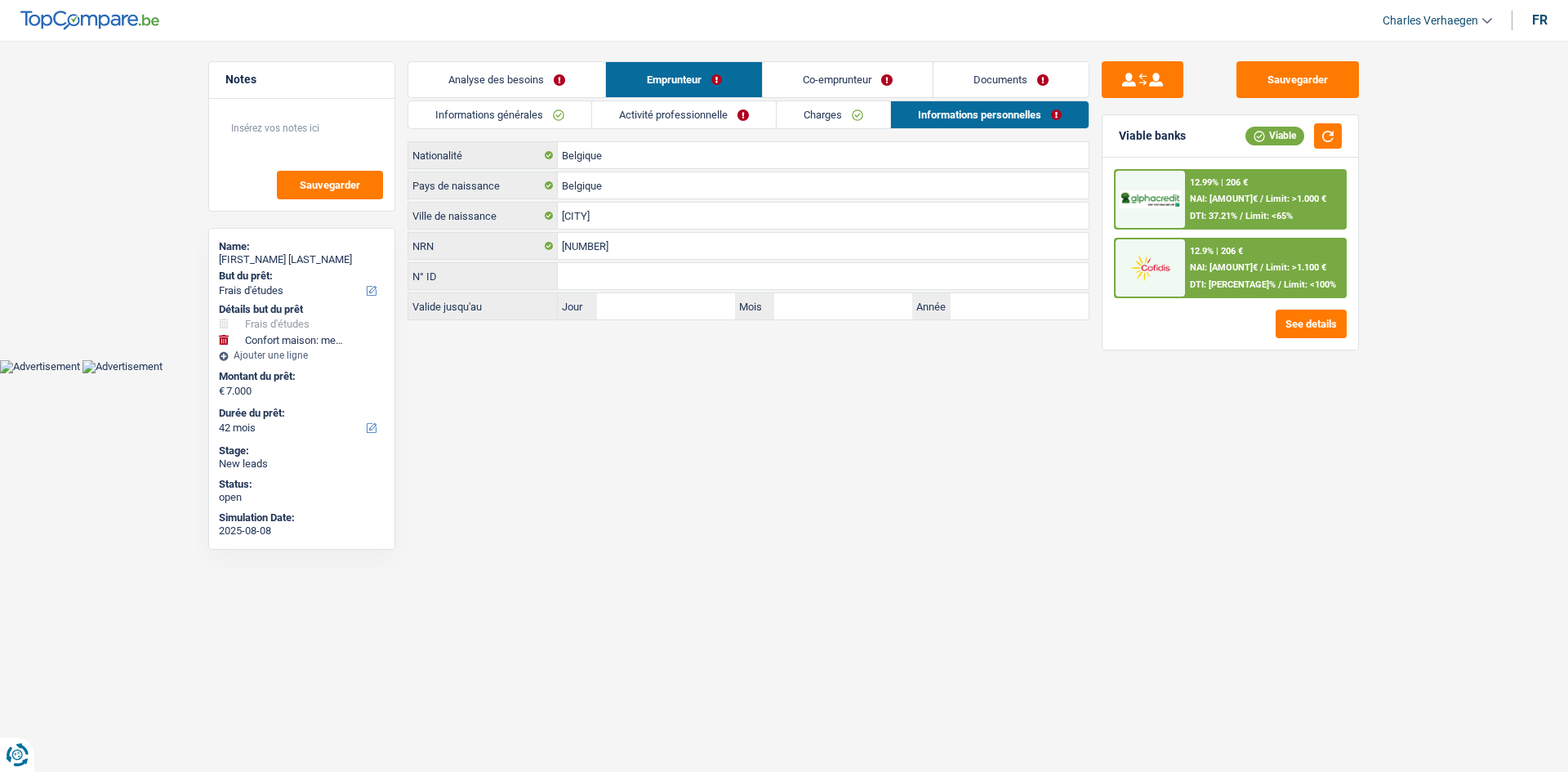 click on "Activité professionnelle" at bounding box center (684, 114) 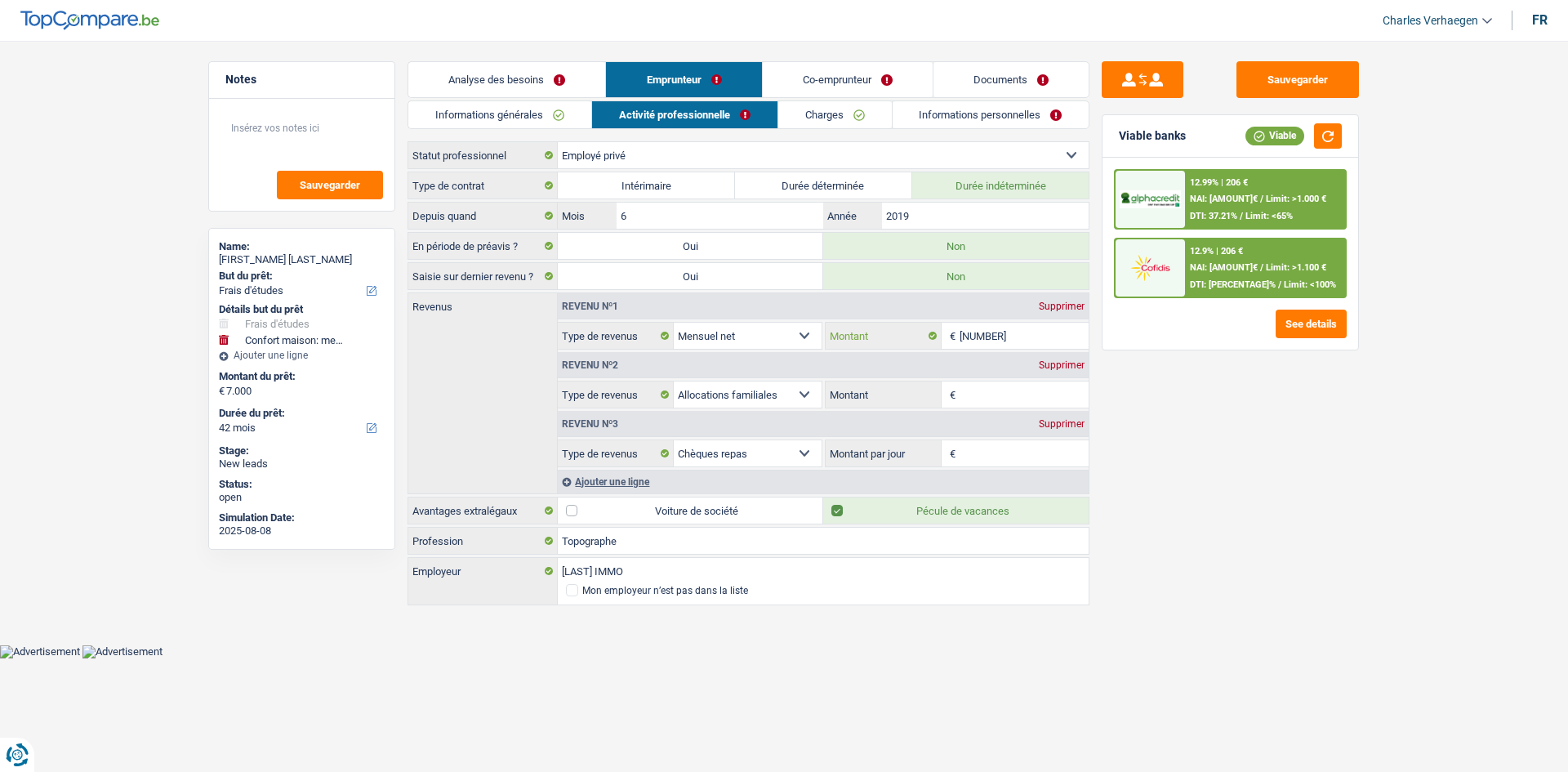 click on "2.336" at bounding box center (1024, 336) 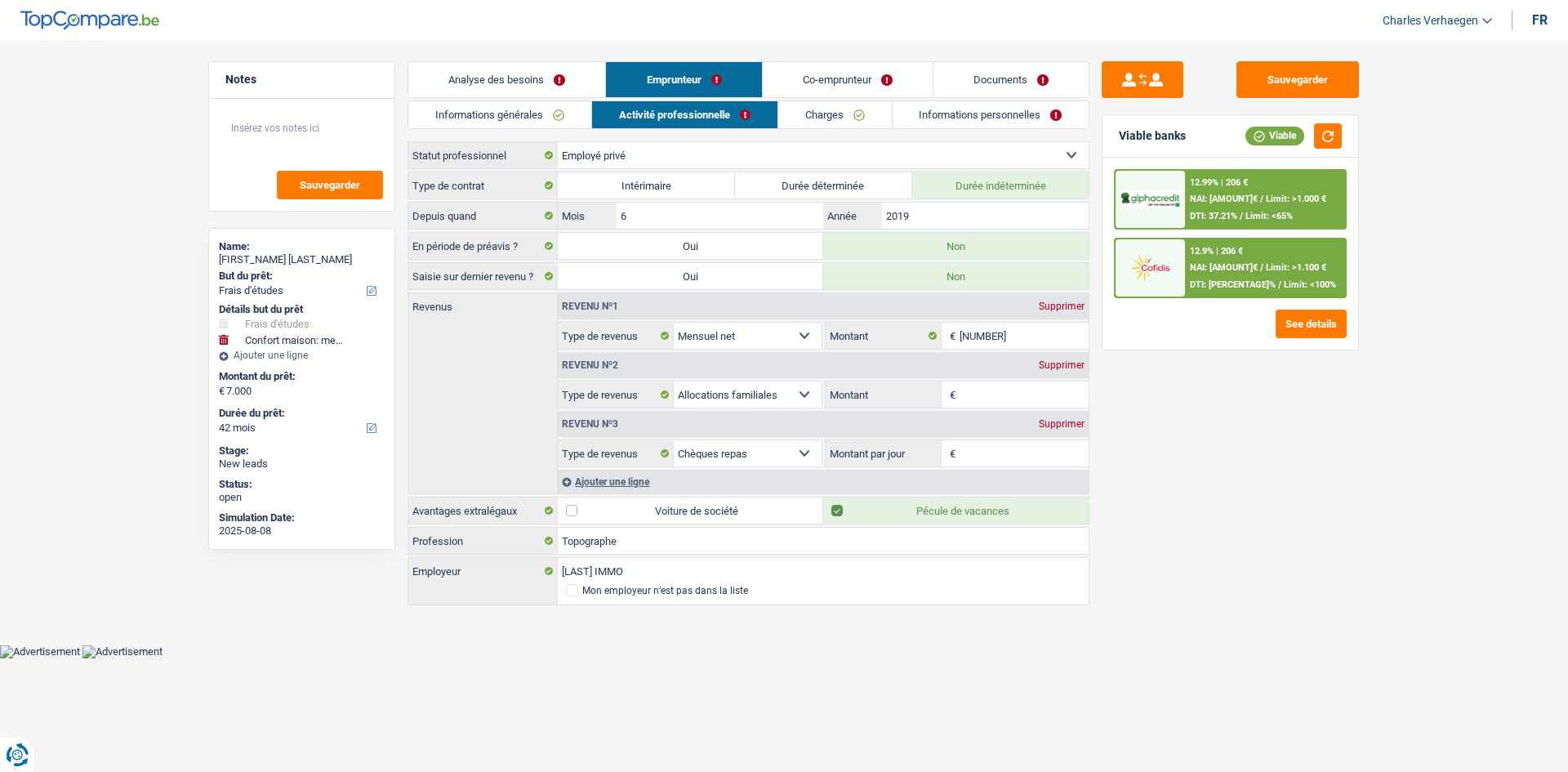 click on "Sauvegarder
Viable banks
Viable
12.99% | 206 €
NAI: 3 167,6 €
/
Limit: >1.000 €
DTI: 37.21%
/
Limit: <65%
12.9% | 206 €
NAI: 3 276,4 €
/
Limit: >1.100 €
DTI: 36.42%
/
Limit: <100%" at bounding box center (1230, 401) 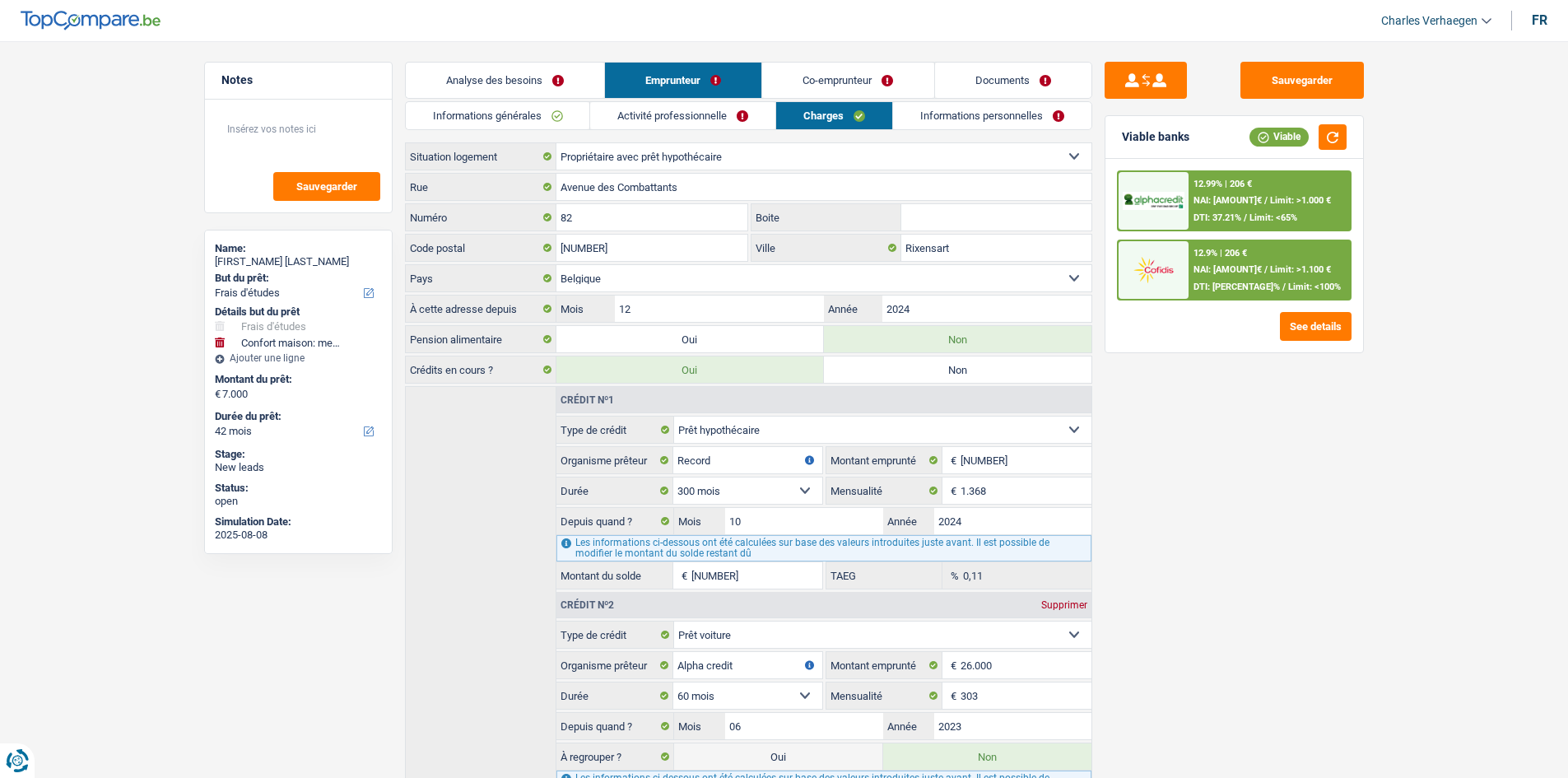 click on "Informations personnelles" at bounding box center [992, 115] 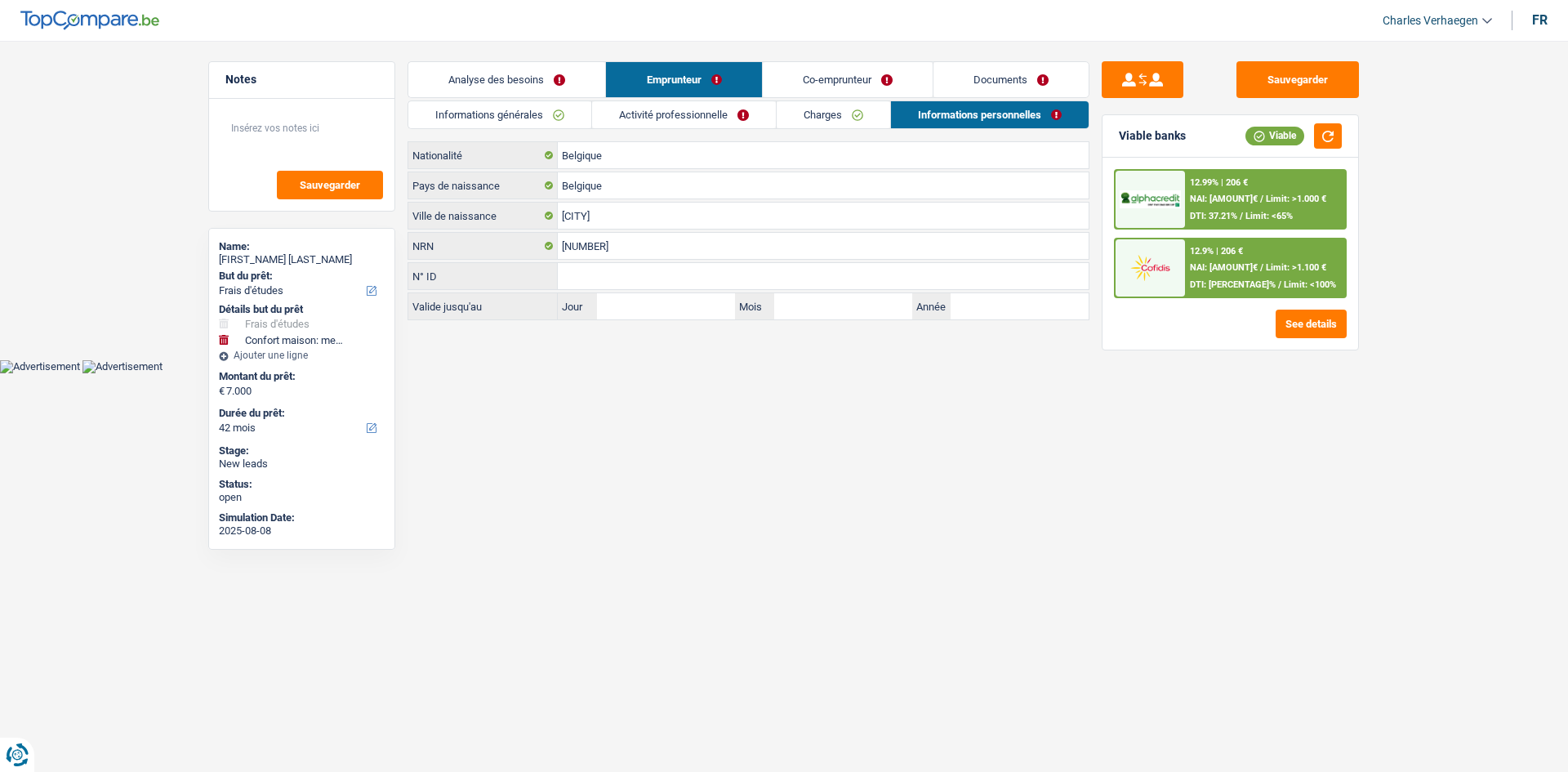 click on "Co-emprunteur" at bounding box center (848, 79) 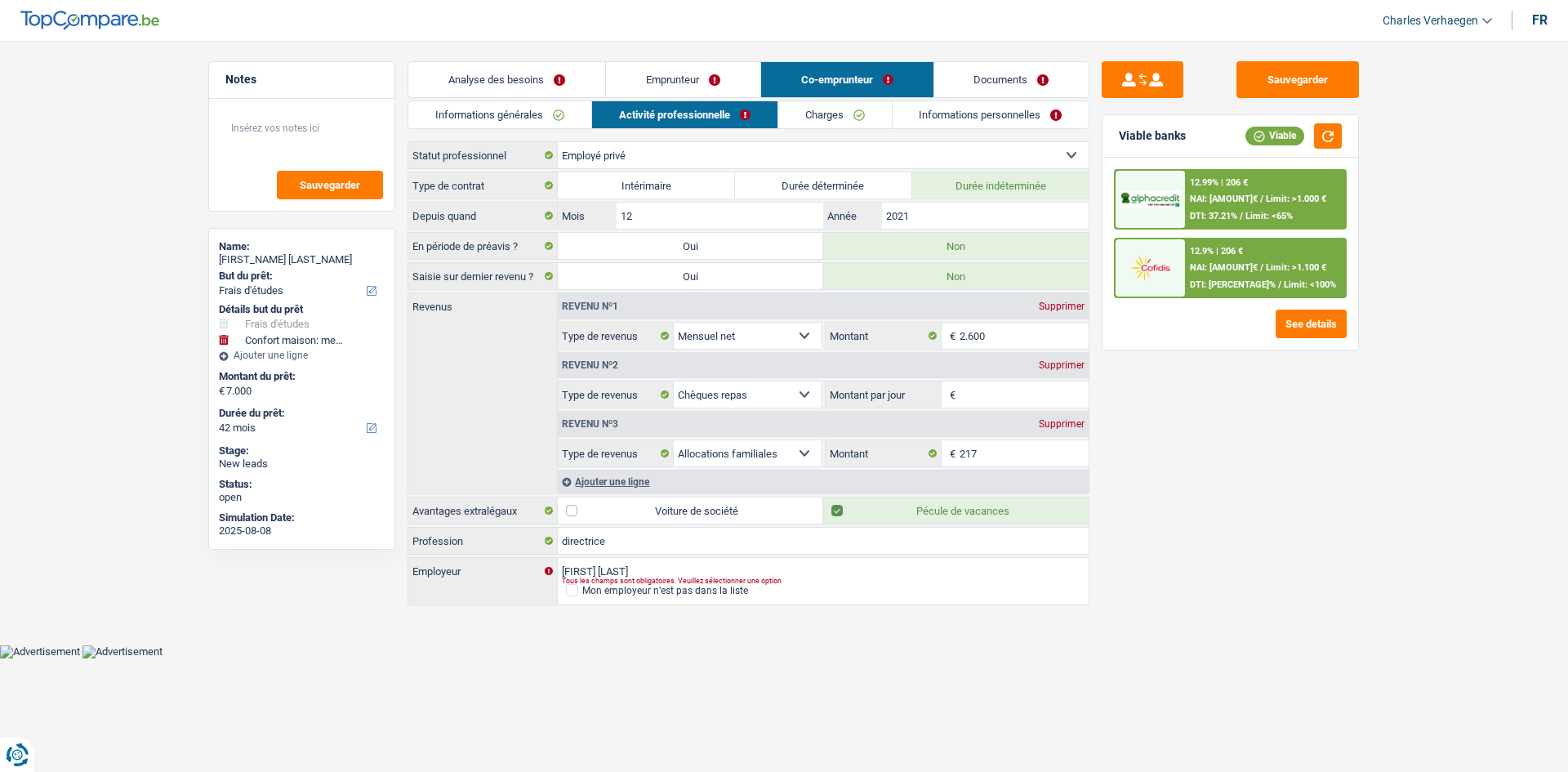click on "Analyse des besoins" at bounding box center (506, 79) 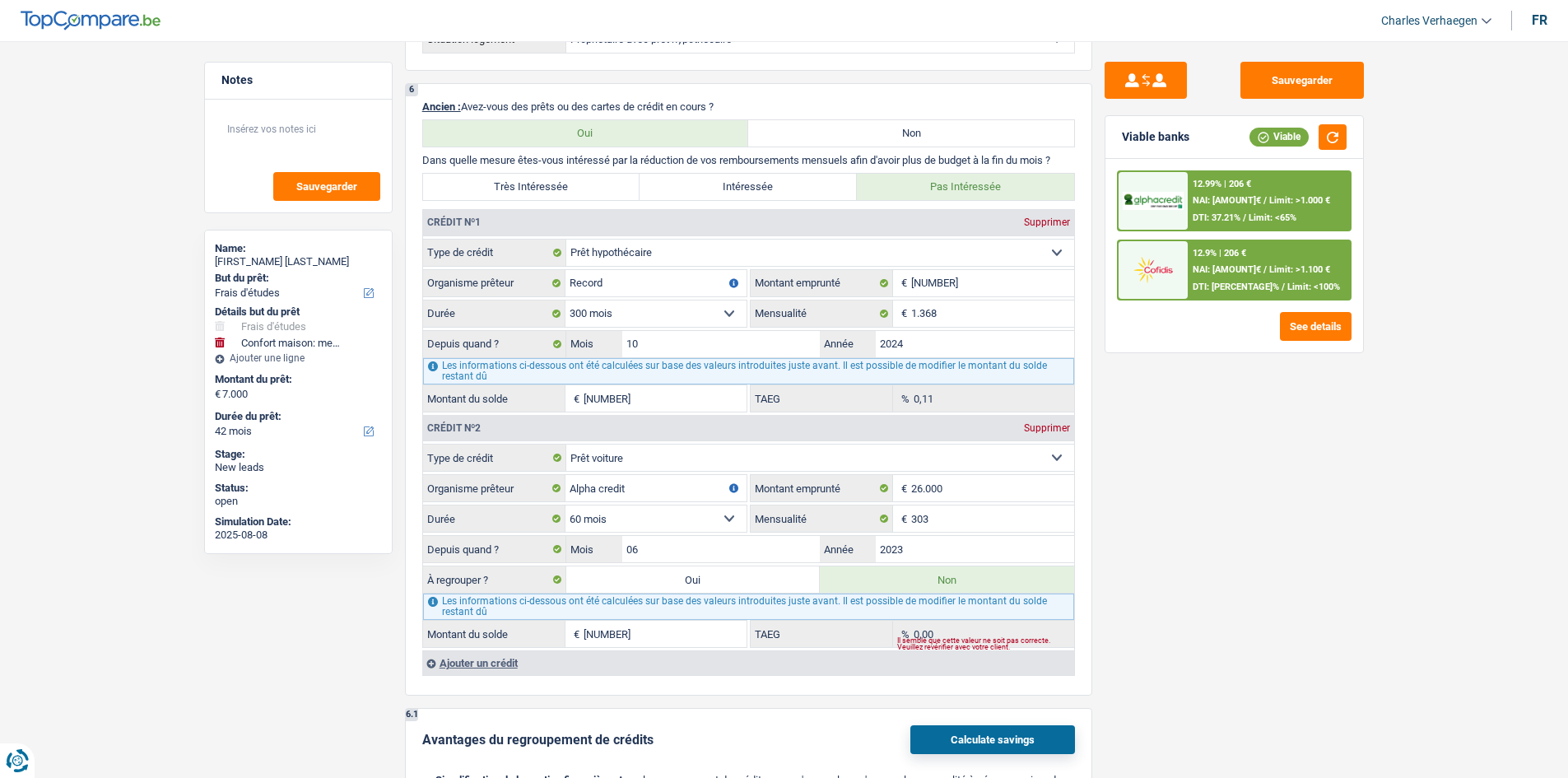 scroll, scrollTop: 1647, scrollLeft: 0, axis: vertical 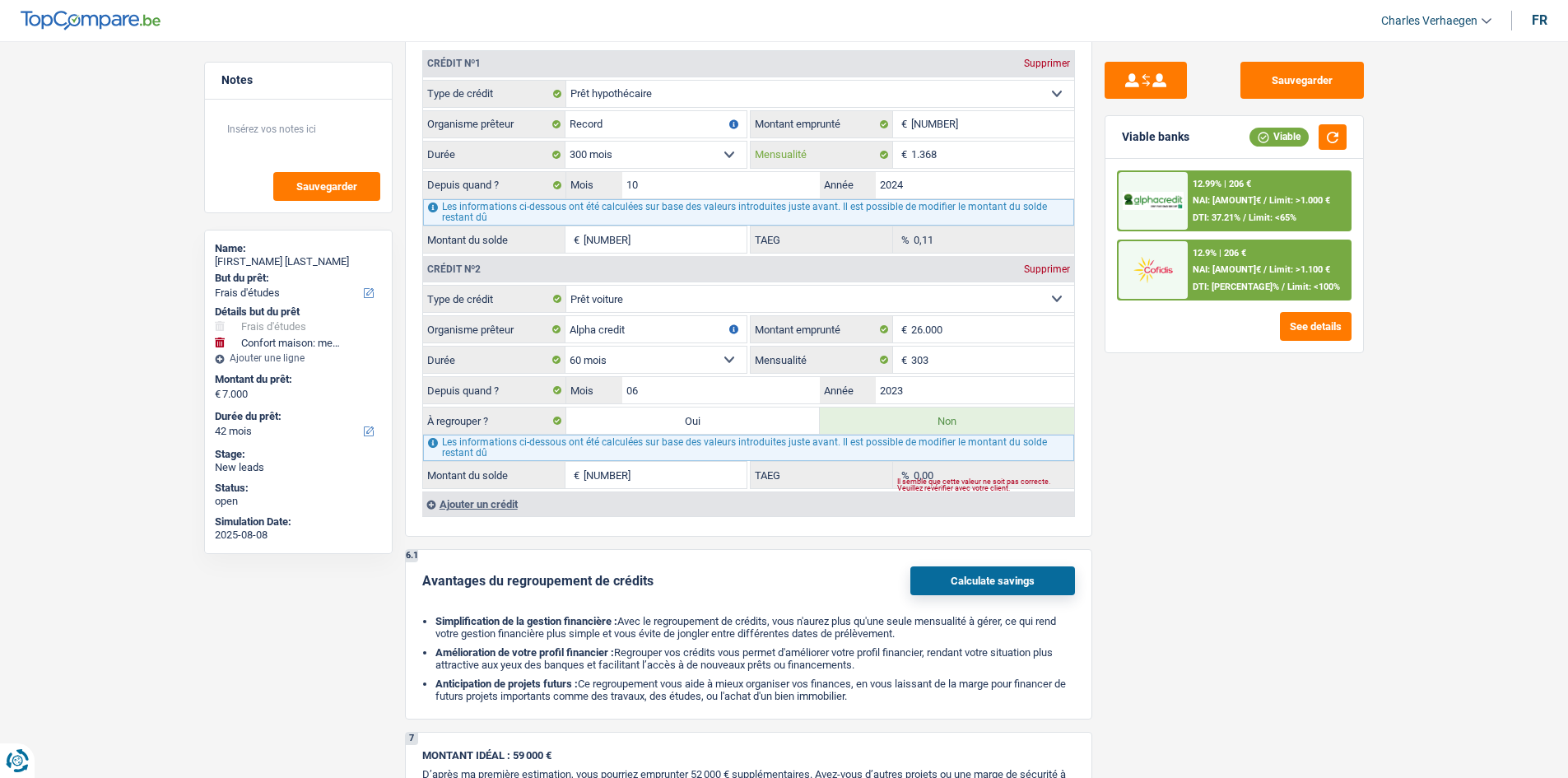 drag, startPoint x: 1018, startPoint y: 157, endPoint x: 1173, endPoint y: 291, distance: 204.89265 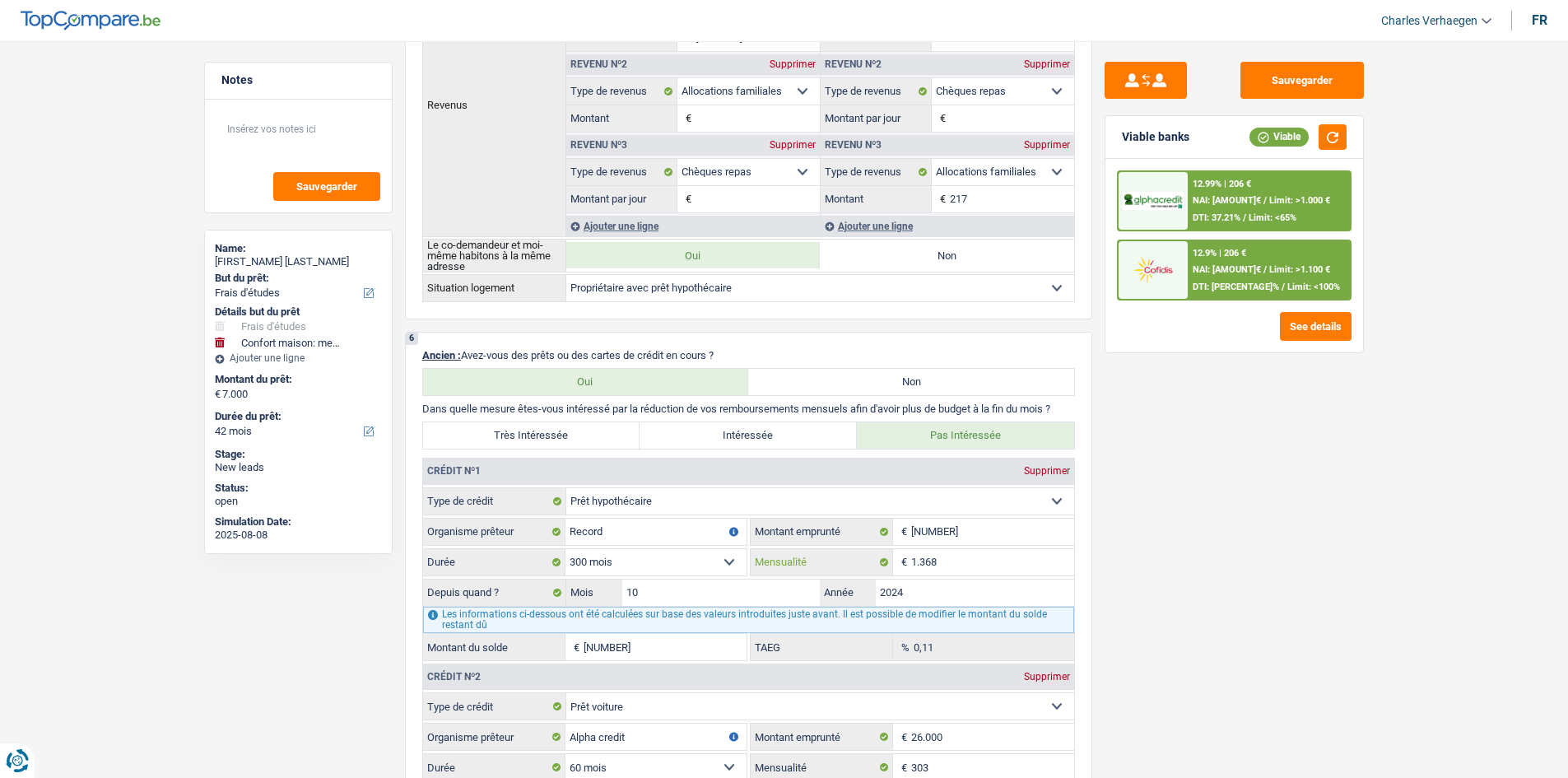 scroll, scrollTop: 1378, scrollLeft: 0, axis: vertical 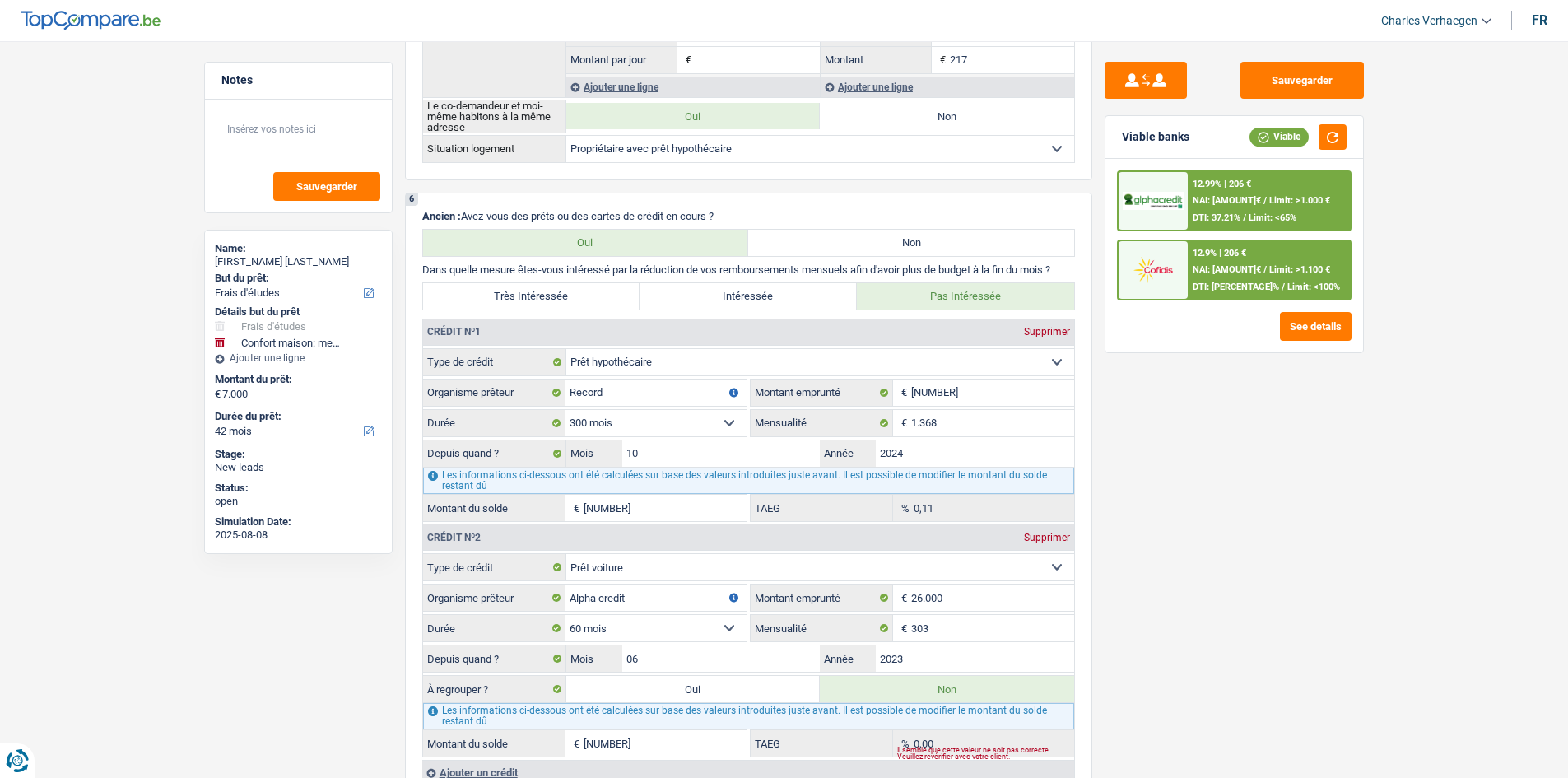 click on "Sauvegarder
Viable banks
Viable
12.99% | 206 €
NAI: 3 167,6 €
/
Limit: >1.000 €
DTI: 37.21%
/
Limit: <65%
12.9% | 206 €
NAI: 3 276,4 €
/
Limit: >1.100 €
DTI: 36.42%
/
Limit: <100%" at bounding box center [1234, 404] 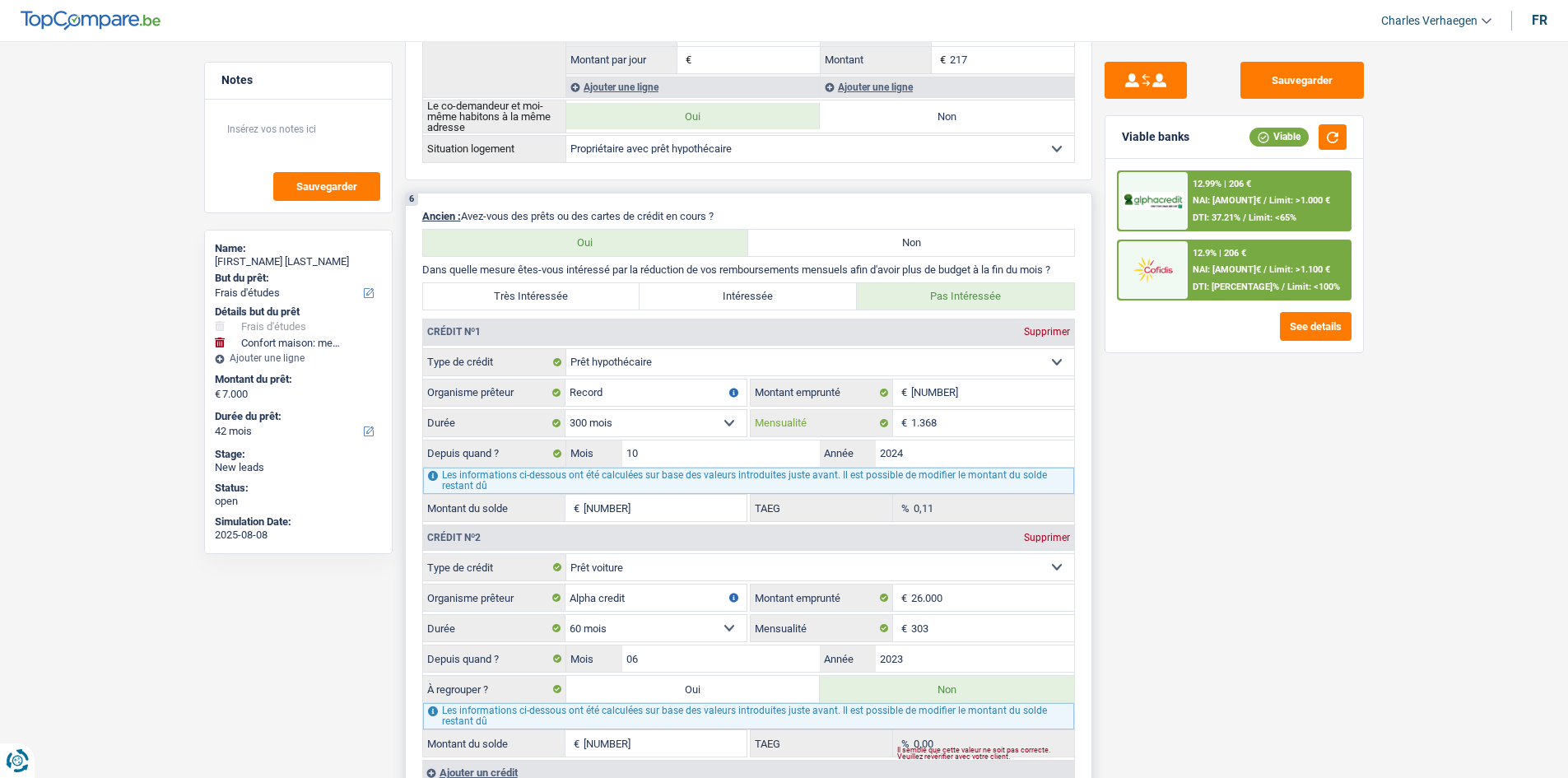 click on "1.368" at bounding box center (993, 423) 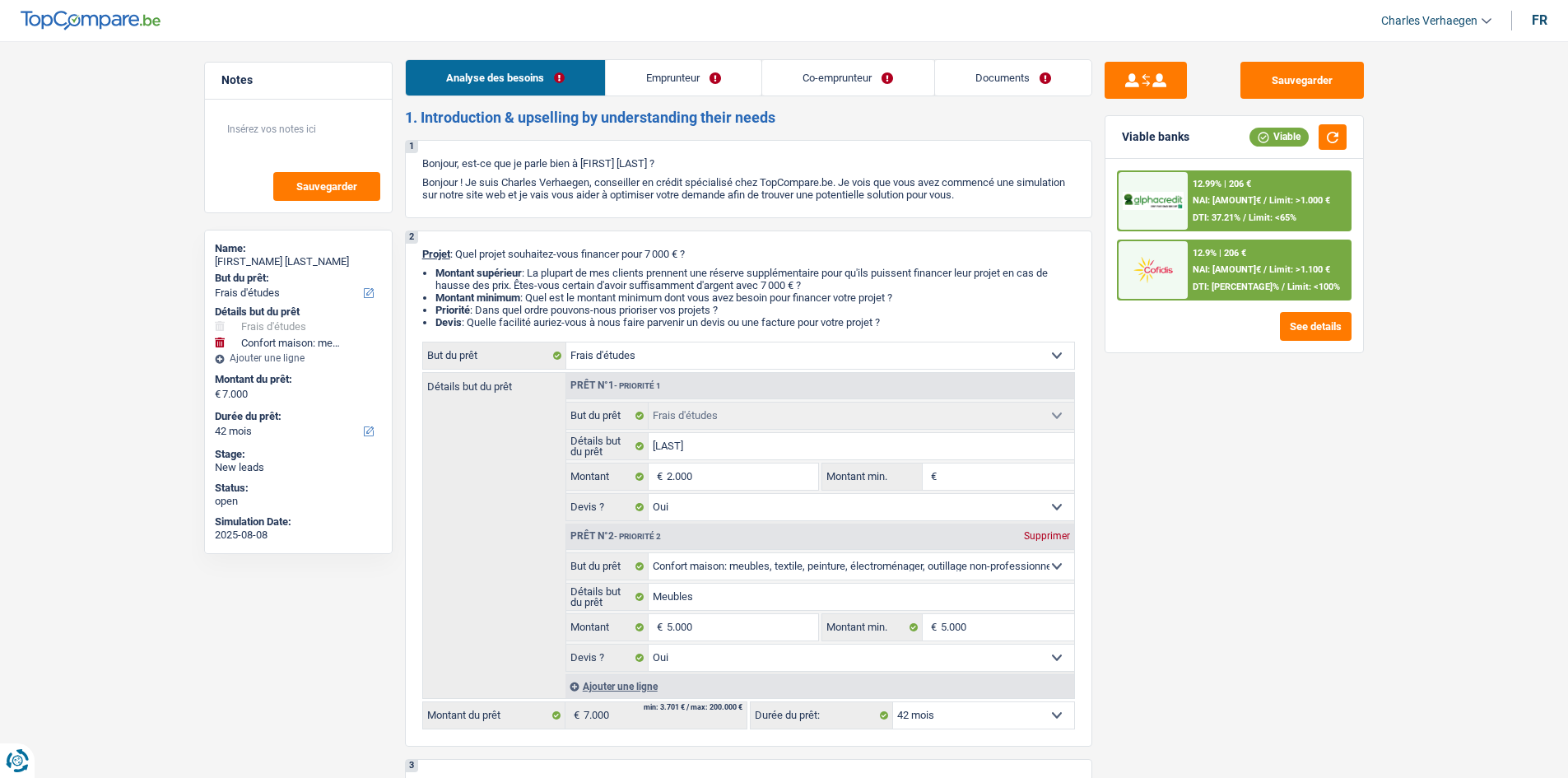 scroll, scrollTop: 0, scrollLeft: 0, axis: both 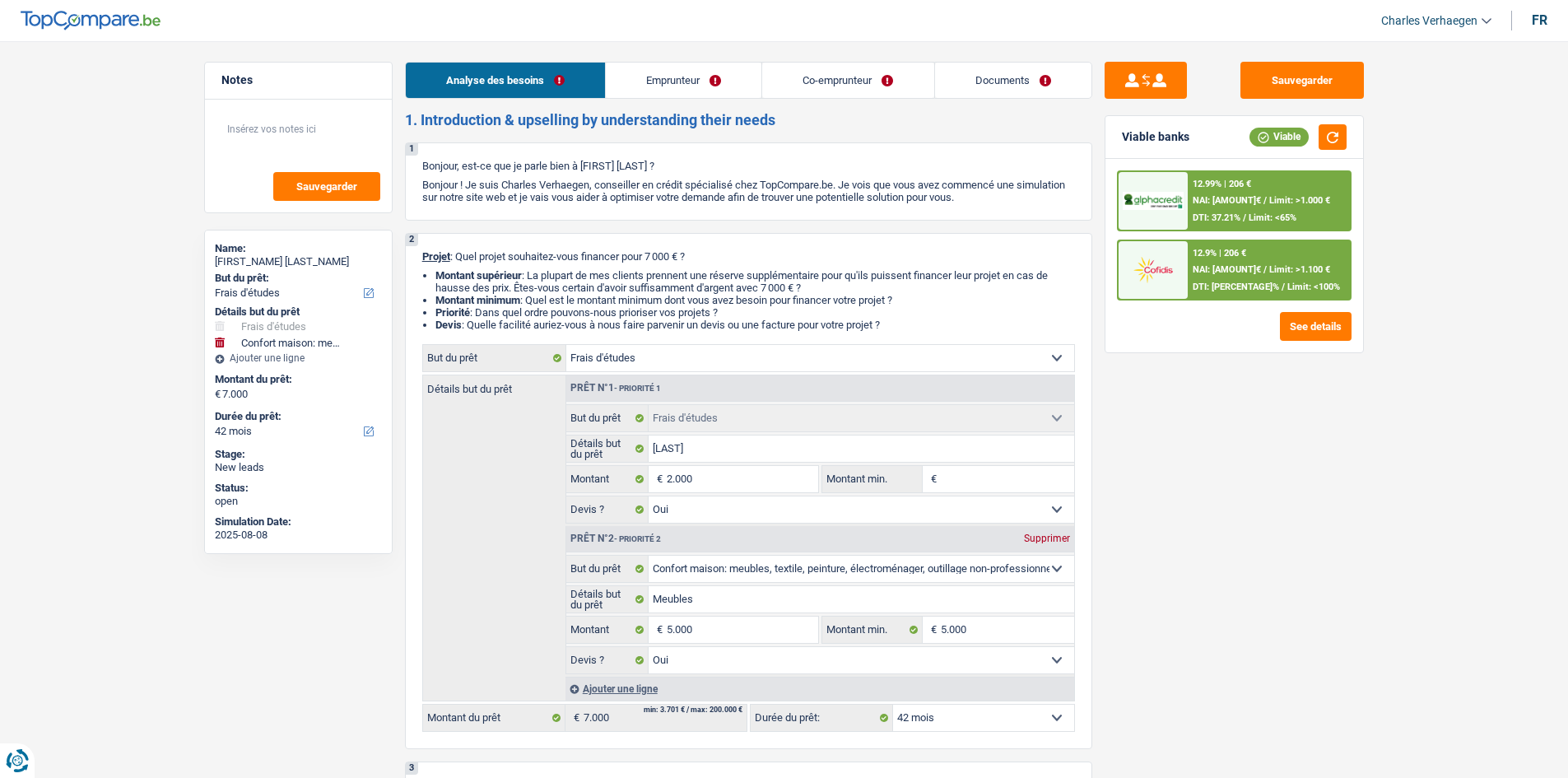 click on "Emprunteur" at bounding box center (683, 80) 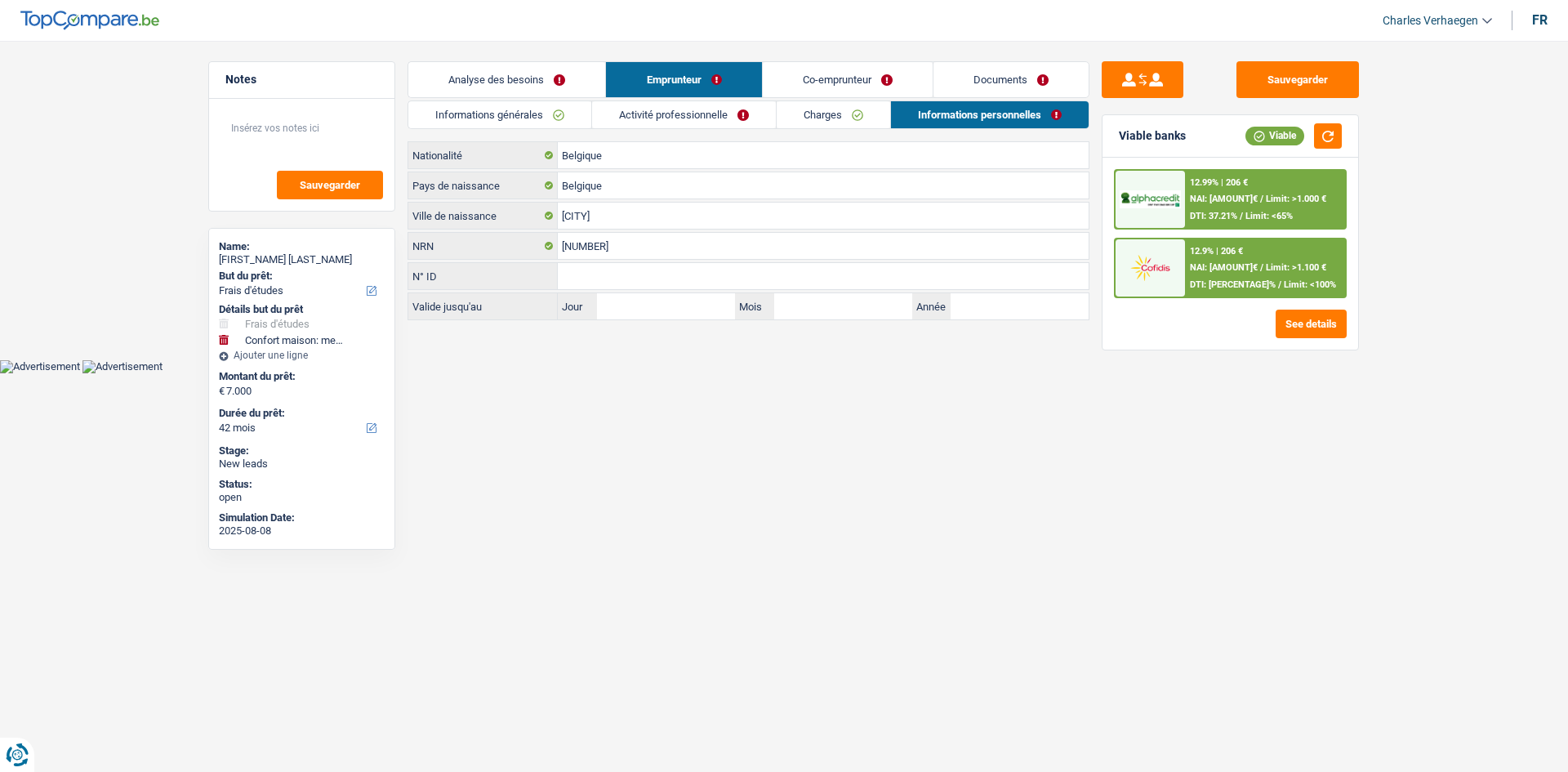 click on "Activité professionnelle" at bounding box center [684, 114] 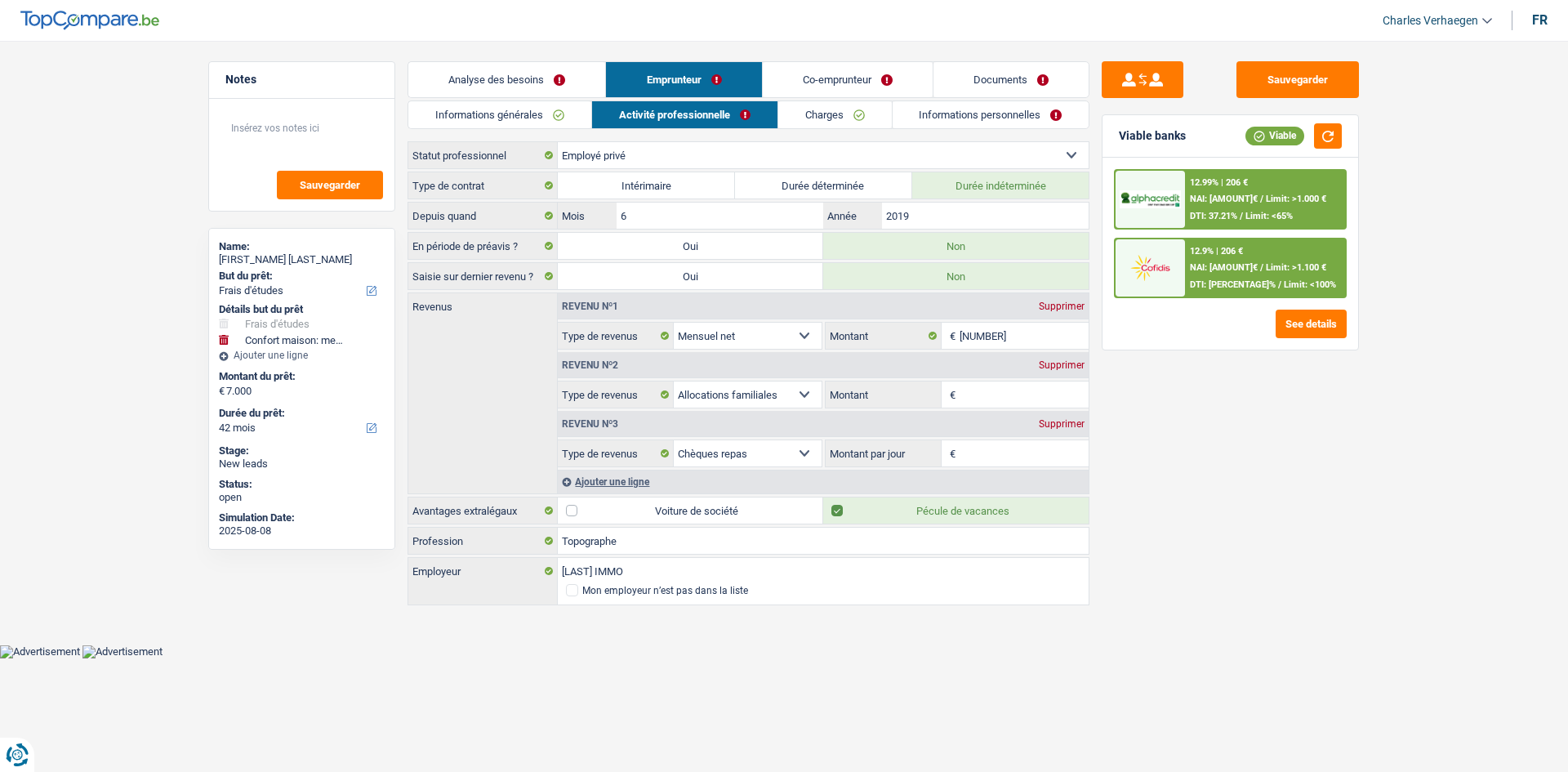 click on "Analyse des besoins" at bounding box center (506, 79) 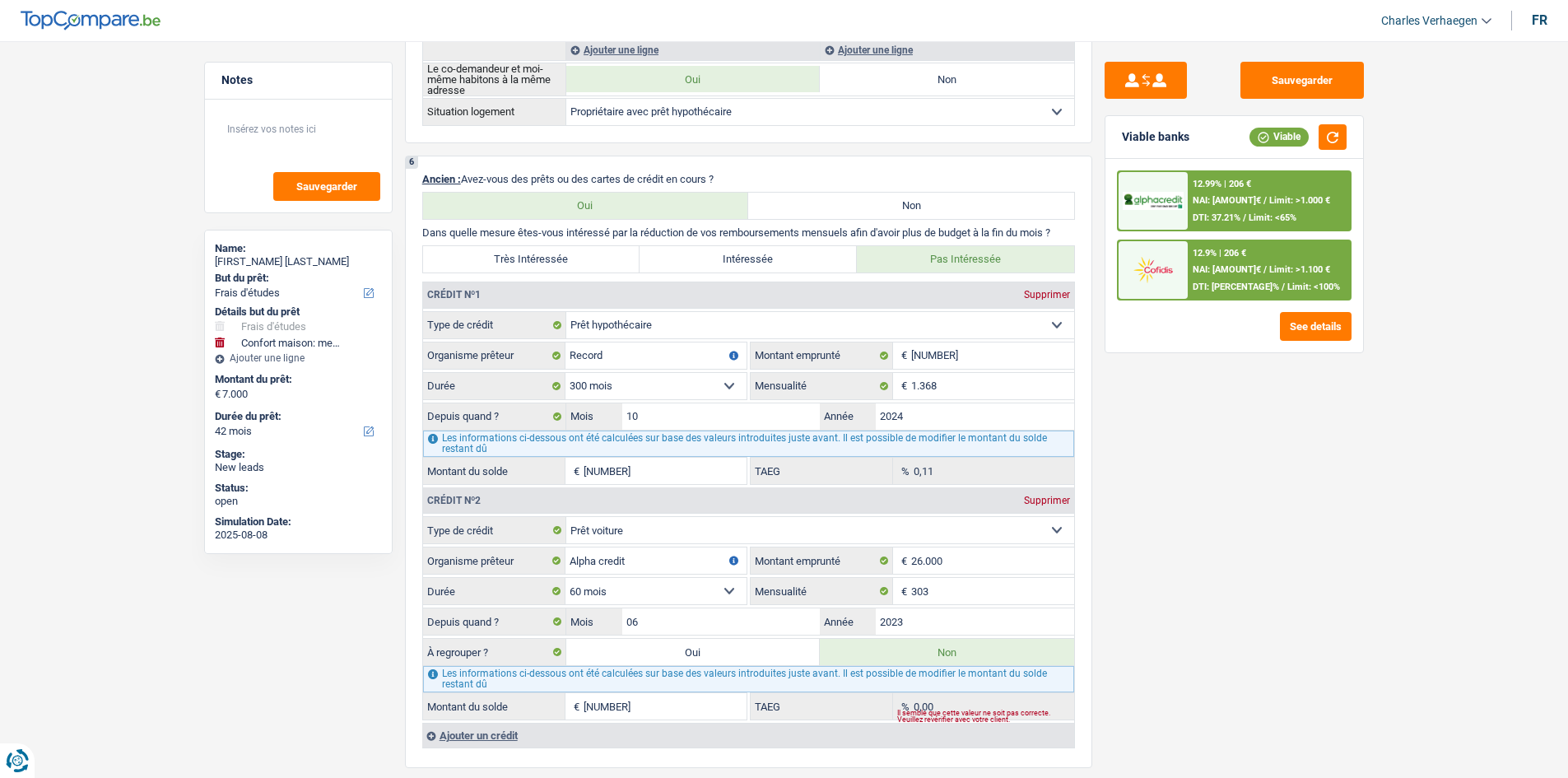 scroll, scrollTop: 1378, scrollLeft: 0, axis: vertical 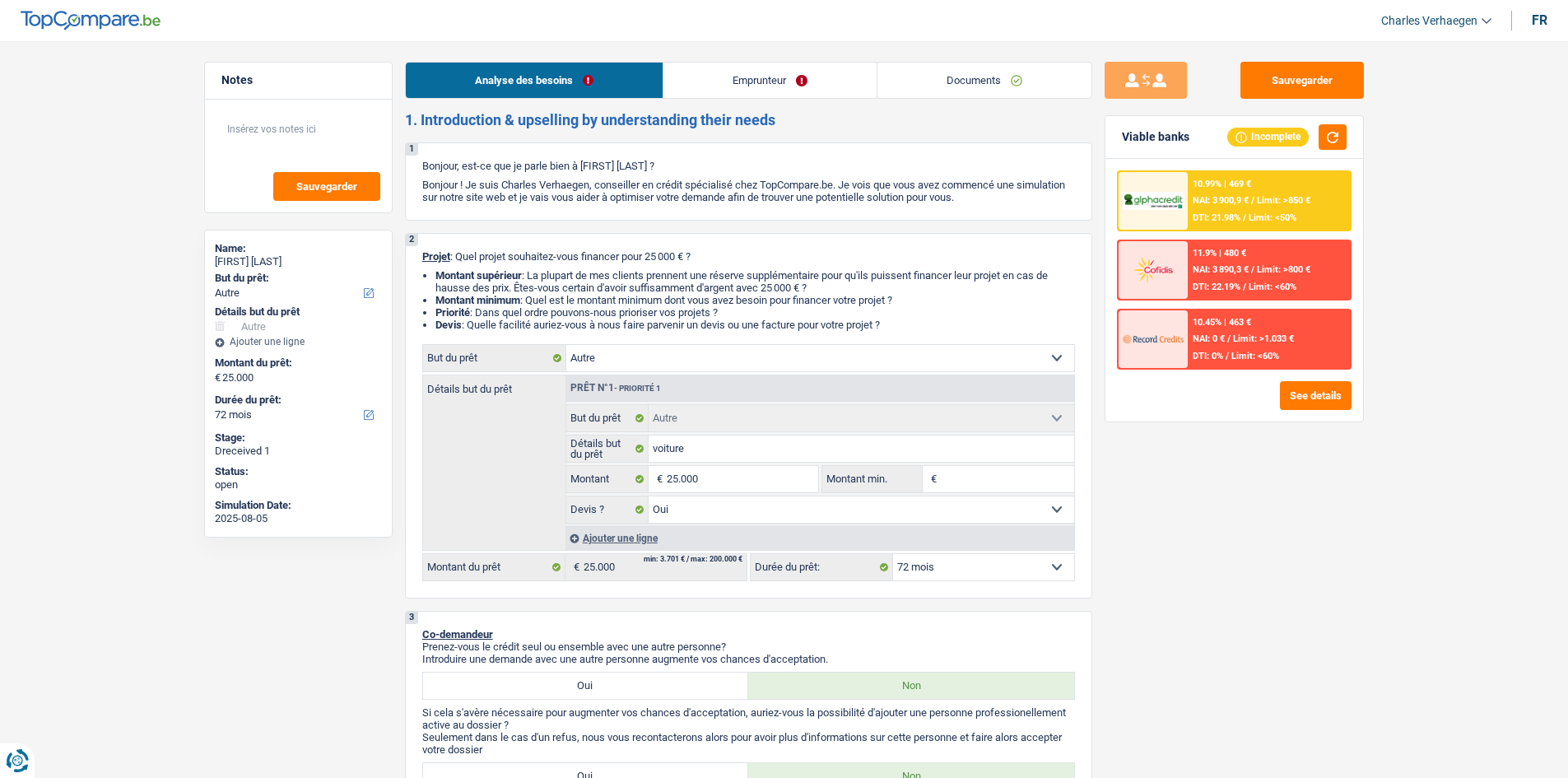select on "other" 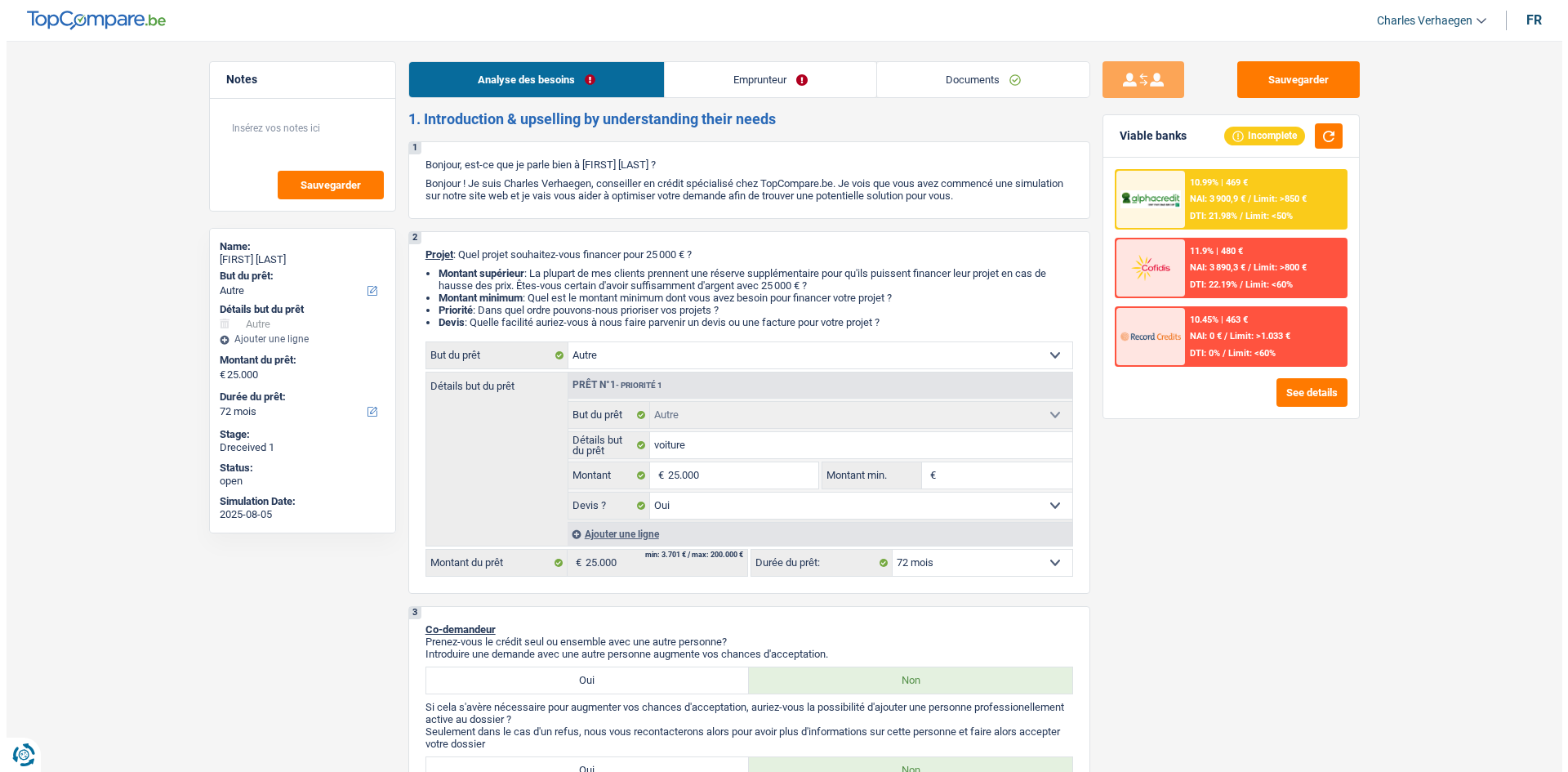 scroll, scrollTop: 0, scrollLeft: 0, axis: both 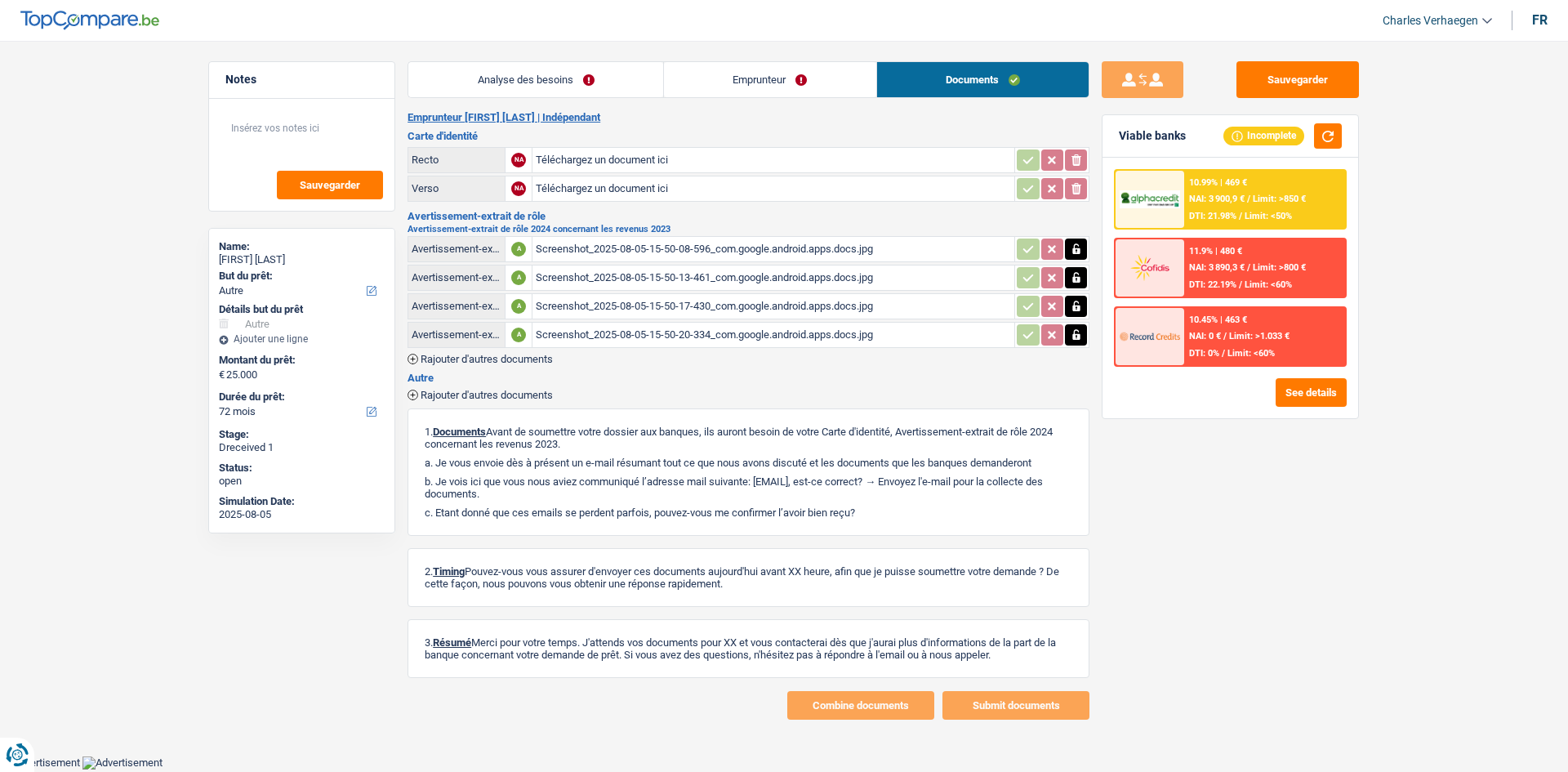 click on "Téléchargez un document ici" at bounding box center (773, 160) 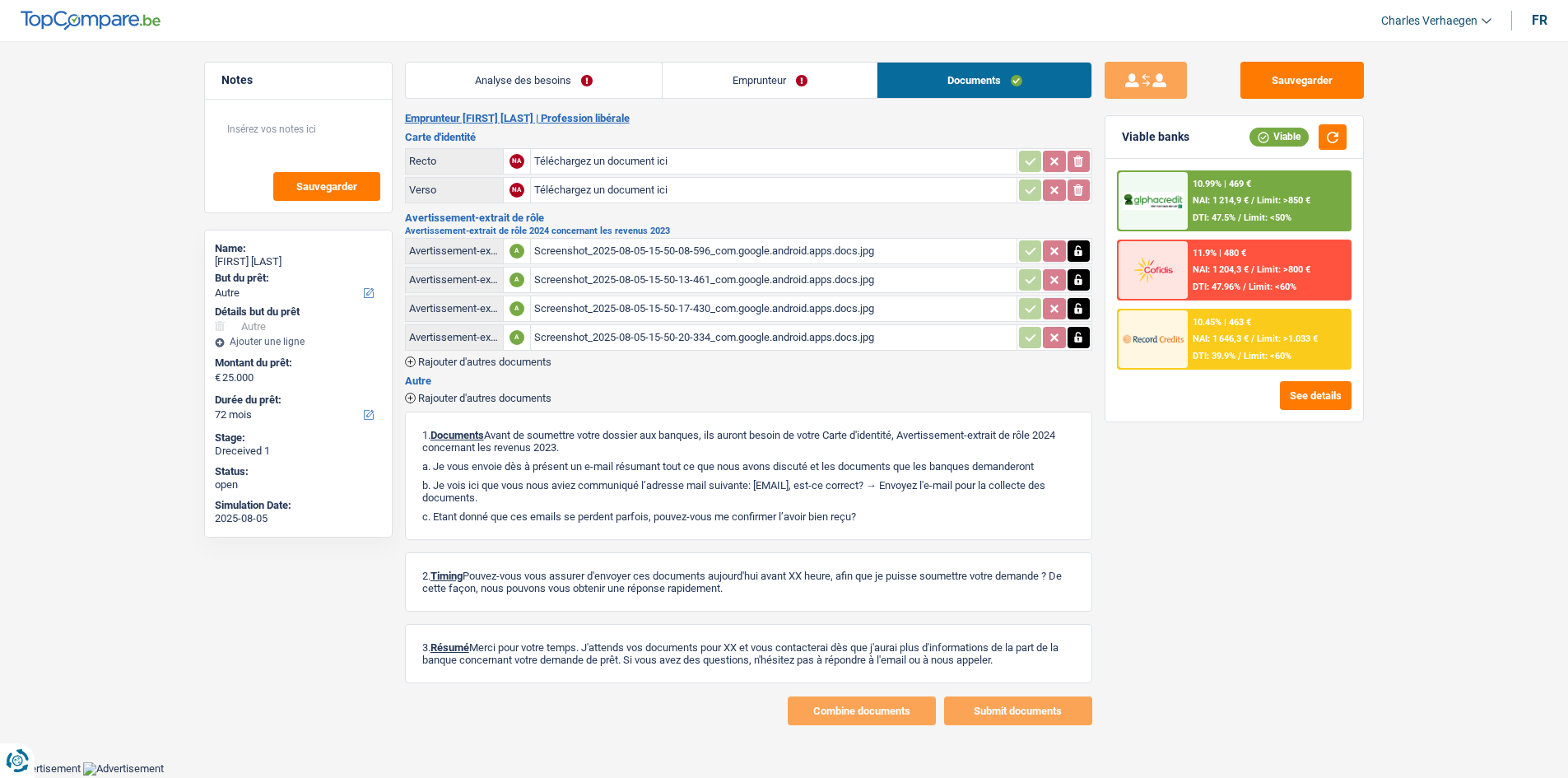 select on "other" 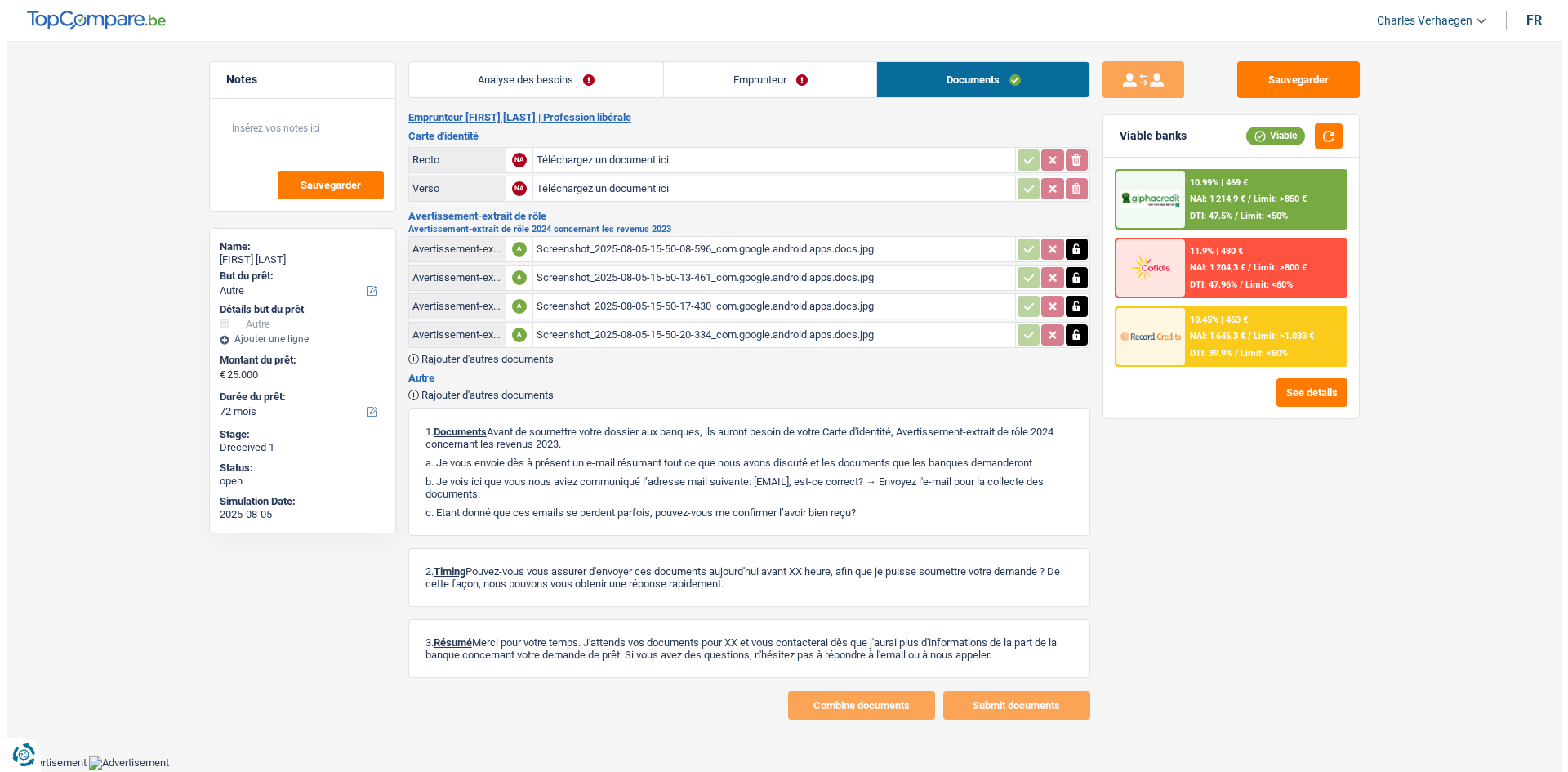 scroll, scrollTop: 0, scrollLeft: 0, axis: both 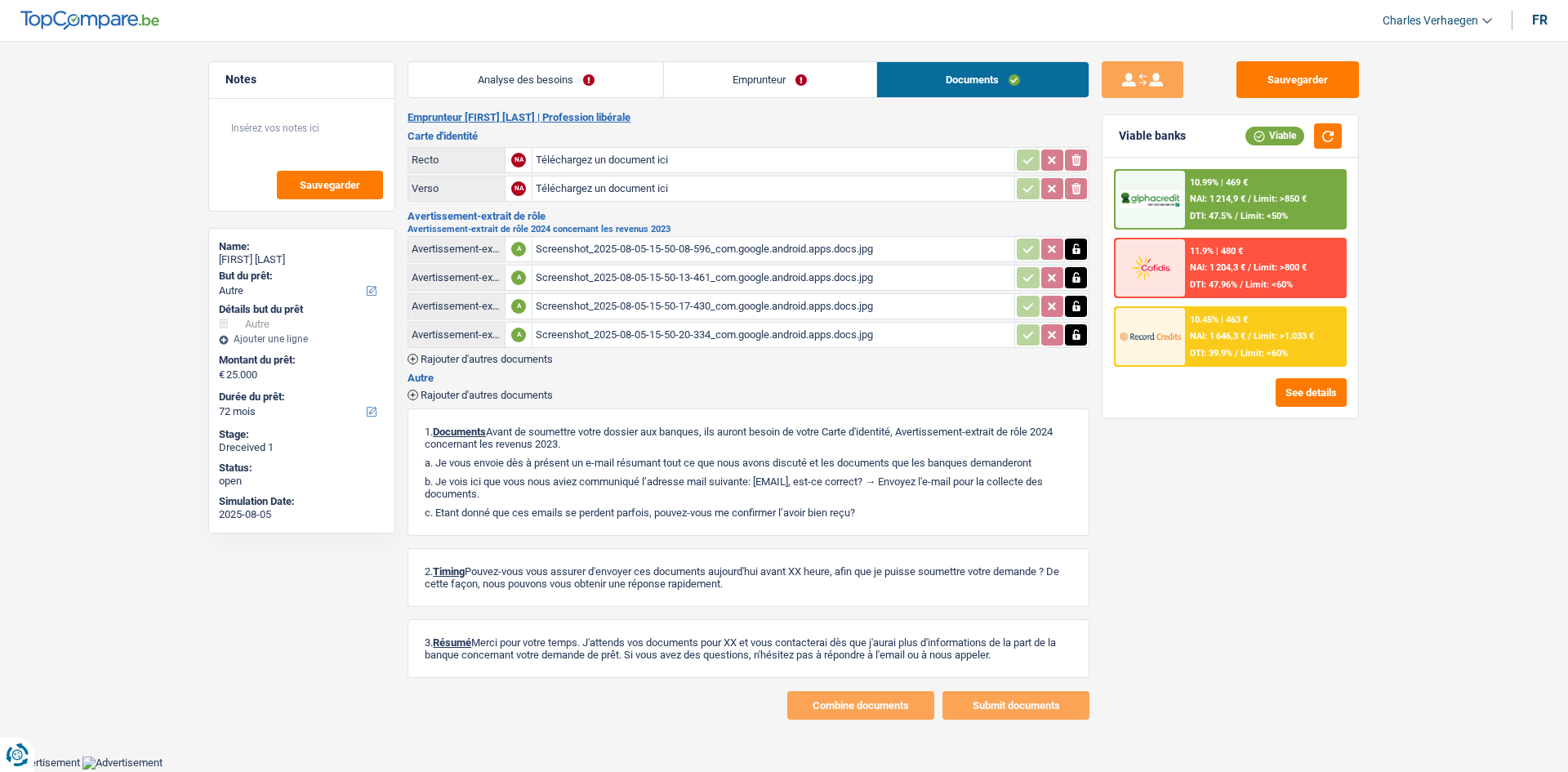 click on "Emprunteur" at bounding box center [770, 79] 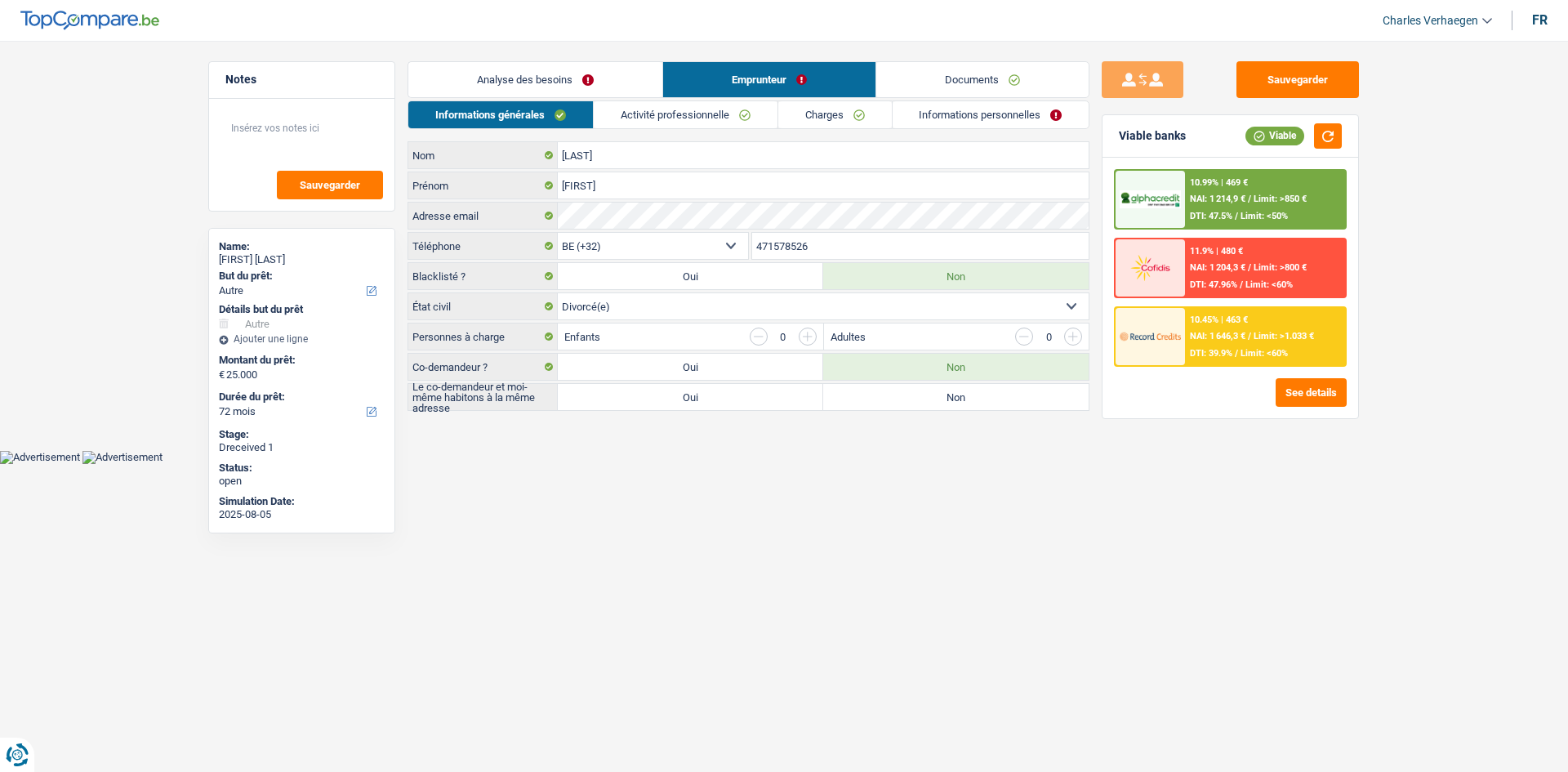 click on "Charges" at bounding box center (835, 114) 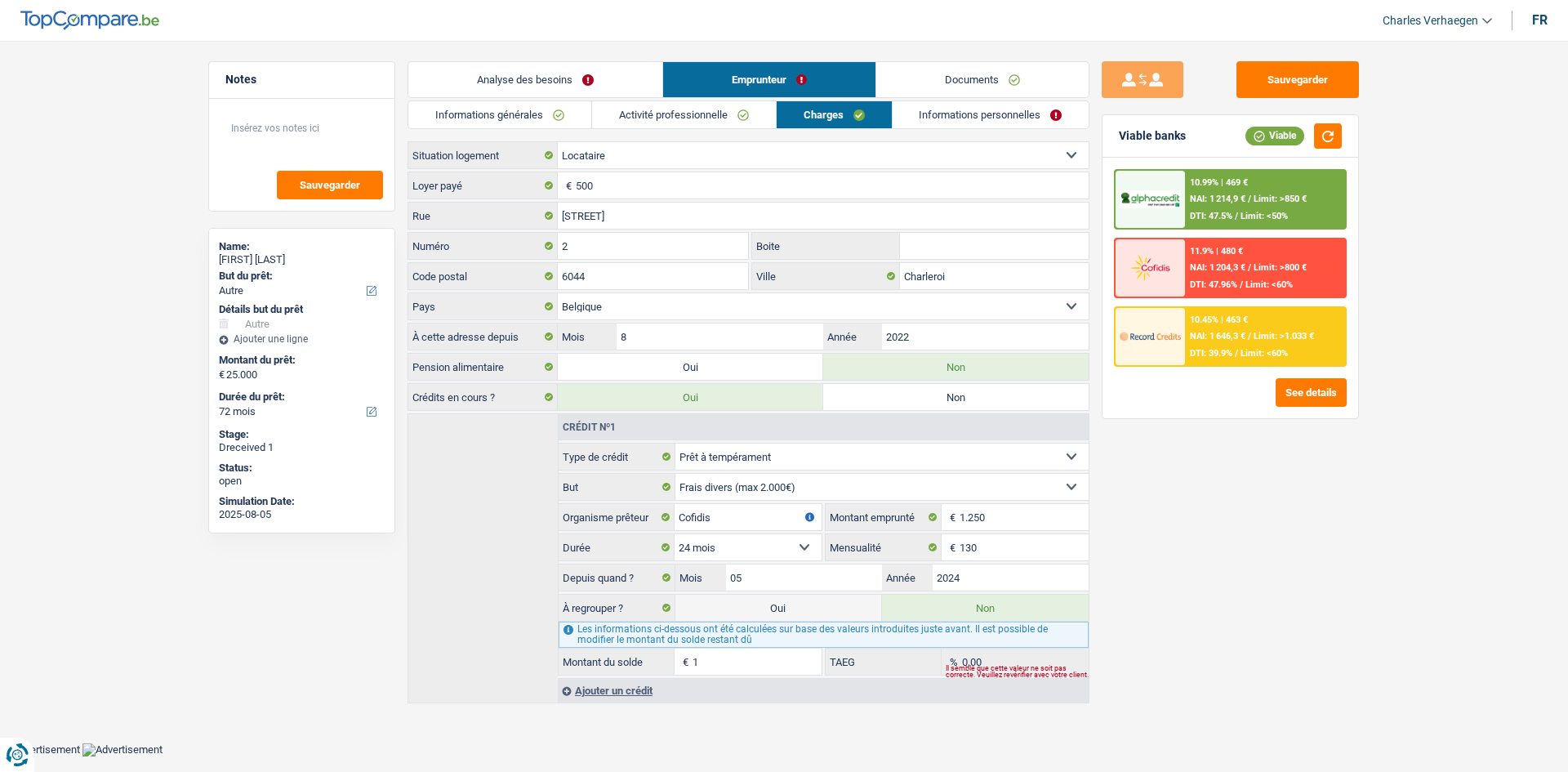 click on "Informations personnelles" at bounding box center (991, 114) 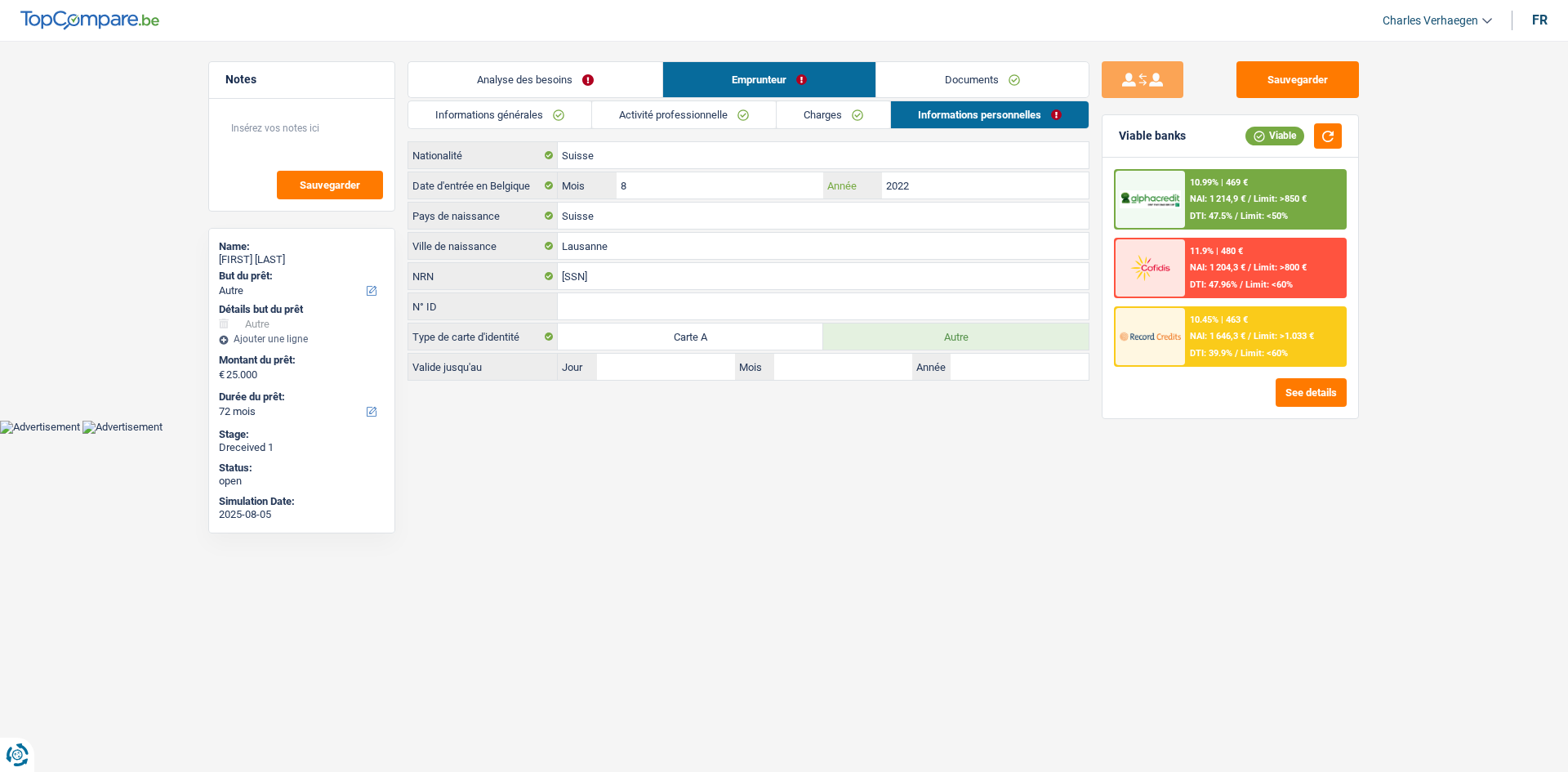 click on "2022" at bounding box center [985, 185] 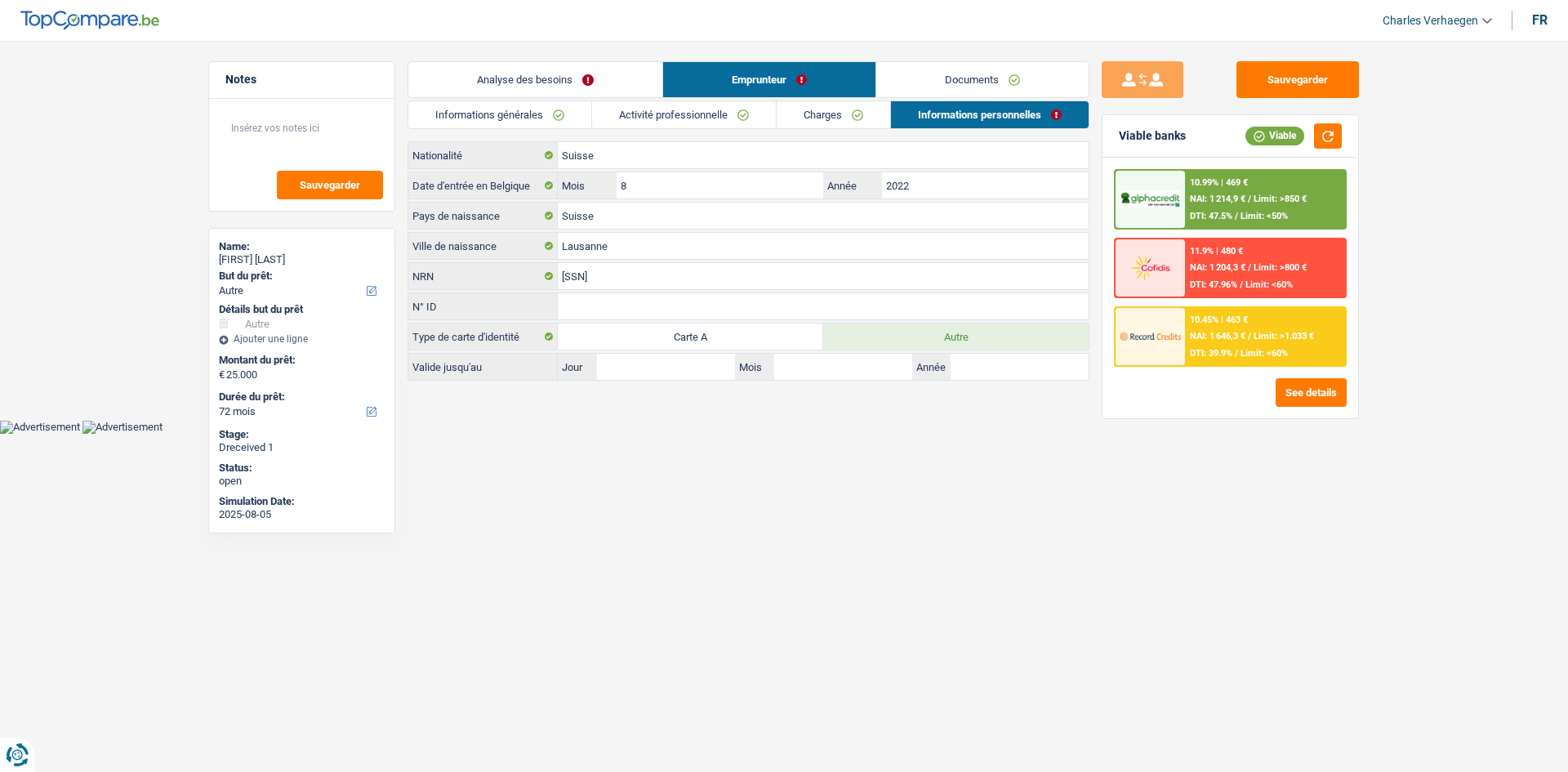 click on "Documents" at bounding box center [982, 79] 